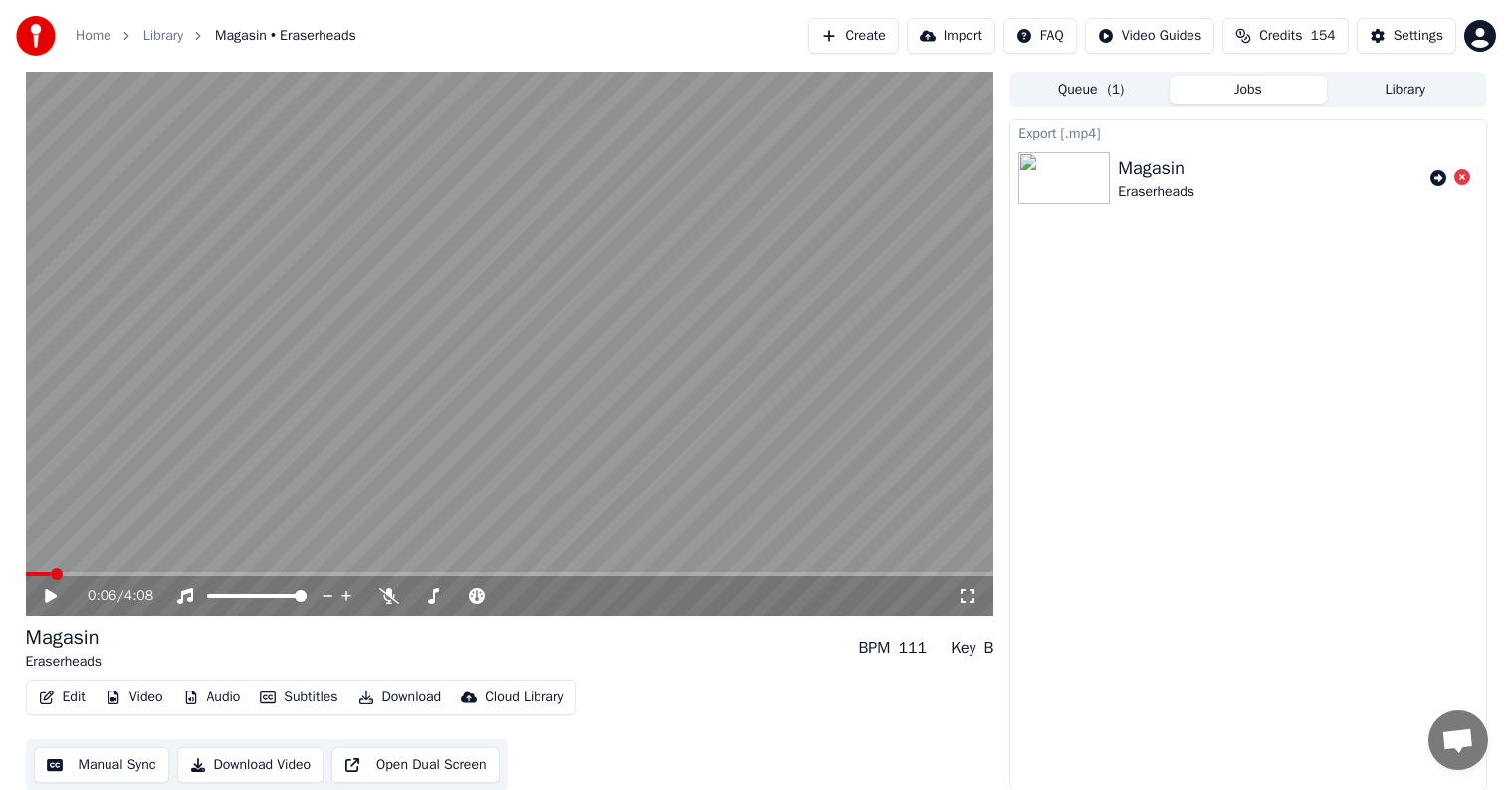 scroll, scrollTop: 1, scrollLeft: 0, axis: vertical 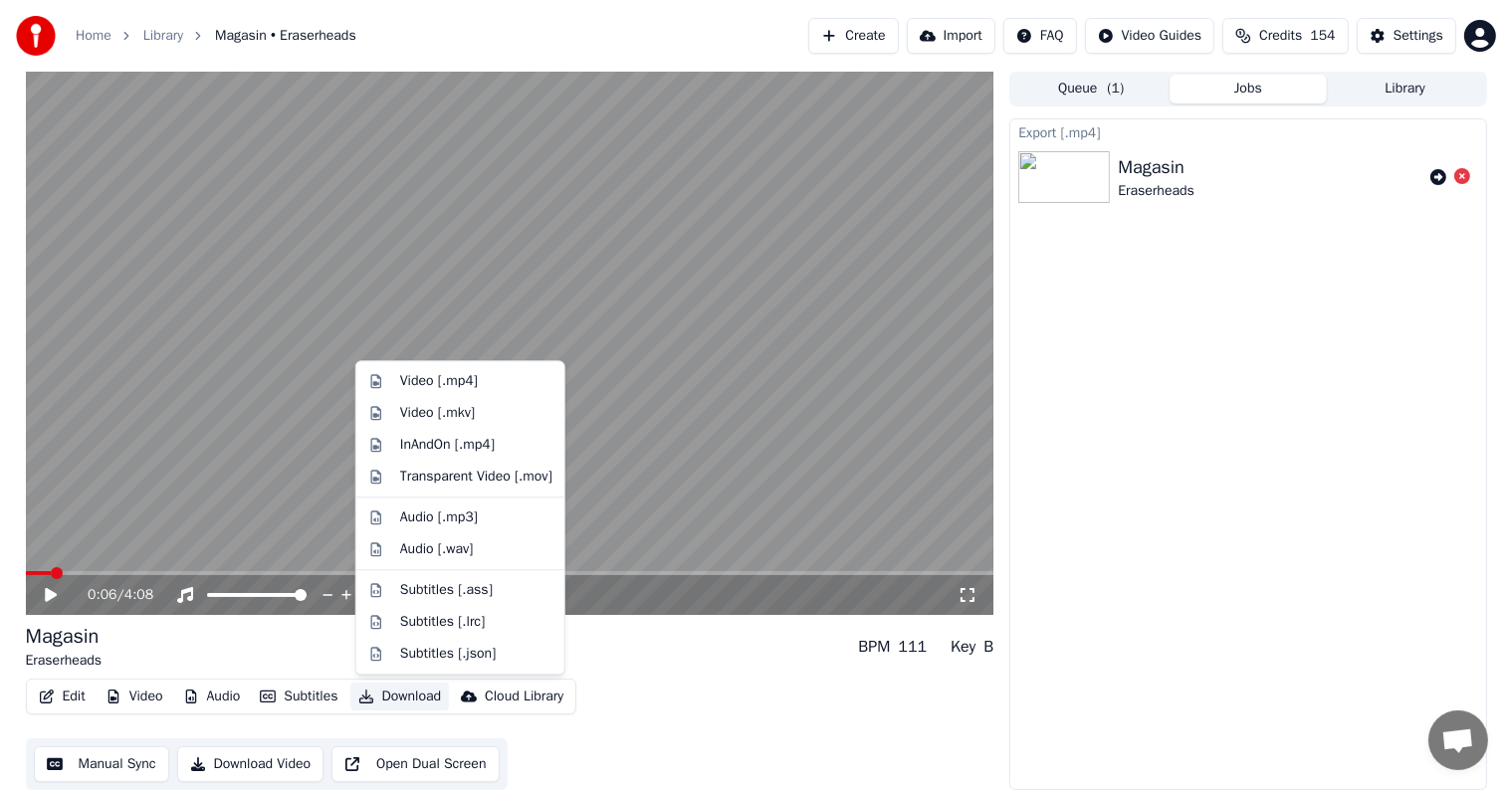 click on "Download" at bounding box center (400, 696) 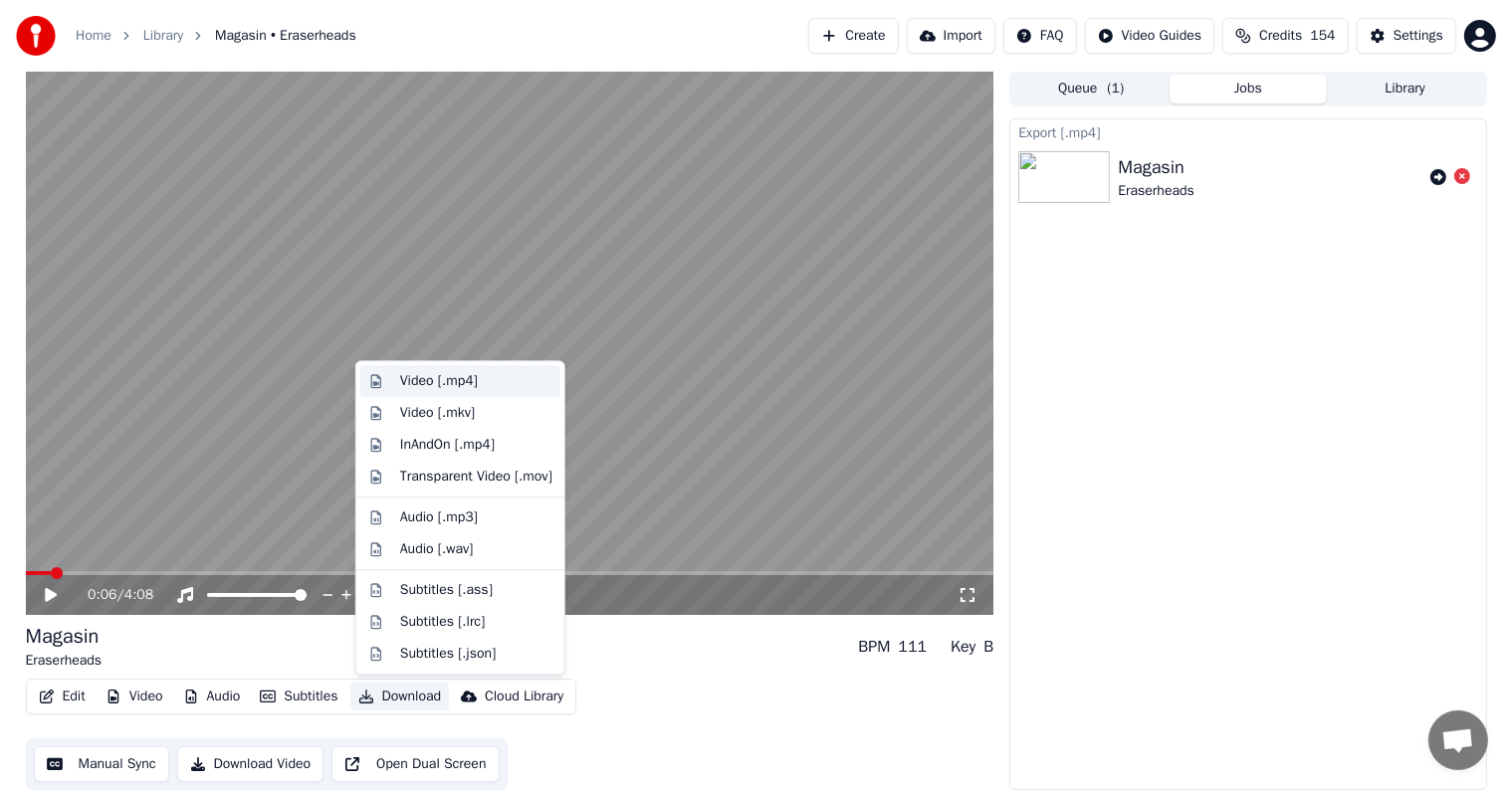 click on "Video [.mp4]" at bounding box center (439, 381) 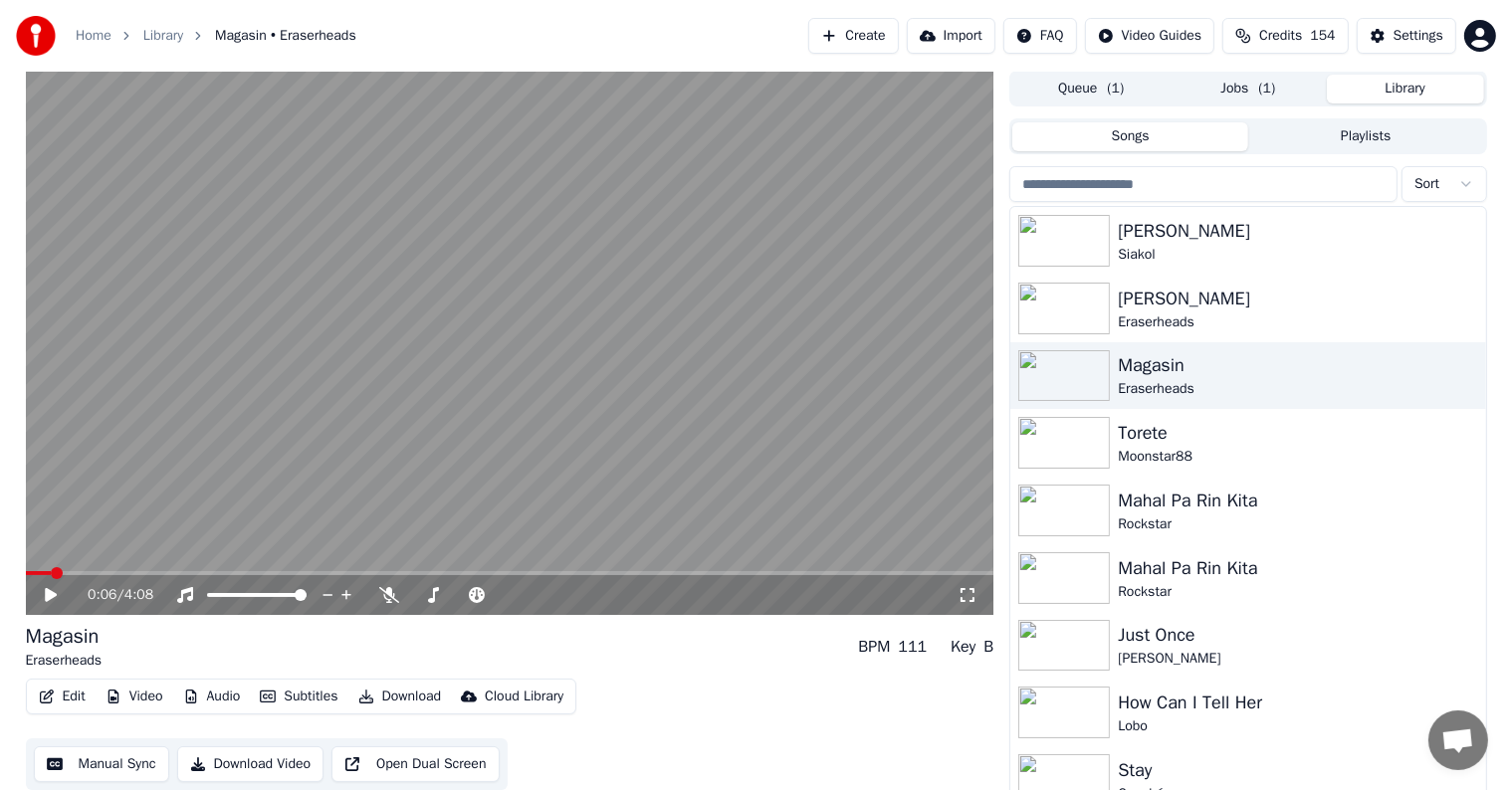 click on "Library" at bounding box center (1405, 89) 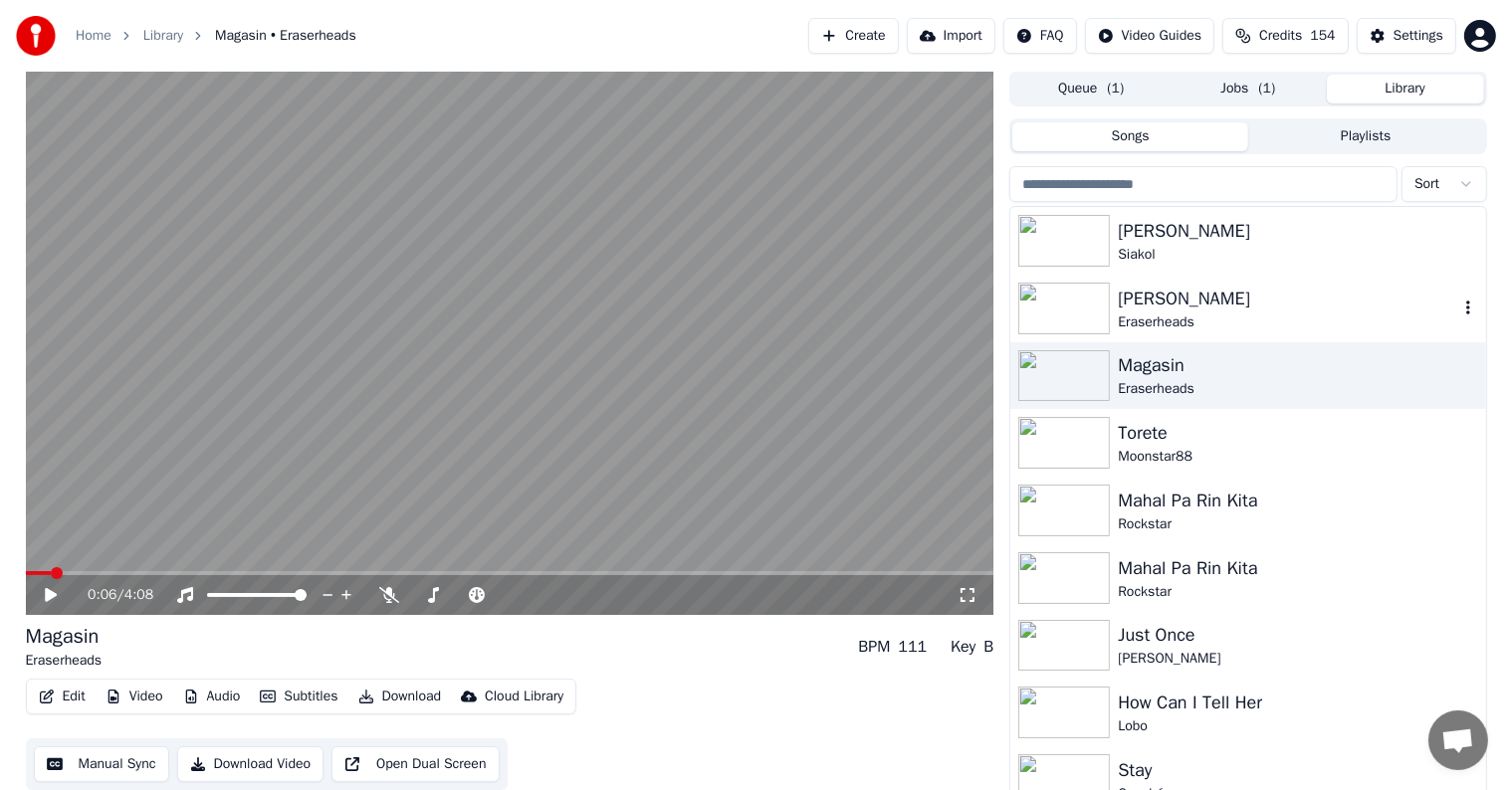 click on "[PERSON_NAME]" at bounding box center [1287, 298] 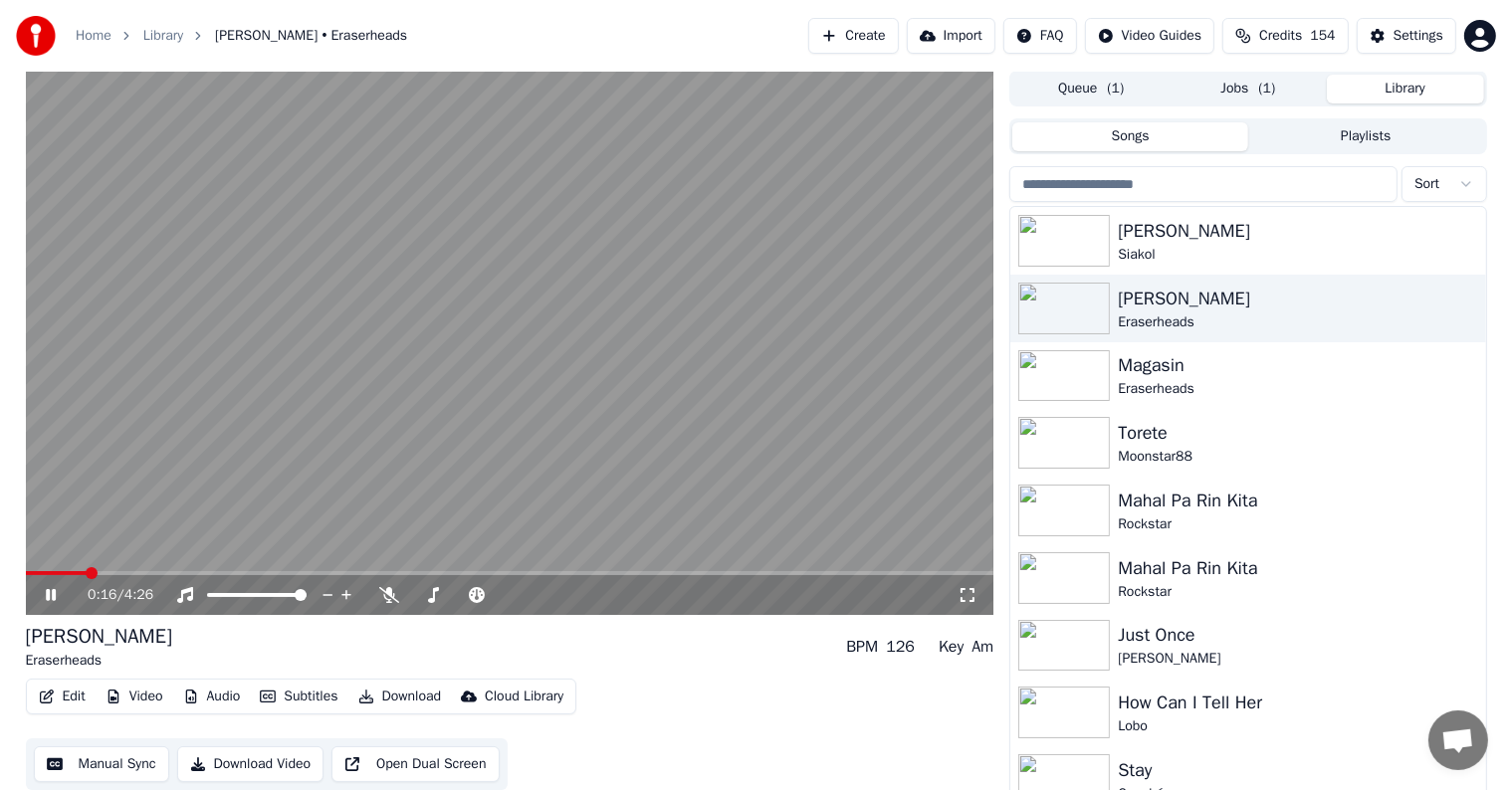 click at bounding box center [510, 342] 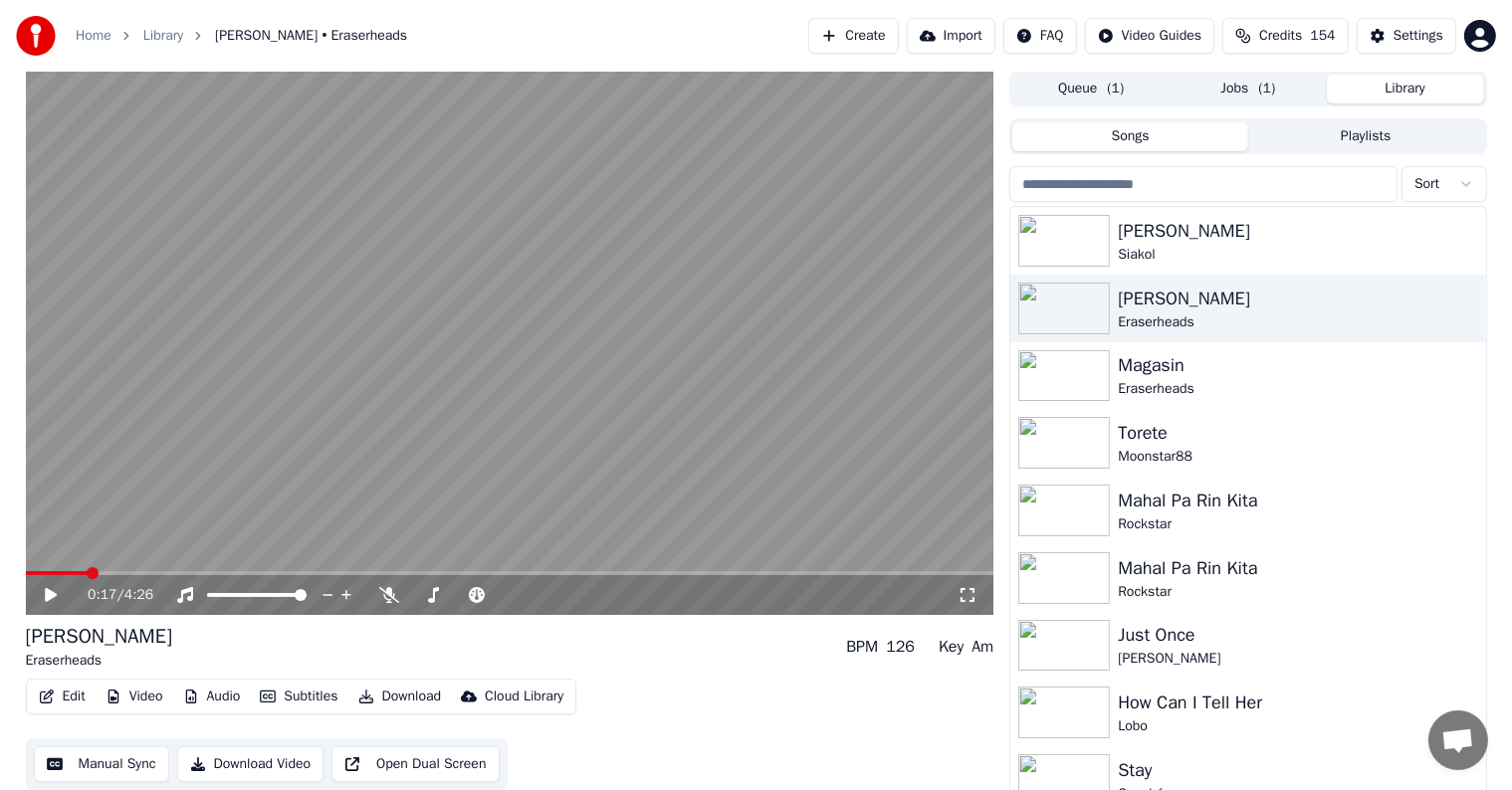 click at bounding box center (510, 342) 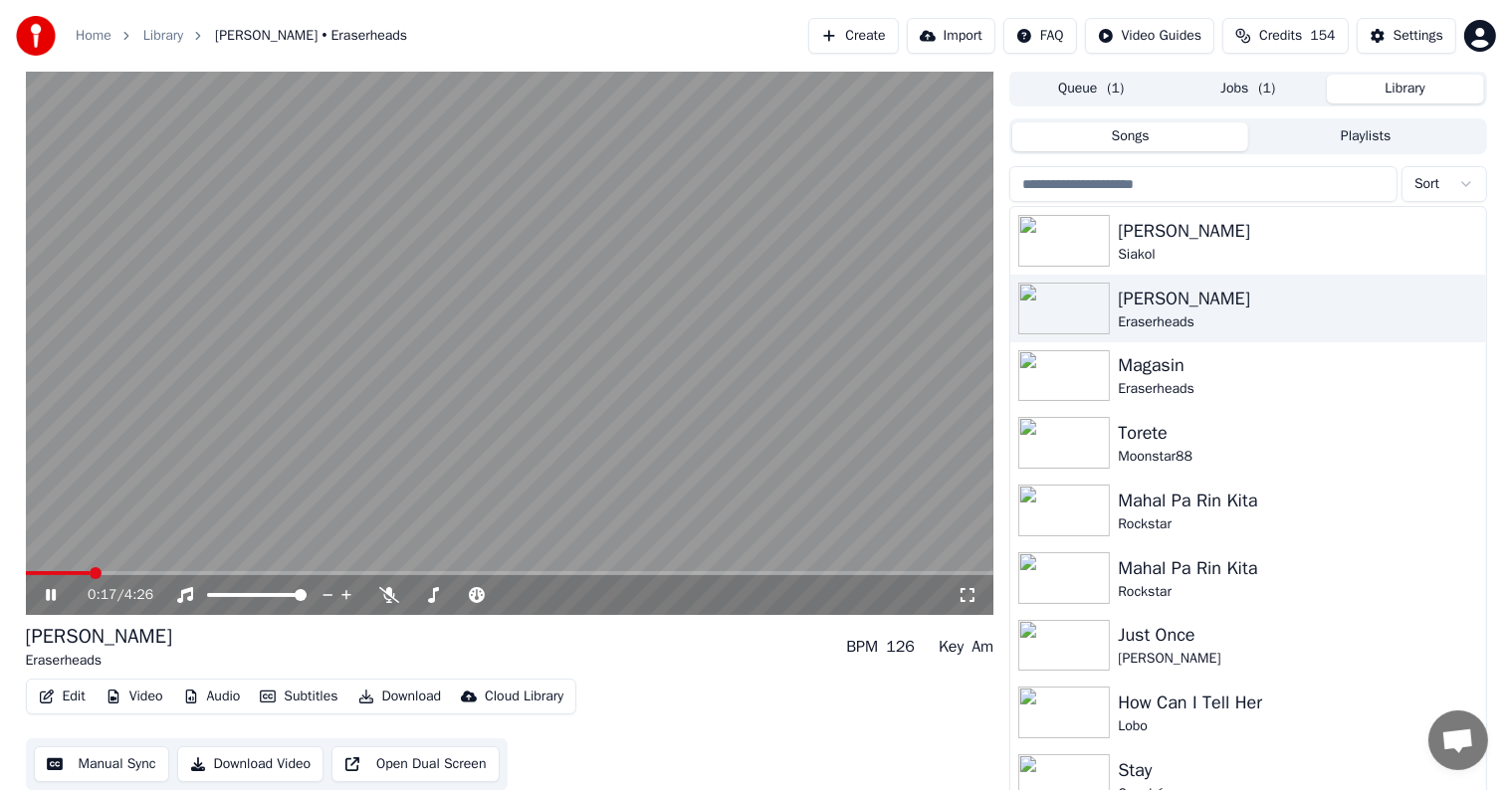 click at bounding box center [58, 573] 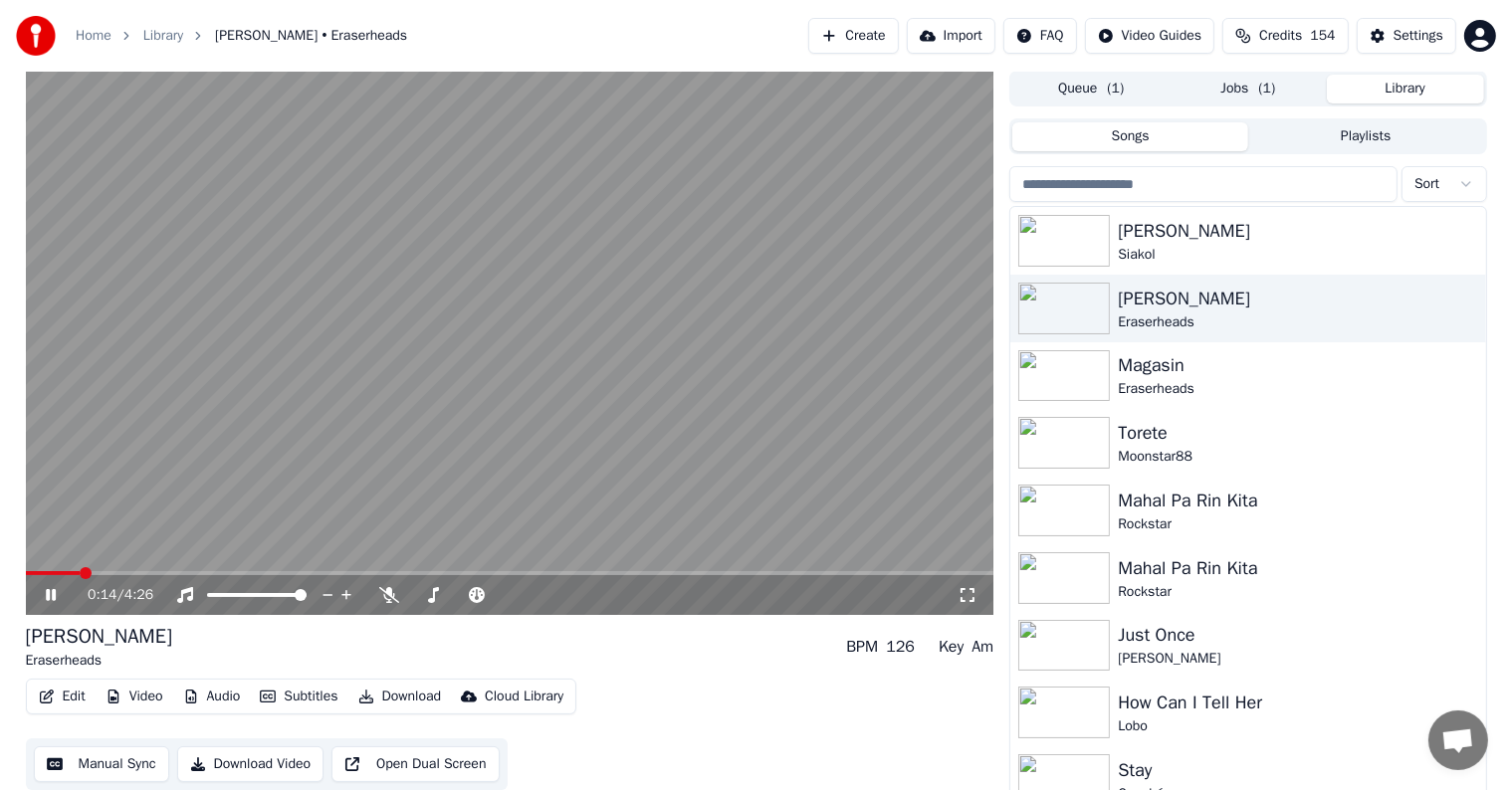 click 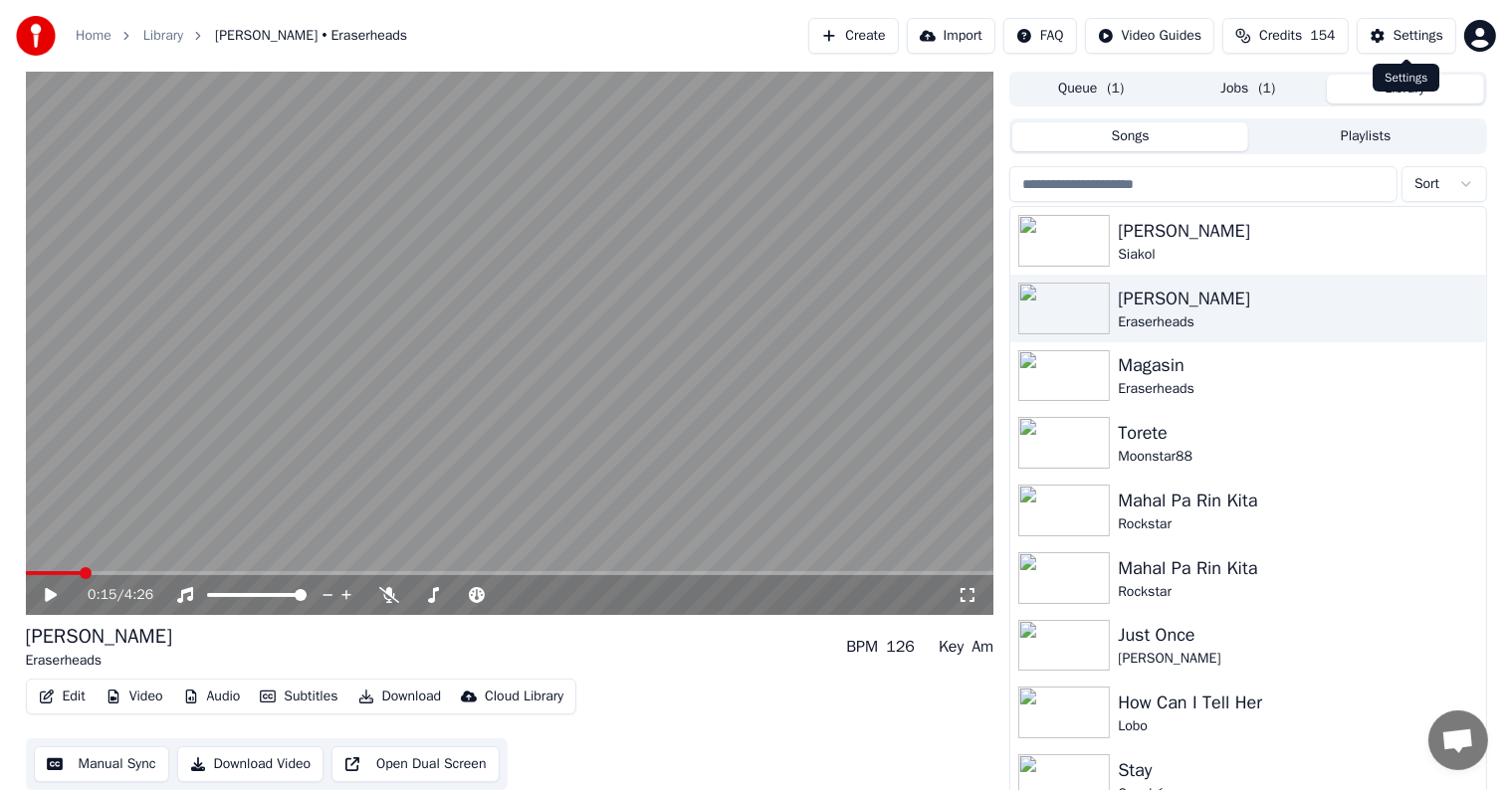 click on "Settings" at bounding box center (1418, 36) 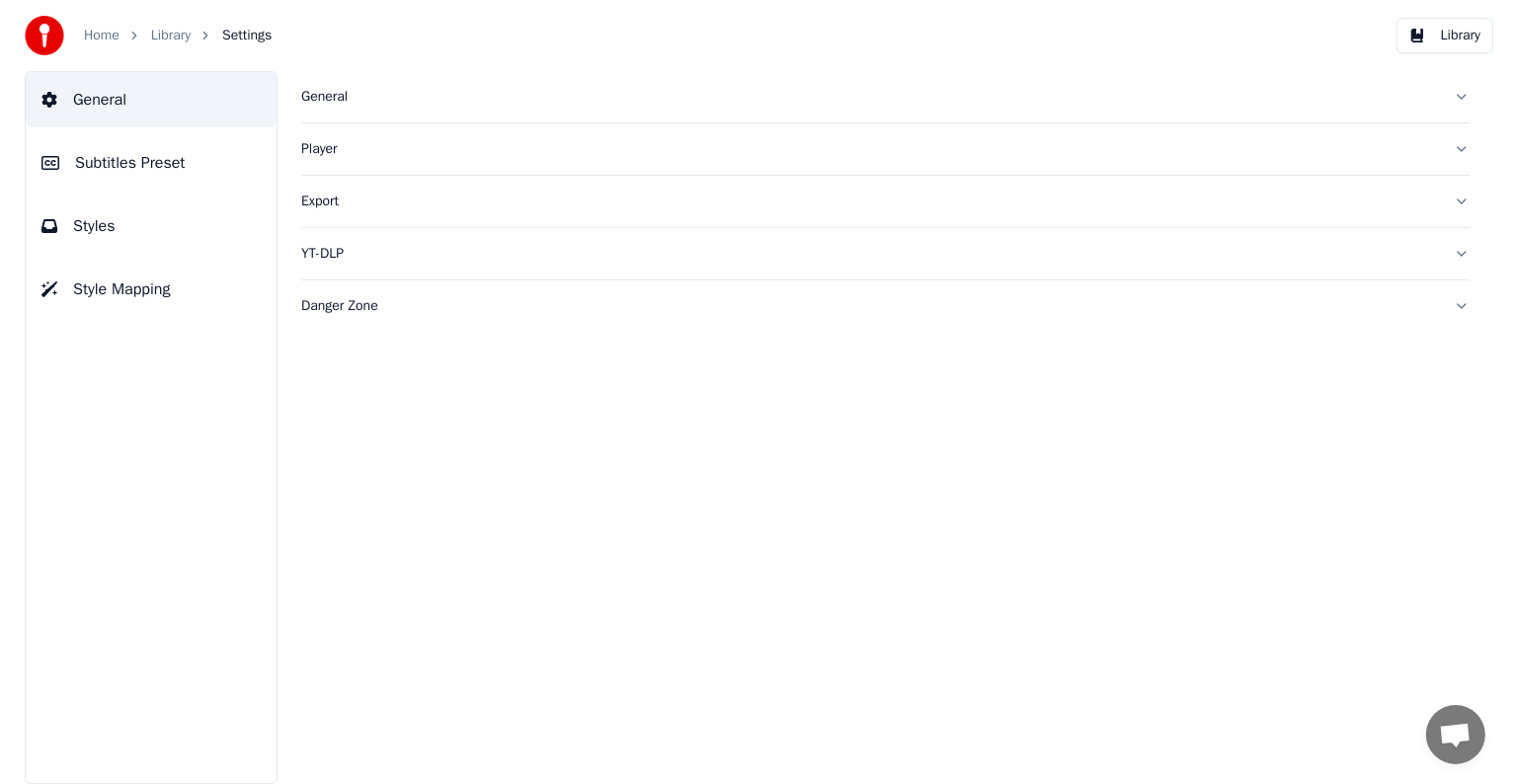 scroll, scrollTop: 0, scrollLeft: 0, axis: both 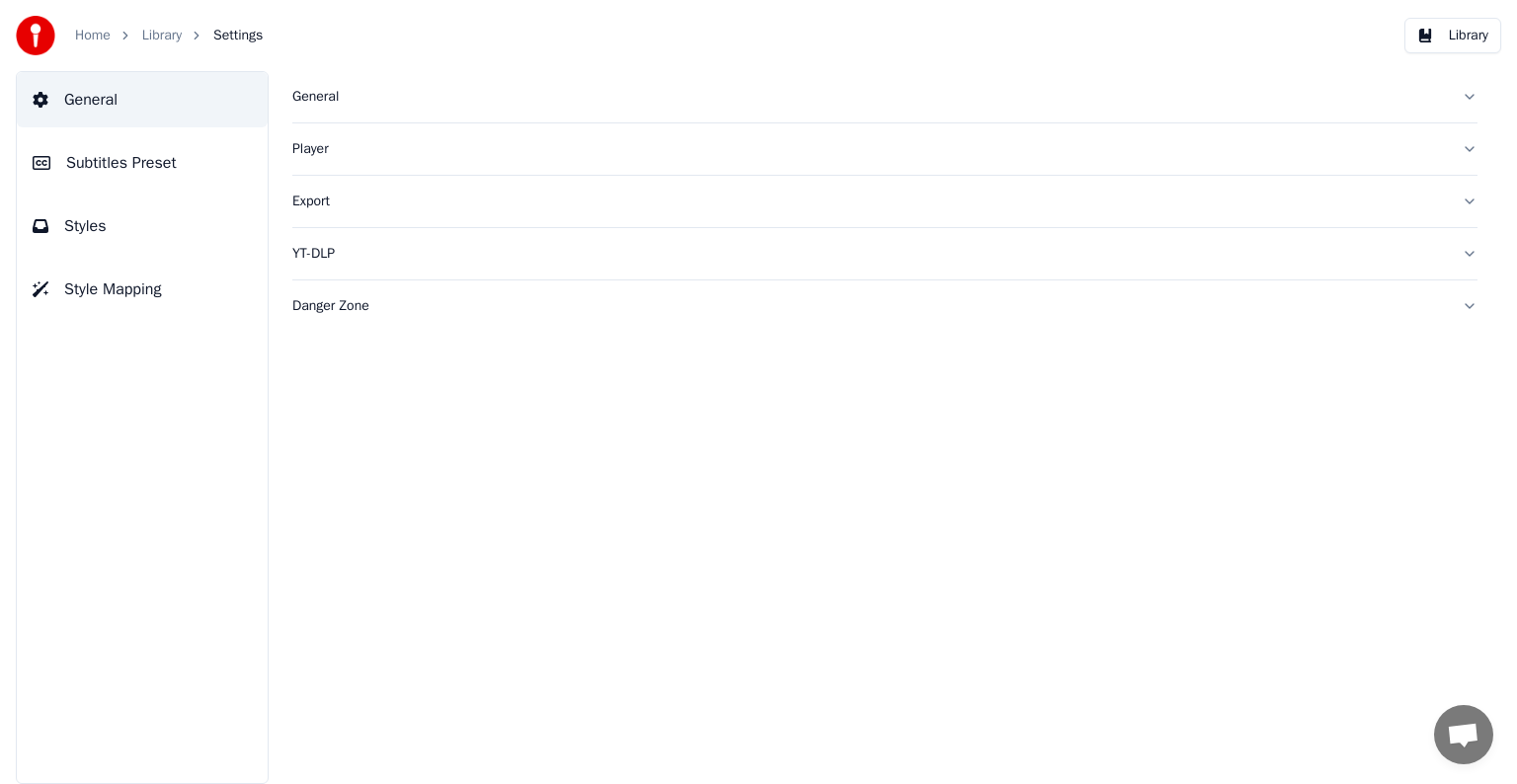 click on "Subtitles Preset" at bounding box center (142, 163) 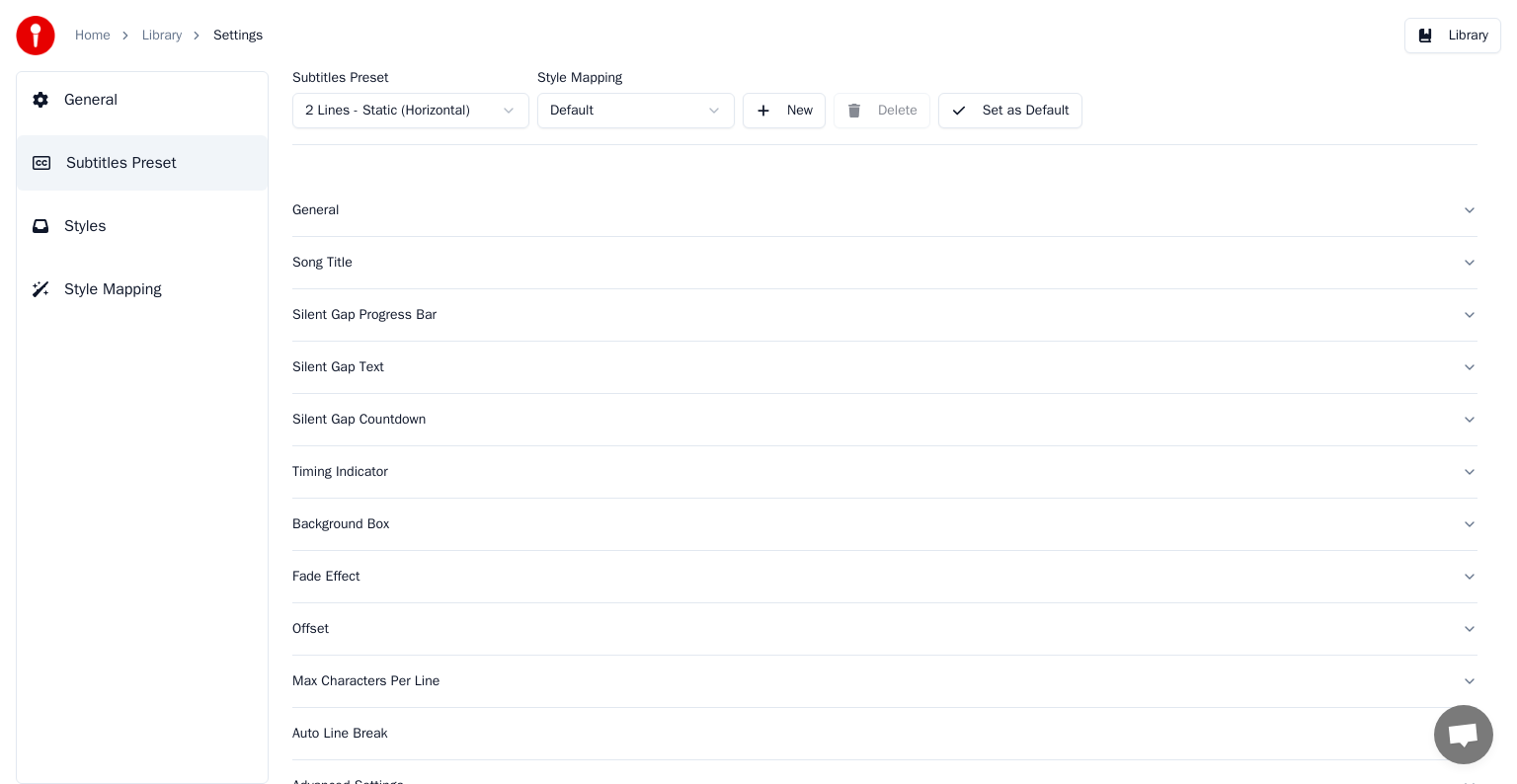 click on "Home Library Settings Library General Subtitles Preset Styles Style Mapping Subtitles Preset 2 Lines - Static (Horizontal) Style Mapping Default New Delete Set as Default General Song Title Silent Gap Progress Bar Silent Gap Text Silent Gap Countdown Timing Indicator Background Box Fade Effect Offset Max Characters Per Line Auto Line Break Advanced Settings Chat [PERSON_NAME] from Youka Desktop More channels Continue on Email Offline. You were inactive for some time. Send a message to reconnect to the chat. Youka Desktop Hello! How can I help you?  [DATE] Hi! I'ts me again. The lyrics are not appearing. Even editing to add lyrics again, it's not appearing. I already spent 22 credits for this please check [DATE] [DATE] [PERSON_NAME], credits should refunded automatically in case of failure, please let me check [DATE] yeah but credits are used again in adding the lyrics in the song that supposed to be good in the first place [DATE] Read [PERSON_NAME] added 22 more credits to your account. [DATE] Crisp" at bounding box center [758, 392] 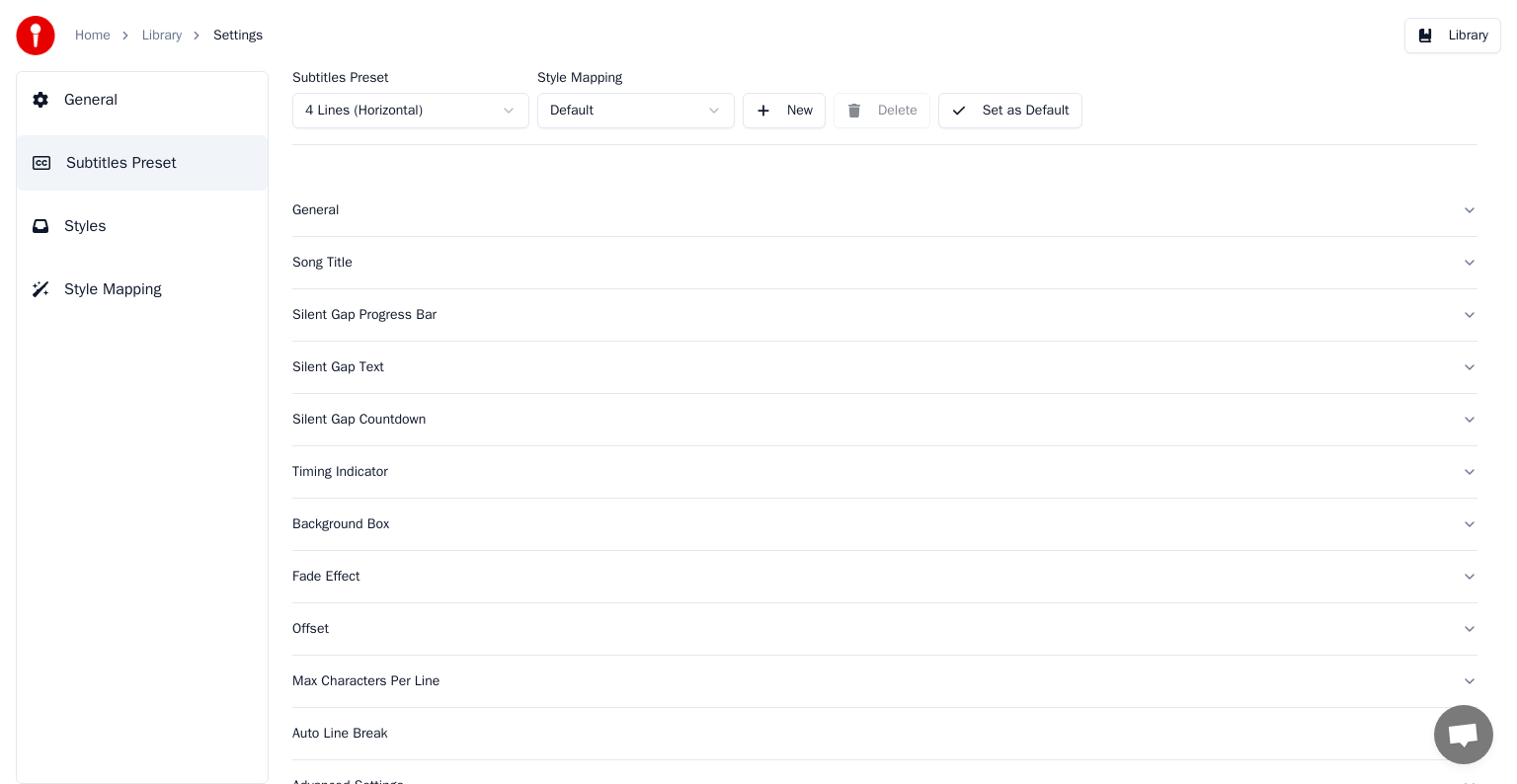 click on "Song Title" at bounding box center (869, 263) 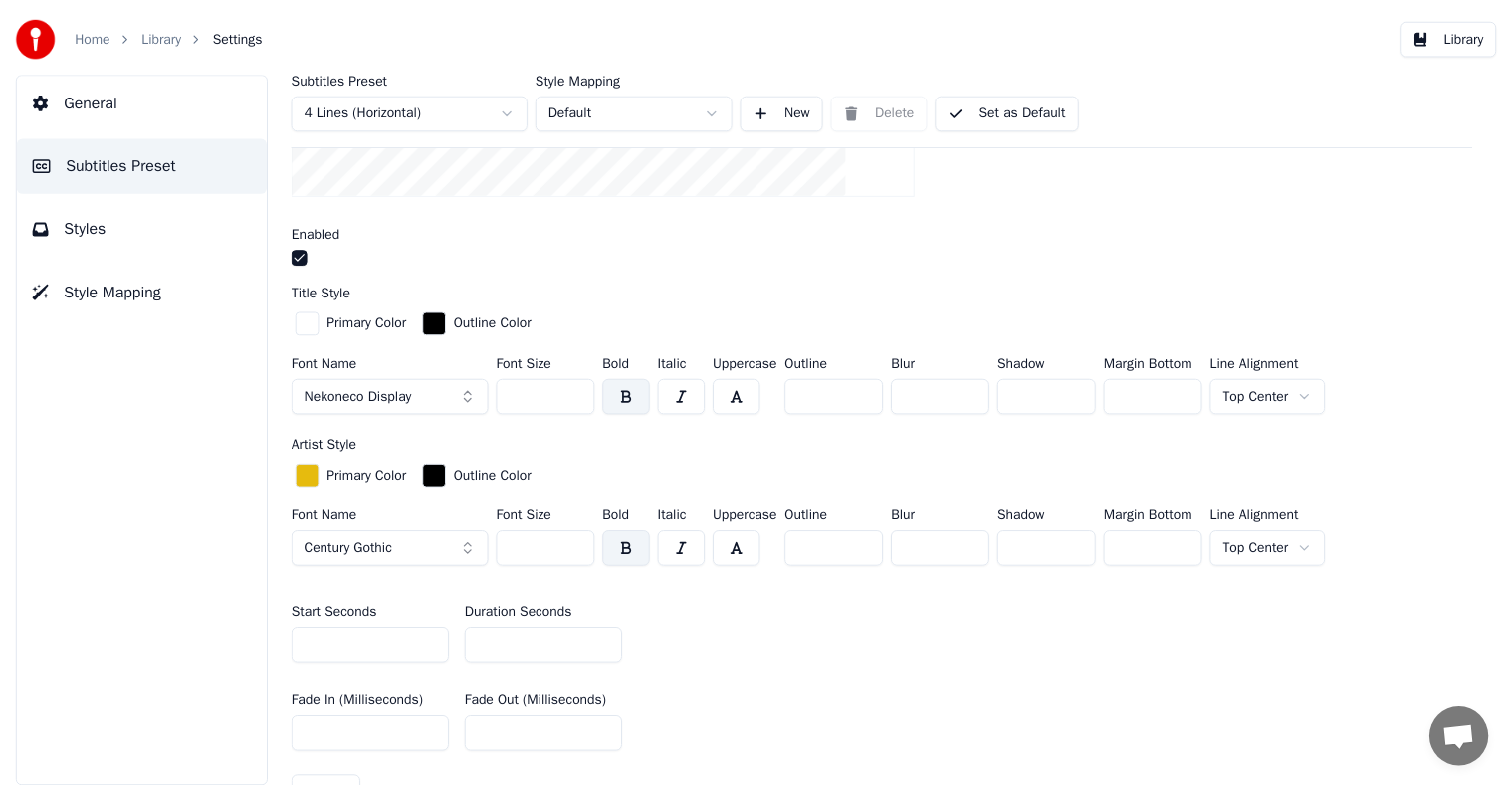 scroll, scrollTop: 497, scrollLeft: 0, axis: vertical 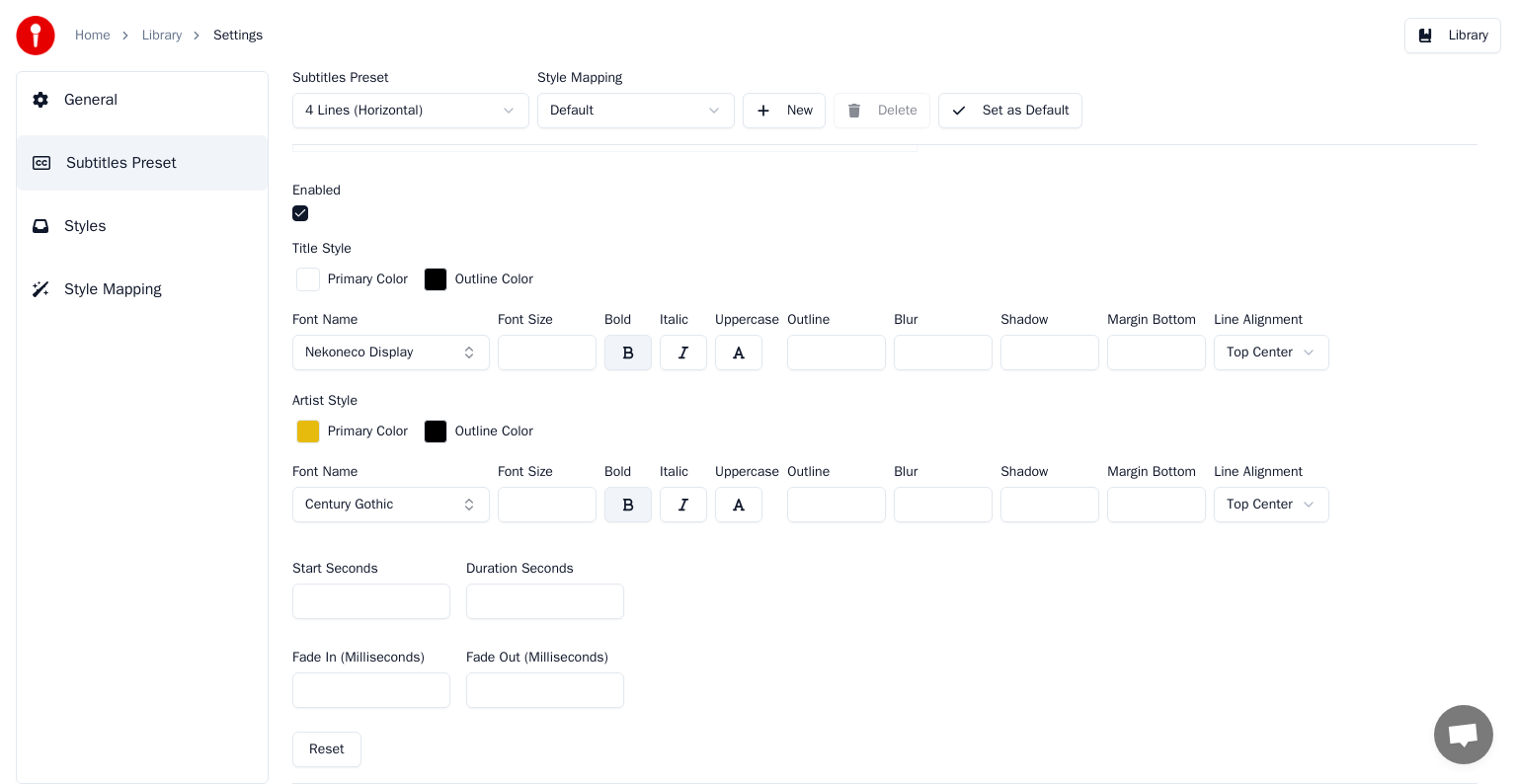 click on "*" at bounding box center (545, 601) 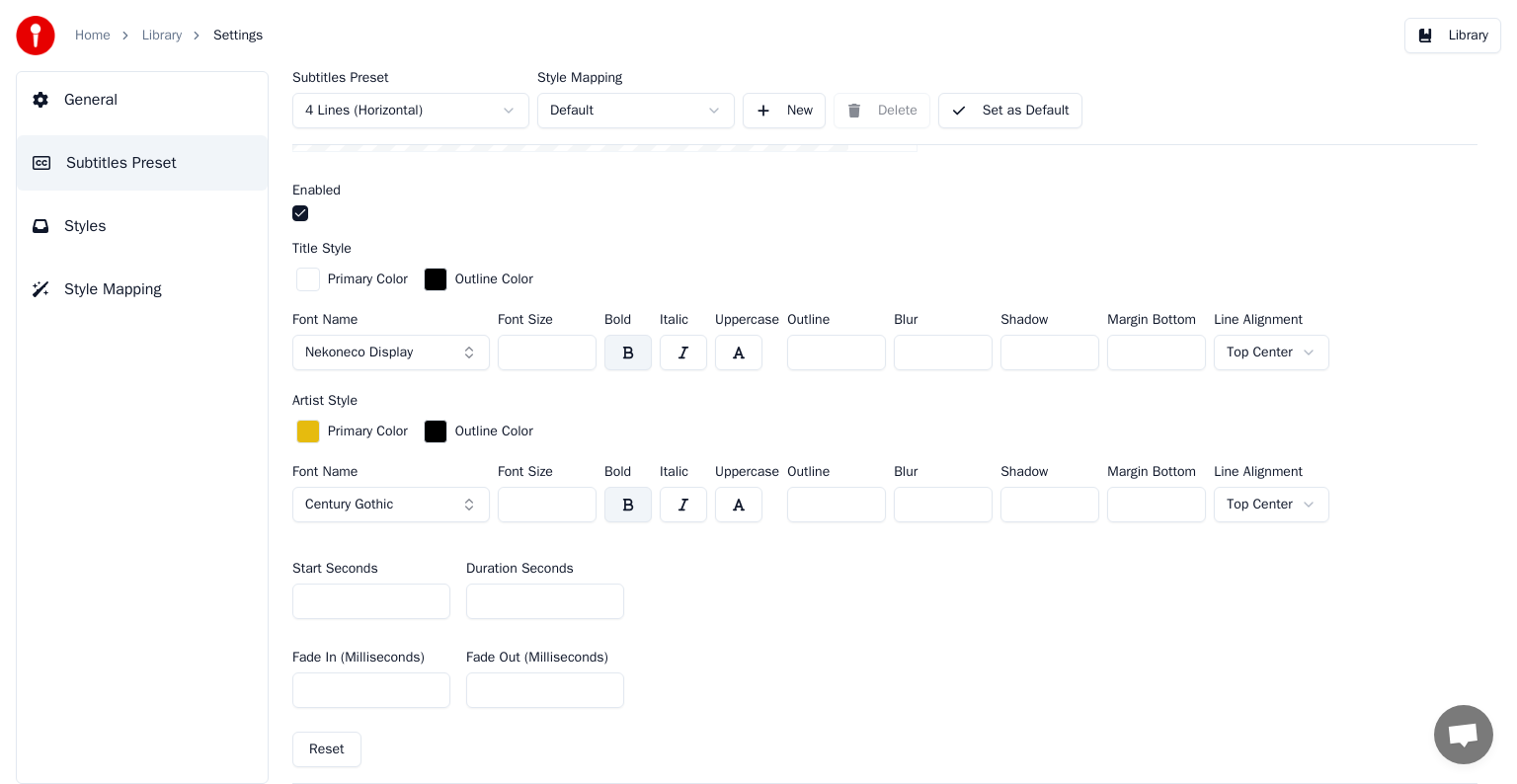 click on "*" at bounding box center (545, 601) 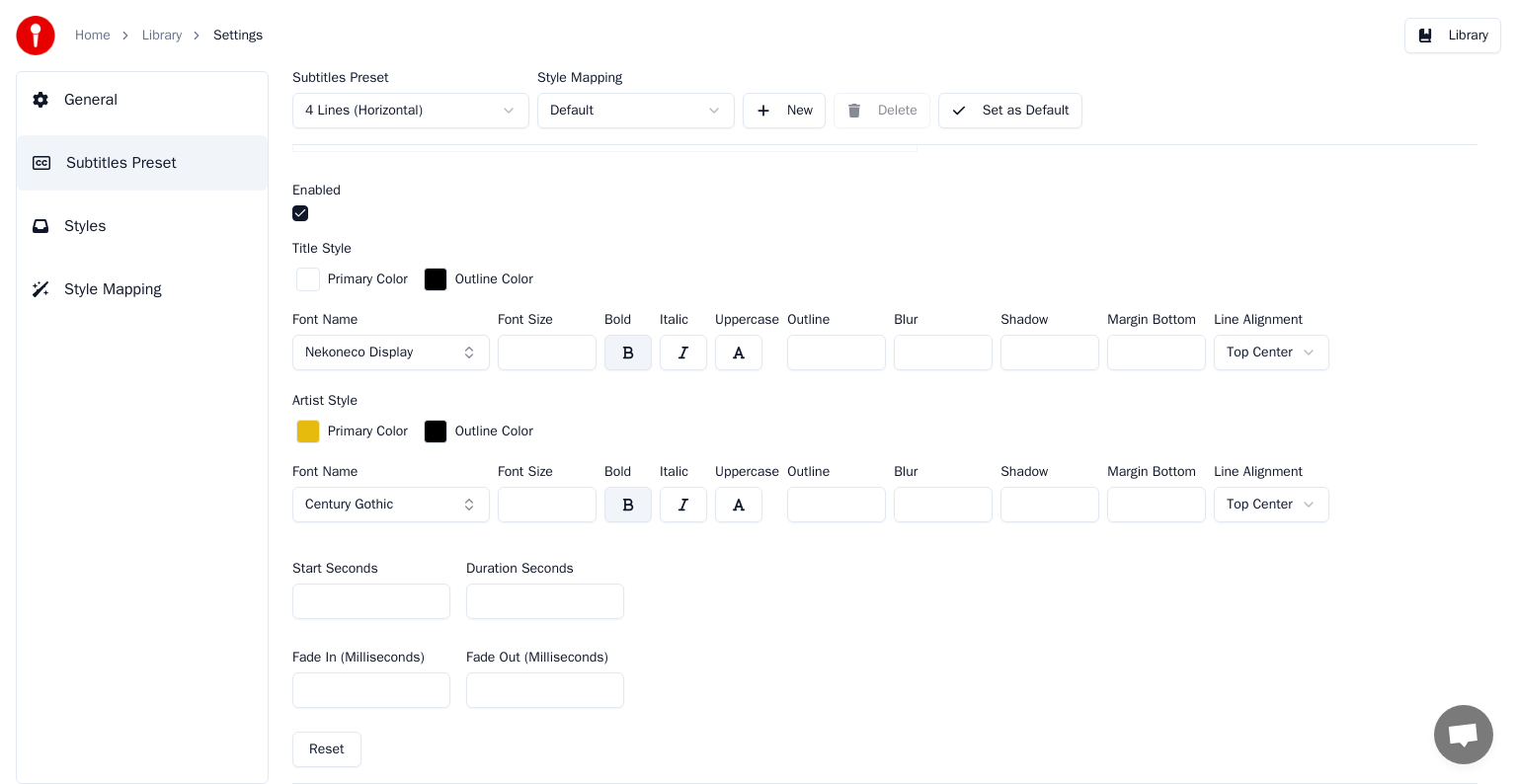 click on "**" at bounding box center [545, 601] 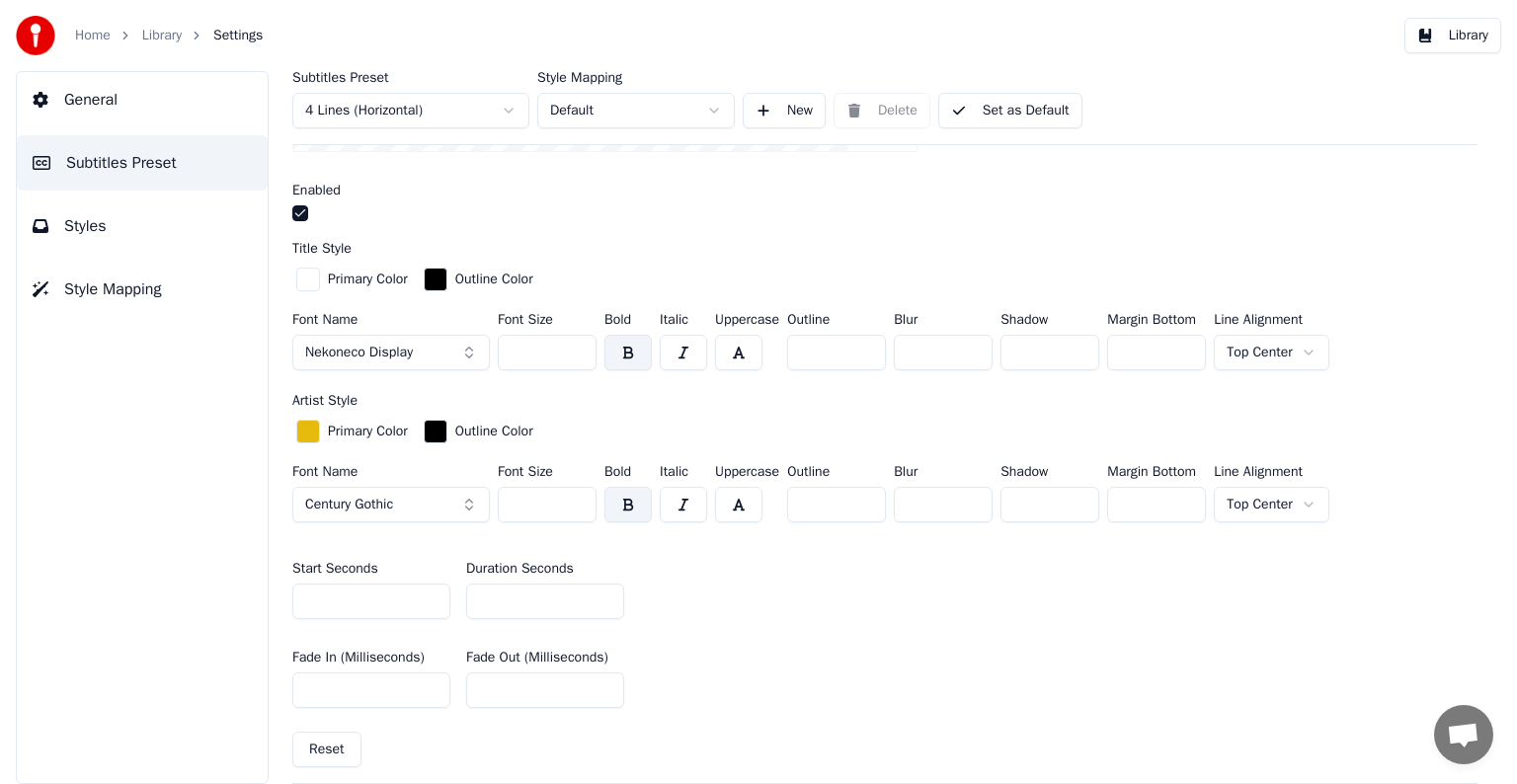 click on "**" at bounding box center (545, 601) 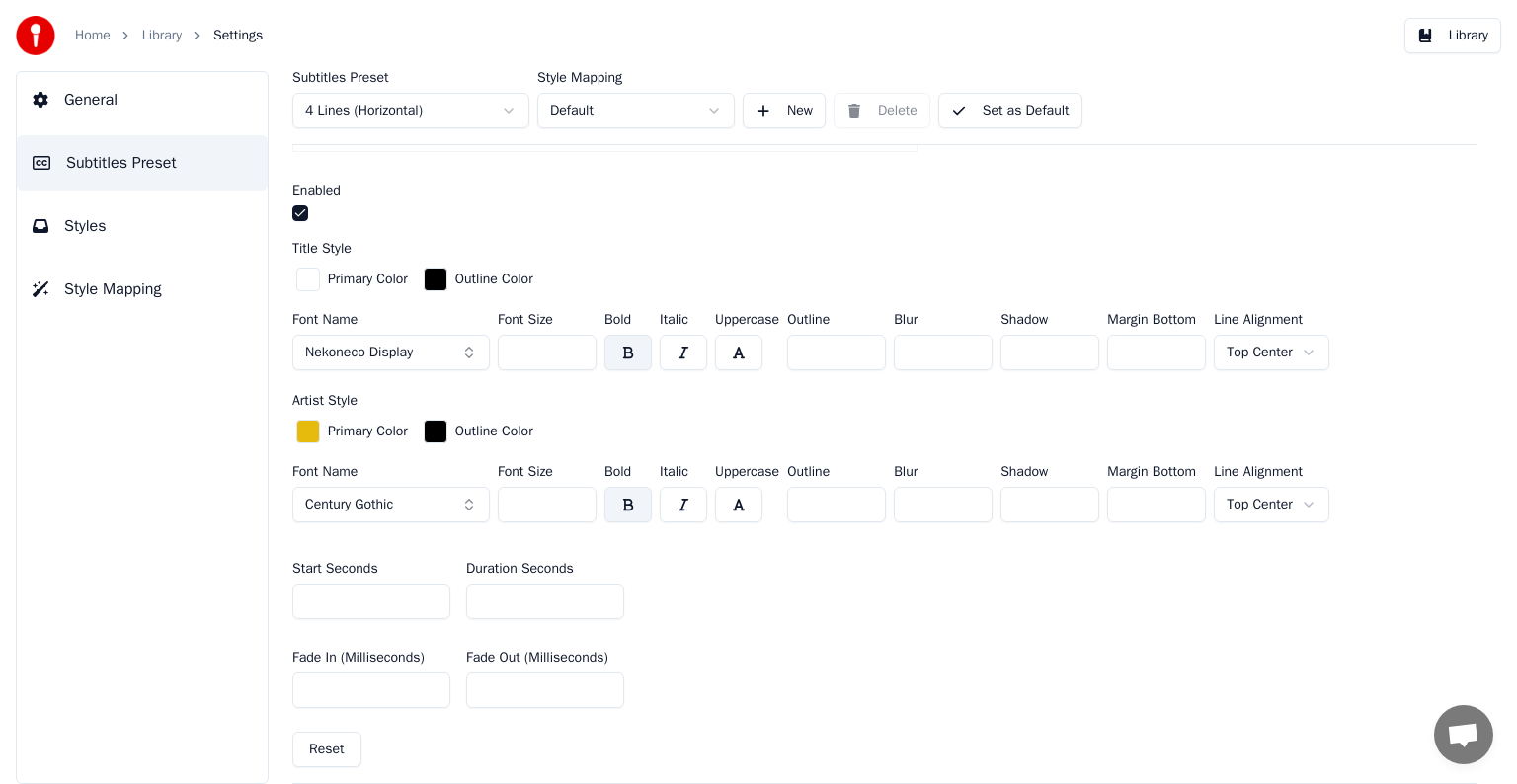 click on "**" at bounding box center (545, 601) 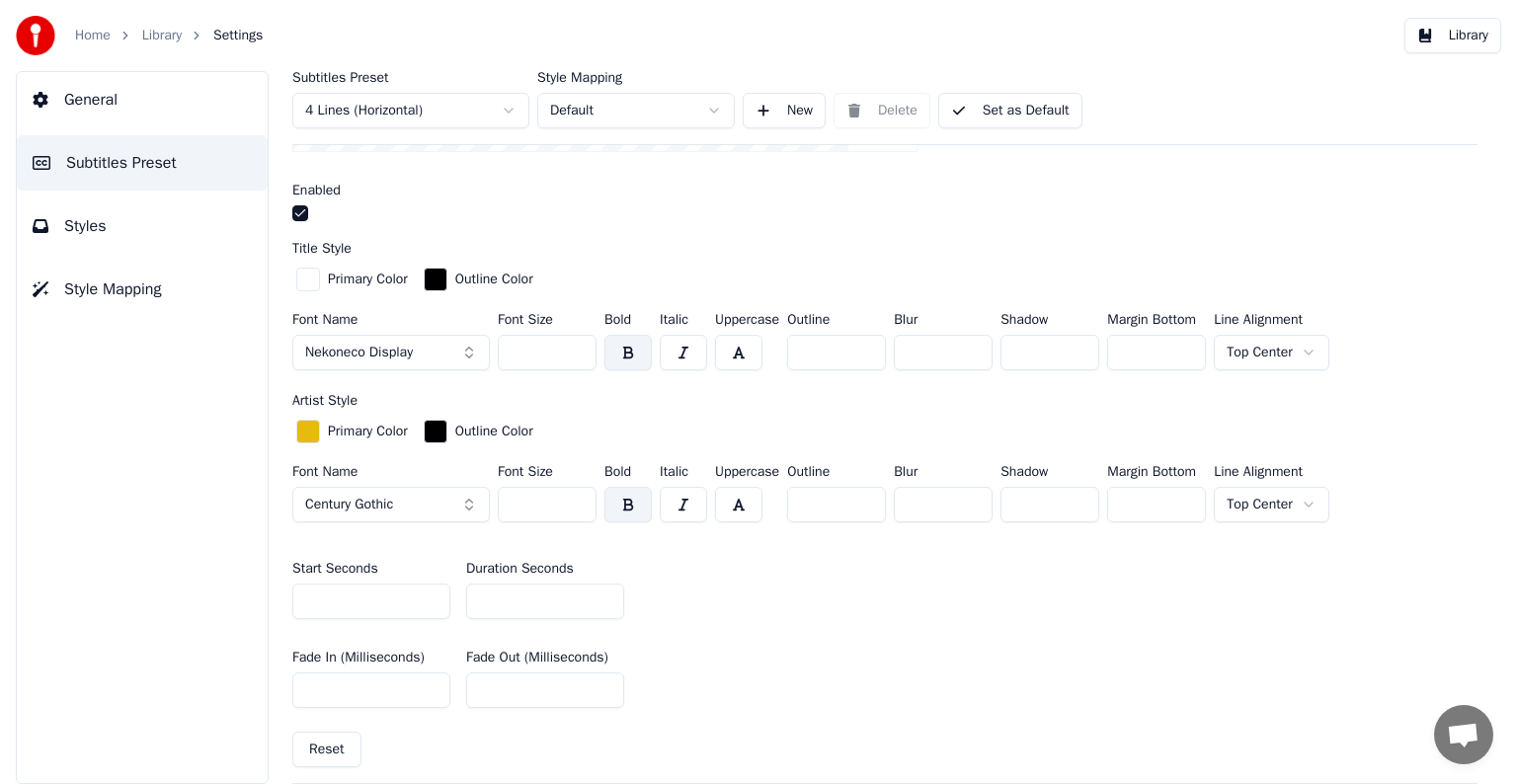 type on "**" 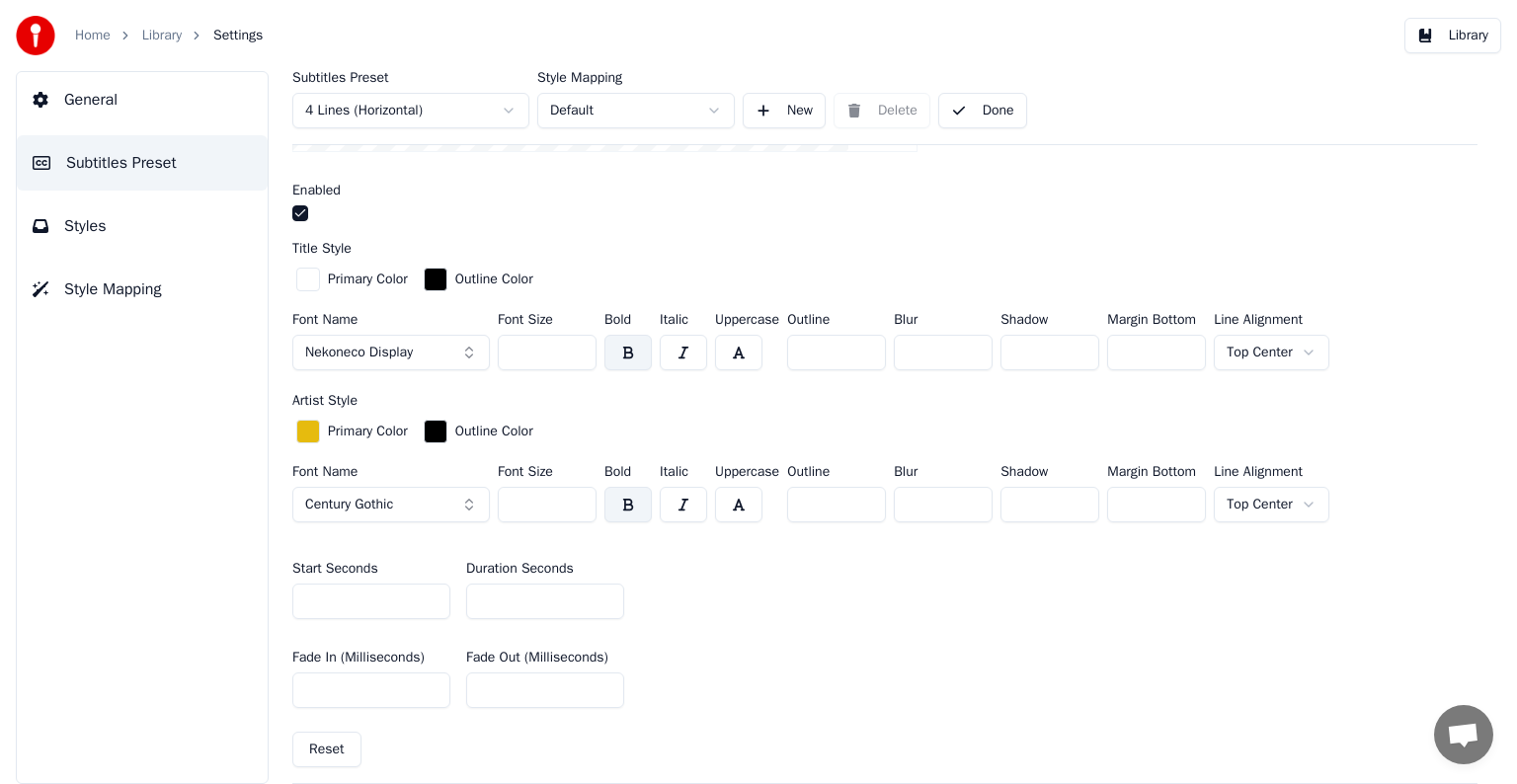 click on "Library" at bounding box center [162, 36] 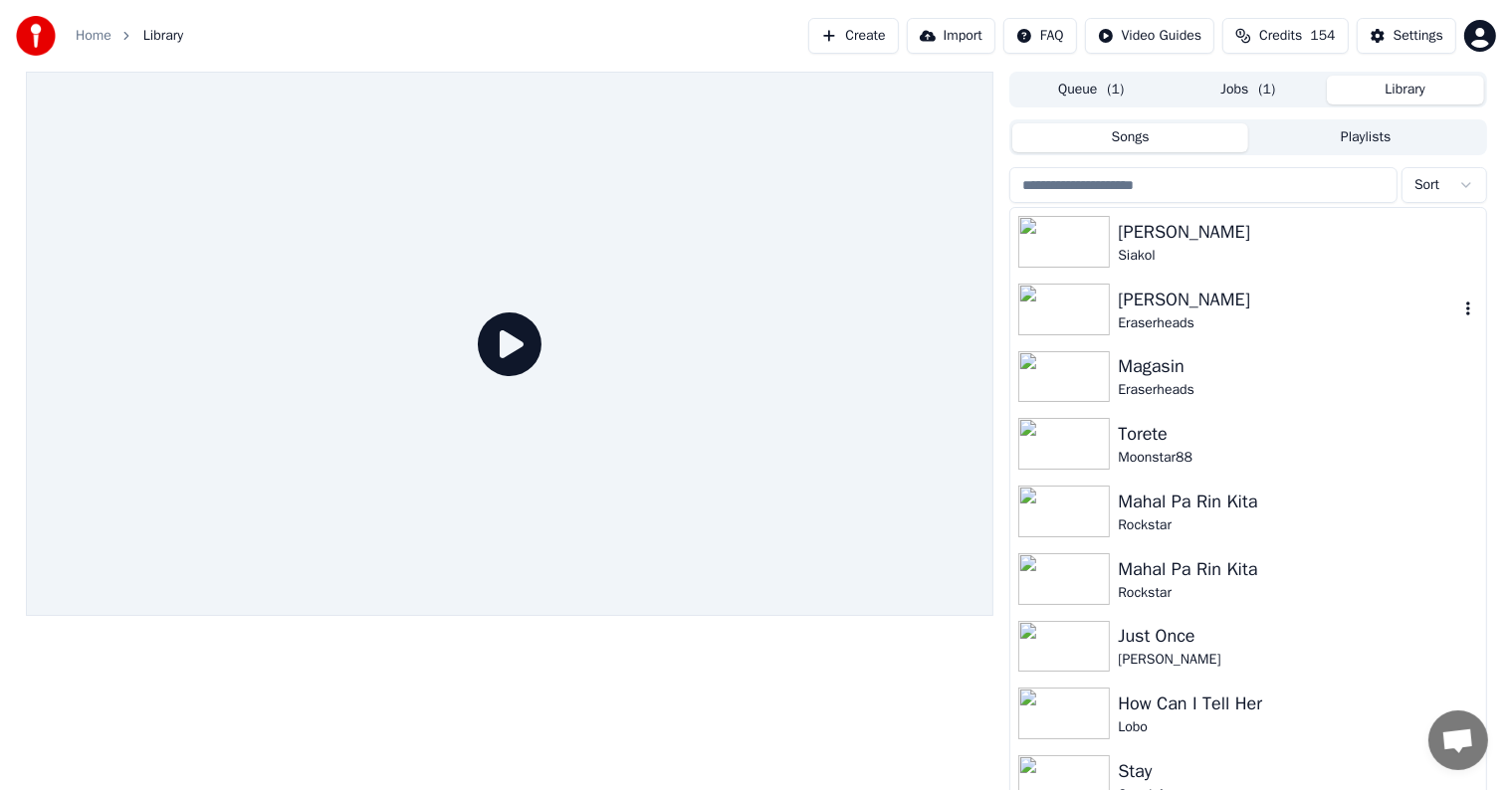 click on "Eraserheads" at bounding box center (1287, 323) 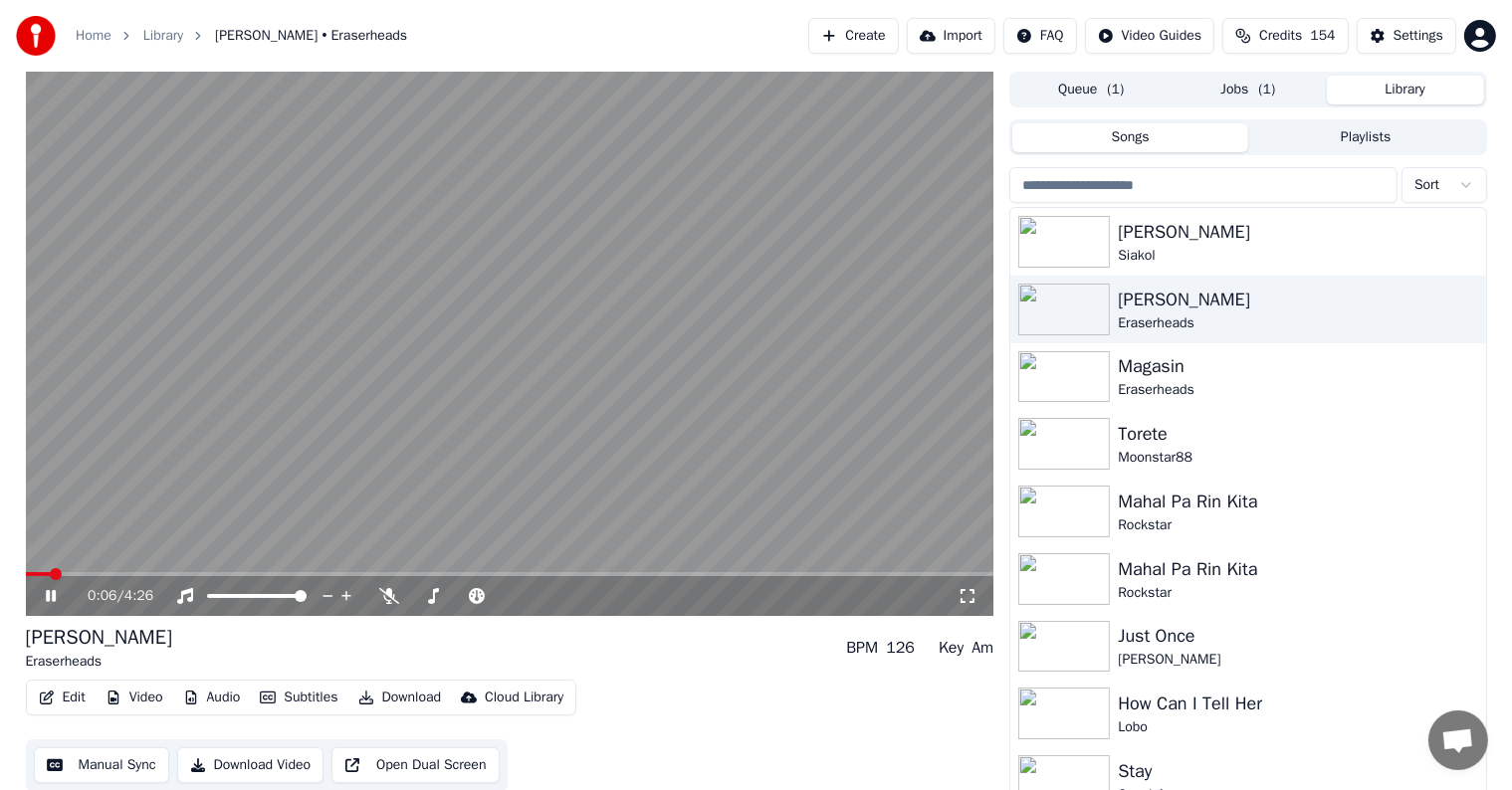 click at bounding box center (510, 343) 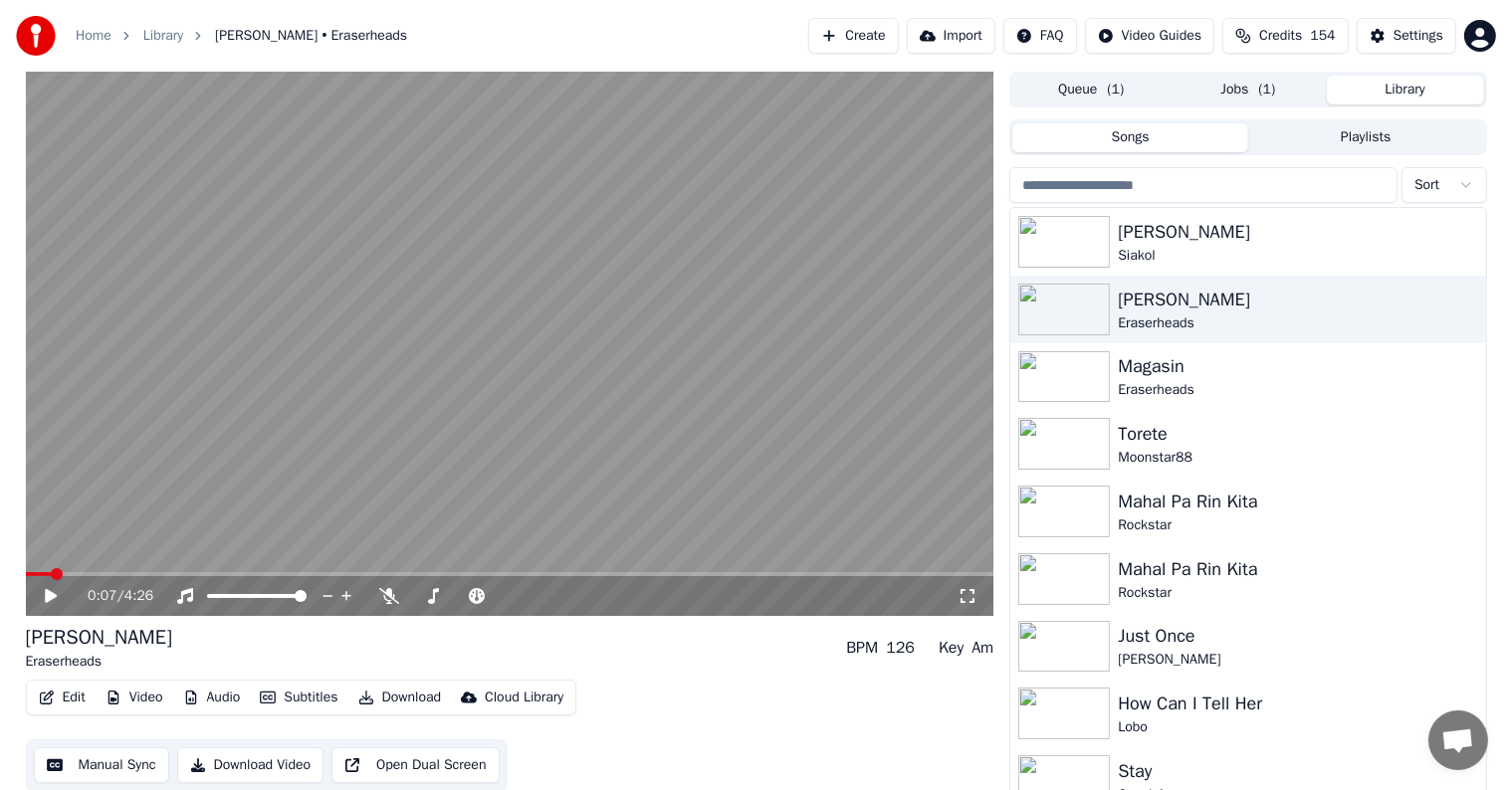 click at bounding box center (510, 343) 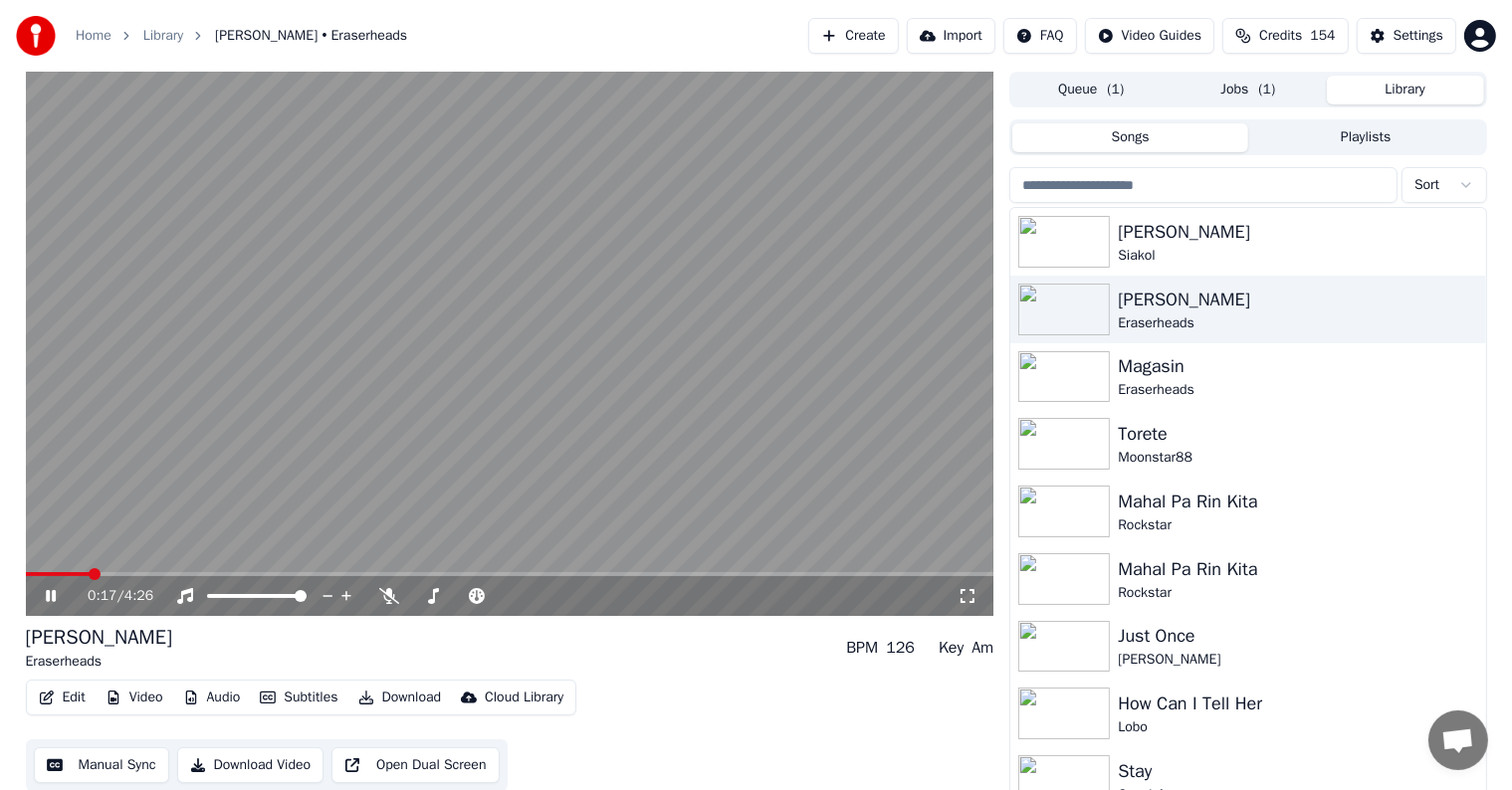 click 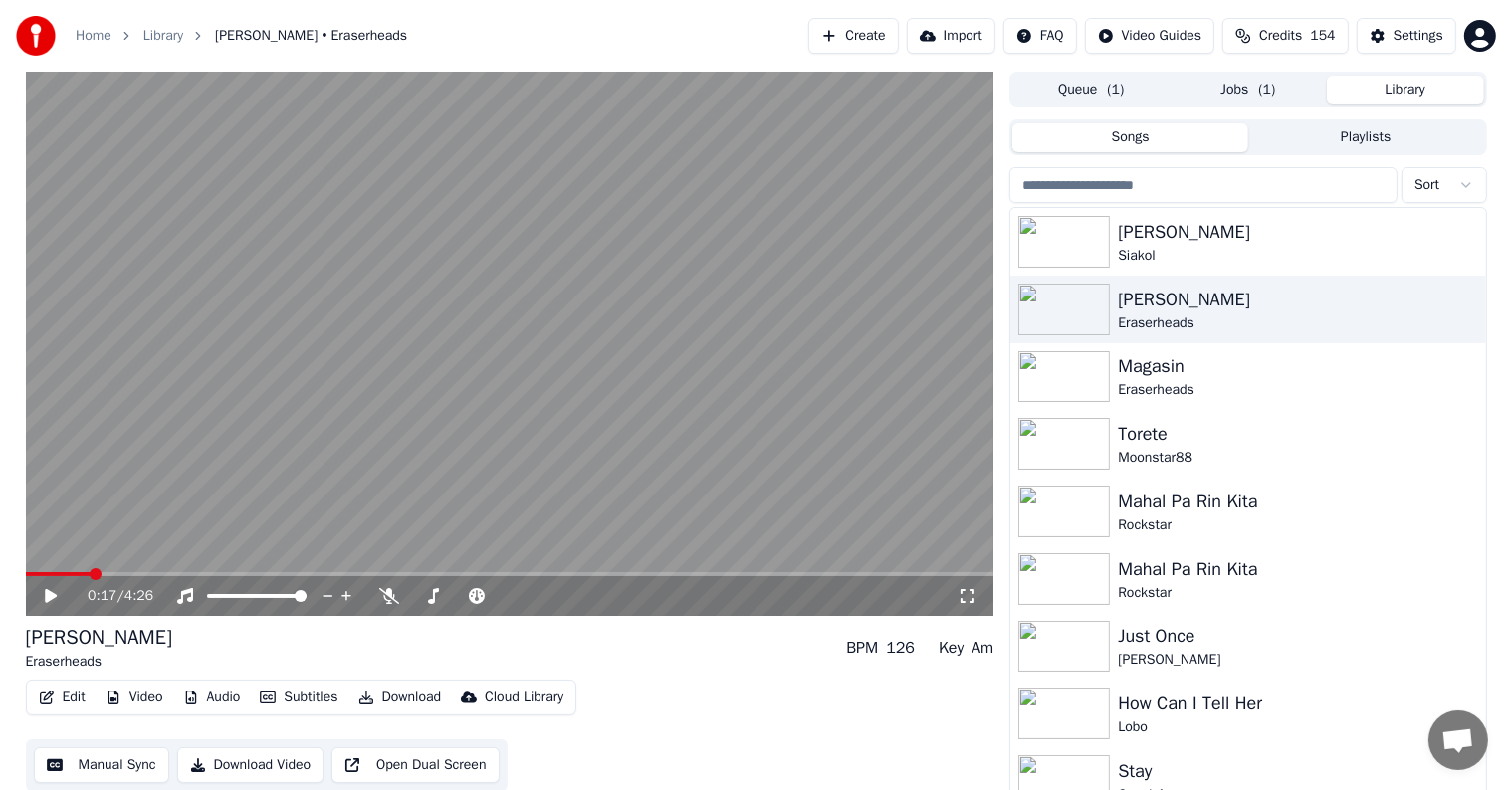 click on "Manual Sync" at bounding box center [102, 765] 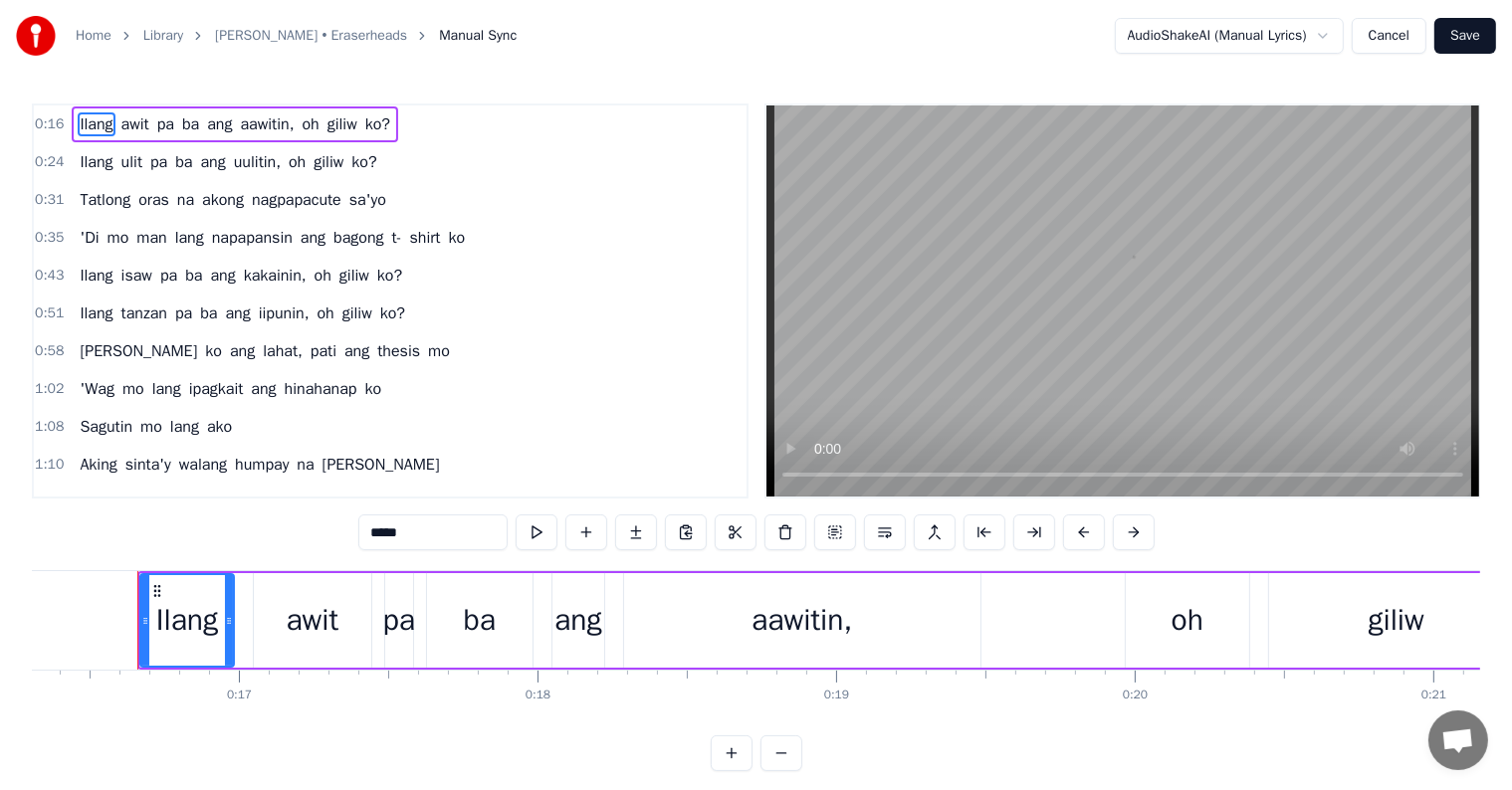 scroll, scrollTop: 0, scrollLeft: 4874, axis: horizontal 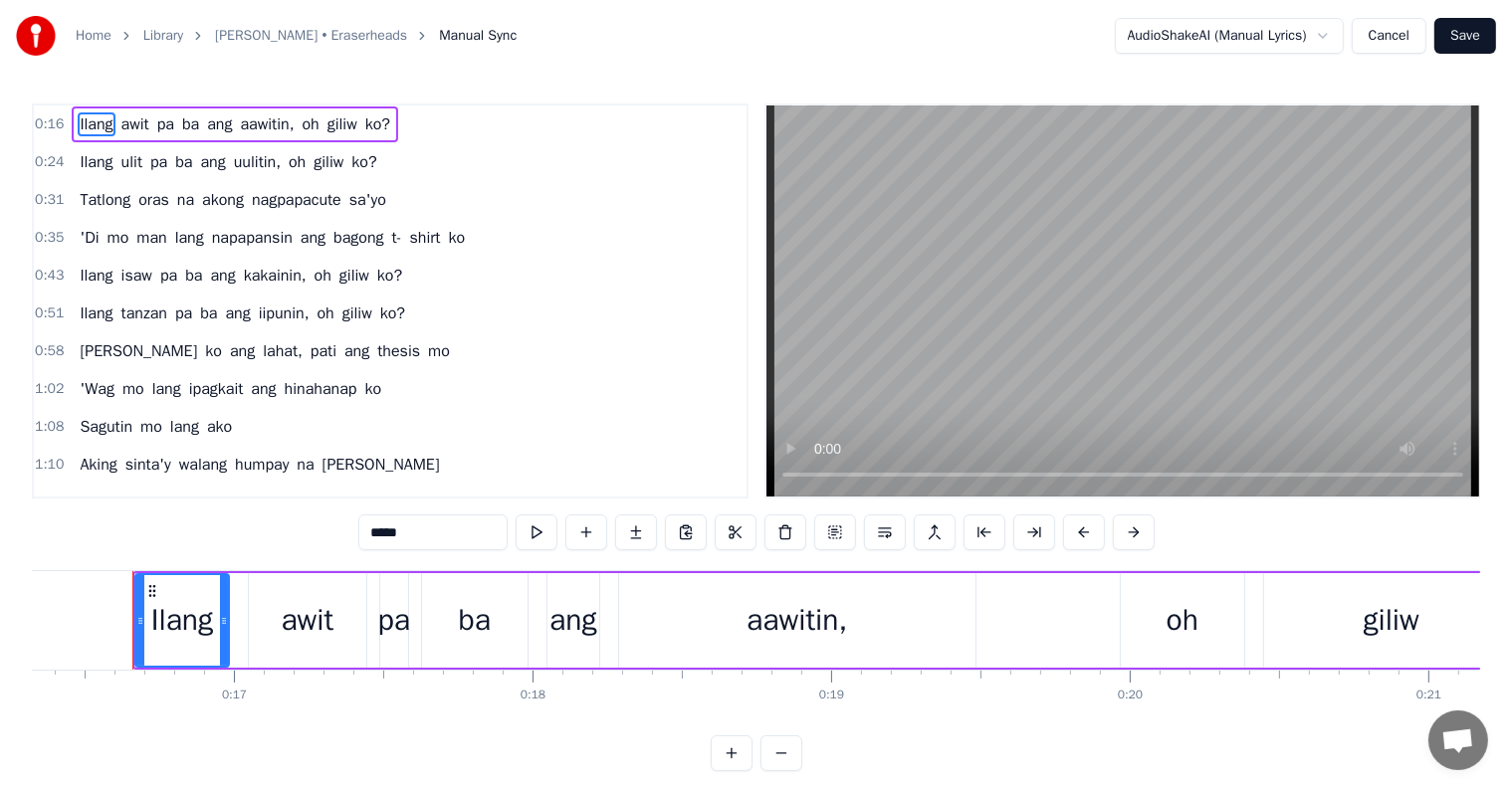 click at bounding box center [34928, 620] 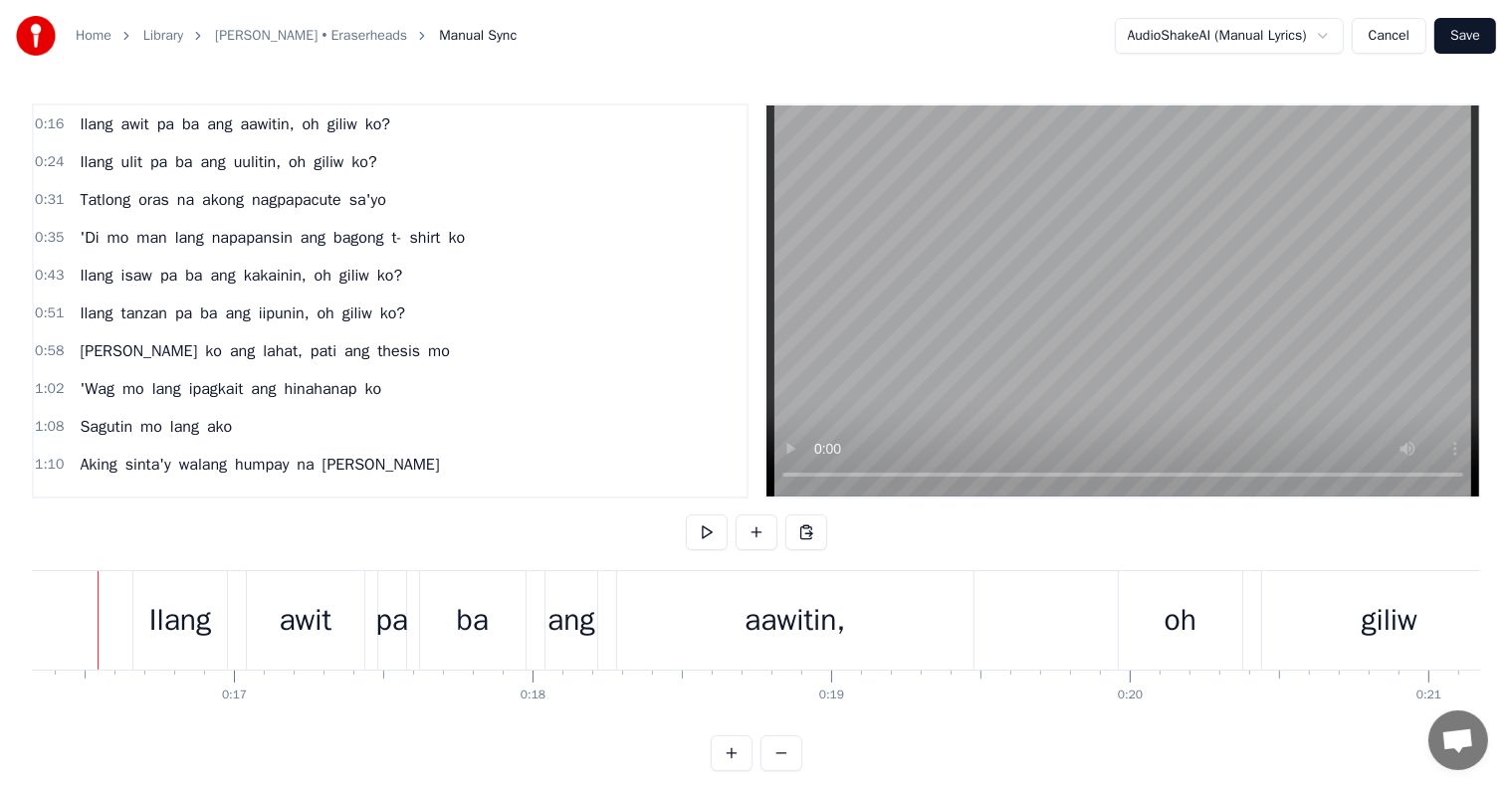 scroll, scrollTop: 0, scrollLeft: 4840, axis: horizontal 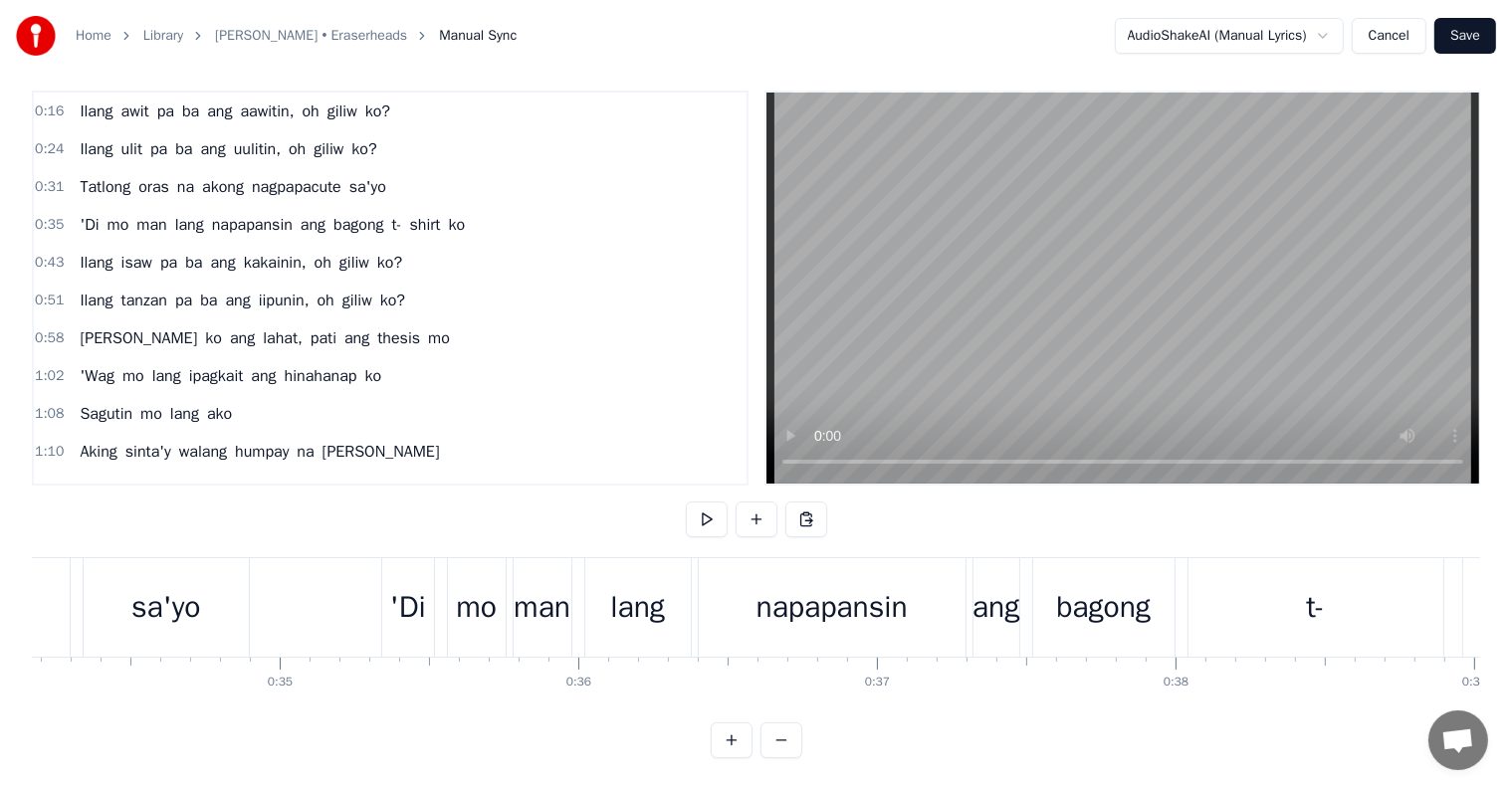 click on "'Di" at bounding box center (408, 607) 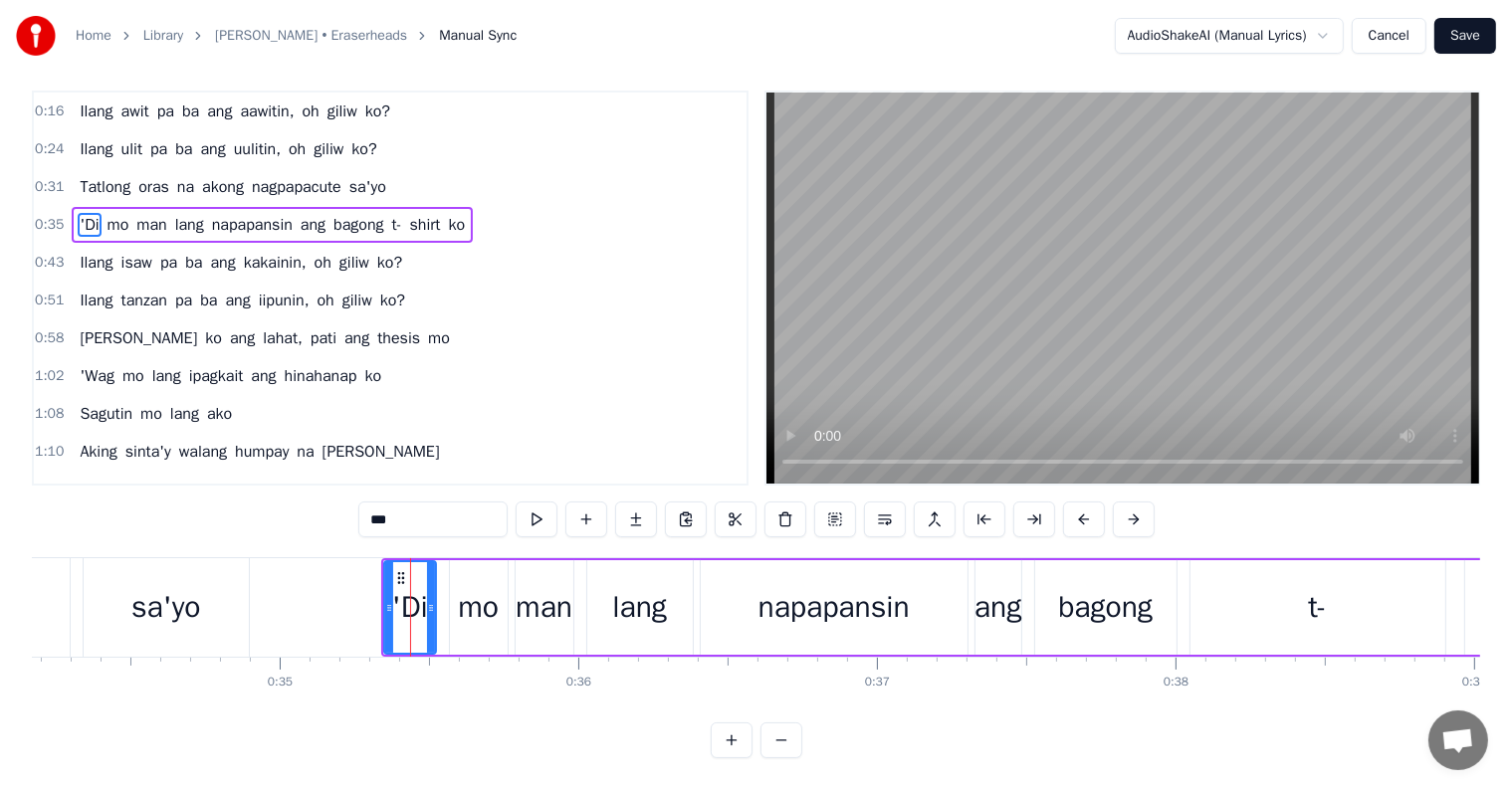scroll, scrollTop: 0, scrollLeft: 0, axis: both 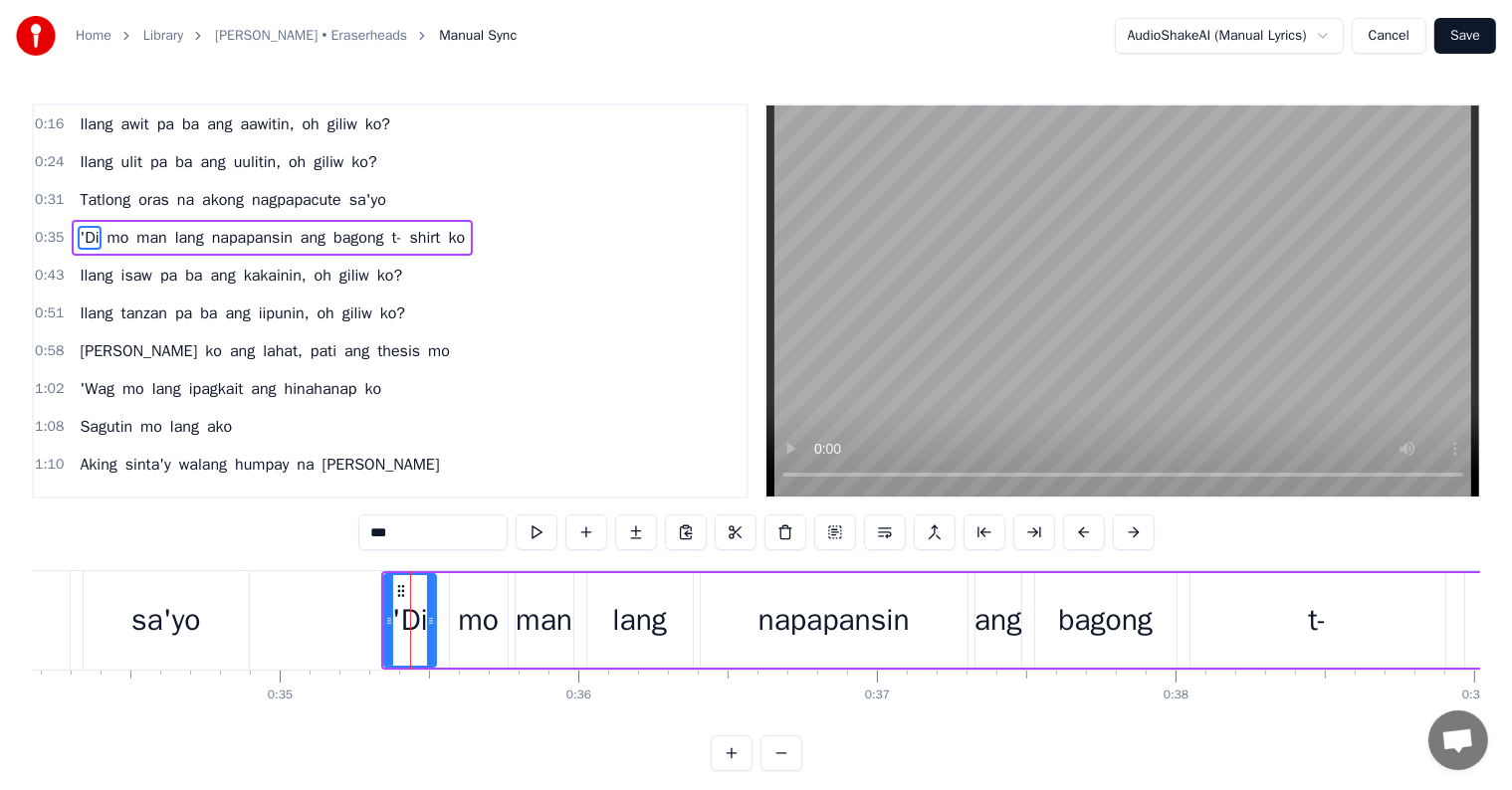 click on "***" at bounding box center [433, 532] 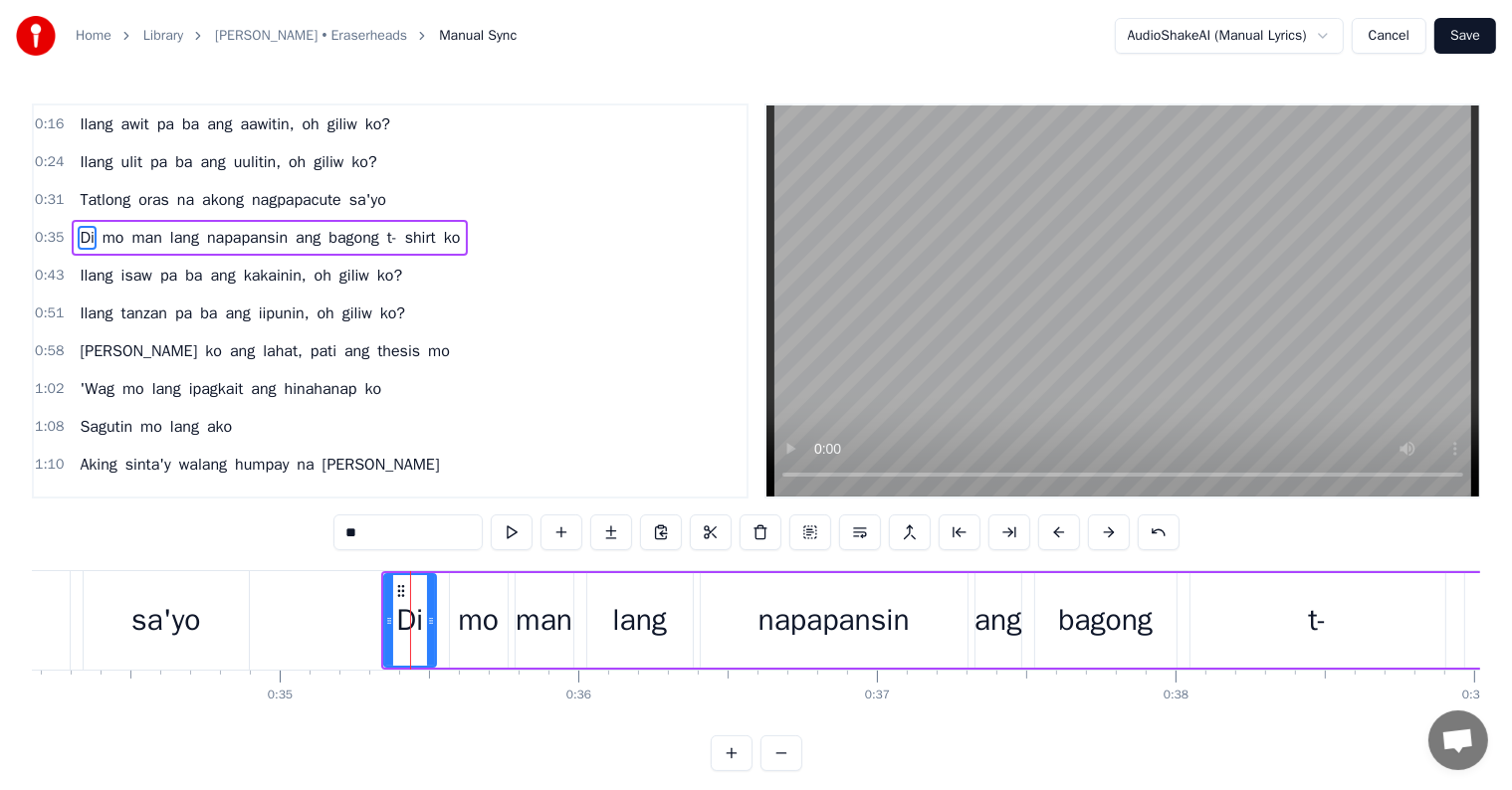 type on "**" 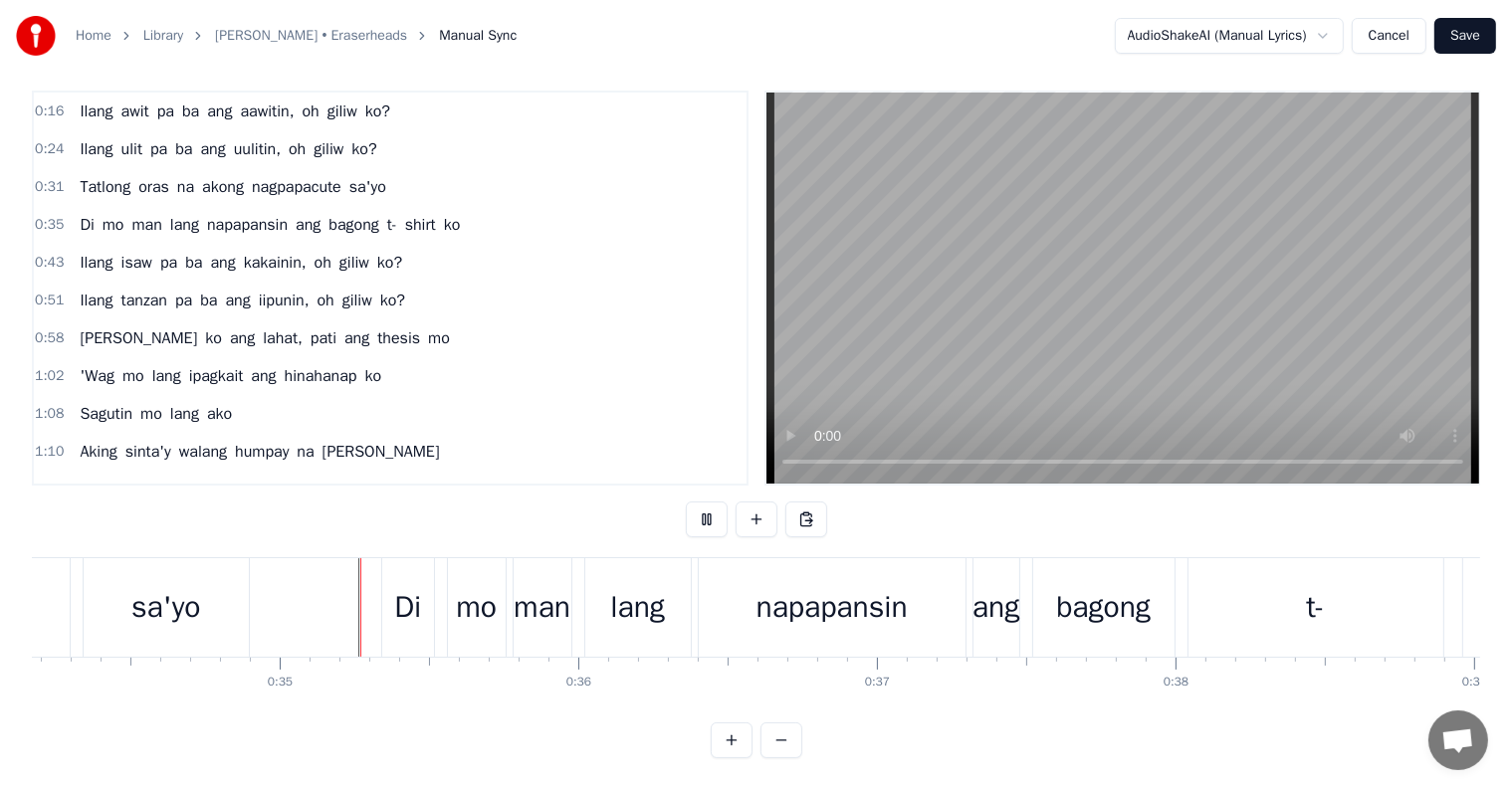 scroll, scrollTop: 30, scrollLeft: 0, axis: vertical 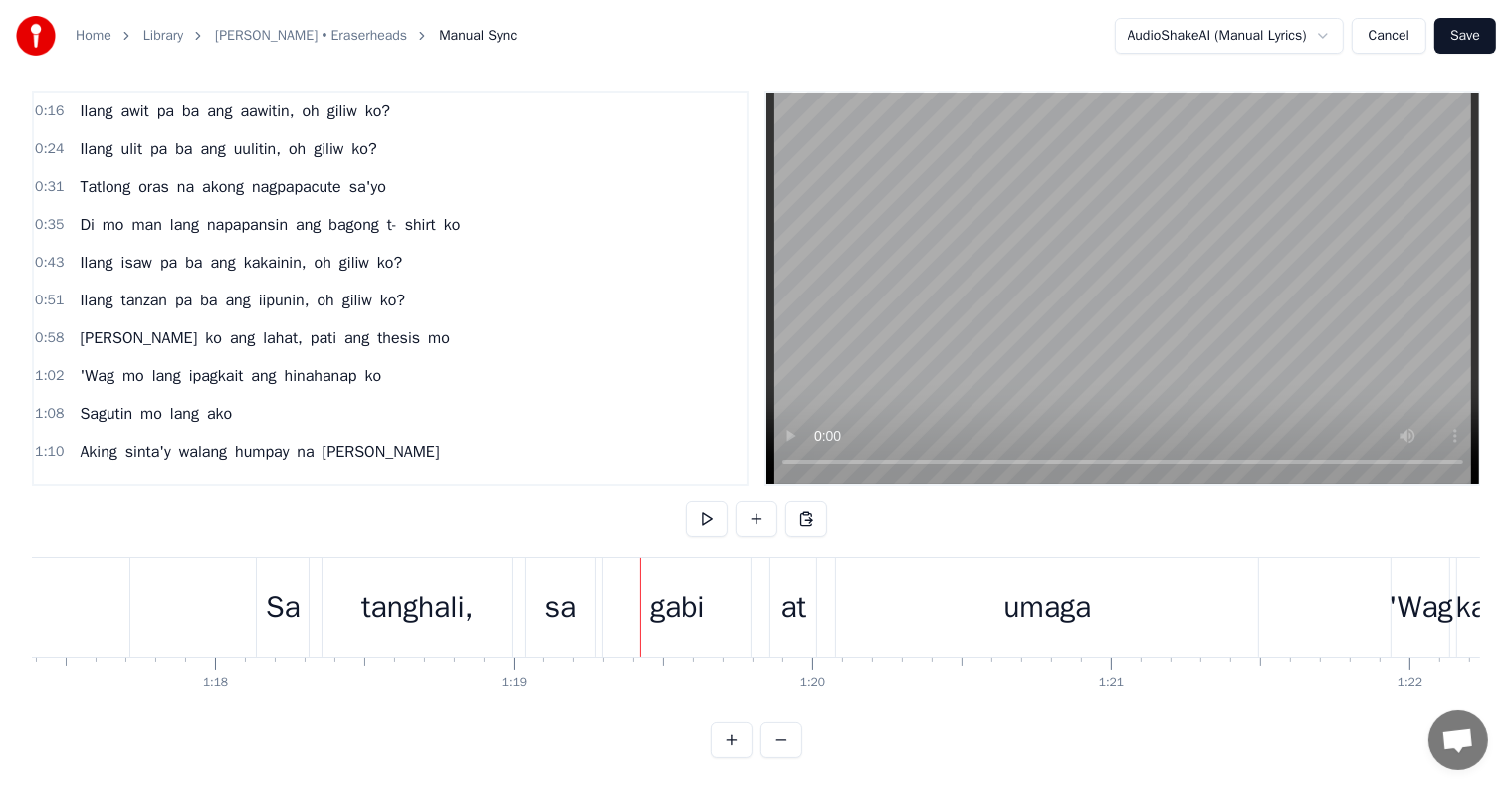 click on "gabi" at bounding box center (677, 607) 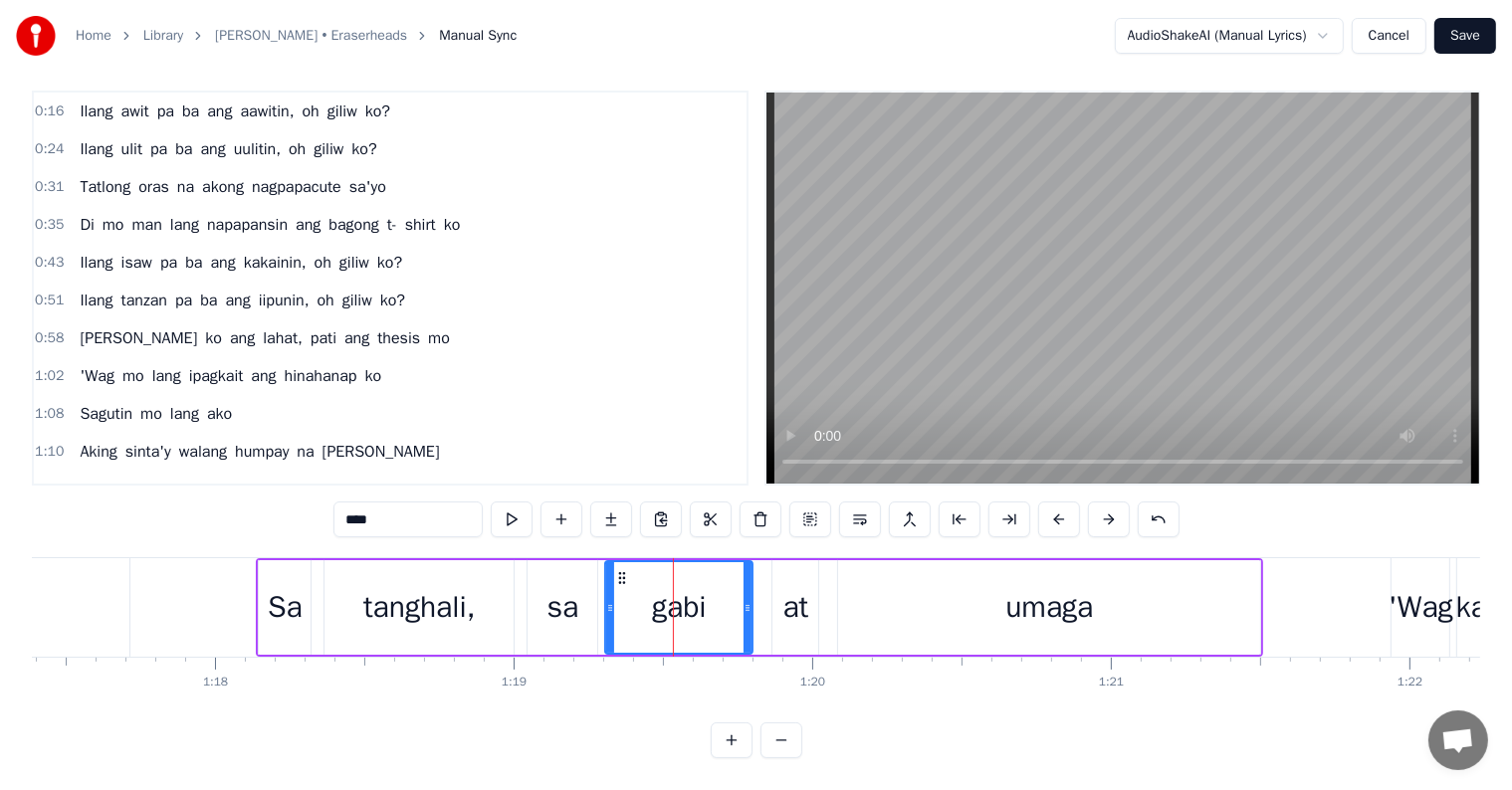 scroll, scrollTop: 0, scrollLeft: 0, axis: both 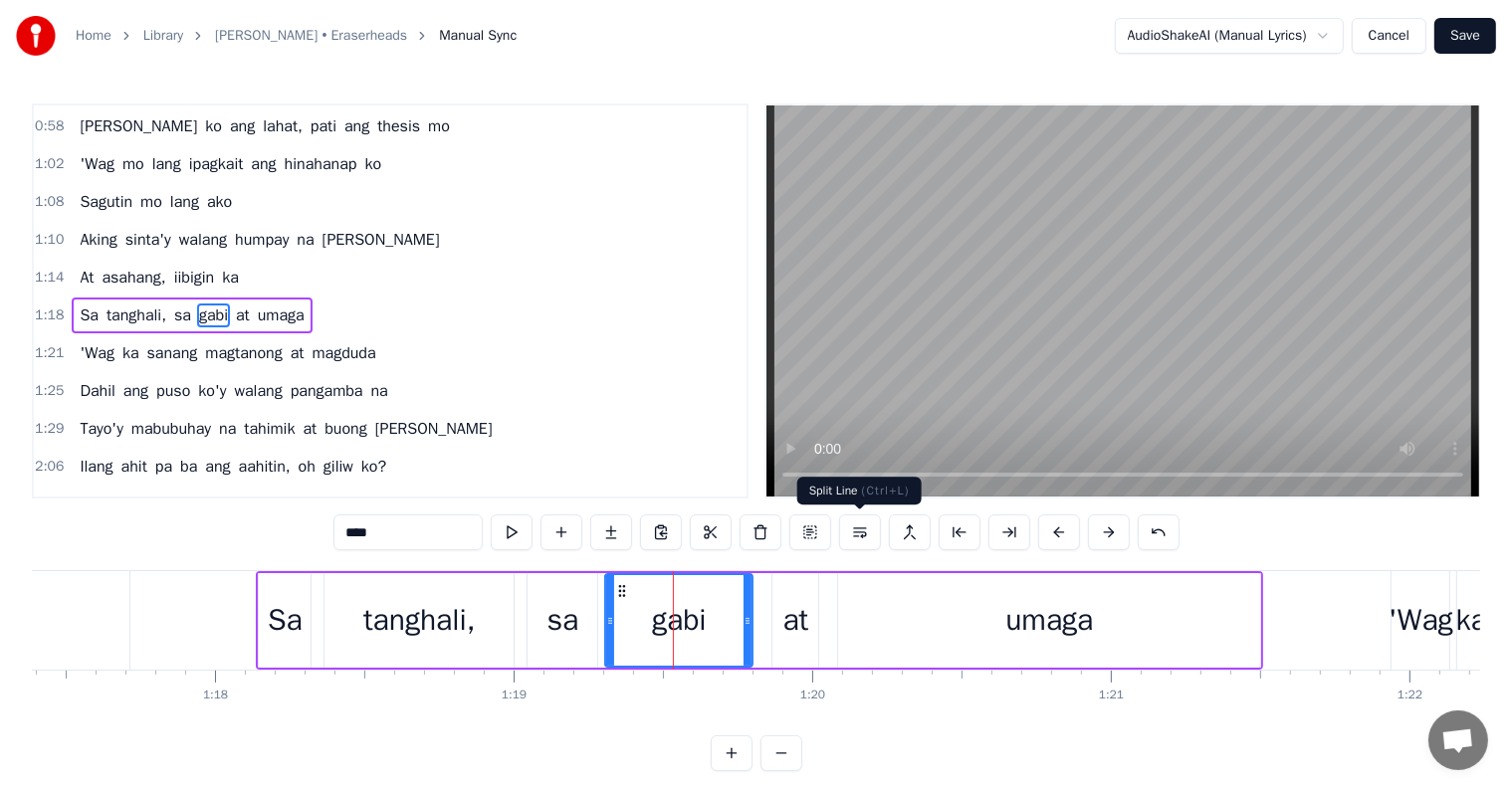 click at bounding box center (860, 532) 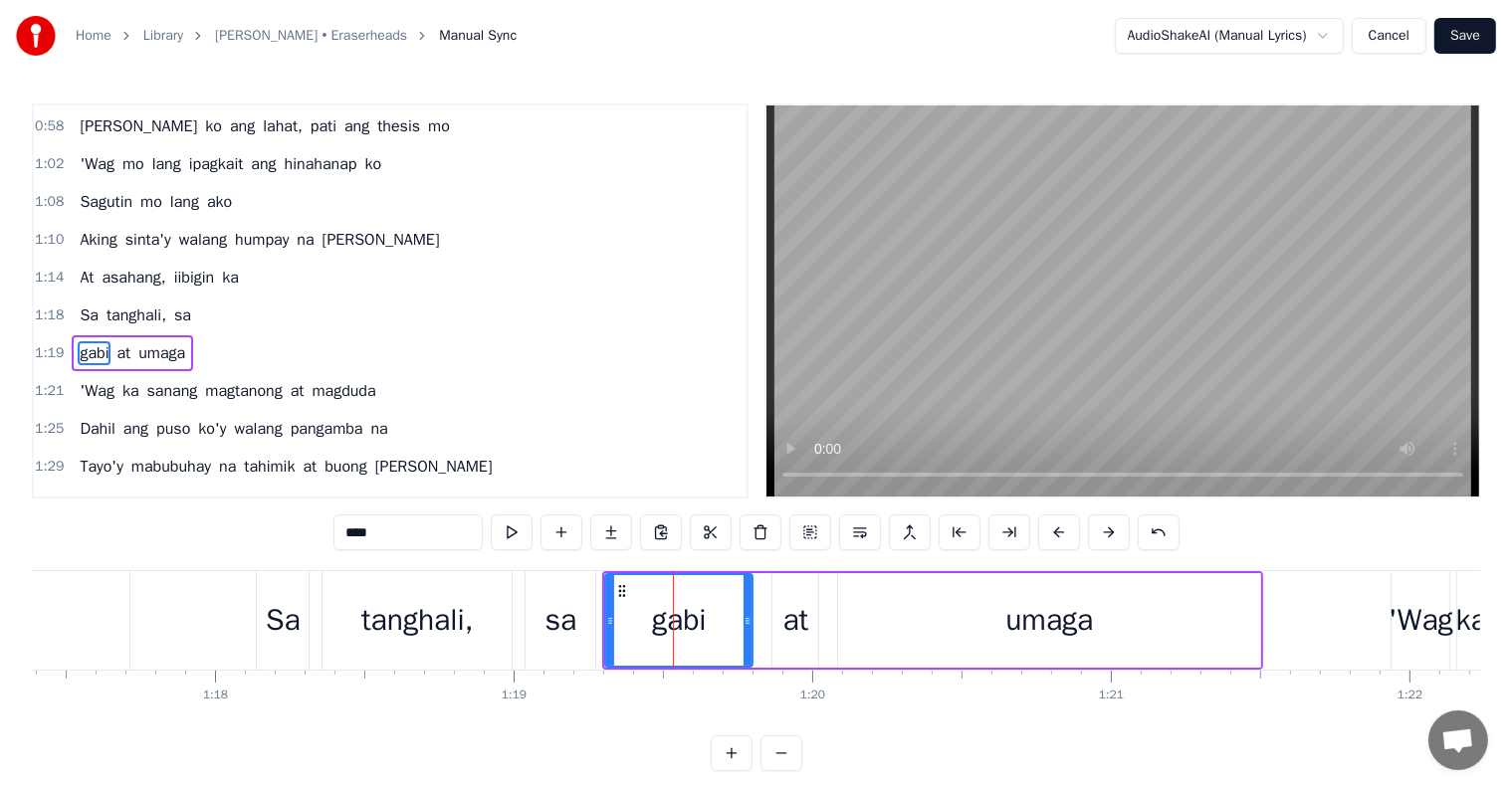 scroll, scrollTop: 262, scrollLeft: 0, axis: vertical 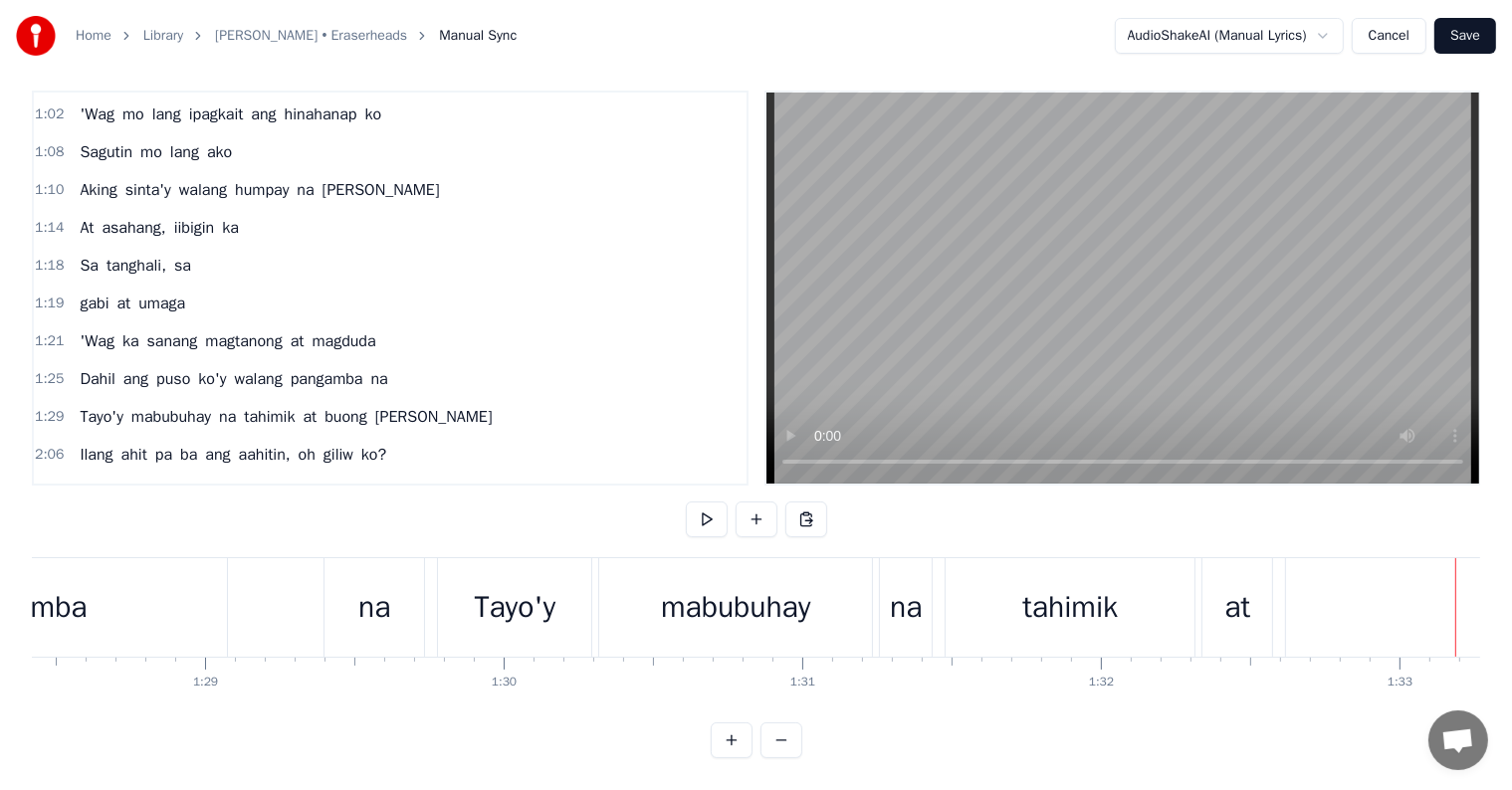 click on "na" at bounding box center (906, 607) 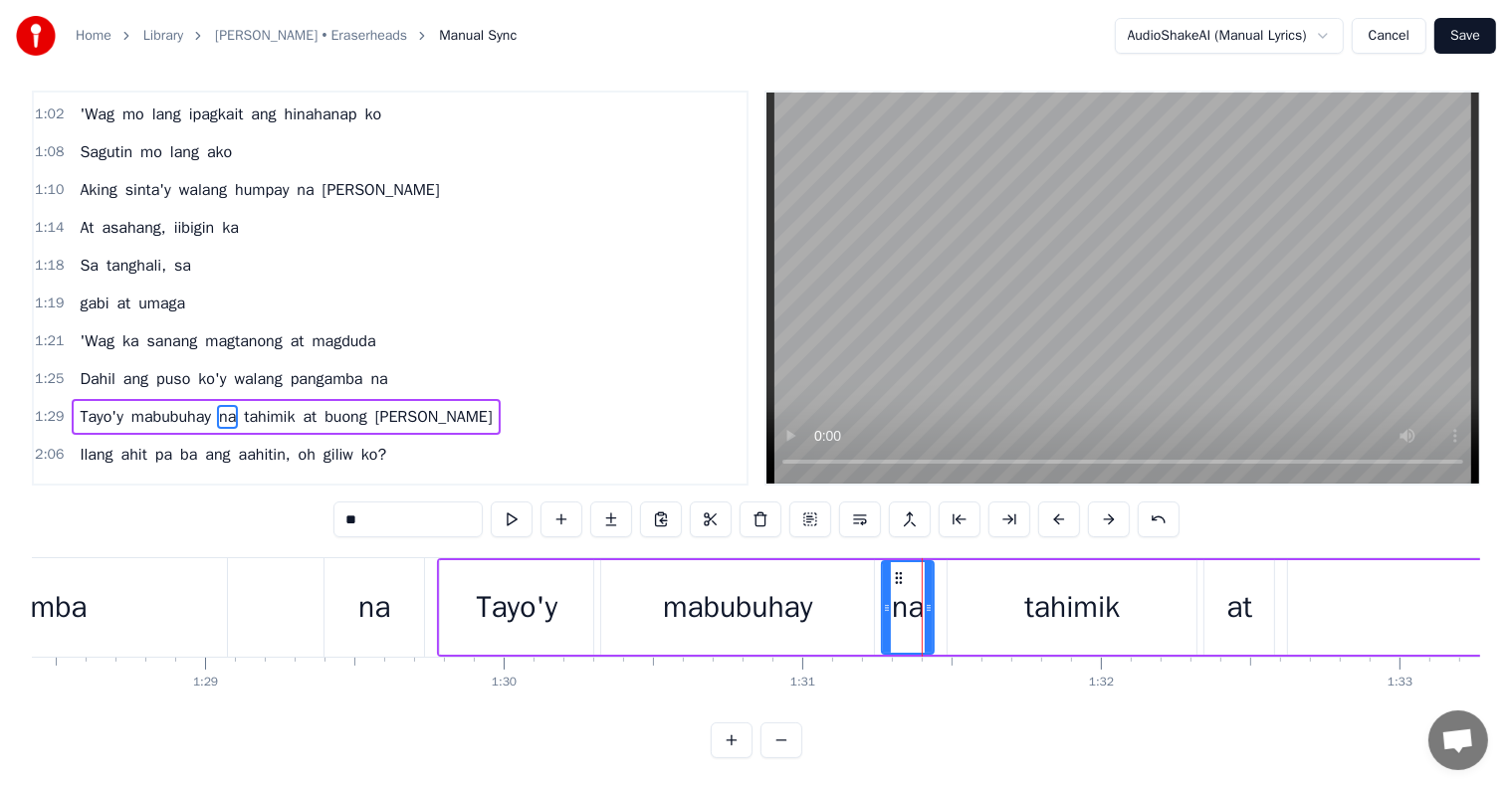 scroll, scrollTop: 0, scrollLeft: 0, axis: both 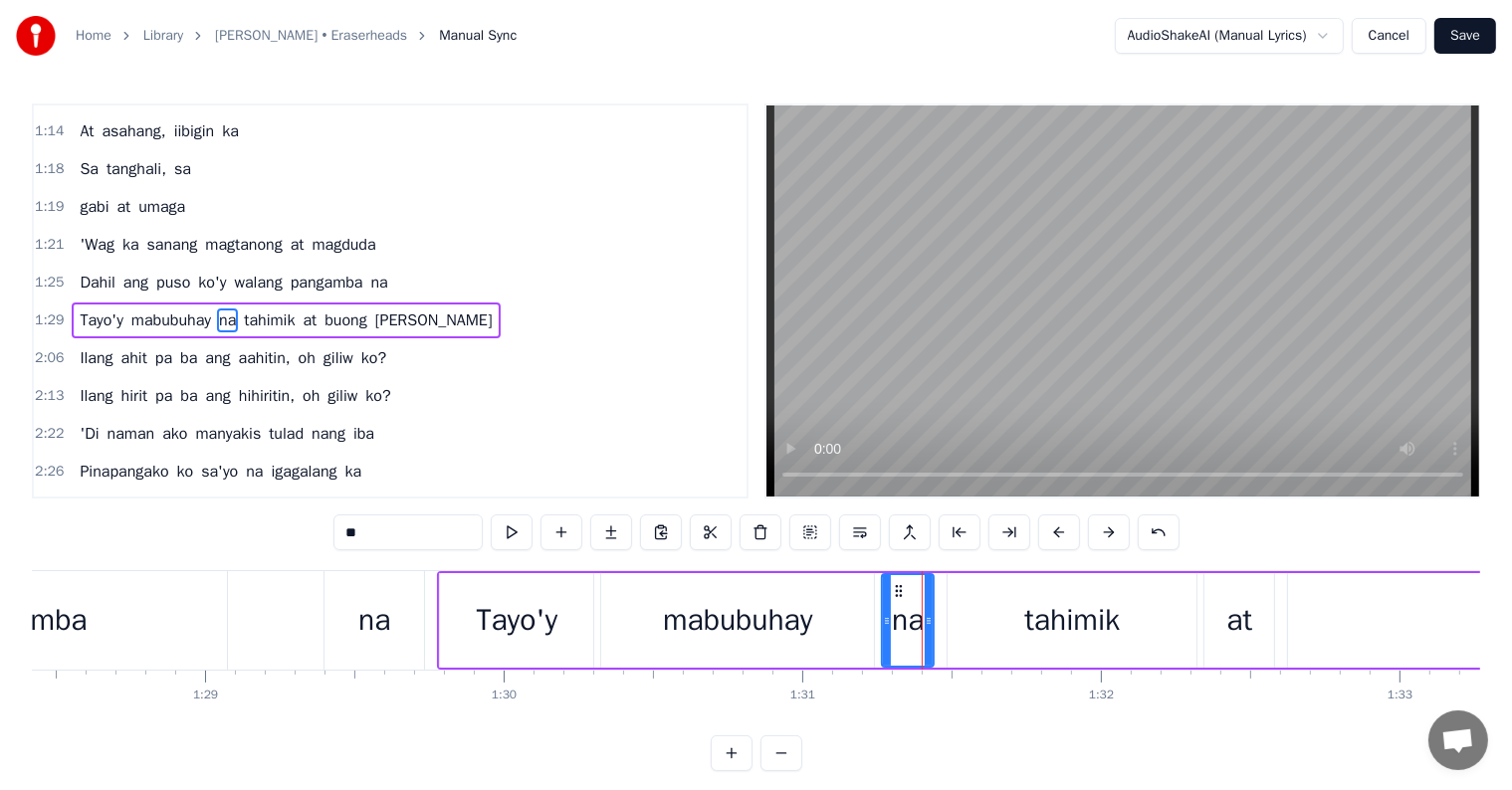 click on "**" at bounding box center [408, 532] 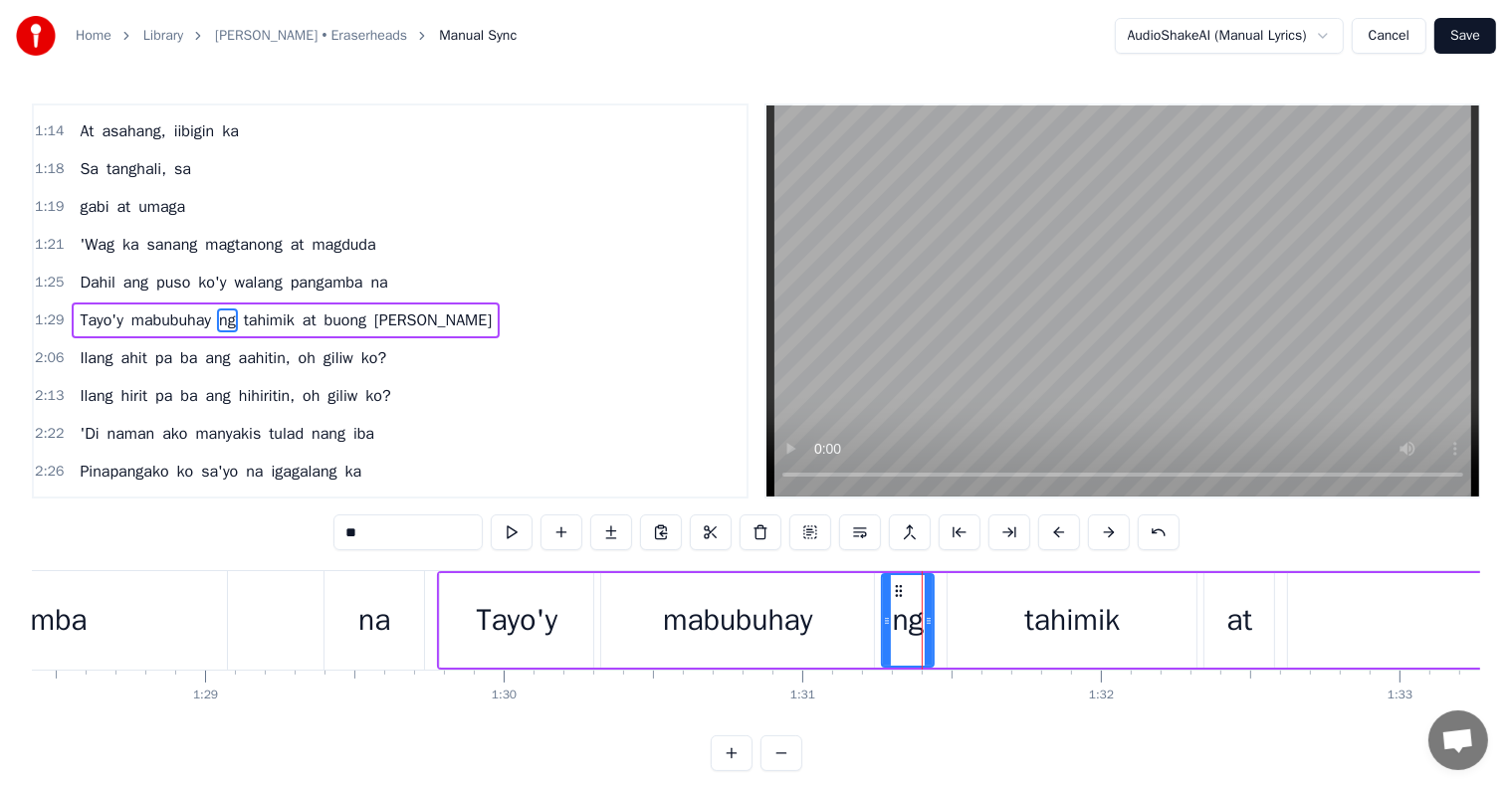 type on "**" 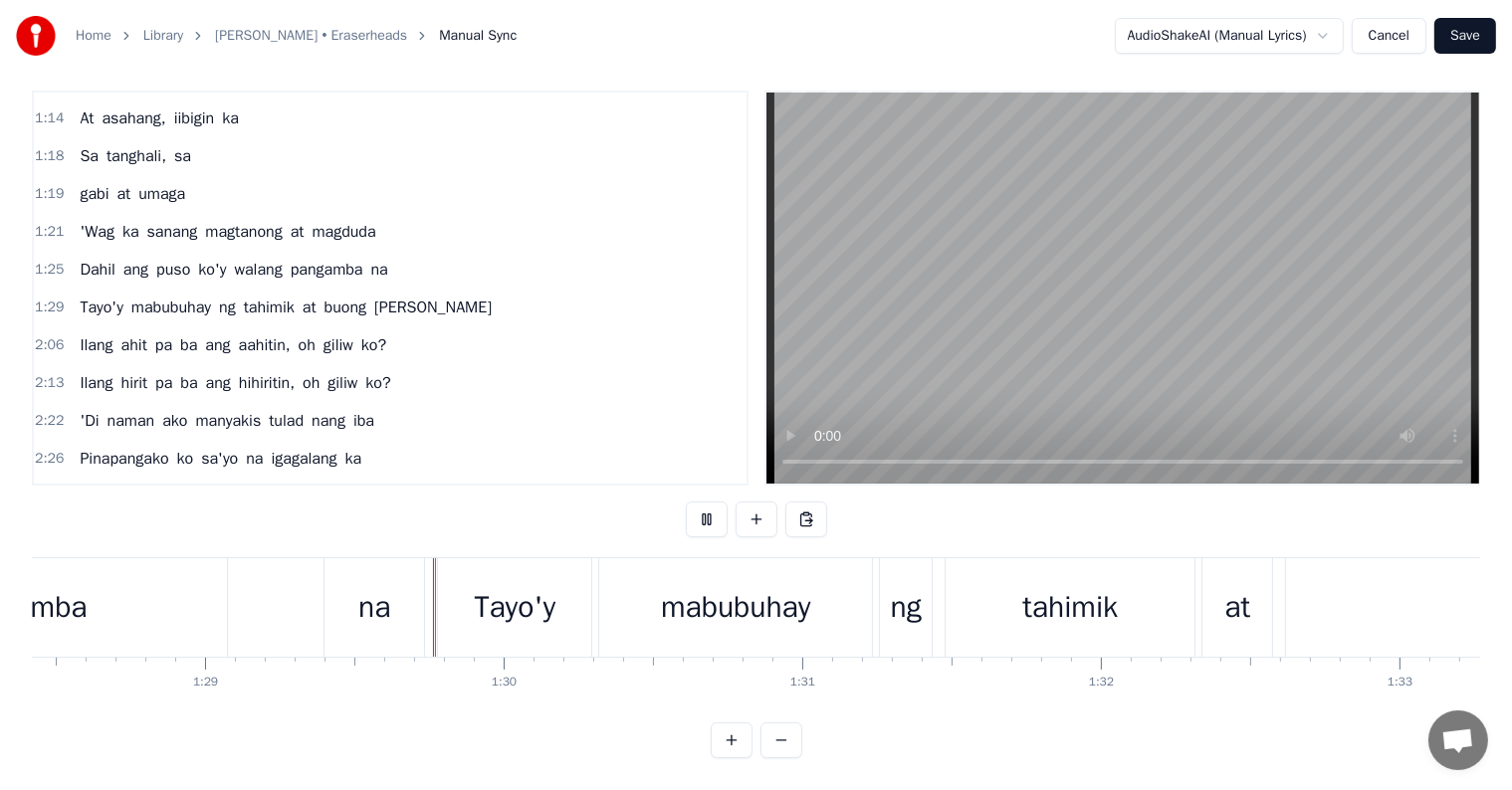 scroll, scrollTop: 30, scrollLeft: 0, axis: vertical 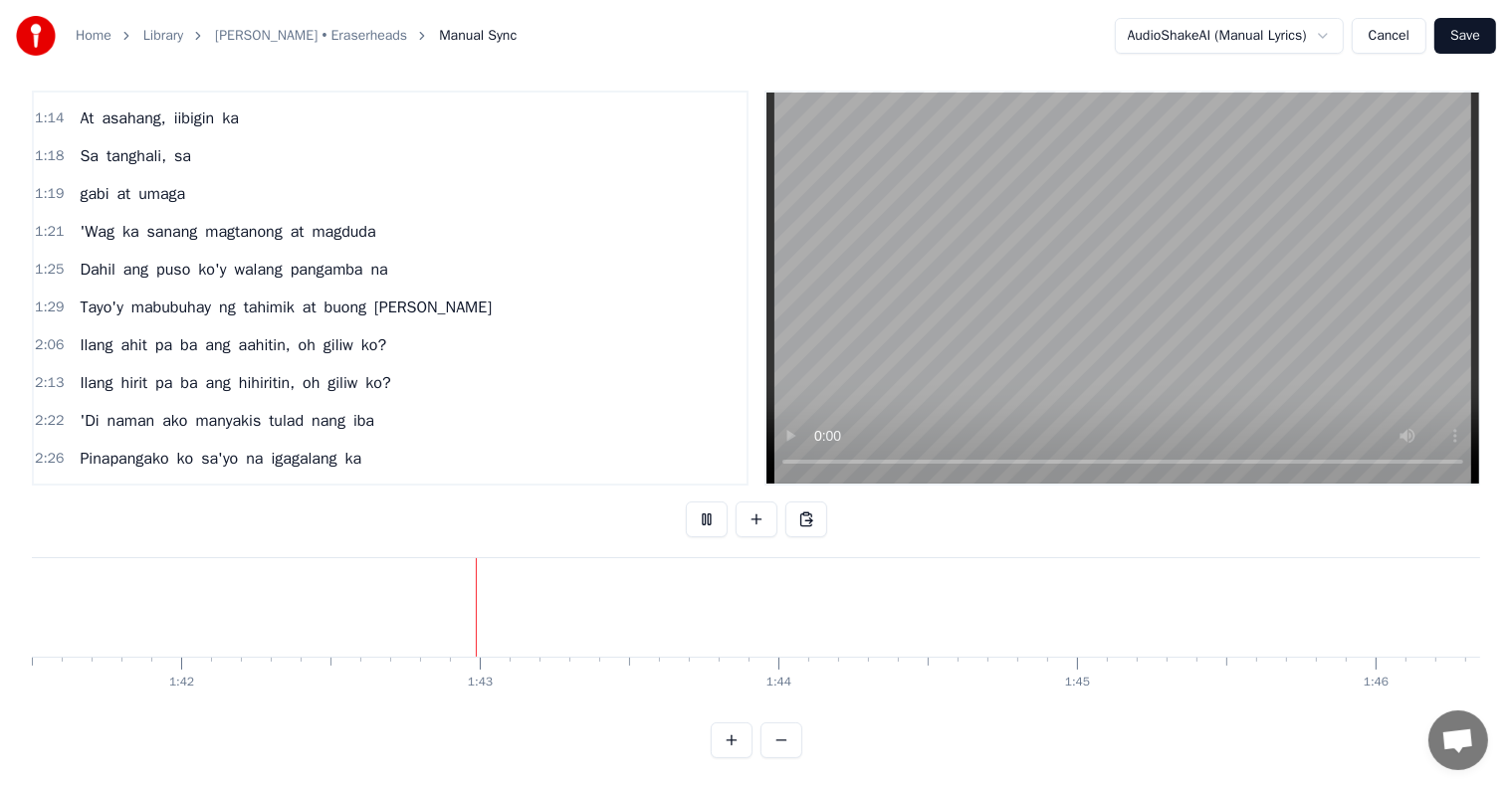 type 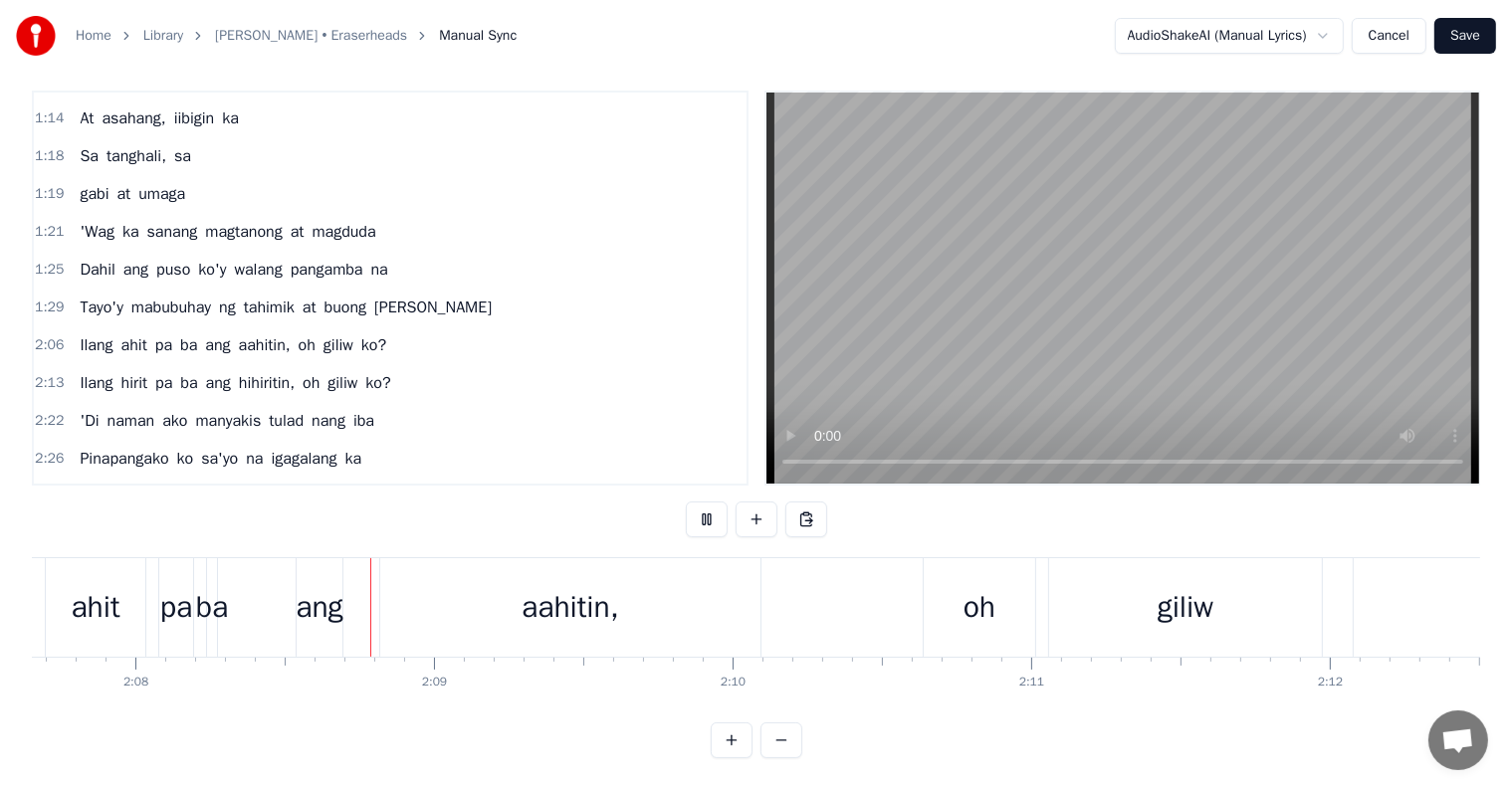 scroll, scrollTop: 0, scrollLeft: 38166, axis: horizontal 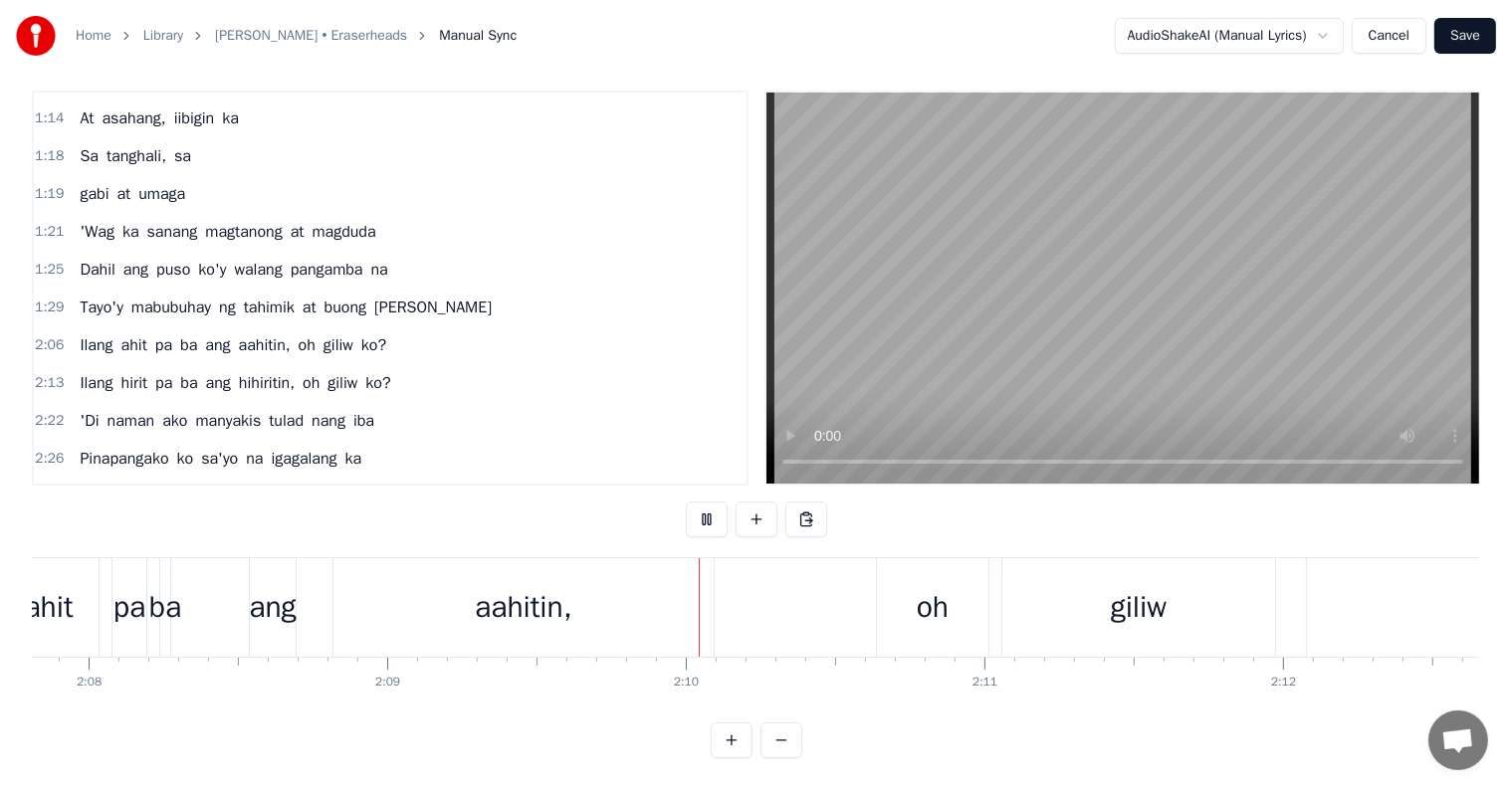 click on "aahitin," at bounding box center (524, 607) 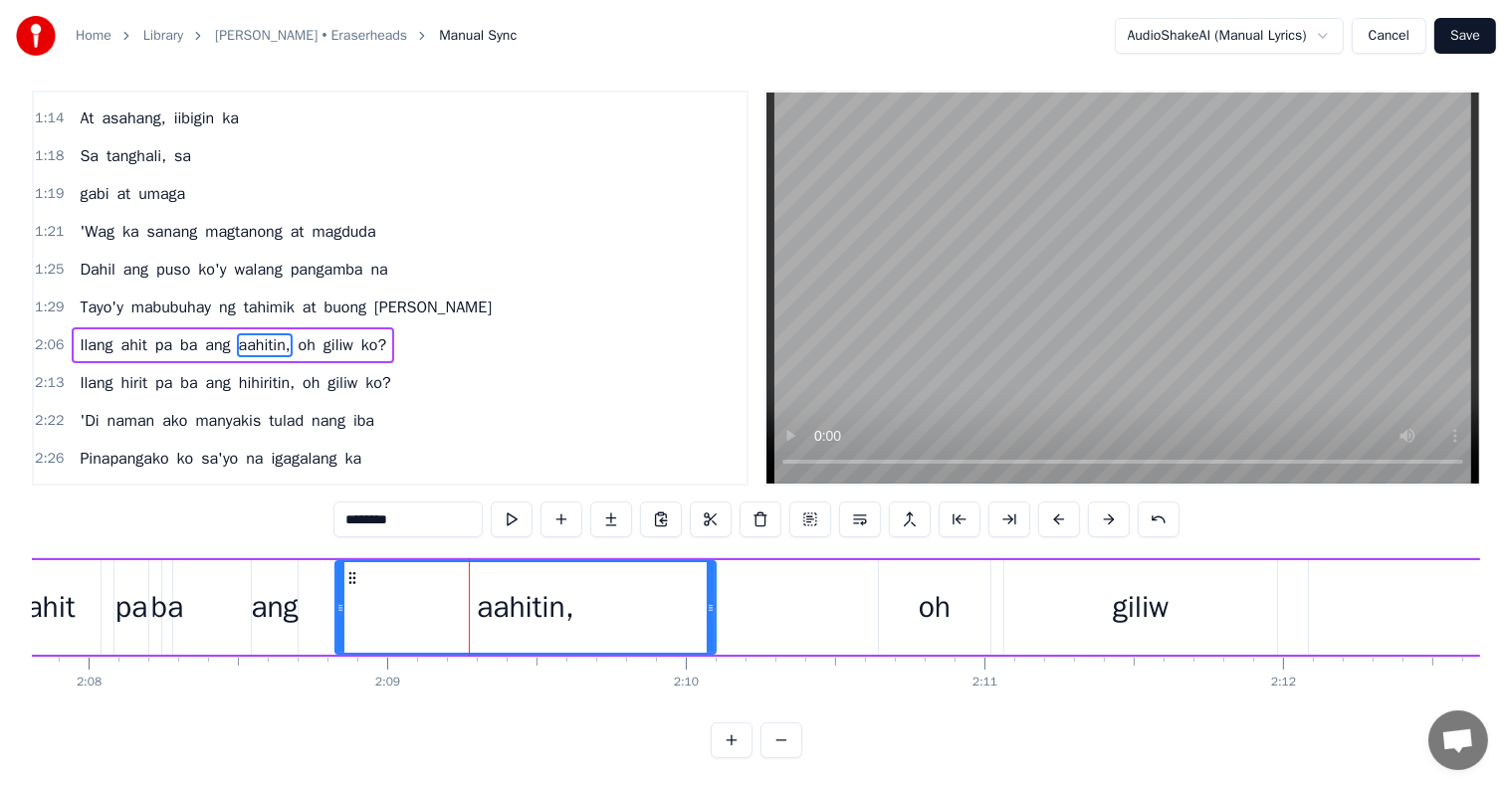 scroll, scrollTop: 0, scrollLeft: 0, axis: both 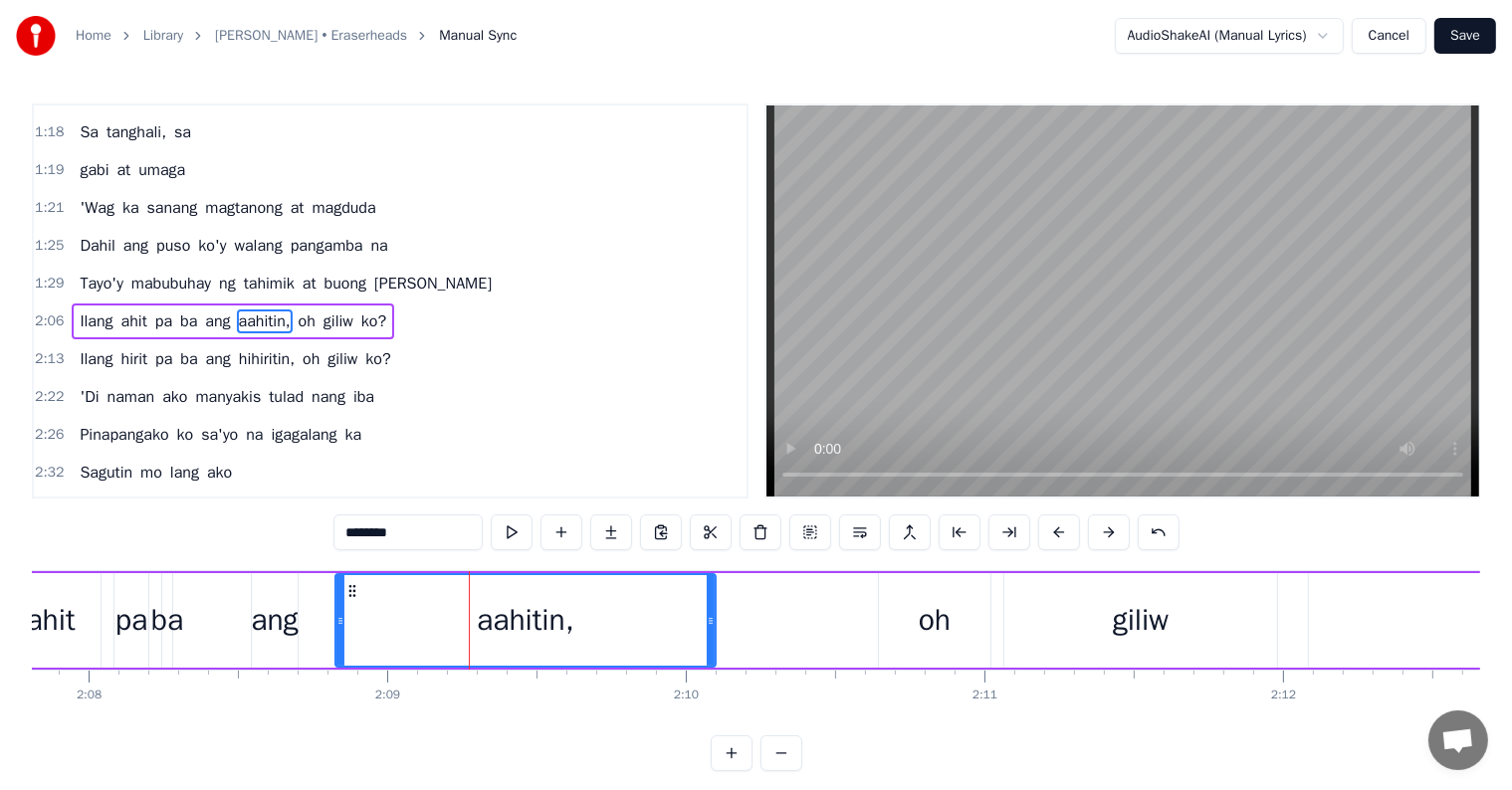 click on "ang" at bounding box center (217, 321) 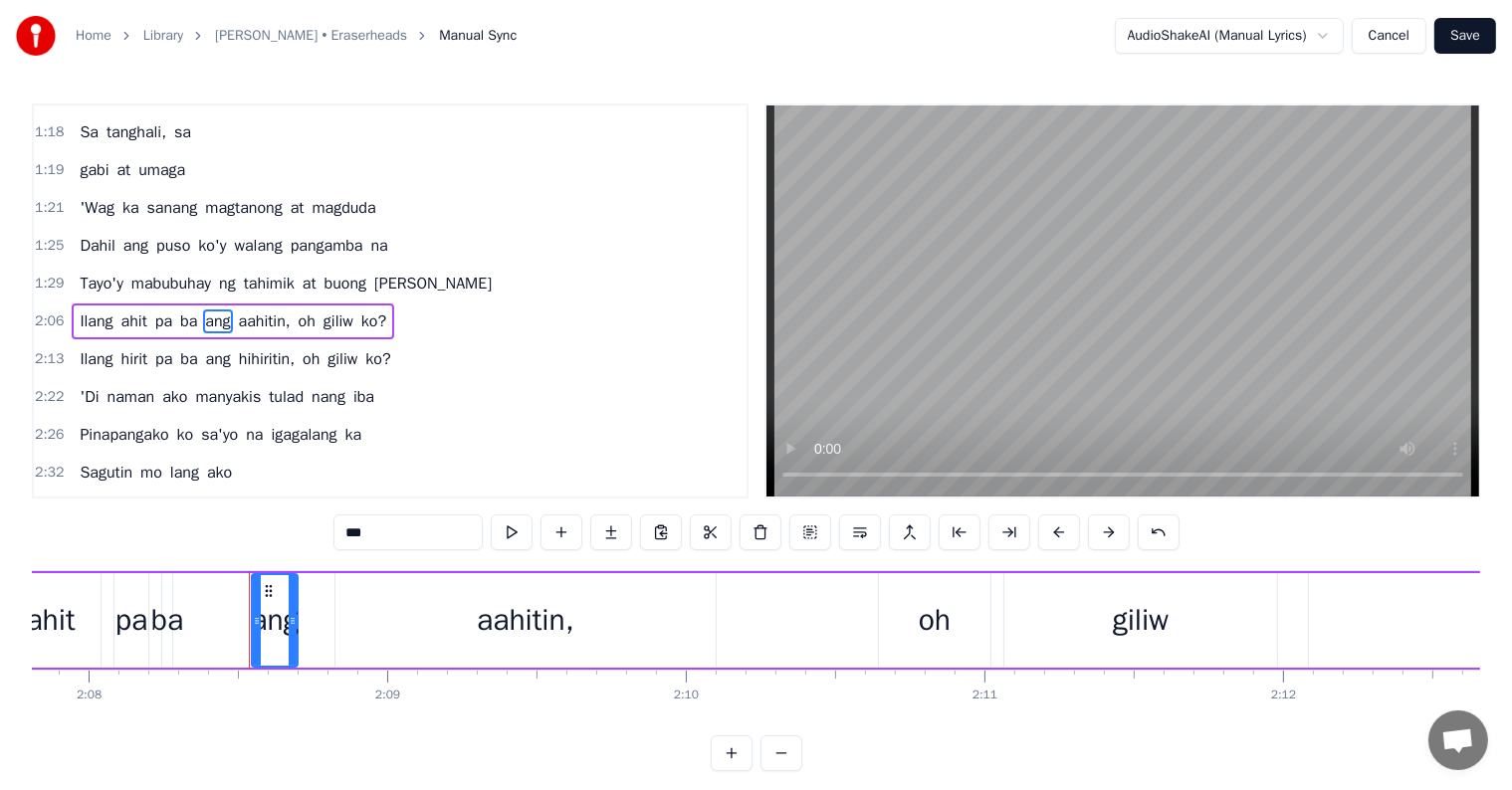 click on "aahitin," at bounding box center (265, 321) 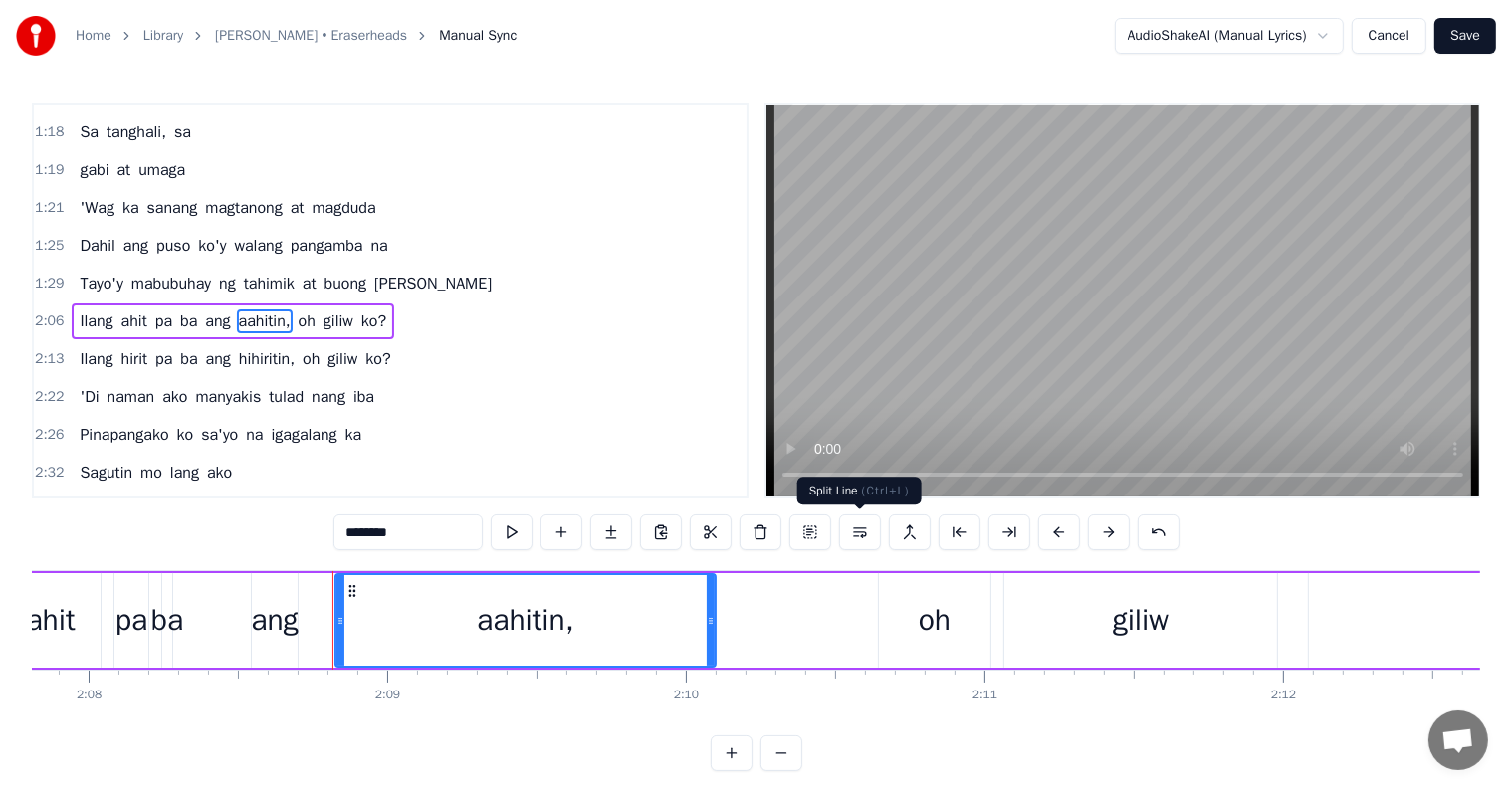 click at bounding box center (860, 532) 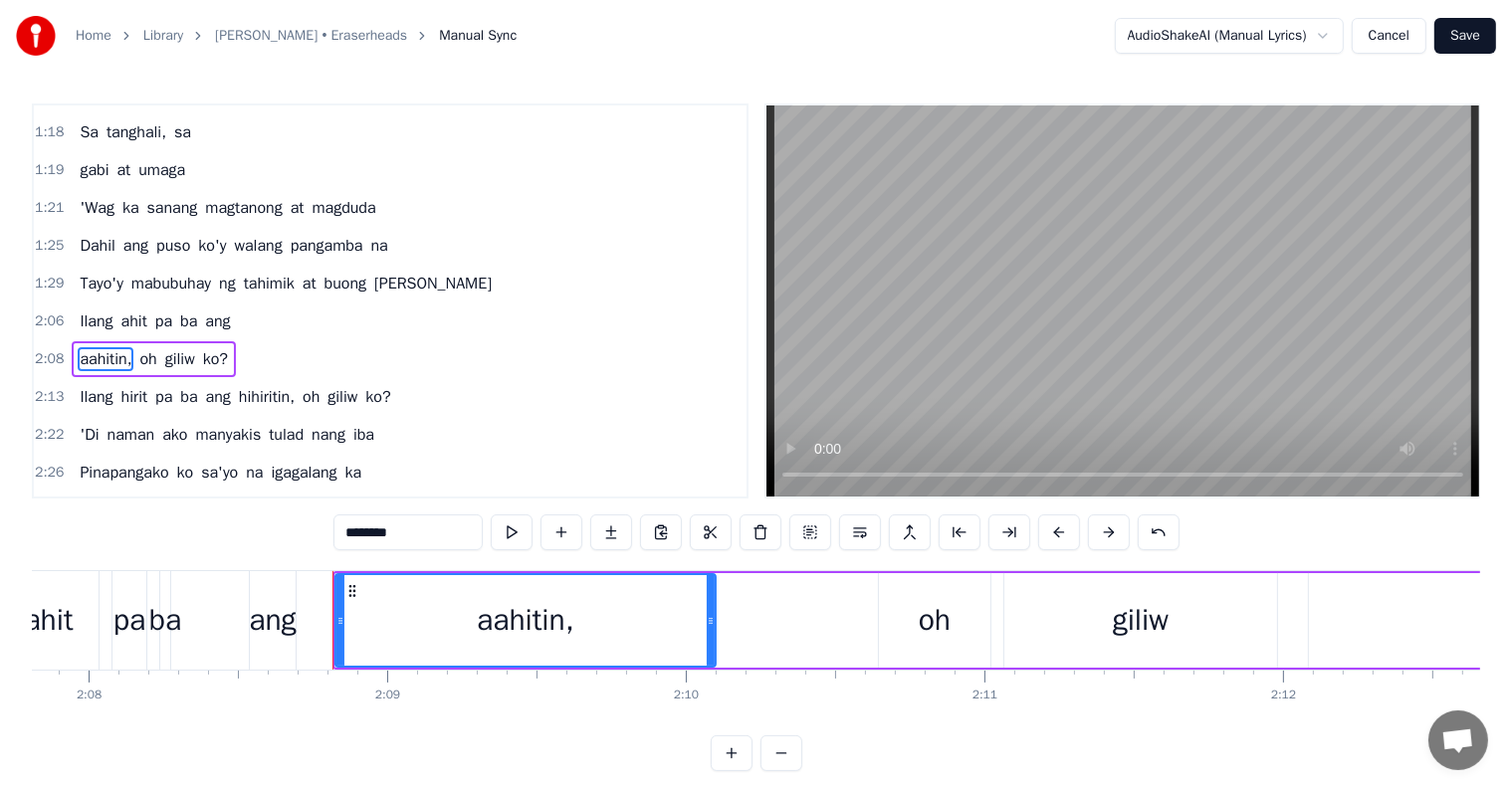 scroll, scrollTop: 445, scrollLeft: 0, axis: vertical 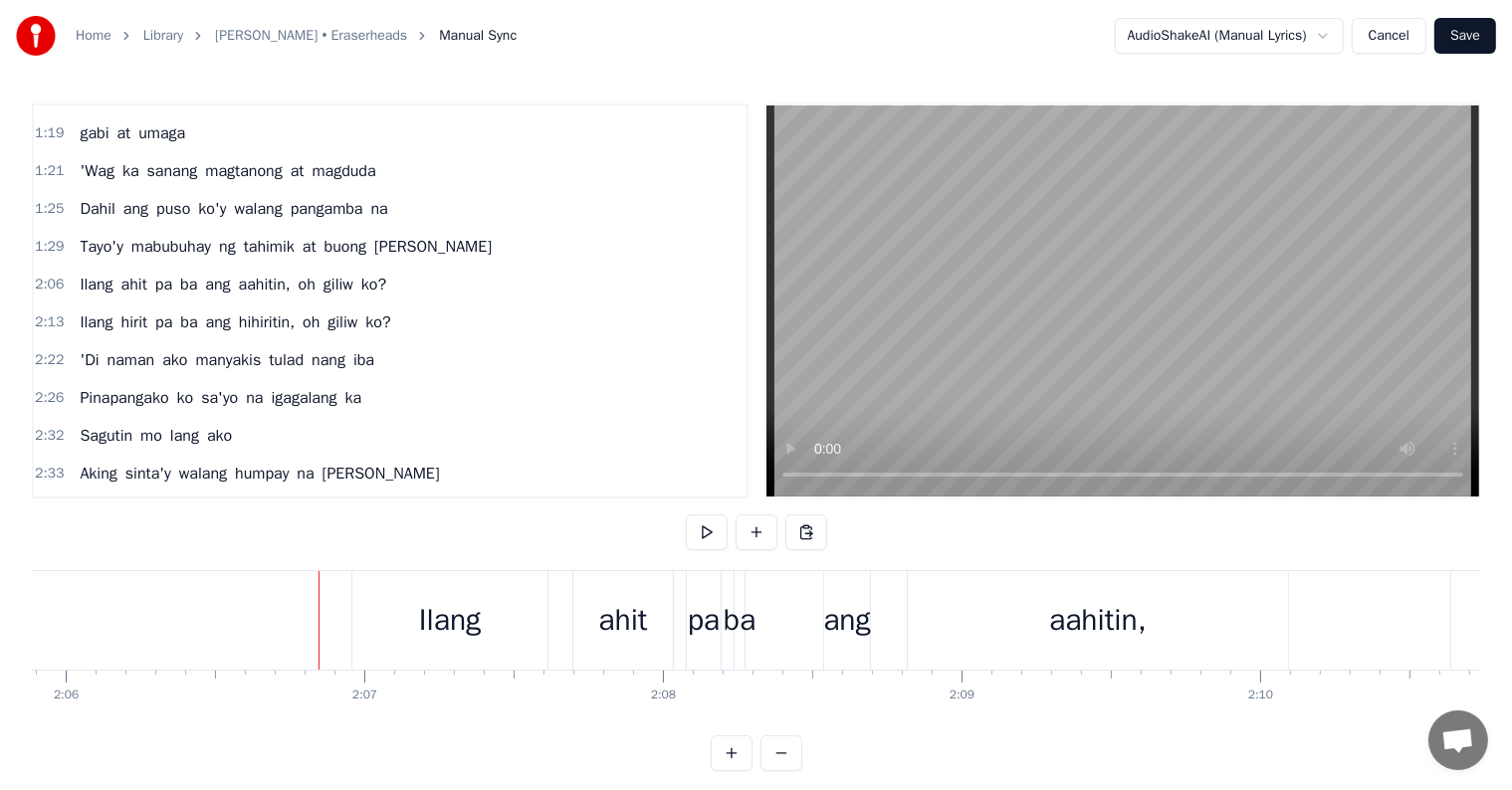 click on "ang" at bounding box center (217, 285) 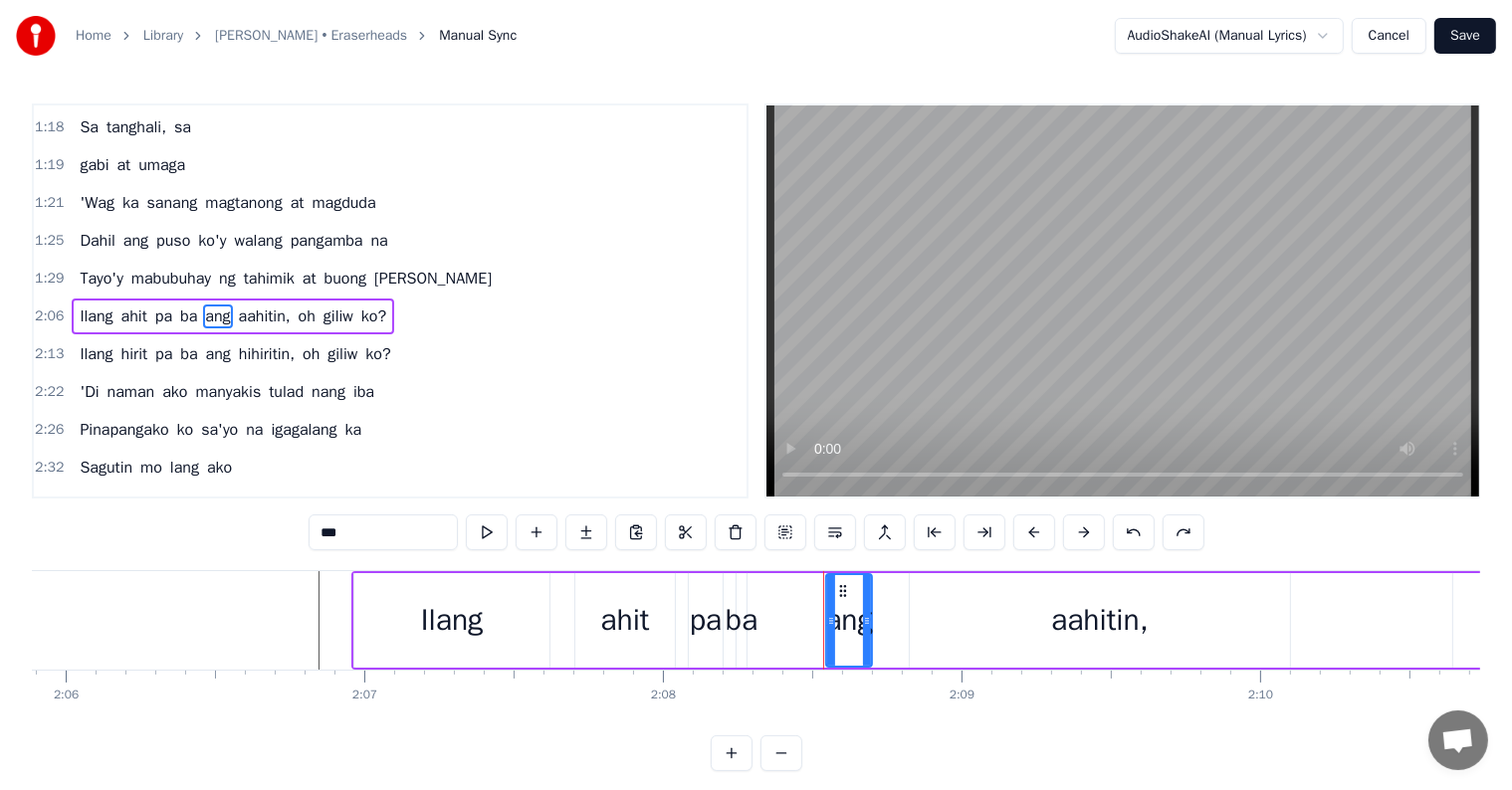 scroll, scrollTop: 408, scrollLeft: 0, axis: vertical 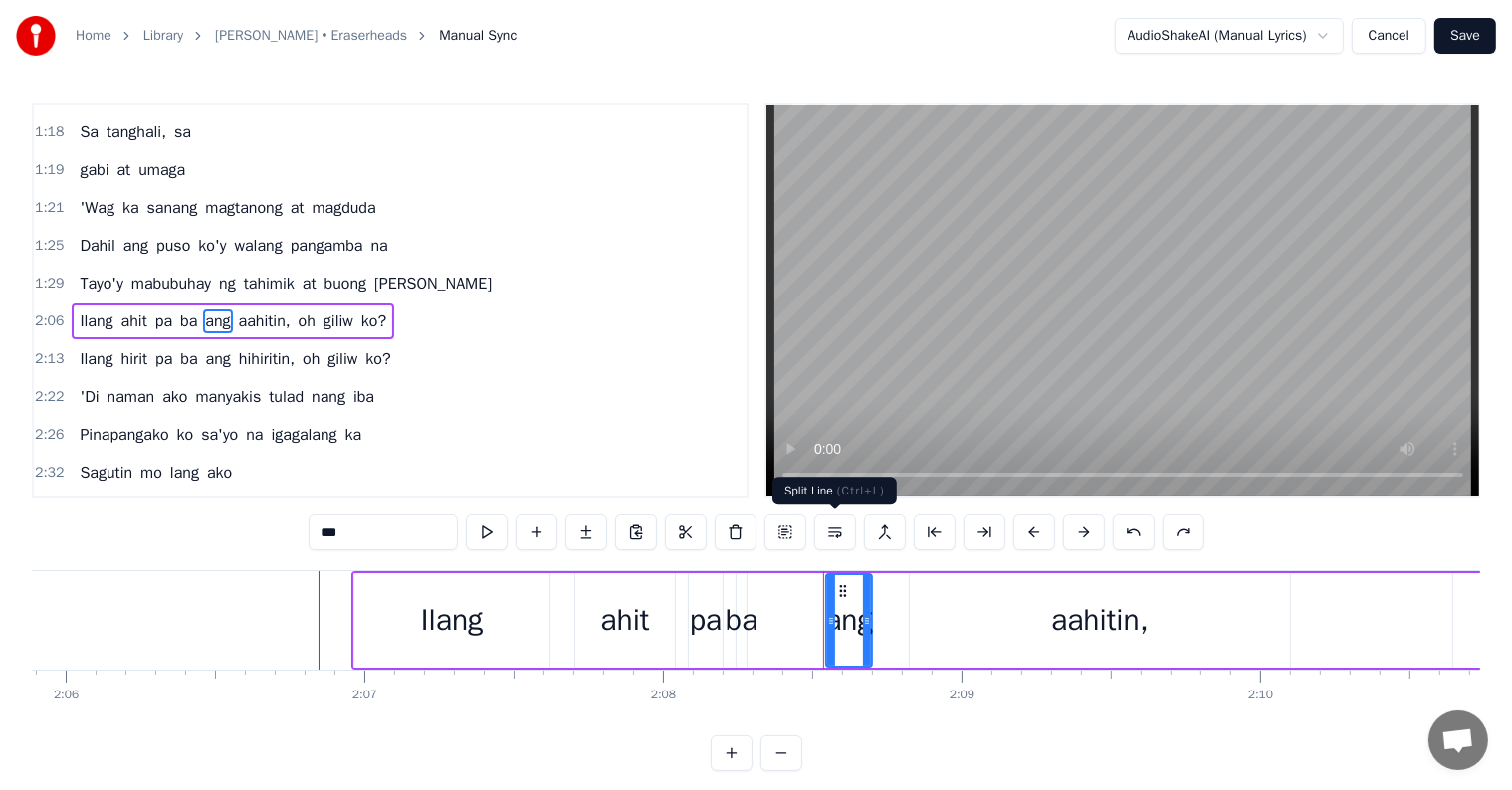 click at bounding box center [835, 532] 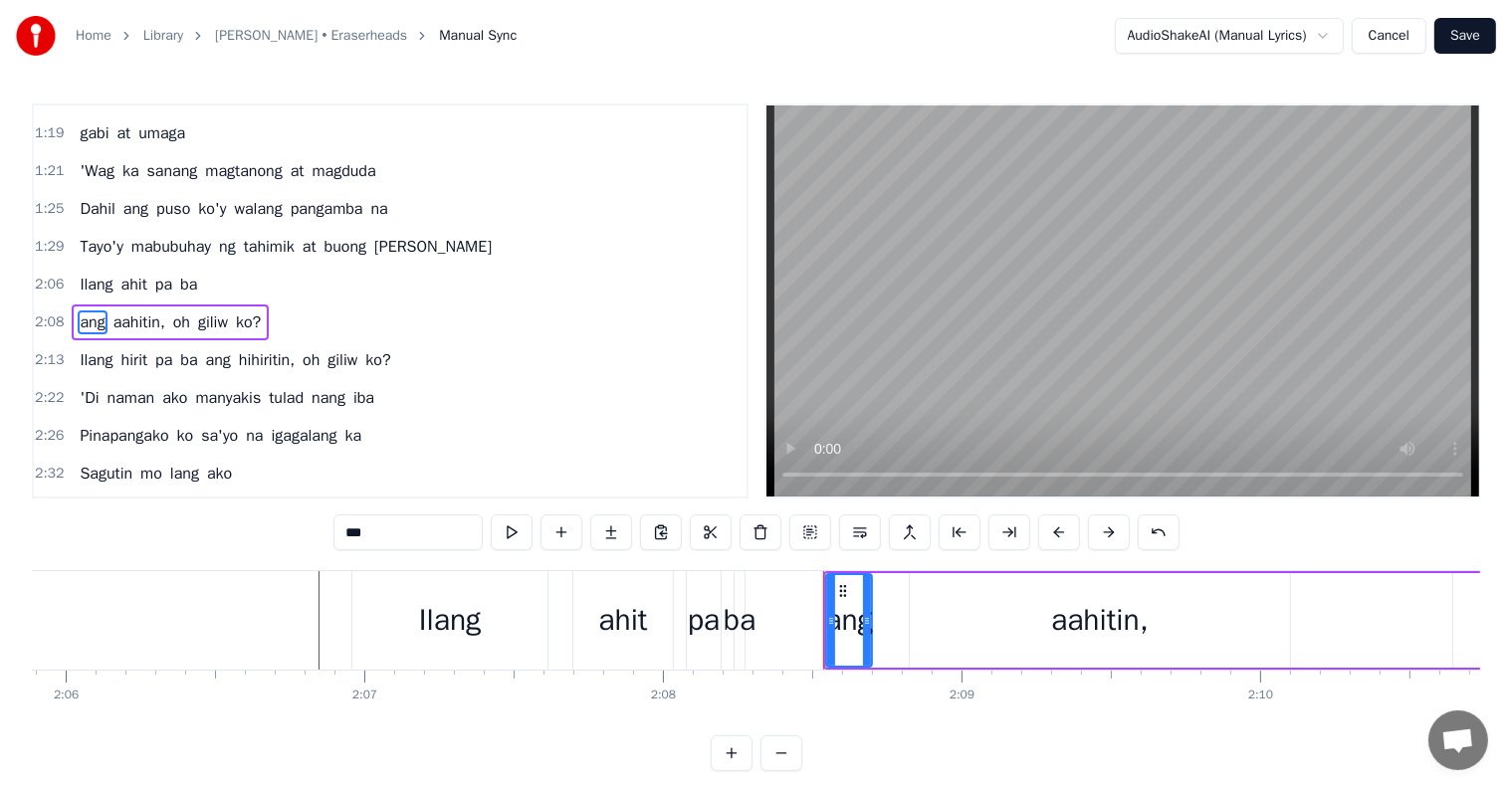 click at bounding box center (2211, 620) 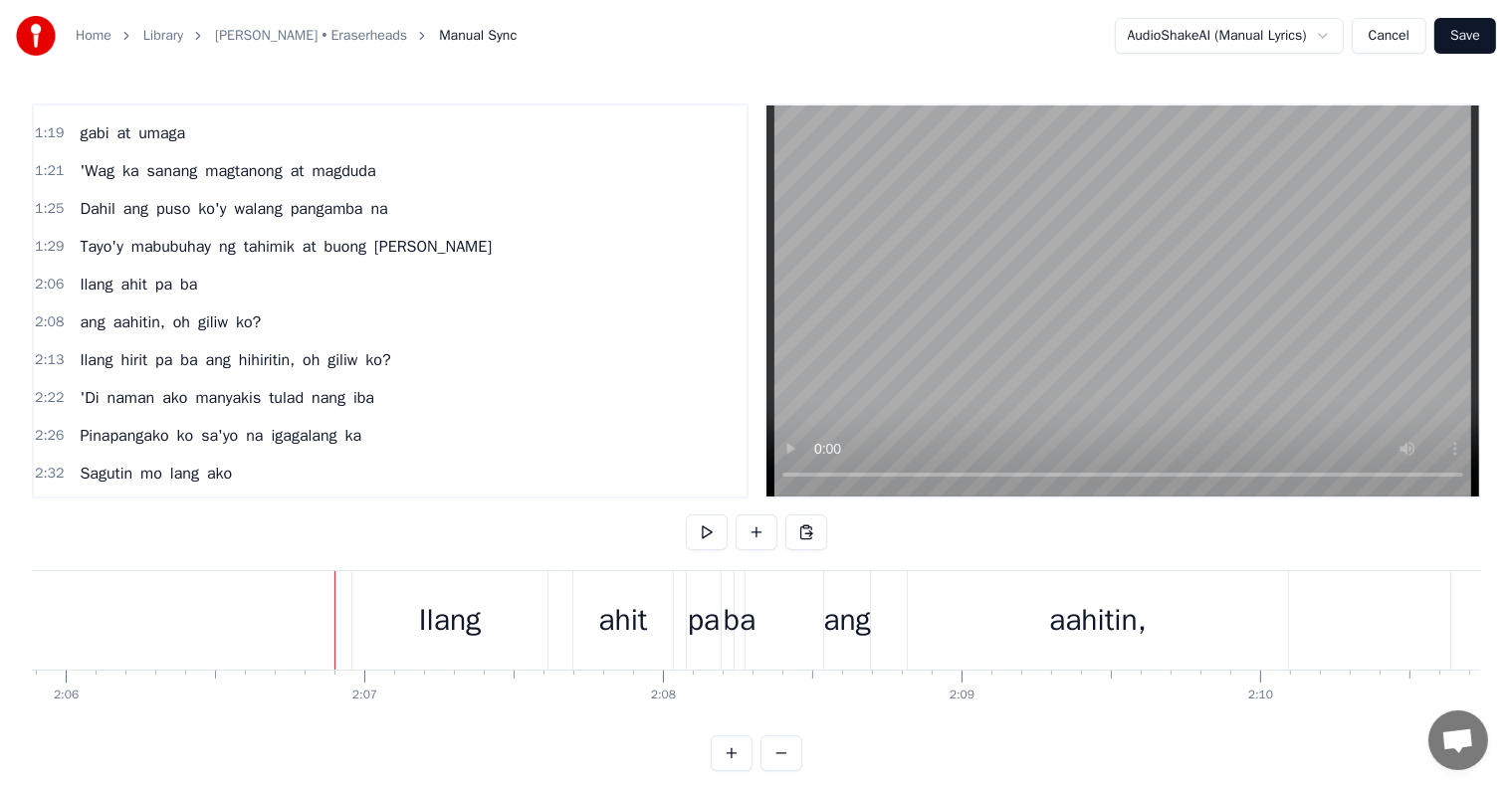 click at bounding box center [2211, 620] 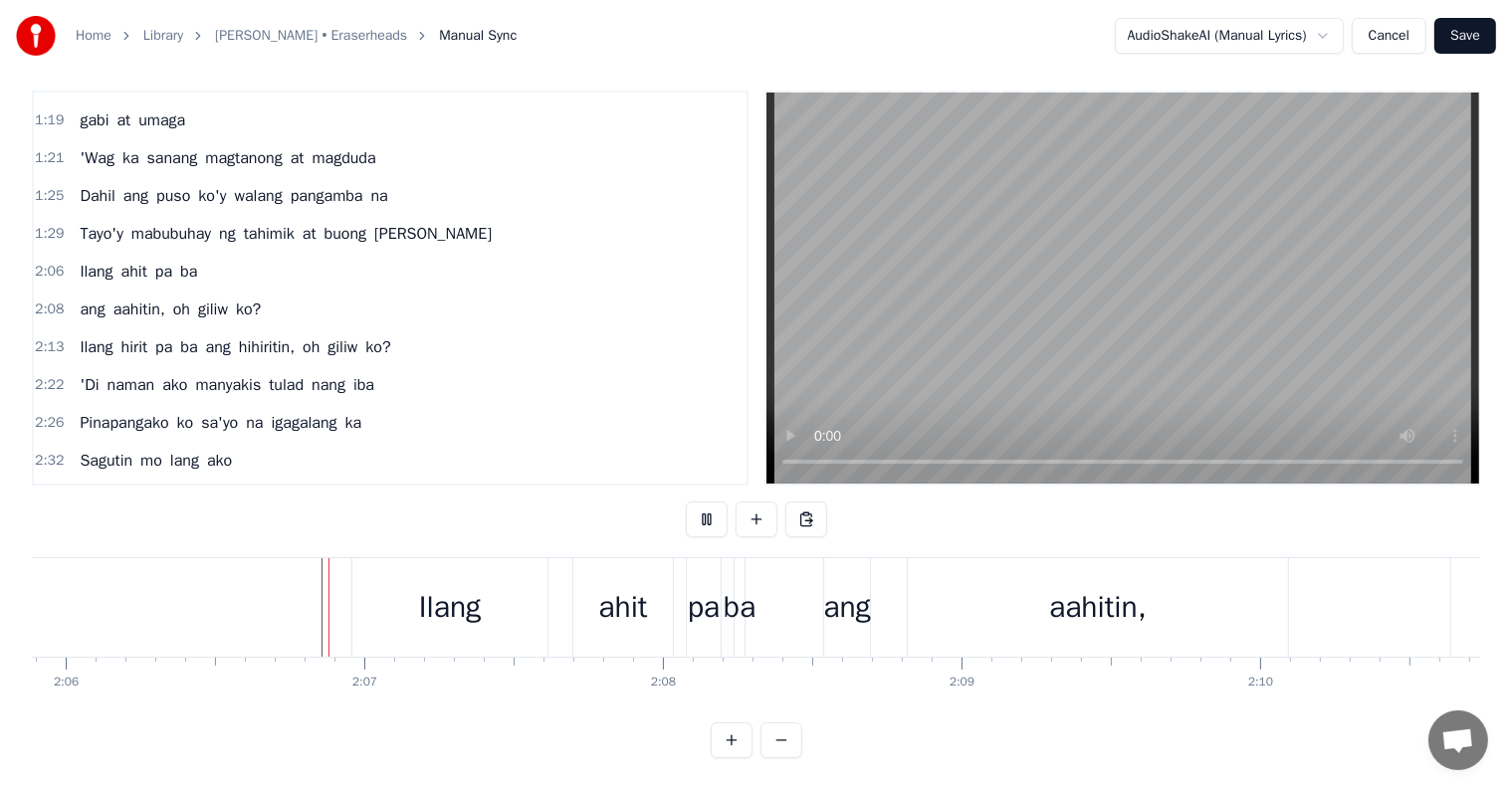 scroll, scrollTop: 30, scrollLeft: 0, axis: vertical 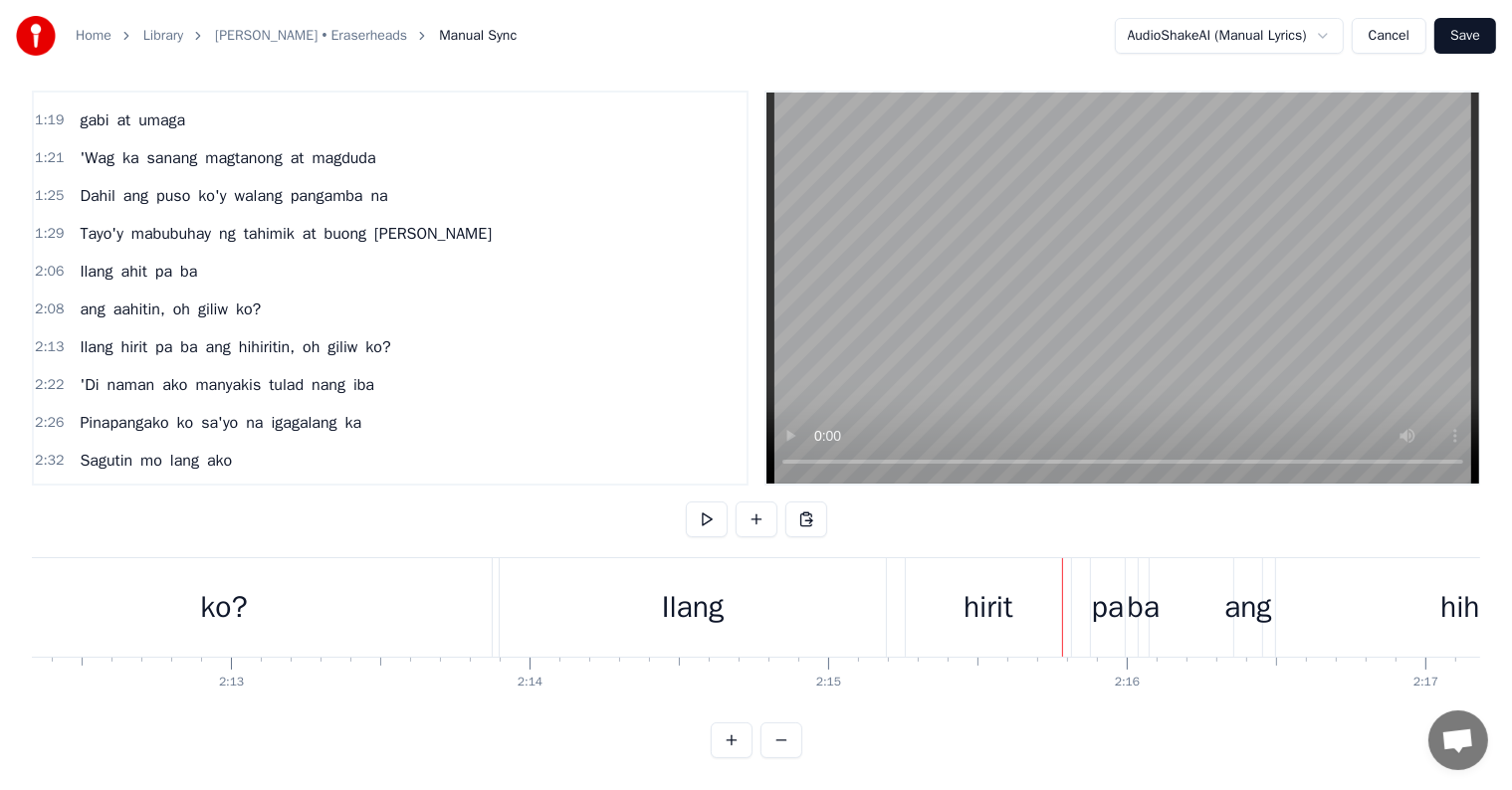 click on "Ilang" at bounding box center [693, 607] 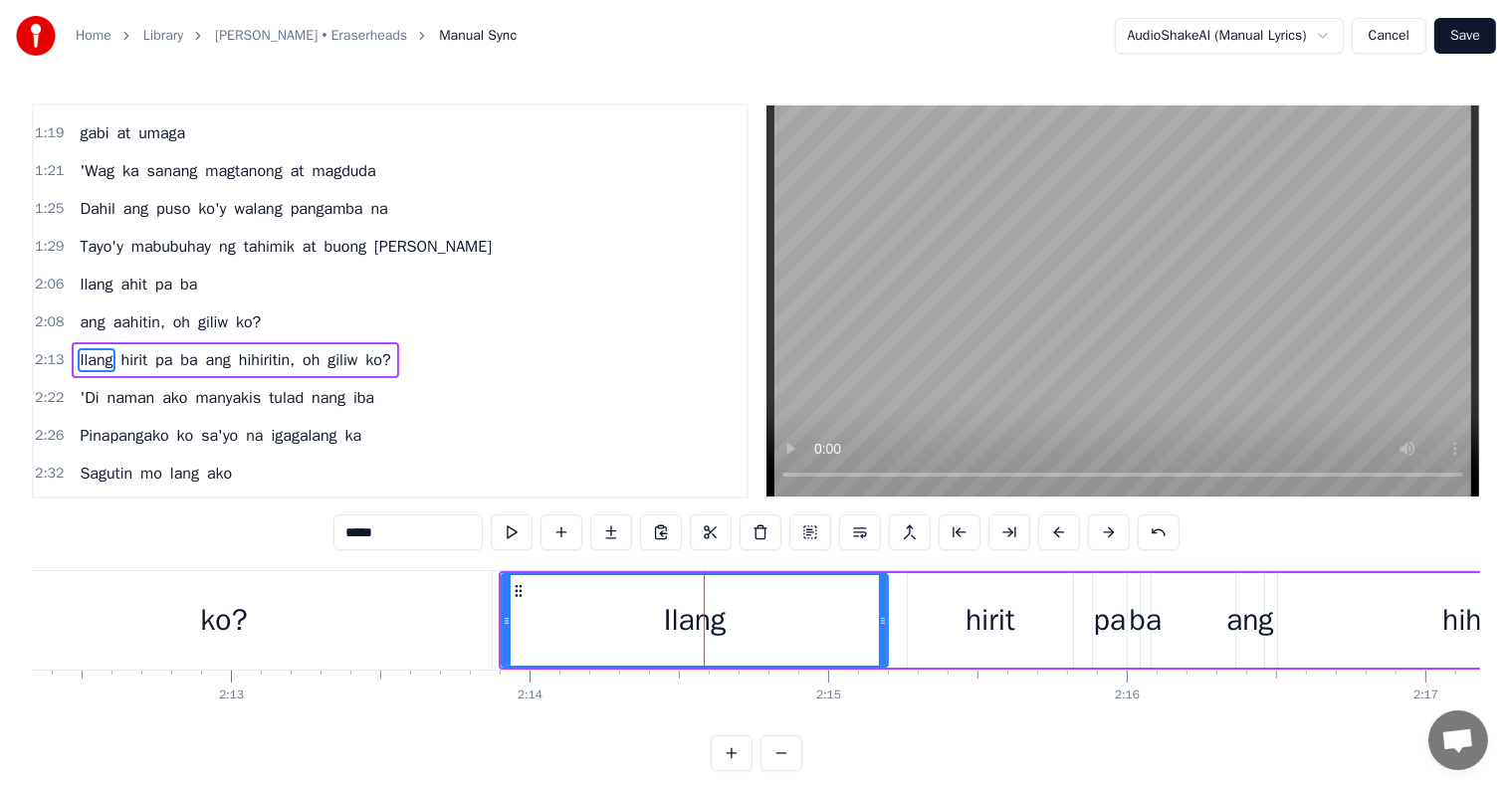 scroll, scrollTop: 482, scrollLeft: 0, axis: vertical 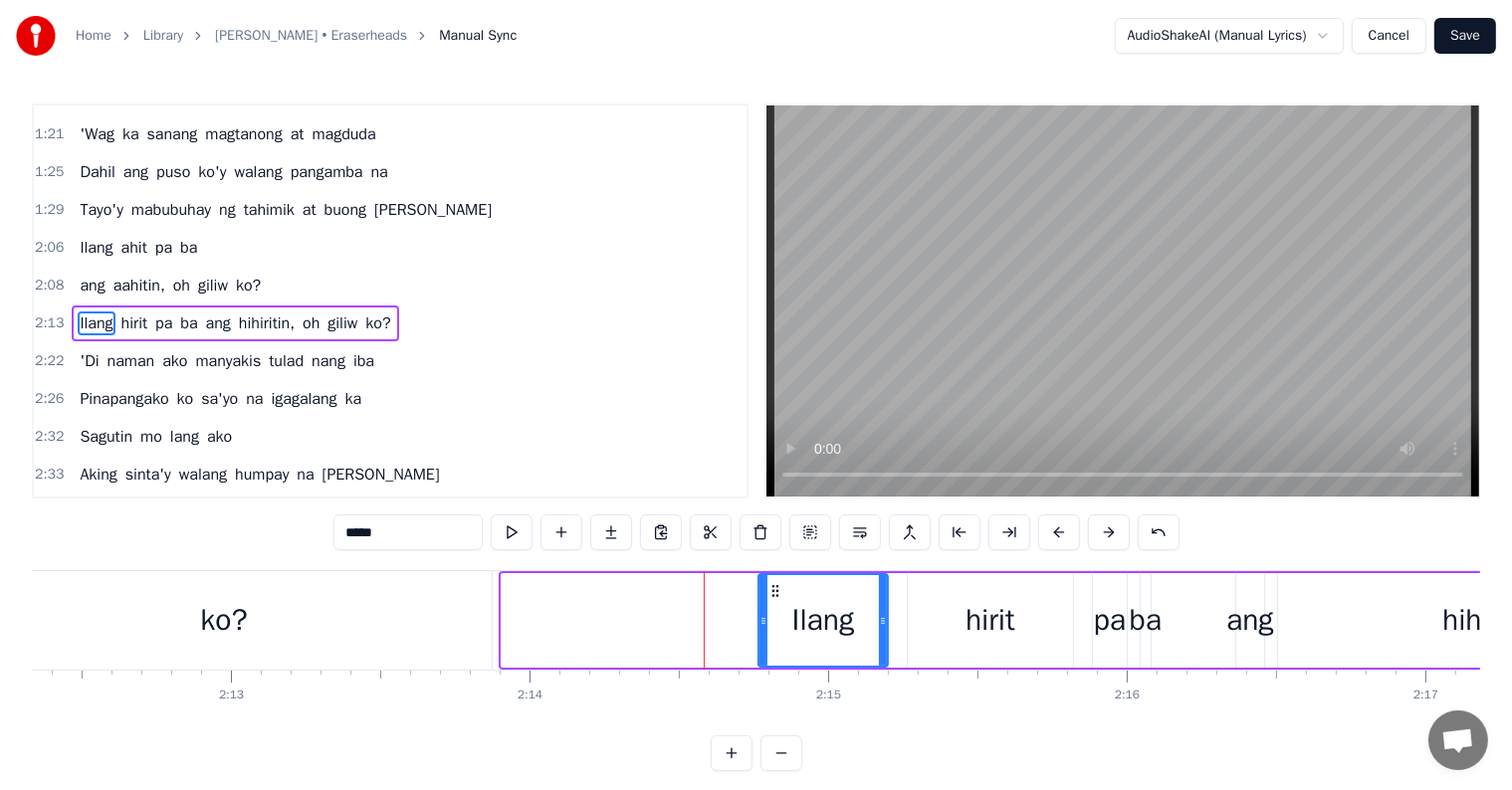 drag, startPoint x: 504, startPoint y: 617, endPoint x: 756, endPoint y: 623, distance: 252.07142 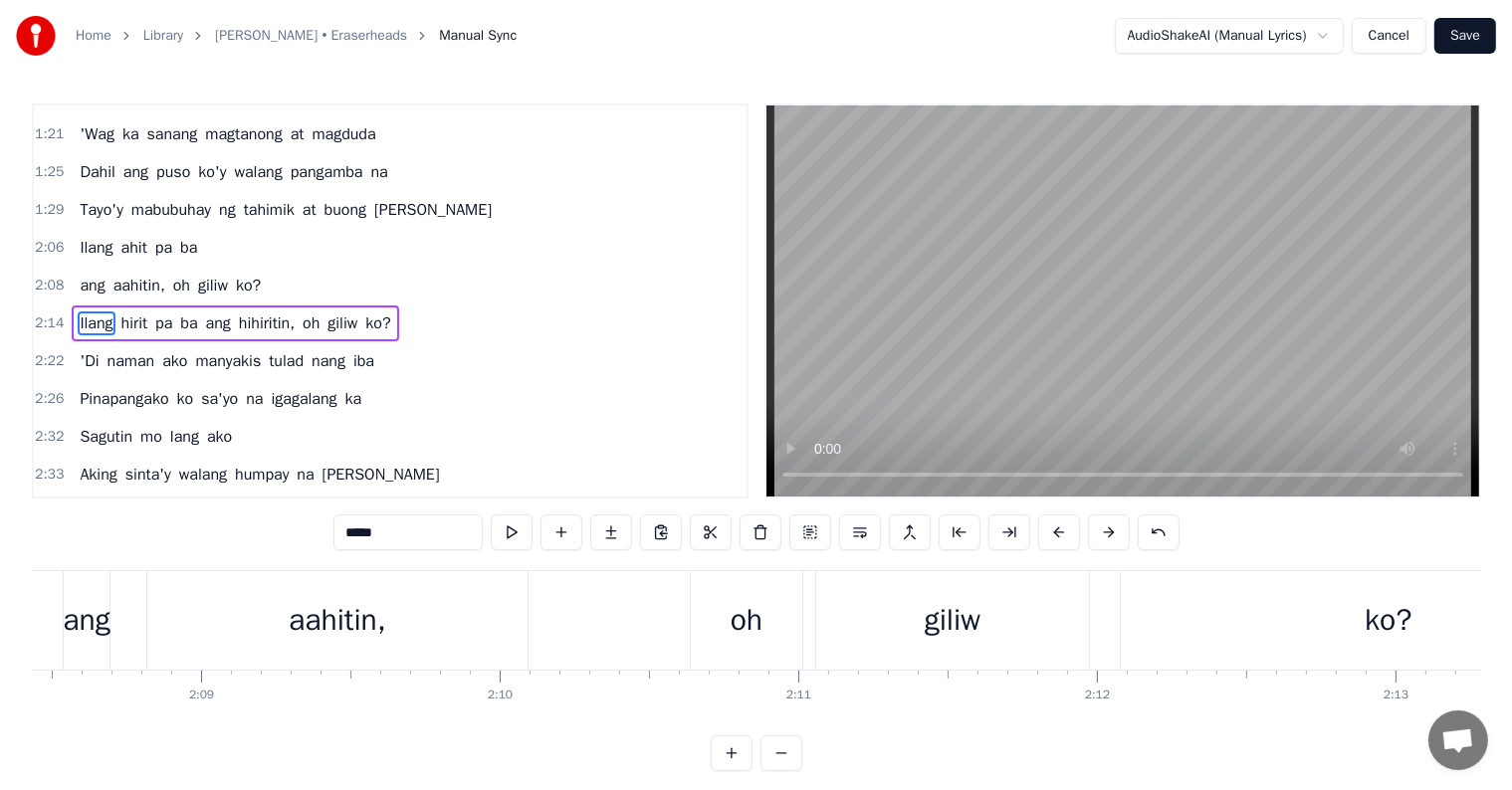 scroll, scrollTop: 0, scrollLeft: 38263, axis: horizontal 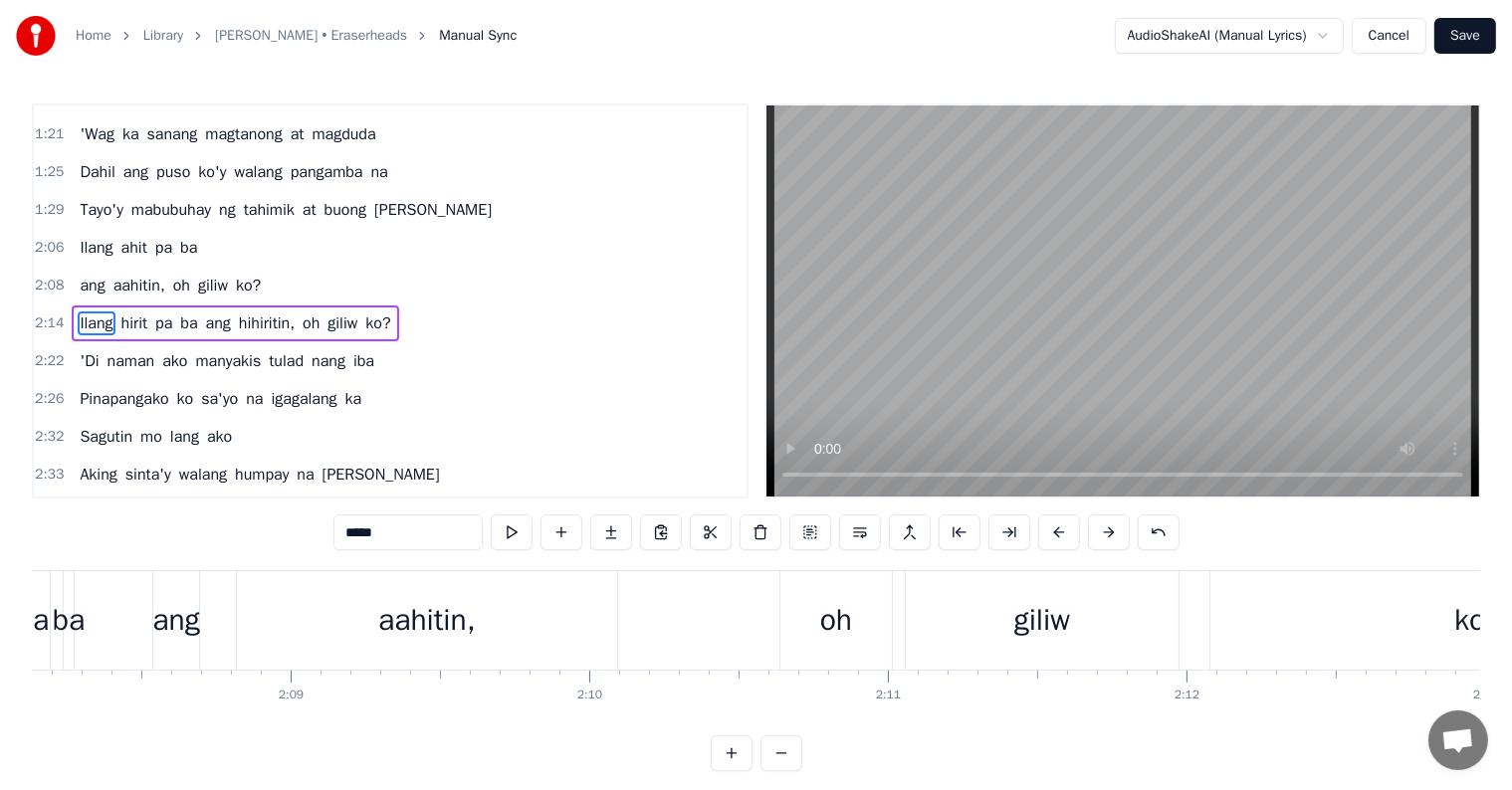 click on "ang aahitin, oh giliw ko?" at bounding box center [952, 620] 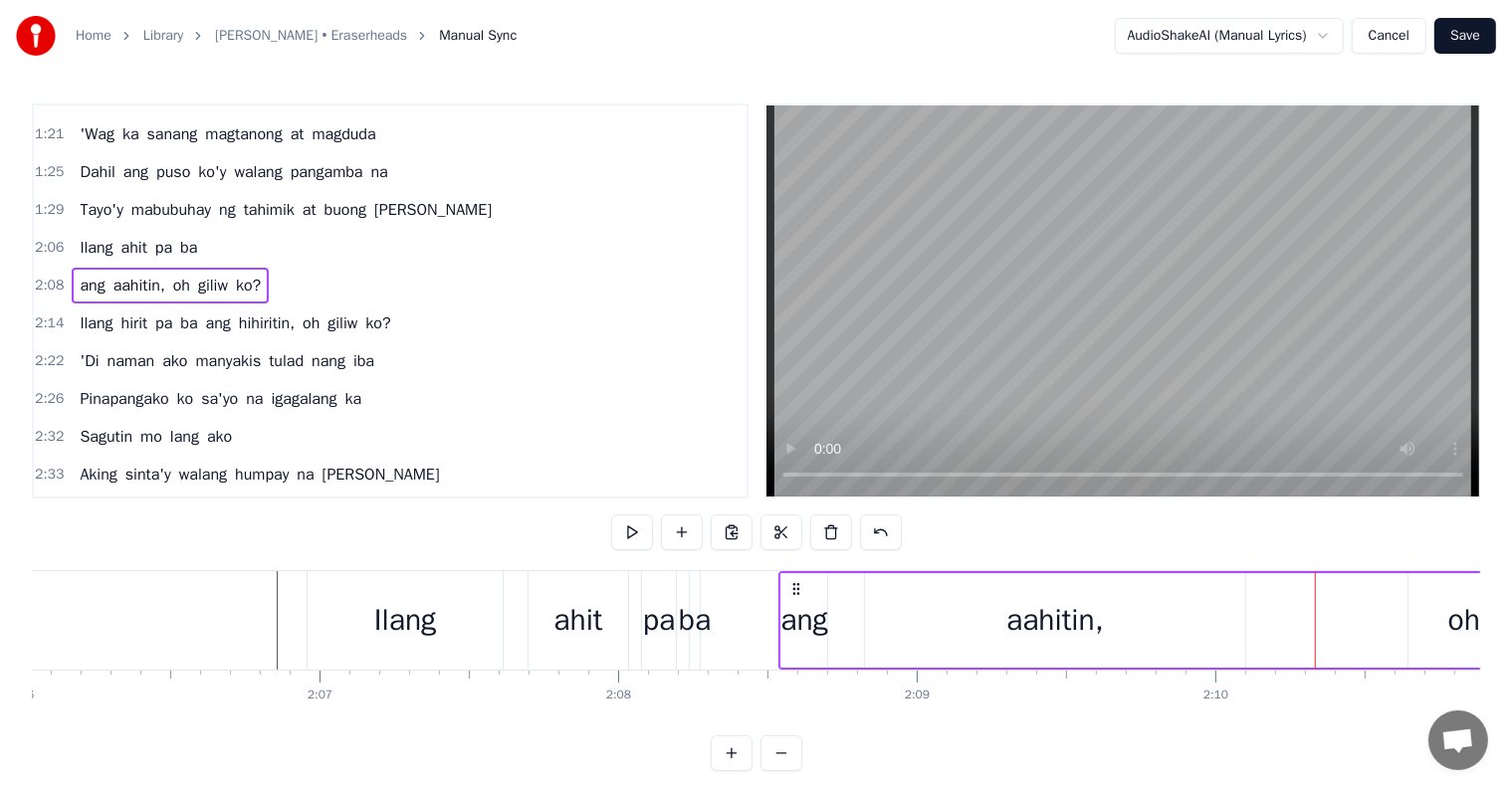 scroll, scrollTop: 0, scrollLeft: 37502, axis: horizontal 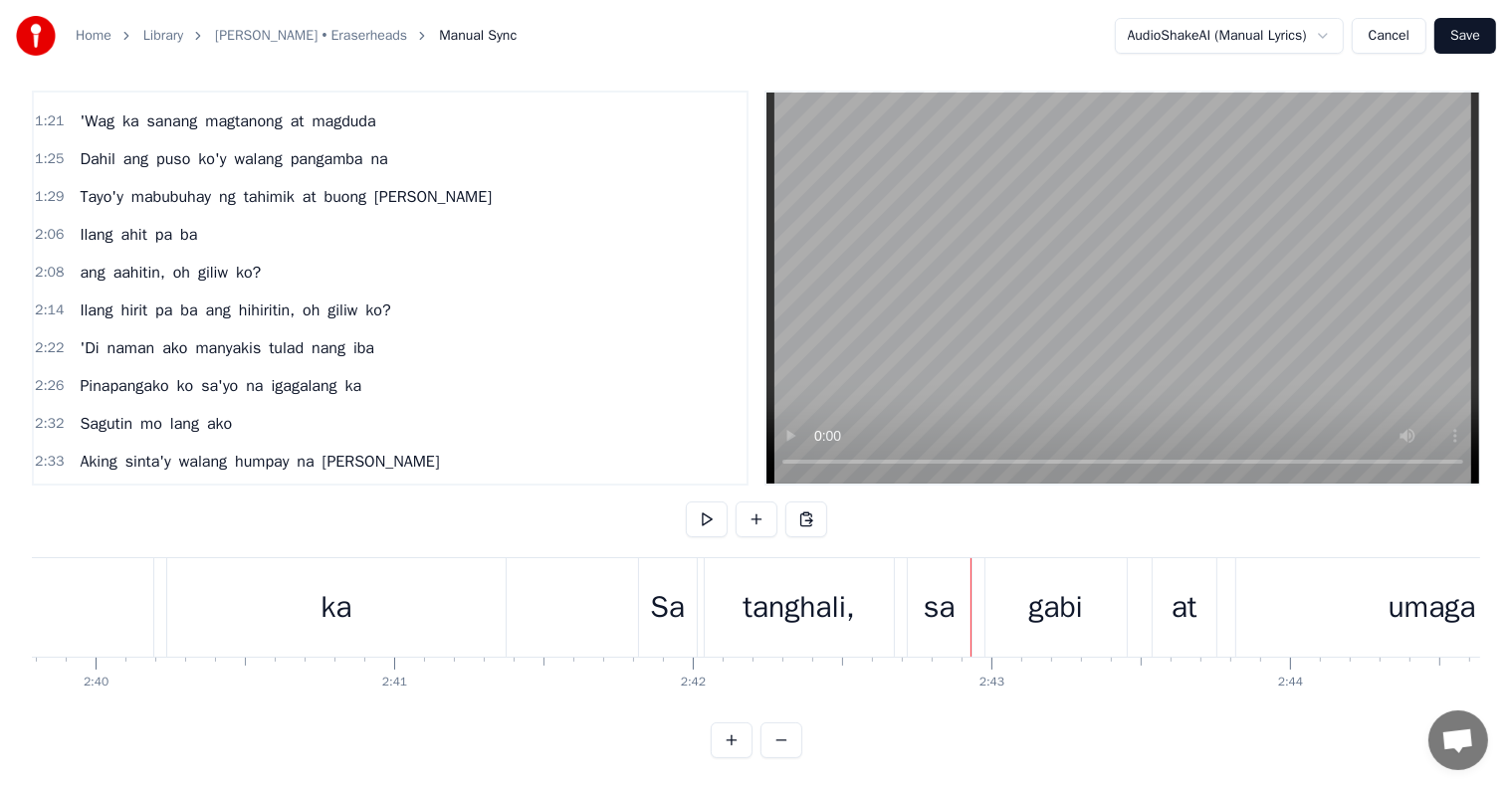 click on "gabi" at bounding box center (1056, 607) 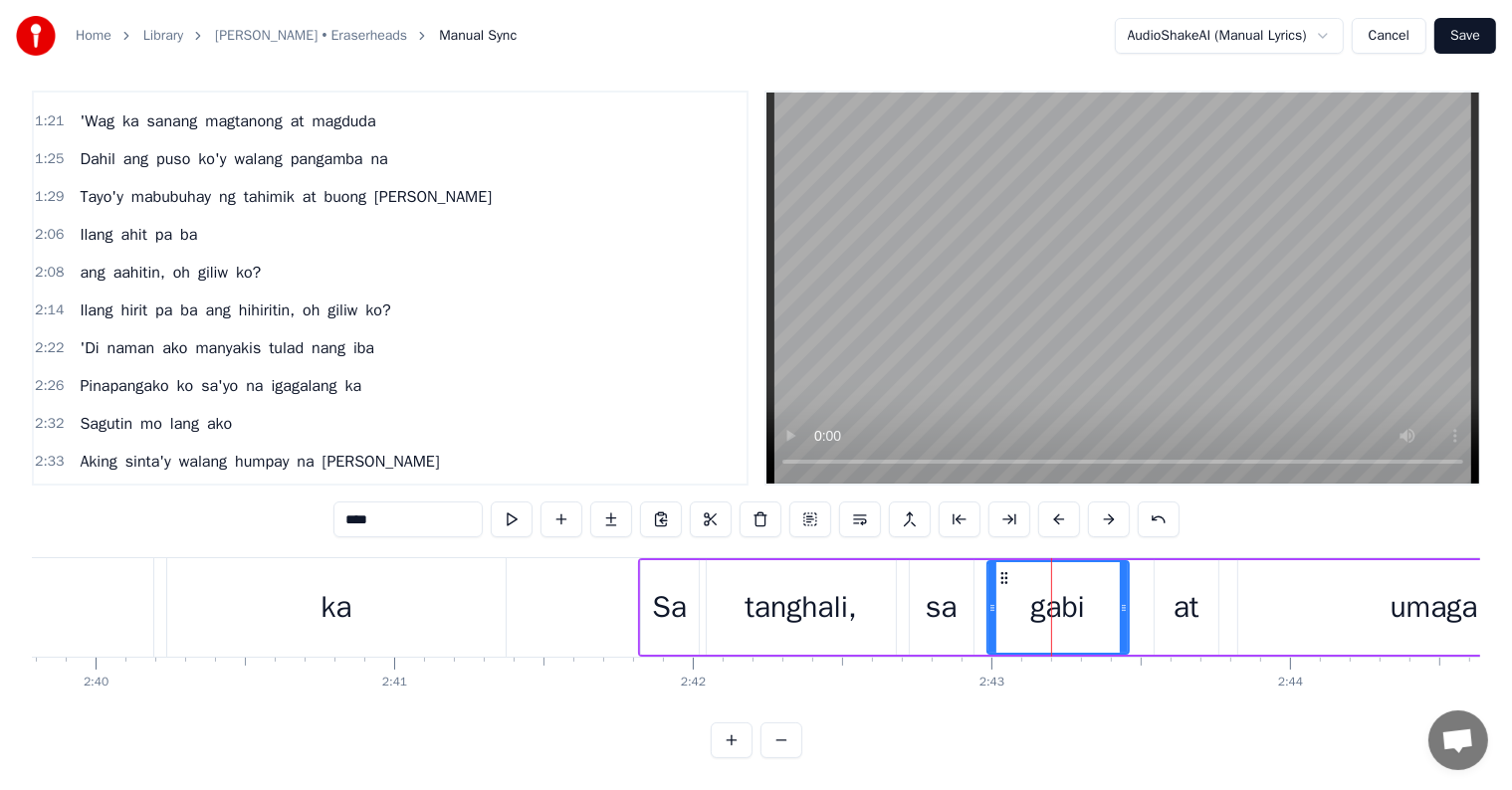 scroll, scrollTop: 0, scrollLeft: 0, axis: both 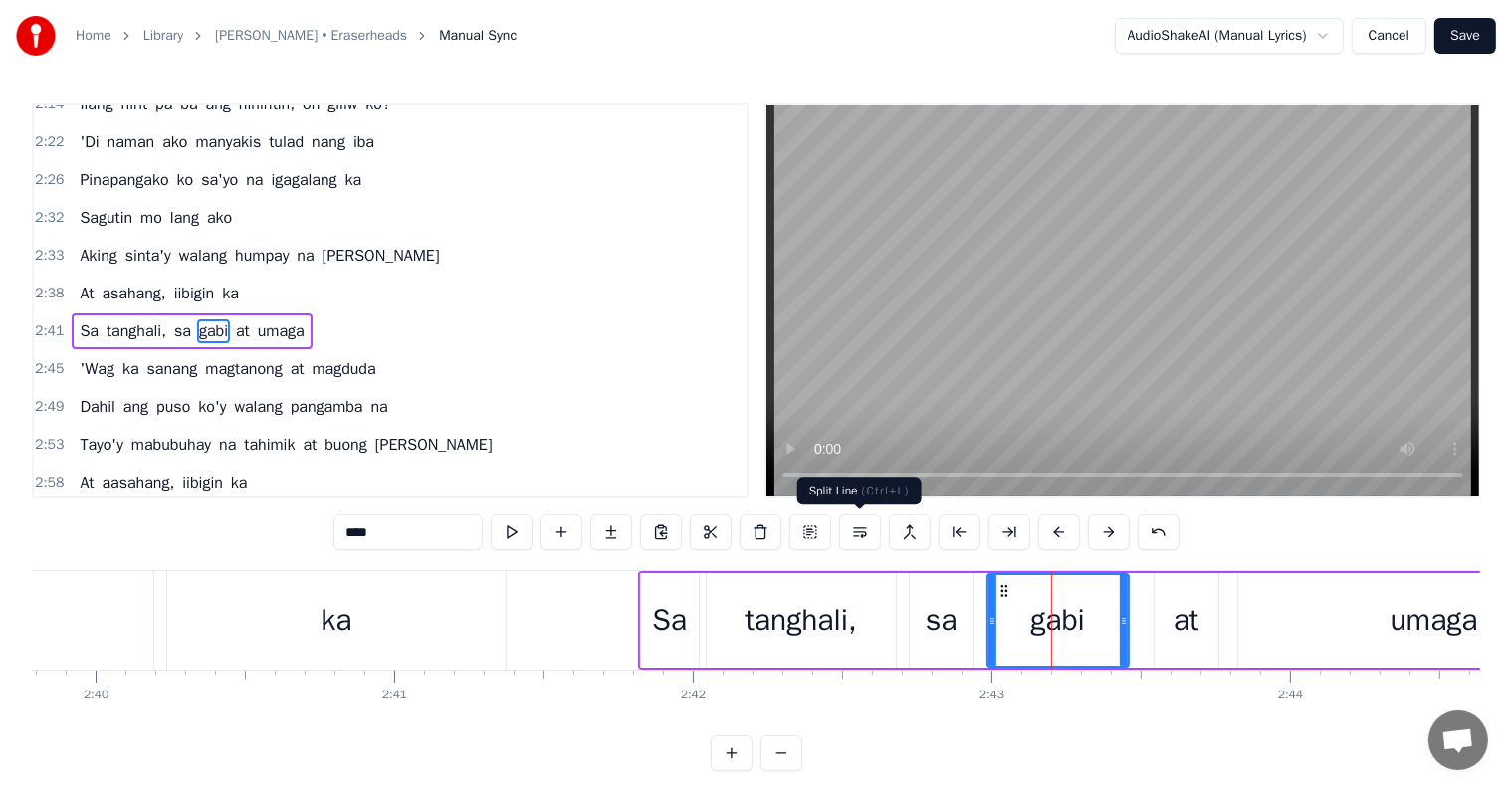 click at bounding box center [860, 532] 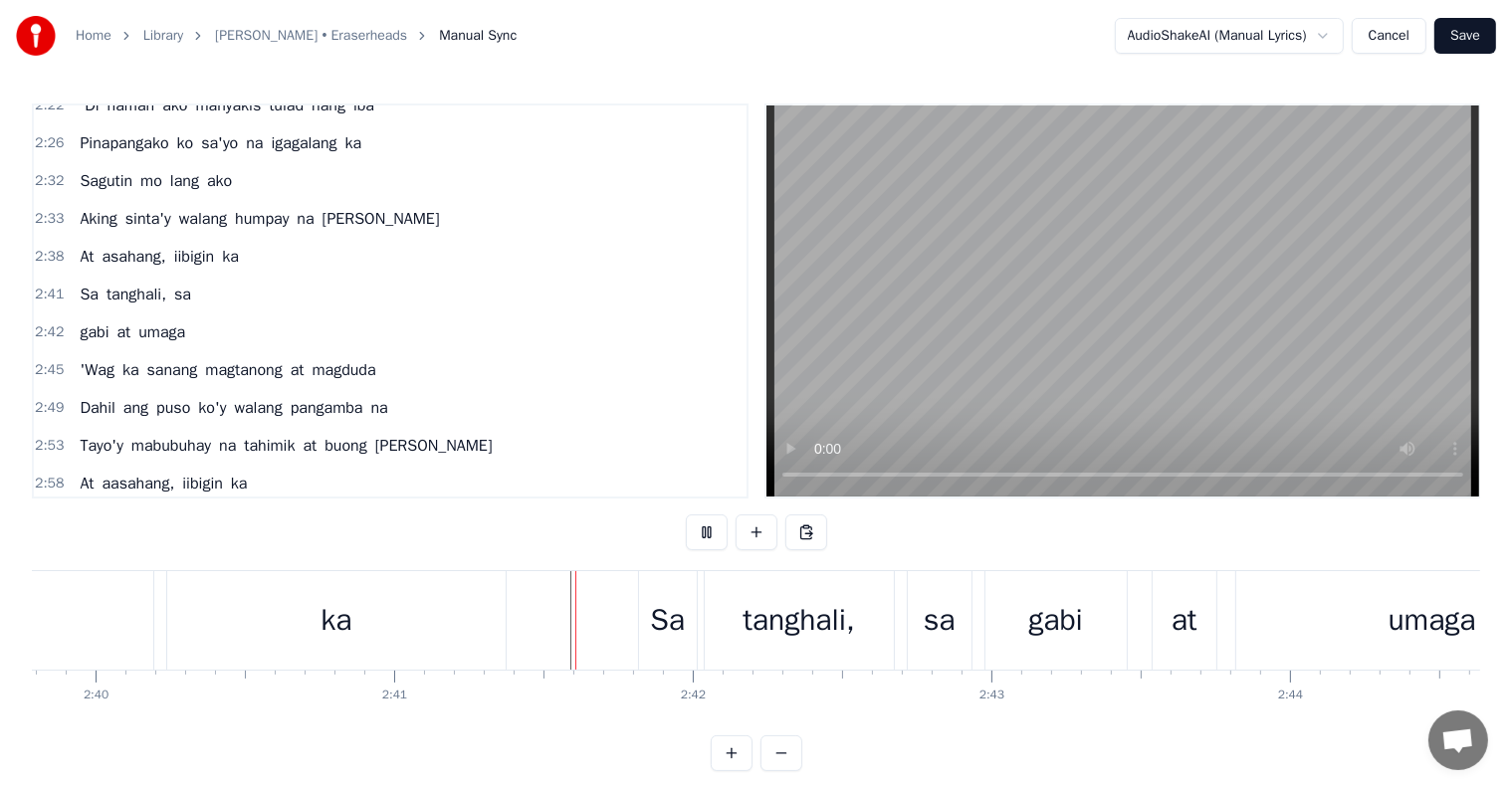 scroll, scrollTop: 30, scrollLeft: 0, axis: vertical 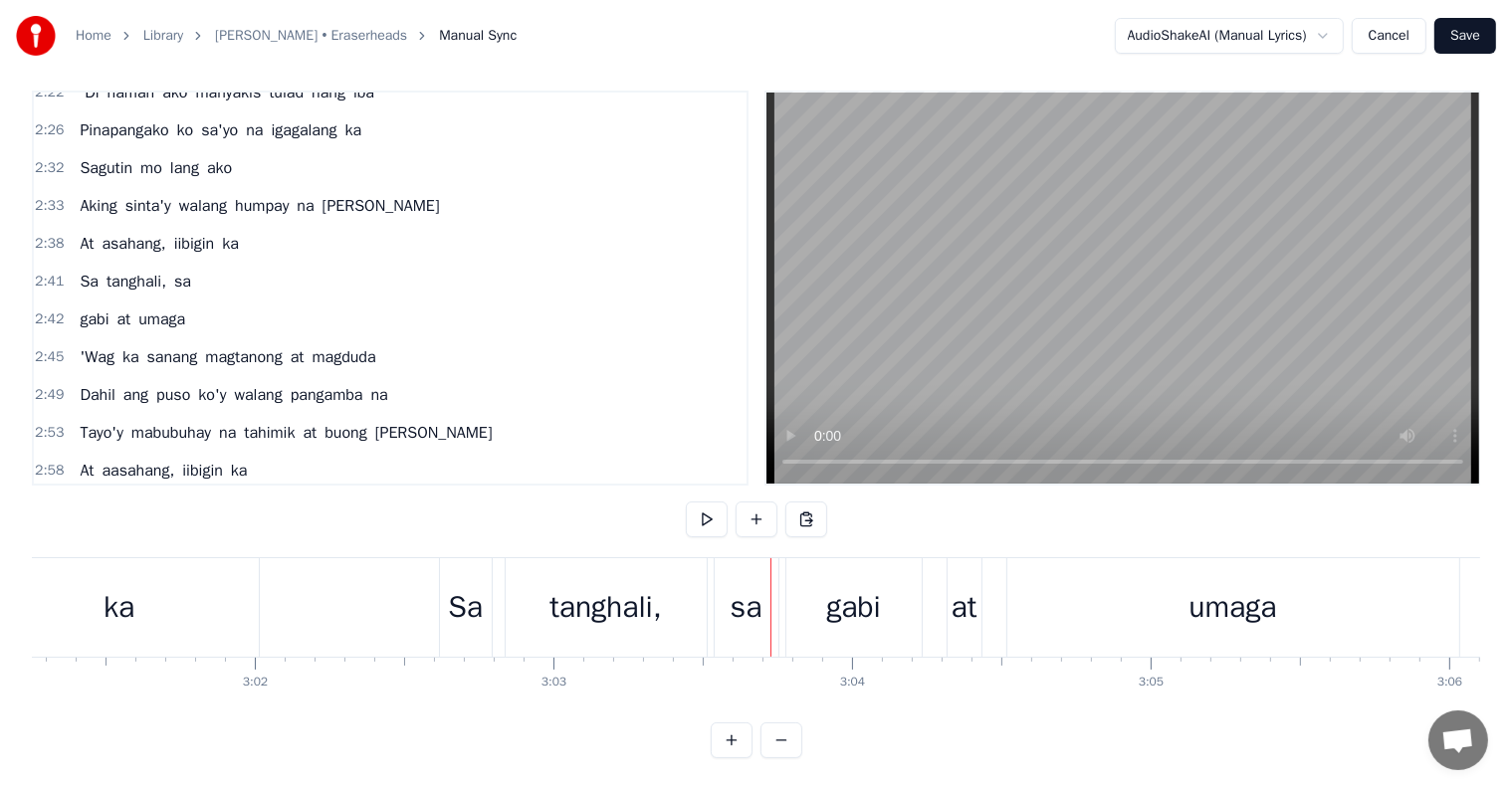 click on "gabi" at bounding box center (854, 607) 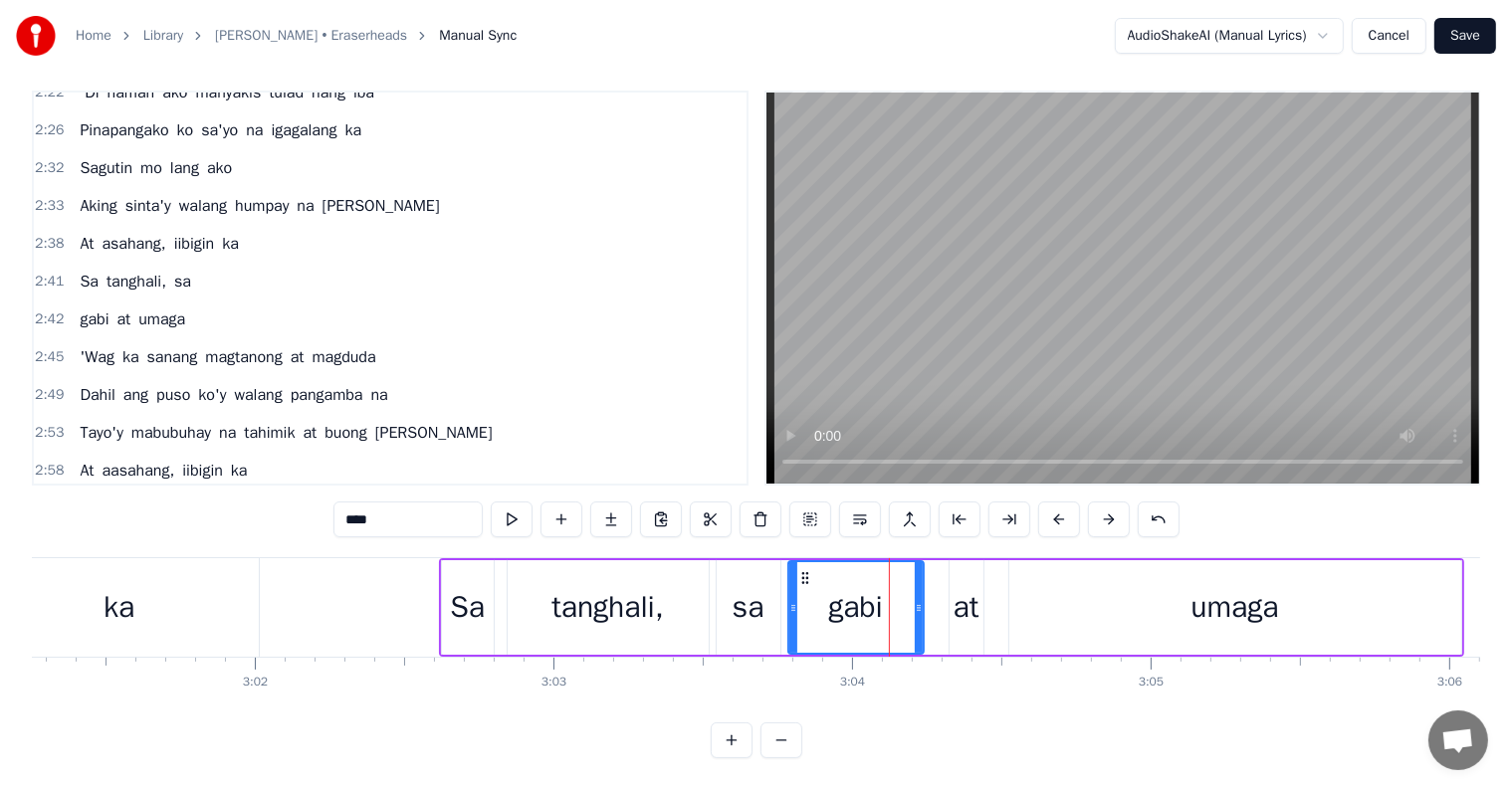 scroll, scrollTop: 0, scrollLeft: 0, axis: both 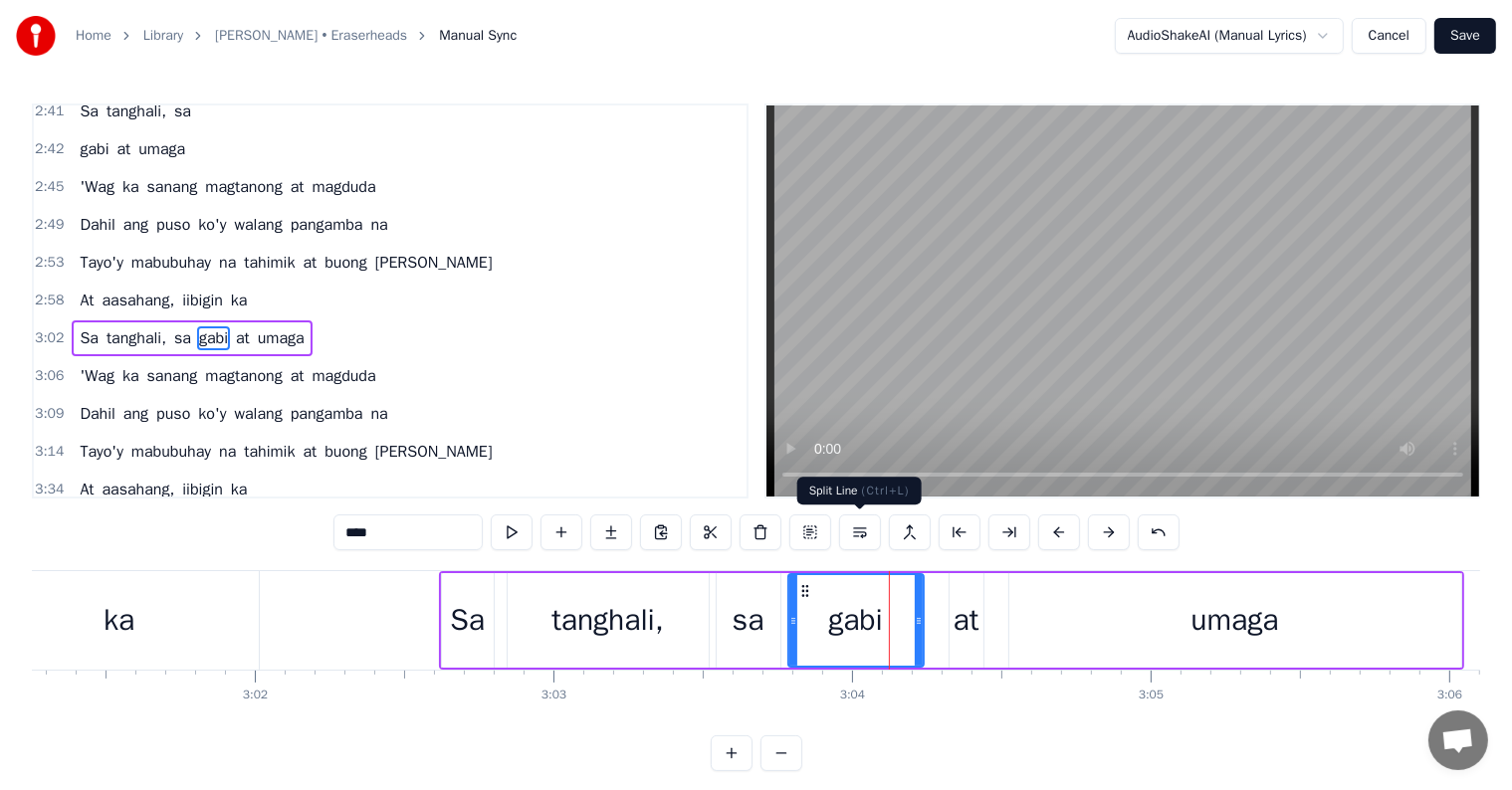 click at bounding box center [860, 532] 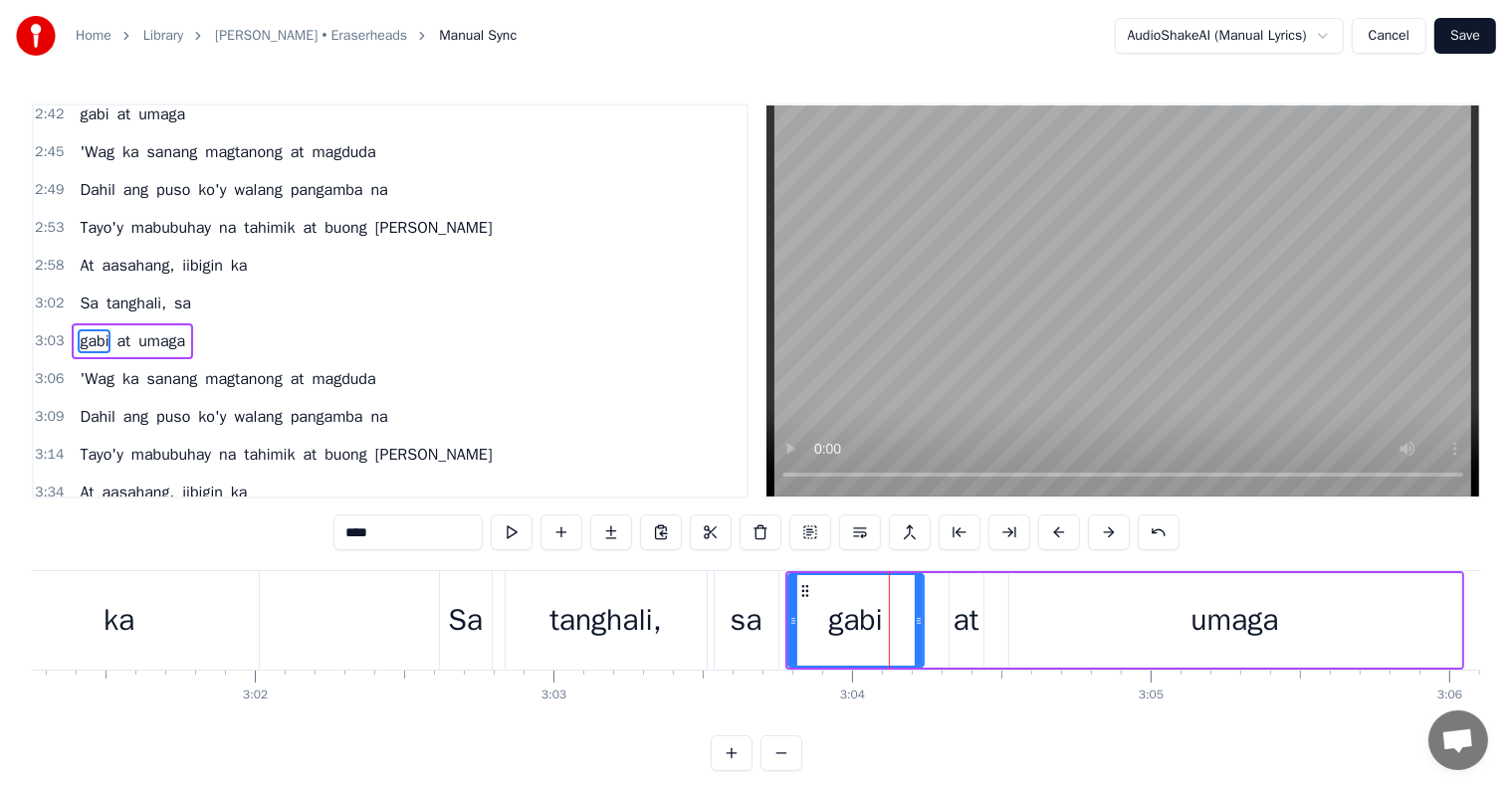 scroll, scrollTop: 957, scrollLeft: 0, axis: vertical 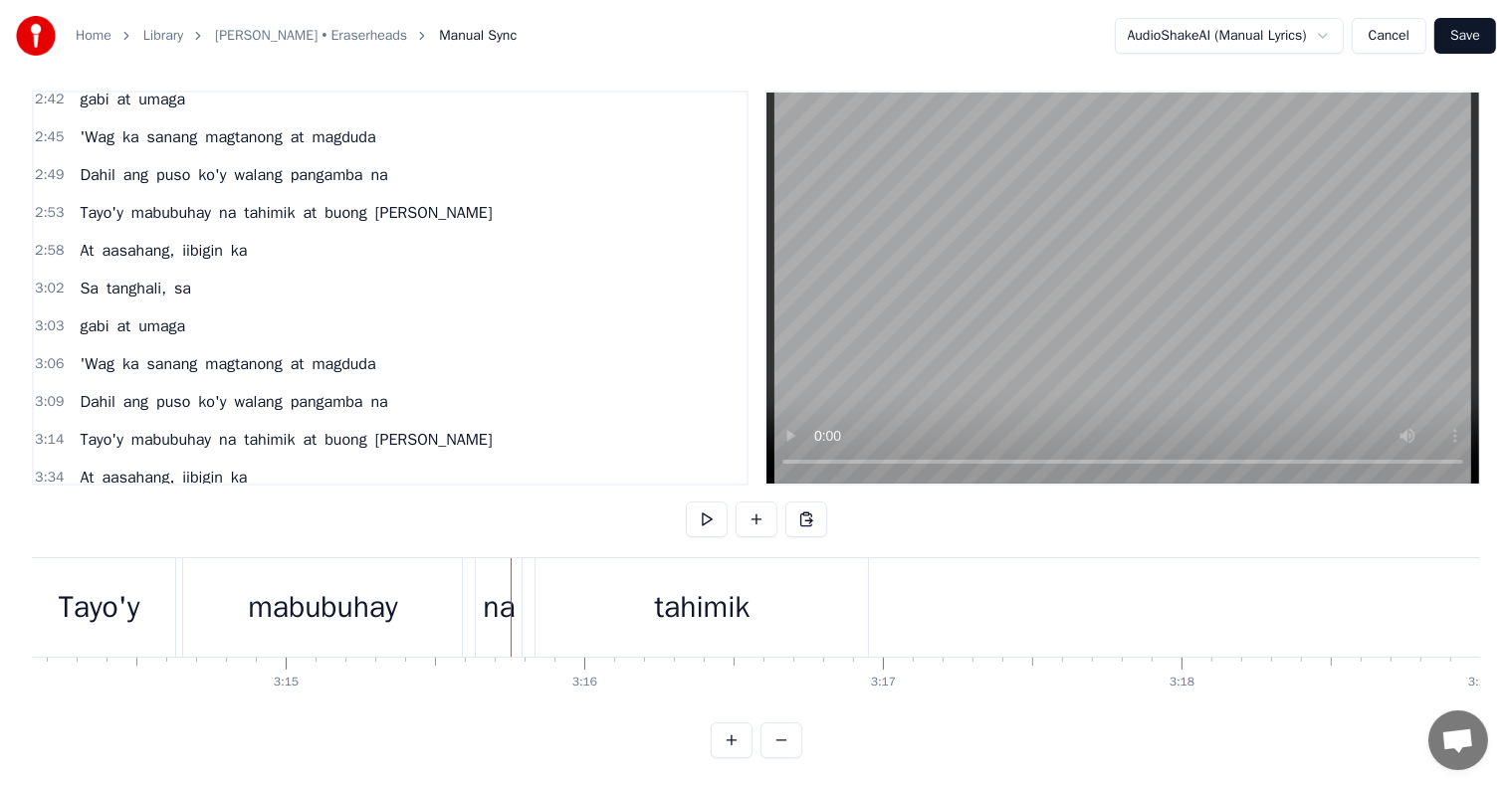 click on "na" at bounding box center [499, 607] 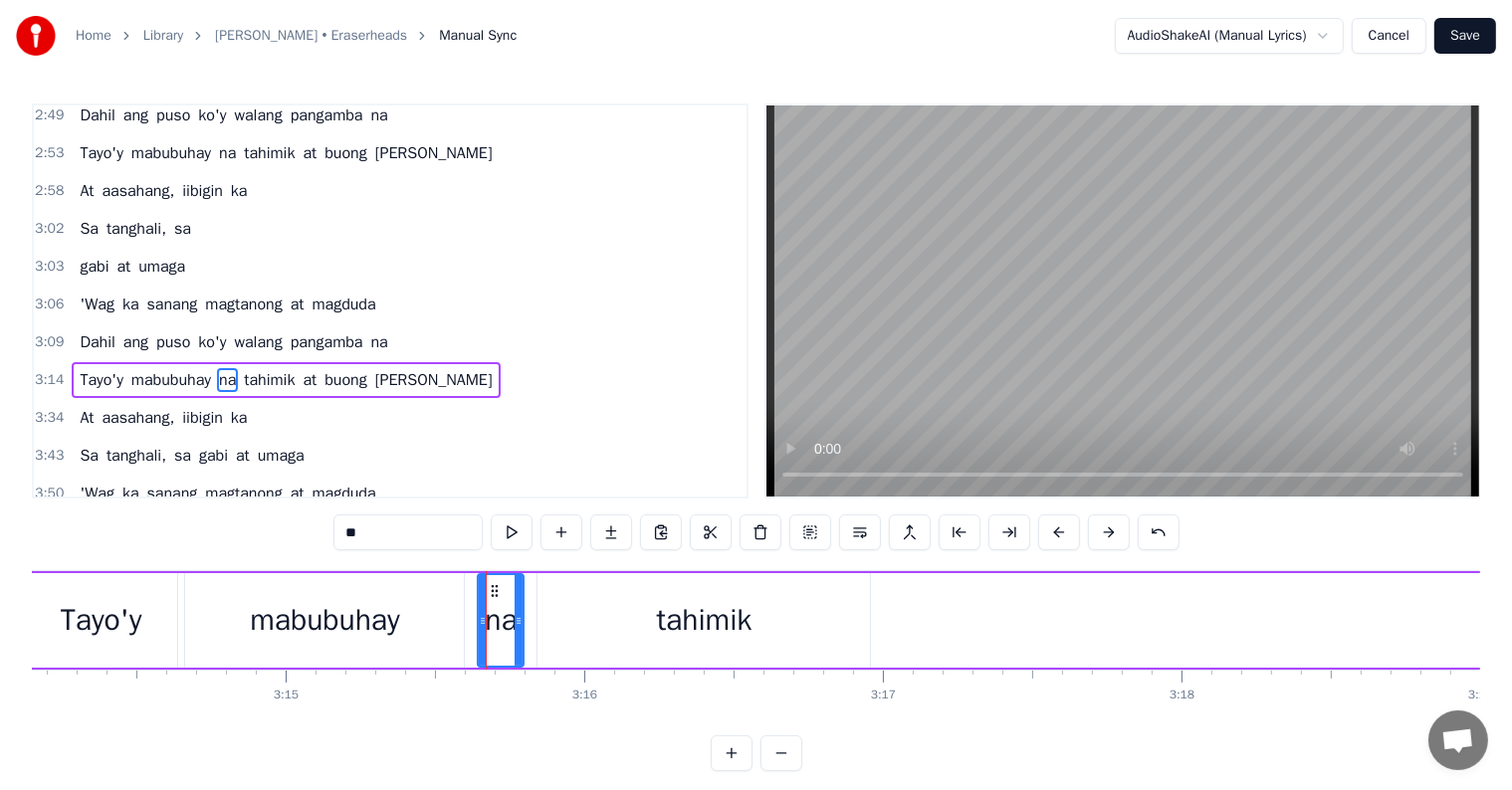 scroll, scrollTop: 1067, scrollLeft: 0, axis: vertical 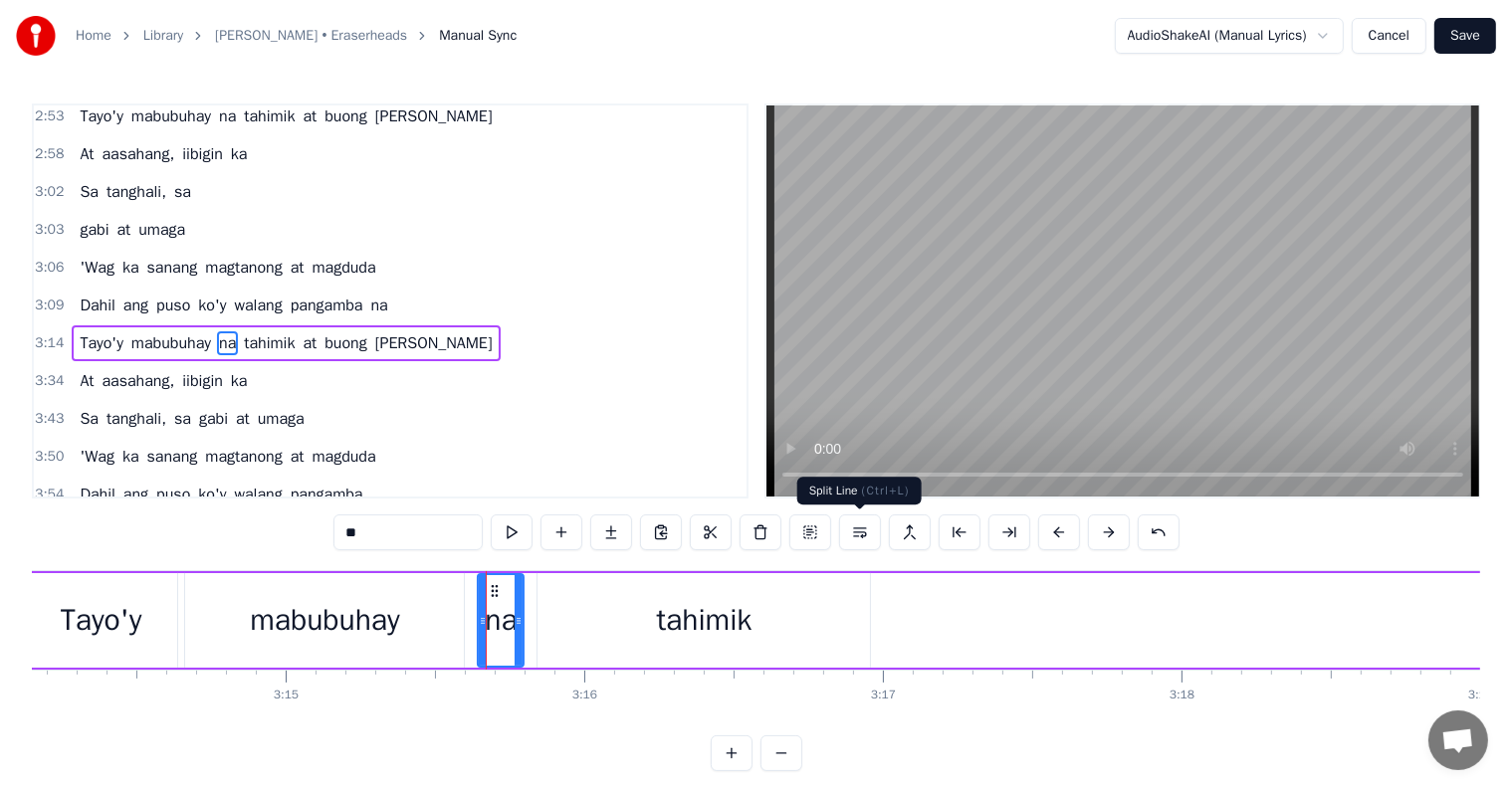 click at bounding box center (860, 532) 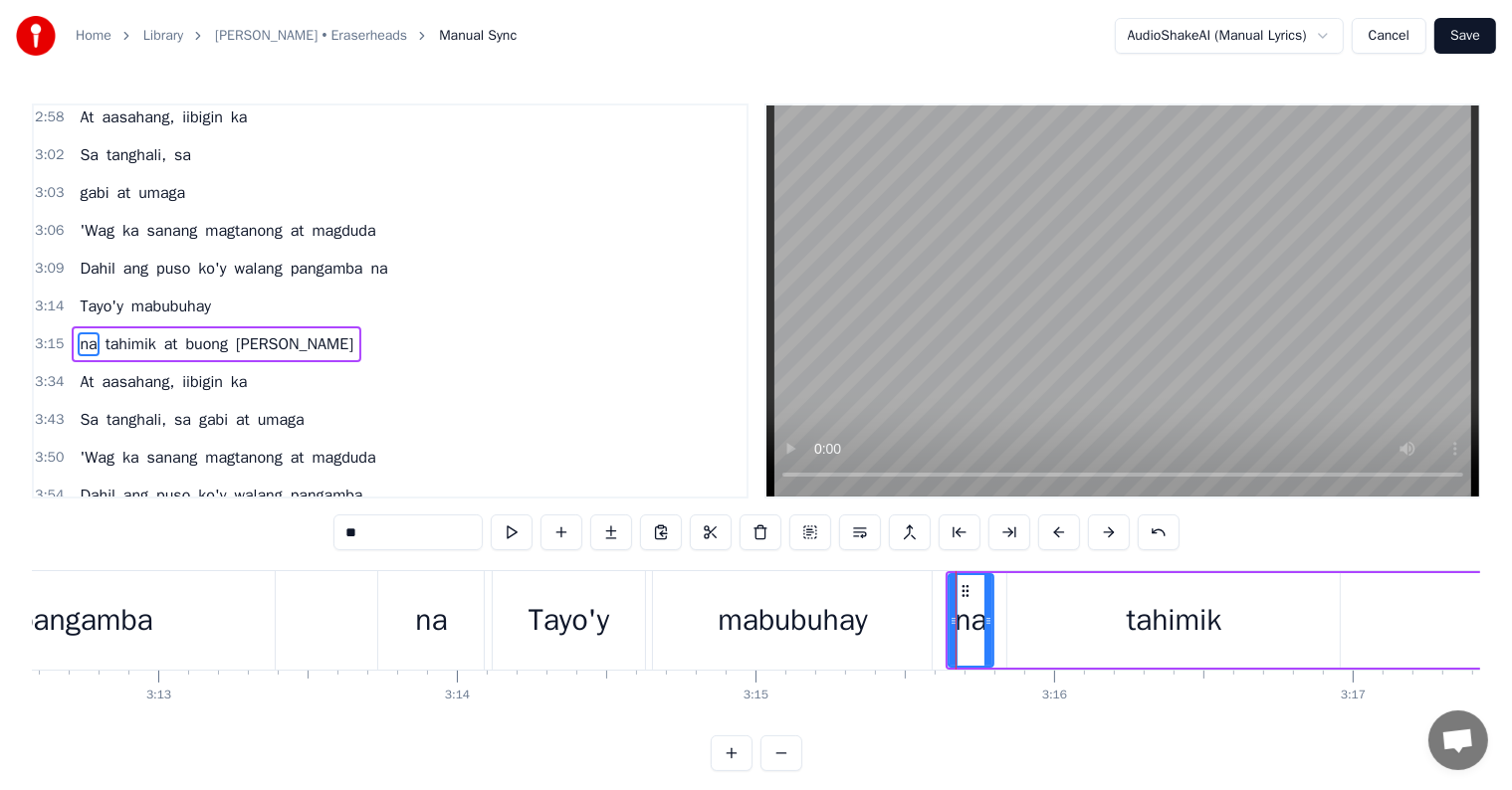 scroll, scrollTop: 0, scrollLeft: 57372, axis: horizontal 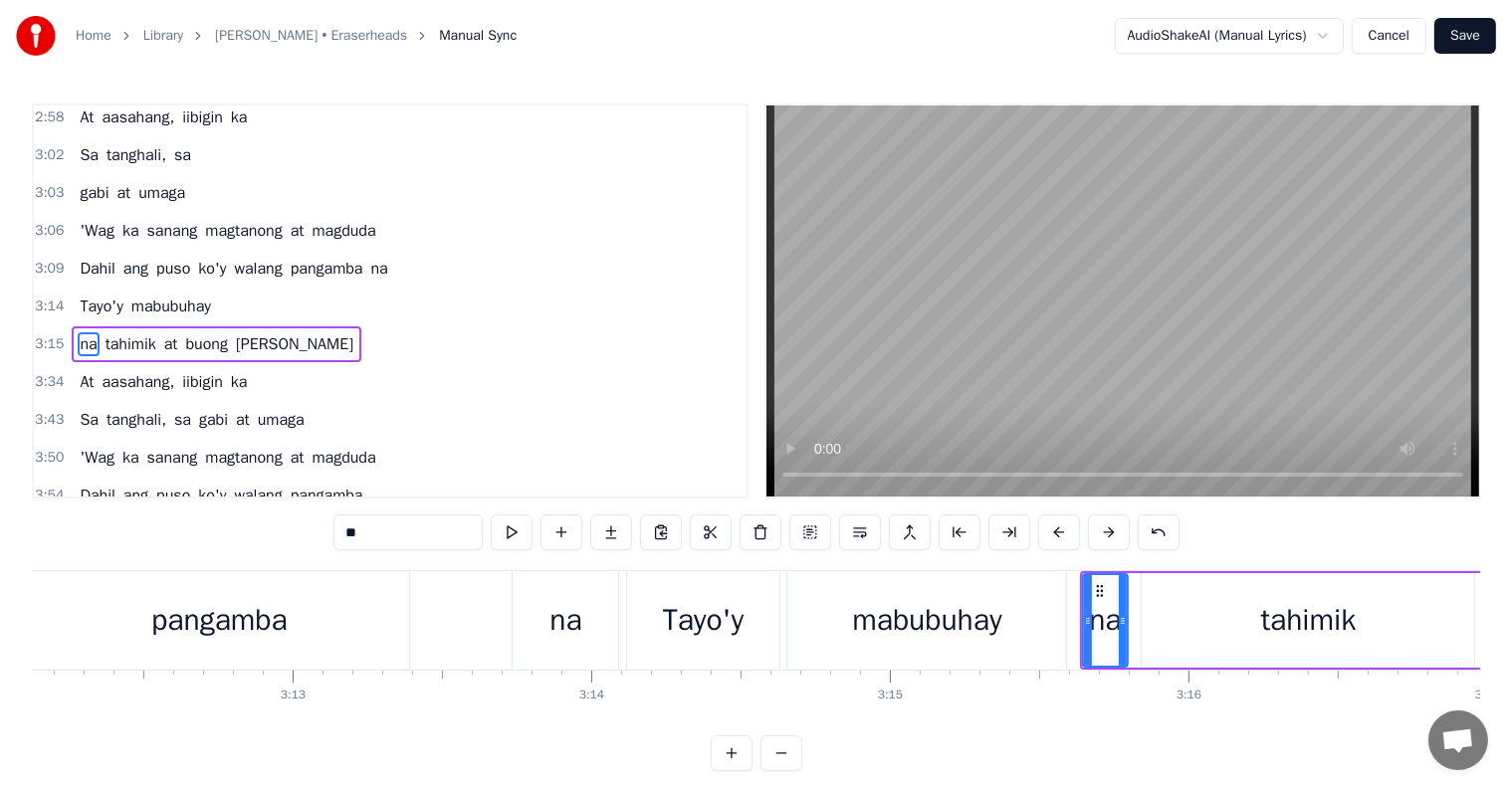 click on "Dahil [PERSON_NAME]'y walang pangamba na" at bounding box center (-5, 620) 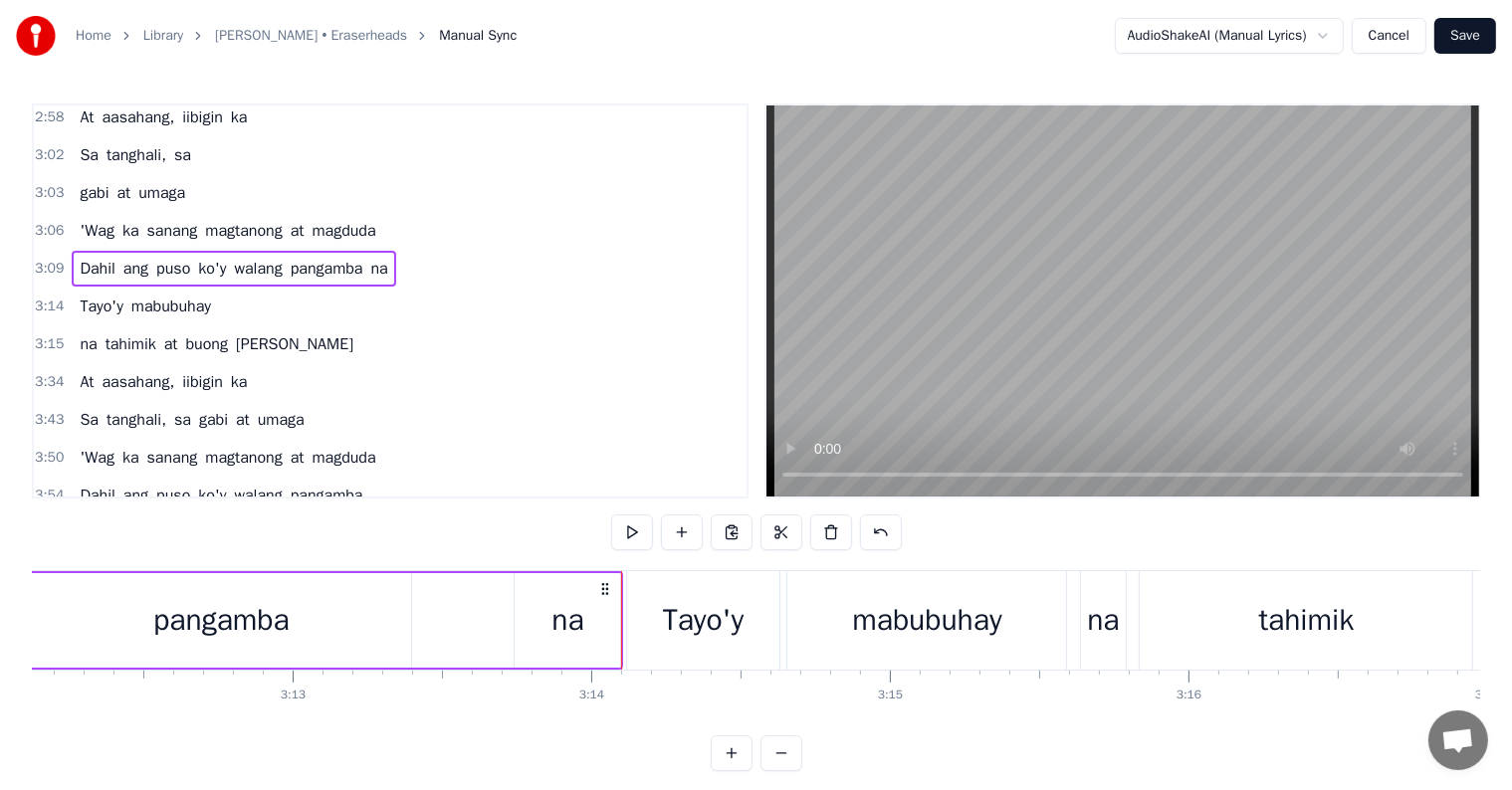 scroll, scrollTop: 30, scrollLeft: 0, axis: vertical 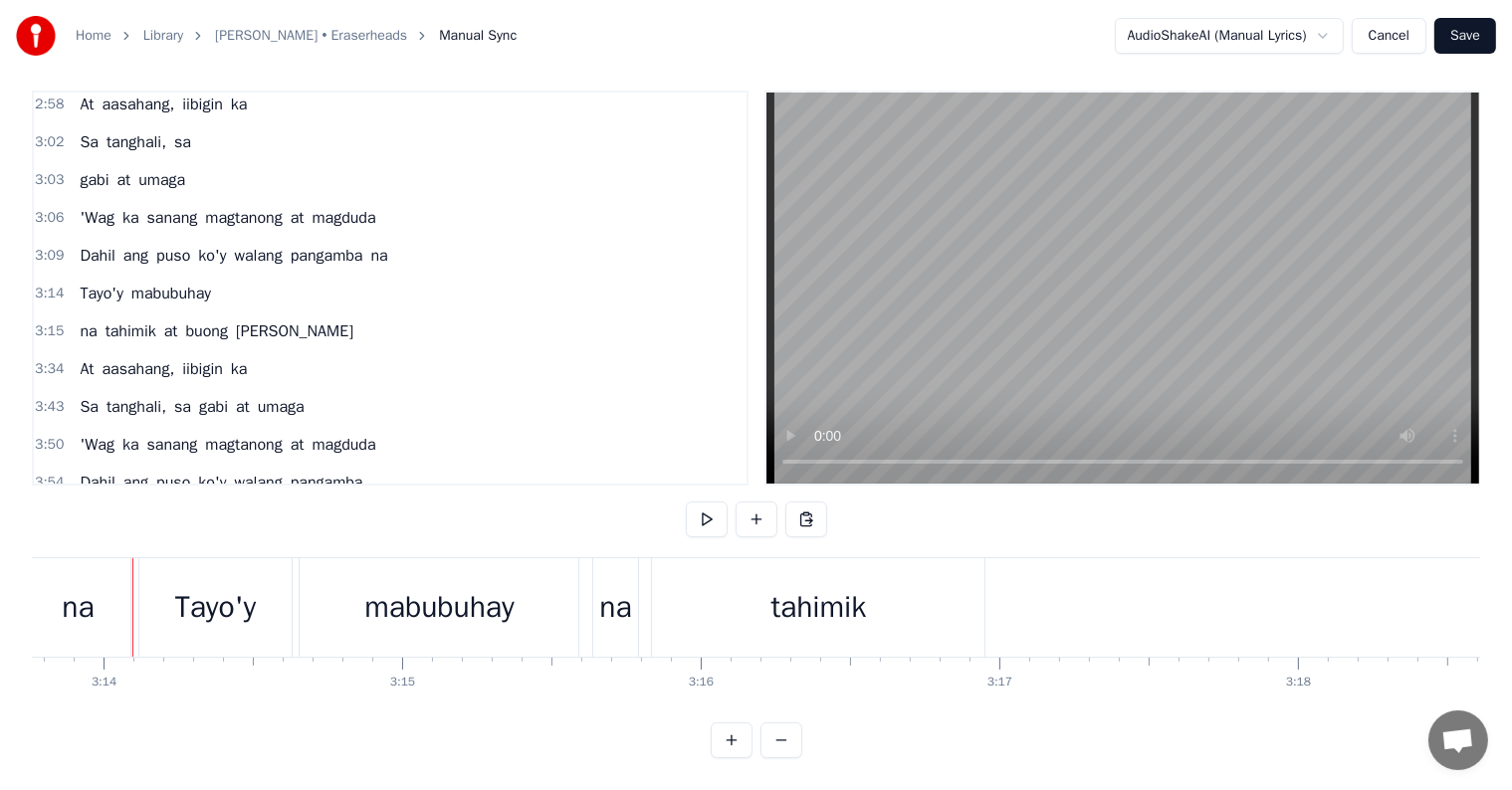click on "Dahil [PERSON_NAME]'y walang pangamba na" at bounding box center [-493, 607] 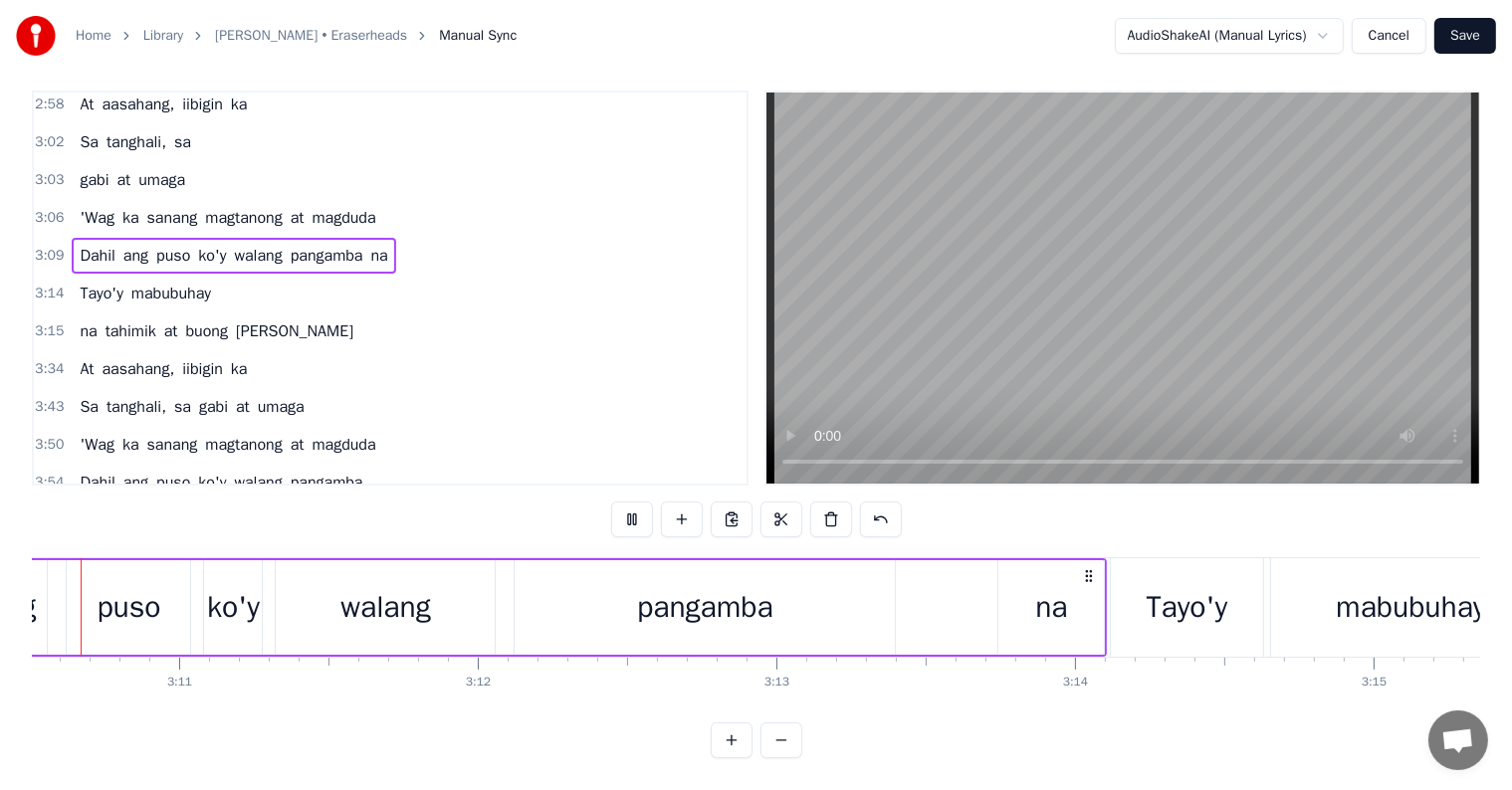 scroll, scrollTop: 0, scrollLeft: 56825, axis: horizontal 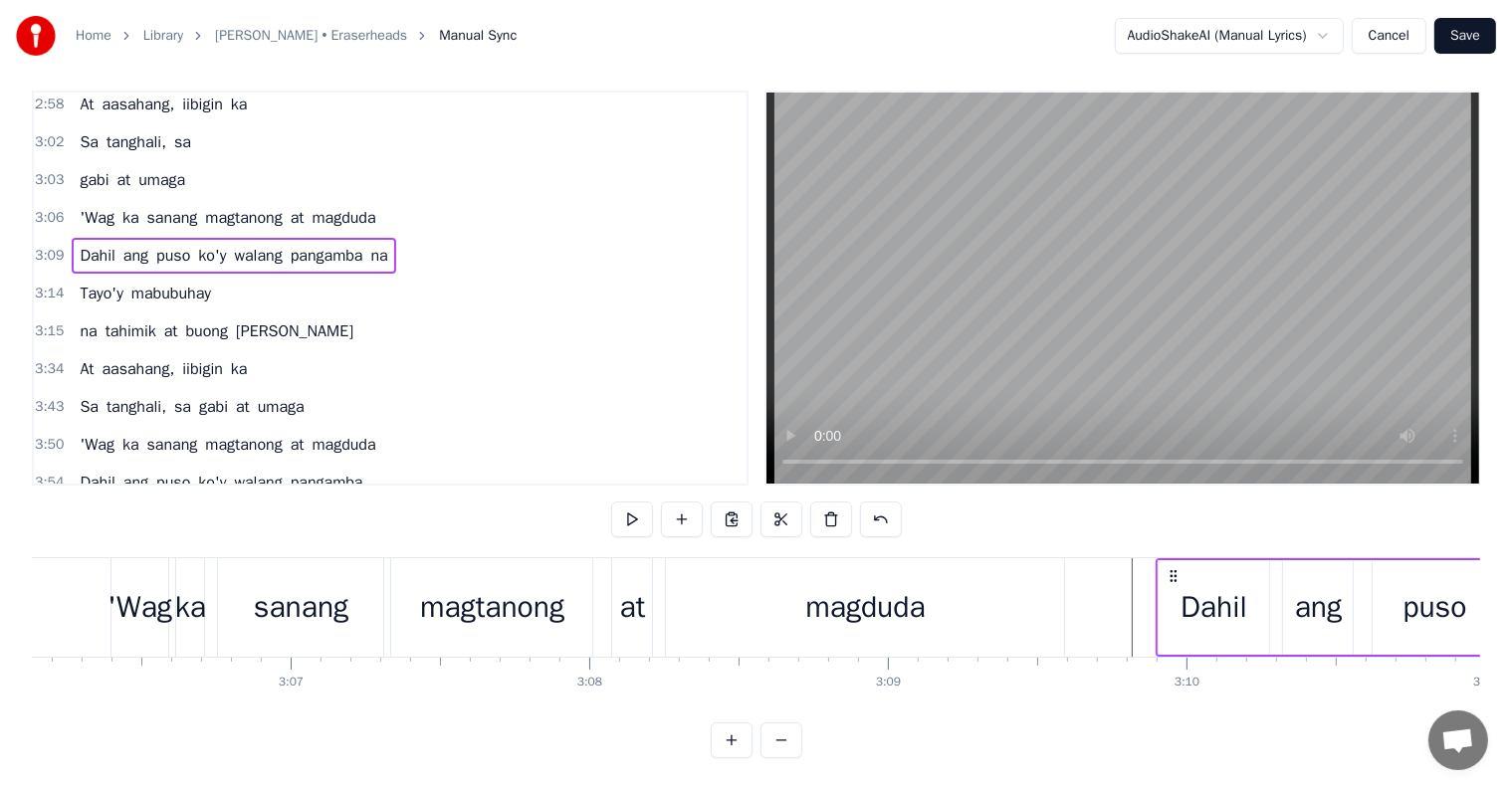 click at bounding box center [-15780, 607] 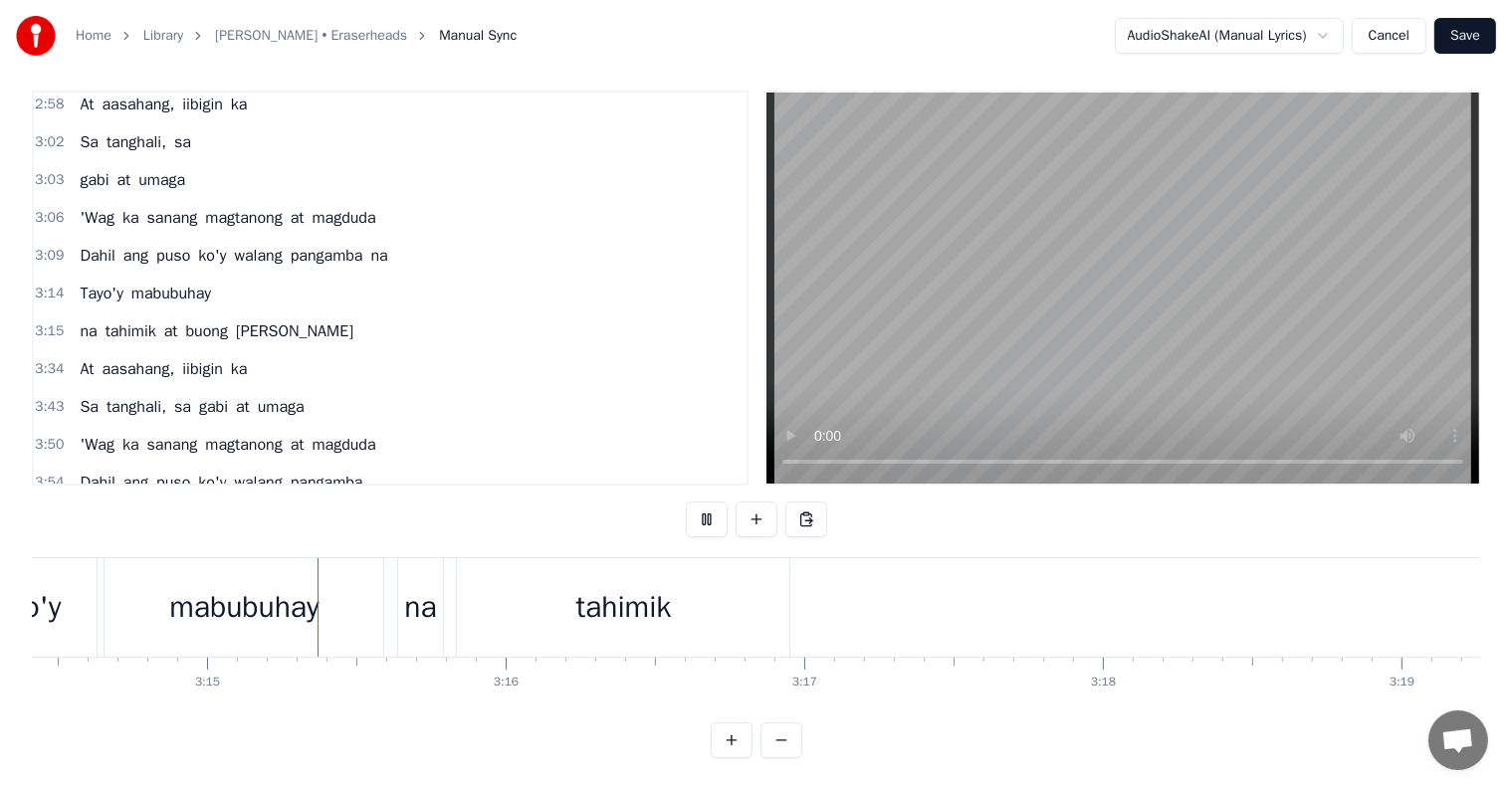 scroll, scrollTop: 0, scrollLeft: 58057, axis: horizontal 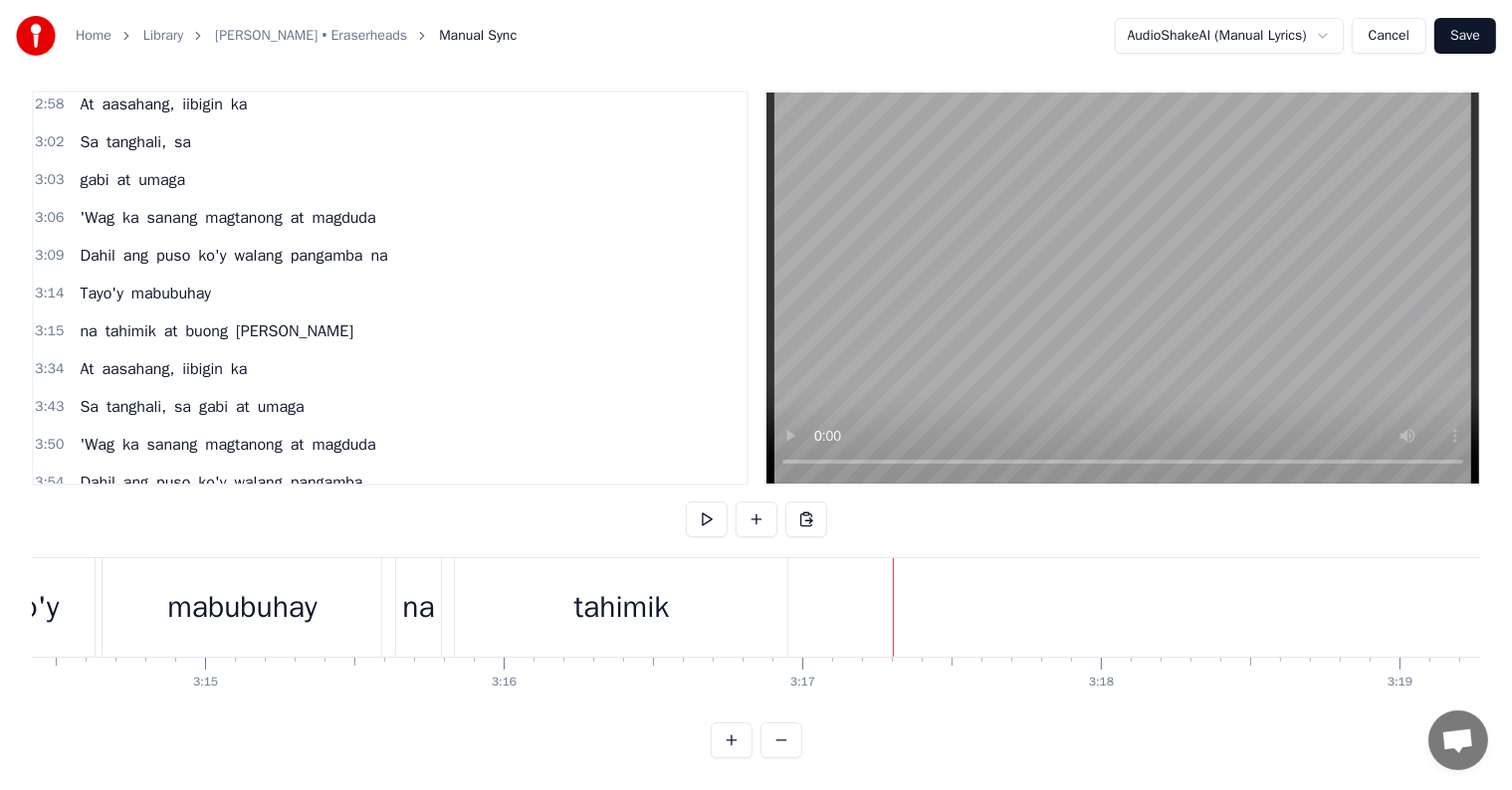 click on "na tahimik at [PERSON_NAME]" at bounding box center [3156, 607] 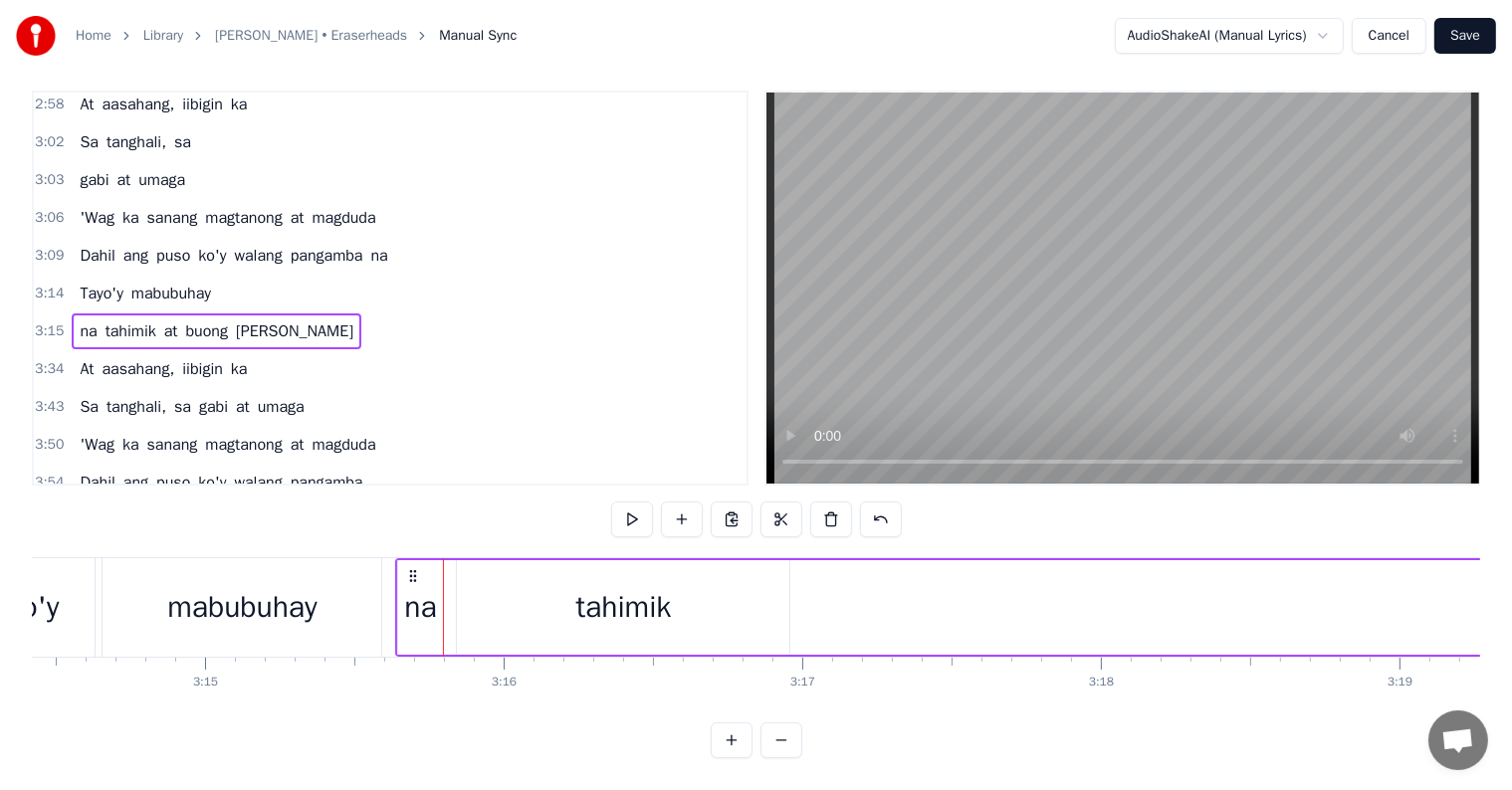 click on "na" at bounding box center (421, 607) 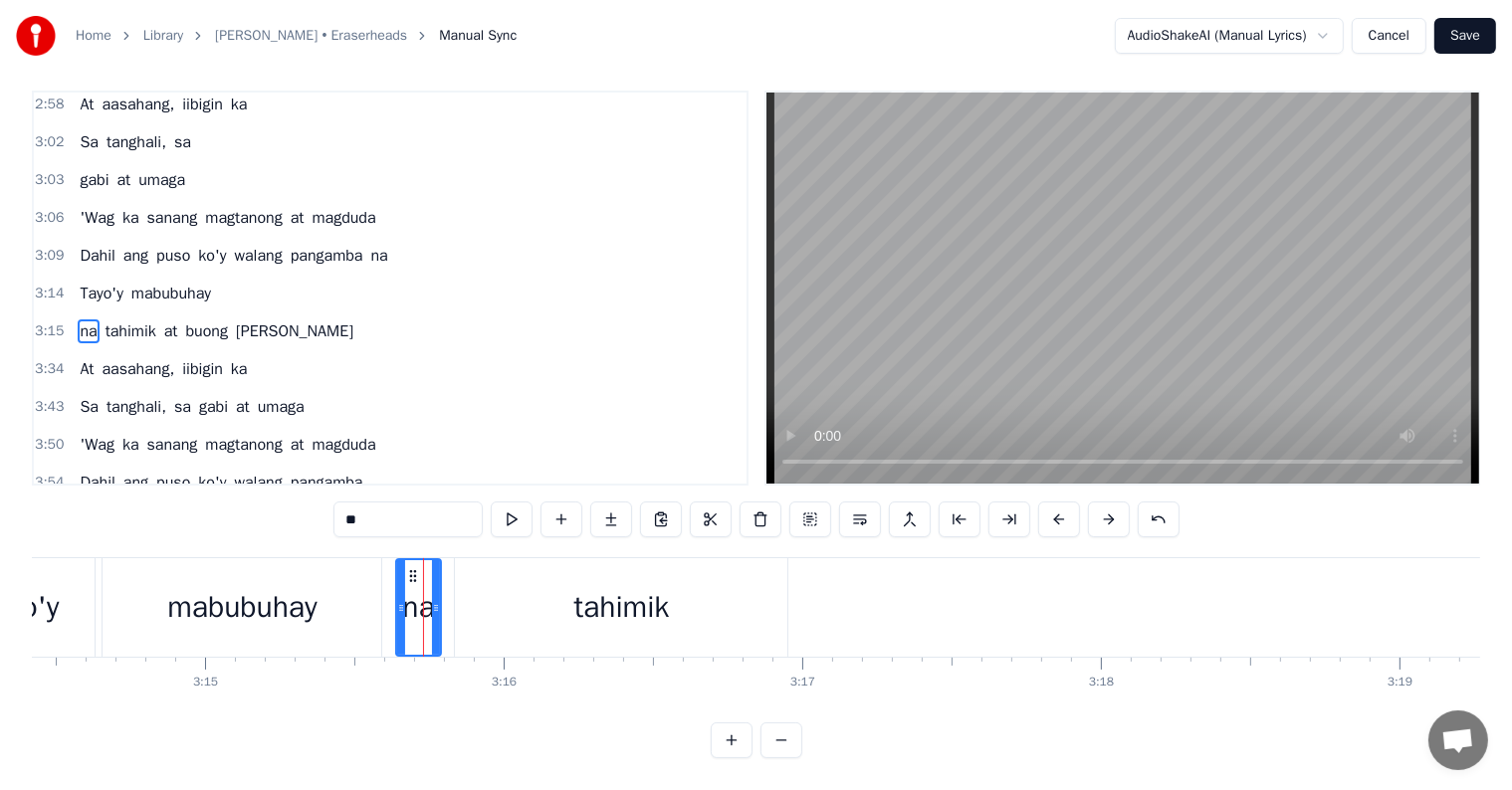 scroll, scrollTop: 0, scrollLeft: 0, axis: both 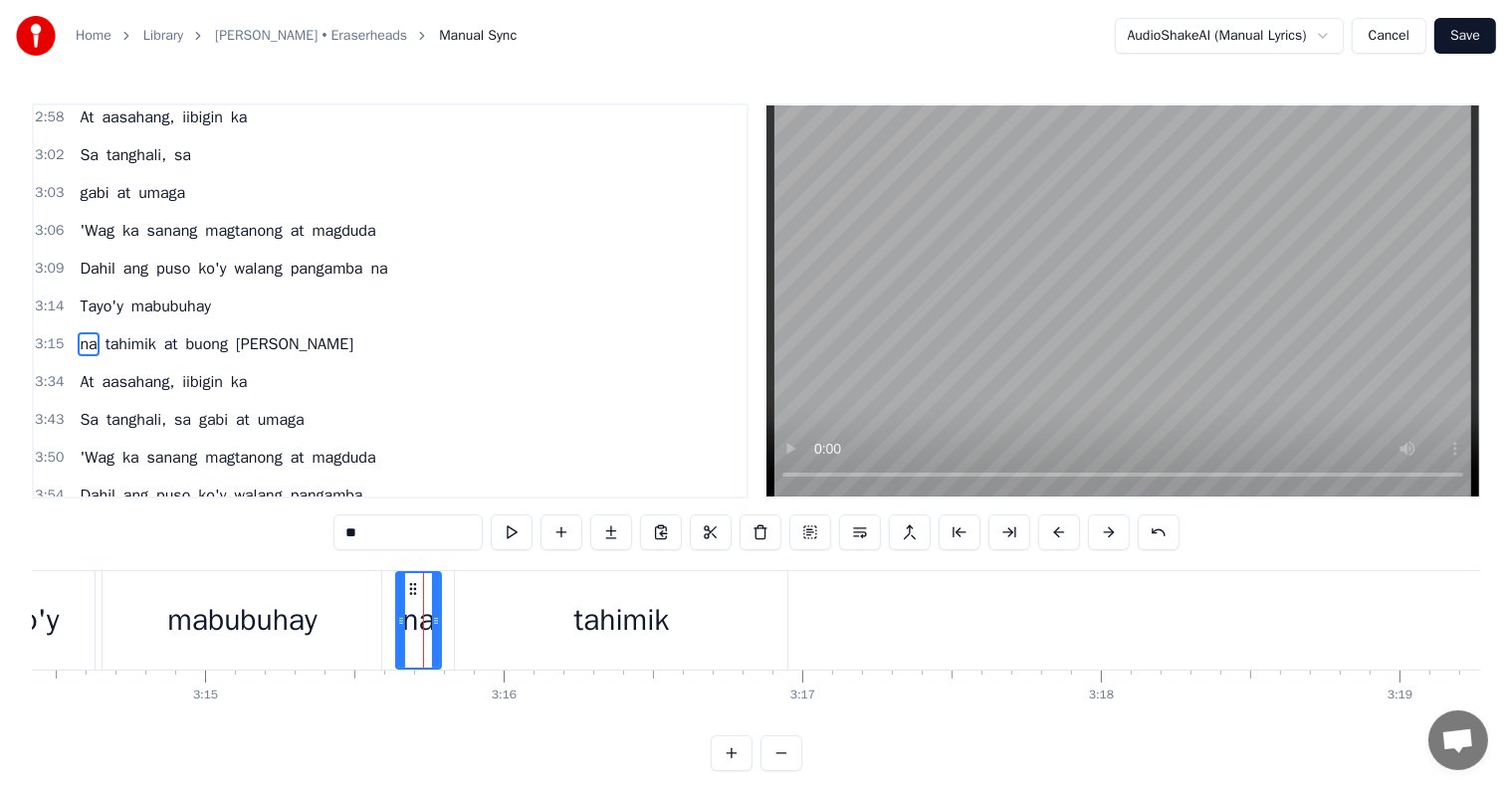 click on "**" at bounding box center (408, 532) 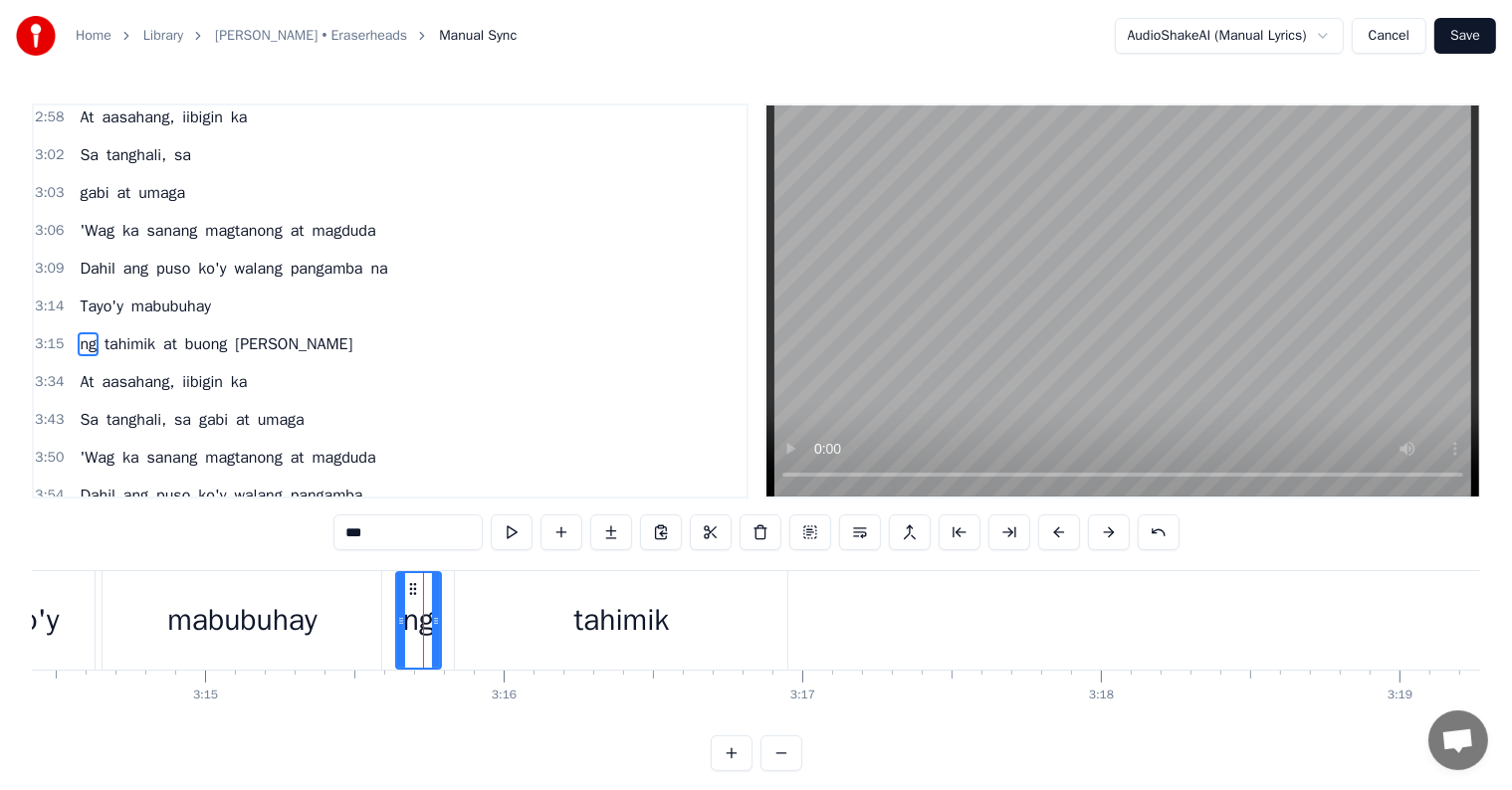 type on "**" 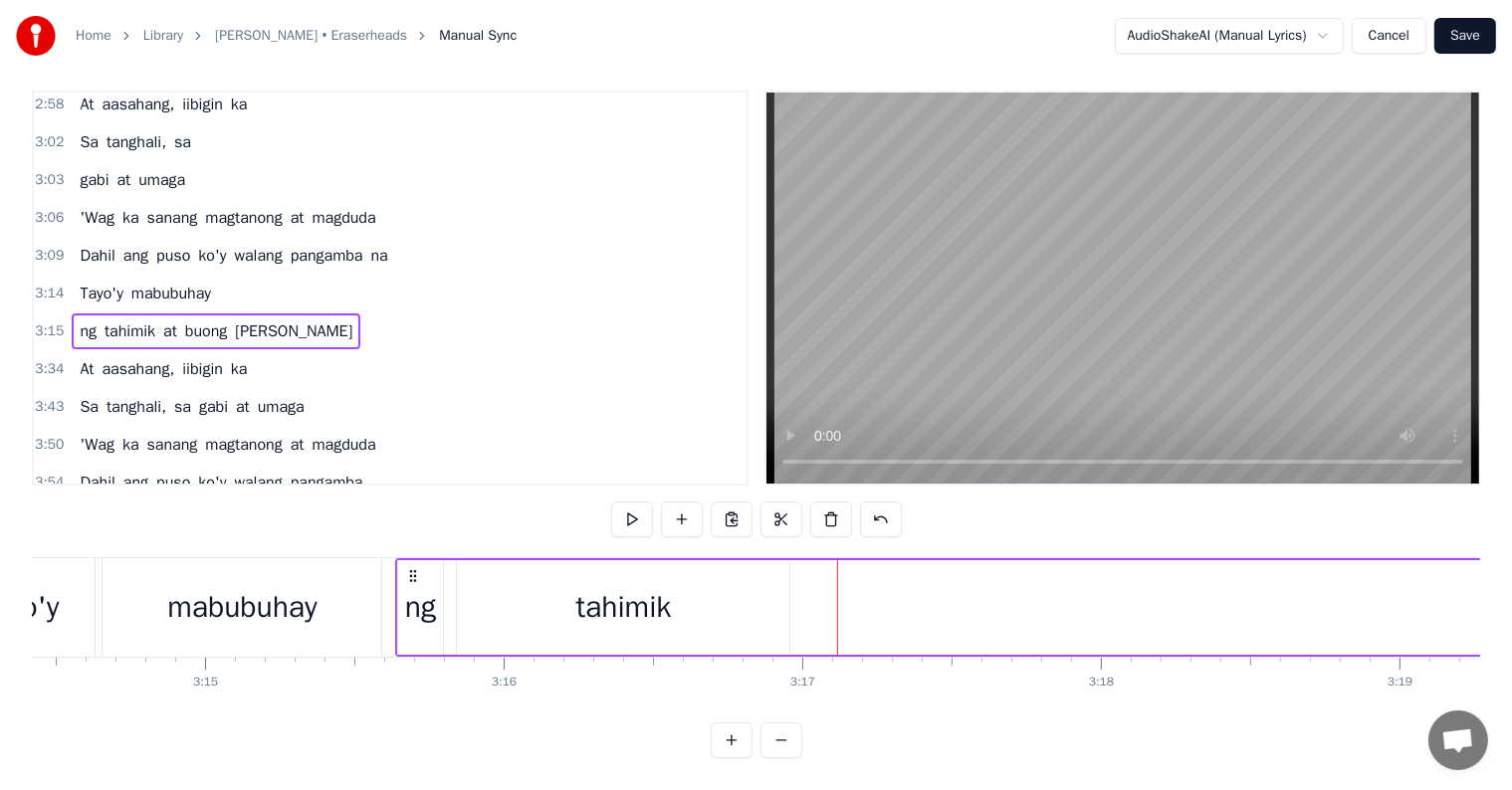scroll, scrollTop: 30, scrollLeft: 0, axis: vertical 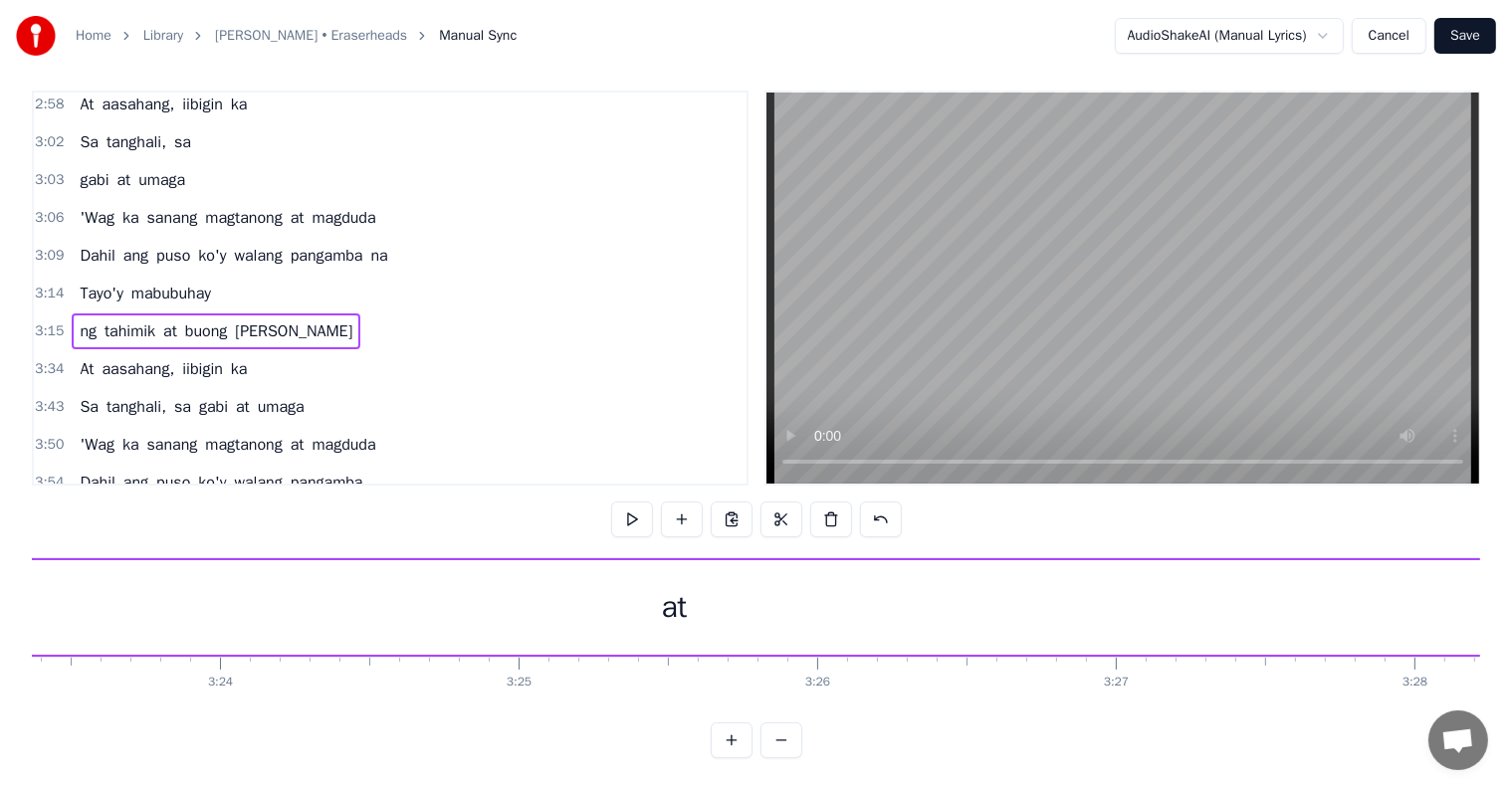 click on "at" at bounding box center (674, 607) 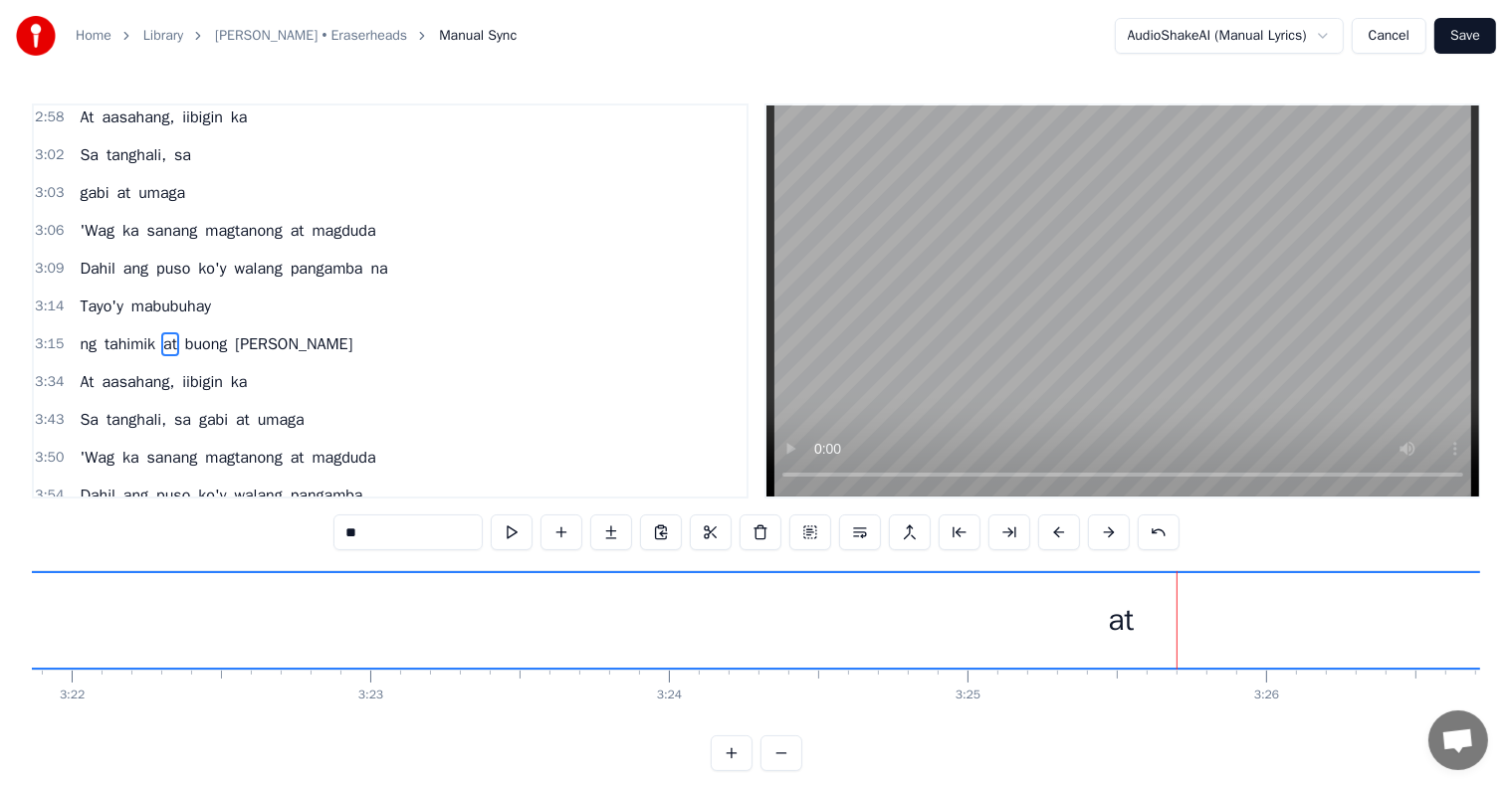 scroll, scrollTop: 0, scrollLeft: 60192, axis: horizontal 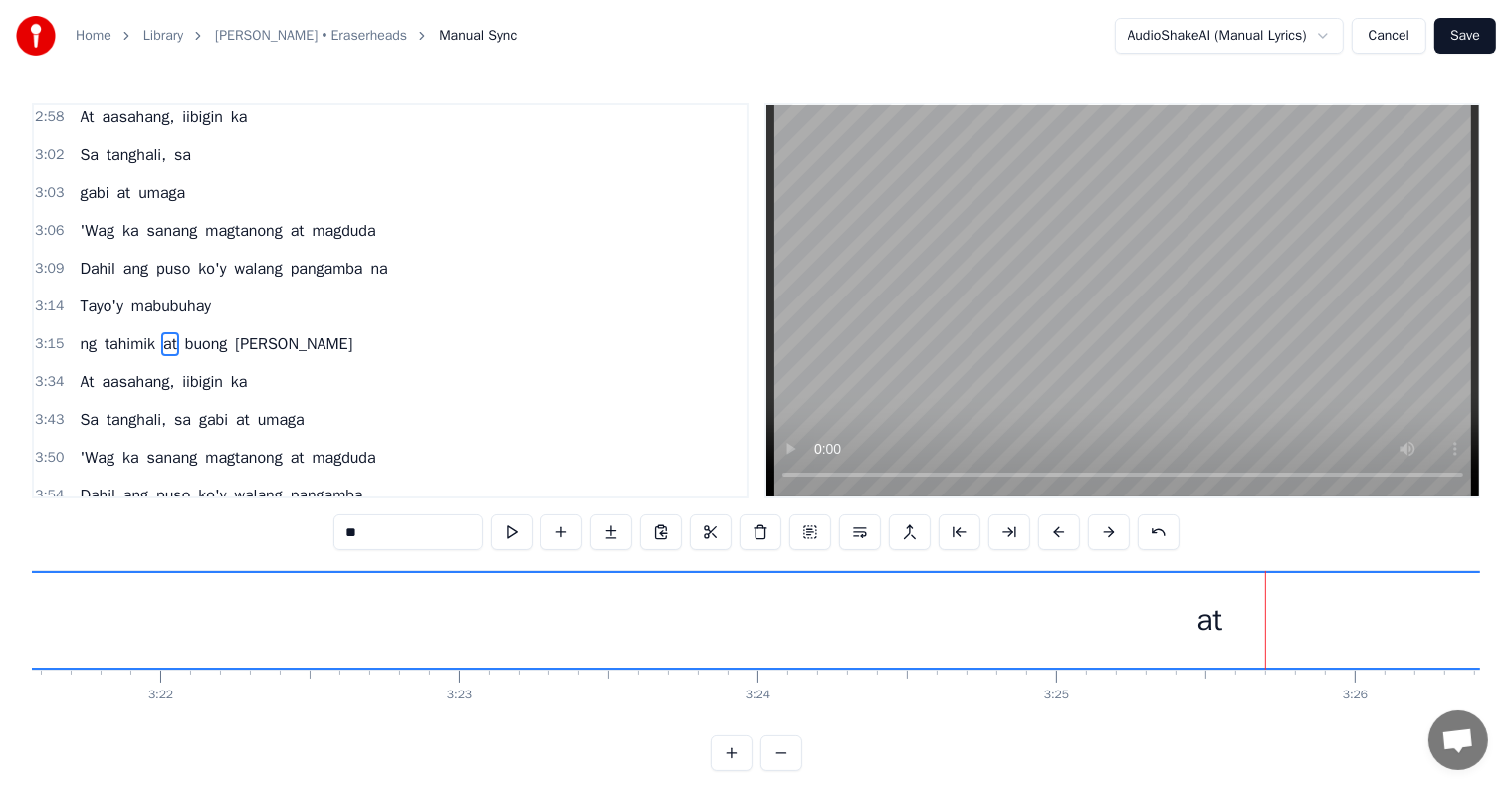 click on "at" at bounding box center [1209, 620] 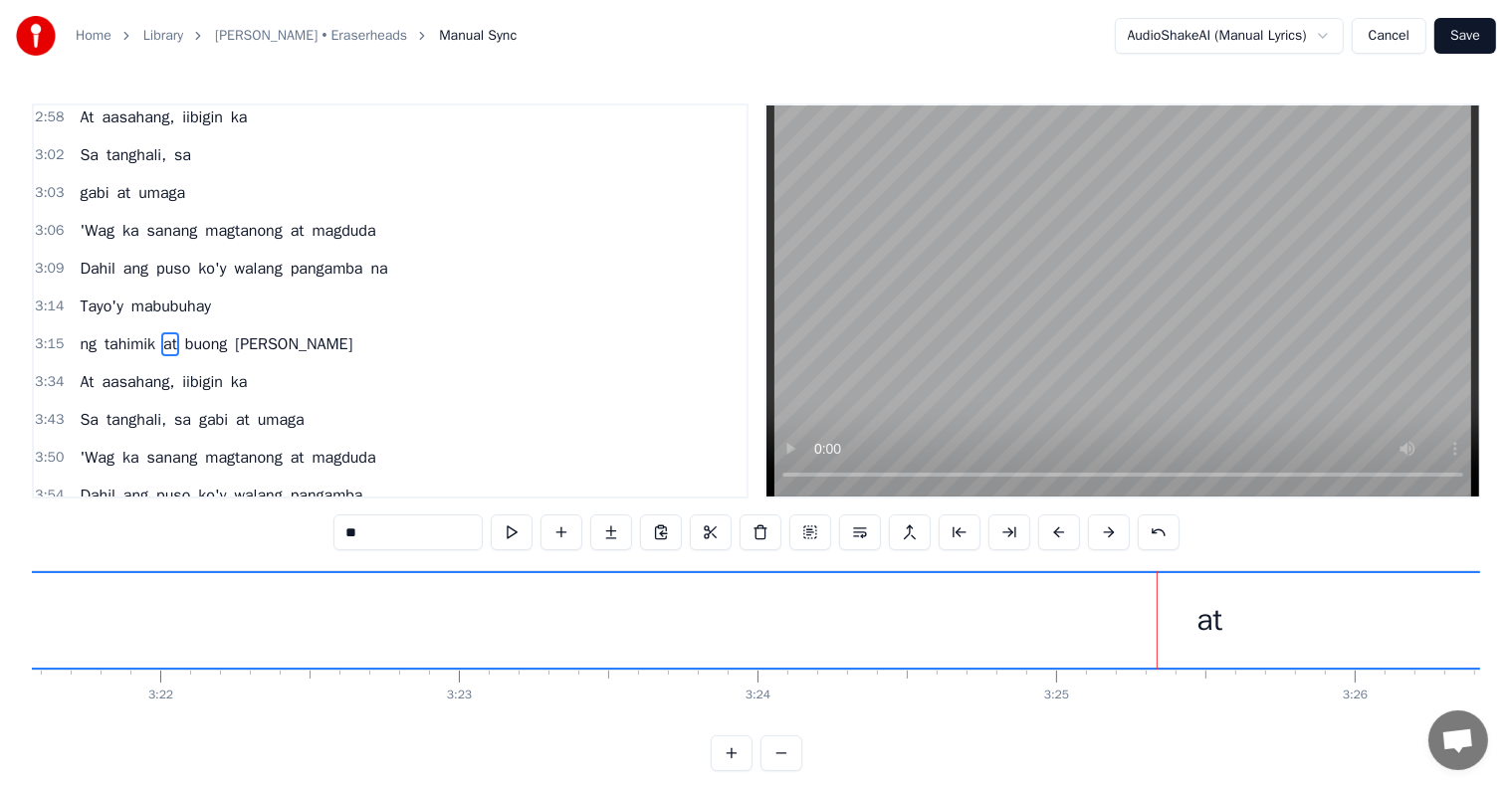 click on "at" at bounding box center (1209, 620) 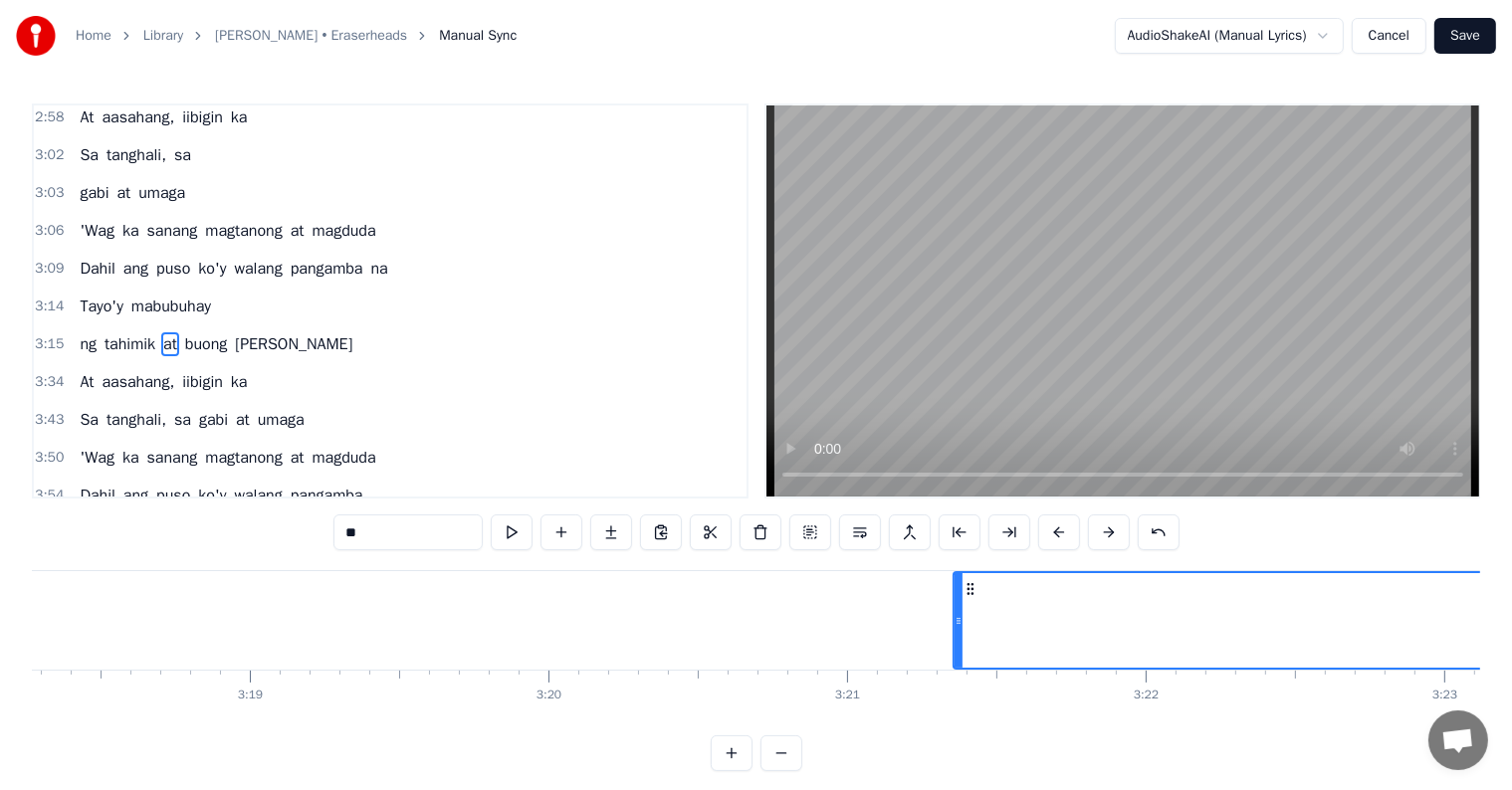 scroll, scrollTop: 0, scrollLeft: 59253, axis: horizontal 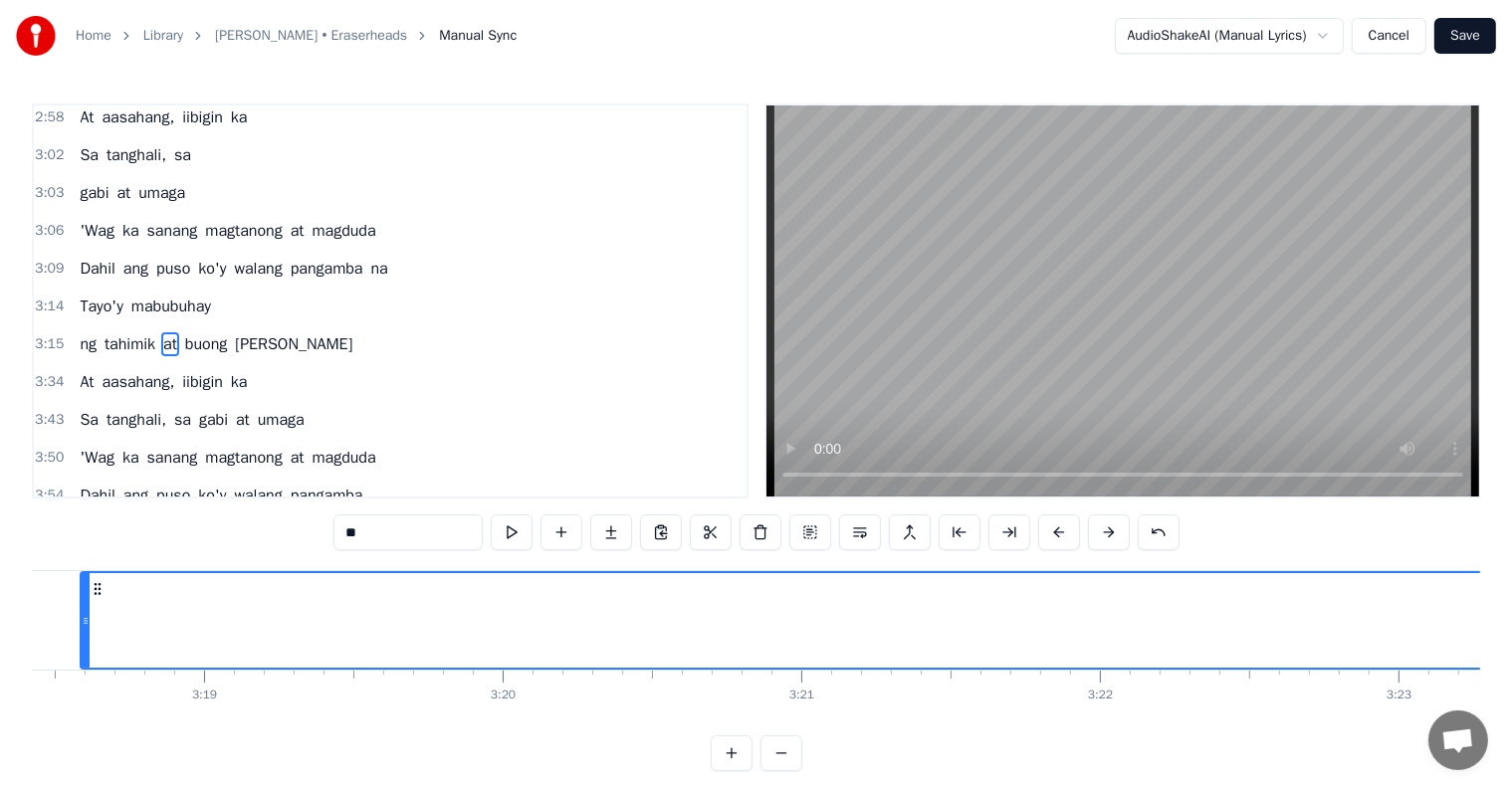 drag, startPoint x: 912, startPoint y: 614, endPoint x: 414, endPoint y: 623, distance: 498.081 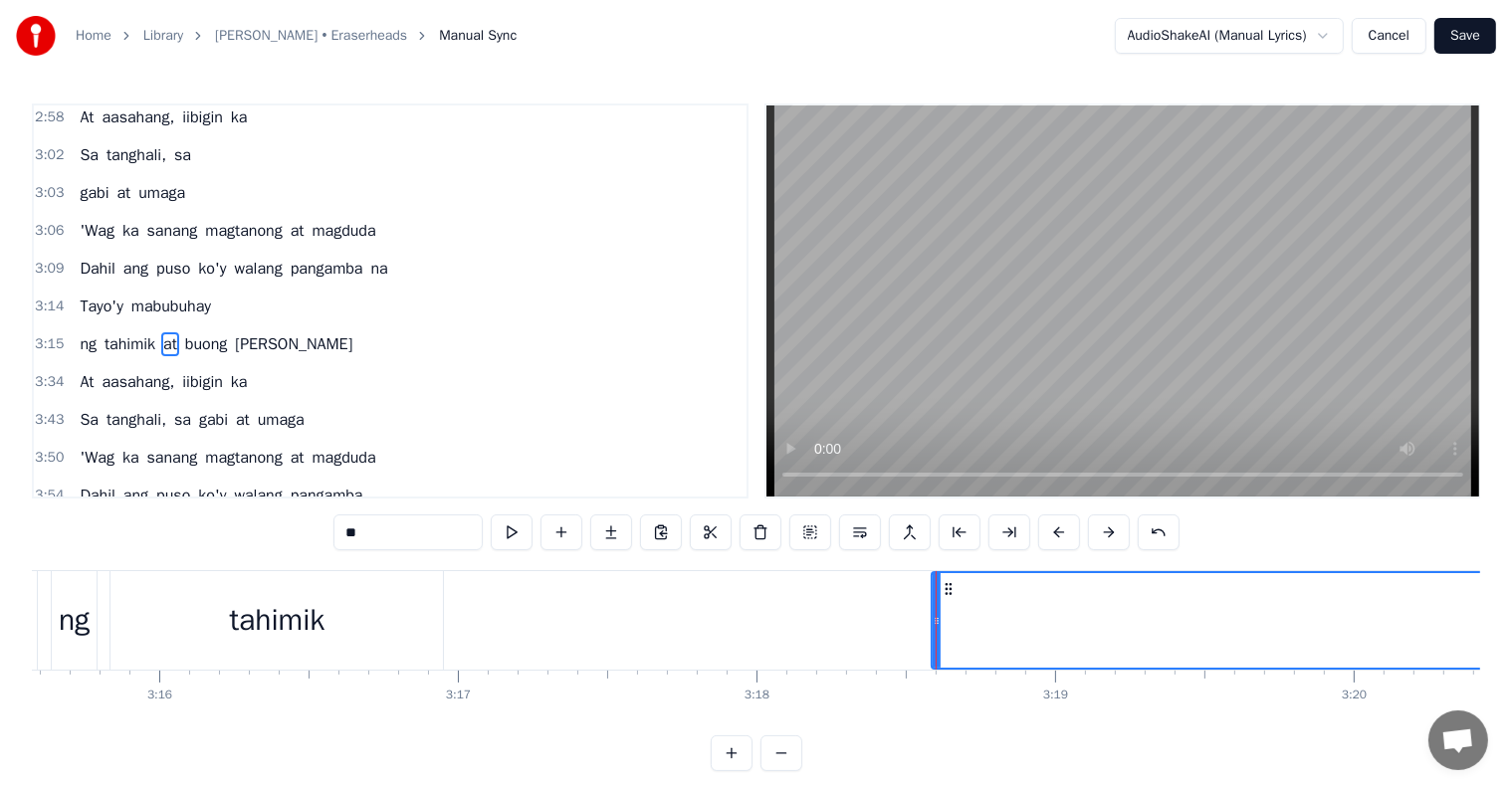 scroll, scrollTop: 0, scrollLeft: 58313, axis: horizontal 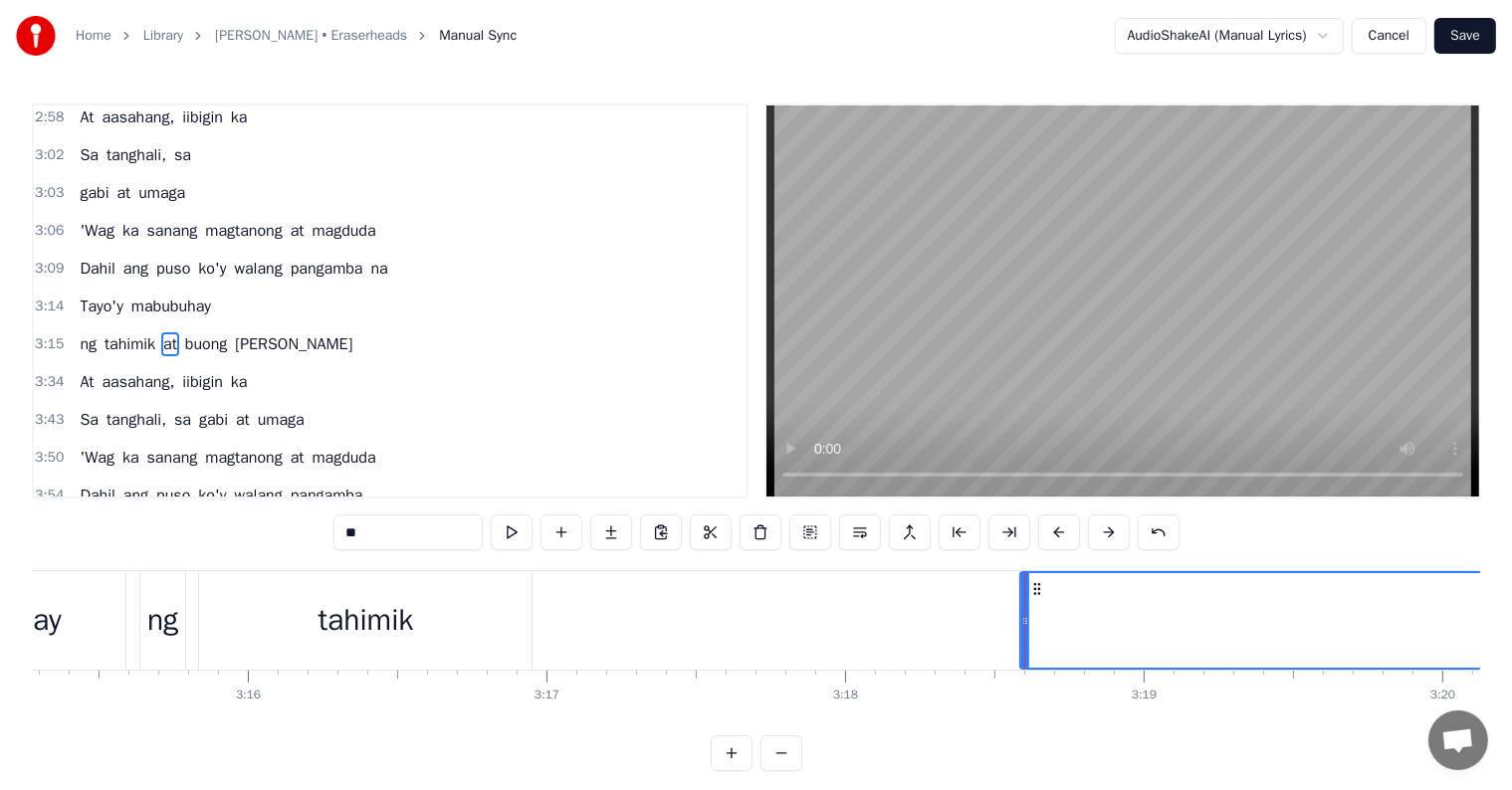 drag, startPoint x: 1023, startPoint y: 613, endPoint x: 940, endPoint y: 609, distance: 83.09633 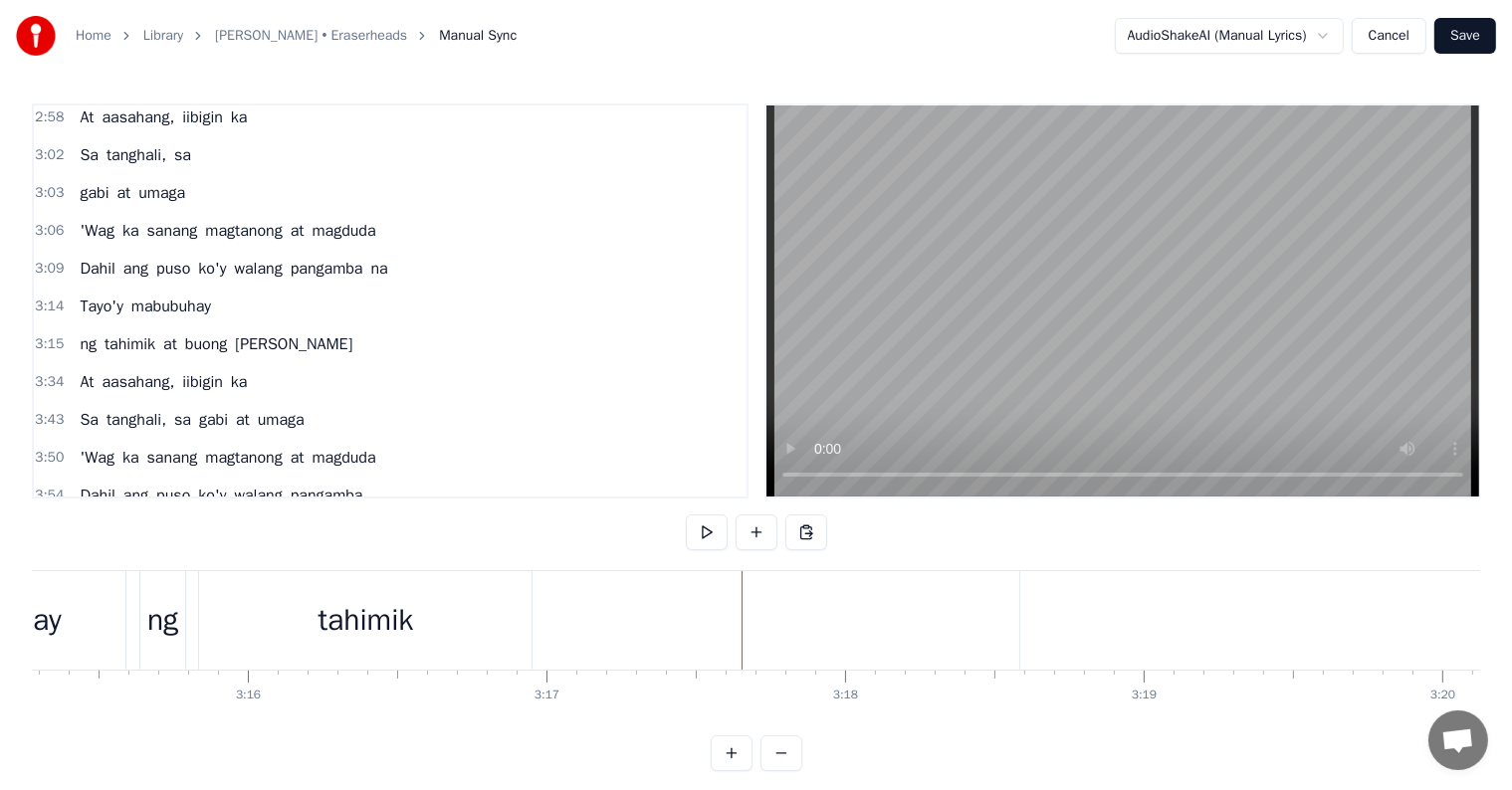 click on "at" at bounding box center (2675, 620) 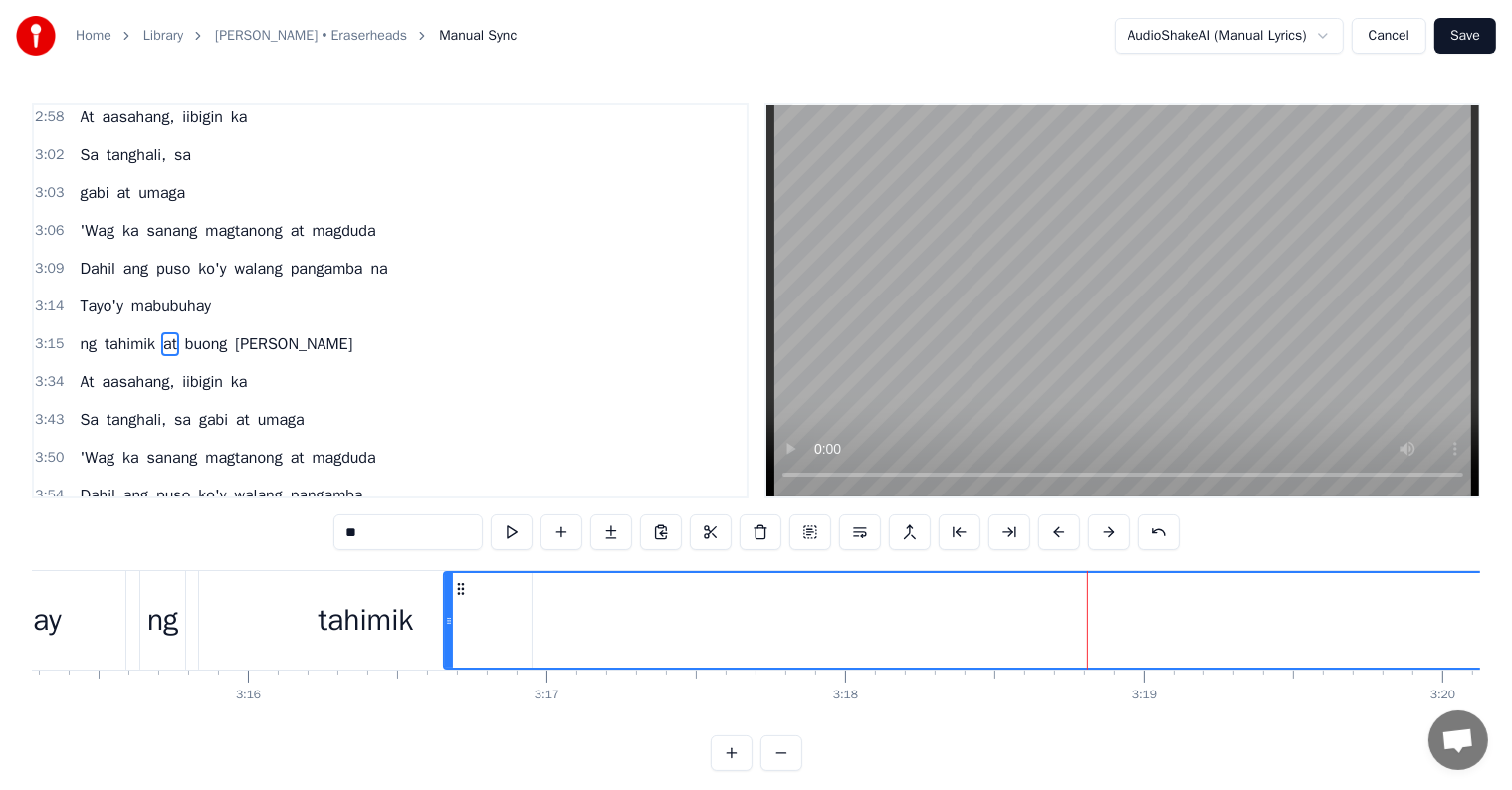 drag, startPoint x: 1023, startPoint y: 613, endPoint x: 447, endPoint y: 619, distance: 576.03125 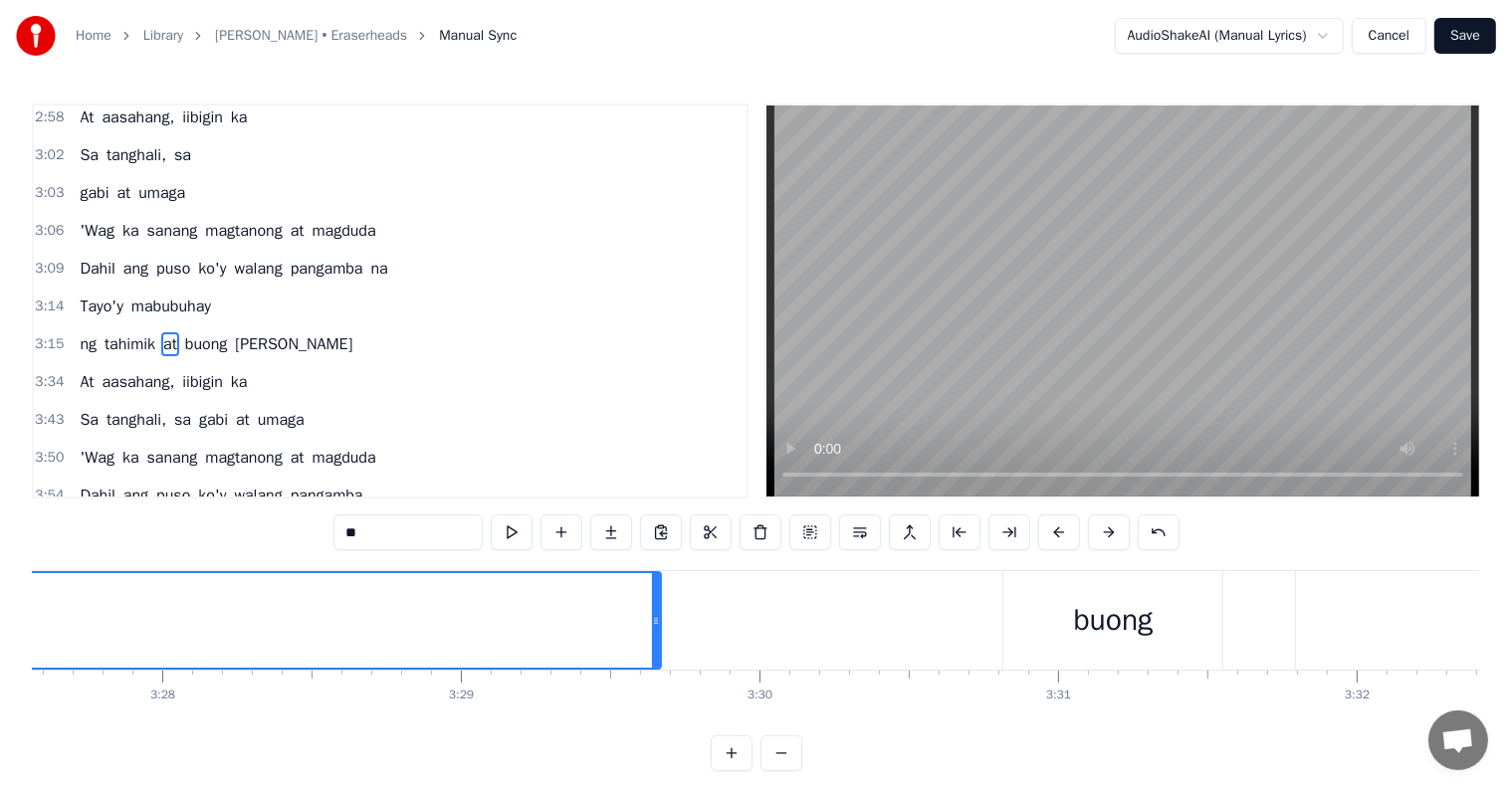 scroll, scrollTop: 0, scrollLeft: 62027, axis: horizontal 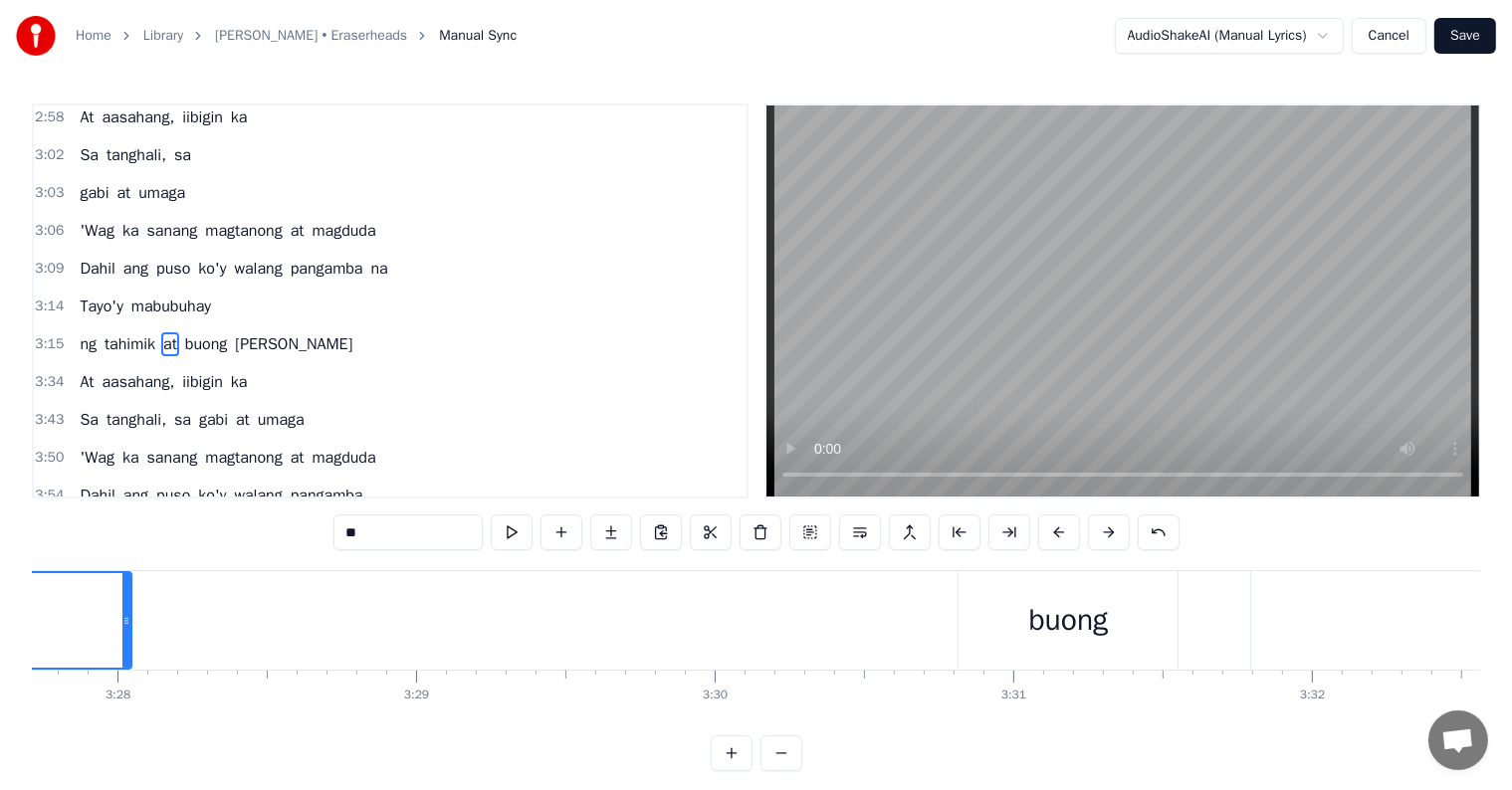 drag, startPoint x: 610, startPoint y: 617, endPoint x: 691, endPoint y: 635, distance: 82.9759 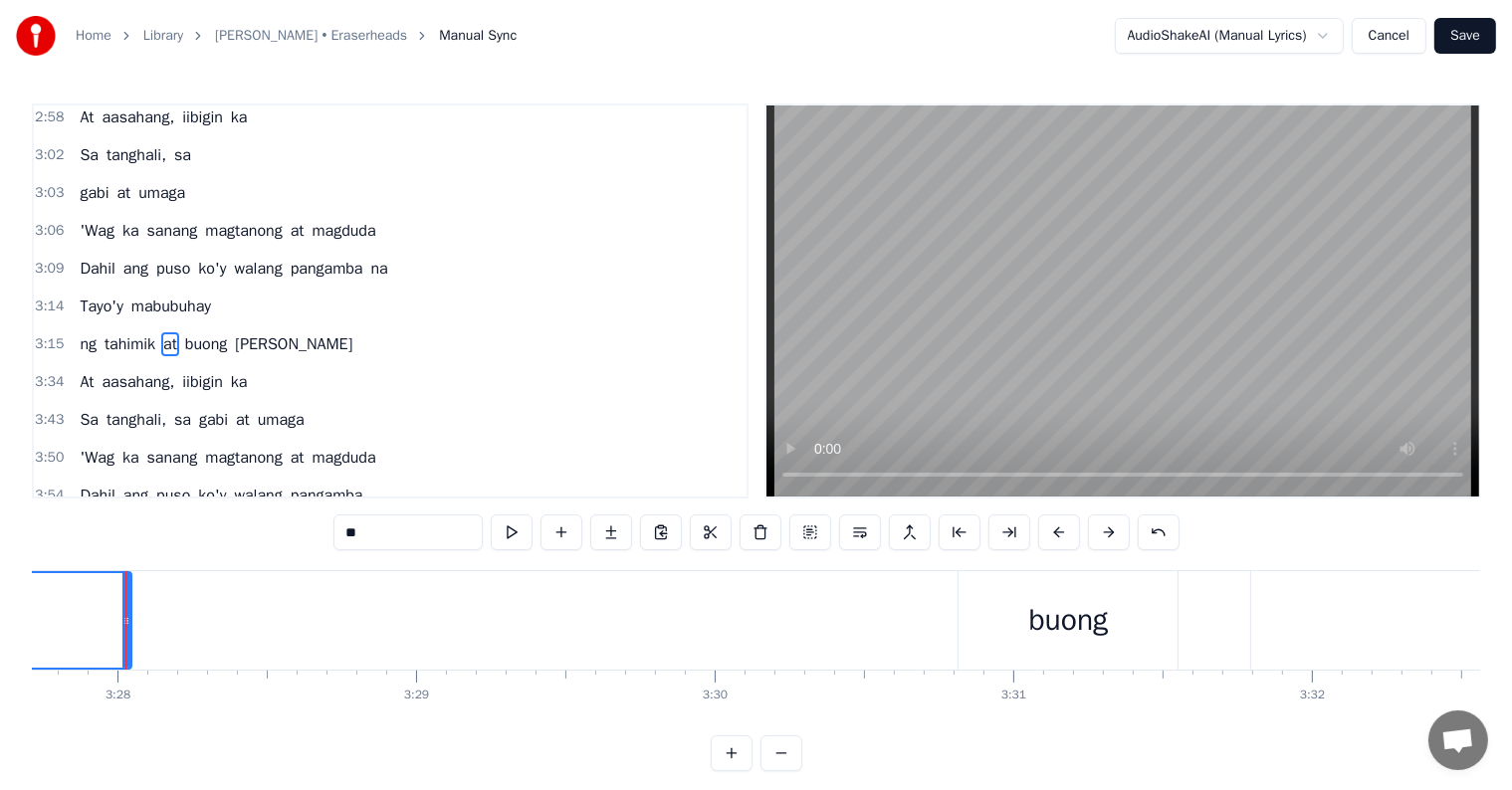 scroll, scrollTop: 0, scrollLeft: 62021, axis: horizontal 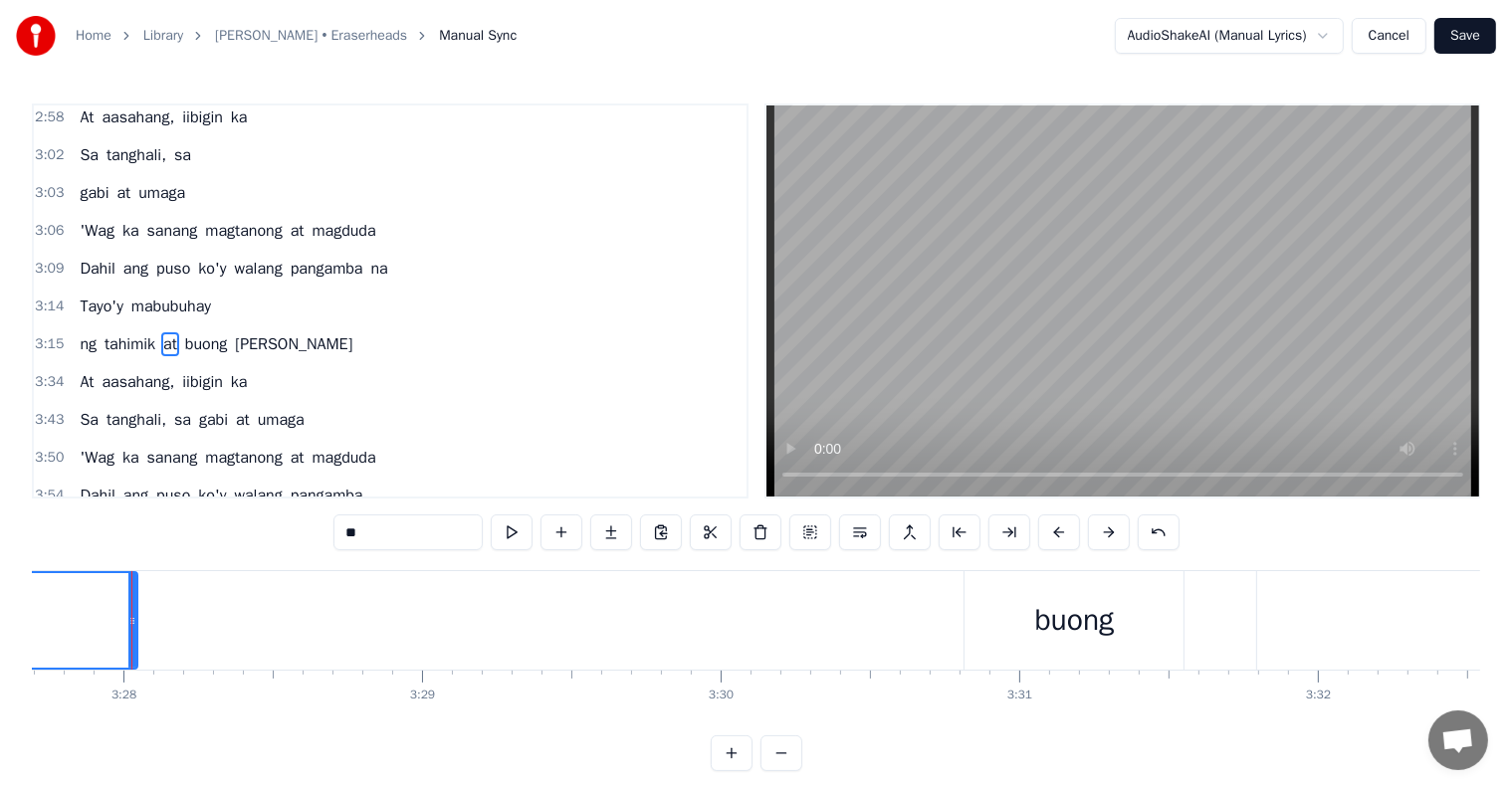 click on "buong" at bounding box center [1074, 620] 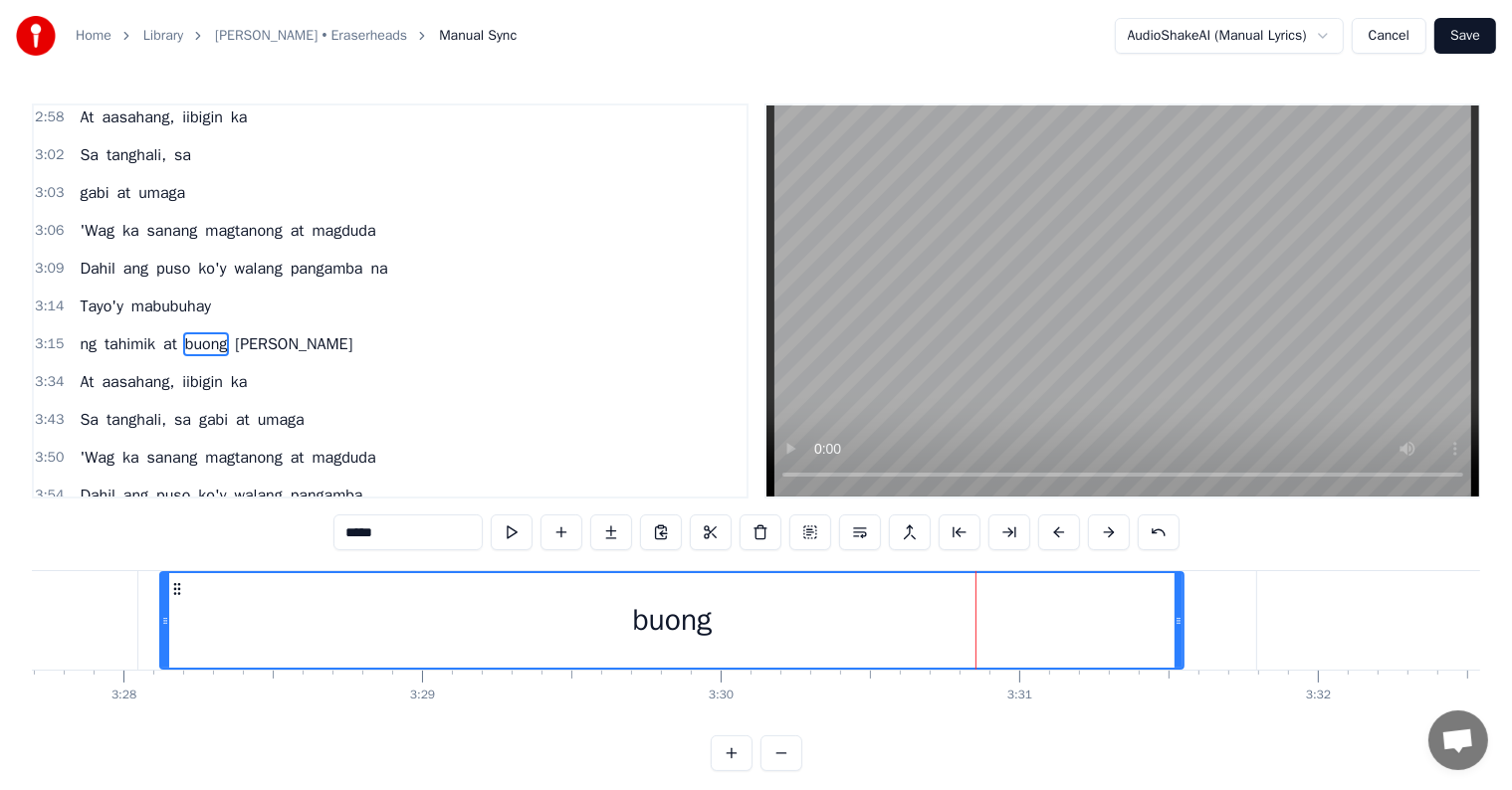 drag, startPoint x: 968, startPoint y: 617, endPoint x: 347, endPoint y: 649, distance: 621.8239 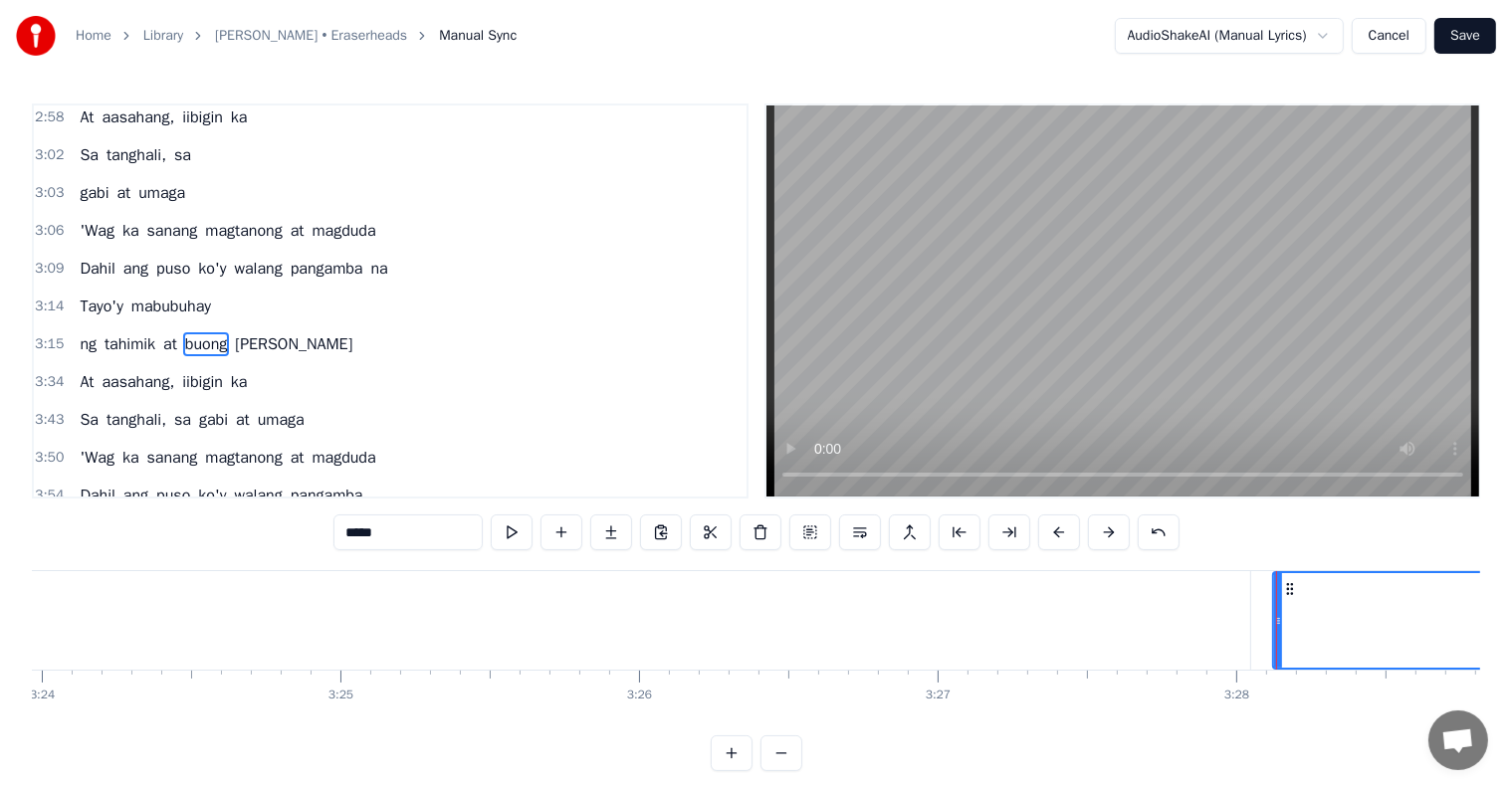 scroll, scrollTop: 0, scrollLeft: 60775, axis: horizontal 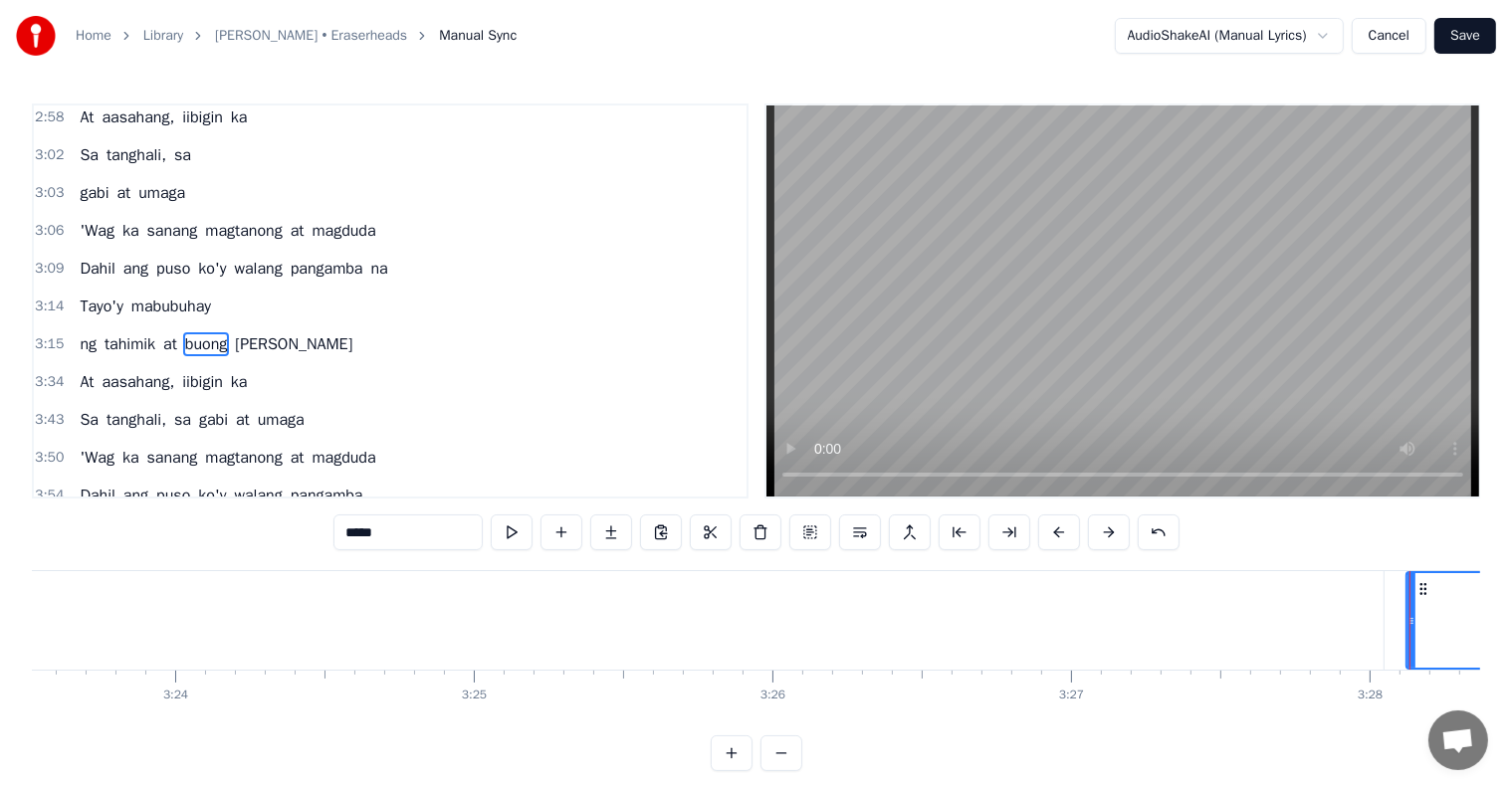 click on "at" at bounding box center [-318, 620] 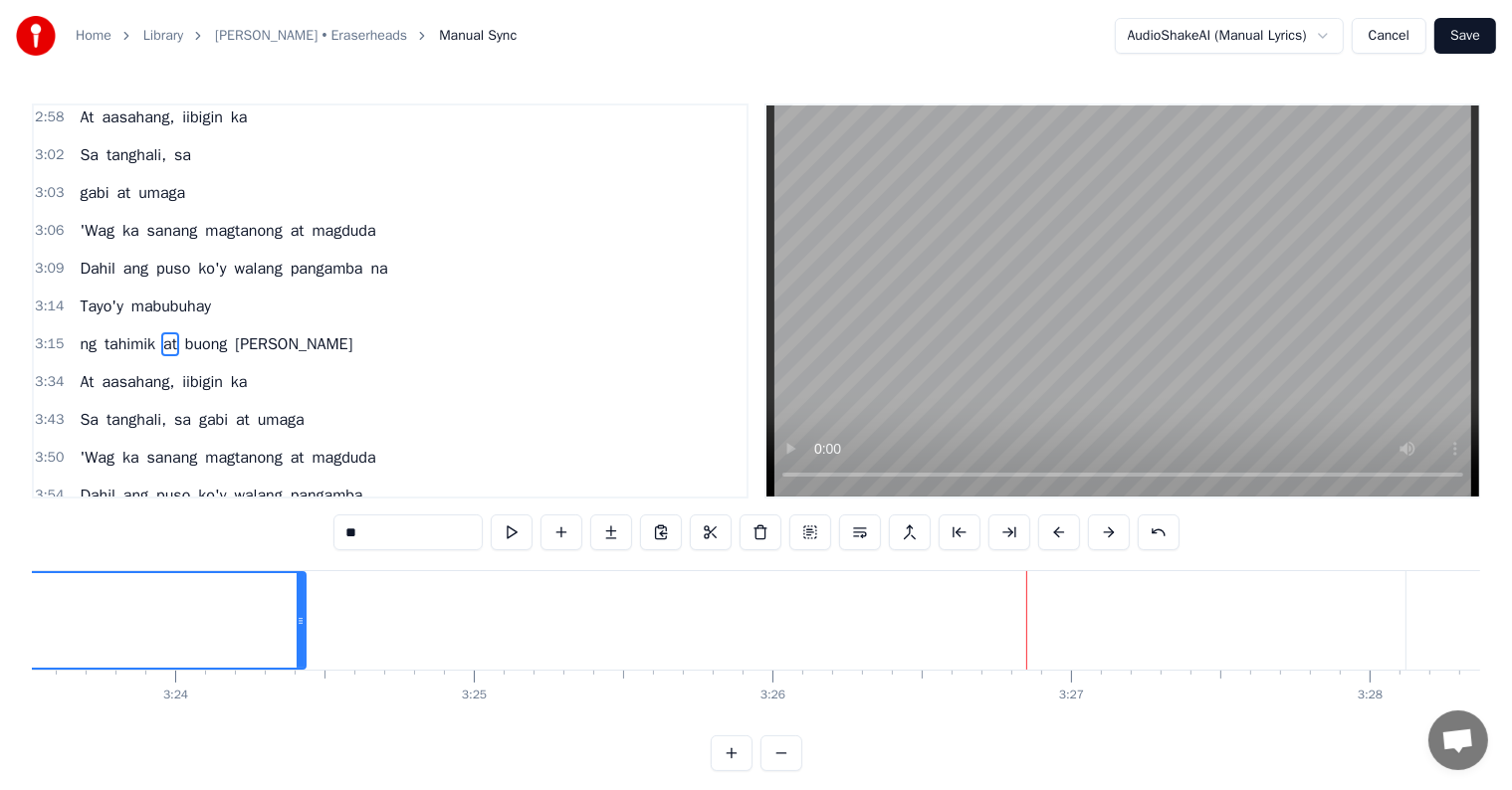 drag, startPoint x: 1376, startPoint y: 618, endPoint x: 771, endPoint y: 633, distance: 605.1859 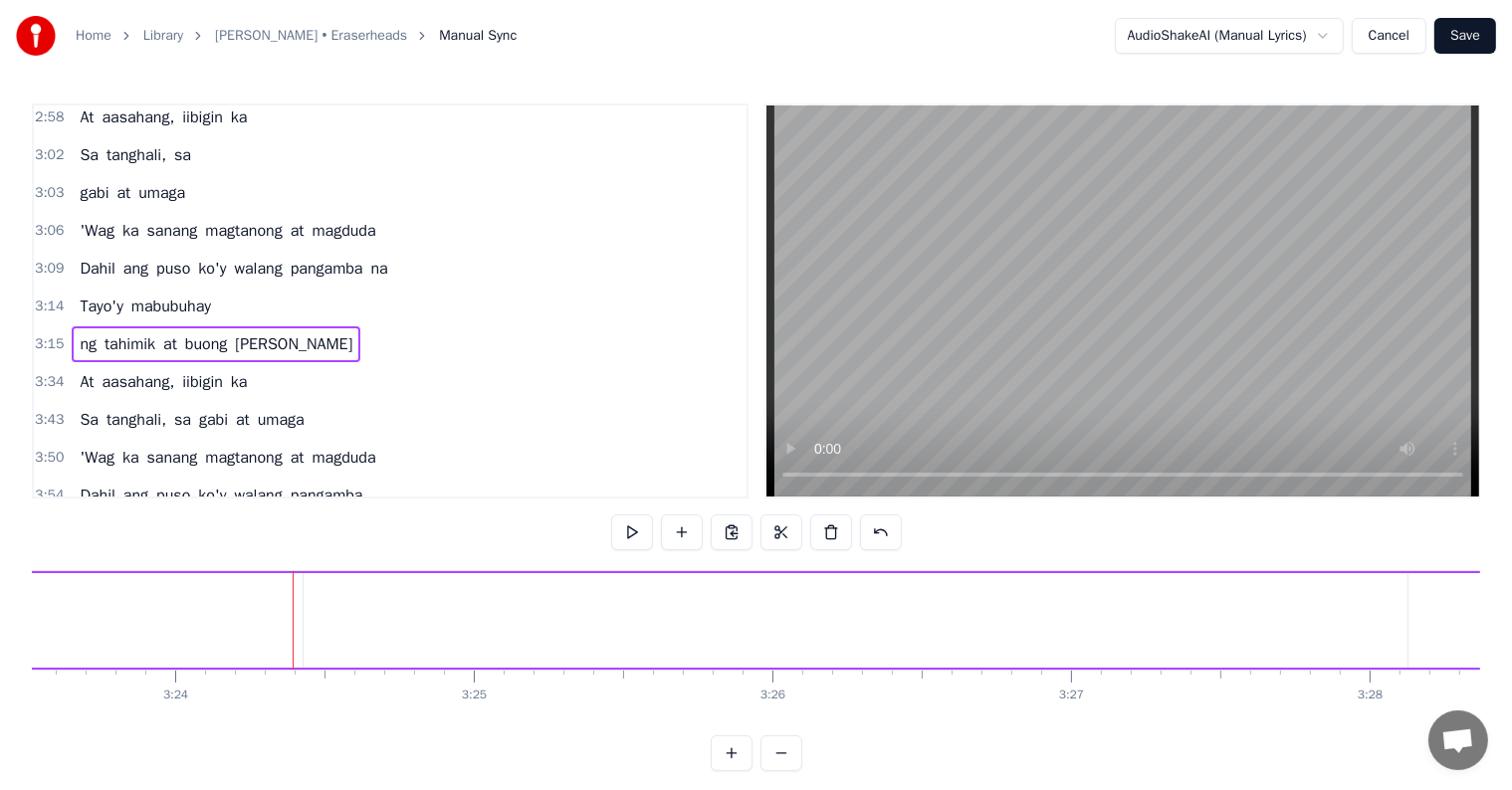 click on "buong" at bounding box center (1920, 620) 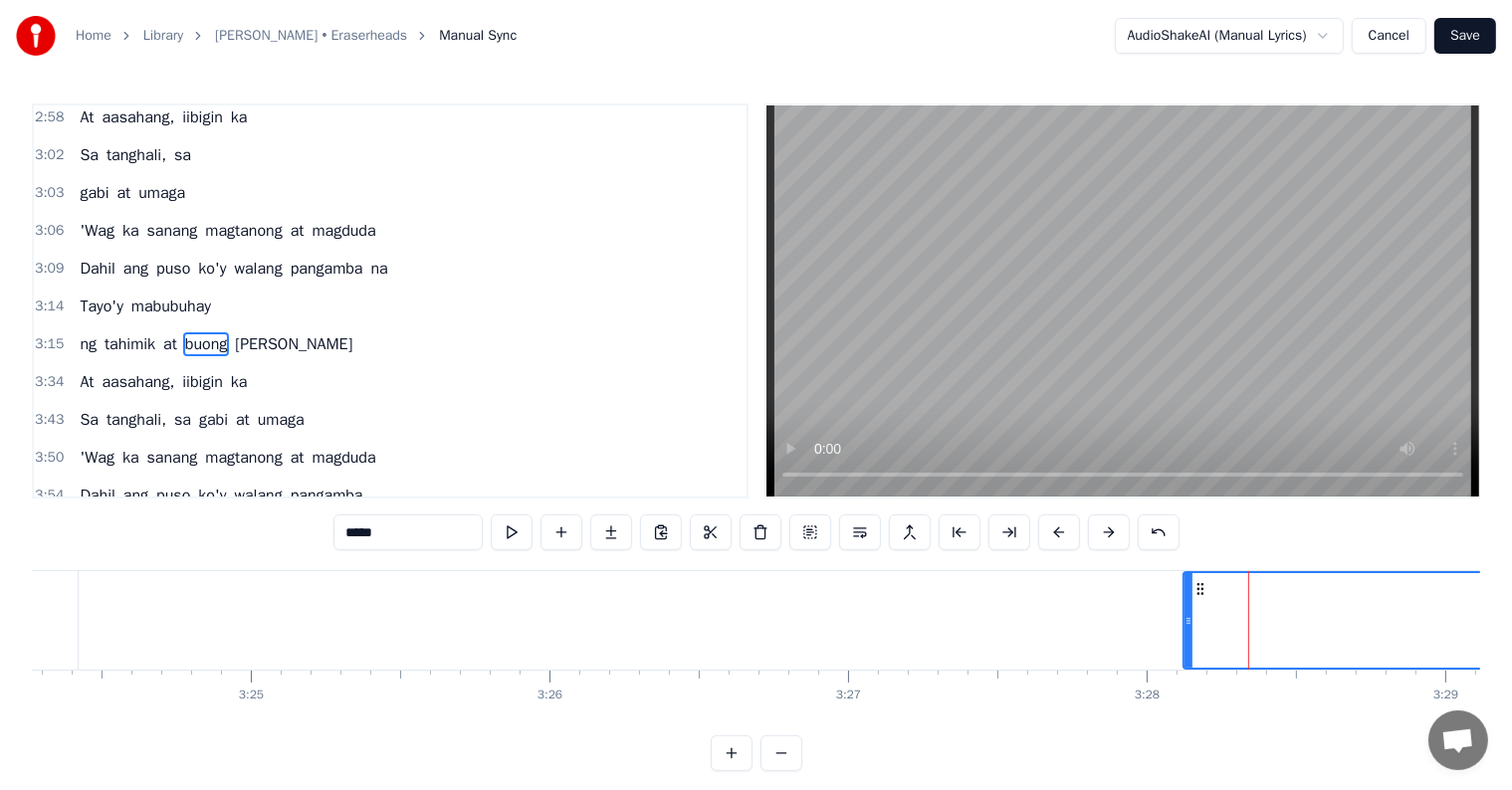 scroll, scrollTop: 0, scrollLeft: 60818, axis: horizontal 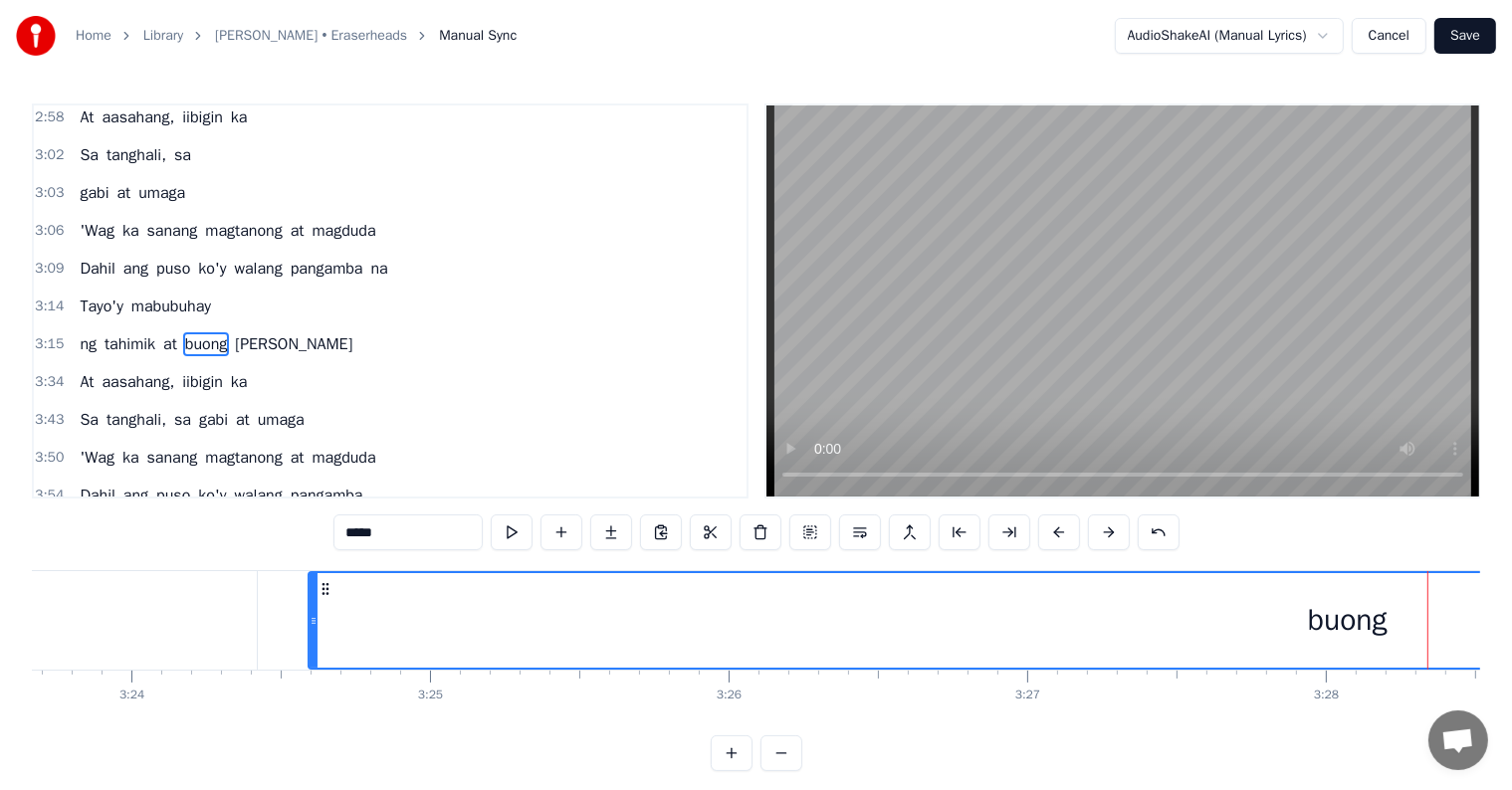 drag, startPoint x: 1366, startPoint y: 625, endPoint x: 312, endPoint y: 608, distance: 1054.1371 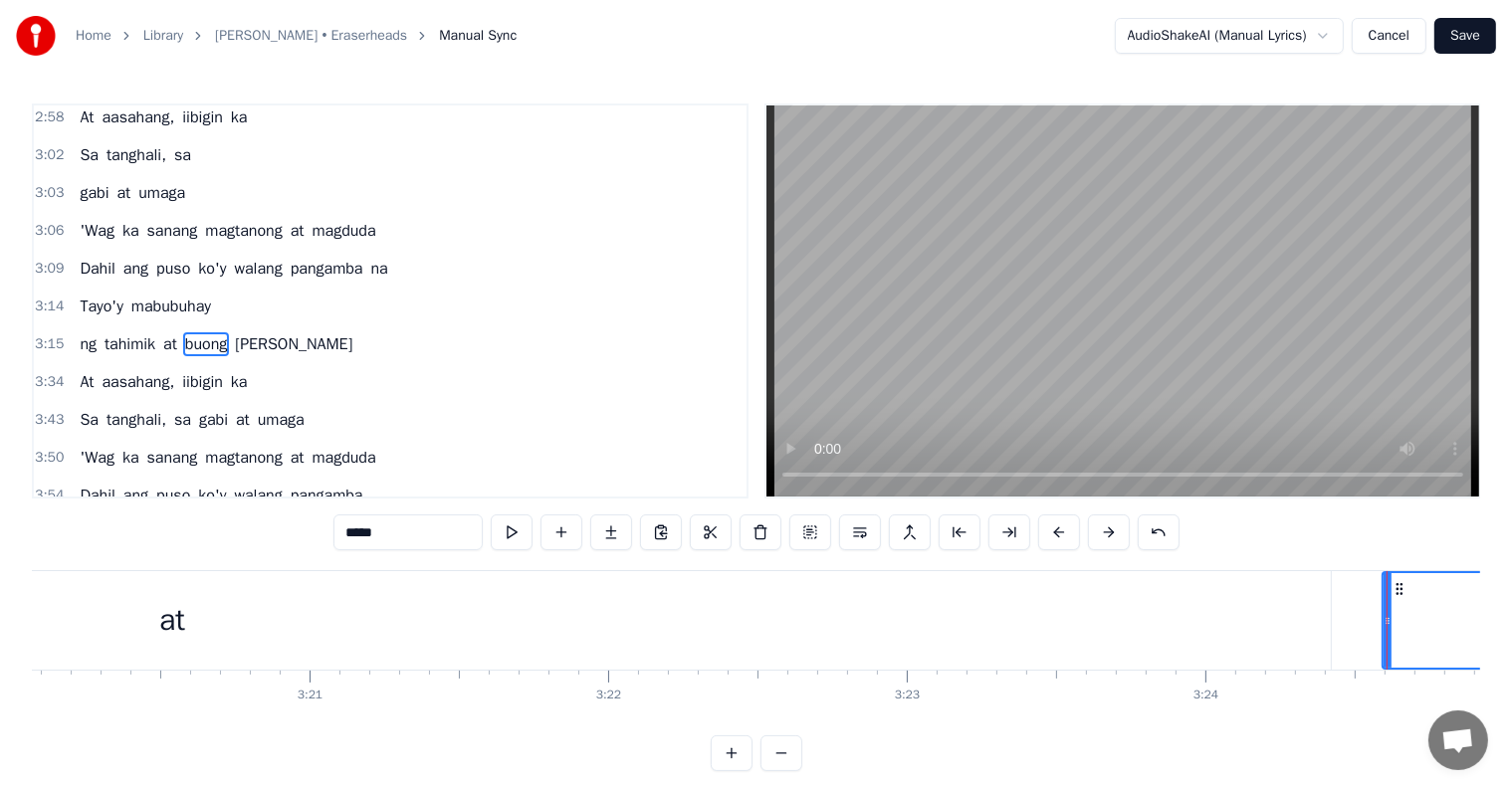 scroll, scrollTop: 0, scrollLeft: 59655, axis: horizontal 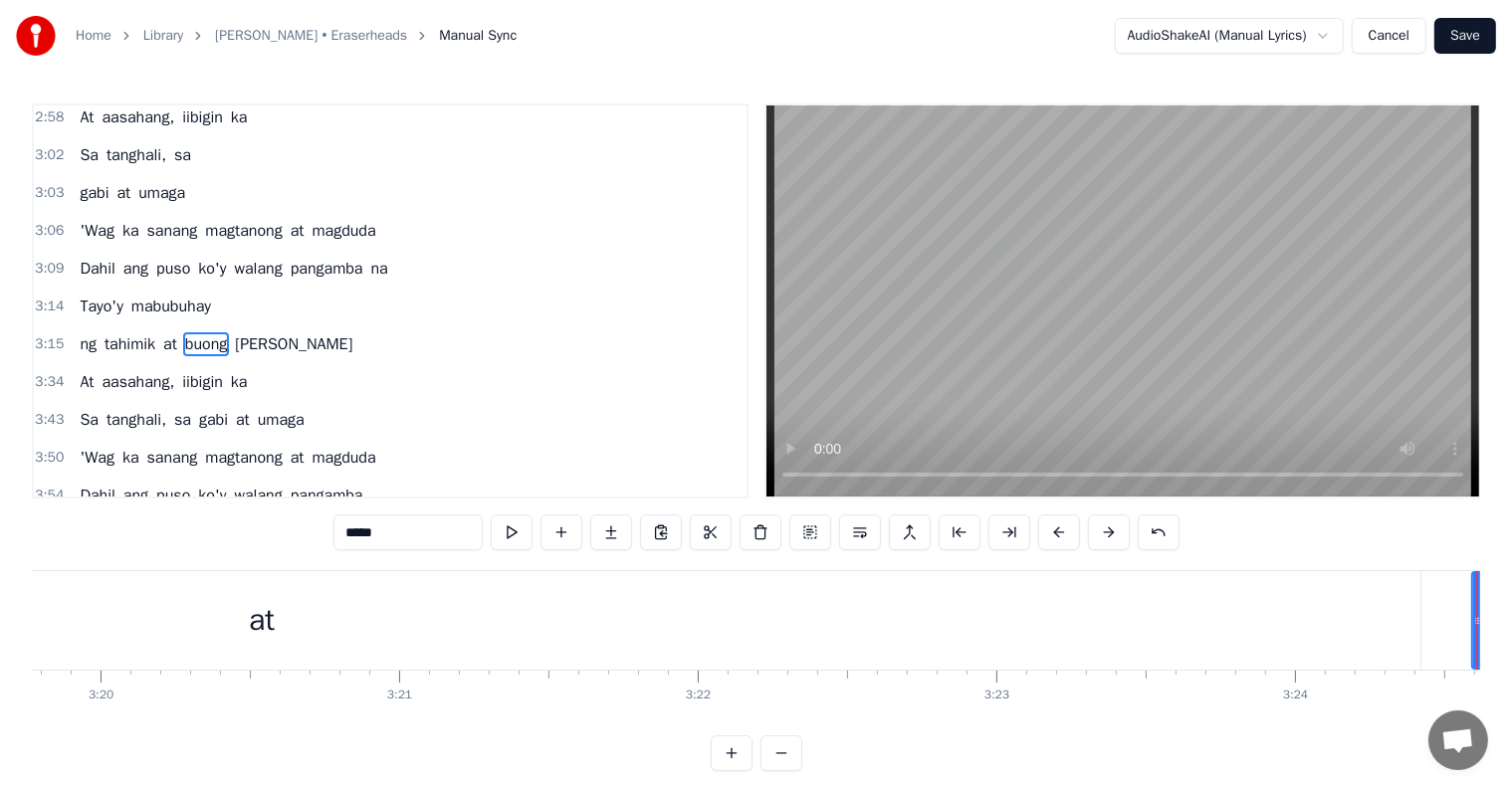 click on "at" at bounding box center (261, 620) 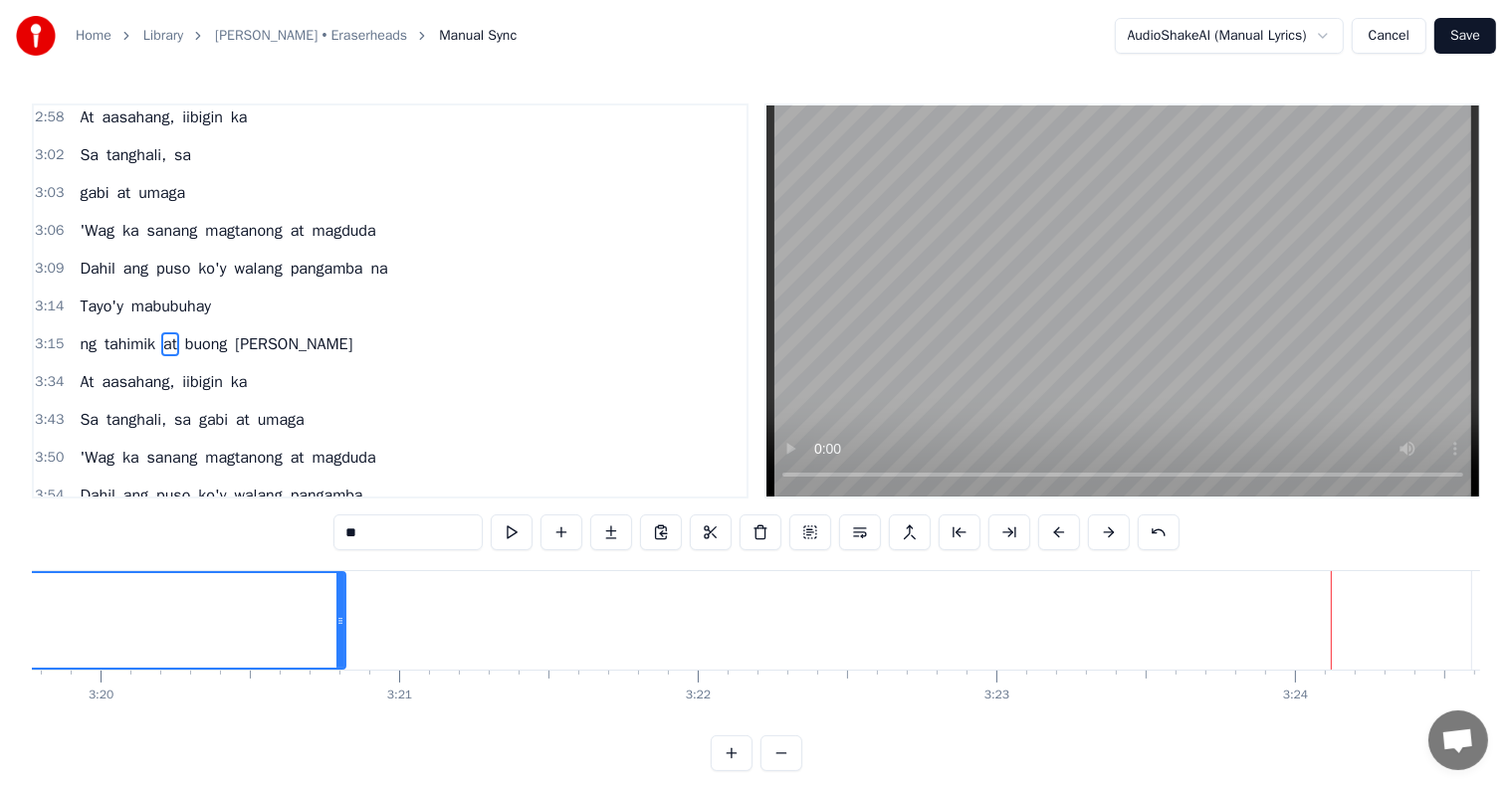 drag, startPoint x: 1417, startPoint y: 617, endPoint x: 327, endPoint y: 611, distance: 1090.0165 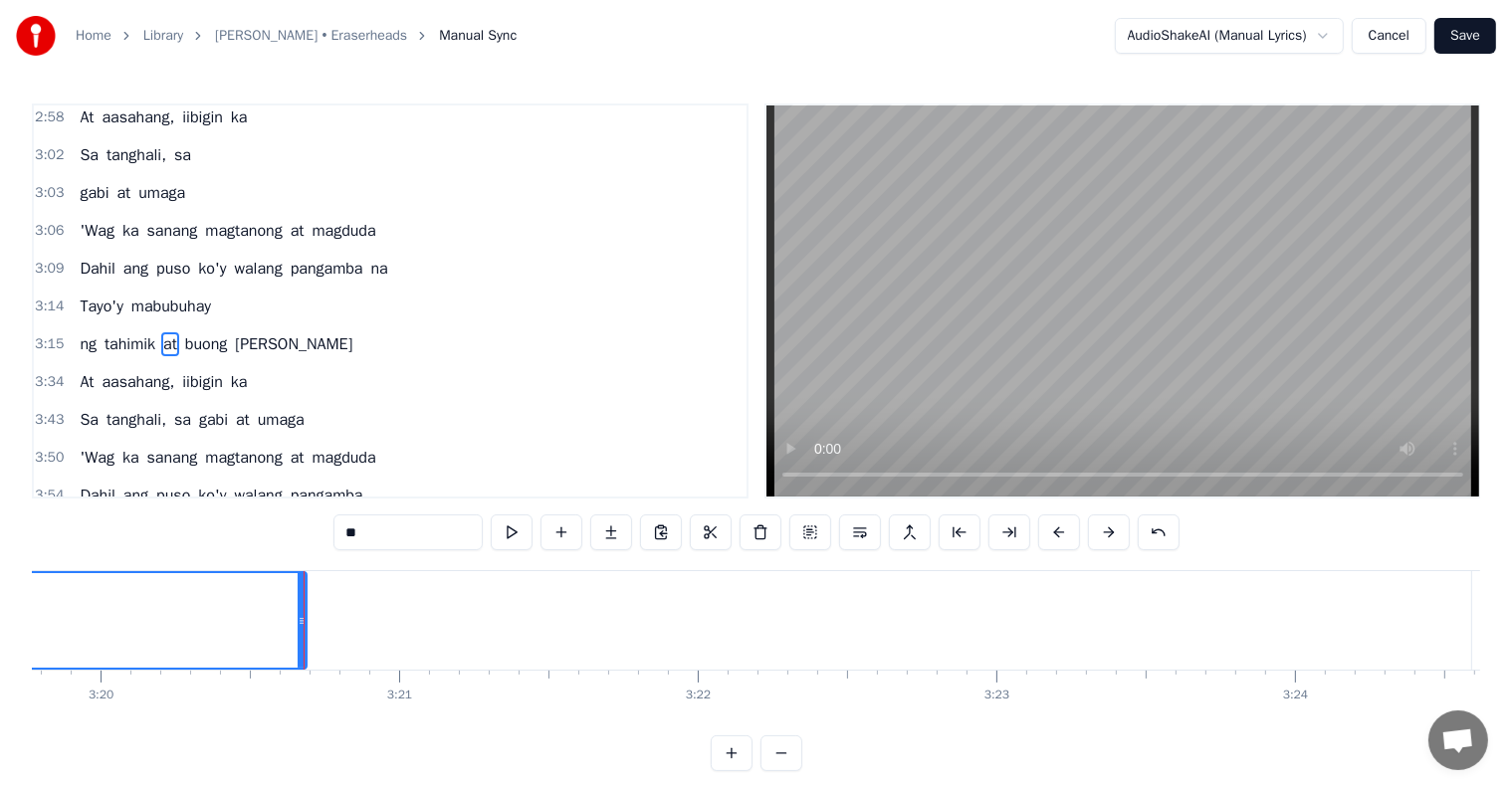 click on "ng  tahimik at [PERSON_NAME]" at bounding box center [1559, 620] 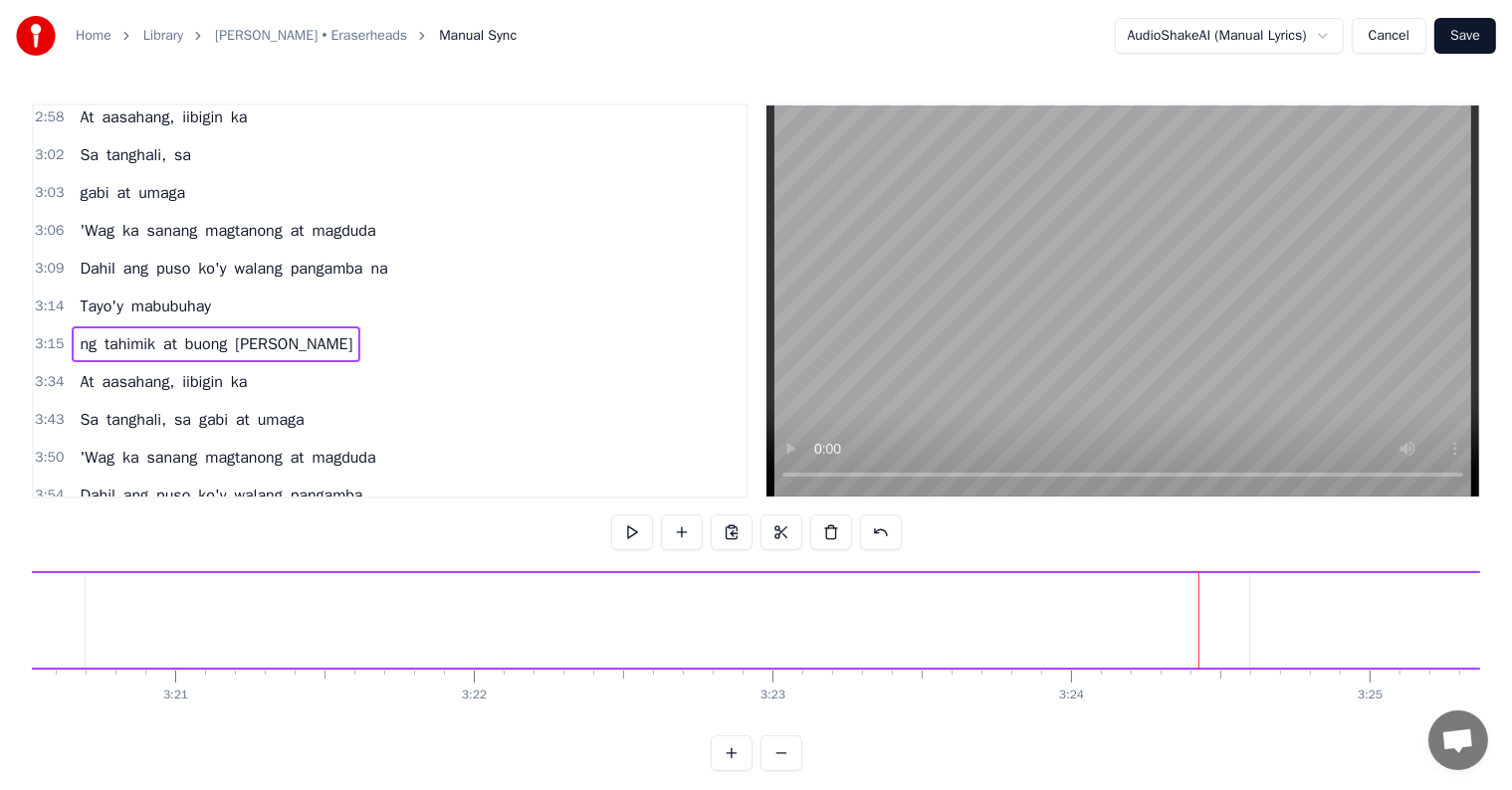 scroll, scrollTop: 0, scrollLeft: 59879, axis: horizontal 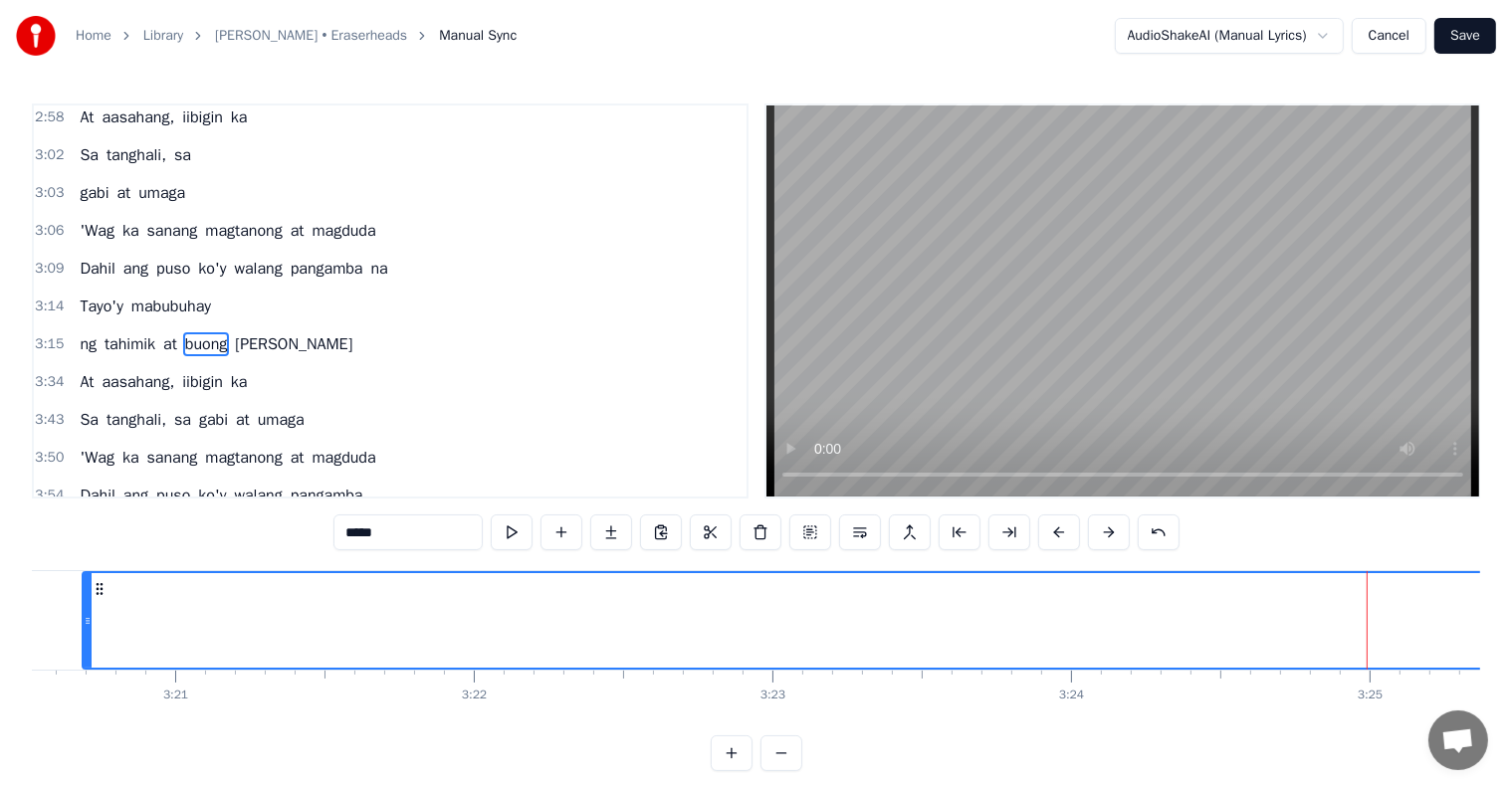 drag, startPoint x: 1250, startPoint y: 619, endPoint x: 85, endPoint y: 592, distance: 1165.3128 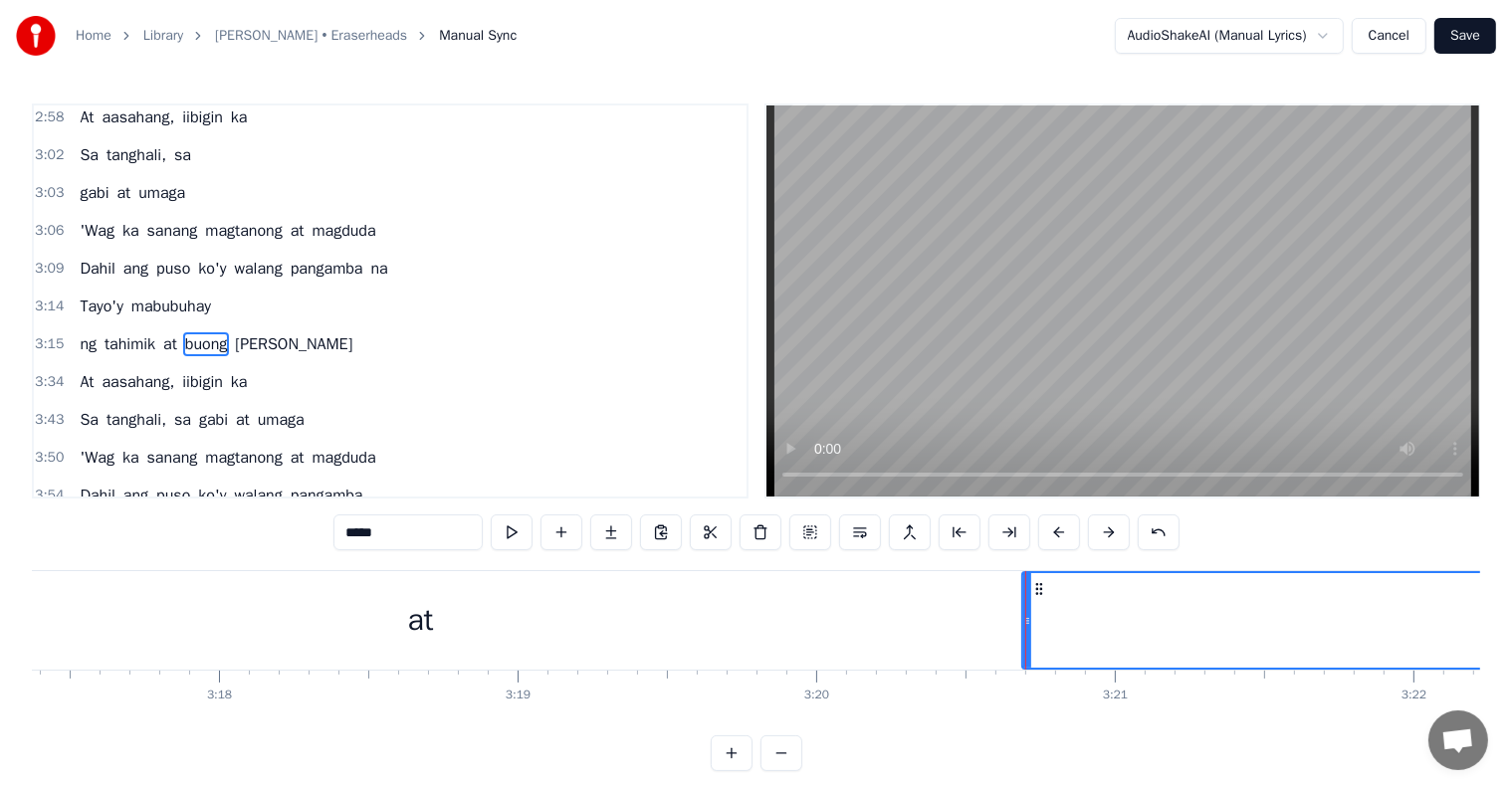 scroll, scrollTop: 0, scrollLeft: 58805, axis: horizontal 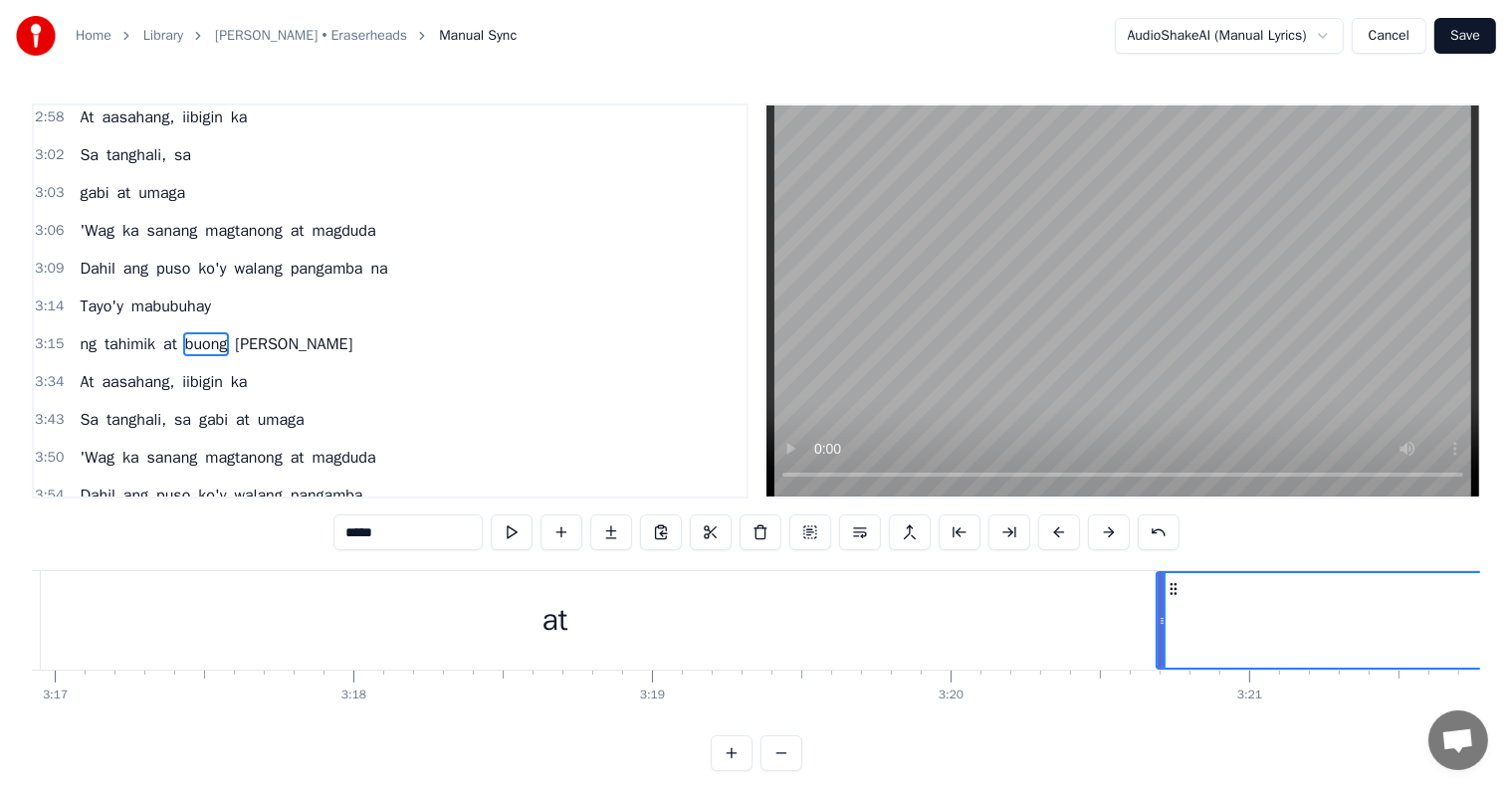 click on "at" at bounding box center [554, 620] 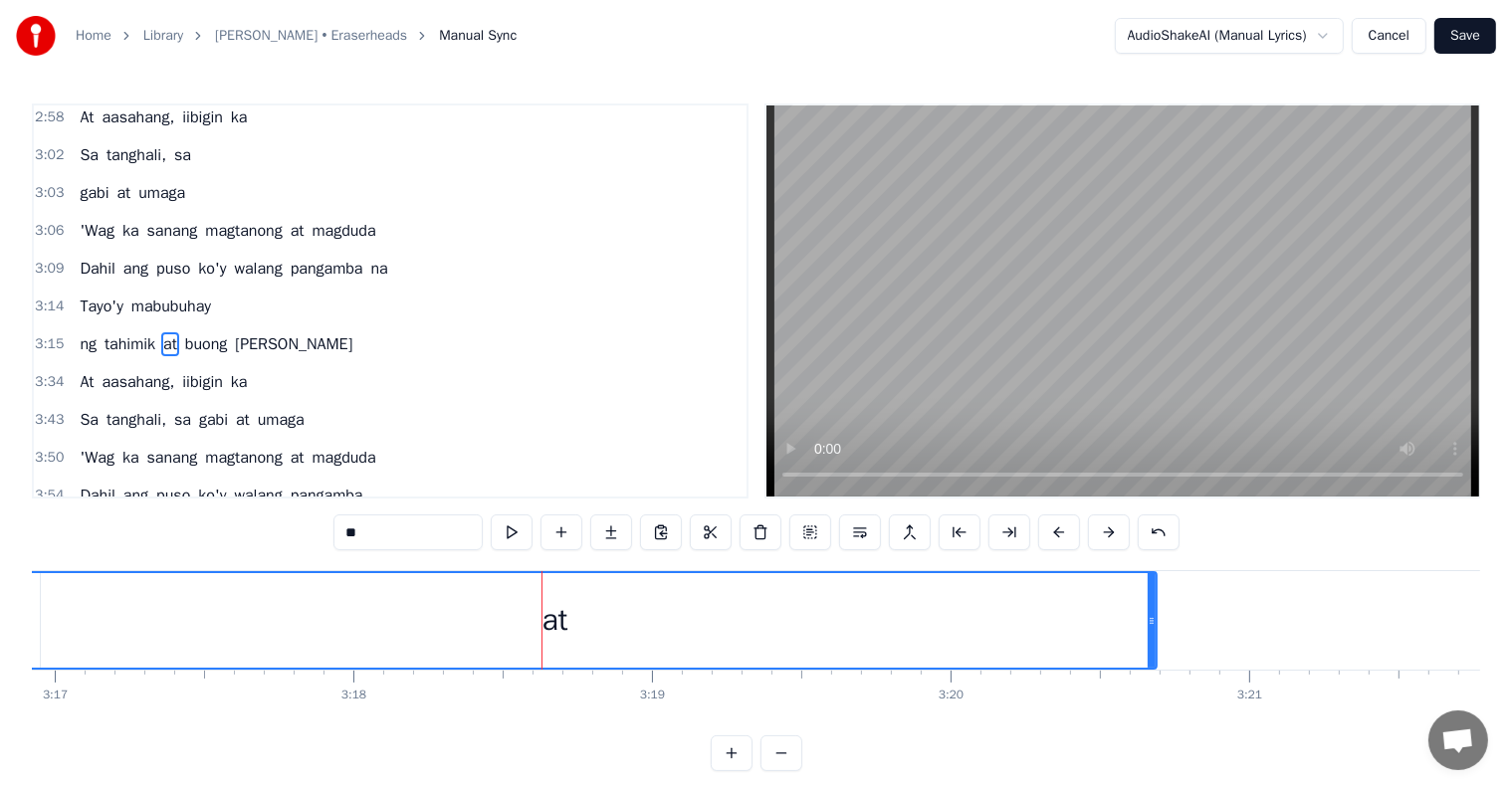 click on "buong" at bounding box center [2778, 620] 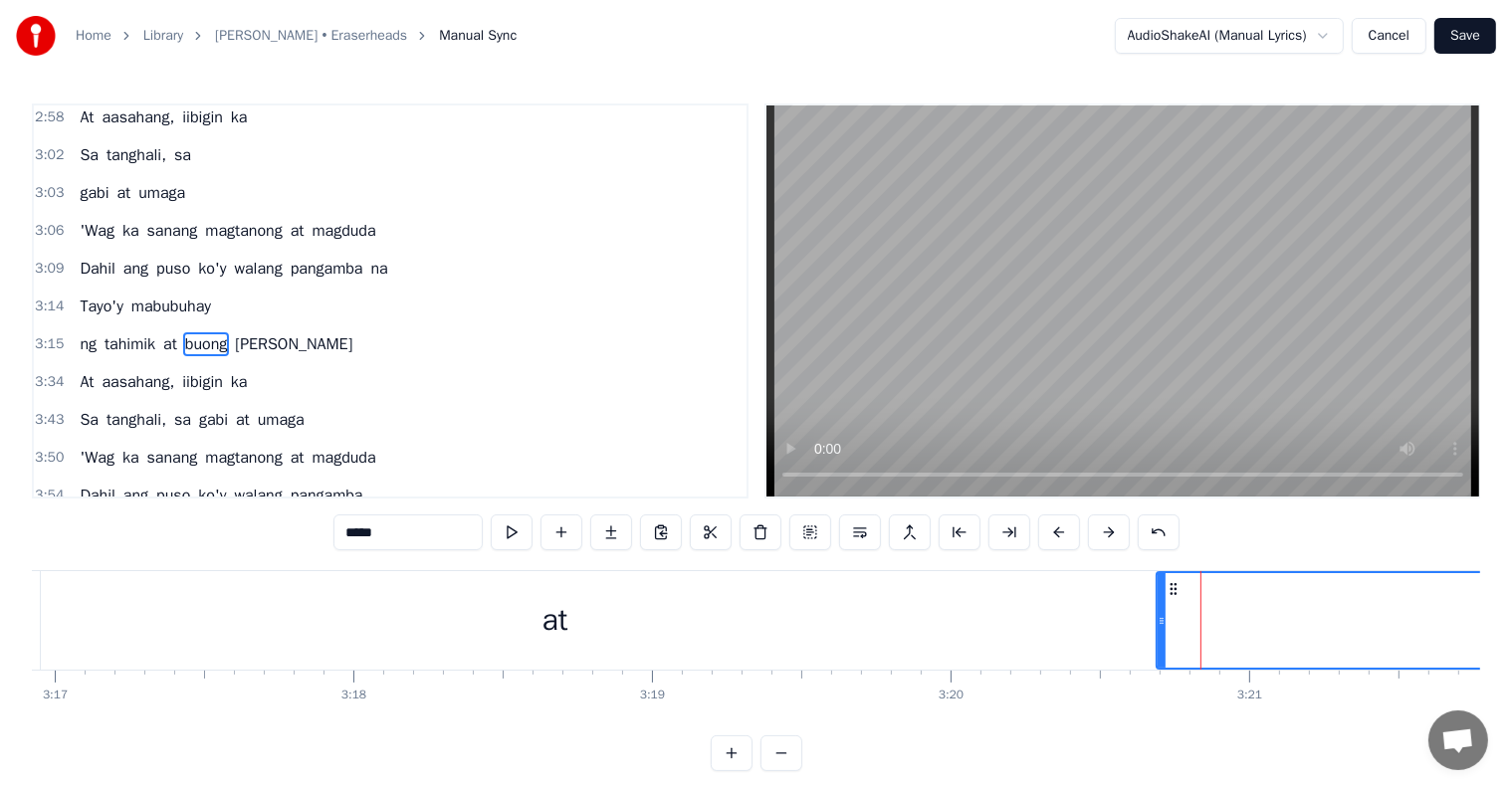 click on "at" at bounding box center (554, 620) 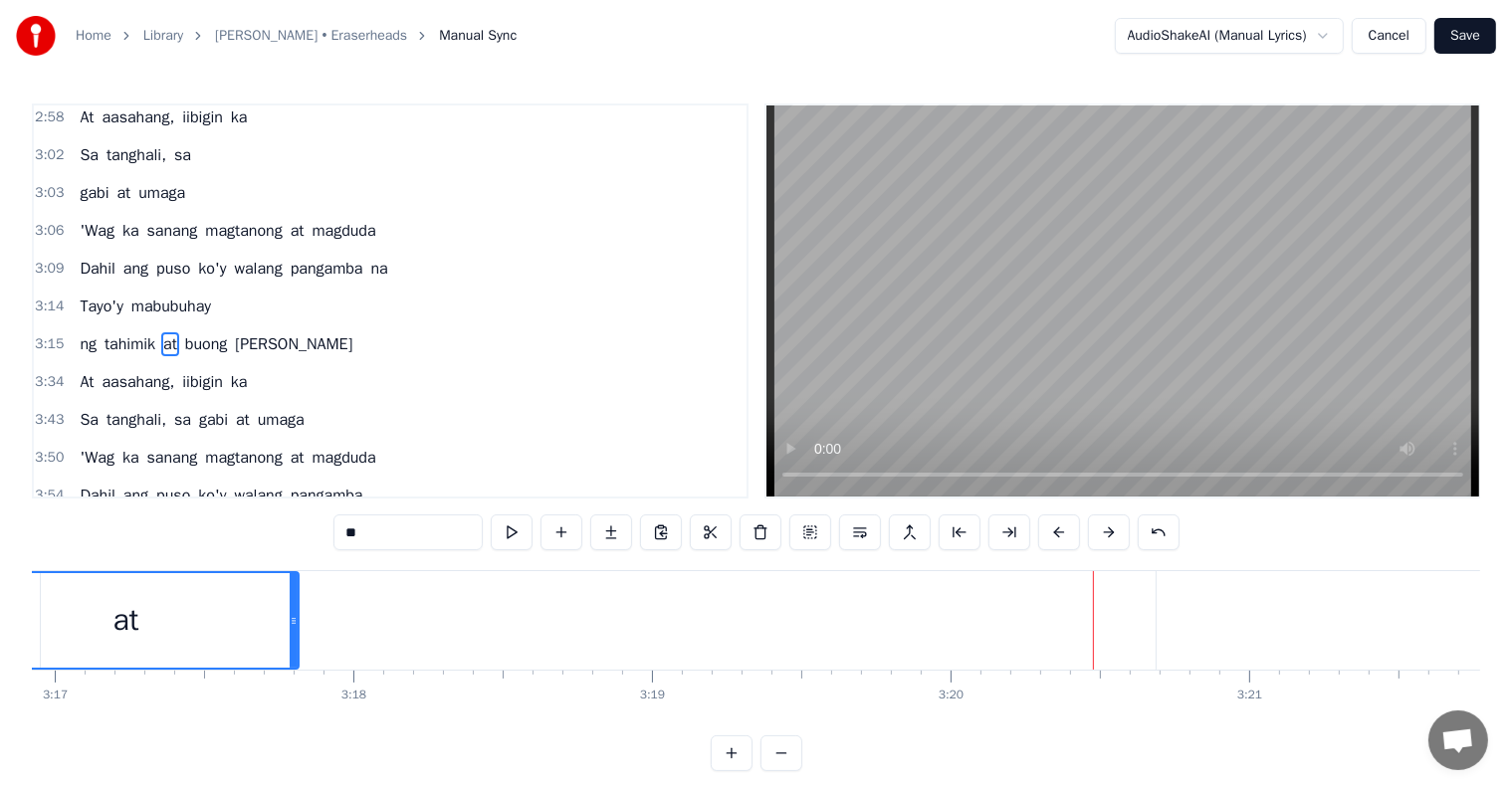 drag, startPoint x: 1150, startPoint y: 617, endPoint x: 897, endPoint y: 610, distance: 253.09682 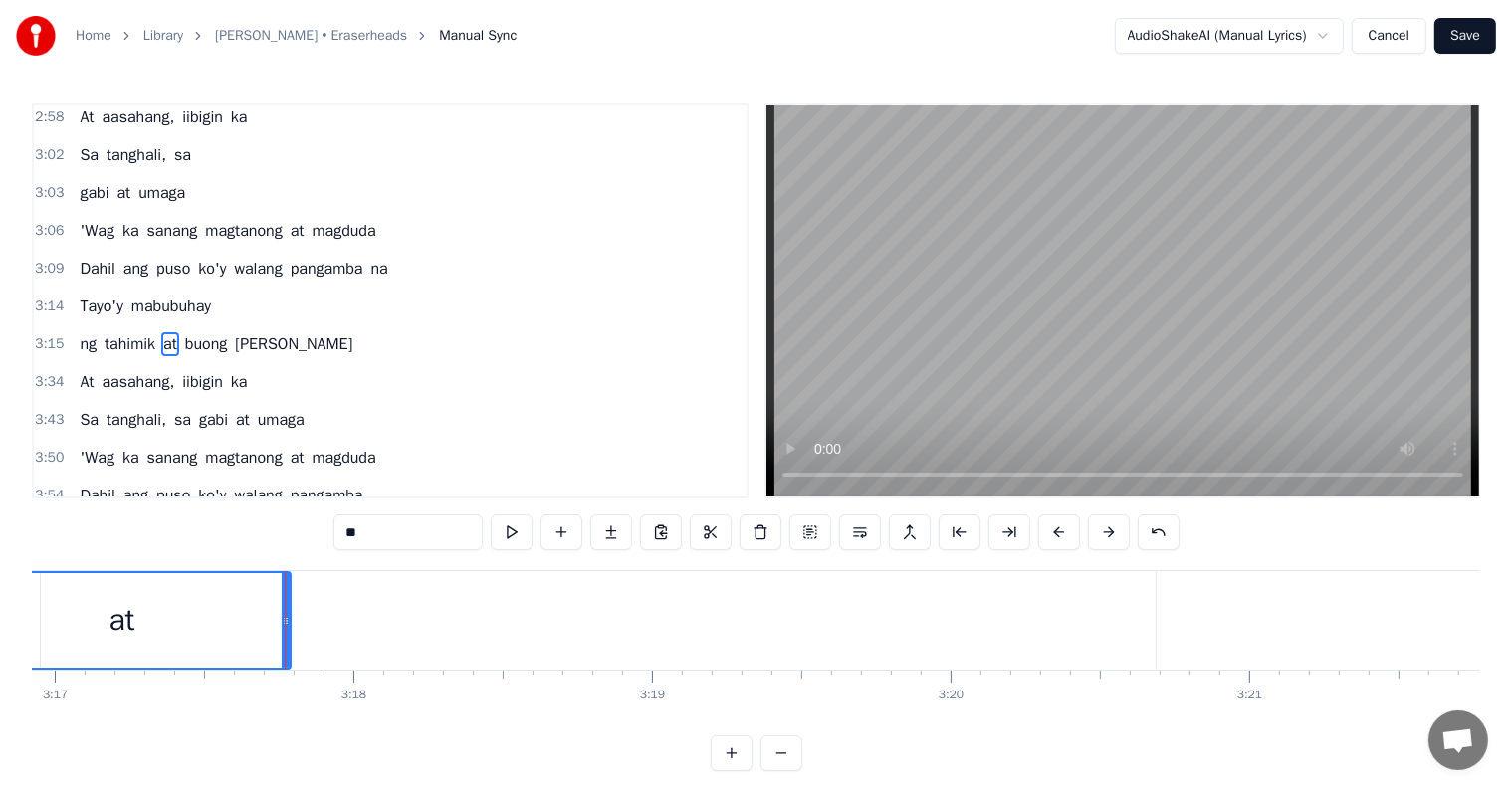 click on "buong" at bounding box center [2778, 620] 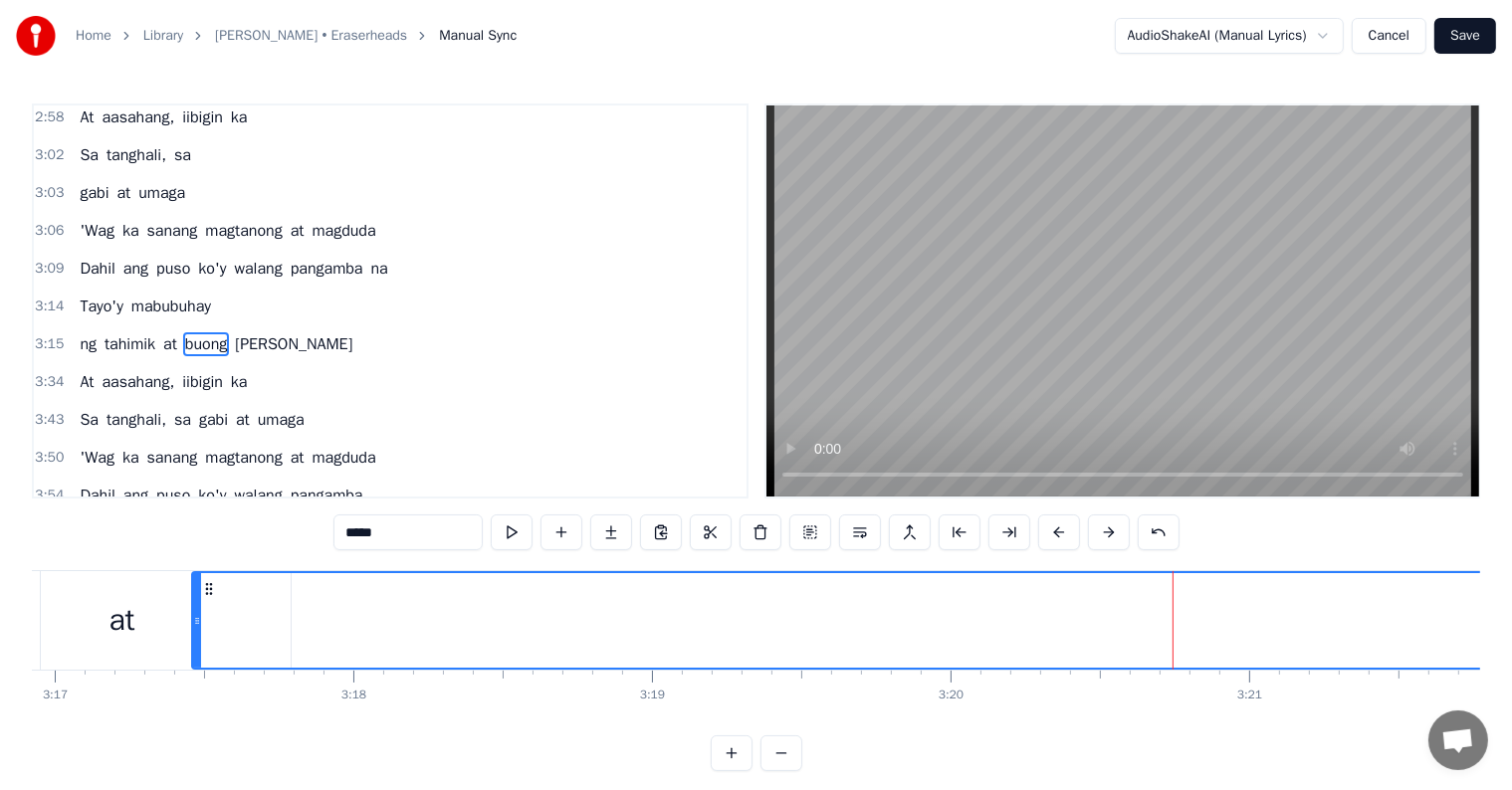 drag, startPoint x: 1162, startPoint y: 617, endPoint x: 202, endPoint y: 617, distance: 960 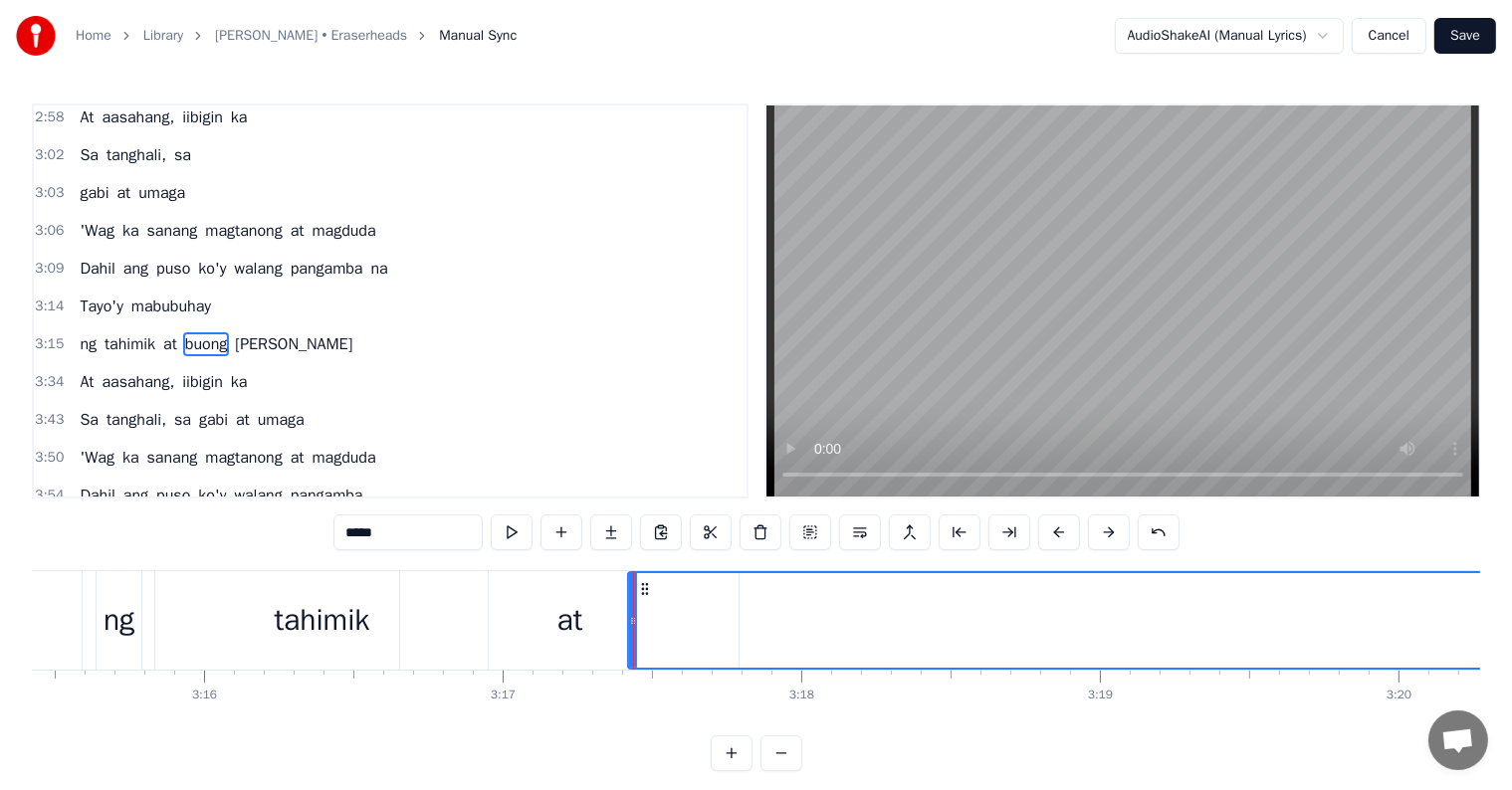 scroll, scrollTop: 0, scrollLeft: 58447, axis: horizontal 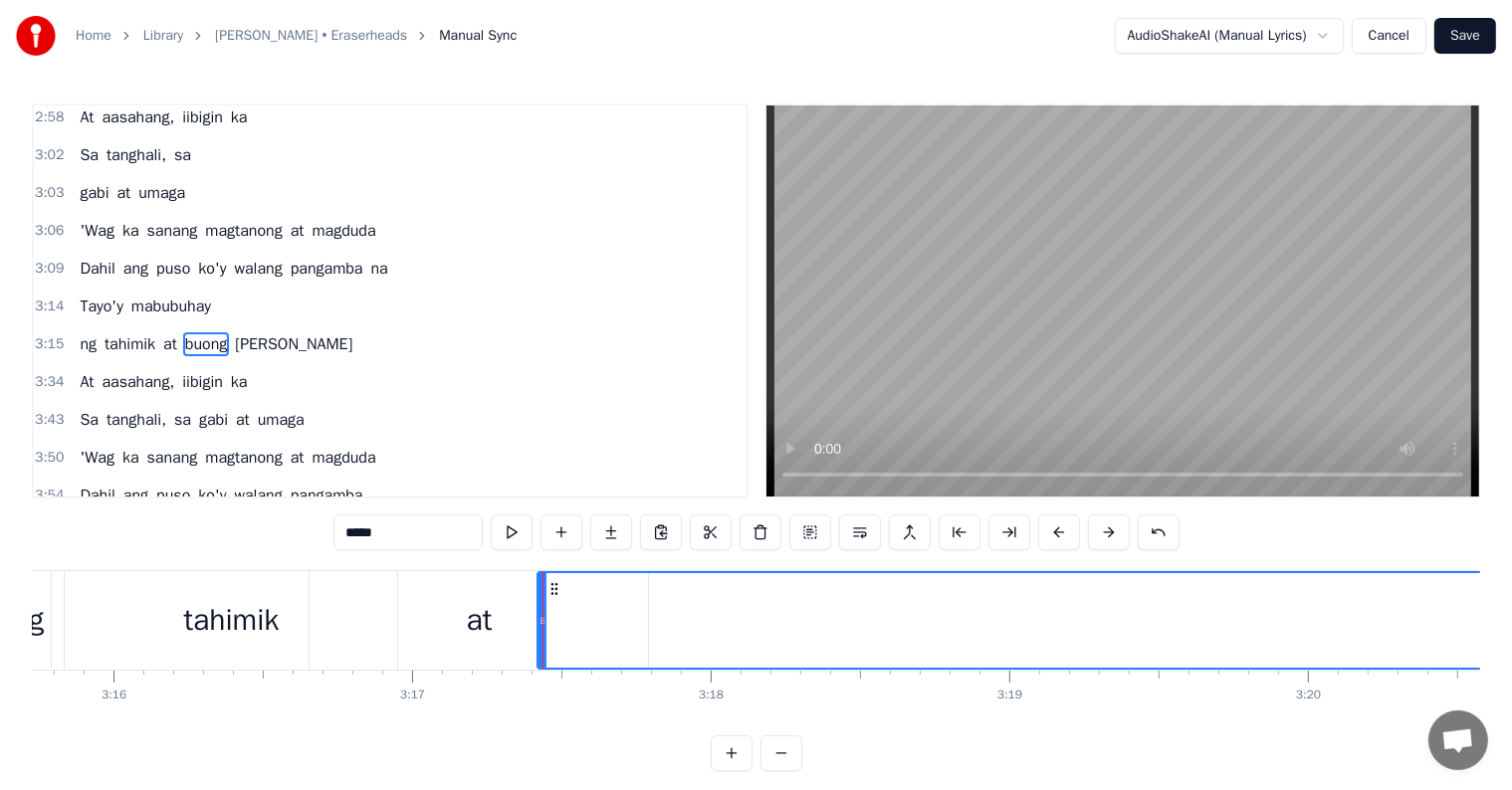 click on "at" at bounding box center (480, 620) 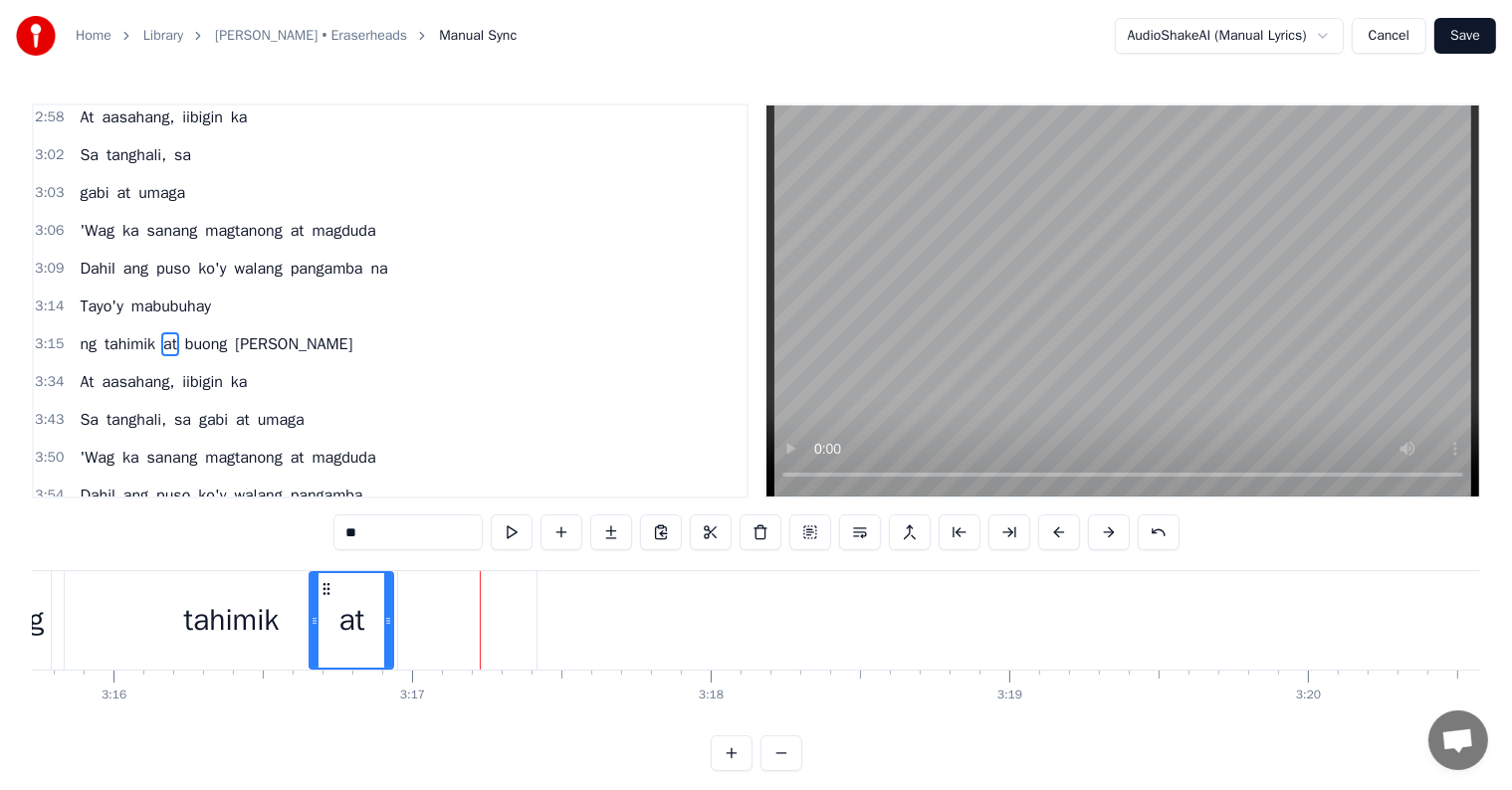drag, startPoint x: 644, startPoint y: 617, endPoint x: 389, endPoint y: 617, distance: 255 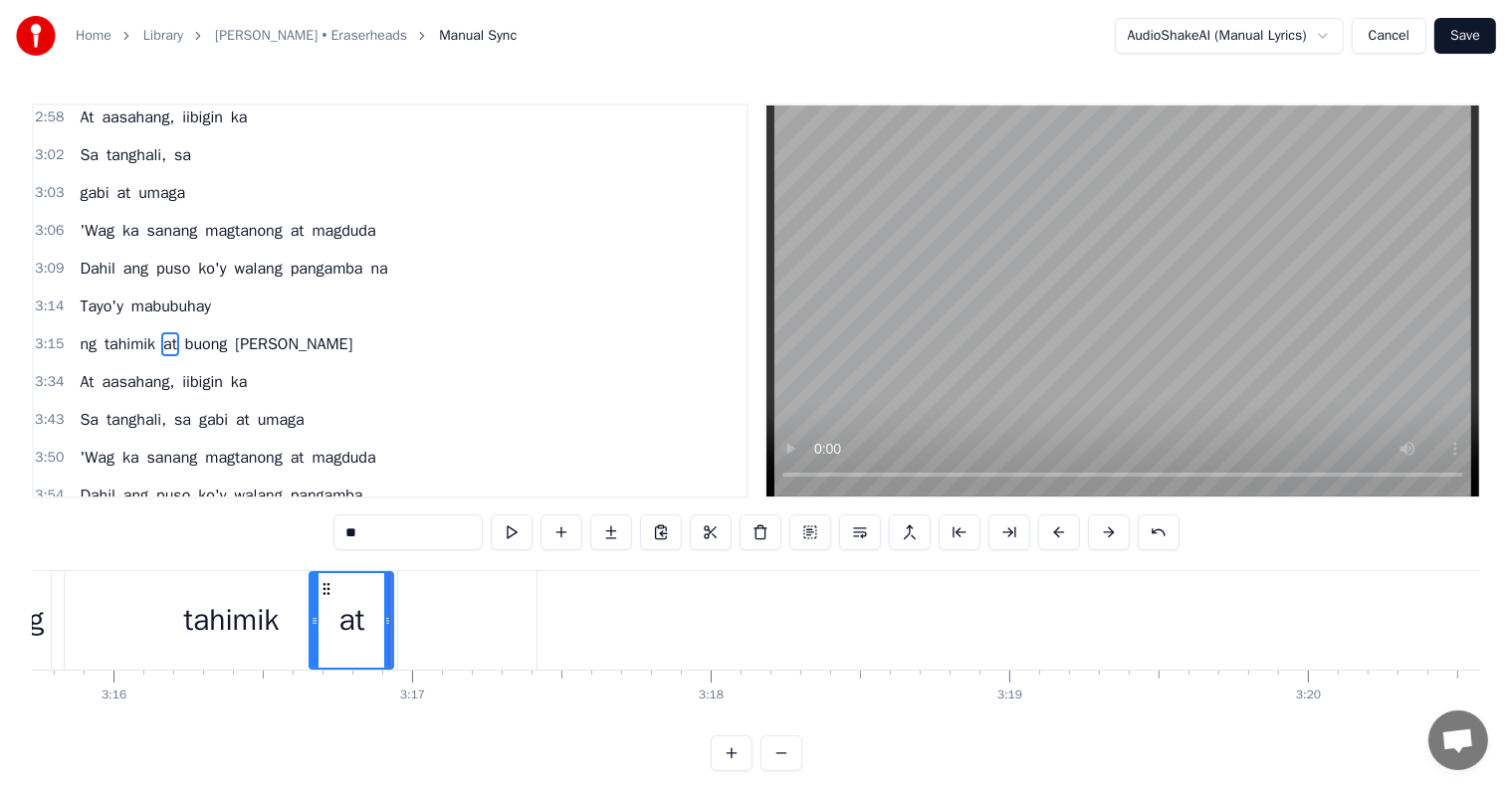 click on "buong" at bounding box center [2647, 620] 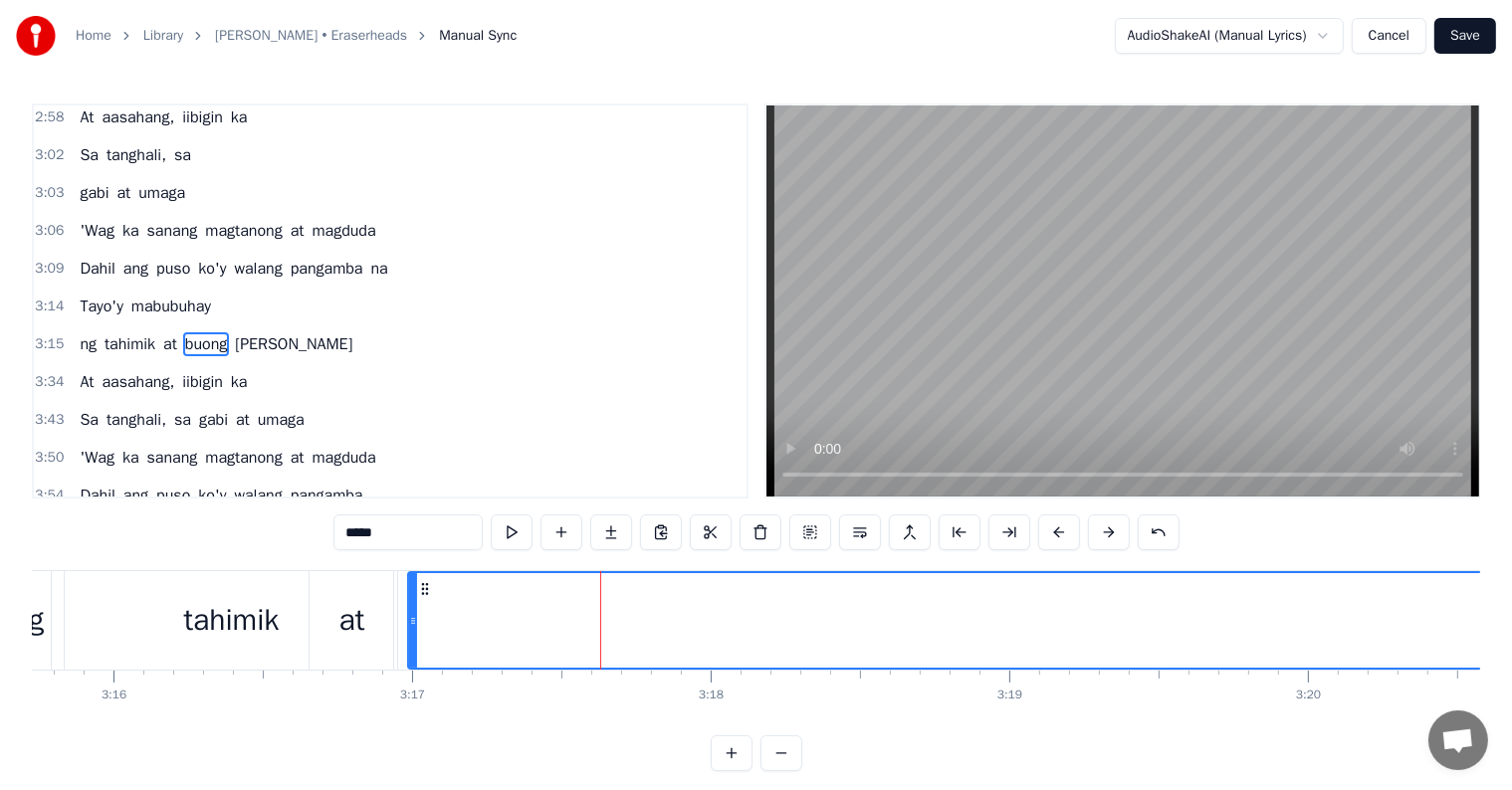 drag, startPoint x: 540, startPoint y: 617, endPoint x: 411, endPoint y: 609, distance: 129.24782 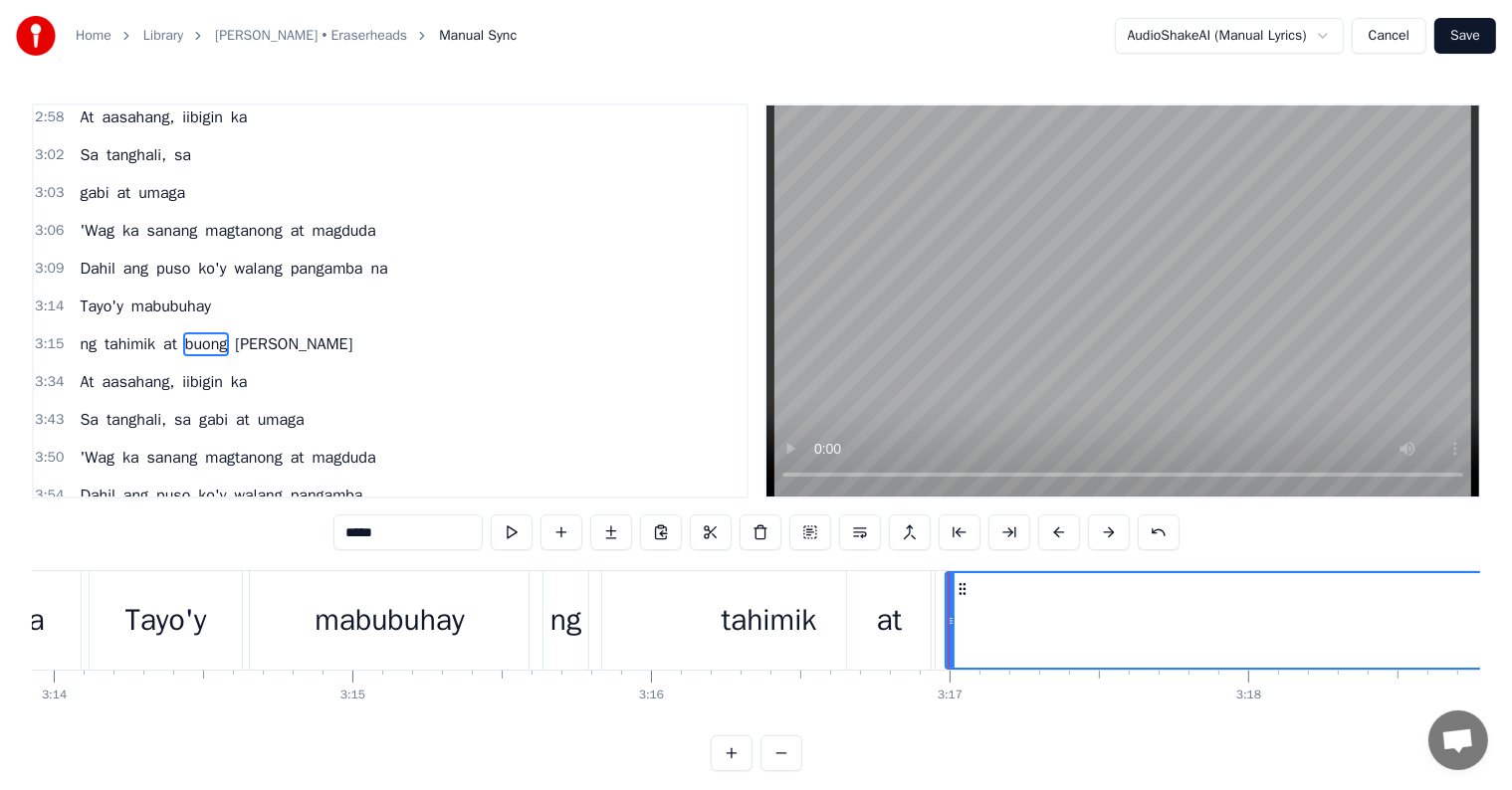 scroll, scrollTop: 0, scrollLeft: 57820, axis: horizontal 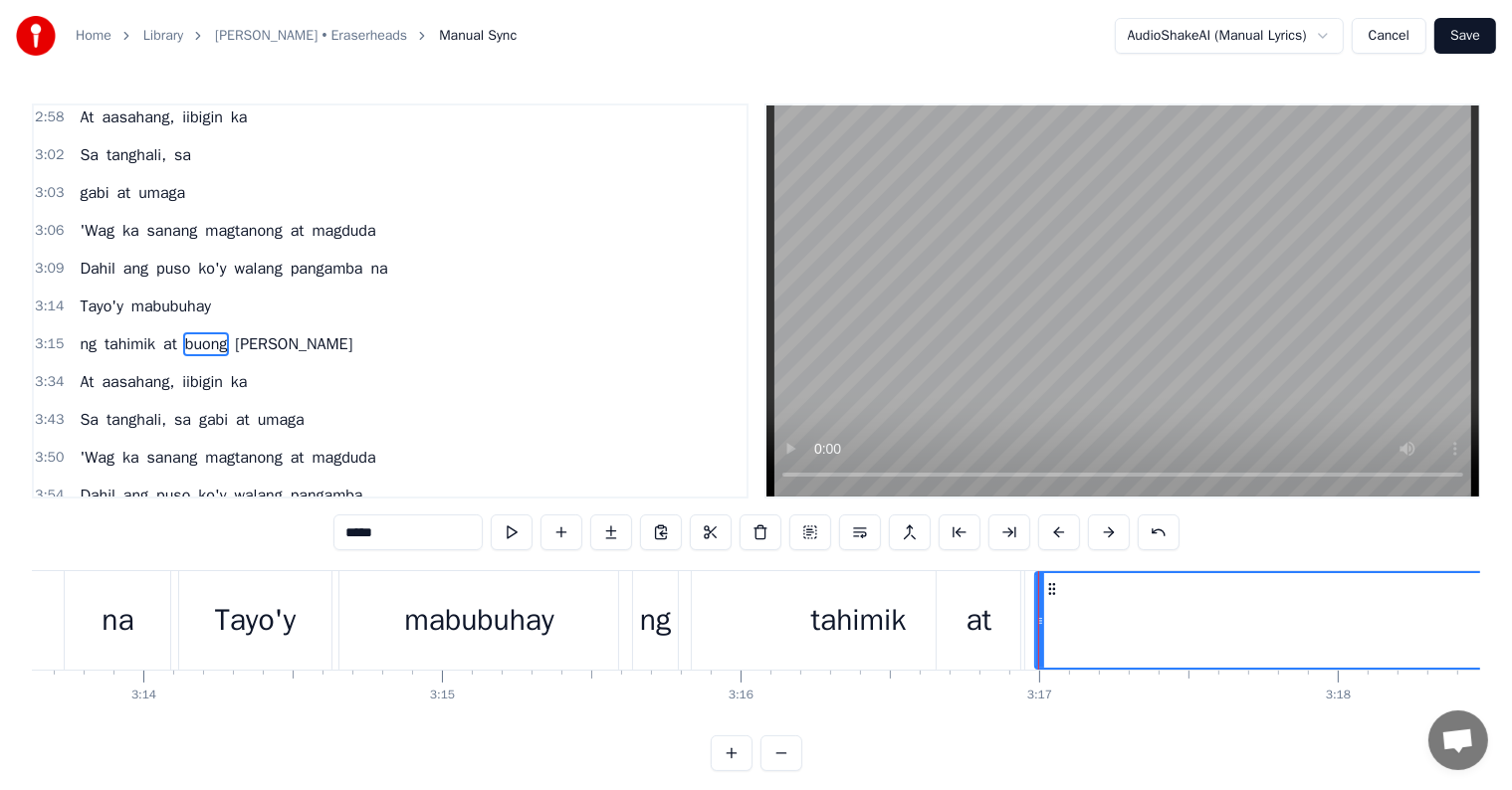 click on "Dahil [PERSON_NAME]'y walang pangamba na" at bounding box center (-453, 620) 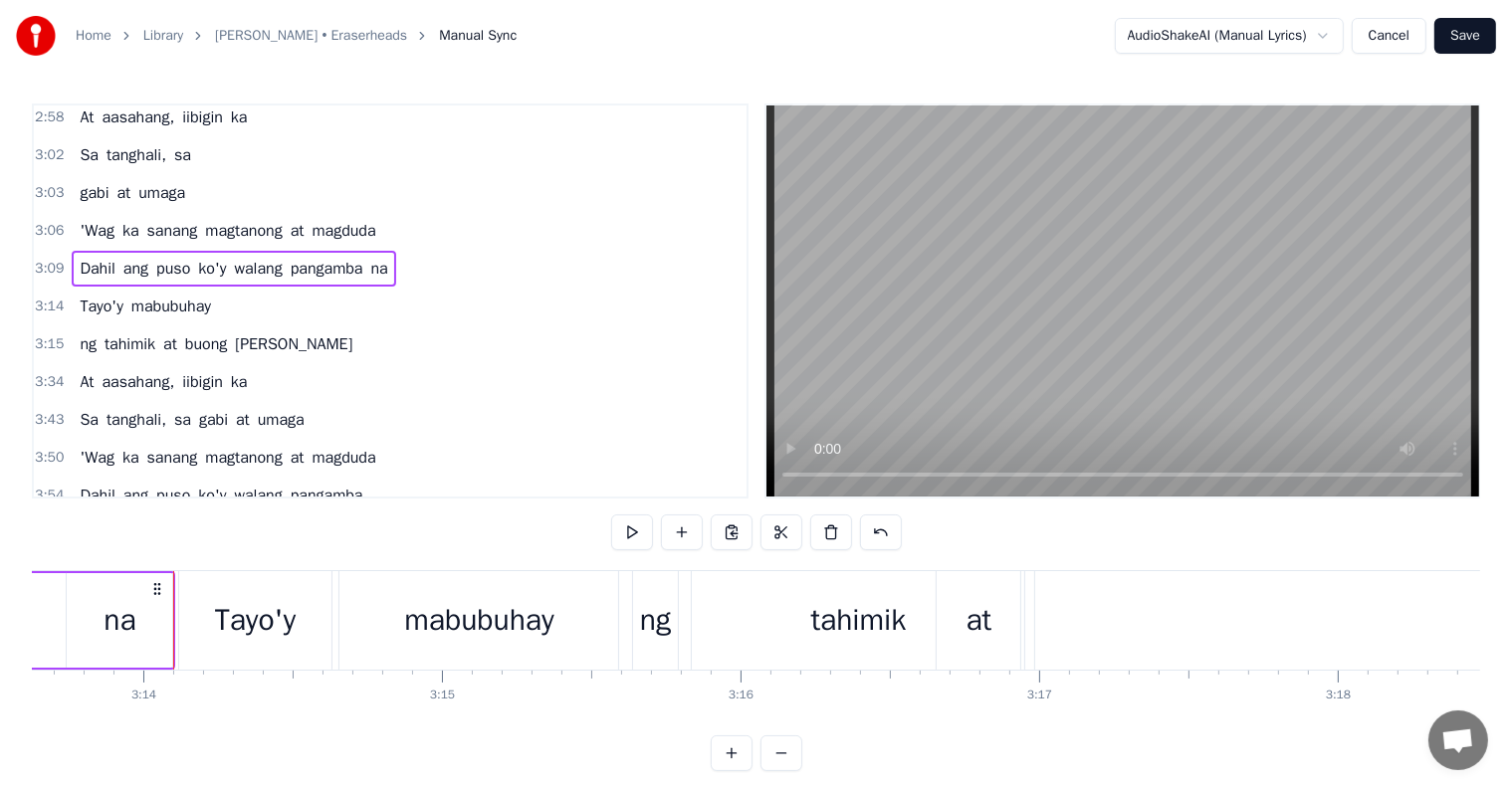 click on "Dahil [PERSON_NAME]'y walang pangamba na" at bounding box center [-453, 620] 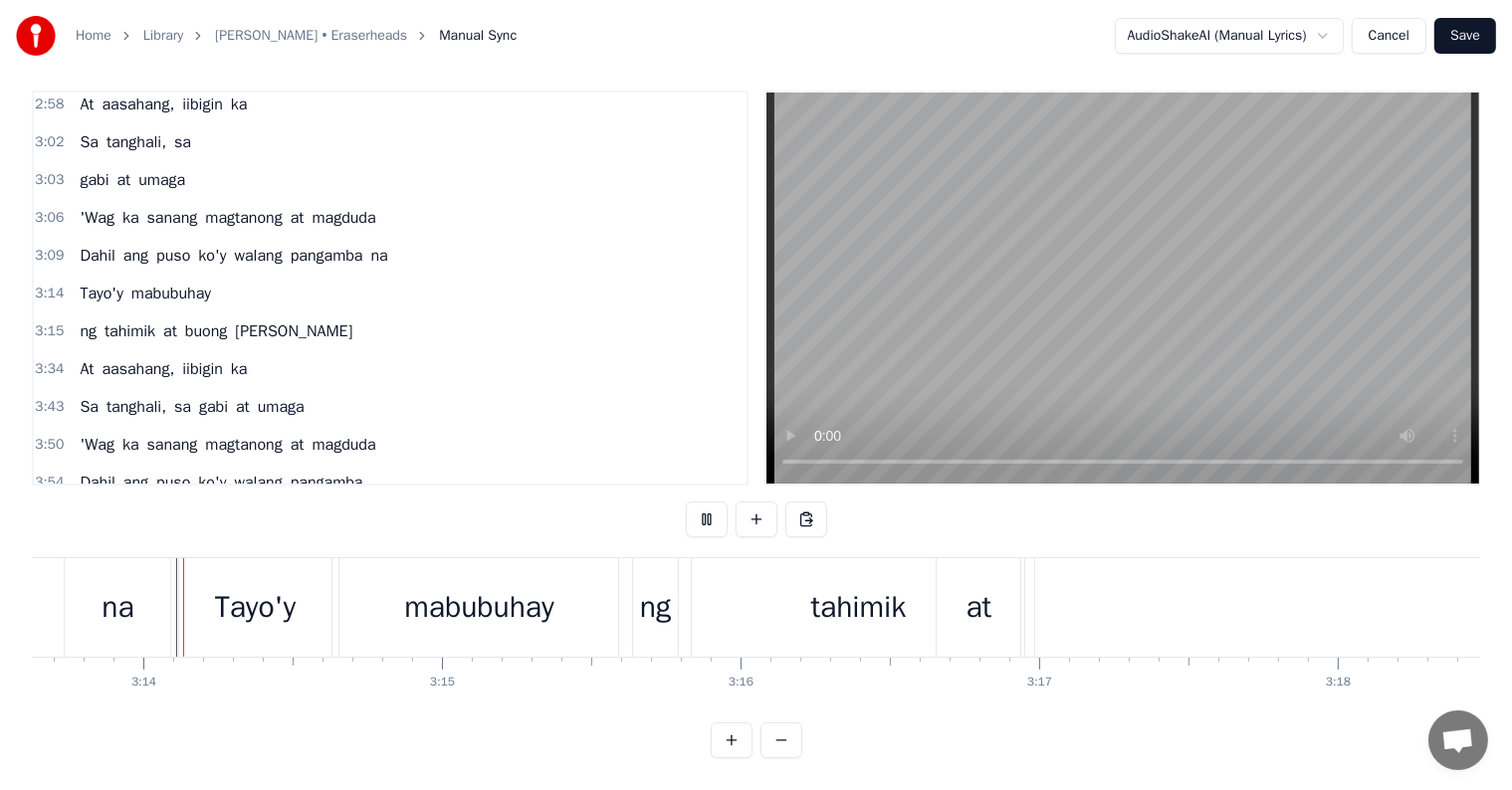scroll, scrollTop: 30, scrollLeft: 0, axis: vertical 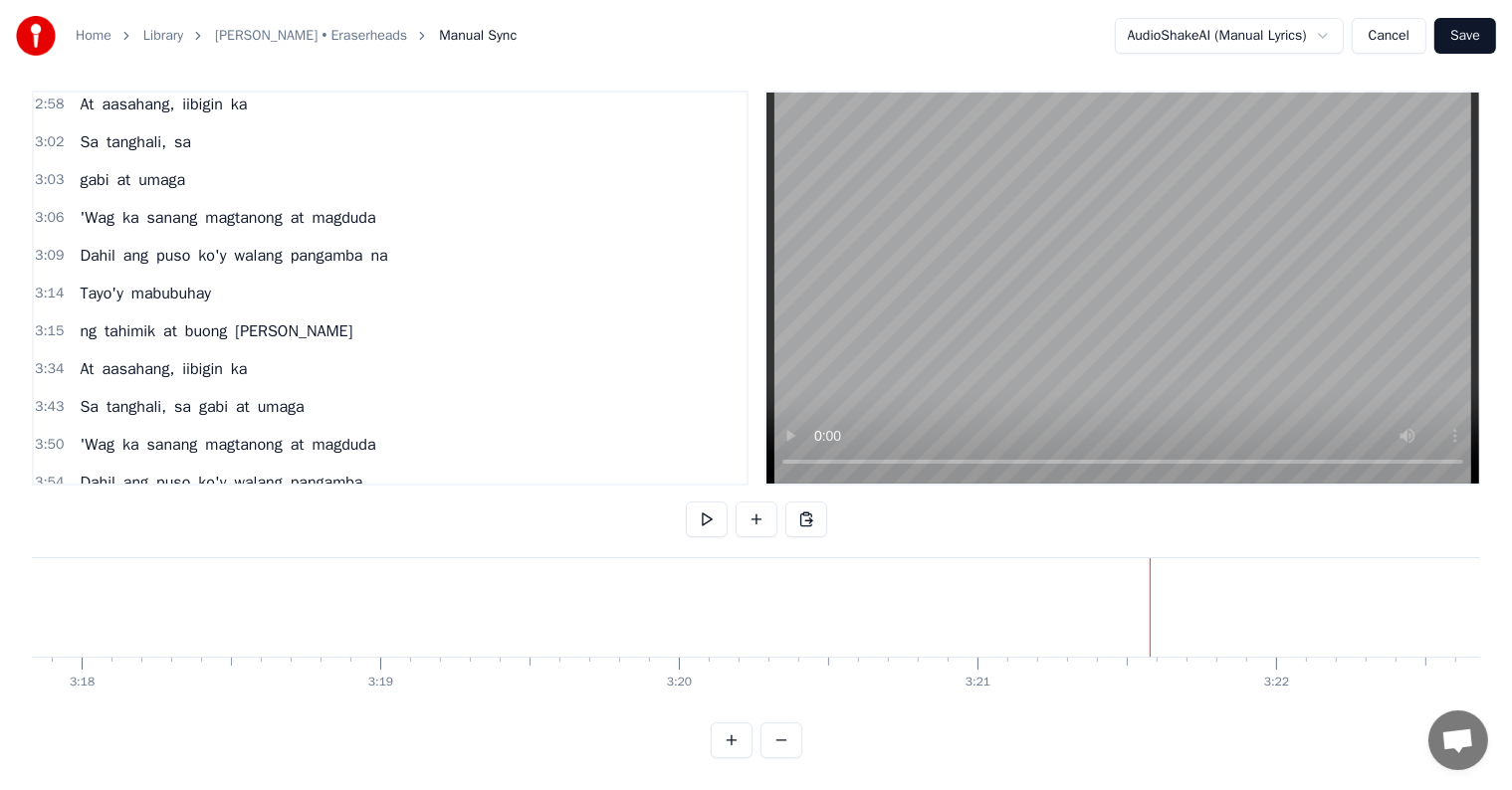click on "buong" at bounding box center [1953, 607] 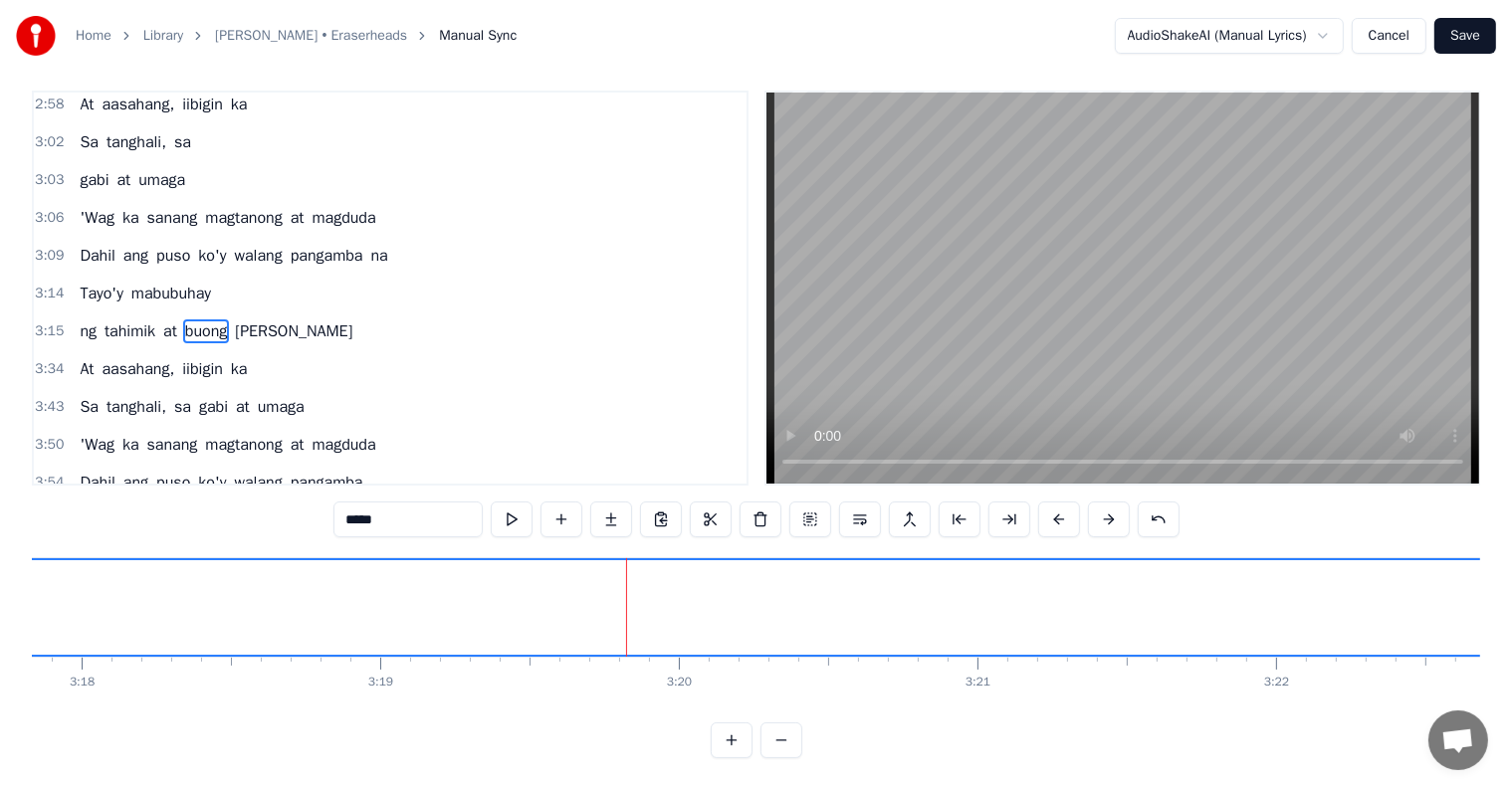 scroll, scrollTop: 30, scrollLeft: 0, axis: vertical 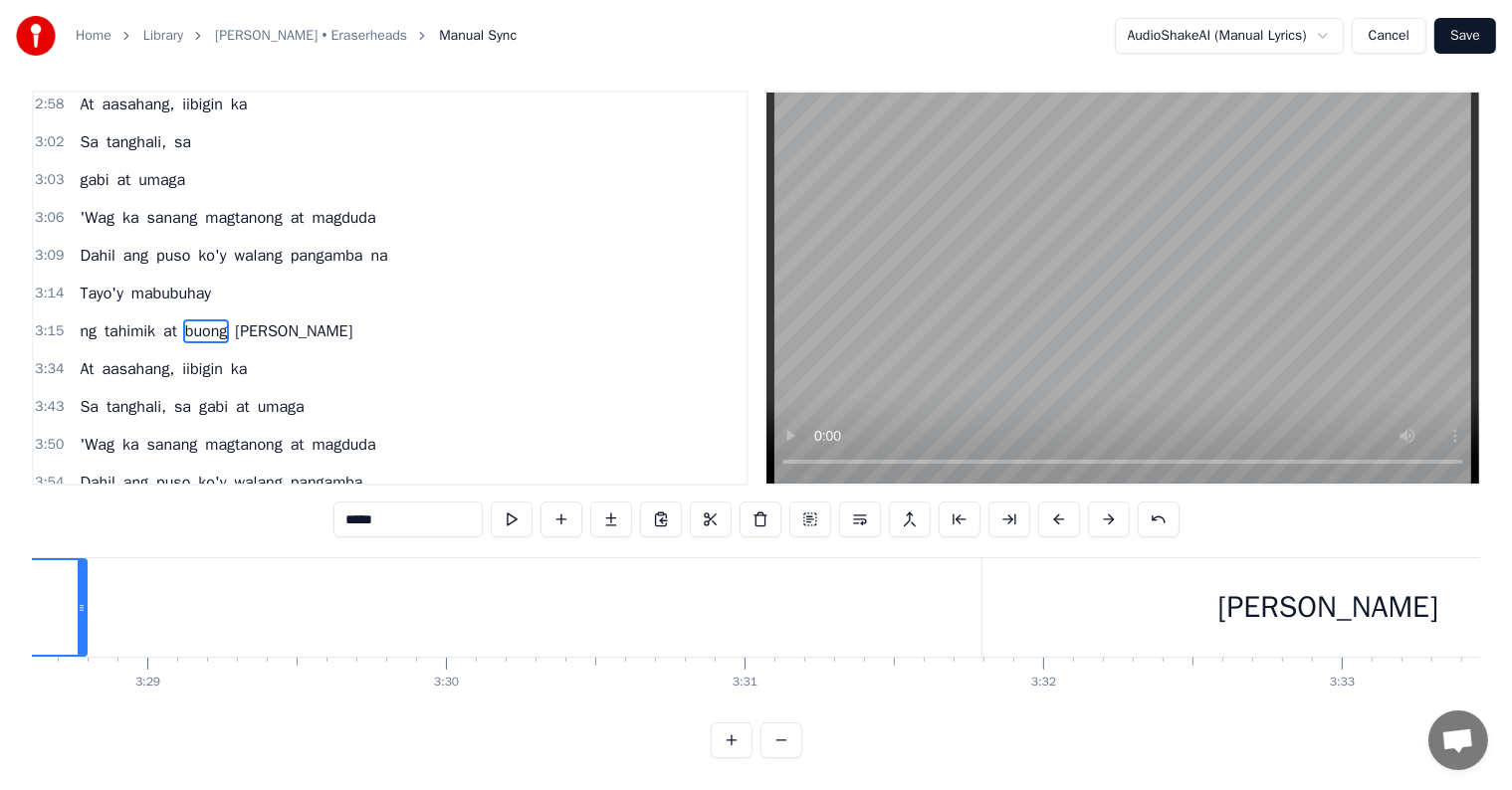 drag, startPoint x: 904, startPoint y: 592, endPoint x: 82, endPoint y: 541, distance: 823.5806 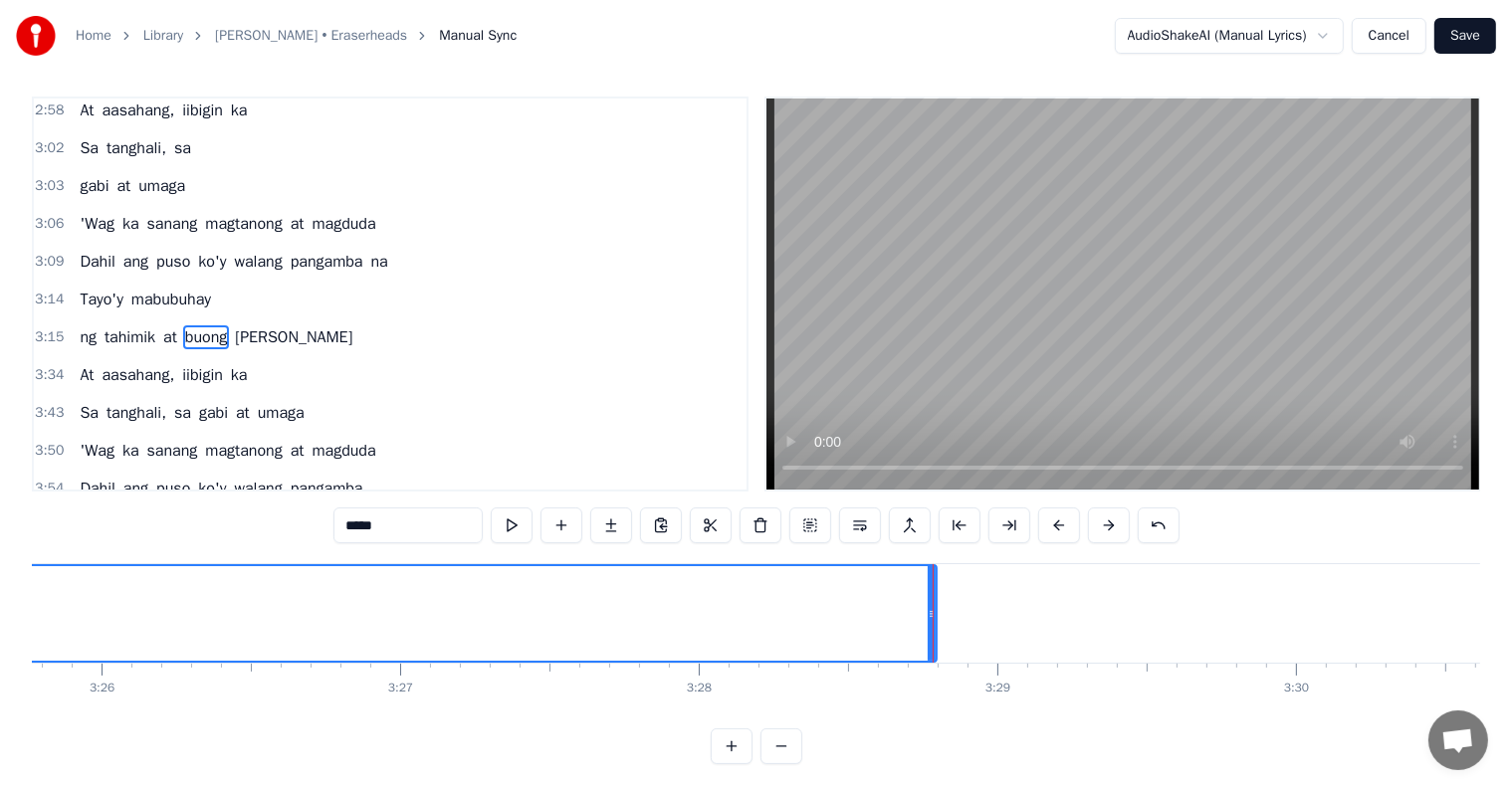 scroll, scrollTop: 0, scrollLeft: 61222, axis: horizontal 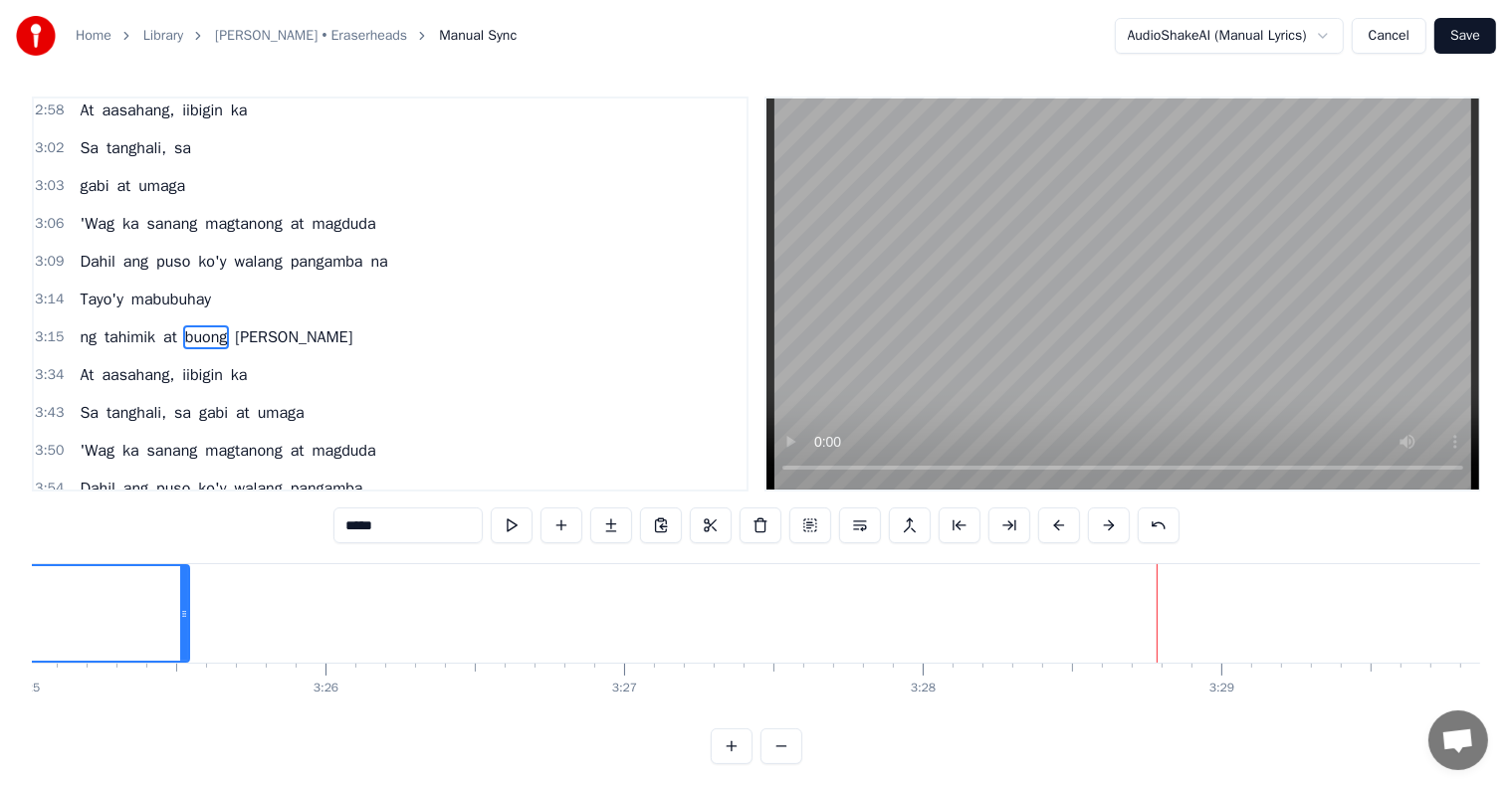 drag, startPoint x: 1155, startPoint y: 612, endPoint x: 361, endPoint y: 623, distance: 794.0762 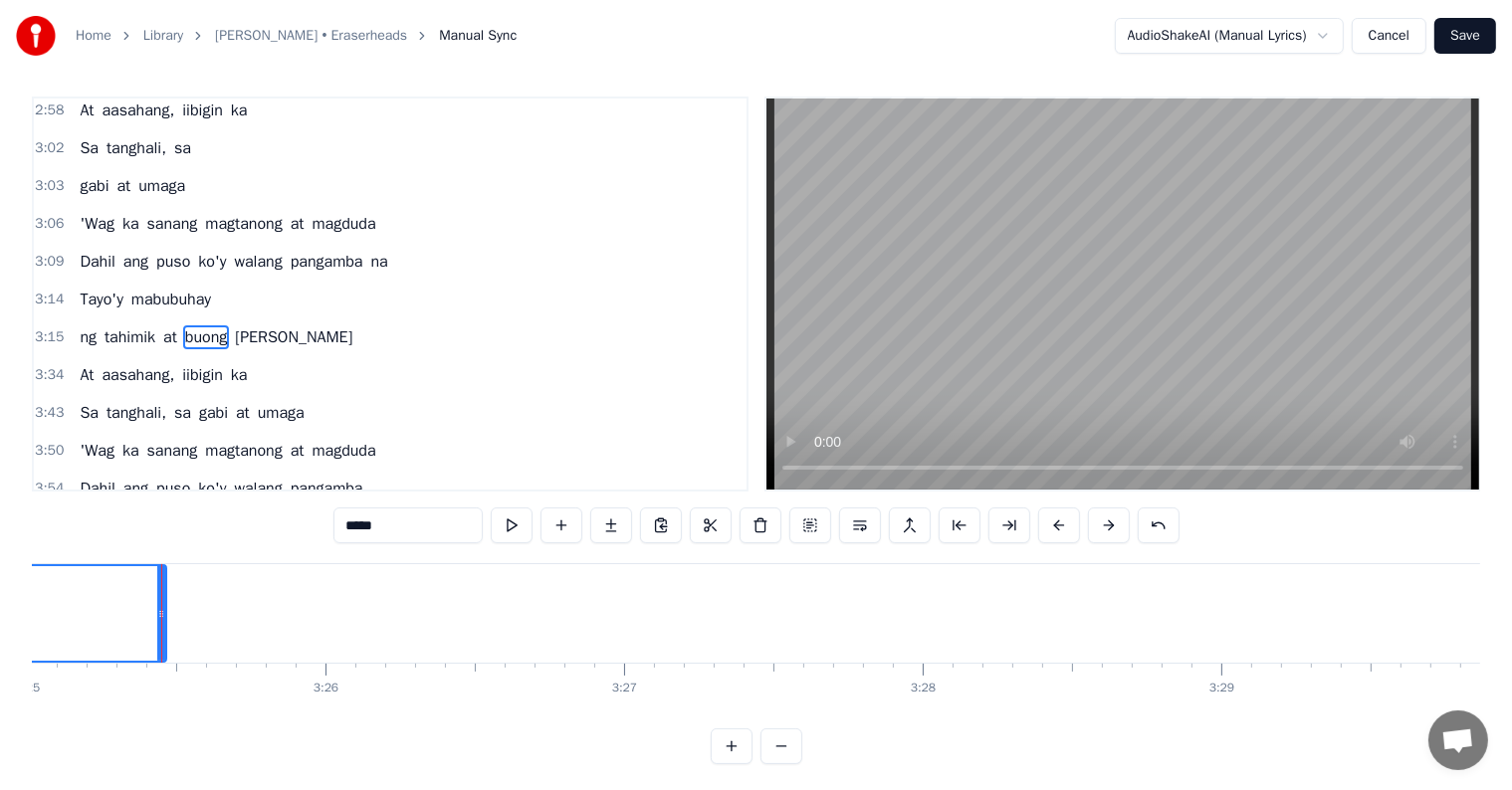 scroll, scrollTop: 0, scrollLeft: 0, axis: both 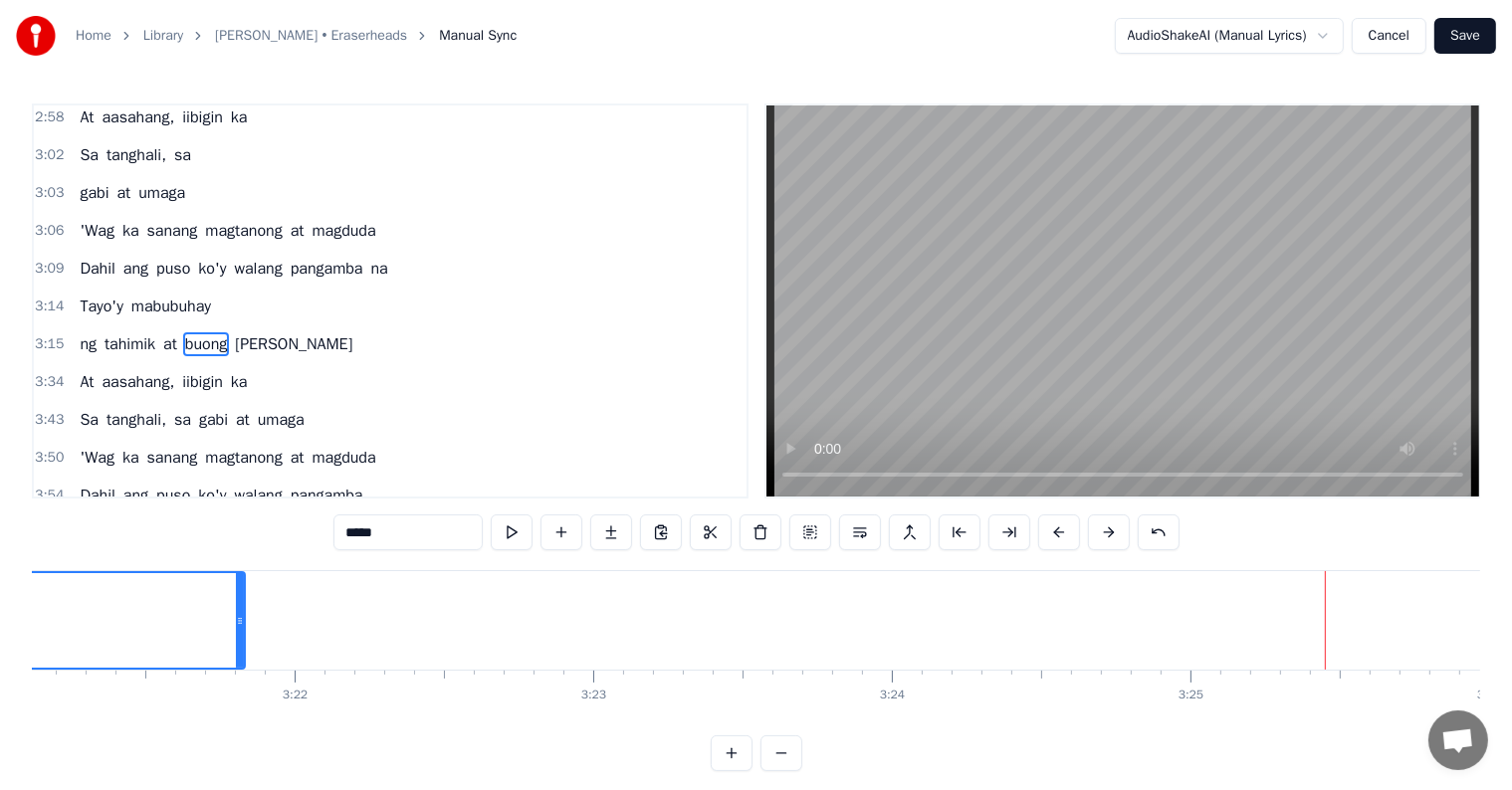 drag, startPoint x: 1326, startPoint y: 619, endPoint x: 227, endPoint y: 610, distance: 1099.0369 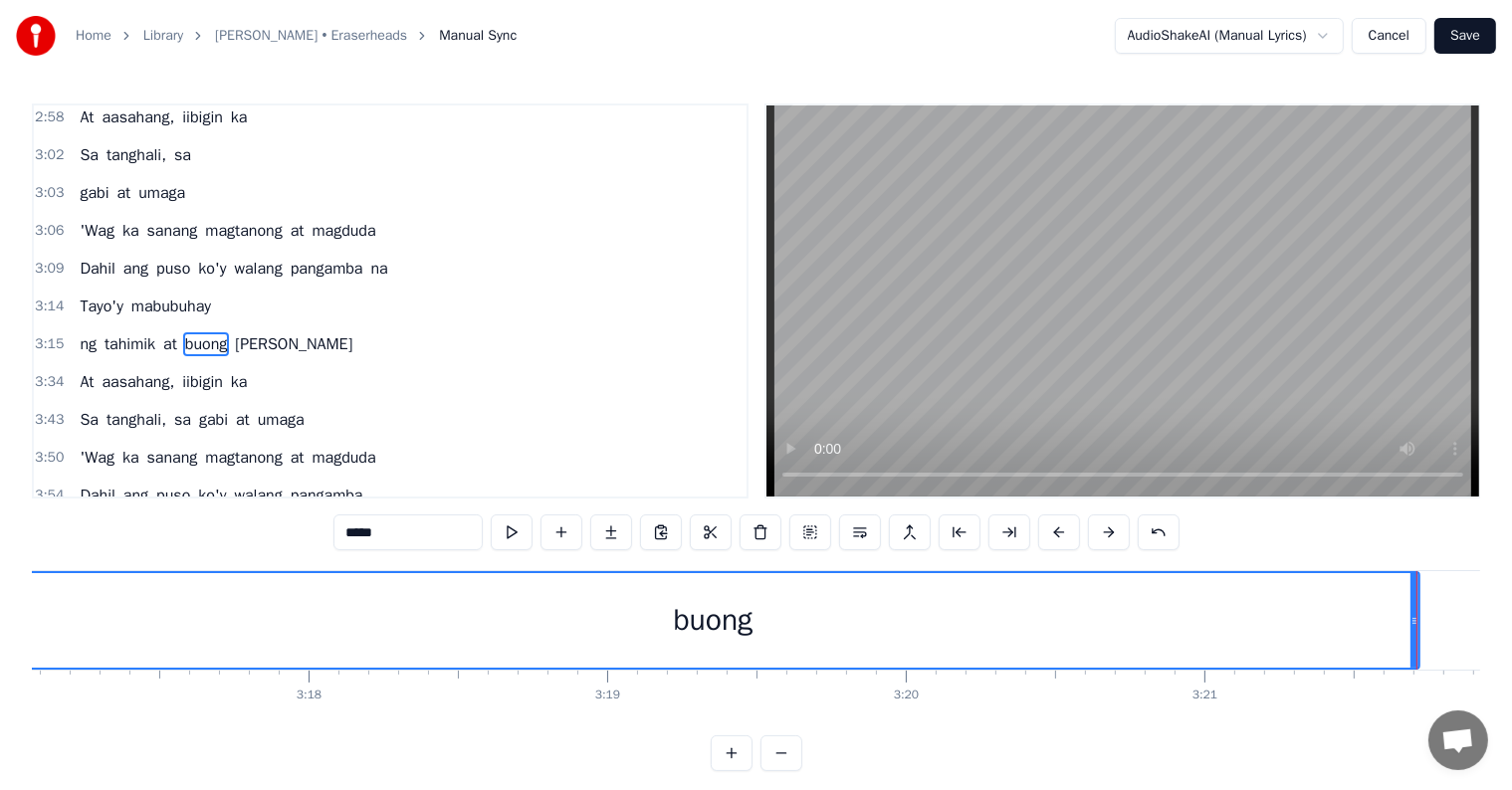 scroll, scrollTop: 0, scrollLeft: 58895, axis: horizontal 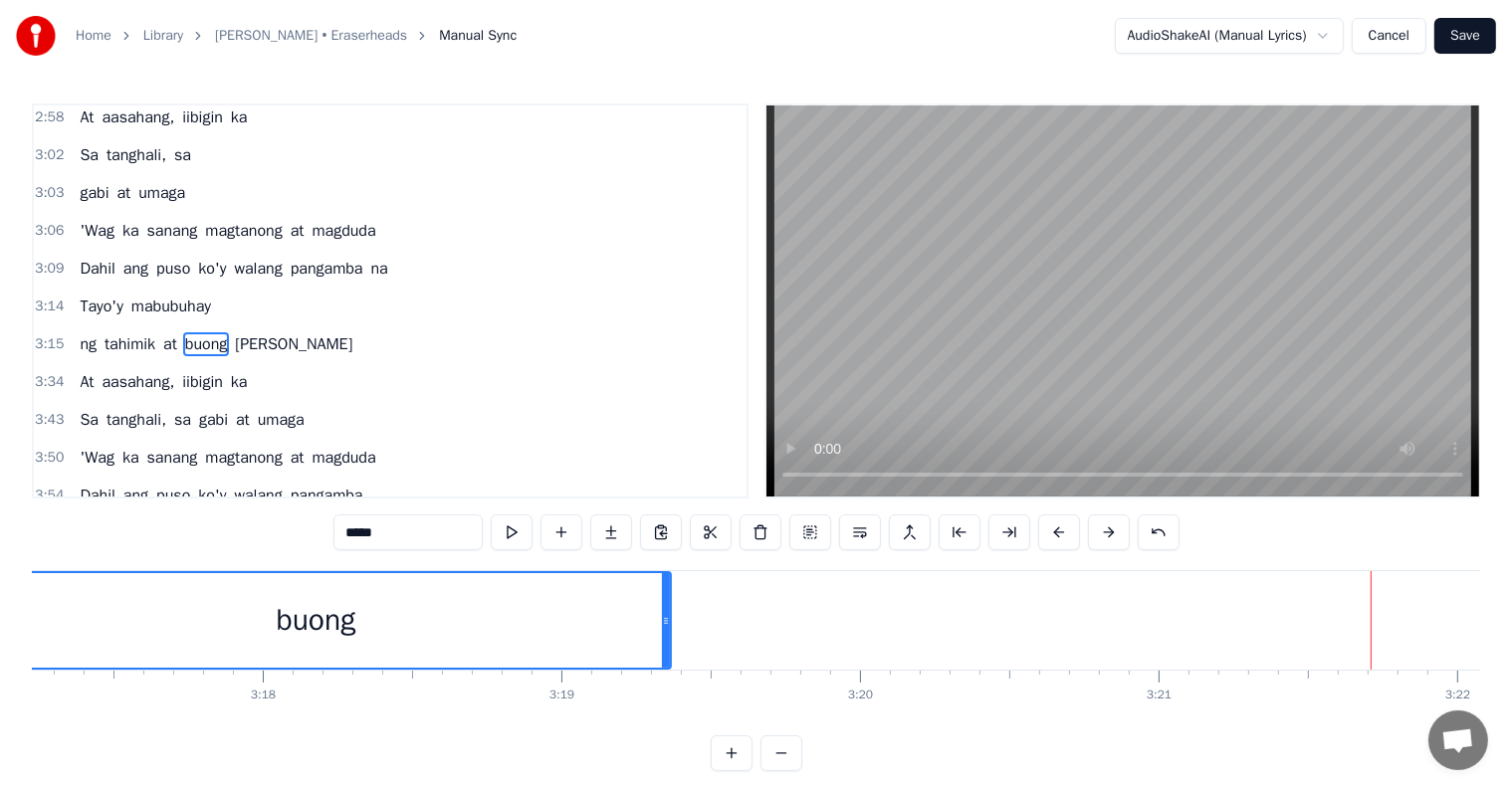drag, startPoint x: 1367, startPoint y: 617, endPoint x: 677, endPoint y: 620, distance: 690.0065 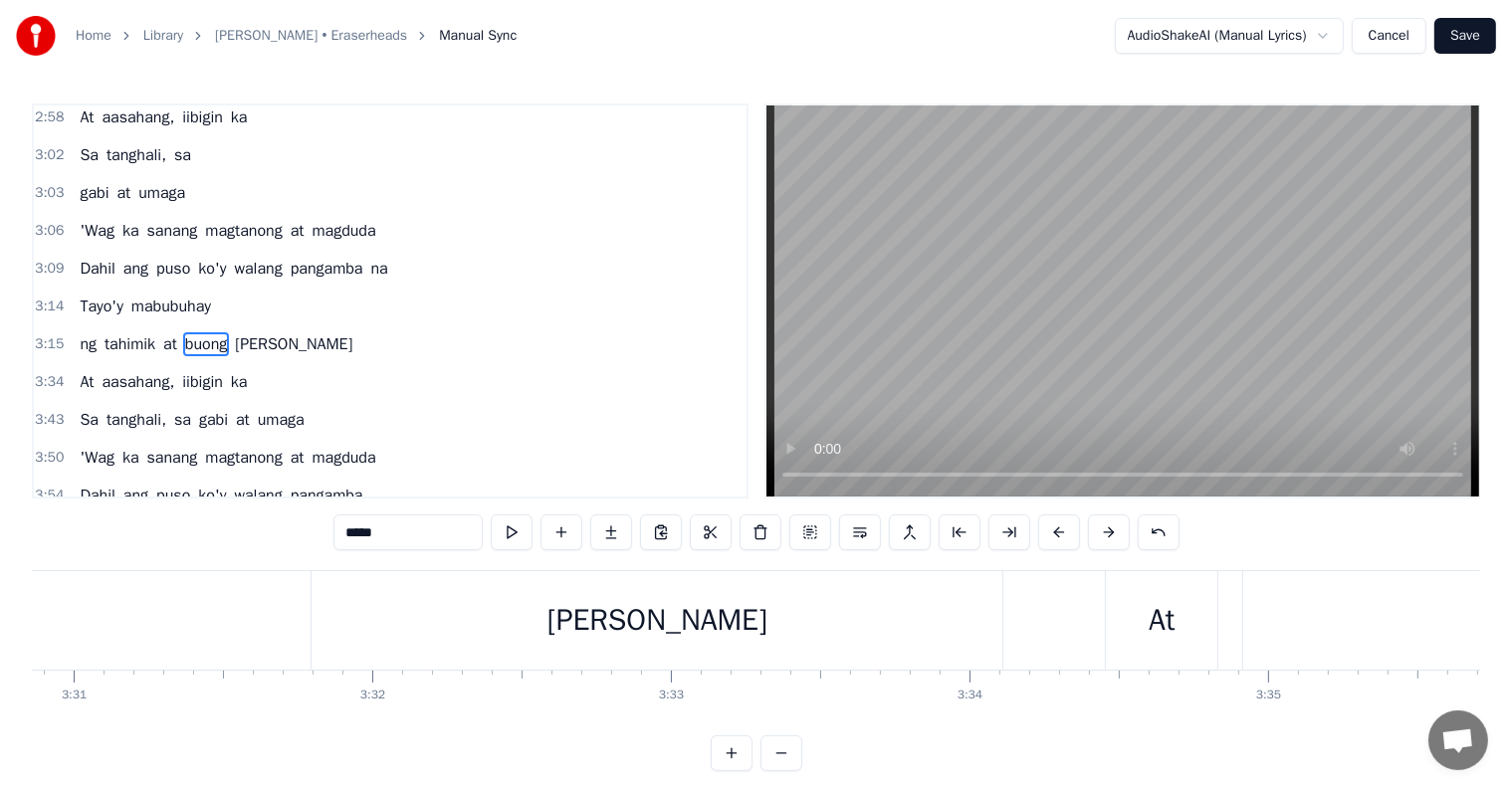 scroll, scrollTop: 0, scrollLeft: 63012, axis: horizontal 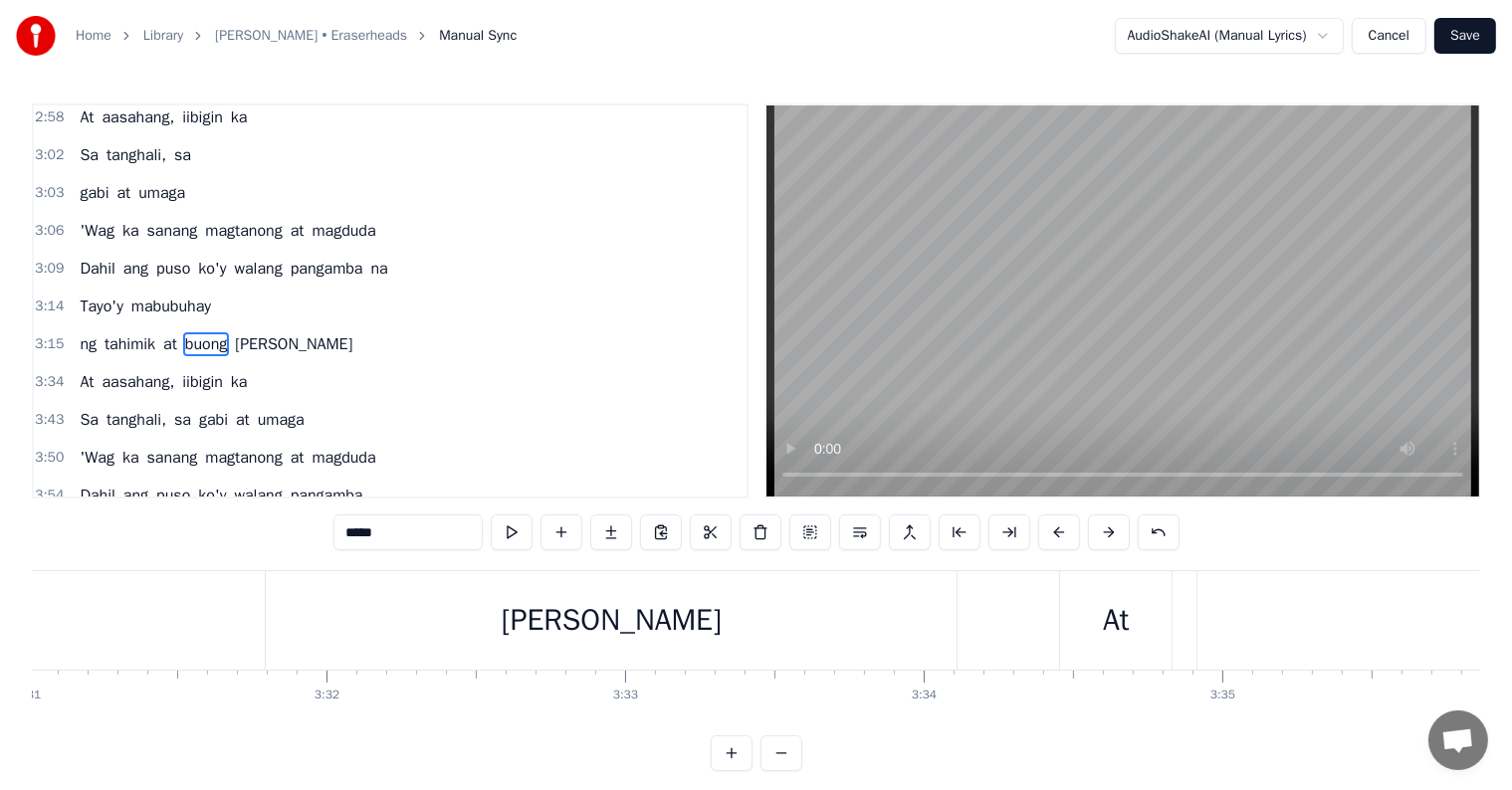 click on "[PERSON_NAME]" at bounding box center (611, 620) 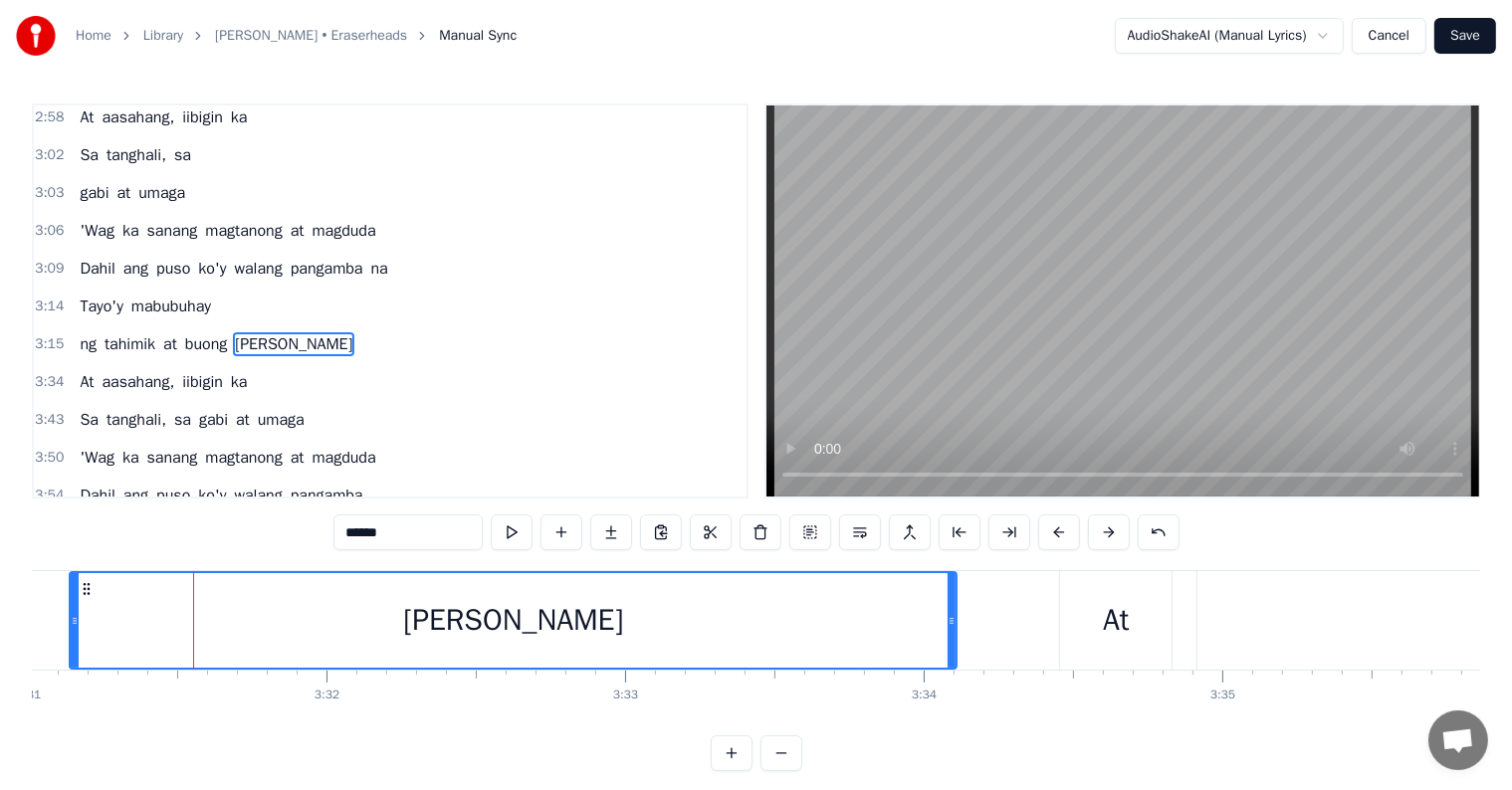 drag, startPoint x: 268, startPoint y: 621, endPoint x: 143, endPoint y: 608, distance: 125.67418 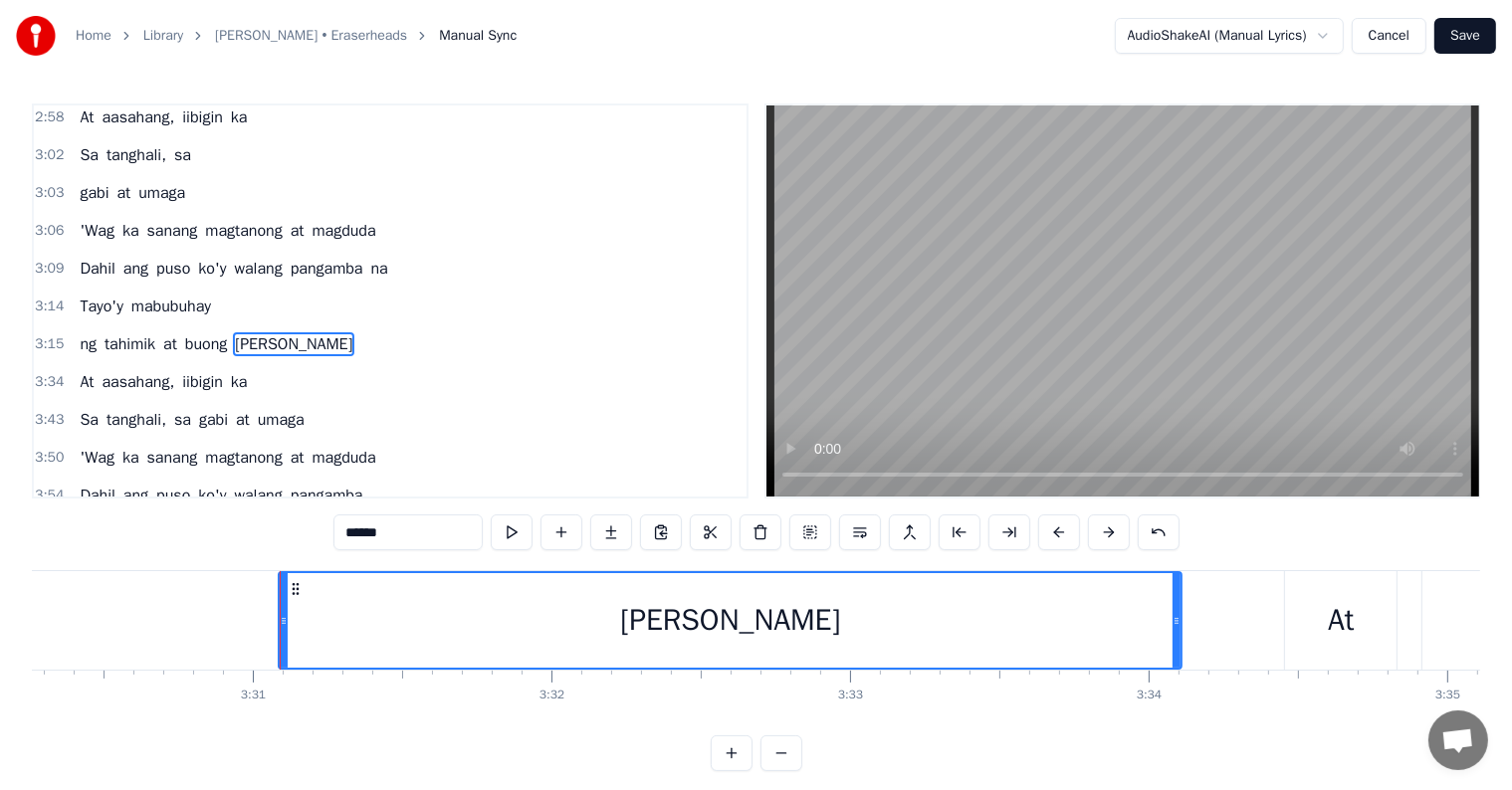 scroll, scrollTop: 0, scrollLeft: 62699, axis: horizontal 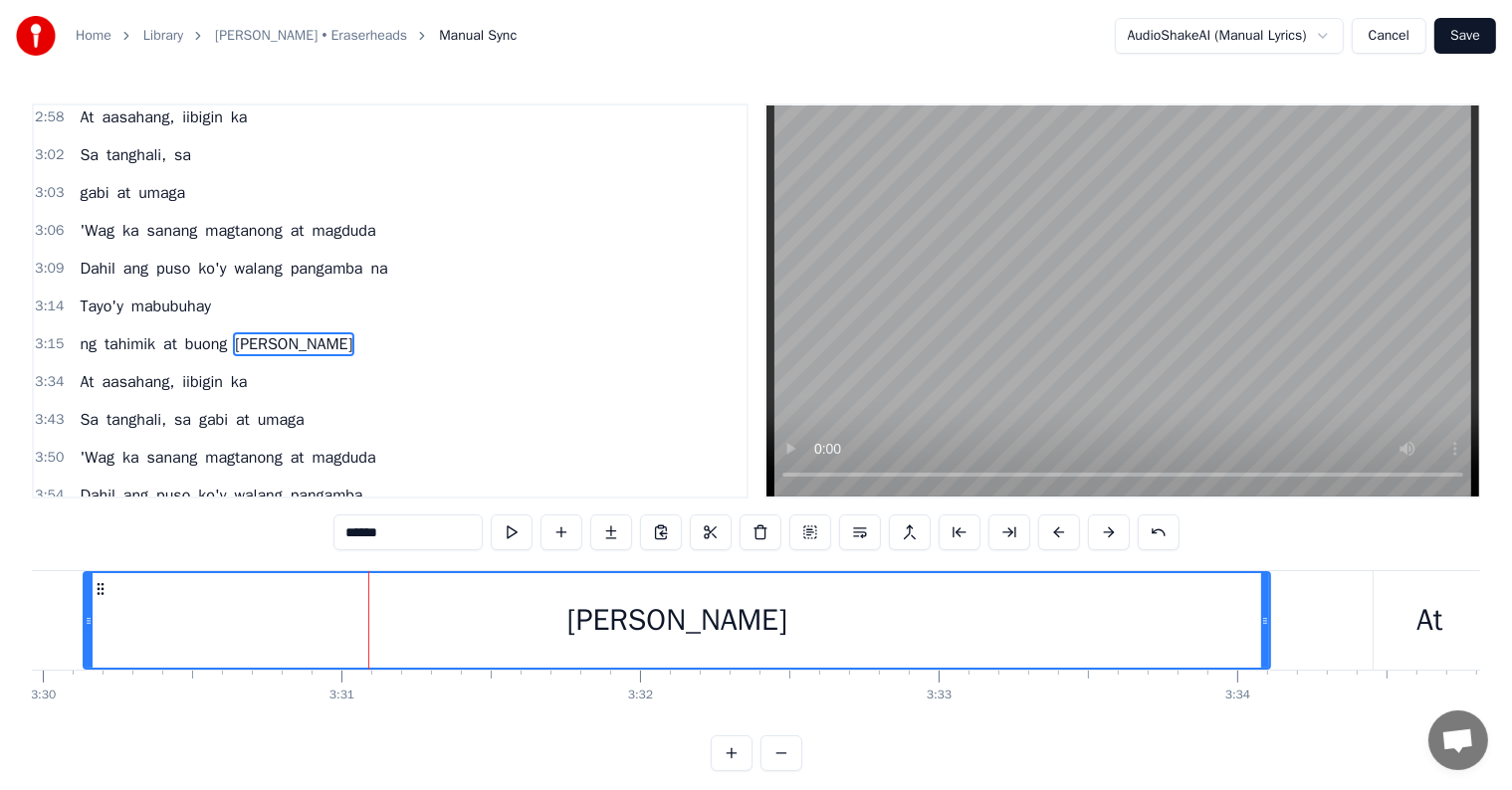 drag, startPoint x: 371, startPoint y: 616, endPoint x: 346, endPoint y: 638, distance: 33.30165 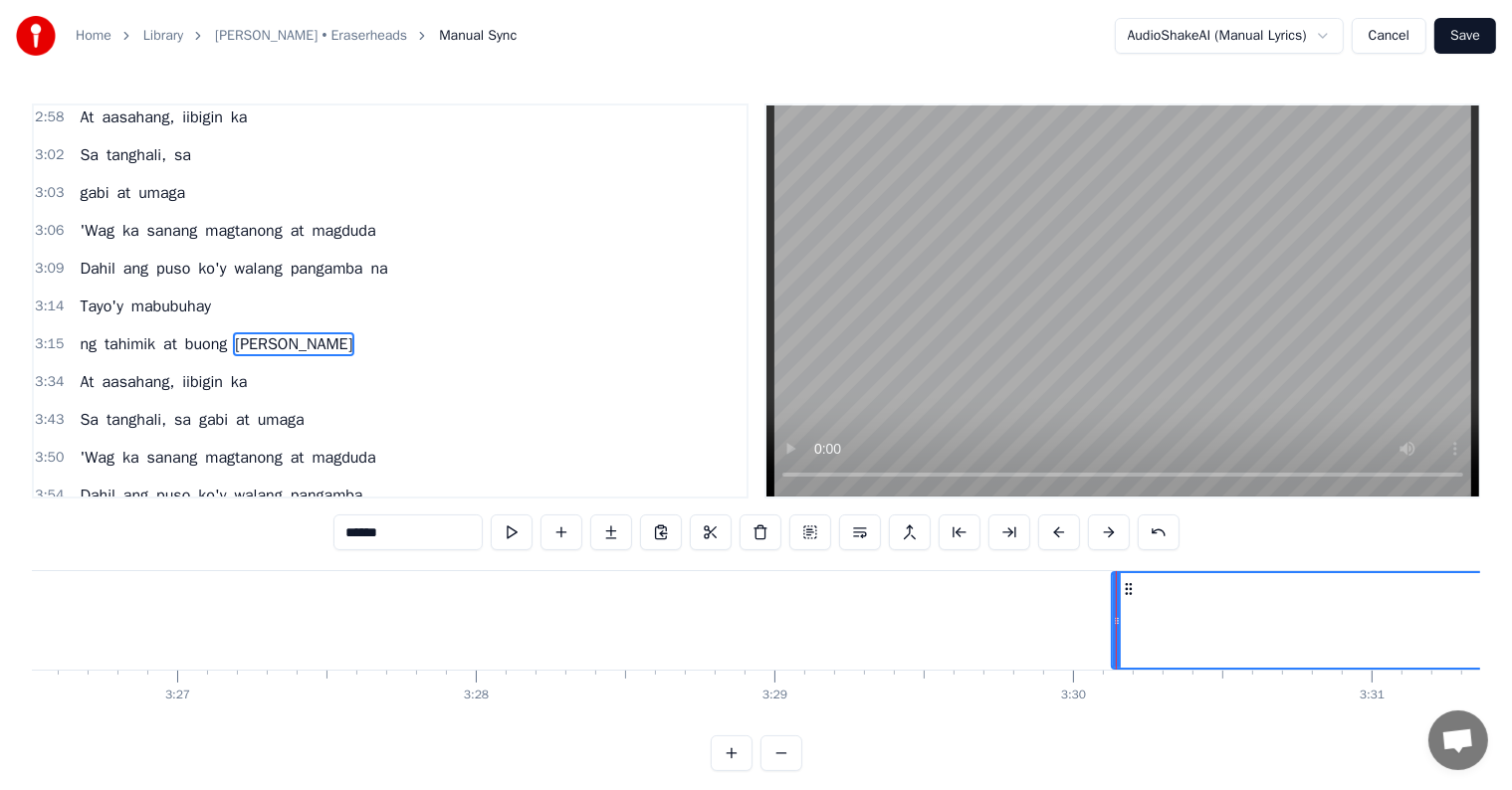 scroll, scrollTop: 0, scrollLeft: 61579, axis: horizontal 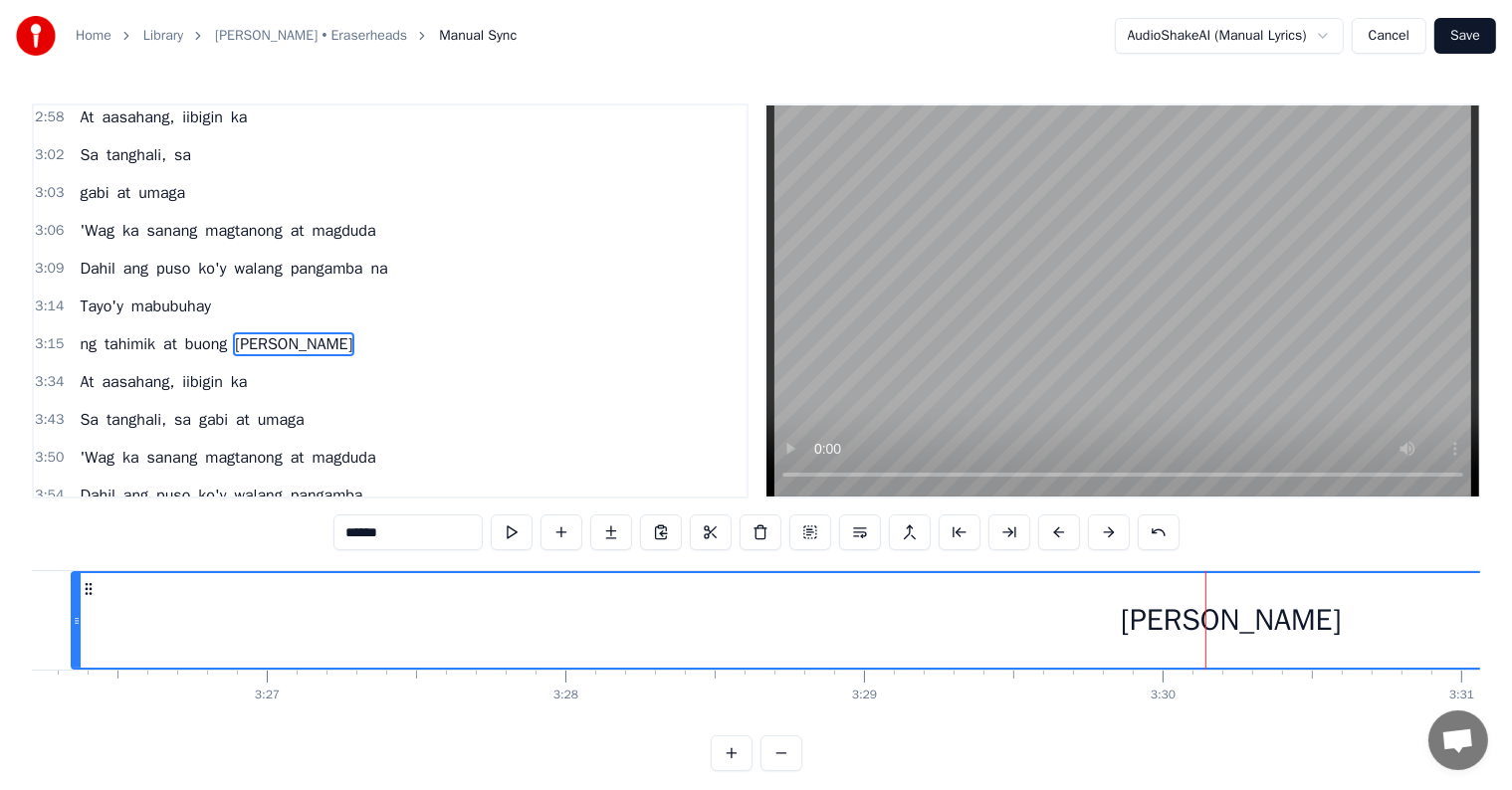 drag, startPoint x: 1206, startPoint y: 616, endPoint x: 77, endPoint y: 552, distance: 1130.813 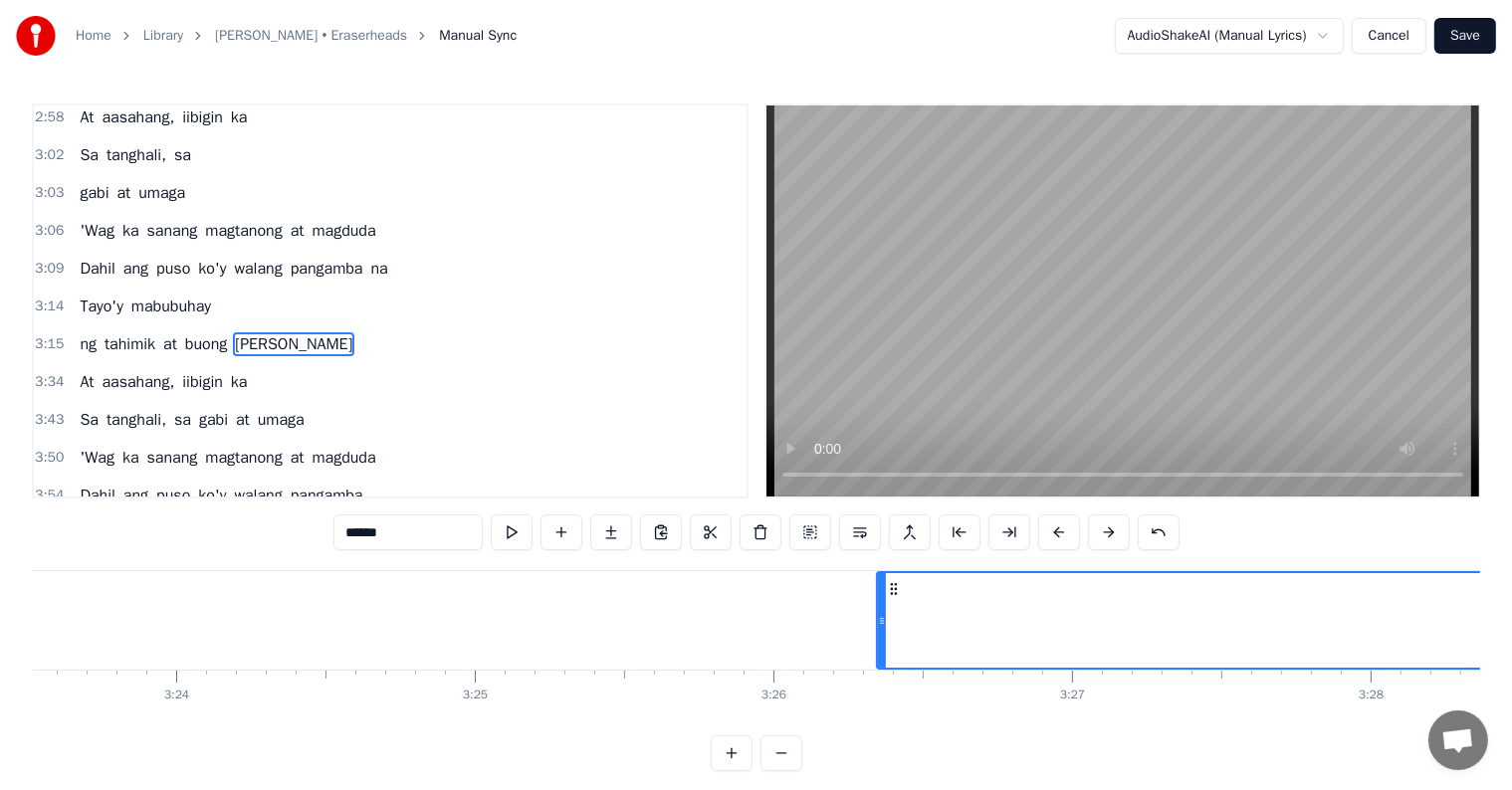 scroll, scrollTop: 0, scrollLeft: 60684, axis: horizontal 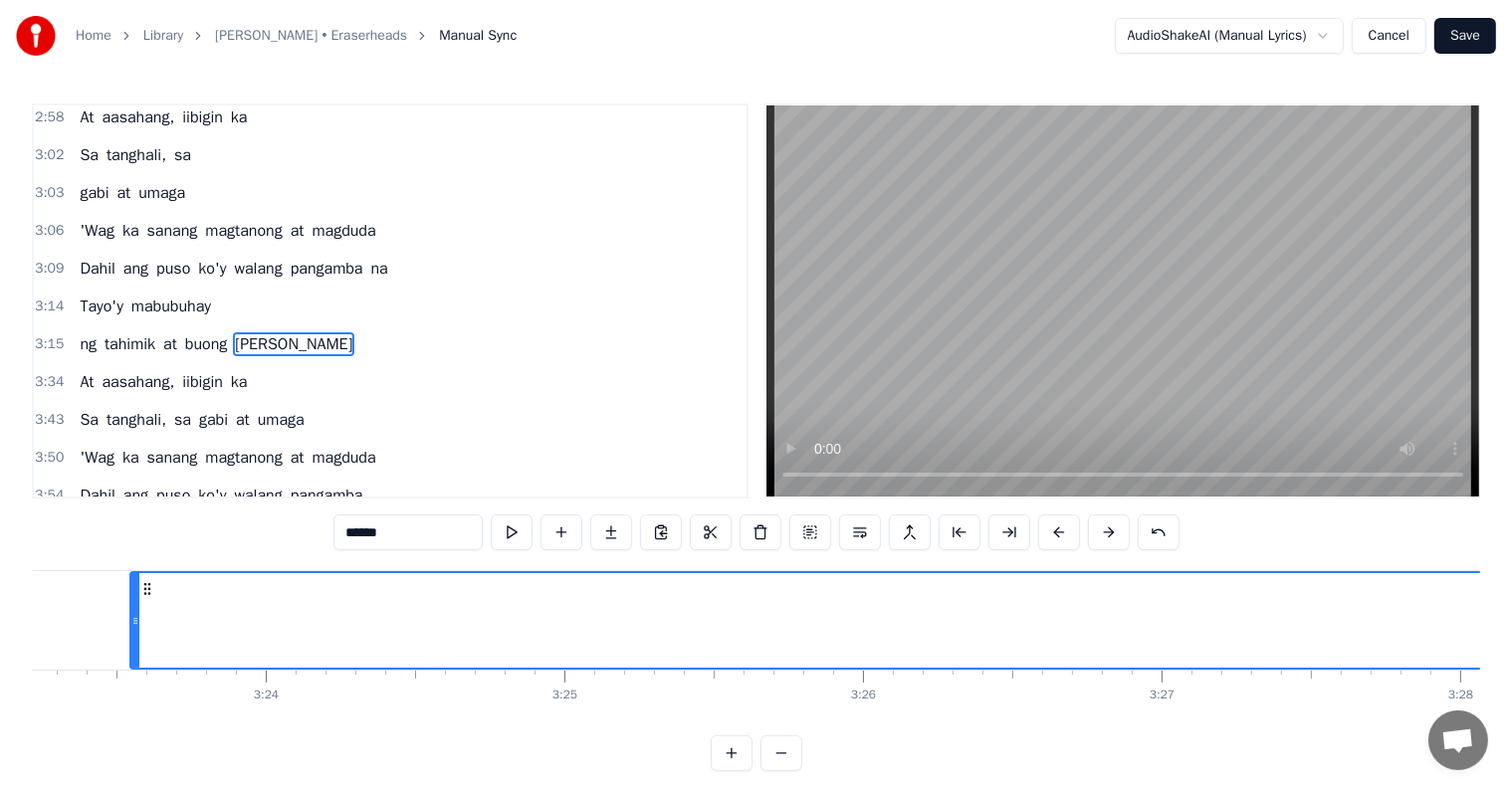 drag, startPoint x: 971, startPoint y: 611, endPoint x: 71, endPoint y: 622, distance: 900.0672 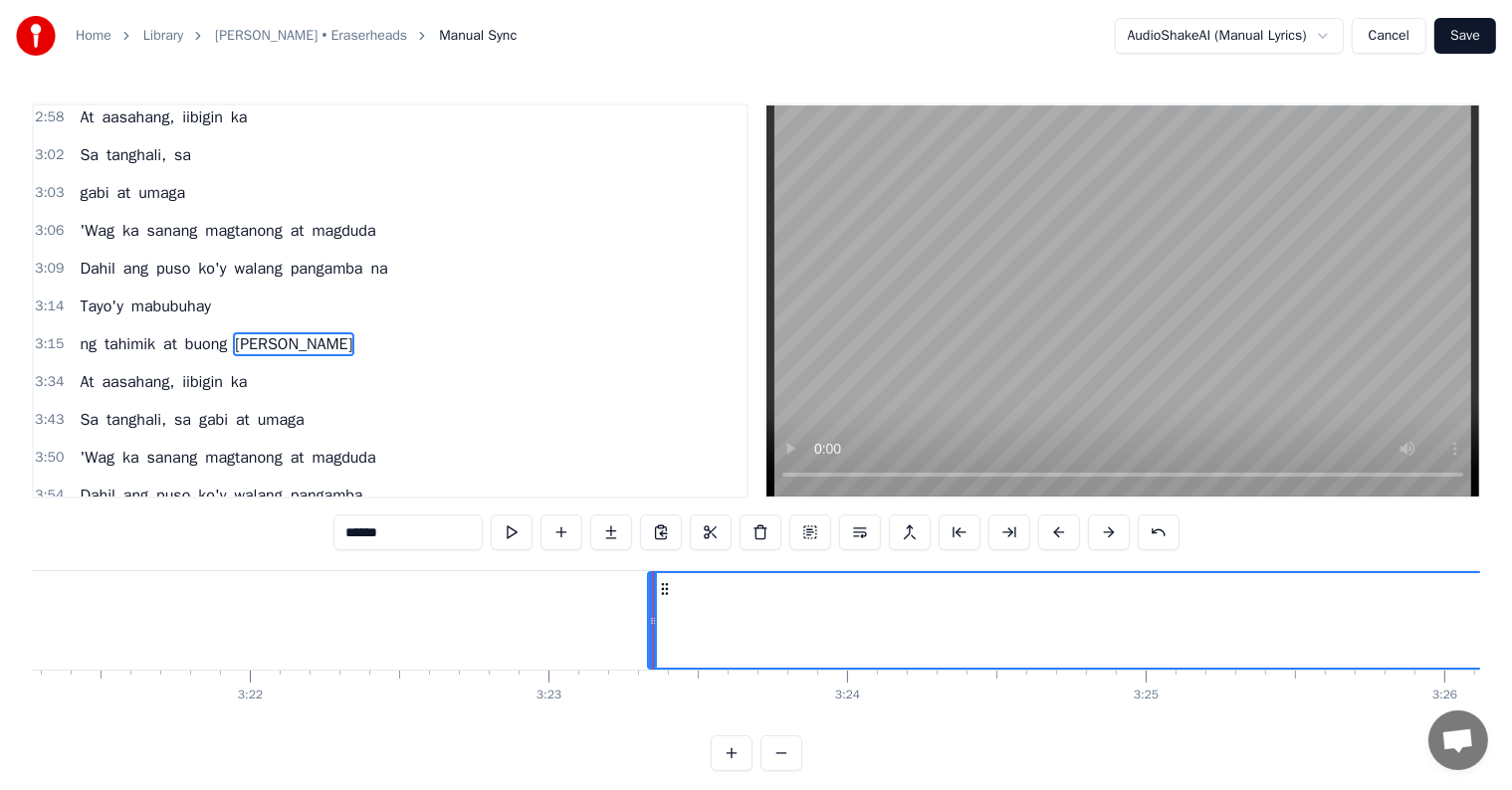scroll, scrollTop: 0, scrollLeft: 59700, axis: horizontal 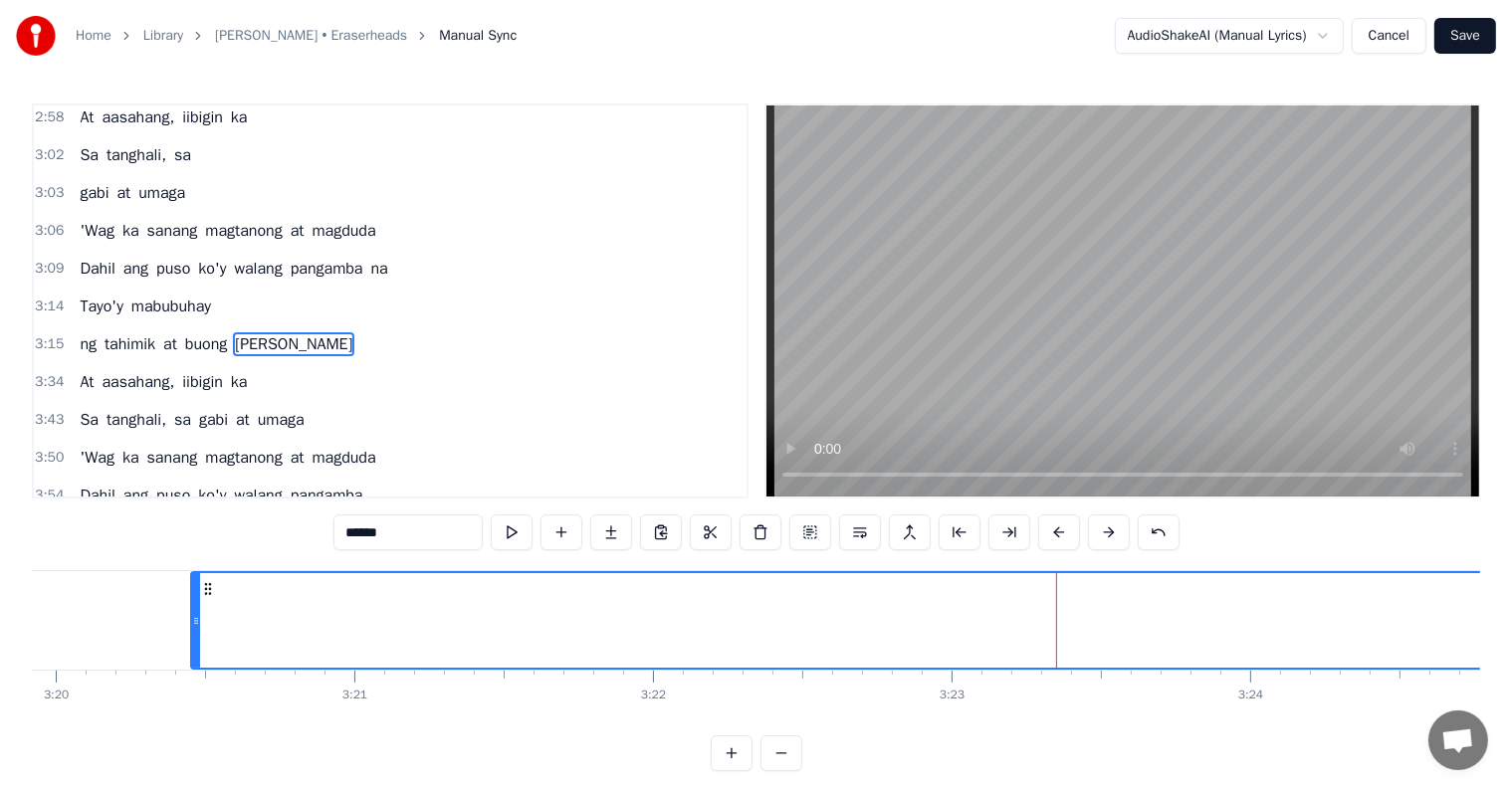 drag, startPoint x: 1052, startPoint y: 620, endPoint x: 192, endPoint y: 601, distance: 860.20986 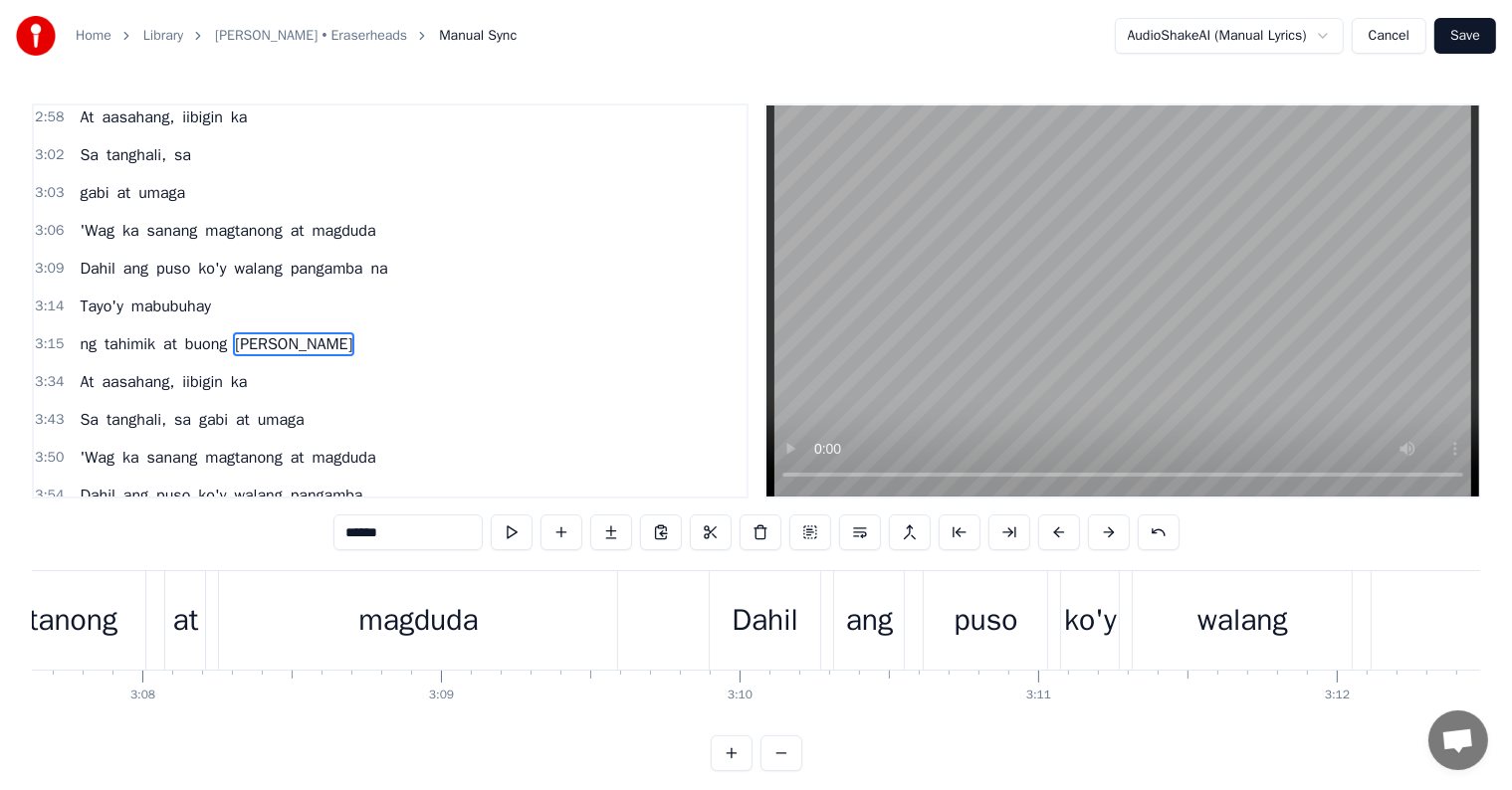 scroll, scrollTop: 0, scrollLeft: 55941, axis: horizontal 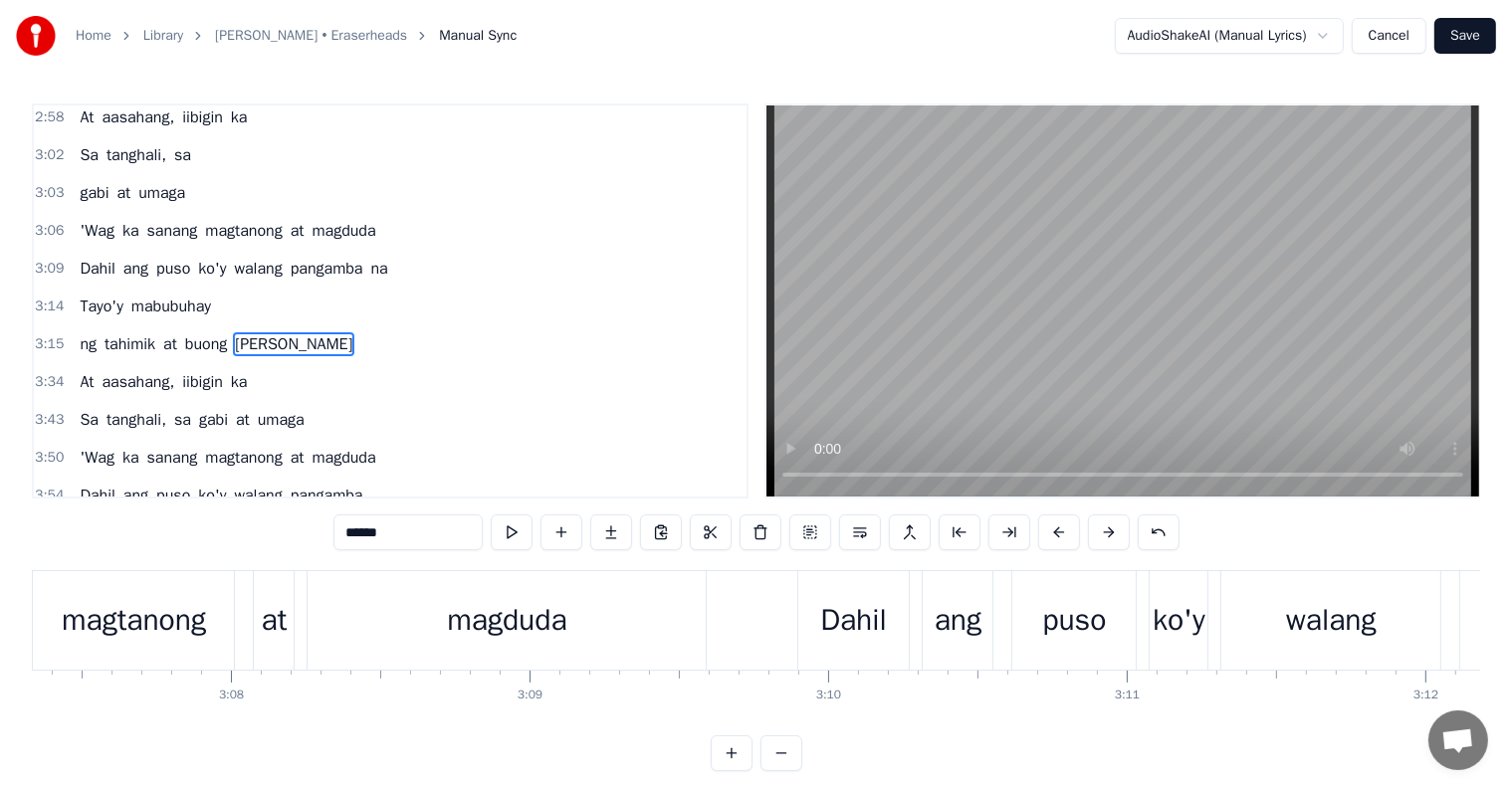 click at bounding box center [-16138, 620] 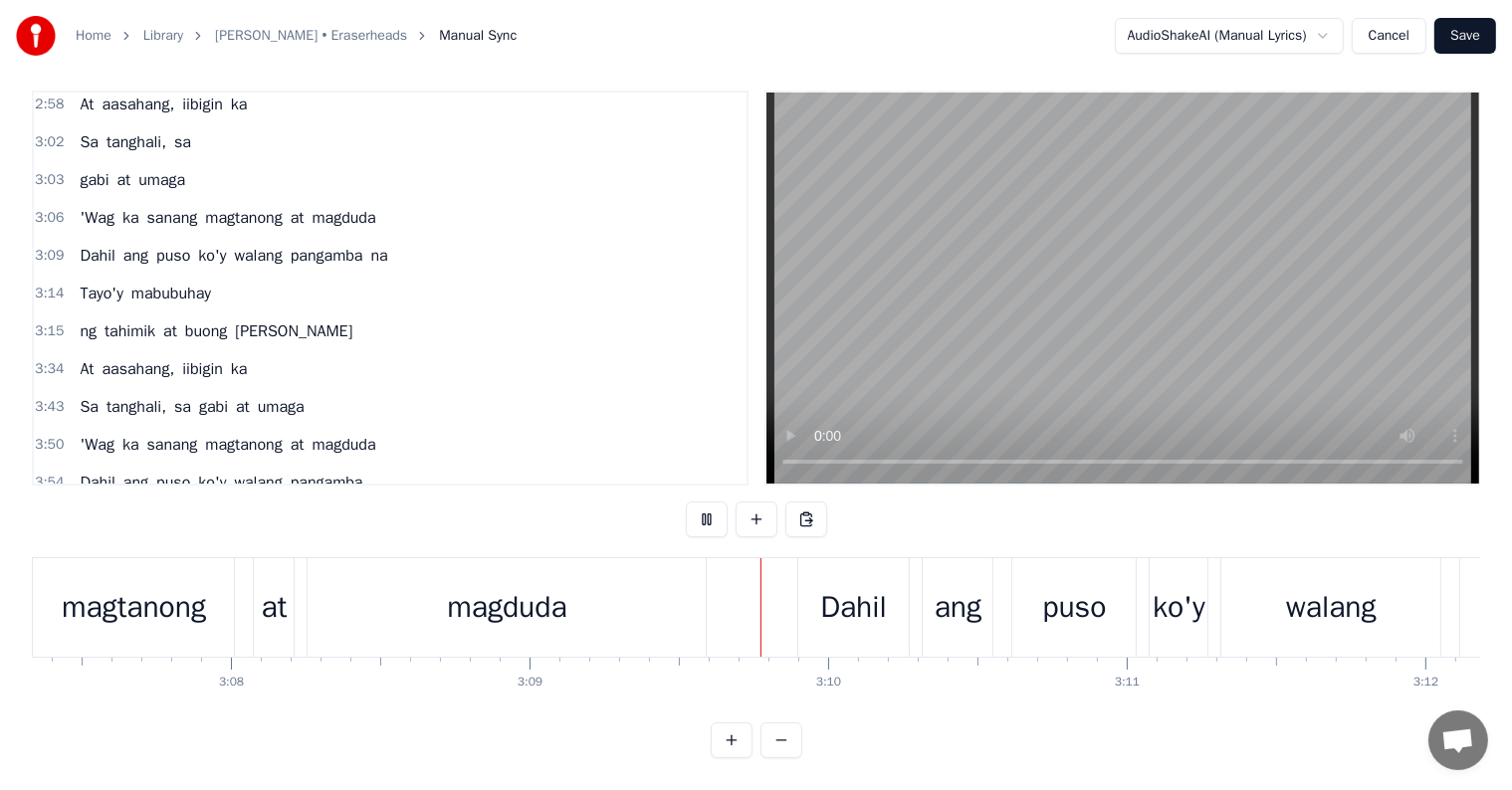 scroll, scrollTop: 30, scrollLeft: 0, axis: vertical 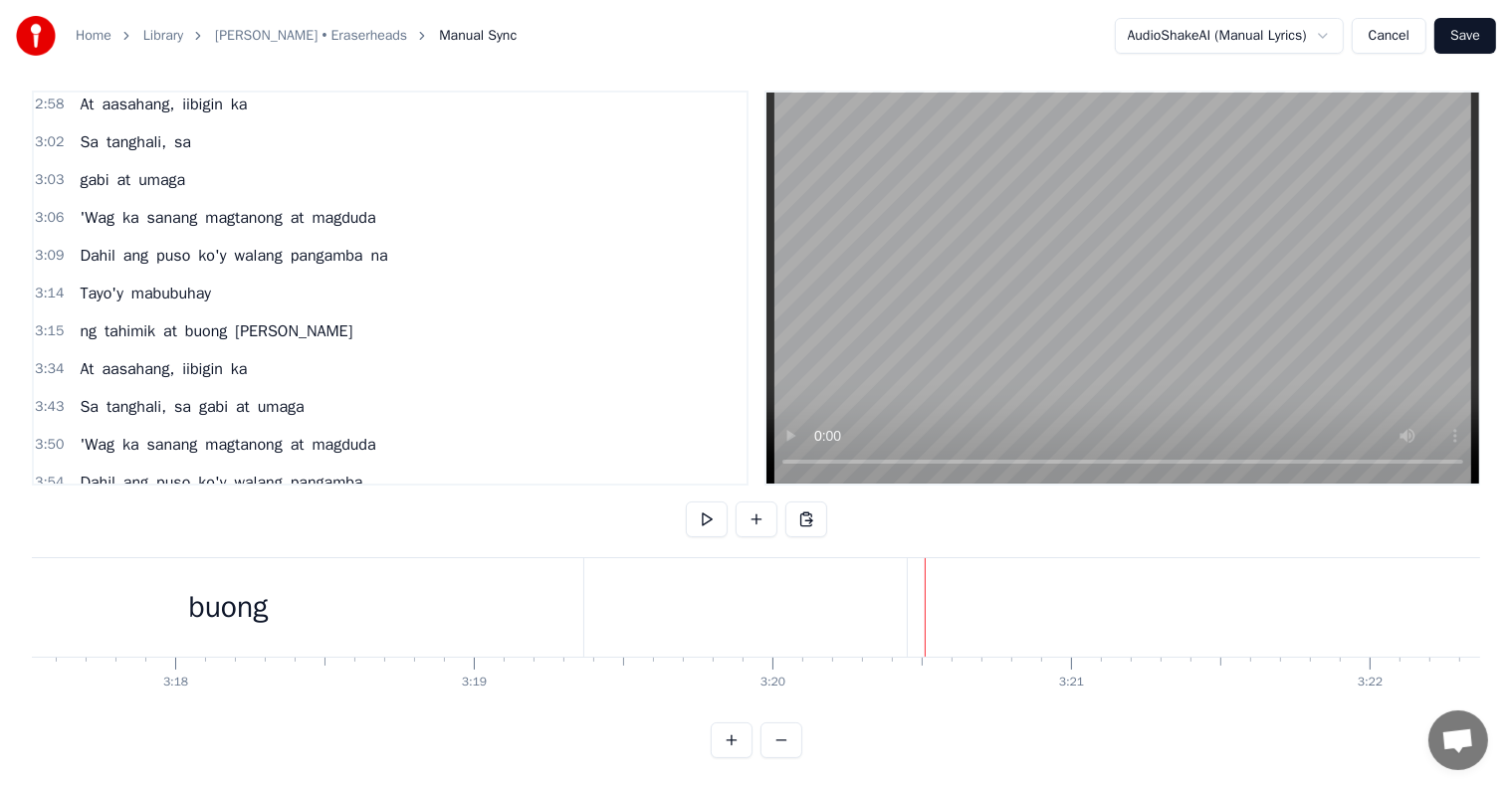 click on "buong" at bounding box center (228, 607) 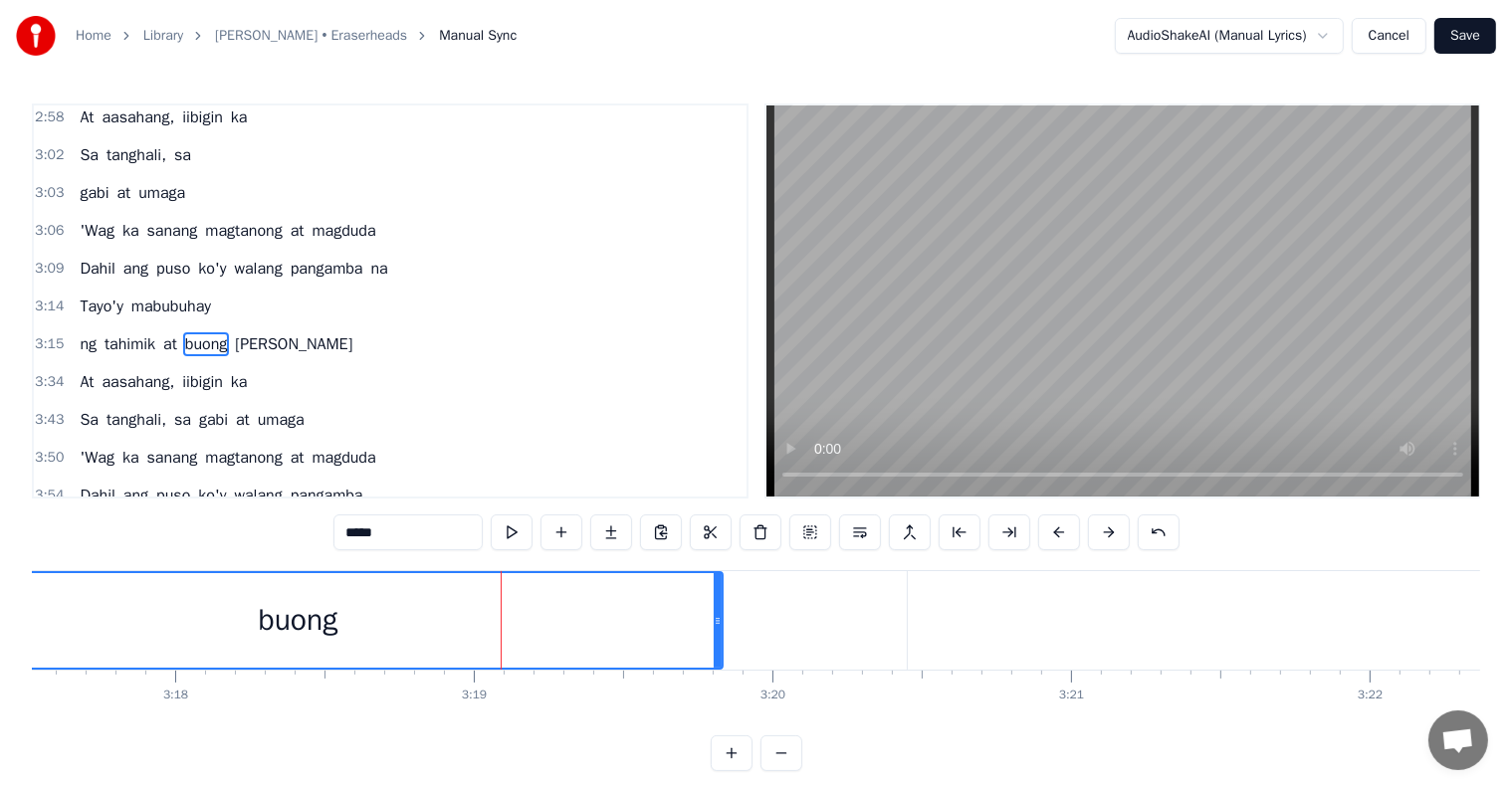 drag, startPoint x: 577, startPoint y: 617, endPoint x: 723, endPoint y: 606, distance: 146.4138 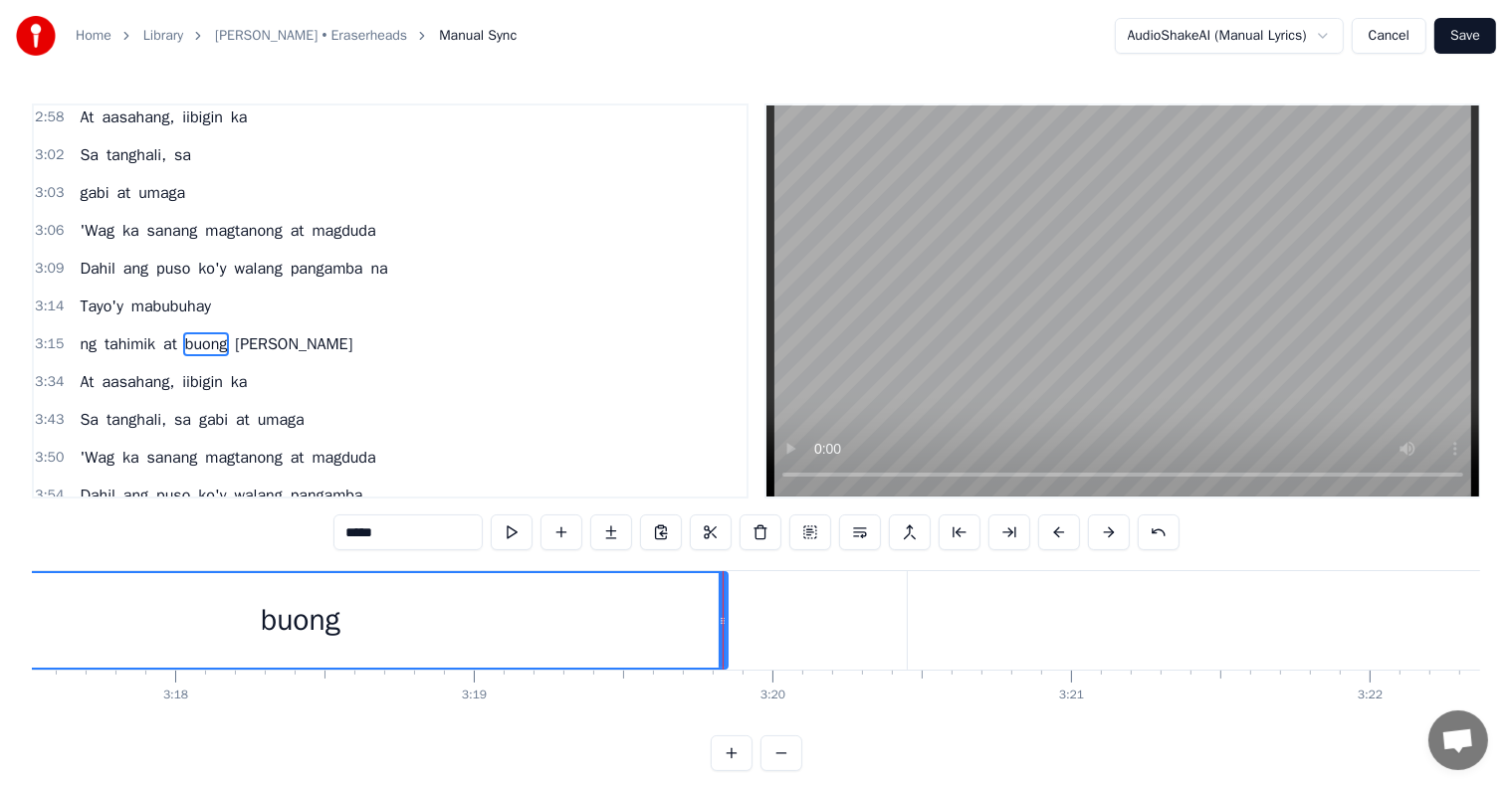 click on "ng  tahimik at [PERSON_NAME]" at bounding box center (2231, 620) 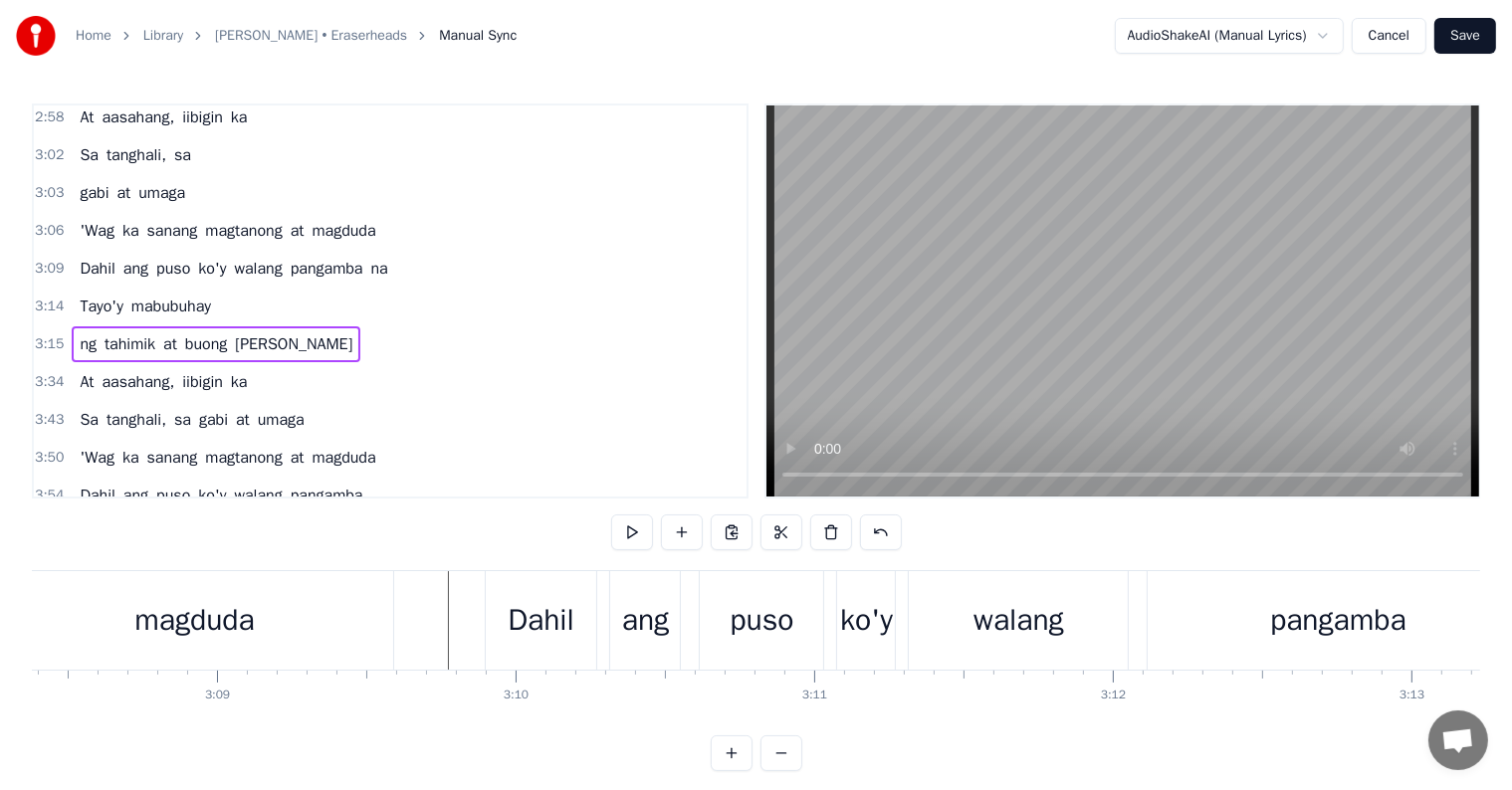 scroll, scrollTop: 0, scrollLeft: 56120, axis: horizontal 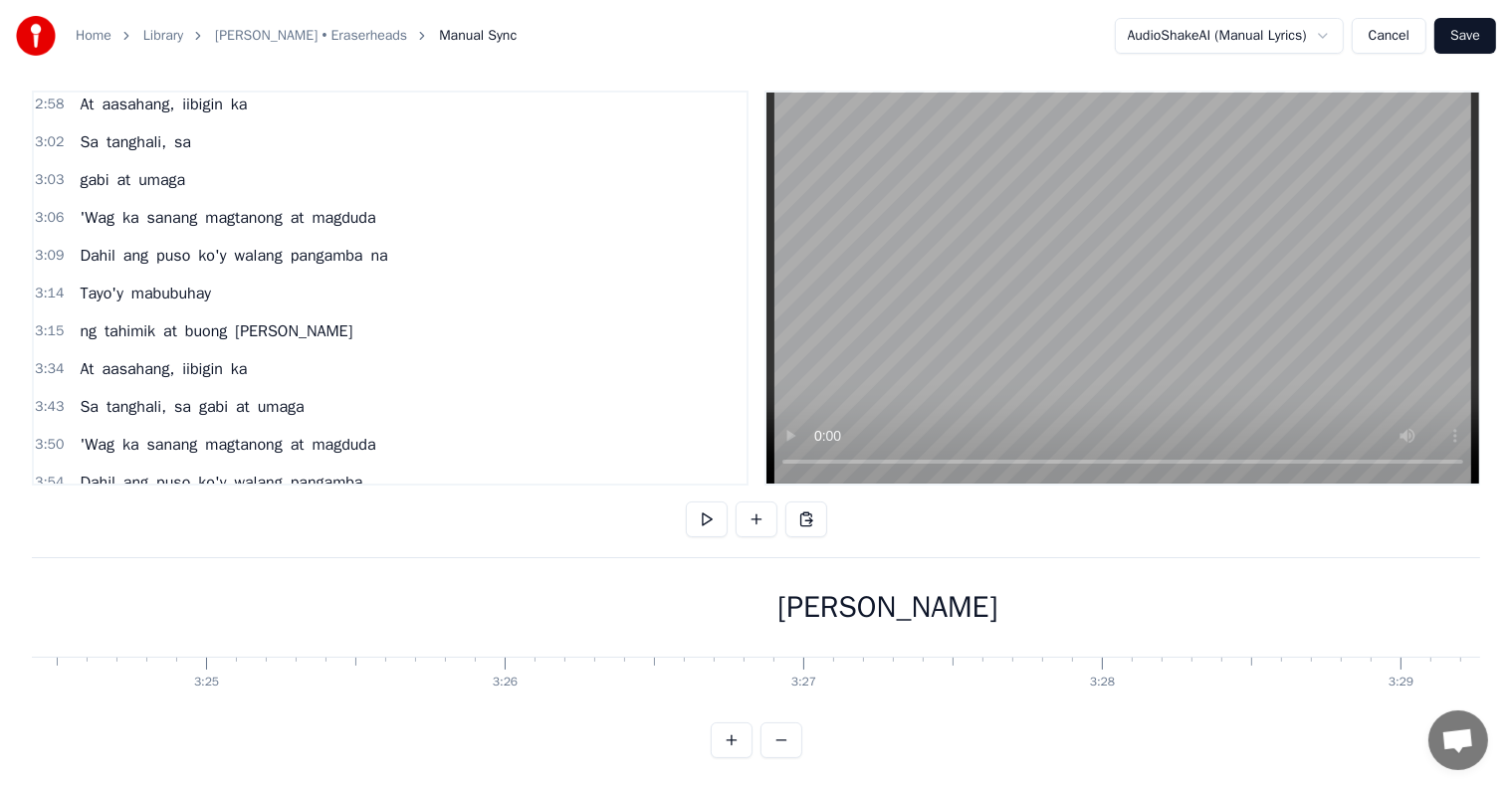 click on "[PERSON_NAME]" at bounding box center (887, 607) 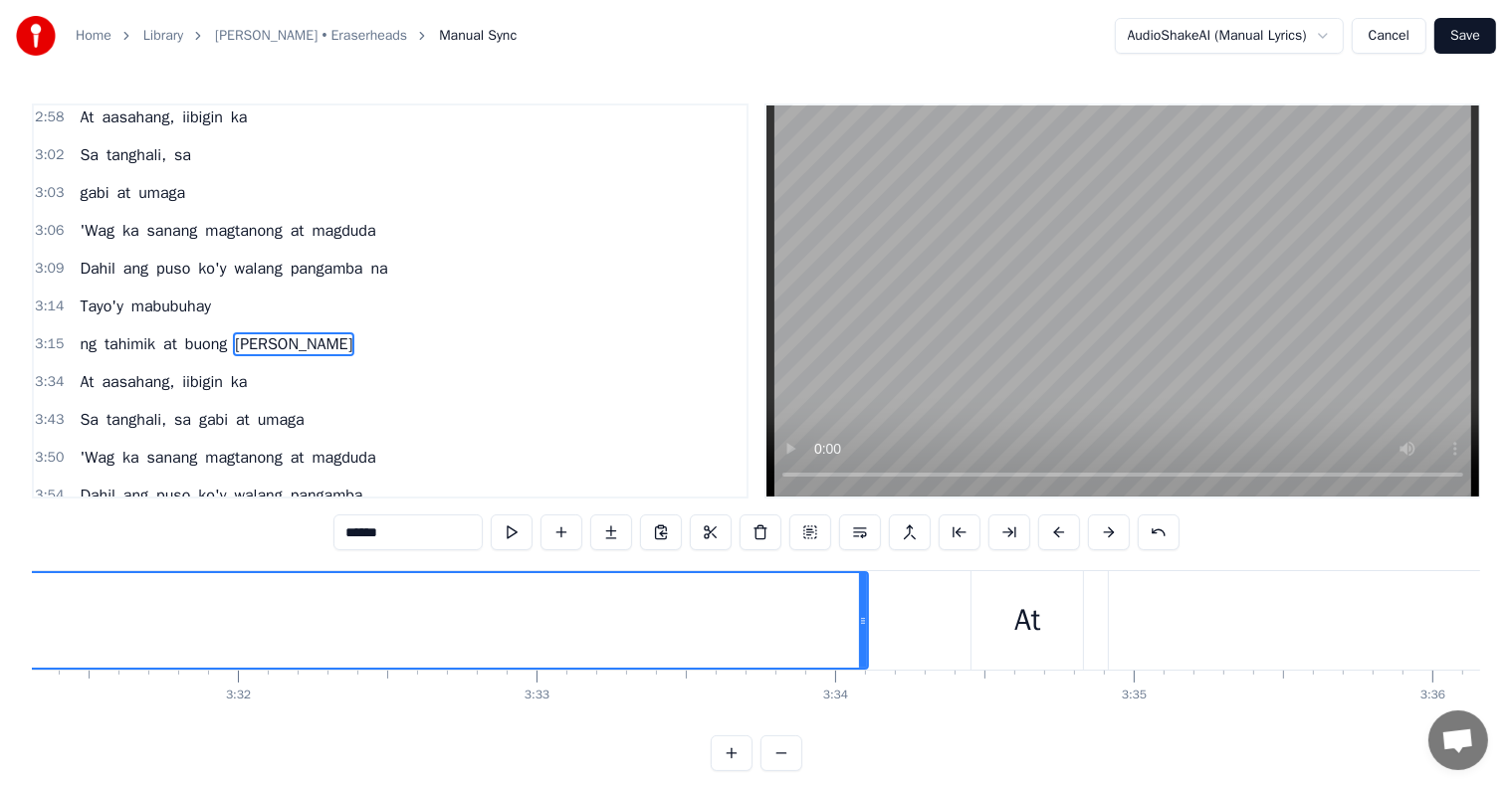 scroll, scrollTop: 0, scrollLeft: 63190, axis: horizontal 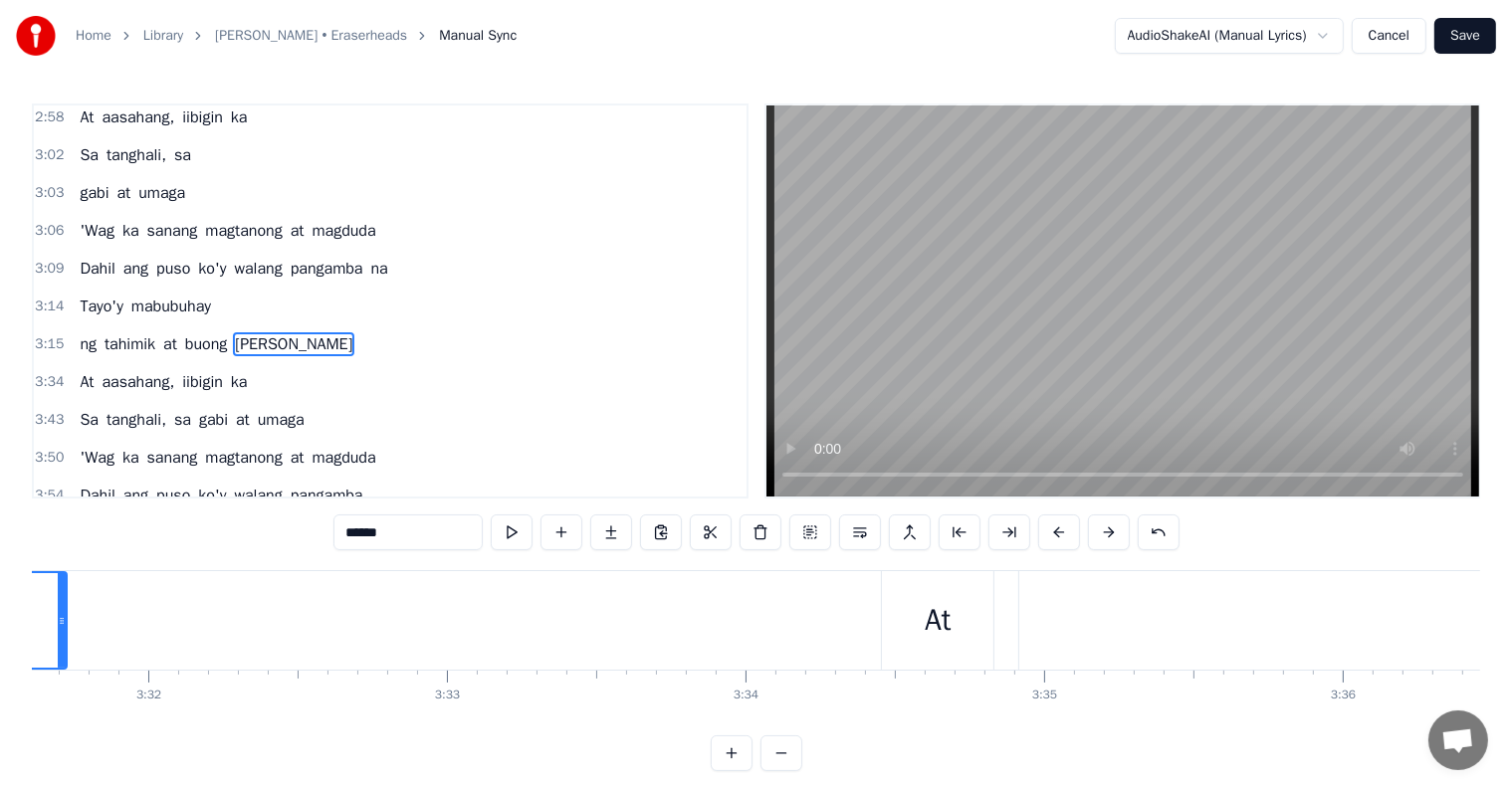 drag, startPoint x: 774, startPoint y: 617, endPoint x: 61, endPoint y: 574, distance: 714.29546 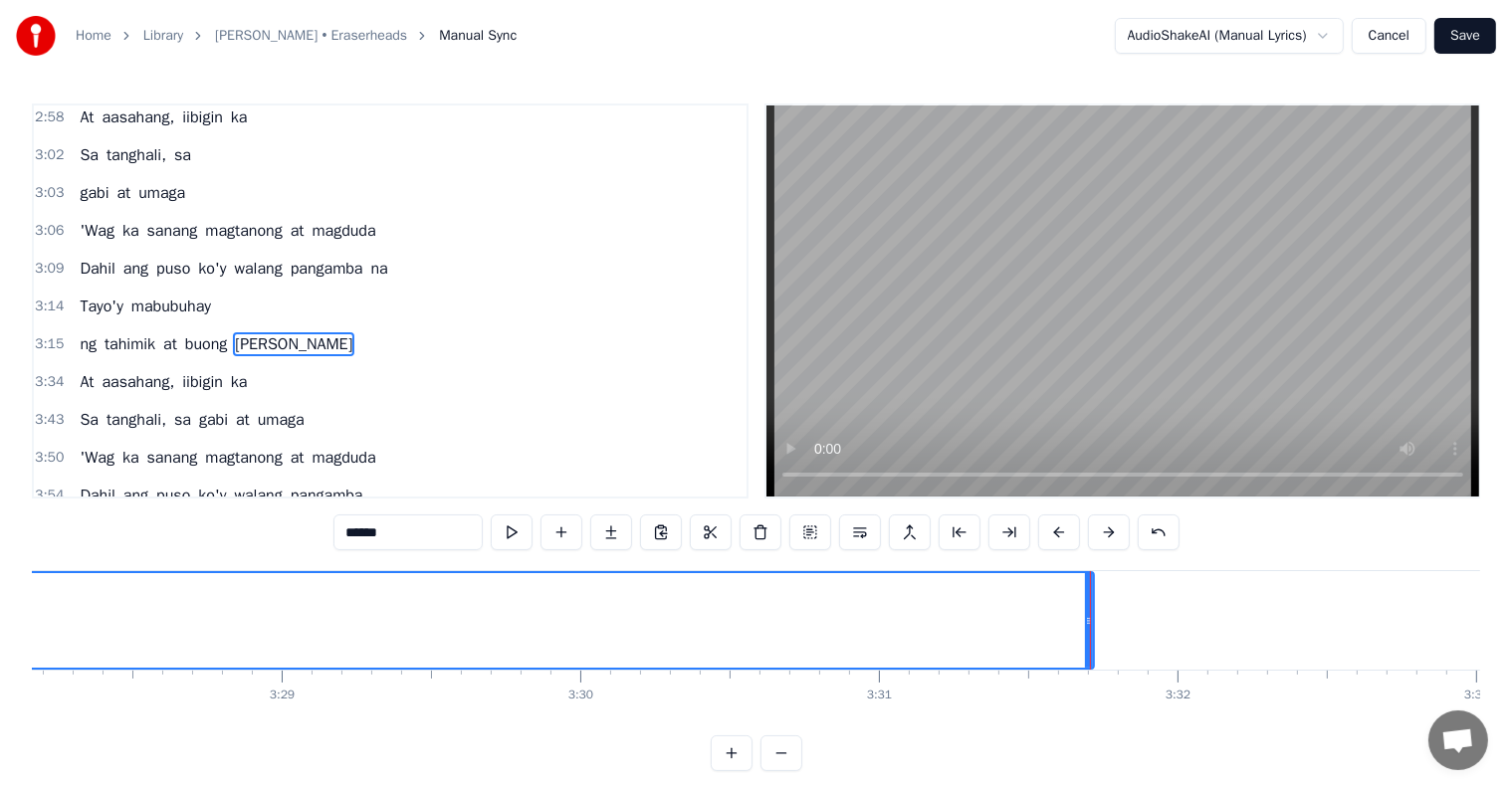 scroll, scrollTop: 0, scrollLeft: 62116, axis: horizontal 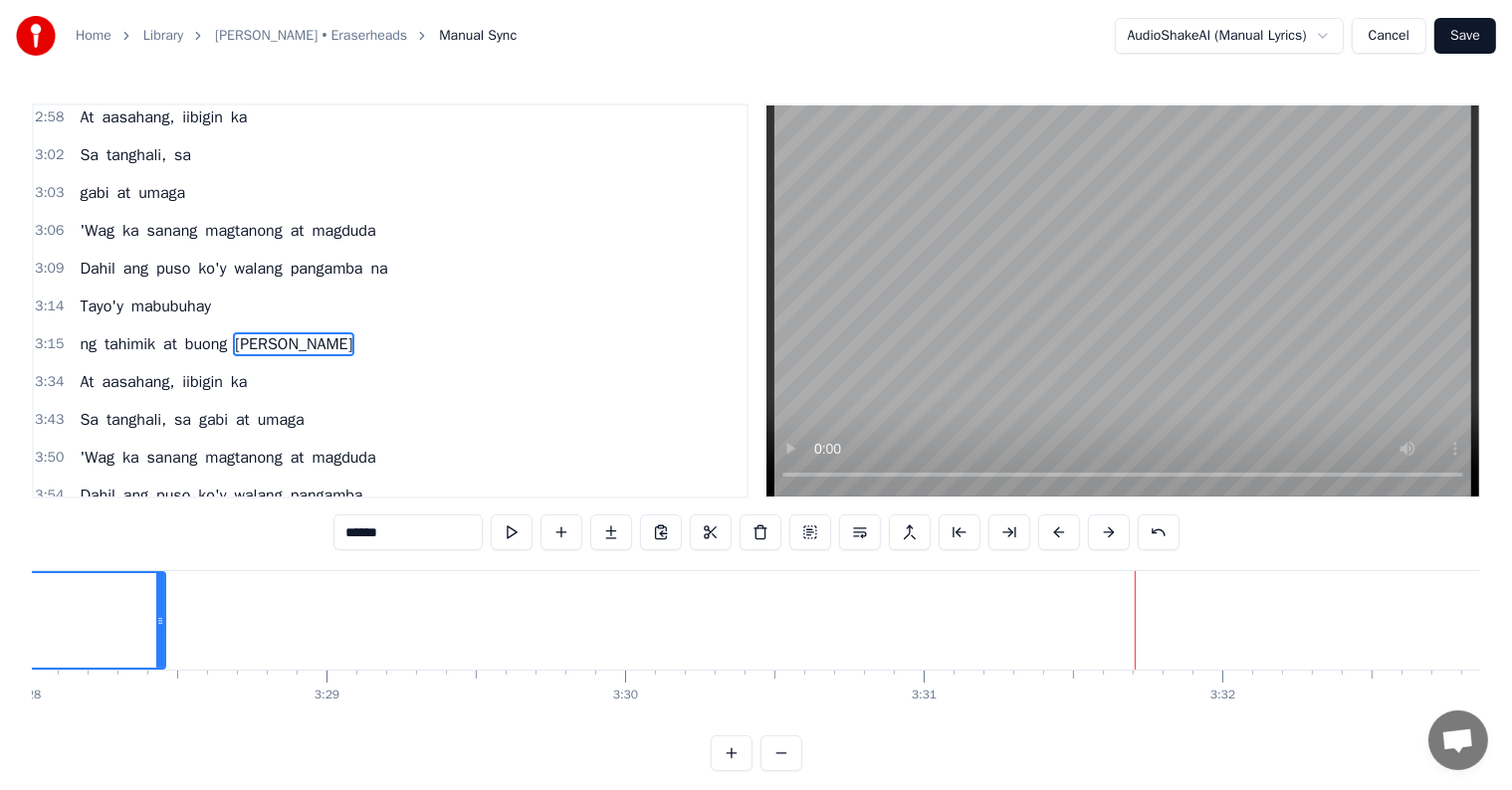 drag, startPoint x: 1131, startPoint y: 617, endPoint x: 144, endPoint y: 569, distance: 988.1665 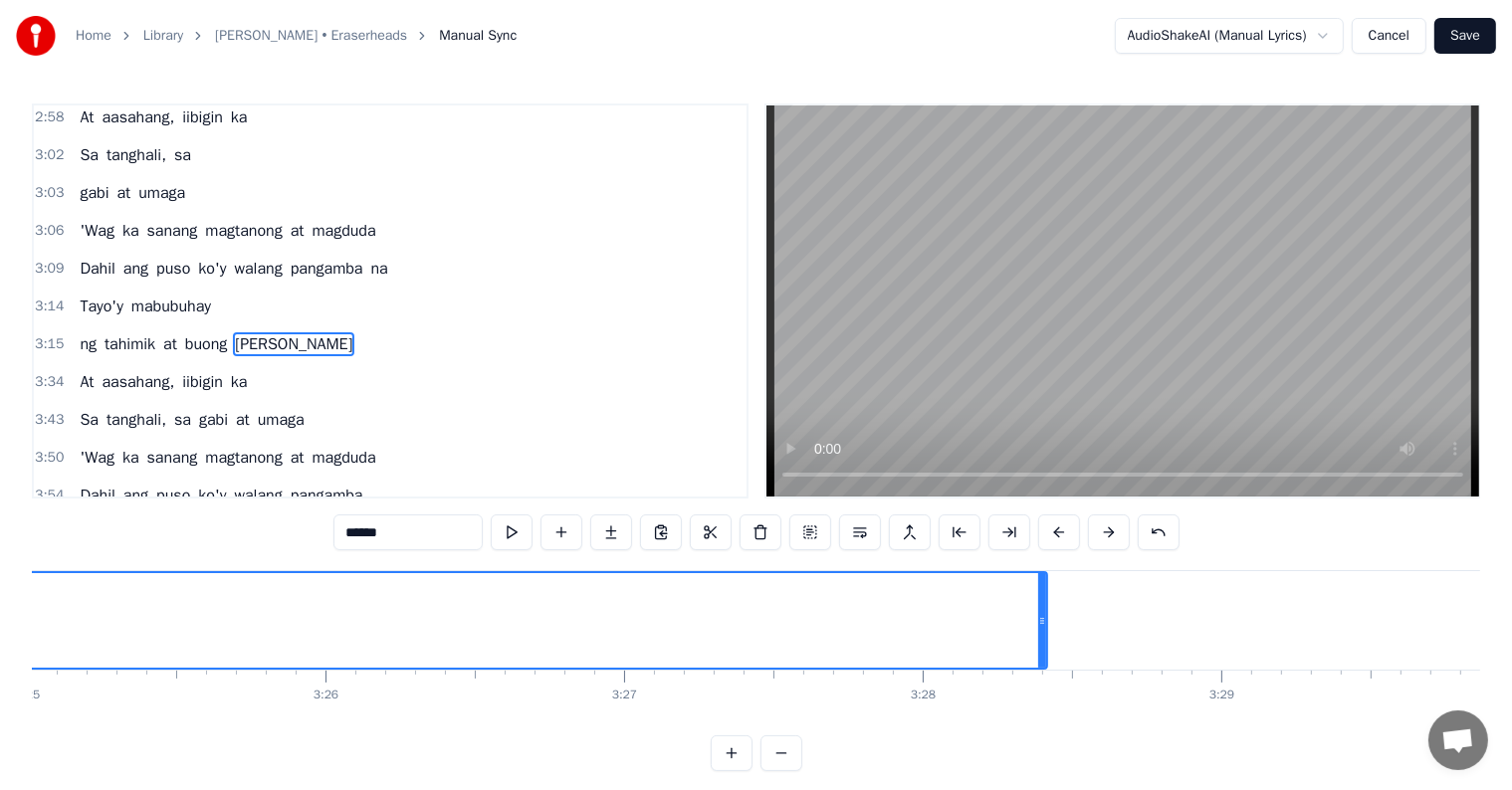 scroll, scrollTop: 0, scrollLeft: 61177, axis: horizontal 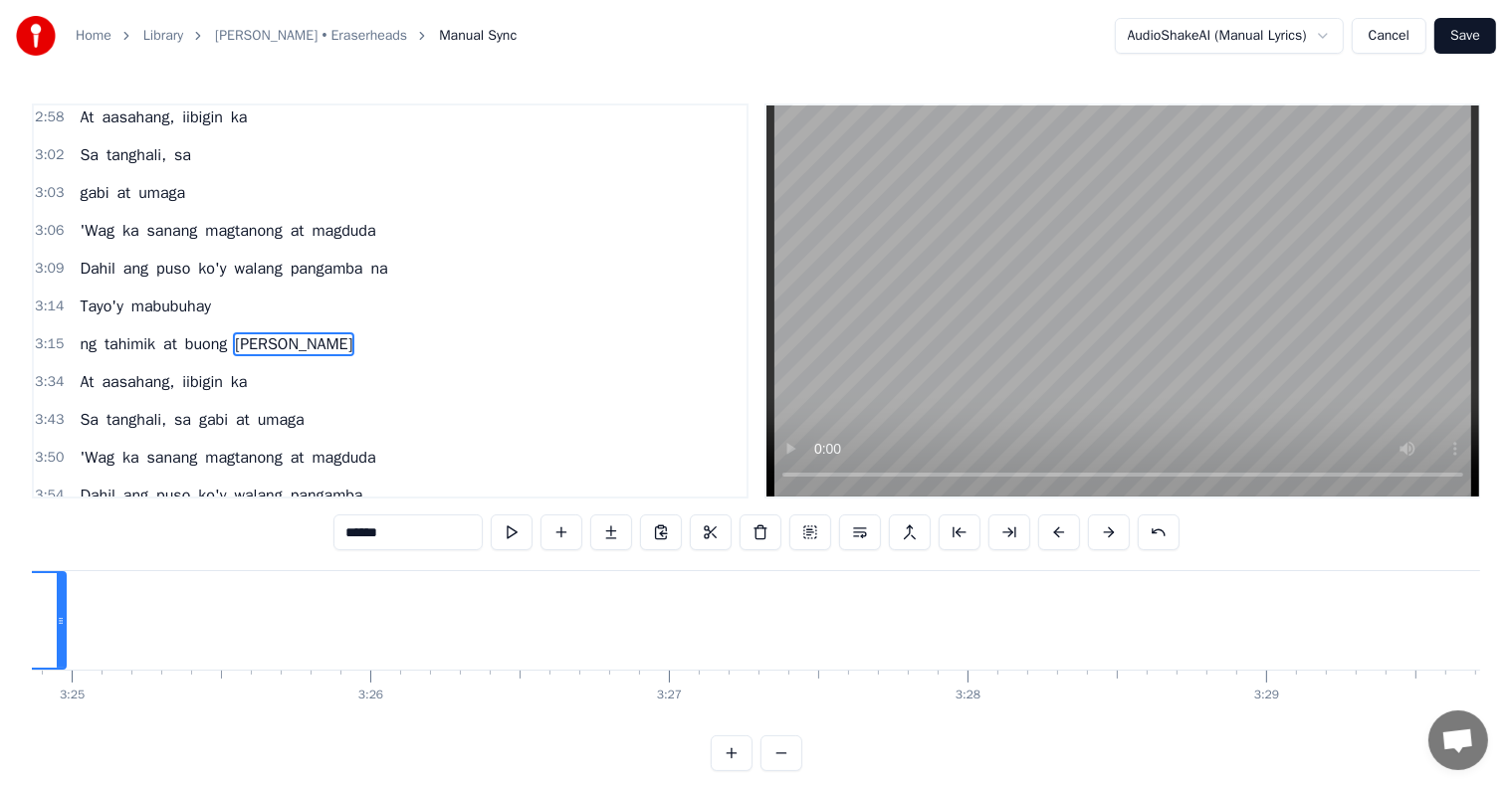 drag, startPoint x: 1089, startPoint y: 619, endPoint x: 63, endPoint y: 621, distance: 1026.002 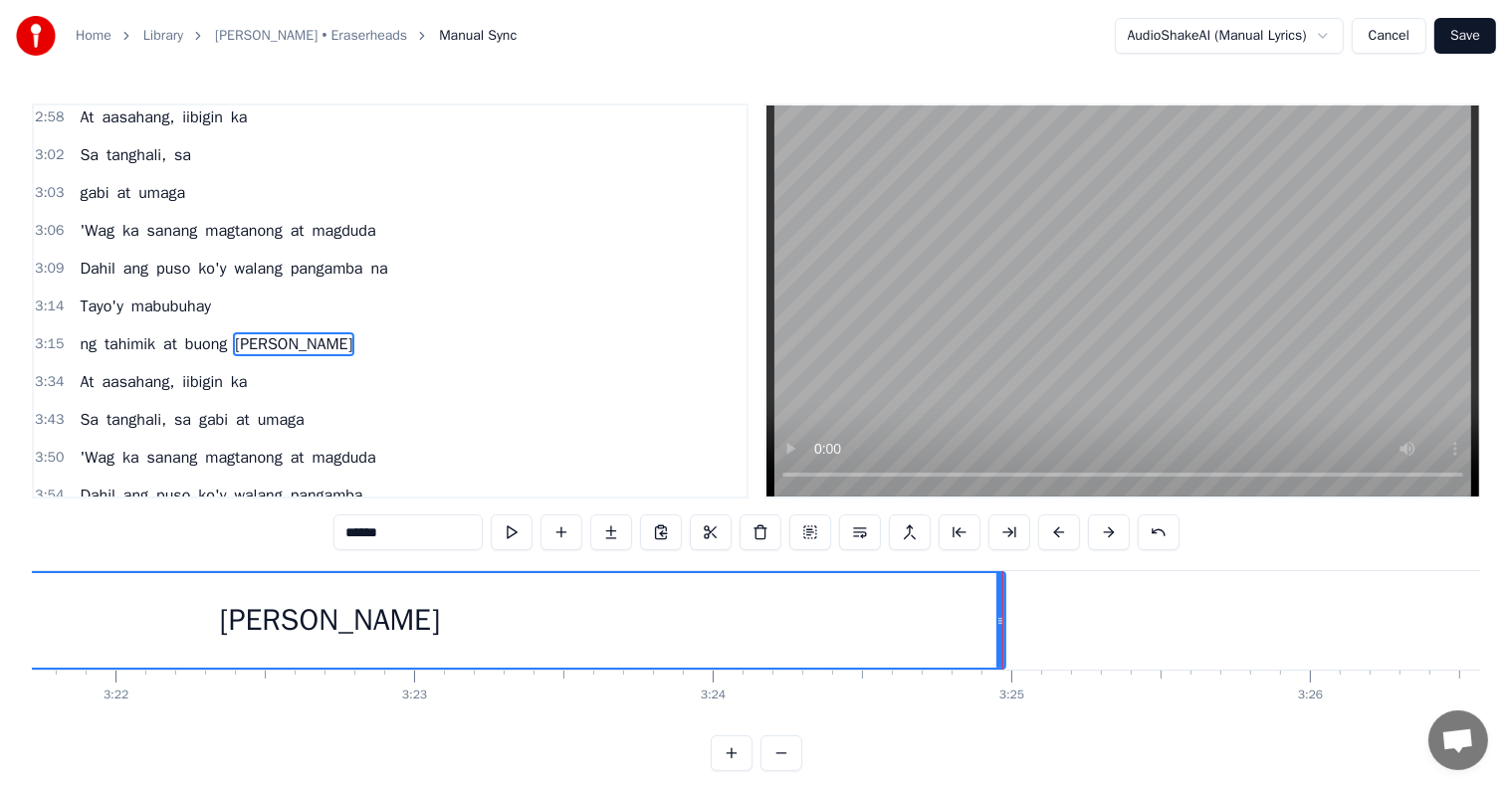 scroll, scrollTop: 0, scrollLeft: 60103, axis: horizontal 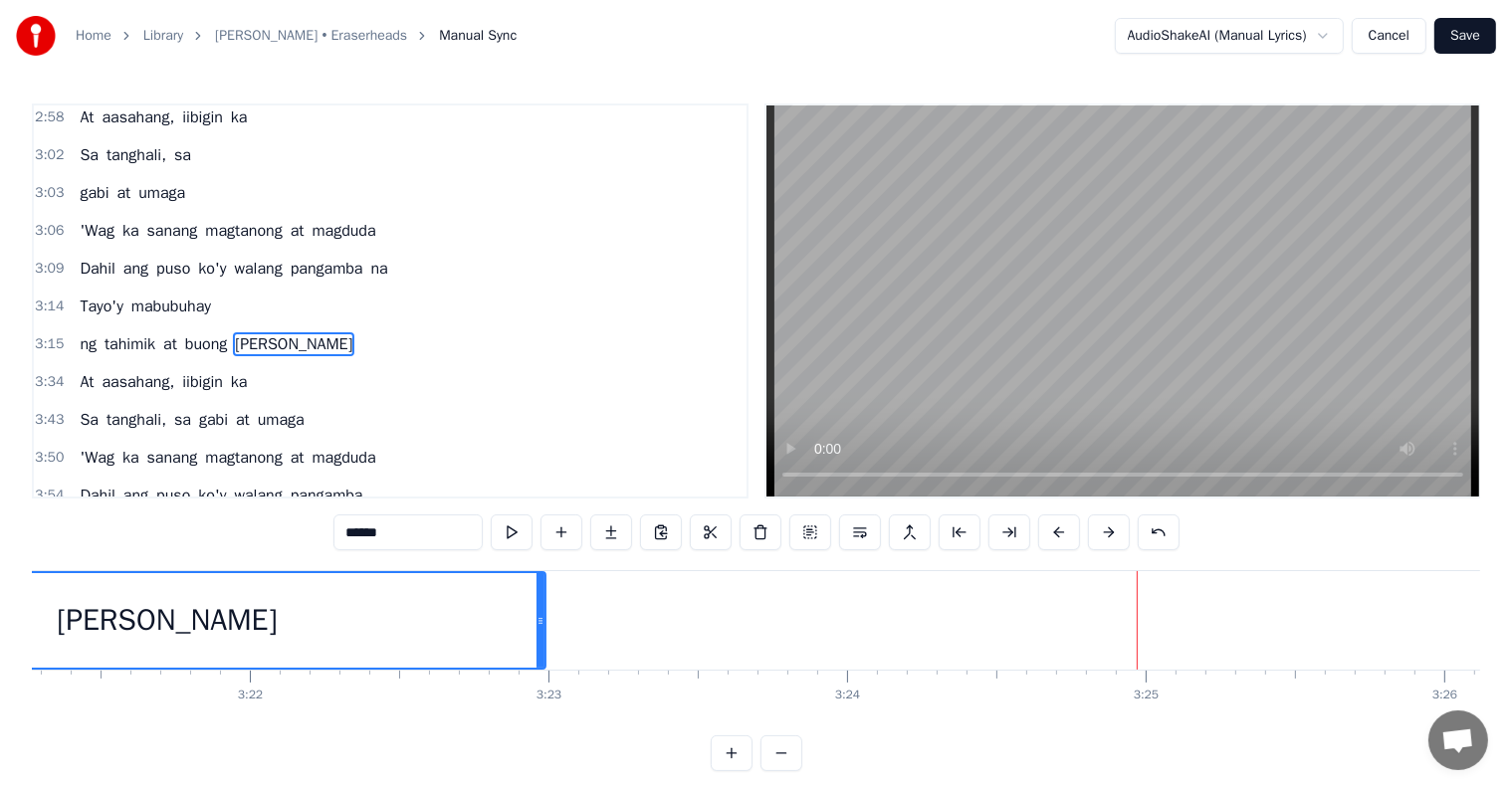 drag, startPoint x: 1132, startPoint y: 621, endPoint x: 537, endPoint y: 617, distance: 595.01345 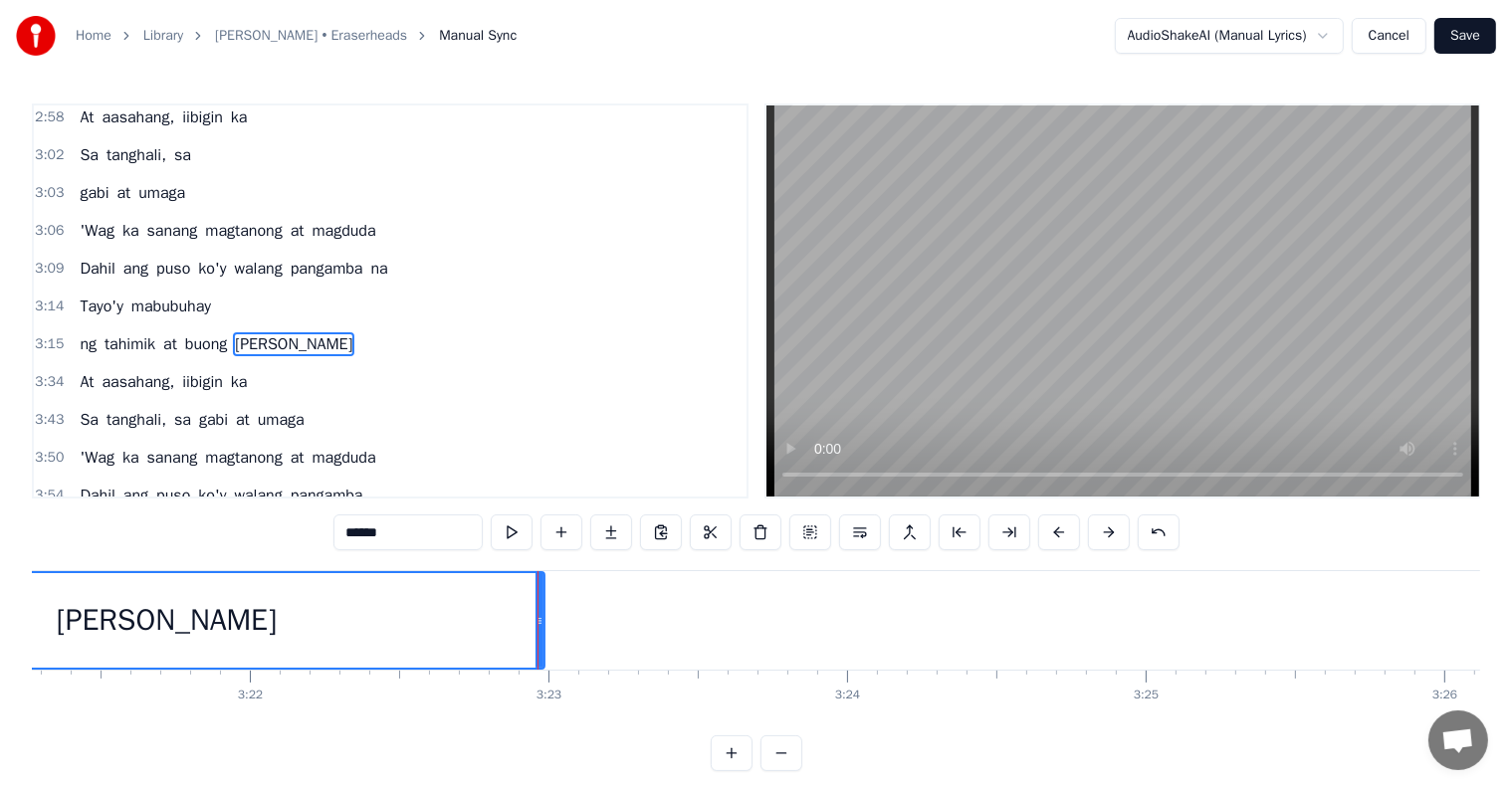 click on "At" at bounding box center (87, 382) 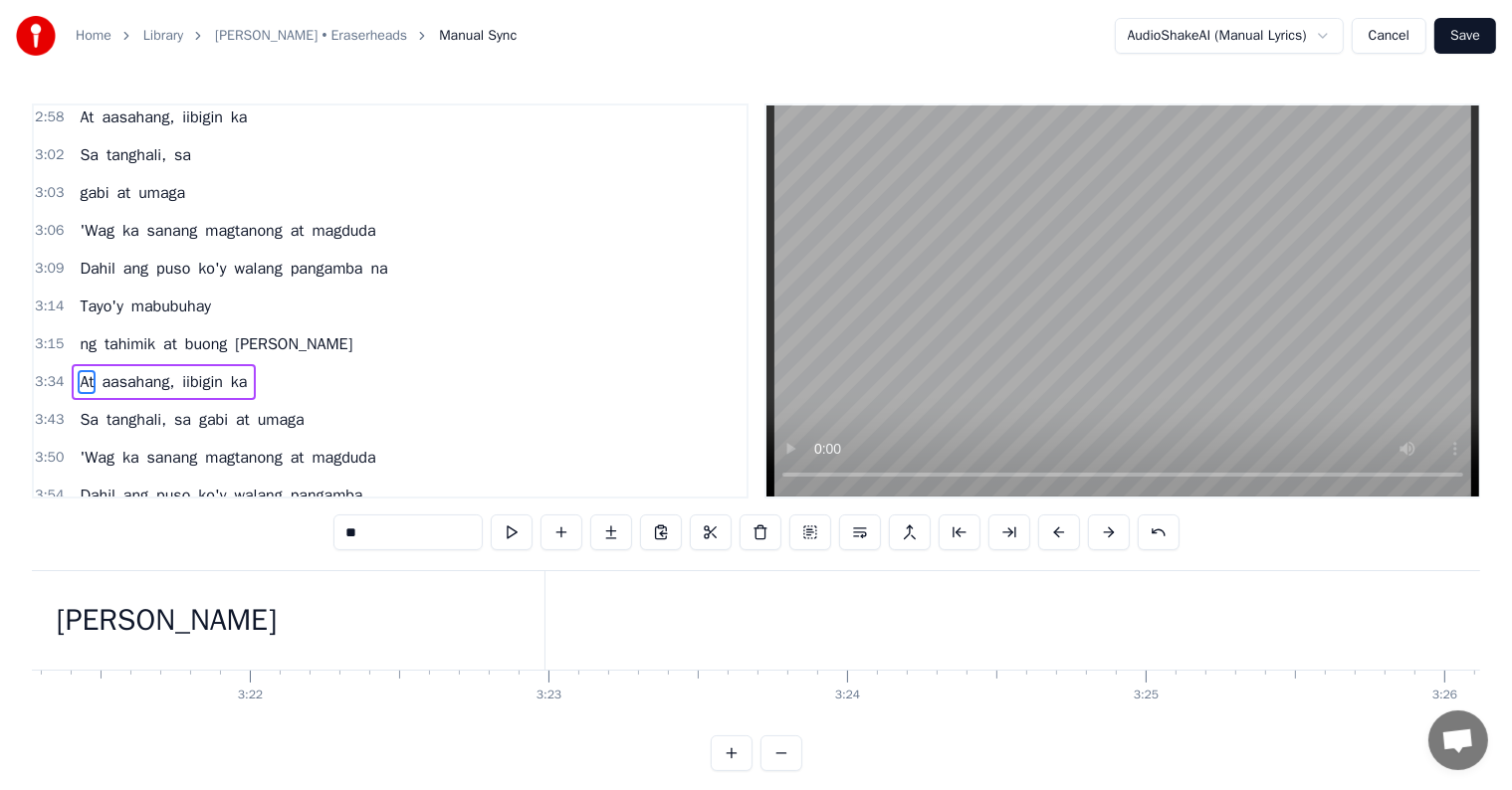 scroll, scrollTop: 1109, scrollLeft: 0, axis: vertical 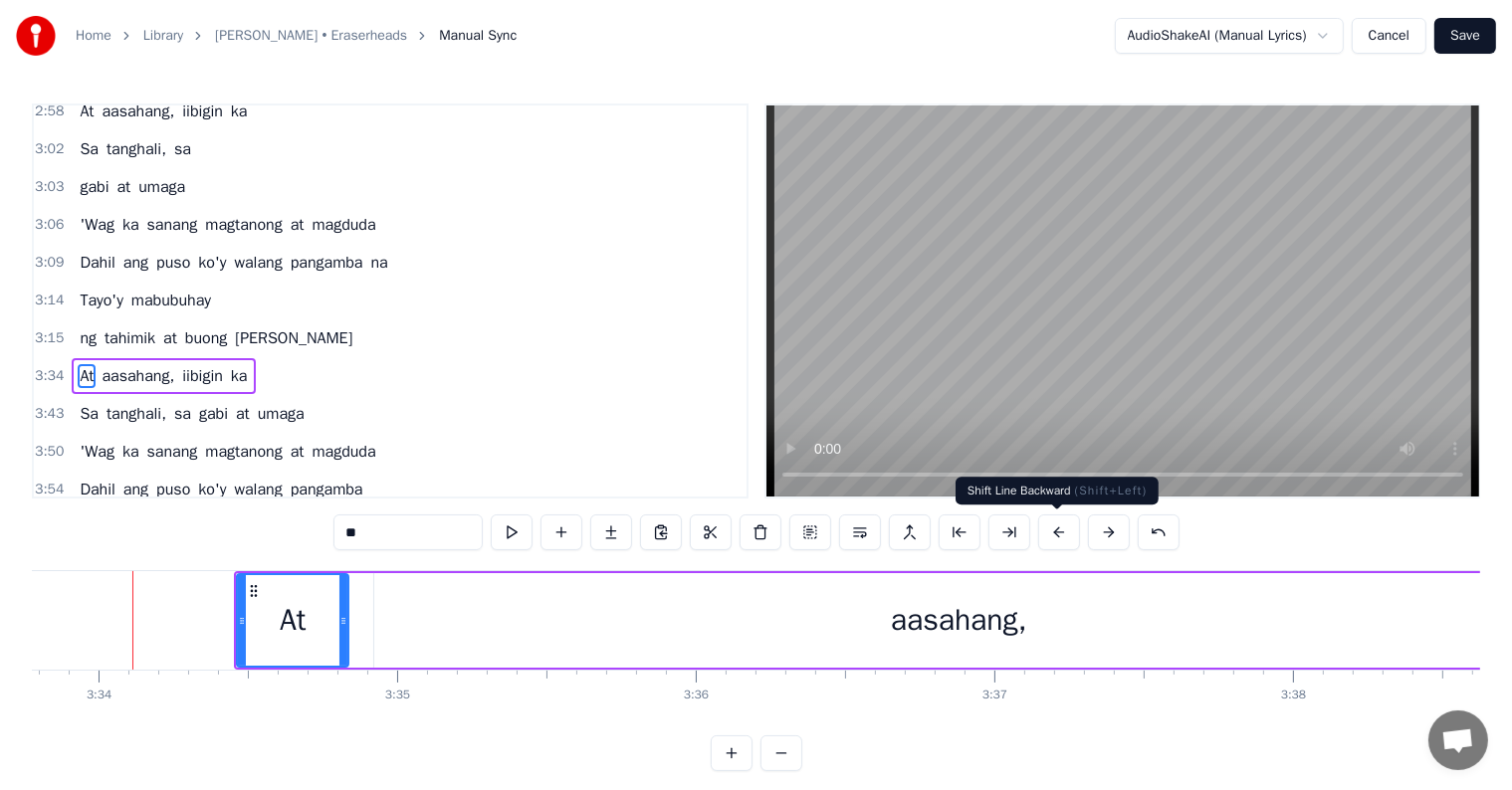 click at bounding box center (1059, 532) 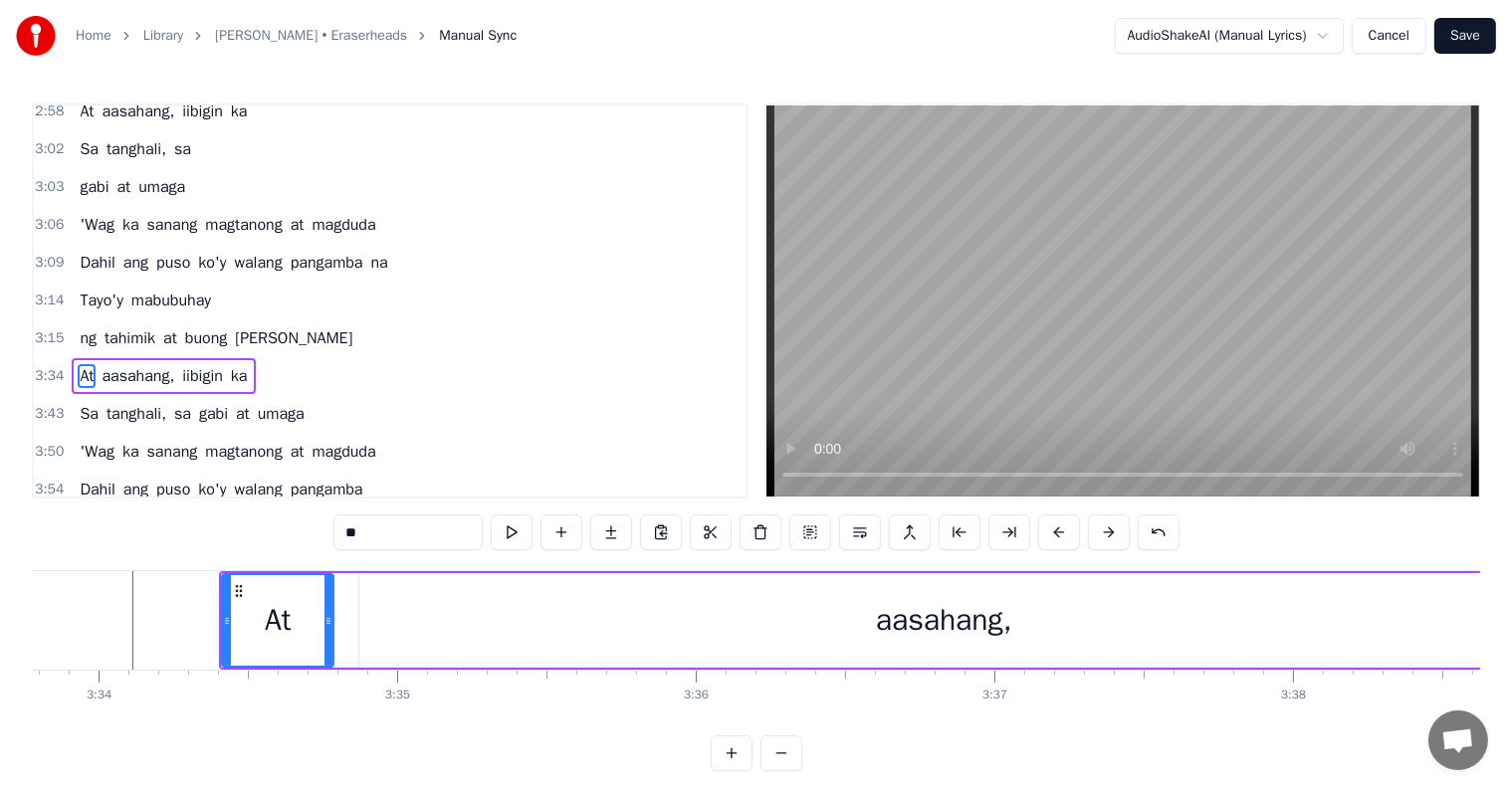 click at bounding box center [1059, 532] 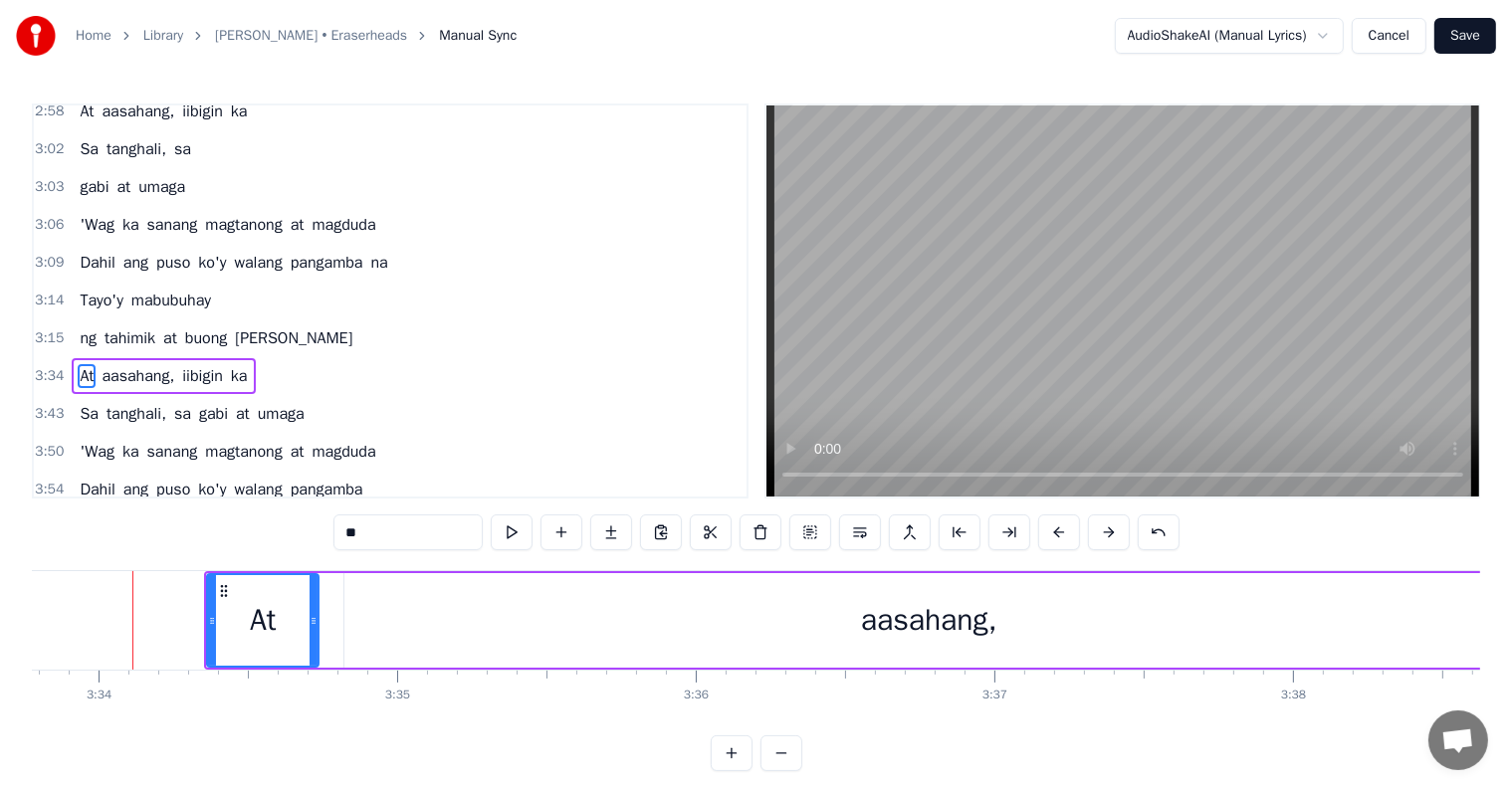 click at bounding box center [1059, 532] 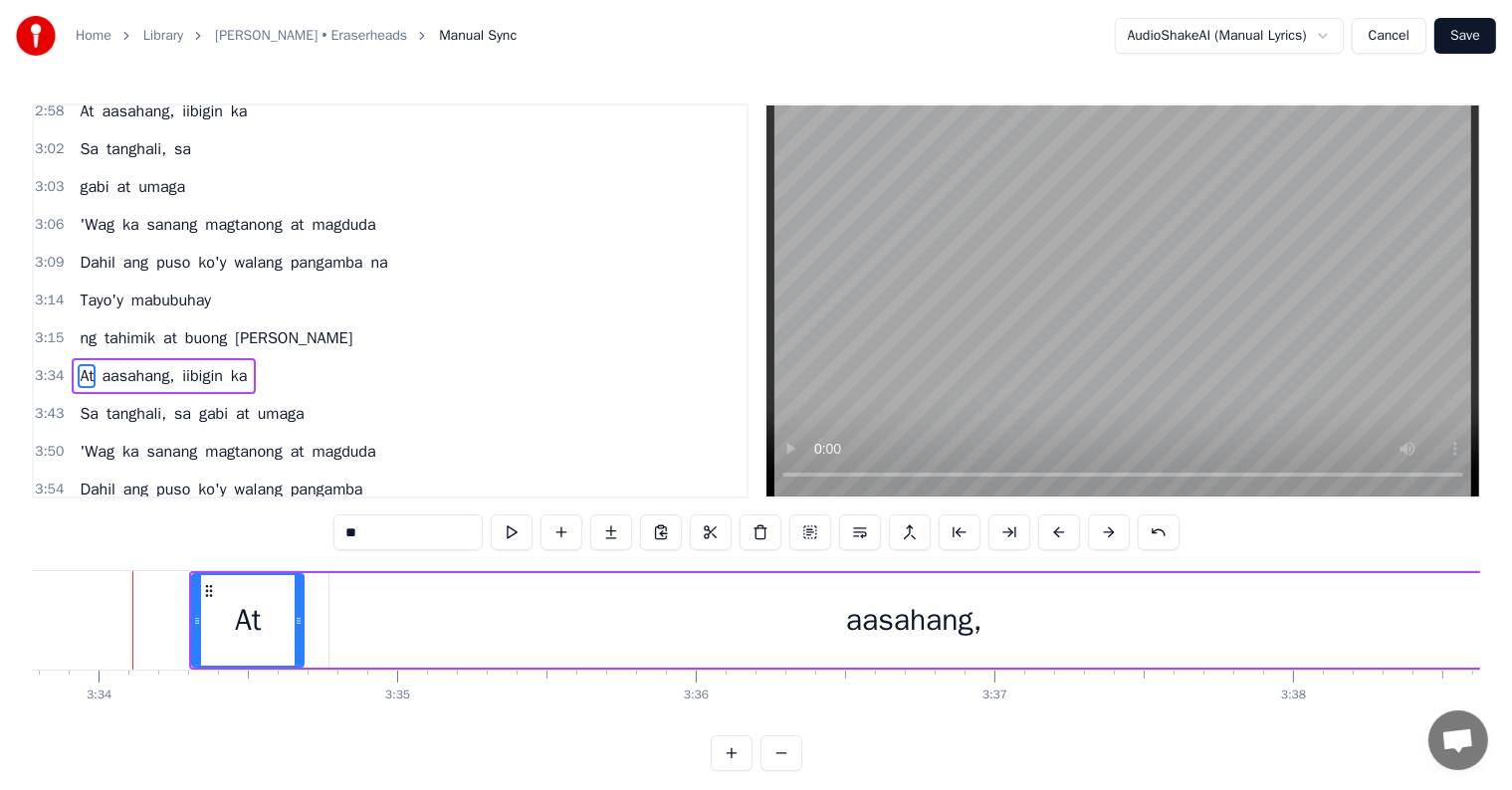click at bounding box center (1059, 532) 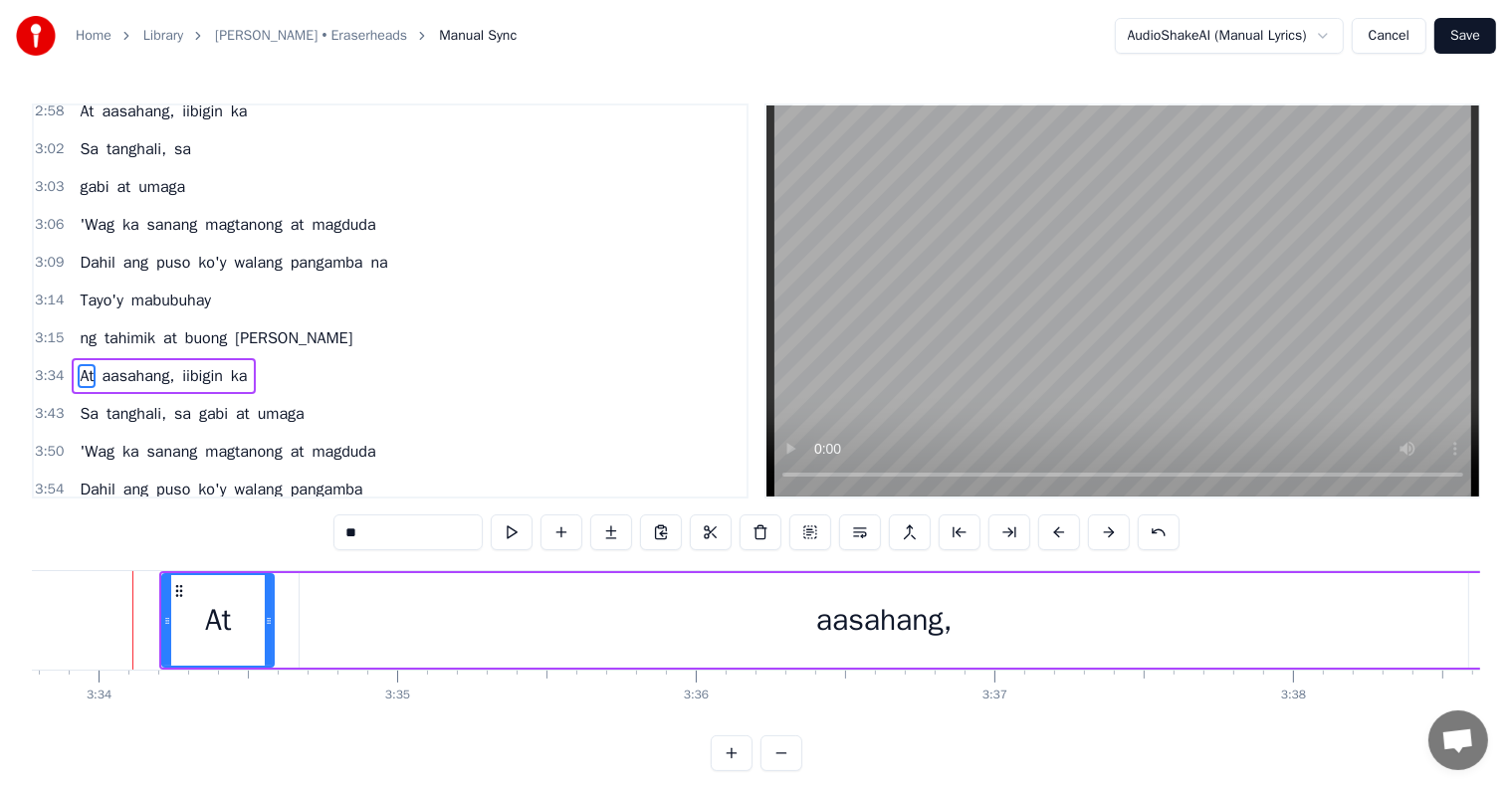 click at bounding box center [1059, 532] 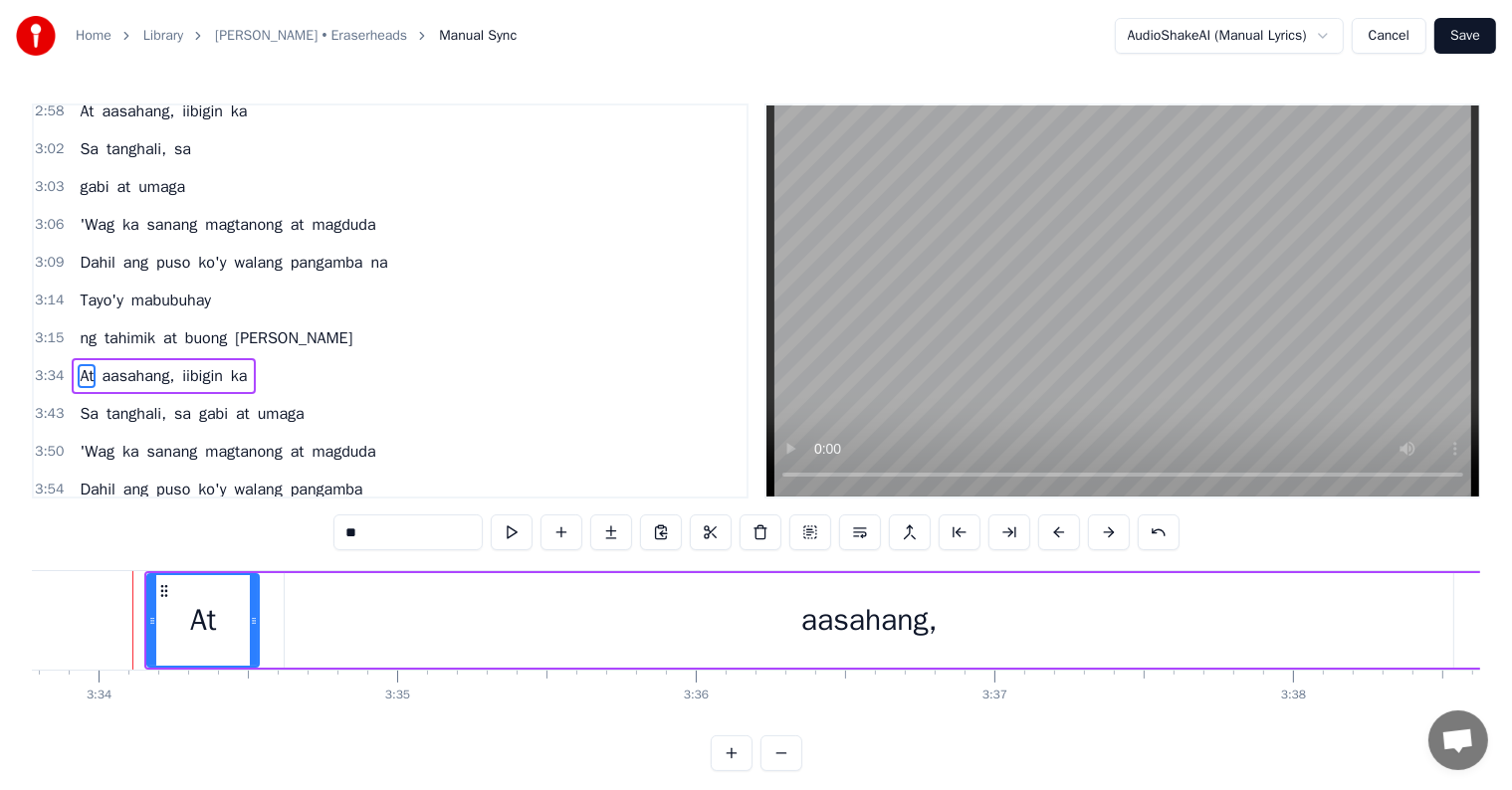 click at bounding box center (1059, 532) 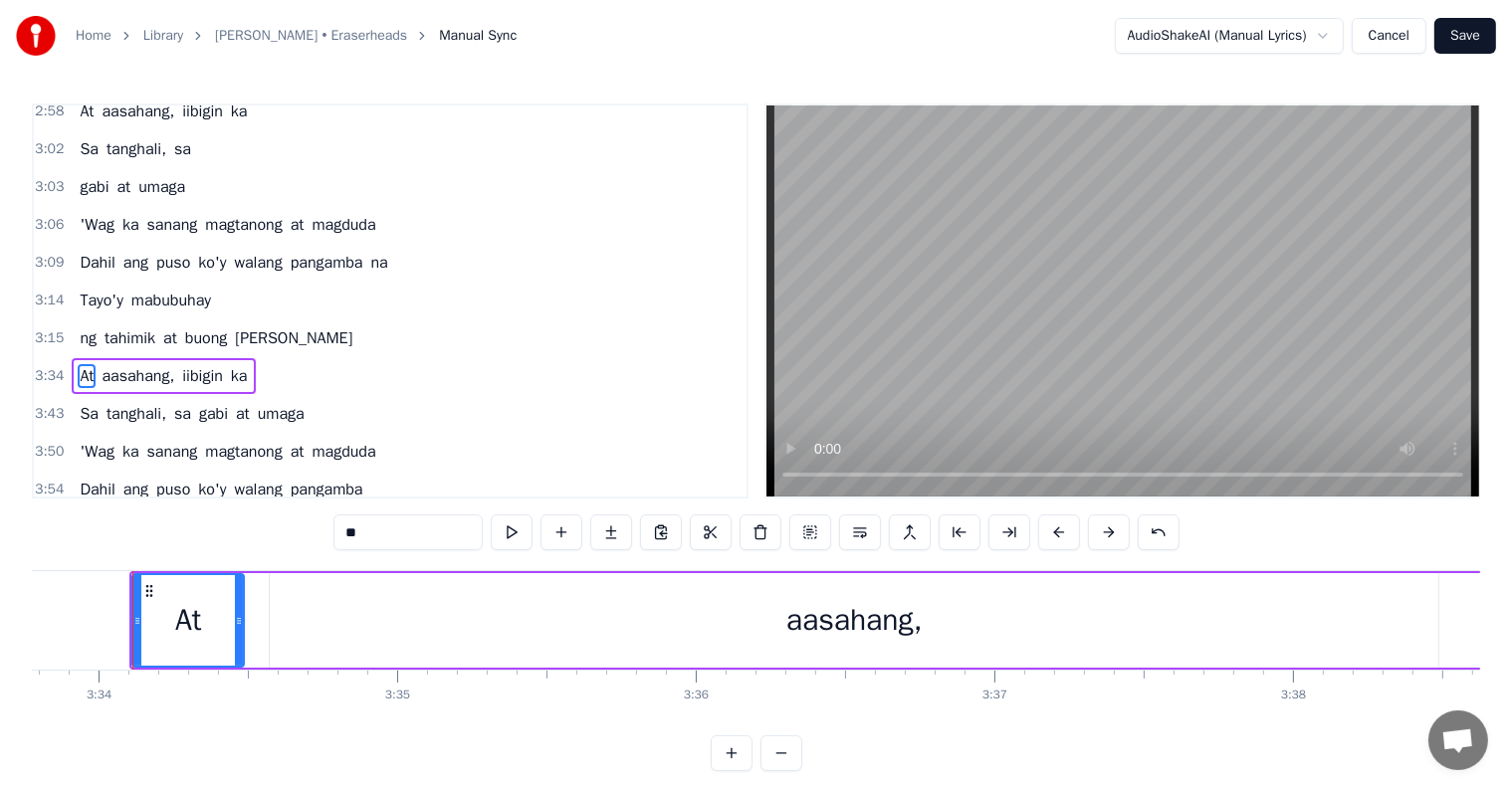 click at bounding box center (1059, 532) 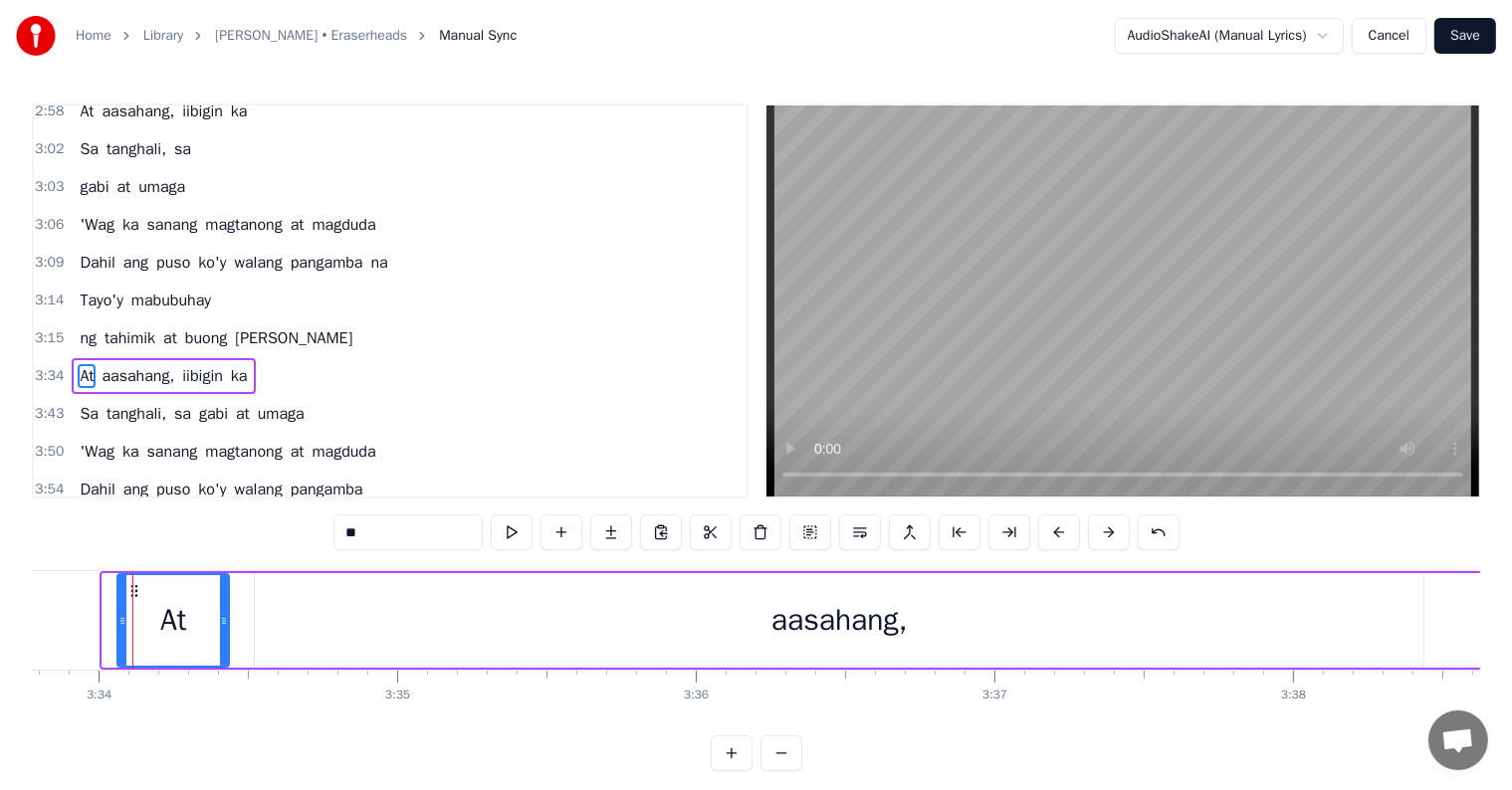 click at bounding box center (1059, 532) 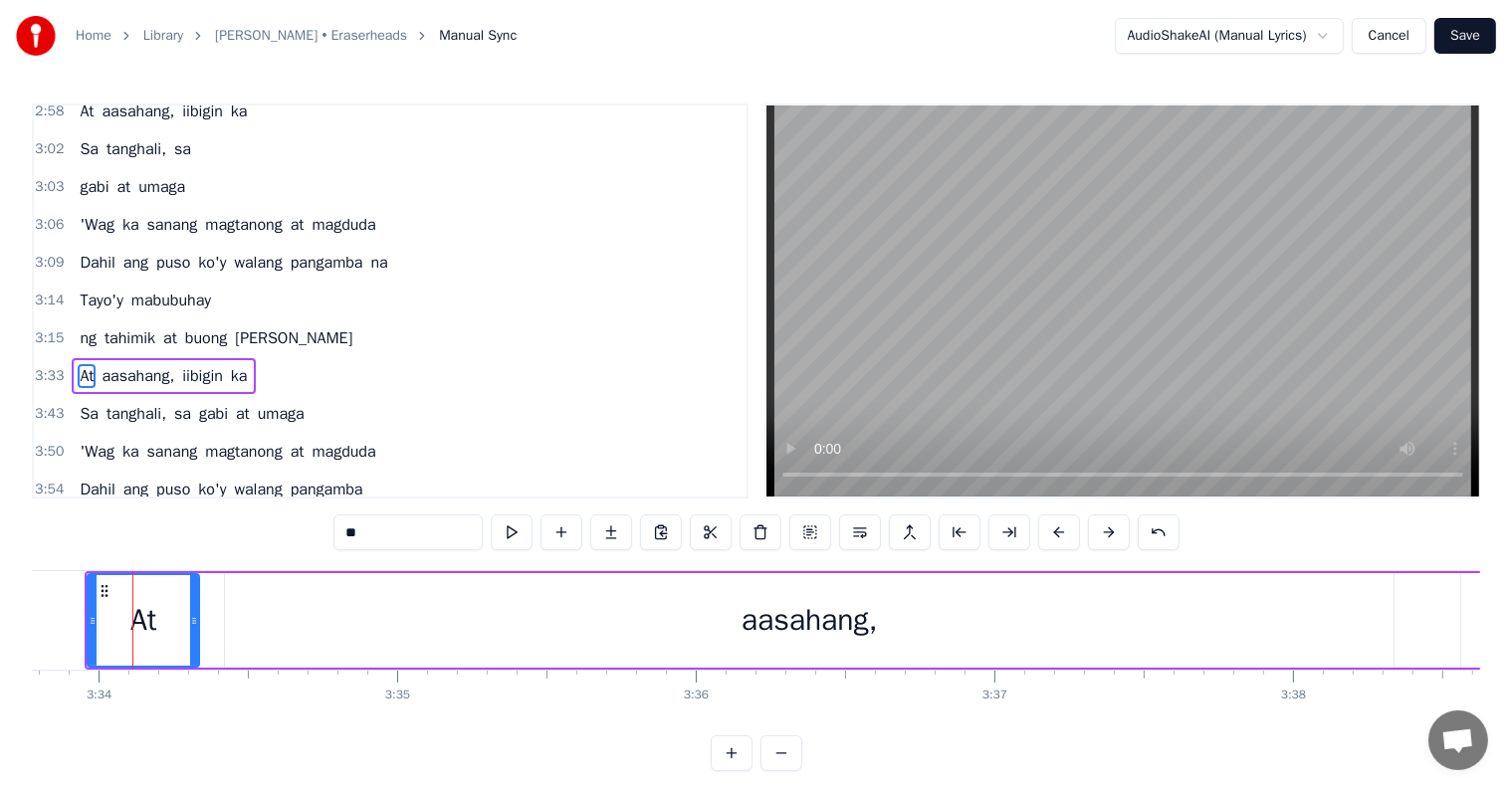 click at bounding box center (1059, 532) 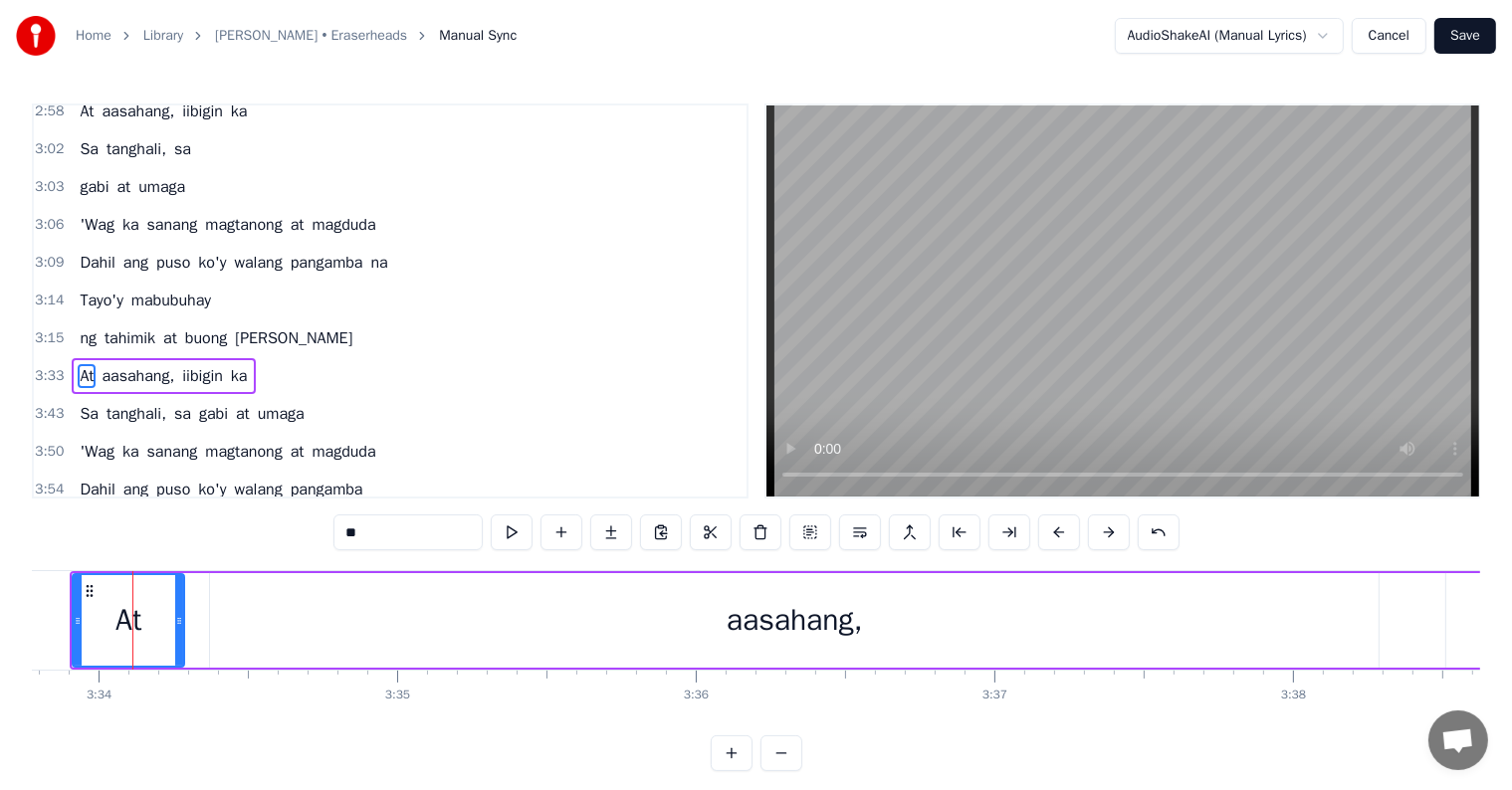 click at bounding box center [1059, 532] 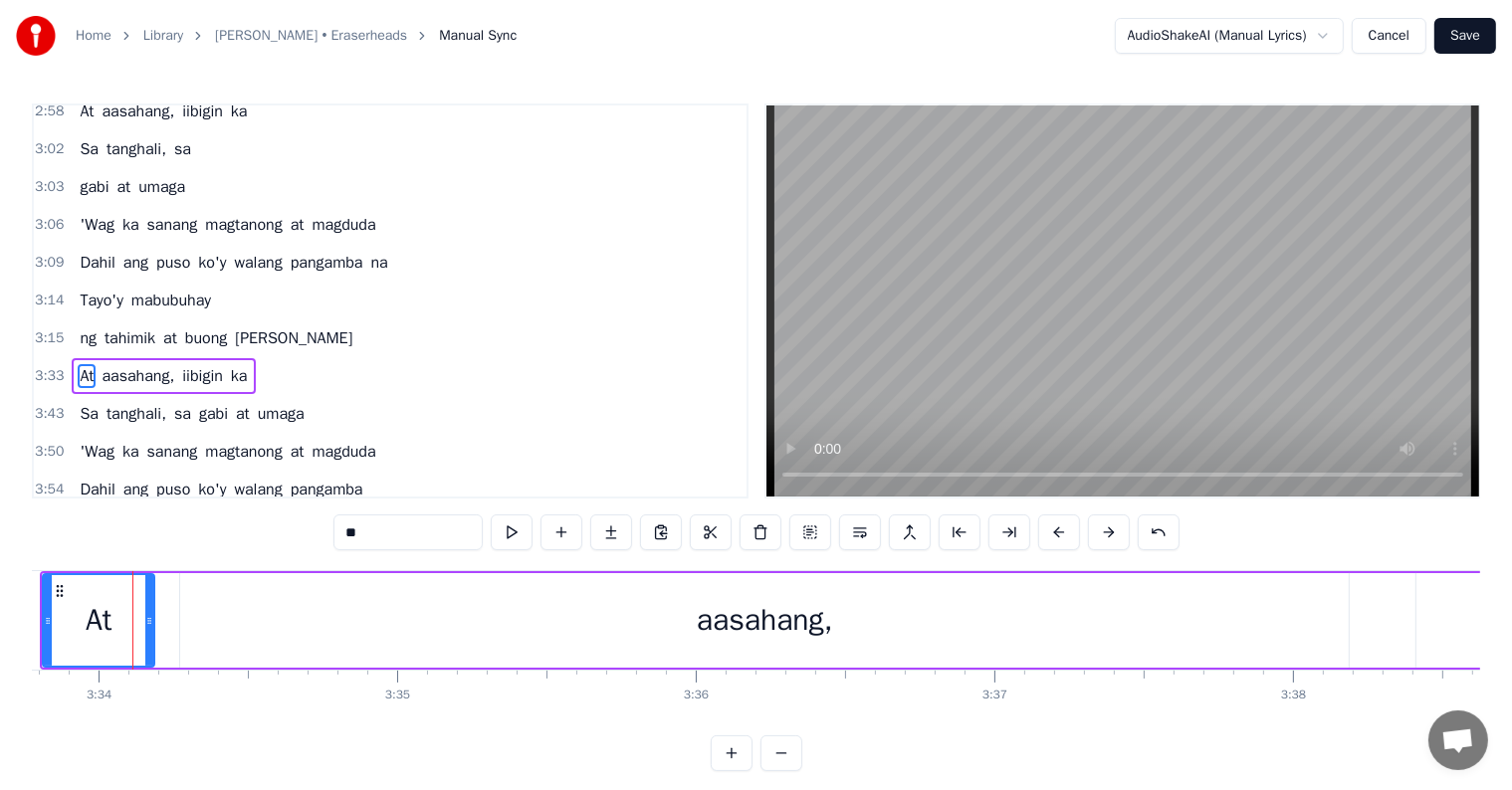 click at bounding box center [1059, 532] 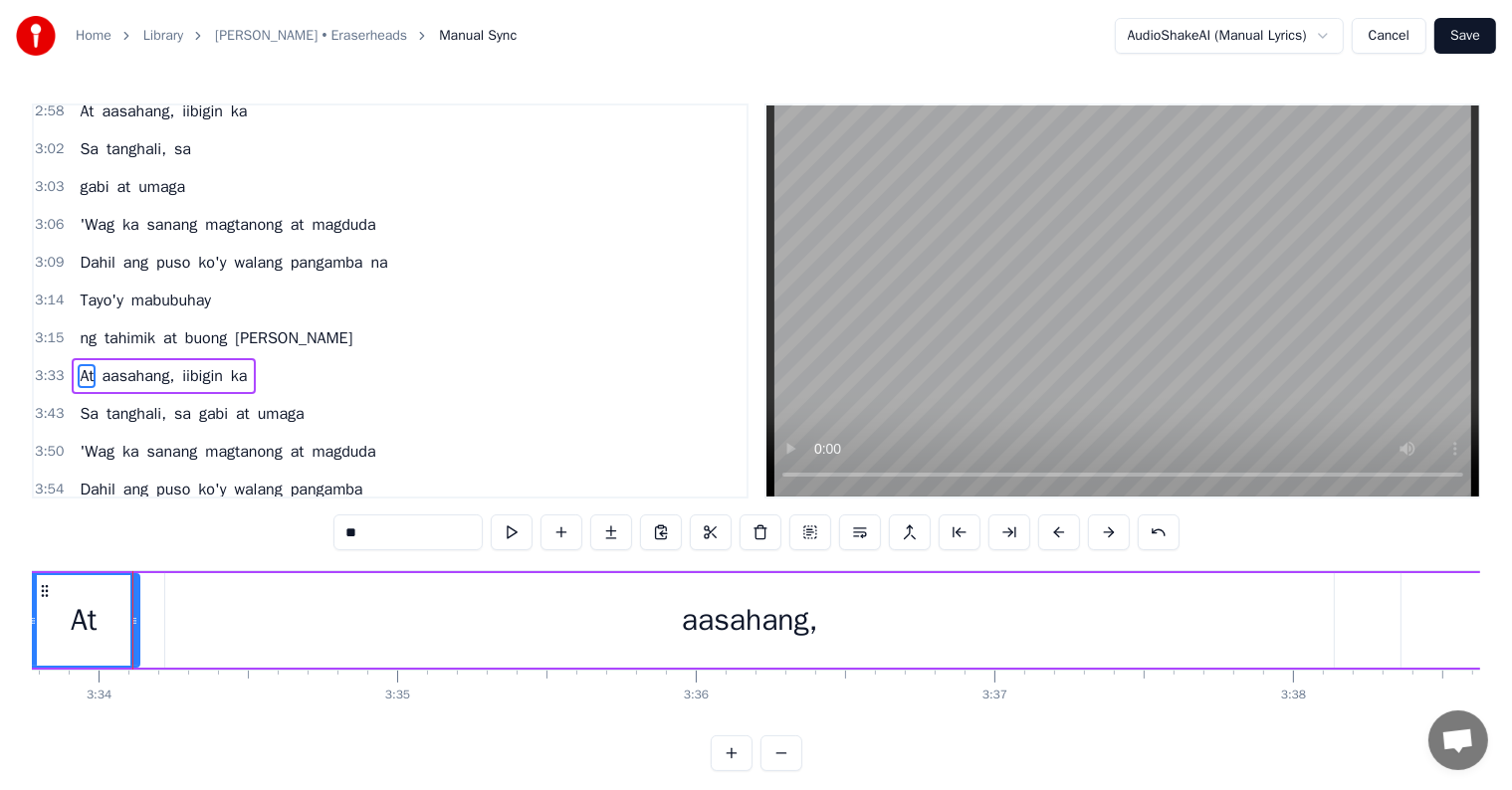 click at bounding box center (1059, 532) 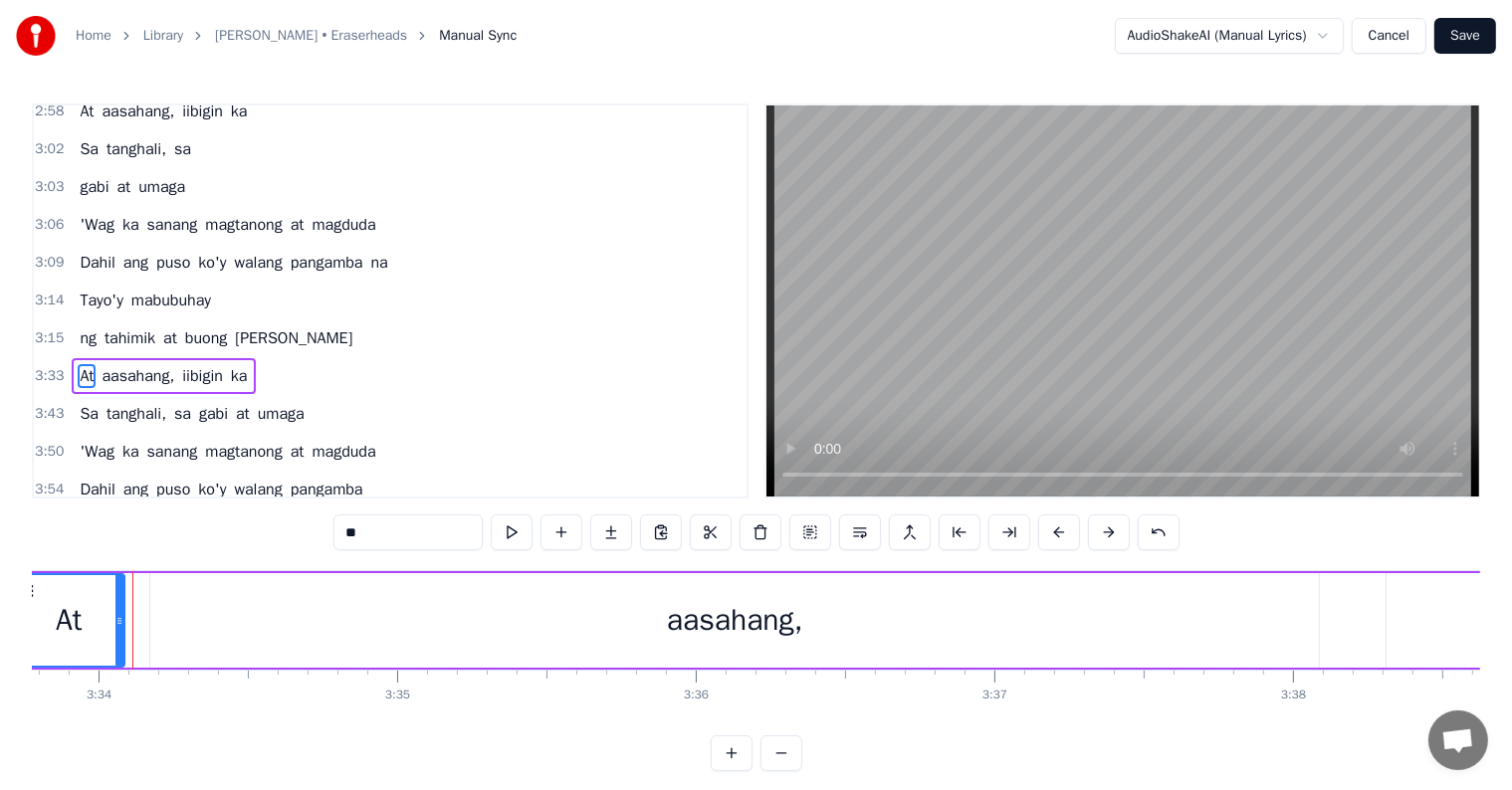 click at bounding box center (1059, 532) 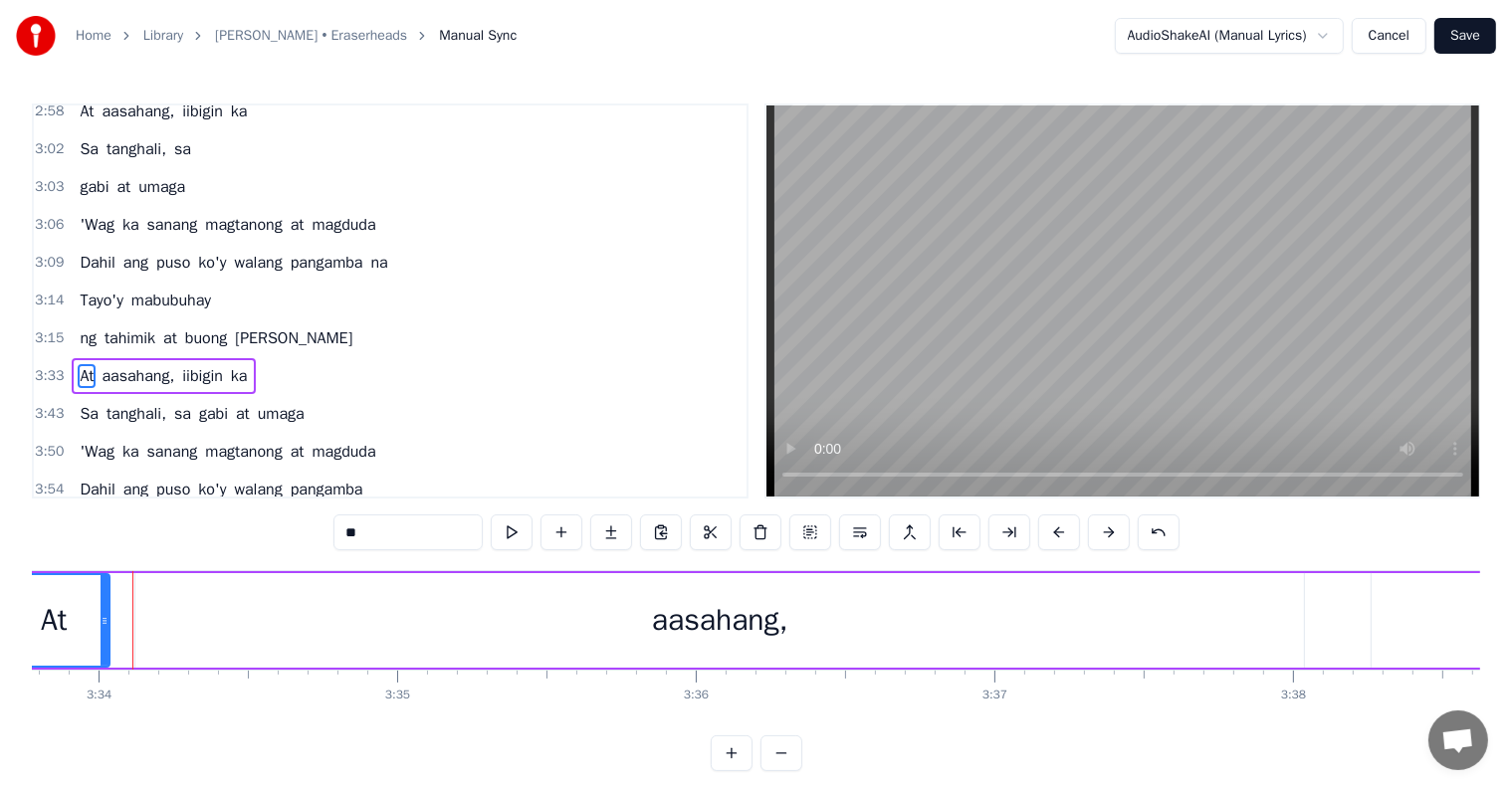 click at bounding box center [1059, 532] 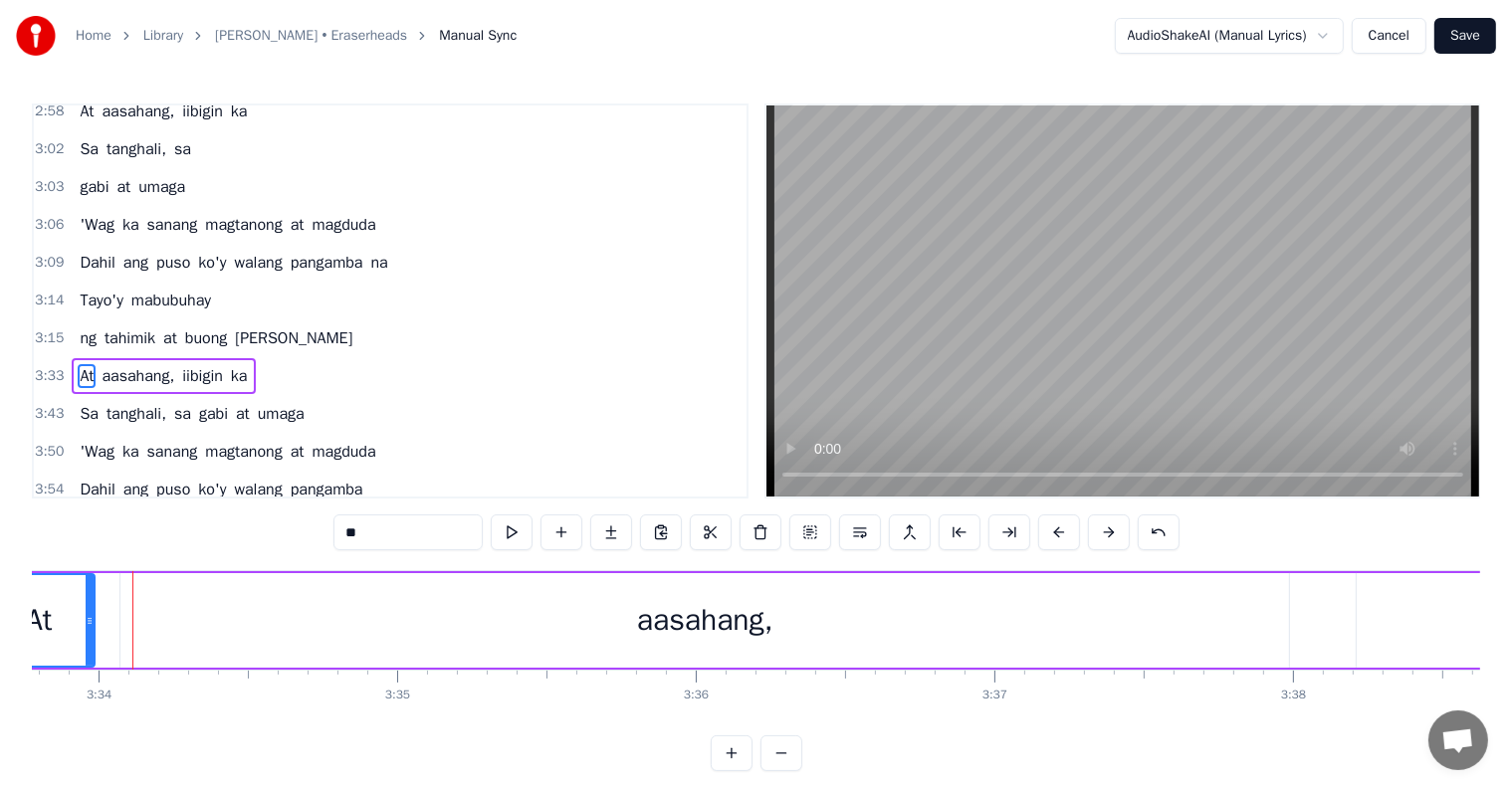 click at bounding box center (1059, 532) 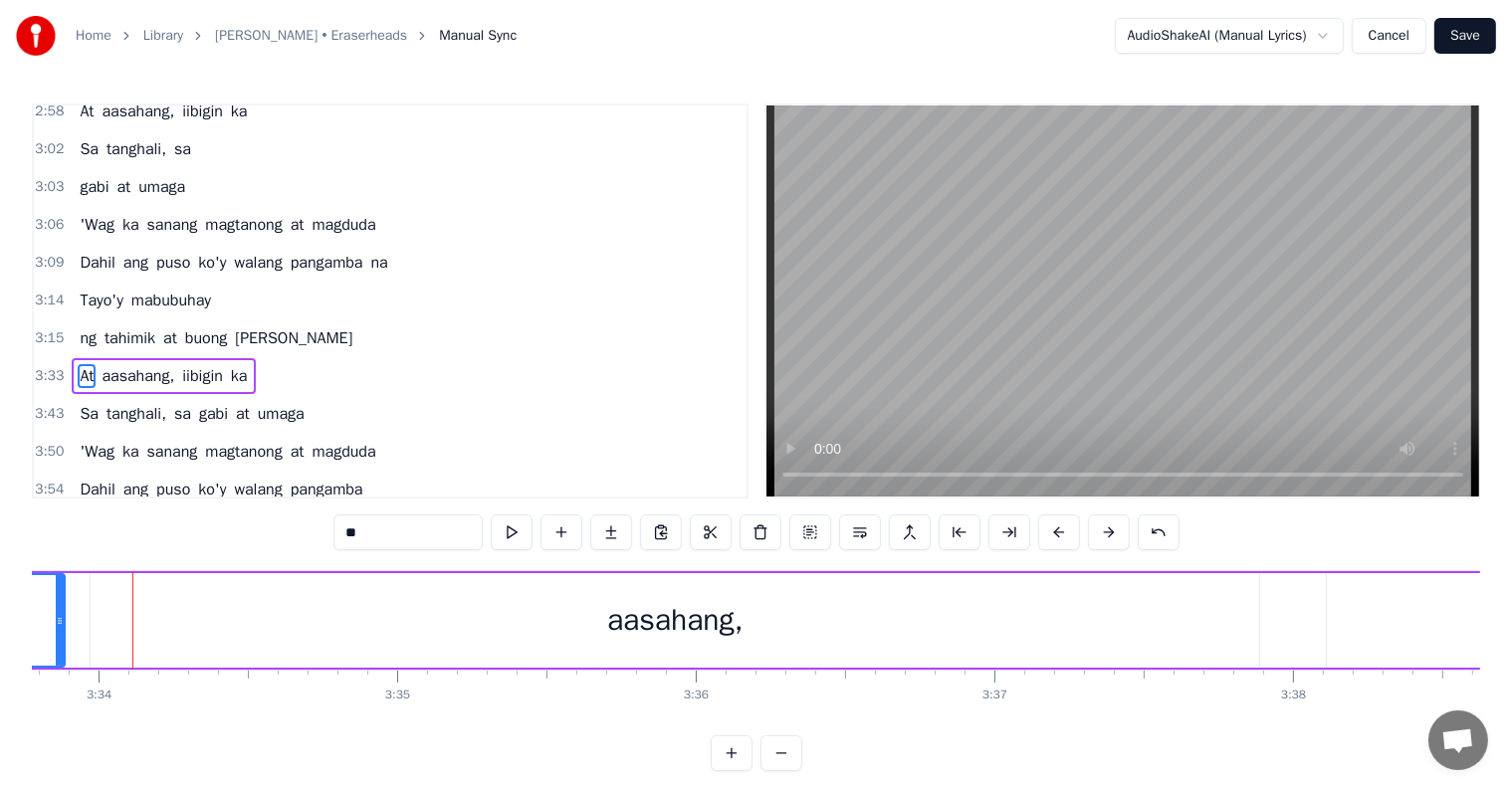 click at bounding box center (1059, 532) 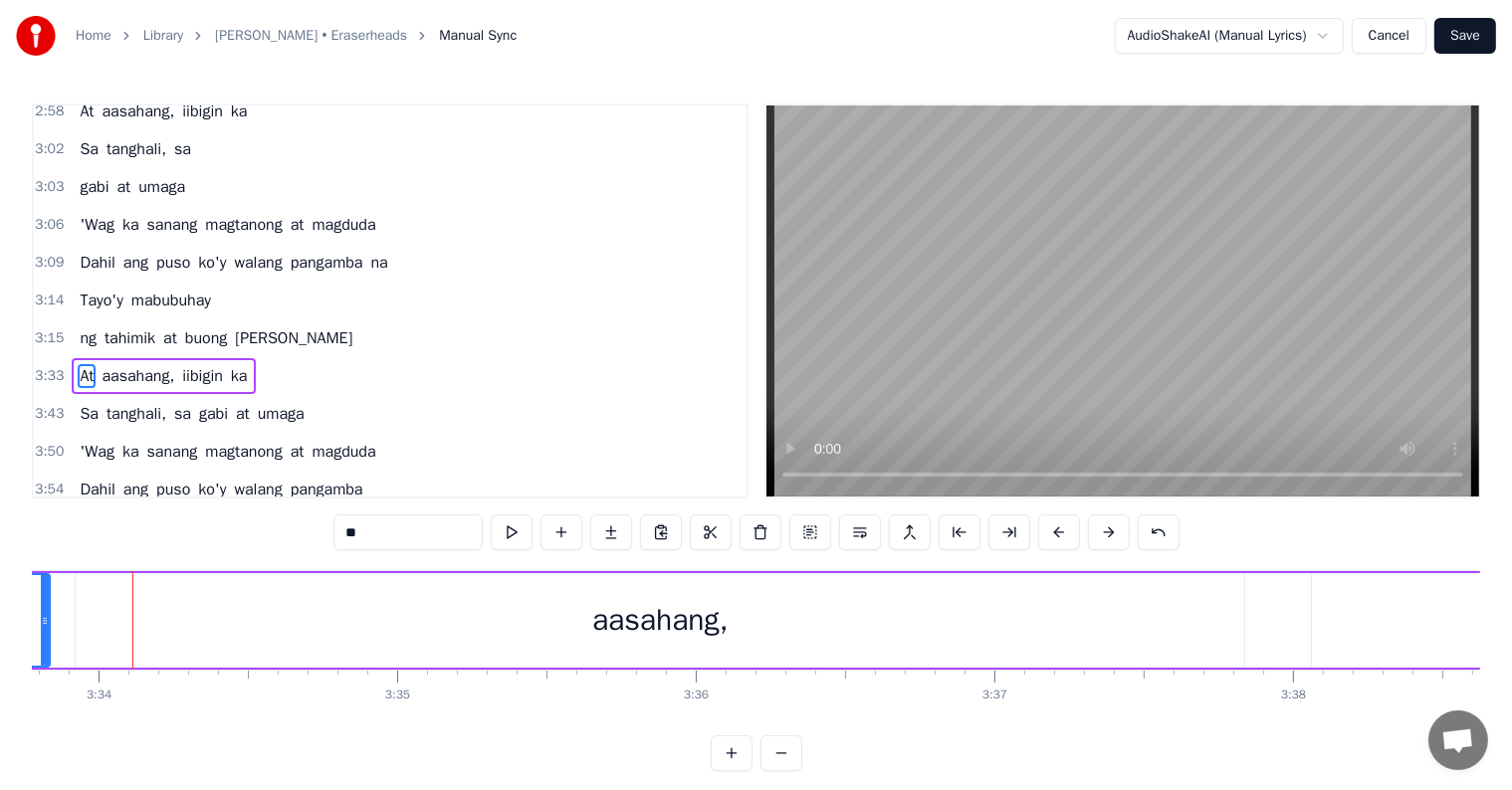 click at bounding box center [1059, 532] 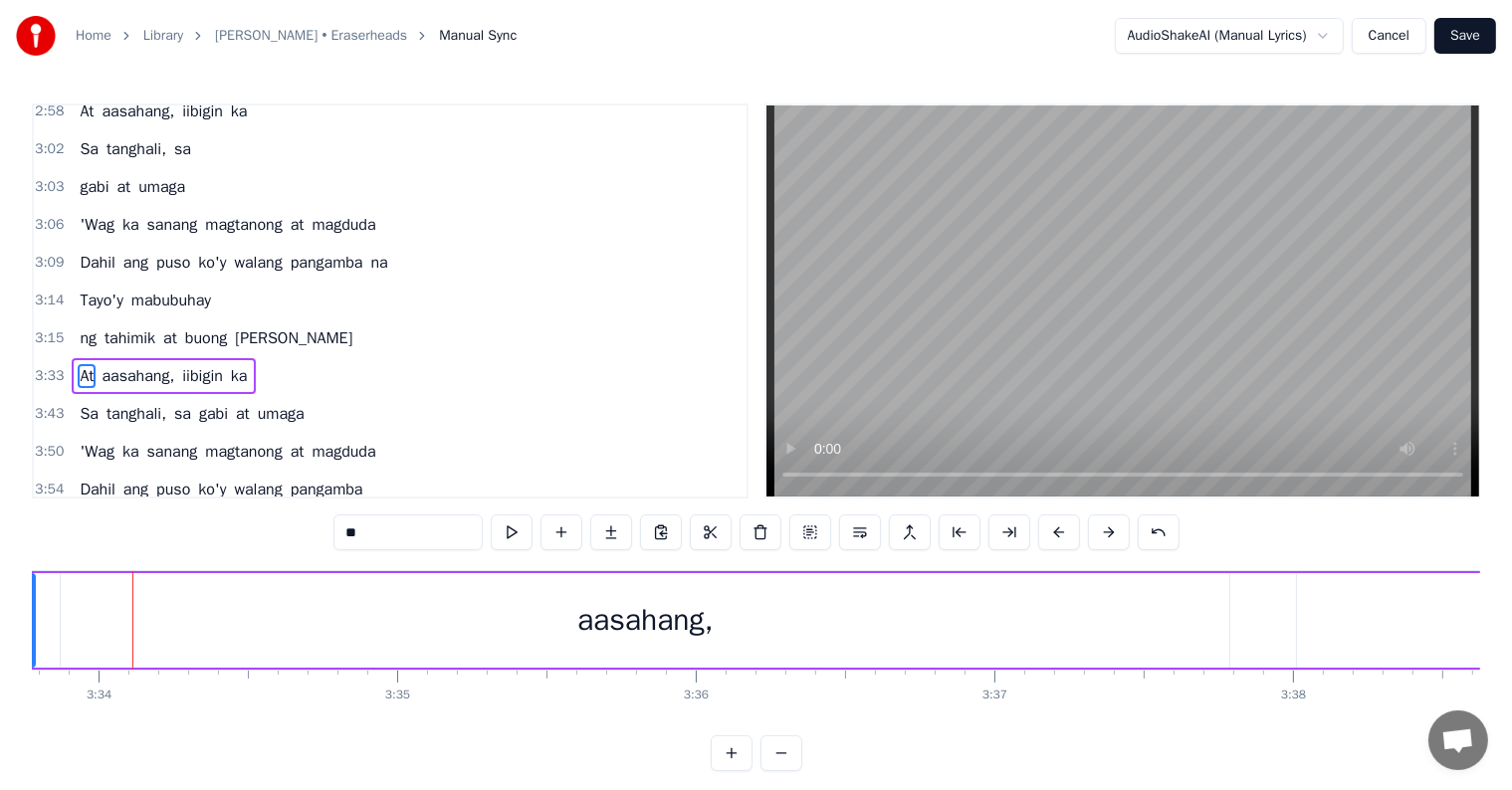 click at bounding box center (1059, 532) 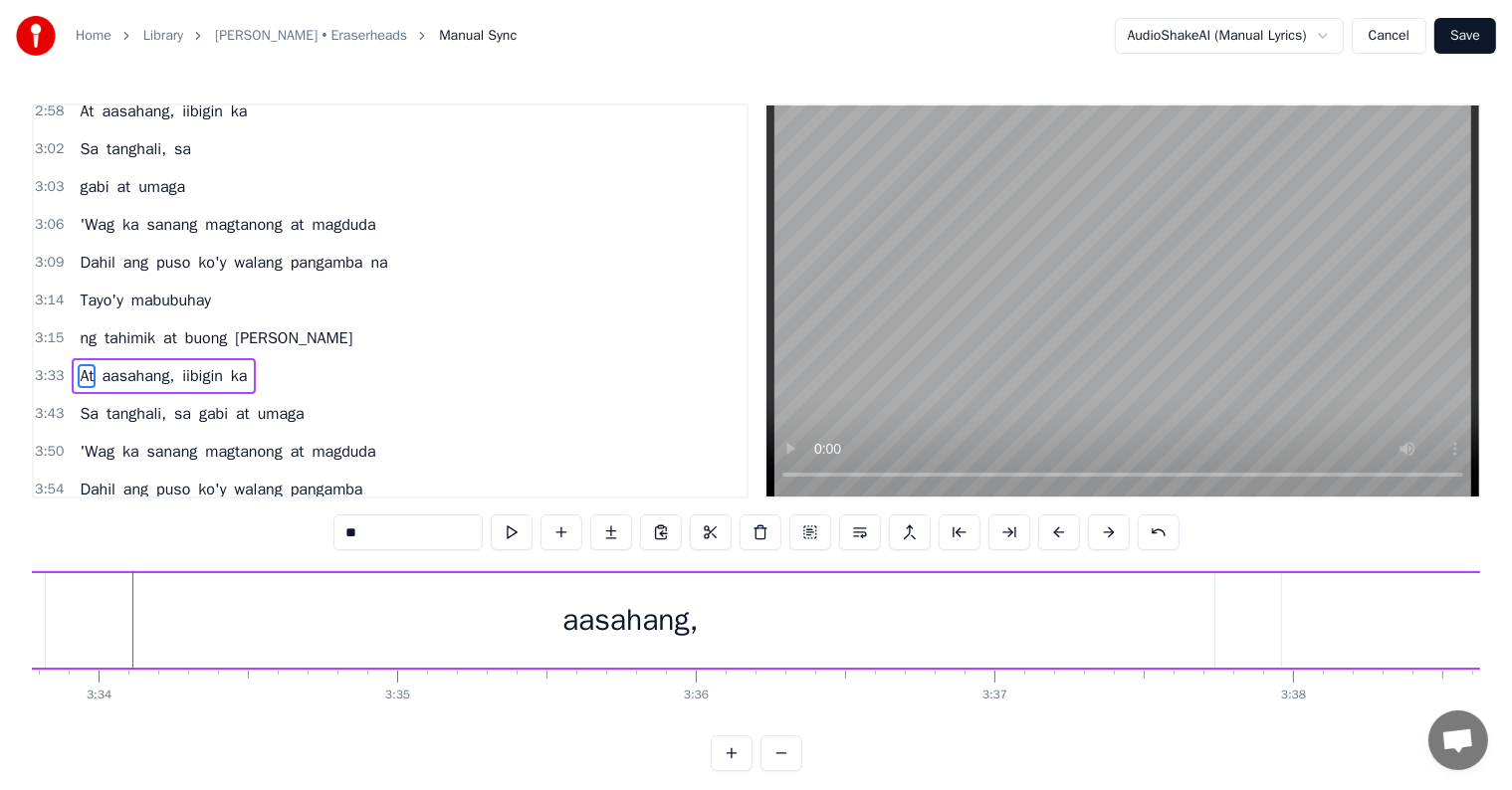 click at bounding box center [1059, 532] 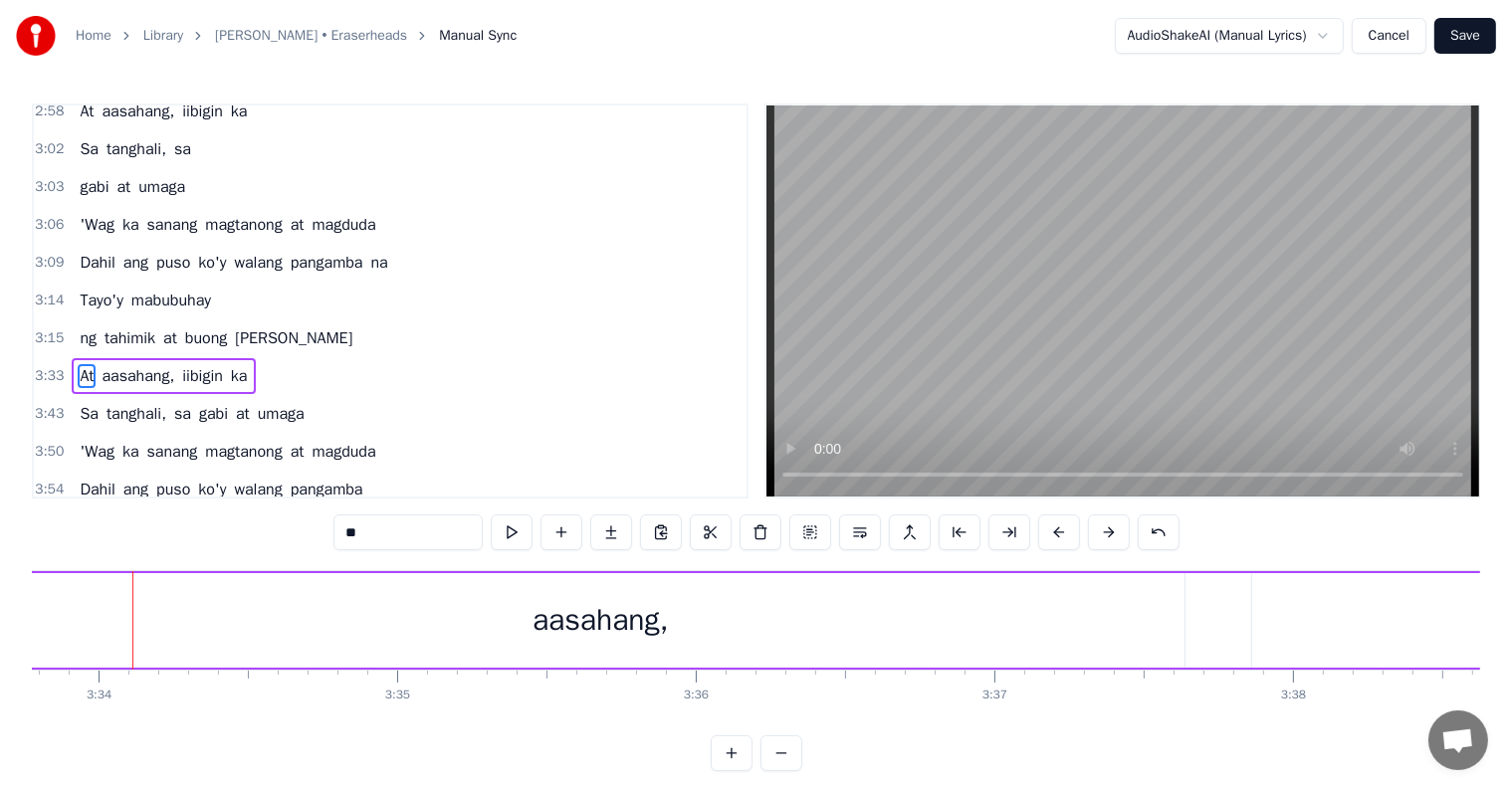click at bounding box center [1059, 532] 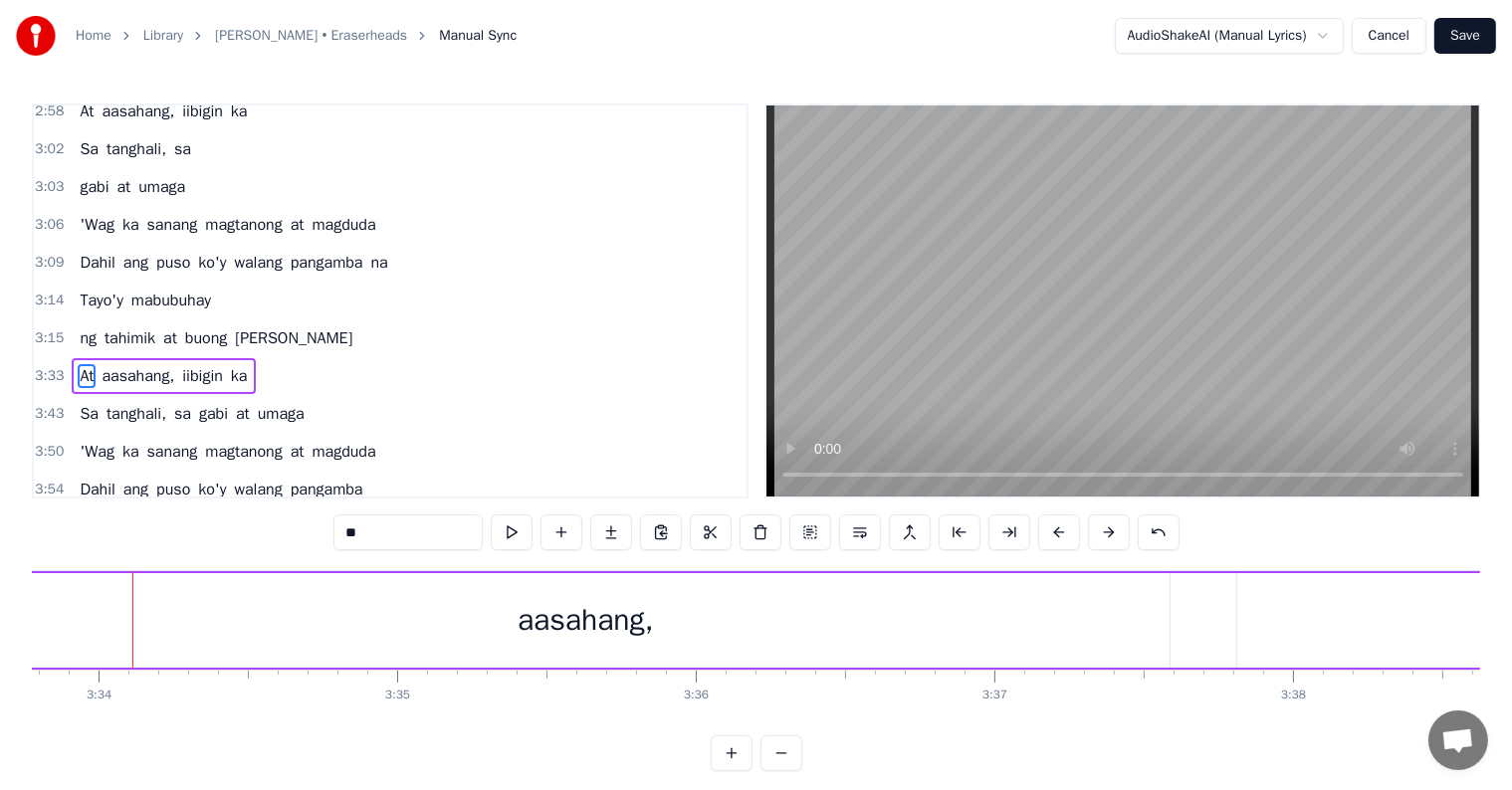 click at bounding box center (1059, 532) 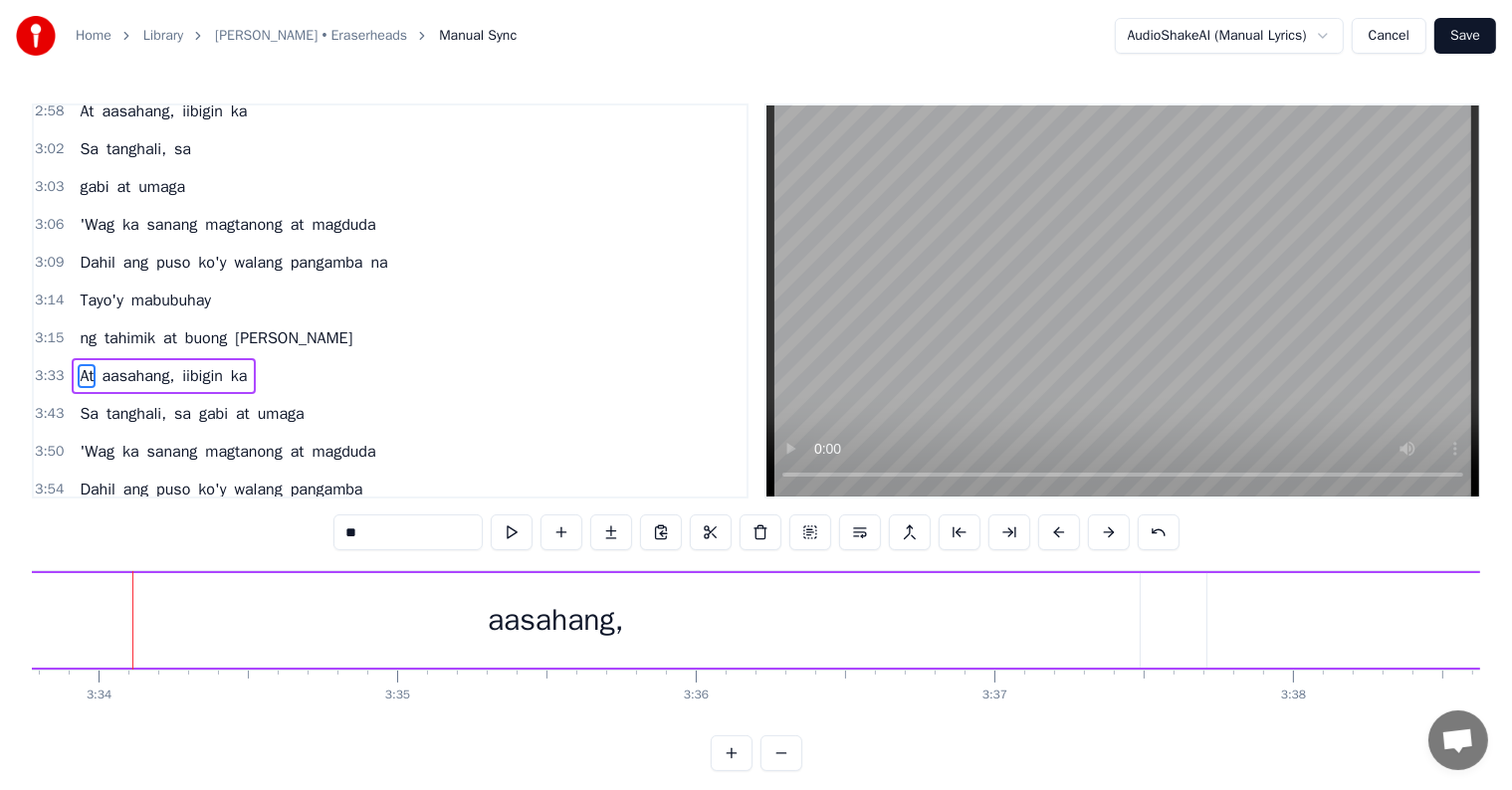 click at bounding box center (1059, 532) 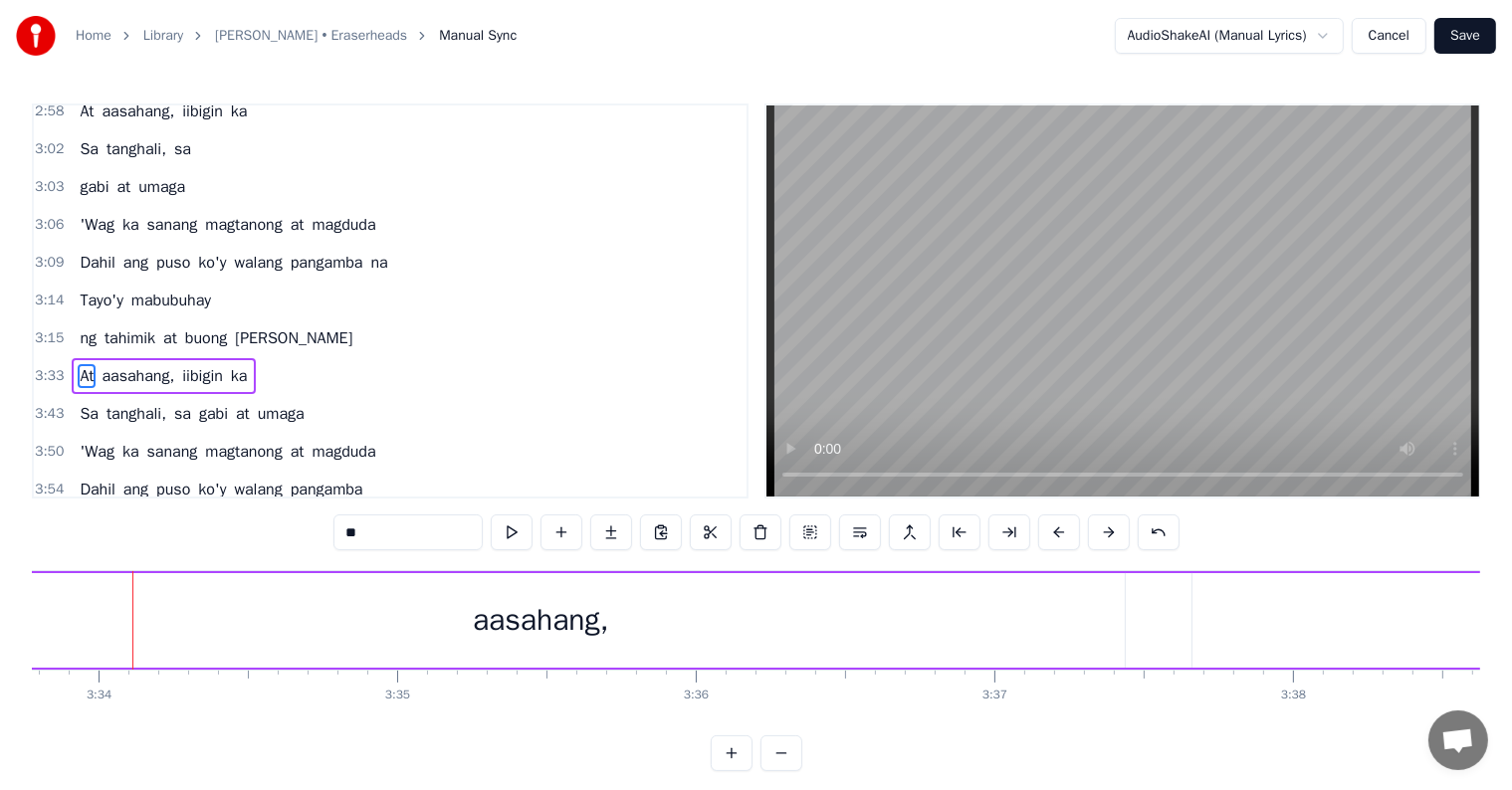 click at bounding box center (1059, 532) 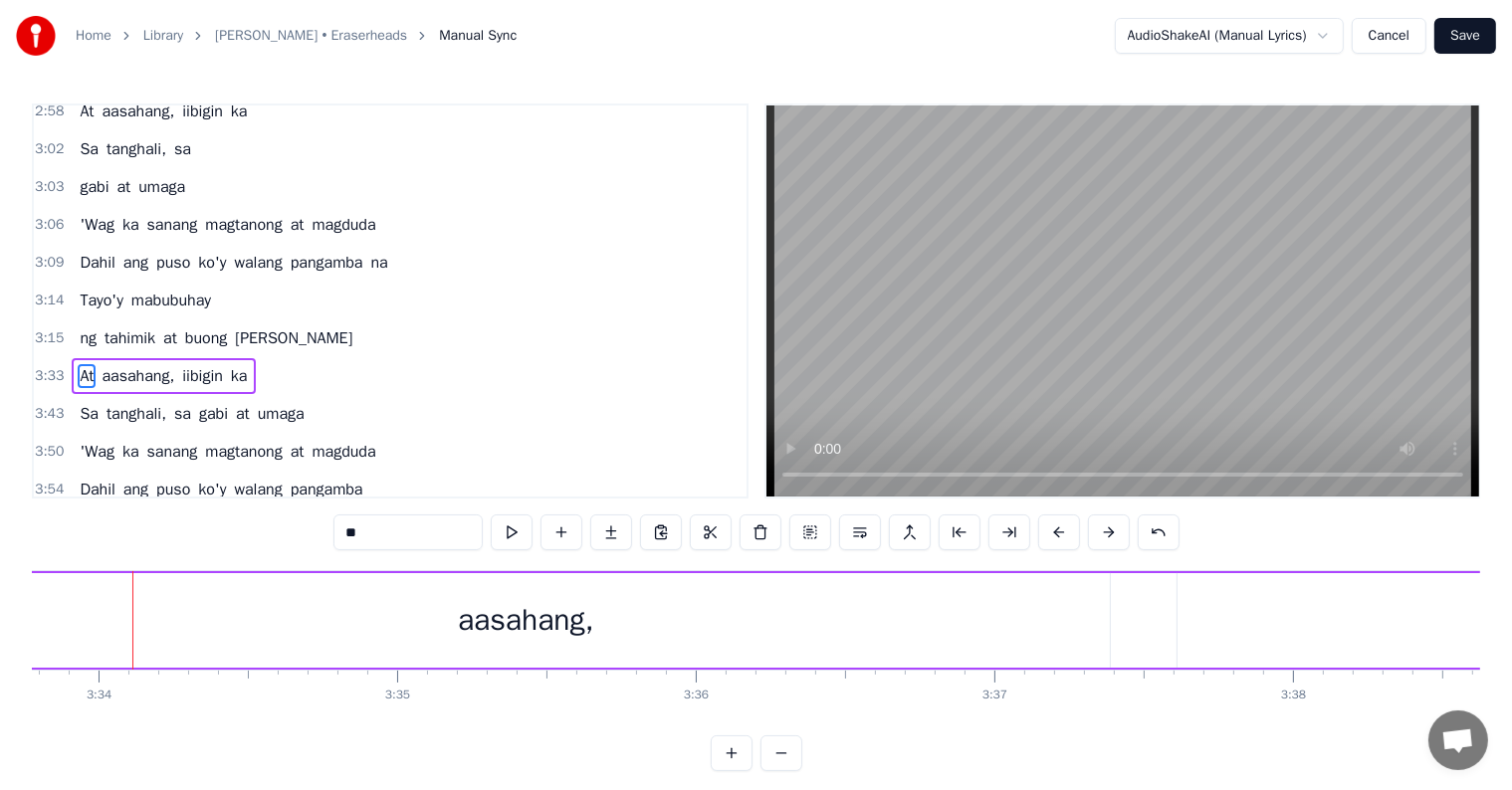 click at bounding box center (1059, 532) 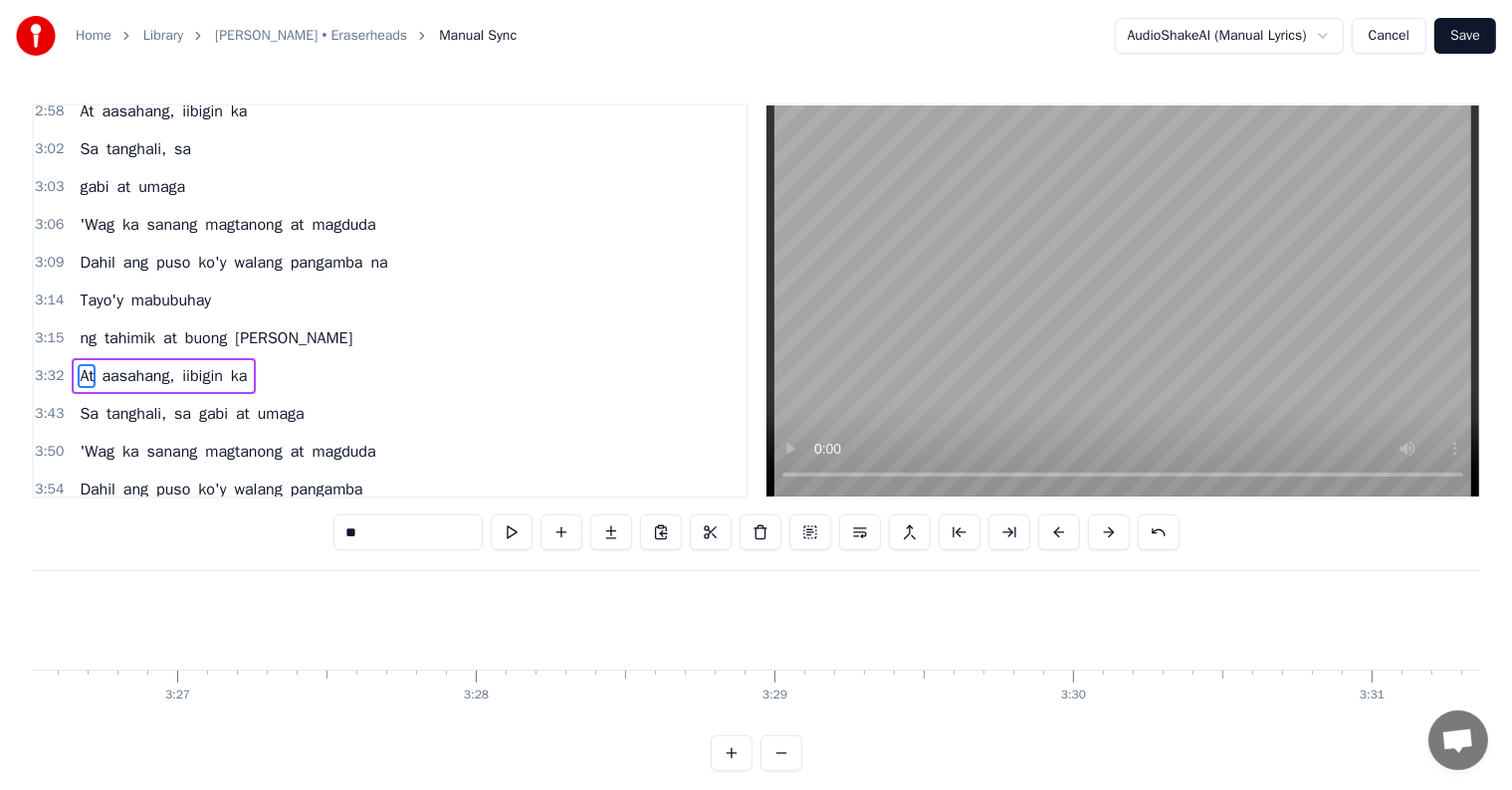 scroll, scrollTop: 0, scrollLeft: 61535, axis: horizontal 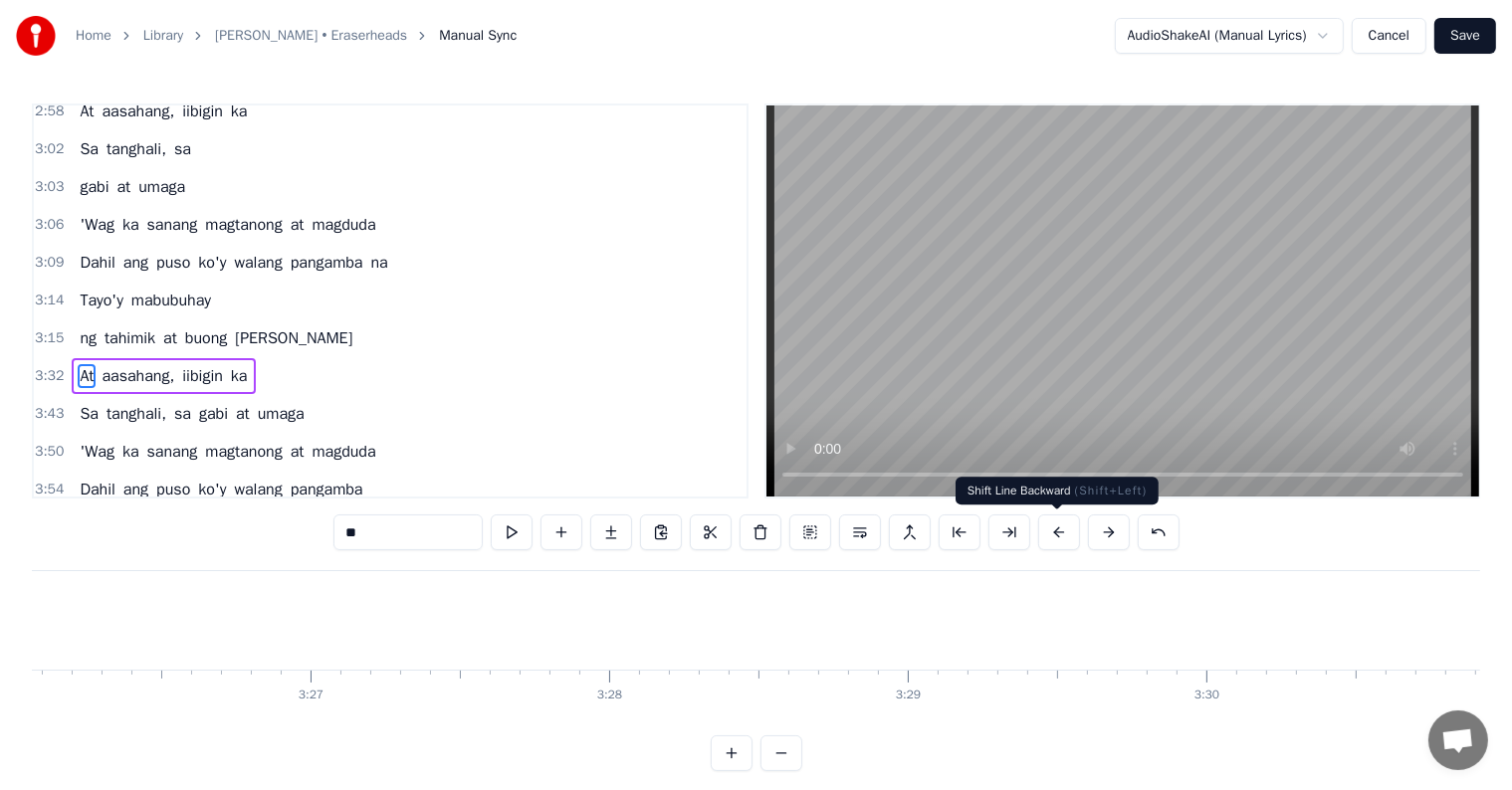click at bounding box center [1059, 532] 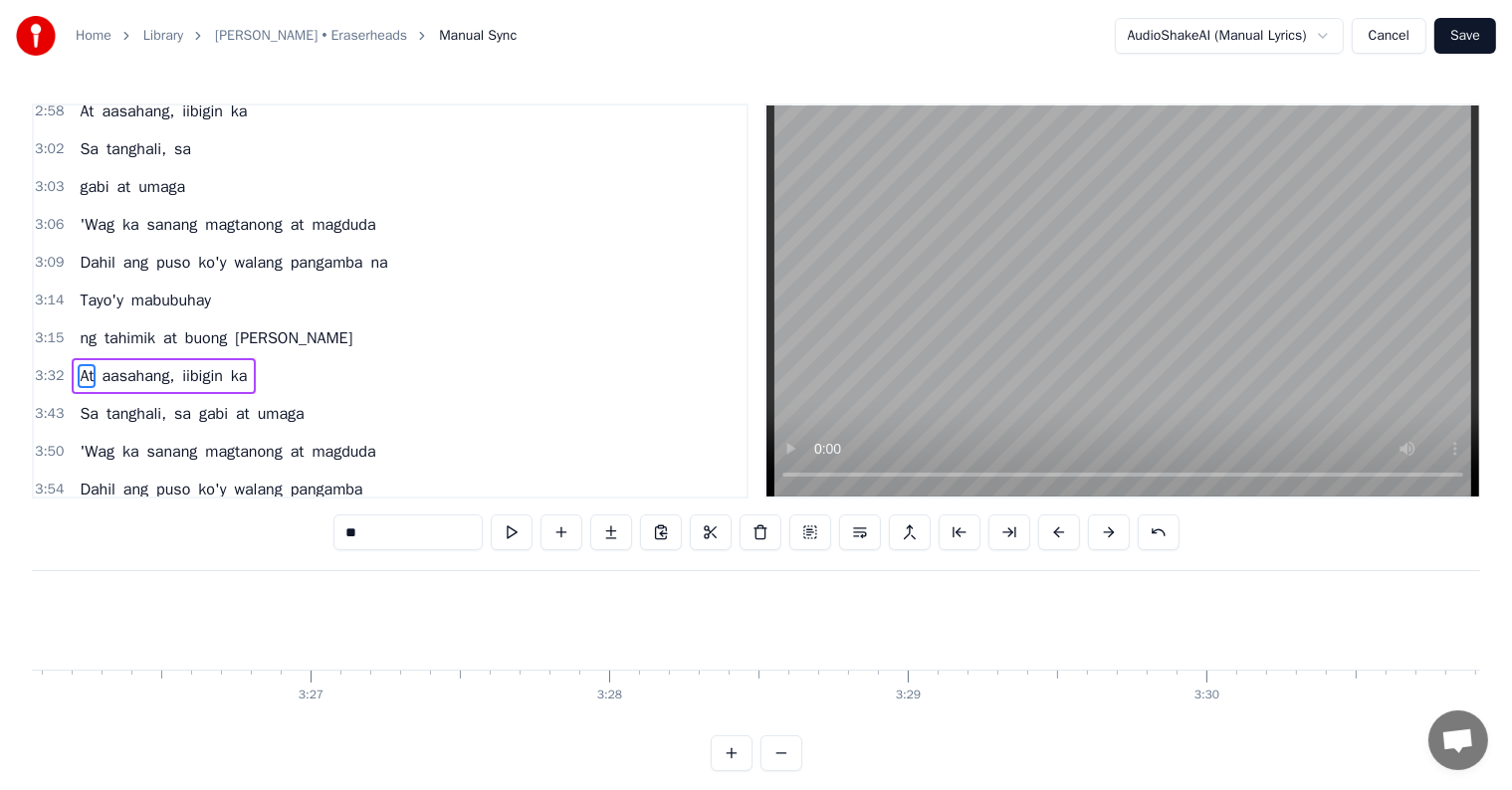 click at bounding box center (1059, 532) 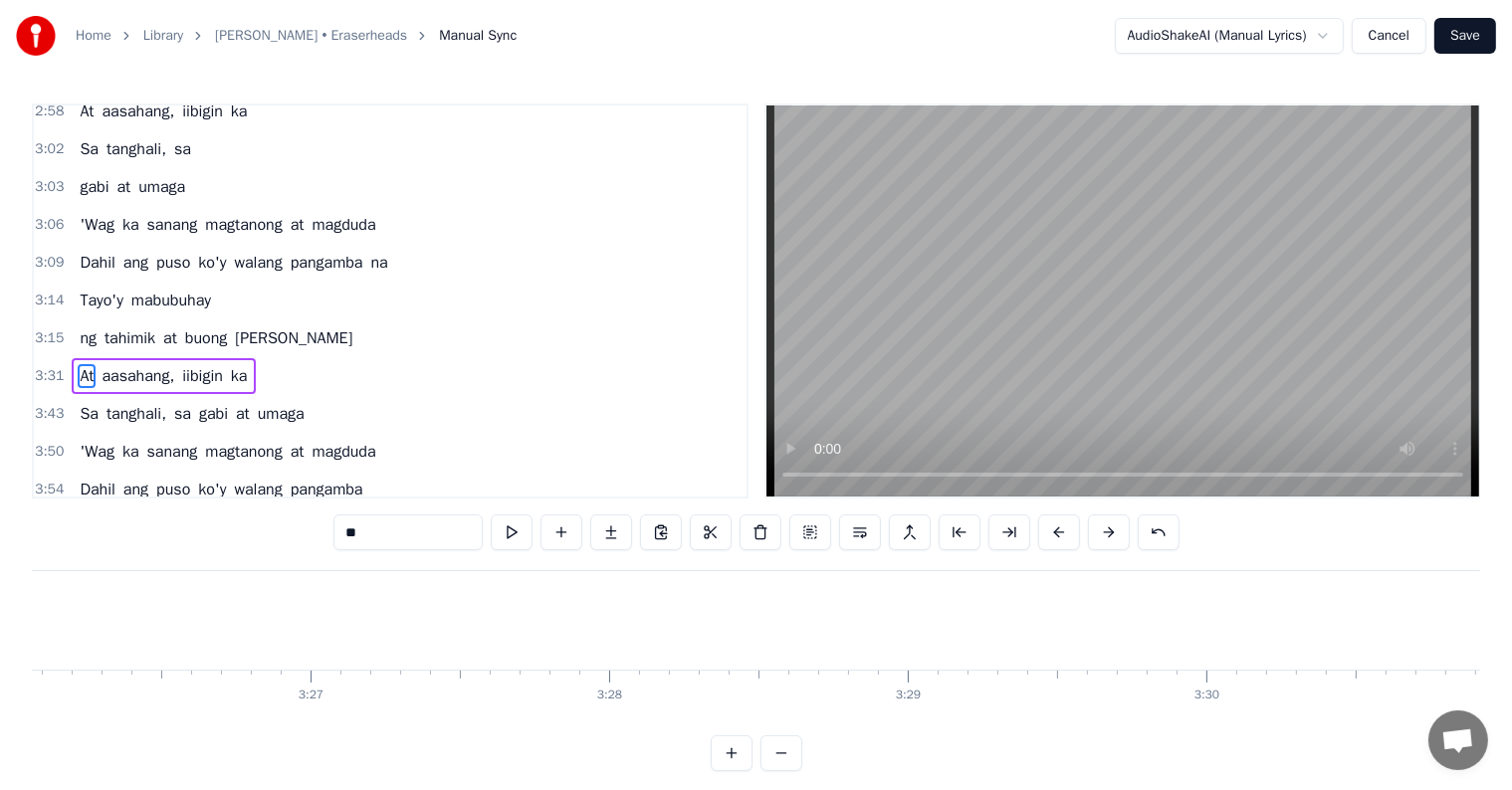click at bounding box center [1059, 532] 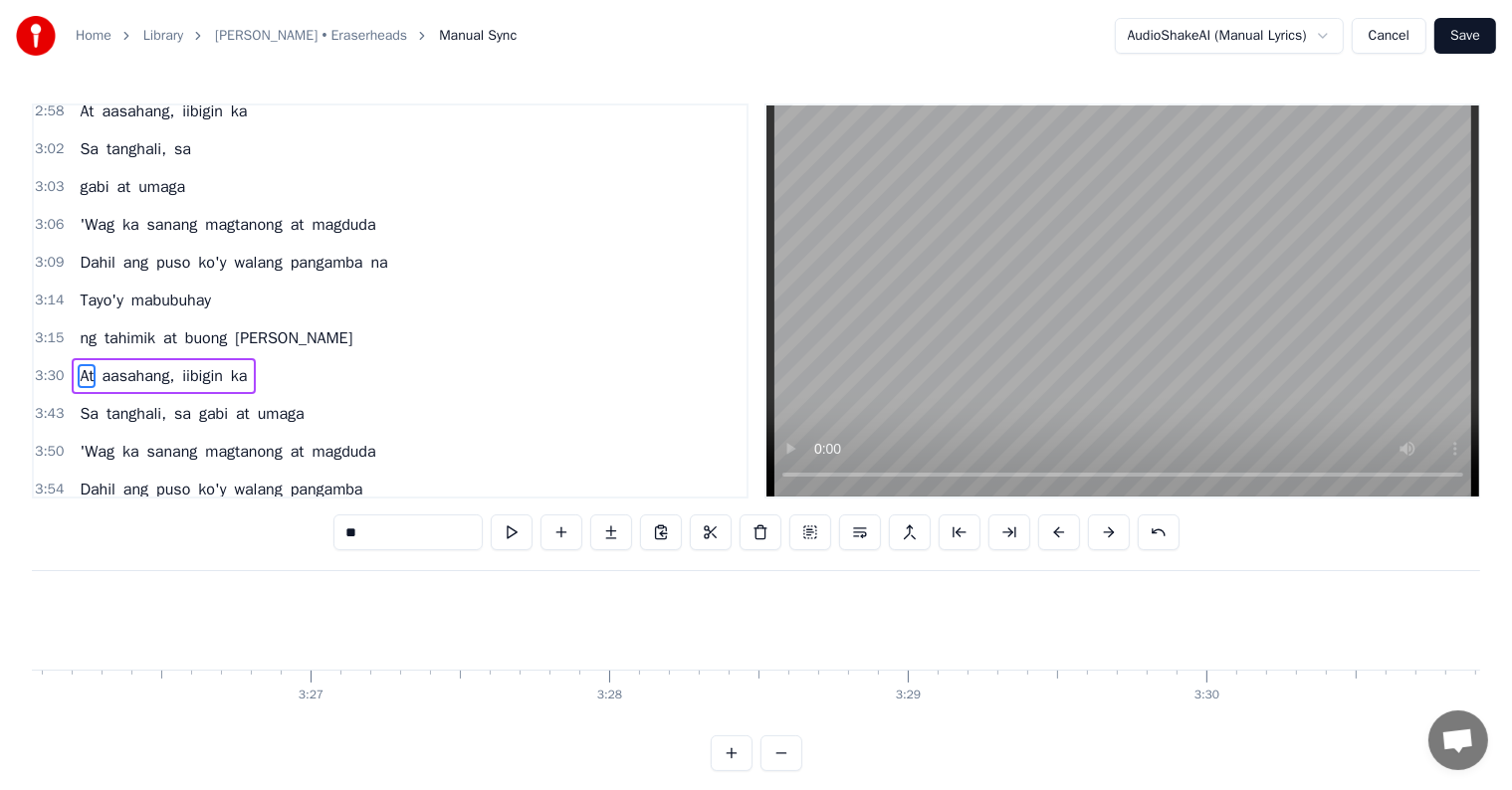 click at bounding box center (1059, 532) 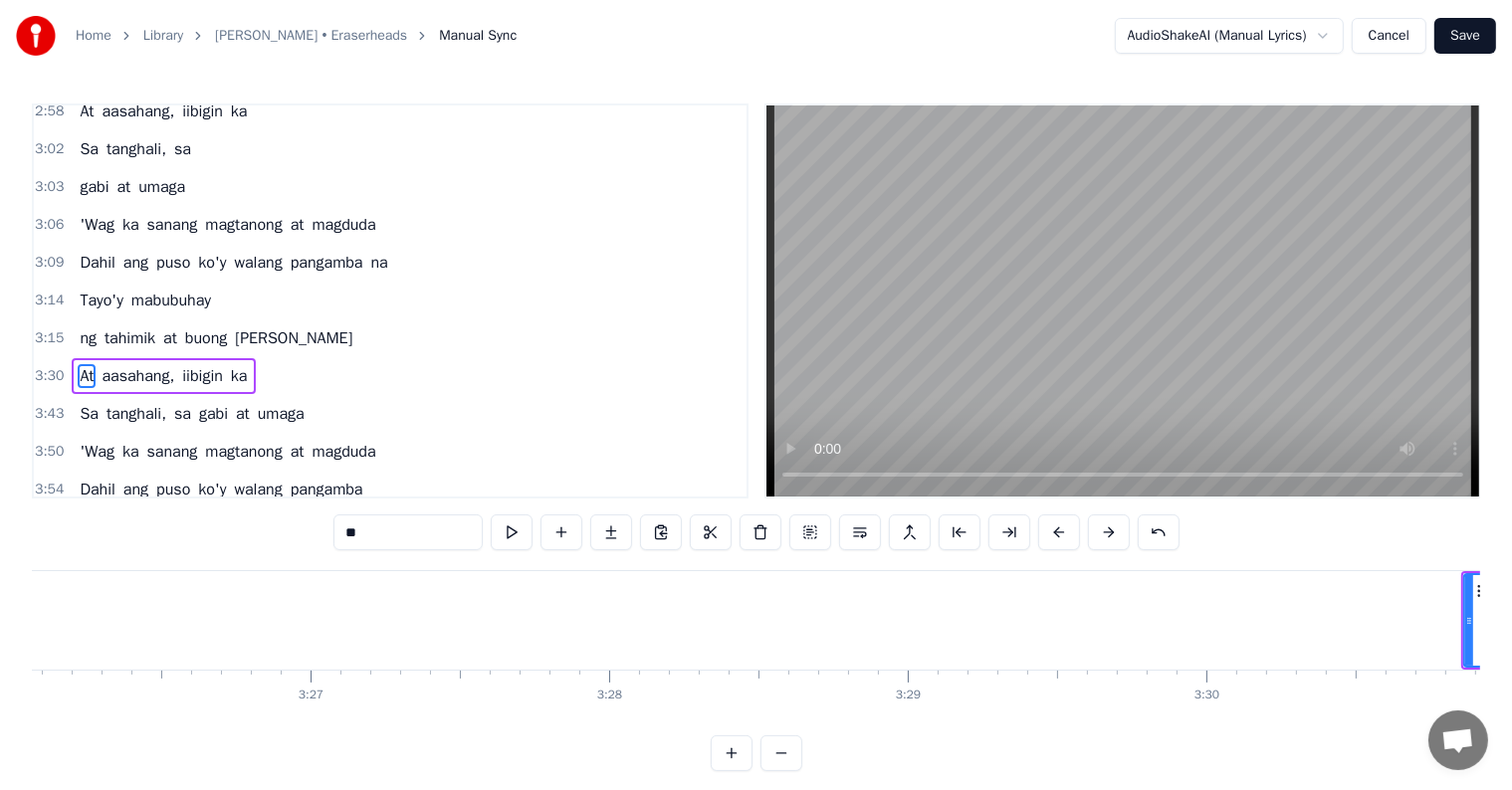 click at bounding box center (1059, 532) 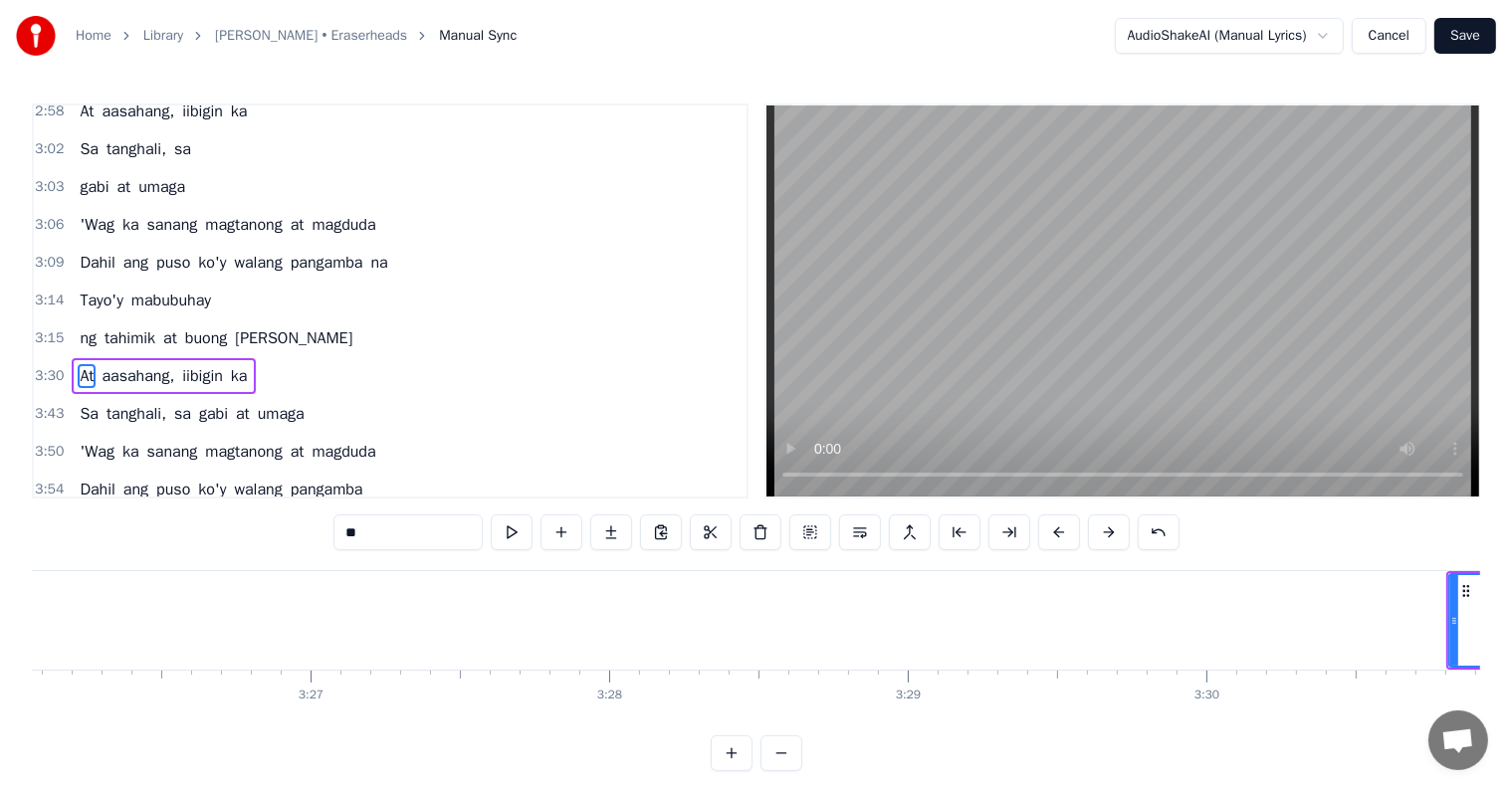 click at bounding box center (1059, 532) 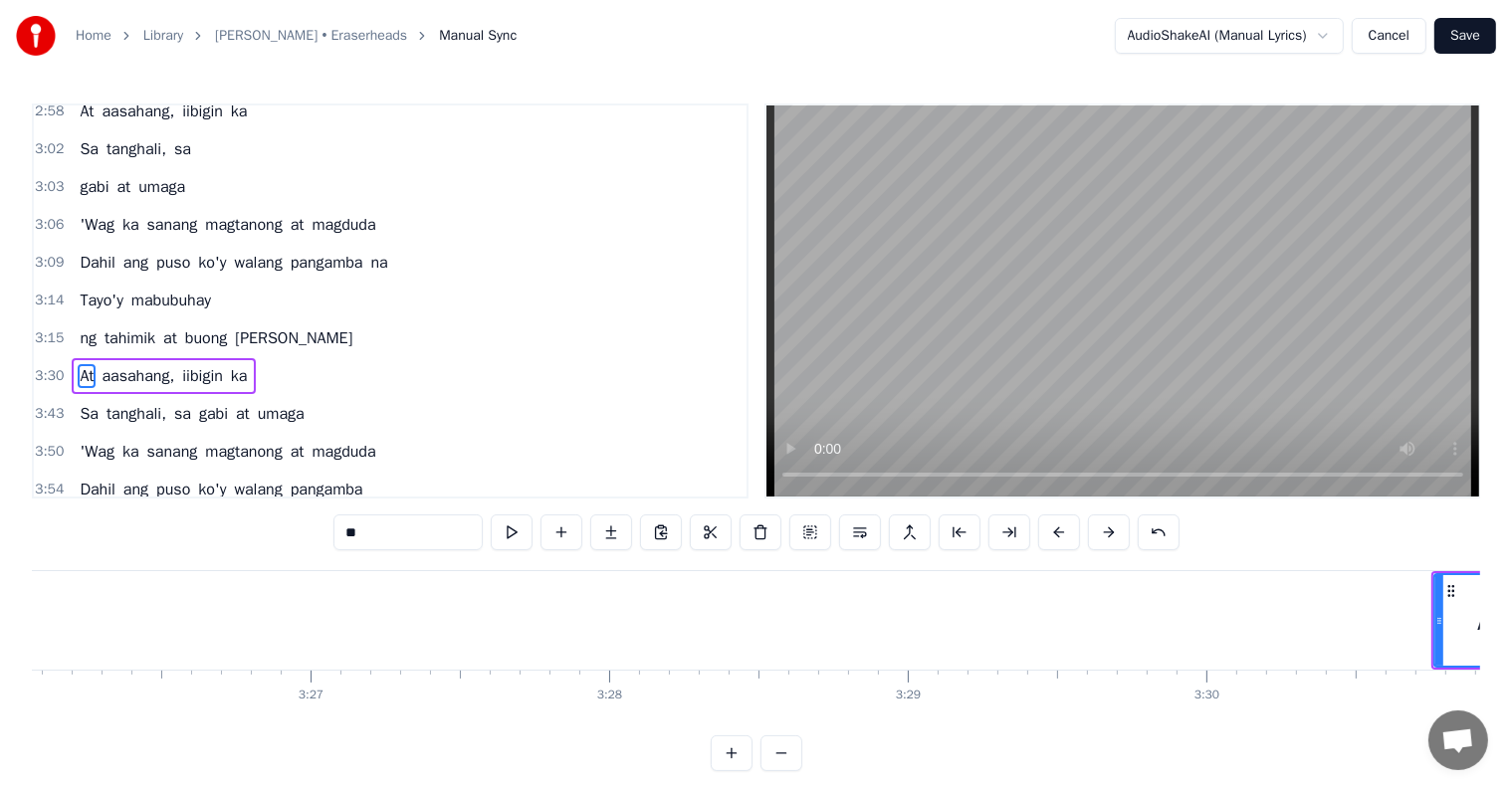 click at bounding box center [1059, 532] 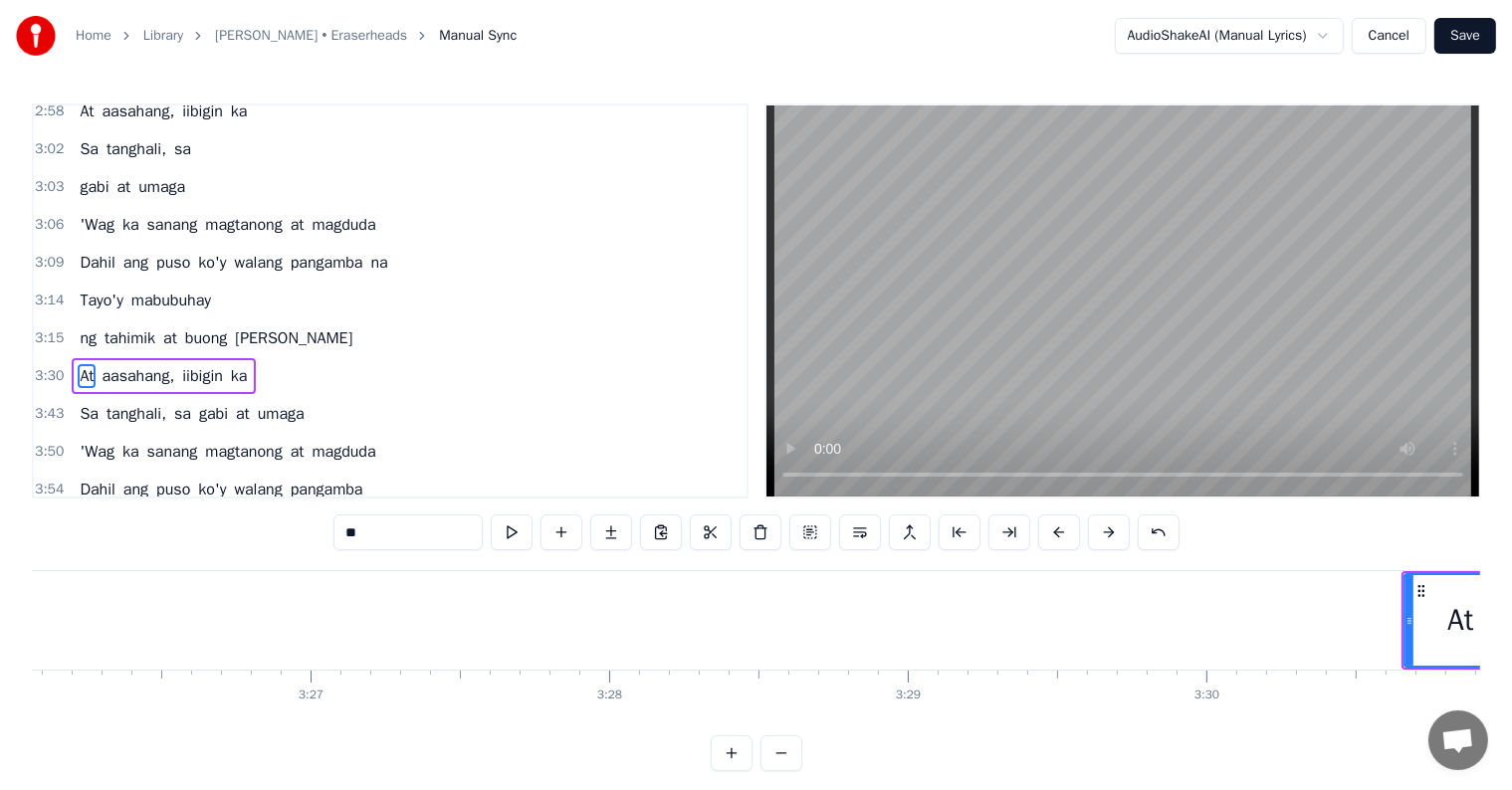 click at bounding box center [1059, 532] 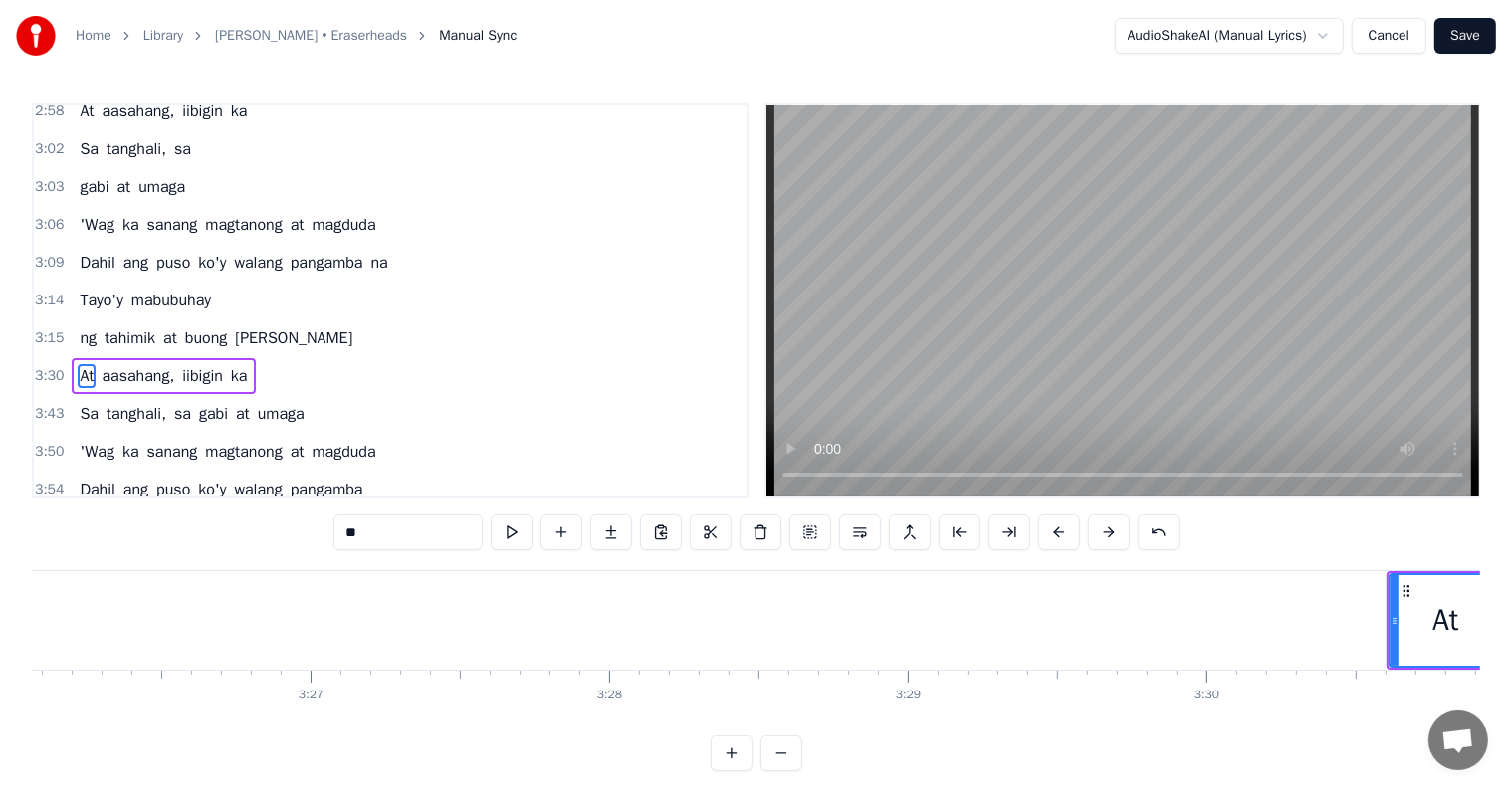 click at bounding box center [1059, 532] 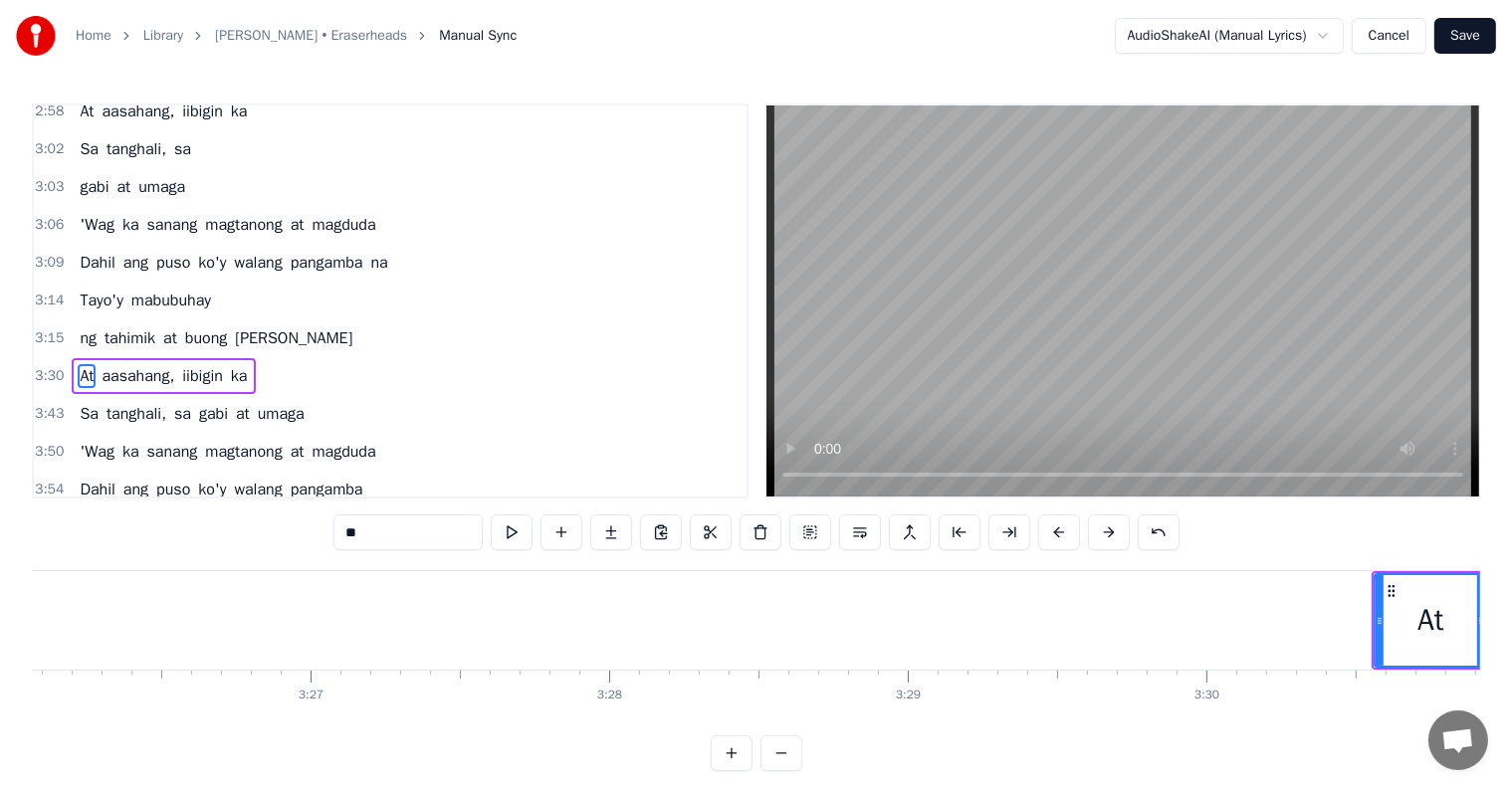 click at bounding box center [1059, 532] 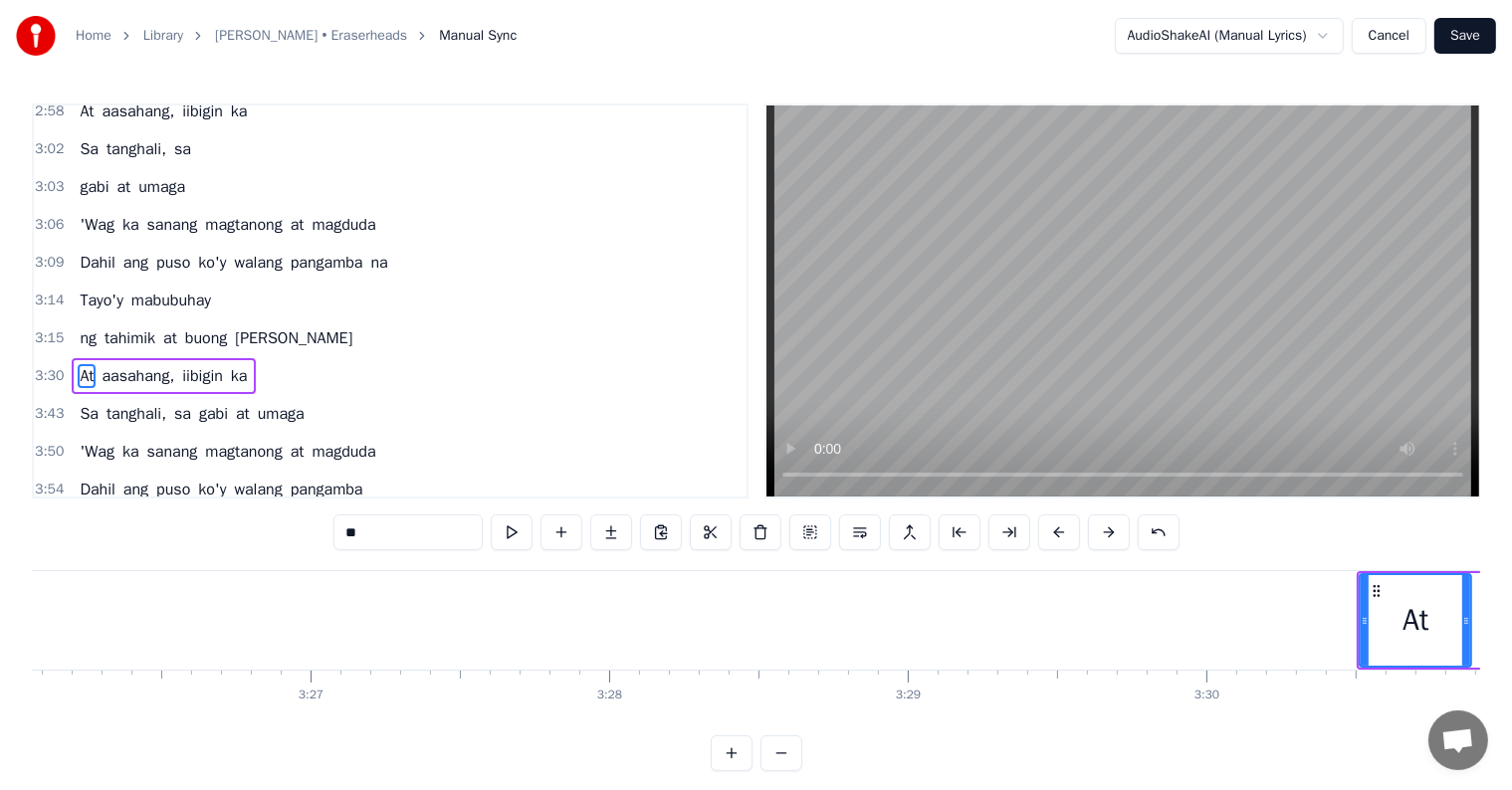 click at bounding box center [1059, 532] 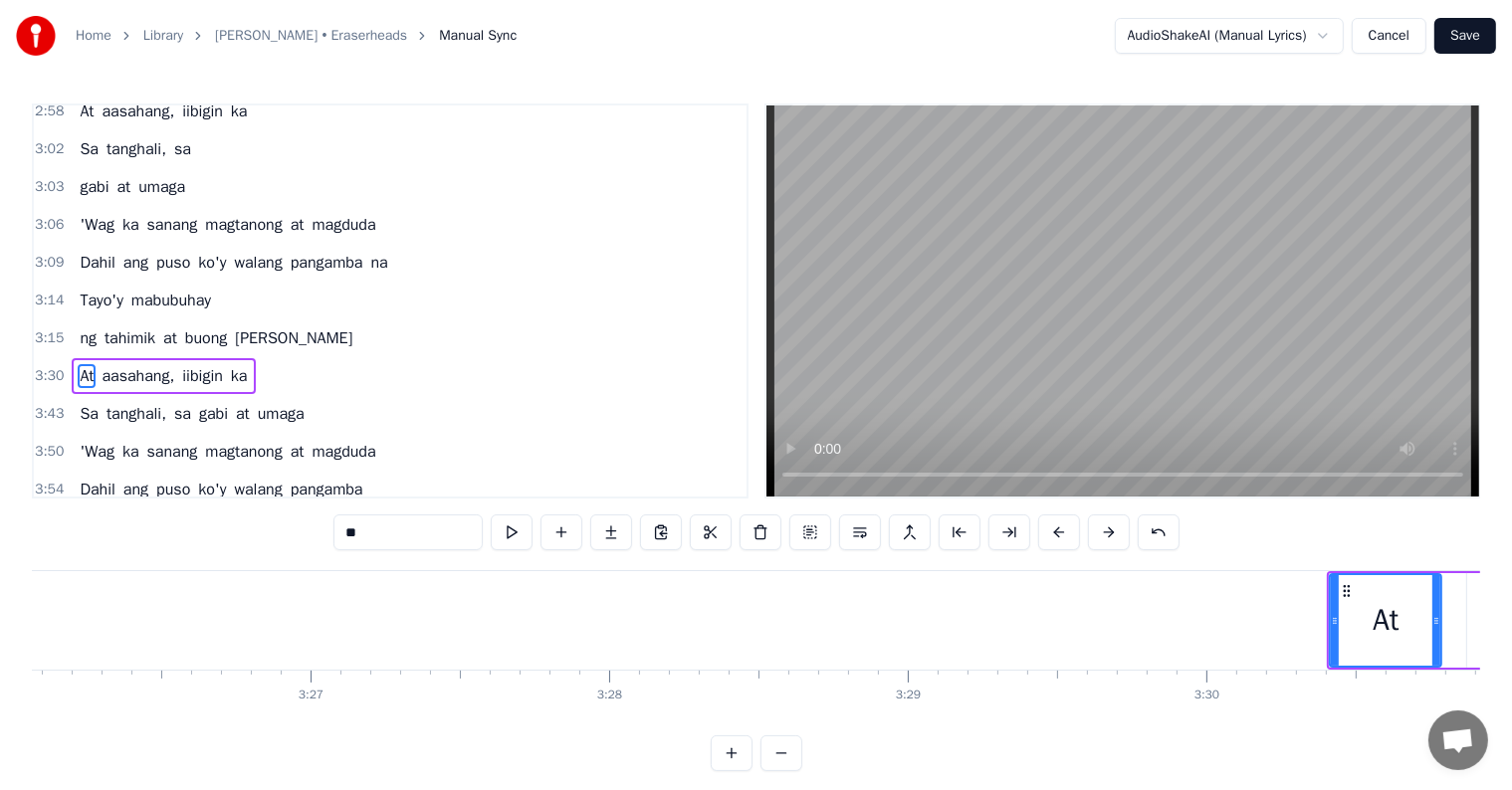 click at bounding box center (1059, 532) 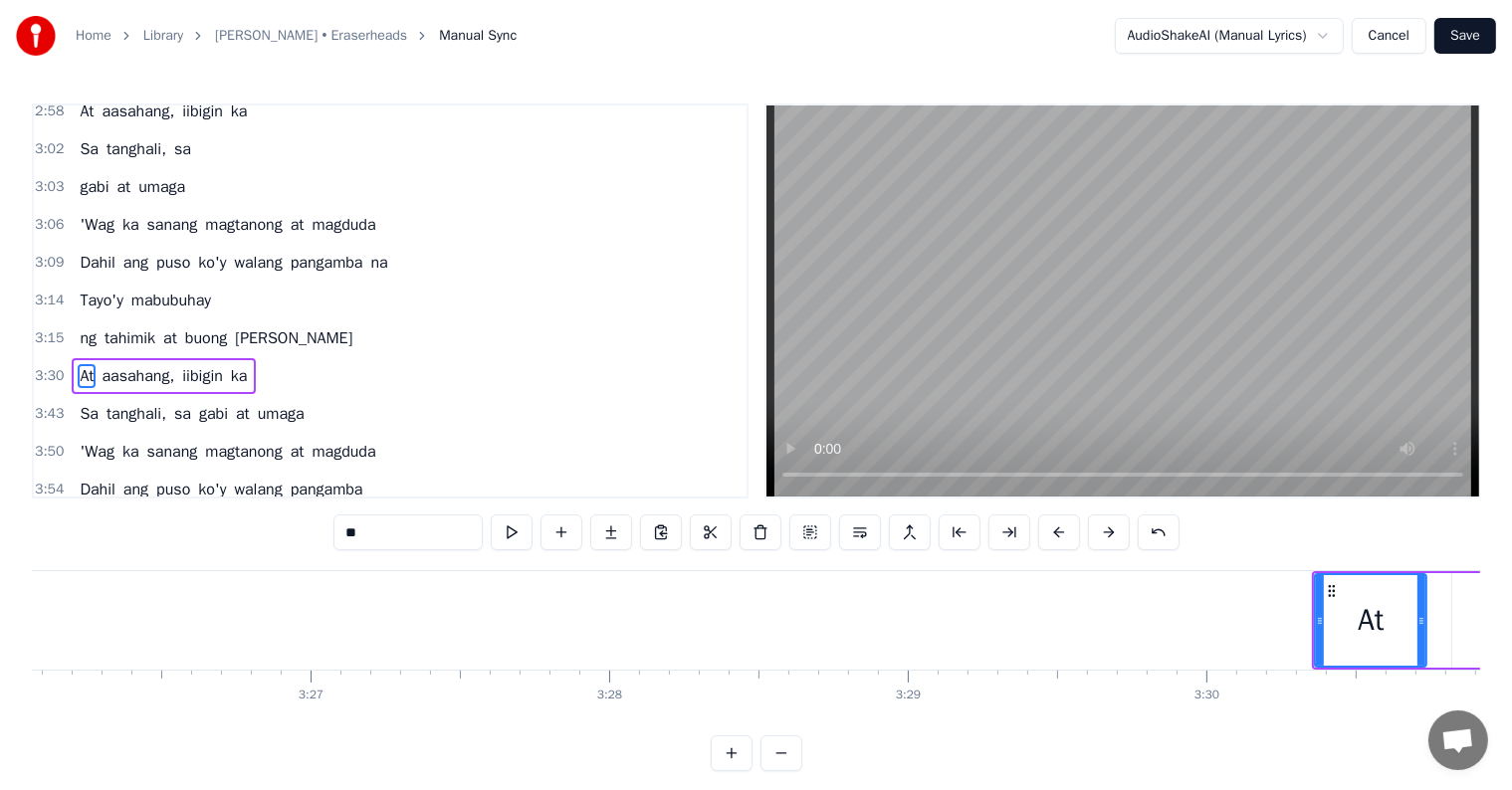 click at bounding box center [1059, 532] 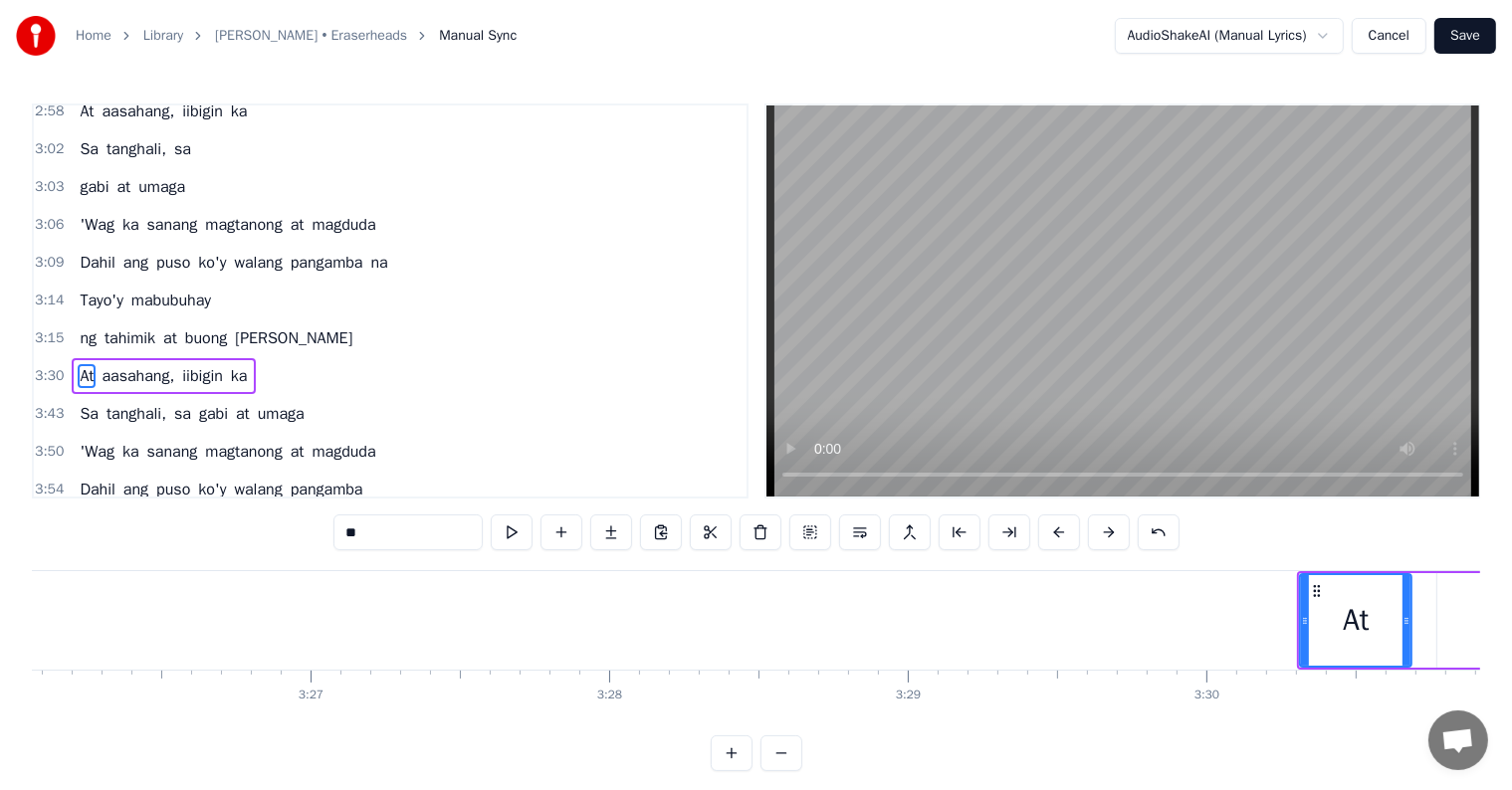 click at bounding box center [1059, 532] 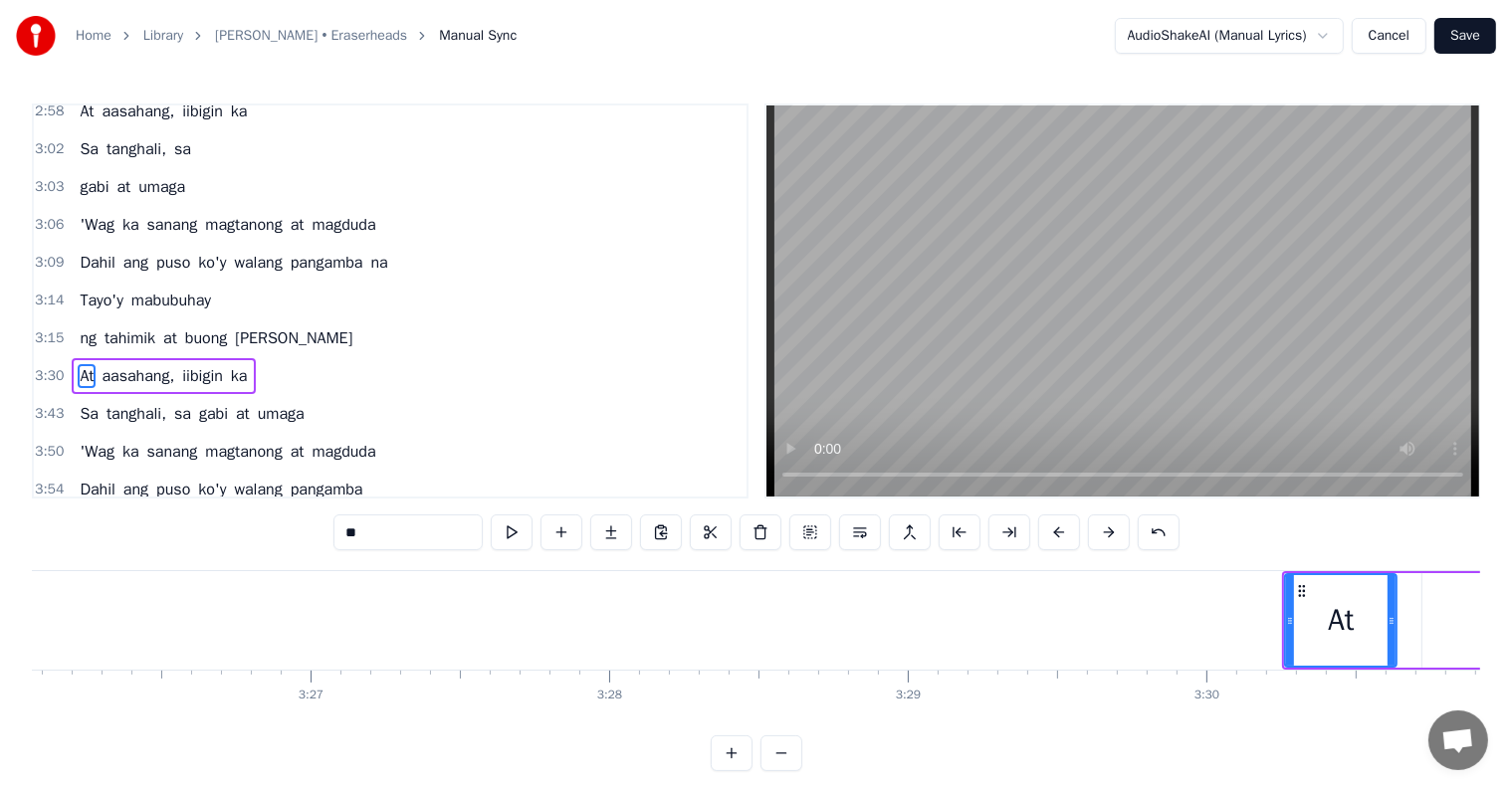 click at bounding box center (1059, 532) 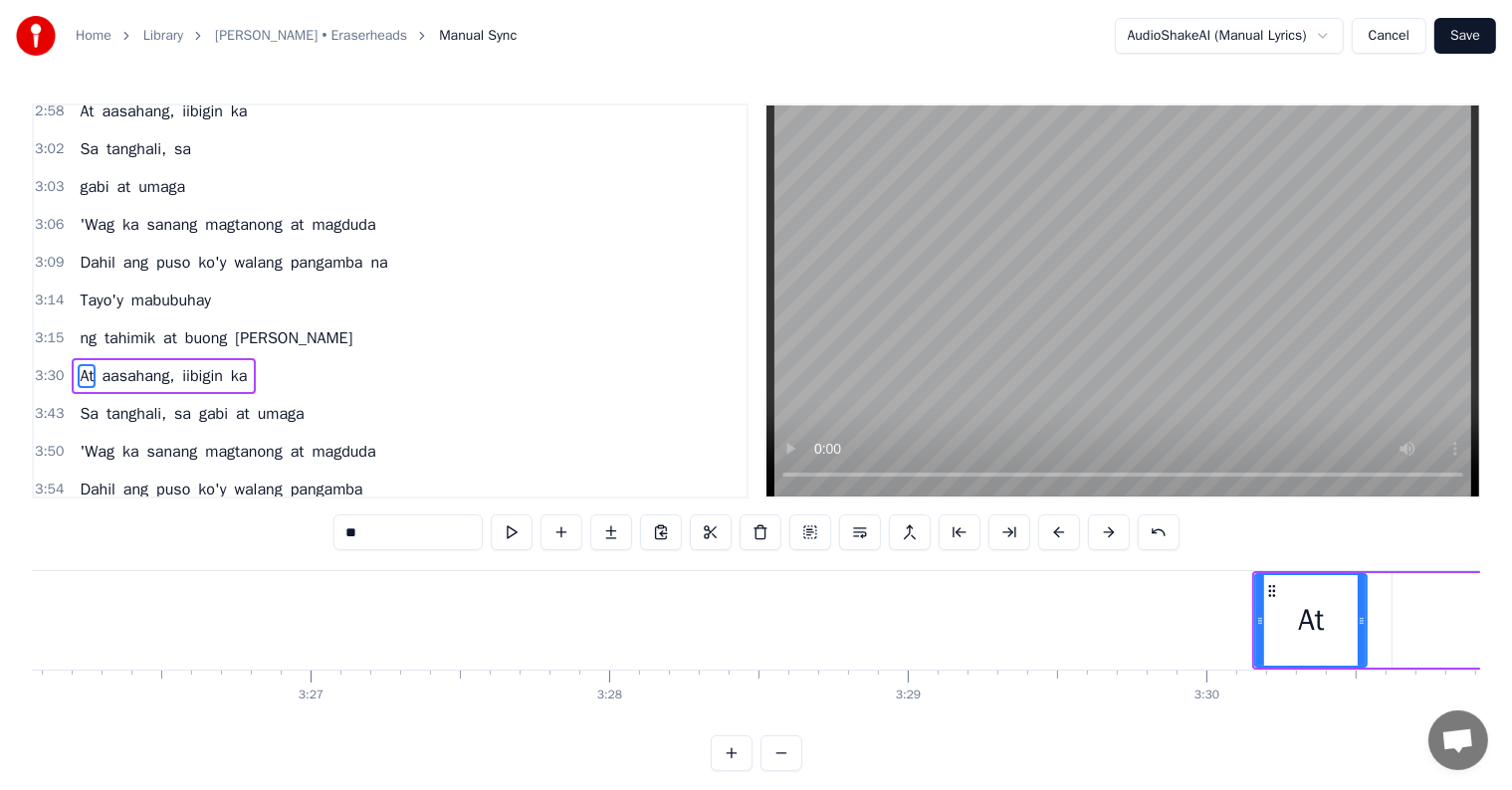 click at bounding box center [1059, 532] 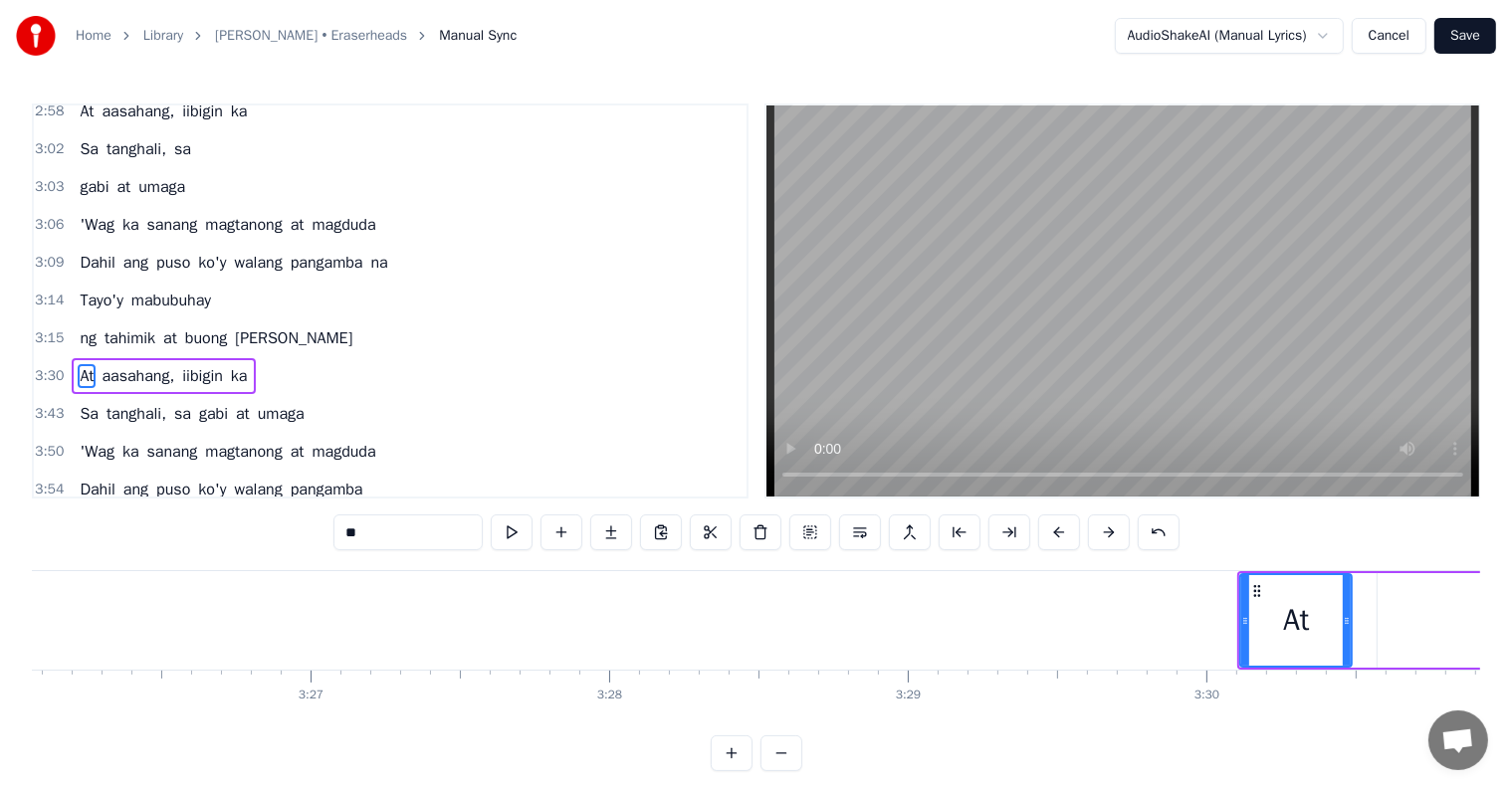 click at bounding box center [1059, 532] 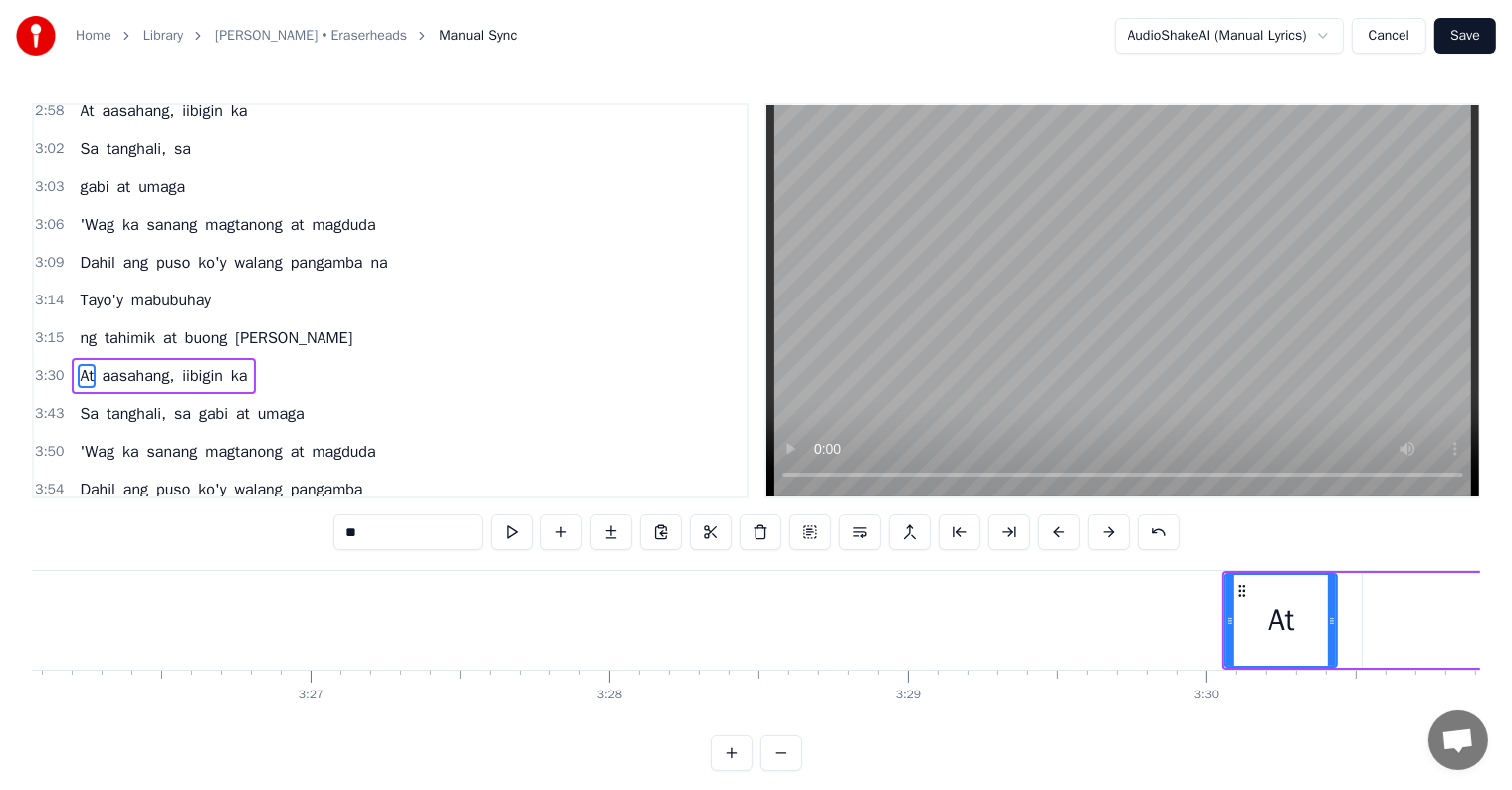 click at bounding box center [1059, 532] 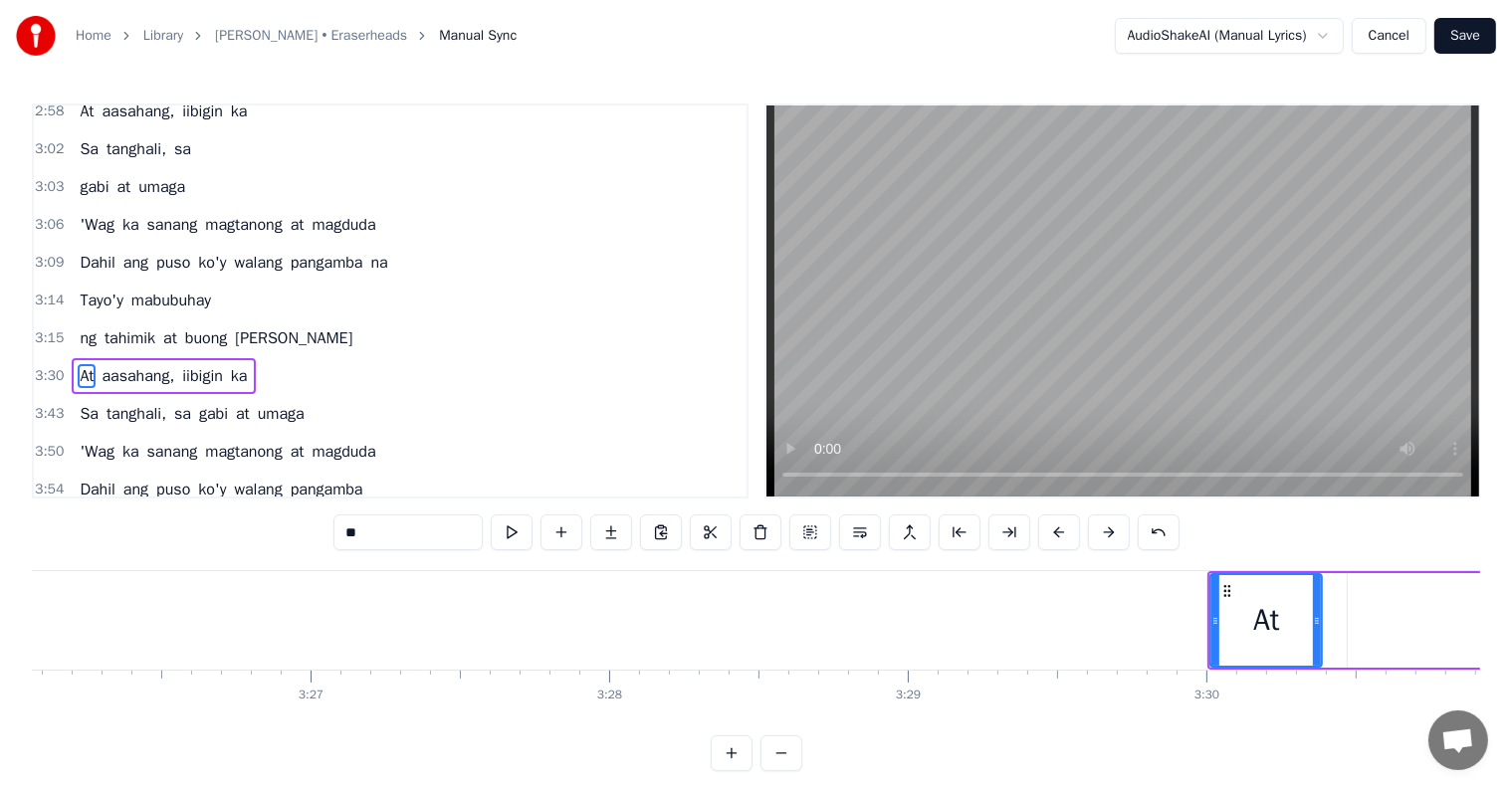 click at bounding box center (1059, 532) 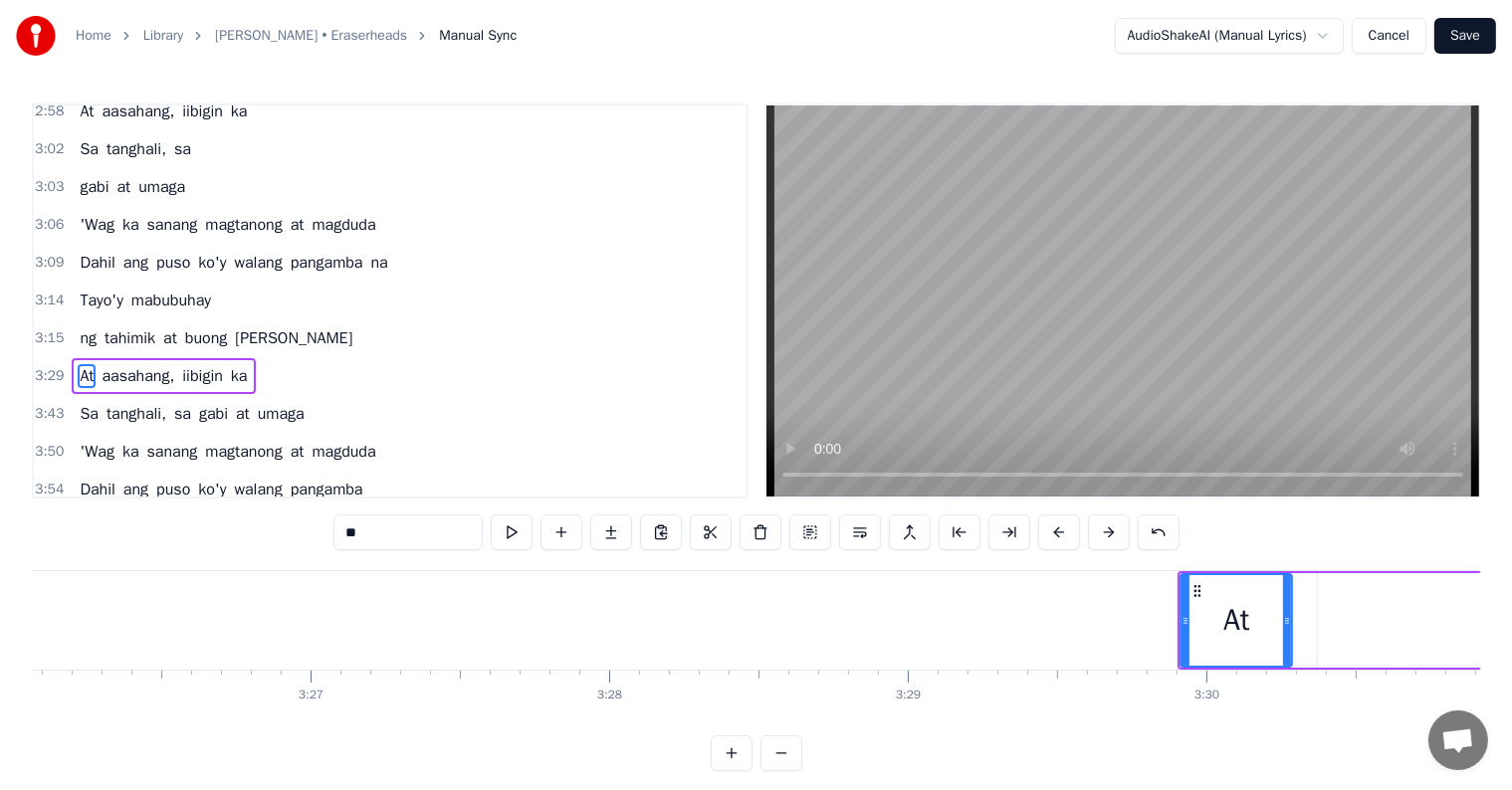 click at bounding box center [1059, 532] 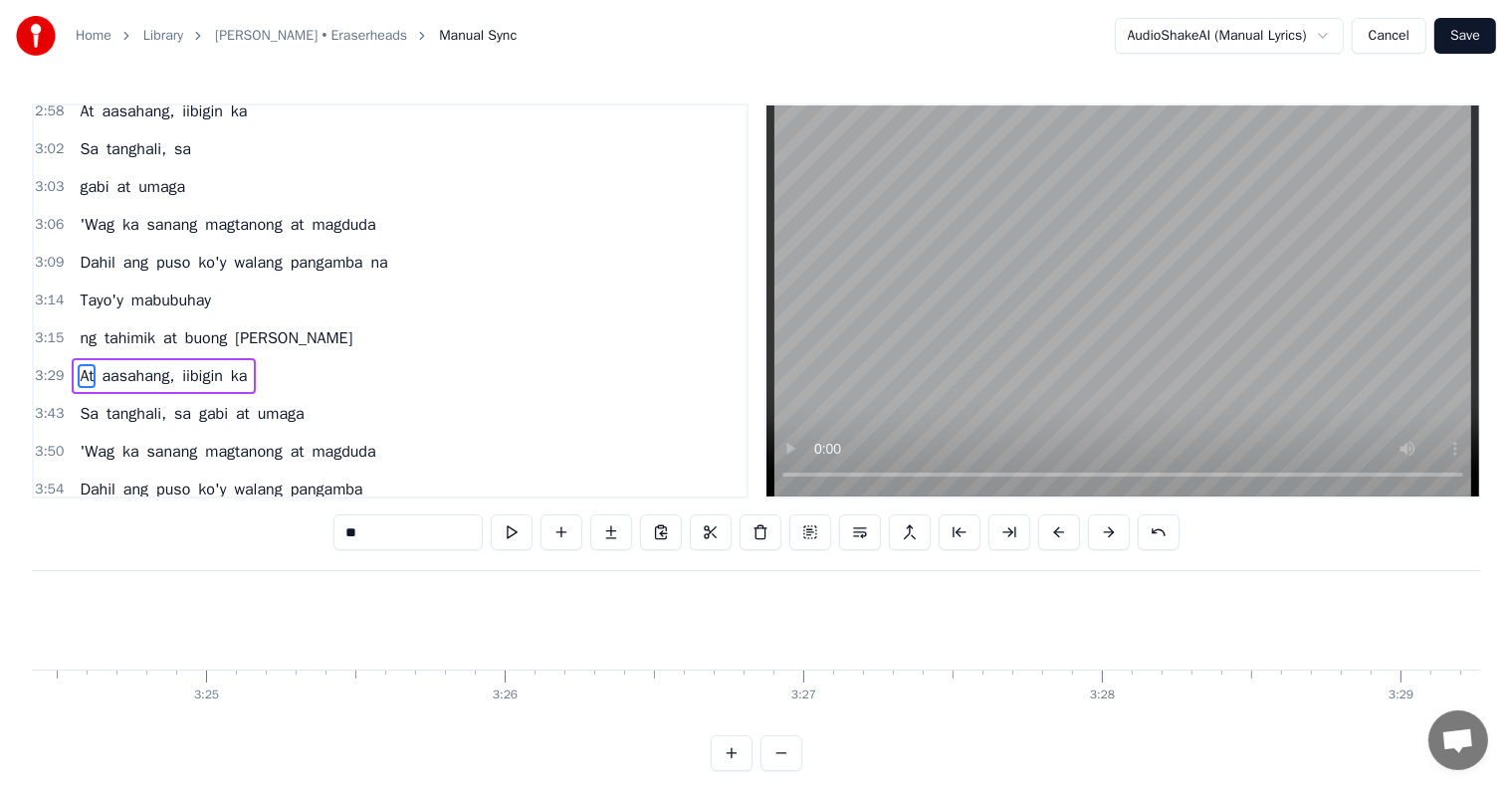 scroll, scrollTop: 0, scrollLeft: 60953, axis: horizontal 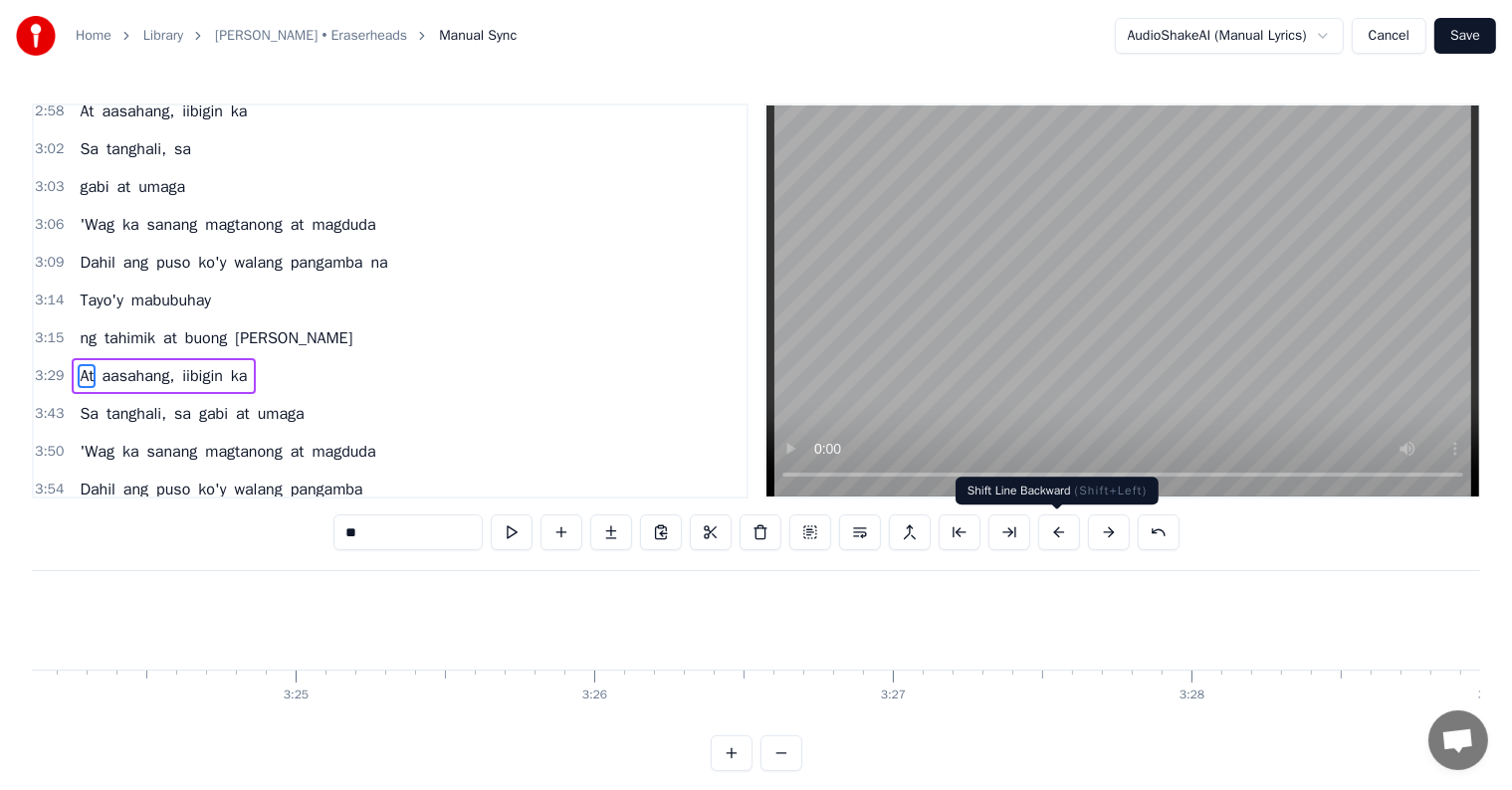 click at bounding box center (1059, 532) 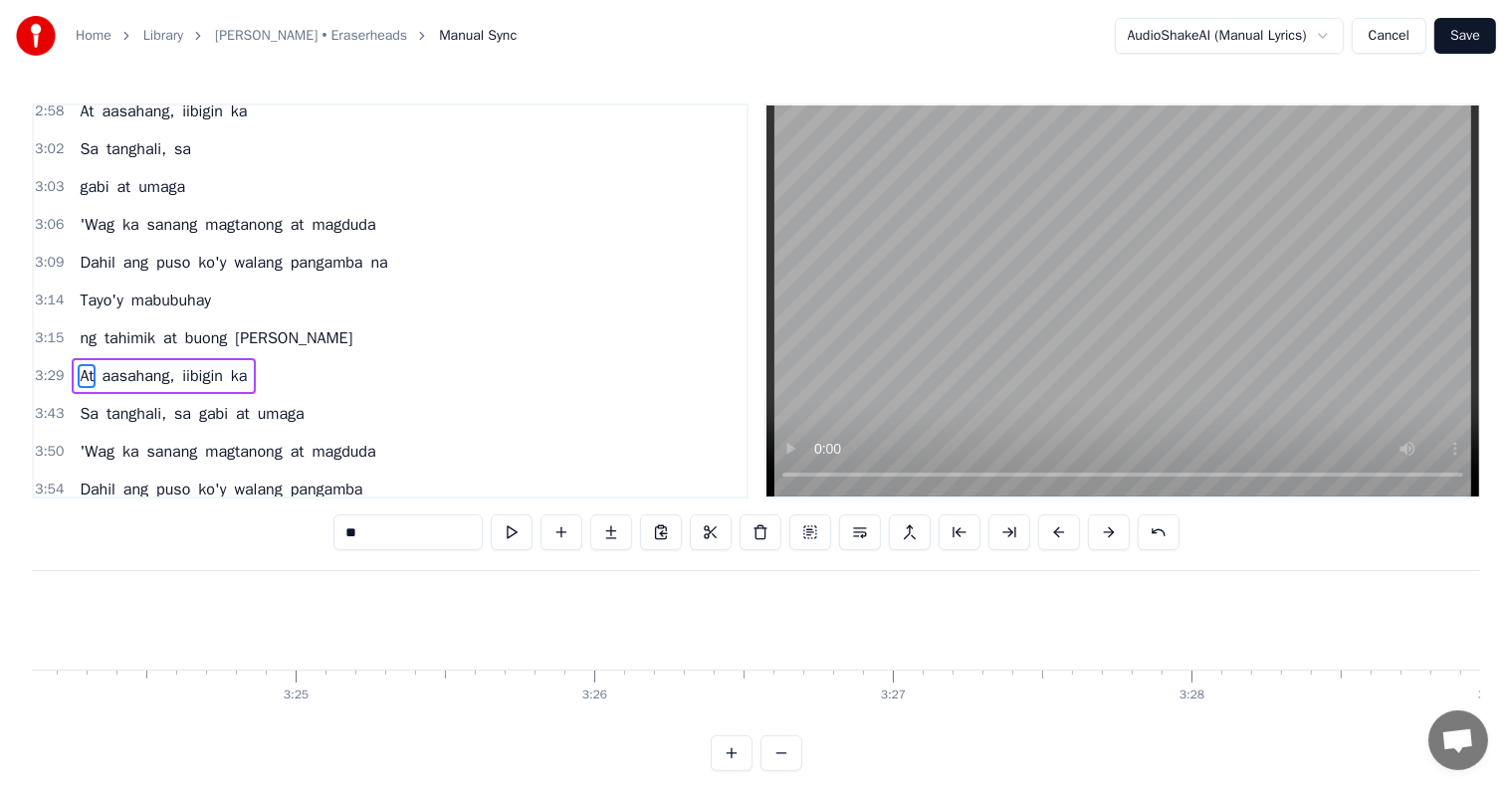 click at bounding box center (1059, 532) 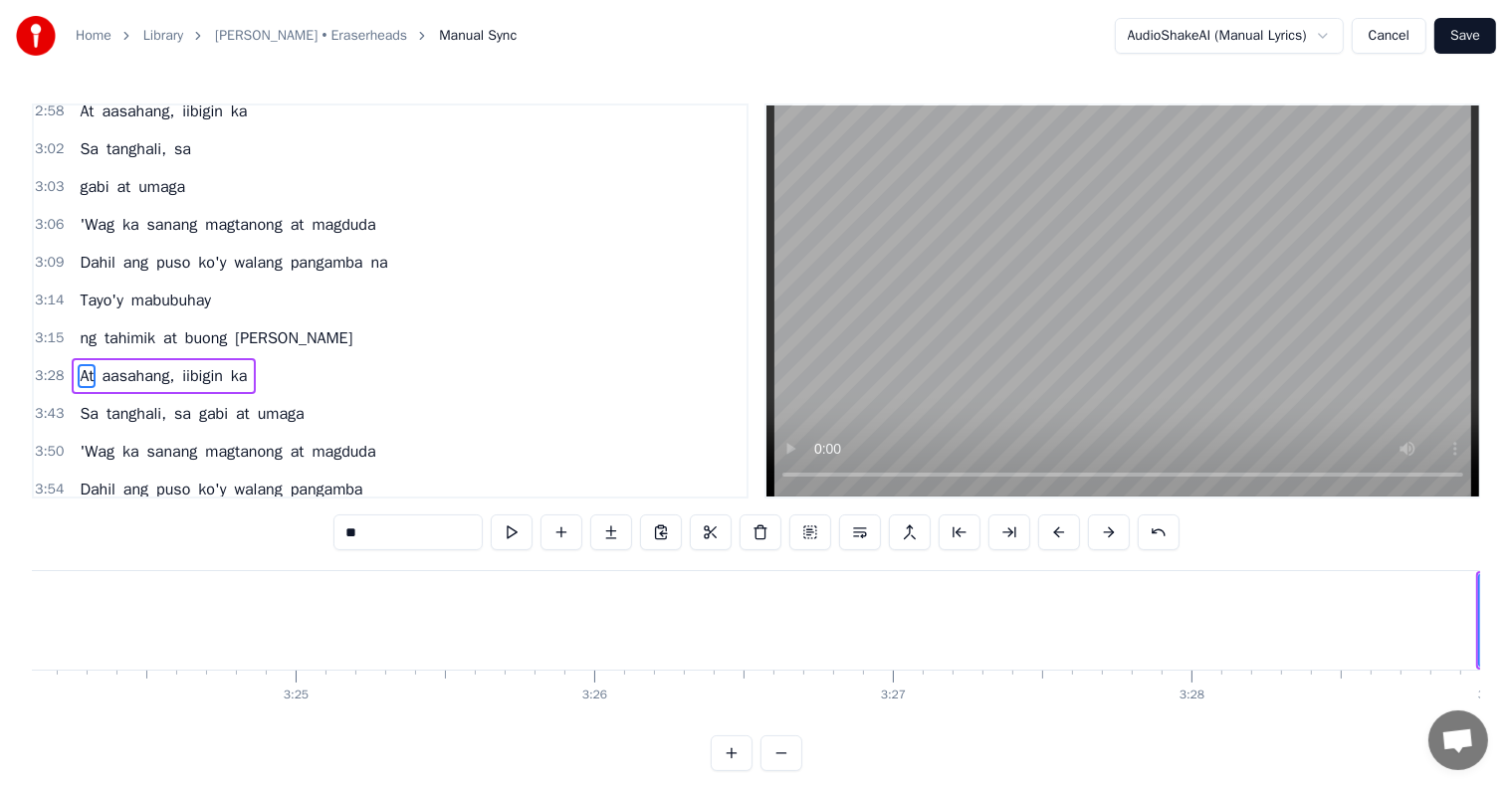 click at bounding box center [1059, 532] 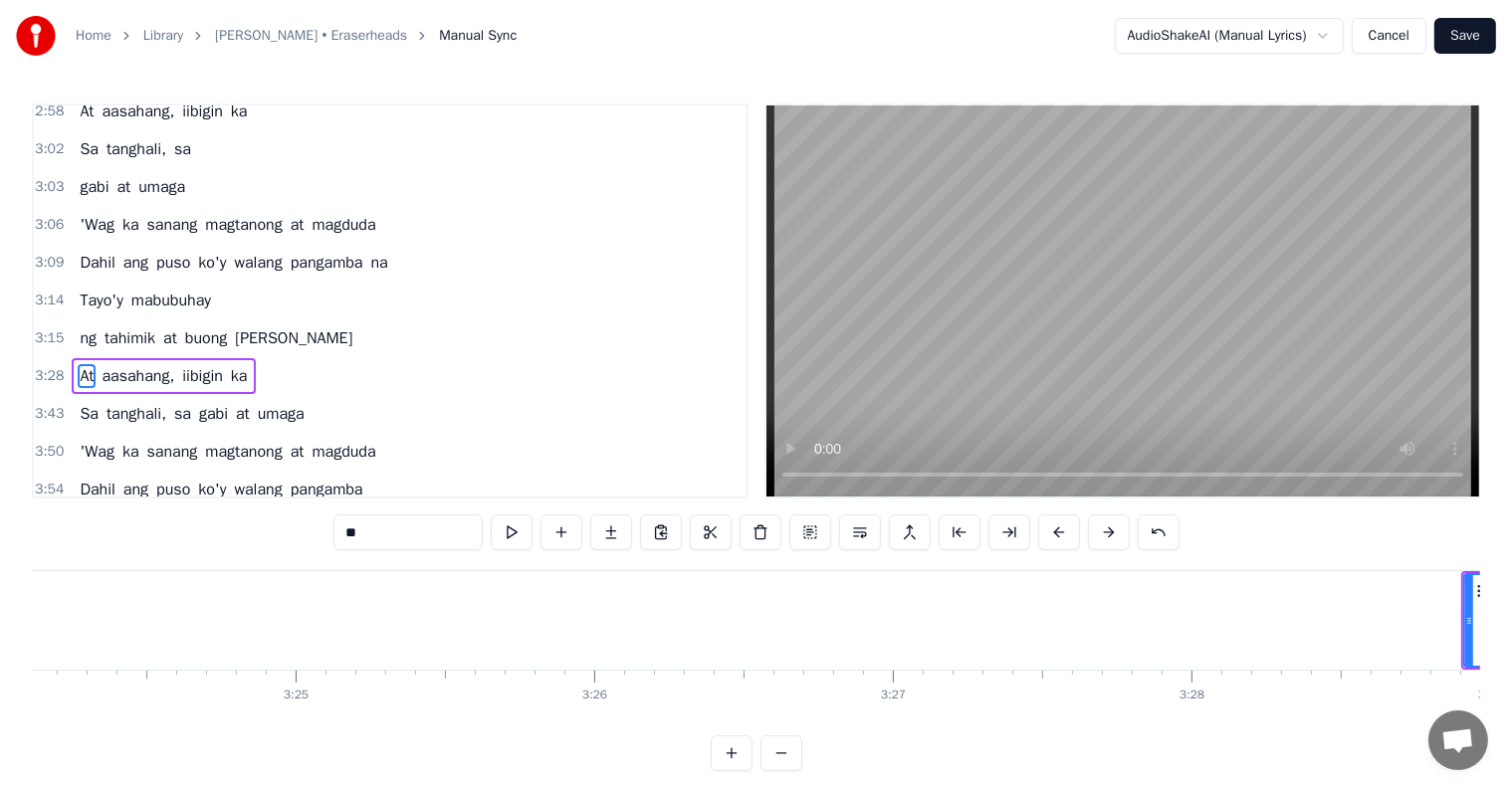 click at bounding box center [1059, 532] 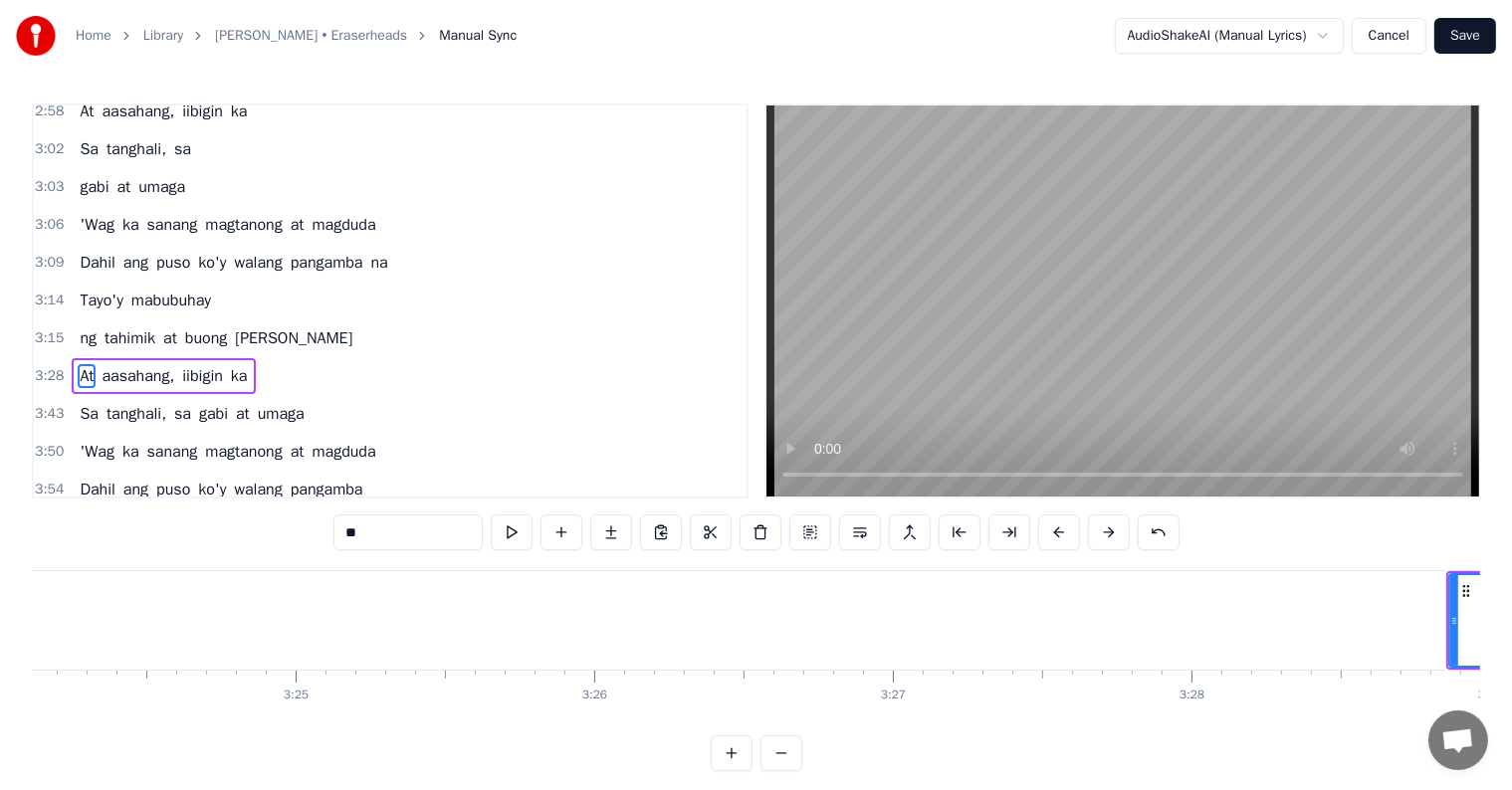 click at bounding box center [1059, 532] 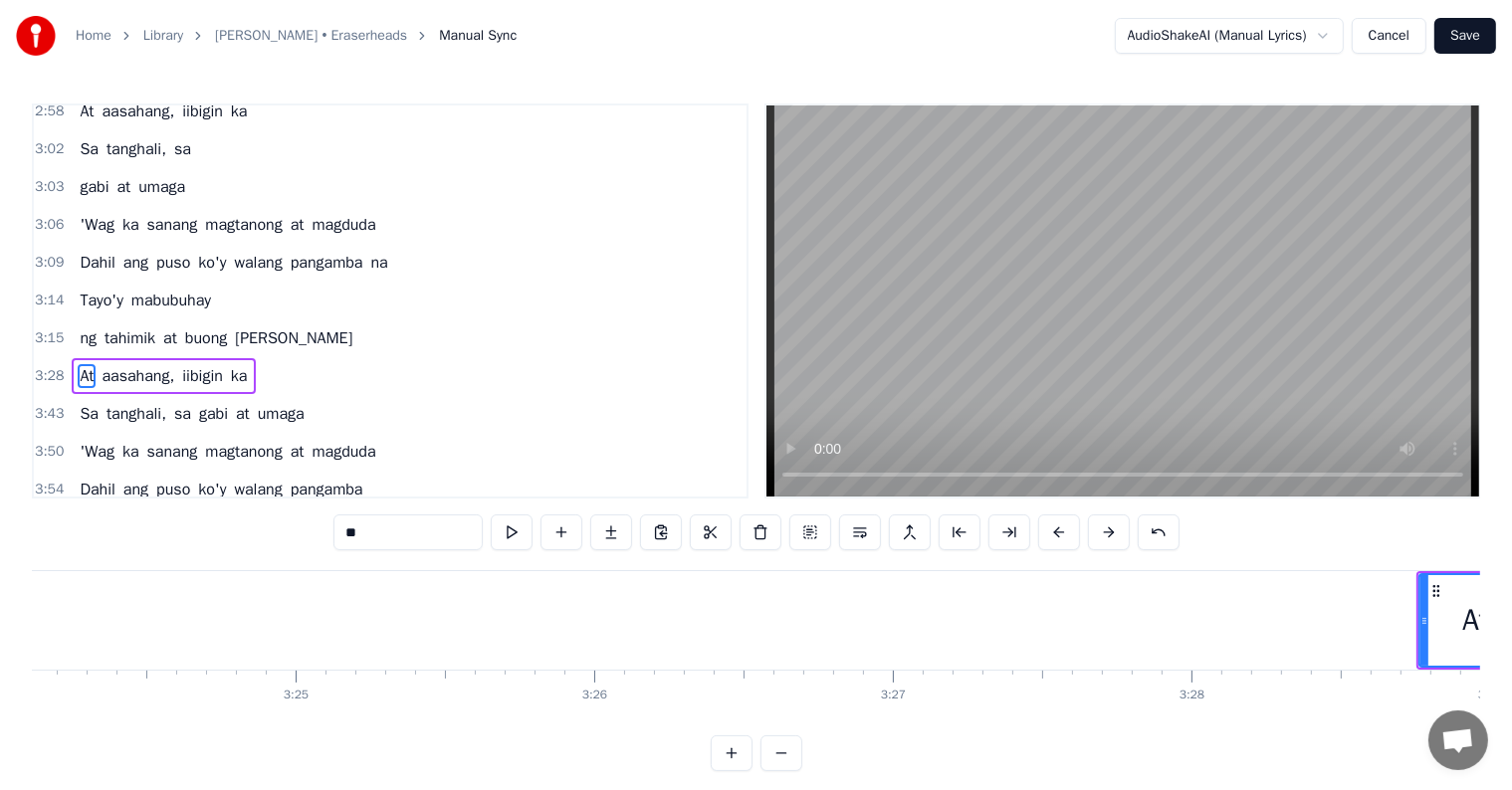 click at bounding box center (1059, 532) 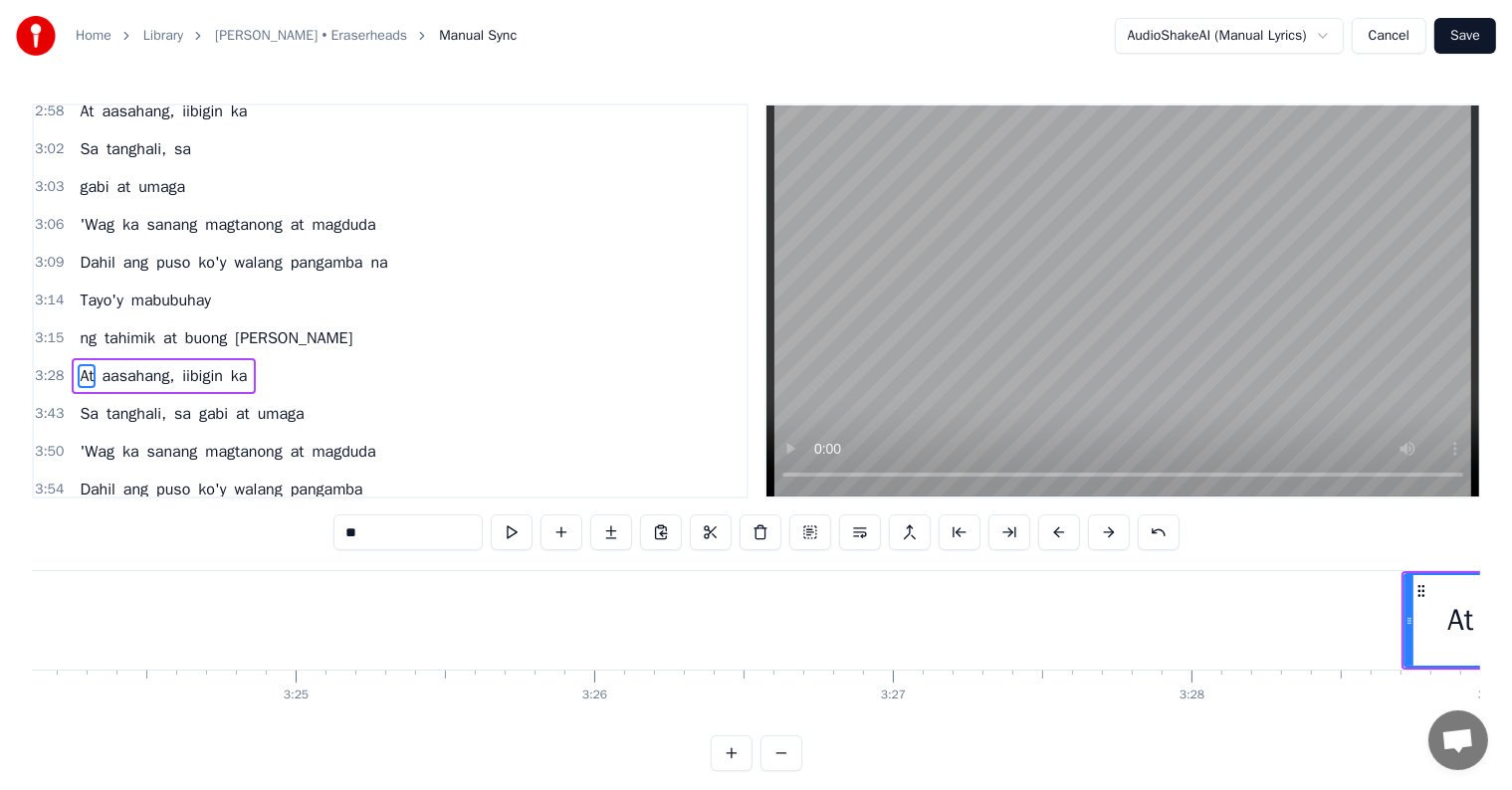 click at bounding box center (1059, 532) 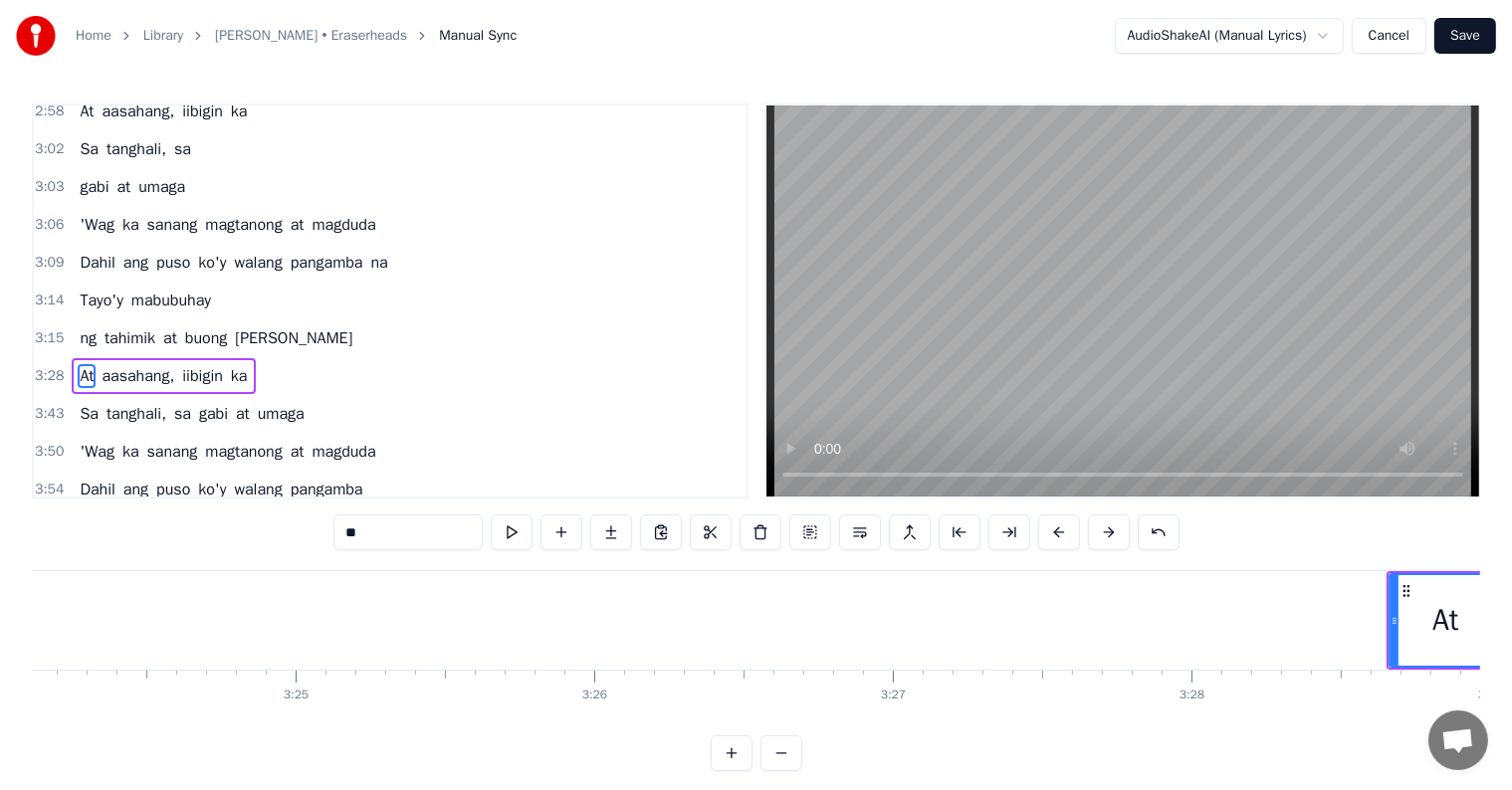 click at bounding box center [1059, 532] 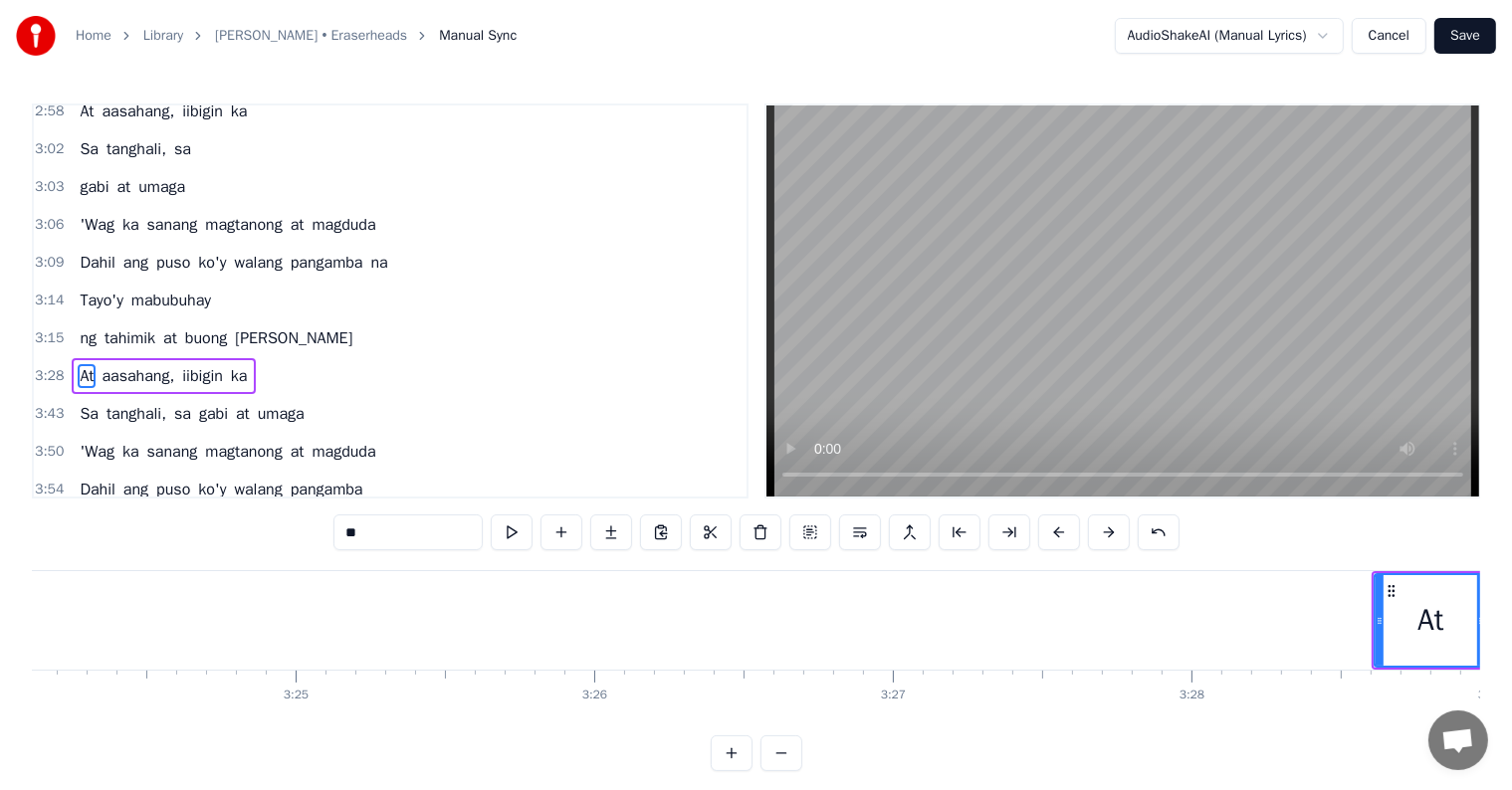 click at bounding box center (1059, 532) 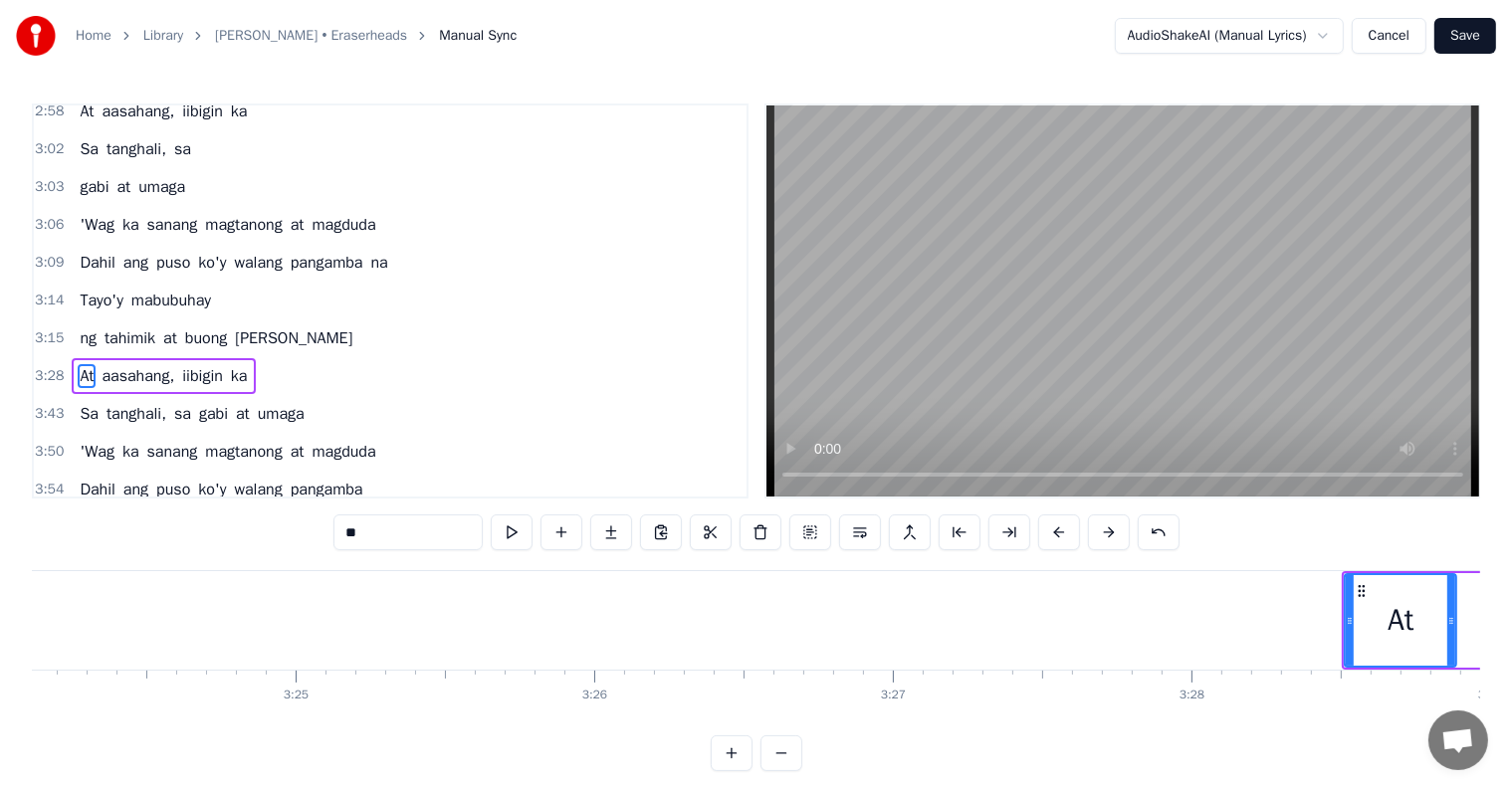 click at bounding box center (1059, 532) 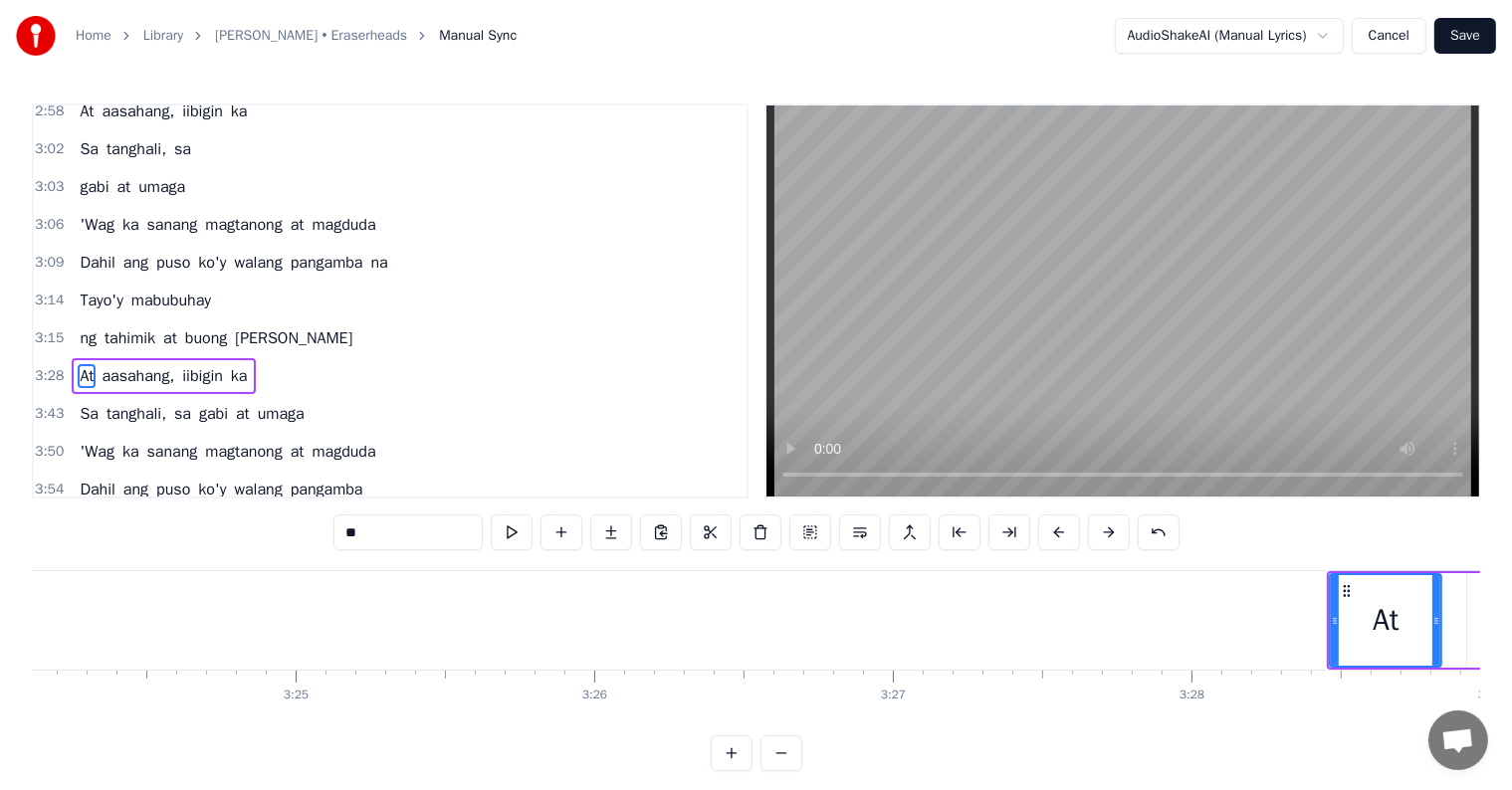 click at bounding box center (1059, 532) 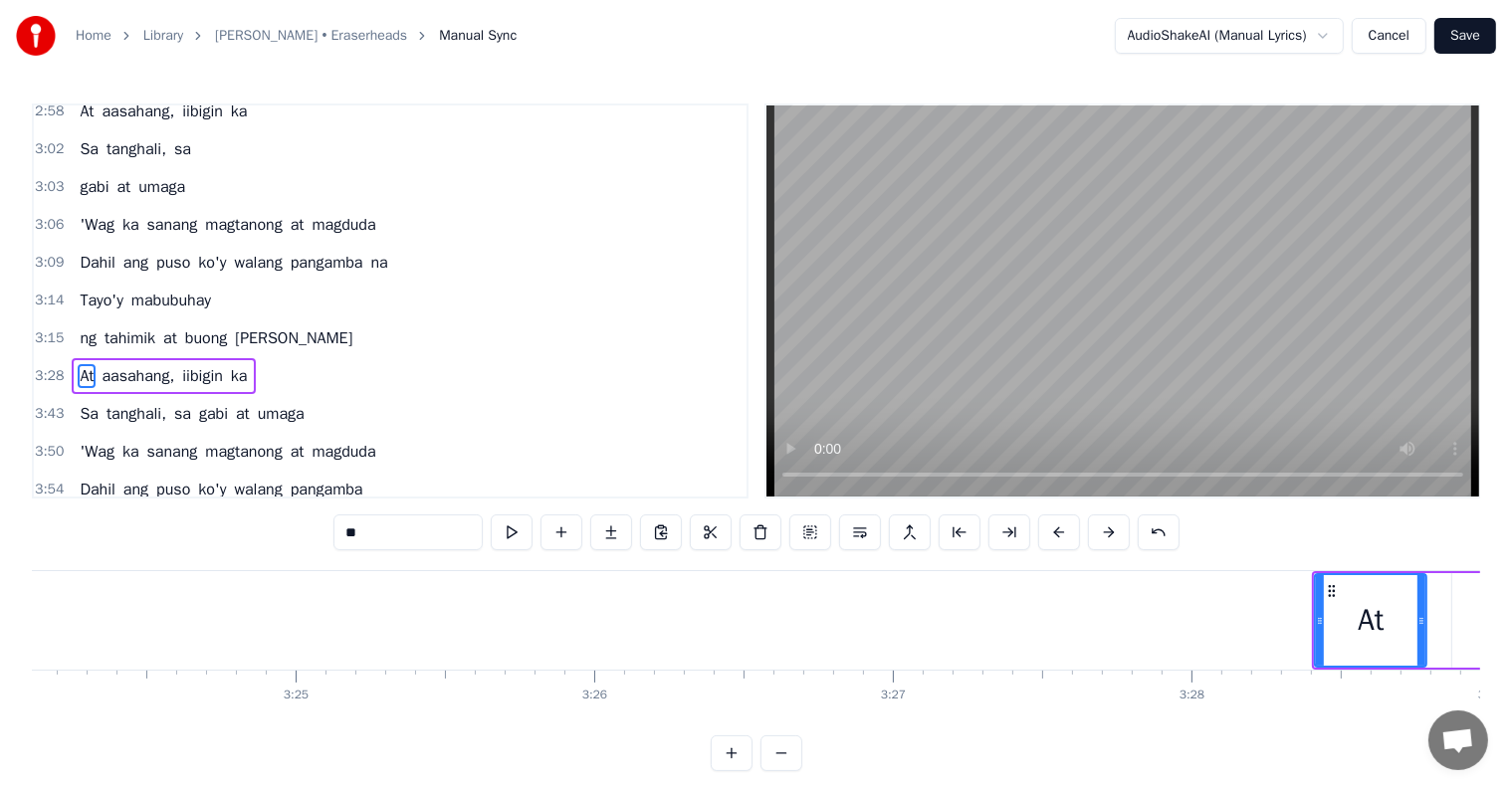 click at bounding box center (1059, 532) 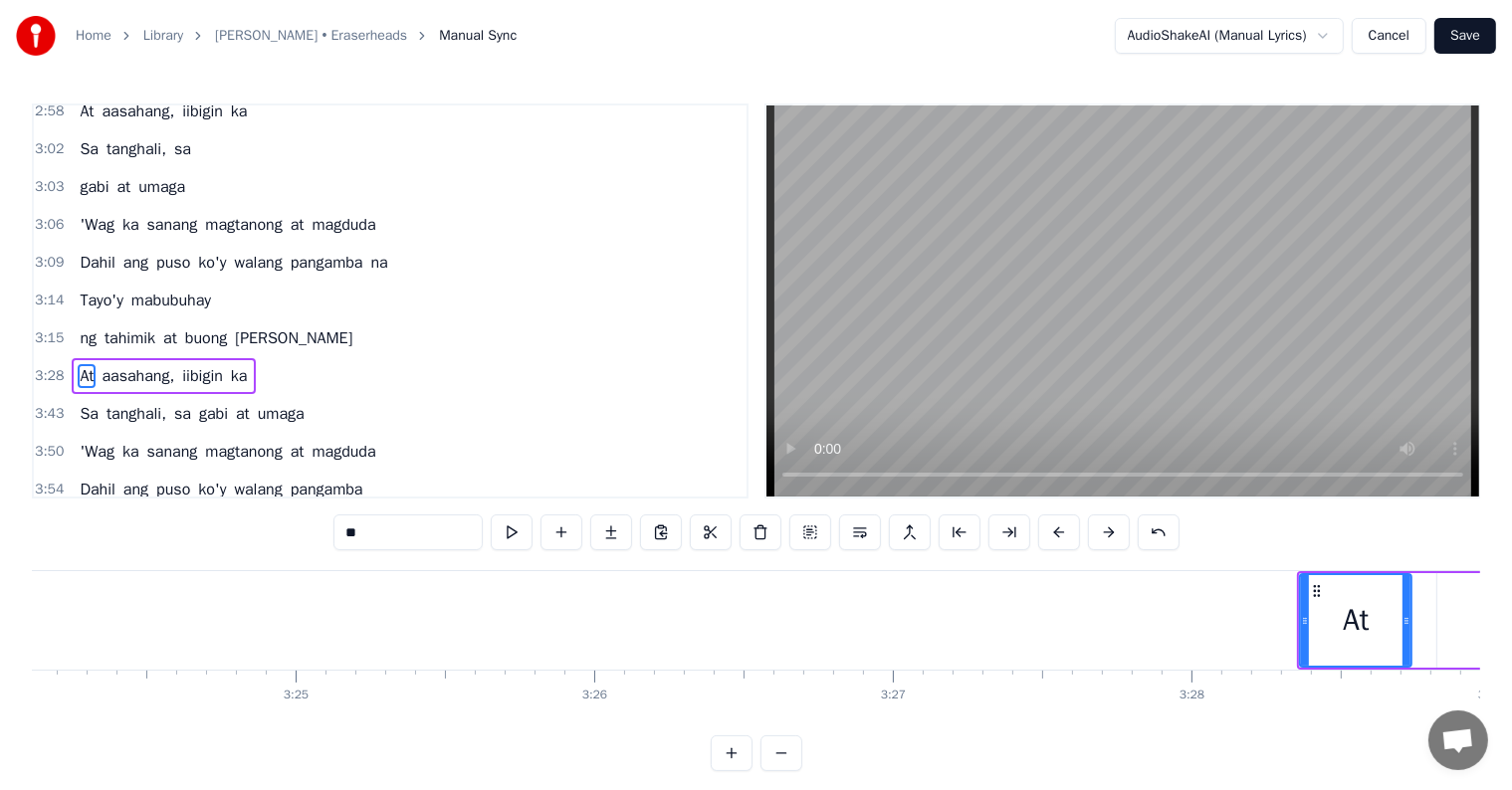 click at bounding box center (1059, 532) 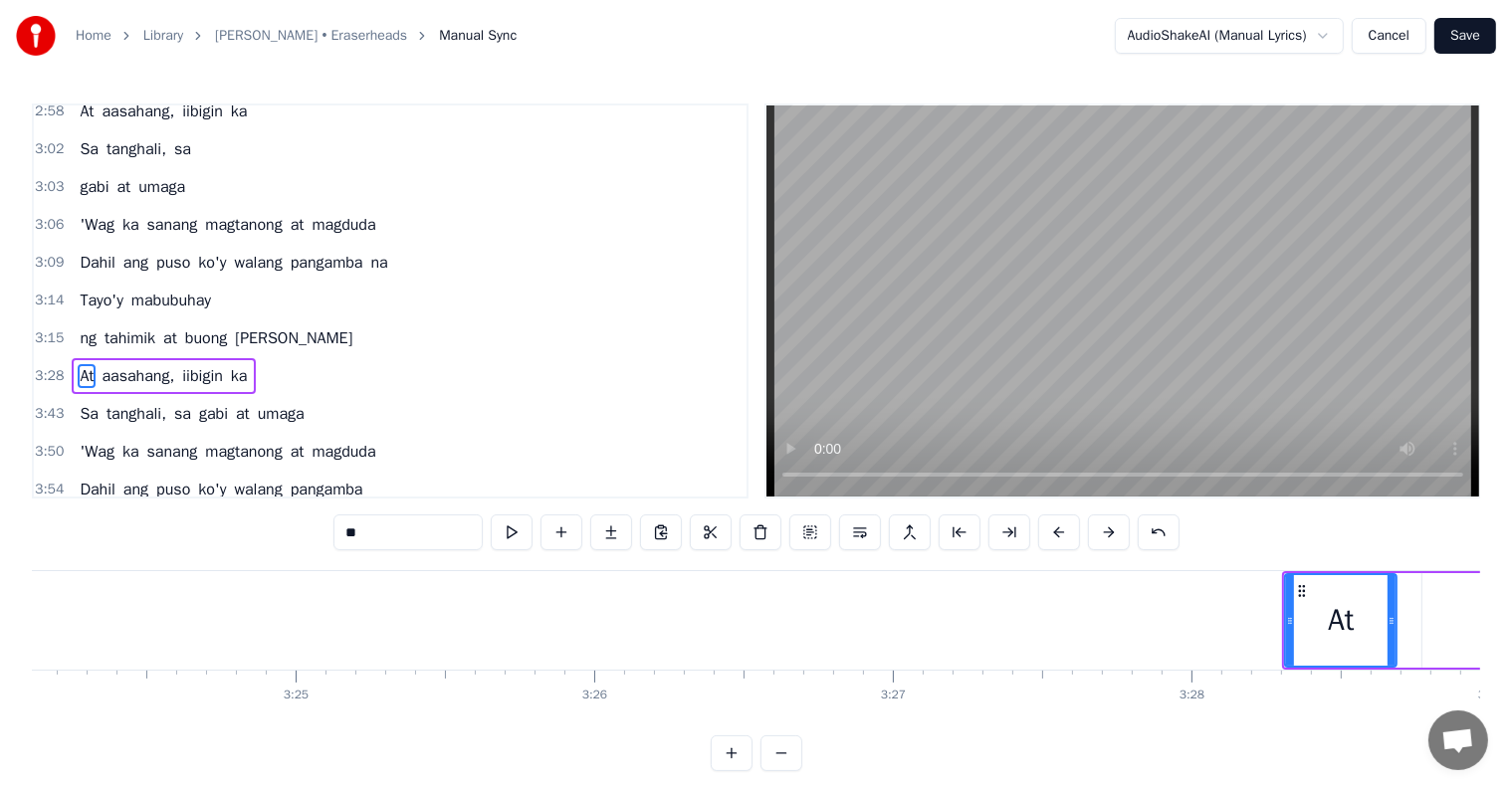 click at bounding box center (1059, 532) 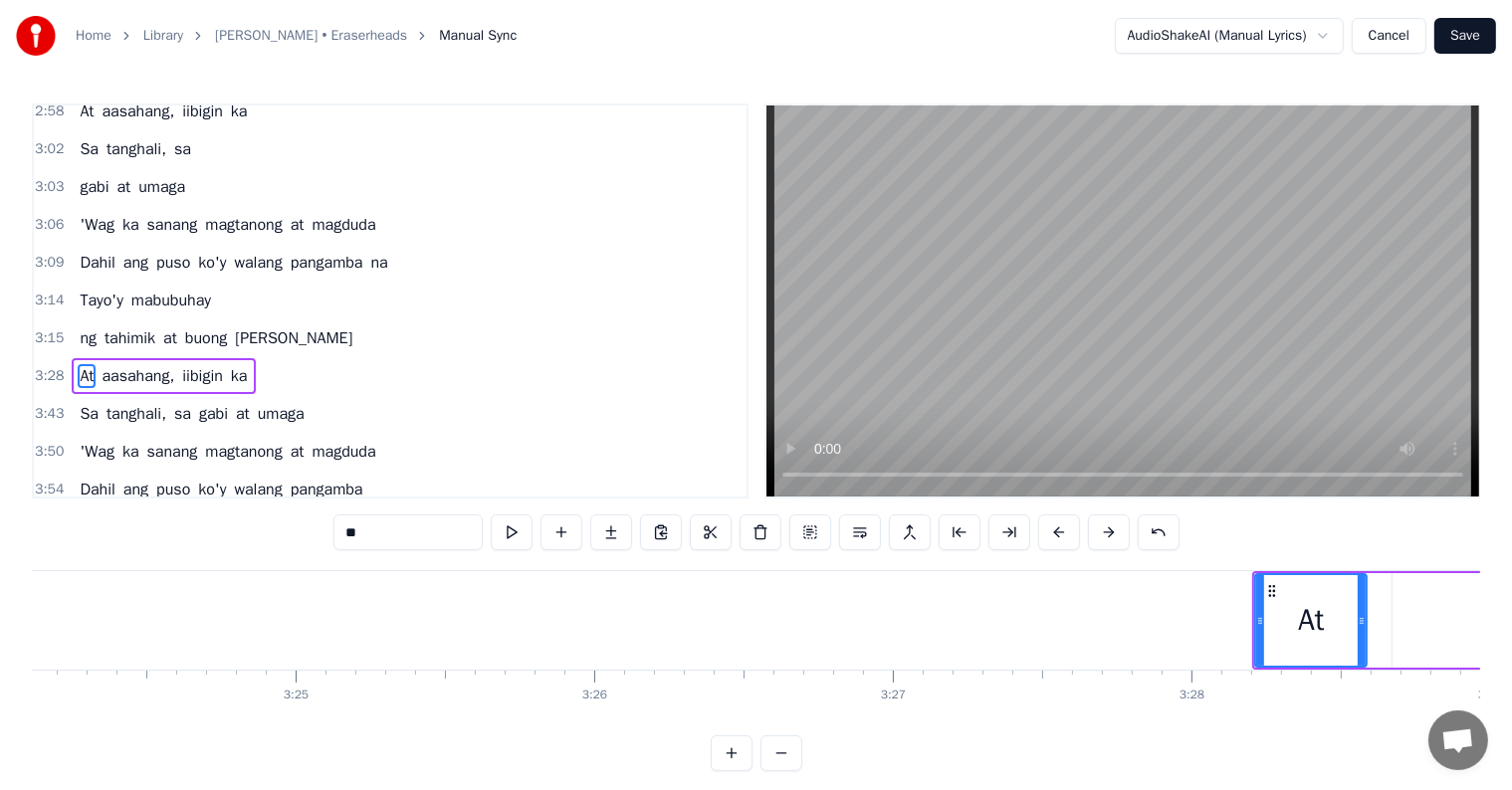 click at bounding box center [1059, 532] 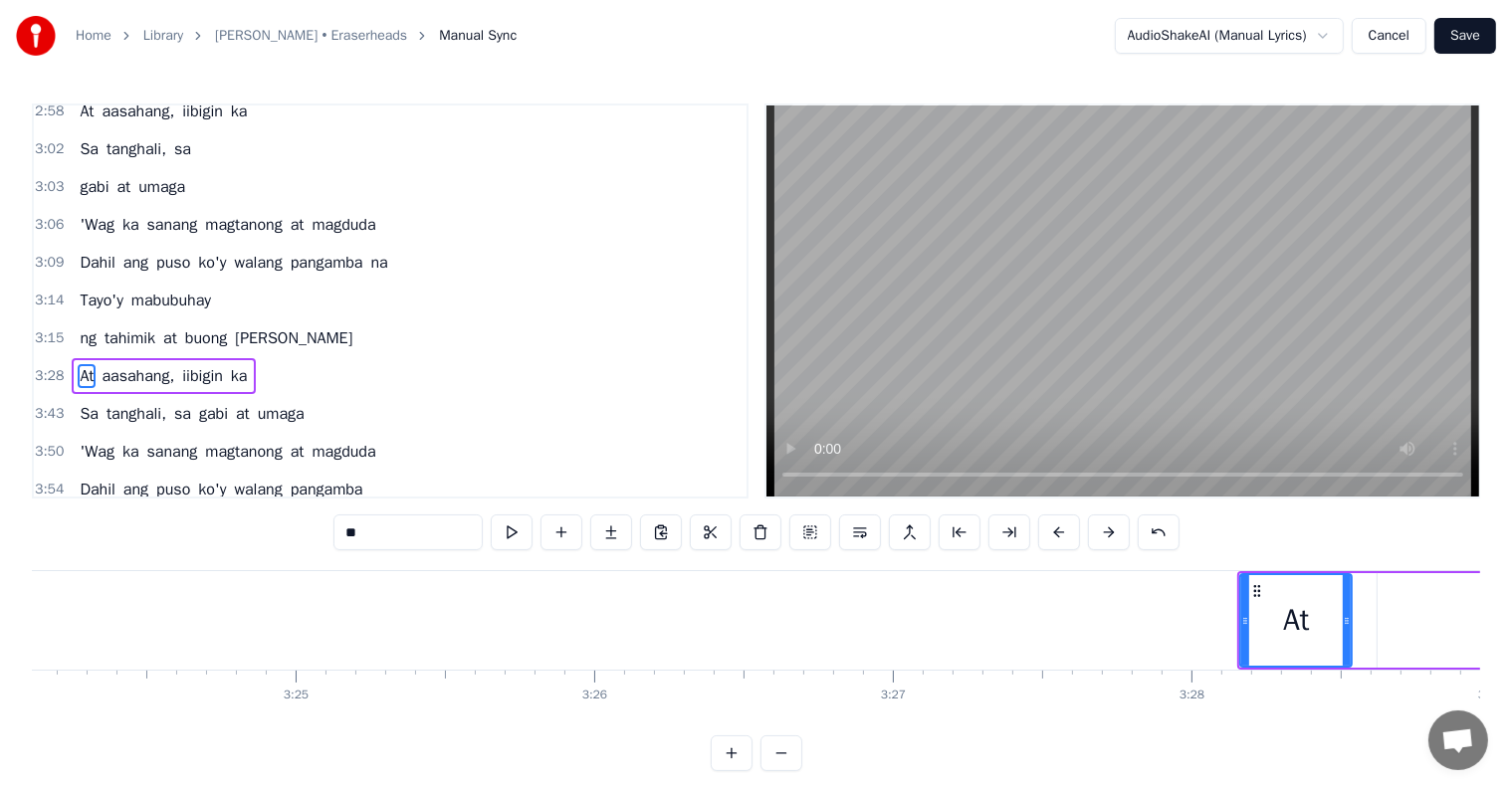 click at bounding box center [1059, 532] 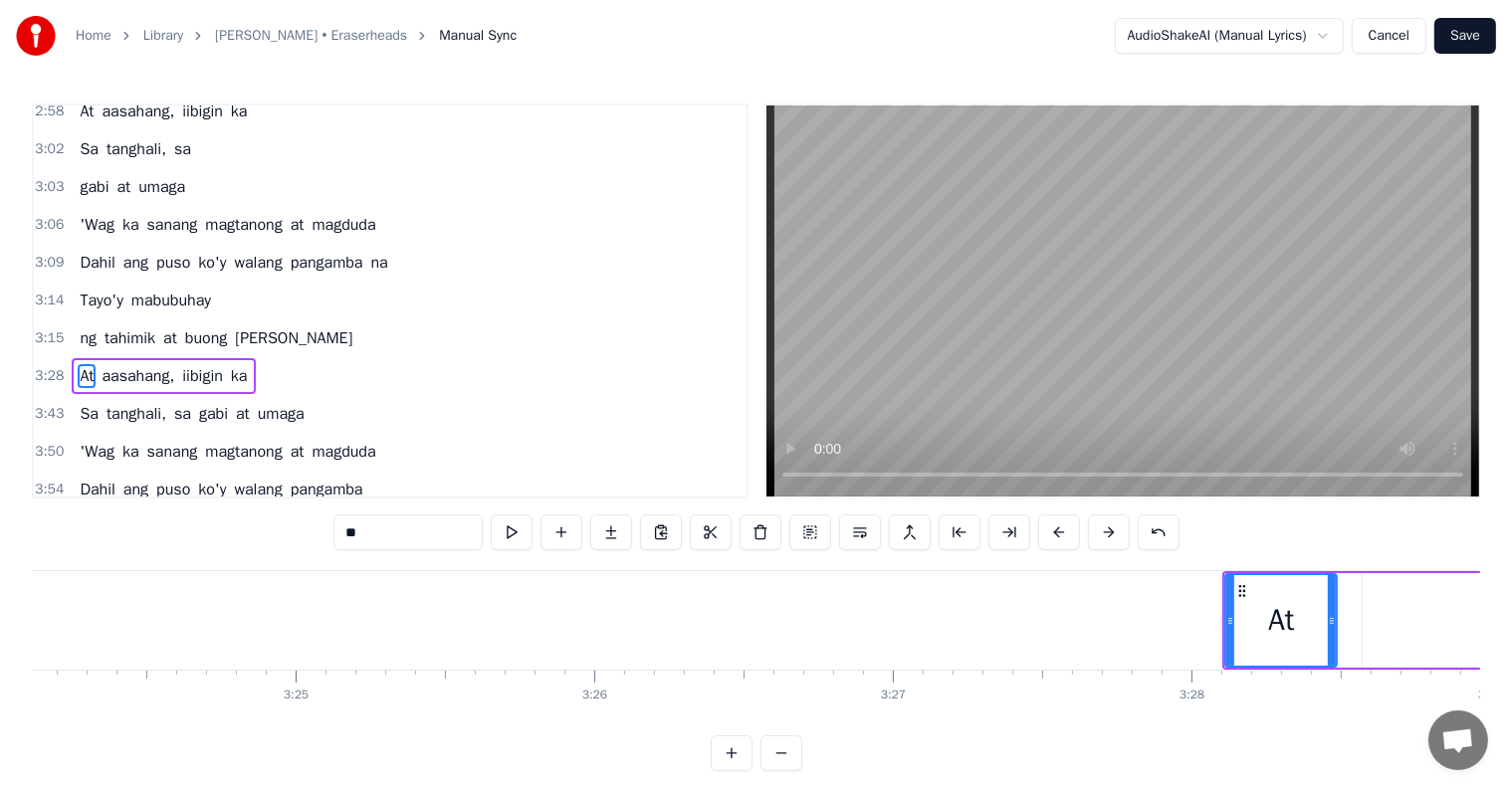 click at bounding box center [1059, 532] 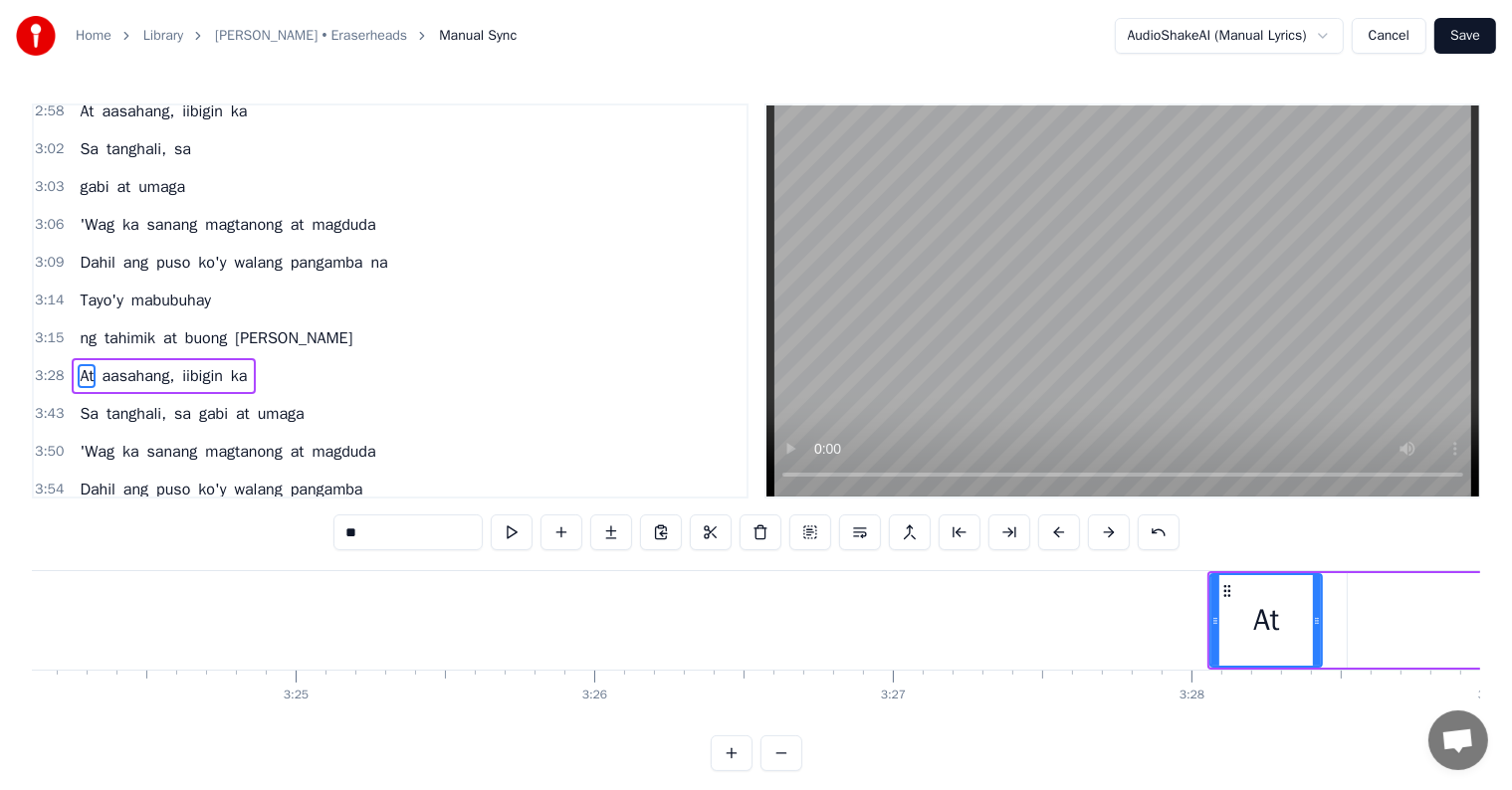 click at bounding box center [1059, 532] 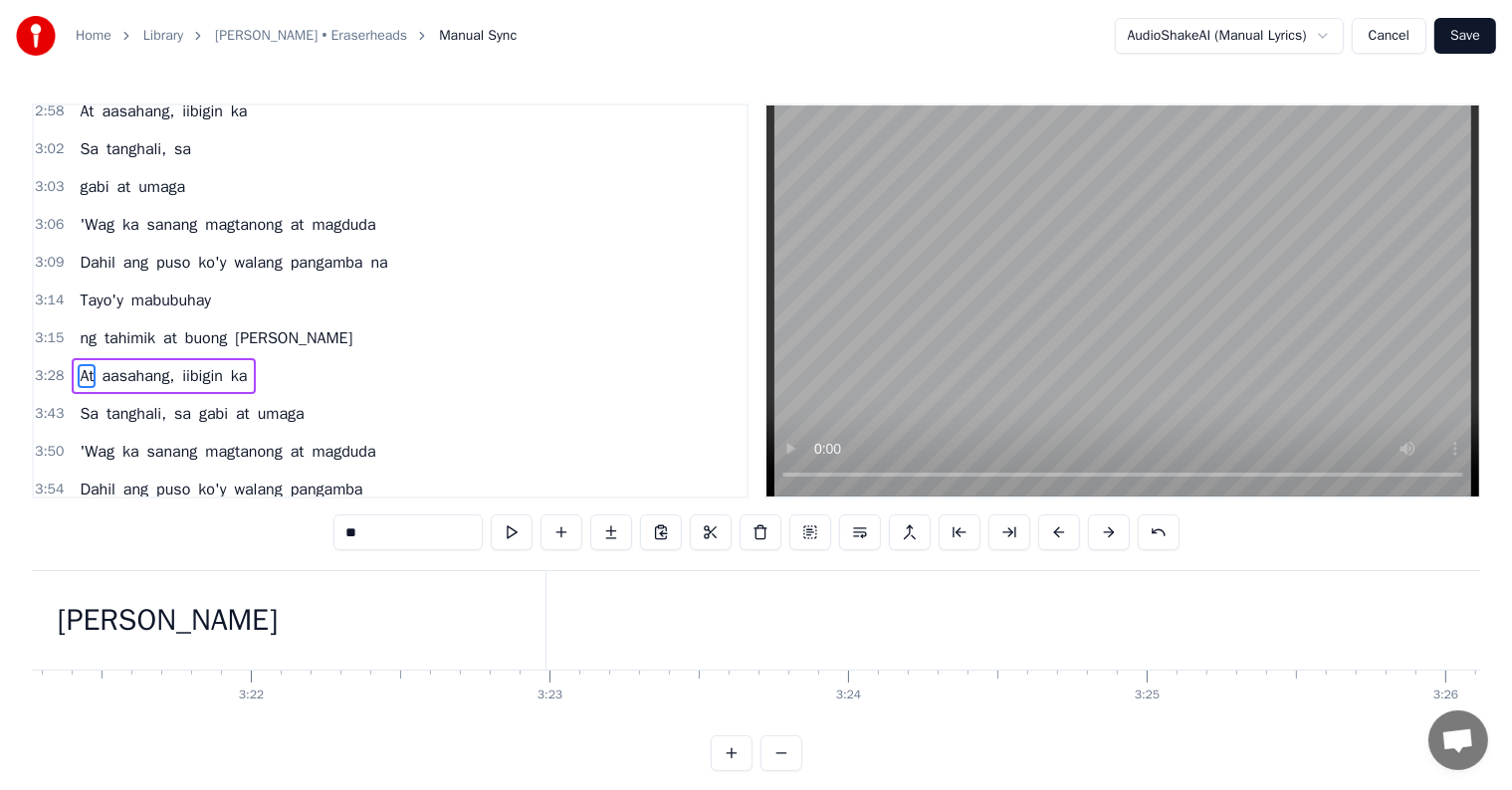scroll, scrollTop: 0, scrollLeft: 60014, axis: horizontal 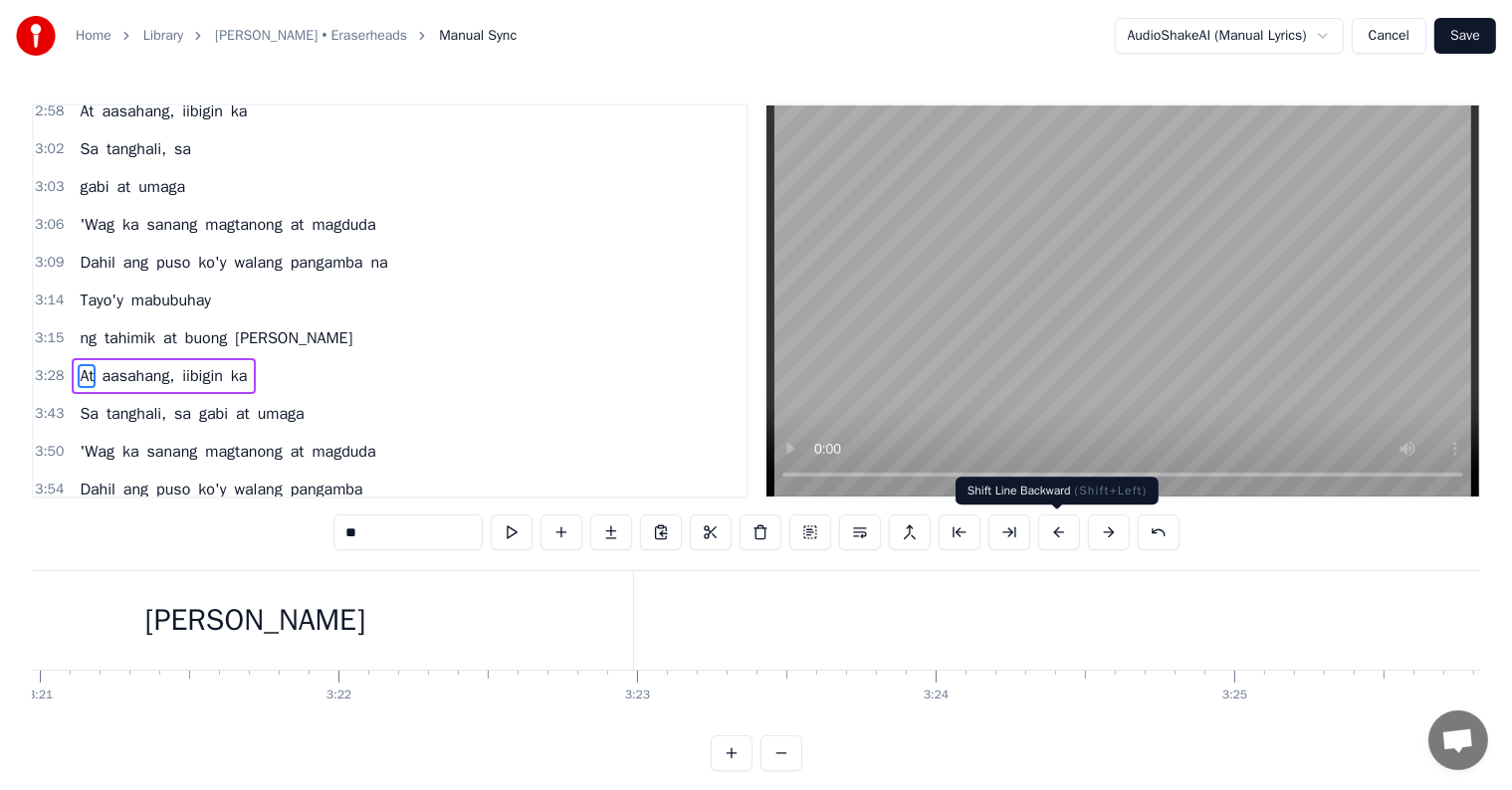 click at bounding box center (1059, 532) 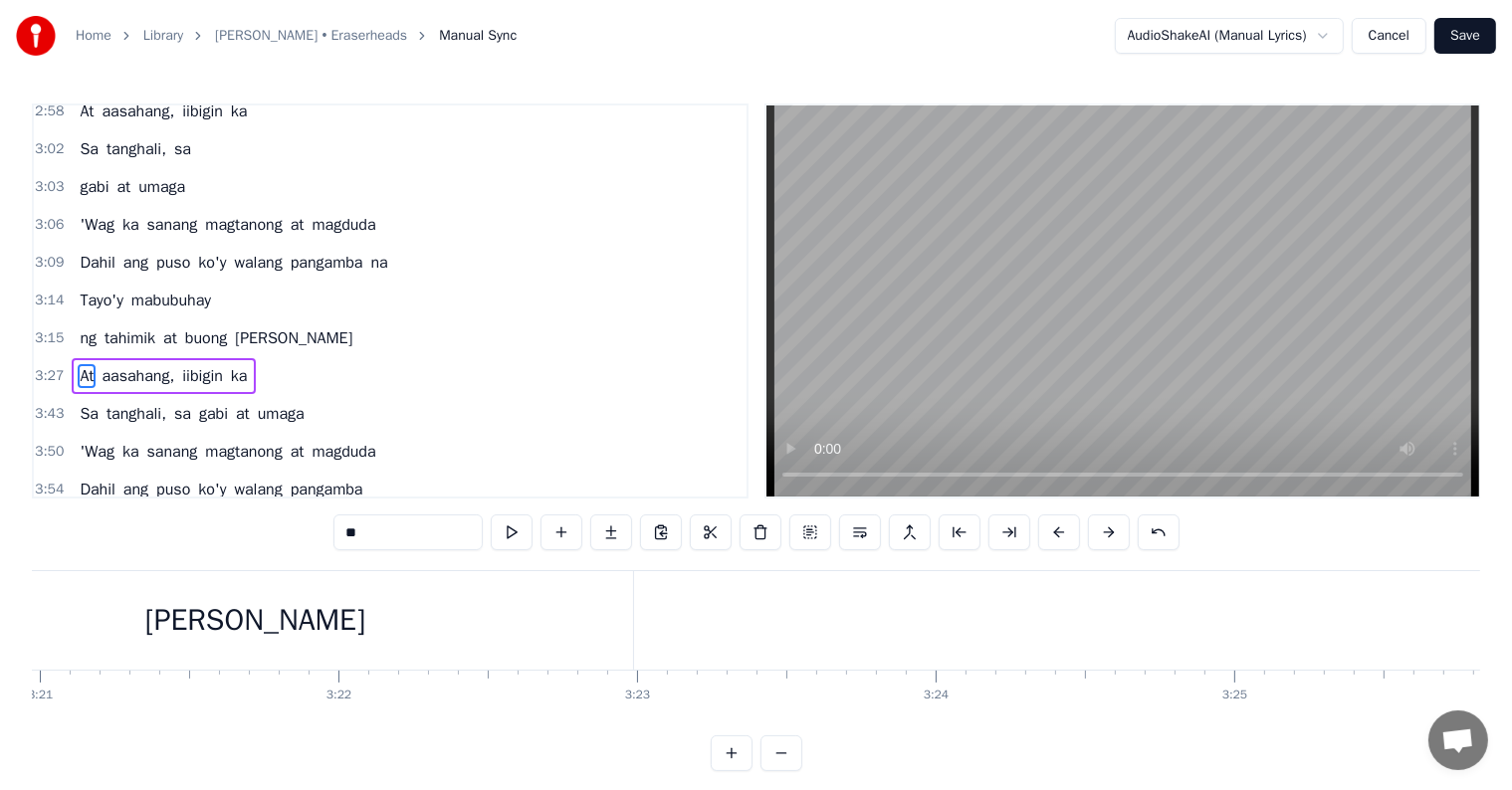 click at bounding box center [1059, 532] 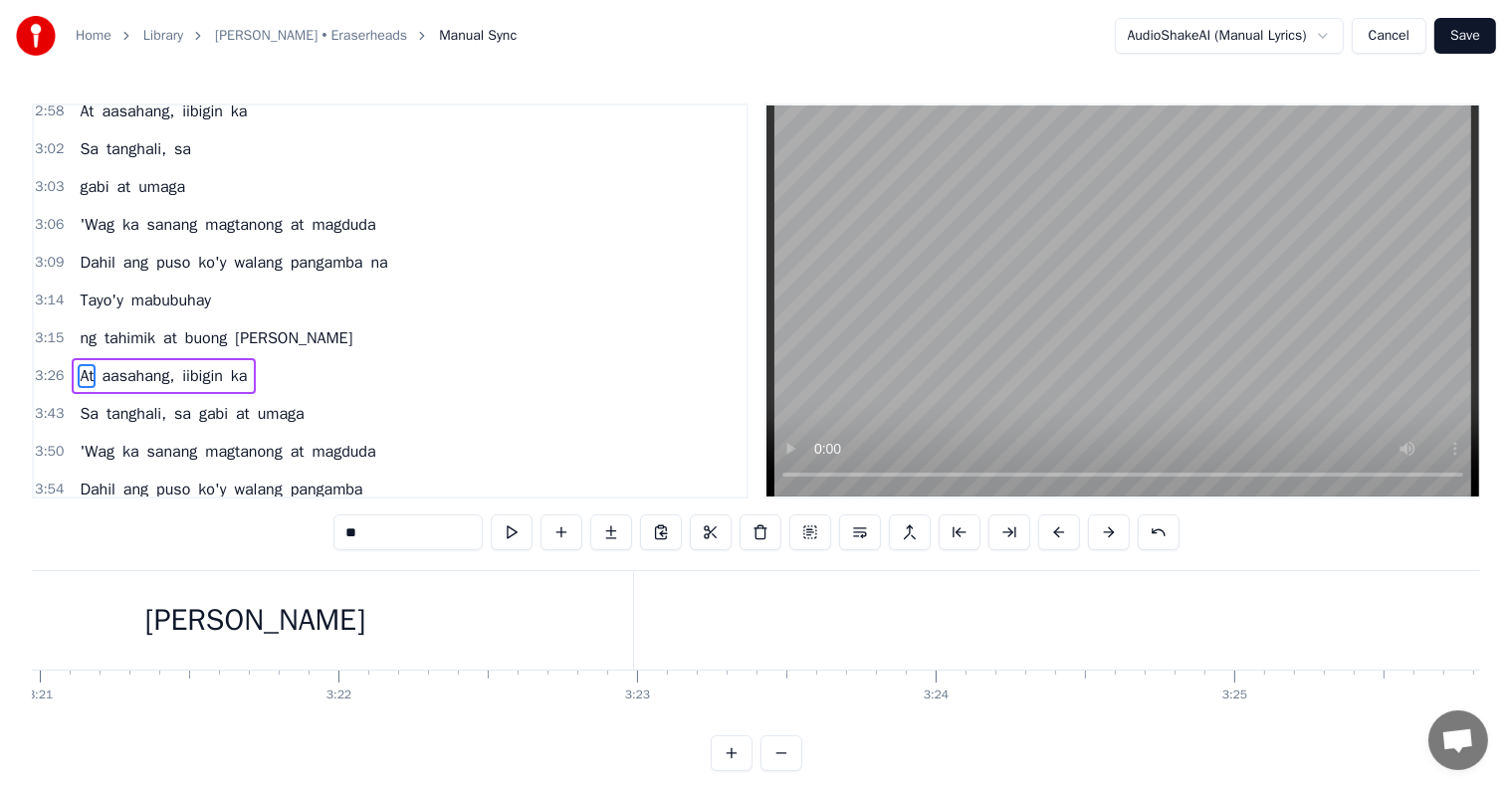 click at bounding box center [1059, 532] 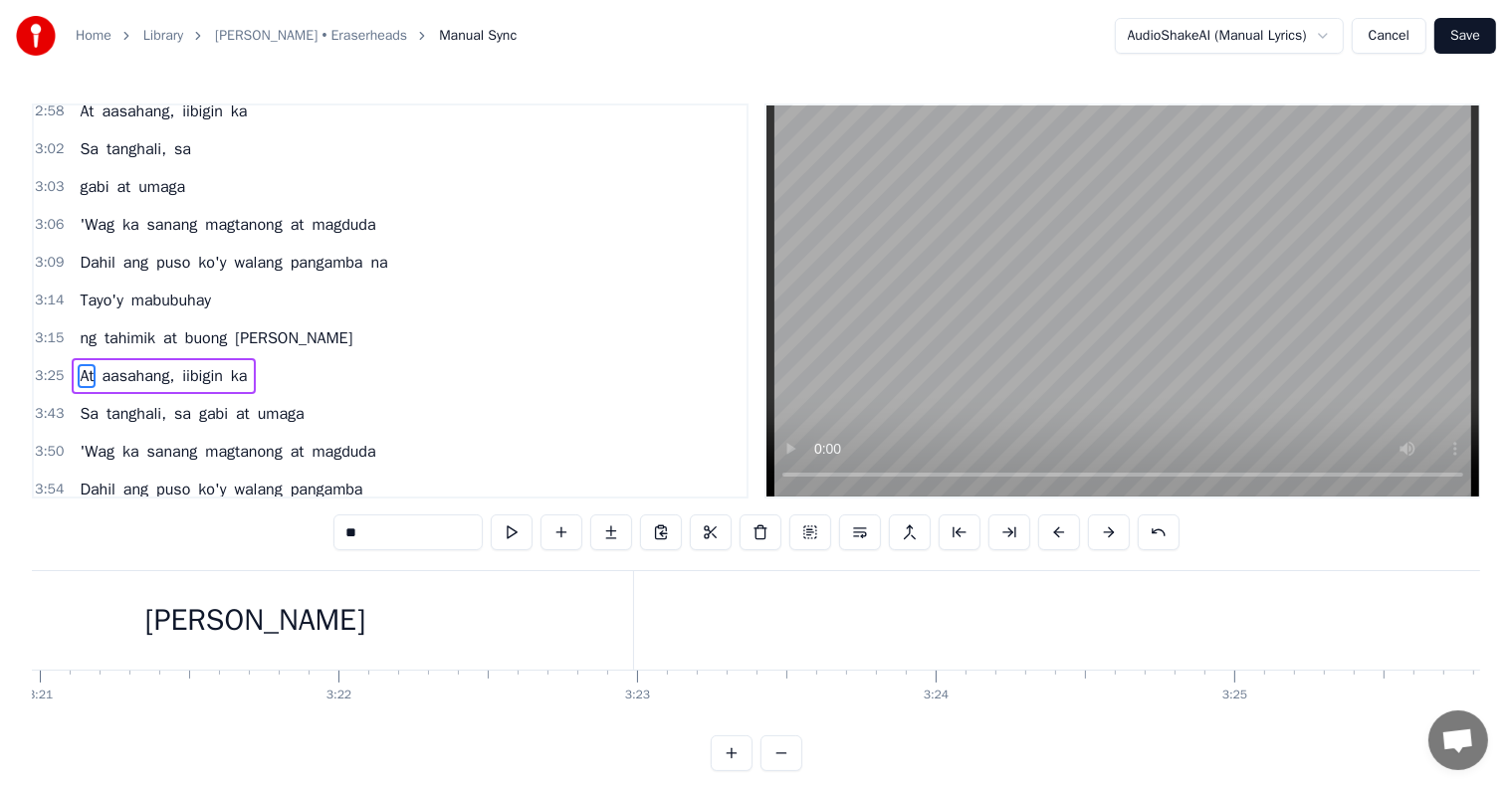 click at bounding box center (1059, 532) 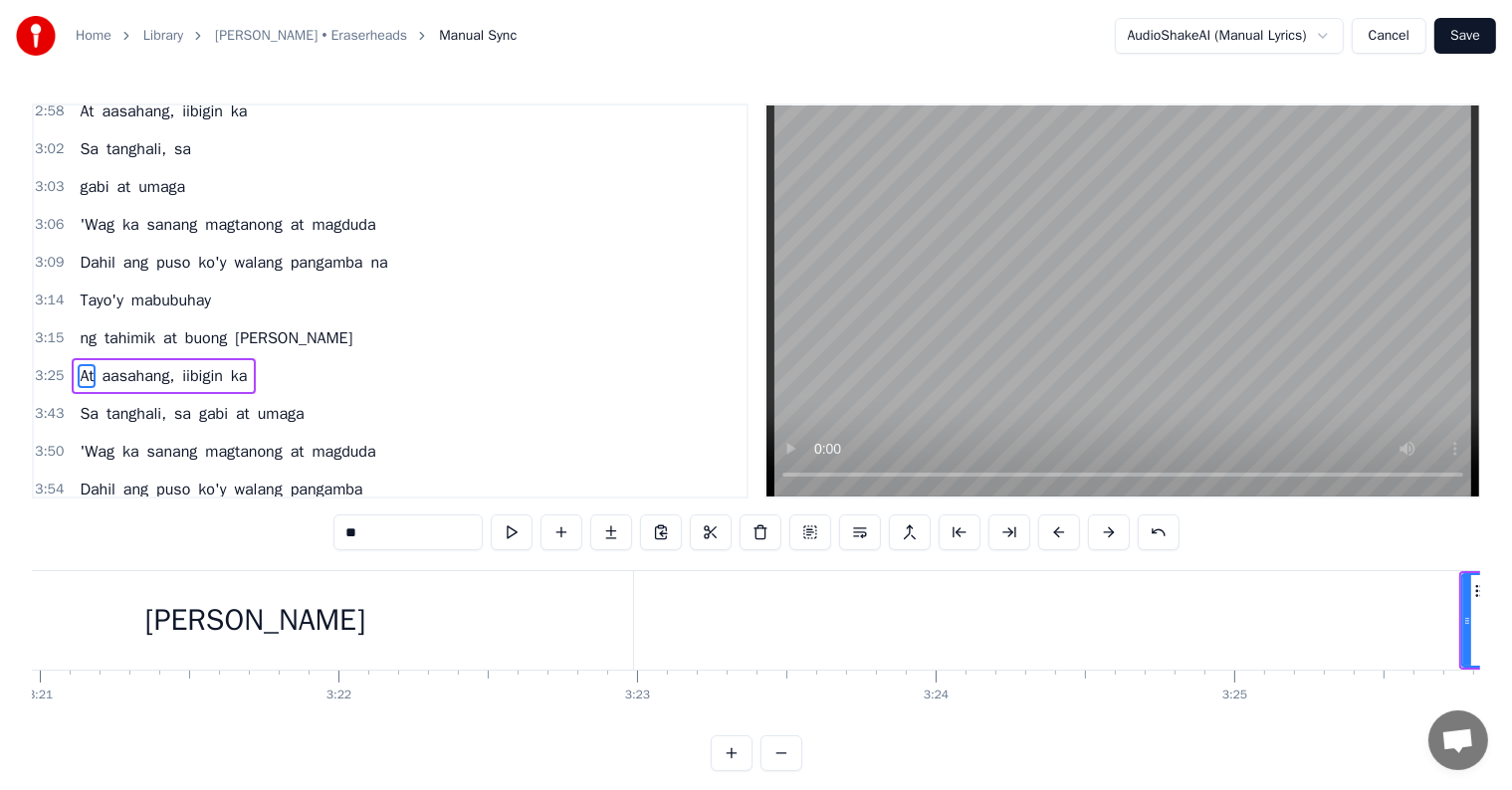click at bounding box center [1059, 532] 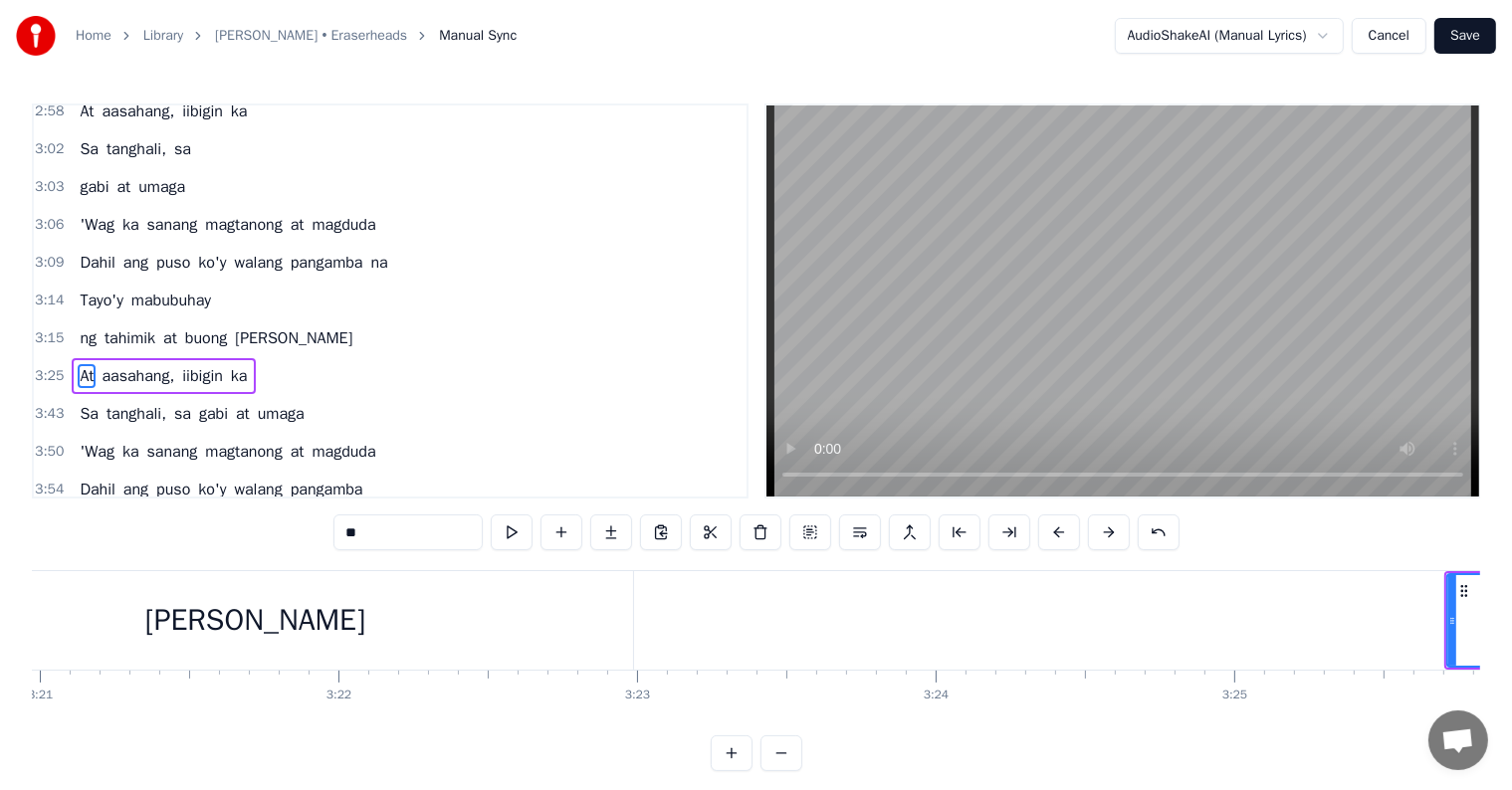 click at bounding box center [1059, 532] 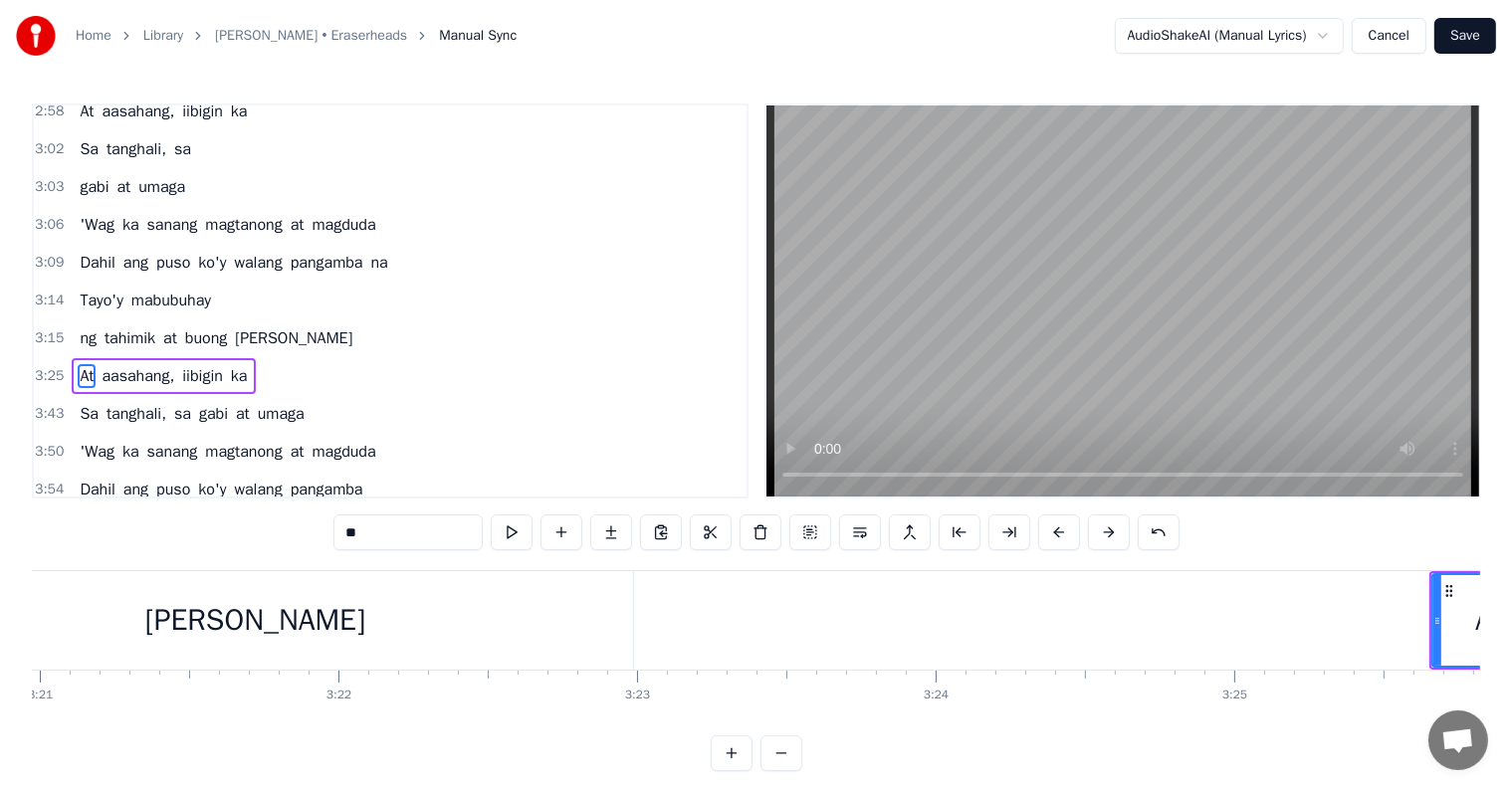 click at bounding box center [1059, 532] 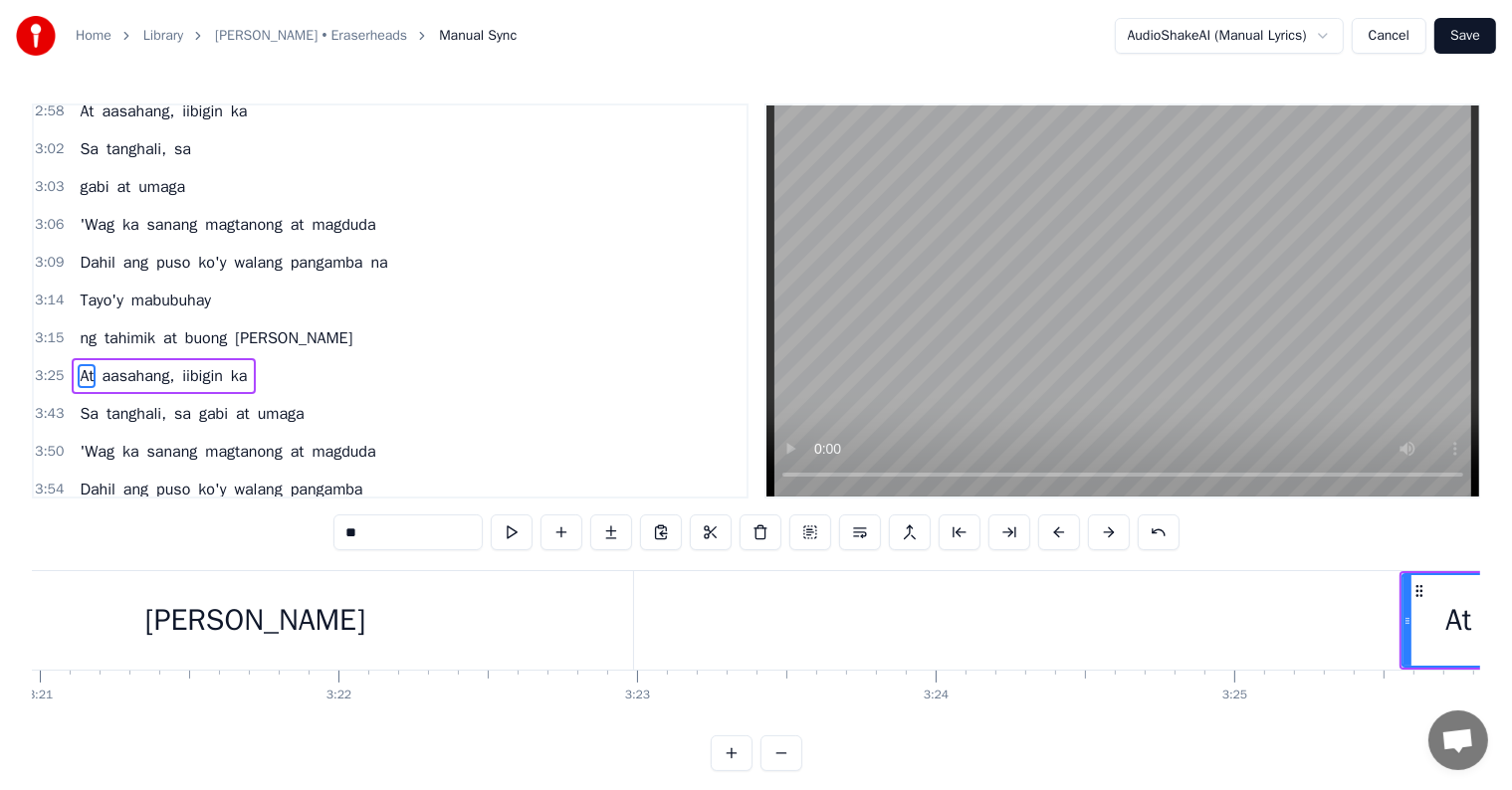 click at bounding box center (1059, 532) 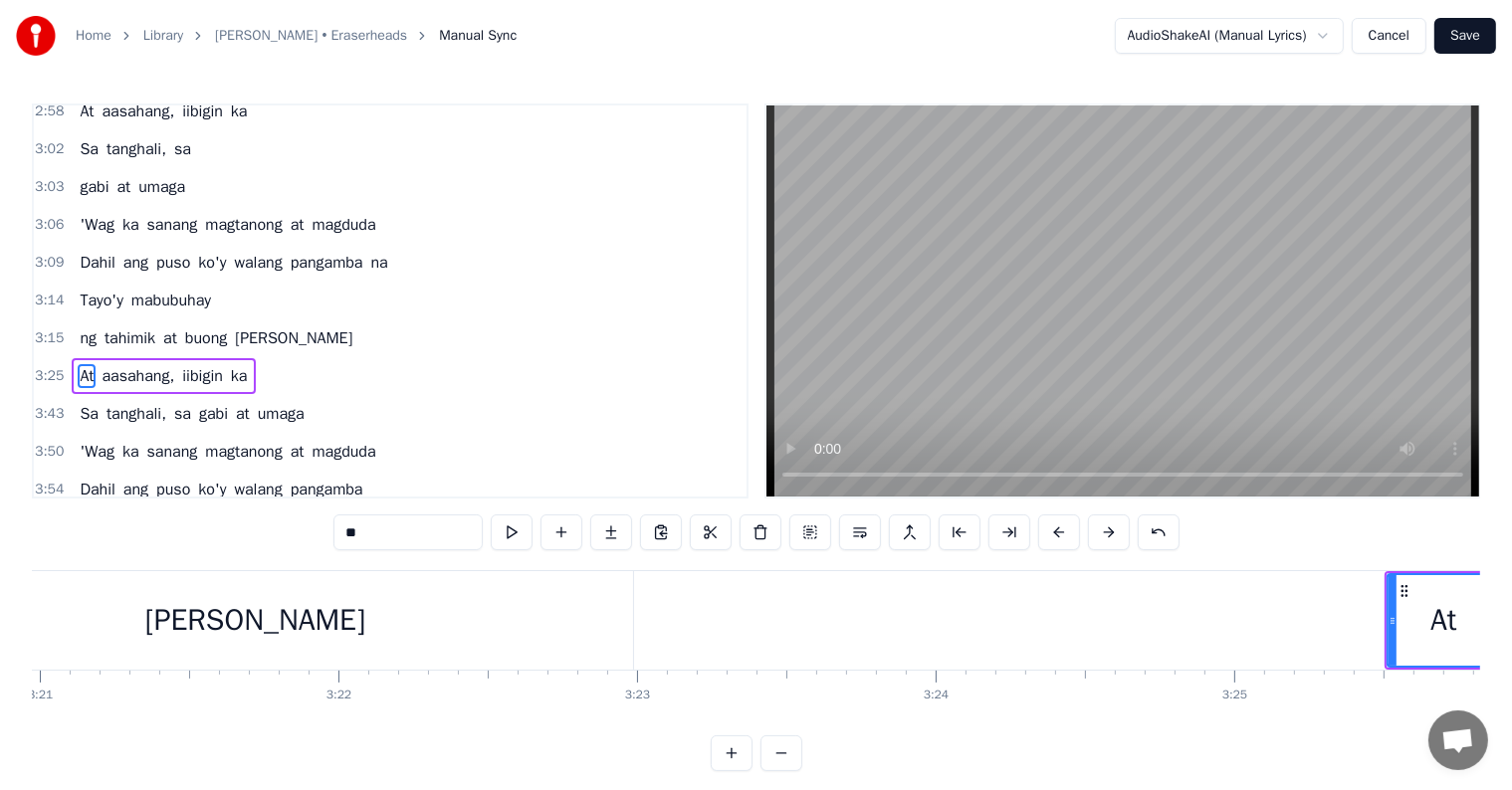 click at bounding box center [1059, 532] 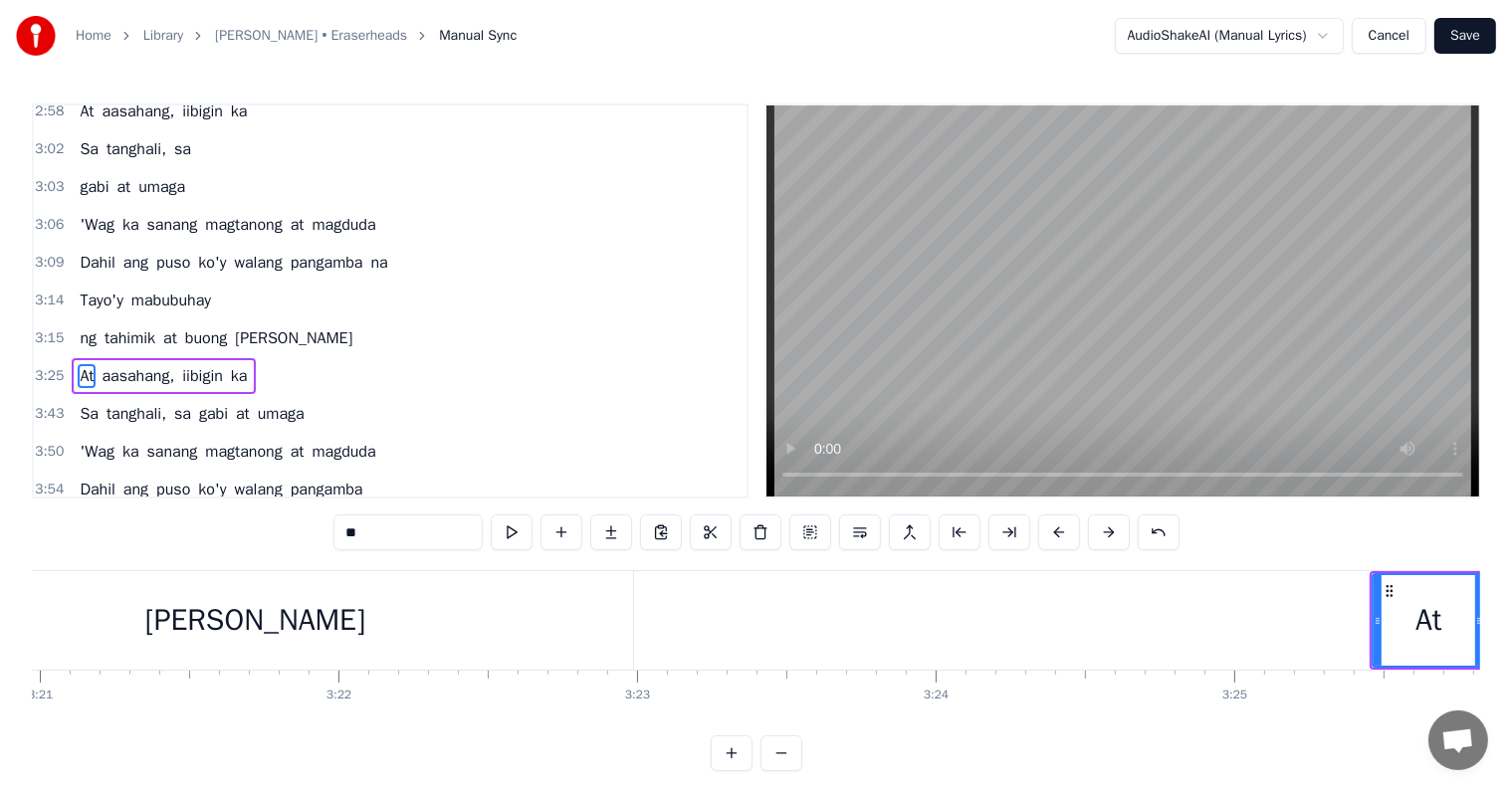 click at bounding box center [1059, 532] 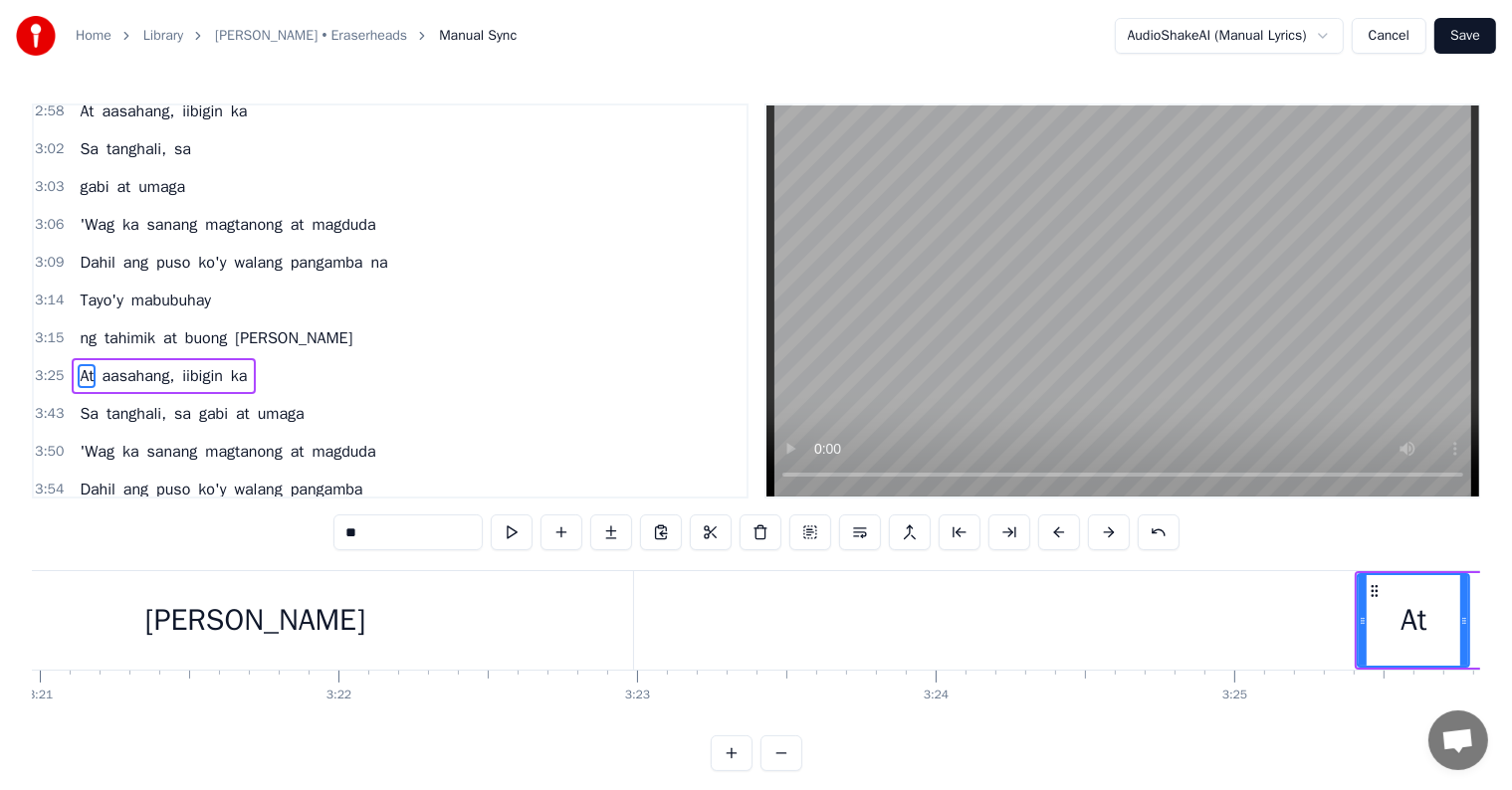 click at bounding box center [1059, 532] 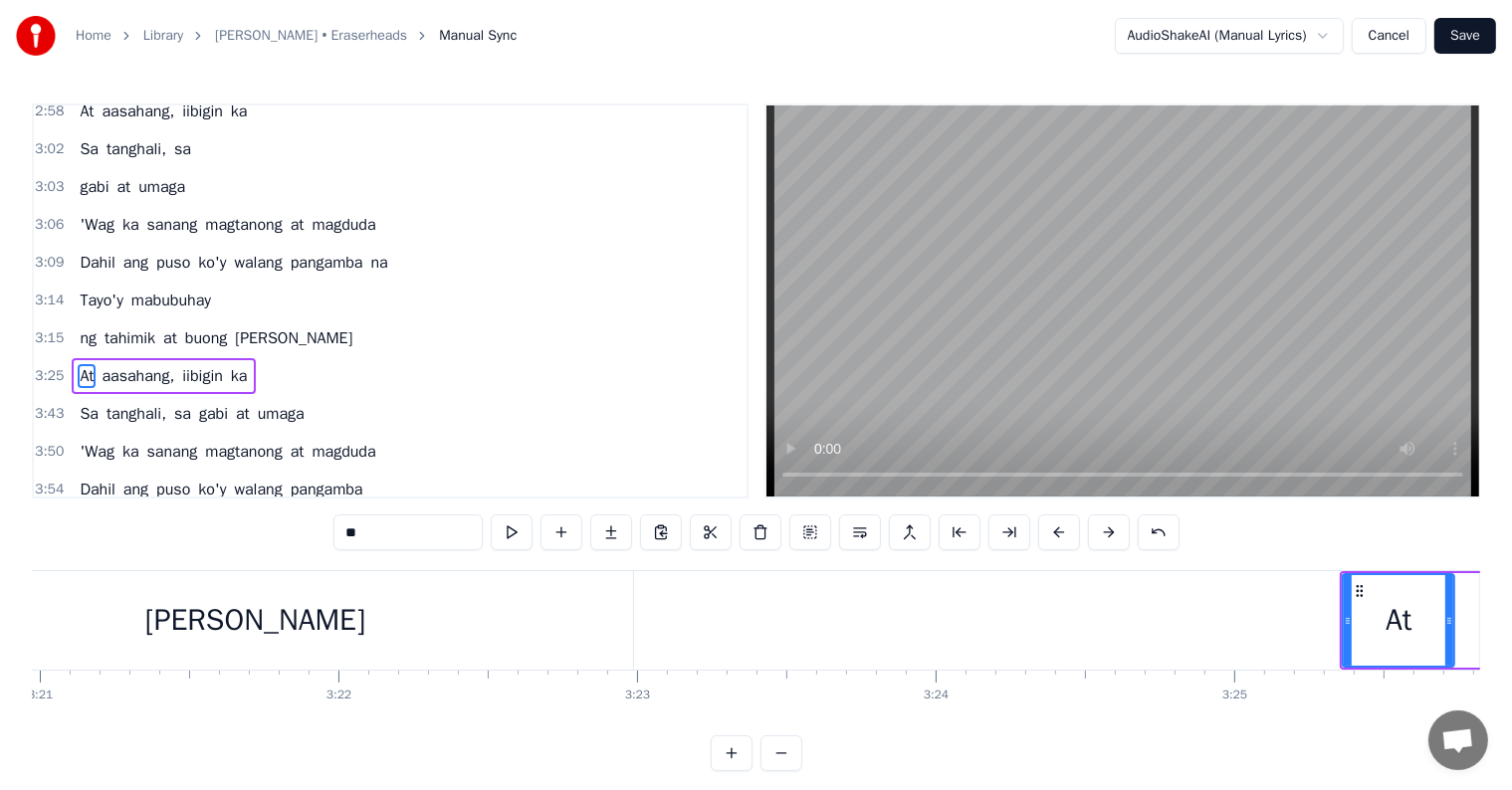 click at bounding box center (1059, 532) 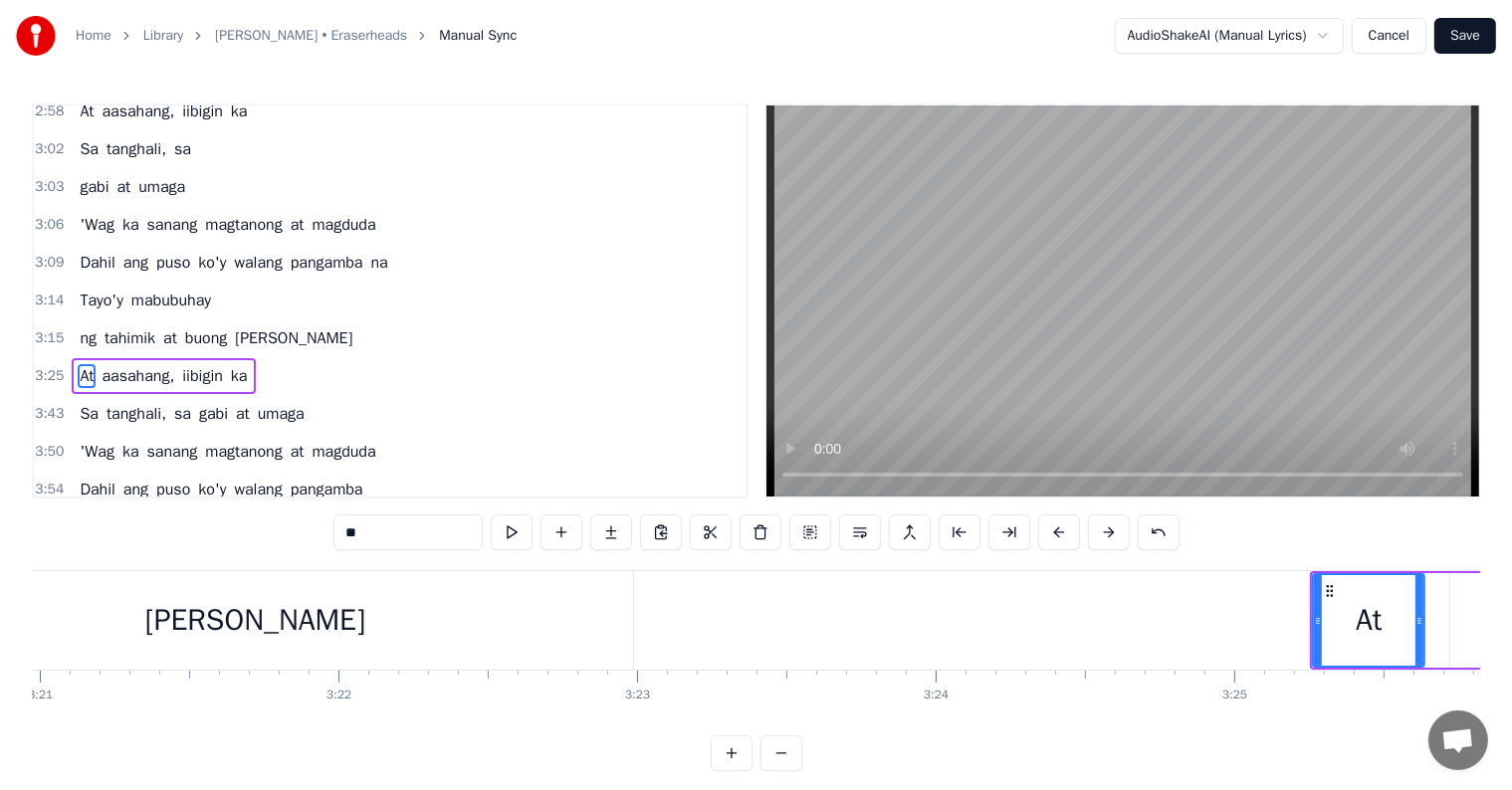 click at bounding box center [1059, 532] 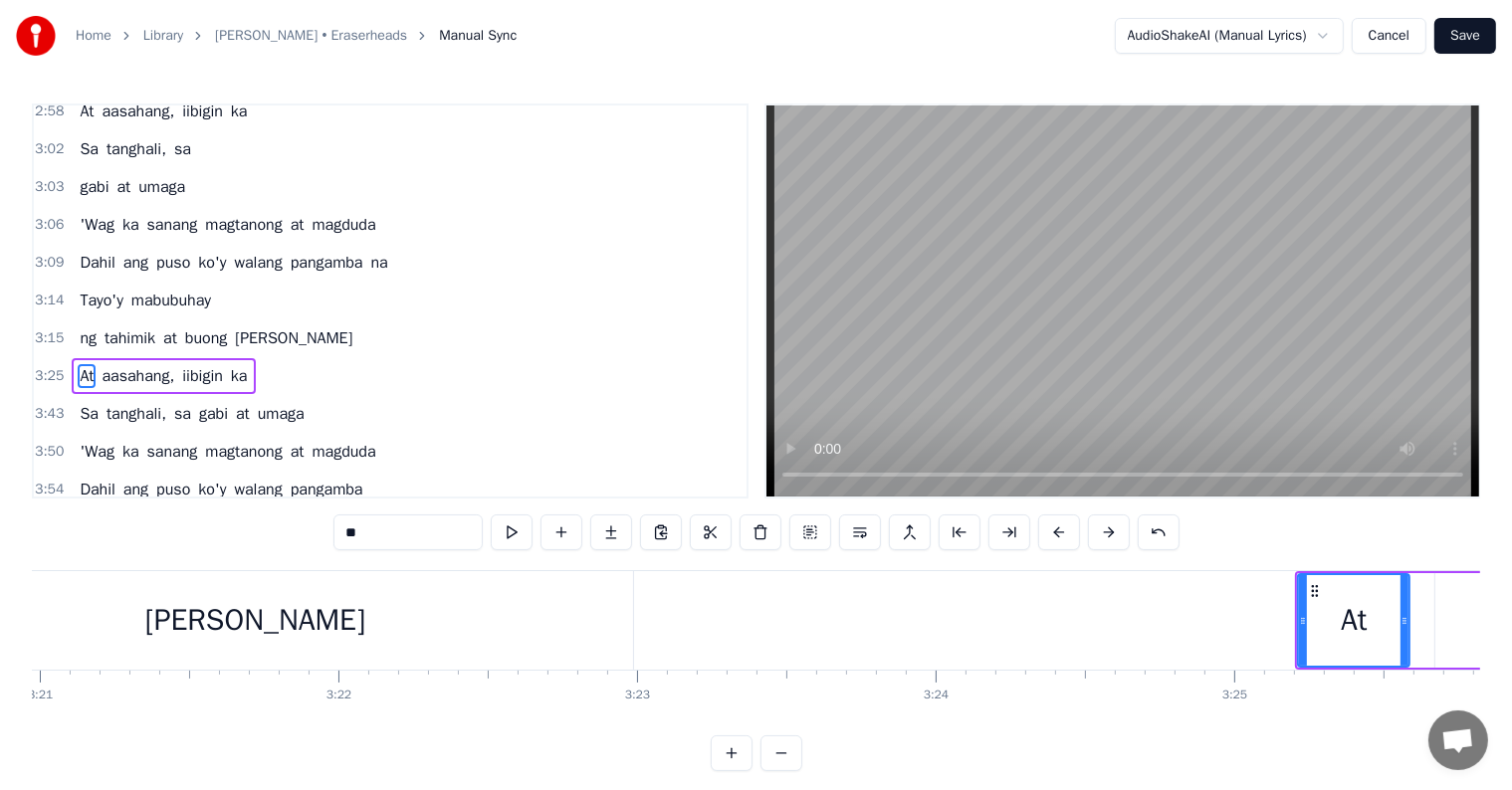 click at bounding box center (1059, 532) 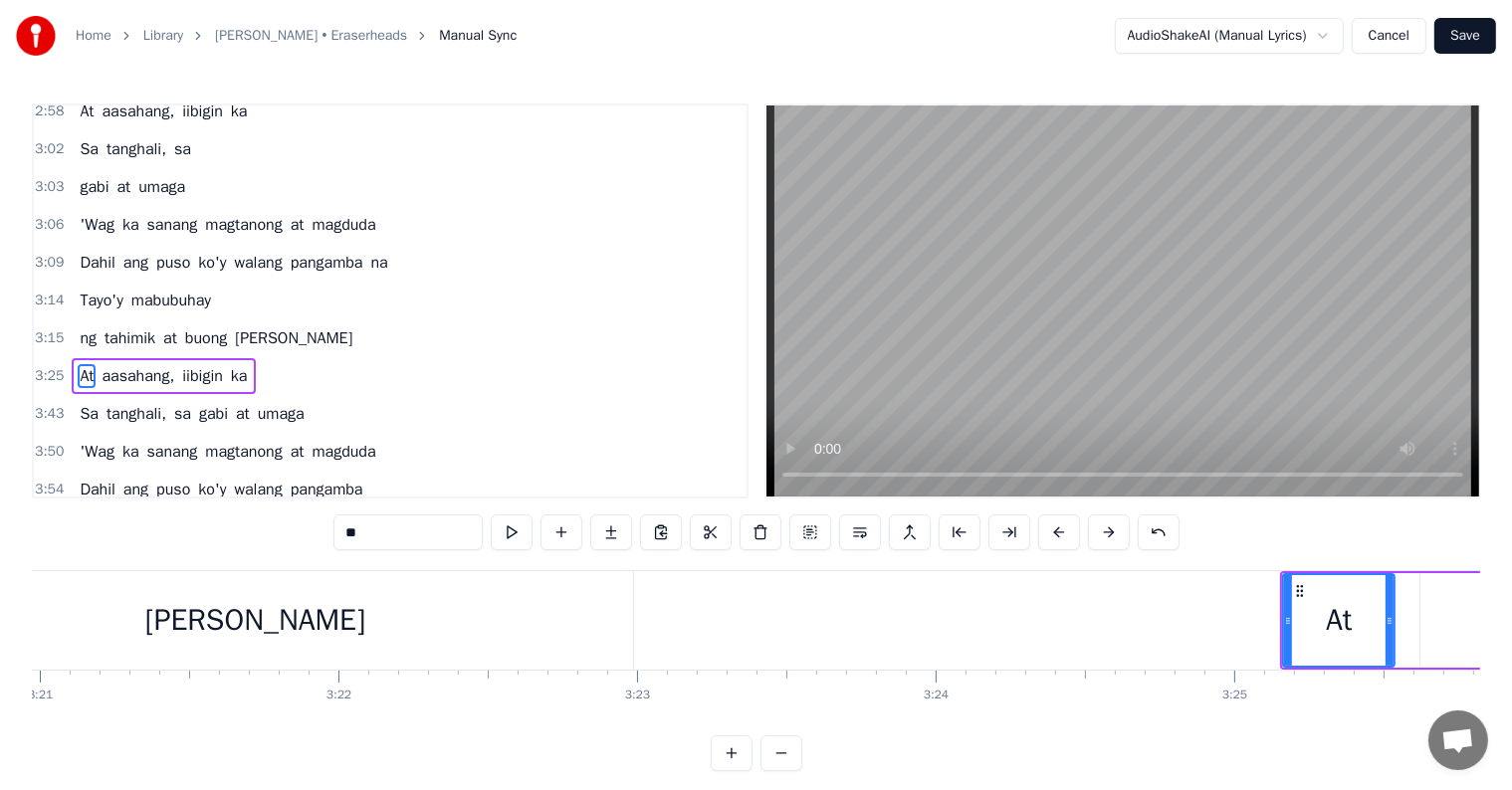 click at bounding box center (1059, 532) 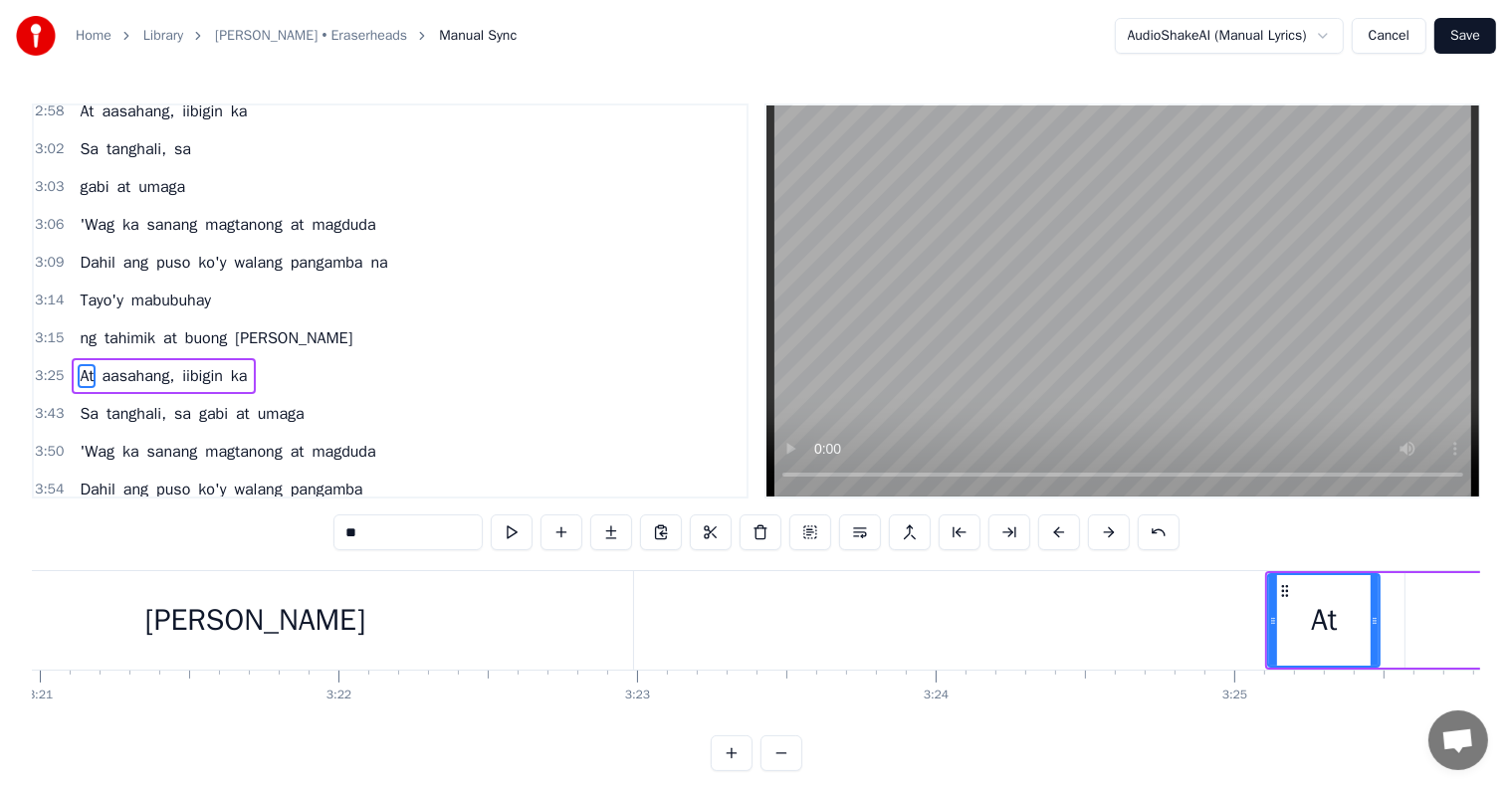 click at bounding box center [1059, 532] 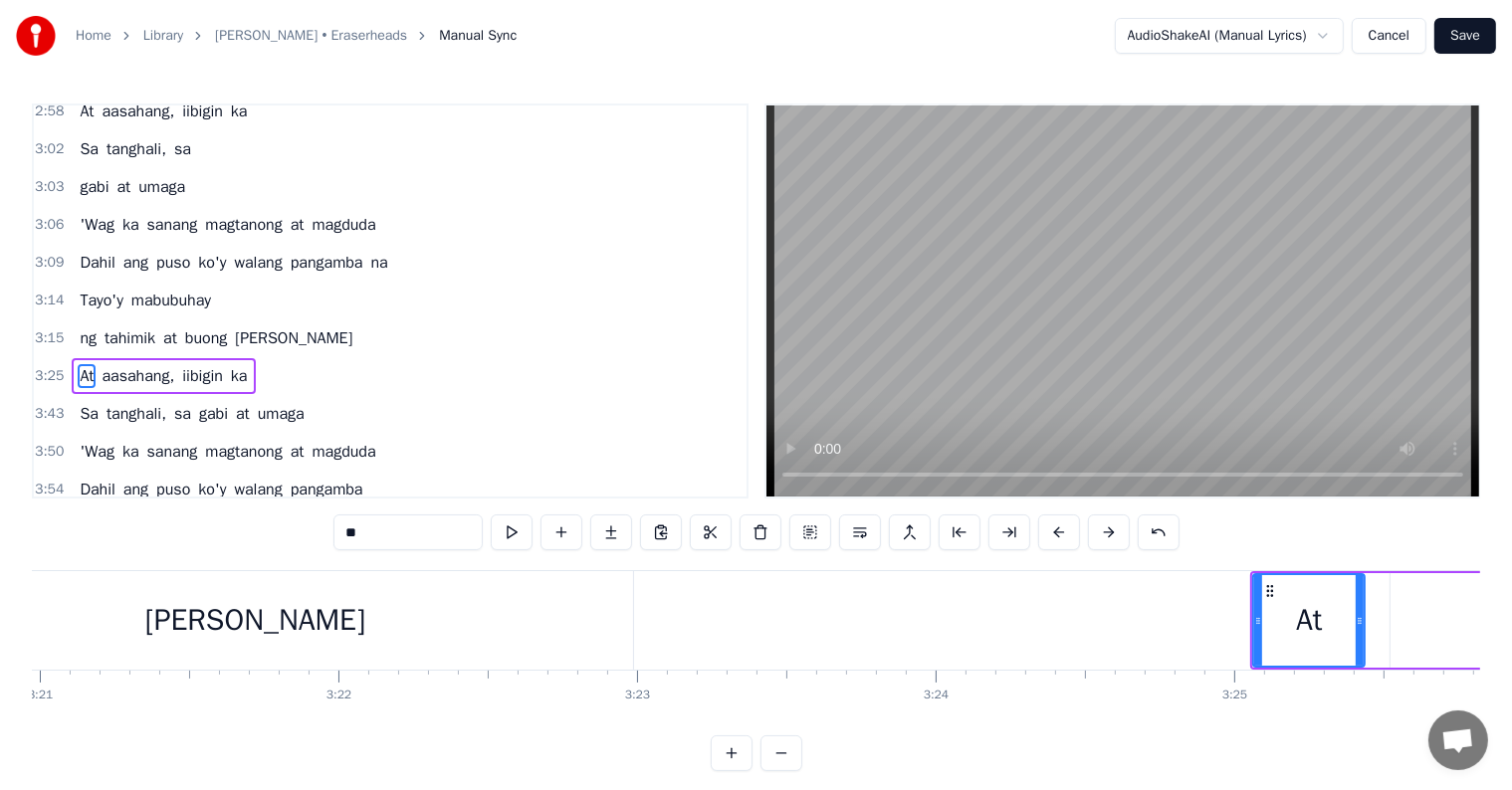 click at bounding box center [1059, 532] 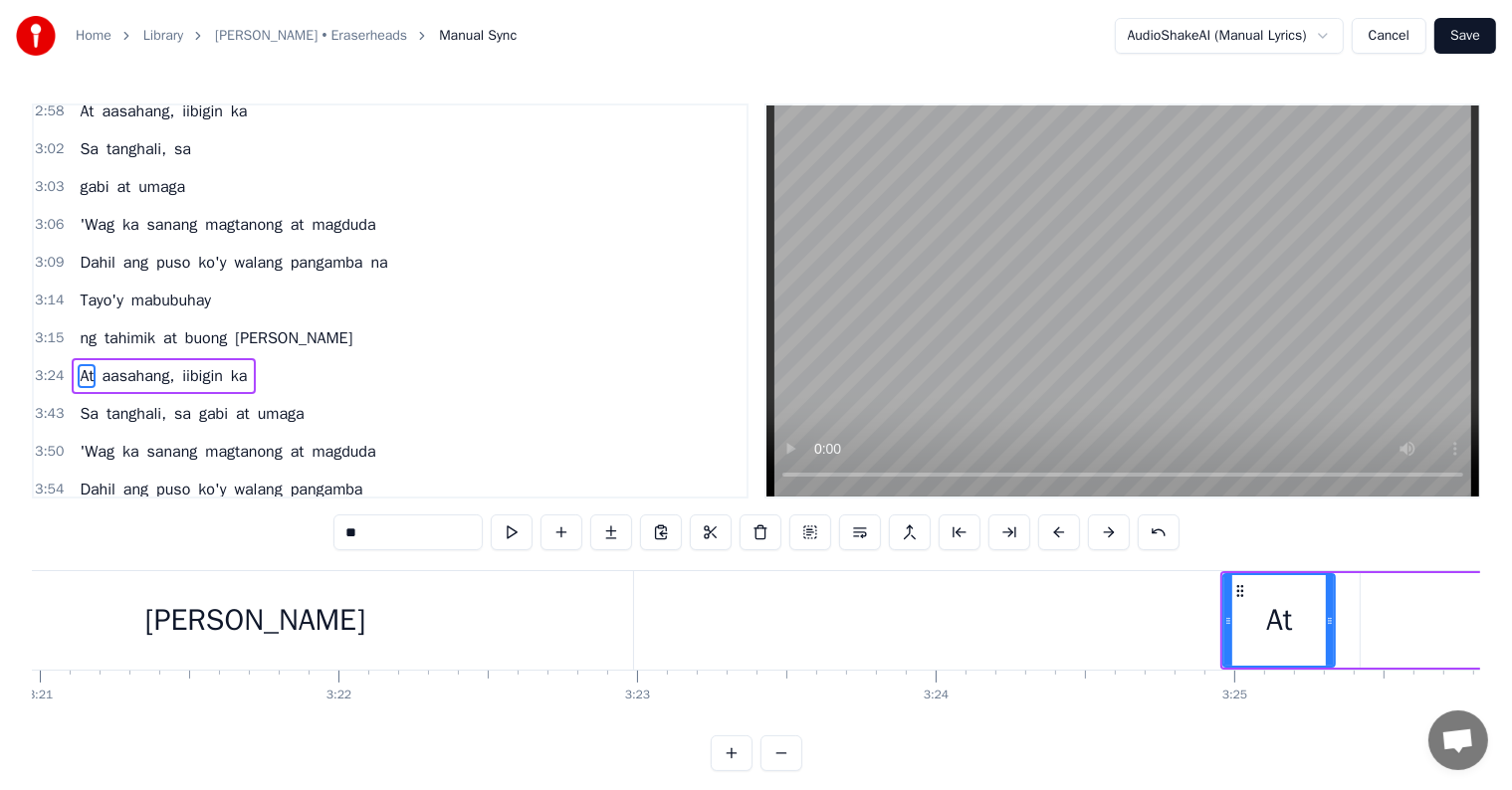 click at bounding box center [1059, 532] 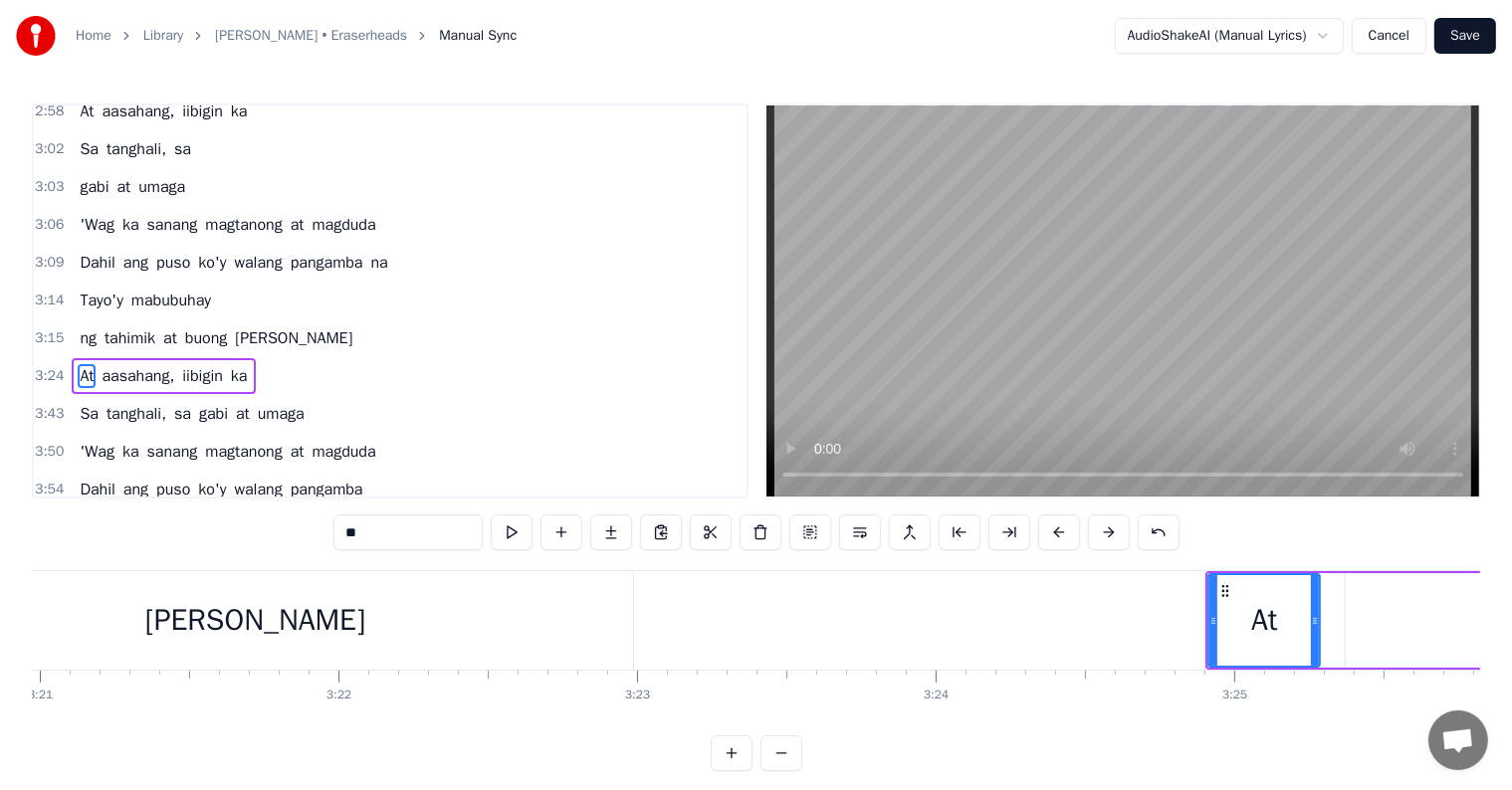 click at bounding box center [1059, 532] 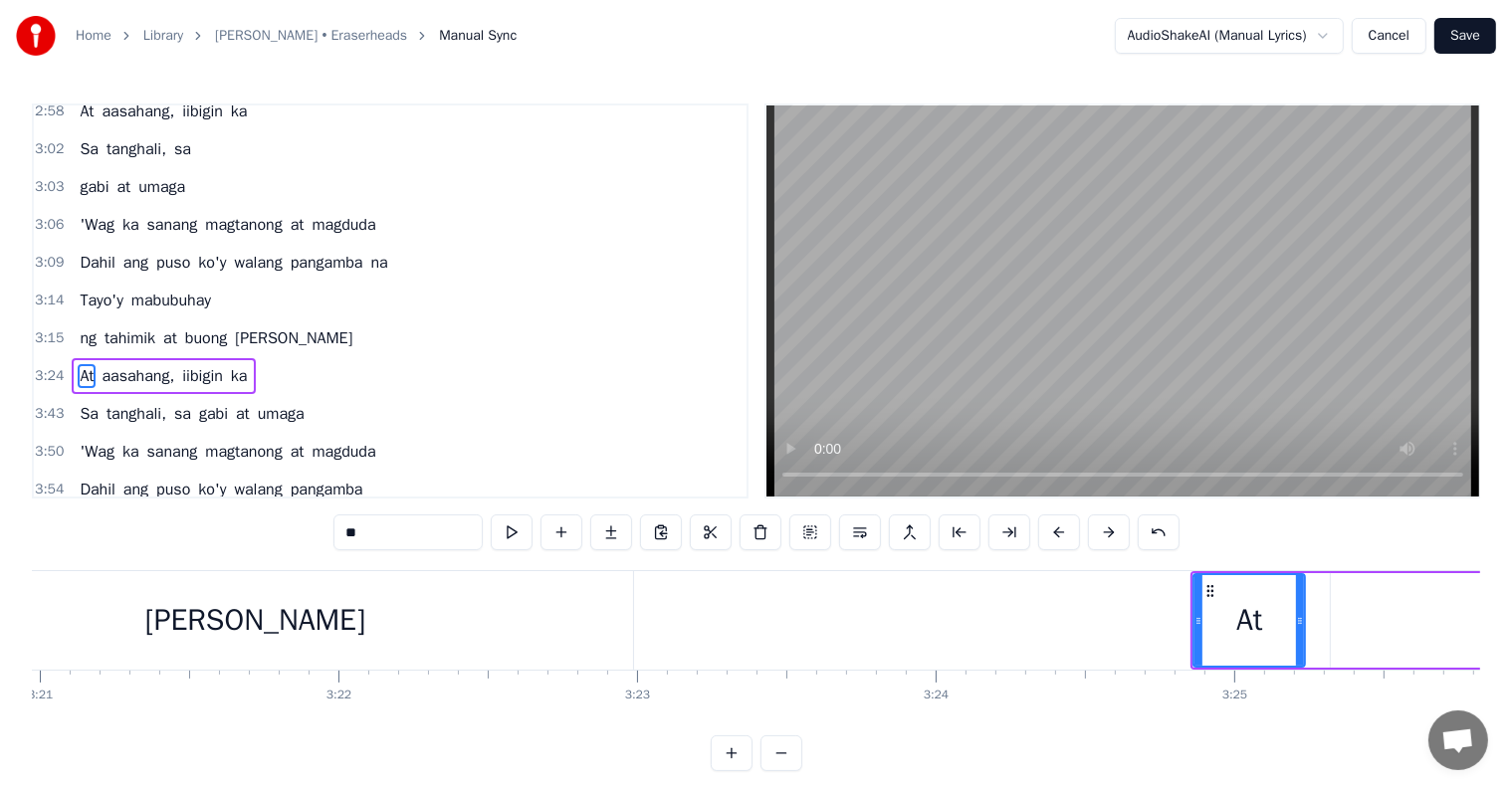 click at bounding box center (1059, 532) 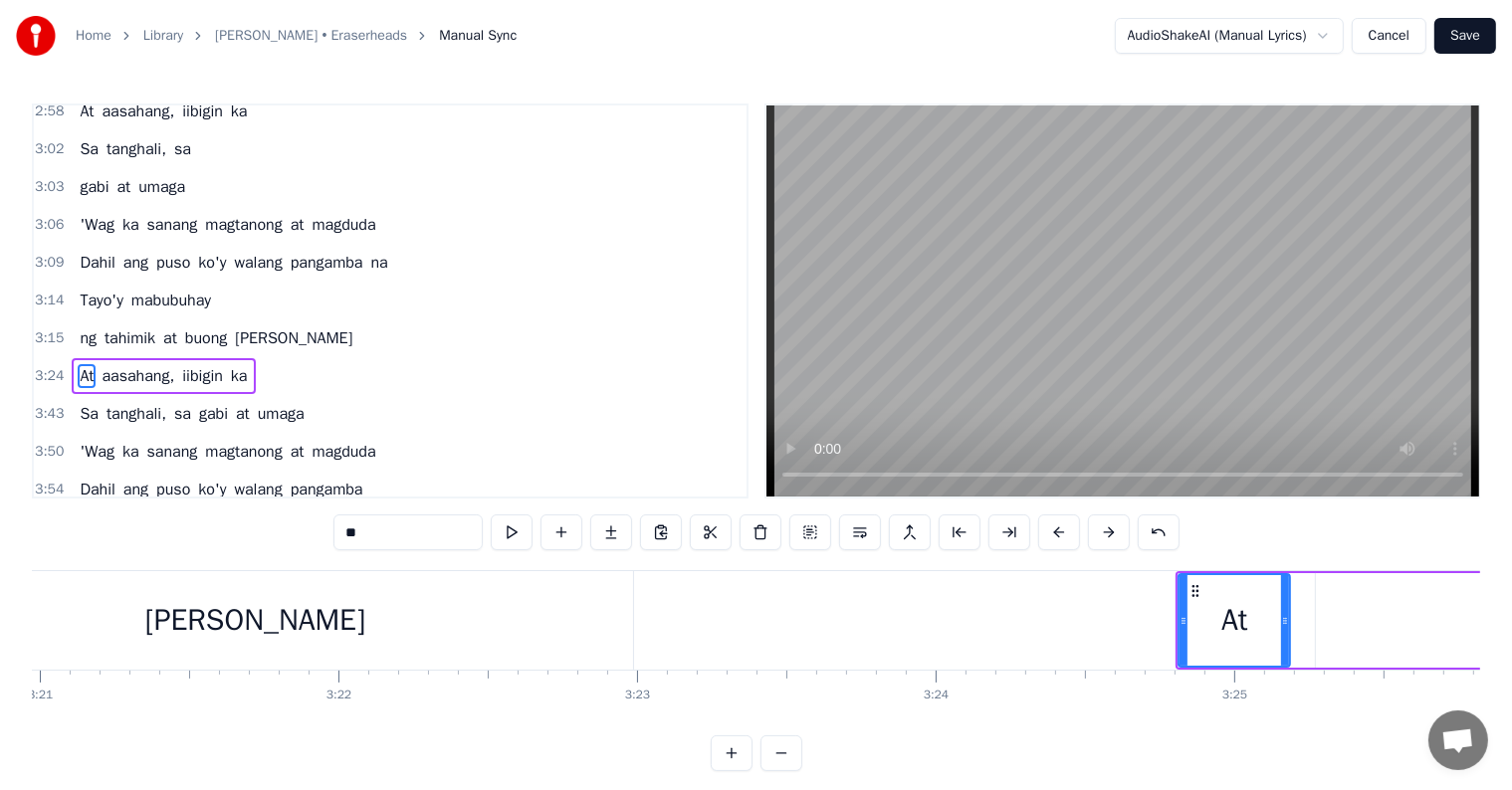 click at bounding box center [1059, 532] 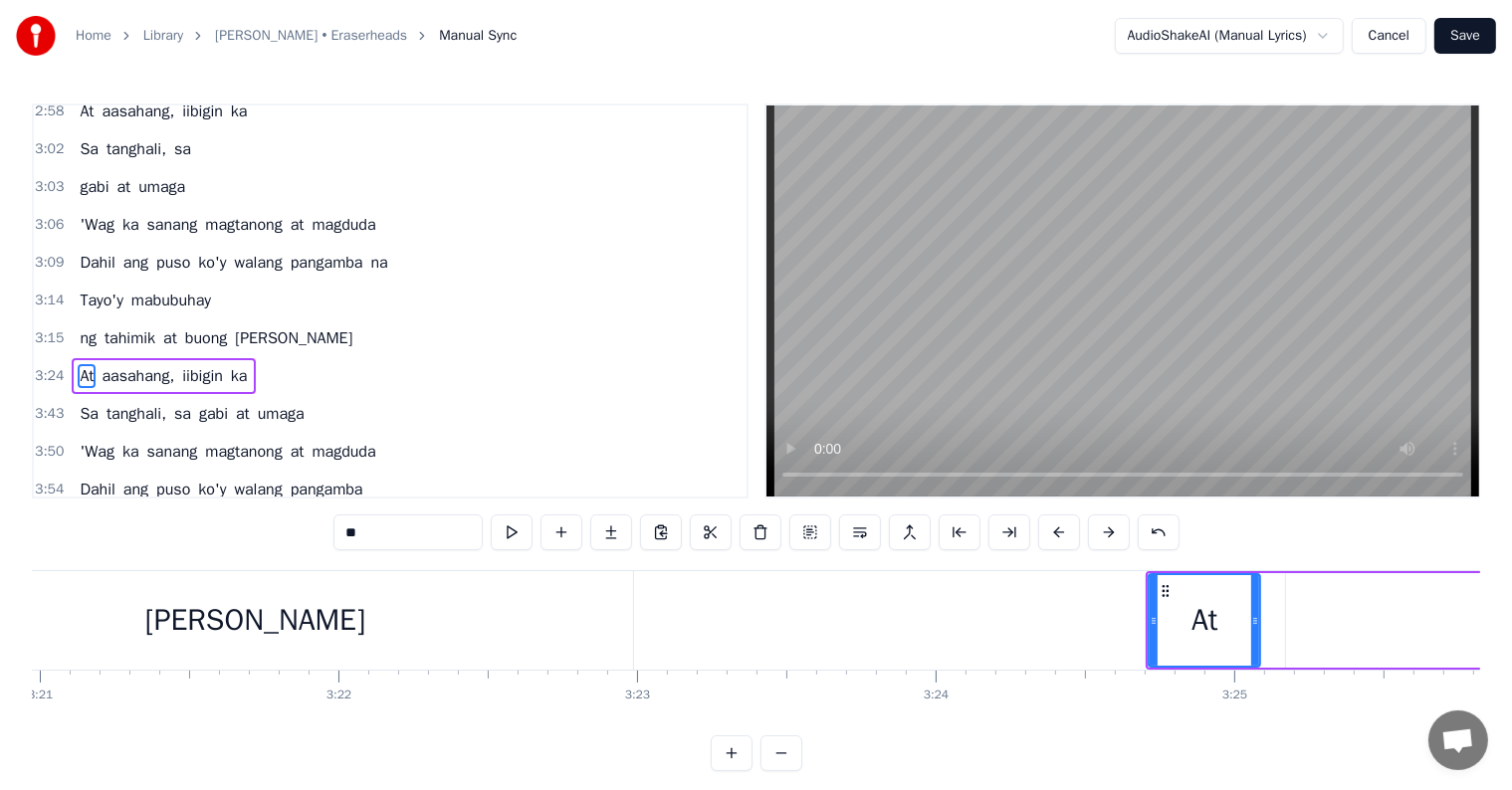 click at bounding box center (1059, 532) 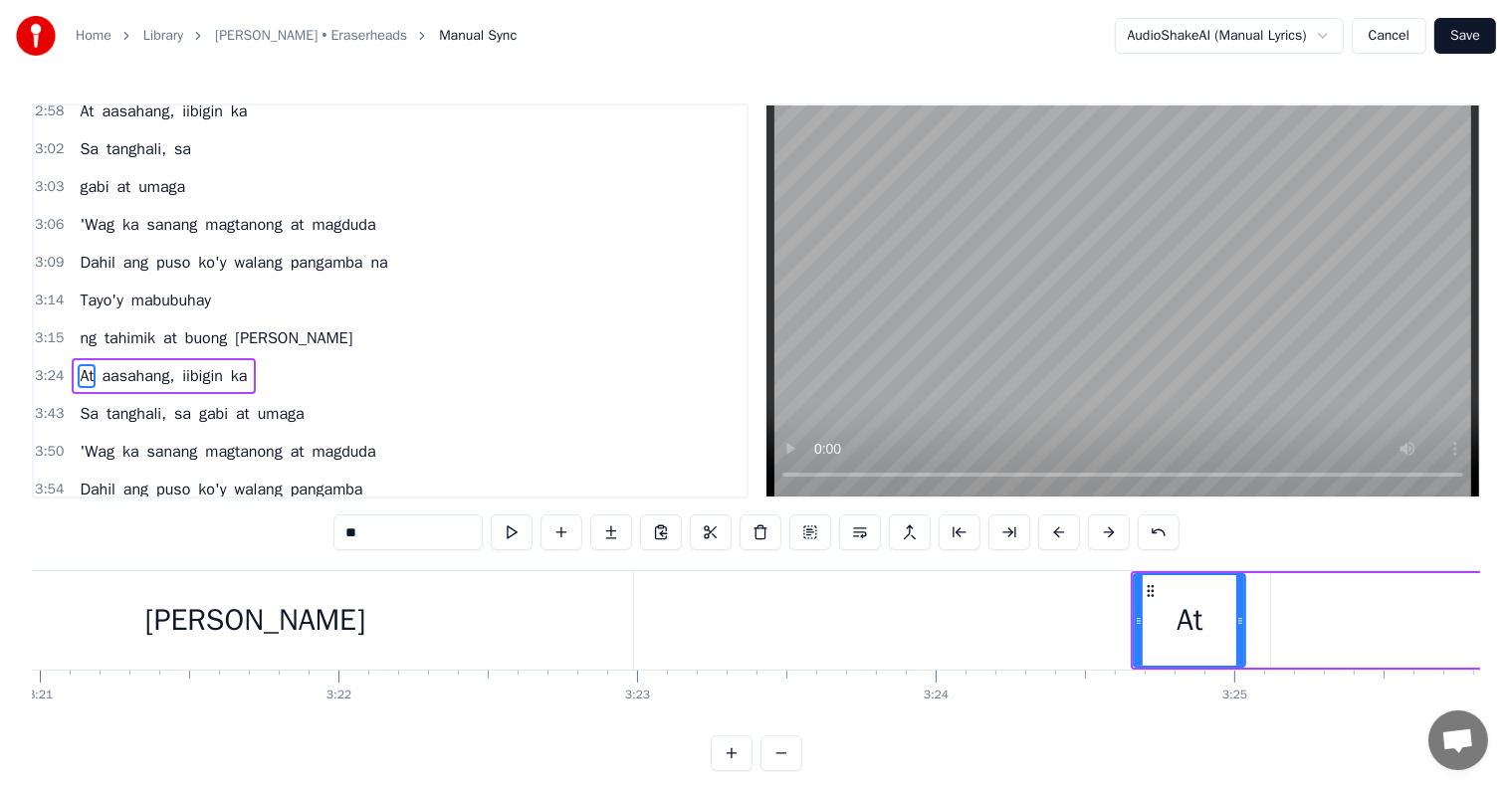 click at bounding box center (1059, 532) 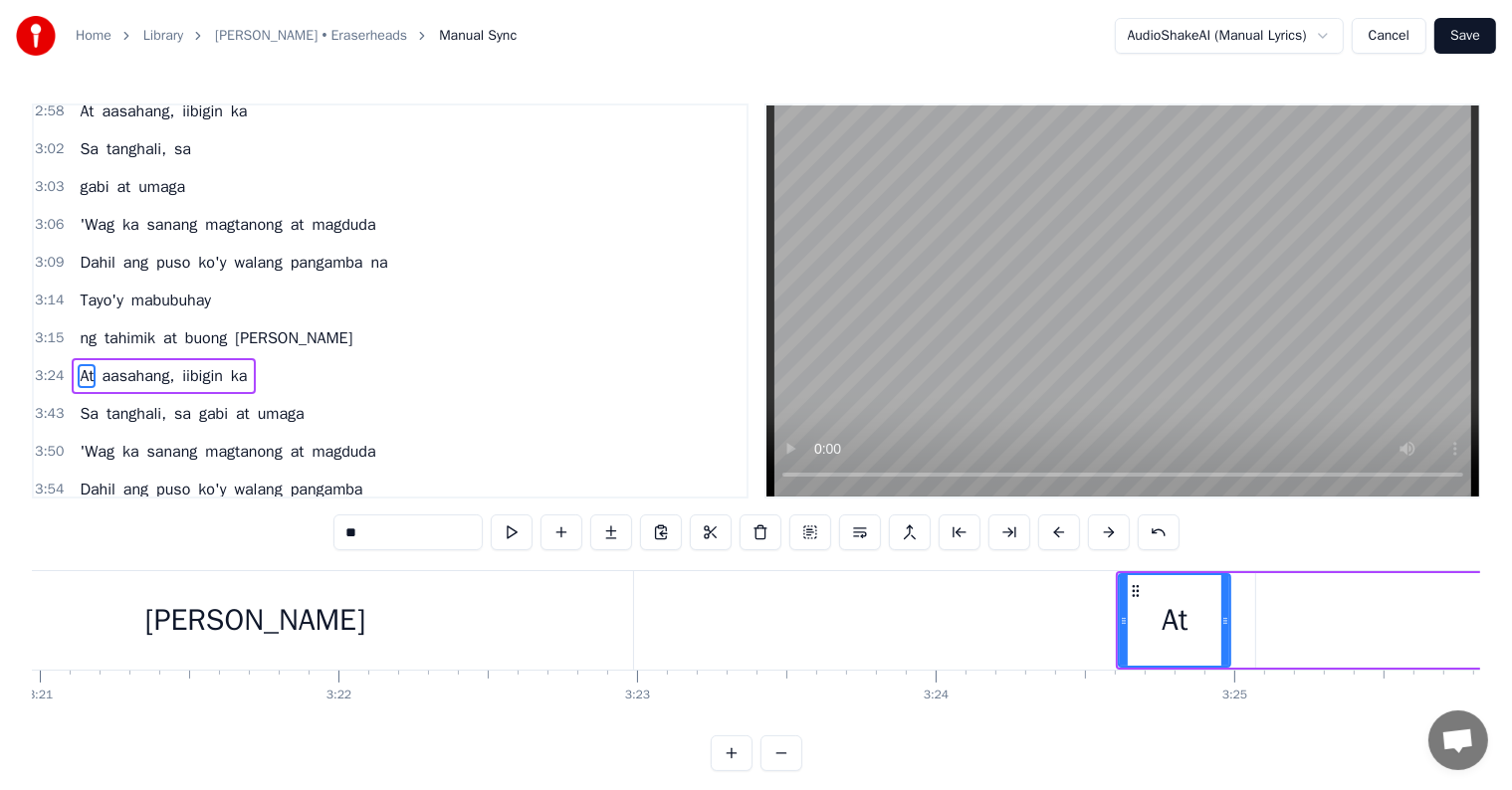 click at bounding box center (1059, 532) 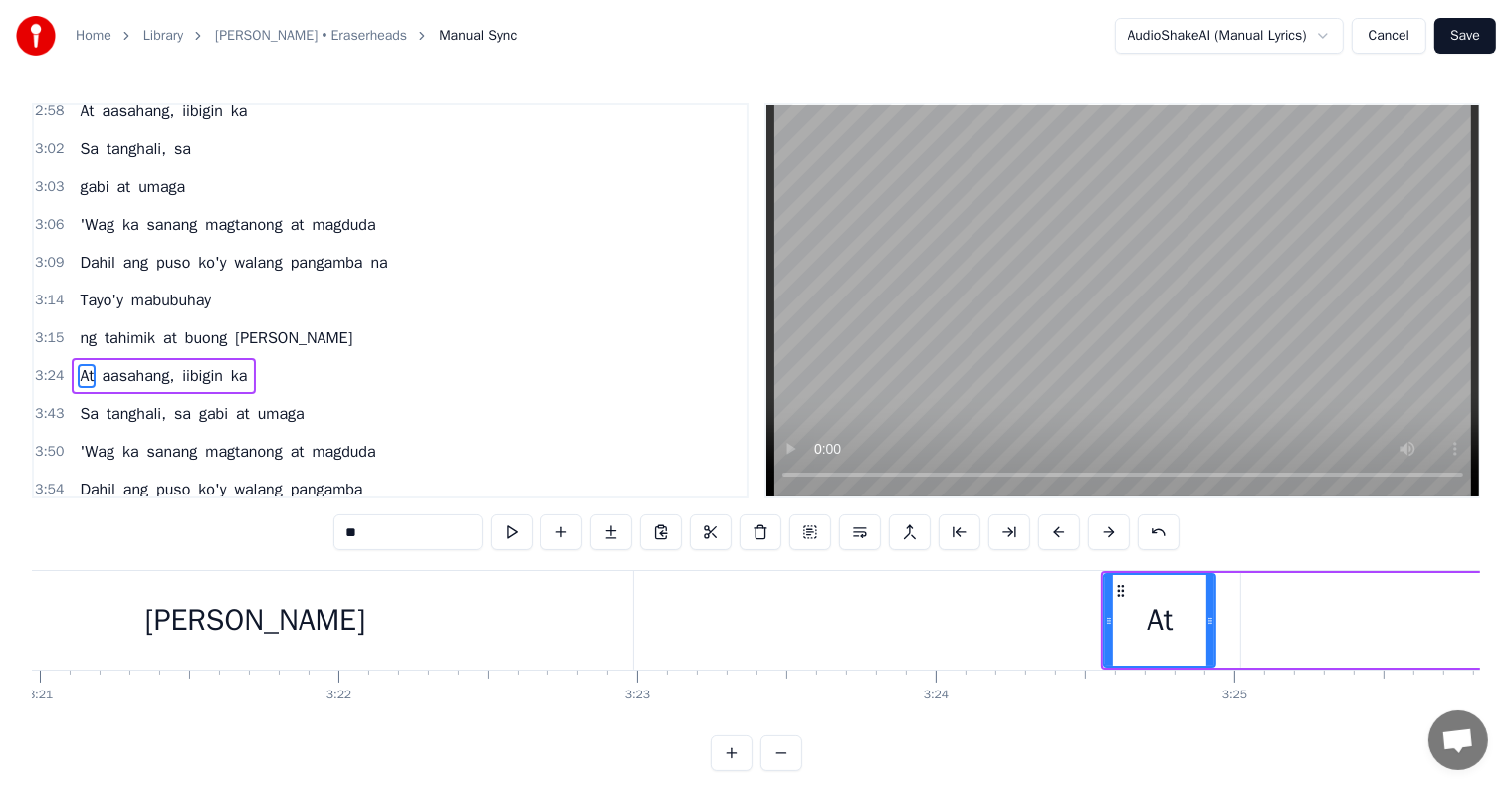 click at bounding box center [1059, 532] 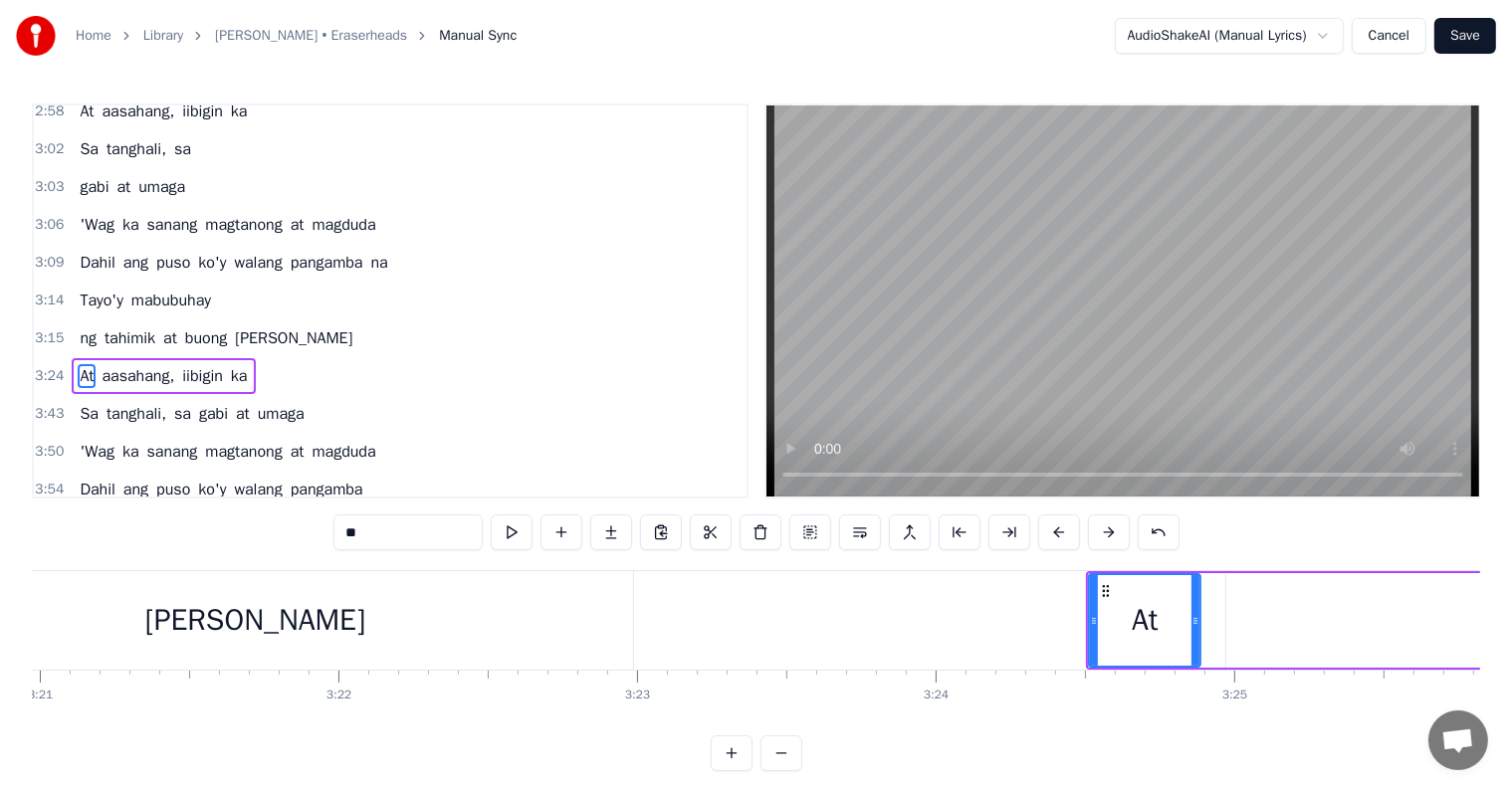 click at bounding box center (1059, 532) 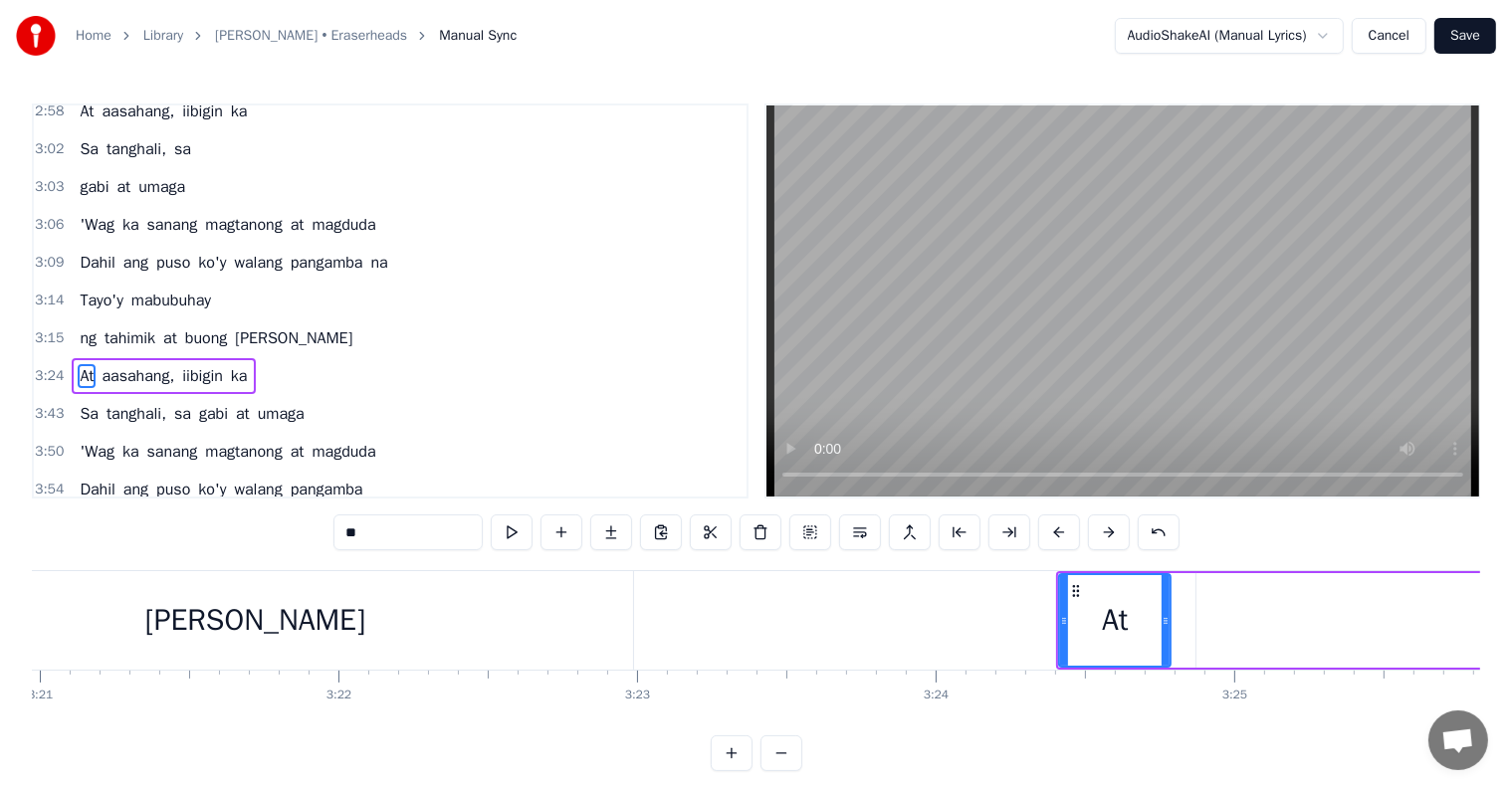 click at bounding box center [1059, 532] 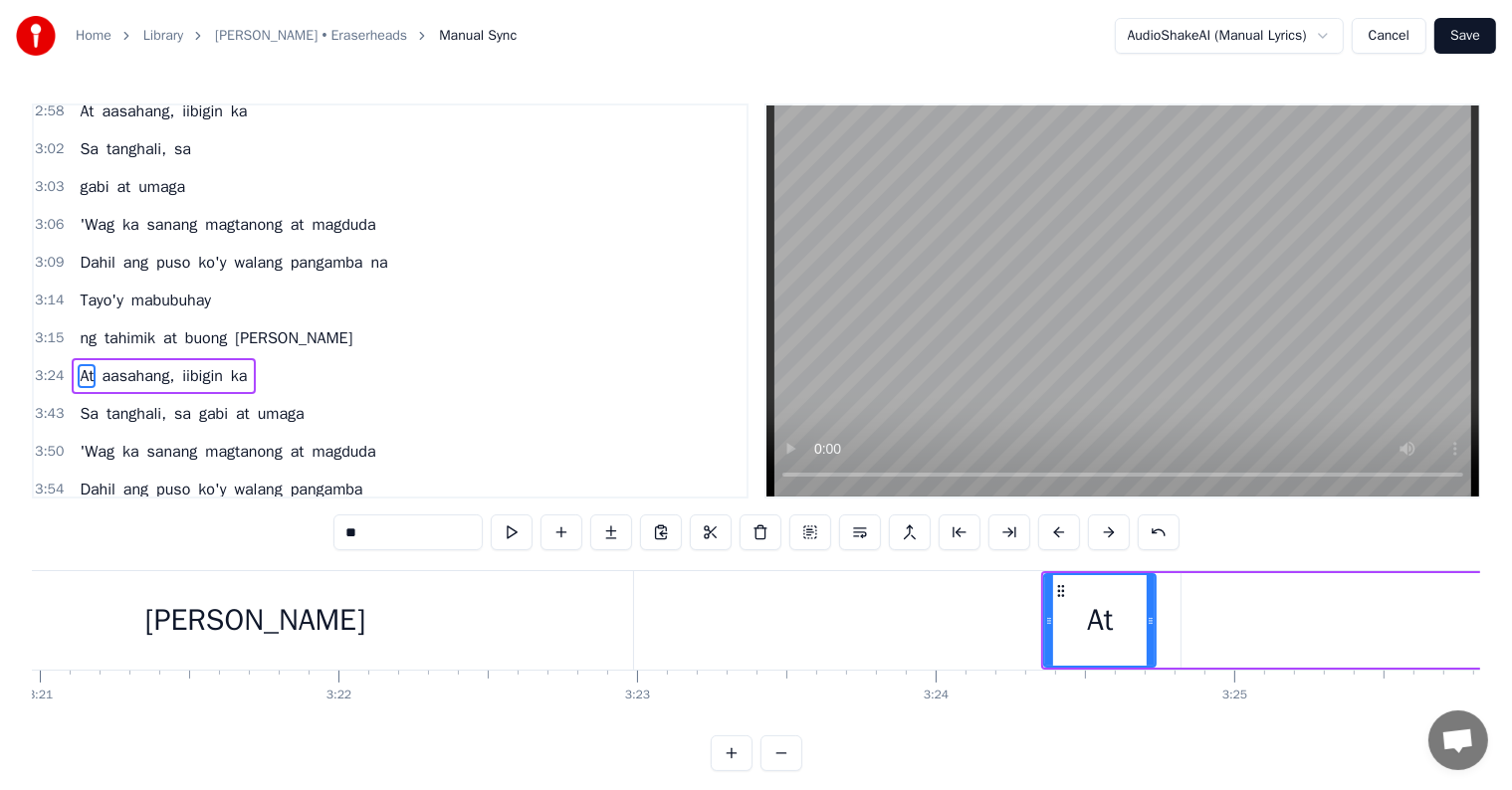 click at bounding box center [1059, 532] 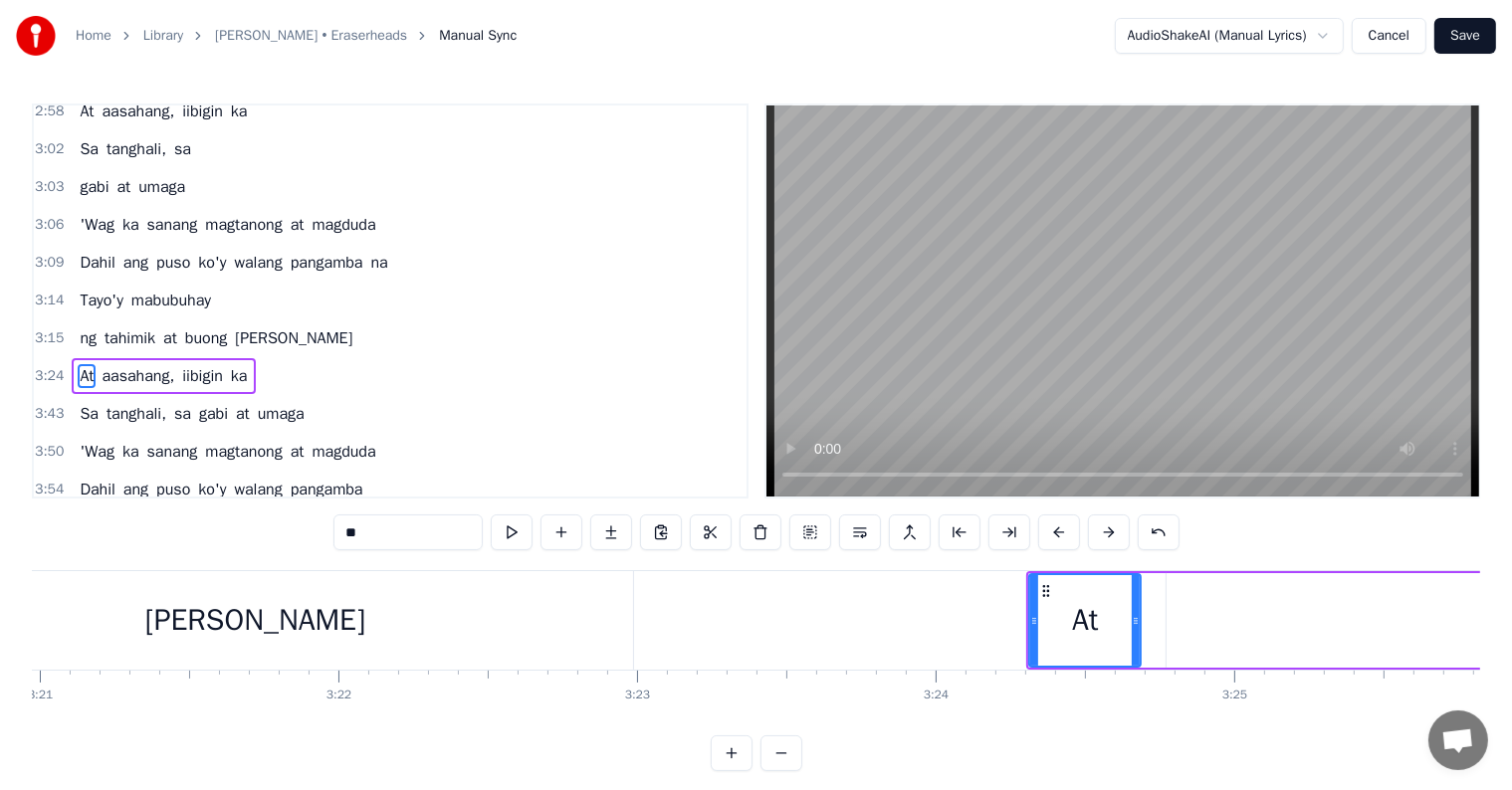 click at bounding box center [1059, 532] 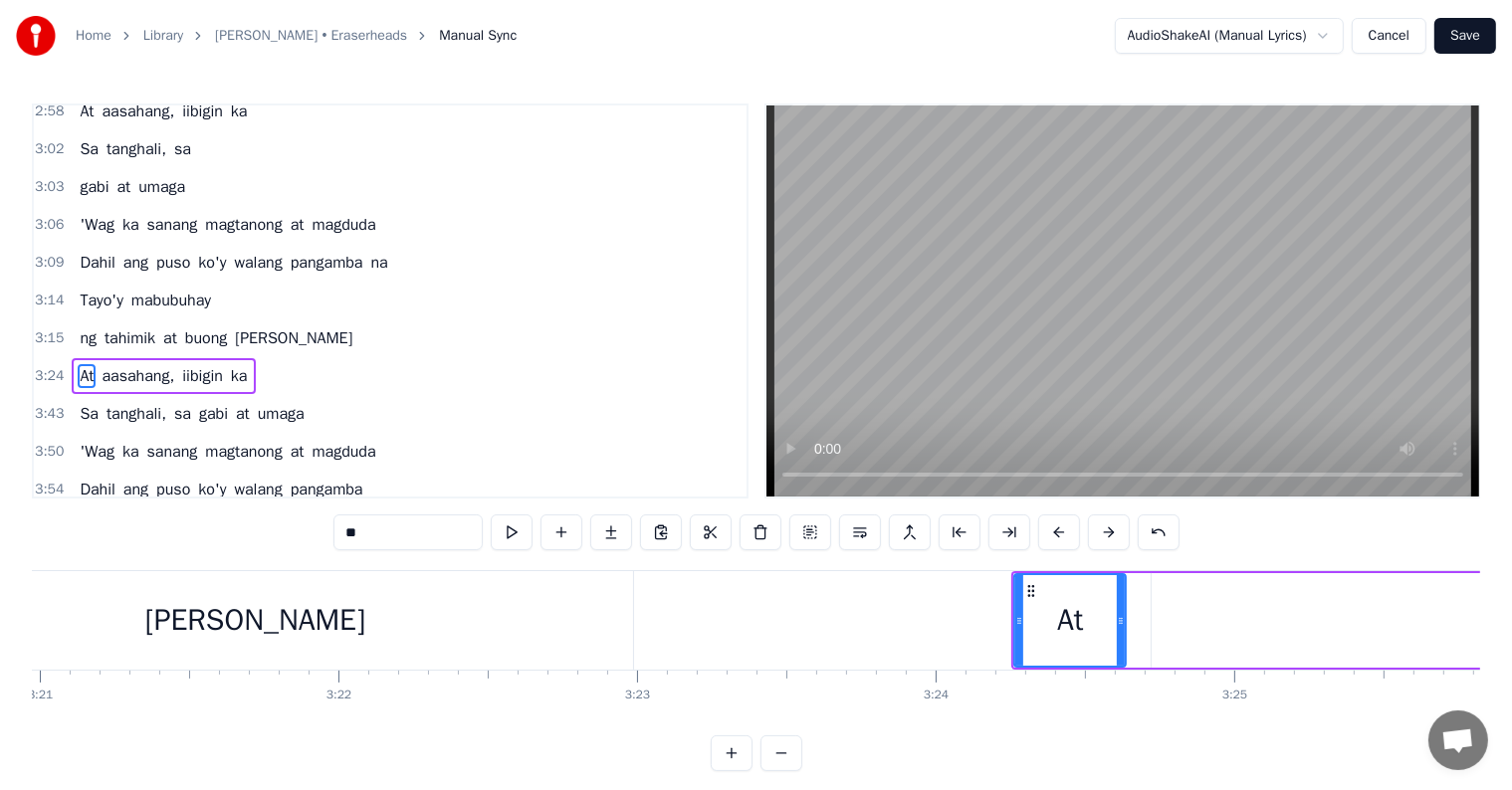 click at bounding box center [1059, 532] 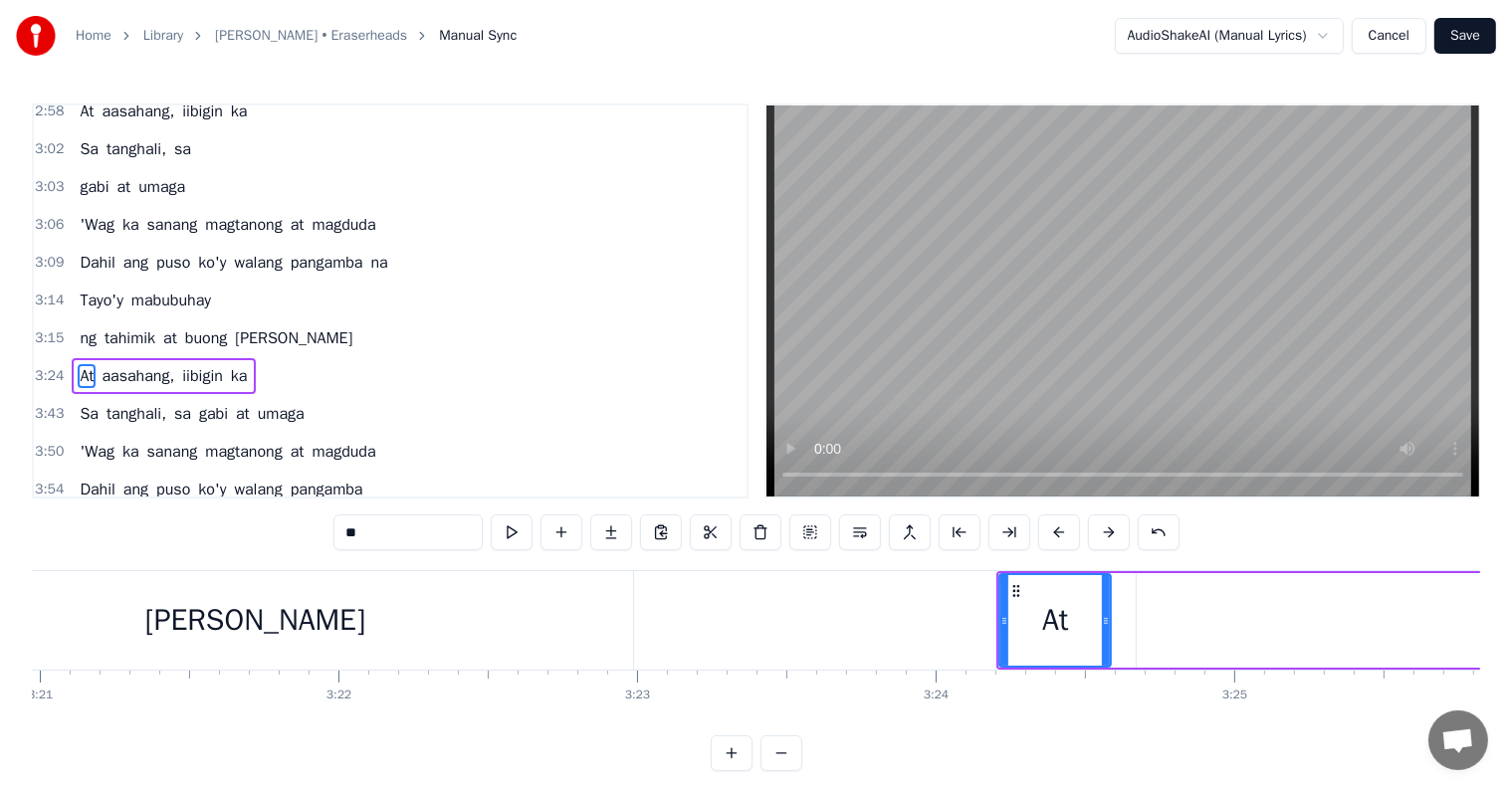 click at bounding box center (1059, 532) 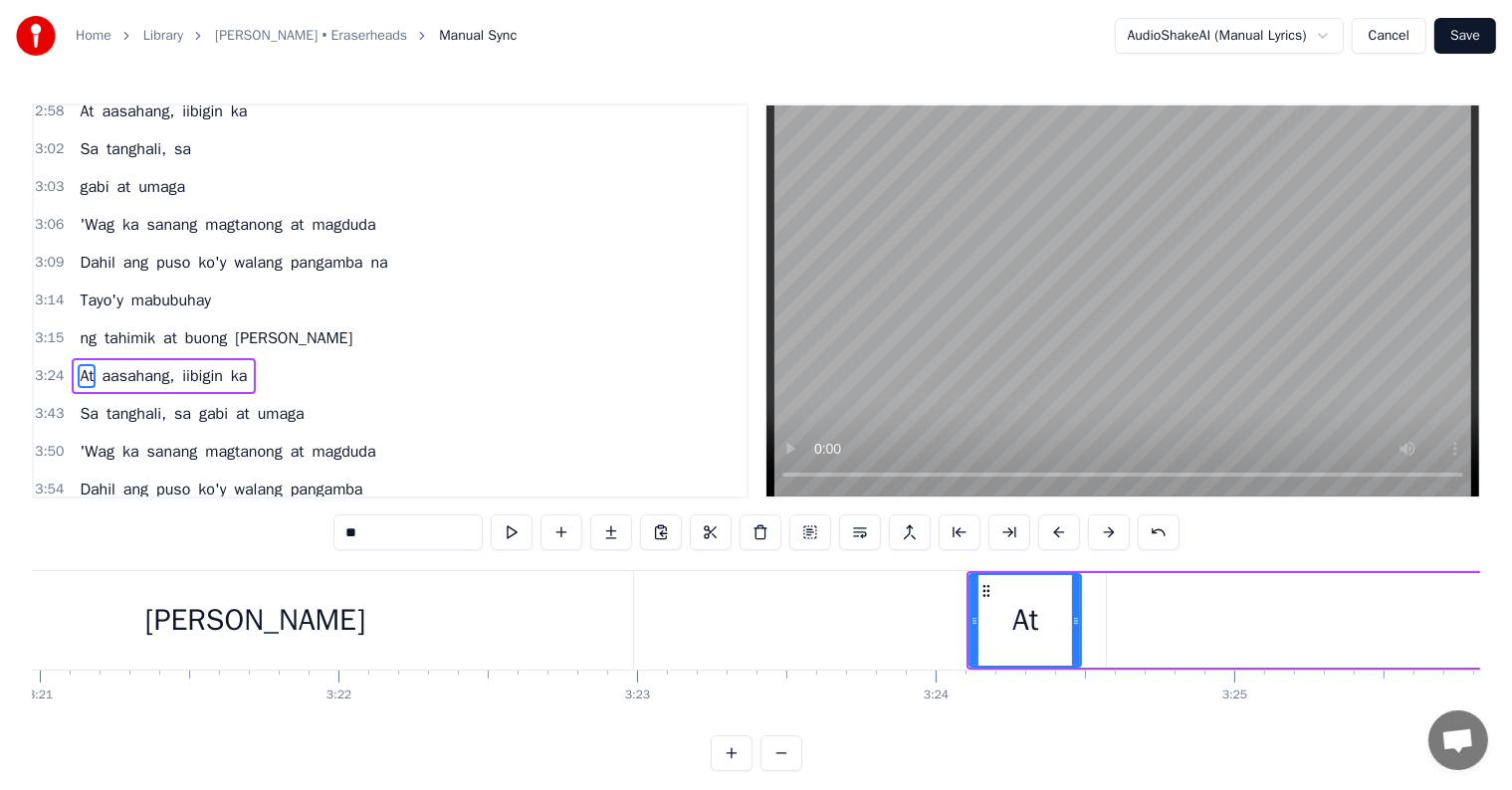 click at bounding box center (1059, 532) 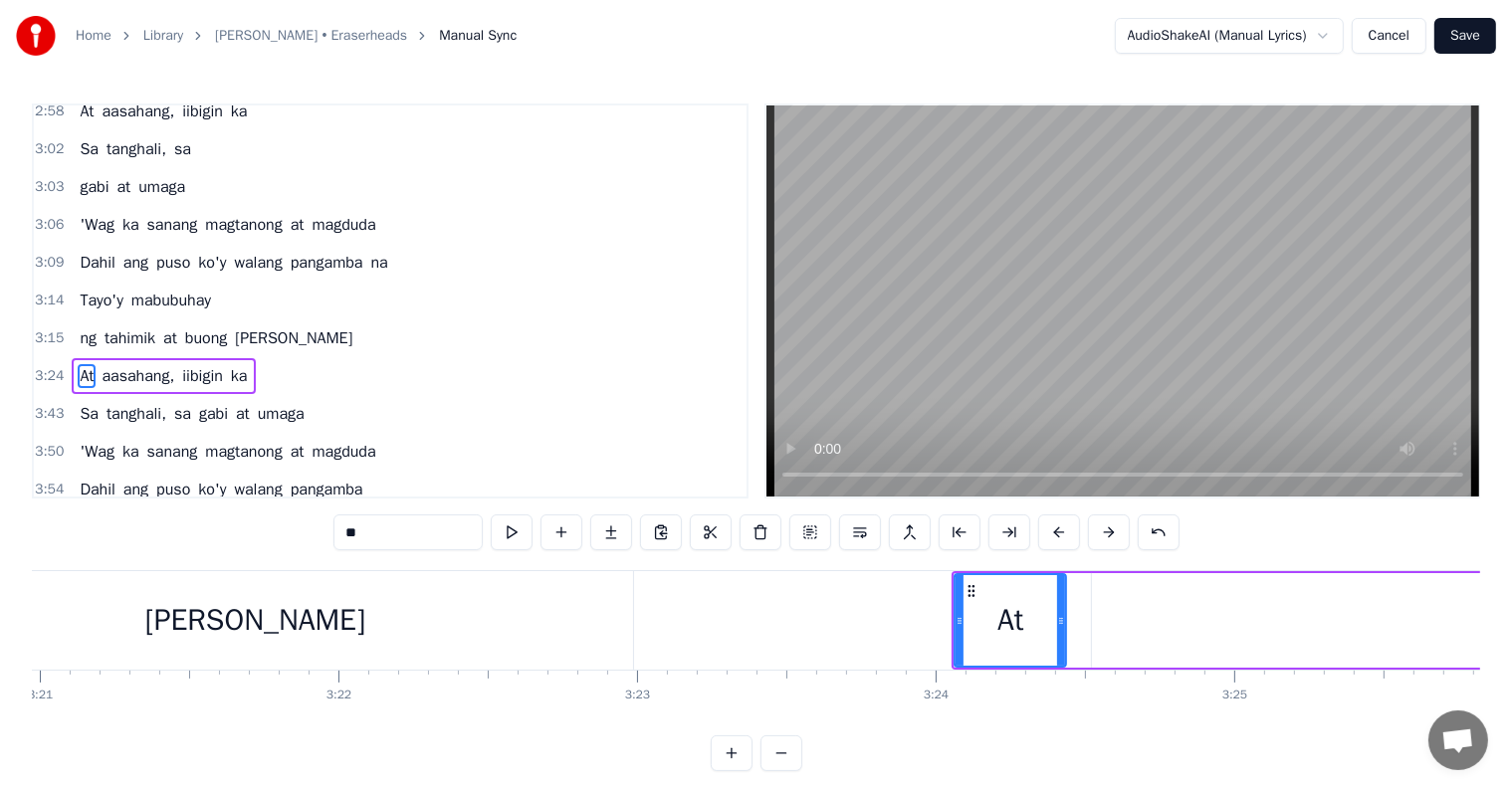 click at bounding box center [1059, 532] 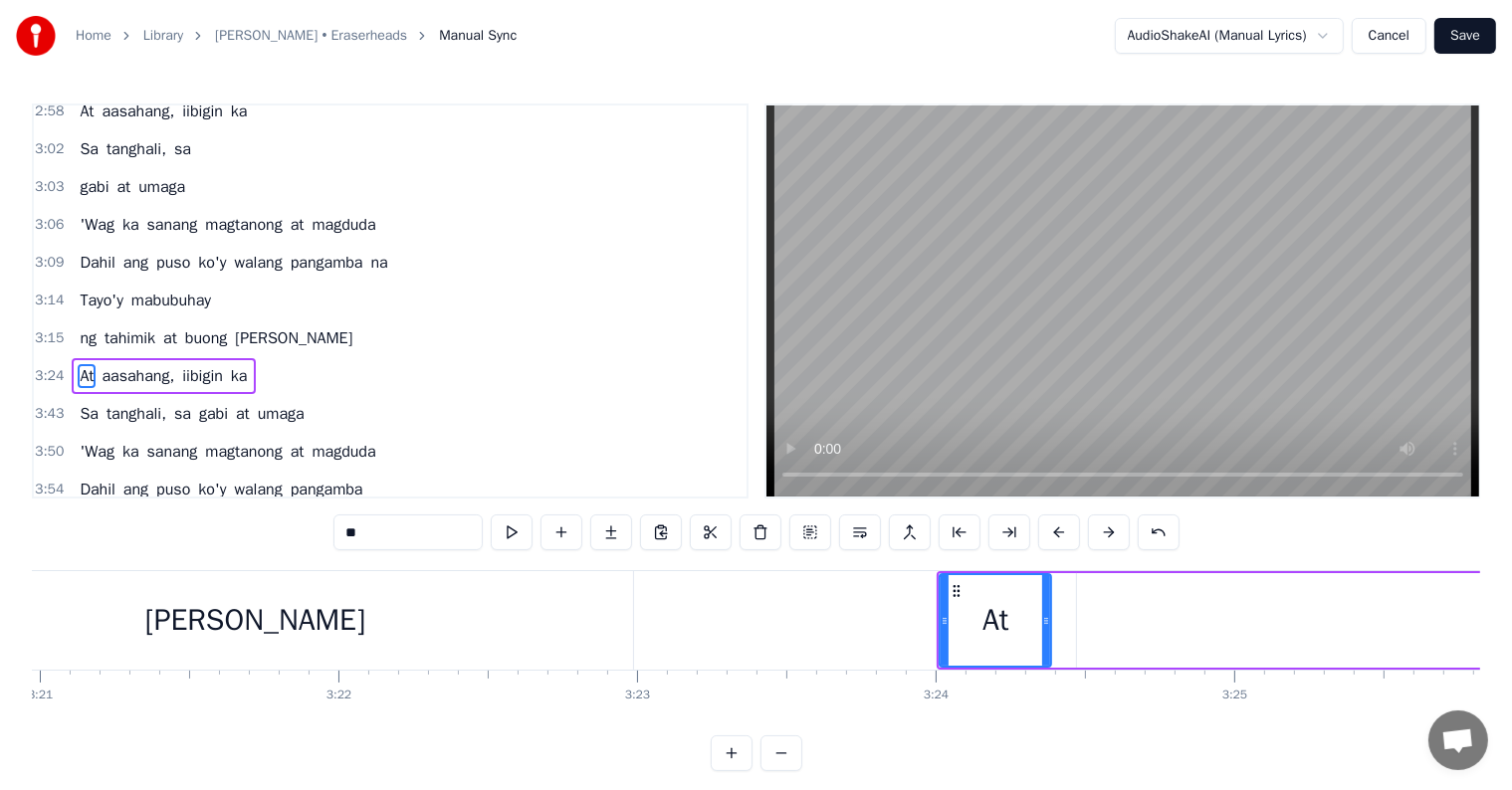 click at bounding box center [1059, 532] 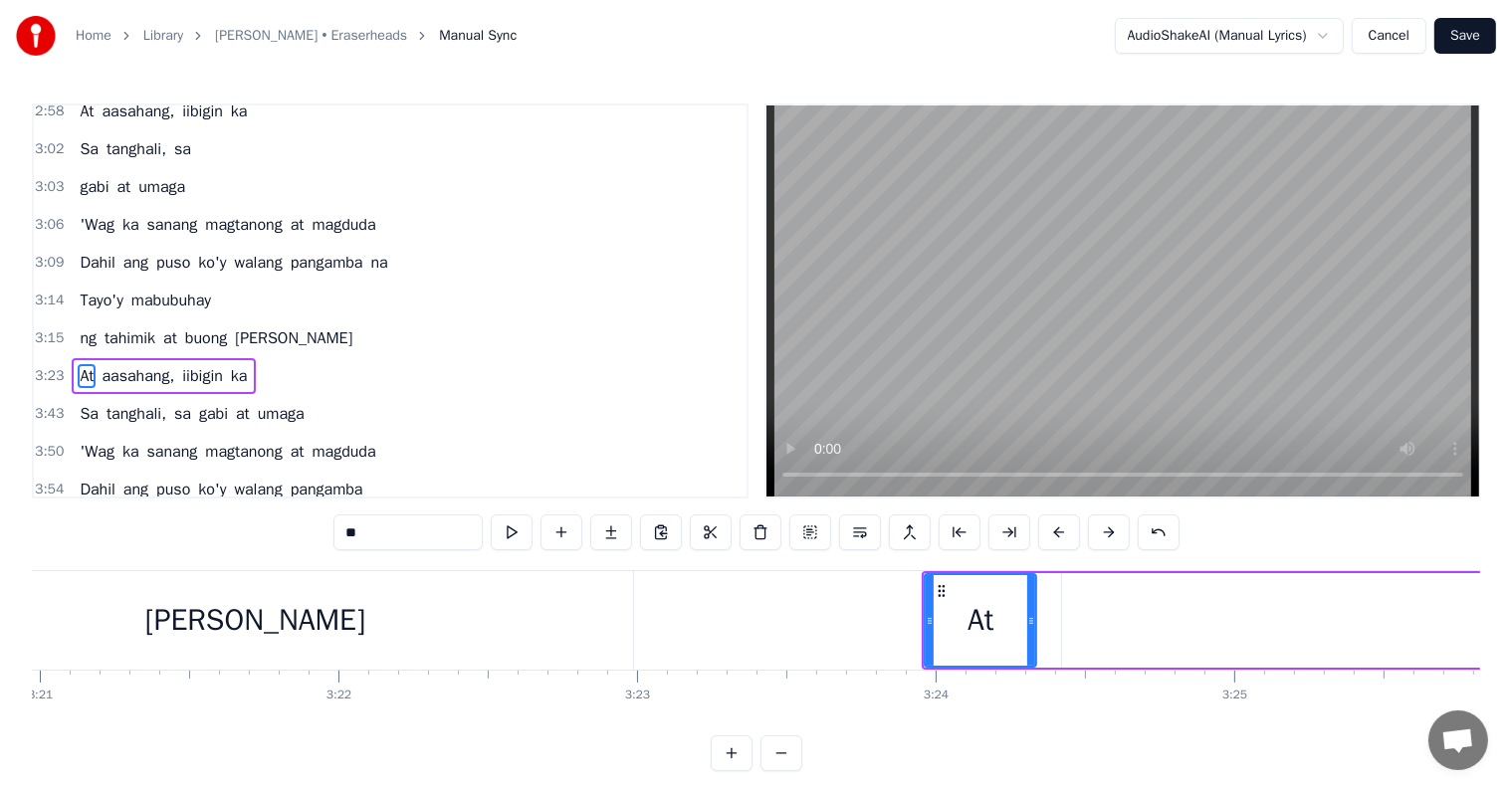 click at bounding box center (1059, 532) 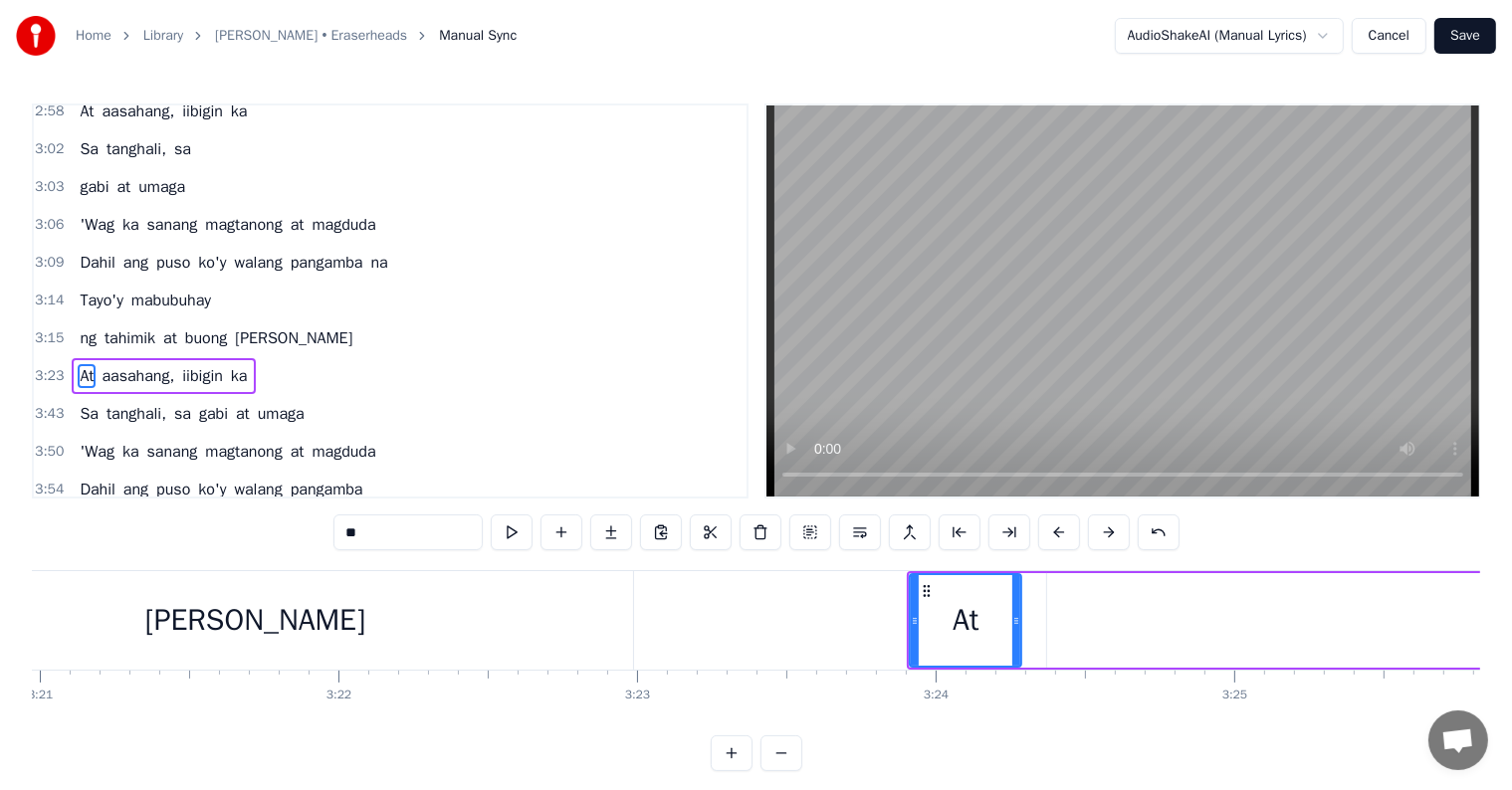click at bounding box center [1059, 532] 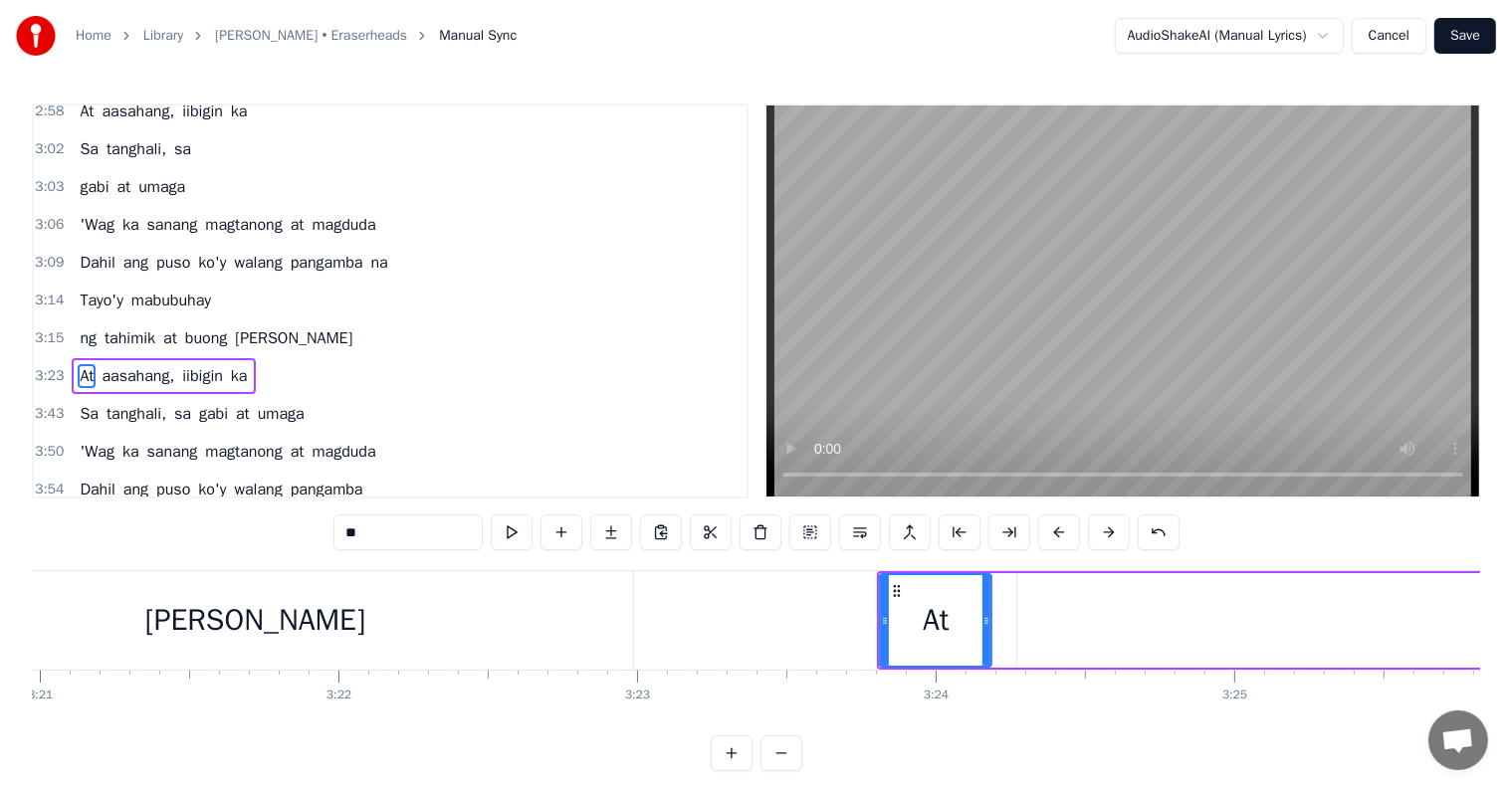 click at bounding box center (1059, 532) 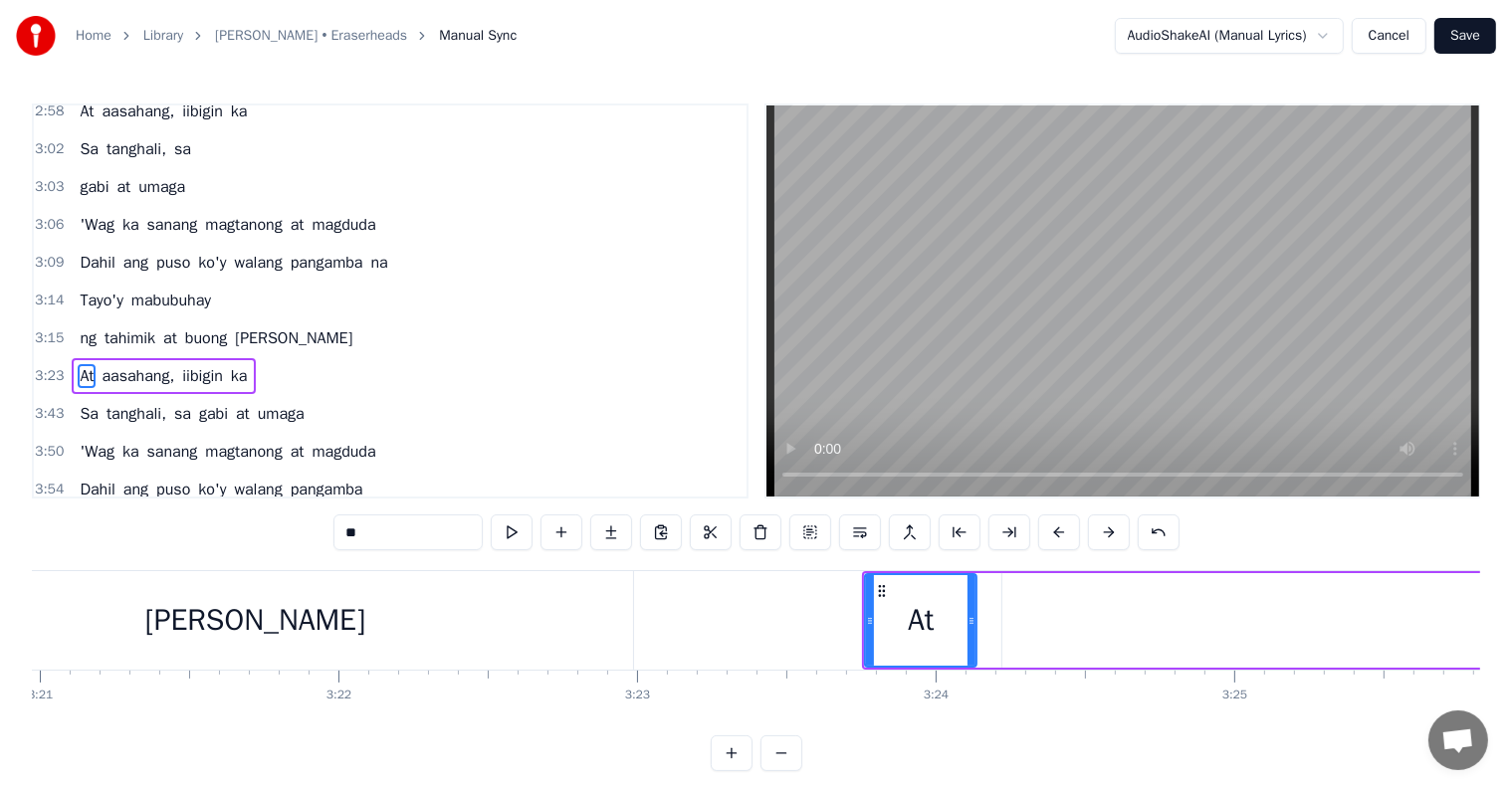 click at bounding box center [1059, 532] 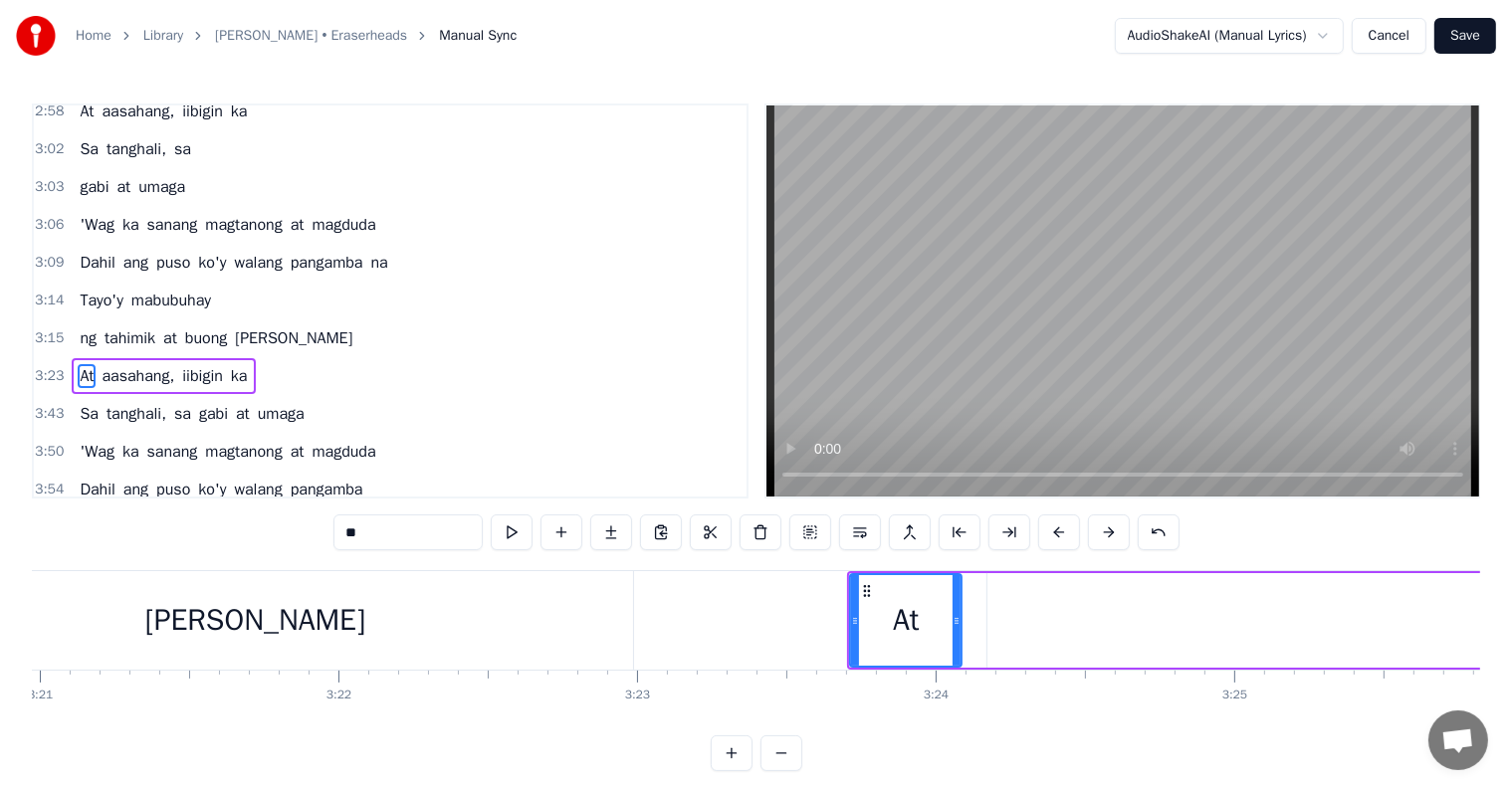 click at bounding box center (1059, 532) 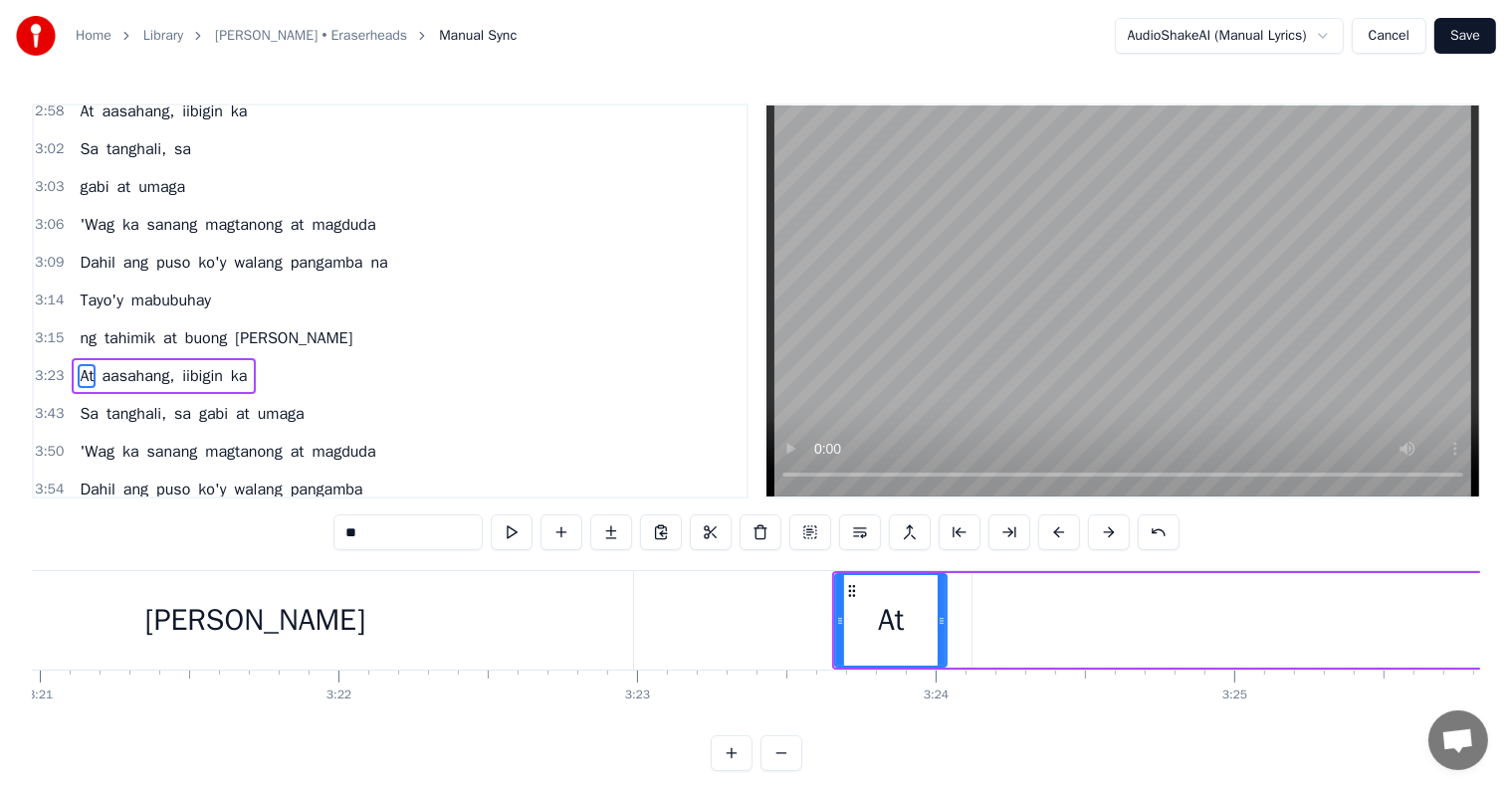 click at bounding box center [1059, 532] 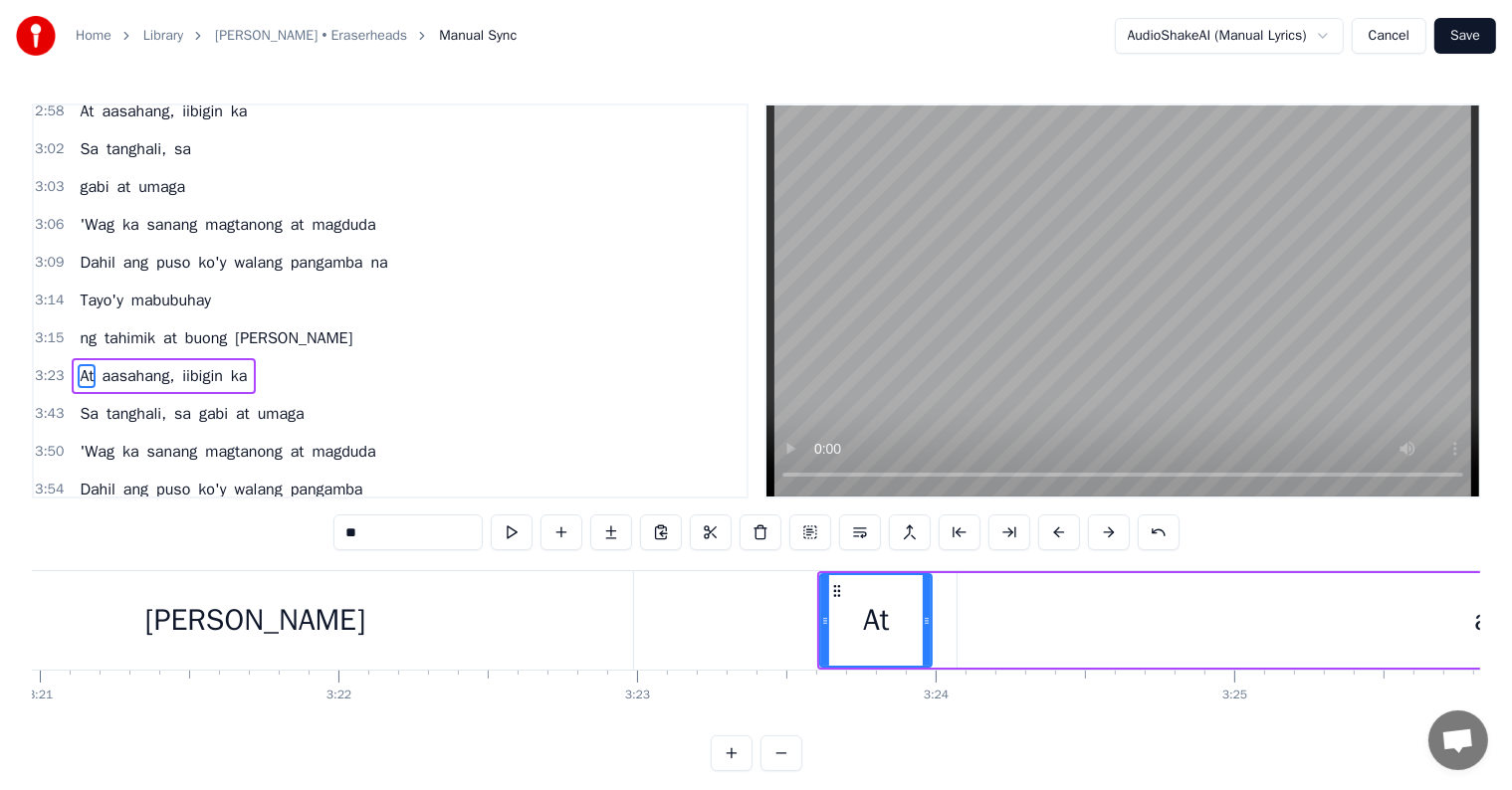 click at bounding box center [1059, 532] 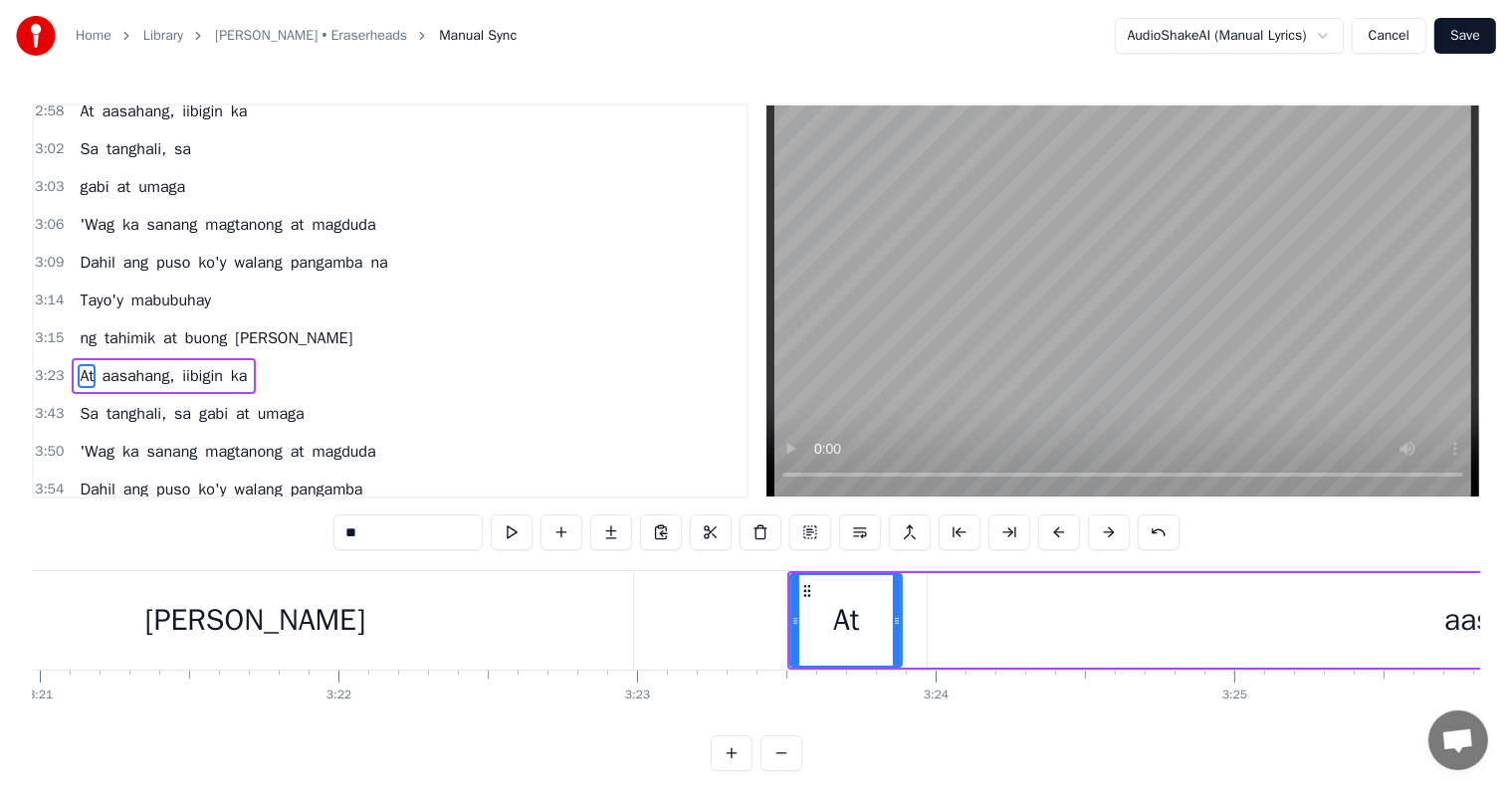 click at bounding box center [1059, 532] 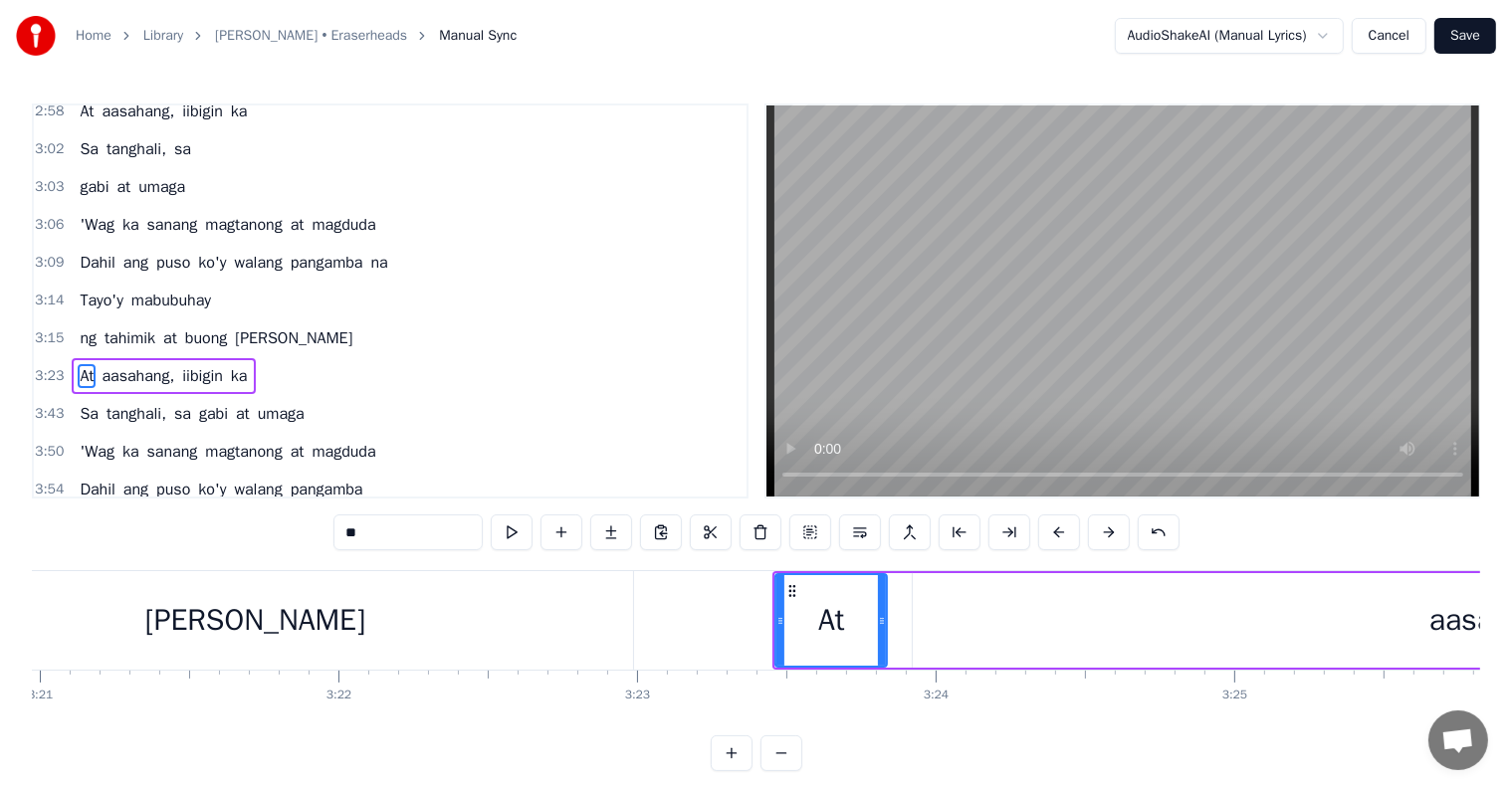 click at bounding box center [1059, 532] 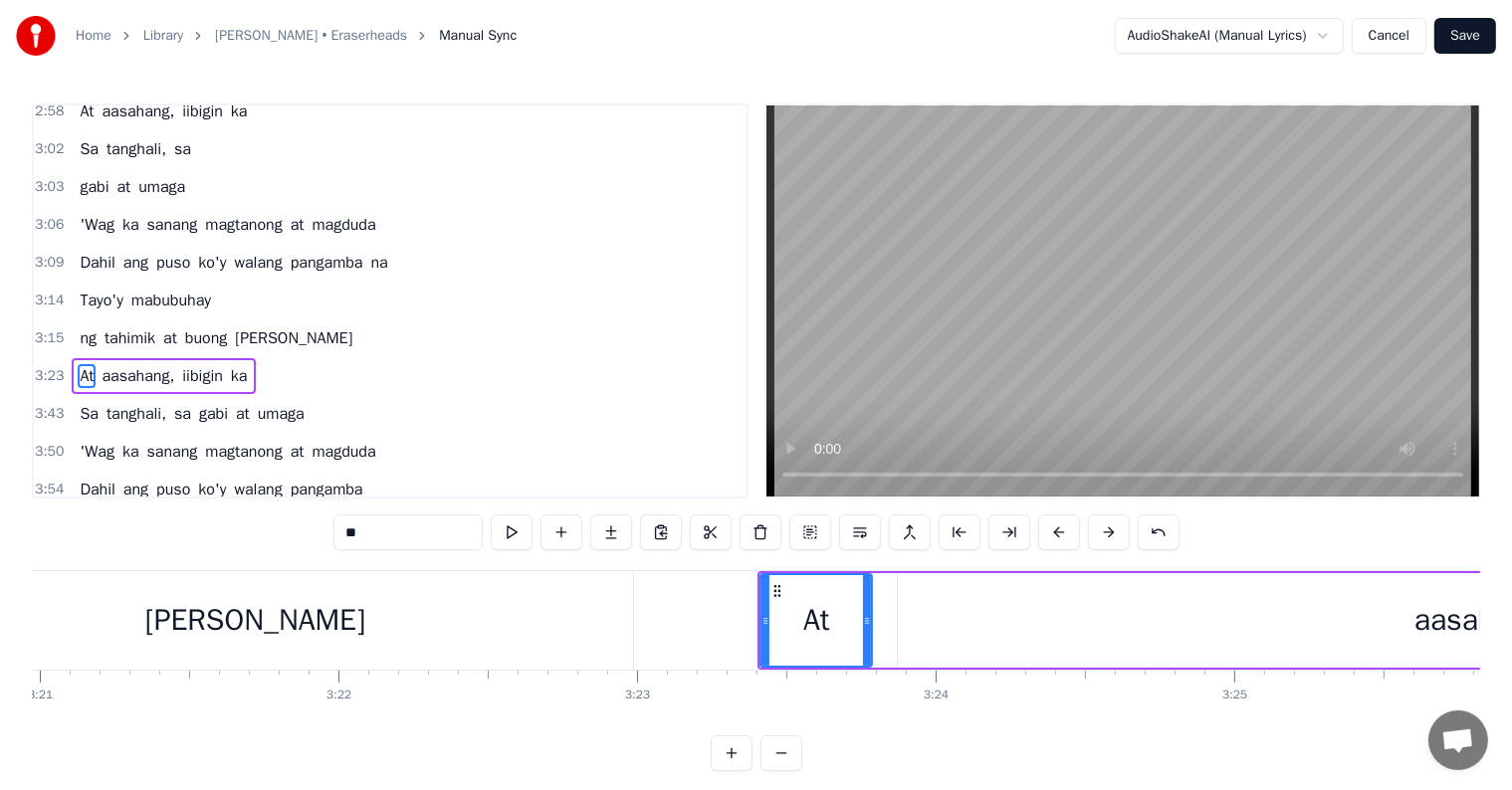 click at bounding box center (1059, 532) 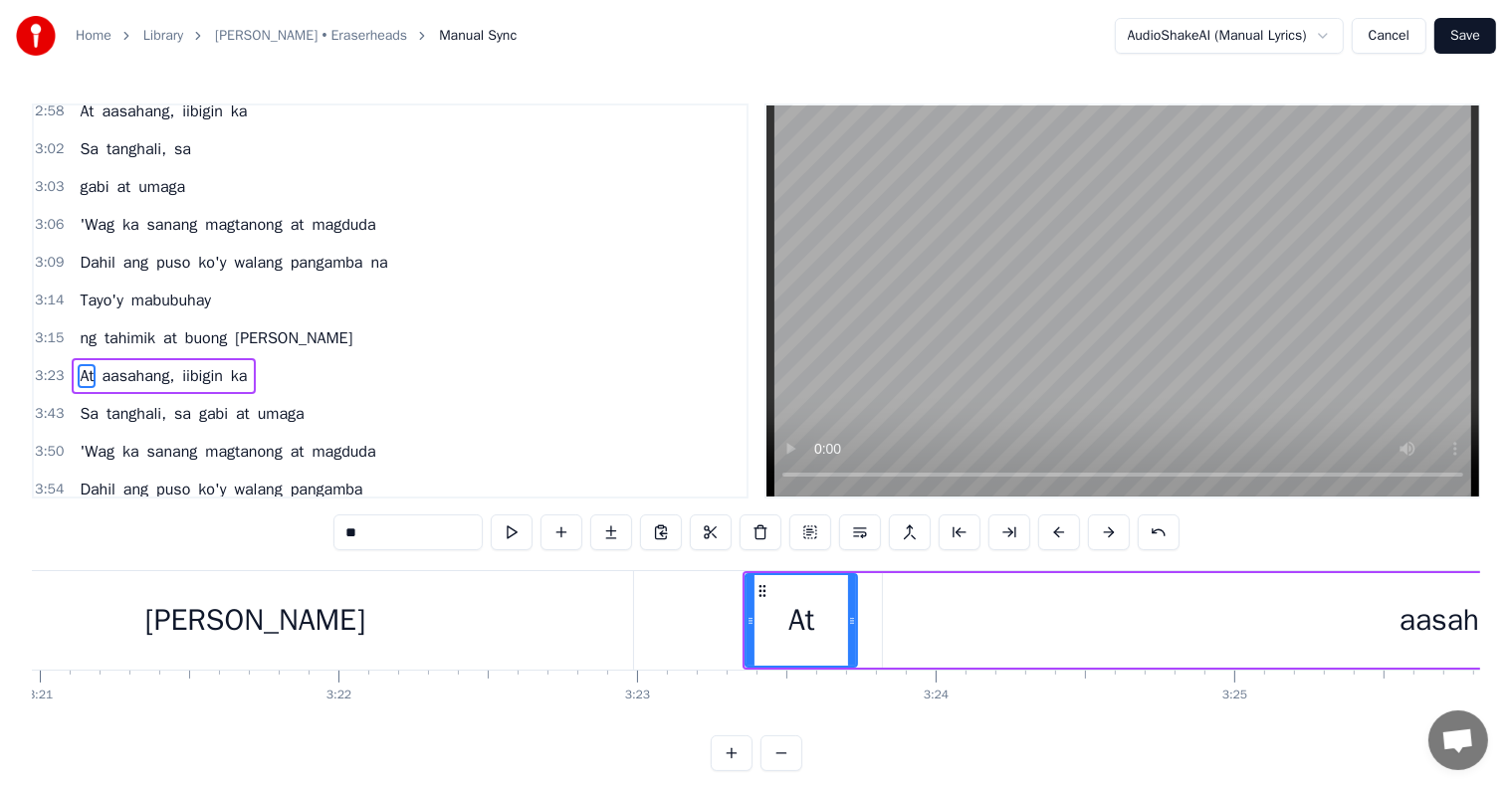 click at bounding box center (1059, 532) 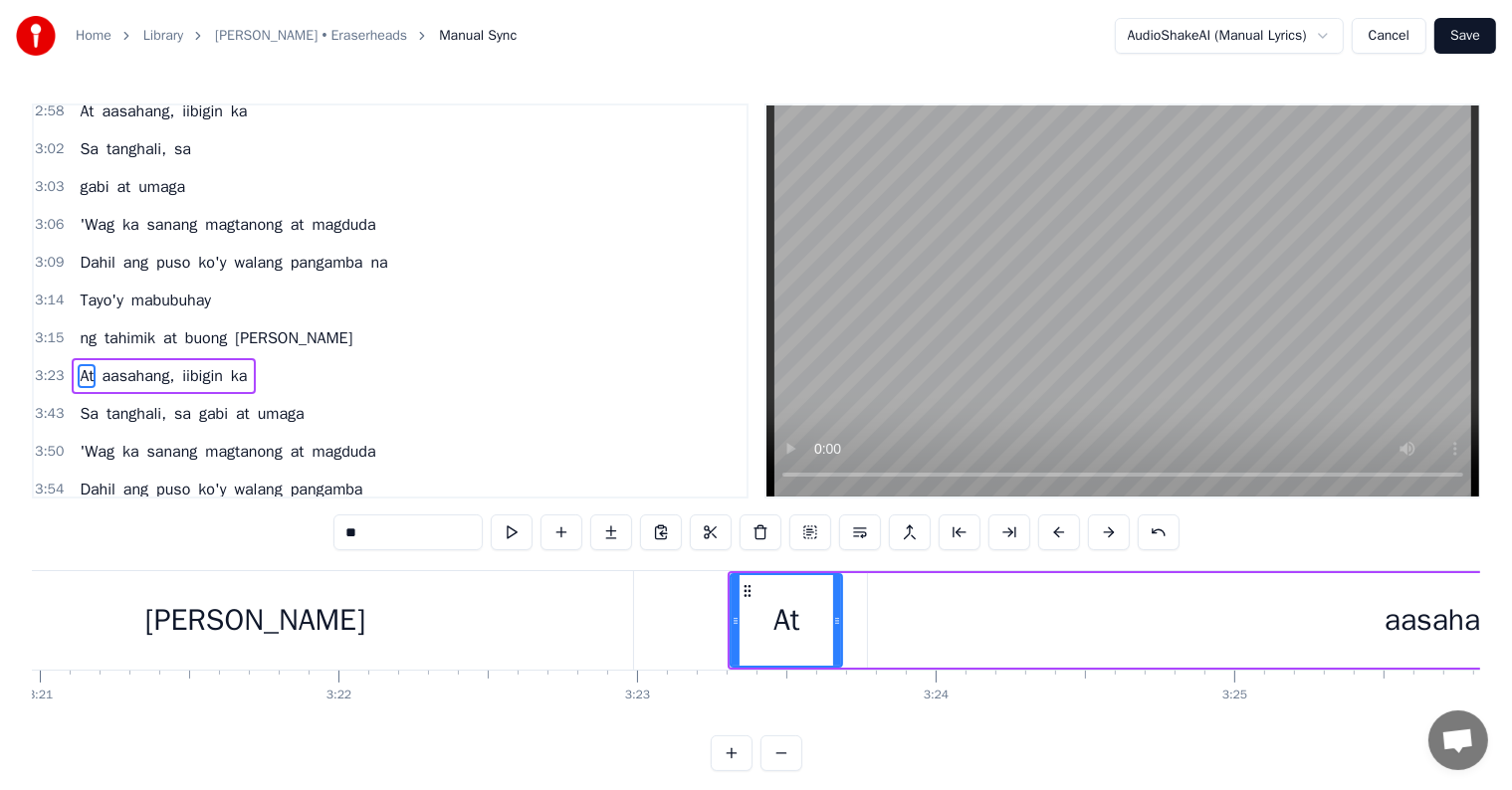 click at bounding box center [1059, 532] 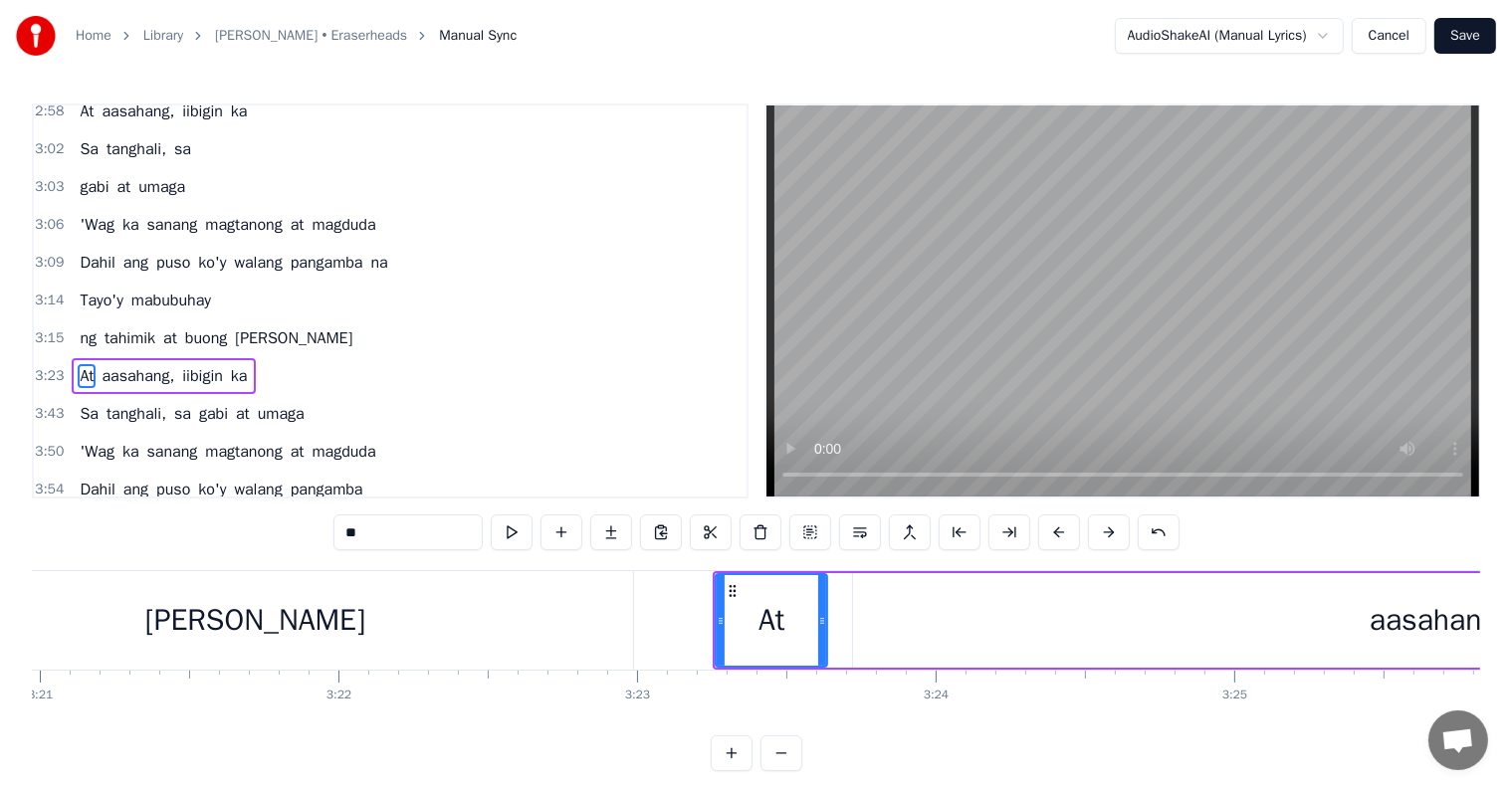 click at bounding box center [1059, 532] 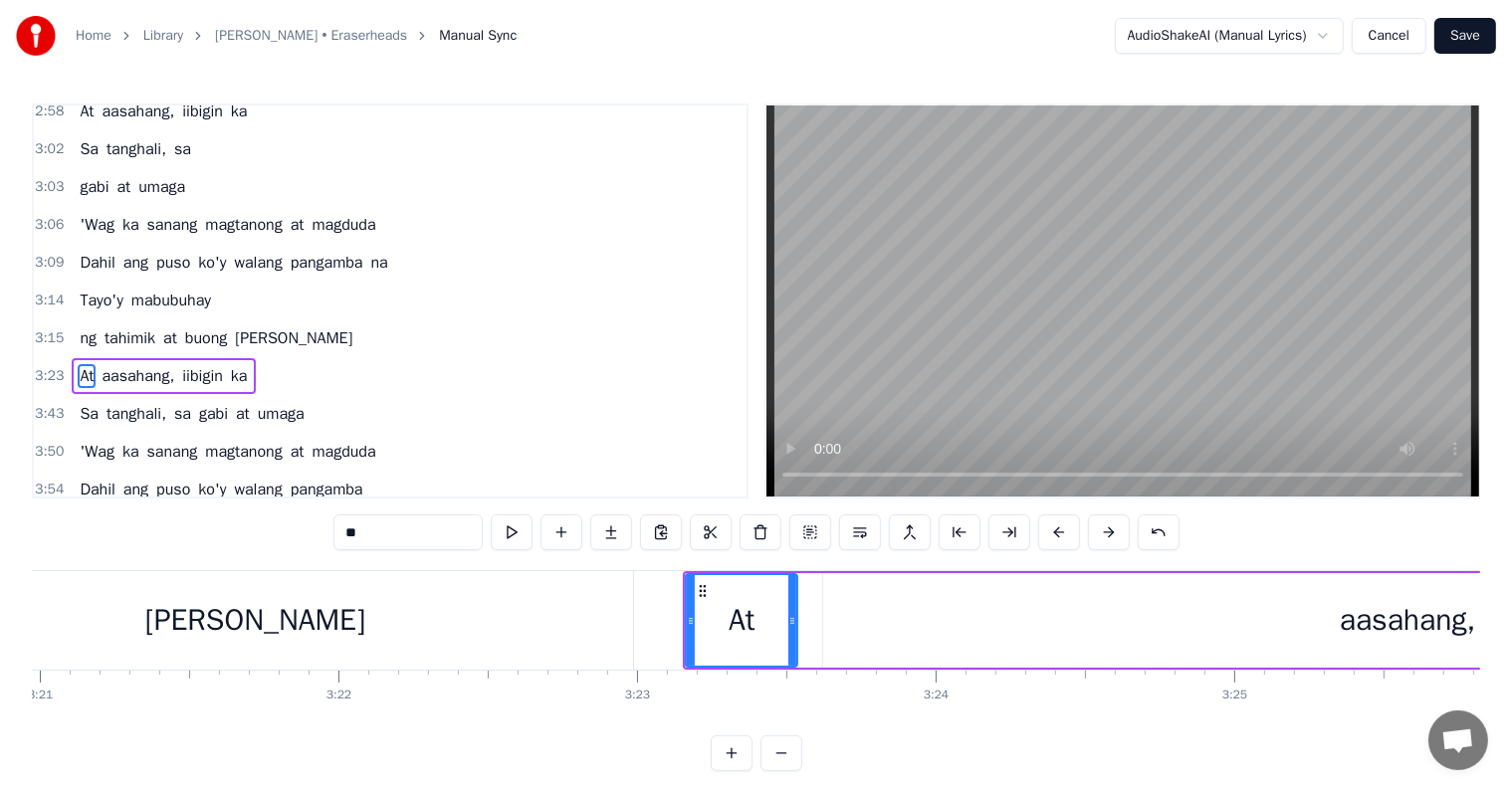 click at bounding box center [1059, 532] 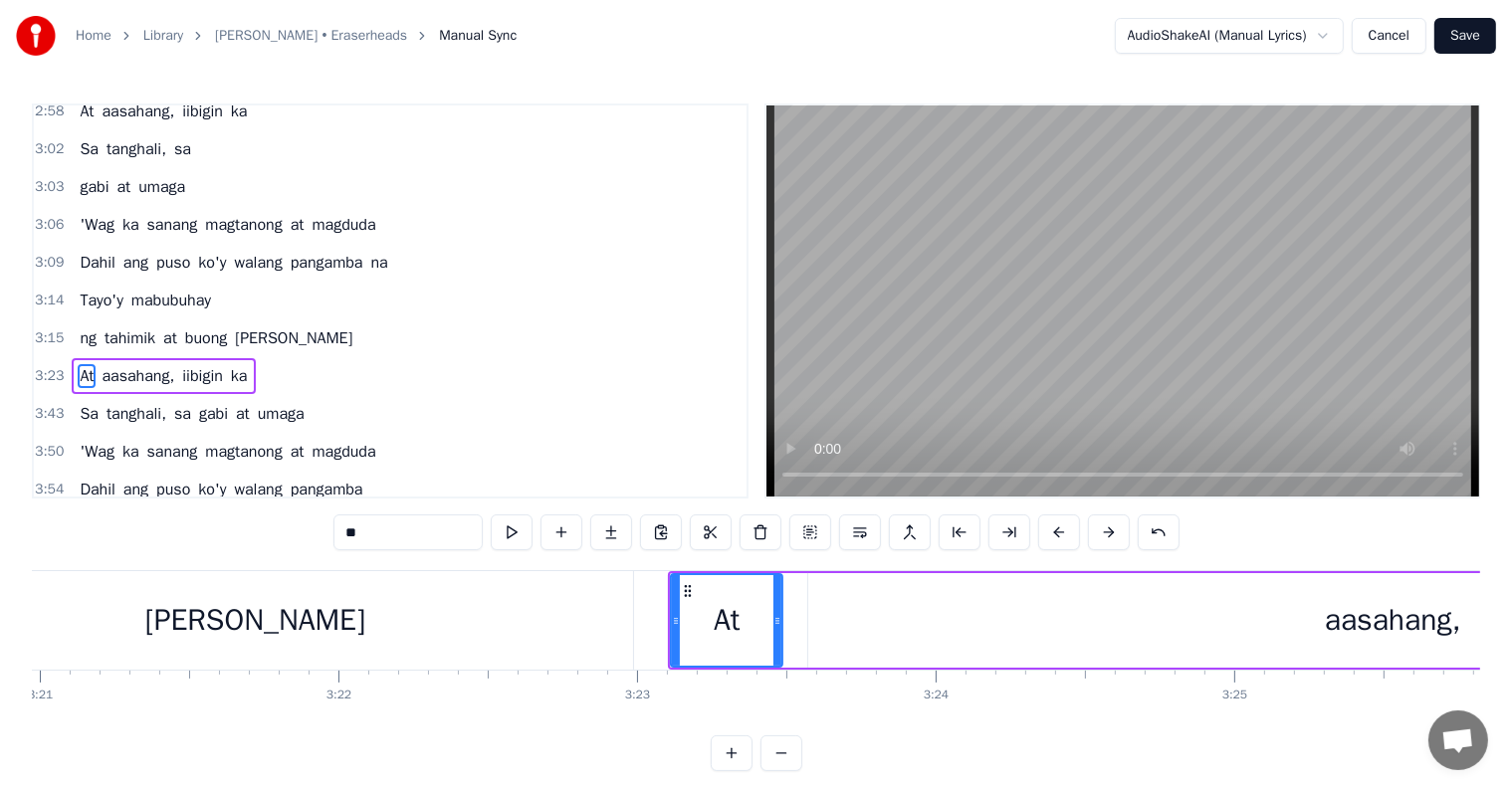 click at bounding box center (1059, 532) 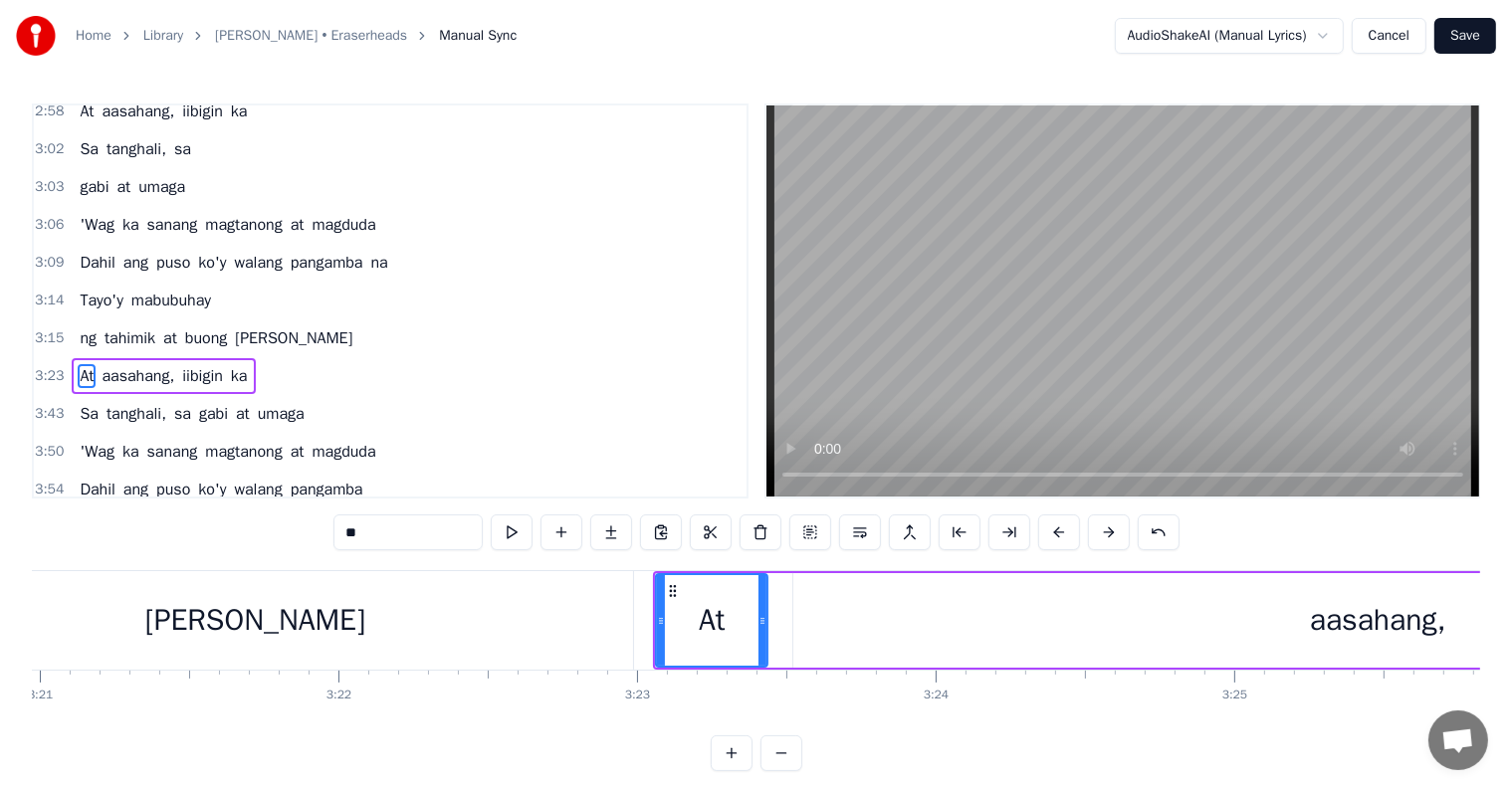 click at bounding box center (1059, 532) 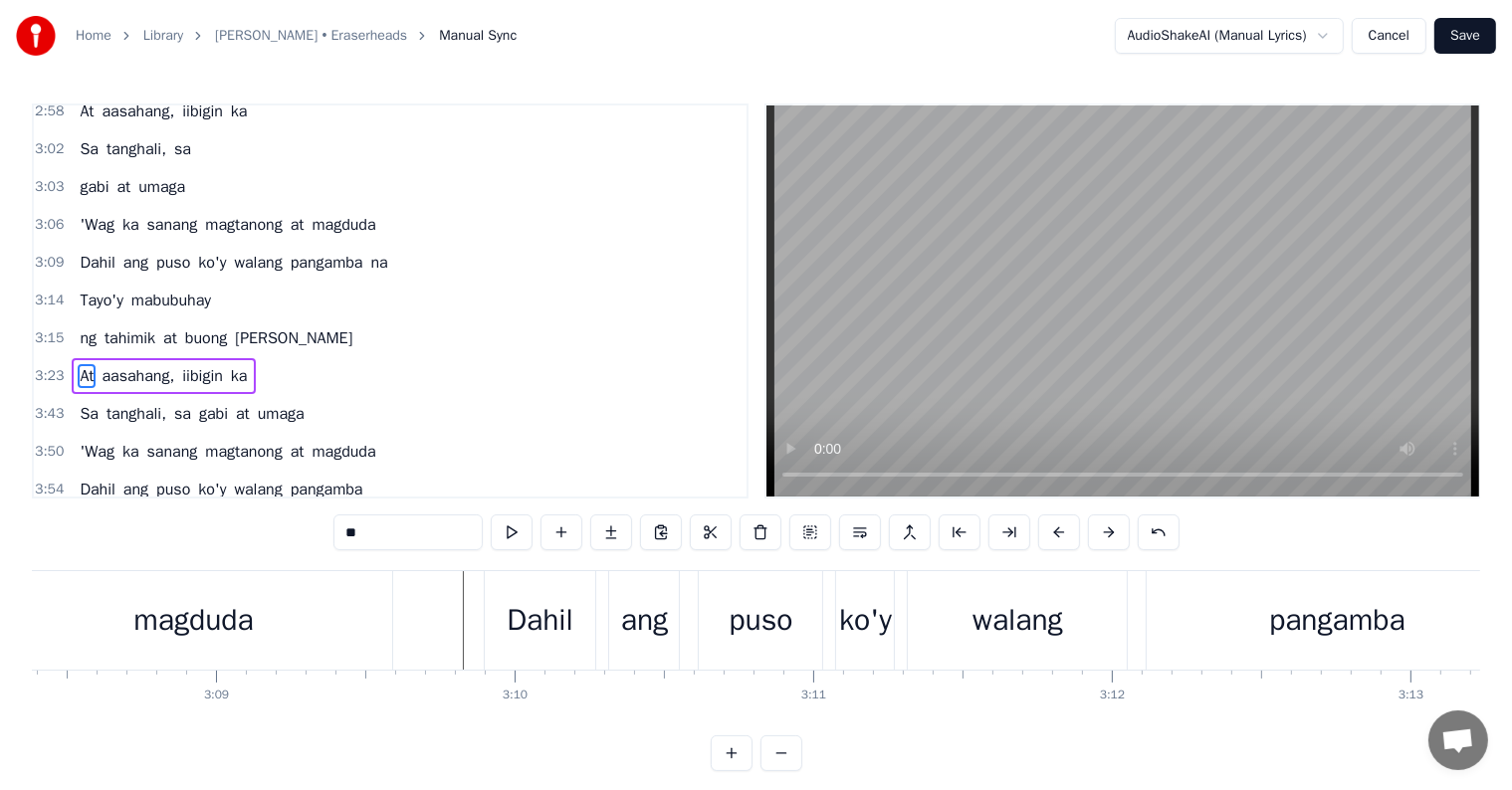 scroll, scrollTop: 0, scrollLeft: 56120, axis: horizontal 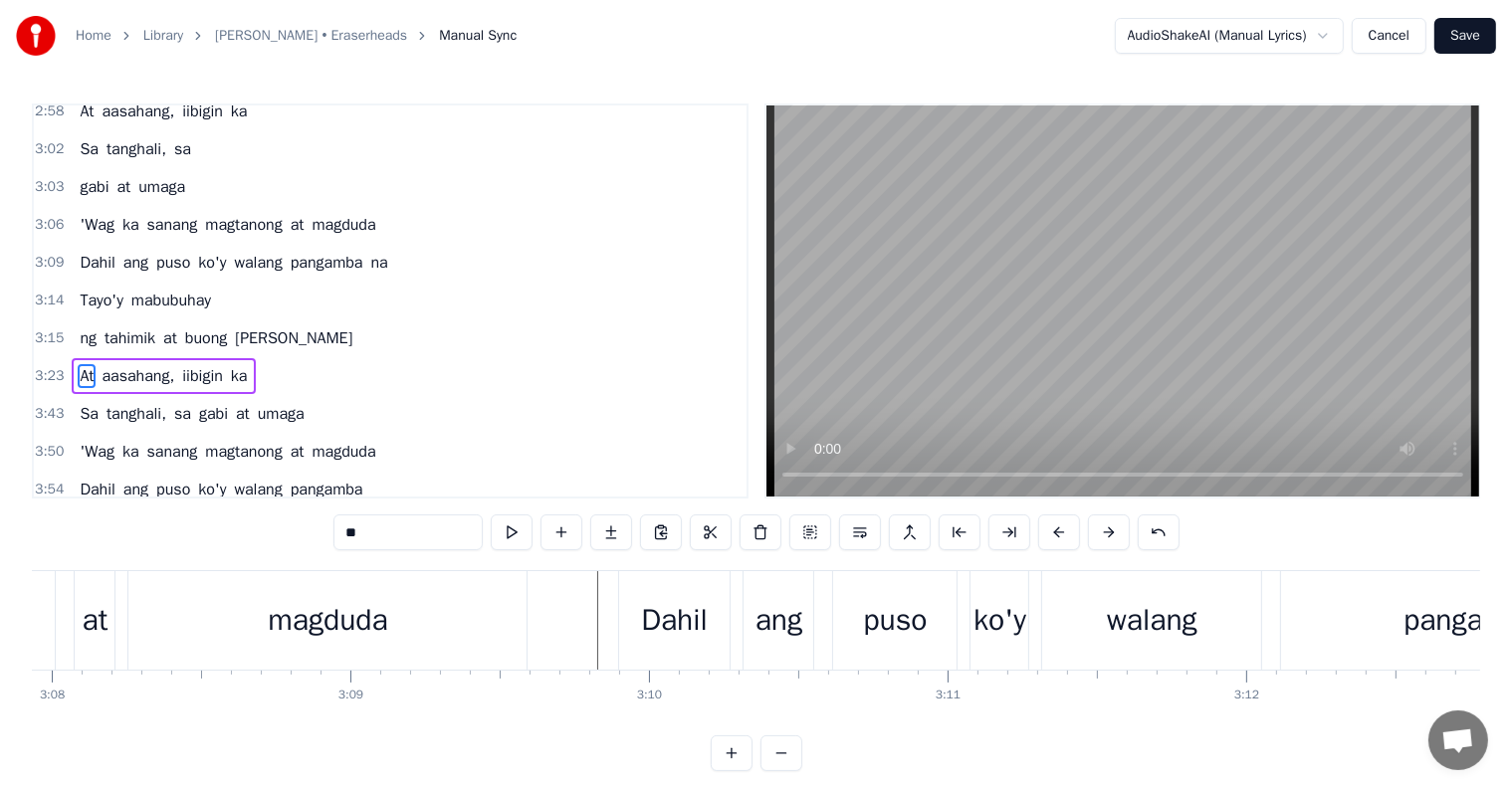 click at bounding box center [-16317, 620] 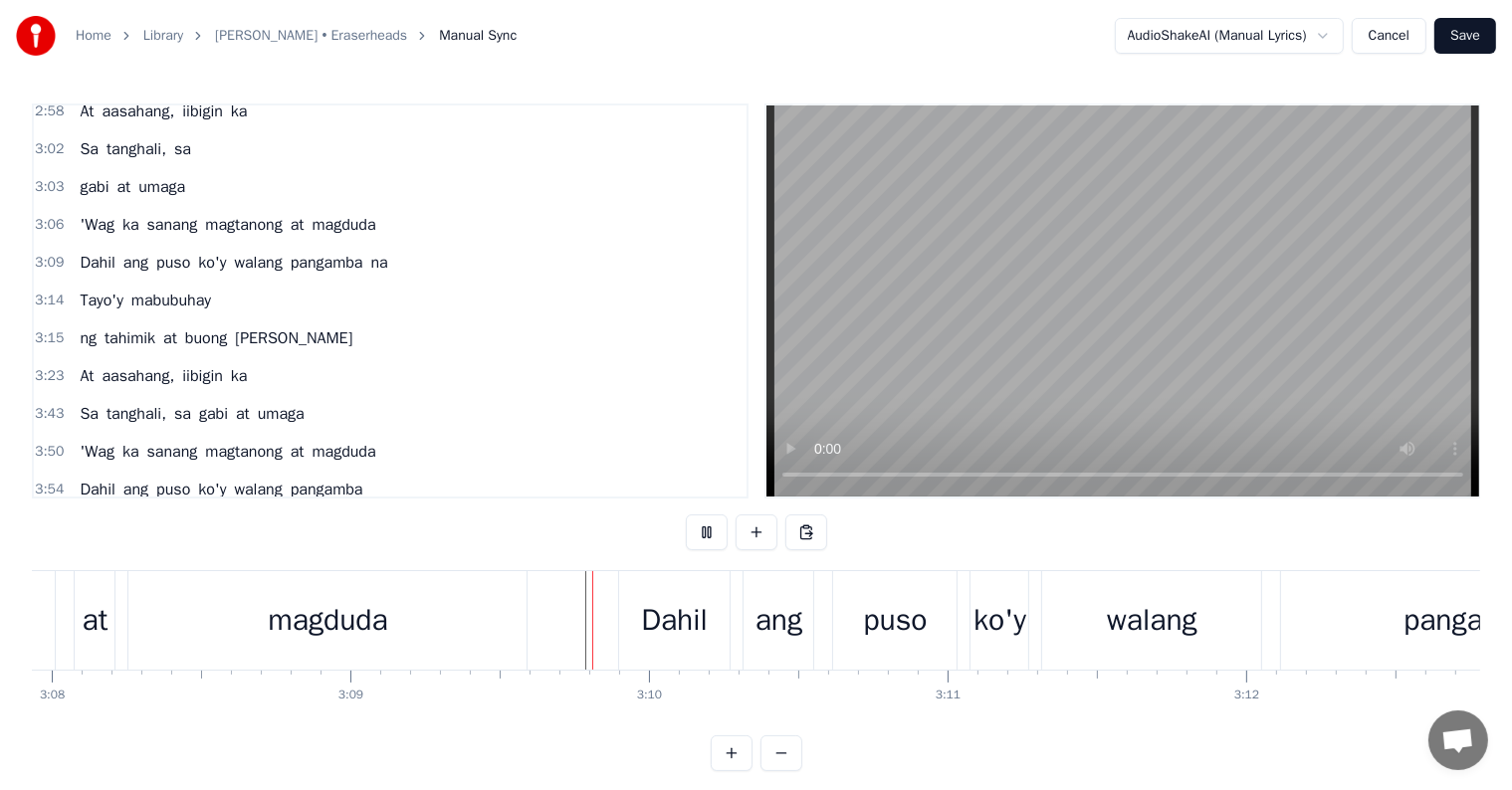 scroll, scrollTop: 30, scrollLeft: 0, axis: vertical 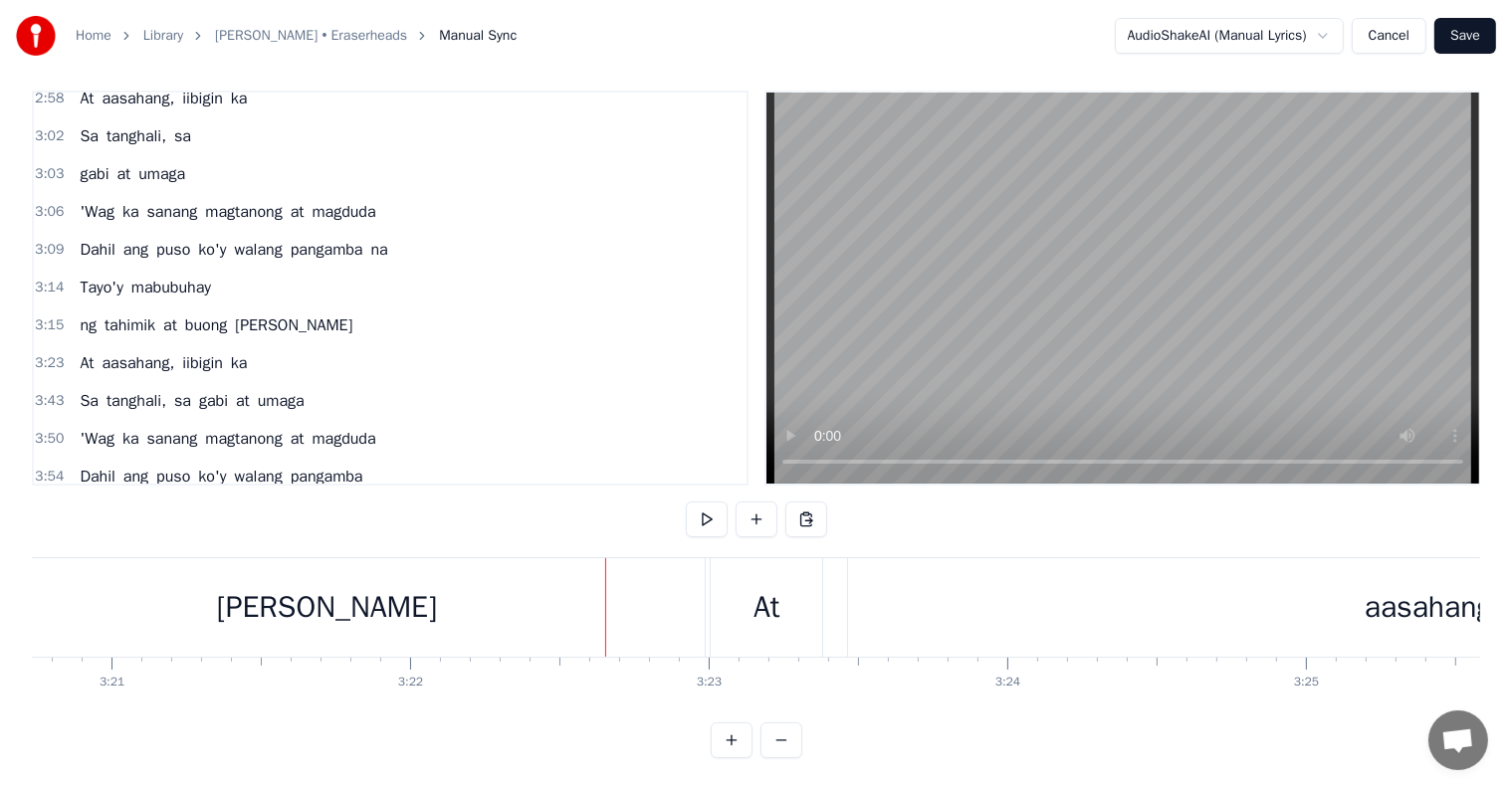 click on "[PERSON_NAME]" at bounding box center [326, 607] 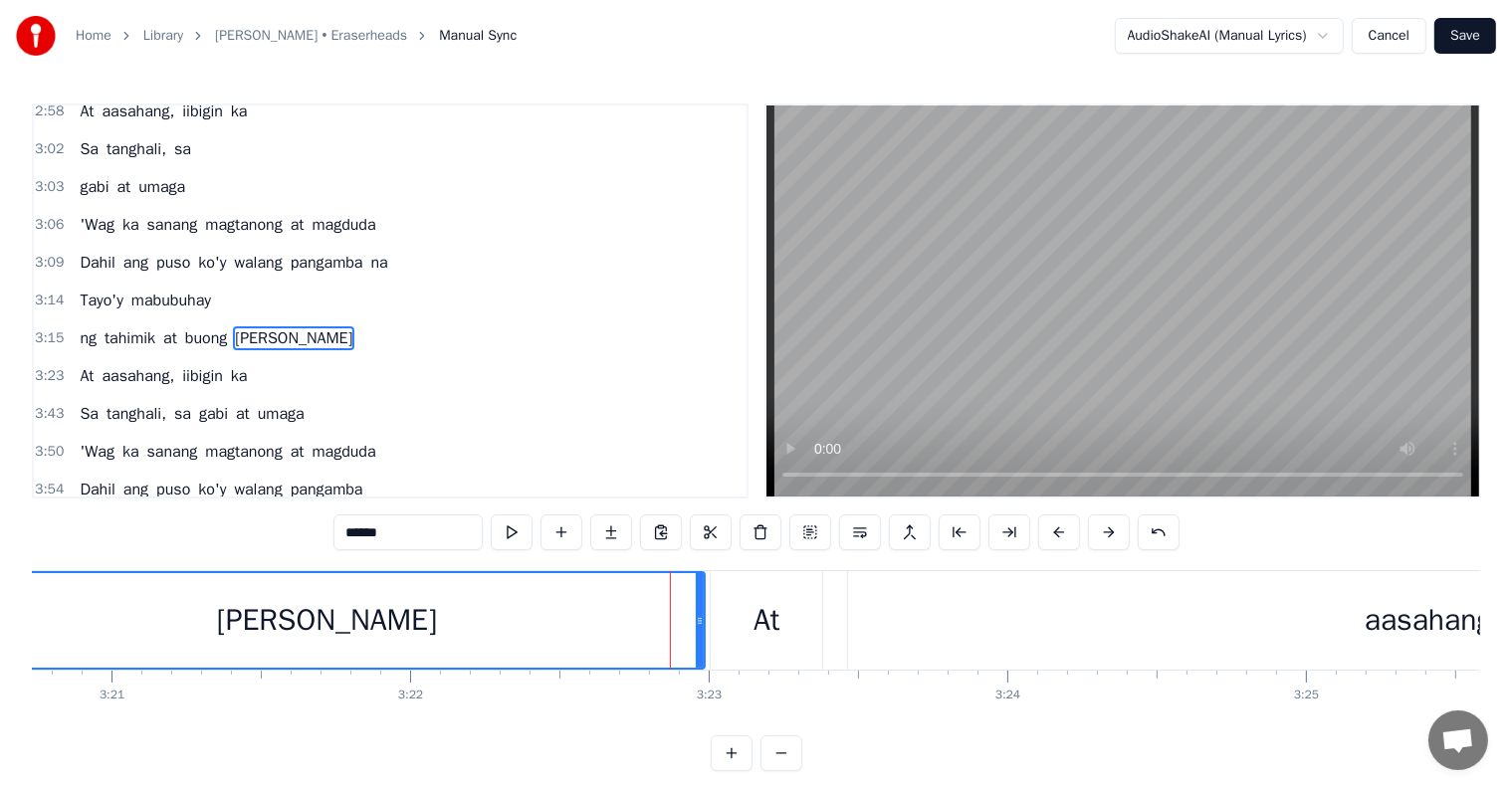 scroll, scrollTop: 1103, scrollLeft: 0, axis: vertical 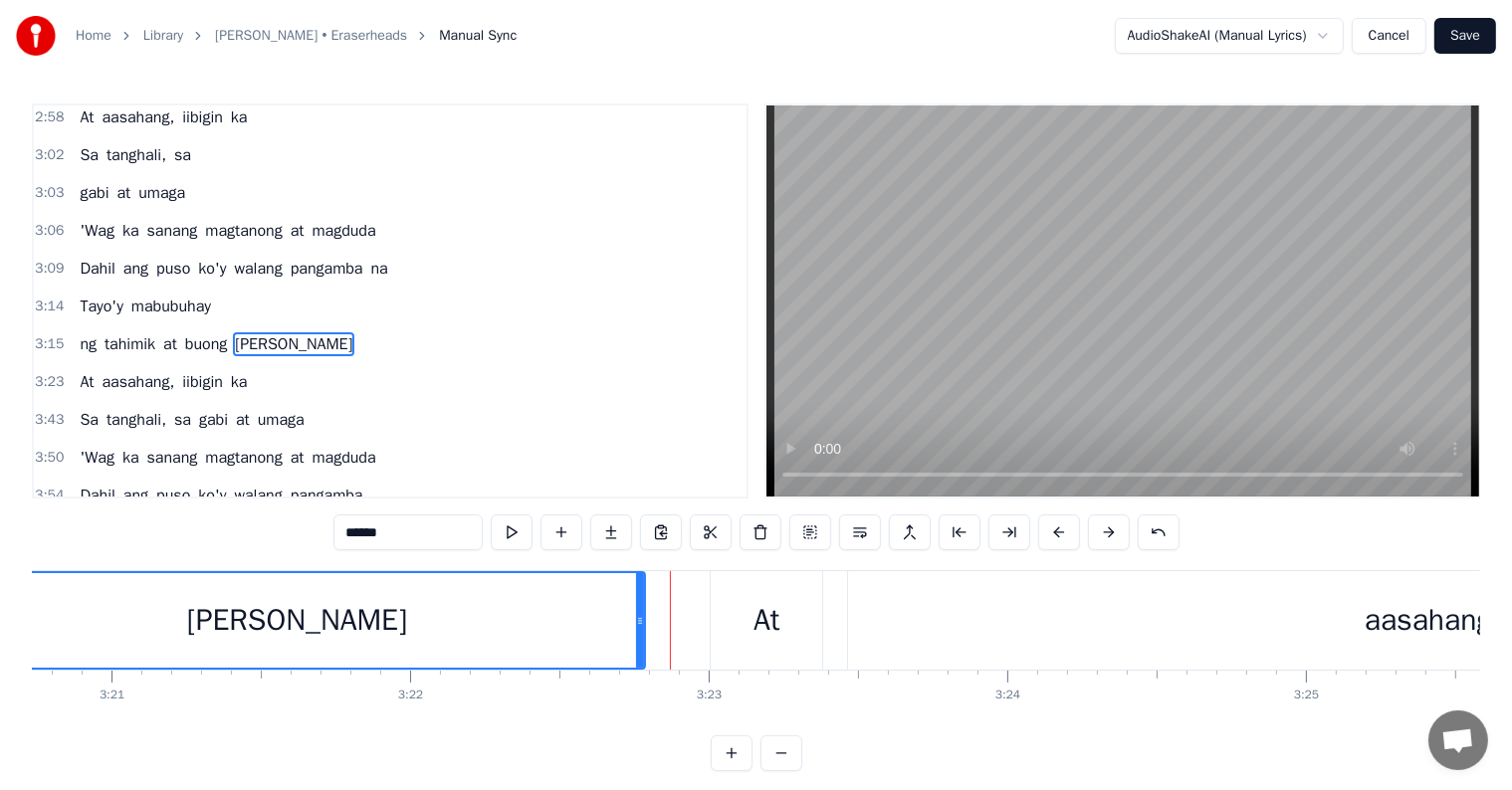 drag, startPoint x: 701, startPoint y: 617, endPoint x: 642, endPoint y: 609, distance: 59.5399 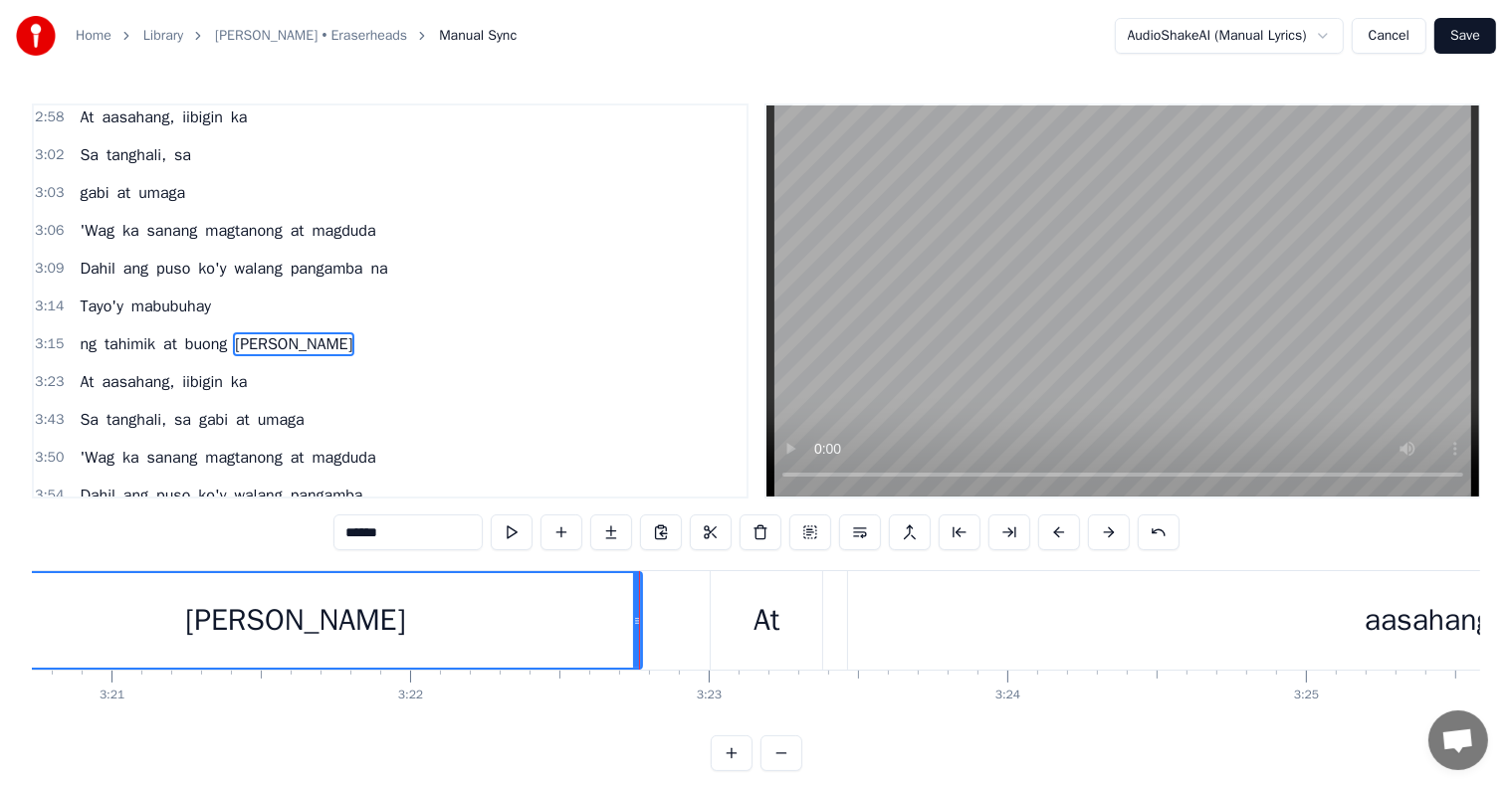 click on "At" at bounding box center [766, 620] 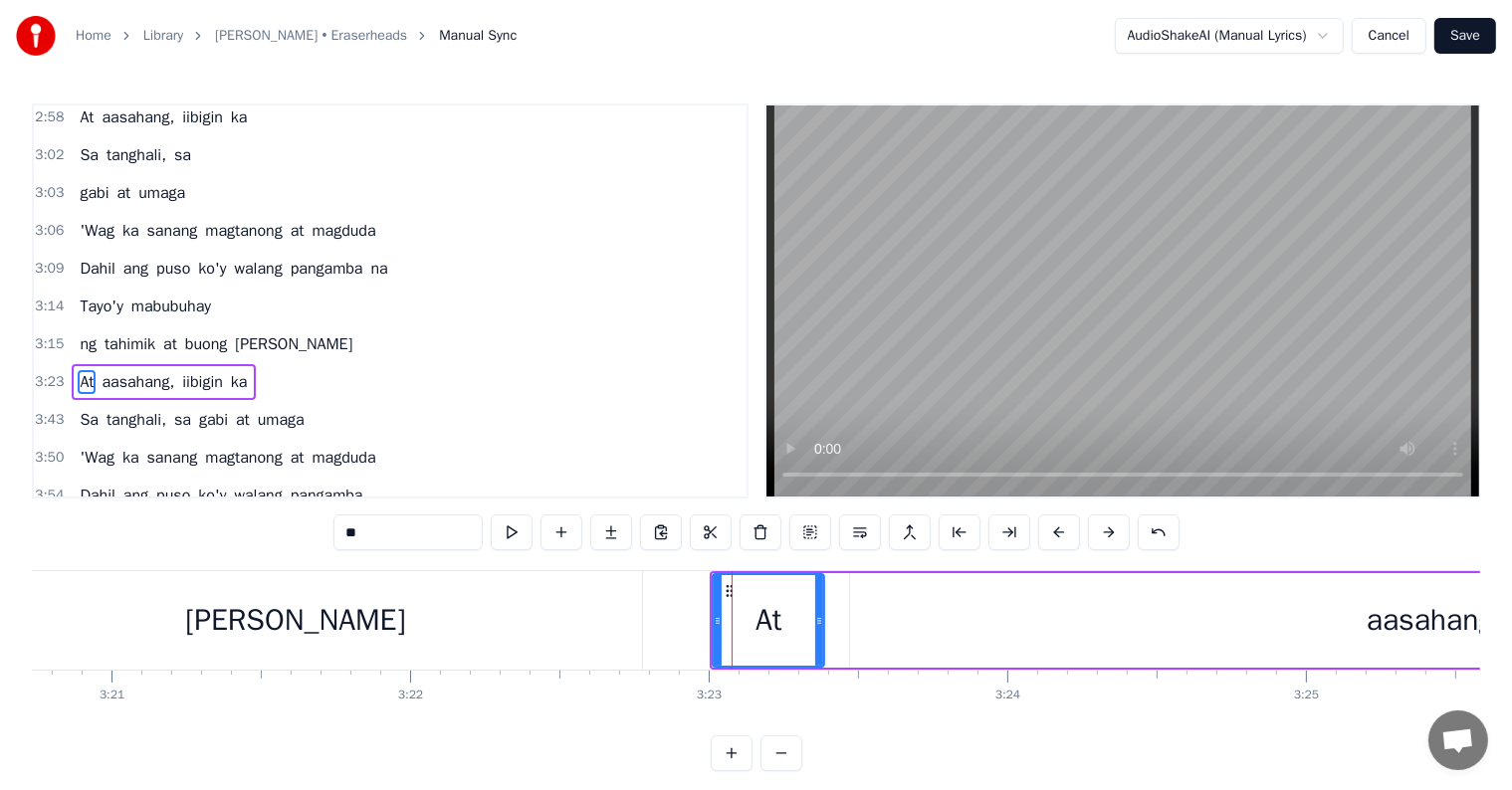 scroll, scrollTop: 1109, scrollLeft: 0, axis: vertical 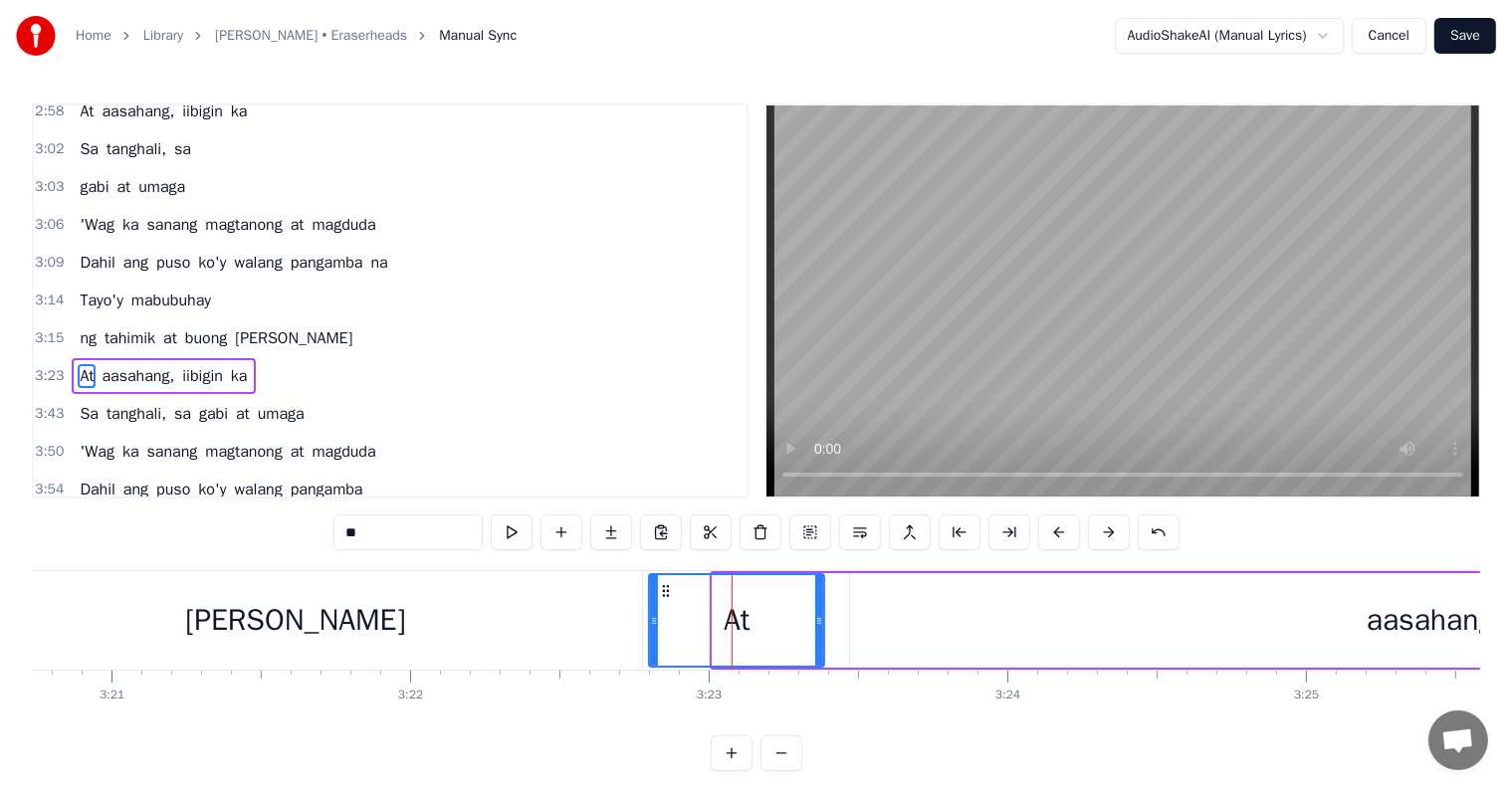 drag, startPoint x: 714, startPoint y: 613, endPoint x: 649, endPoint y: 604, distance: 65.62012 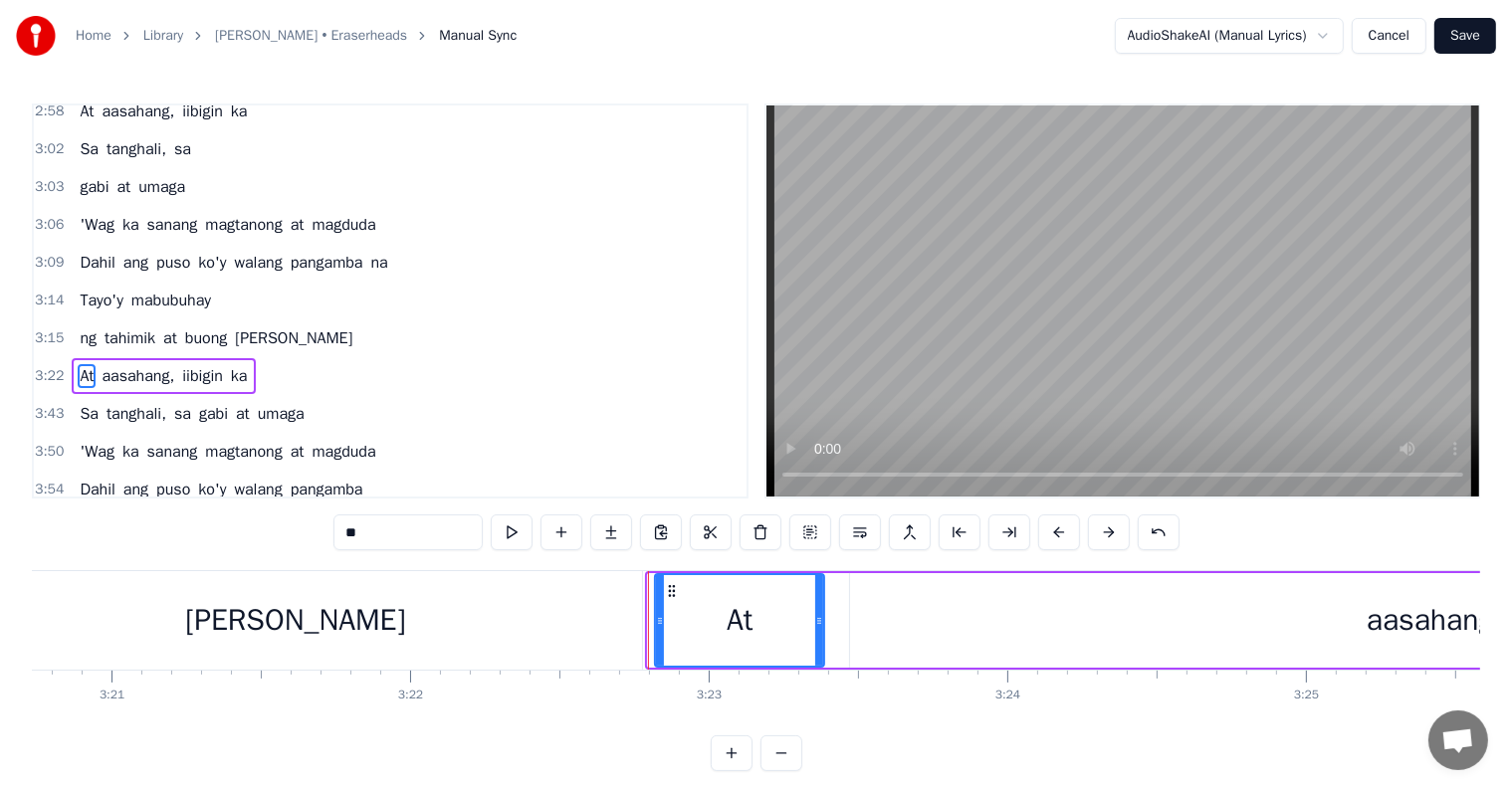 click at bounding box center (660, 620) 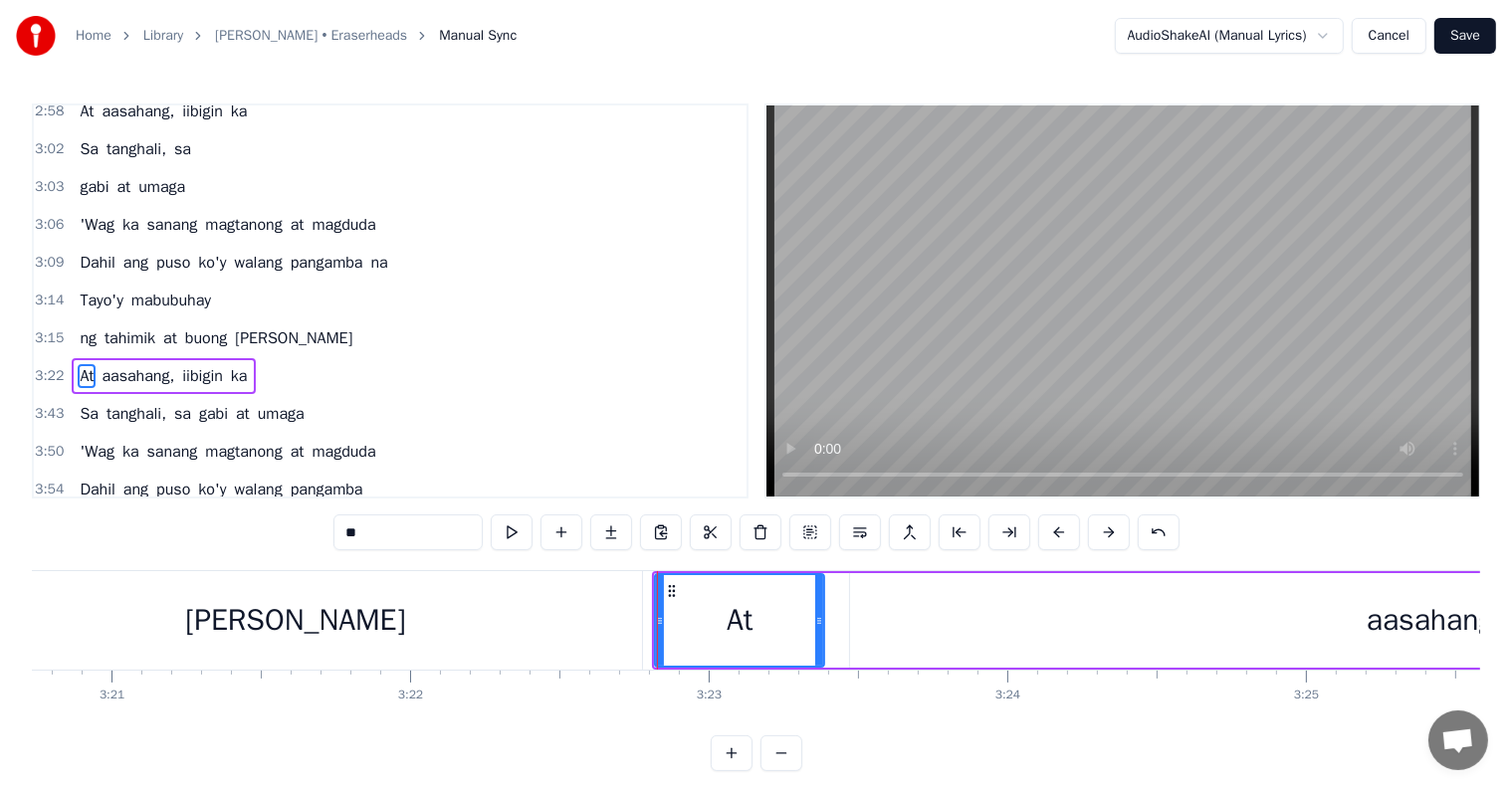 click on "[PERSON_NAME]" at bounding box center [295, 620] 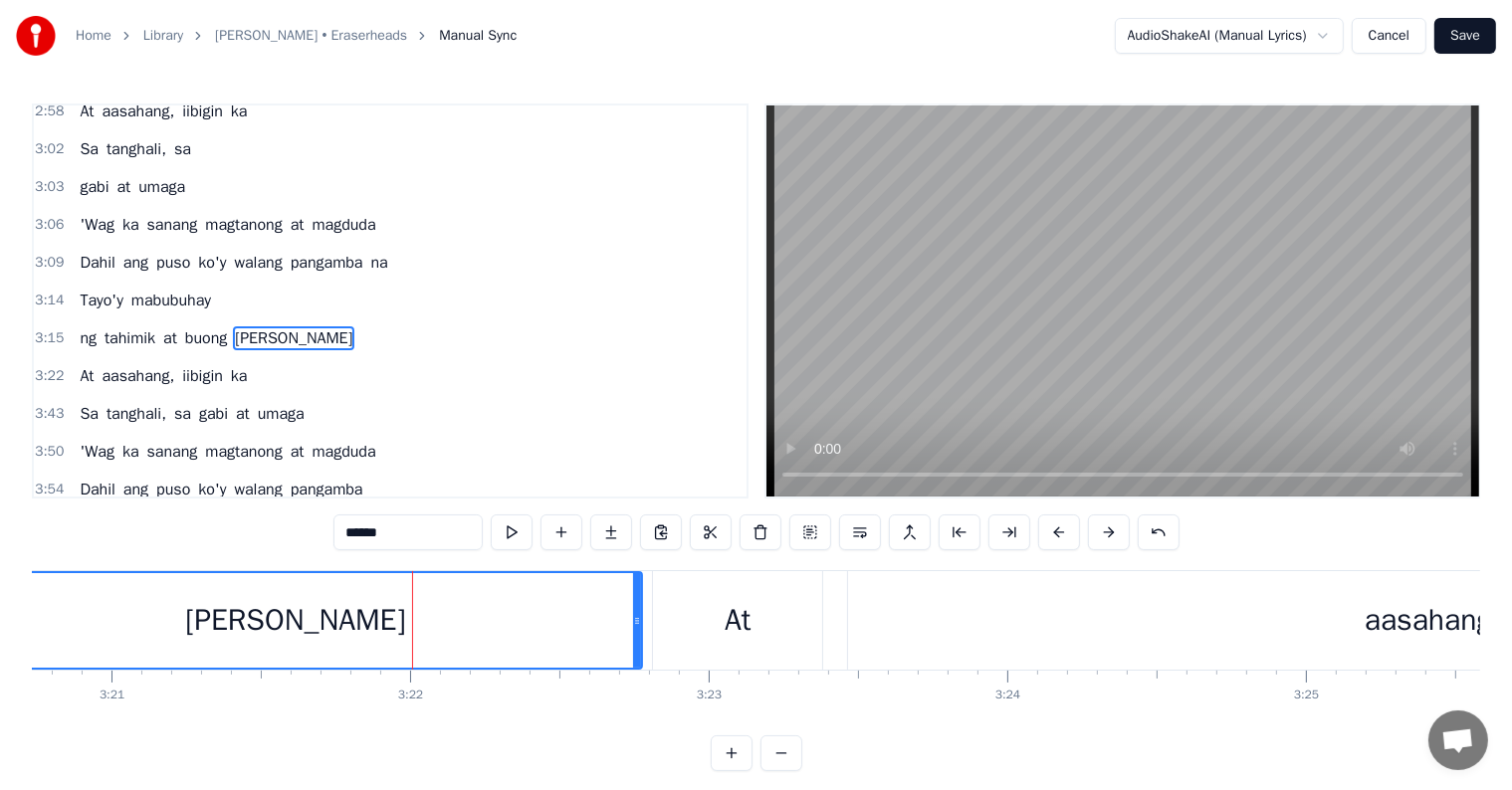 scroll, scrollTop: 1103, scrollLeft: 0, axis: vertical 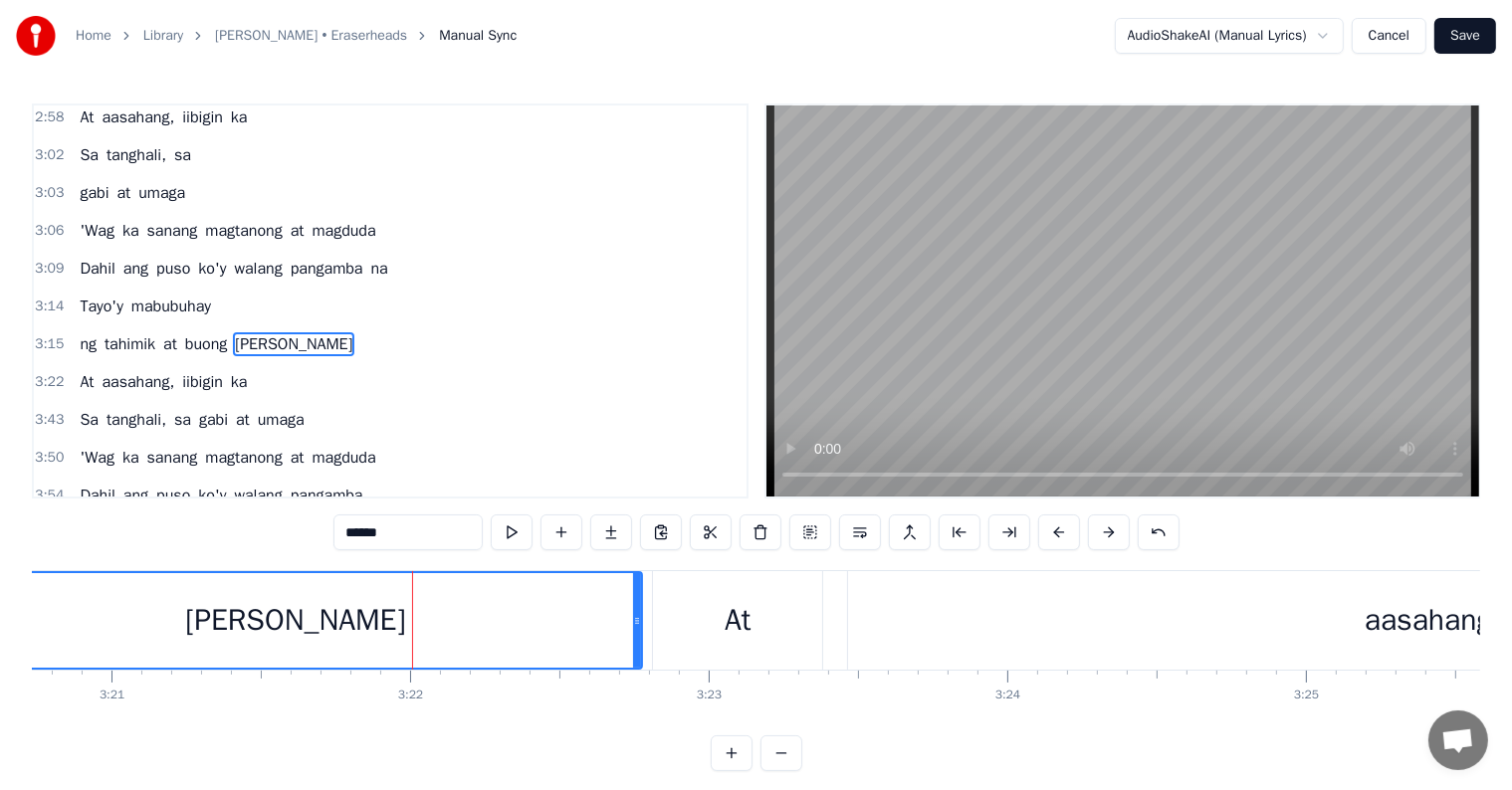click on "[PERSON_NAME]" at bounding box center (294, 344) 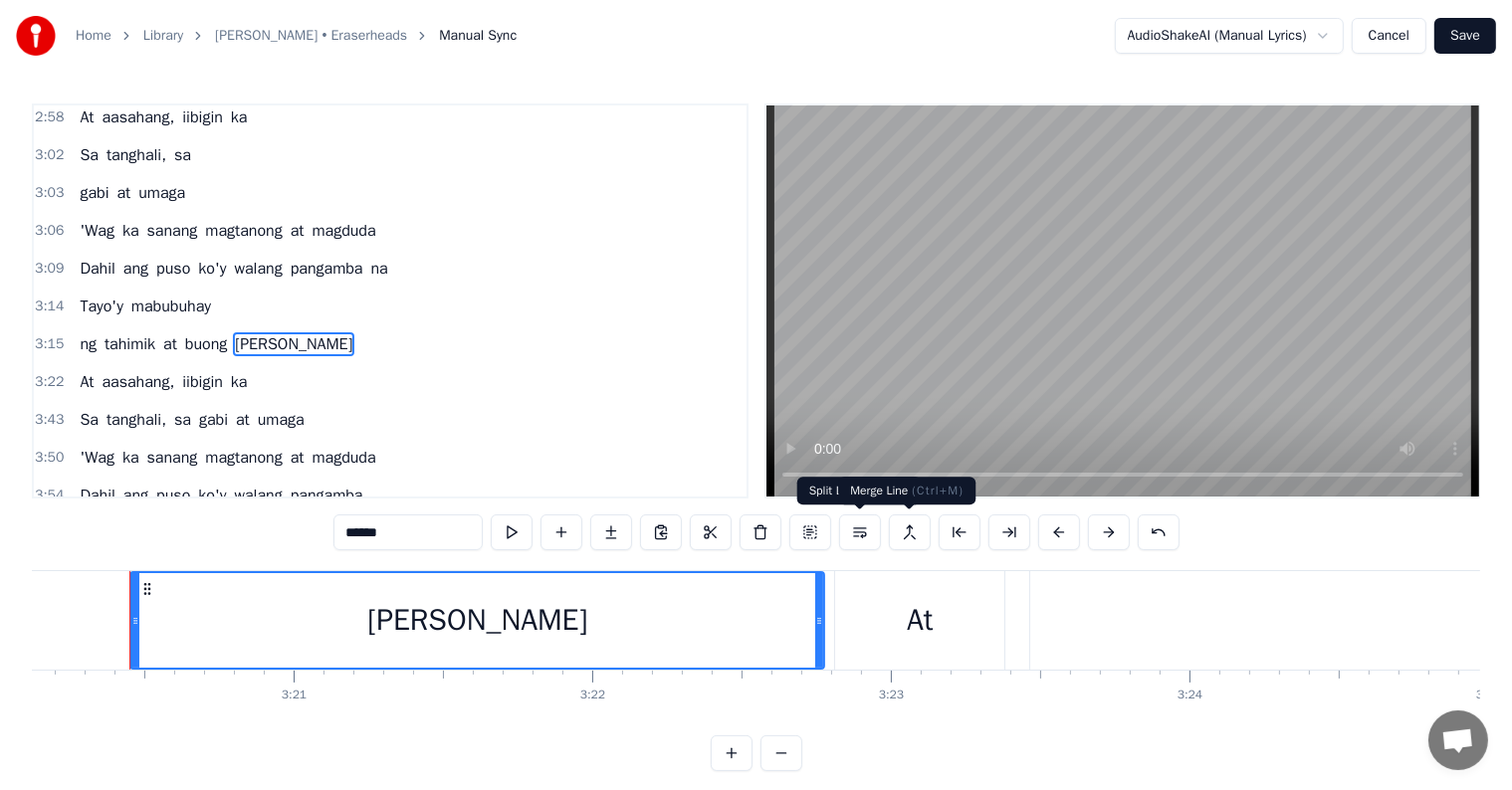scroll, scrollTop: 0, scrollLeft: 59758, axis: horizontal 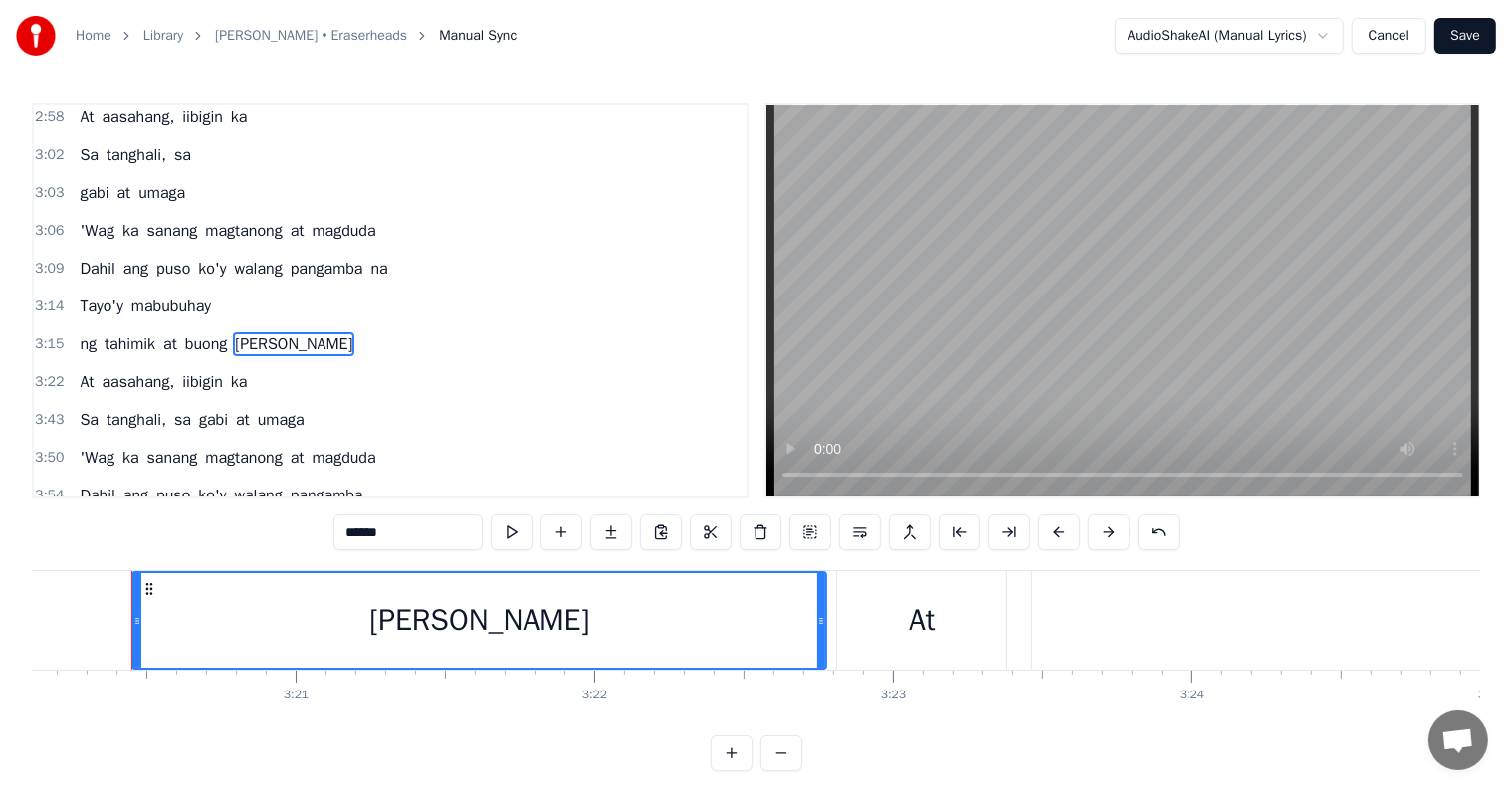 click at bounding box center (860, 532) 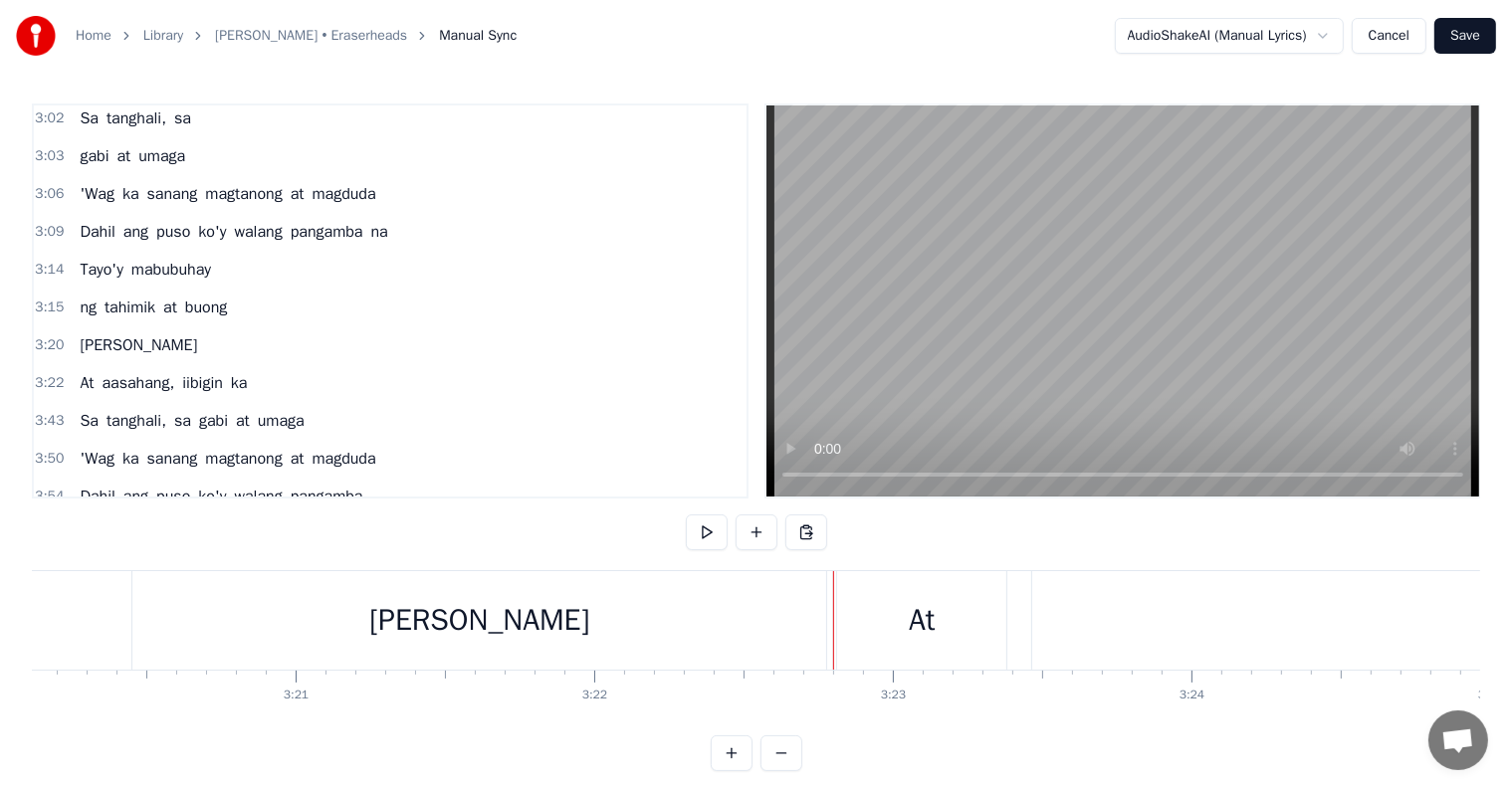 scroll, scrollTop: 1109, scrollLeft: 0, axis: vertical 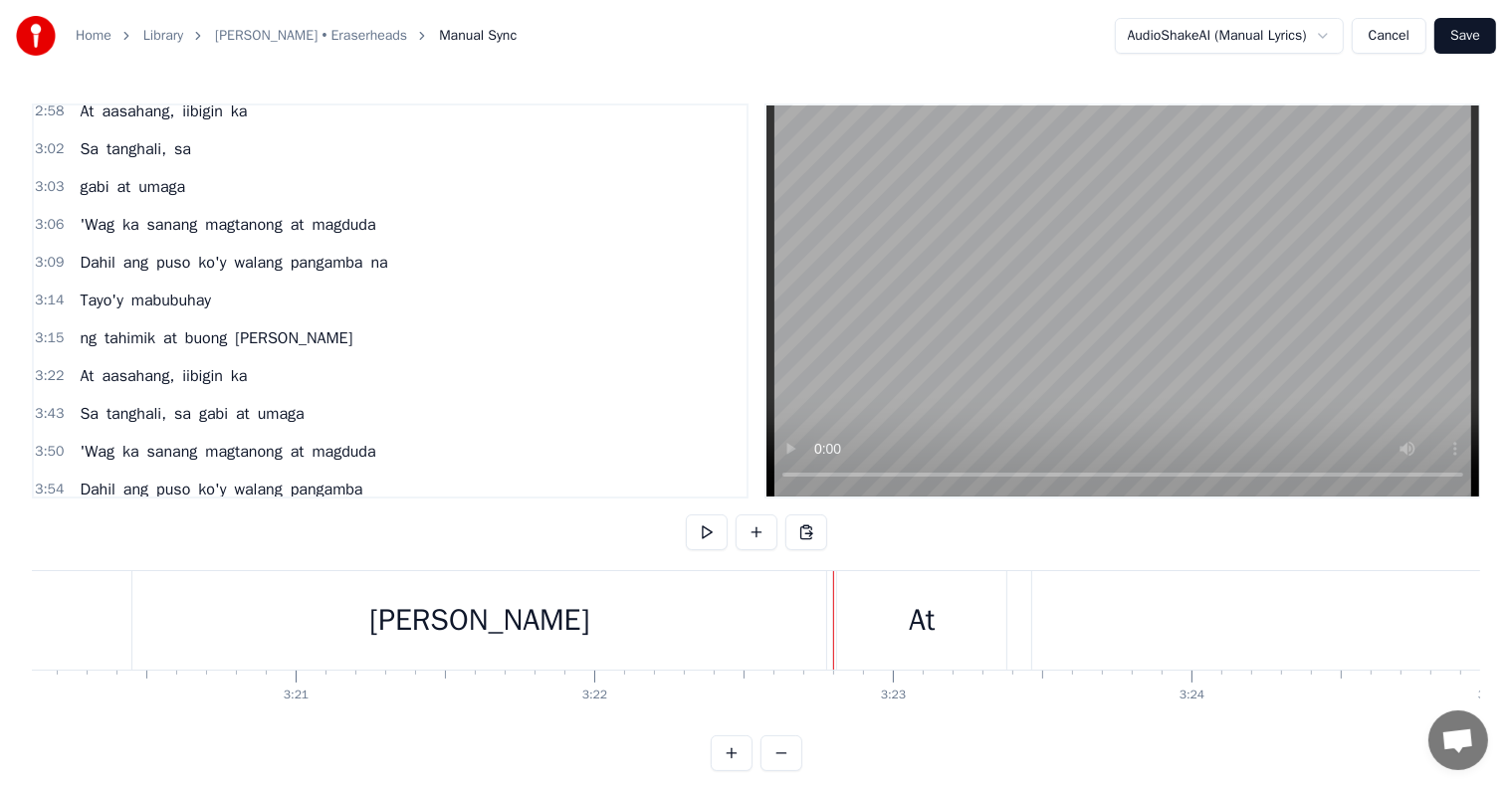 click on "buong" at bounding box center (206, 338) 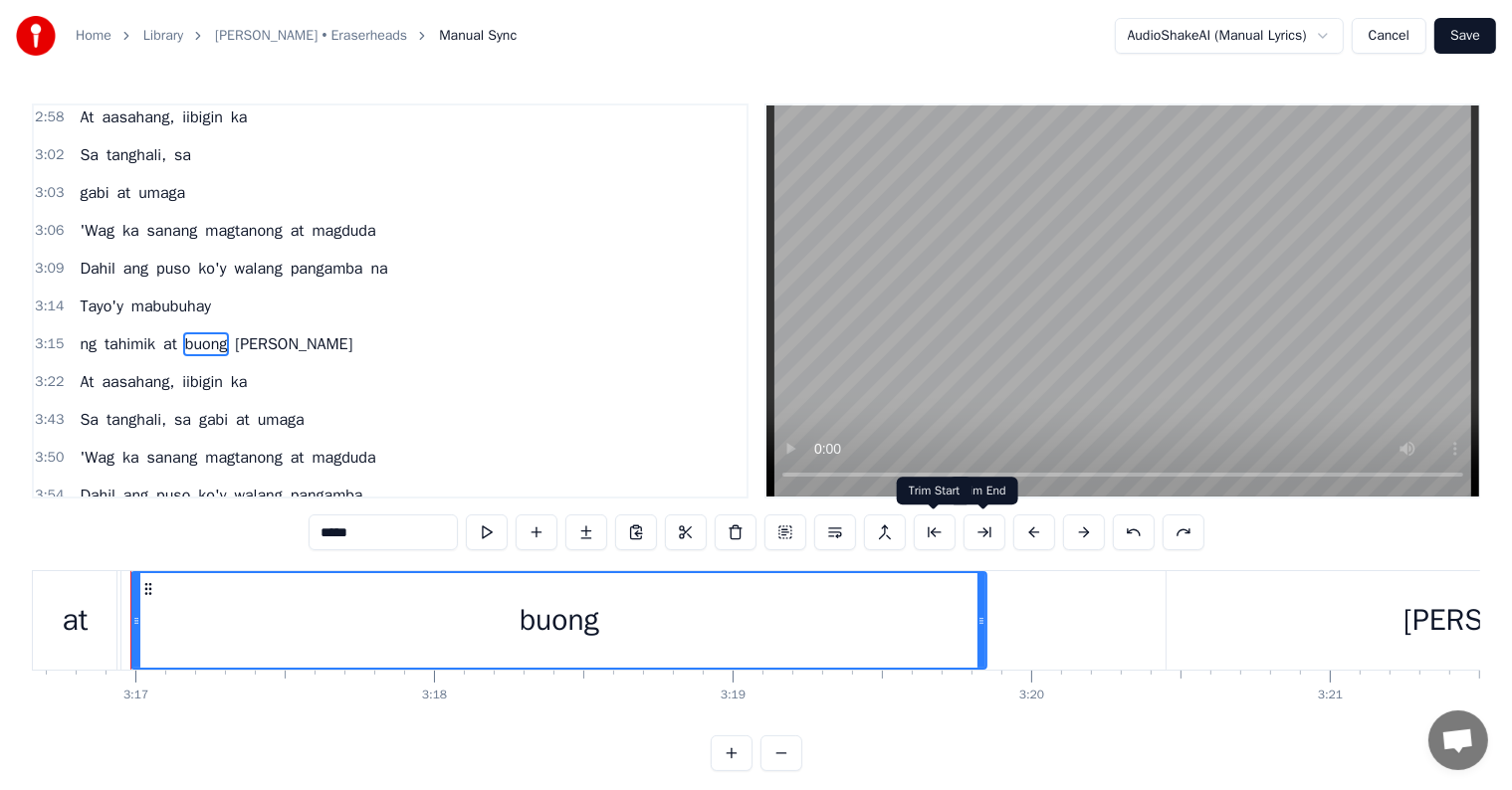 scroll, scrollTop: 0, scrollLeft: 58723, axis: horizontal 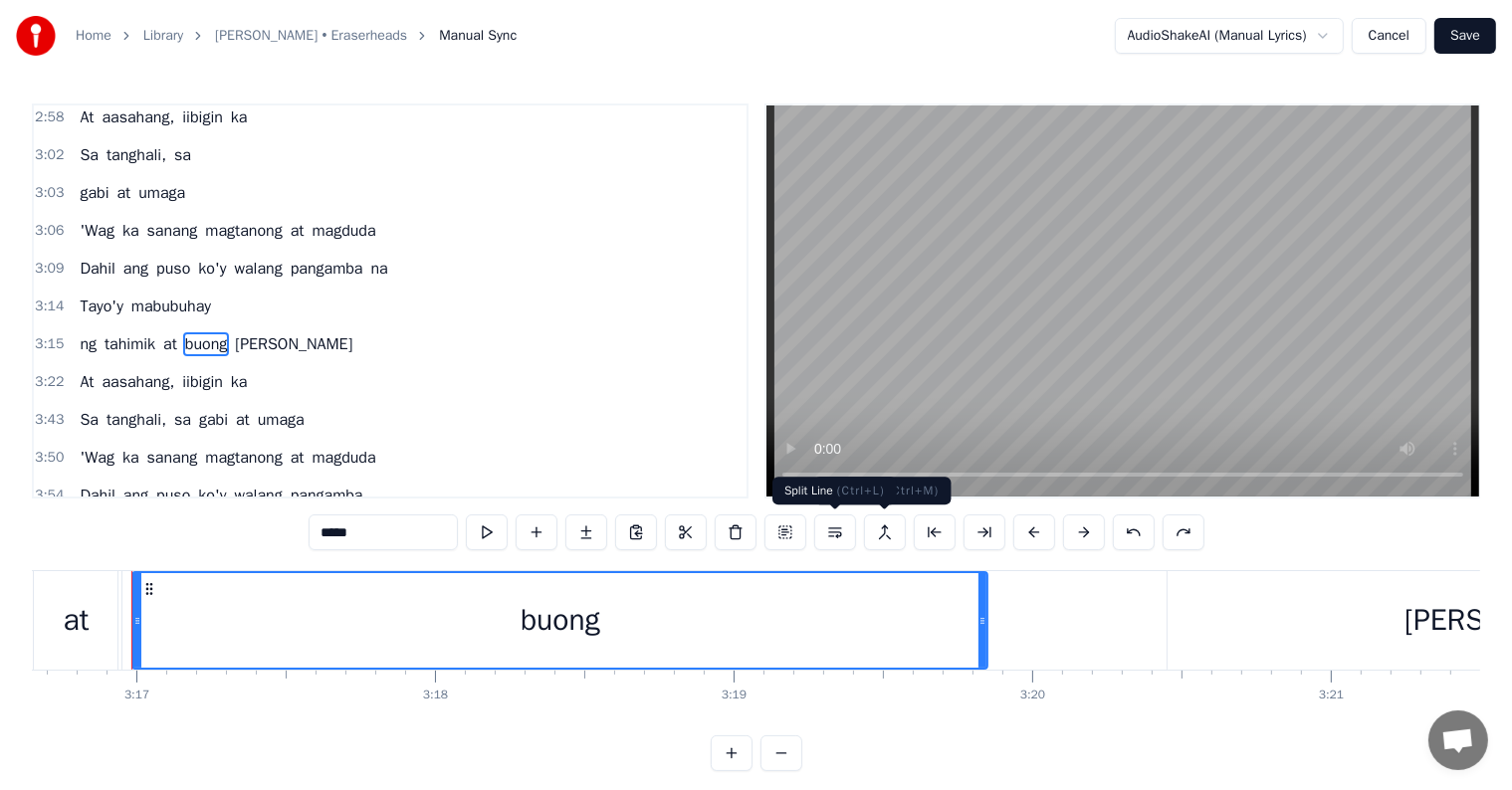 click at bounding box center [835, 532] 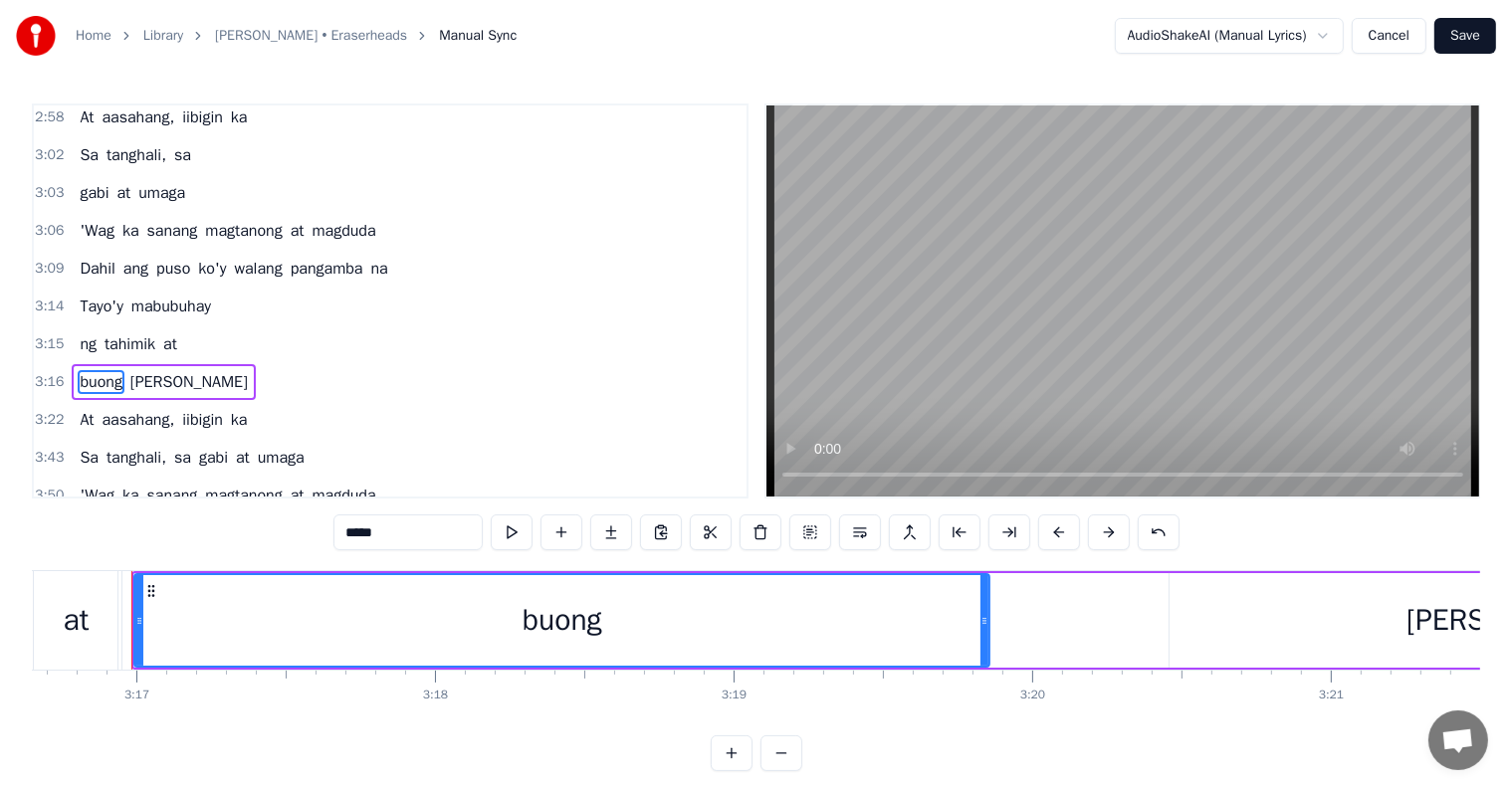 scroll, scrollTop: 1140, scrollLeft: 0, axis: vertical 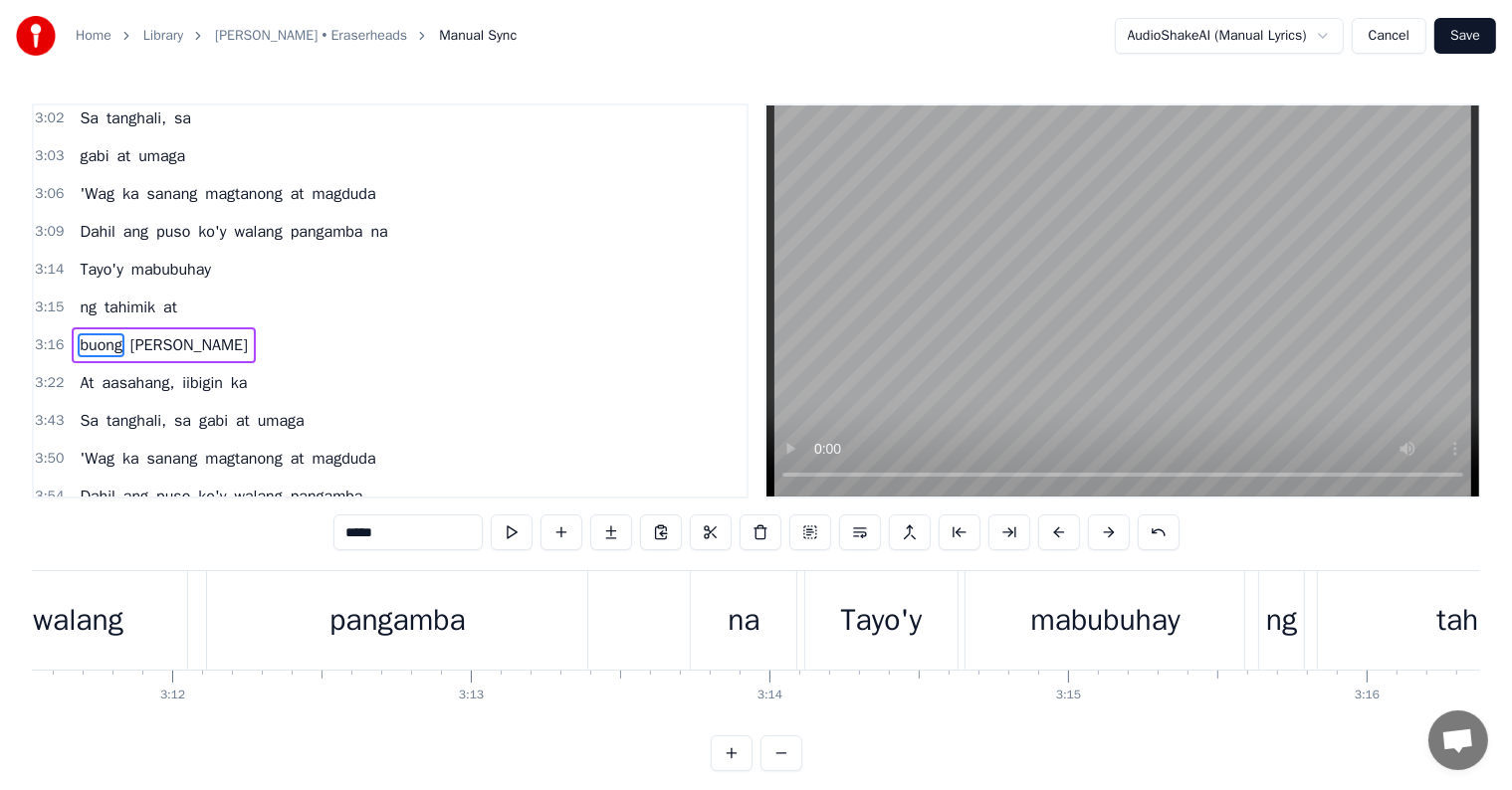 click on "Dahil [PERSON_NAME]'y walang pangamba na" at bounding box center [173, 620] 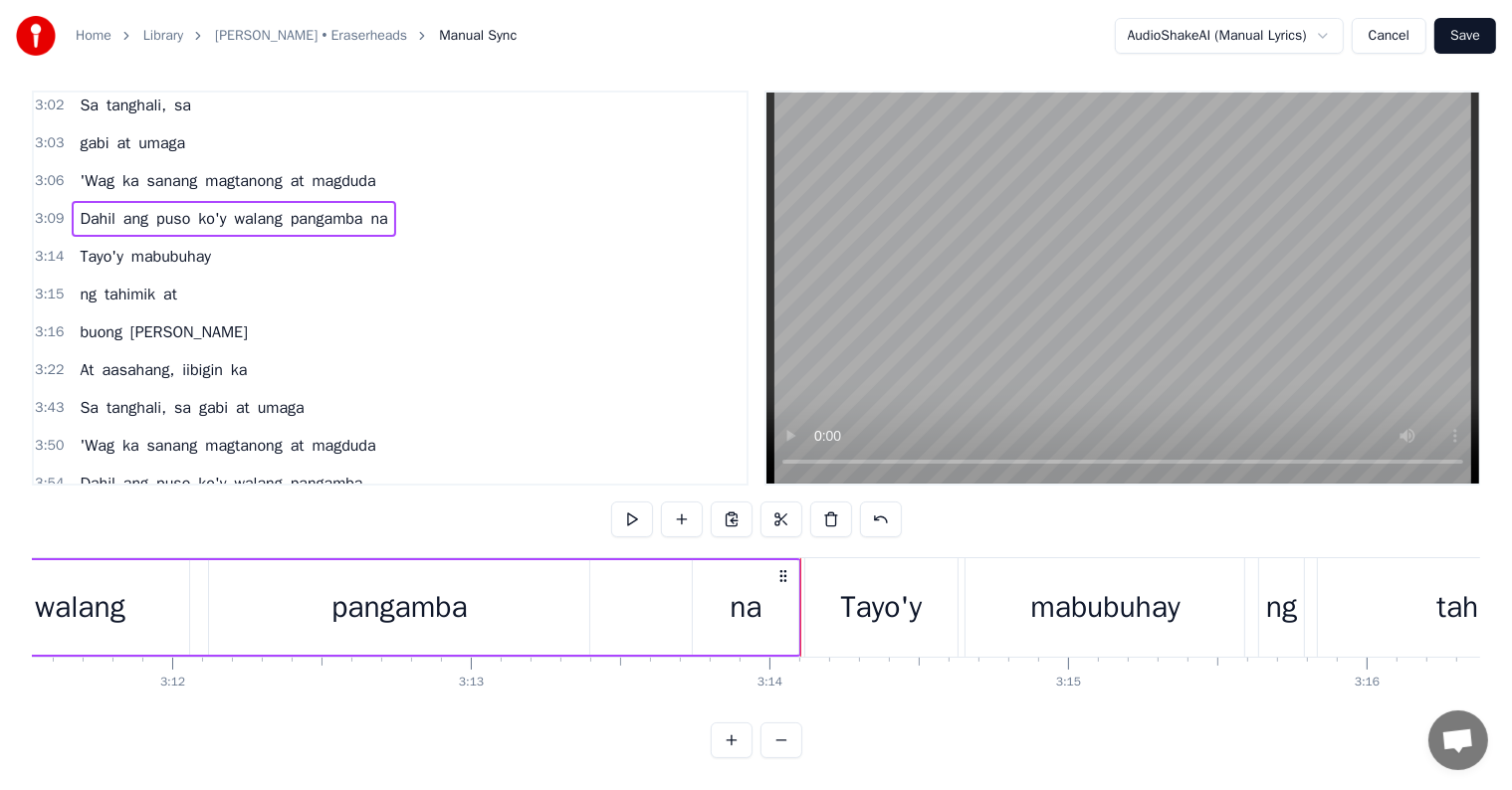 scroll, scrollTop: 30, scrollLeft: 0, axis: vertical 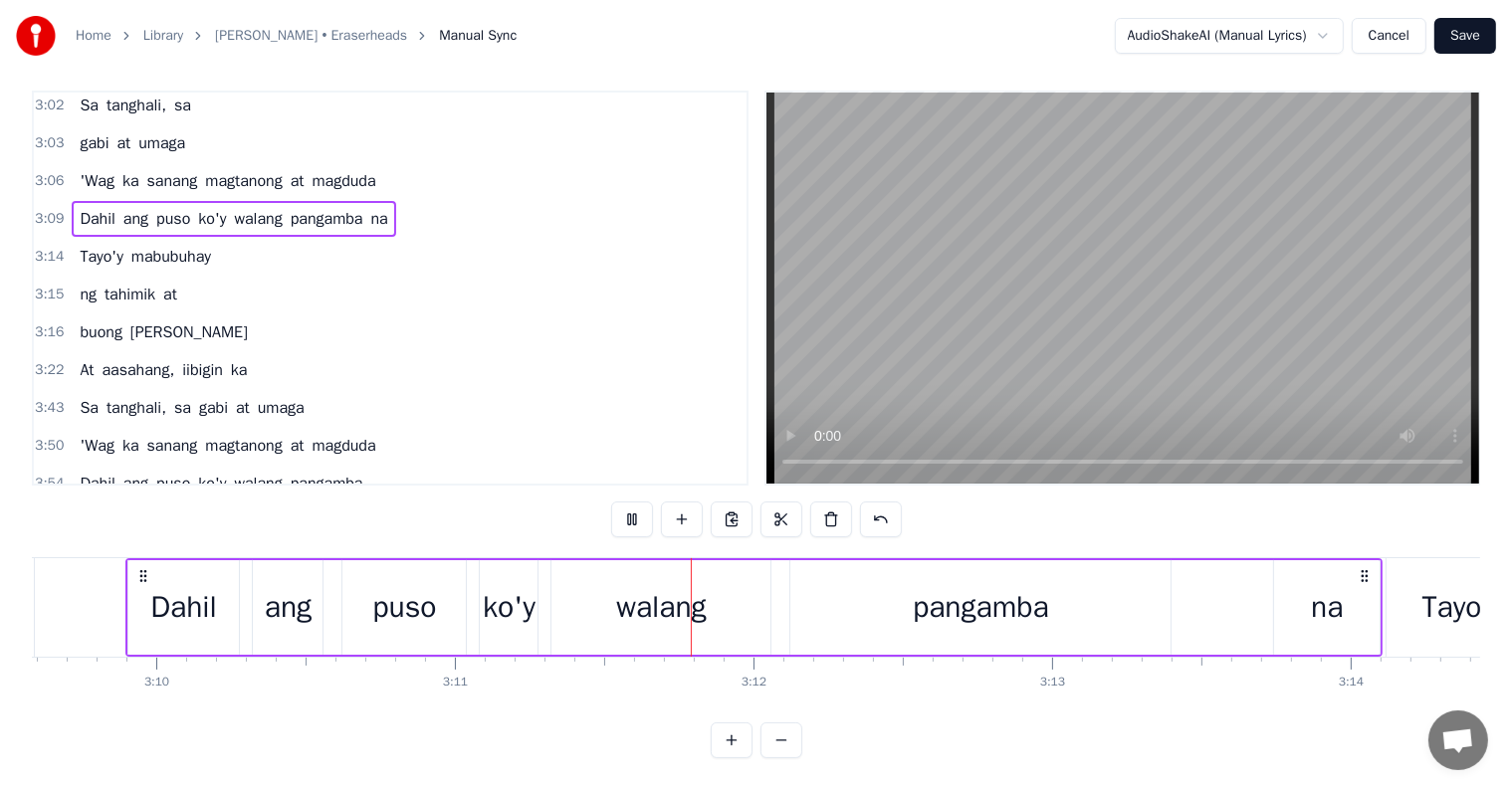 click at bounding box center (-16810, 607) 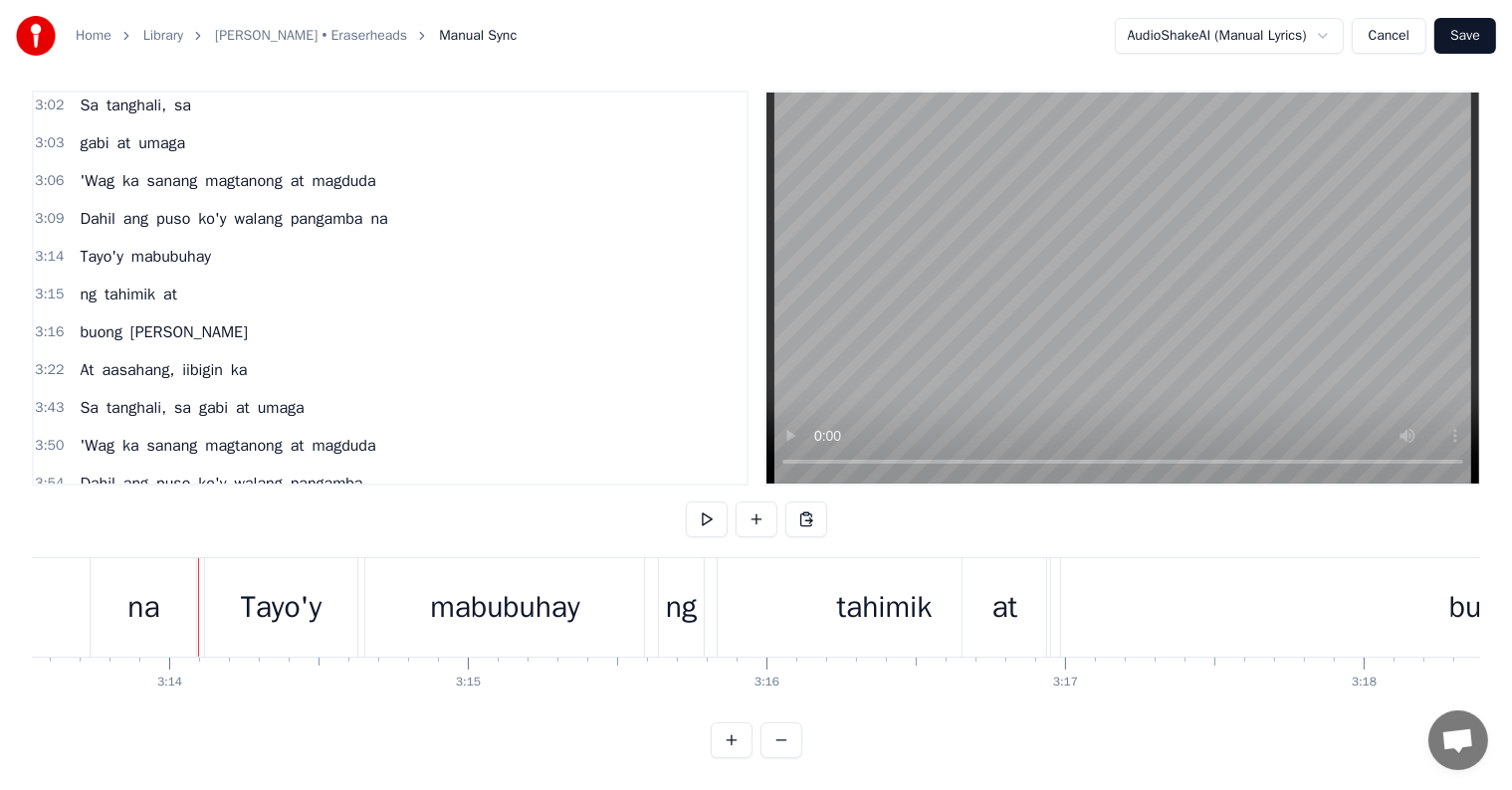 scroll, scrollTop: 0, scrollLeft: 57860, axis: horizontal 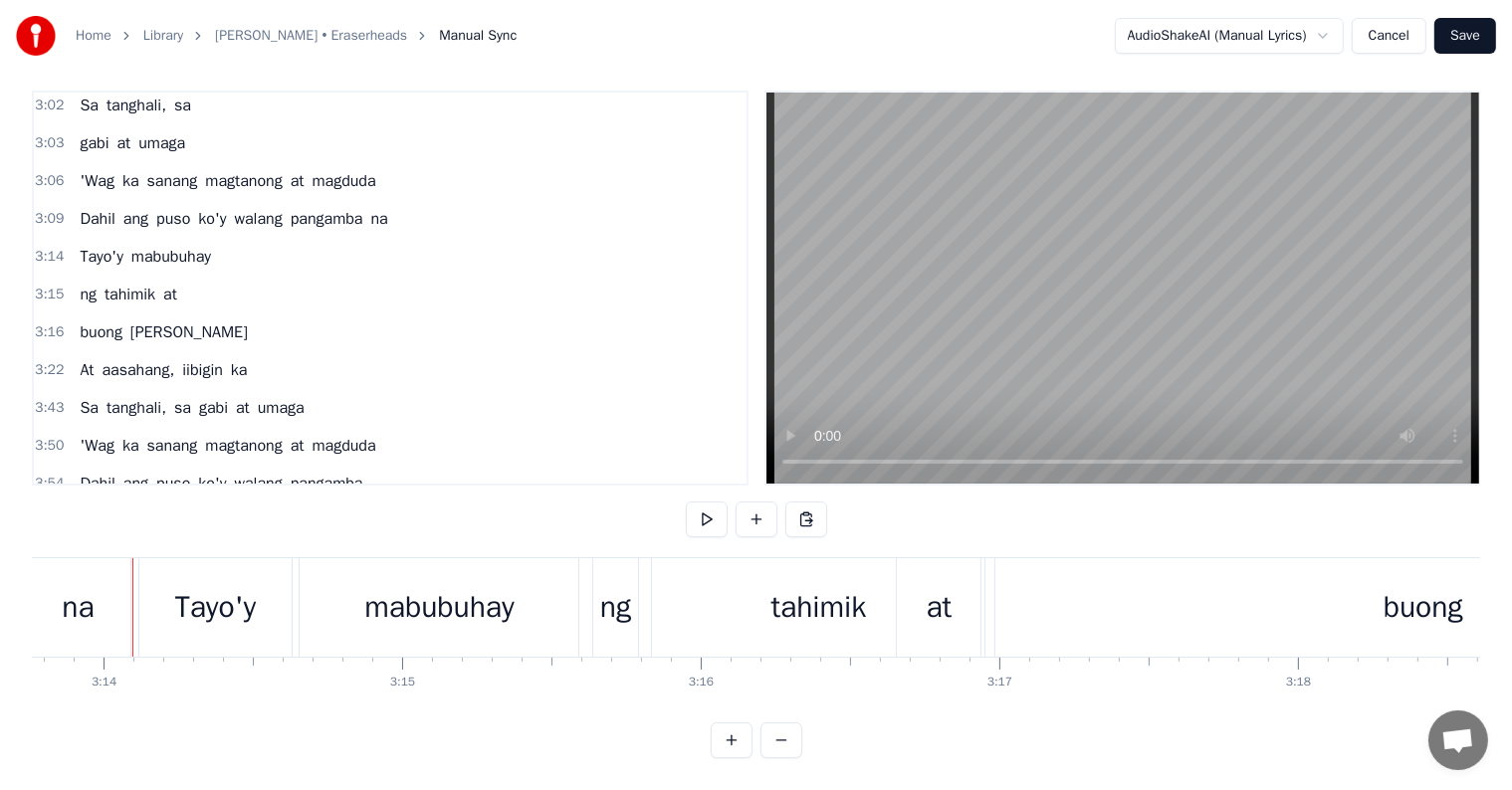 click on "Dahil [PERSON_NAME]'y walang pangamba na" at bounding box center (-493, 607) 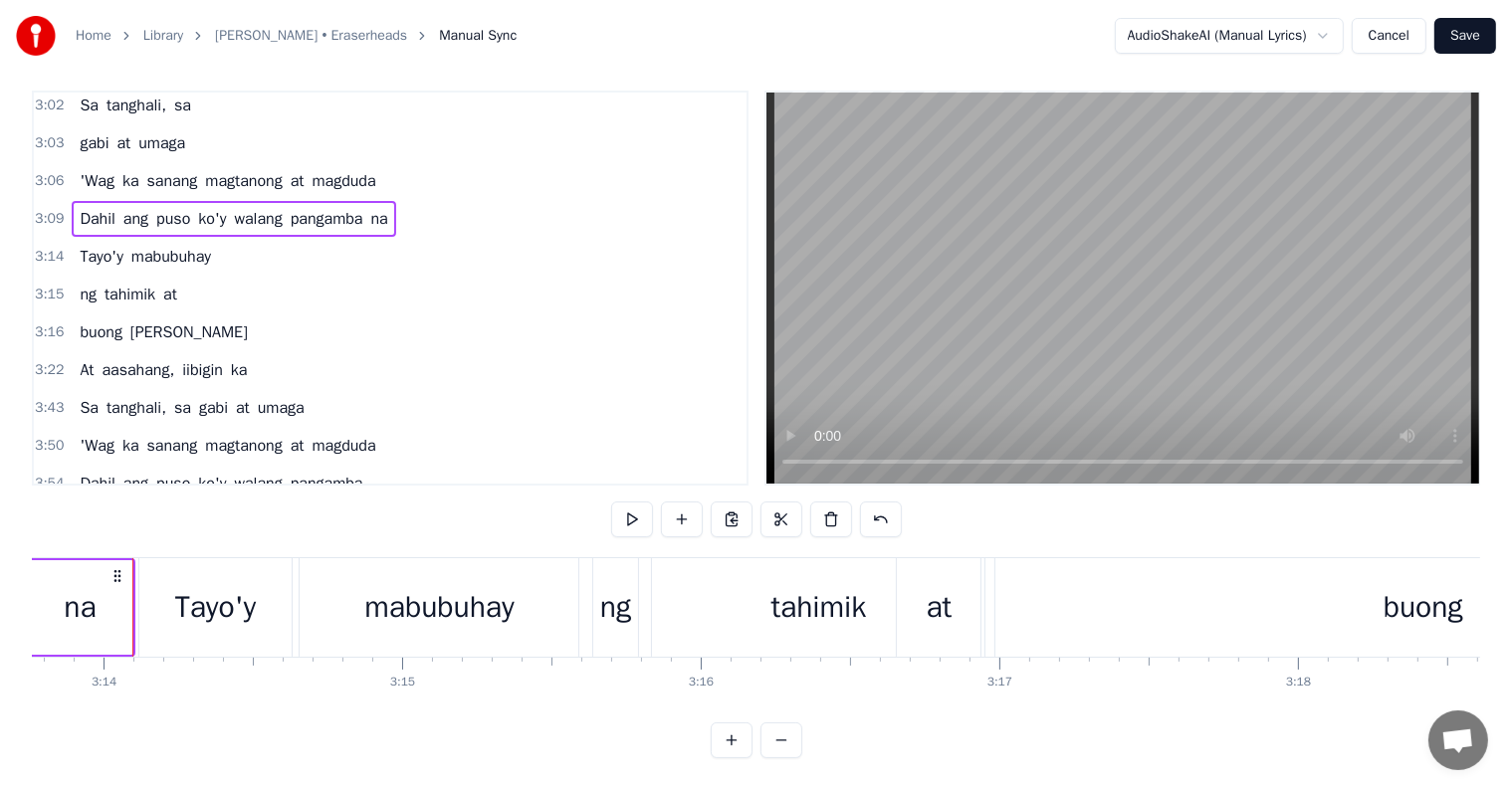 click on "na" at bounding box center [80, 607] 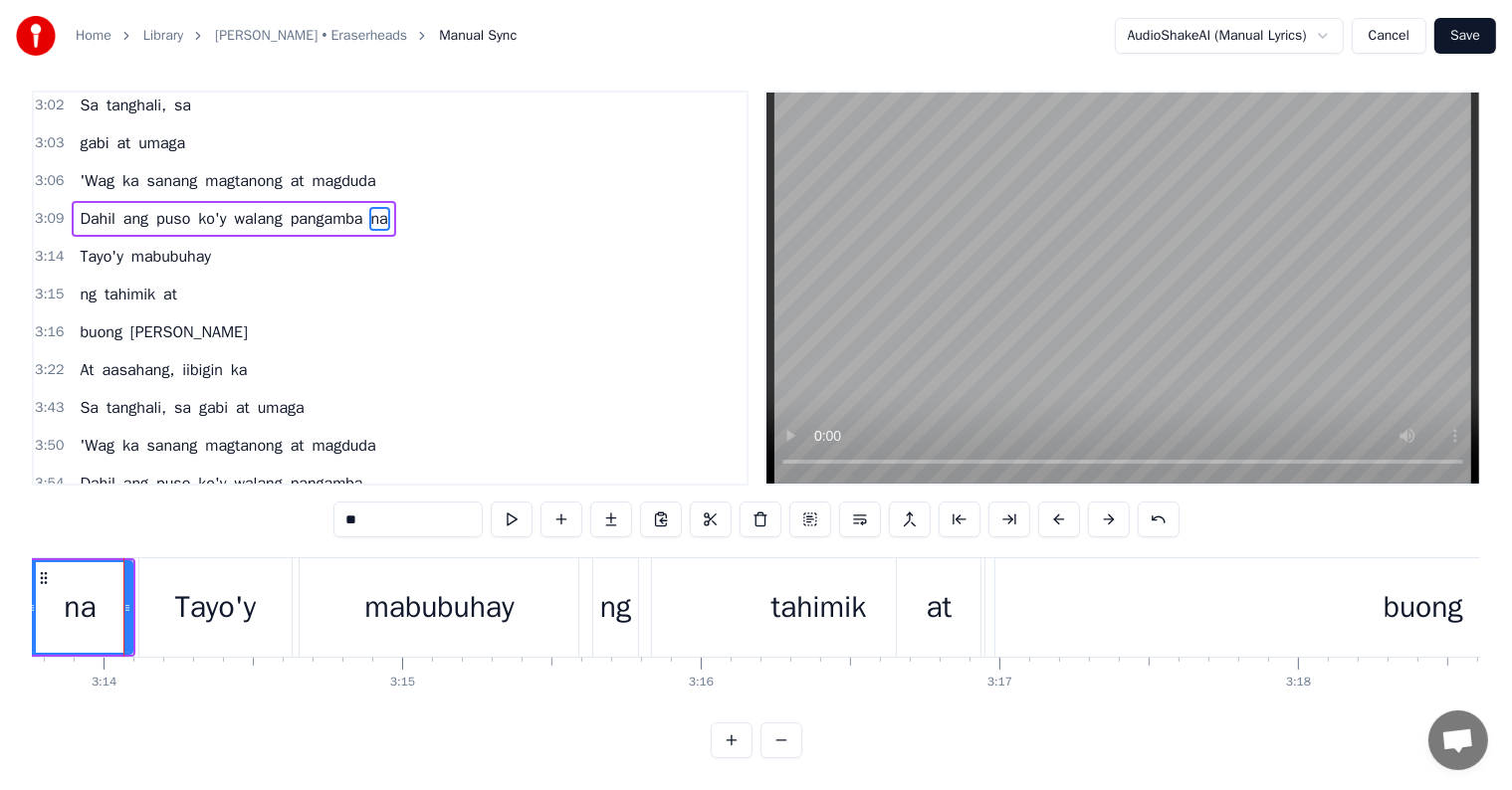 scroll, scrollTop: 0, scrollLeft: 0, axis: both 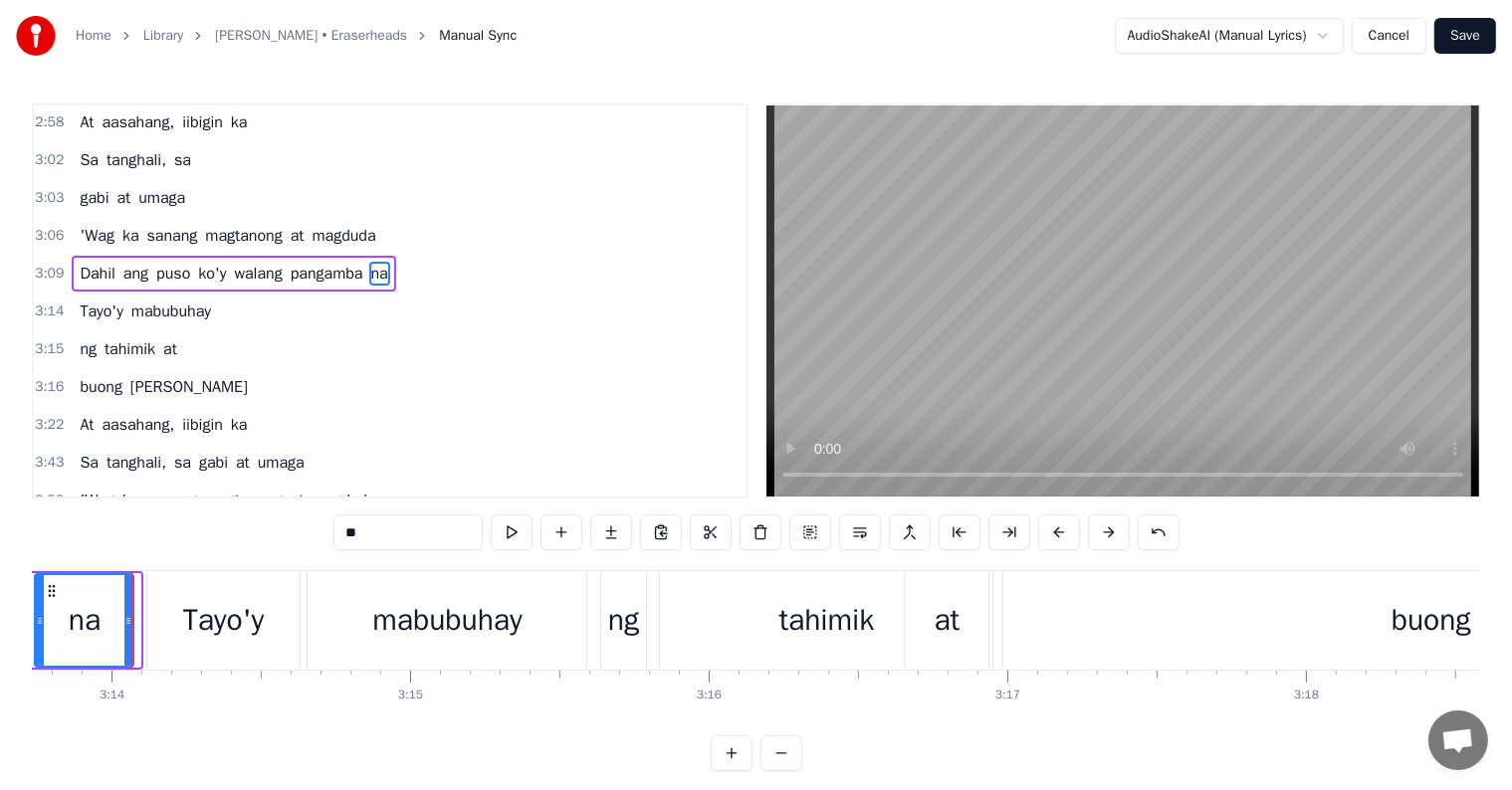 click at bounding box center [128, 620] 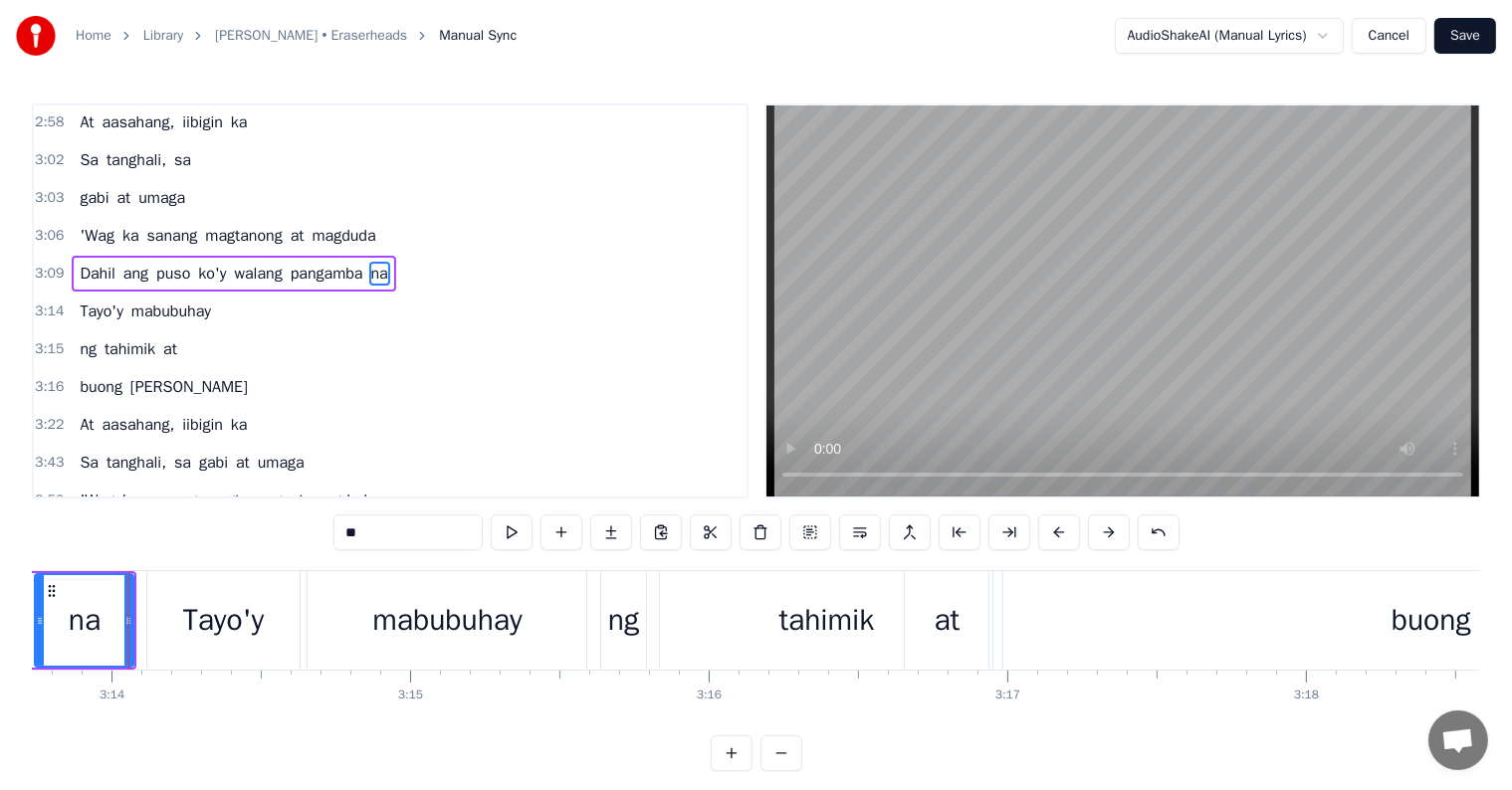 scroll, scrollTop: 1031, scrollLeft: 0, axis: vertical 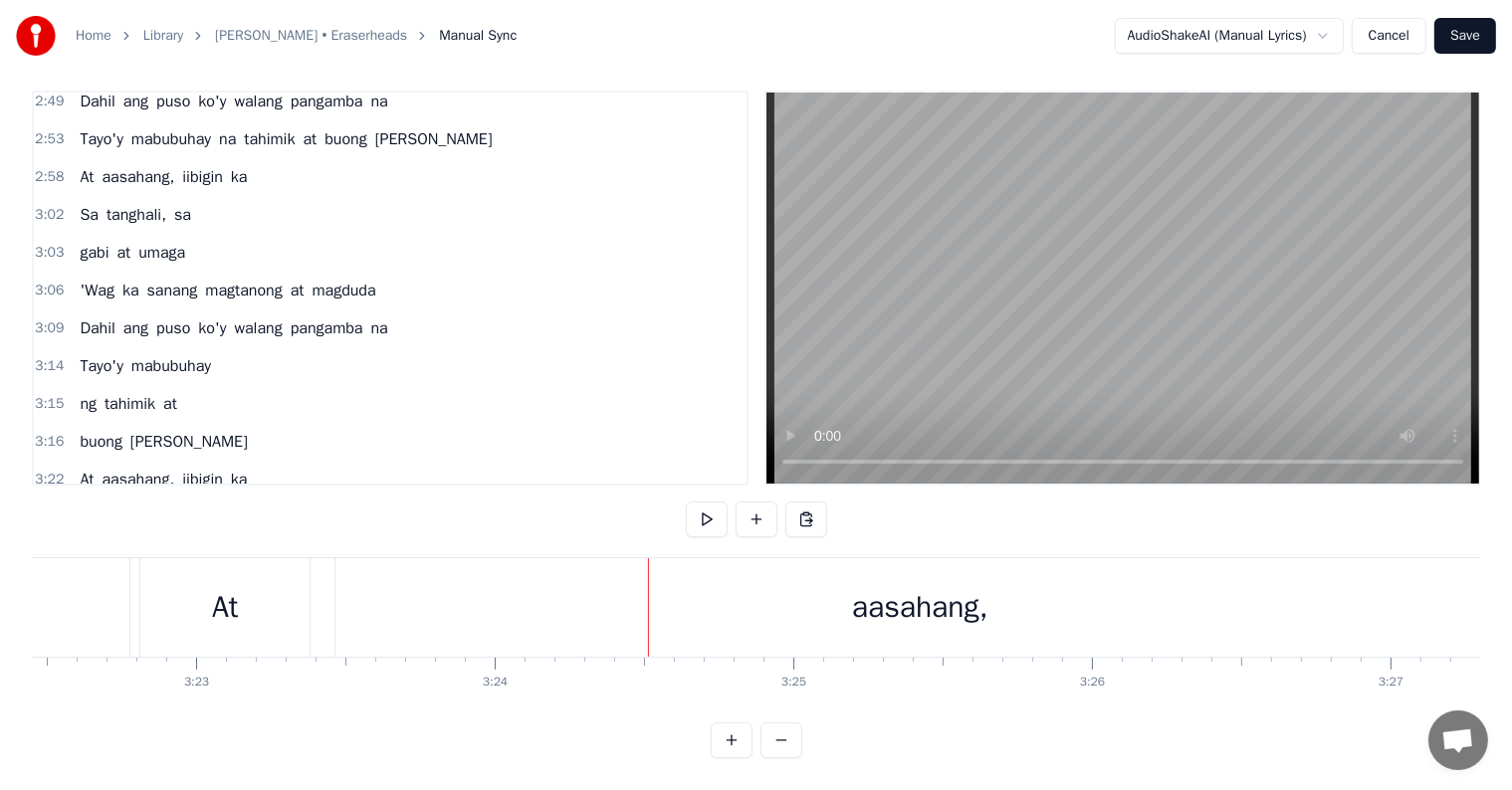 click on "At" at bounding box center [225, 607] 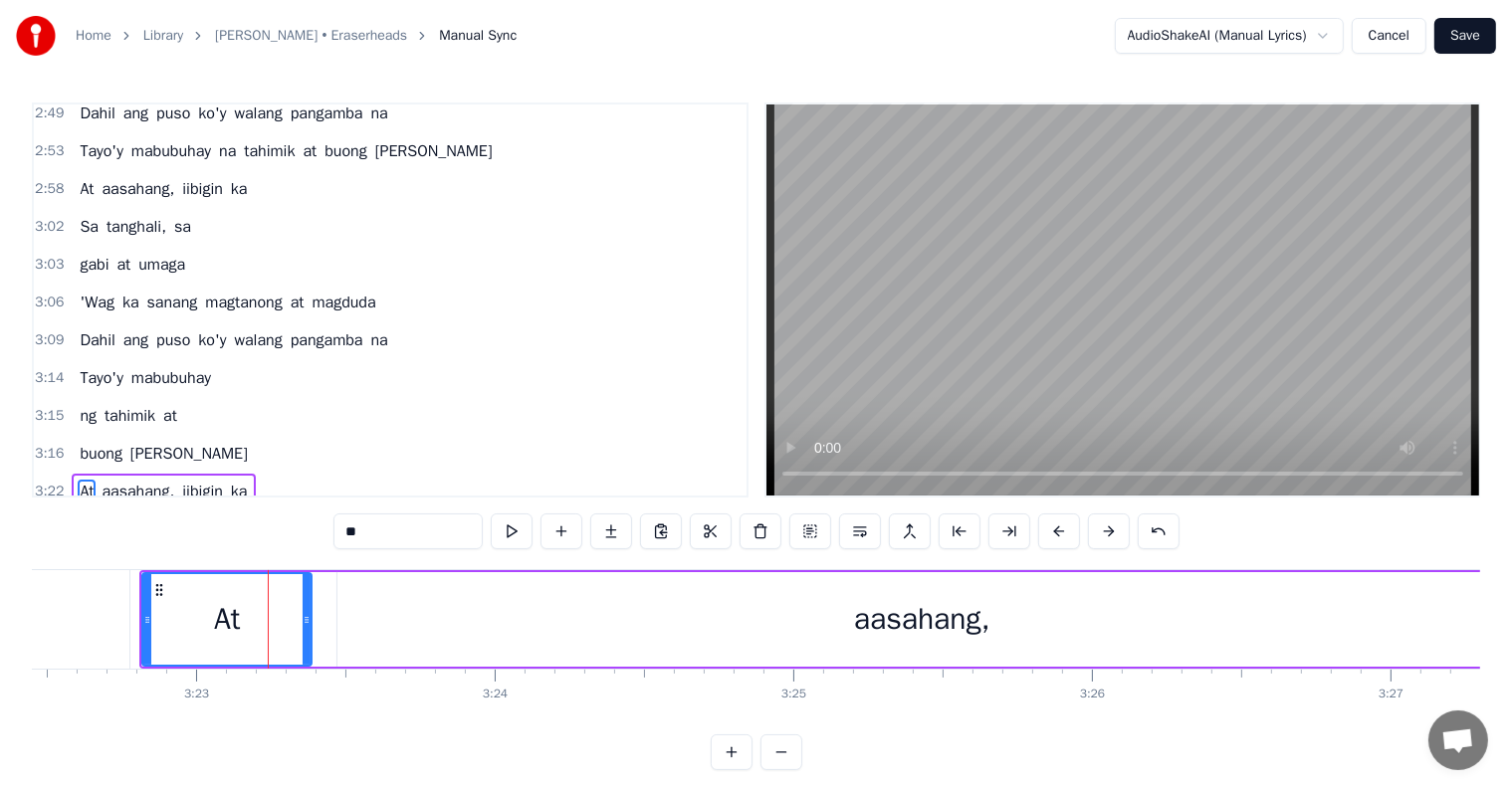 scroll, scrollTop: 0, scrollLeft: 0, axis: both 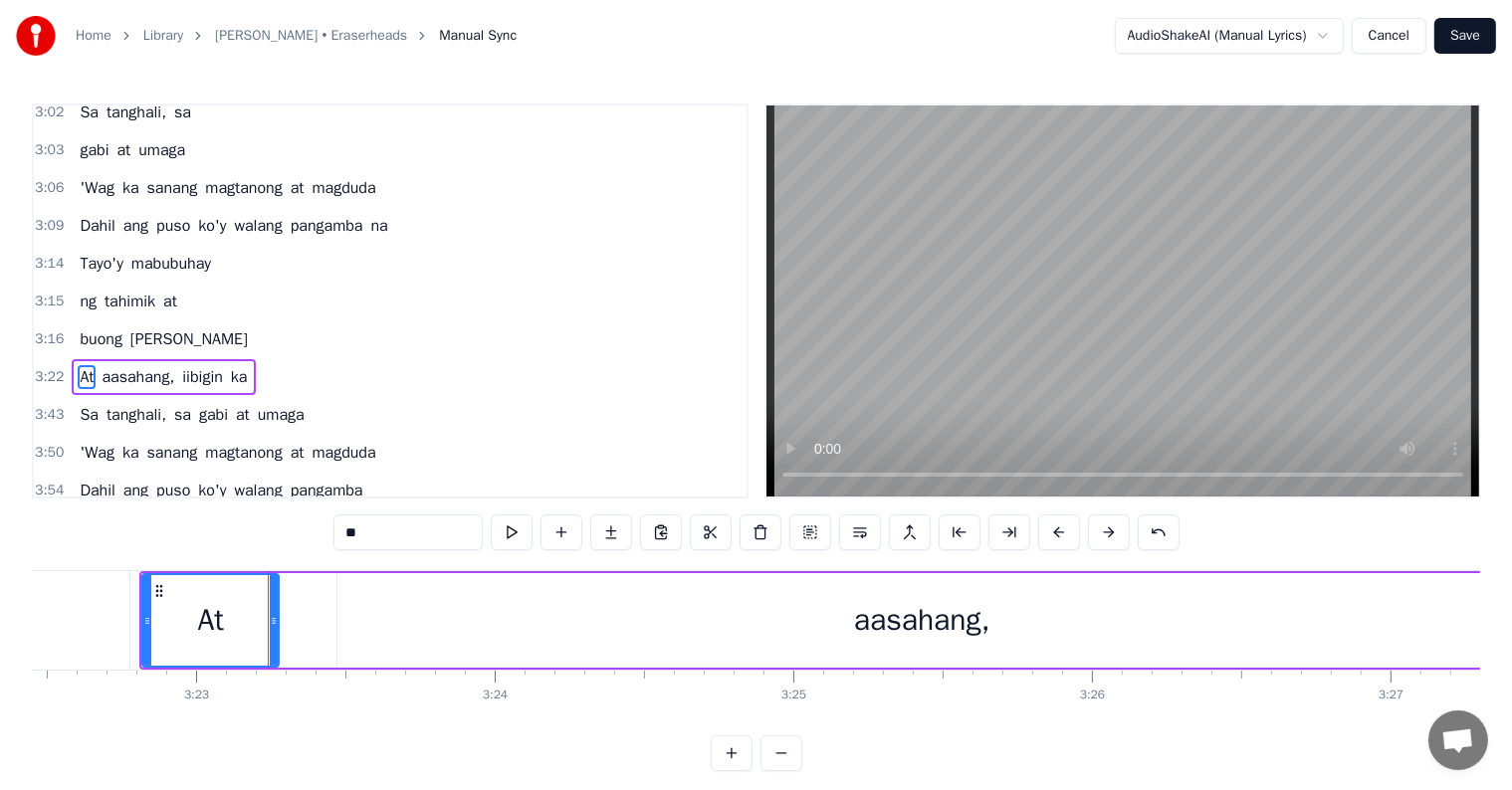 drag, startPoint x: 308, startPoint y: 613, endPoint x: 518, endPoint y: 629, distance: 210.60864 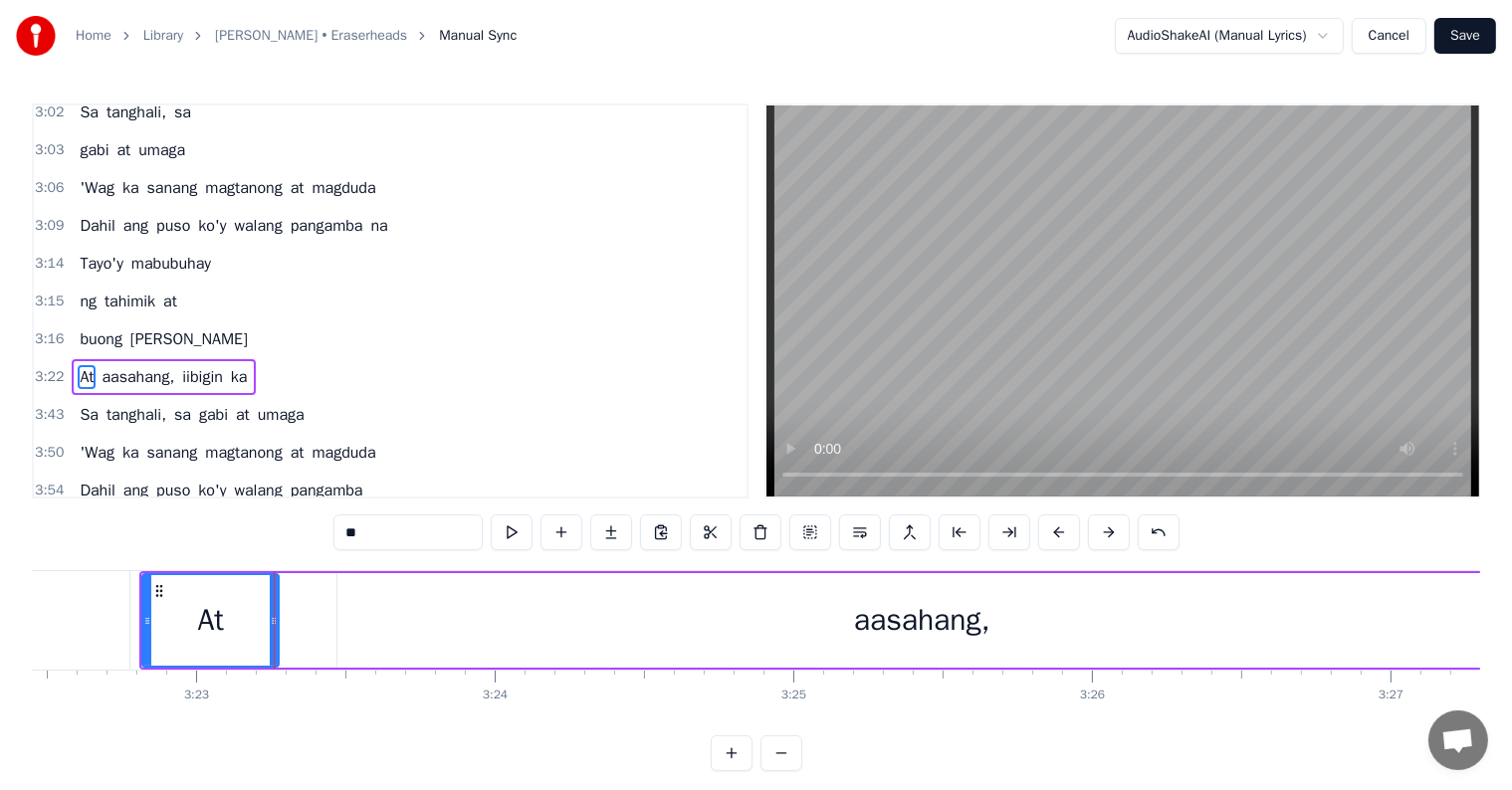 click on "aasahang," at bounding box center (922, 620) 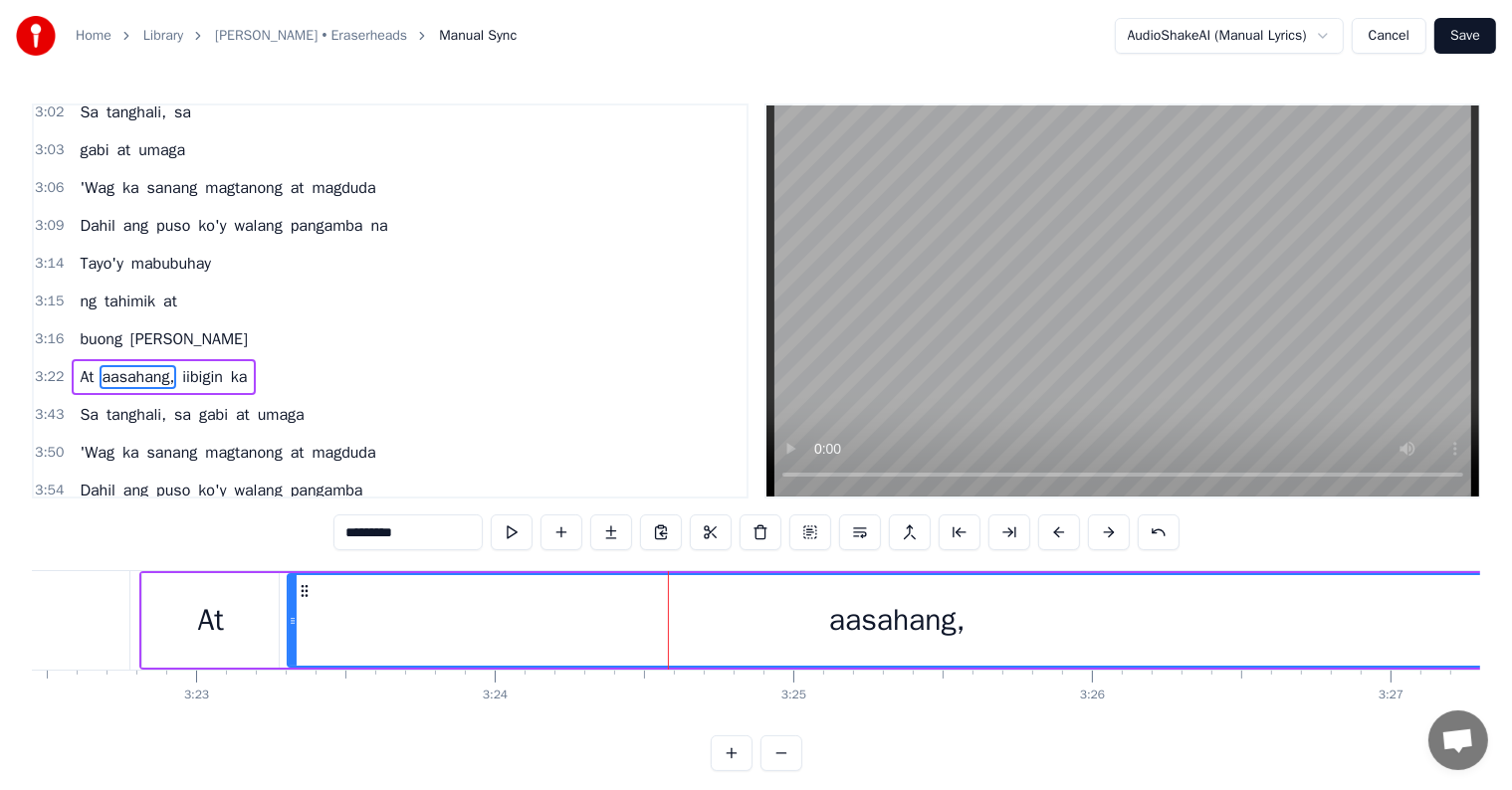drag, startPoint x: 338, startPoint y: 625, endPoint x: 289, endPoint y: 618, distance: 49.49747 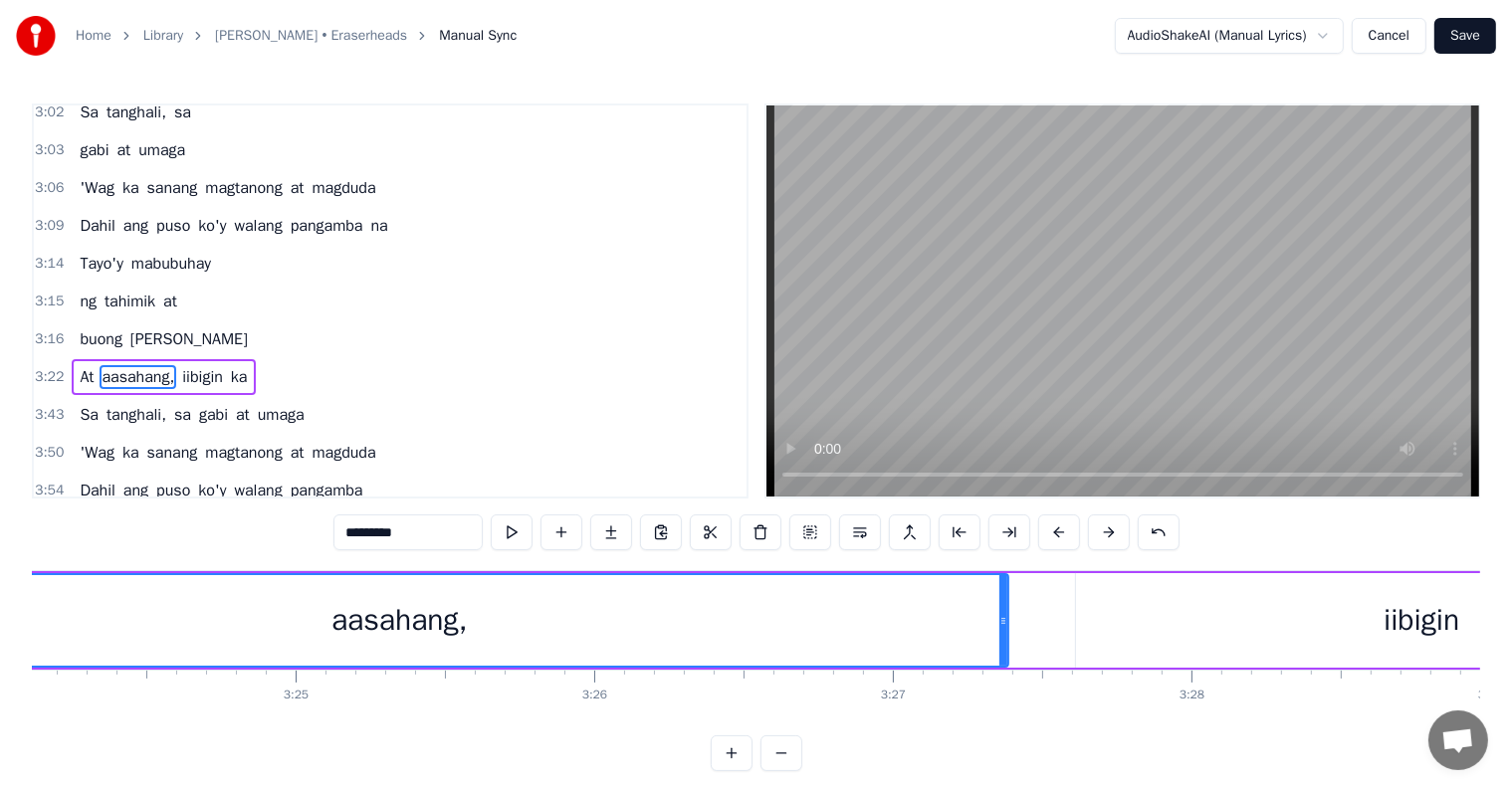 scroll, scrollTop: 0, scrollLeft: 61177, axis: horizontal 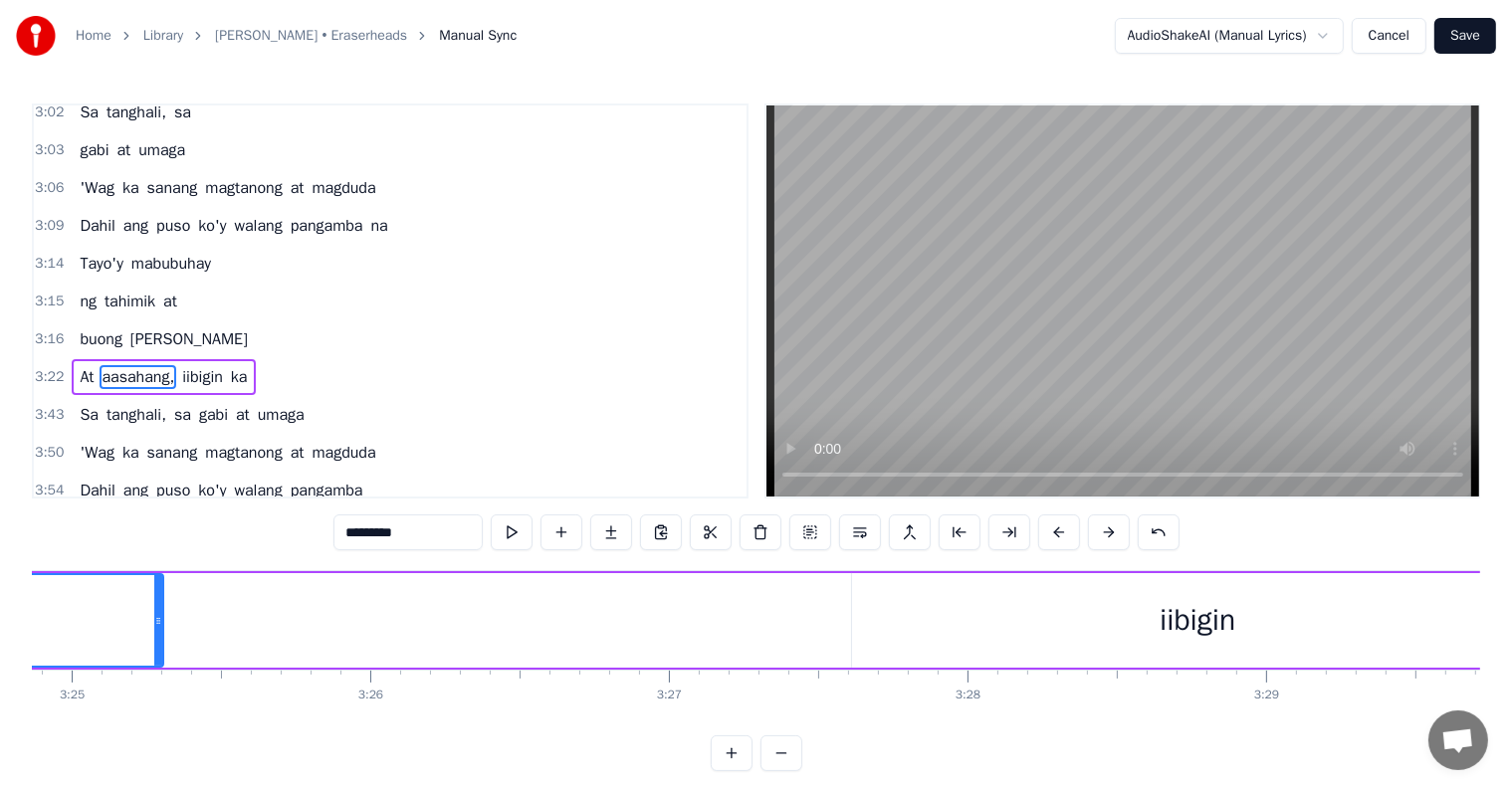 drag, startPoint x: 780, startPoint y: 617, endPoint x: 115, endPoint y: 581, distance: 665.97372 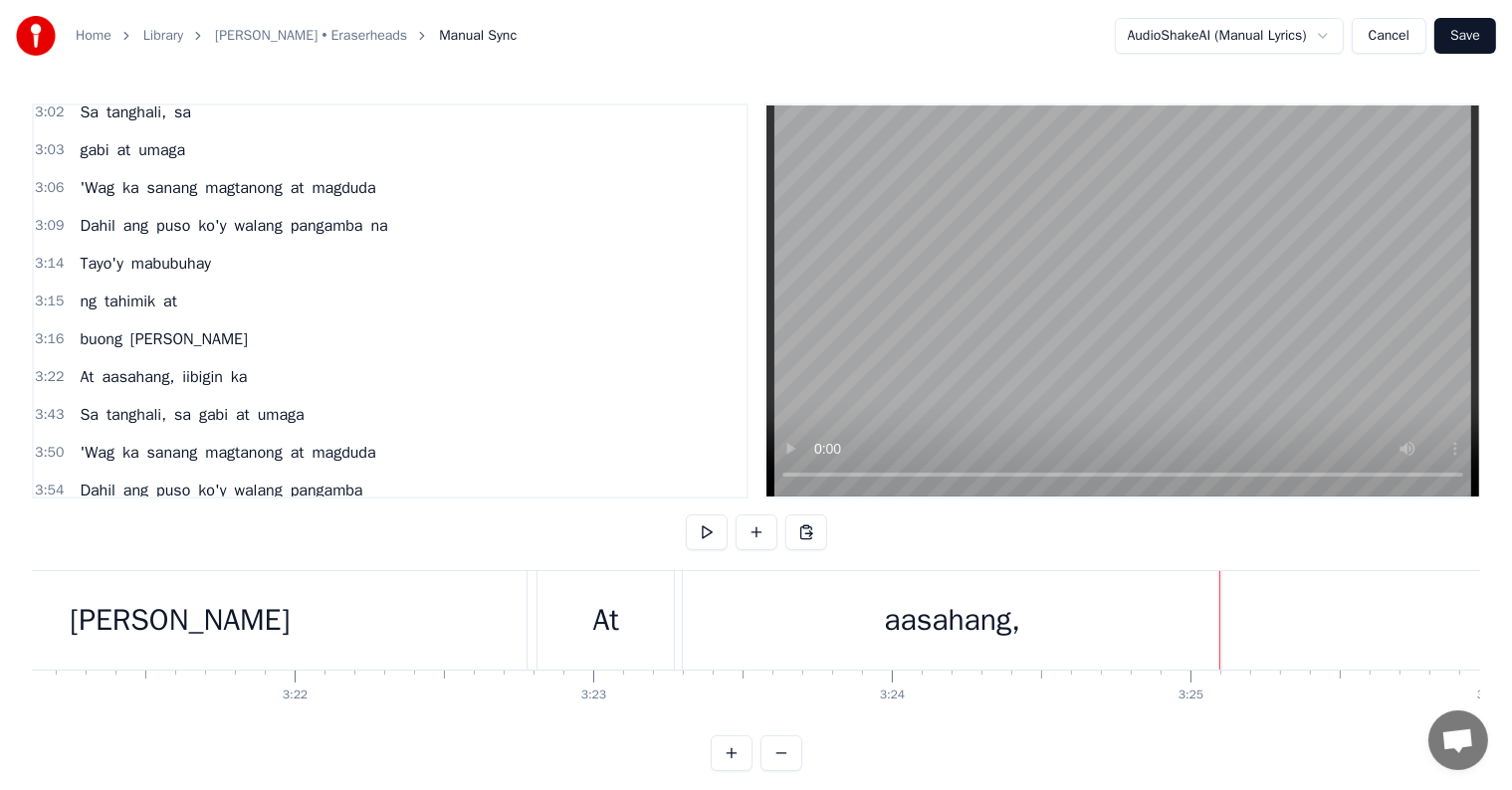 scroll, scrollTop: 0, scrollLeft: 60237, axis: horizontal 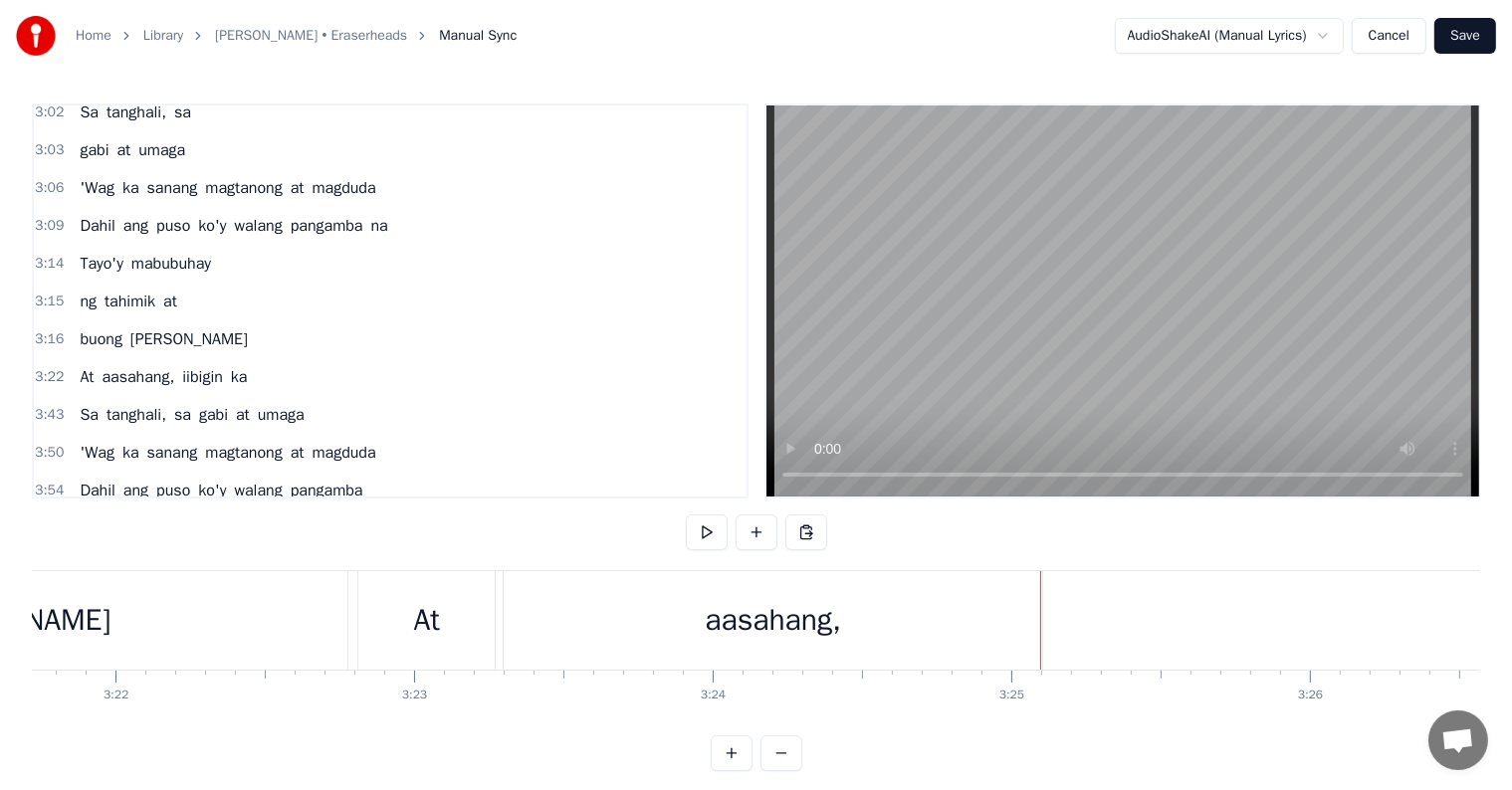 click on "aasahang," at bounding box center (772, 620) 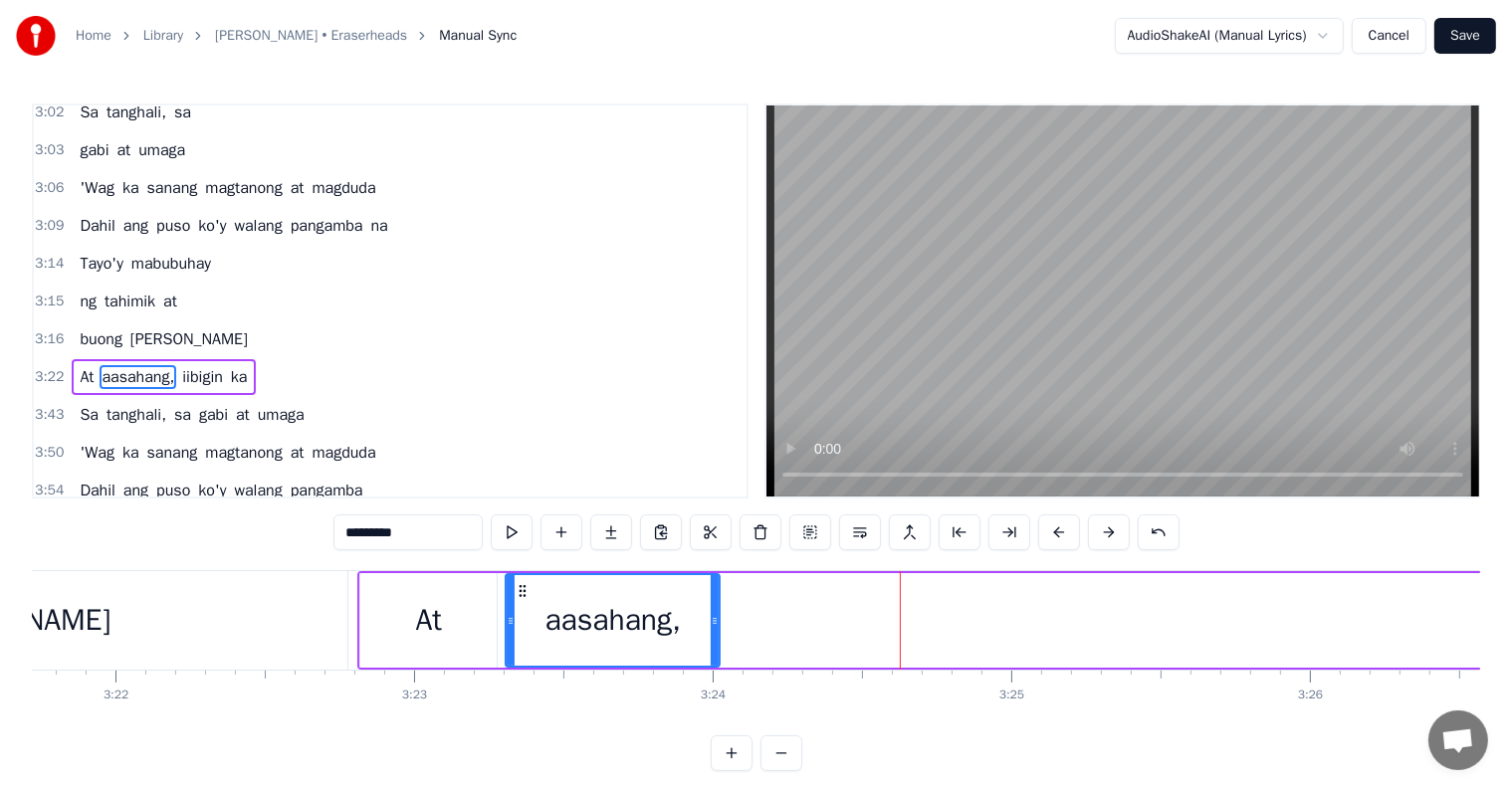 drag, startPoint x: 1037, startPoint y: 615, endPoint x: 713, endPoint y: 602, distance: 324.2607 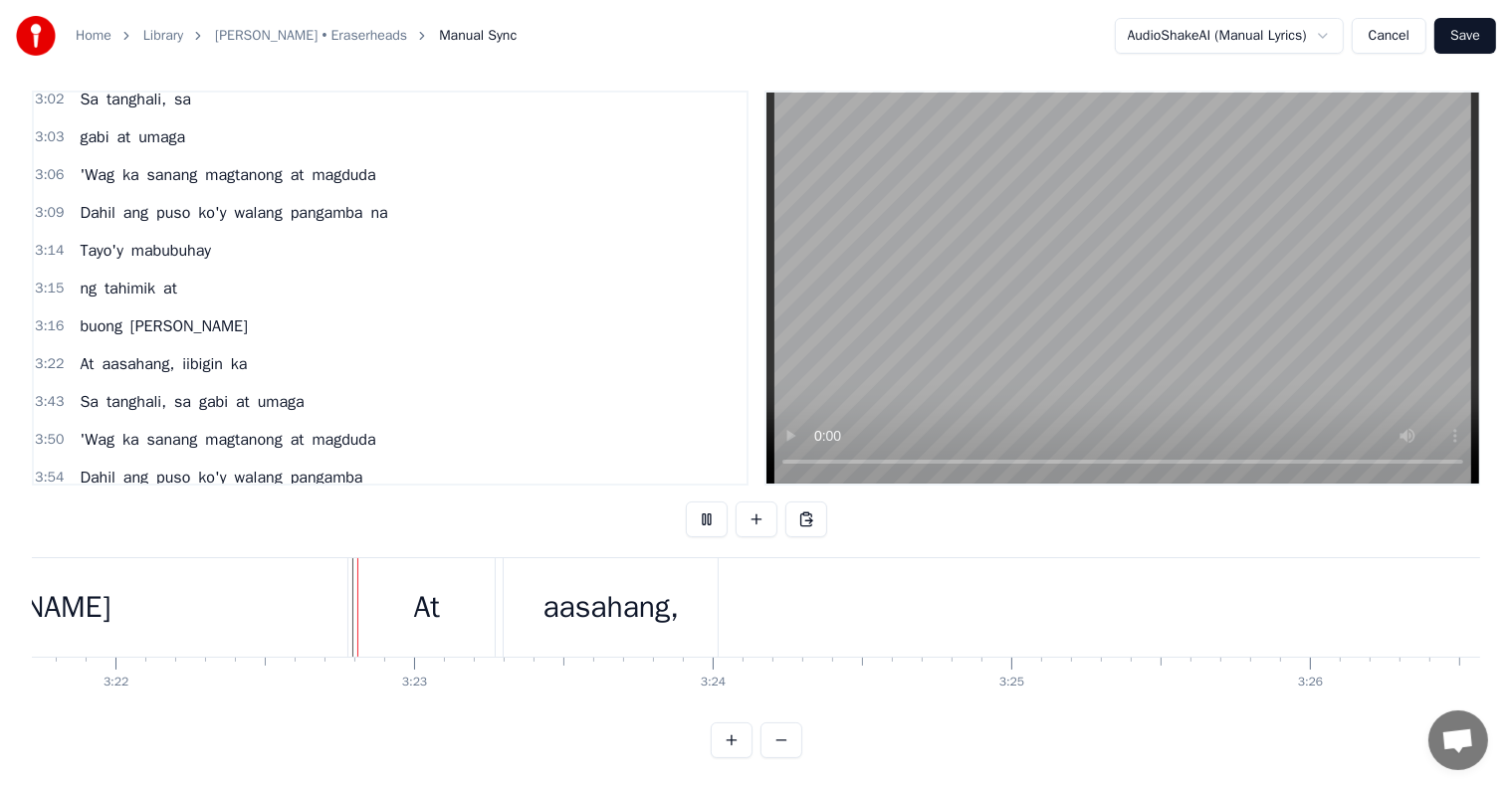 scroll, scrollTop: 30, scrollLeft: 0, axis: vertical 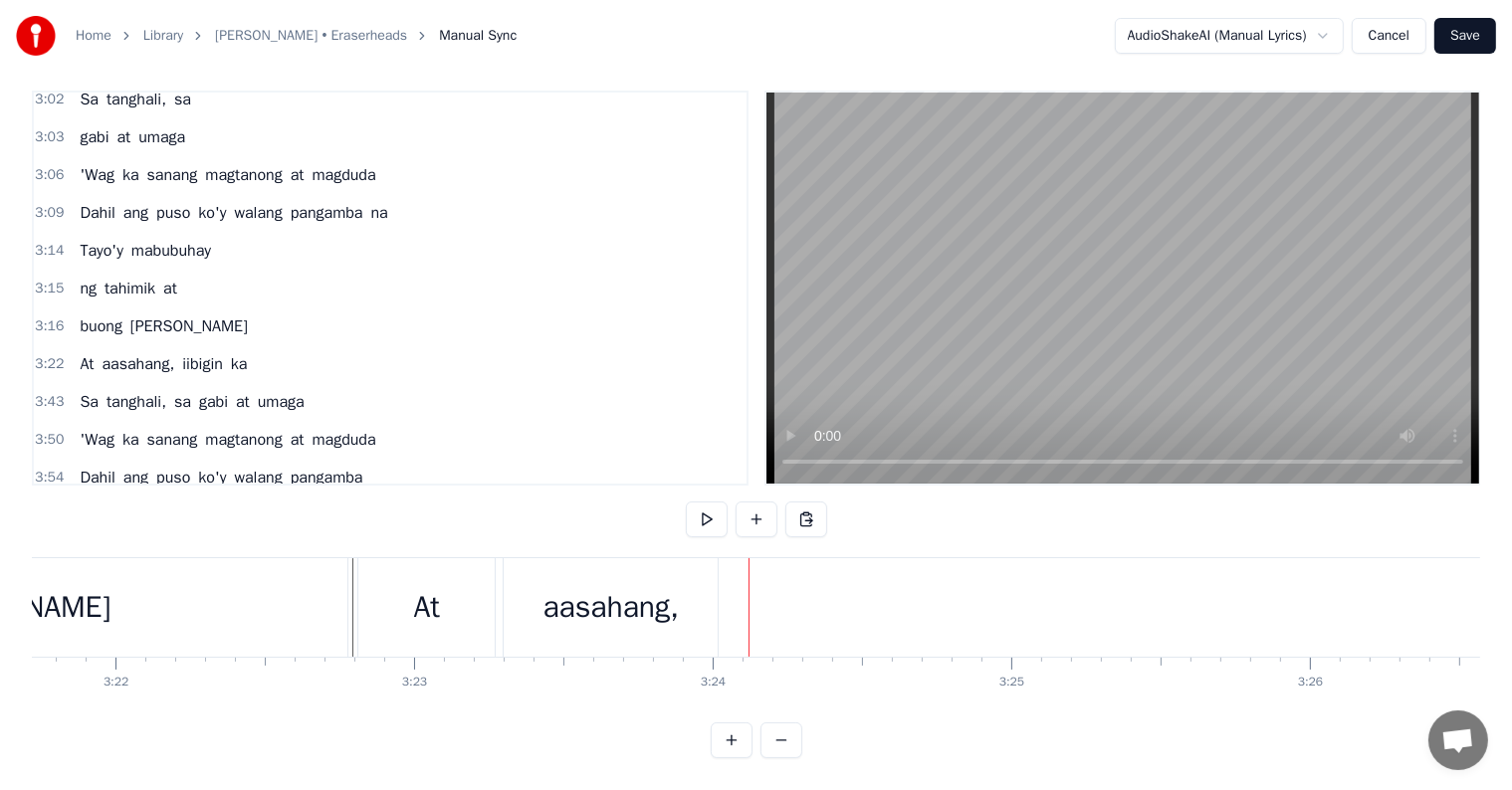 click on "aasahang," at bounding box center (610, 607) 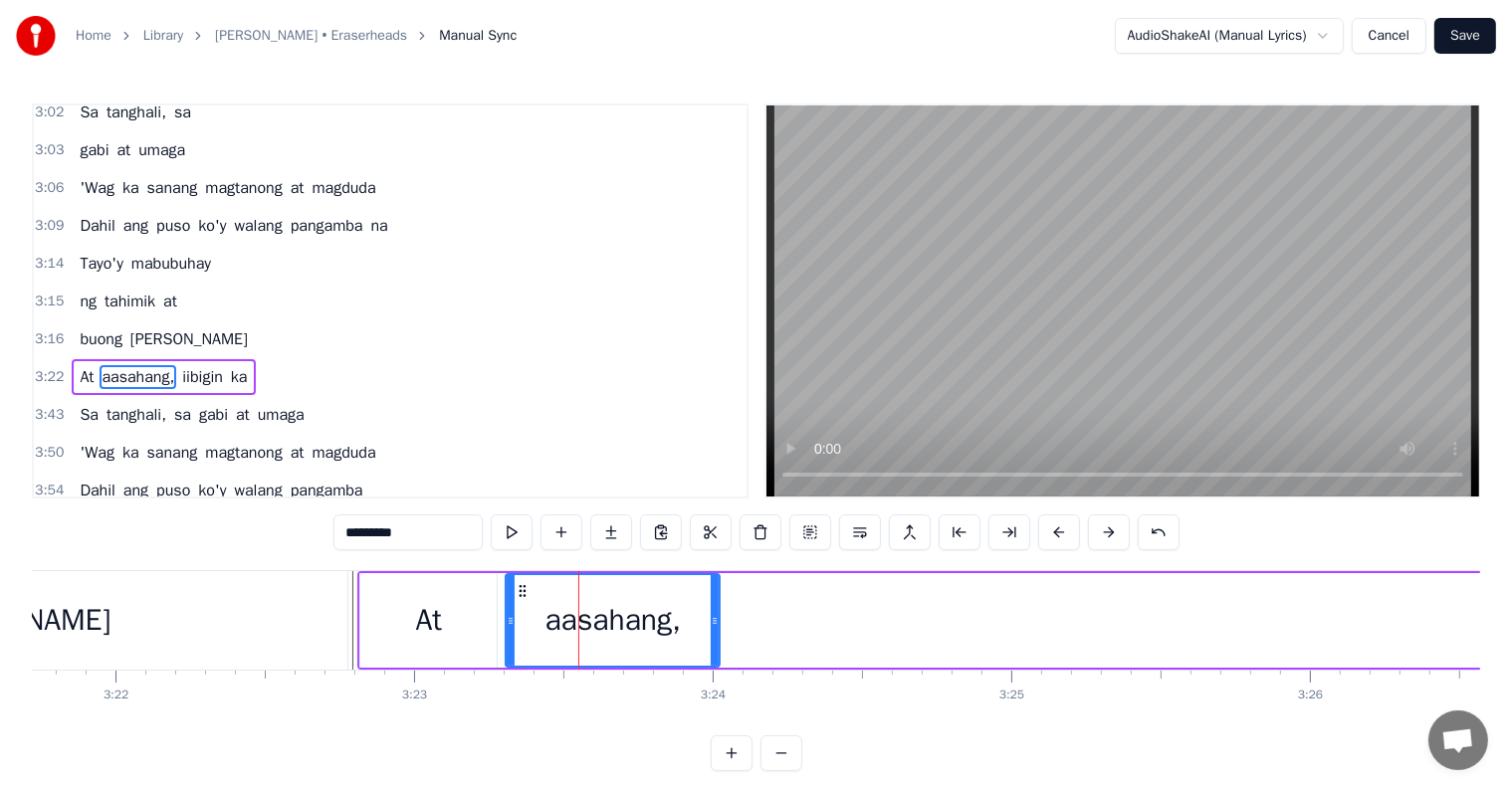 click on "*********" at bounding box center [408, 532] 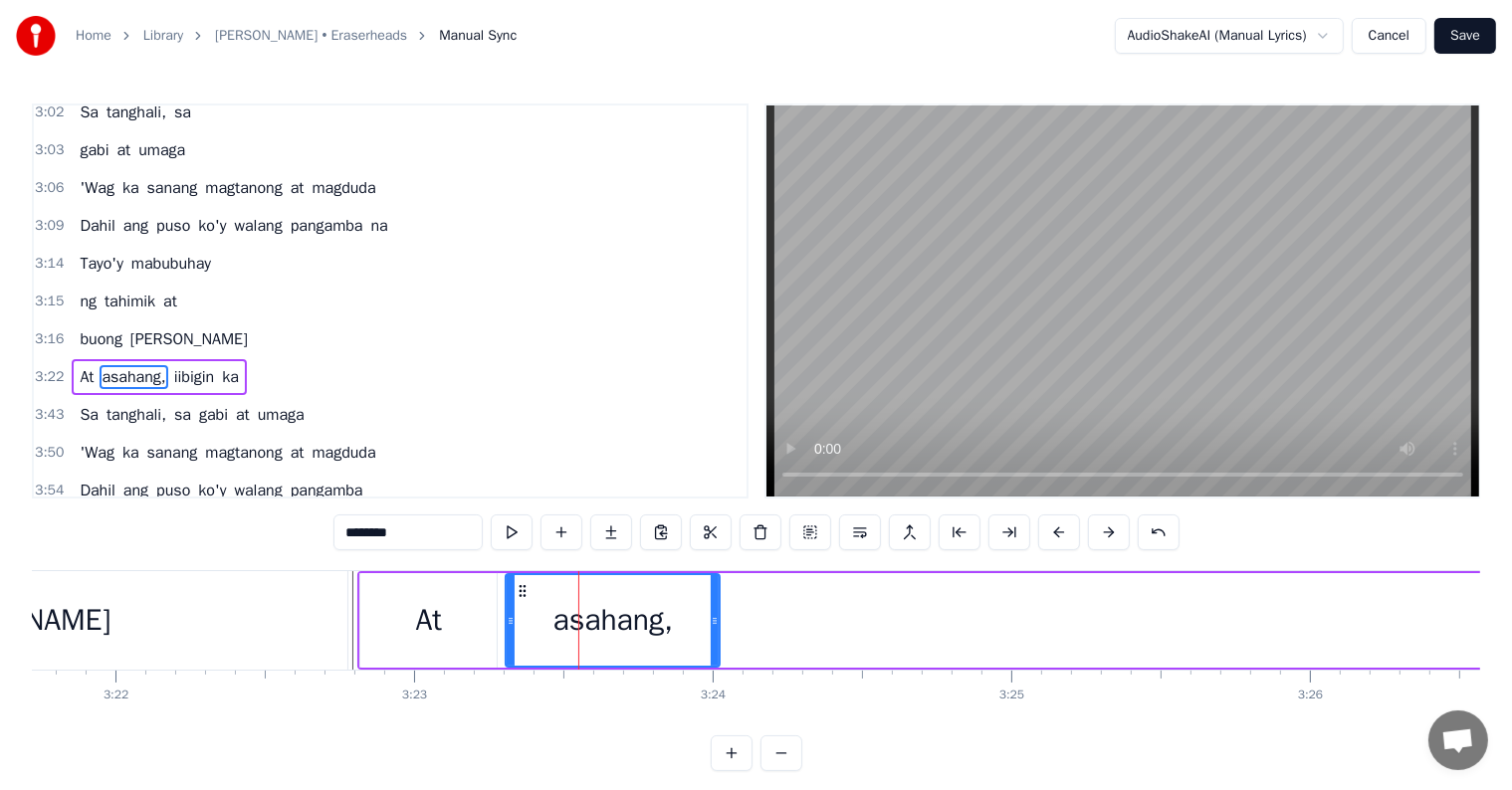 type on "********" 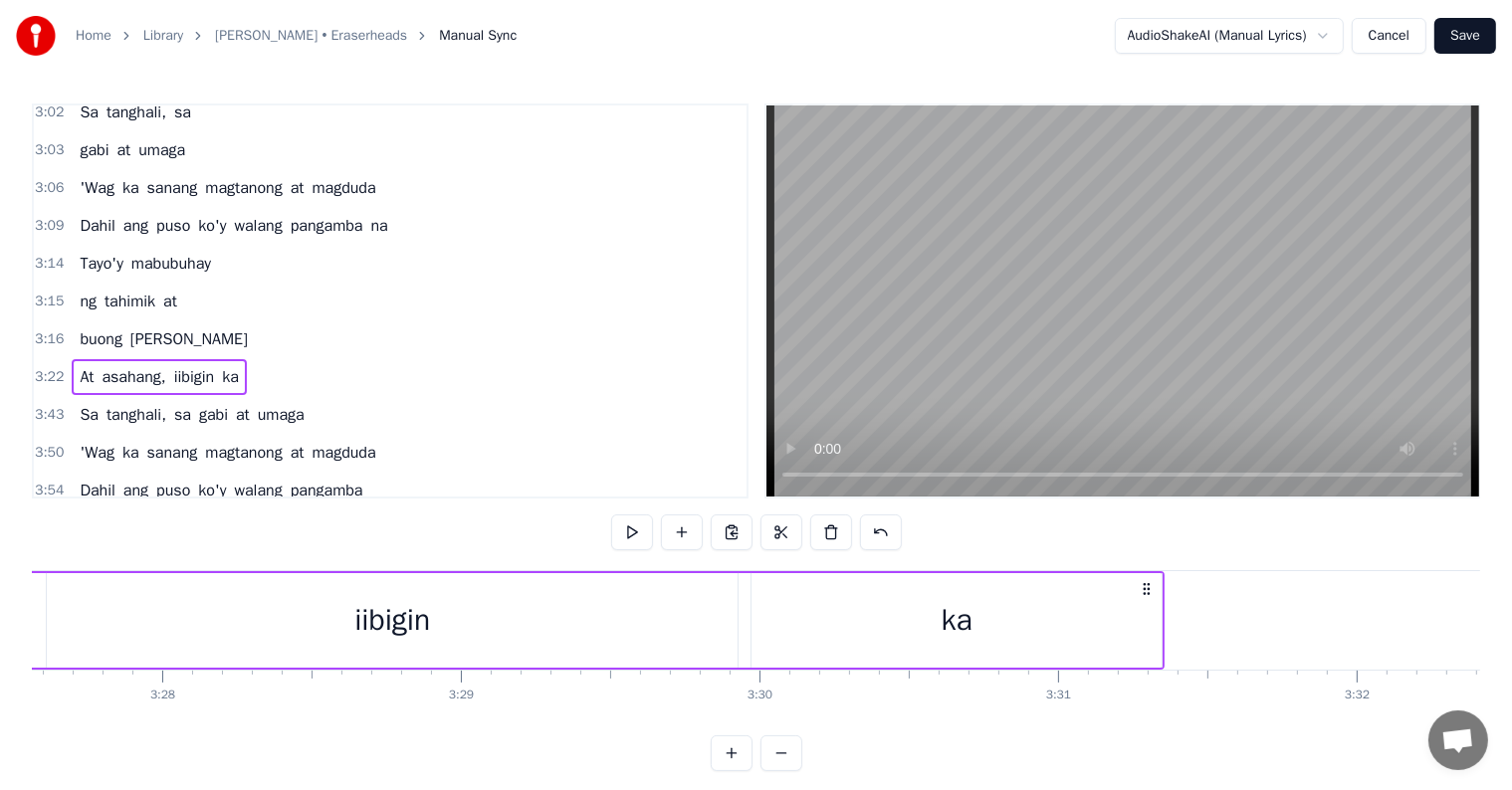 scroll, scrollTop: 0, scrollLeft: 62027, axis: horizontal 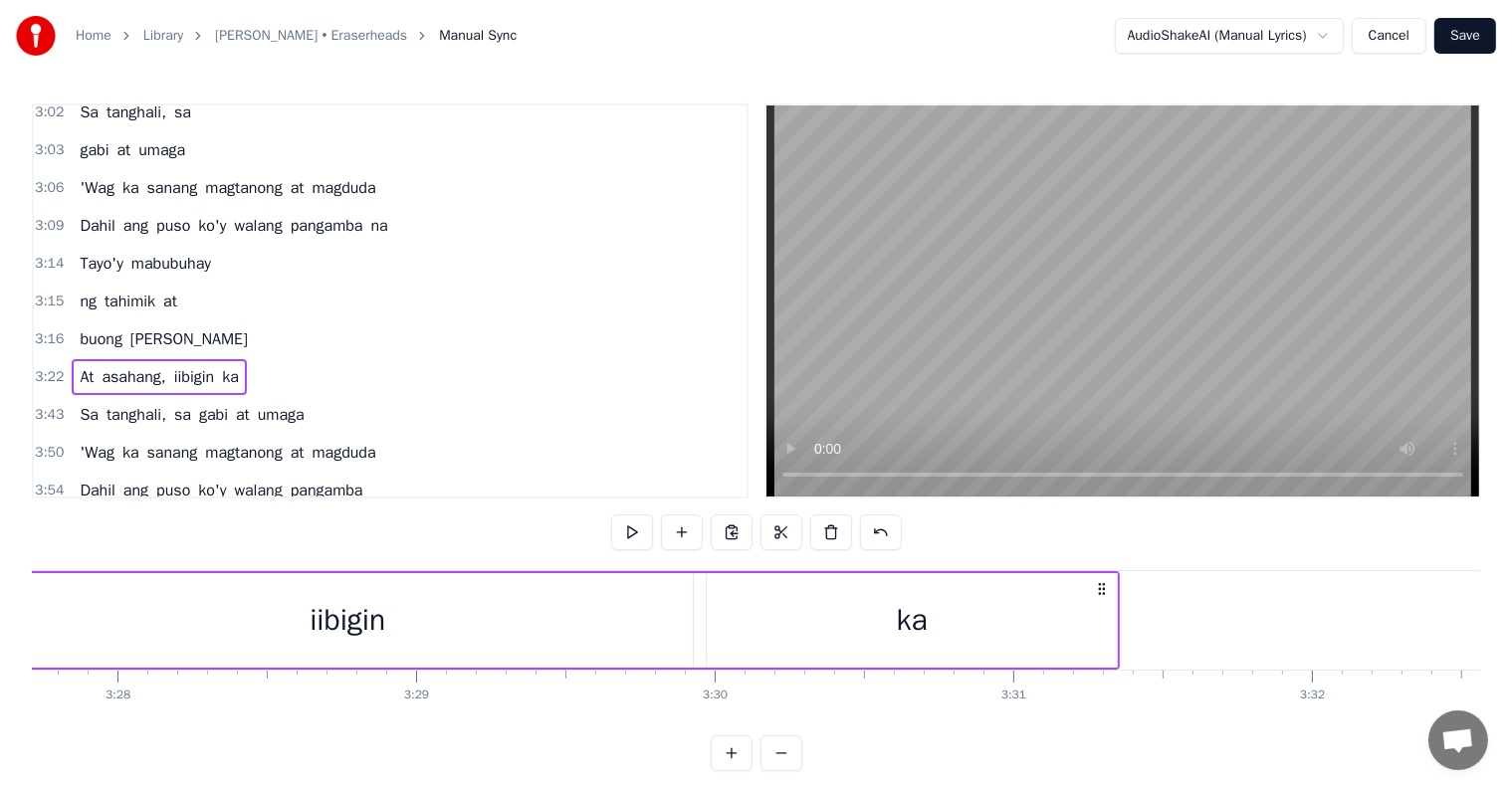 click on "iibigin" at bounding box center (347, 620) 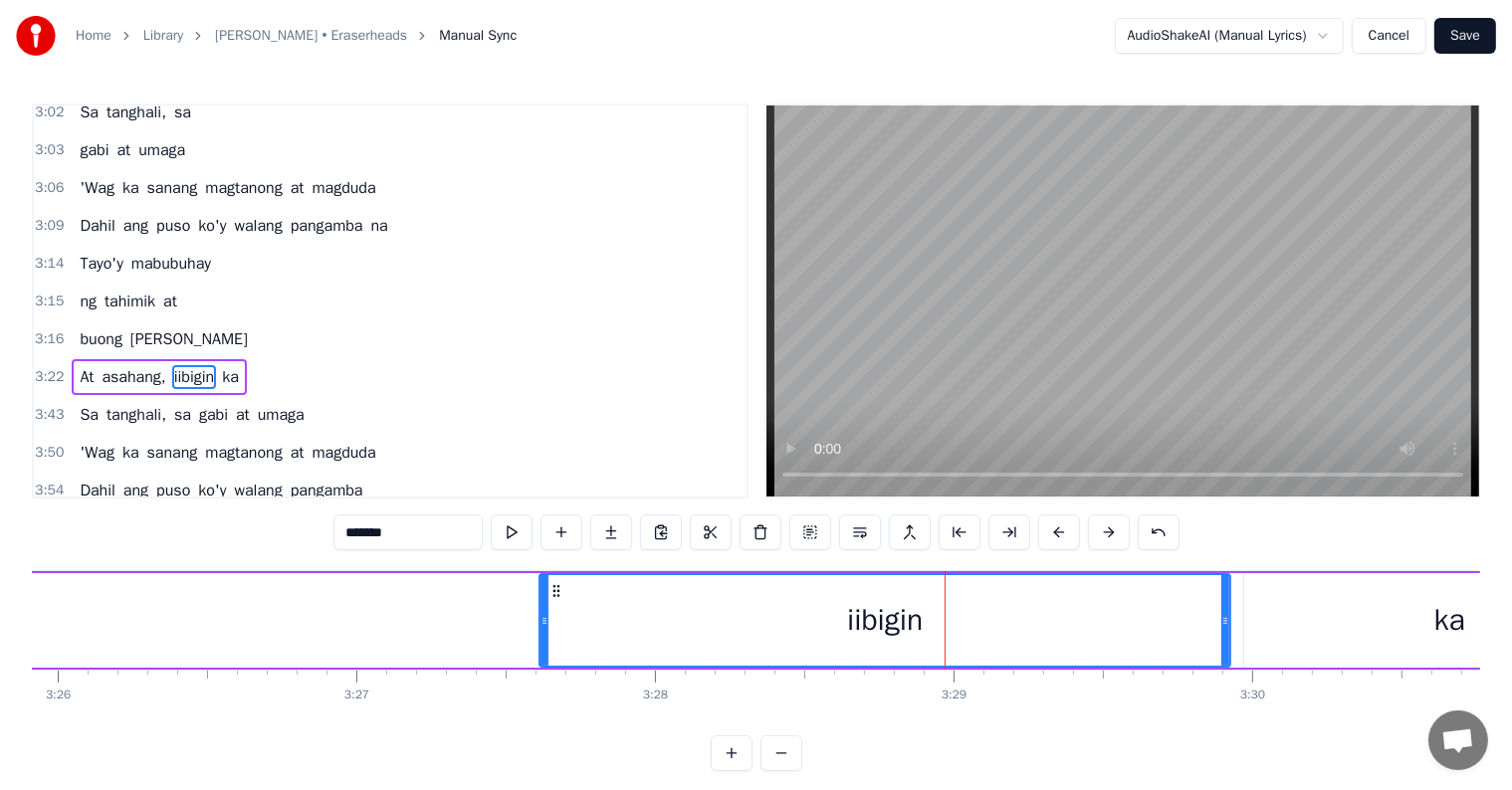 scroll, scrollTop: 0, scrollLeft: 61401, axis: horizontal 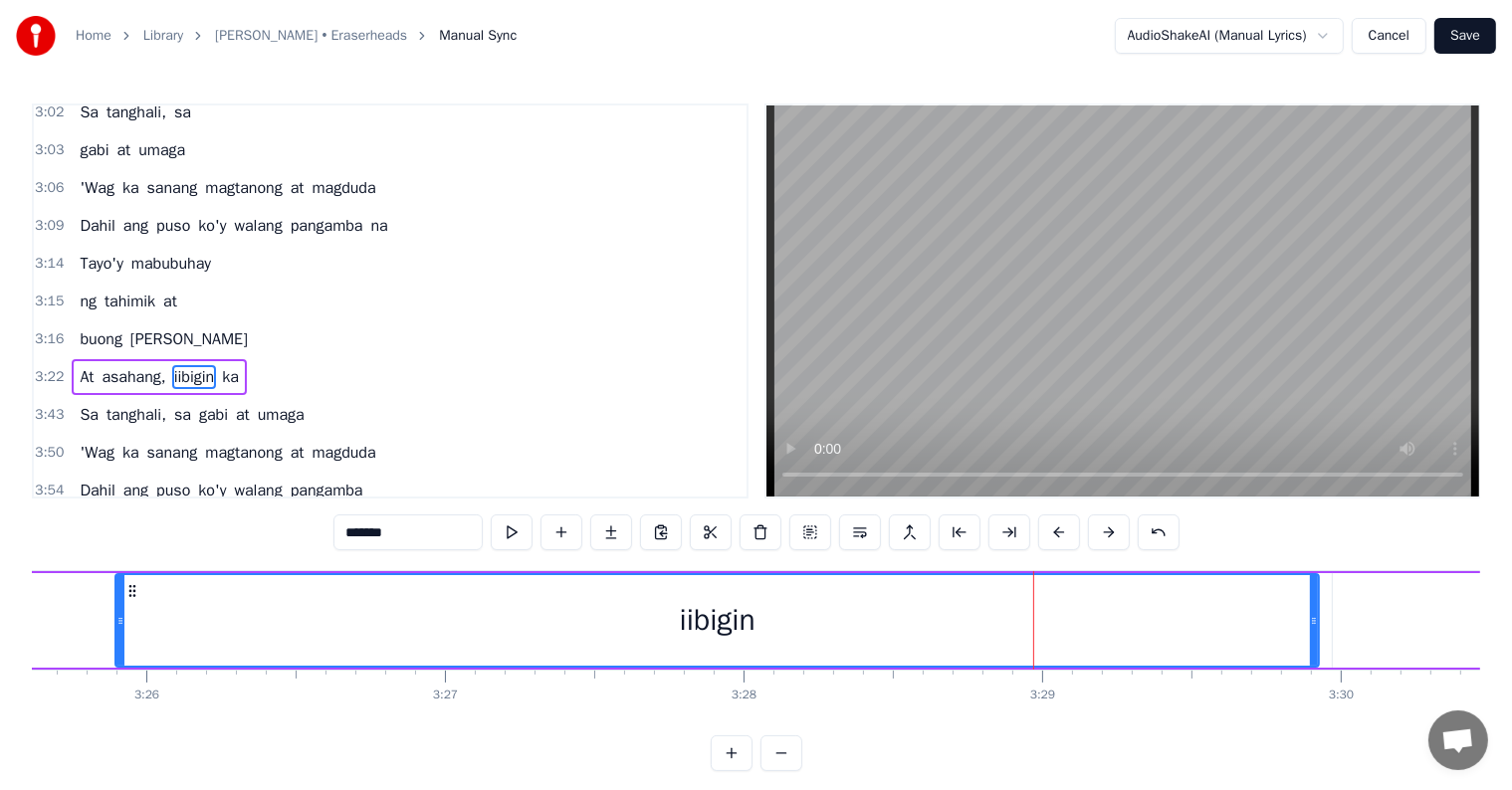 drag, startPoint x: 627, startPoint y: 617, endPoint x: 108, endPoint y: 574, distance: 520.77826 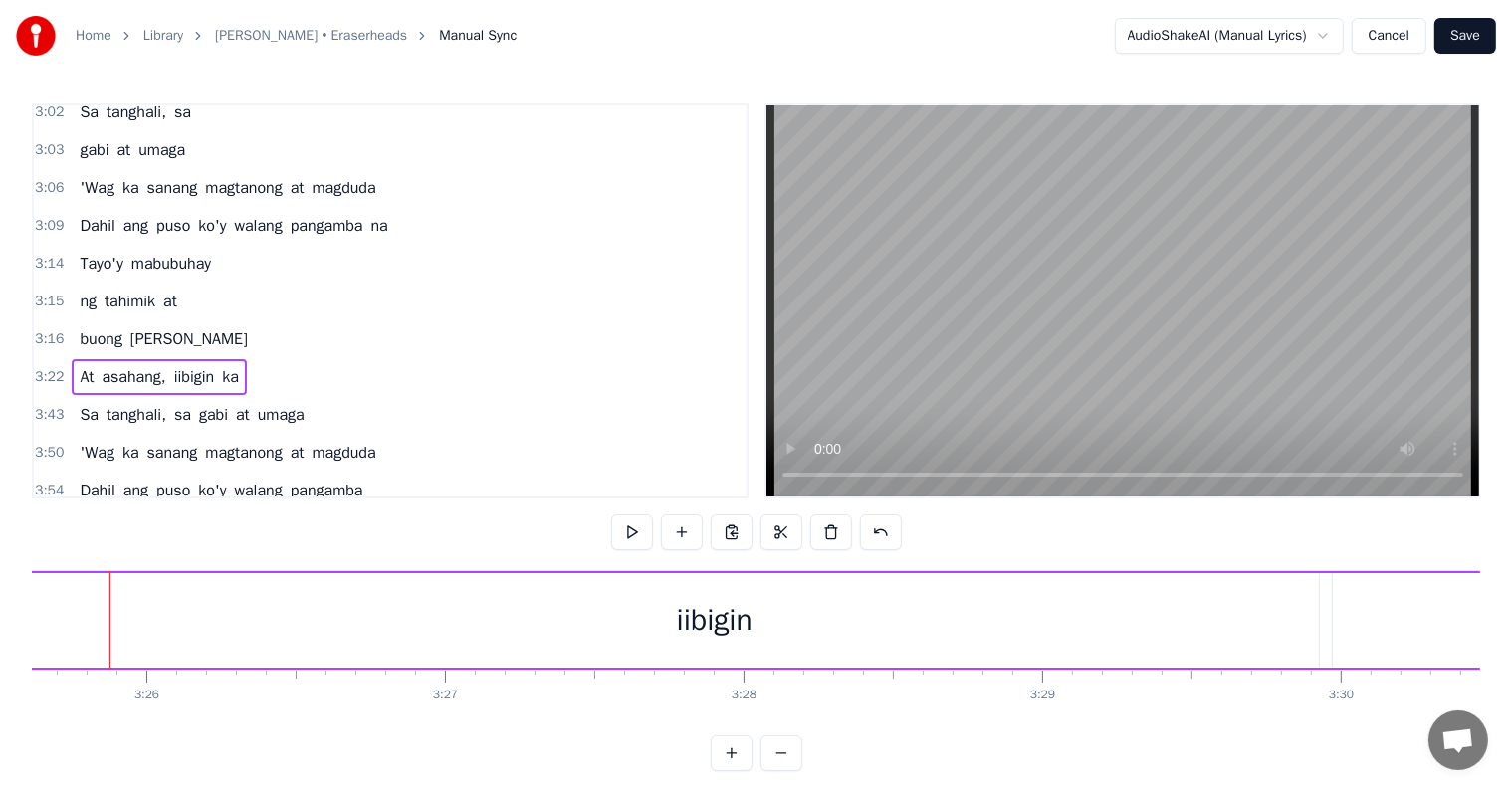 scroll, scrollTop: 0, scrollLeft: 61378, axis: horizontal 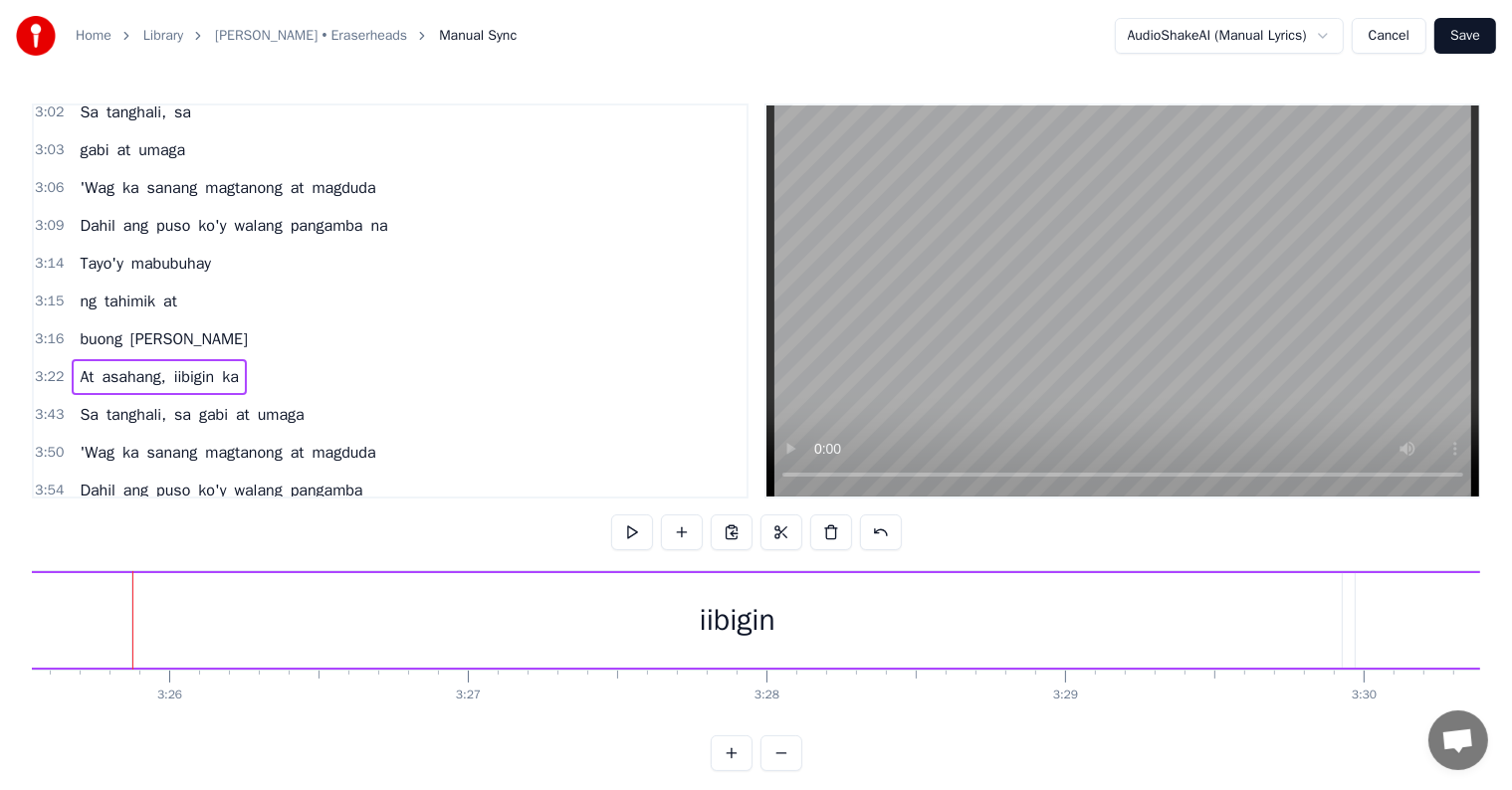 click on "iibigin" at bounding box center (737, 620) 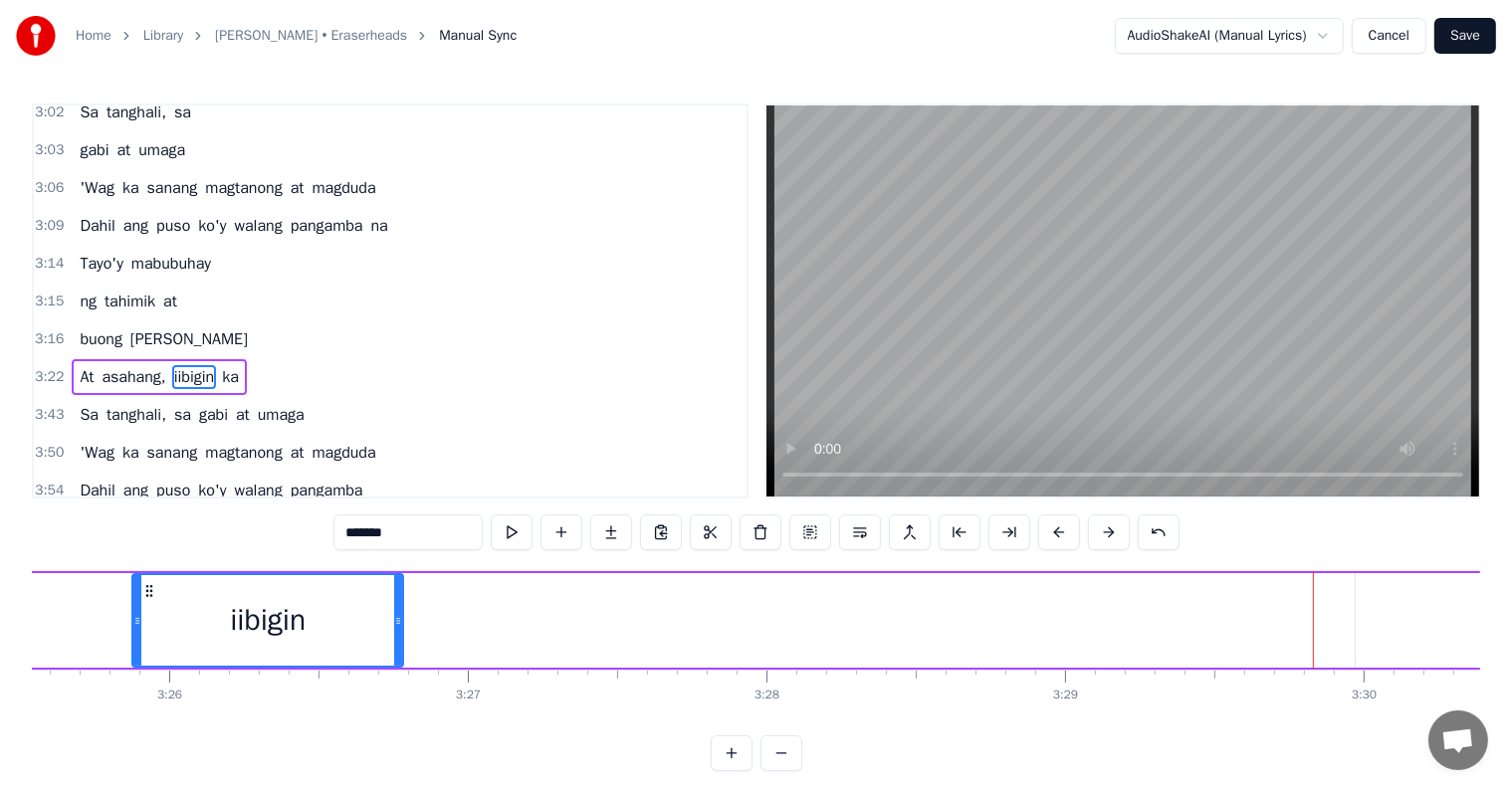 drag, startPoint x: 1338, startPoint y: 619, endPoint x: 399, endPoint y: 597, distance: 939.2577 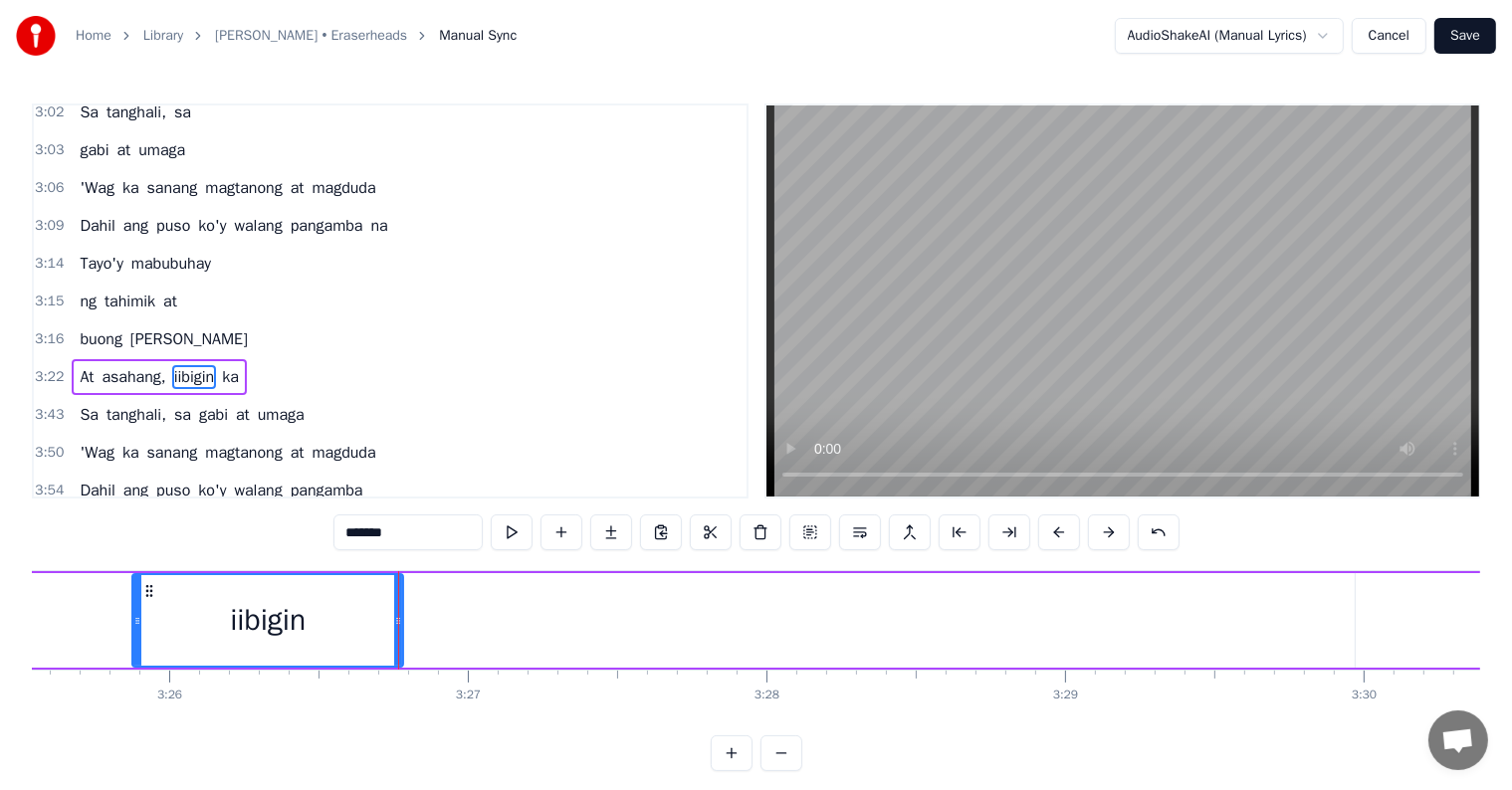 click on "ka" at bounding box center [1561, 620] 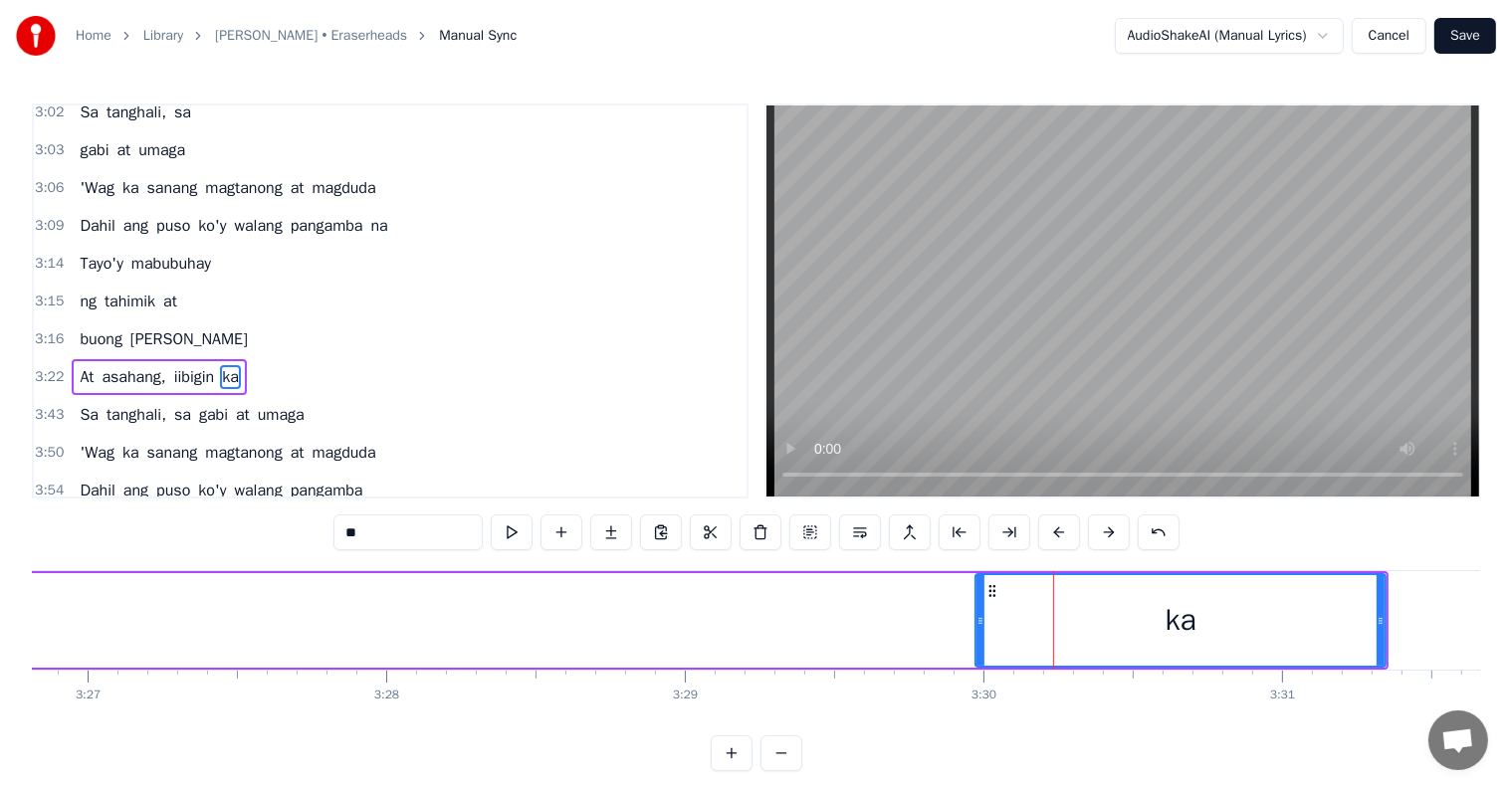 scroll, scrollTop: 0, scrollLeft: 61490, axis: horizontal 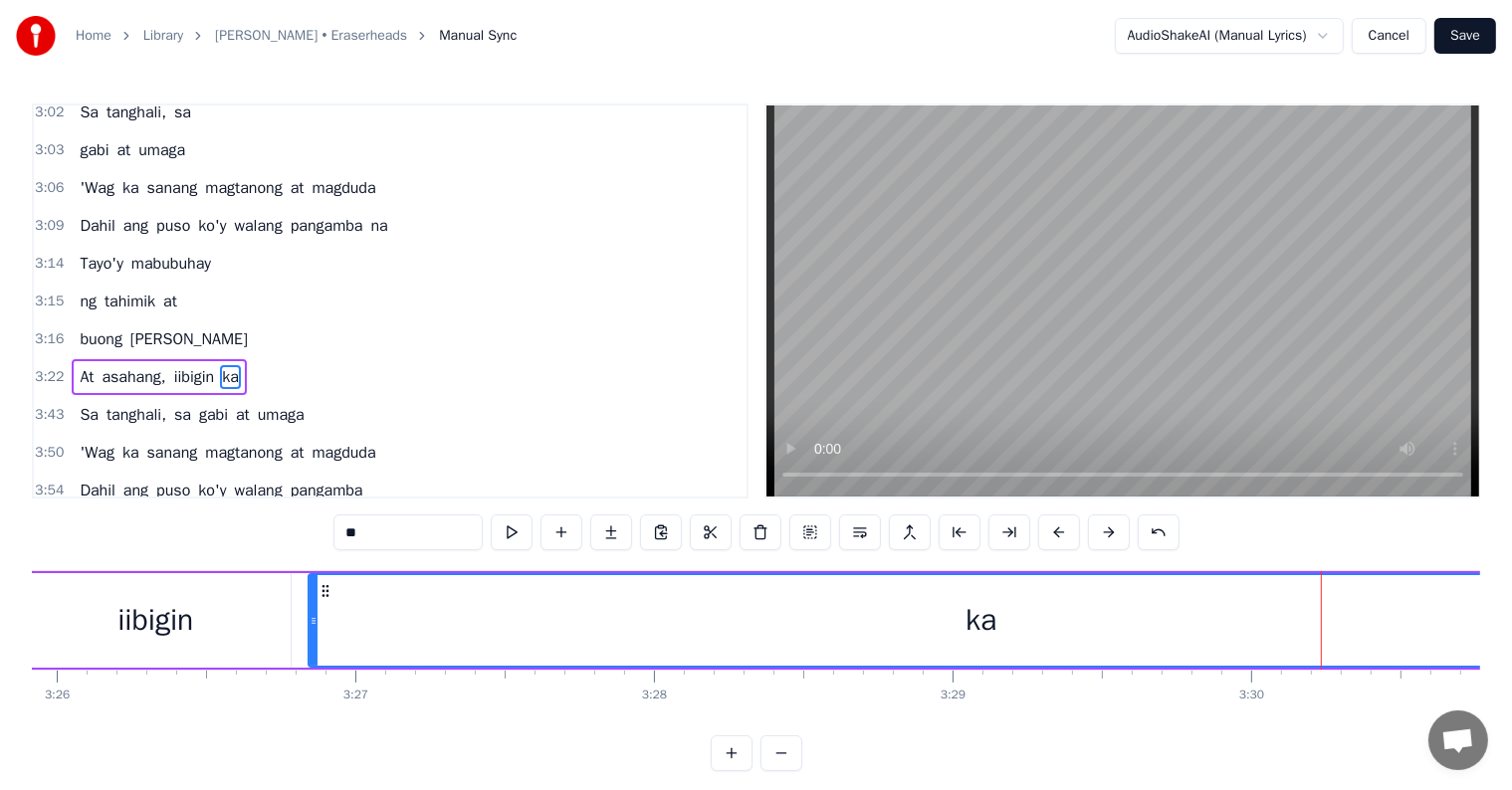 drag, startPoint x: 1246, startPoint y: 616, endPoint x: 313, endPoint y: 592, distance: 933.309 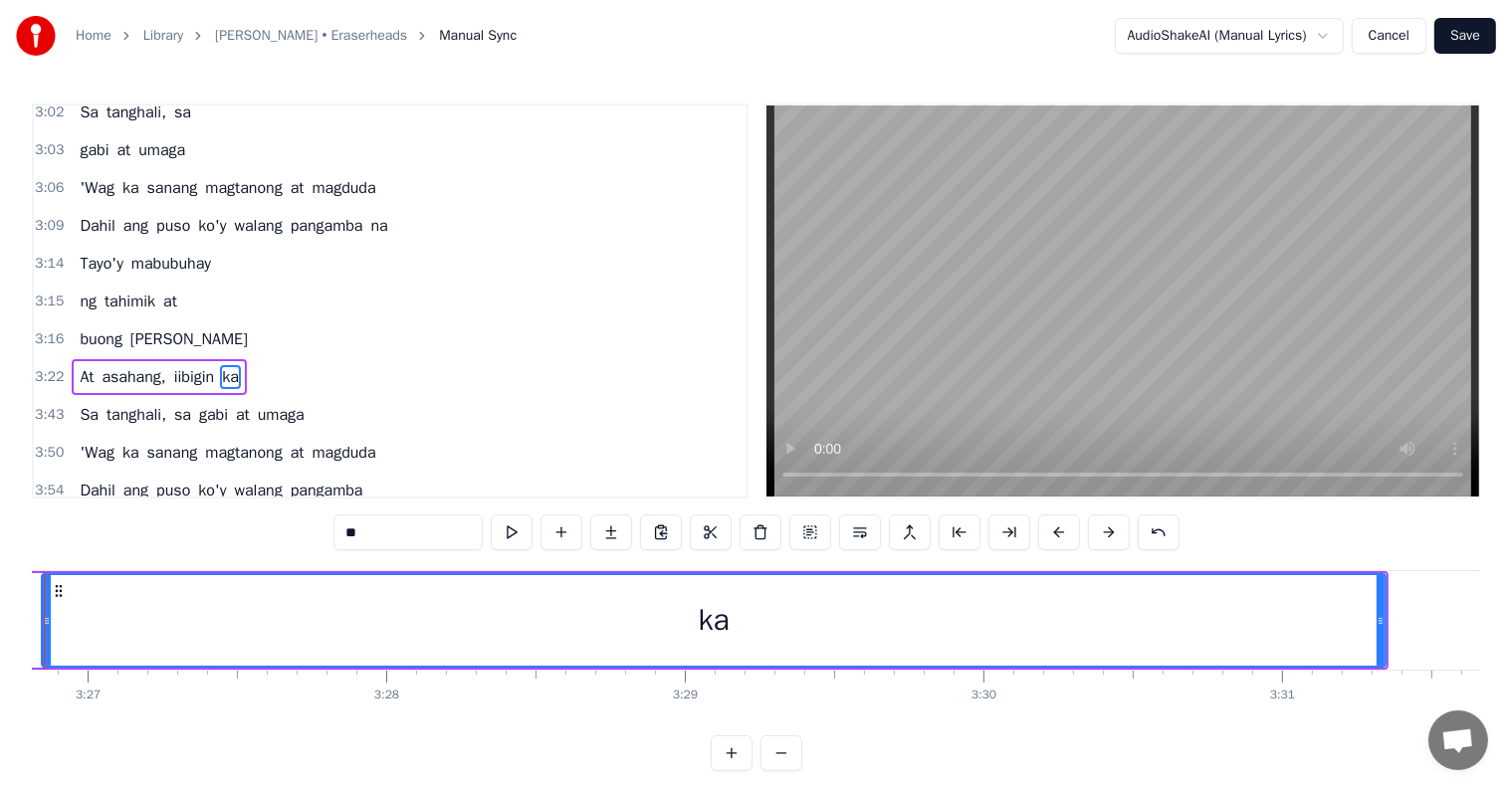 scroll, scrollTop: 0, scrollLeft: 61893, axis: horizontal 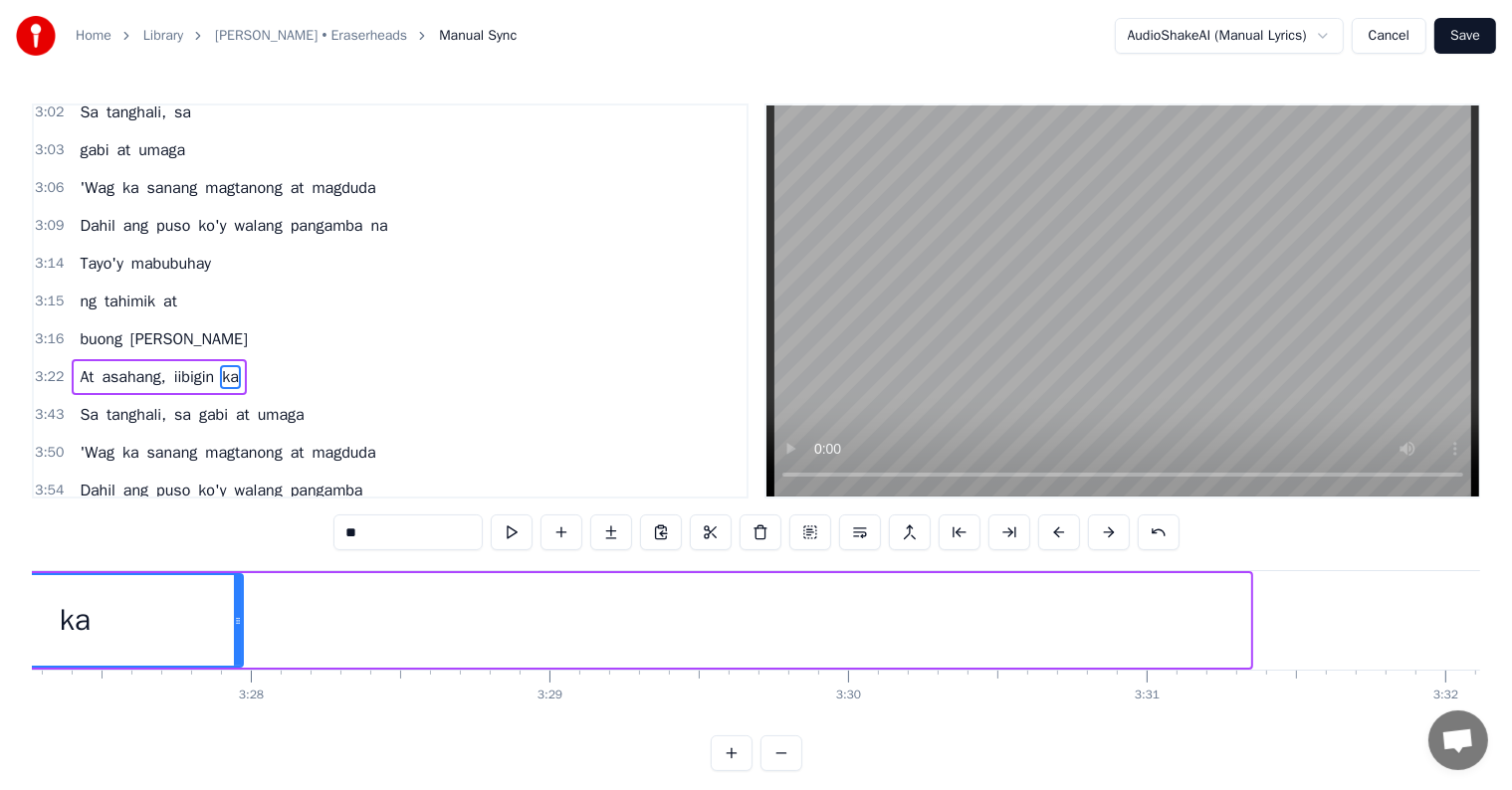 drag, startPoint x: 1246, startPoint y: 617, endPoint x: 175, endPoint y: 597, distance: 1071.1867 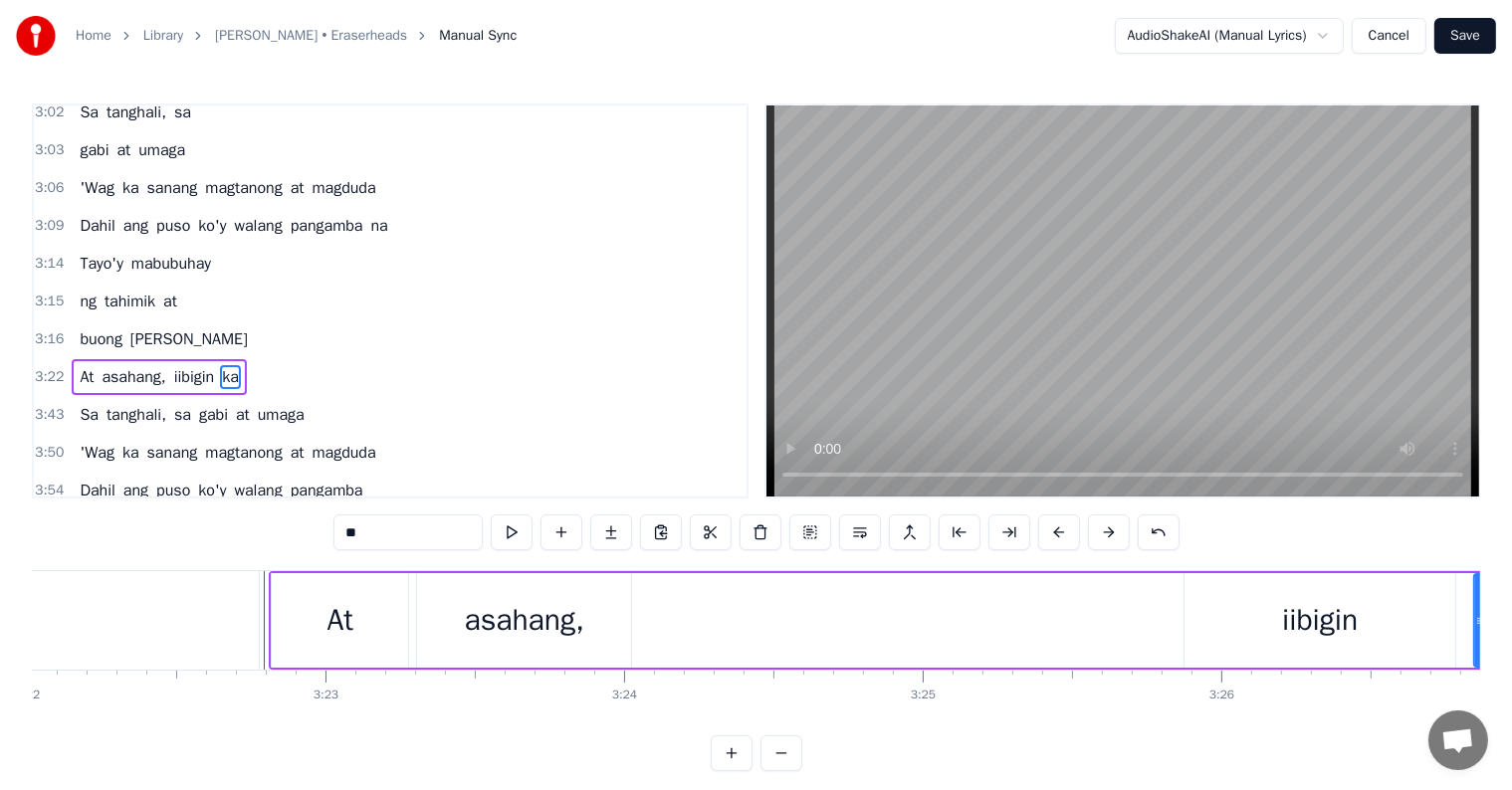 scroll, scrollTop: 0, scrollLeft: 60506, axis: horizontal 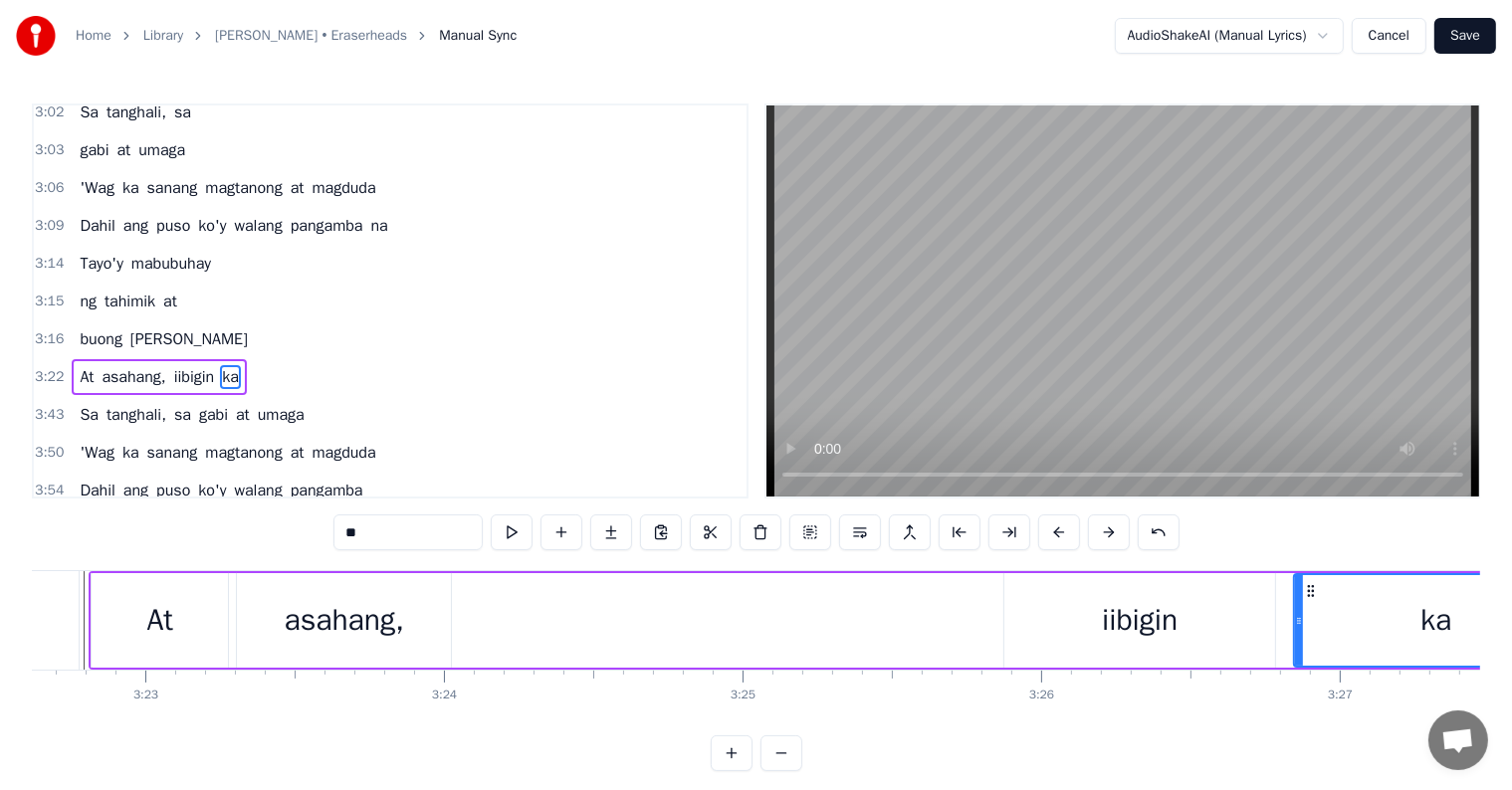 click on "iibigin" at bounding box center (1140, 620) 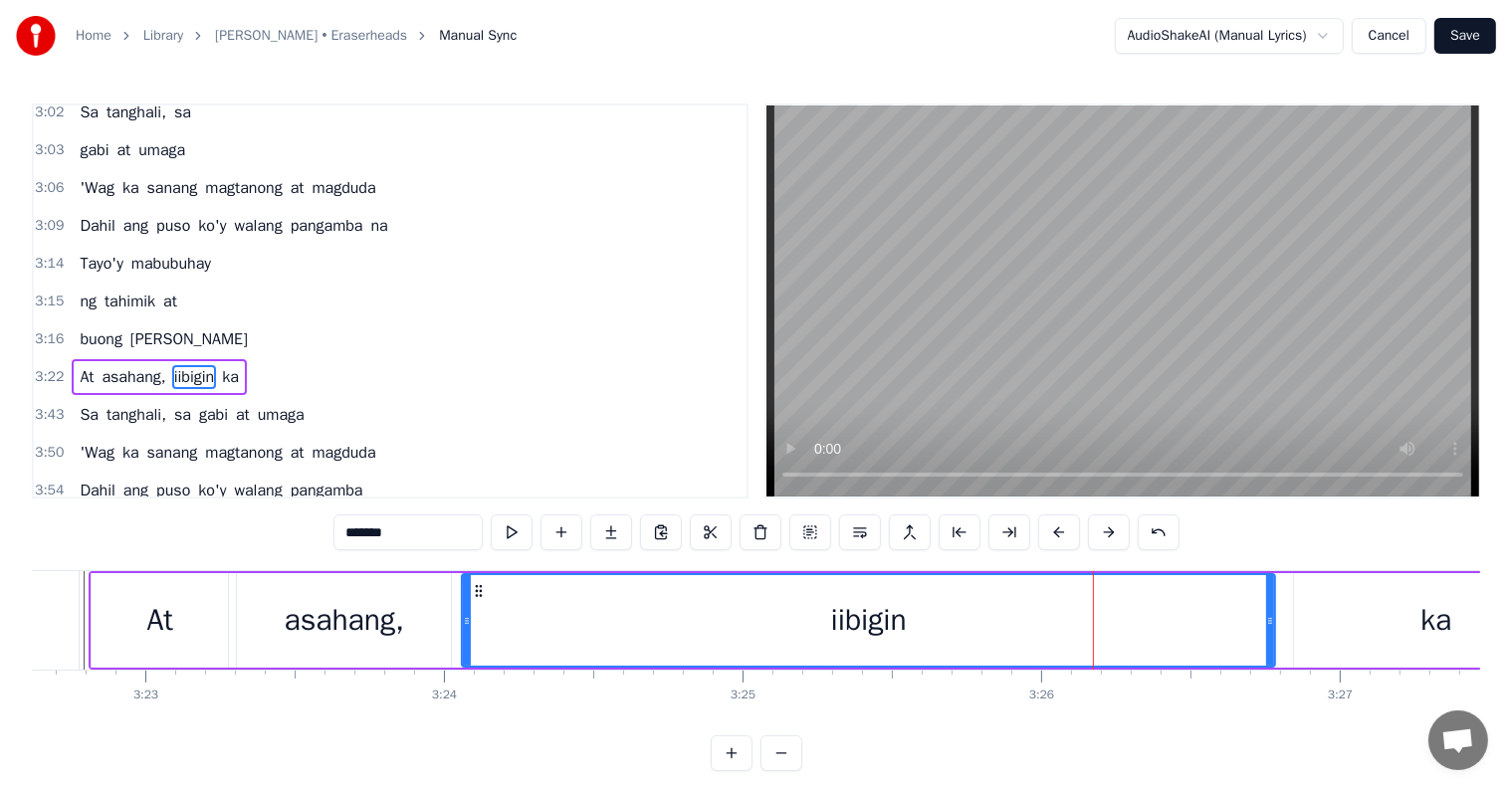 drag, startPoint x: 1004, startPoint y: 617, endPoint x: 461, endPoint y: 600, distance: 543.266 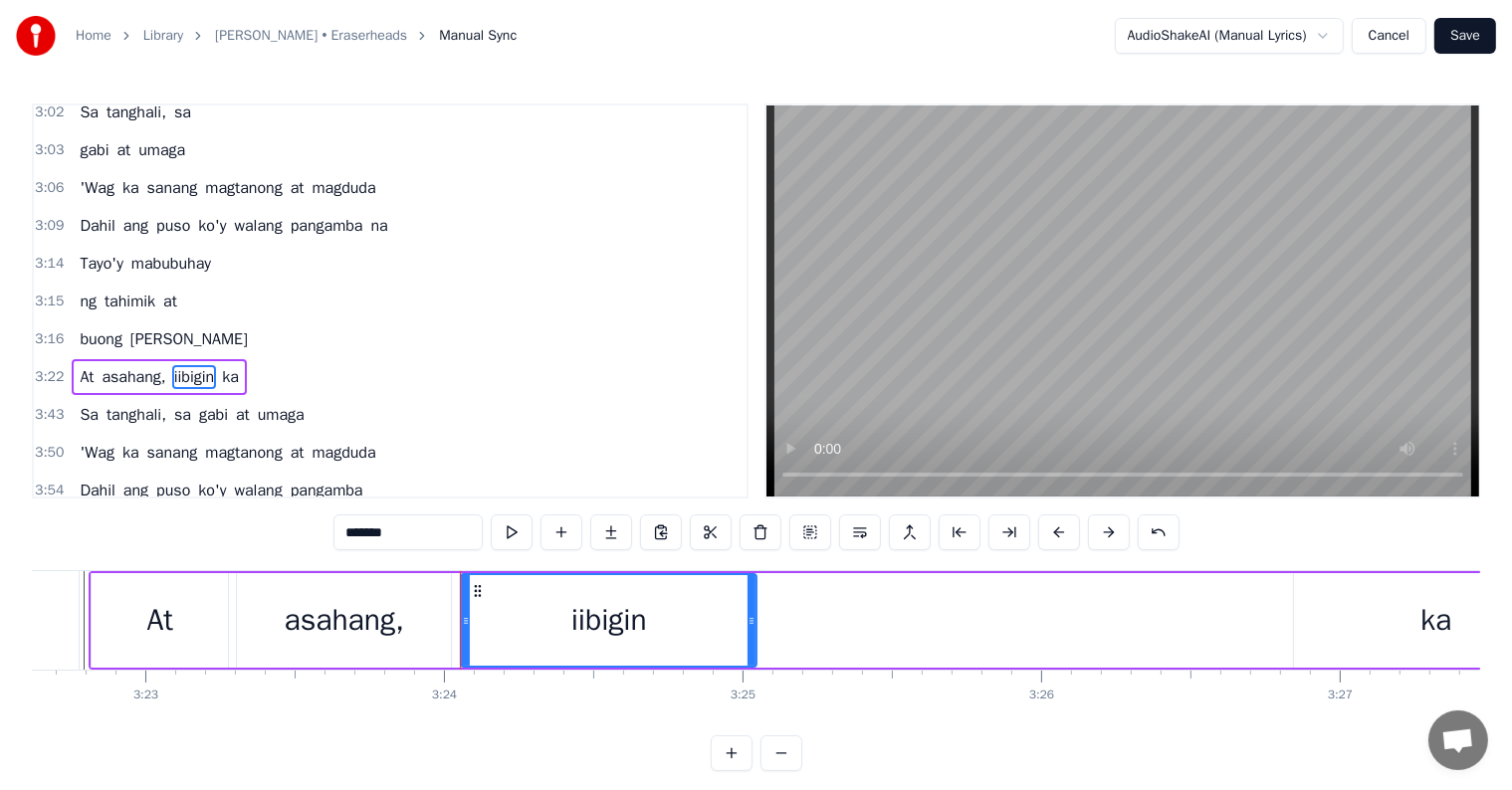 drag, startPoint x: 1267, startPoint y: 622, endPoint x: 594, endPoint y: 655, distance: 673.809 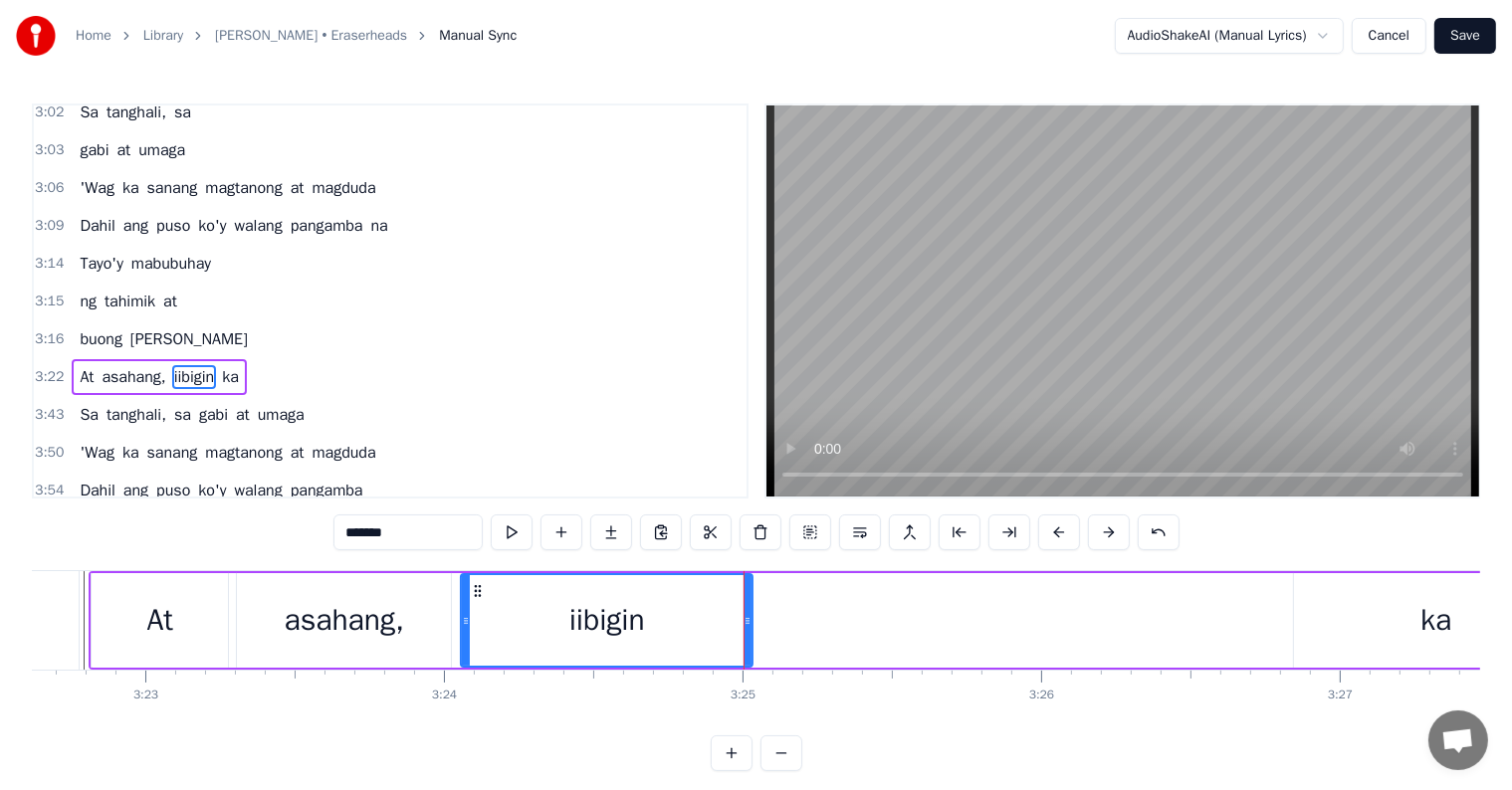 click on "[PERSON_NAME]" at bounding box center (-784, 620) 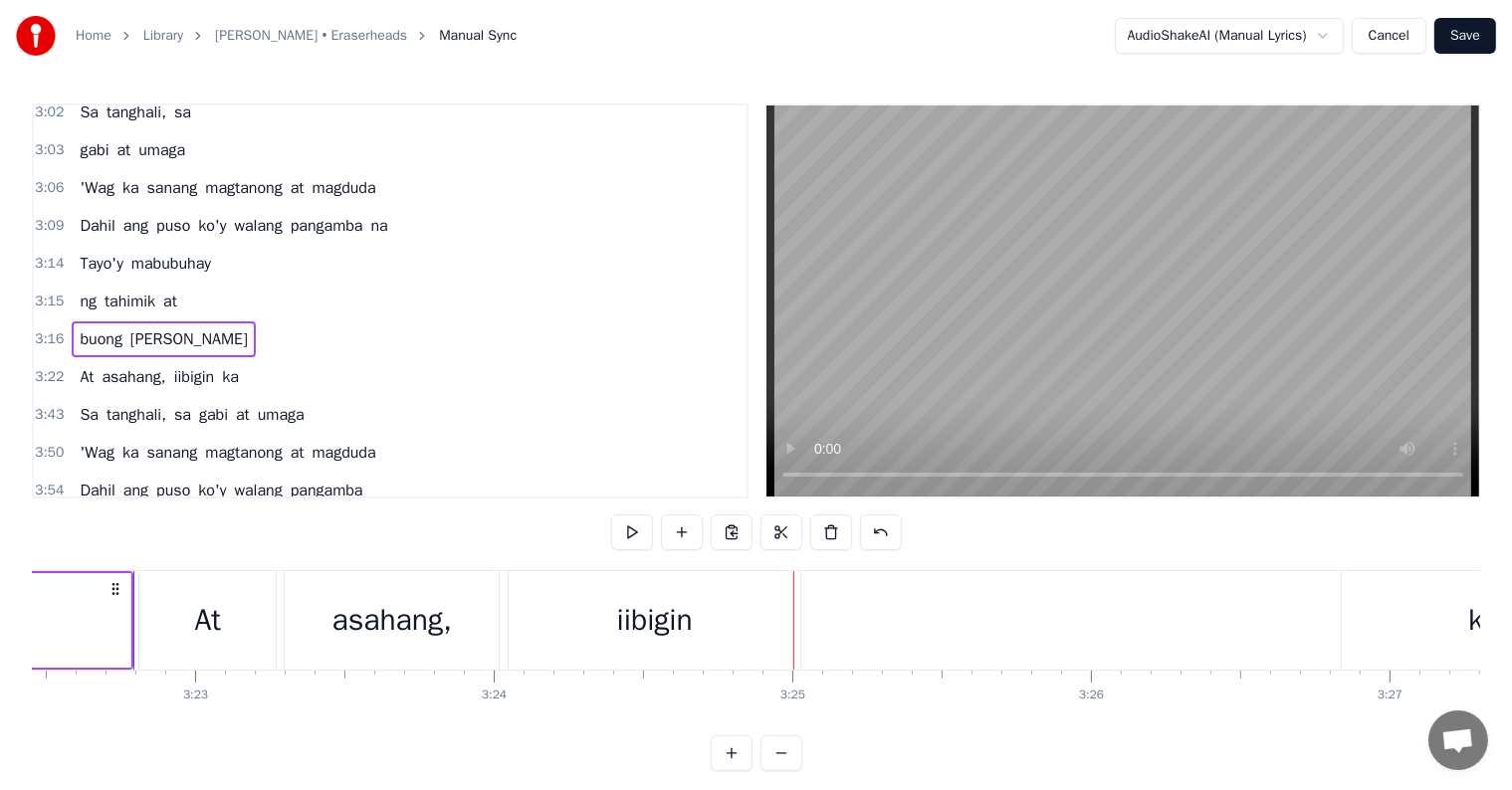 scroll, scrollTop: 0, scrollLeft: 60455, axis: horizontal 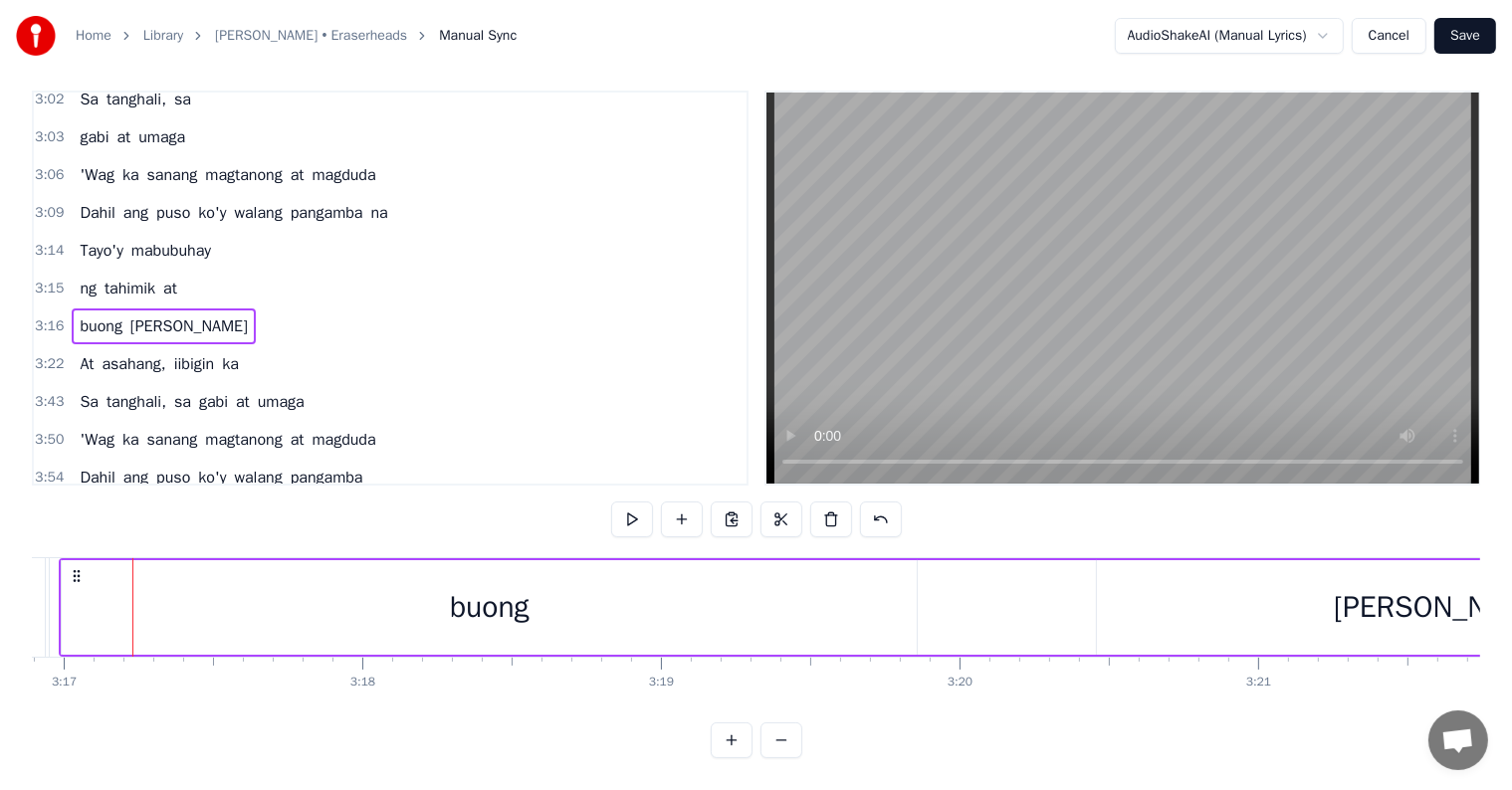 click on "tahimik" at bounding box center [-117, 607] 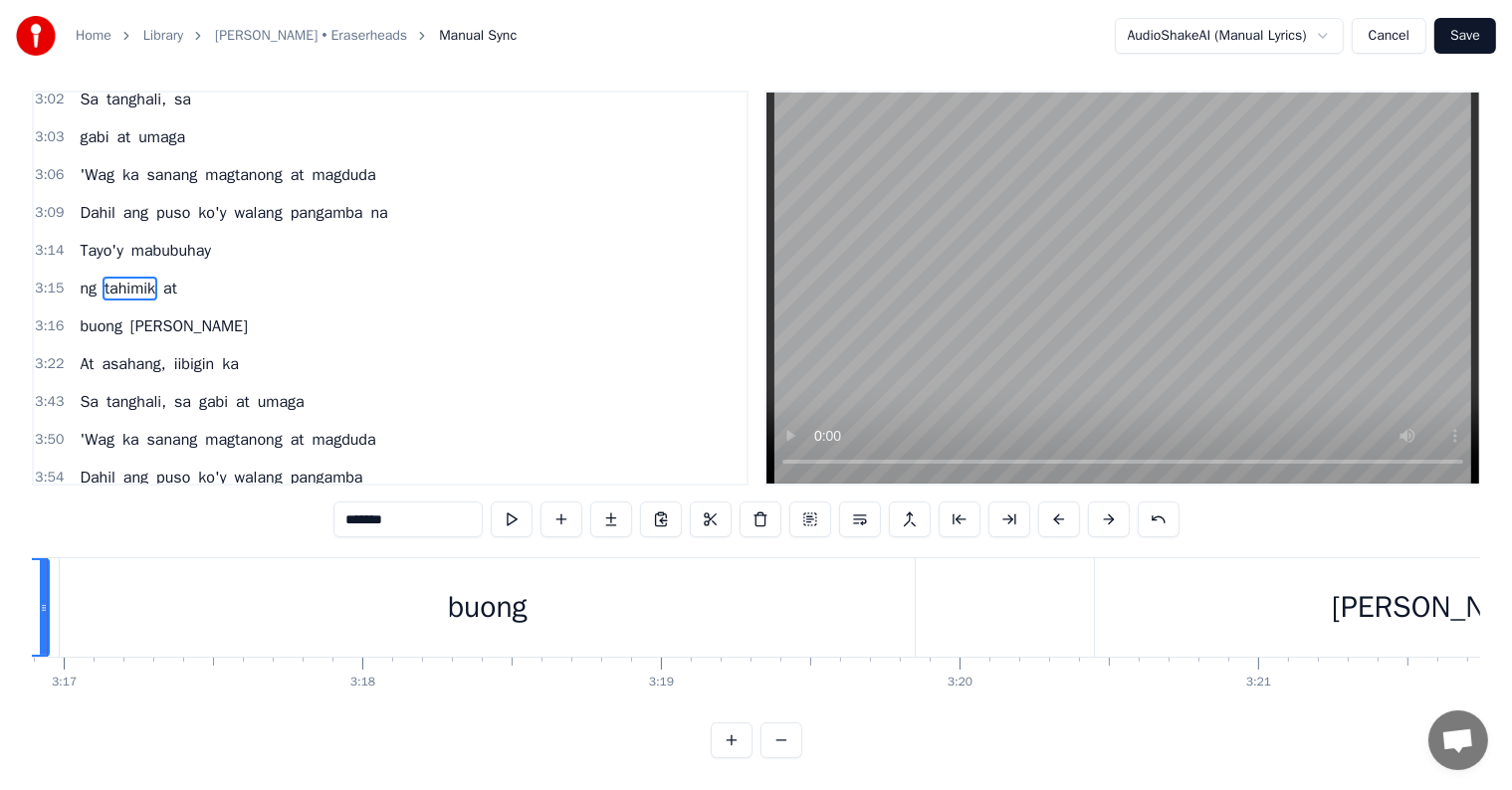 scroll, scrollTop: 1, scrollLeft: 0, axis: vertical 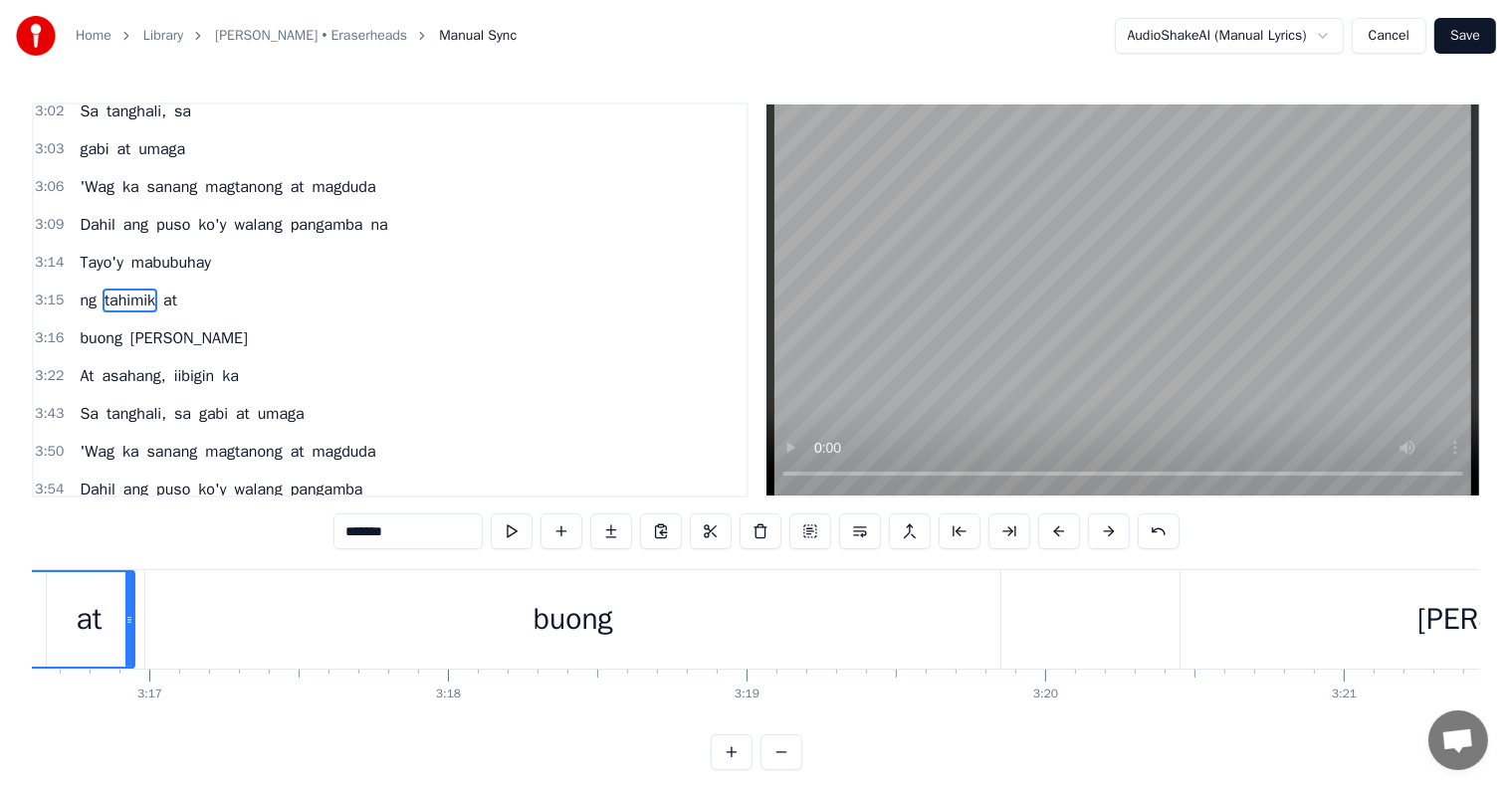 click at bounding box center [-18907, 619] 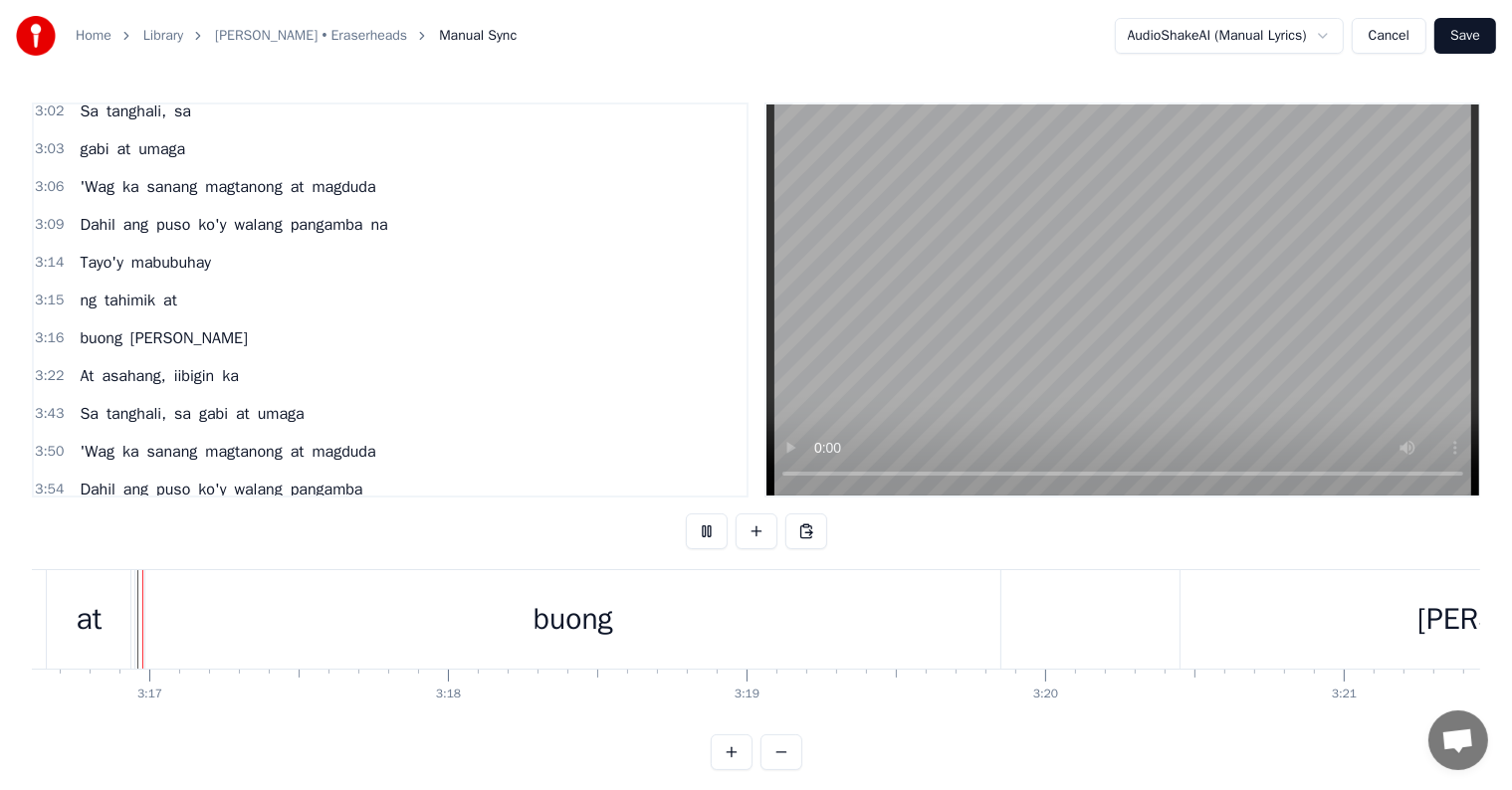 scroll, scrollTop: 30, scrollLeft: 0, axis: vertical 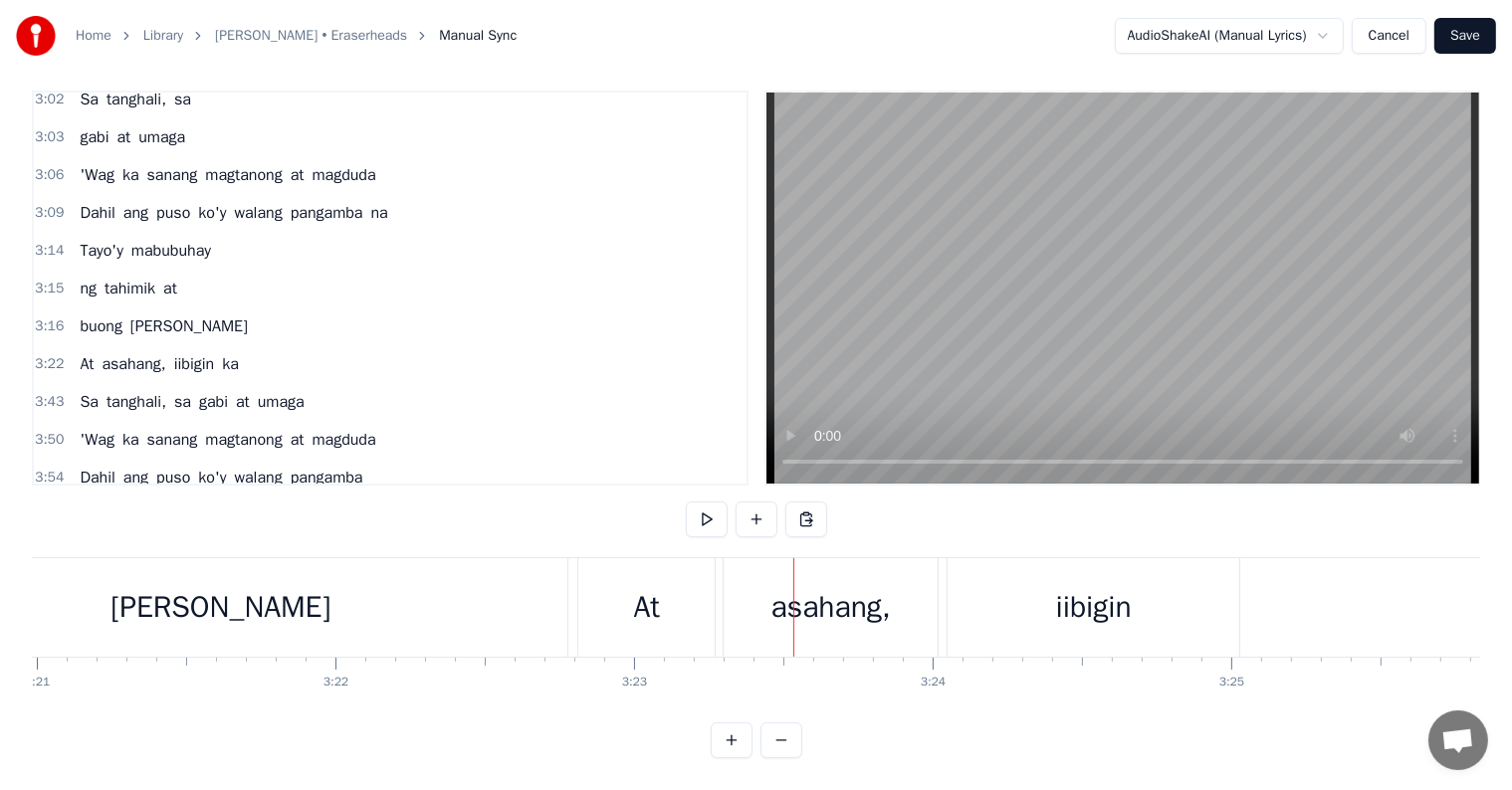 click on "[PERSON_NAME]" at bounding box center (220, 607) 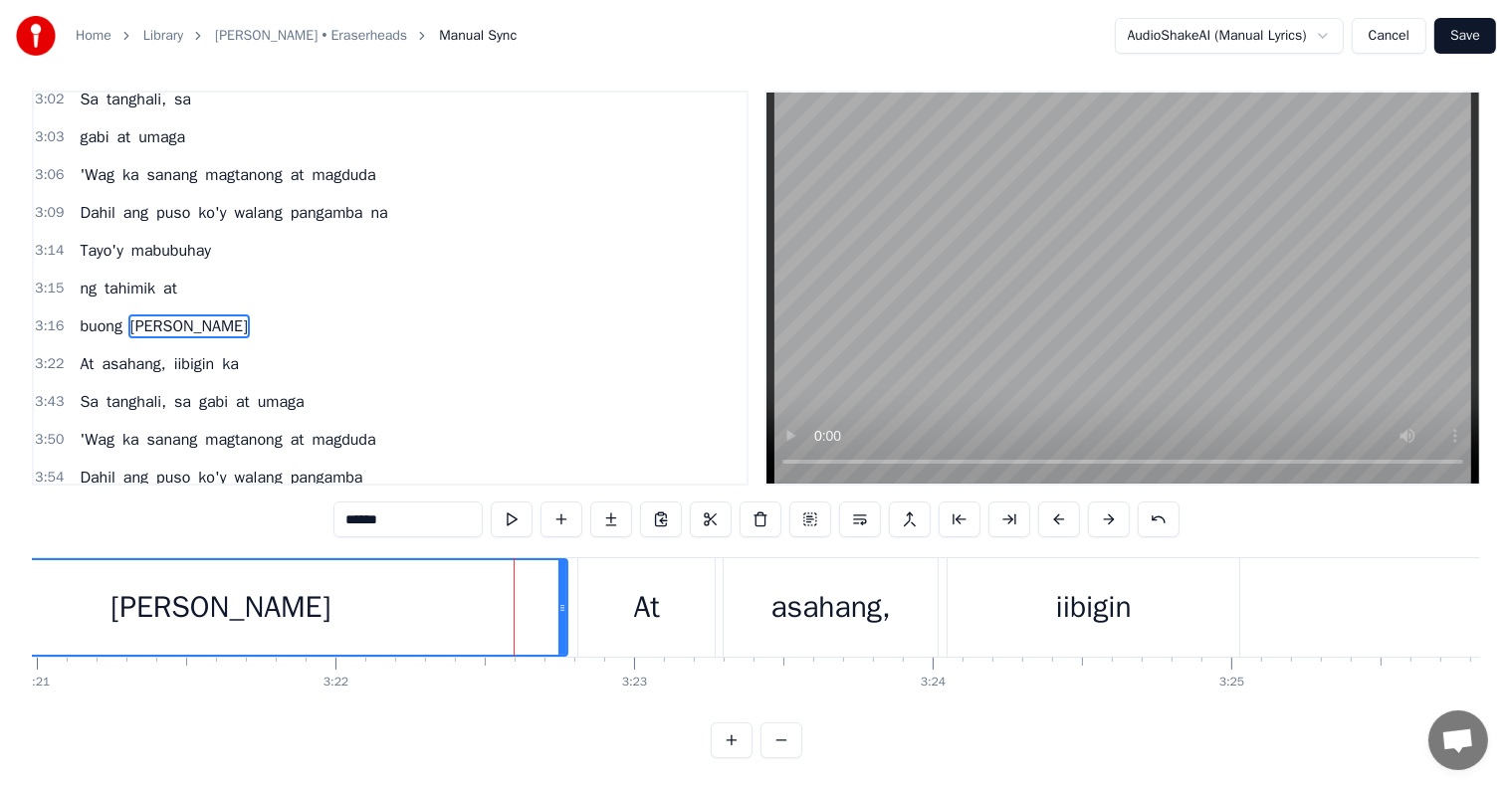 scroll, scrollTop: 0, scrollLeft: 0, axis: both 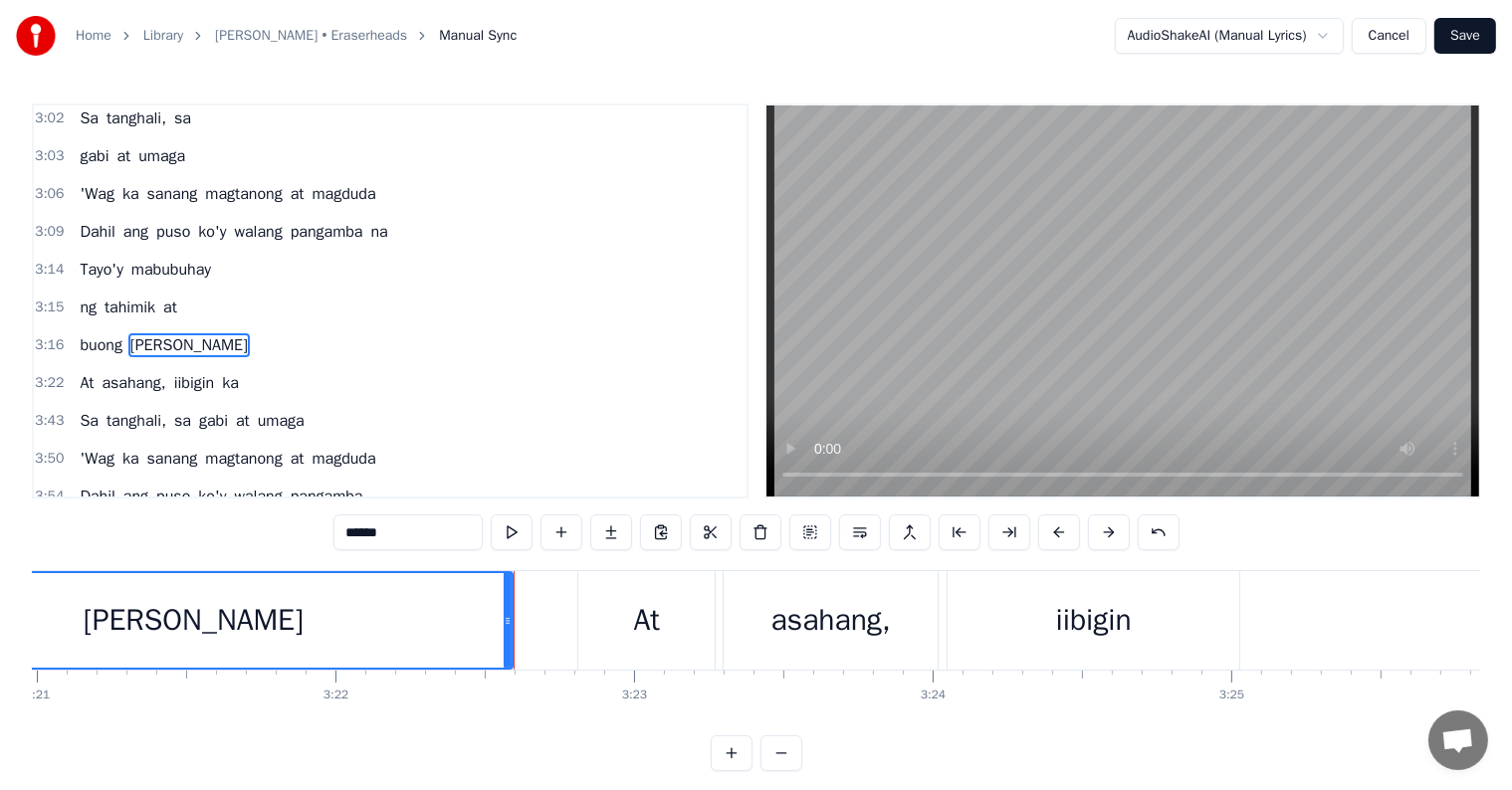 drag, startPoint x: 561, startPoint y: 610, endPoint x: 645, endPoint y: 613, distance: 84.05355 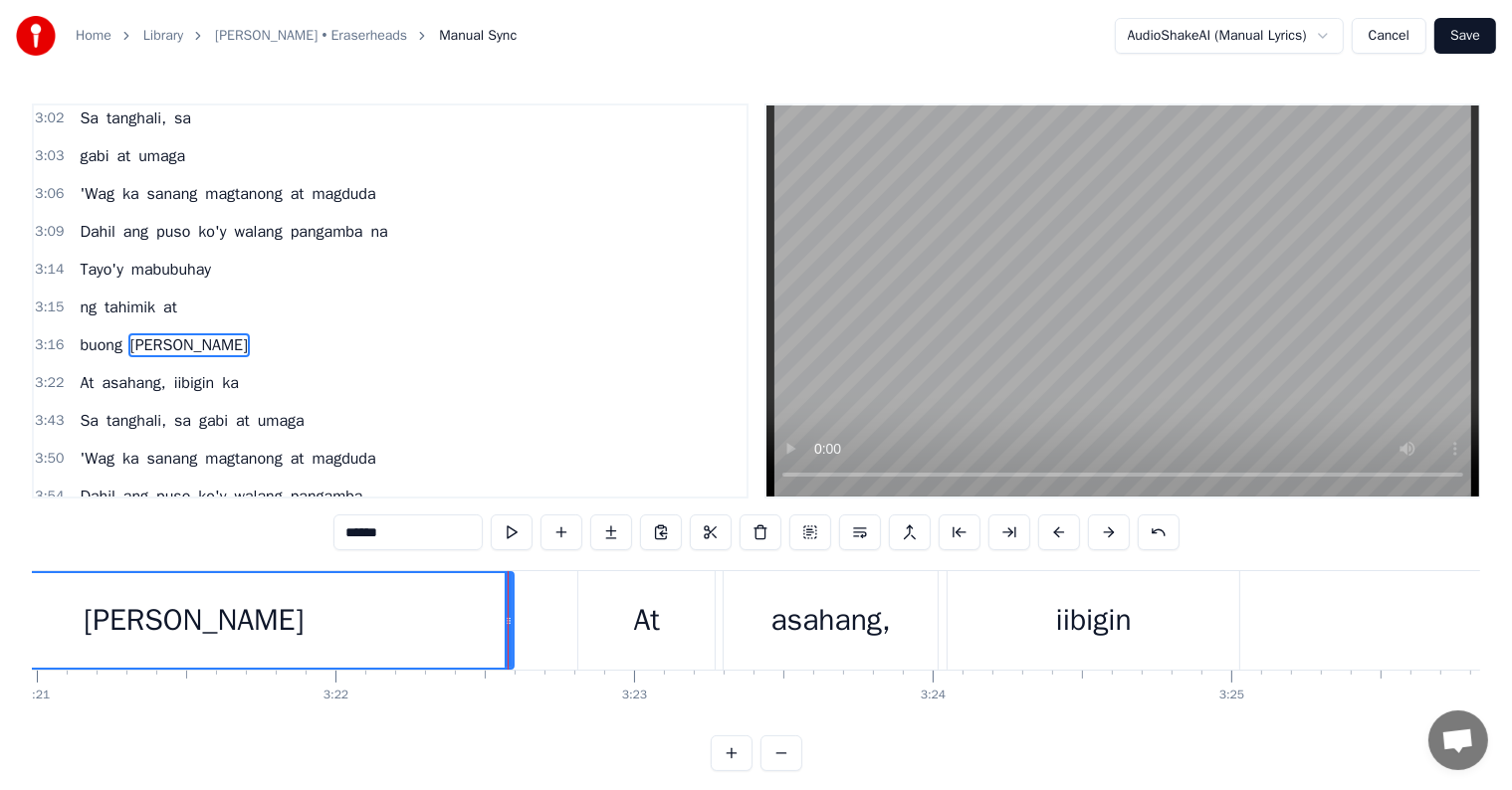 click on "At" at bounding box center (647, 620) 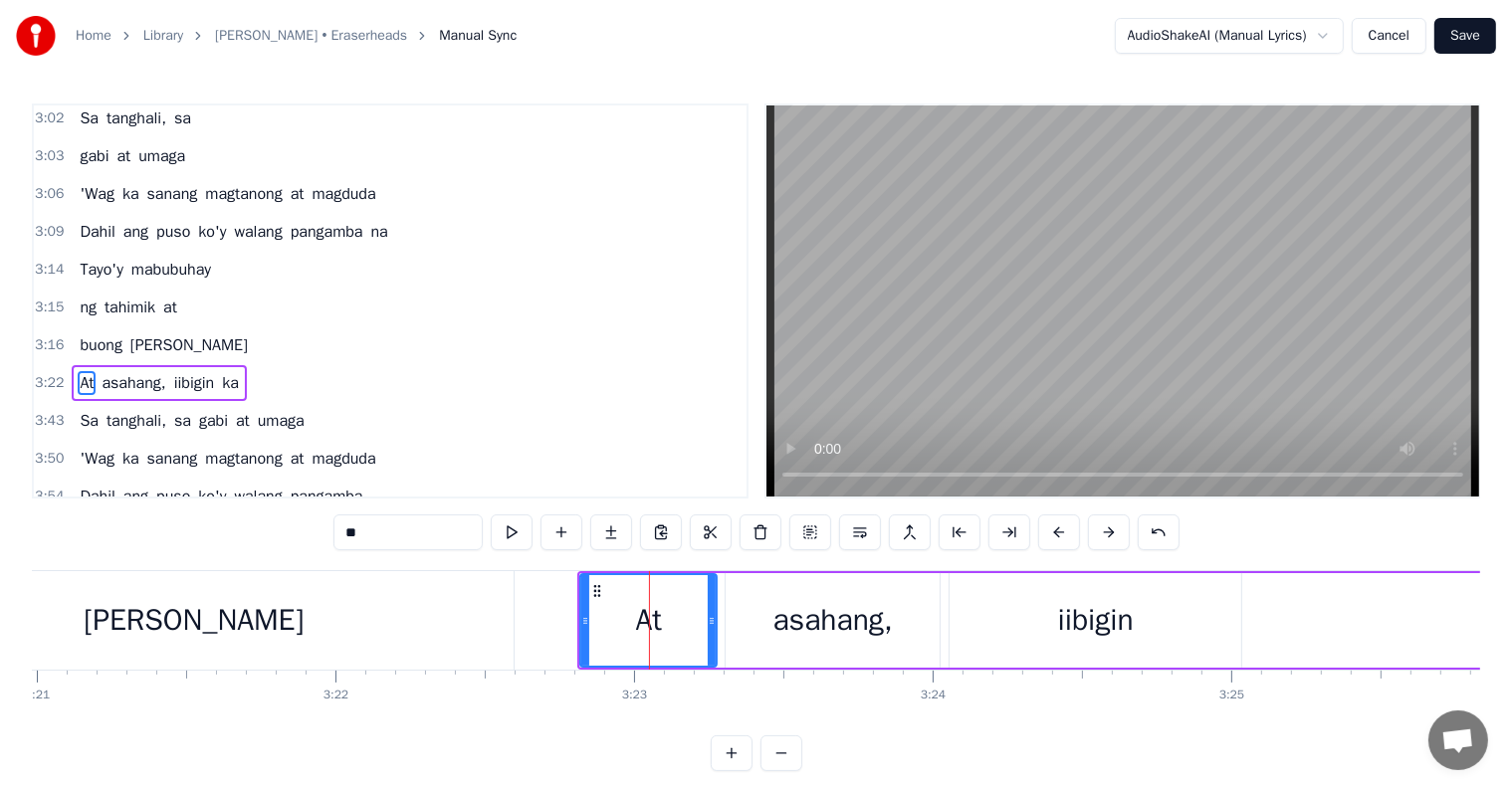 scroll, scrollTop: 1146, scrollLeft: 0, axis: vertical 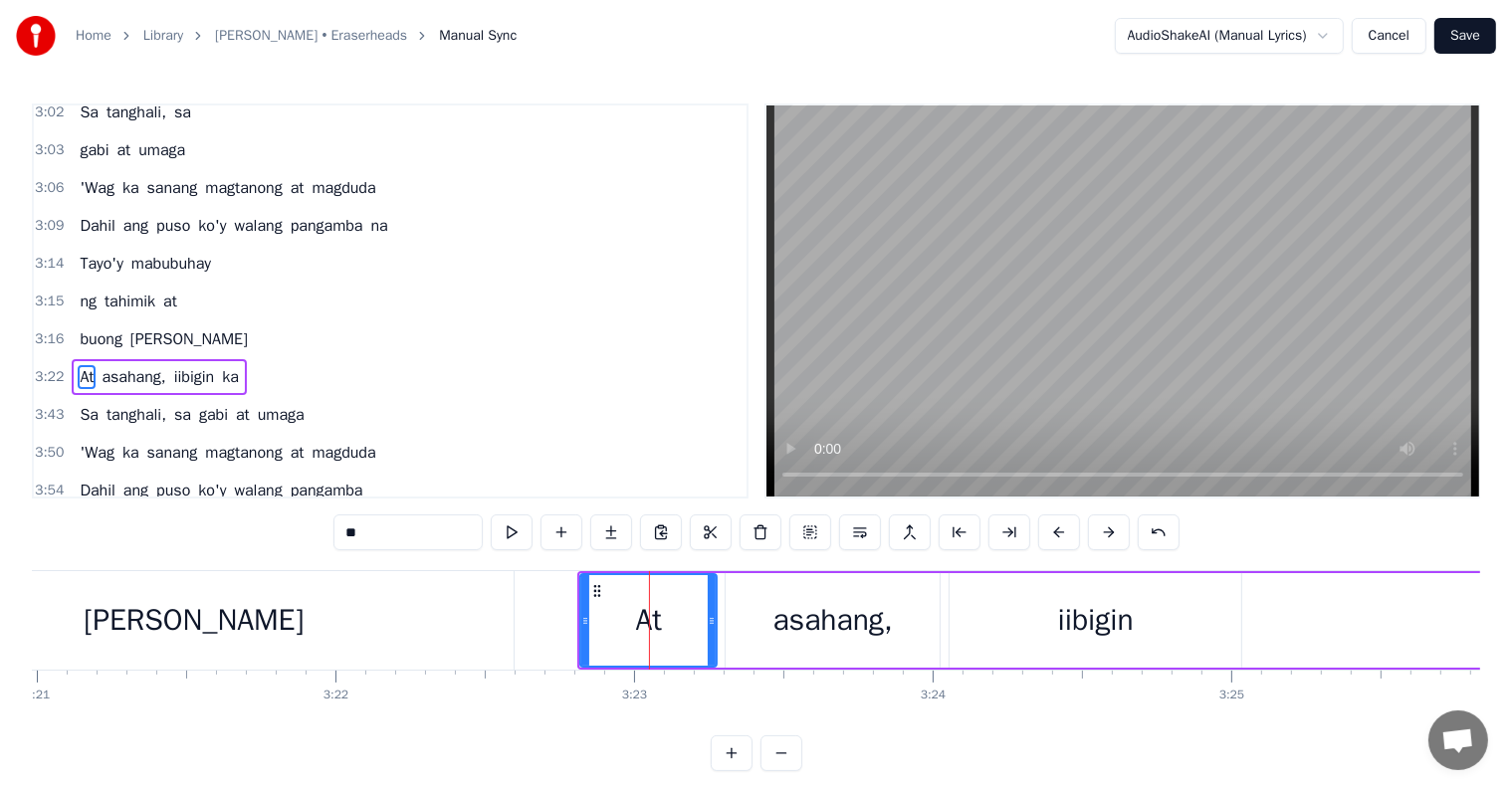 click on "Ilang awit pa ba ang aawitin, oh [PERSON_NAME] ko? Ilang ulit pa ba ang uulitin, oh giliw ko? Tatlong oras na akong nagpapacute sa'yo Di mo man lang napapansin ang bagong t- shirt ko Ilang isaw pa ba ang kakainin, oh giliw ko? Ilang tanzan pa ba ang iipunin, oh giliw ko? Gagawin ko ang lahat, [PERSON_NAME] thesis mo 'Wag mo lang ipagkait ang hinahanap ko Sagutin mo lang ako Aking sinta'y walang humpay na [PERSON_NAME] At asahang, iibigin ka Sa tanghali, sa gabi at umaga 'Wag ka sanang magtanong at magduda Dahil [PERSON_NAME]'y walang pangamba na Tayo'y mabubuhay ng tahimik at [PERSON_NAME] ahit pa ba ang aahitin, oh giliw ko? Ilang hirit pa ba ang hihiritin, oh giliw ko? 'Di naman ako manyakis tulad nang iba Pinapangako ko sa'yo na igagalang ka Sagutin mo lang ako Aking sinta'y walang humpay na [PERSON_NAME] At asahang, iibigin ka Sa tanghali, sa gabi at umaga 'Wag ka sanang magtanong at magduda Dahil [PERSON_NAME]'y walang pangamba na Tayo'y mabubuhay na tahimik at [PERSON_NAME] At aasahang, iibigin ka Sa tanghali, sa gabi at umaga ka" at bounding box center (-20214, 620) 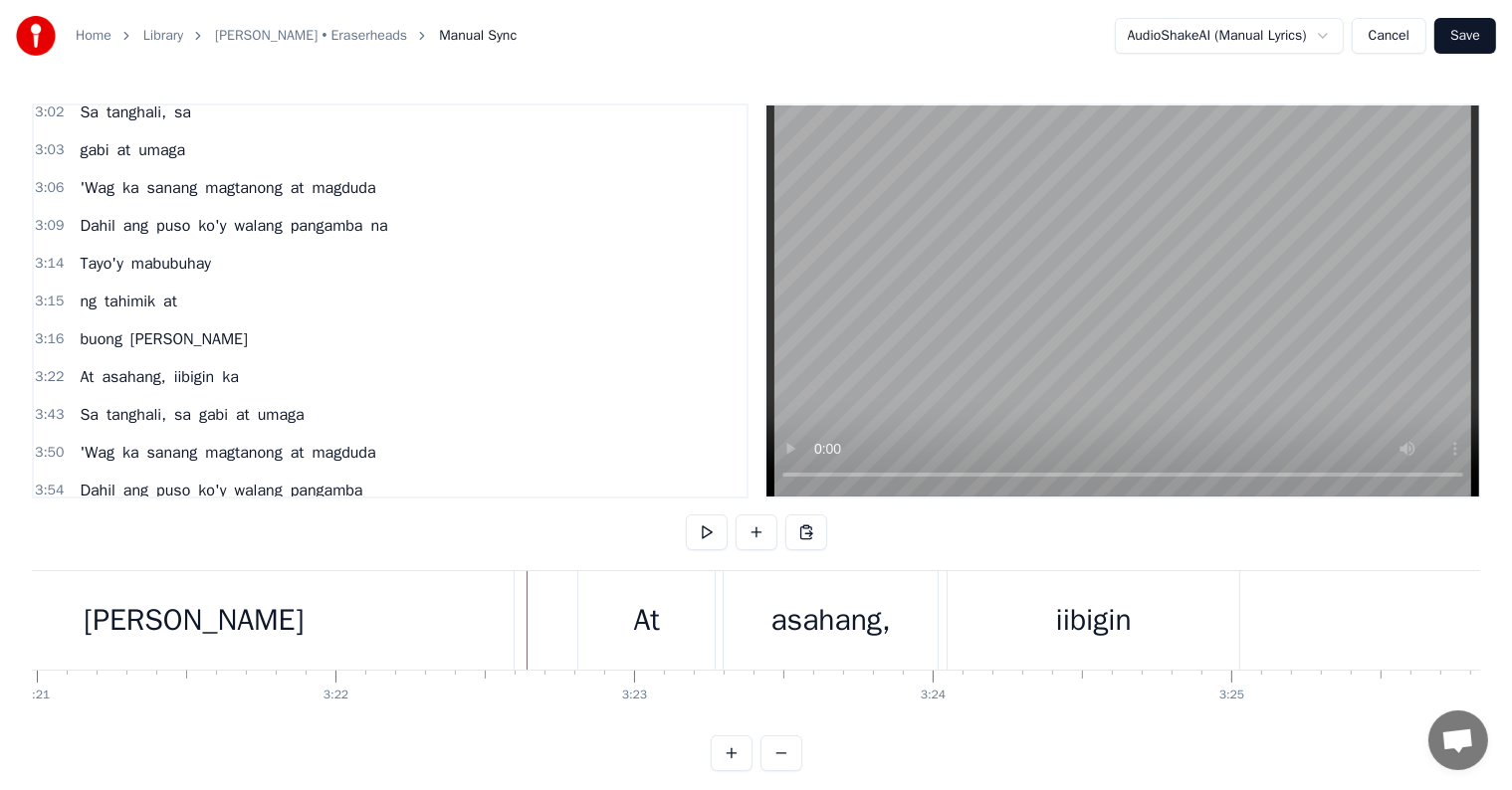 click on "At" at bounding box center (646, 620) 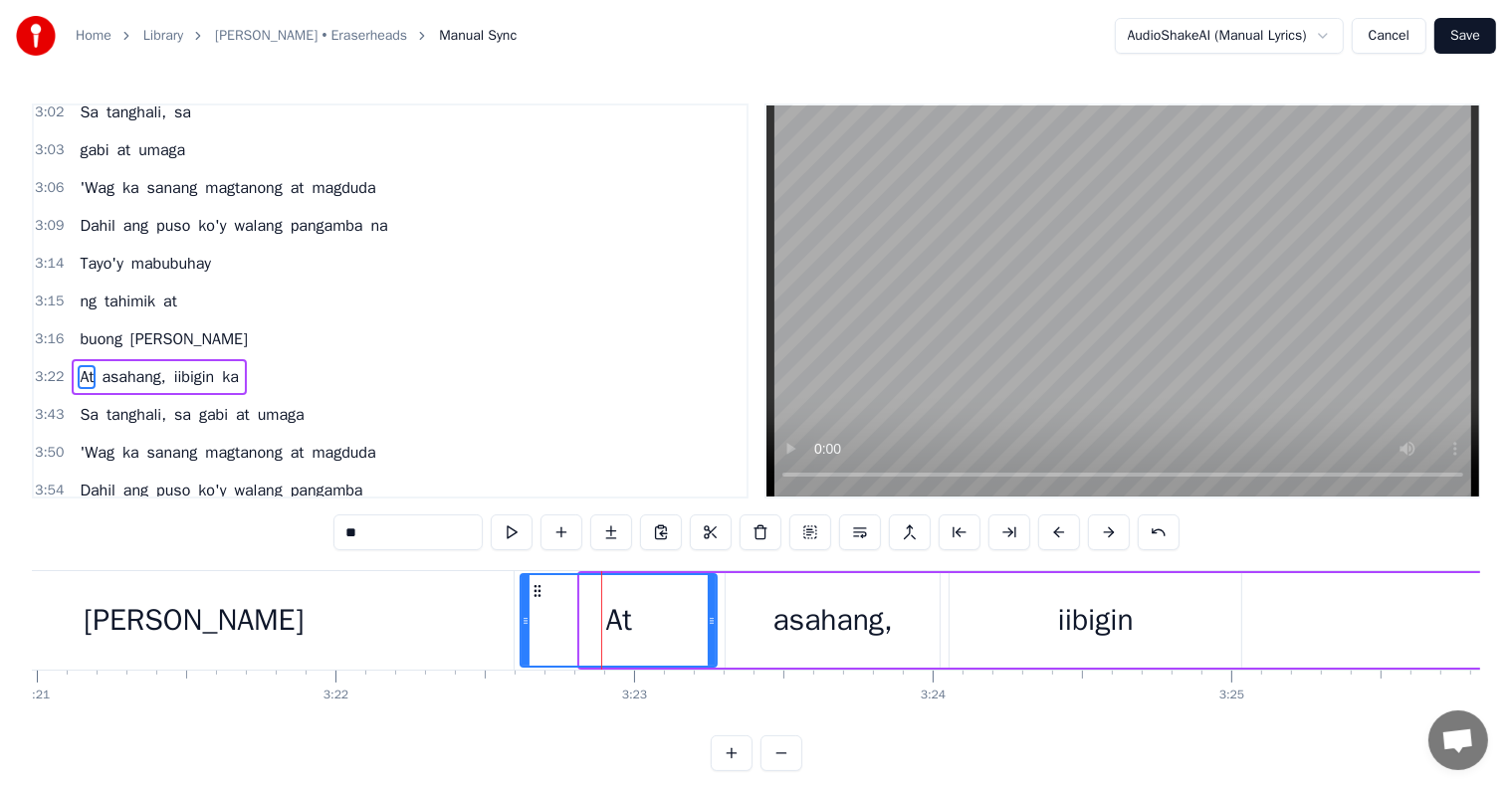 drag, startPoint x: 585, startPoint y: 620, endPoint x: 497, endPoint y: 606, distance: 89.1067 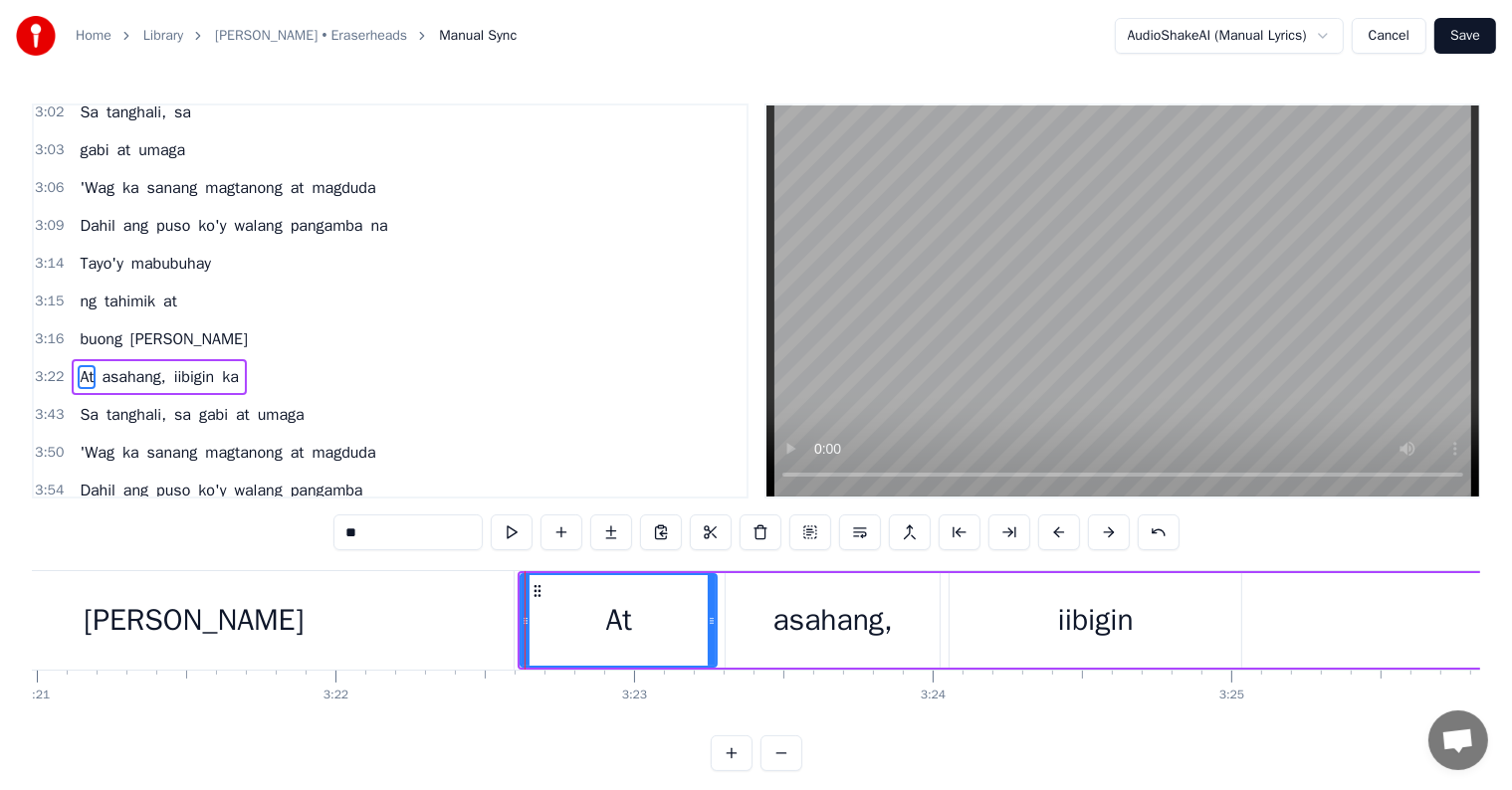 click on "[PERSON_NAME]" at bounding box center [193, 620] 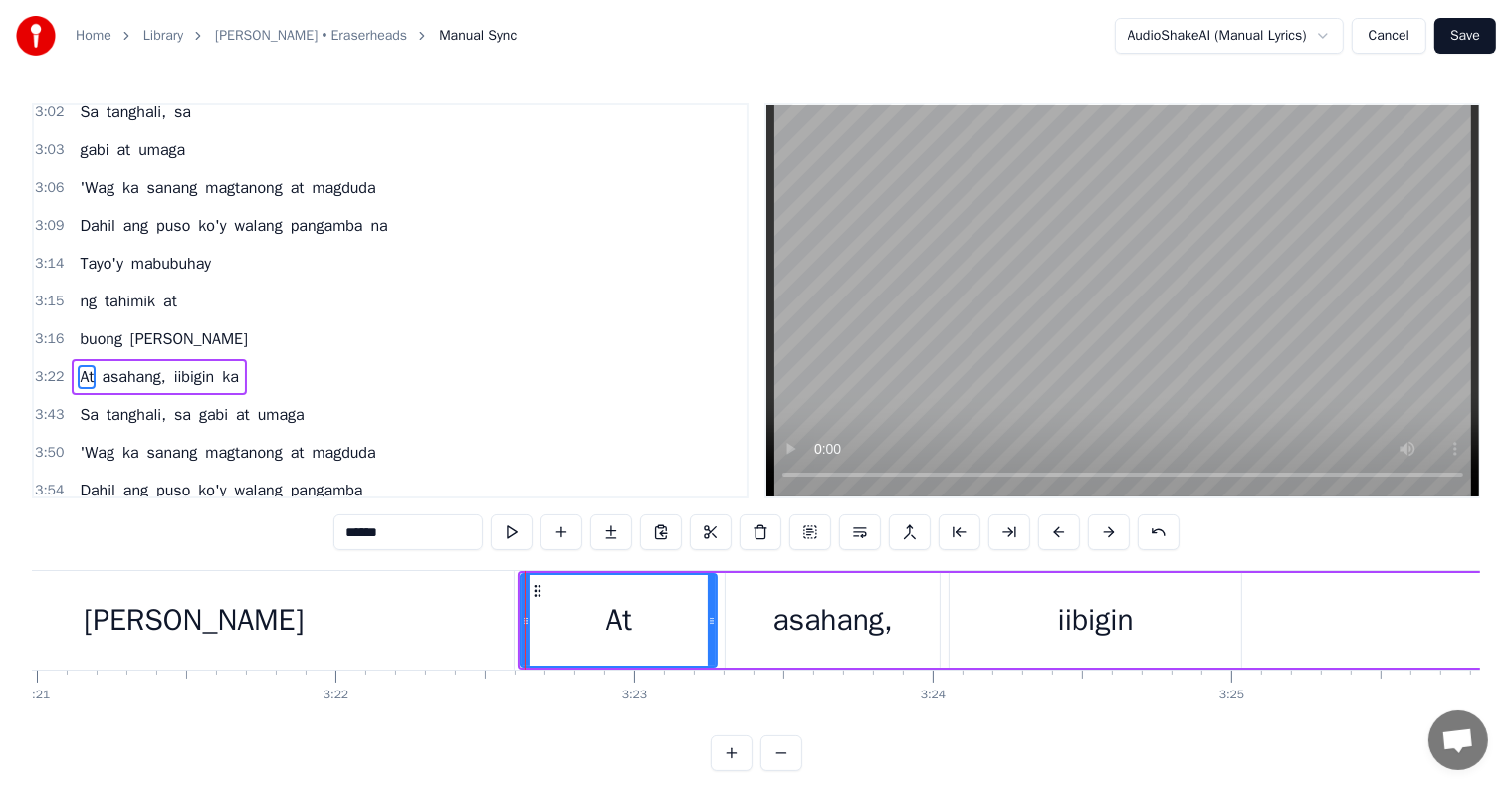 scroll, scrollTop: 1140, scrollLeft: 0, axis: vertical 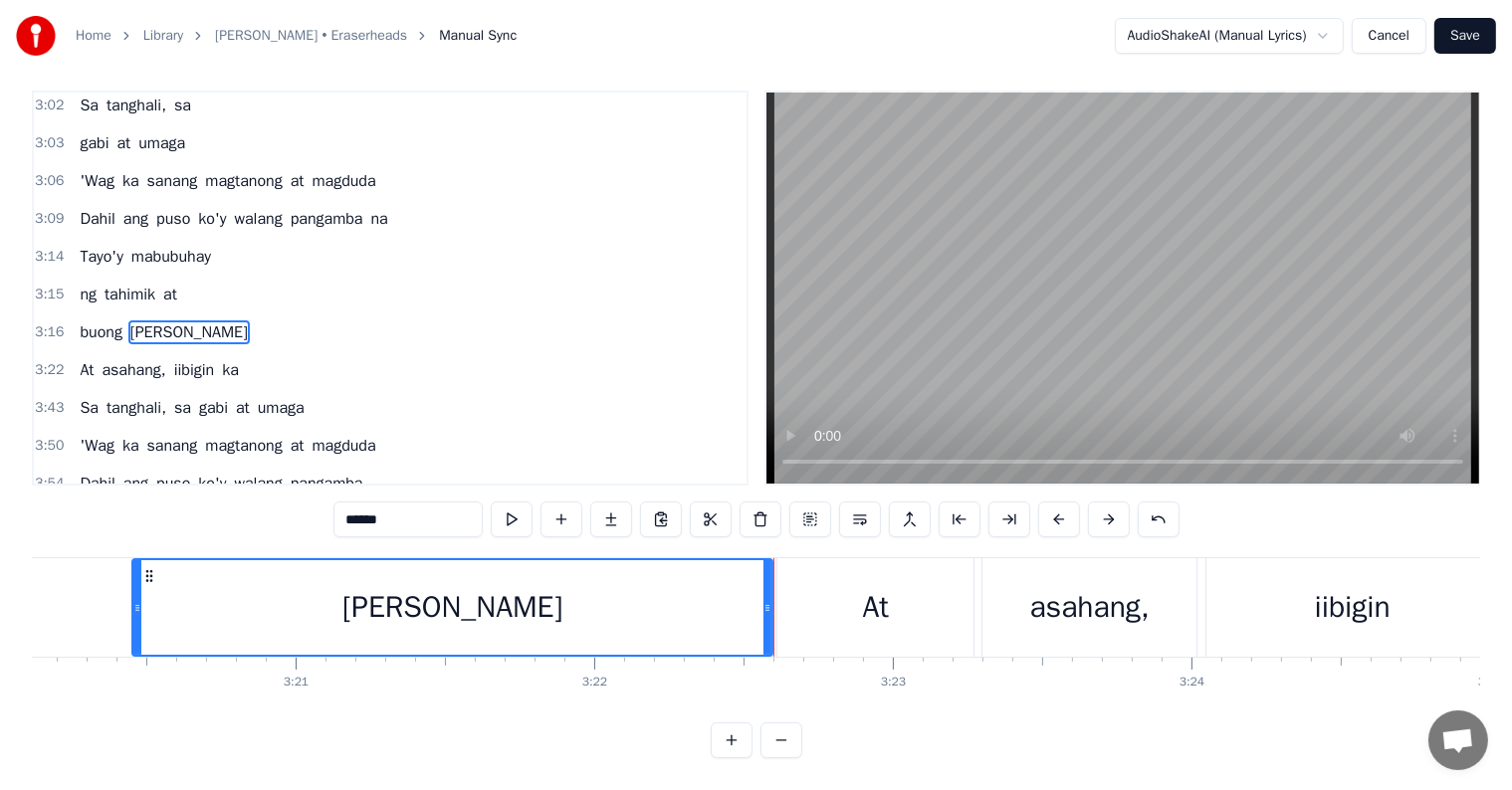 click on "iibigin" at bounding box center (1353, 607) 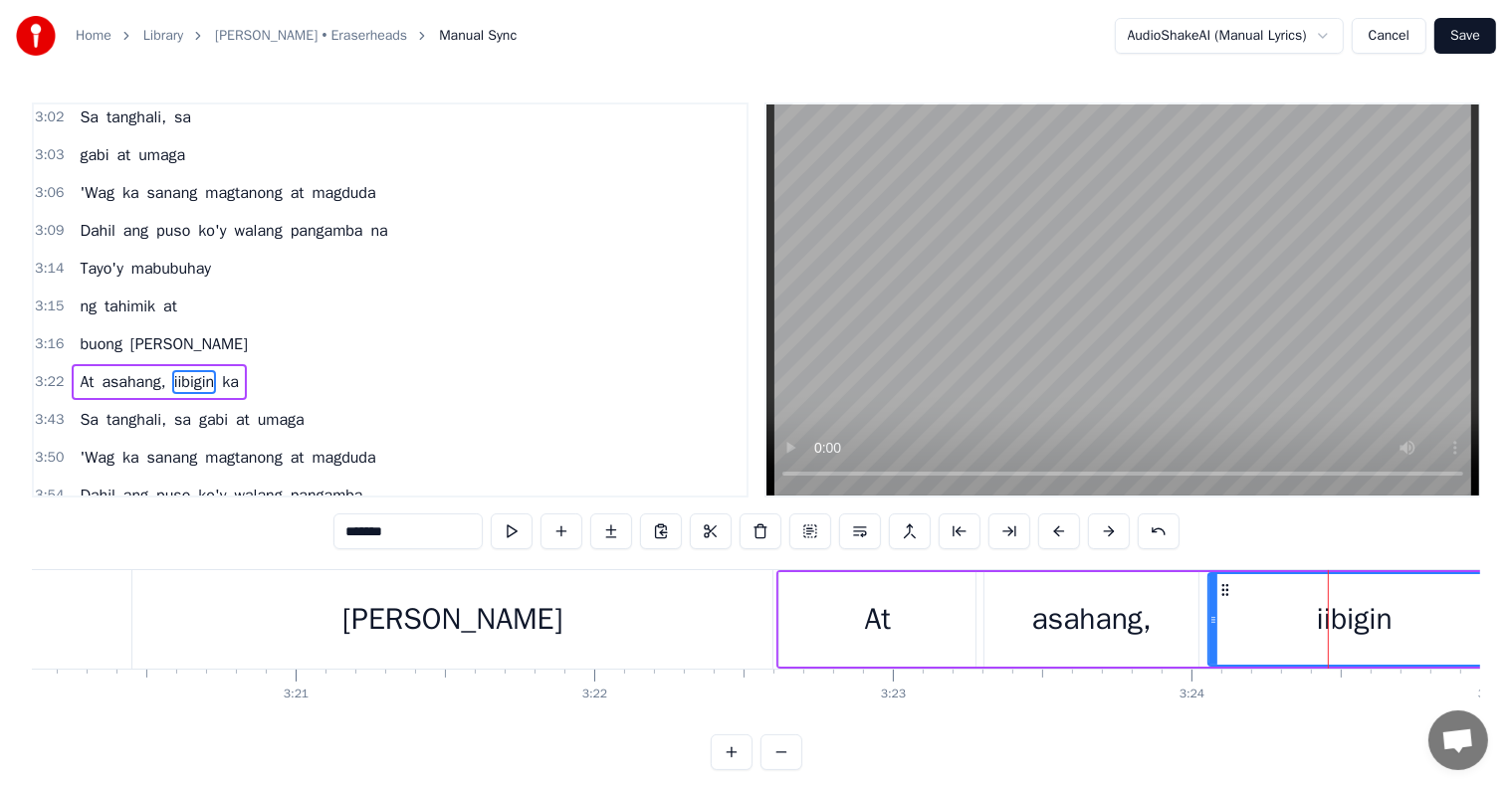 scroll, scrollTop: 0, scrollLeft: 0, axis: both 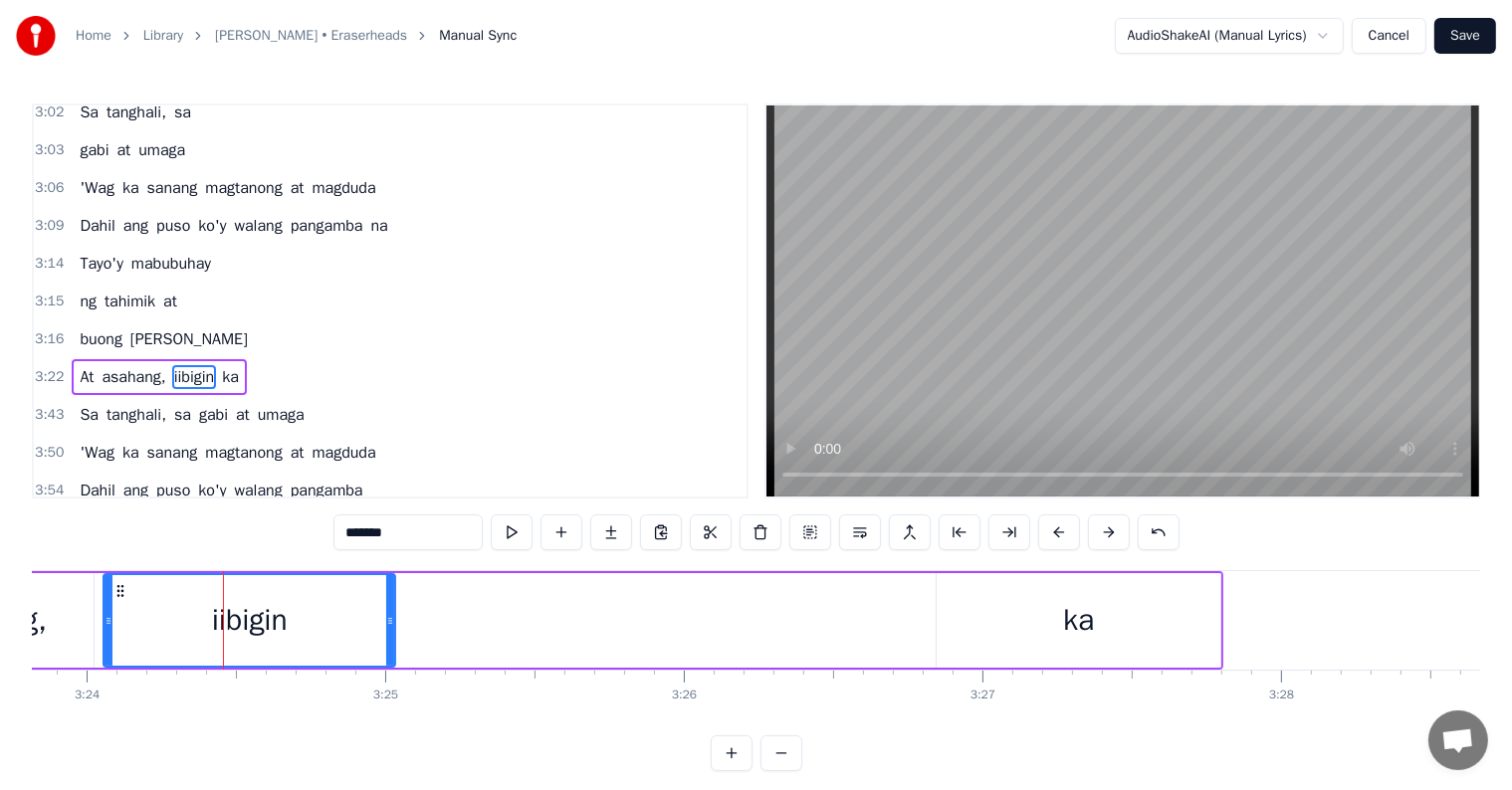click on "At [GEOGRAPHIC_DATA], iibigin ka" at bounding box center (447, 620) 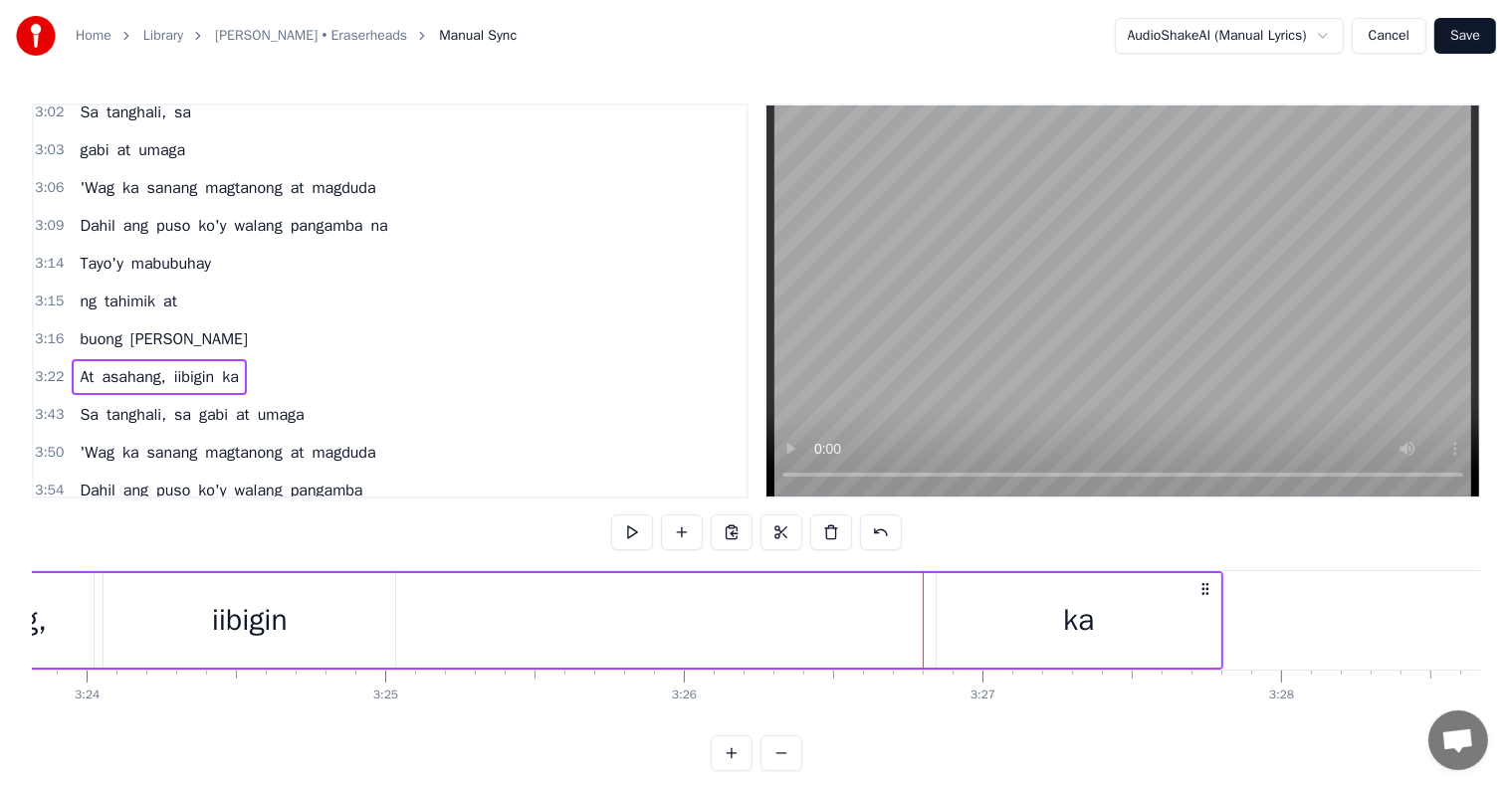 click on "ka" at bounding box center [1078, 620] 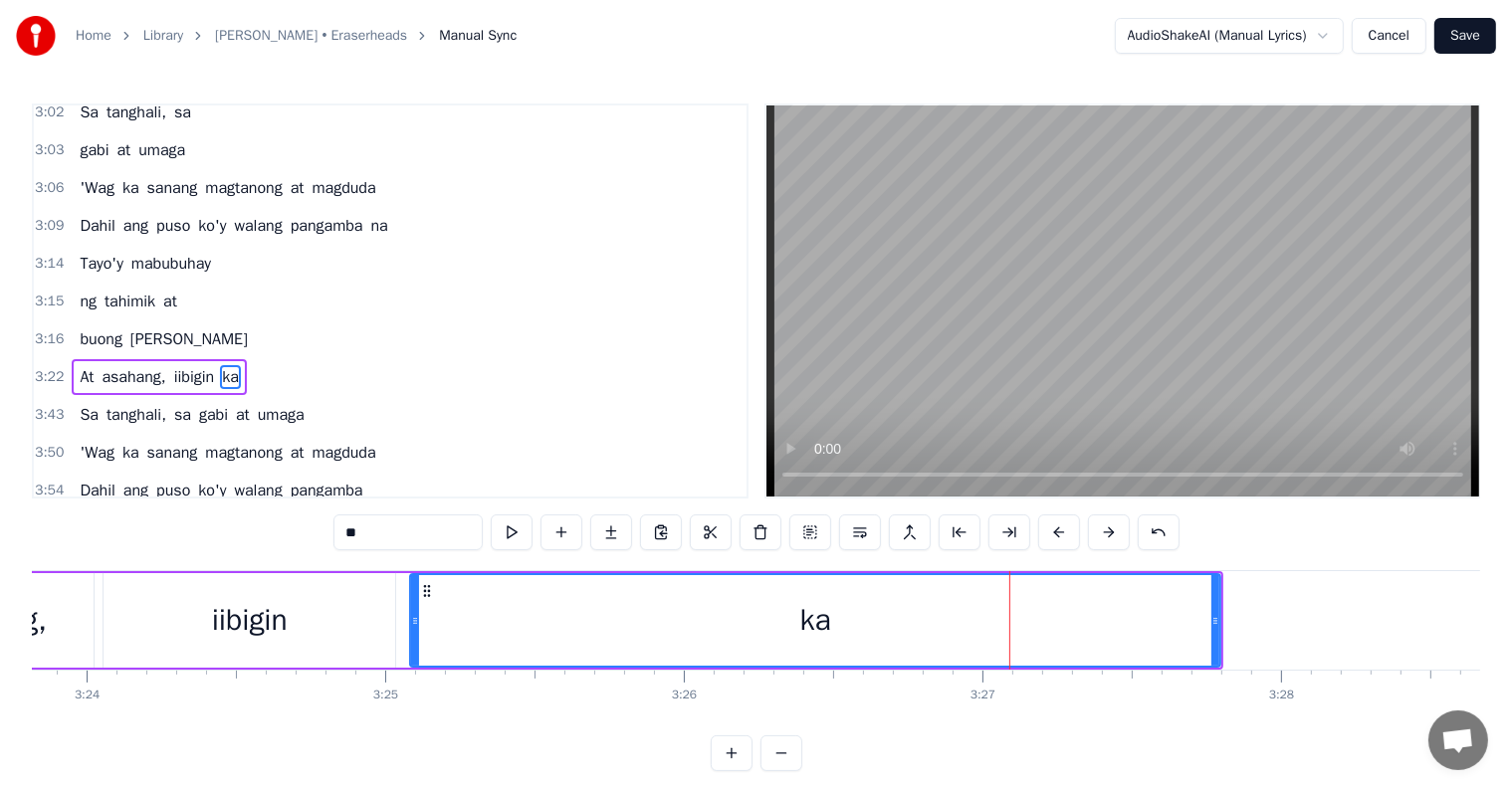 drag, startPoint x: 937, startPoint y: 616, endPoint x: 410, endPoint y: 600, distance: 527.2428 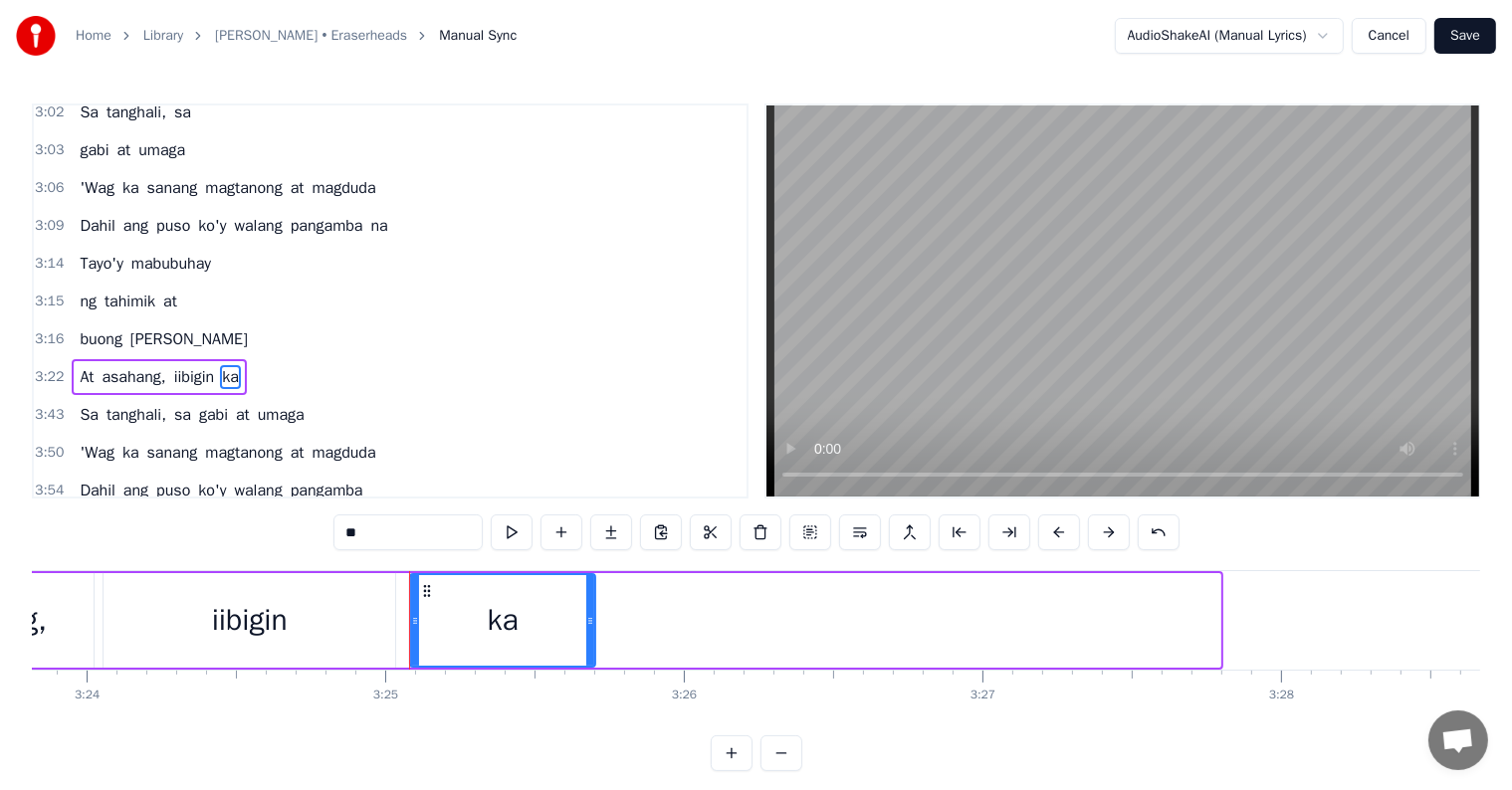 drag, startPoint x: 1214, startPoint y: 614, endPoint x: 589, endPoint y: 593, distance: 625.353 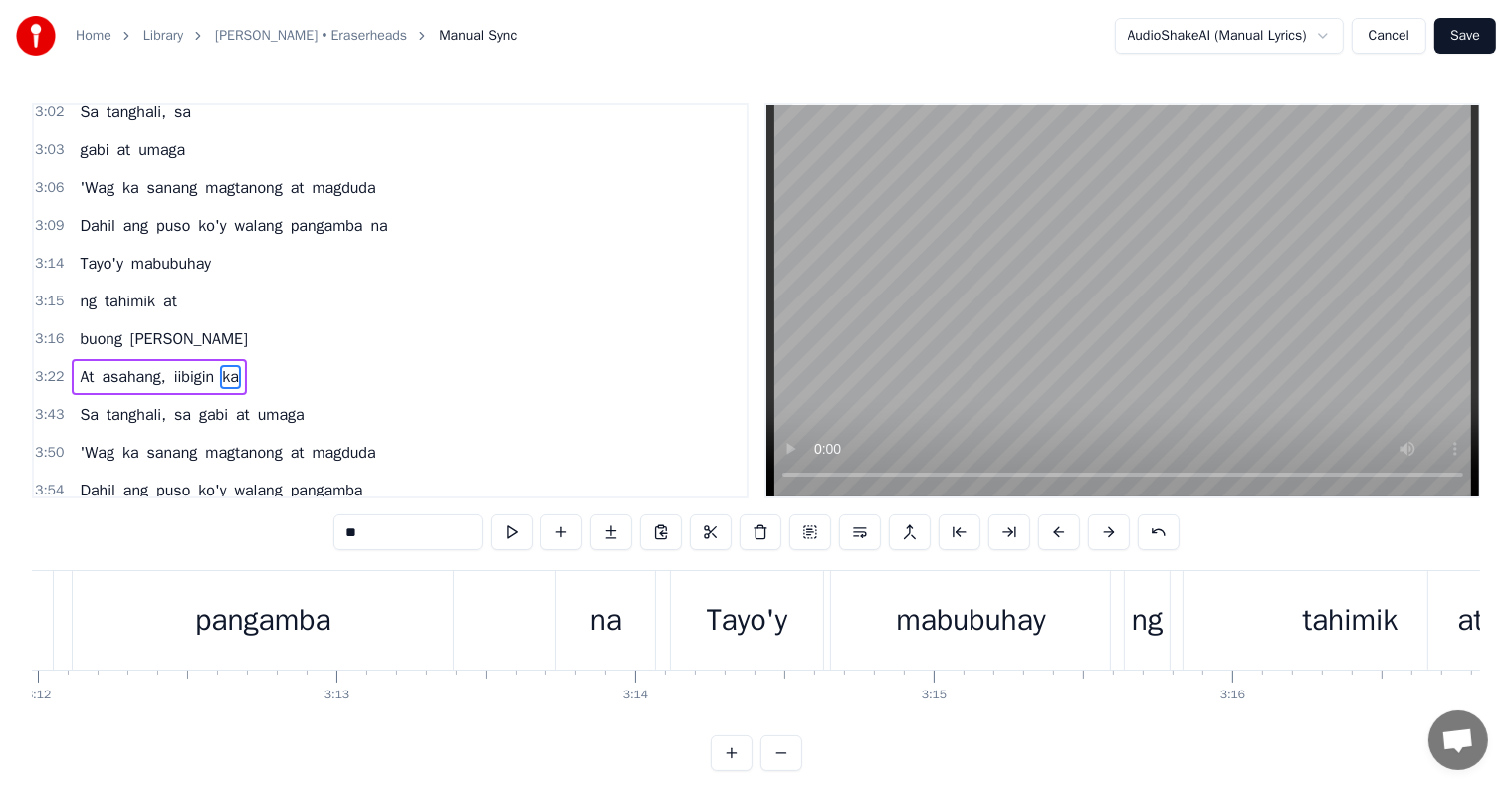 scroll, scrollTop: 0, scrollLeft: 57283, axis: horizontal 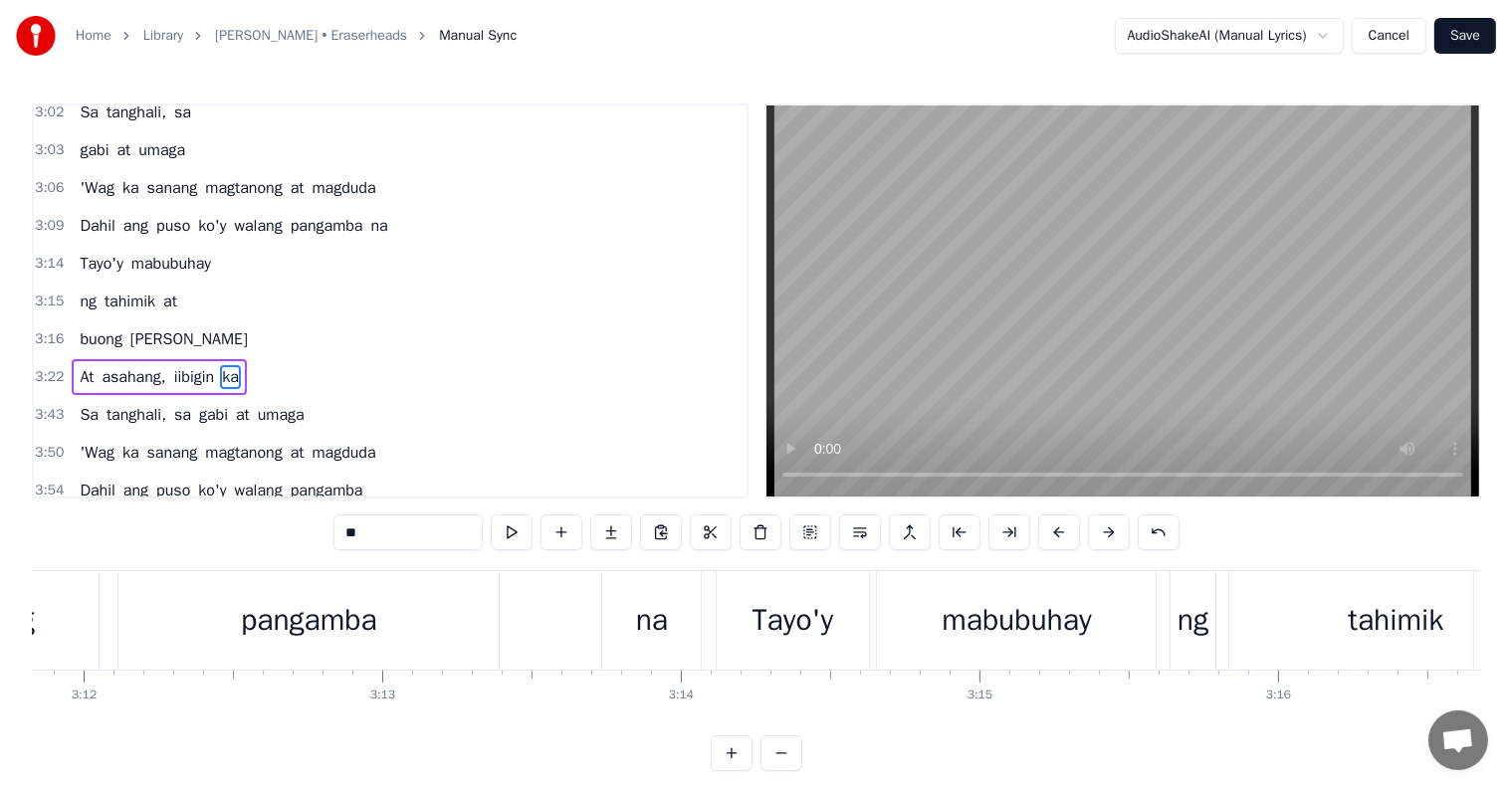 click on "Dahil [PERSON_NAME]'y walang pangamba na" at bounding box center (81, 620) 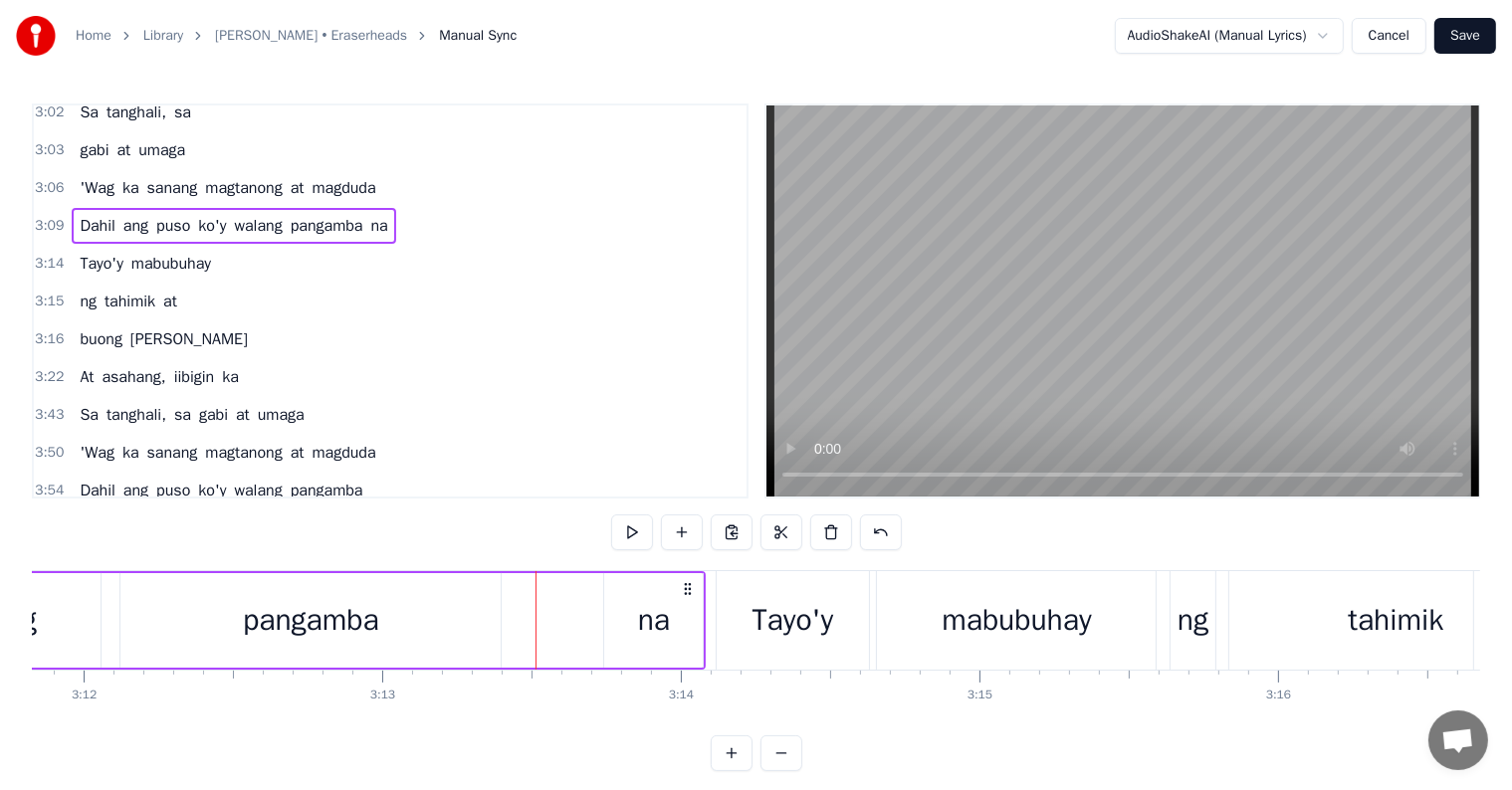click at bounding box center (-17480, 620) 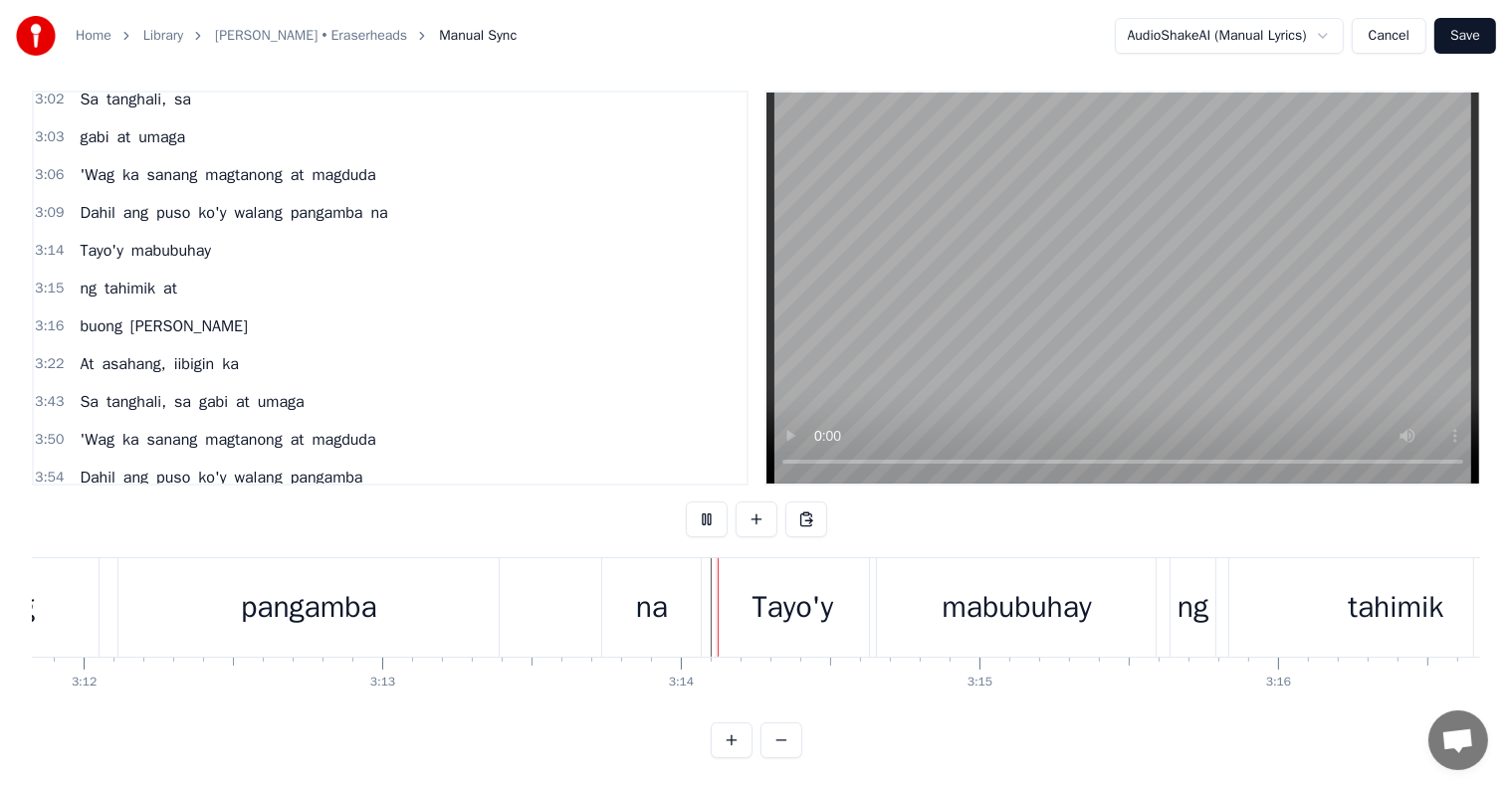 scroll, scrollTop: 30, scrollLeft: 0, axis: vertical 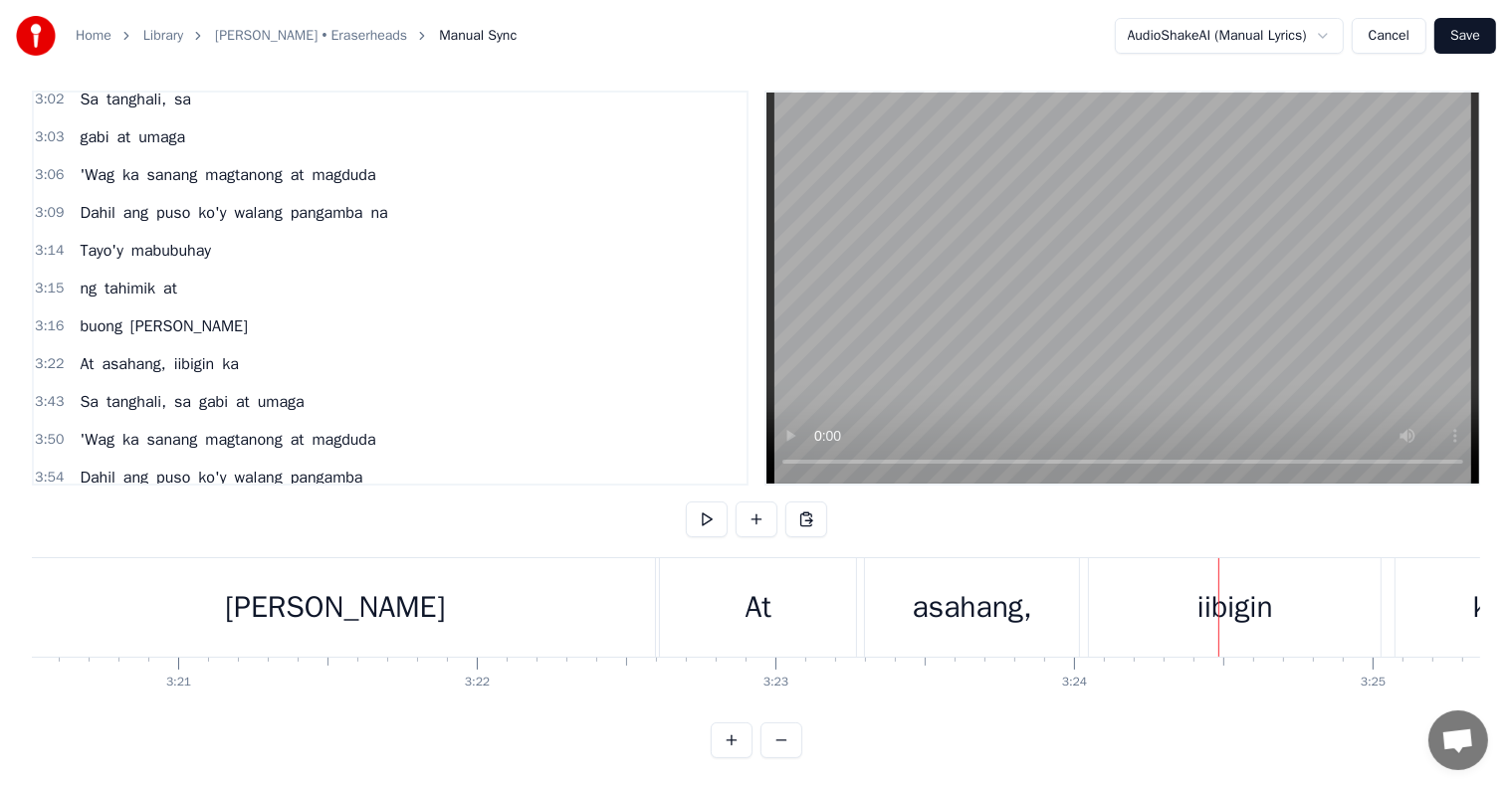 click on "At" at bounding box center (758, 607) 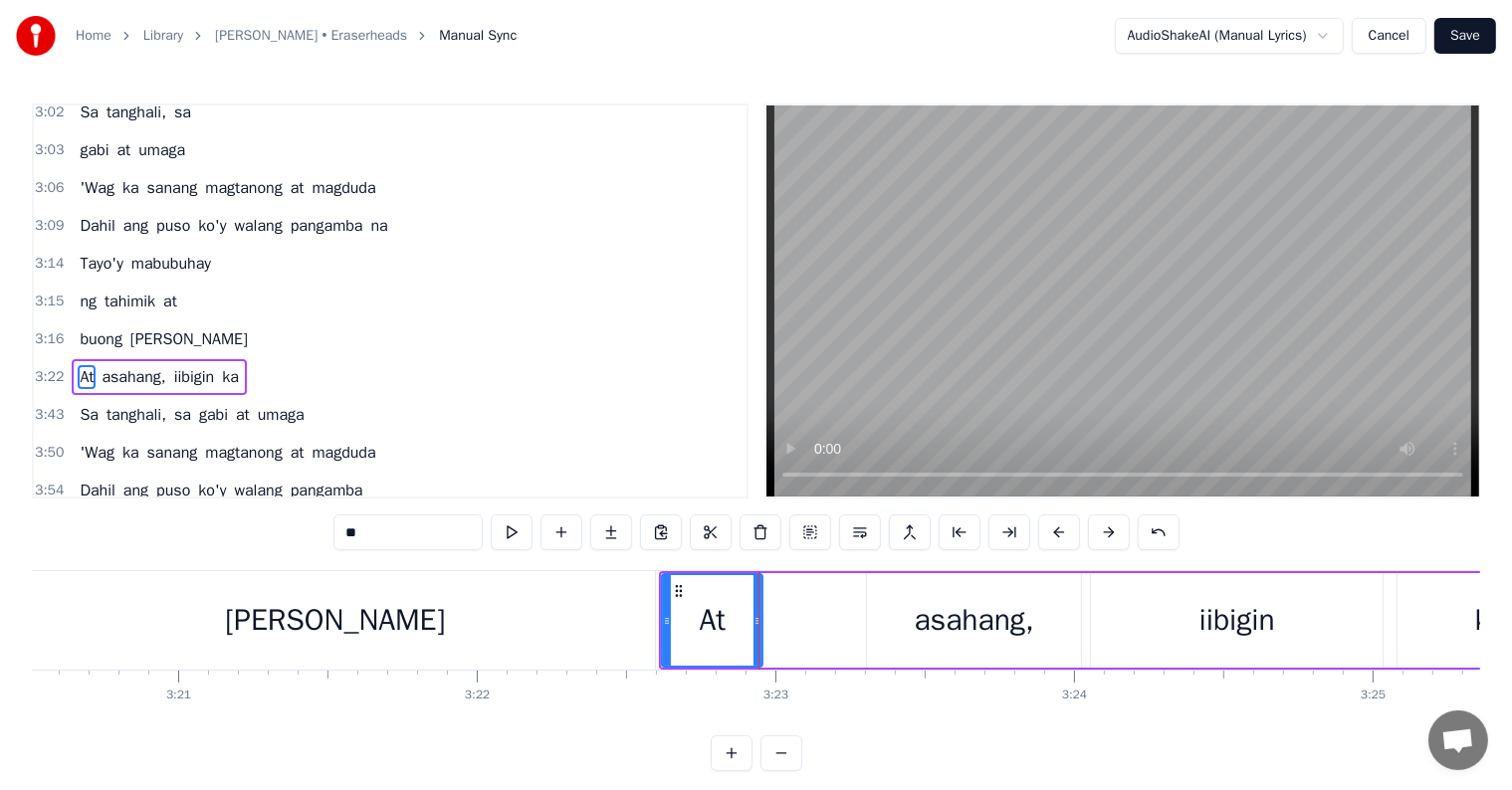 drag, startPoint x: 852, startPoint y: 613, endPoint x: 830, endPoint y: 615, distance: 22.090722 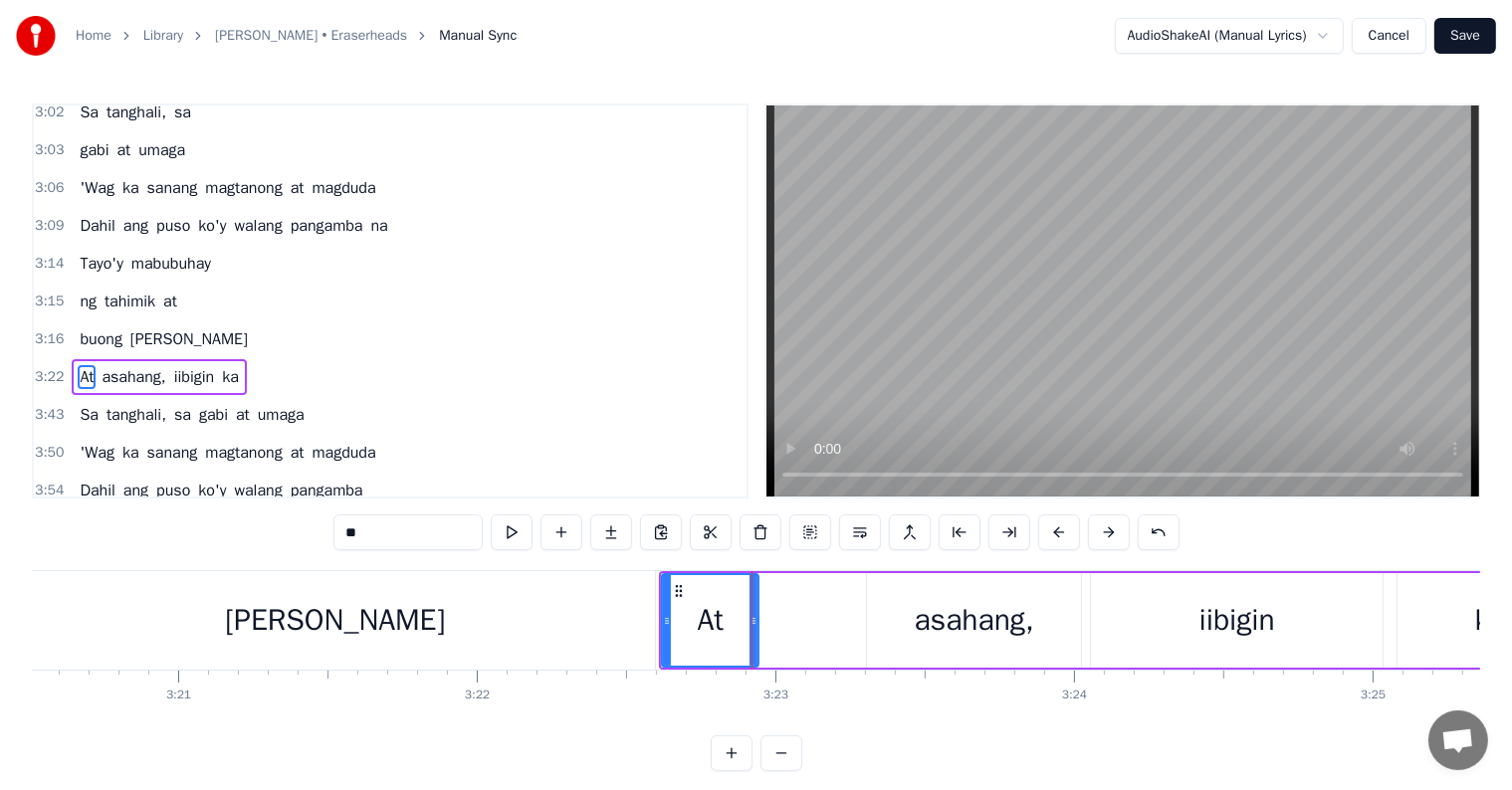 click on "asahang," at bounding box center [974, 620] 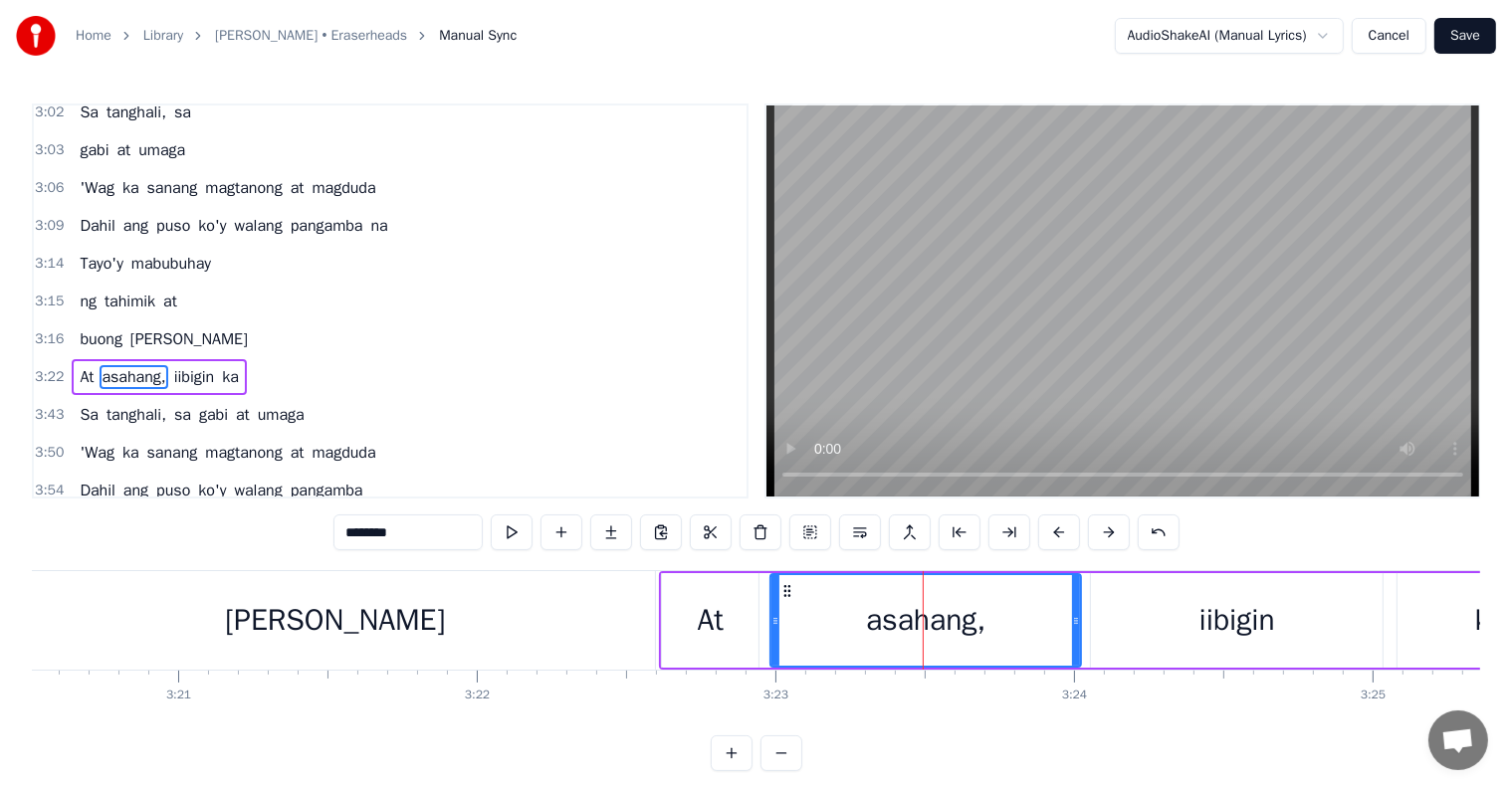 drag, startPoint x: 871, startPoint y: 616, endPoint x: 773, endPoint y: 604, distance: 98.73196 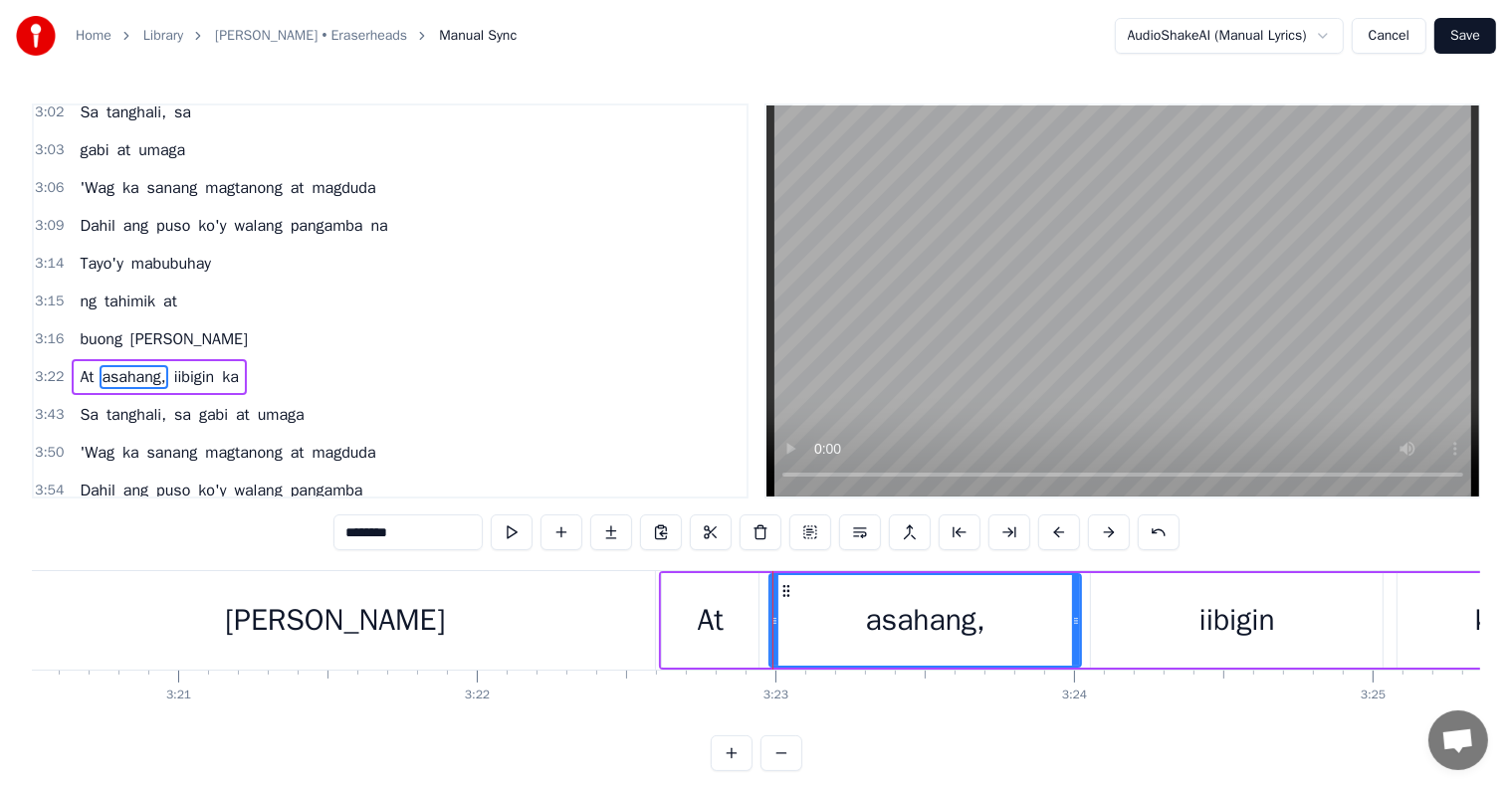 click on "[PERSON_NAME]" at bounding box center [-181, 620] 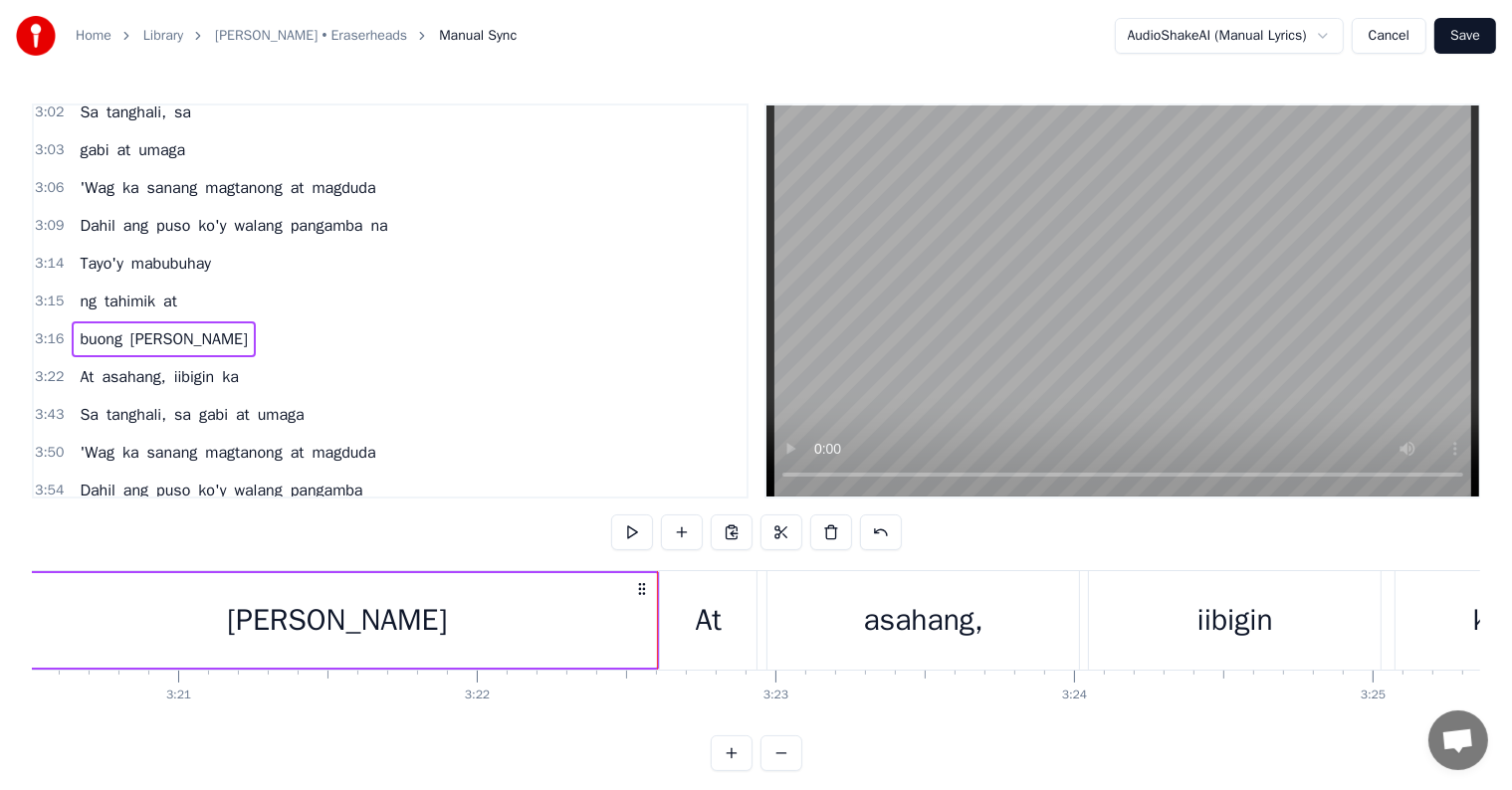 click on "[PERSON_NAME]" at bounding box center [336, 620] 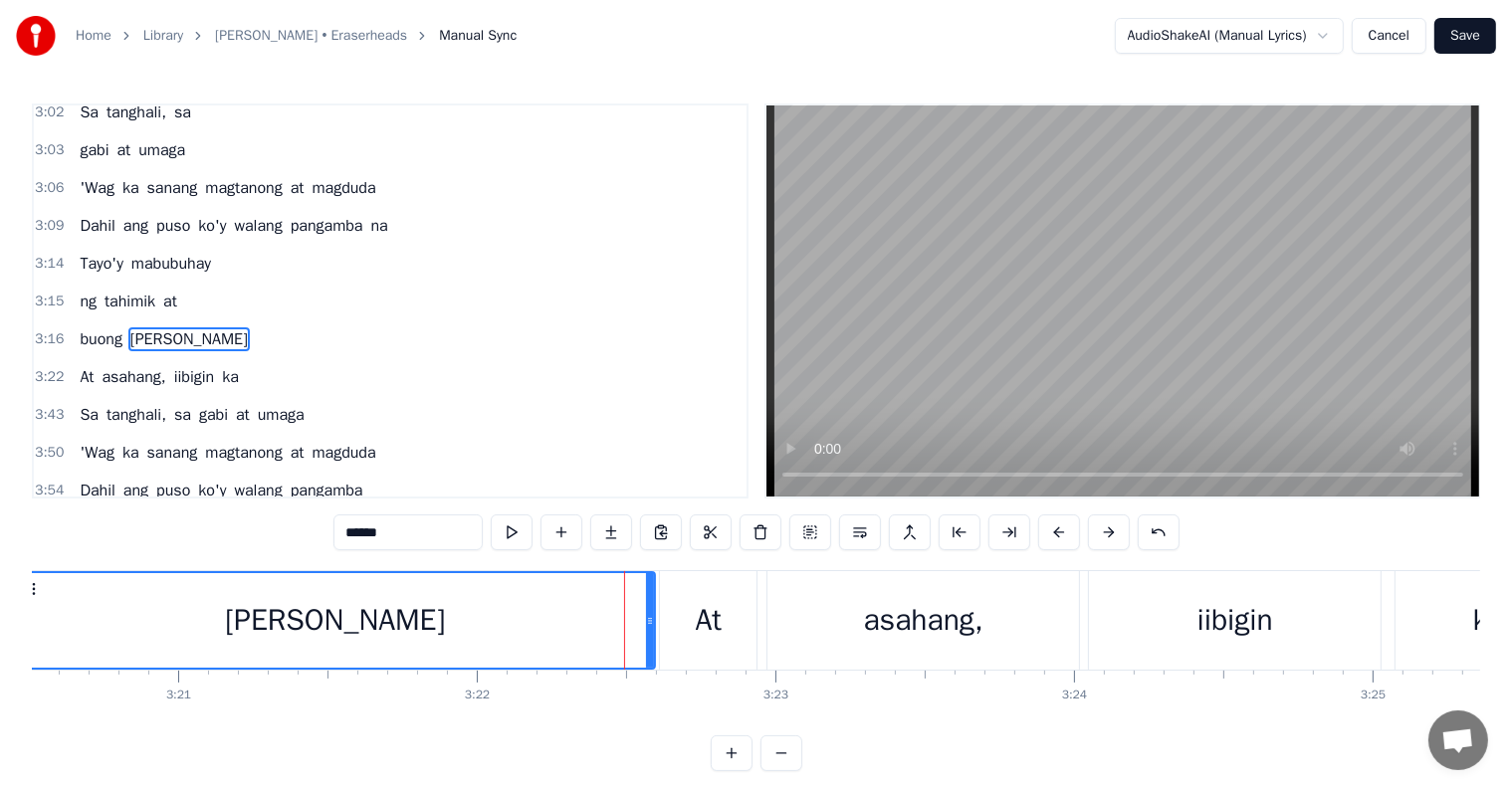 scroll, scrollTop: 1140, scrollLeft: 0, axis: vertical 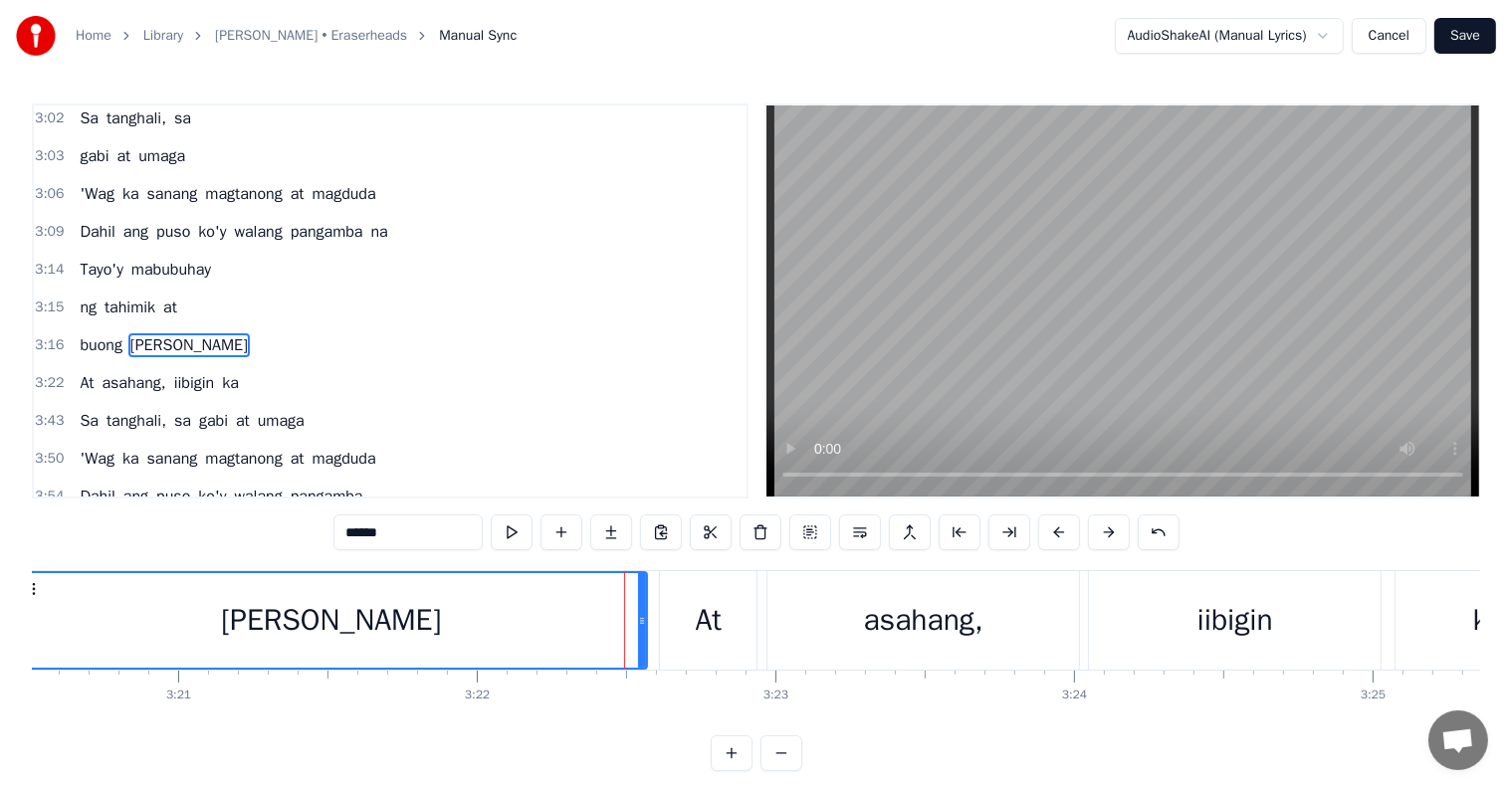 click at bounding box center (642, 620) 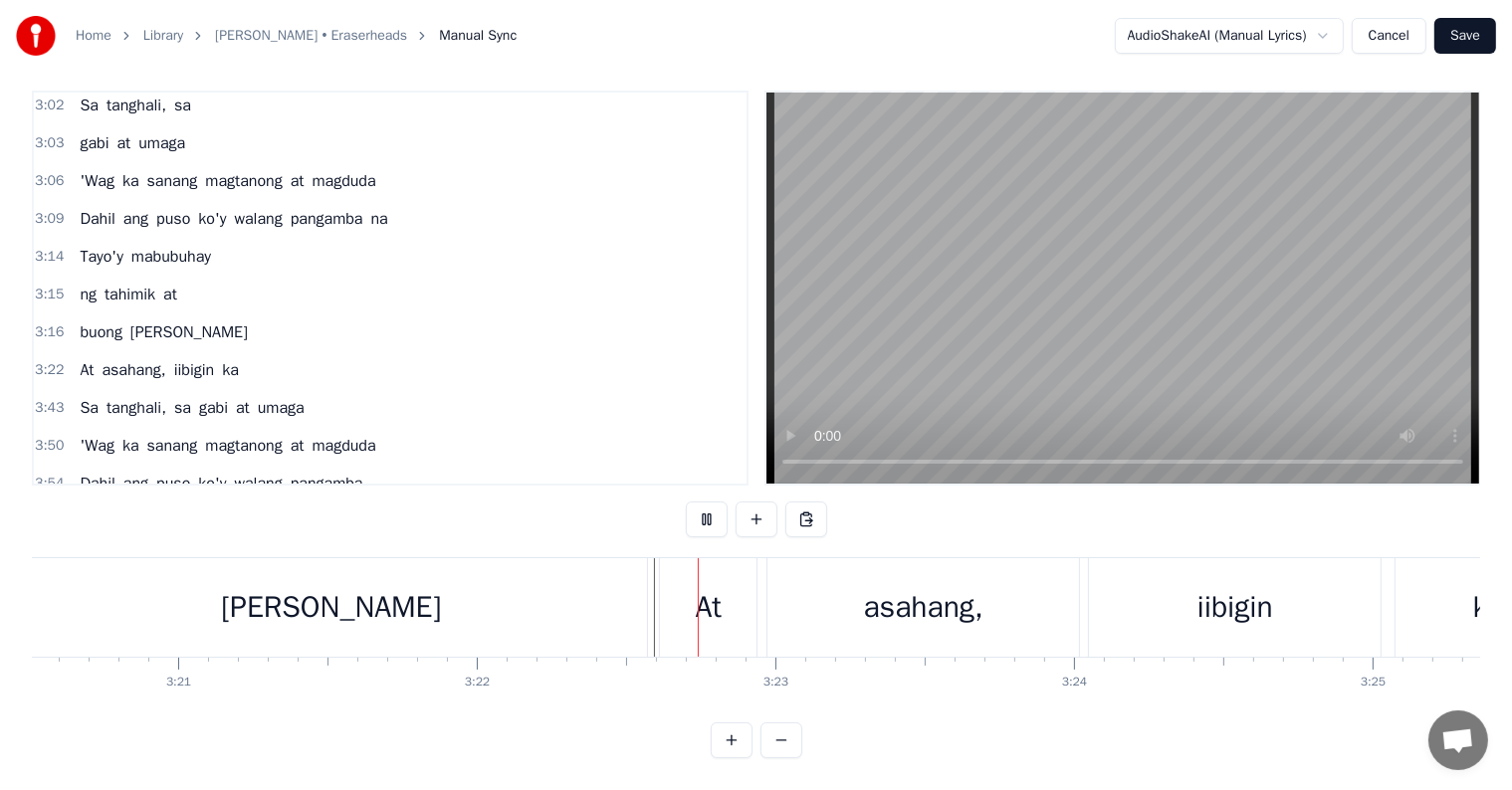 scroll, scrollTop: 30, scrollLeft: 0, axis: vertical 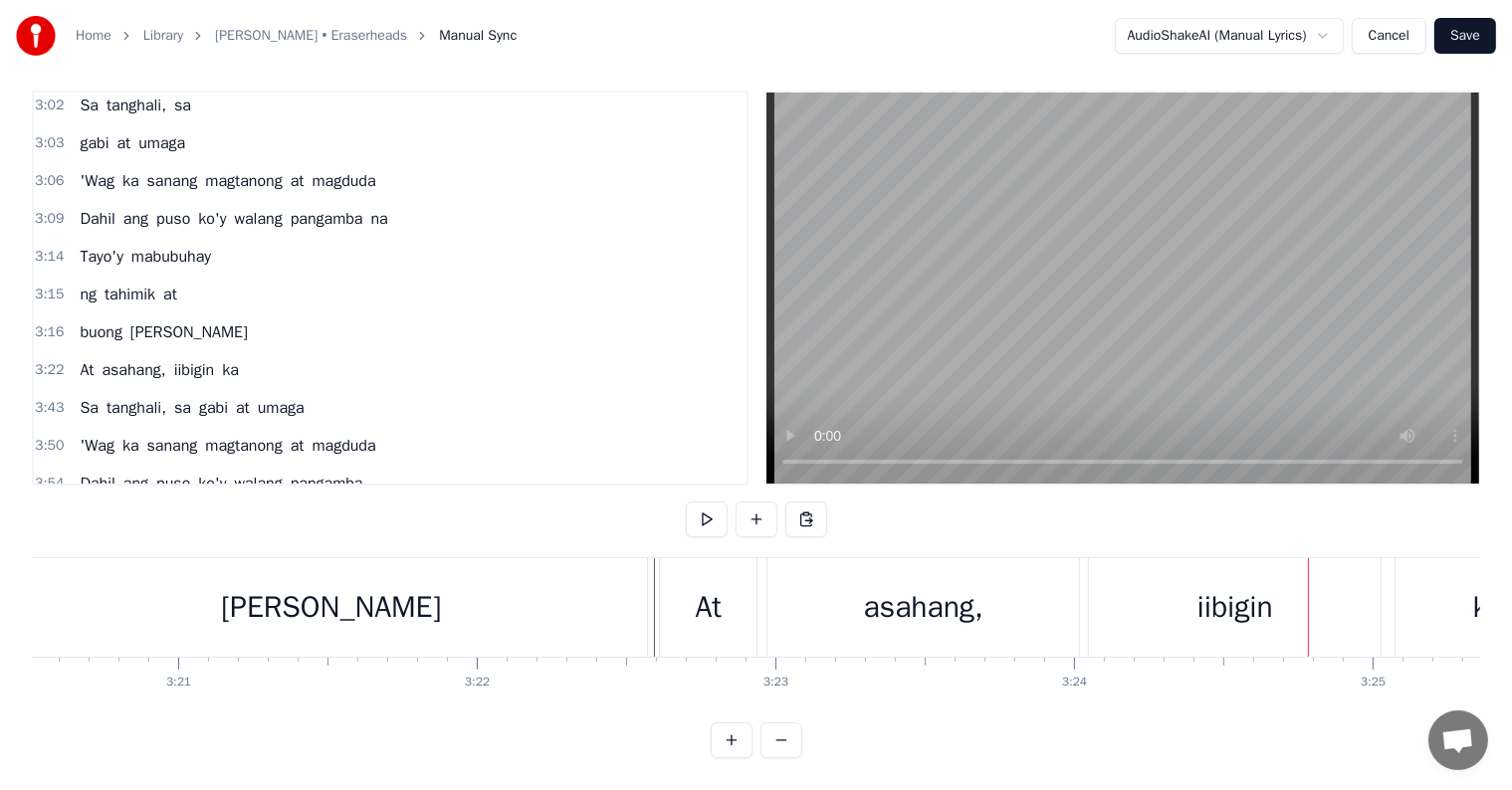 click on "asahang," at bounding box center [924, 607] 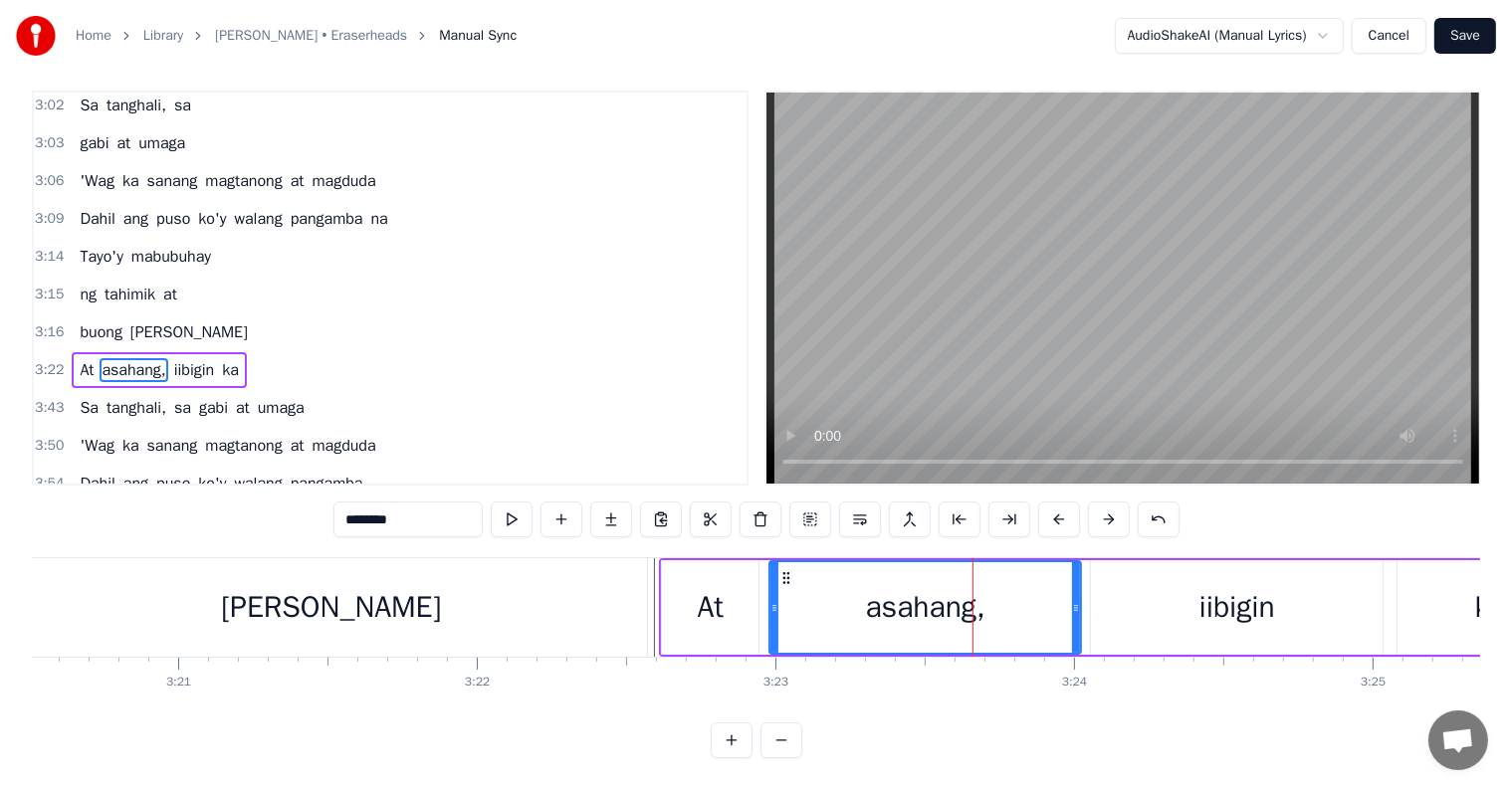 scroll, scrollTop: 0, scrollLeft: 0, axis: both 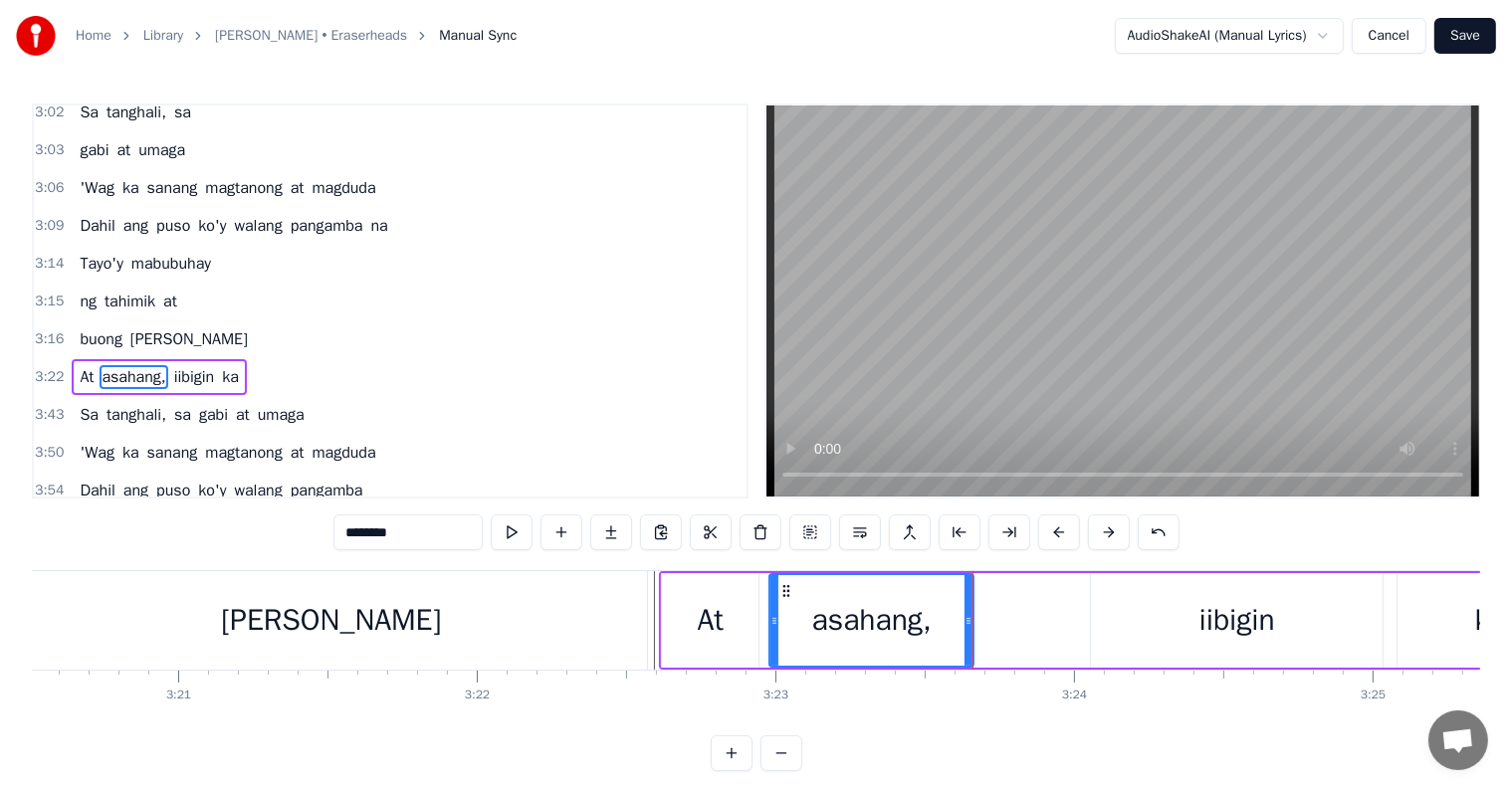 drag, startPoint x: 1075, startPoint y: 611, endPoint x: 968, endPoint y: 619, distance: 107.29865 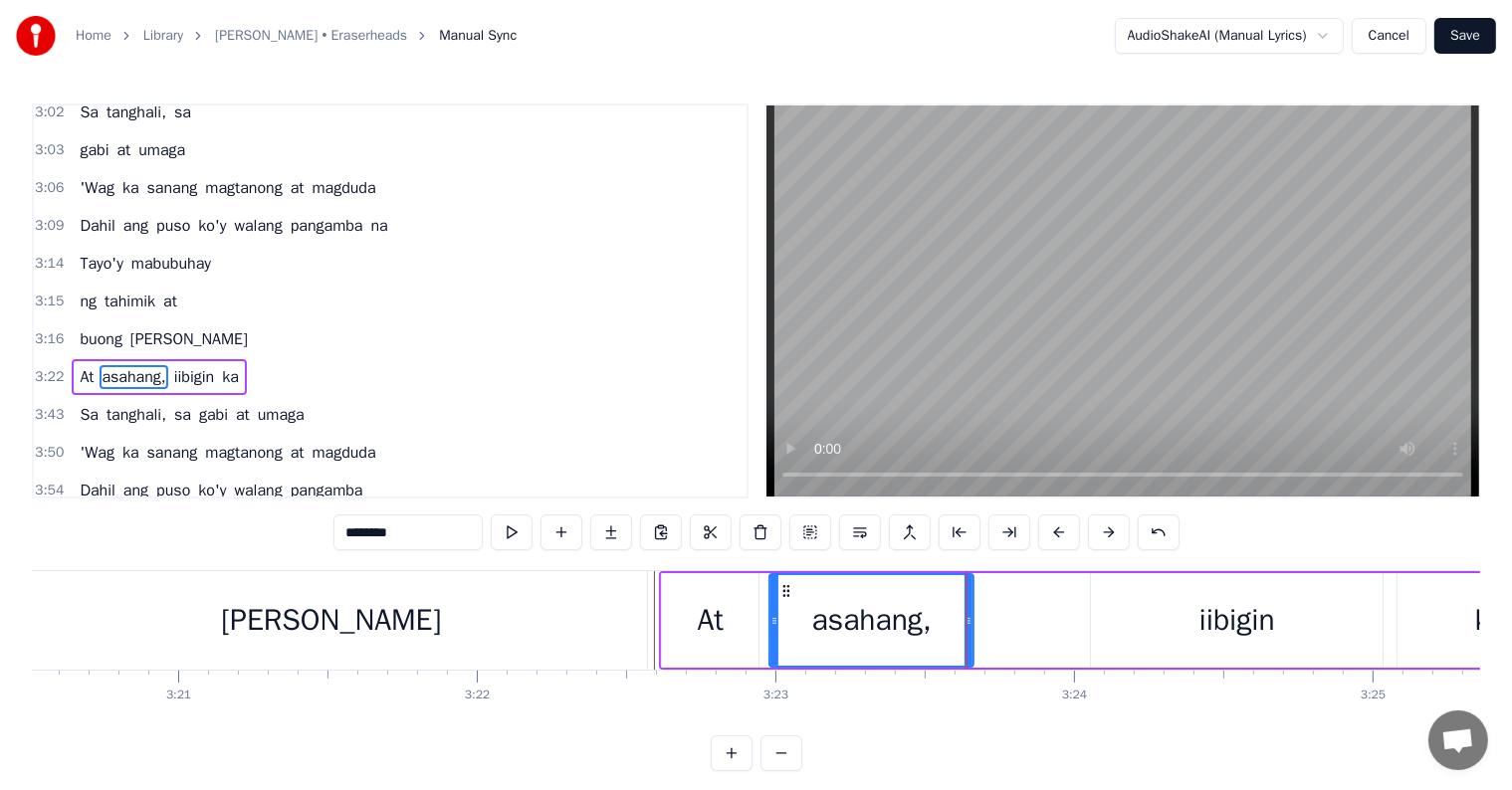 click on "iibigin" at bounding box center [1236, 620] 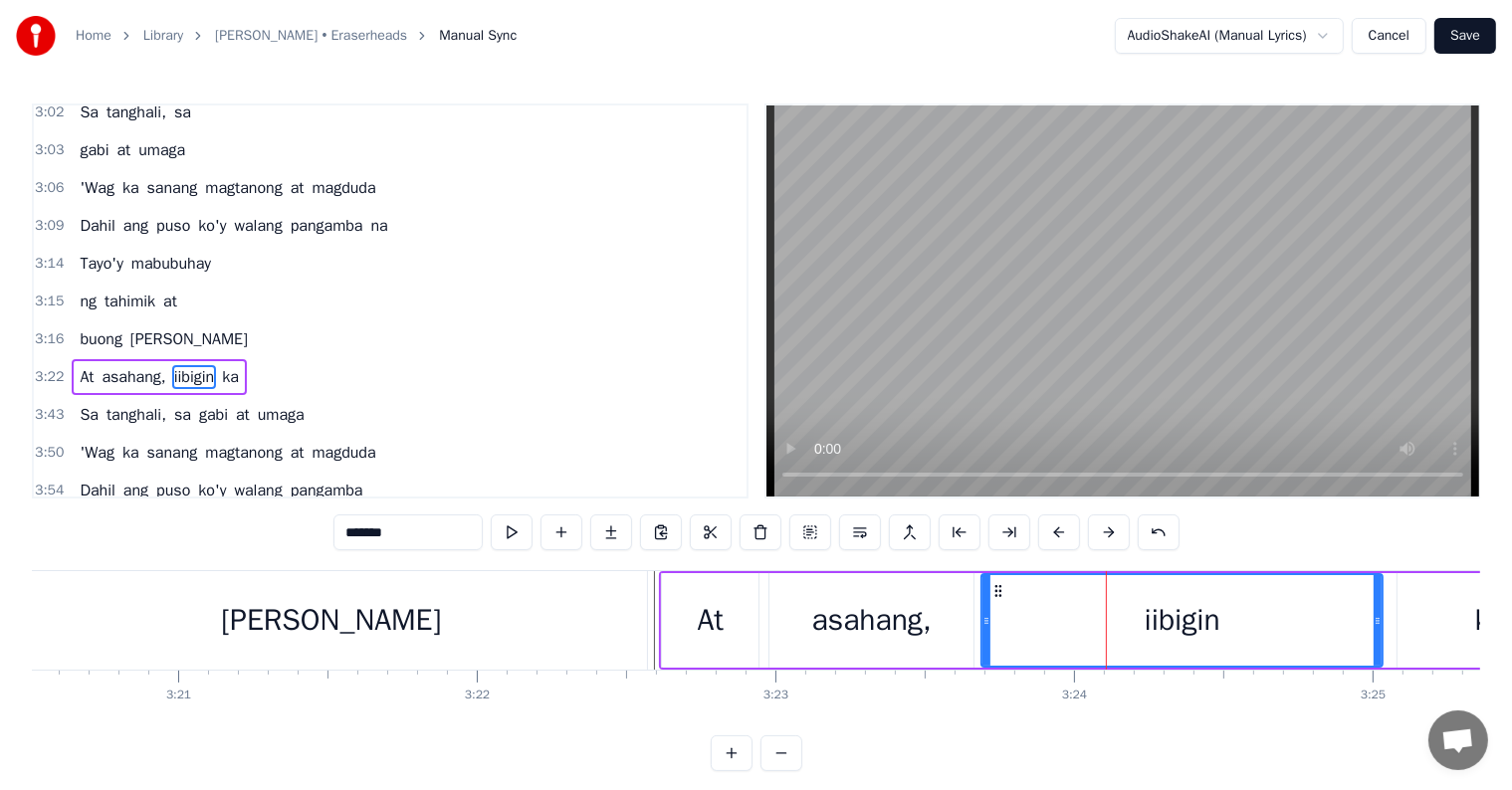 drag, startPoint x: 1094, startPoint y: 618, endPoint x: 985, endPoint y: 618, distance: 109 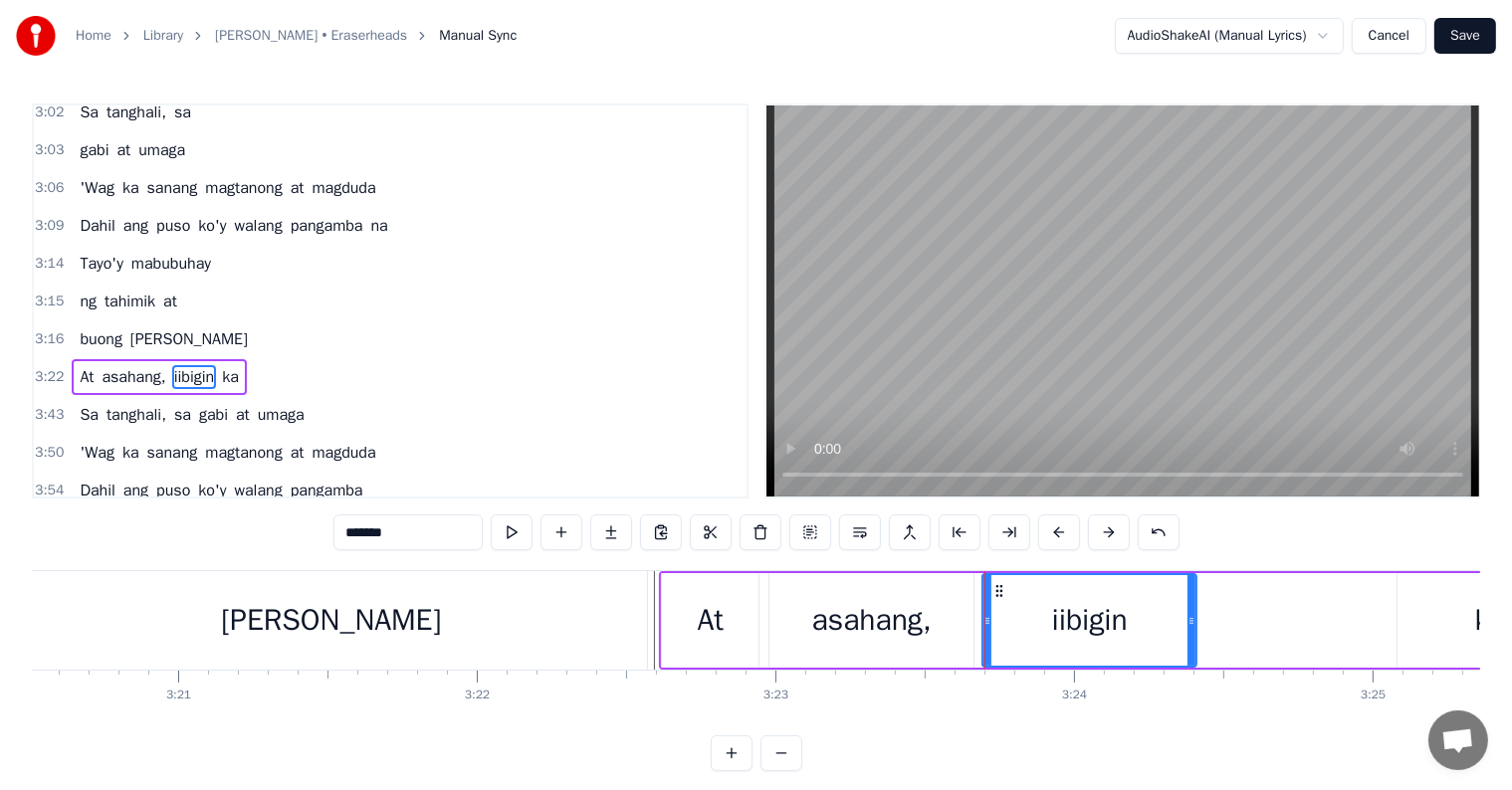 drag, startPoint x: 1379, startPoint y: 620, endPoint x: 1192, endPoint y: 622, distance: 187.0107 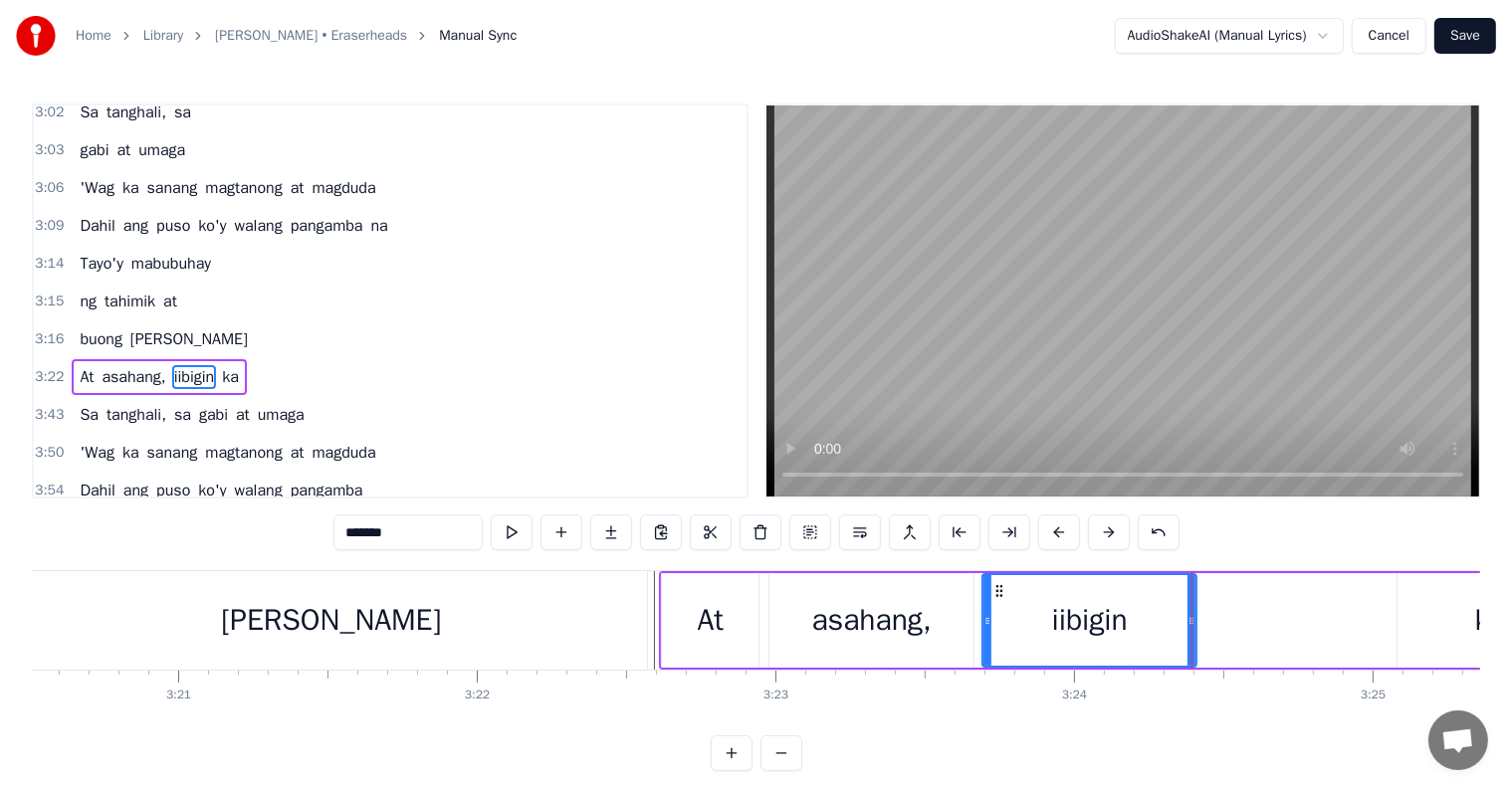 click on "ka" at bounding box center (1490, 620) 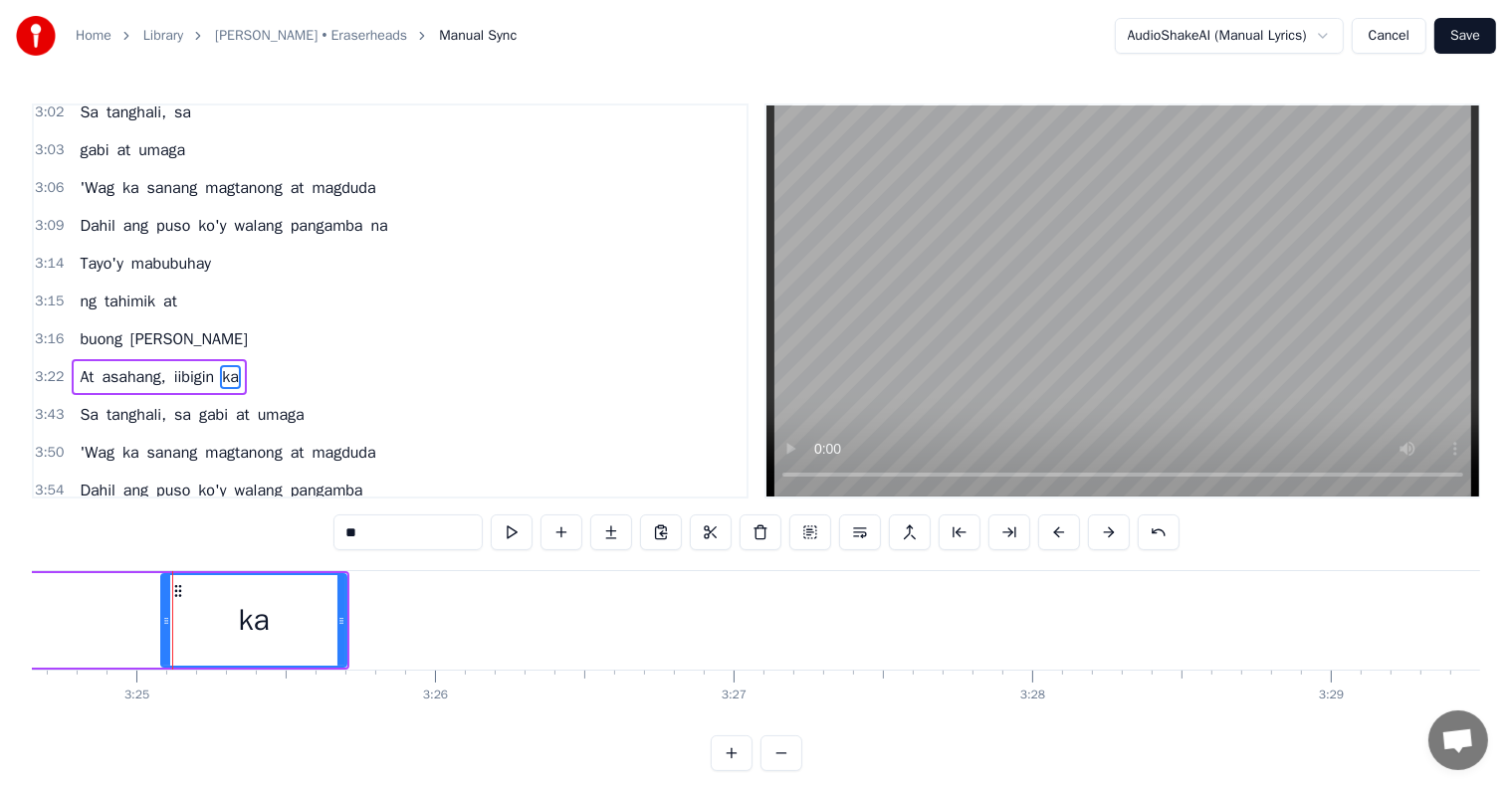 scroll, scrollTop: 0, scrollLeft: 61153, axis: horizontal 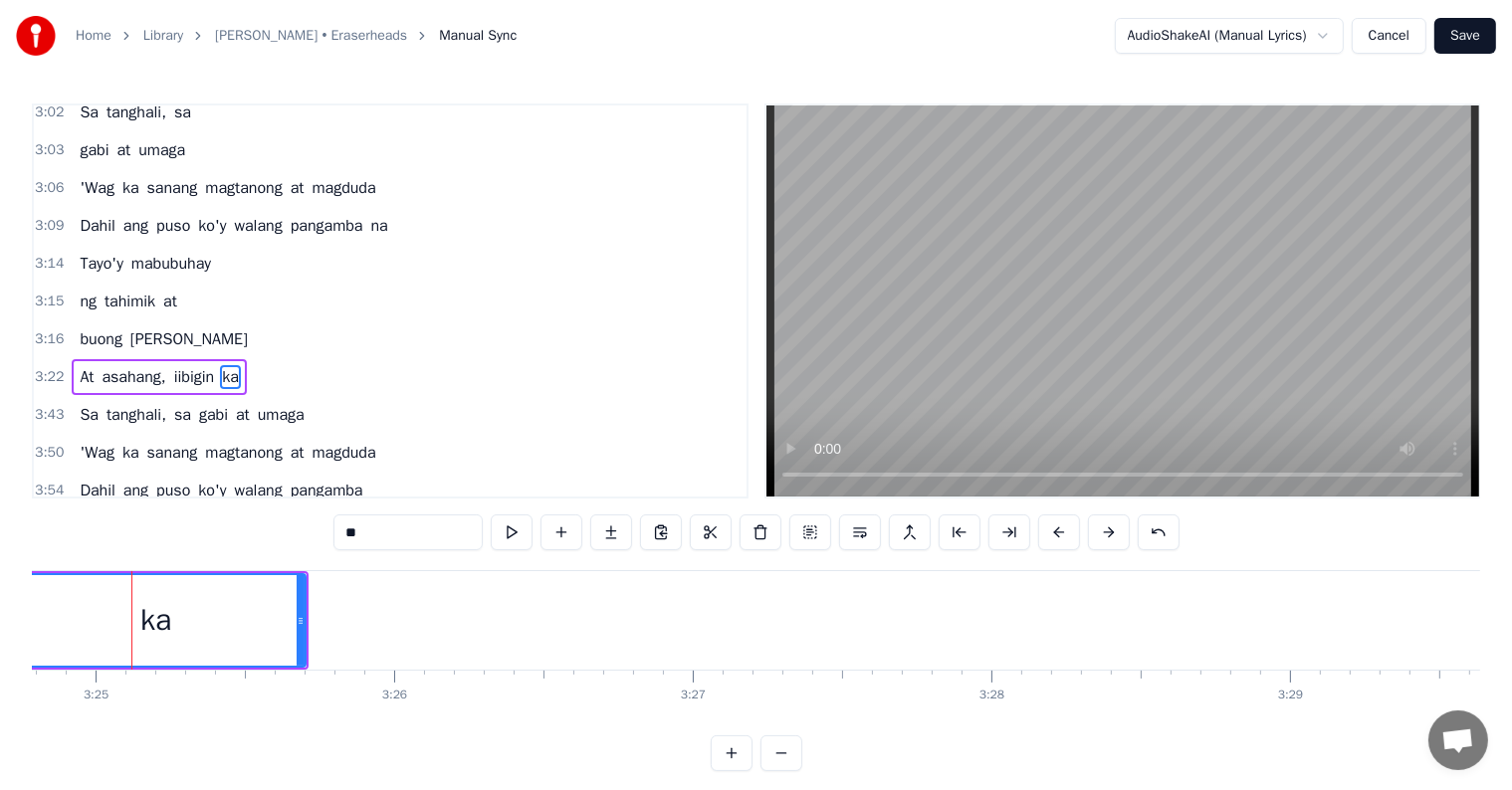 drag, startPoint x: 120, startPoint y: 621, endPoint x: 0, endPoint y: 601, distance: 121.655251 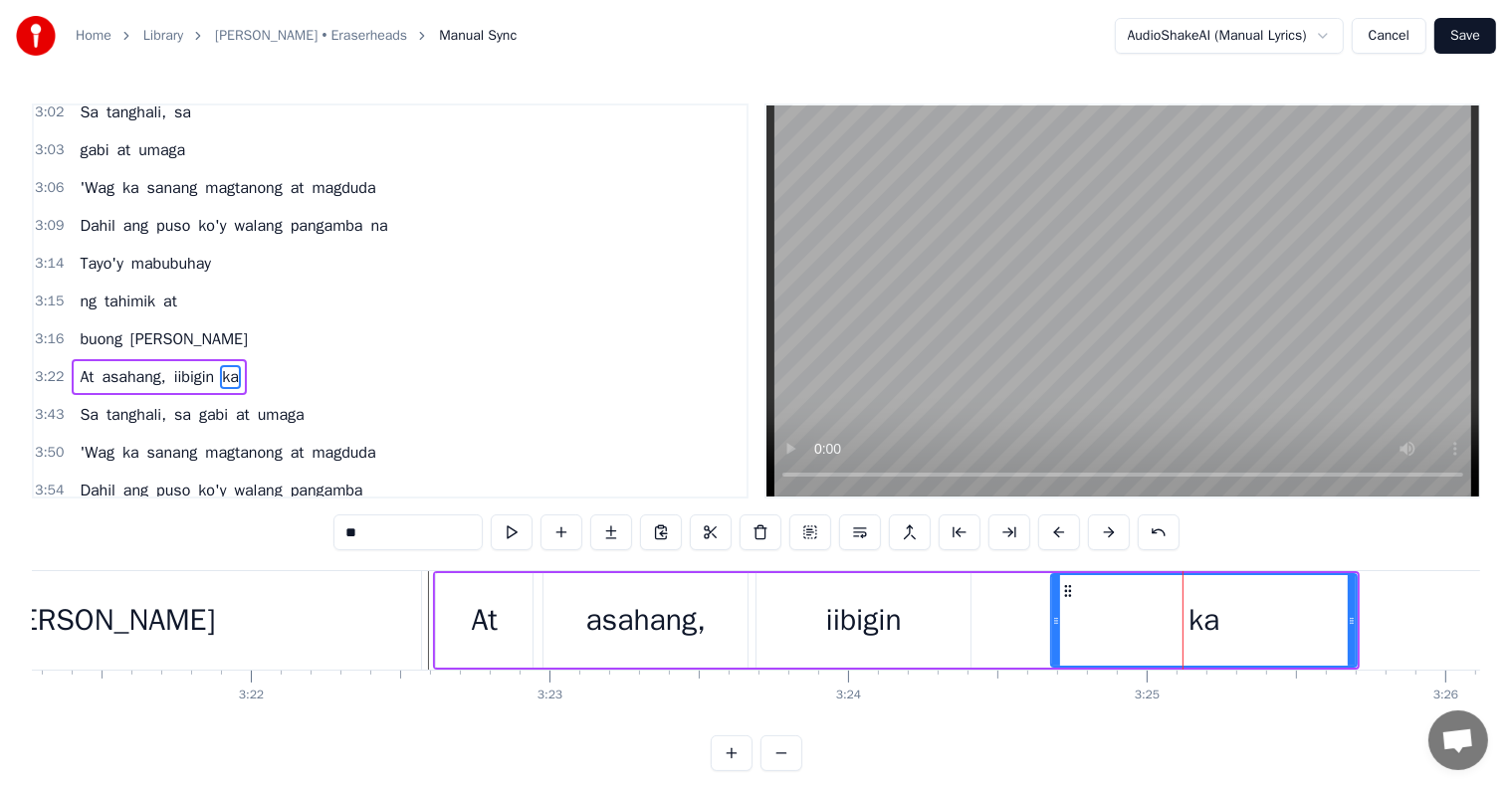 scroll, scrollTop: 0, scrollLeft: 60058, axis: horizontal 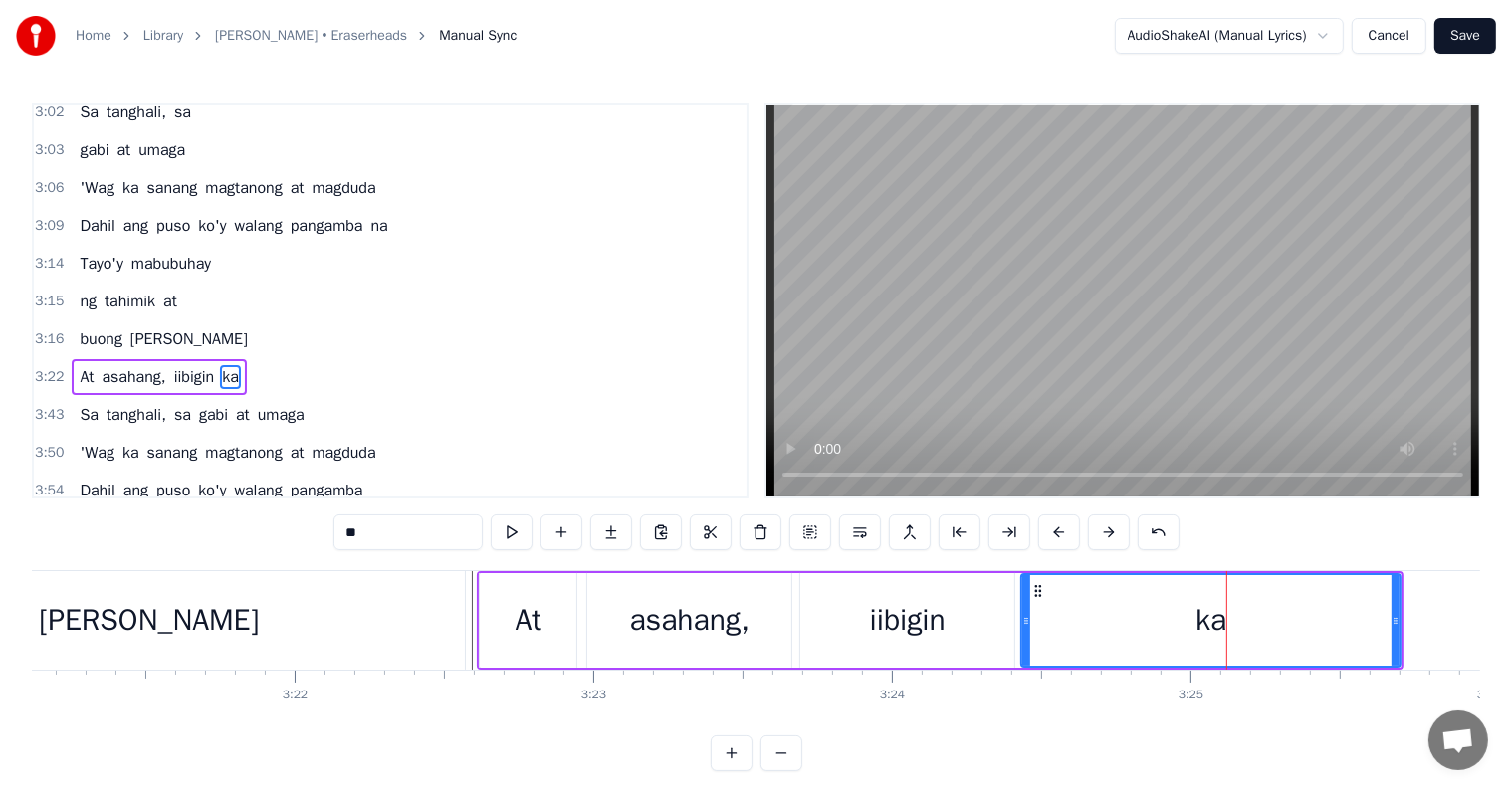 drag, startPoint x: 1096, startPoint y: 619, endPoint x: 1022, endPoint y: 615, distance: 74.10803 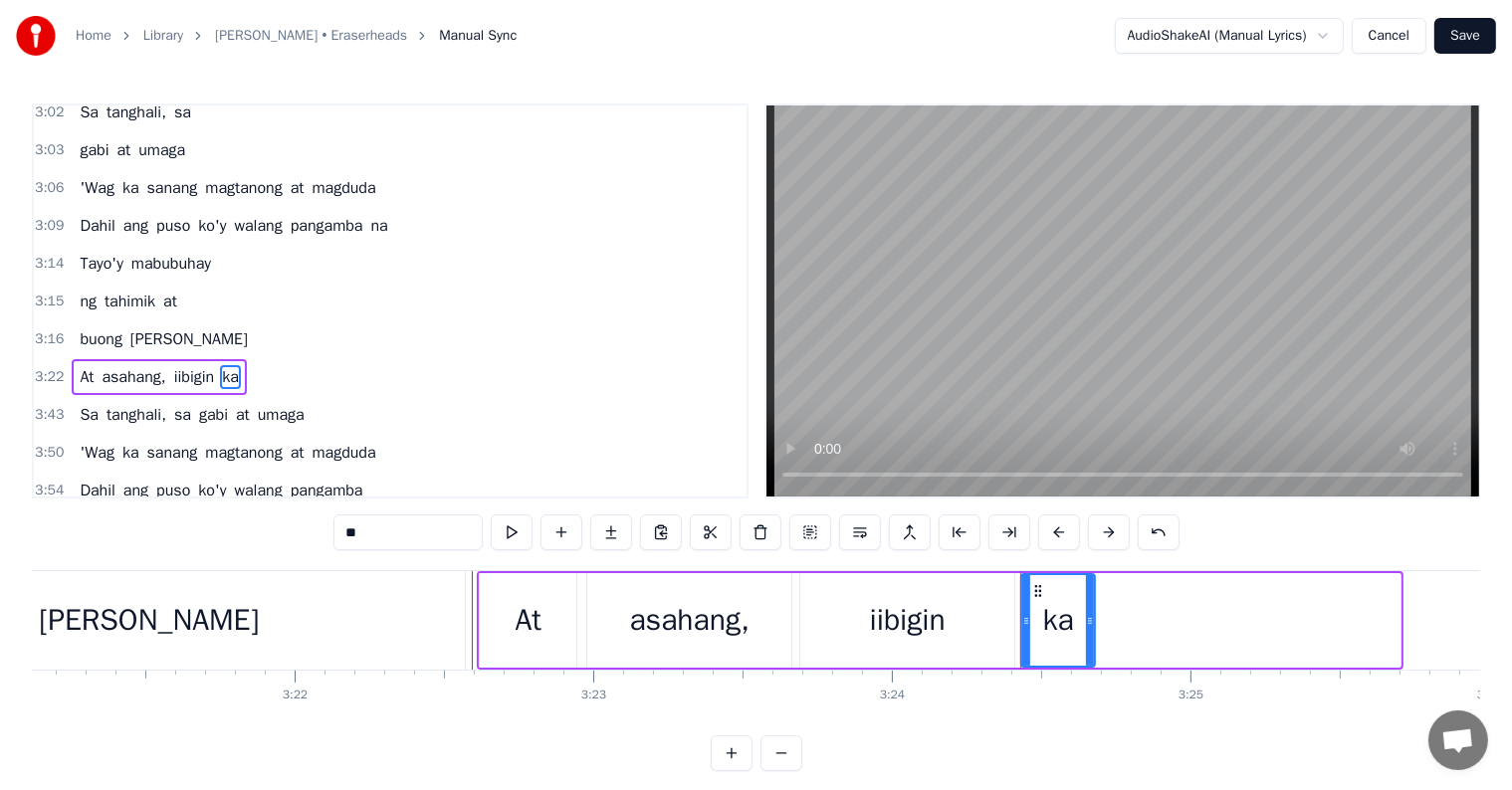 drag, startPoint x: 1396, startPoint y: 619, endPoint x: 1090, endPoint y: 607, distance: 306.2352 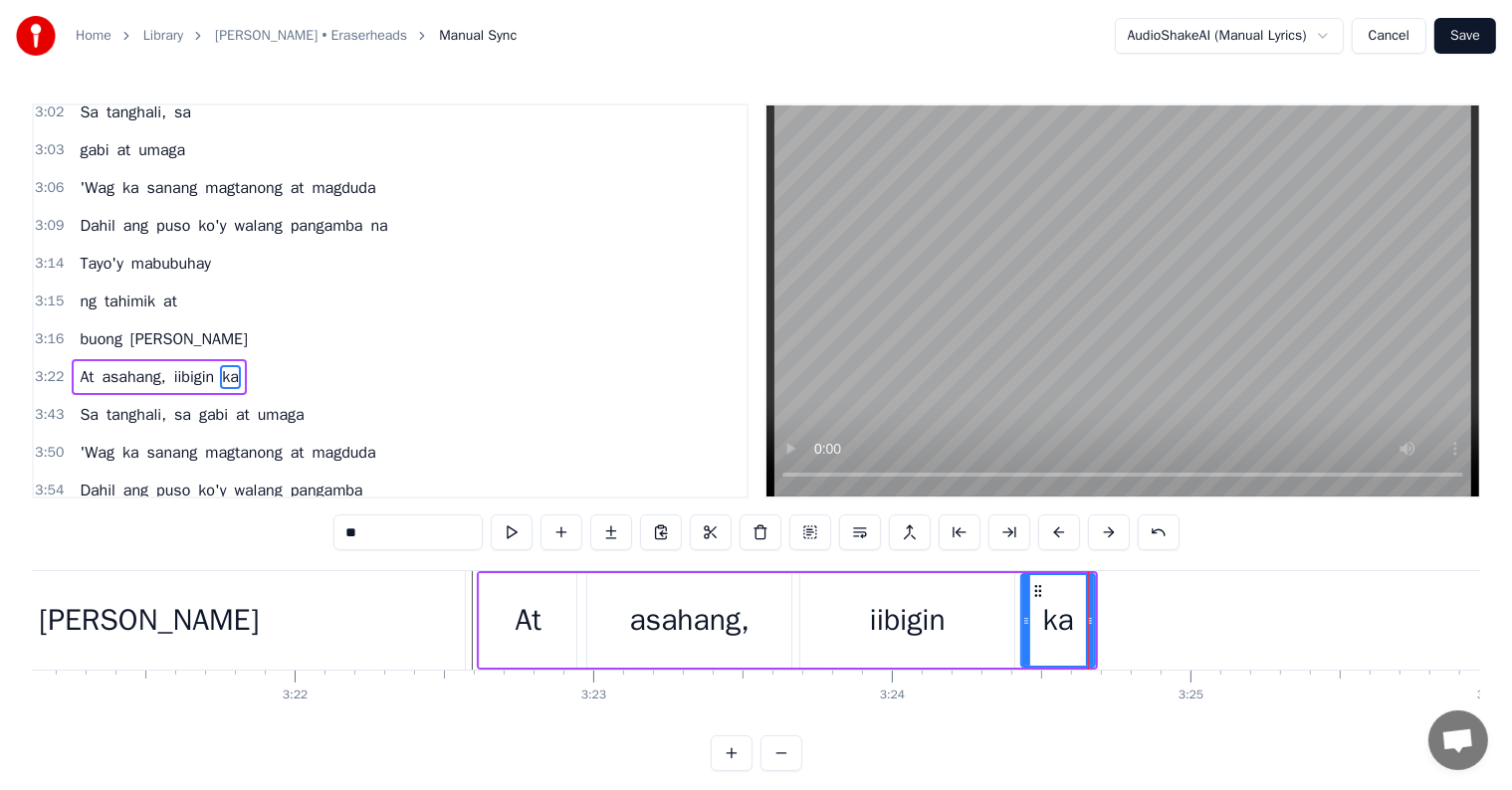 click on "[PERSON_NAME]" at bounding box center [-367, 620] 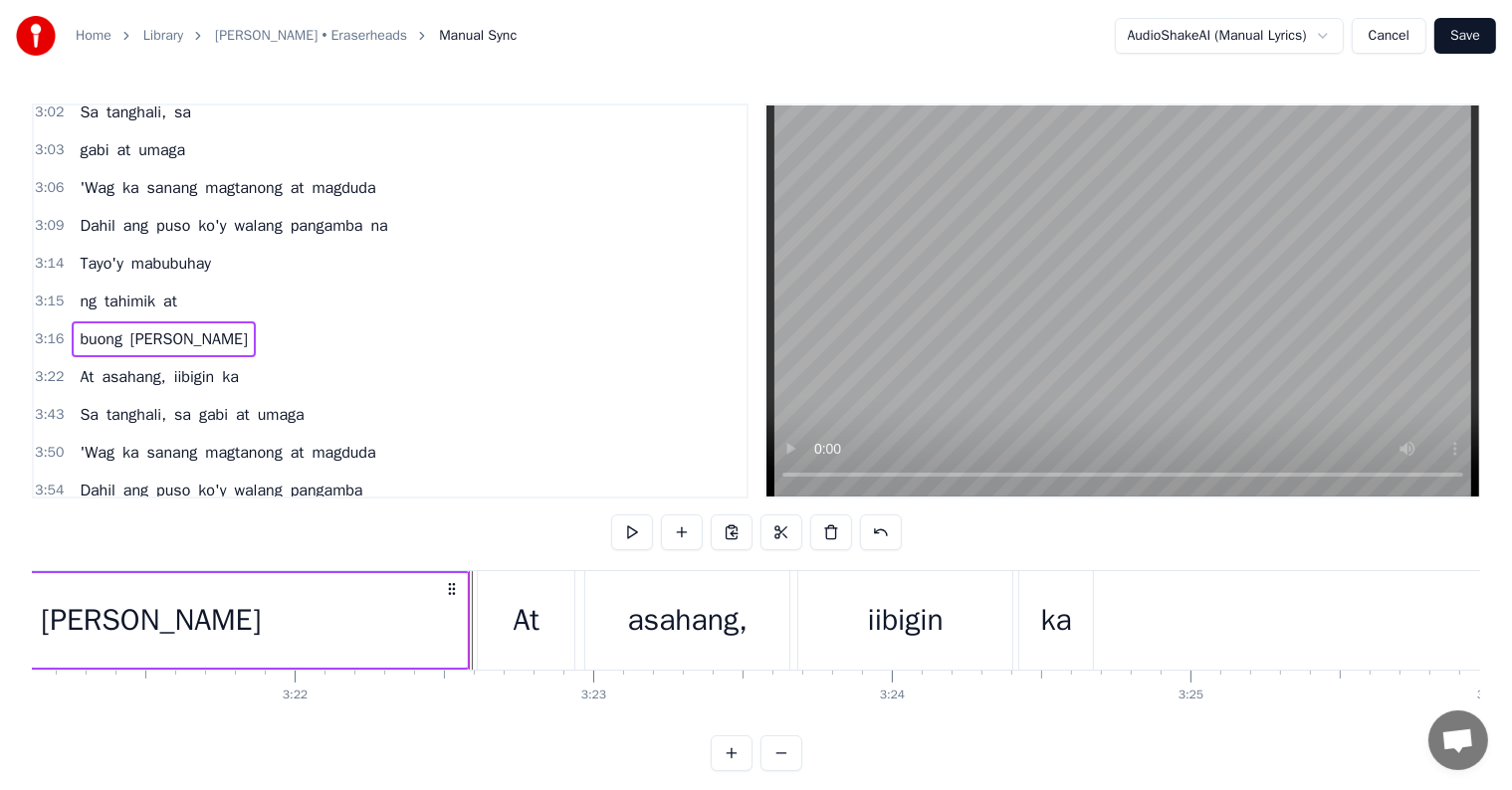 scroll, scrollTop: 28, scrollLeft: 0, axis: vertical 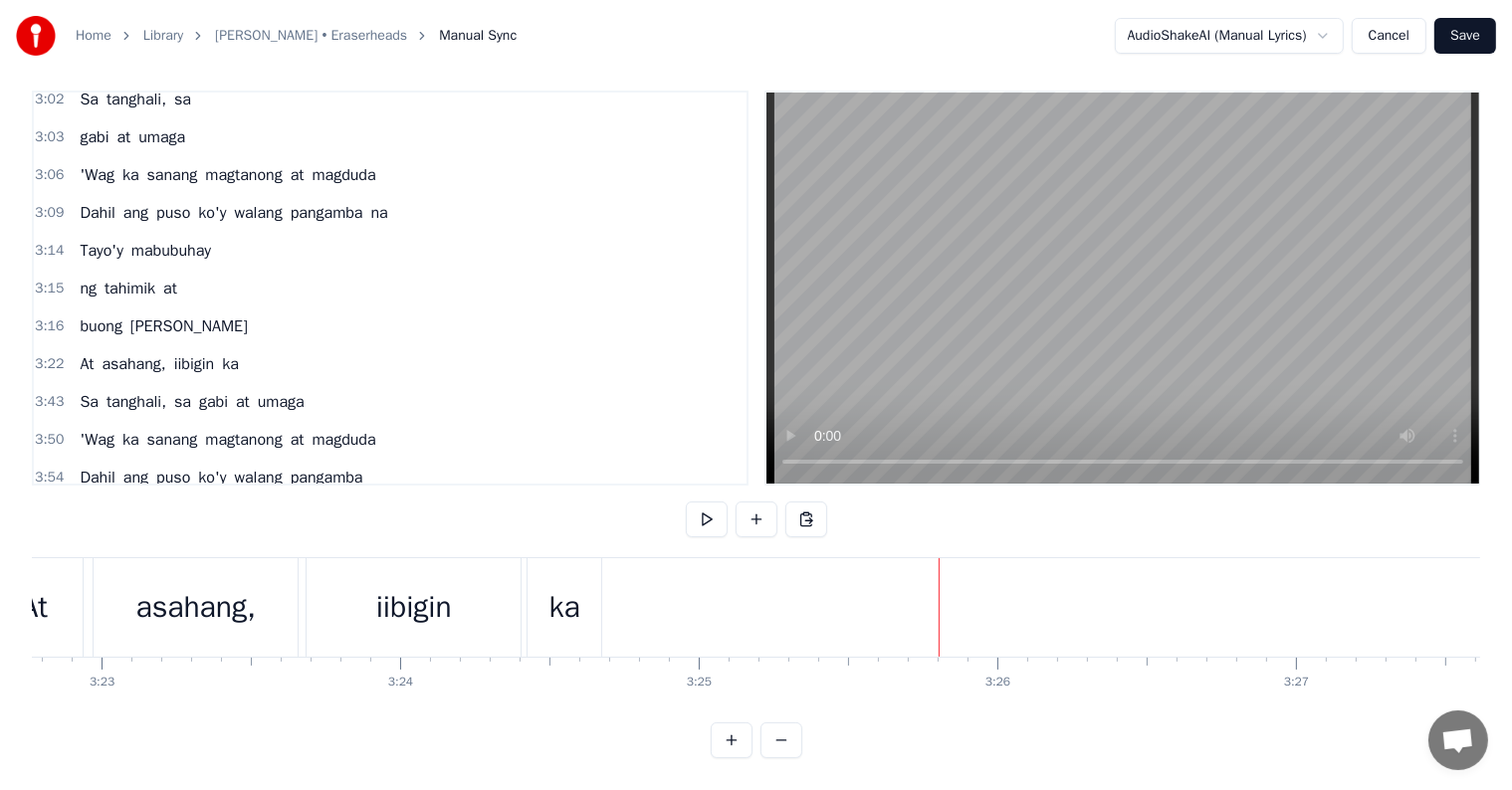 click on "ka" at bounding box center [564, 607] 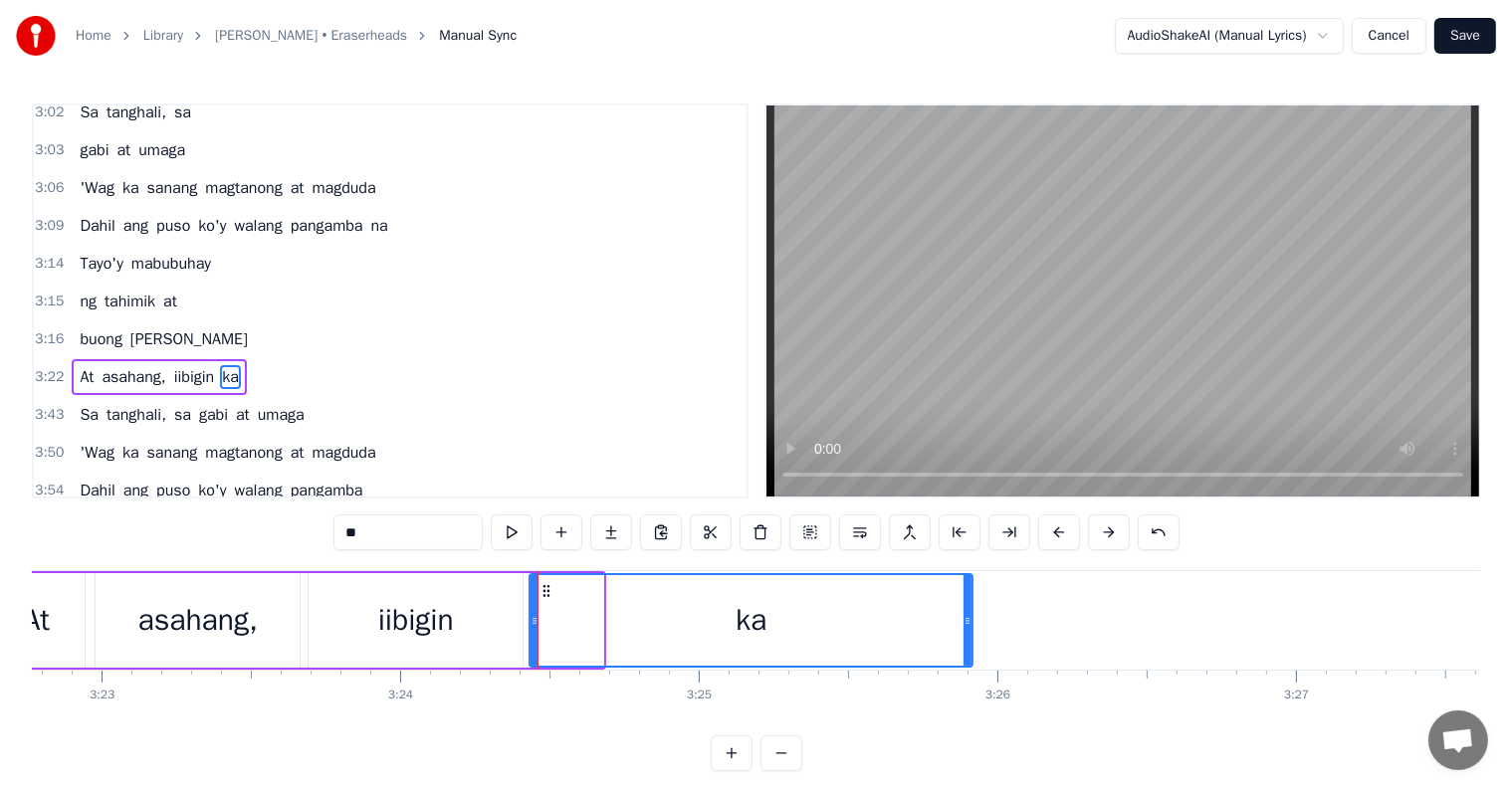 drag, startPoint x: 594, startPoint y: 615, endPoint x: 964, endPoint y: 635, distance: 370.5401 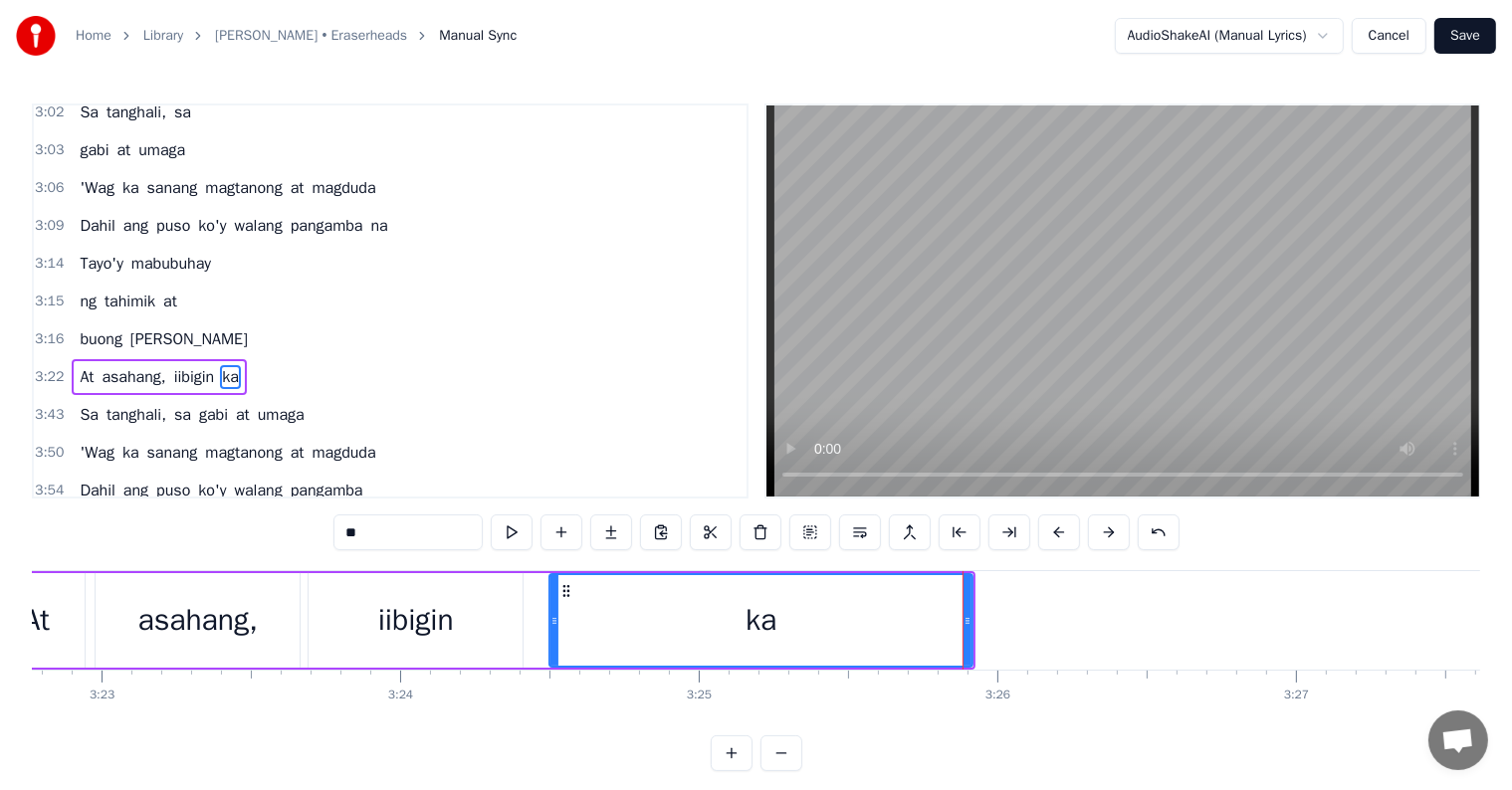 click 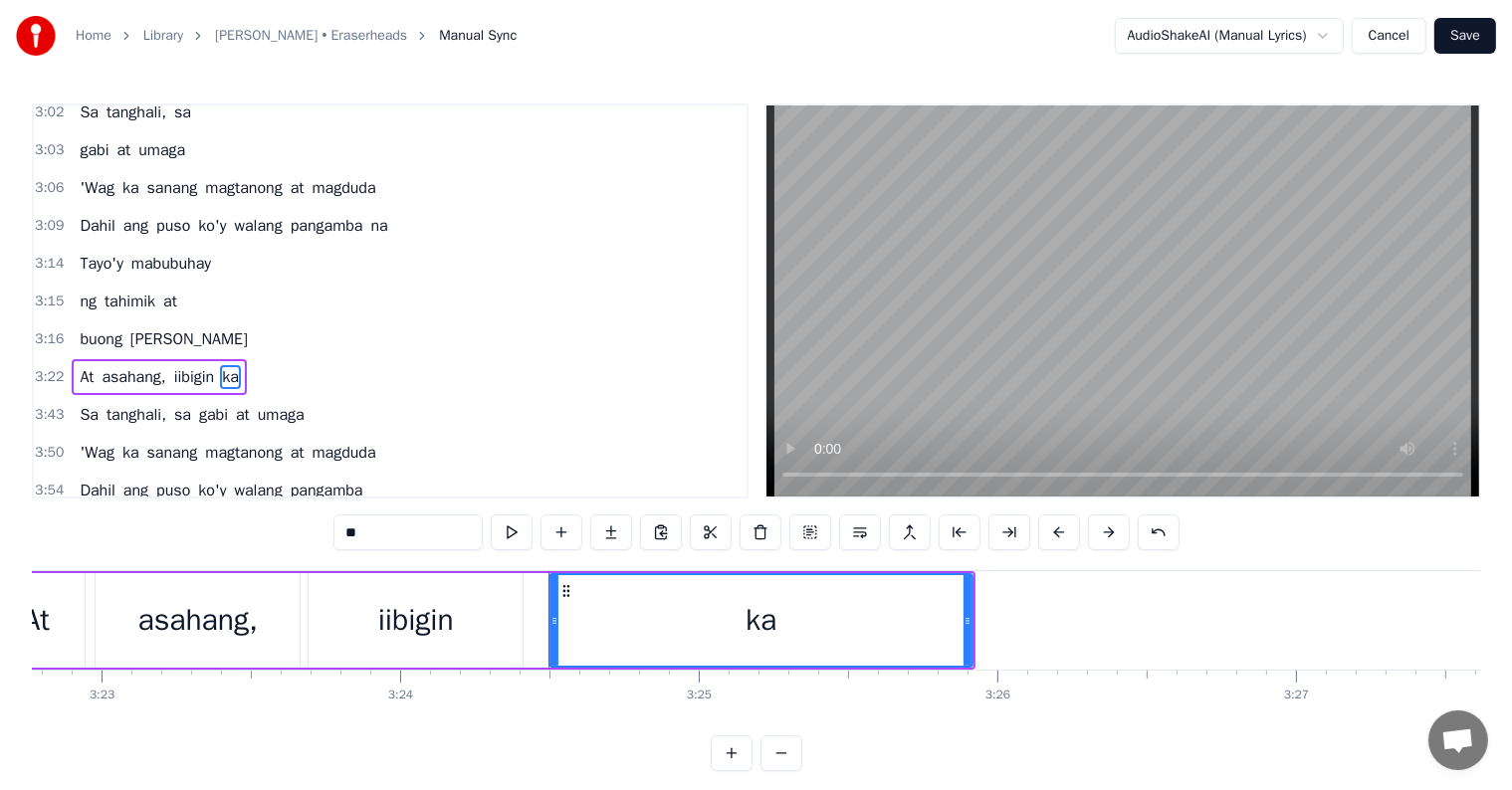 click on "iibigin" at bounding box center [416, 620] 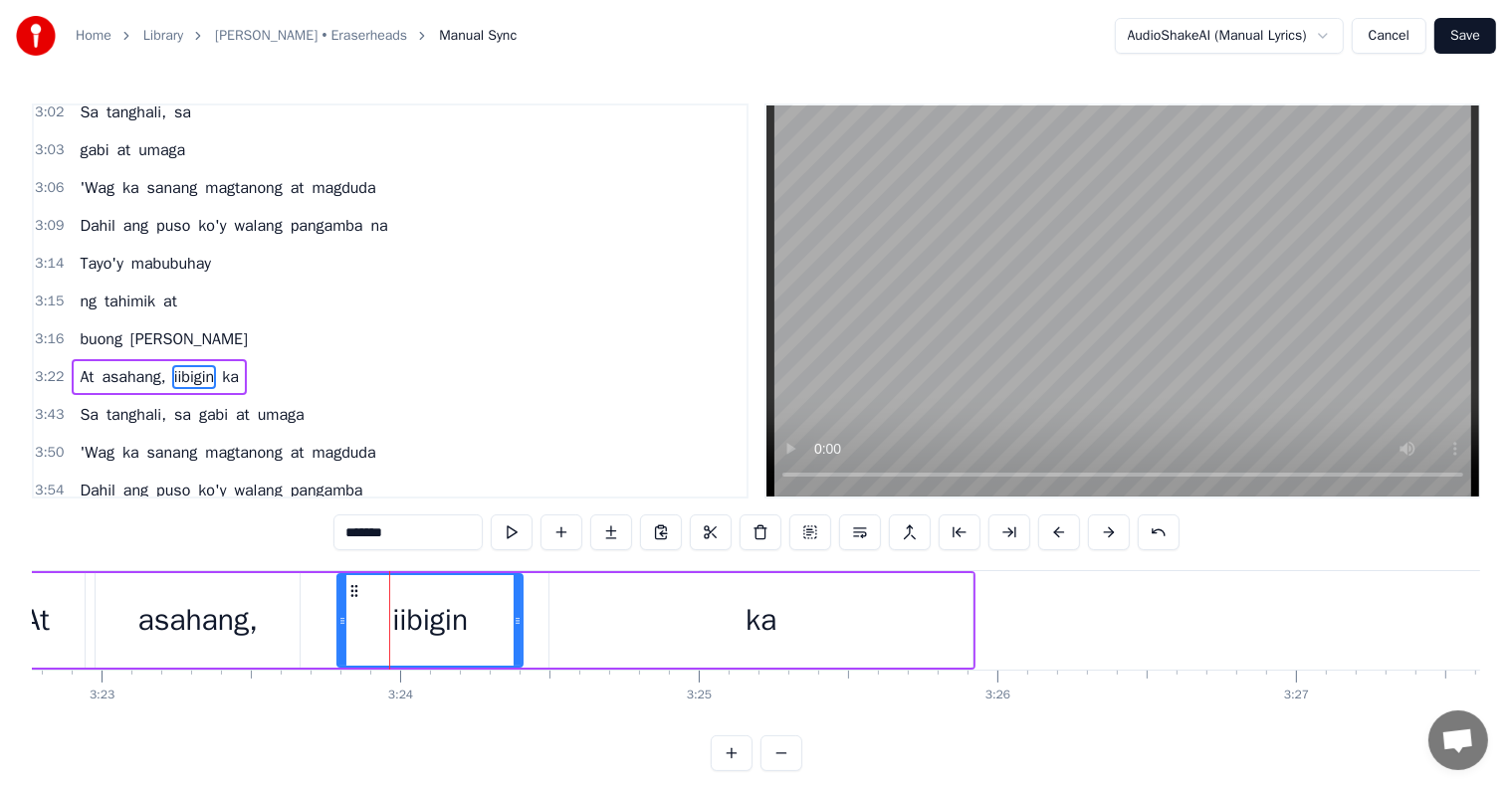drag, startPoint x: 314, startPoint y: 611, endPoint x: 342, endPoint y: 613, distance: 28.071338 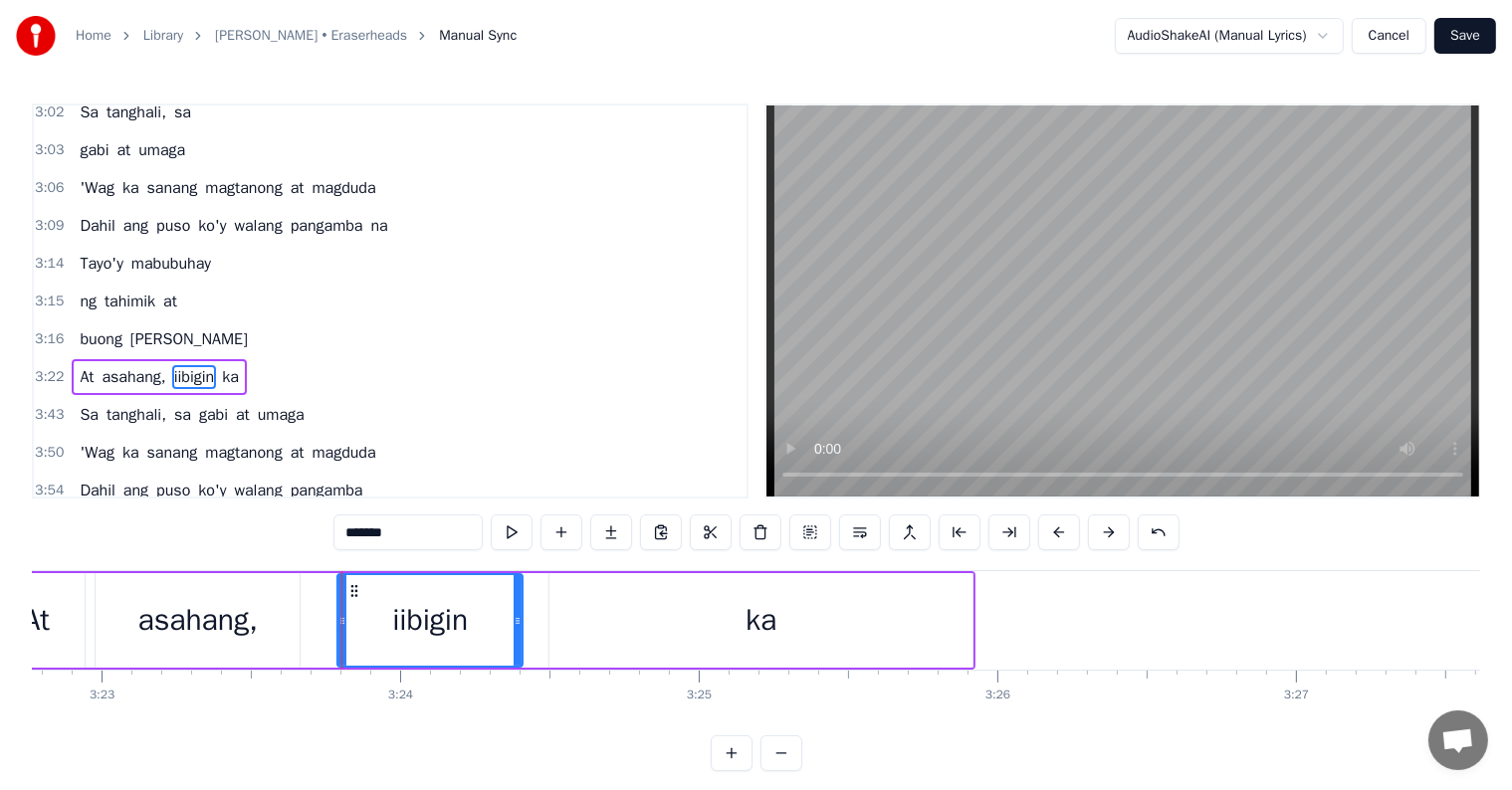 click on "asahang," at bounding box center [198, 620] 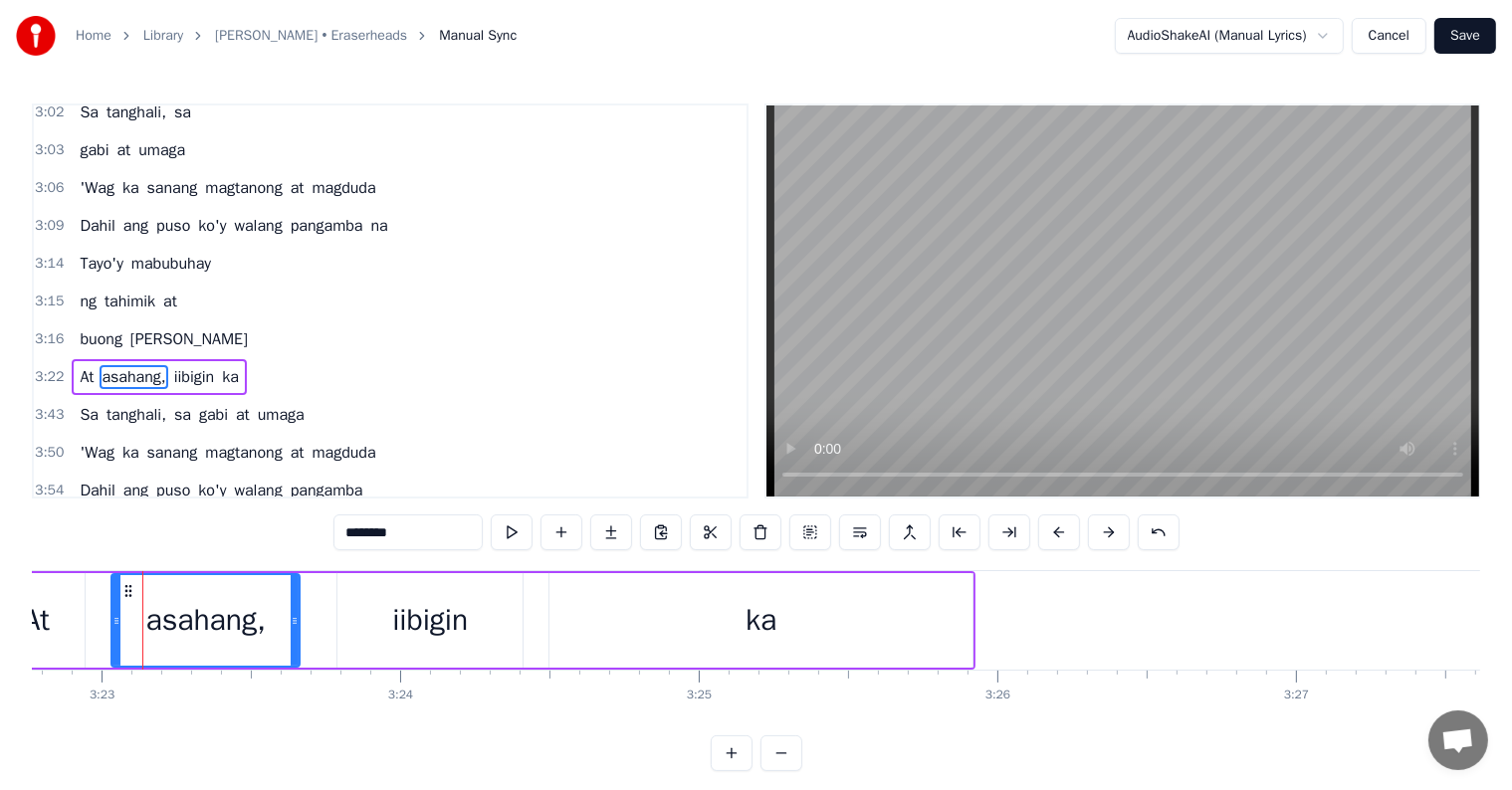 drag, startPoint x: 101, startPoint y: 617, endPoint x: 116, endPoint y: 618, distance: 15.0333 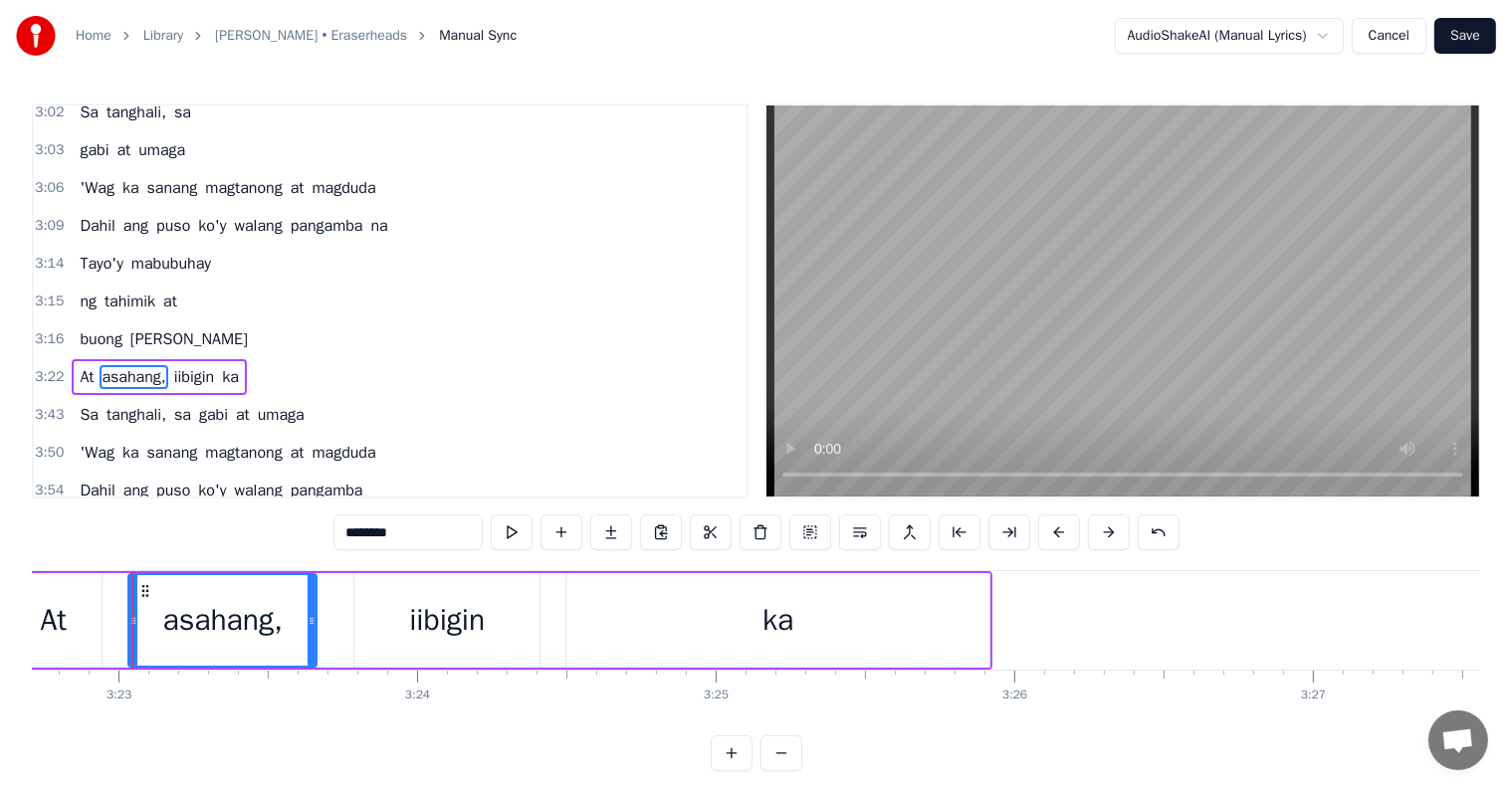 scroll, scrollTop: 0, scrollLeft: 60103, axis: horizontal 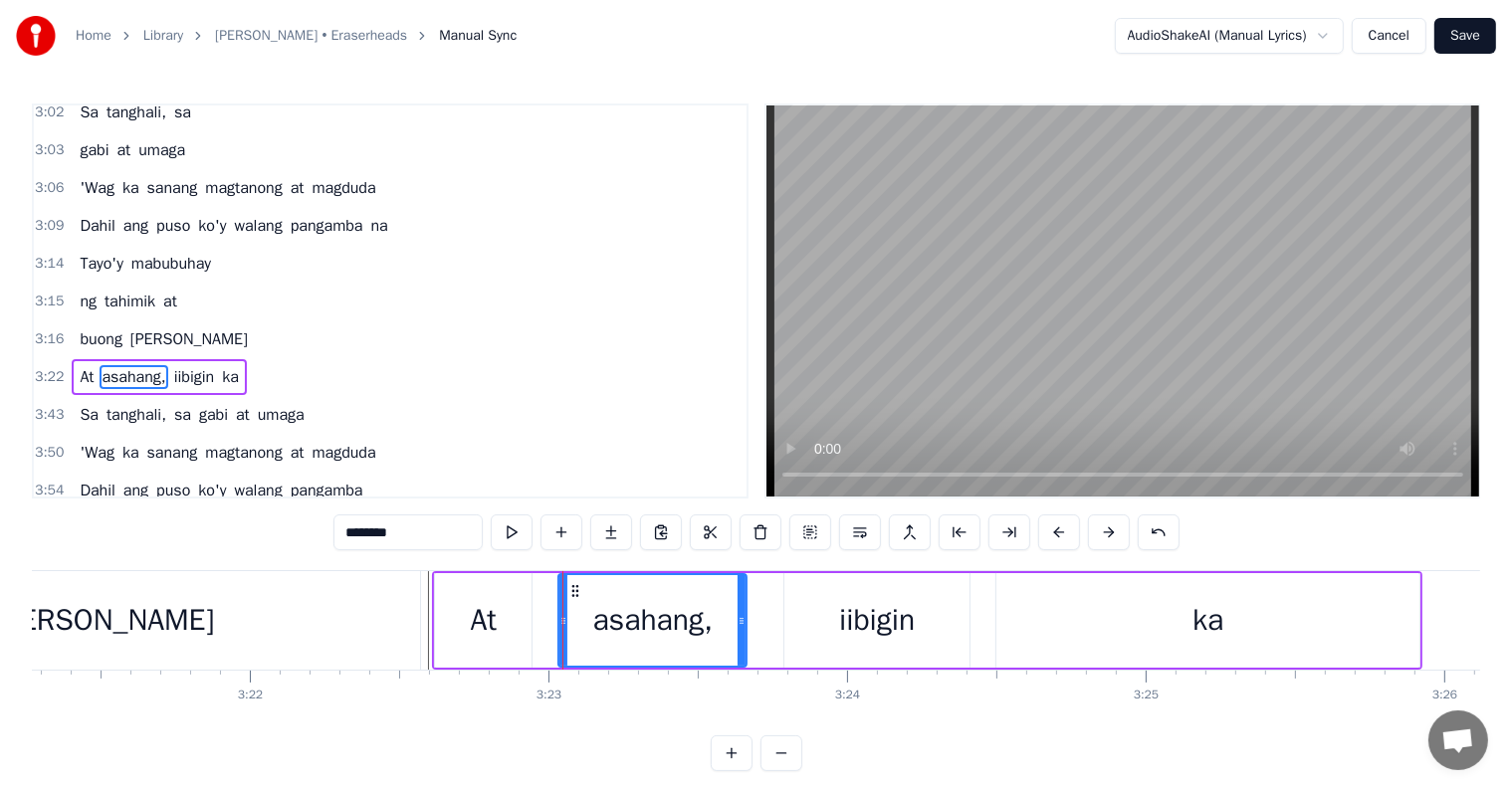 click at bounding box center [-20300, 620] 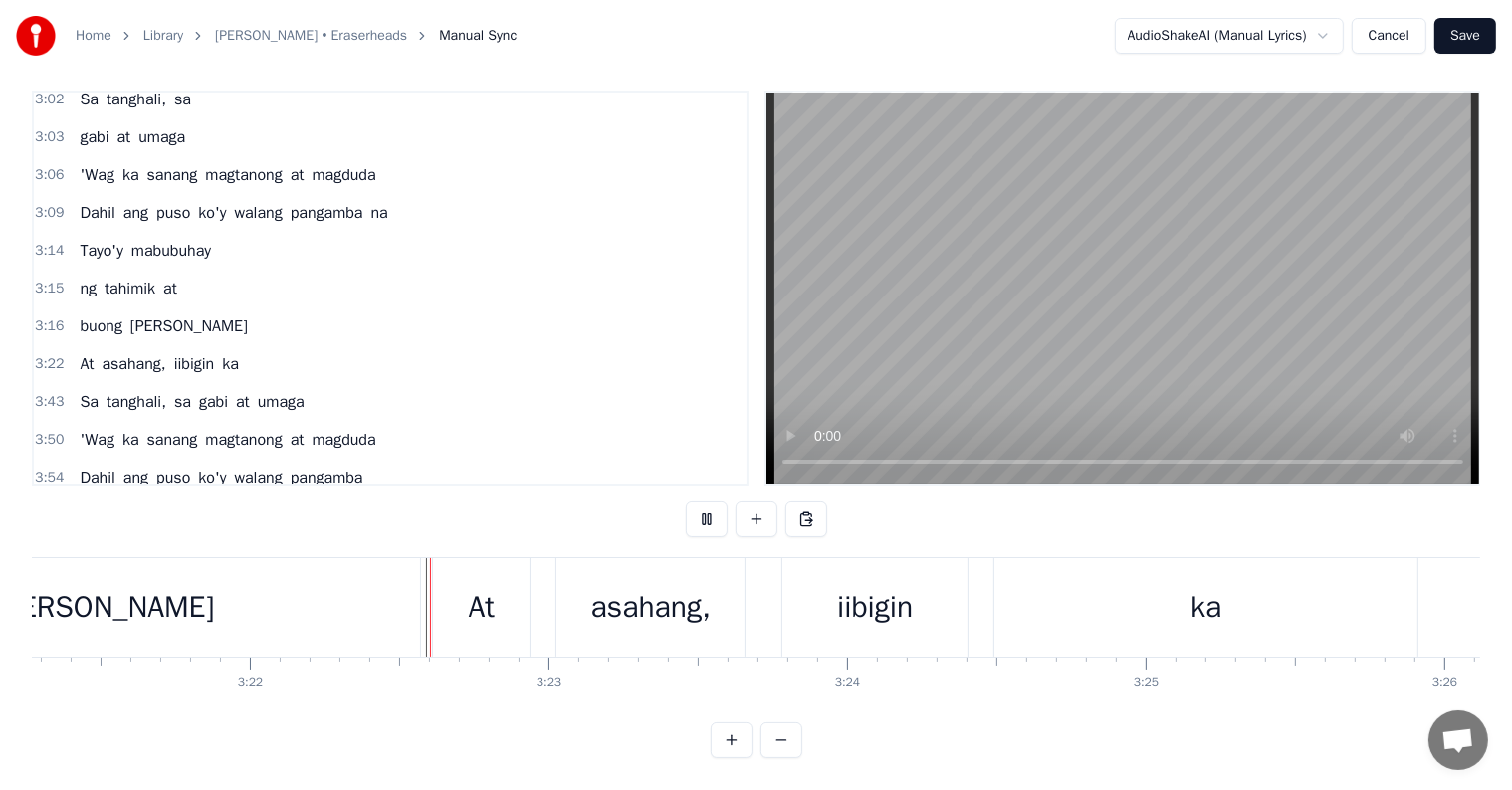scroll, scrollTop: 30, scrollLeft: 0, axis: vertical 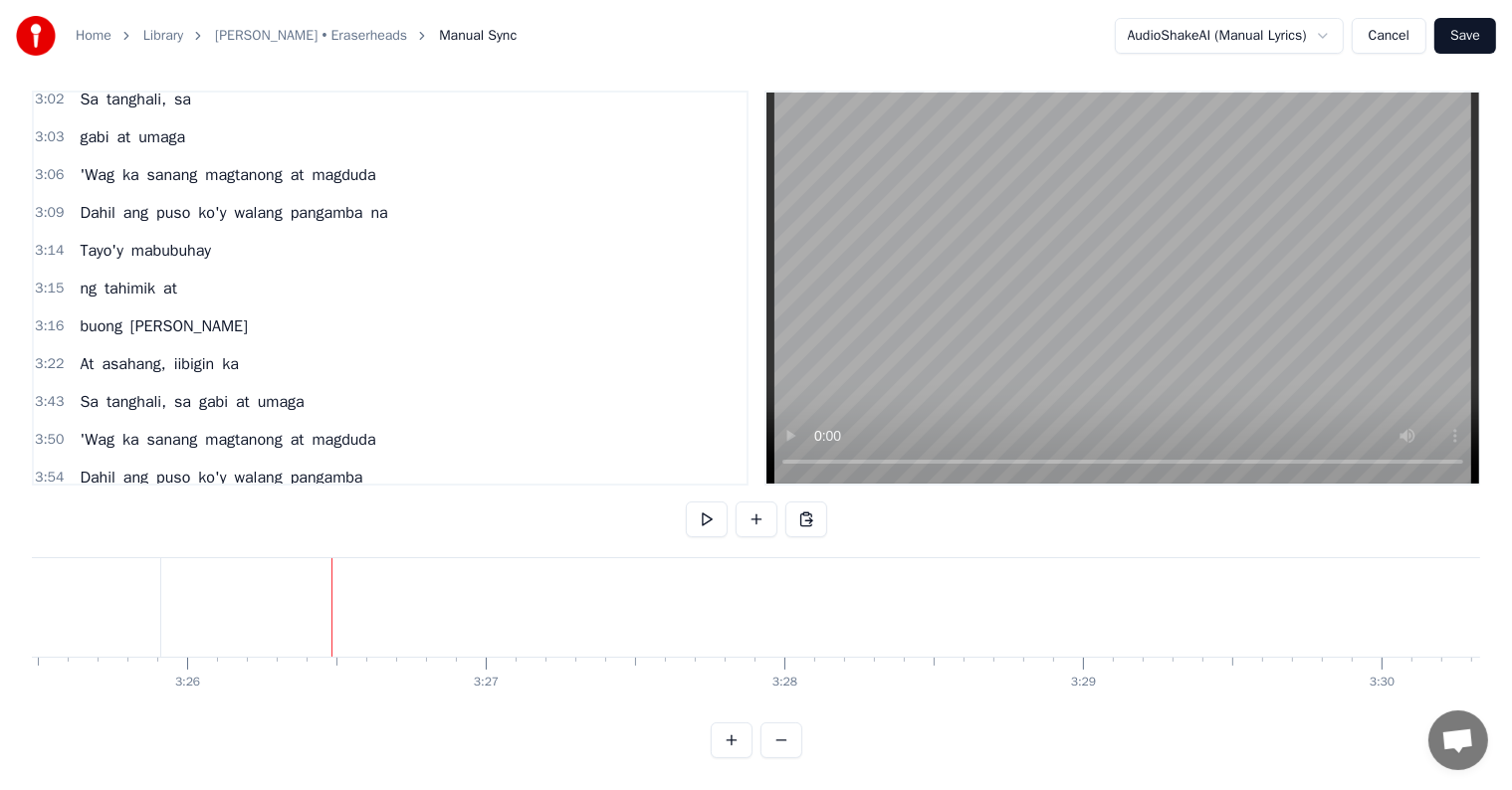 click on "ka" at bounding box center (-52, 607) 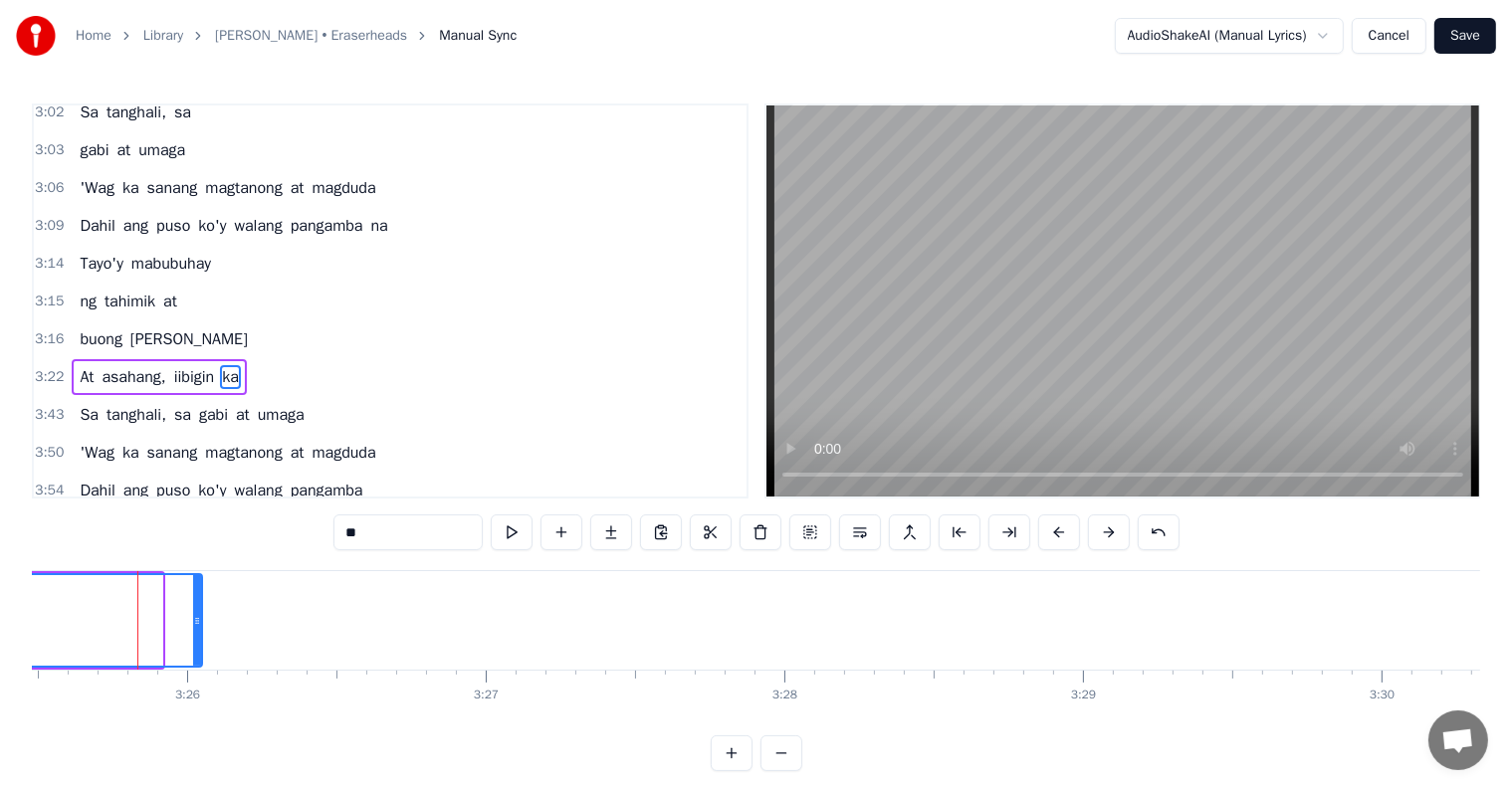 drag, startPoint x: 159, startPoint y: 604, endPoint x: 199, endPoint y: 609, distance: 40.311289 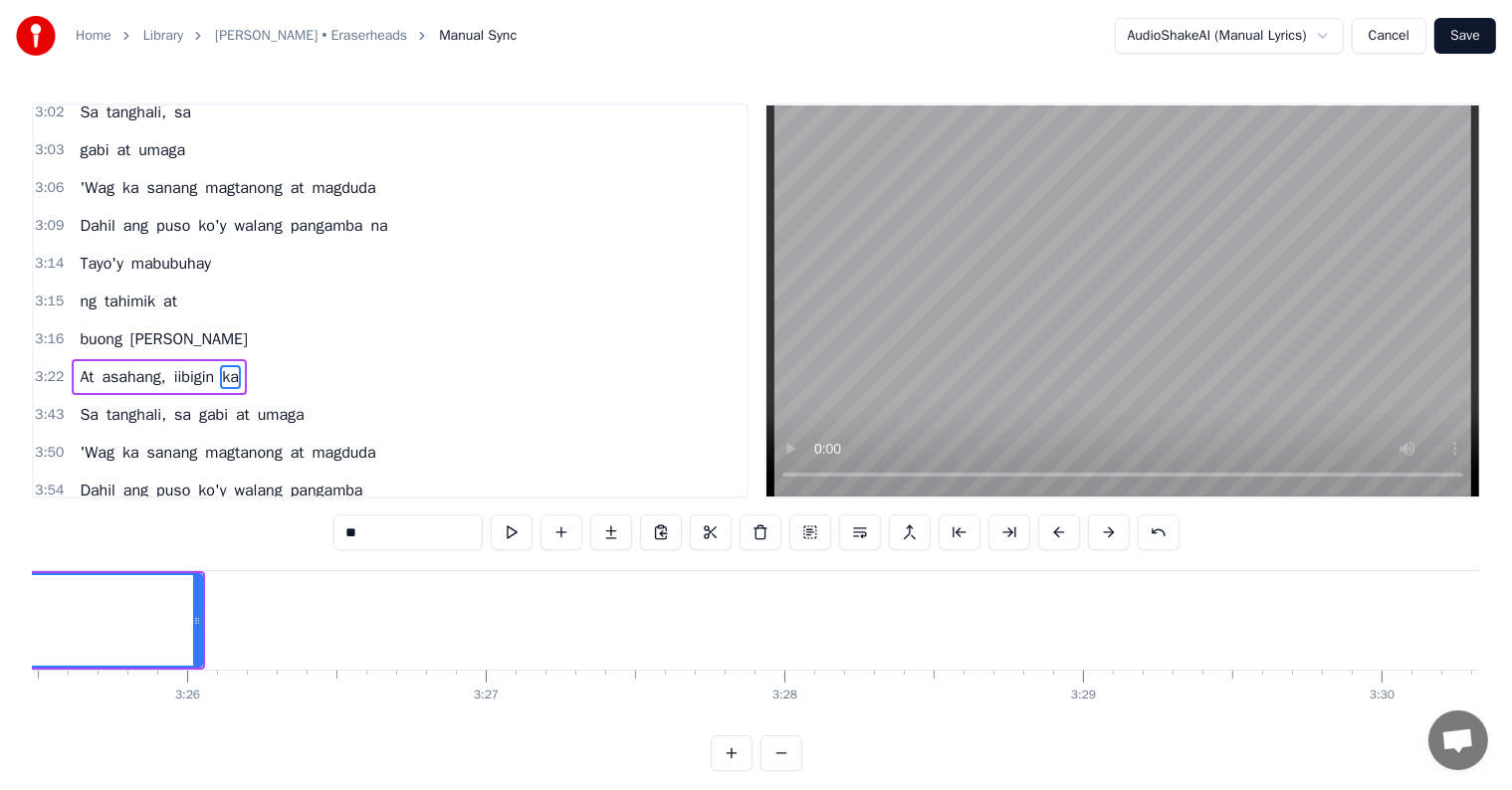 click on "ka" at bounding box center [-30, 620] 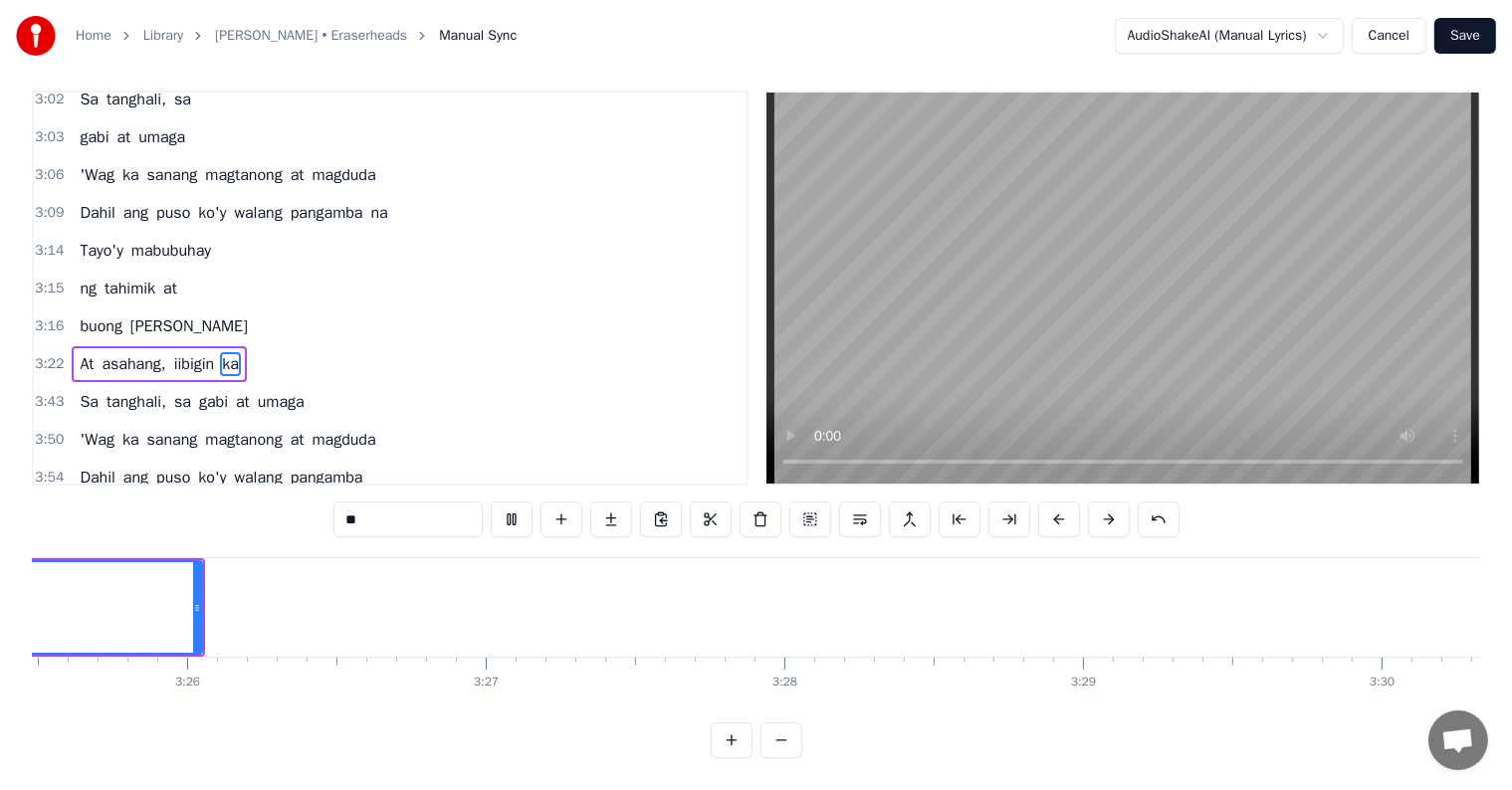 scroll, scrollTop: 30, scrollLeft: 0, axis: vertical 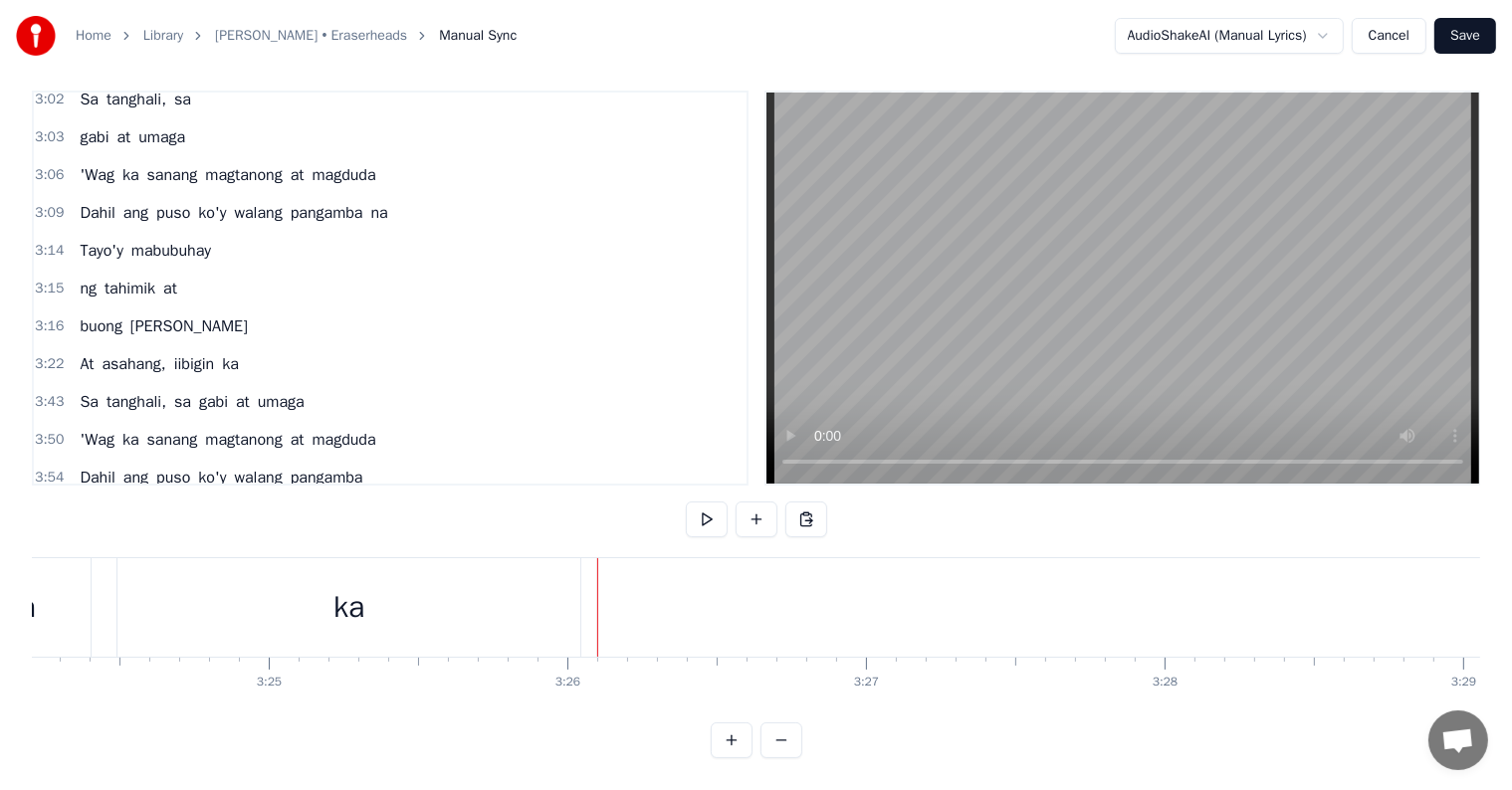 click on "Sa" at bounding box center (89, 402) 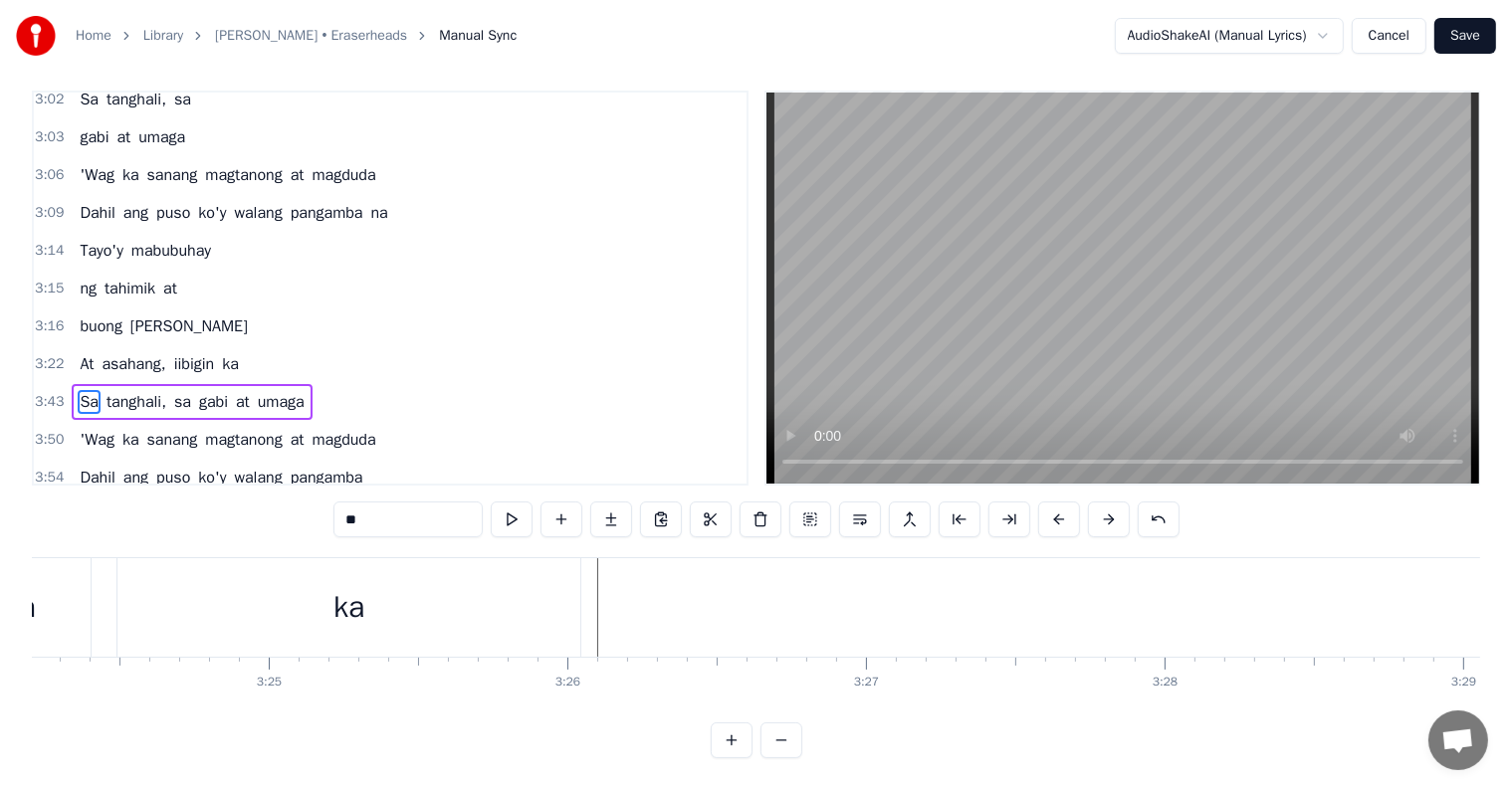 scroll, scrollTop: 0, scrollLeft: 0, axis: both 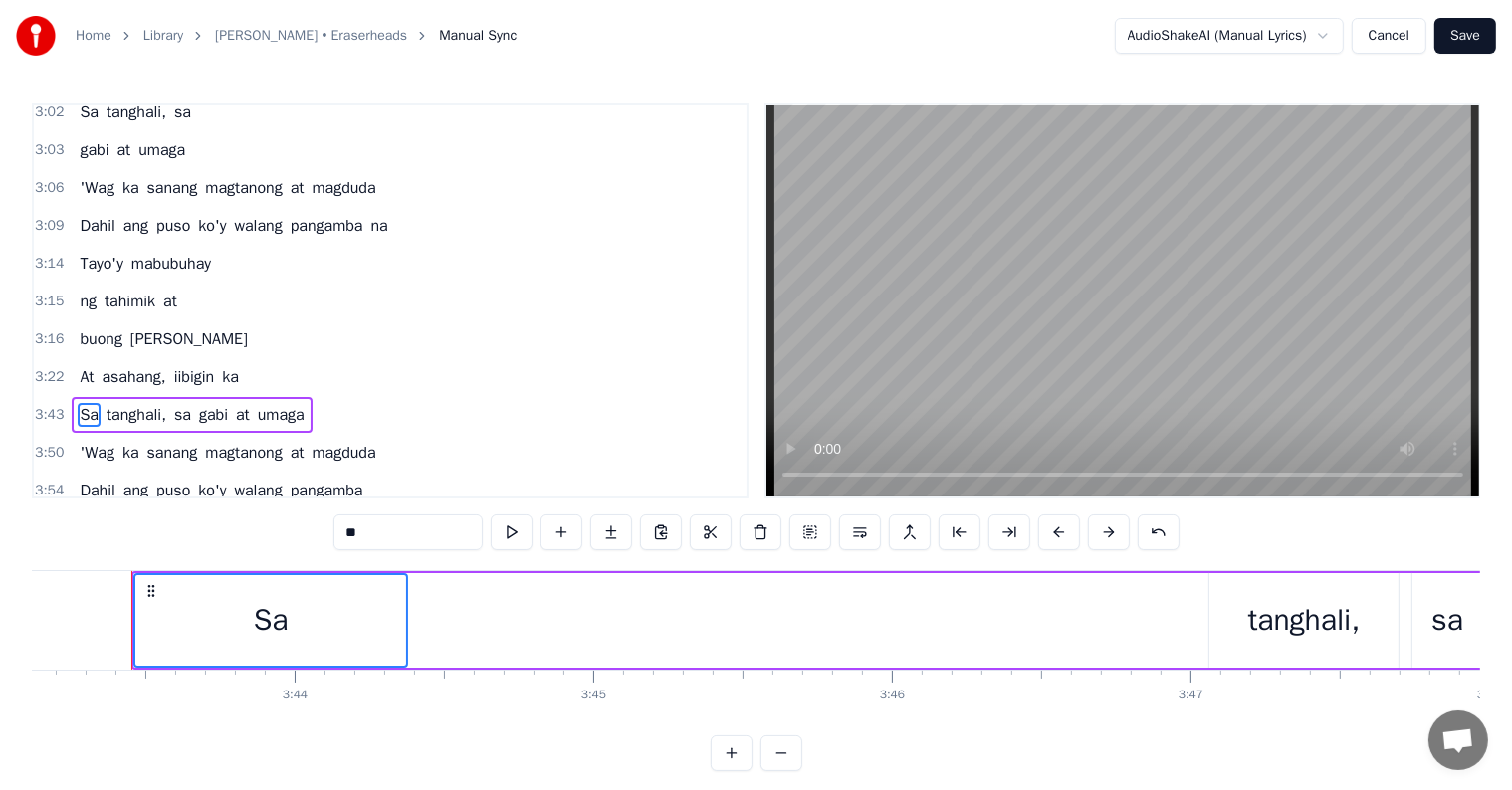 click on "'Wag" at bounding box center [97, 453] 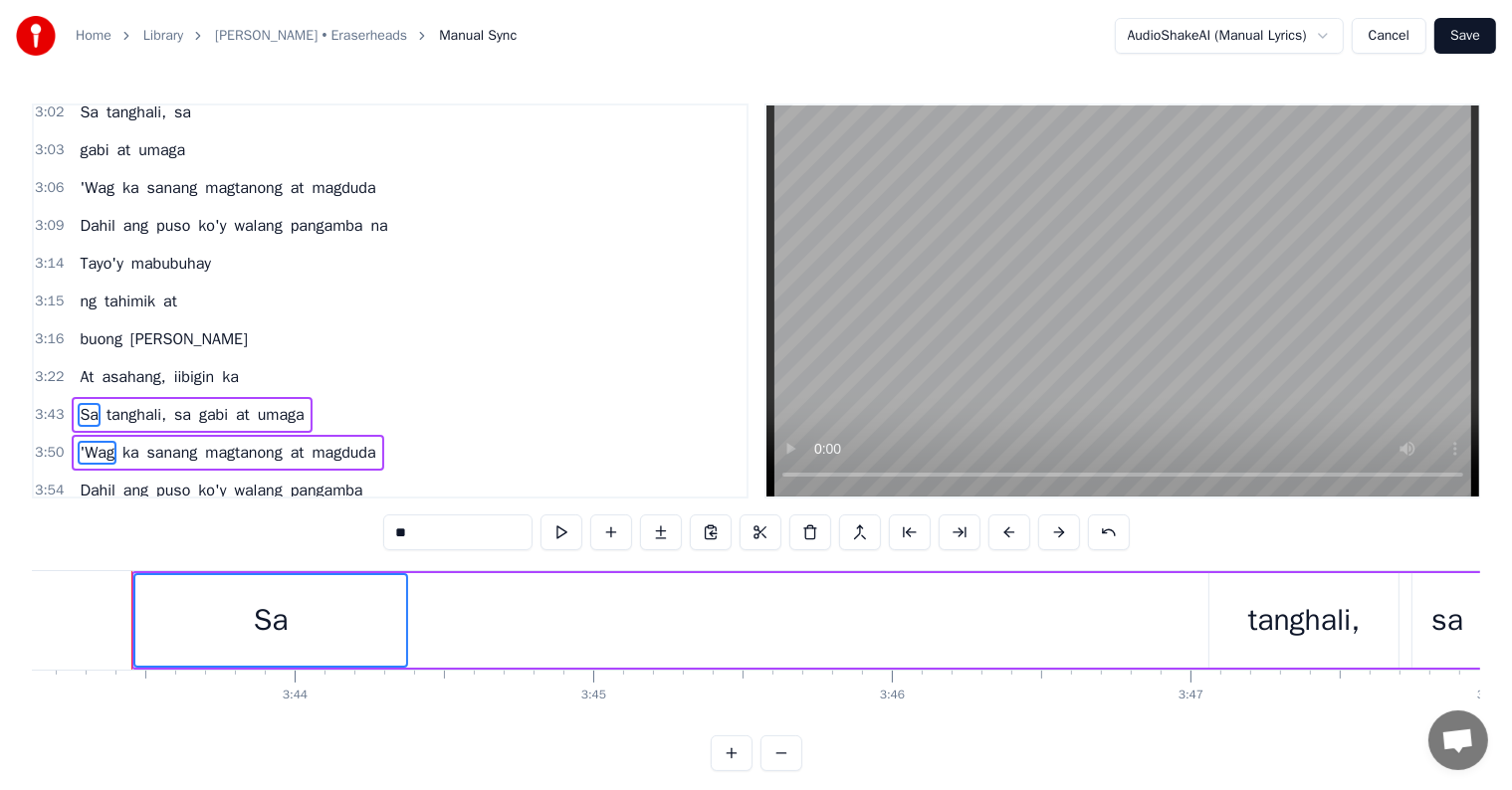 click on "Dahil" at bounding box center (97, 491) 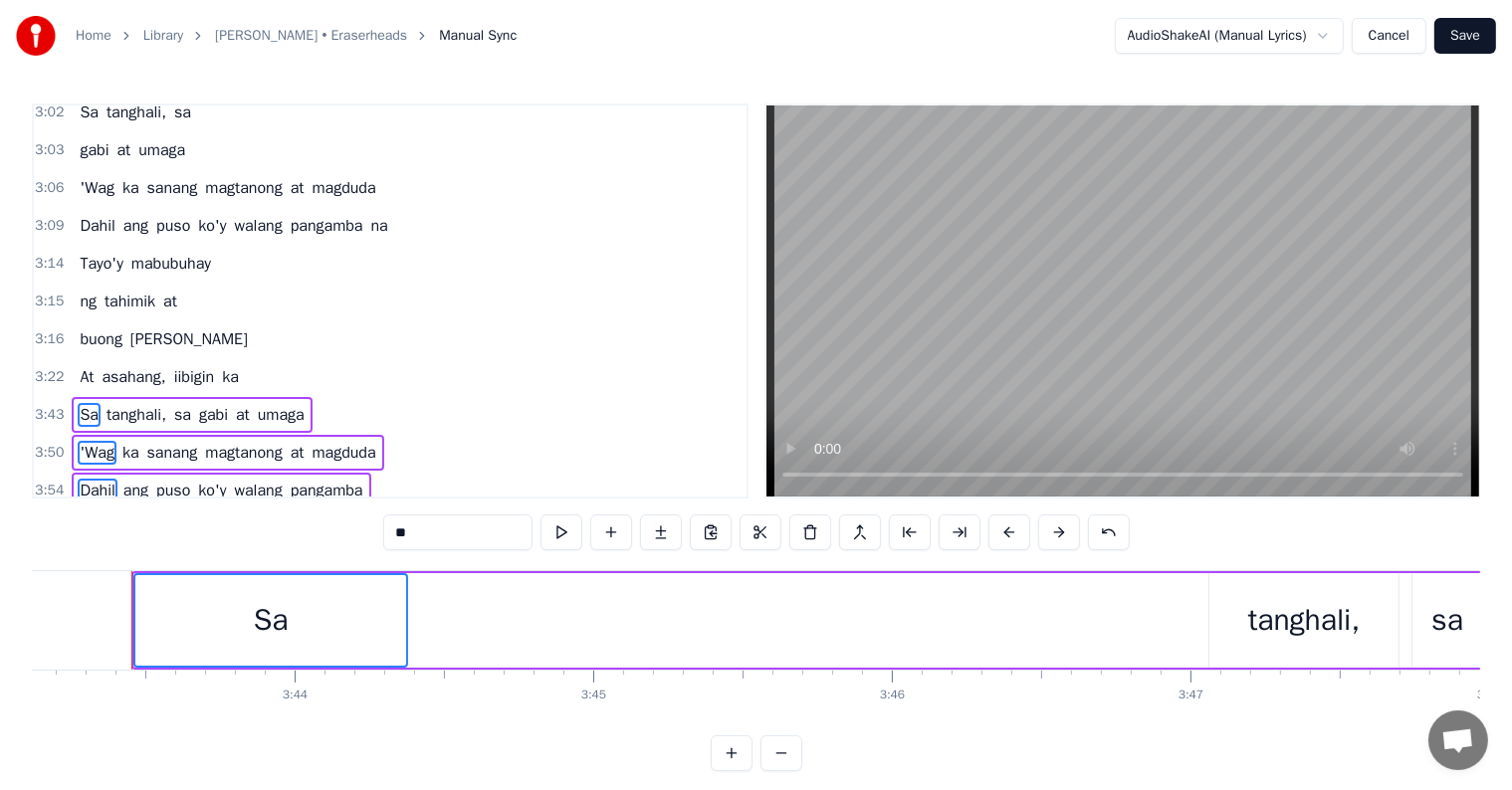 click on "Tayo'y" at bounding box center (101, 528) 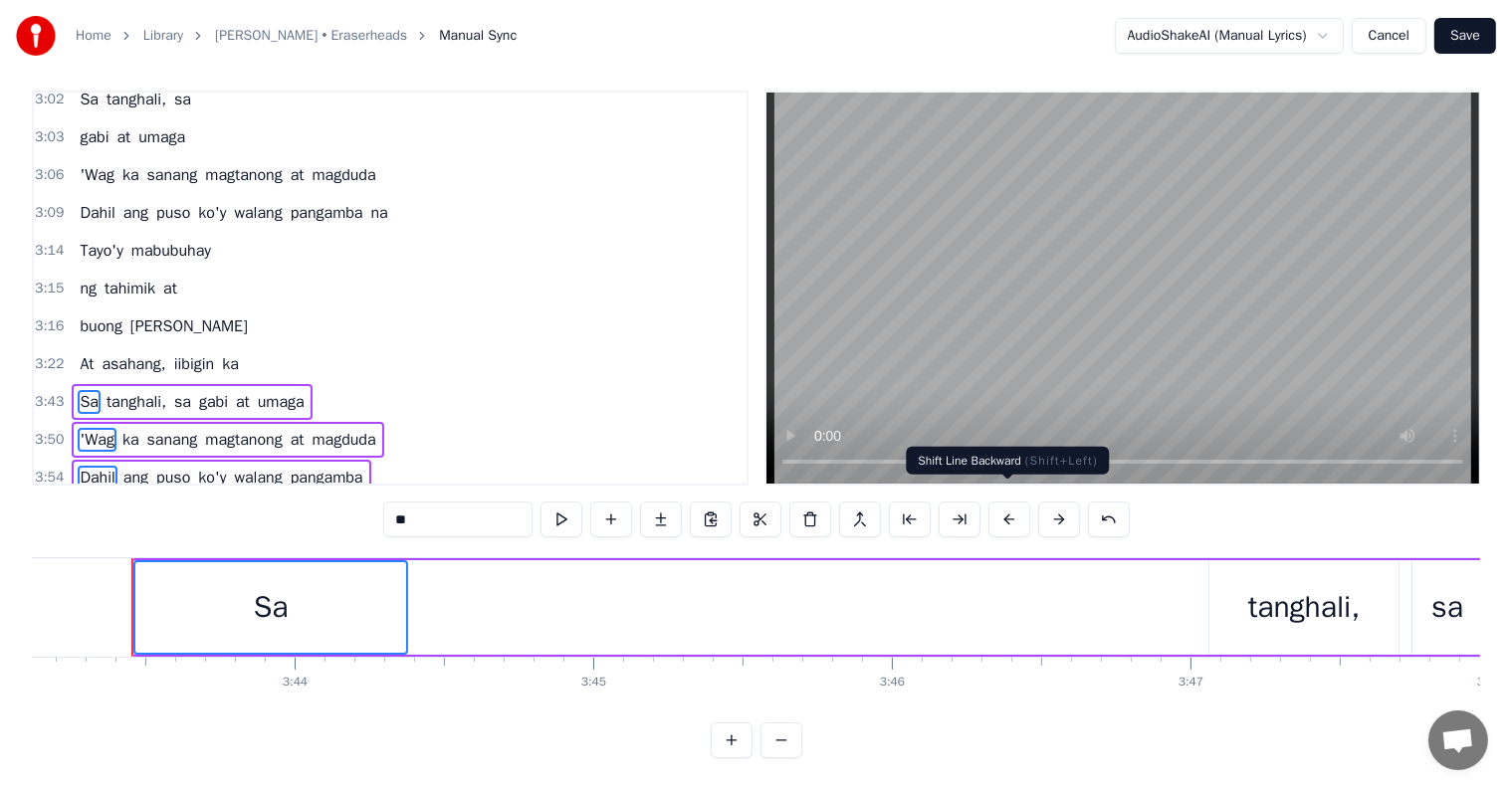 click at bounding box center (1009, 519) 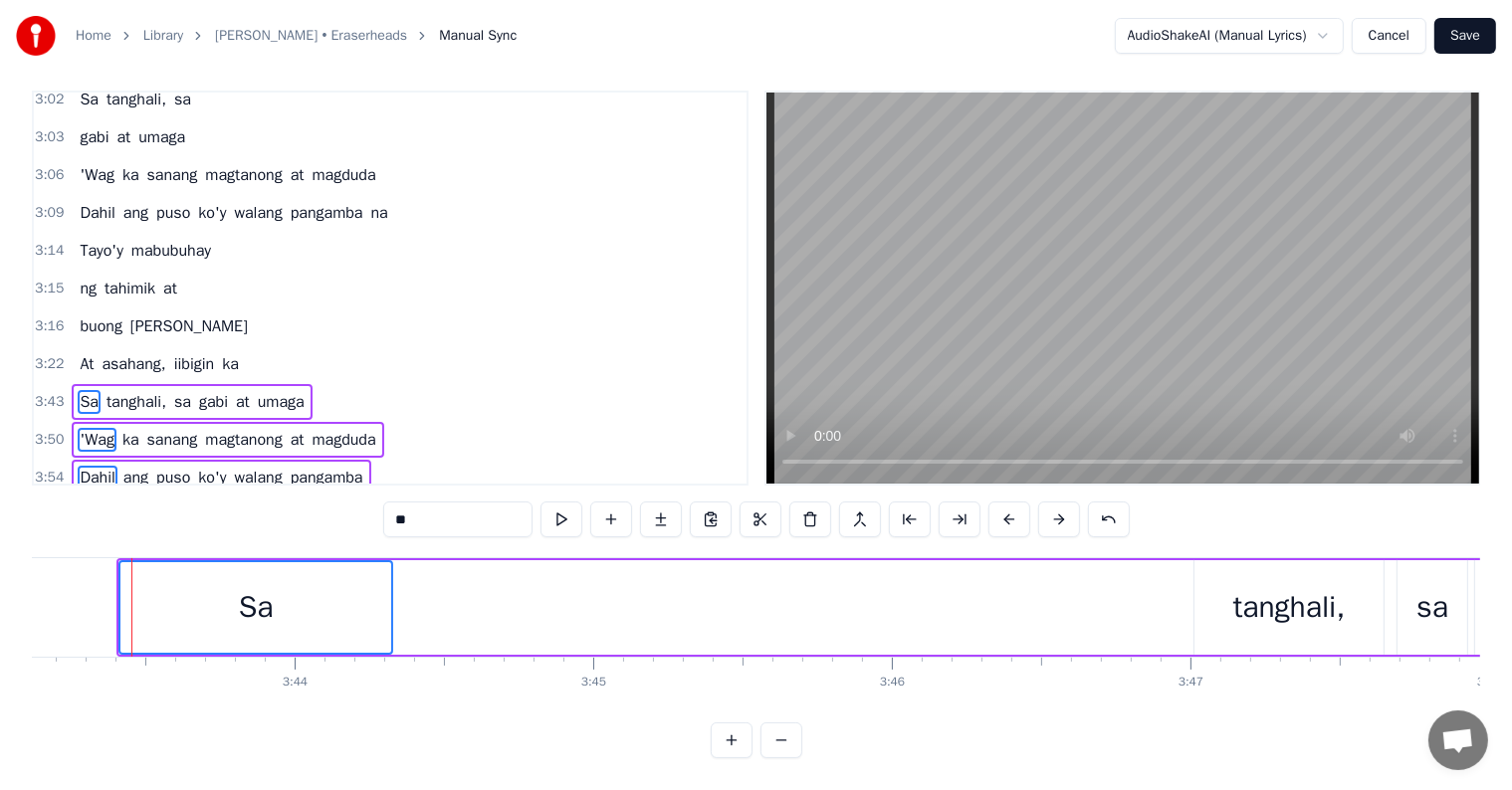 click at bounding box center [1009, 519] 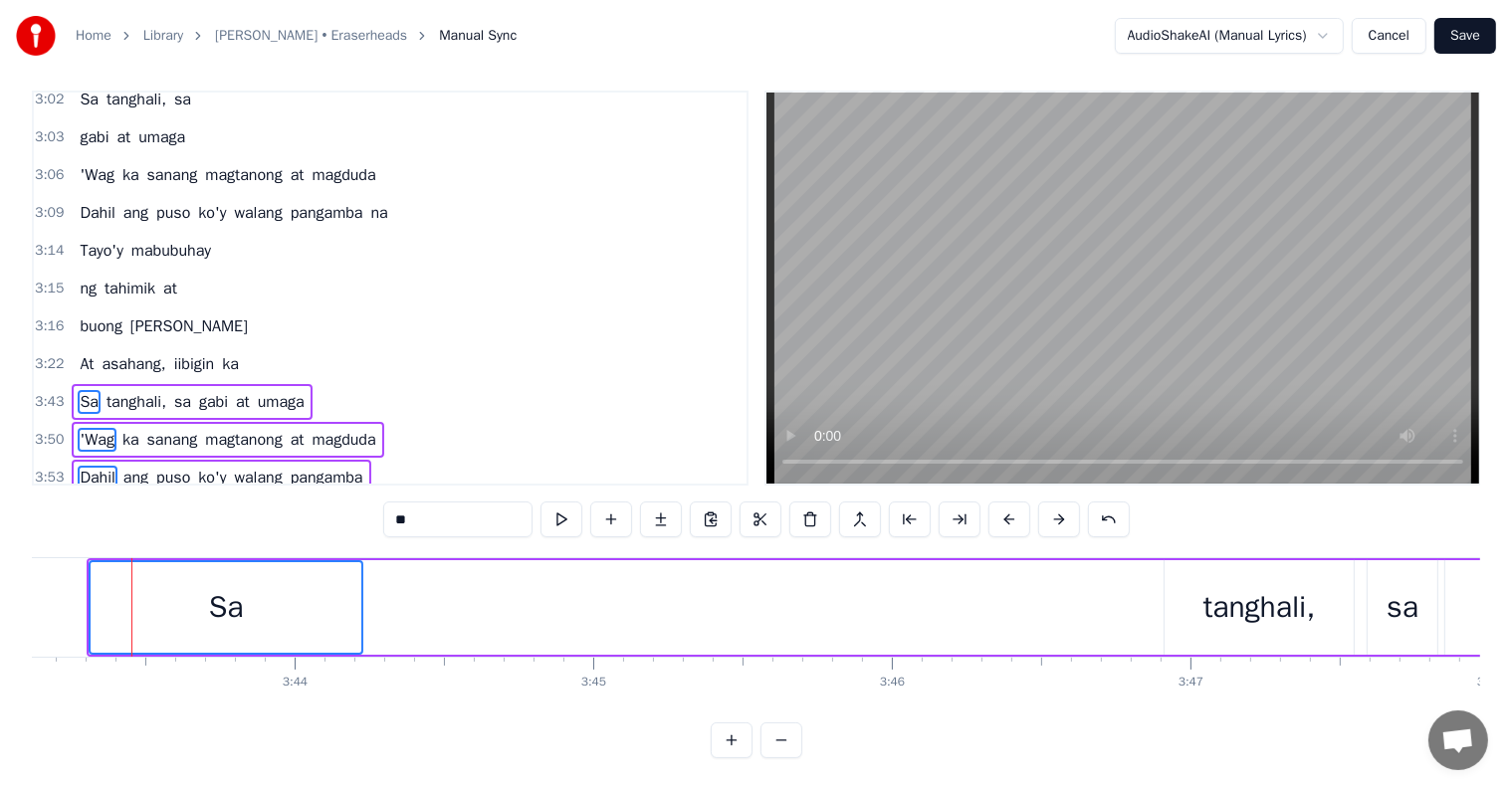 click at bounding box center [1009, 519] 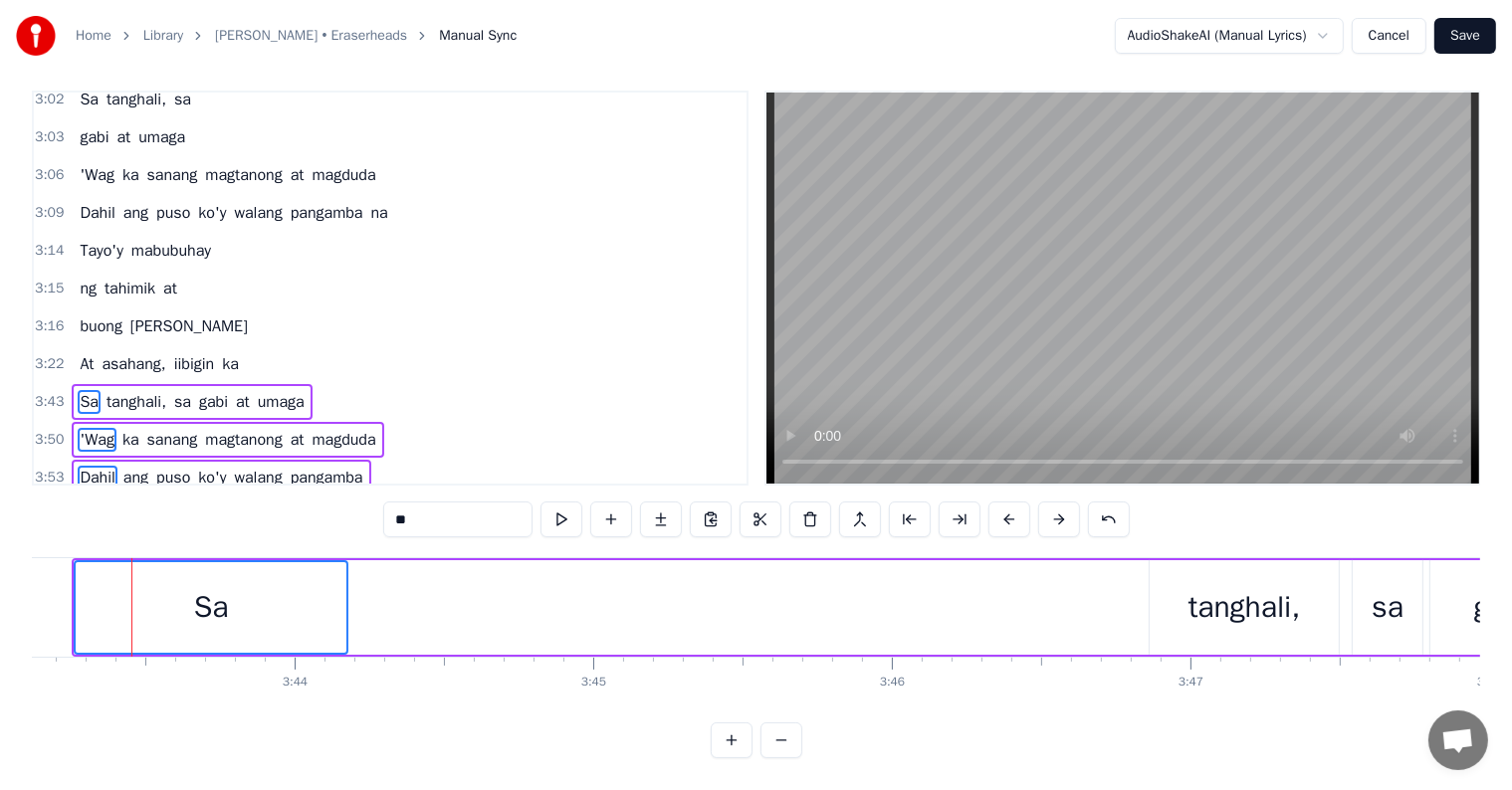 click at bounding box center (1009, 519) 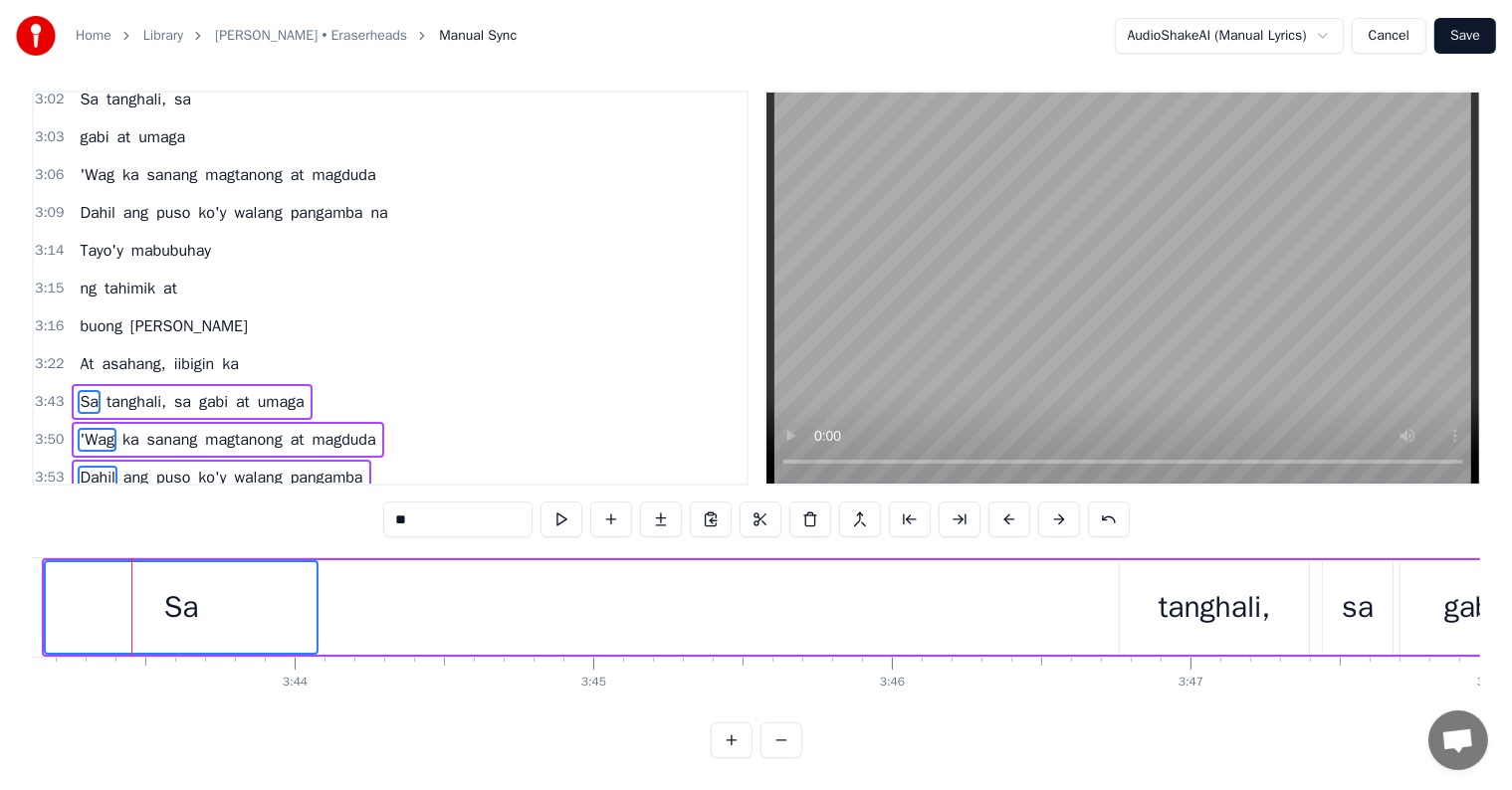 click at bounding box center (1009, 519) 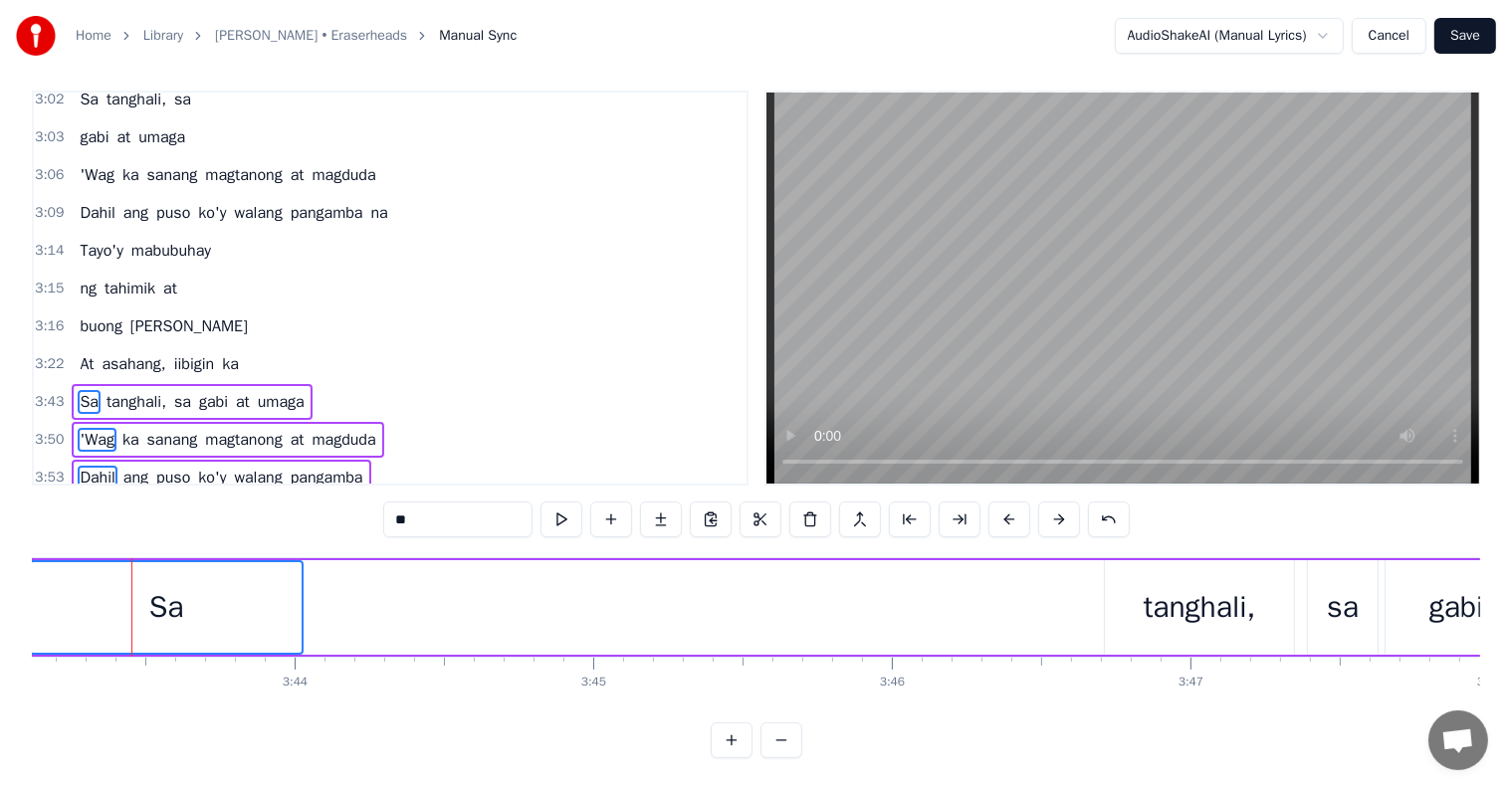 click at bounding box center [1009, 519] 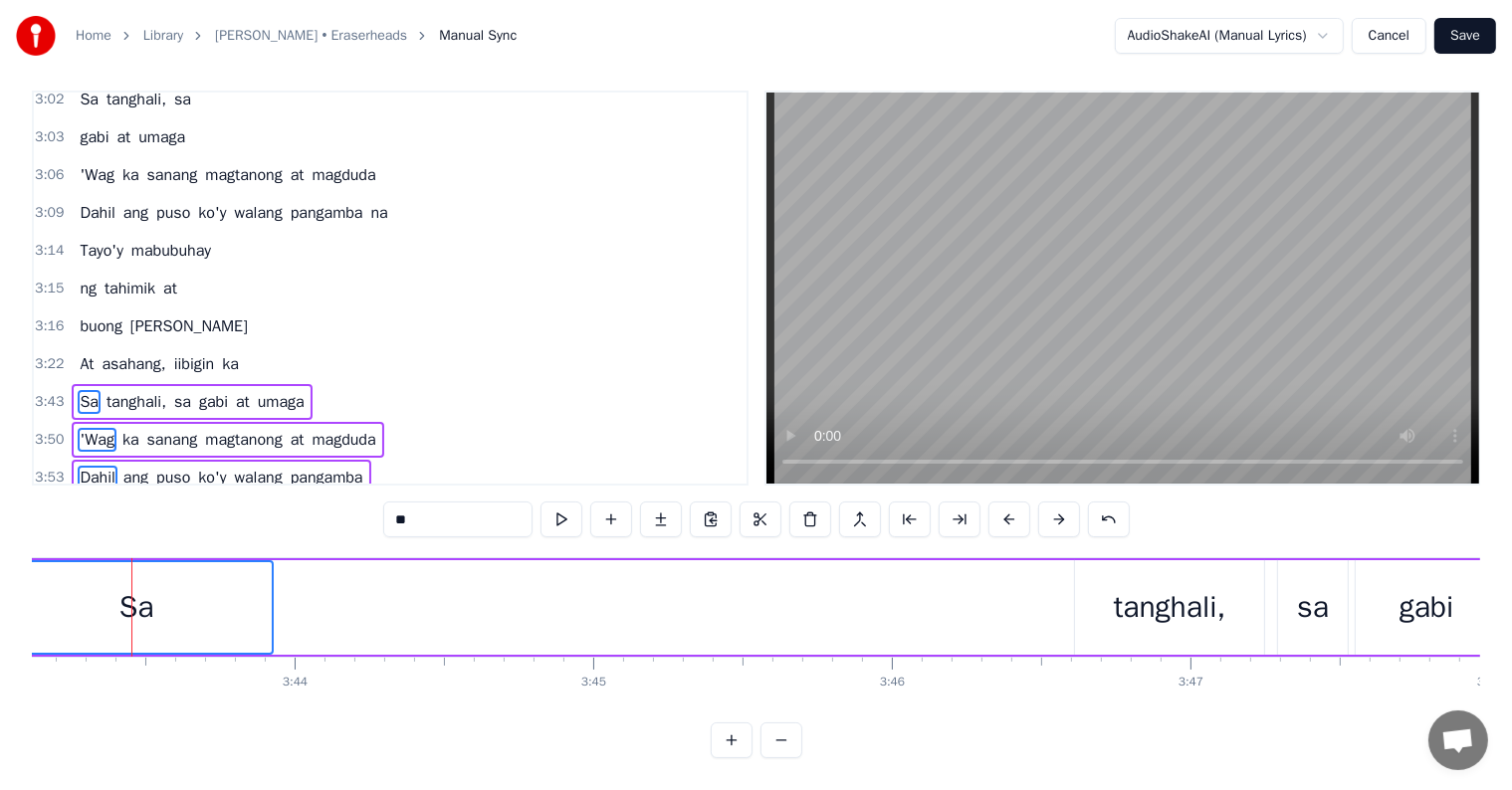 click at bounding box center (1009, 519) 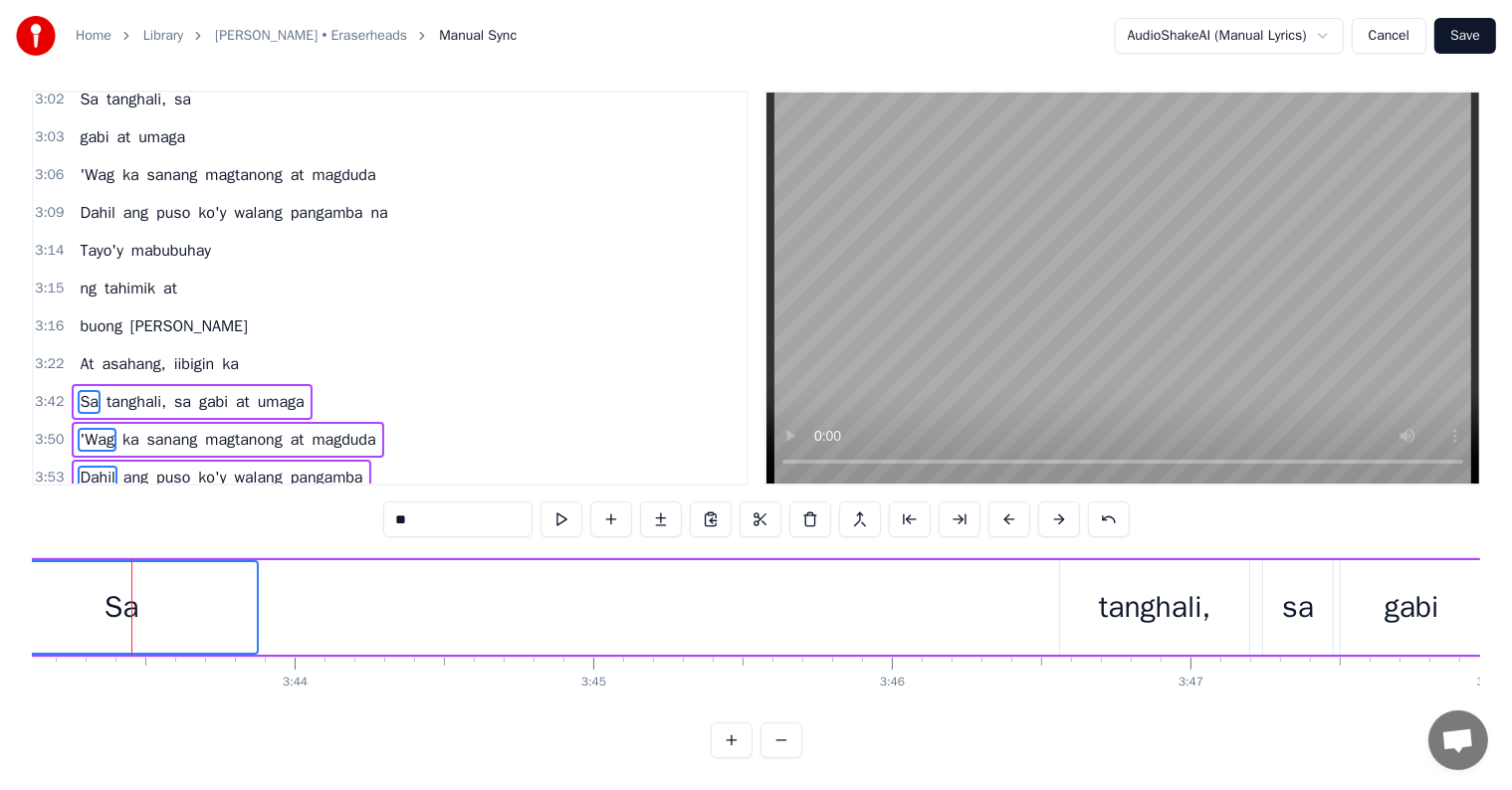 click at bounding box center [1009, 519] 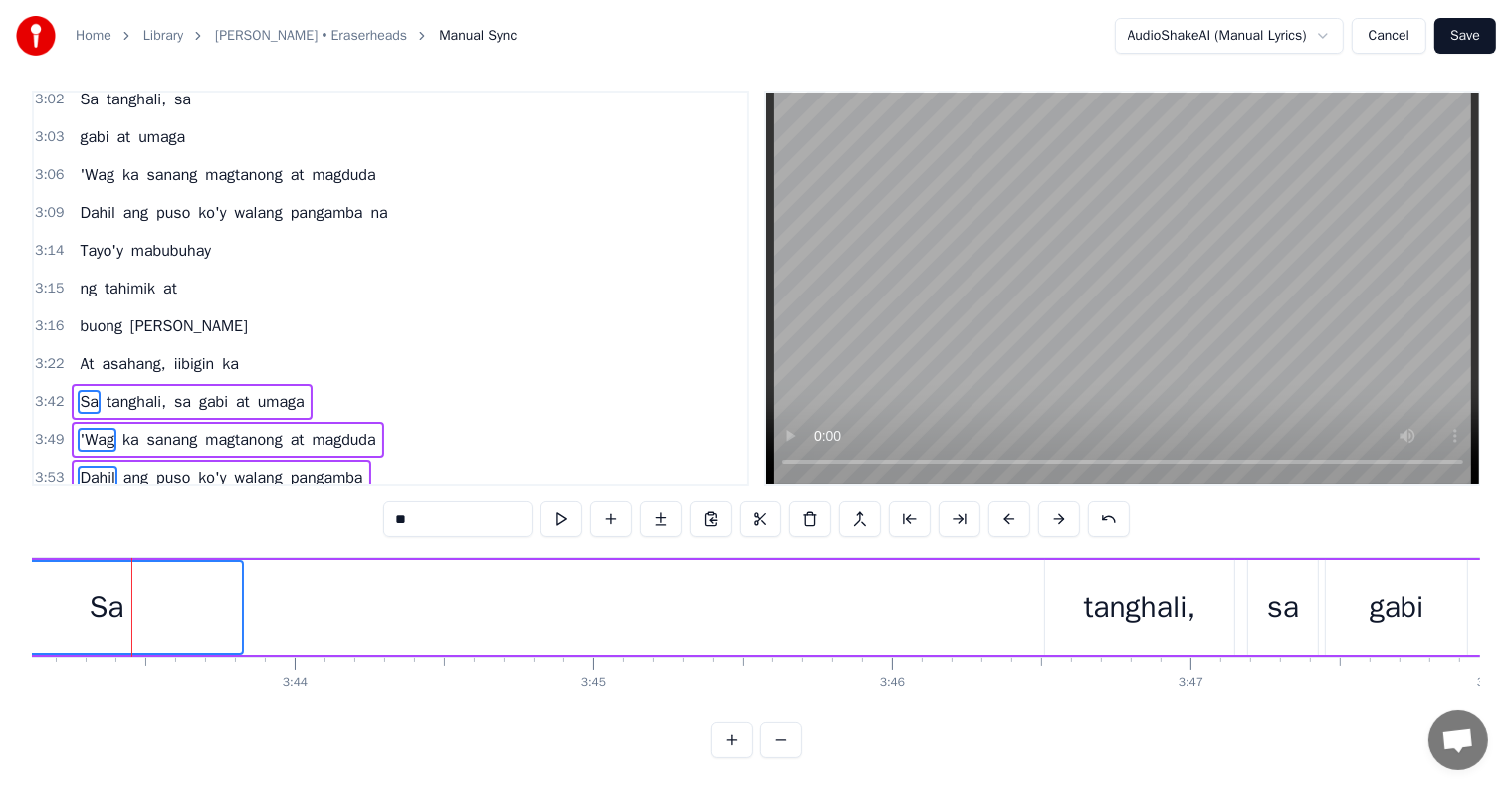 click at bounding box center [1009, 519] 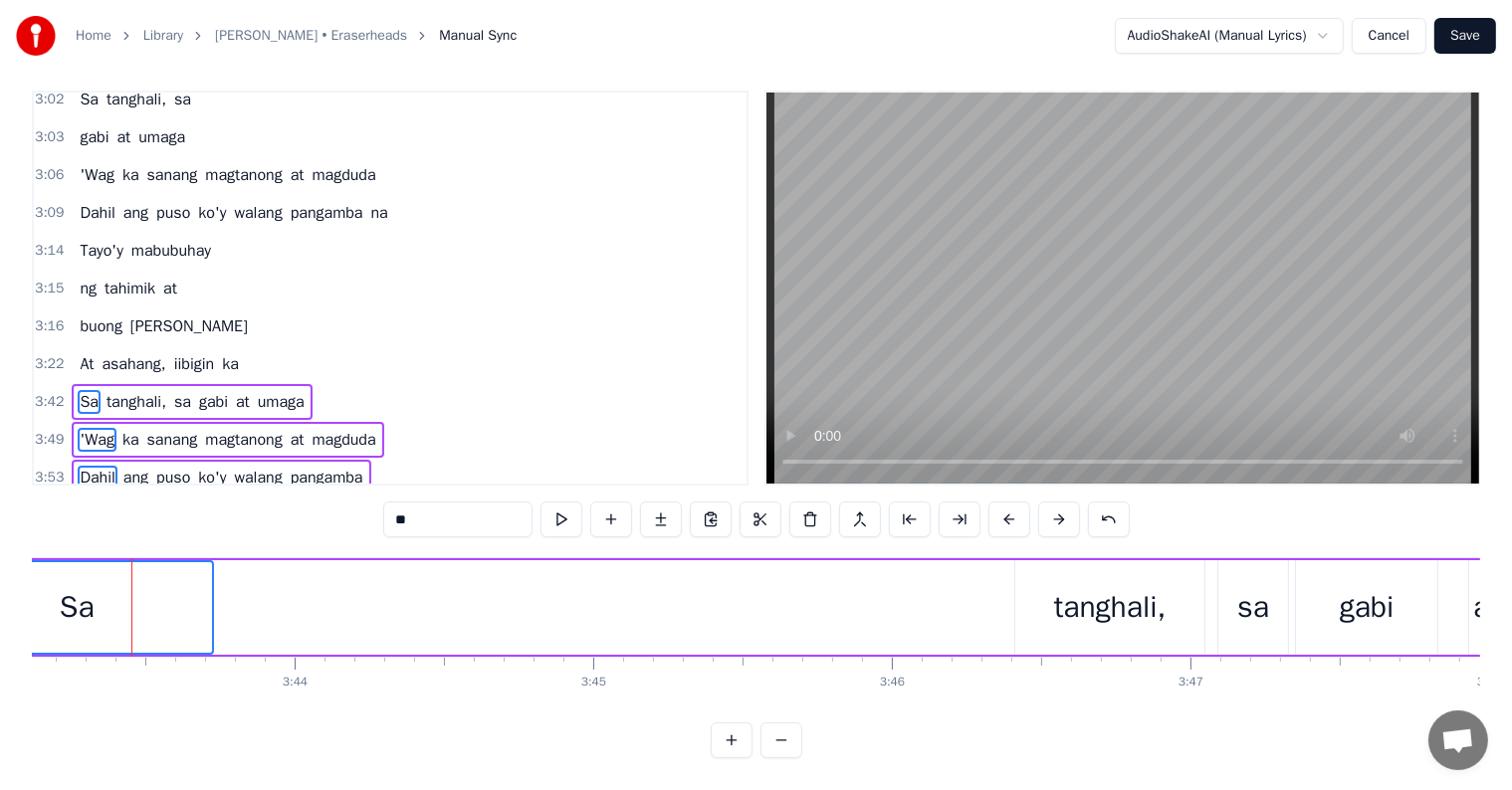 click at bounding box center [1009, 519] 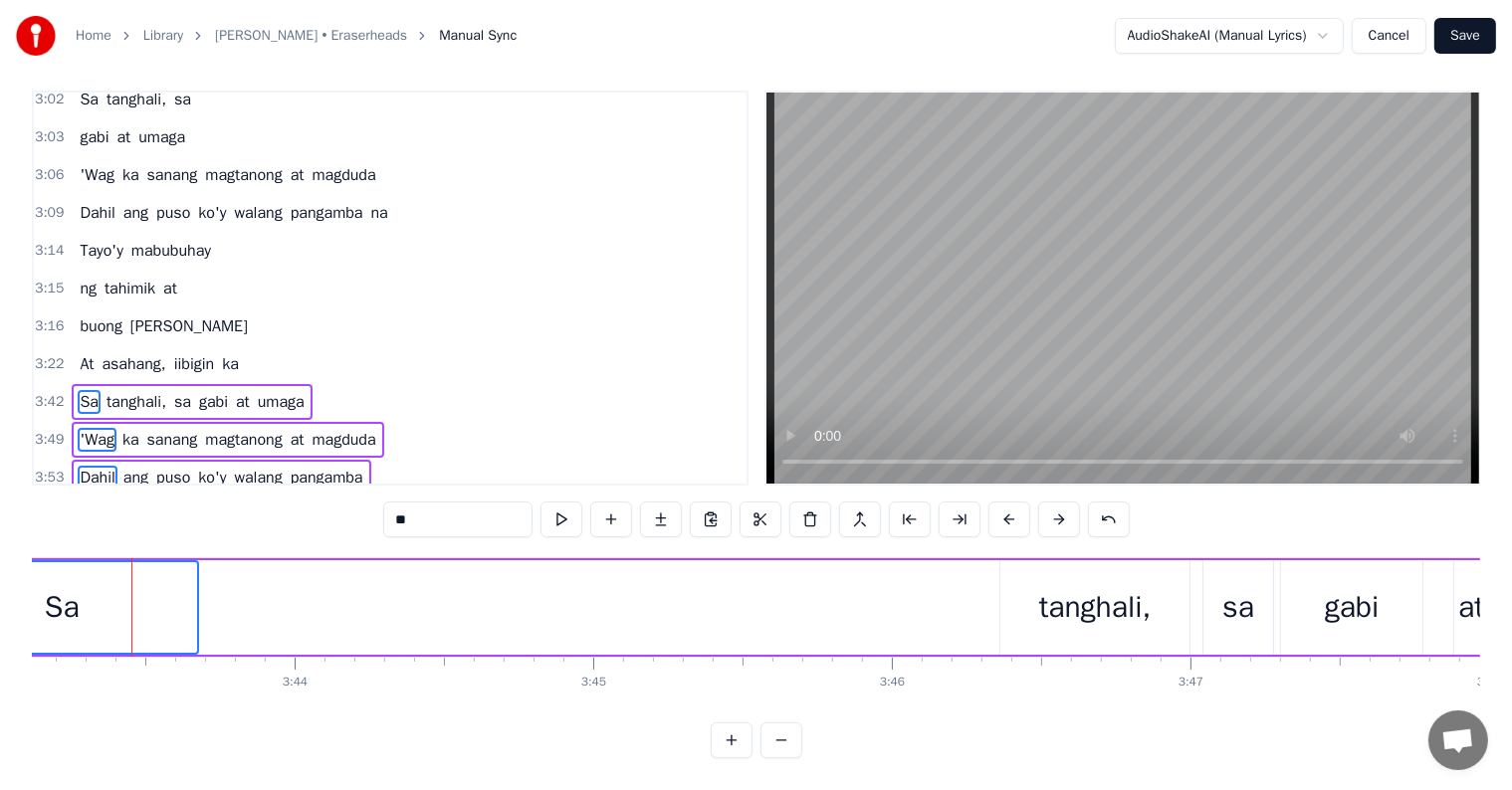 click at bounding box center (1009, 519) 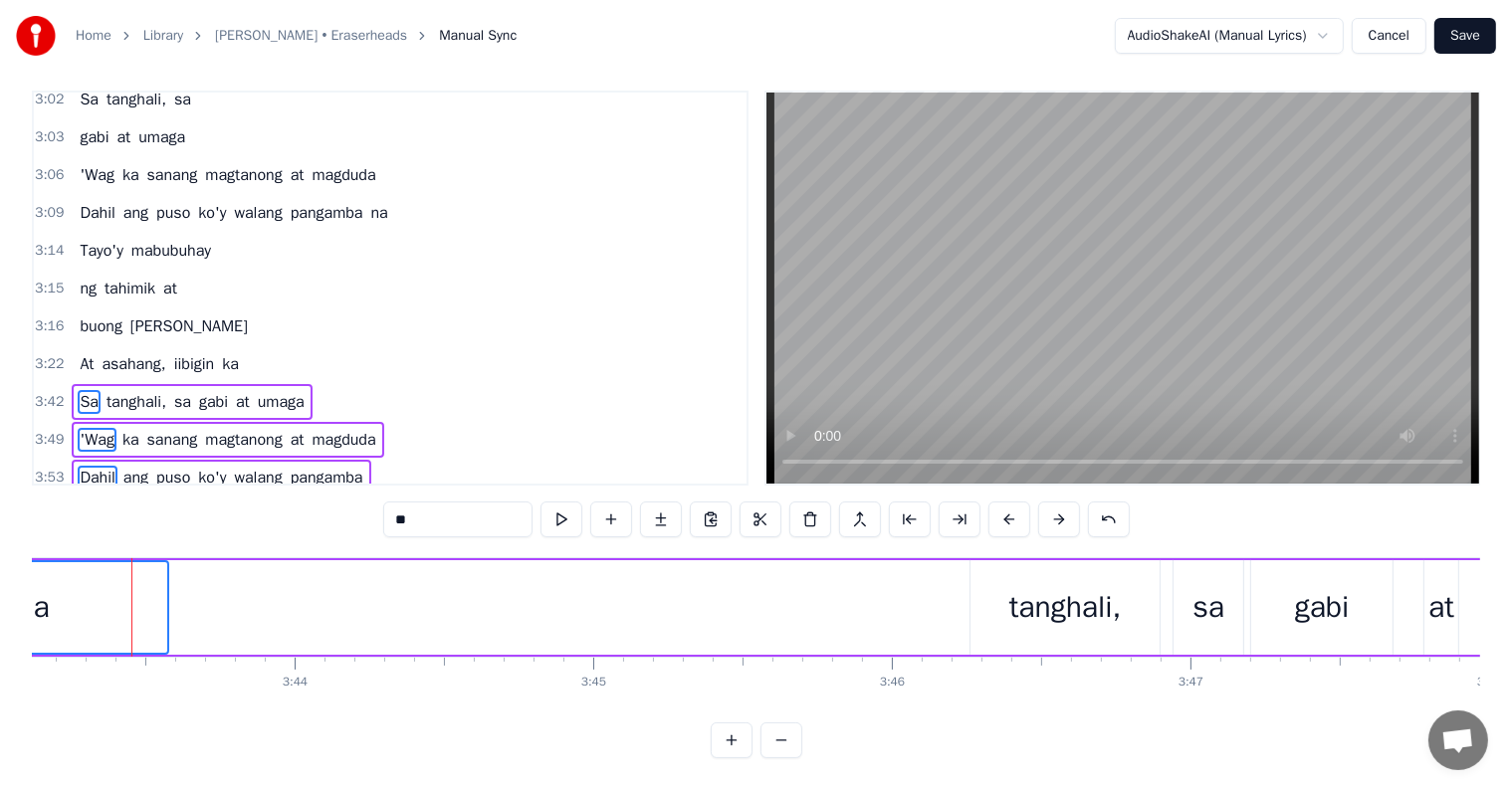 click at bounding box center [1009, 519] 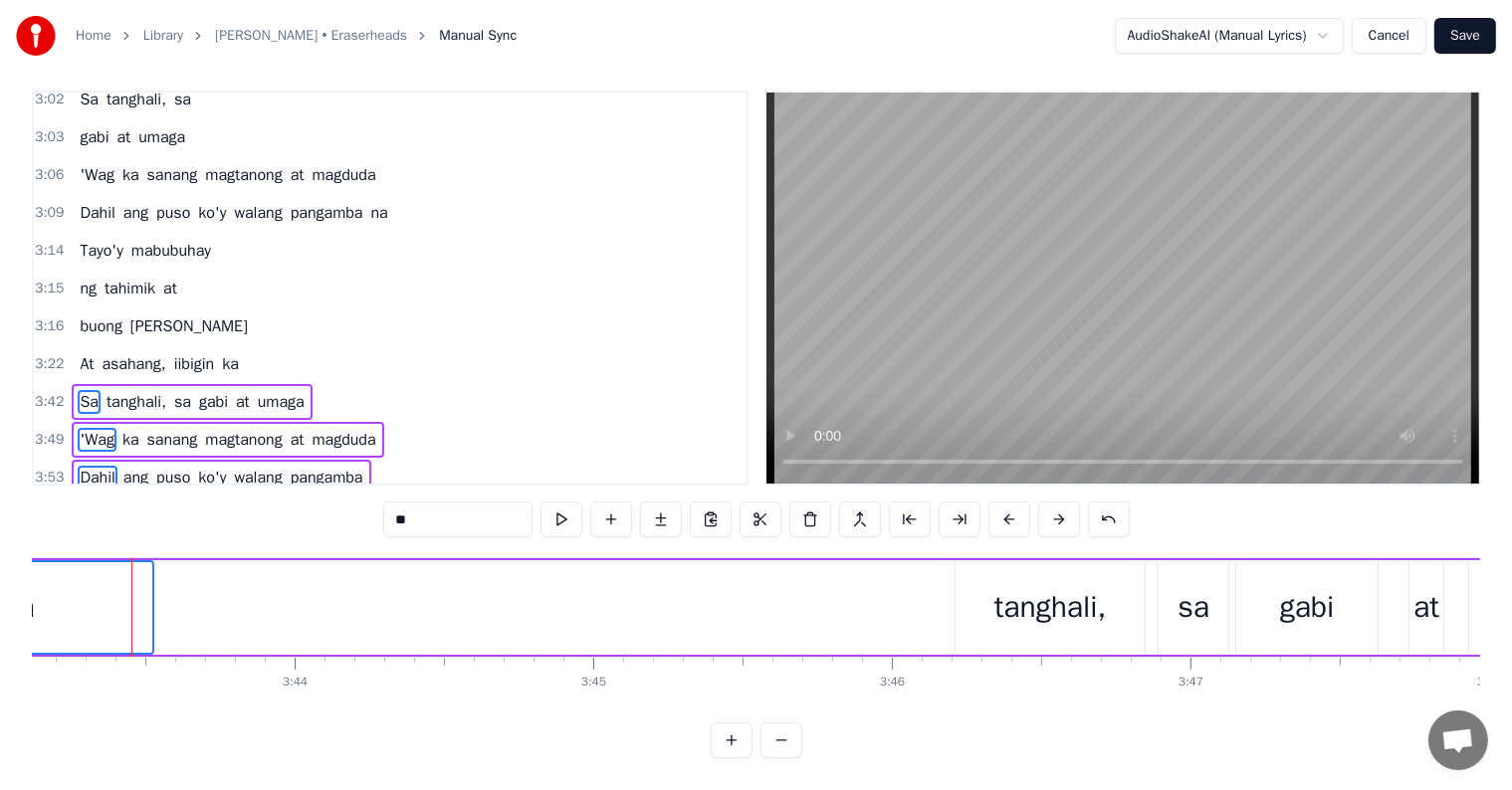 click at bounding box center (1009, 519) 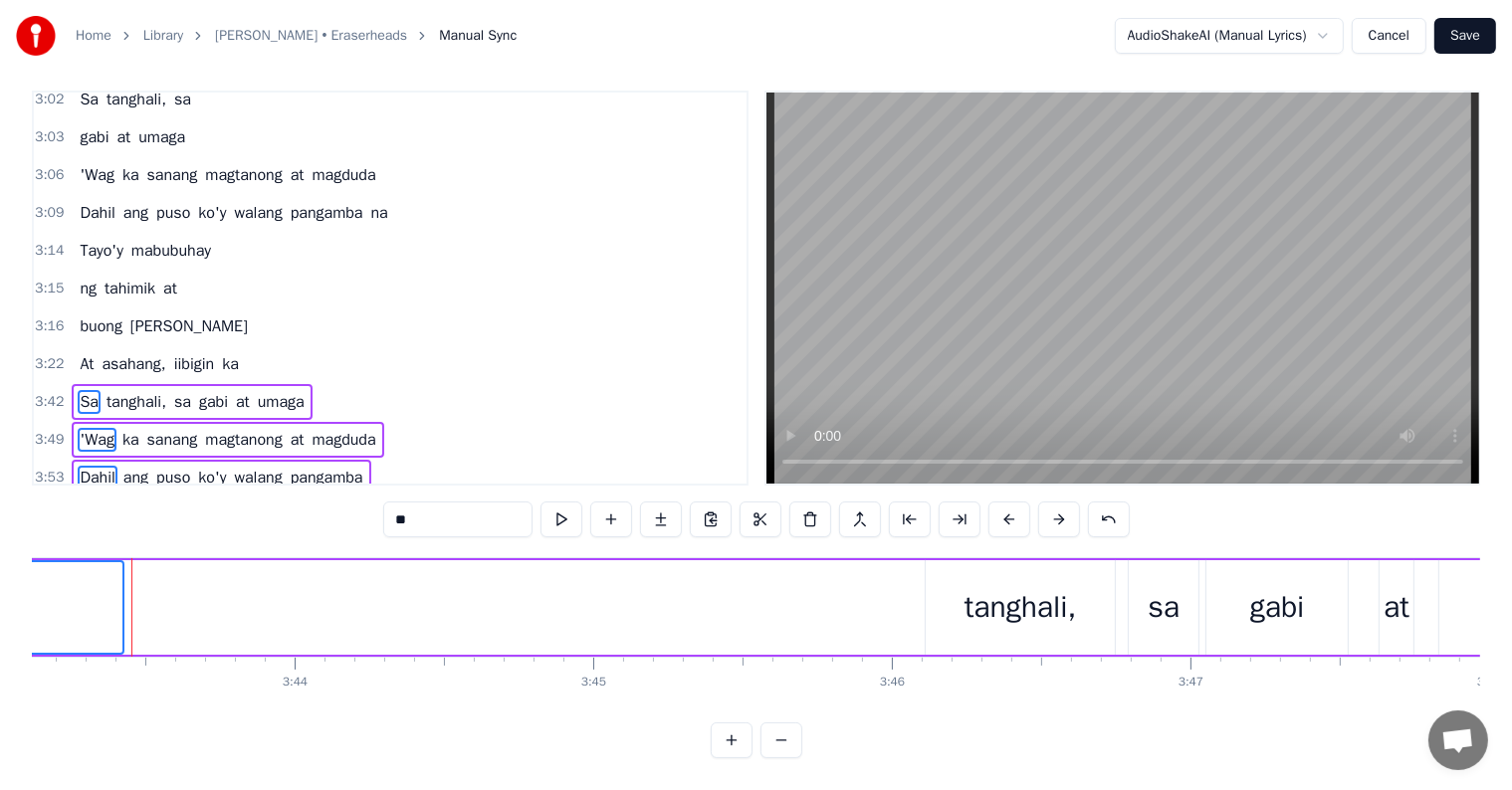 click at bounding box center [1009, 519] 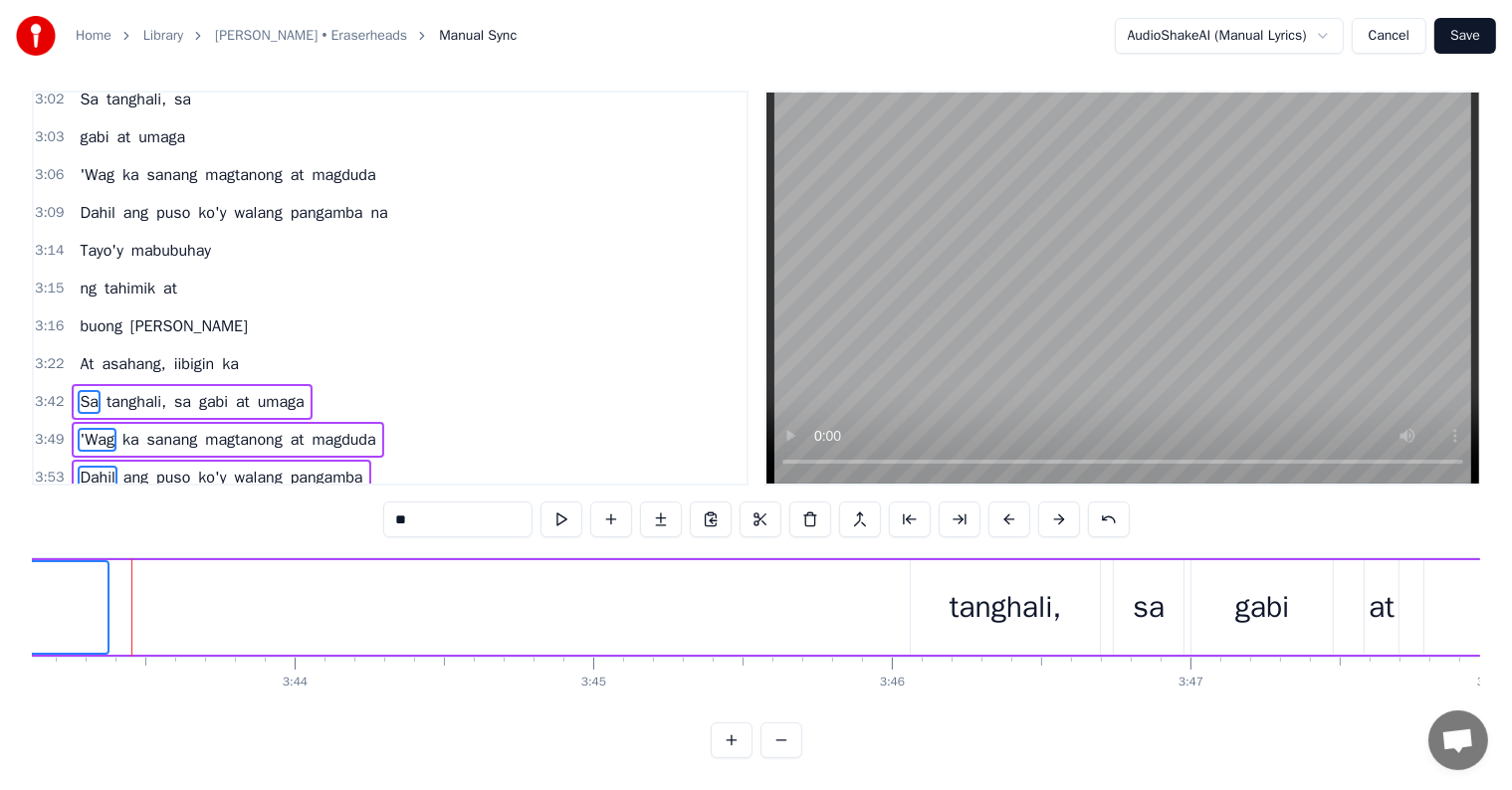 click at bounding box center [1009, 519] 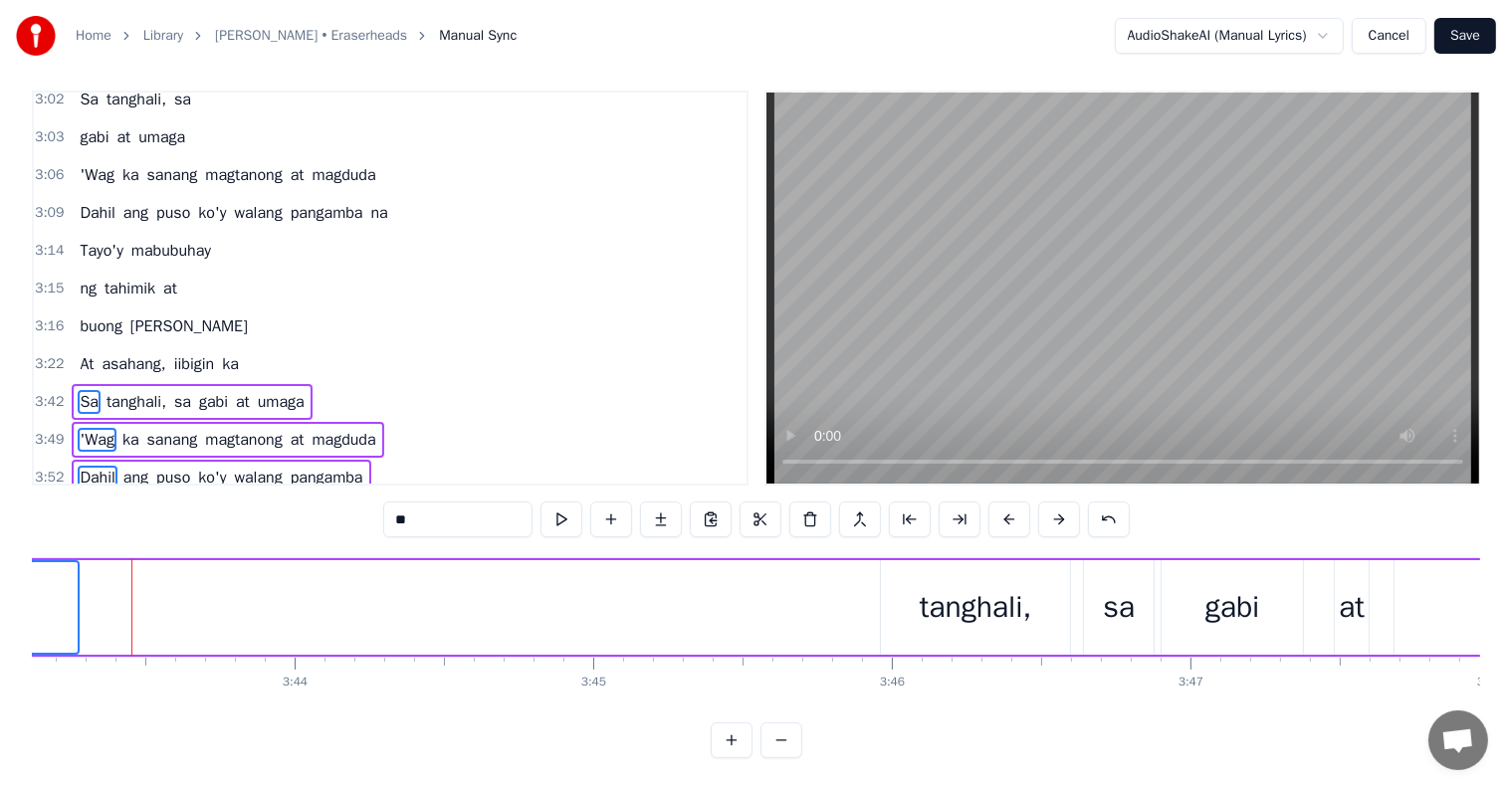 click at bounding box center [1009, 519] 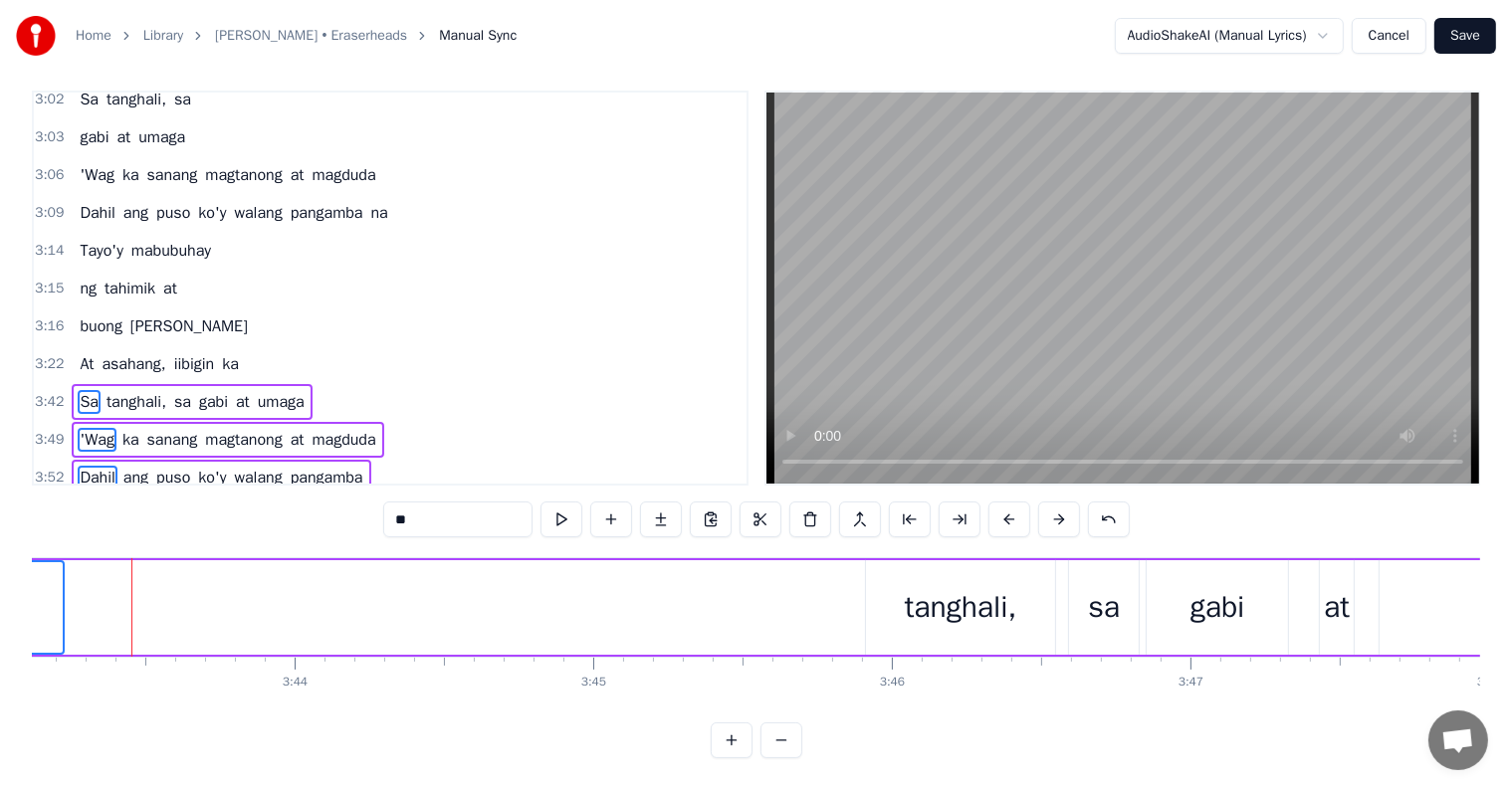 click at bounding box center [1009, 519] 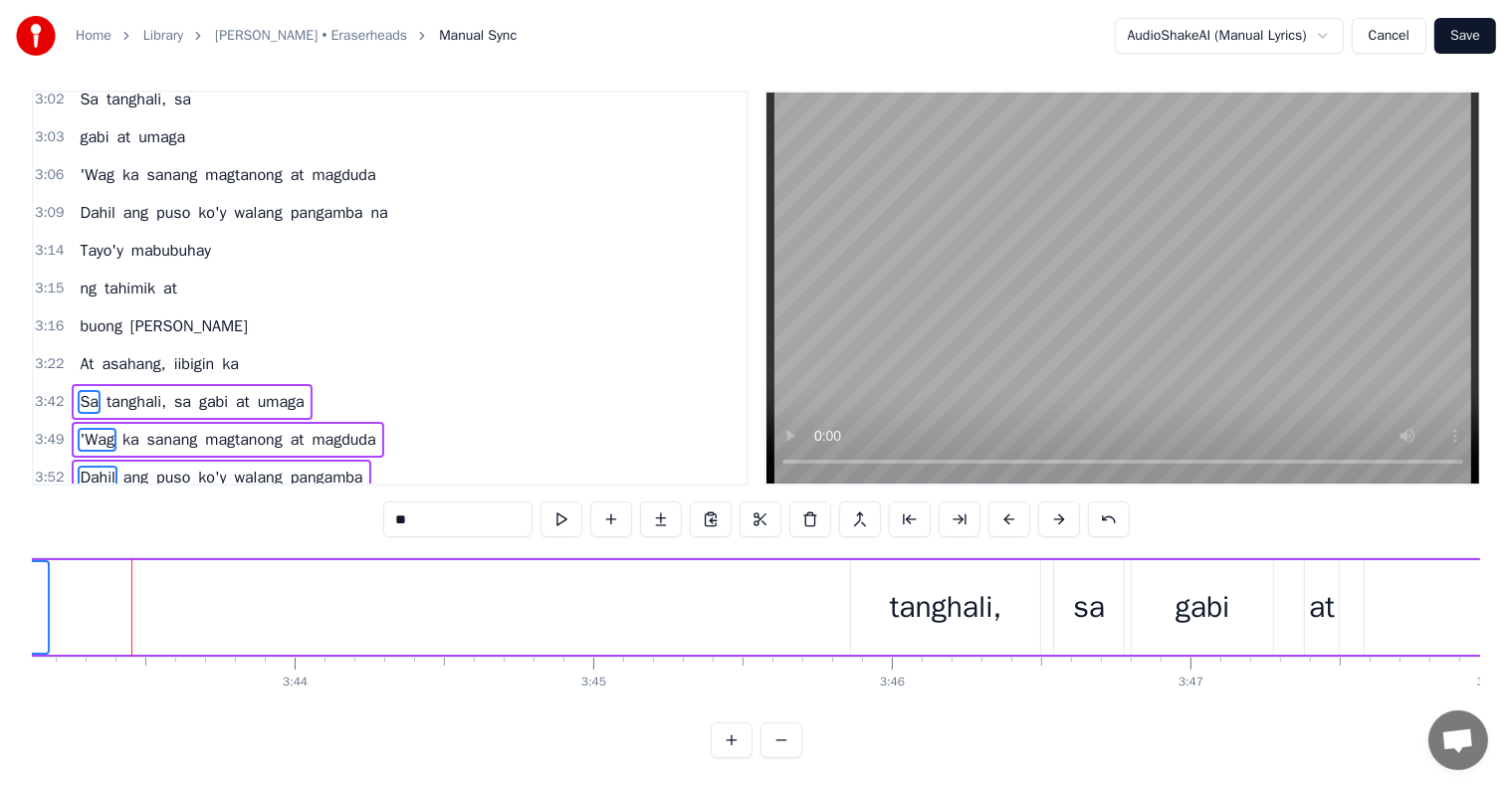 click at bounding box center (1009, 519) 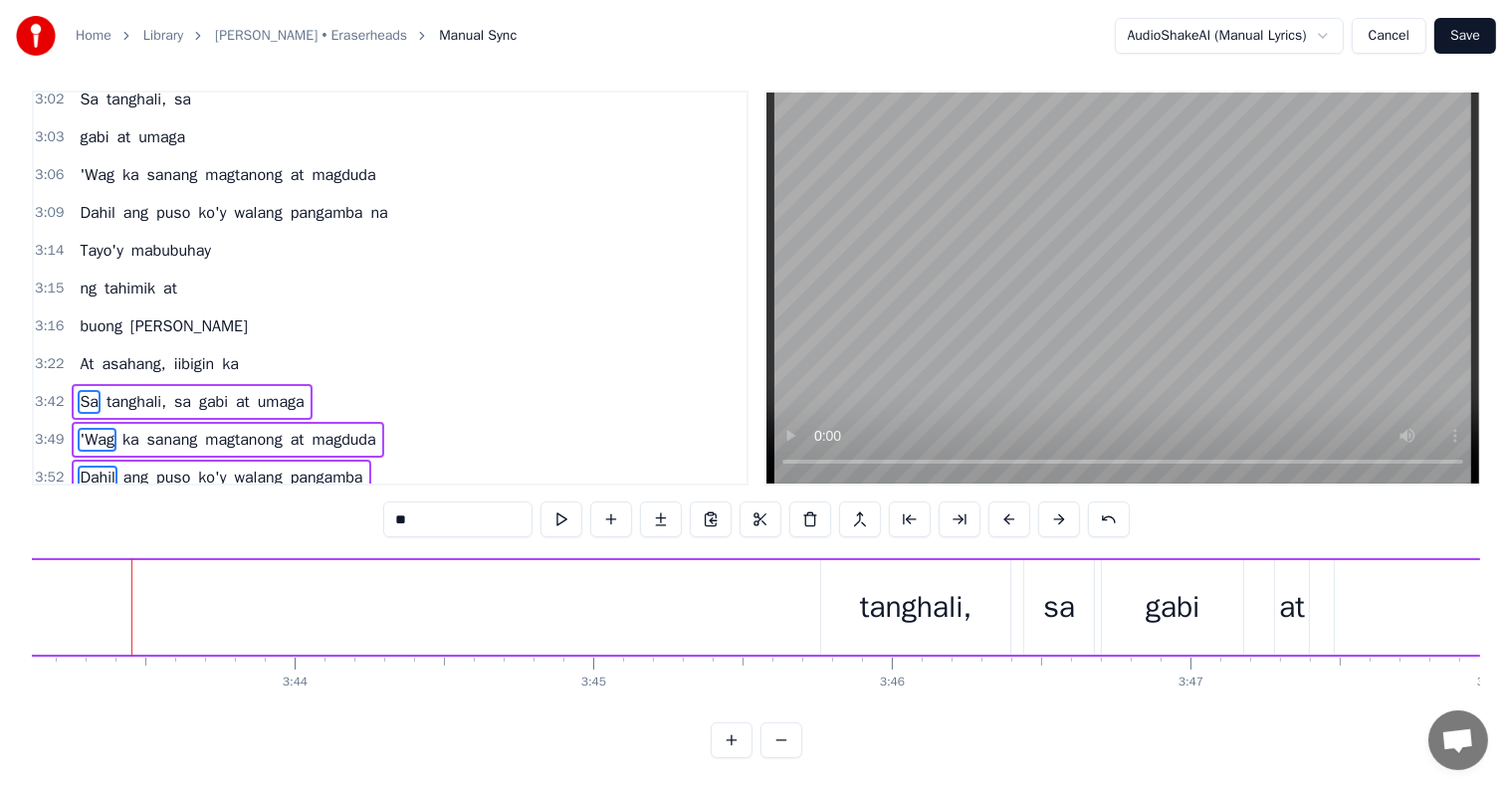 click at bounding box center [1009, 519] 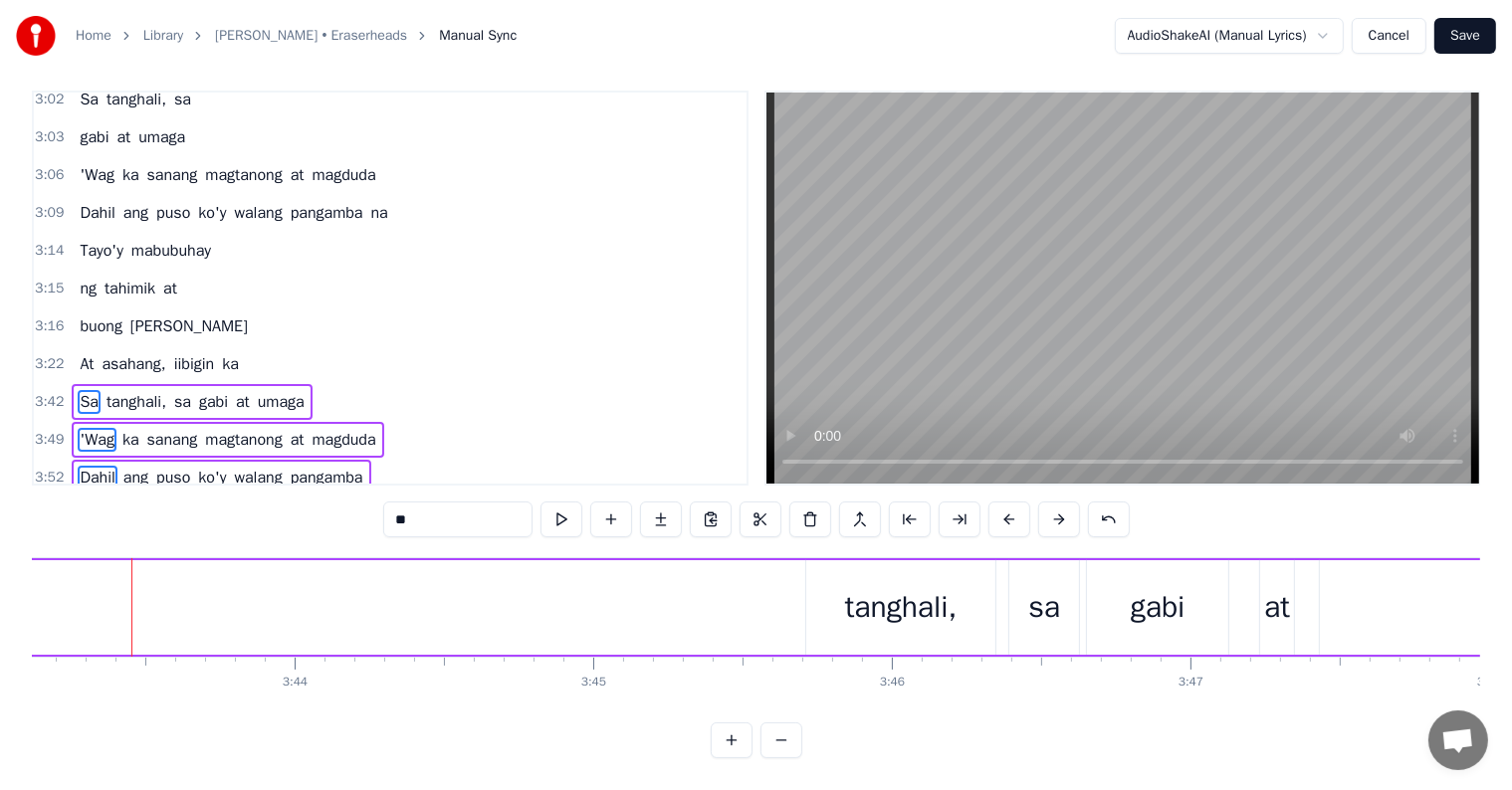 click at bounding box center [1009, 519] 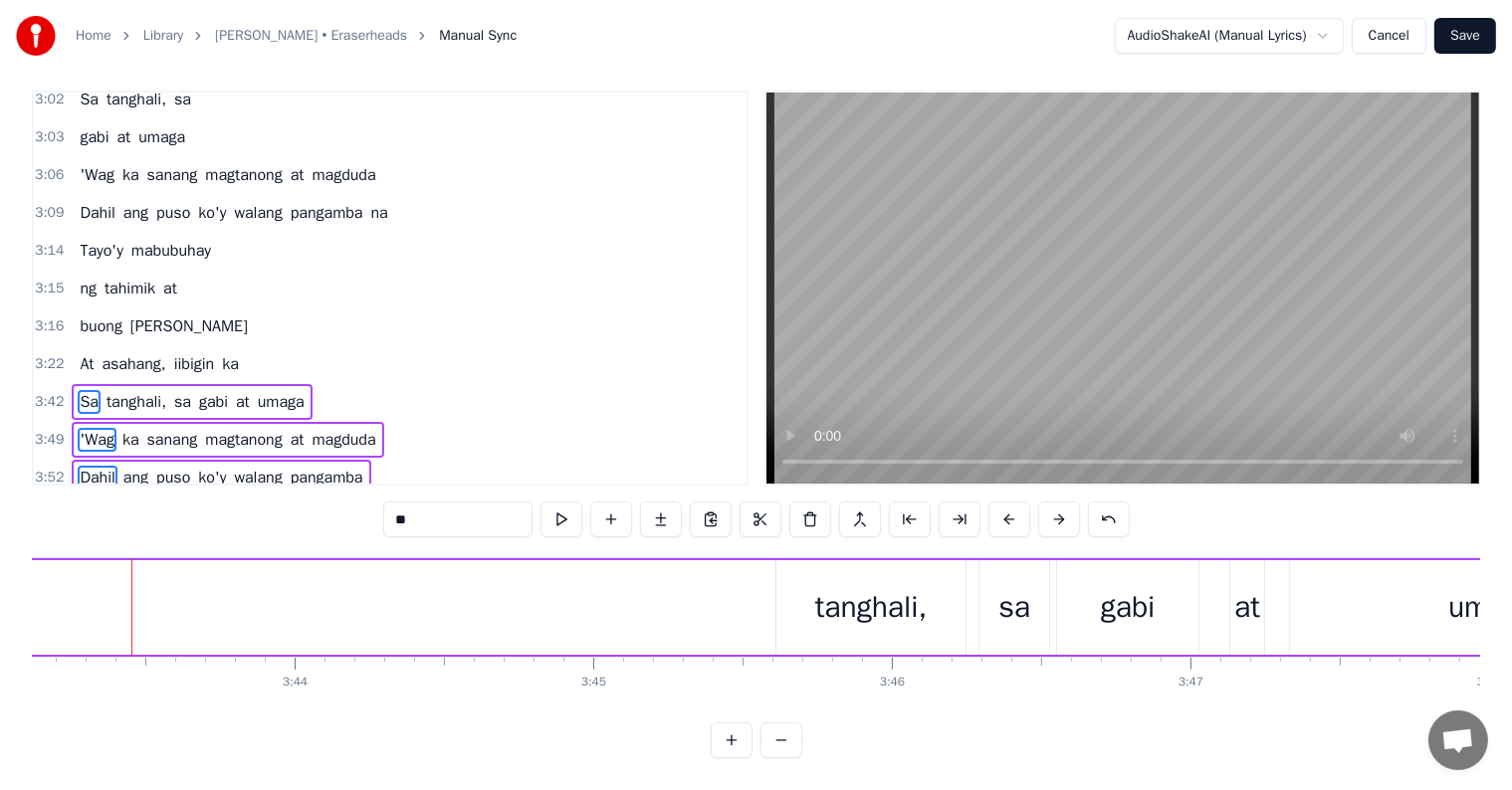 click at bounding box center (1009, 519) 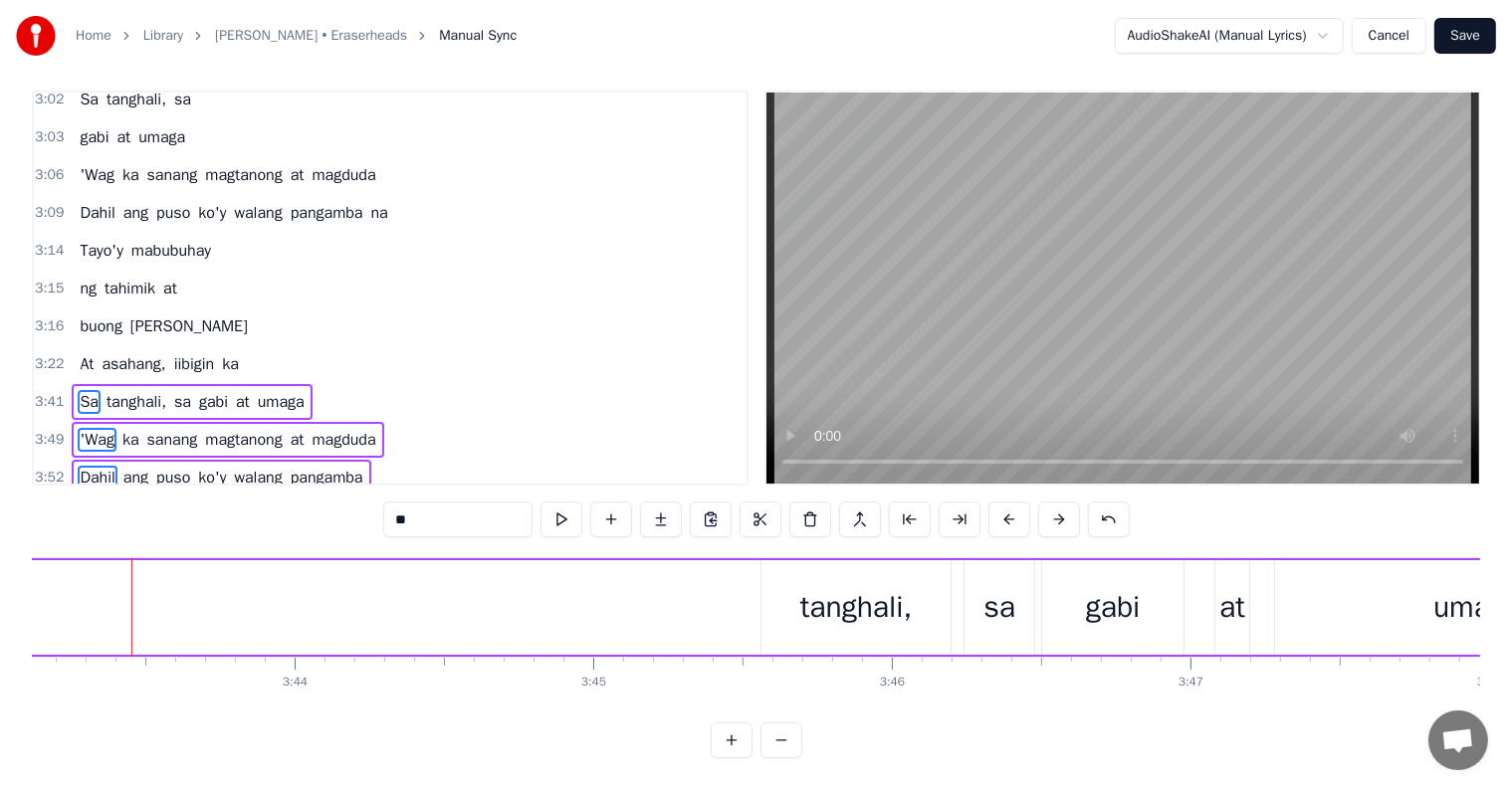 click at bounding box center [1009, 519] 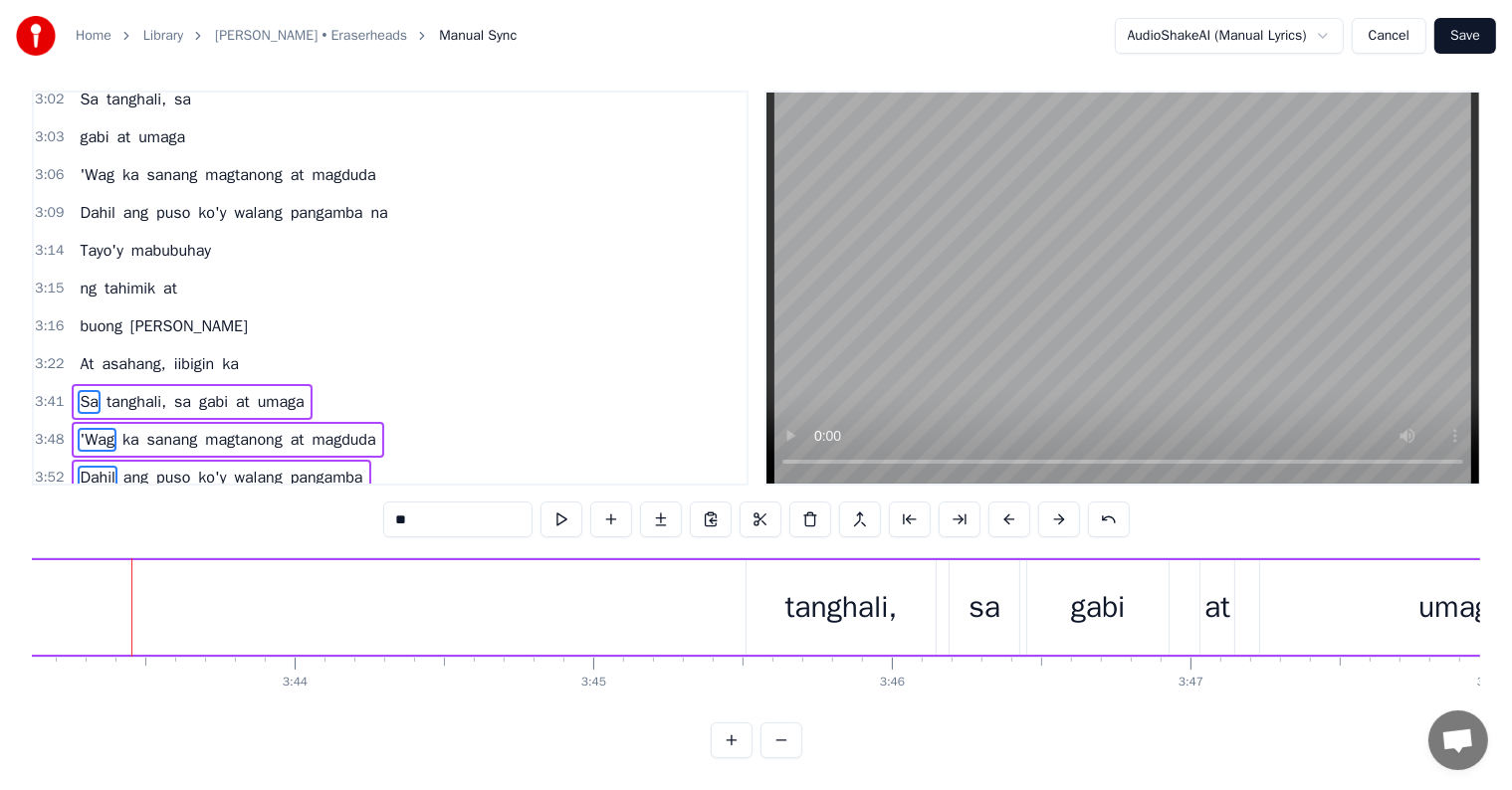 click at bounding box center (1009, 519) 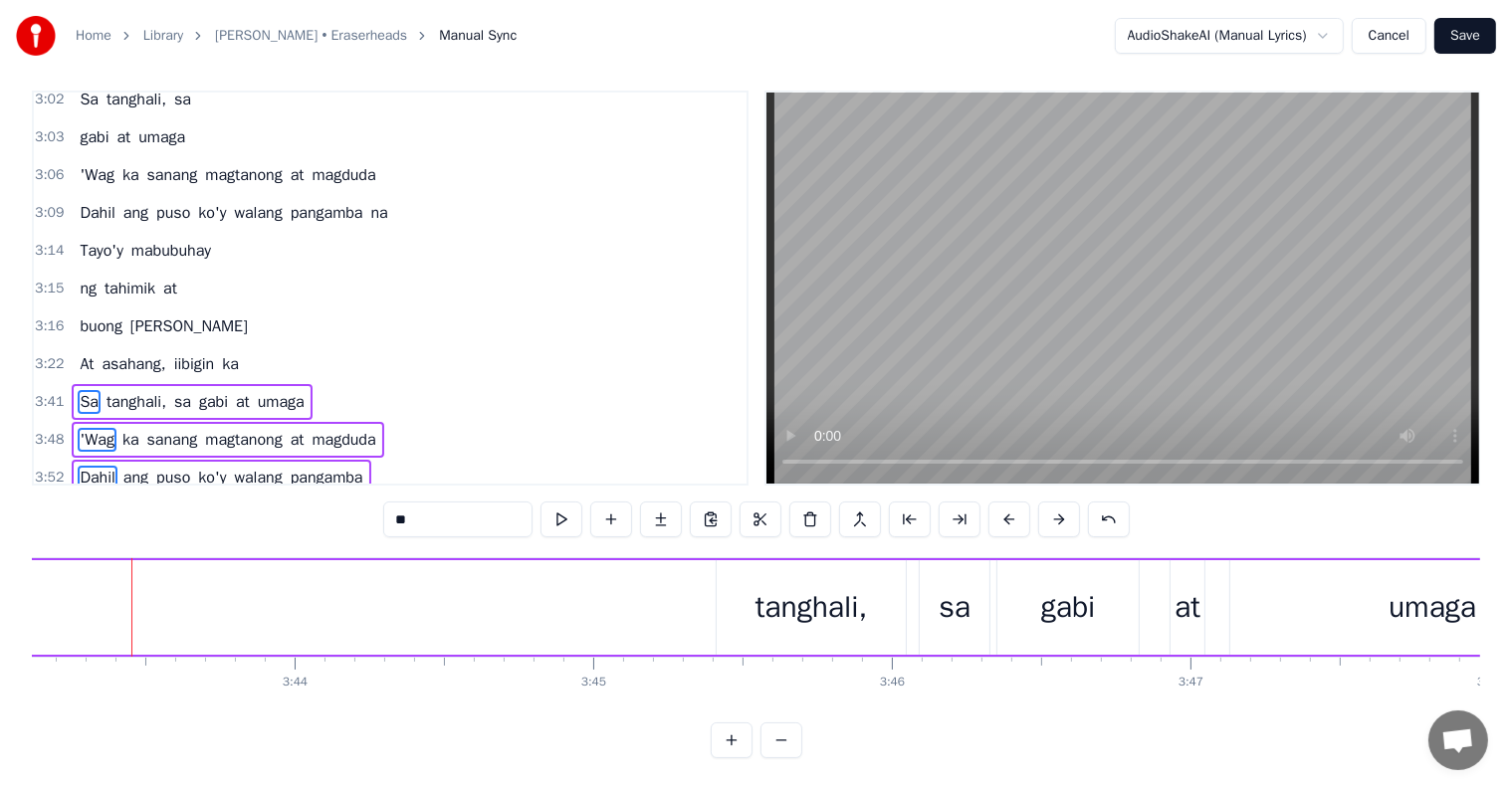 click at bounding box center [1009, 519] 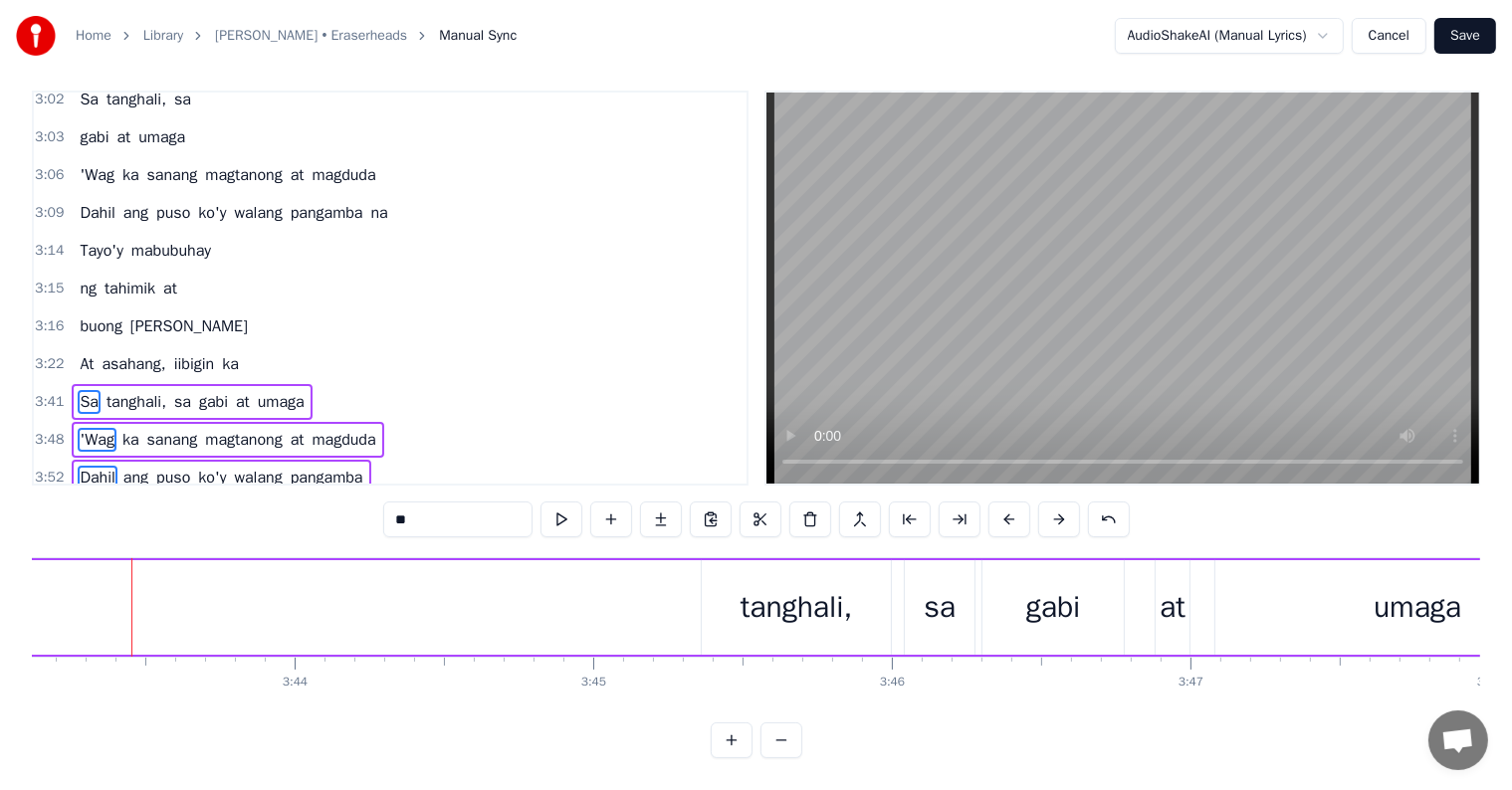 click at bounding box center (1009, 519) 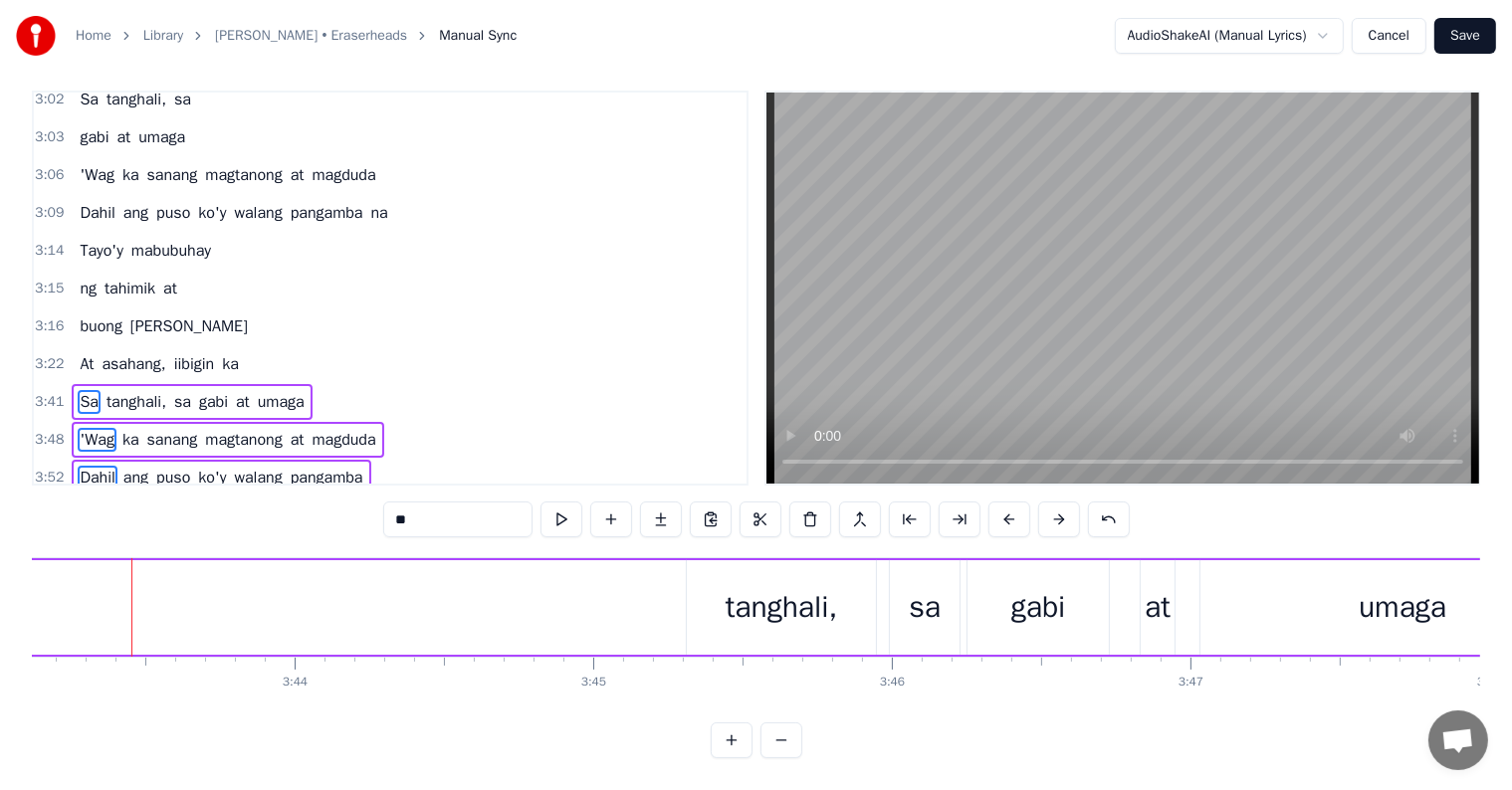 click at bounding box center (1009, 519) 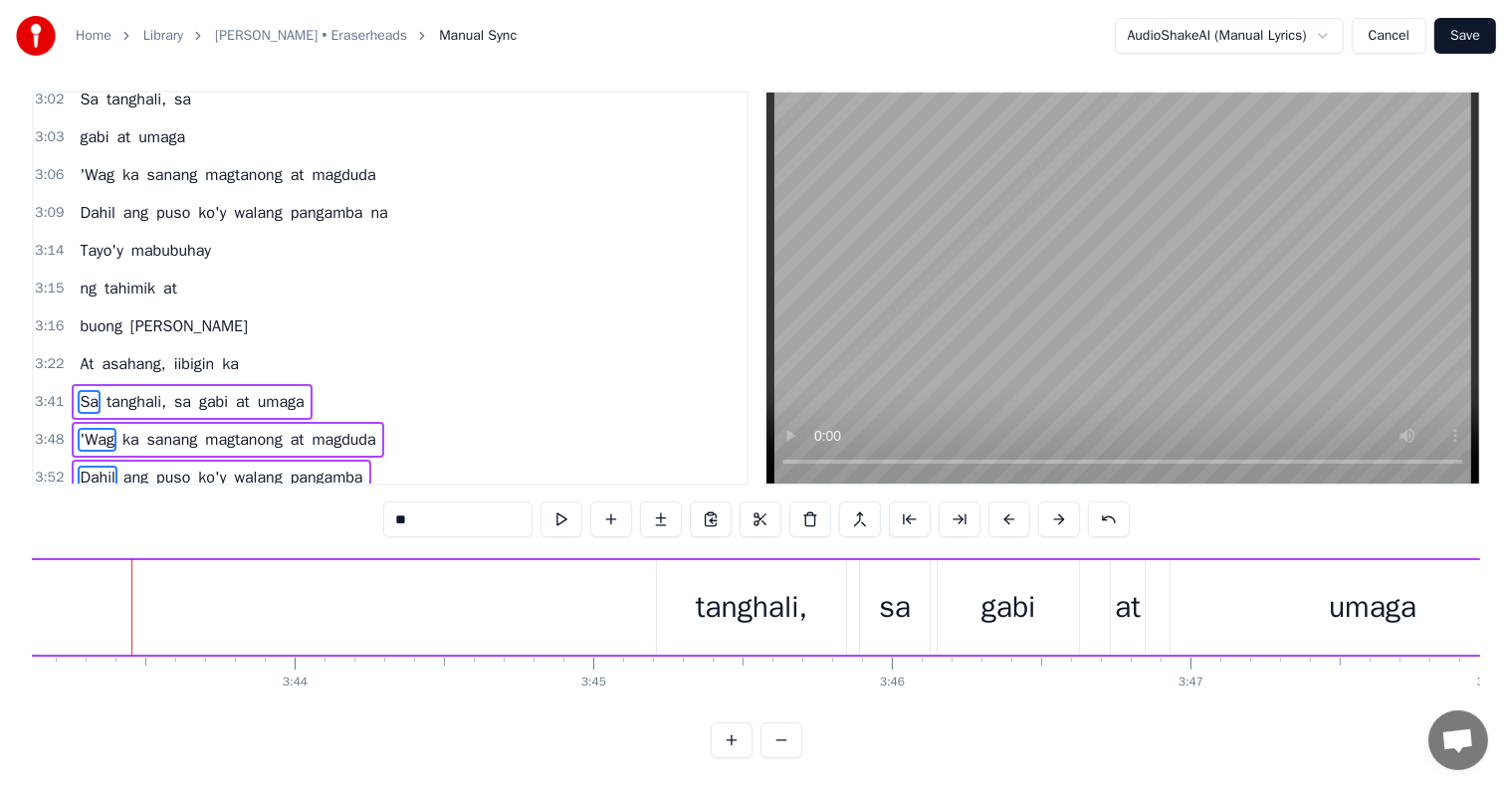click at bounding box center [1009, 519] 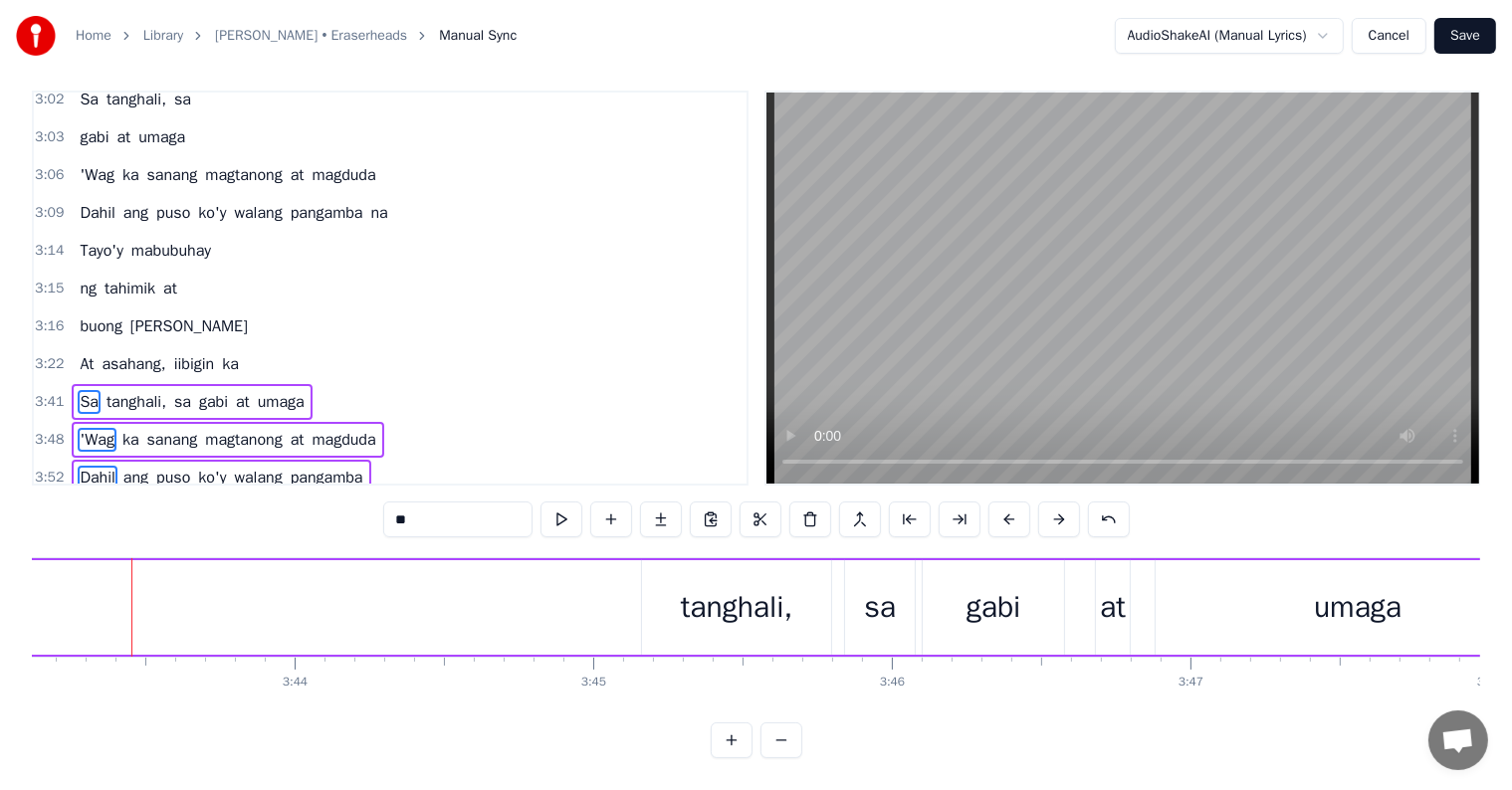 click at bounding box center [1009, 519] 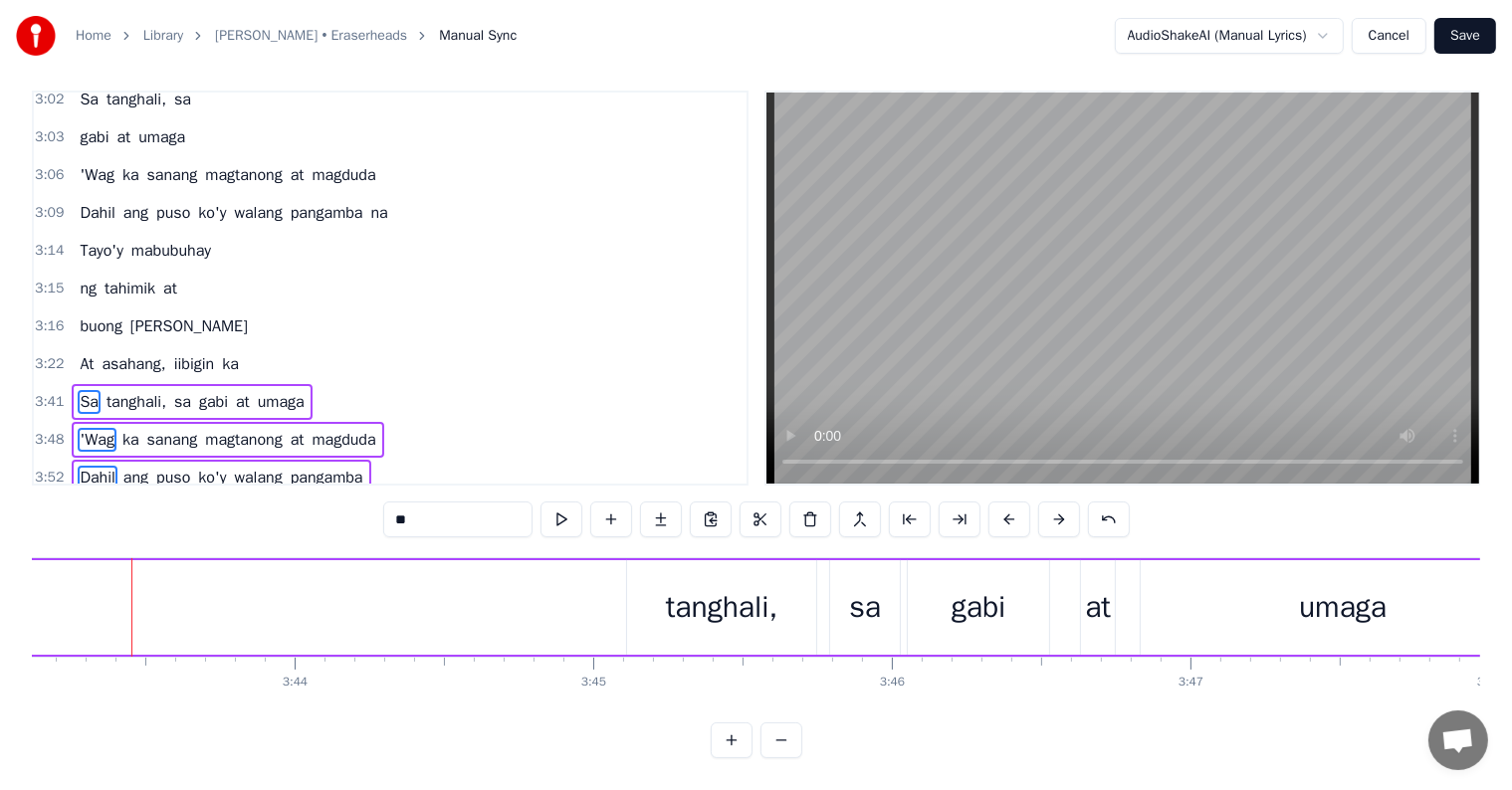 click at bounding box center (1009, 519) 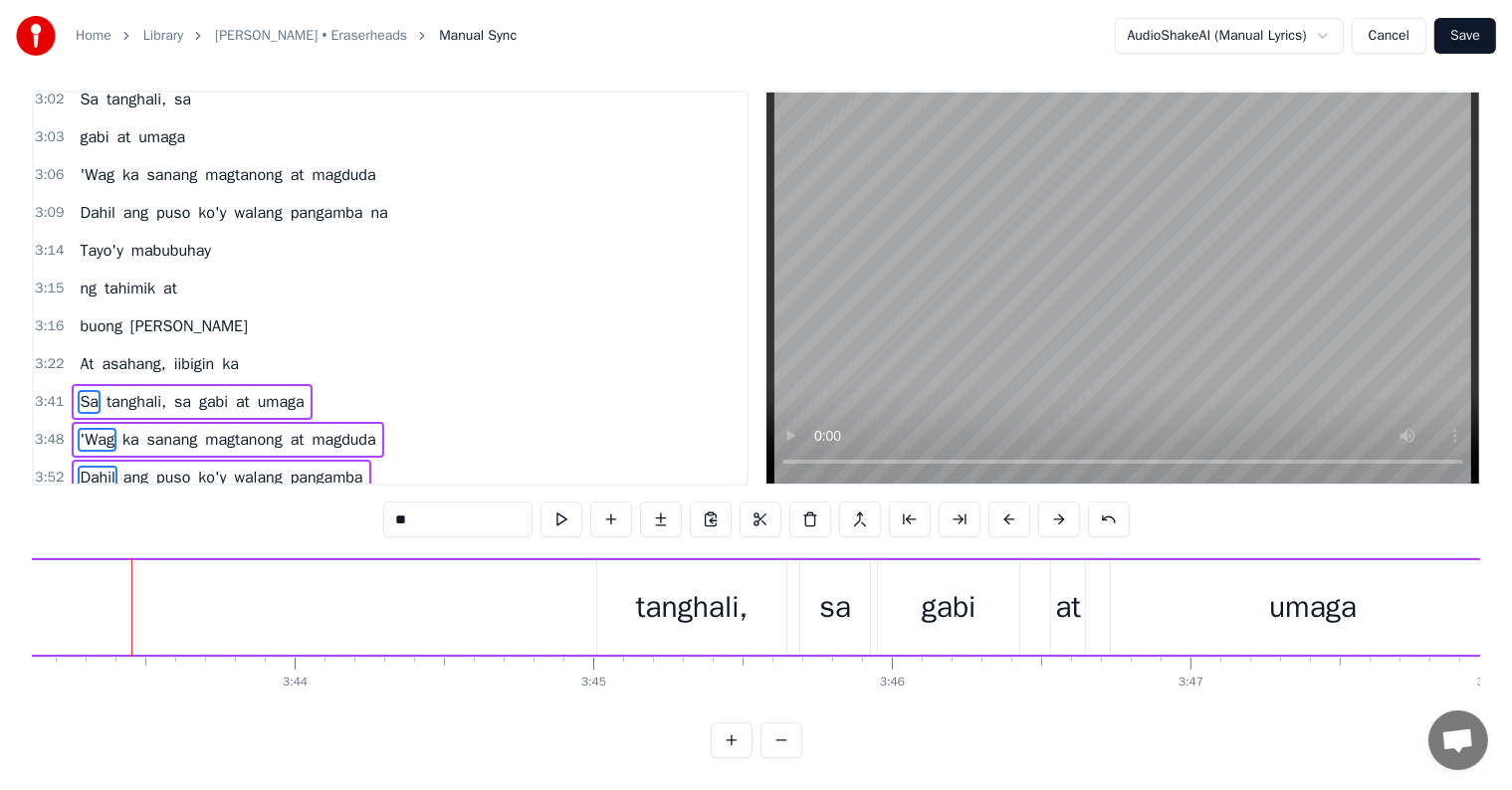 click at bounding box center (1009, 519) 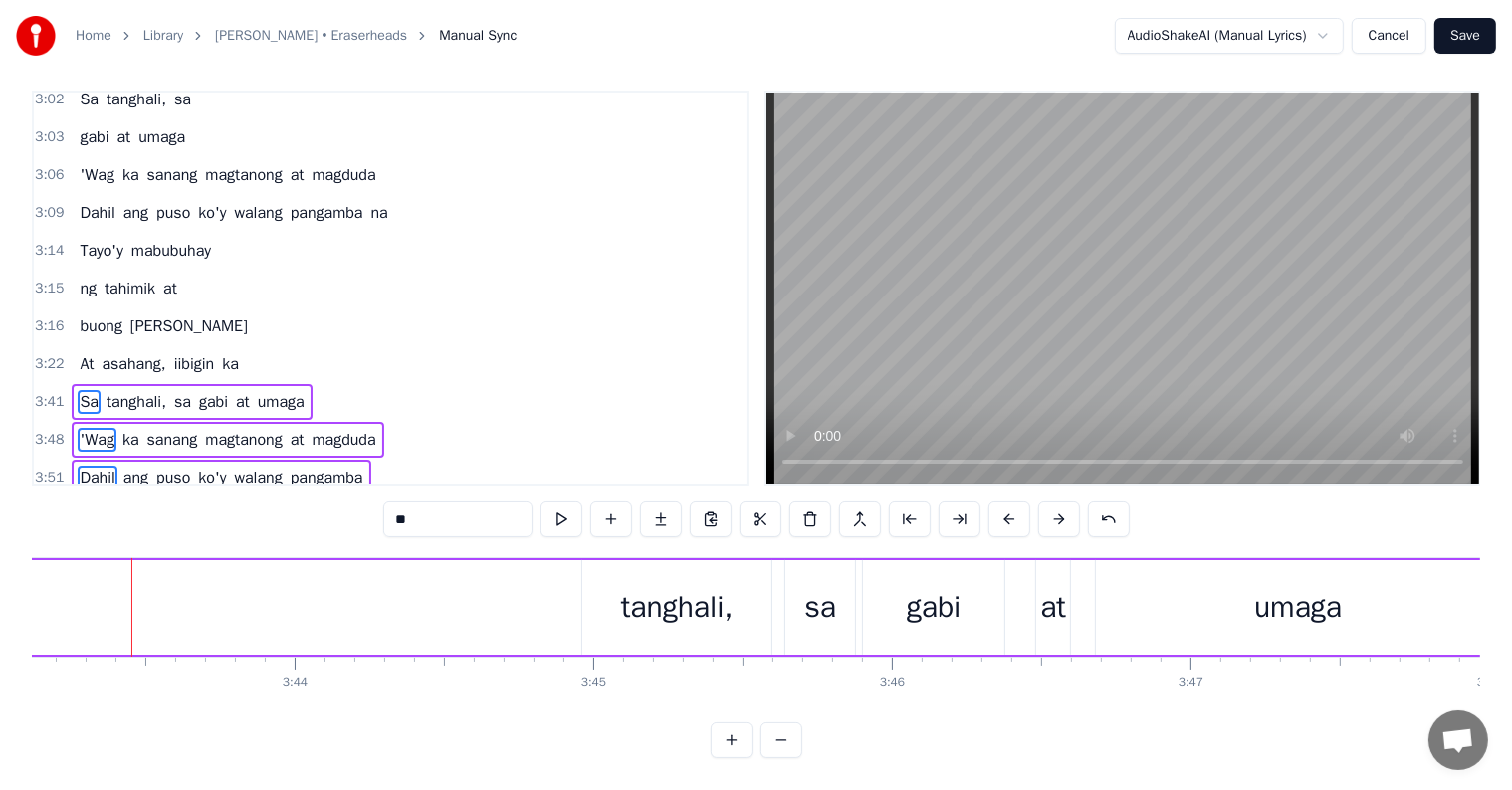 click at bounding box center [1009, 519] 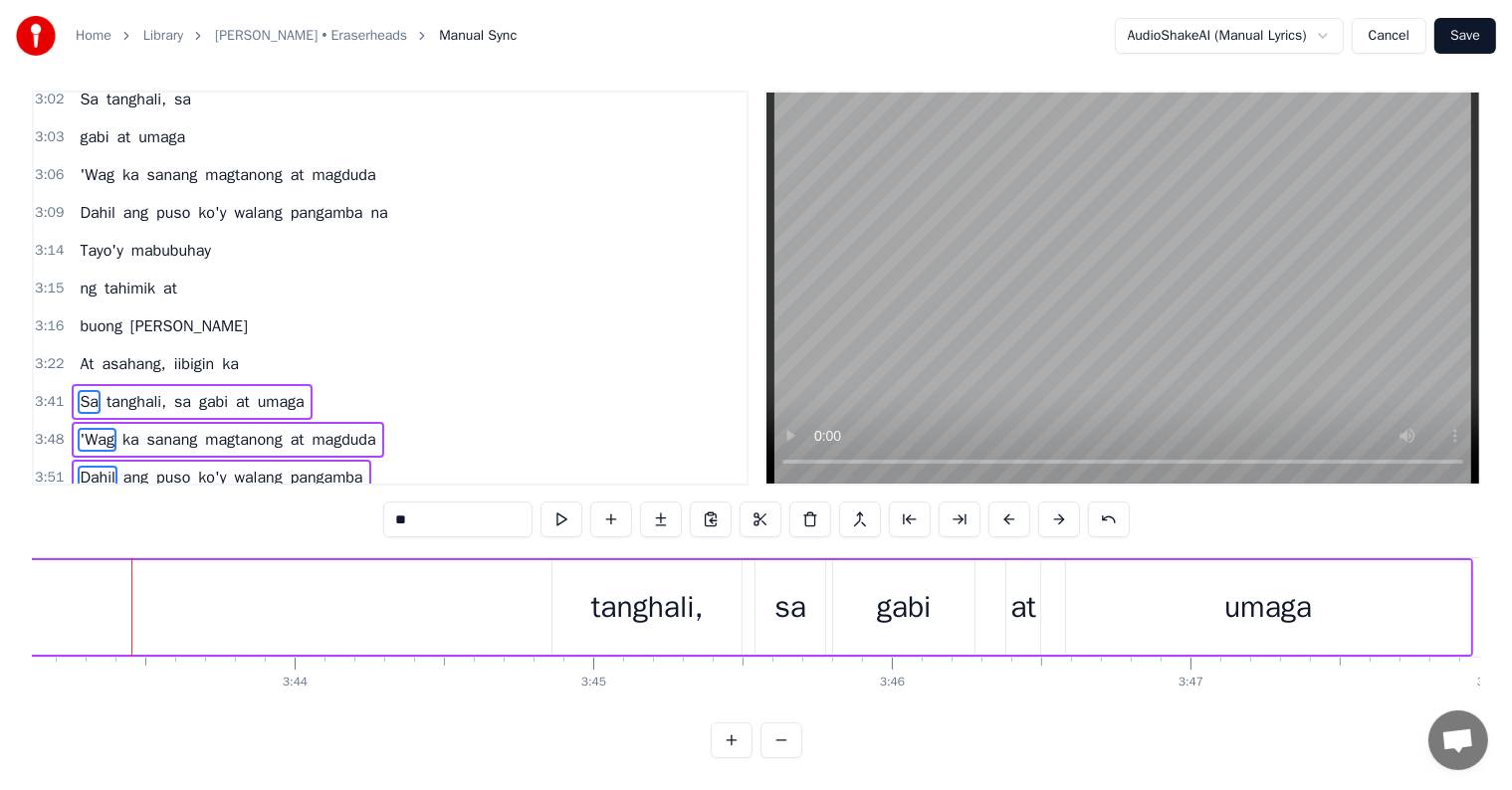 click at bounding box center (1009, 519) 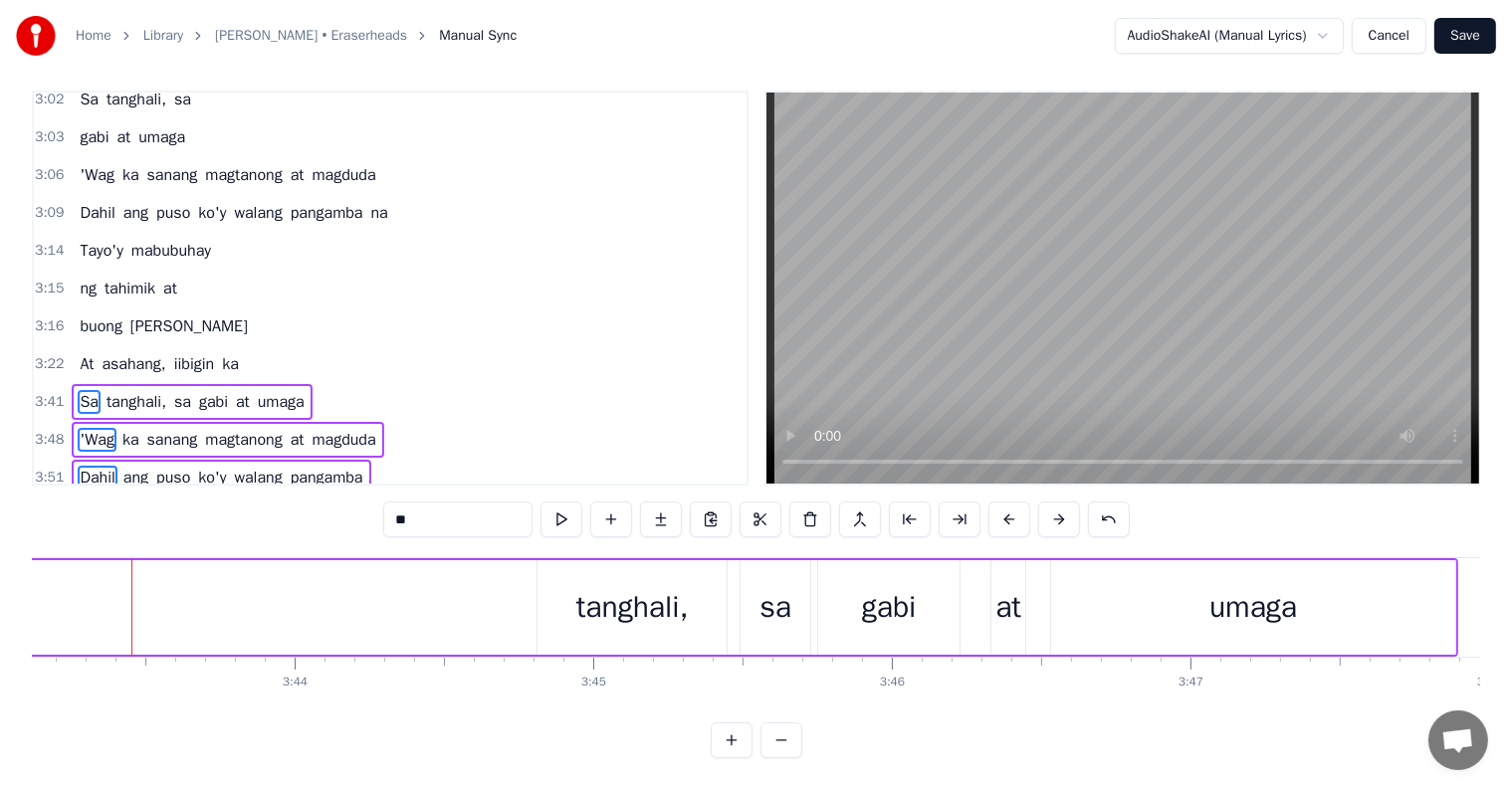click at bounding box center (1009, 519) 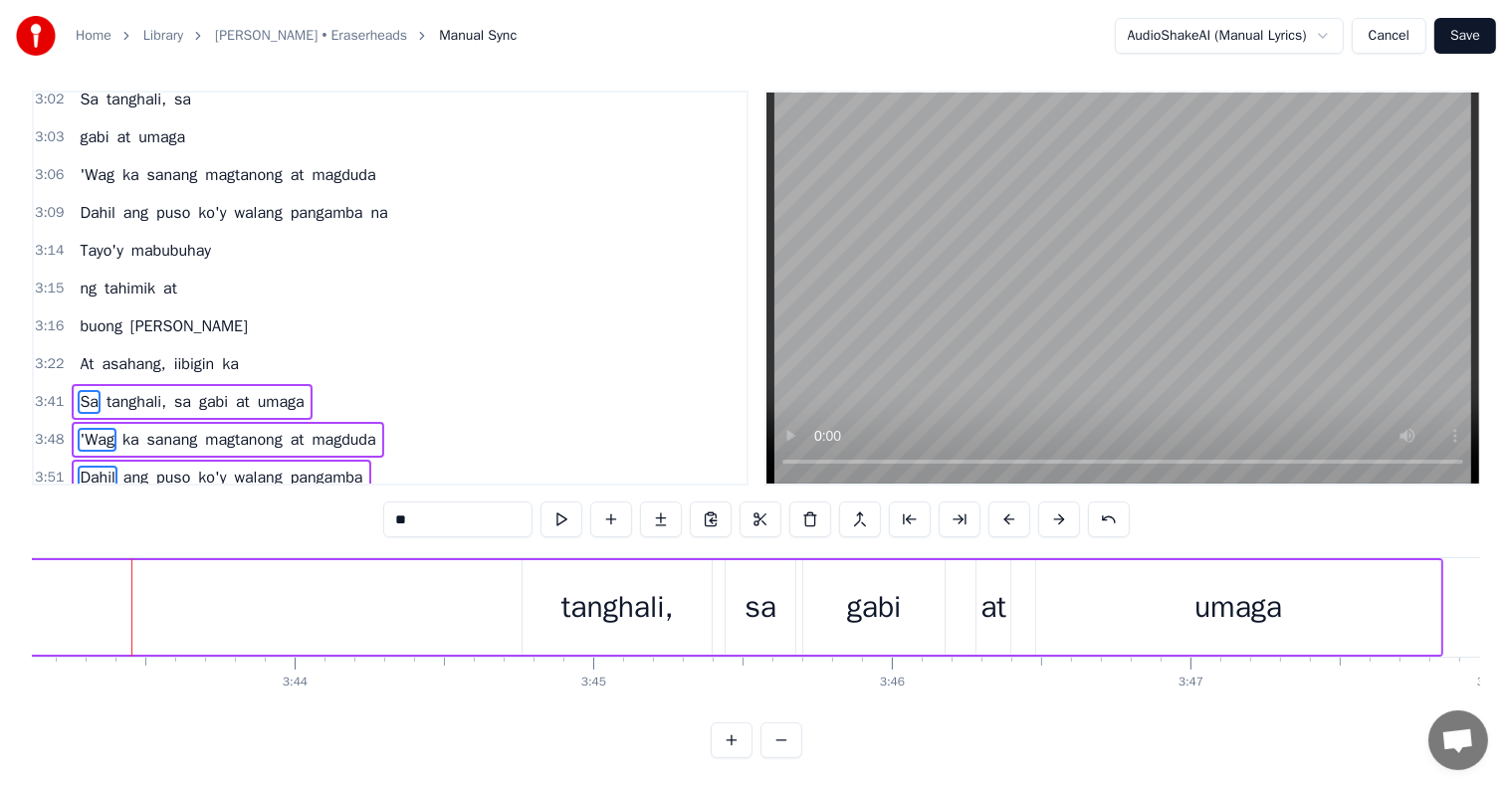 click at bounding box center (1009, 519) 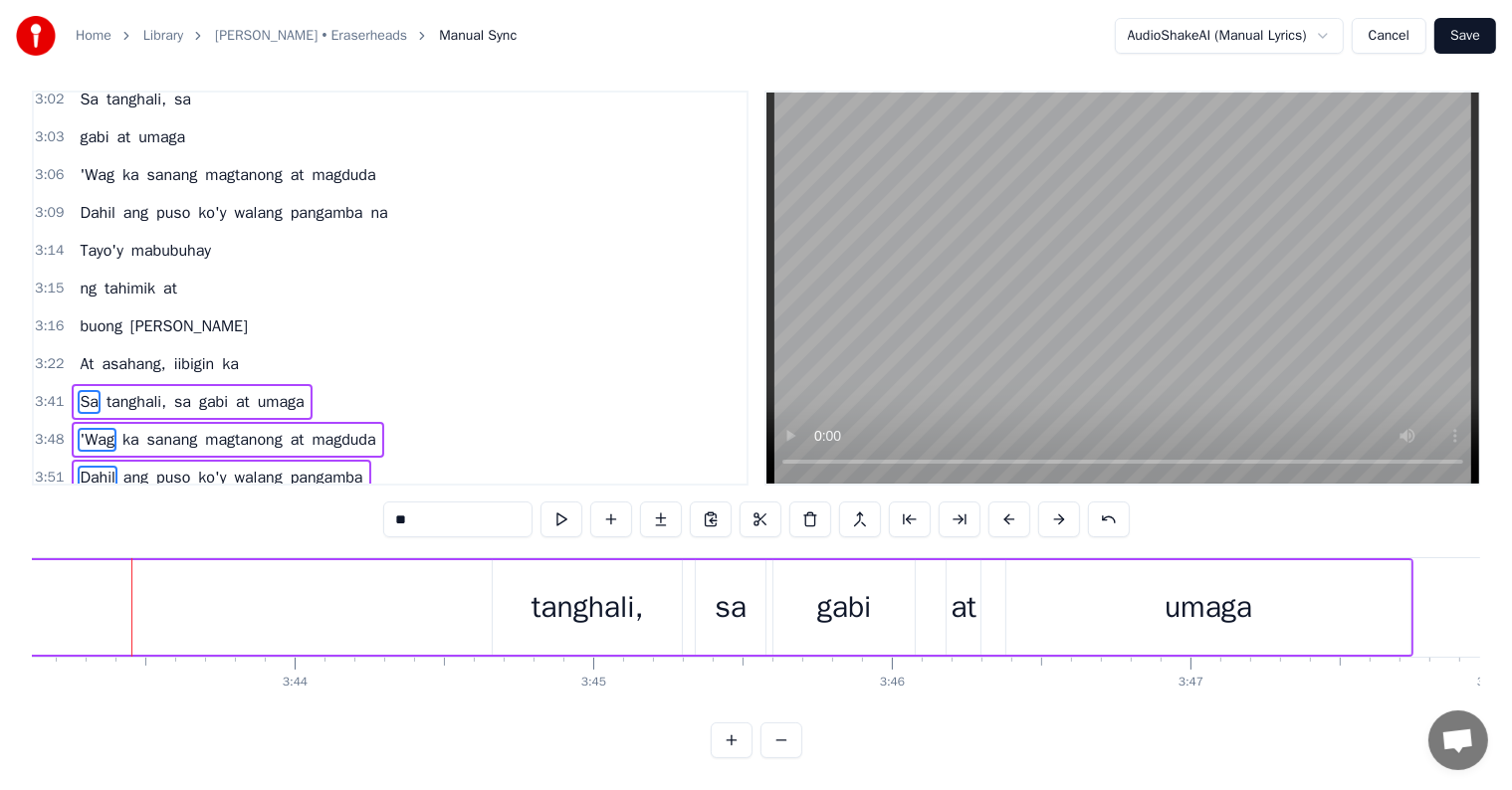click at bounding box center [1009, 519] 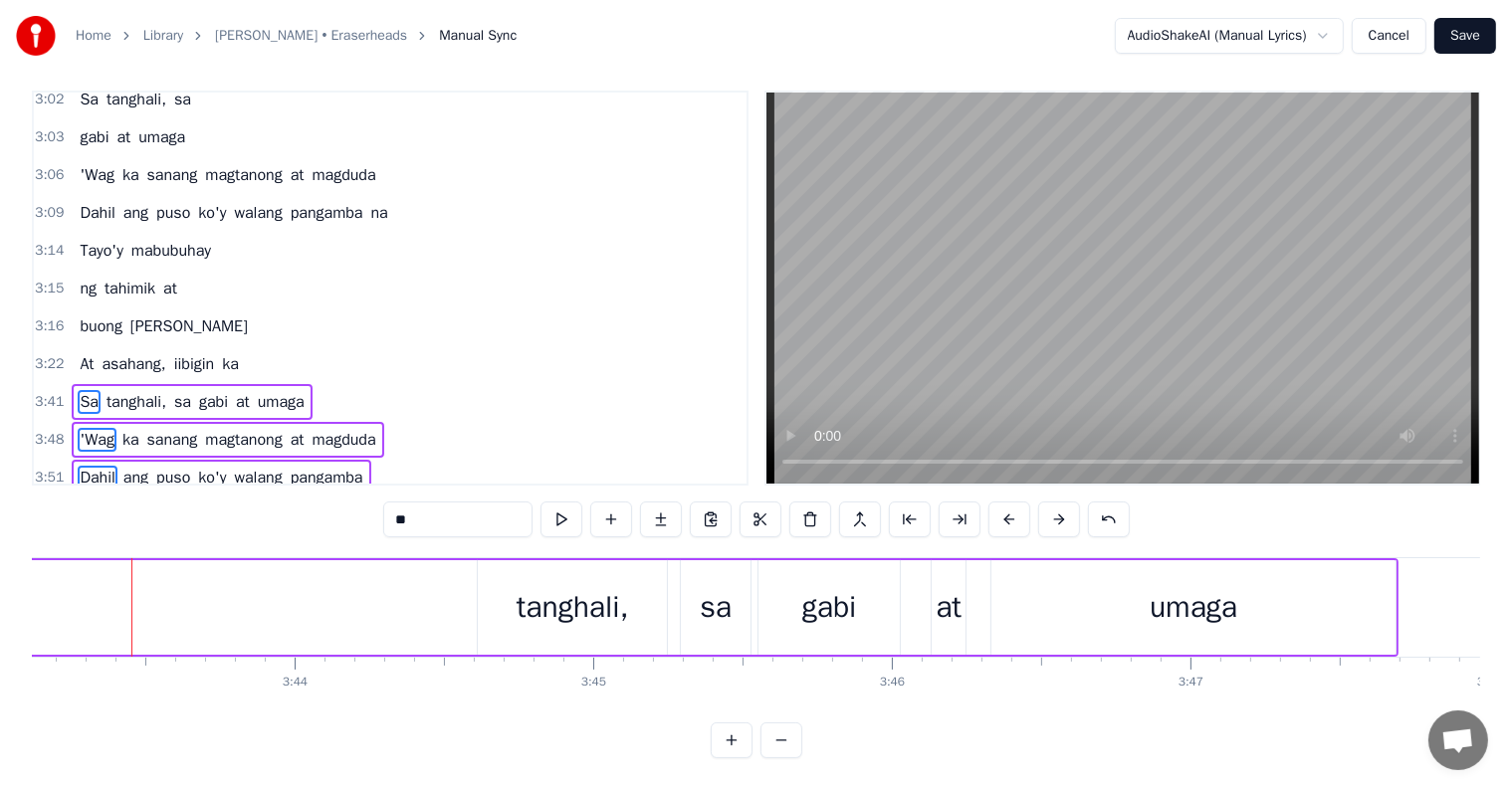 click at bounding box center (1009, 519) 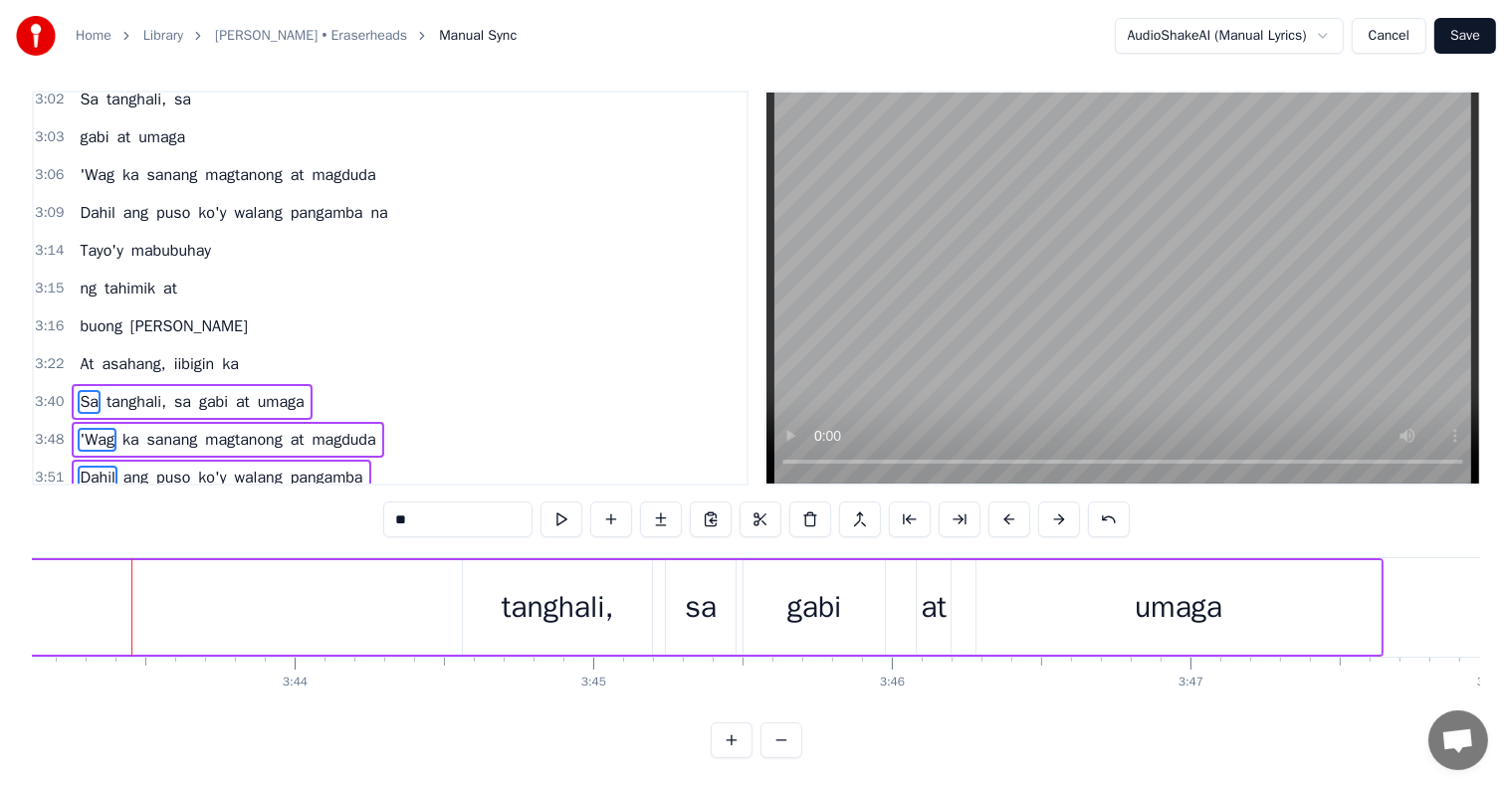 click at bounding box center (1009, 519) 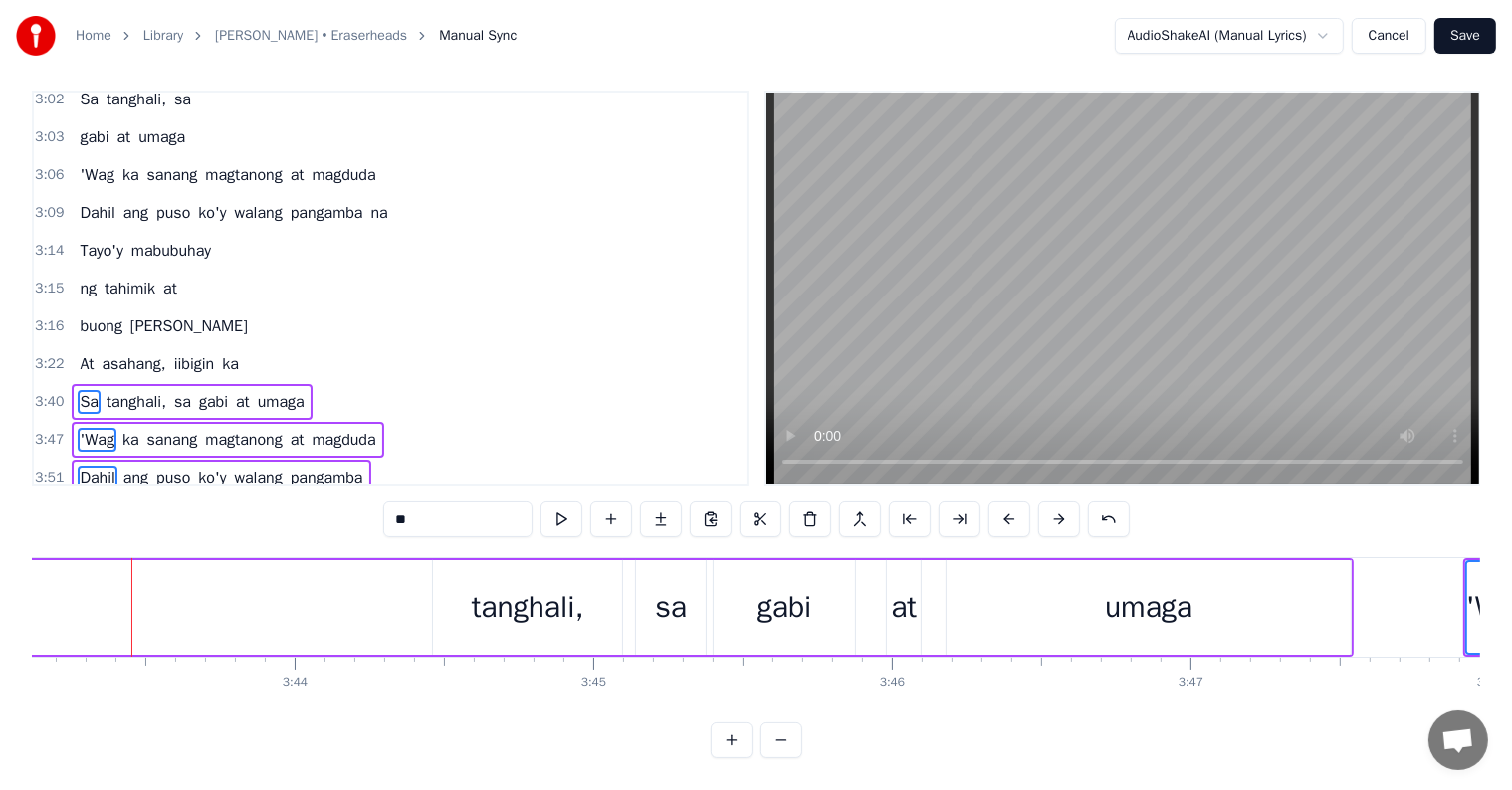click at bounding box center (1009, 519) 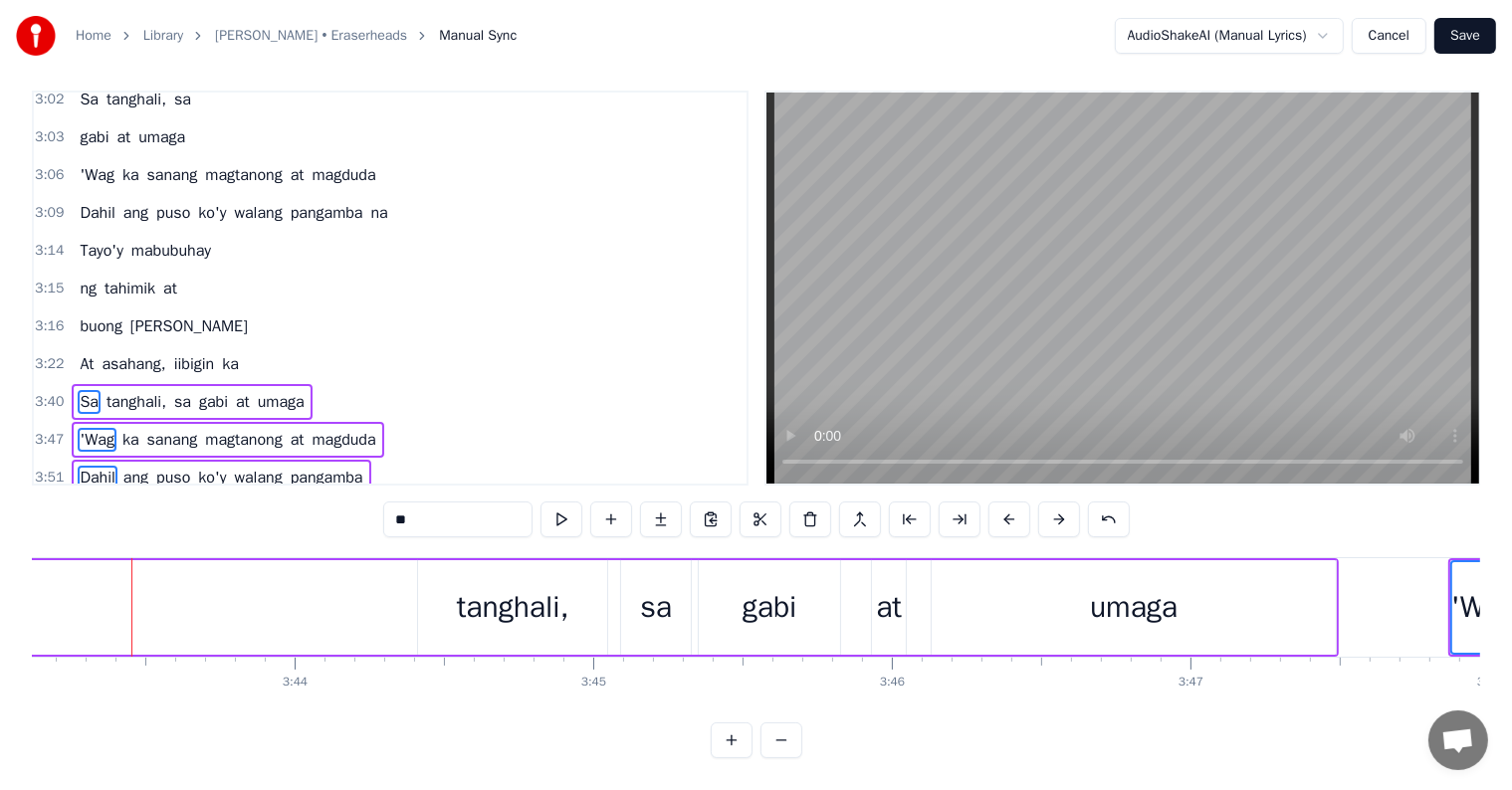 click at bounding box center [1009, 519] 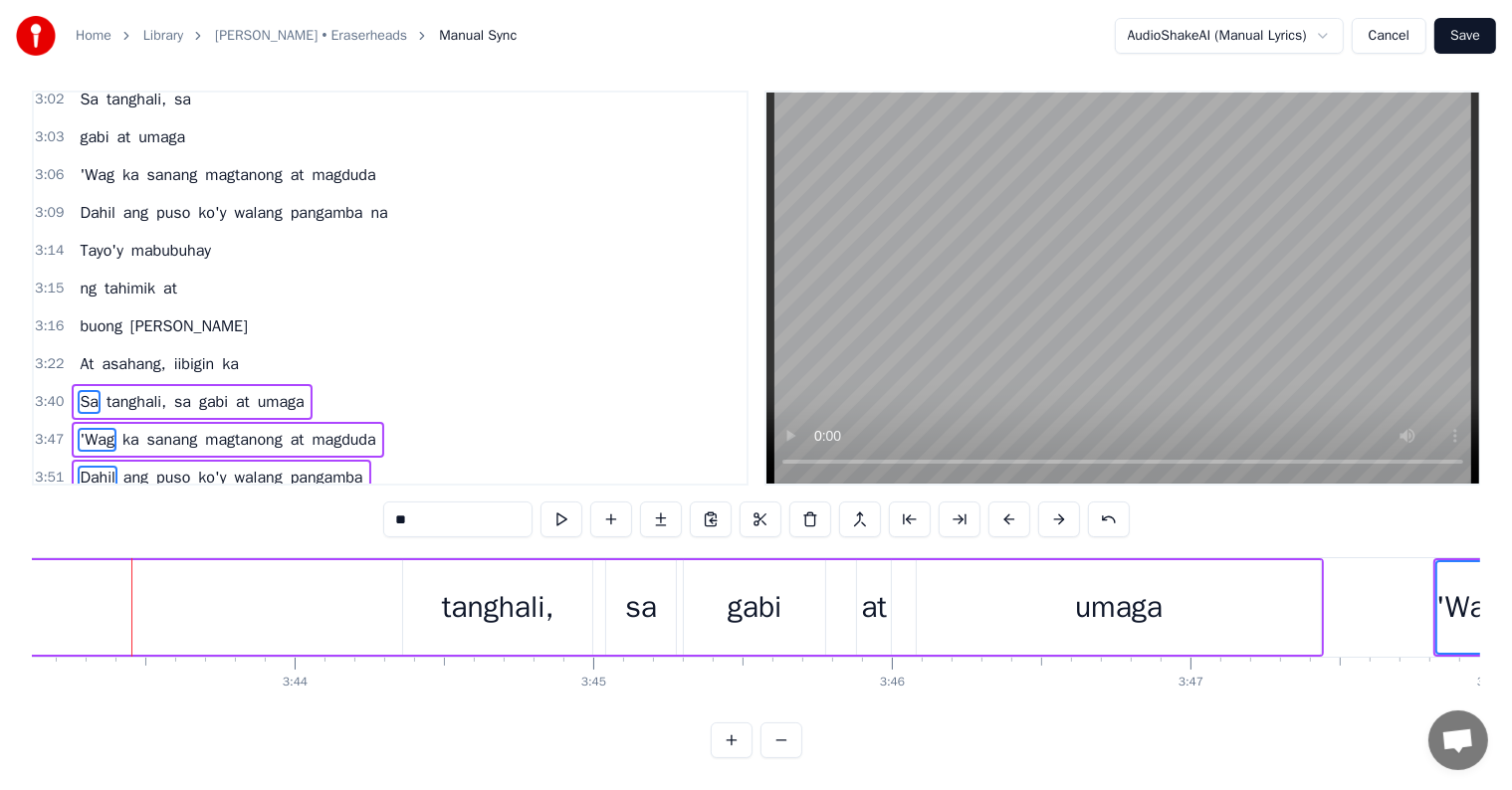 click at bounding box center [1009, 519] 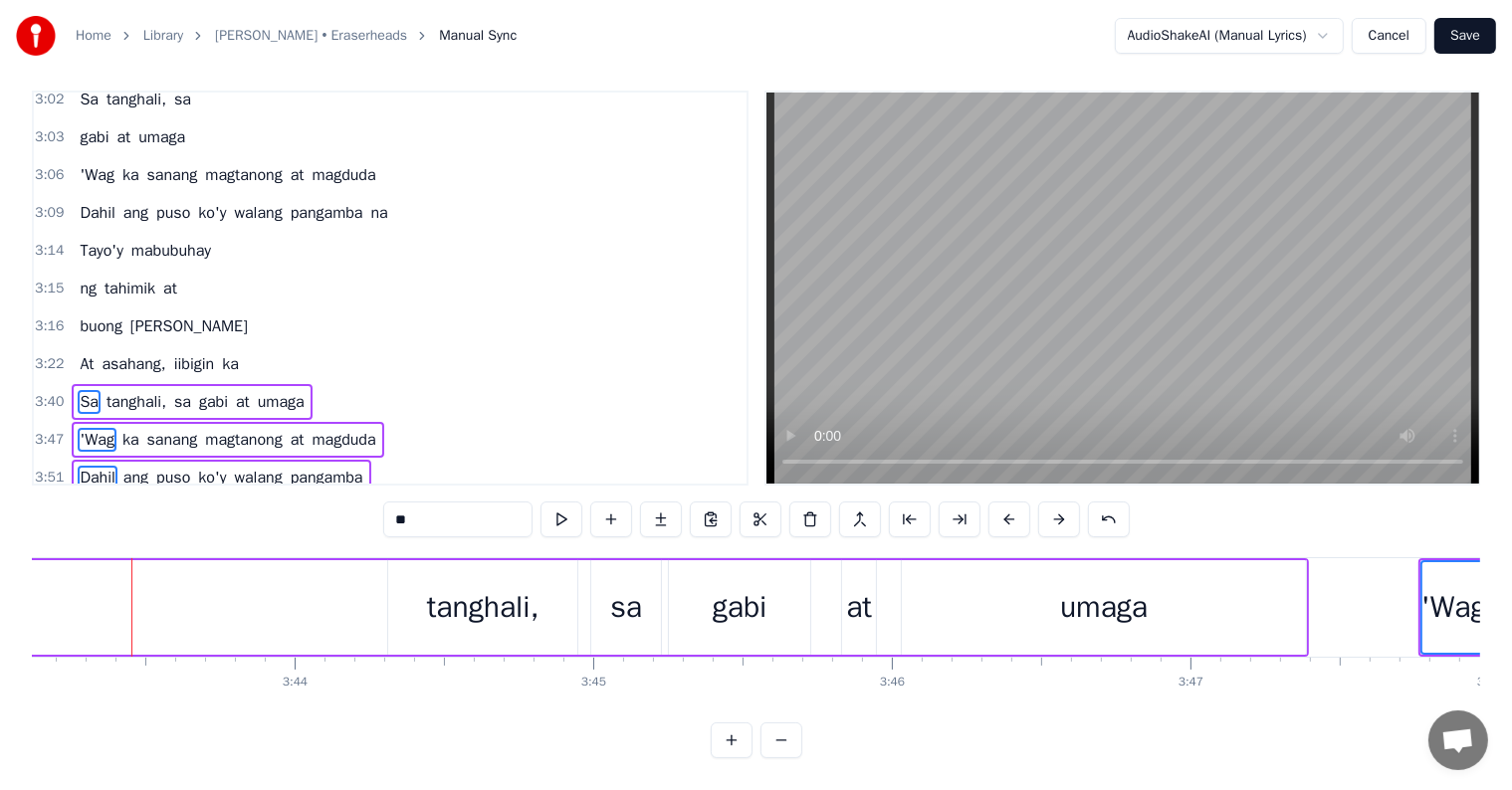 click at bounding box center (1009, 519) 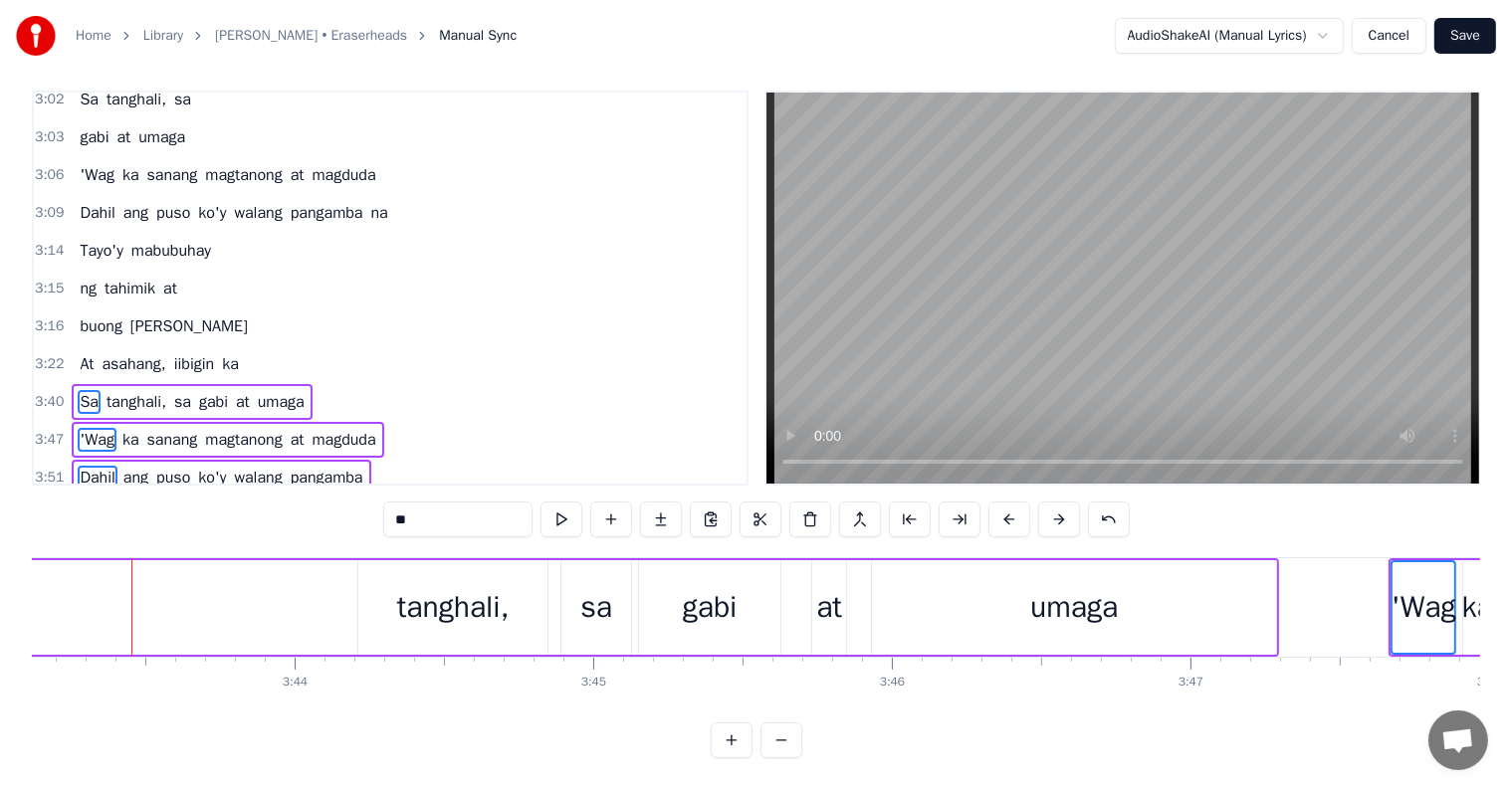 click at bounding box center [1009, 519] 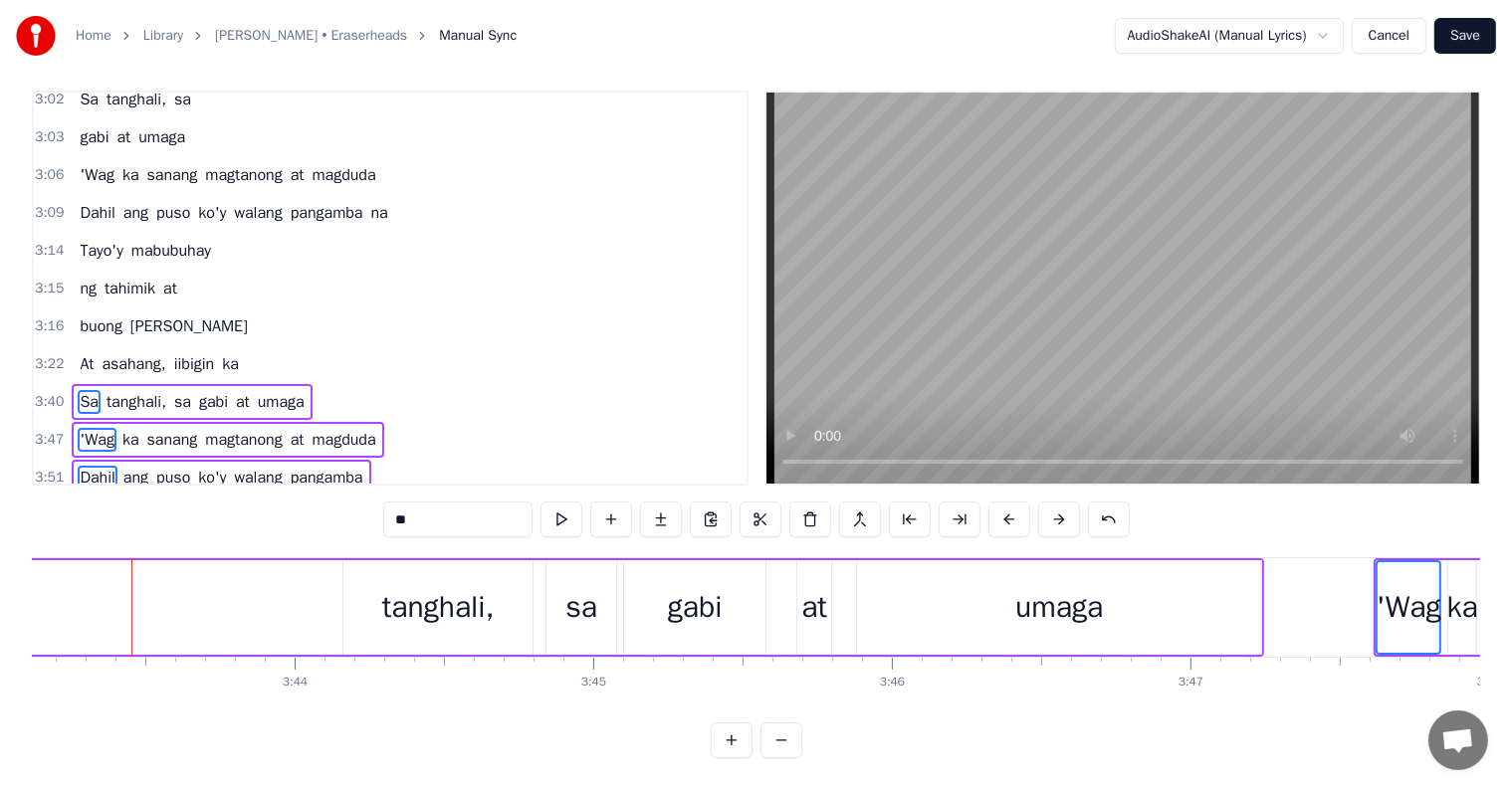 click at bounding box center [1009, 519] 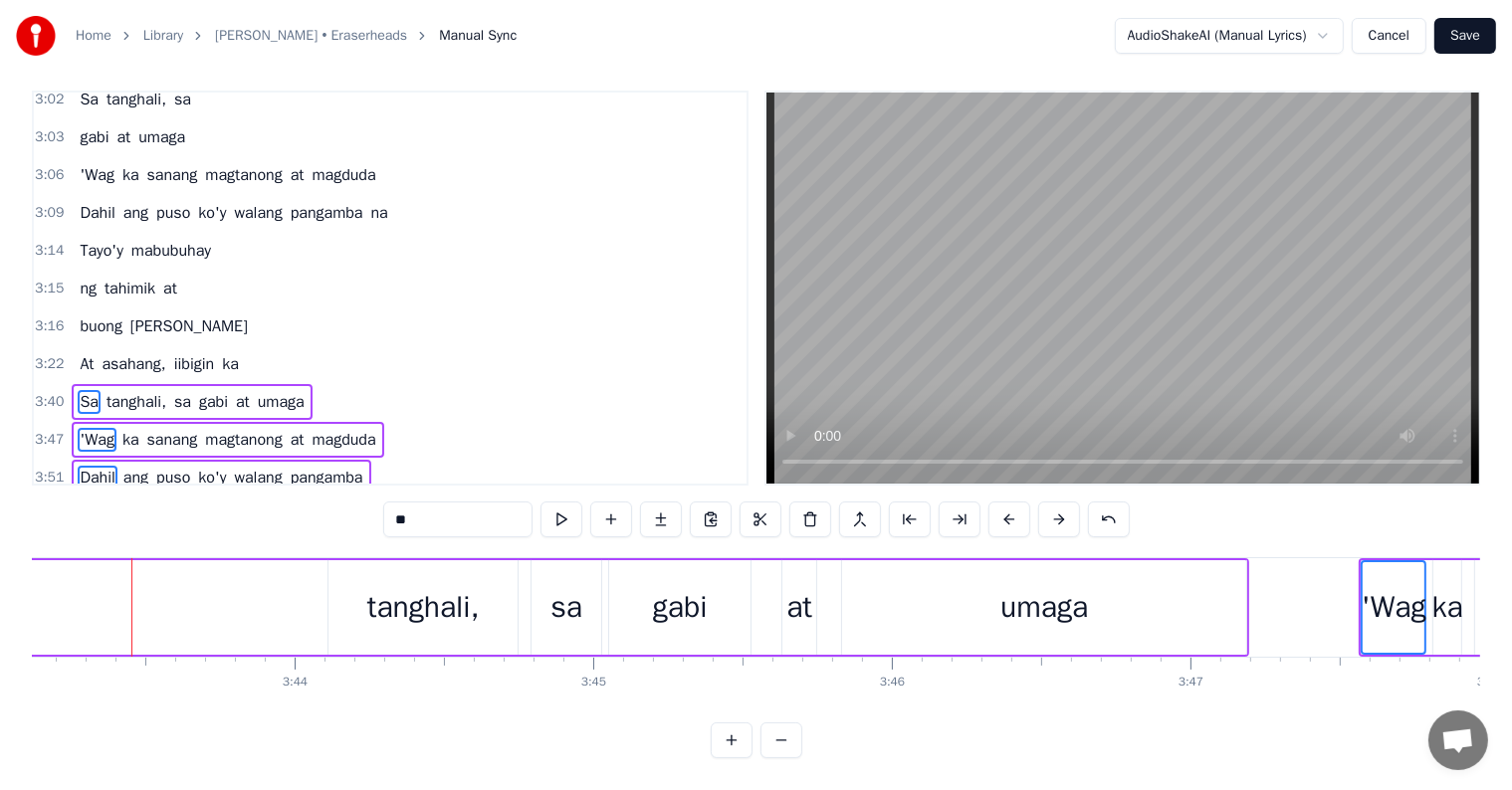click at bounding box center [1009, 519] 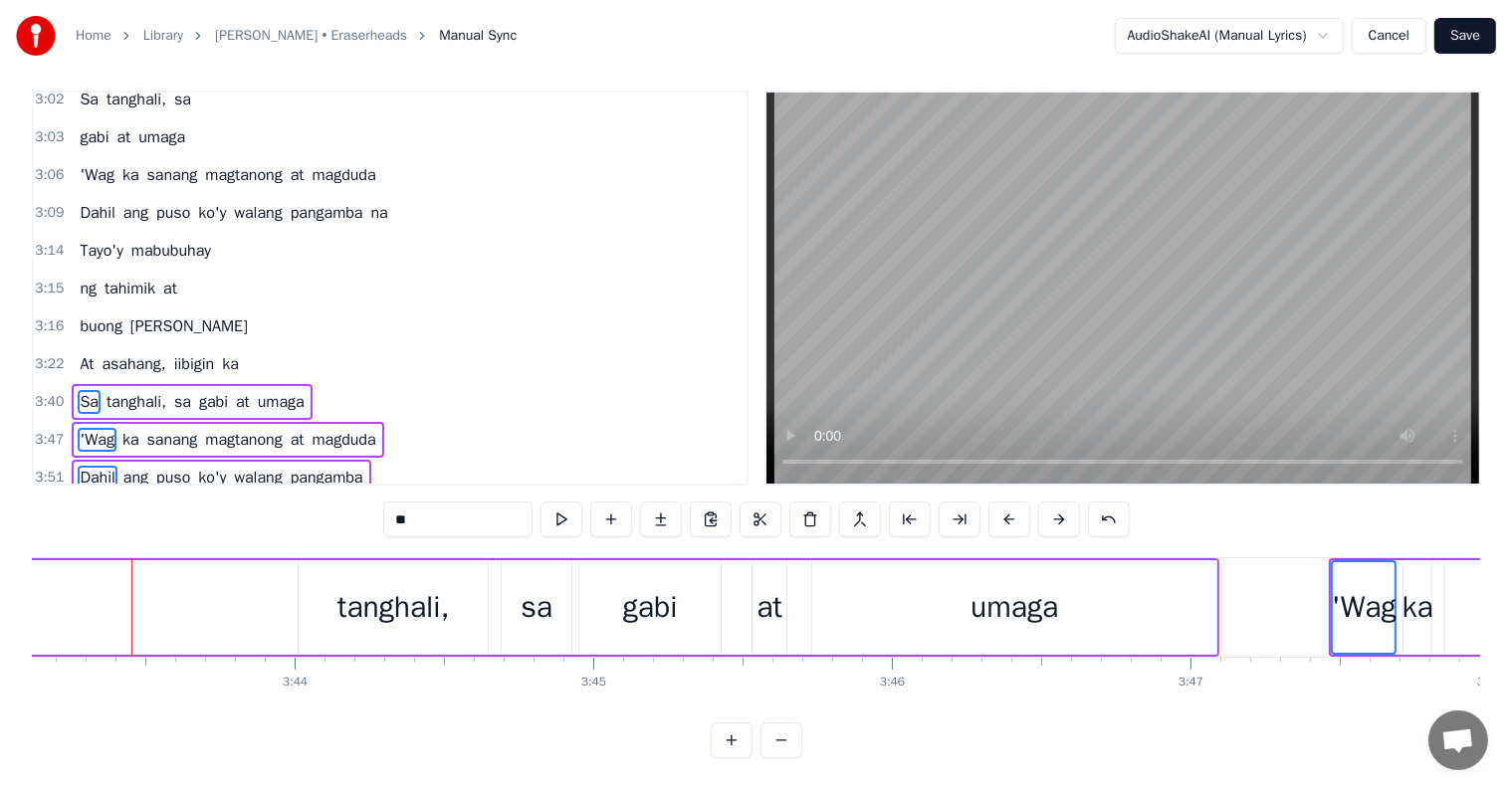 click at bounding box center [1009, 519] 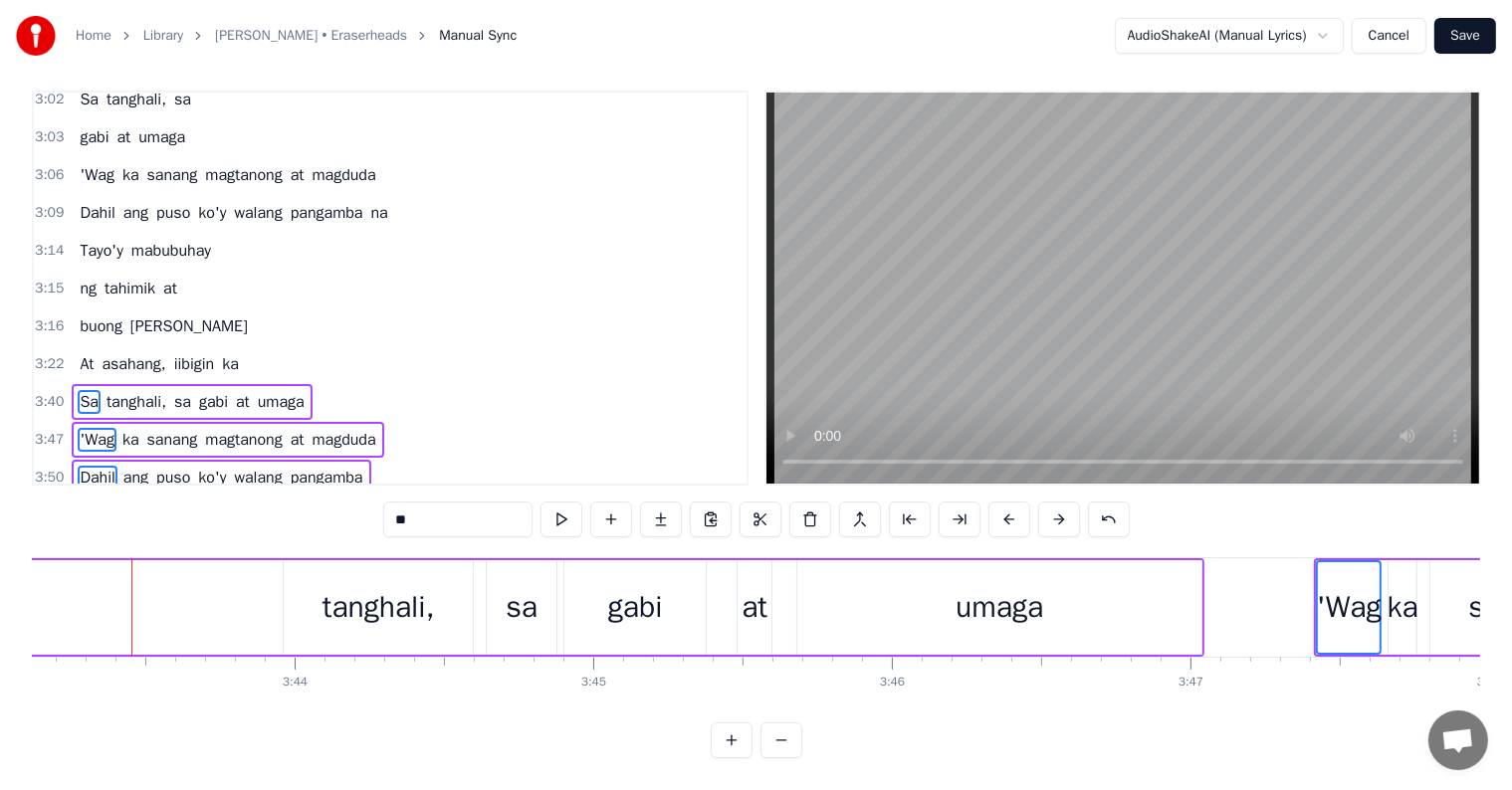 click at bounding box center [1009, 519] 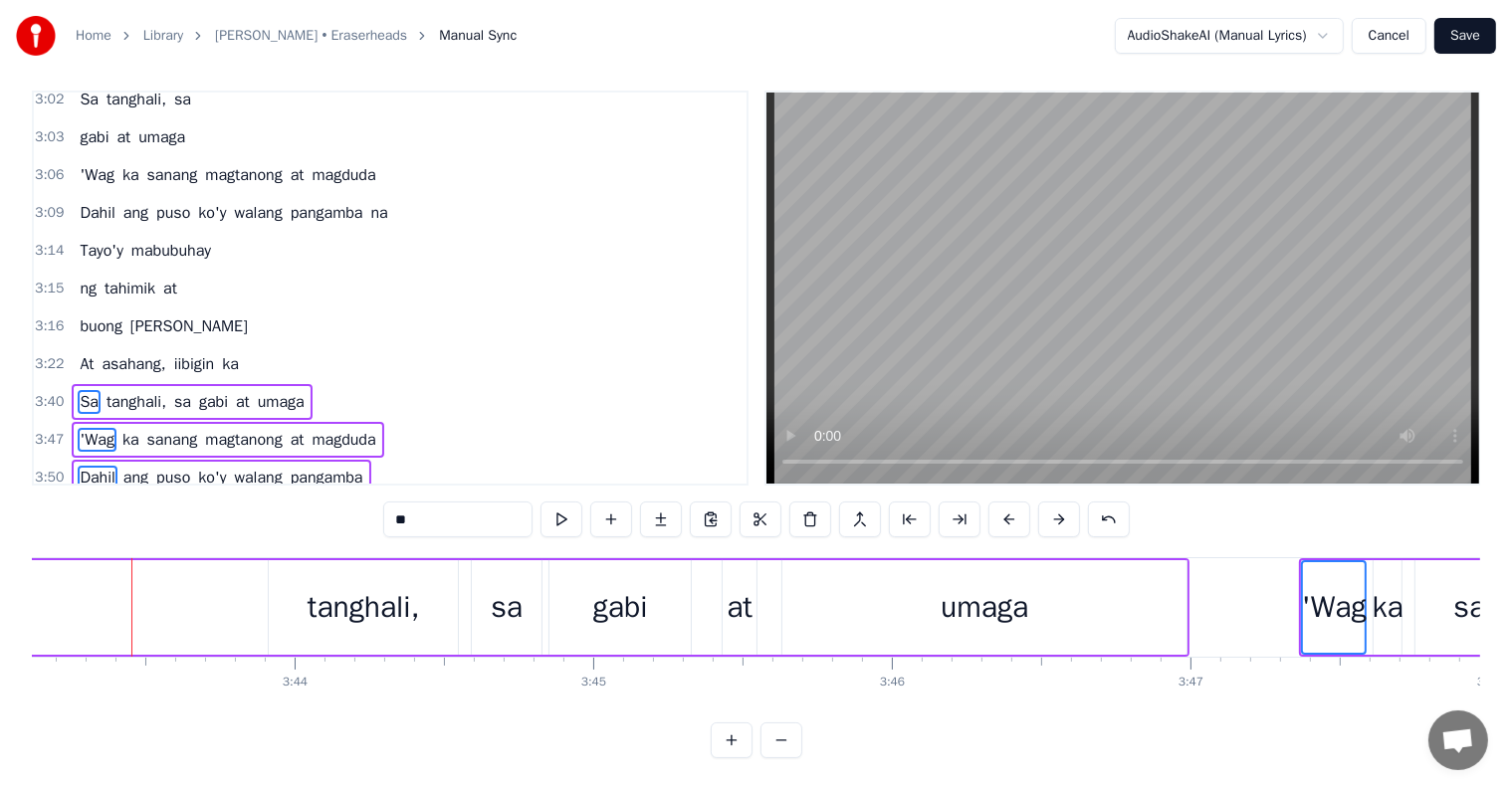 click at bounding box center [1009, 519] 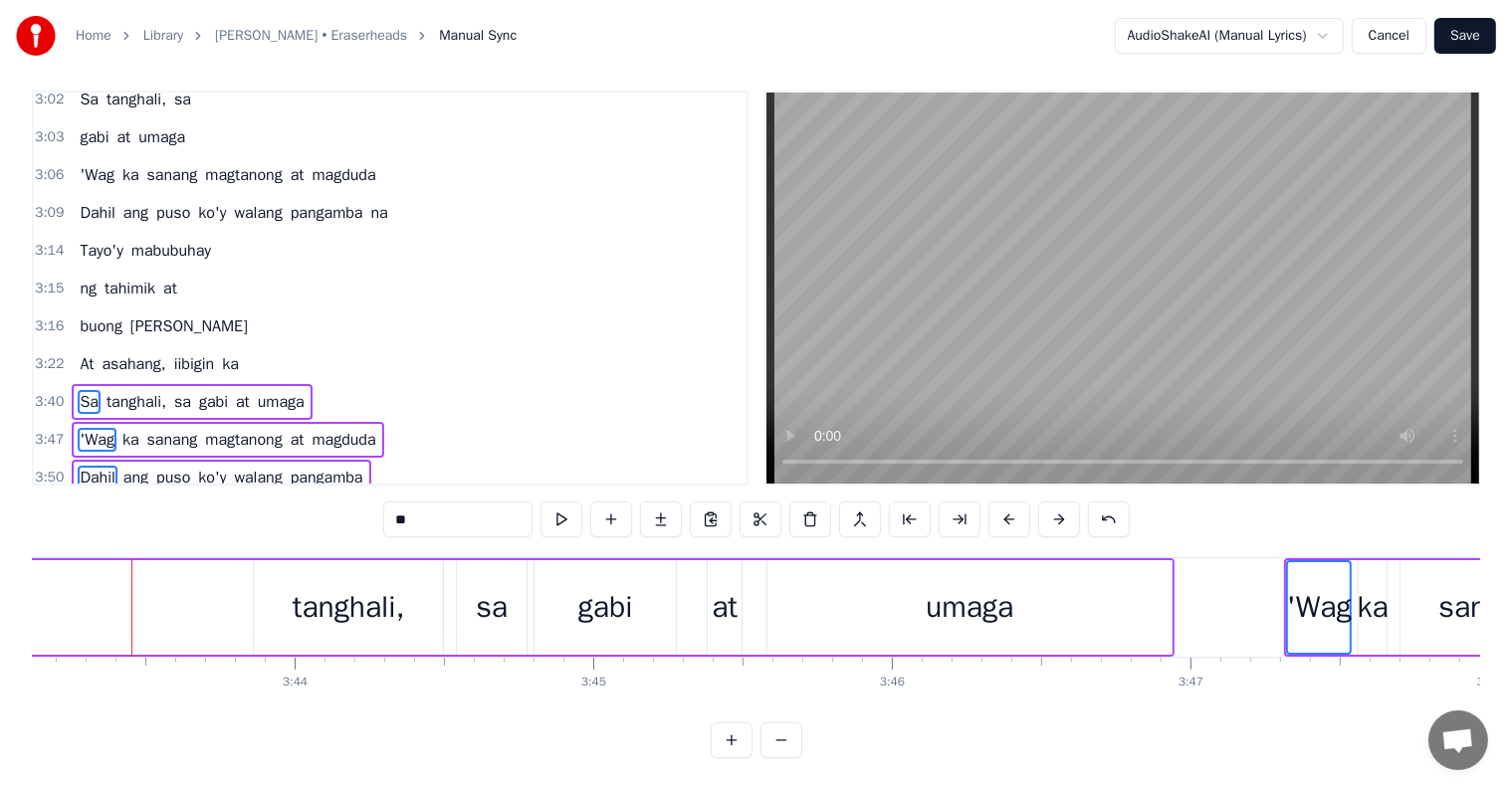 click at bounding box center [1009, 519] 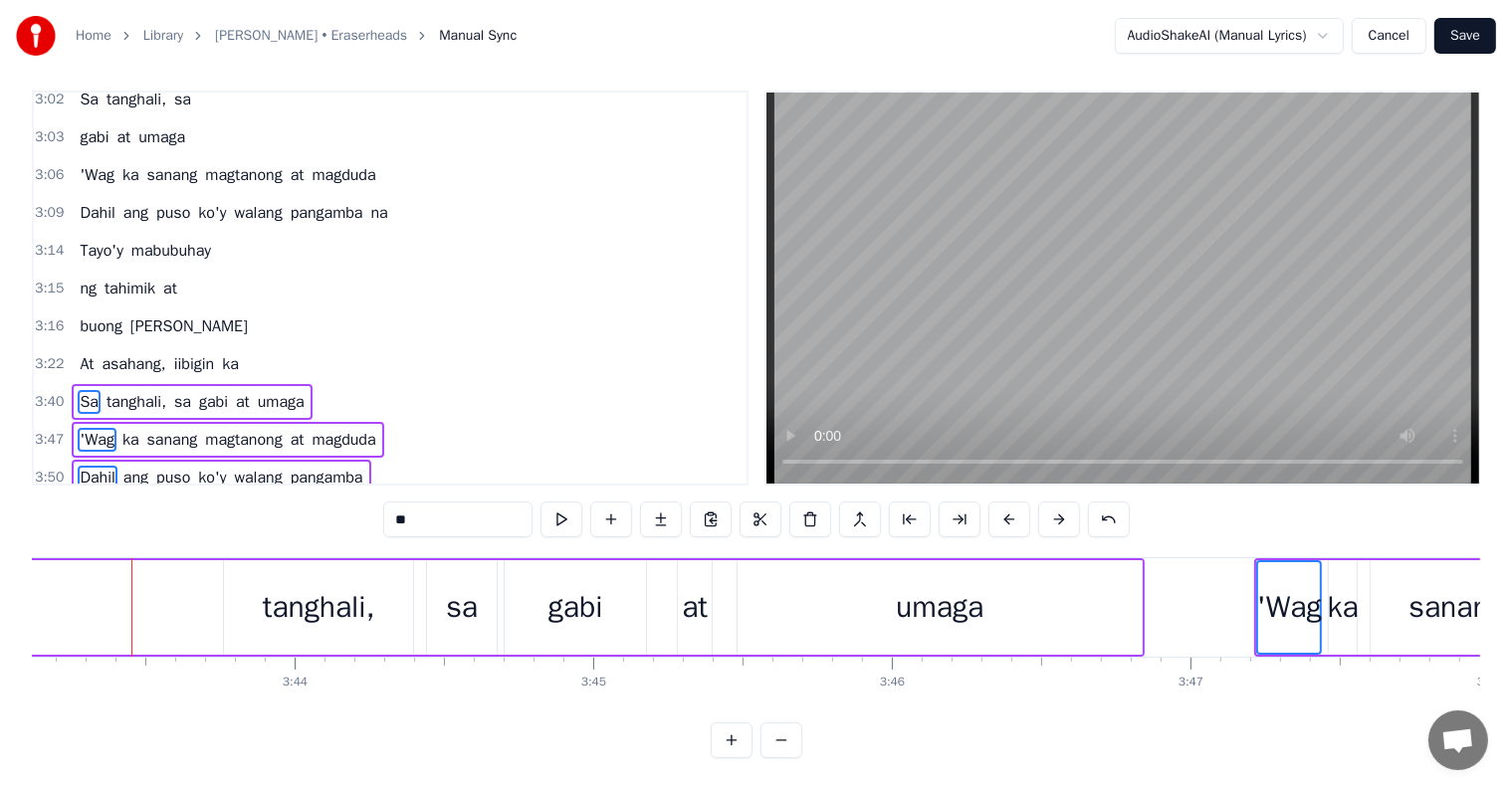 click at bounding box center [1009, 519] 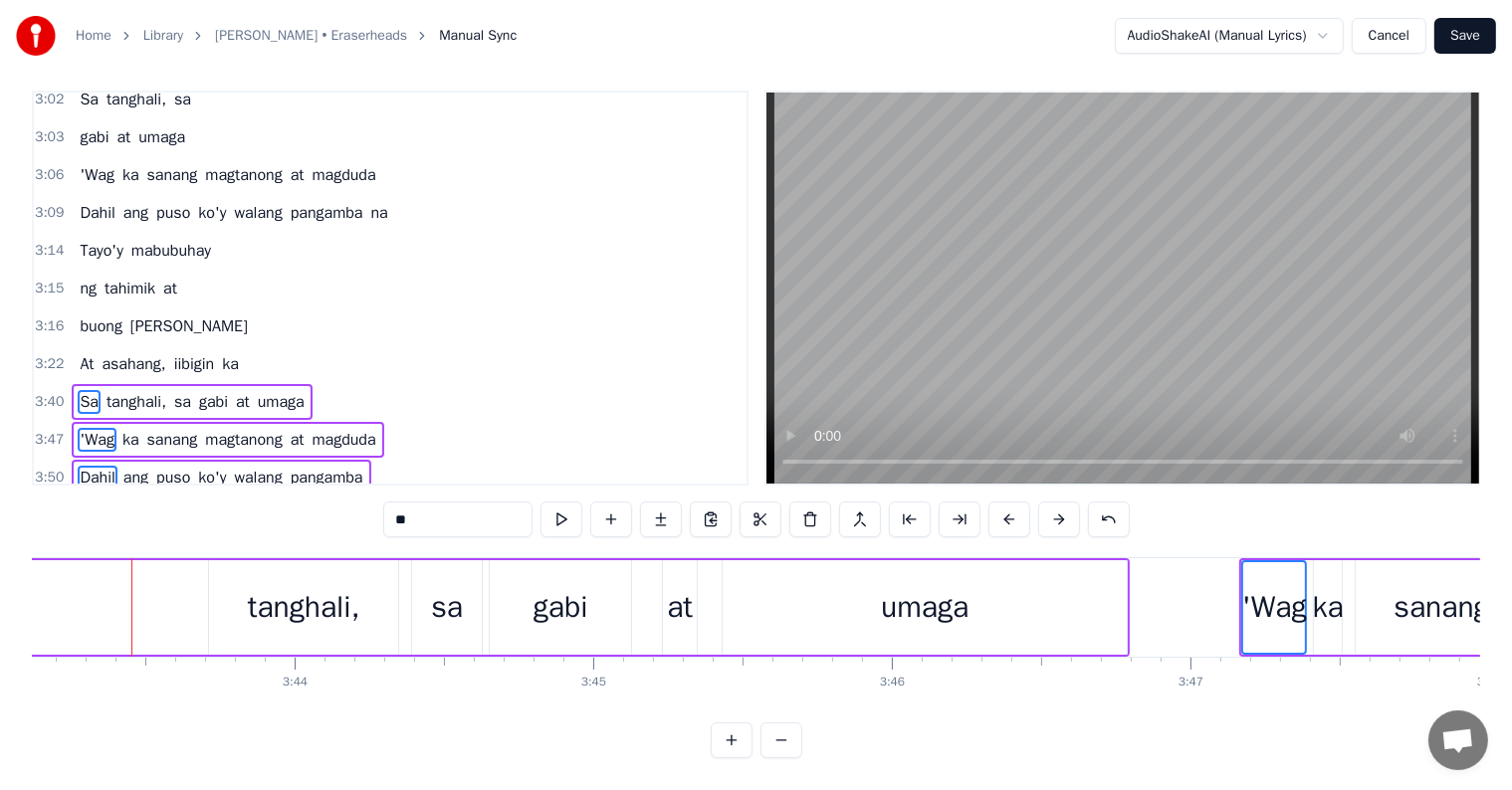 click at bounding box center (1009, 519) 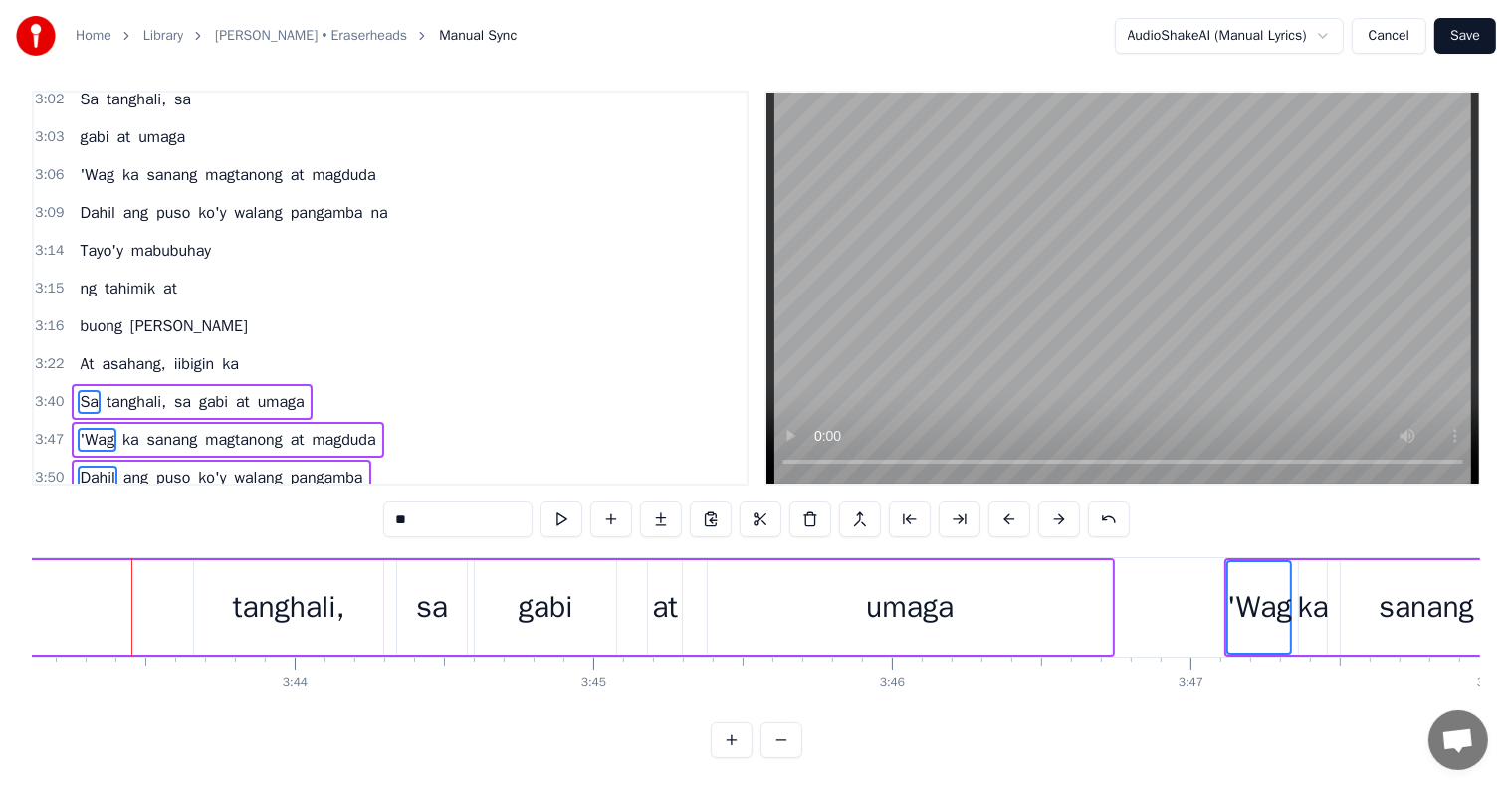 click at bounding box center (1009, 519) 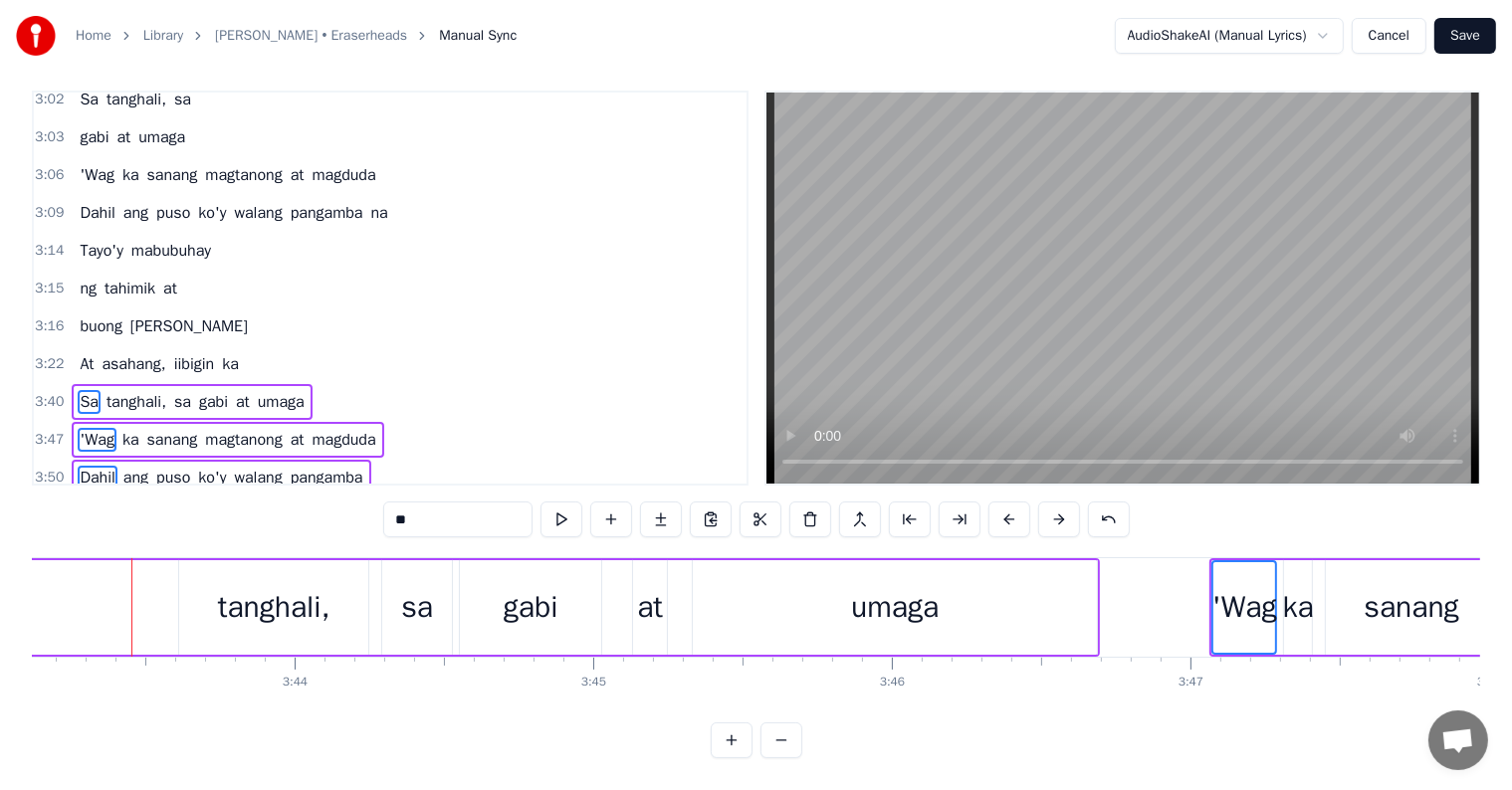 click at bounding box center [1009, 519] 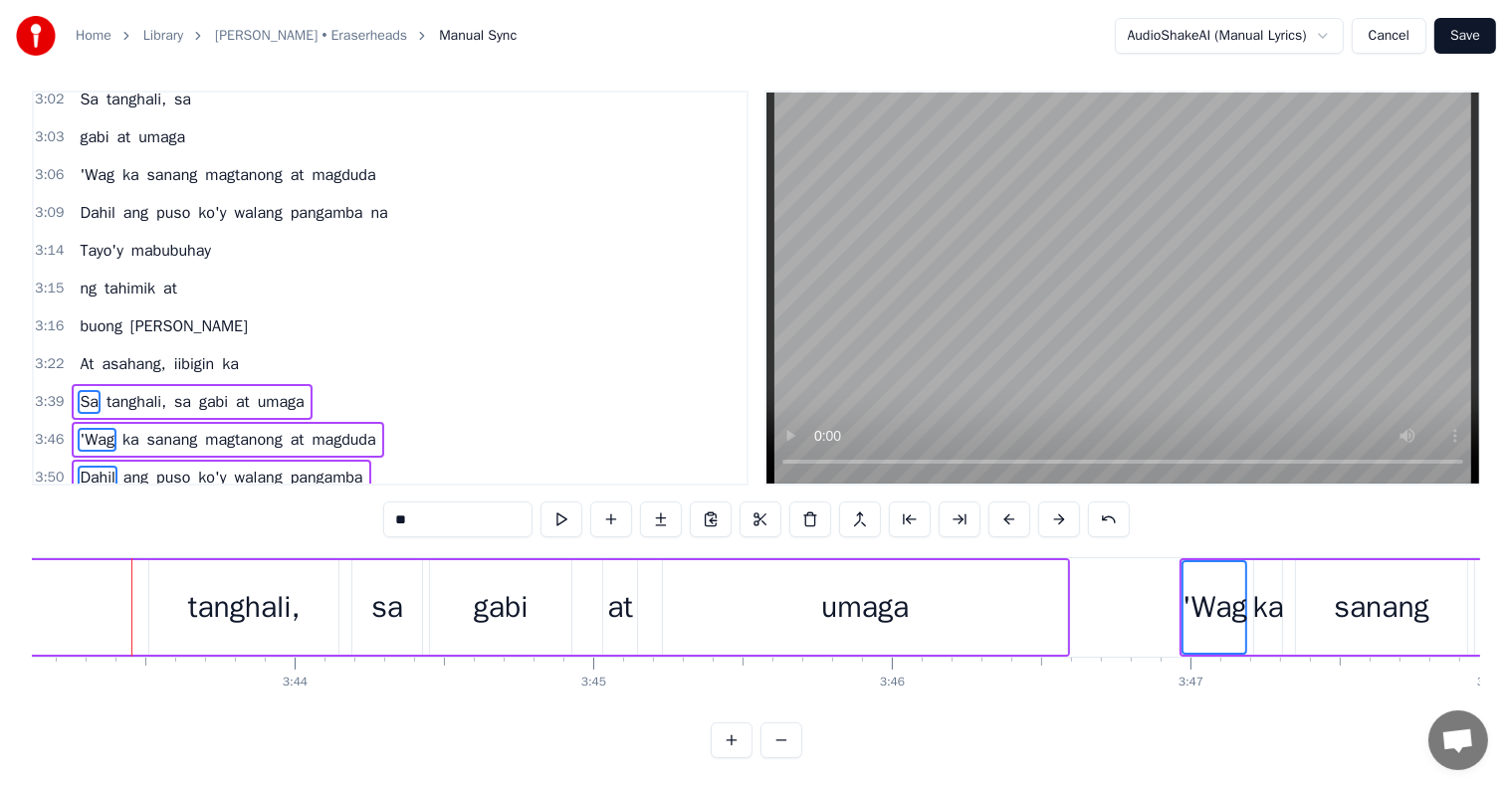 click at bounding box center [1009, 519] 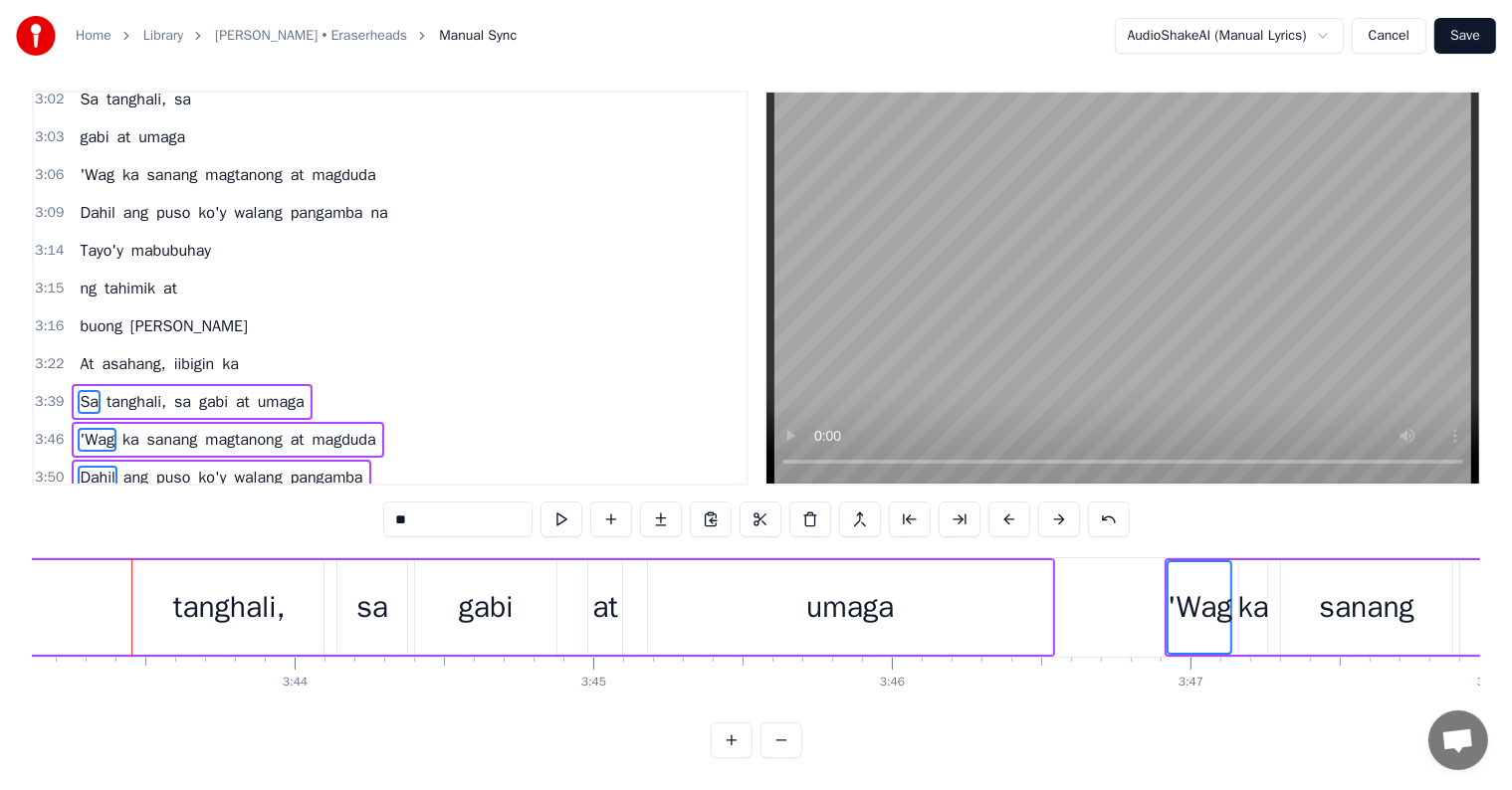click at bounding box center [1009, 519] 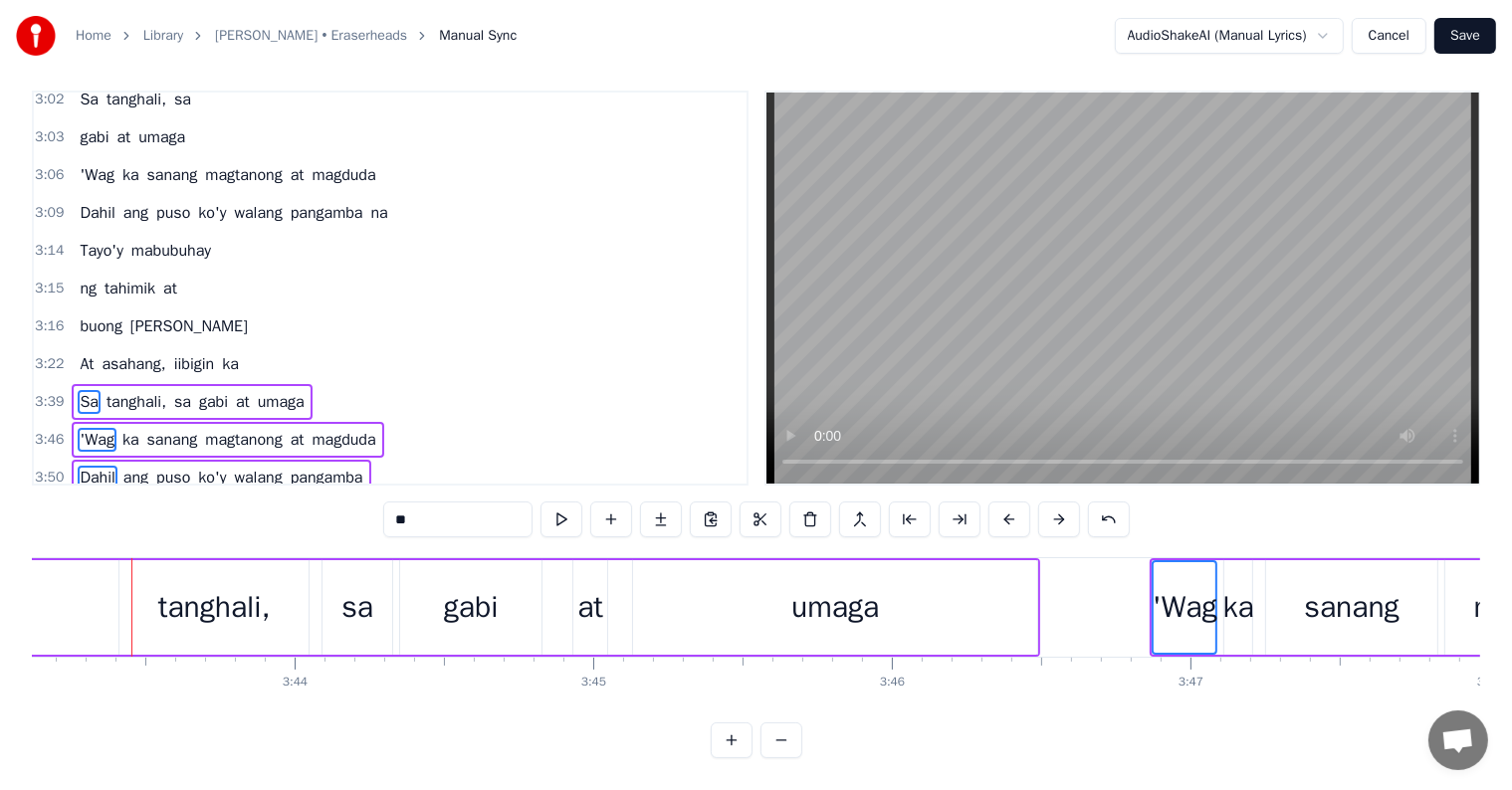 click at bounding box center [1009, 519] 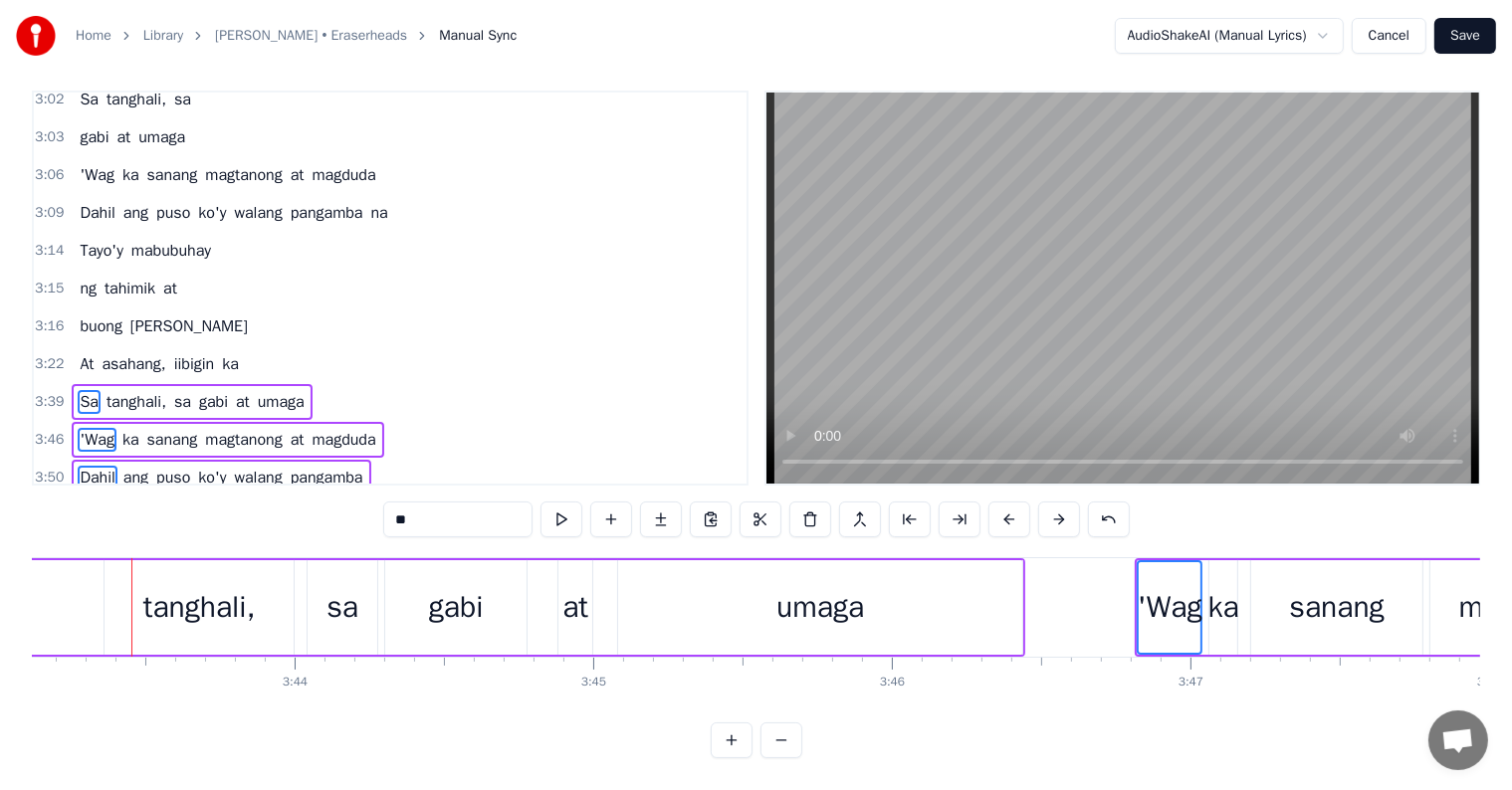 click at bounding box center (1009, 519) 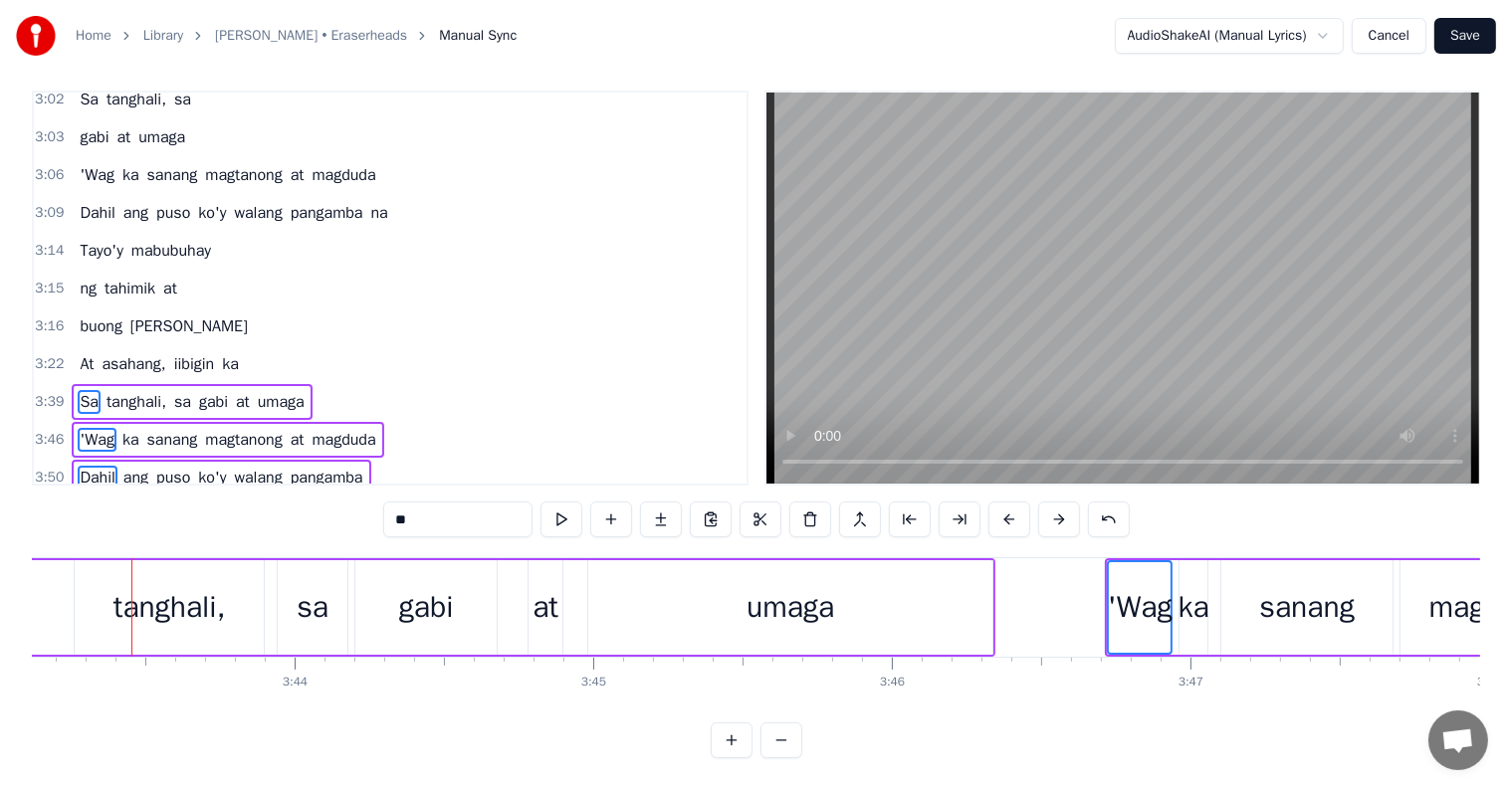 click at bounding box center [1009, 519] 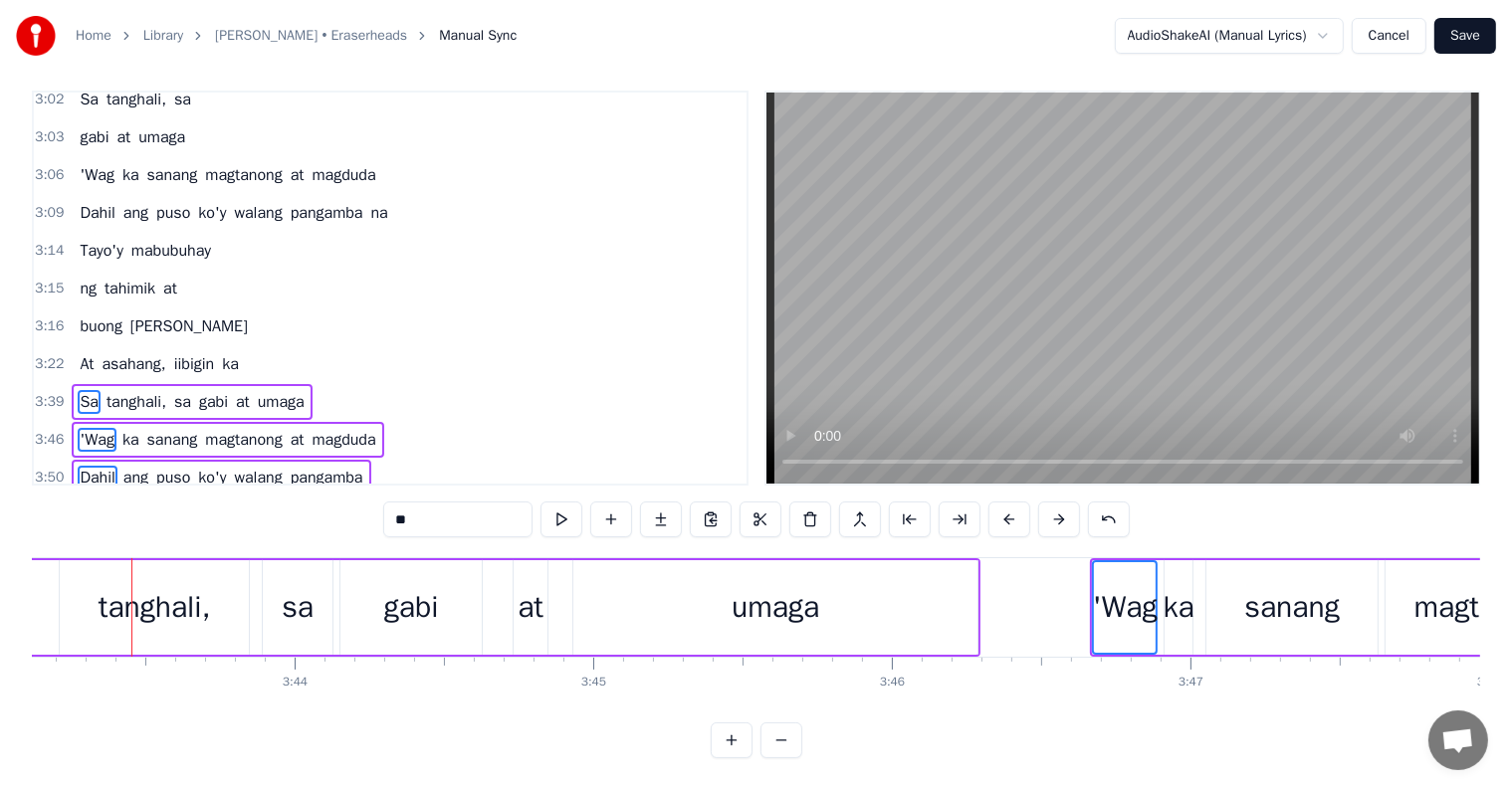 click at bounding box center (1009, 519) 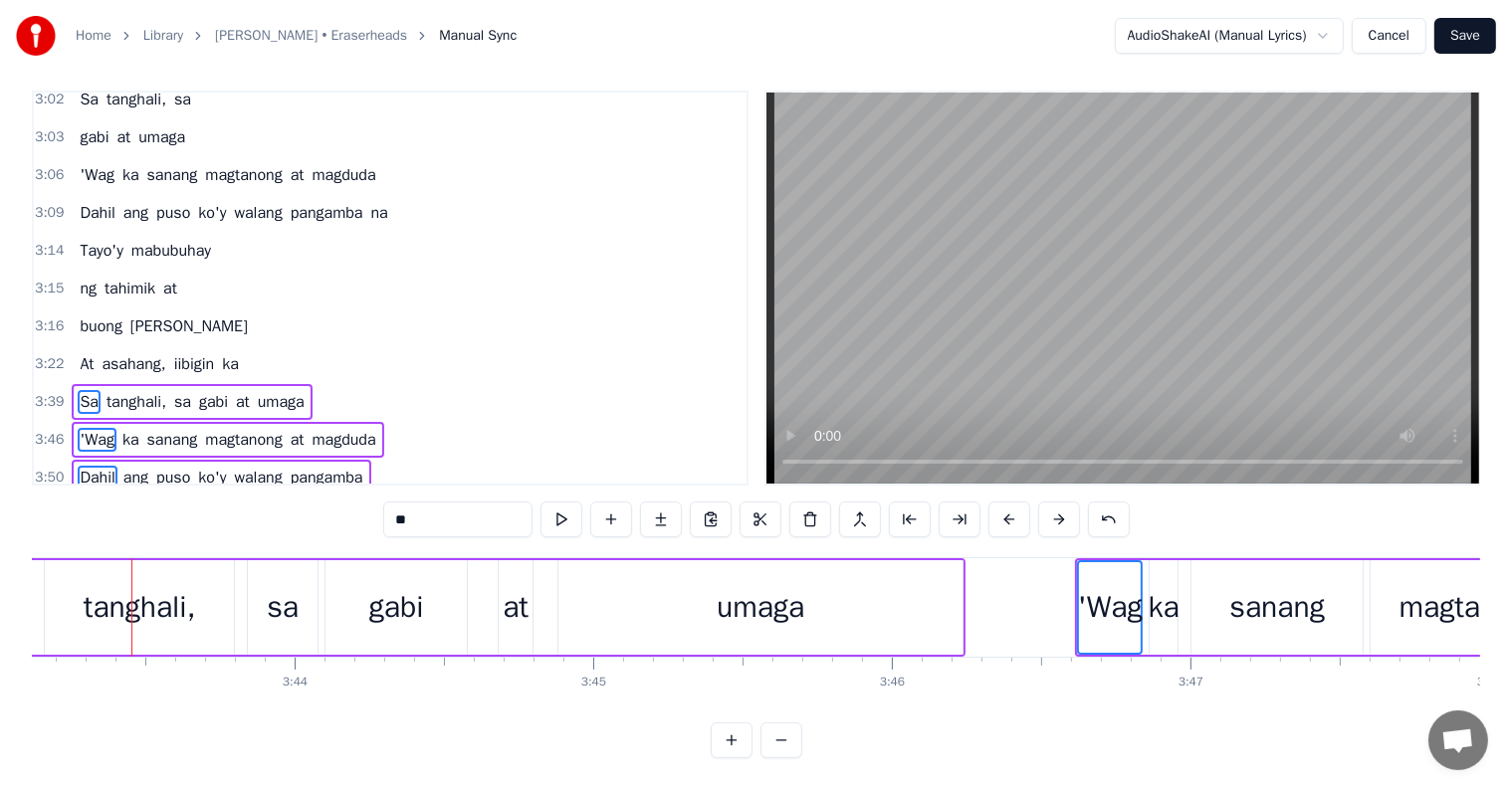 click at bounding box center (1009, 519) 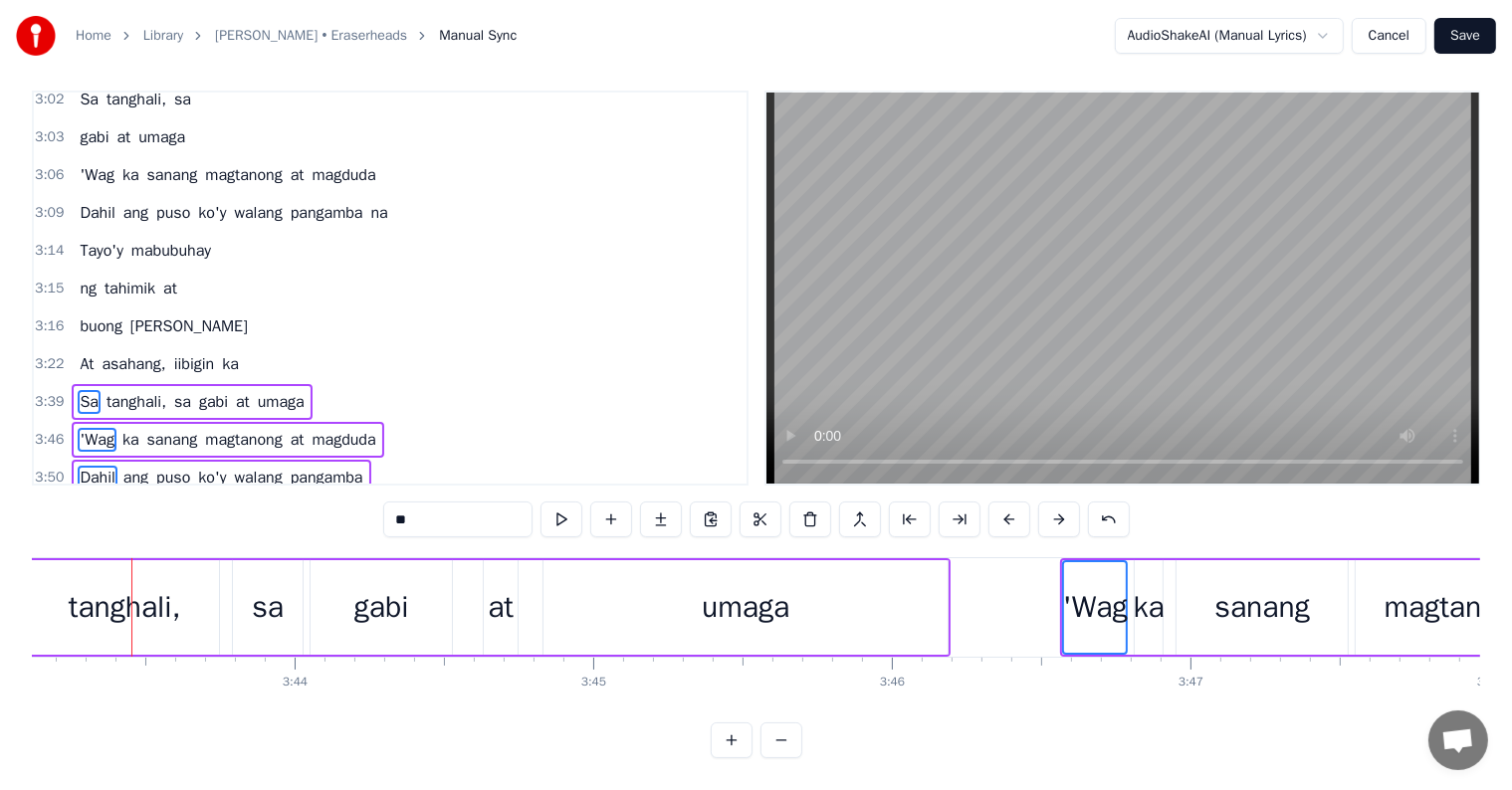 click at bounding box center (1009, 519) 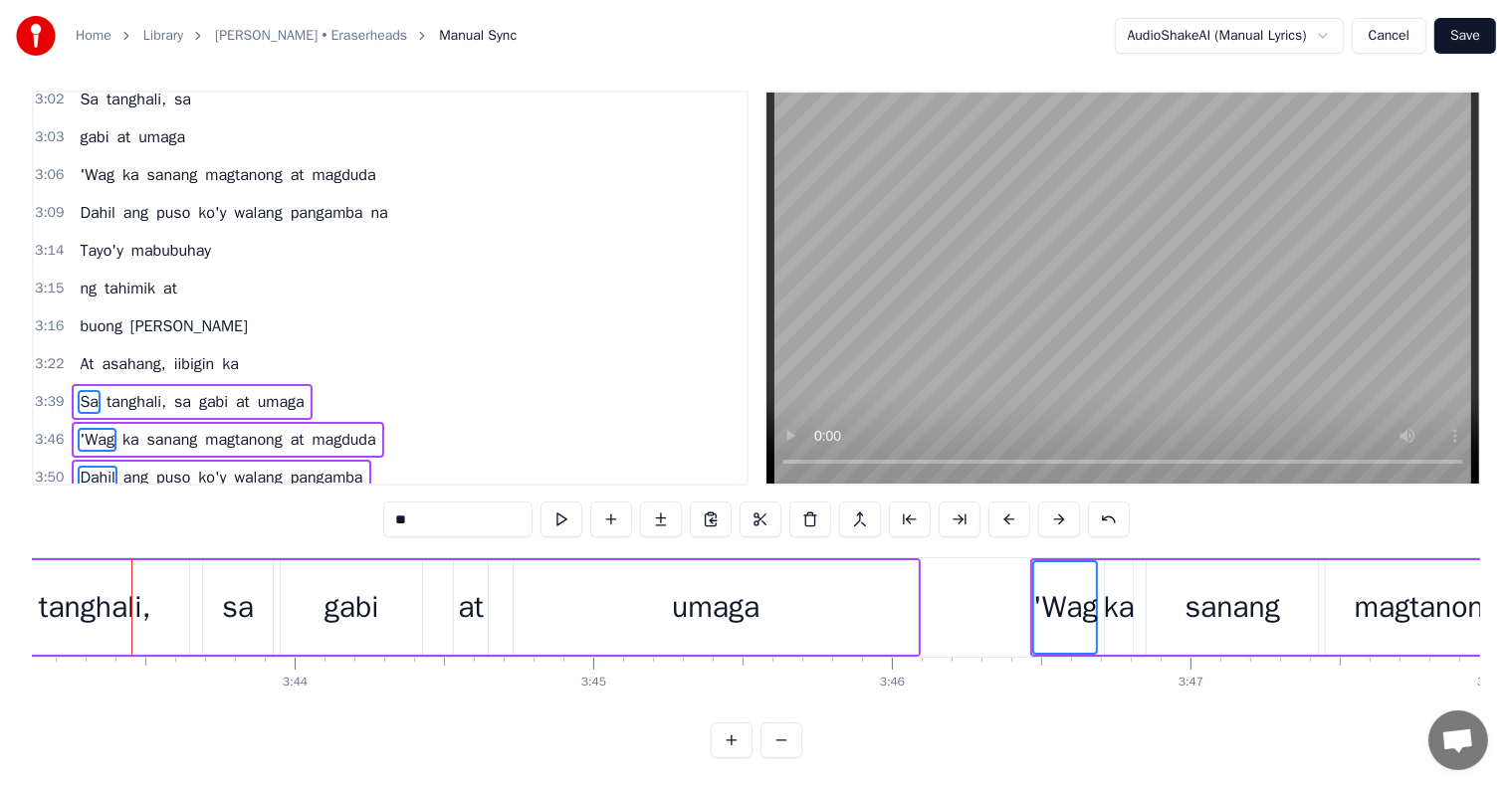 click at bounding box center (1009, 519) 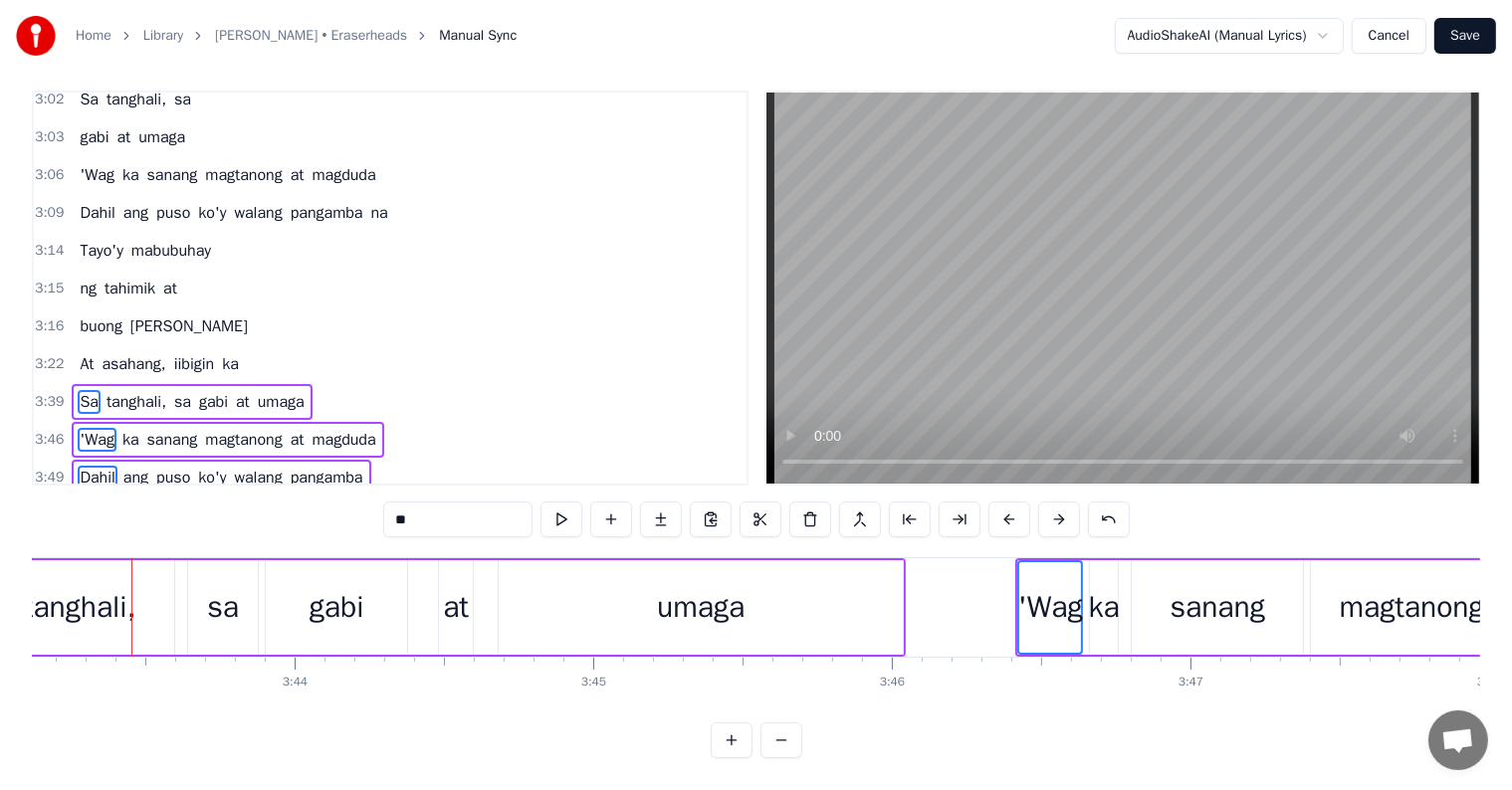 click at bounding box center [1009, 519] 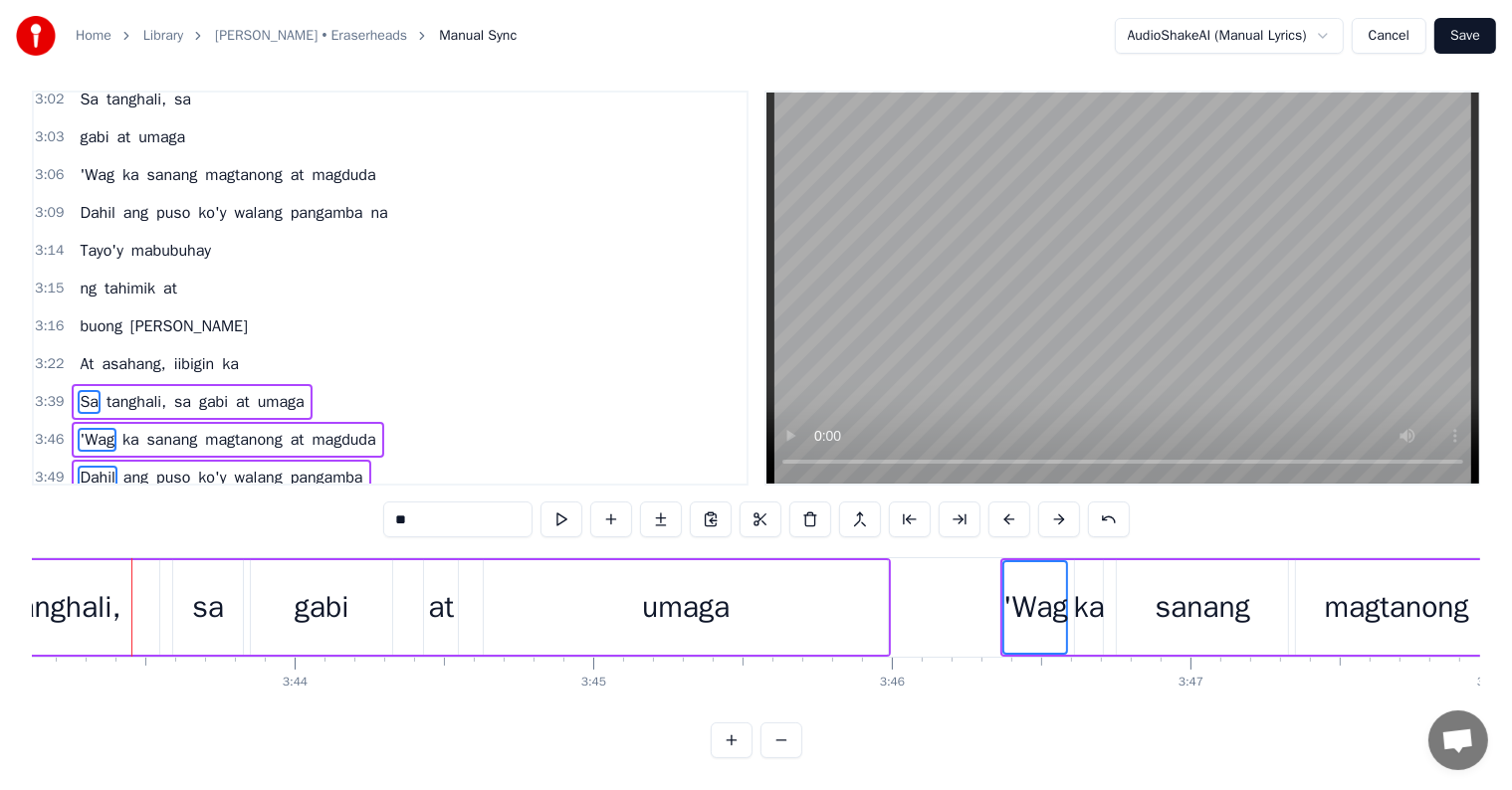 click at bounding box center [1009, 519] 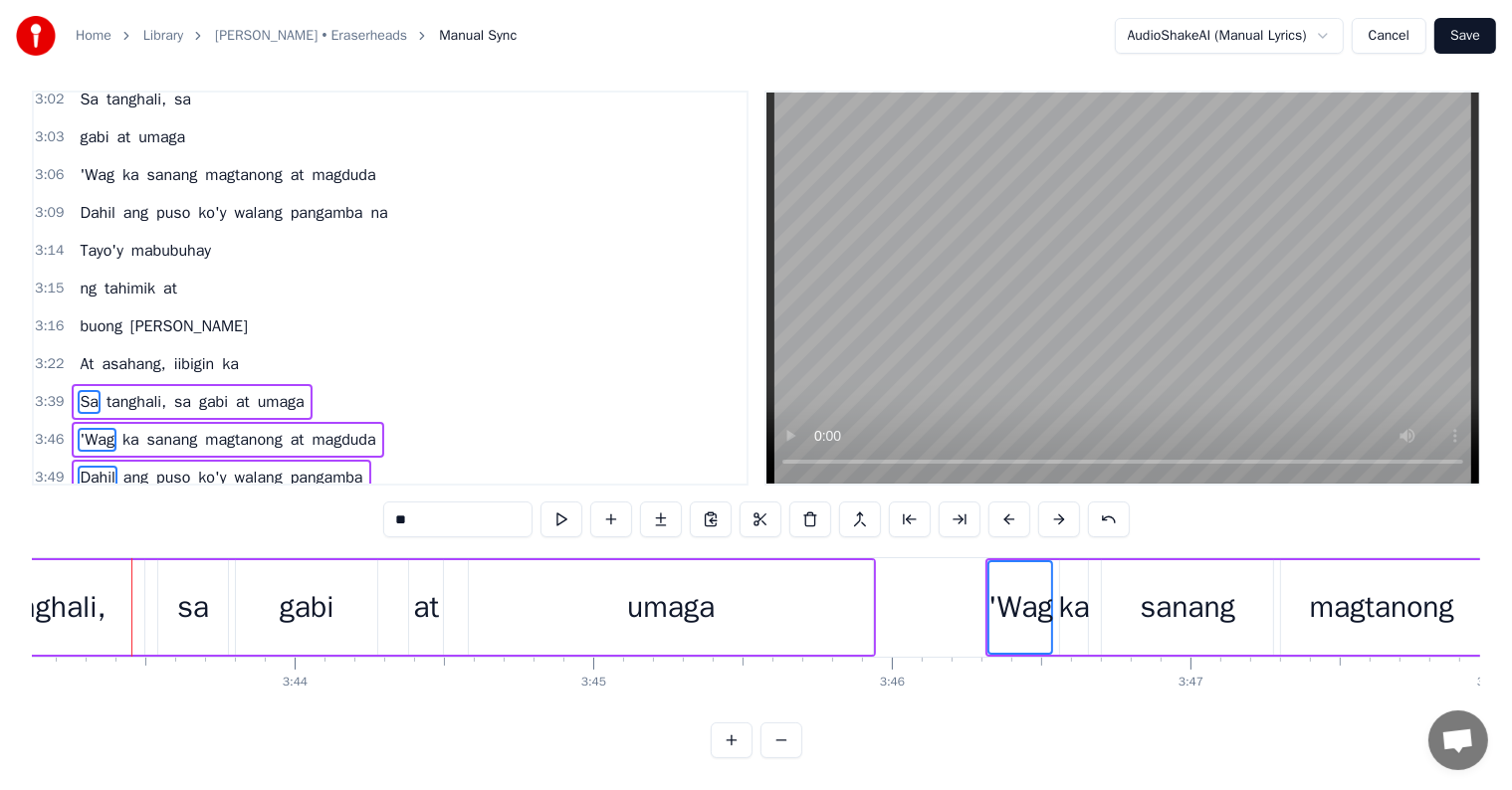 click at bounding box center [1009, 519] 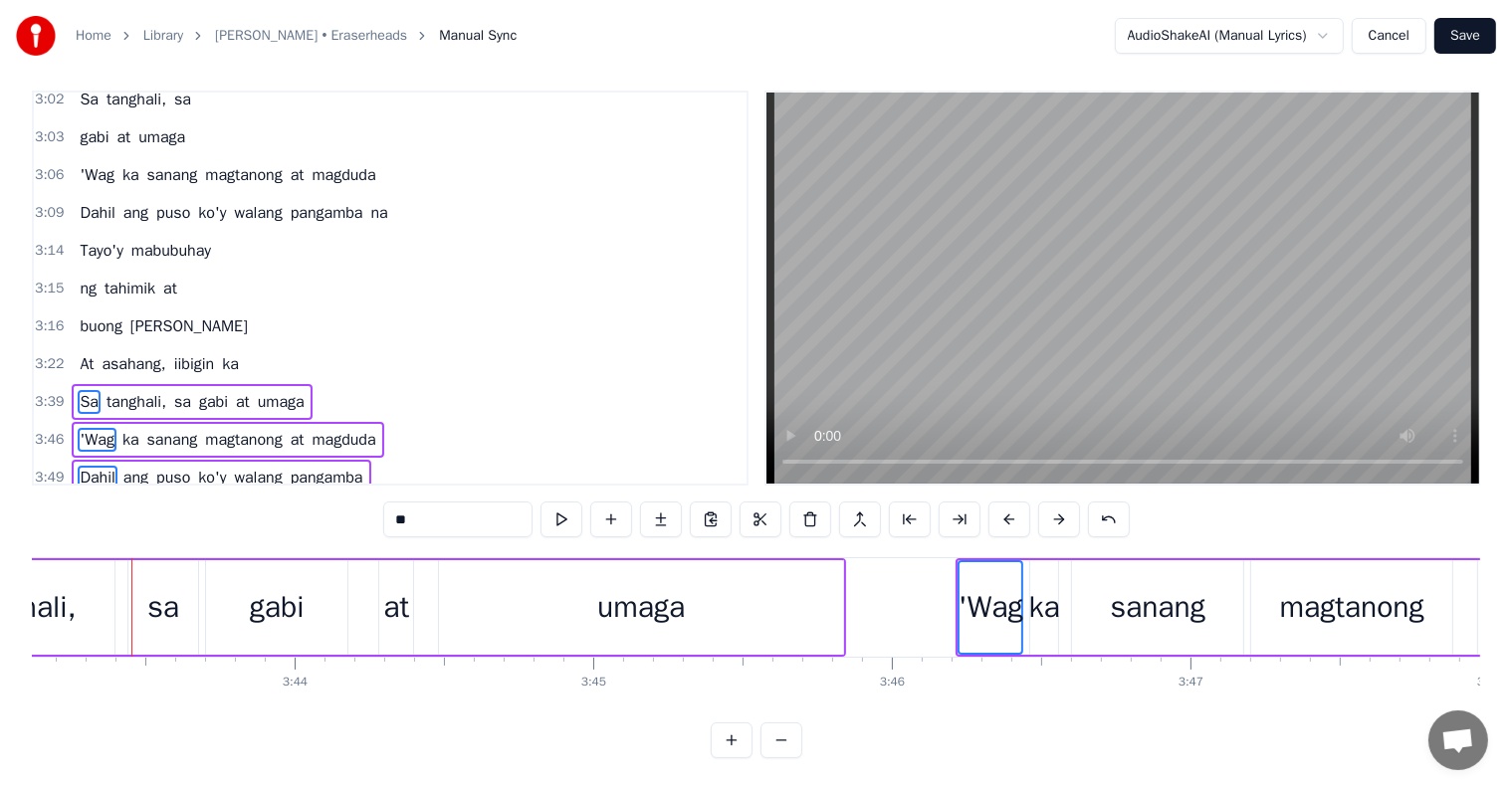 click at bounding box center [1009, 519] 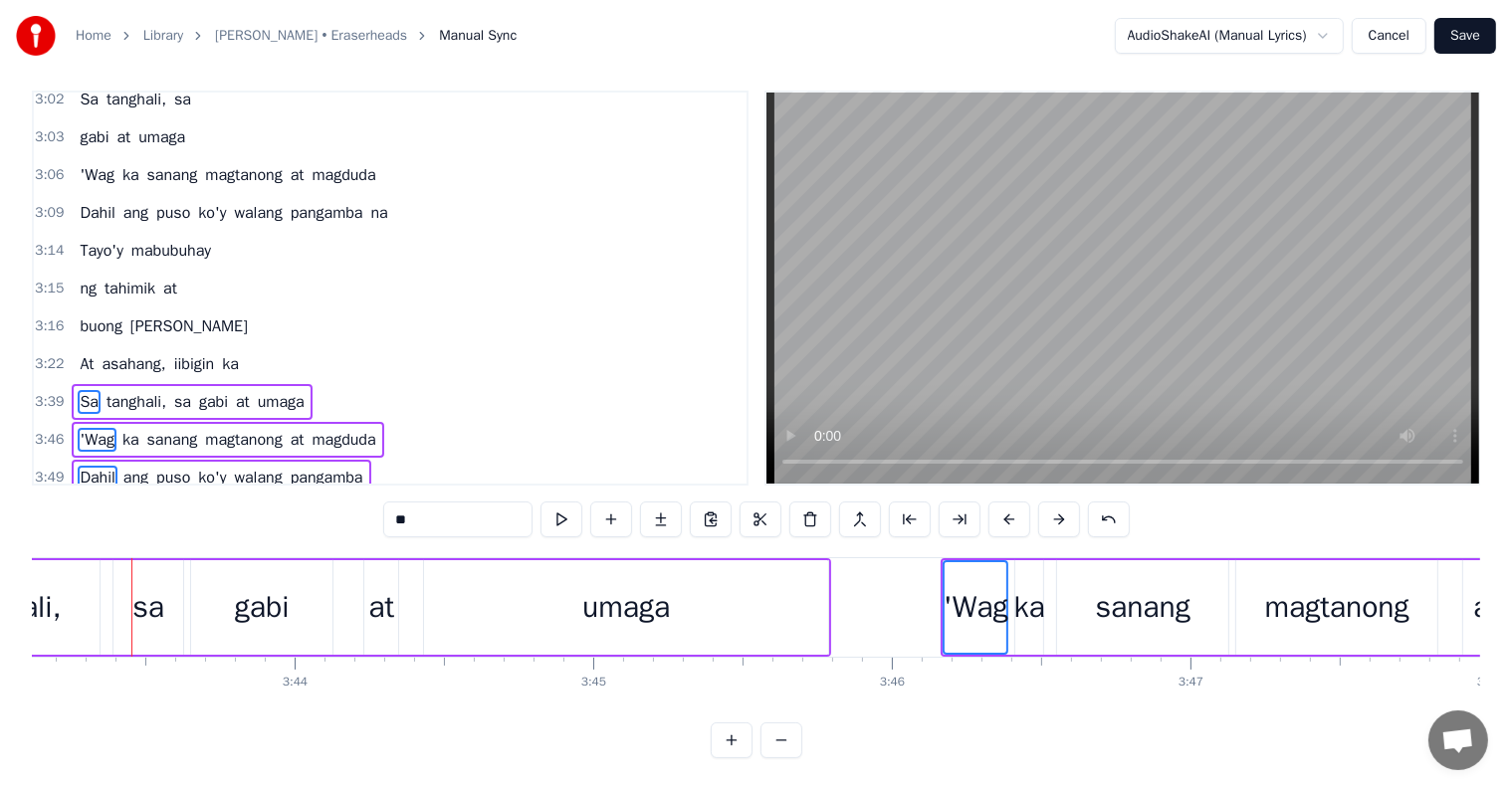 click at bounding box center (1009, 519) 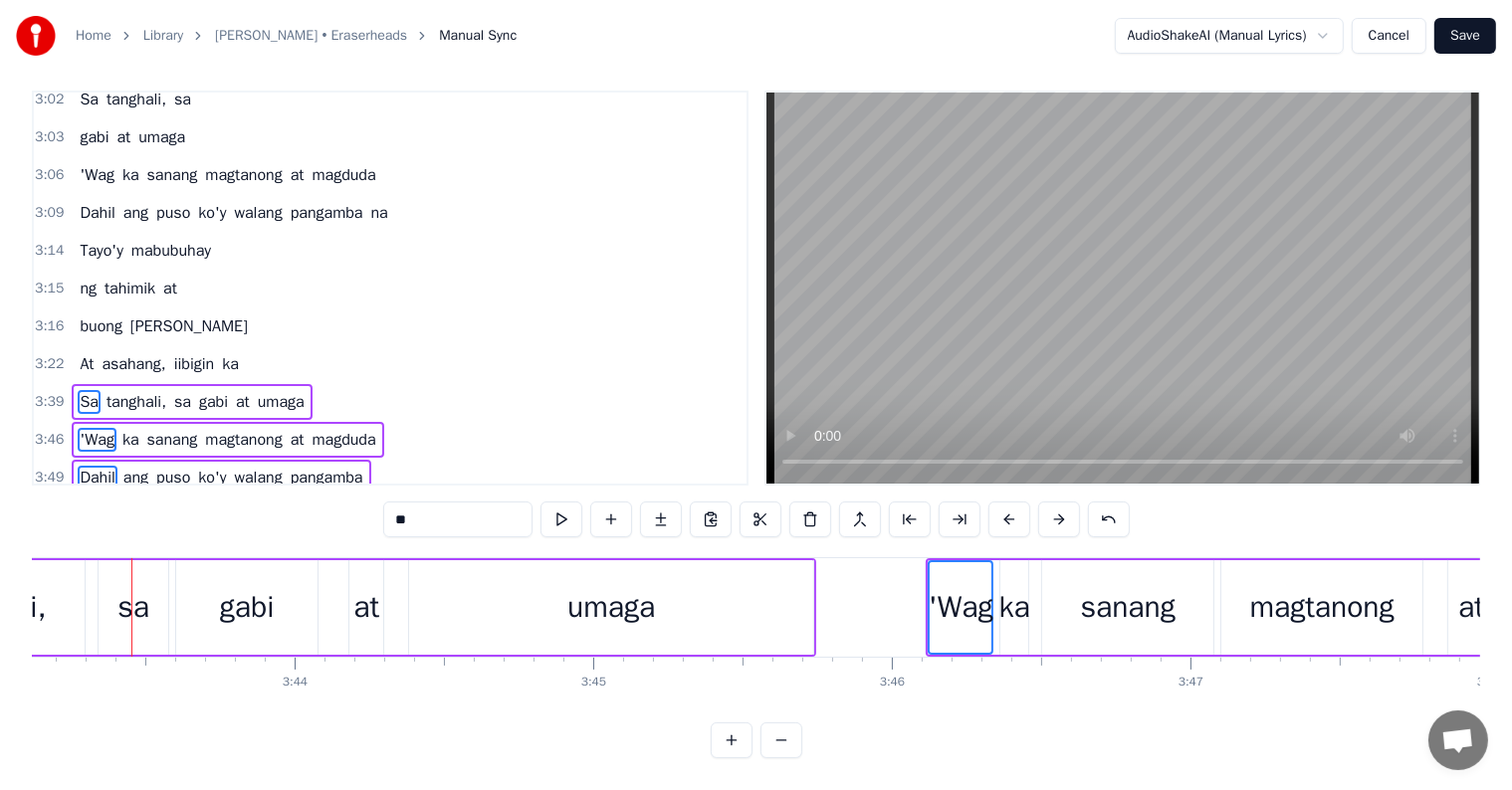 click at bounding box center [1009, 519] 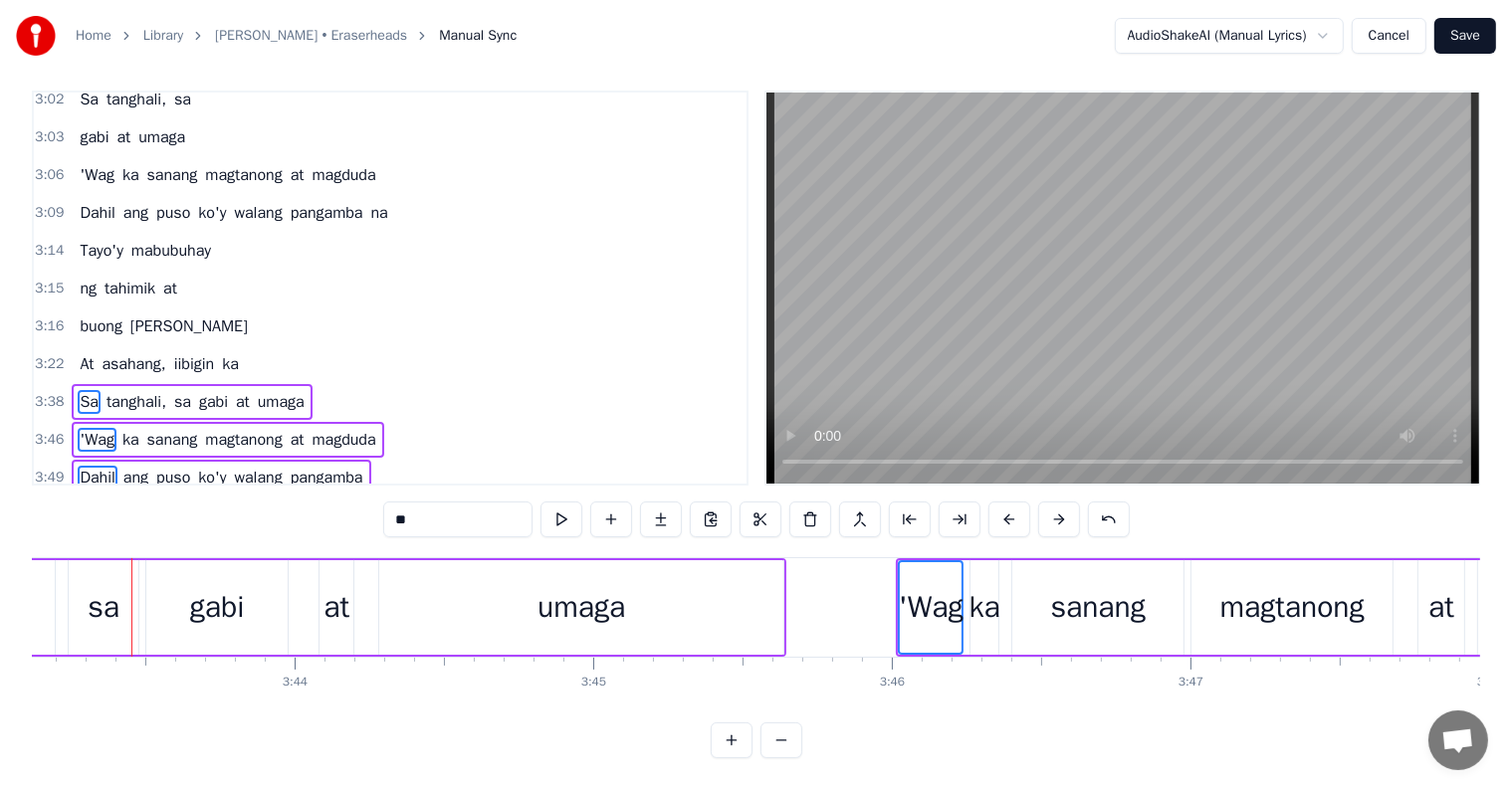 click at bounding box center [1009, 519] 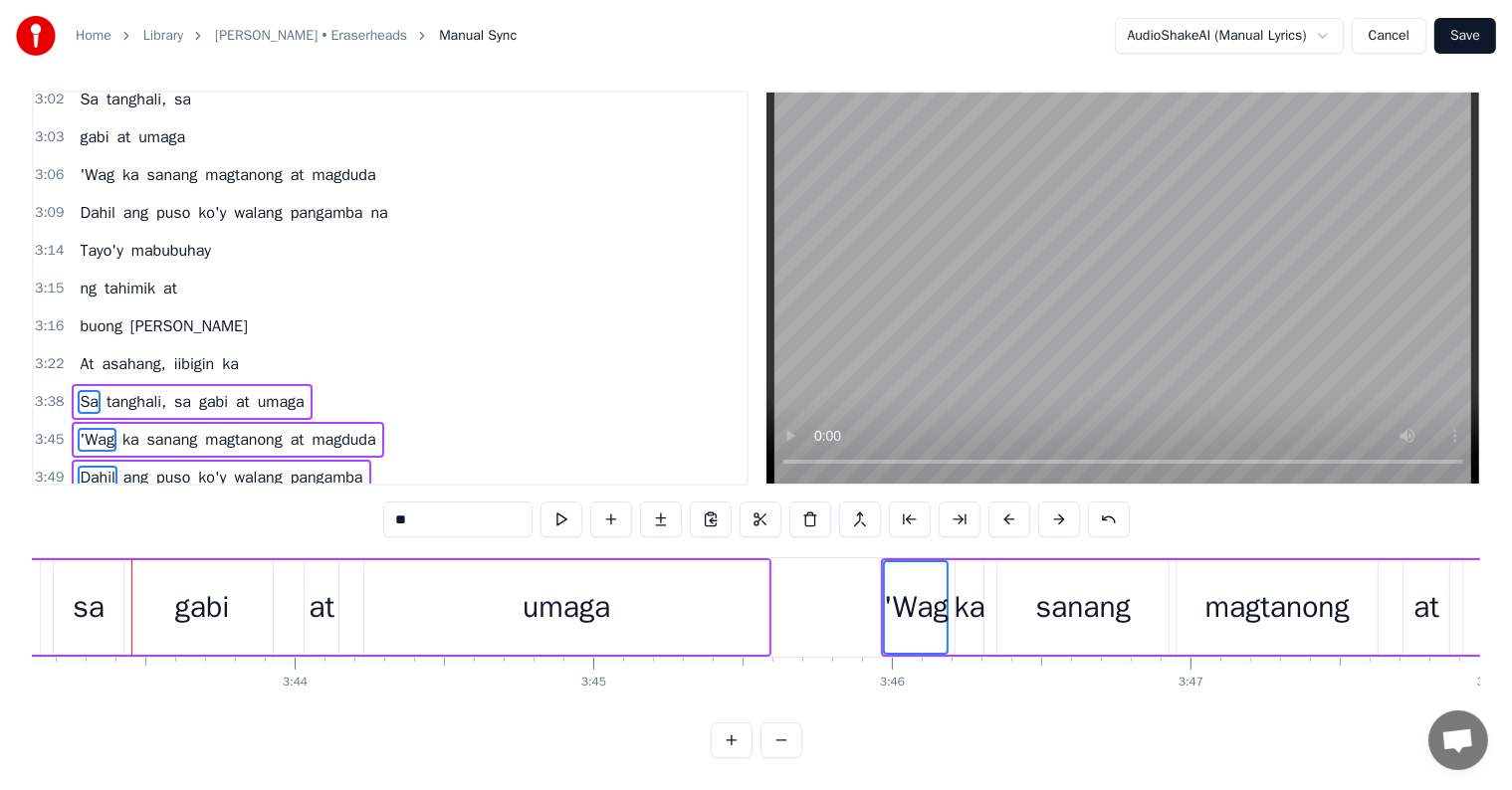 click at bounding box center [1009, 519] 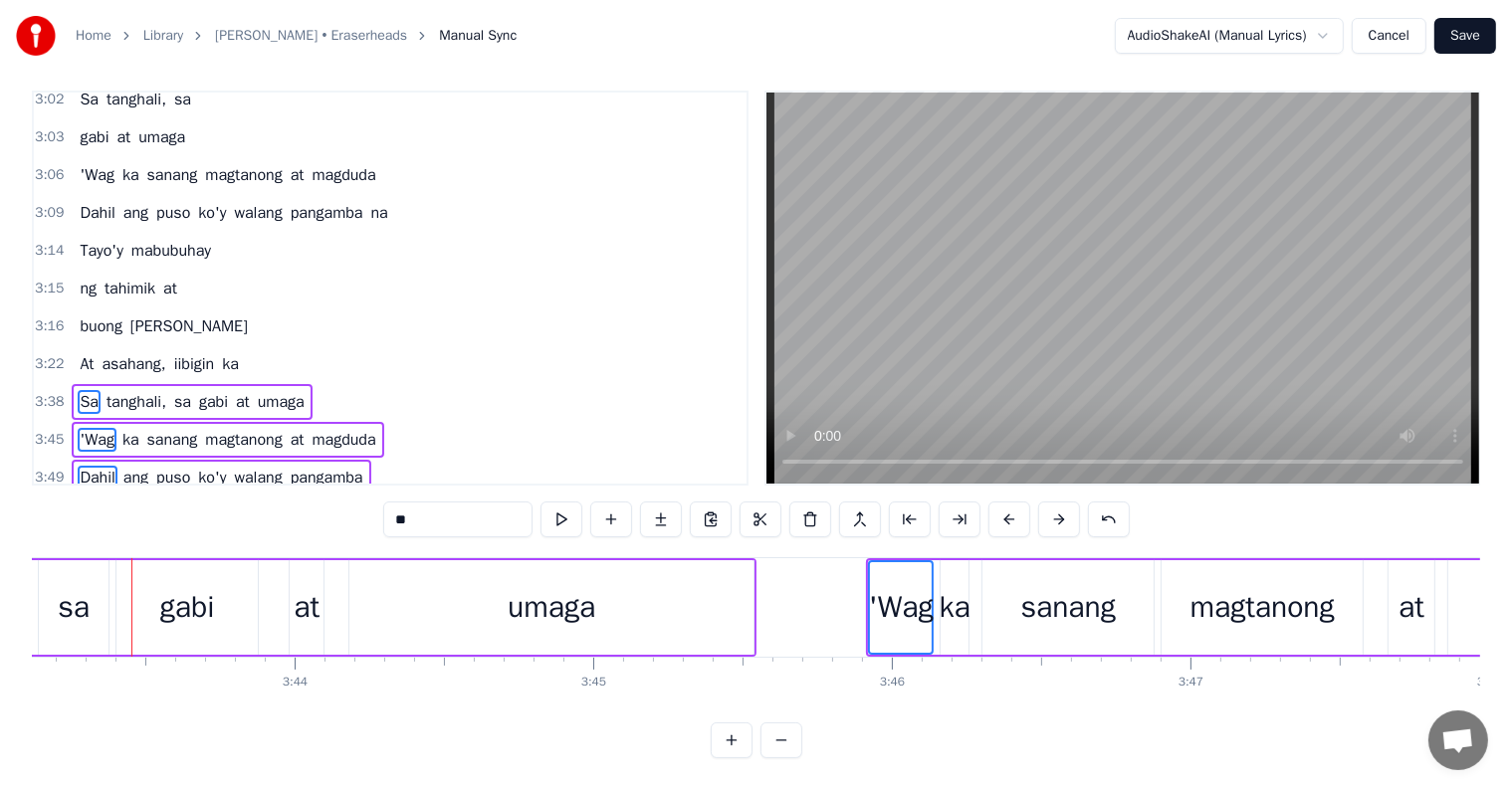 click at bounding box center (1009, 519) 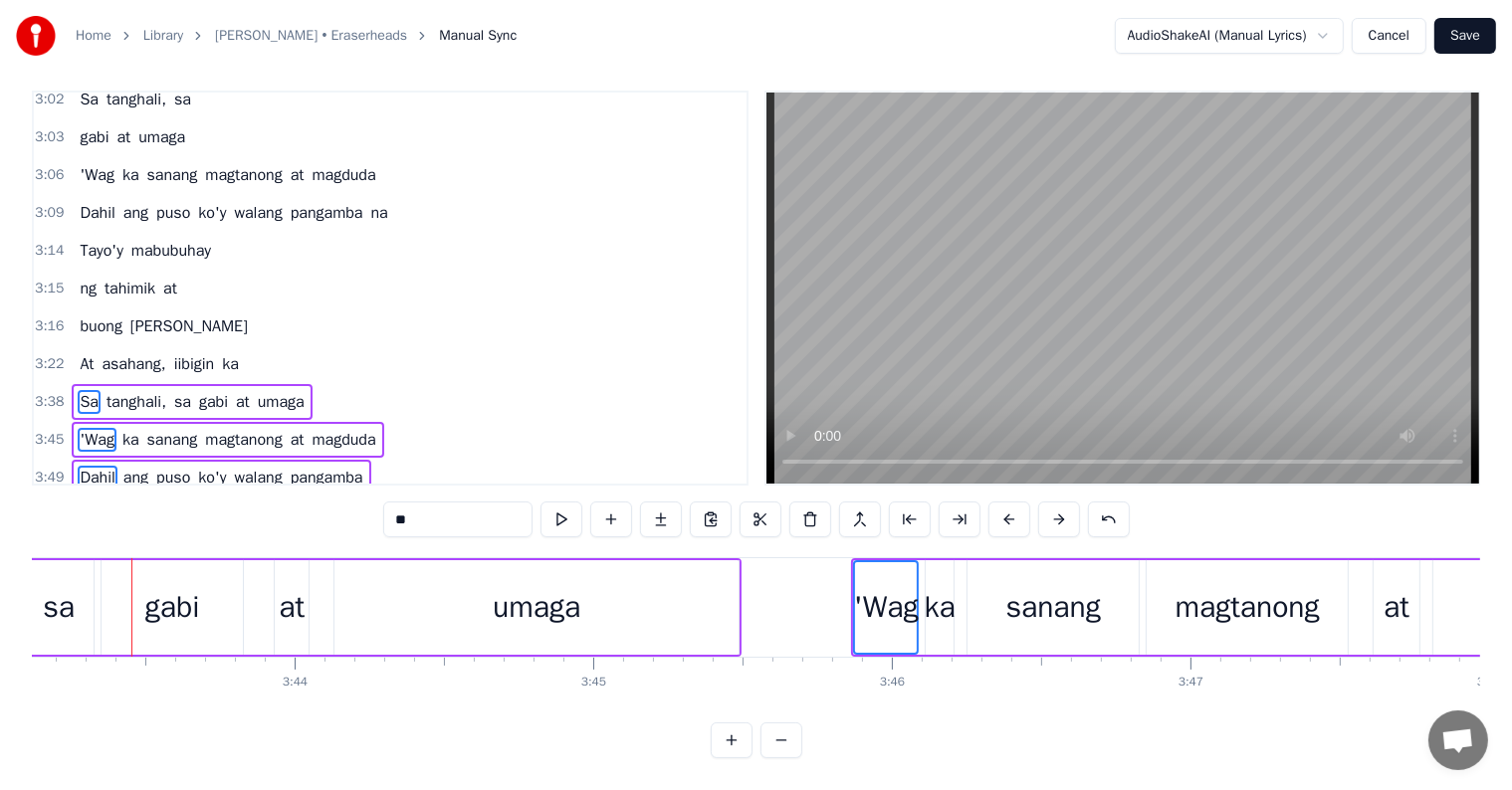 click at bounding box center [1009, 519] 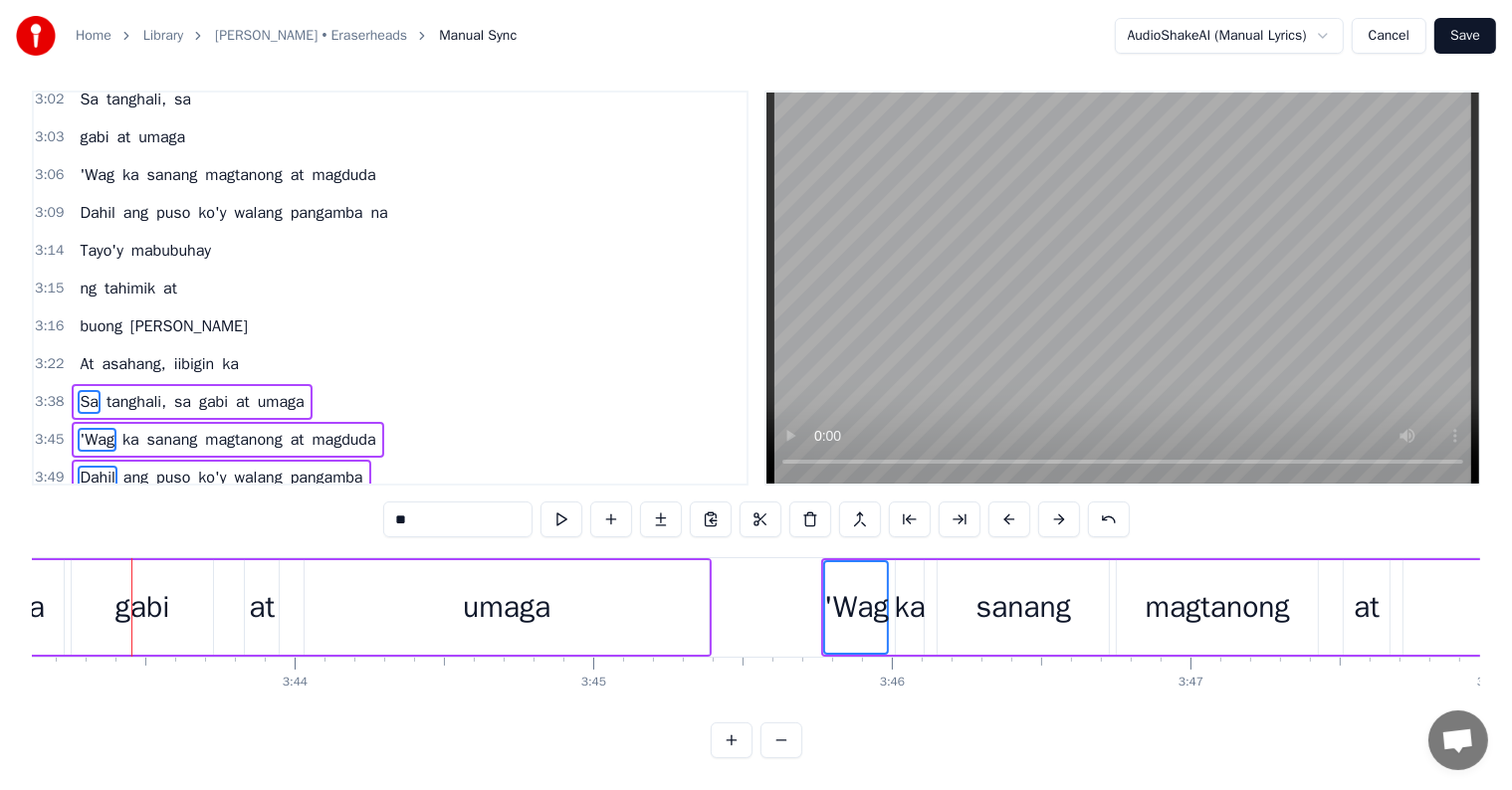 click at bounding box center (1009, 519) 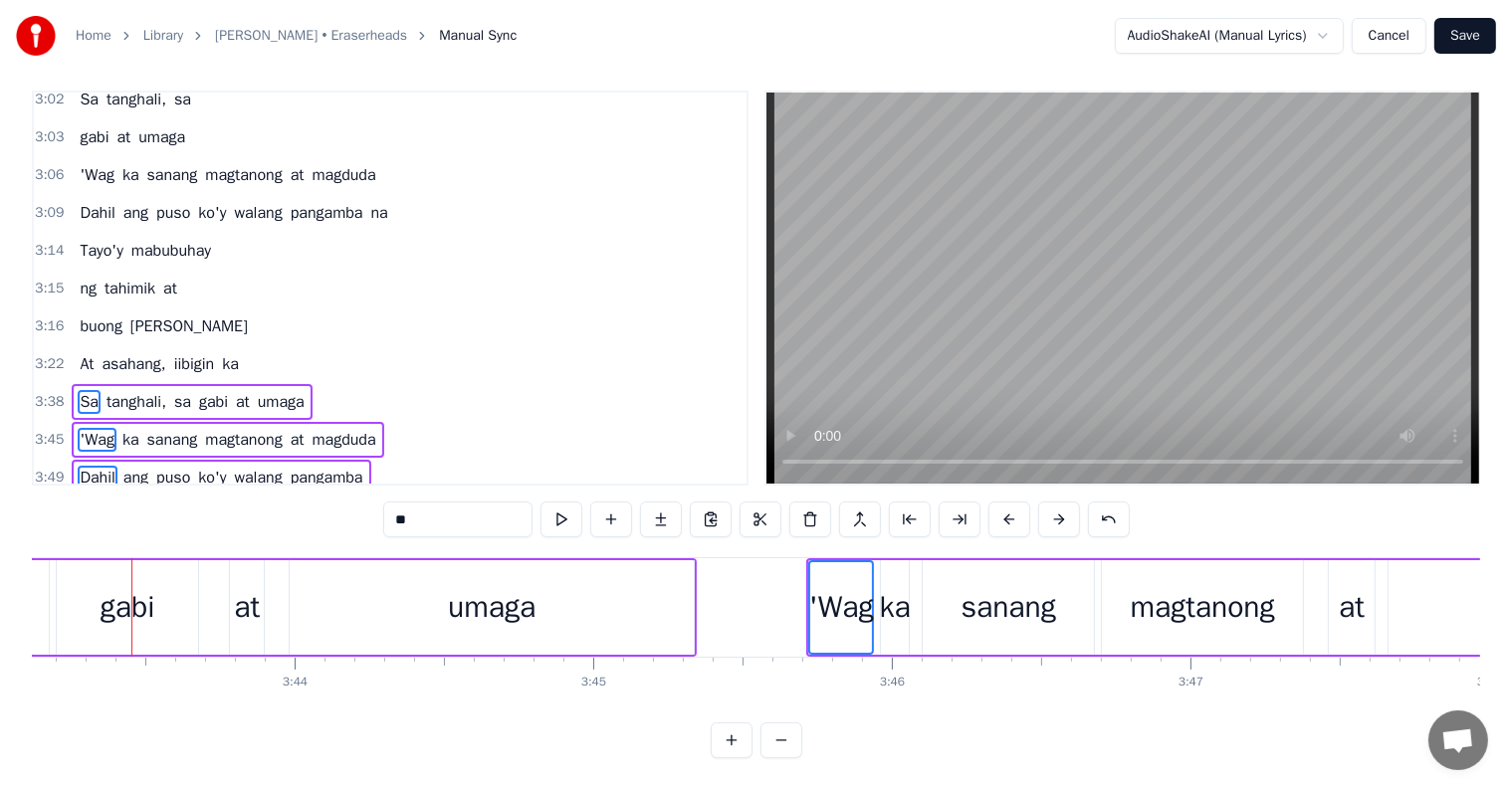 click at bounding box center [1009, 519] 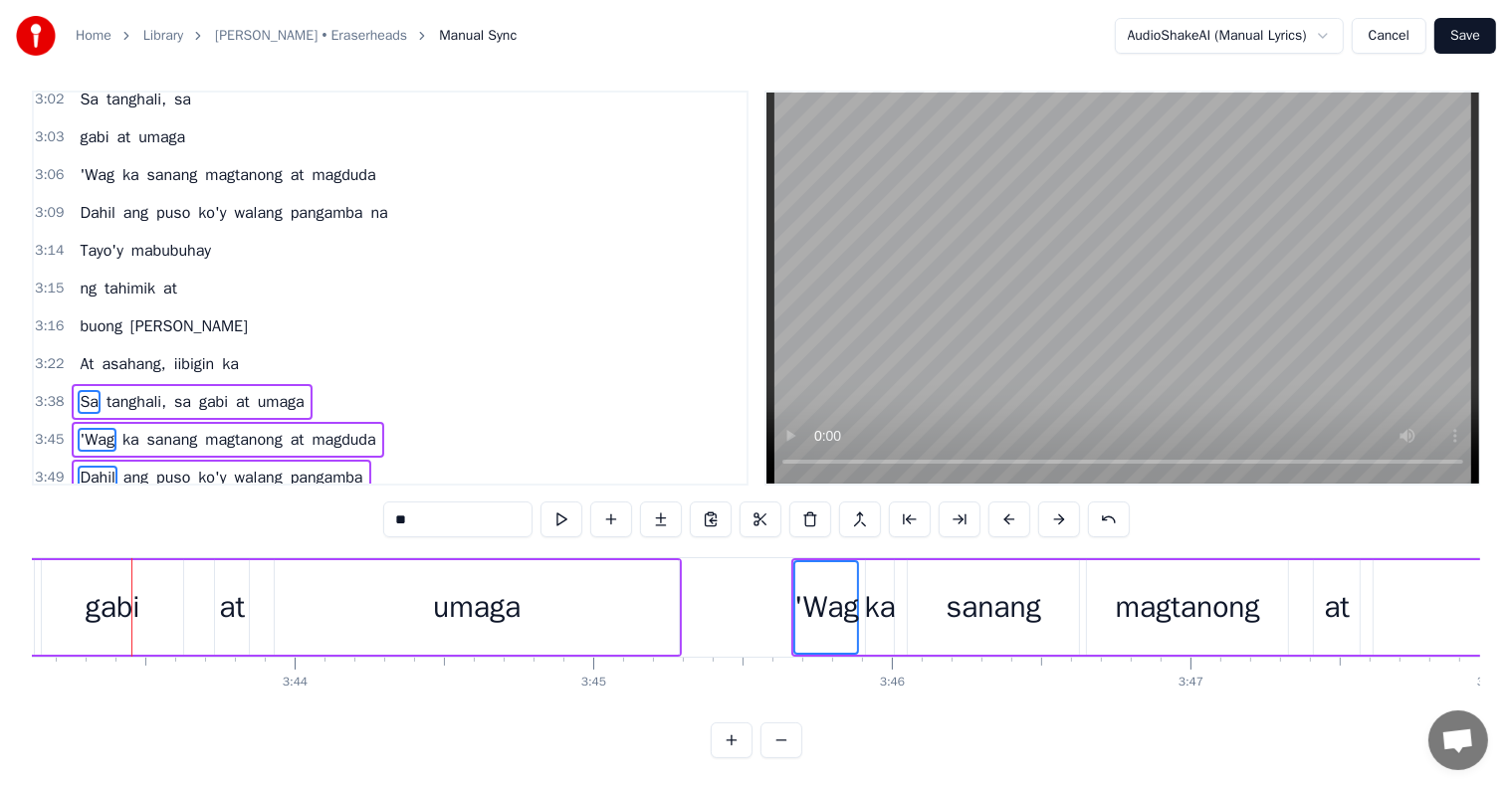 click at bounding box center (1009, 519) 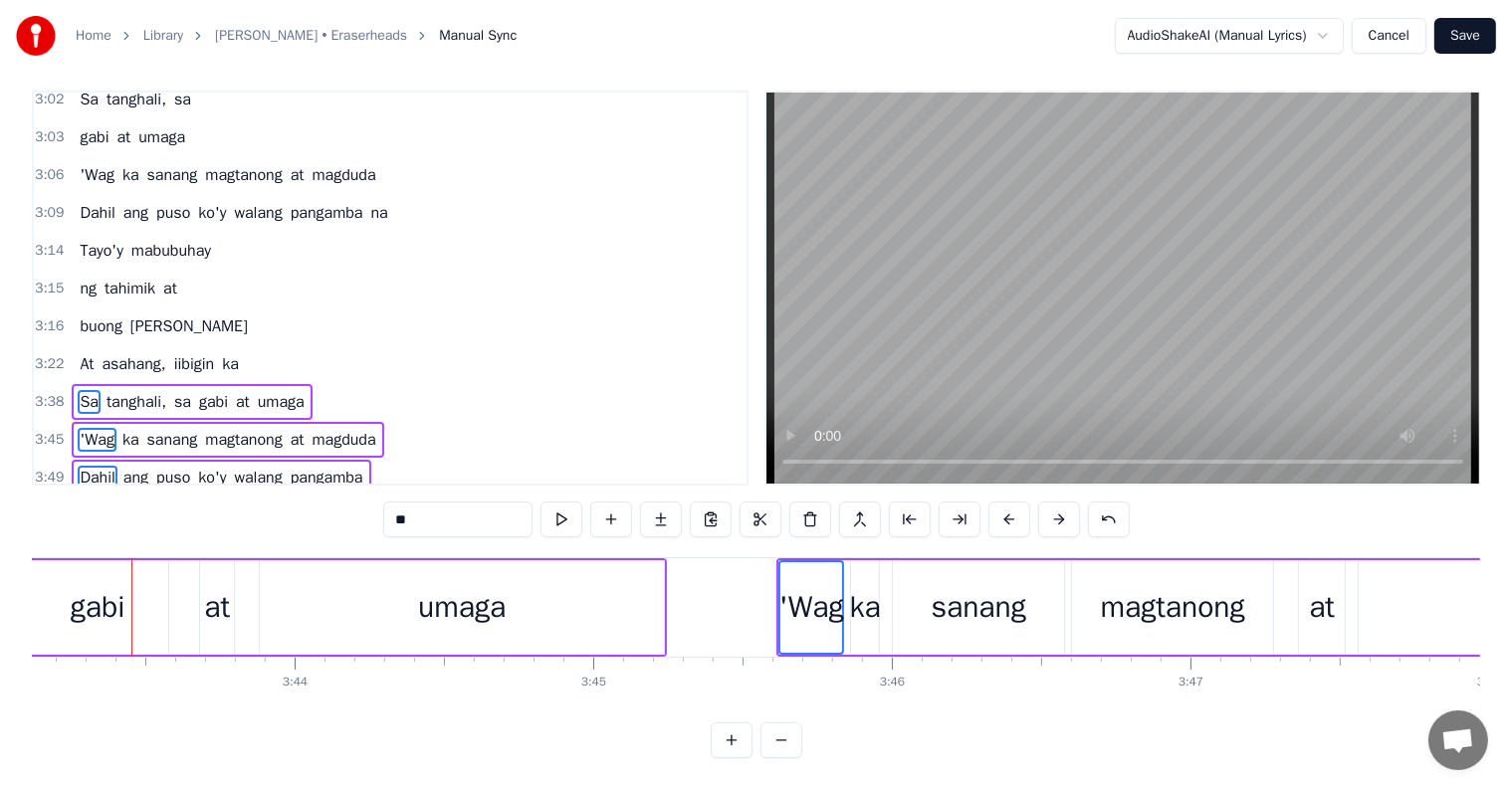 click at bounding box center [1009, 519] 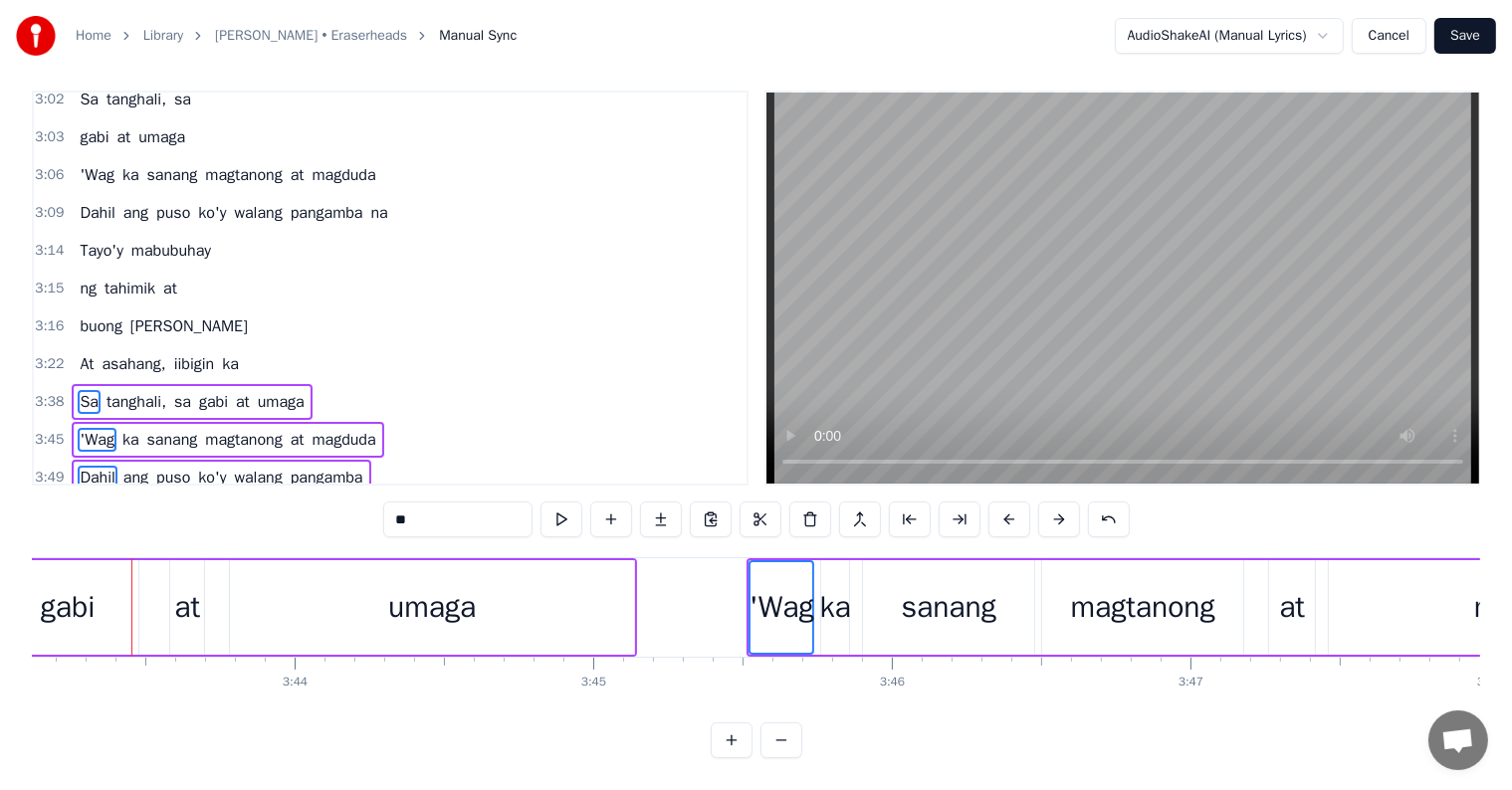 click at bounding box center [1009, 519] 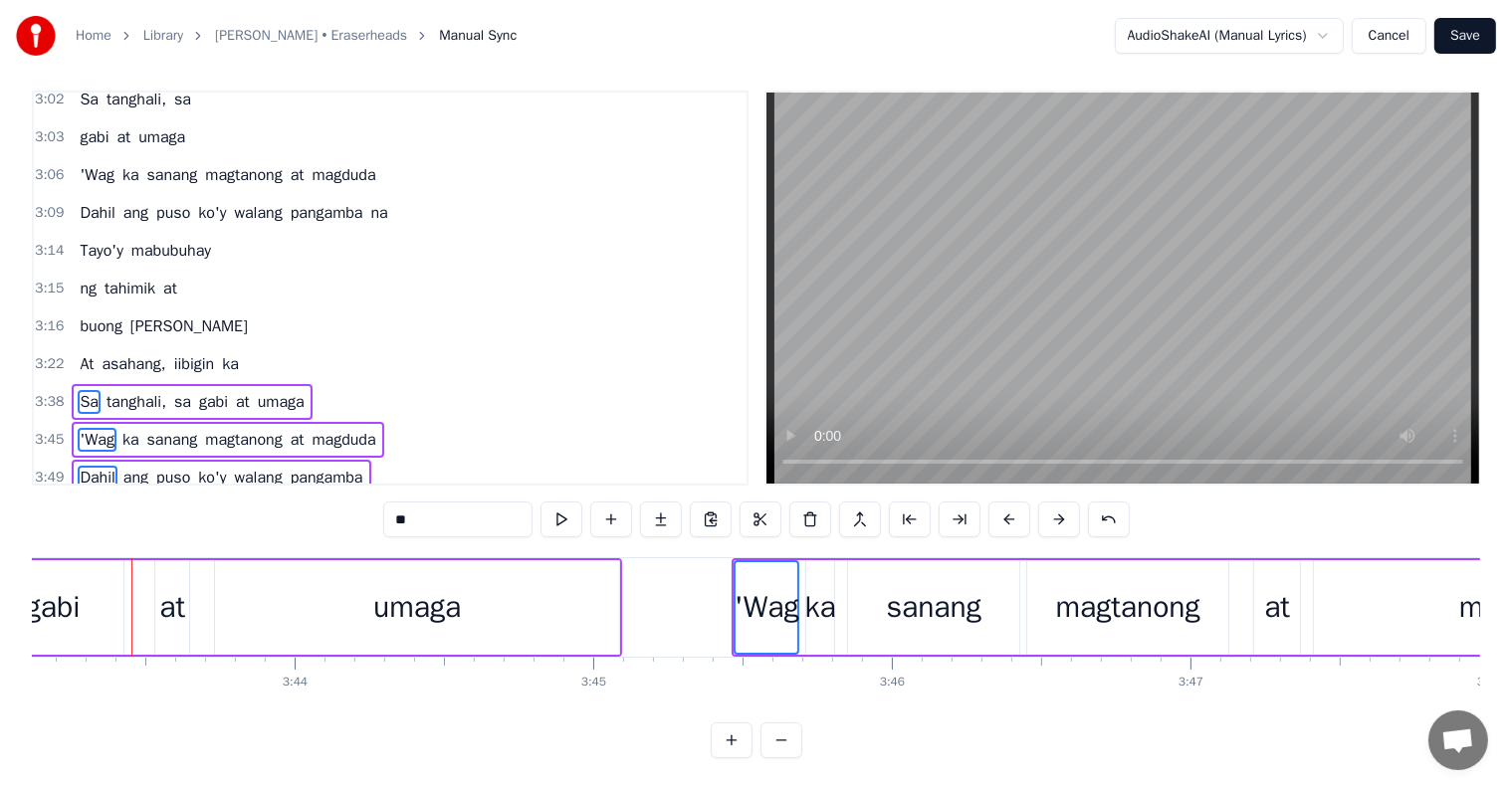 click at bounding box center [1009, 519] 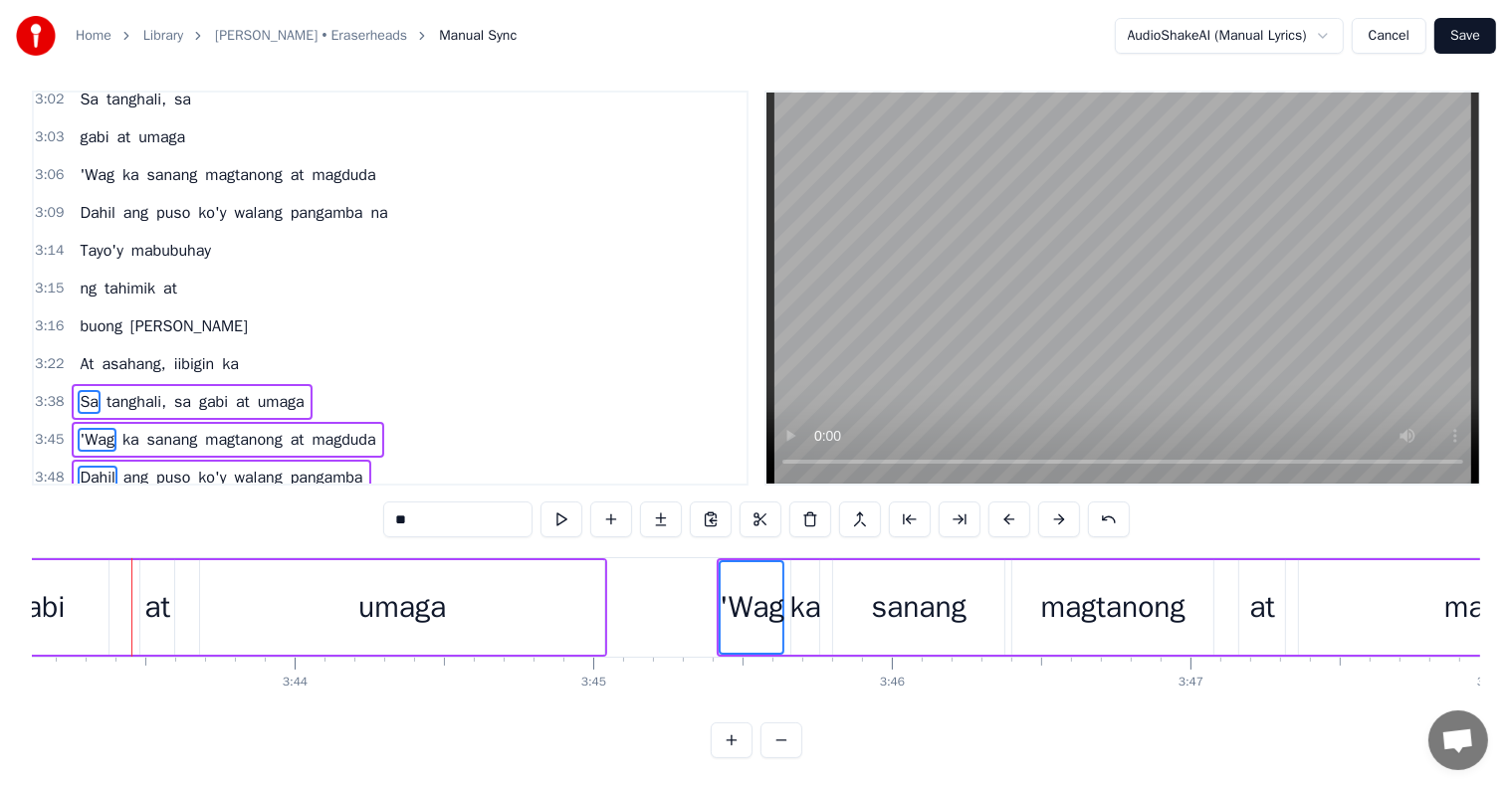 click at bounding box center [1009, 519] 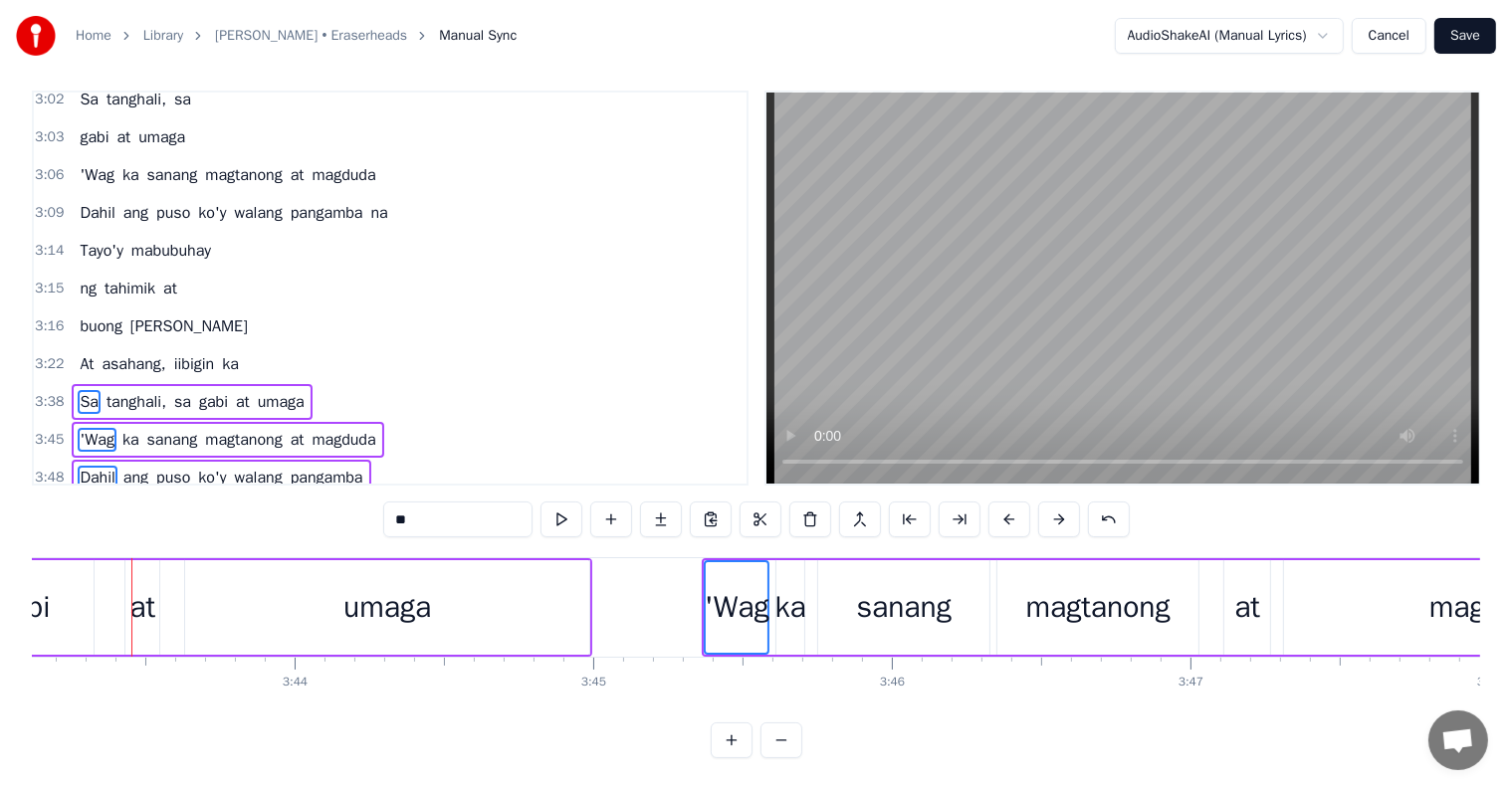 click at bounding box center [1009, 519] 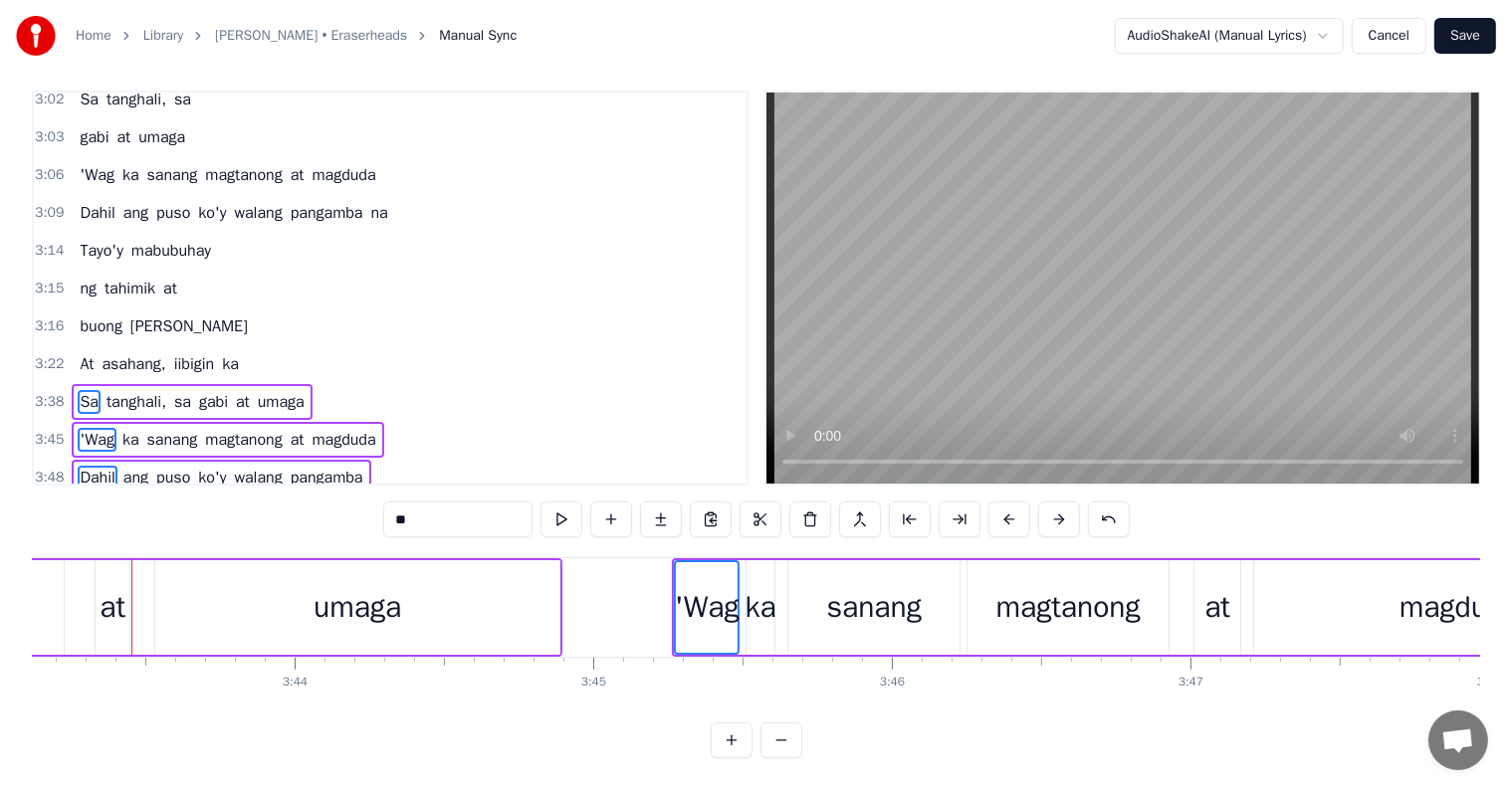click at bounding box center (1009, 519) 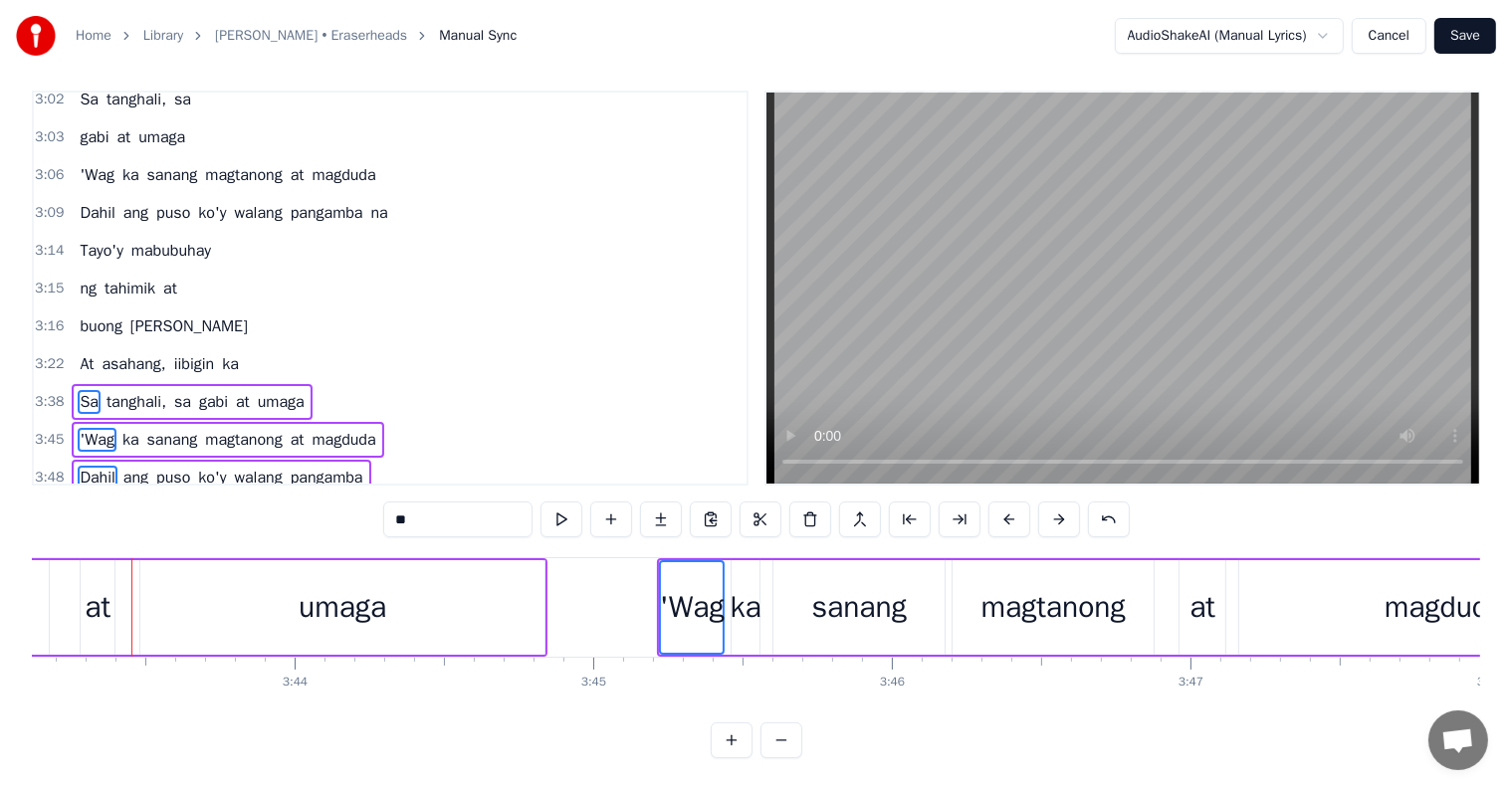 click at bounding box center [1009, 519] 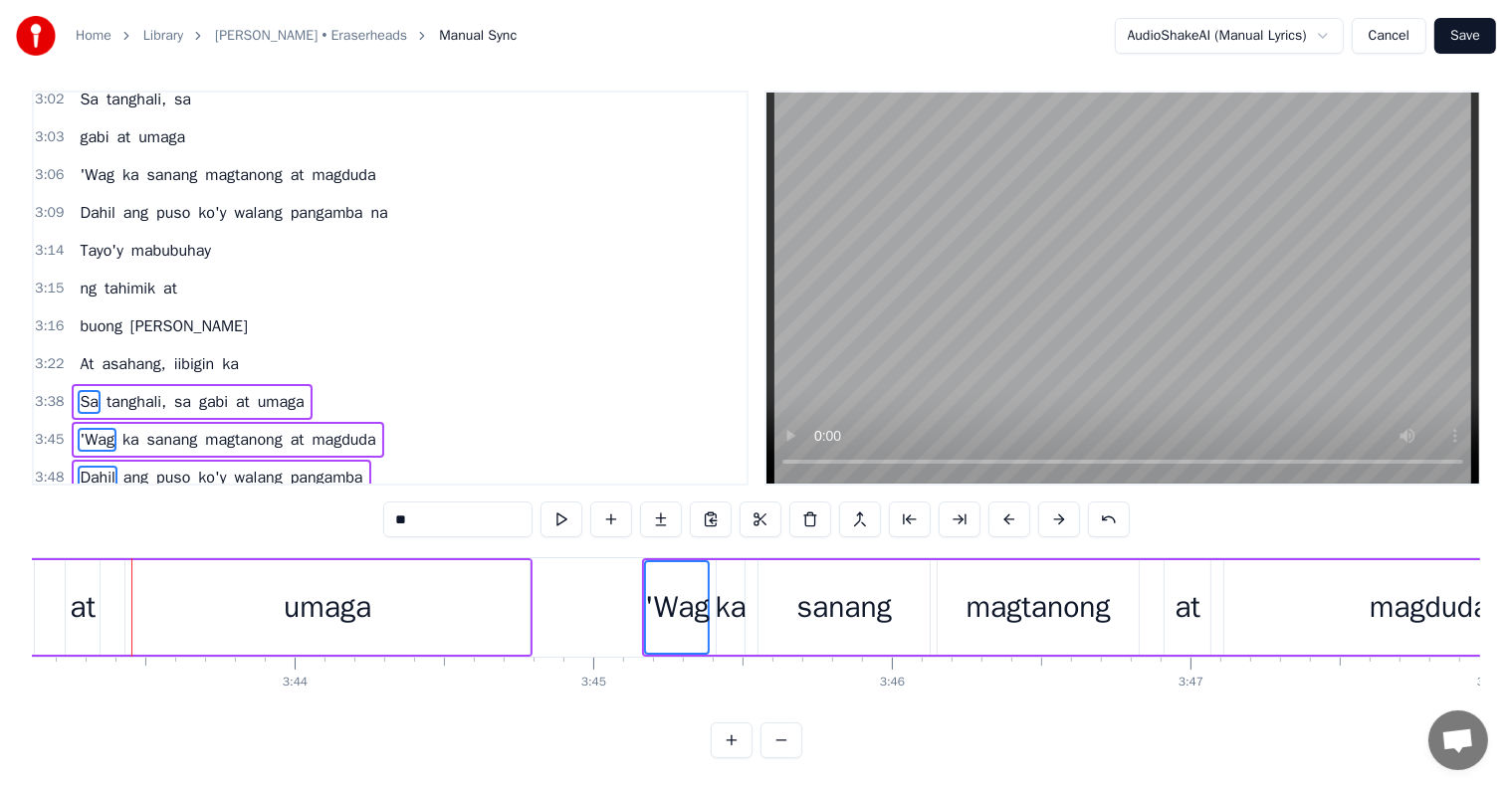click at bounding box center [1009, 519] 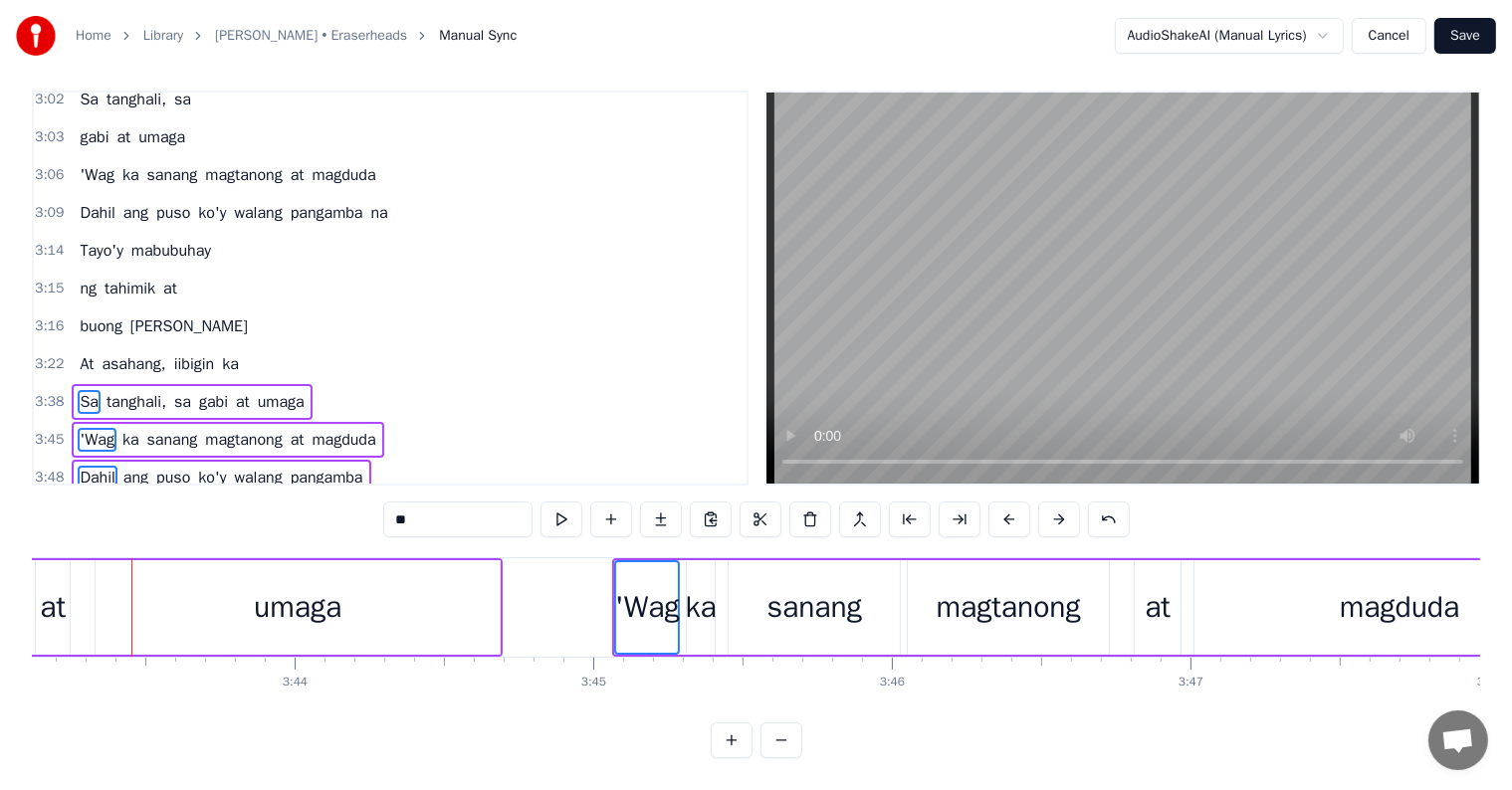 click at bounding box center [1009, 519] 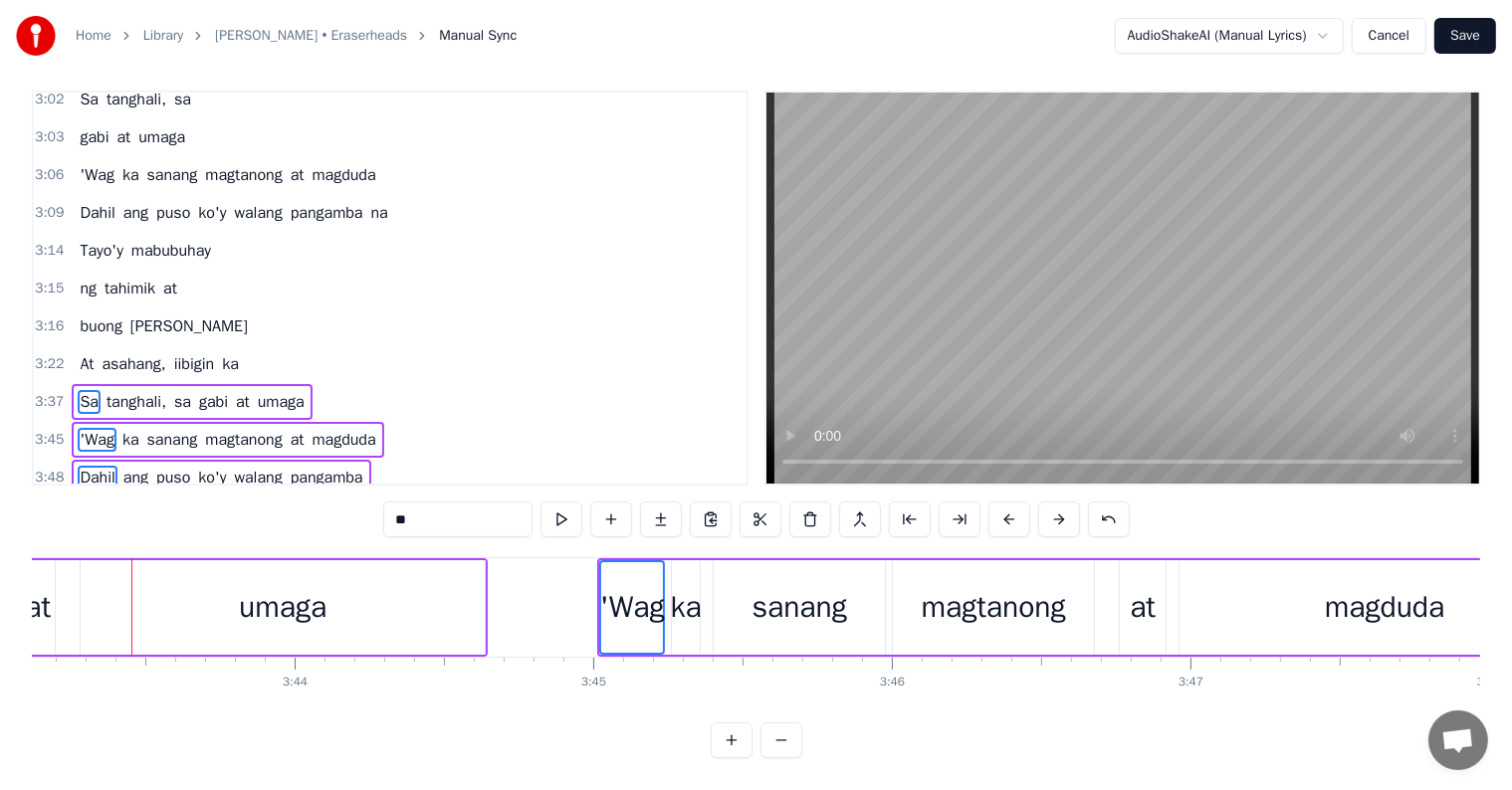 click at bounding box center (1009, 519) 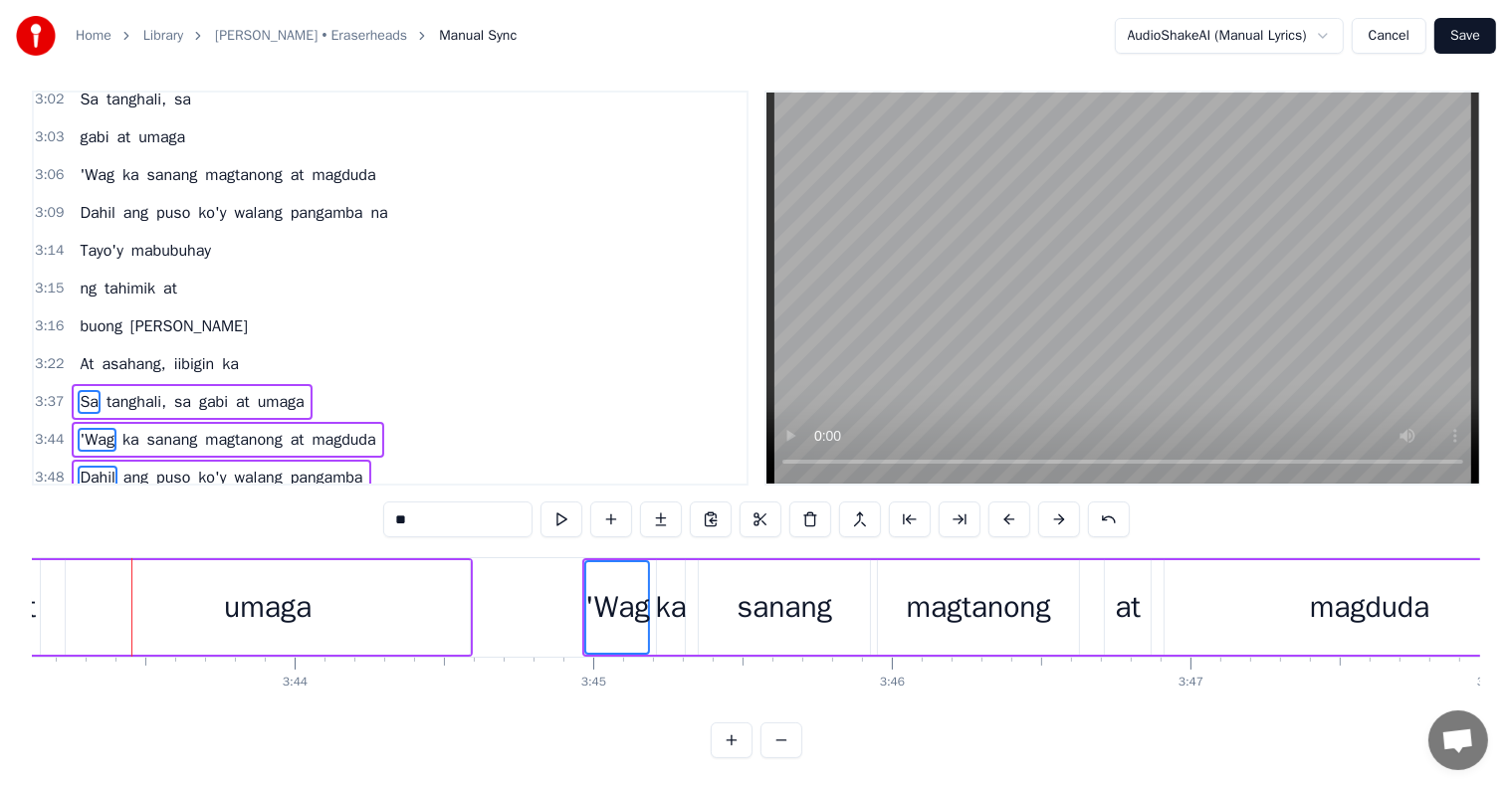 click at bounding box center [1009, 519] 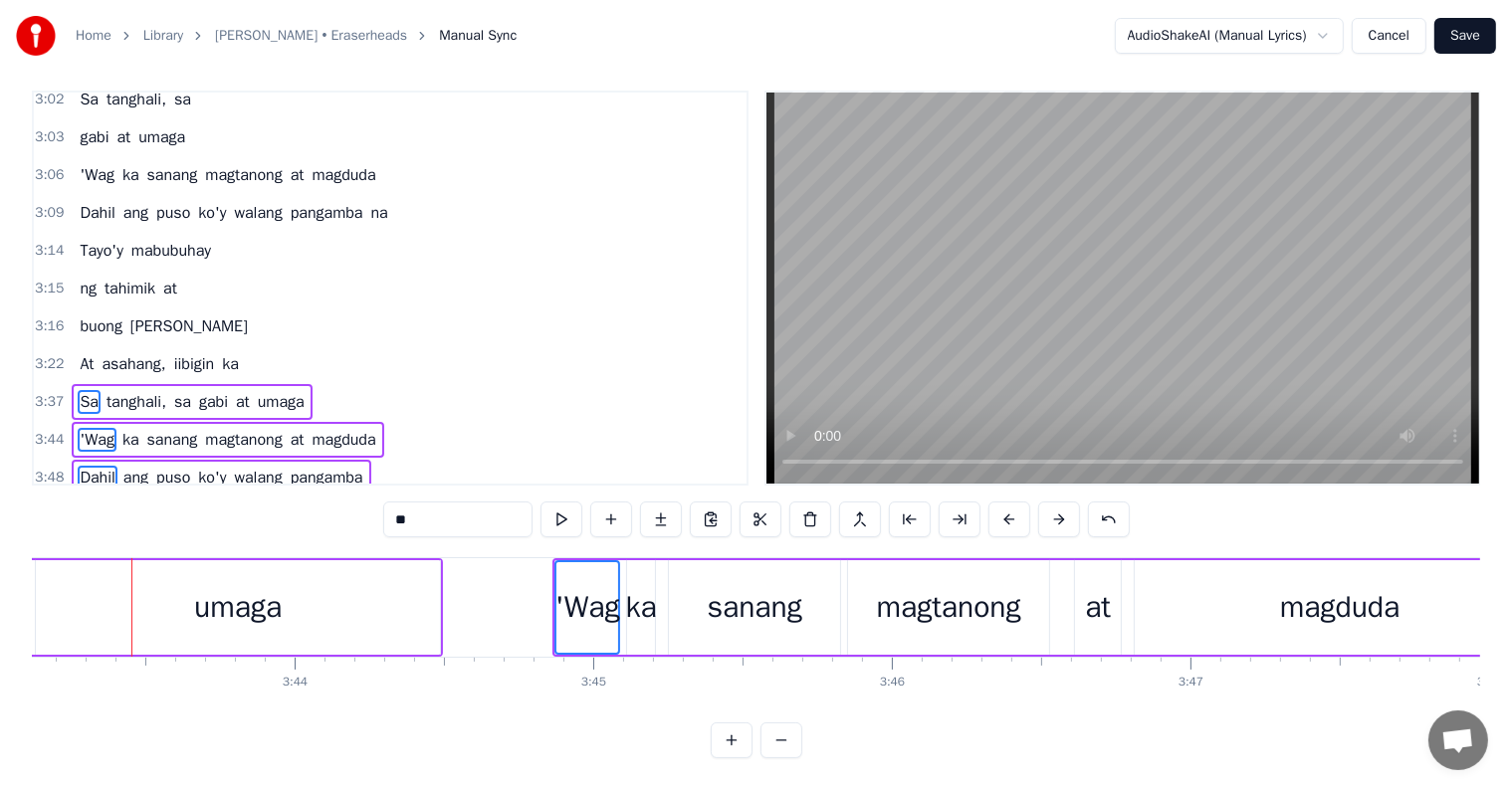 click at bounding box center [1009, 519] 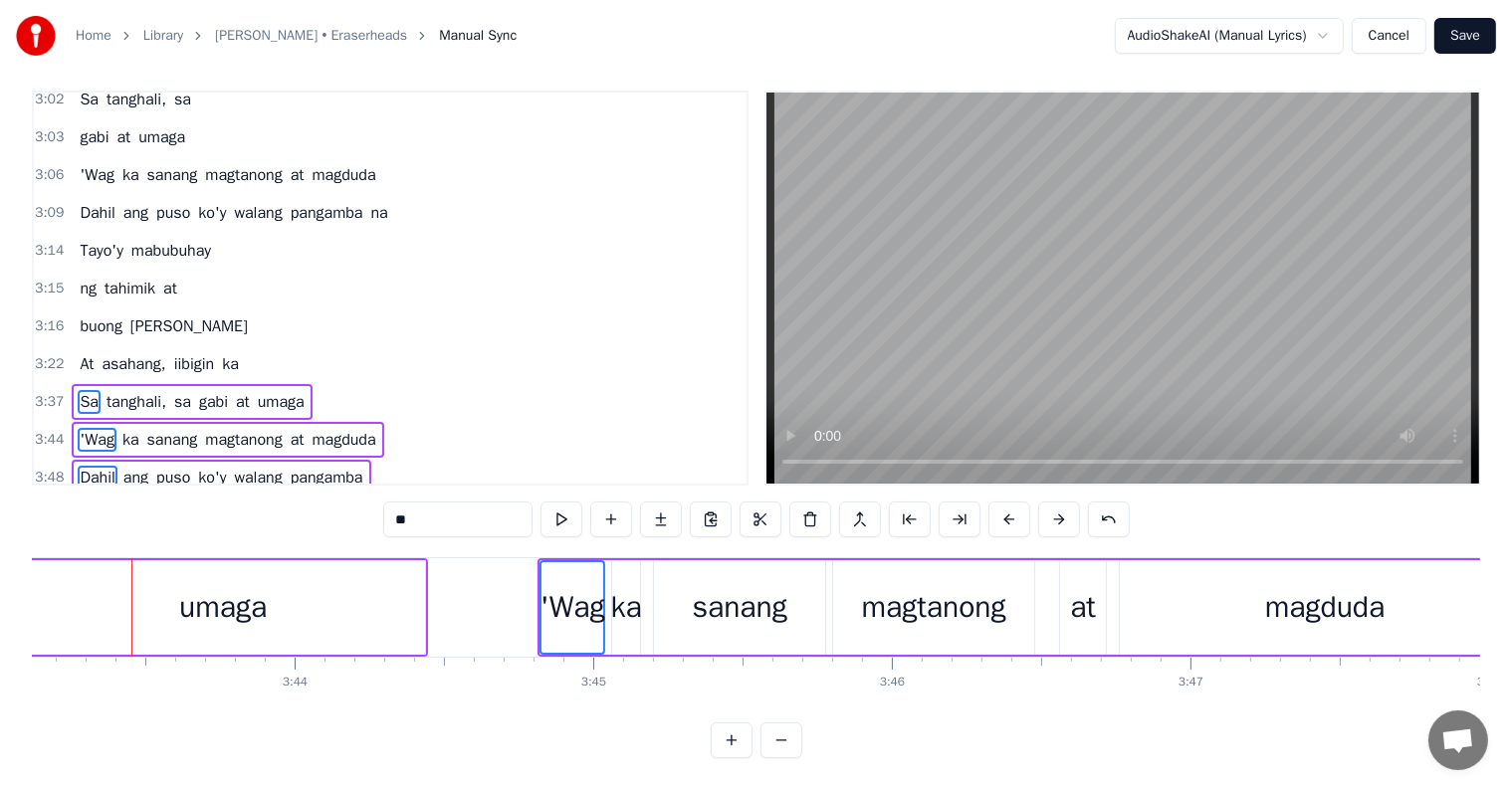 click at bounding box center [1009, 519] 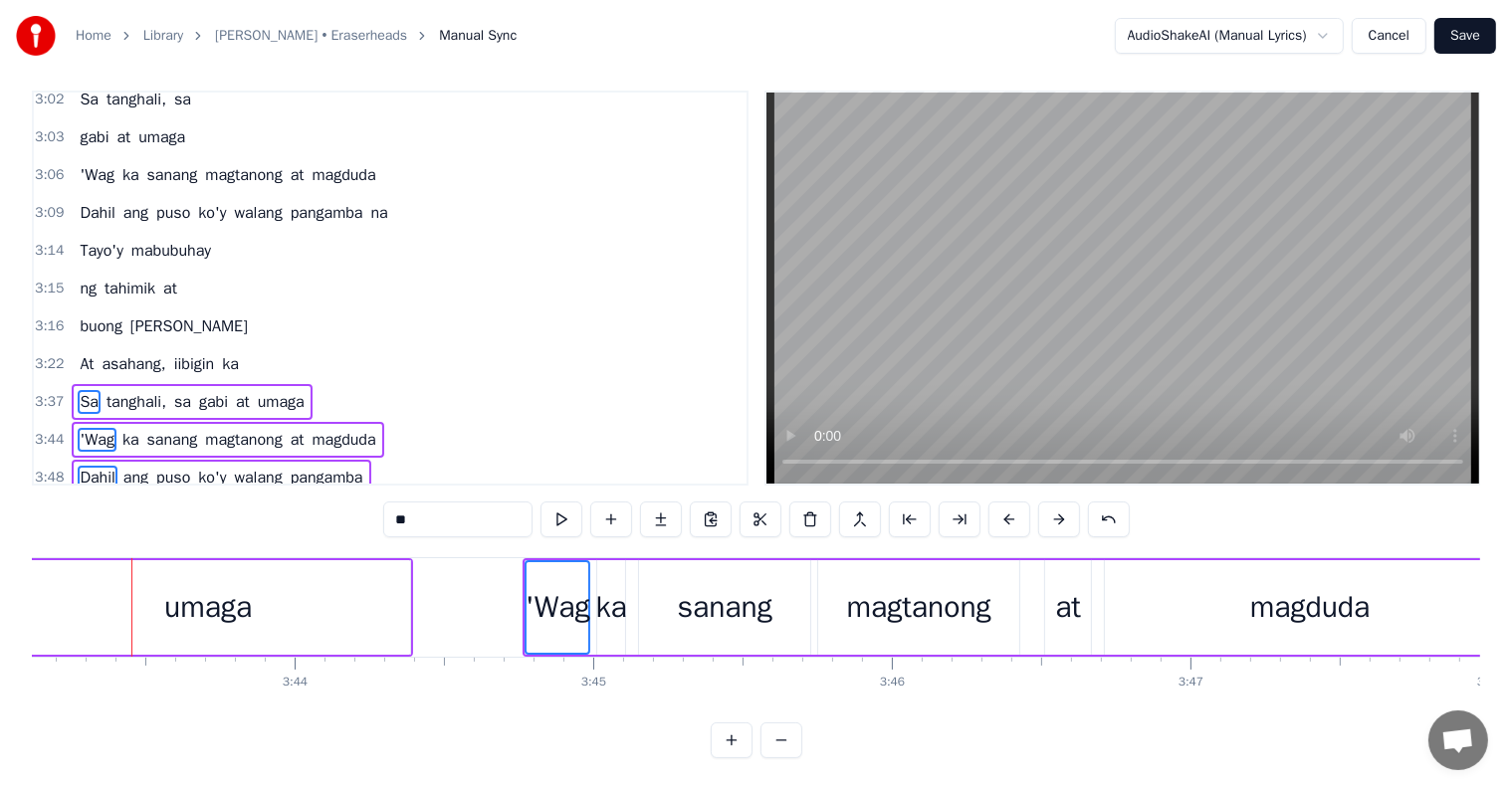 click at bounding box center (1009, 519) 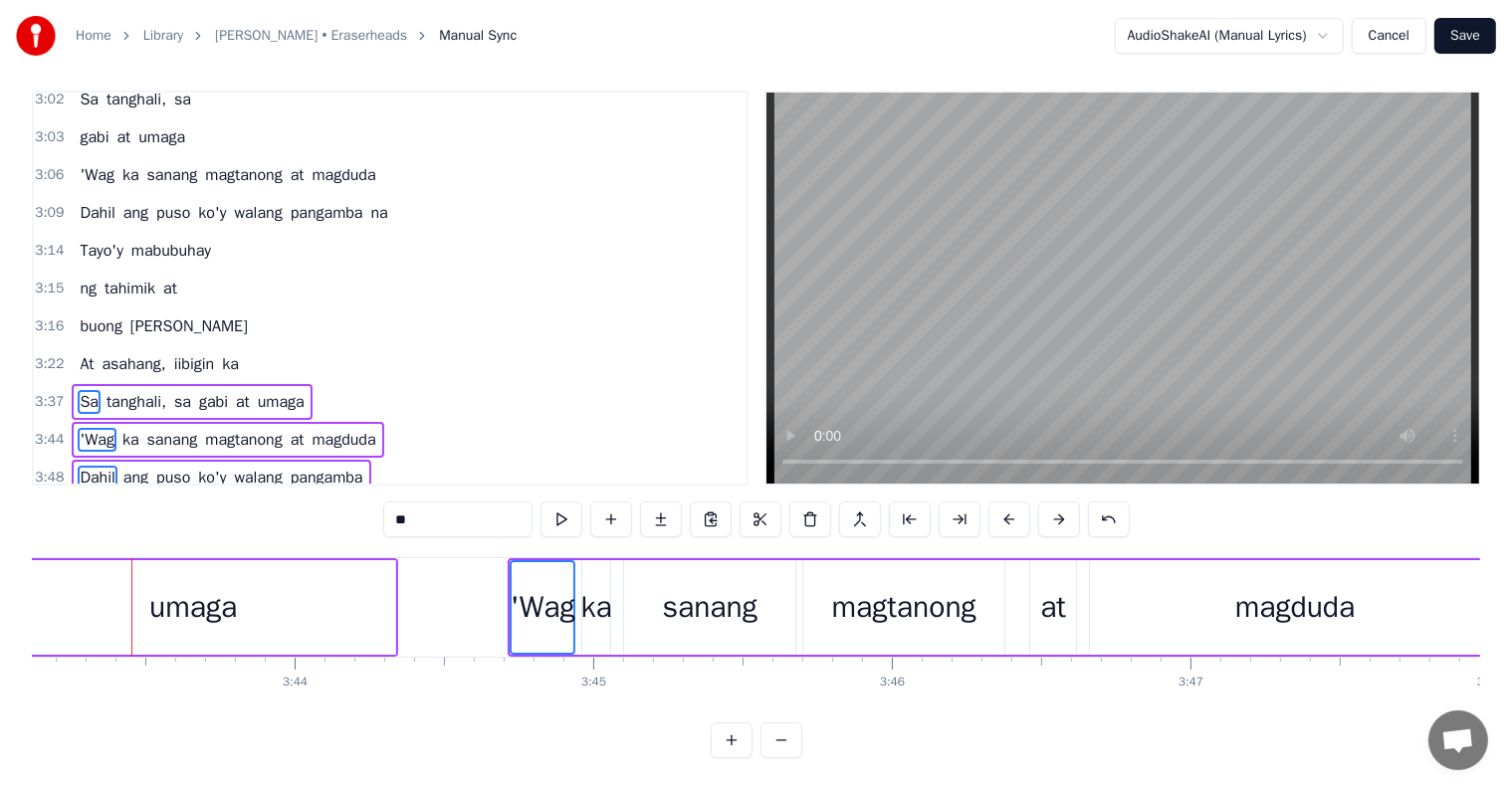 click at bounding box center (1009, 519) 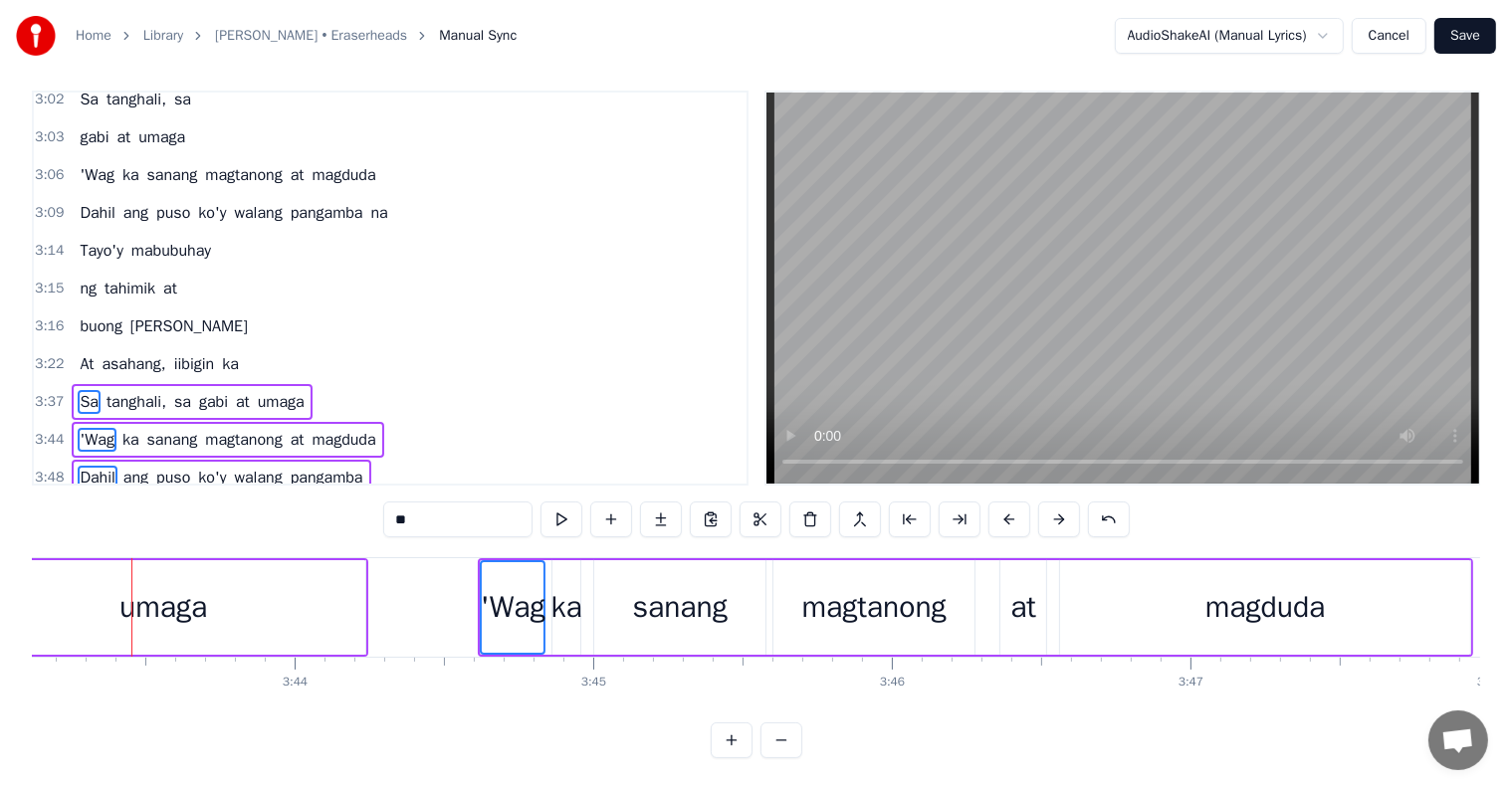 click at bounding box center (1009, 519) 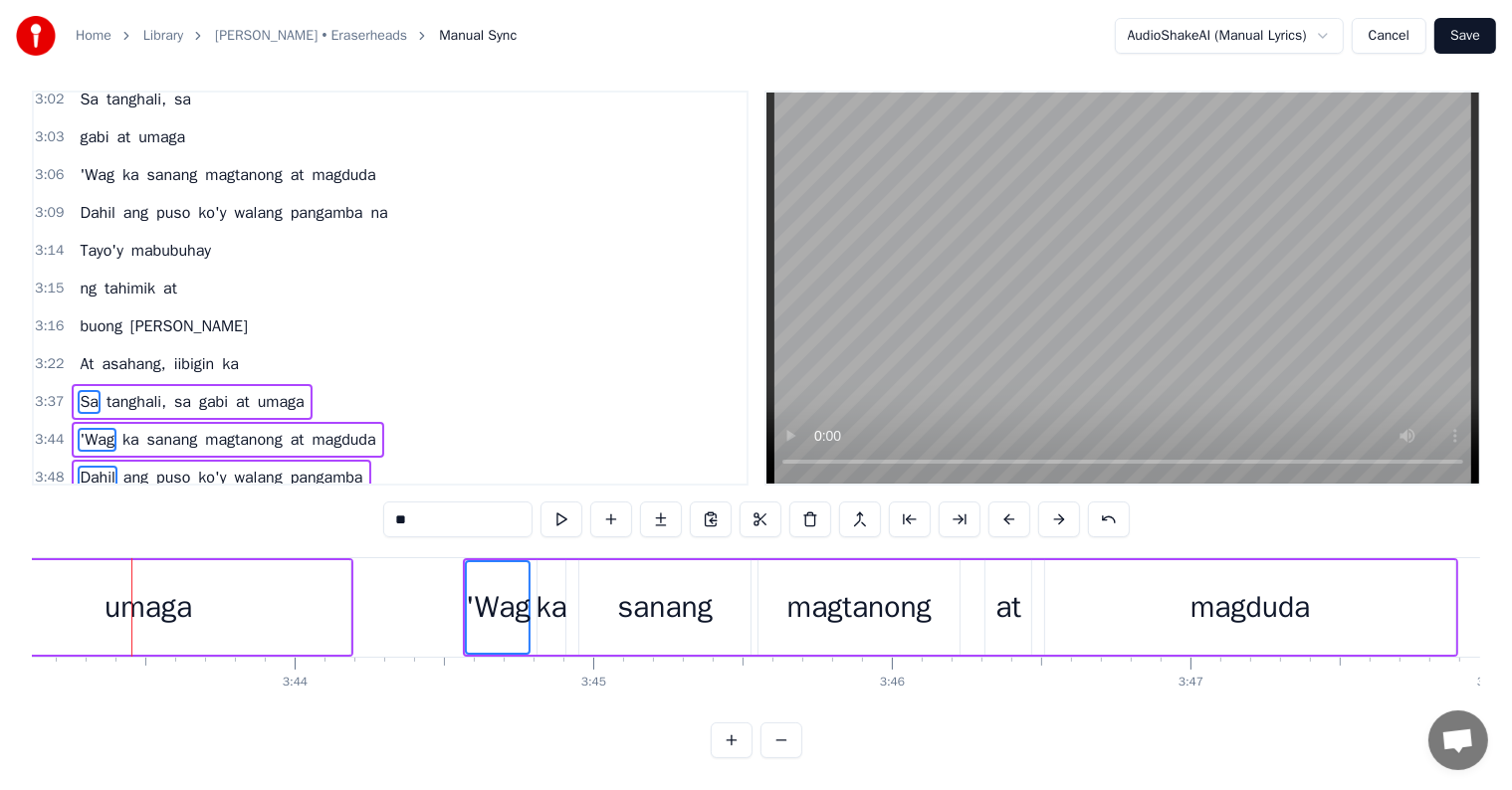 click at bounding box center (1009, 519) 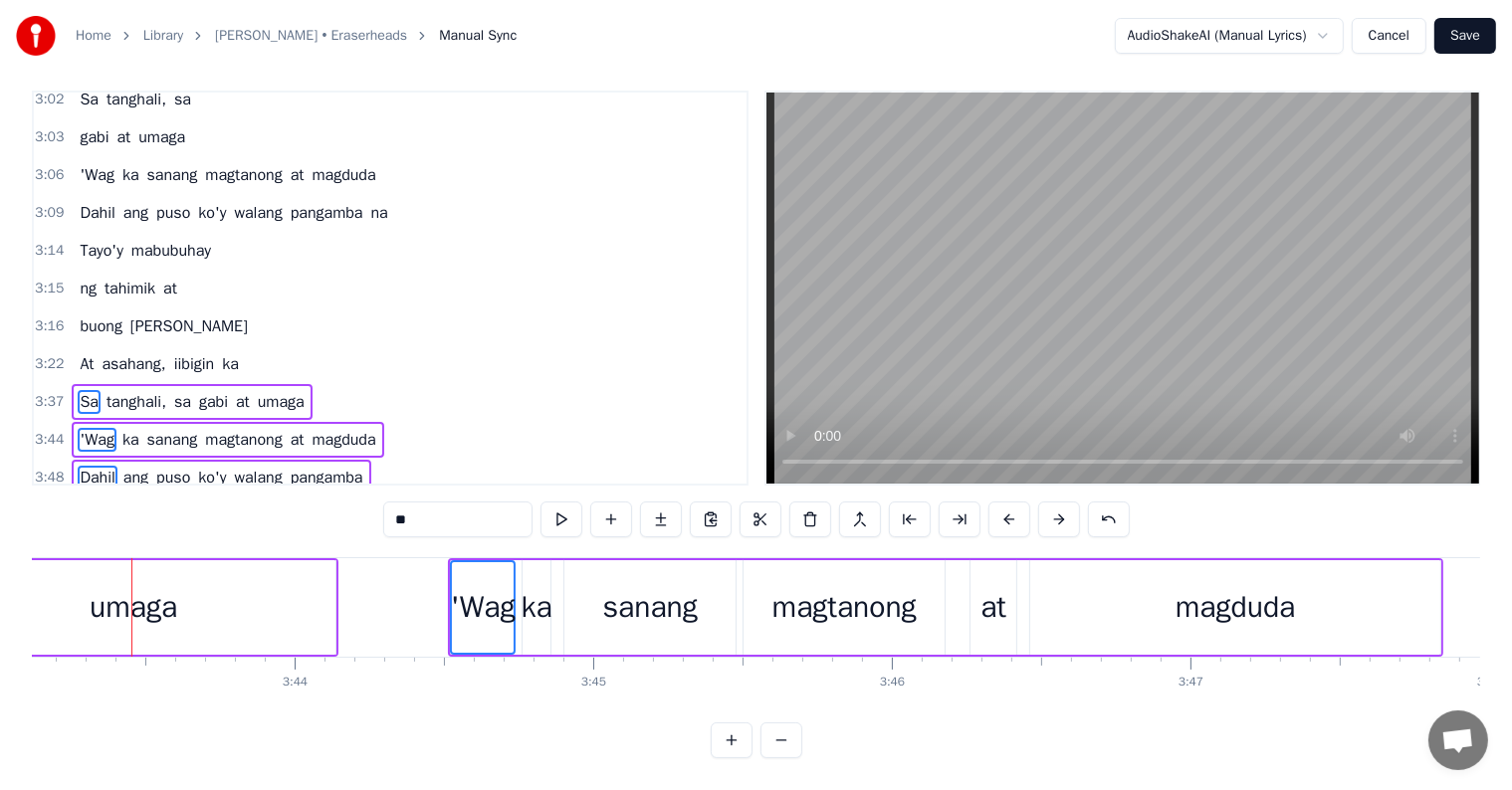 click at bounding box center [1009, 519] 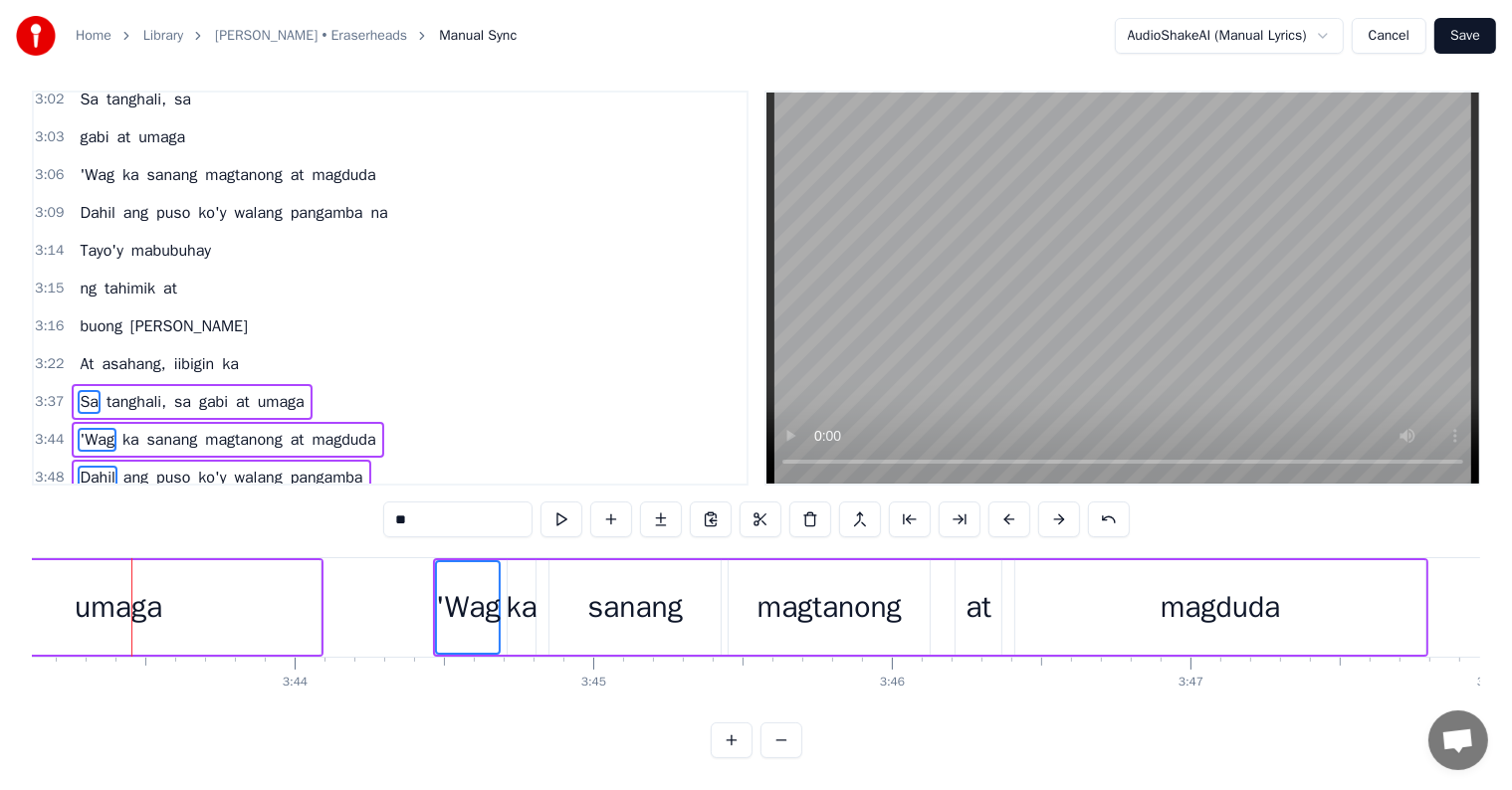 click at bounding box center (1009, 519) 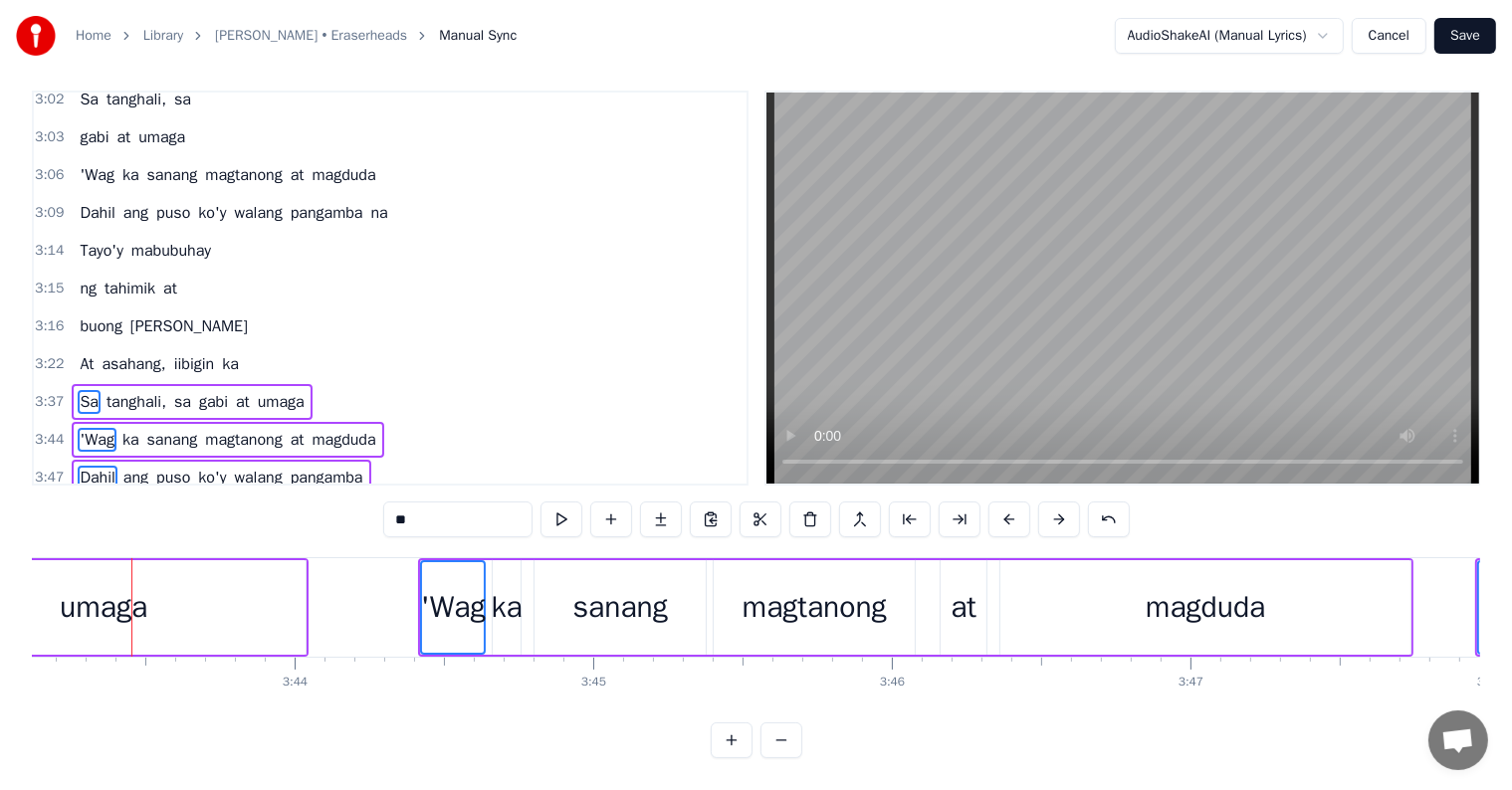 click at bounding box center [1009, 519] 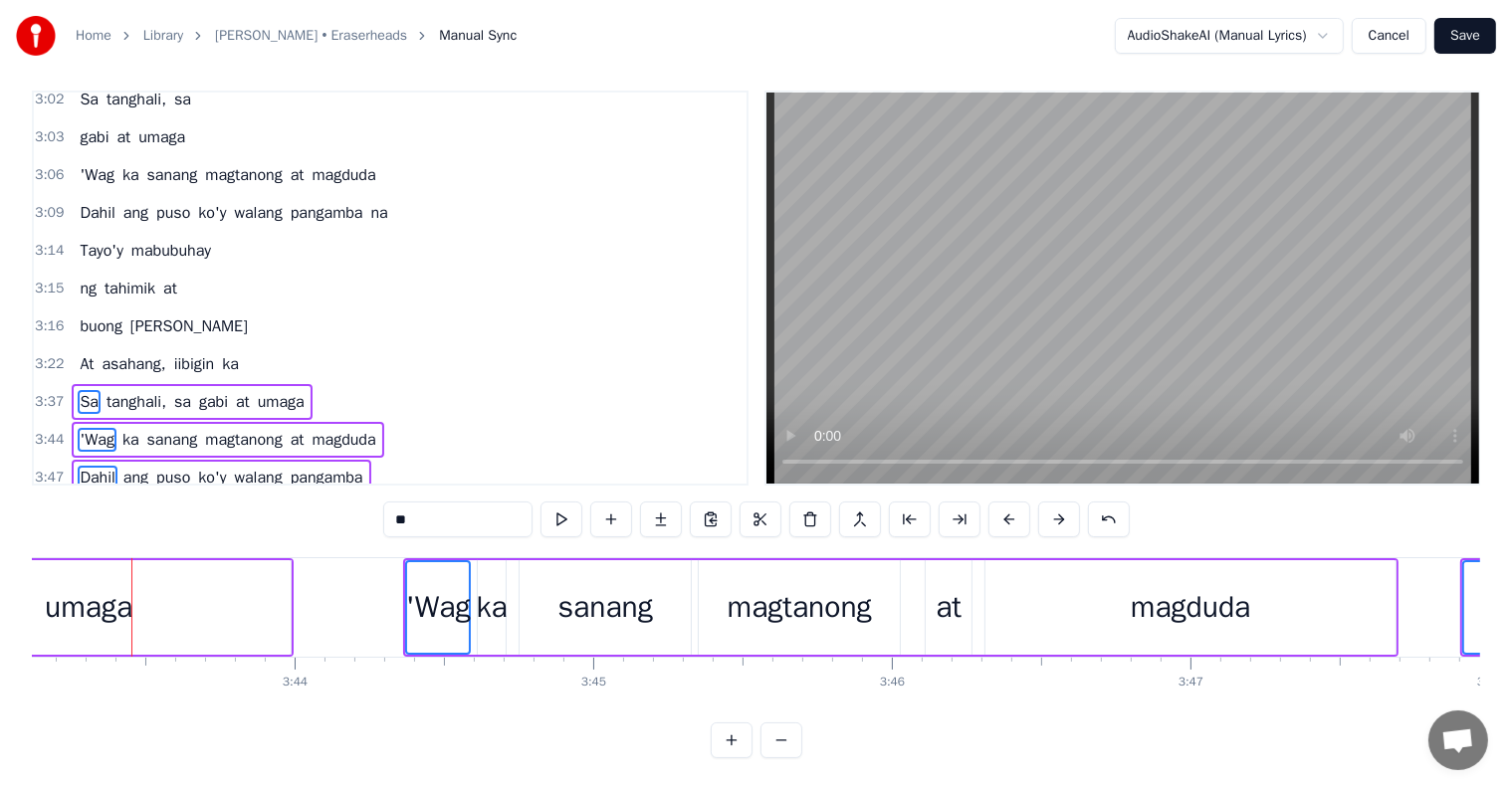click at bounding box center [1009, 519] 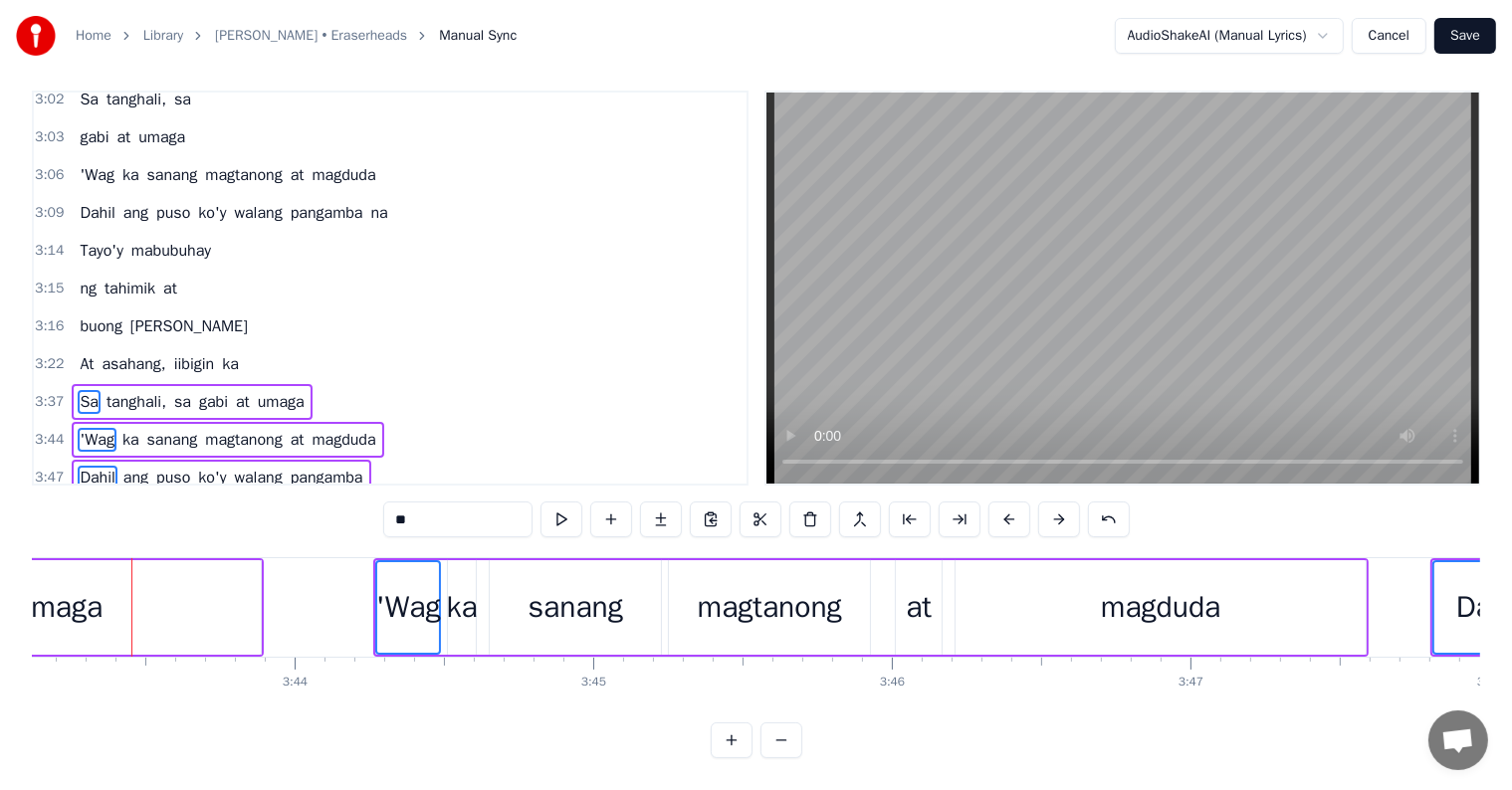 click at bounding box center (1009, 519) 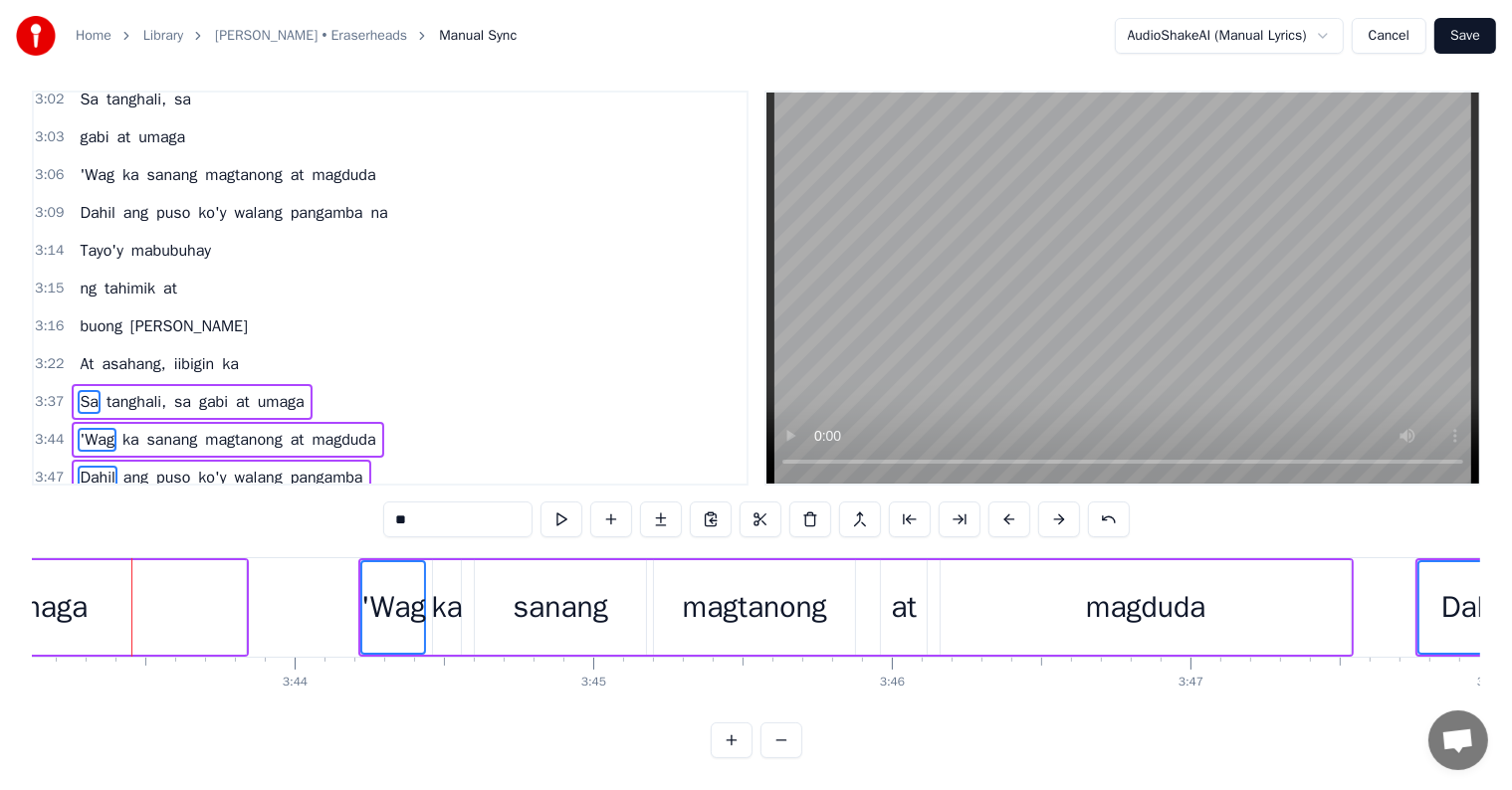 click at bounding box center [1009, 519] 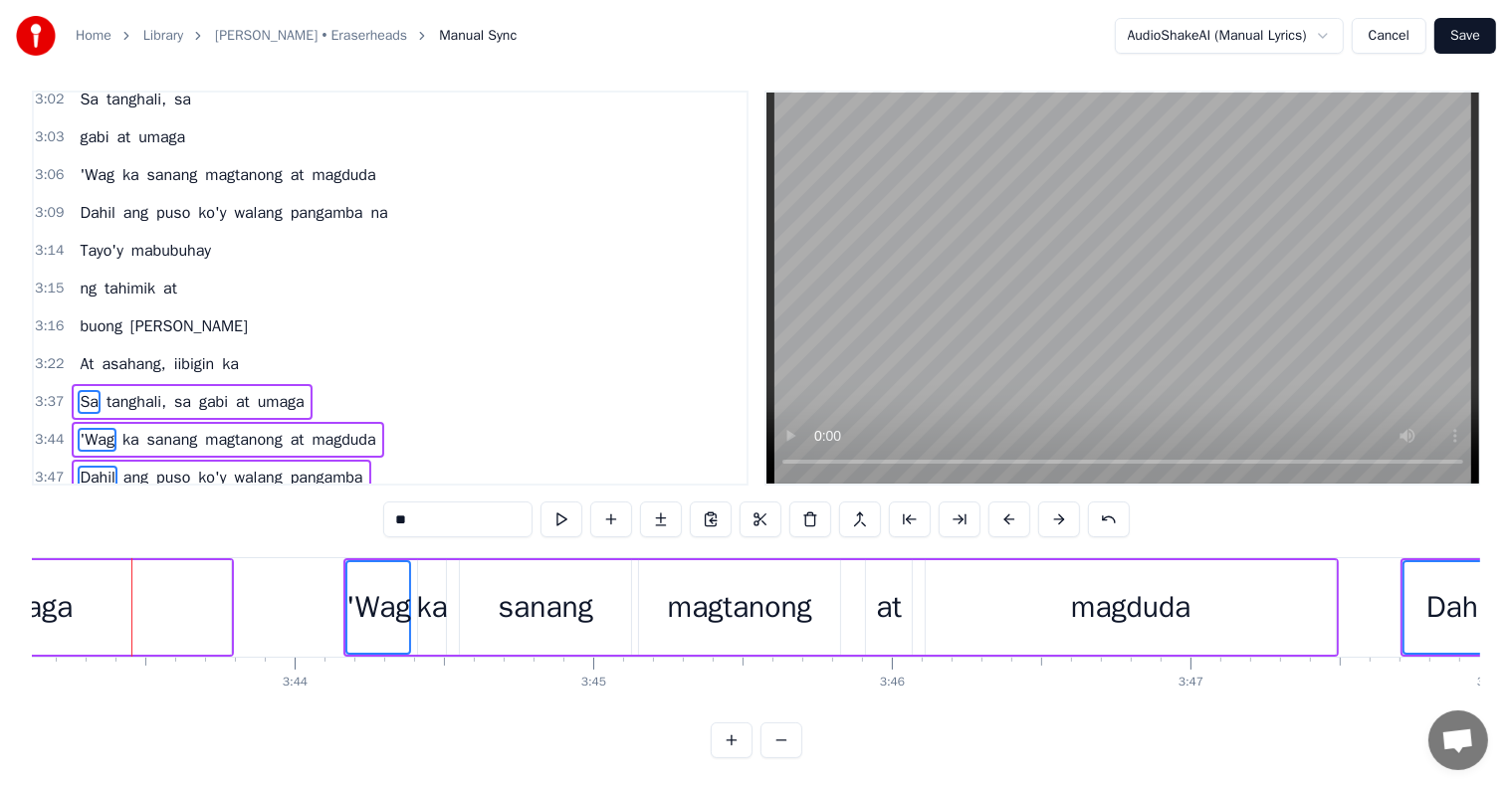 click at bounding box center [1009, 519] 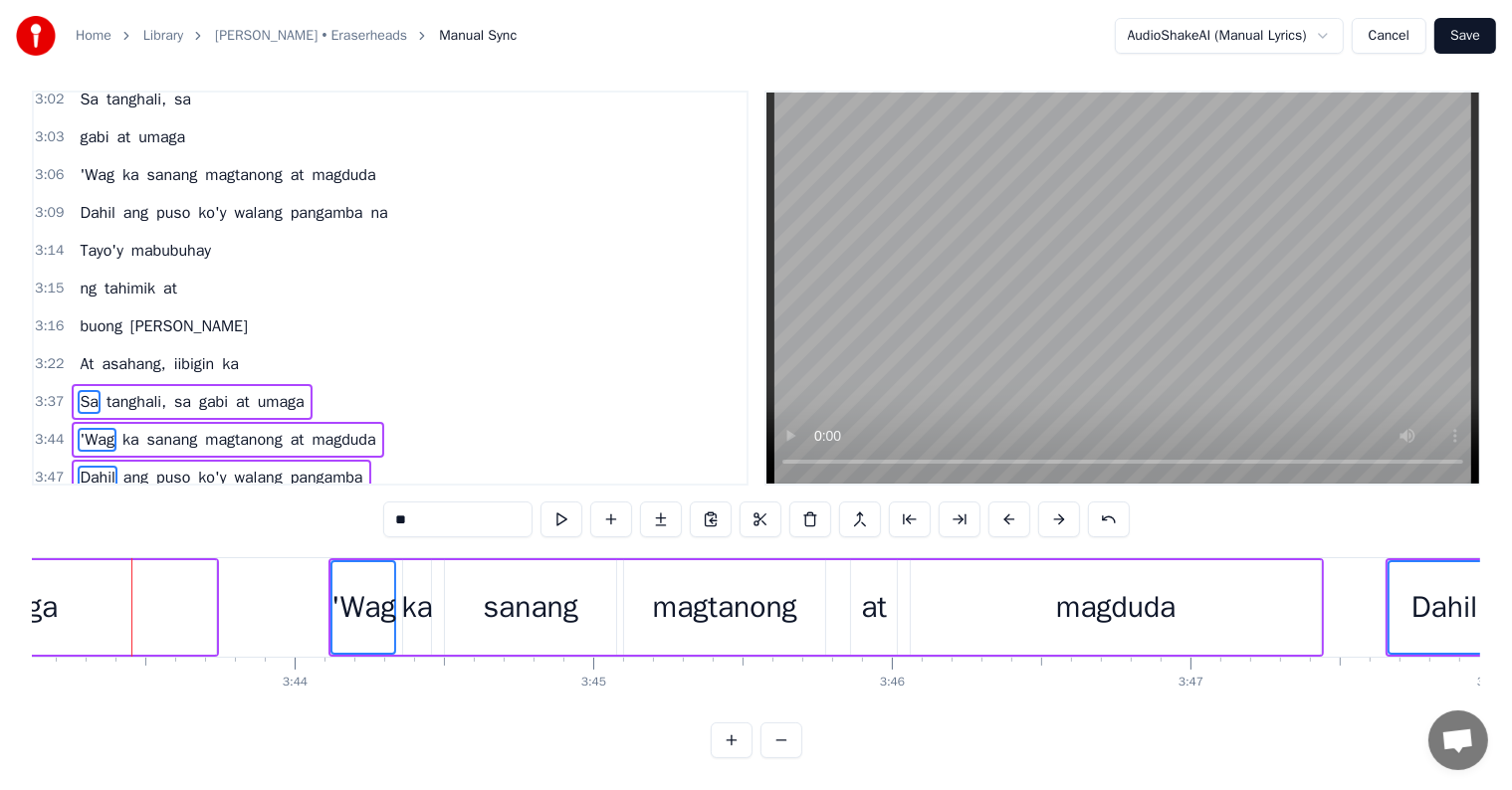click at bounding box center (1009, 519) 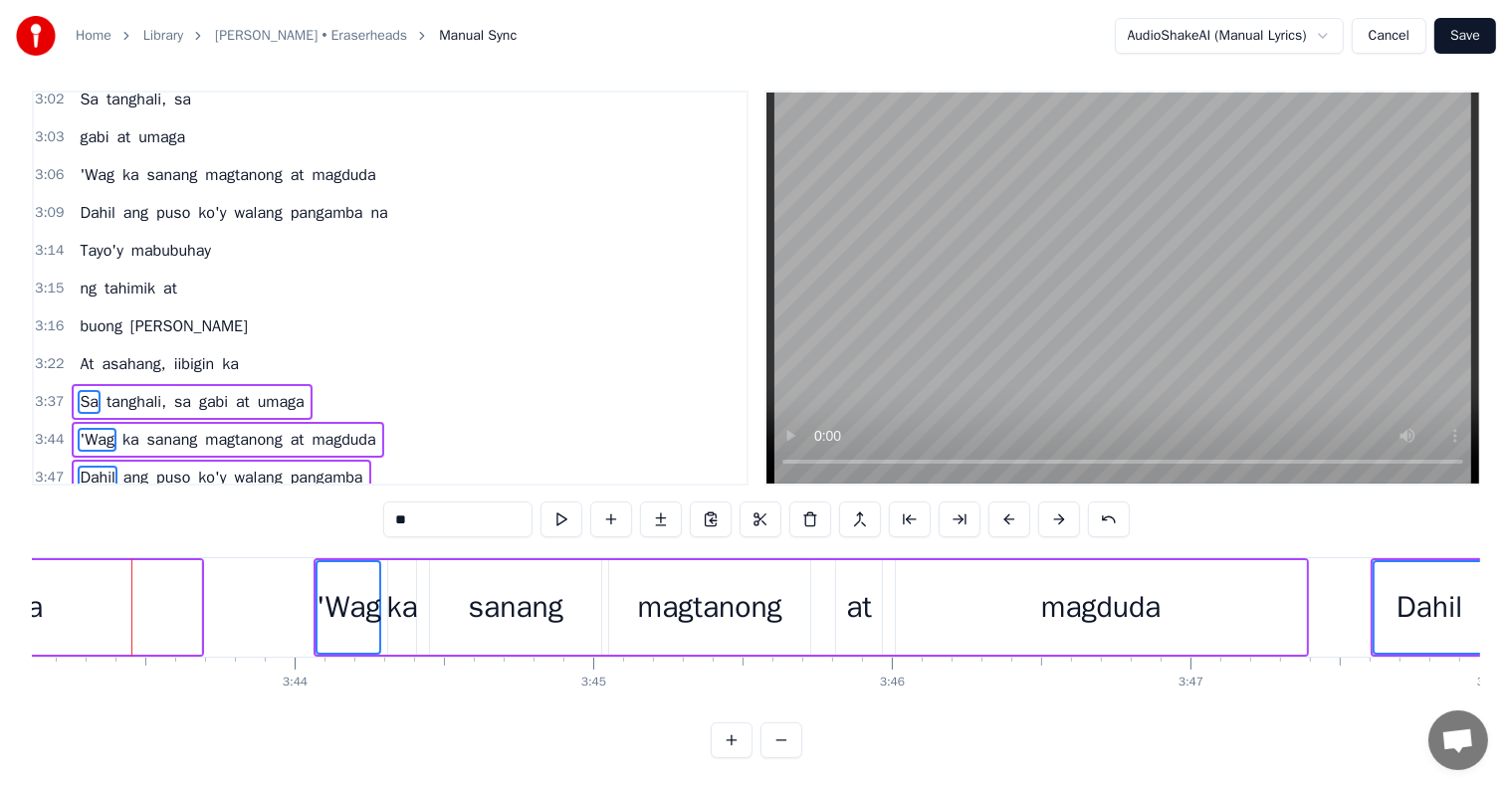 click at bounding box center [1009, 519] 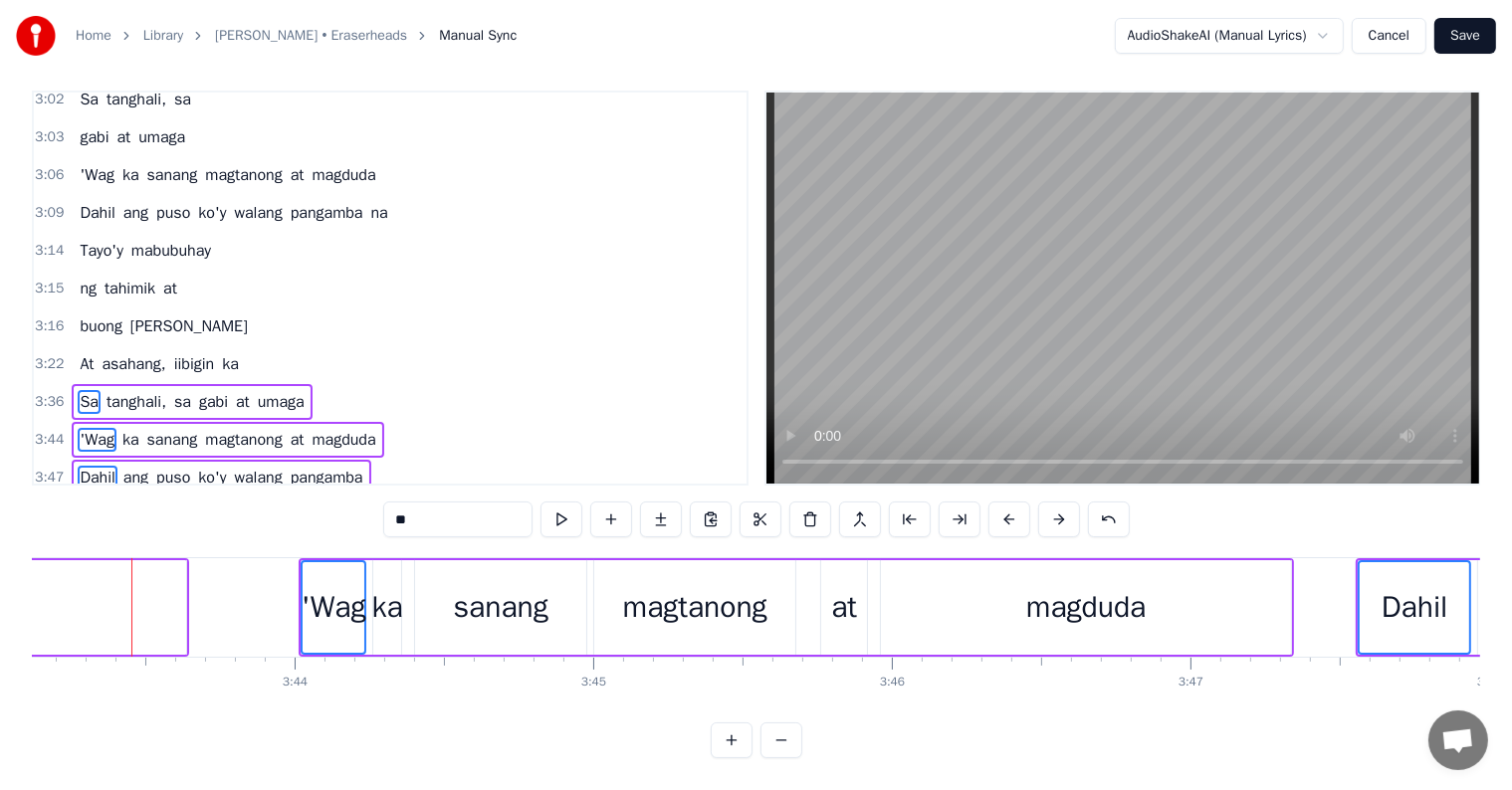 click at bounding box center (1009, 519) 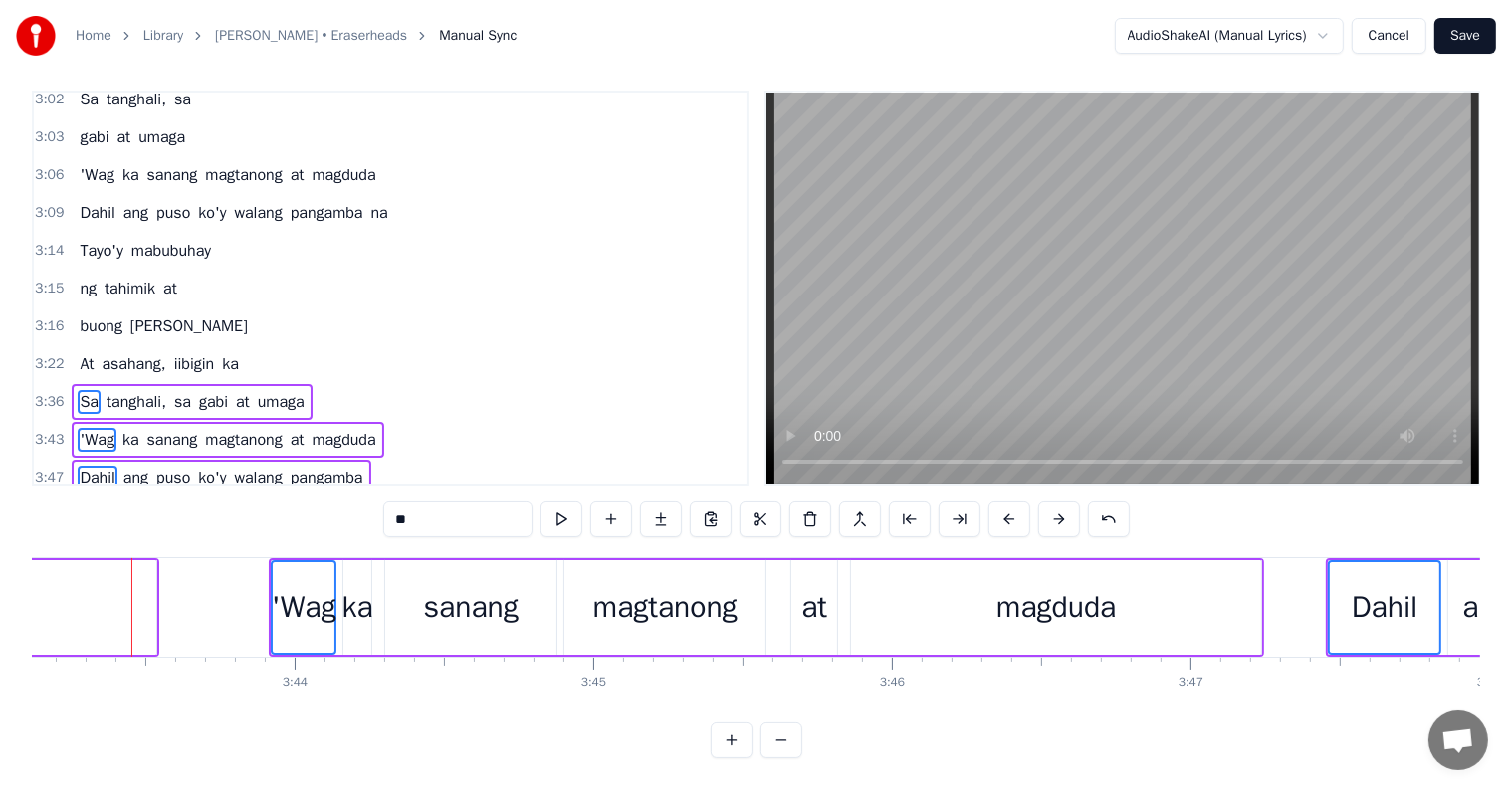 click at bounding box center [1009, 519] 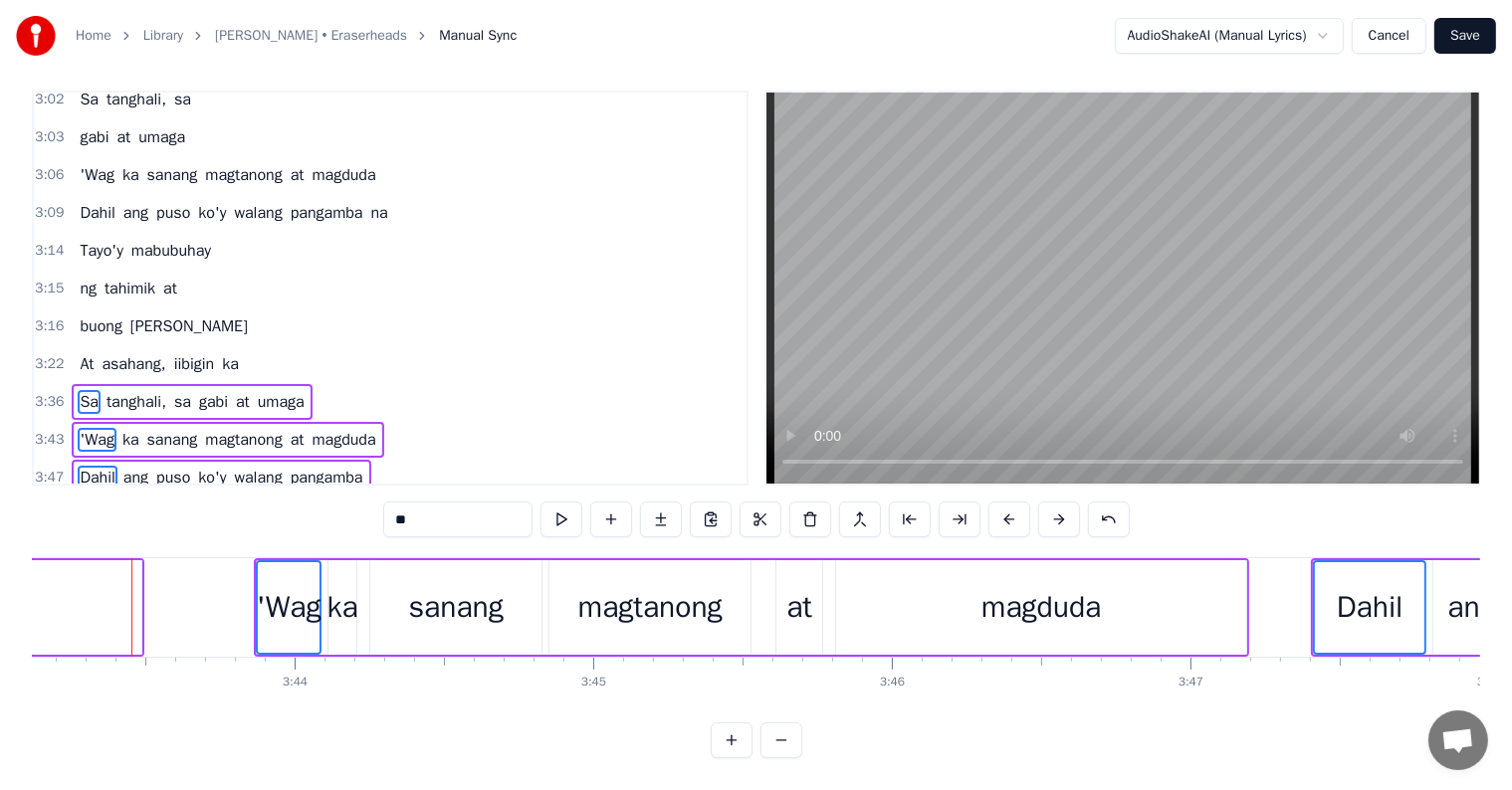 click at bounding box center [1009, 519] 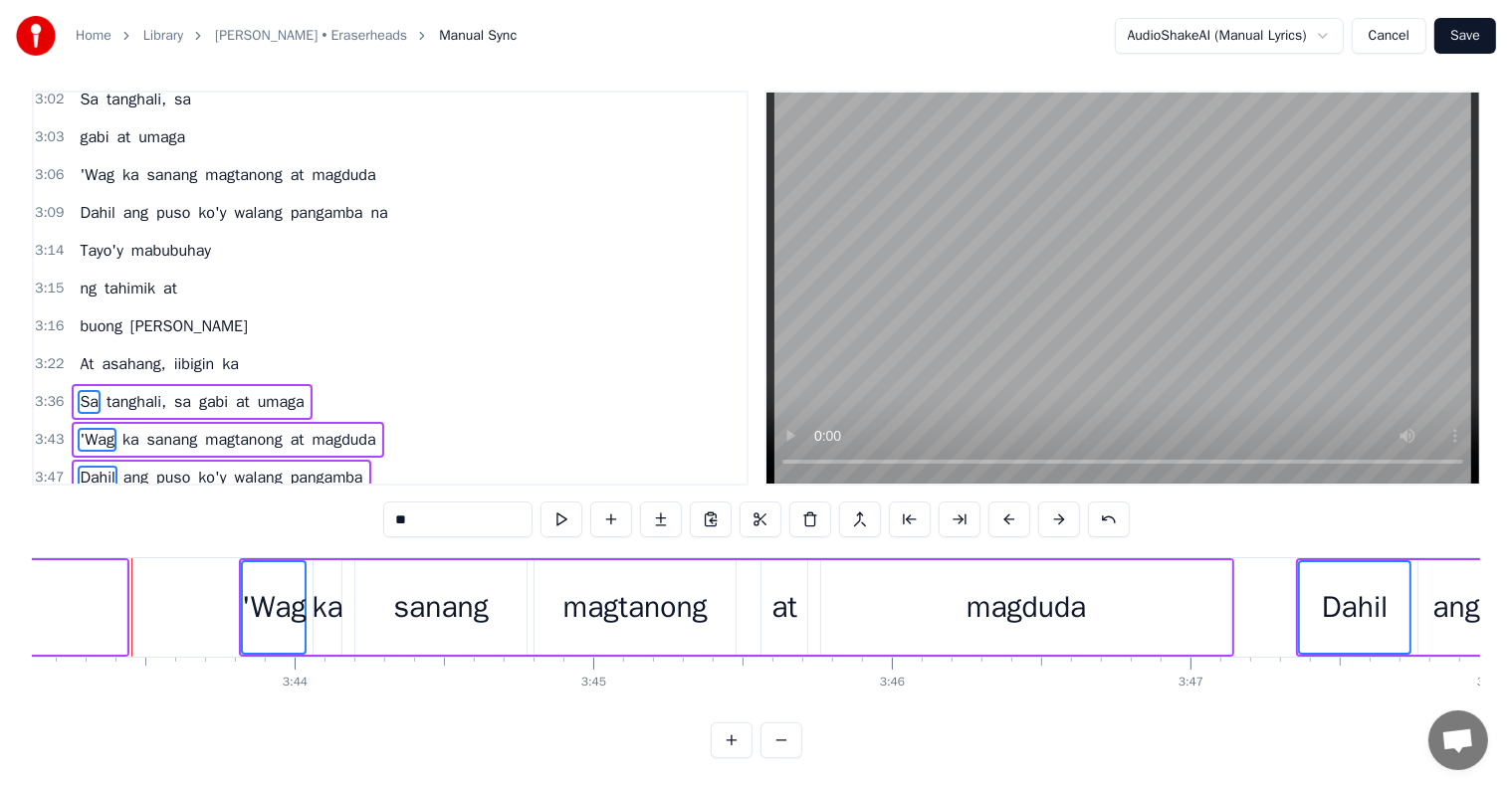 click at bounding box center [1009, 519] 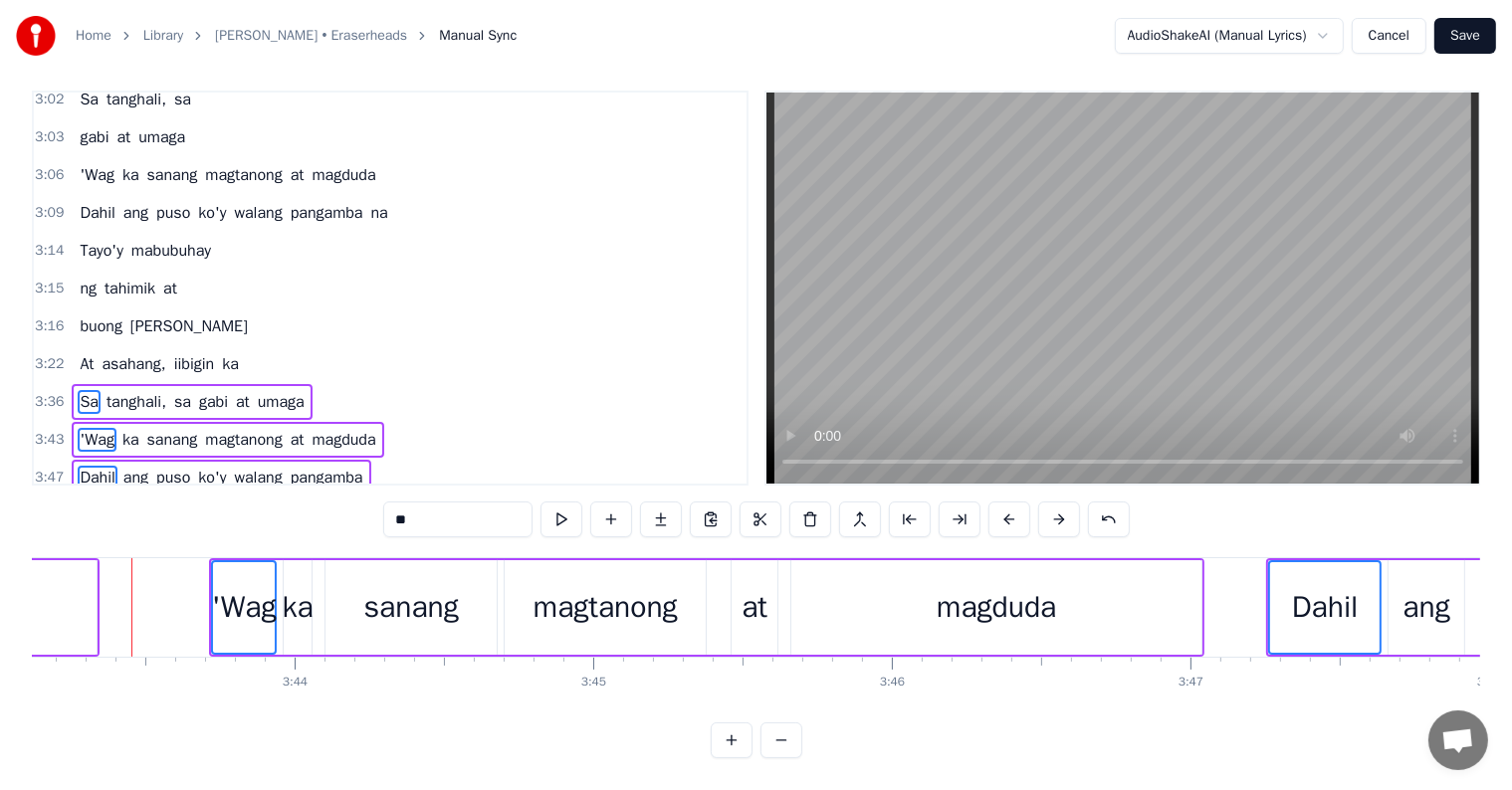 click at bounding box center (1009, 519) 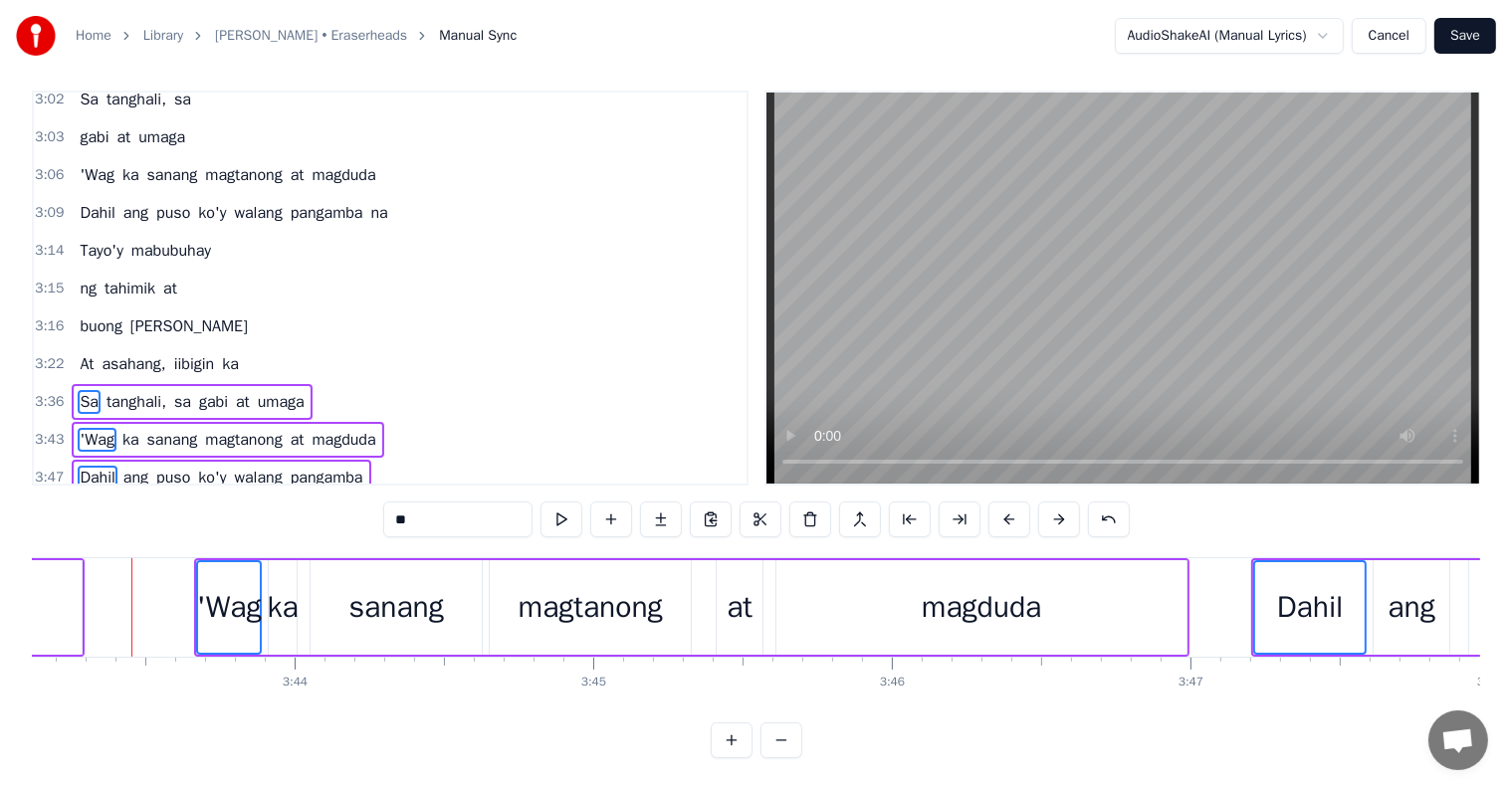 click at bounding box center (1009, 519) 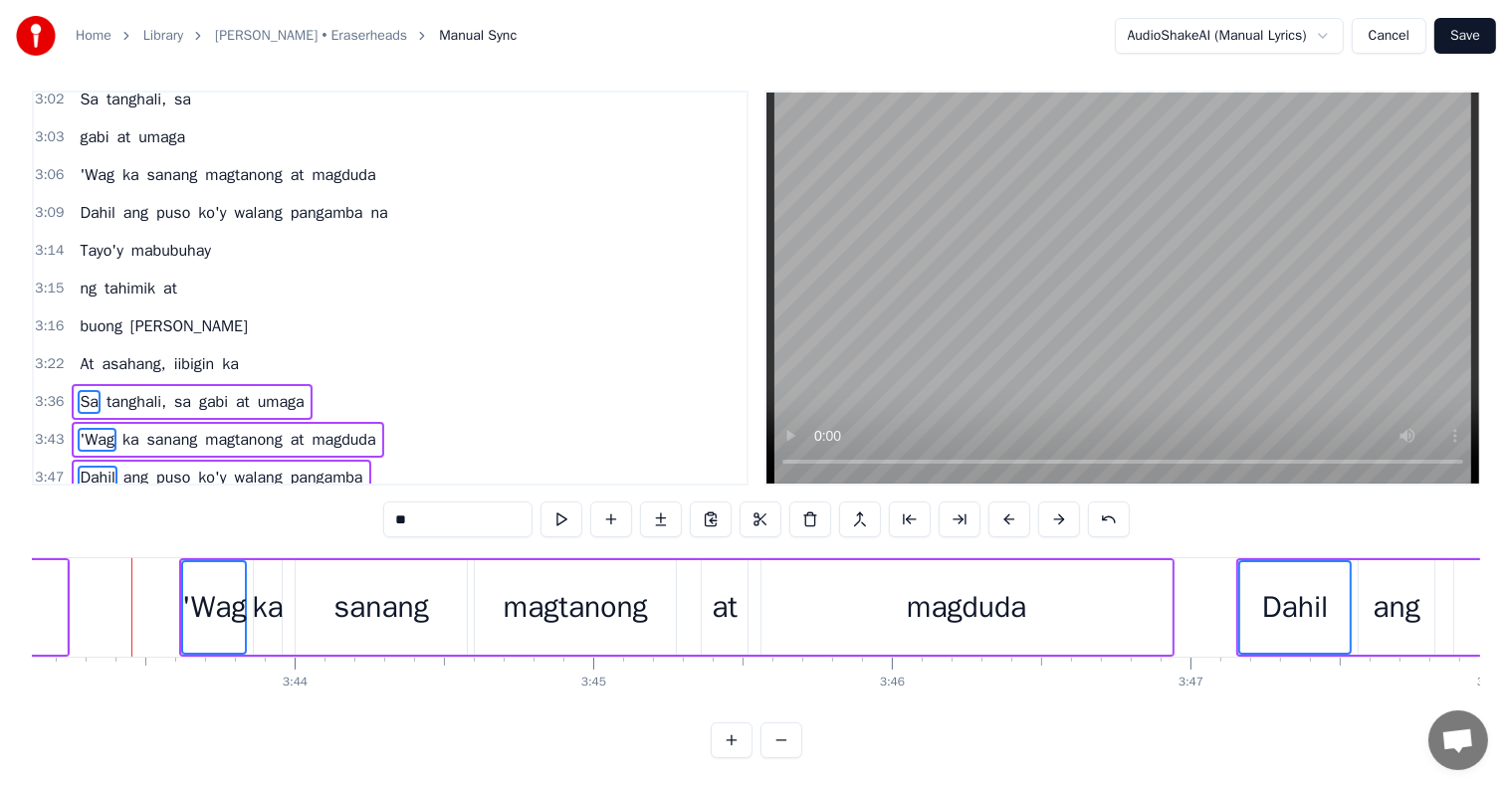 click at bounding box center (1009, 519) 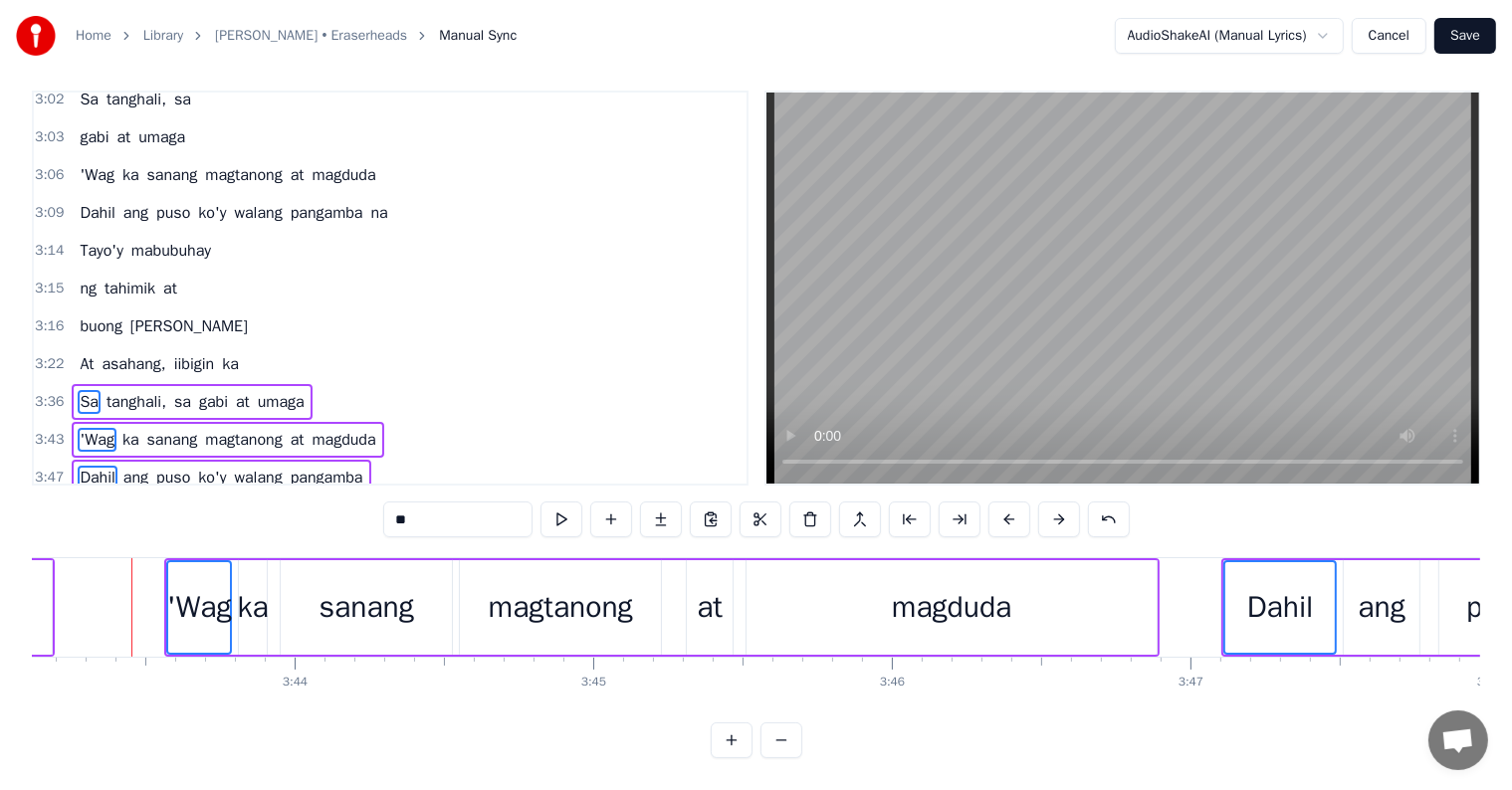click at bounding box center [1009, 519] 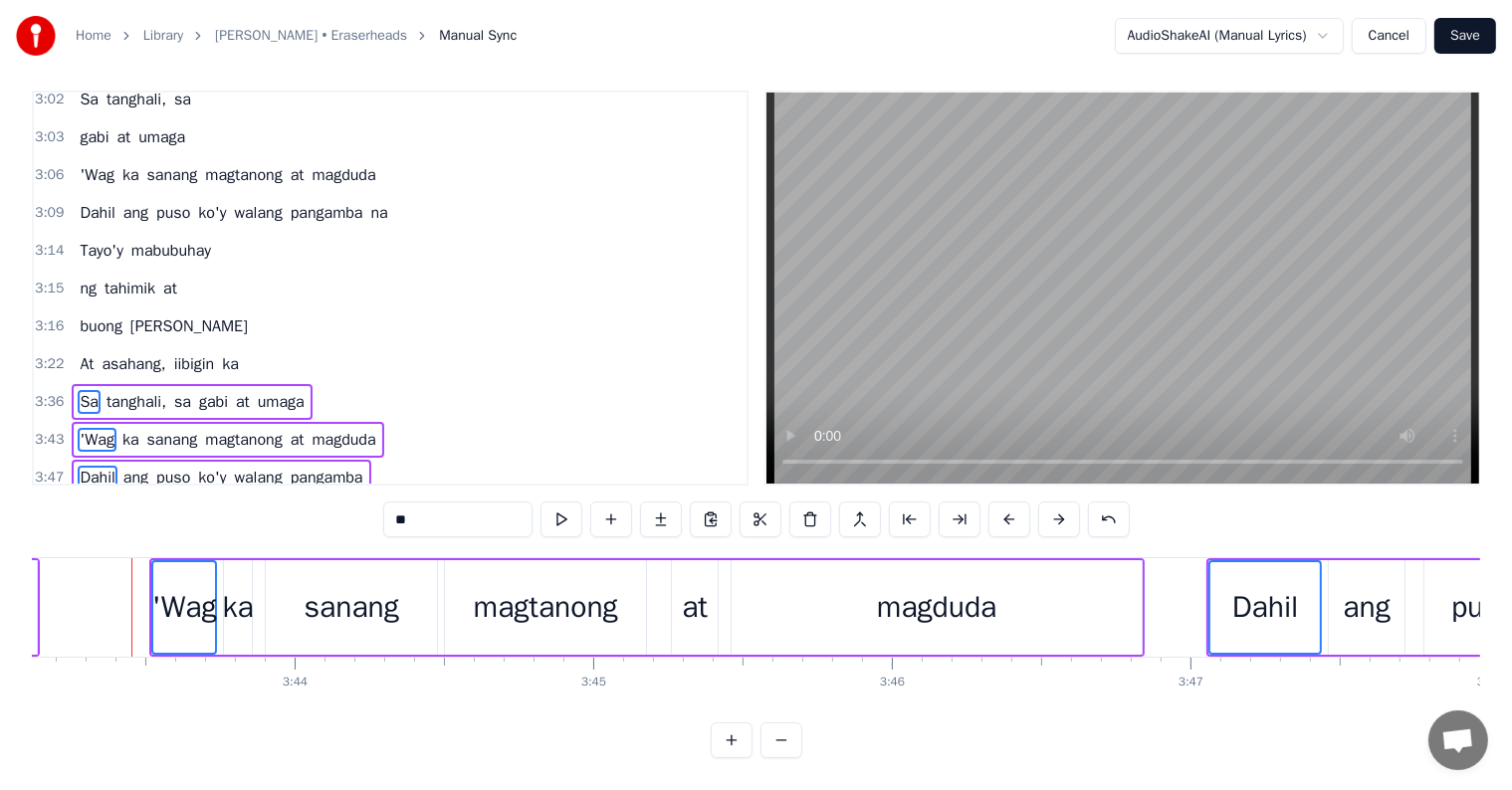 click at bounding box center [1009, 519] 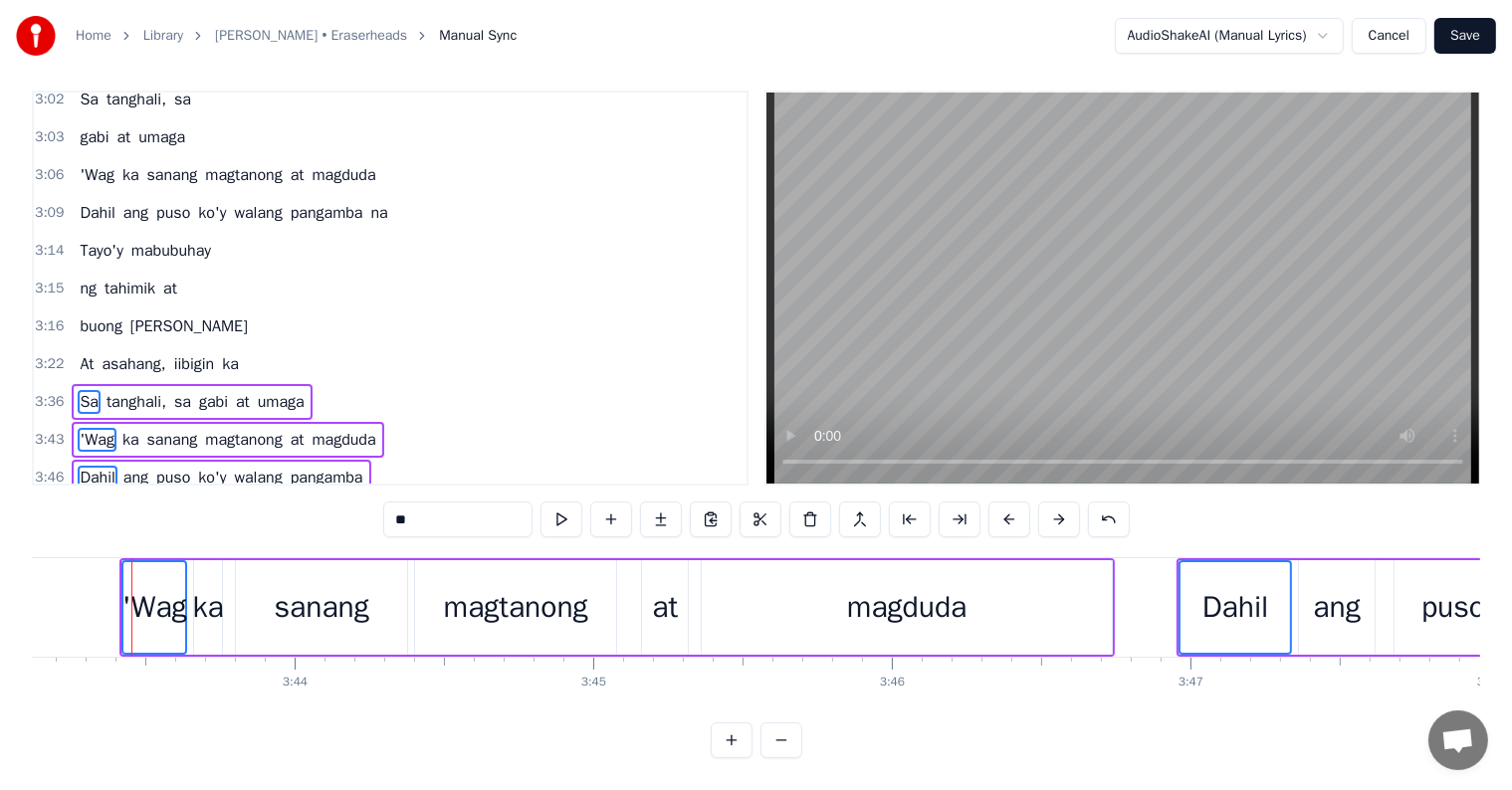 click at bounding box center (1009, 519) 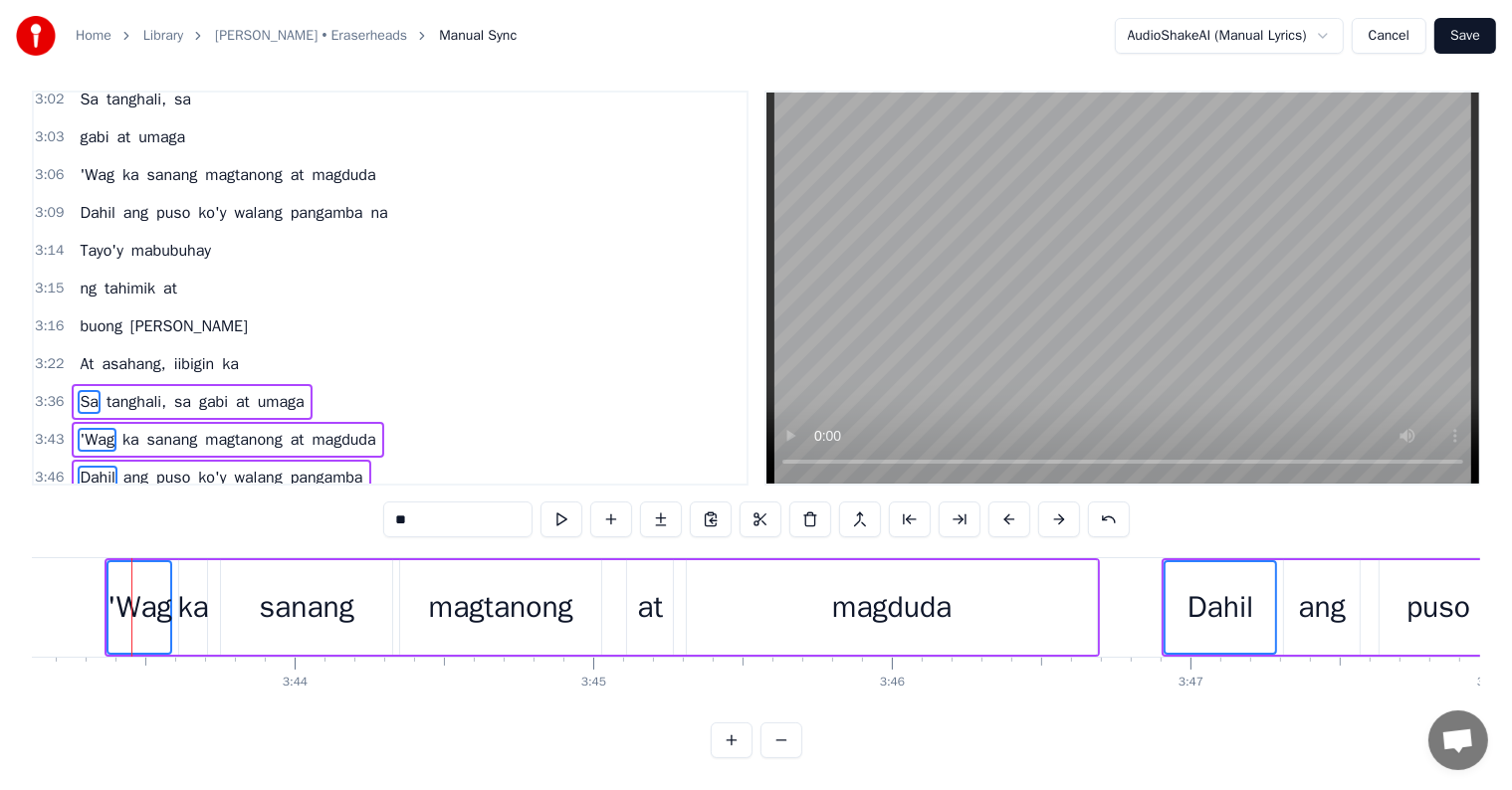 click at bounding box center [1009, 519] 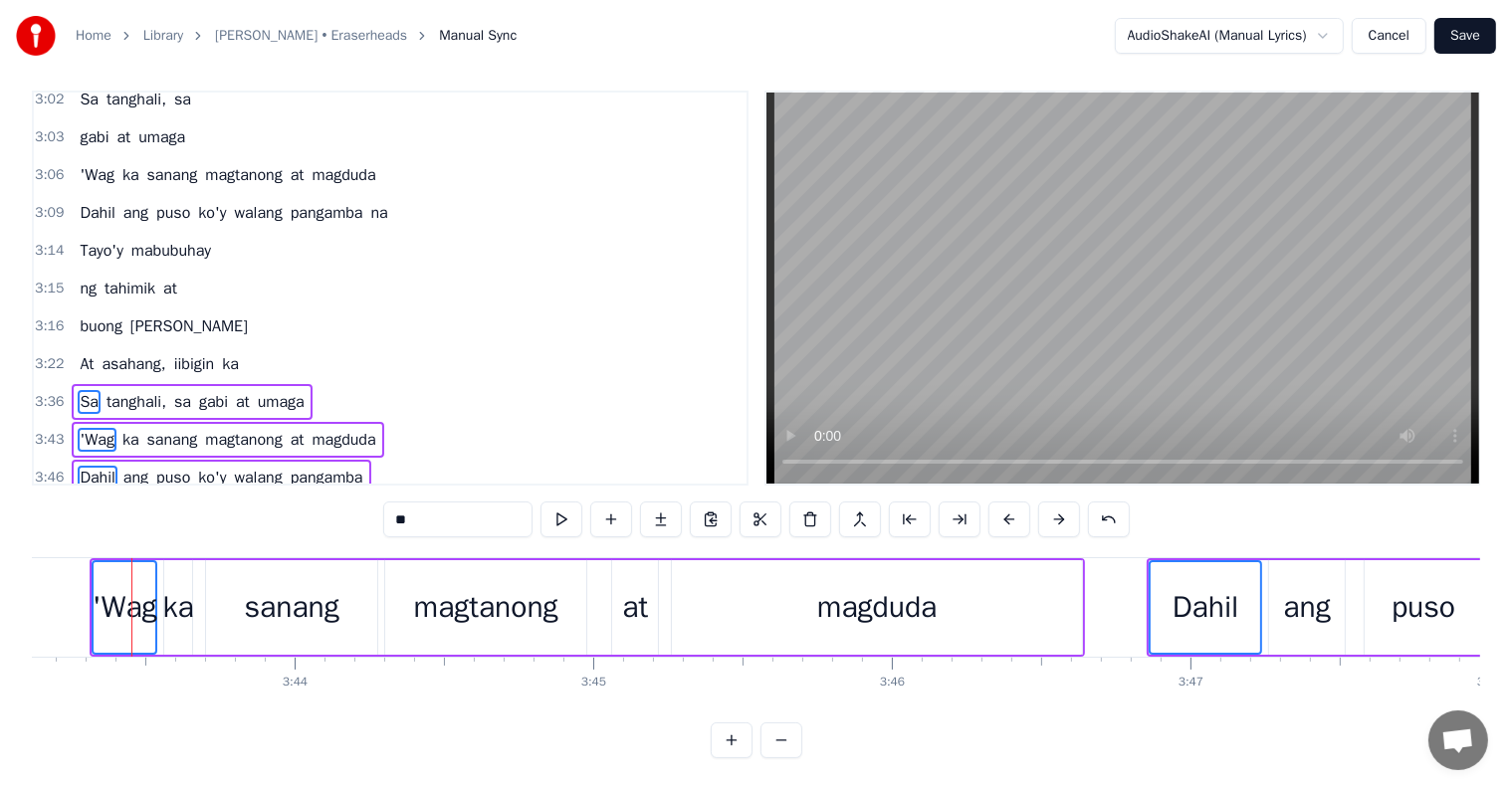 click at bounding box center [1009, 519] 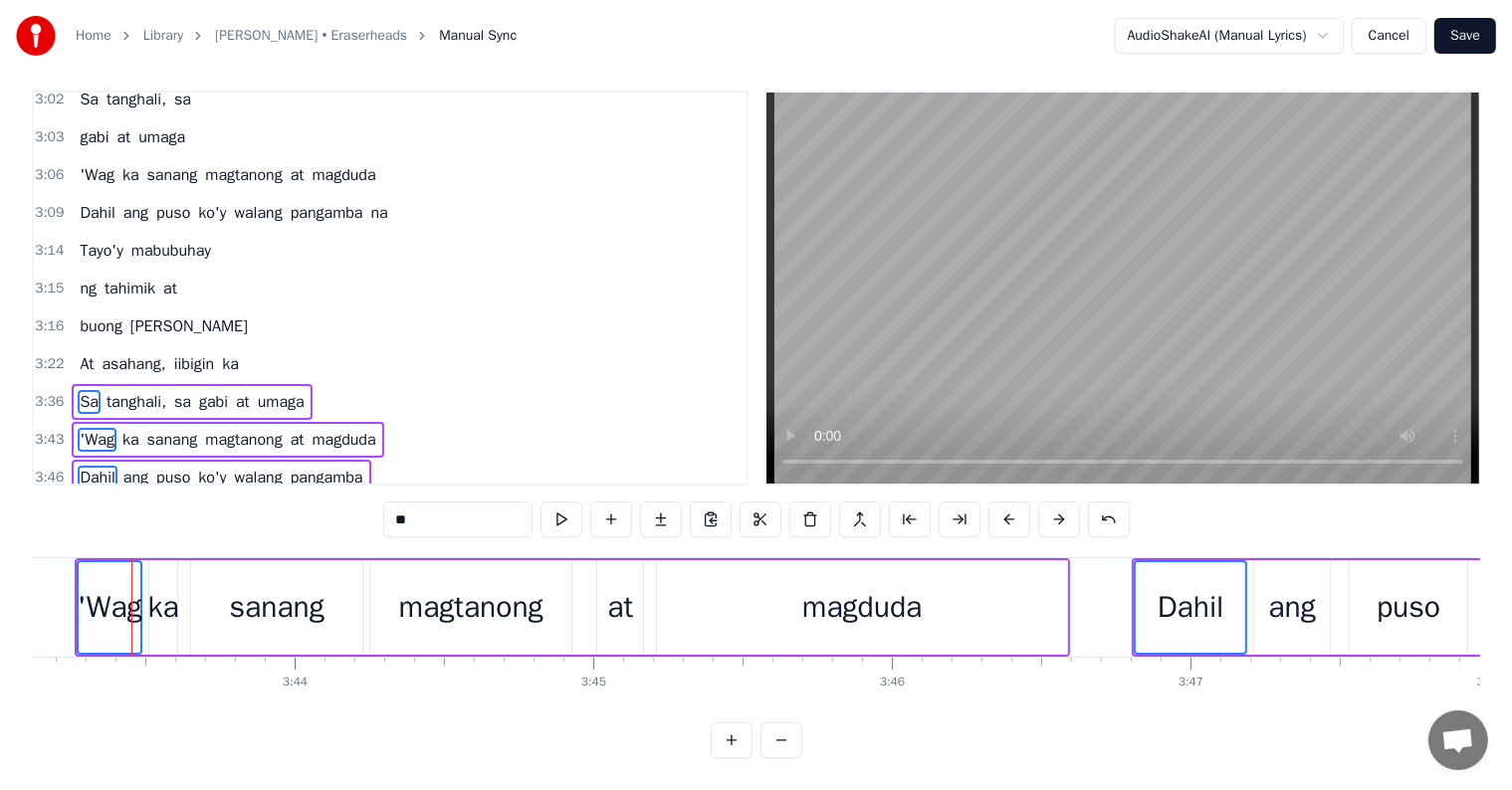 click at bounding box center (1009, 519) 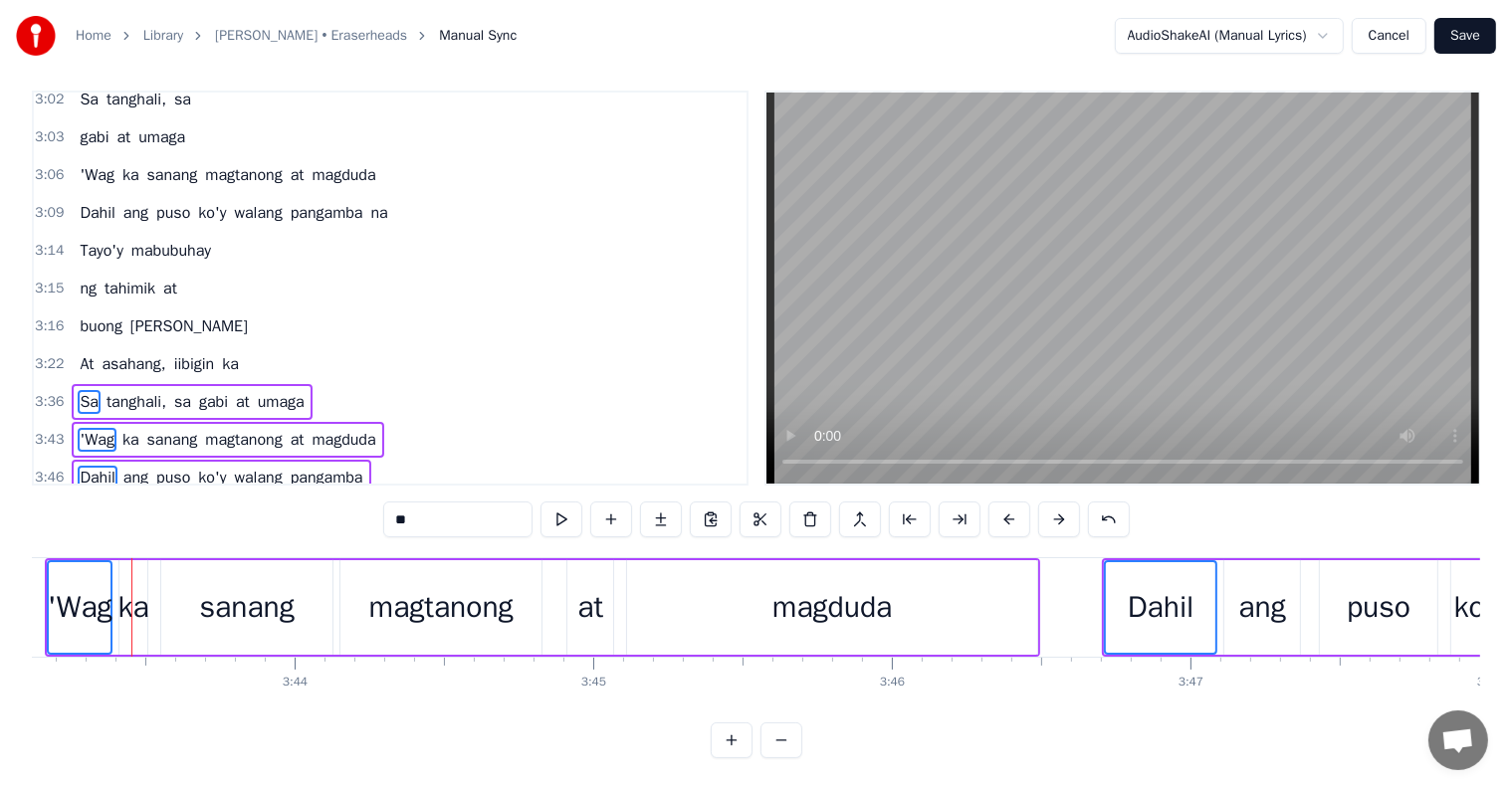 click at bounding box center (1009, 519) 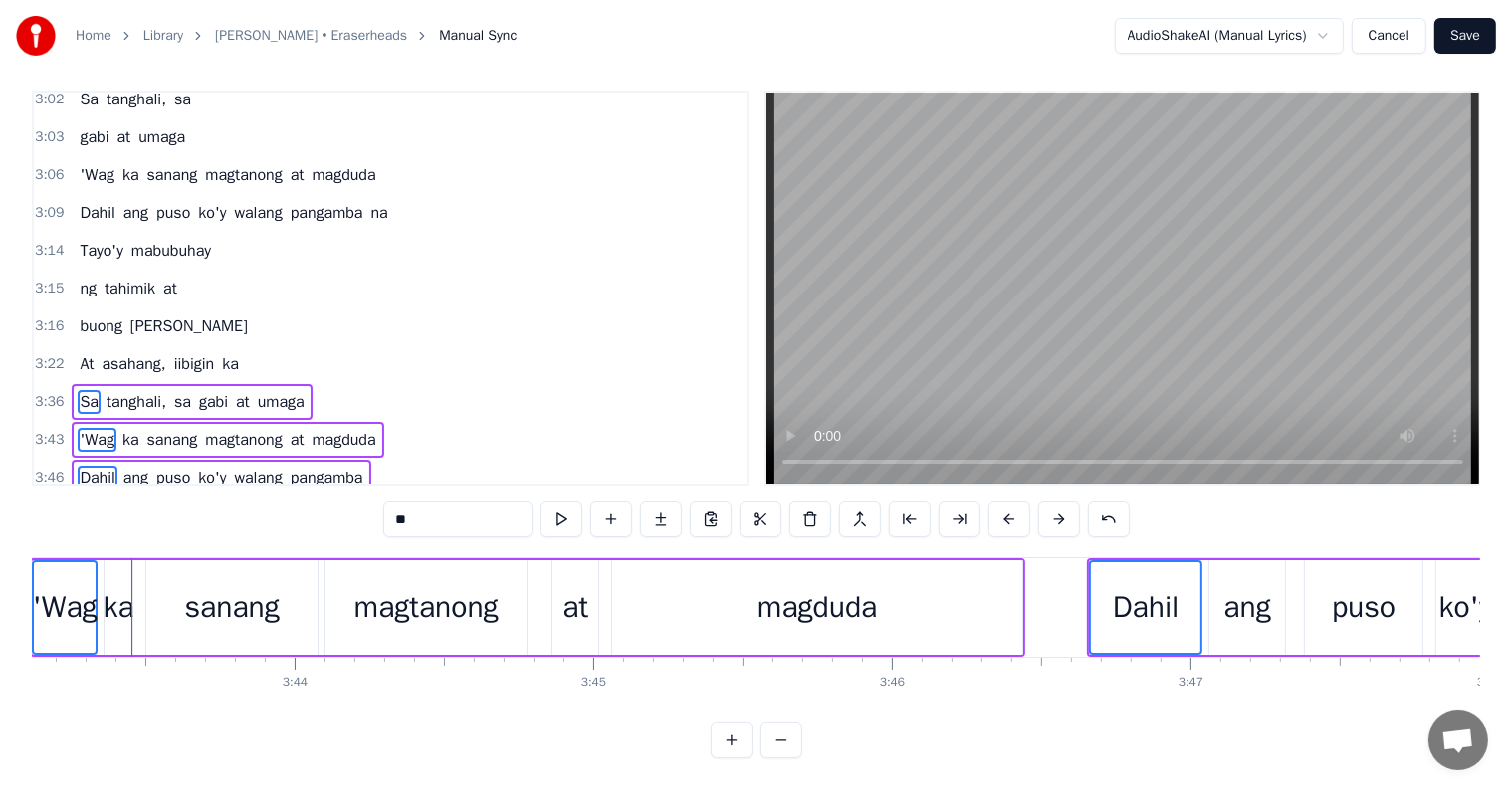 click at bounding box center (1009, 519) 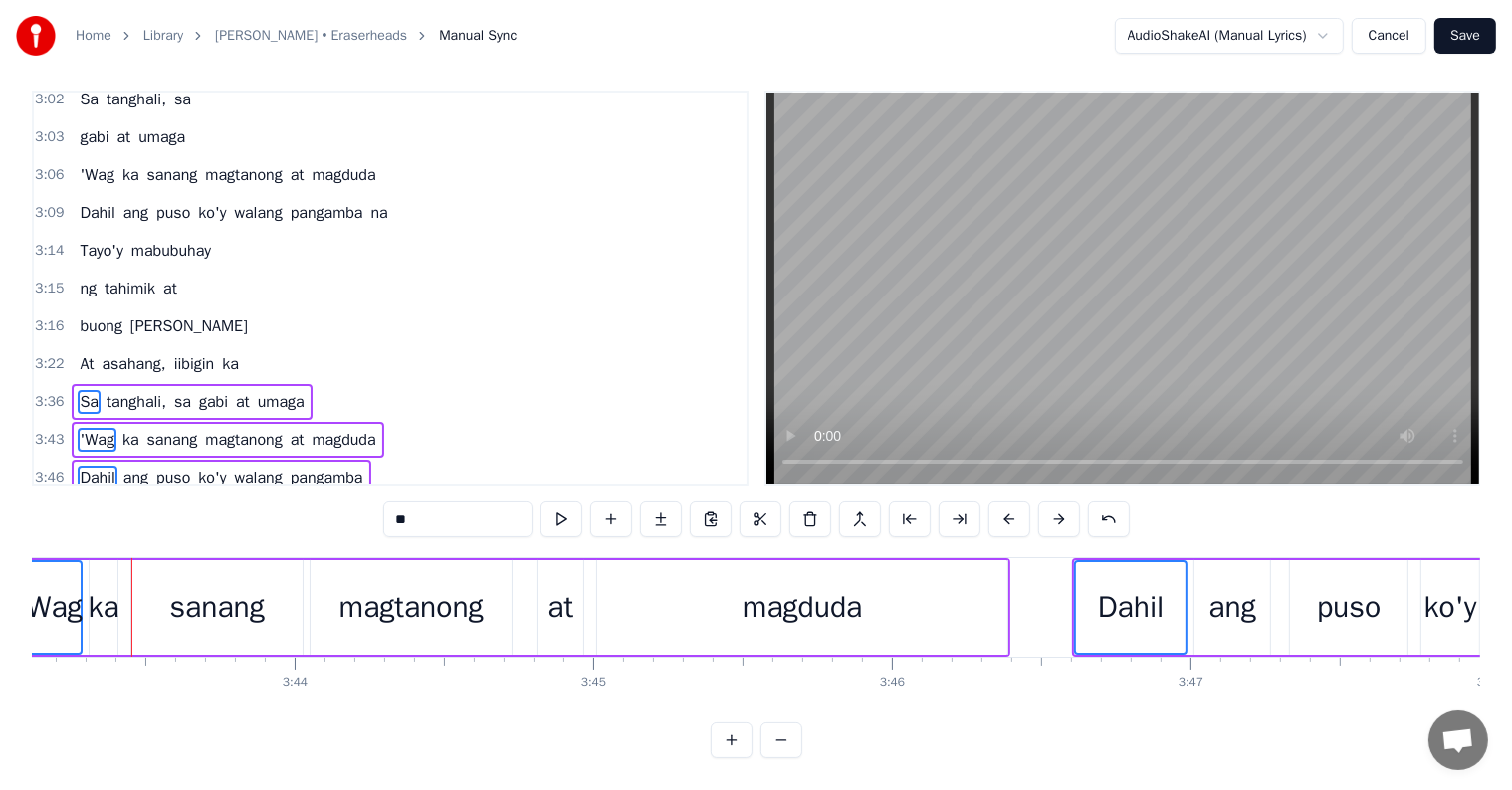 click at bounding box center [1009, 519] 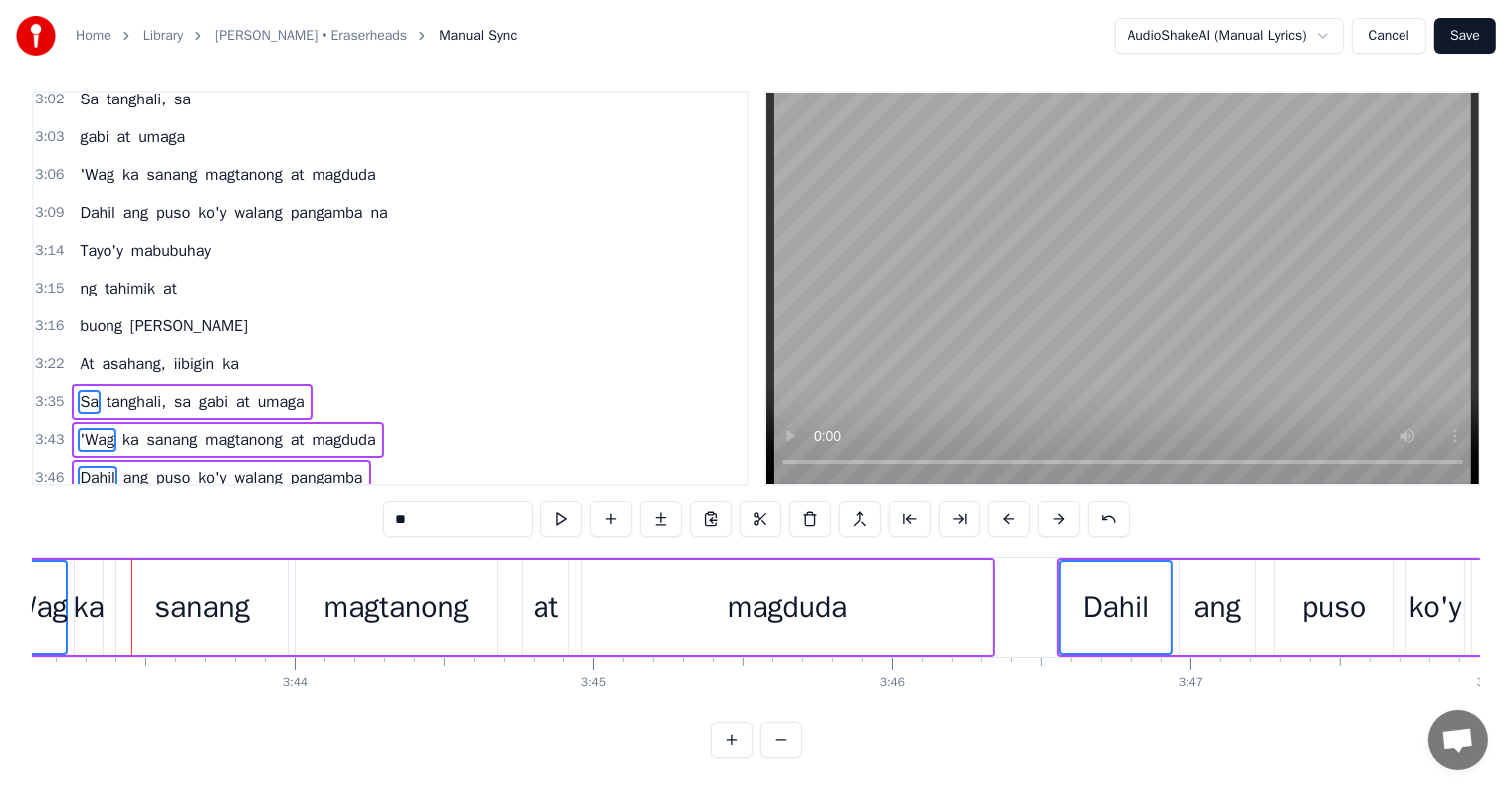 click at bounding box center [1009, 519] 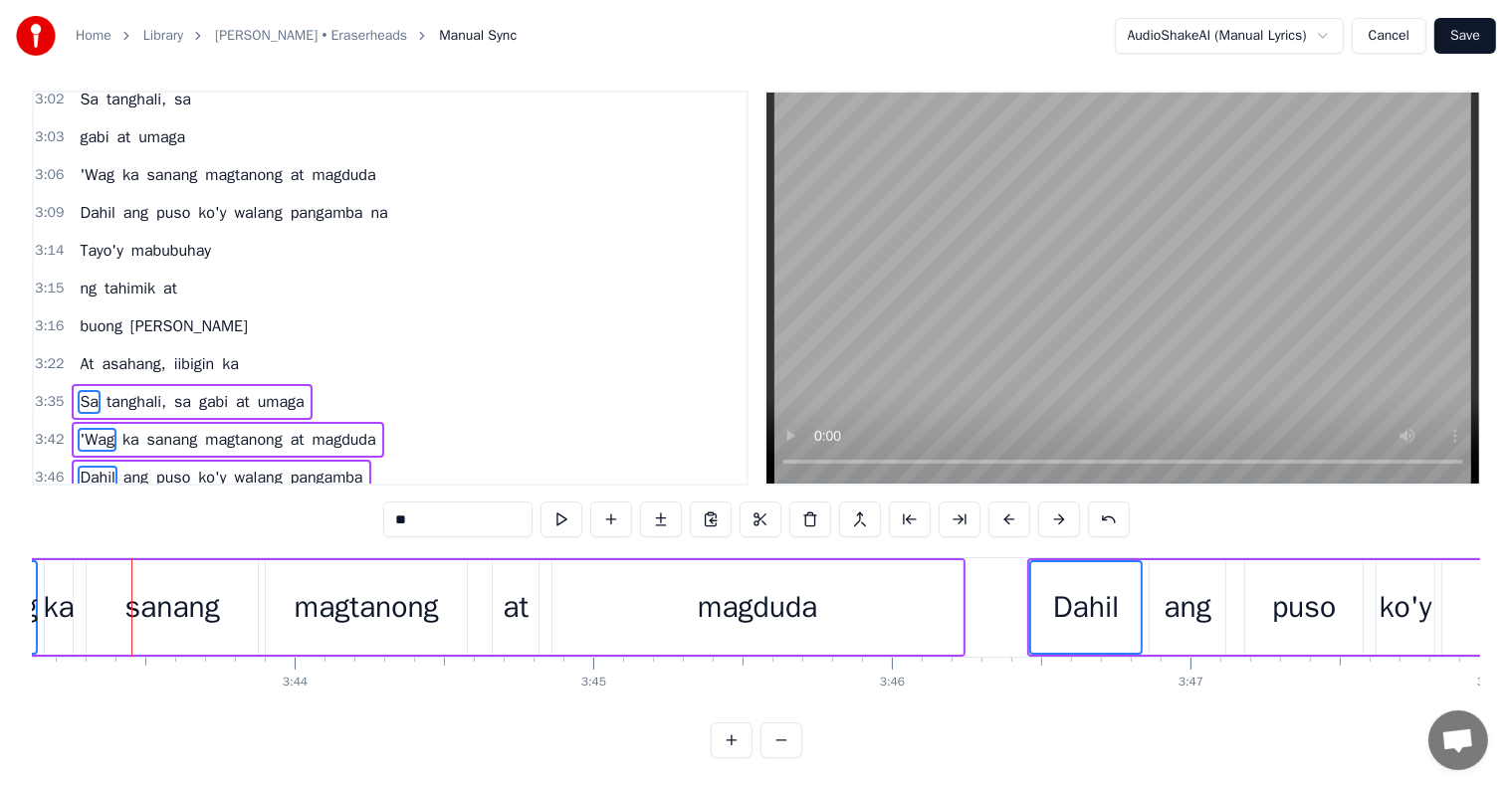 click at bounding box center [1009, 519] 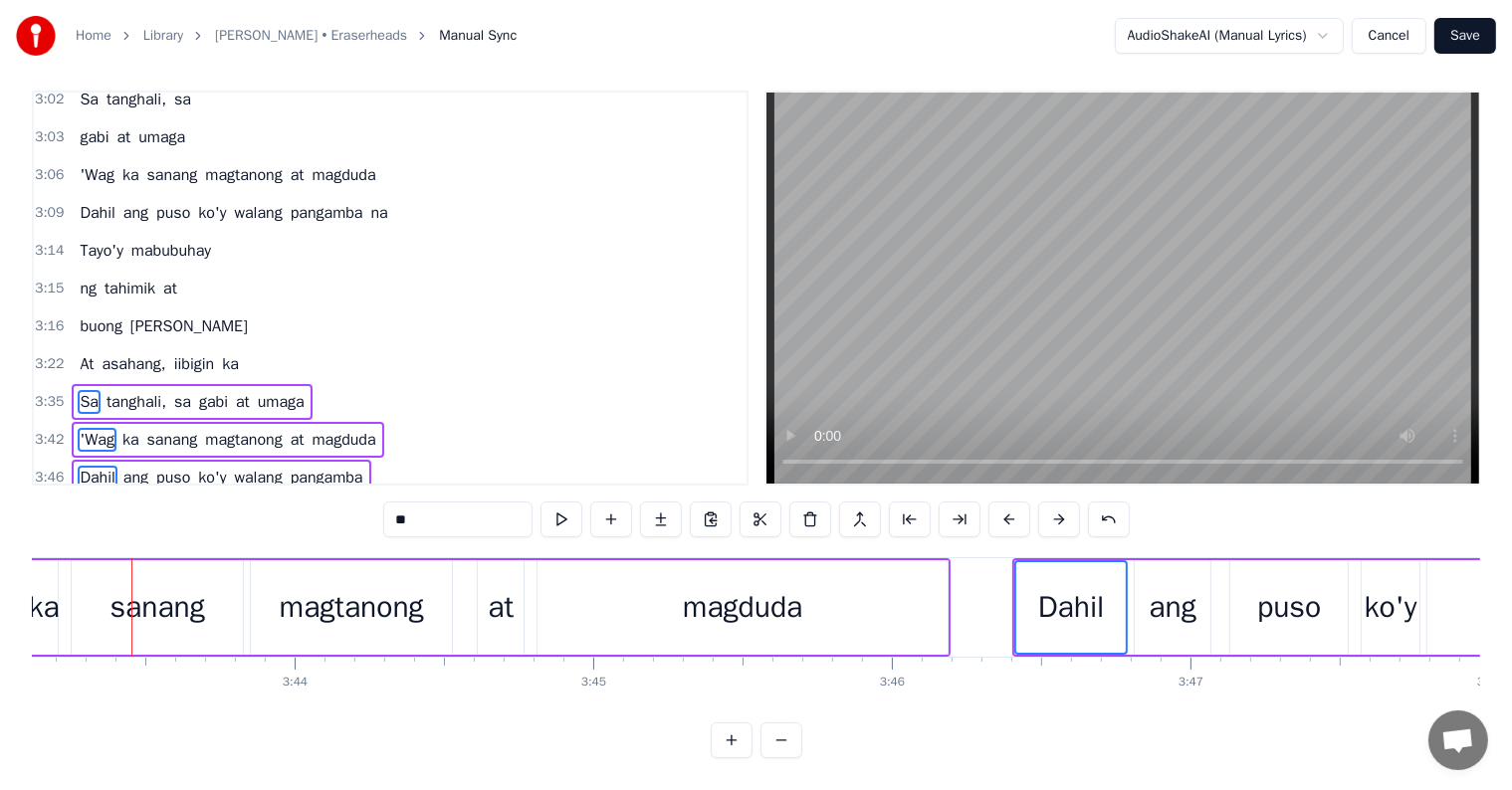click at bounding box center [1009, 519] 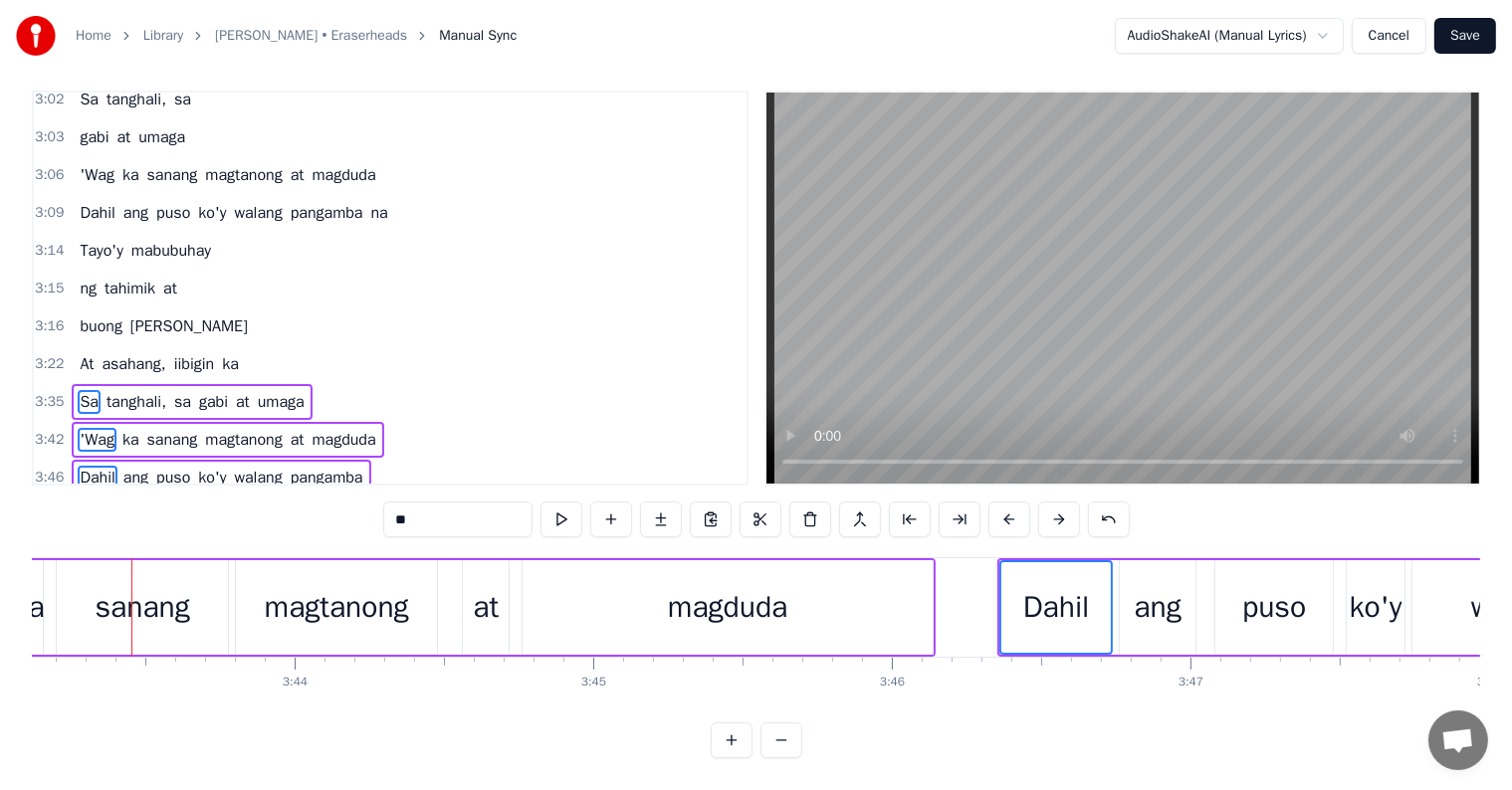 click at bounding box center (1009, 519) 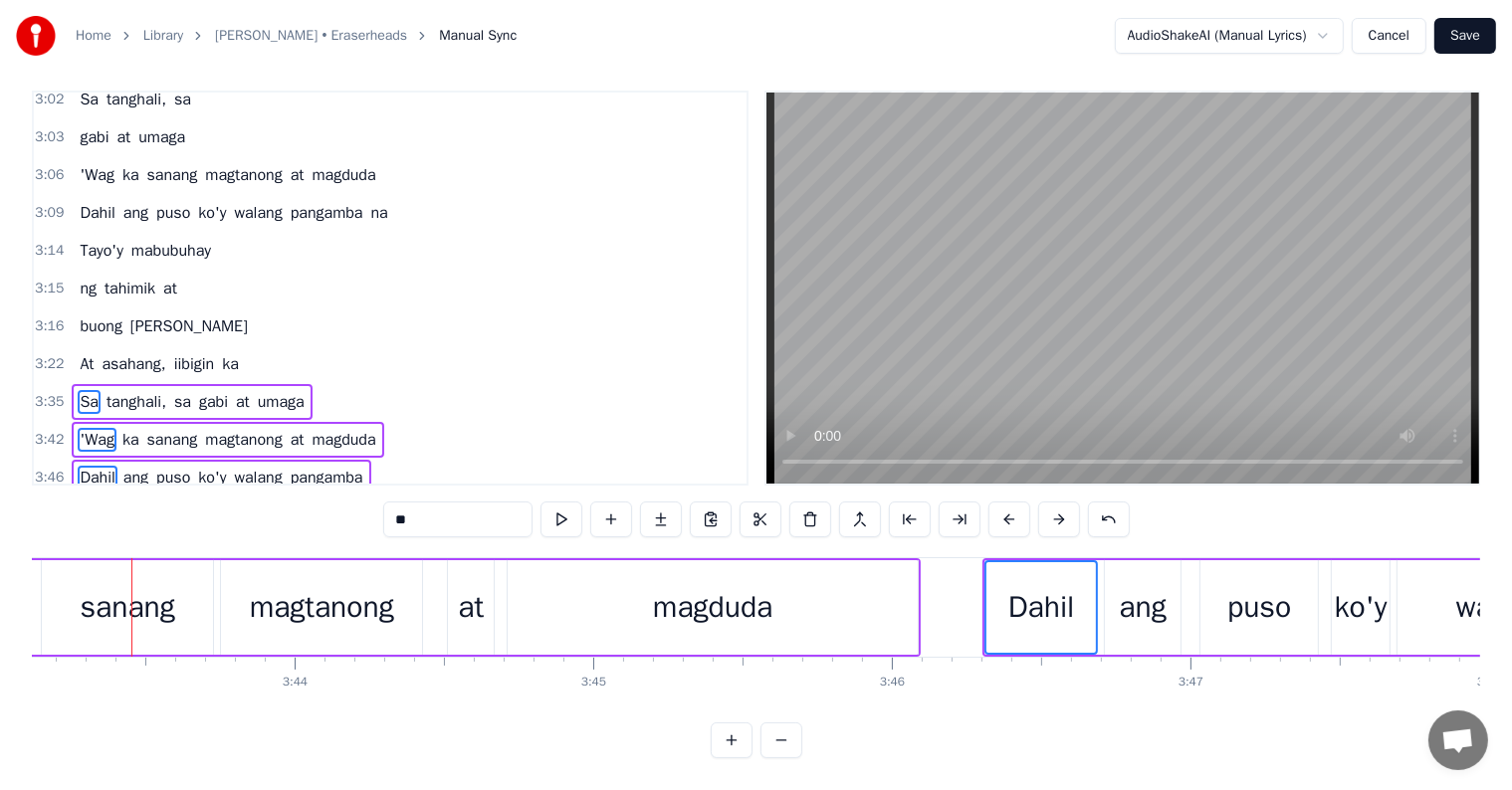click at bounding box center [1009, 519] 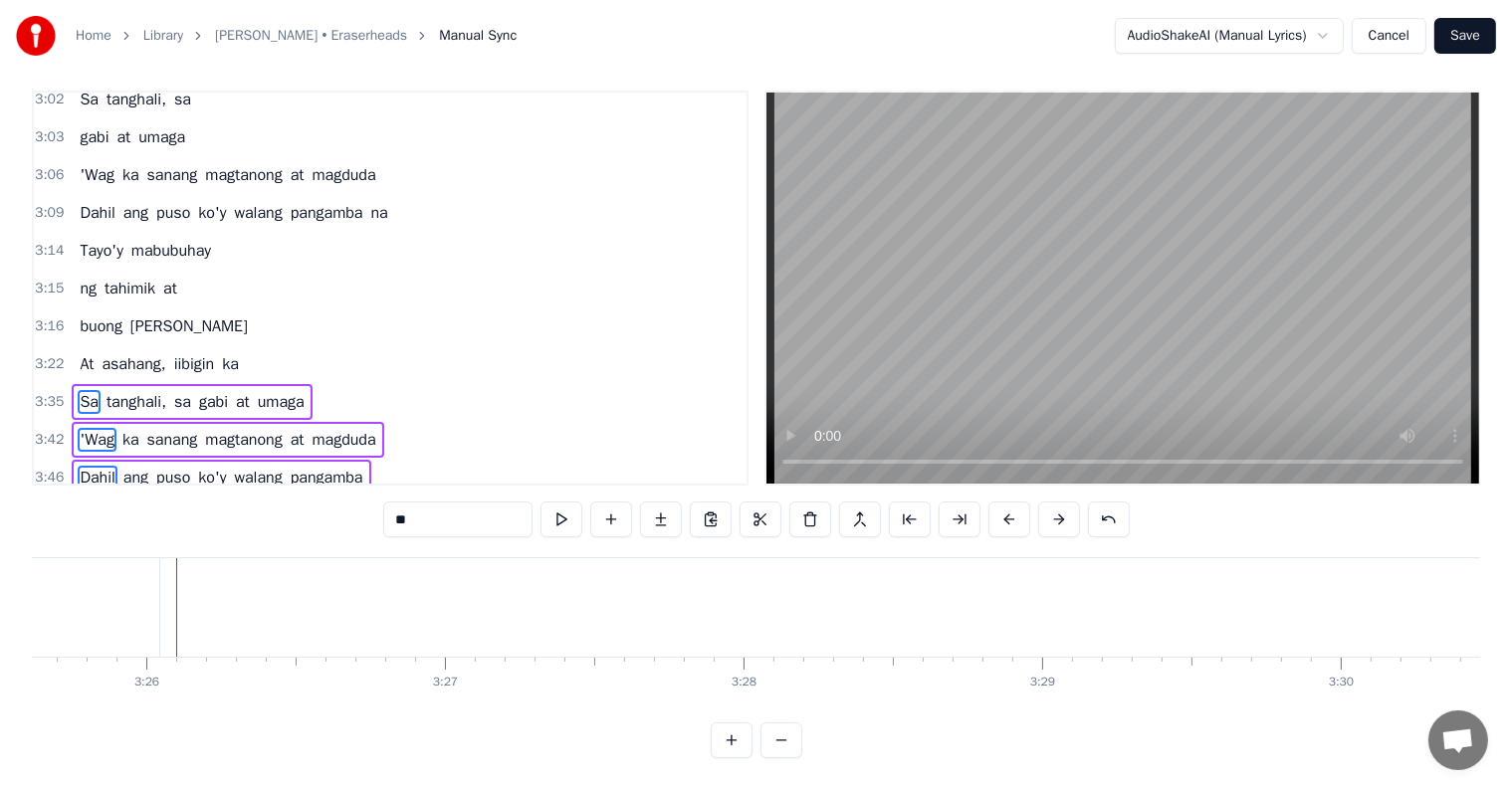 scroll, scrollTop: 0, scrollLeft: 61221, axis: horizontal 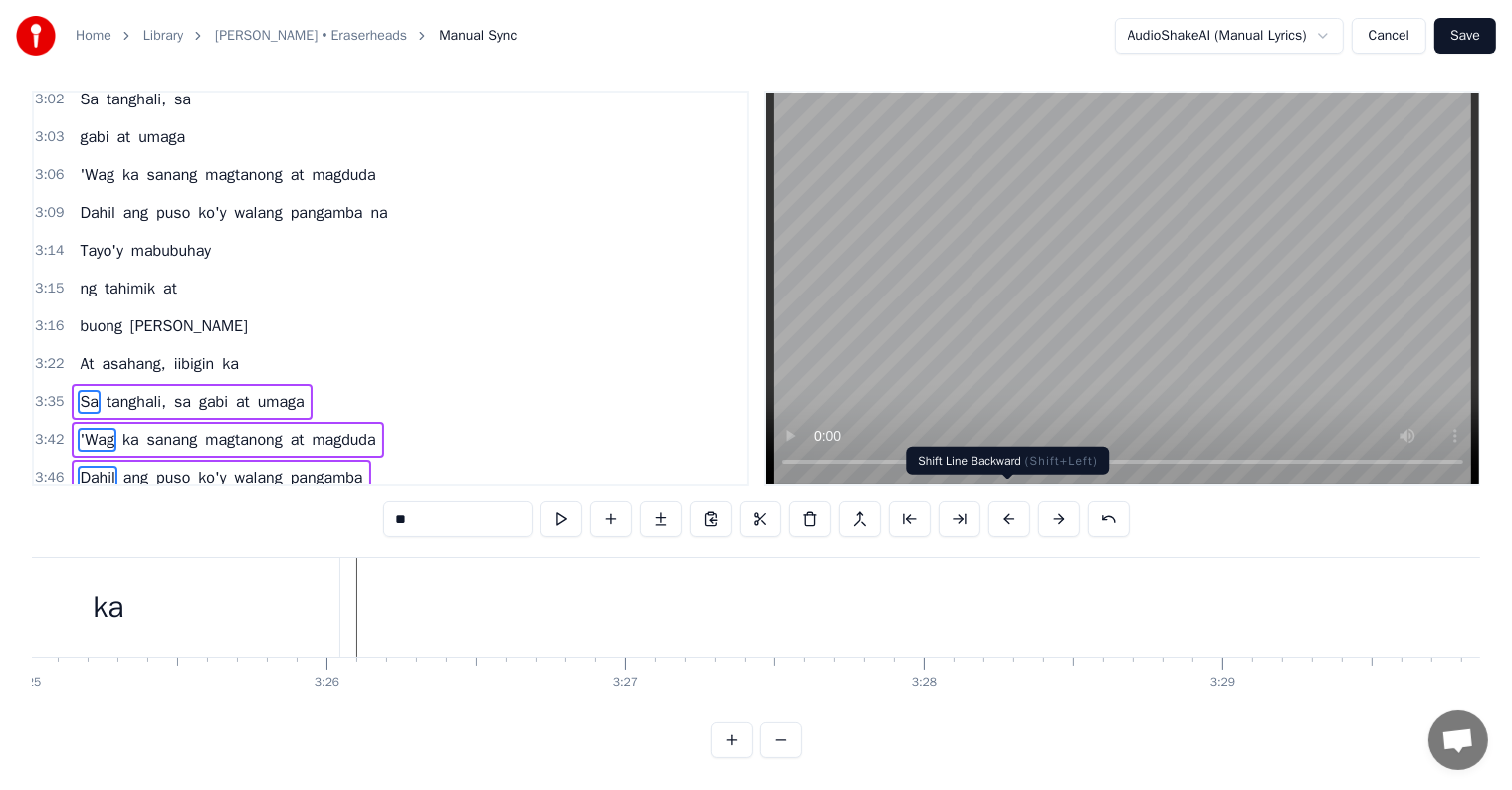 click at bounding box center [1009, 519] 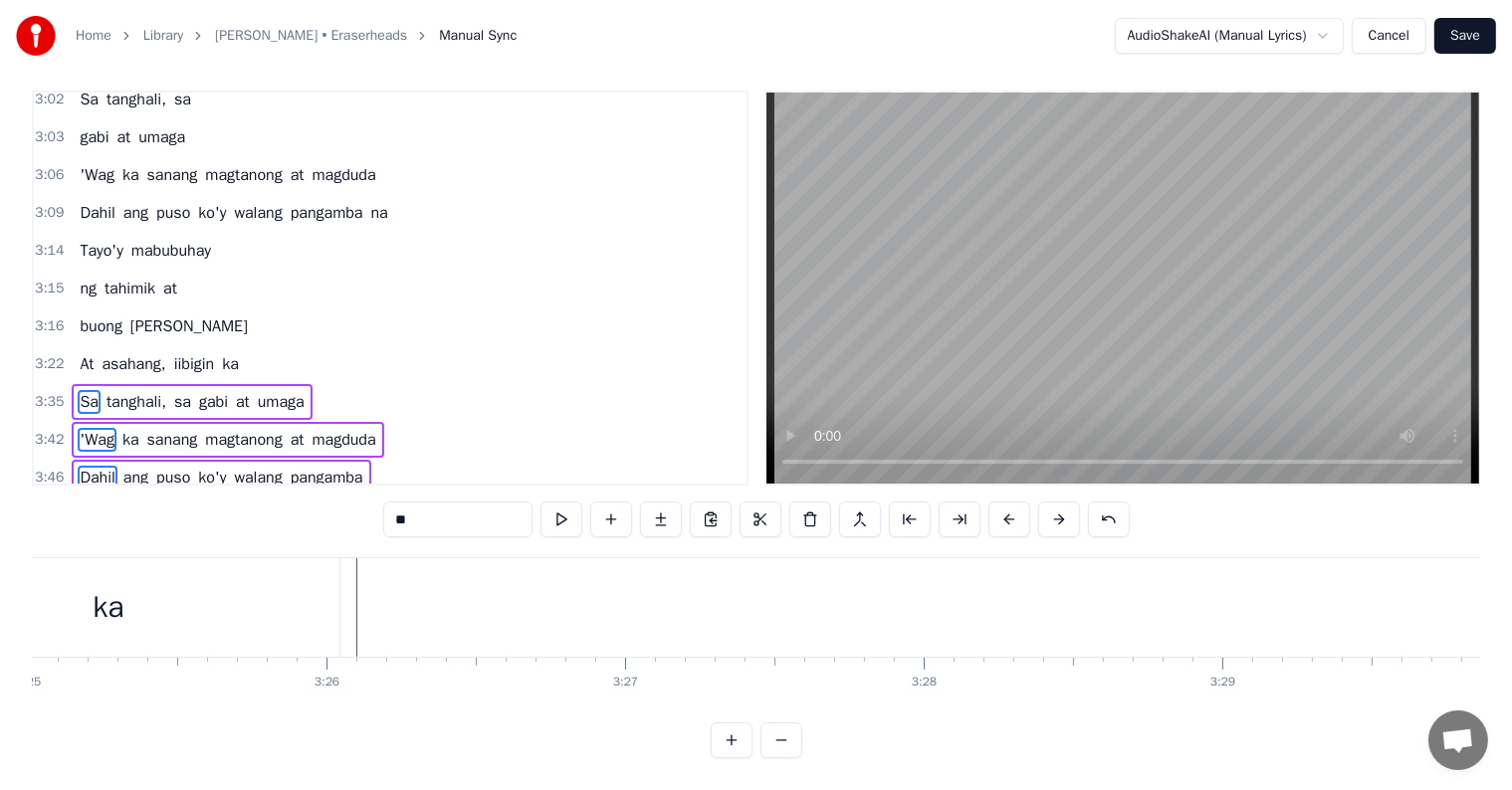 click at bounding box center (1009, 519) 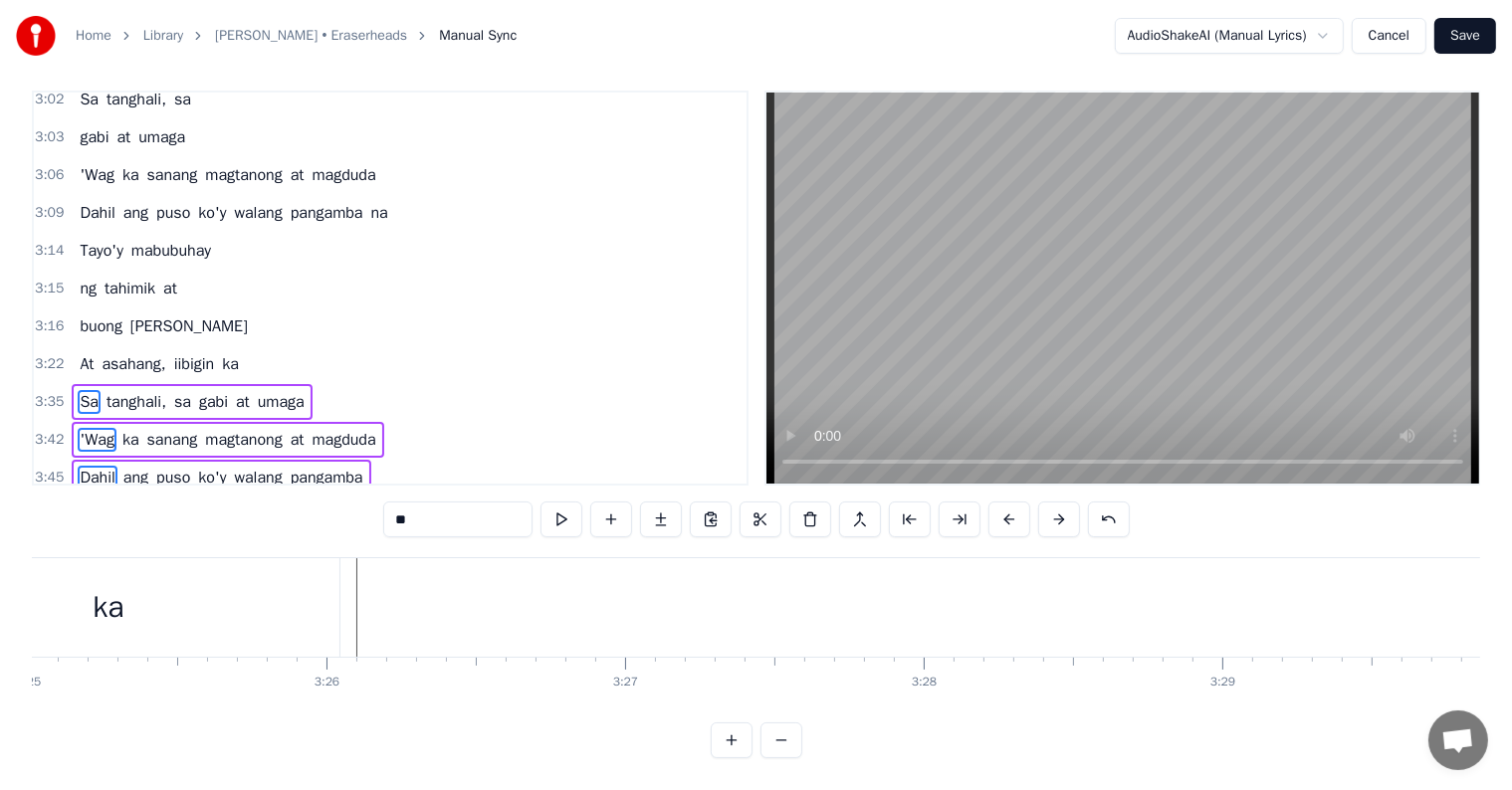 click at bounding box center (1009, 519) 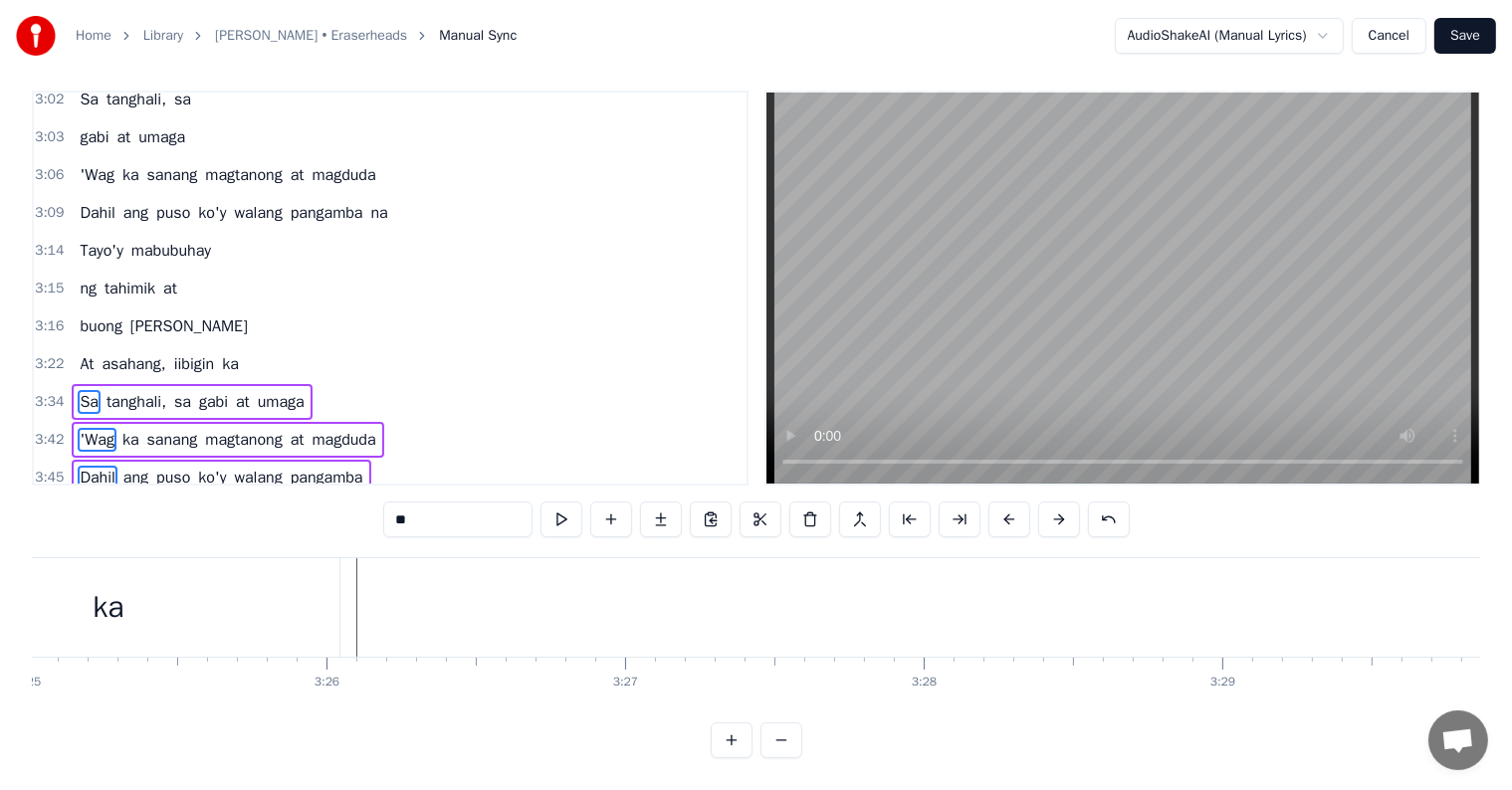 click at bounding box center [1009, 519] 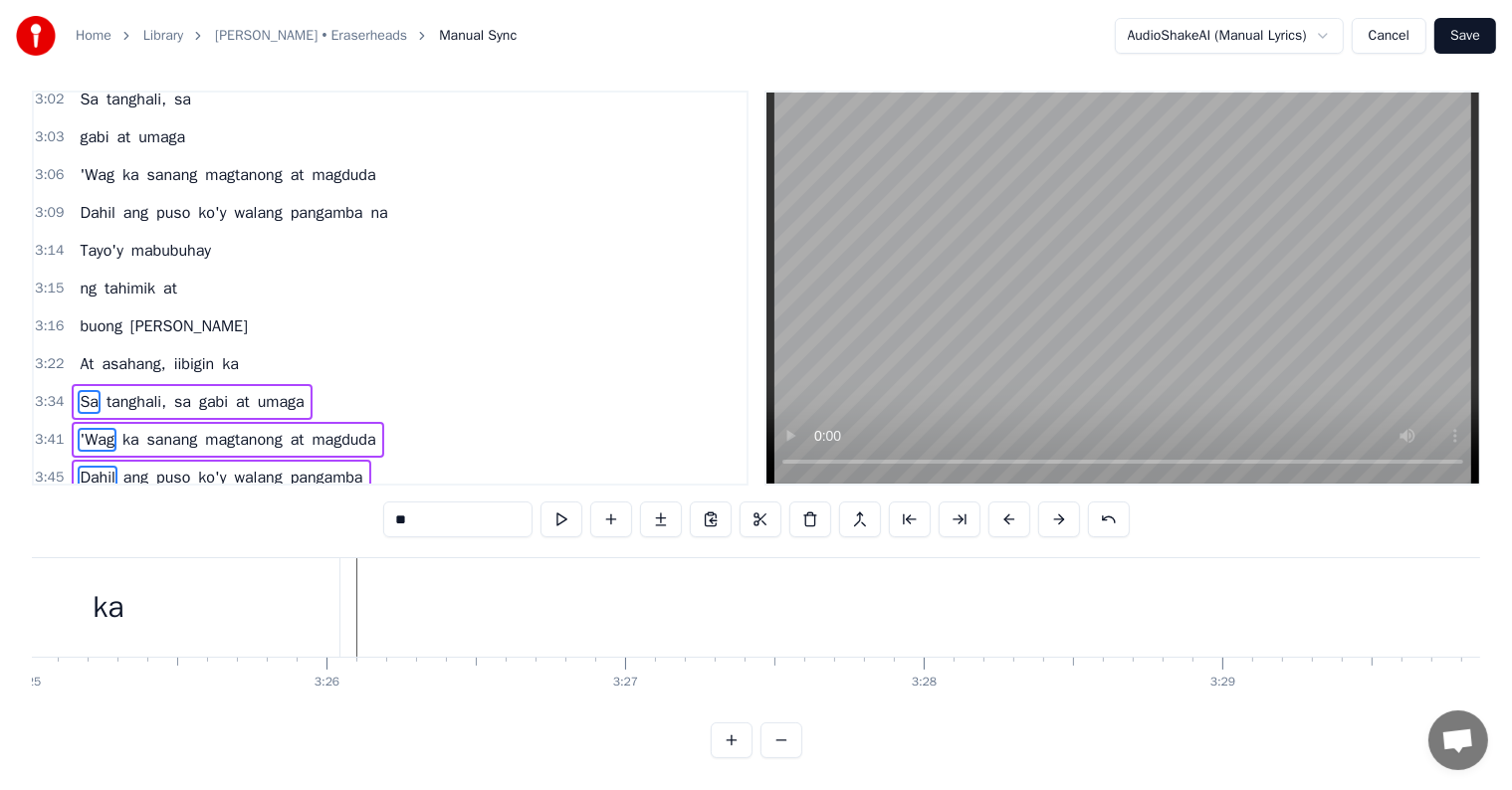 click at bounding box center (1009, 519) 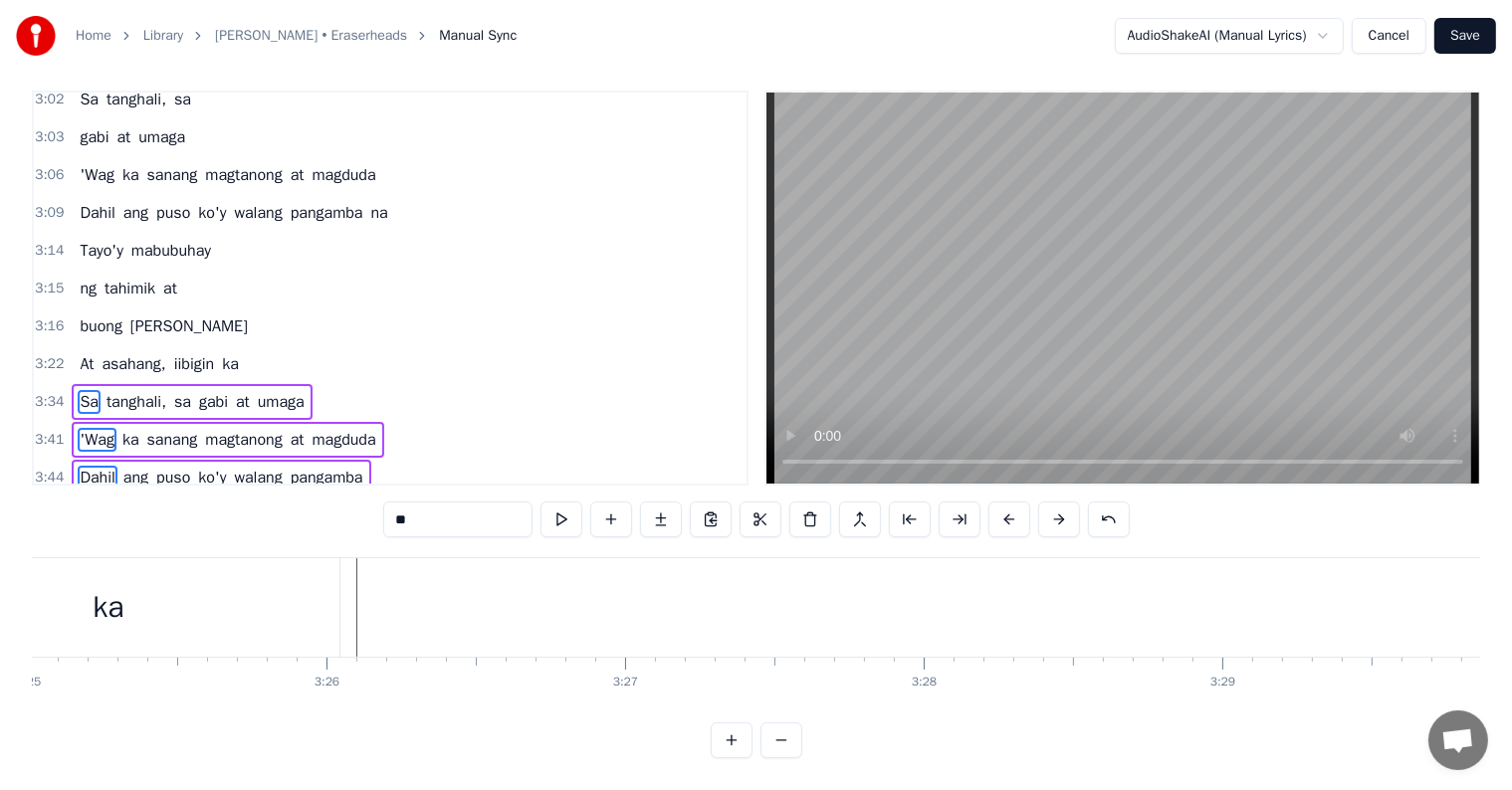 click at bounding box center [1009, 519] 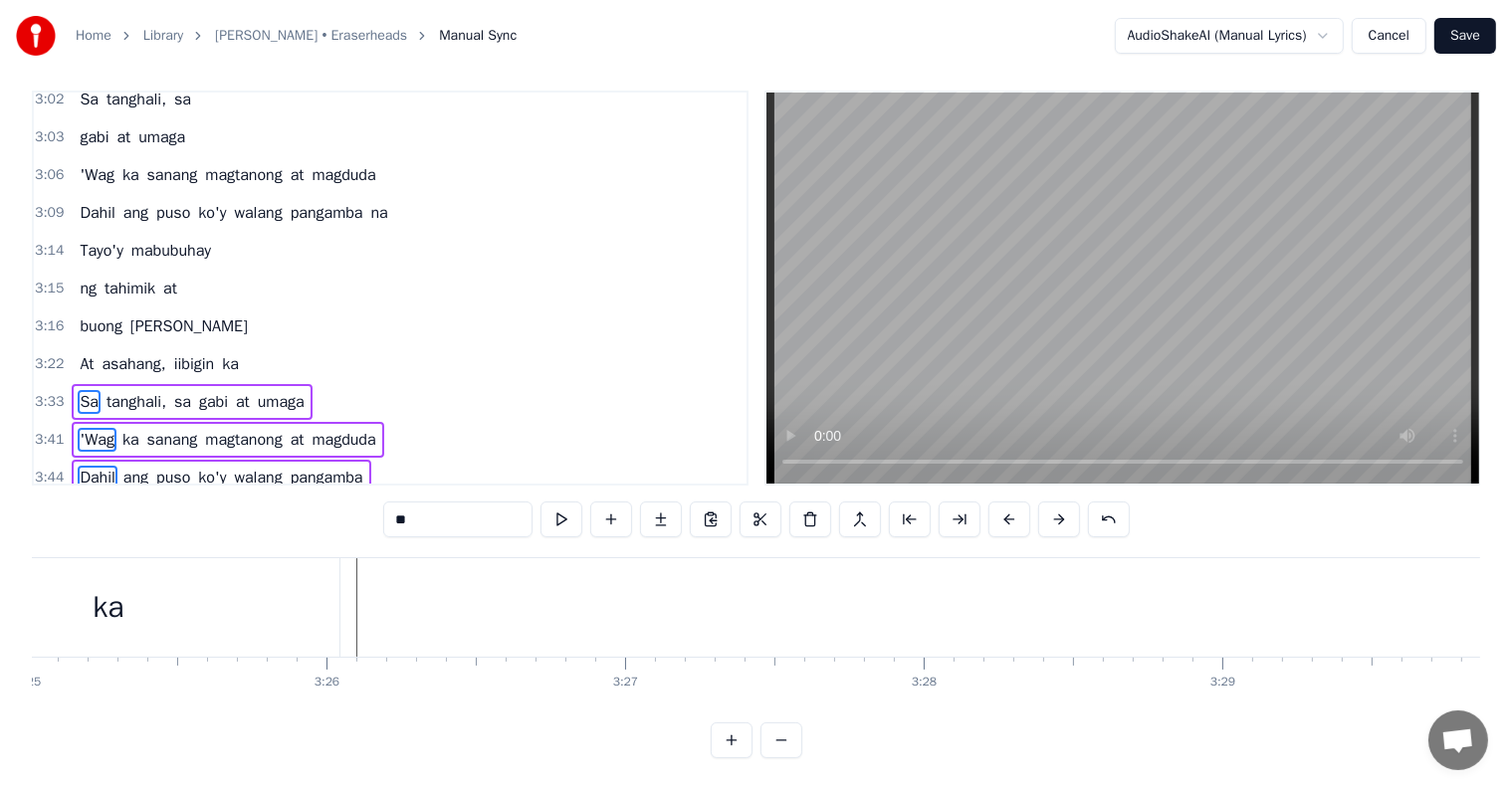 click at bounding box center [1009, 519] 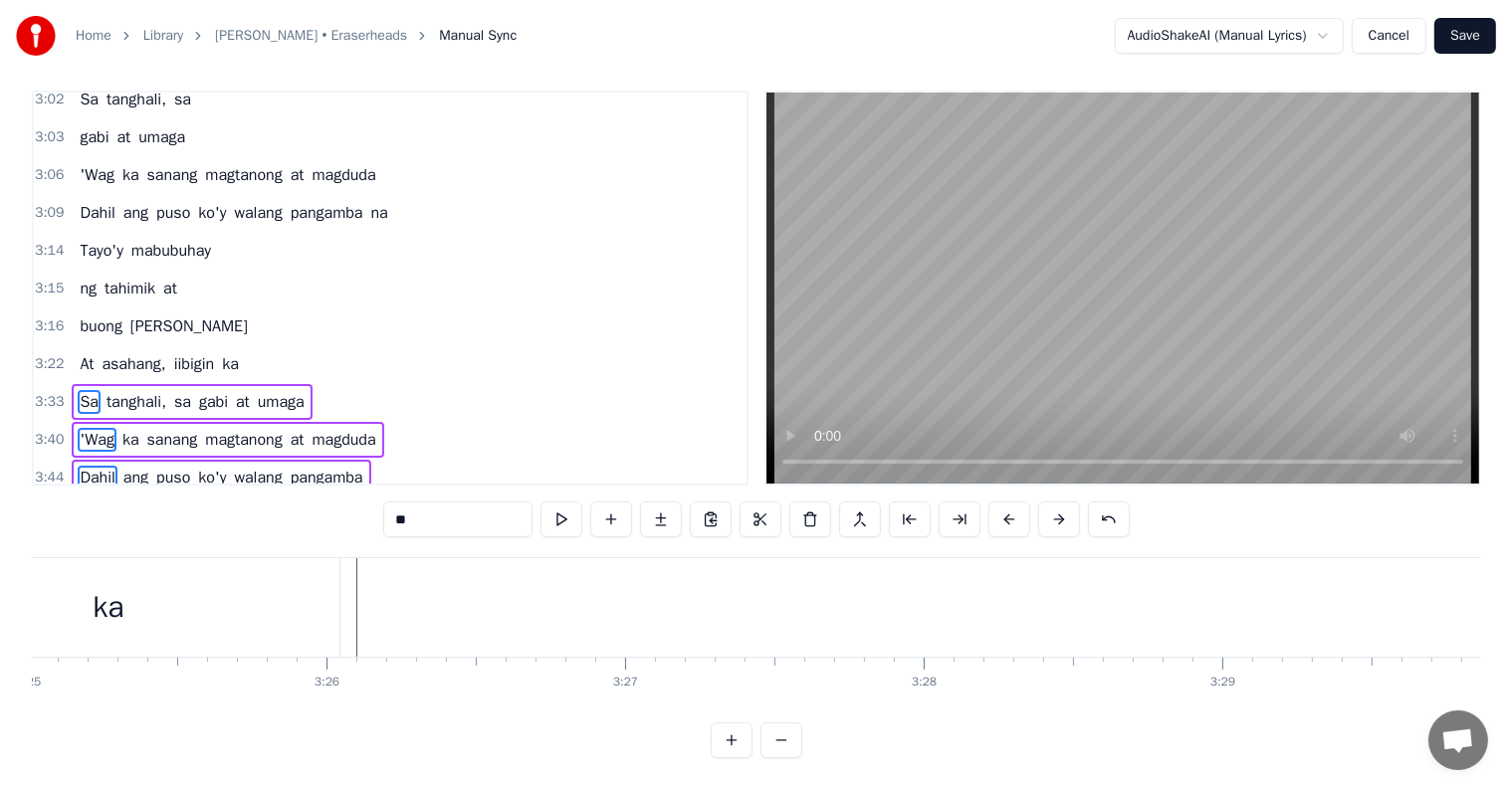 click at bounding box center (1009, 519) 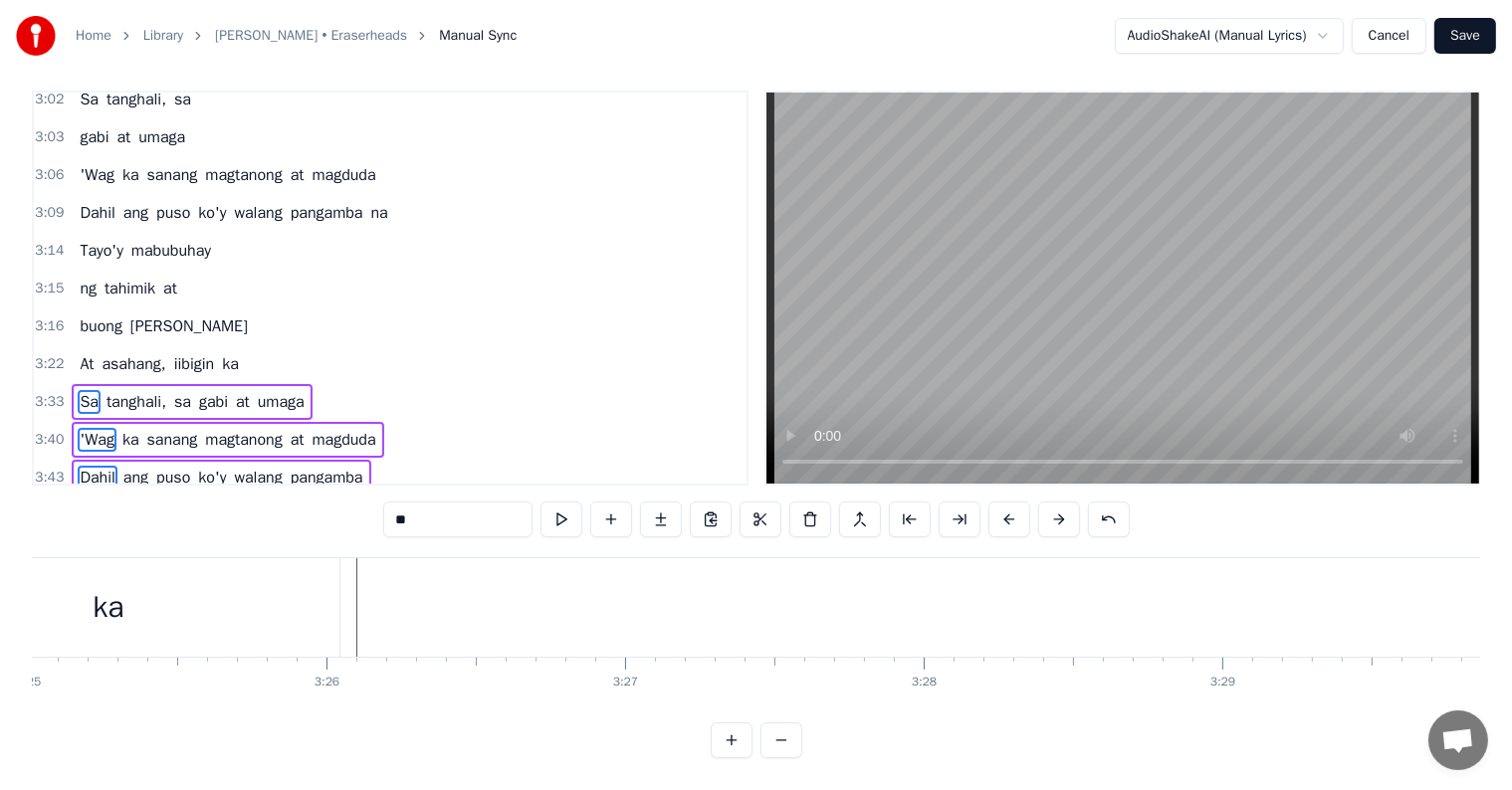 click at bounding box center [1009, 519] 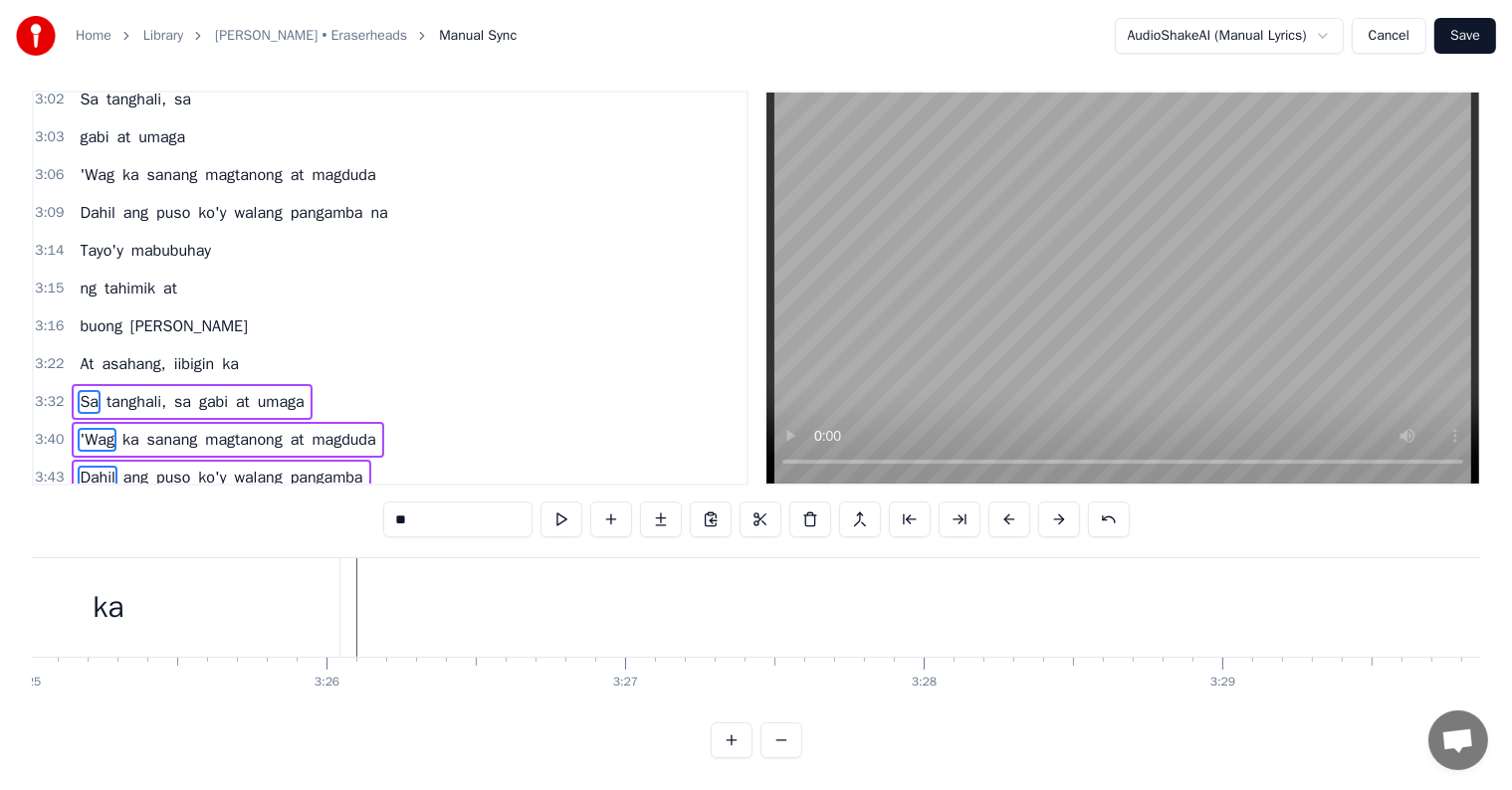click at bounding box center (1009, 519) 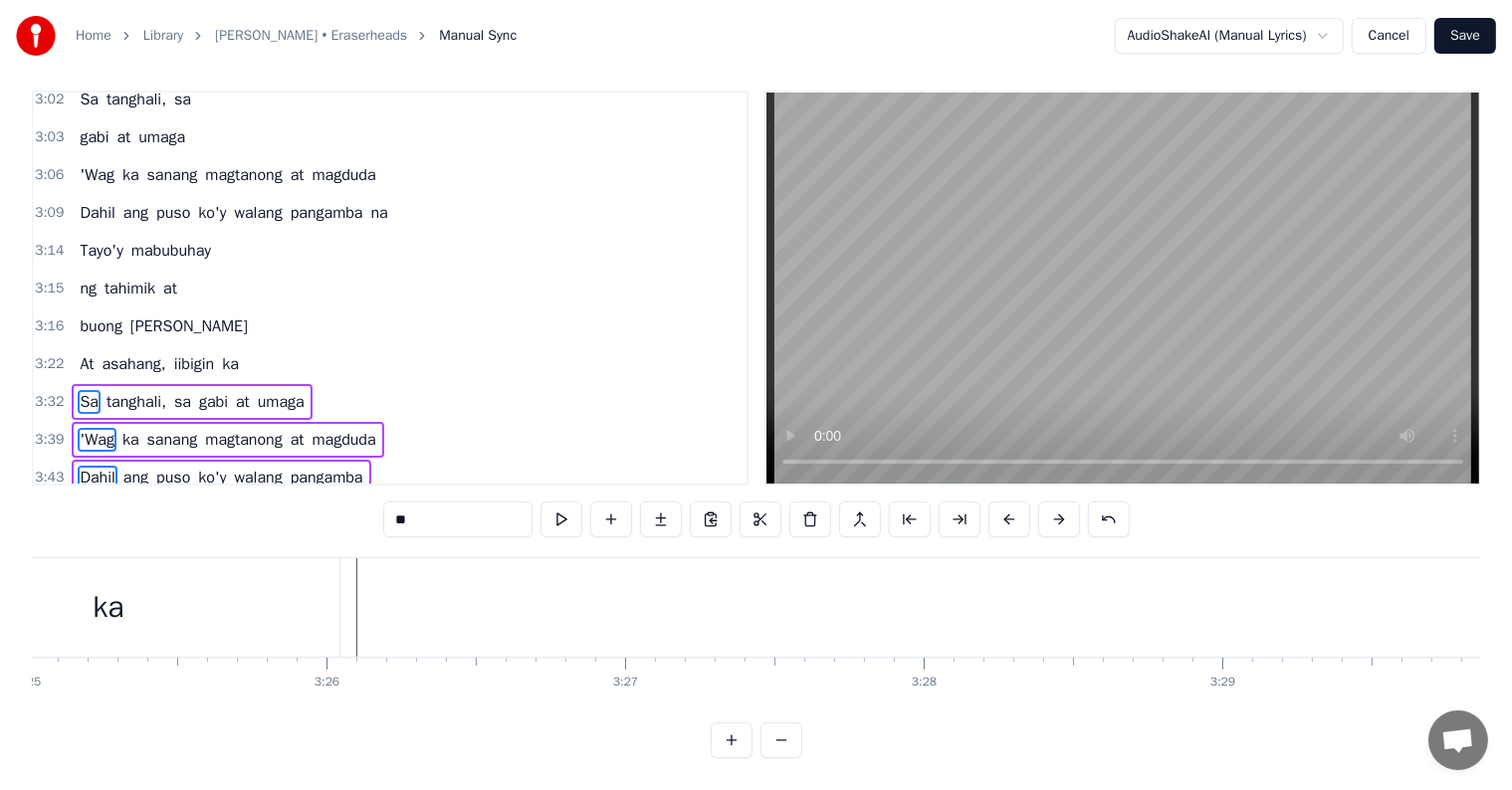 click at bounding box center (1009, 519) 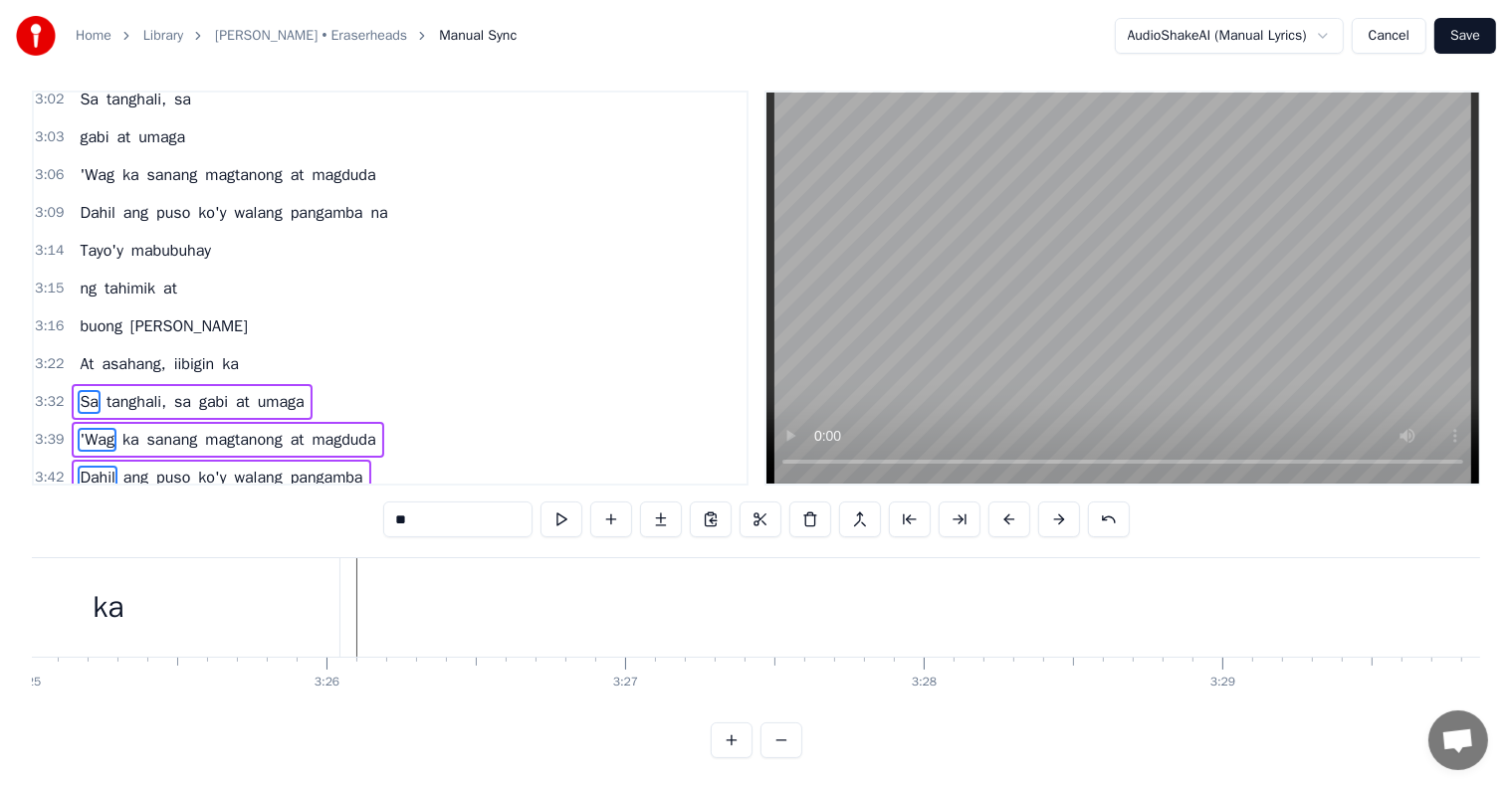 click at bounding box center [1009, 519] 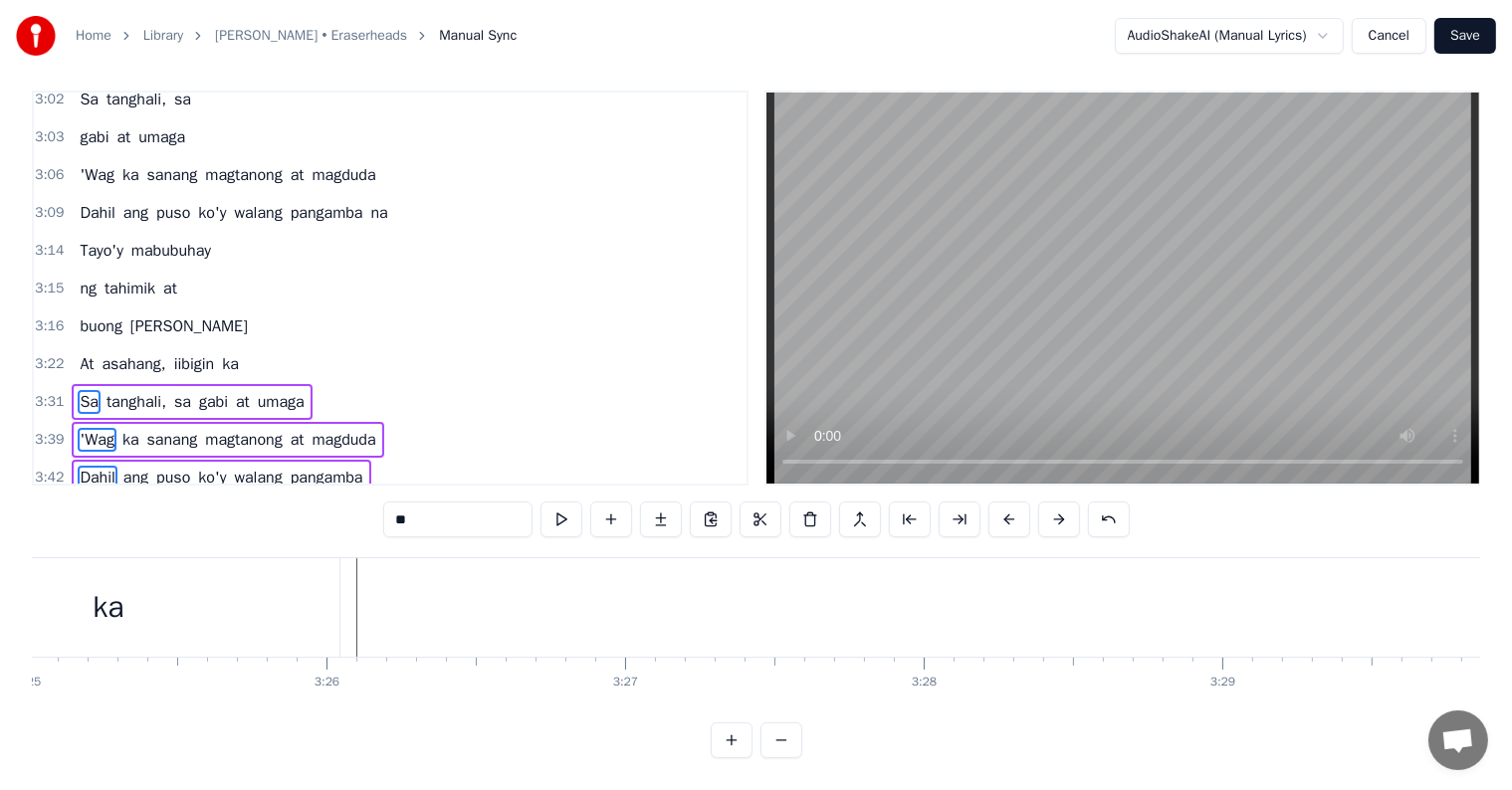 click at bounding box center [1009, 519] 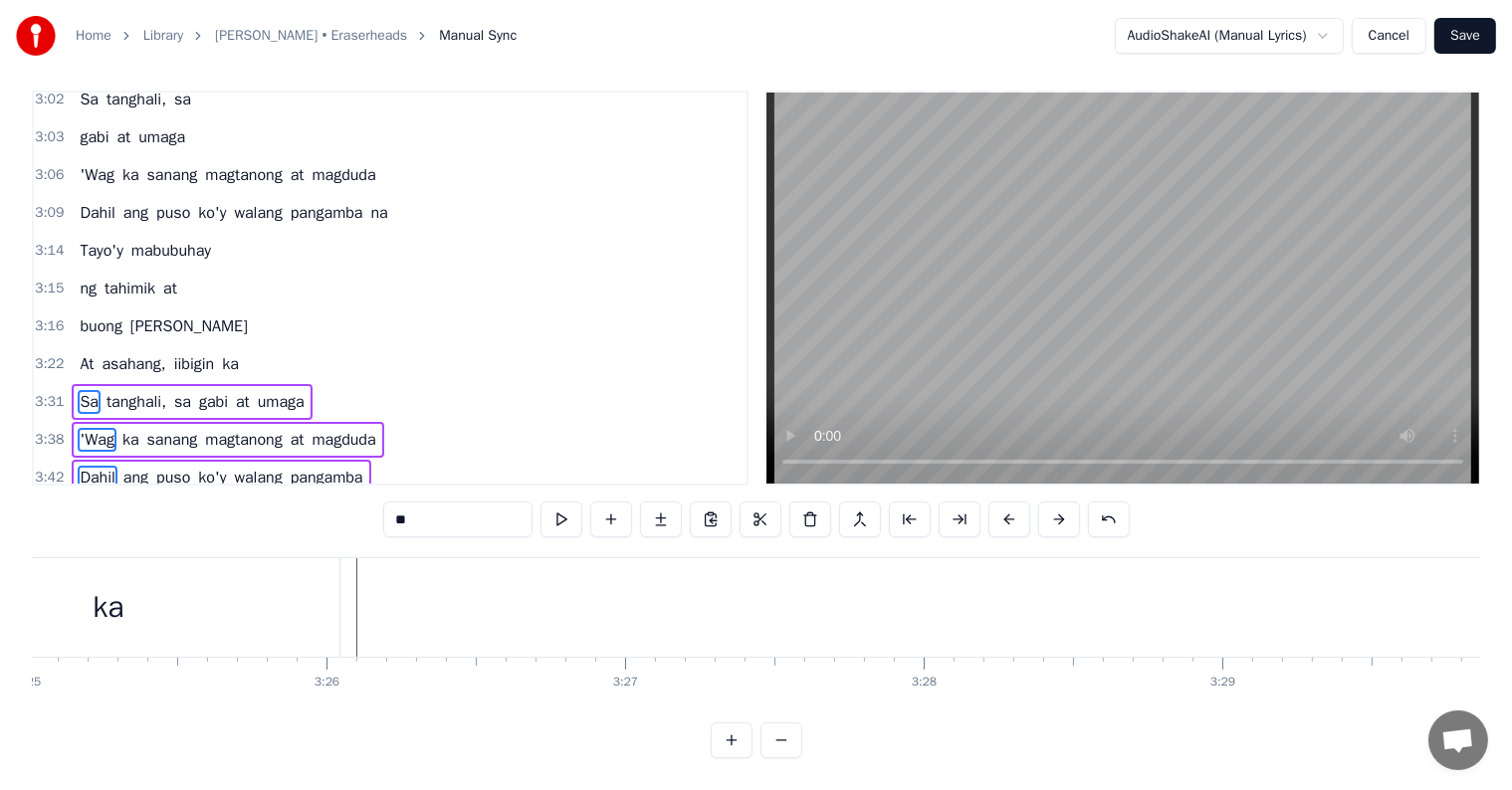 click at bounding box center (1009, 519) 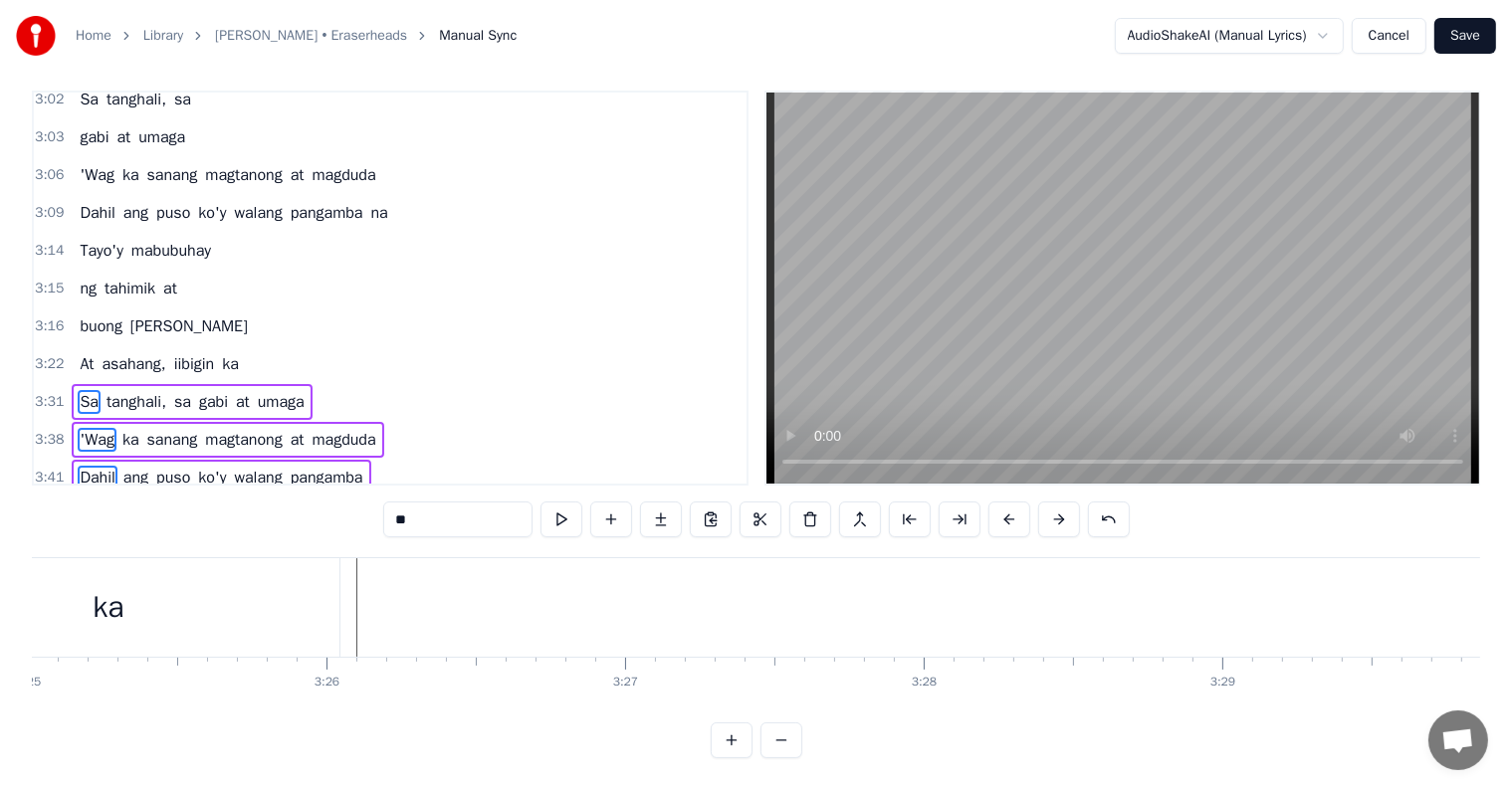 click at bounding box center (1009, 519) 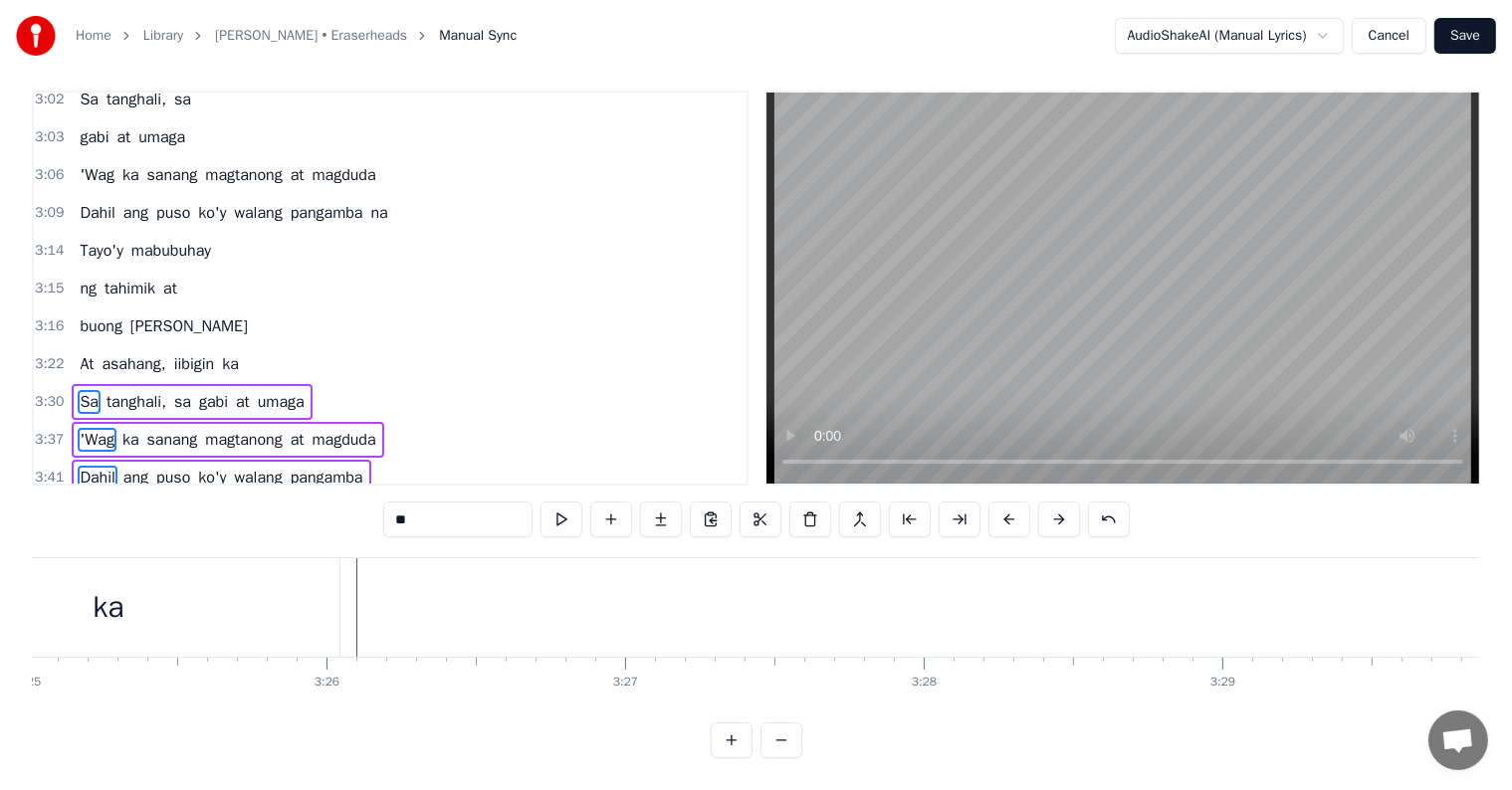 click at bounding box center (1009, 519) 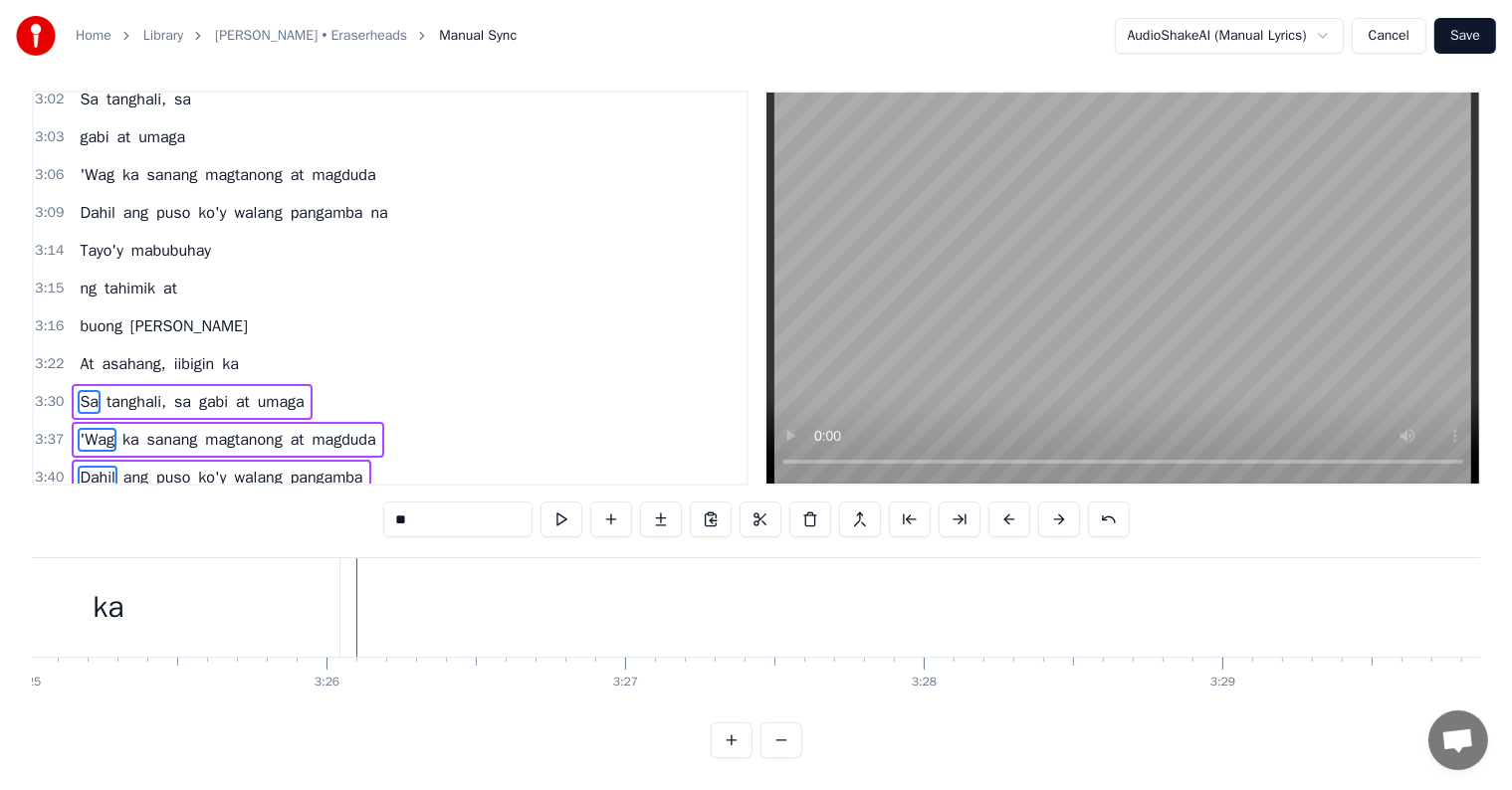 click at bounding box center (1009, 519) 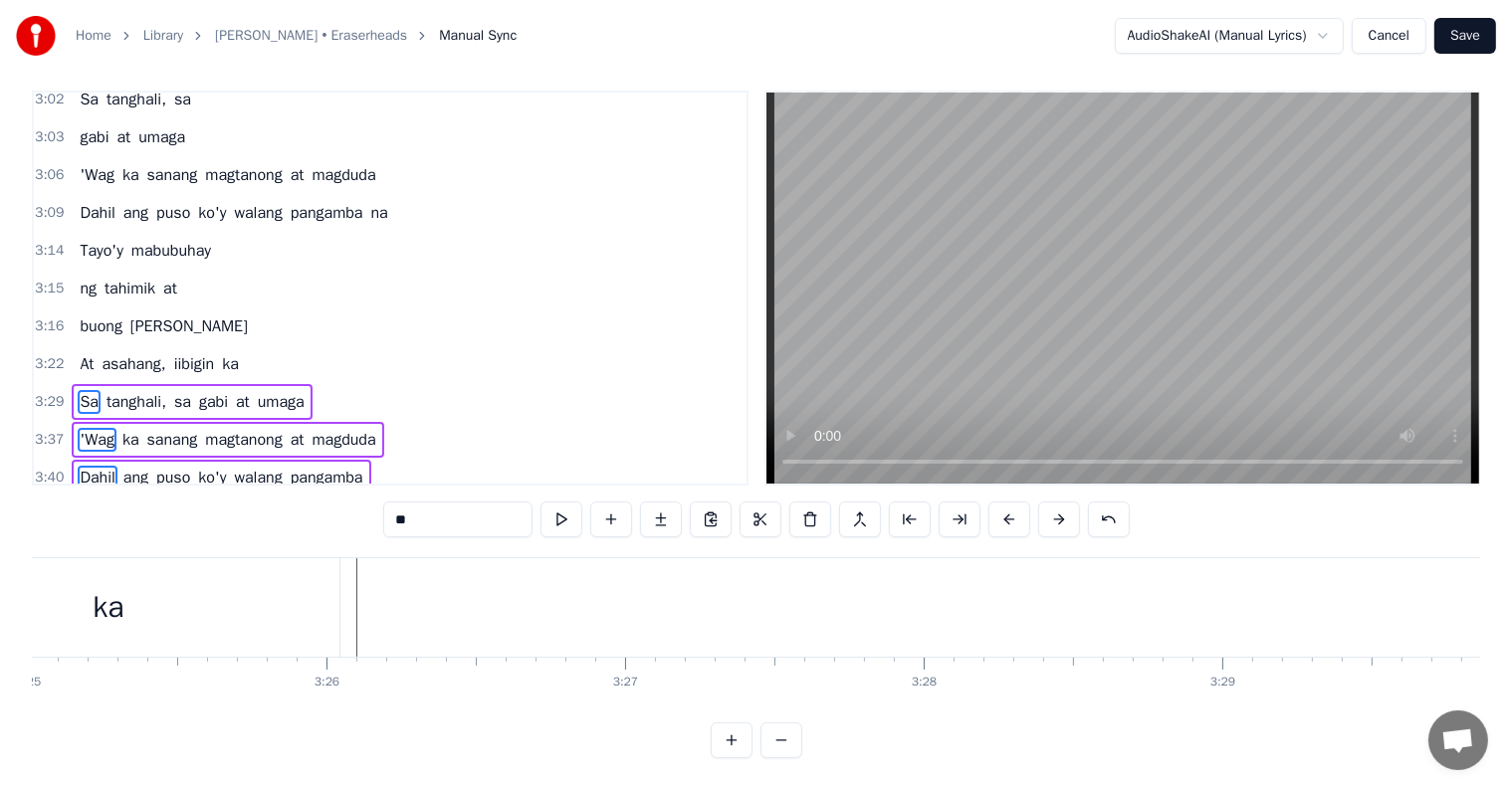 click at bounding box center [1009, 519] 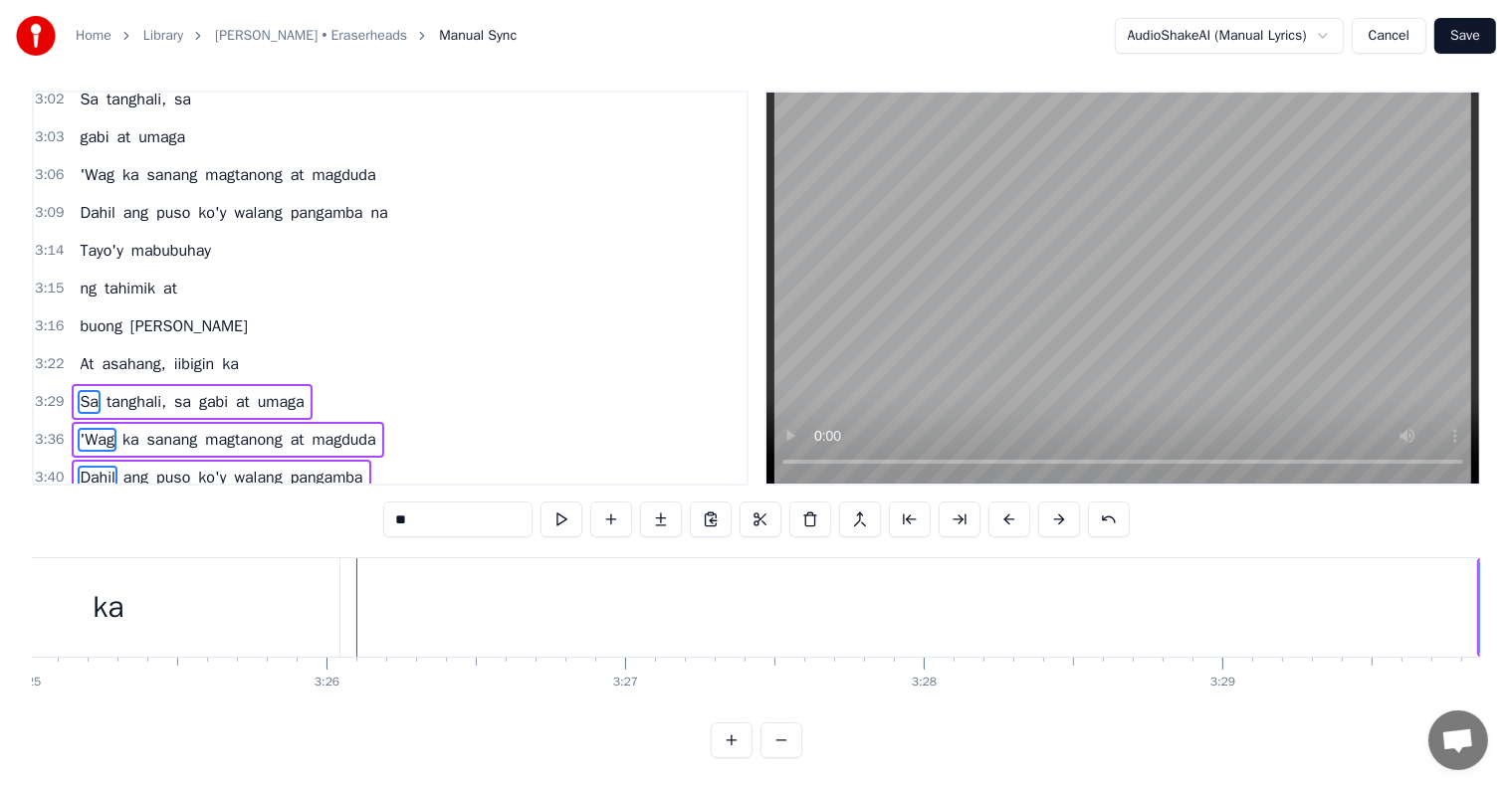 click at bounding box center (1009, 519) 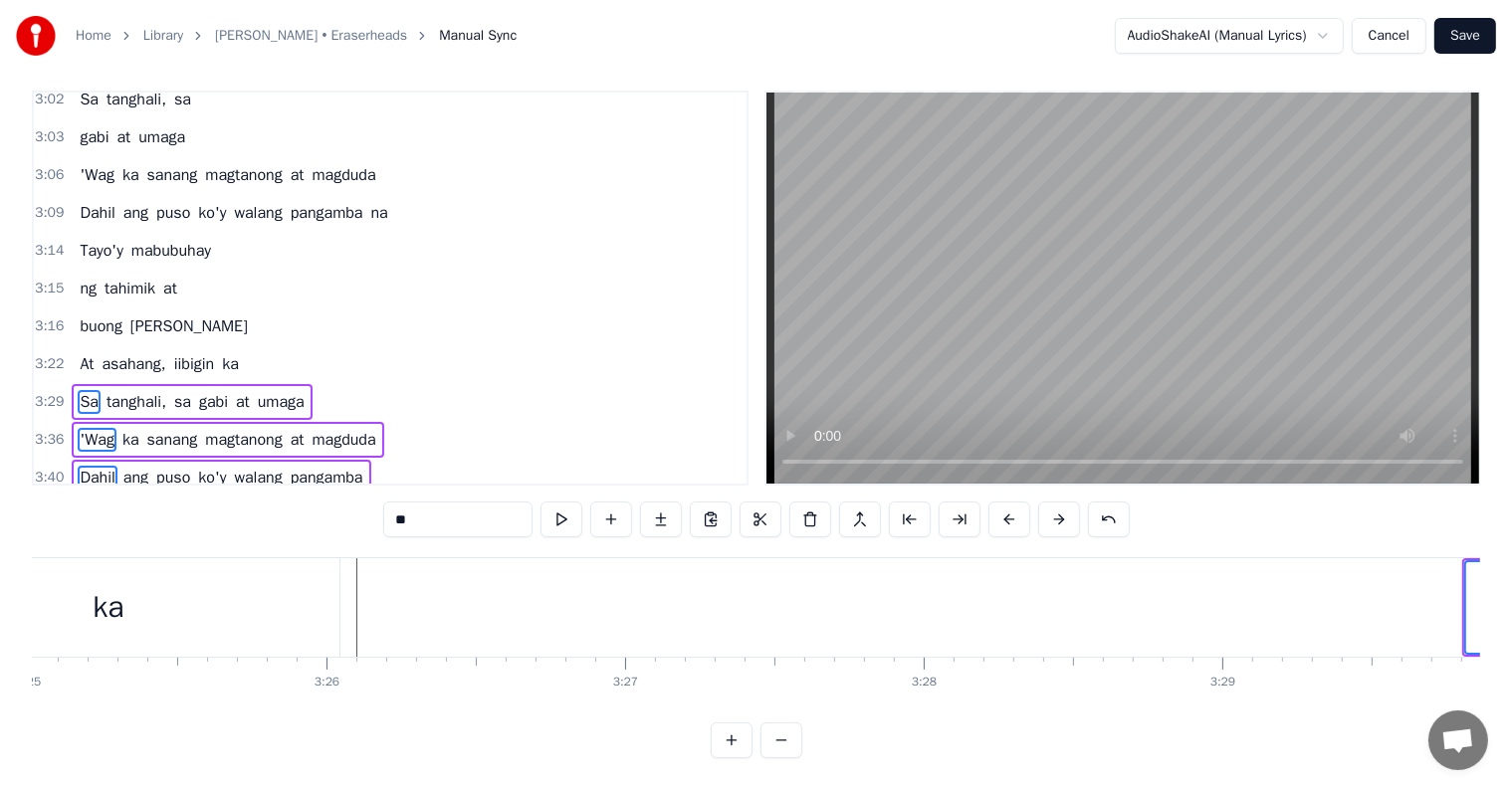 click at bounding box center (1009, 519) 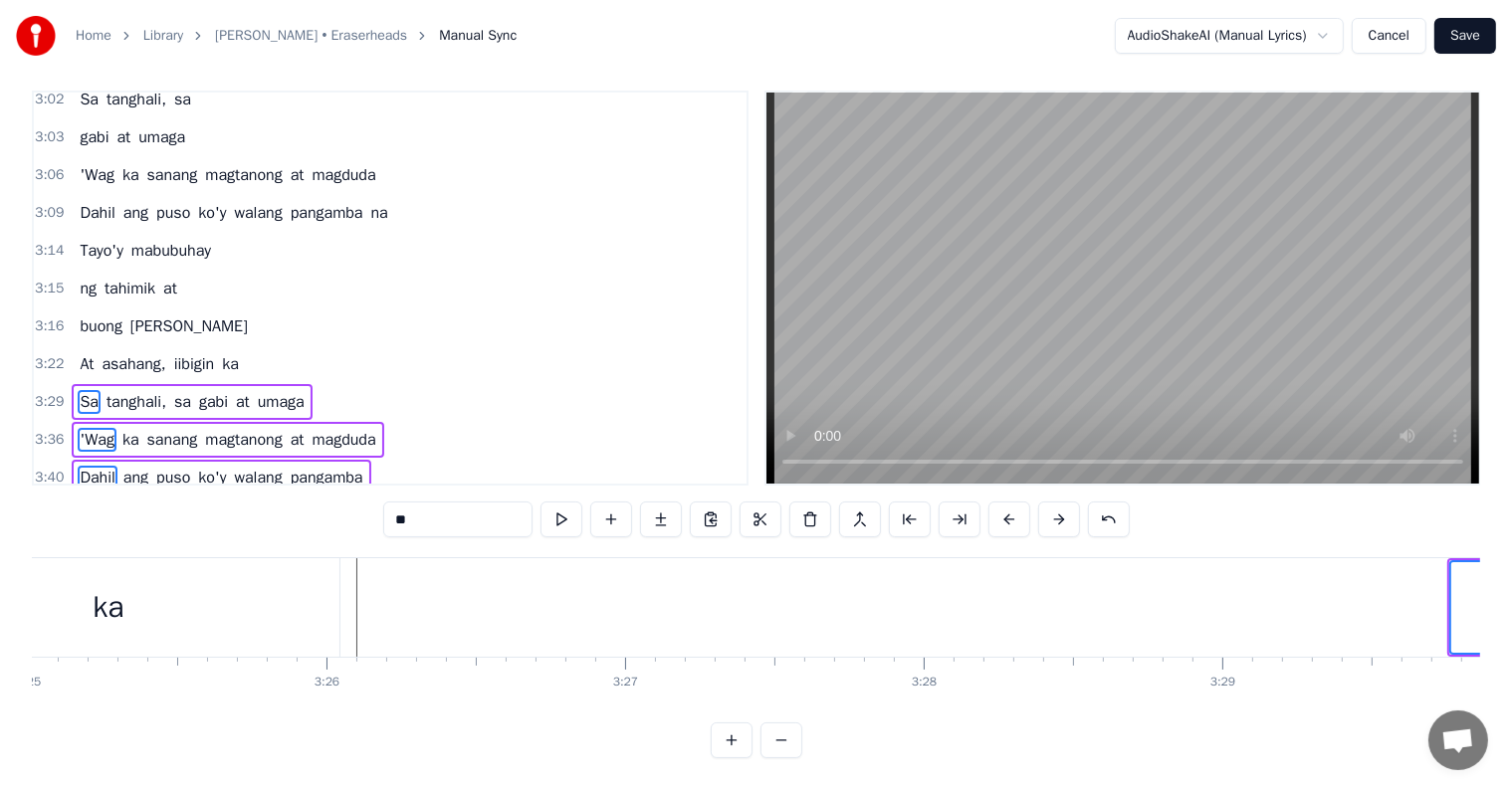 click at bounding box center [1009, 519] 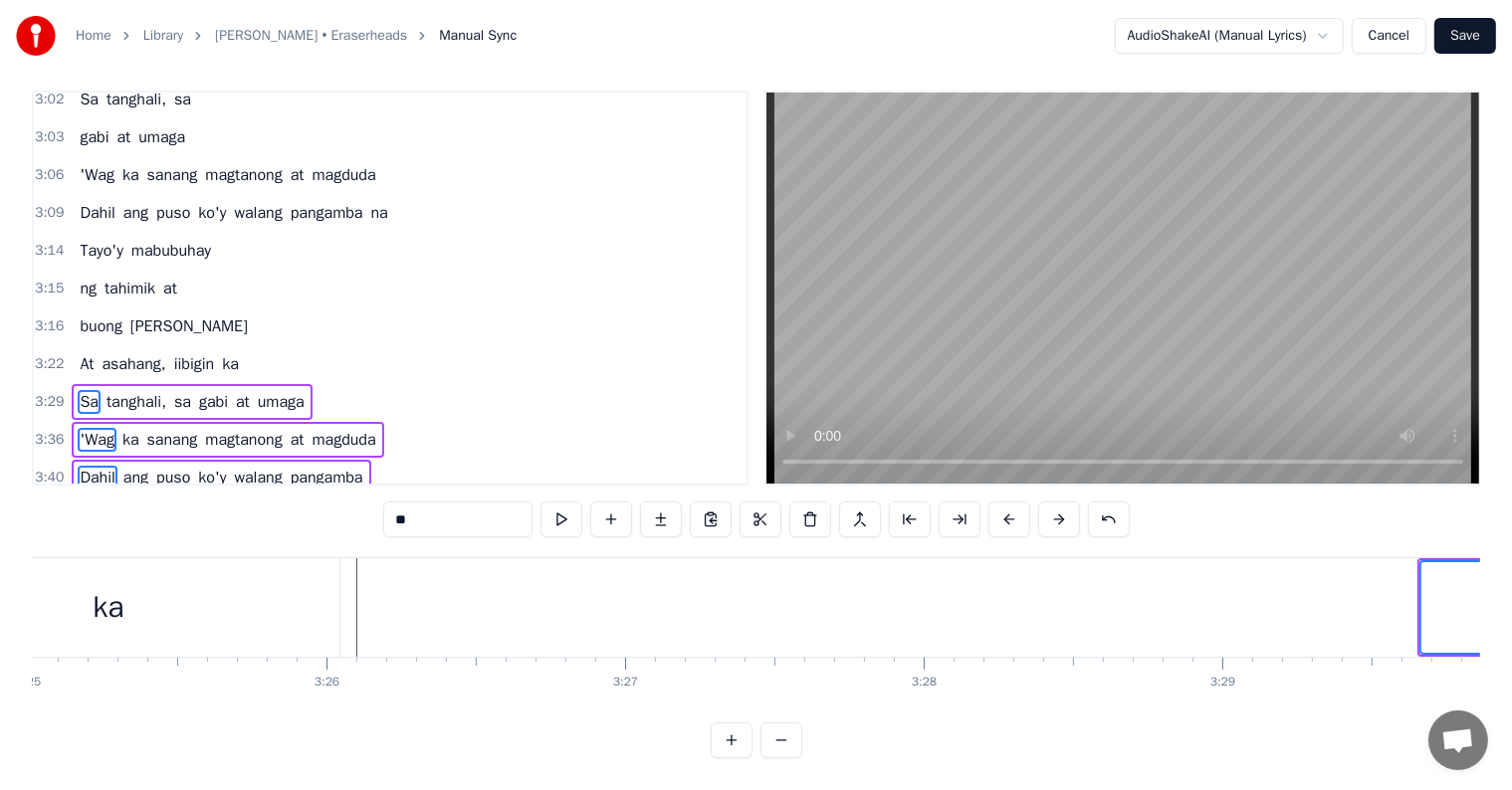 click at bounding box center (1009, 519) 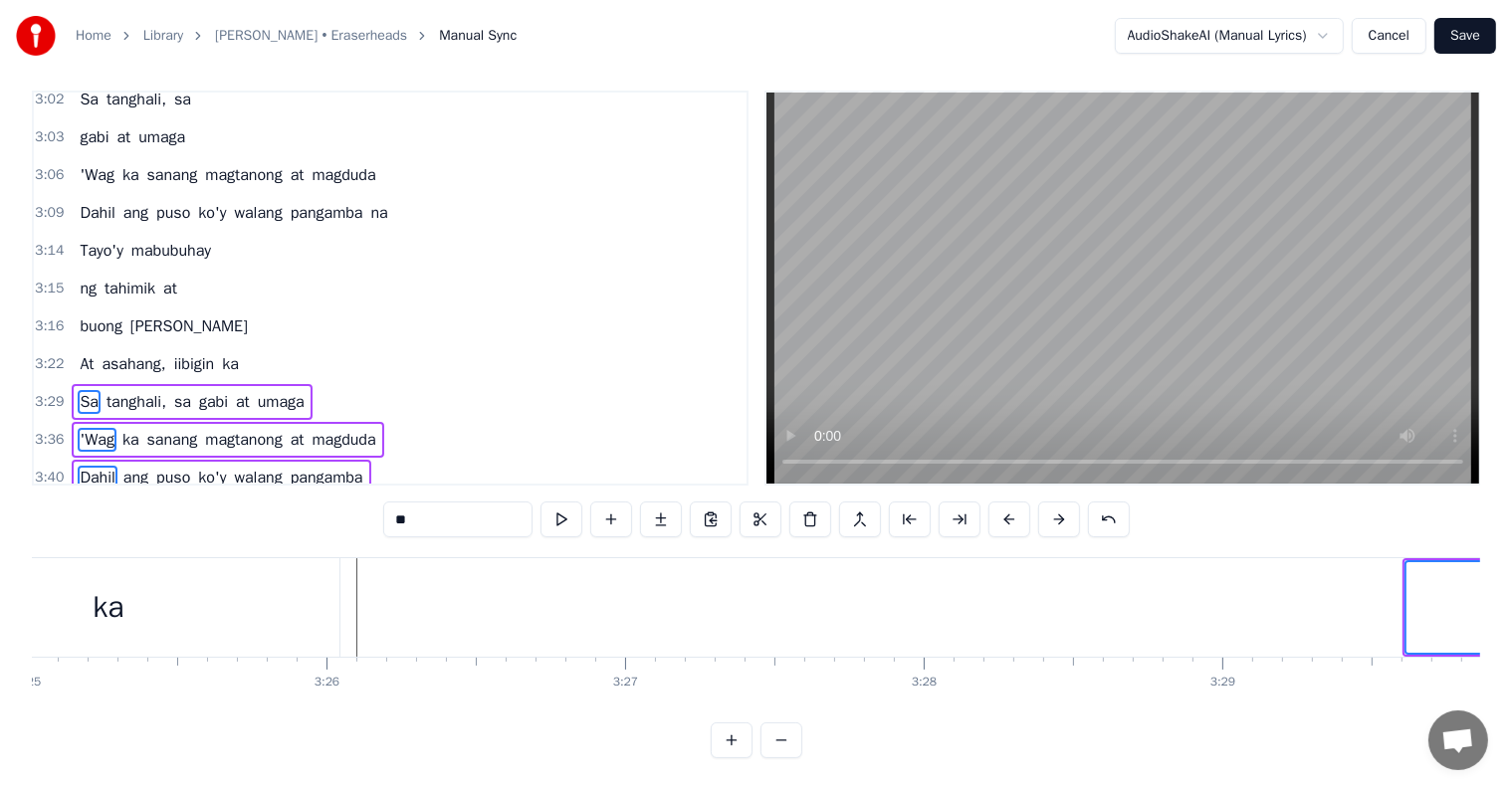 click at bounding box center [1009, 519] 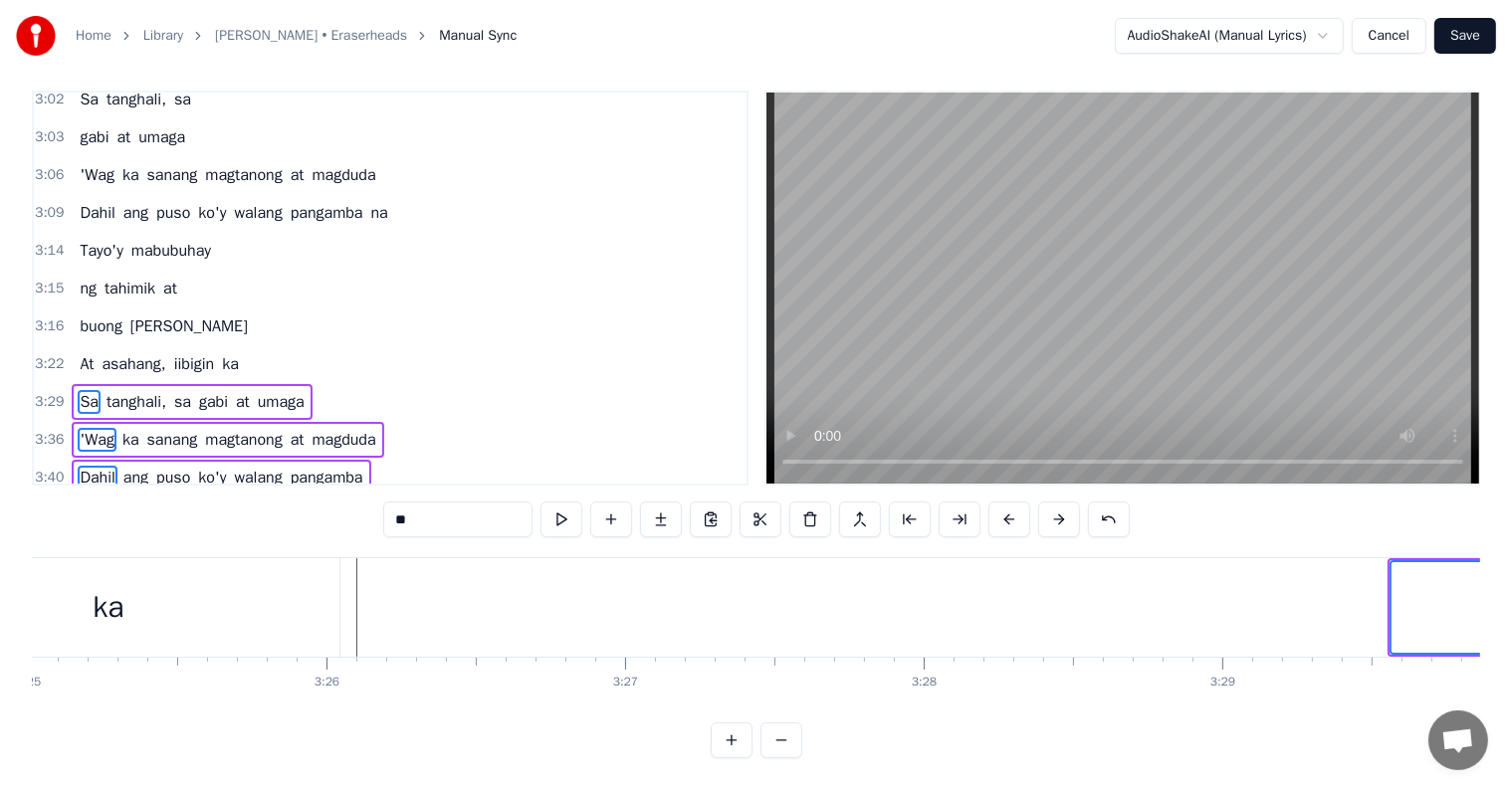 click at bounding box center (1009, 519) 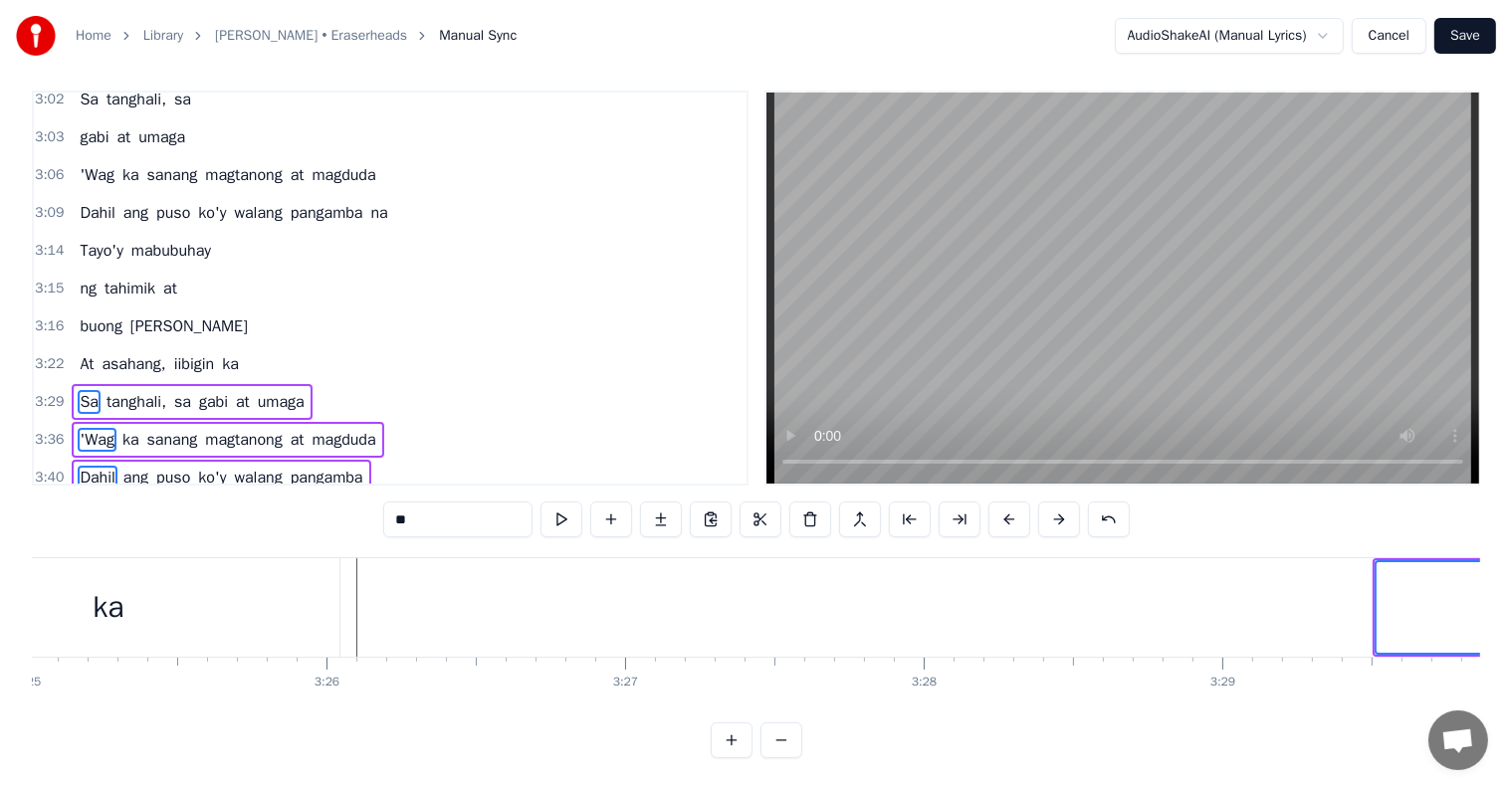 click at bounding box center [1009, 519] 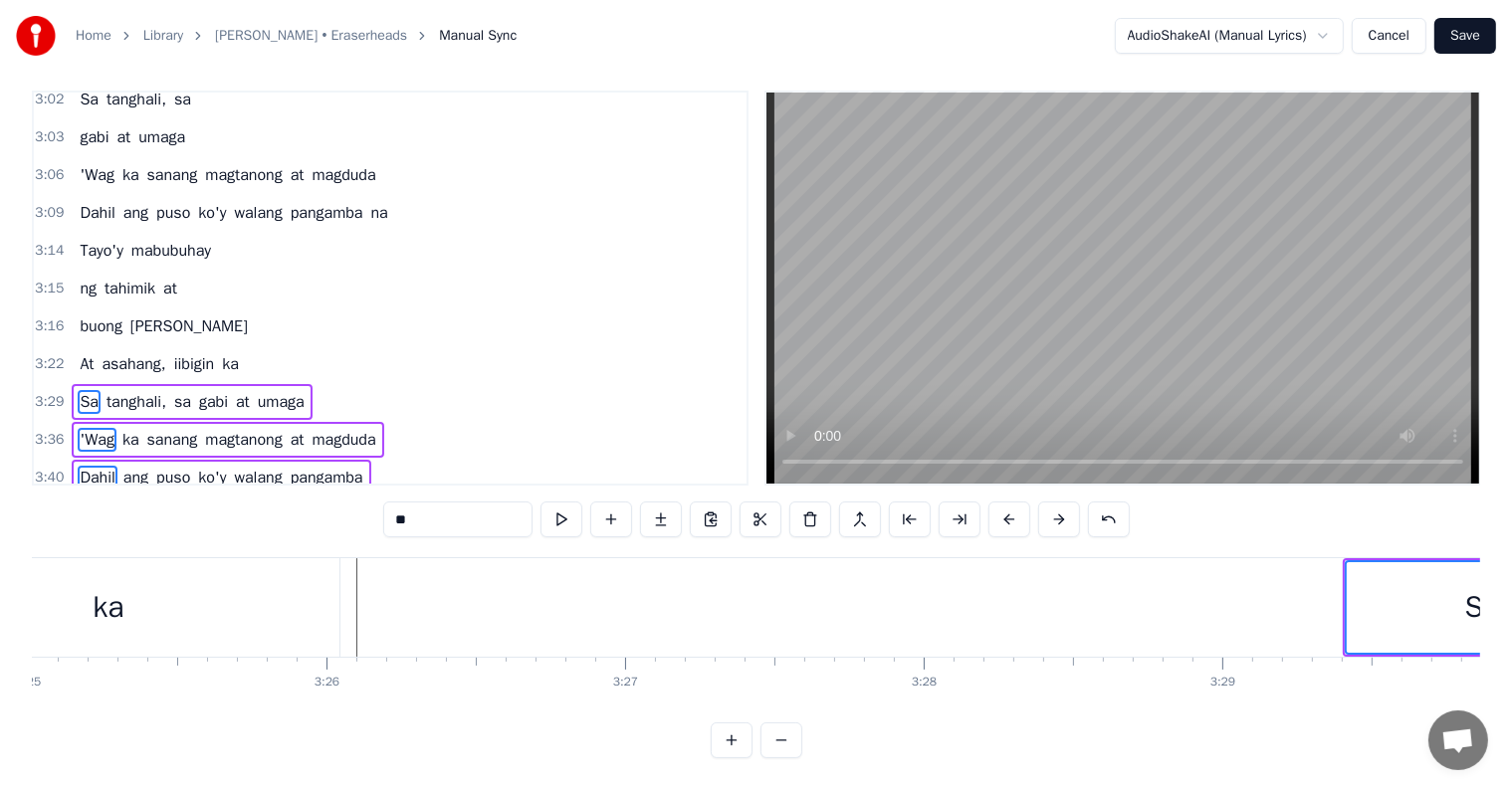 click at bounding box center [1009, 519] 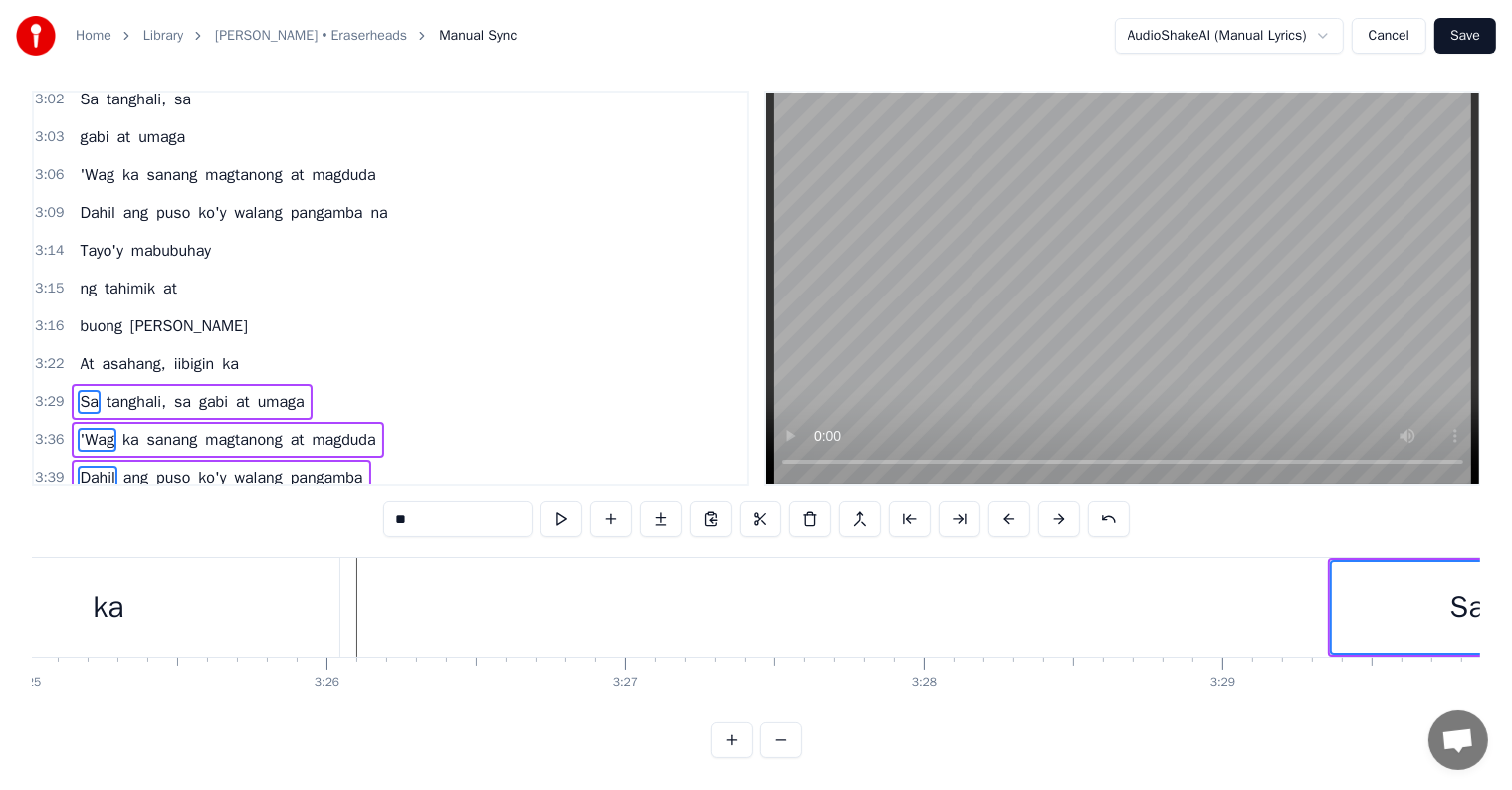 click at bounding box center [1009, 519] 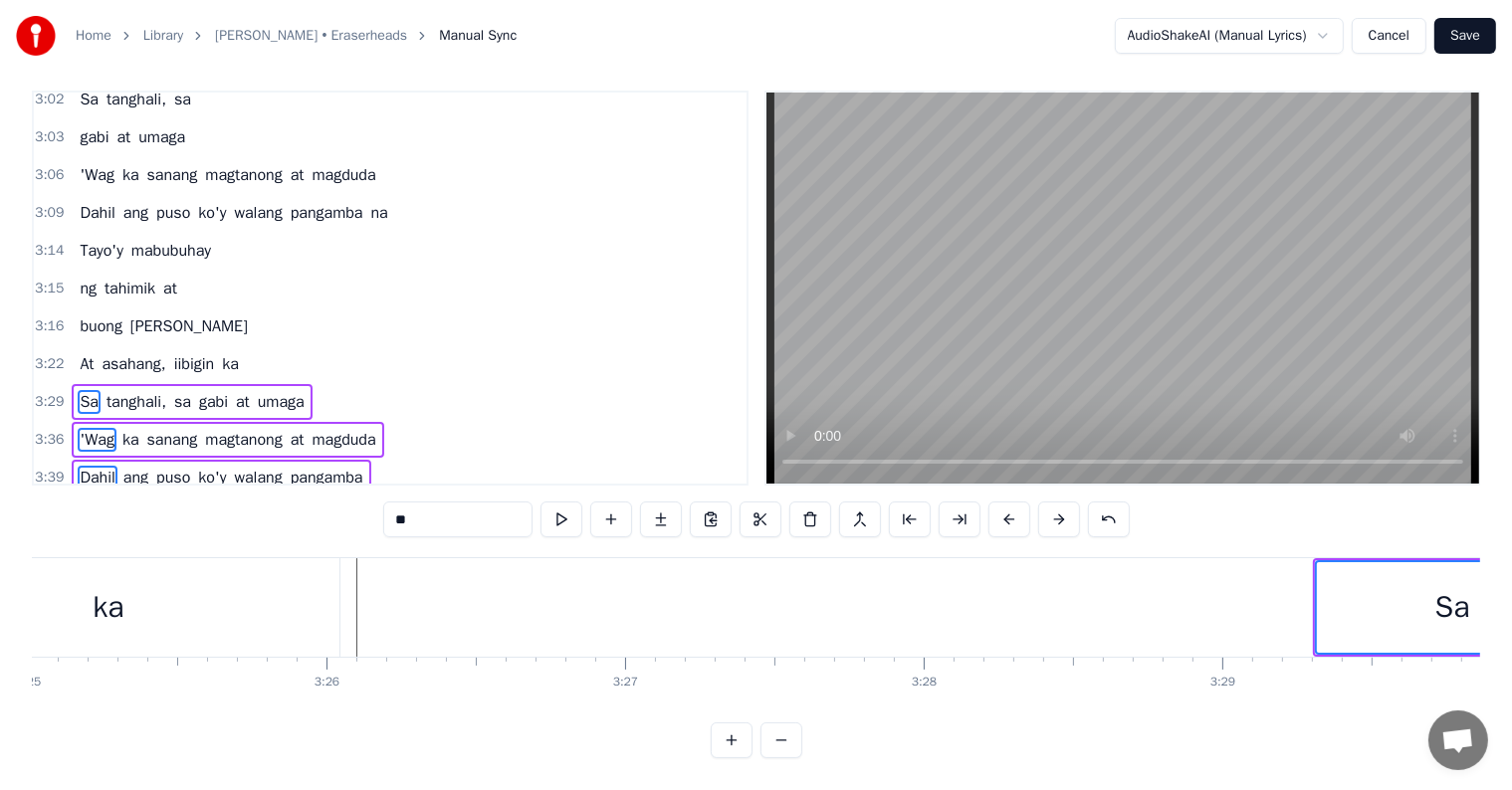click at bounding box center (1009, 519) 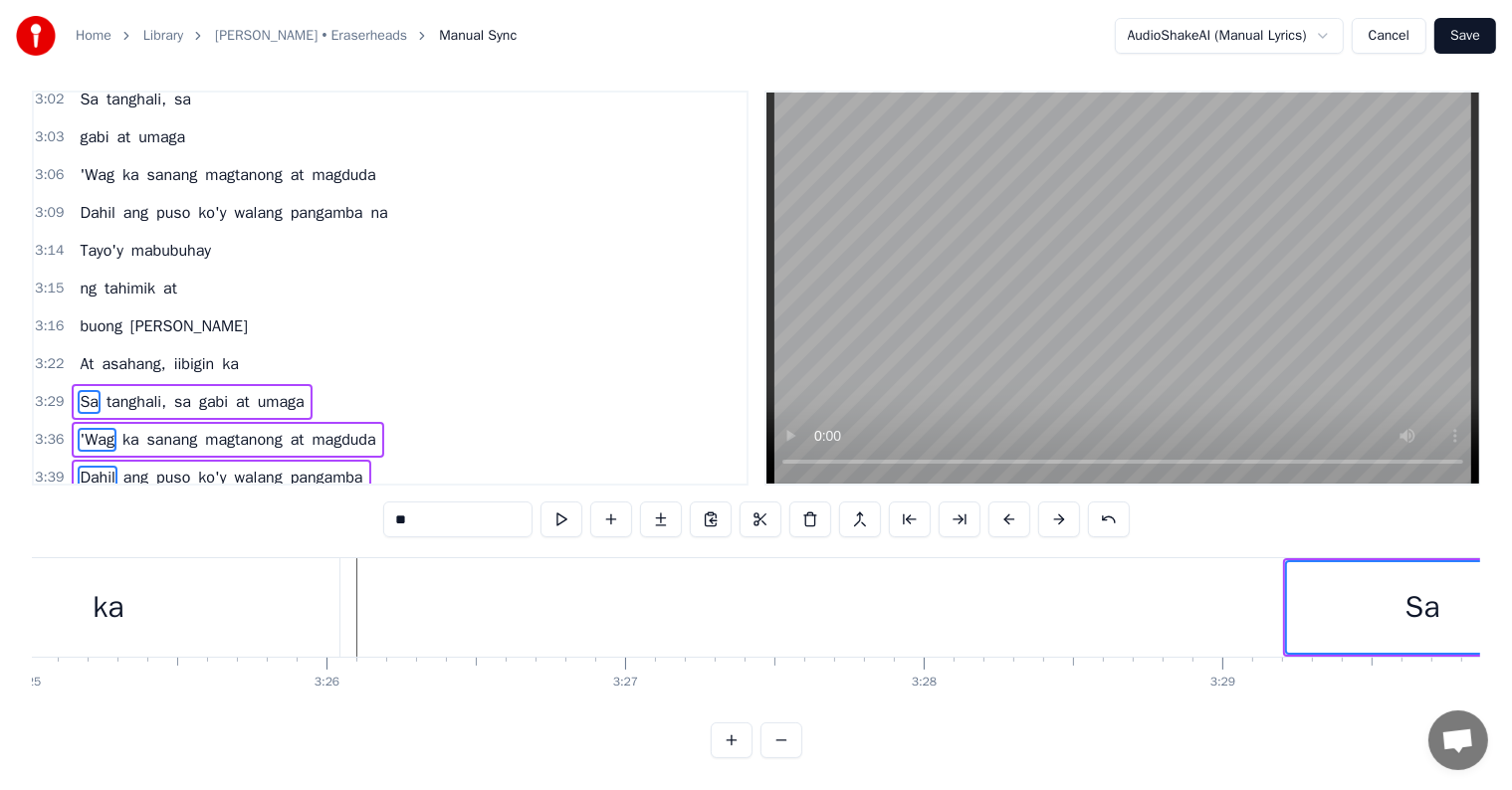 click at bounding box center (1009, 519) 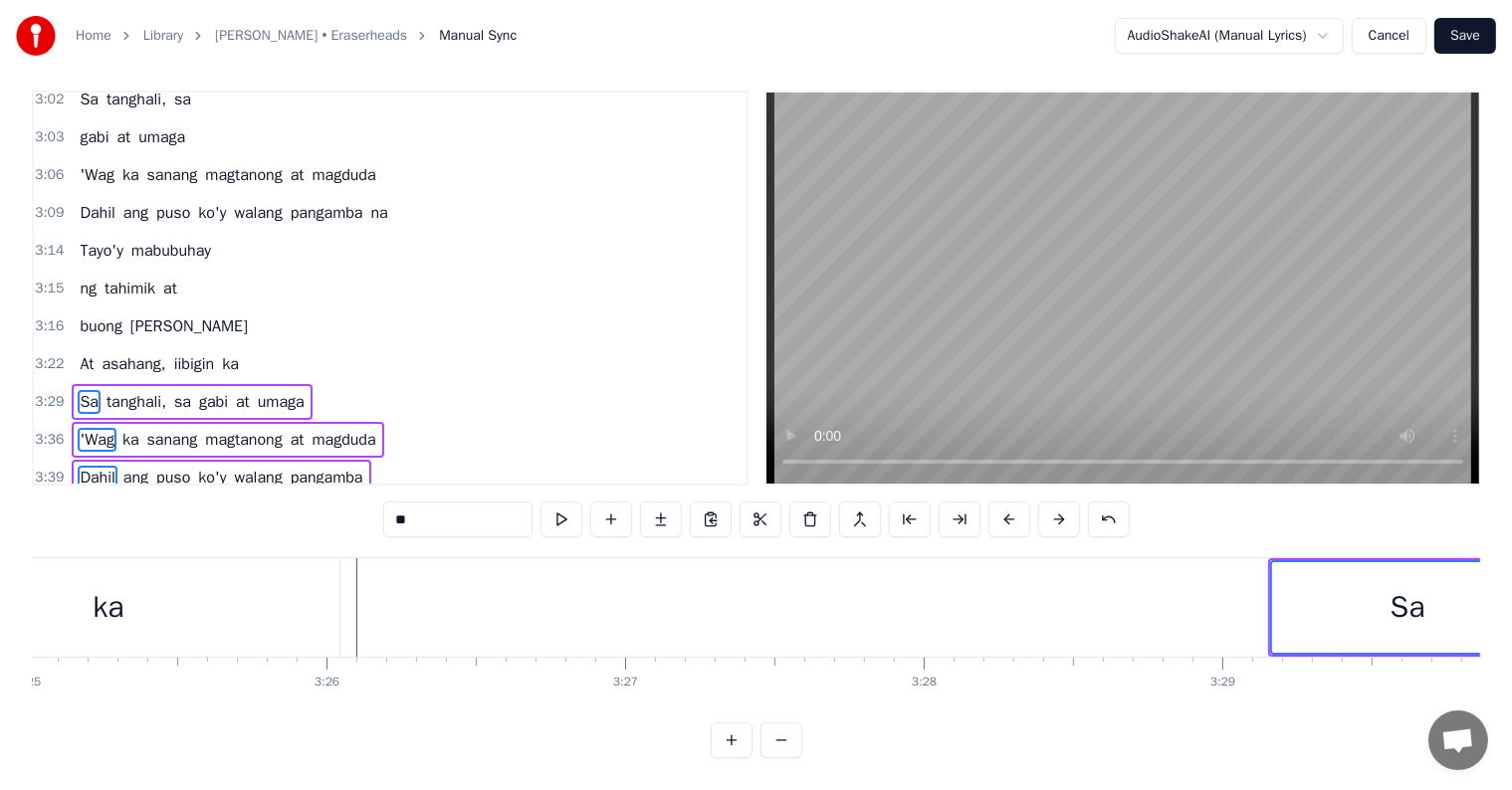 click at bounding box center (1009, 519) 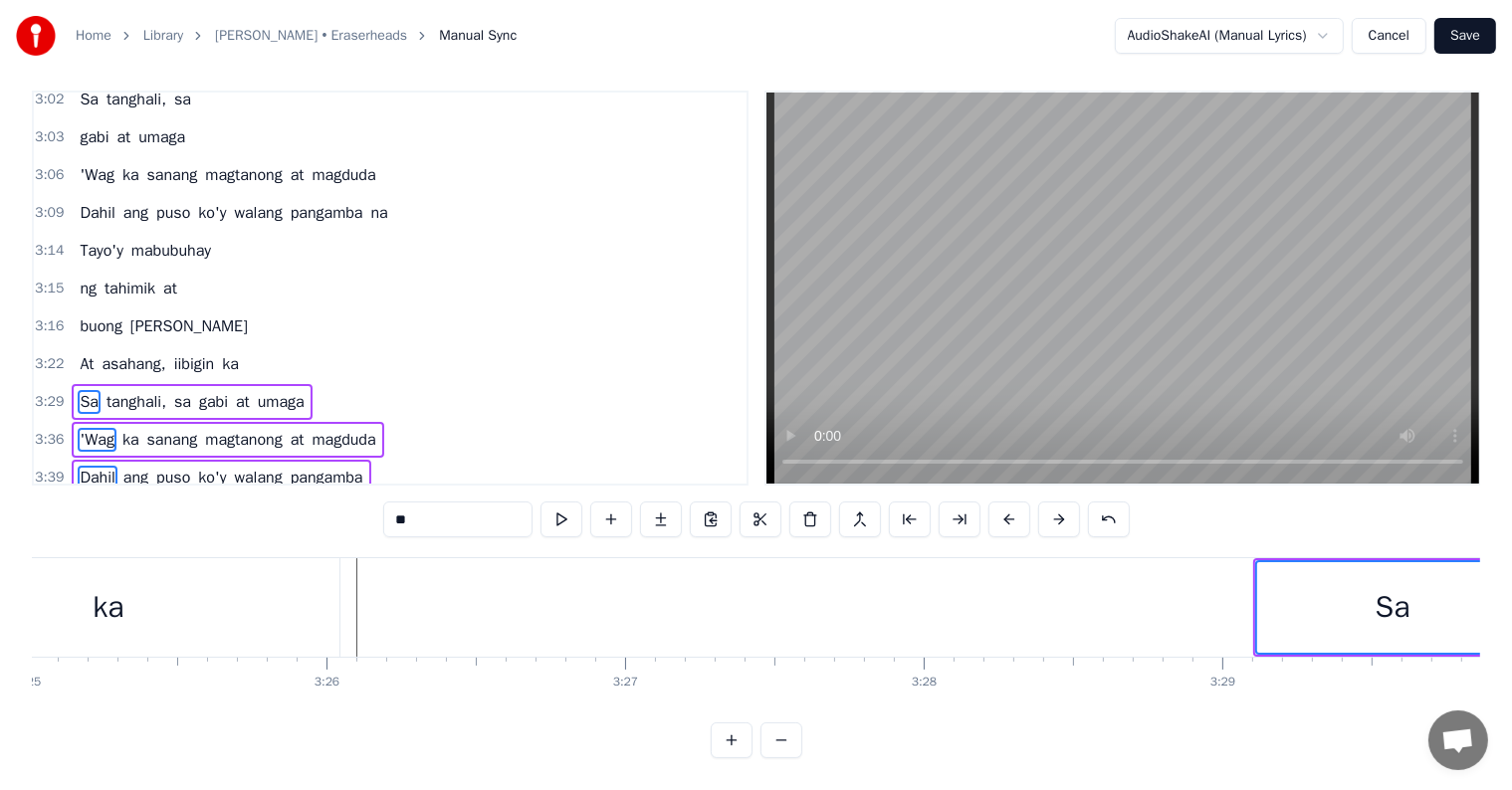 click at bounding box center (1009, 519) 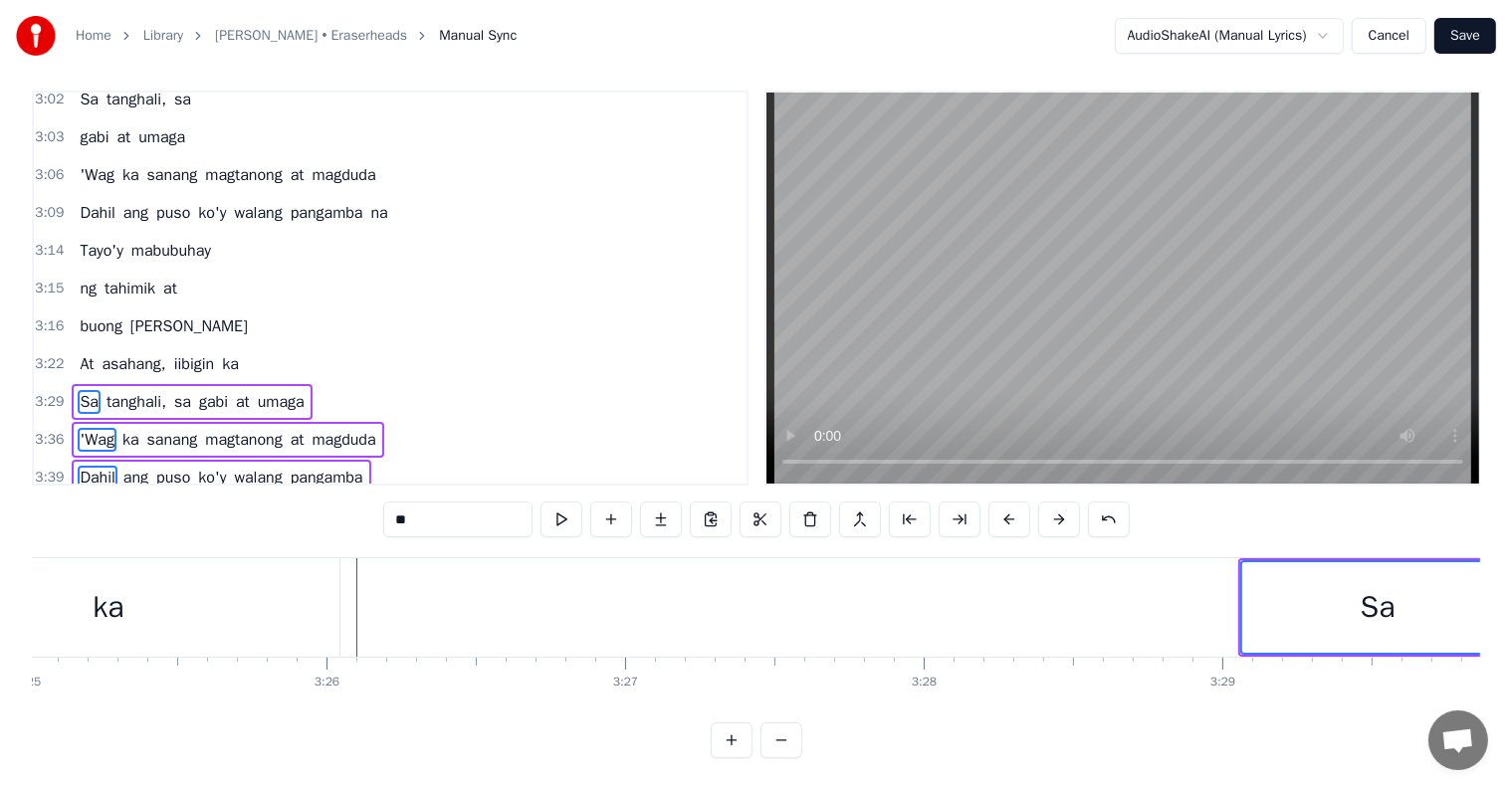 click at bounding box center (1009, 519) 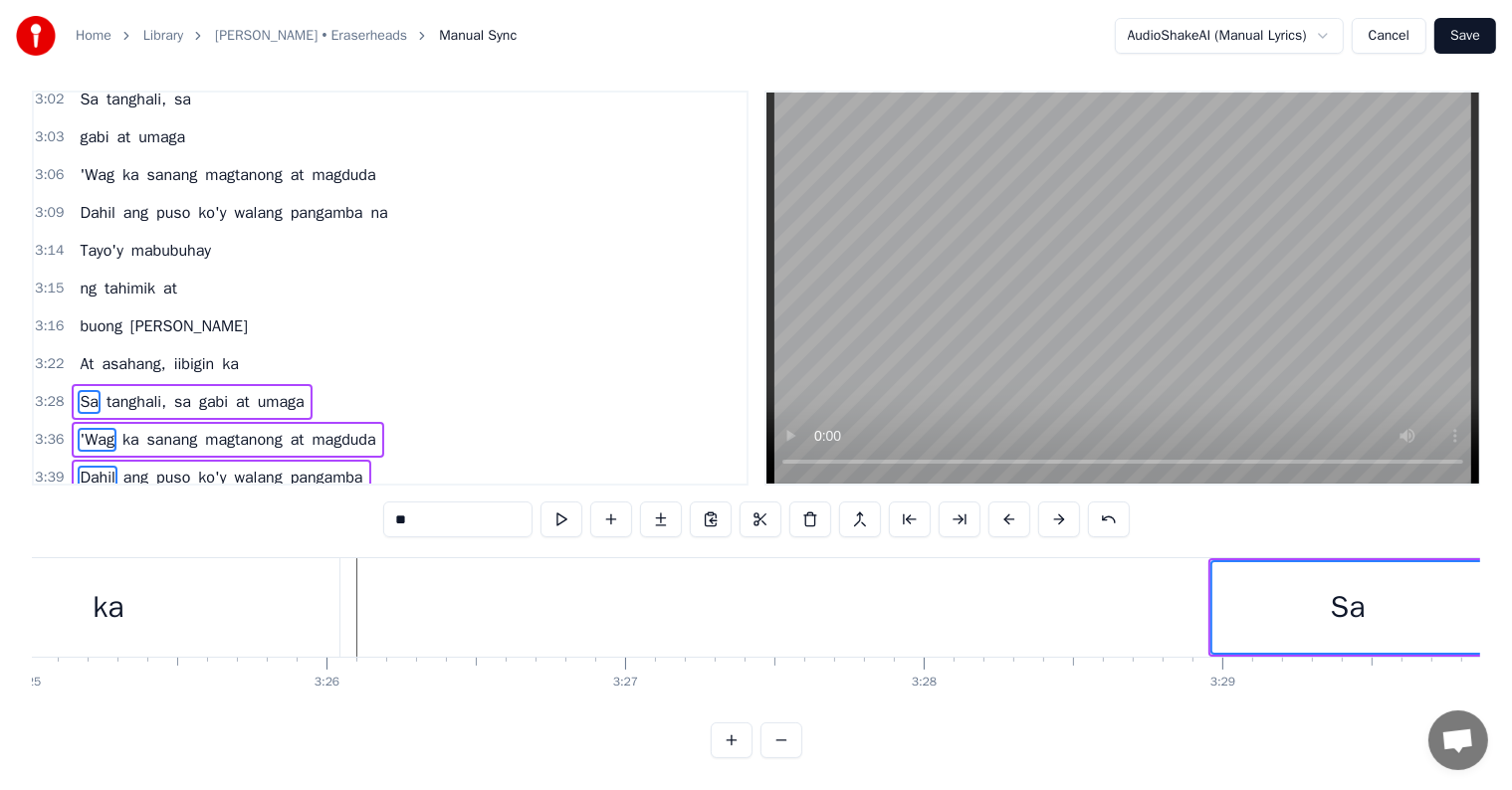 click at bounding box center (1009, 519) 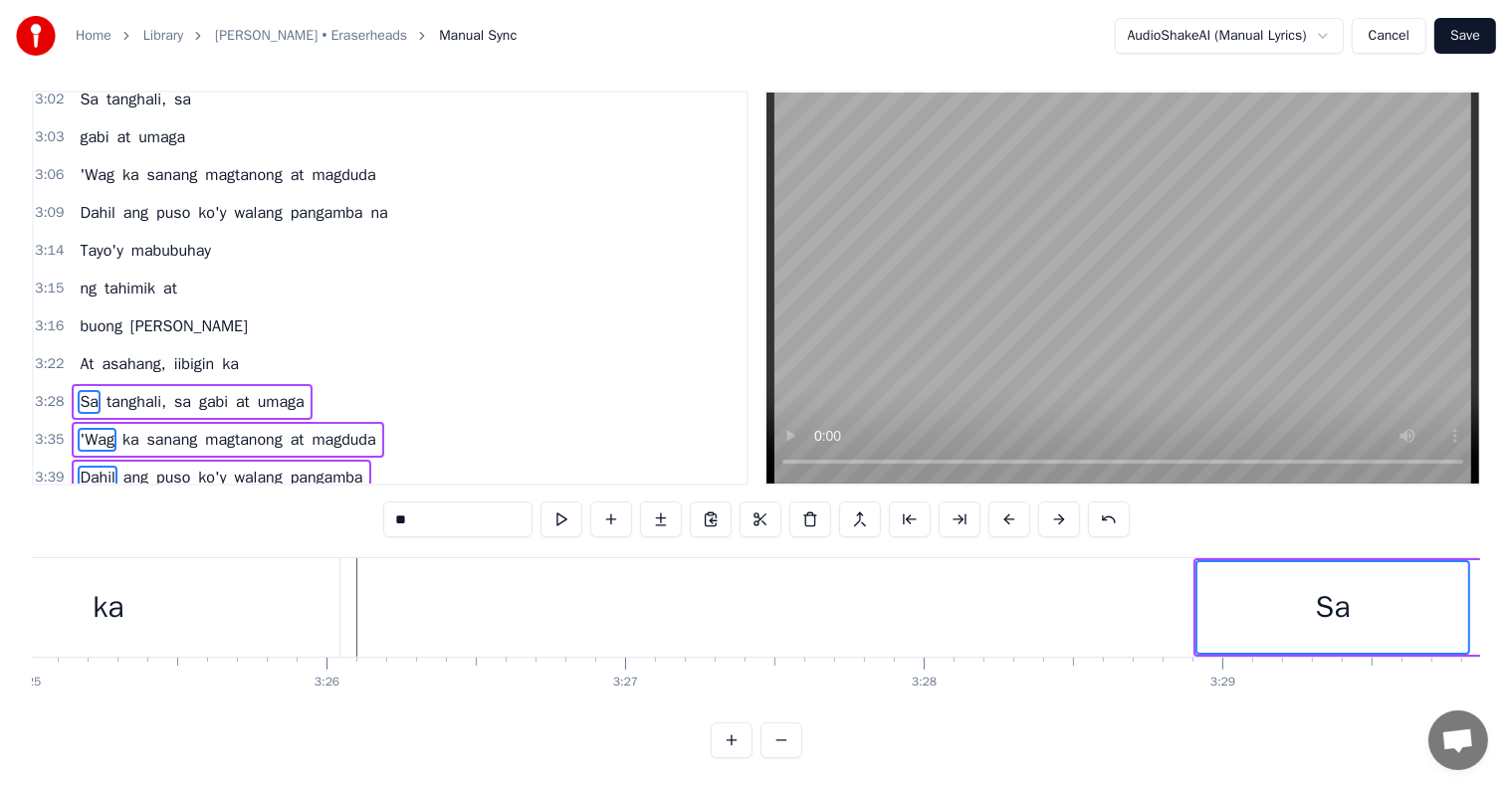 click at bounding box center [1009, 519] 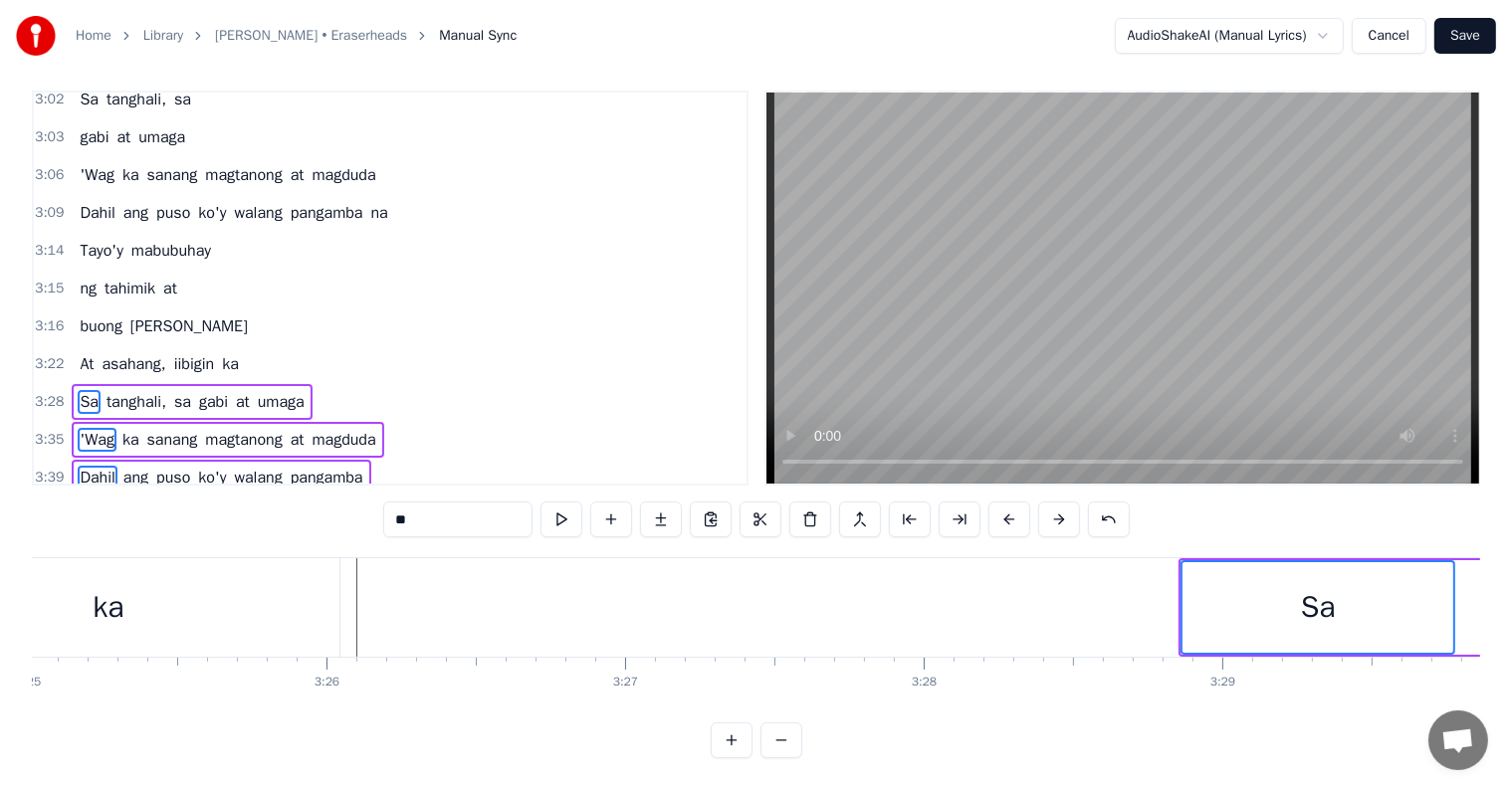 click at bounding box center (1009, 519) 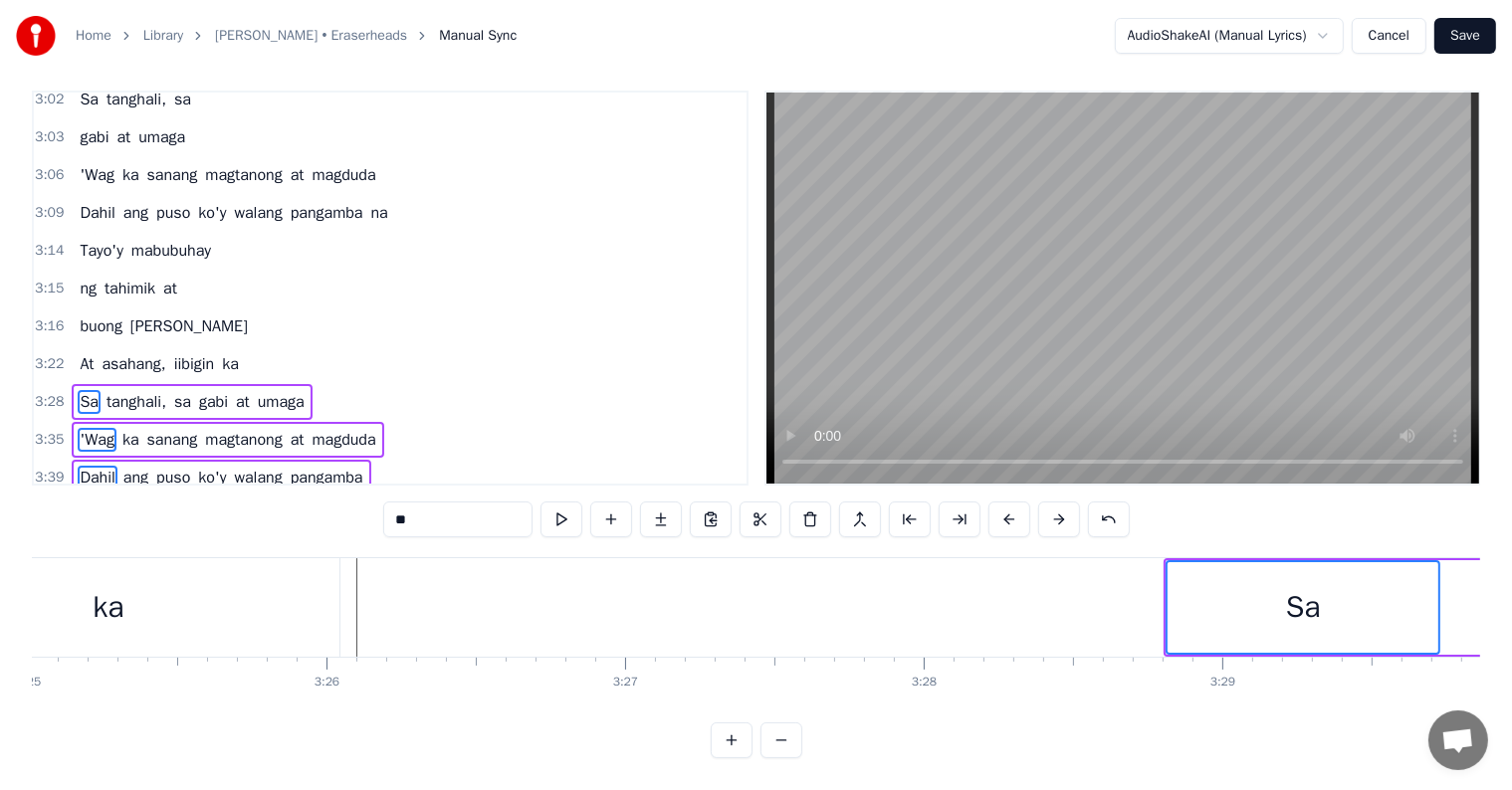 click at bounding box center (1009, 519) 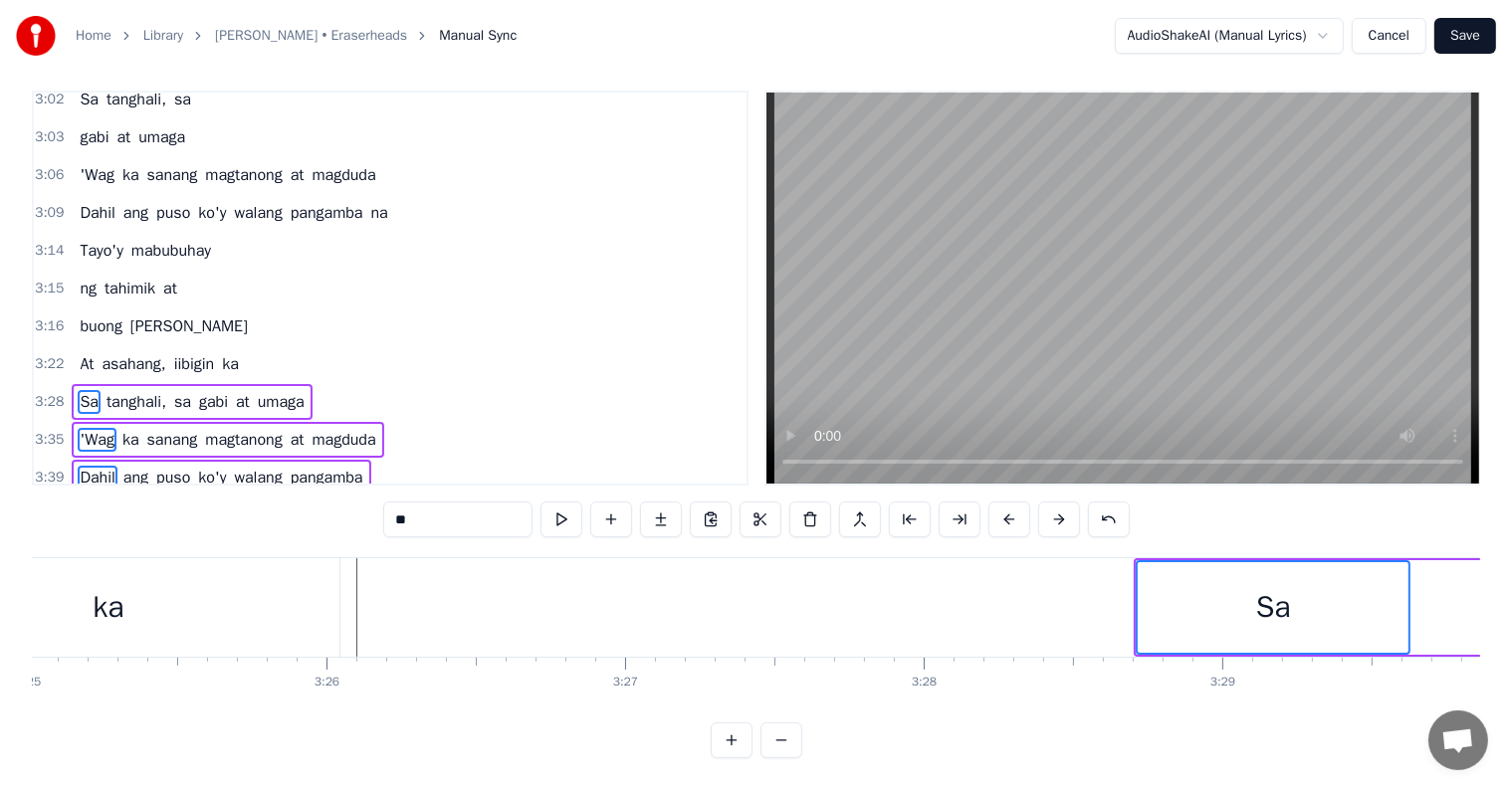 click at bounding box center [1009, 519] 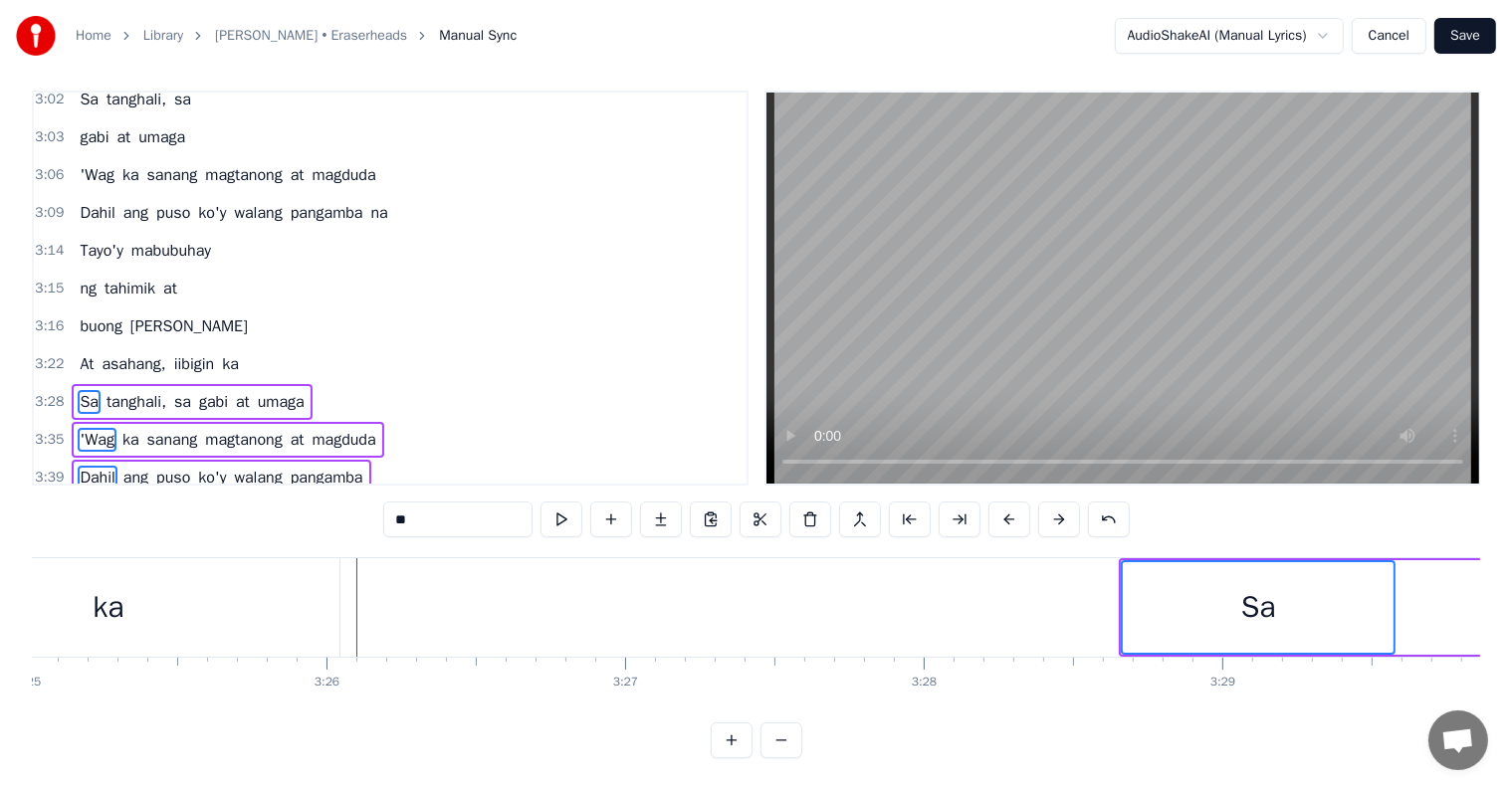 click at bounding box center [1009, 519] 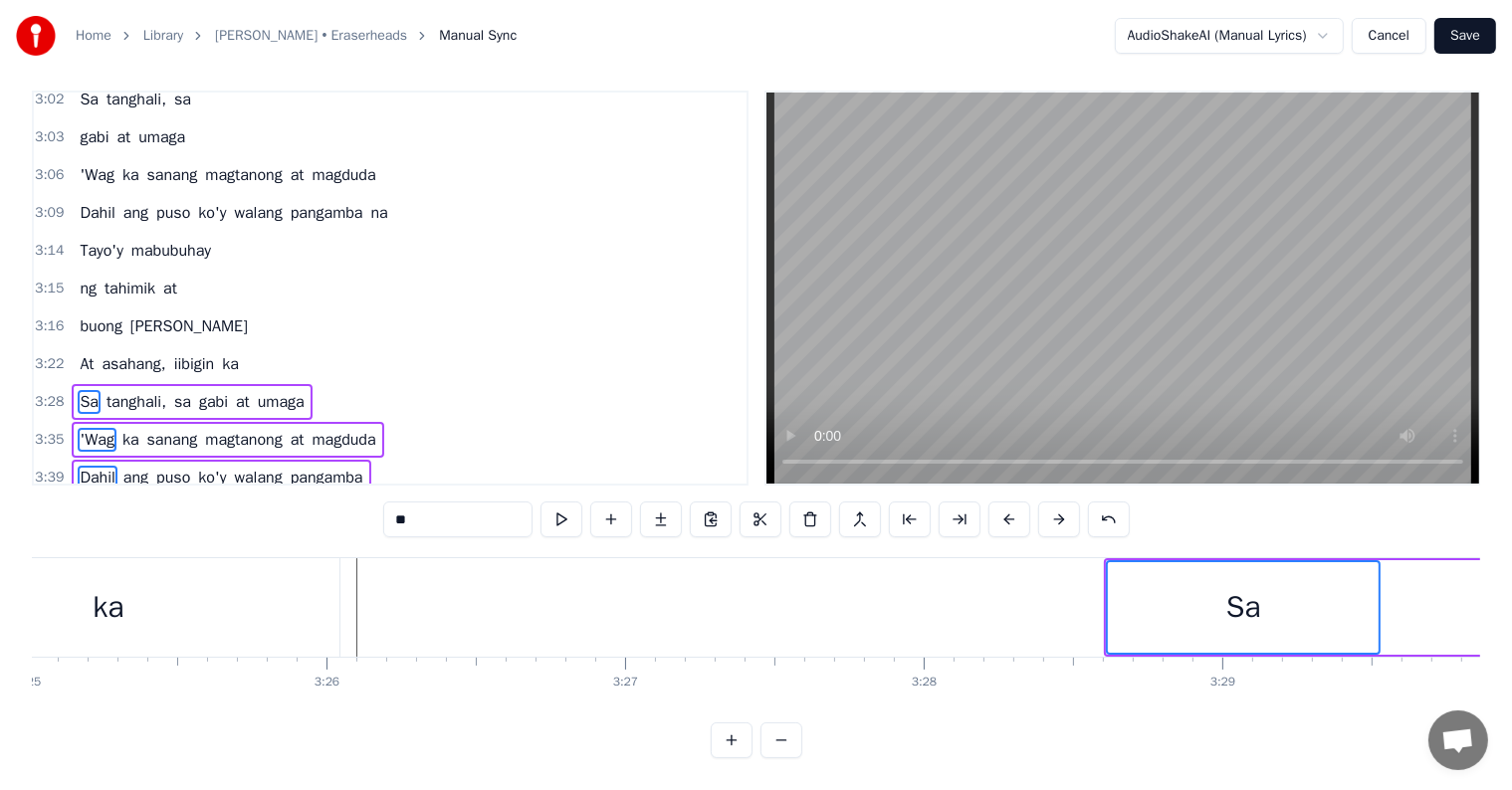 click at bounding box center [1009, 519] 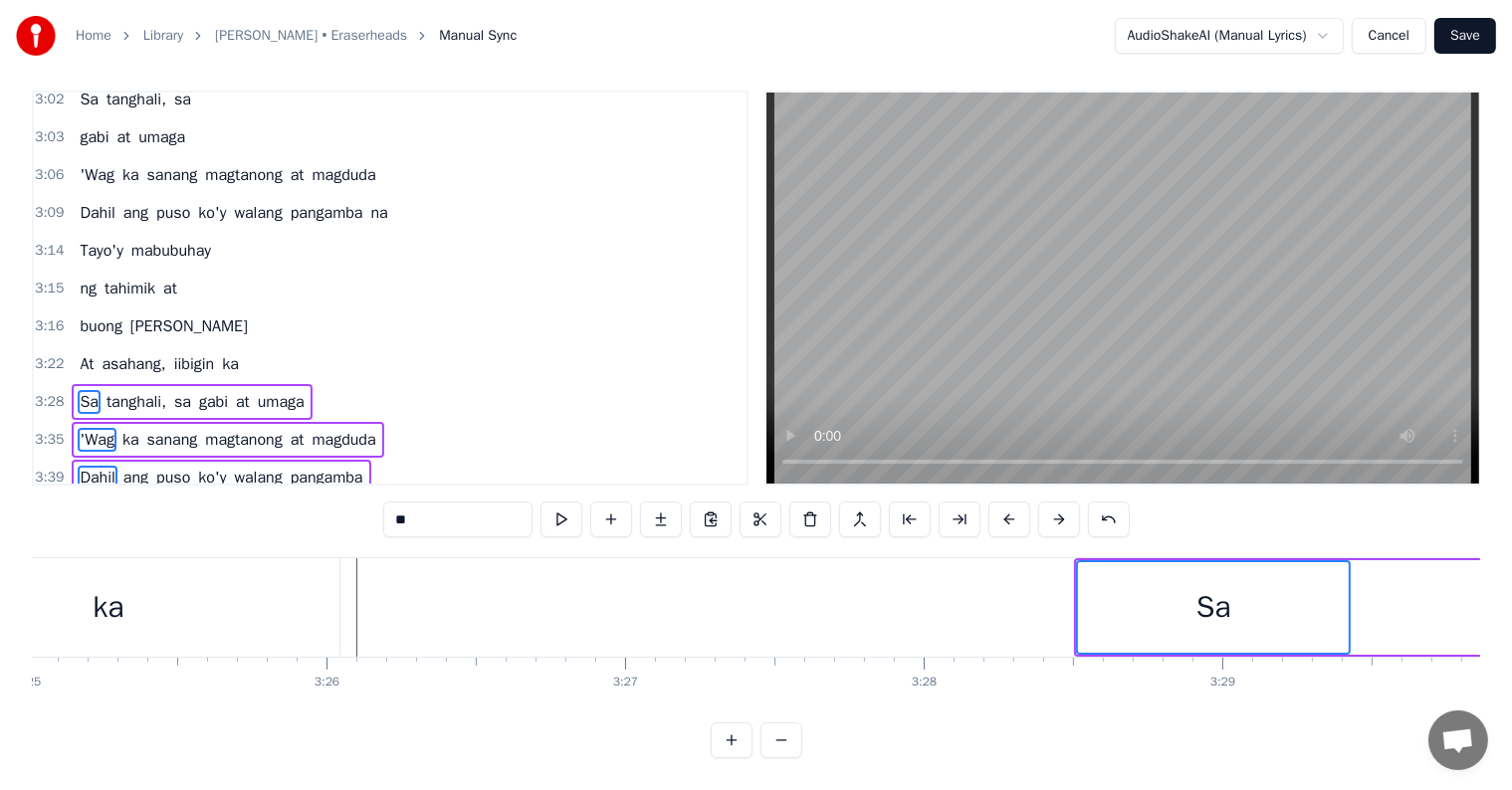 click at bounding box center (1009, 519) 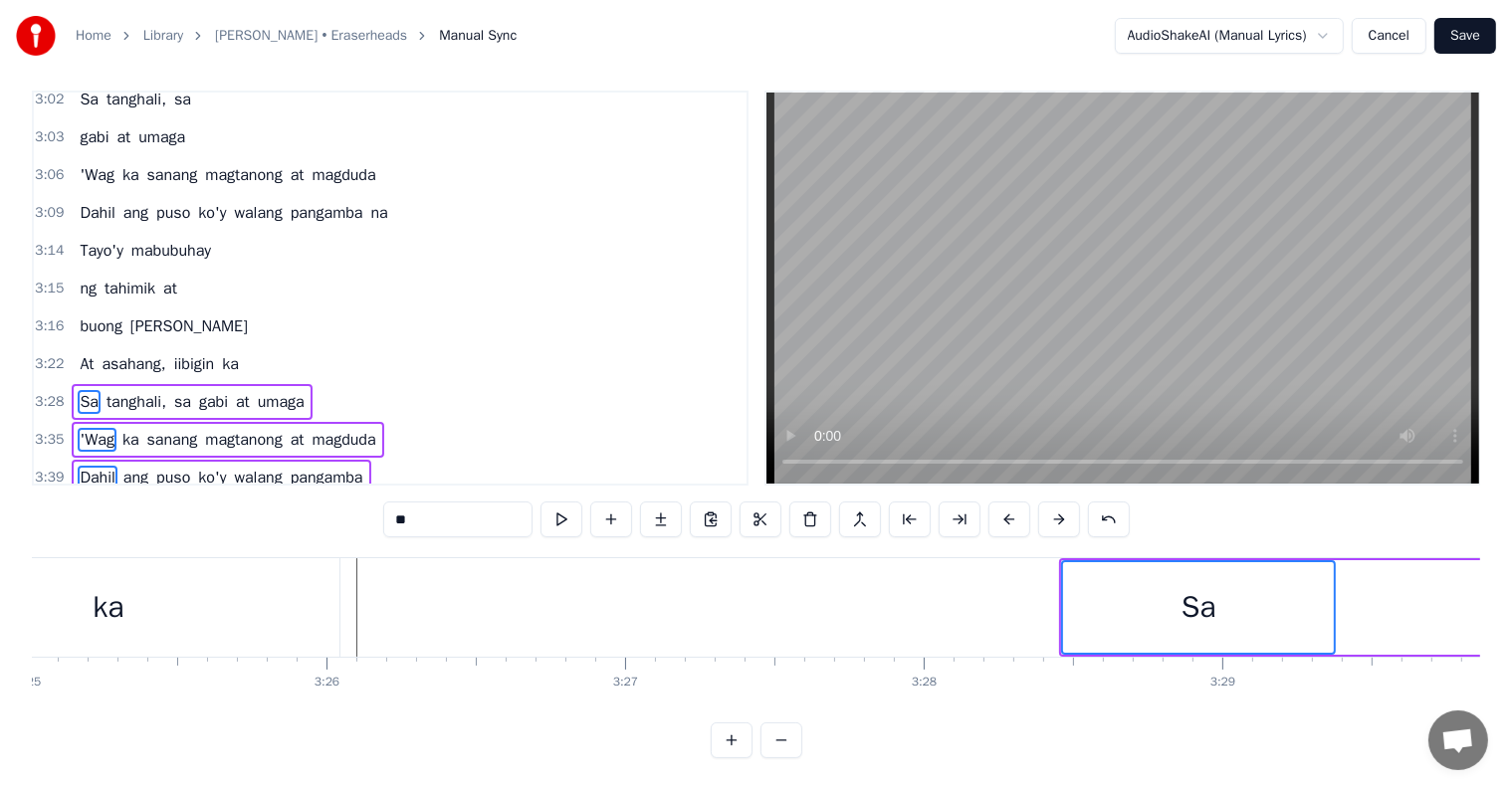 click at bounding box center (1009, 519) 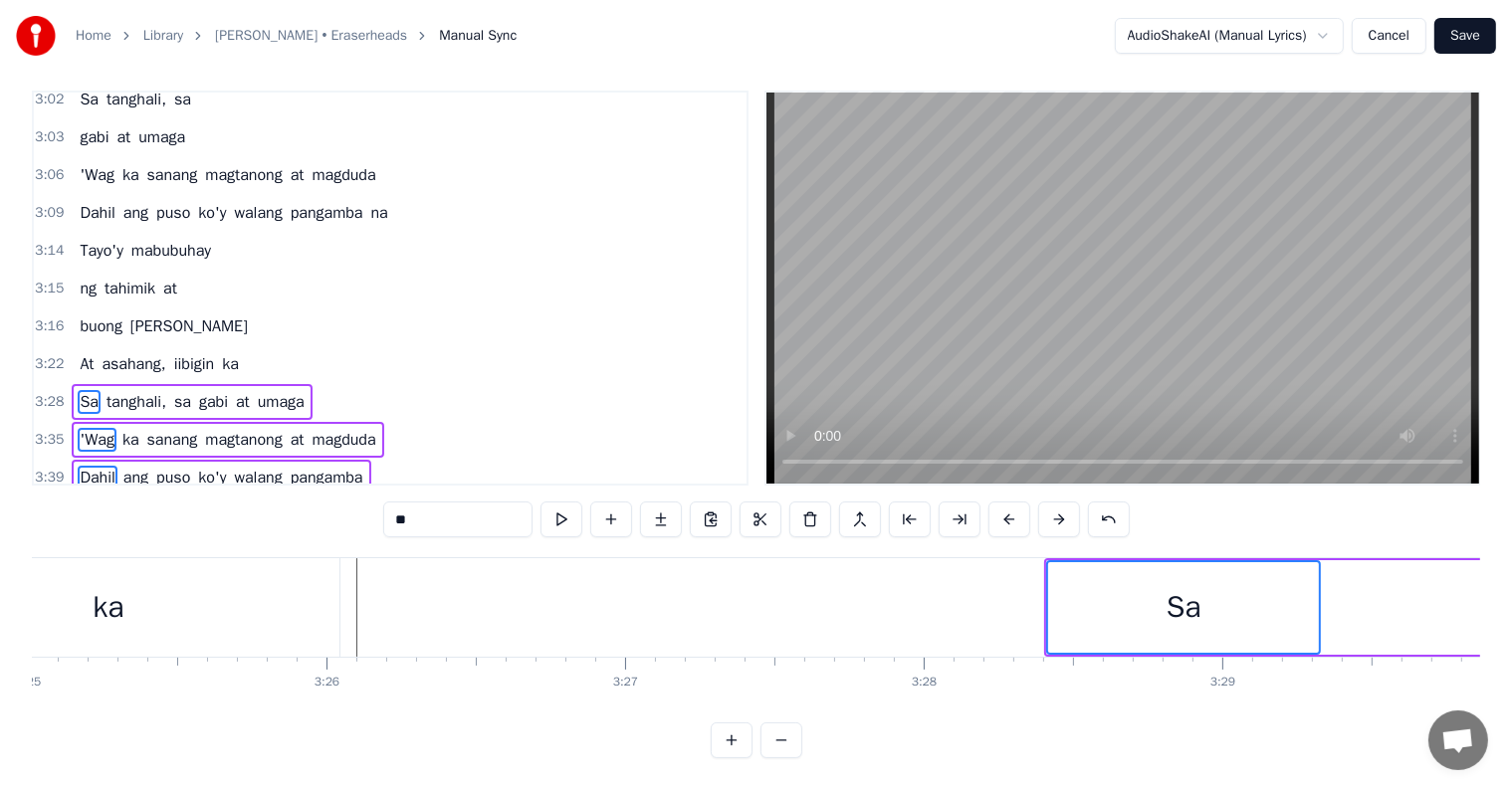 click at bounding box center [1009, 519] 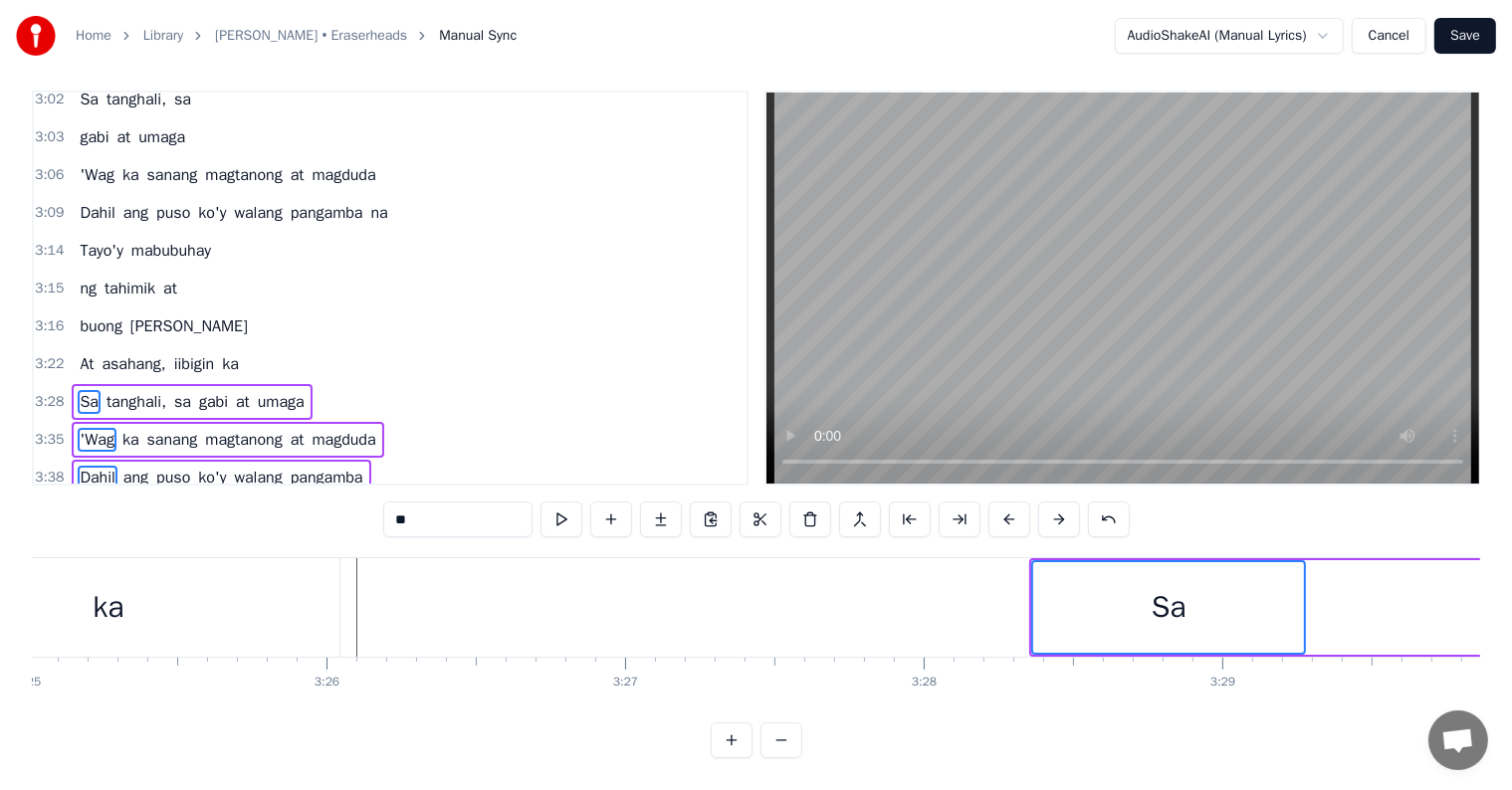 click at bounding box center [1009, 519] 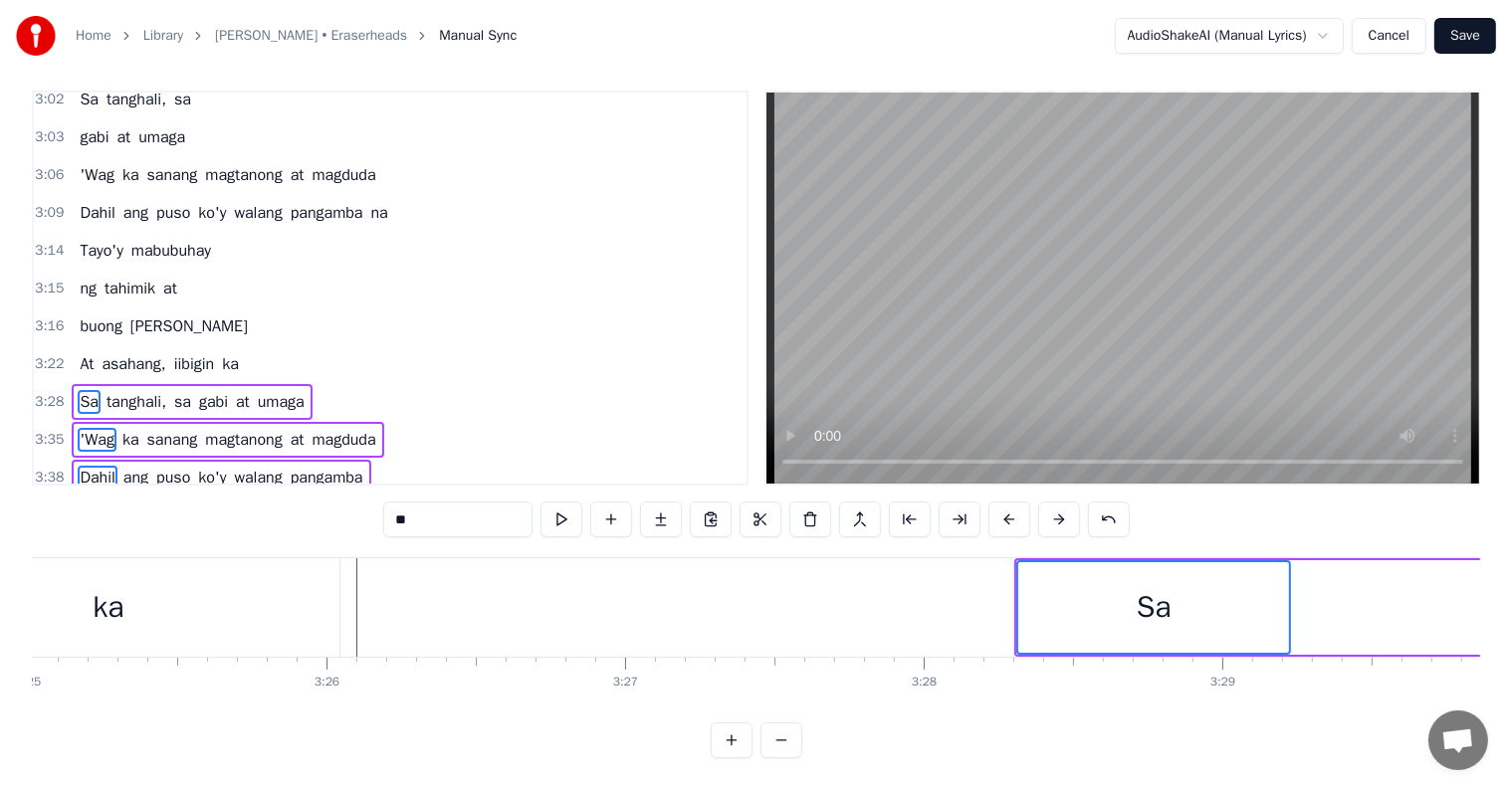 click at bounding box center (1009, 519) 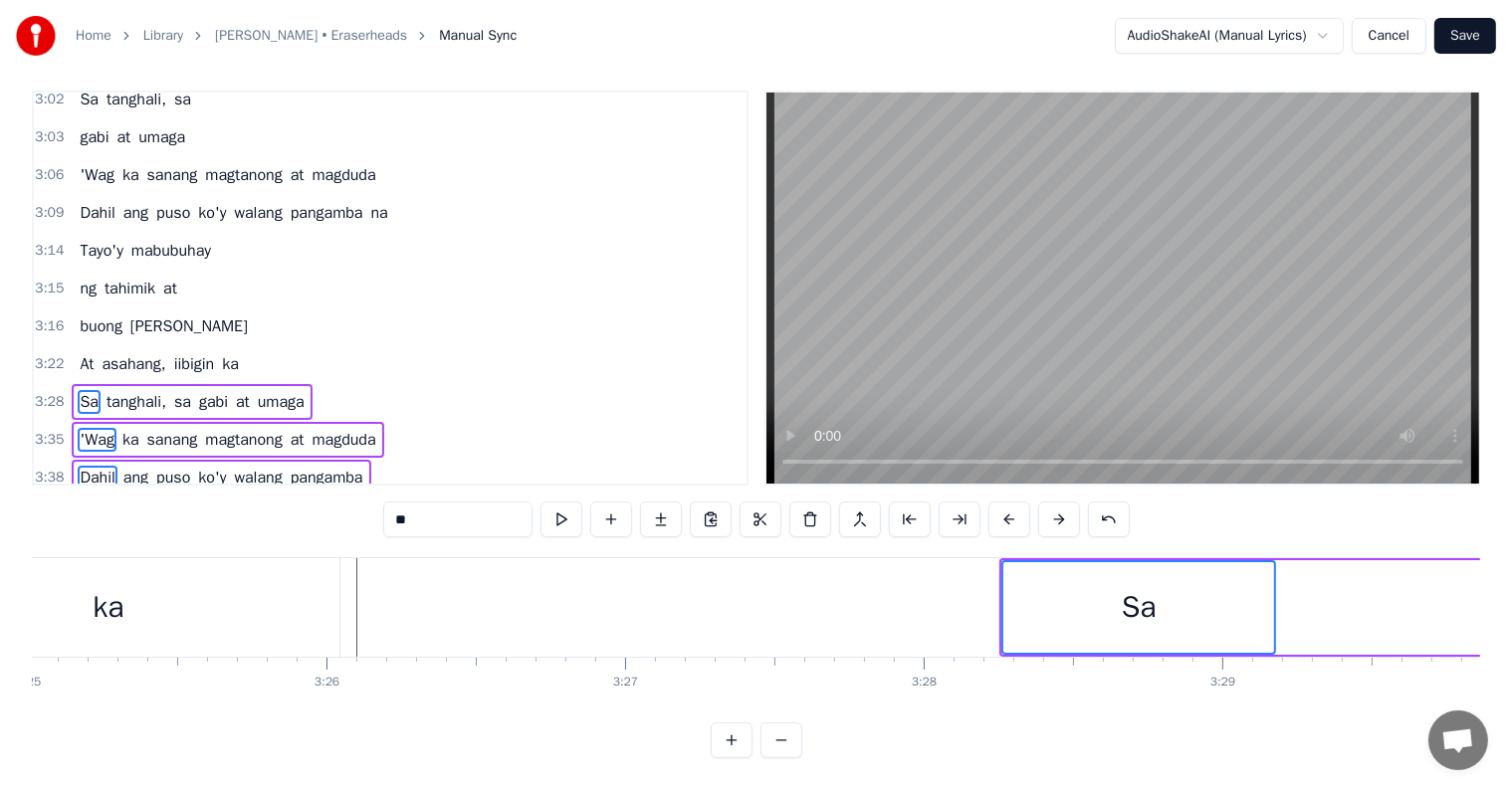 click at bounding box center (1009, 519) 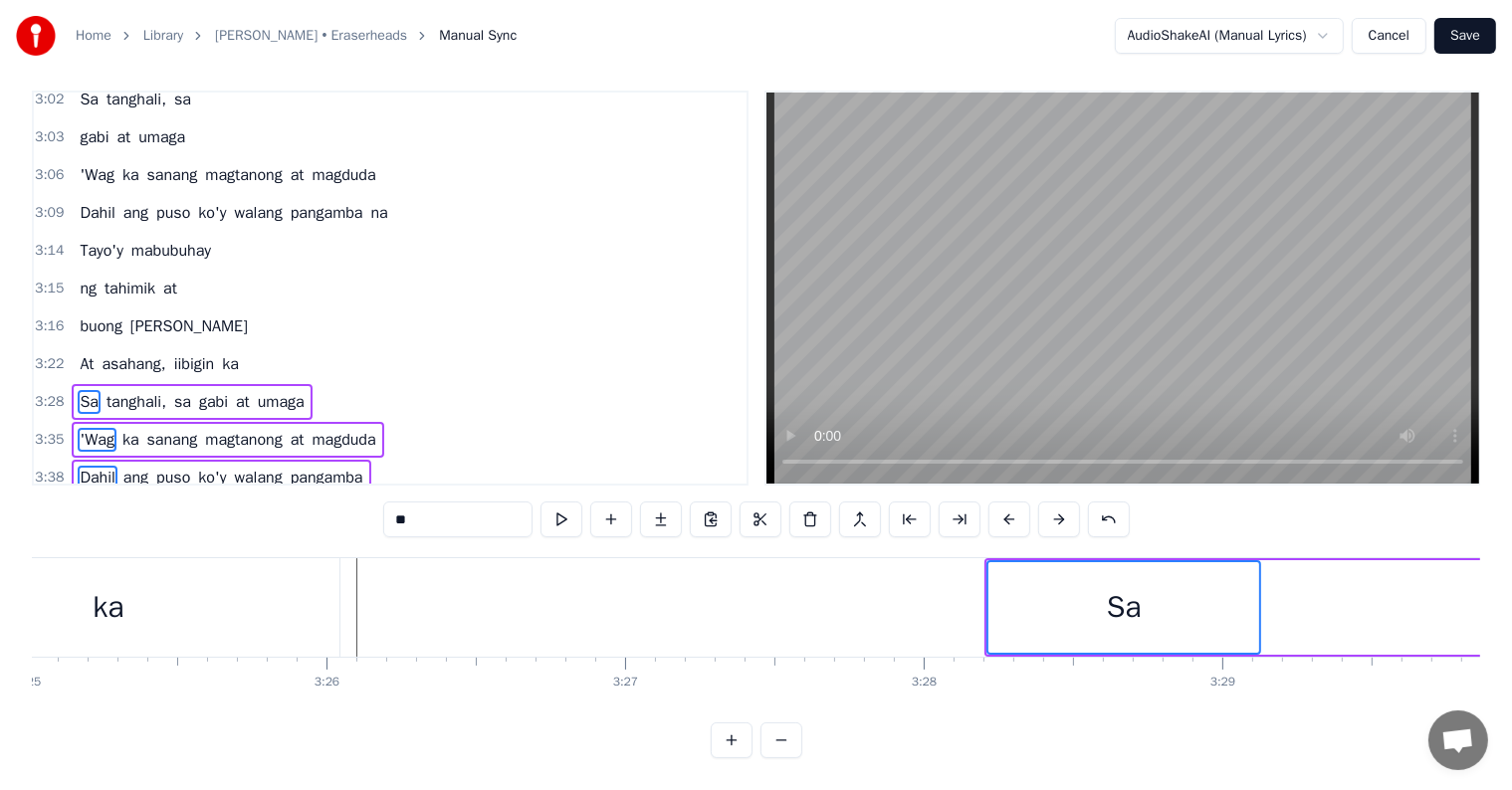 click at bounding box center (1009, 519) 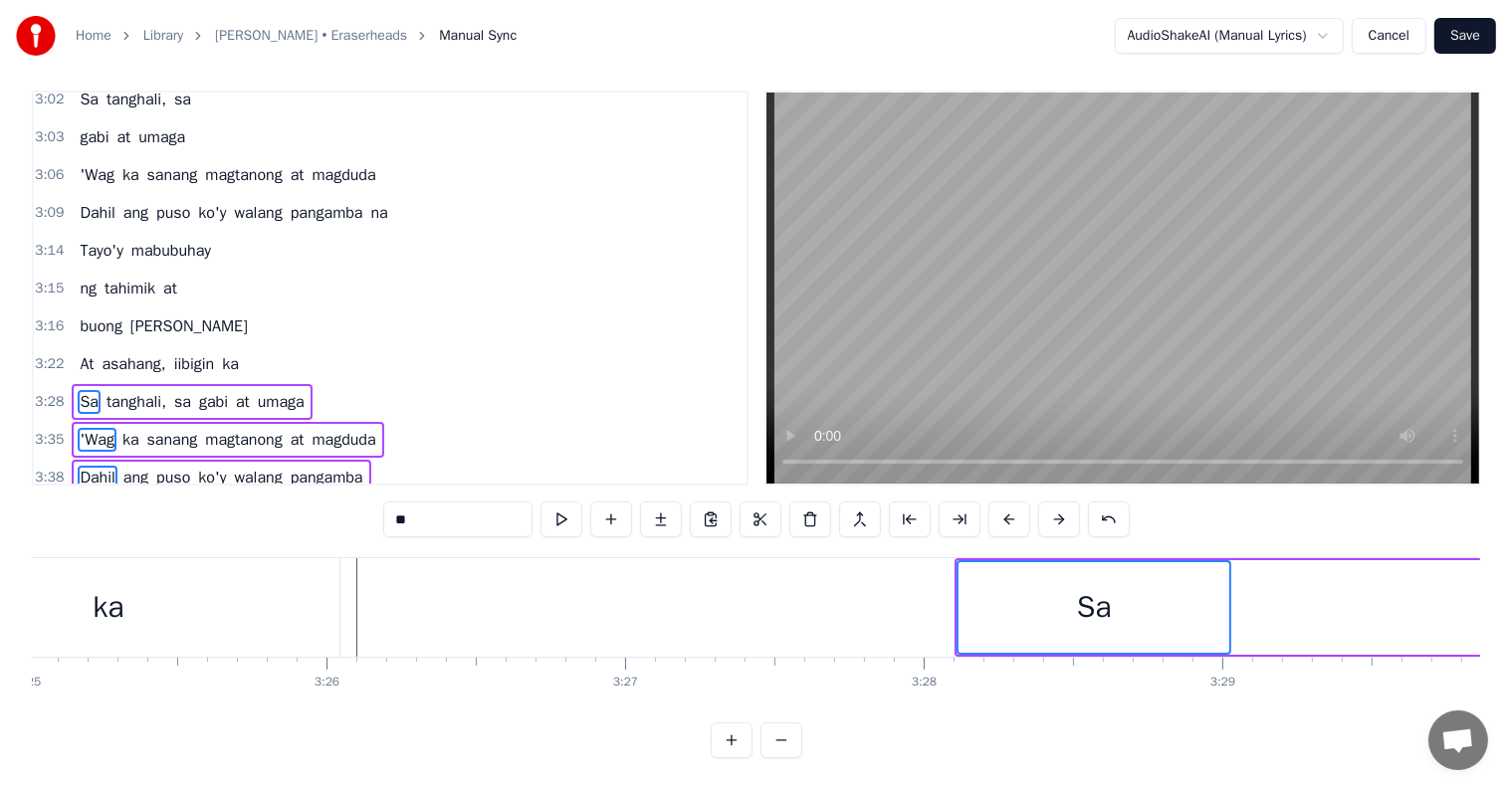 click at bounding box center (1009, 519) 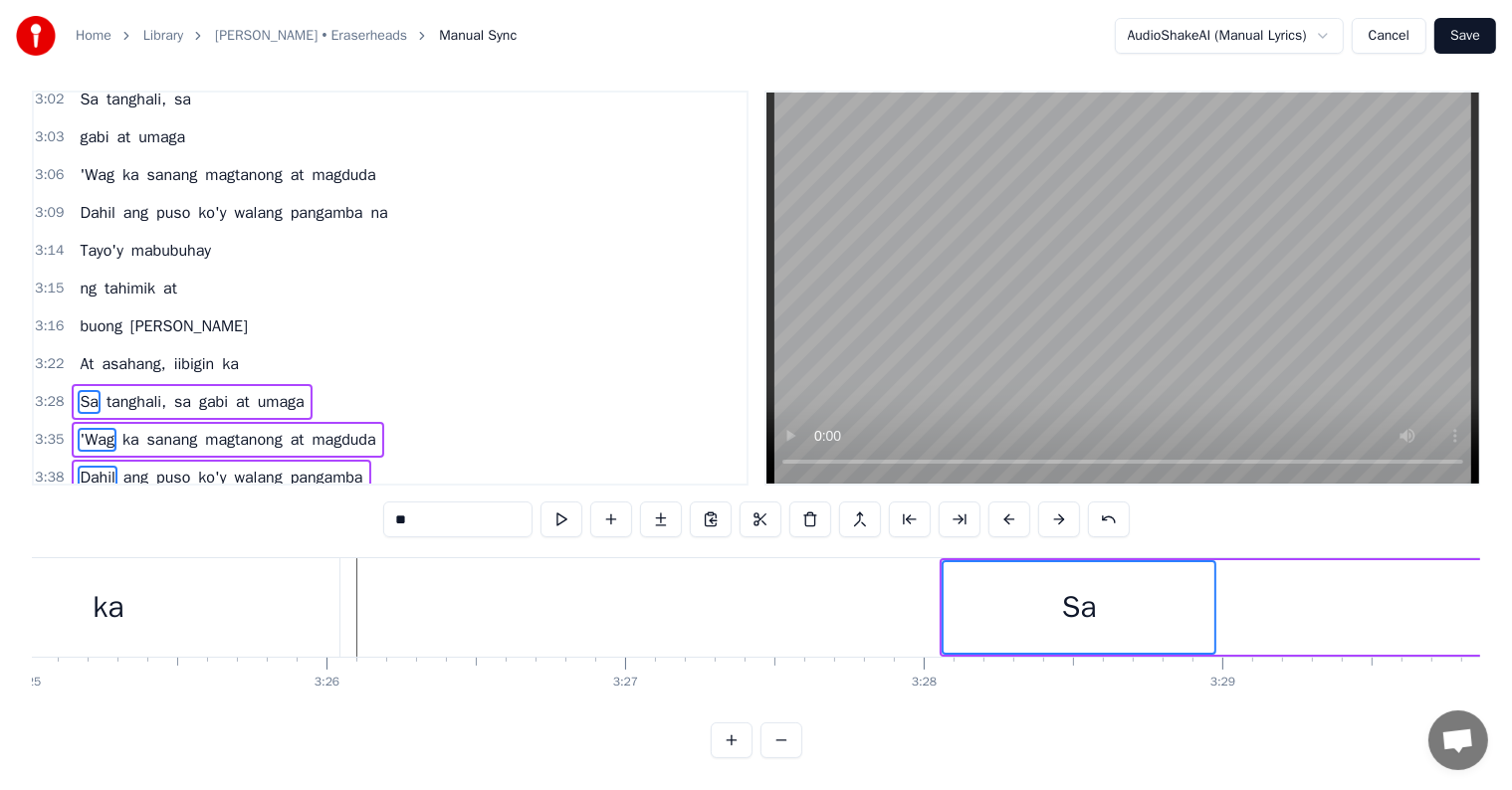 click at bounding box center (1009, 519) 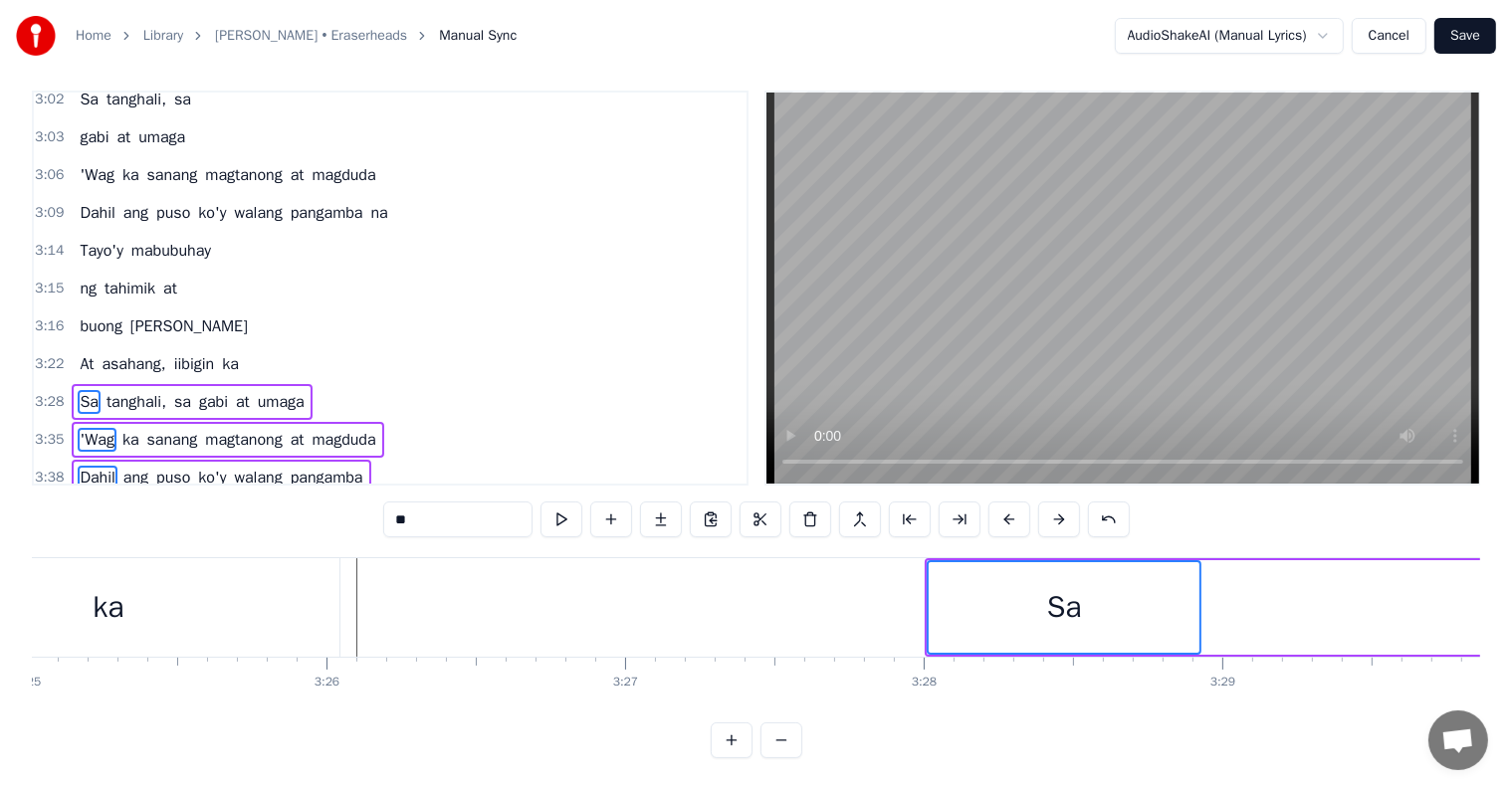 click at bounding box center [1009, 519] 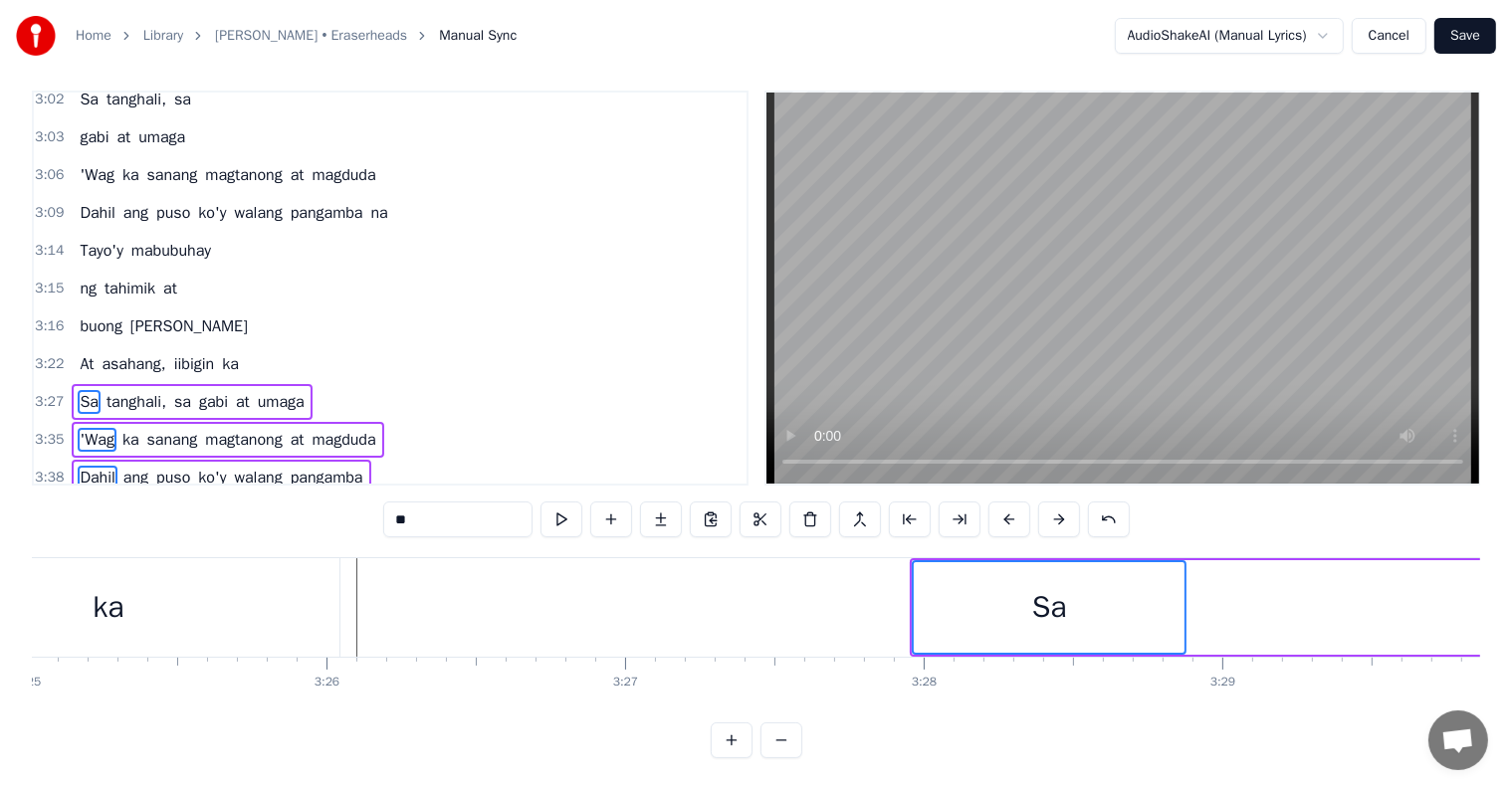 click at bounding box center [1009, 519] 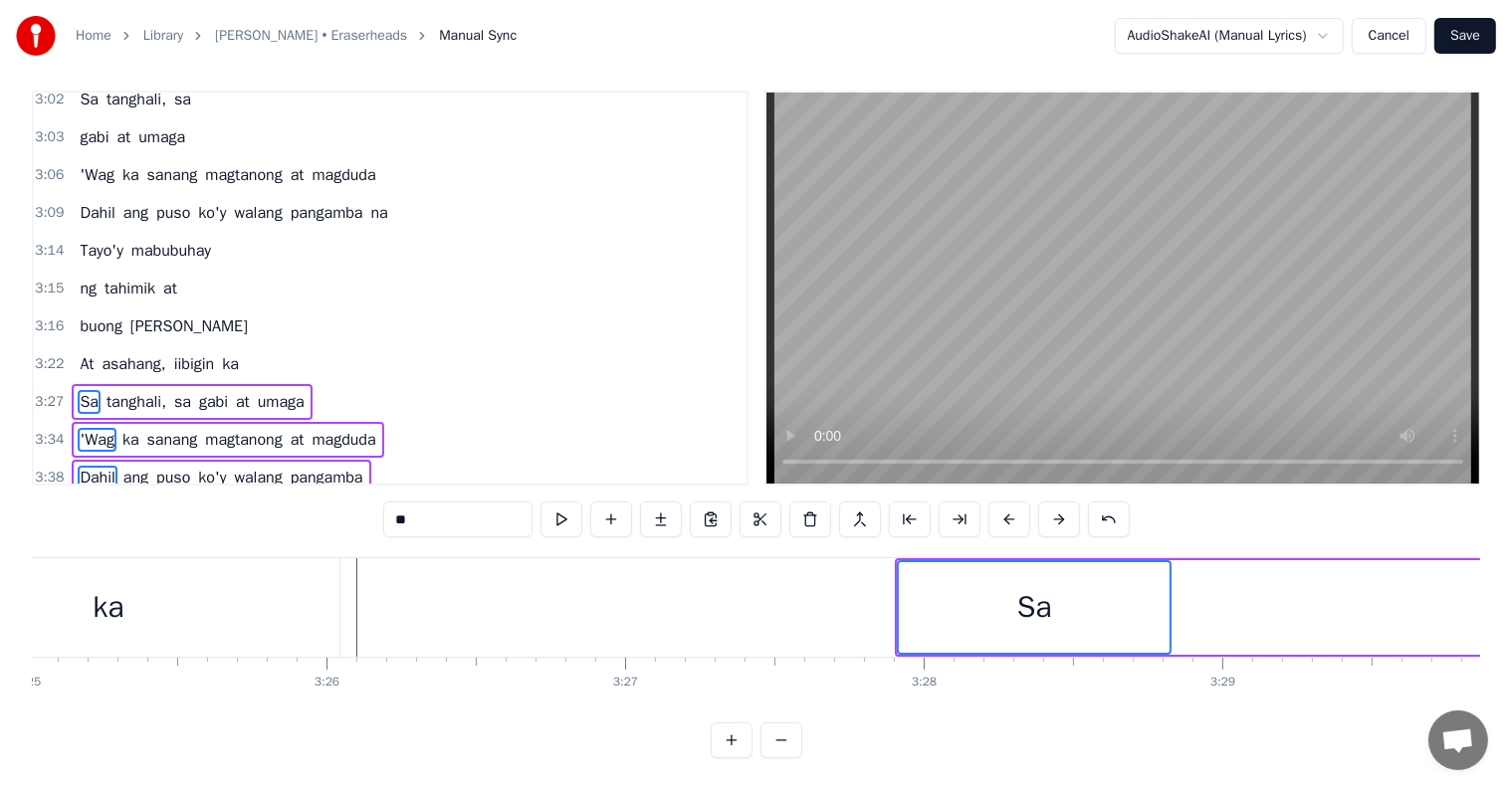 click at bounding box center [1009, 519] 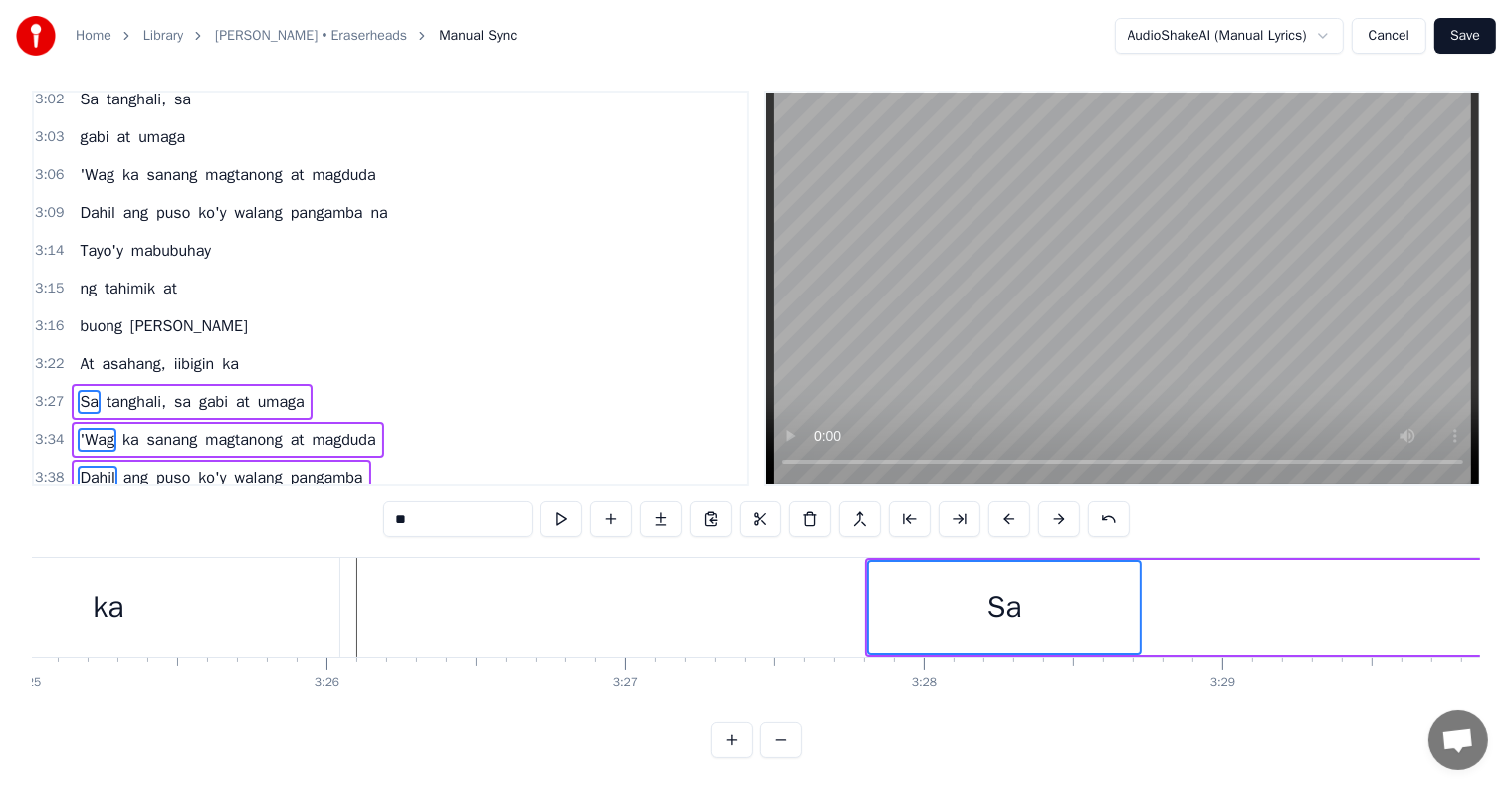 click at bounding box center (1009, 519) 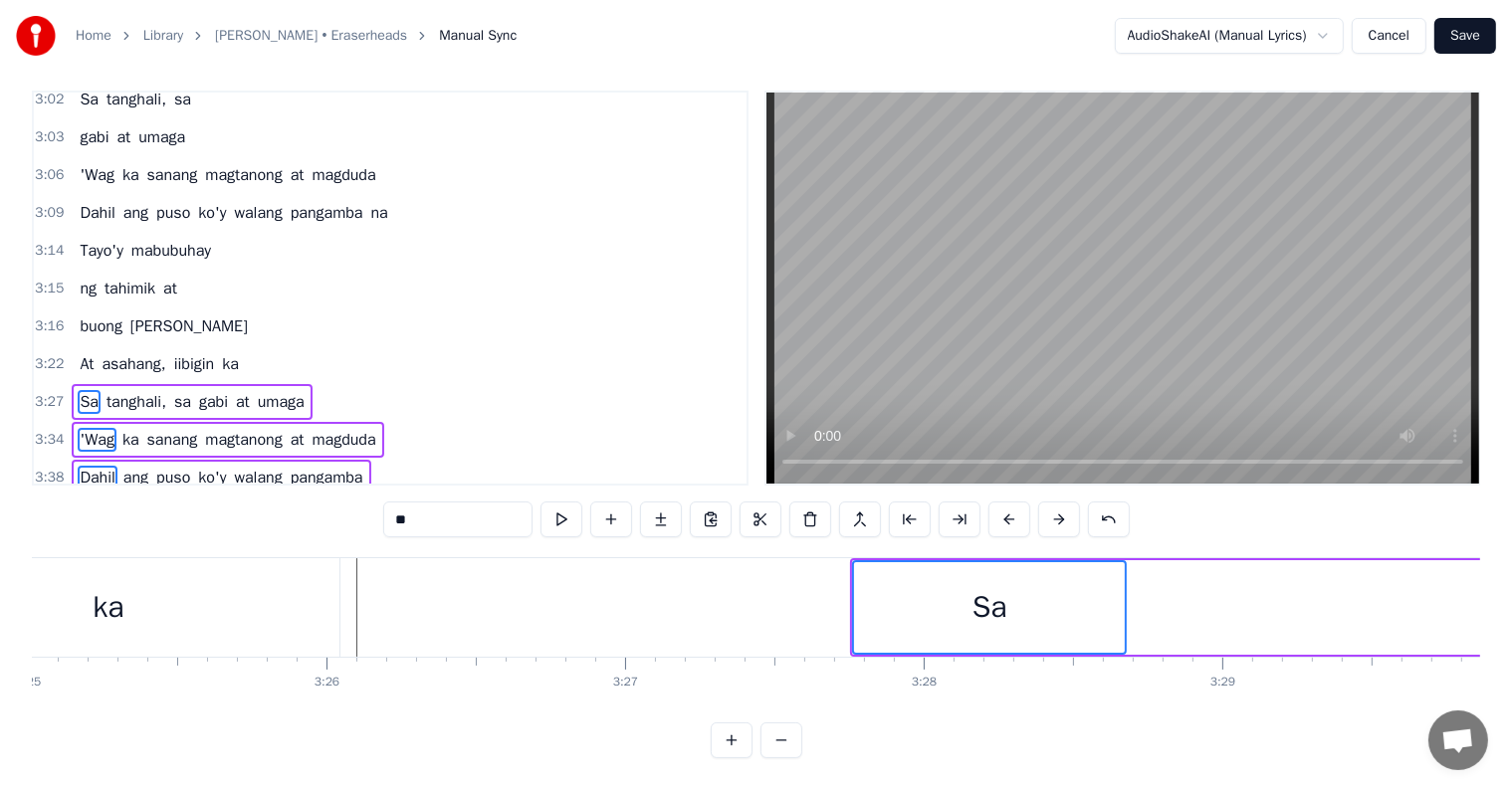 click at bounding box center (1009, 519) 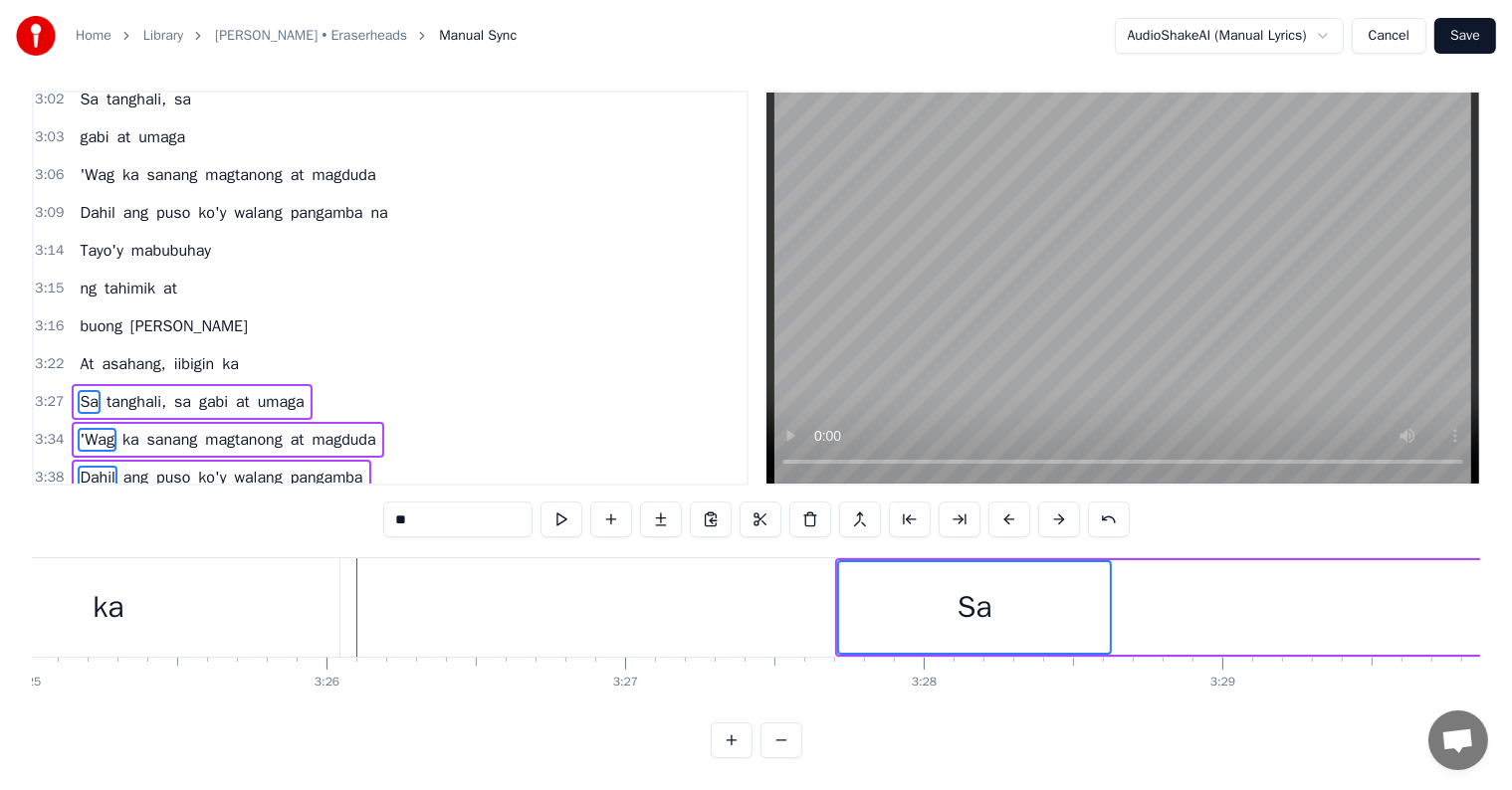 click at bounding box center [1009, 519] 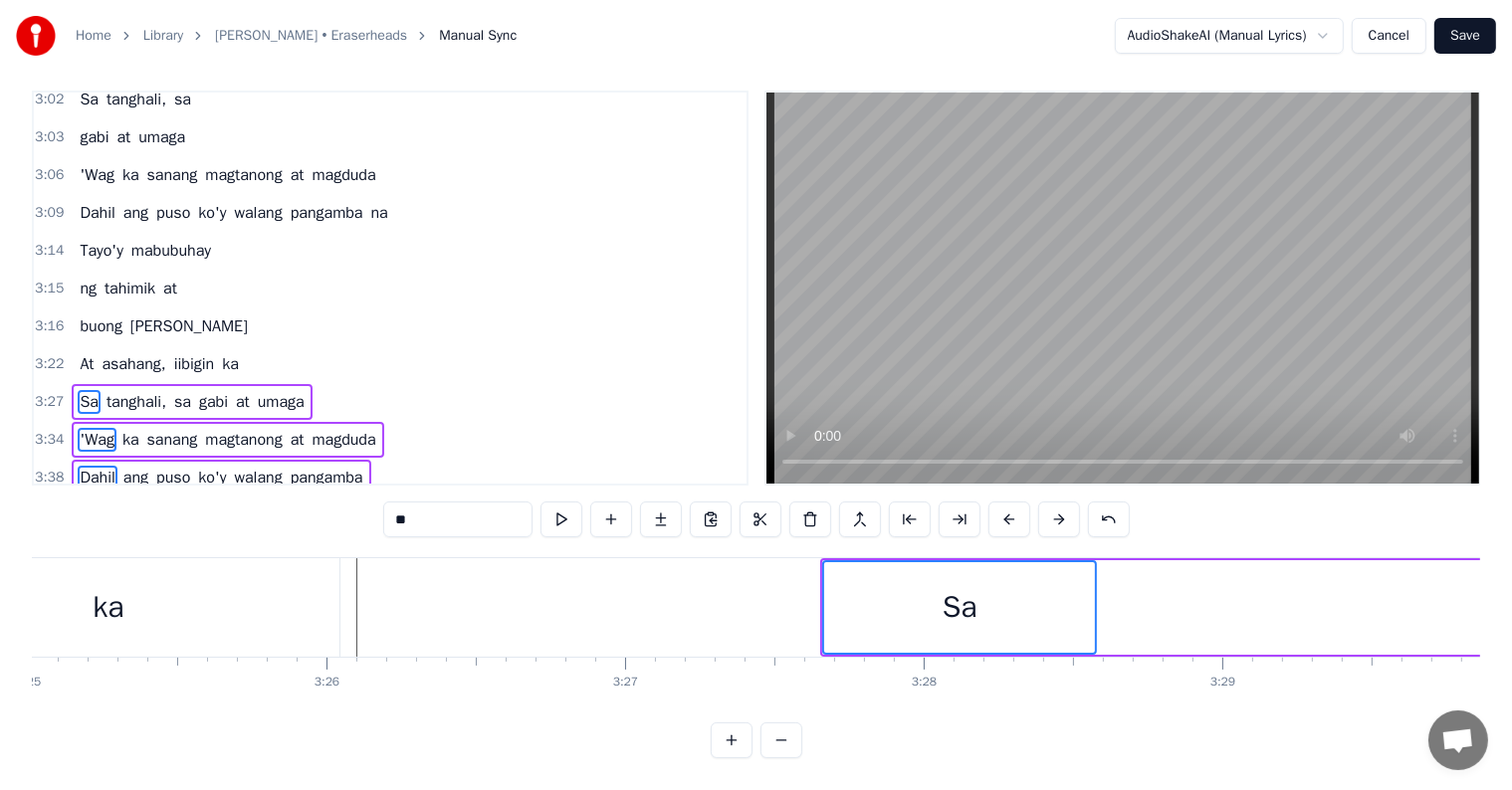 click at bounding box center [1009, 519] 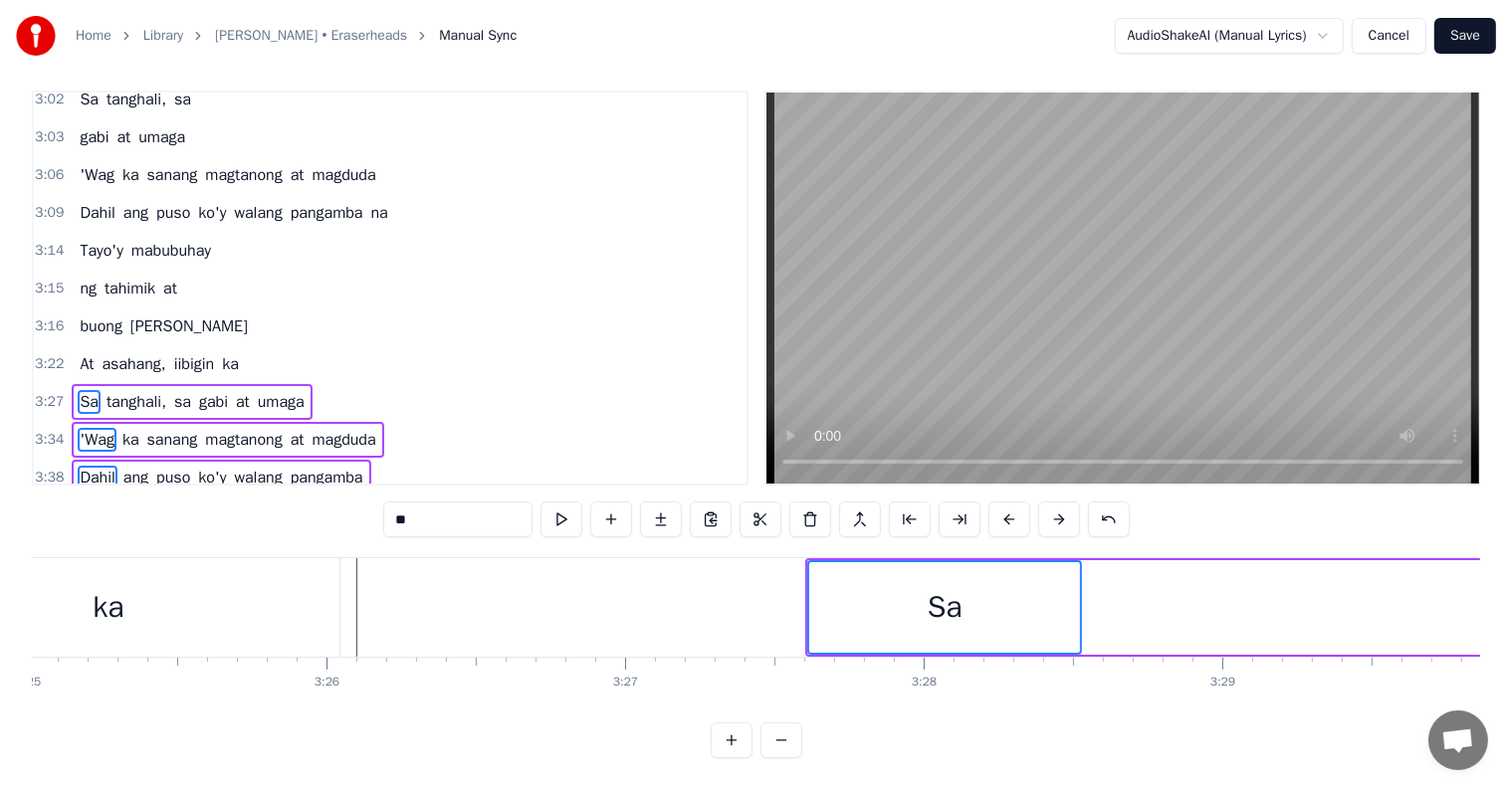 click at bounding box center [1009, 519] 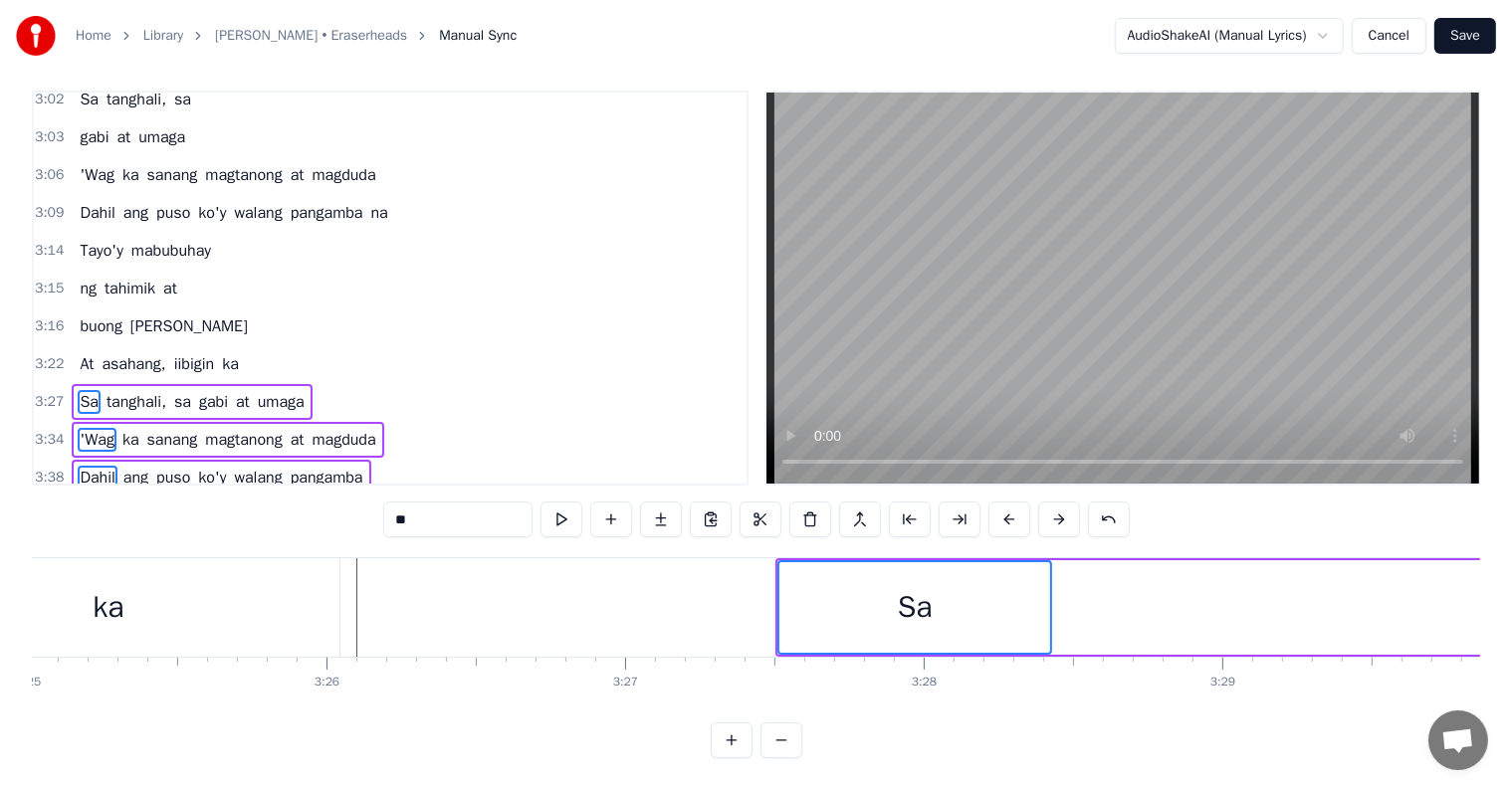 click at bounding box center [1009, 519] 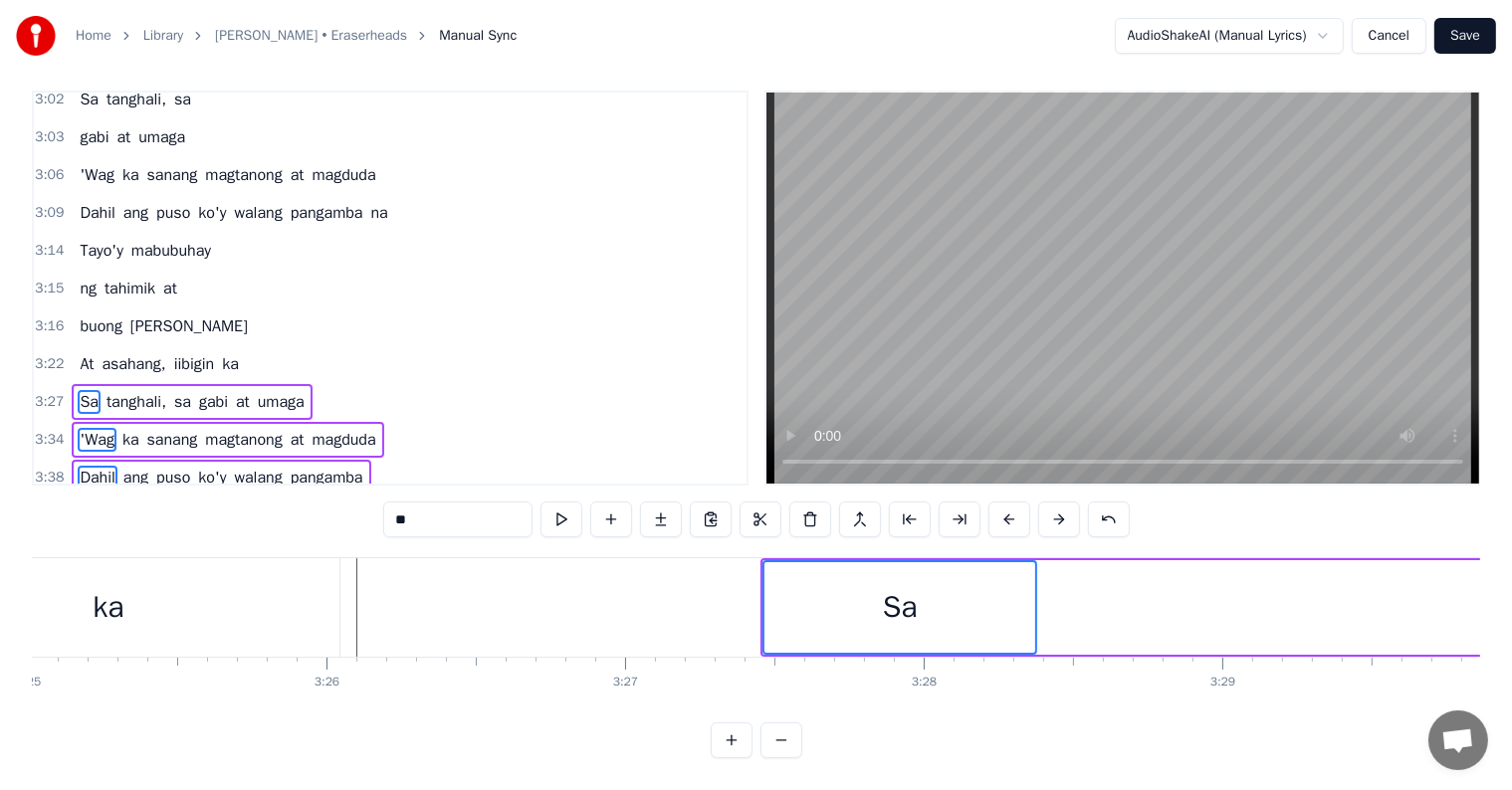 click at bounding box center (1009, 519) 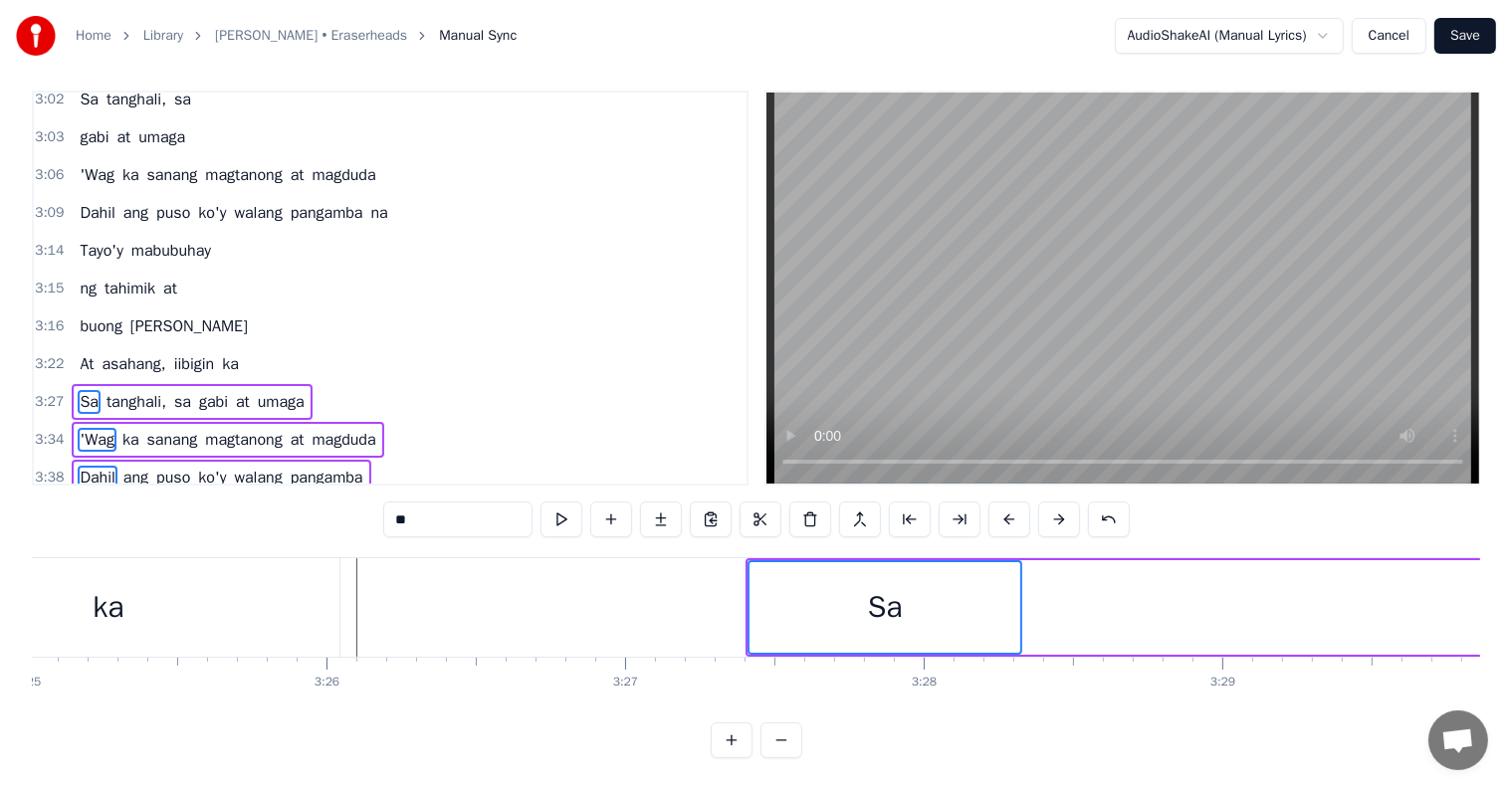 click at bounding box center (1009, 519) 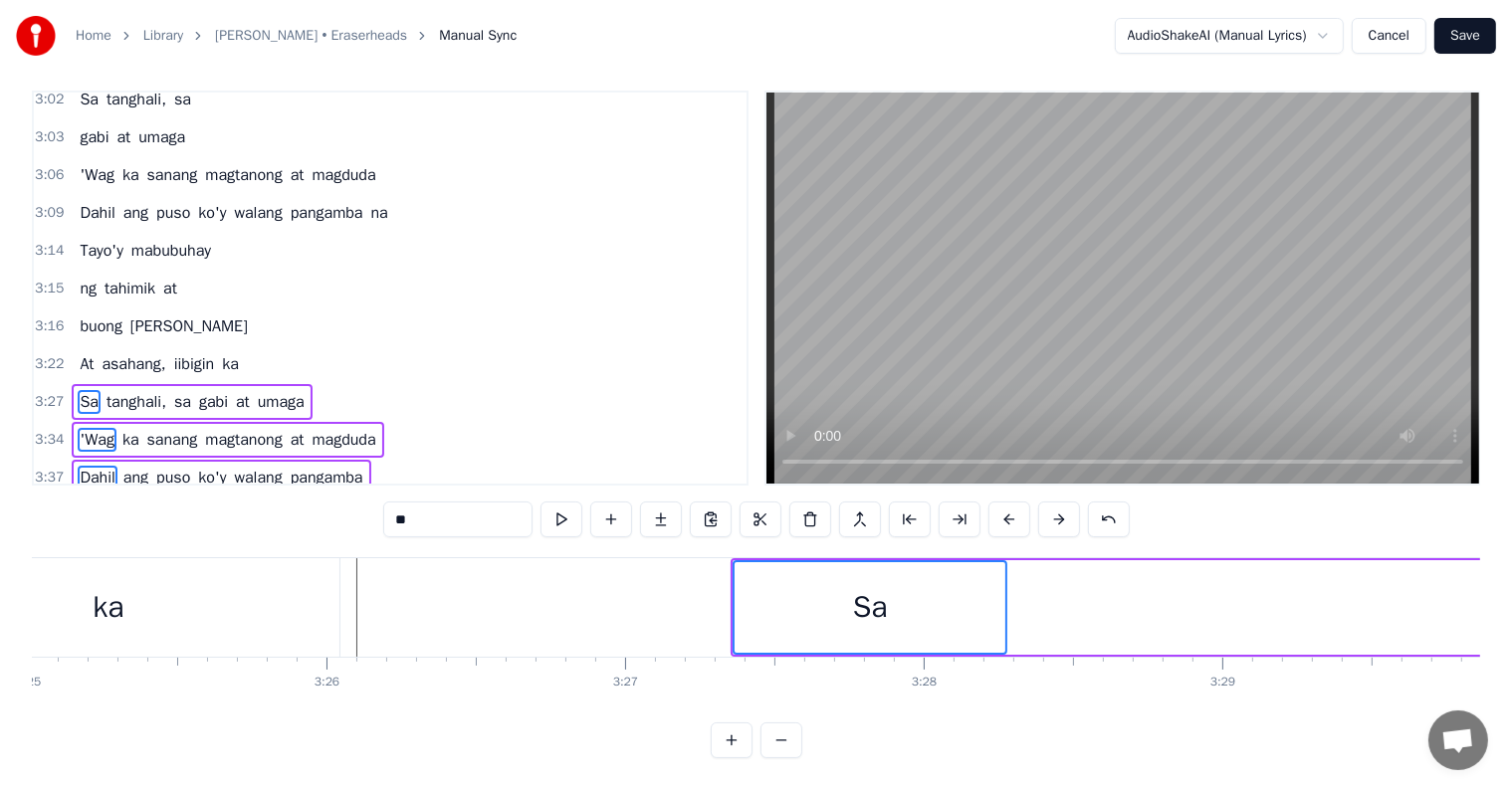 click 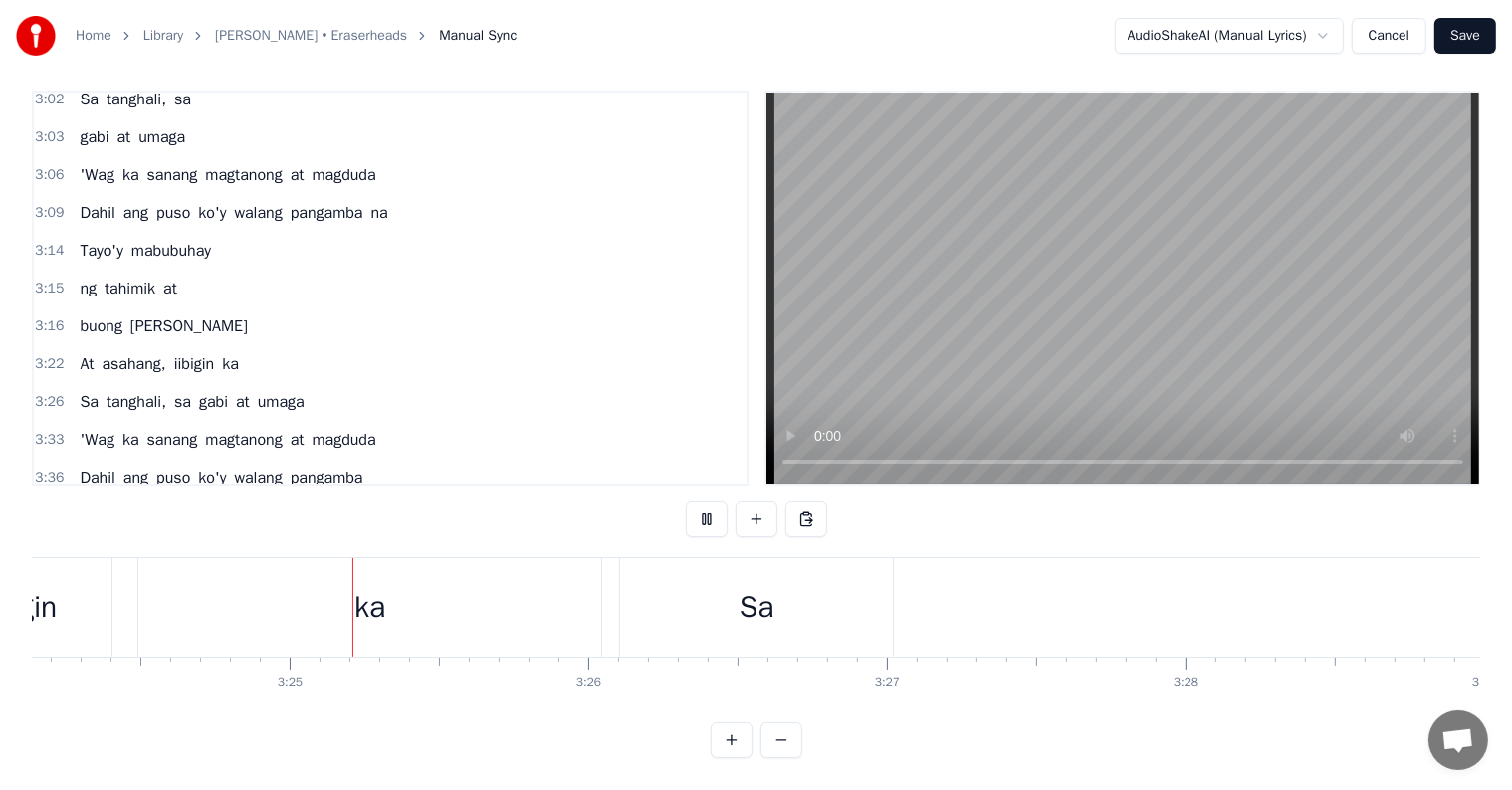 scroll, scrollTop: 0, scrollLeft: 60987, axis: horizontal 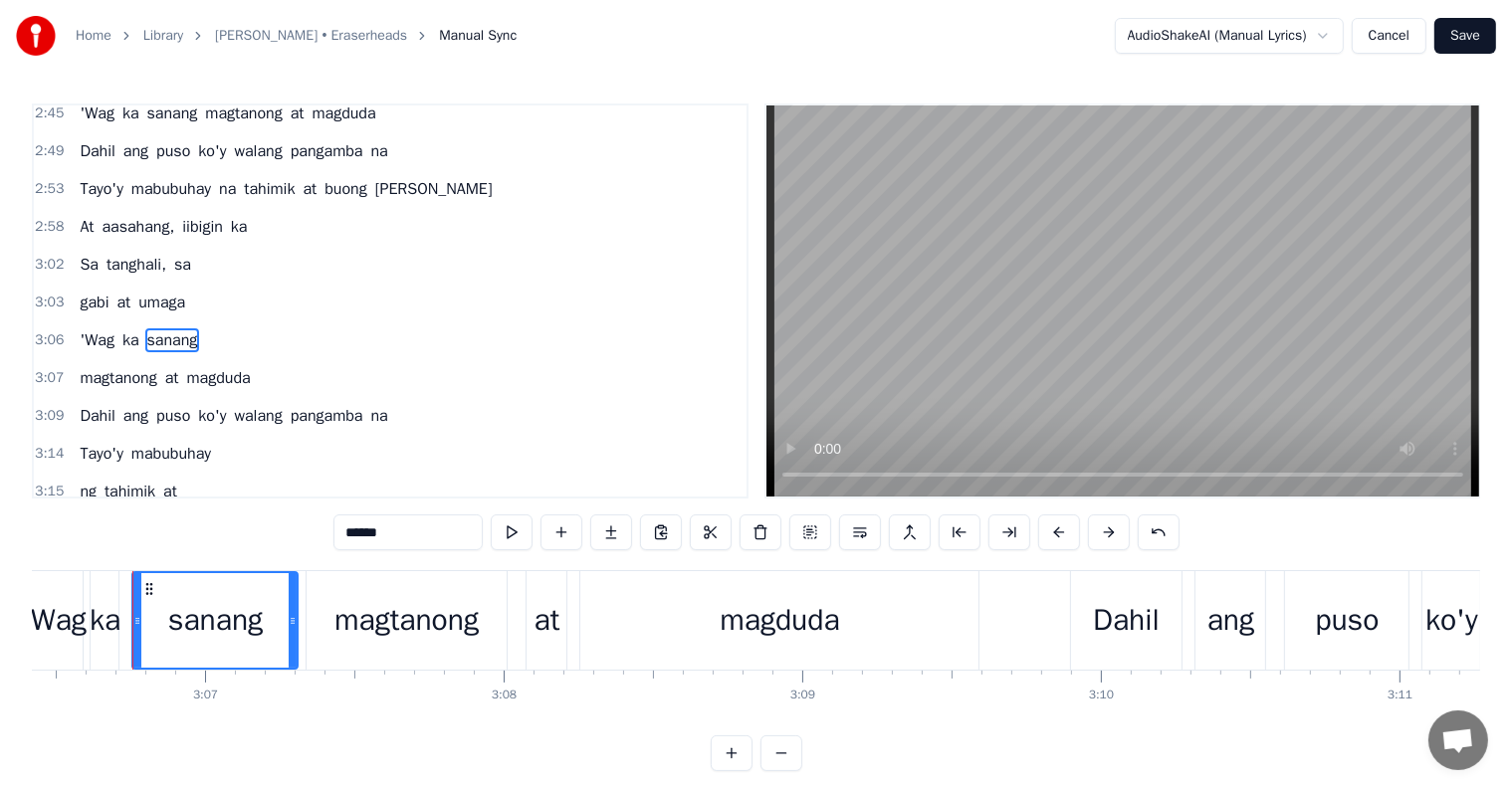 type on "******" 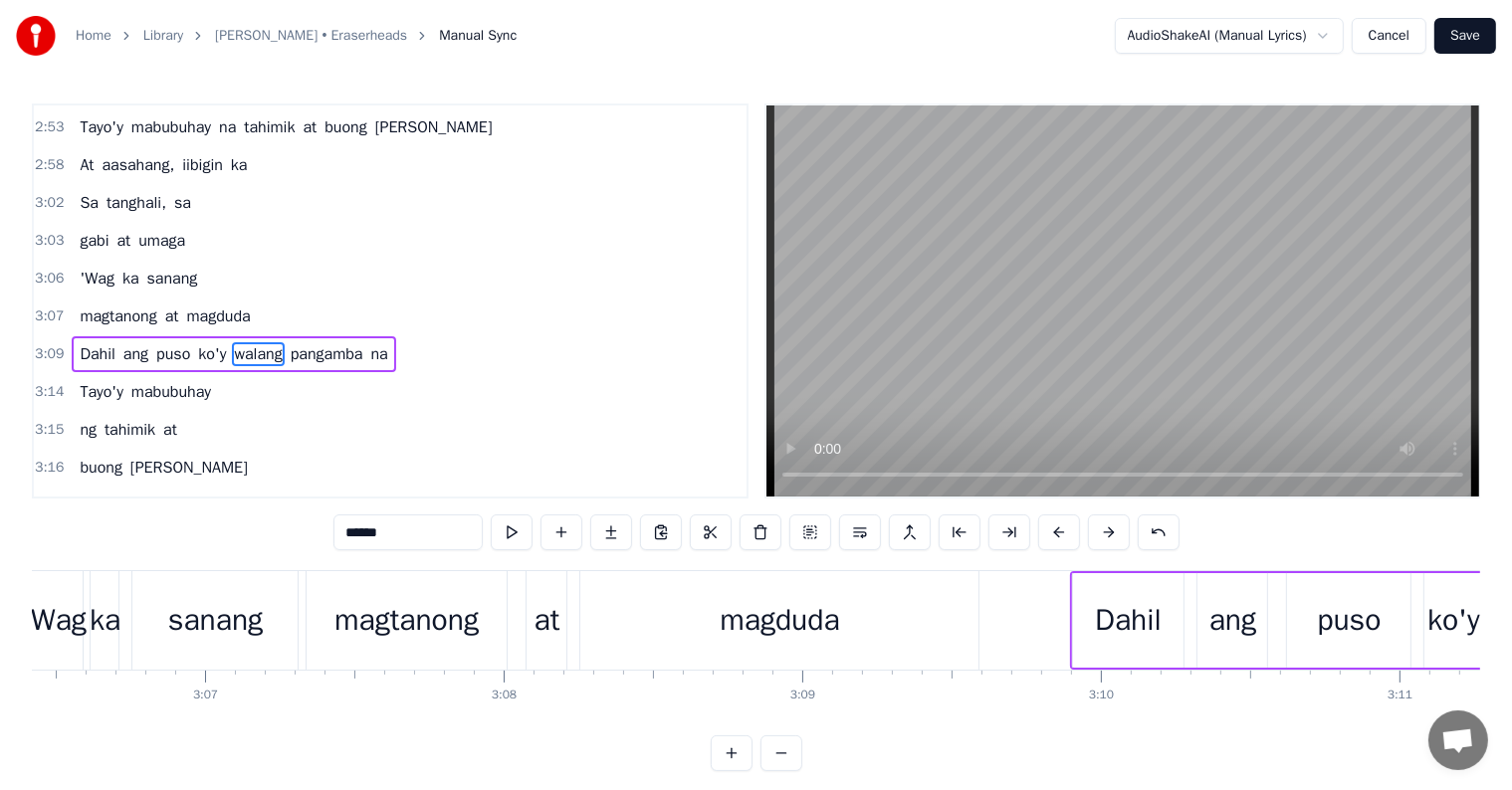 scroll, scrollTop: 1067, scrollLeft: 0, axis: vertical 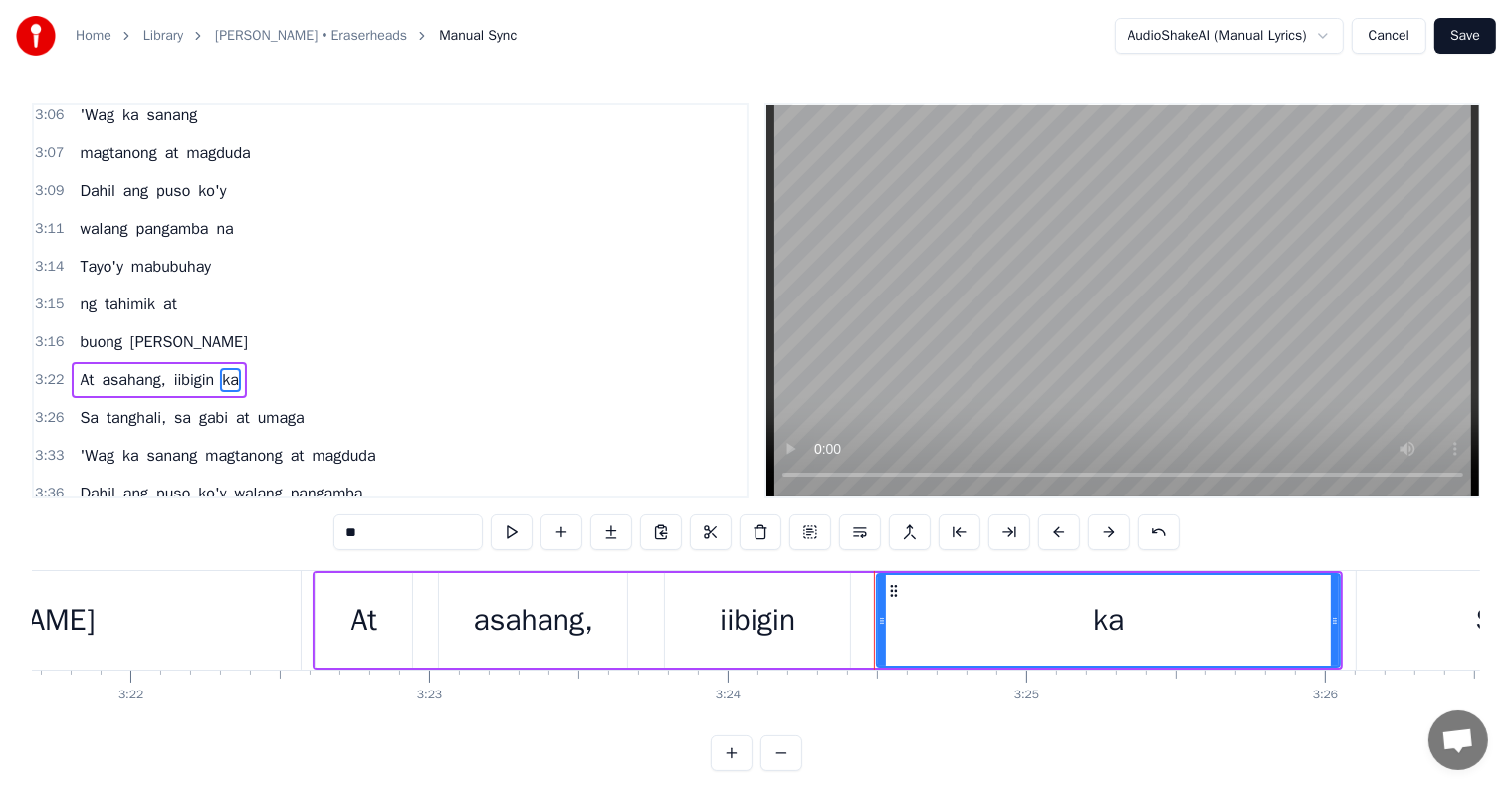 drag, startPoint x: 173, startPoint y: 369, endPoint x: 255, endPoint y: 399, distance: 87.31552 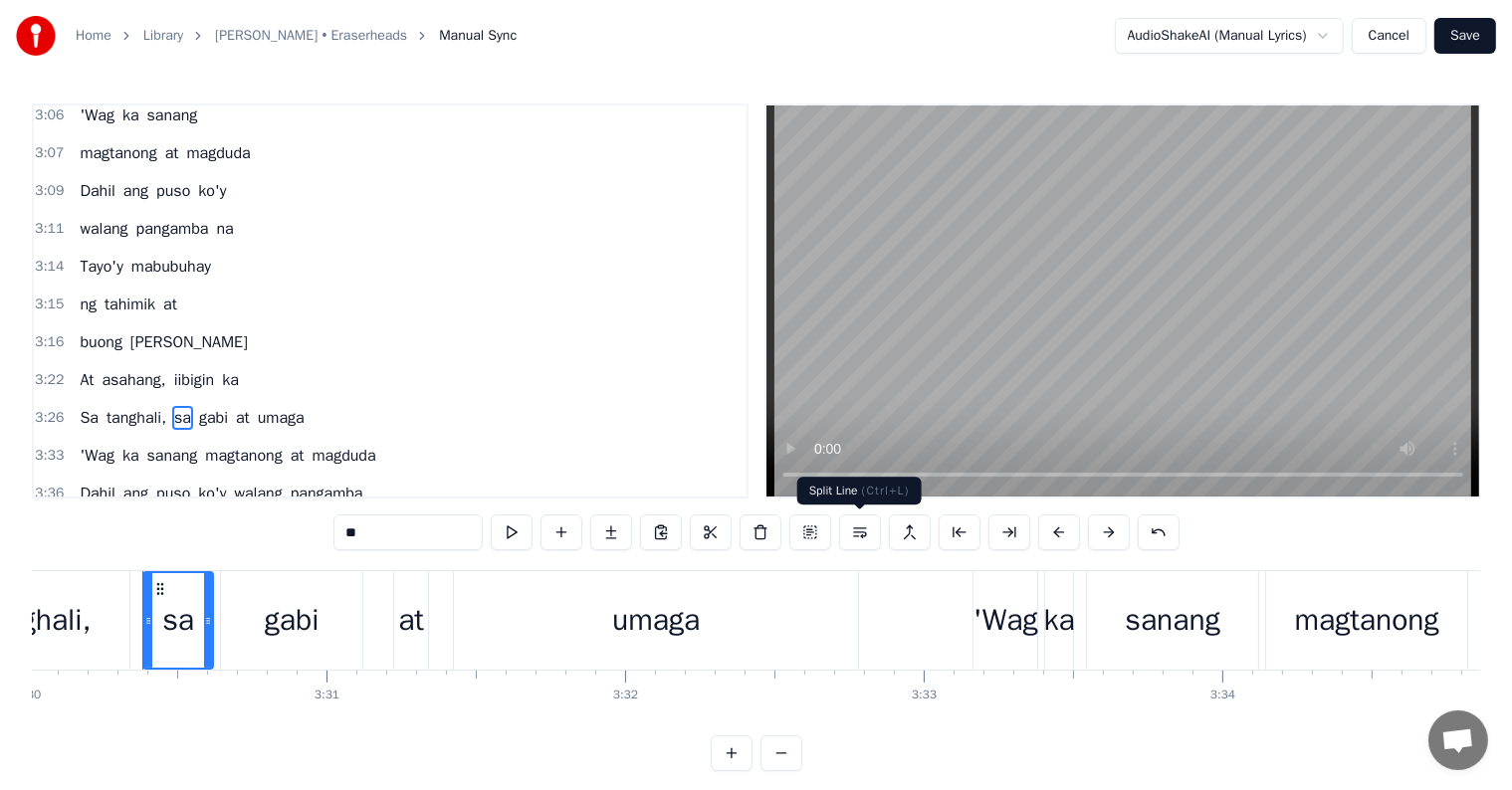 scroll, scrollTop: 0, scrollLeft: 62725, axis: horizontal 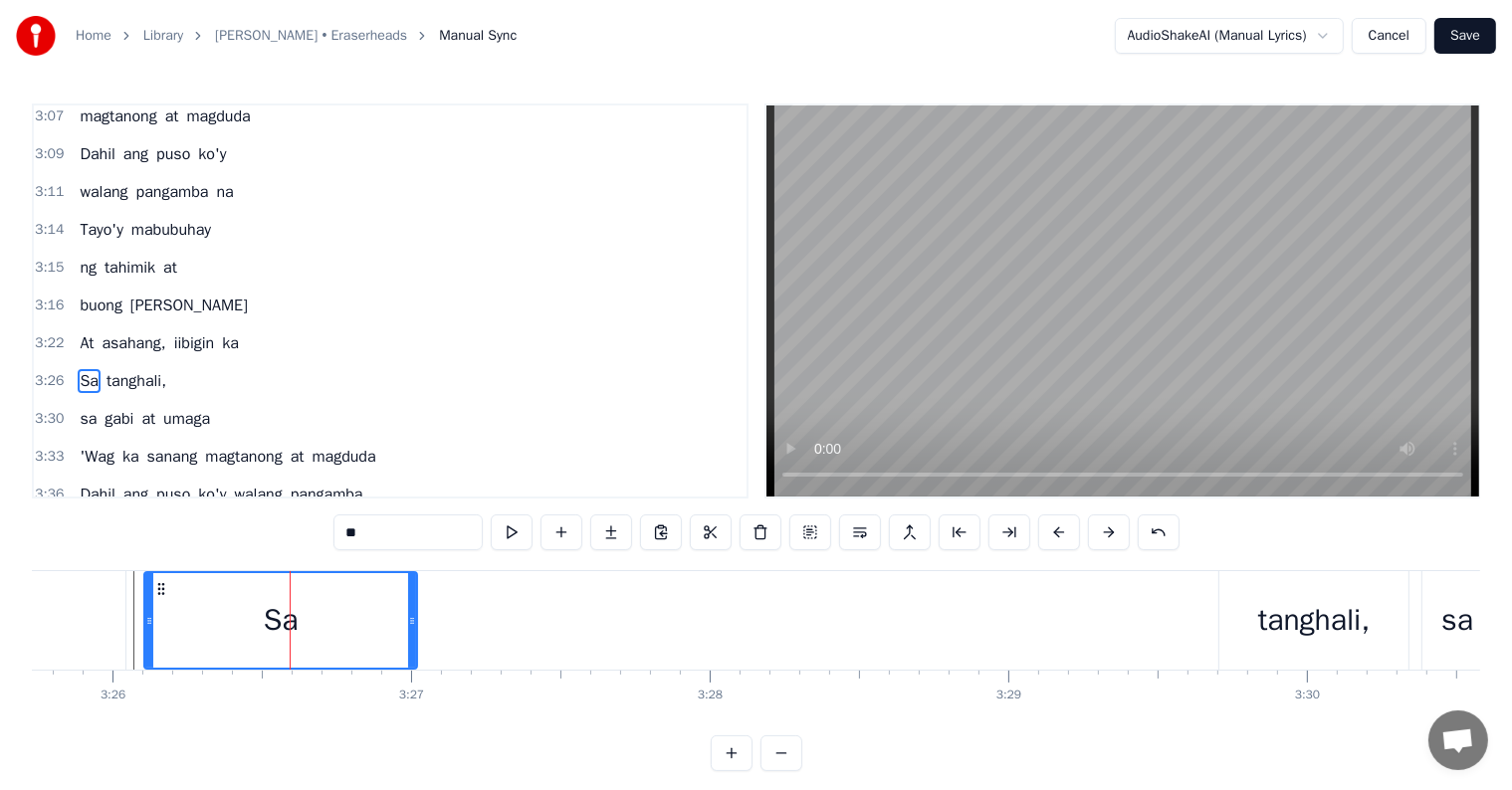 type on "*********" 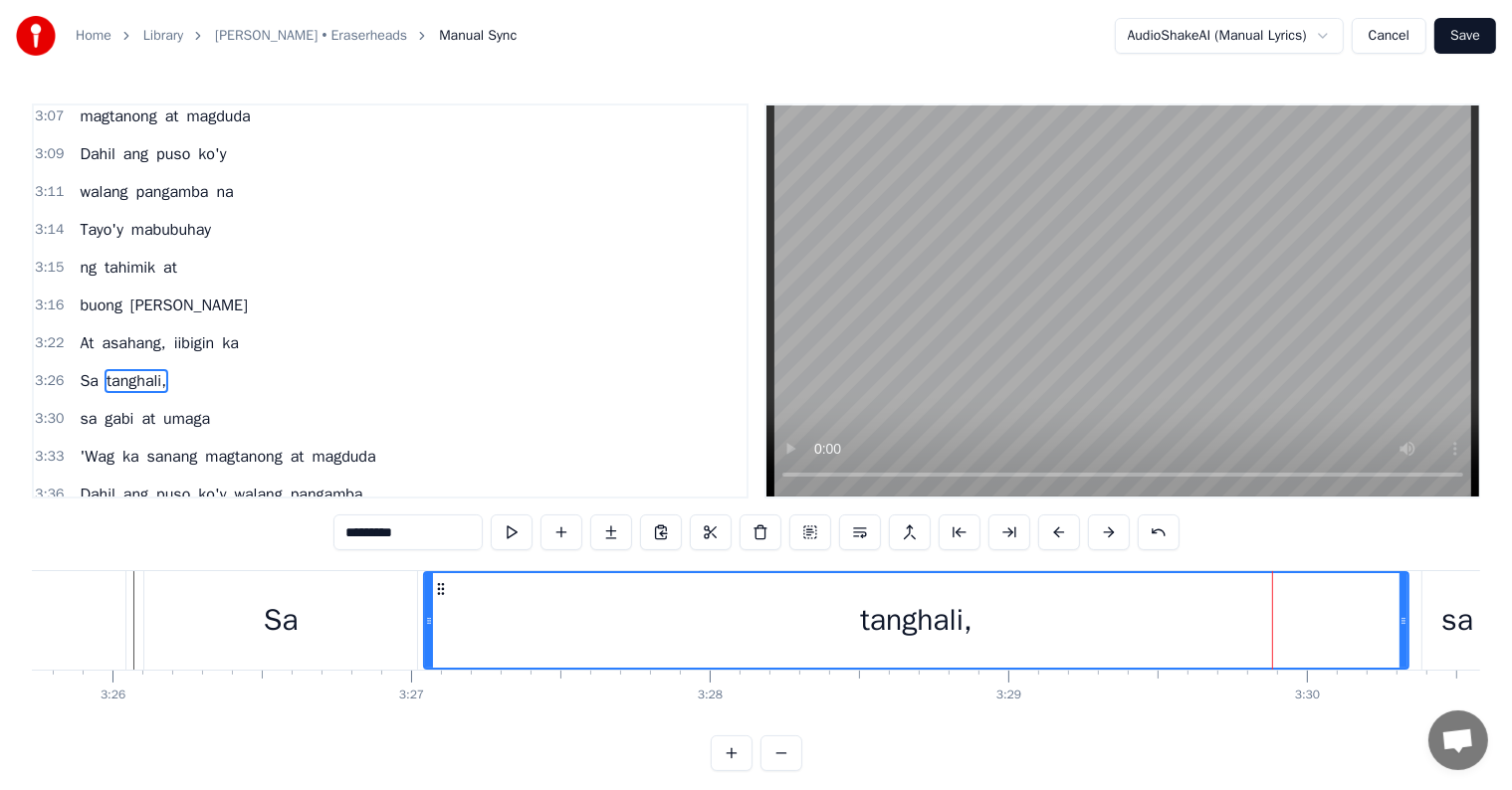 drag, startPoint x: 1221, startPoint y: 622, endPoint x: 426, endPoint y: 652, distance: 795.566 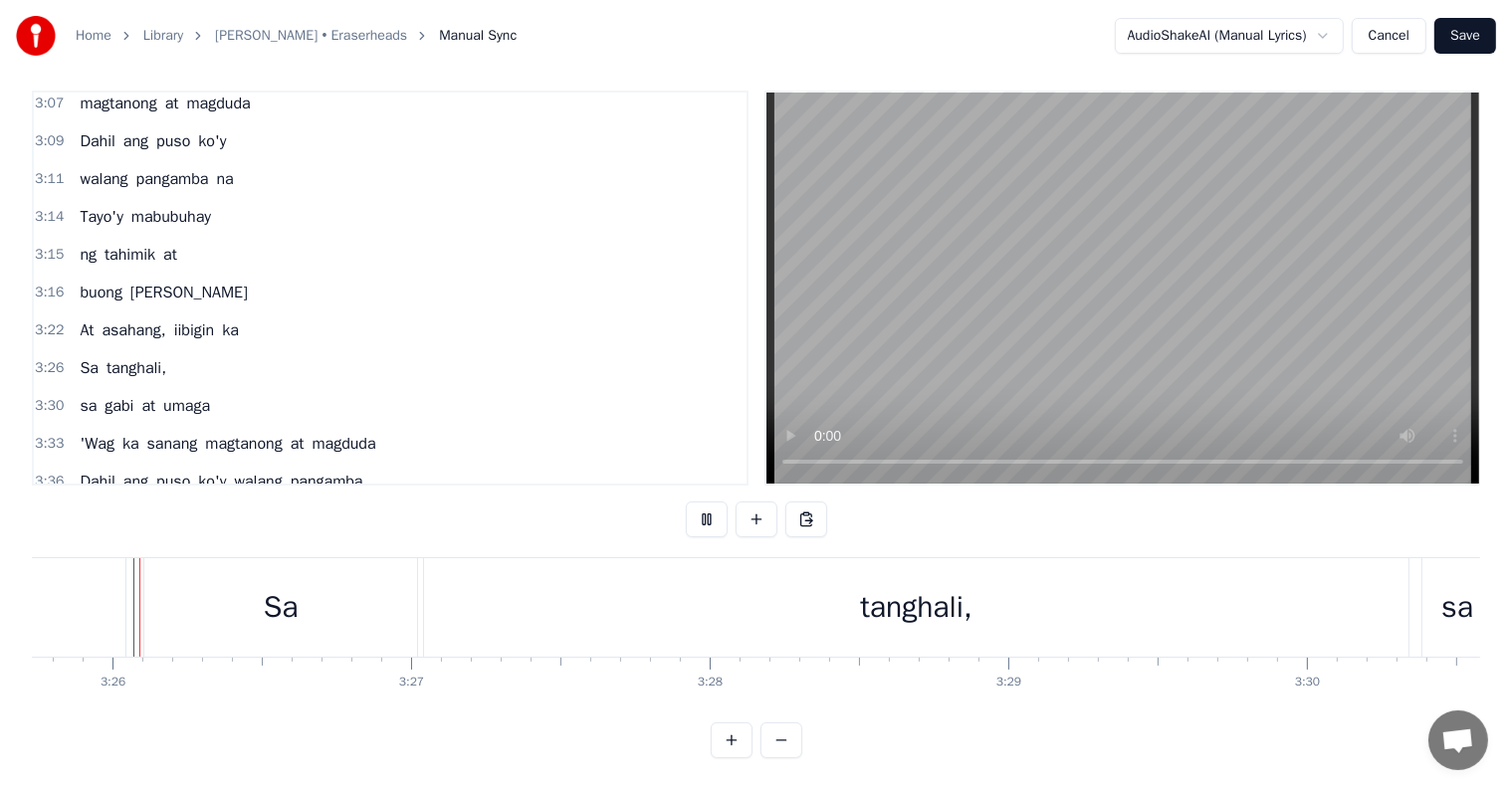 scroll, scrollTop: 30, scrollLeft: 0, axis: vertical 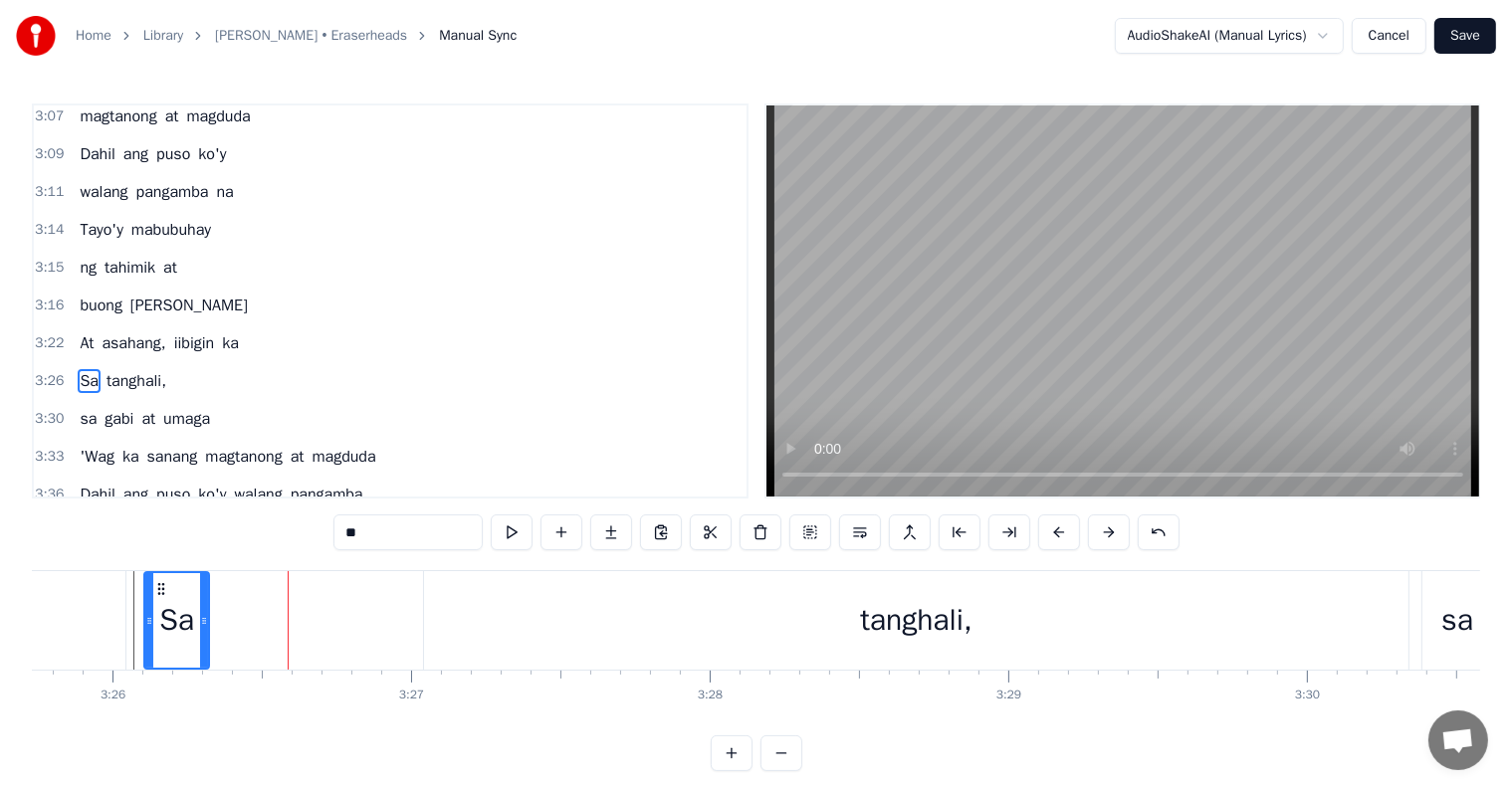 drag, startPoint x: 414, startPoint y: 612, endPoint x: 205, endPoint y: 601, distance: 209.2893 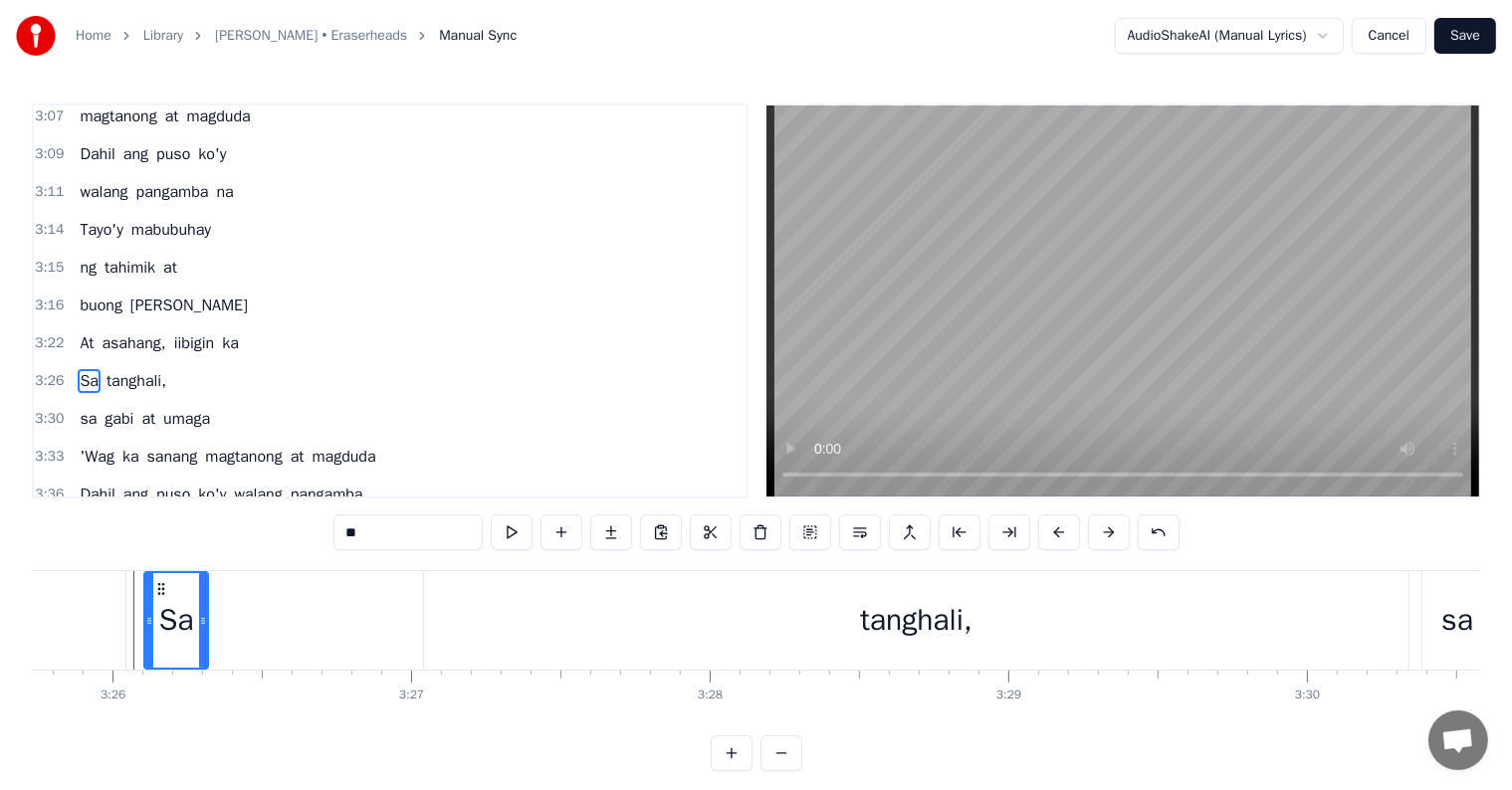 type on "*********" 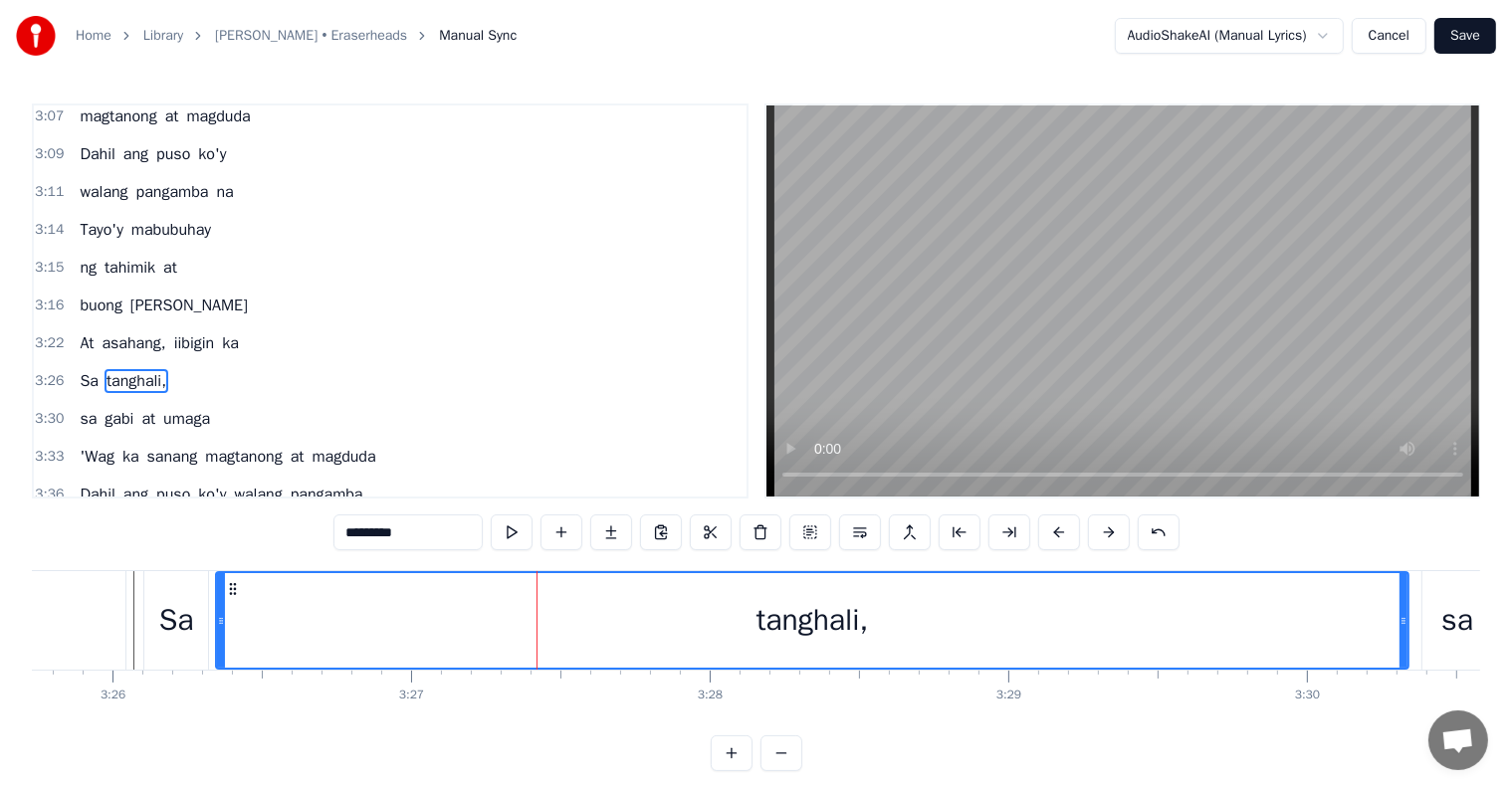 drag, startPoint x: 426, startPoint y: 620, endPoint x: 218, endPoint y: 605, distance: 208.54016 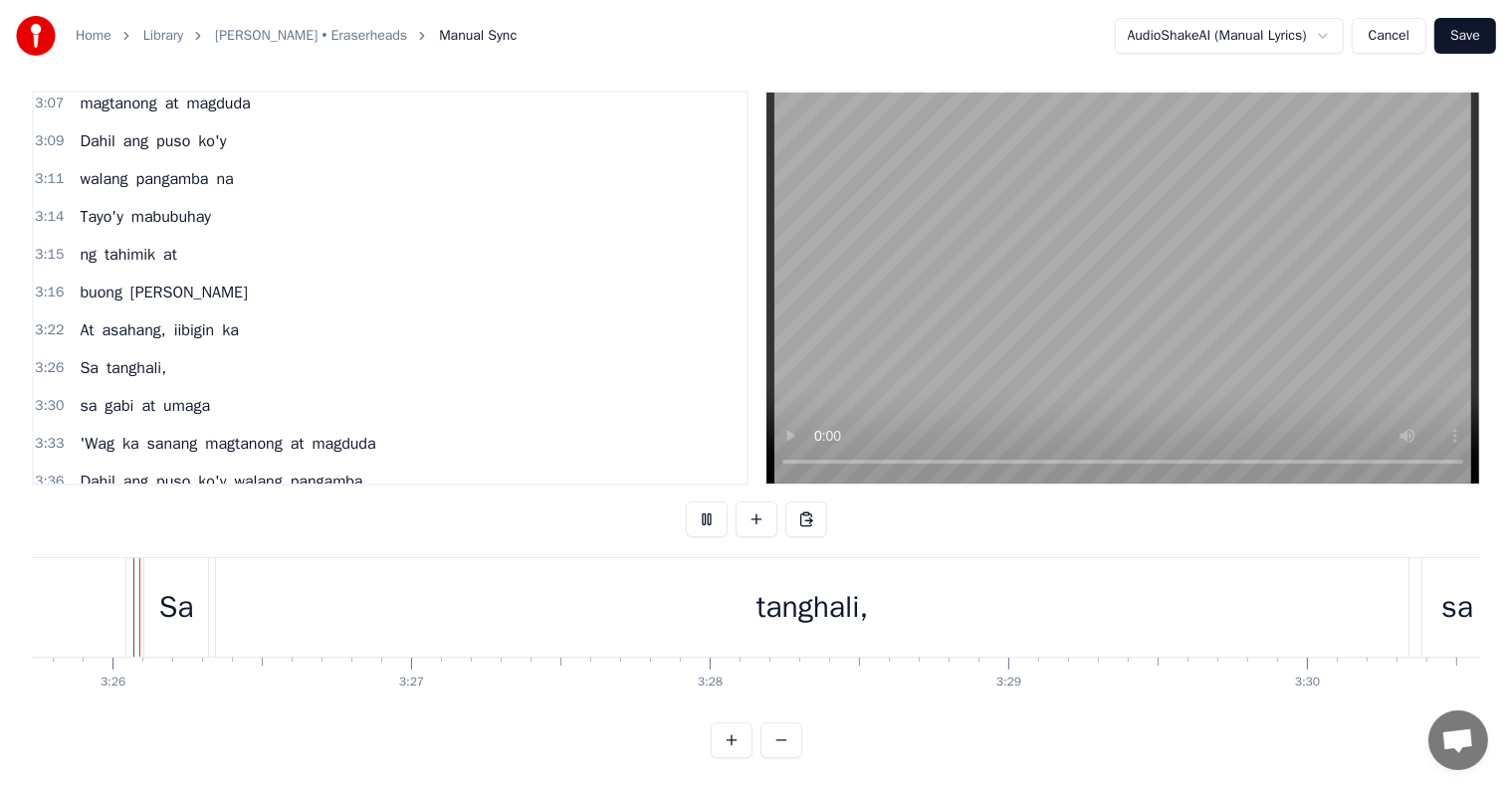 scroll, scrollTop: 30, scrollLeft: 0, axis: vertical 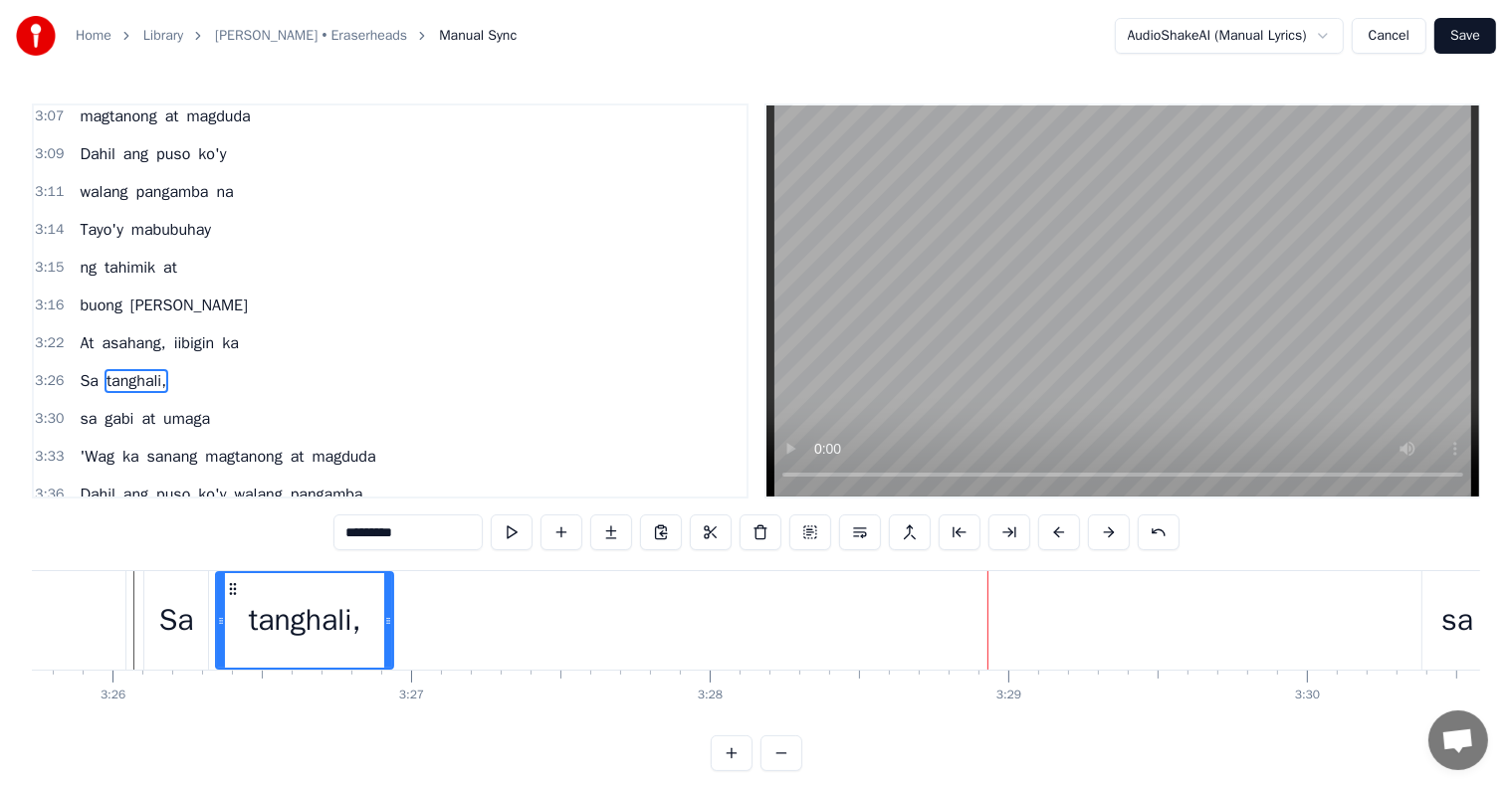 drag, startPoint x: 1405, startPoint y: 623, endPoint x: 390, endPoint y: 672, distance: 1016.1821 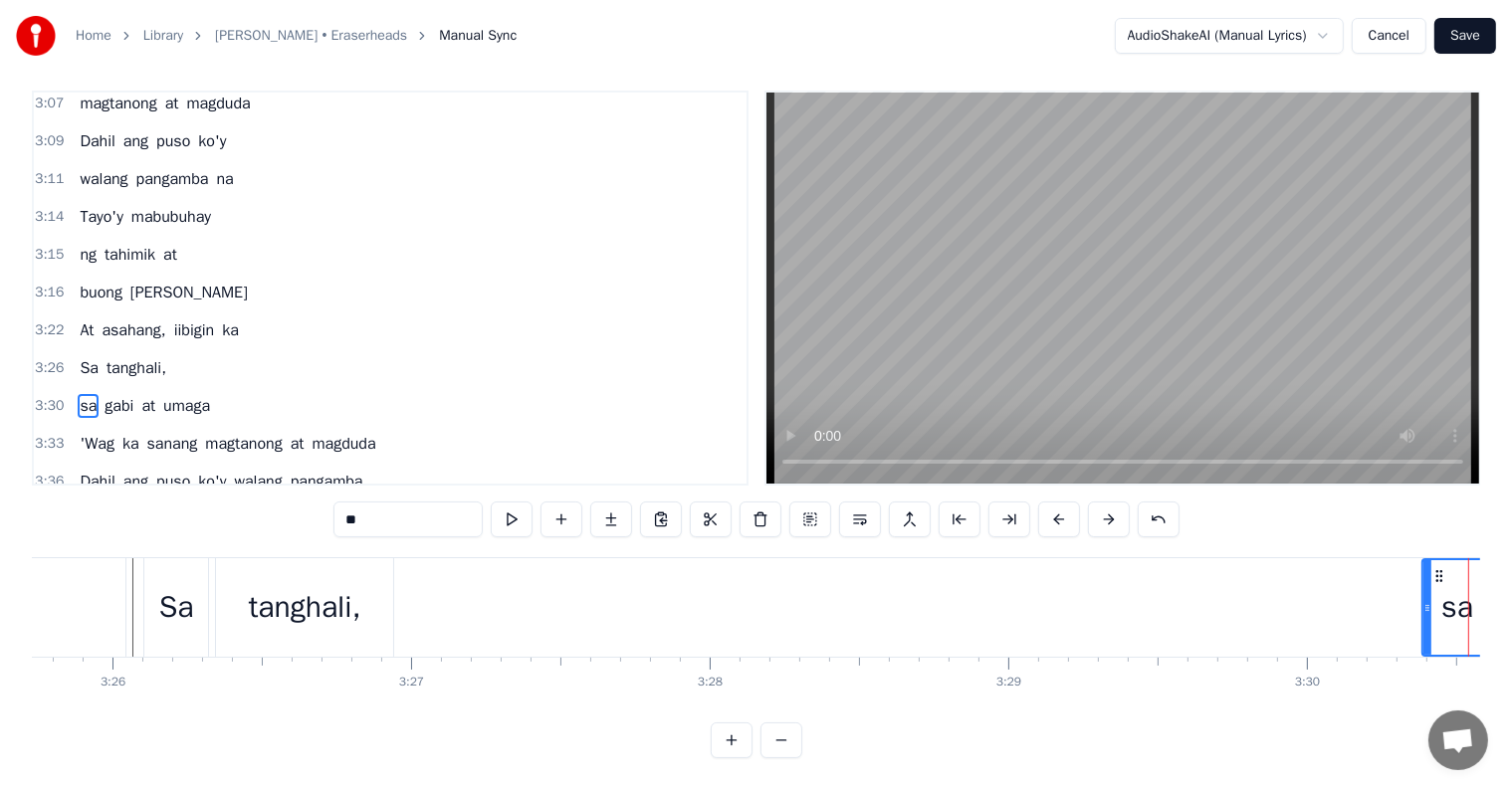 scroll, scrollTop: 0, scrollLeft: 0, axis: both 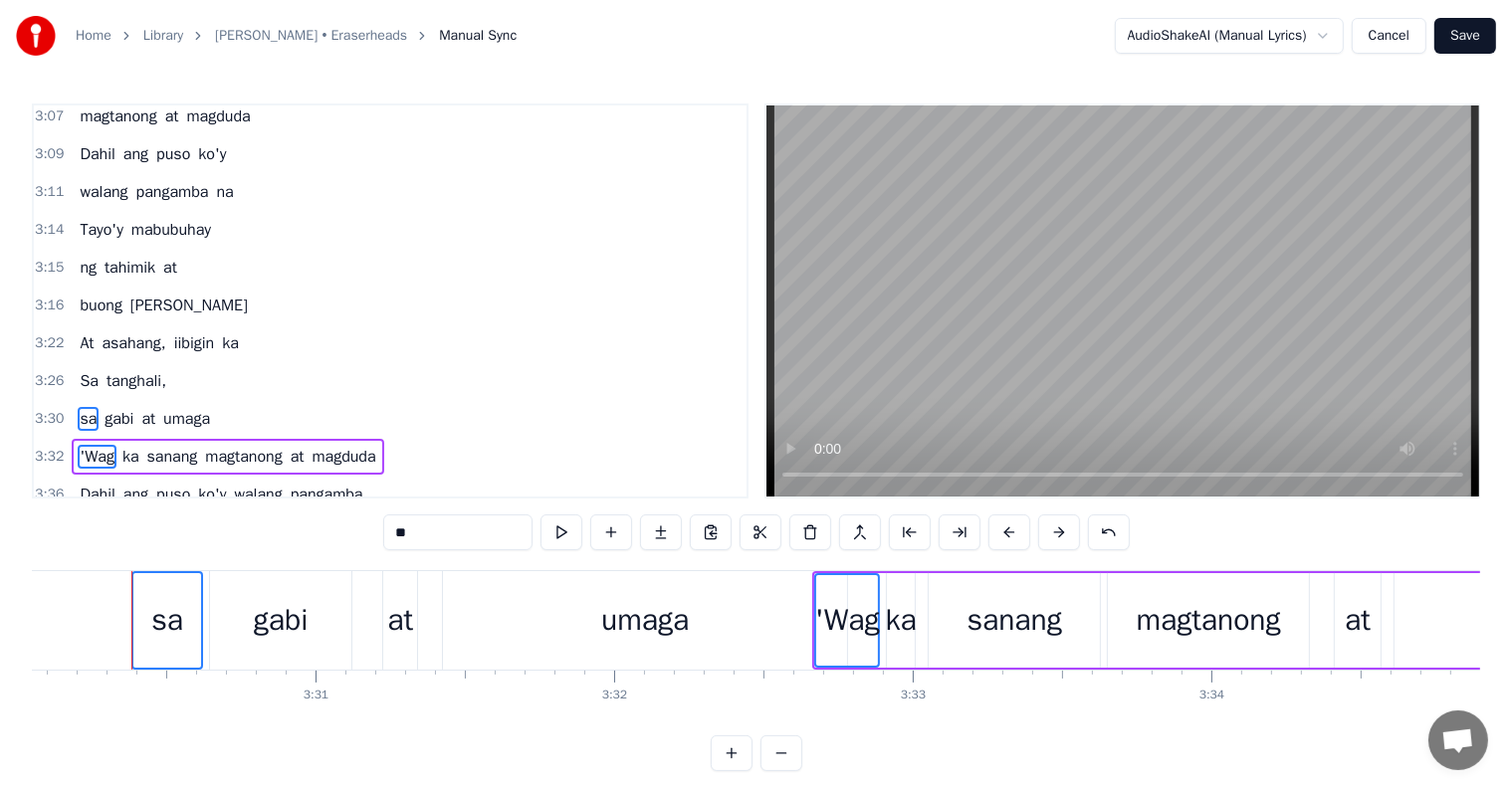 type on "****" 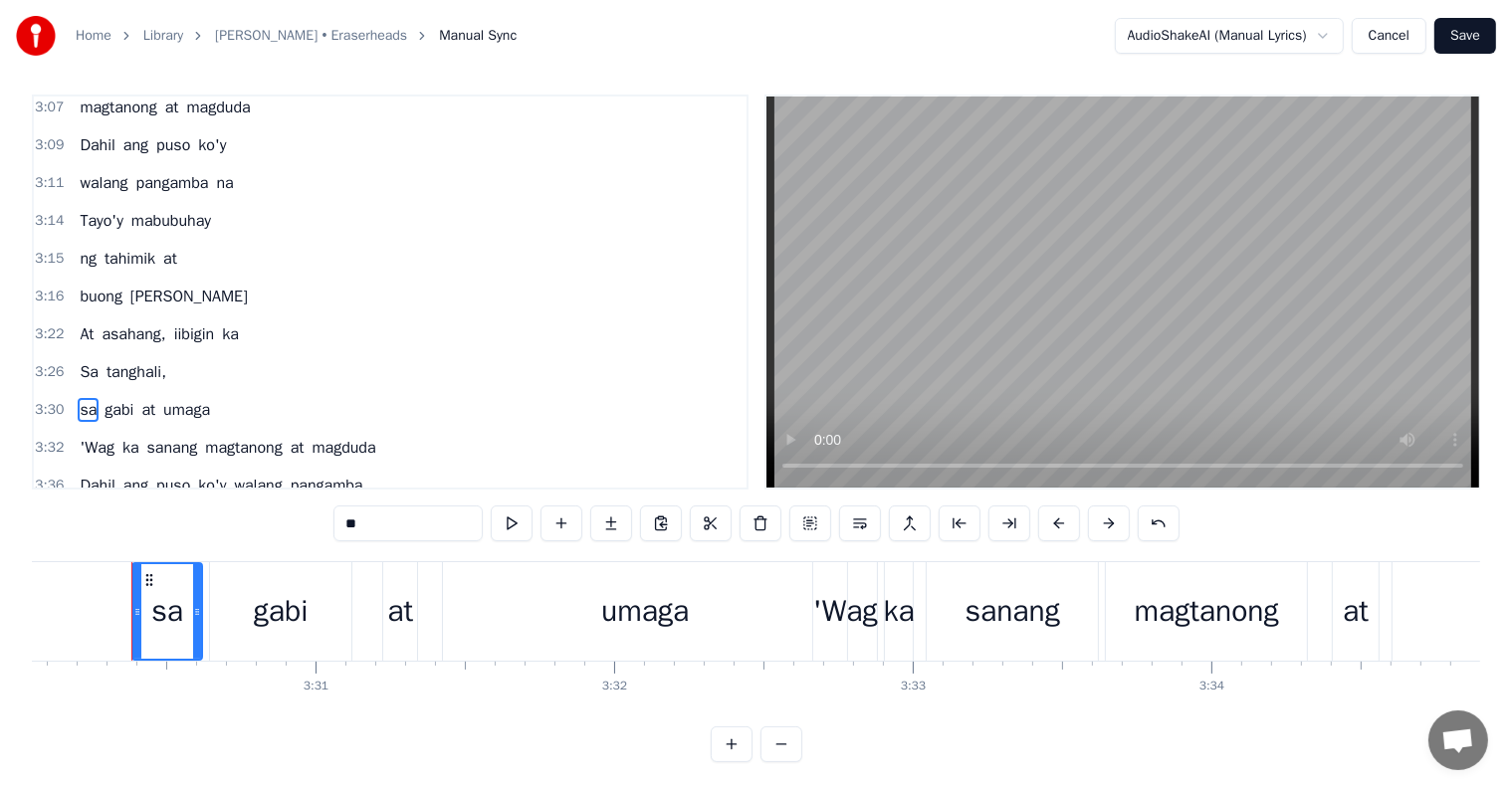 scroll, scrollTop: 0, scrollLeft: 0, axis: both 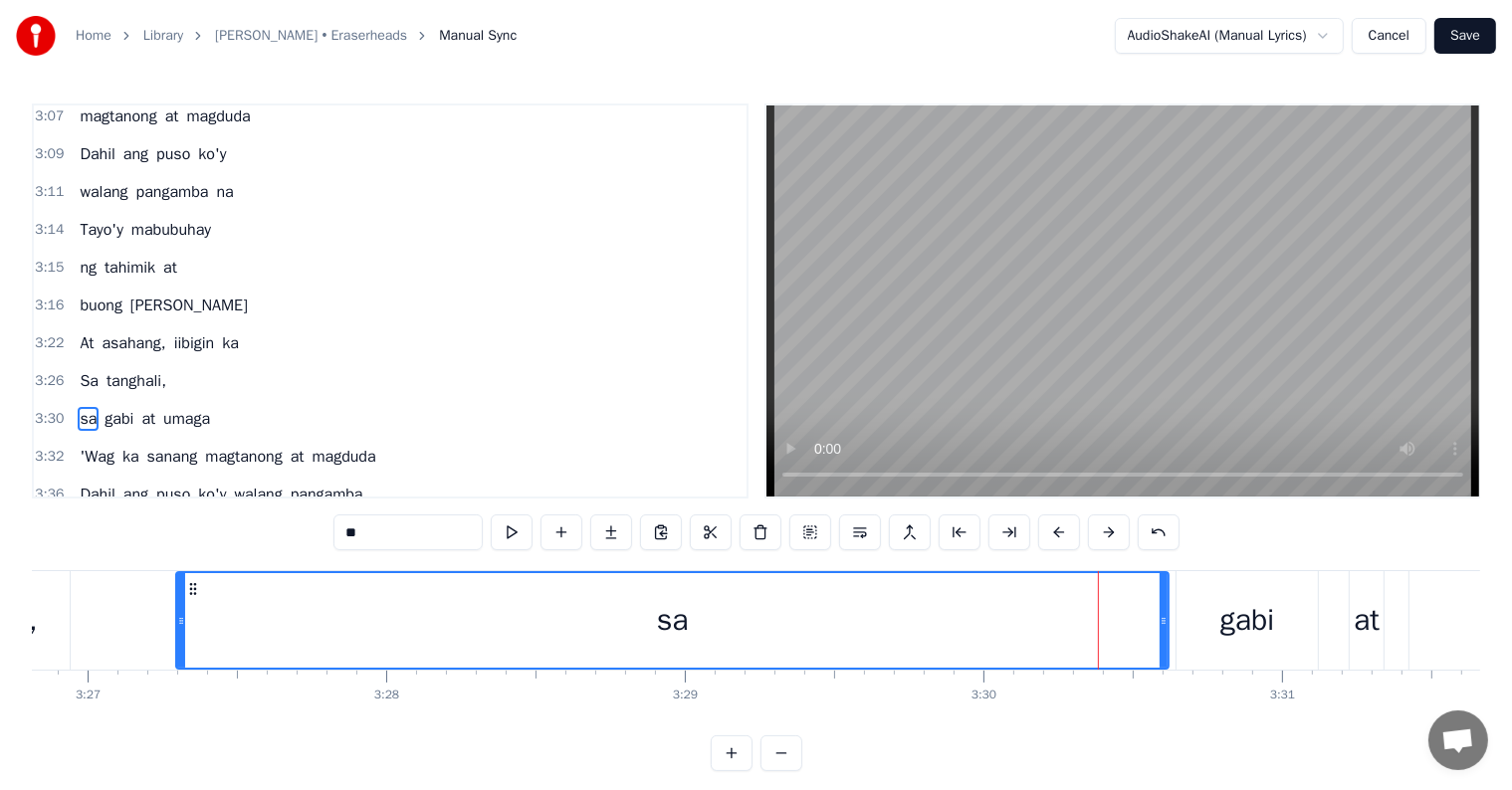 drag, startPoint x: 1103, startPoint y: 617, endPoint x: 164, endPoint y: 573, distance: 940.03032 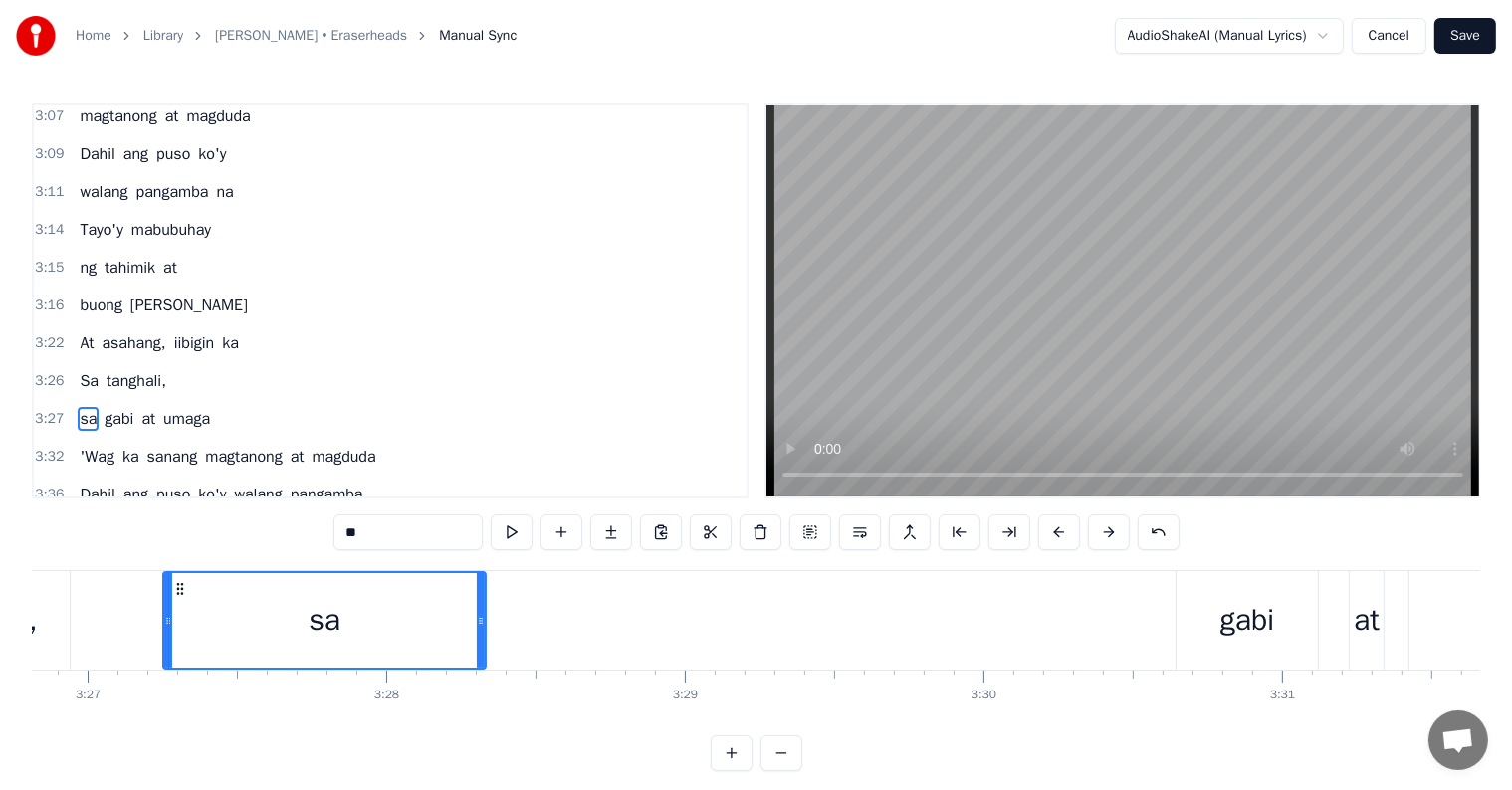 drag, startPoint x: 1162, startPoint y: 616, endPoint x: 479, endPoint y: 625, distance: 683.059 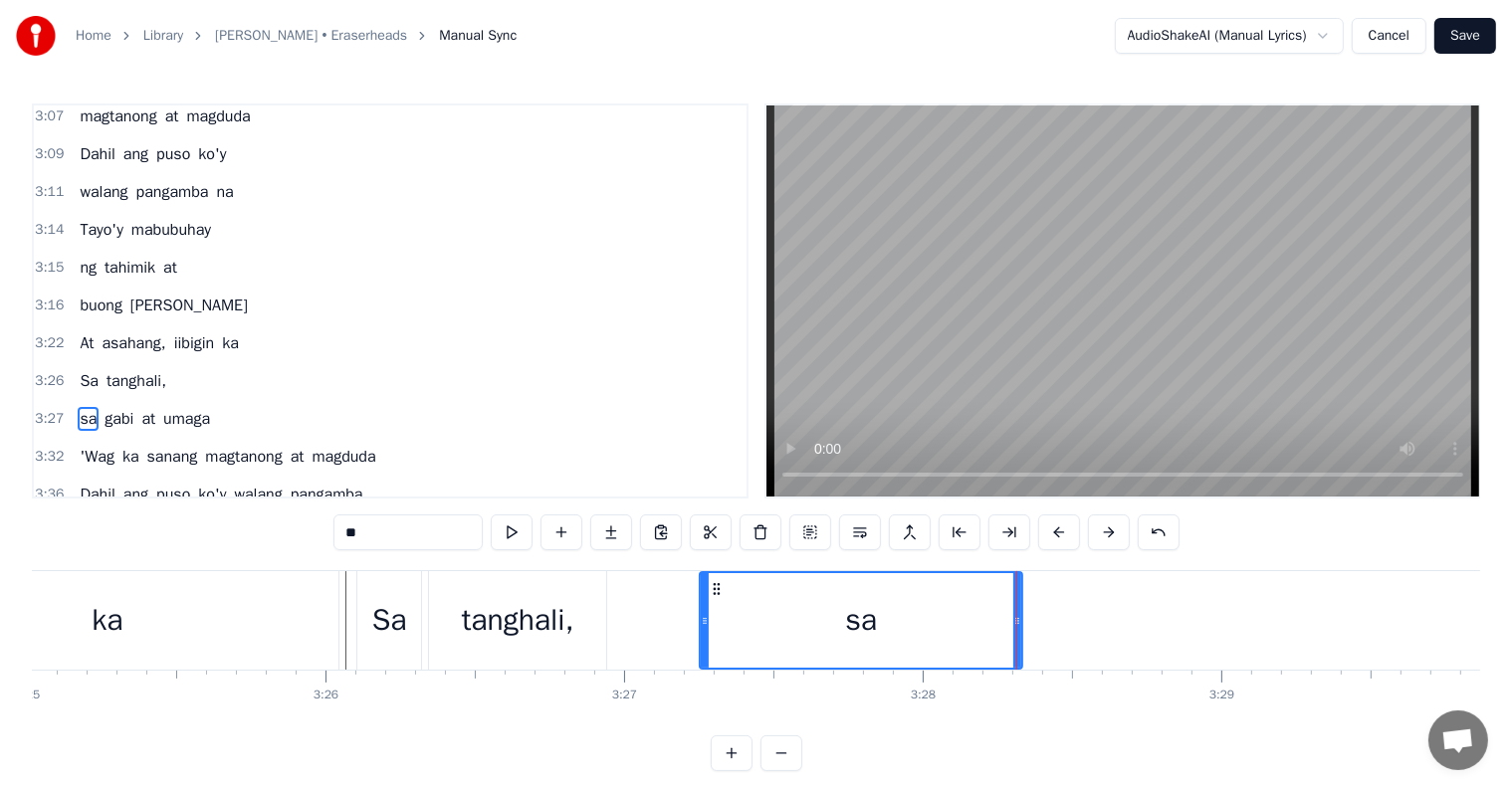 scroll, scrollTop: 0, scrollLeft: 61177, axis: horizontal 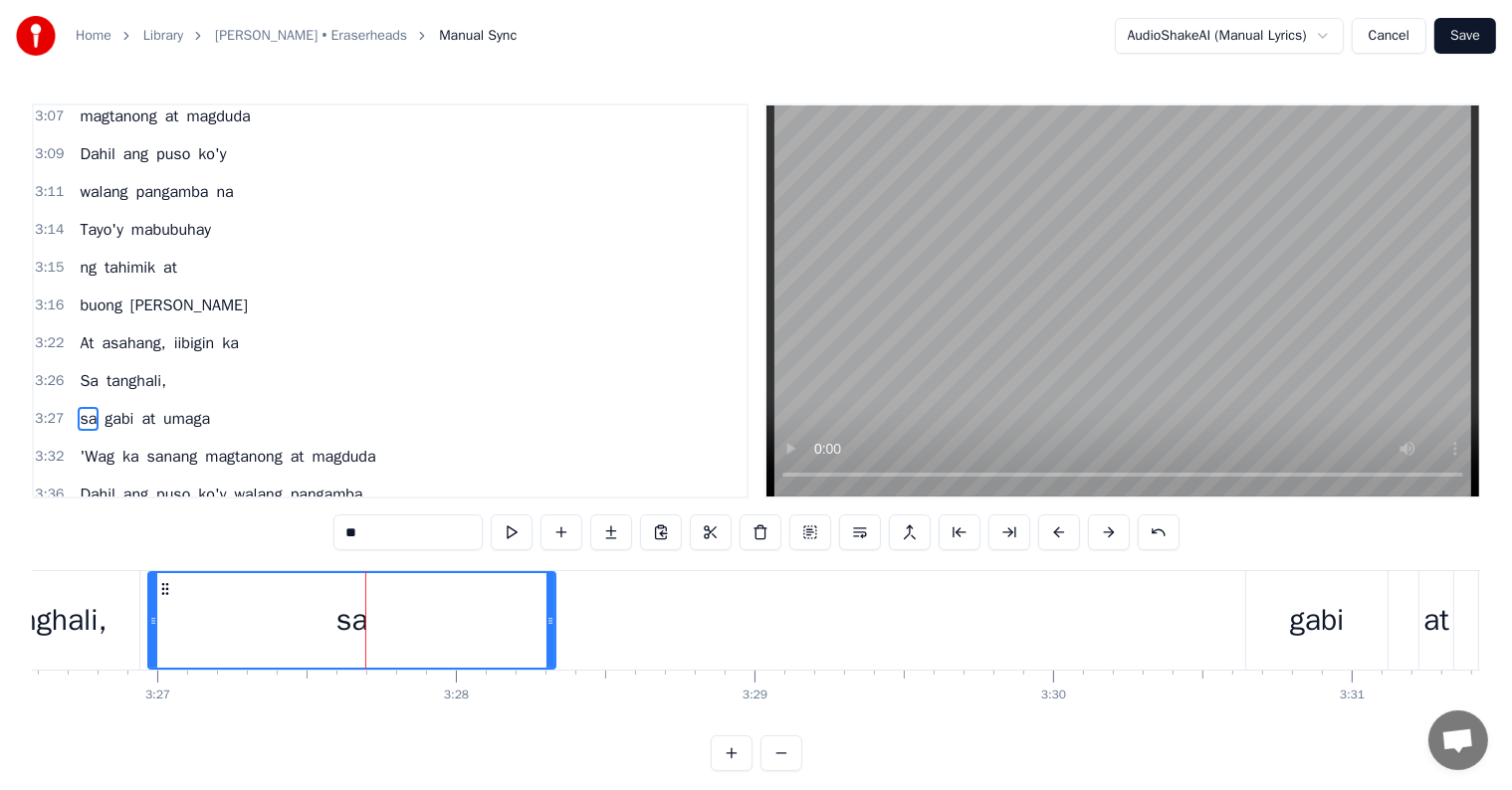 drag, startPoint x: 236, startPoint y: 617, endPoint x: 151, endPoint y: 607, distance: 85.58621 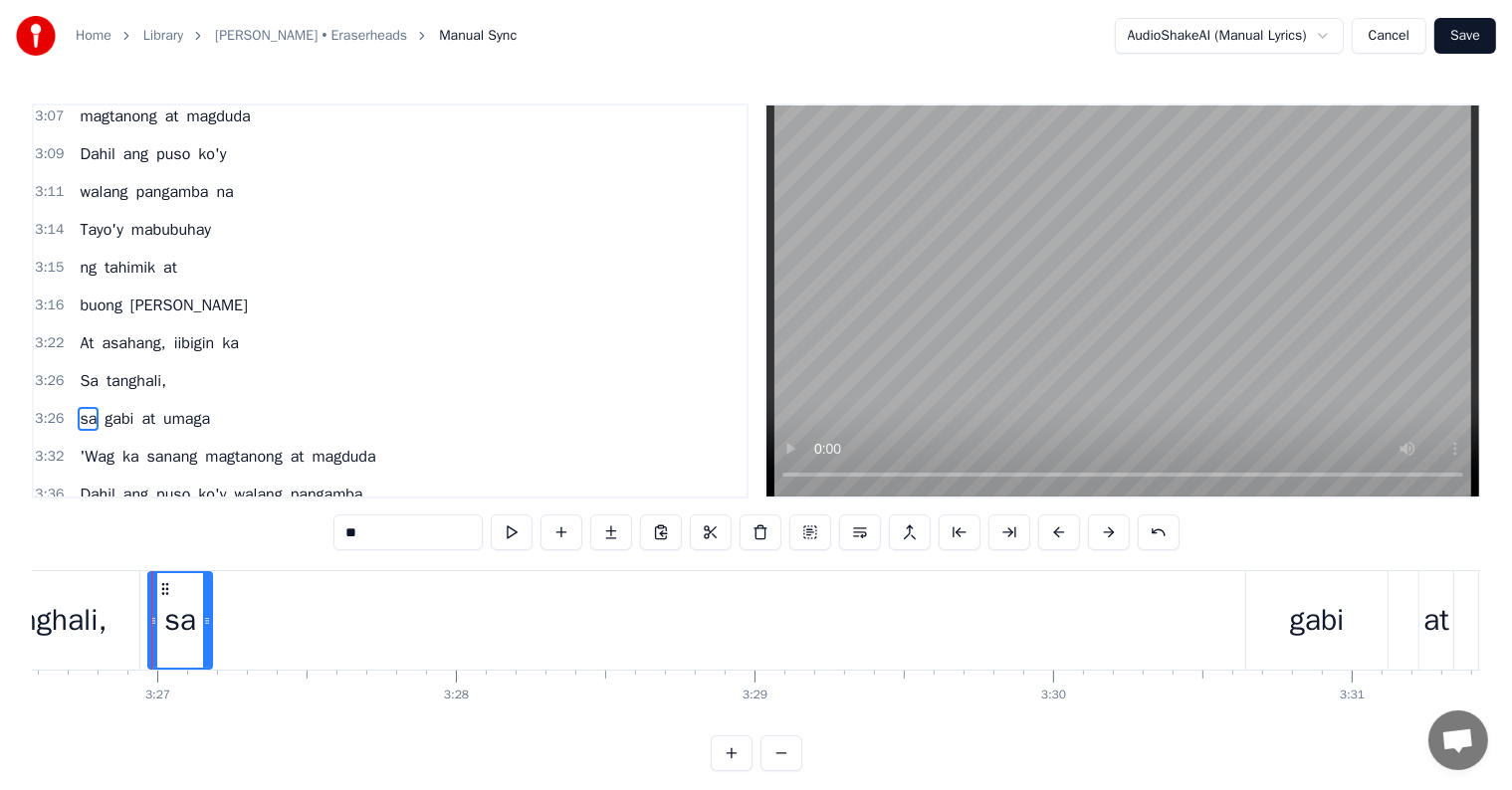 drag, startPoint x: 550, startPoint y: 619, endPoint x: 207, endPoint y: 597, distance: 343.70482 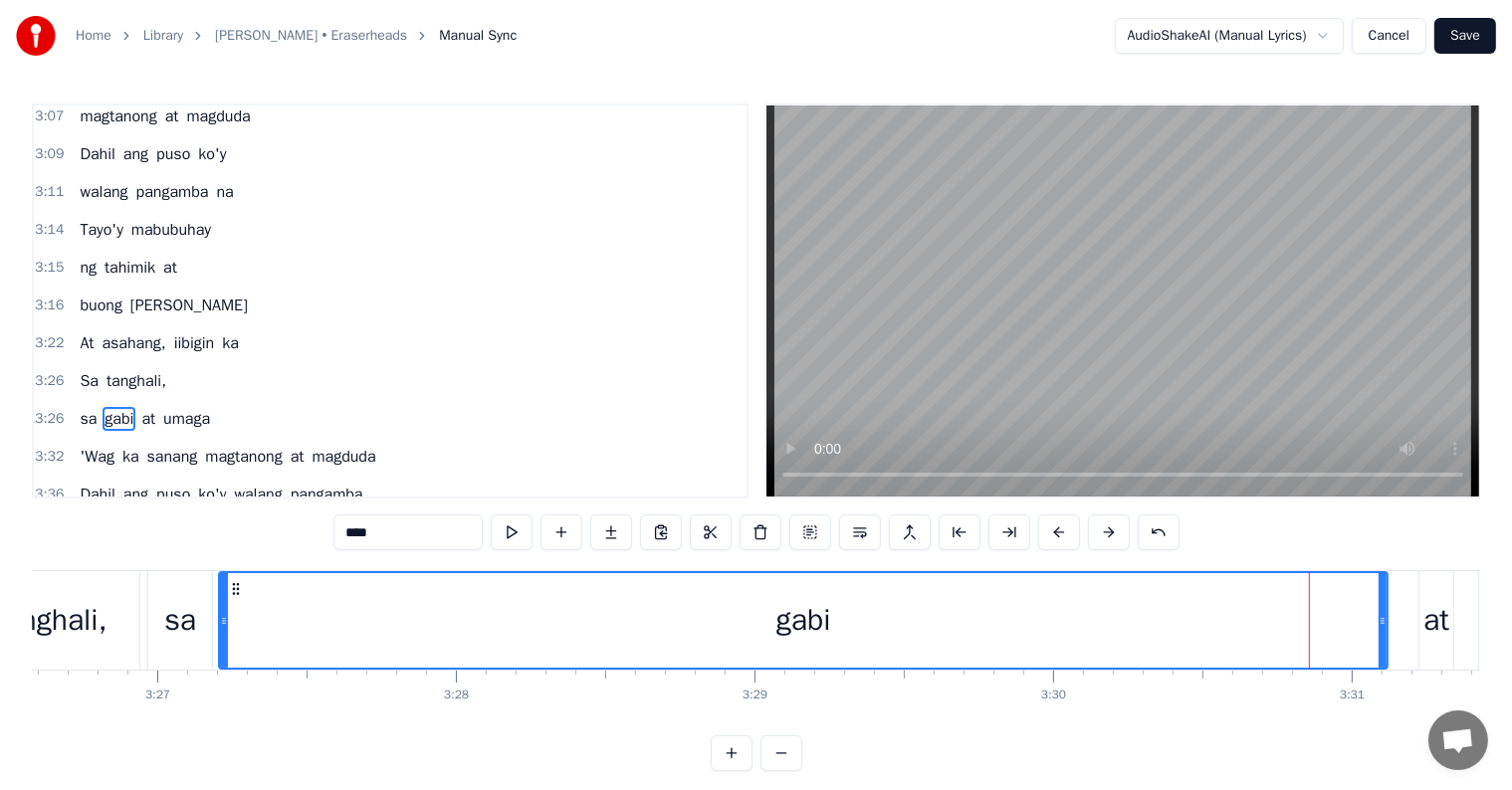 drag, startPoint x: 1246, startPoint y: 616, endPoint x: 219, endPoint y: 602, distance: 1027.095 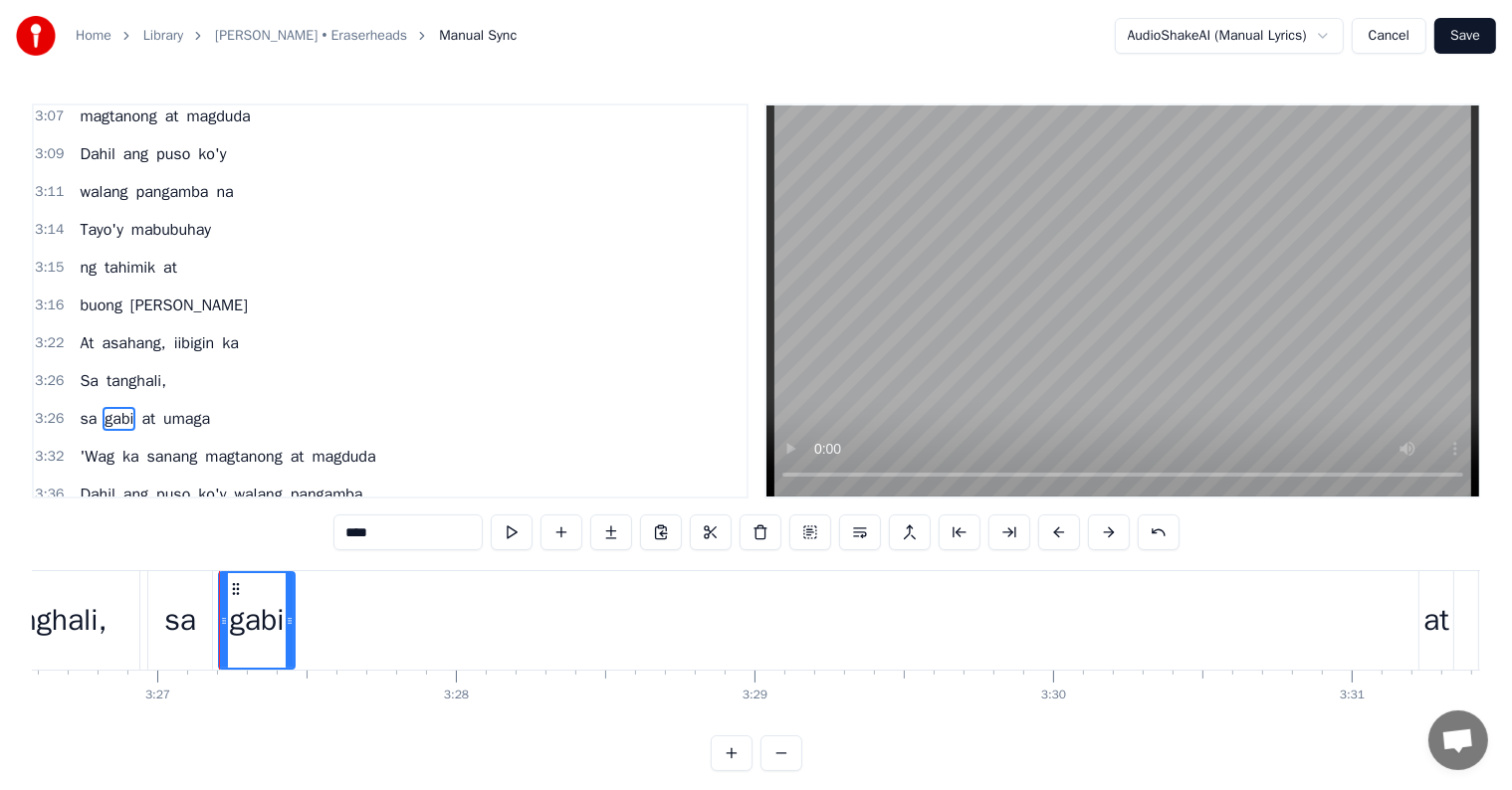 drag, startPoint x: 1384, startPoint y: 619, endPoint x: 291, endPoint y: 583, distance: 1093.59 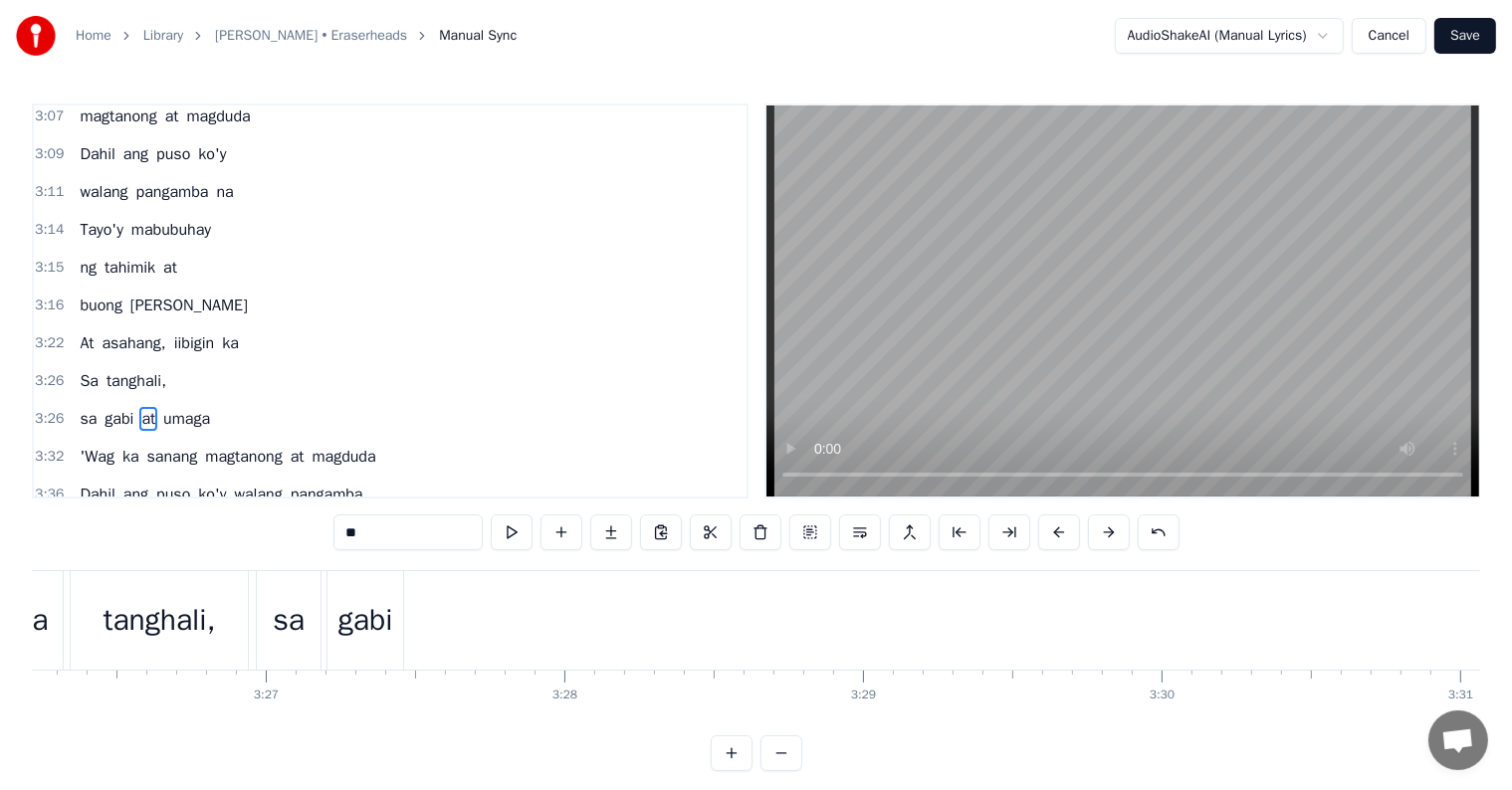 scroll, scrollTop: 0, scrollLeft: 61669, axis: horizontal 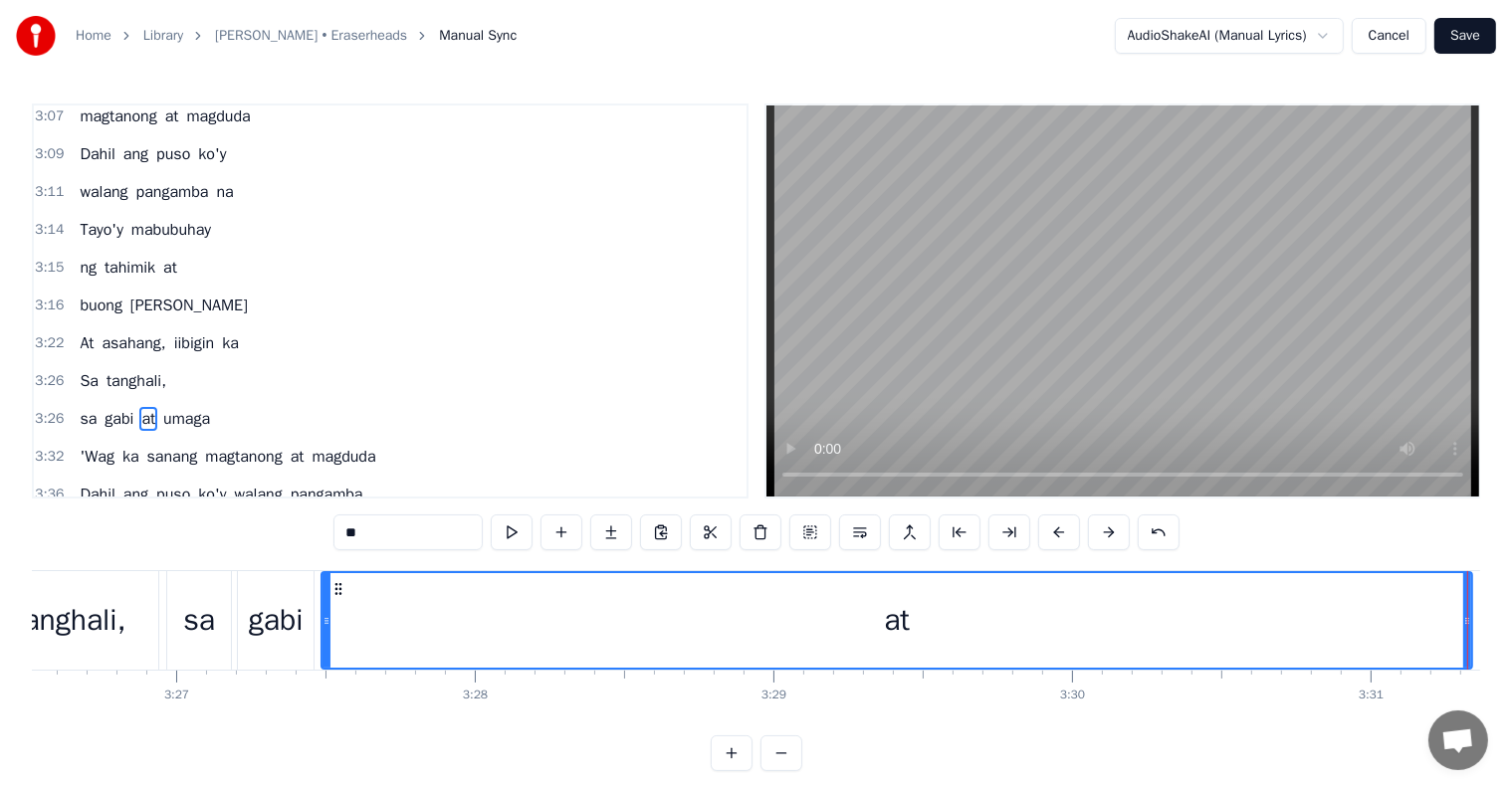 drag, startPoint x: 1443, startPoint y: 618, endPoint x: 326, endPoint y: 636, distance: 1117.145 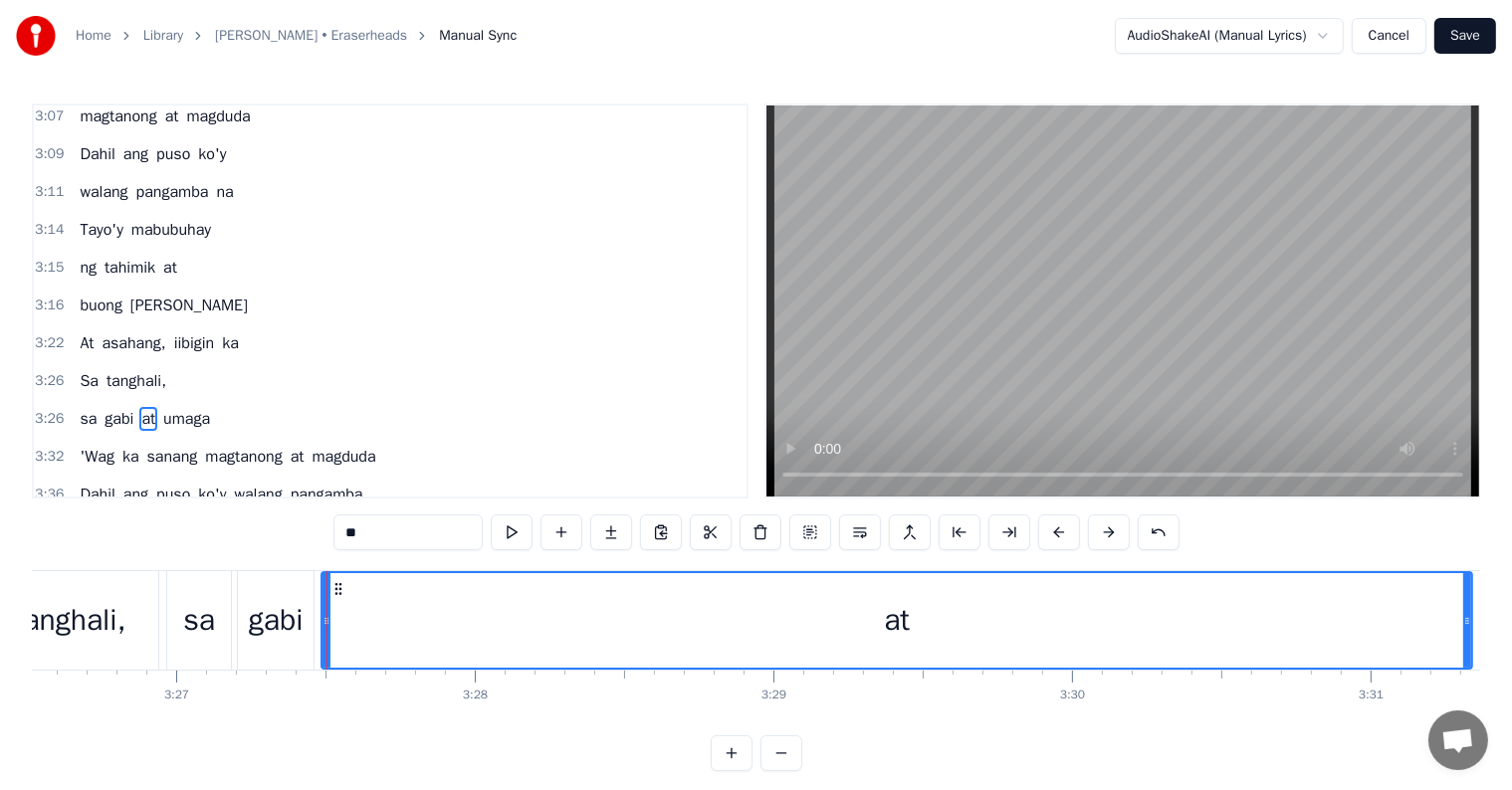 drag, startPoint x: 1472, startPoint y: 615, endPoint x: 651, endPoint y: 660, distance: 822.2323 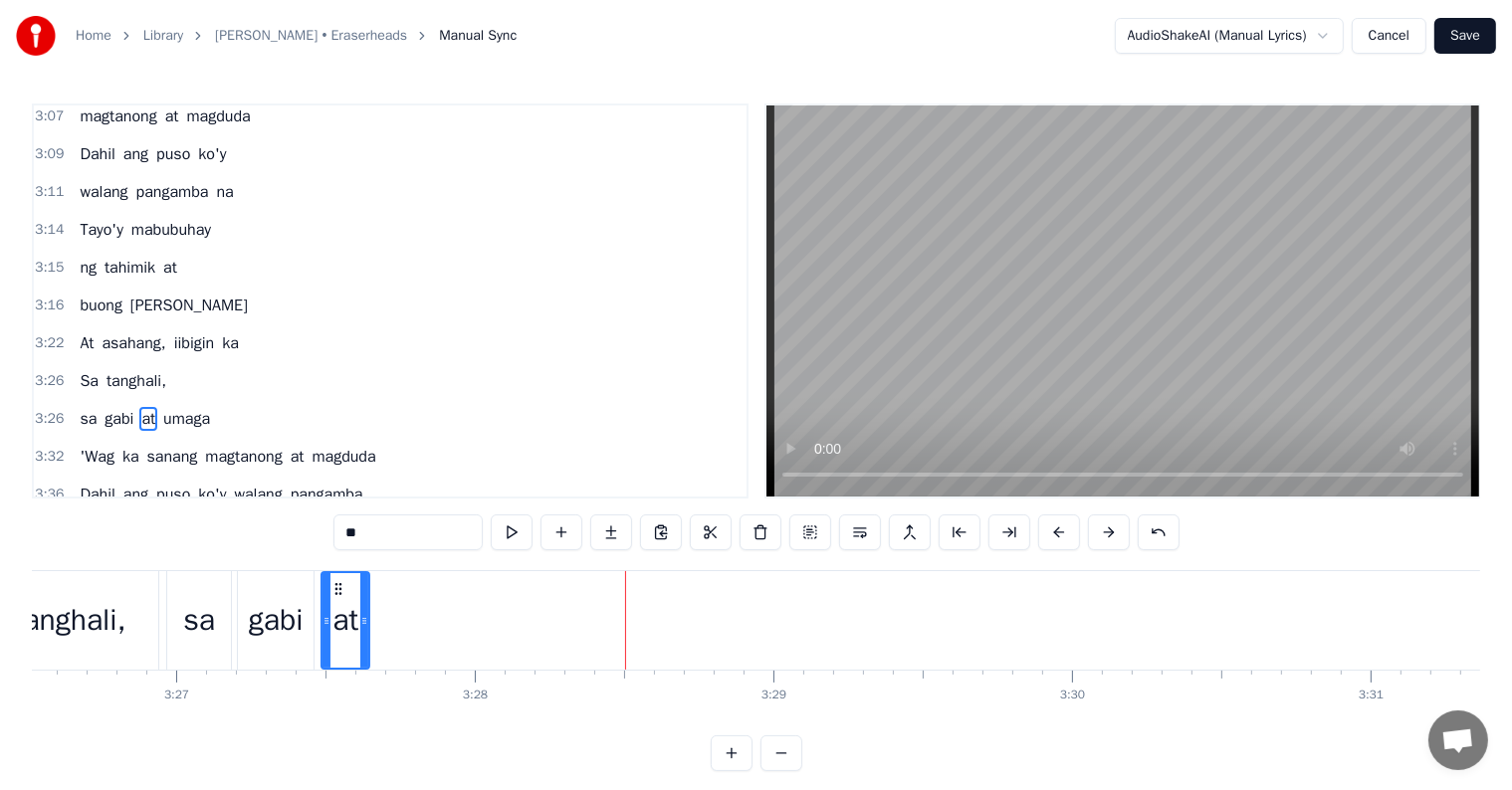 drag, startPoint x: 1466, startPoint y: 621, endPoint x: 363, endPoint y: 629, distance: 1103.029 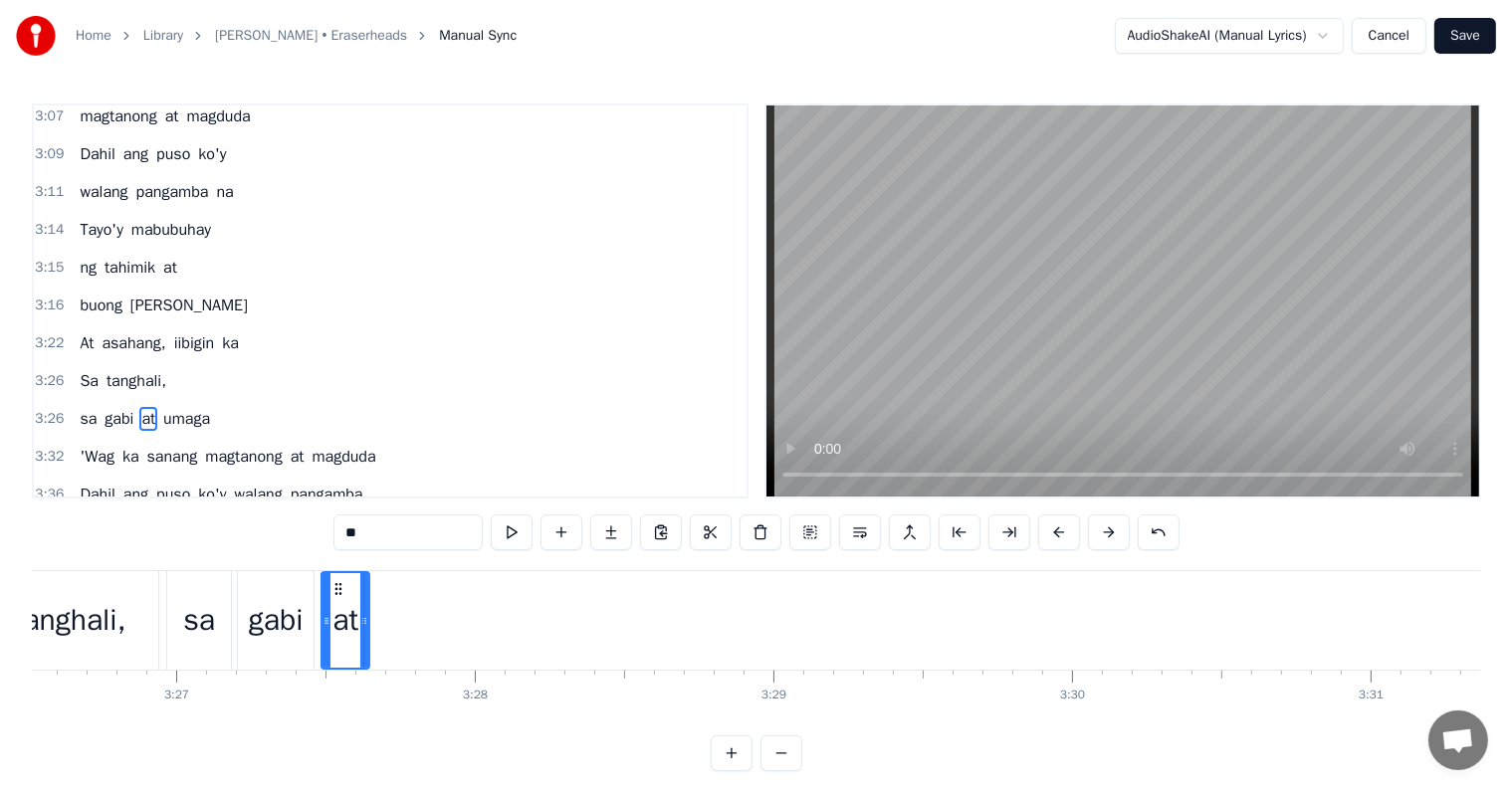 scroll, scrollTop: 0, scrollLeft: 62385, axis: horizontal 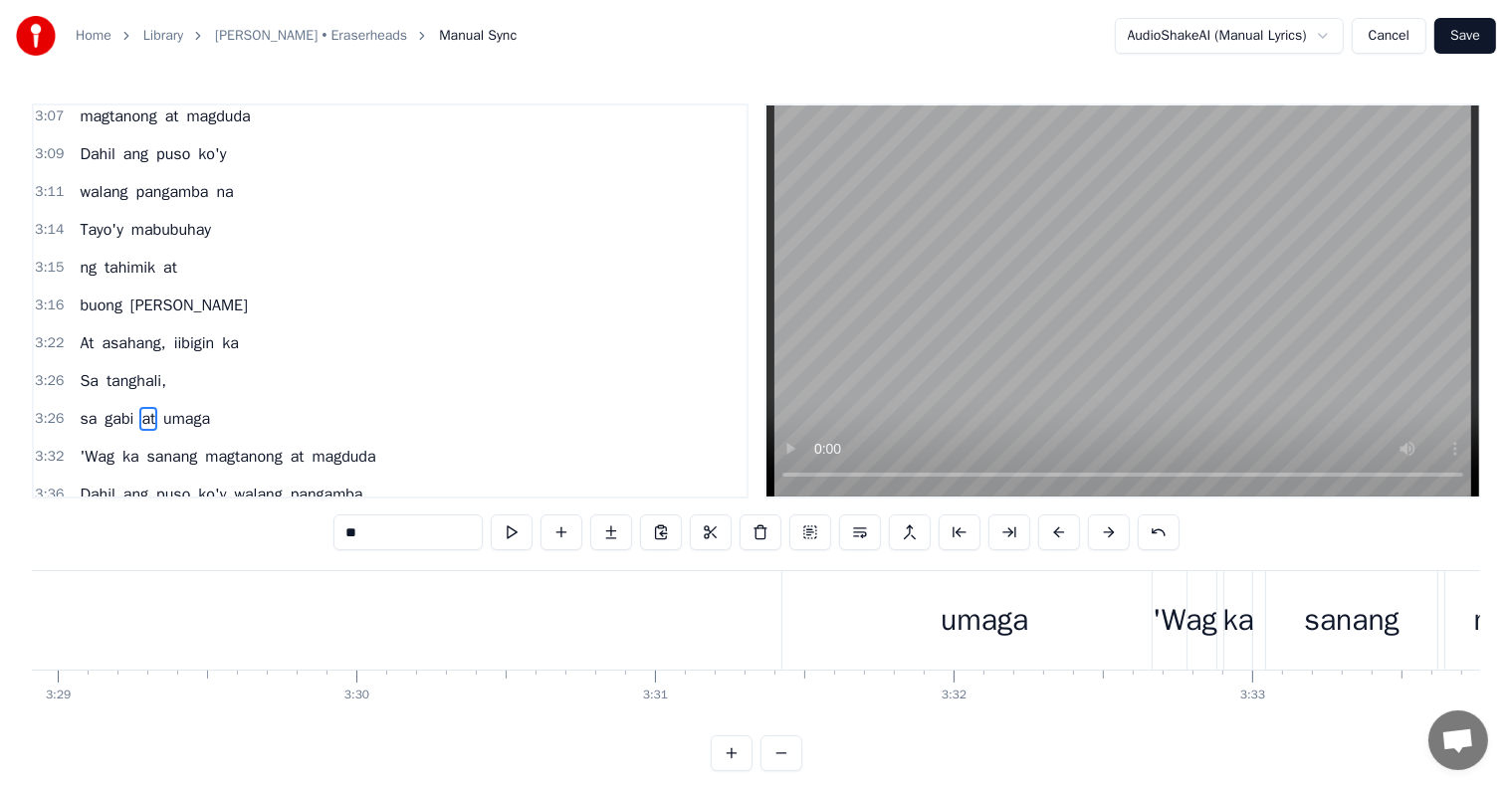 type on "*****" 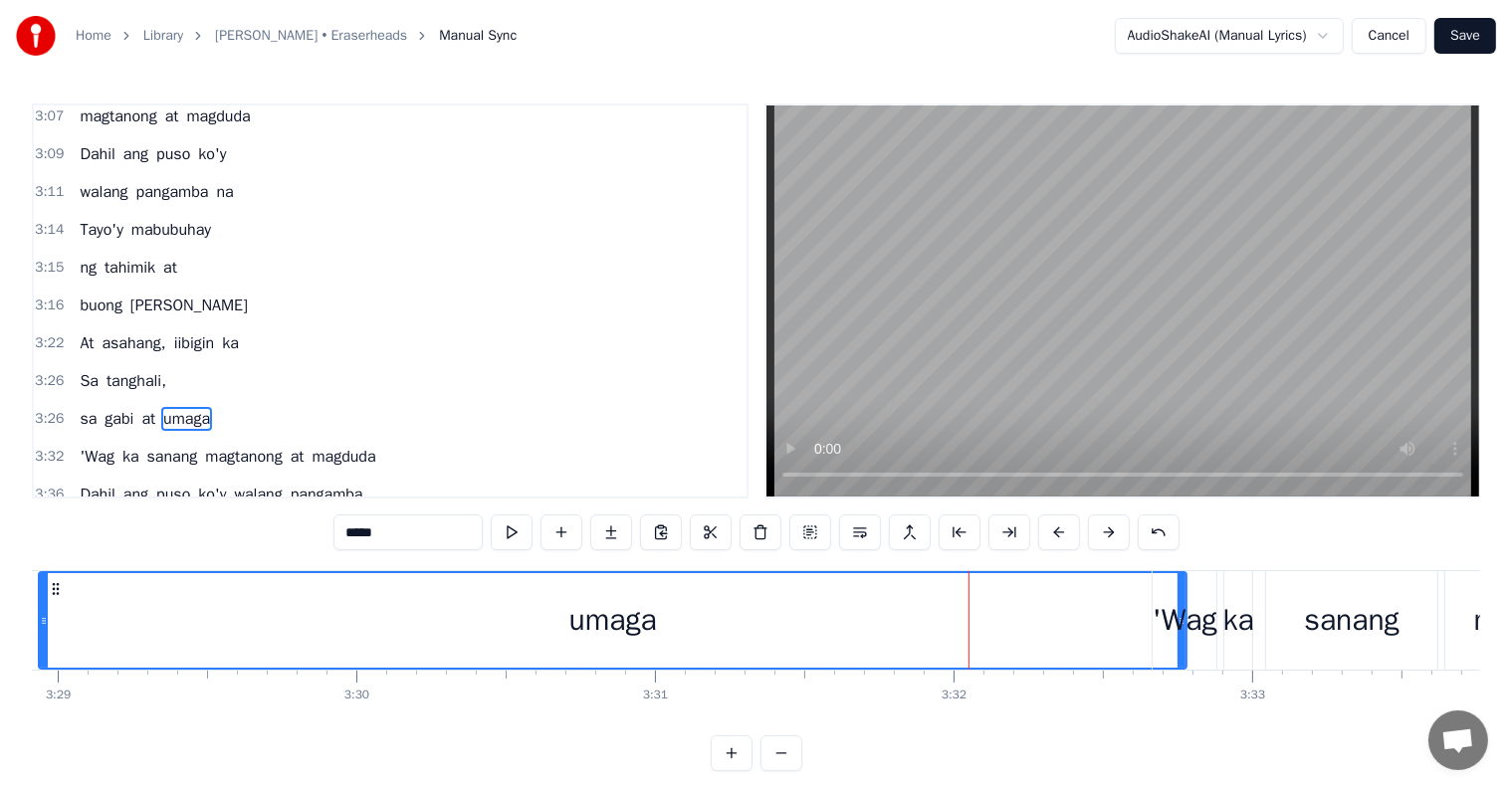 drag, startPoint x: 783, startPoint y: 619, endPoint x: 37, endPoint y: 626, distance: 746.03284 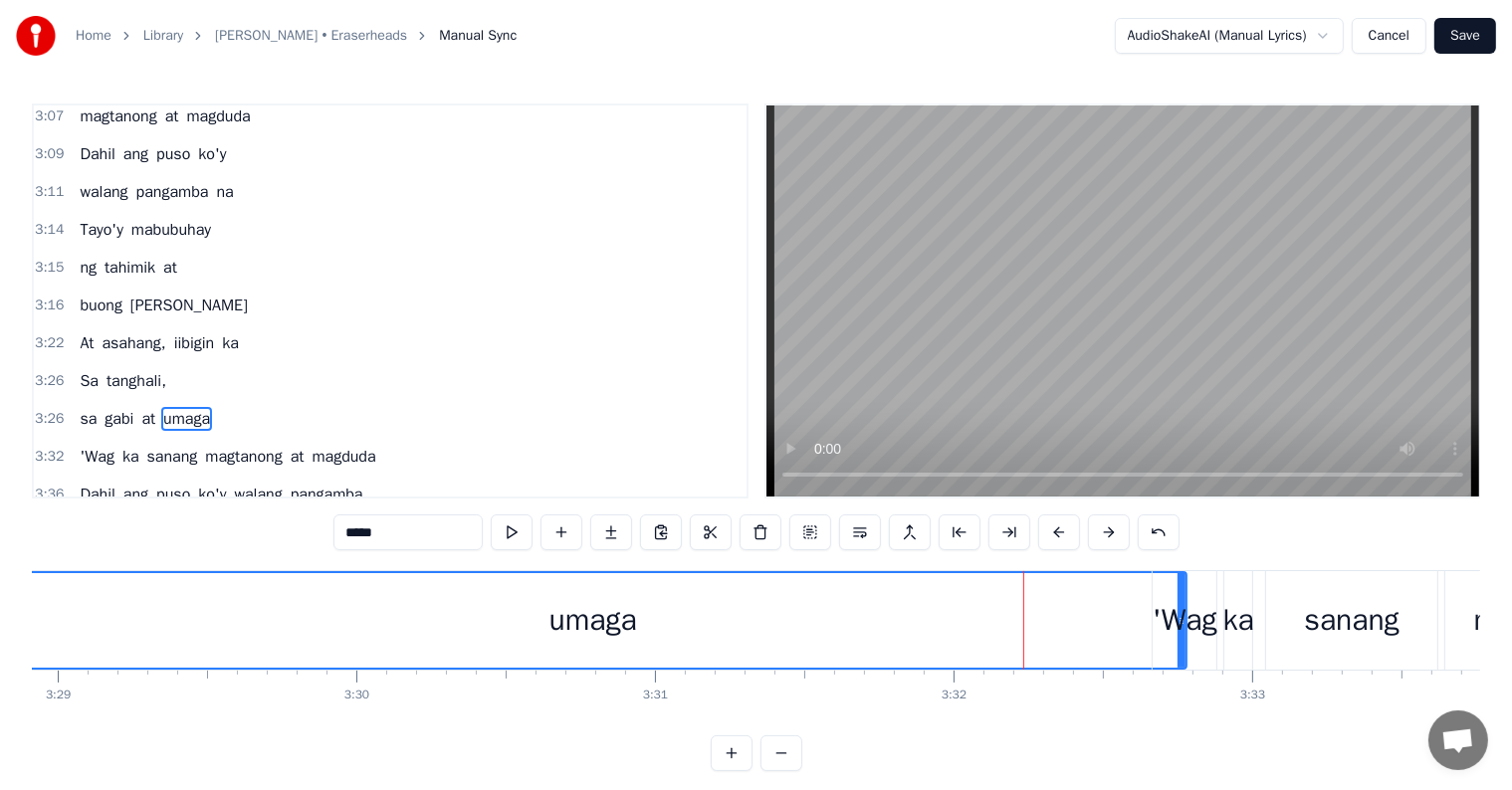 drag, startPoint x: 1180, startPoint y: 609, endPoint x: 1070, endPoint y: 608, distance: 110.00455 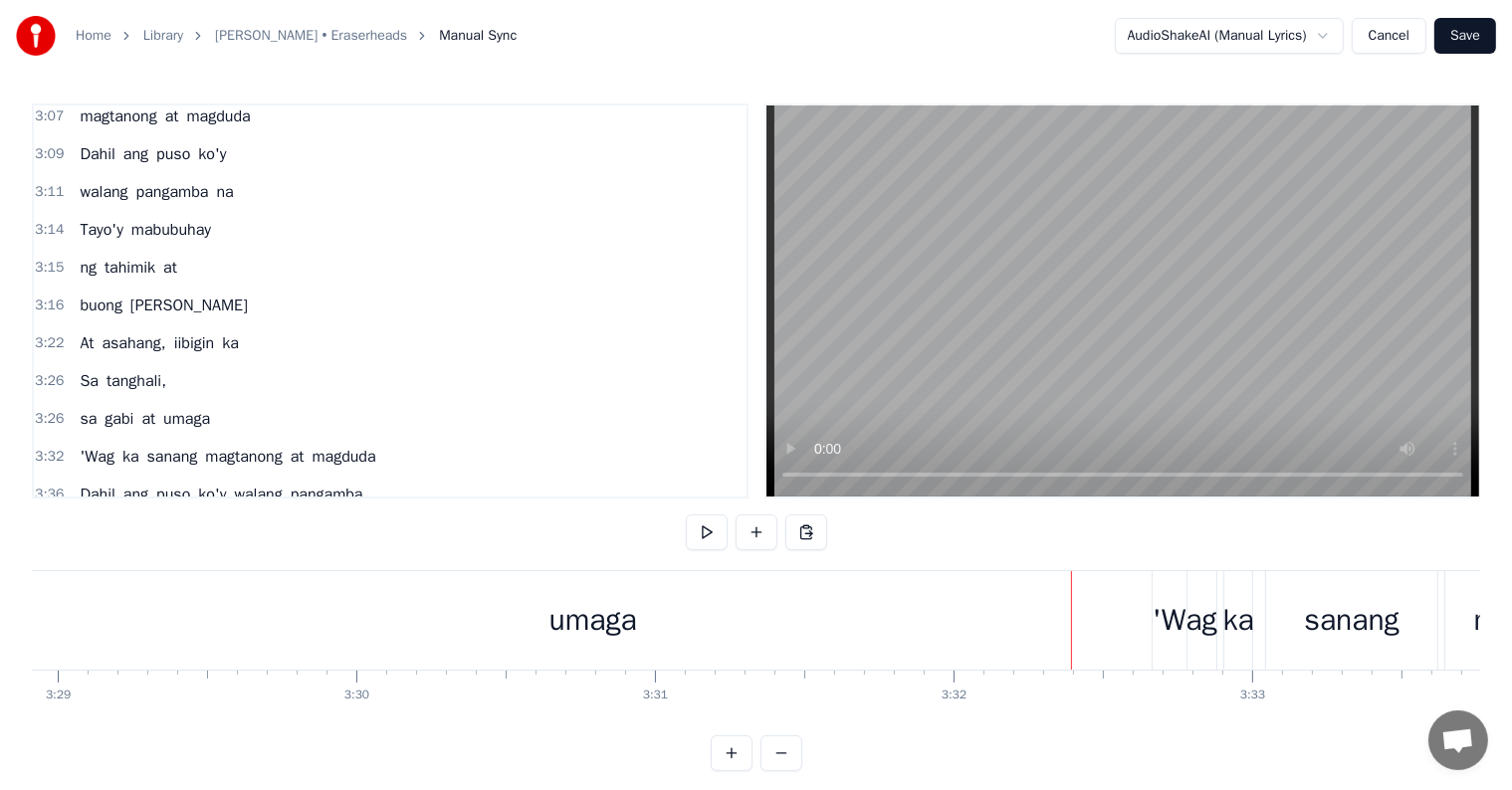 drag, startPoint x: 999, startPoint y: 605, endPoint x: 1117, endPoint y: 600, distance: 118.10588 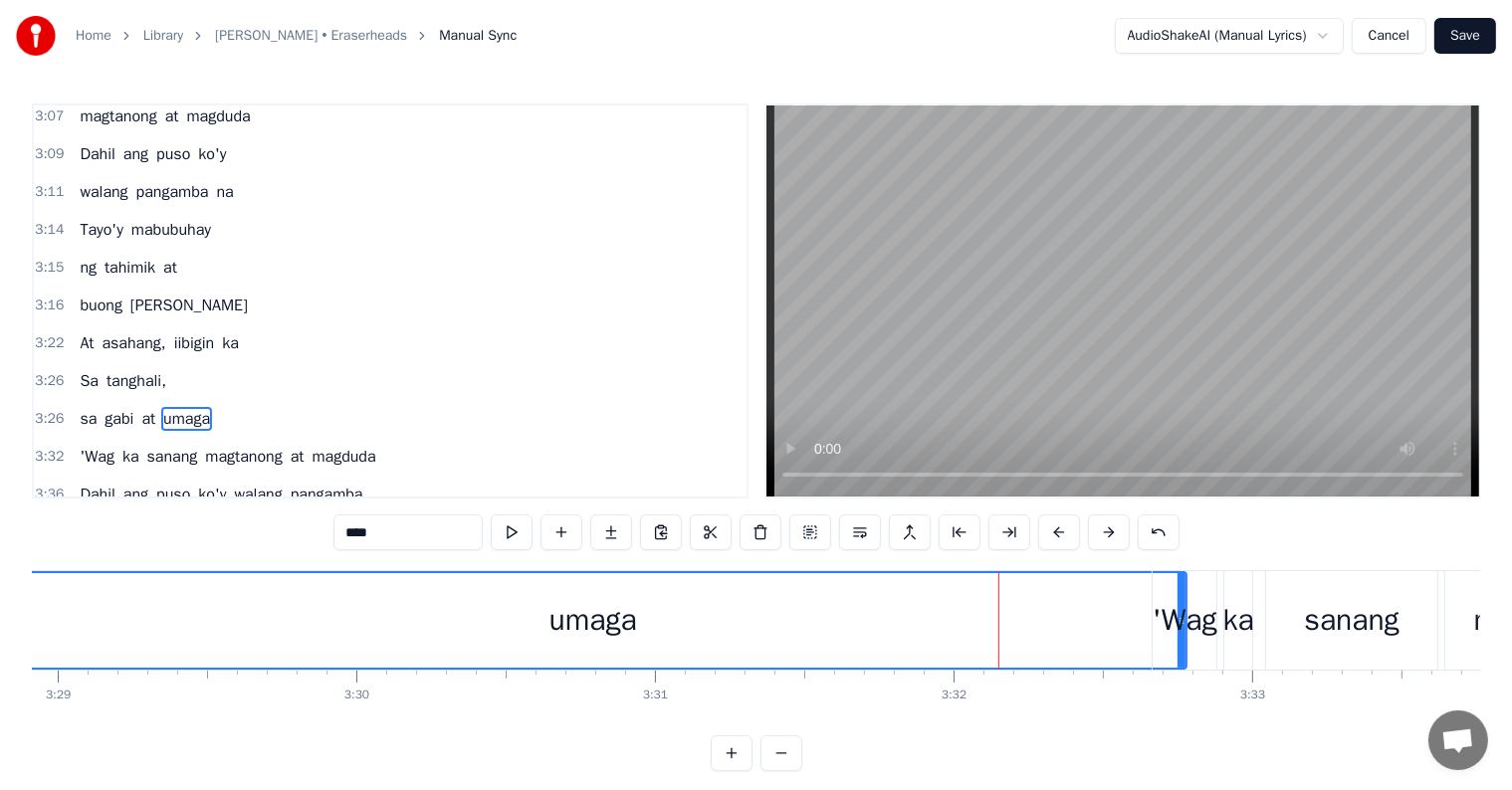 scroll, scrollTop: 9, scrollLeft: 0, axis: vertical 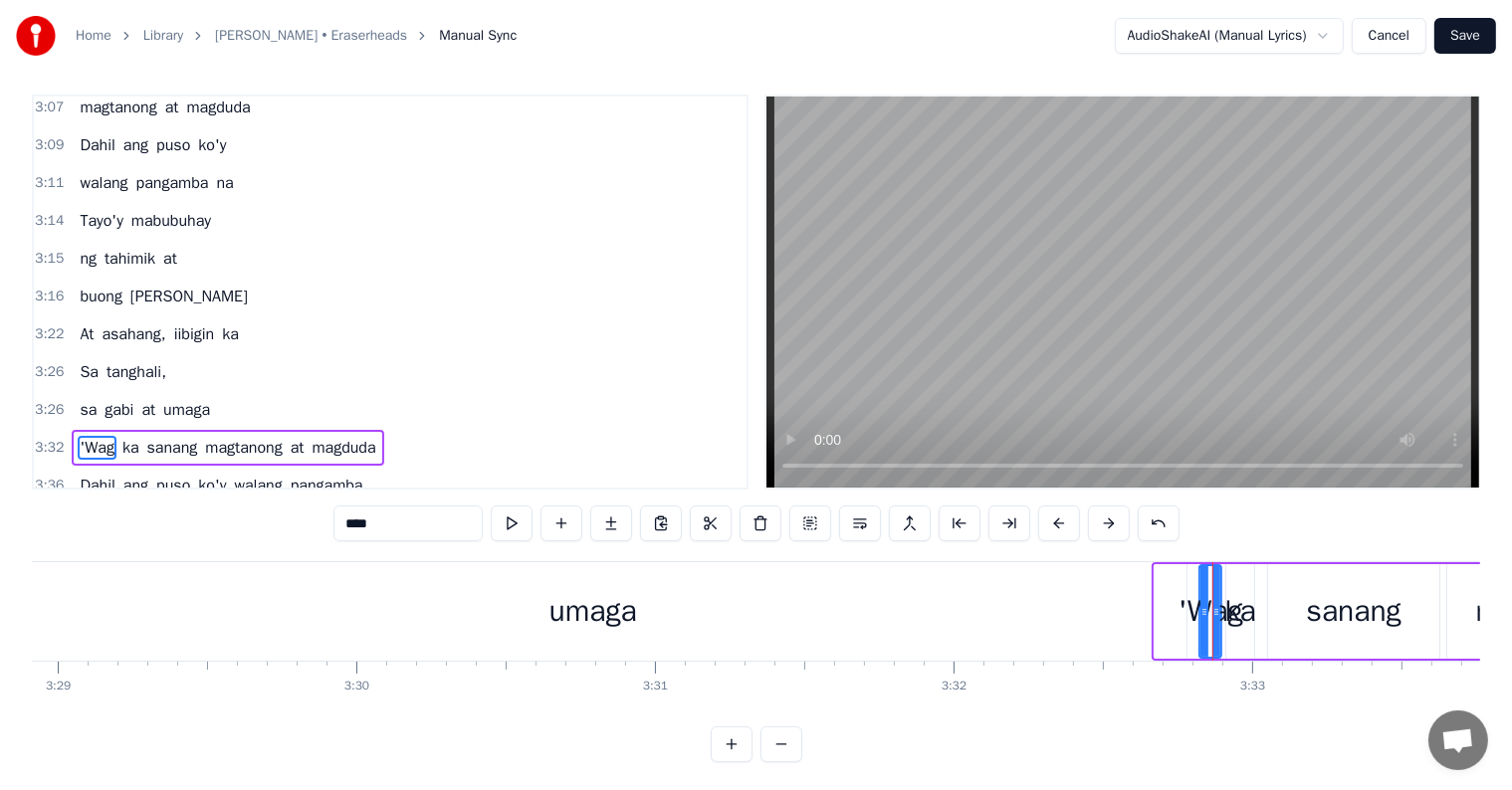 drag, startPoint x: 1155, startPoint y: 601, endPoint x: 1196, endPoint y: 605, distance: 41.19466 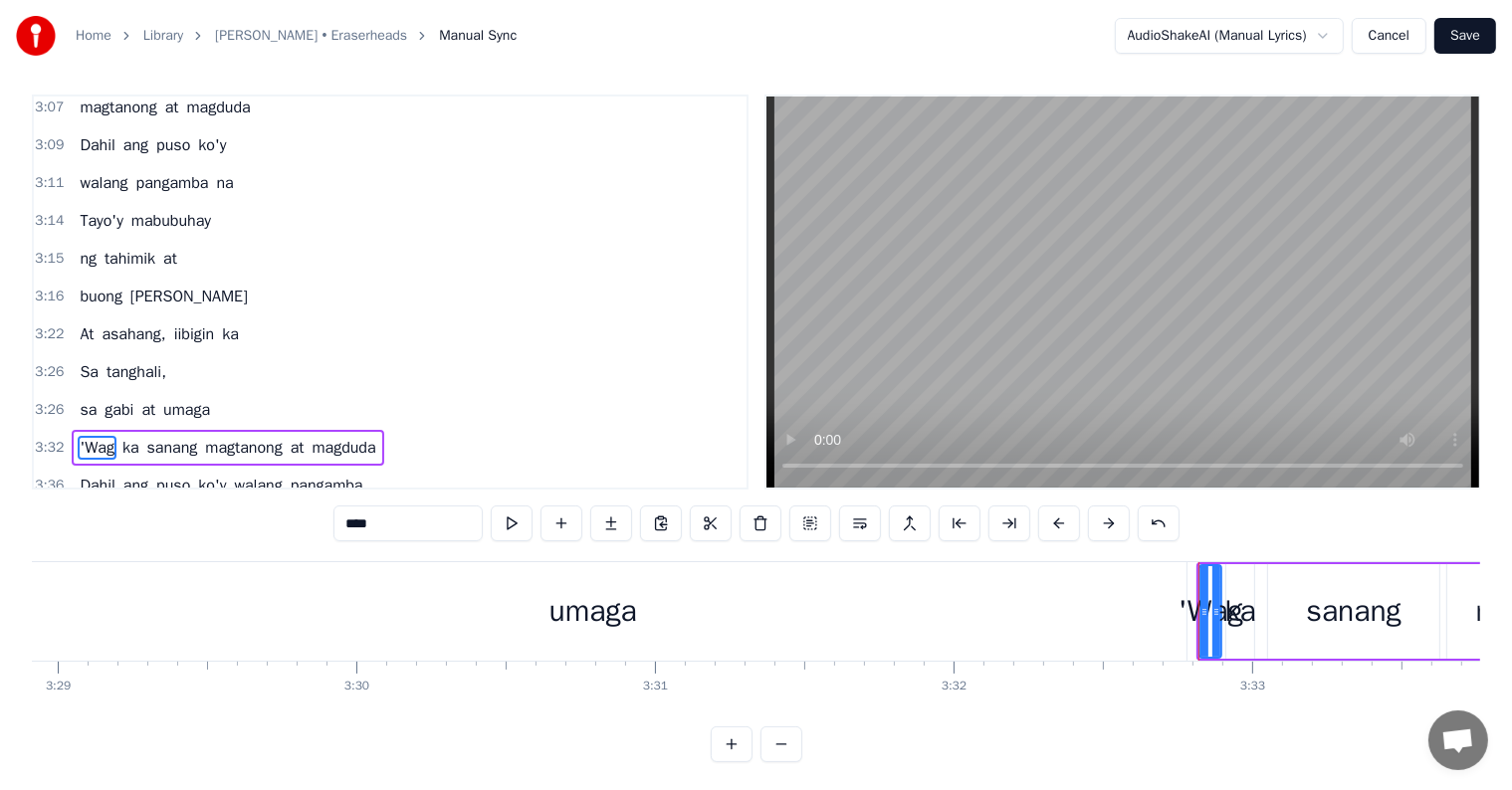 type on "*****" 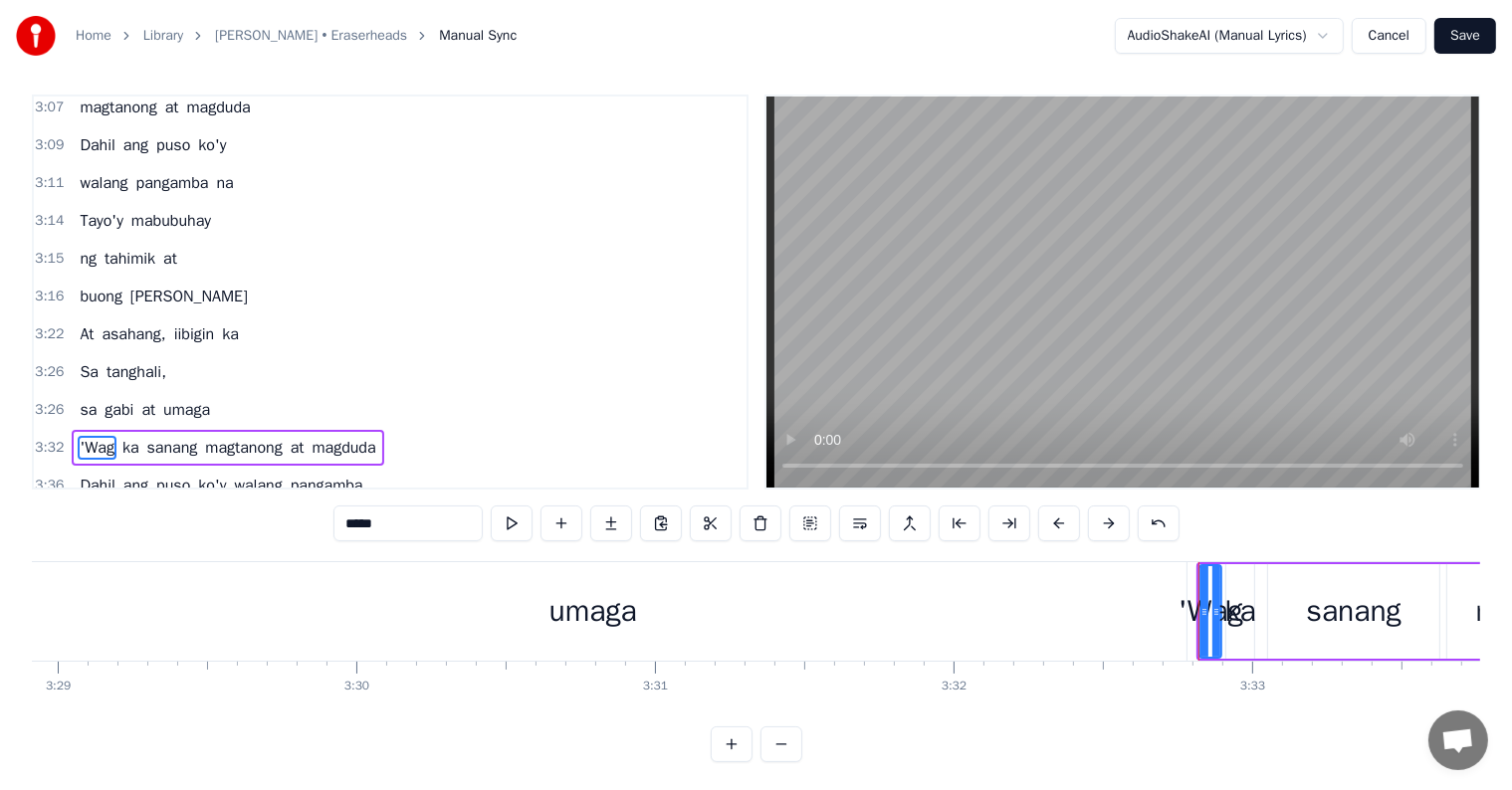 scroll, scrollTop: 0, scrollLeft: 0, axis: both 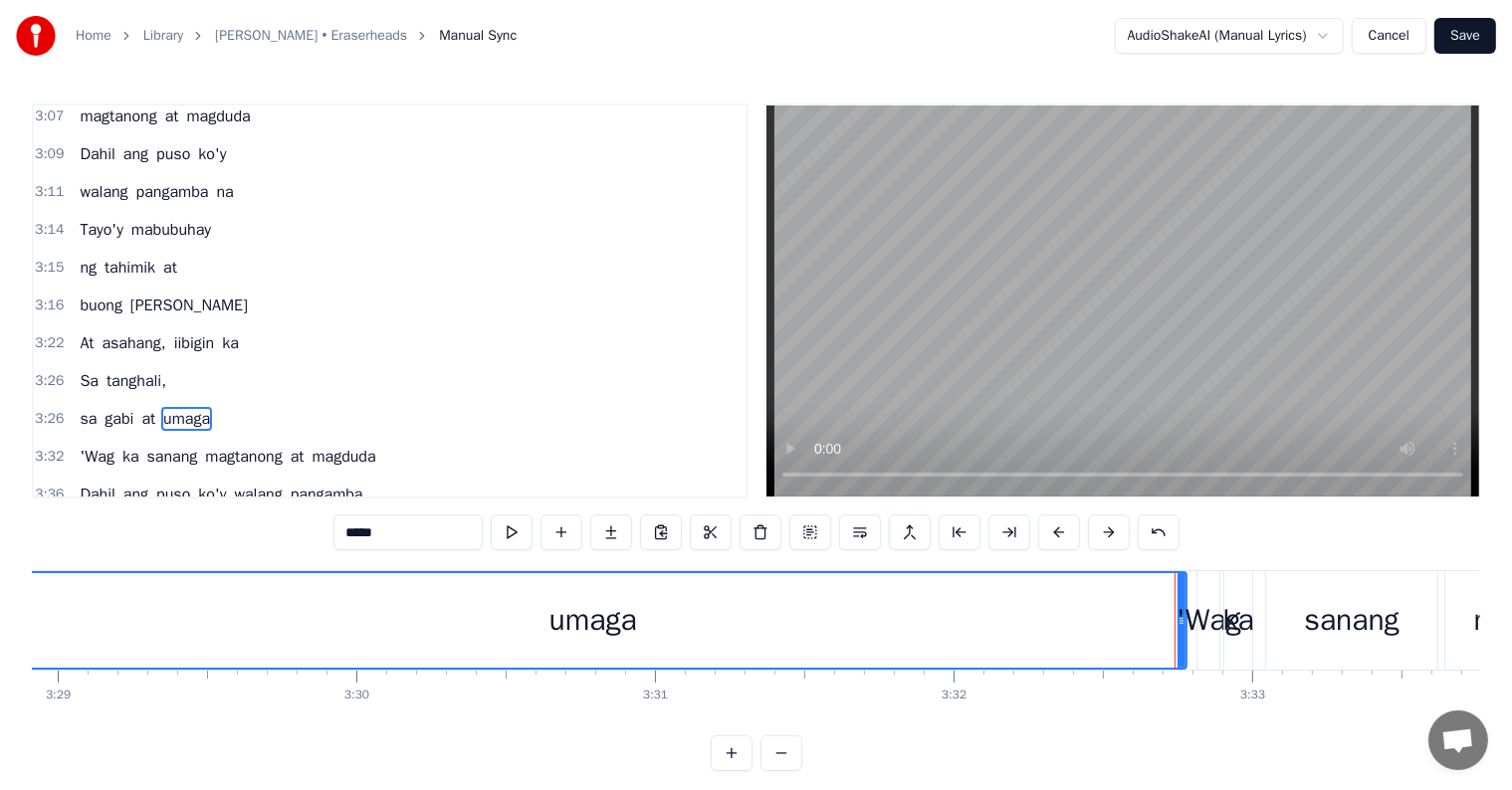 drag, startPoint x: 1180, startPoint y: 621, endPoint x: 881, endPoint y: 616, distance: 299.0418 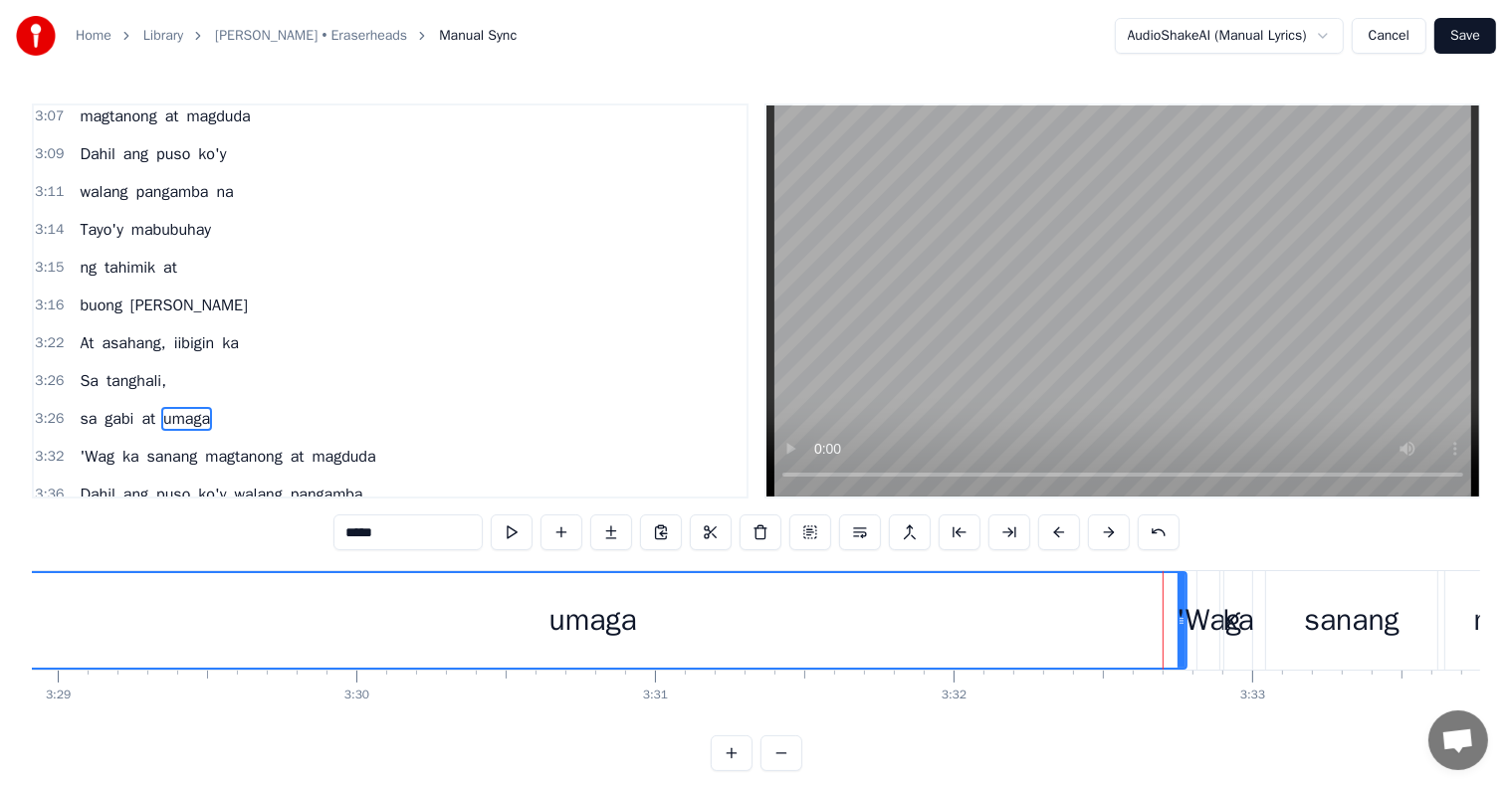 drag, startPoint x: 1183, startPoint y: 615, endPoint x: 1062, endPoint y: 613, distance: 121.016528 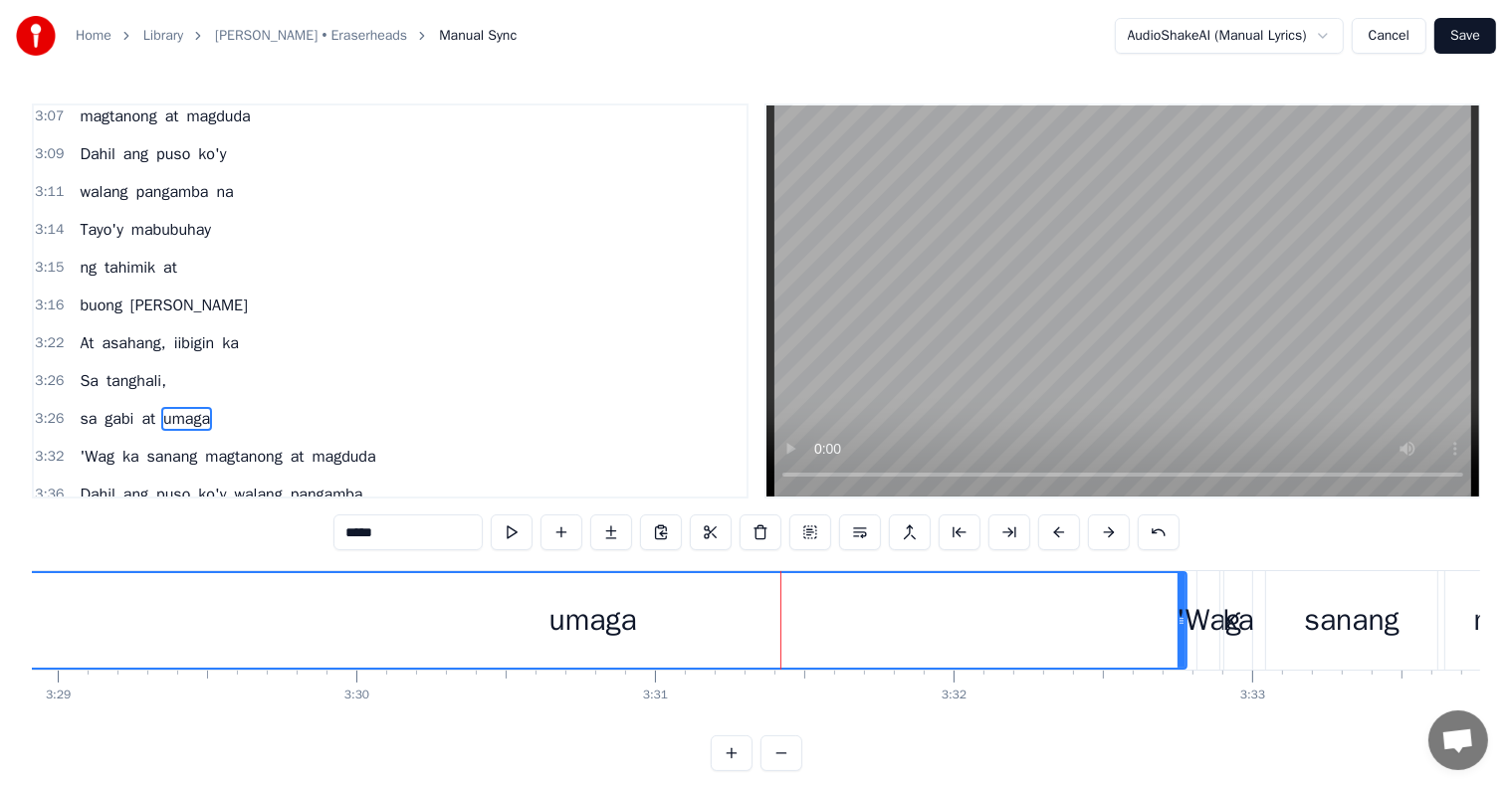 drag, startPoint x: 1186, startPoint y: 617, endPoint x: 1138, endPoint y: 621, distance: 48.166378 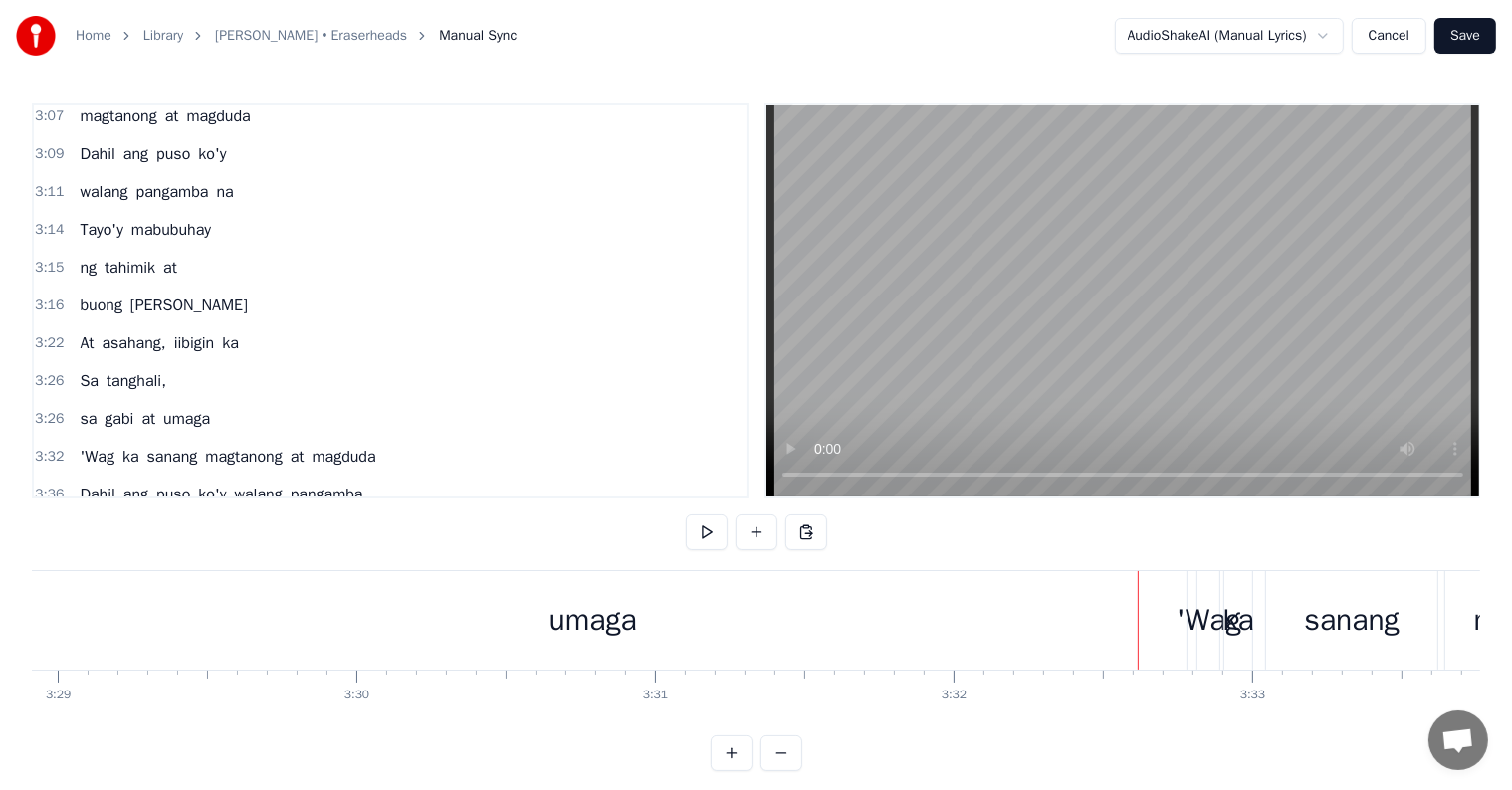 scroll, scrollTop: 9, scrollLeft: 0, axis: vertical 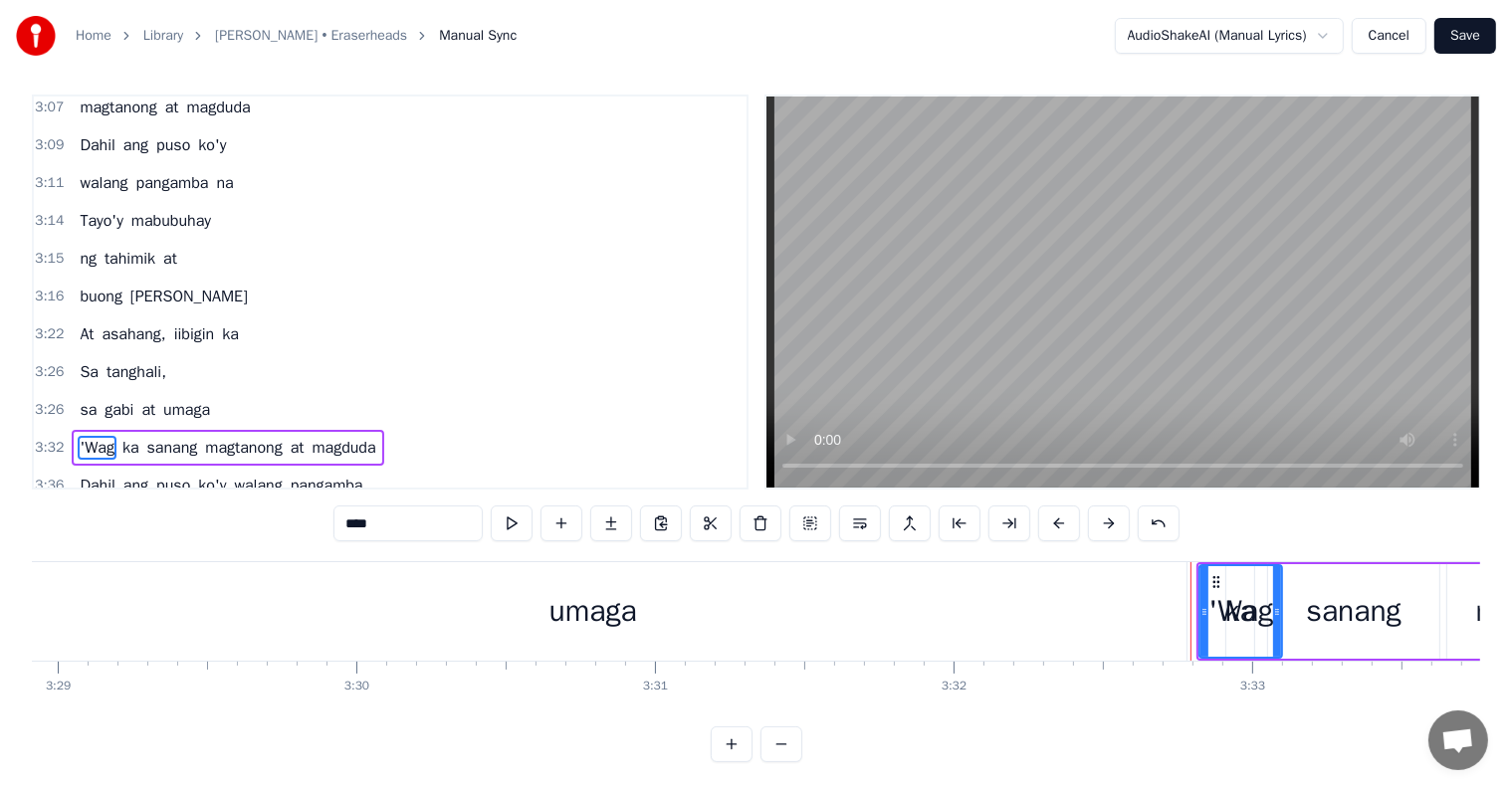 drag, startPoint x: 1219, startPoint y: 614, endPoint x: 1280, endPoint y: 621, distance: 61.400326 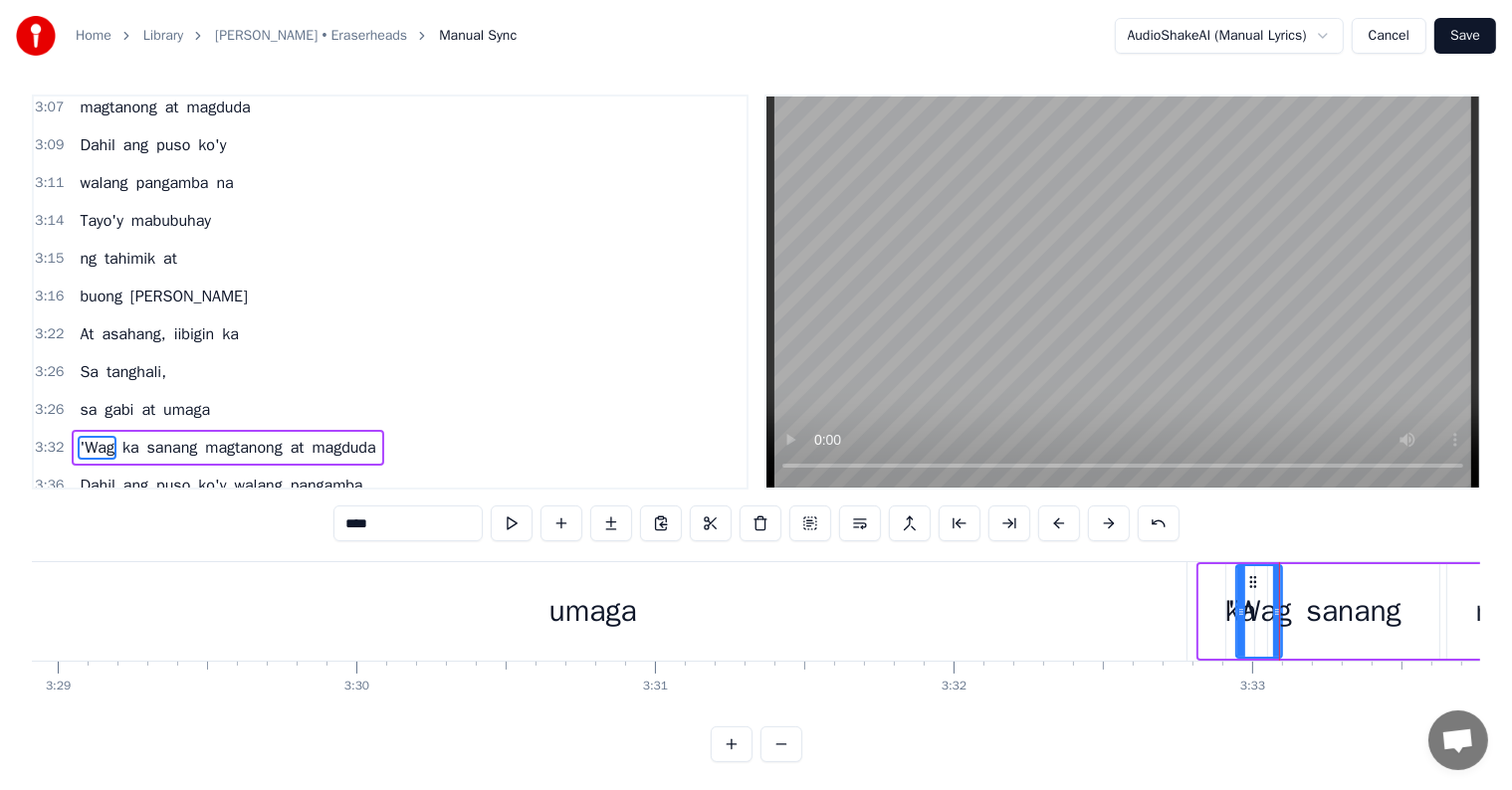drag, startPoint x: 1201, startPoint y: 613, endPoint x: 1241, endPoint y: 618, distance: 40.311289 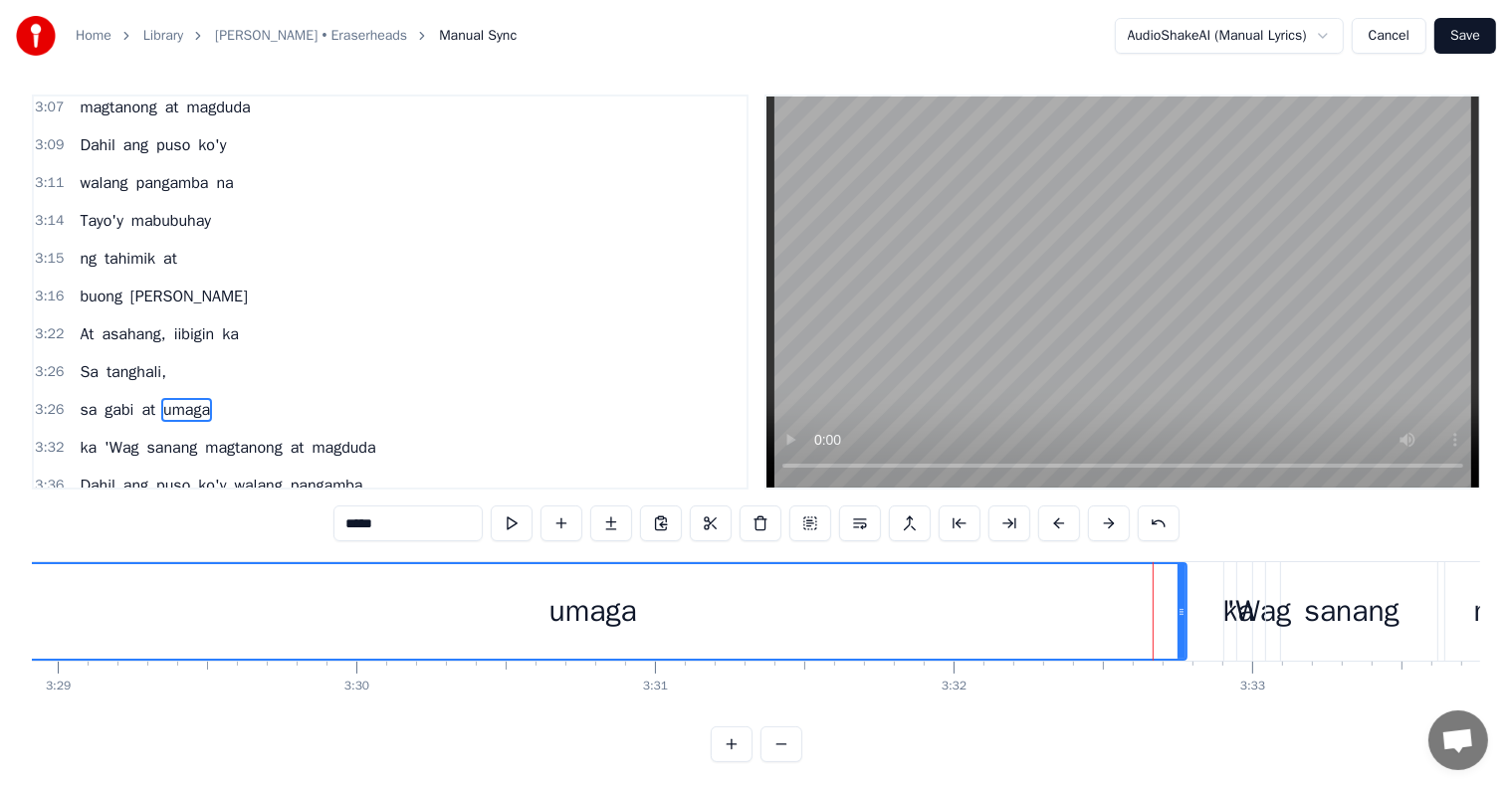 scroll, scrollTop: 0, scrollLeft: 0, axis: both 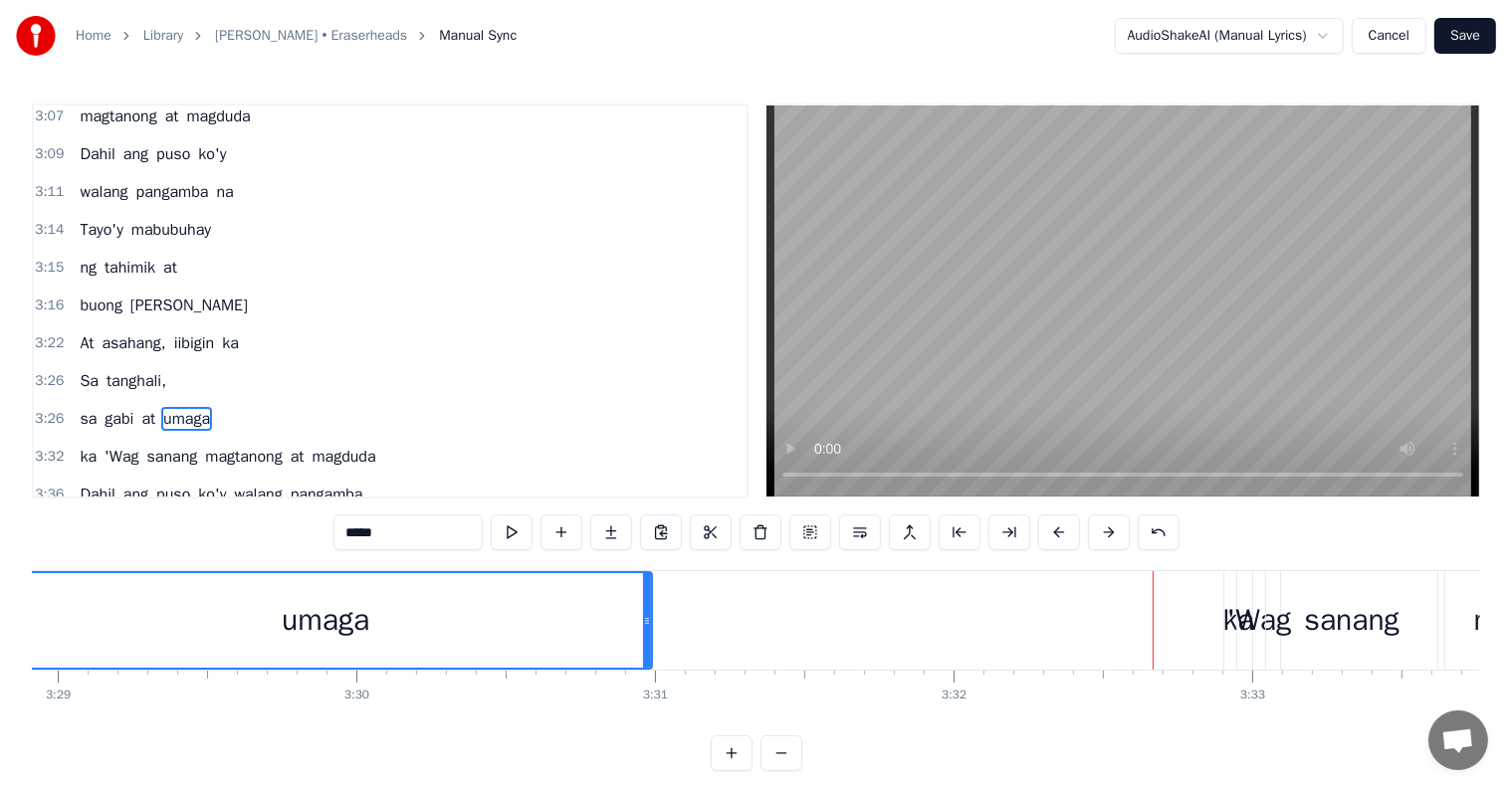 drag, startPoint x: 1182, startPoint y: 614, endPoint x: 650, endPoint y: 590, distance: 532.54108 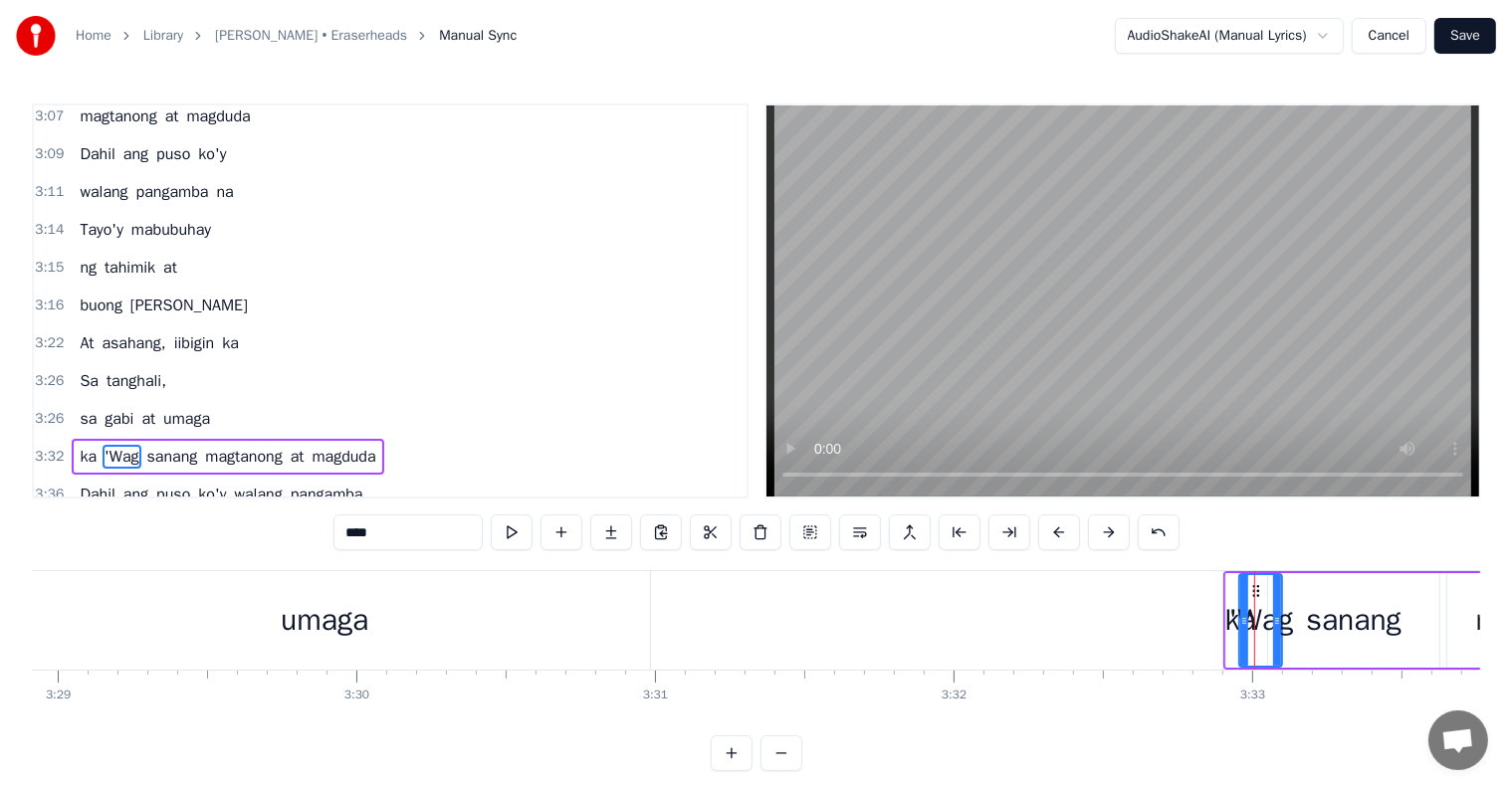 scroll, scrollTop: 9, scrollLeft: 0, axis: vertical 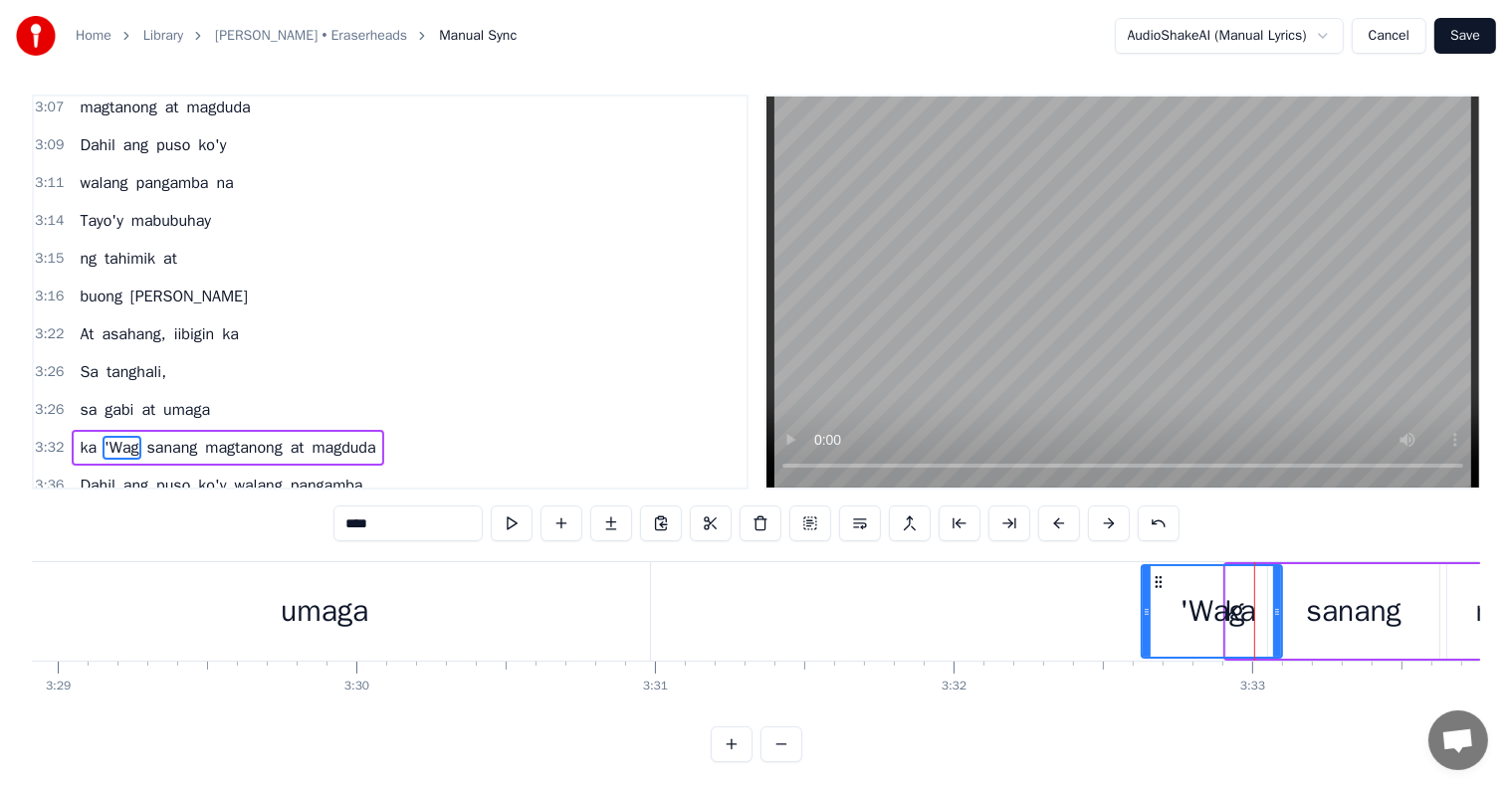 drag, startPoint x: 1240, startPoint y: 616, endPoint x: 1220, endPoint y: 597, distance: 27.58623 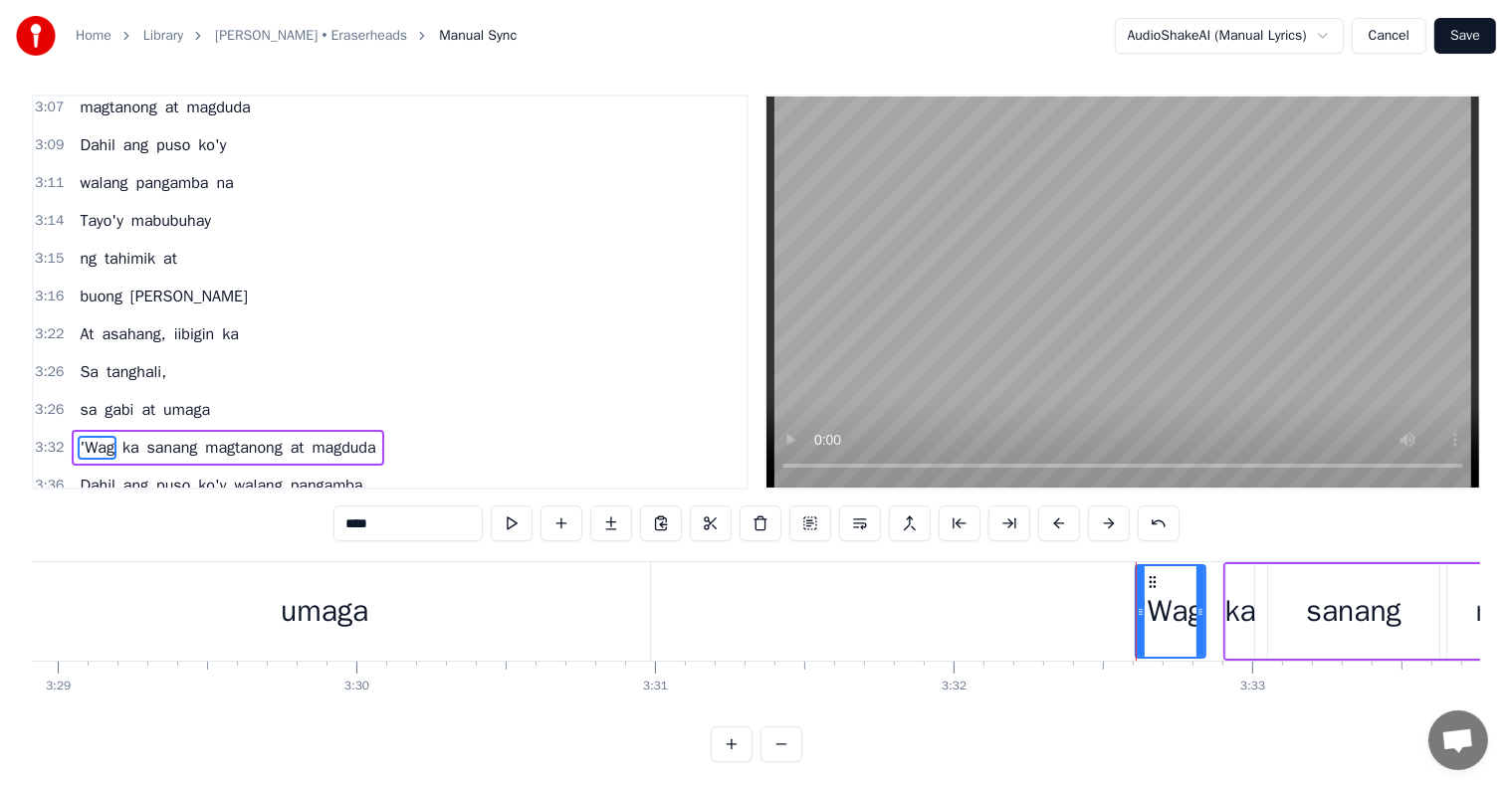 drag, startPoint x: 1277, startPoint y: 610, endPoint x: 1209, endPoint y: 610, distance: 68 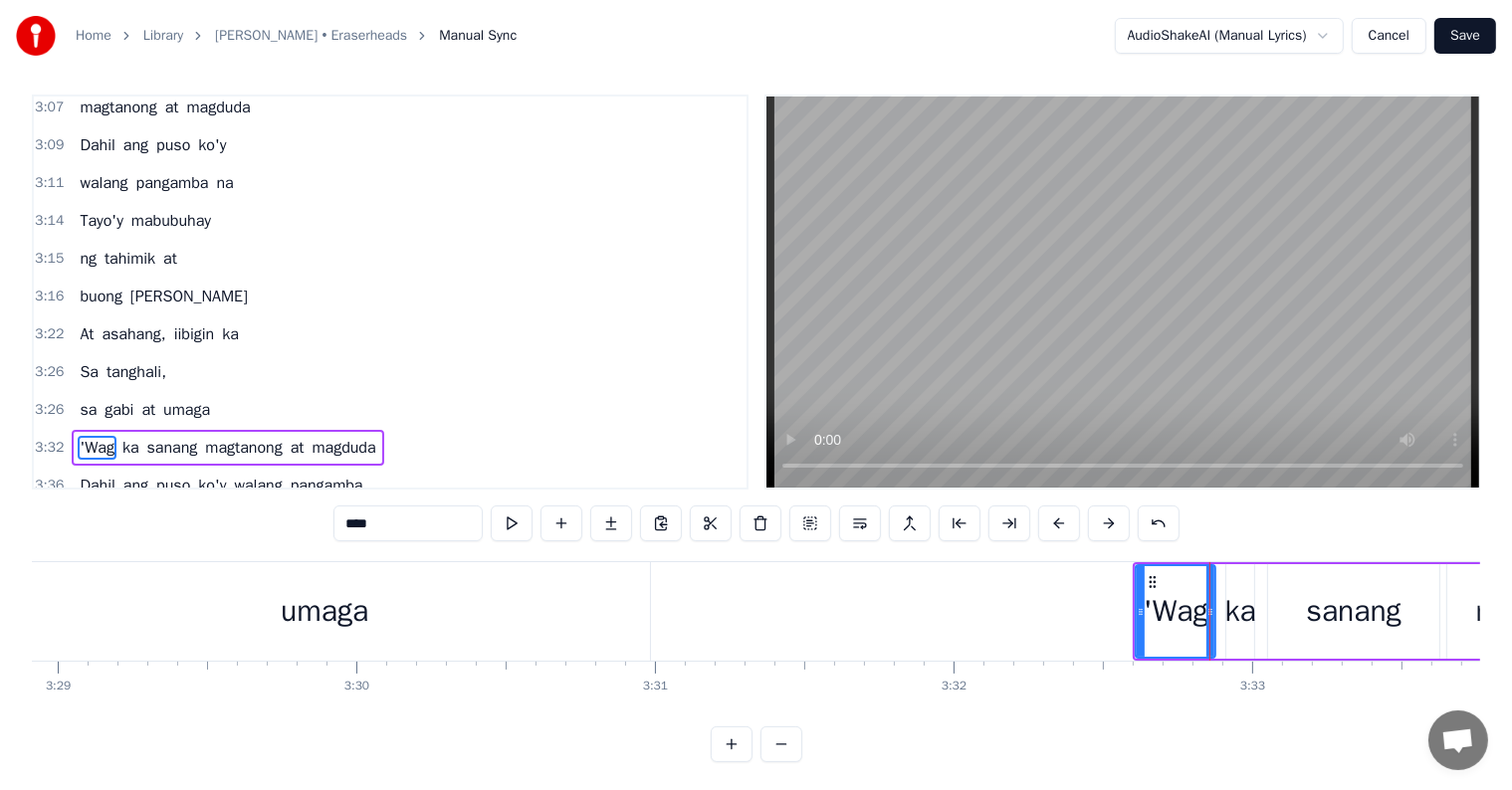 scroll, scrollTop: 0, scrollLeft: 61892, axis: horizontal 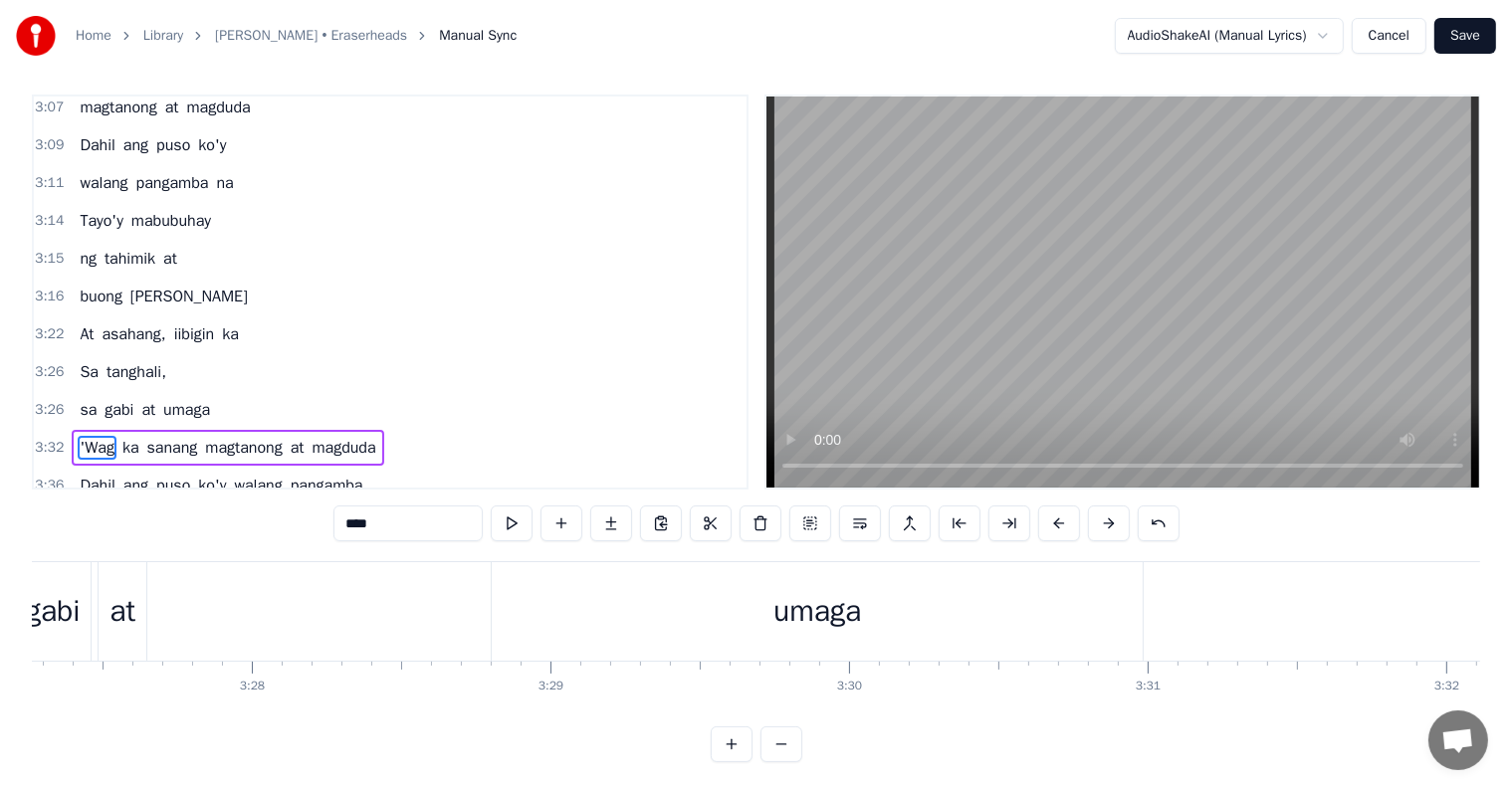type on "*****" 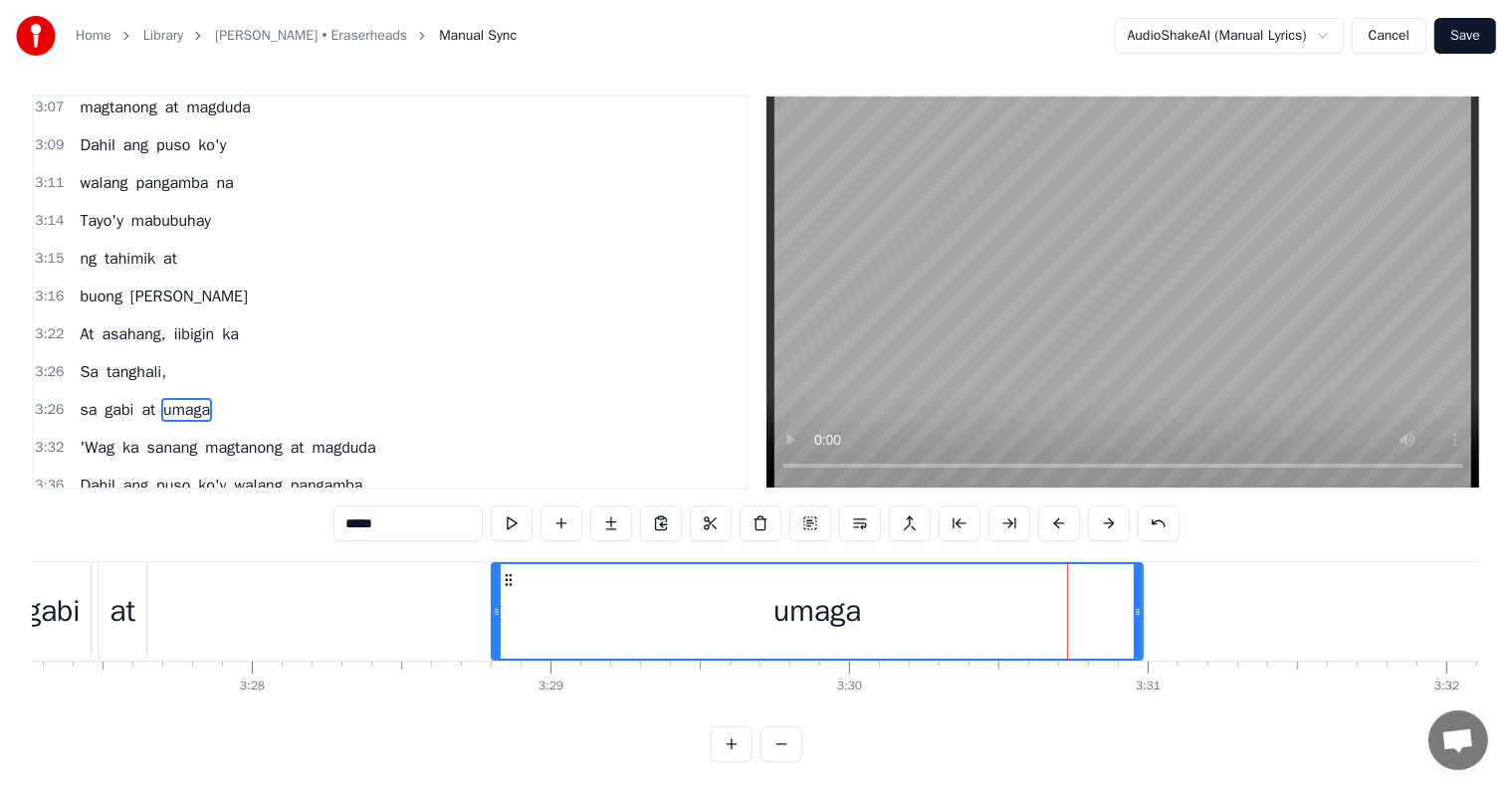 scroll, scrollTop: 0, scrollLeft: 0, axis: both 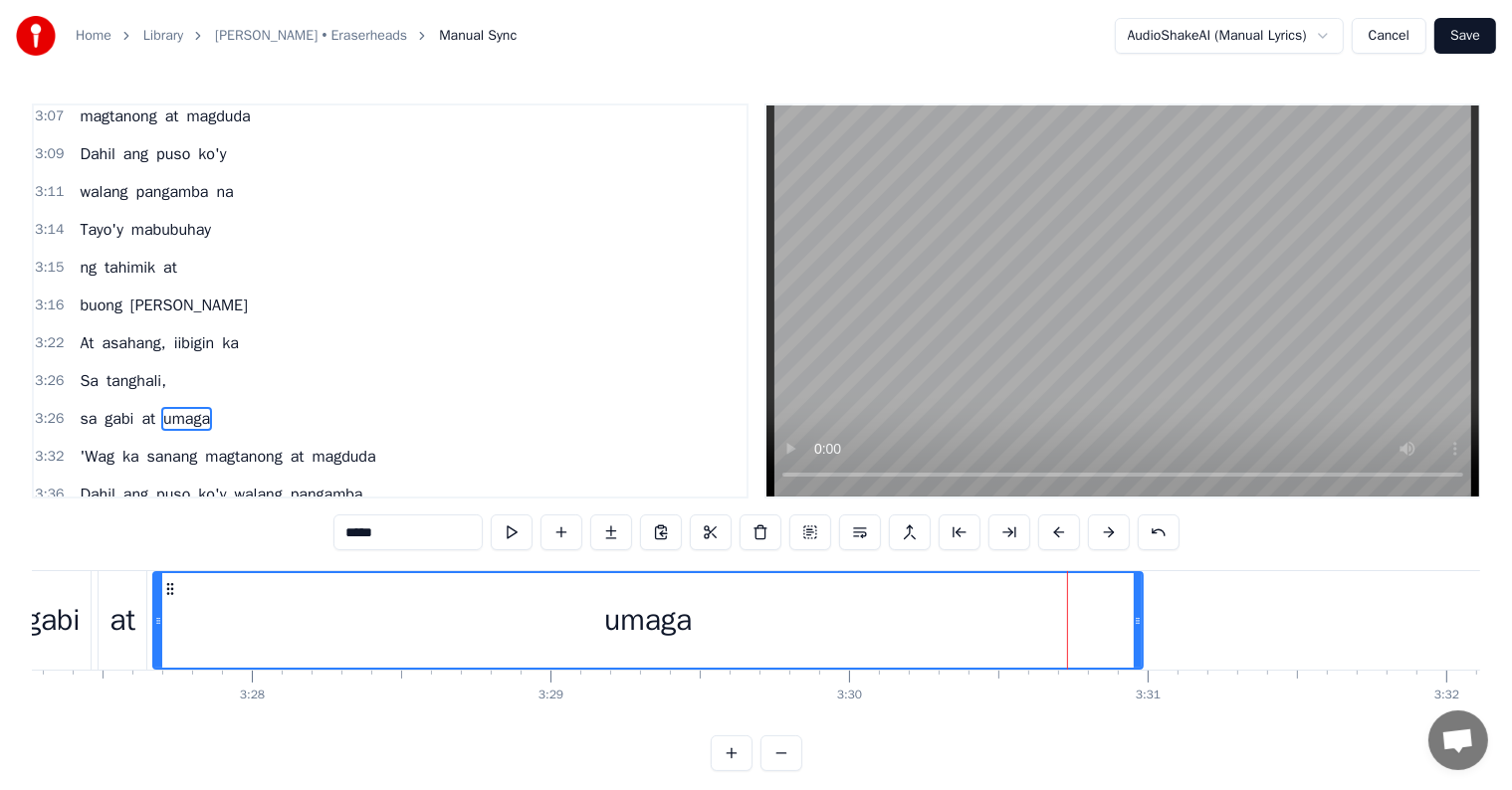 drag, startPoint x: 494, startPoint y: 628, endPoint x: 155, endPoint y: 611, distance: 339.42599 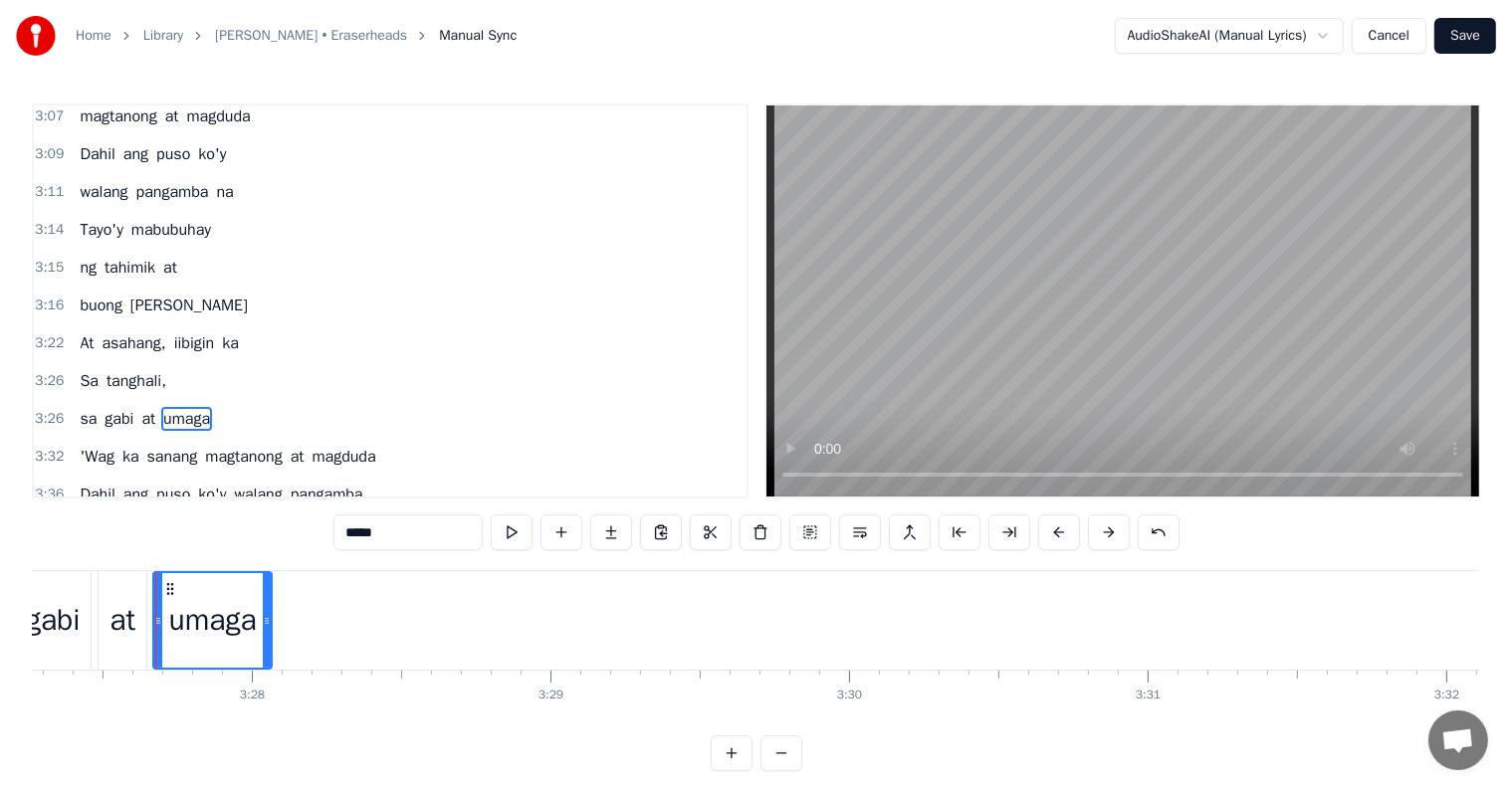 drag, startPoint x: 1142, startPoint y: 612, endPoint x: 271, endPoint y: 593, distance: 871.20721 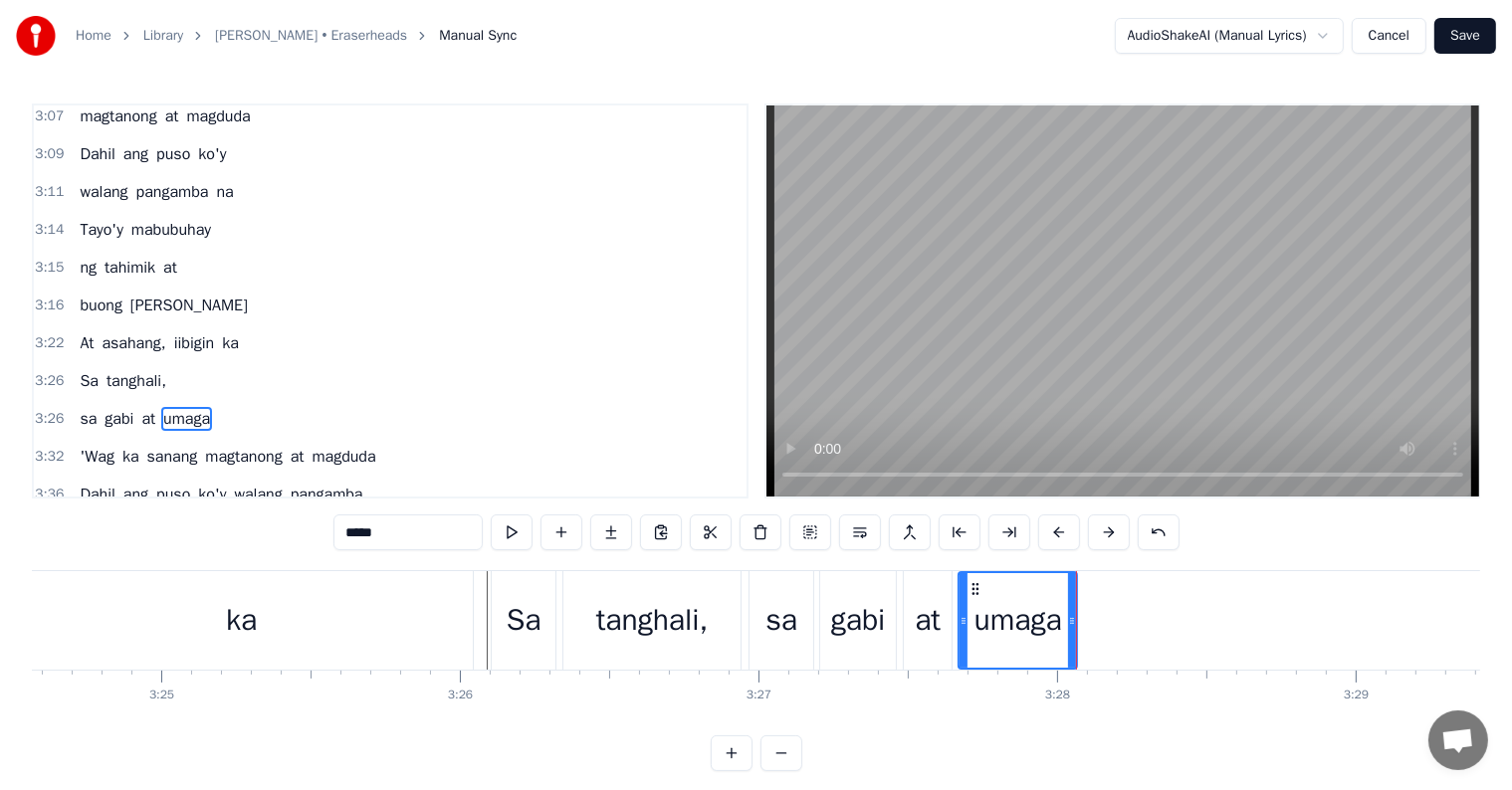 scroll, scrollTop: 0, scrollLeft: 61042, axis: horizontal 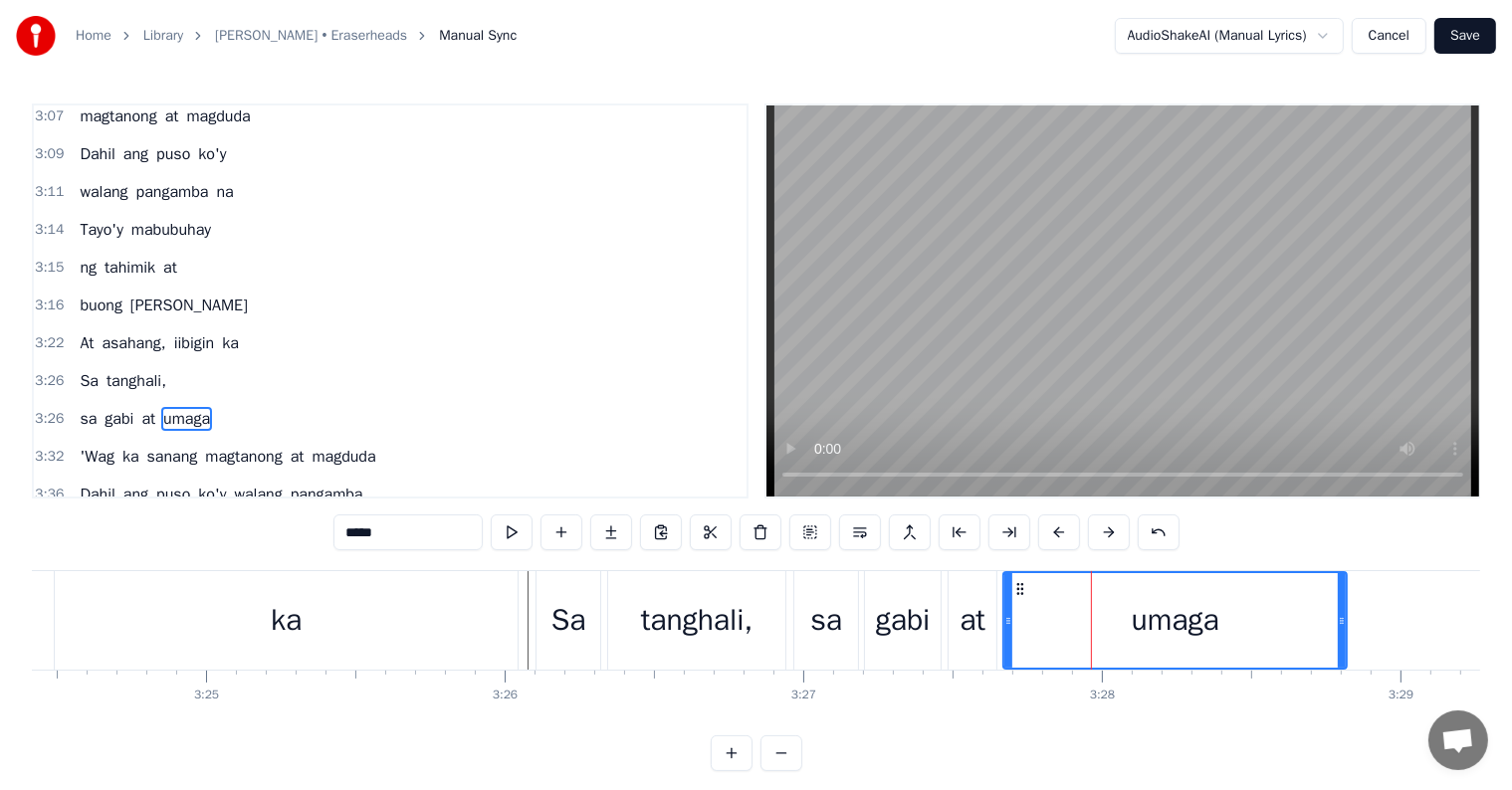 drag, startPoint x: 1118, startPoint y: 621, endPoint x: 1343, endPoint y: 634, distance: 225.37524 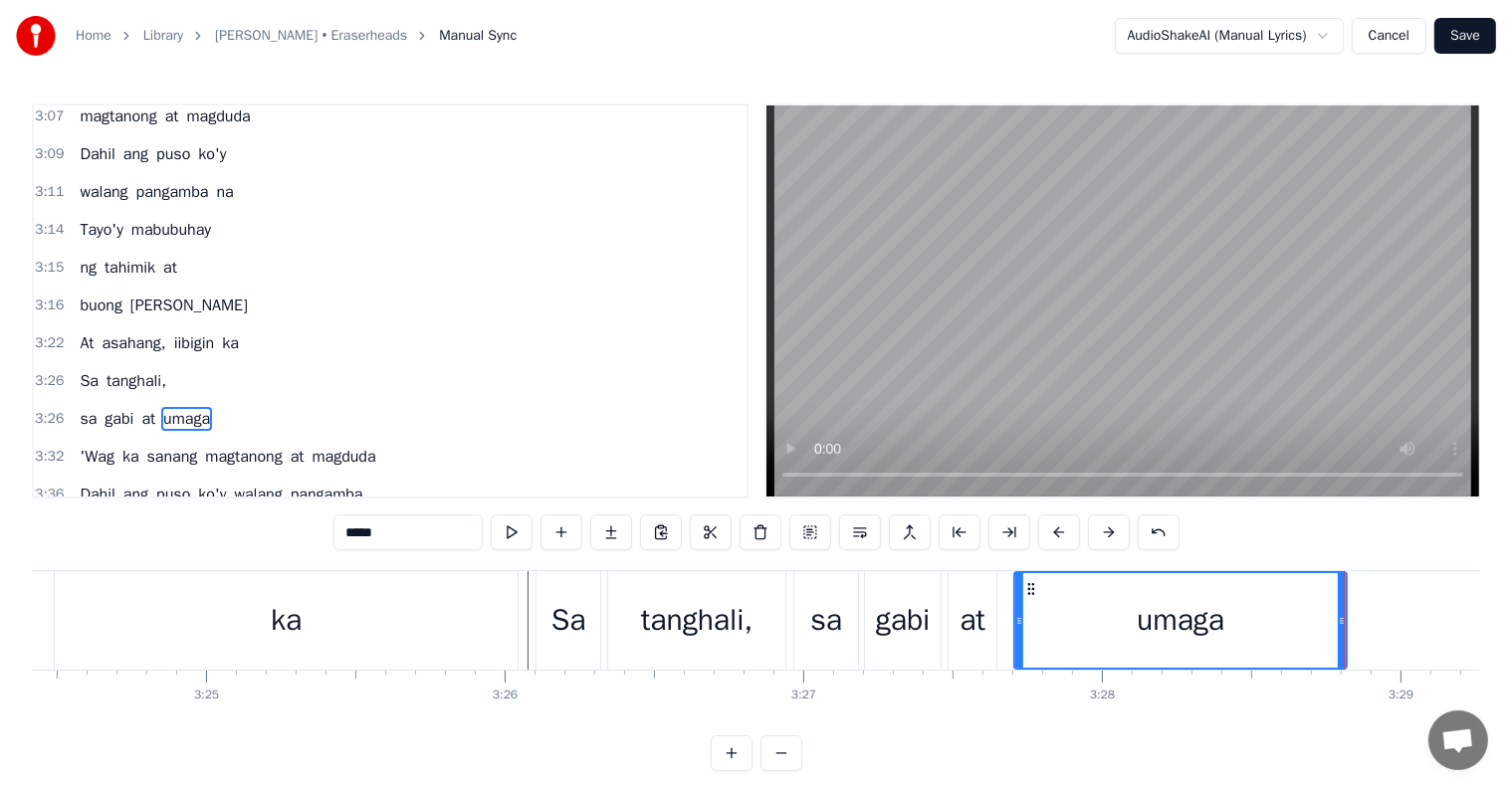 drag, startPoint x: 1008, startPoint y: 622, endPoint x: 1037, endPoint y: 625, distance: 29.15476 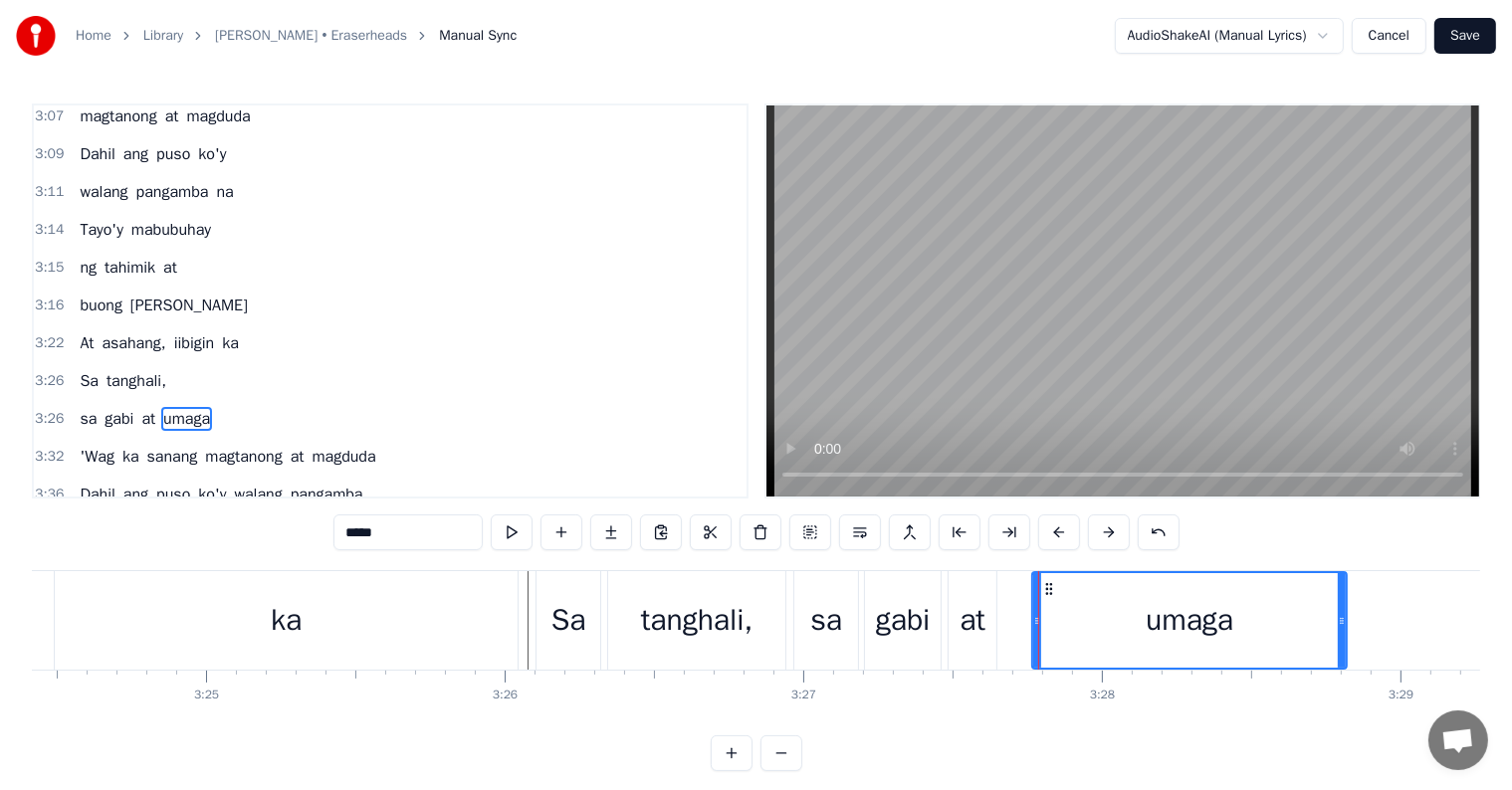type on "**" 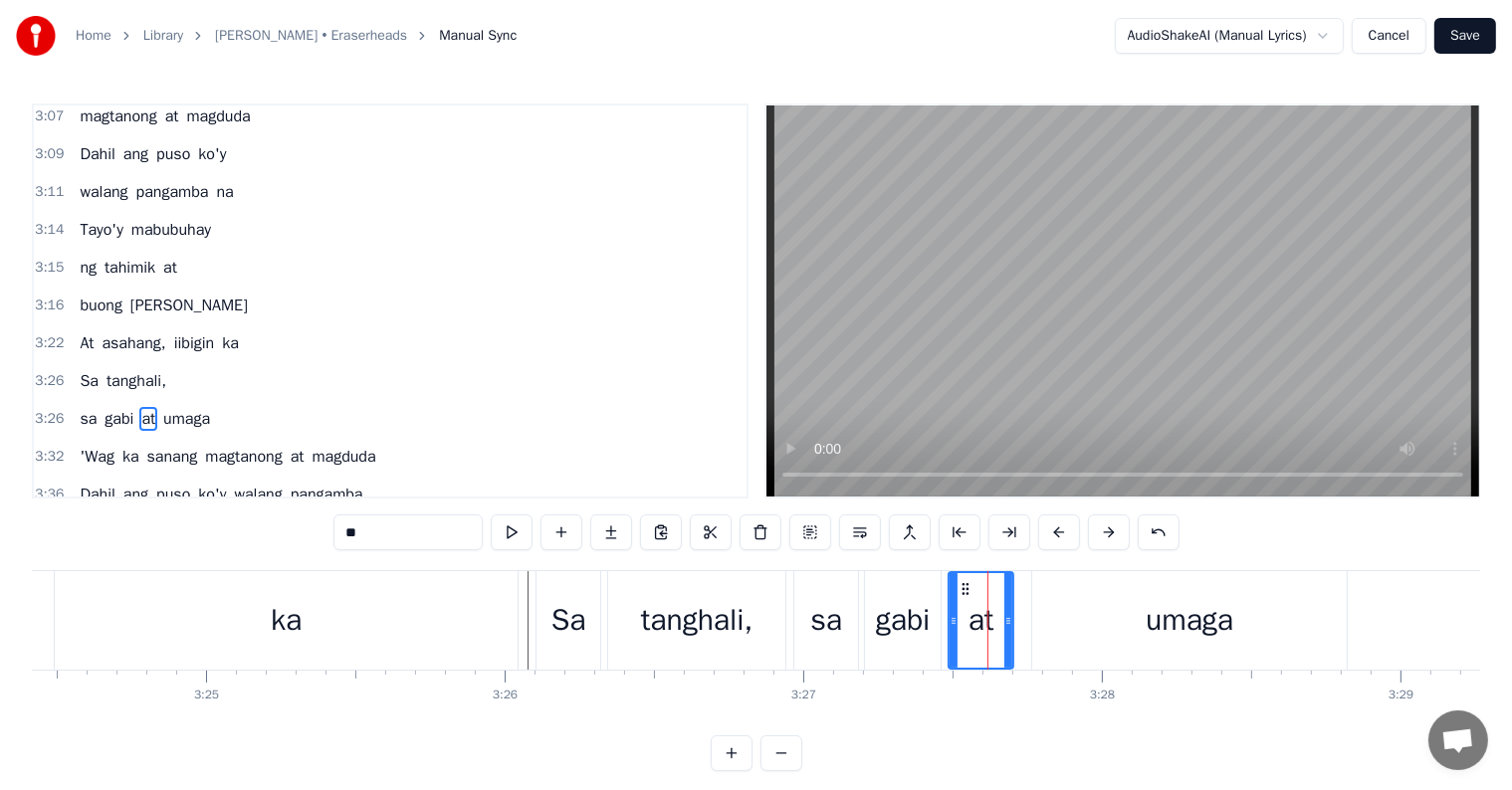 drag, startPoint x: 990, startPoint y: 620, endPoint x: 1007, endPoint y: 625, distance: 17.720045 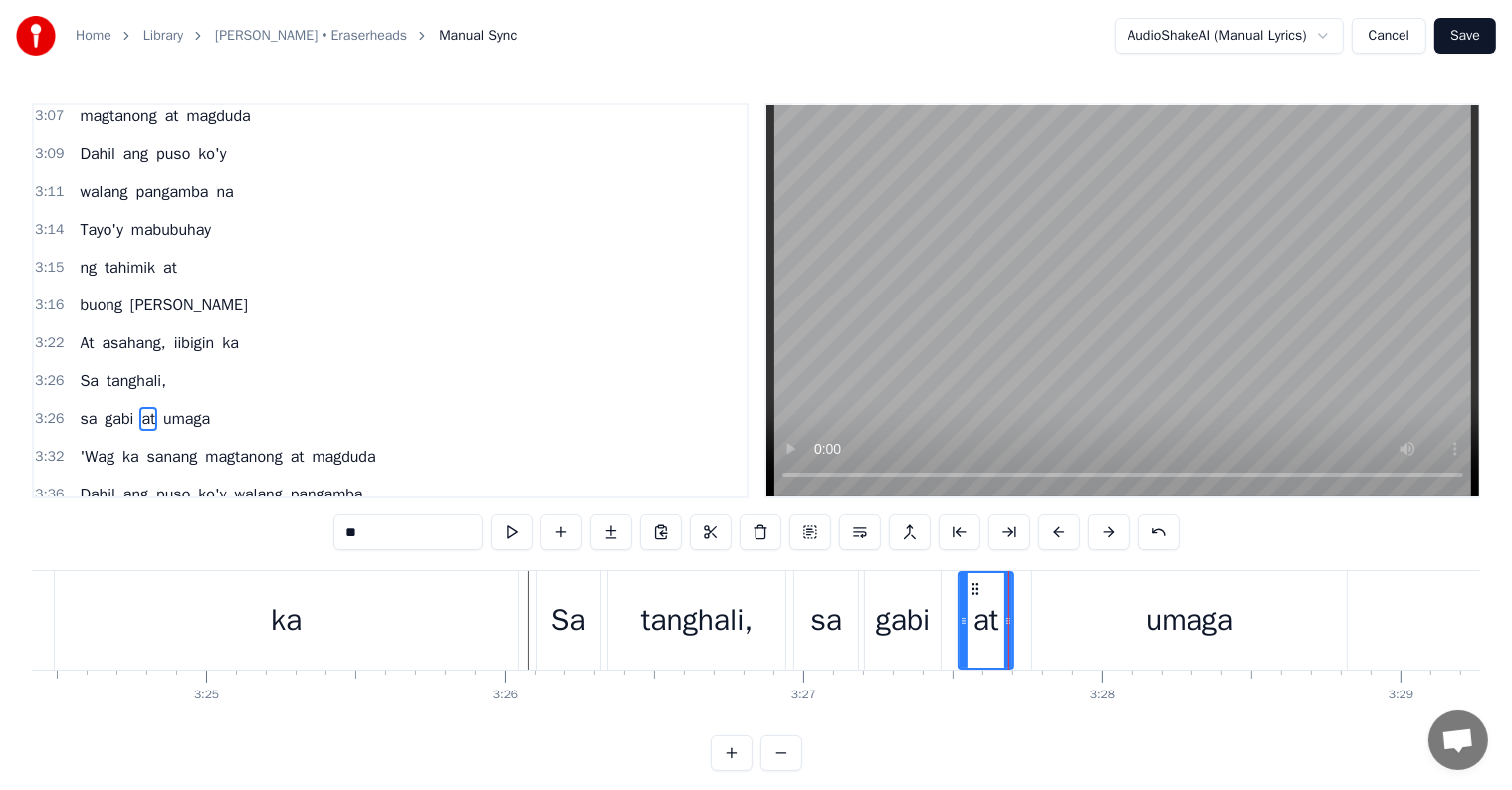 drag, startPoint x: 950, startPoint y: 620, endPoint x: 931, endPoint y: 621, distance: 19.026298 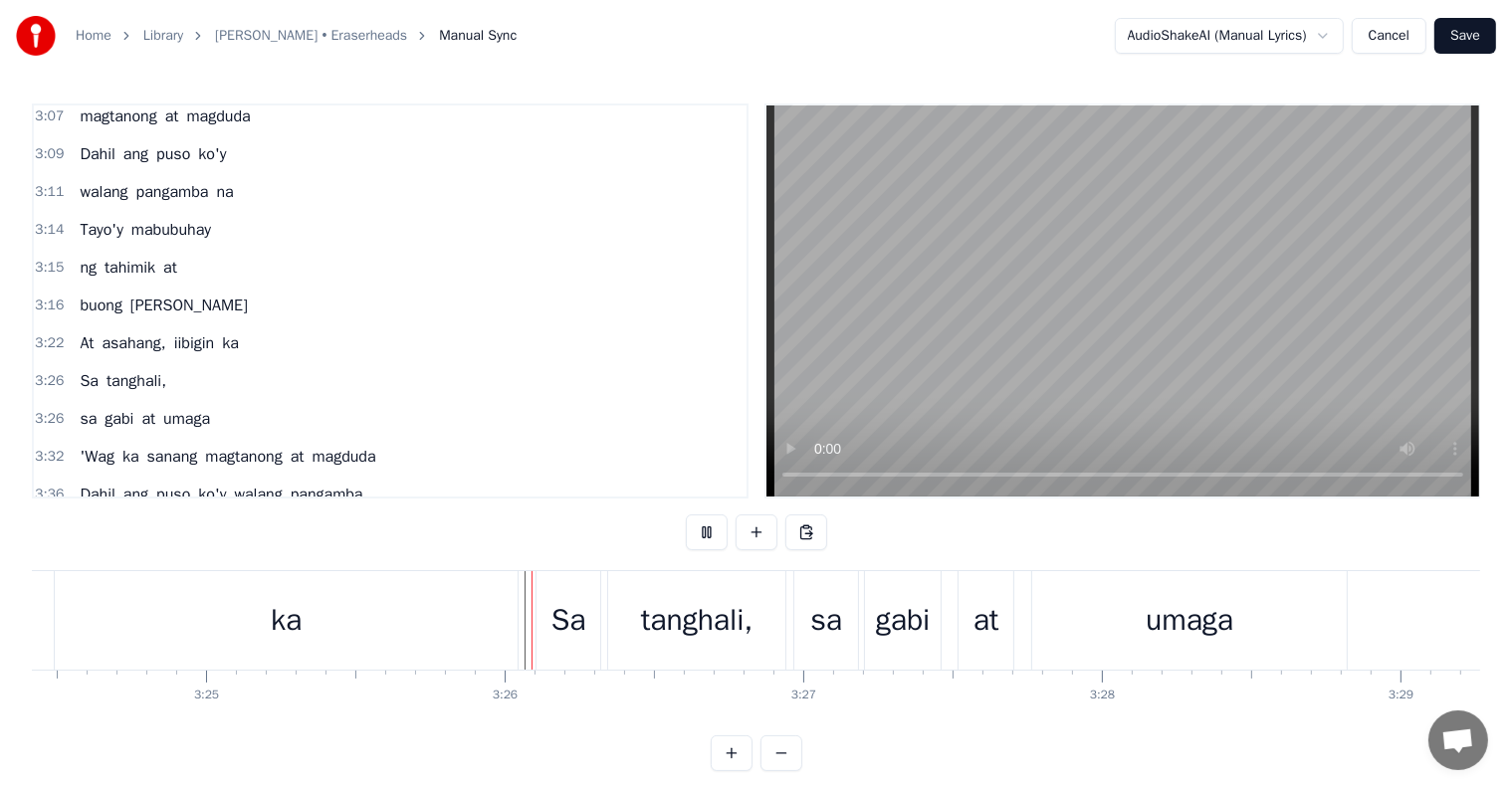 scroll, scrollTop: 30, scrollLeft: 0, axis: vertical 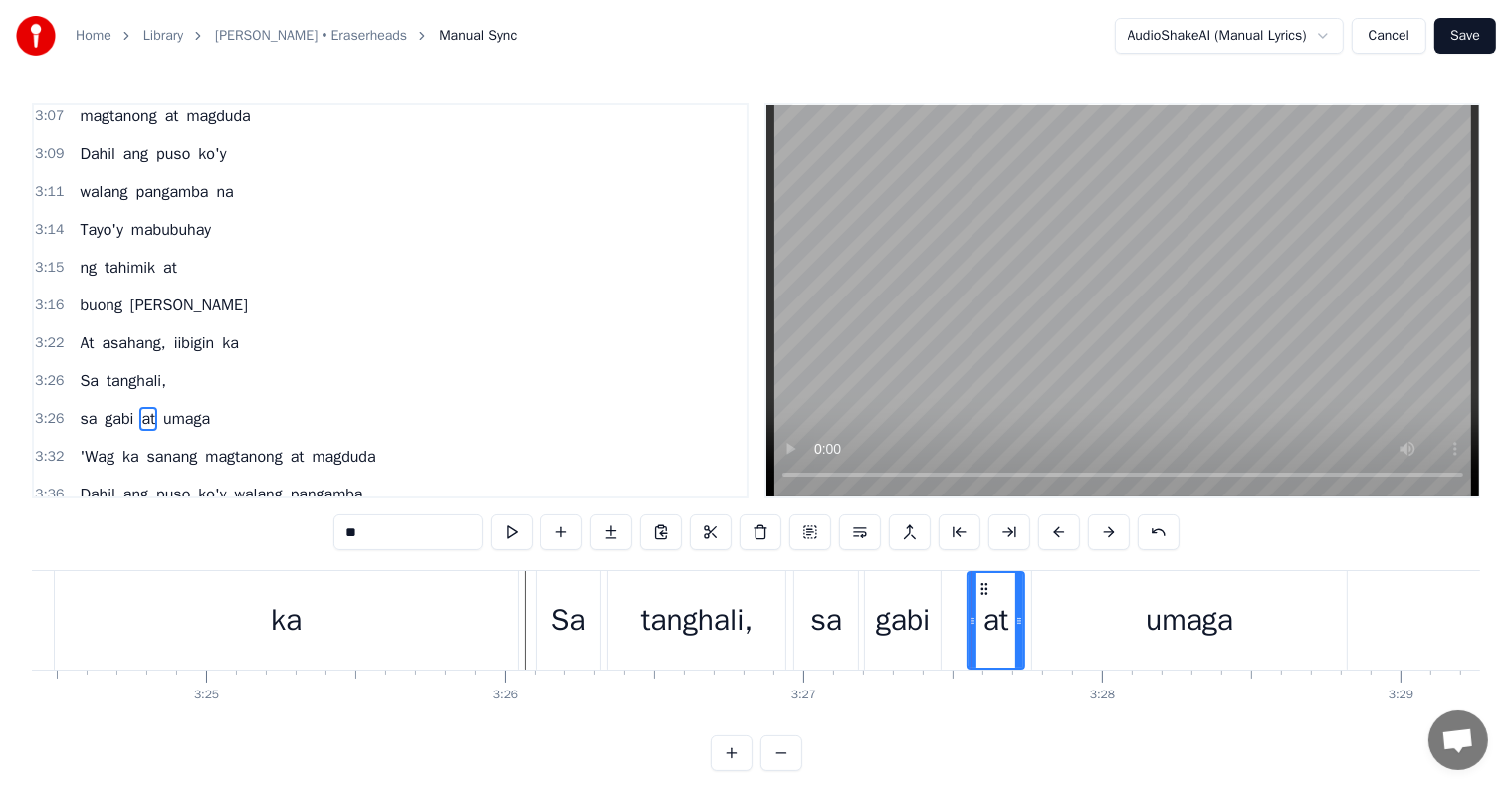 type on "*****" 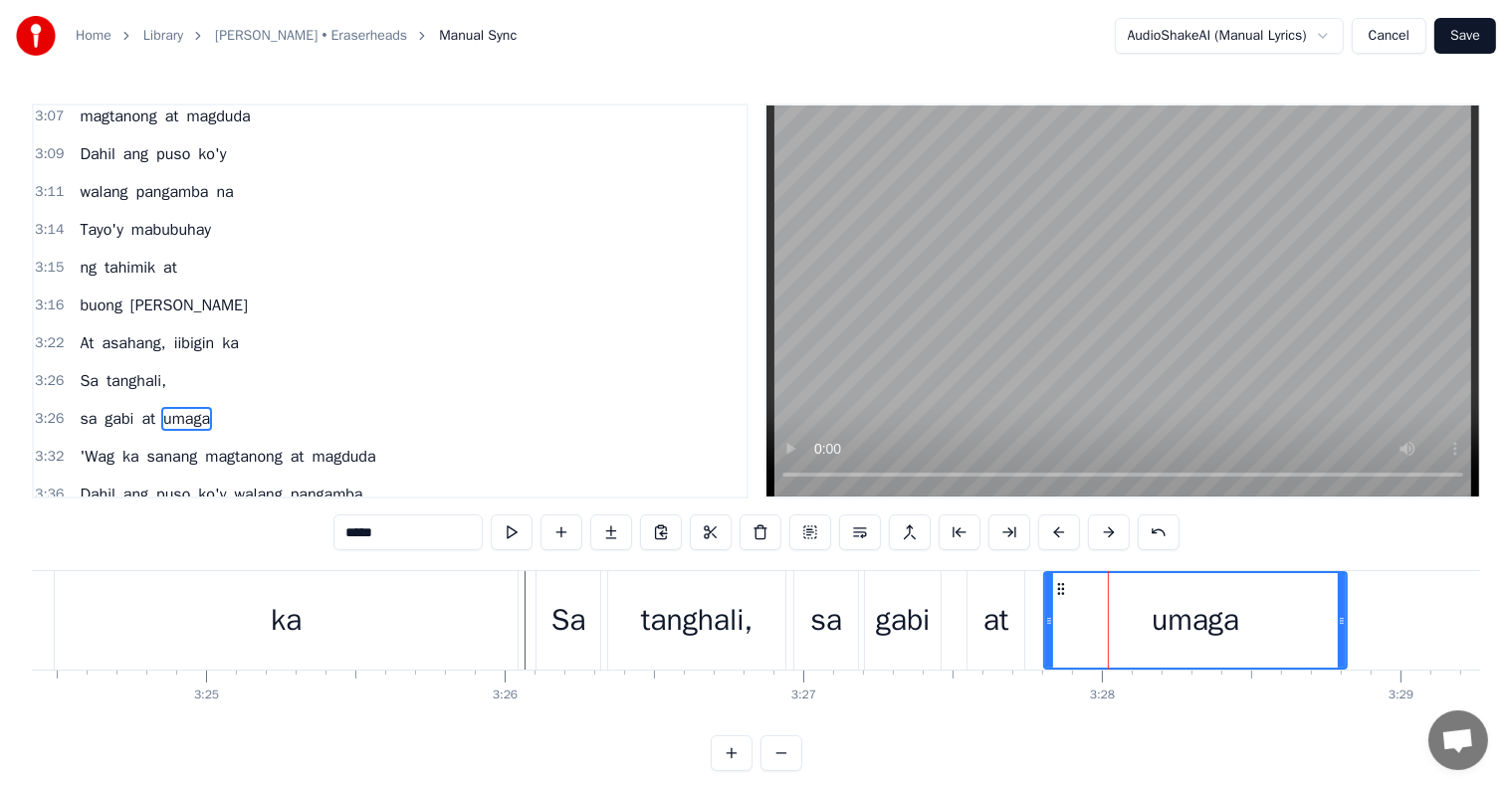 drag, startPoint x: 1031, startPoint y: 621, endPoint x: 1043, endPoint y: 621, distance: 12 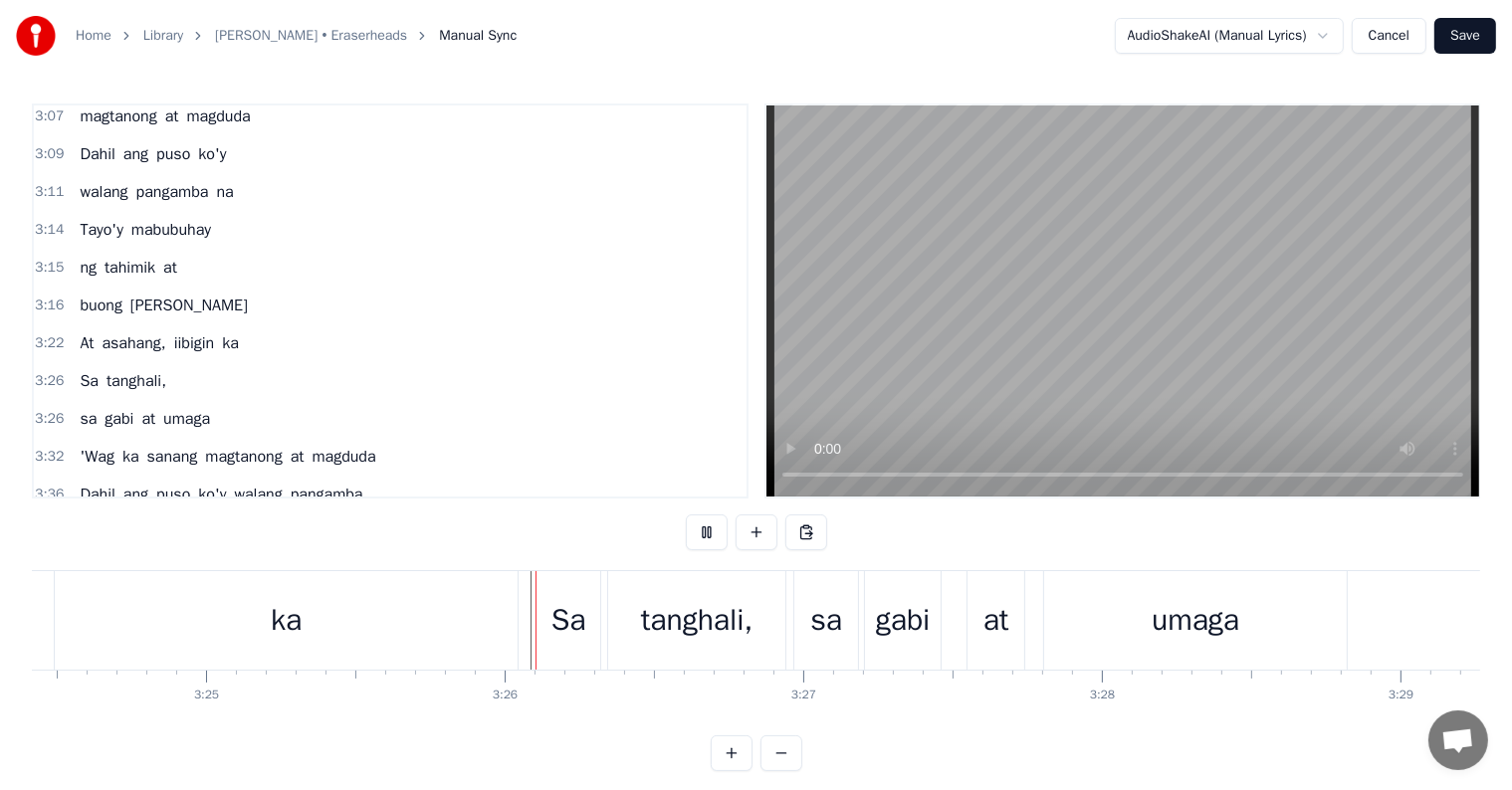 scroll, scrollTop: 30, scrollLeft: 0, axis: vertical 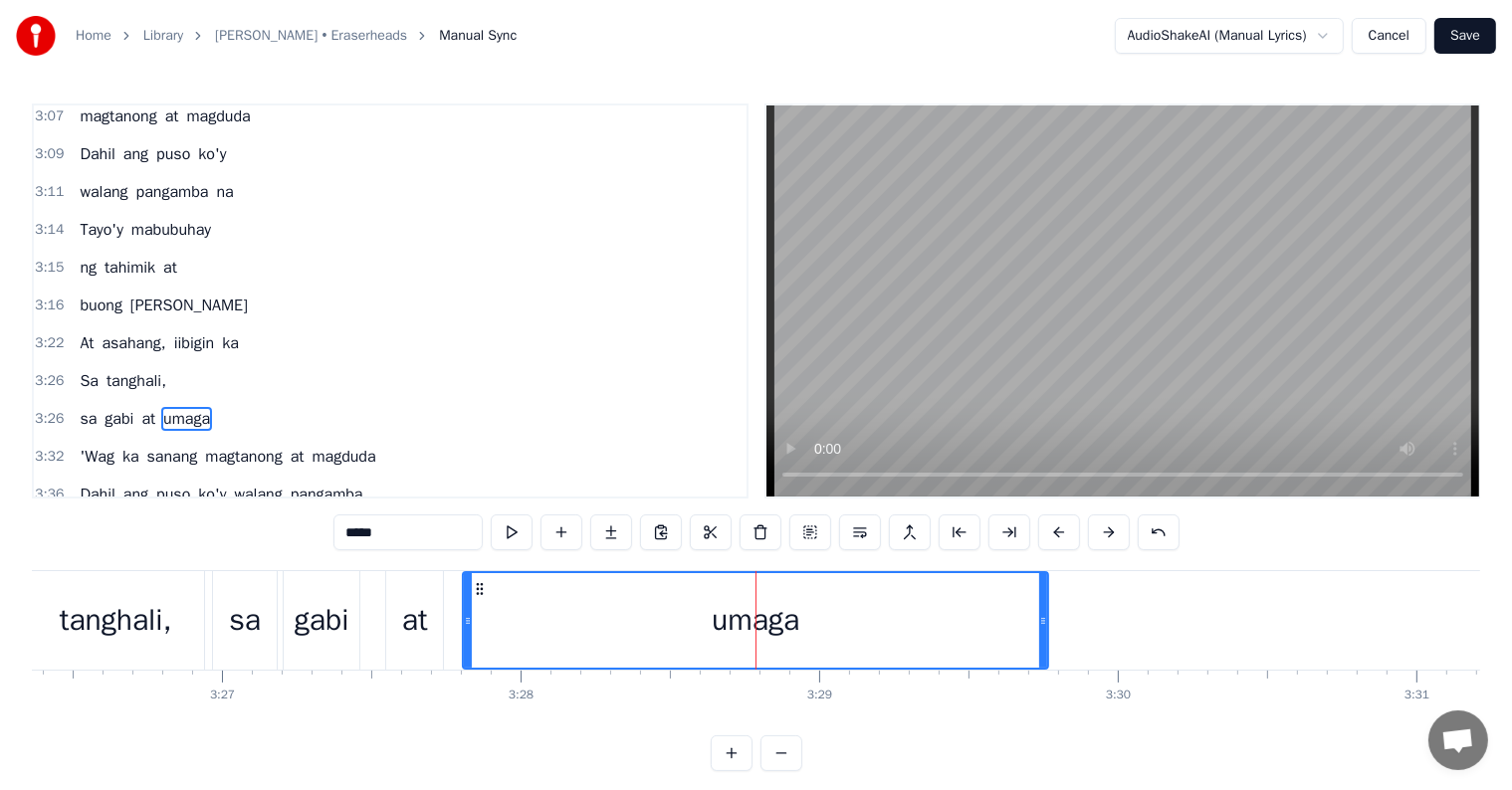 drag, startPoint x: 761, startPoint y: 610, endPoint x: 1044, endPoint y: 620, distance: 283.177 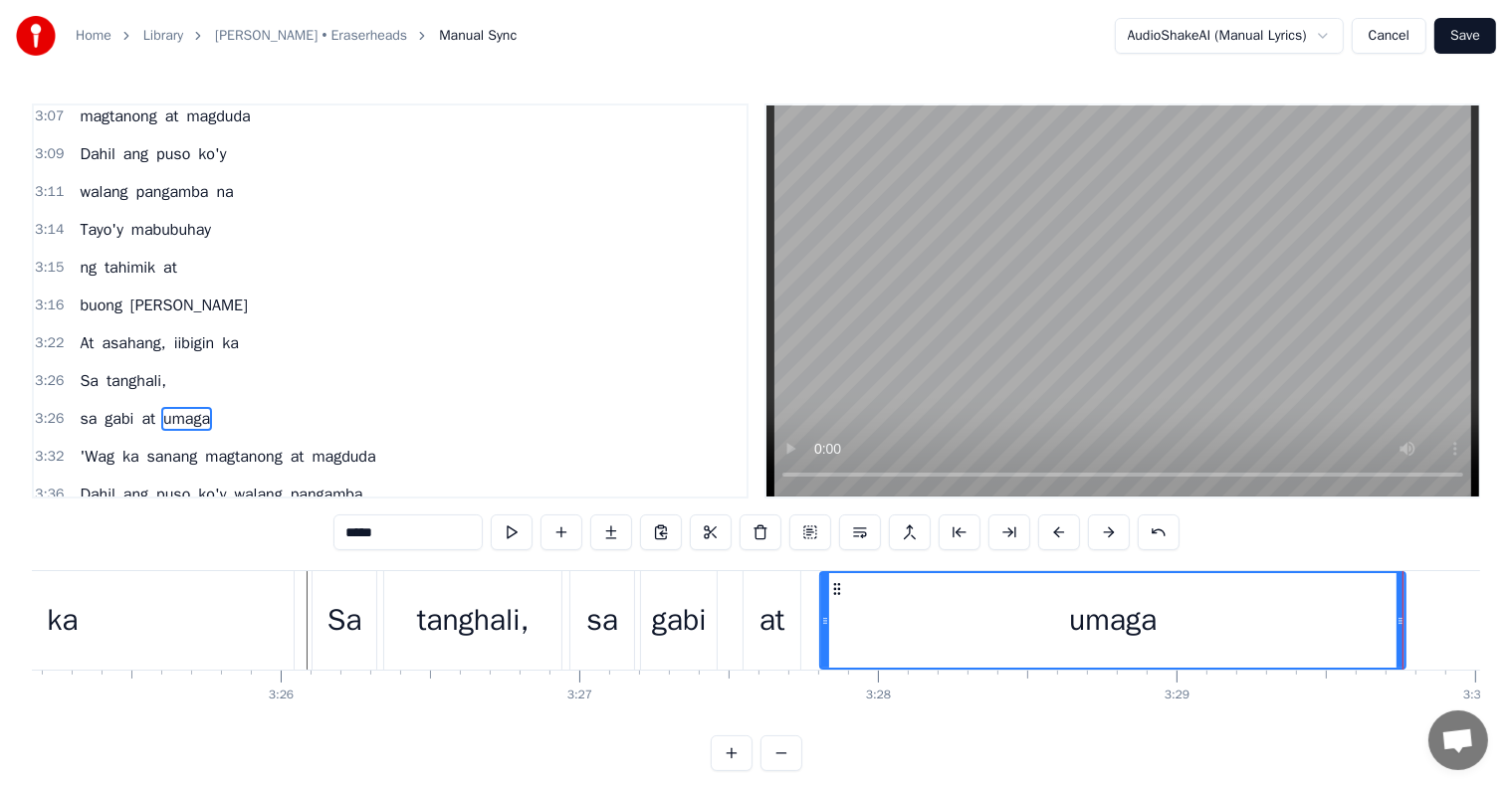 scroll, scrollTop: 0, scrollLeft: 61222, axis: horizontal 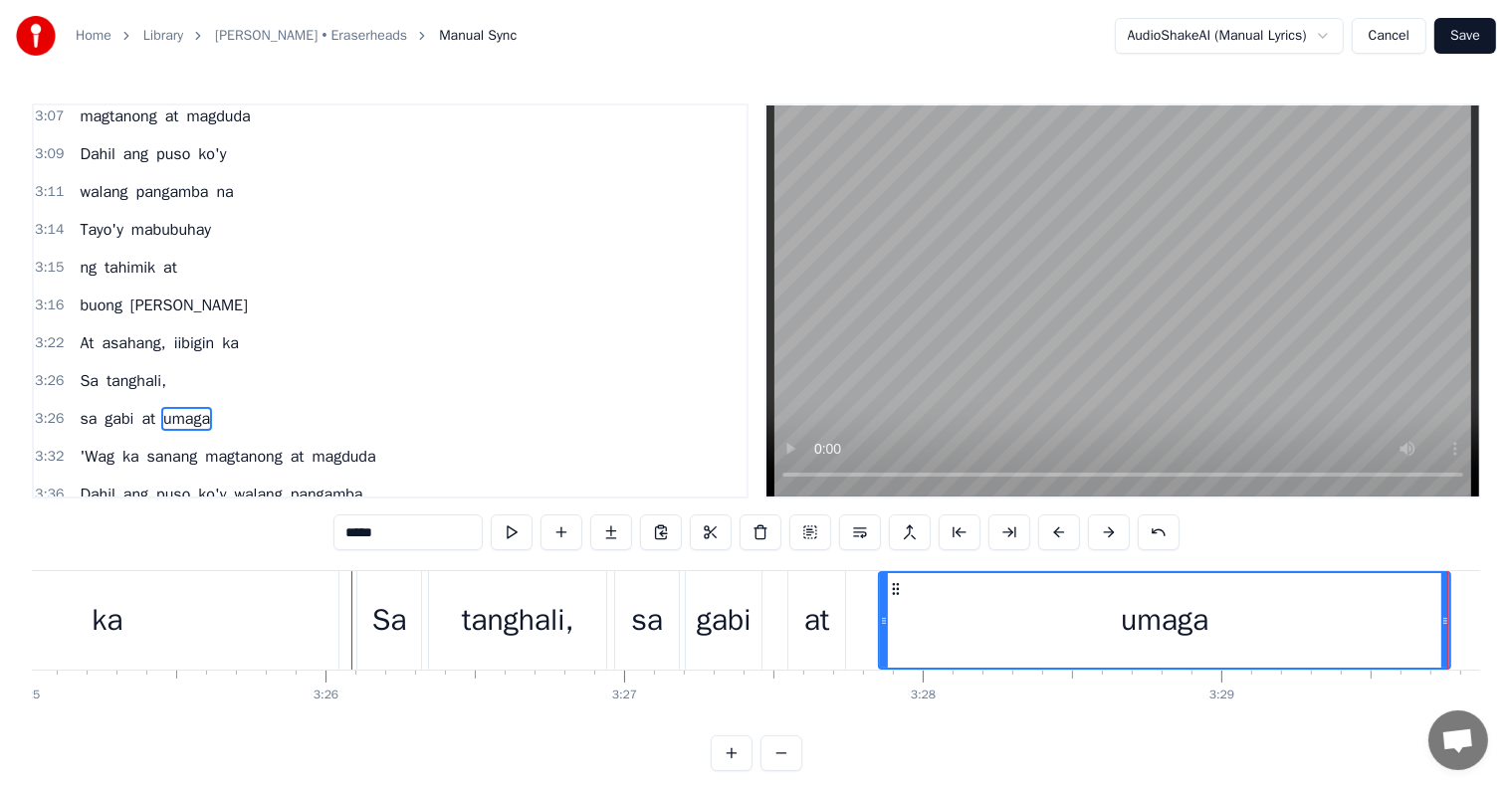 drag, startPoint x: 872, startPoint y: 617, endPoint x: 845, endPoint y: 610, distance: 27.89265 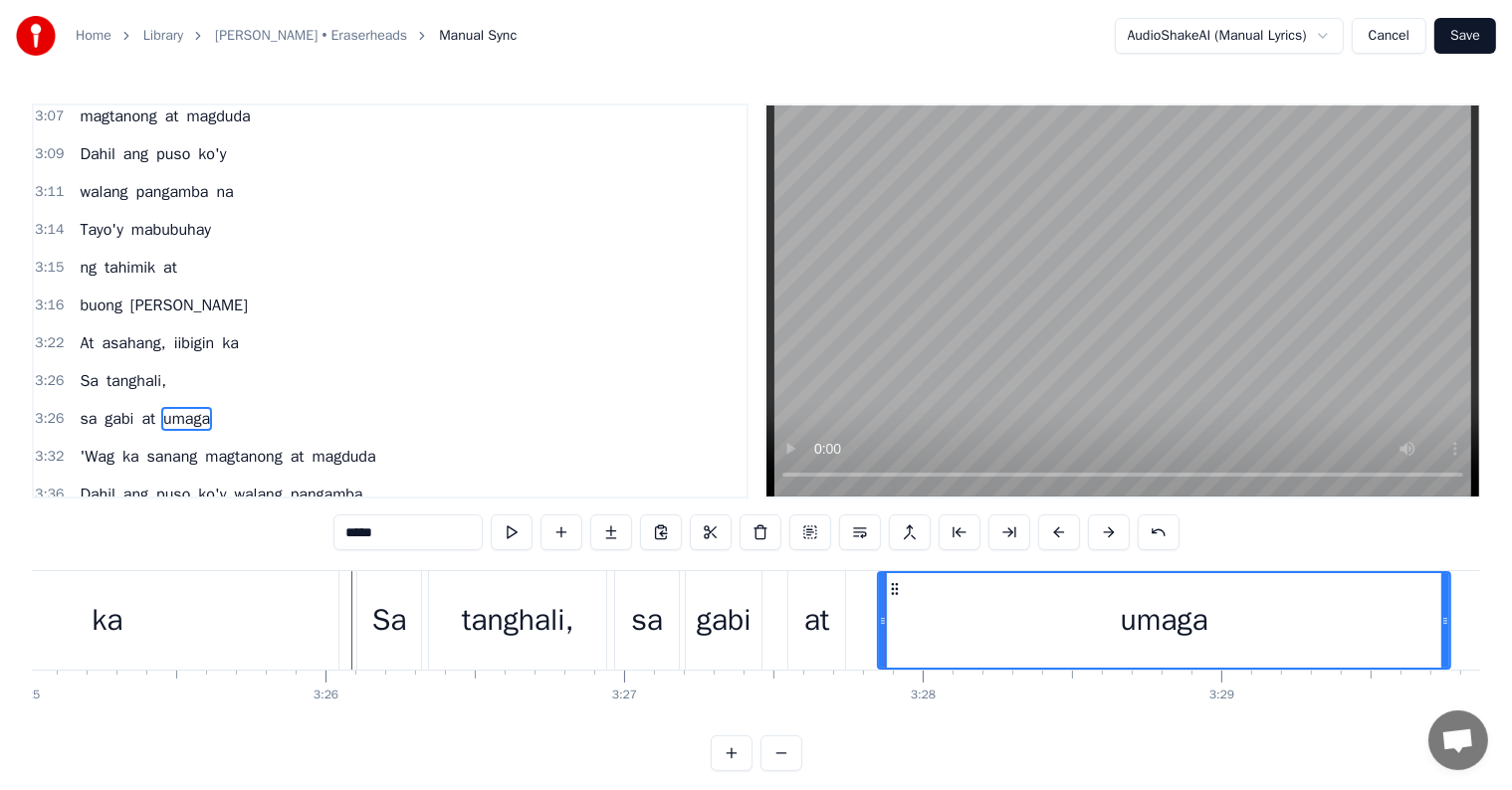 type on "**" 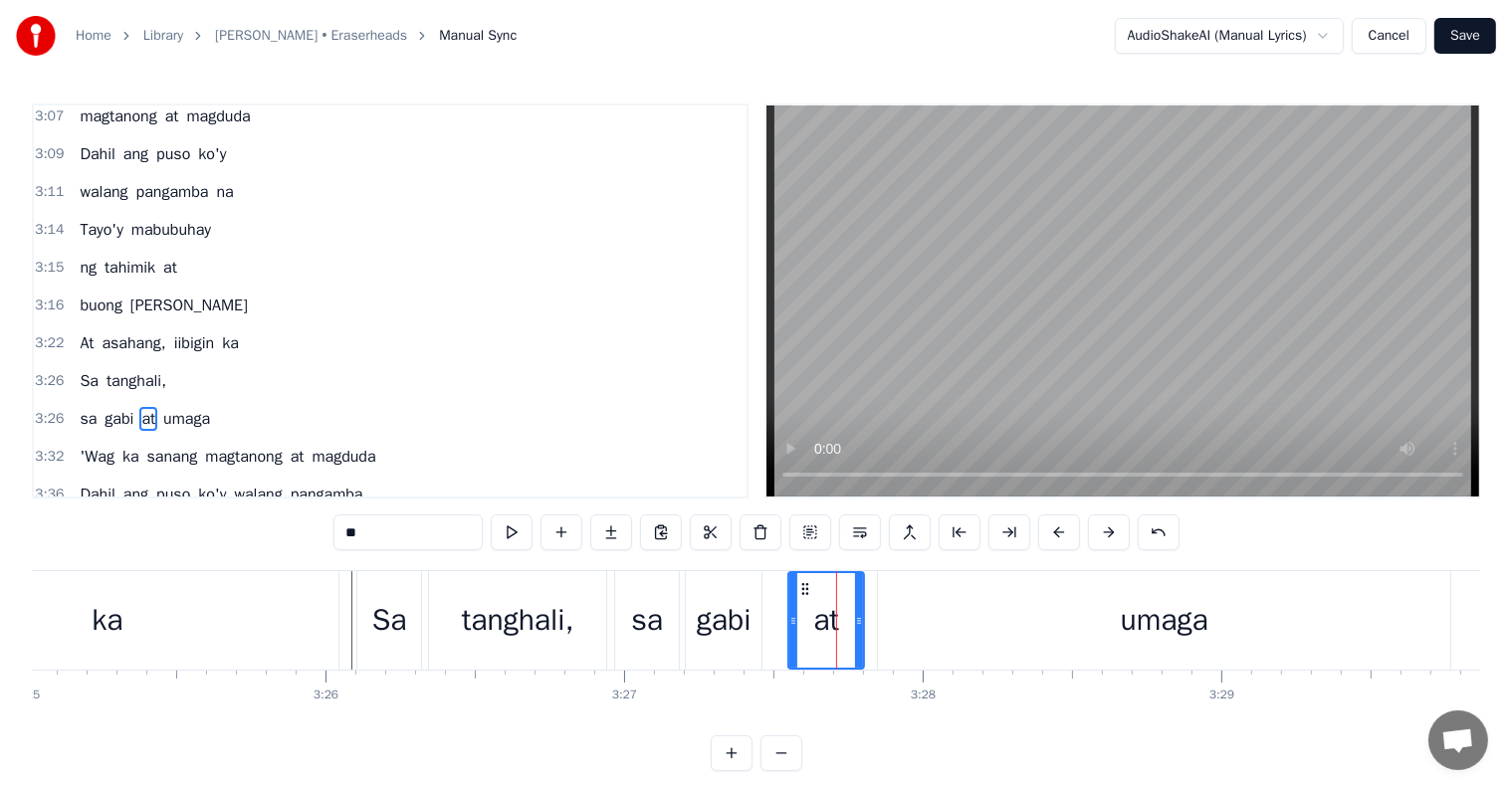 drag, startPoint x: 839, startPoint y: 623, endPoint x: 858, endPoint y: 629, distance: 19.924859 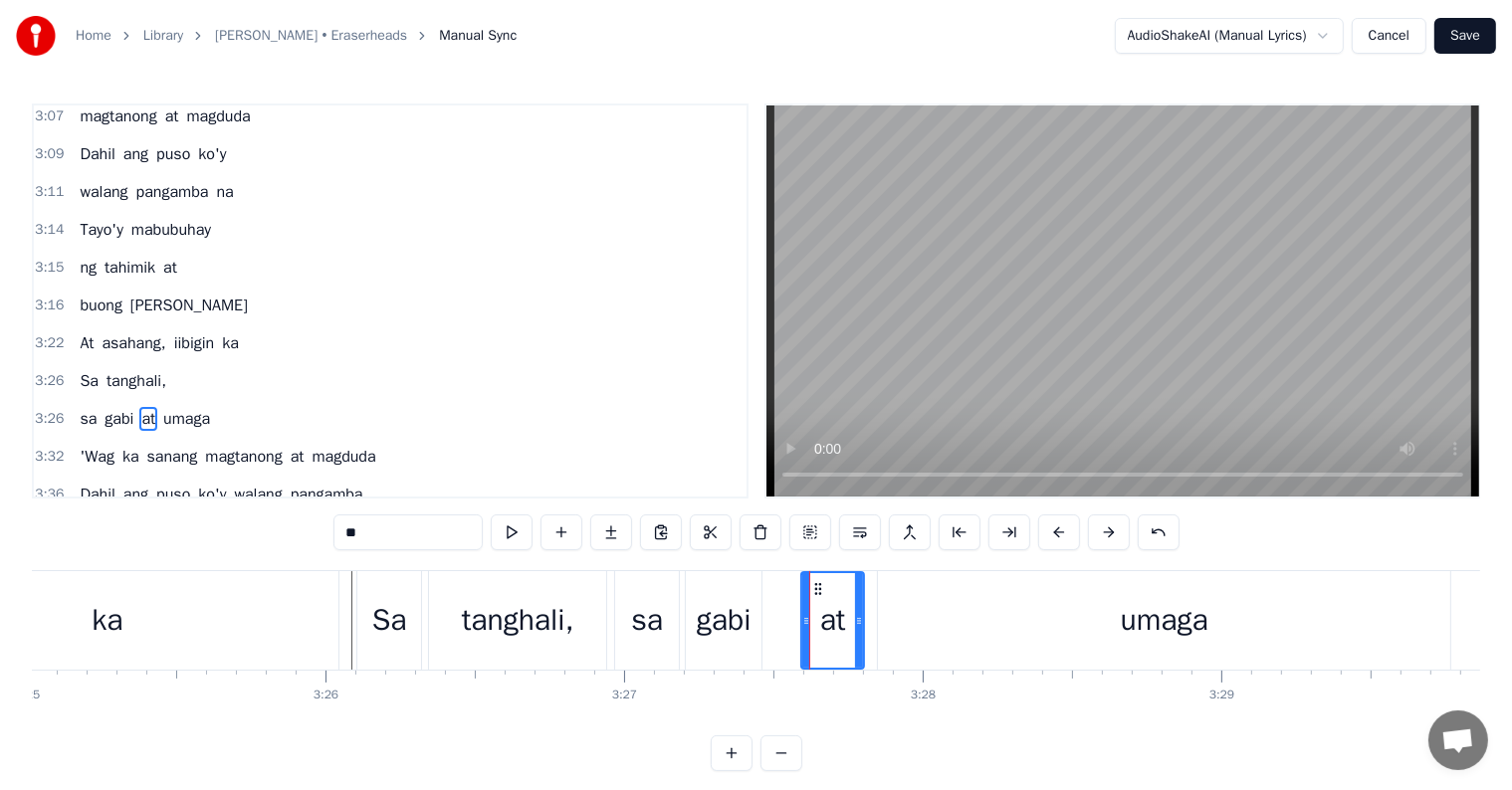 drag, startPoint x: 791, startPoint y: 616, endPoint x: 804, endPoint y: 621, distance: 13.928388 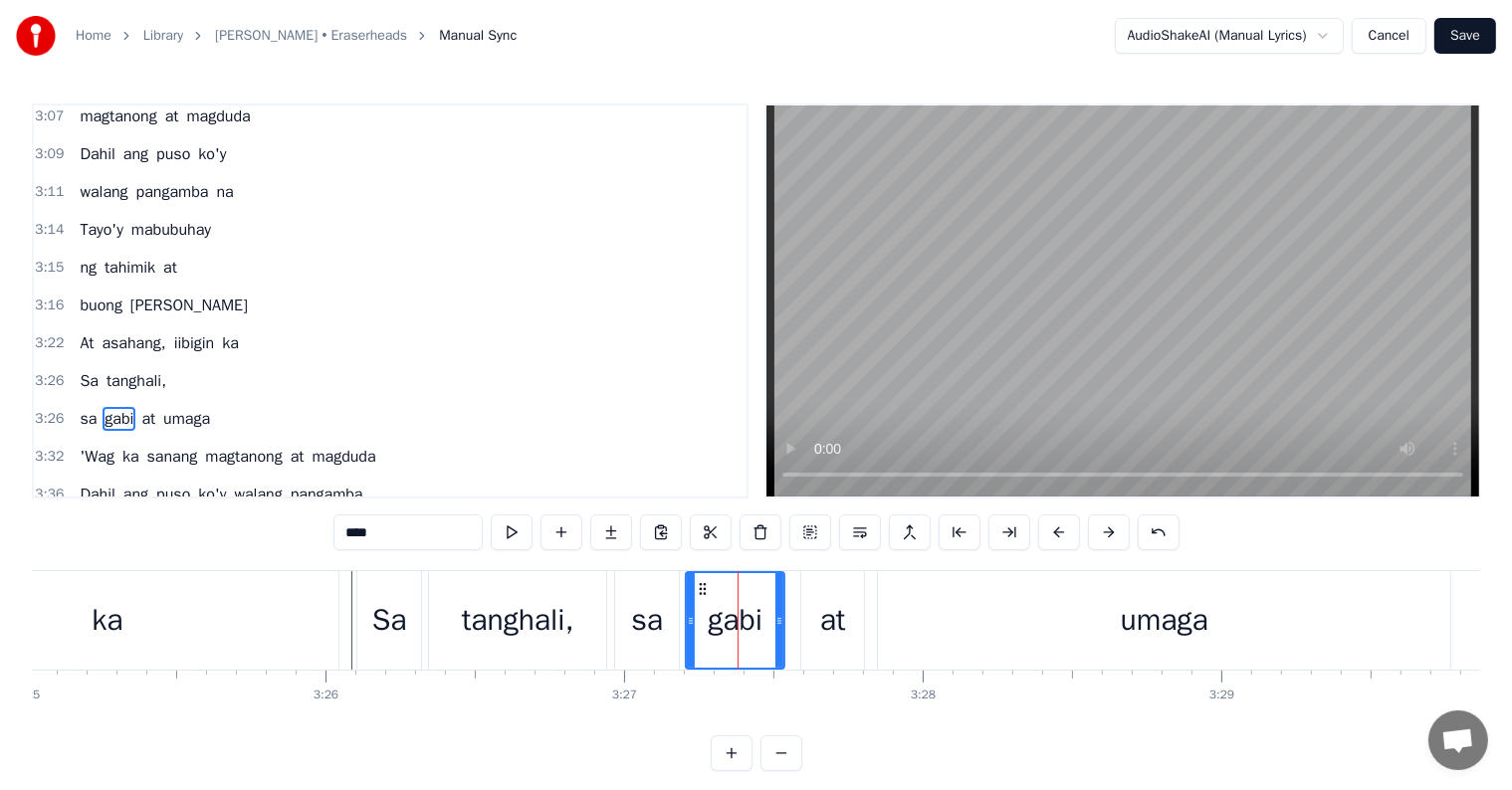 drag, startPoint x: 758, startPoint y: 625, endPoint x: 745, endPoint y: 617, distance: 15.264338 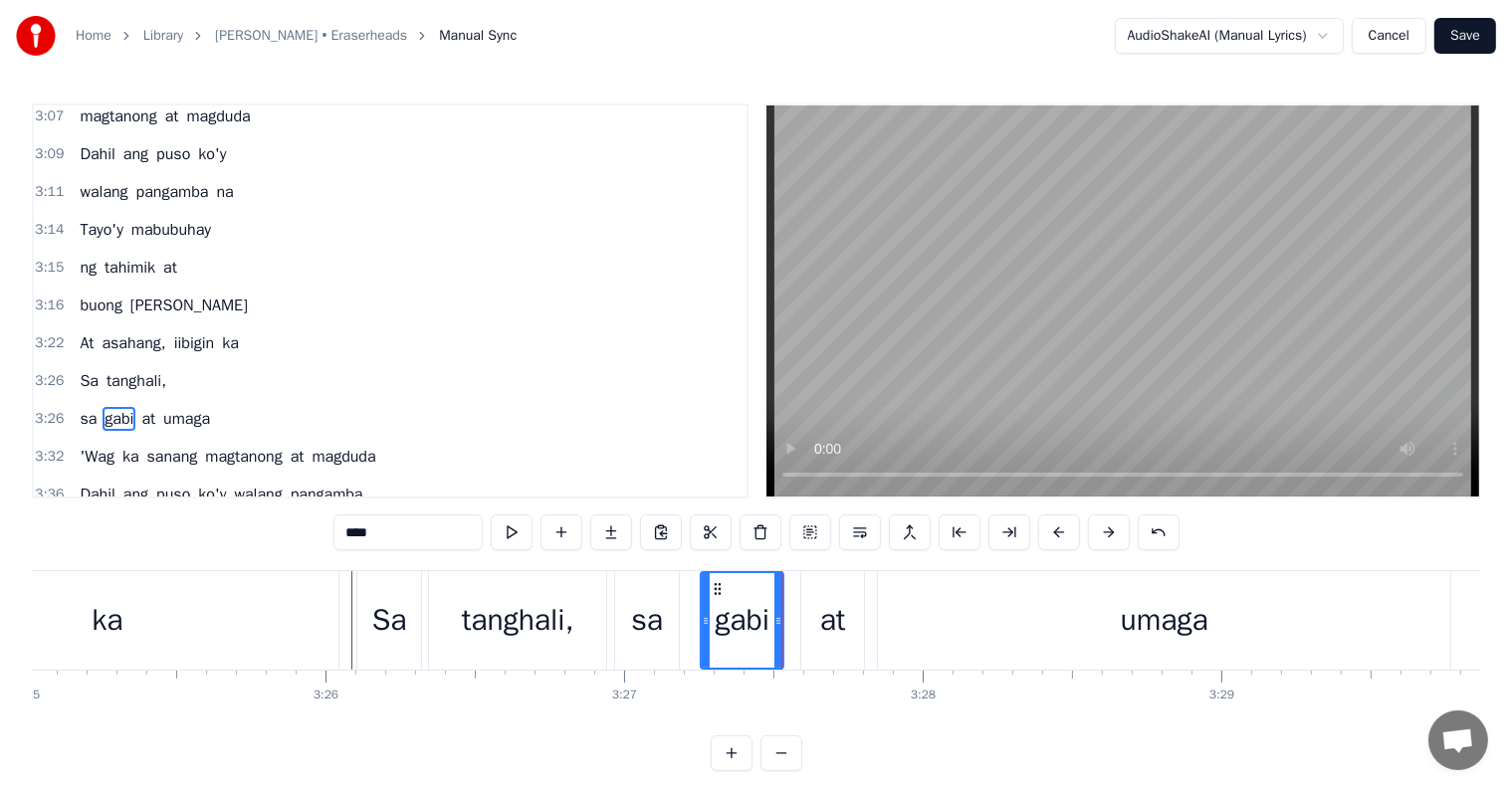 drag, startPoint x: 690, startPoint y: 614, endPoint x: 705, endPoint y: 620, distance: 16.155494 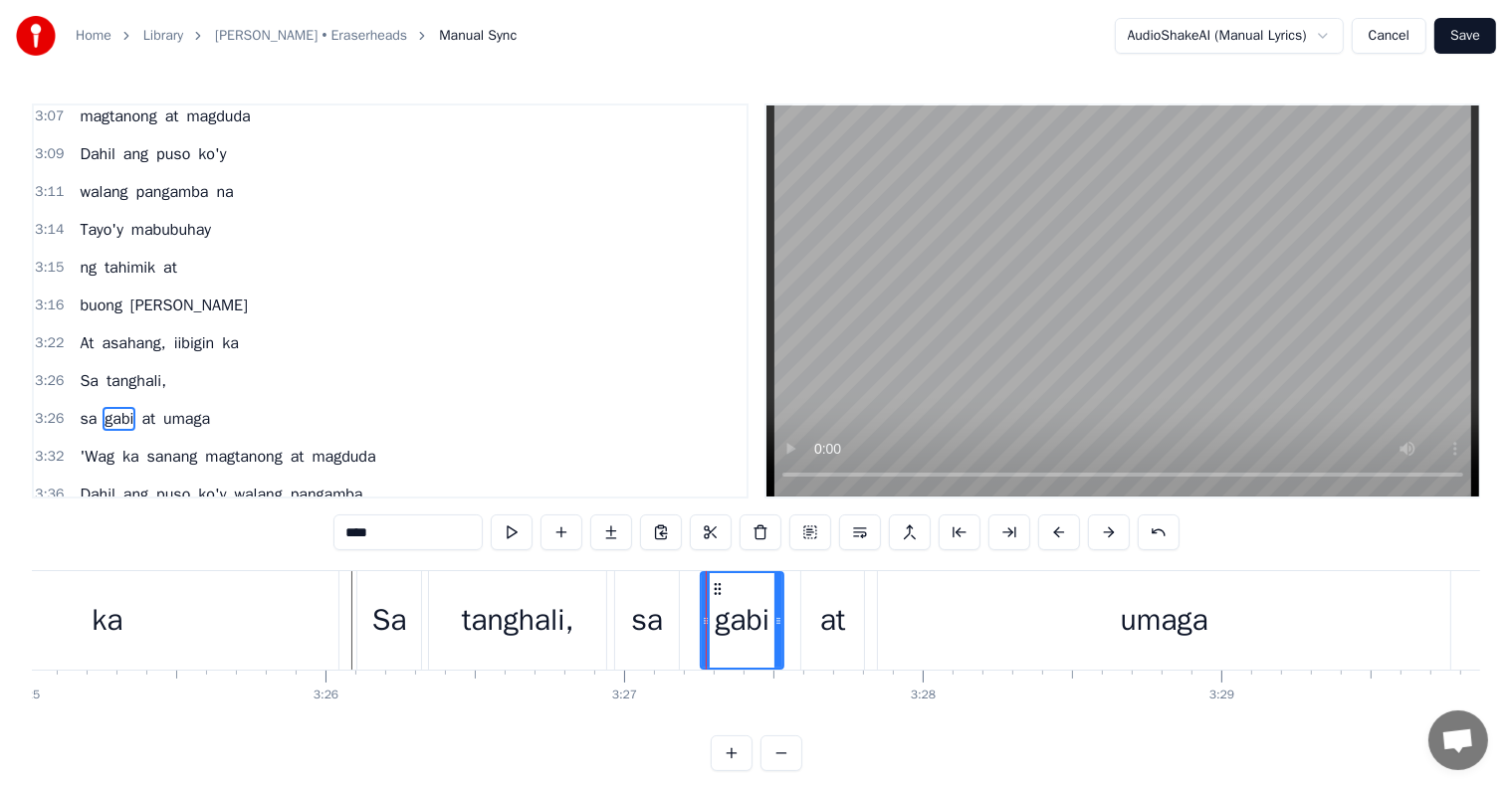 type on "**" 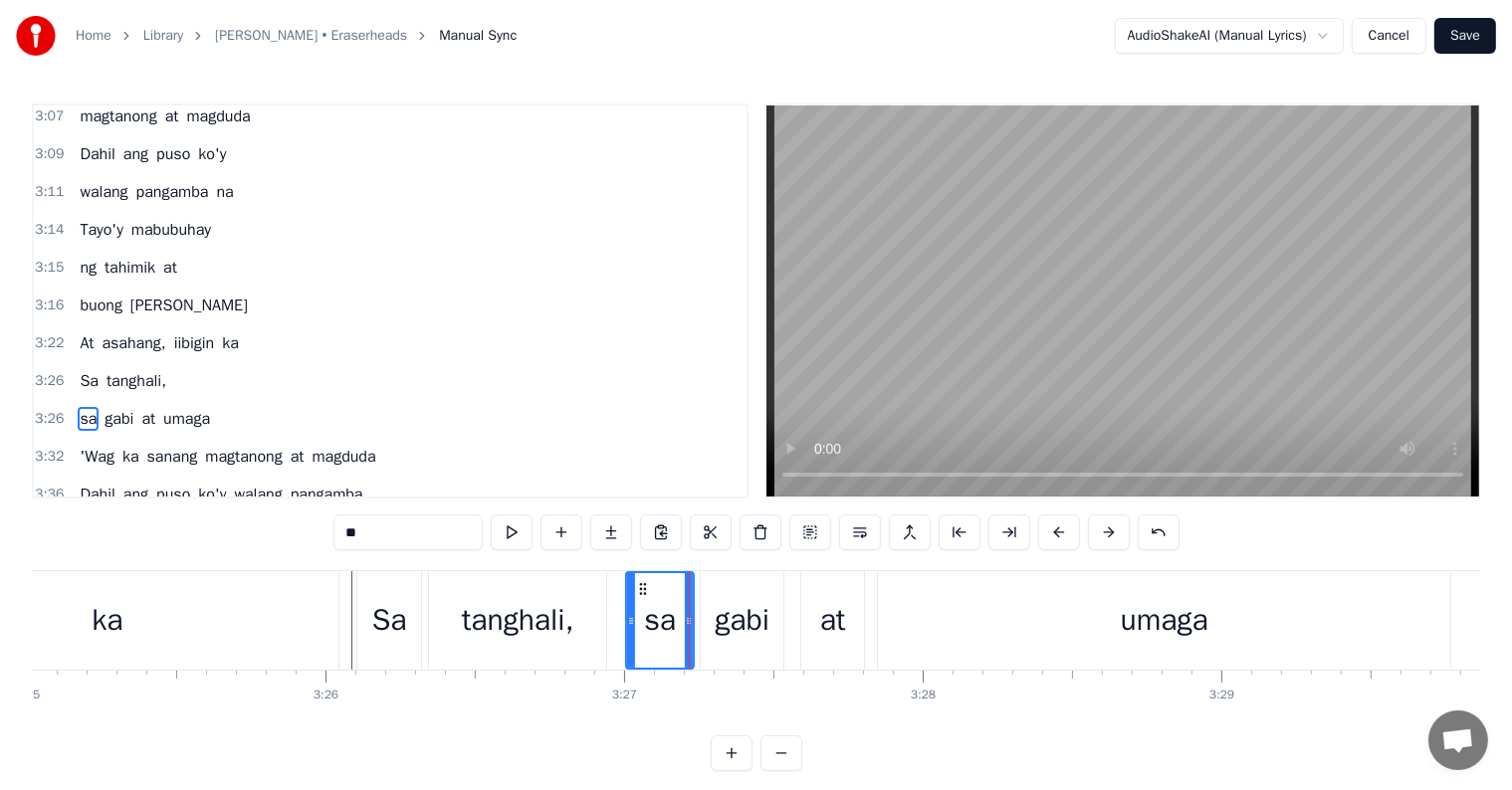 drag, startPoint x: 618, startPoint y: 613, endPoint x: 633, endPoint y: 612, distance: 15.033296 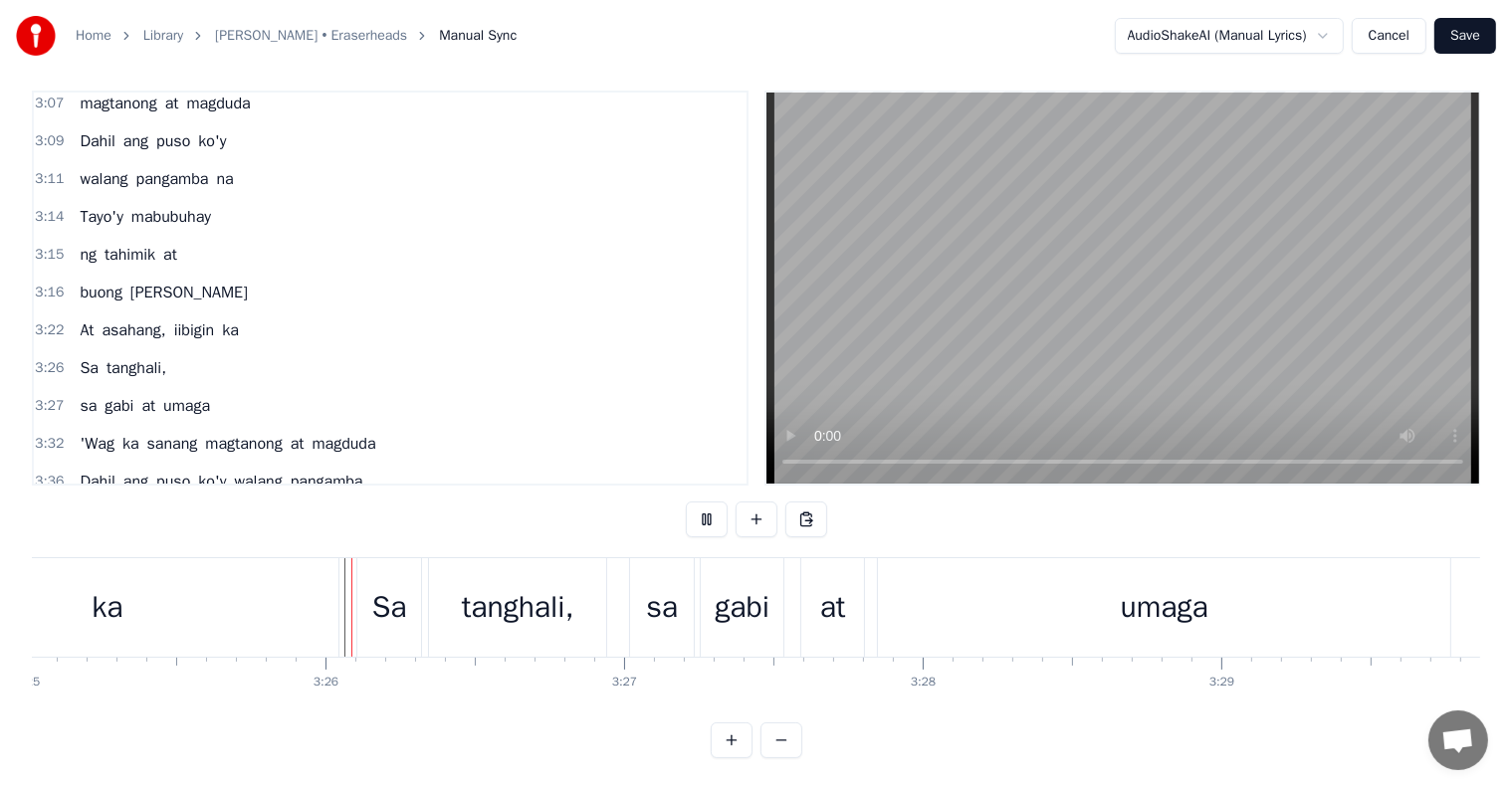 scroll, scrollTop: 30, scrollLeft: 0, axis: vertical 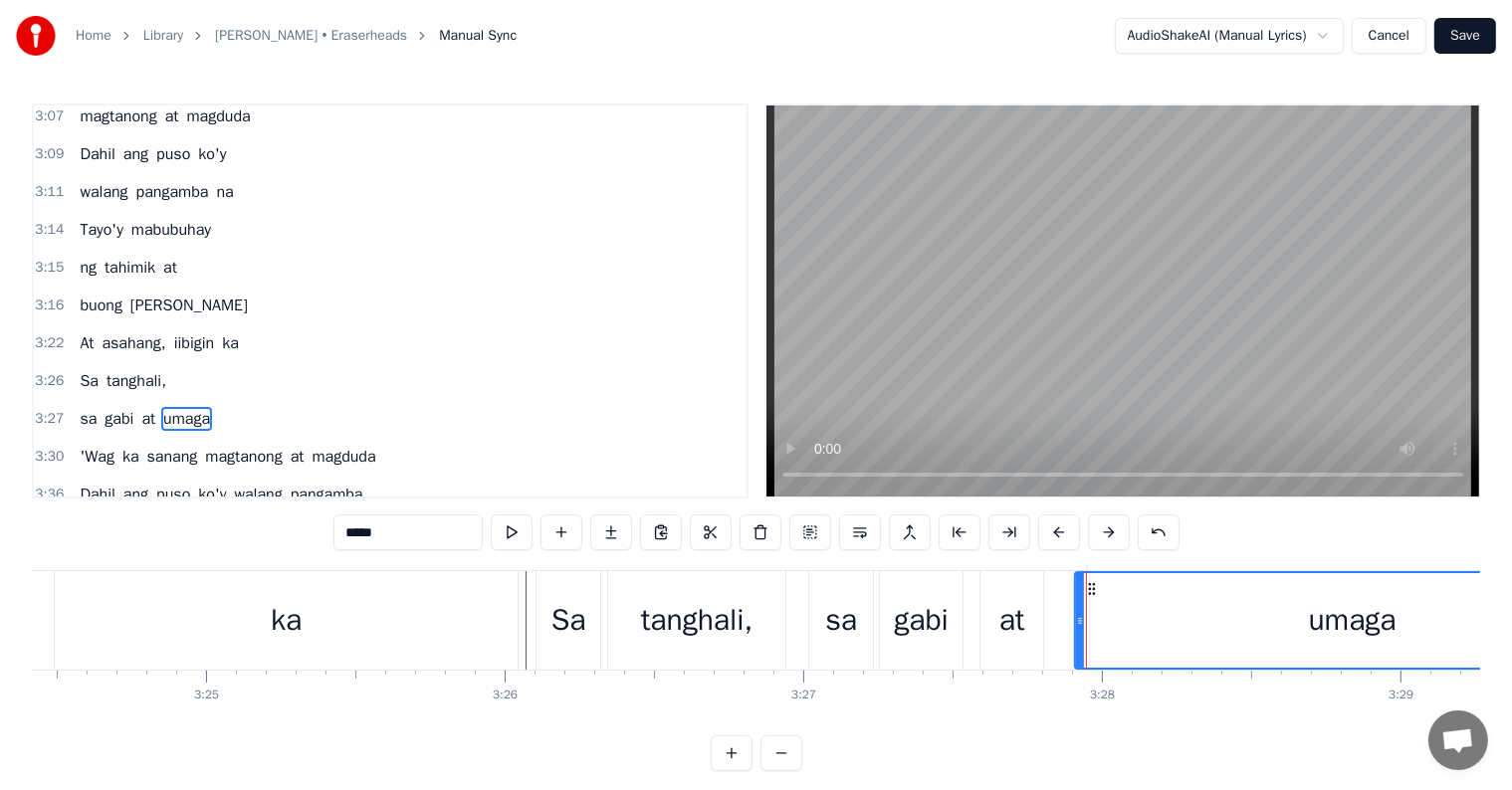 drag, startPoint x: 1061, startPoint y: 616, endPoint x: 1073, endPoint y: 617, distance: 12.0415946 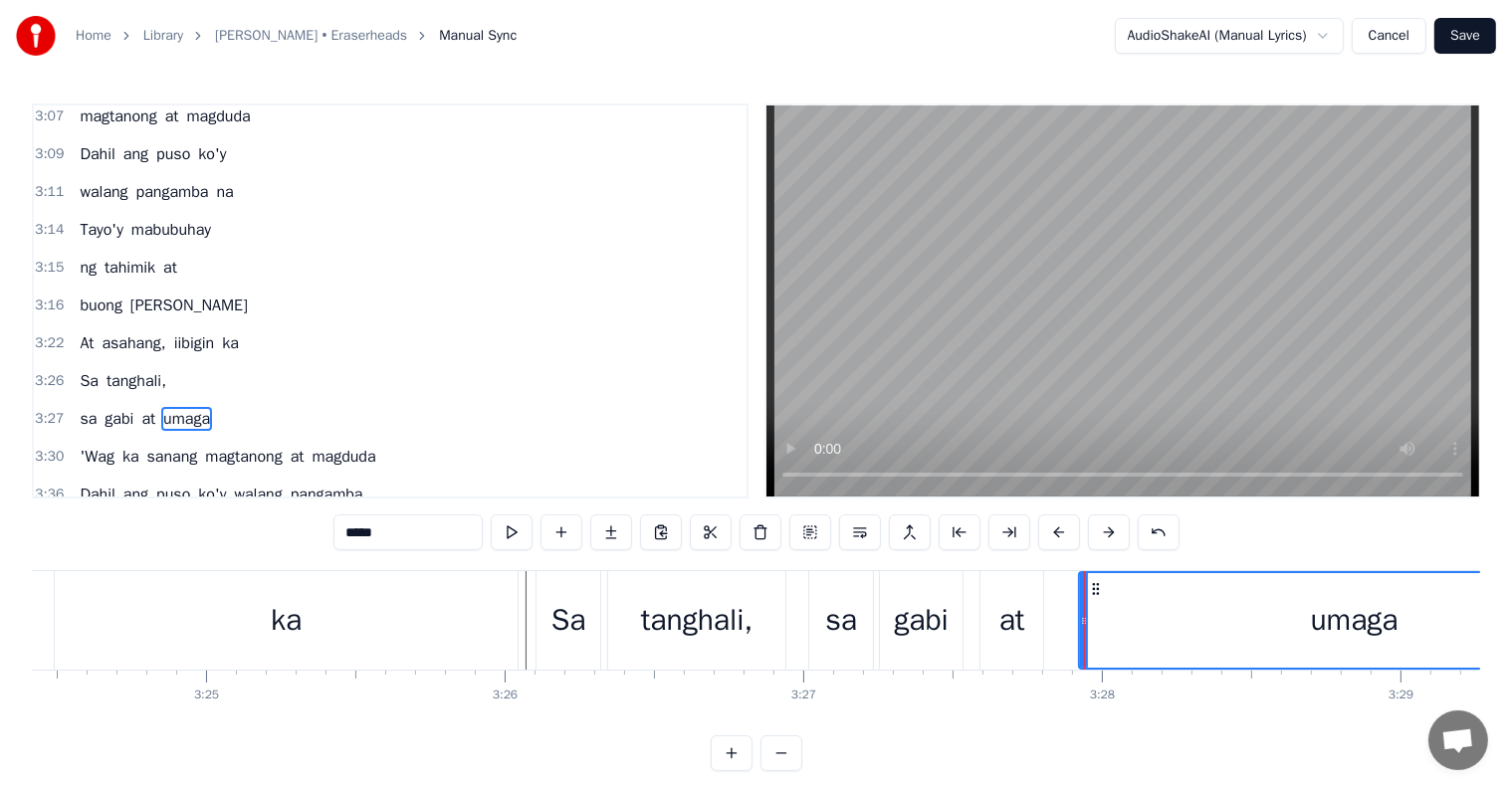 type on "**" 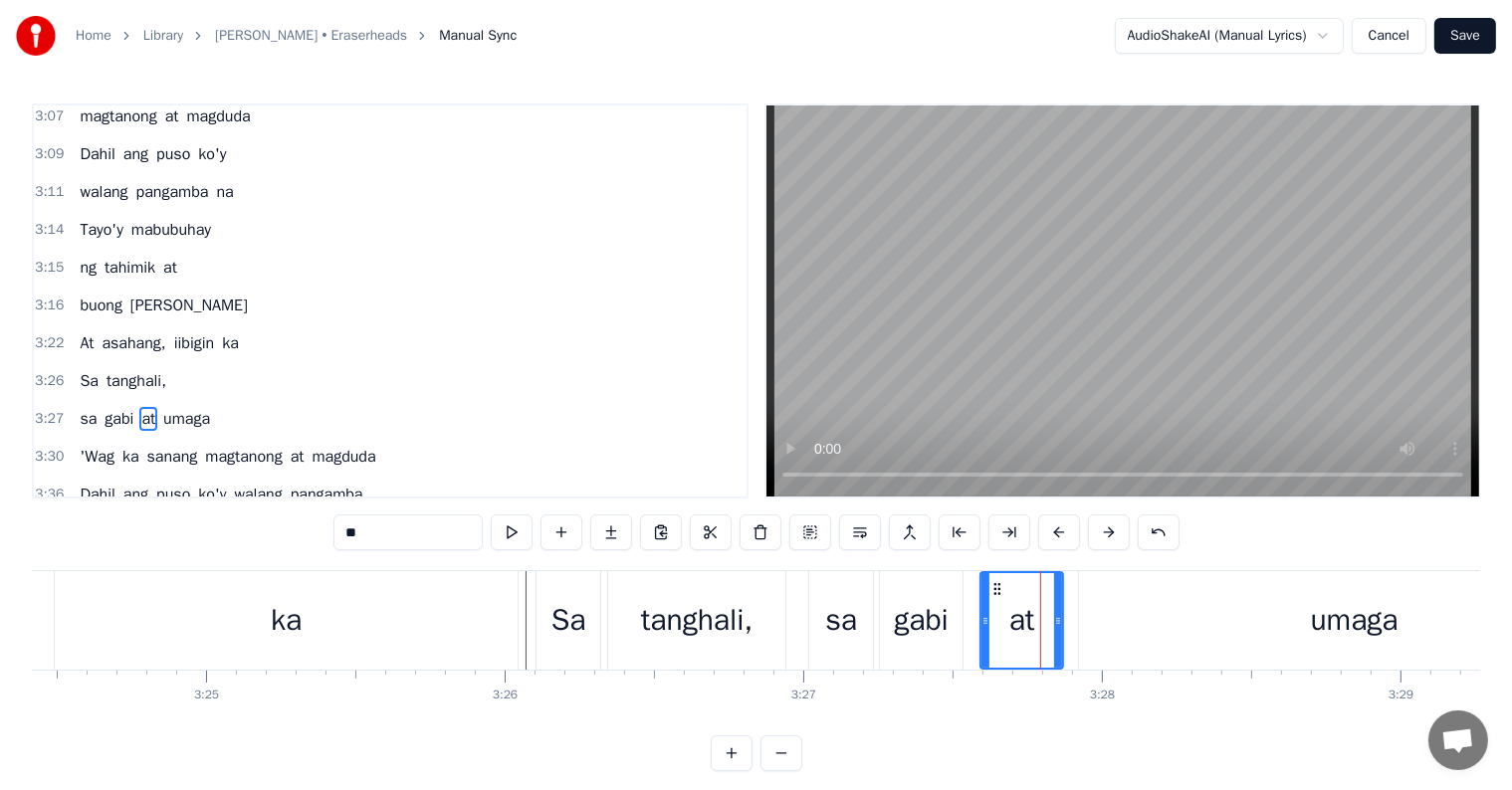 drag, startPoint x: 1041, startPoint y: 620, endPoint x: 1061, endPoint y: 623, distance: 20.22375 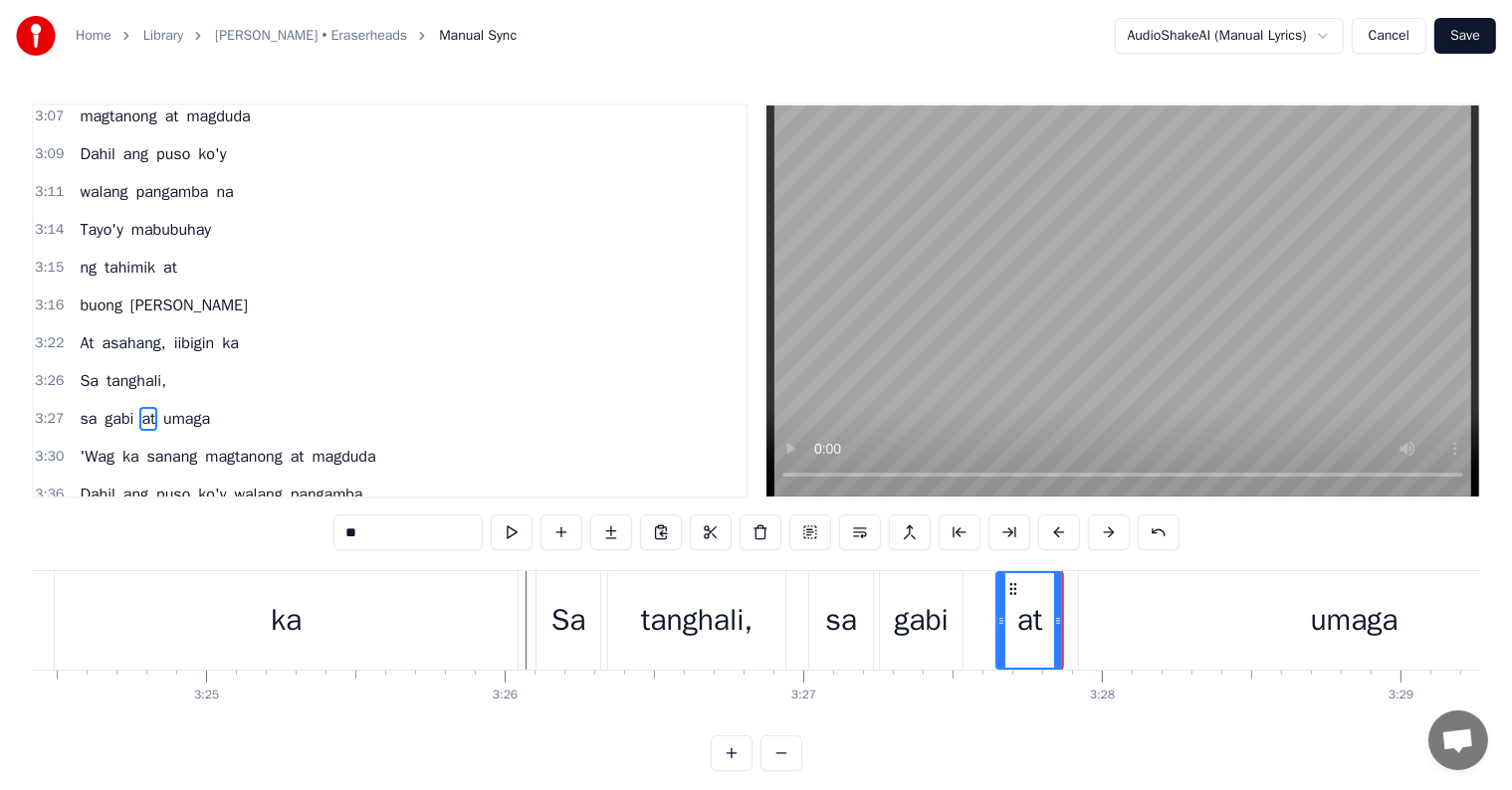drag, startPoint x: 982, startPoint y: 617, endPoint x: 995, endPoint y: 617, distance: 13 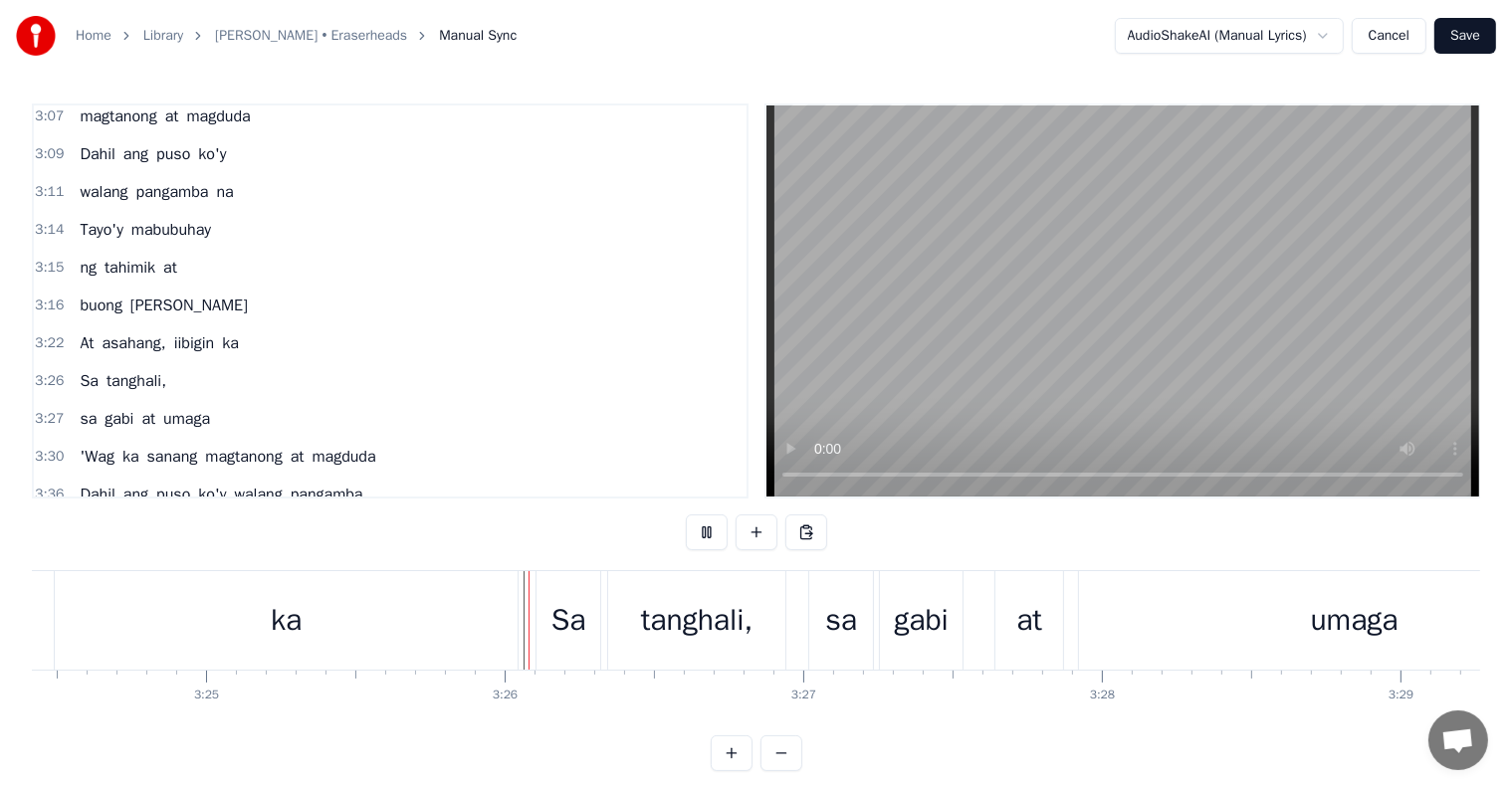 scroll, scrollTop: 30, scrollLeft: 0, axis: vertical 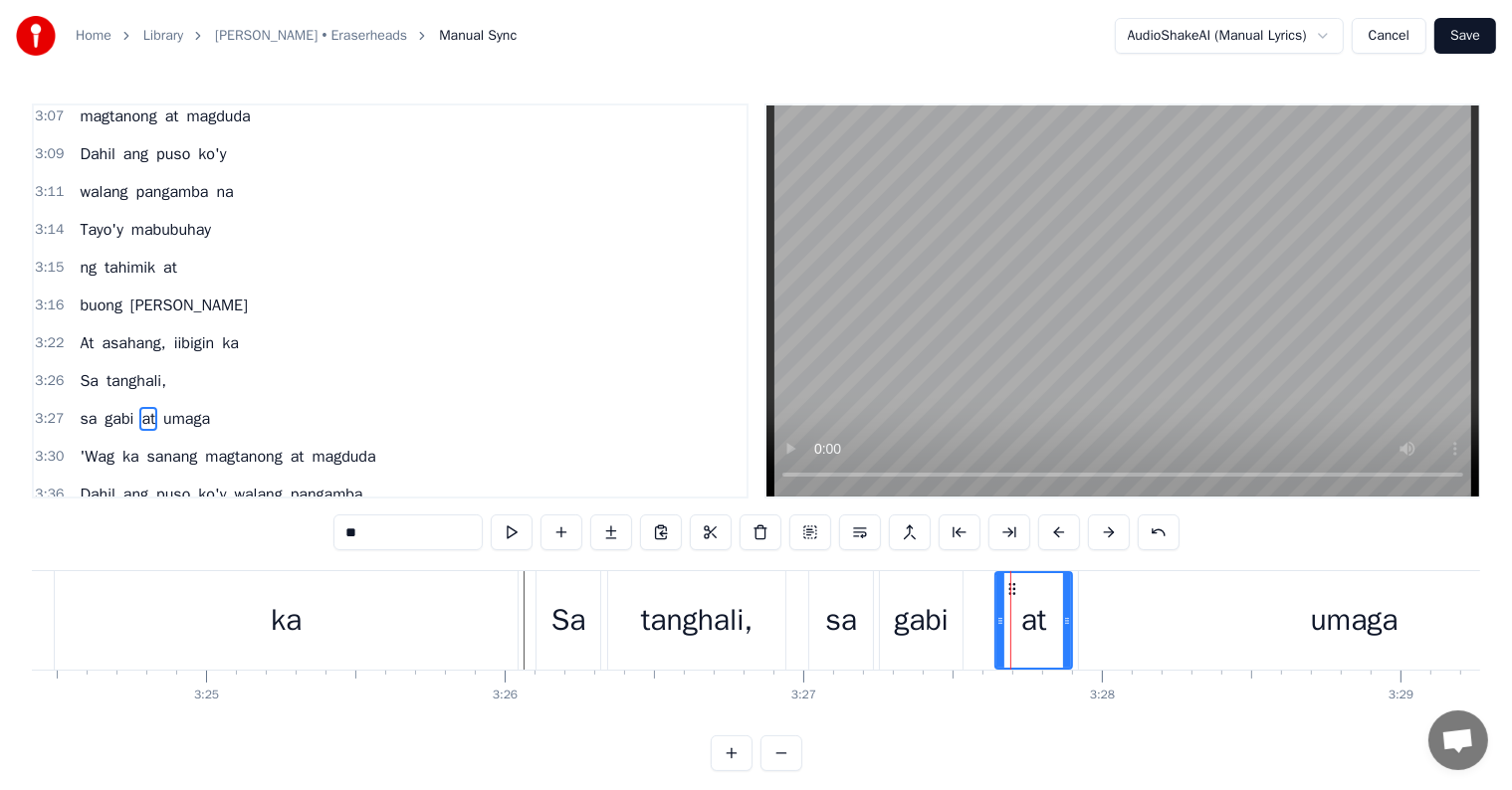 drag, startPoint x: 1062, startPoint y: 621, endPoint x: 1051, endPoint y: 621, distance: 11 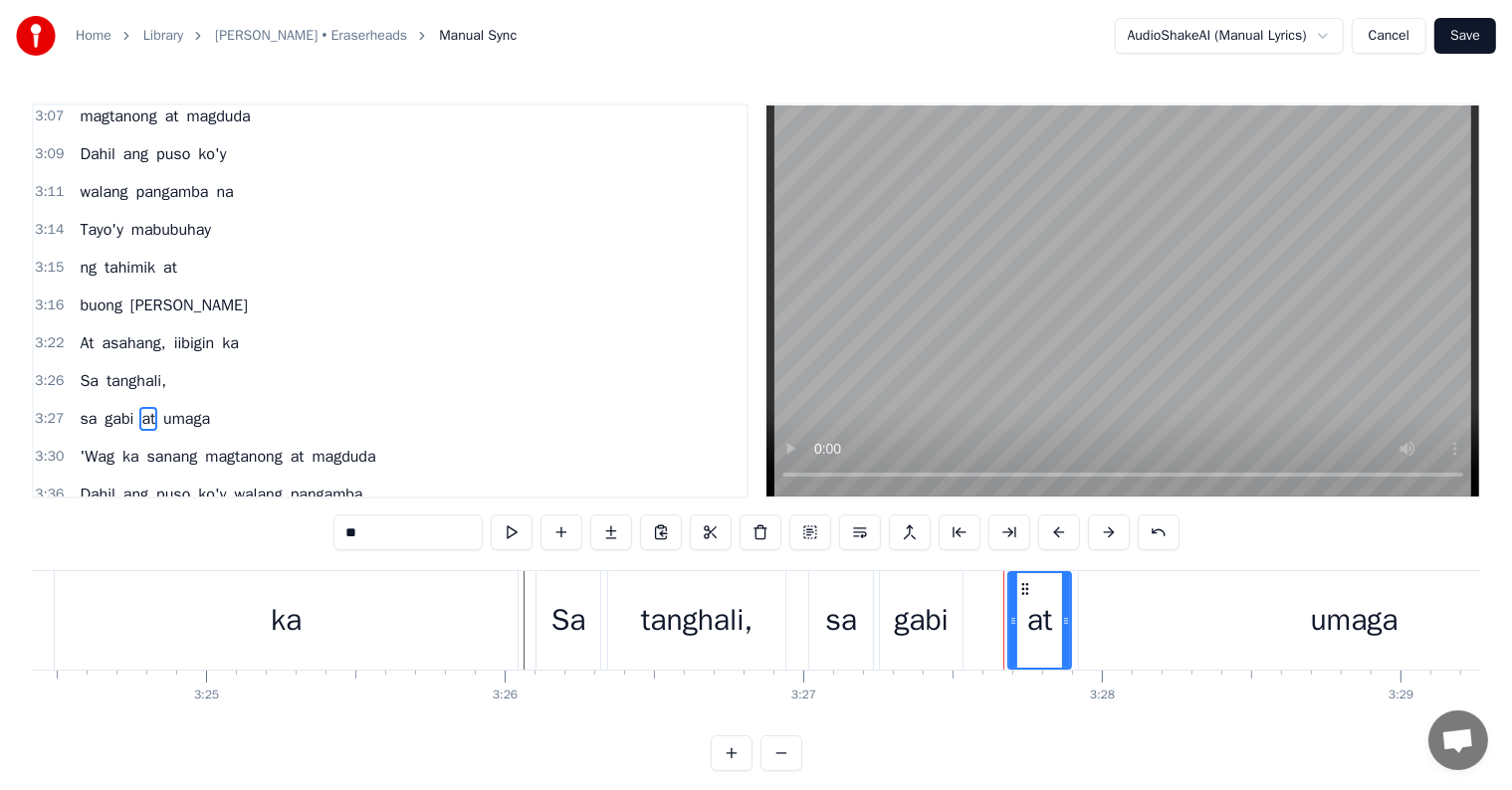 drag, startPoint x: 998, startPoint y: 613, endPoint x: 1015, endPoint y: 616, distance: 17.262677 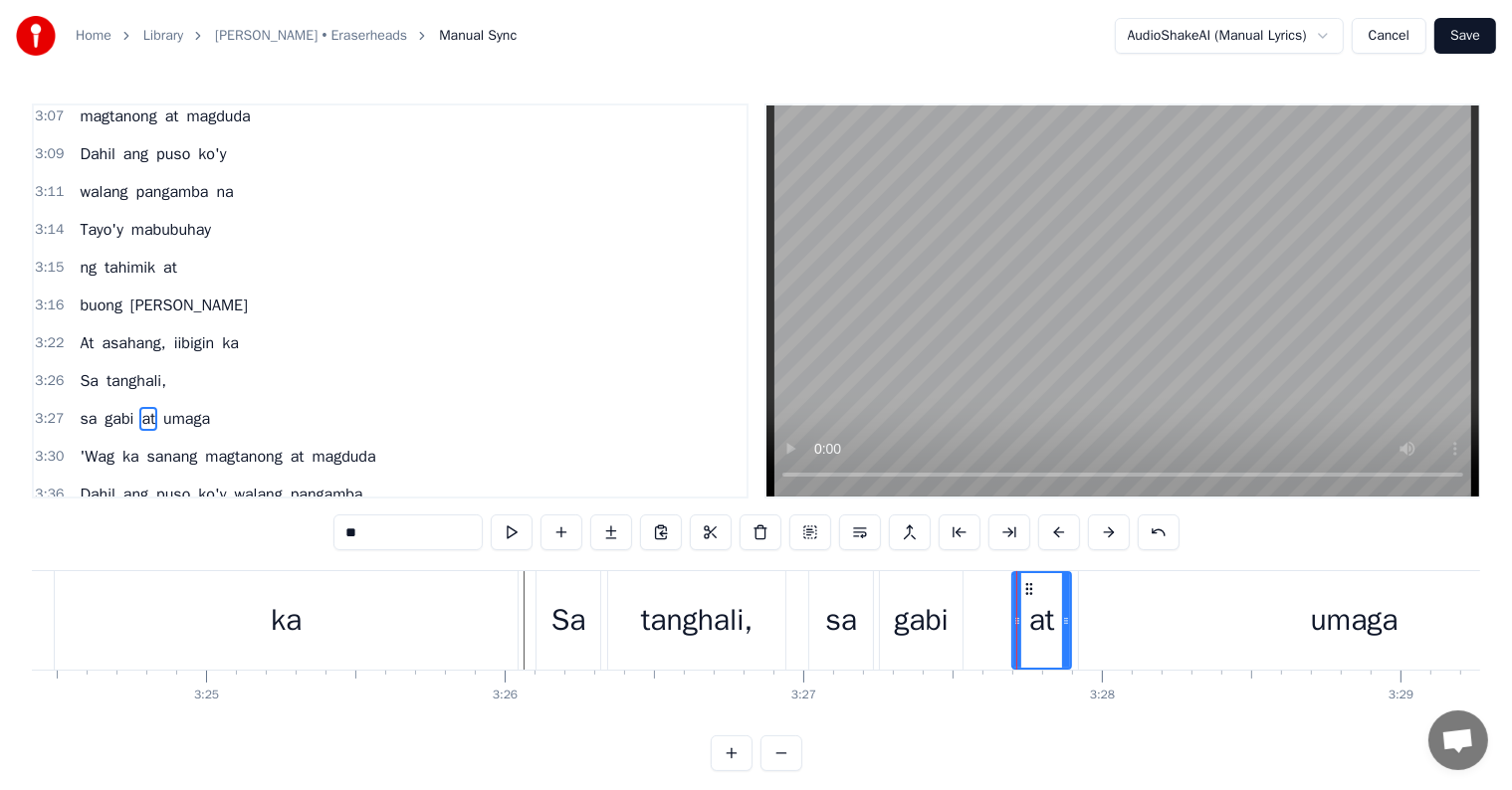 type on "*****" 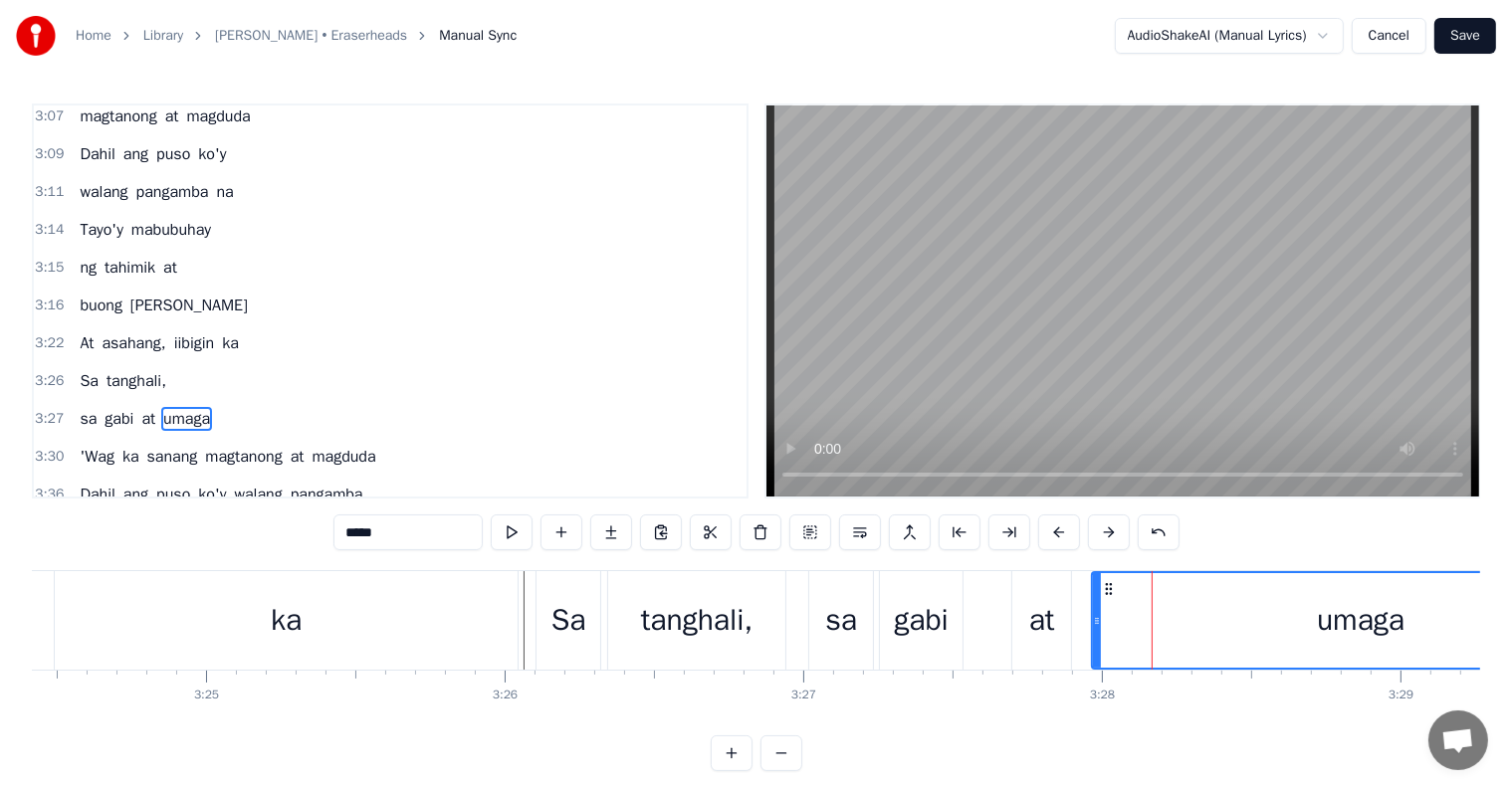 drag, startPoint x: 1082, startPoint y: 615, endPoint x: 1095, endPoint y: 618, distance: 13.341664 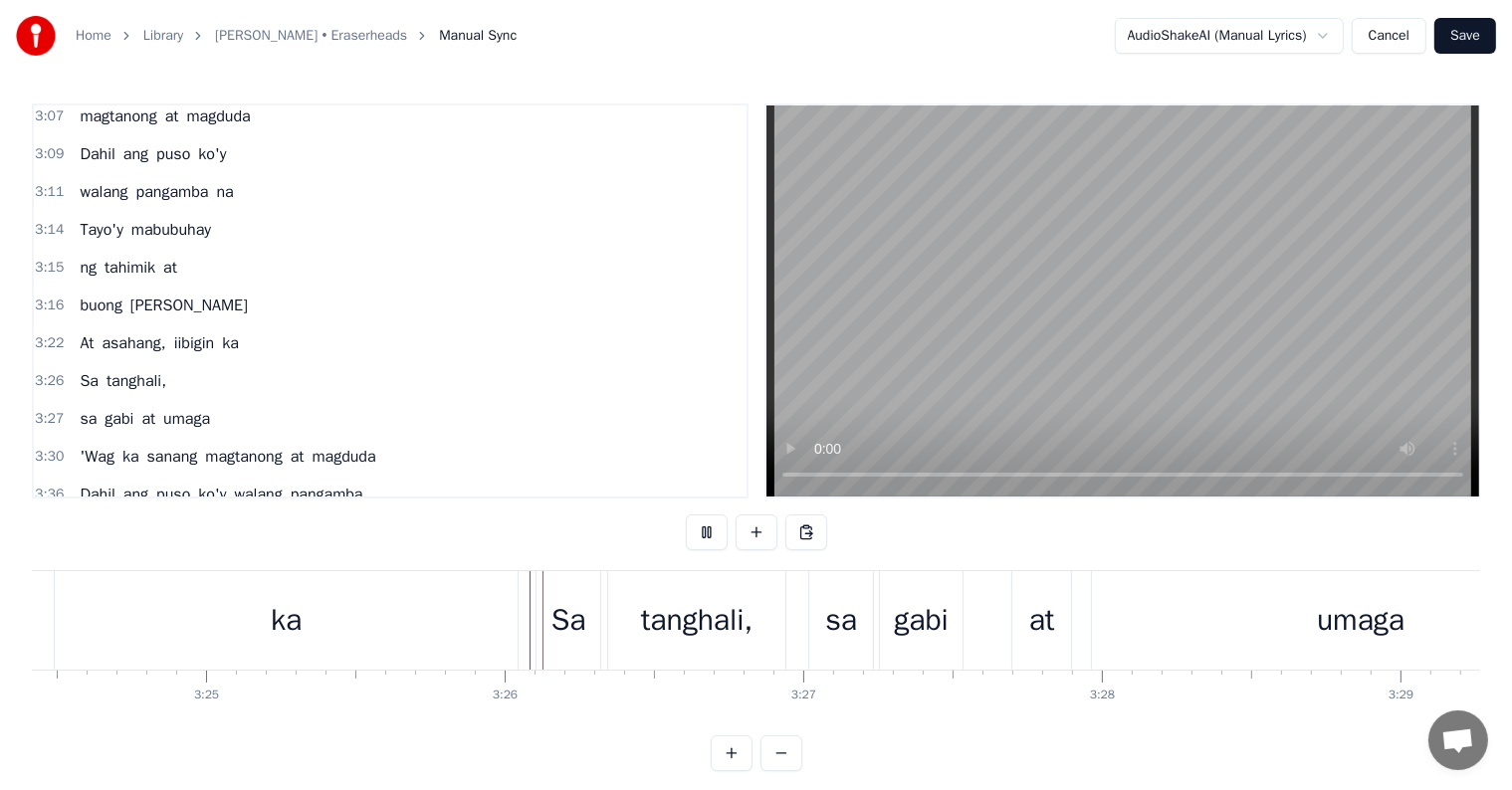 scroll, scrollTop: 30, scrollLeft: 0, axis: vertical 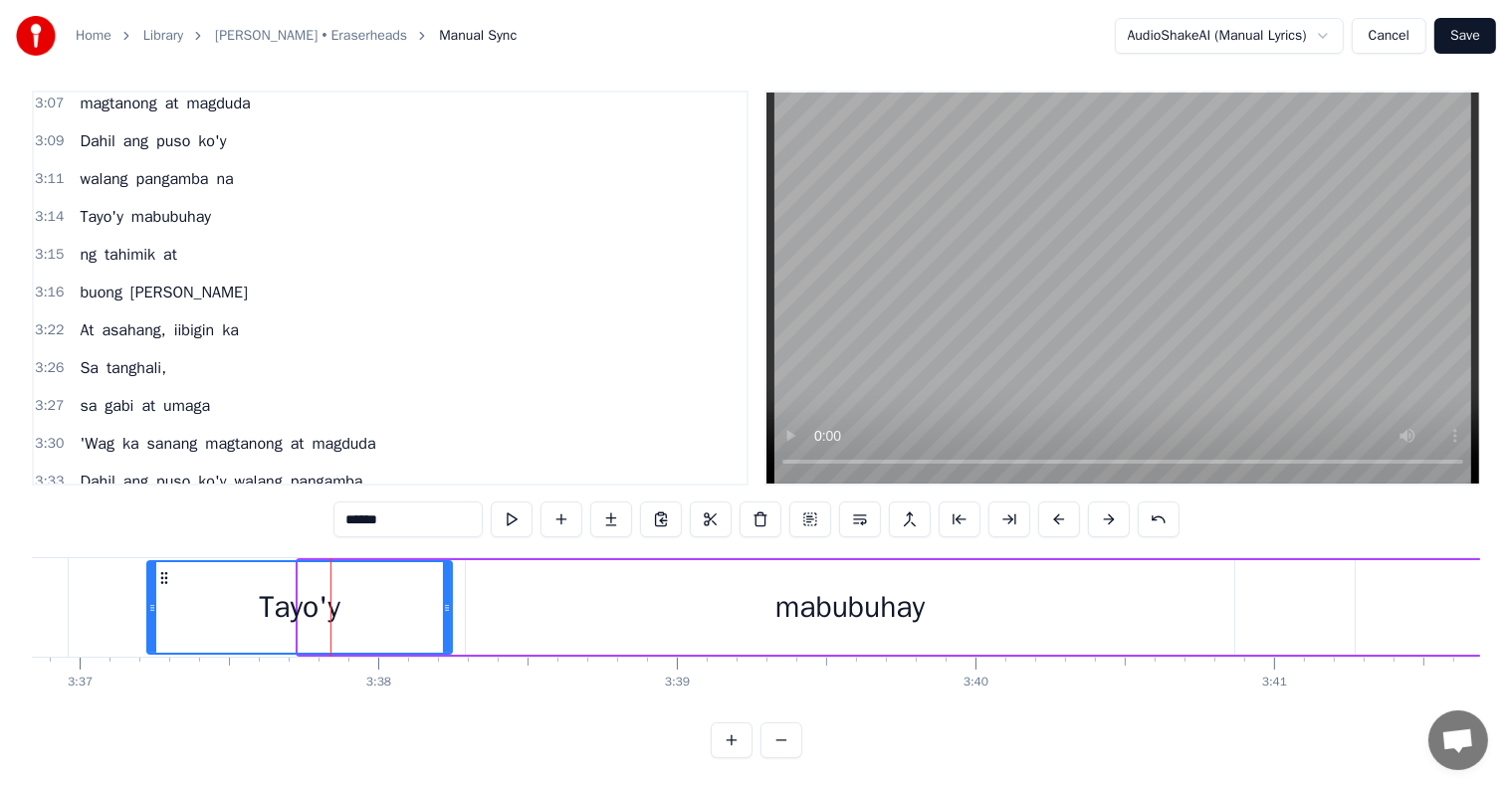 drag, startPoint x: 301, startPoint y: 585, endPoint x: 149, endPoint y: 565, distance: 153.31014 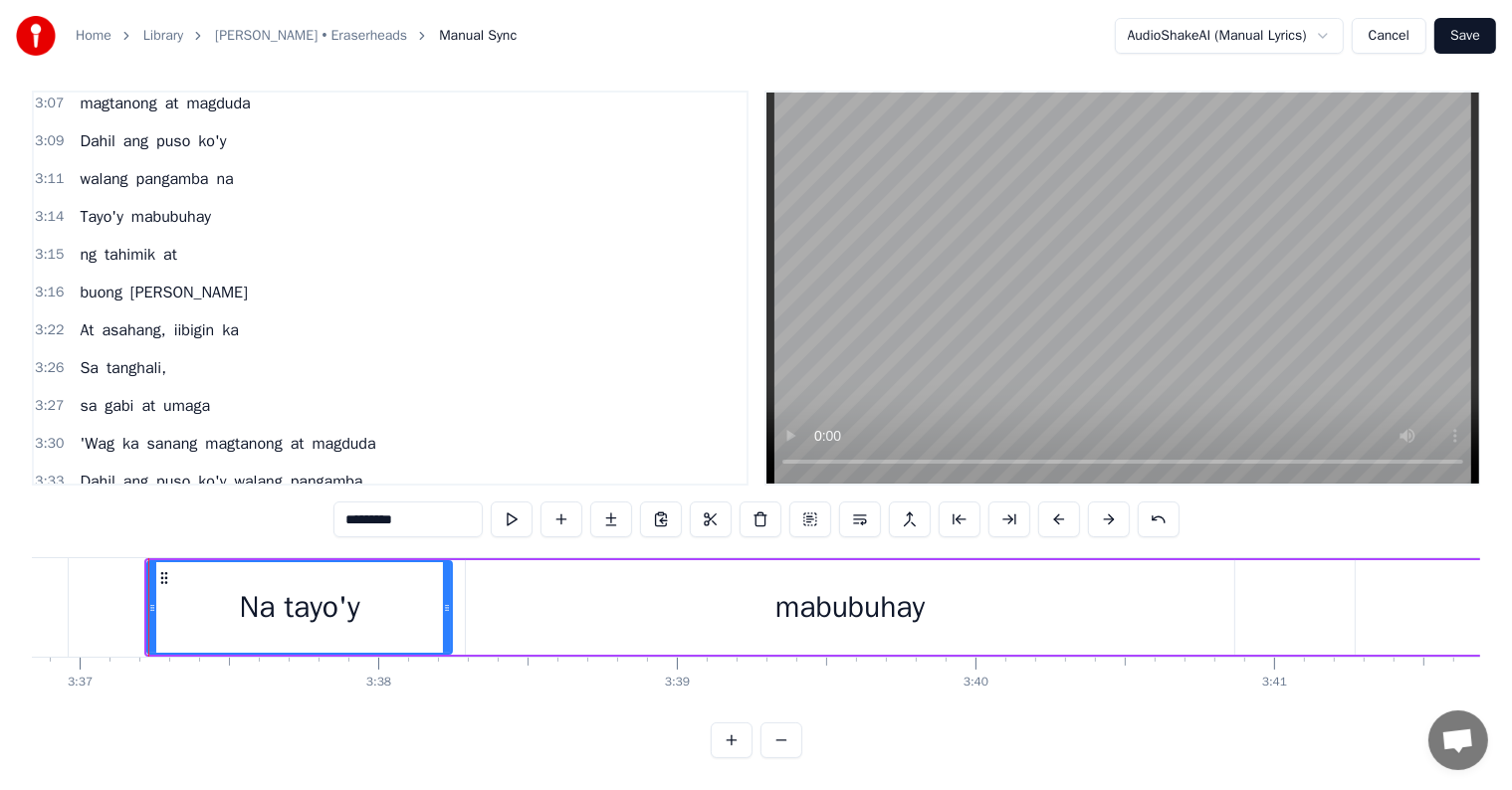 type on "*********" 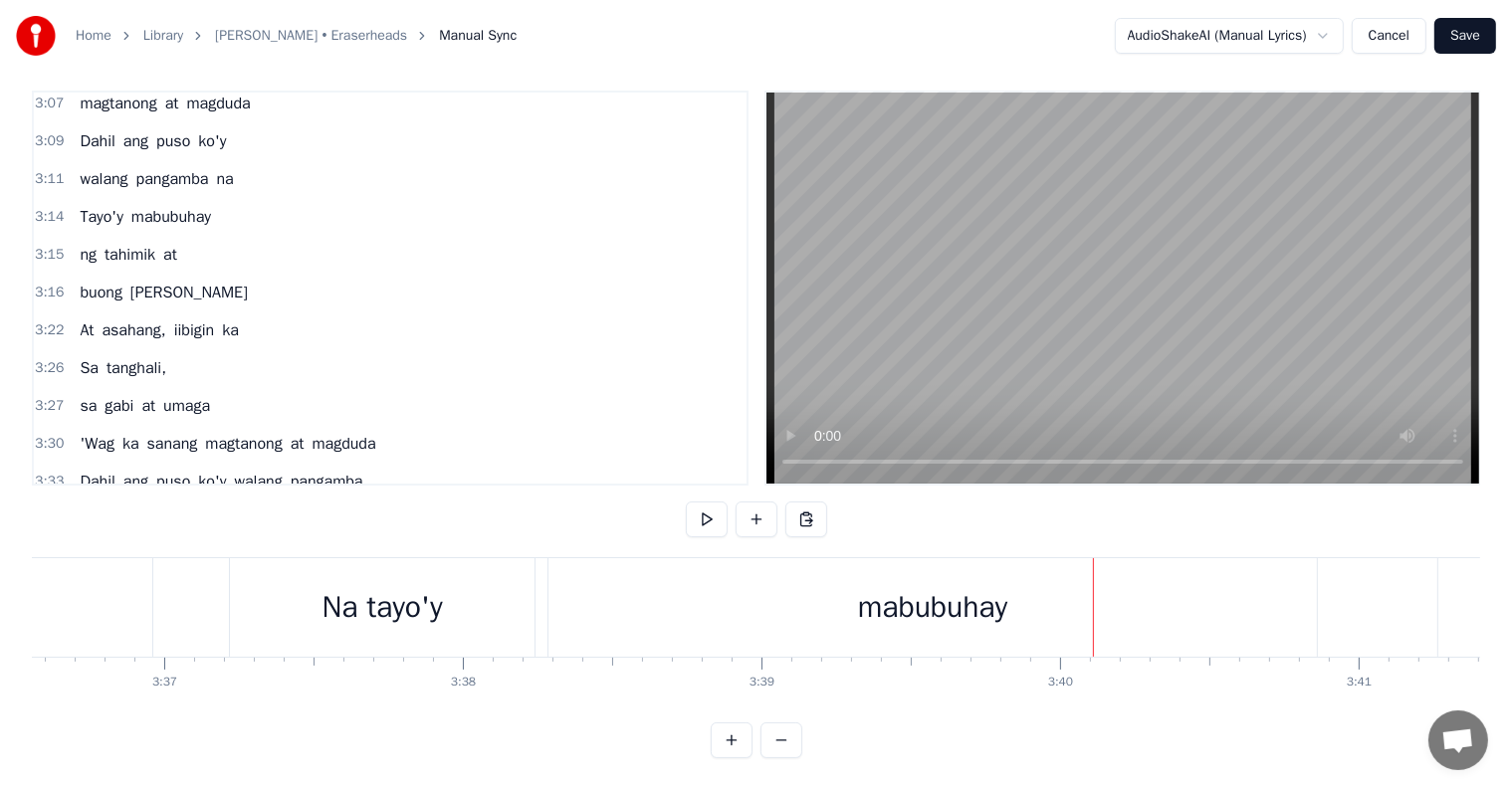 scroll, scrollTop: 0, scrollLeft: 64712, axis: horizontal 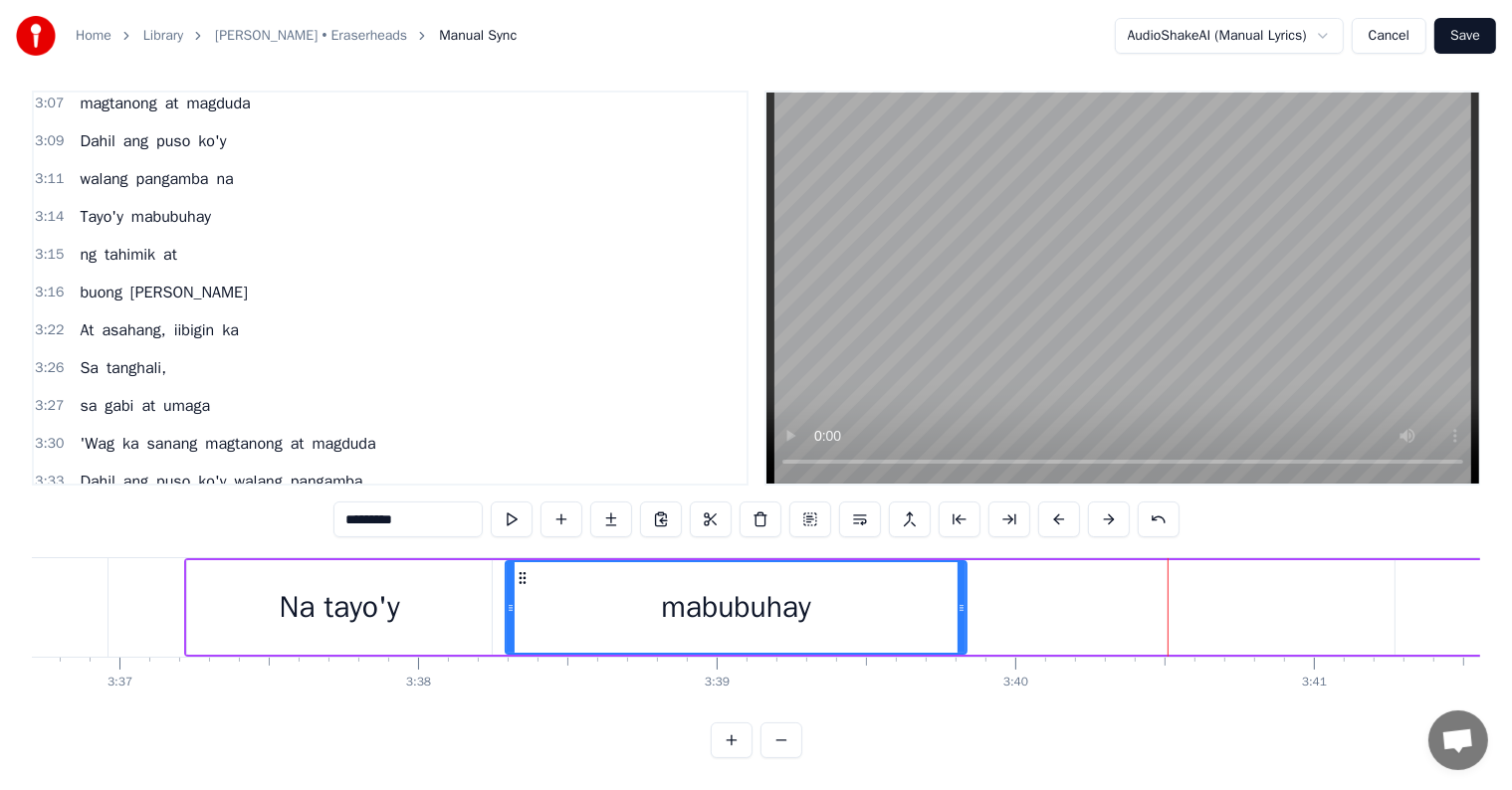 drag, startPoint x: 1267, startPoint y: 588, endPoint x: 960, endPoint y: 553, distance: 308.9887 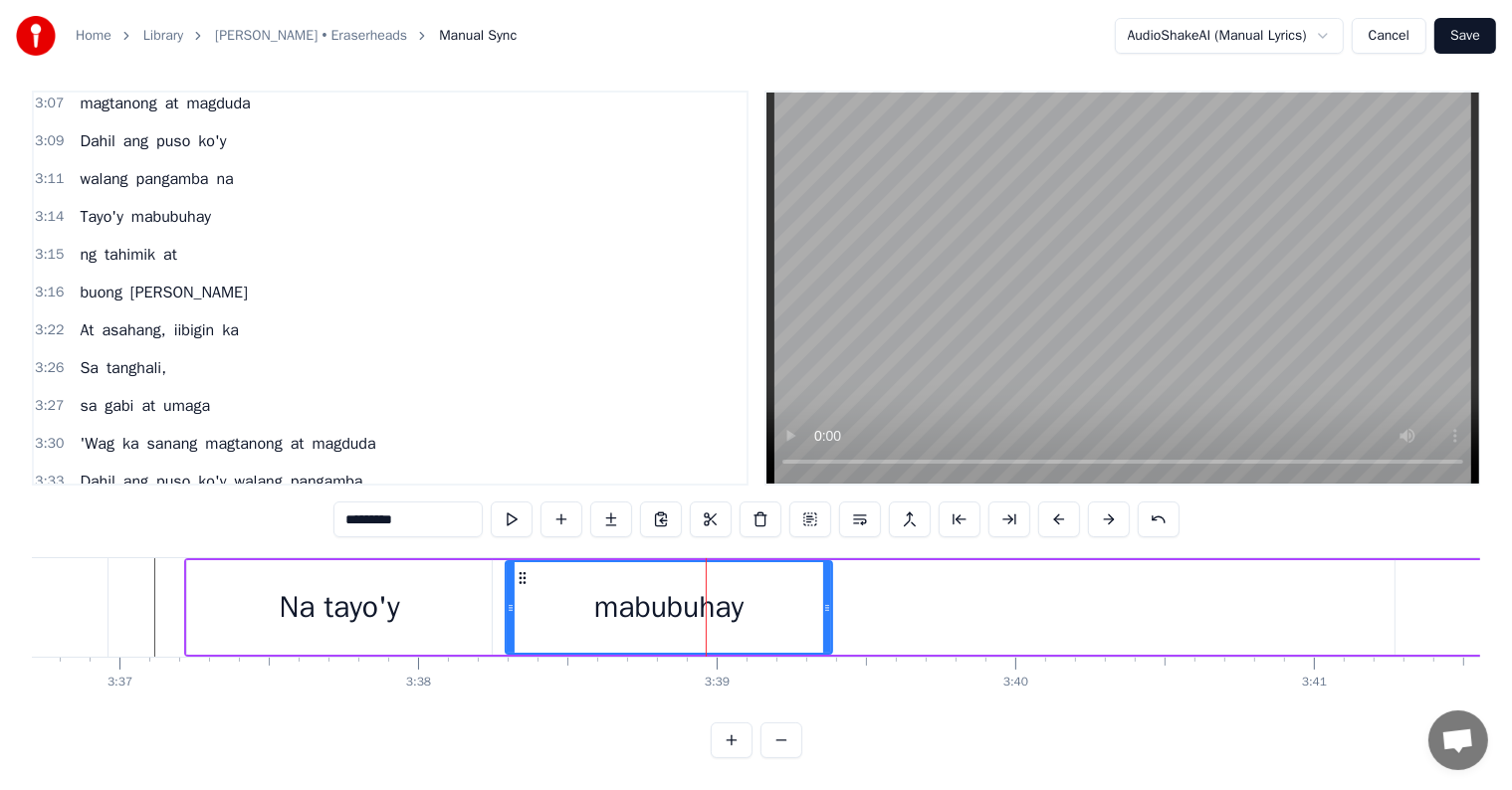 drag, startPoint x: 961, startPoint y: 586, endPoint x: 826, endPoint y: 563, distance: 136.94524 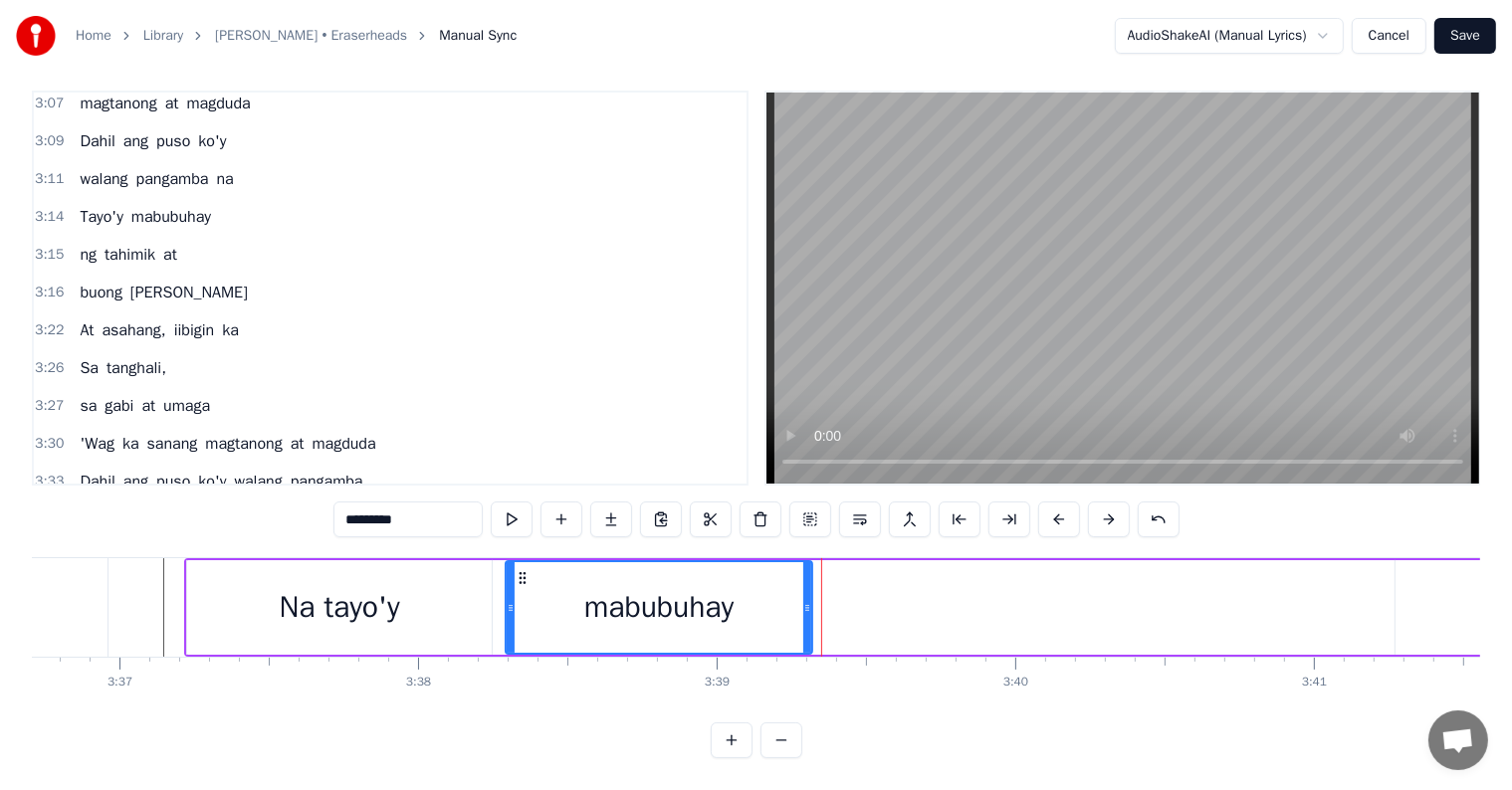 drag, startPoint x: 826, startPoint y: 589, endPoint x: 805, endPoint y: 590, distance: 21.023796 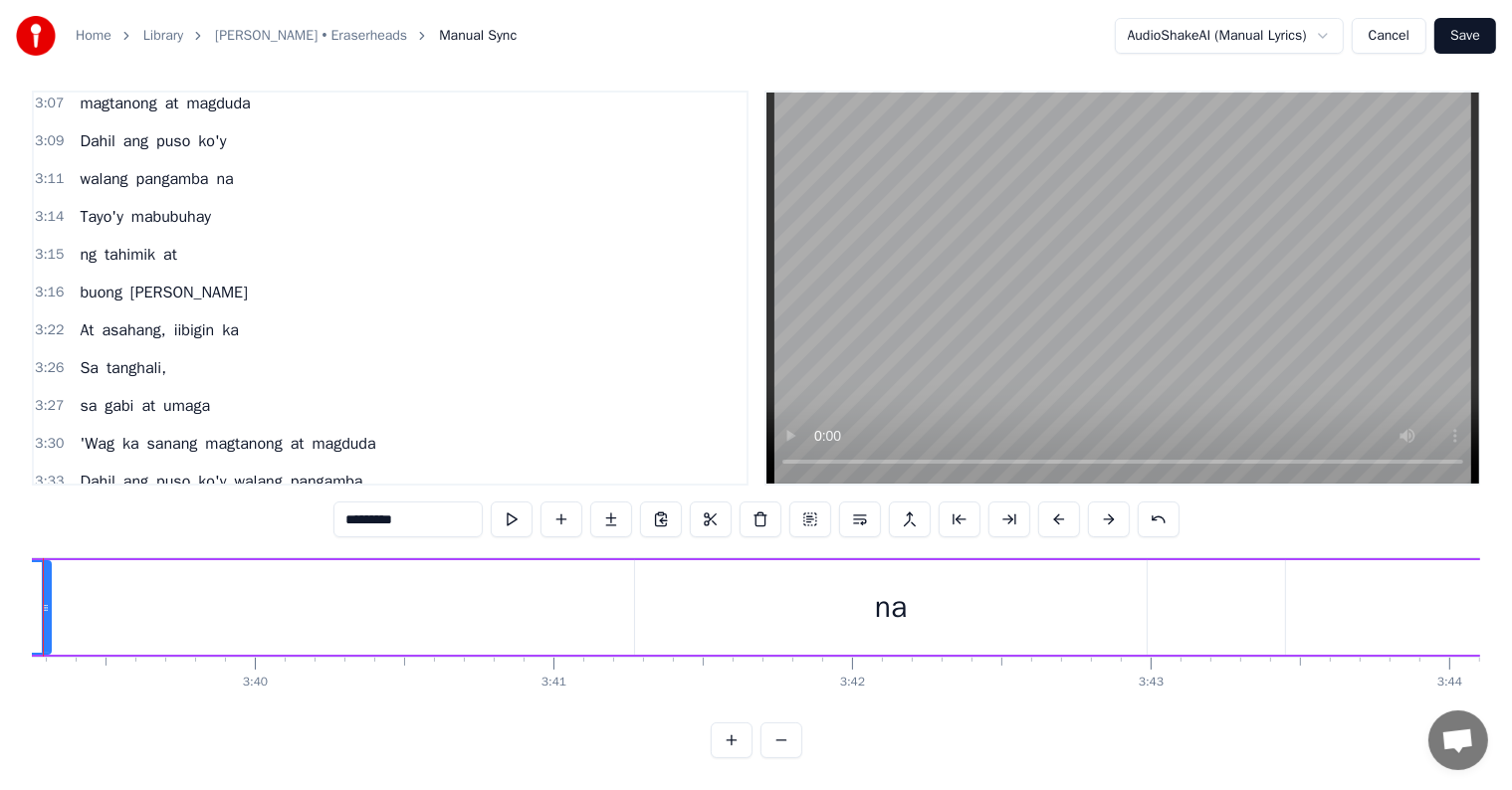 scroll, scrollTop: 0, scrollLeft: 65294, axis: horizontal 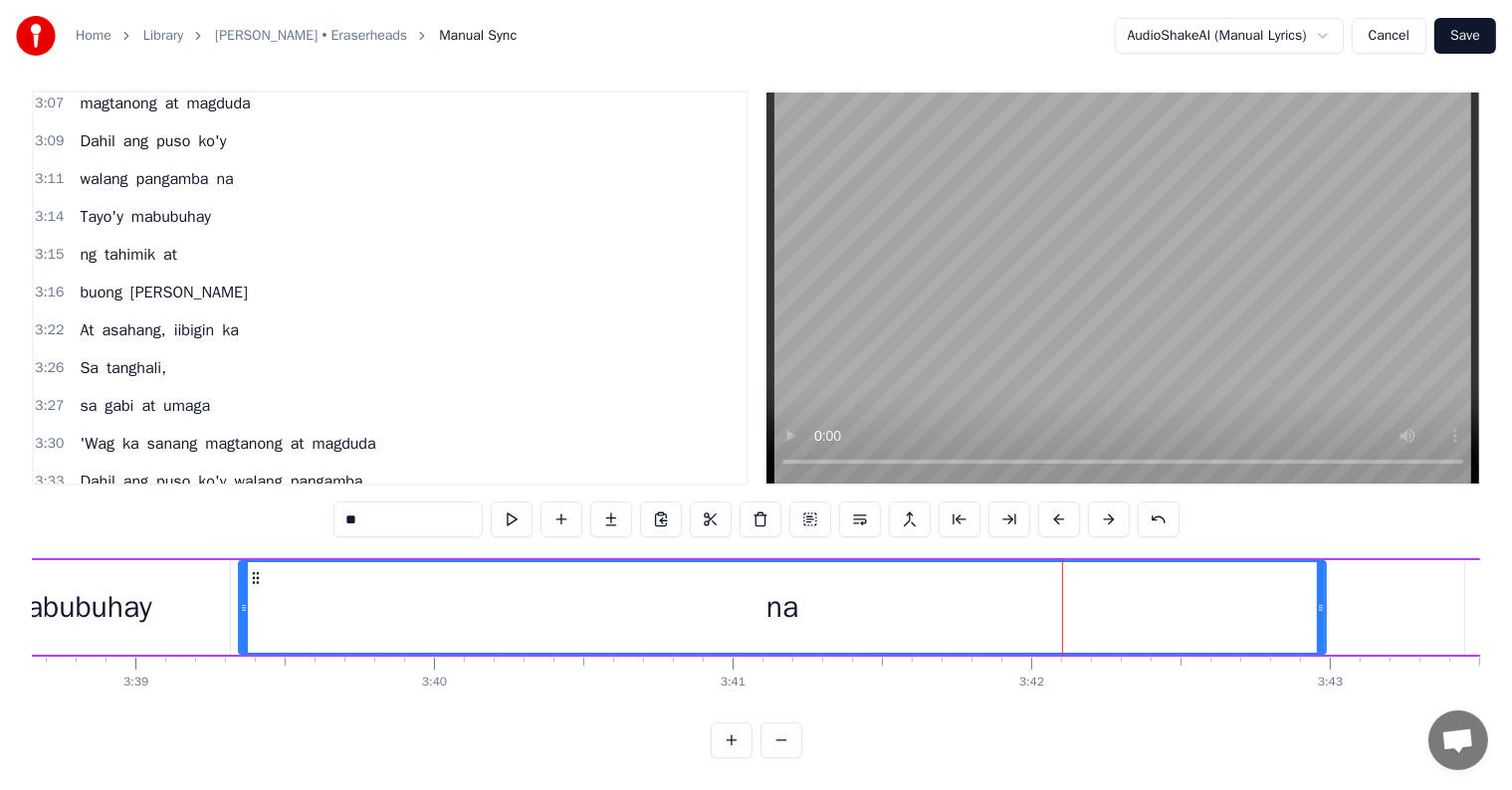 drag, startPoint x: 818, startPoint y: 582, endPoint x: 243, endPoint y: 577, distance: 575.0217 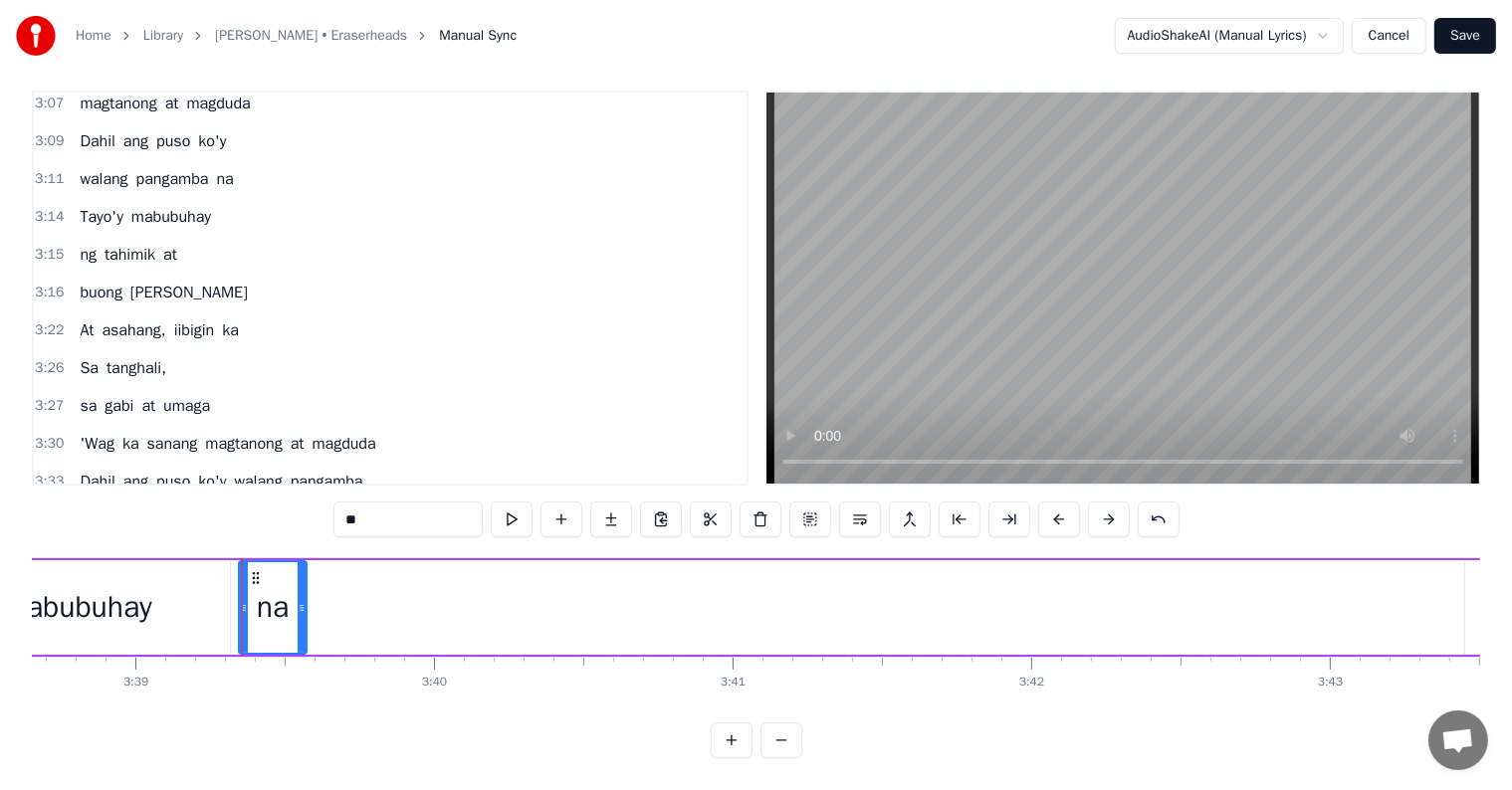 drag, startPoint x: 1321, startPoint y: 589, endPoint x: 299, endPoint y: 580, distance: 1022.0396 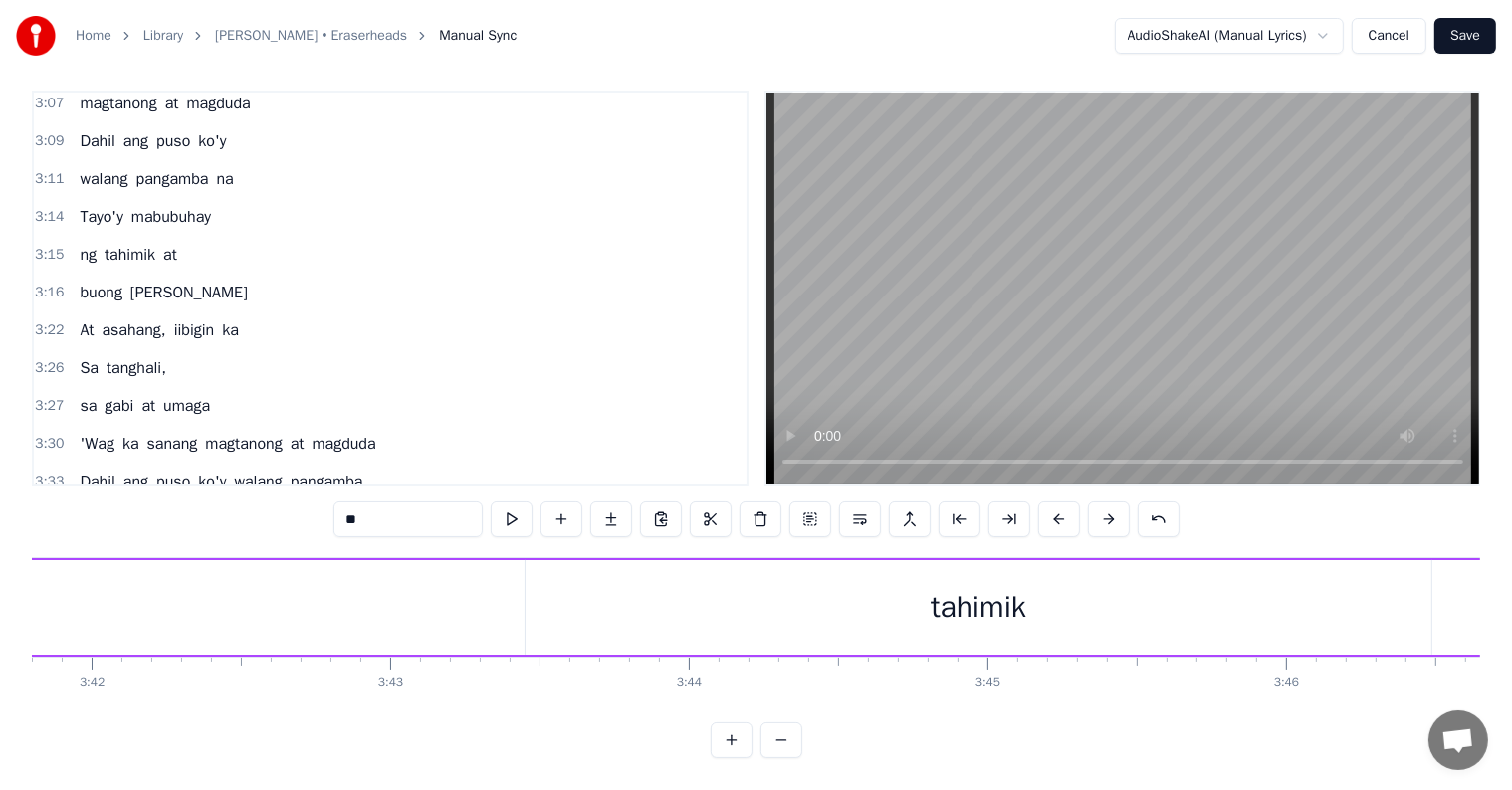 scroll, scrollTop: 0, scrollLeft: 66368, axis: horizontal 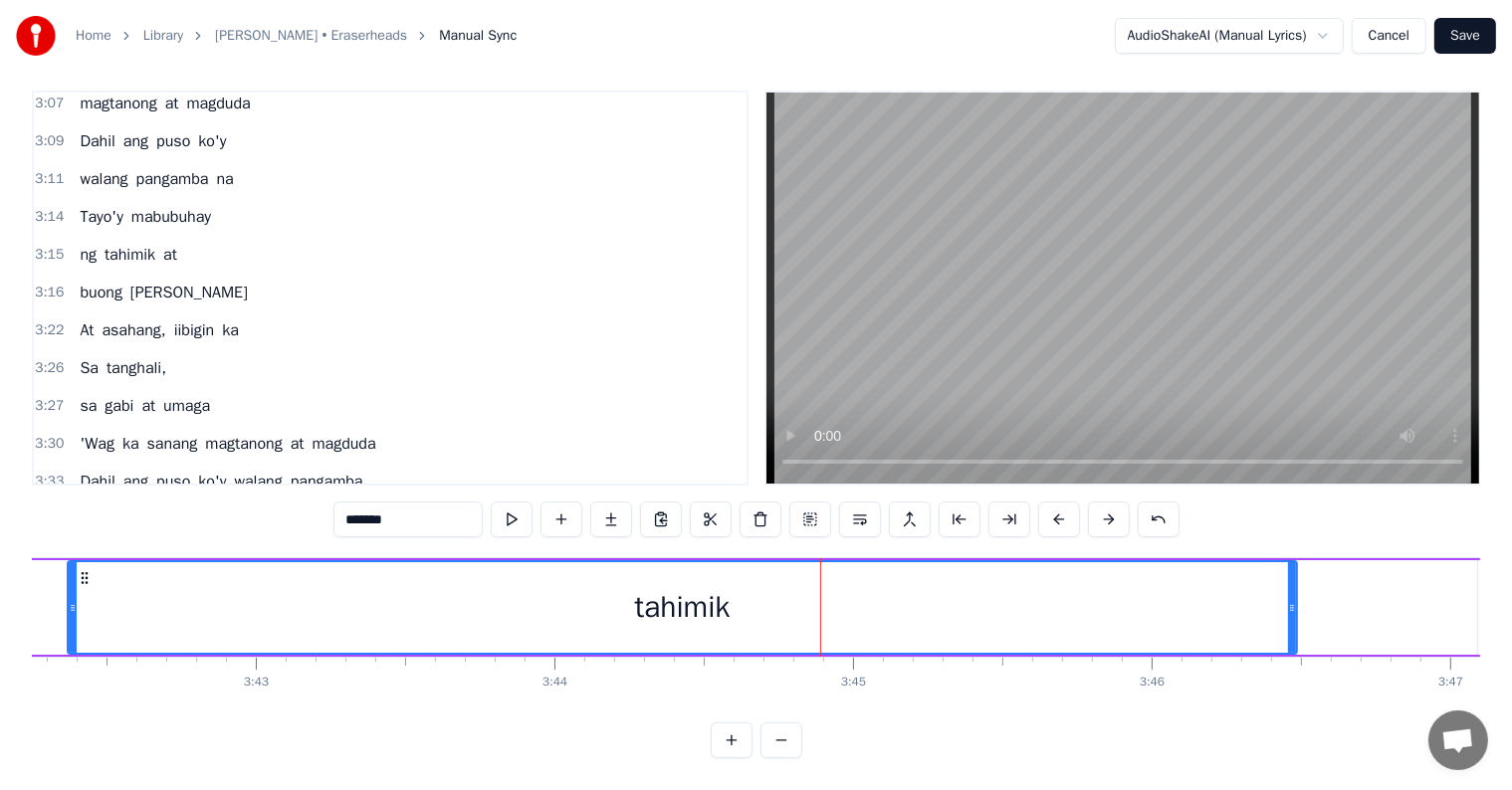 drag, startPoint x: 395, startPoint y: 587, endPoint x: 362, endPoint y: 582, distance: 33.37664 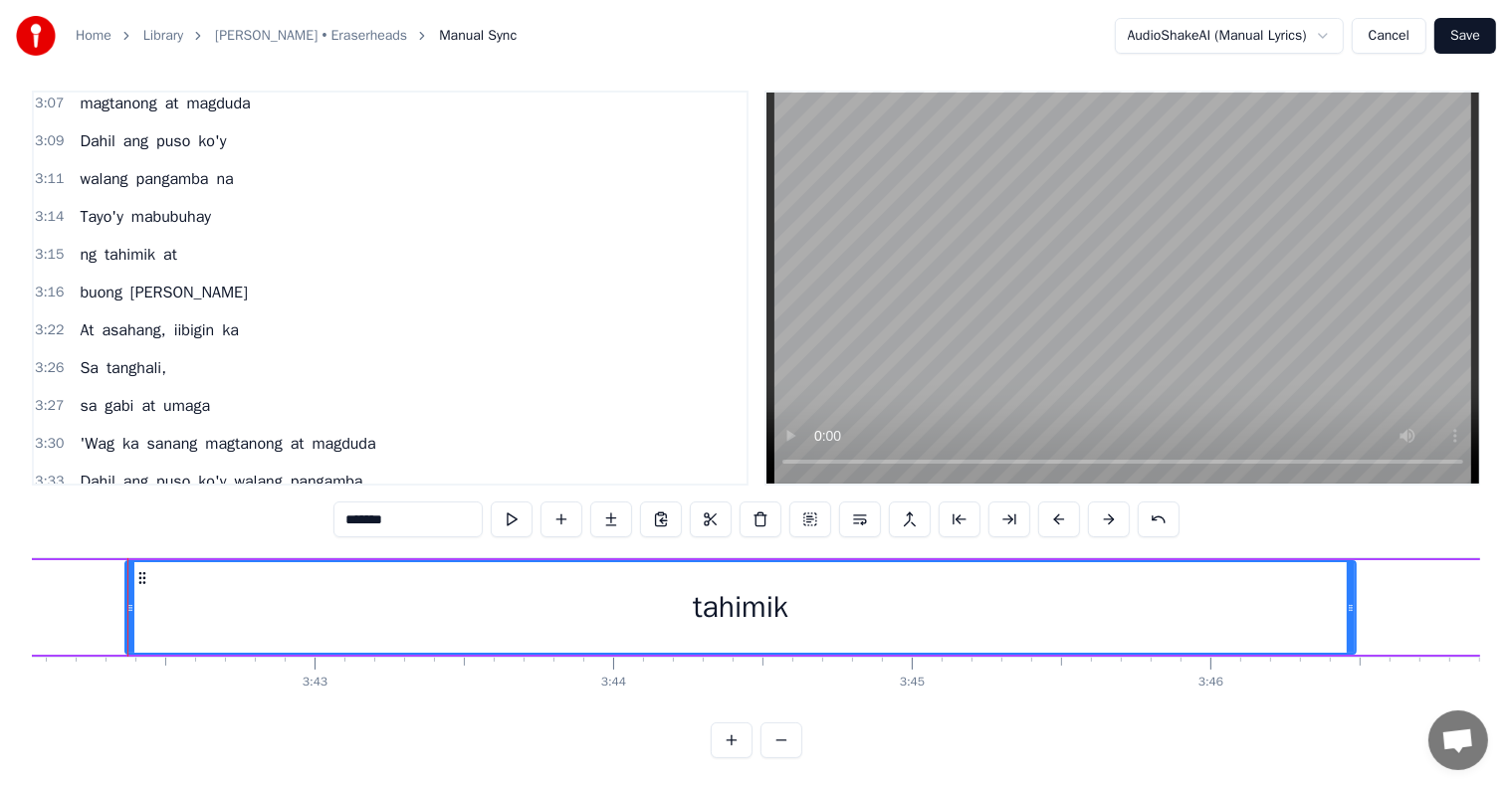 scroll, scrollTop: 0, scrollLeft: 66304, axis: horizontal 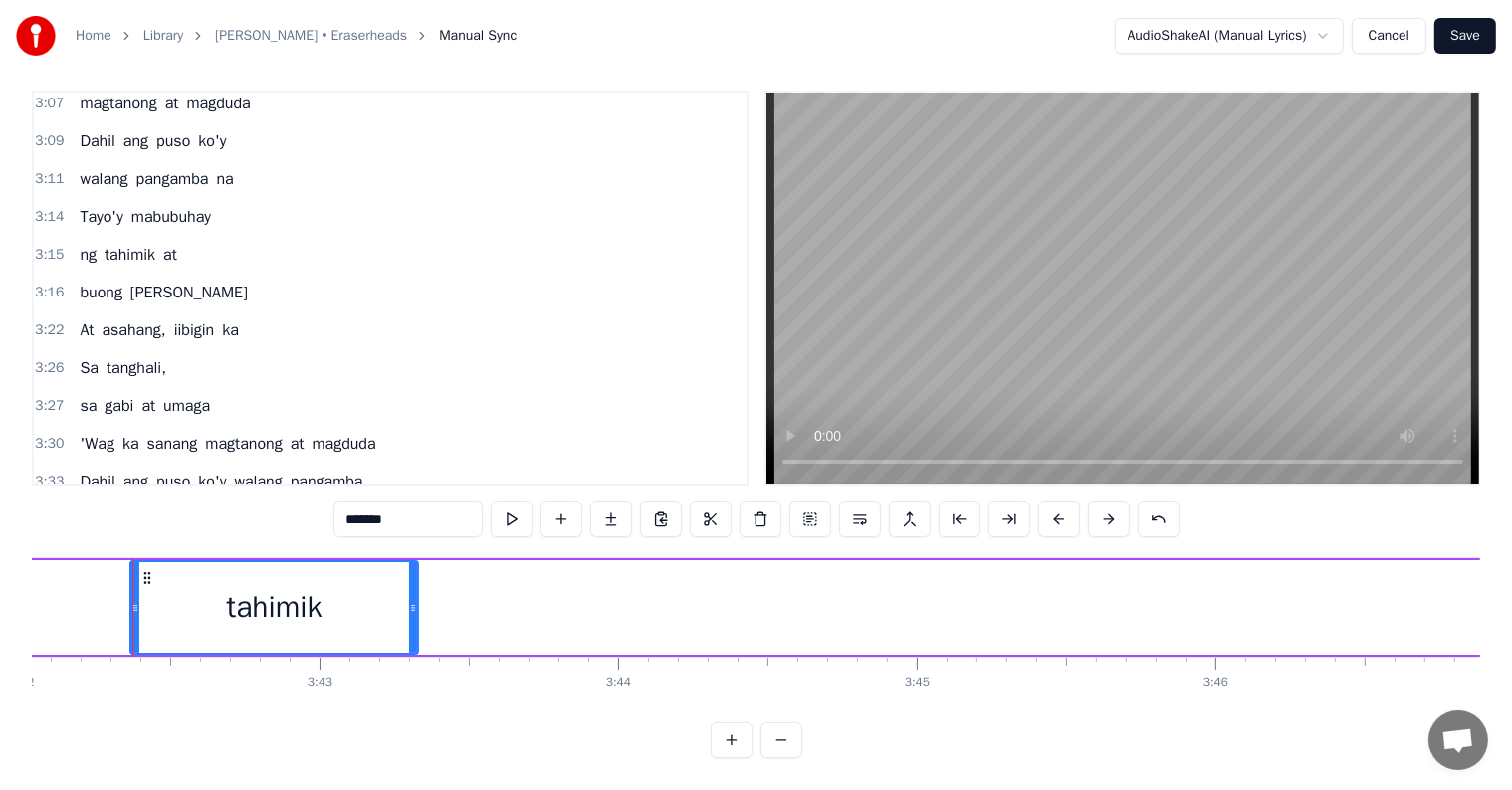 drag, startPoint x: 1358, startPoint y: 585, endPoint x: 382, endPoint y: 565, distance: 976.2049 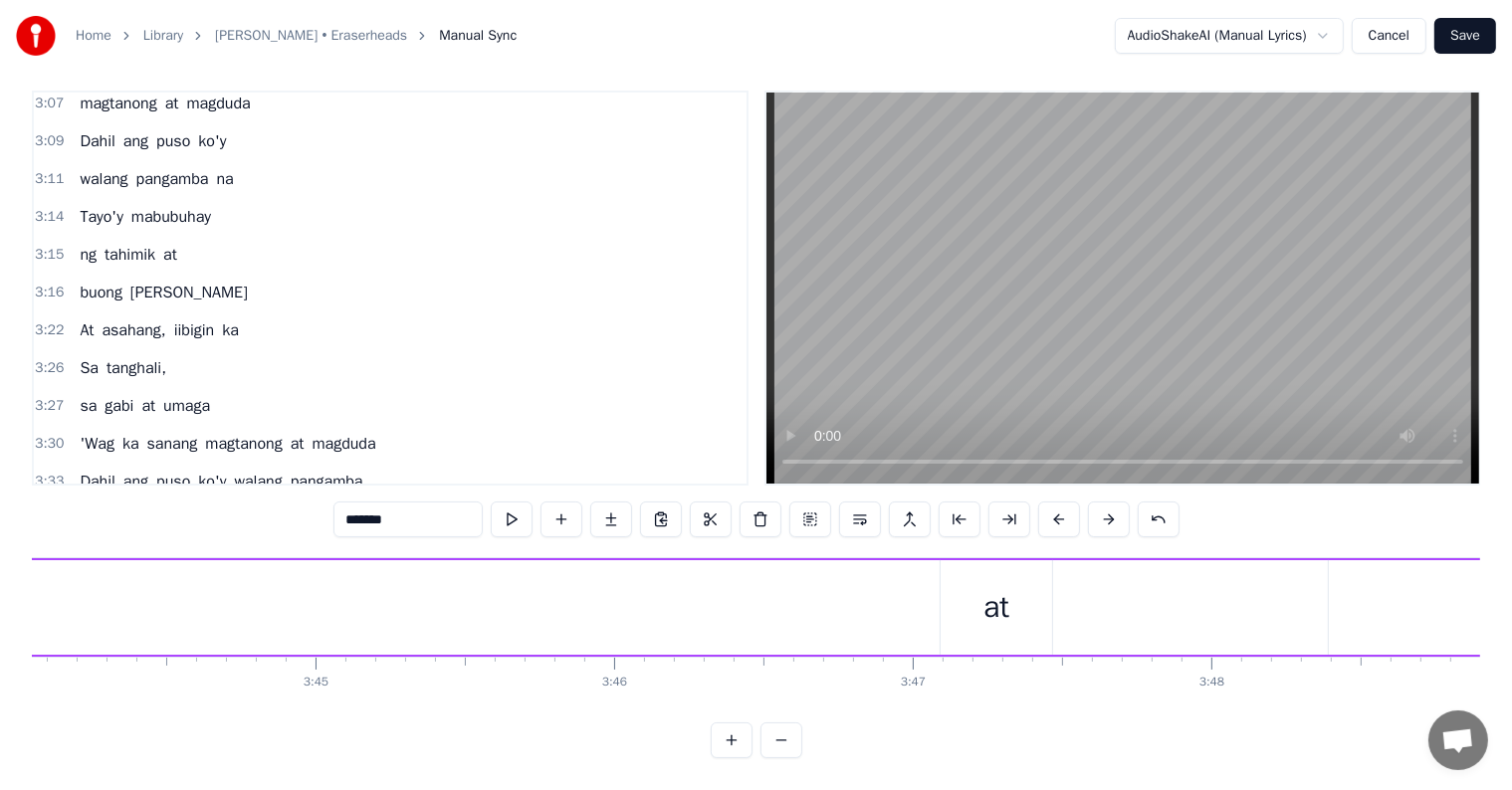 scroll, scrollTop: 0, scrollLeft: 67084, axis: horizontal 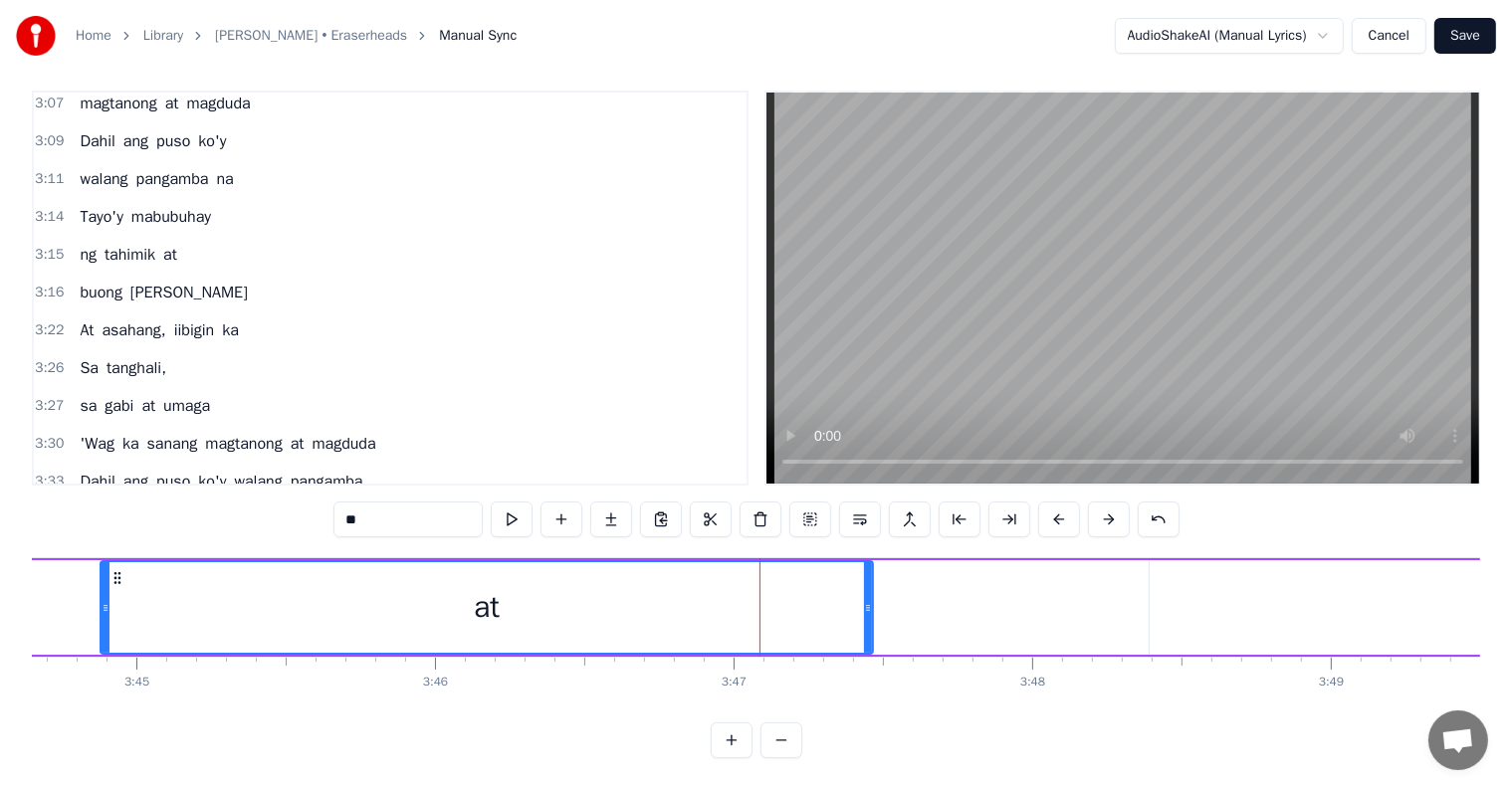 drag, startPoint x: 762, startPoint y: 588, endPoint x: 52, endPoint y: 552, distance: 710.912 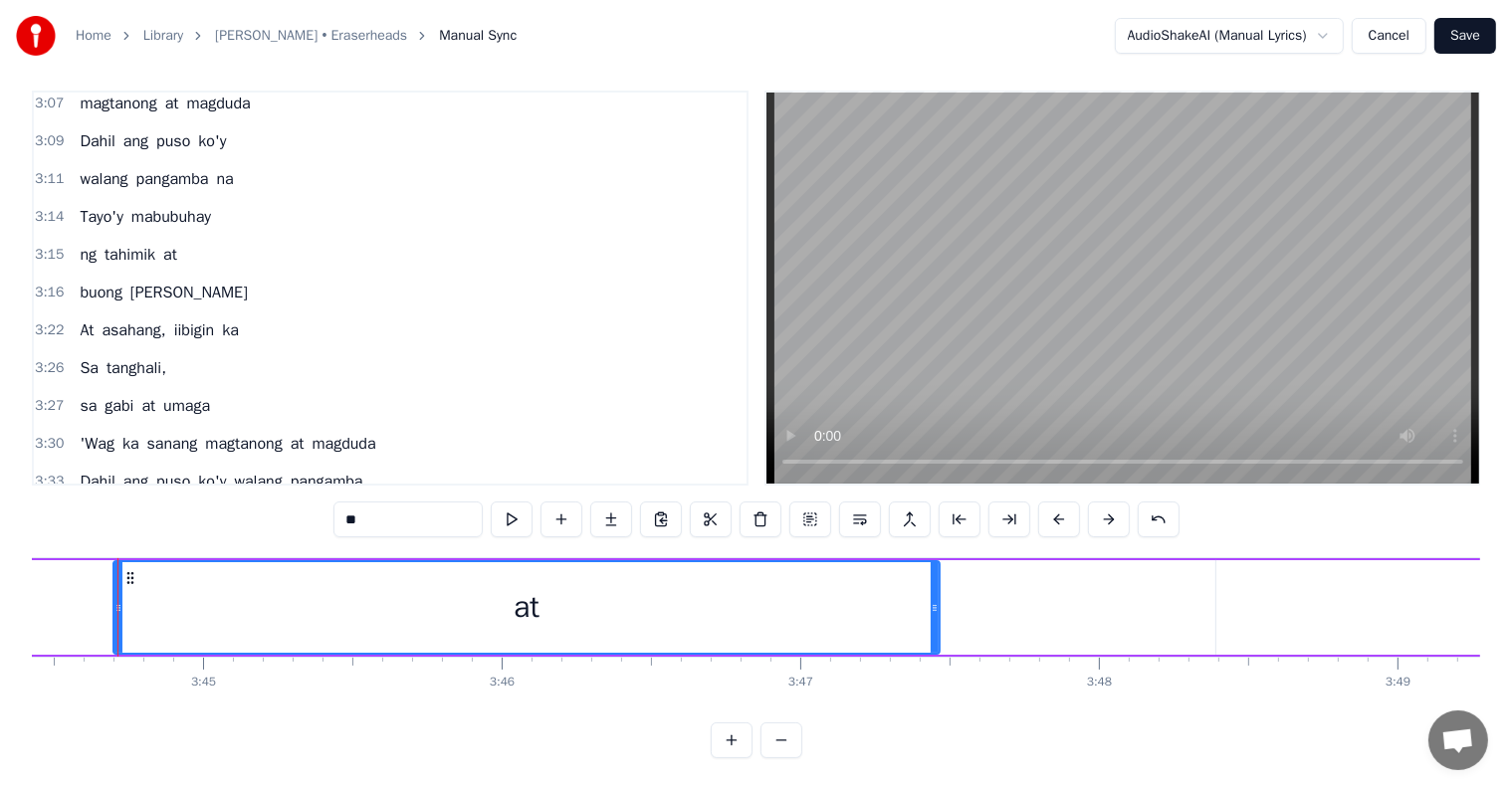 scroll, scrollTop: 0, scrollLeft: 67003, axis: horizontal 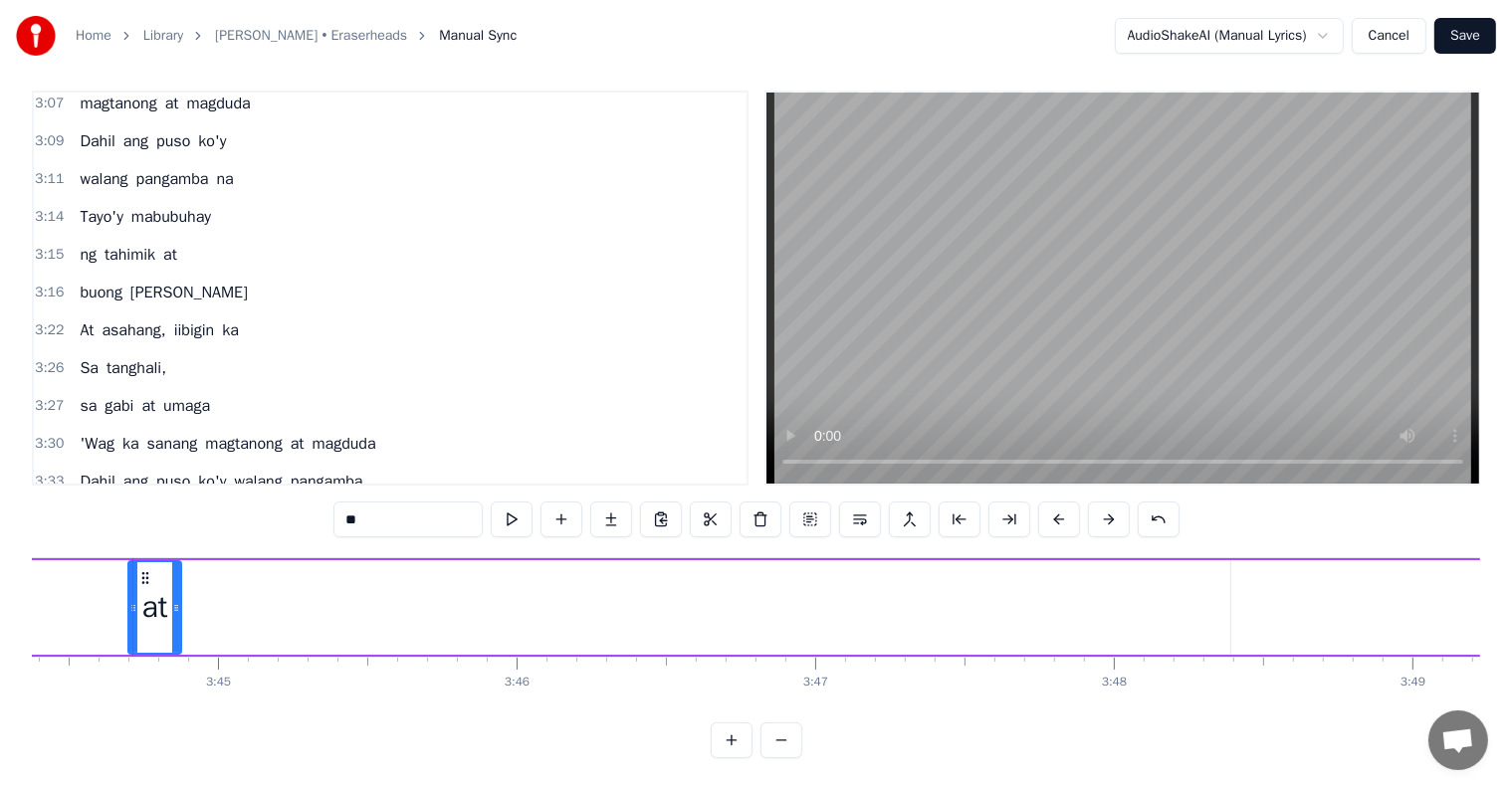 drag, startPoint x: 949, startPoint y: 585, endPoint x: 179, endPoint y: 565, distance: 770.2597 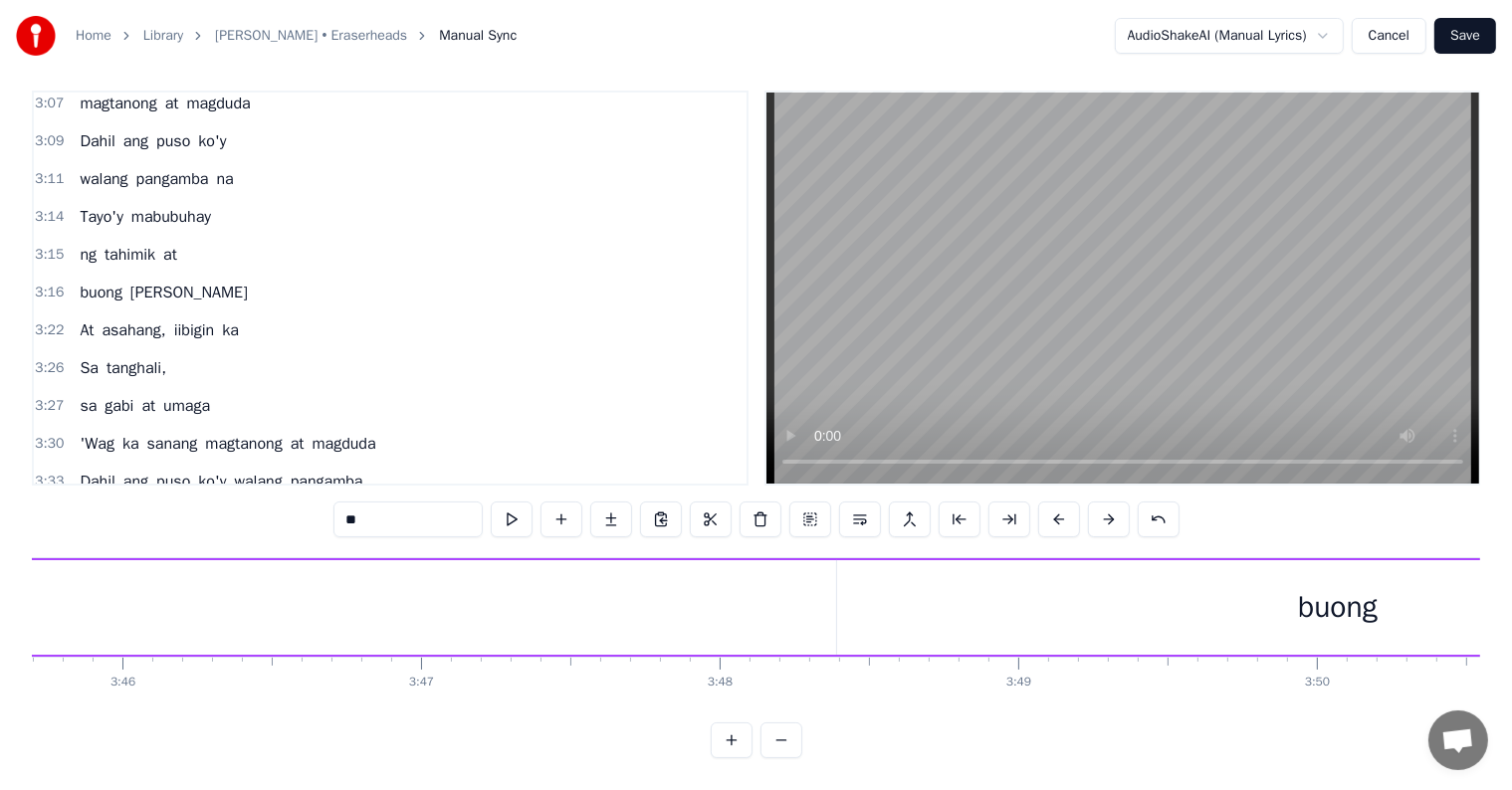 scroll, scrollTop: 0, scrollLeft: 67667, axis: horizontal 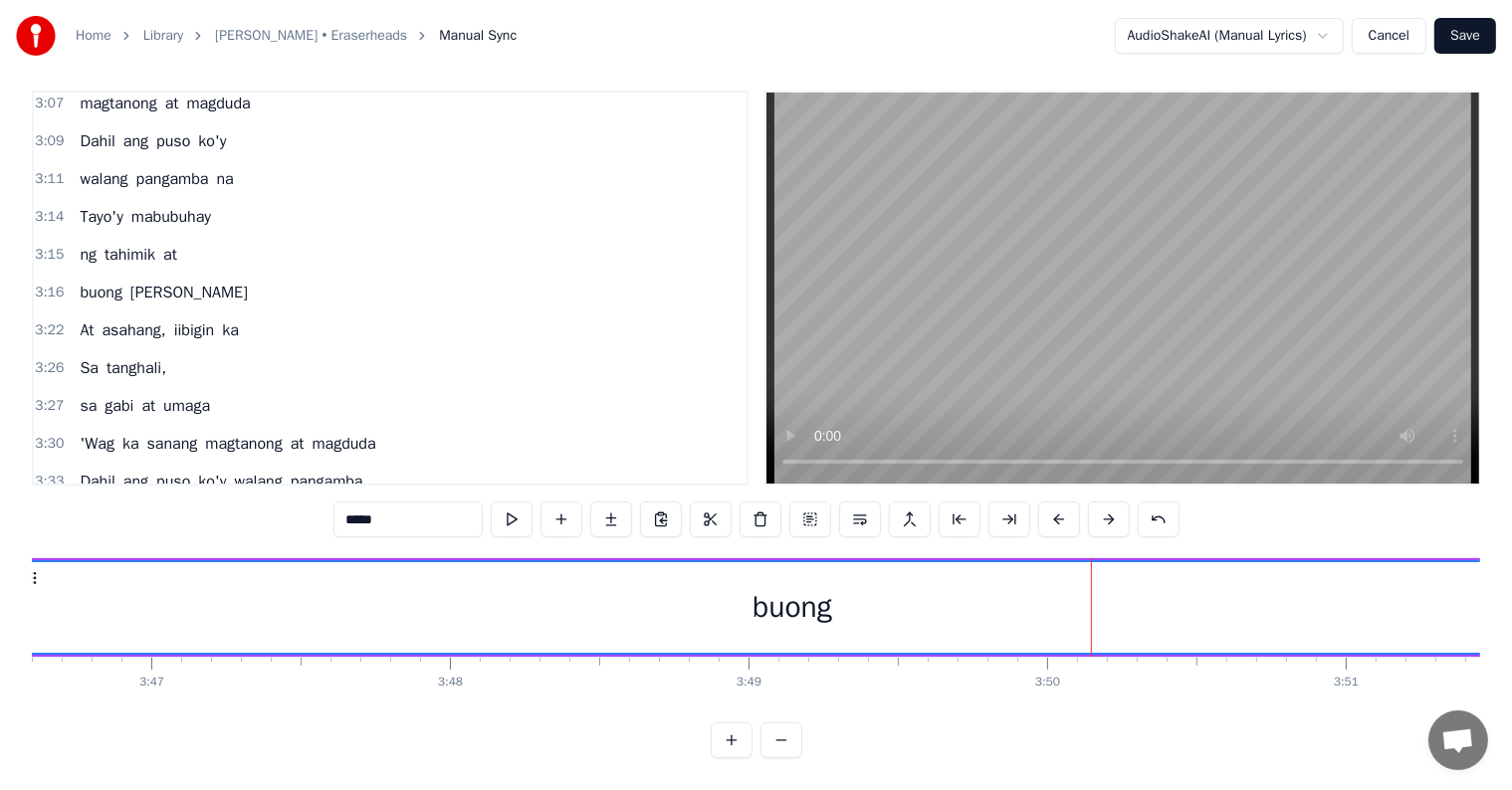 drag, startPoint x: 569, startPoint y: 583, endPoint x: 20, endPoint y: 556, distance: 549.6635 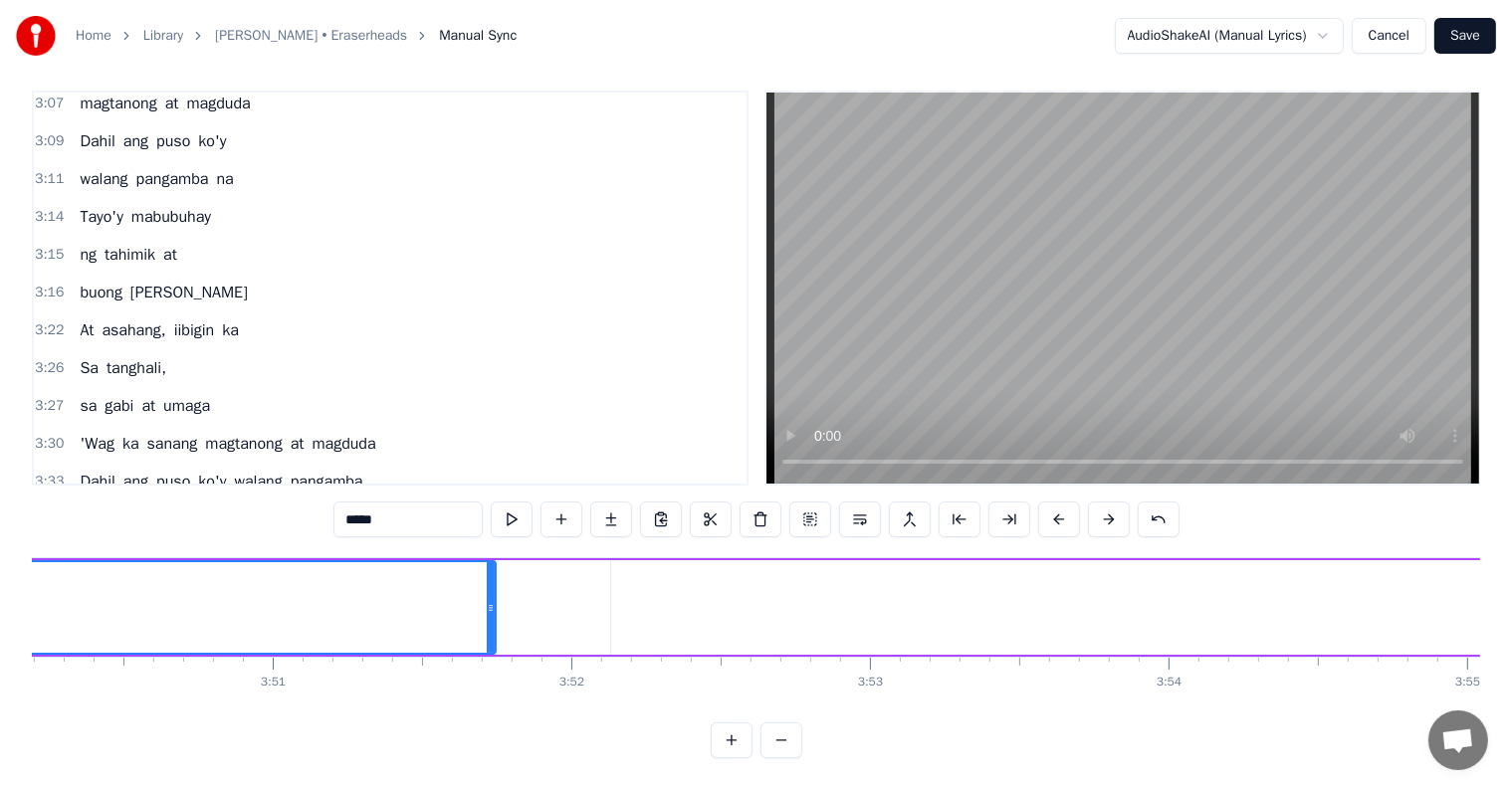 scroll, scrollTop: 0, scrollLeft: 68650, axis: horizontal 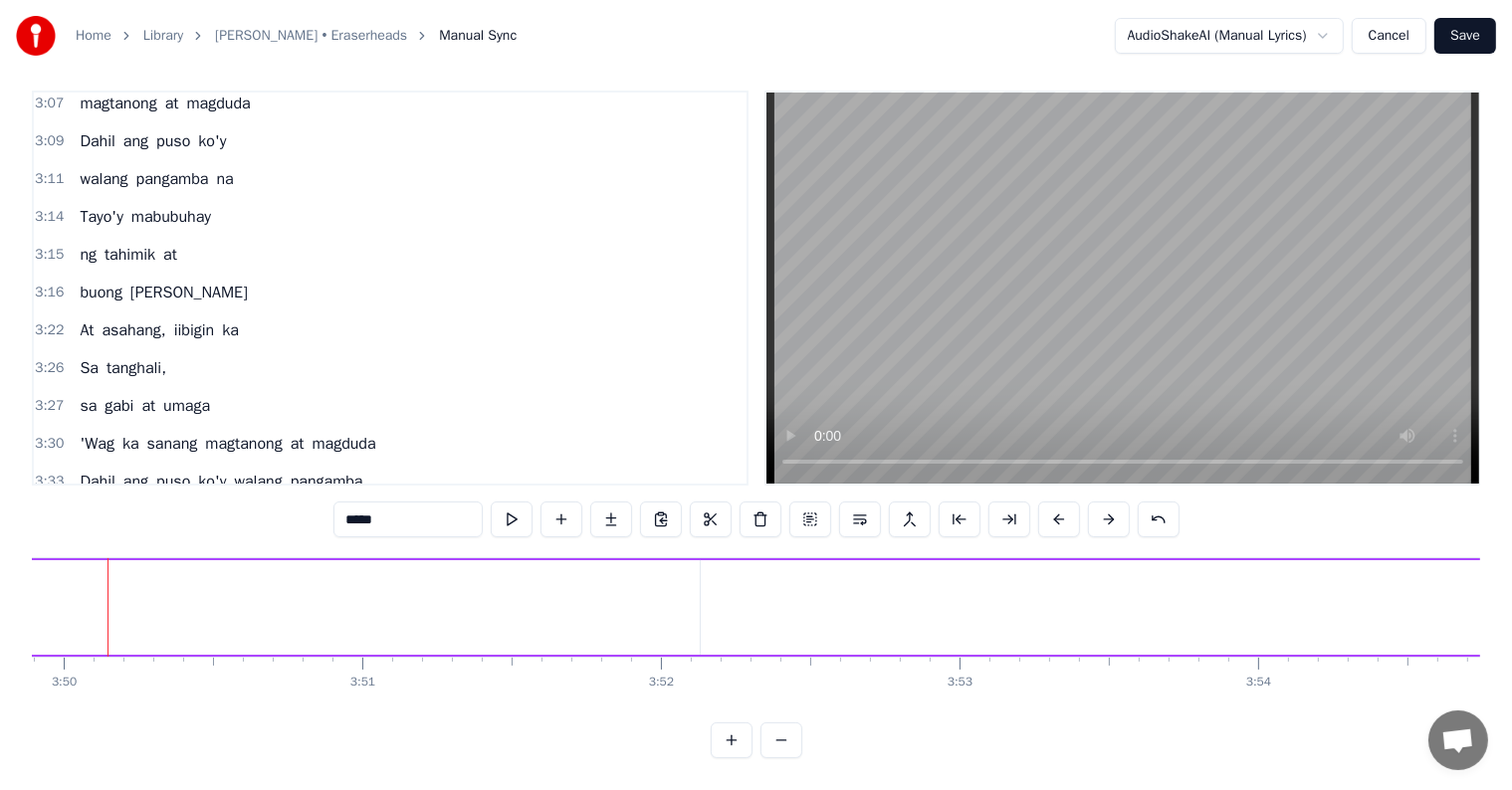 drag, startPoint x: 580, startPoint y: 595, endPoint x: 0, endPoint y: 549, distance: 581.82128 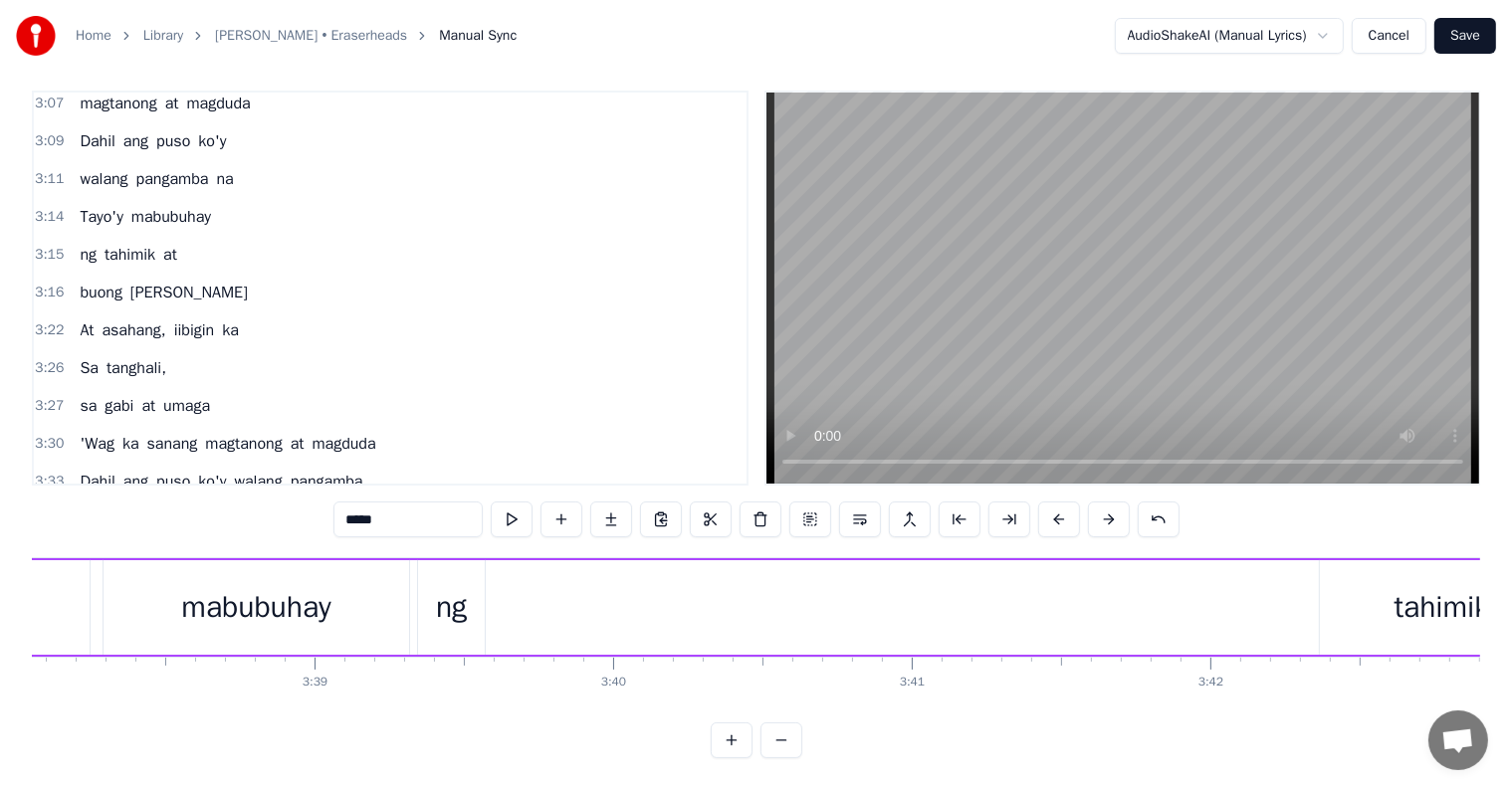 scroll, scrollTop: 0, scrollLeft: 65339, axis: horizontal 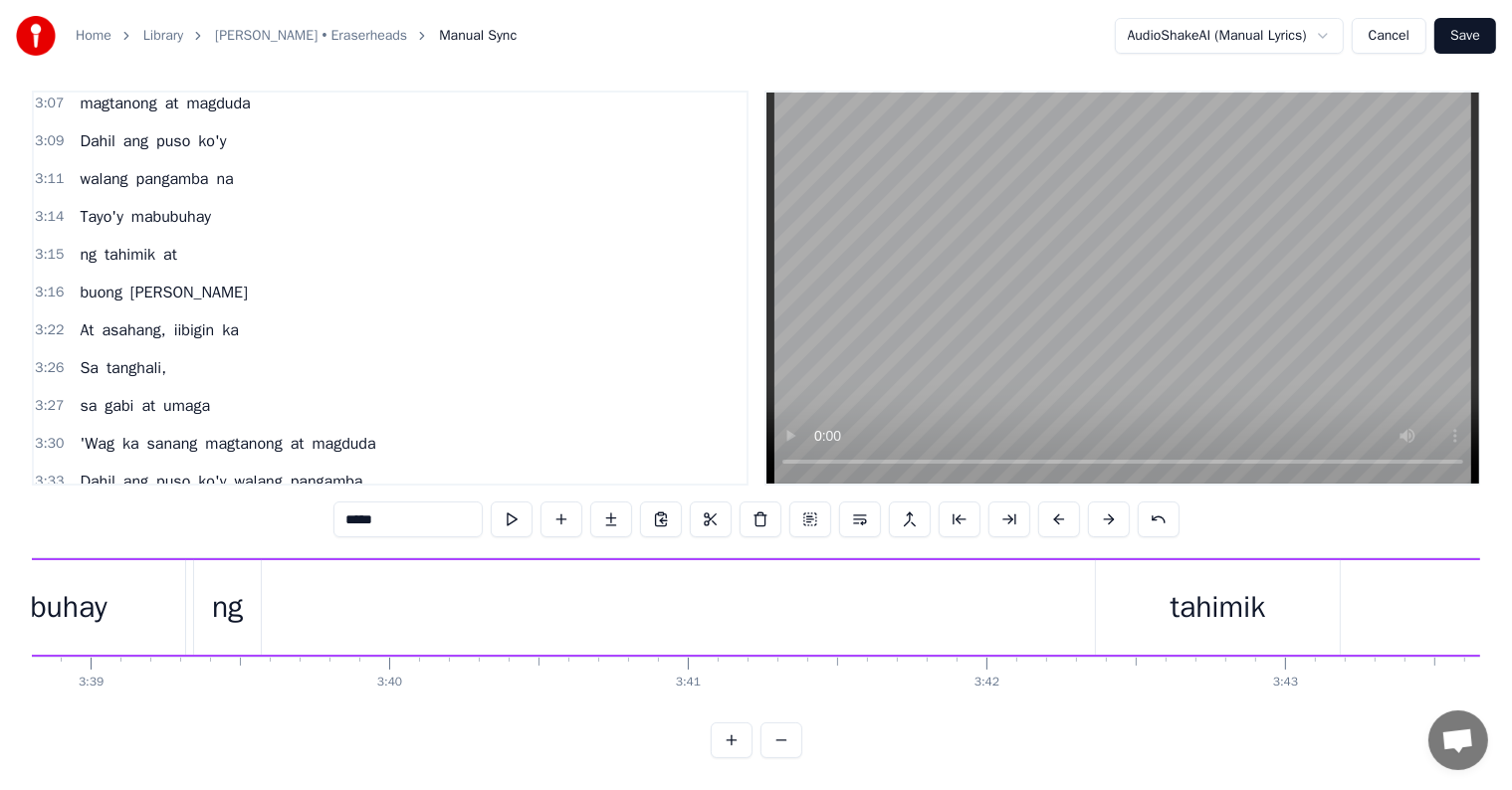 type on "*******" 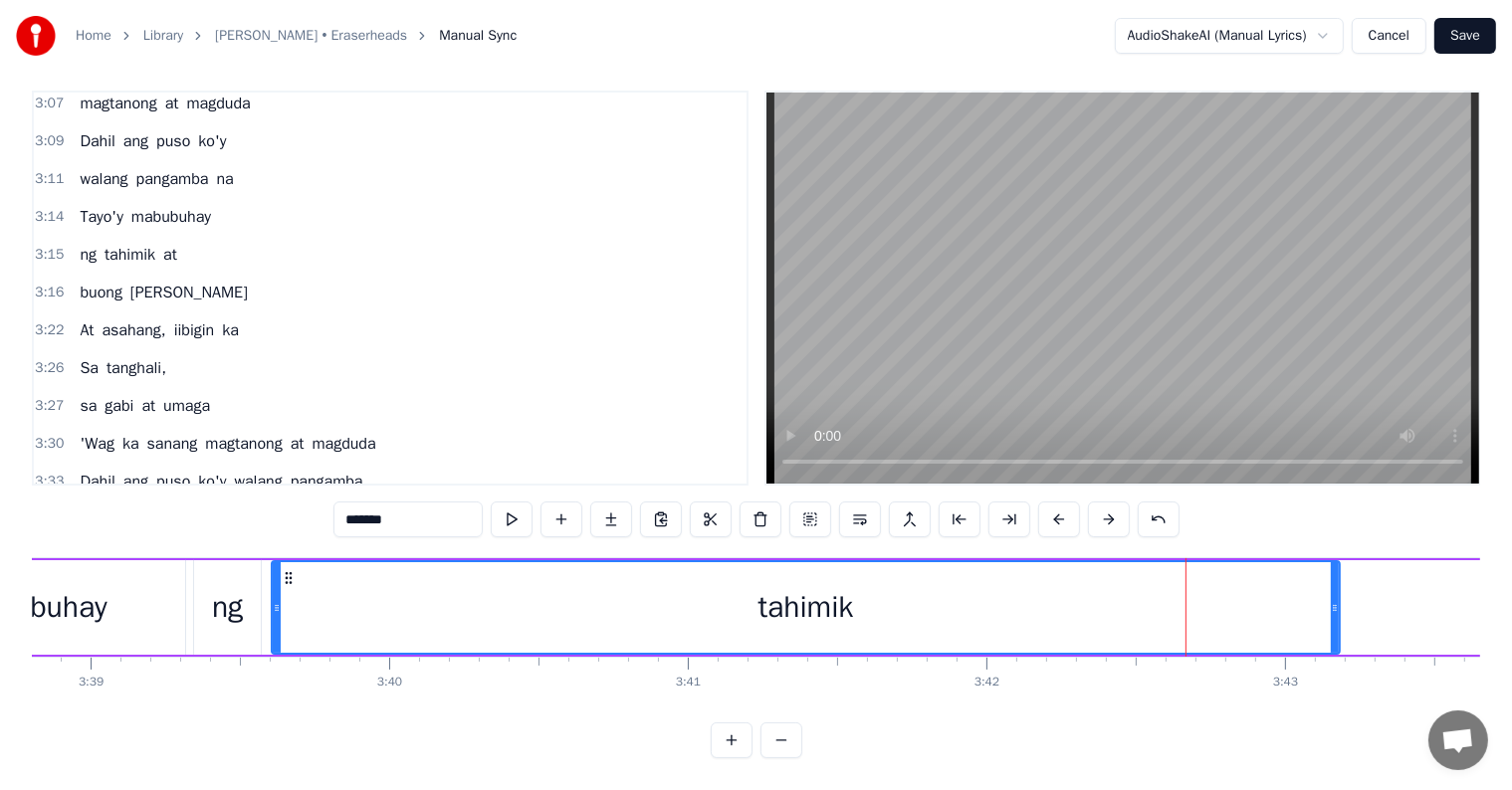 drag, startPoint x: 1099, startPoint y: 588, endPoint x: 275, endPoint y: 590, distance: 824.00243 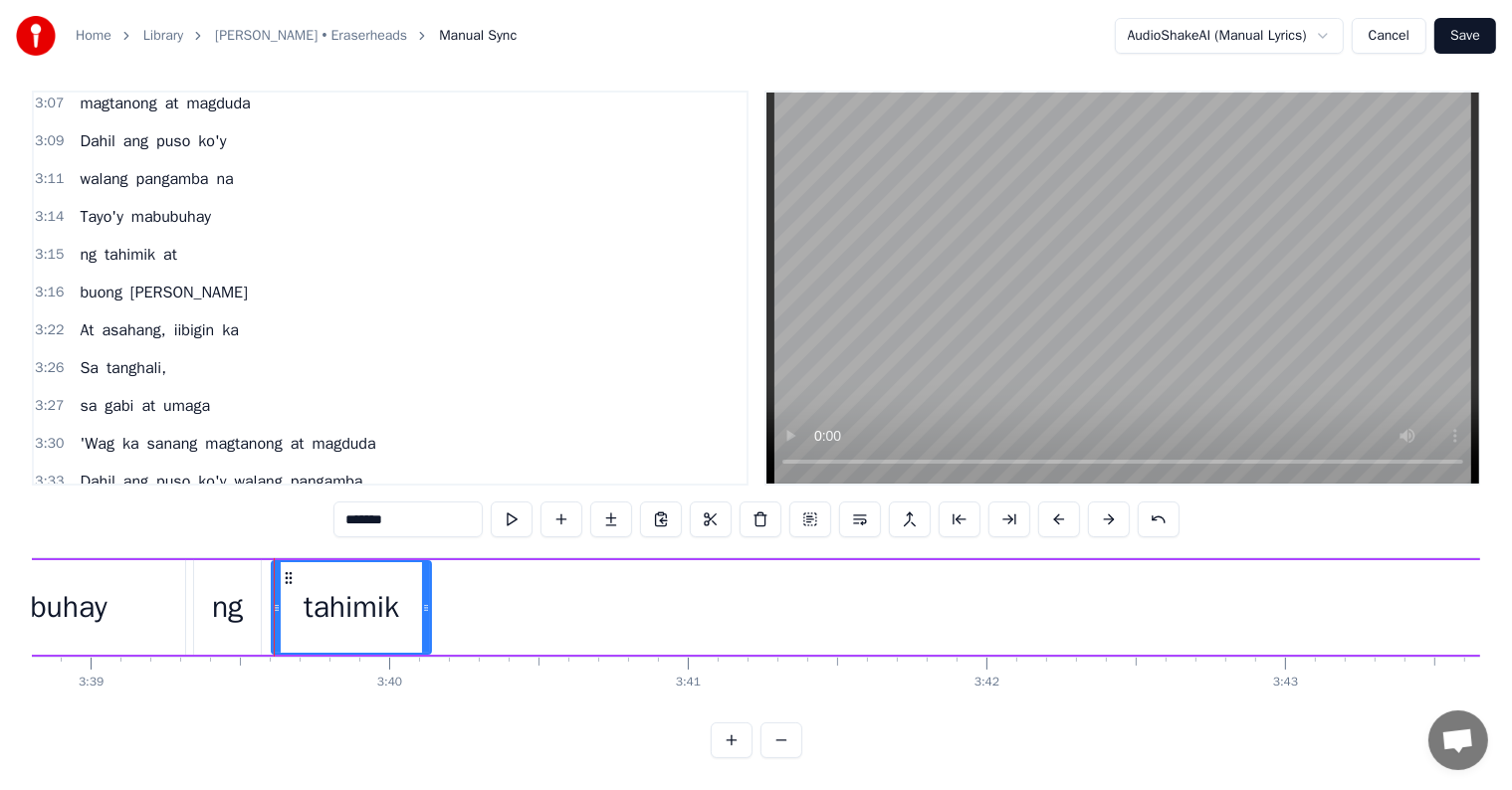 drag, startPoint x: 1336, startPoint y: 590, endPoint x: 427, endPoint y: 614, distance: 909.31678 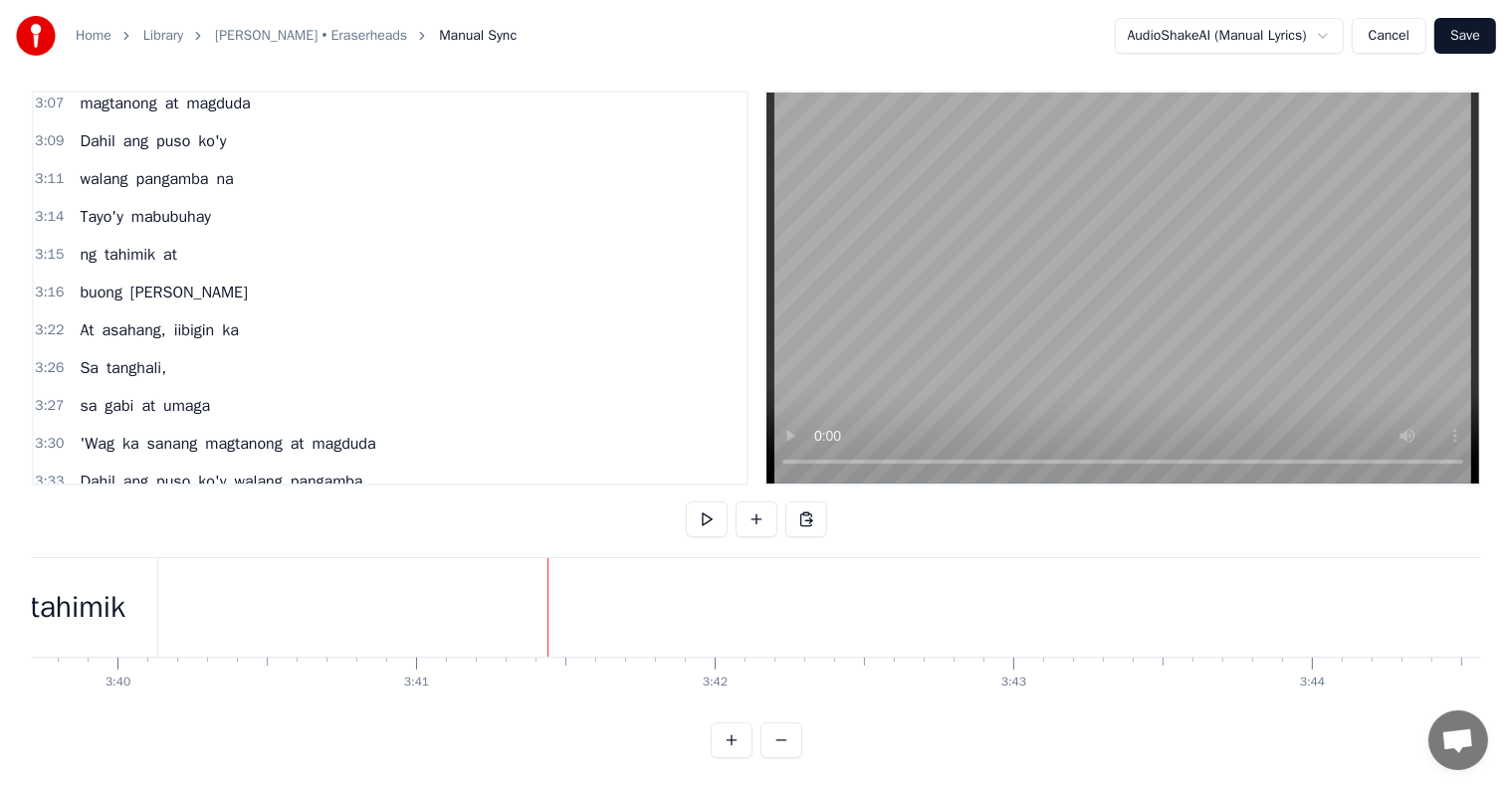 scroll, scrollTop: 0, scrollLeft: 65882, axis: horizontal 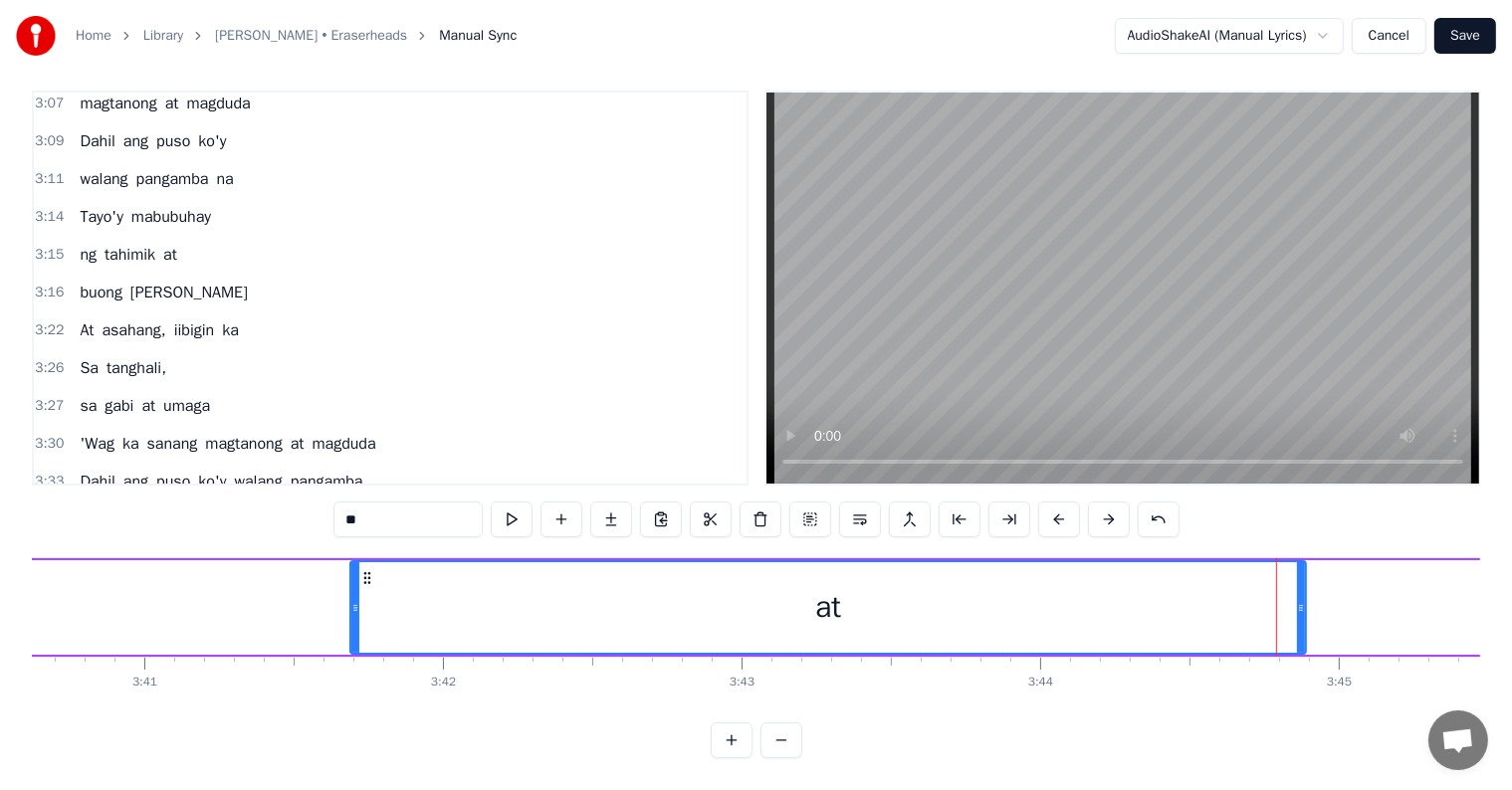 drag, startPoint x: 1250, startPoint y: 594, endPoint x: 350, endPoint y: 598, distance: 900.00889 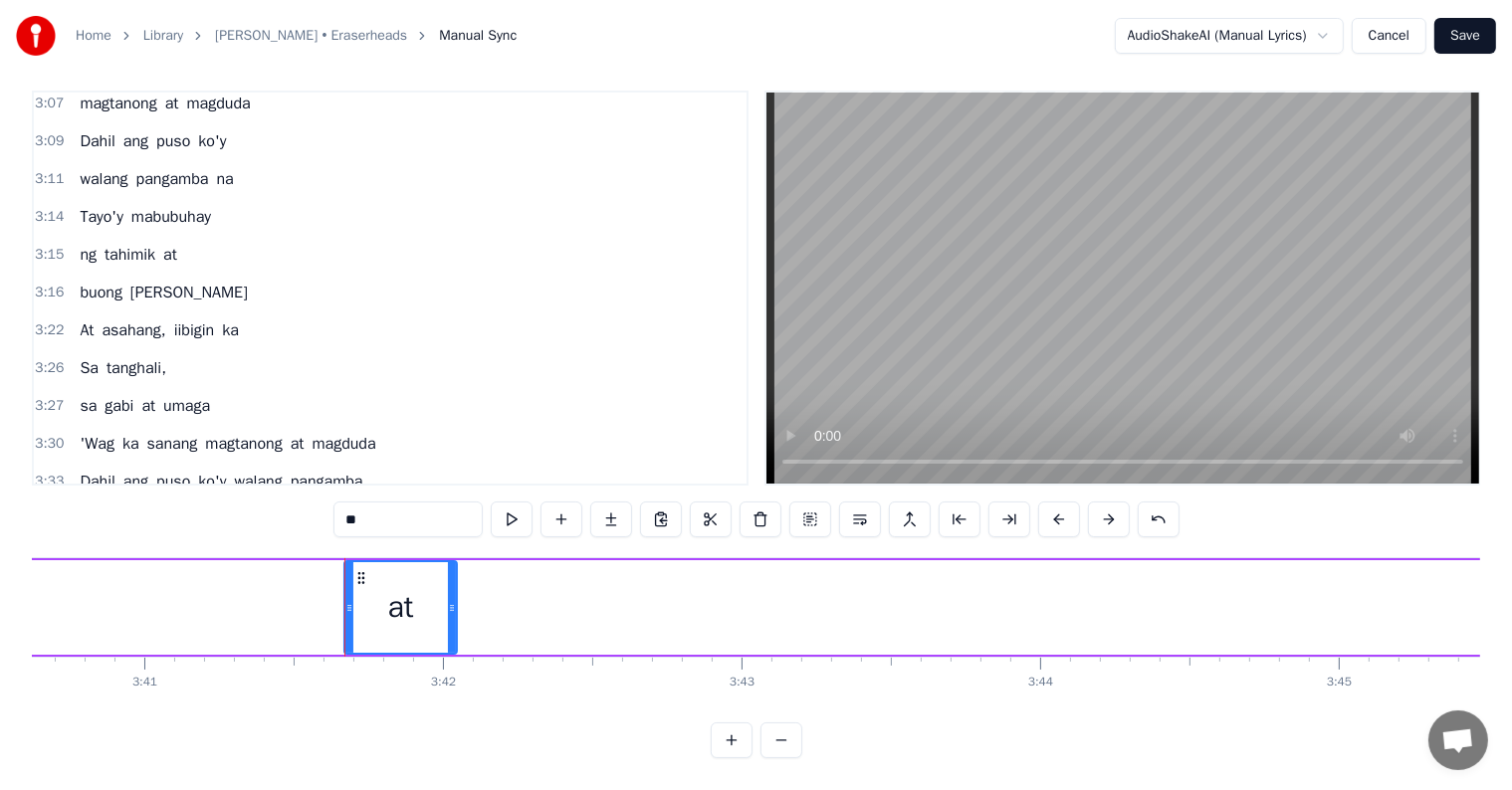 drag, startPoint x: 1301, startPoint y: 588, endPoint x: 458, endPoint y: 596, distance: 843.038 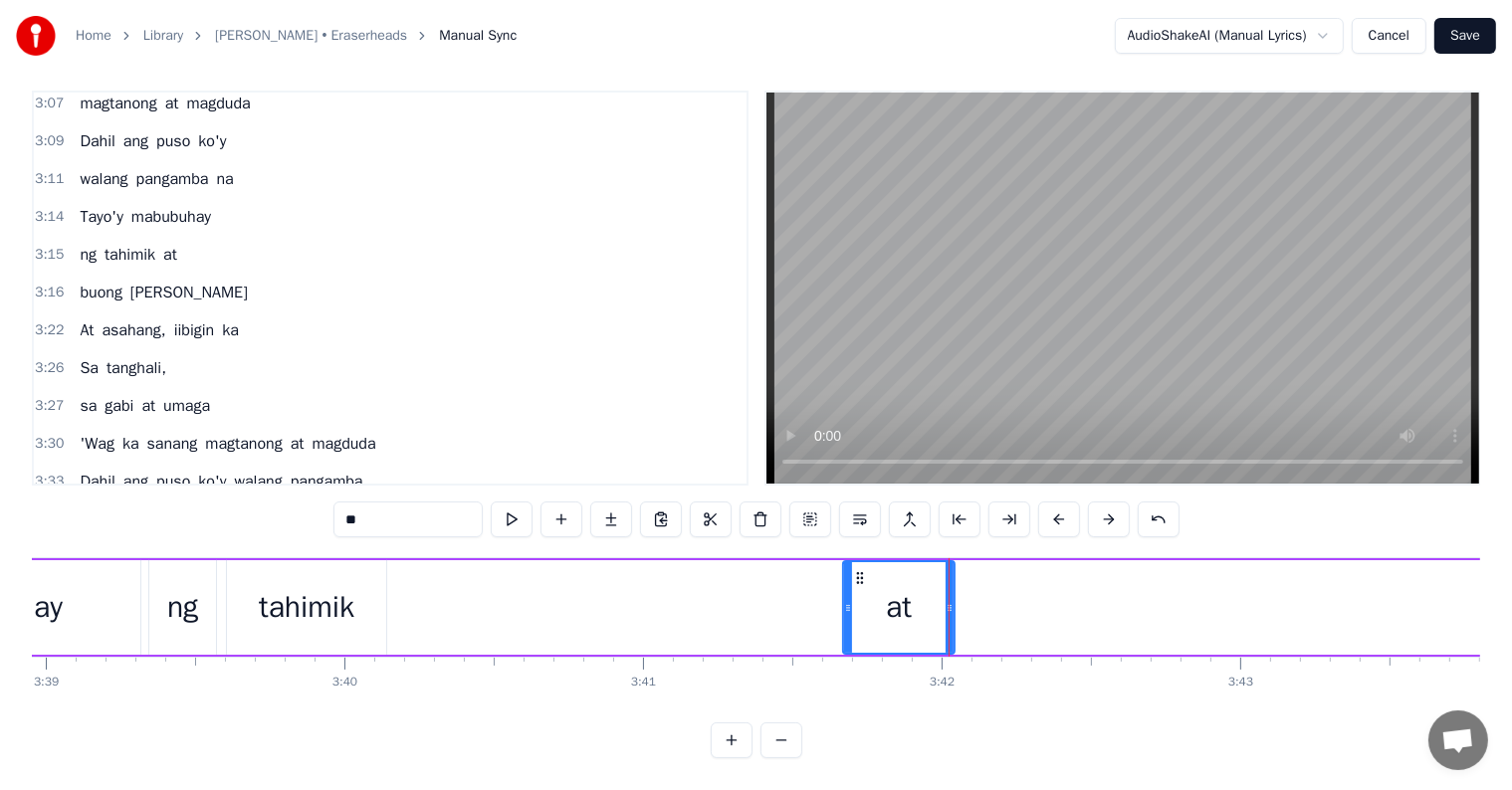 scroll, scrollTop: 0, scrollLeft: 65249, axis: horizontal 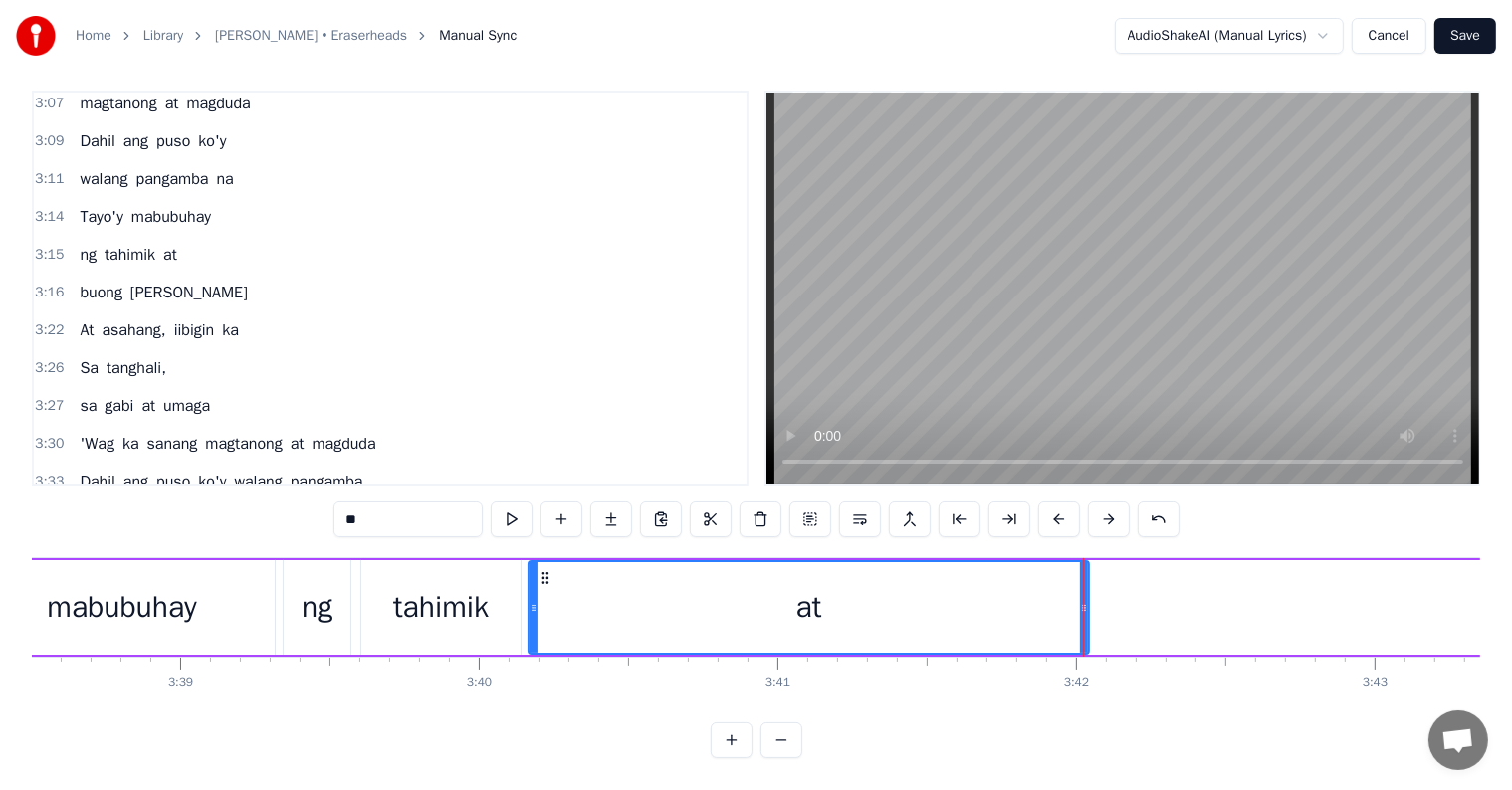 drag, startPoint x: 983, startPoint y: 581, endPoint x: 537, endPoint y: 577, distance: 446.01794 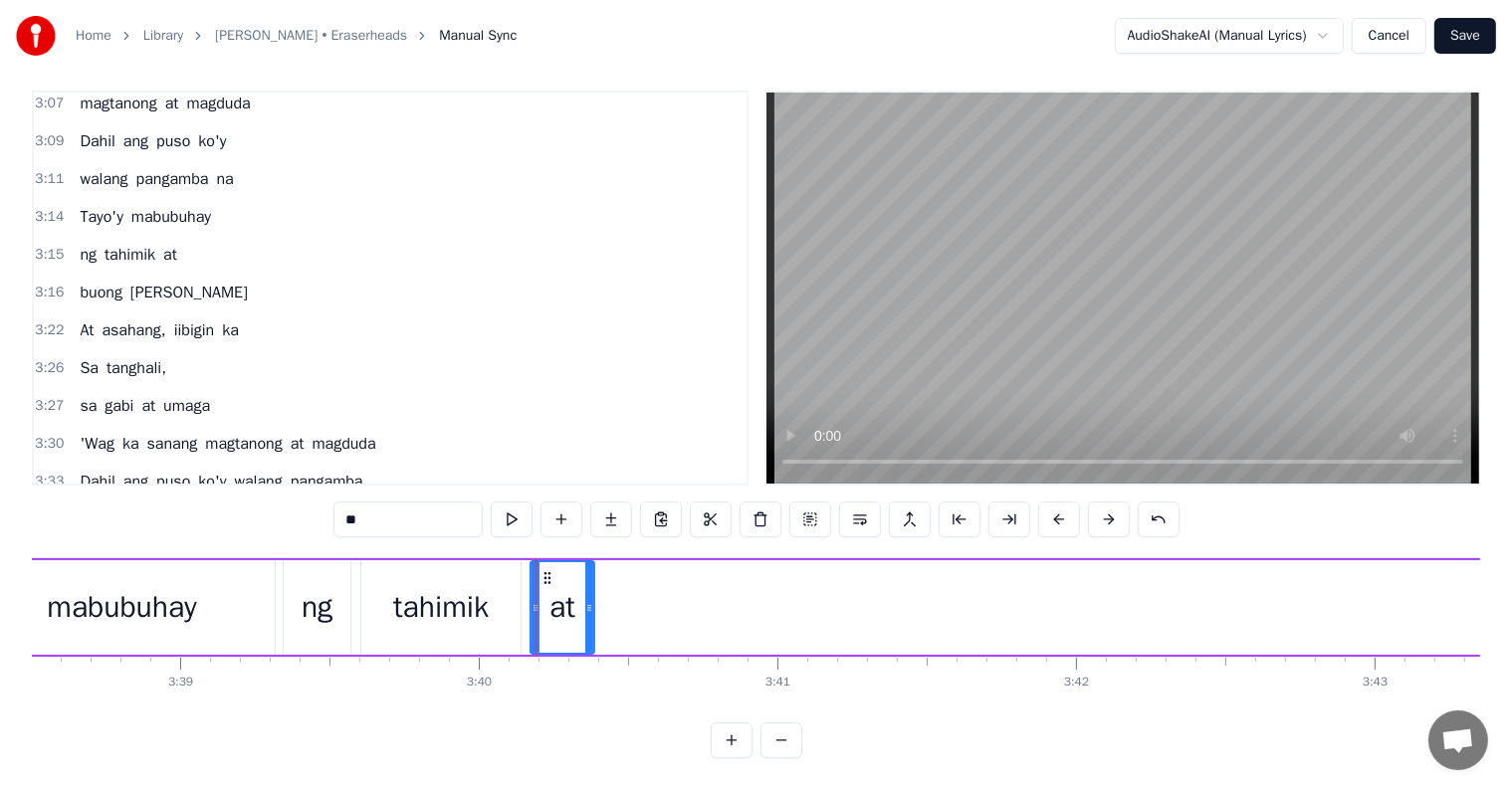 drag, startPoint x: 1080, startPoint y: 593, endPoint x: 585, endPoint y: 571, distance: 495.4886 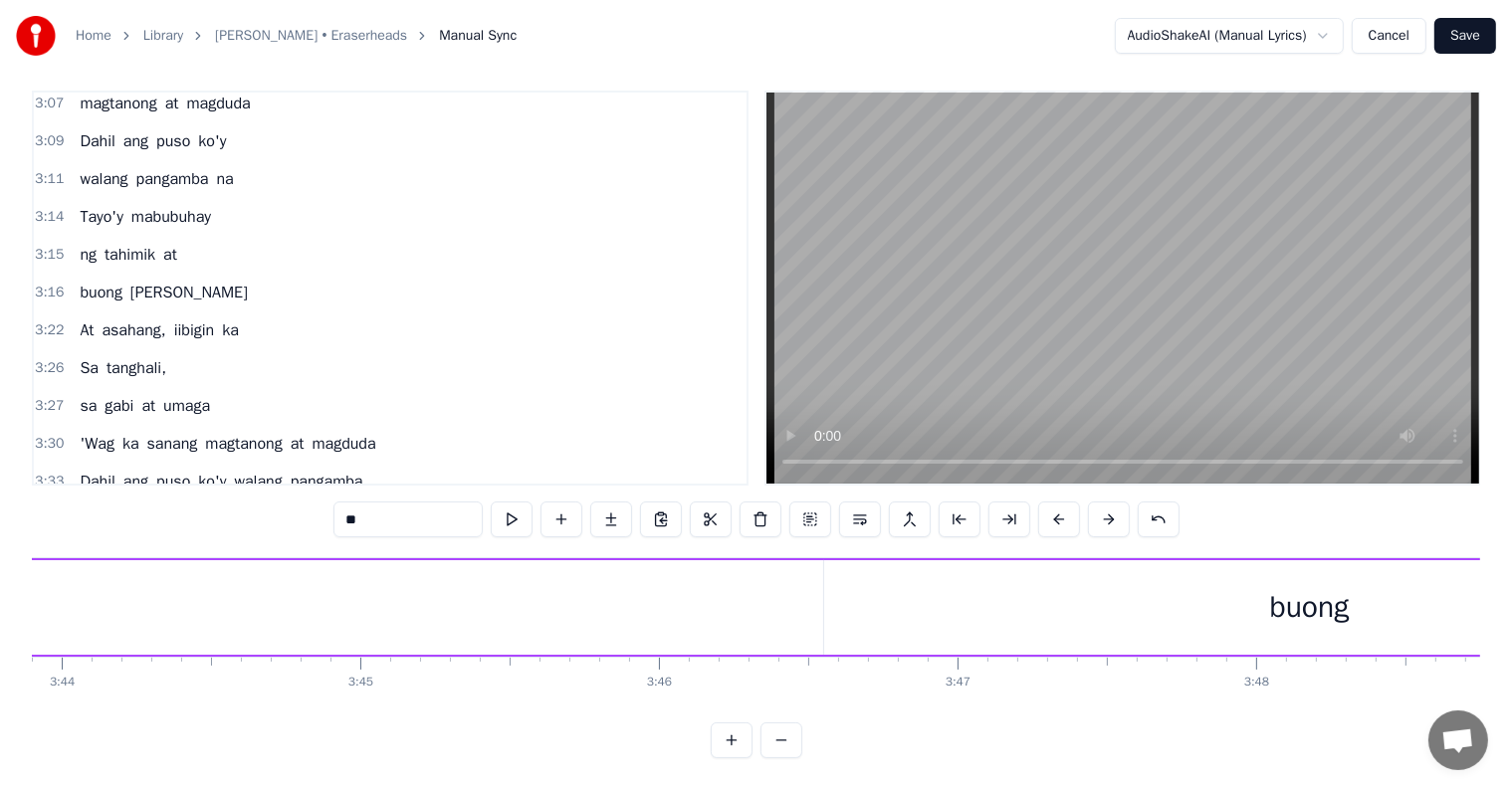 scroll, scrollTop: 0, scrollLeft: 67352, axis: horizontal 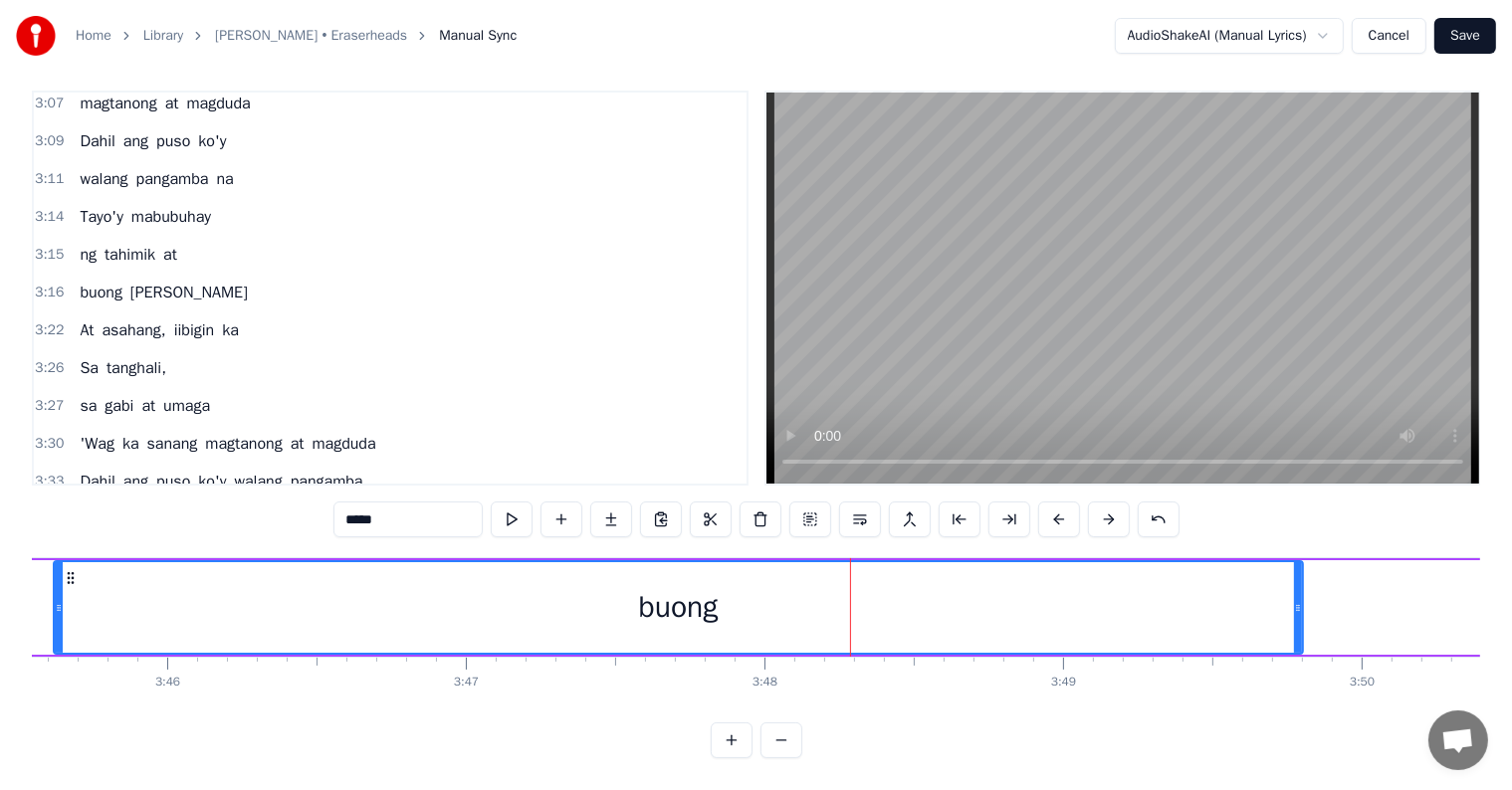 drag, startPoint x: 336, startPoint y: 586, endPoint x: 73, endPoint y: 554, distance: 264.93962 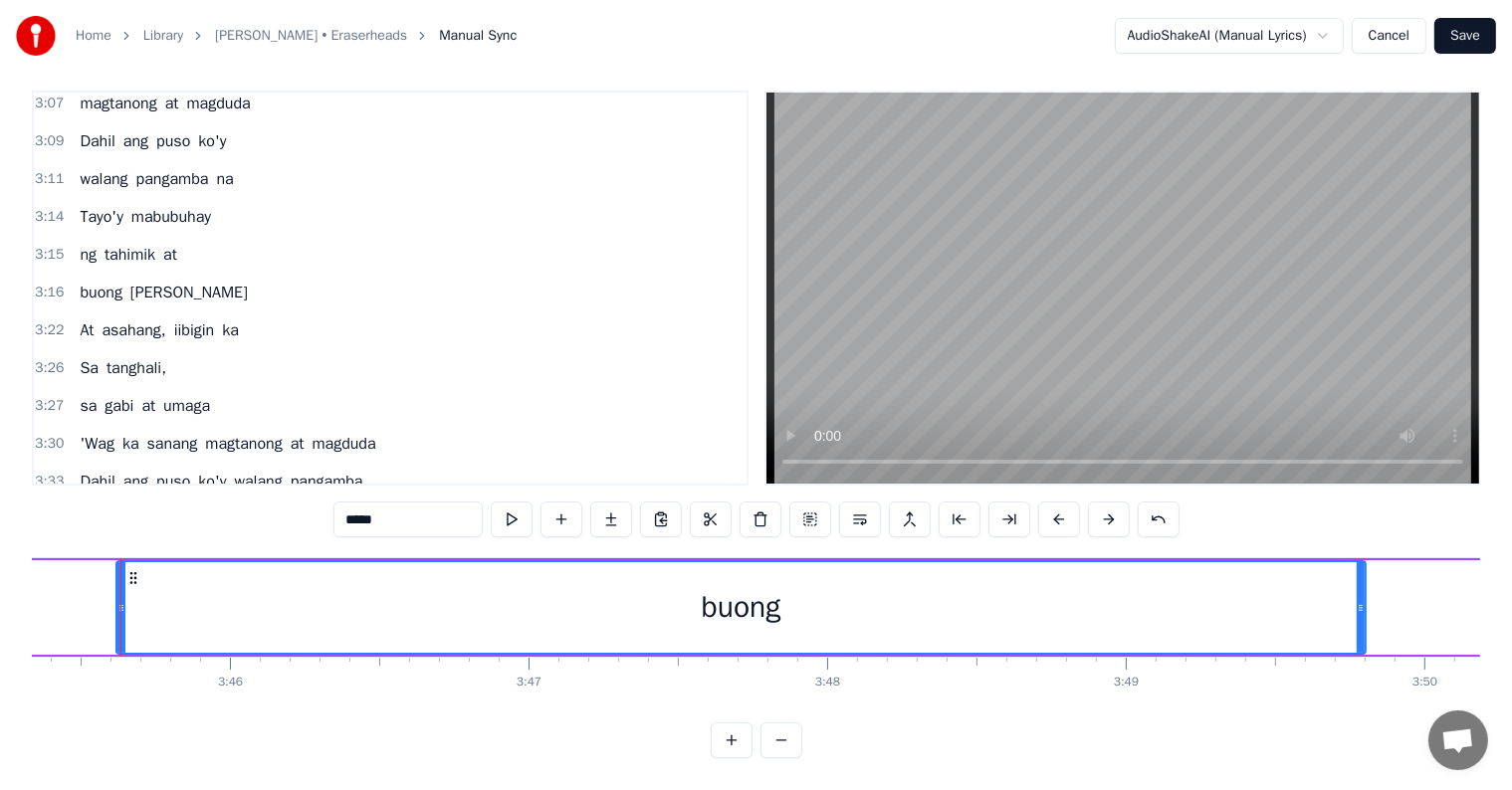 scroll, scrollTop: 0, scrollLeft: 67278, axis: horizontal 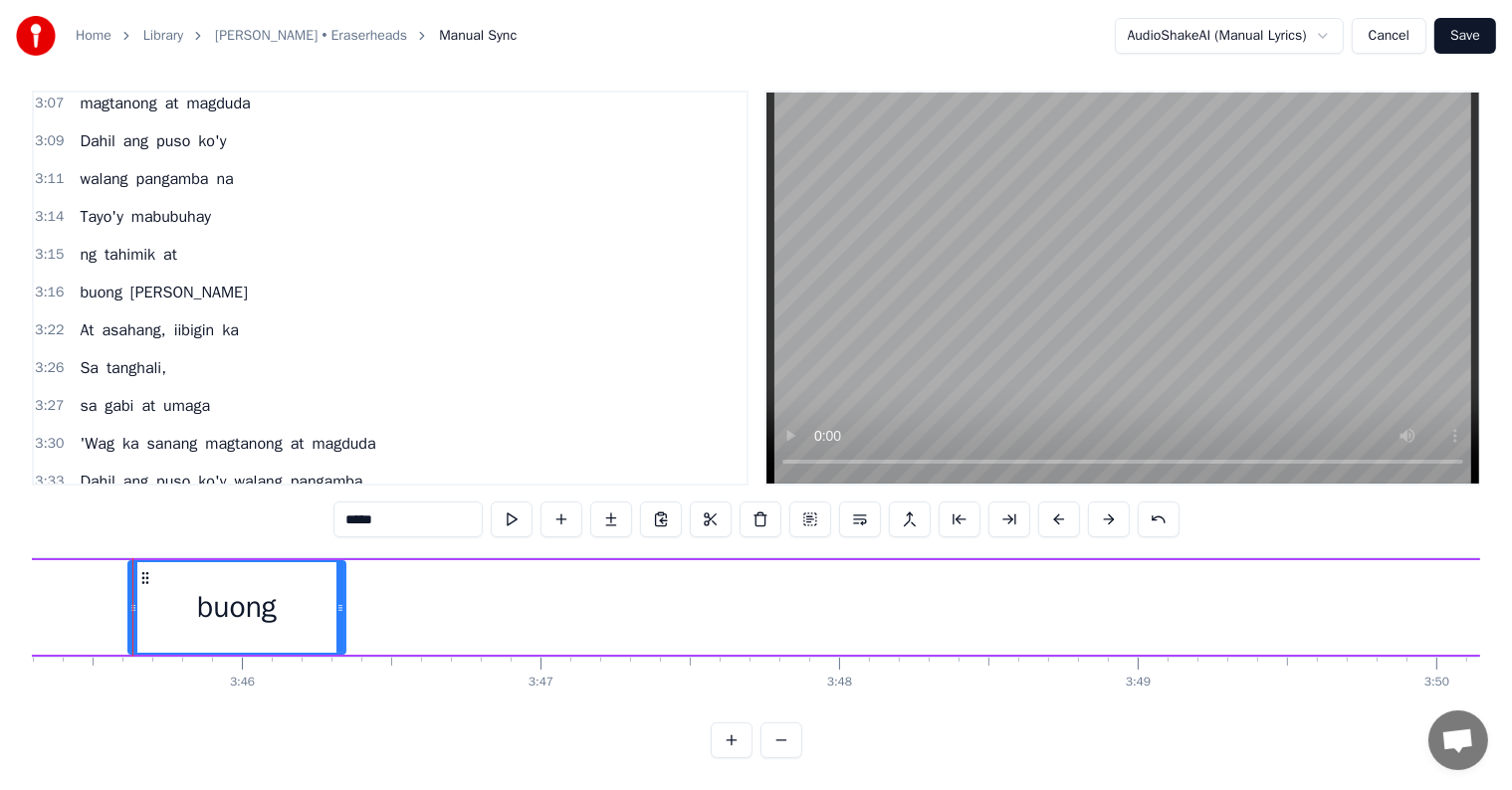 drag, startPoint x: 1371, startPoint y: 585, endPoint x: 338, endPoint y: 577, distance: 1033.031 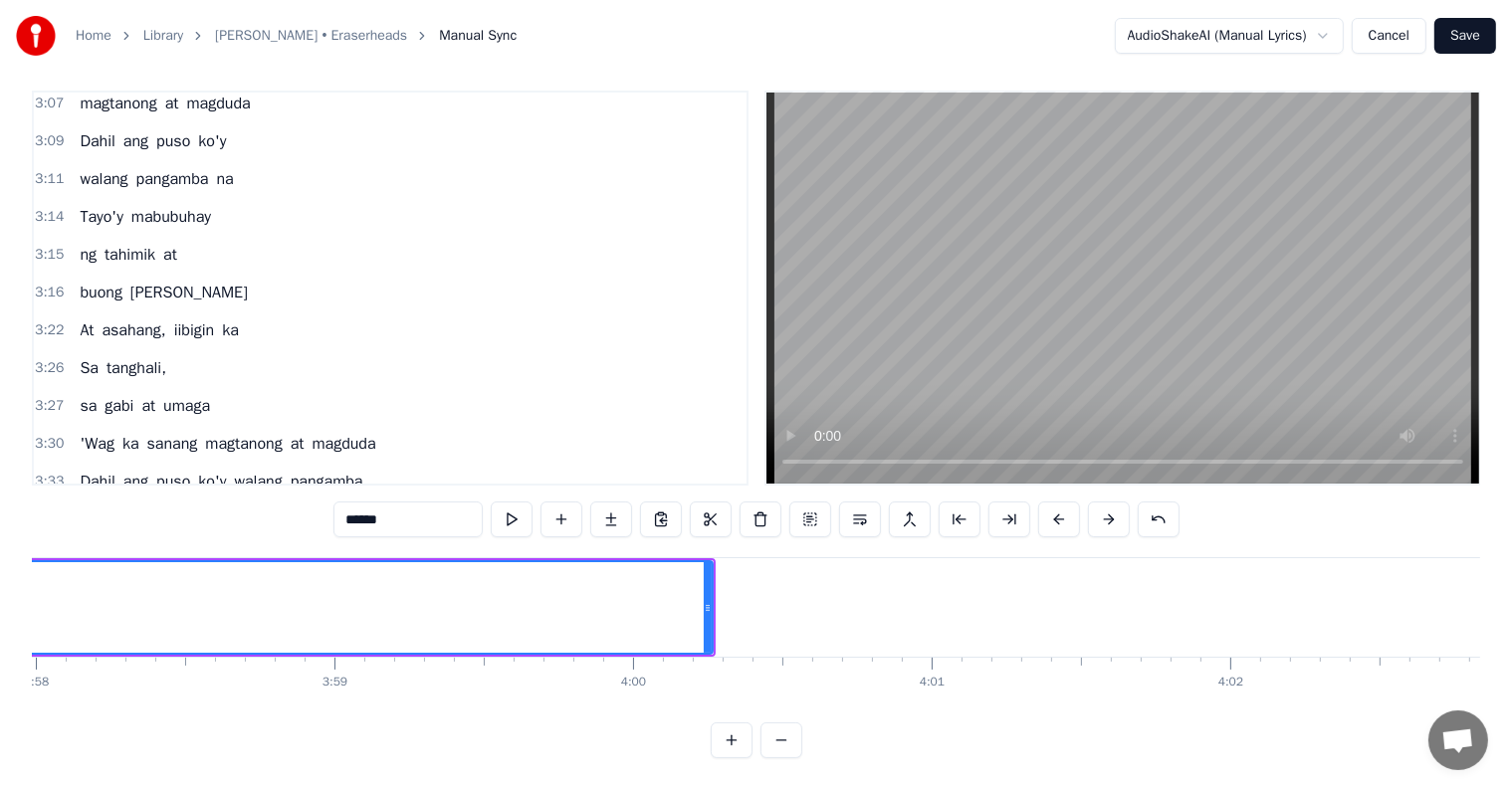 scroll, scrollTop: 0, scrollLeft: 71290, axis: horizontal 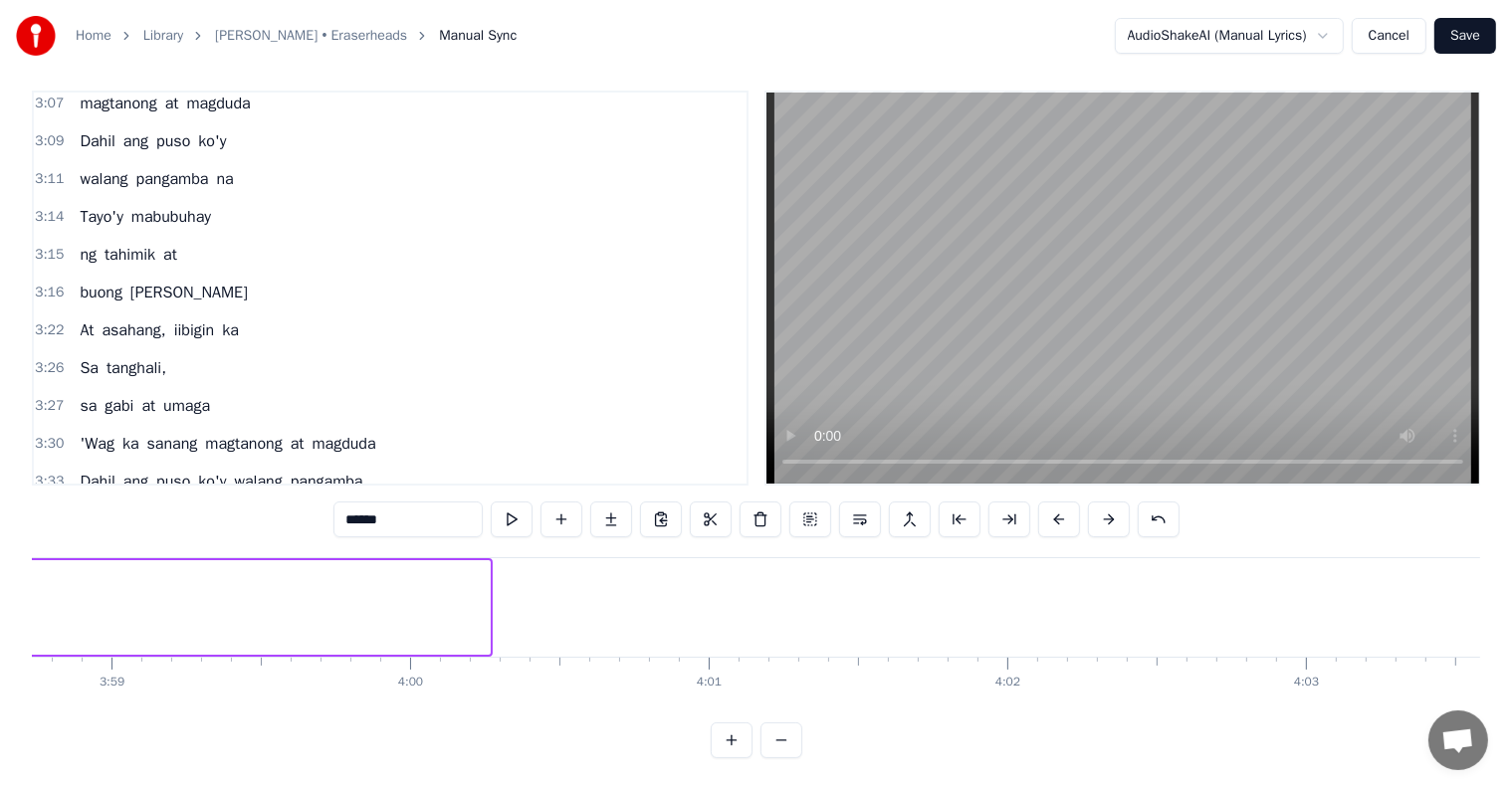 drag, startPoint x: 485, startPoint y: 590, endPoint x: 20, endPoint y: 568, distance: 465.5201 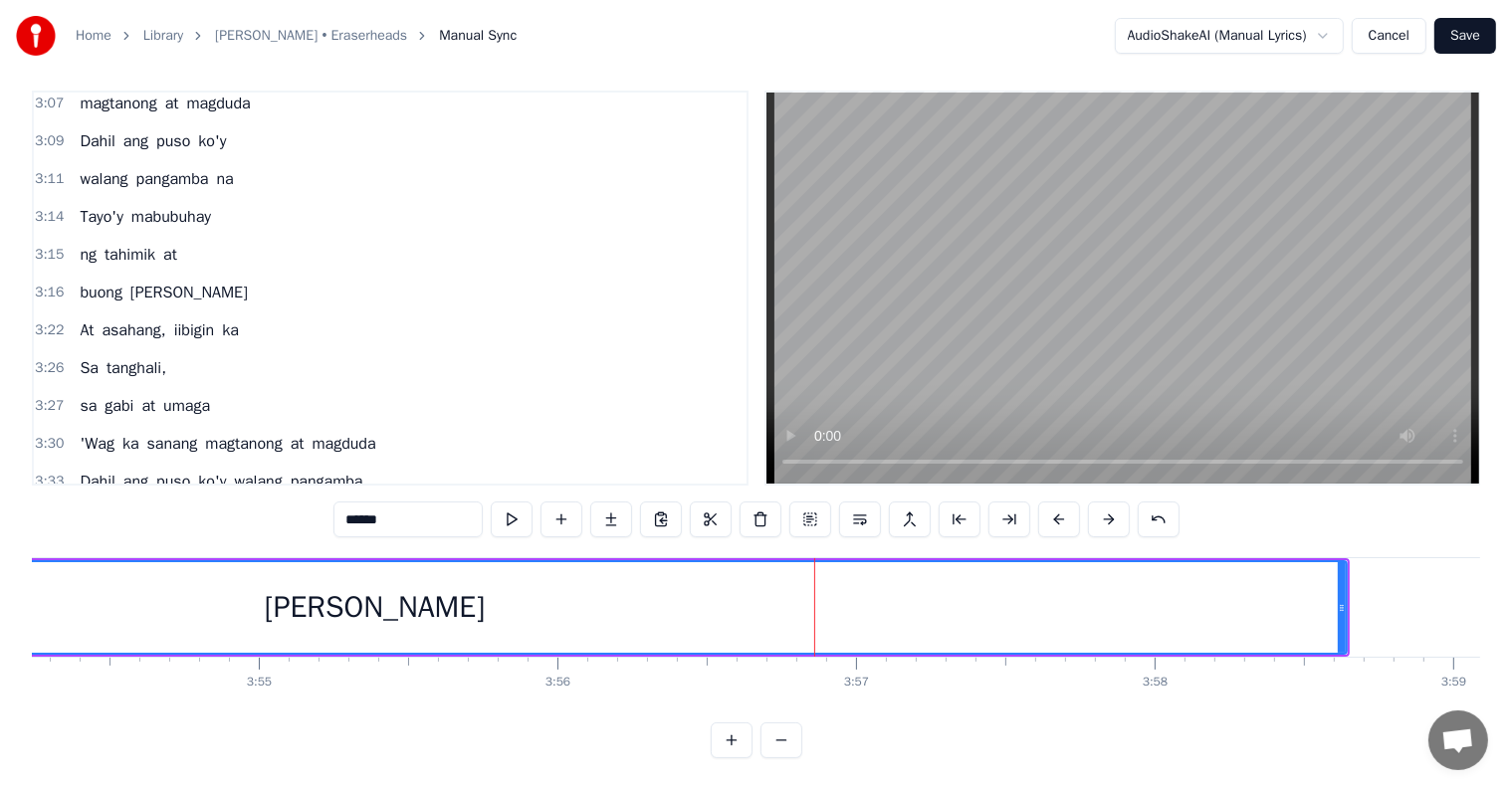 scroll, scrollTop: 0, scrollLeft: 69993, axis: horizontal 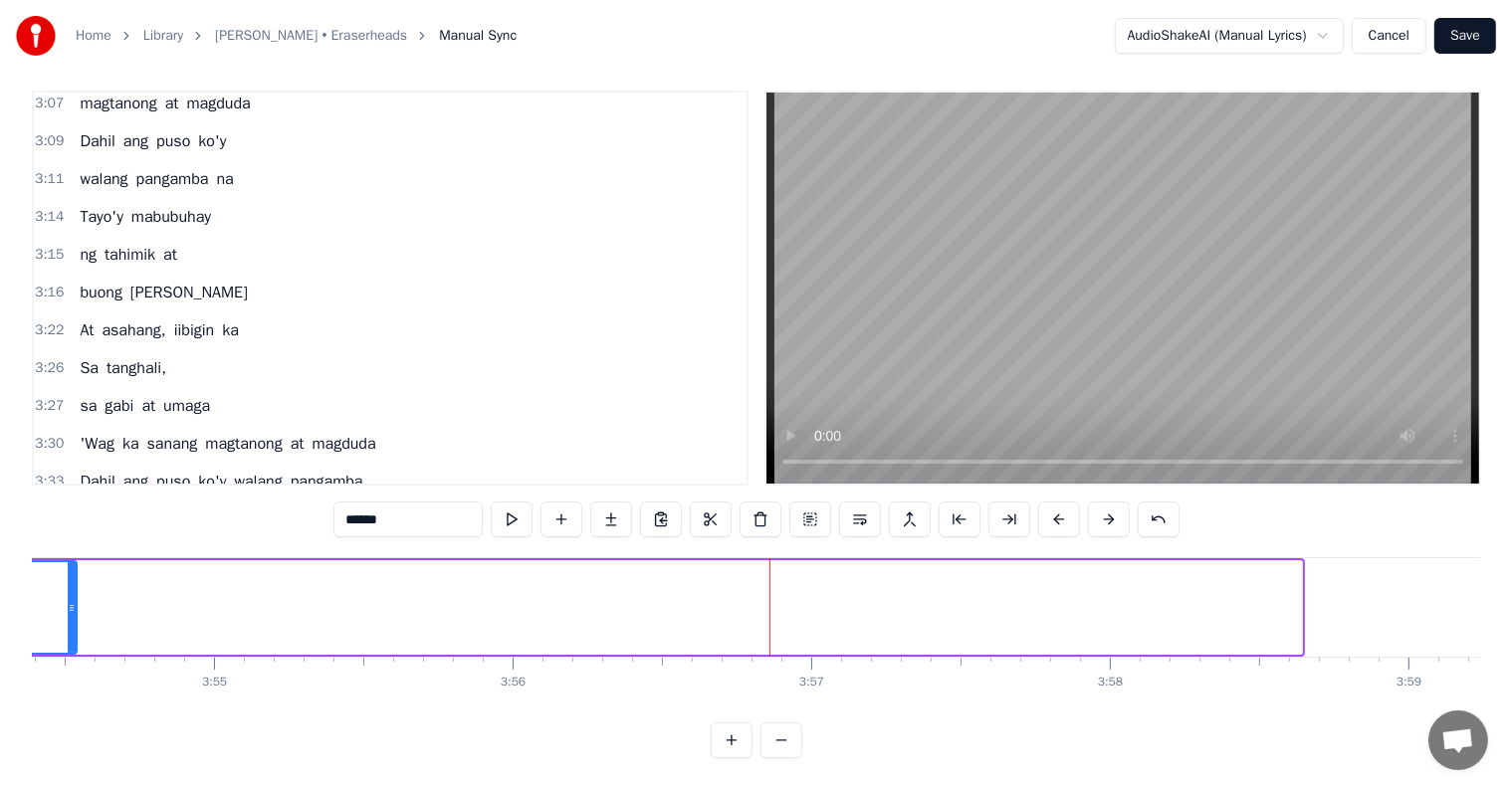 drag, startPoint x: 1298, startPoint y: 598, endPoint x: 73, endPoint y: 552, distance: 1225.8634 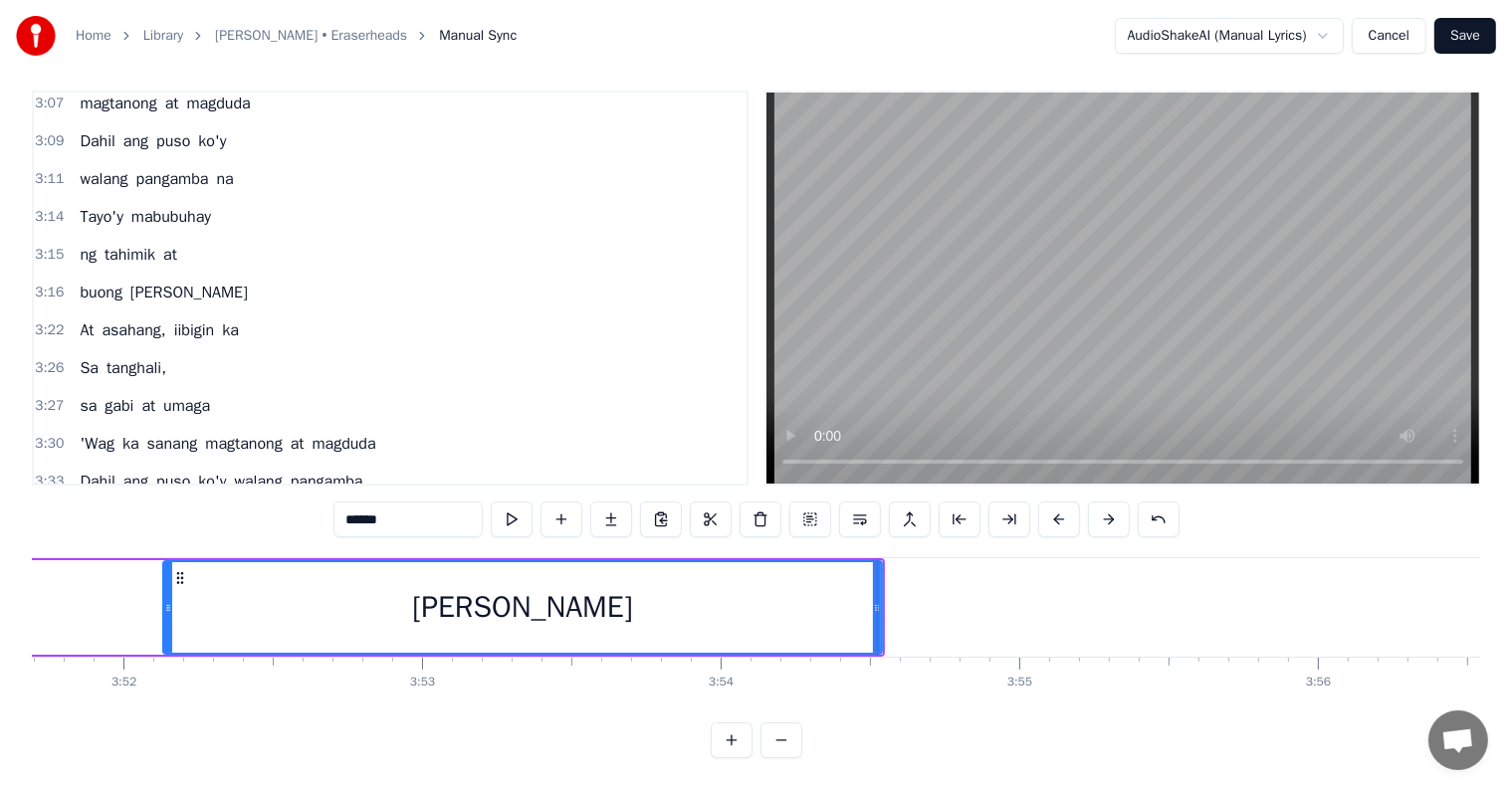 scroll, scrollTop: 0, scrollLeft: 68873, axis: horizontal 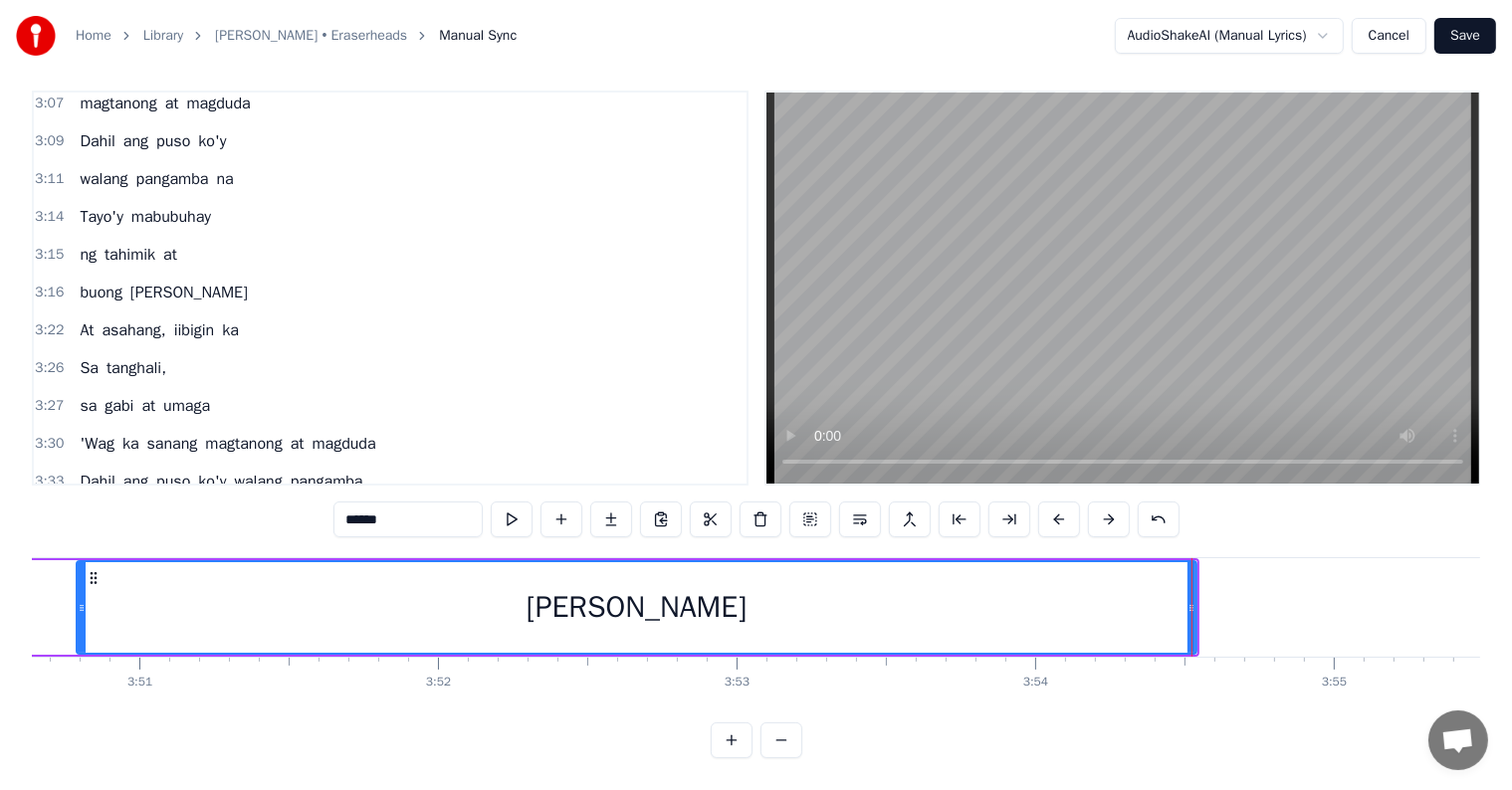 drag, startPoint x: 478, startPoint y: 590, endPoint x: 77, endPoint y: 564, distance: 401.84201 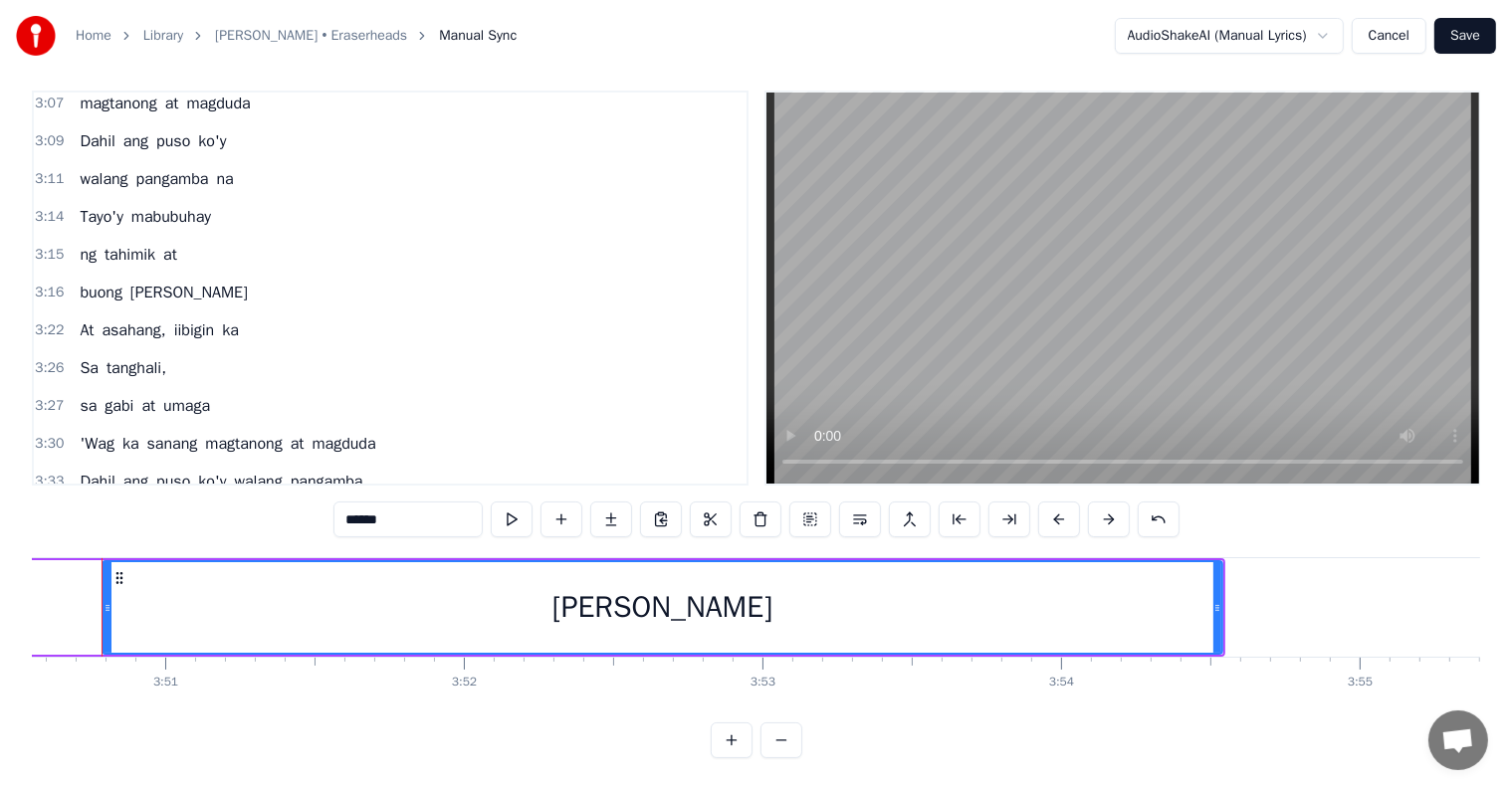scroll, scrollTop: 0, scrollLeft: 68817, axis: horizontal 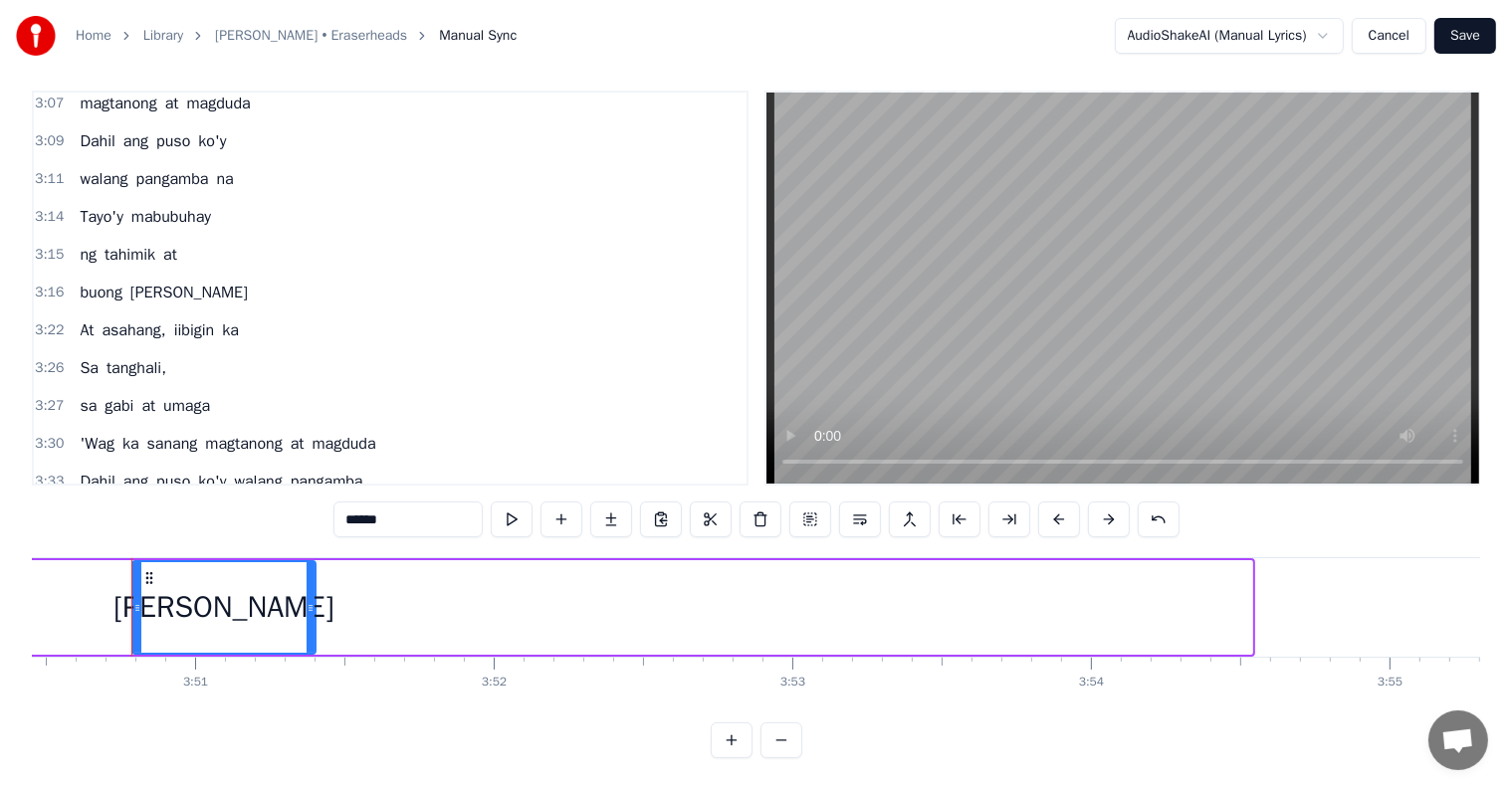 drag, startPoint x: 1249, startPoint y: 604, endPoint x: 291, endPoint y: 581, distance: 958.2761 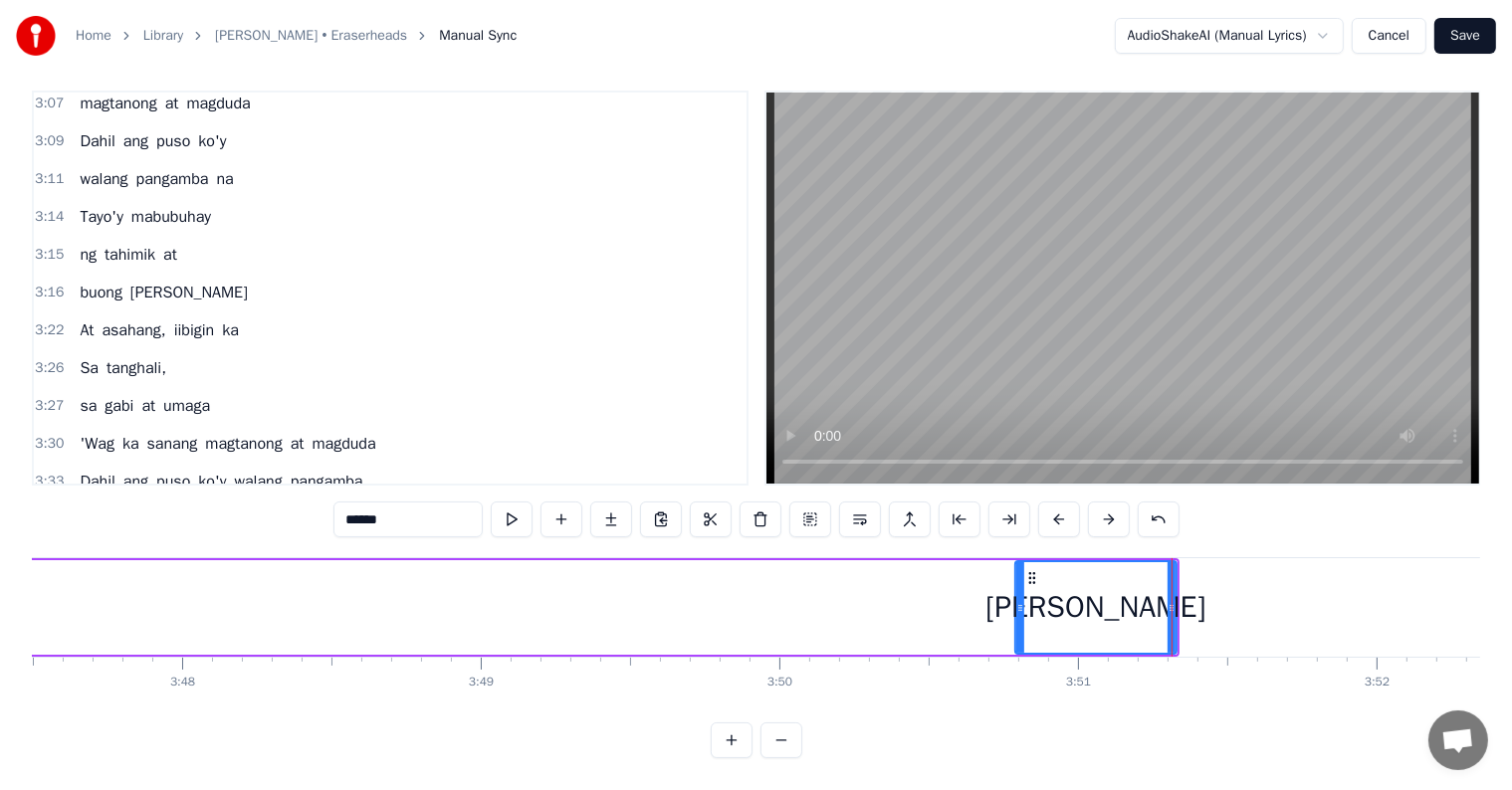 scroll, scrollTop: 0, scrollLeft: 67666, axis: horizontal 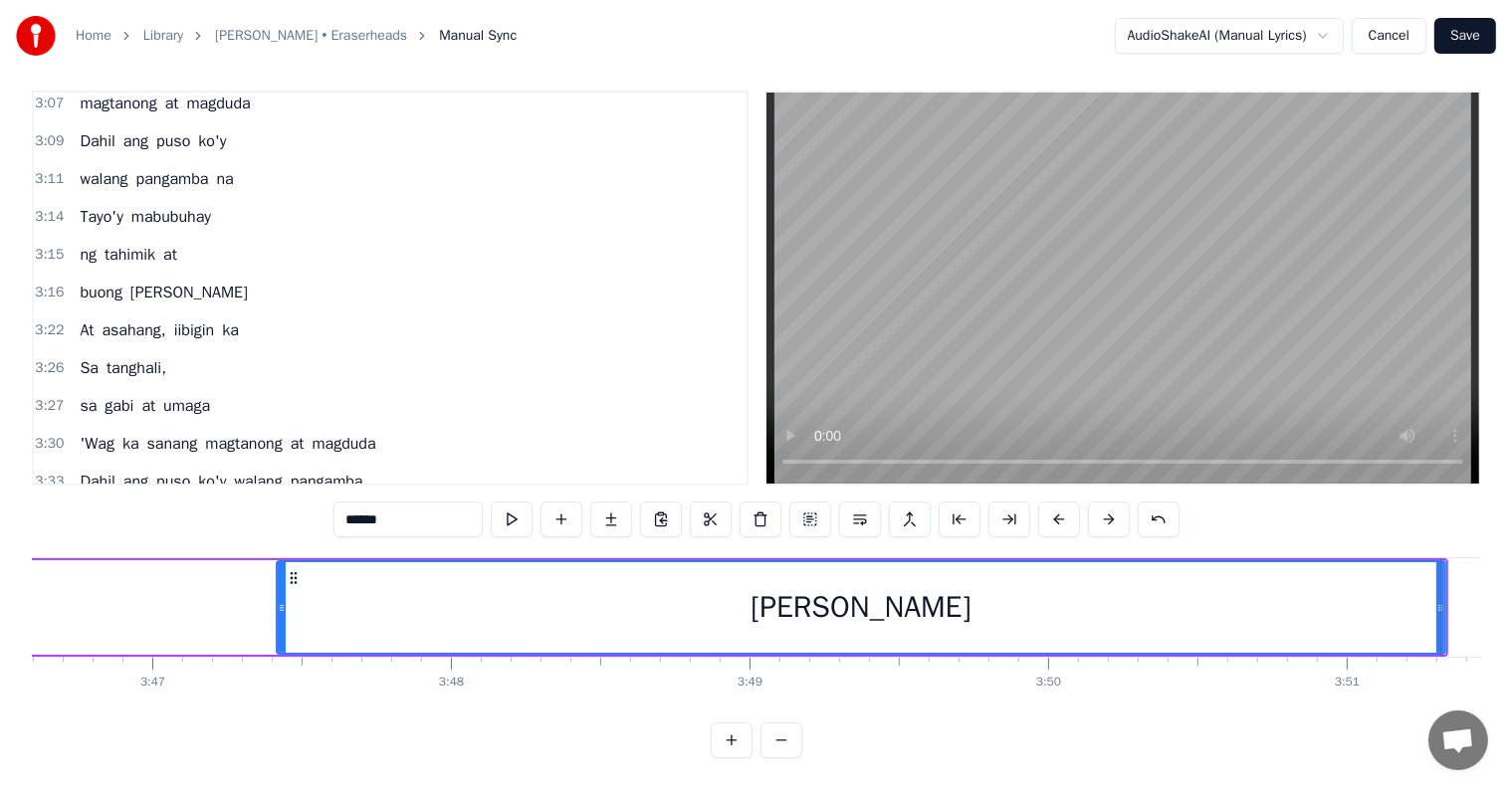 drag, startPoint x: 1287, startPoint y: 595, endPoint x: 274, endPoint y: 593, distance: 1013.00197 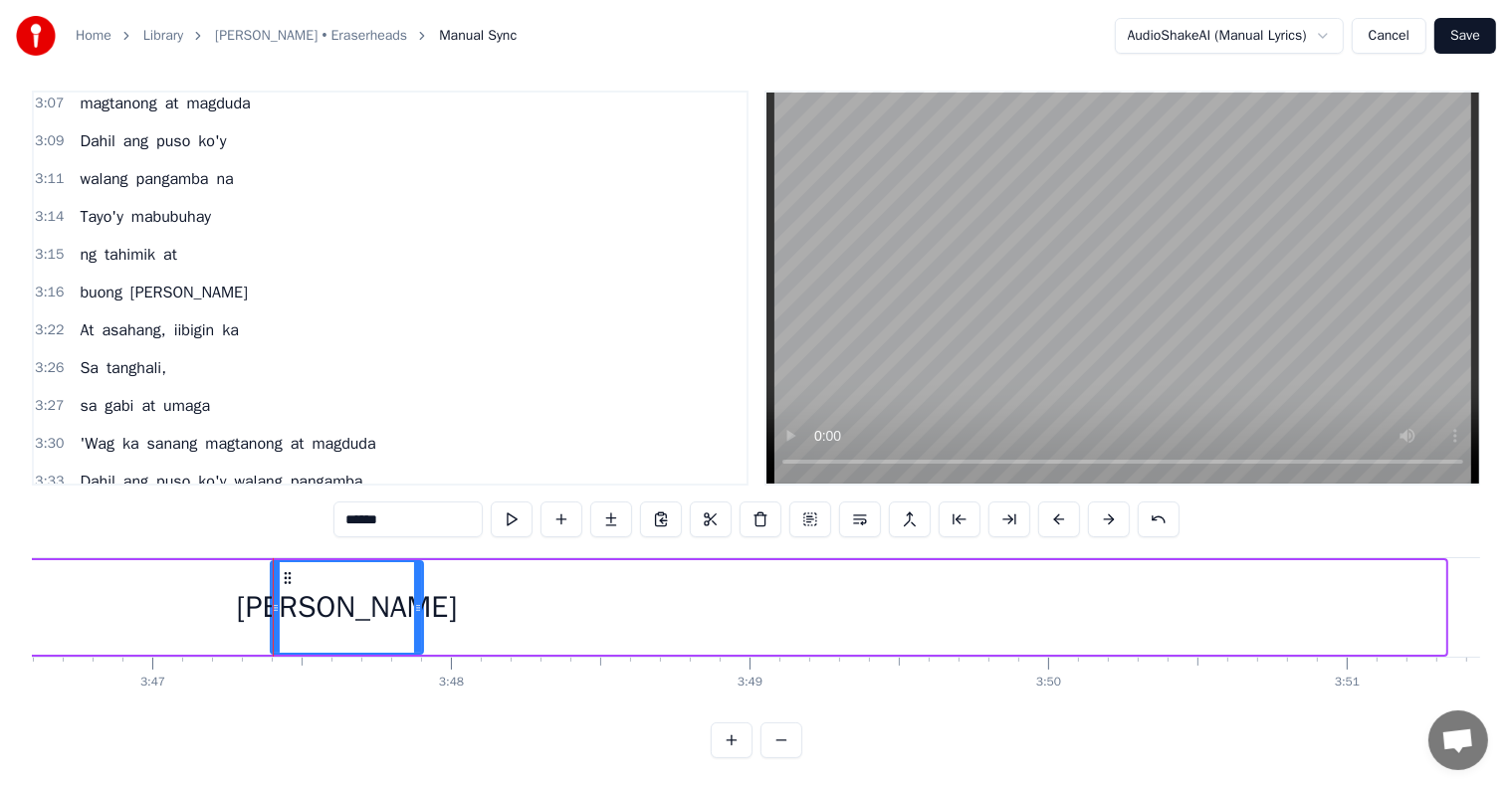 drag, startPoint x: 1441, startPoint y: 588, endPoint x: 410, endPoint y: 576, distance: 1031.0698 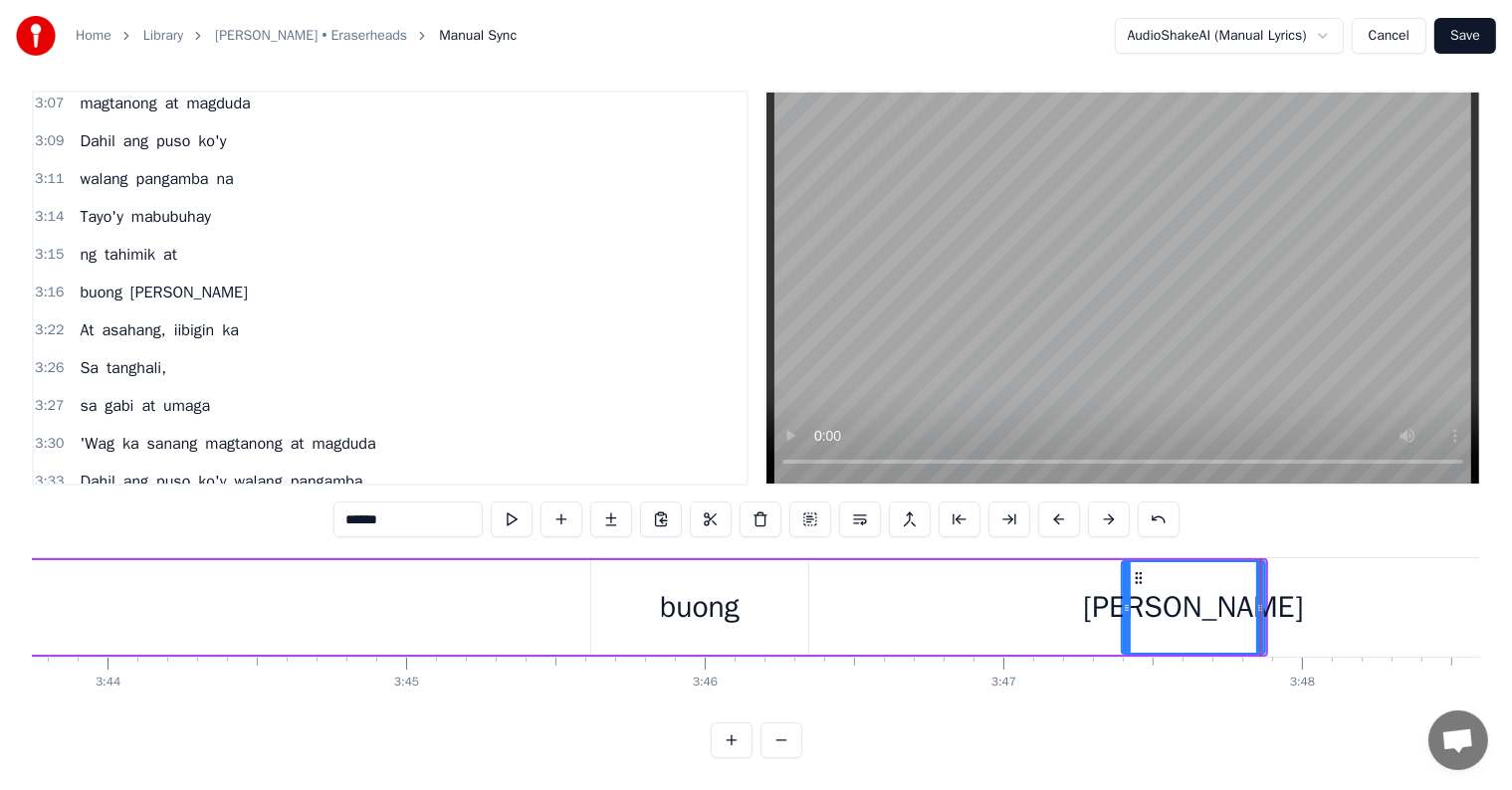 scroll, scrollTop: 0, scrollLeft: 66727, axis: horizontal 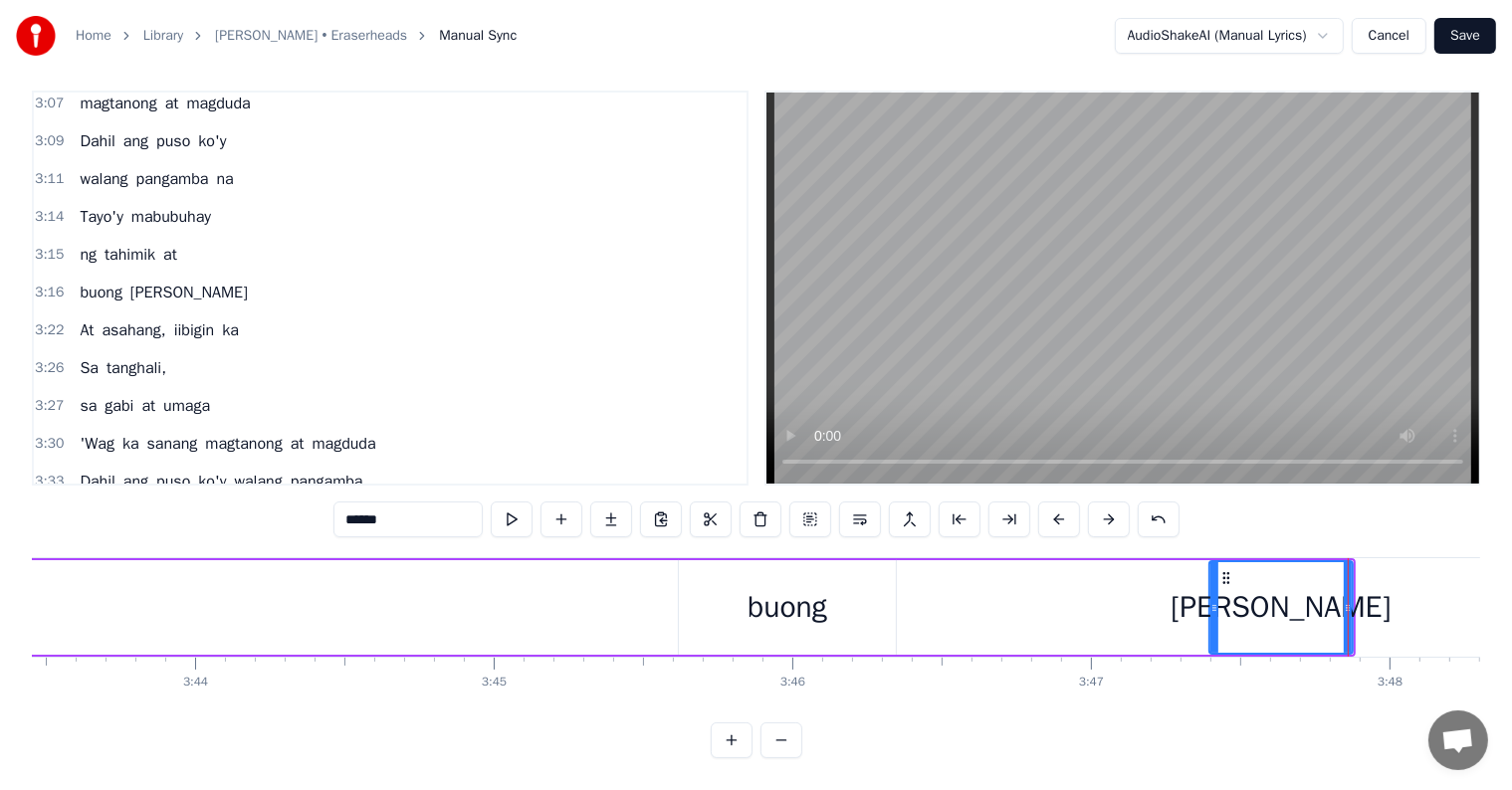 type on "*****" 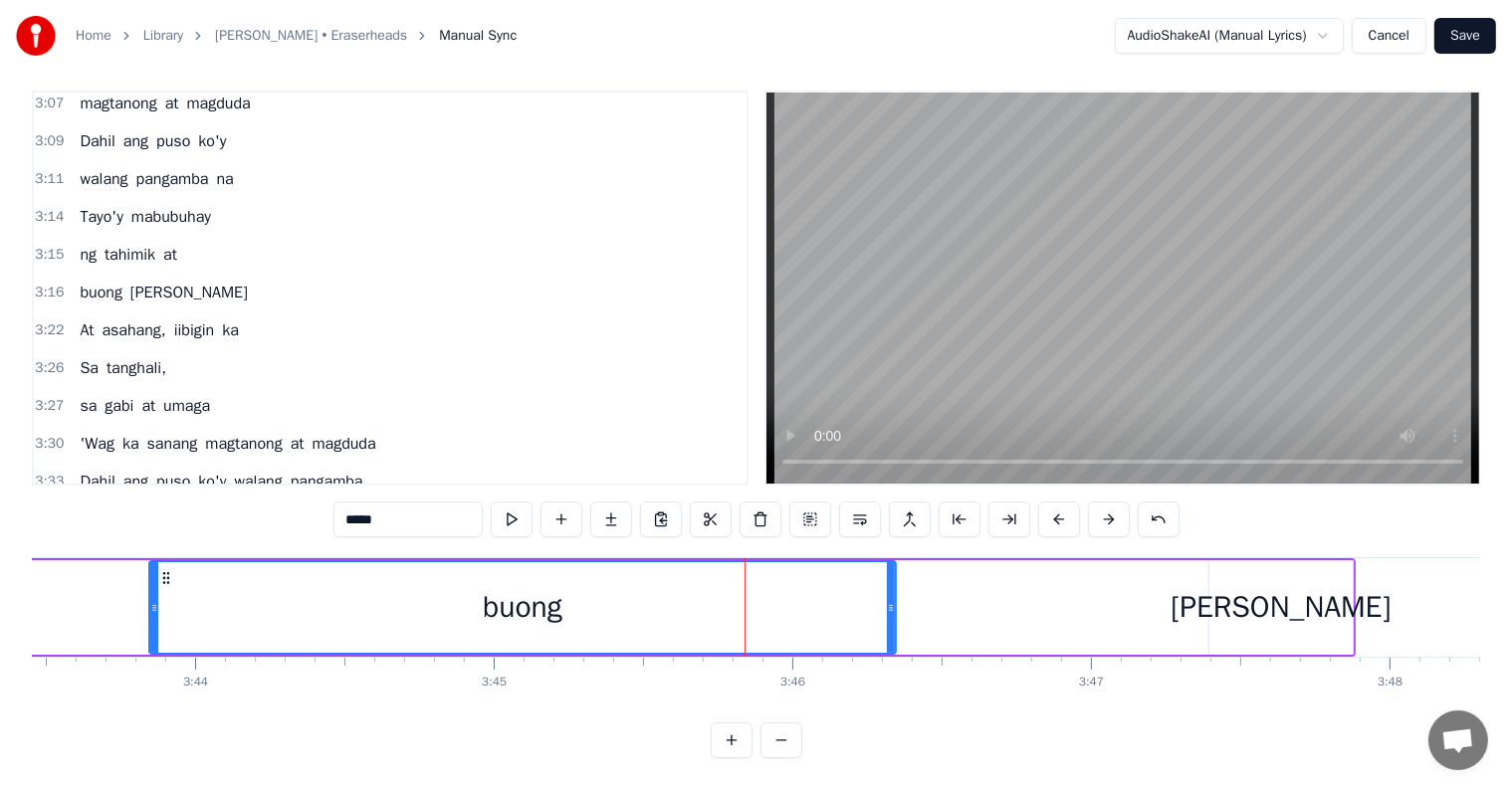 drag, startPoint x: 683, startPoint y: 586, endPoint x: 154, endPoint y: 571, distance: 529.2126 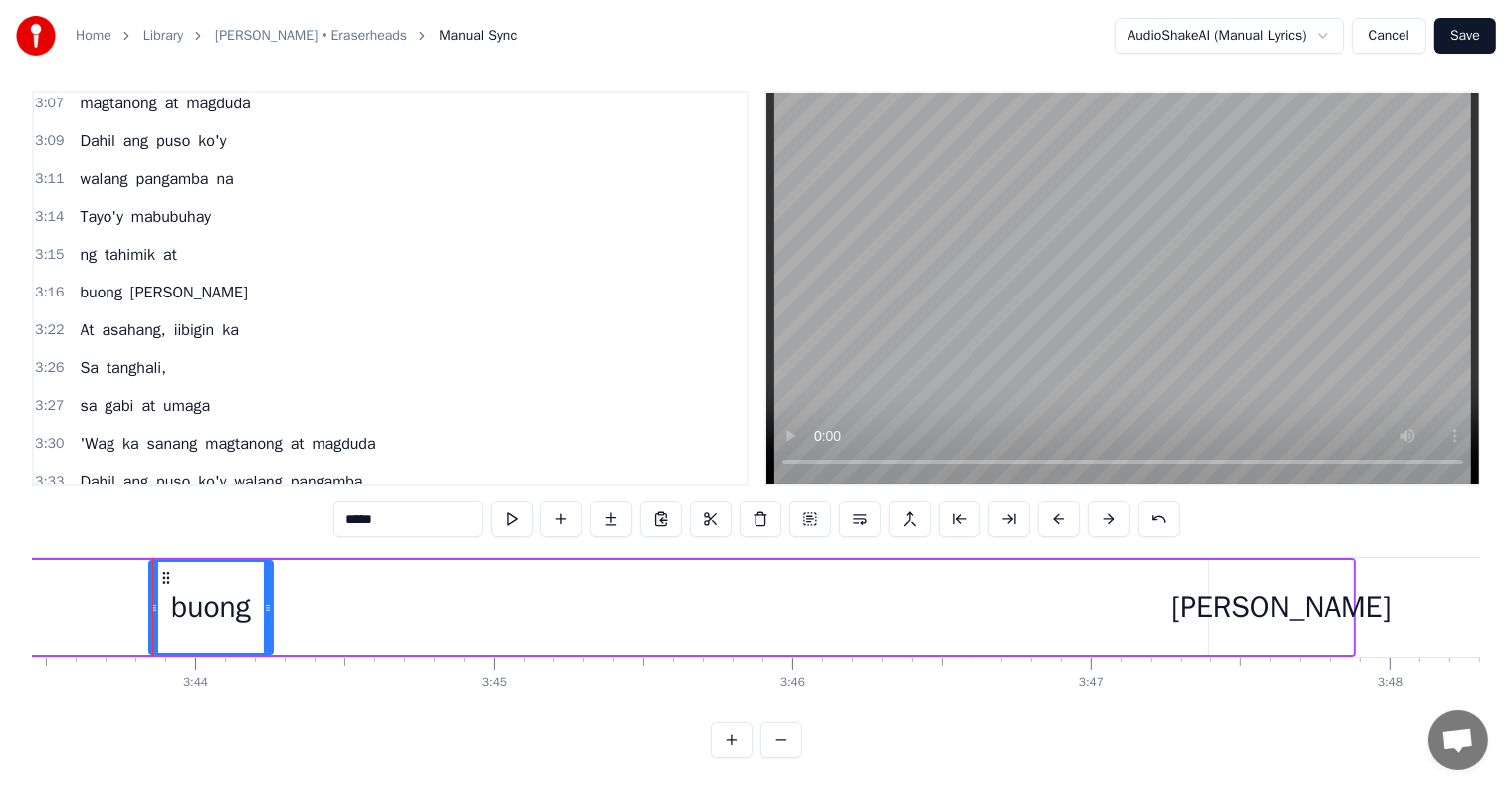 drag, startPoint x: 890, startPoint y: 592, endPoint x: 261, endPoint y: 575, distance: 629.2297 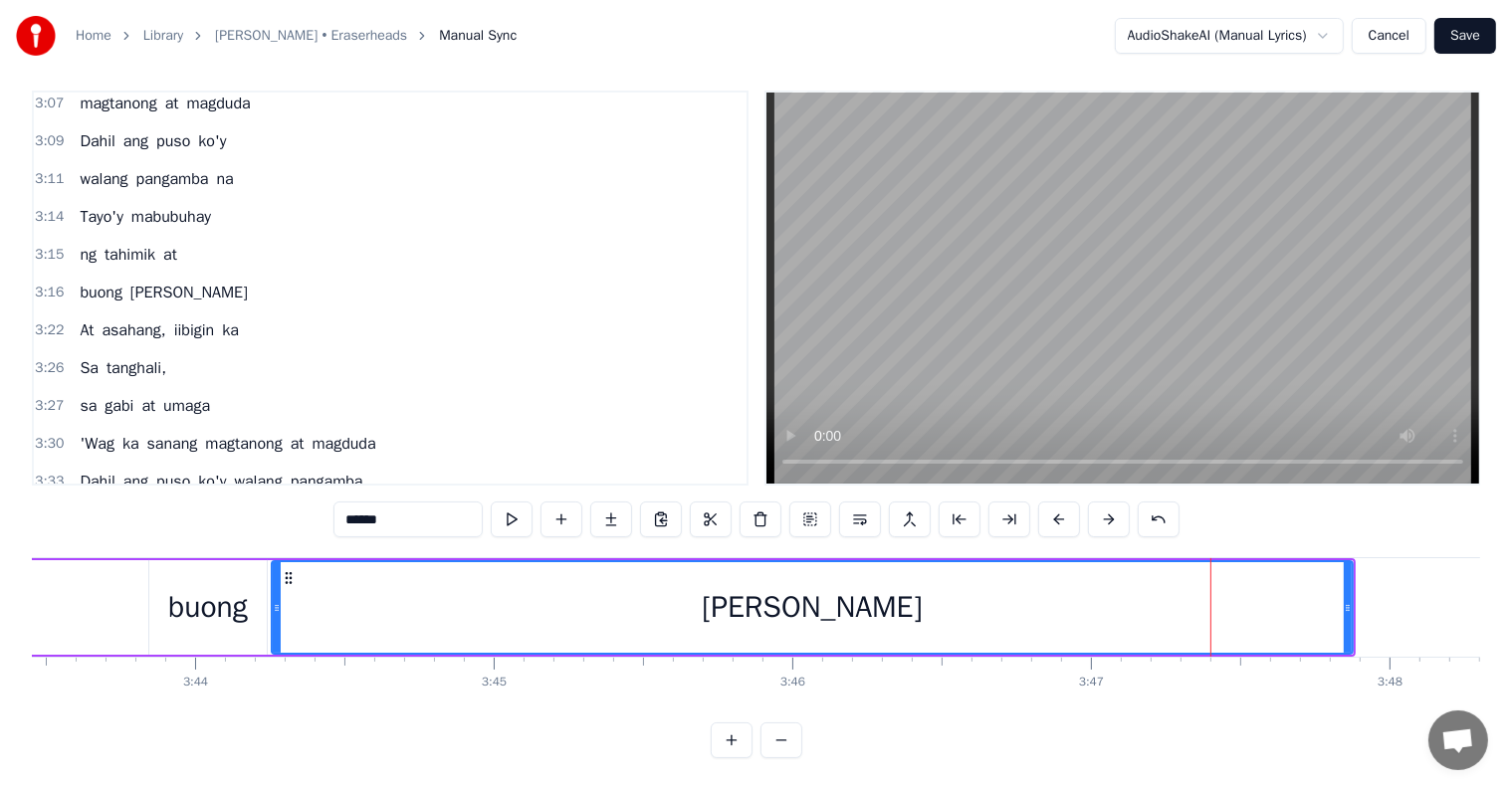 drag, startPoint x: 1213, startPoint y: 596, endPoint x: 276, endPoint y: 587, distance: 937.04322 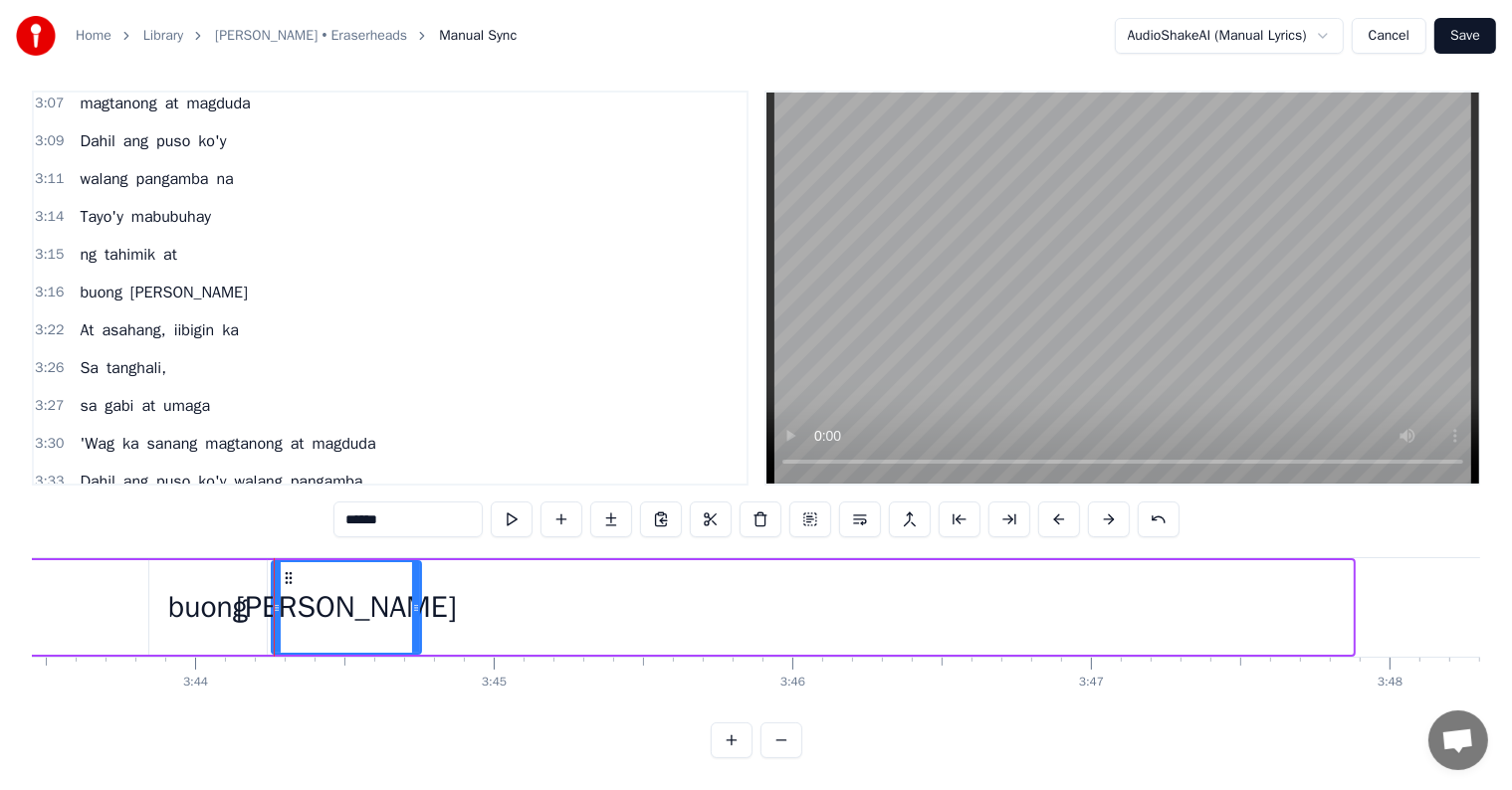 drag, startPoint x: 1344, startPoint y: 585, endPoint x: 420, endPoint y: 575, distance: 924.0541 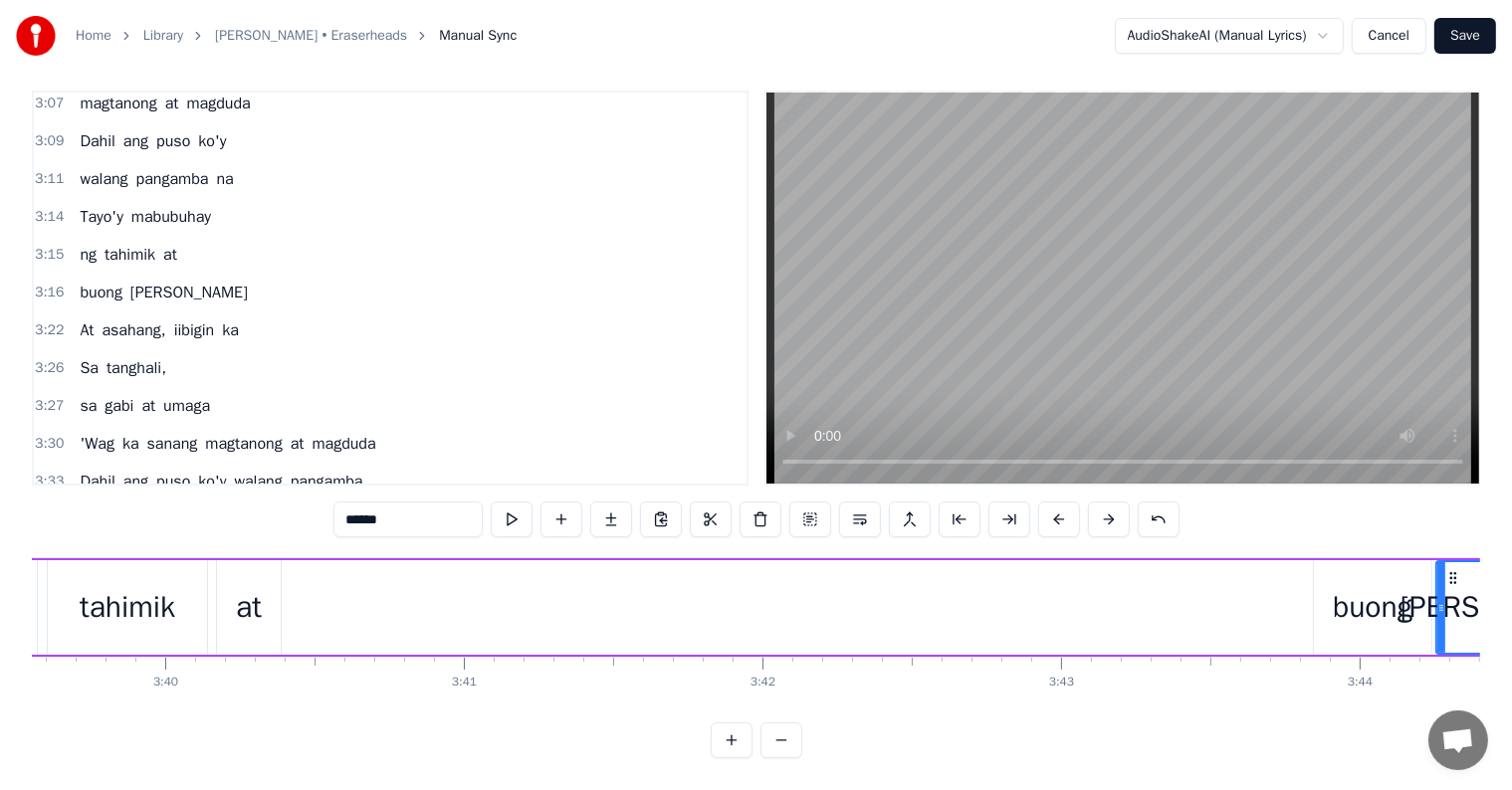 scroll, scrollTop: 0, scrollLeft: 65518, axis: horizontal 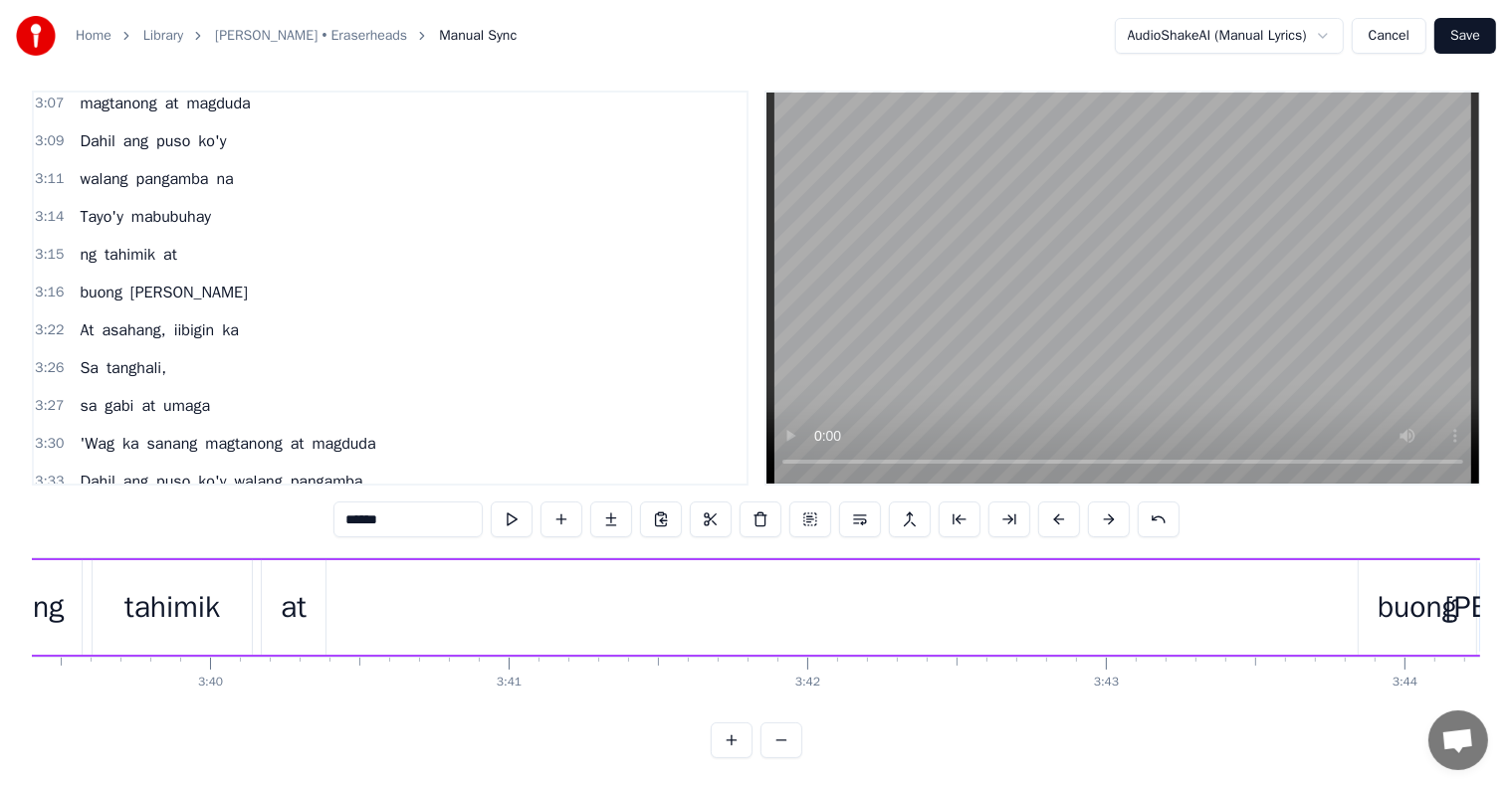 type on "*****" 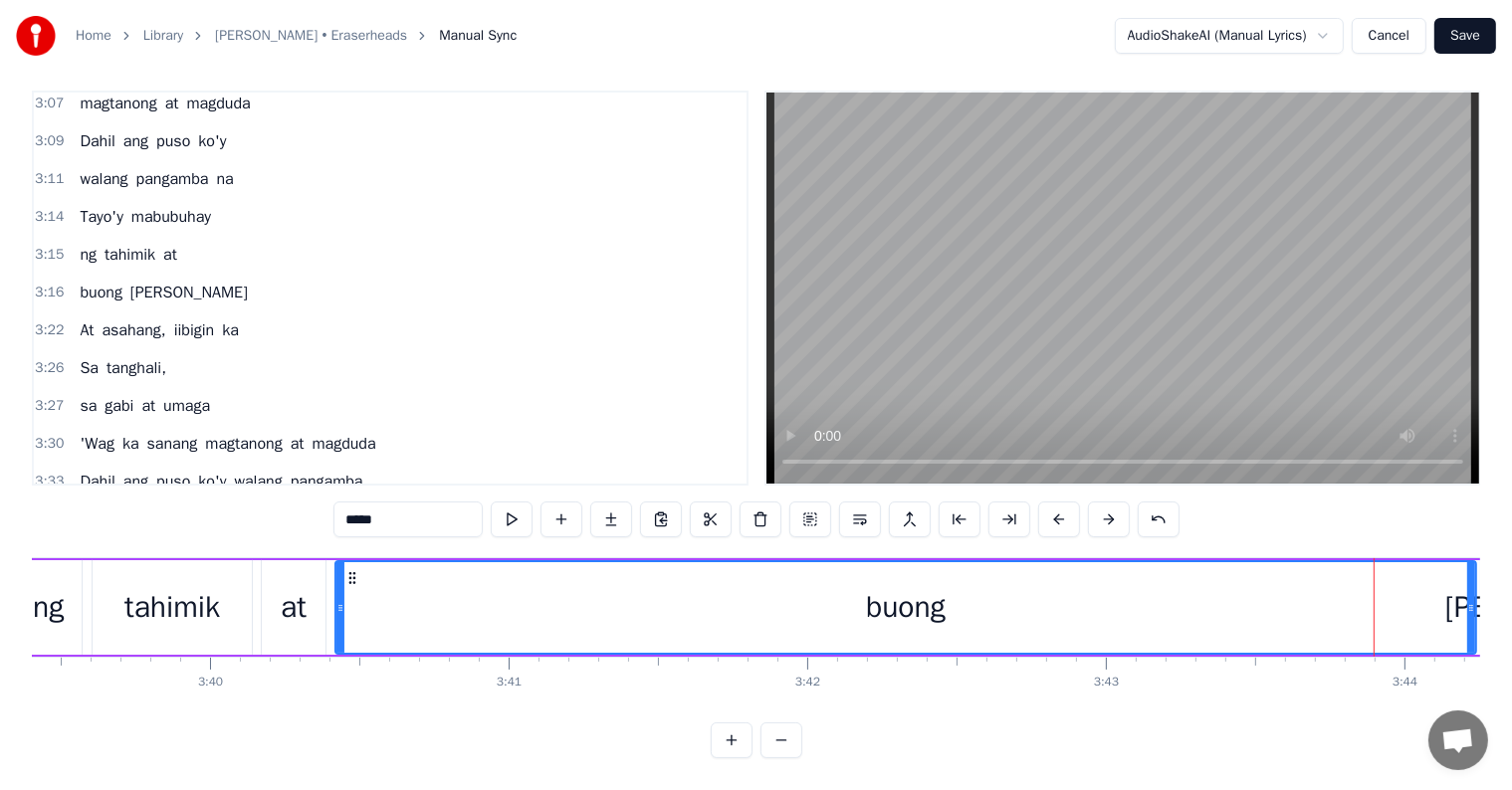 drag, startPoint x: 1362, startPoint y: 594, endPoint x: 338, endPoint y: 601, distance: 1024.0239 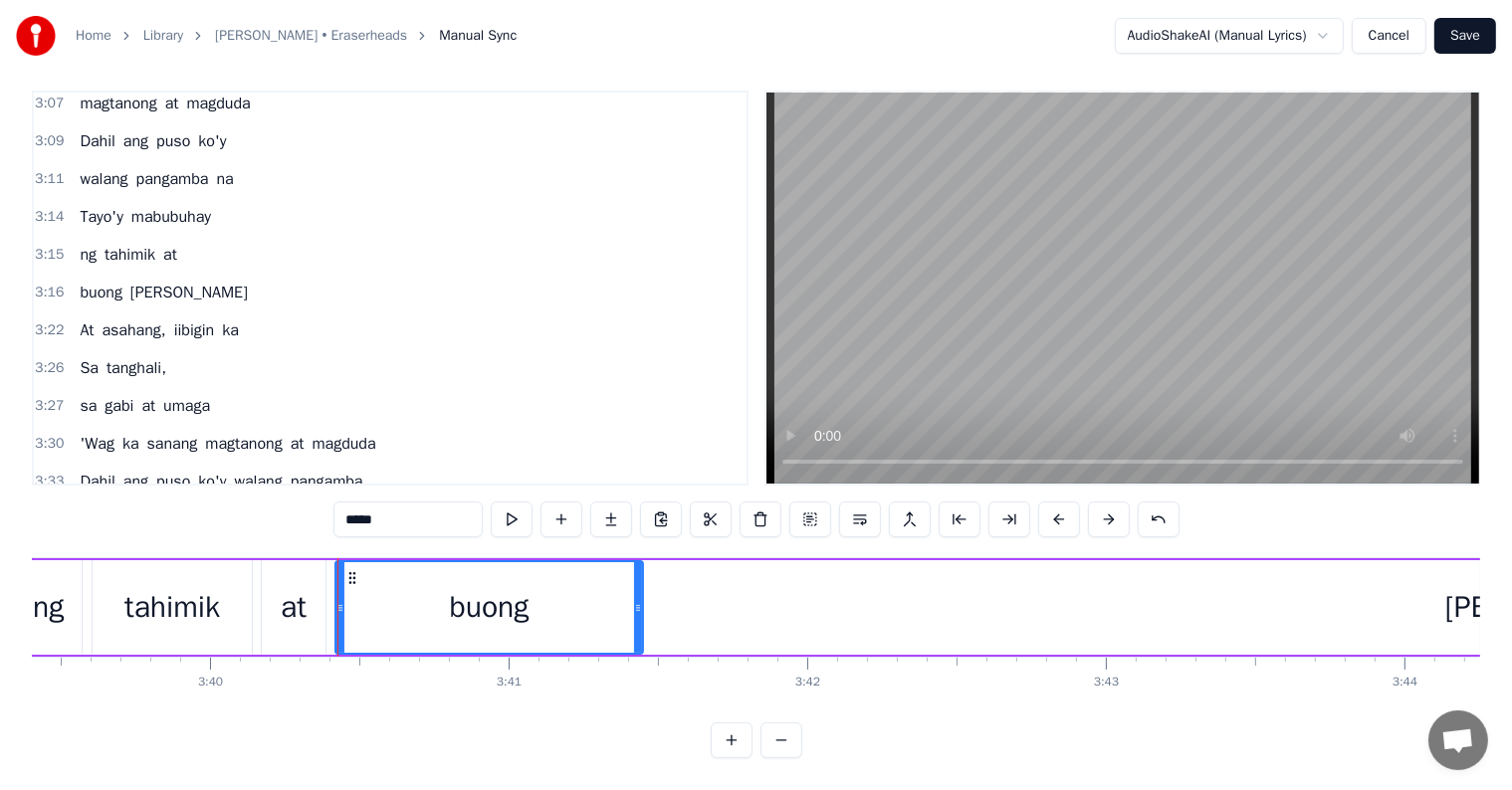 drag, startPoint x: 1470, startPoint y: 601, endPoint x: 637, endPoint y: 598, distance: 833.0054 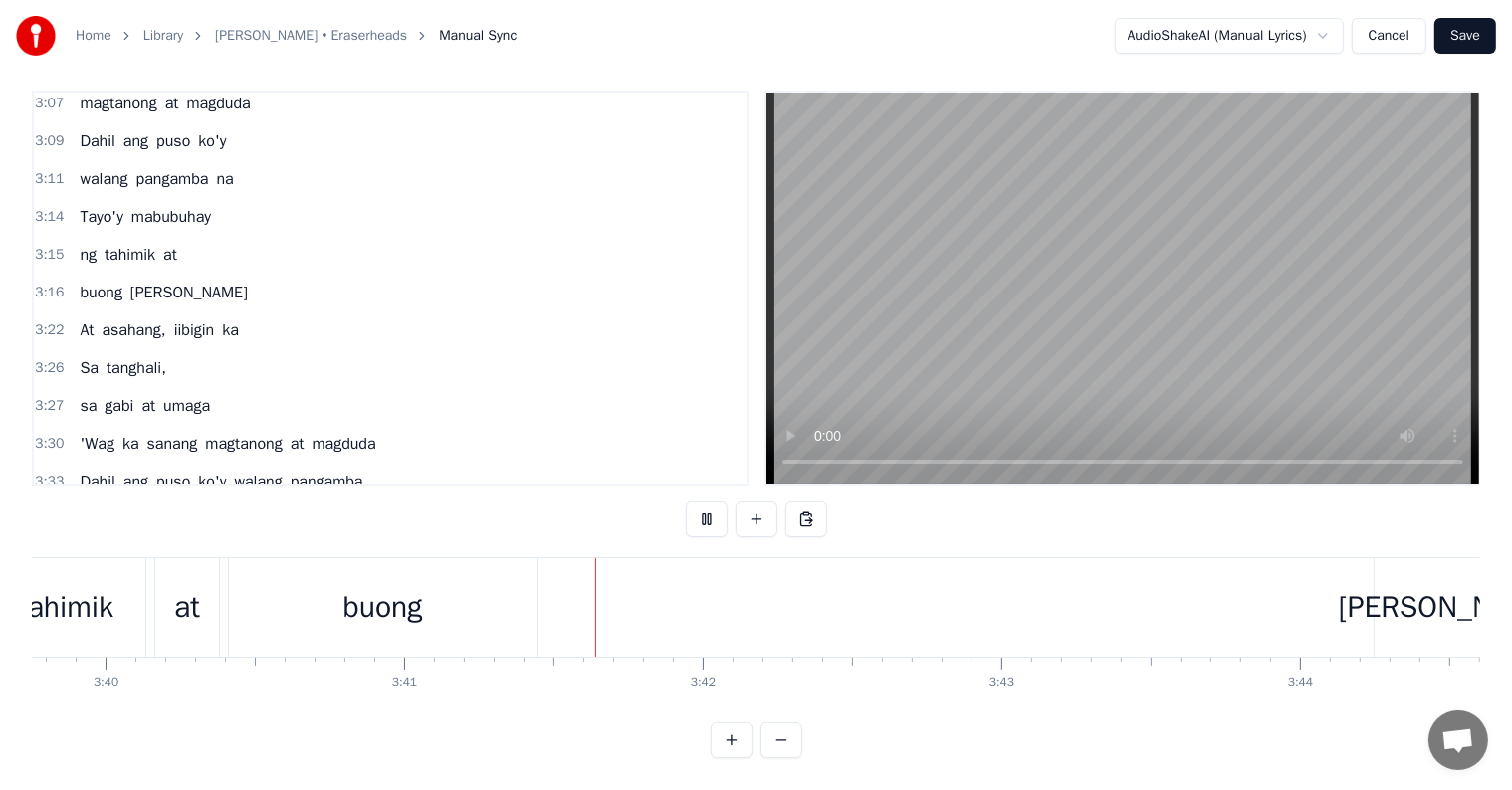 scroll, scrollTop: 0, scrollLeft: 65917, axis: horizontal 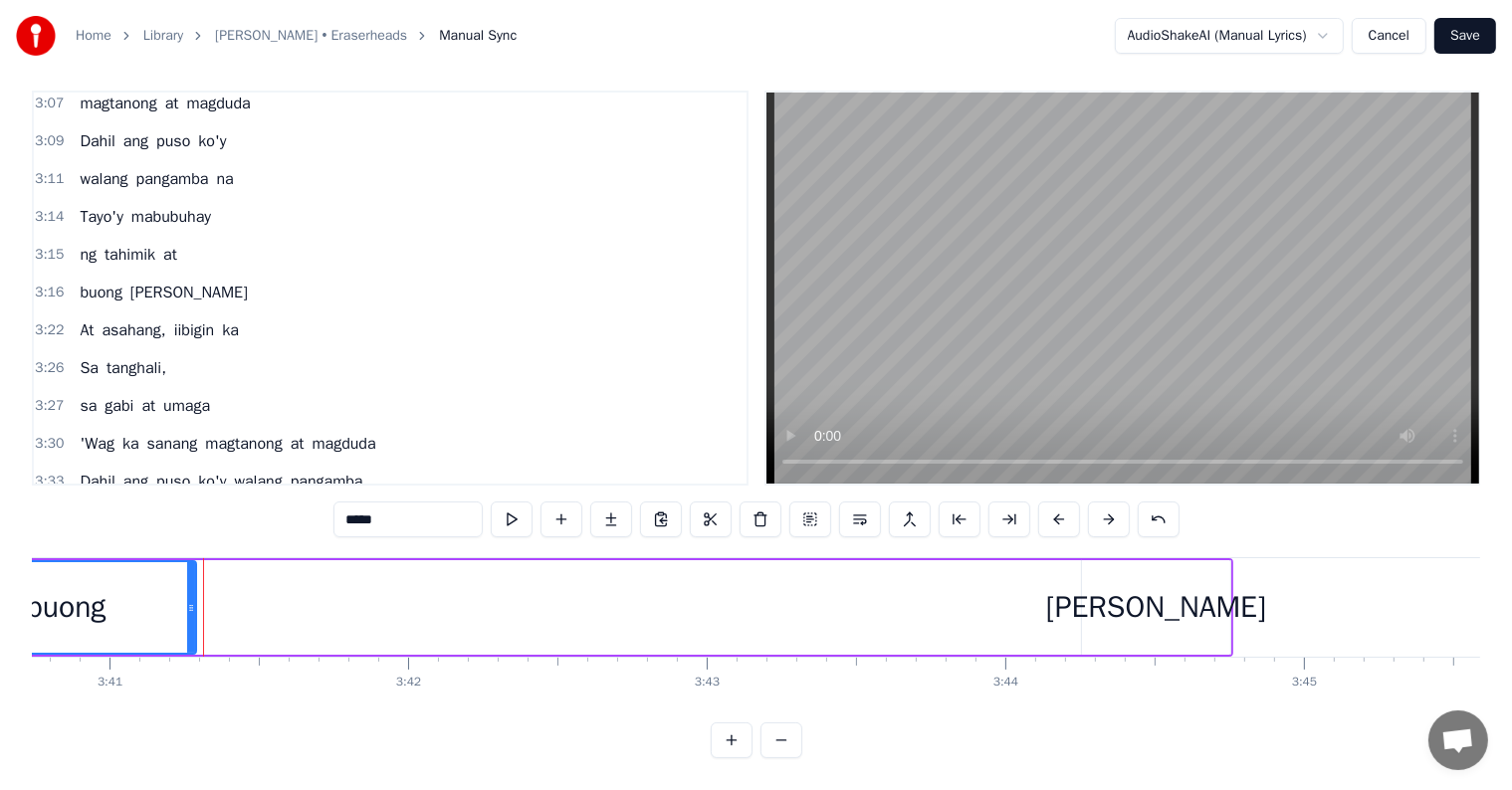 drag, startPoint x: 239, startPoint y: 589, endPoint x: 191, endPoint y: 591, distance: 48.04165 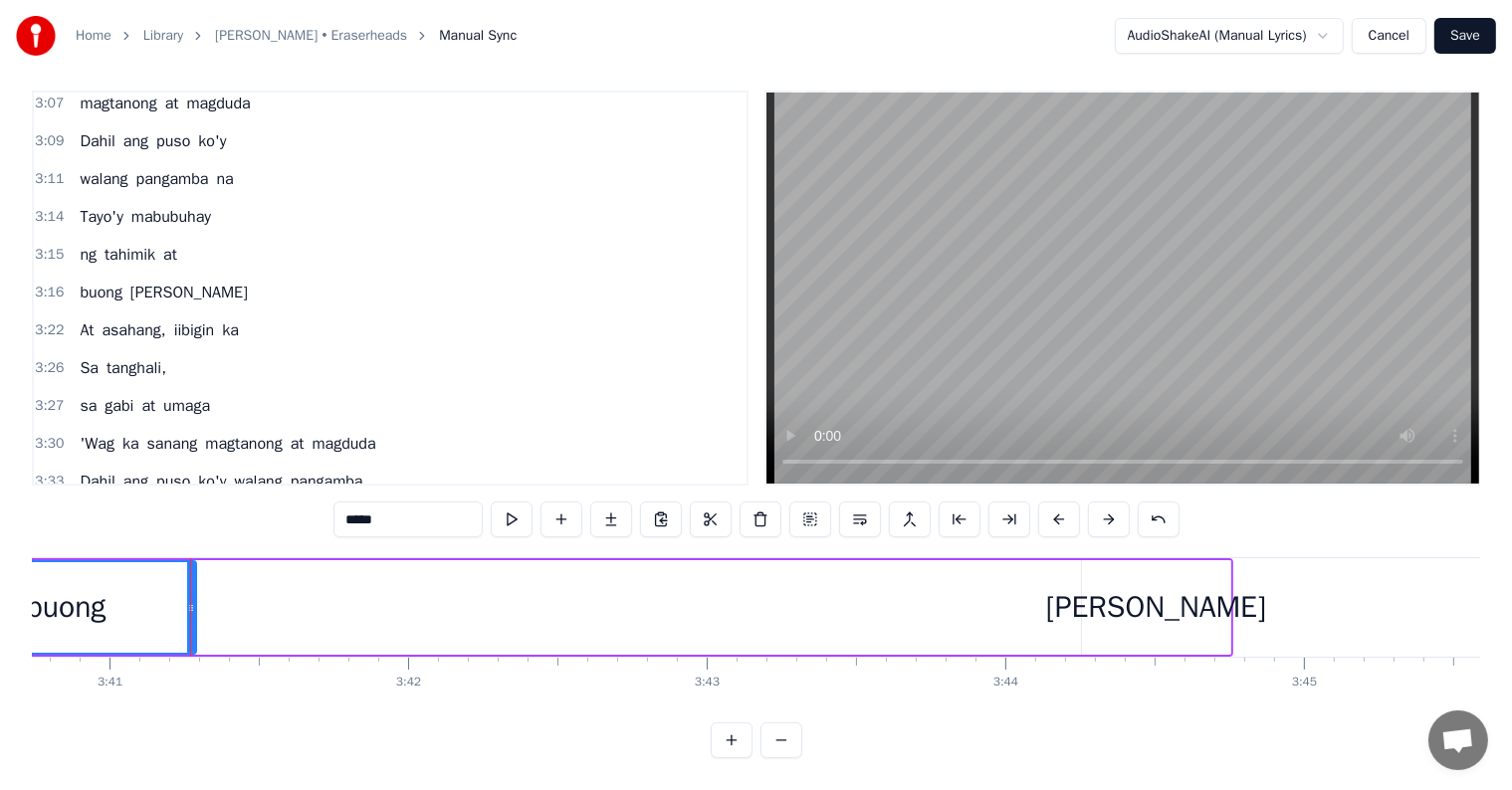 type on "******" 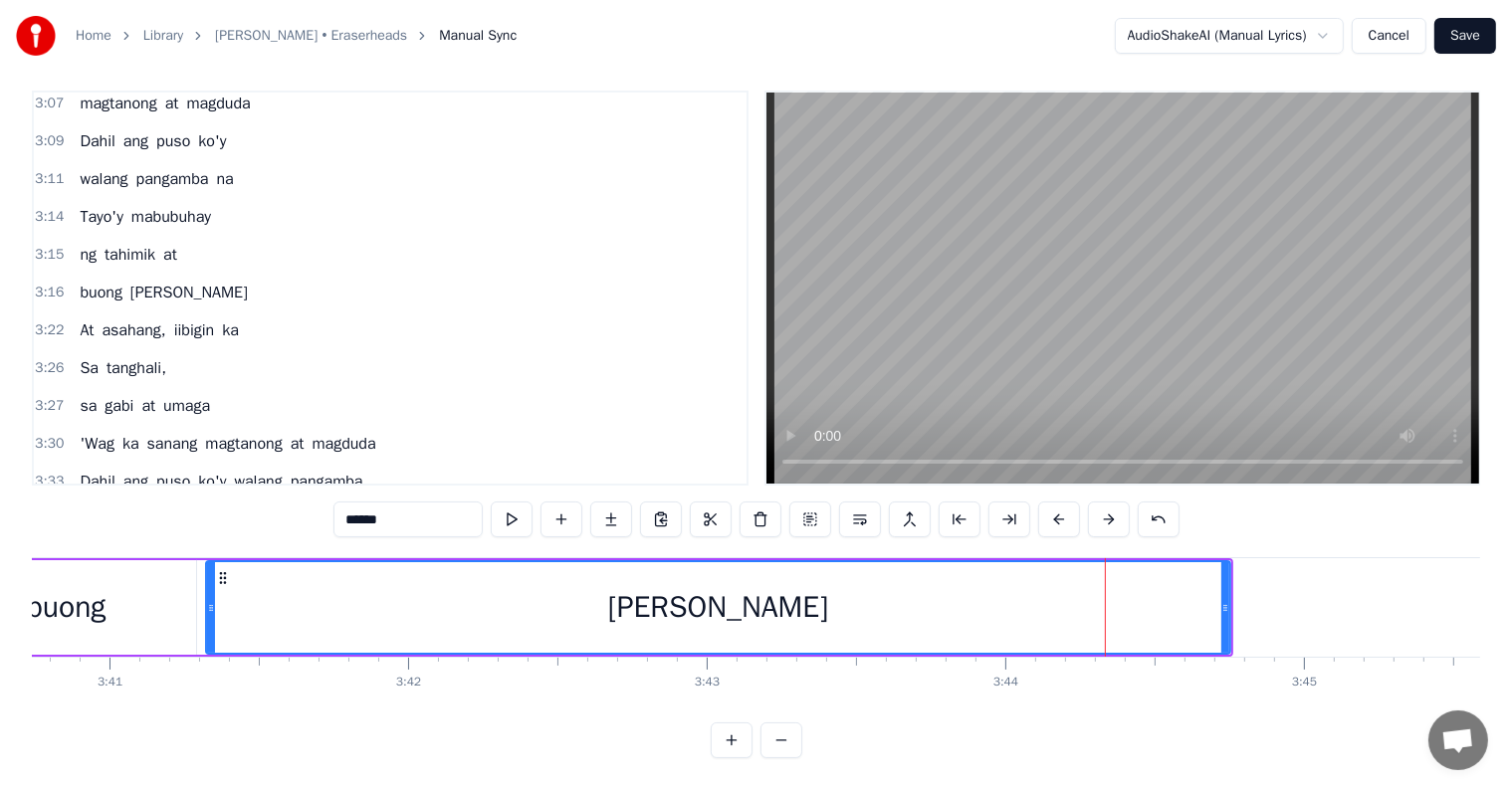 drag, startPoint x: 1088, startPoint y: 586, endPoint x: 212, endPoint y: 589, distance: 876.0051 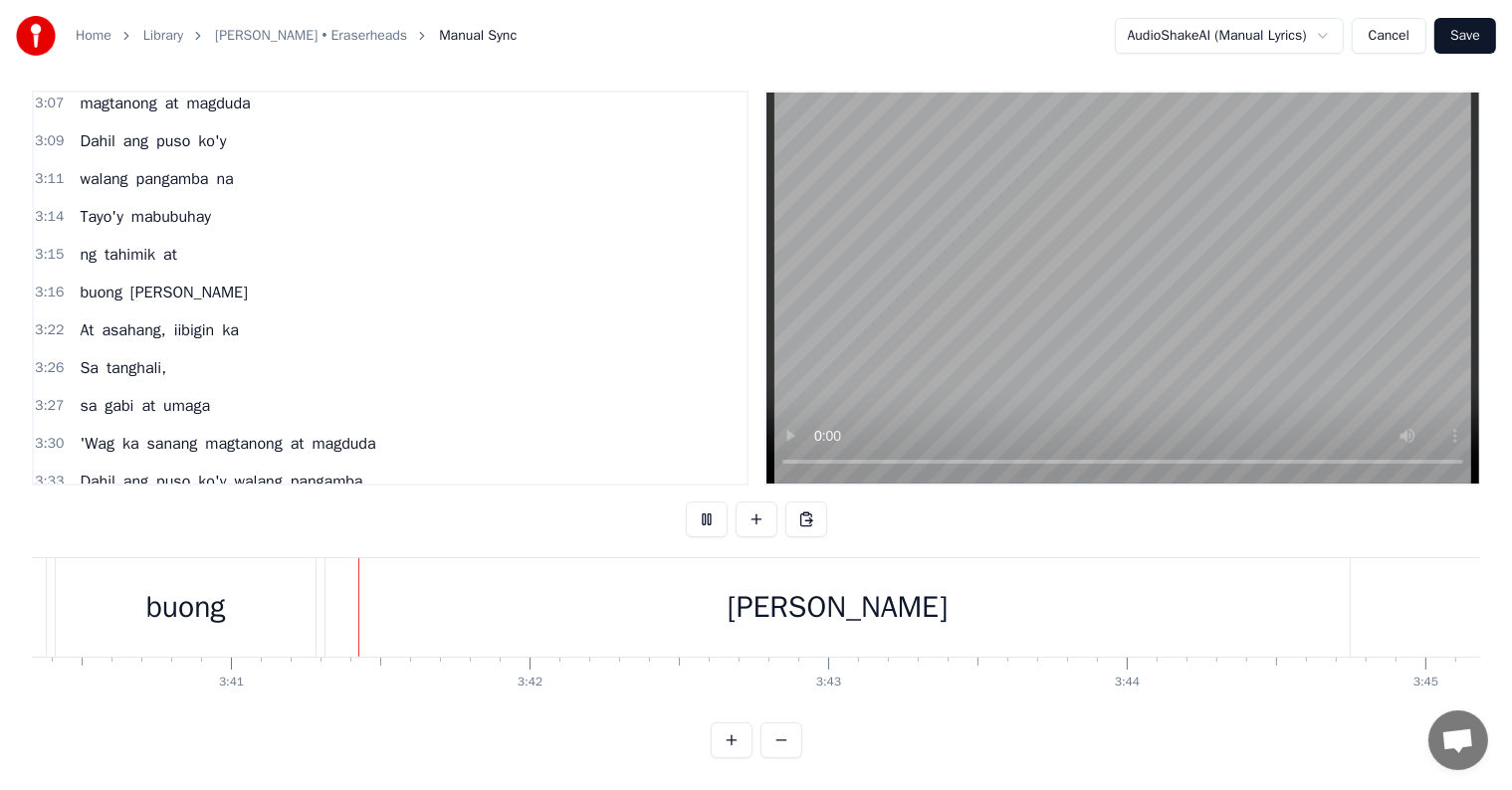 scroll, scrollTop: 0, scrollLeft: 65806, axis: horizontal 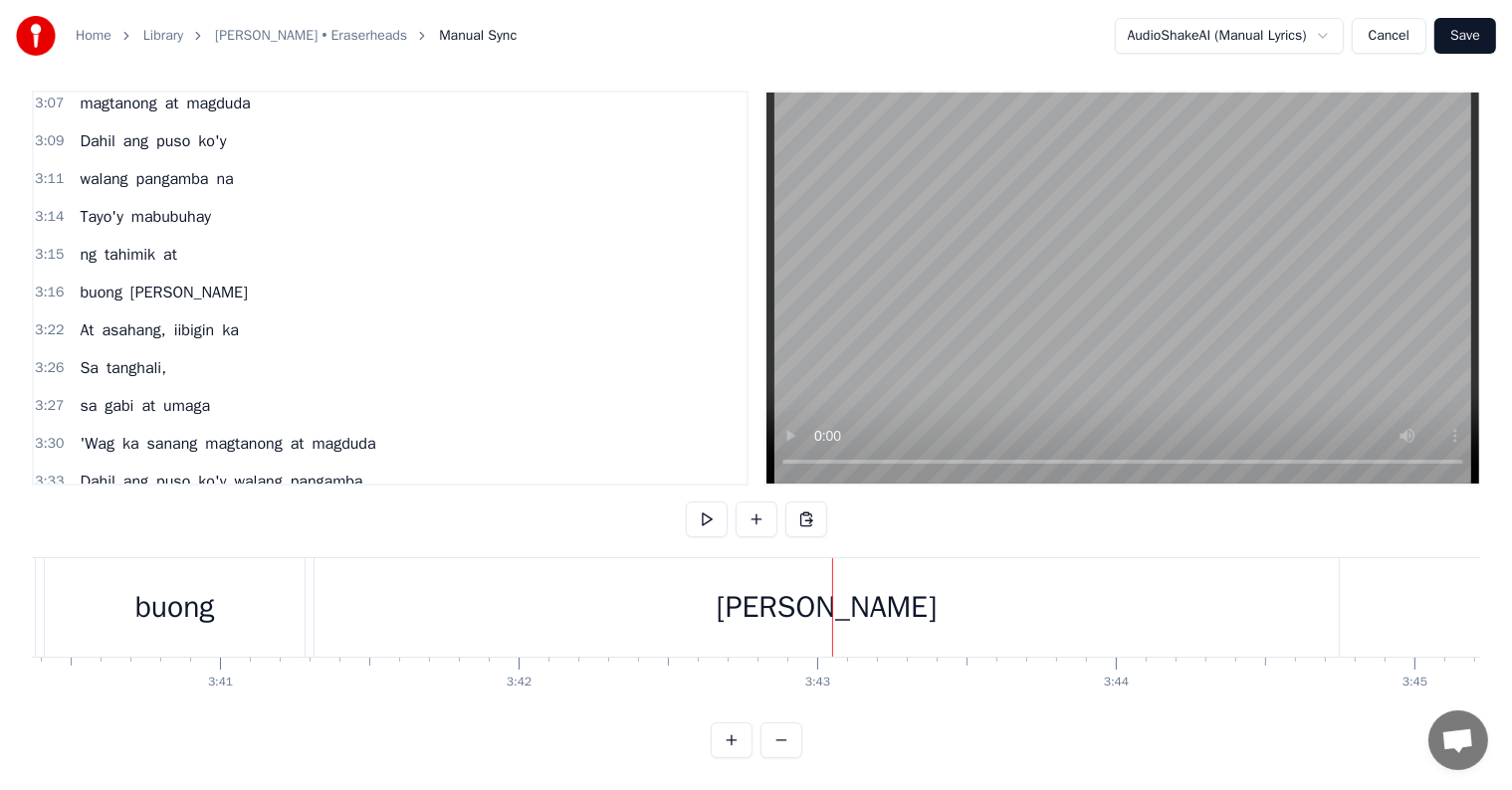 drag, startPoint x: 1222, startPoint y: 598, endPoint x: 1341, endPoint y: 597, distance: 119.0042 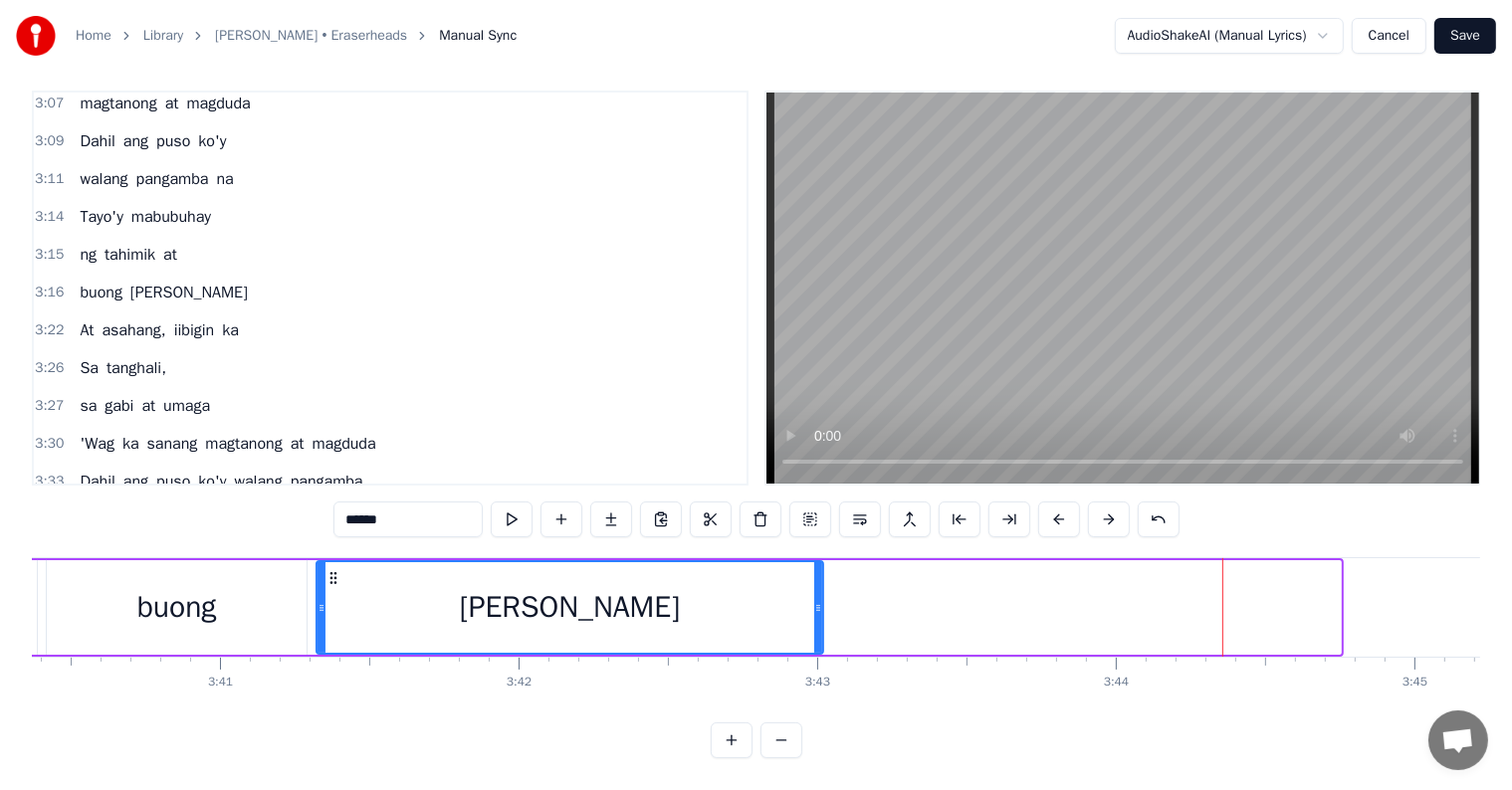 drag, startPoint x: 1334, startPoint y: 588, endPoint x: 816, endPoint y: 592, distance: 518.0154 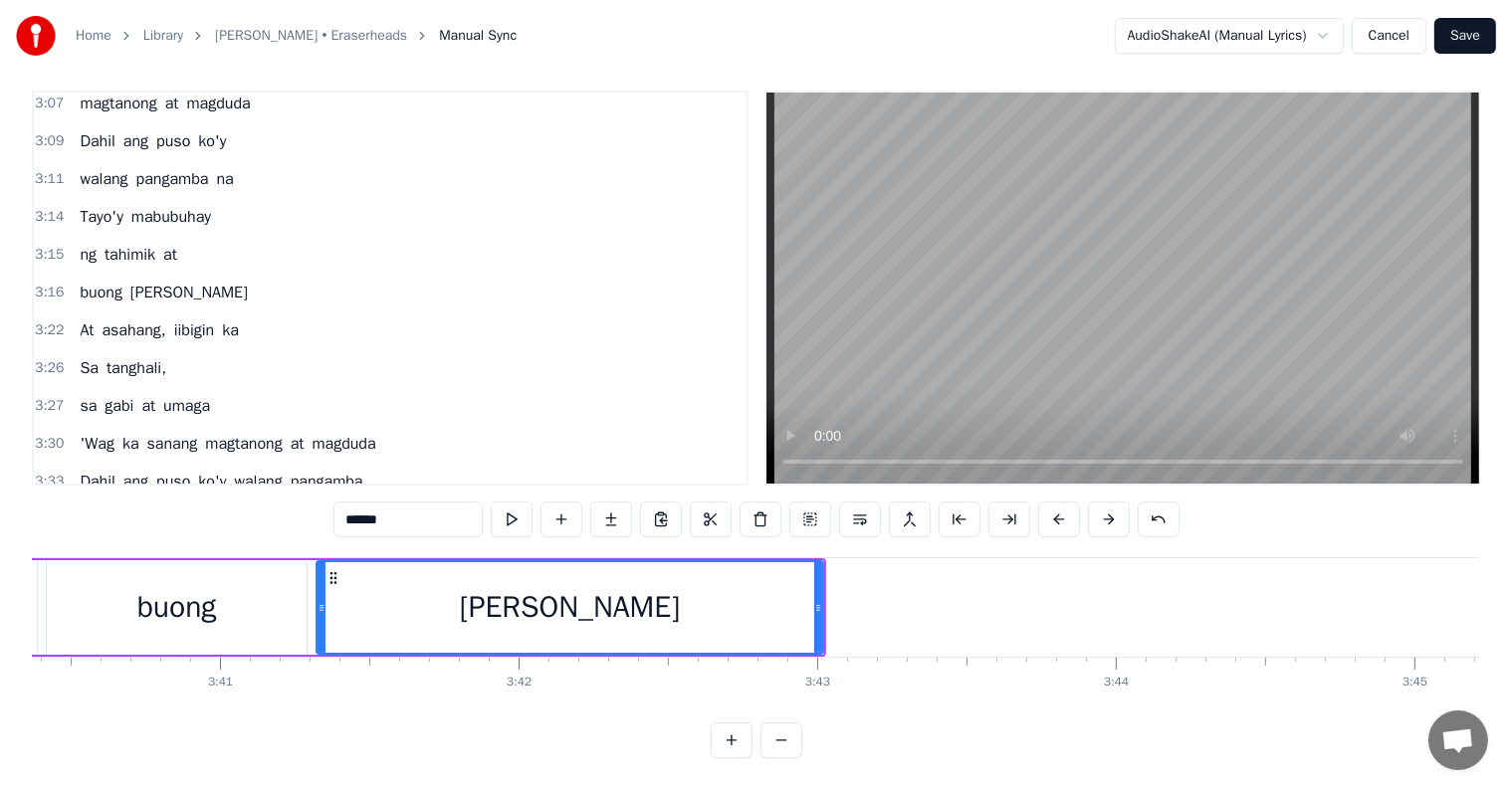type on "**" 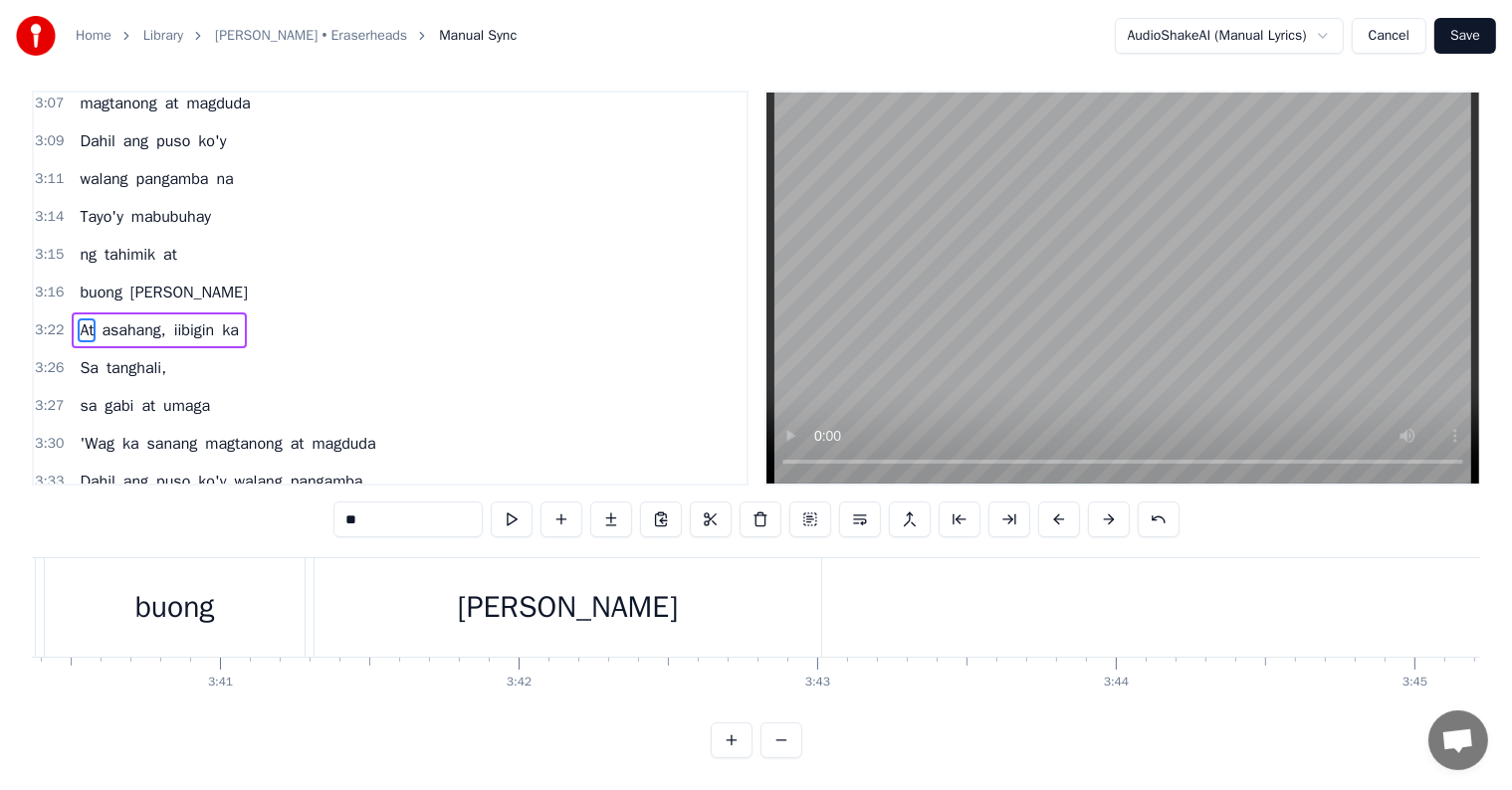 scroll, scrollTop: 0, scrollLeft: 0, axis: both 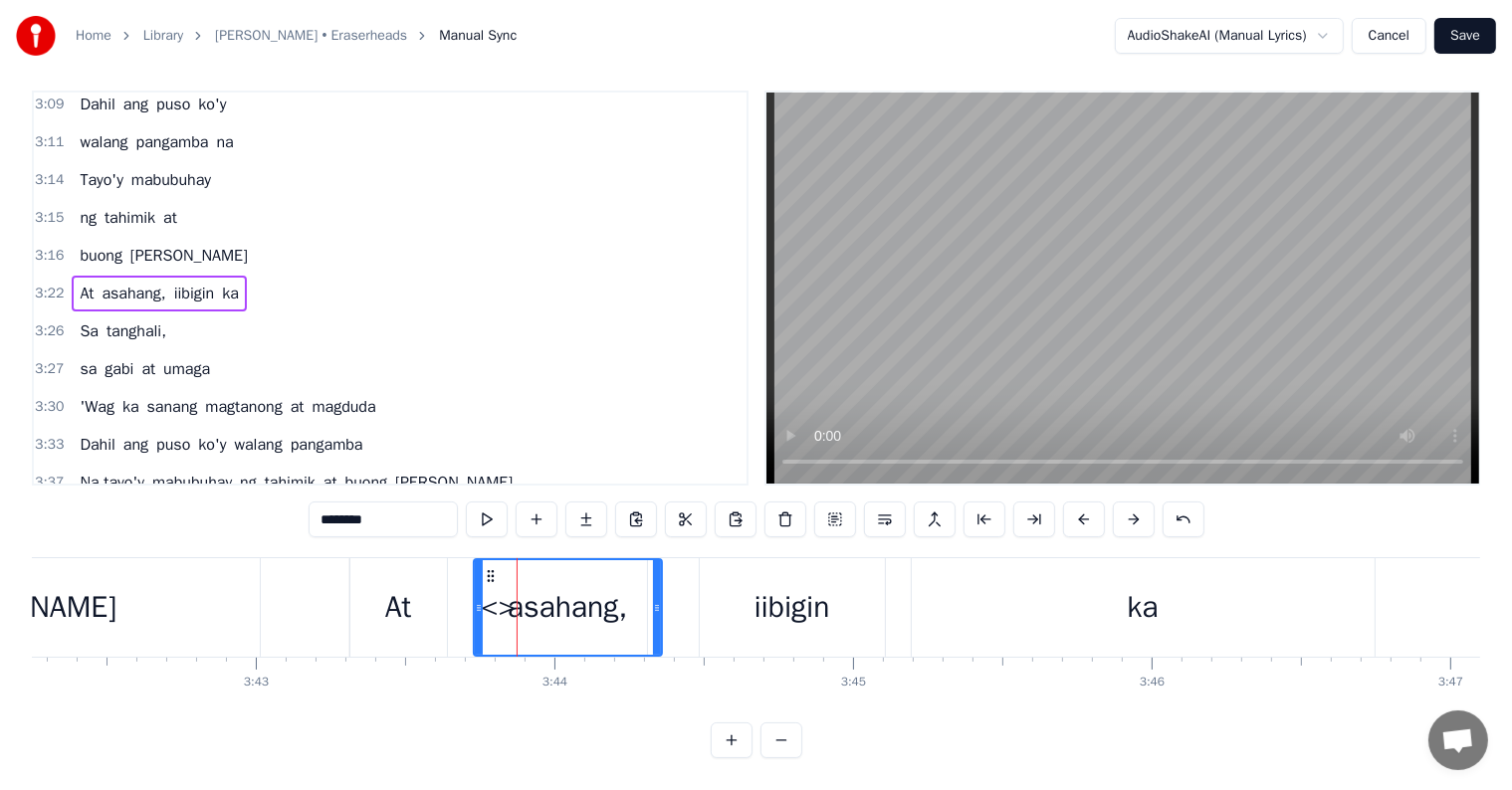 type on "**" 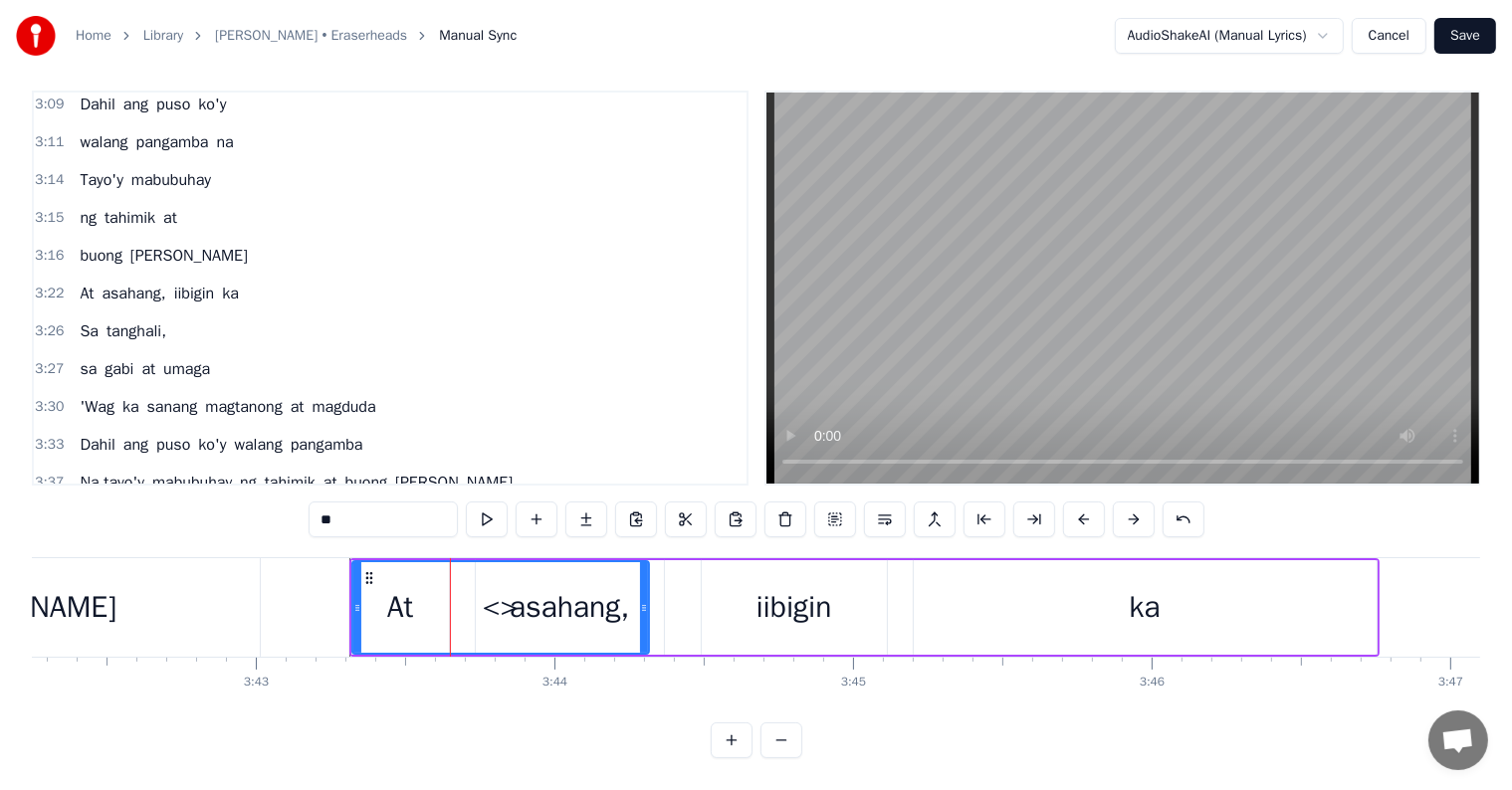 drag, startPoint x: 326, startPoint y: 497, endPoint x: 288, endPoint y: 493, distance: 38.209946 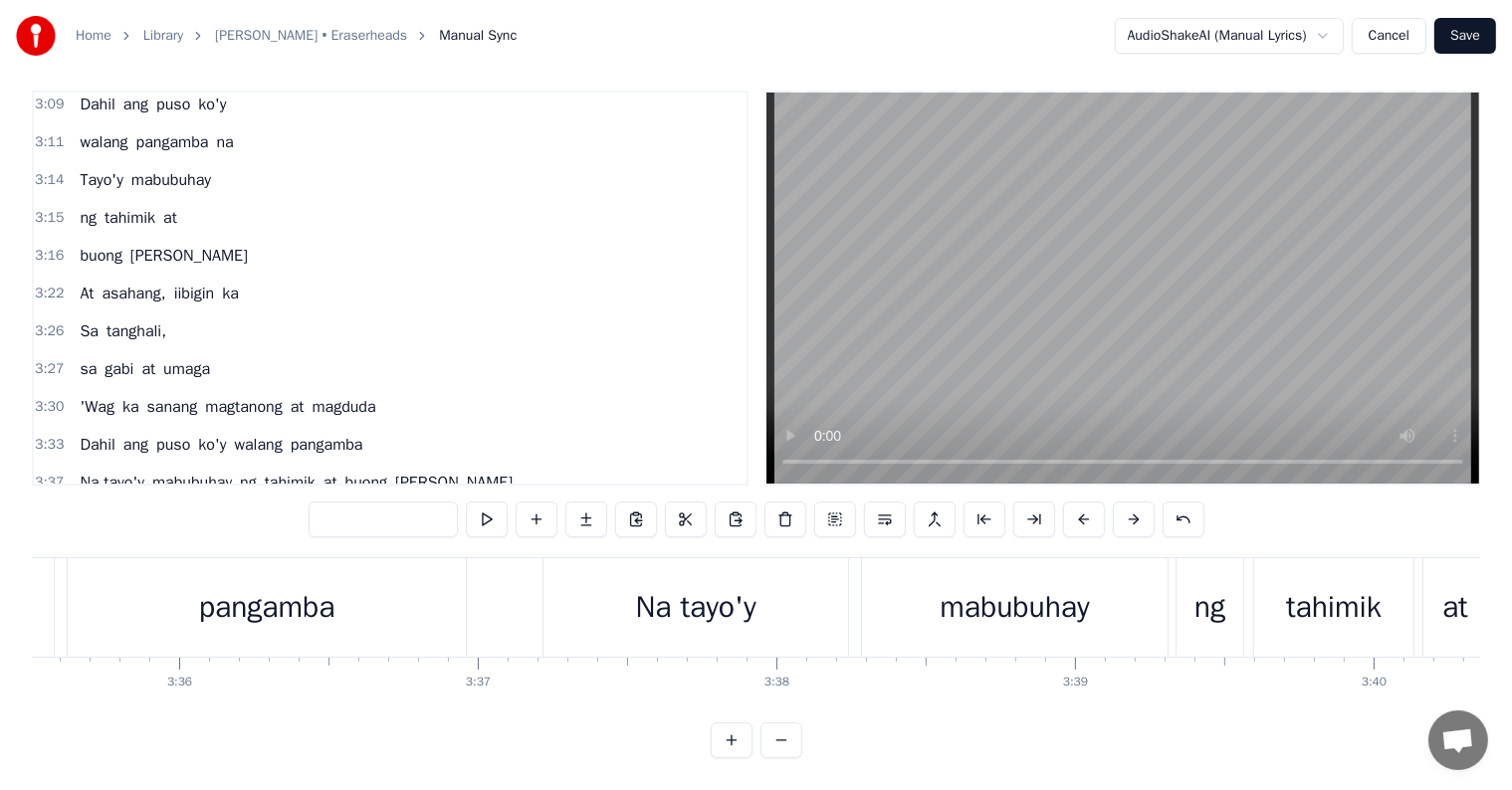 scroll, scrollTop: 0, scrollLeft: 64220, axis: horizontal 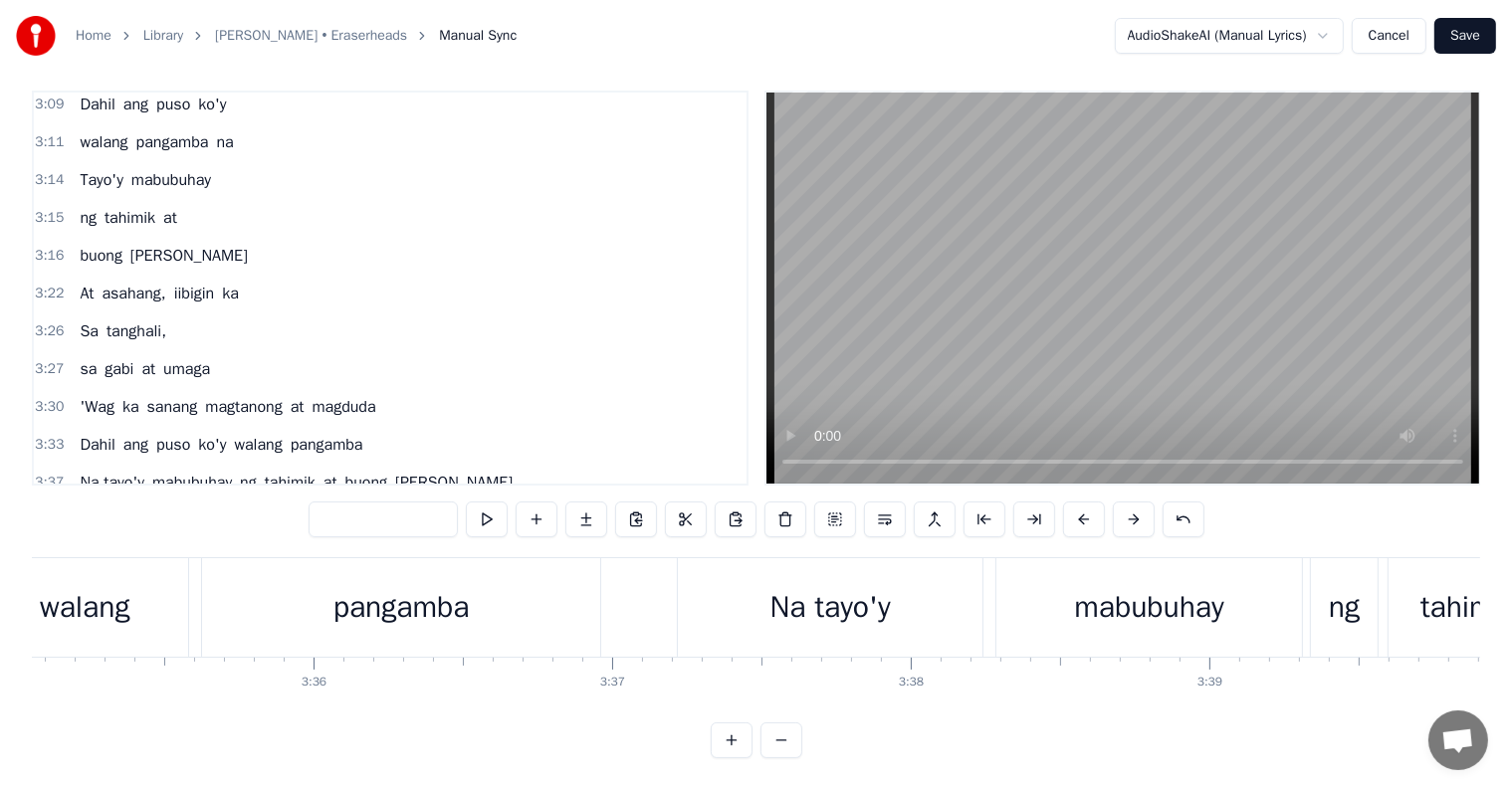 type 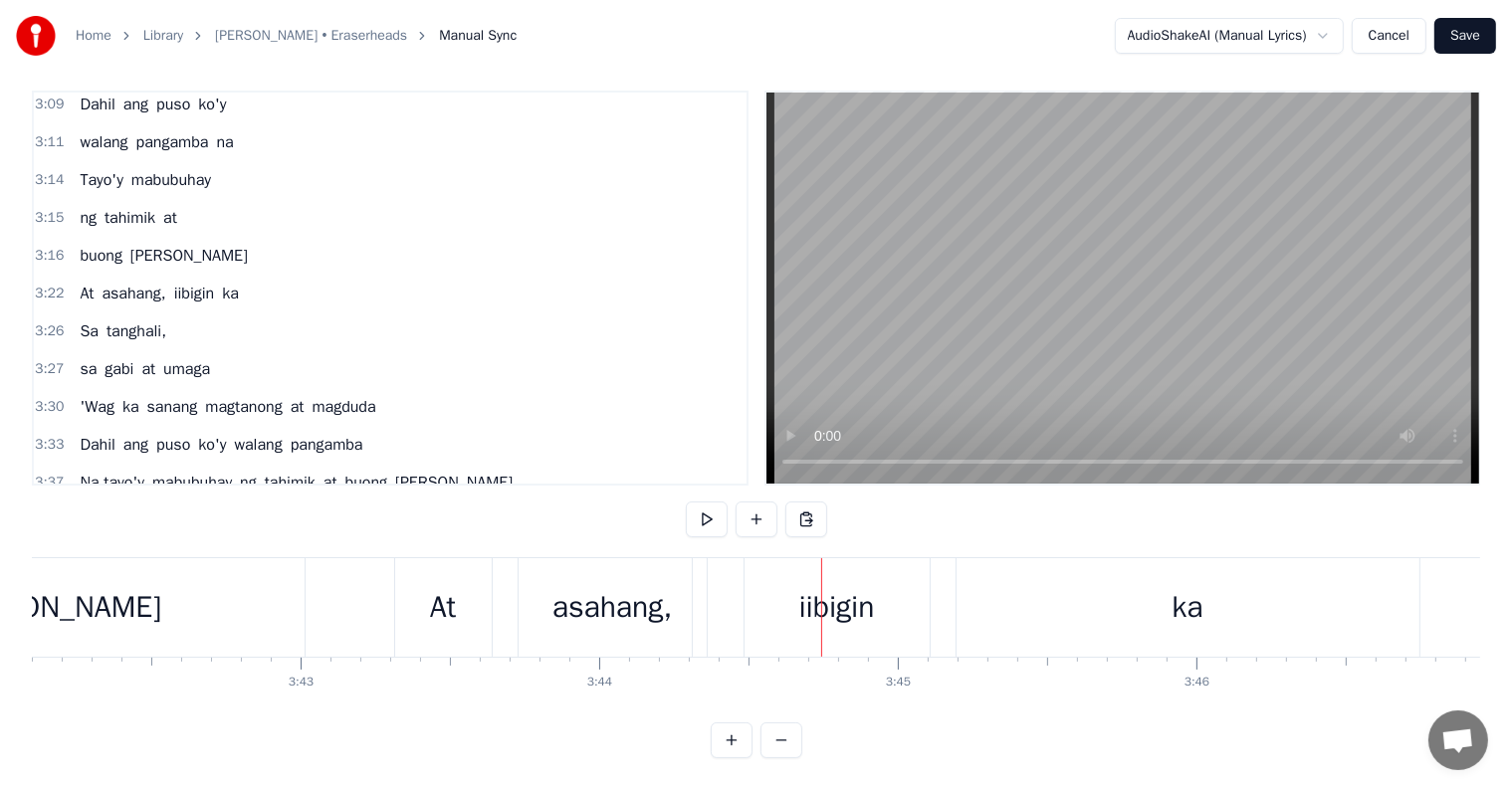 scroll, scrollTop: 0, scrollLeft: 66233, axis: horizontal 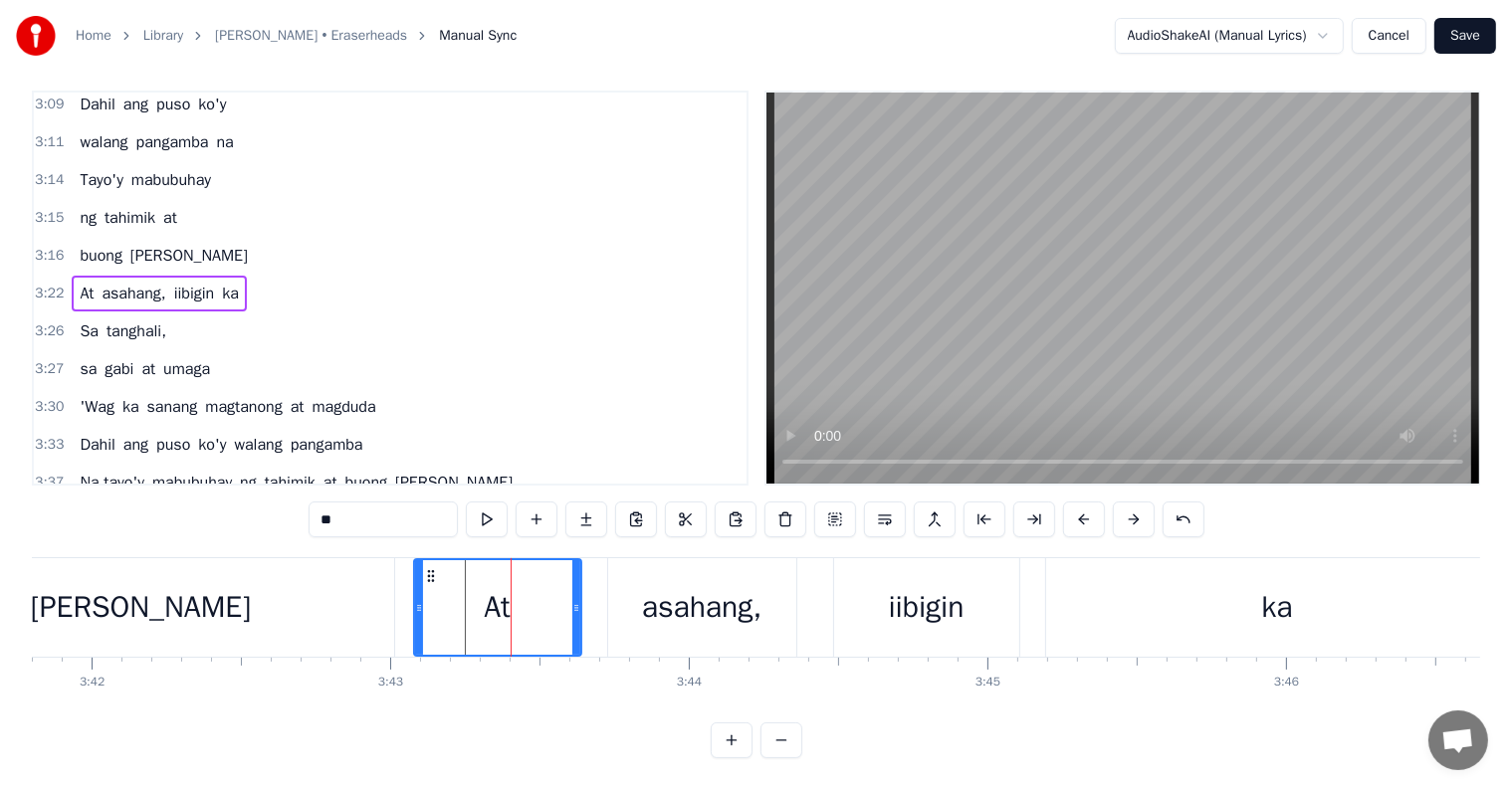 drag, startPoint x: 488, startPoint y: 585, endPoint x: 417, endPoint y: 572, distance: 72.18033 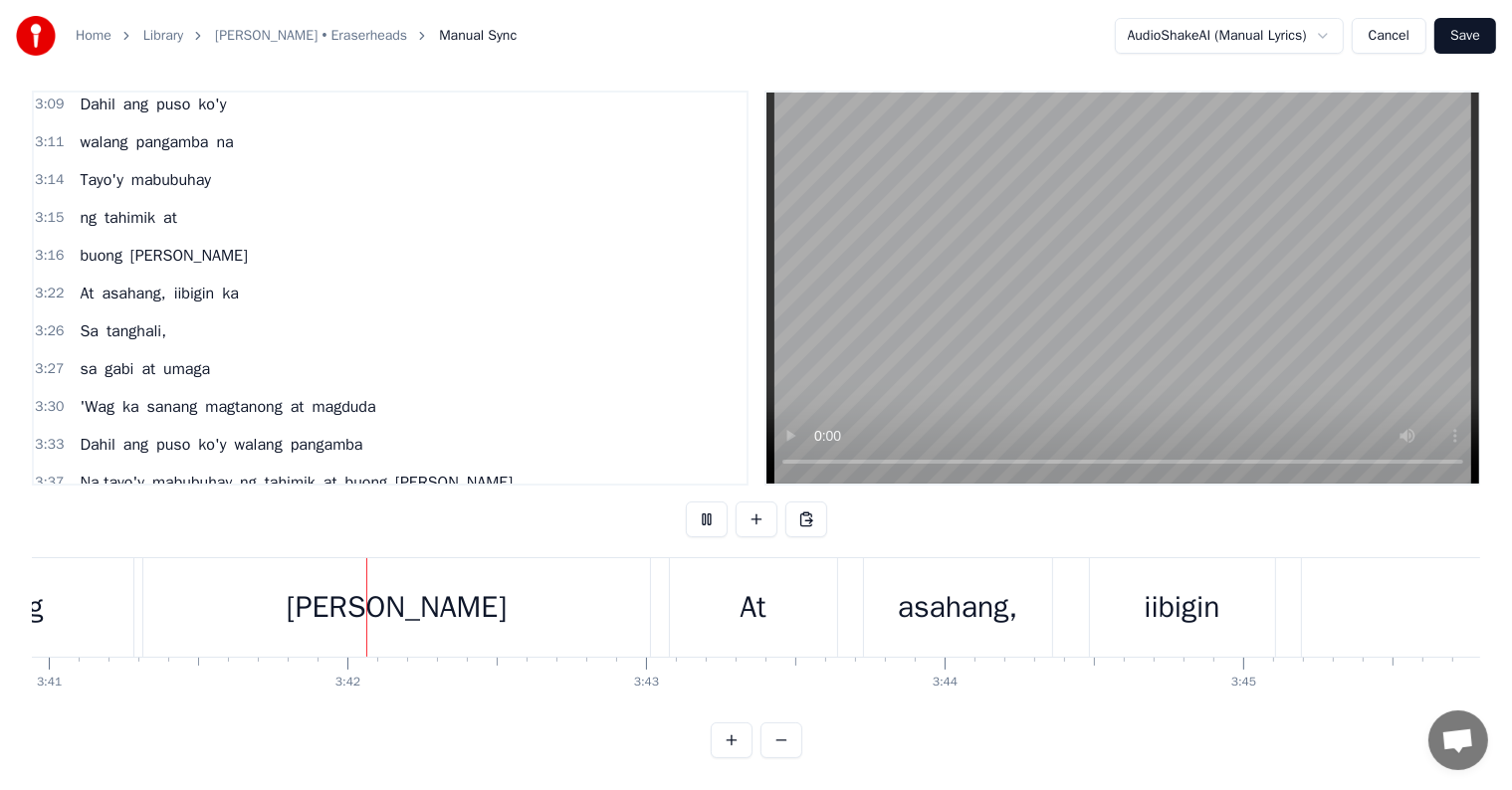 scroll, scrollTop: 0, scrollLeft: 66020, axis: horizontal 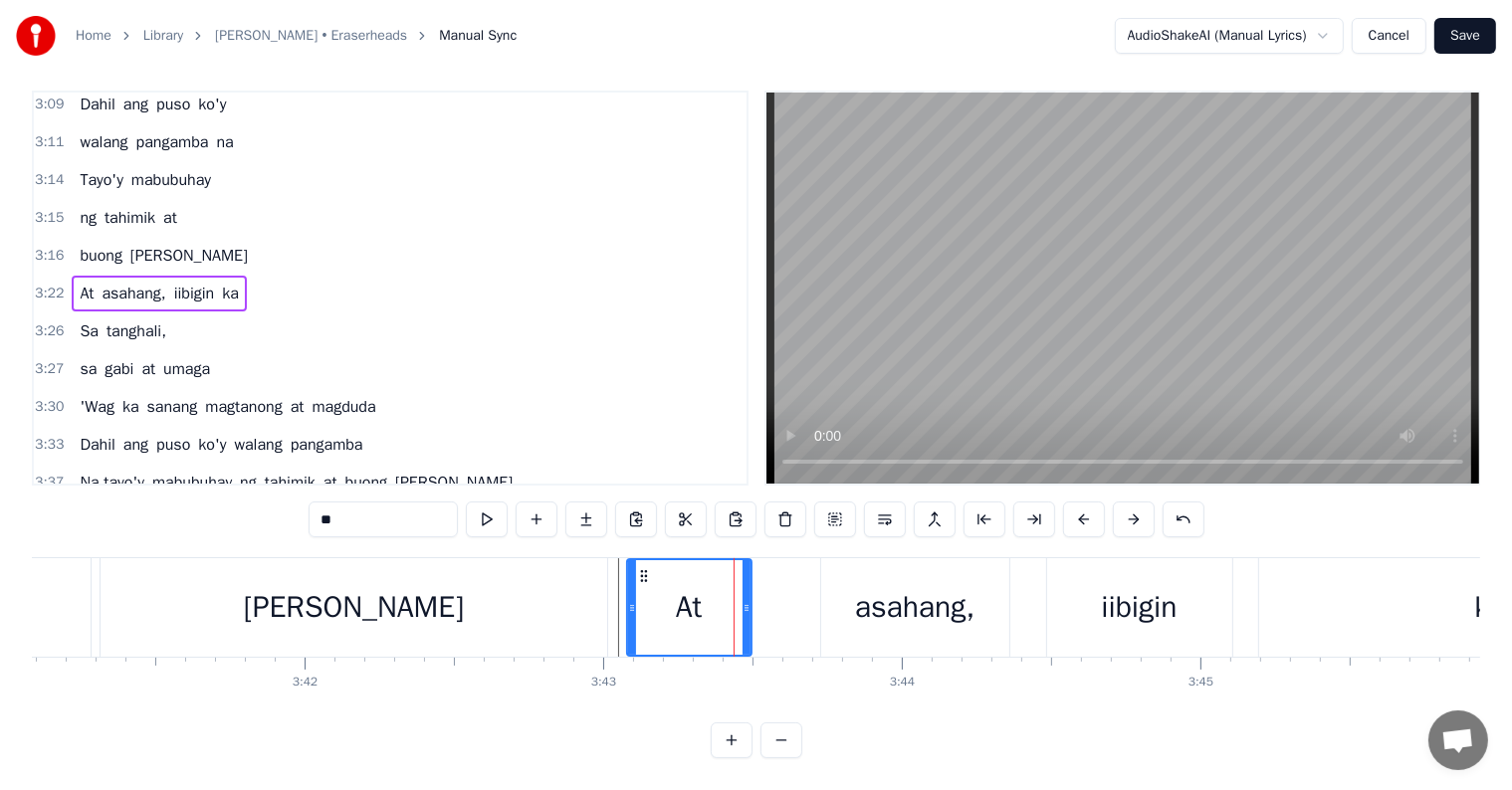 drag, startPoint x: 789, startPoint y: 593, endPoint x: 747, endPoint y: 592, distance: 42.011903 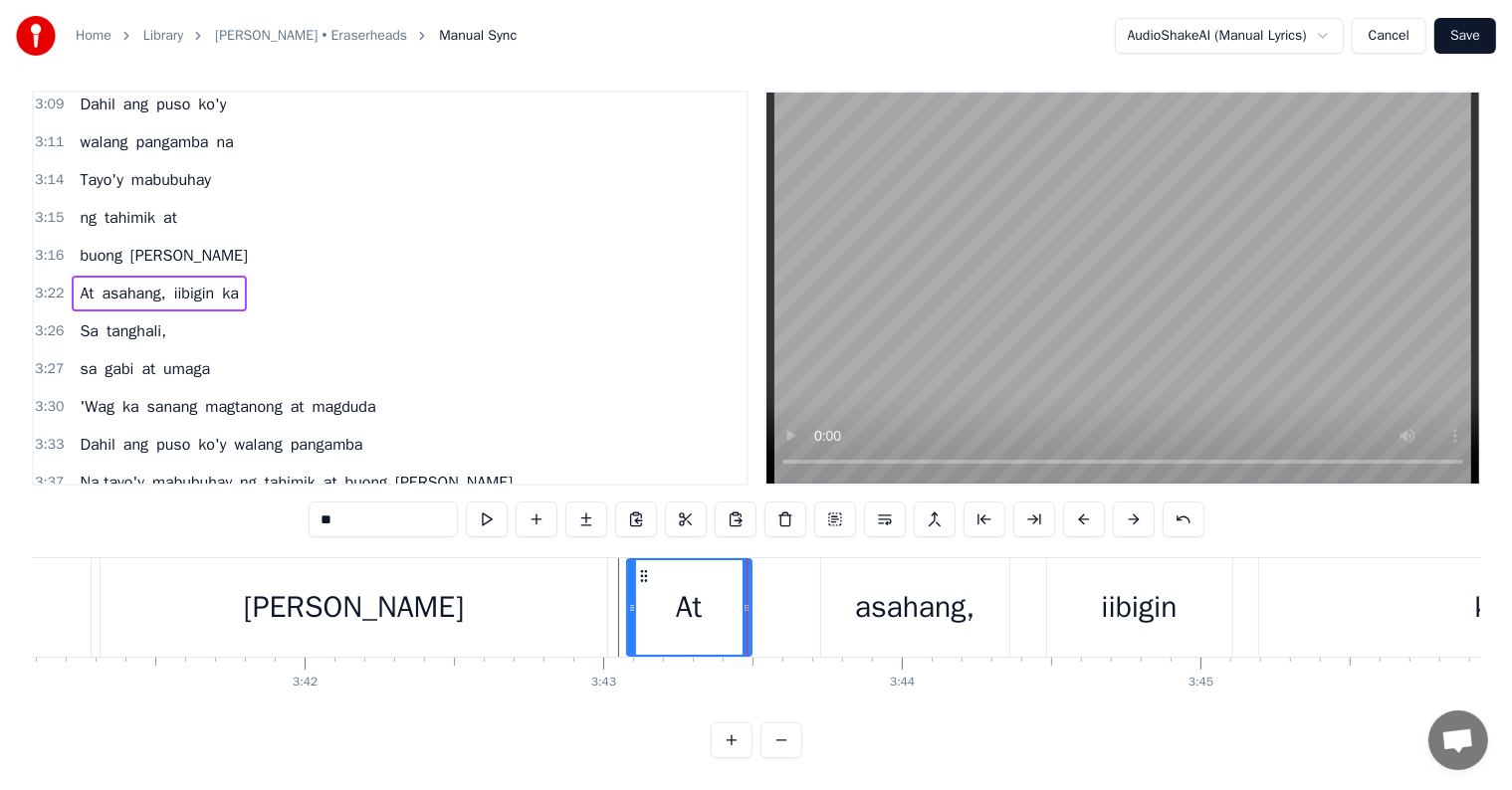 type on "********" 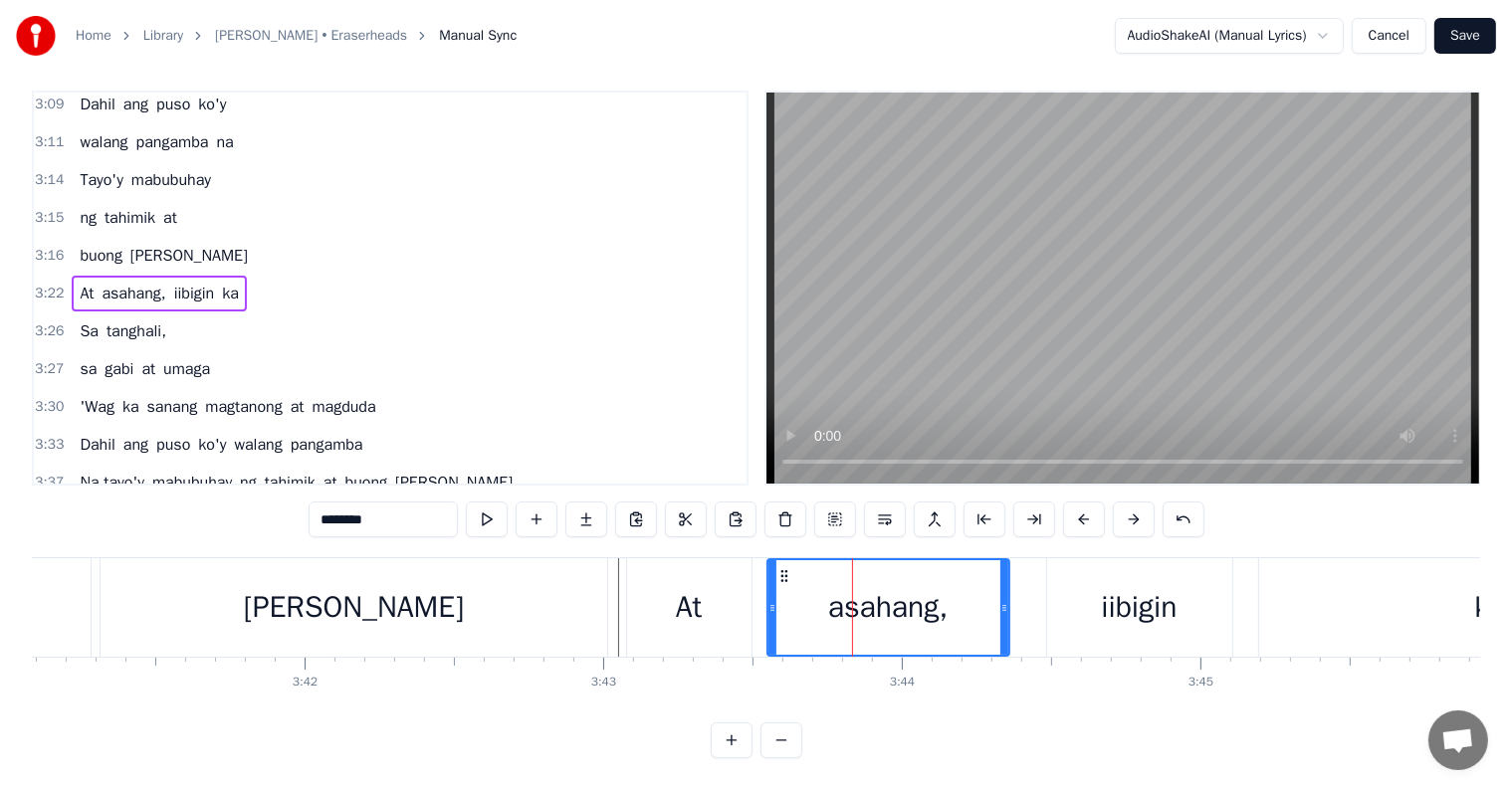 drag, startPoint x: 823, startPoint y: 582, endPoint x: 772, endPoint y: 573, distance: 51.78803 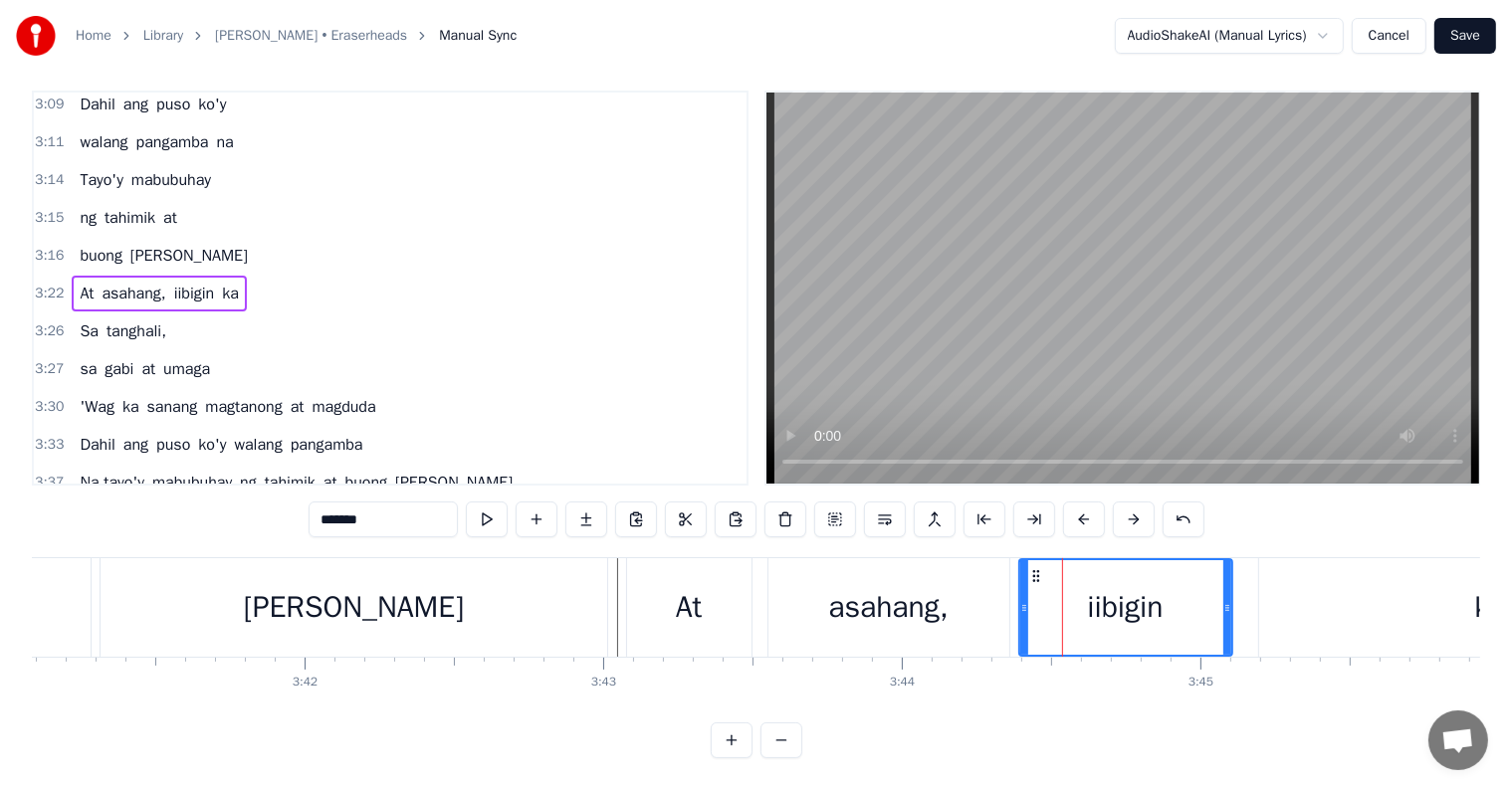 drag, startPoint x: 1047, startPoint y: 581, endPoint x: 1019, endPoint y: 584, distance: 28.160256 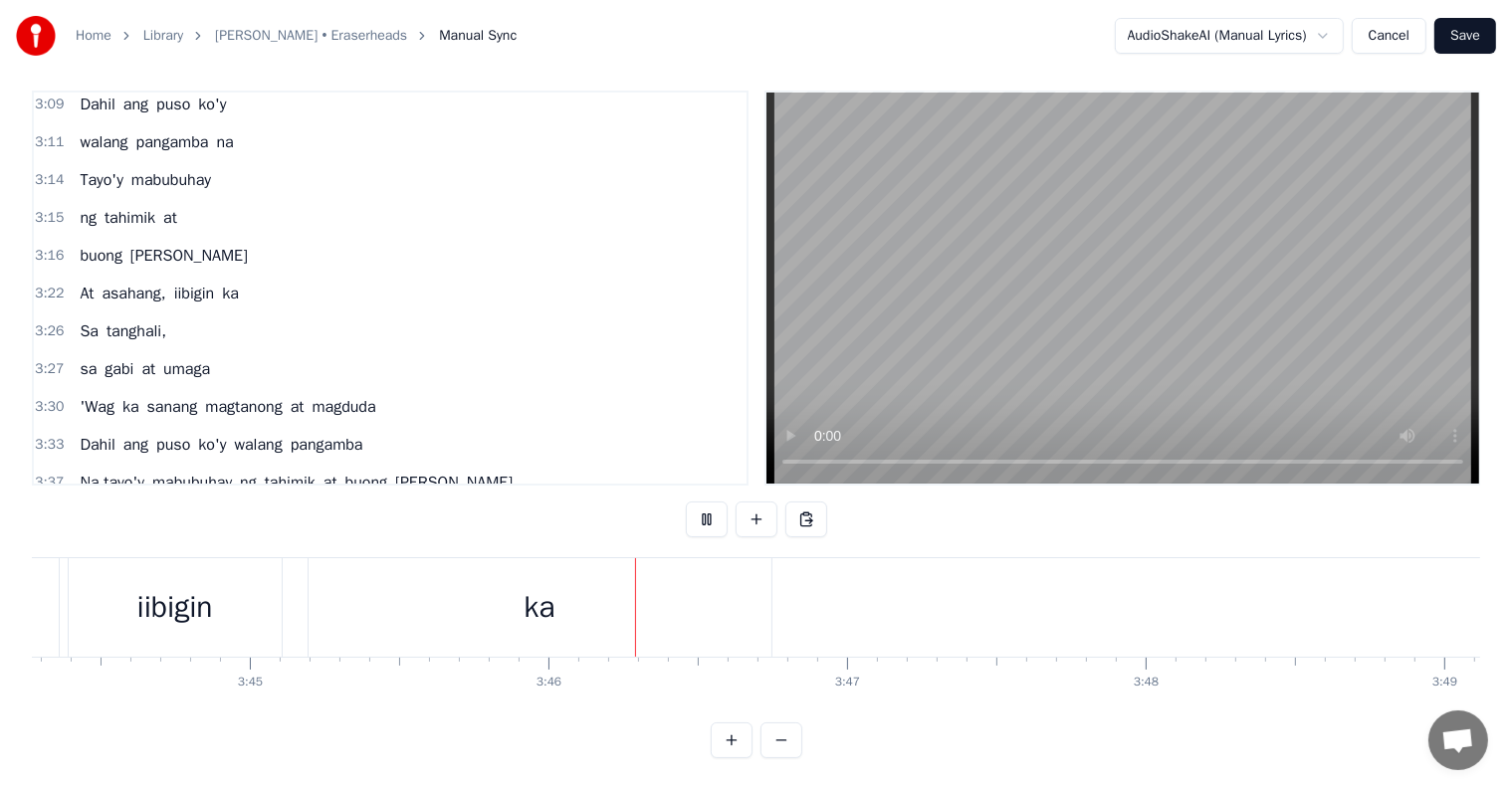 scroll, scrollTop: 0, scrollLeft: 67307, axis: horizontal 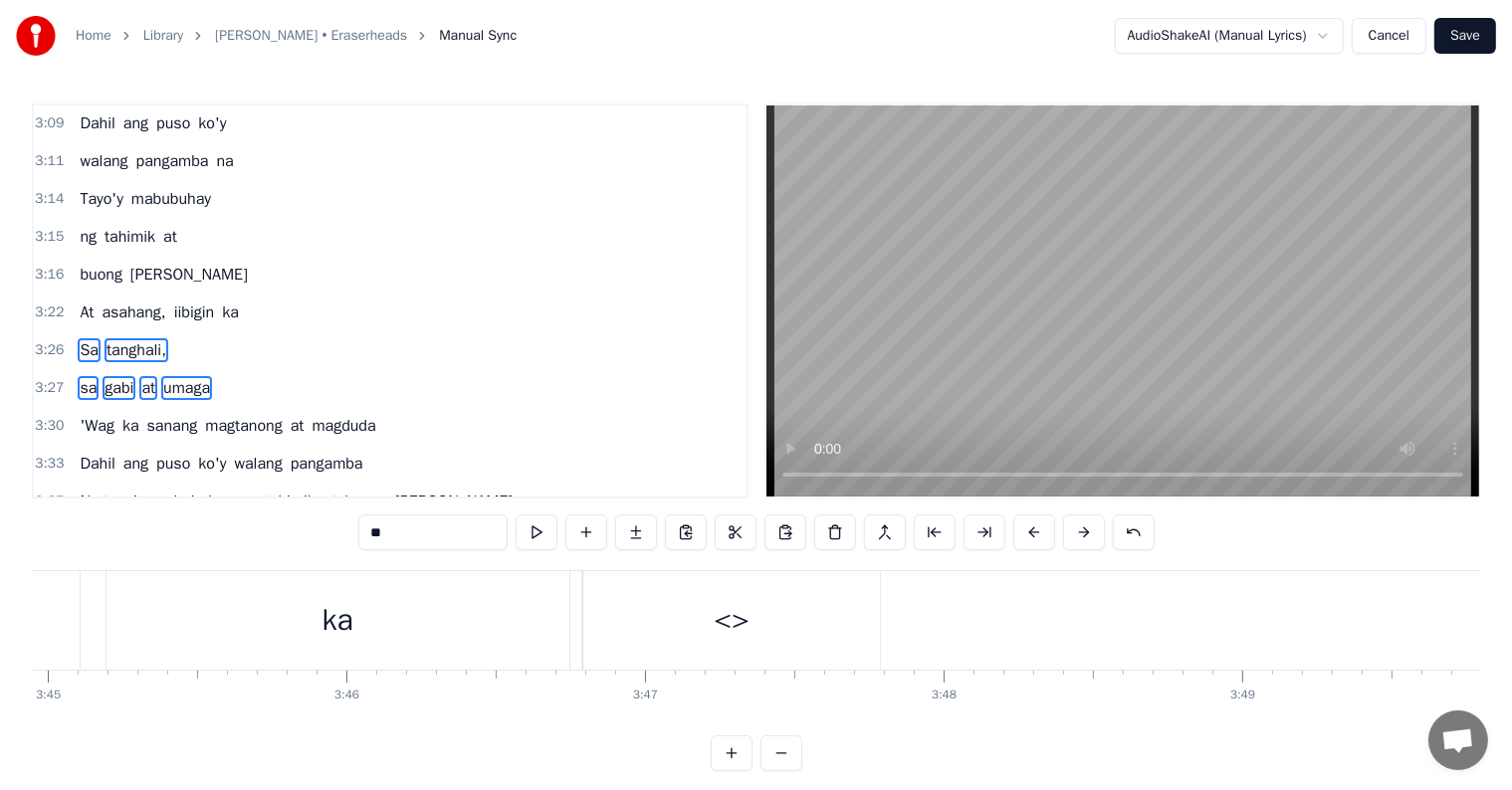 type on "**" 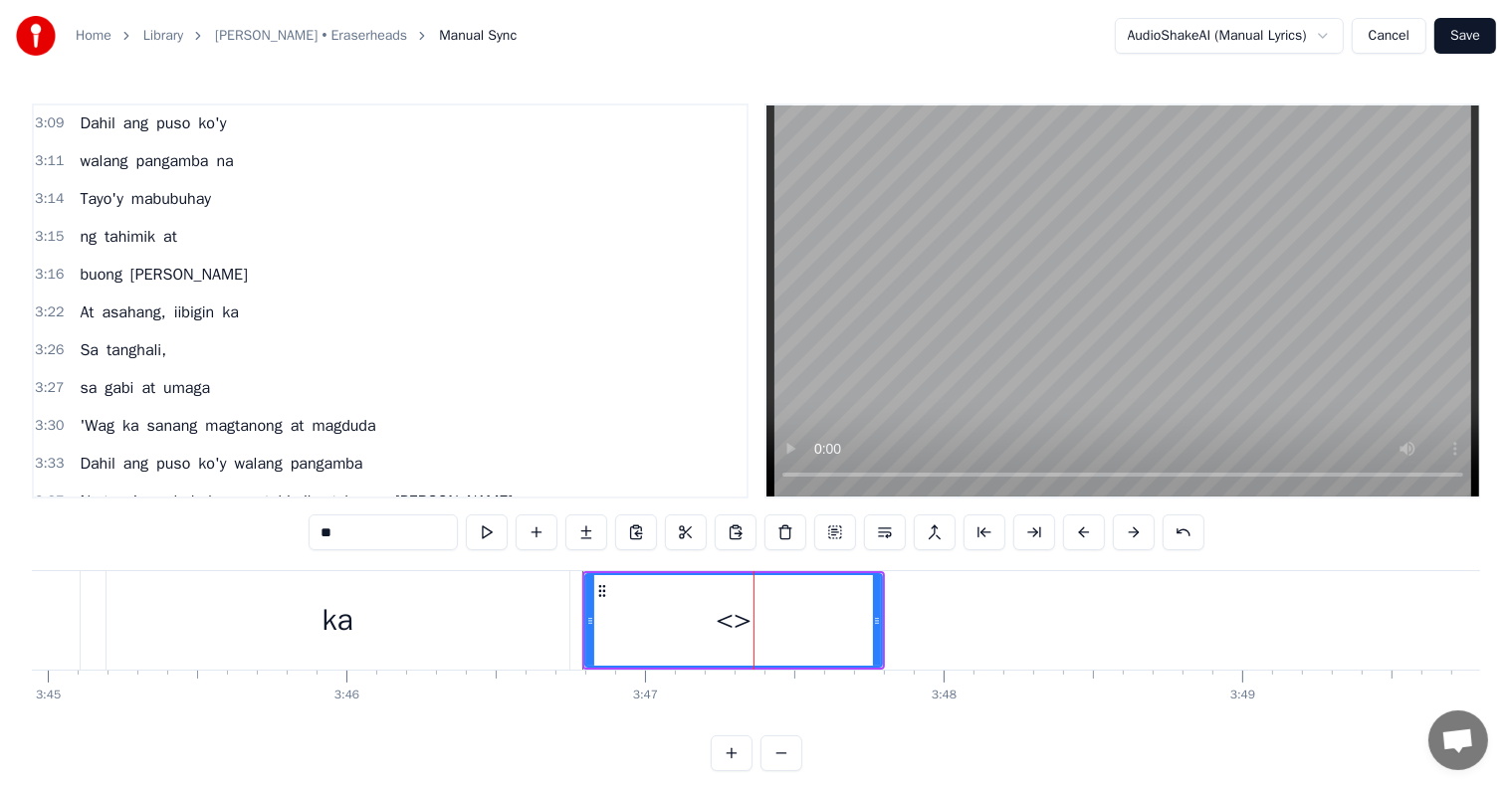 scroll, scrollTop: 30, scrollLeft: 0, axis: vertical 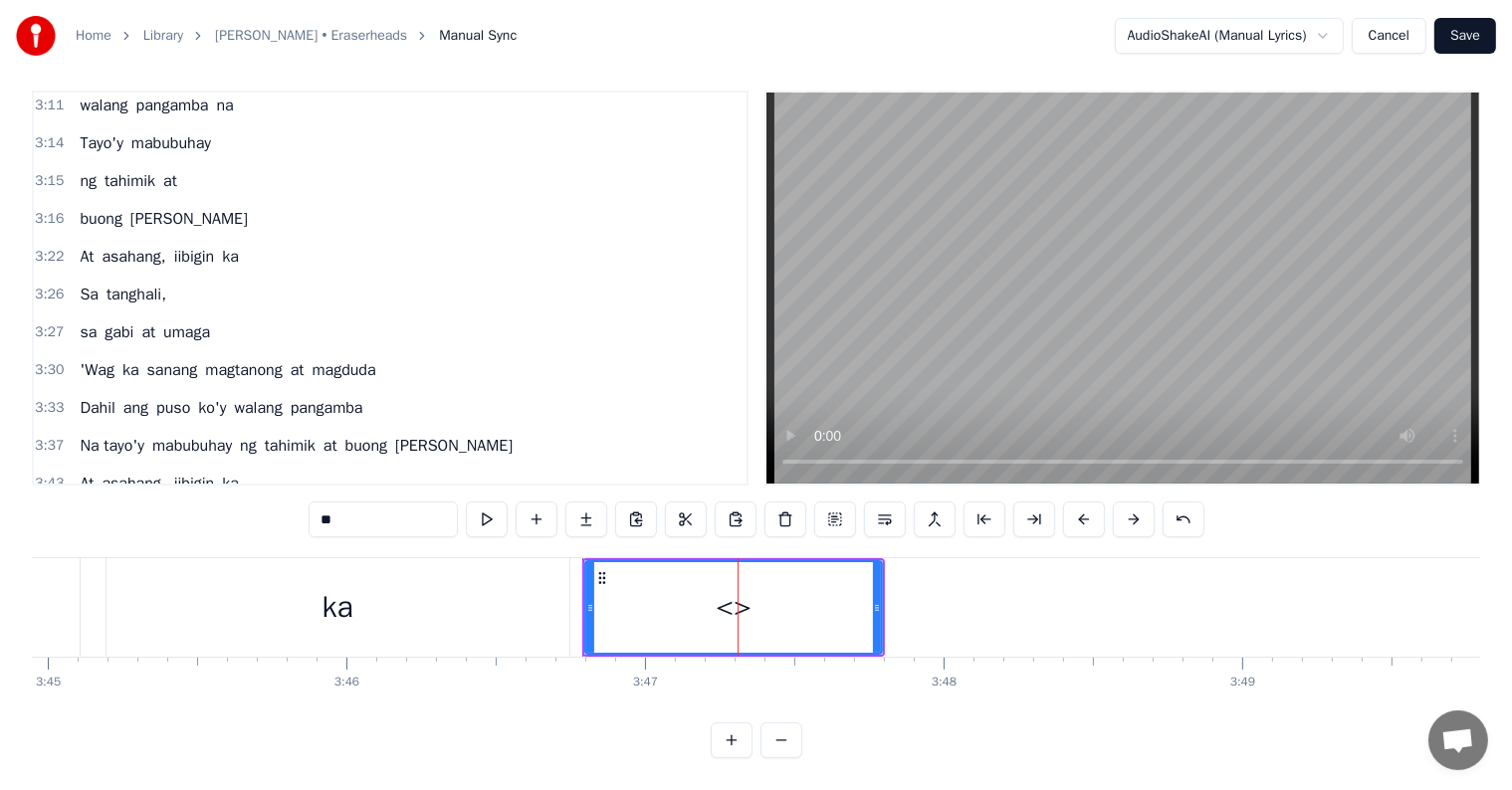 drag, startPoint x: 358, startPoint y: 499, endPoint x: 276, endPoint y: 481, distance: 83.952367 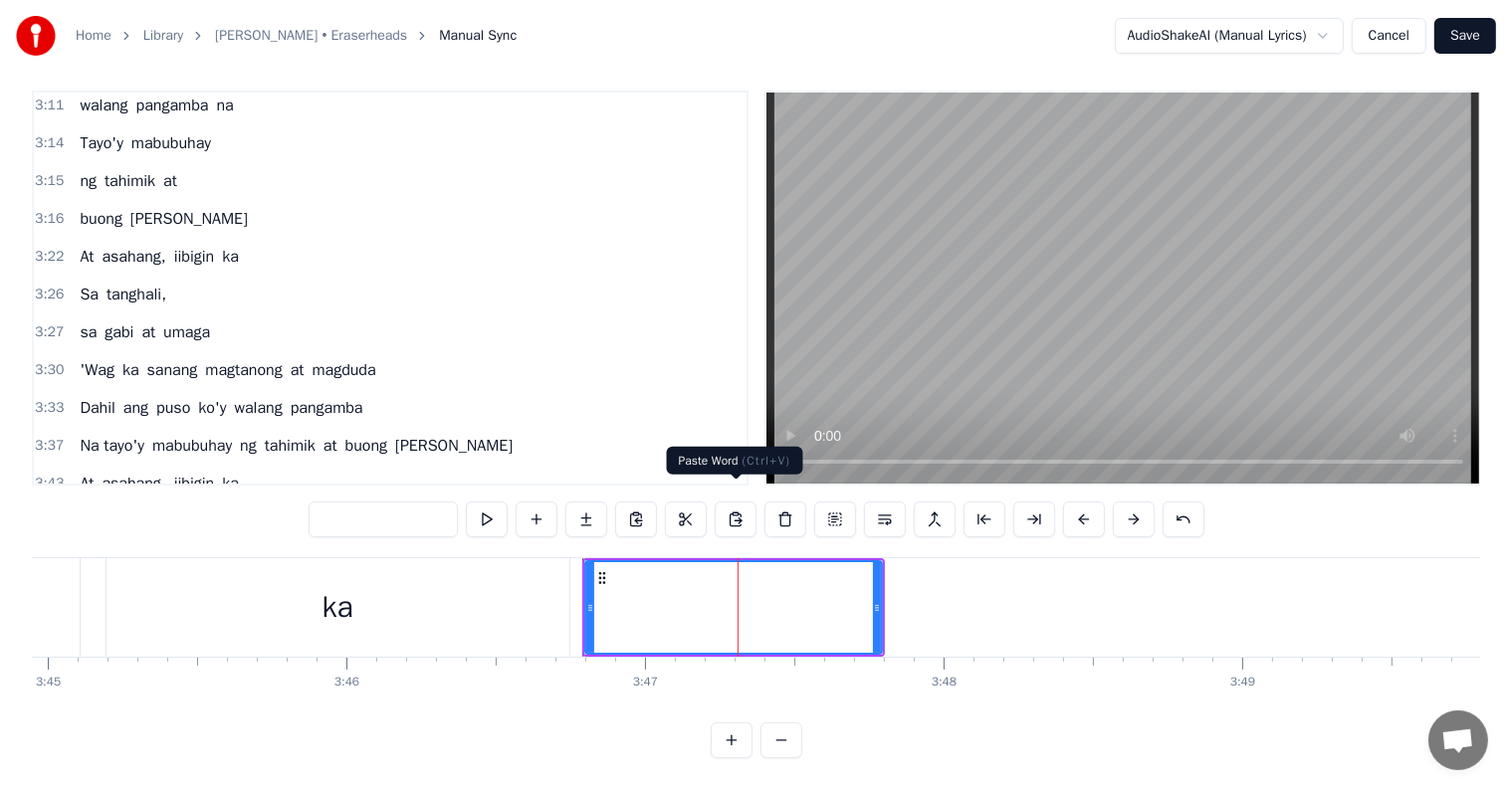 type 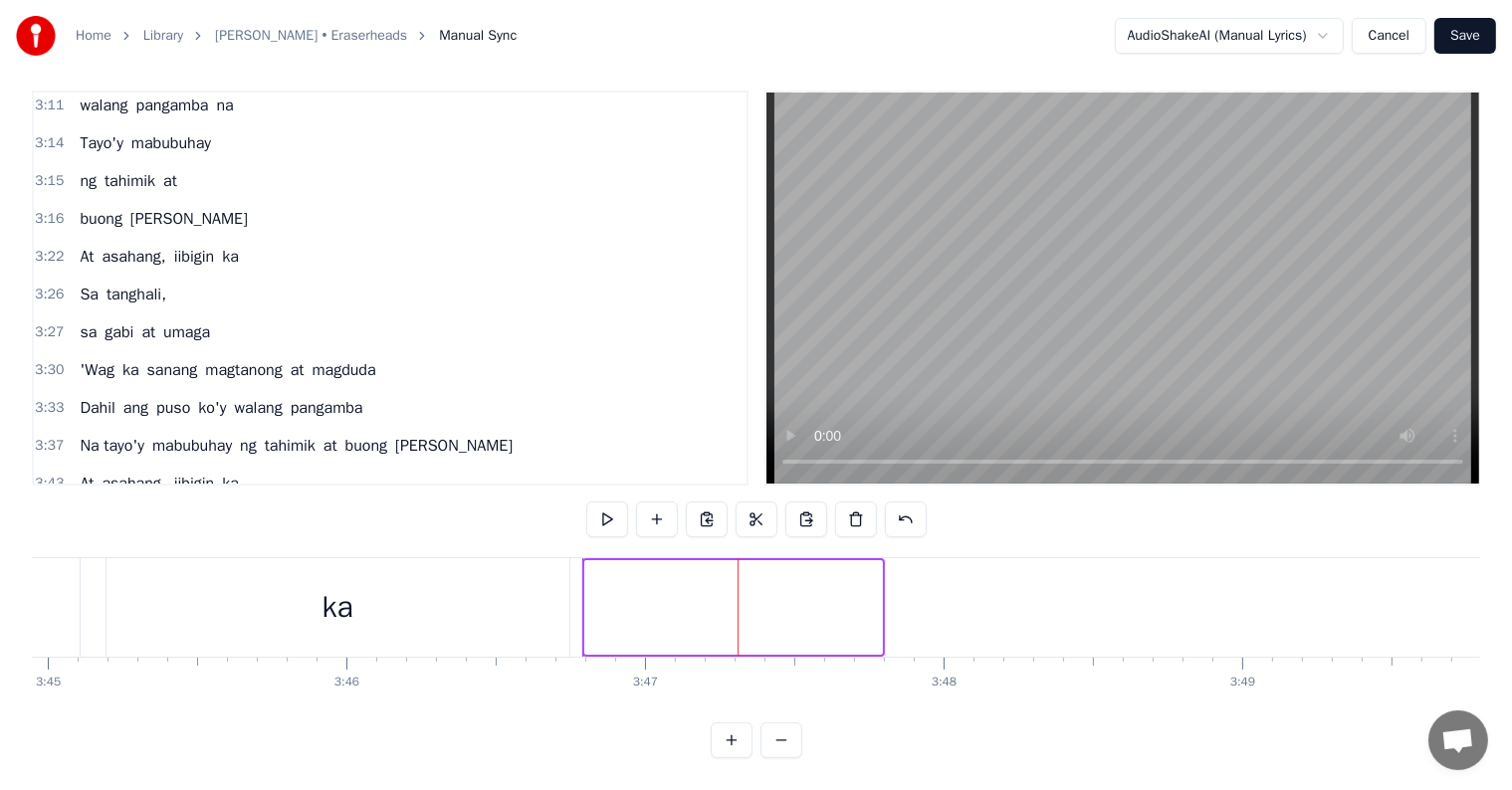 scroll, scrollTop: 1313, scrollLeft: 0, axis: vertical 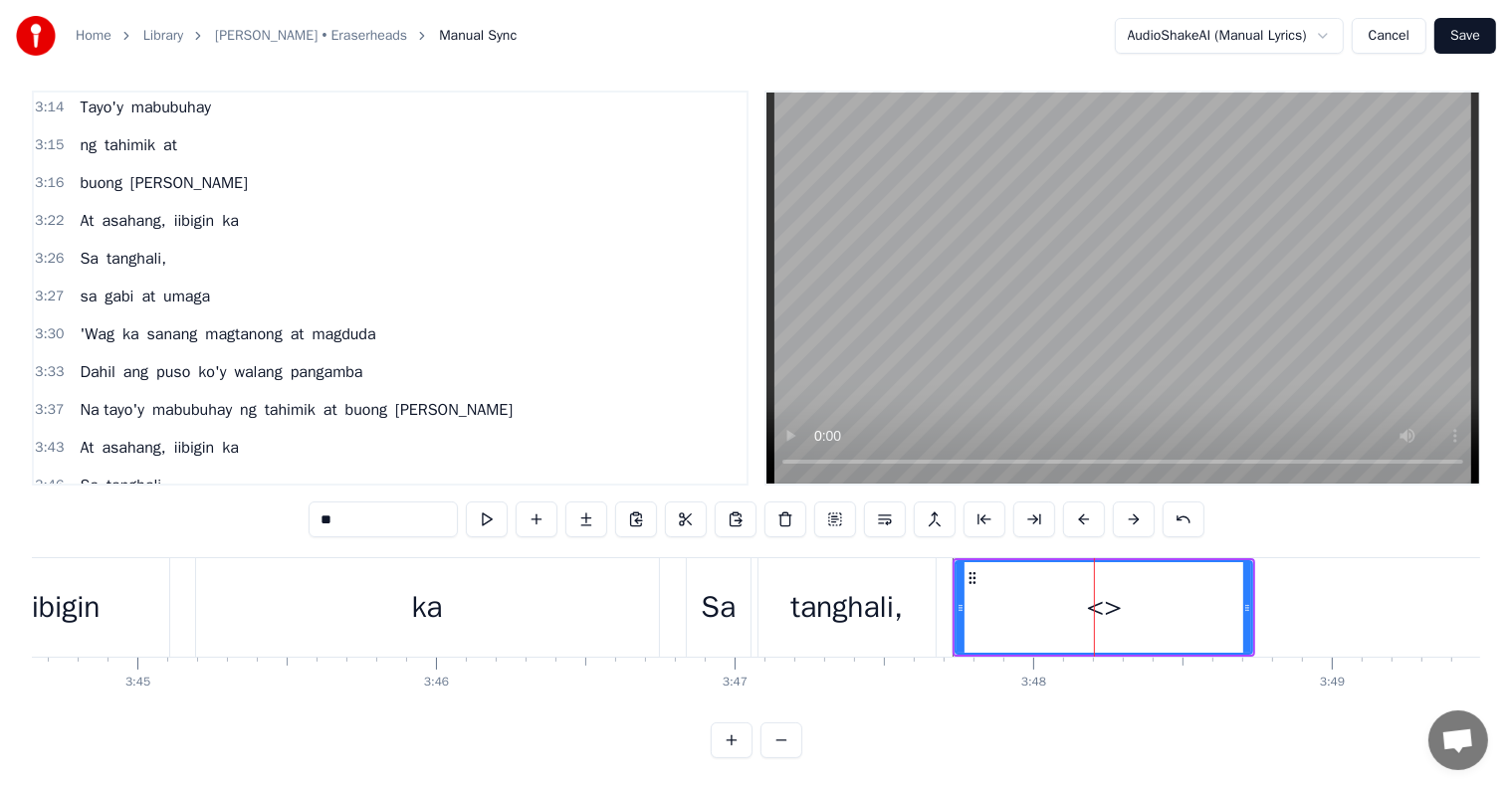 drag, startPoint x: 382, startPoint y: 499, endPoint x: 410, endPoint y: 497, distance: 28.071338 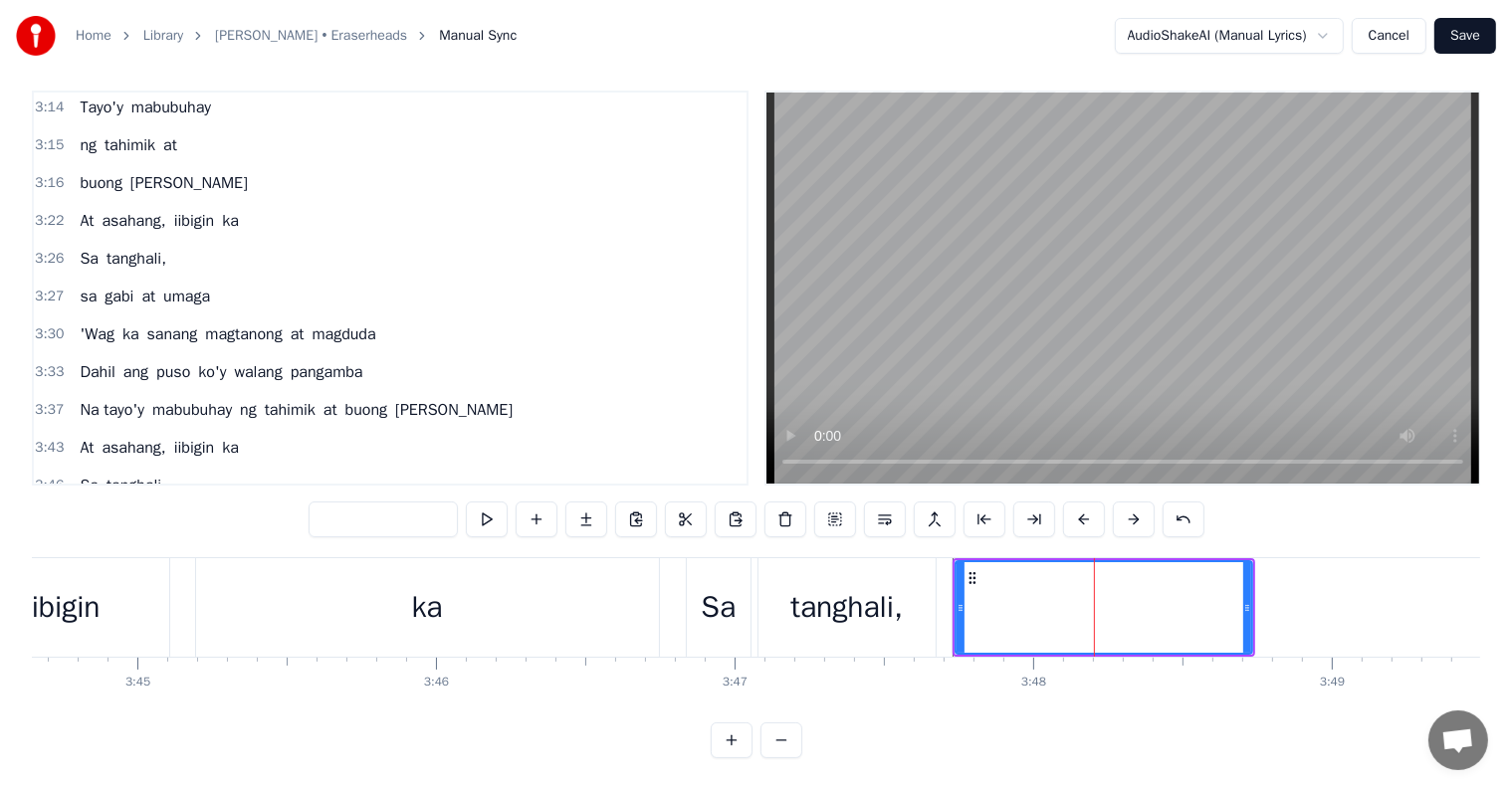 type 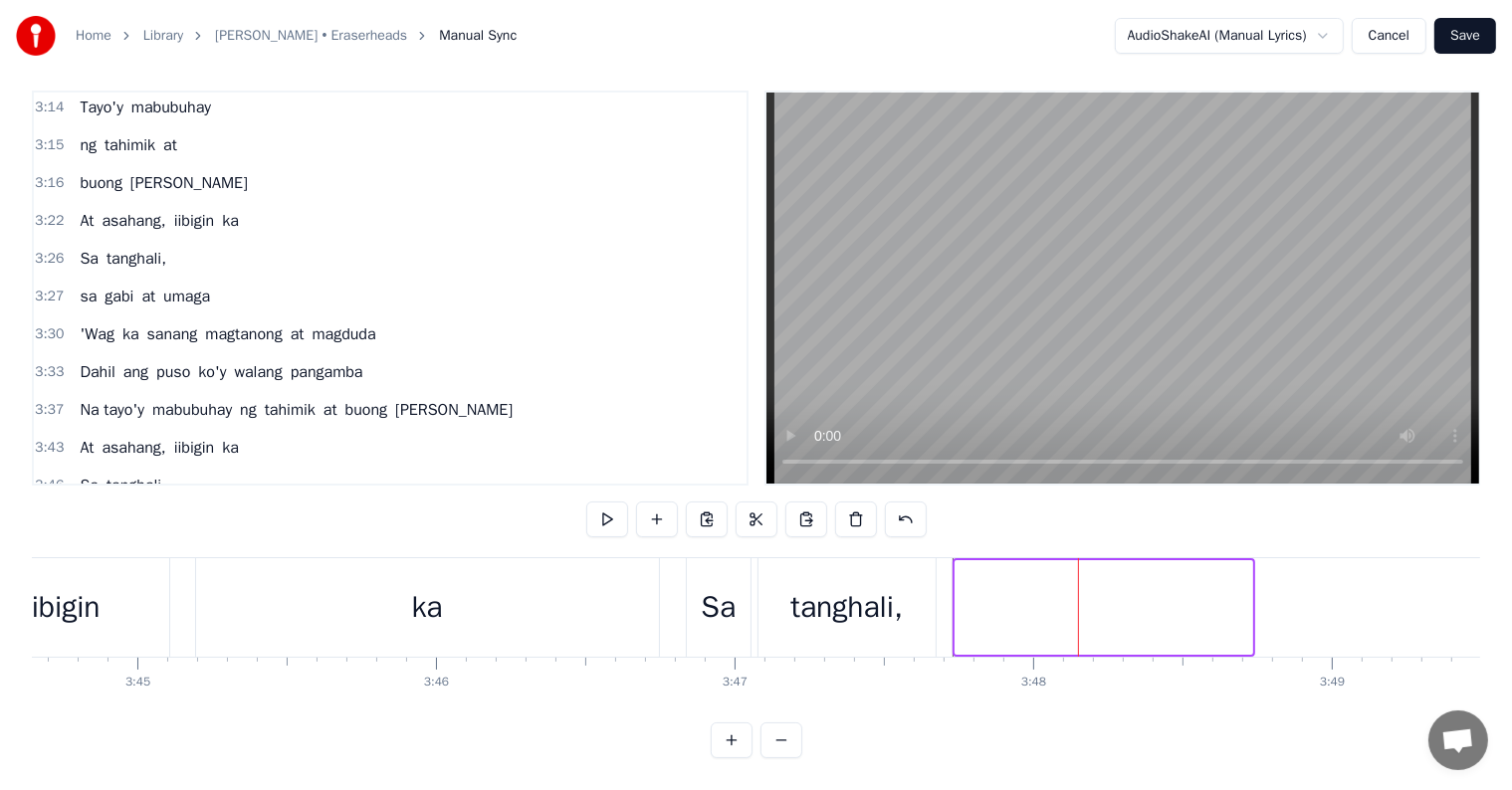scroll, scrollTop: 1350, scrollLeft: 0, axis: vertical 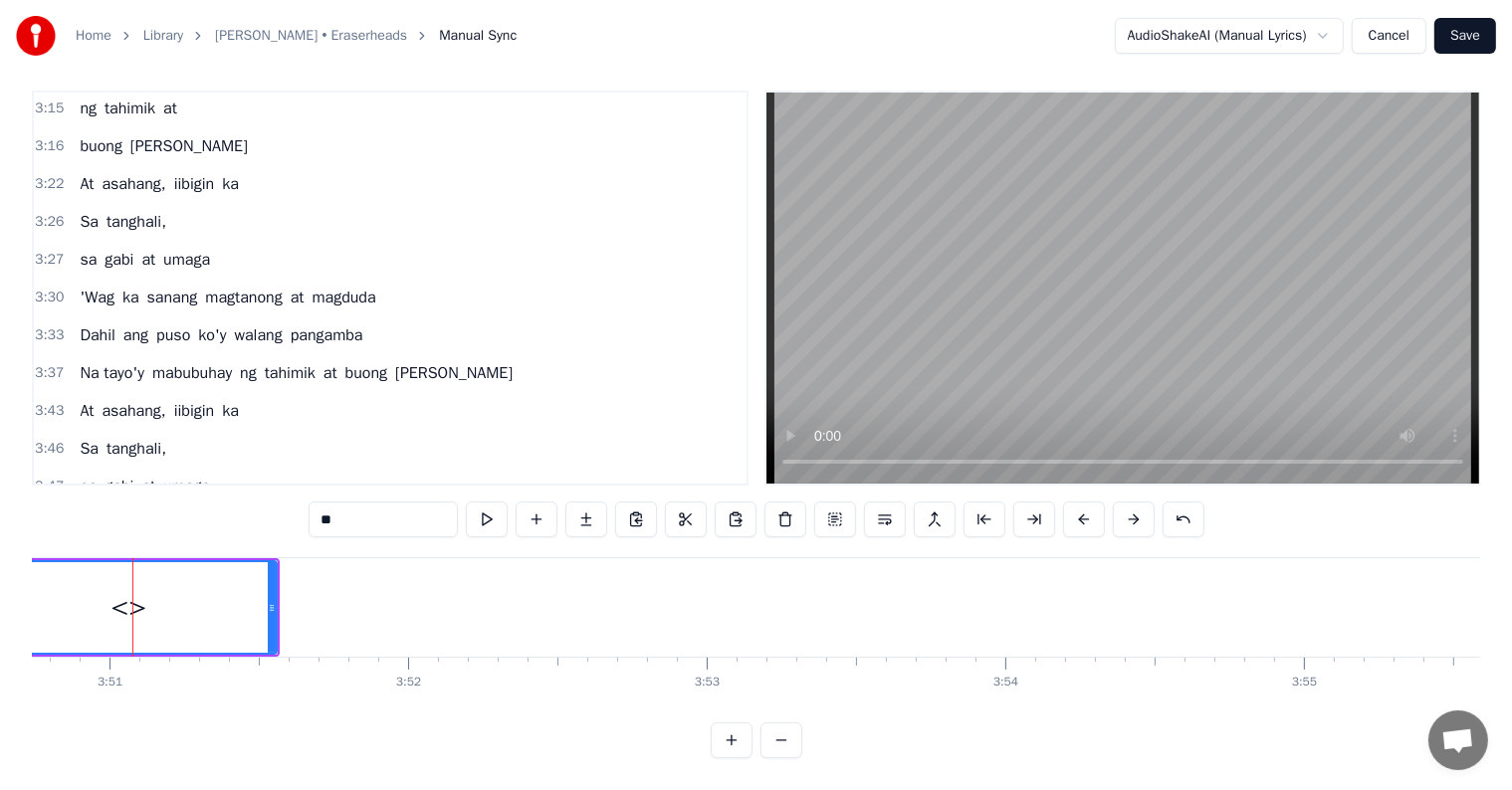 drag, startPoint x: 374, startPoint y: 502, endPoint x: 192, endPoint y: 490, distance: 182.39518 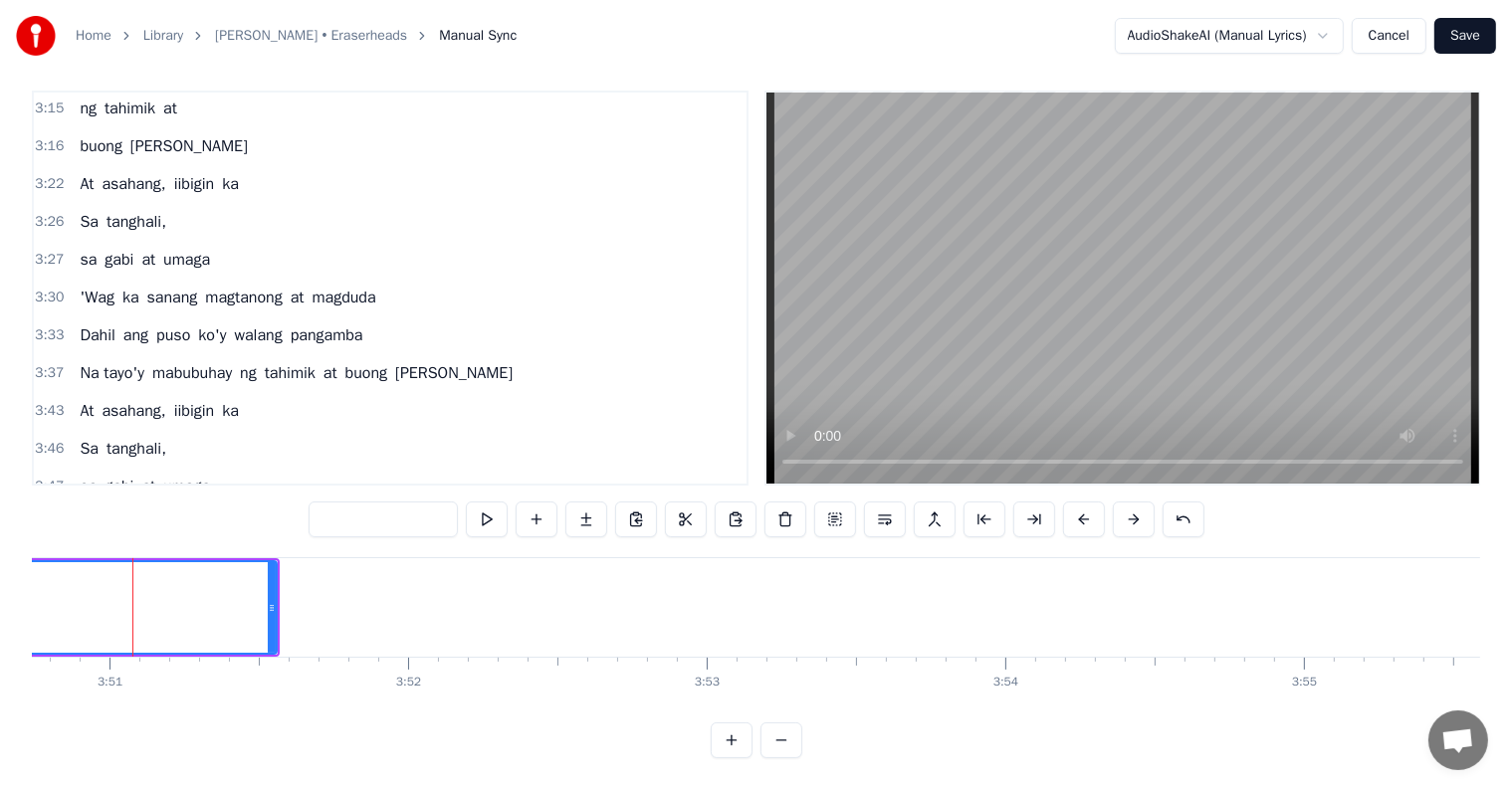 type on "****" 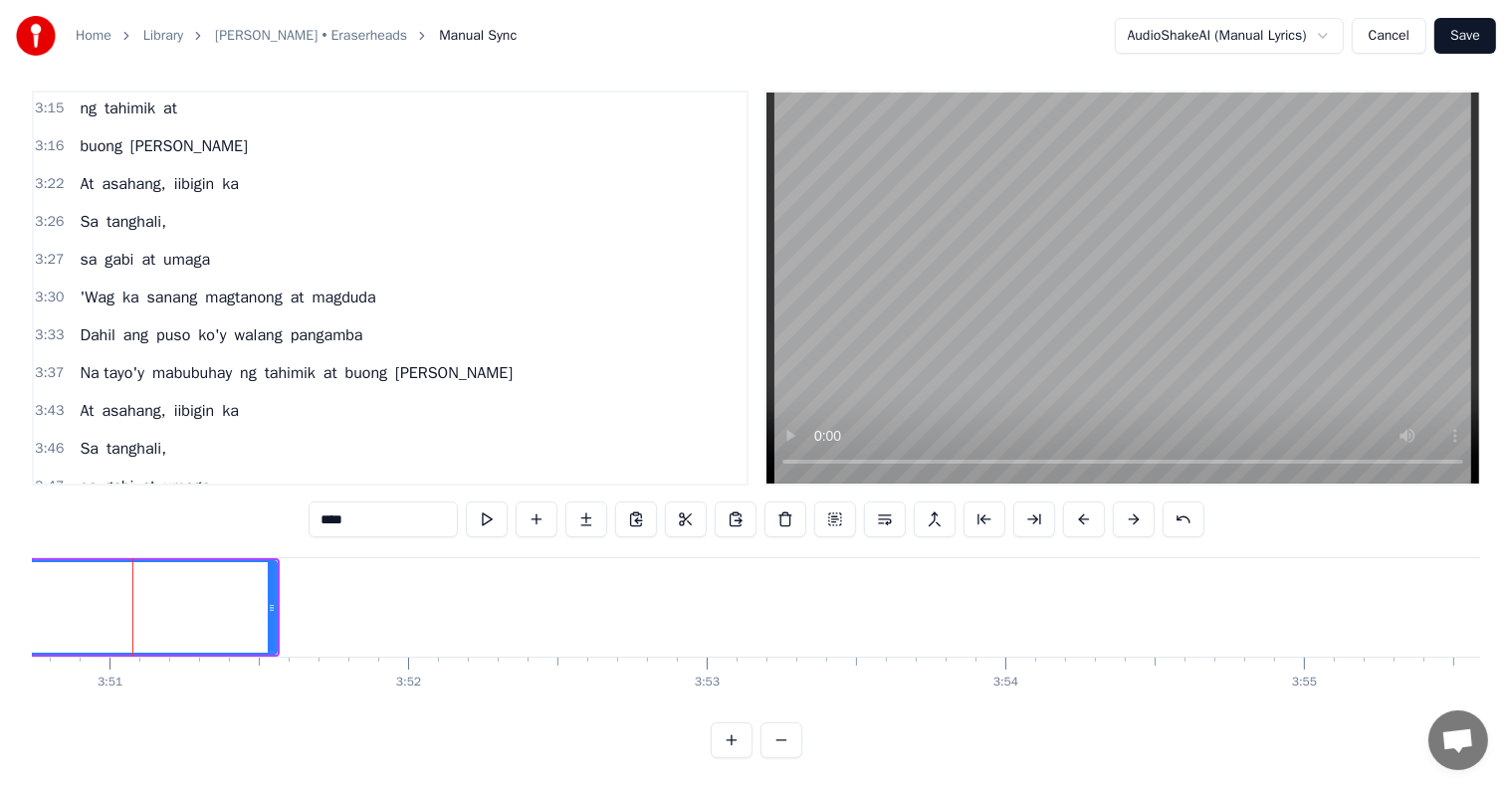 scroll, scrollTop: 0, scrollLeft: 0, axis: both 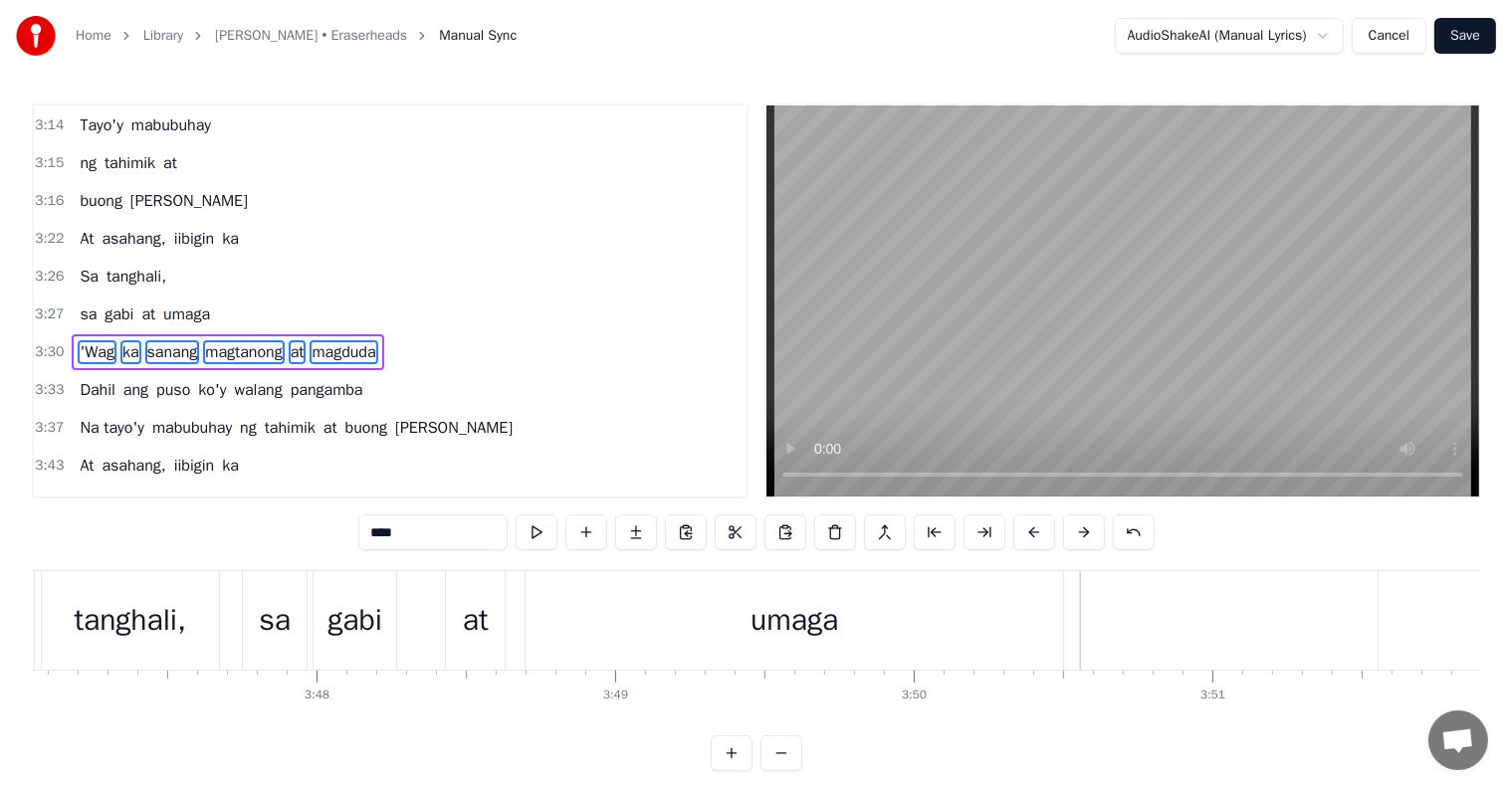 type 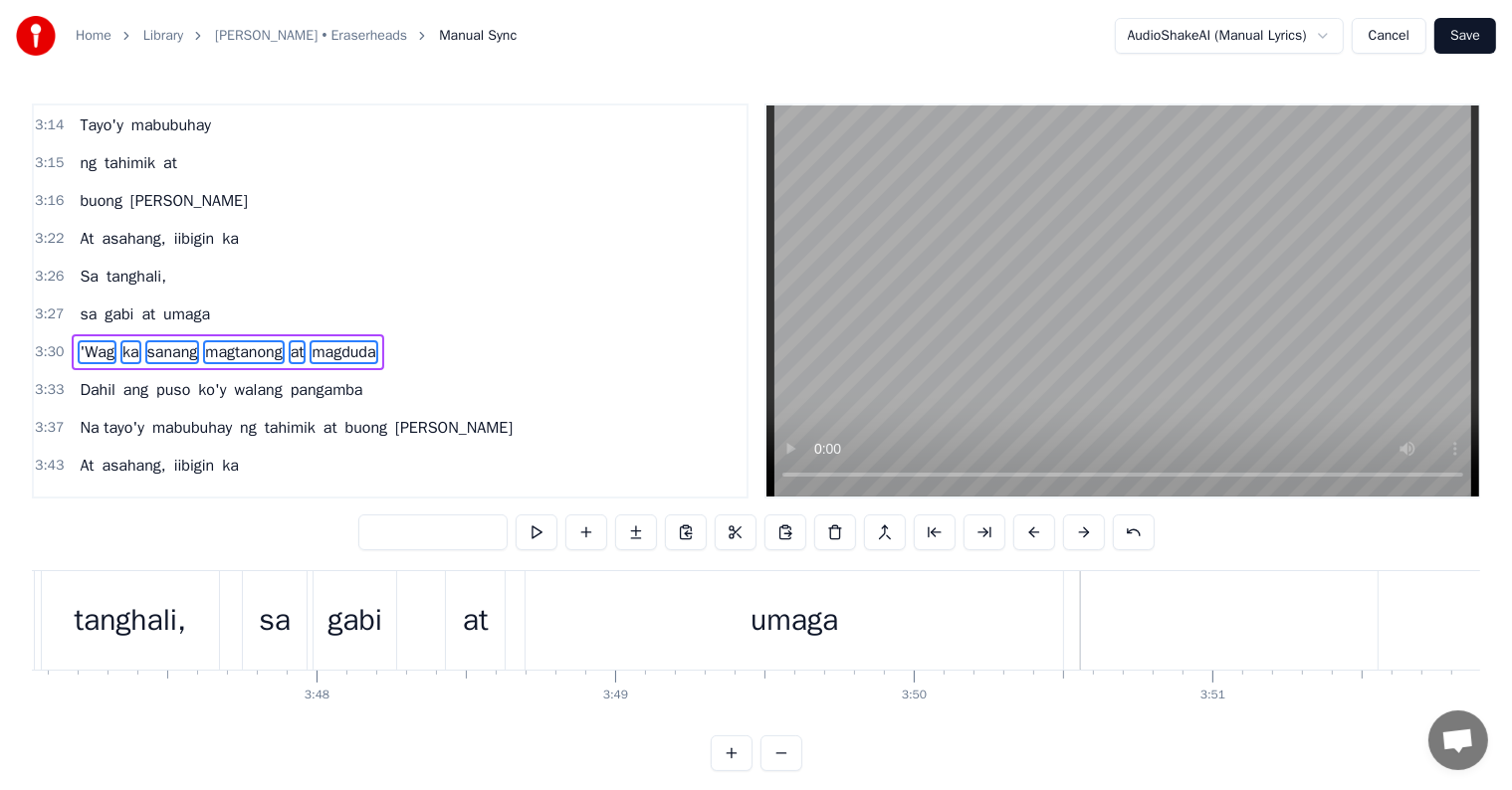 scroll, scrollTop: 30, scrollLeft: 0, axis: vertical 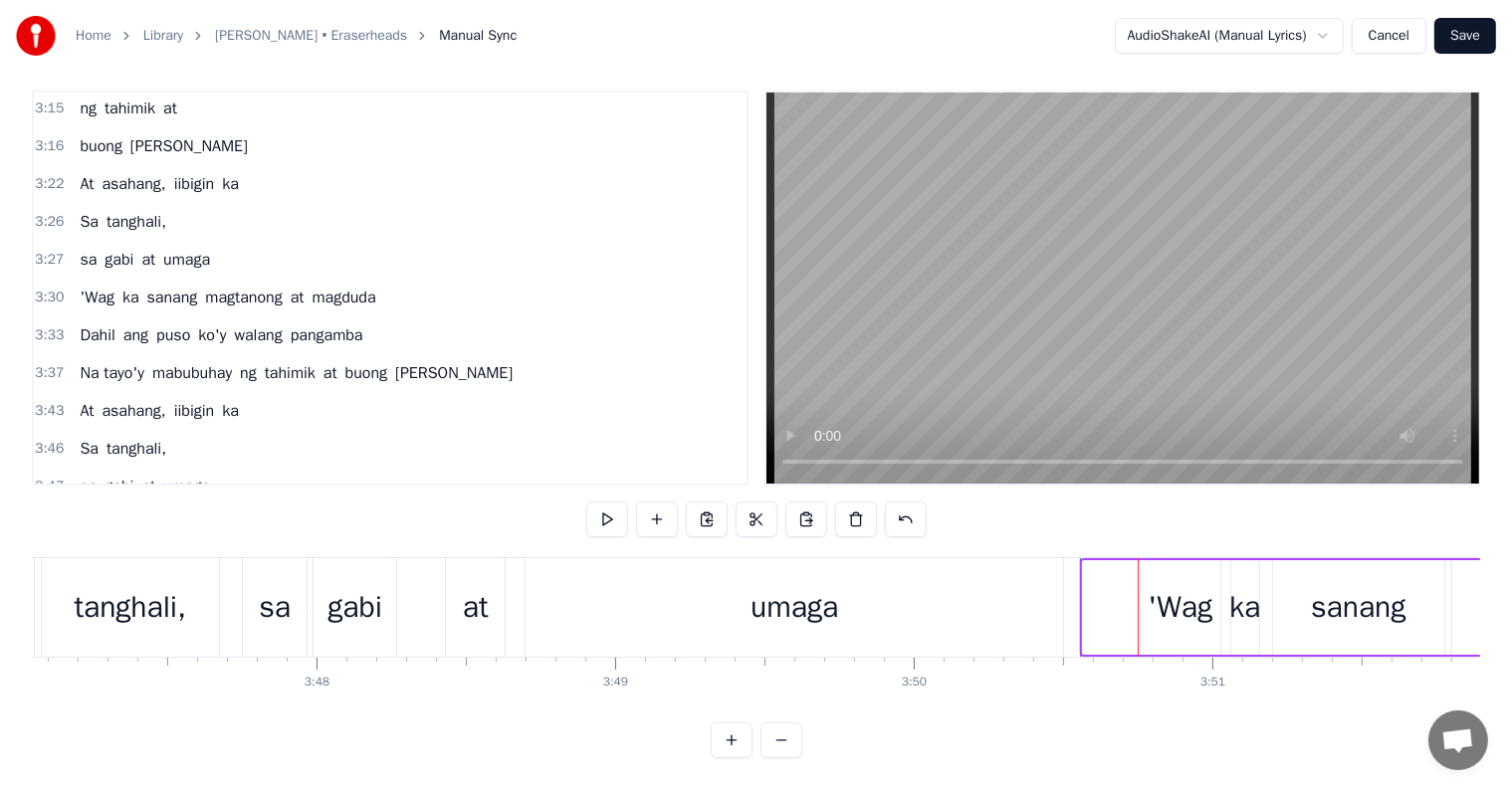 type 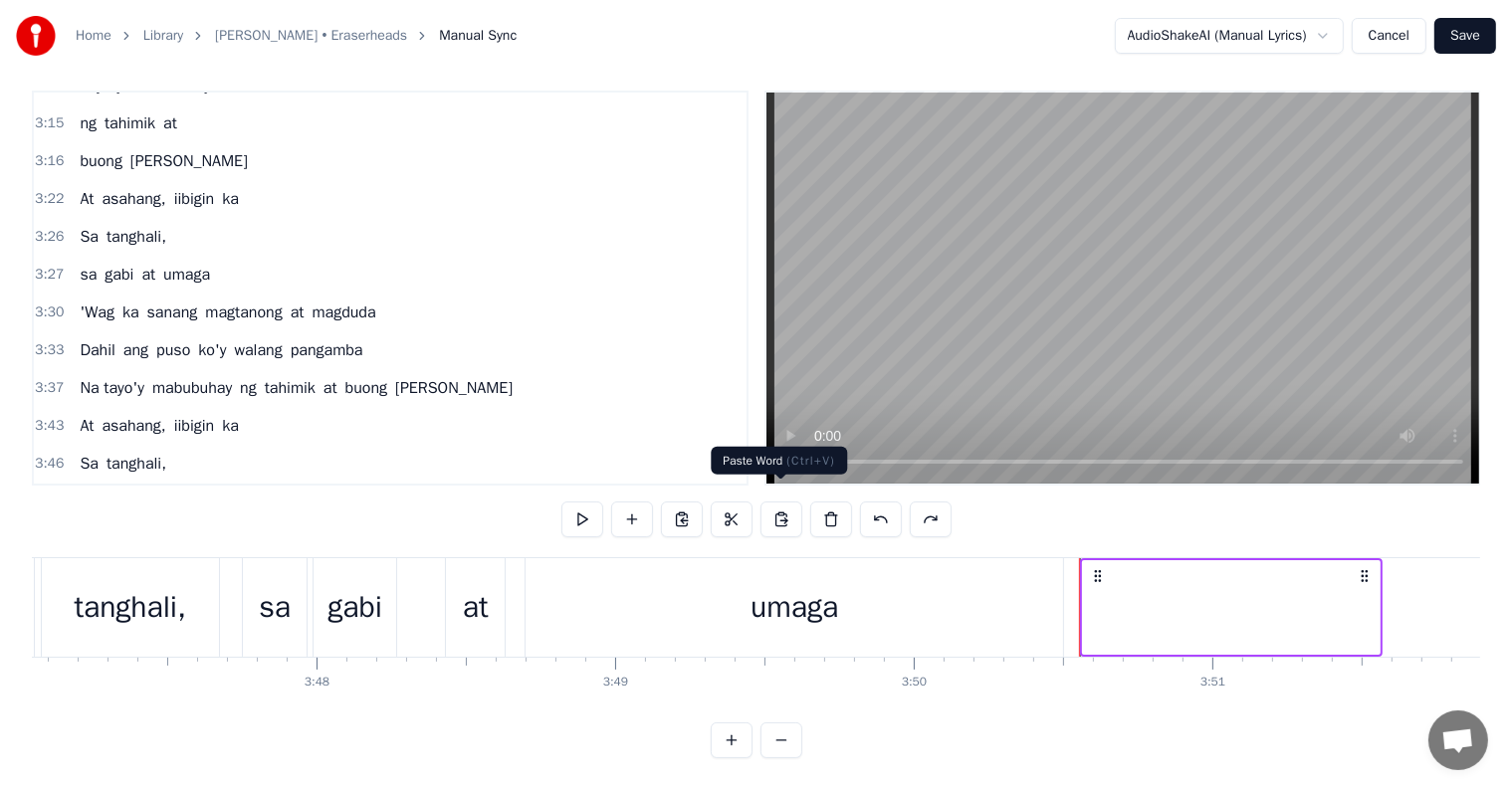 scroll, scrollTop: 1402, scrollLeft: 0, axis: vertical 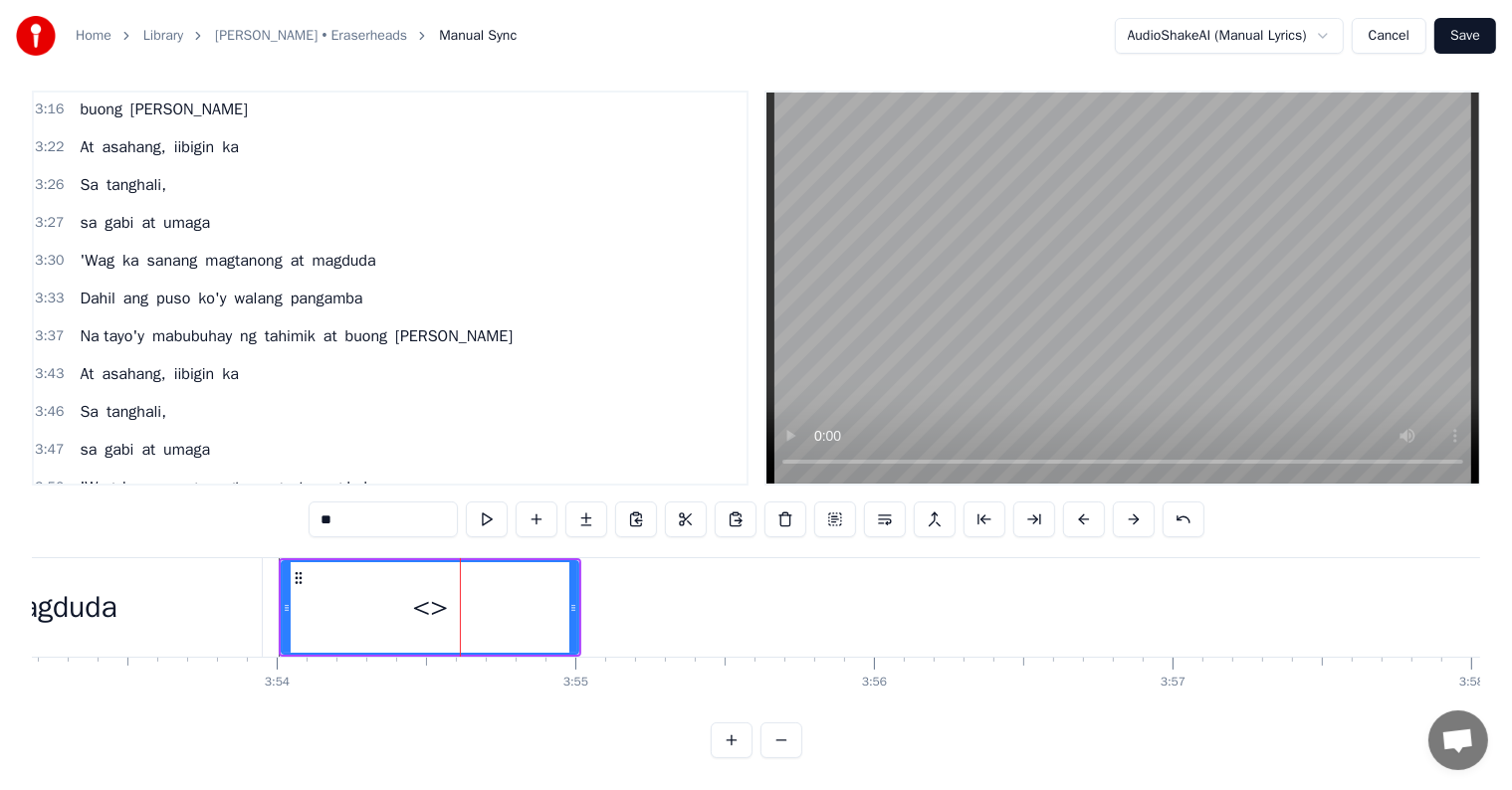 drag, startPoint x: 420, startPoint y: 494, endPoint x: 165, endPoint y: 488, distance: 255.07058 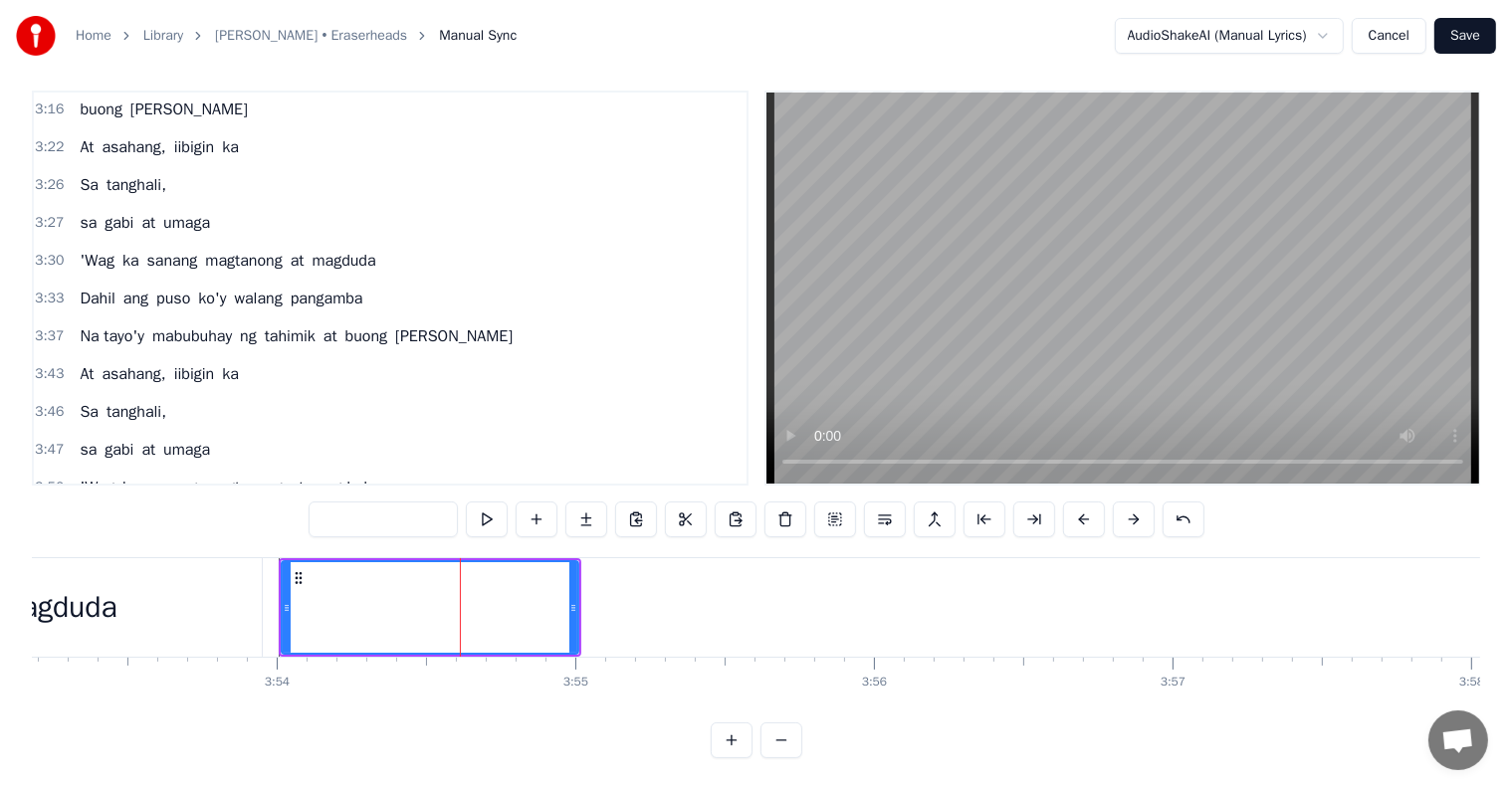 type on "*****" 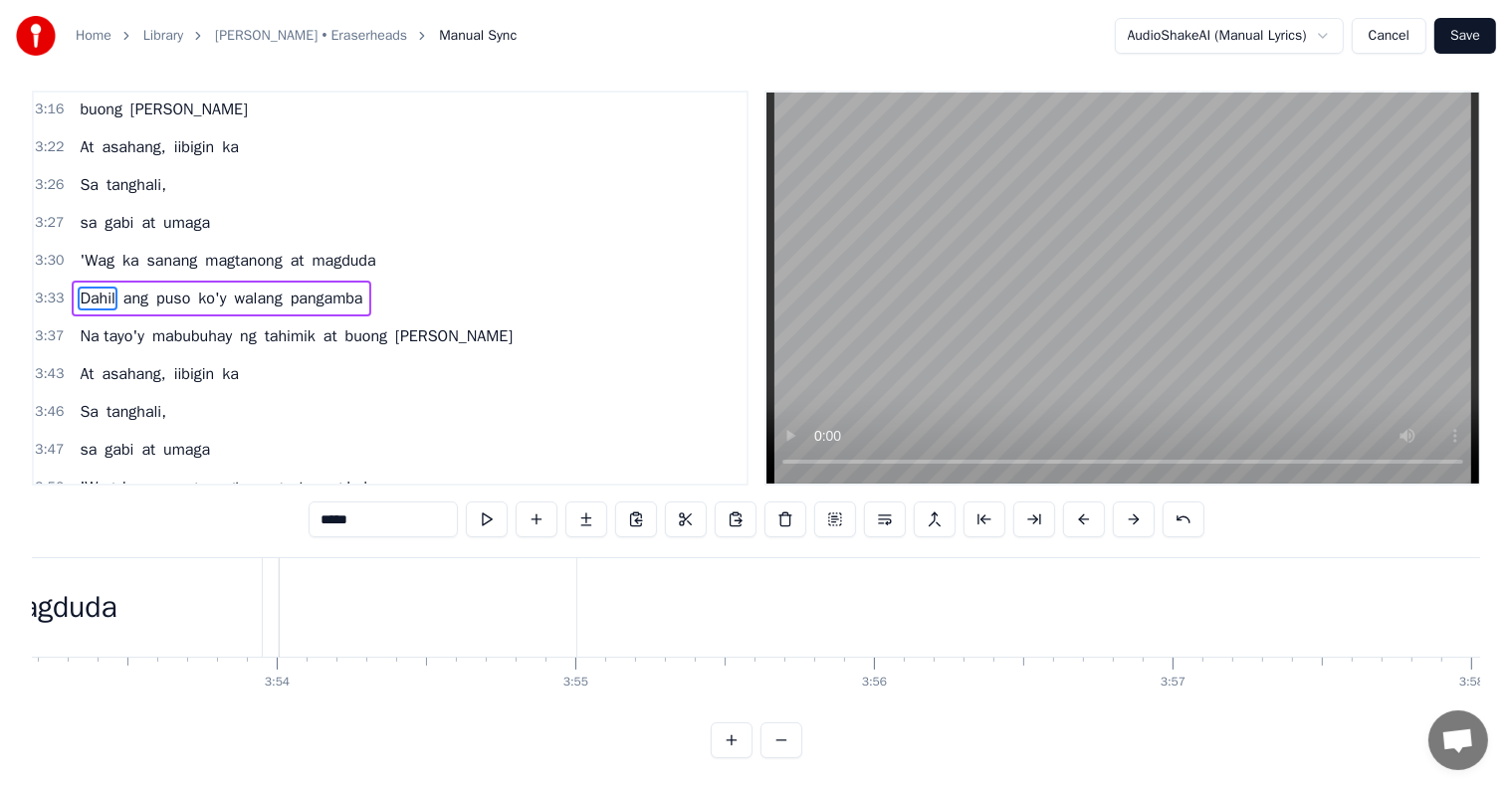 scroll, scrollTop: 7, scrollLeft: 0, axis: vertical 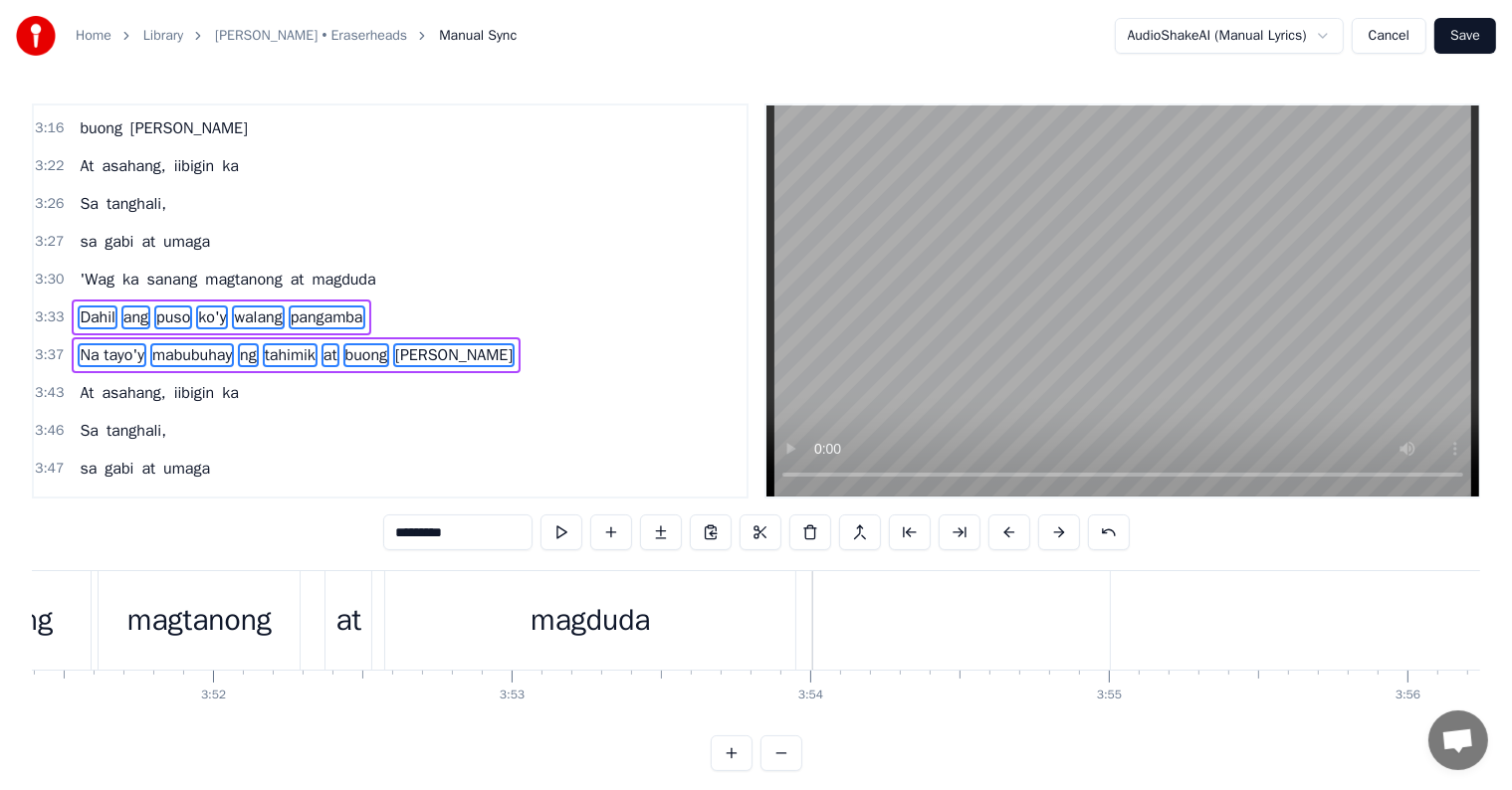 type 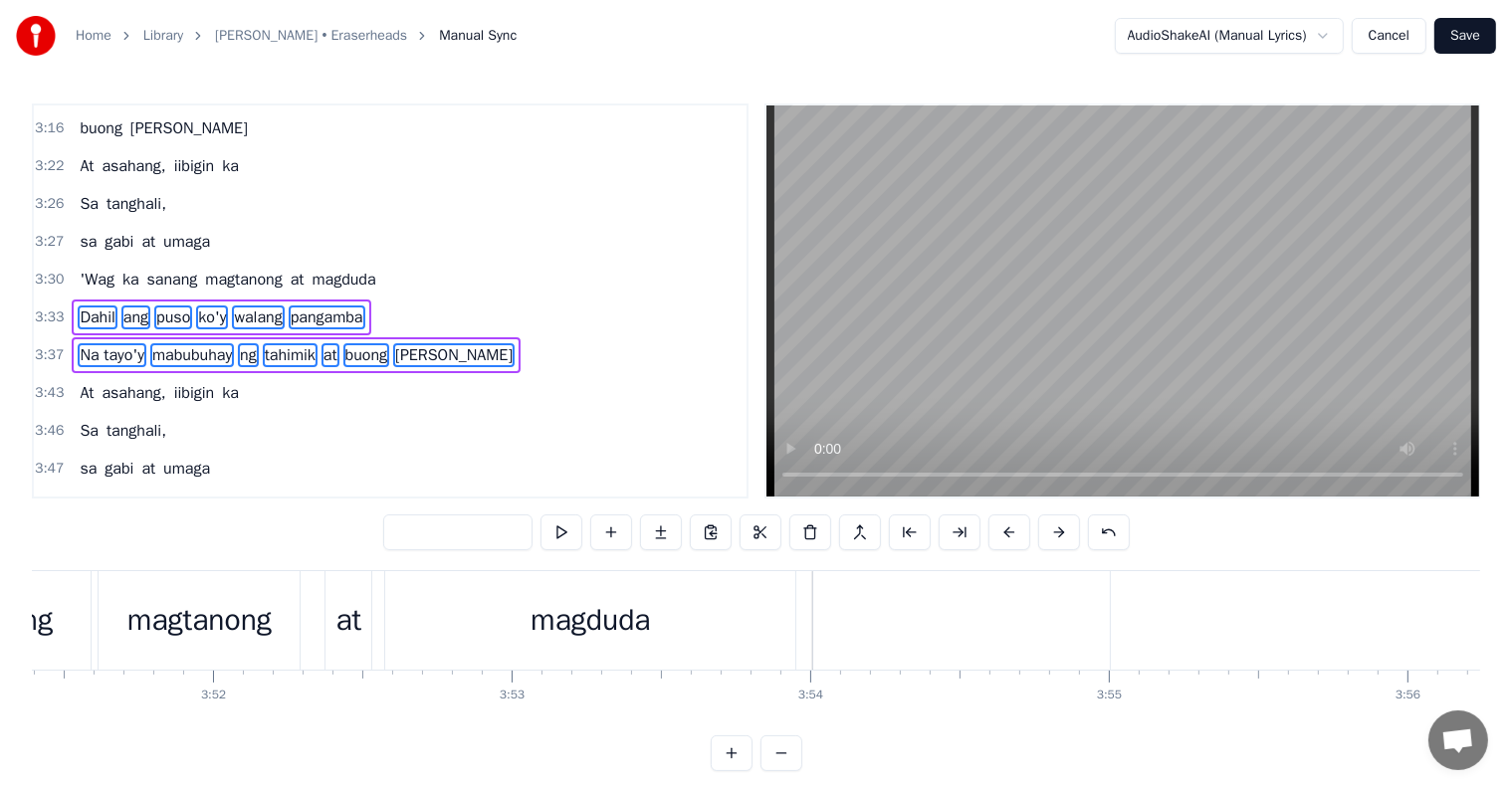 scroll, scrollTop: 30, scrollLeft: 0, axis: vertical 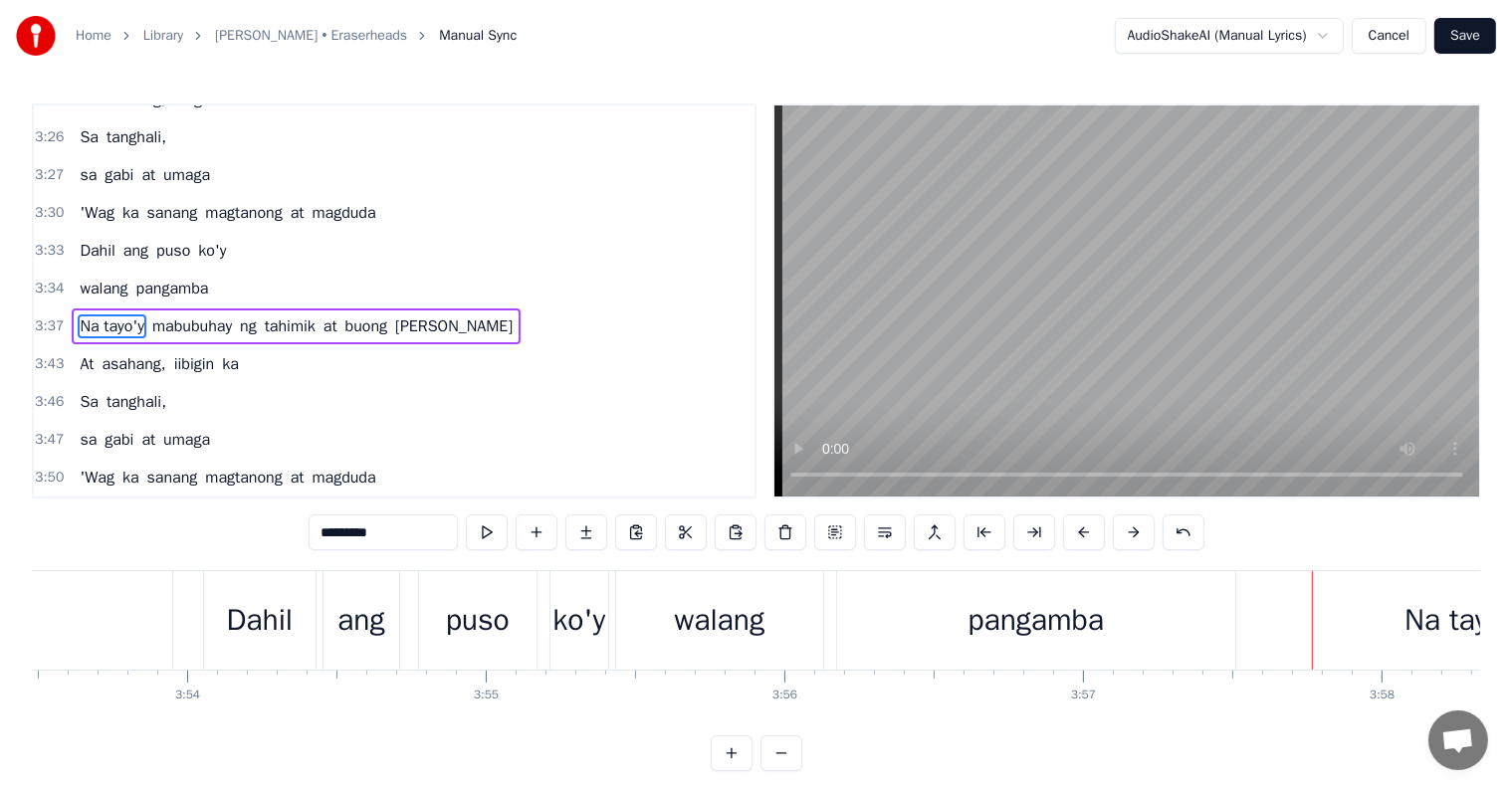 type on "******" 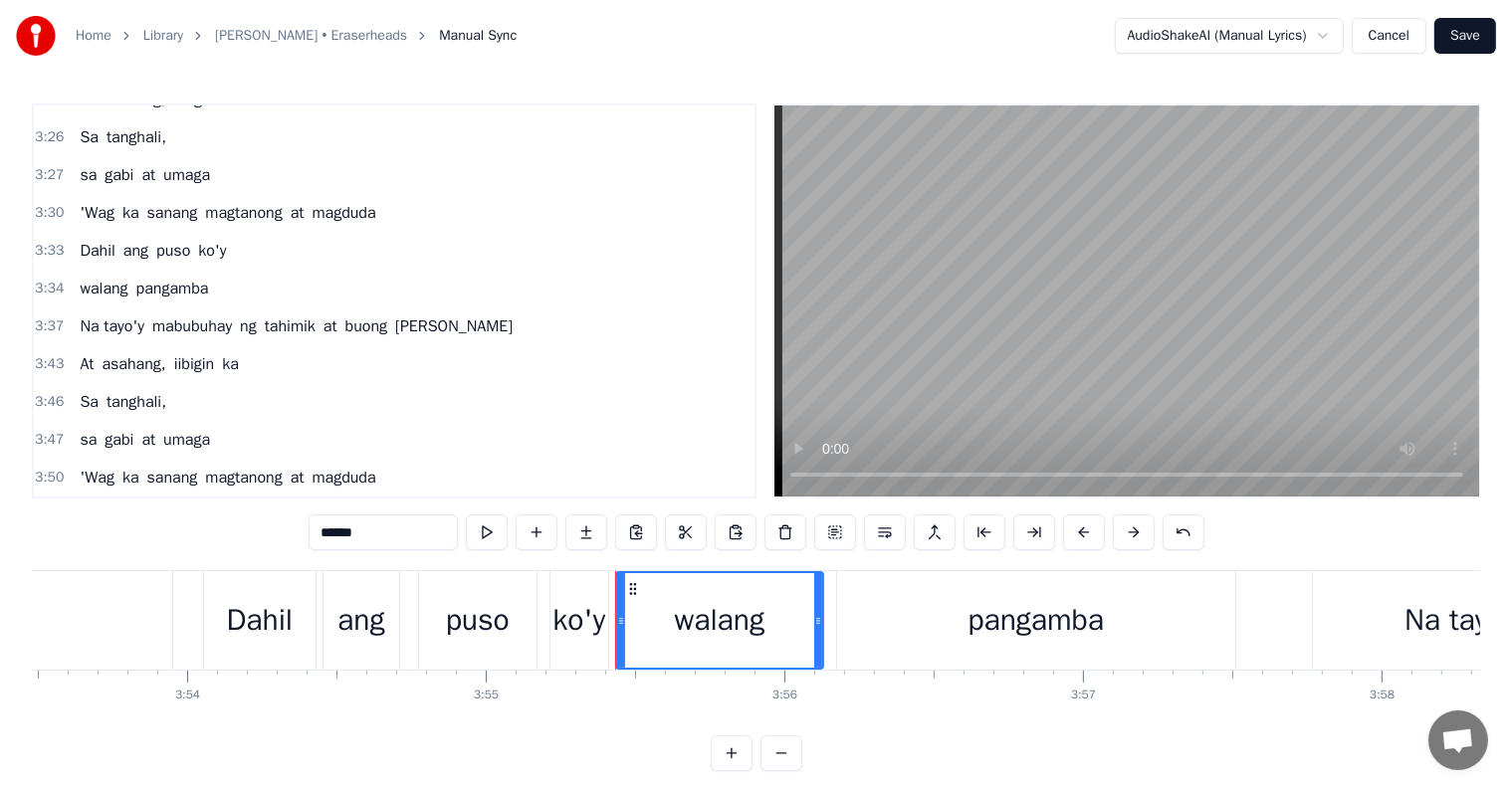 scroll, scrollTop: 30, scrollLeft: 0, axis: vertical 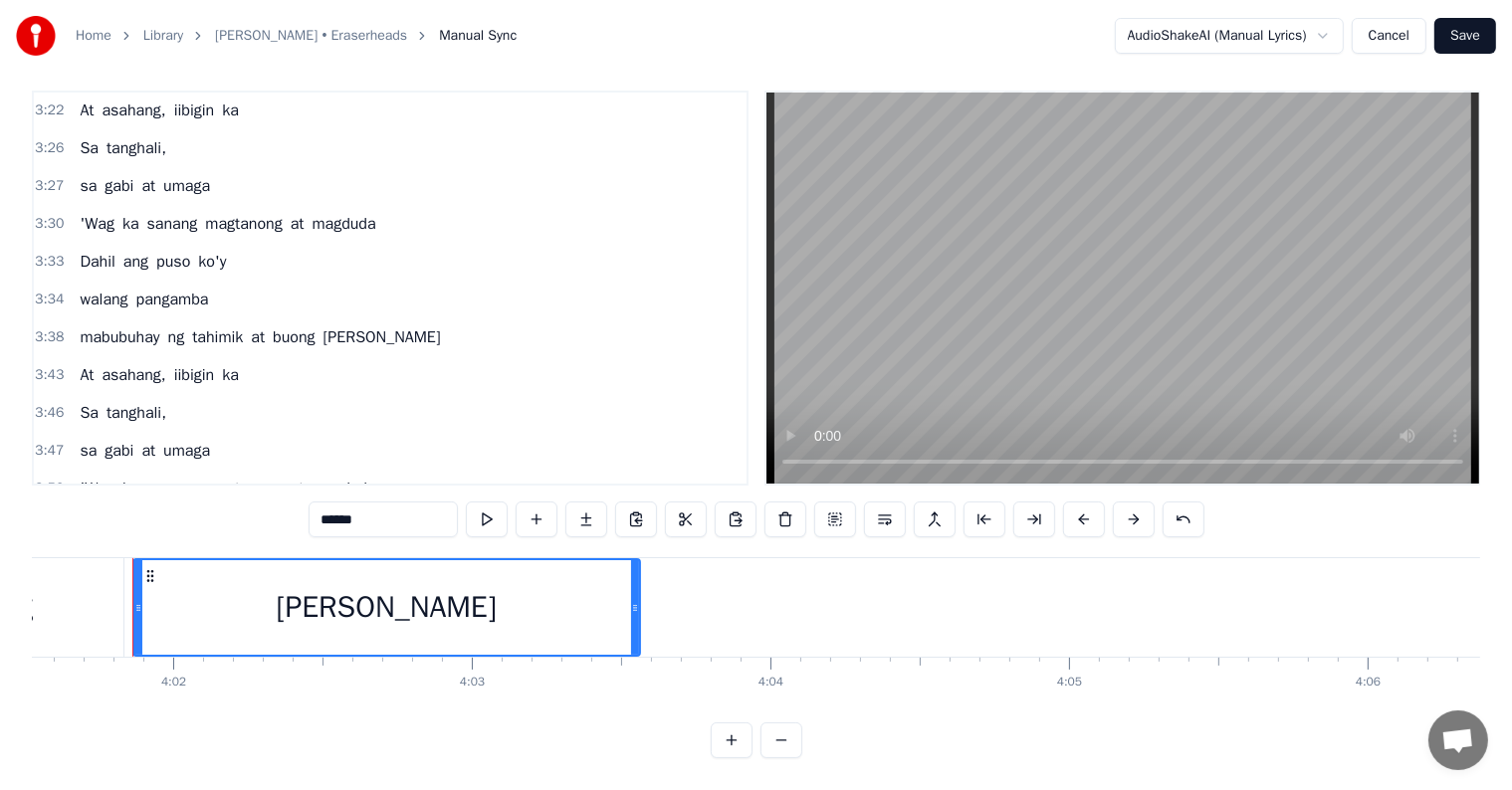 type on "*********" 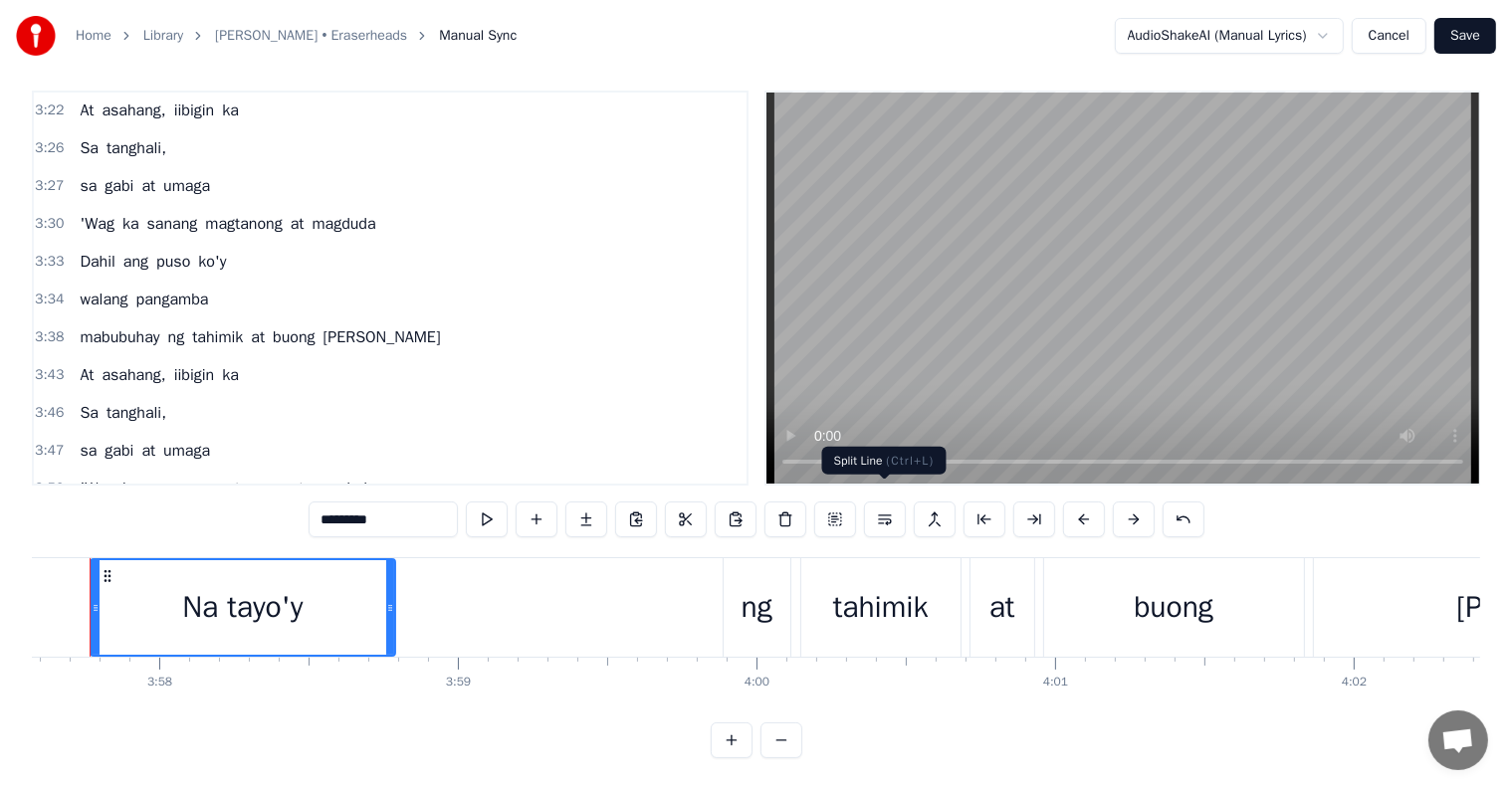 scroll, scrollTop: 0, scrollLeft: 70901, axis: horizontal 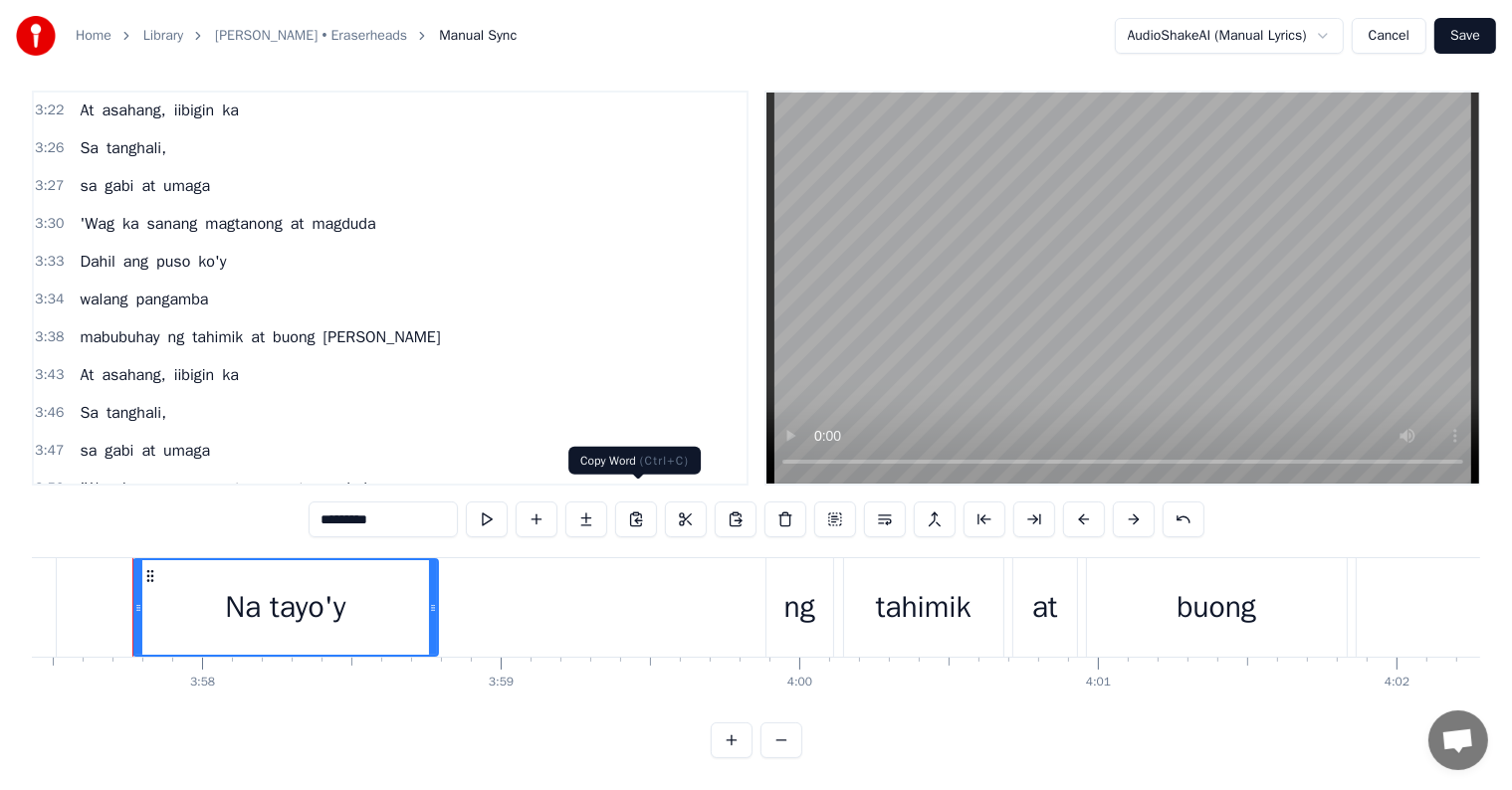 type 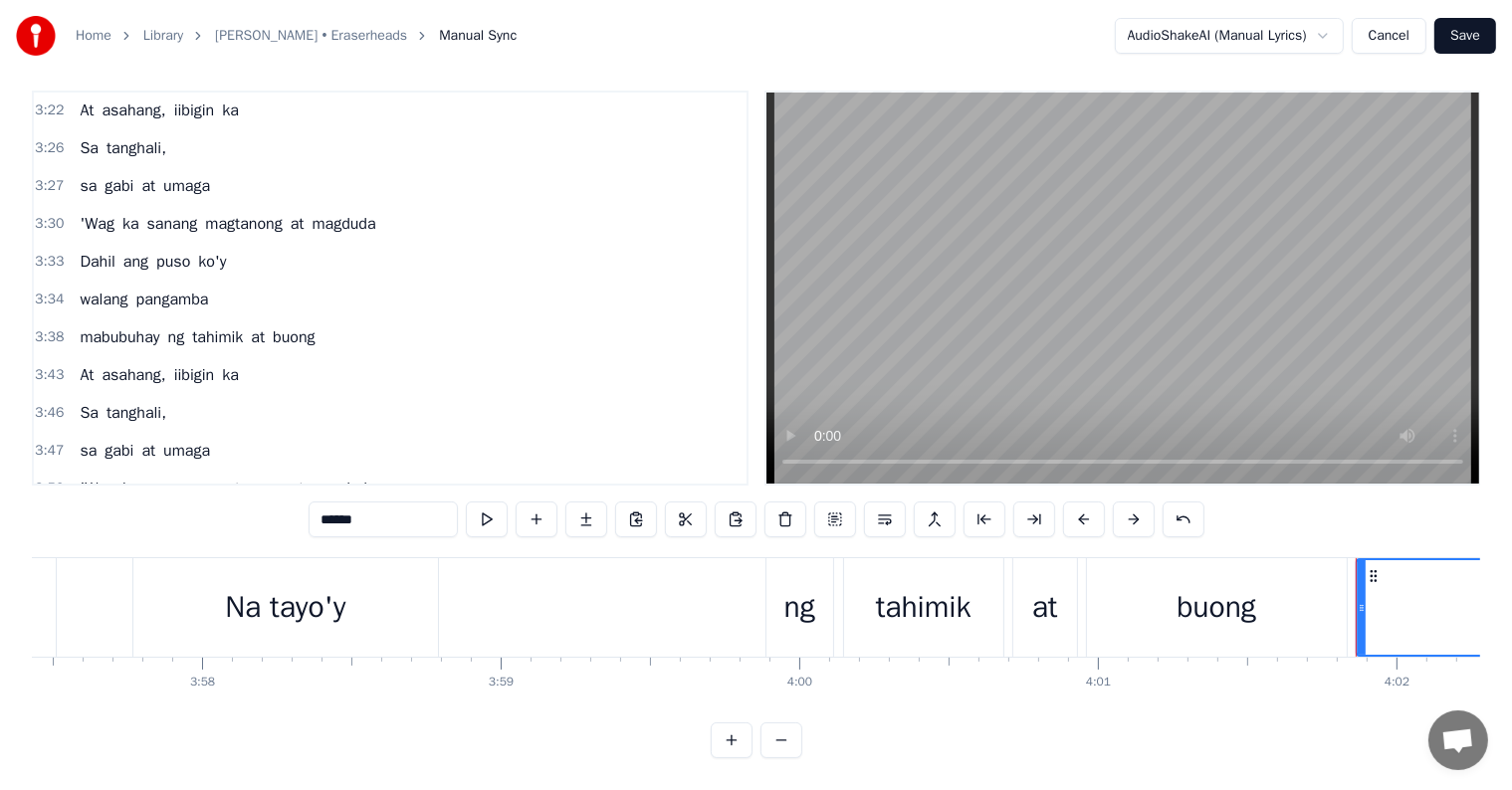 type on "*********" 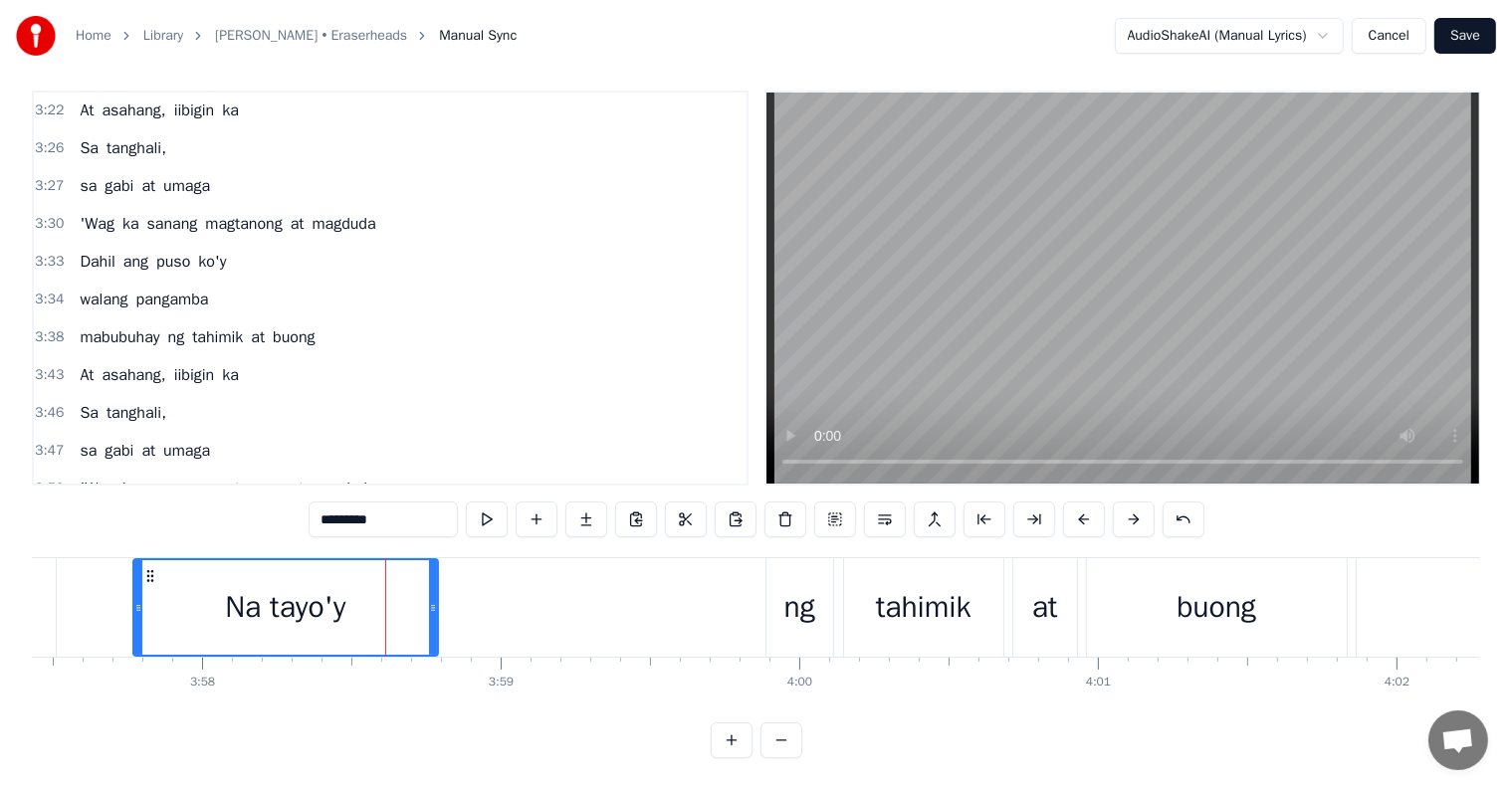 drag, startPoint x: 409, startPoint y: 501, endPoint x: 118, endPoint y: 489, distance: 291.24732 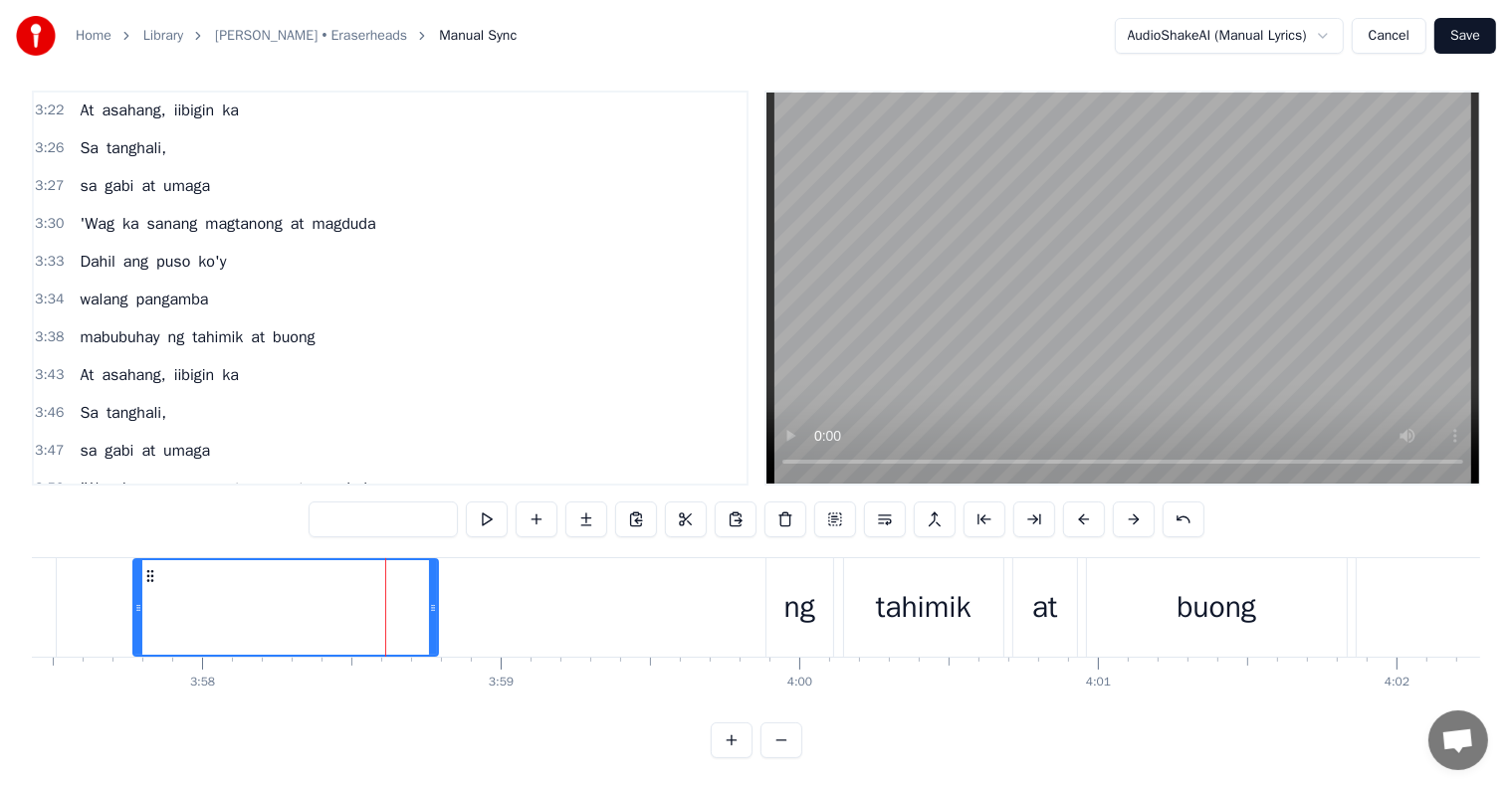 type on "**" 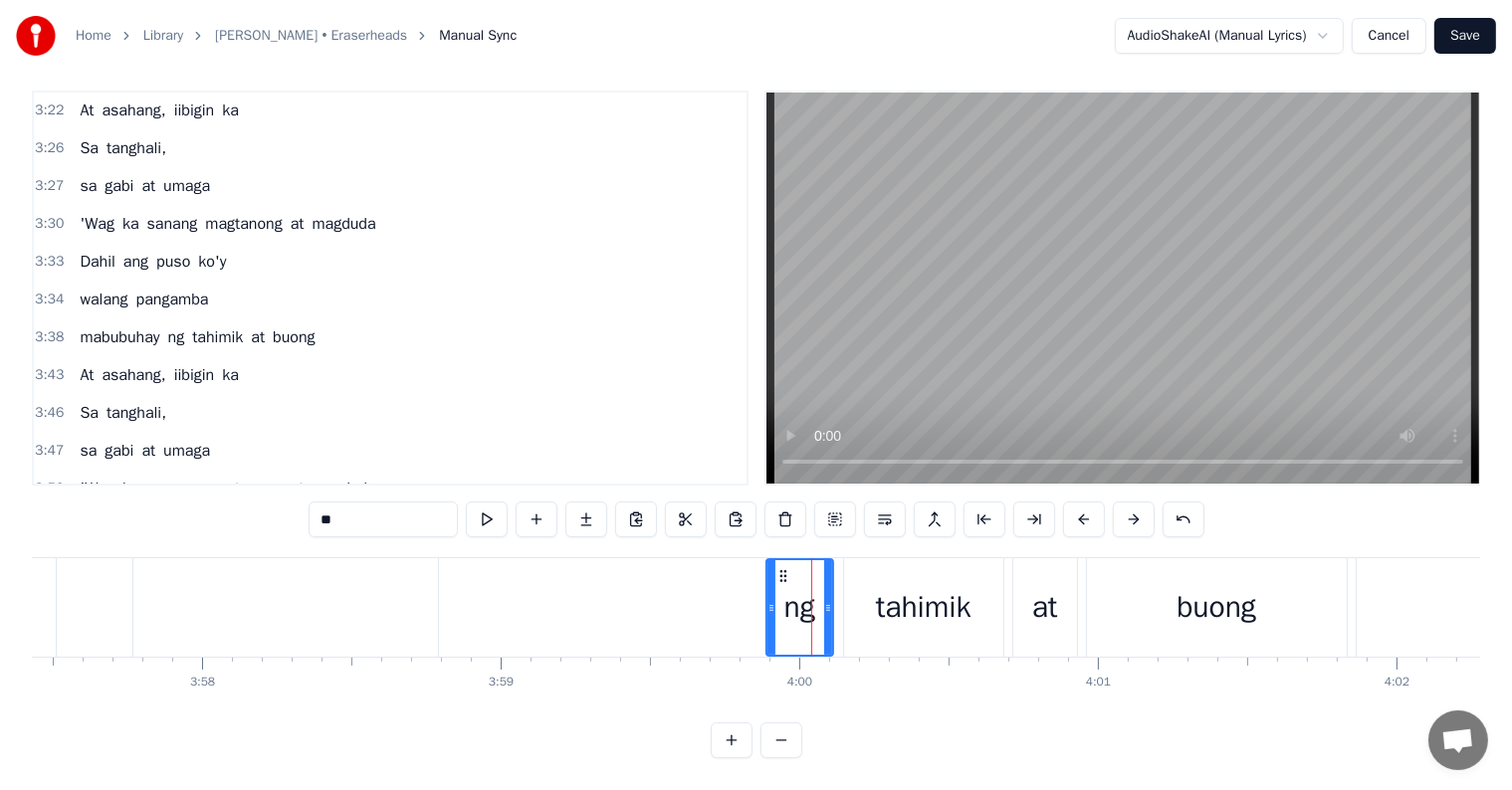 drag, startPoint x: 405, startPoint y: 497, endPoint x: 222, endPoint y: 495, distance: 183.01093 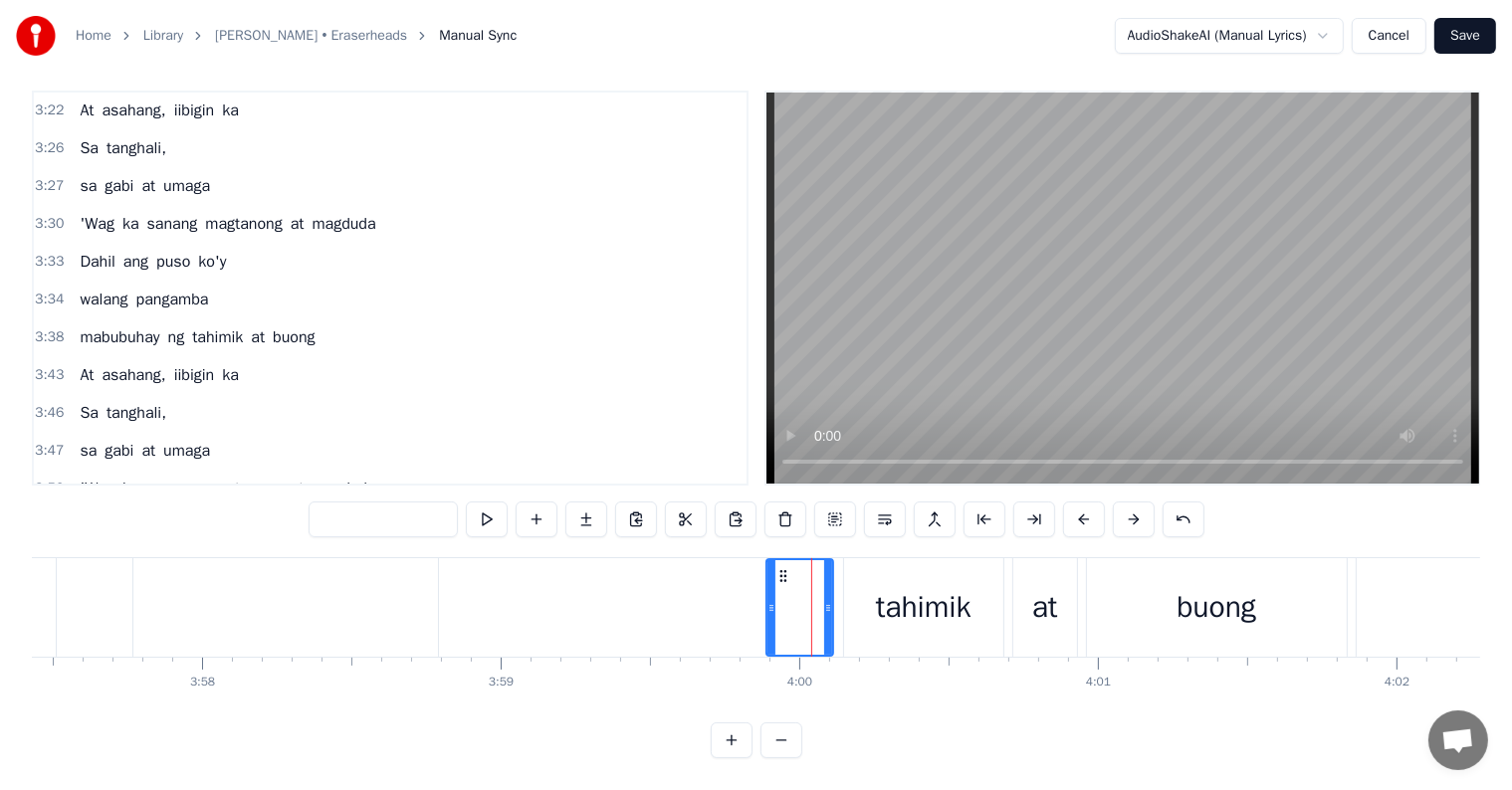 type on "*******" 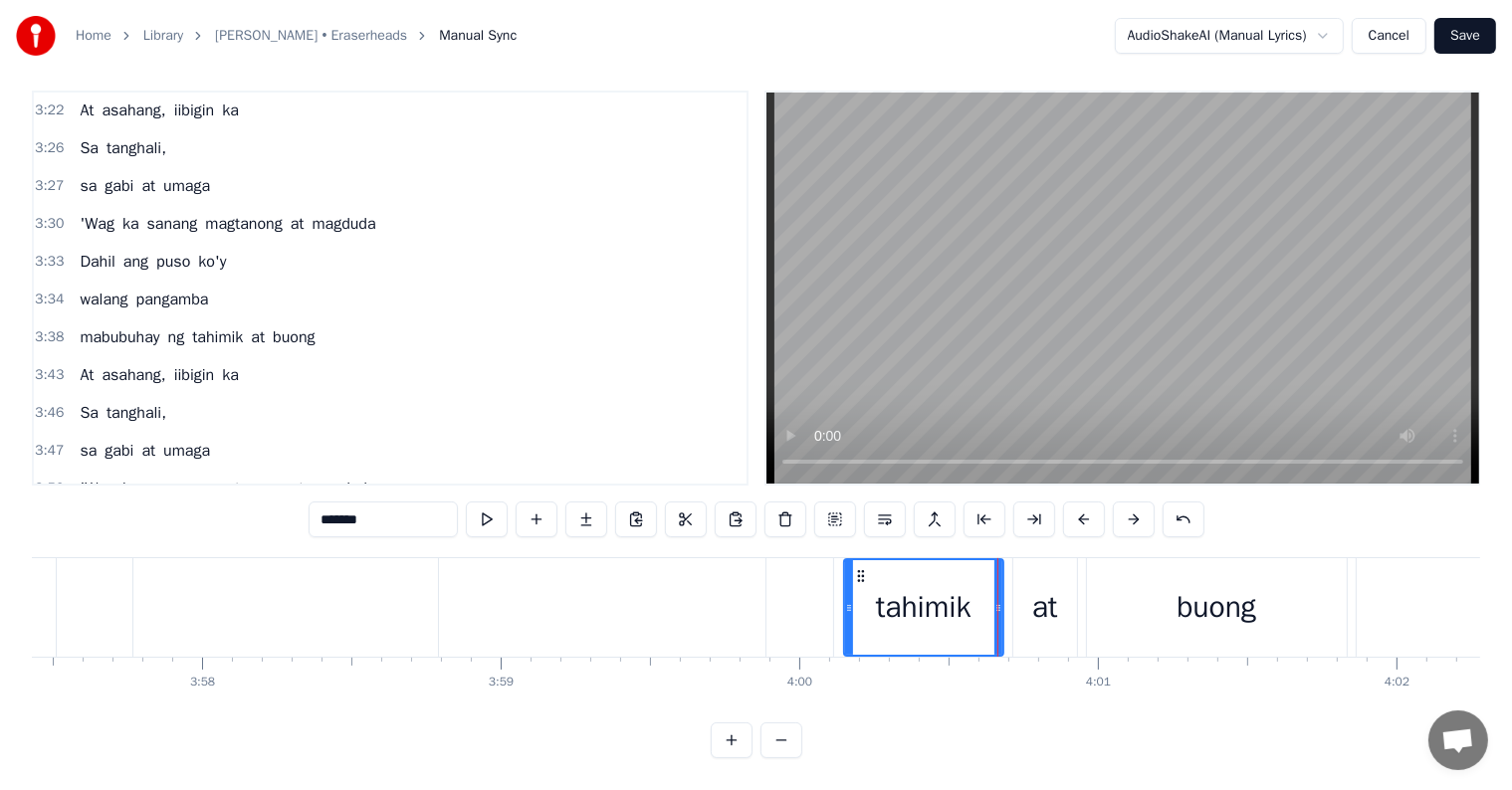 drag, startPoint x: 409, startPoint y: 501, endPoint x: 406, endPoint y: 486, distance: 15.29706 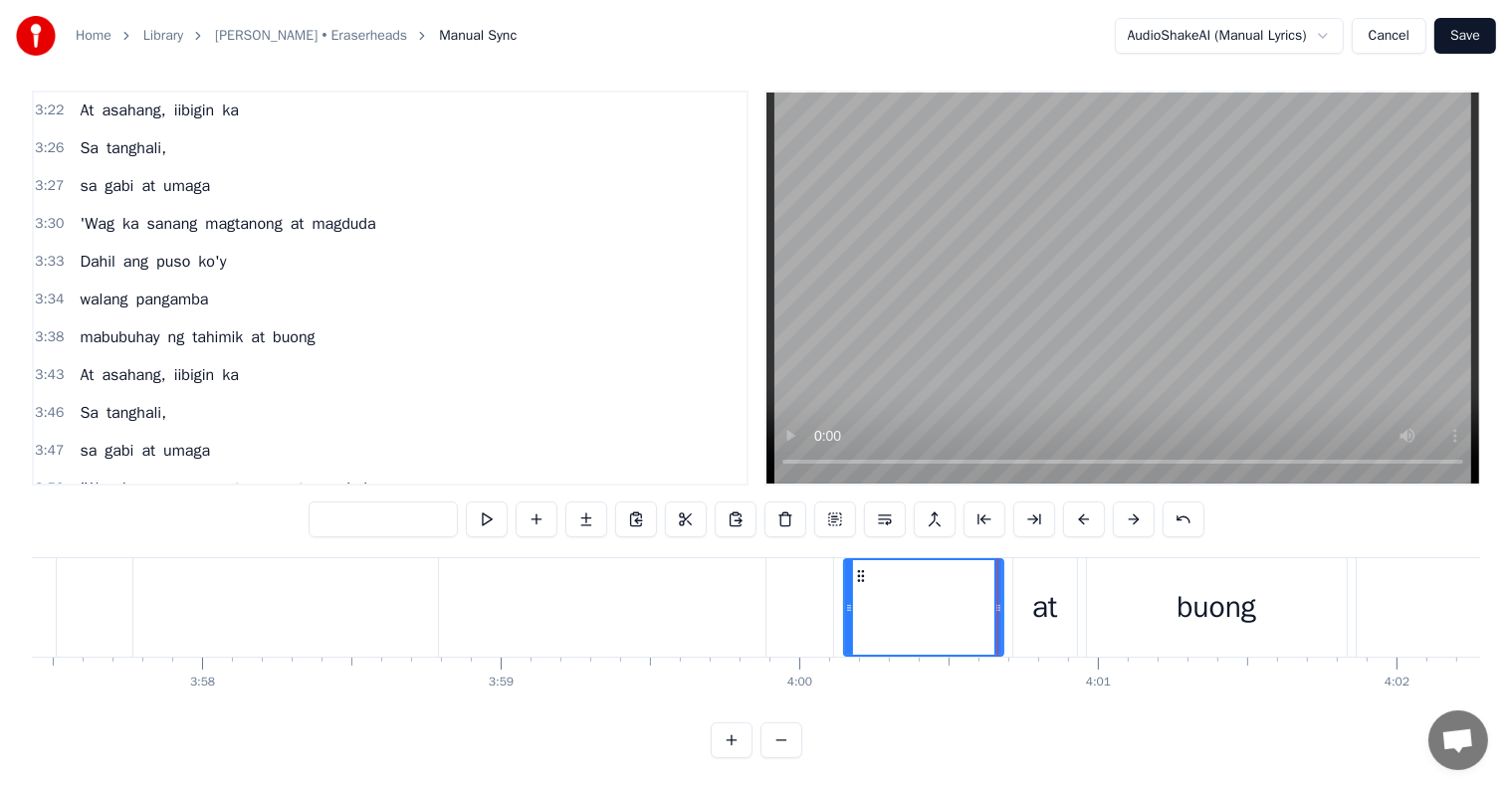 type on "**" 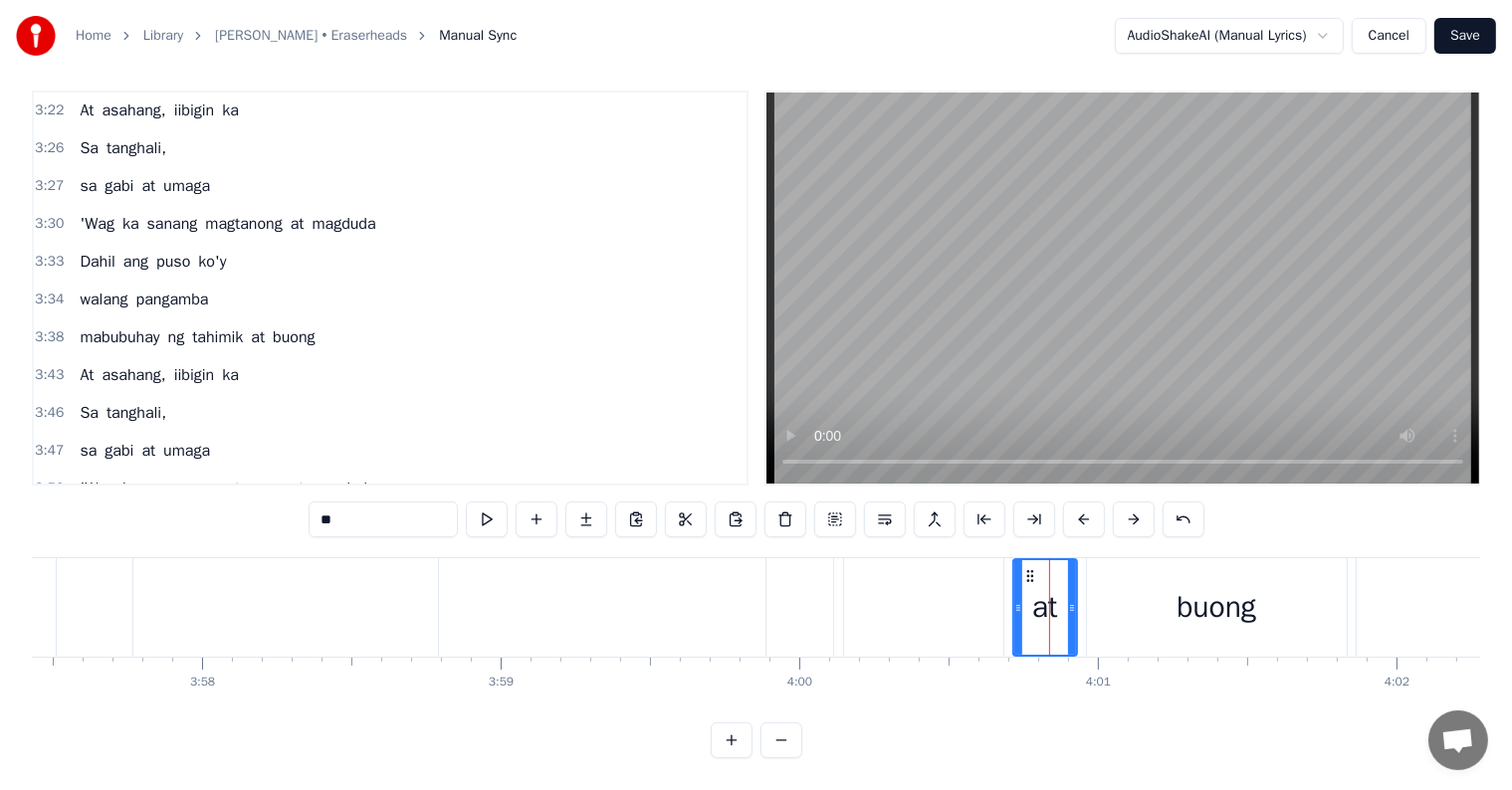 drag, startPoint x: 399, startPoint y: 497, endPoint x: 238, endPoint y: 494, distance: 161.02795 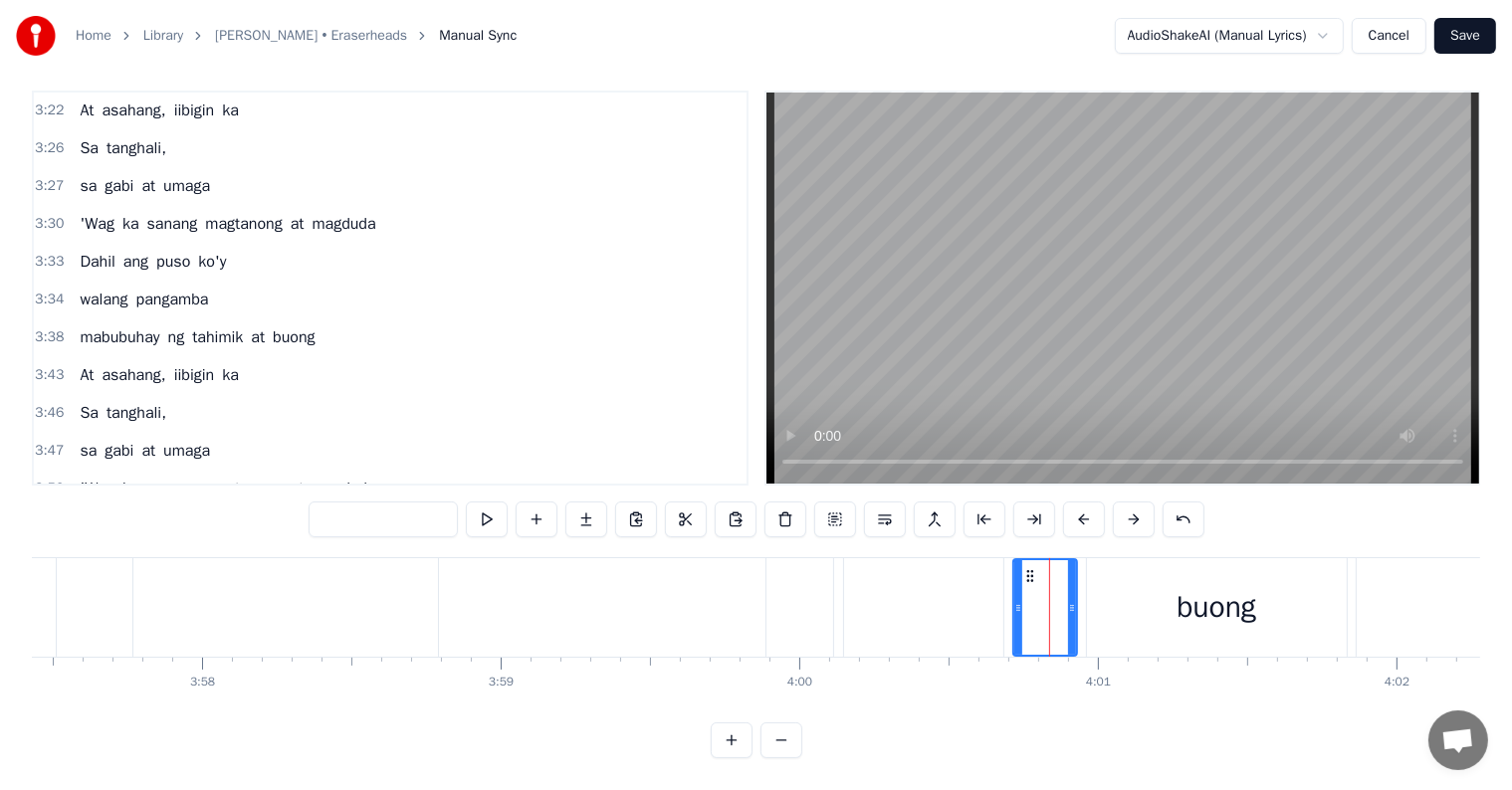 type on "*****" 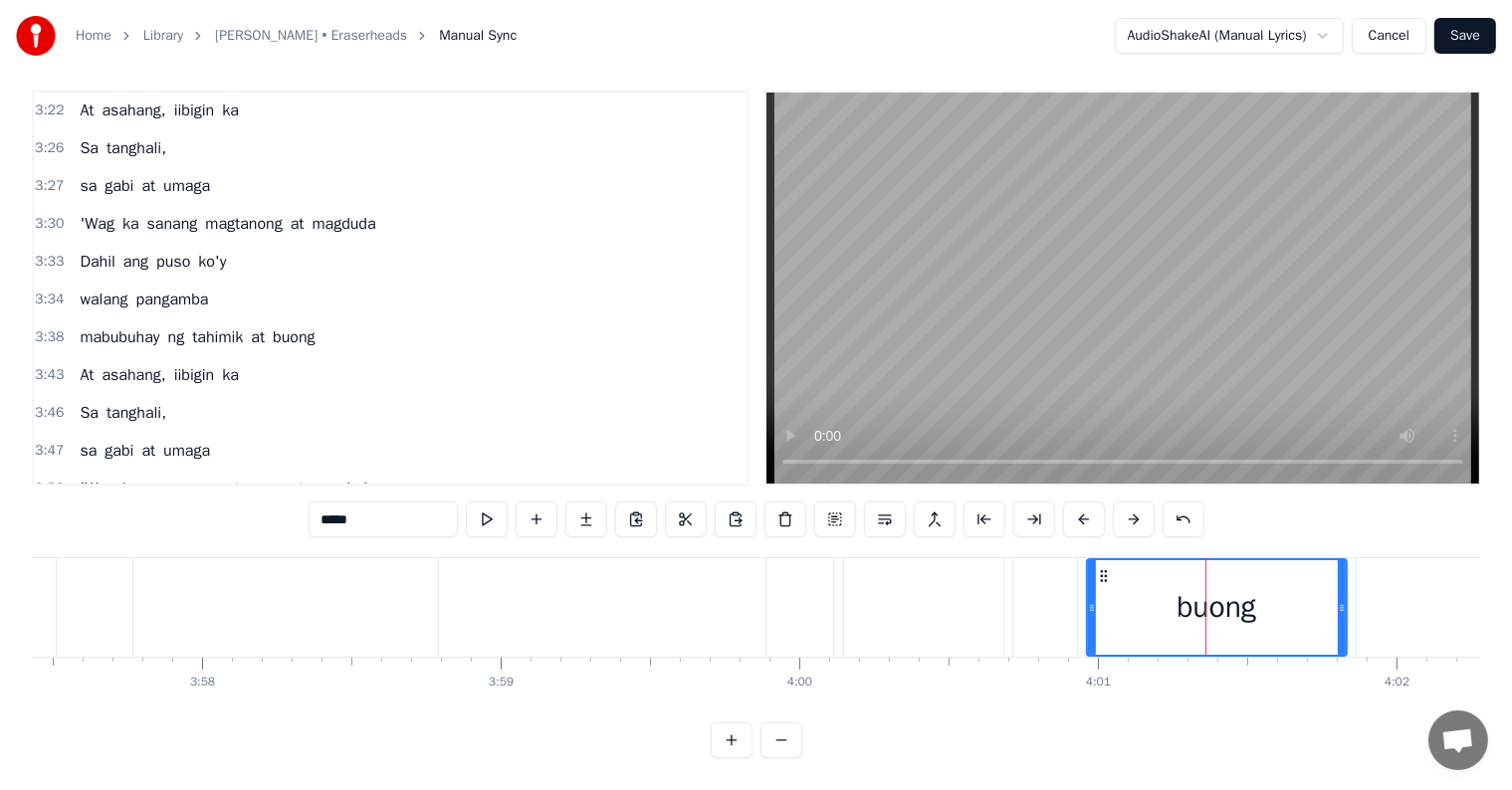drag, startPoint x: 318, startPoint y: 490, endPoint x: 165, endPoint y: 478, distance: 153.46987 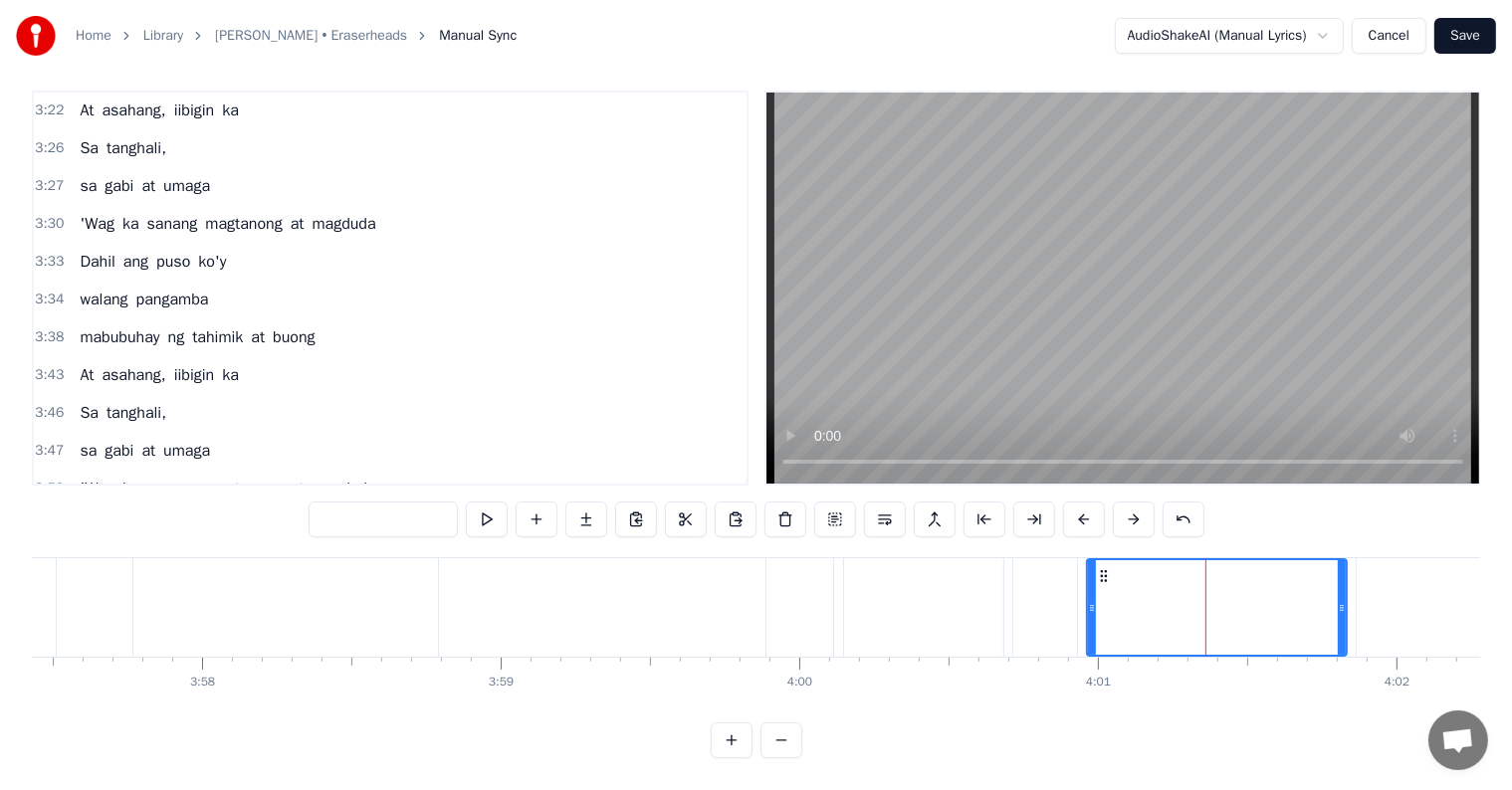 type on "******" 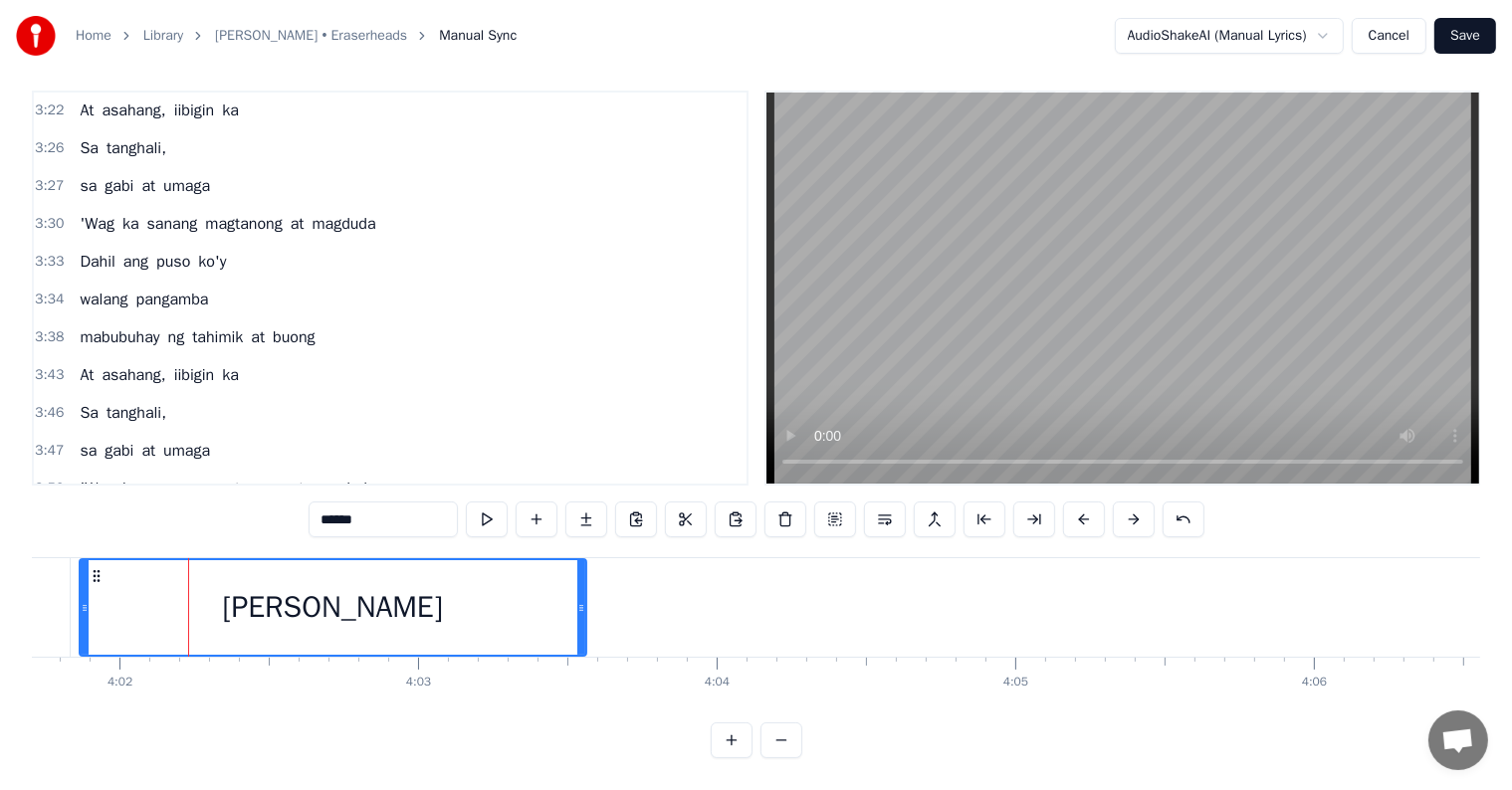 scroll, scrollTop: 0, scrollLeft: 72234, axis: horizontal 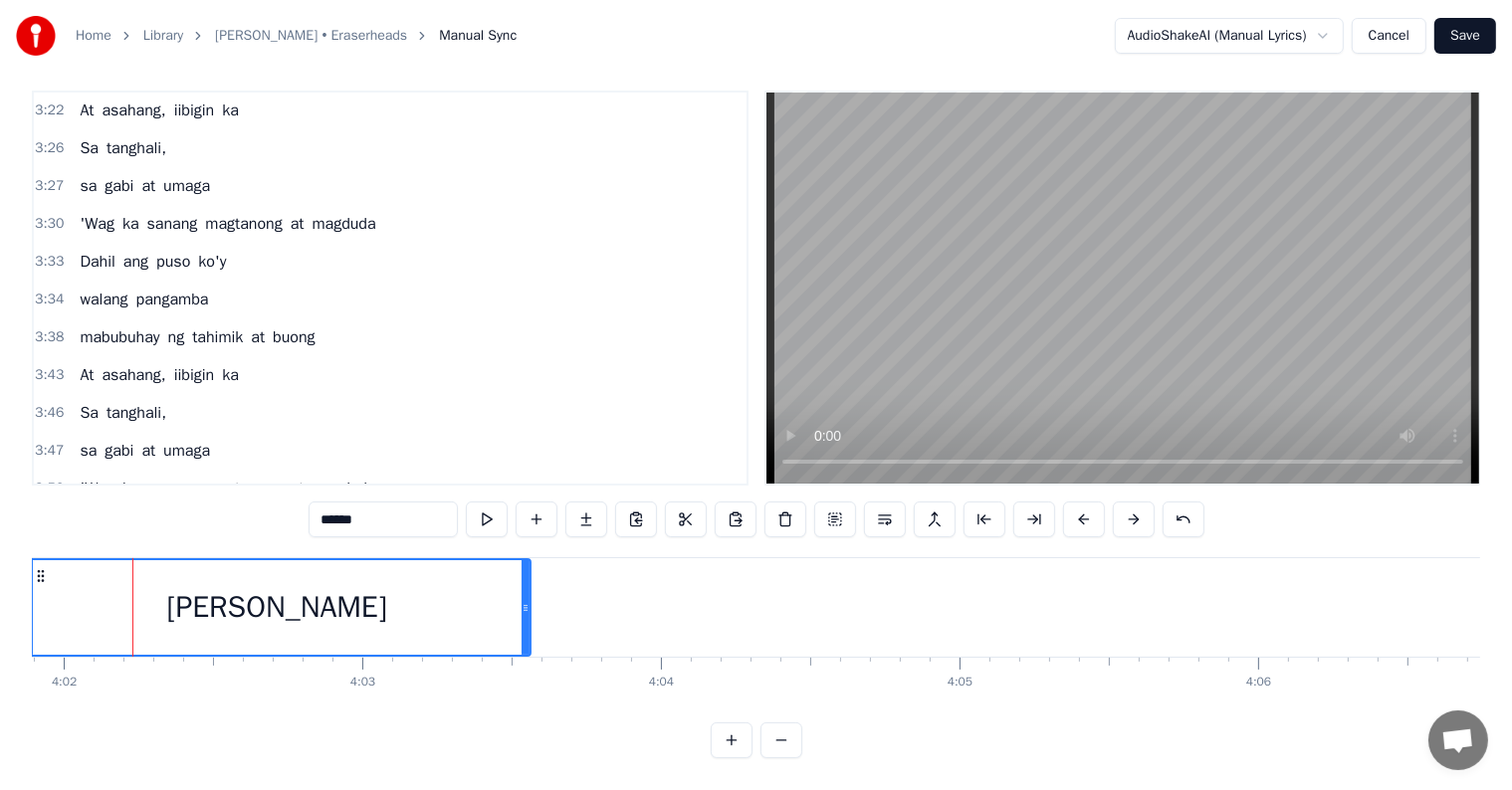 drag, startPoint x: 404, startPoint y: 501, endPoint x: 149, endPoint y: 476, distance: 256.22256 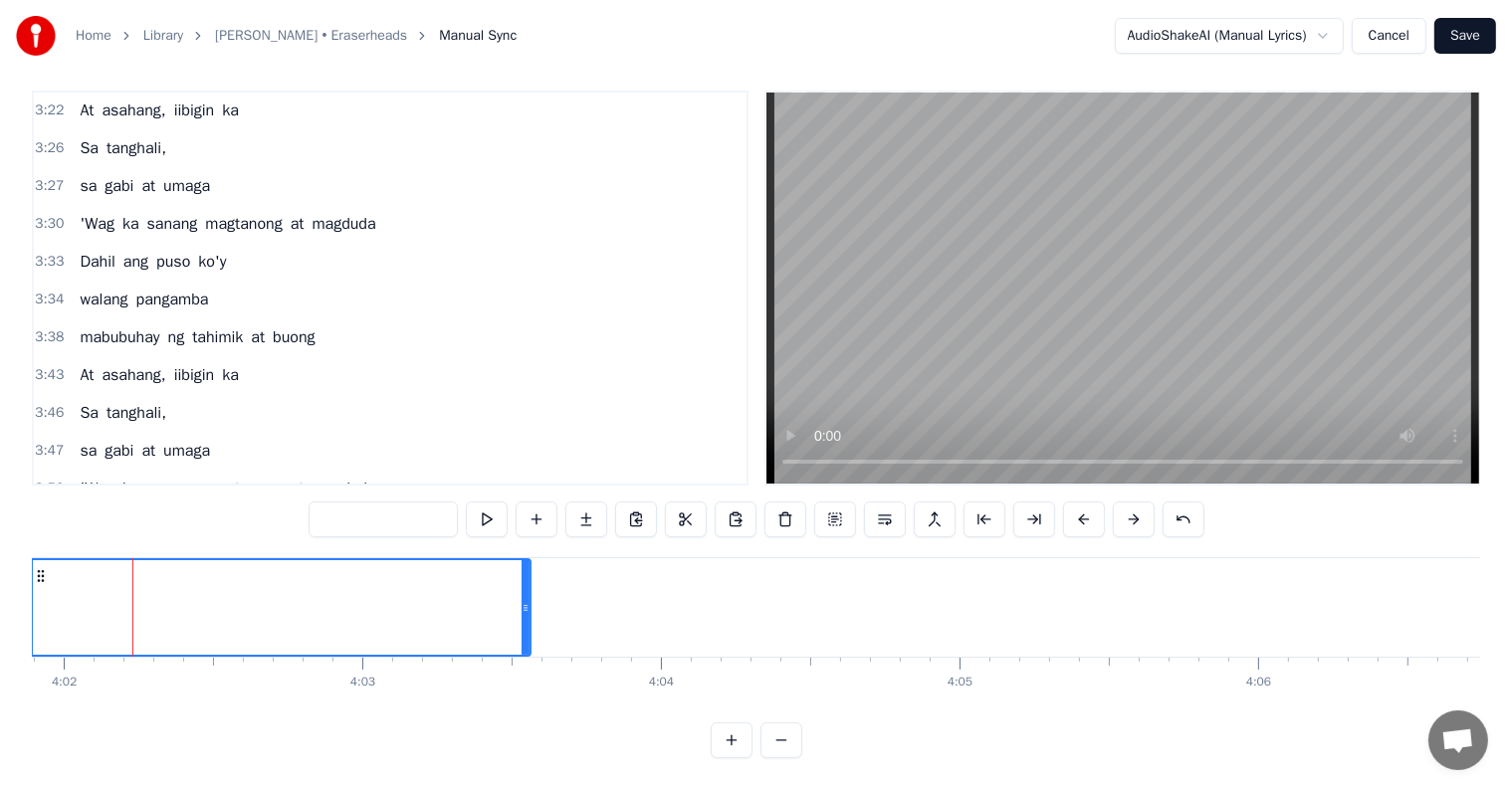 type 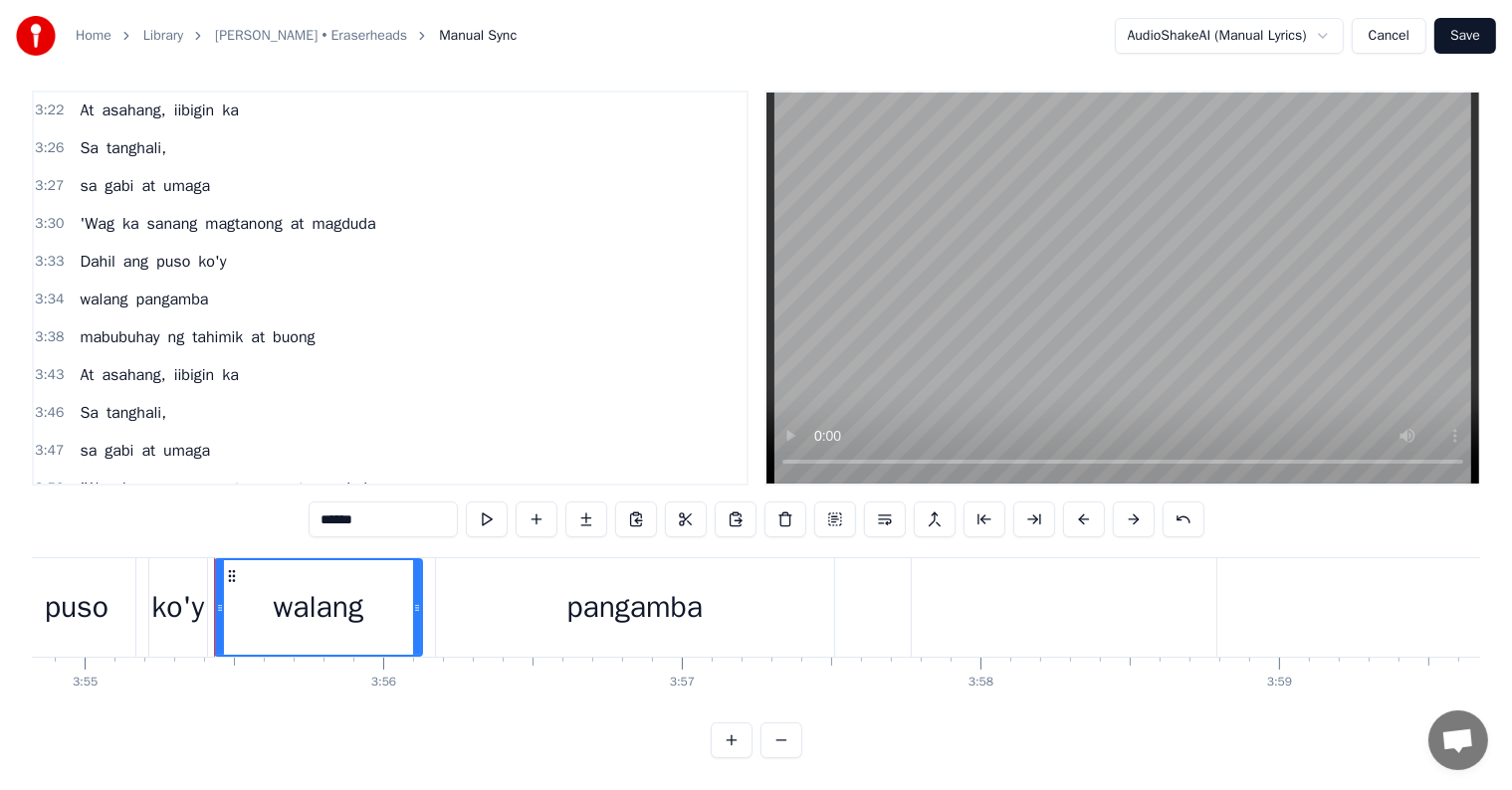 scroll, scrollTop: 0, scrollLeft: 70204, axis: horizontal 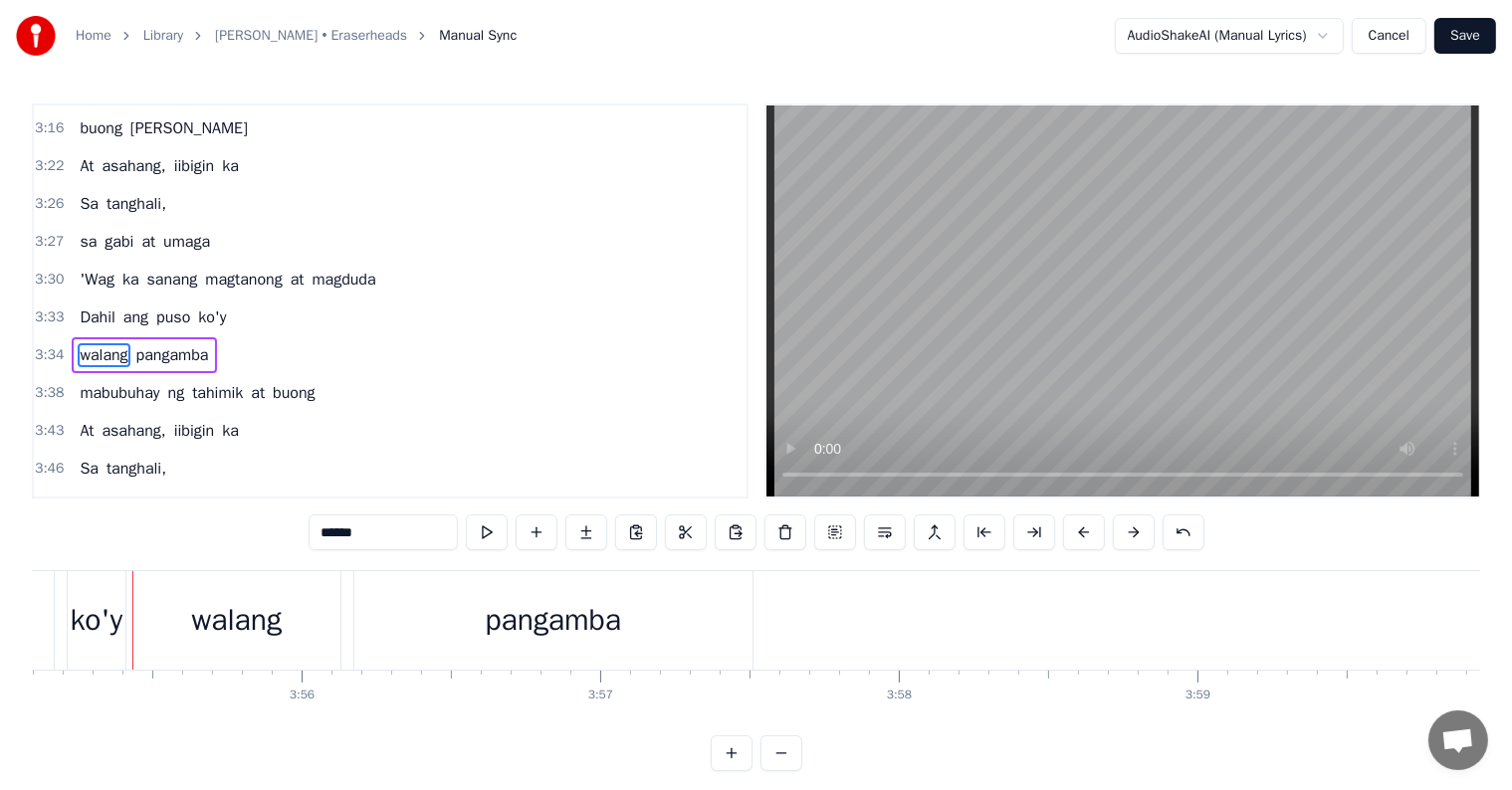 drag, startPoint x: 1312, startPoint y: 718, endPoint x: 1289, endPoint y: 724, distance: 23.769729 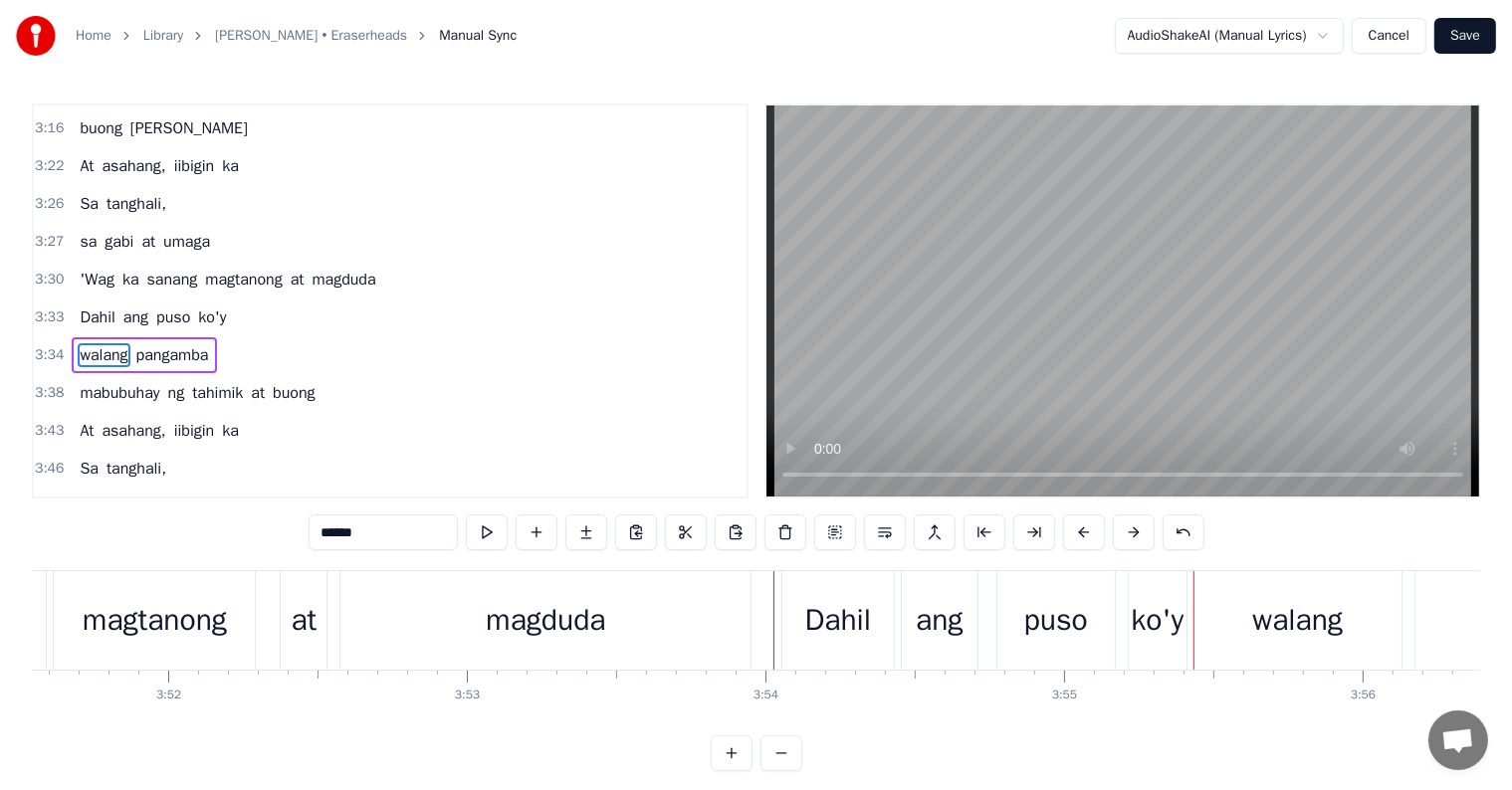 scroll, scrollTop: 0, scrollLeft: 69053, axis: horizontal 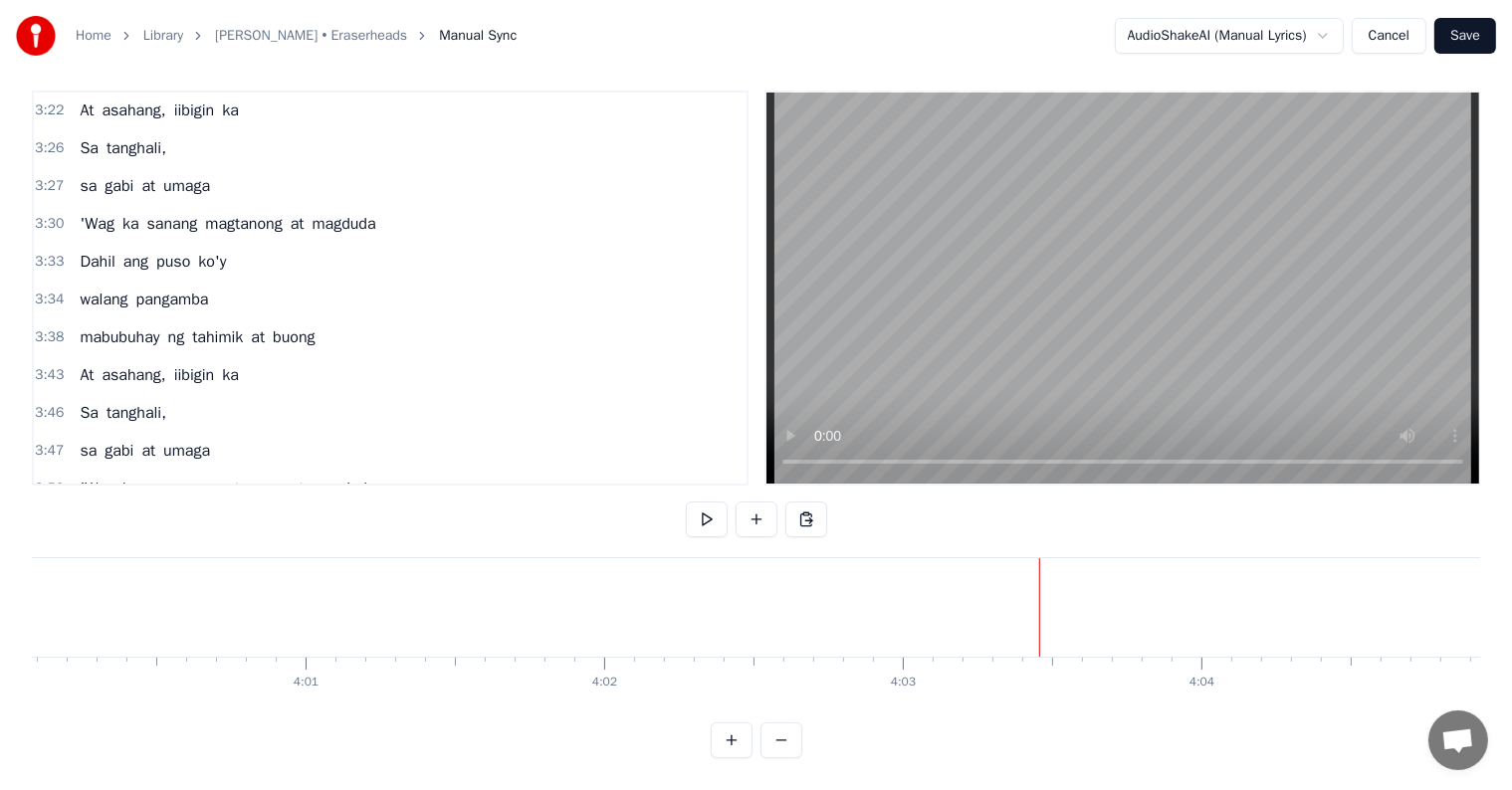drag, startPoint x: 753, startPoint y: 571, endPoint x: 583, endPoint y: 565, distance: 170.10585 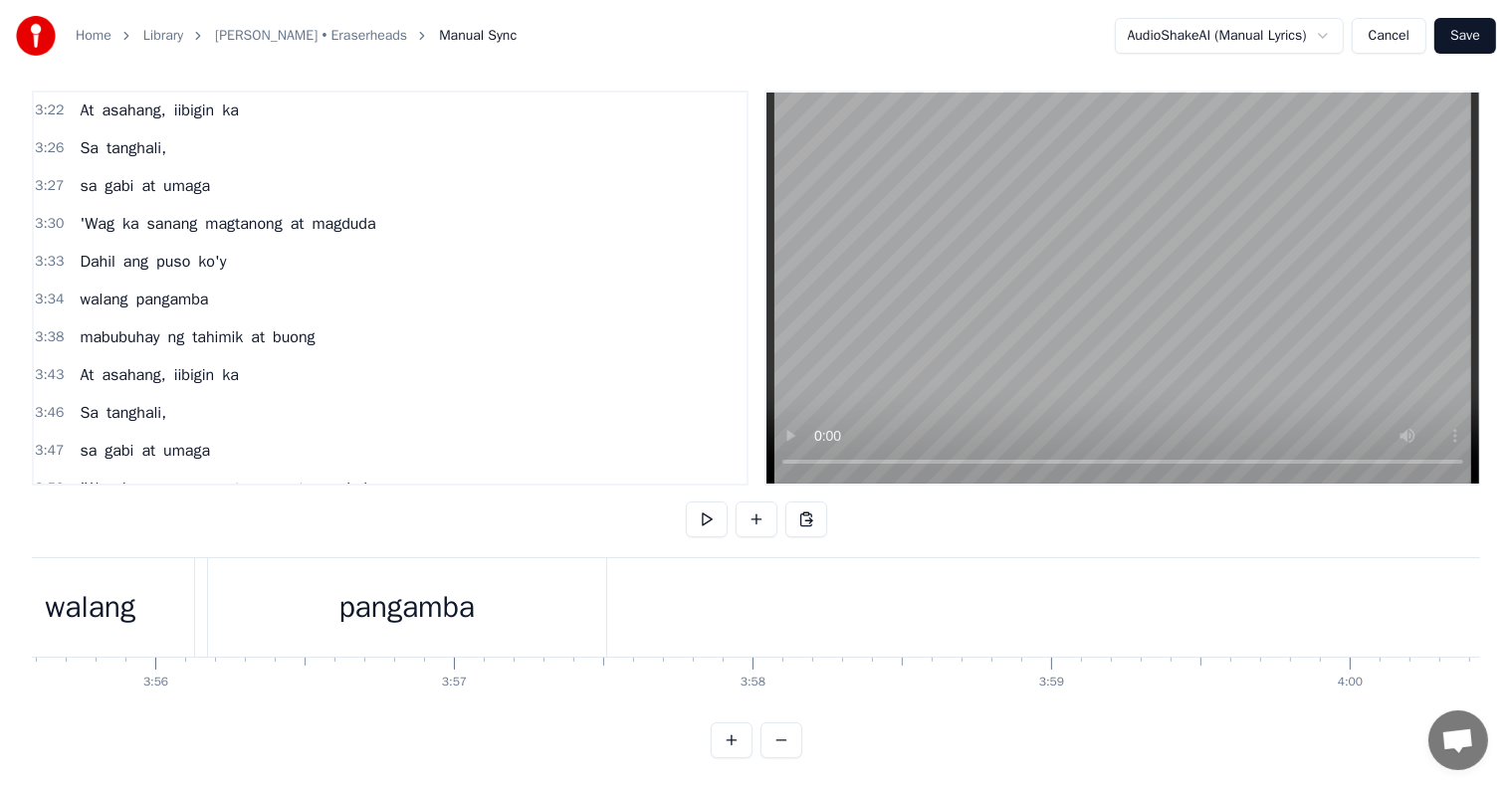 scroll, scrollTop: 0, scrollLeft: 70127, axis: horizontal 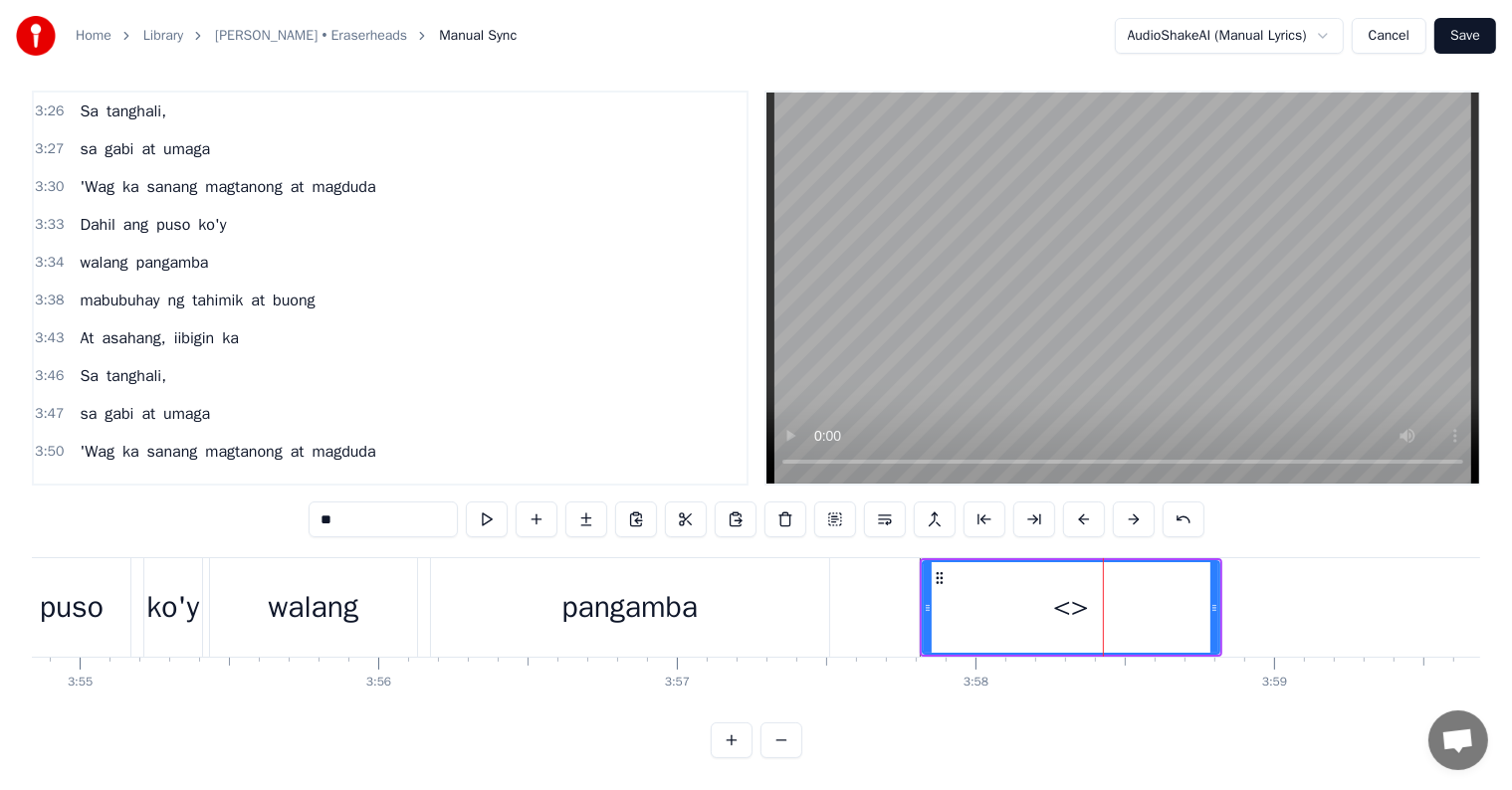 drag, startPoint x: 430, startPoint y: 499, endPoint x: 275, endPoint y: 486, distance: 155.54421 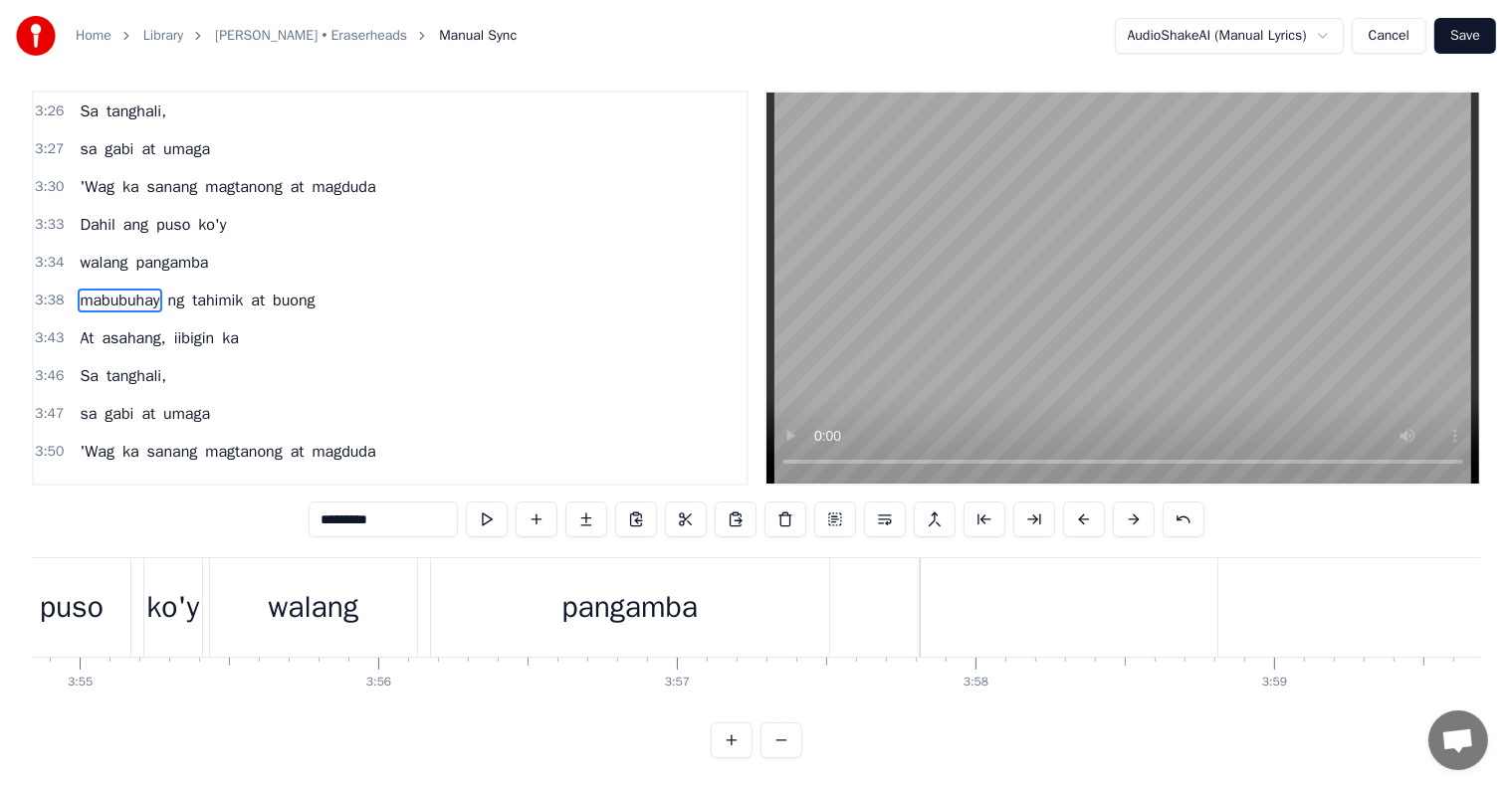 scroll, scrollTop: 0, scrollLeft: 0, axis: both 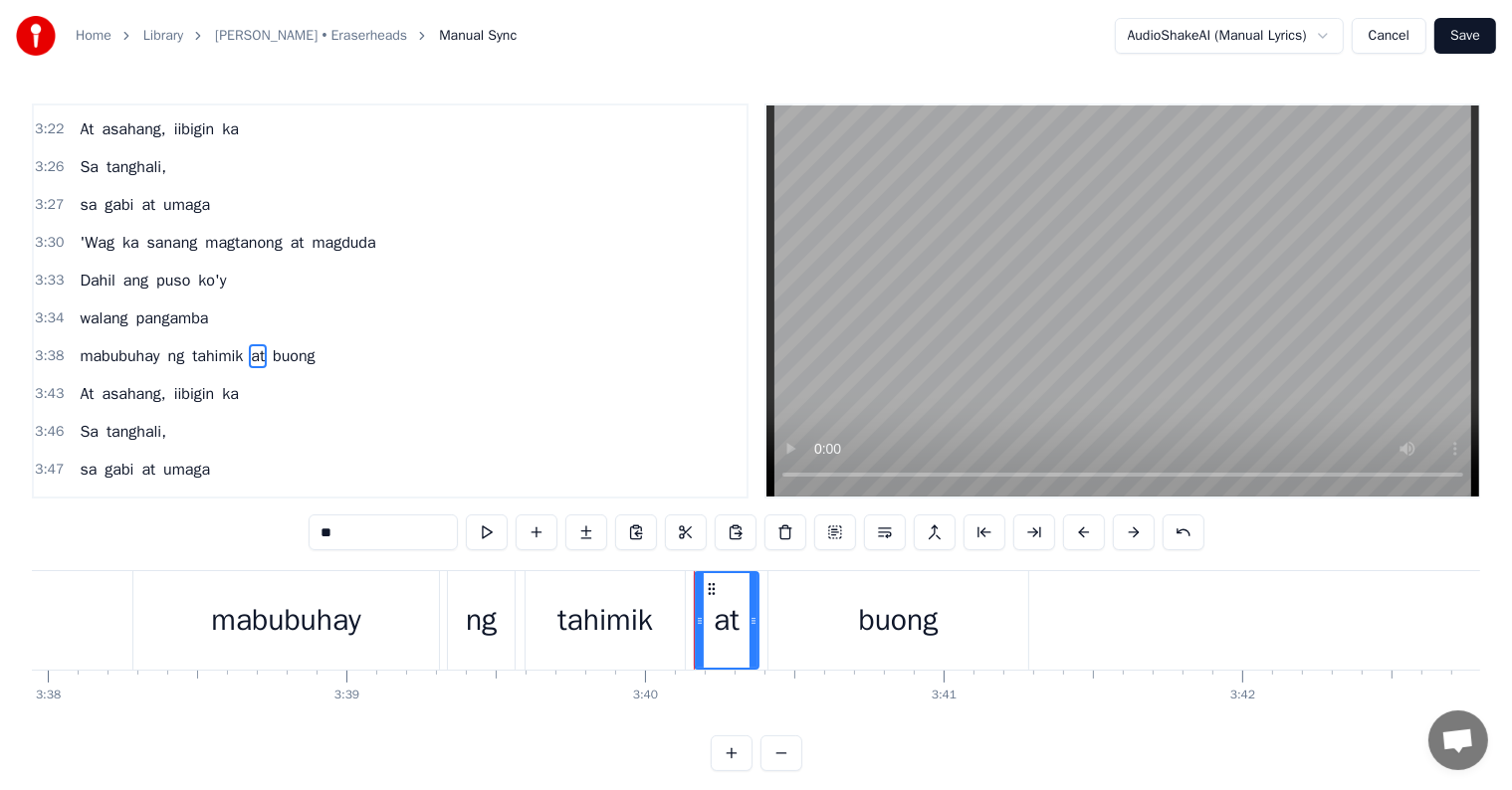 type on "*****" 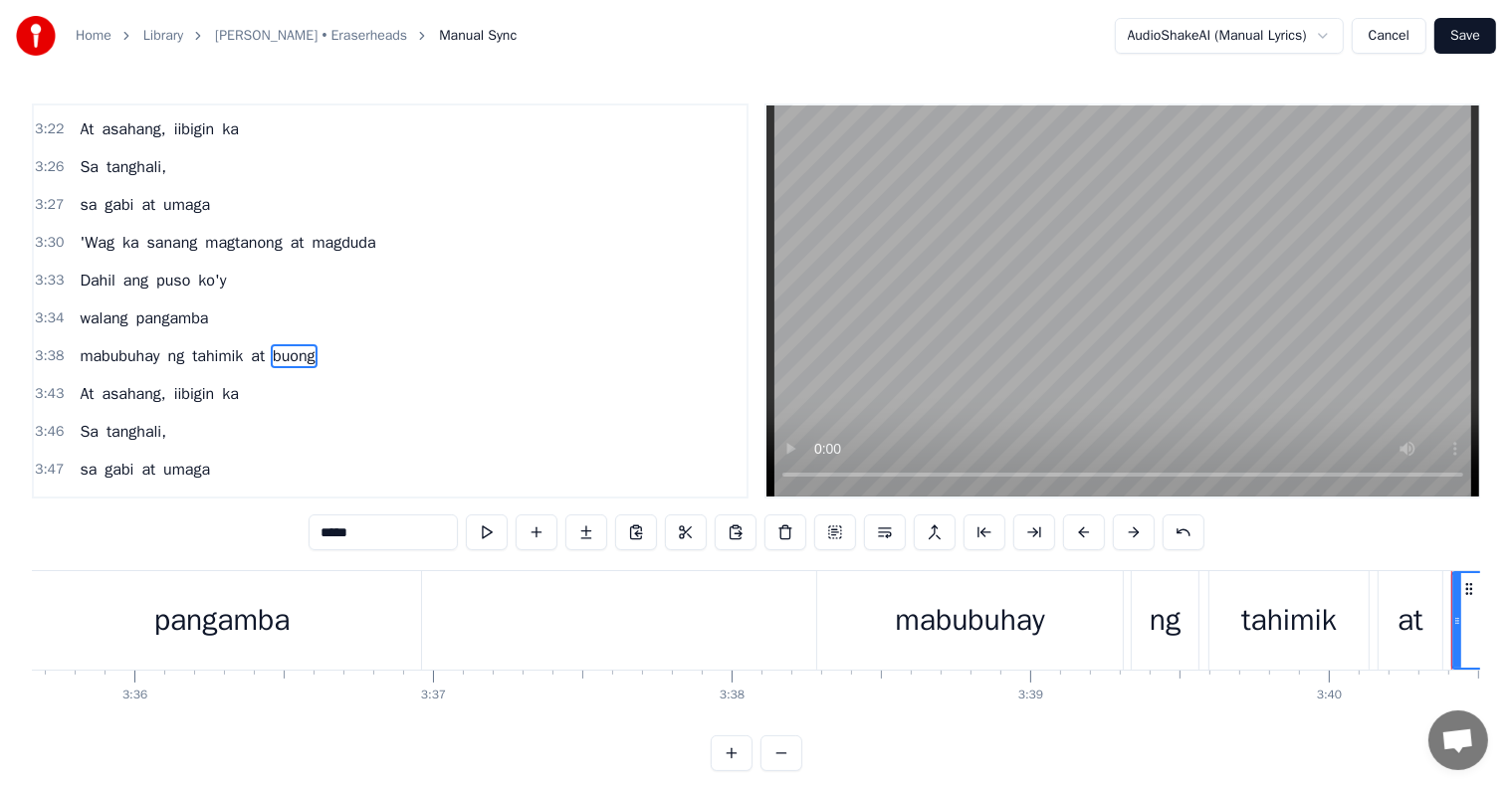 scroll, scrollTop: 0, scrollLeft: 64130, axis: horizontal 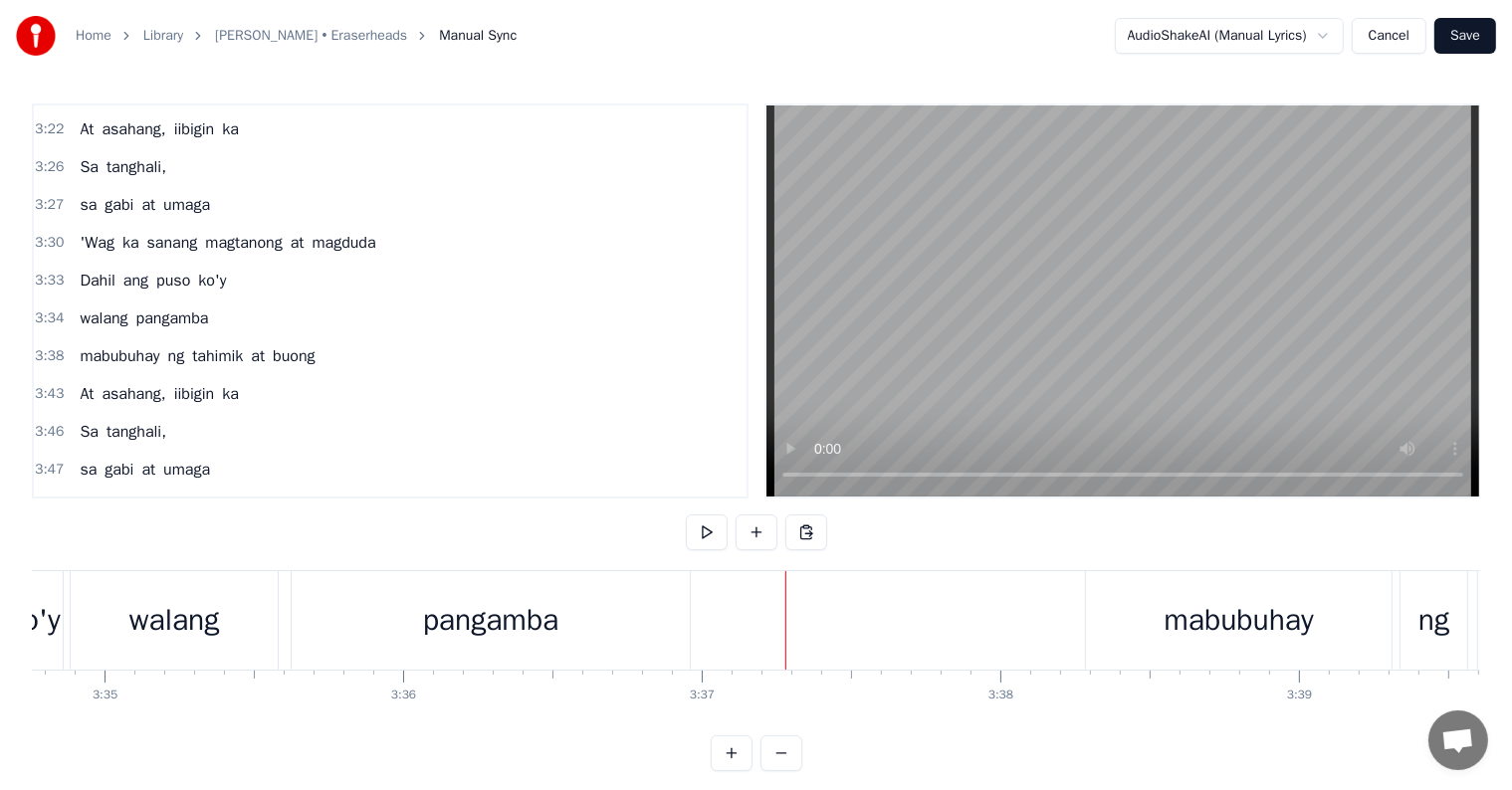 drag, startPoint x: 755, startPoint y: 529, endPoint x: 921, endPoint y: 542, distance: 166.50826 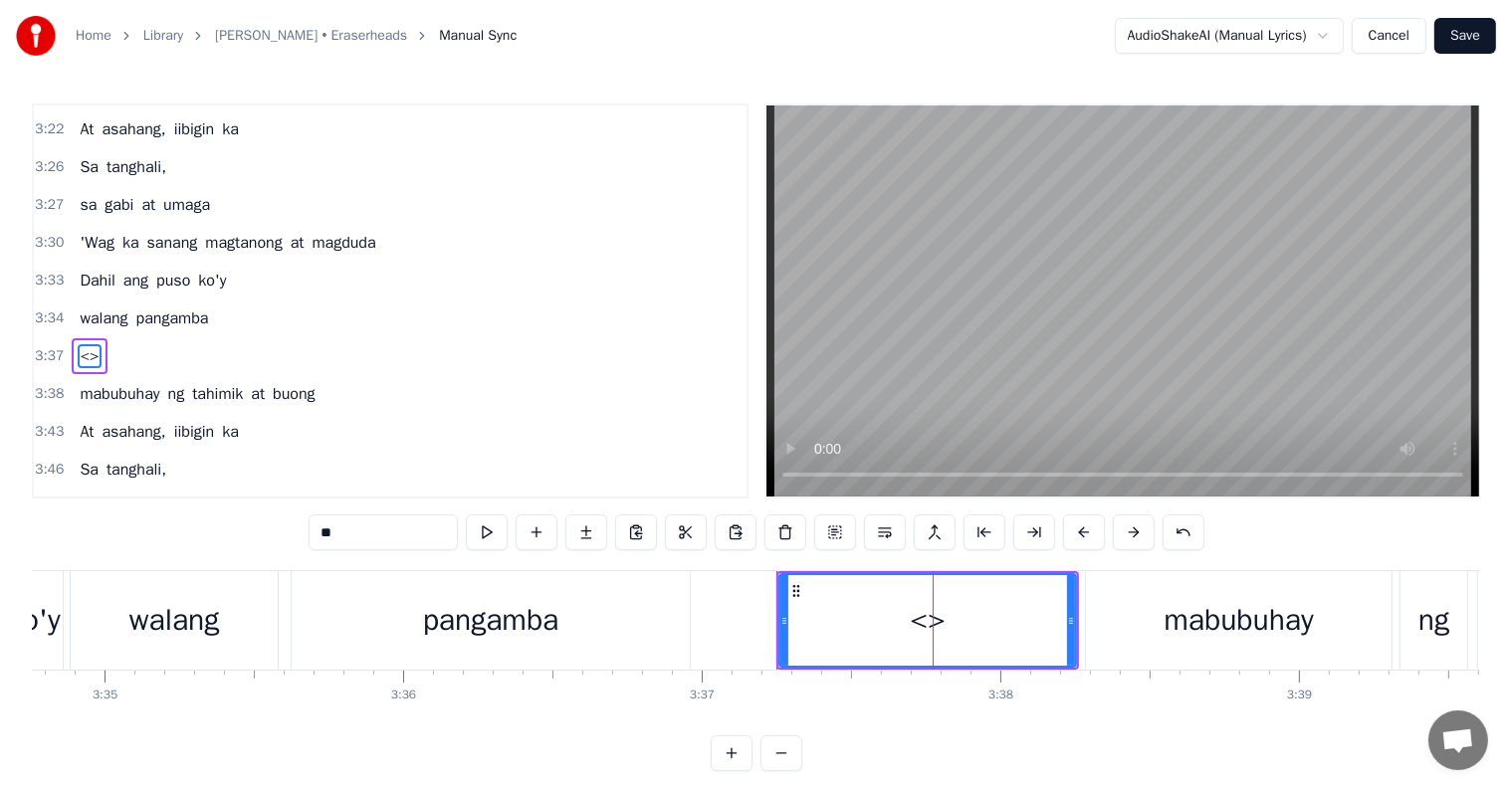 drag, startPoint x: 404, startPoint y: 538, endPoint x: 171, endPoint y: 497, distance: 236.5798 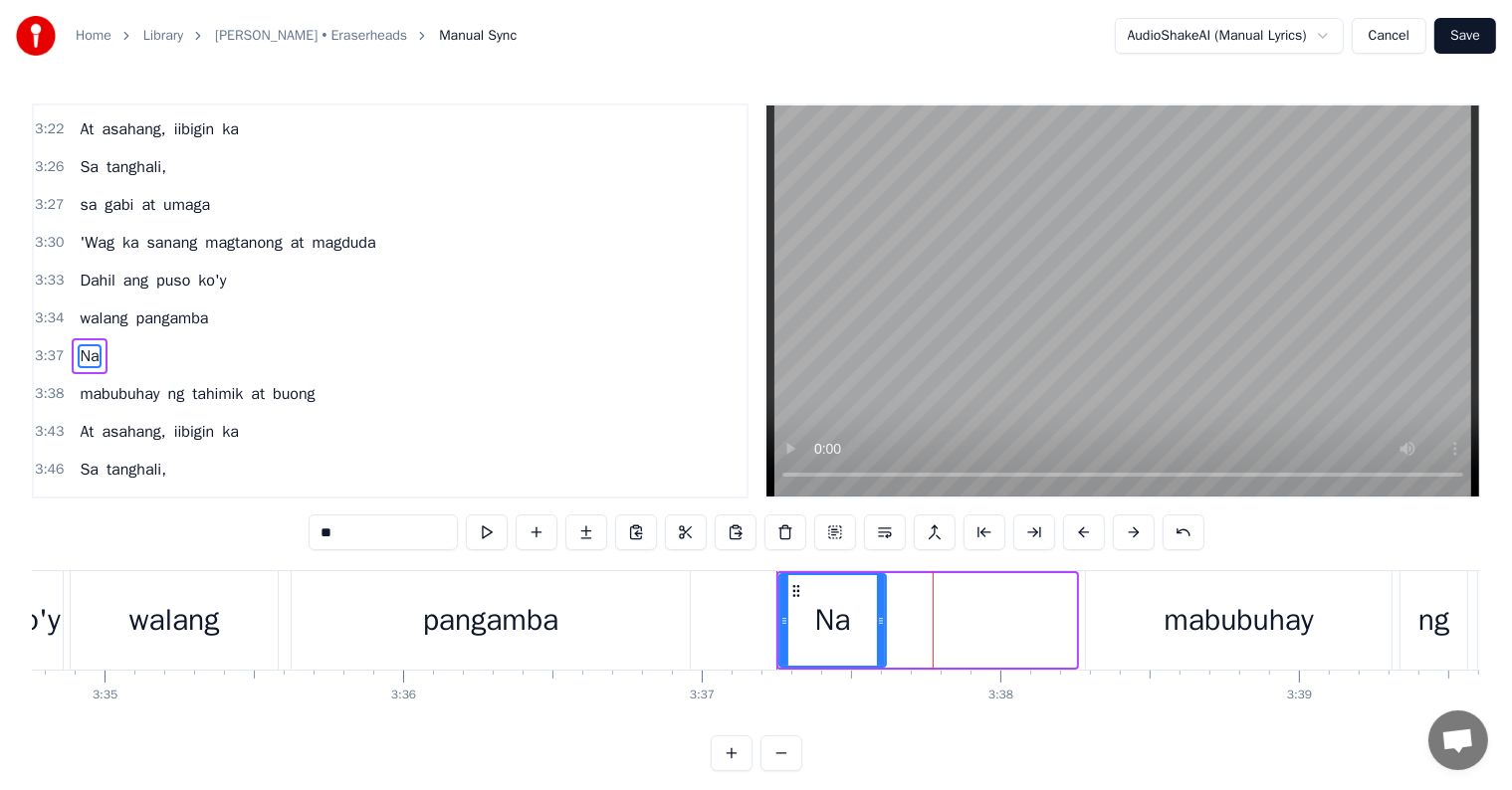 drag, startPoint x: 1072, startPoint y: 621, endPoint x: 886, endPoint y: 609, distance: 186.38669 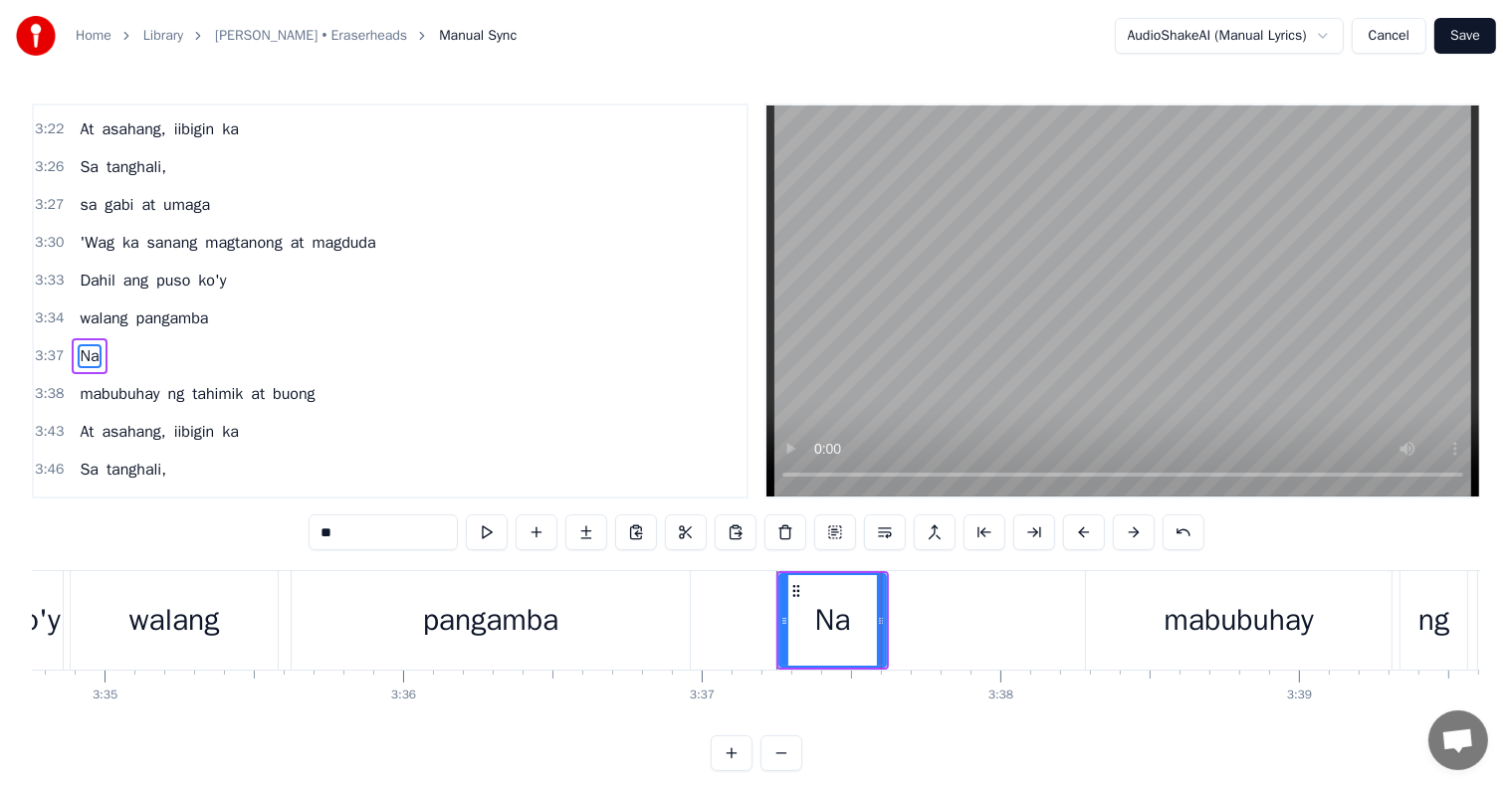 type on "**" 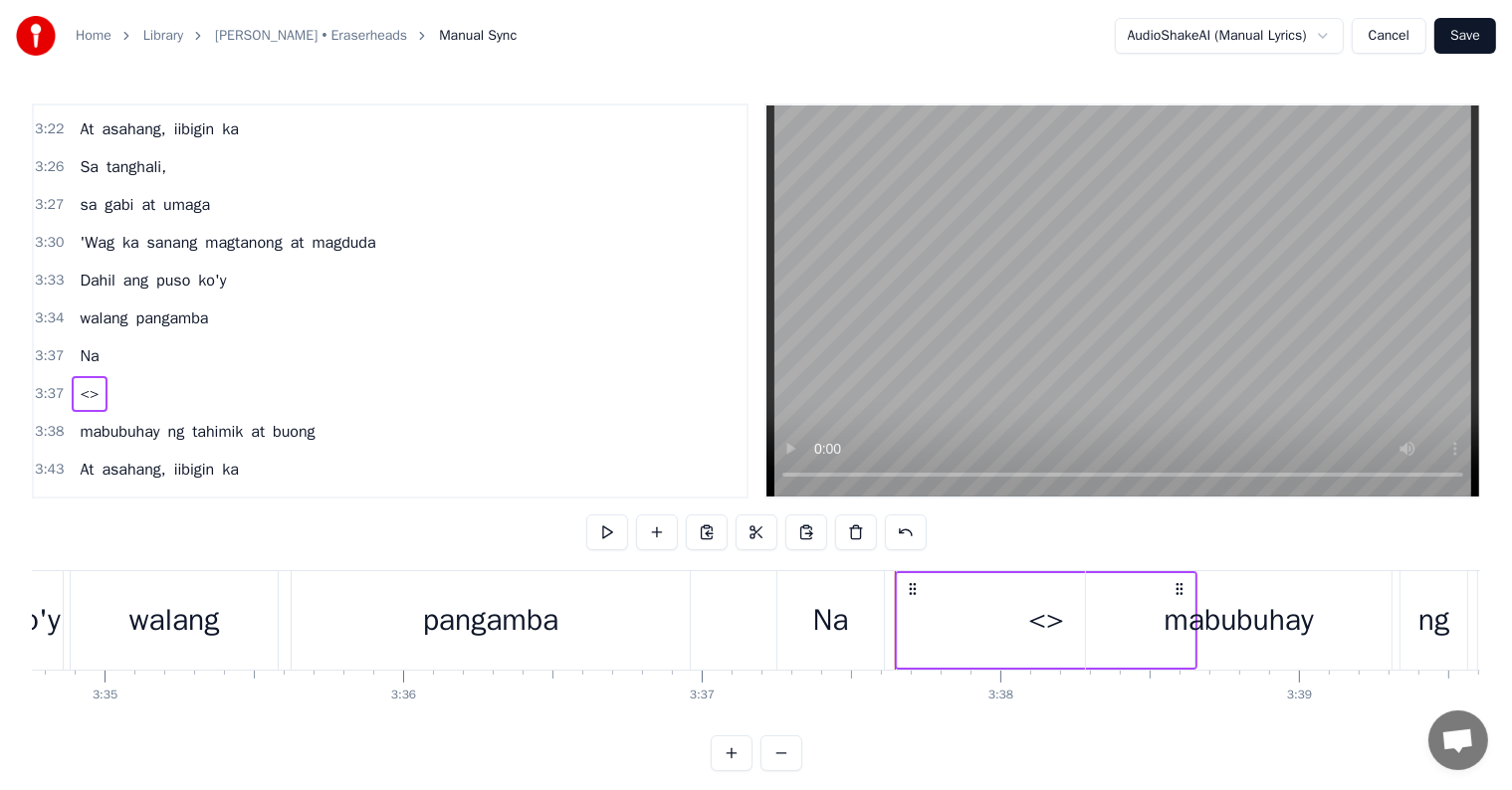 scroll, scrollTop: 1506, scrollLeft: 0, axis: vertical 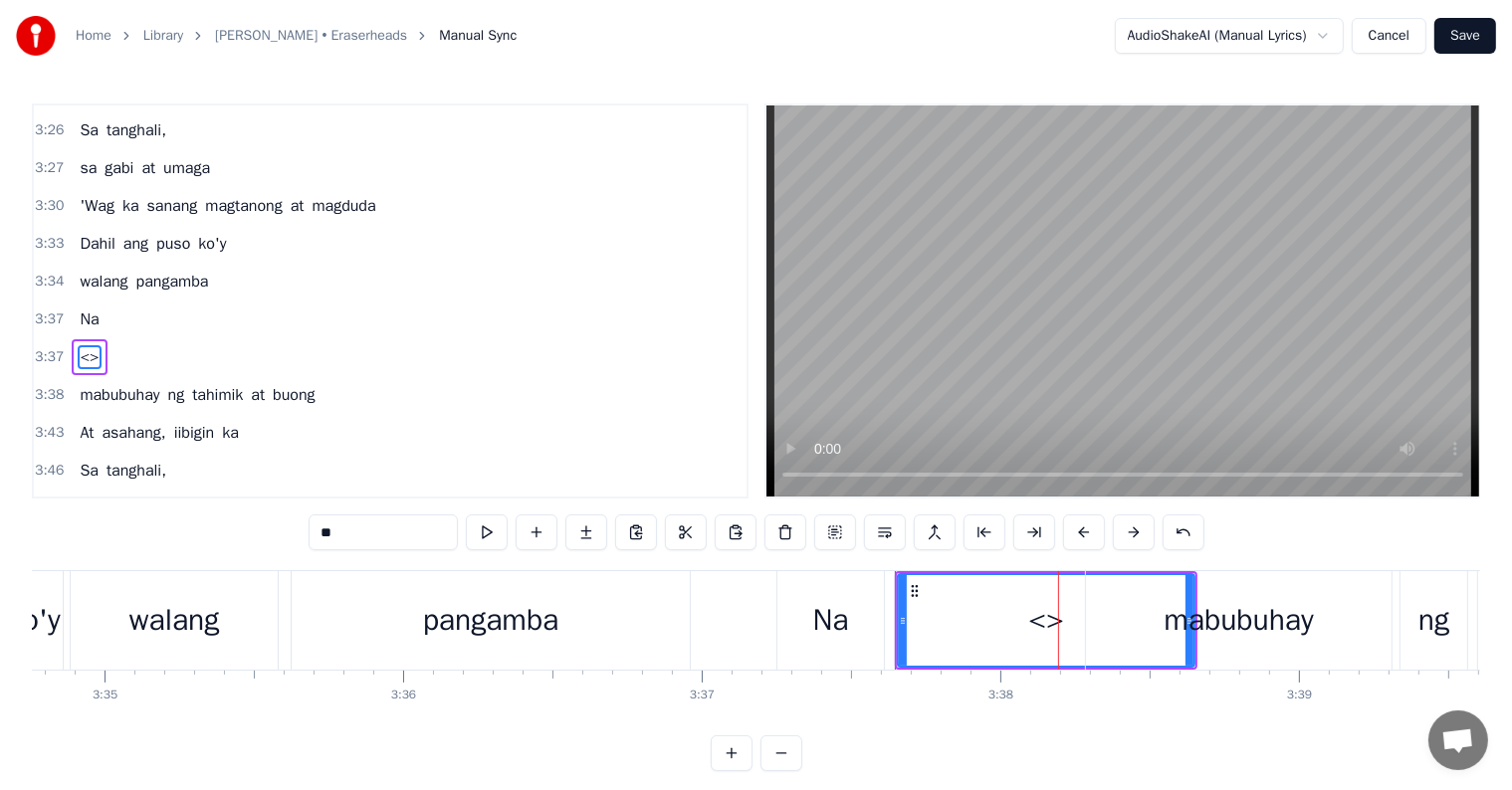 drag, startPoint x: 422, startPoint y: 532, endPoint x: 104, endPoint y: 521, distance: 318.19 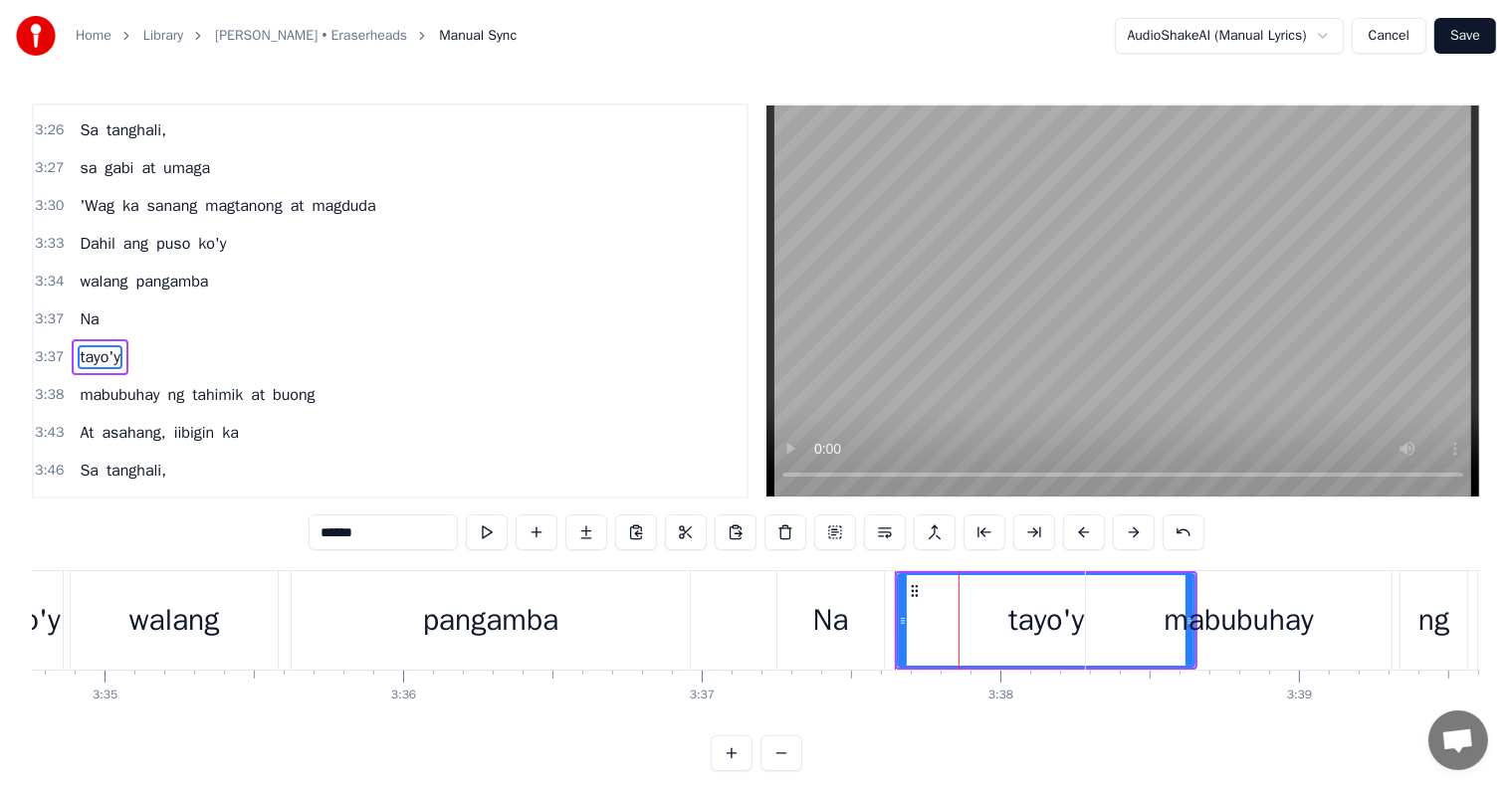 drag, startPoint x: 1192, startPoint y: 639, endPoint x: 1111, endPoint y: 633, distance: 81.221918 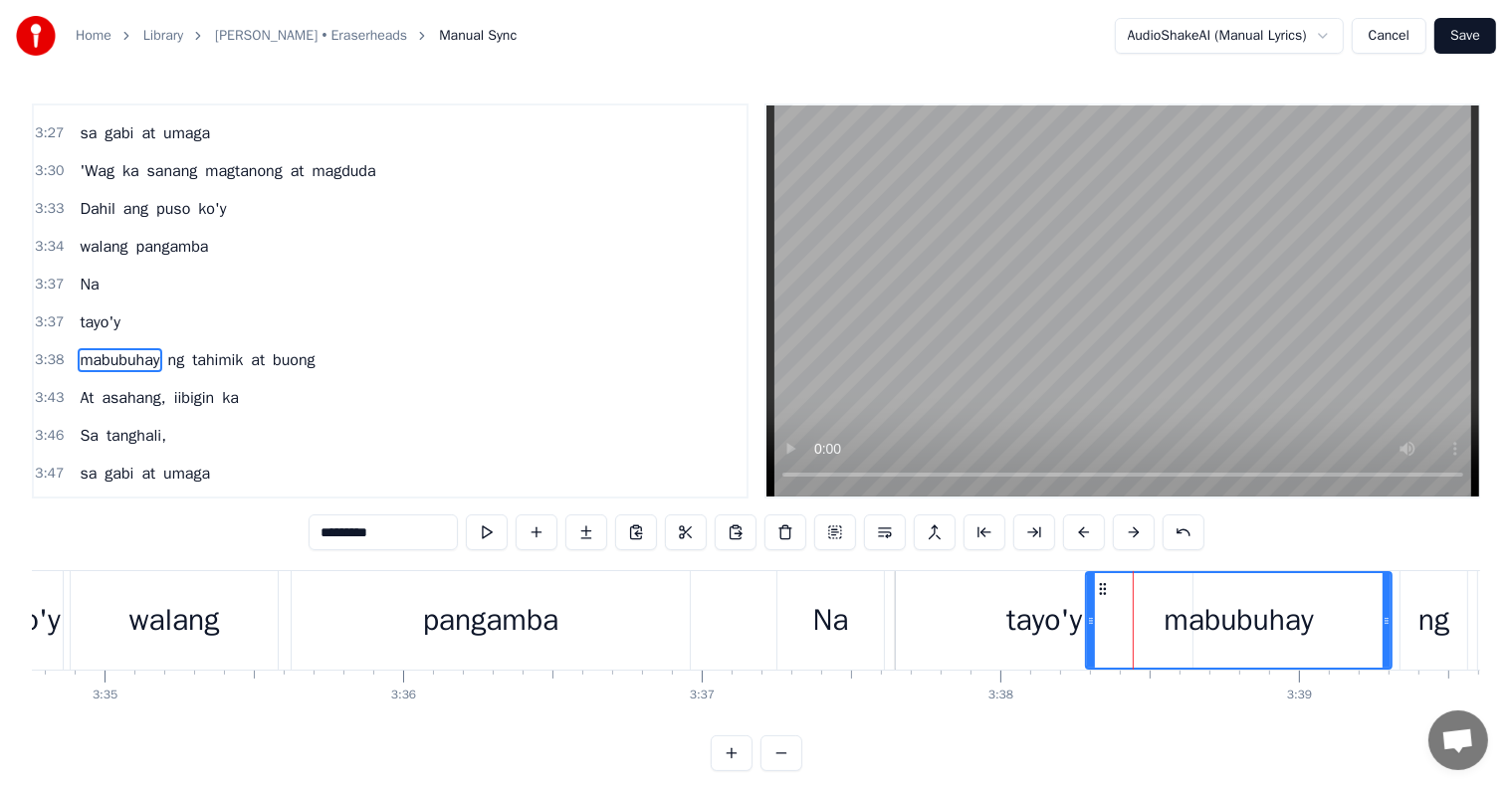 scroll, scrollTop: 1543, scrollLeft: 0, axis: vertical 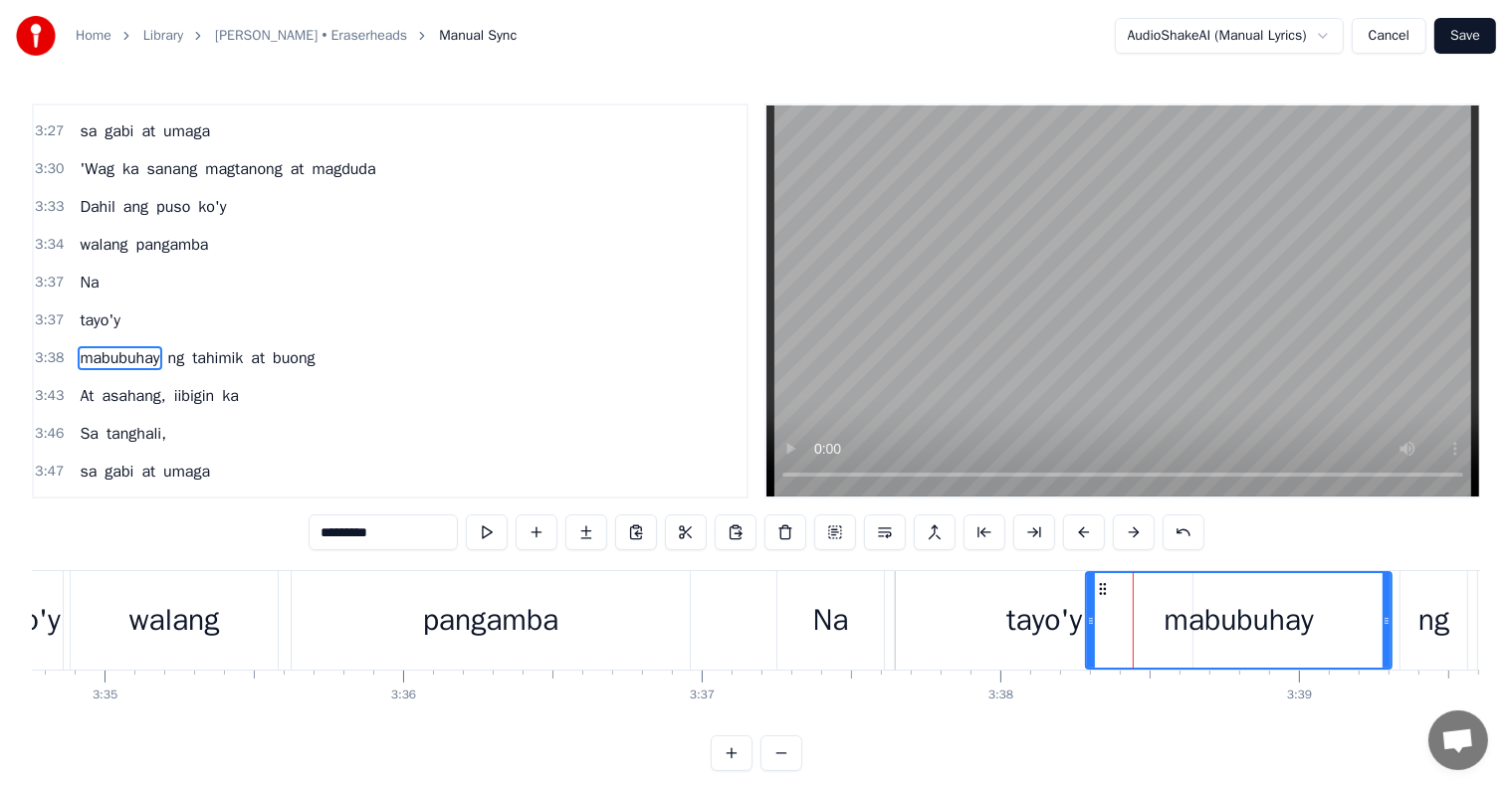 drag, startPoint x: 1263, startPoint y: 615, endPoint x: 1164, endPoint y: 611, distance: 99.08078 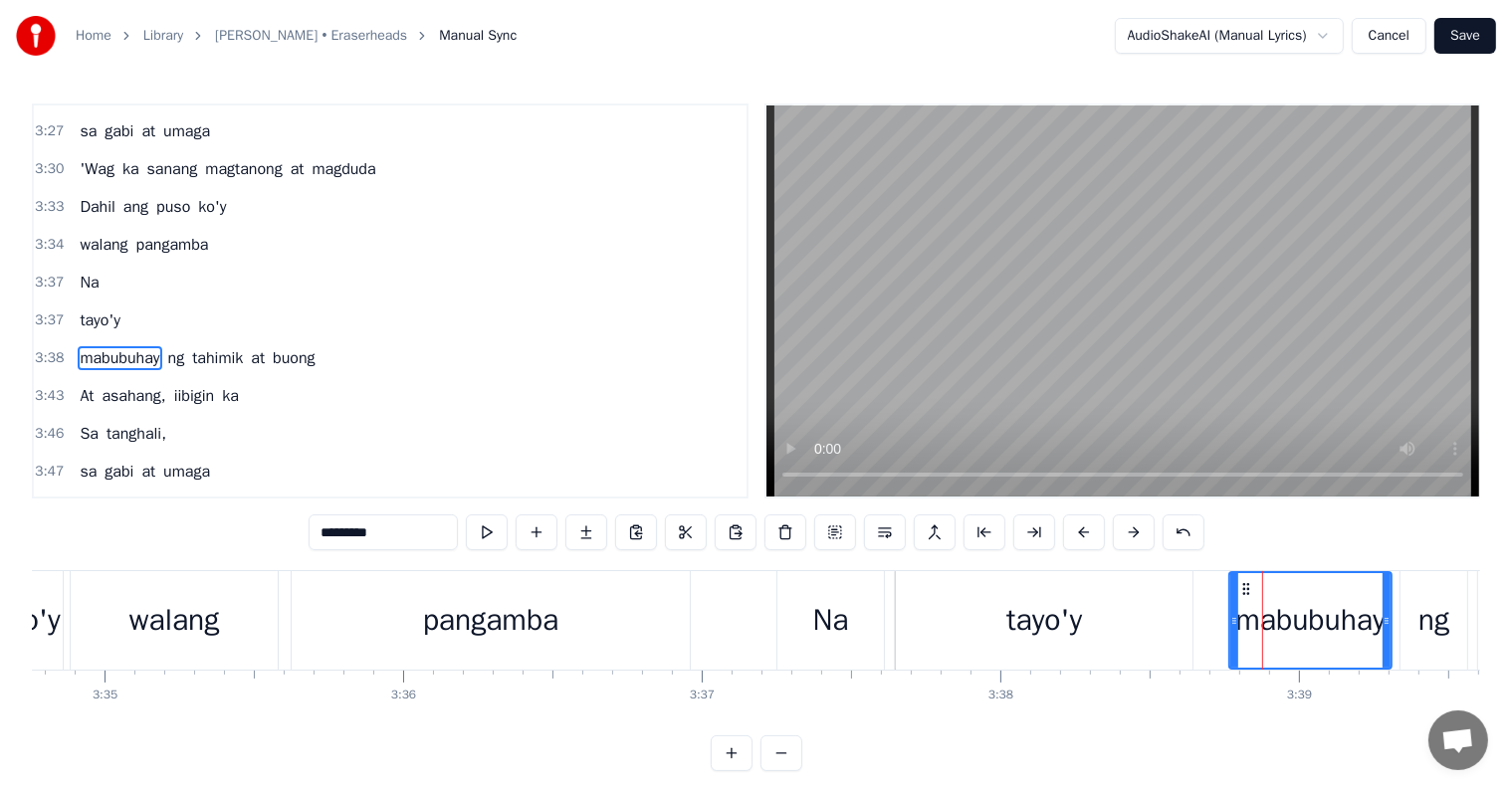 drag, startPoint x: 1087, startPoint y: 615, endPoint x: 1230, endPoint y: 625, distance: 143.3492 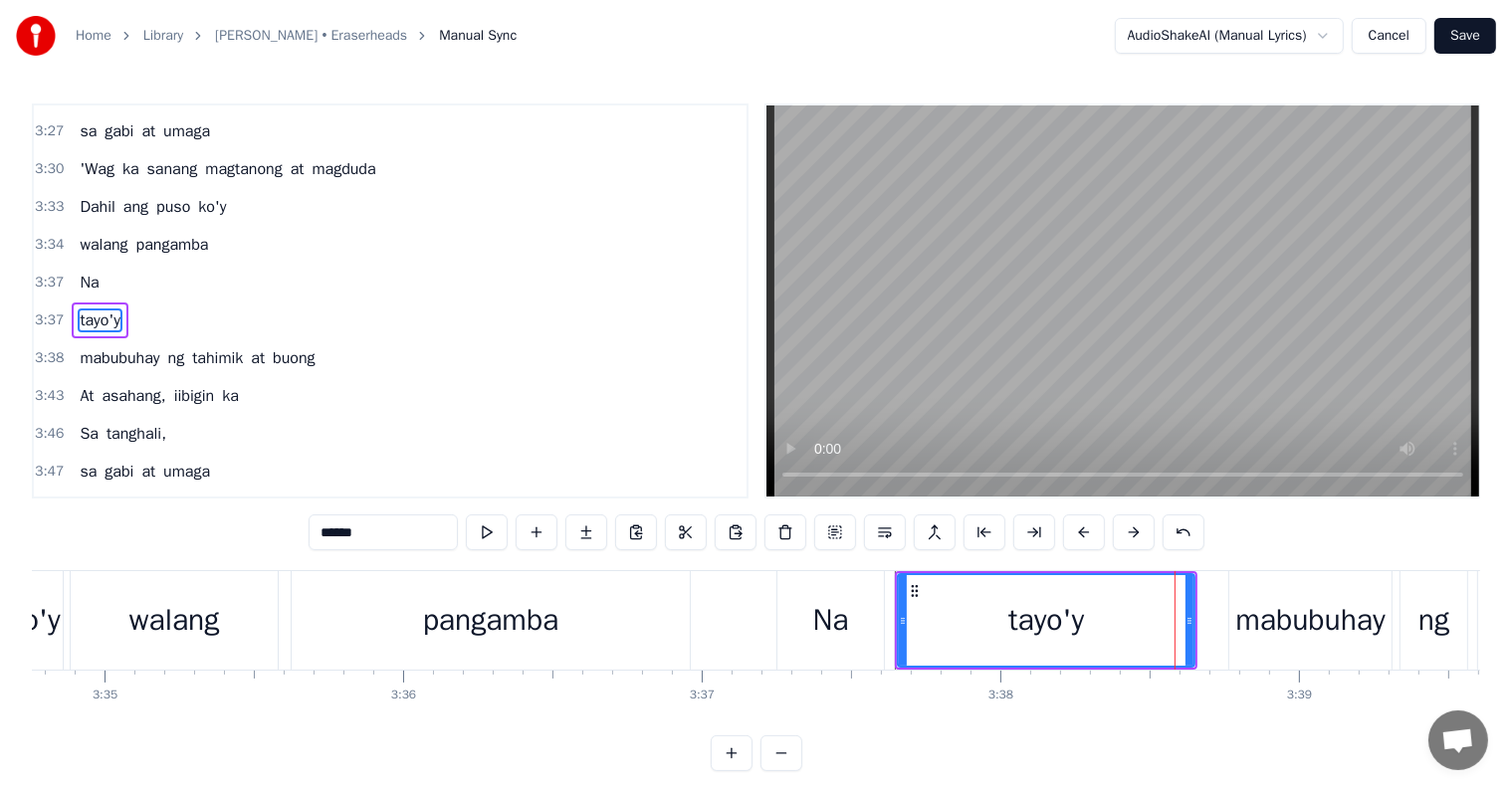 scroll, scrollTop: 1506, scrollLeft: 0, axis: vertical 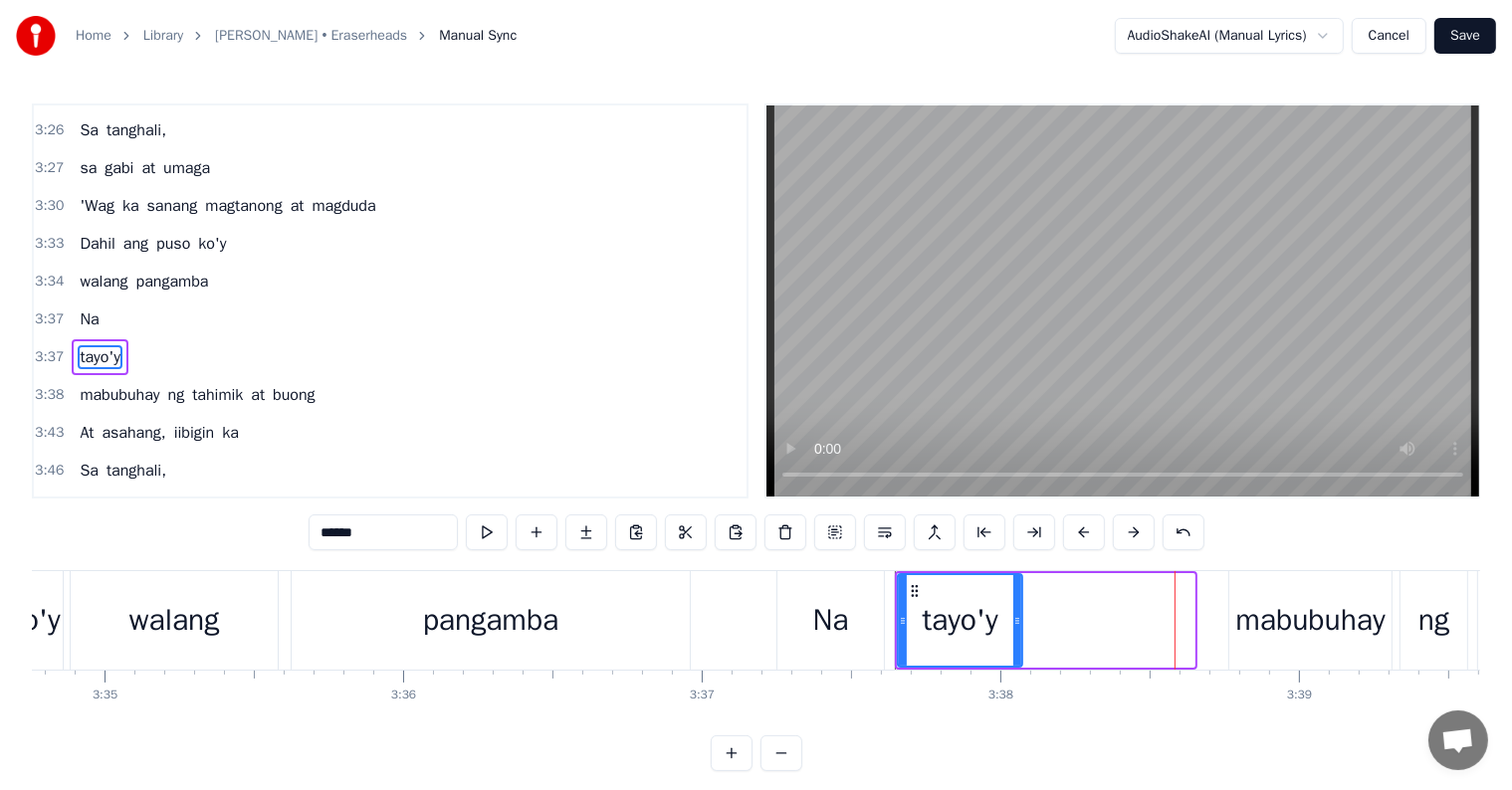drag, startPoint x: 1188, startPoint y: 617, endPoint x: 1015, endPoint y: 607, distance: 173.28878 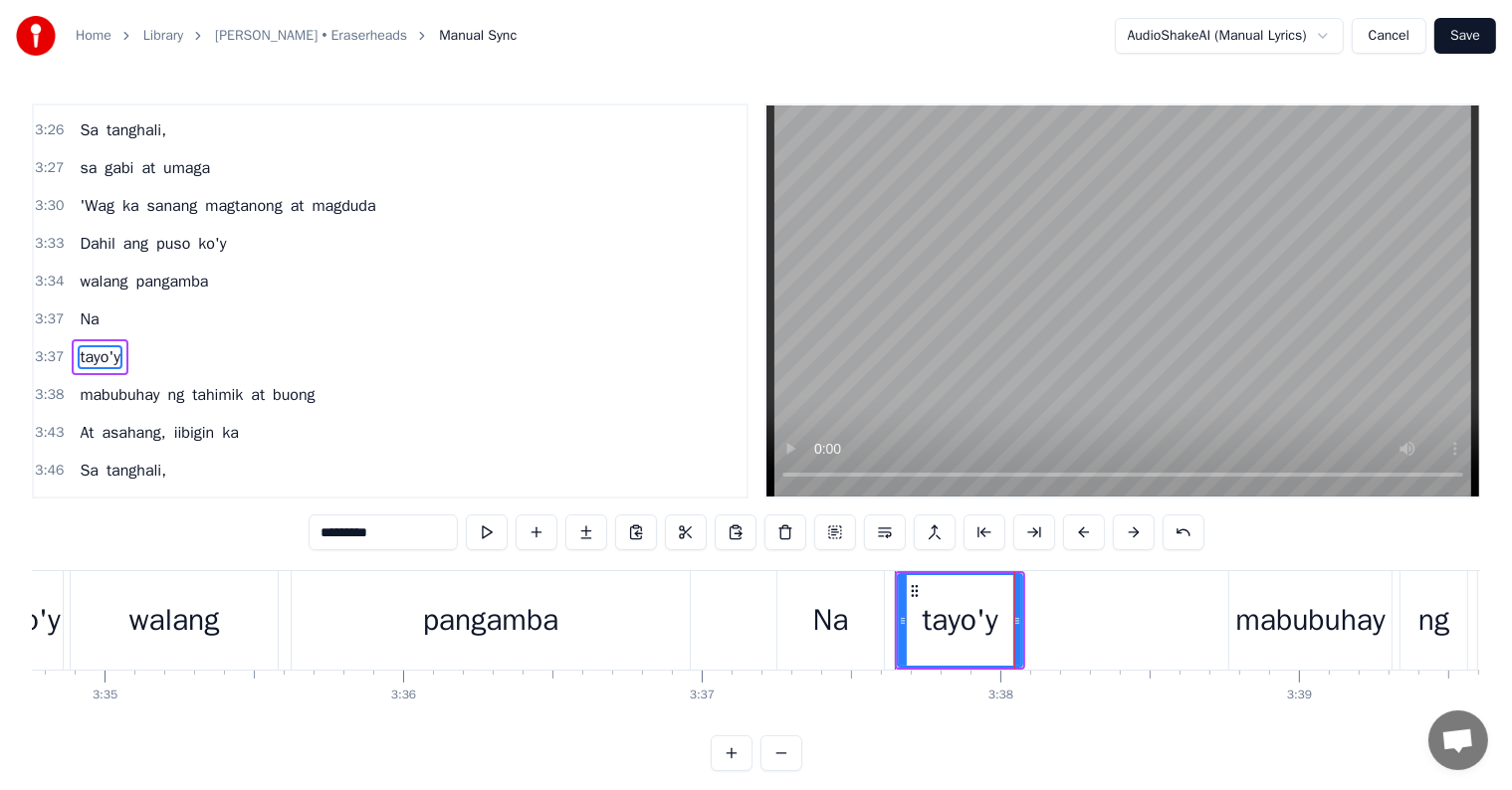 scroll, scrollTop: 1543, scrollLeft: 0, axis: vertical 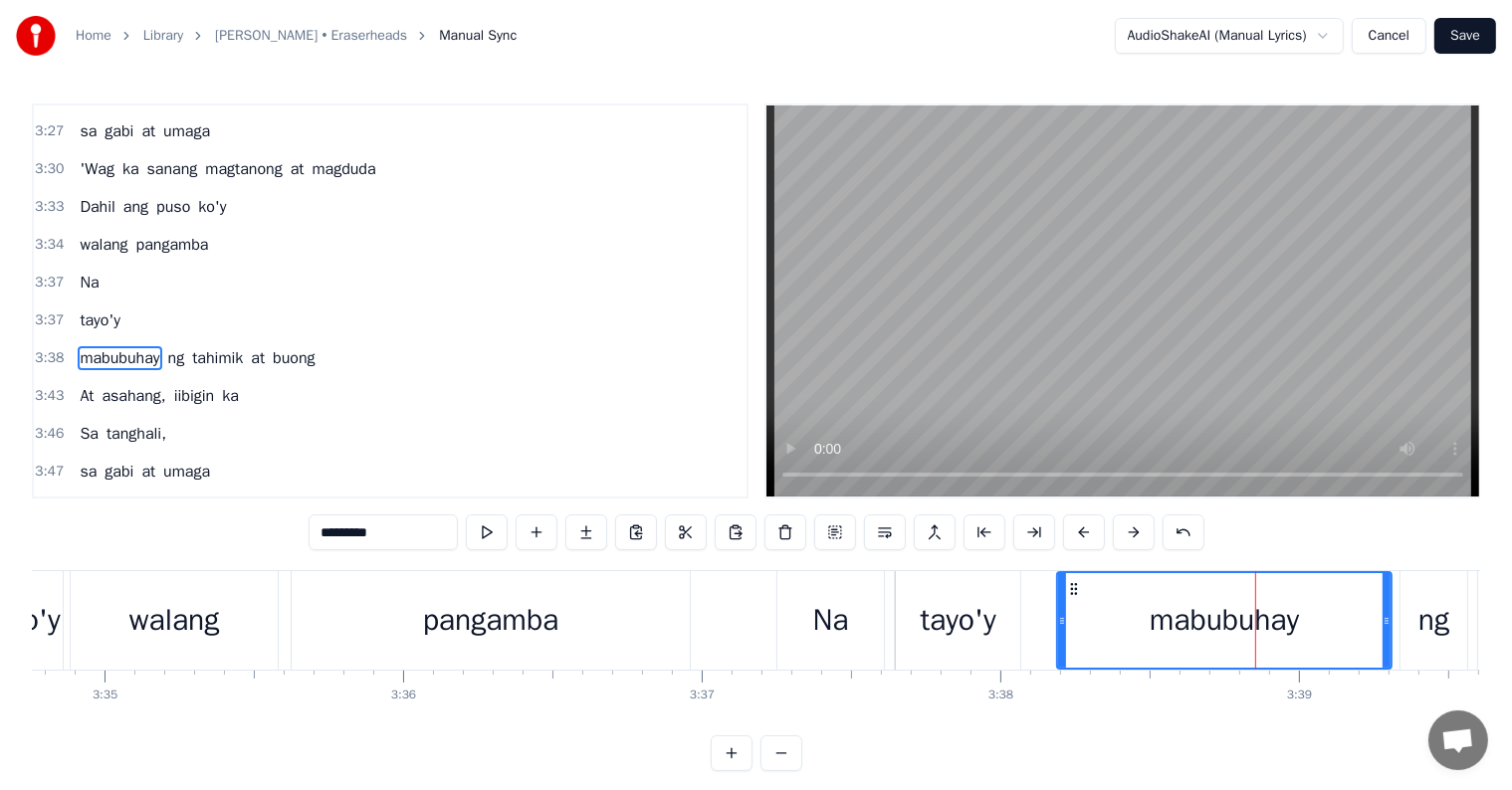 drag, startPoint x: 1231, startPoint y: 615, endPoint x: 1059, endPoint y: 616, distance: 172.00291 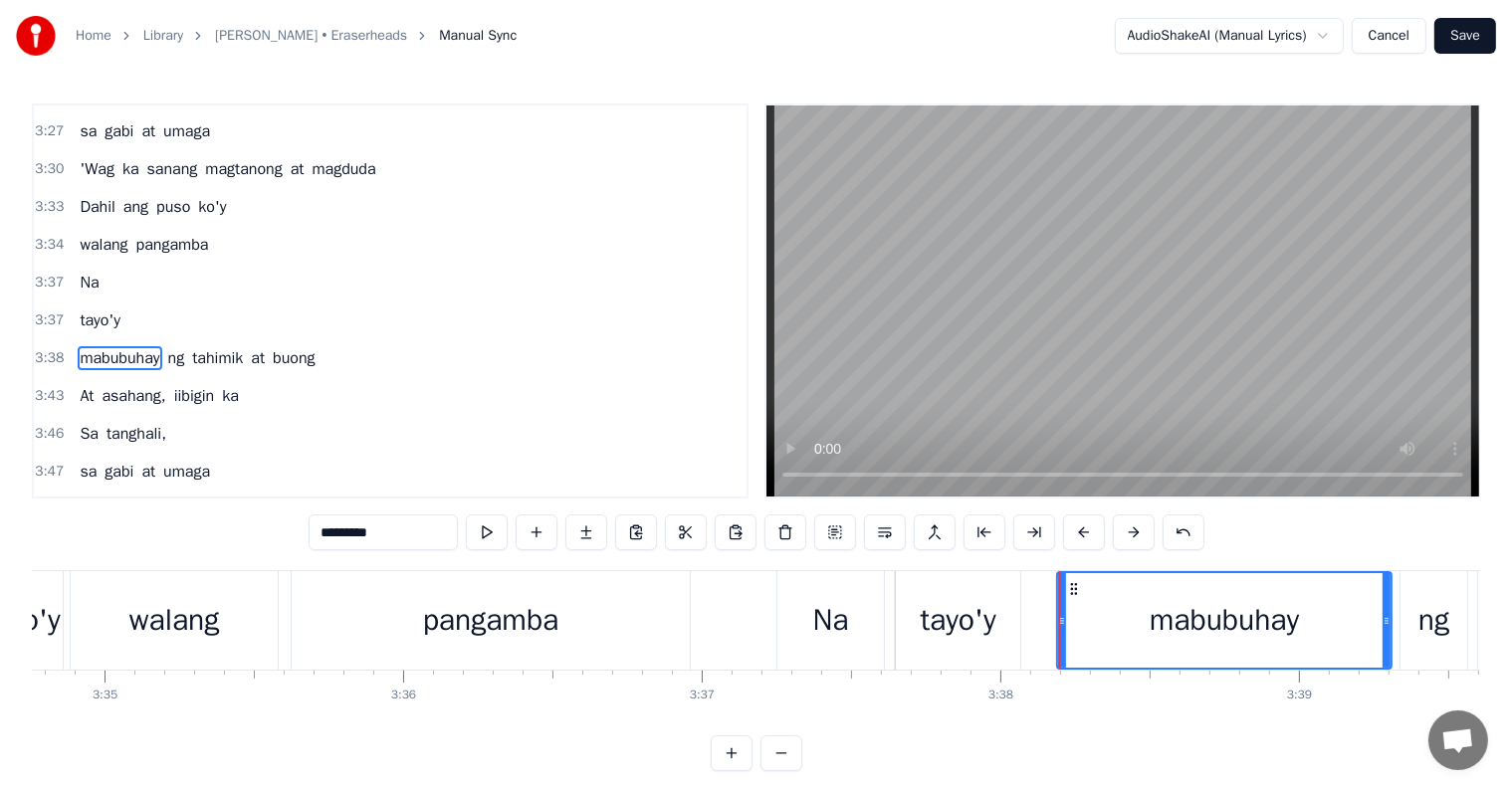type on "******" 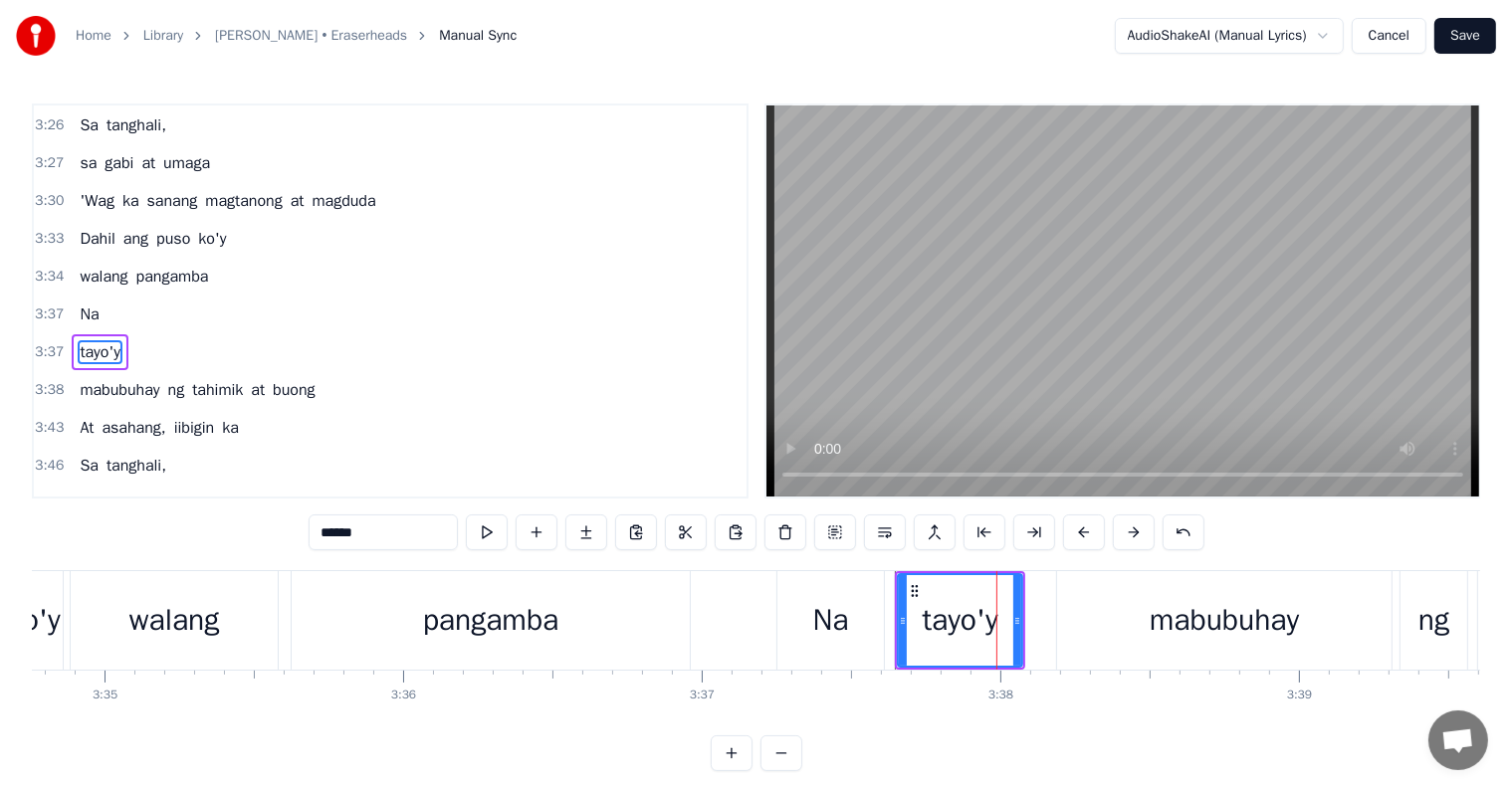 scroll, scrollTop: 1506, scrollLeft: 0, axis: vertical 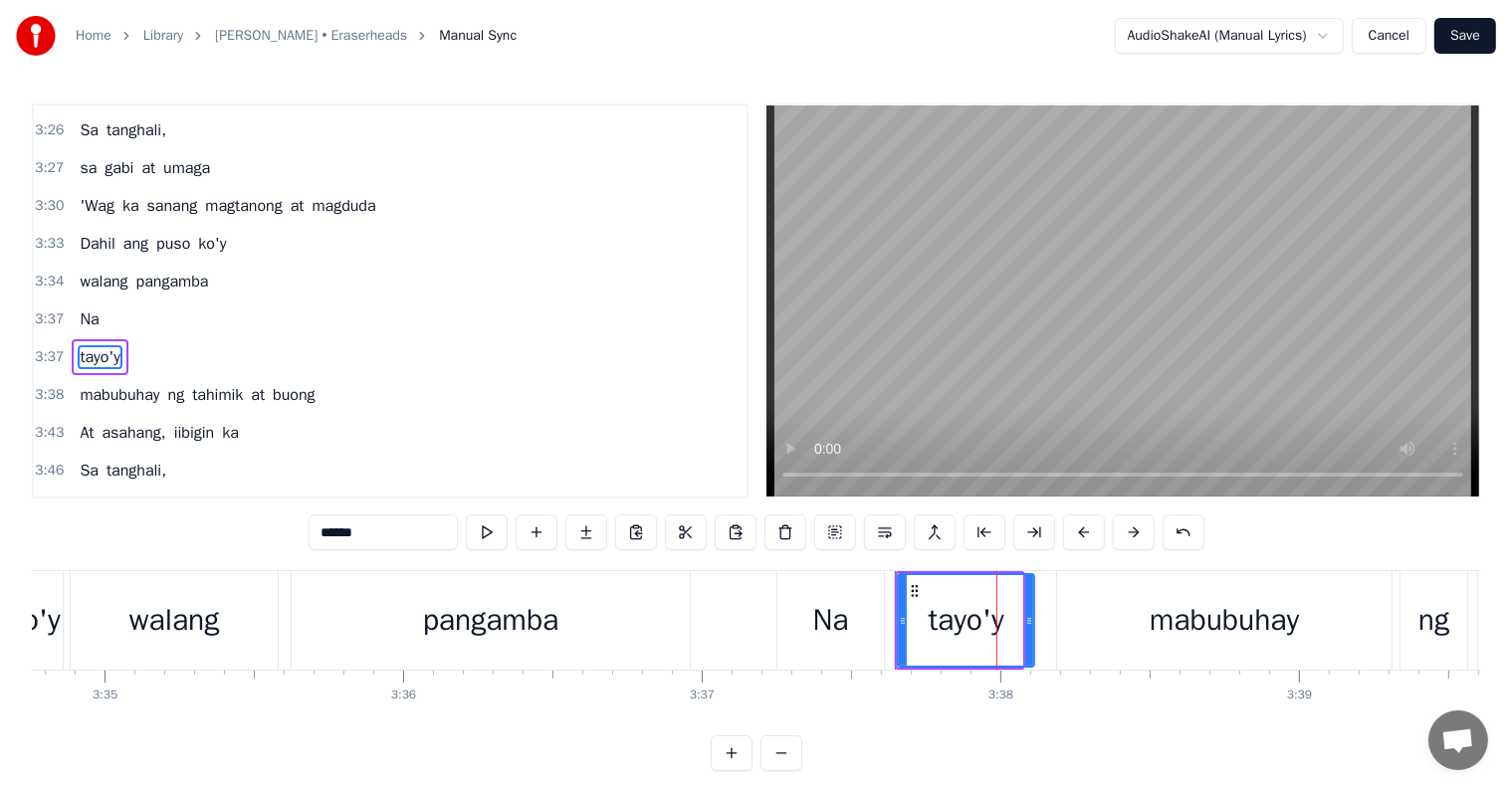 drag, startPoint x: 1016, startPoint y: 614, endPoint x: 1028, endPoint y: 615, distance: 12.0415946 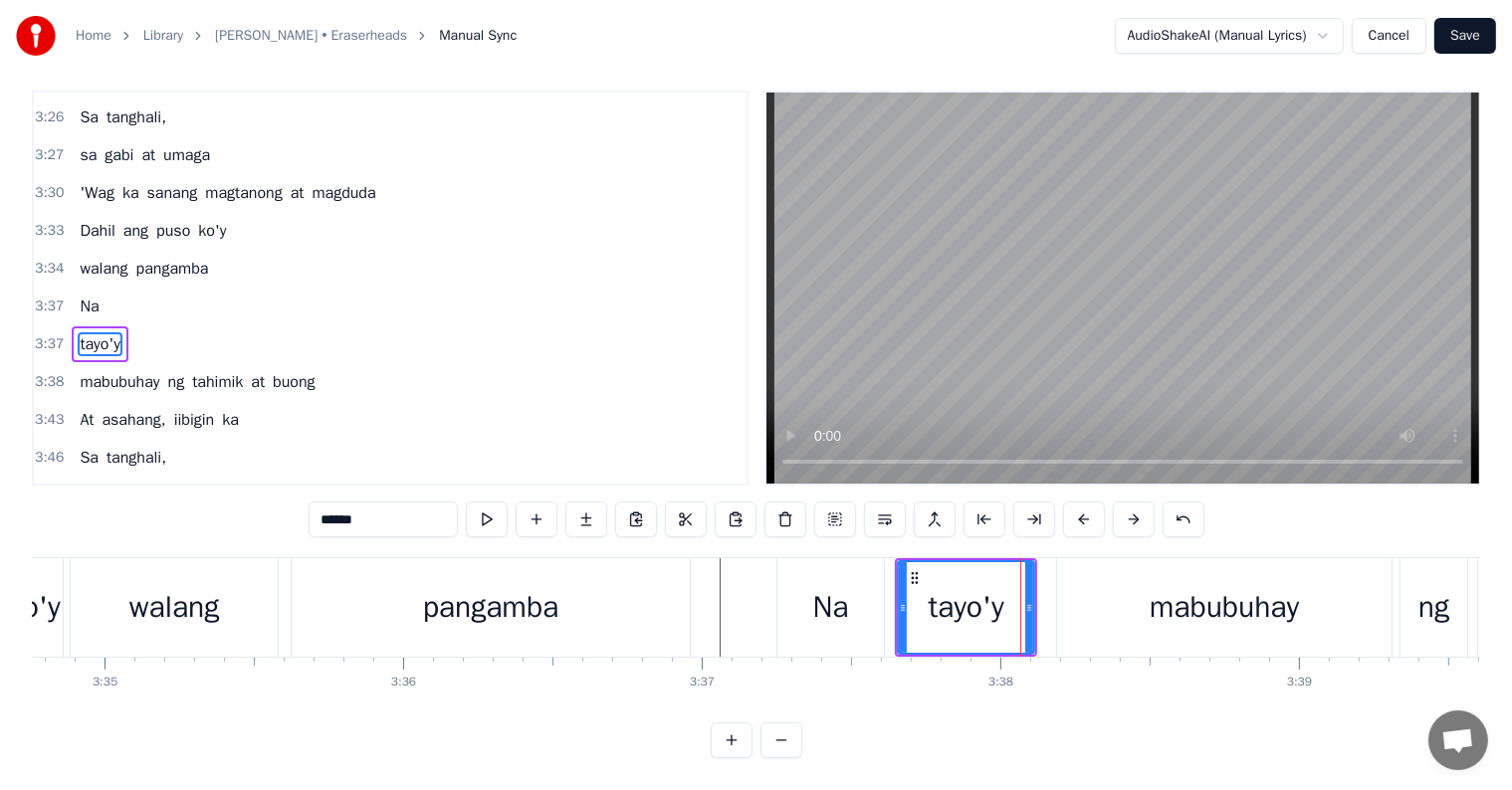 scroll, scrollTop: 0, scrollLeft: 0, axis: both 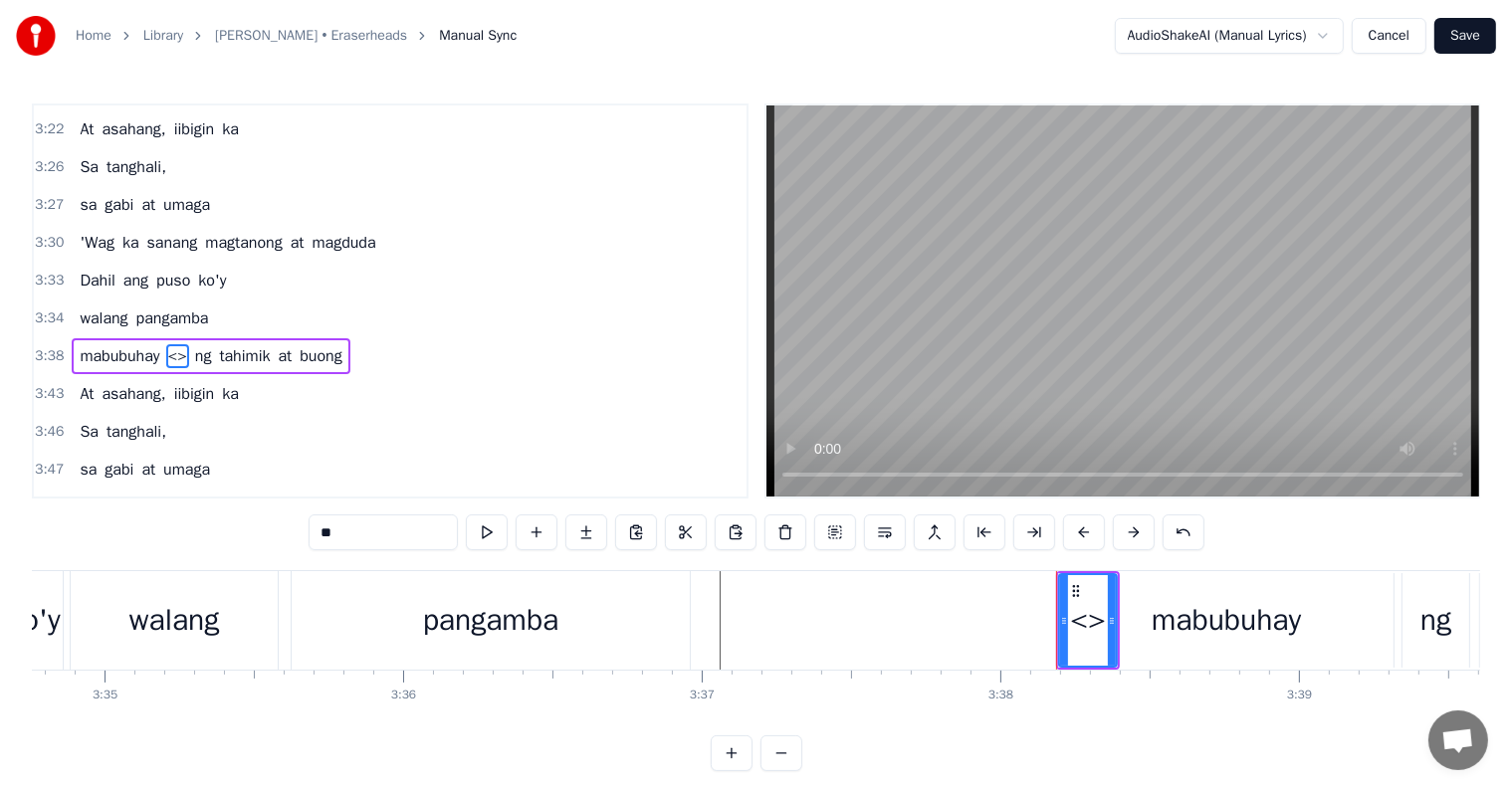 drag, startPoint x: 355, startPoint y: 532, endPoint x: 234, endPoint y: 507, distance: 123.55566 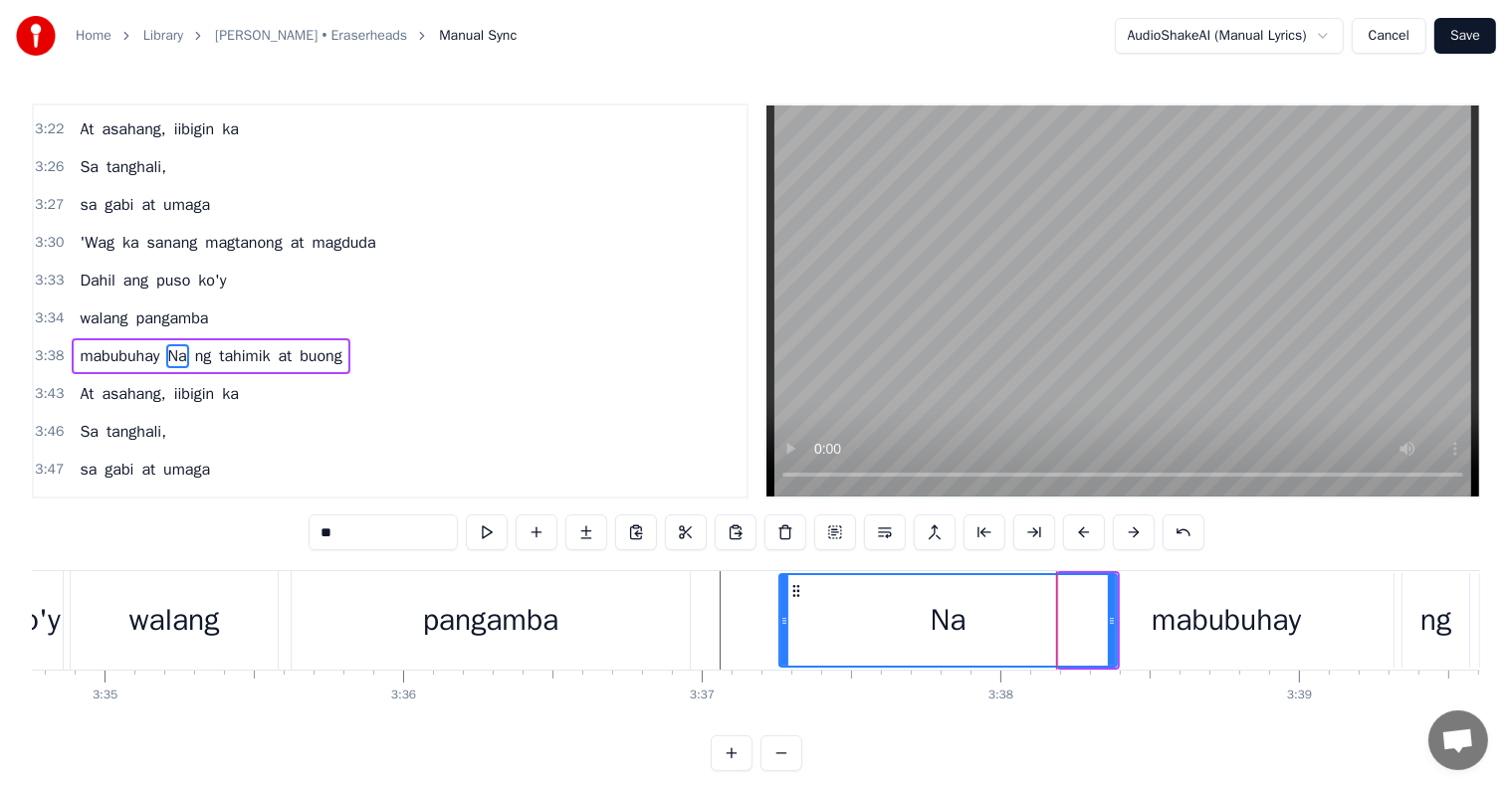 drag, startPoint x: 1062, startPoint y: 619, endPoint x: 781, endPoint y: 609, distance: 281.17788 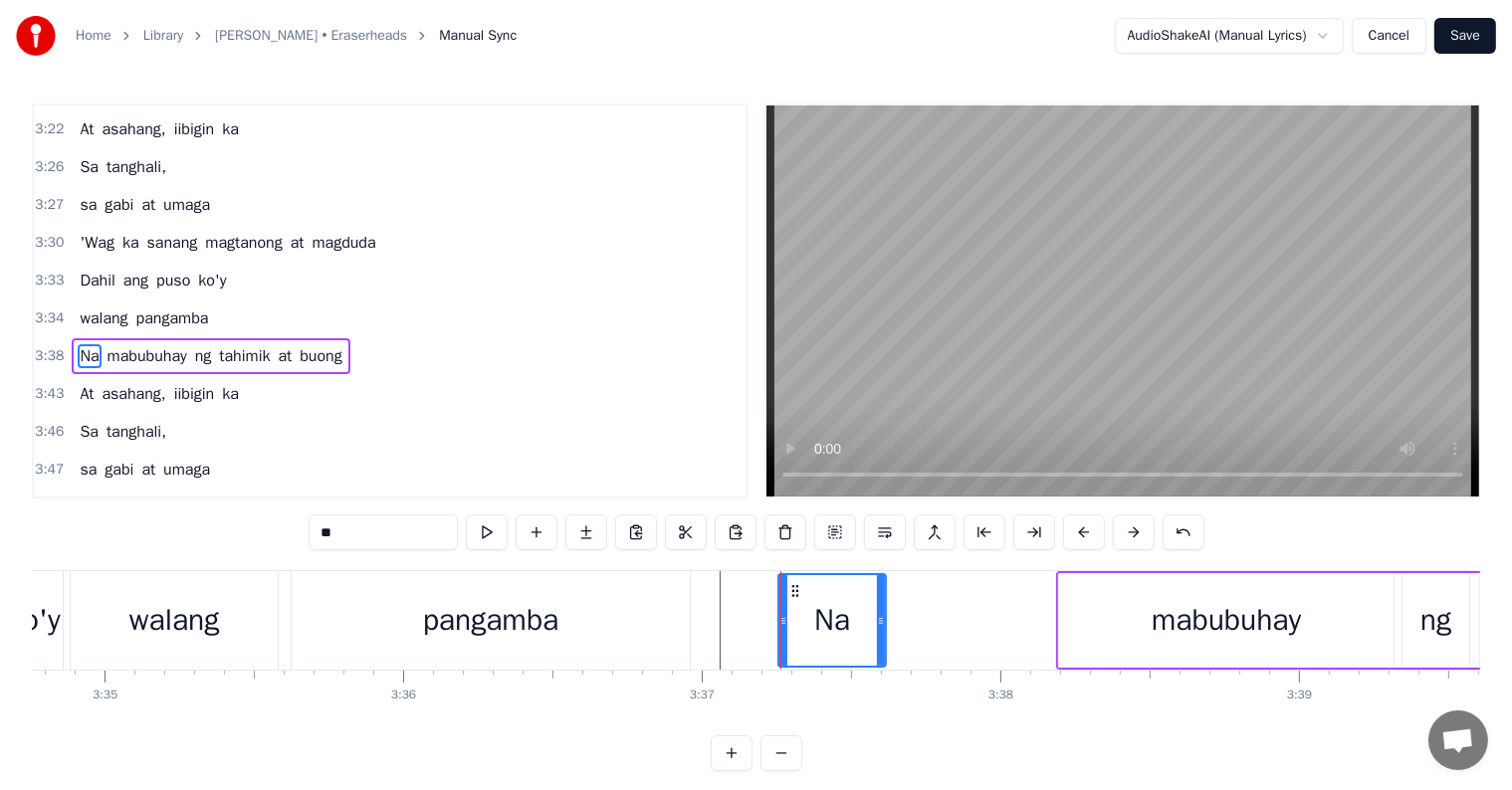 drag, startPoint x: 1111, startPoint y: 624, endPoint x: 880, endPoint y: 613, distance: 231.26176 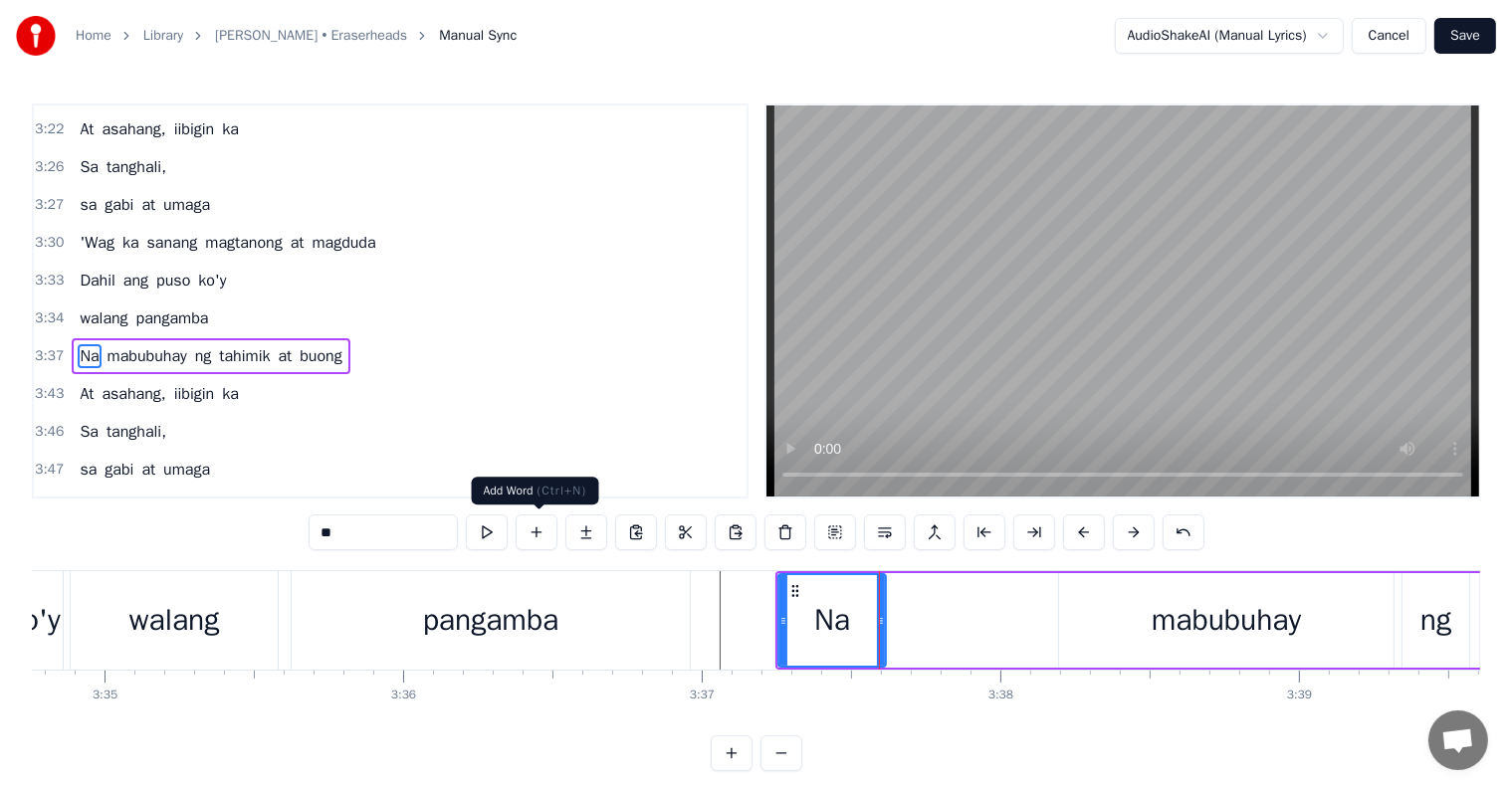type on "**" 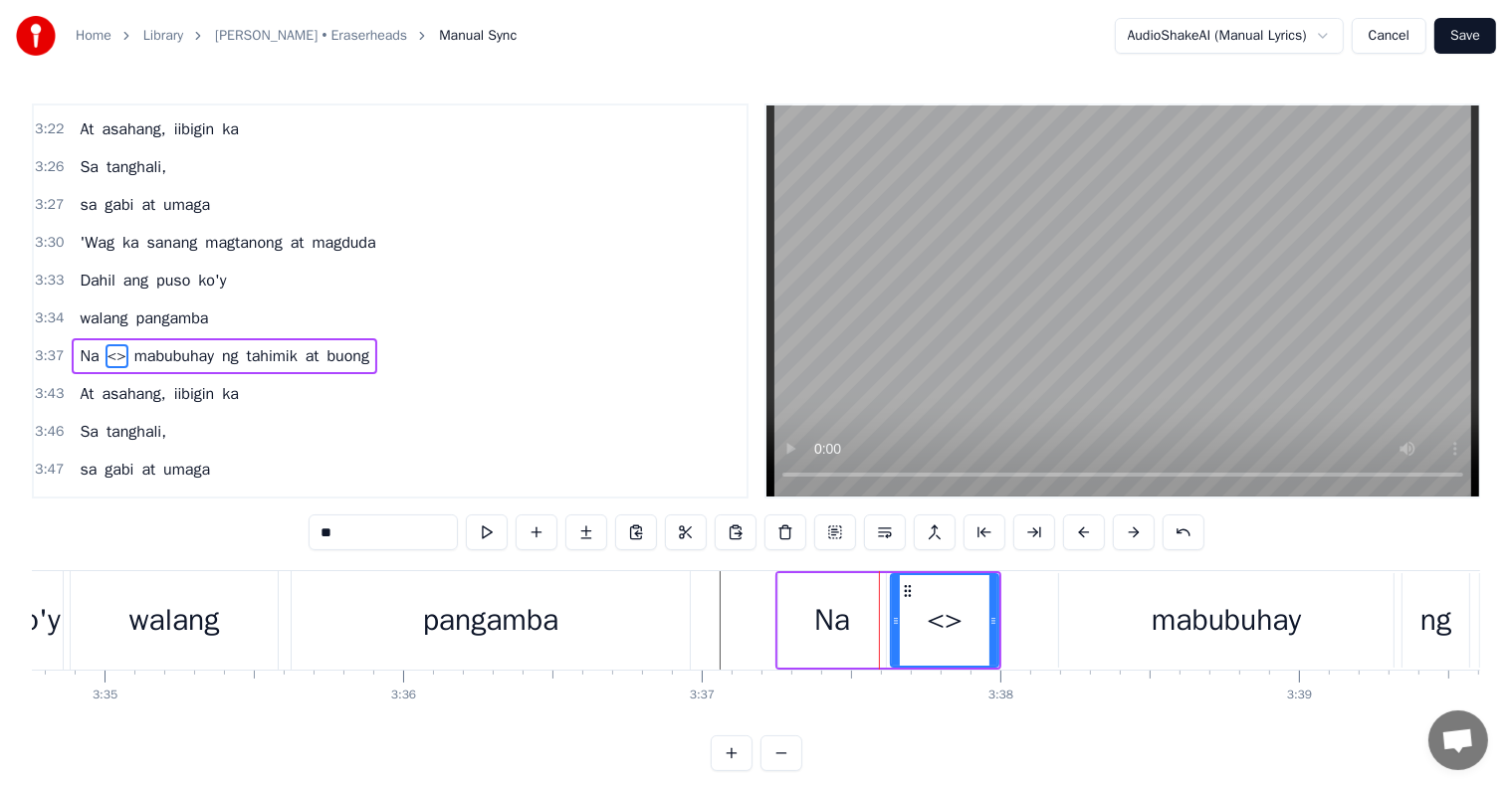drag, startPoint x: 389, startPoint y: 537, endPoint x: 227, endPoint y: 513, distance: 163.7681 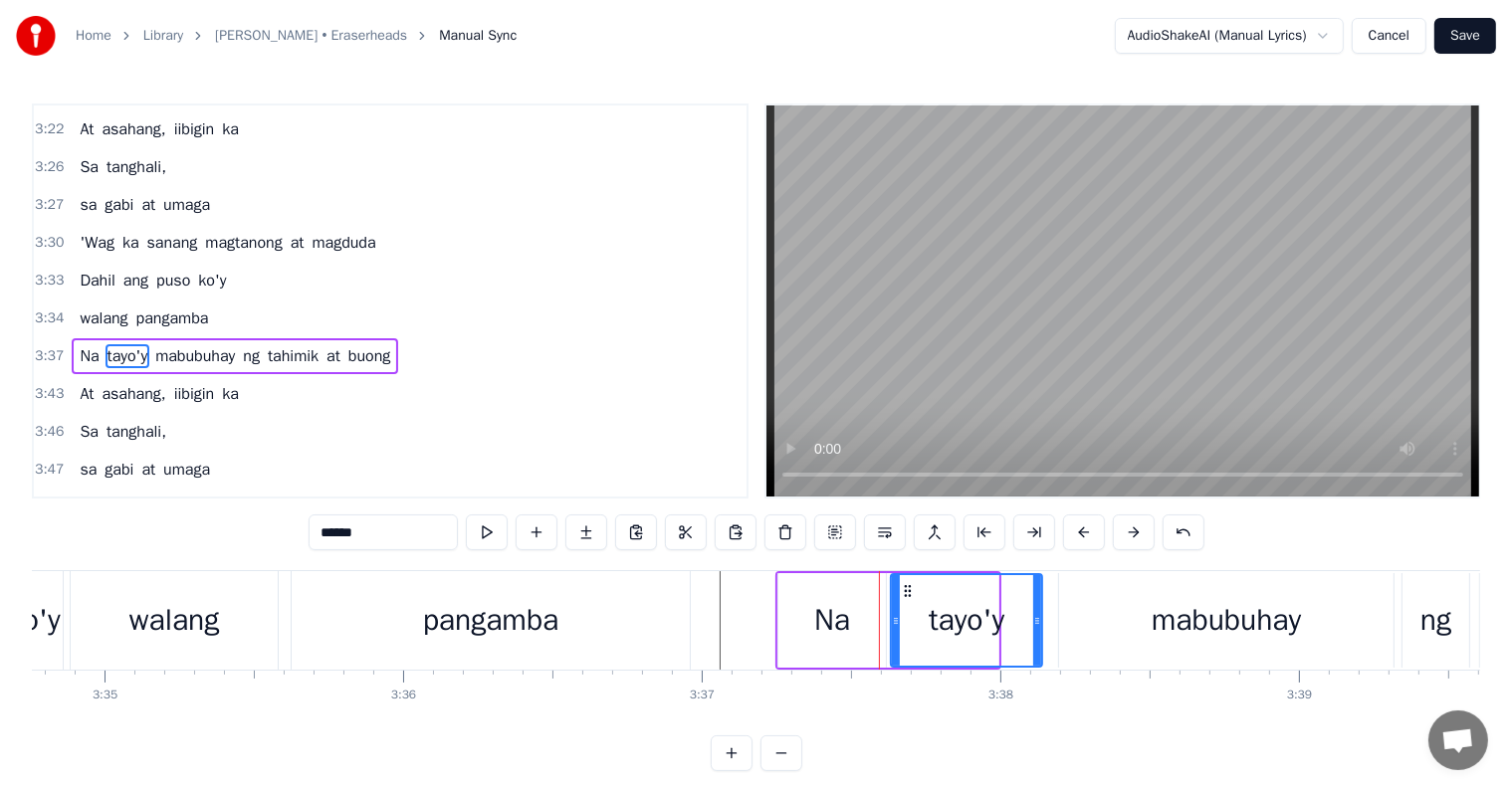 drag, startPoint x: 991, startPoint y: 617, endPoint x: 1035, endPoint y: 615, distance: 44.04543 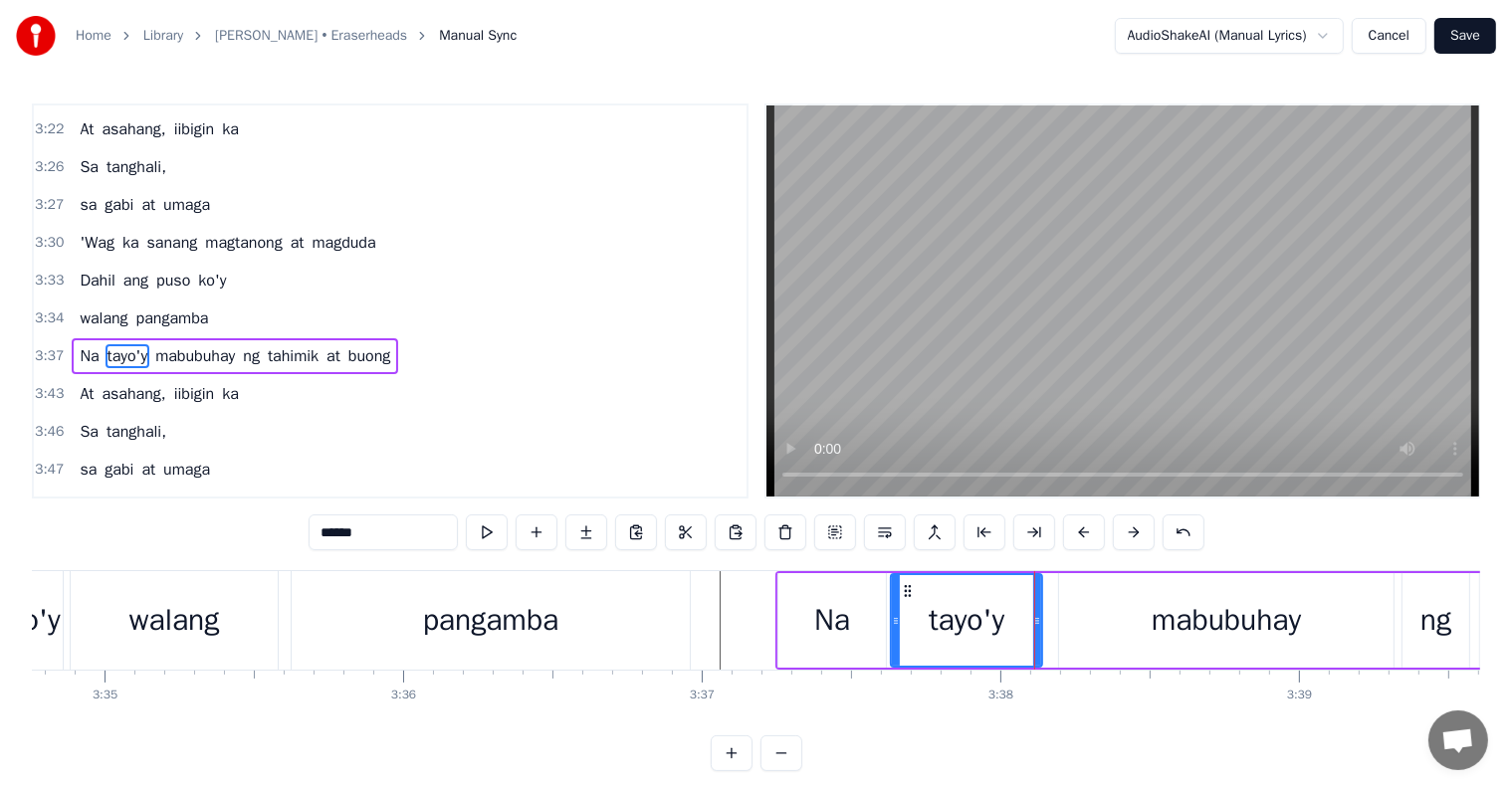 type on "******" 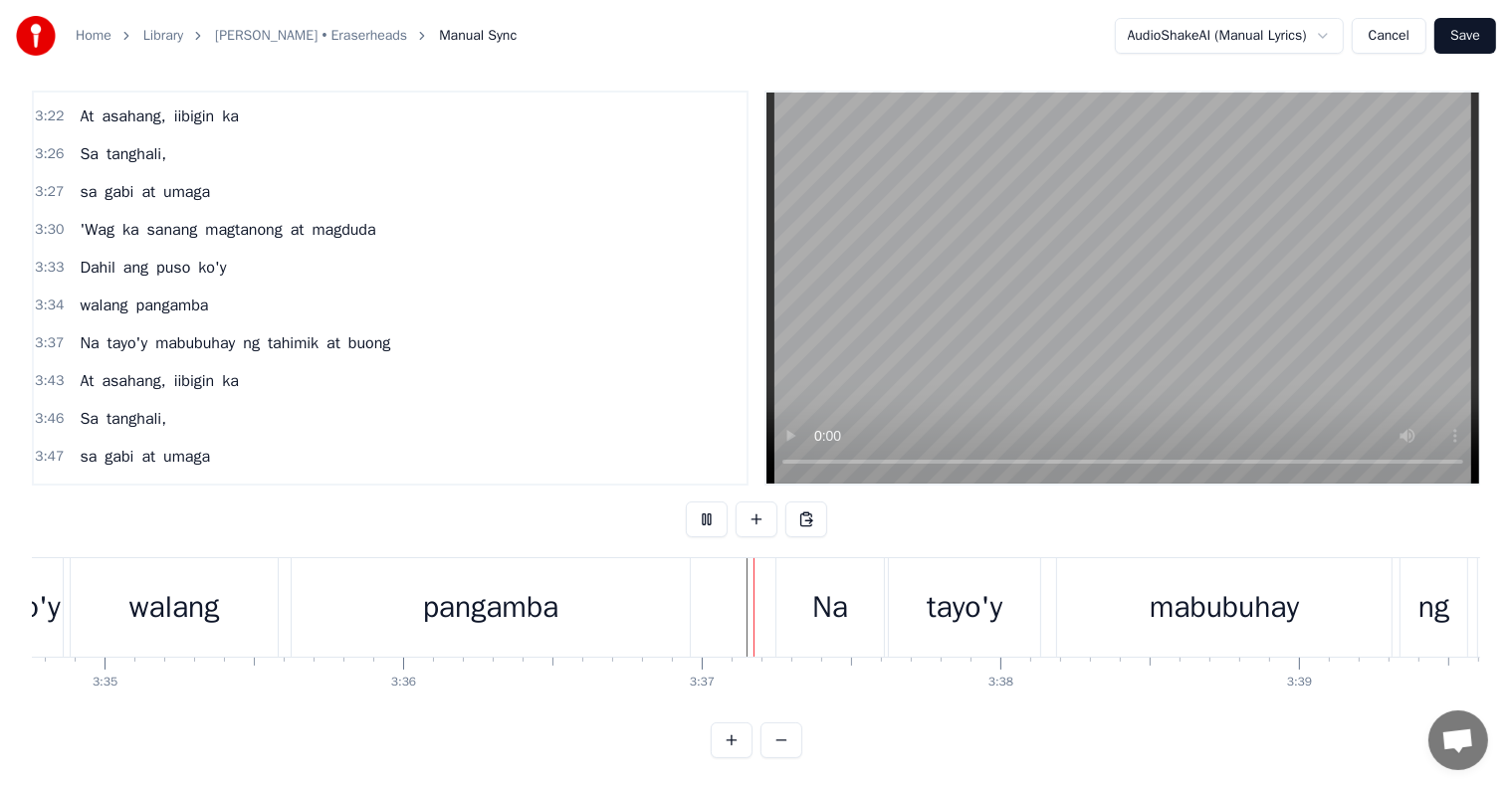 scroll, scrollTop: 30, scrollLeft: 0, axis: vertical 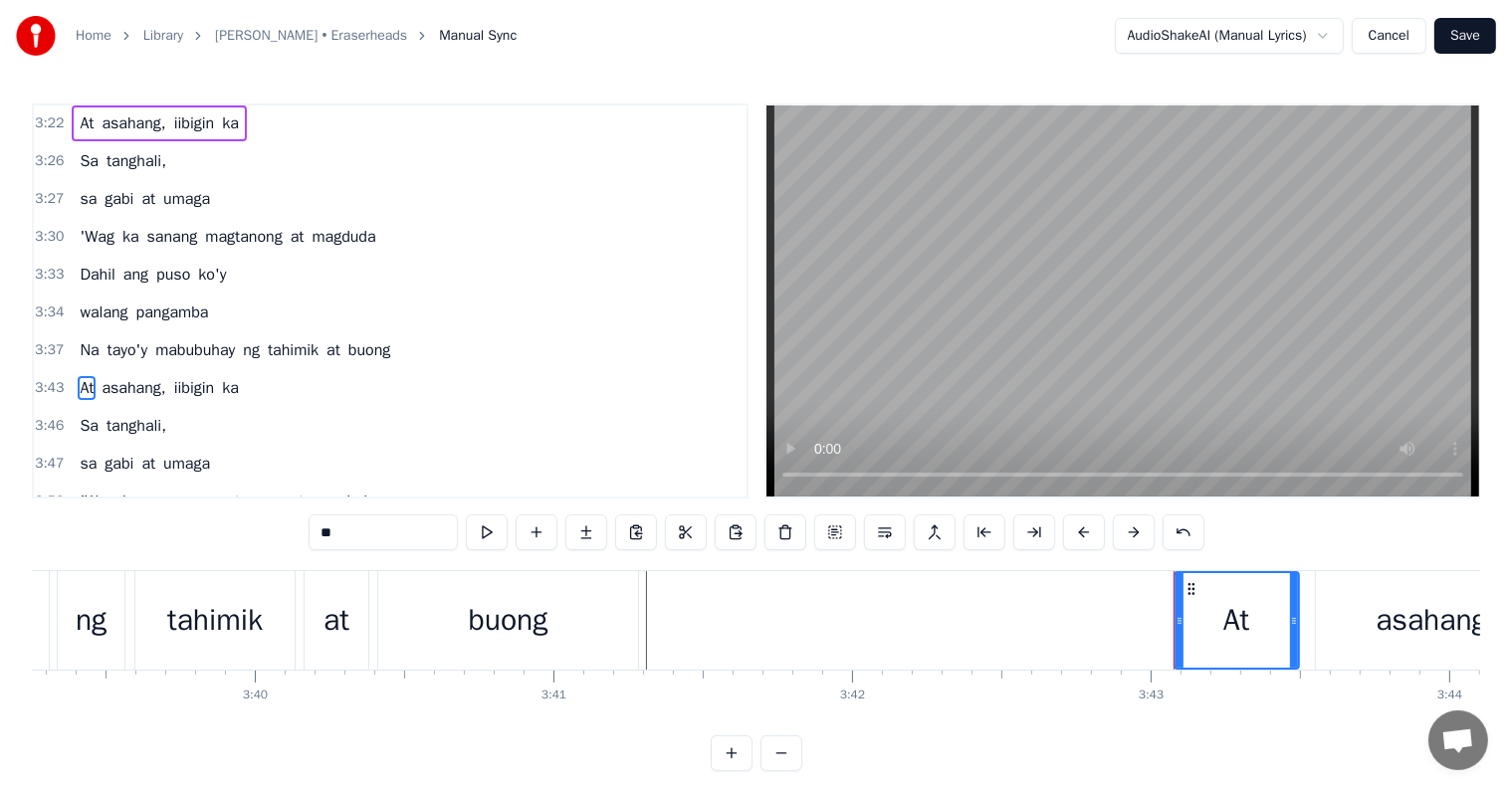 type on "*****" 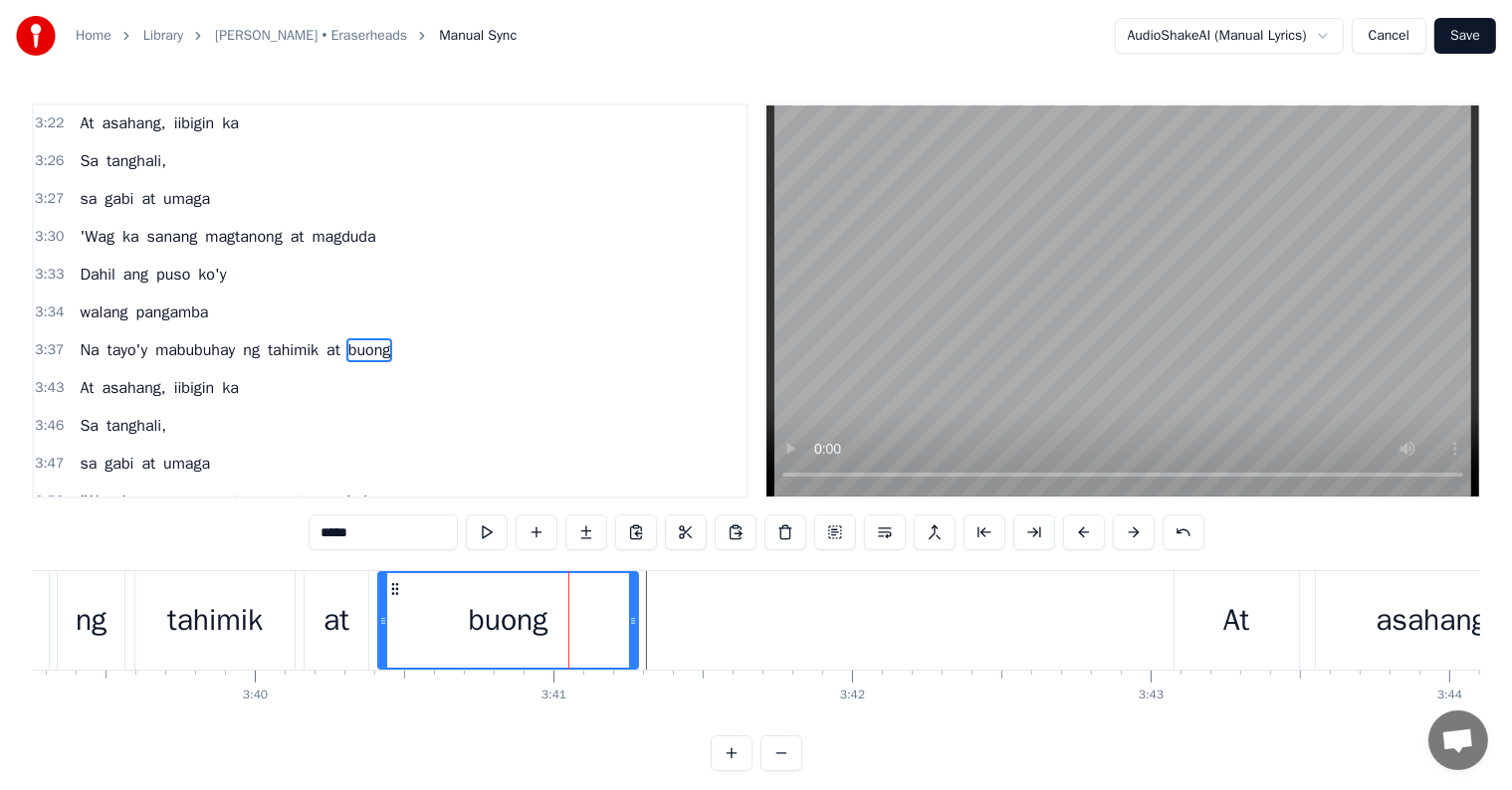 scroll, scrollTop: 1470, scrollLeft: 0, axis: vertical 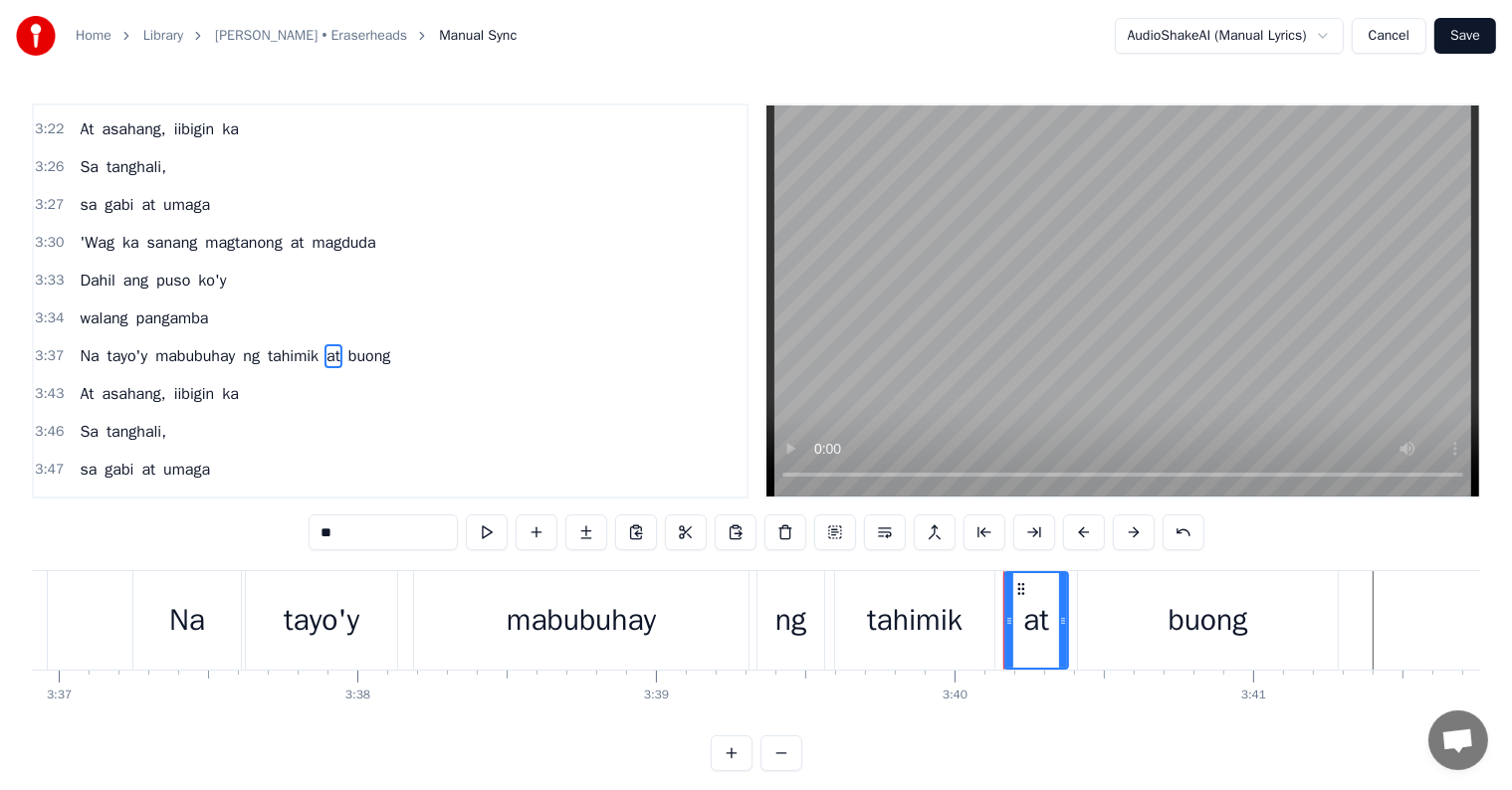 type on "*****" 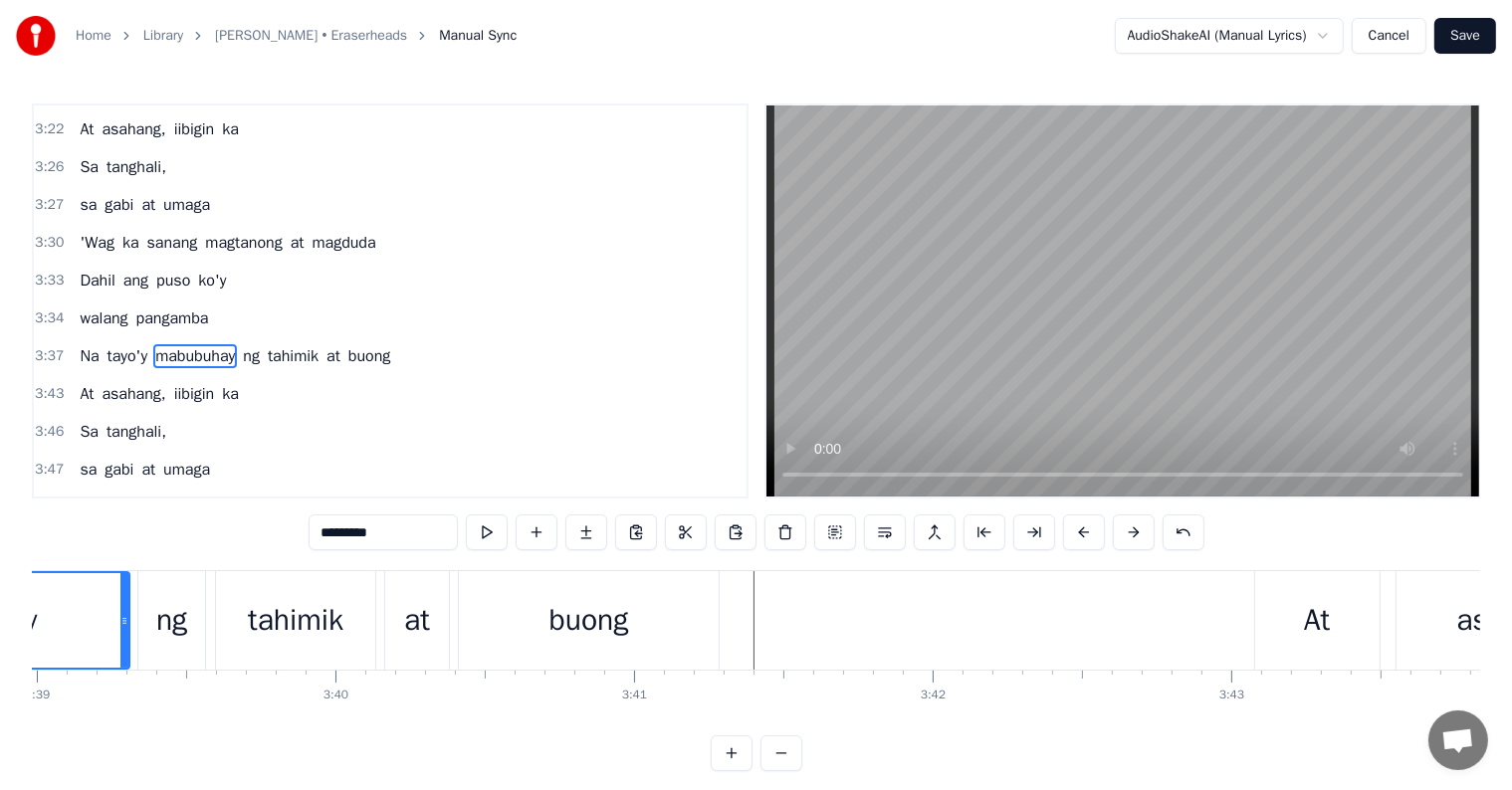 type on "*****" 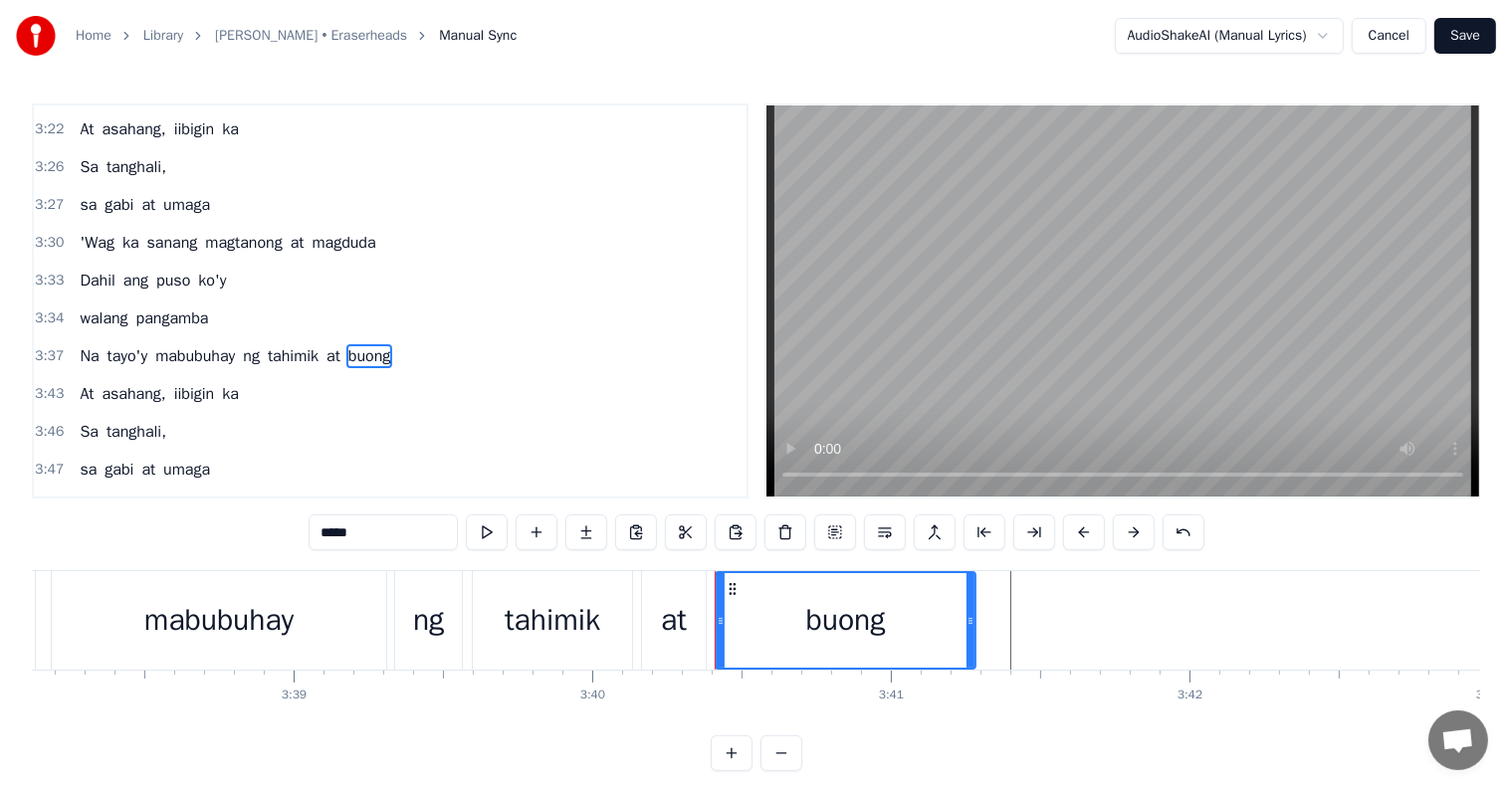 scroll, scrollTop: 0, scrollLeft: 65055, axis: horizontal 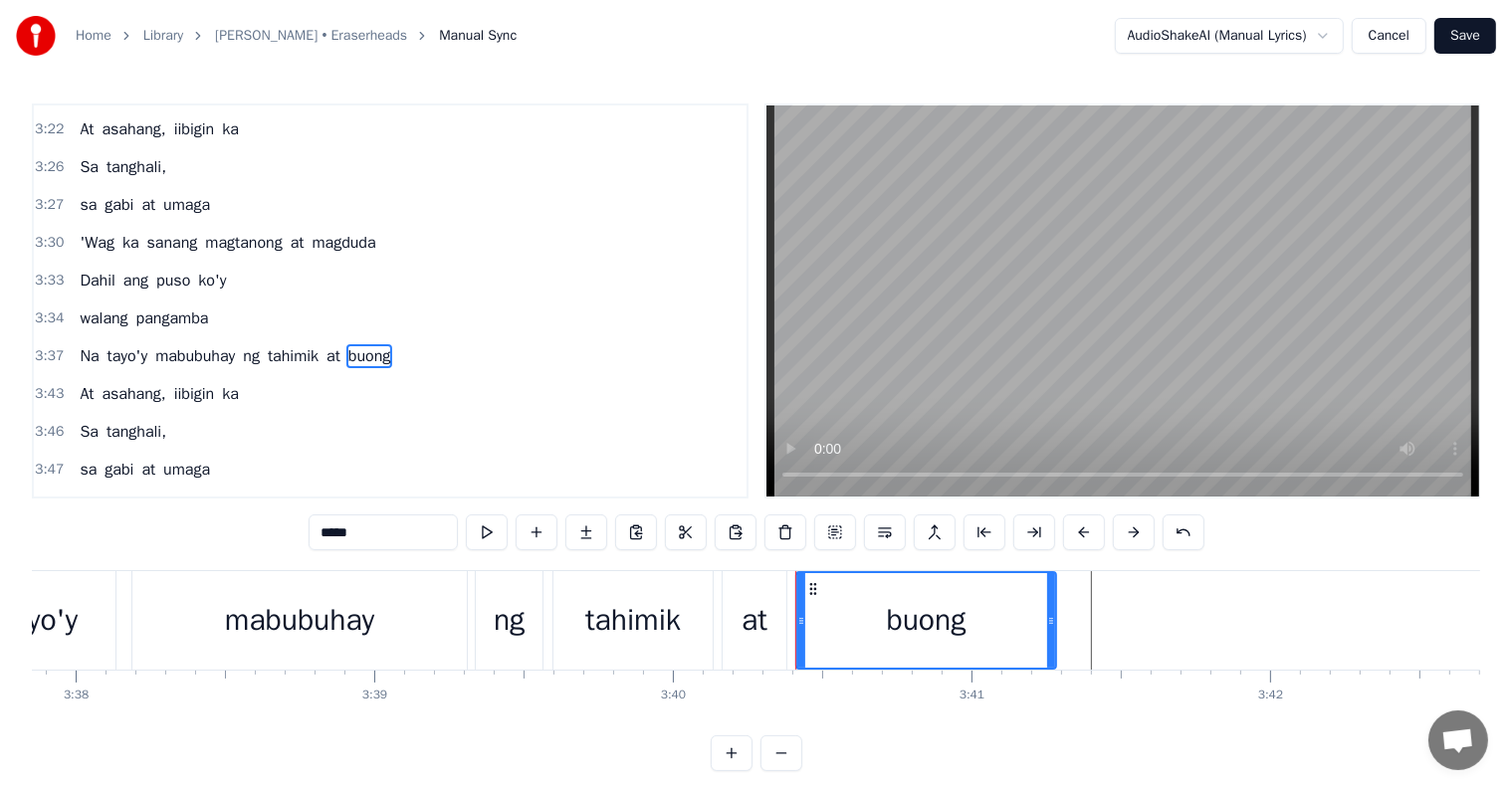 click at bounding box center (-25252, 620) 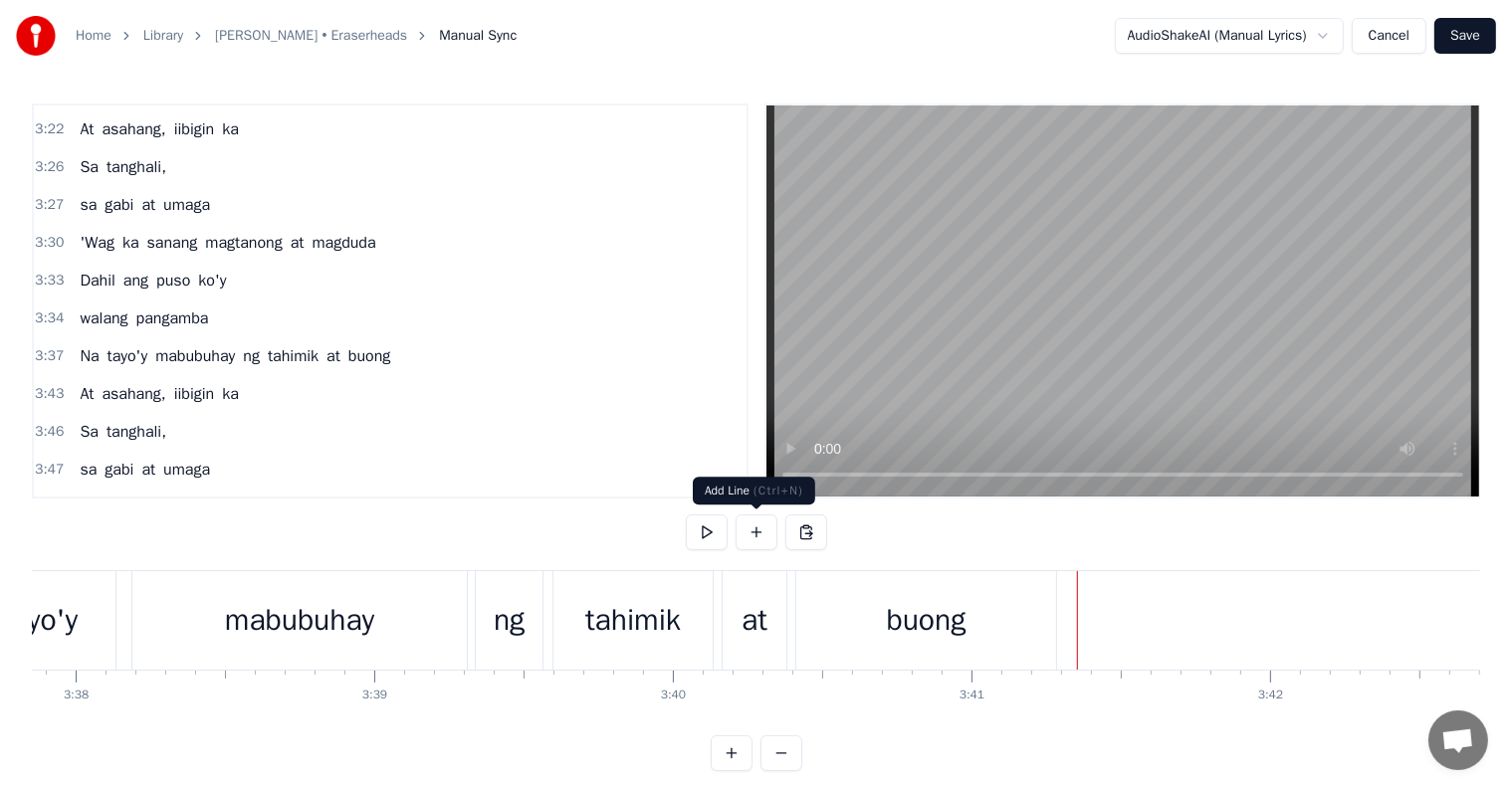 click at bounding box center (756, 532) 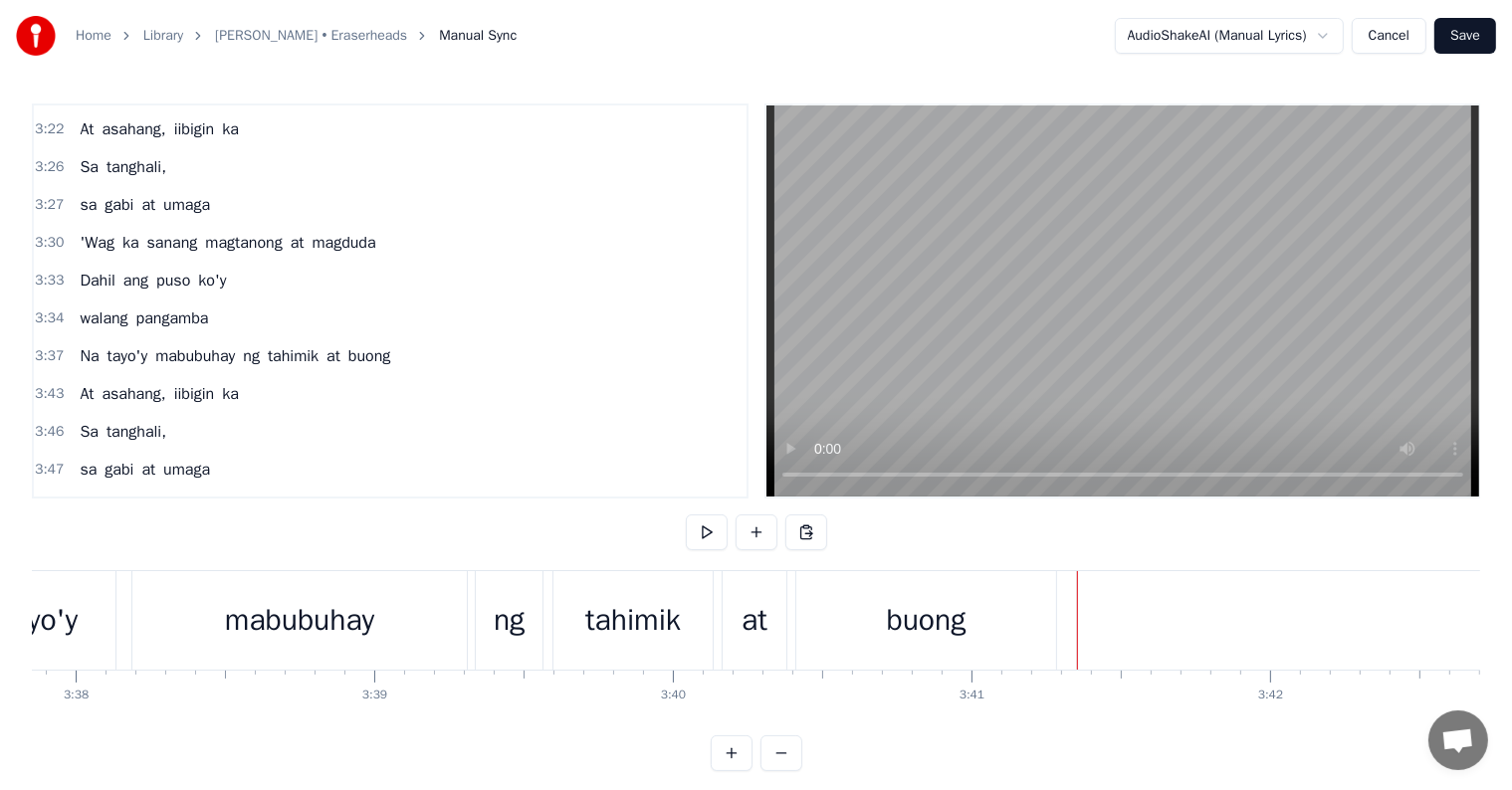 click on "tayo'y" at bounding box center [127, 356] 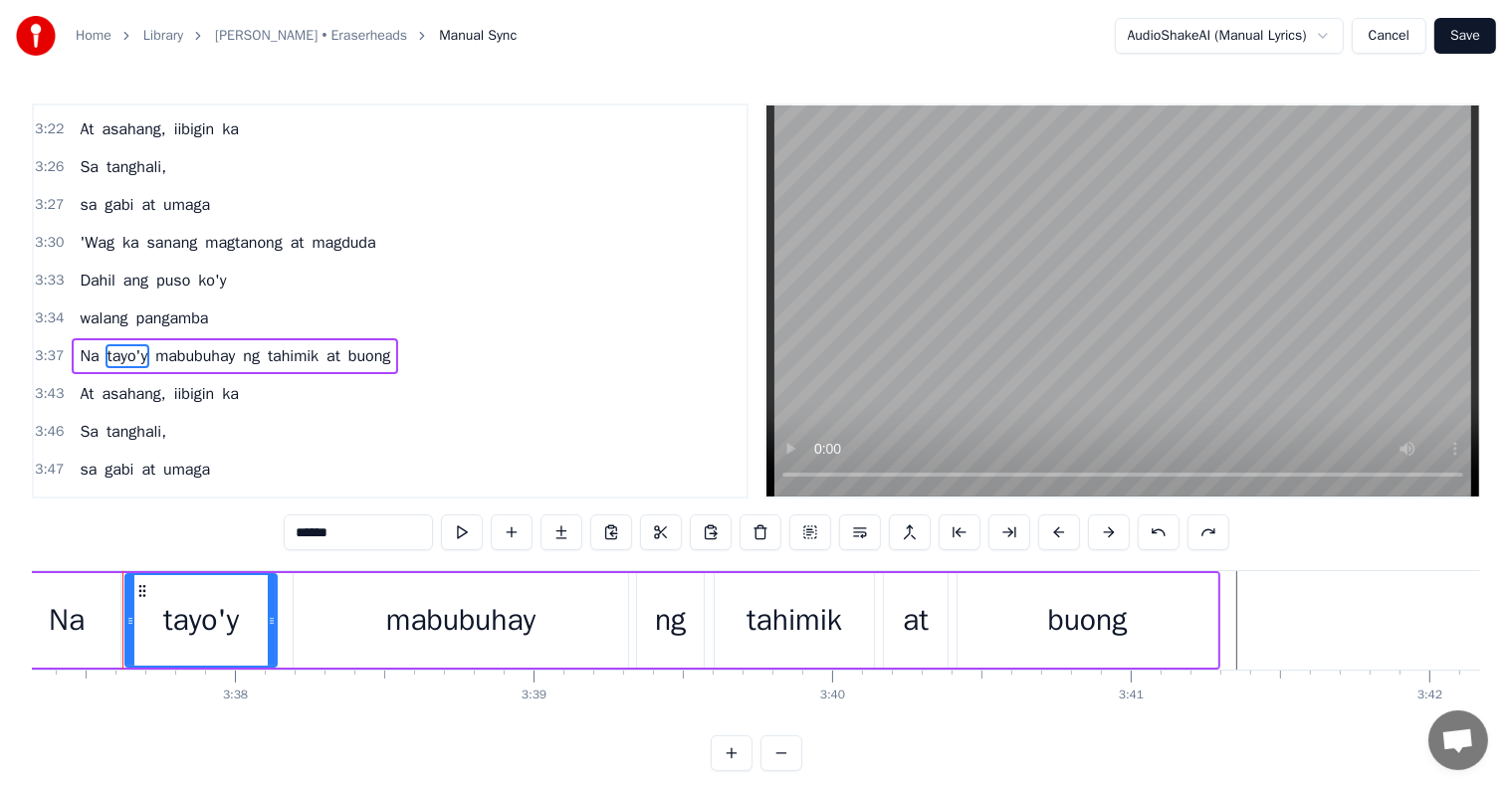 scroll, scrollTop: 0, scrollLeft: 64886, axis: horizontal 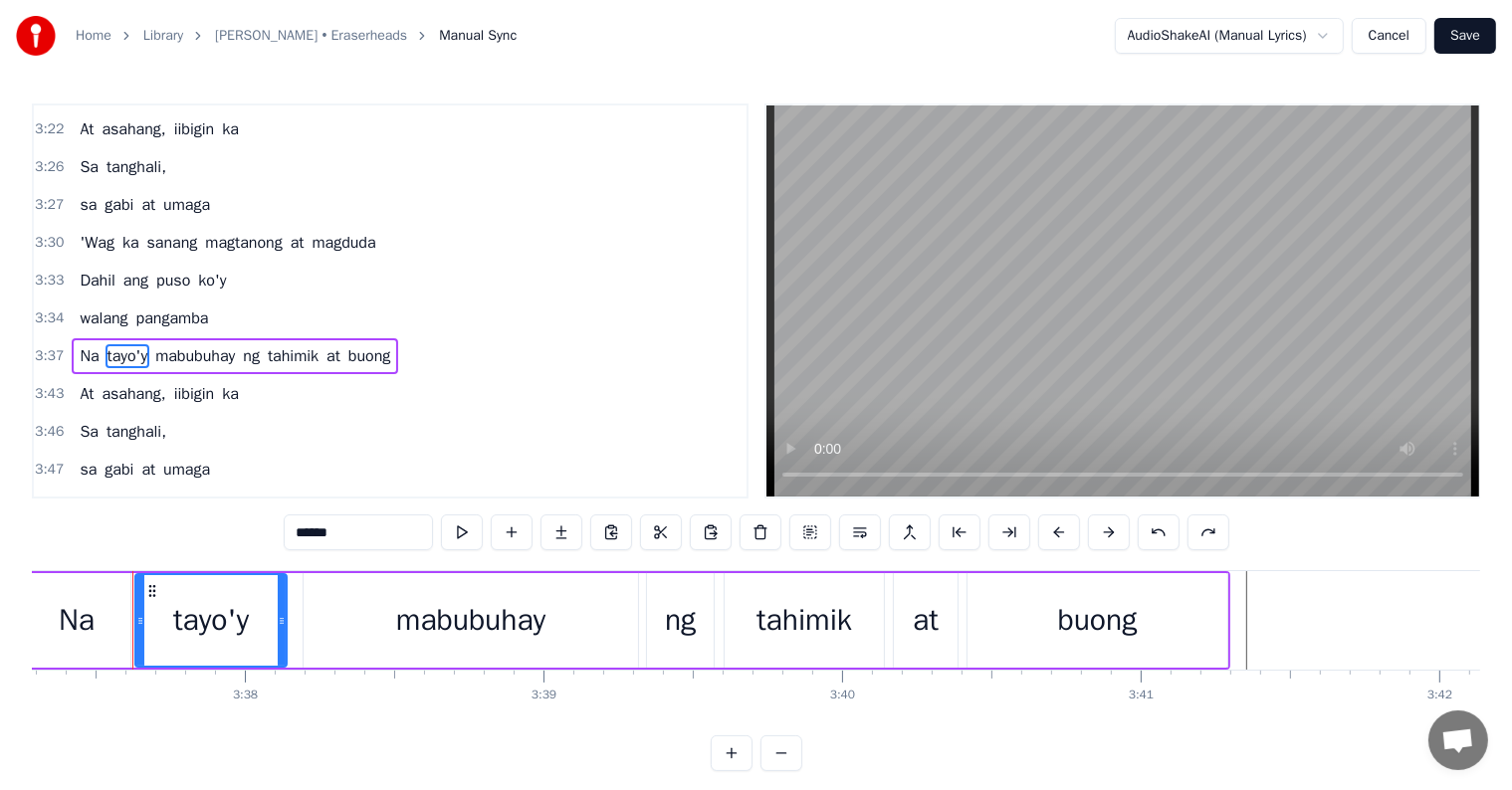 click on "ng" at bounding box center [251, 356] 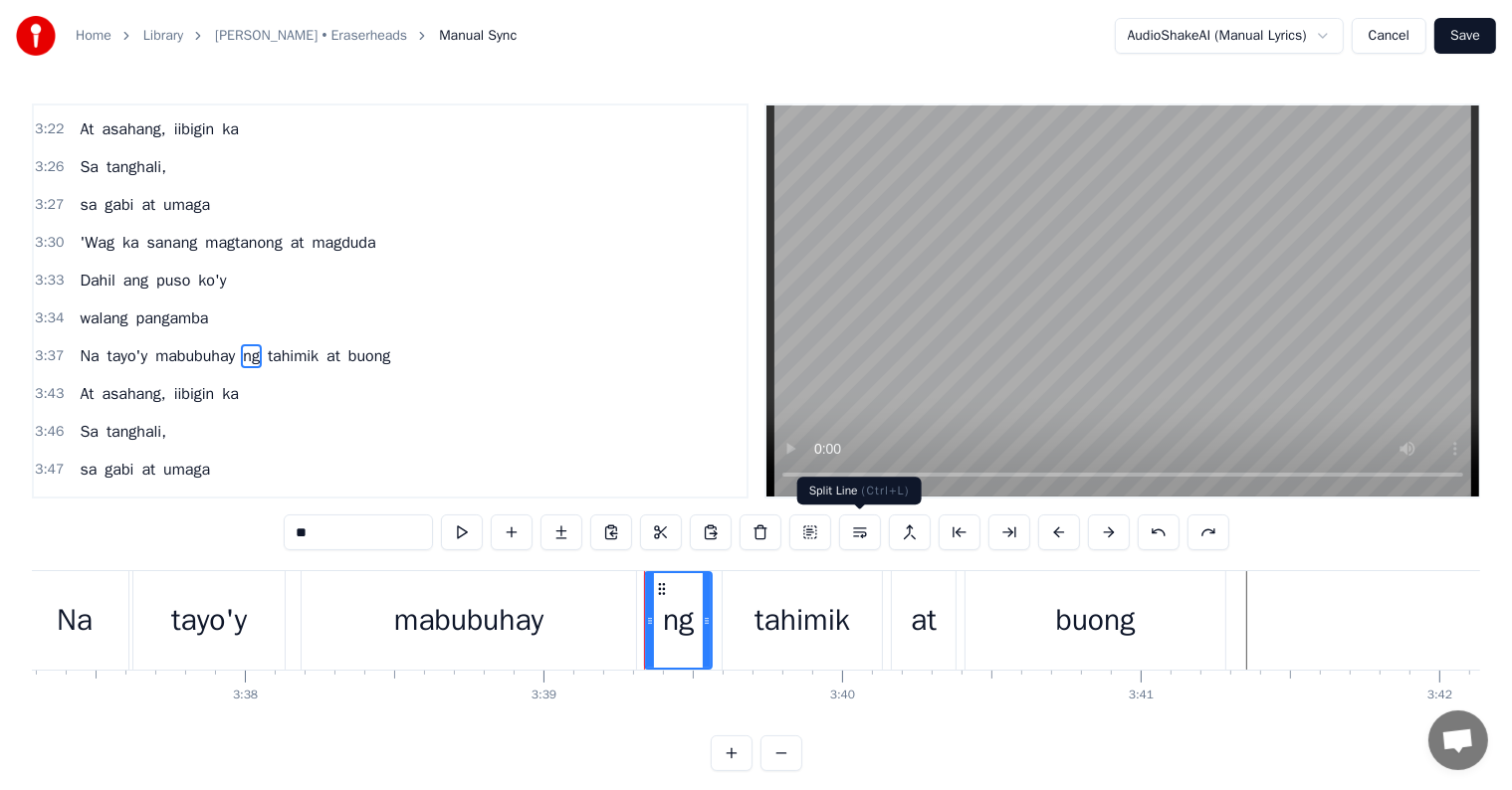 click at bounding box center [860, 532] 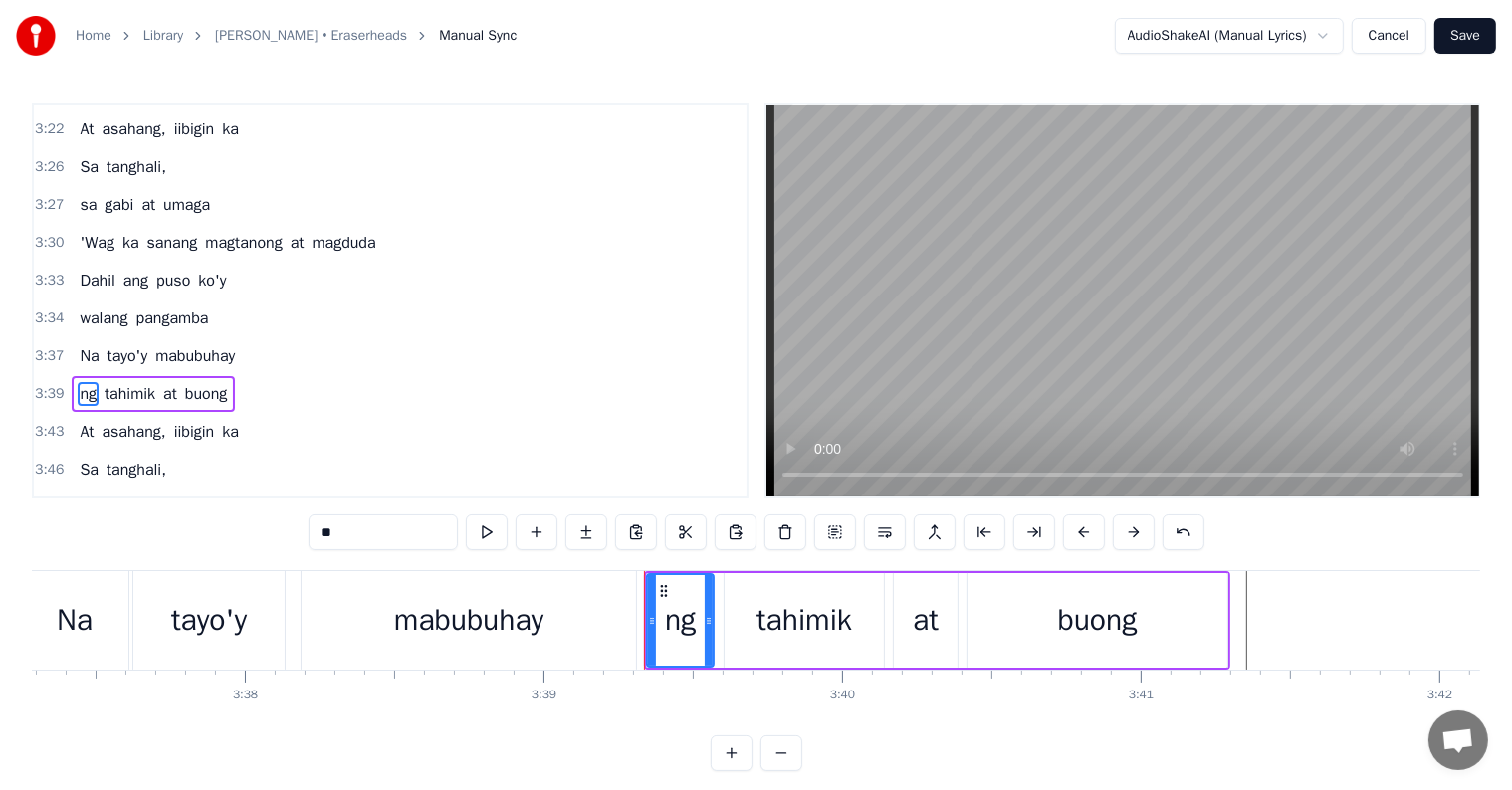 scroll, scrollTop: 1506, scrollLeft: 0, axis: vertical 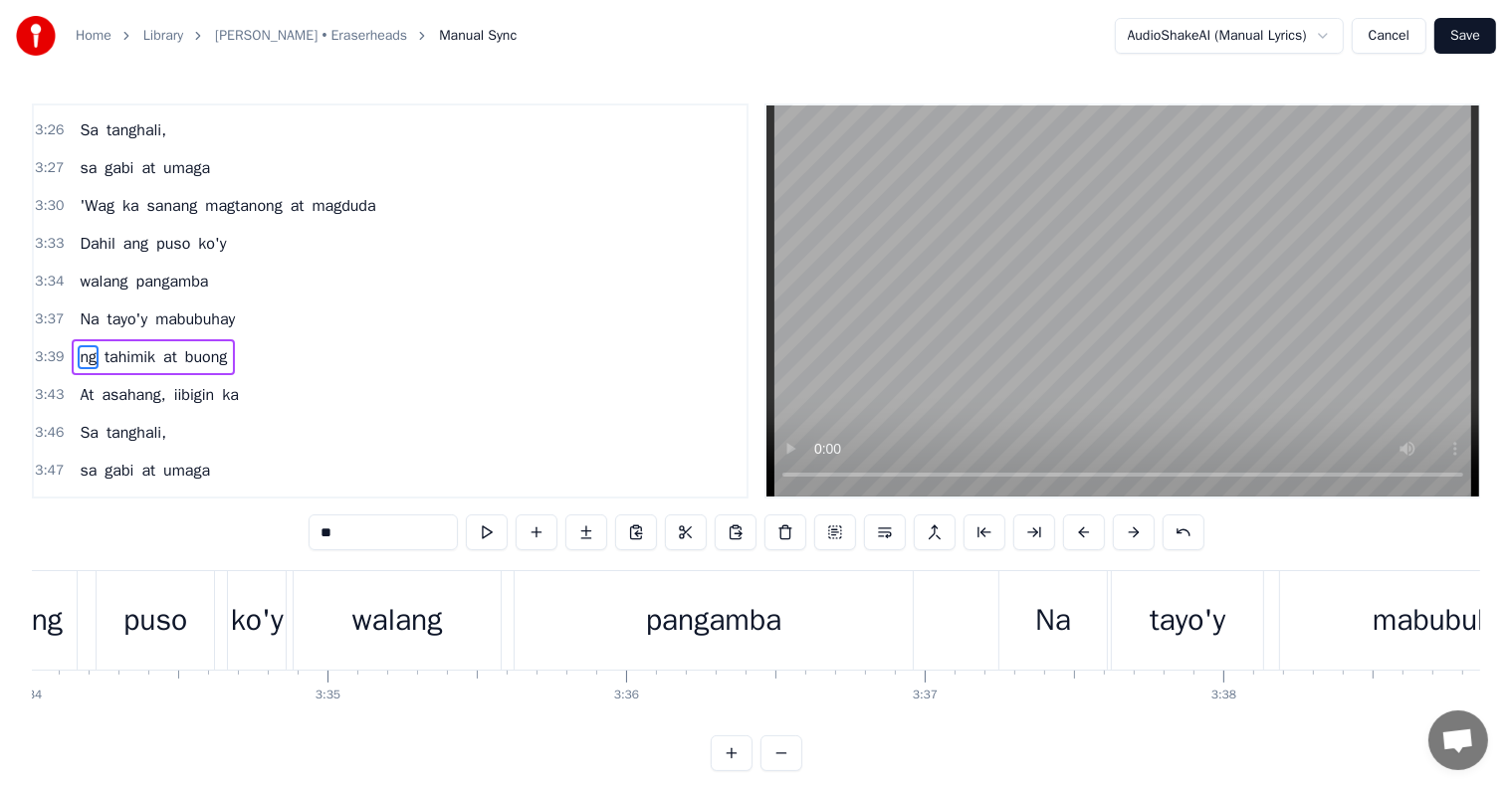 click at bounding box center [-24104, 620] 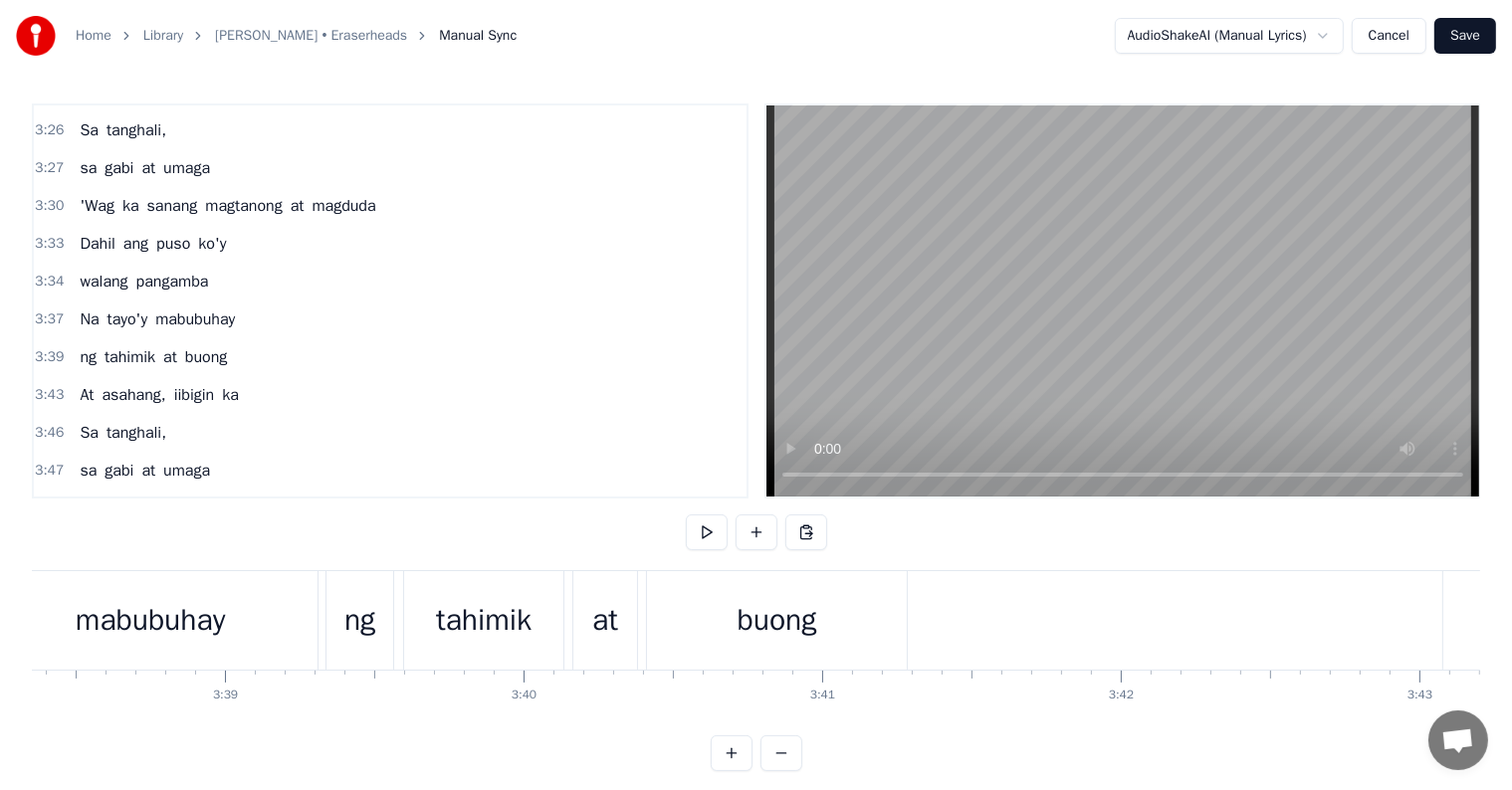 scroll, scrollTop: 0, scrollLeft: 65250, axis: horizontal 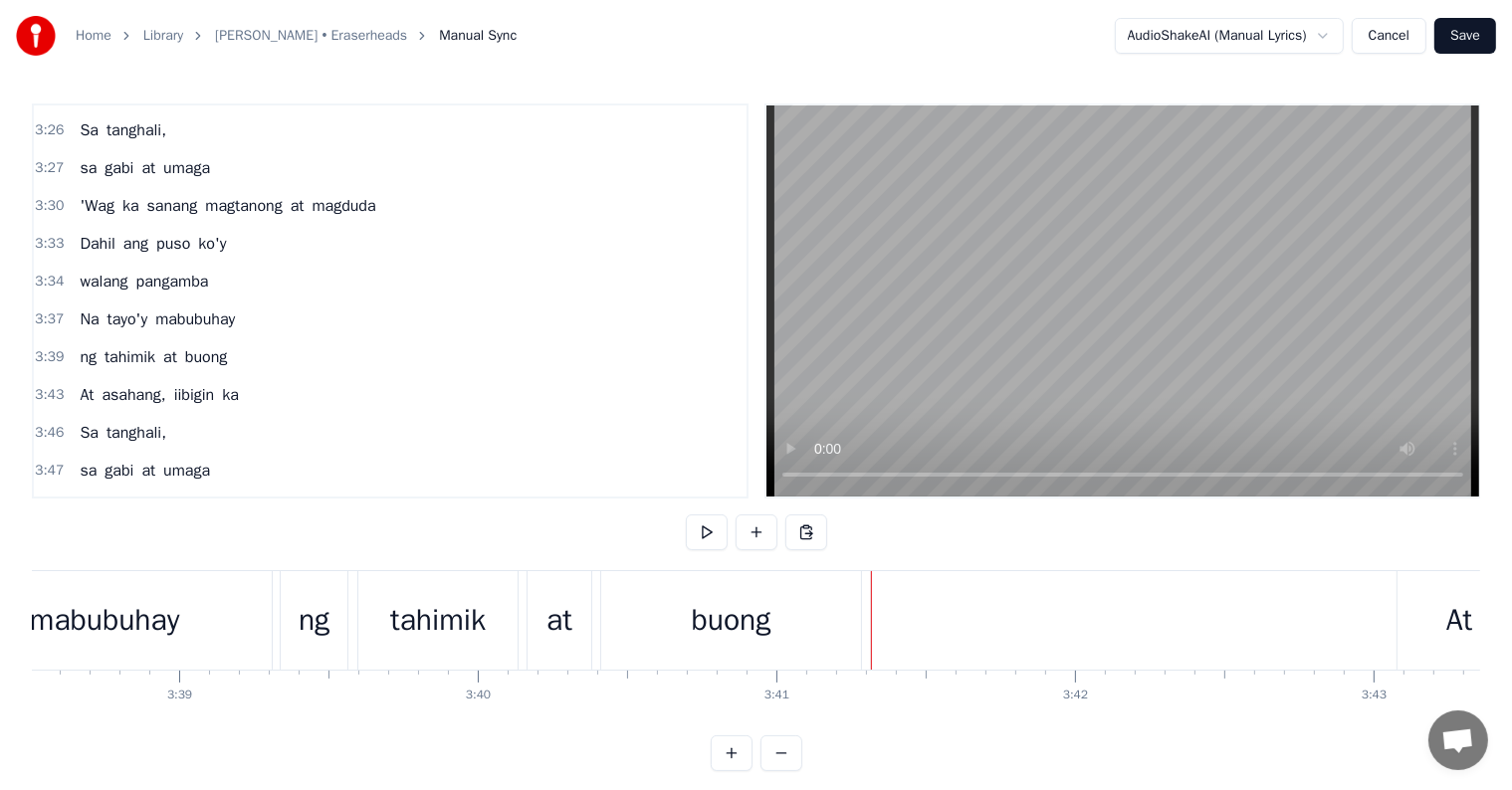 click on "buong" at bounding box center [206, 357] 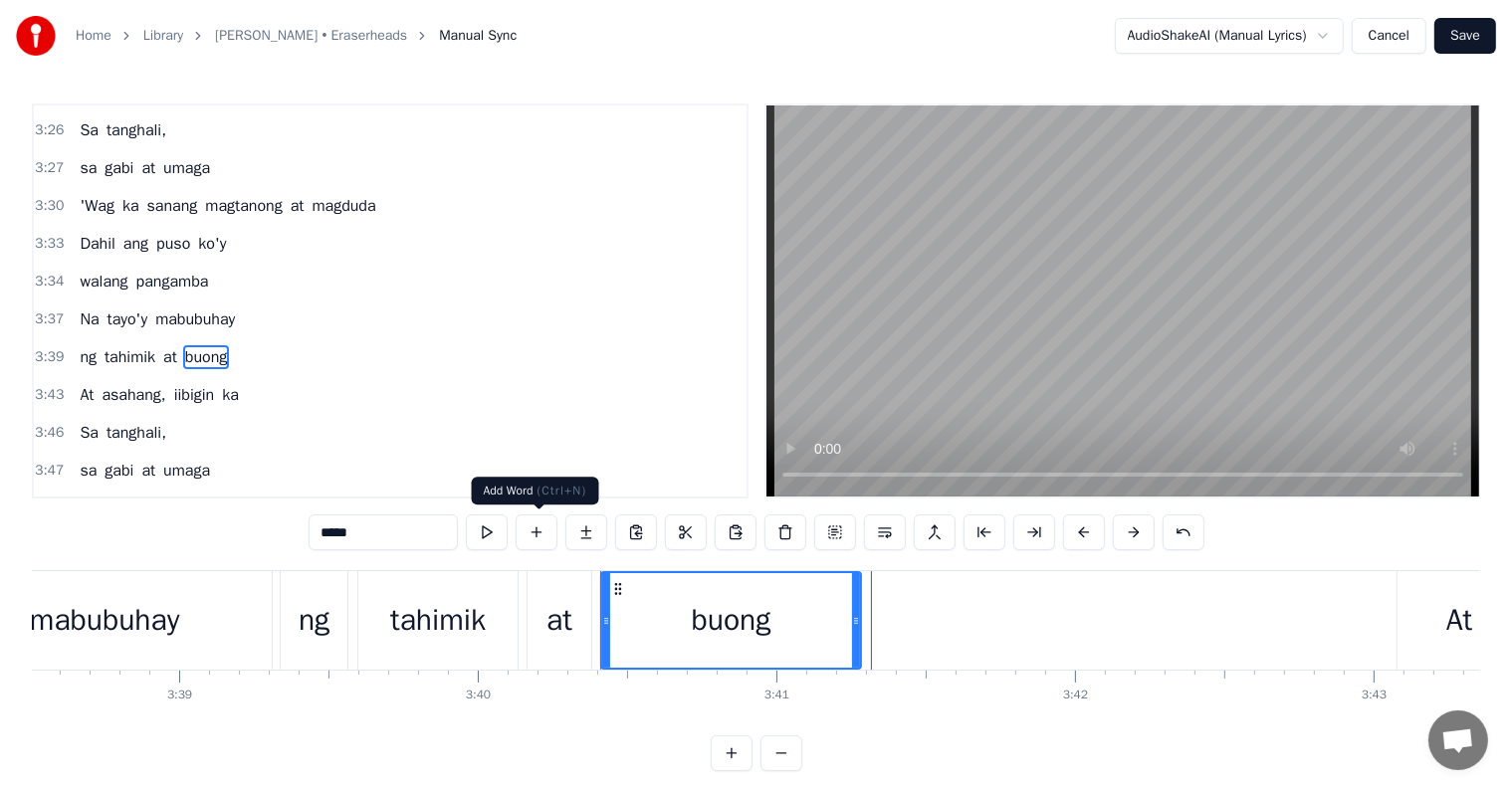 click at bounding box center [537, 532] 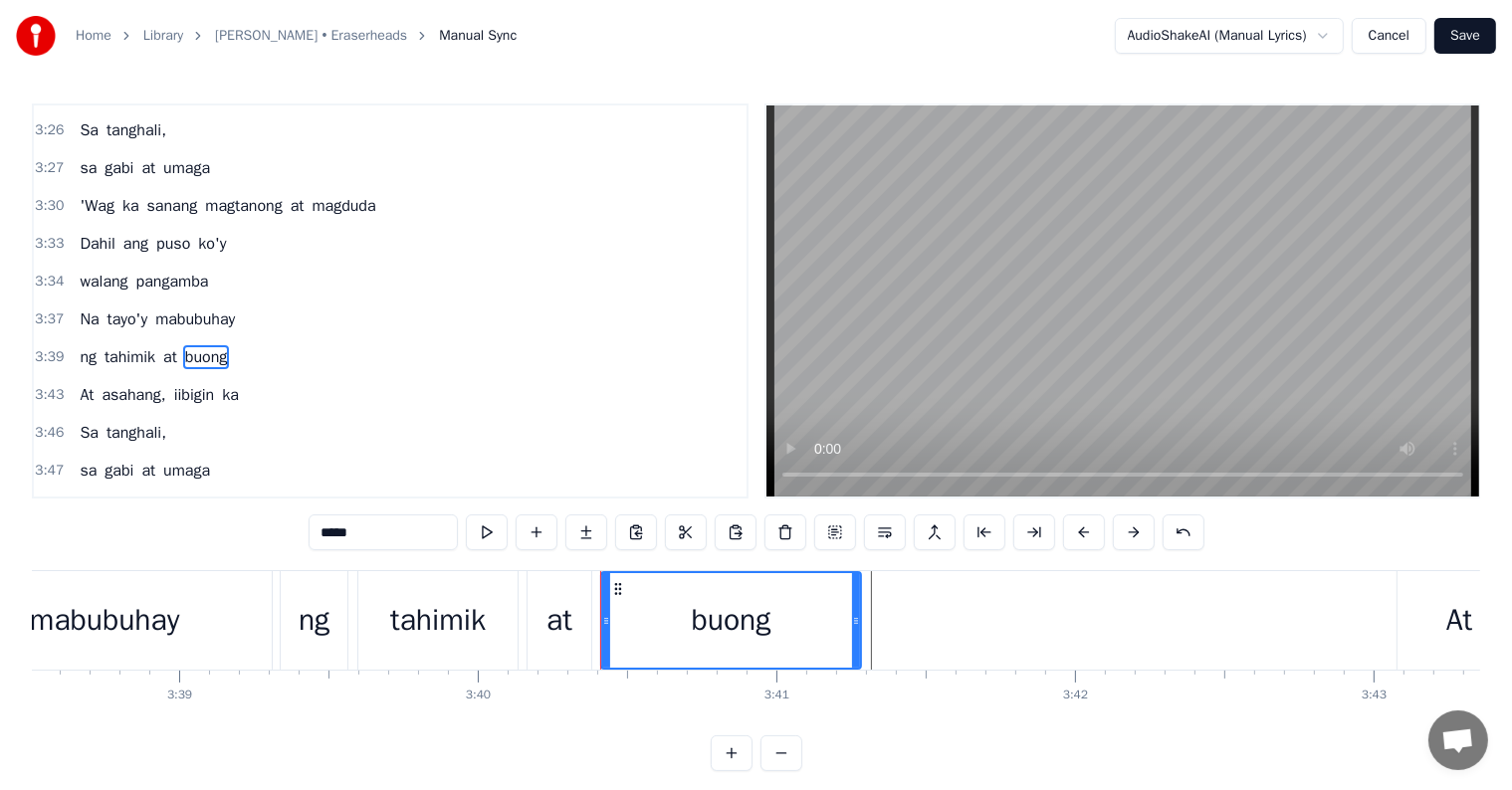 click at bounding box center [537, 532] 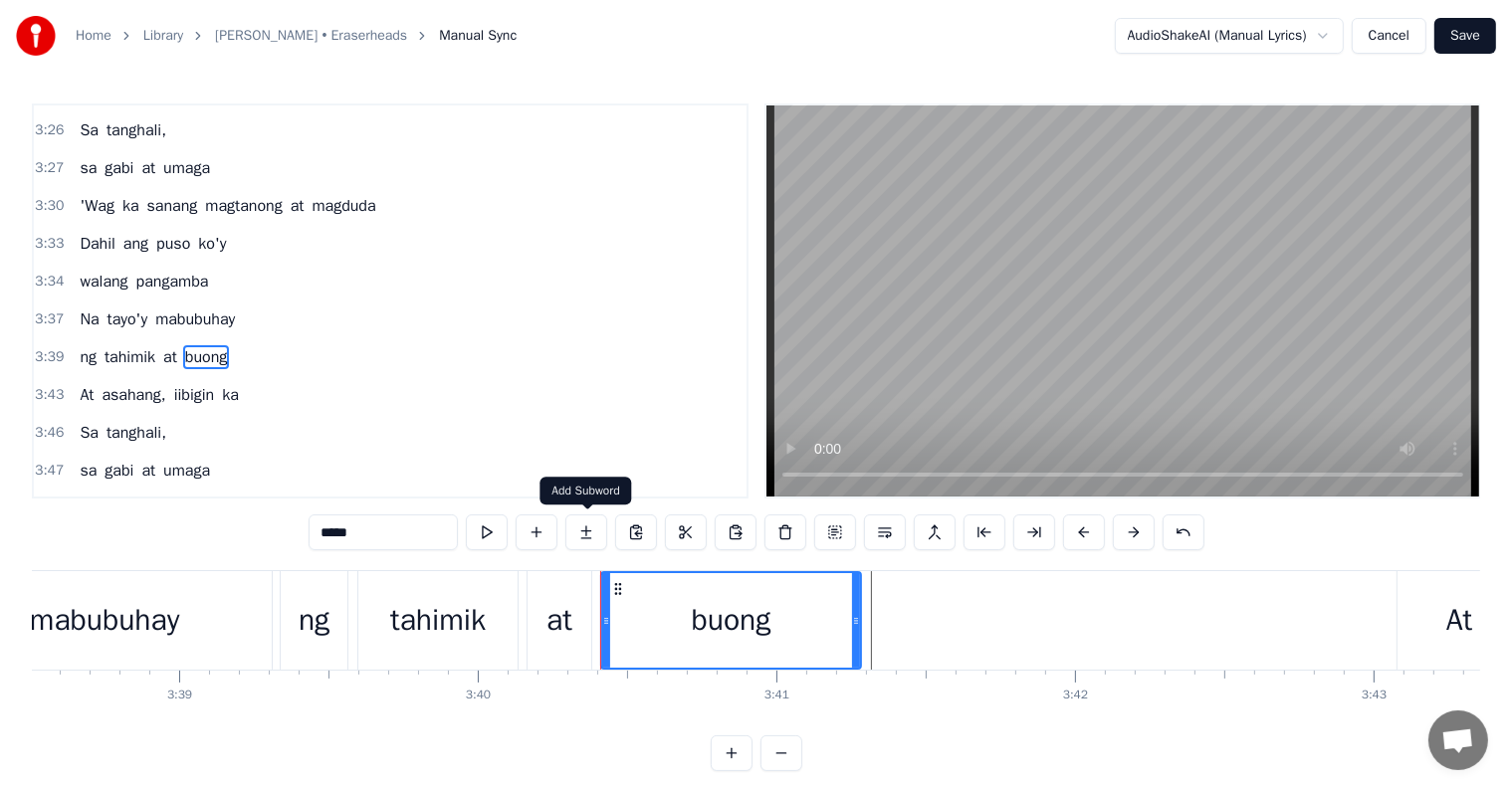 click at bounding box center (586, 532) 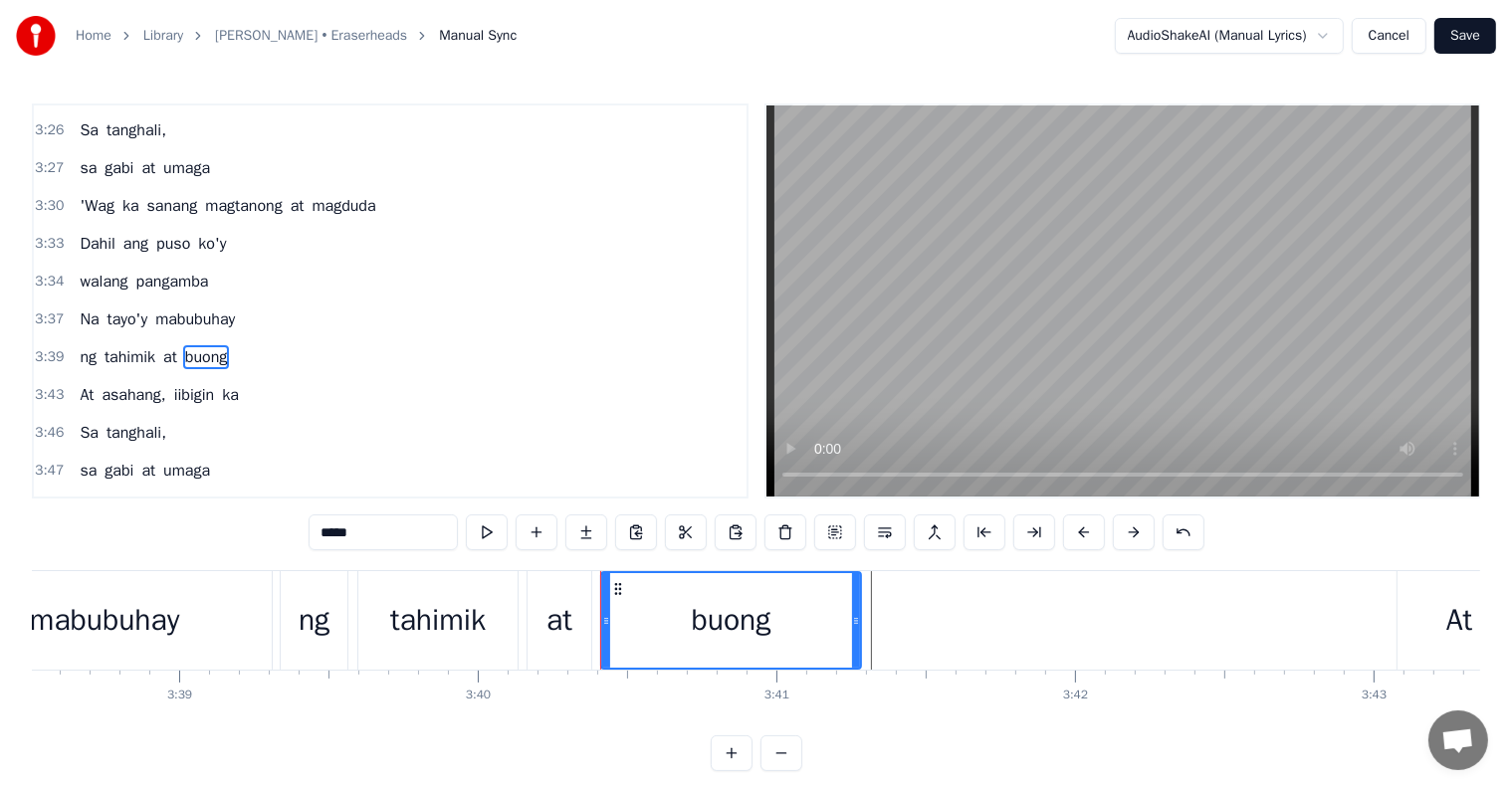 click at bounding box center [-25447, 620] 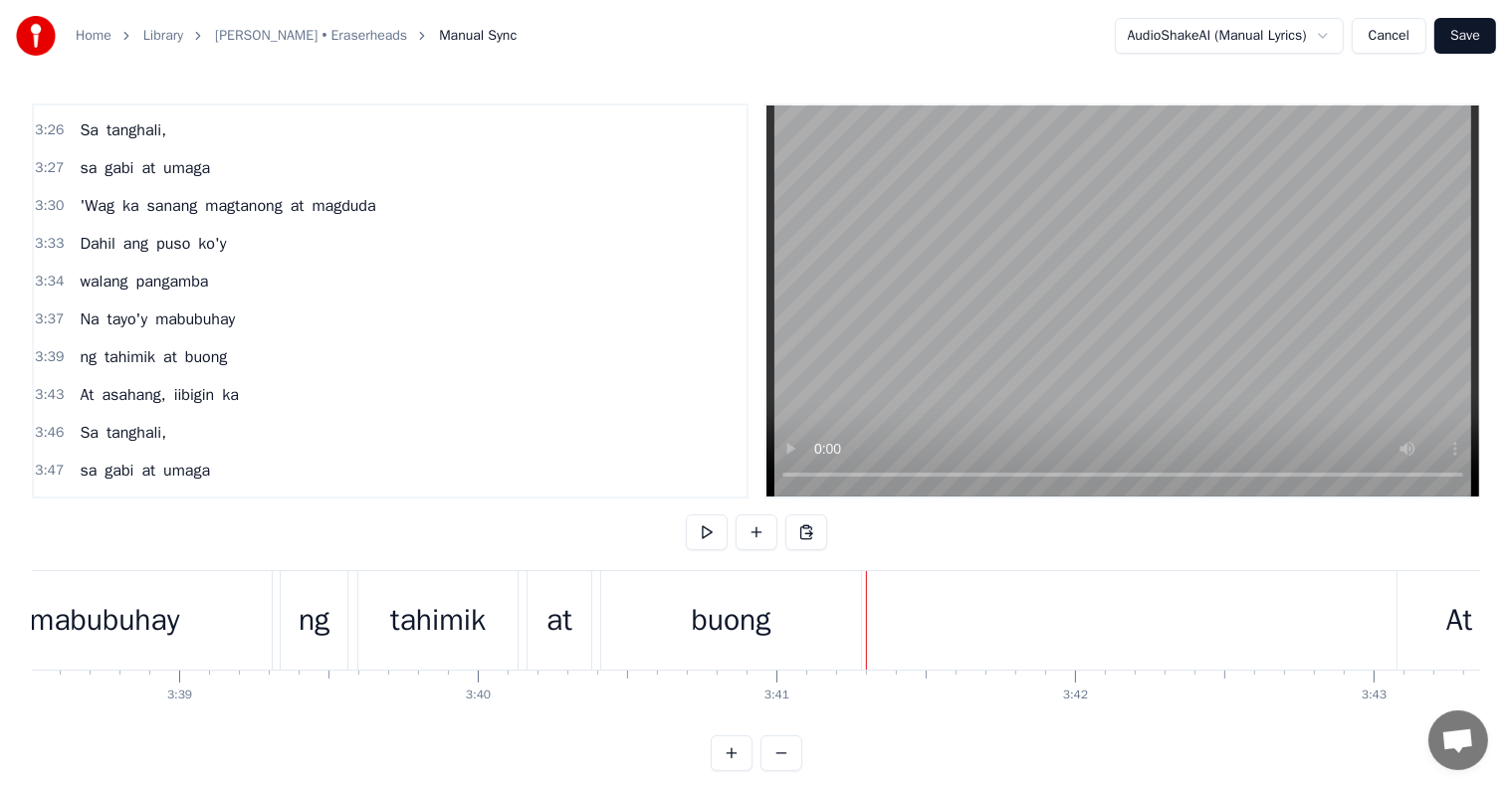 click on "buong" at bounding box center (206, 357) 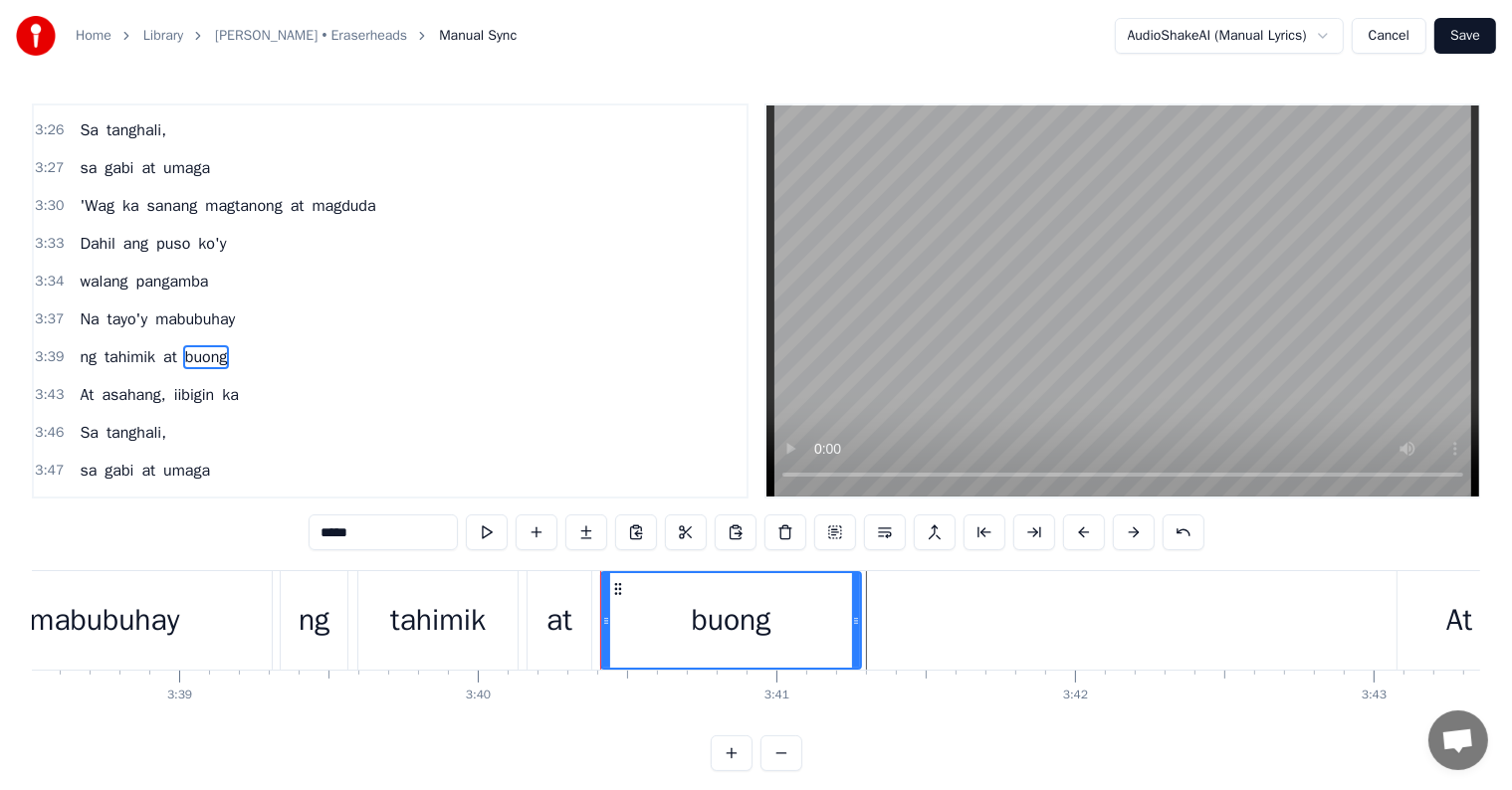 click on "*****" at bounding box center (383, 532) 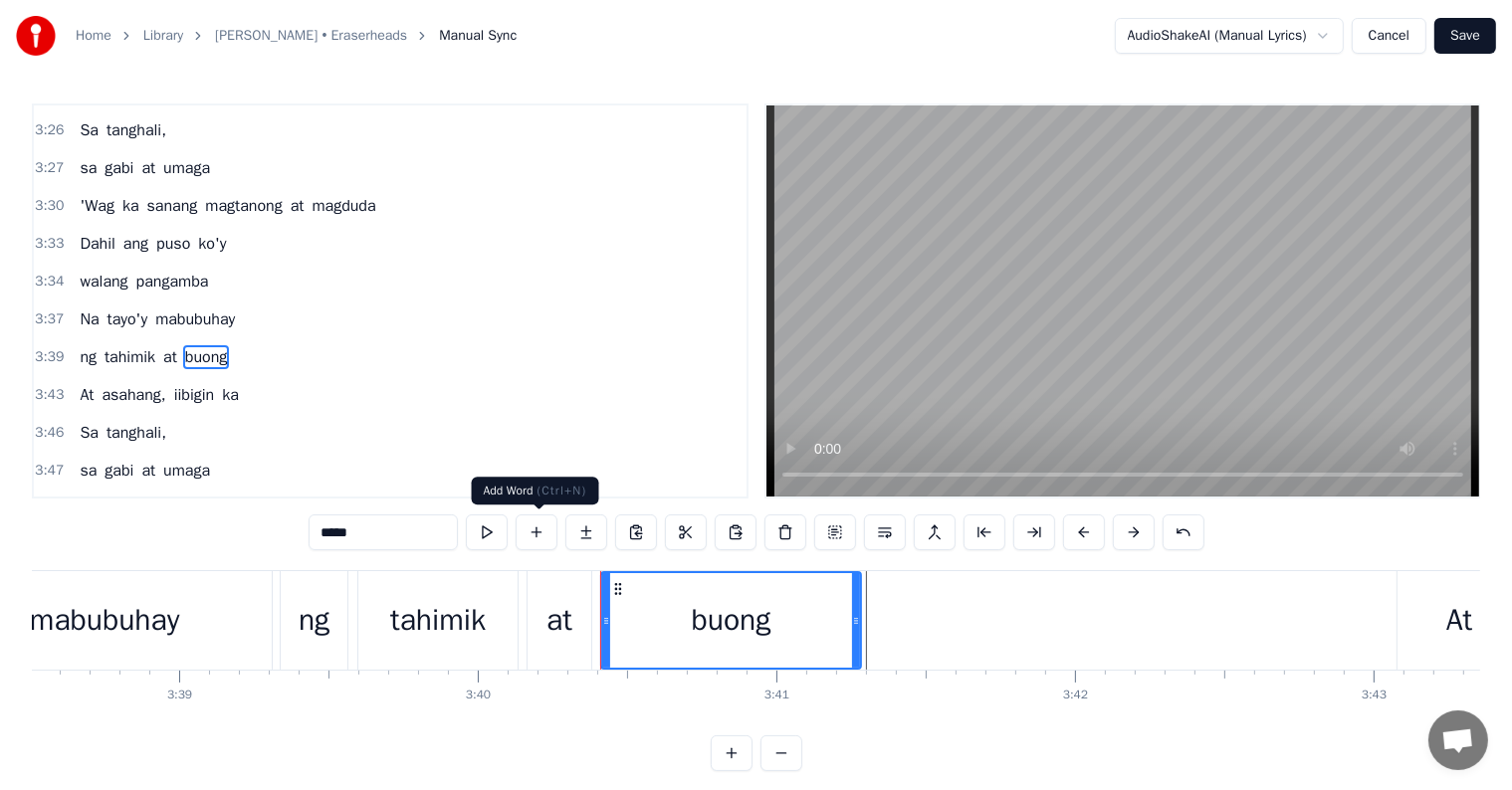 click at bounding box center [537, 532] 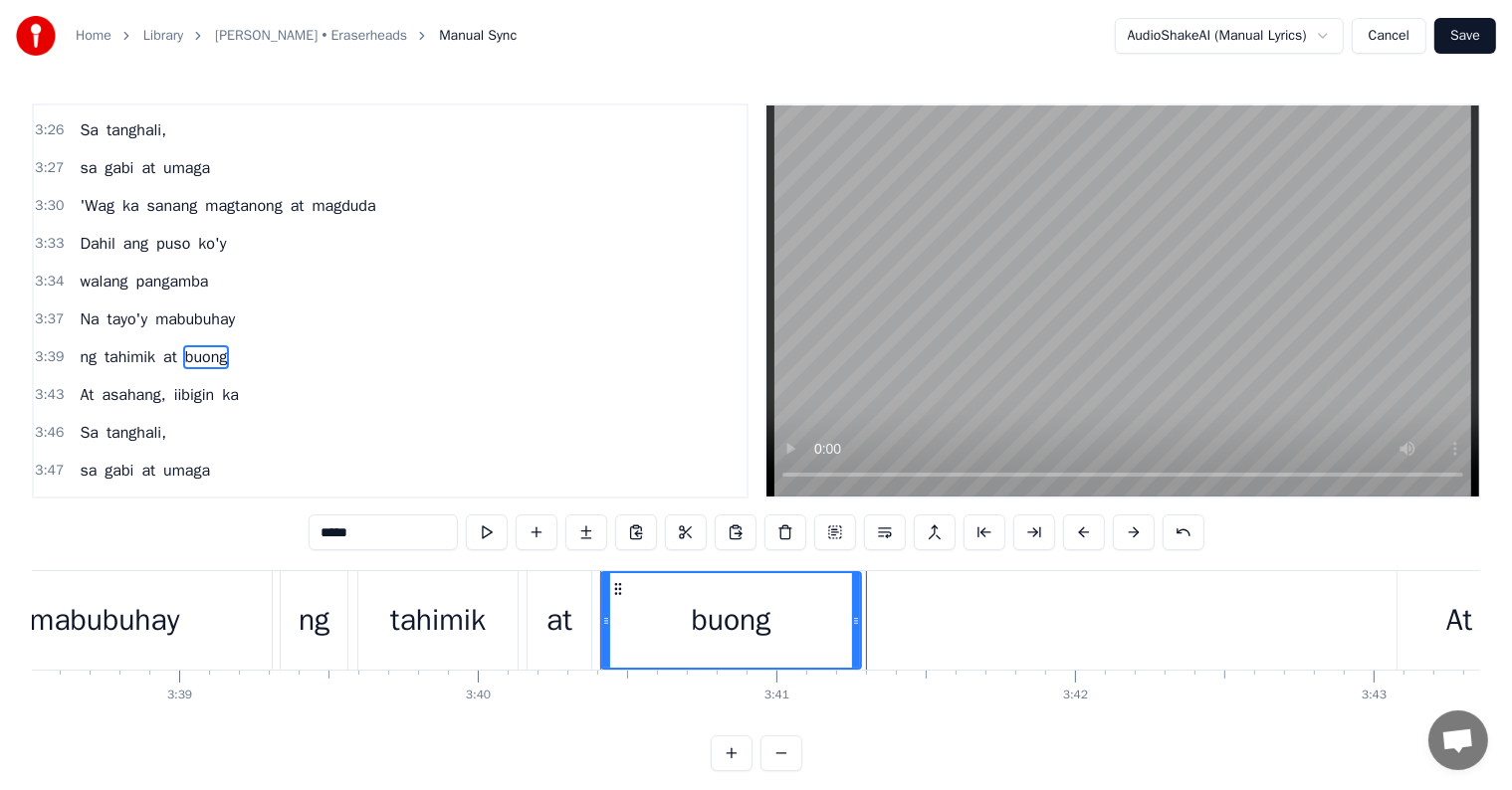 click at bounding box center (537, 532) 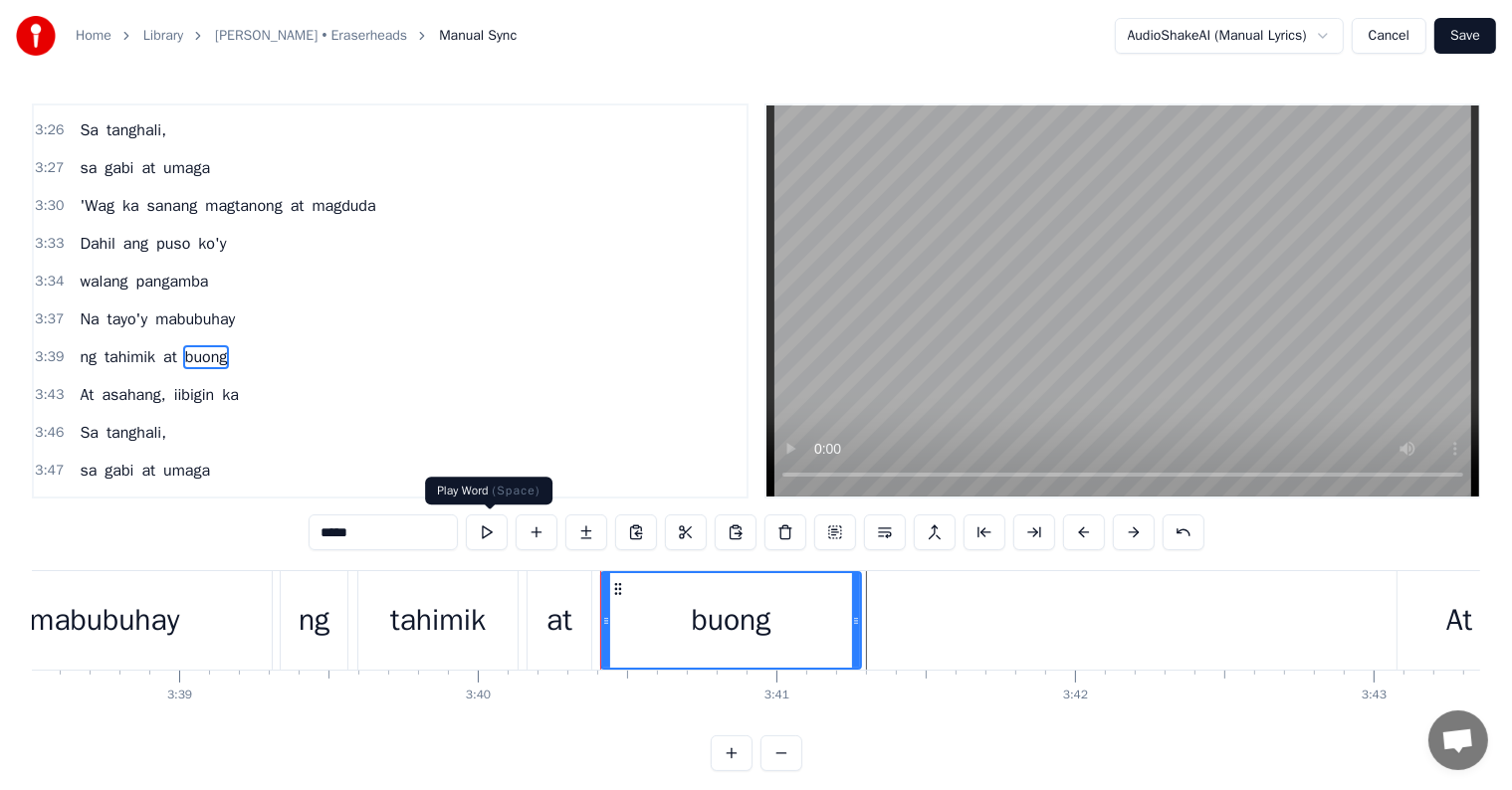 click on "*****" at bounding box center [383, 532] 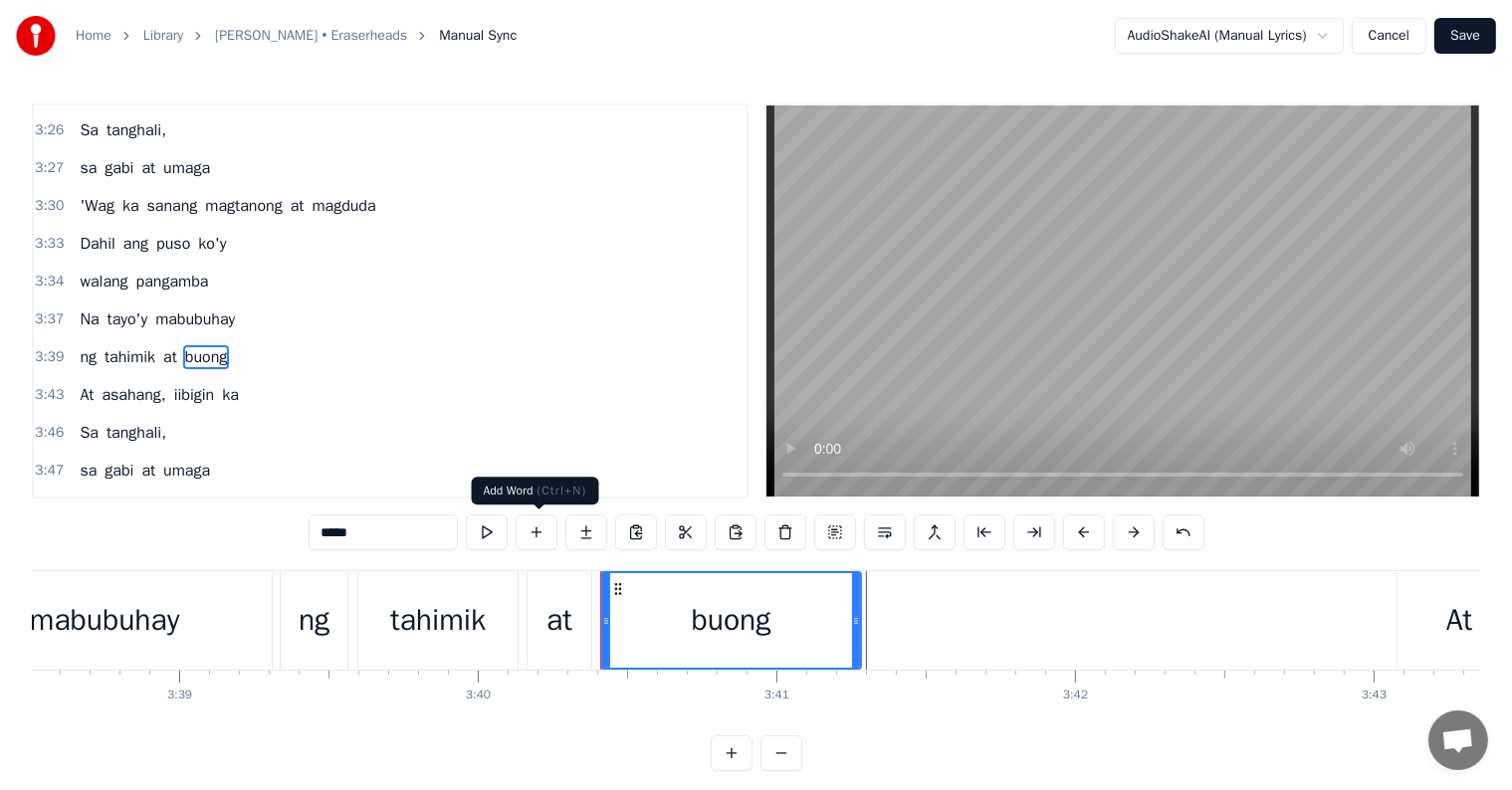 click at bounding box center [537, 532] 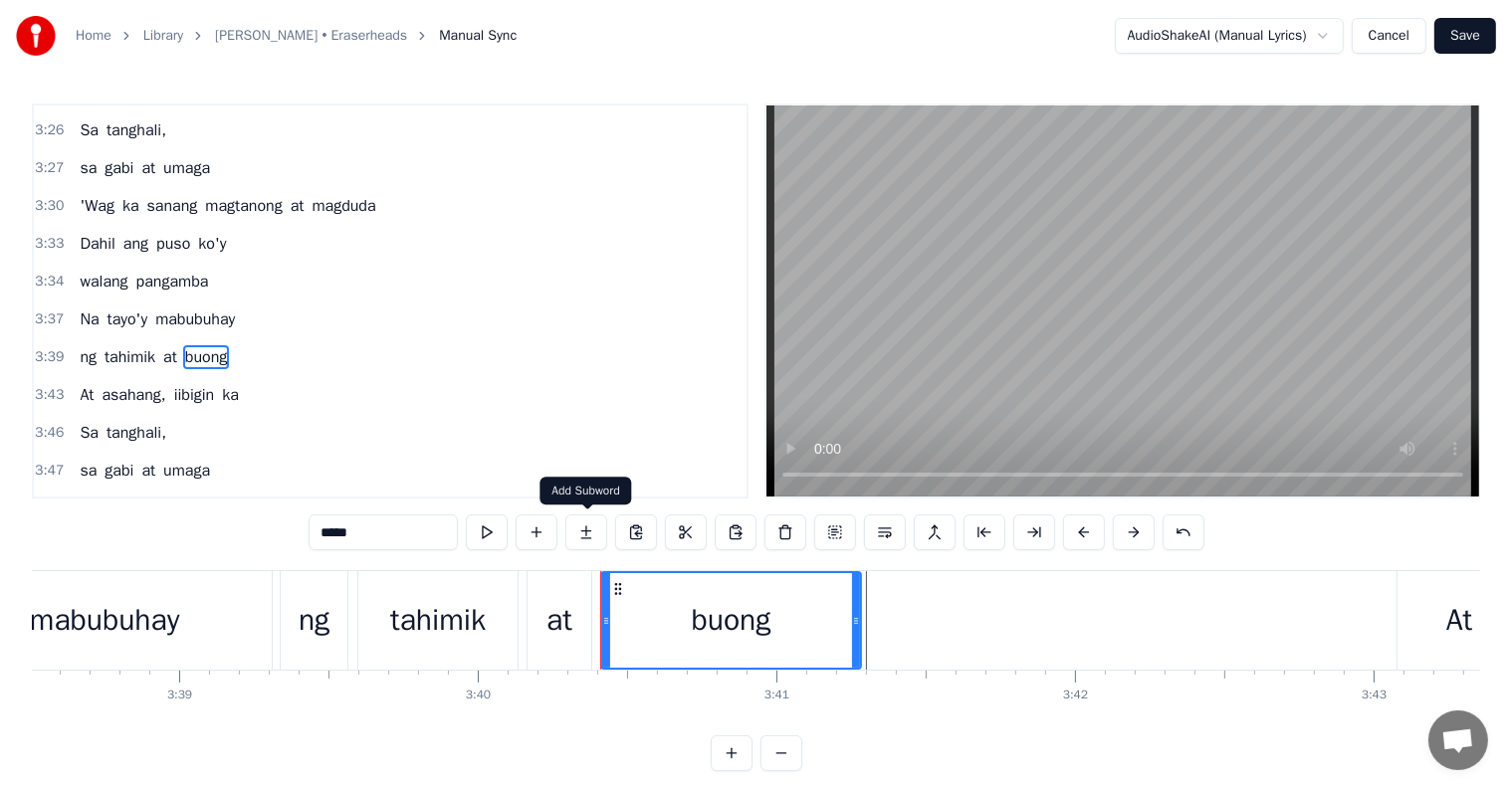 click at bounding box center (586, 532) 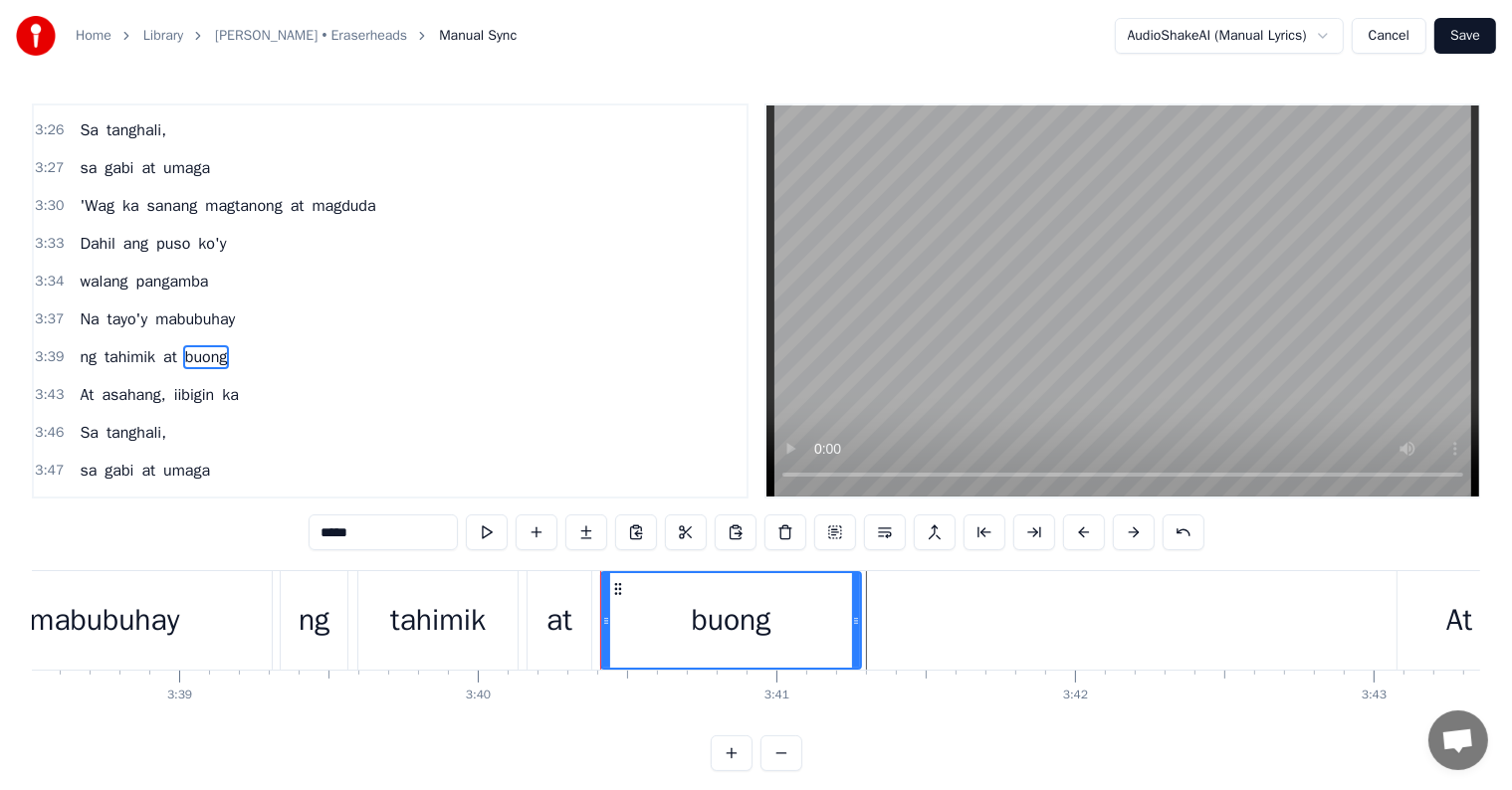 click on "3:39 ng tahimik at buong" at bounding box center (390, 357) 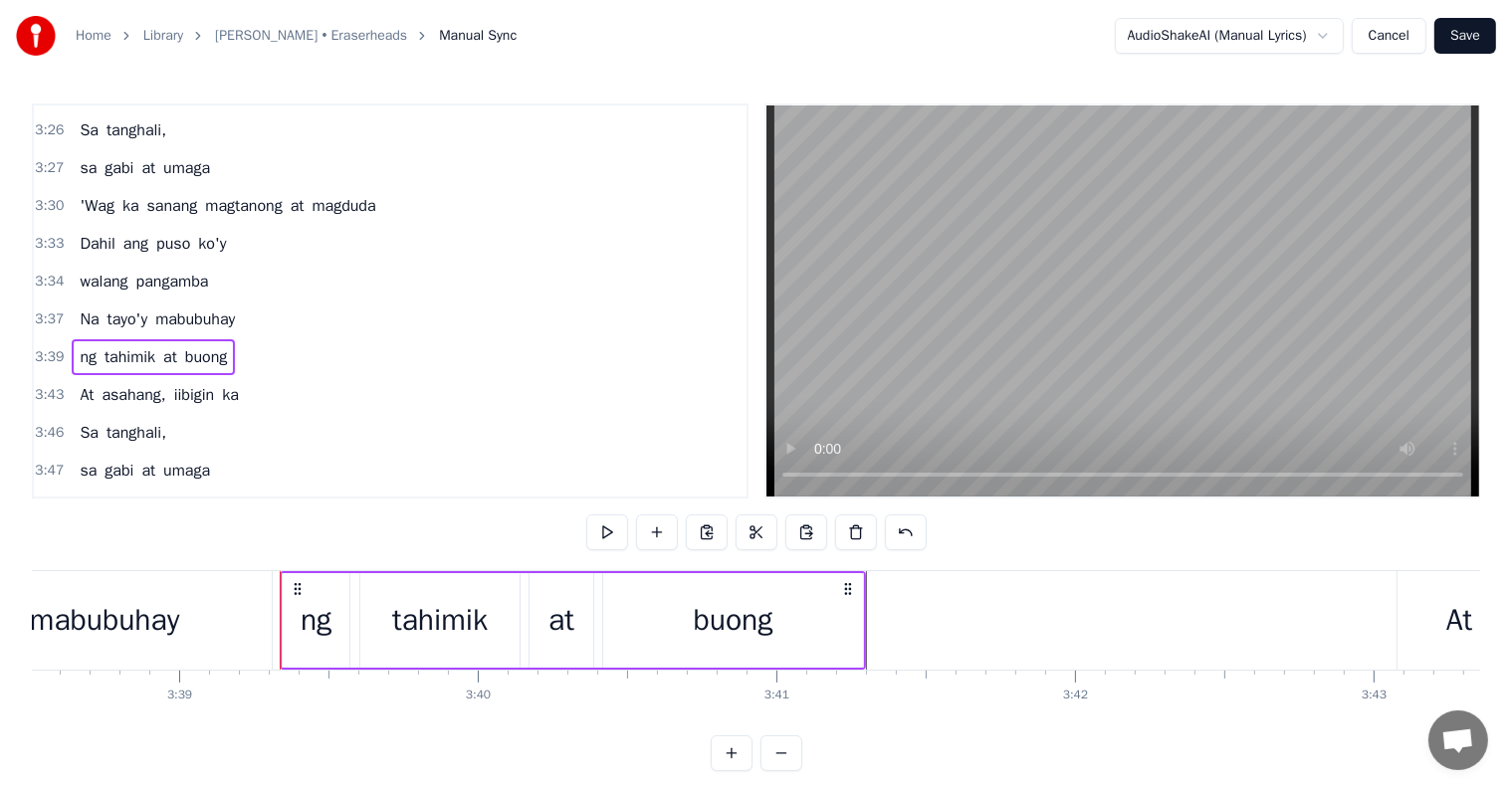 click on "ng" at bounding box center [88, 357] 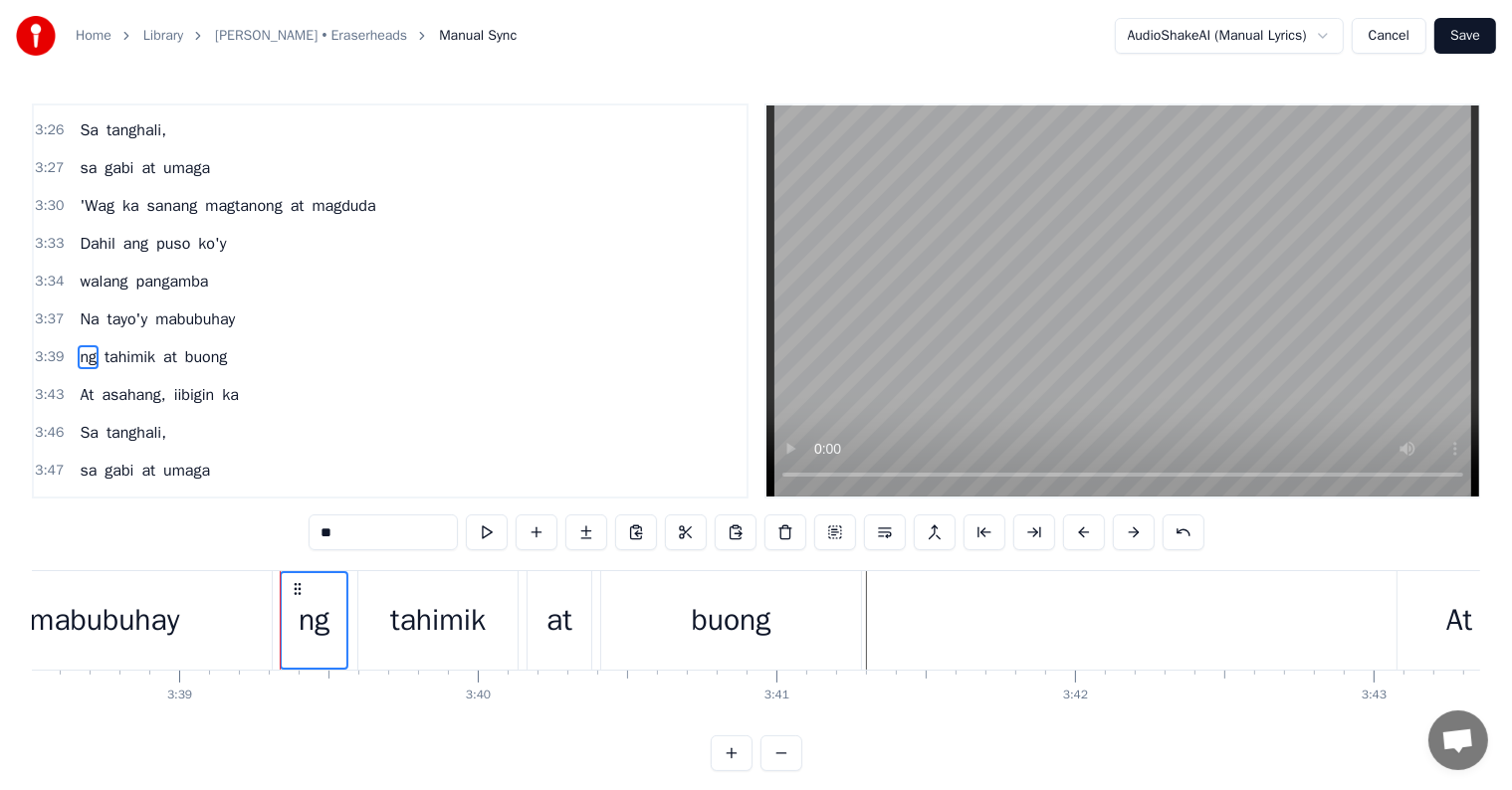click on "tahimik" at bounding box center (129, 357) 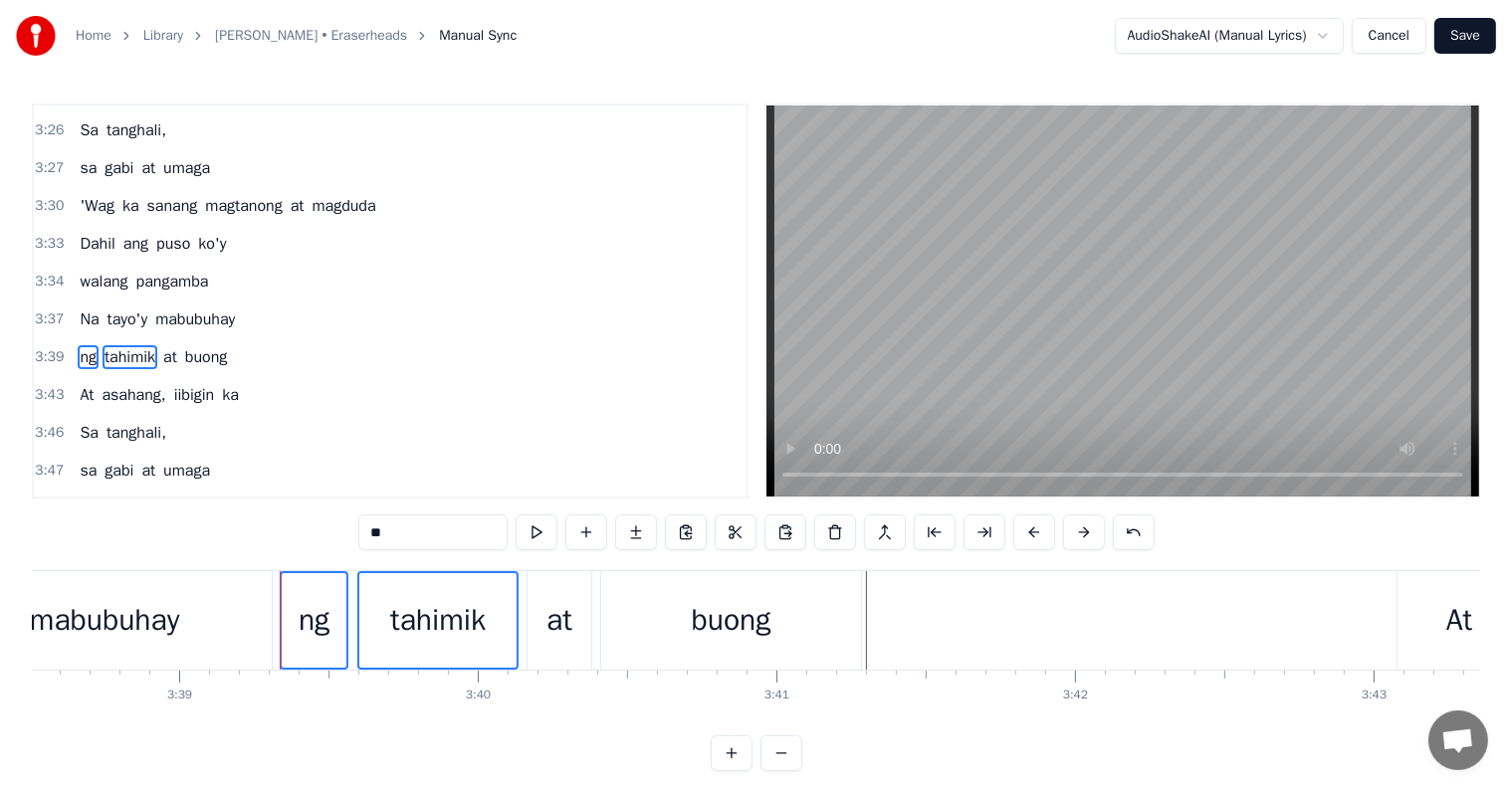 click on "at" at bounding box center (170, 357) 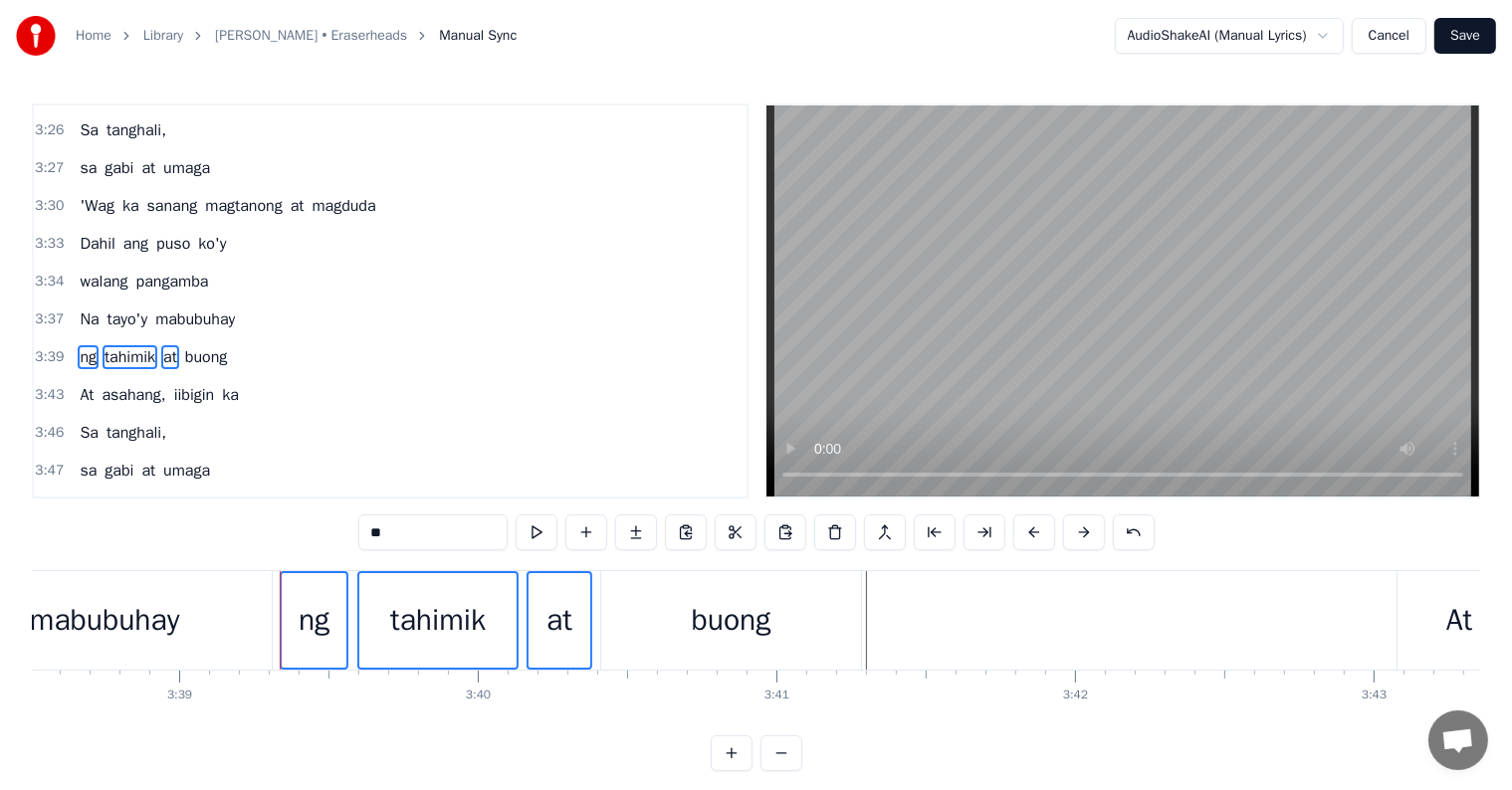 click on "buong" at bounding box center [206, 357] 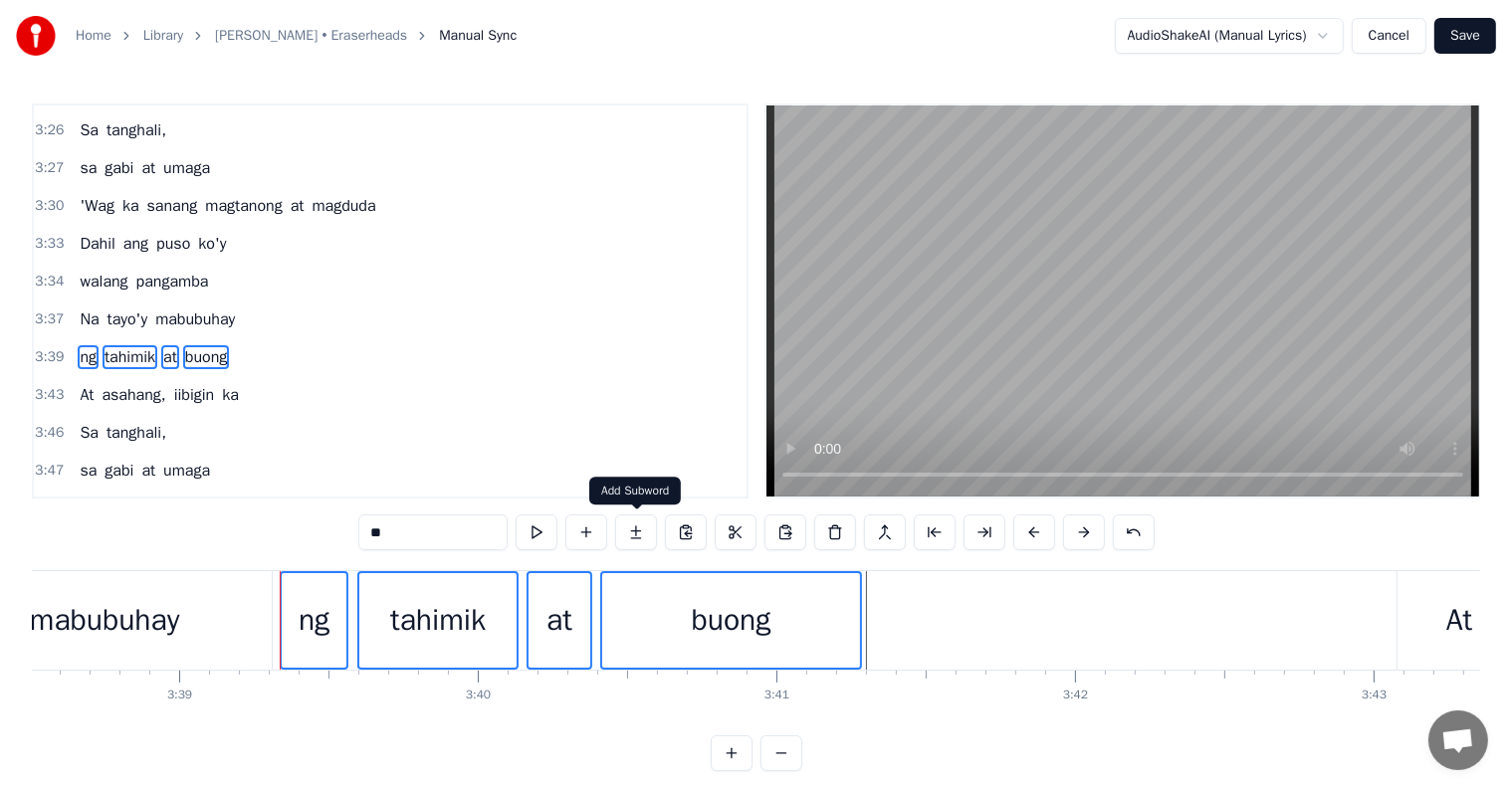 click at bounding box center [636, 532] 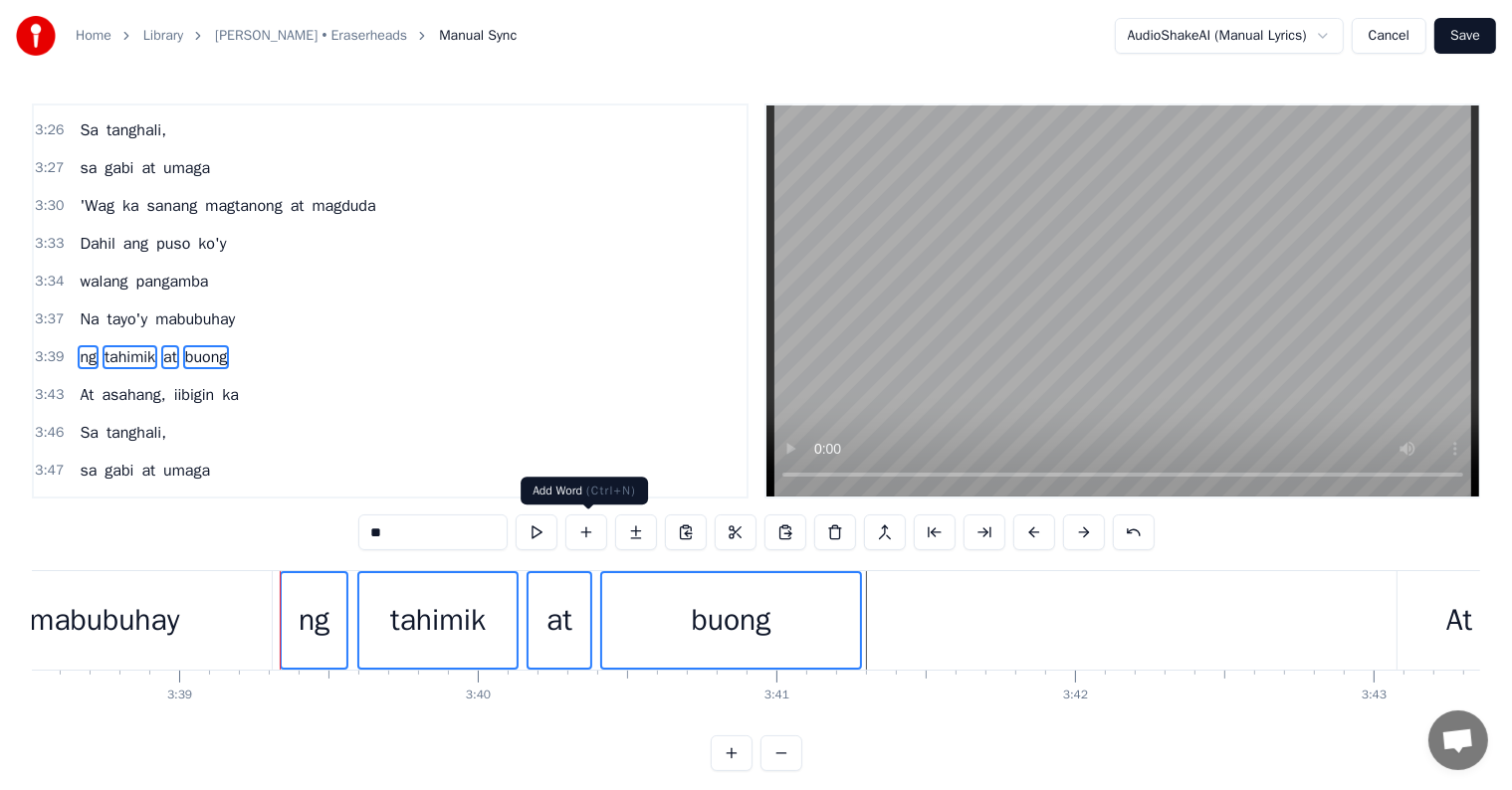 click at bounding box center (586, 532) 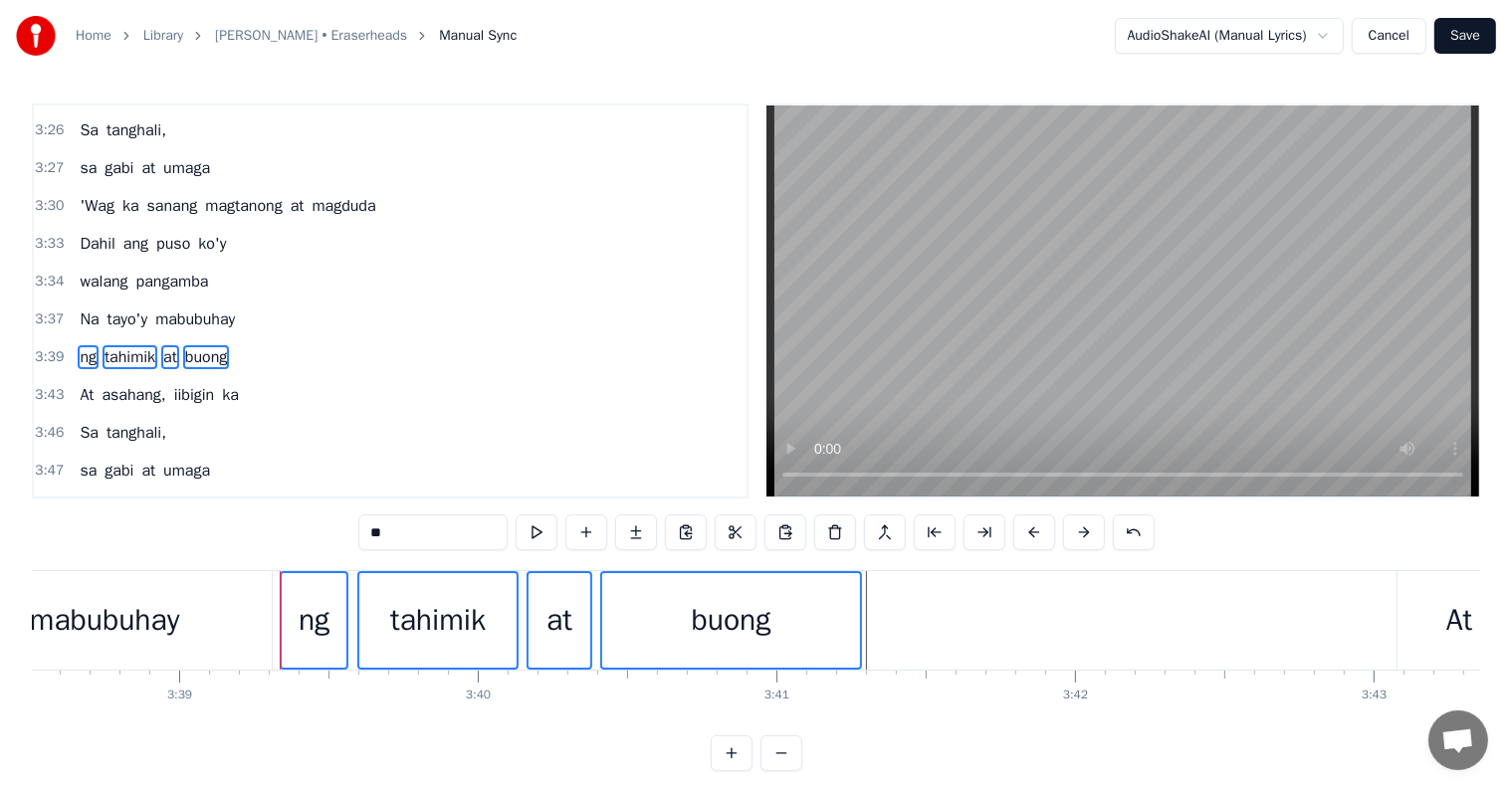 click at bounding box center [586, 532] 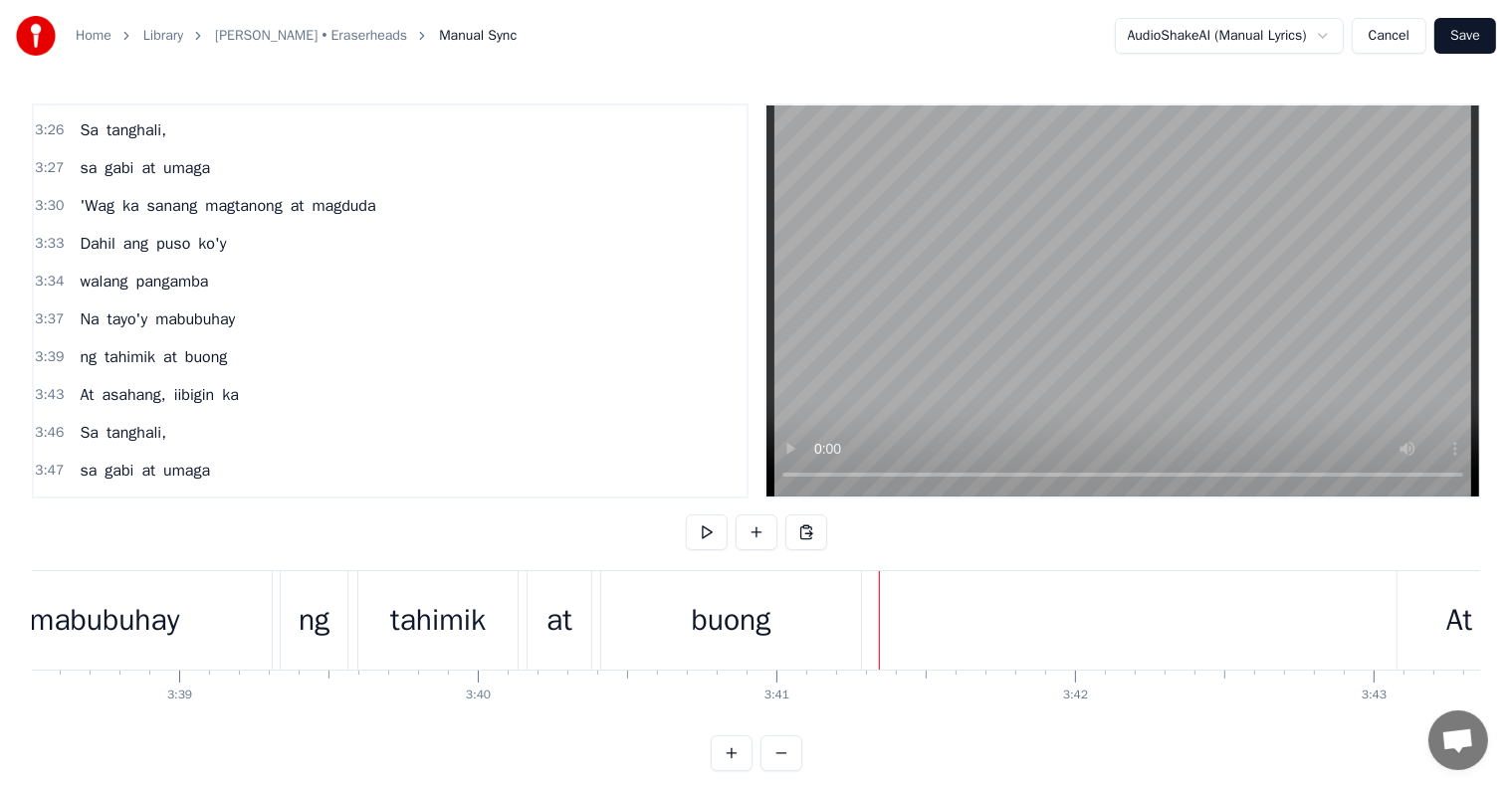 click at bounding box center (-25447, 620) 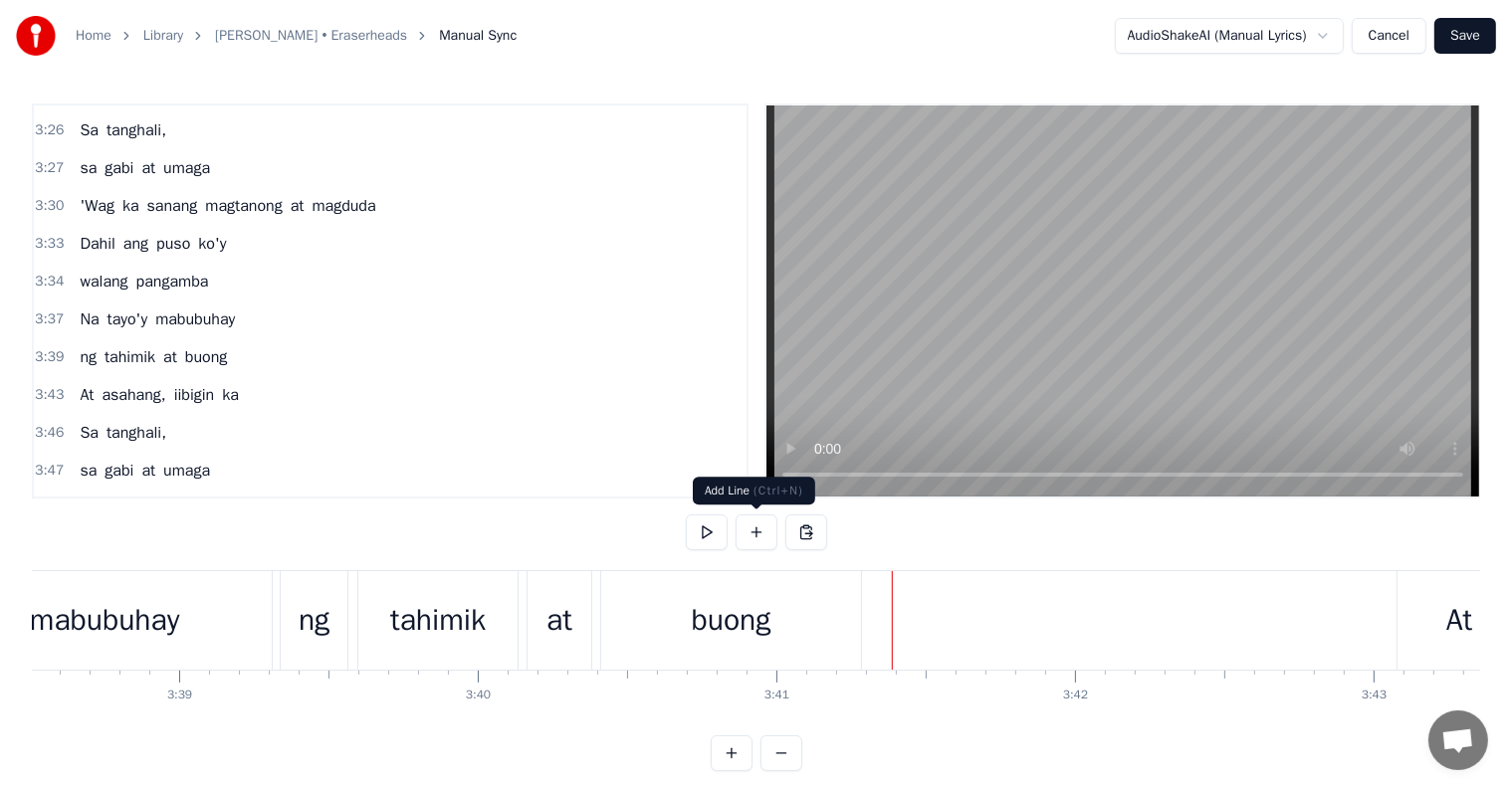 click at bounding box center [756, 532] 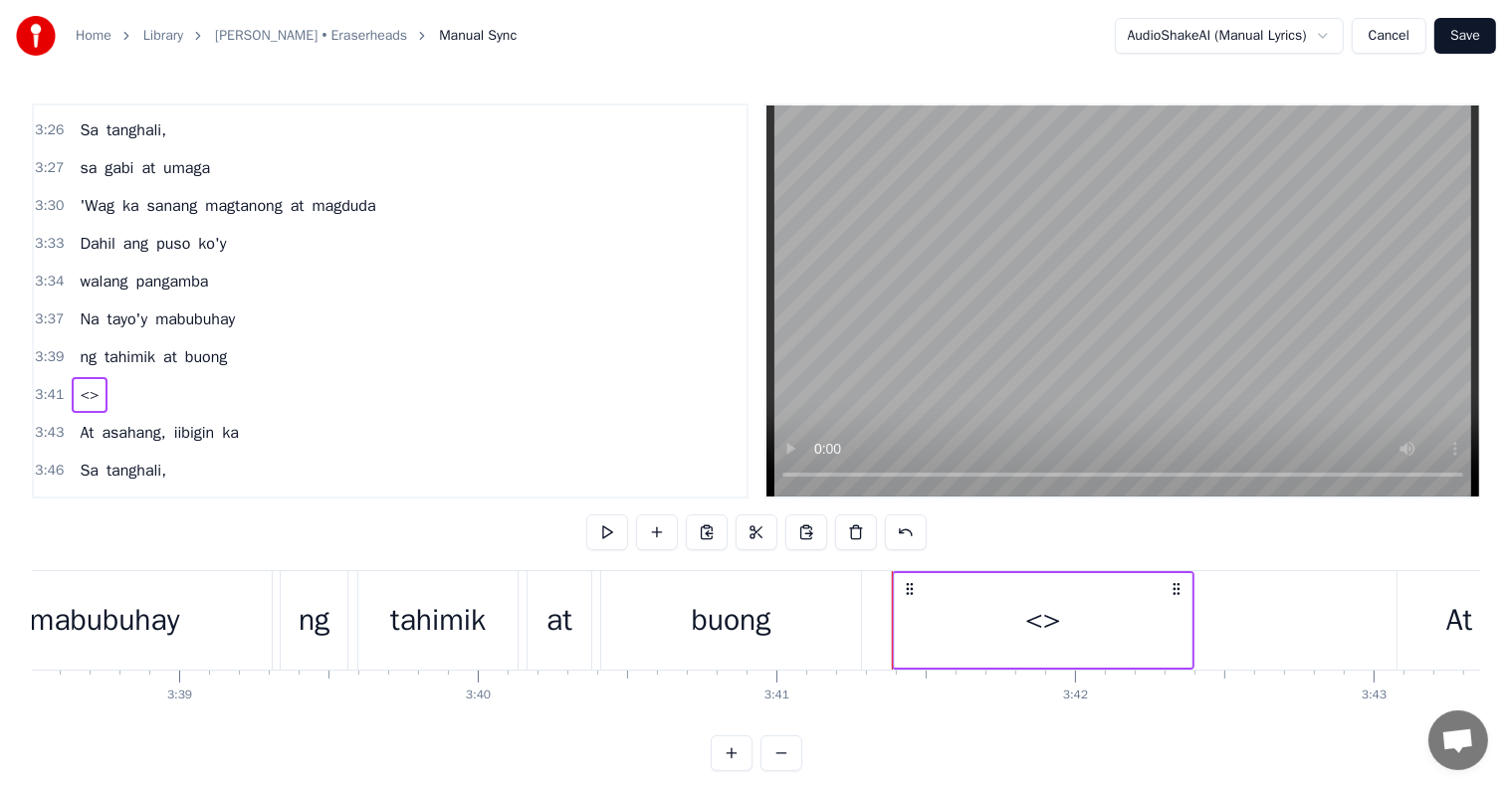 click on "<>" at bounding box center (1043, 620) 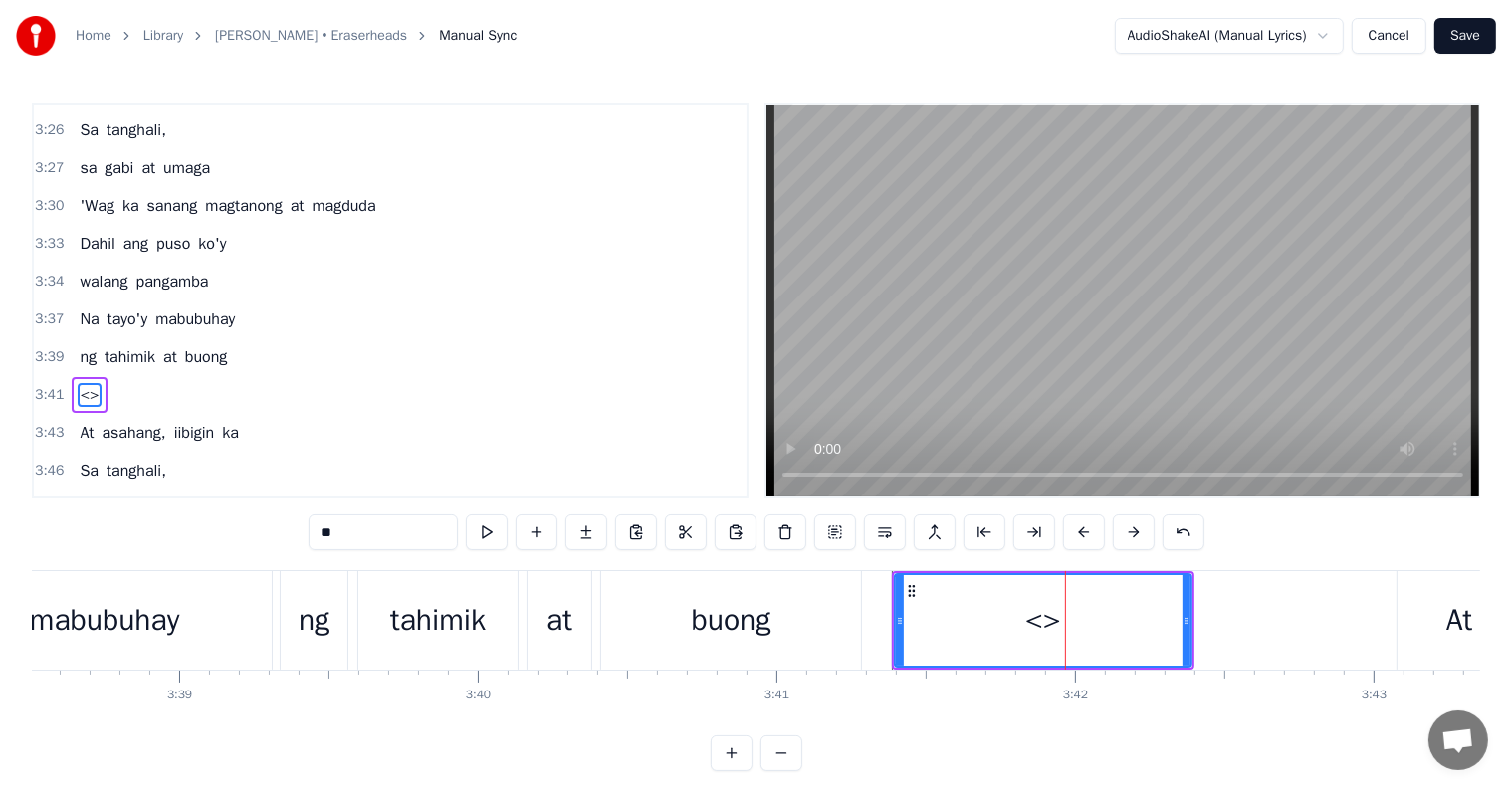 scroll, scrollTop: 1543, scrollLeft: 0, axis: vertical 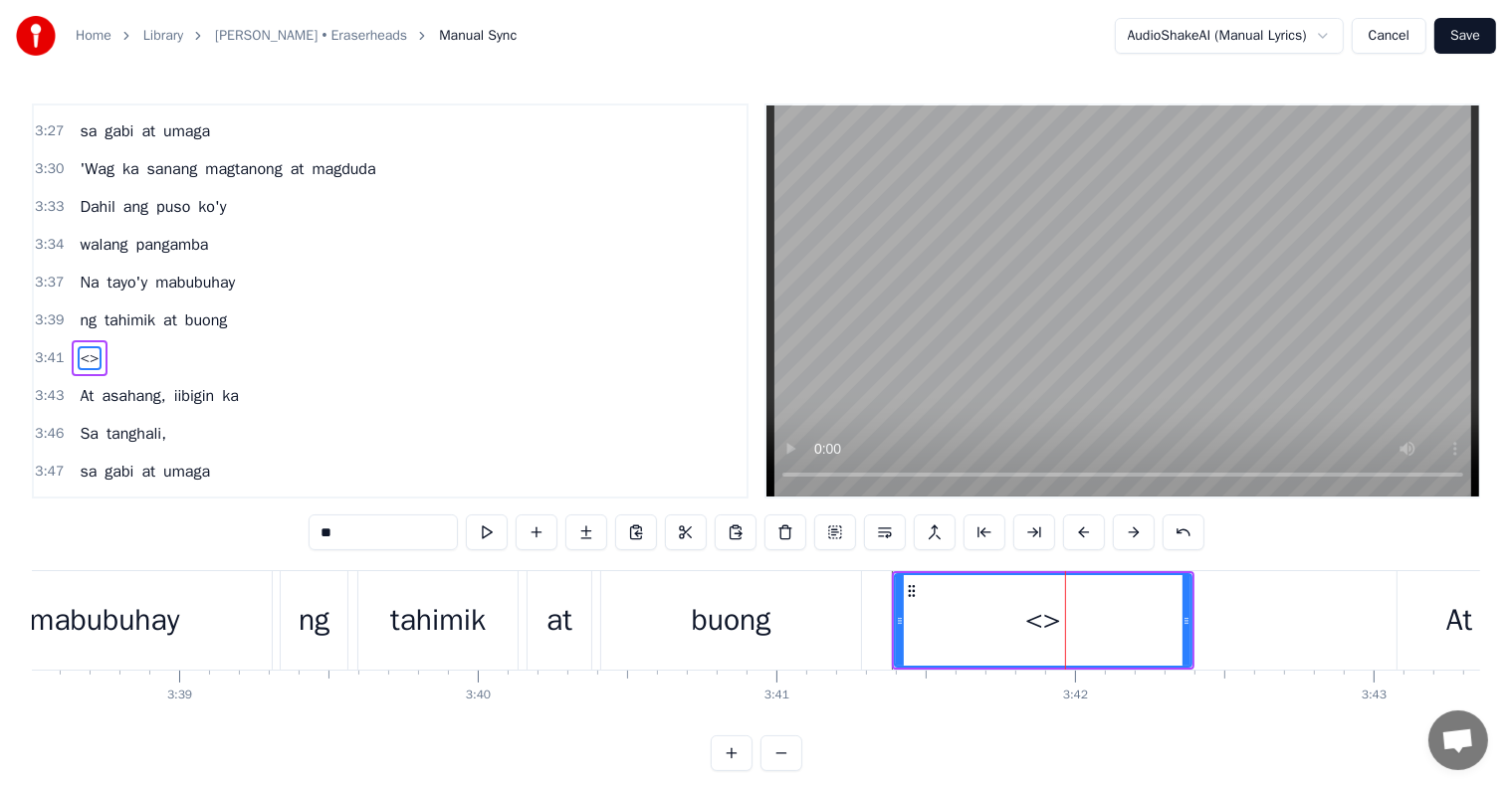 drag, startPoint x: 402, startPoint y: 540, endPoint x: 199, endPoint y: 508, distance: 205.50669 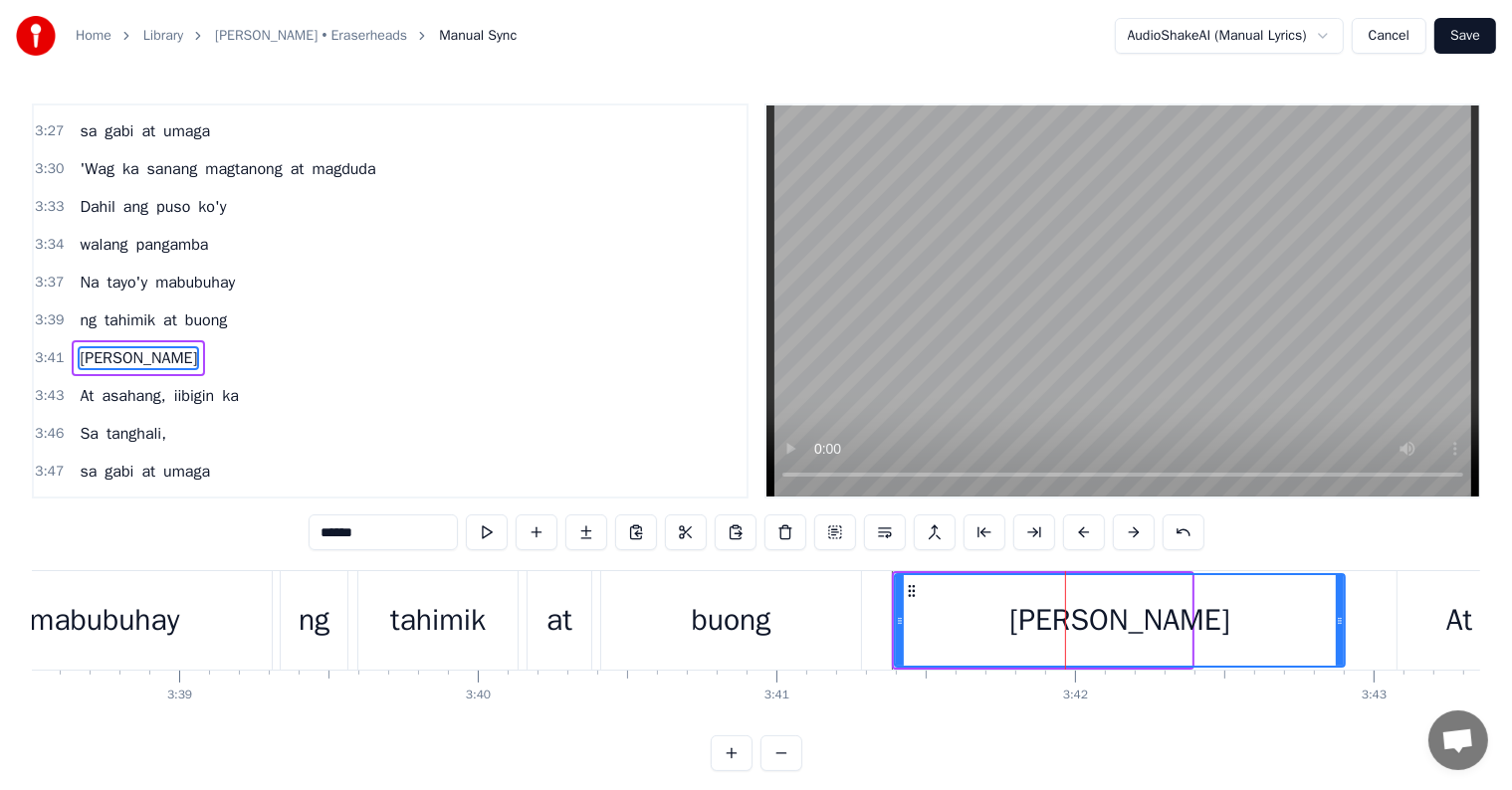 drag, startPoint x: 1185, startPoint y: 613, endPoint x: 1340, endPoint y: 621, distance: 155.20631 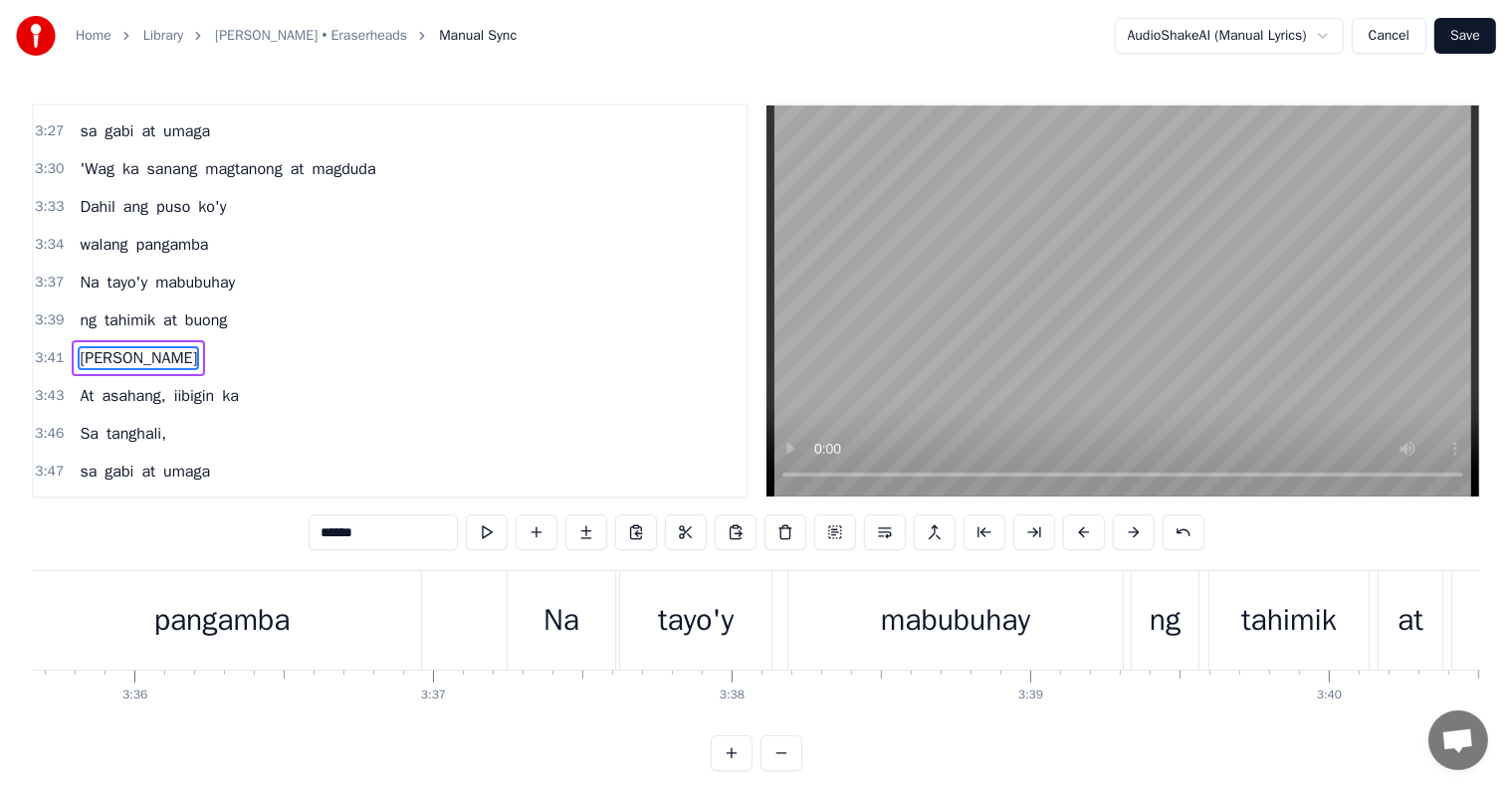 scroll, scrollTop: 0, scrollLeft: 64085, axis: horizontal 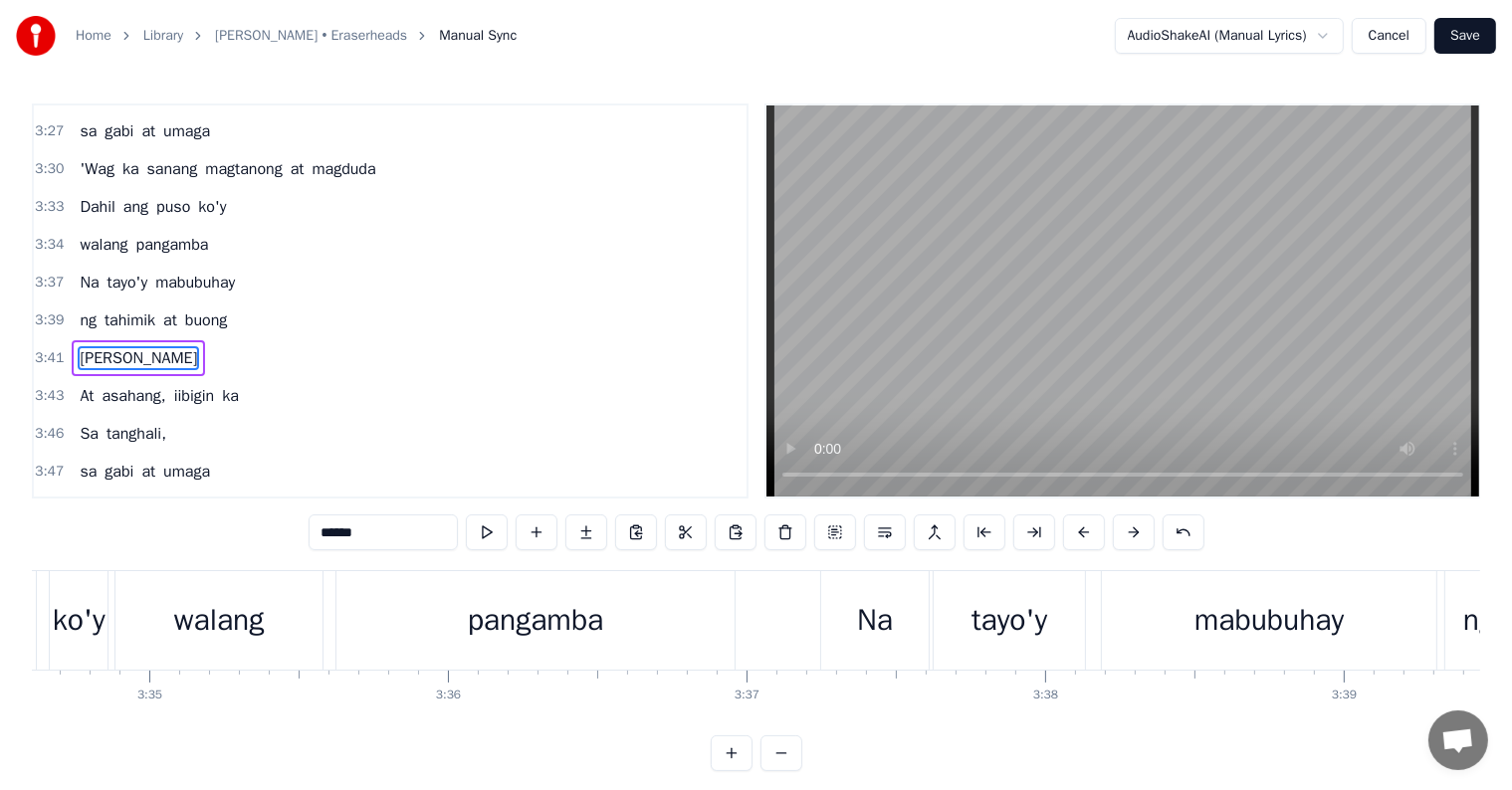 type on "******" 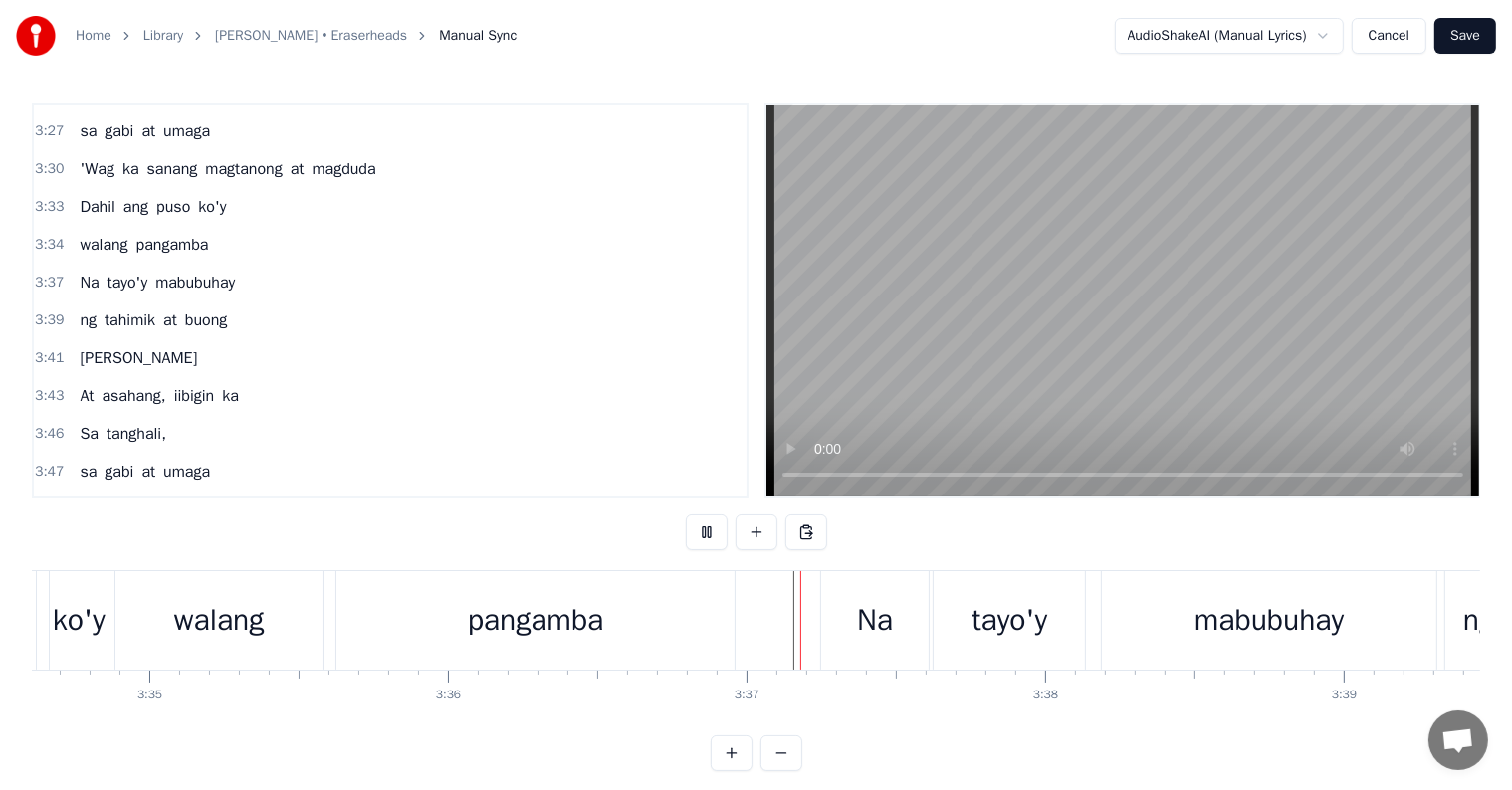 scroll, scrollTop: 30, scrollLeft: 0, axis: vertical 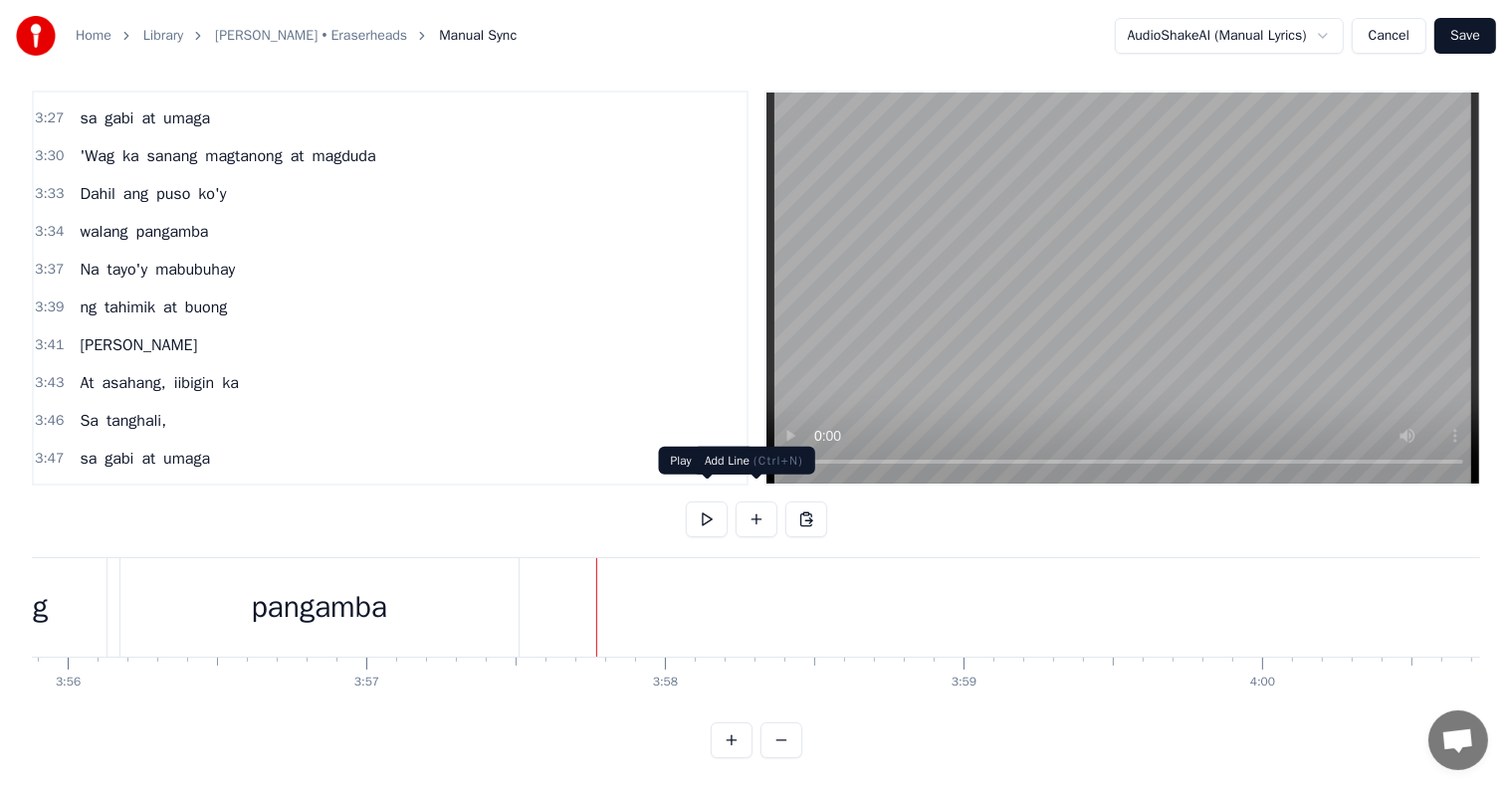 click at bounding box center (756, 519) 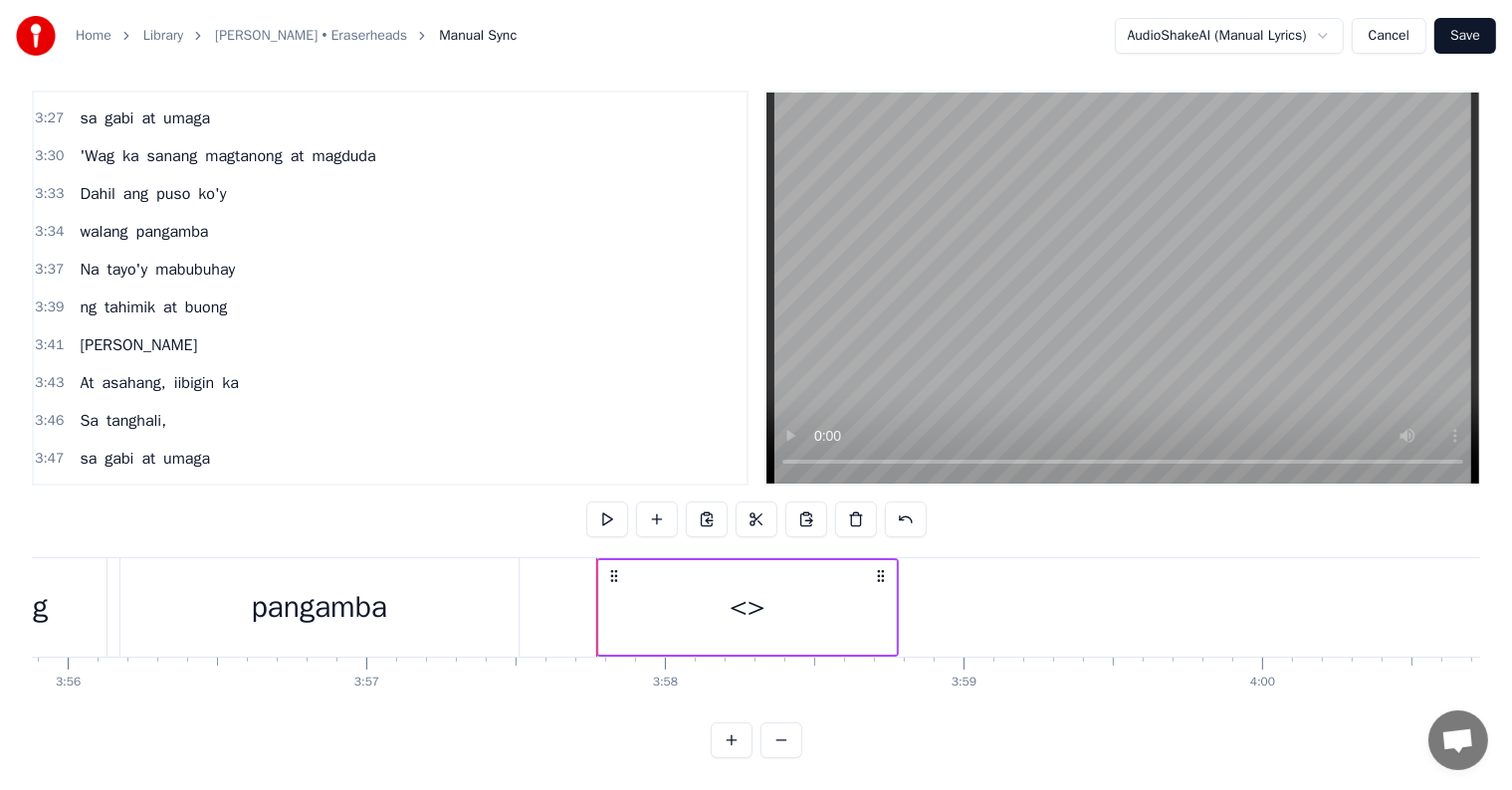 click on "<>" at bounding box center [748, 607] 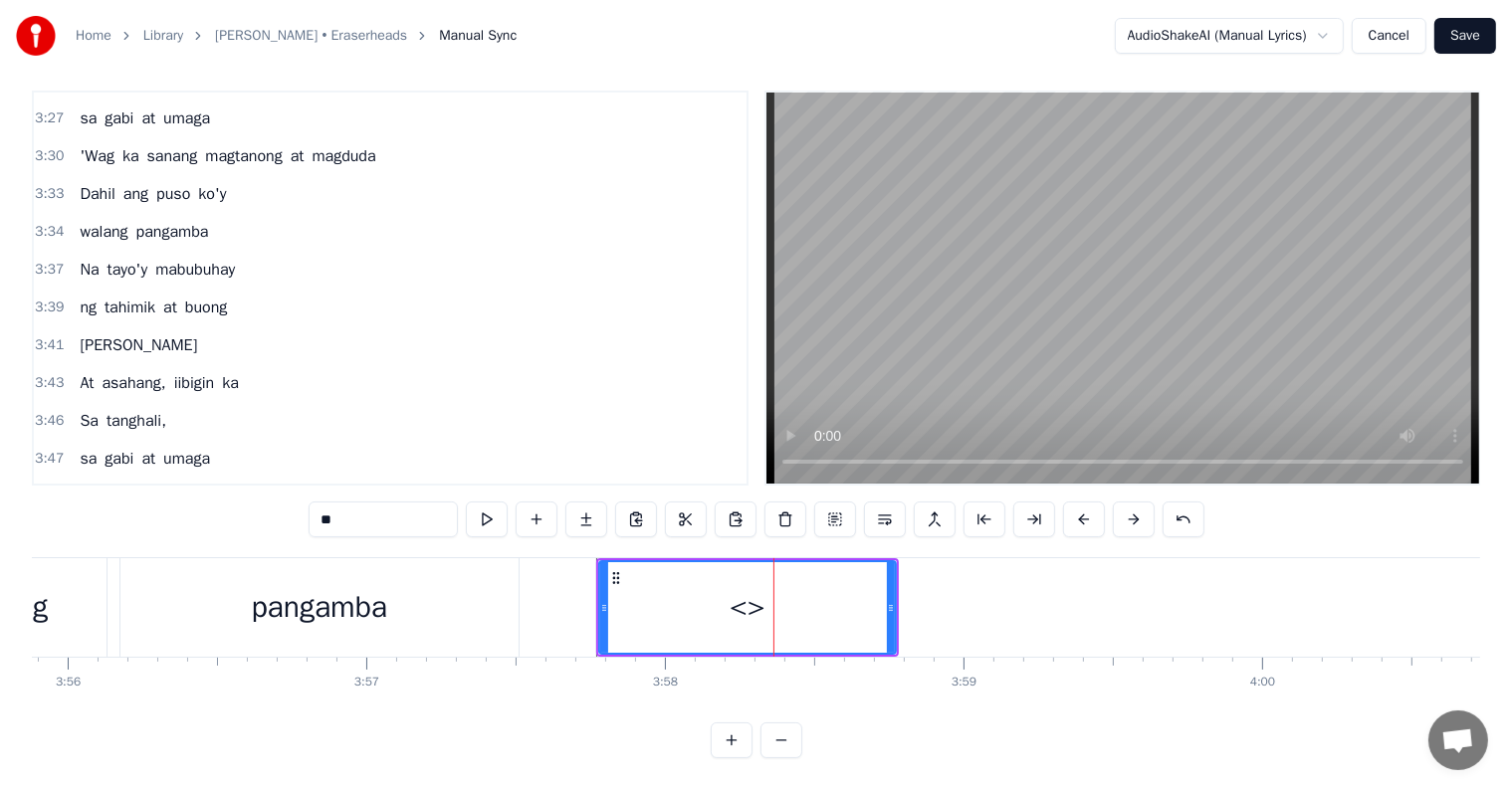 scroll, scrollTop: 1585, scrollLeft: 0, axis: vertical 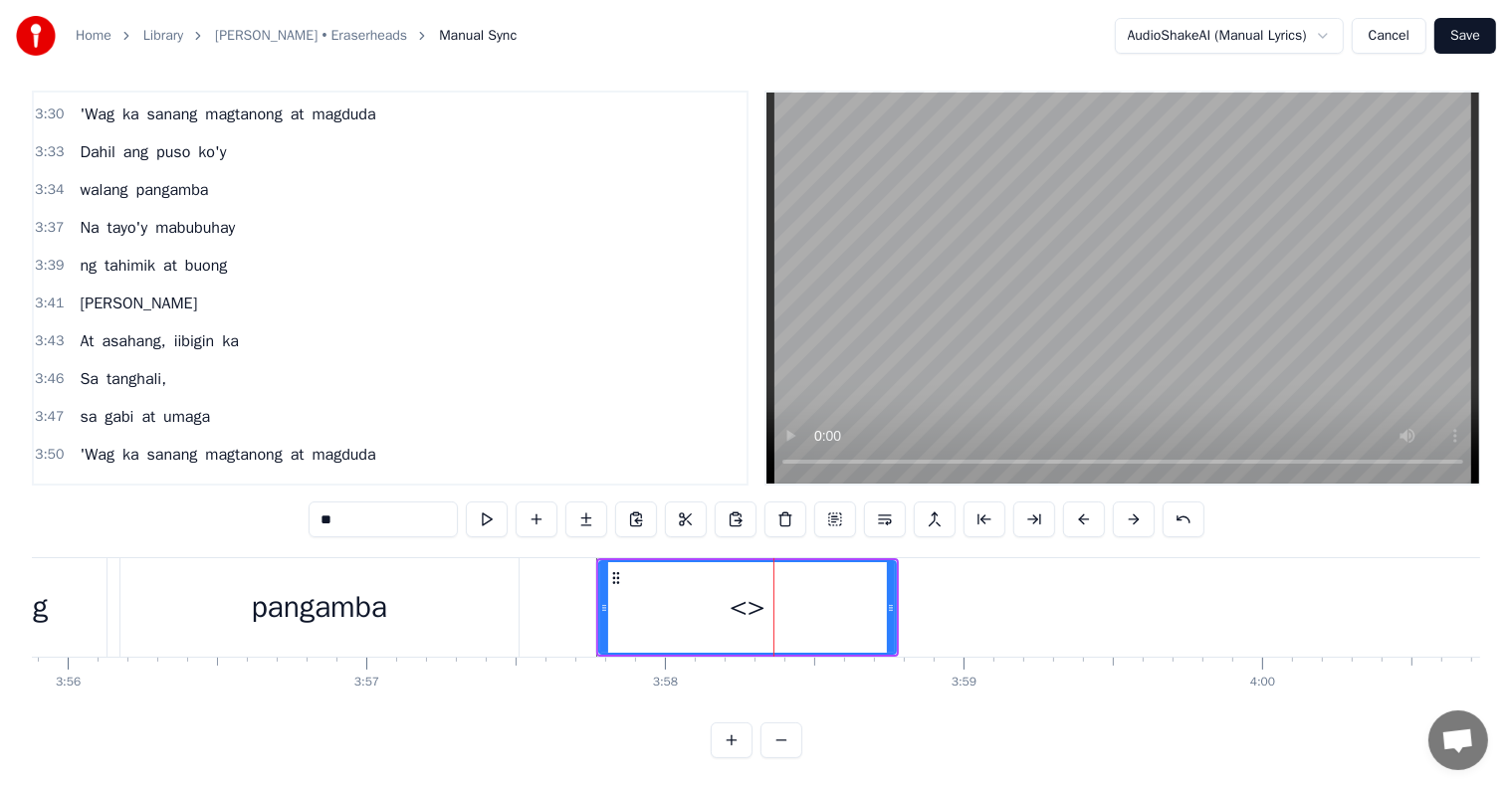 drag, startPoint x: 378, startPoint y: 505, endPoint x: 236, endPoint y: 494, distance: 142.42542 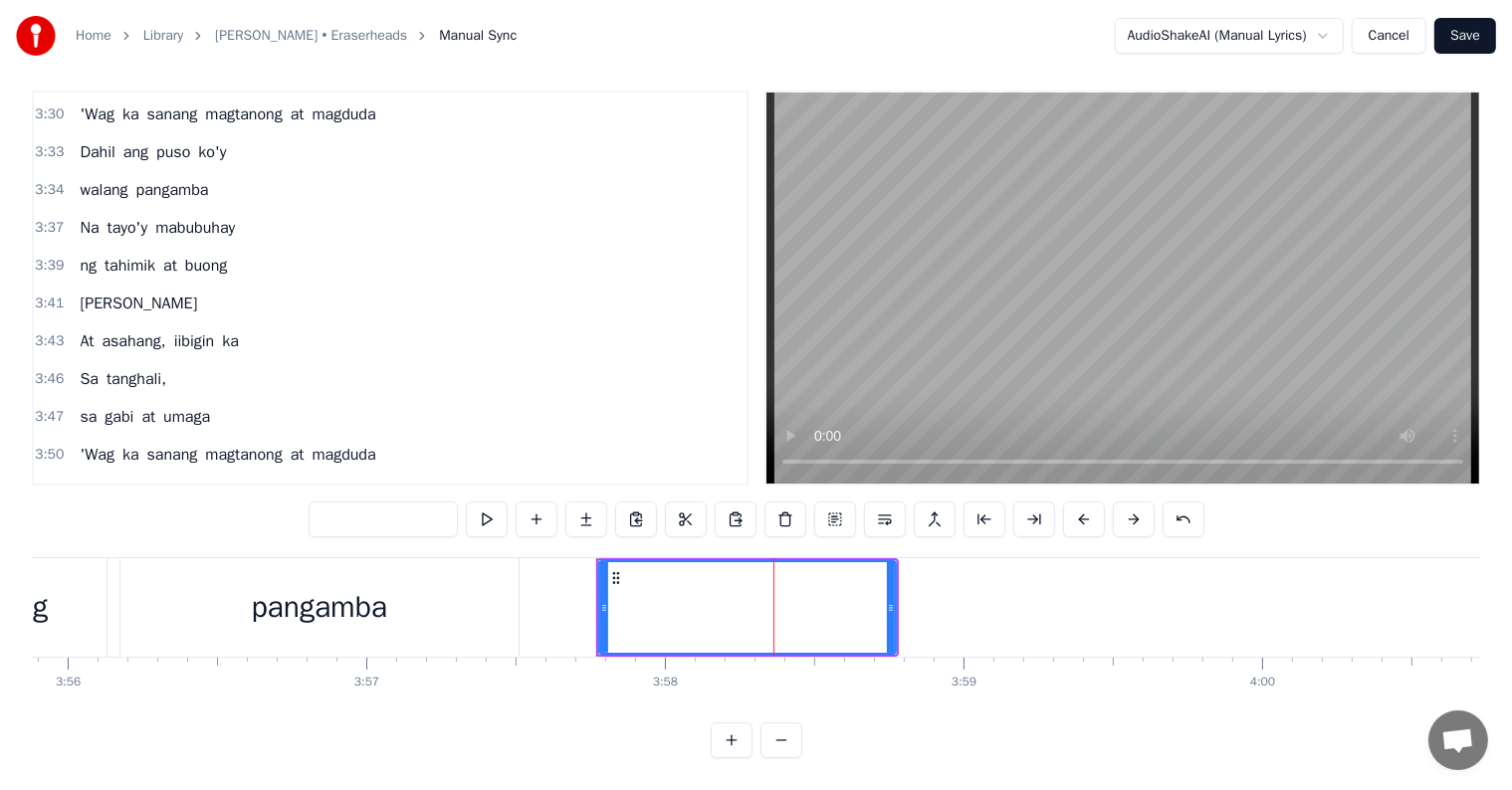 click on "Na" at bounding box center [89, 228] 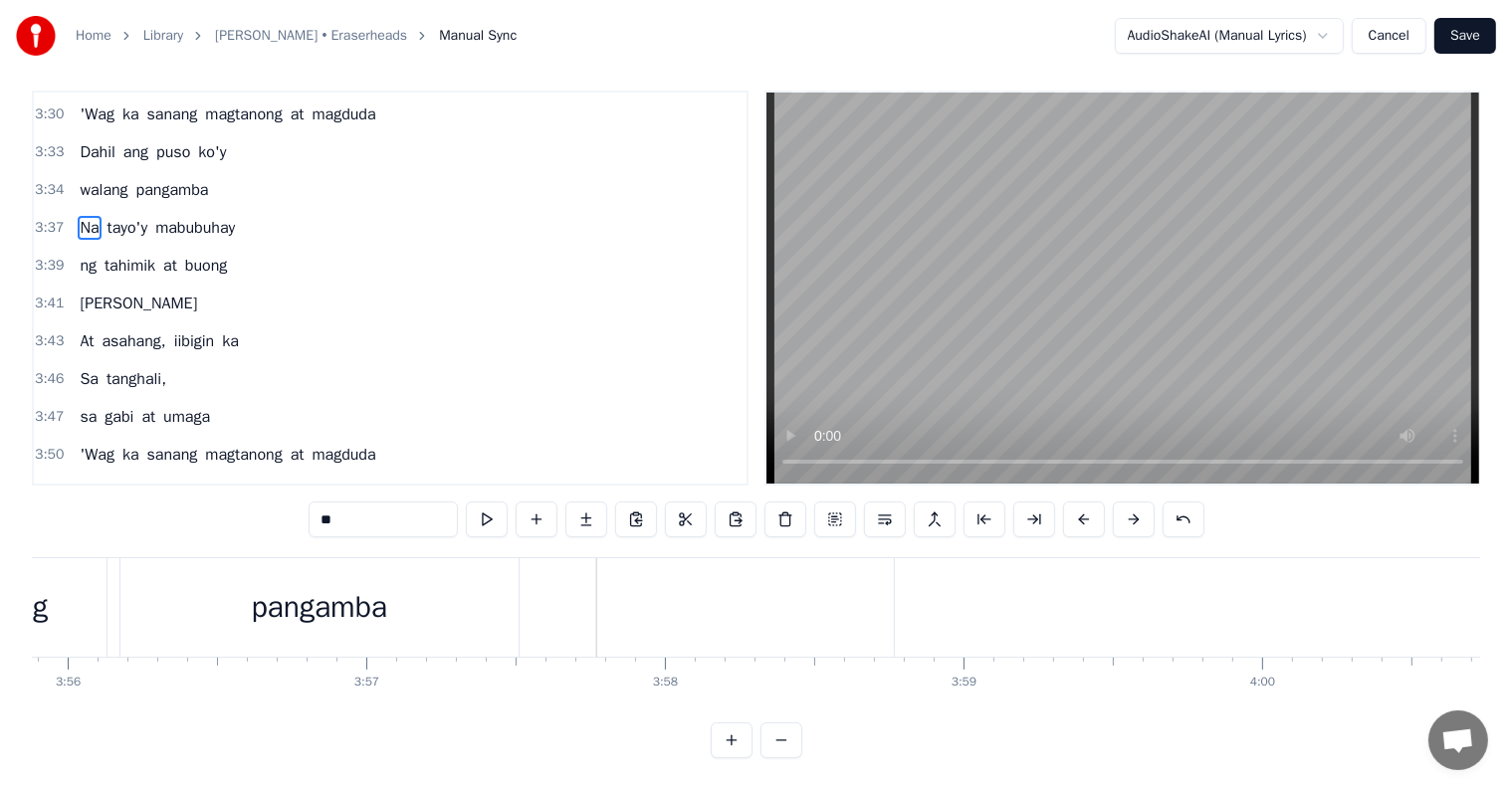 scroll, scrollTop: 23, scrollLeft: 0, axis: vertical 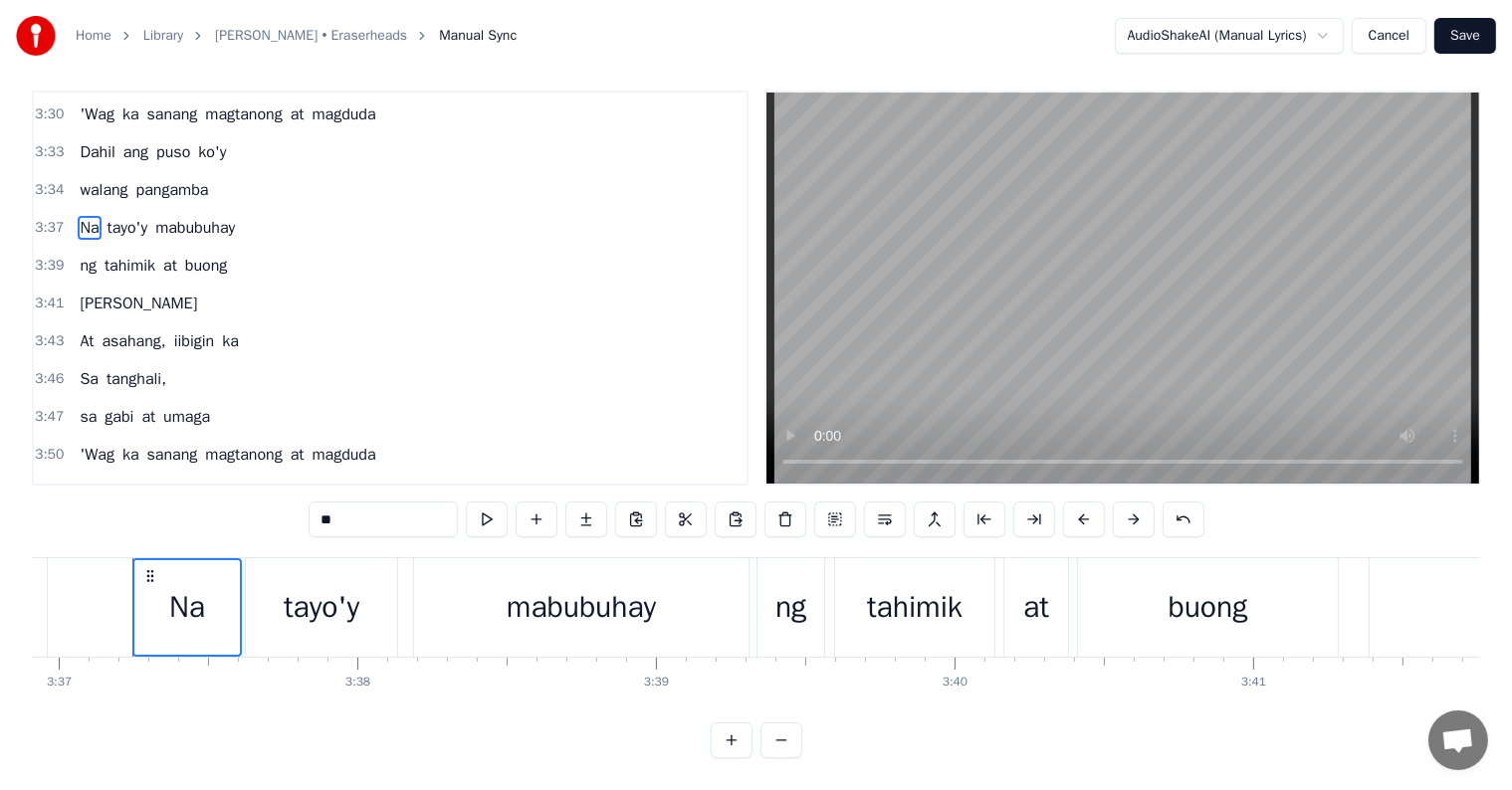 click on "tayo'y" at bounding box center (127, 228) 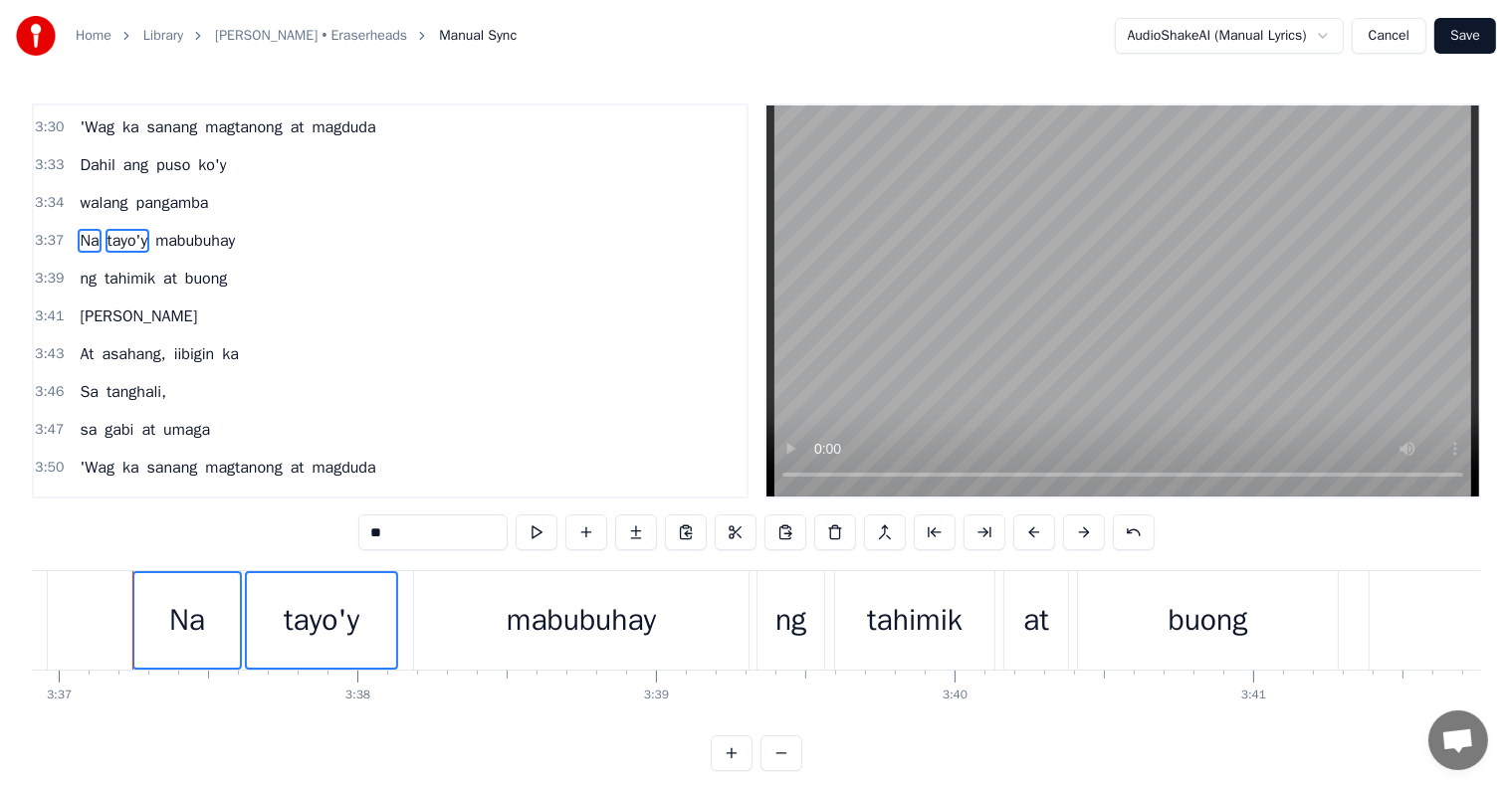scroll, scrollTop: 1470, scrollLeft: 0, axis: vertical 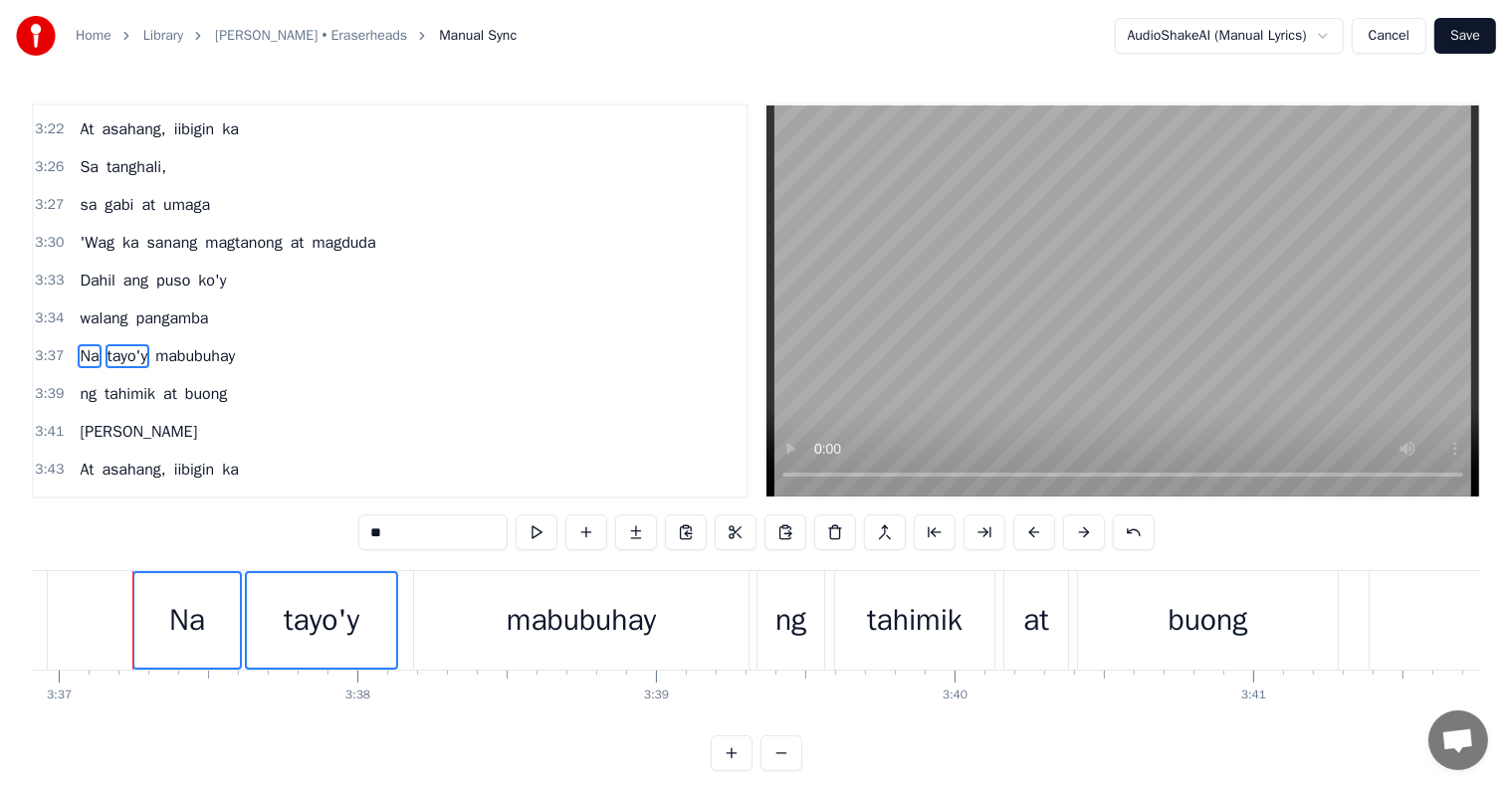 click on "mabubuhay" at bounding box center (195, 356) 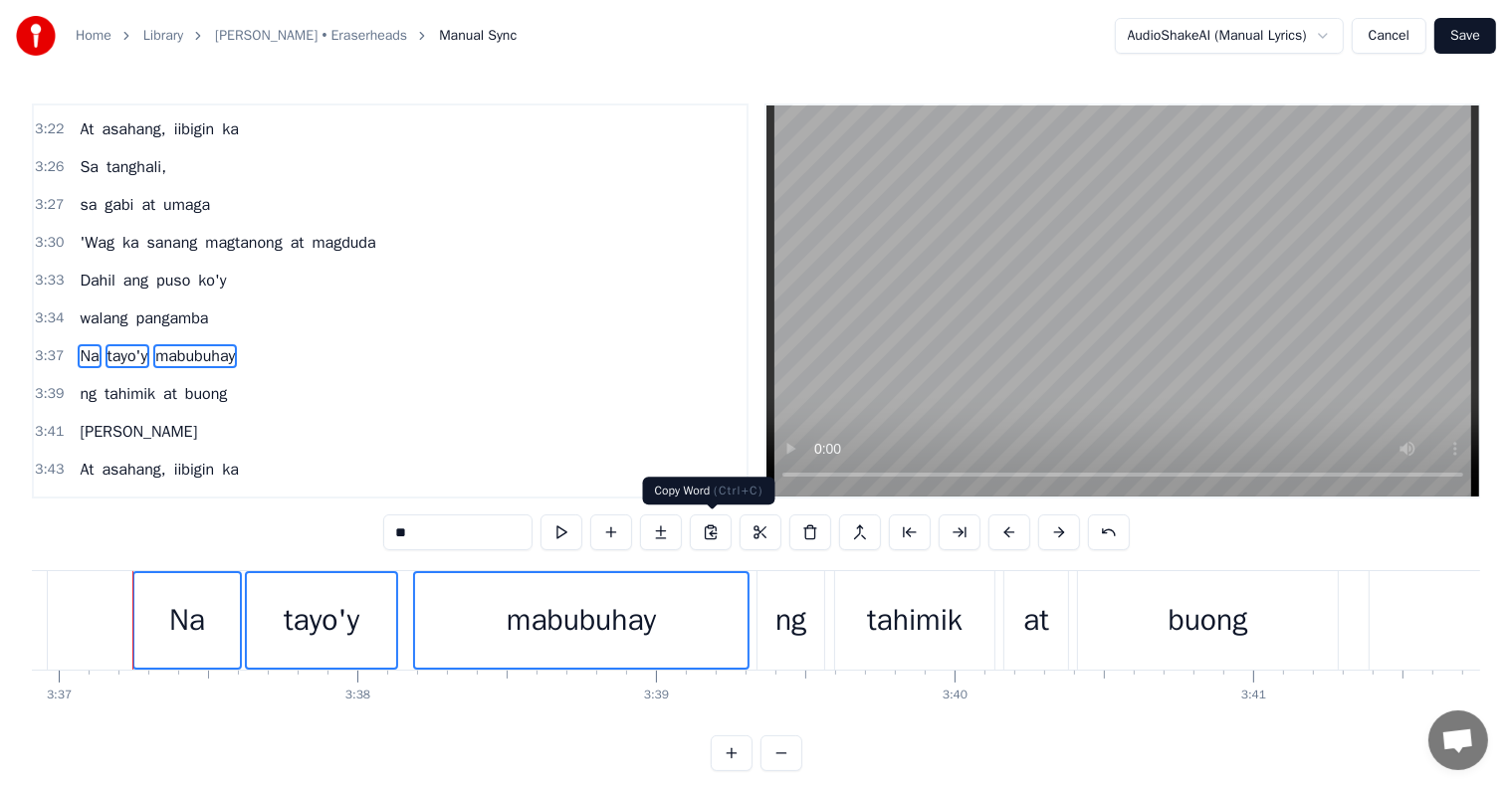 click at bounding box center (711, 532) 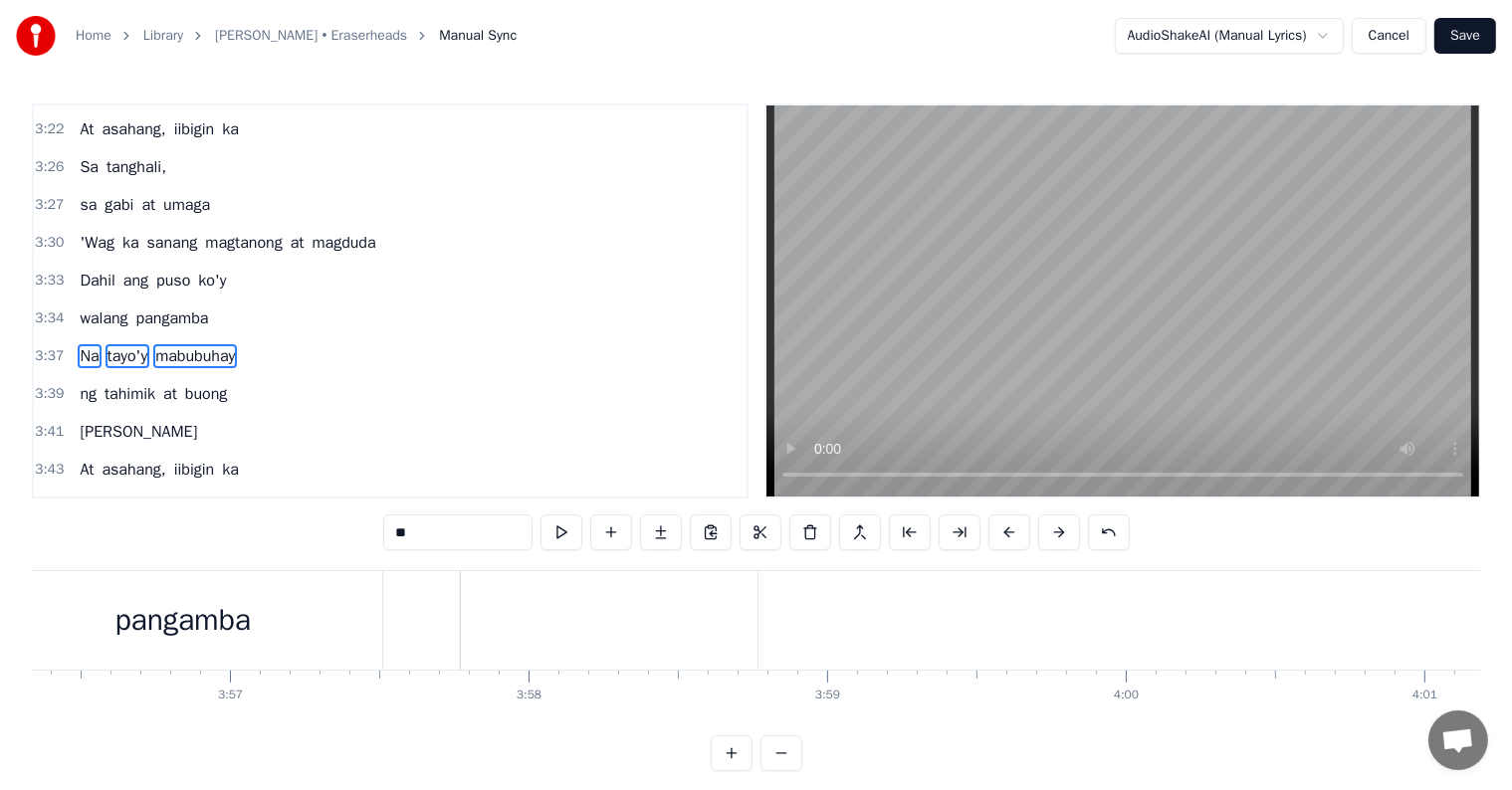 scroll, scrollTop: 0, scrollLeft: 70575, axis: horizontal 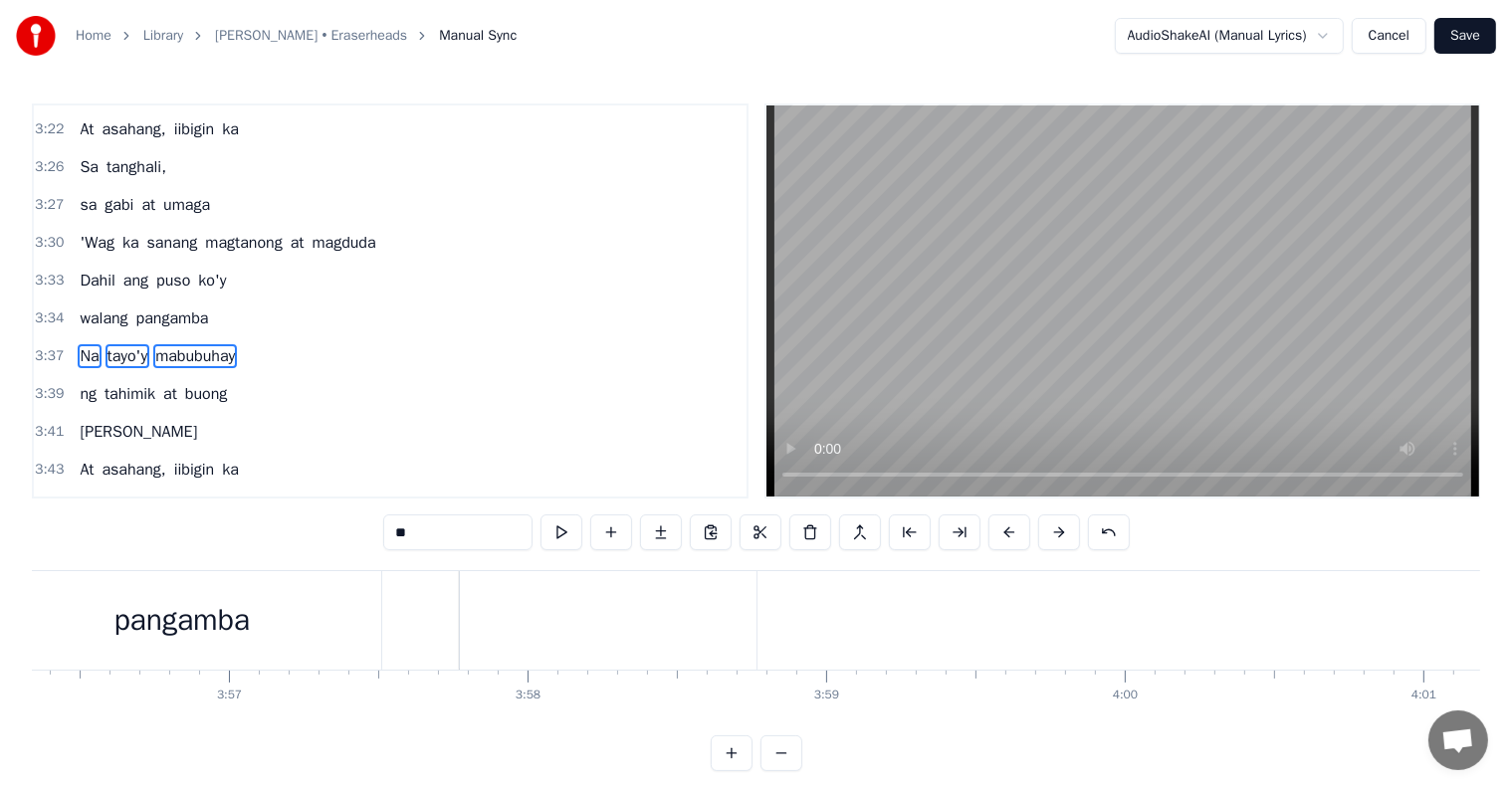 click at bounding box center [608, 620] 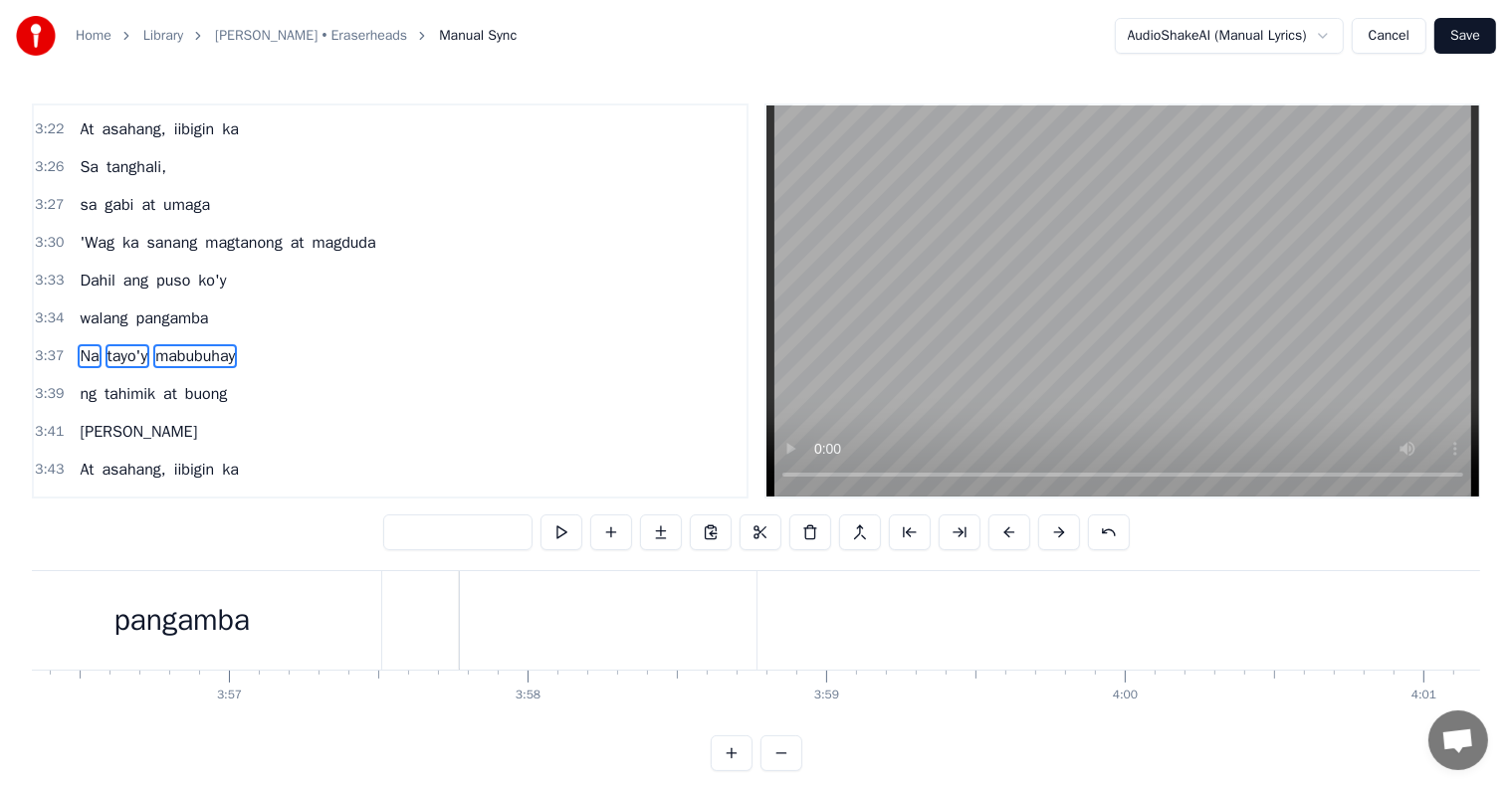 scroll, scrollTop: 30, scrollLeft: 0, axis: vertical 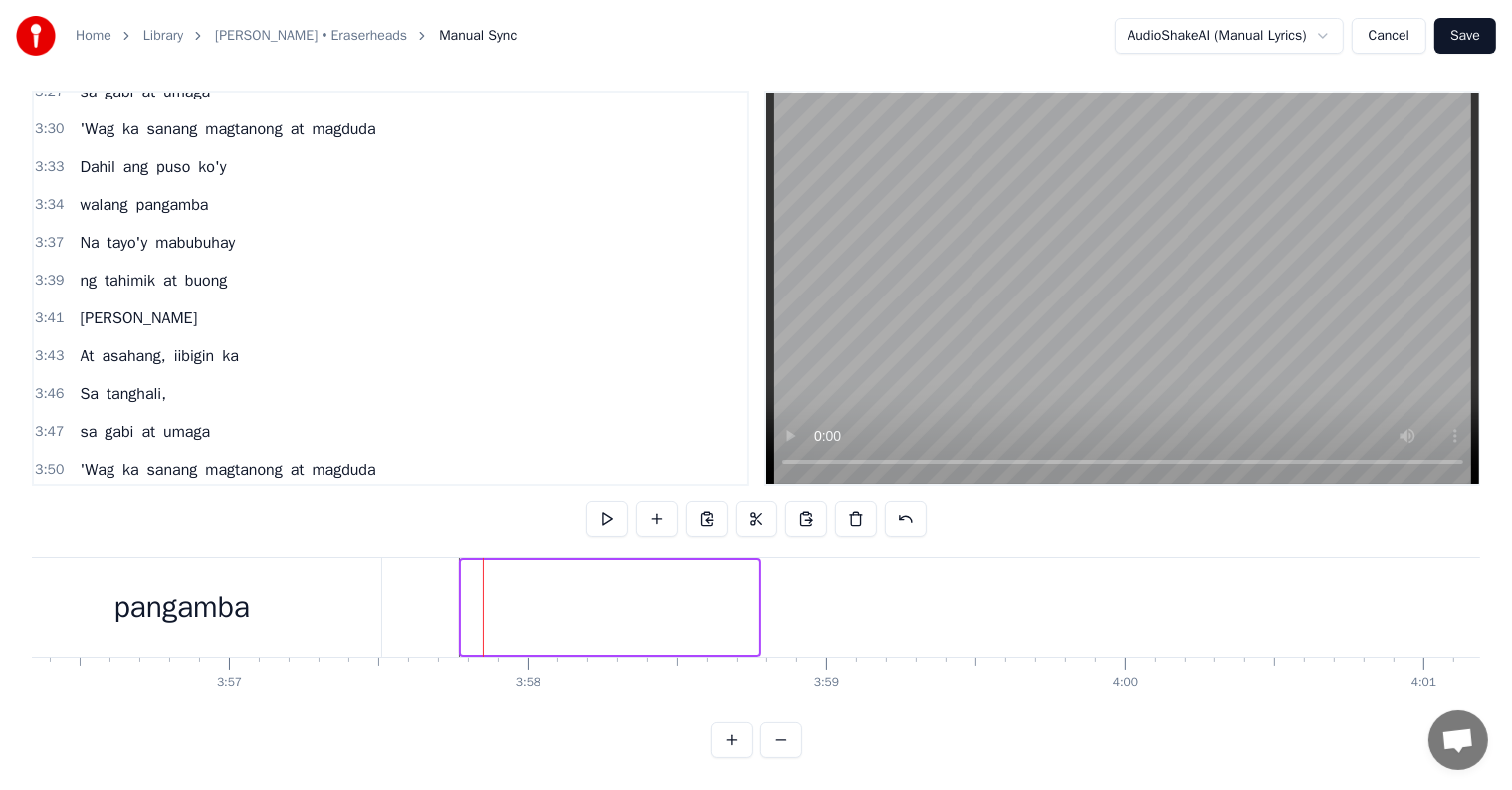click at bounding box center (610, 607) 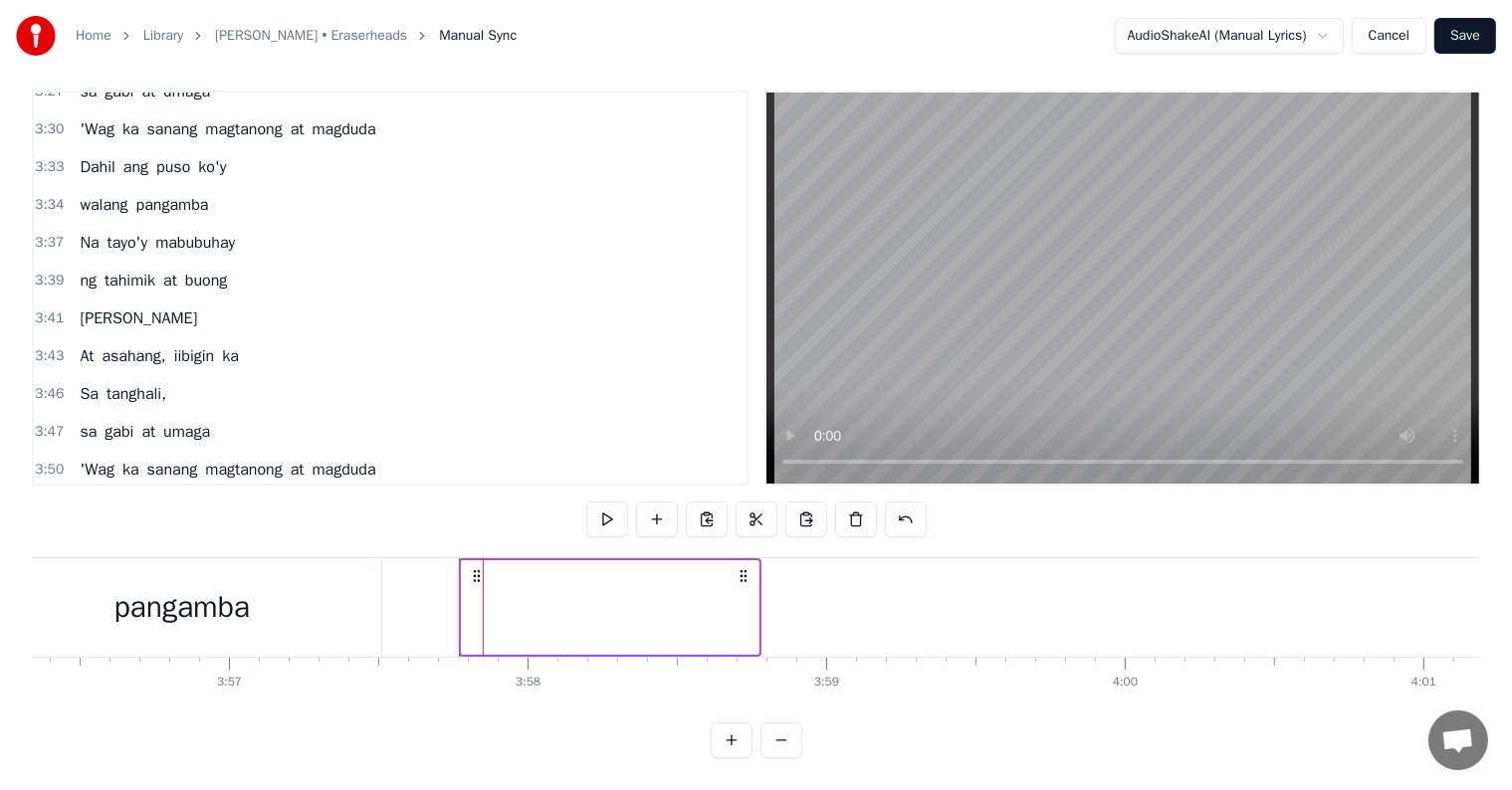 click at bounding box center (610, 607) 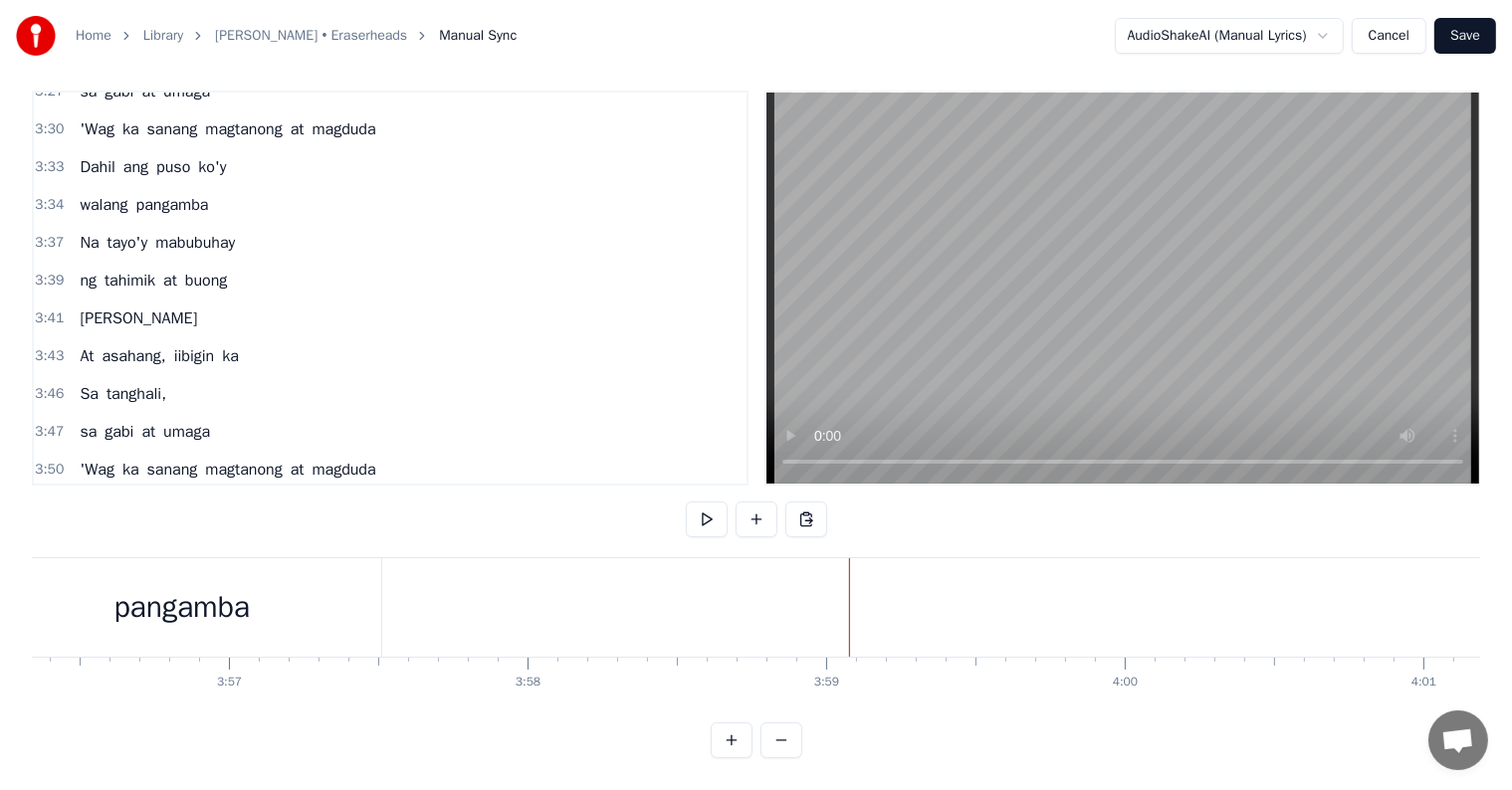 click at bounding box center [608, 607] 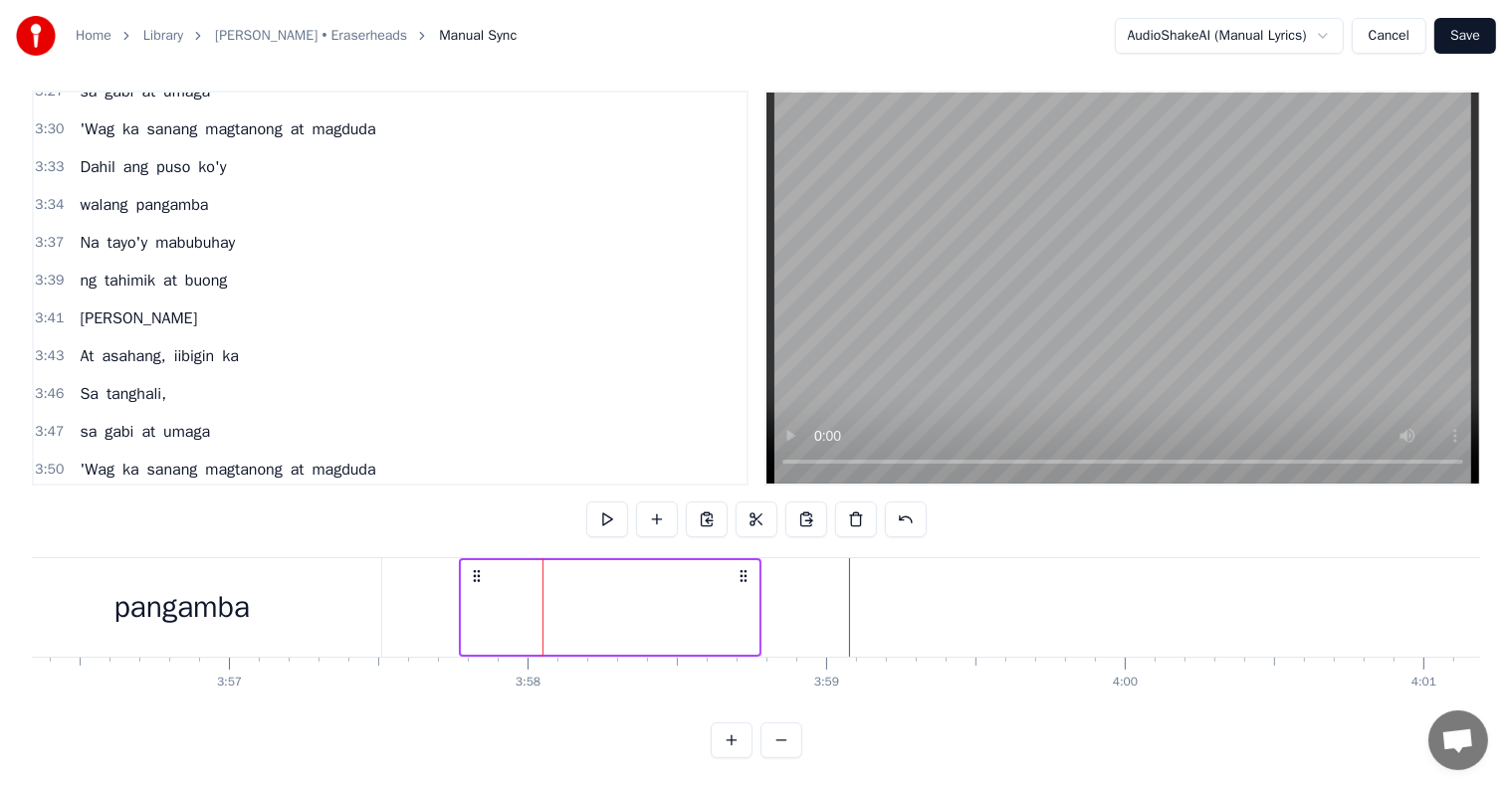 click at bounding box center [610, 607] 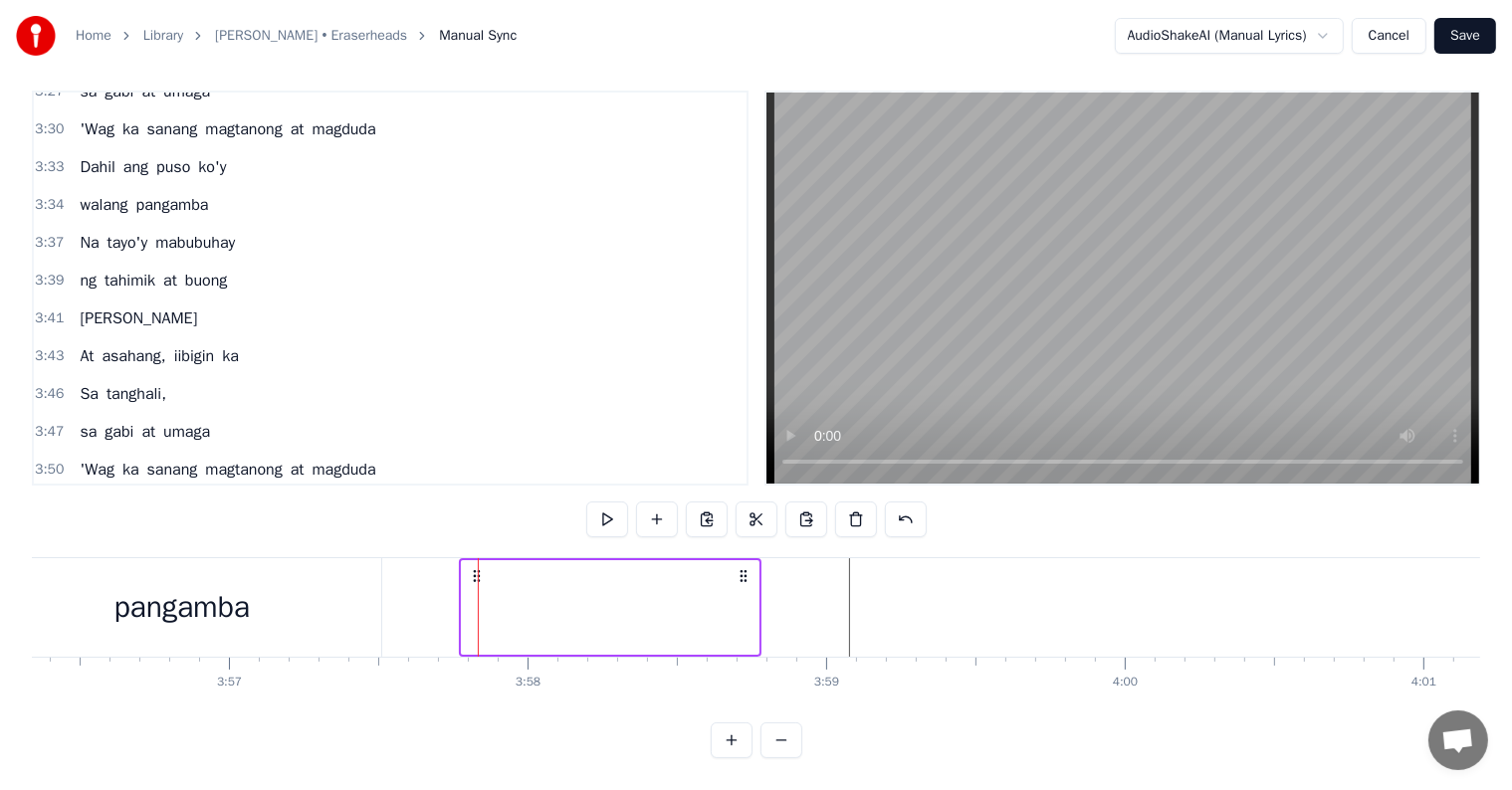 click at bounding box center [610, 607] 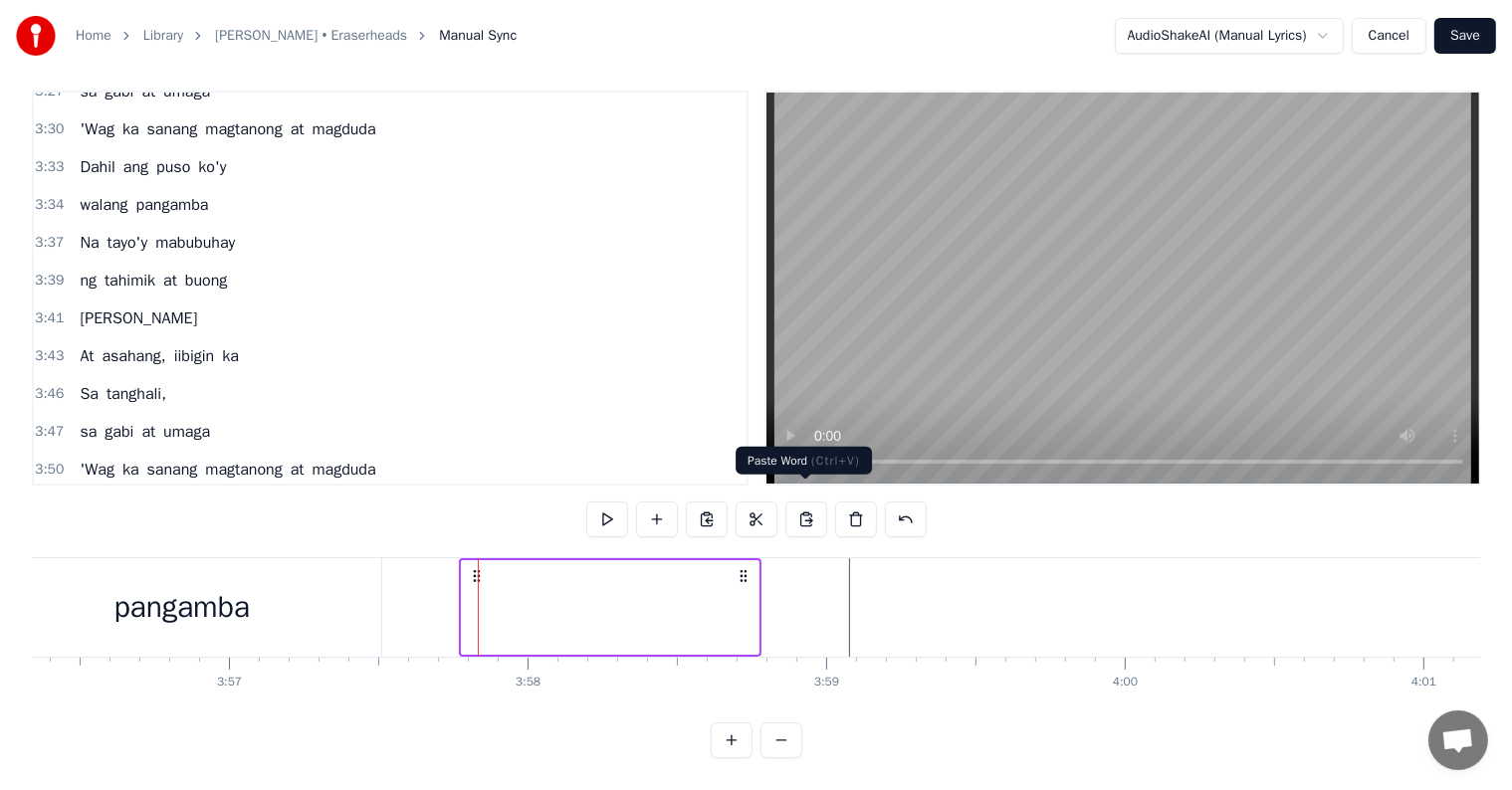 click at bounding box center (806, 519) 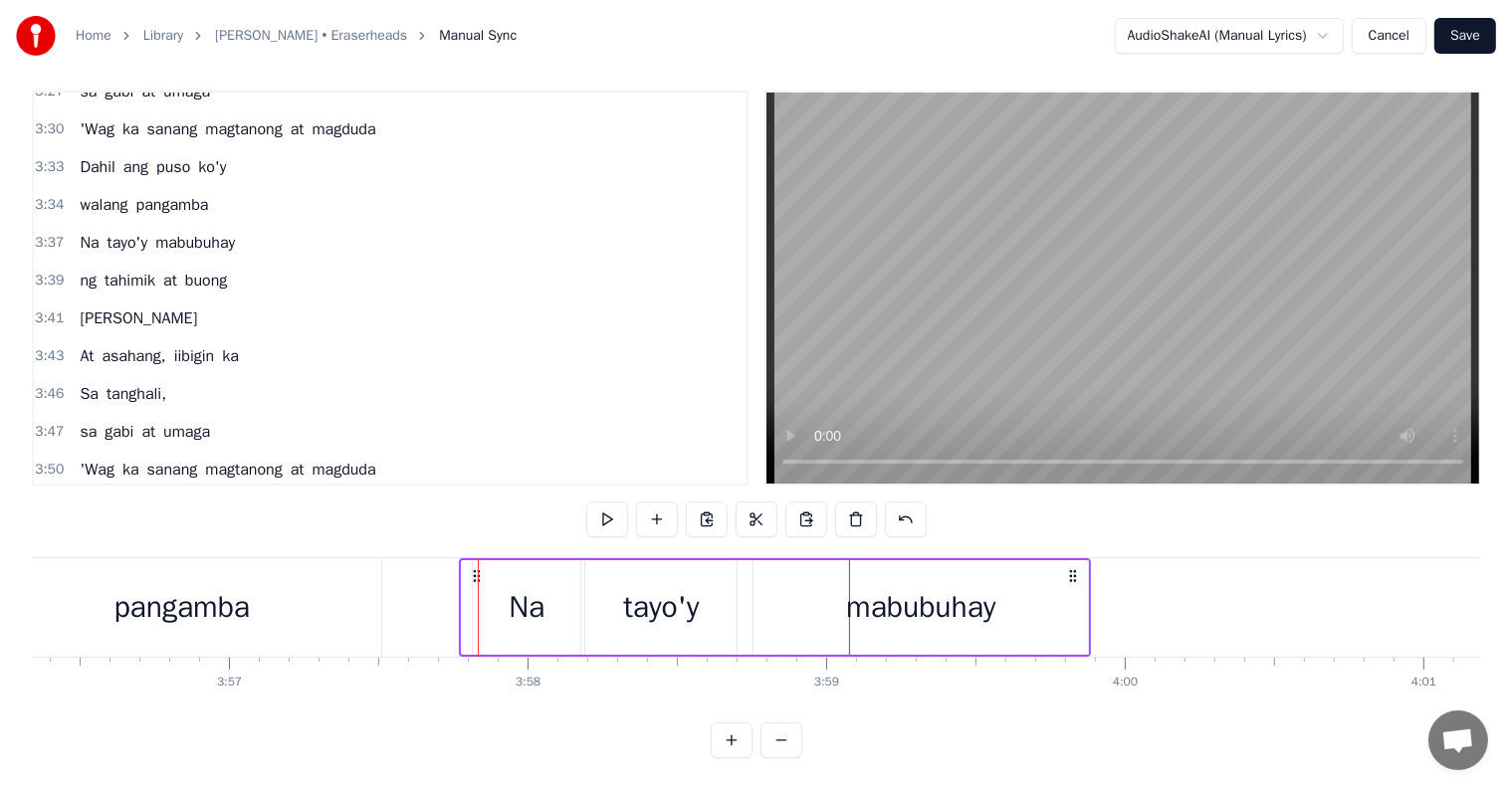 scroll, scrollTop: 1585, scrollLeft: 0, axis: vertical 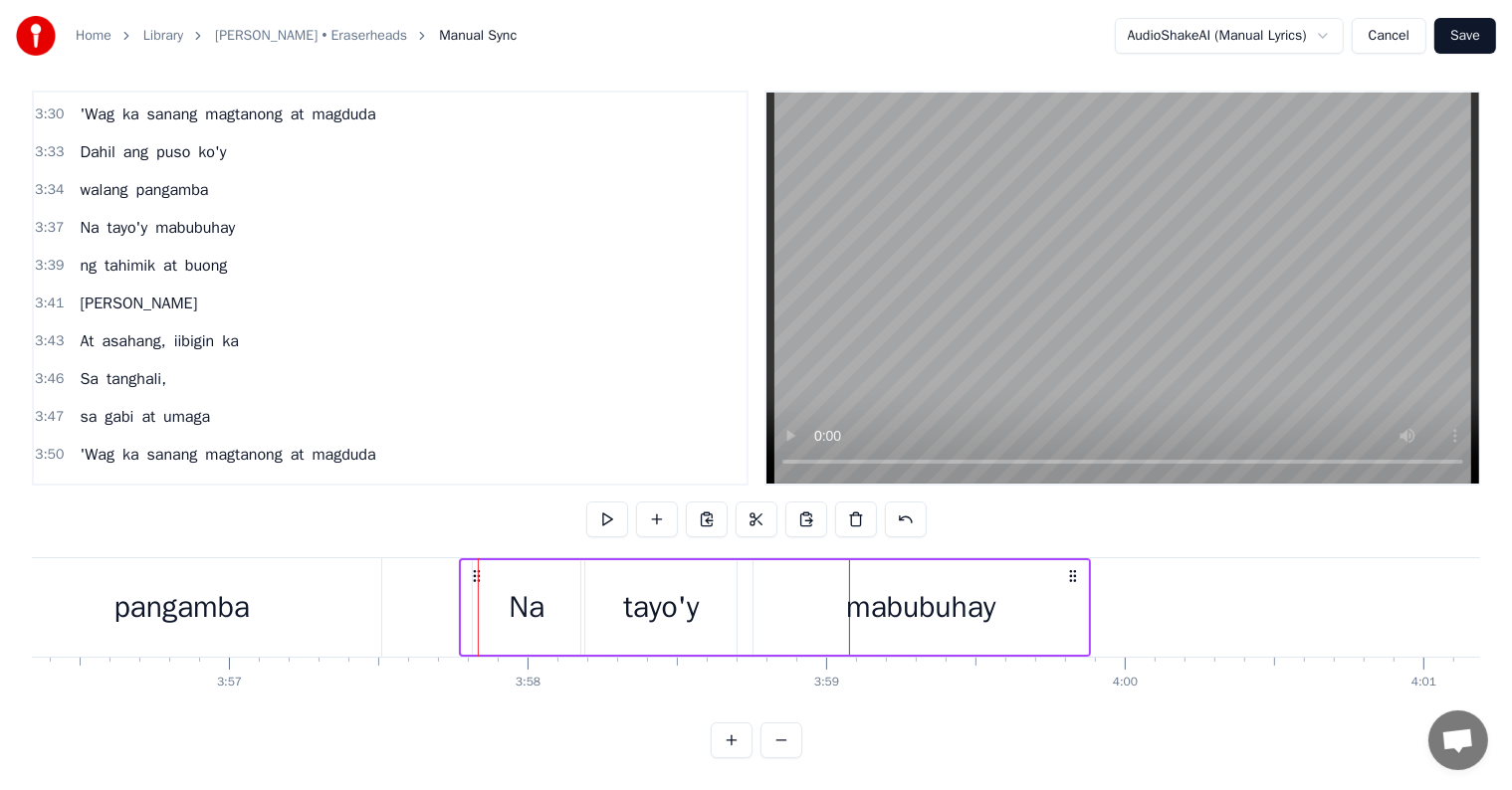 click at bounding box center (-30773, 607) 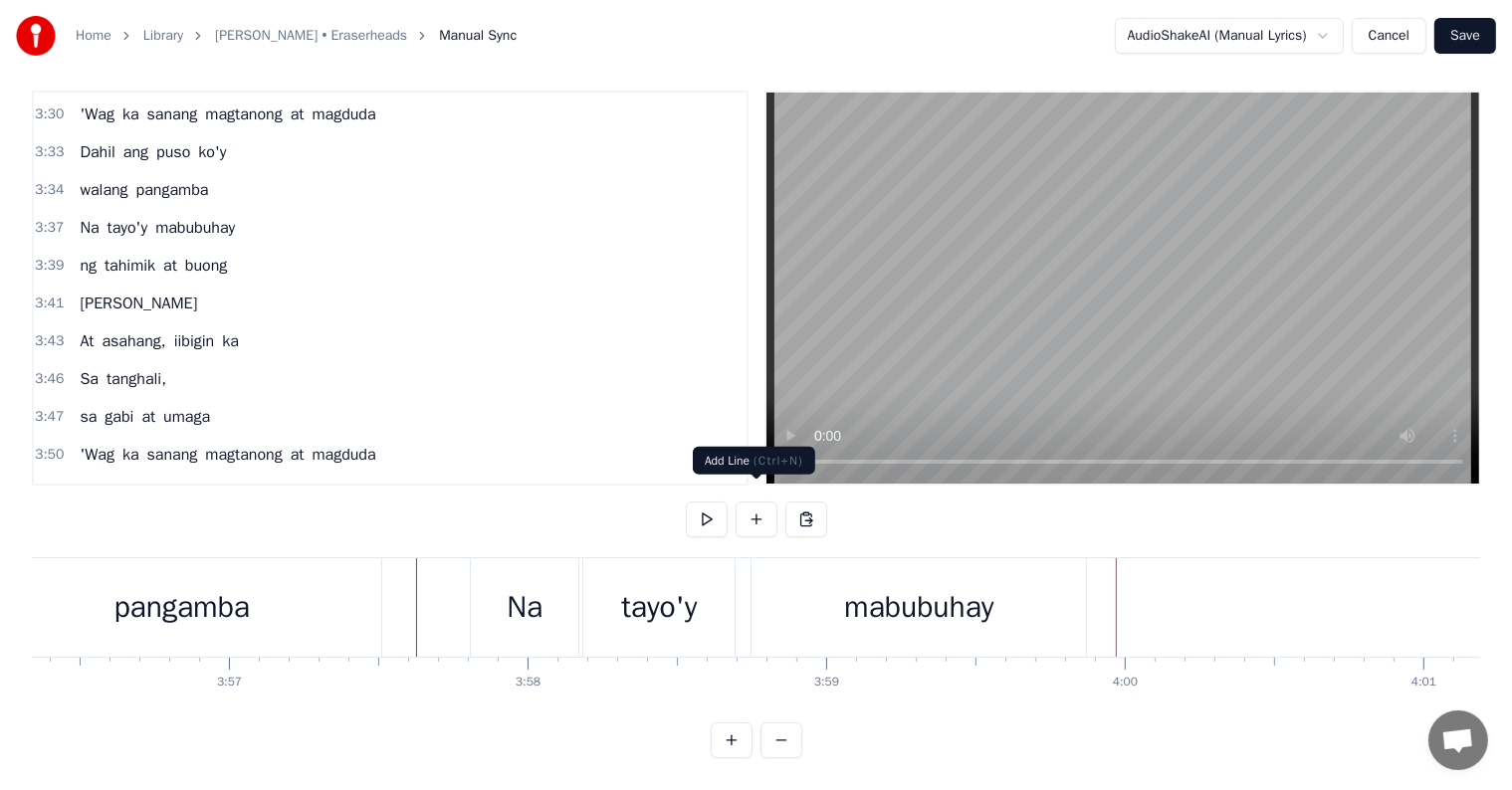 click at bounding box center [756, 519] 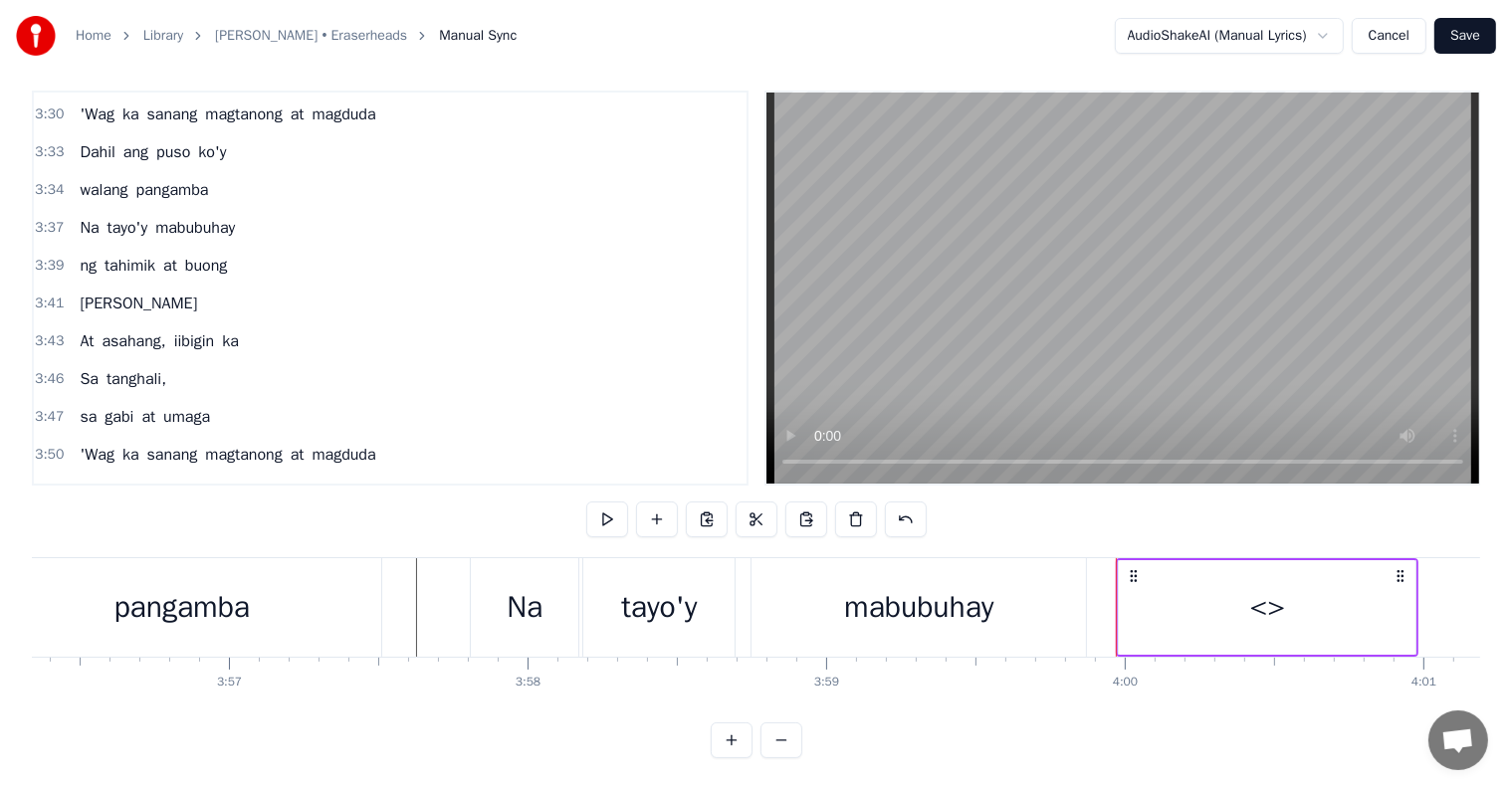 click on "<>" at bounding box center (1267, 607) 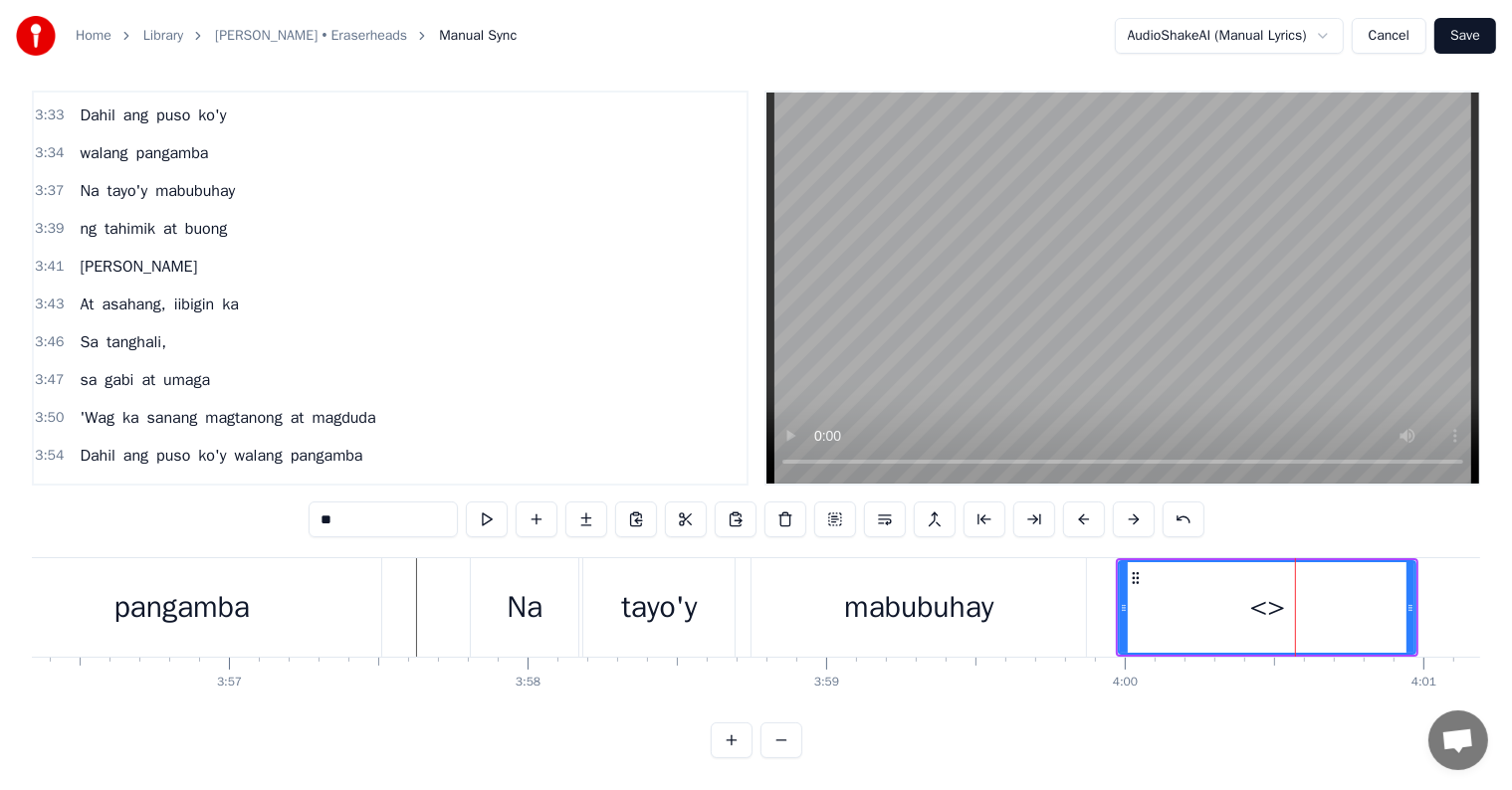 drag, startPoint x: 434, startPoint y: 507, endPoint x: 207, endPoint y: 475, distance: 229.24441 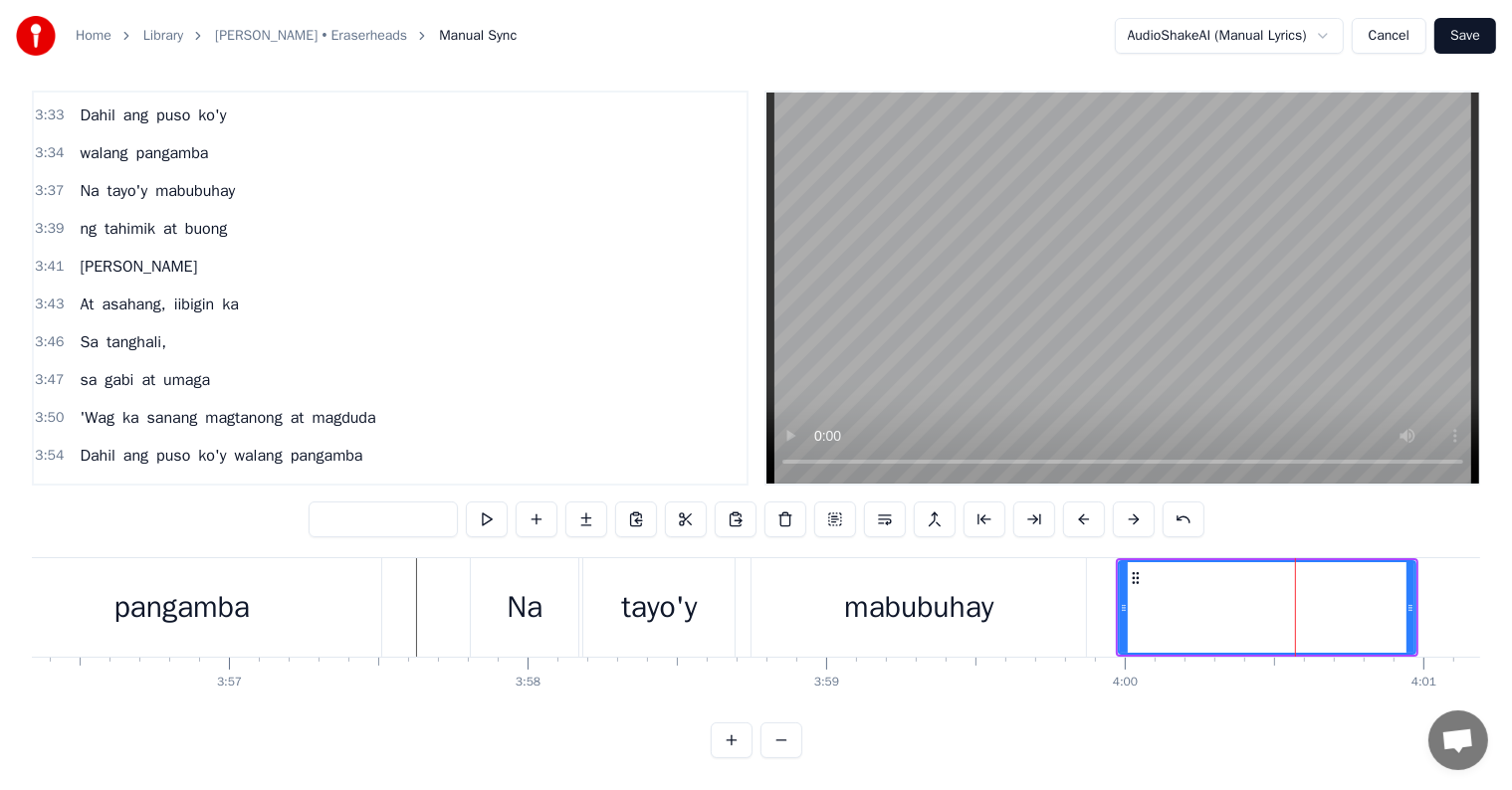 click on "ng" at bounding box center [88, 229] 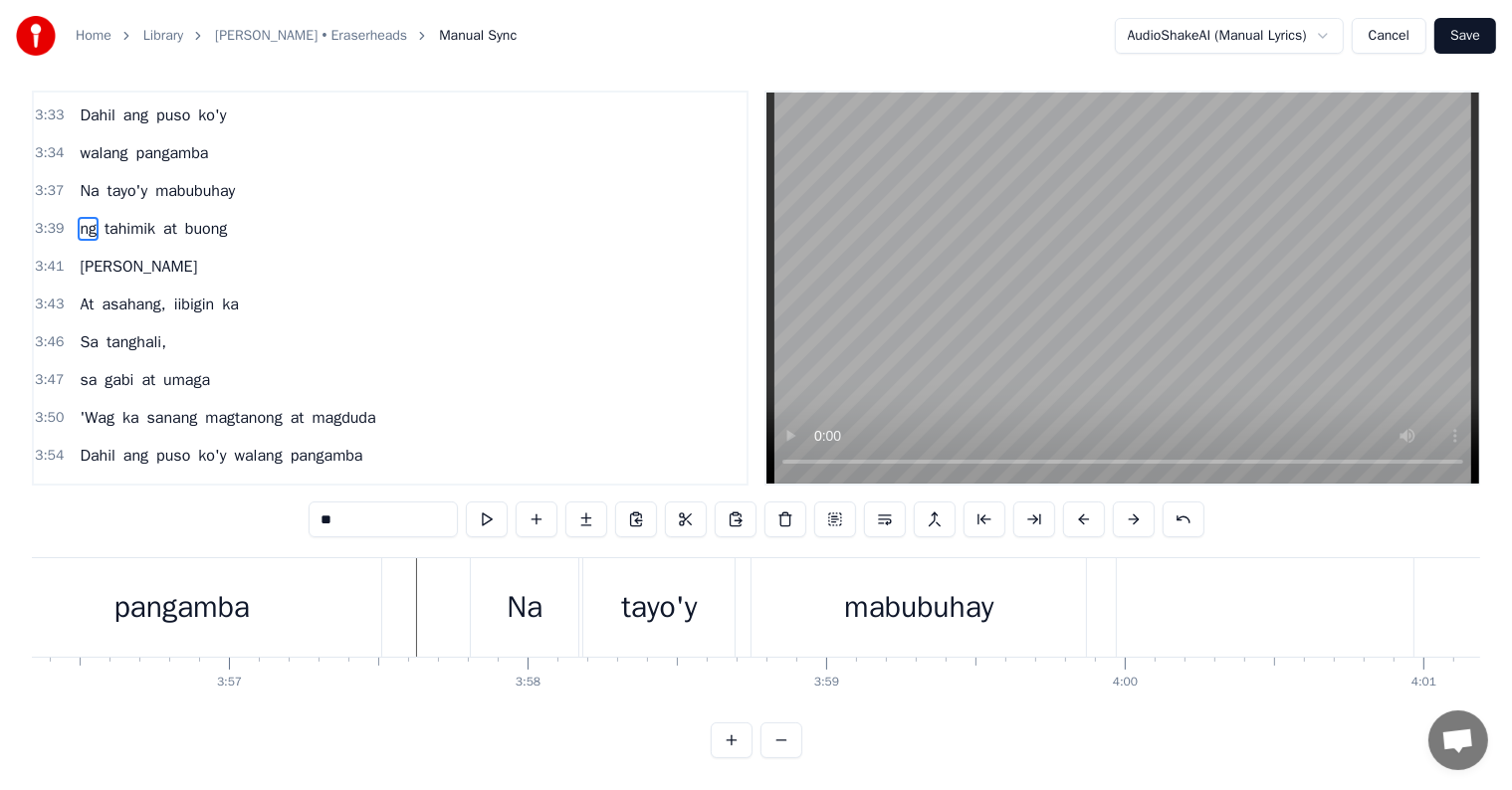 scroll, scrollTop: 0, scrollLeft: 0, axis: both 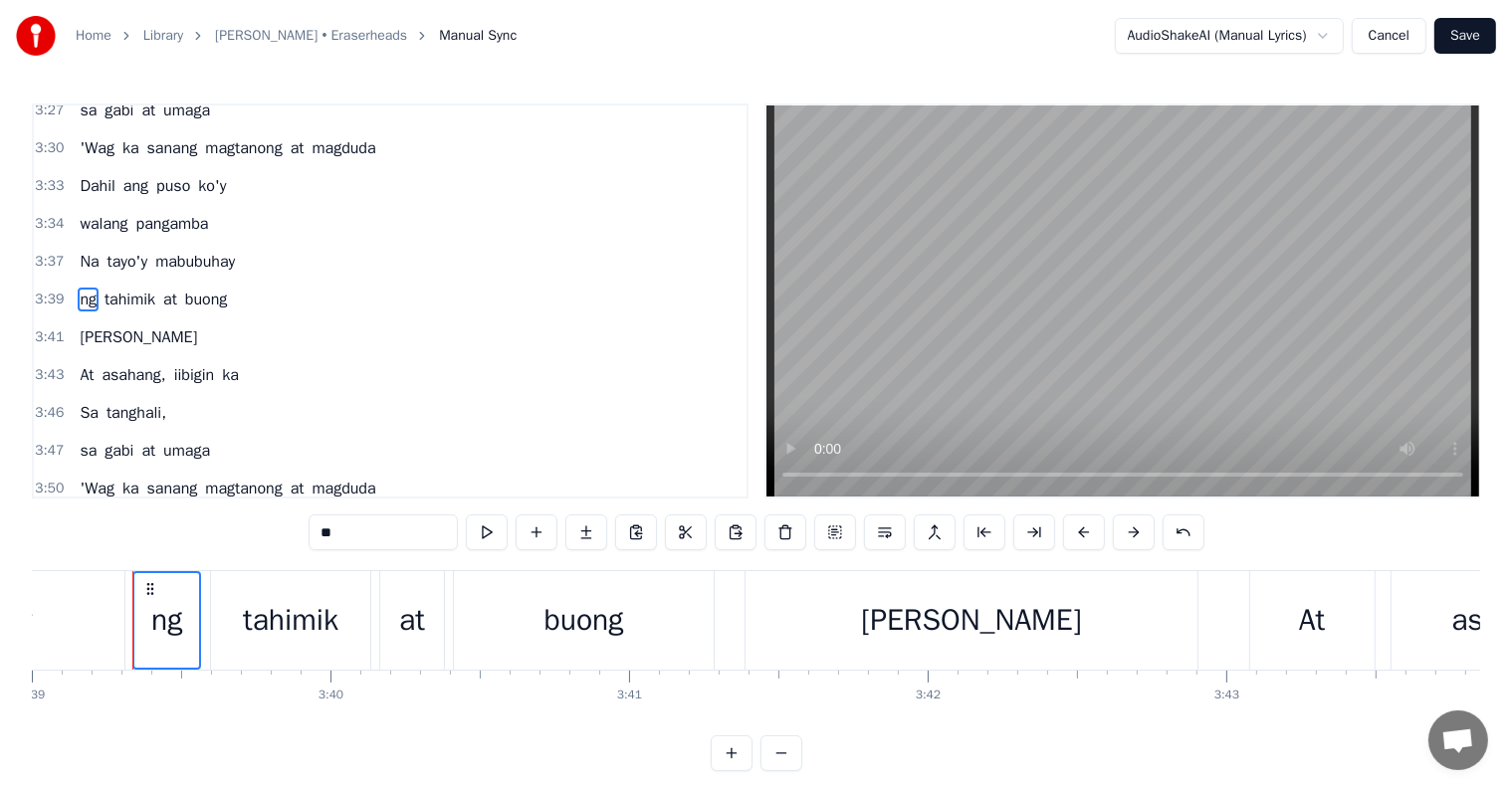 click on "tahimik" at bounding box center (129, 299) 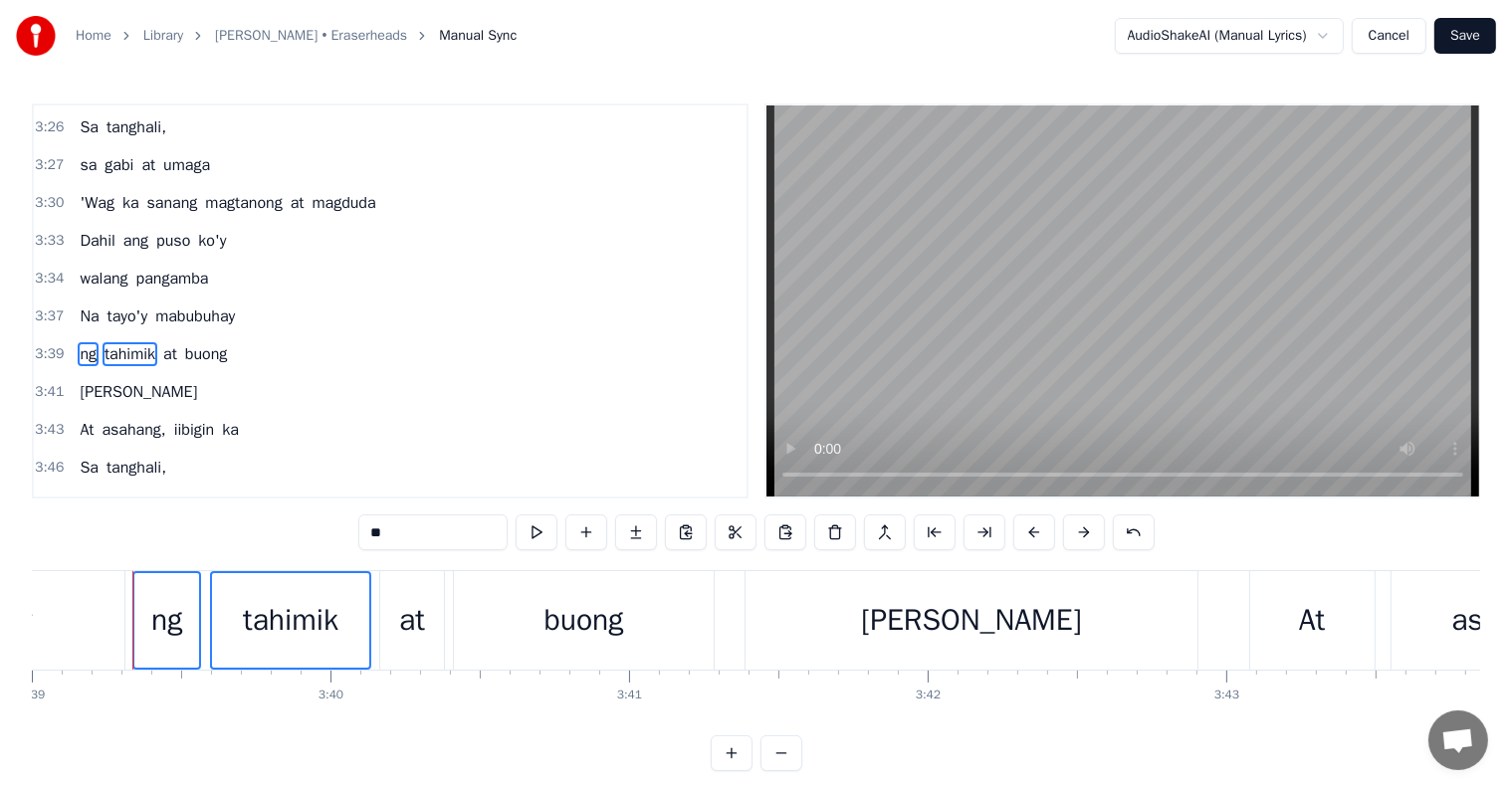 scroll, scrollTop: 1506, scrollLeft: 0, axis: vertical 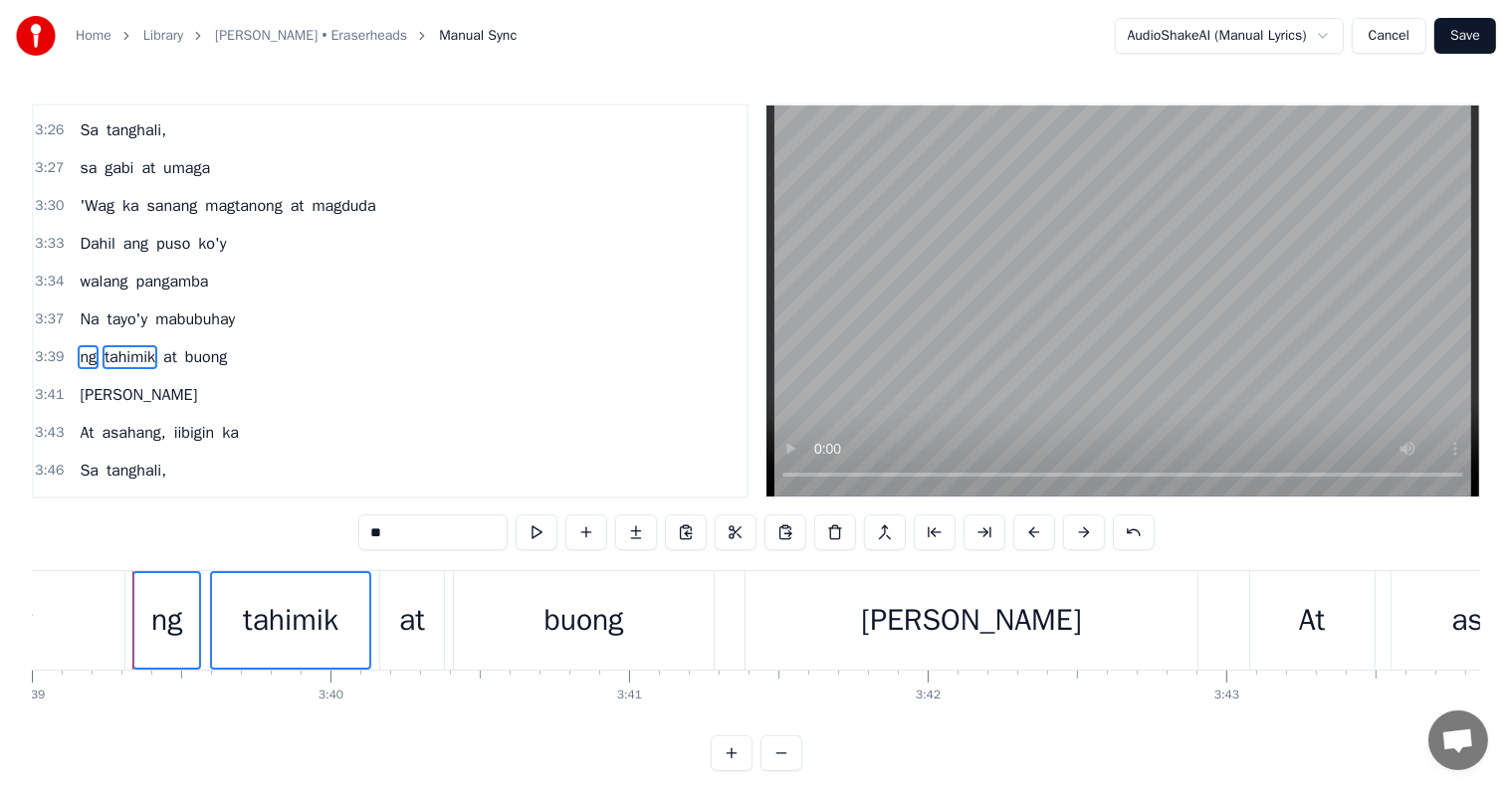 click on "at" at bounding box center [170, 357] 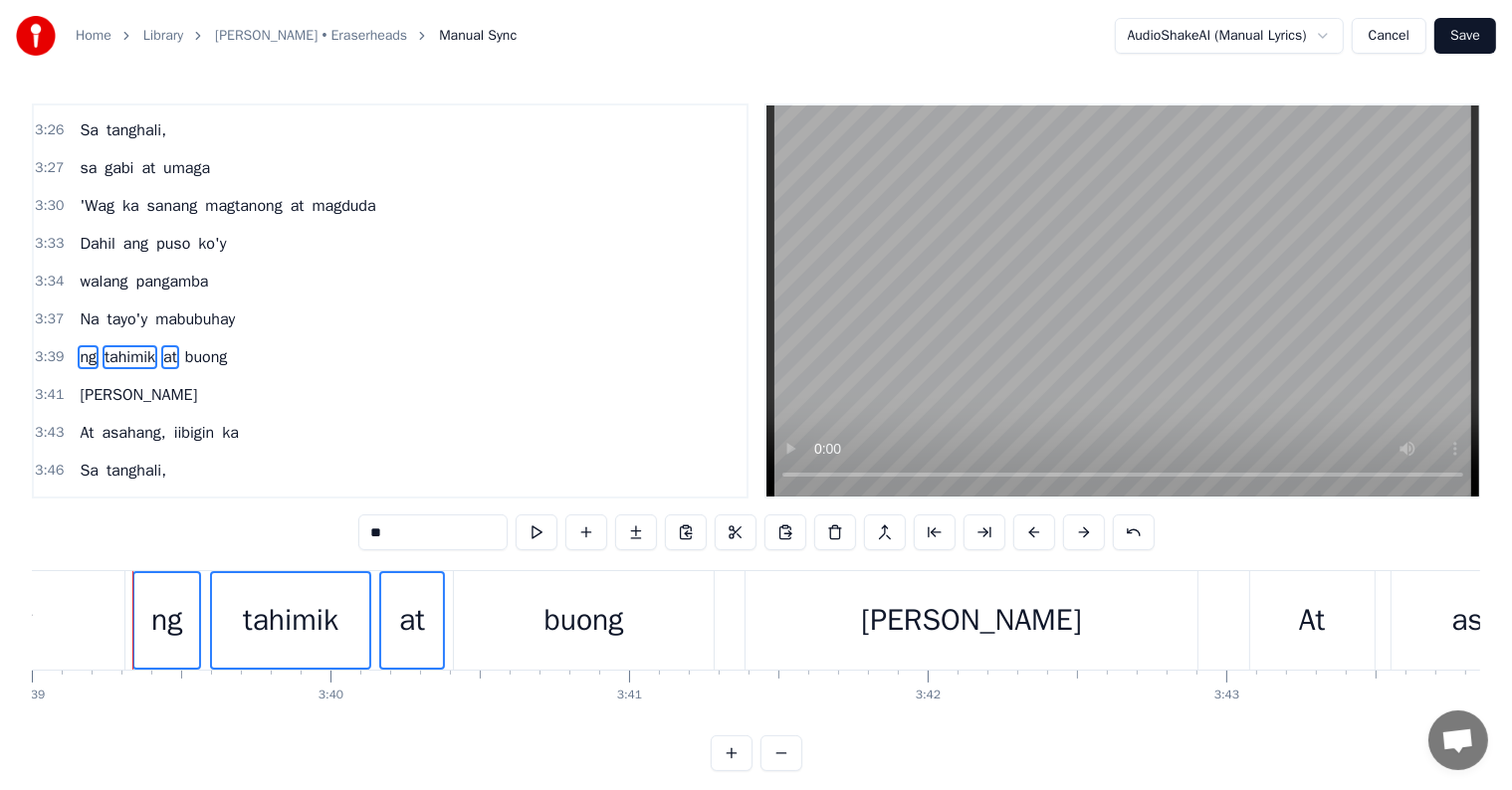click on "buong" at bounding box center [206, 357] 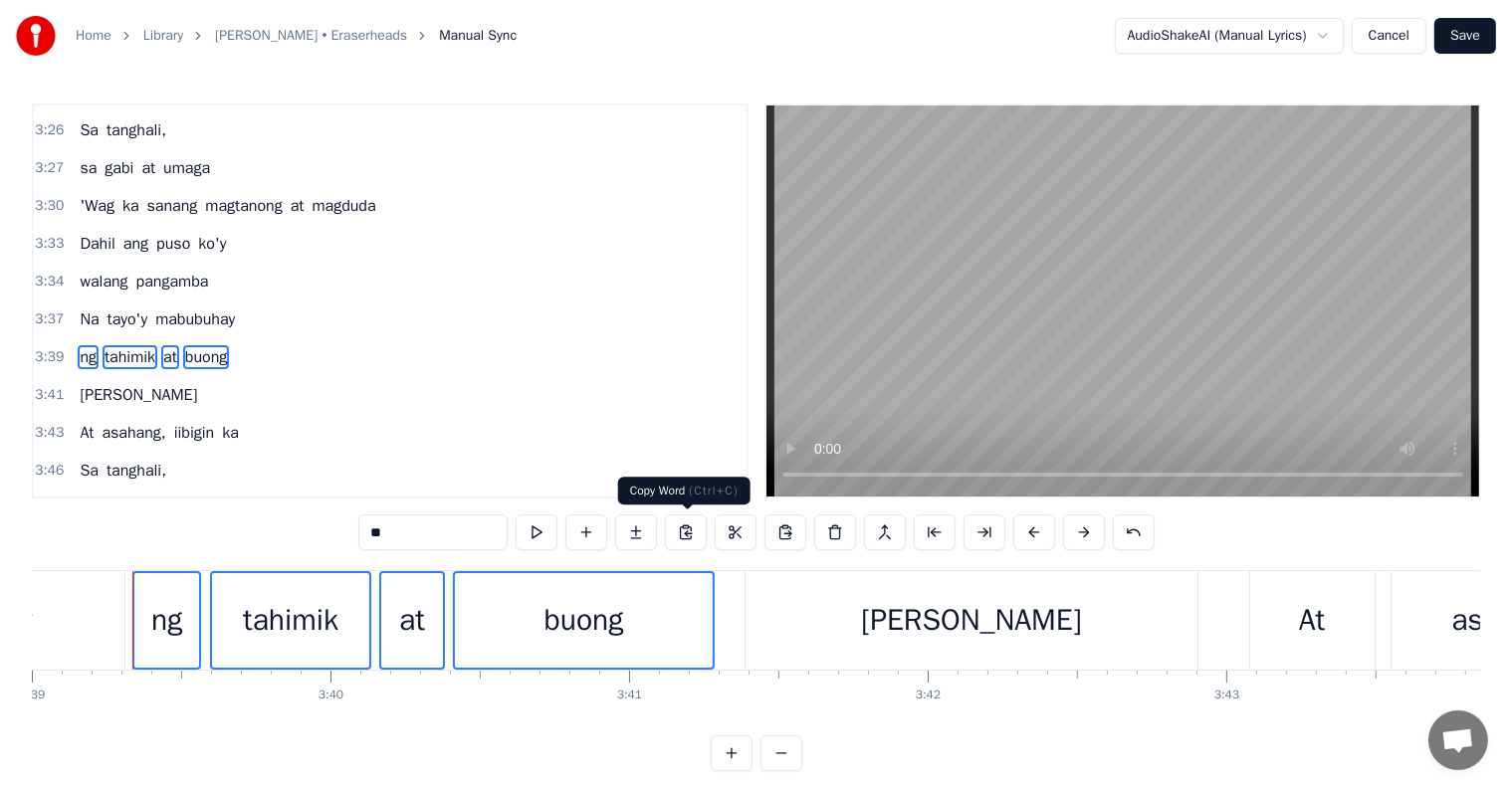 click at bounding box center [686, 532] 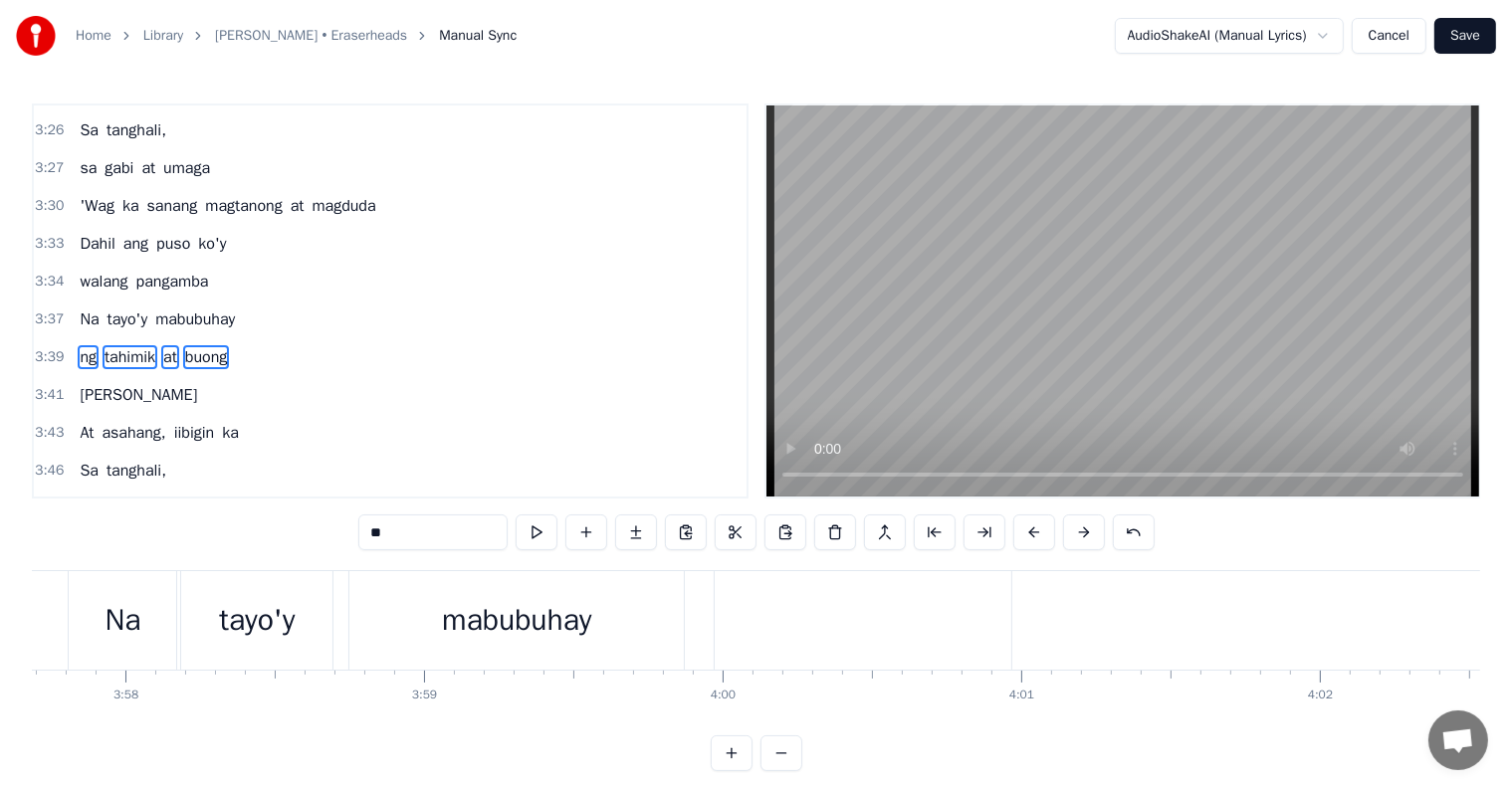 scroll, scrollTop: 0, scrollLeft: 70620, axis: horizontal 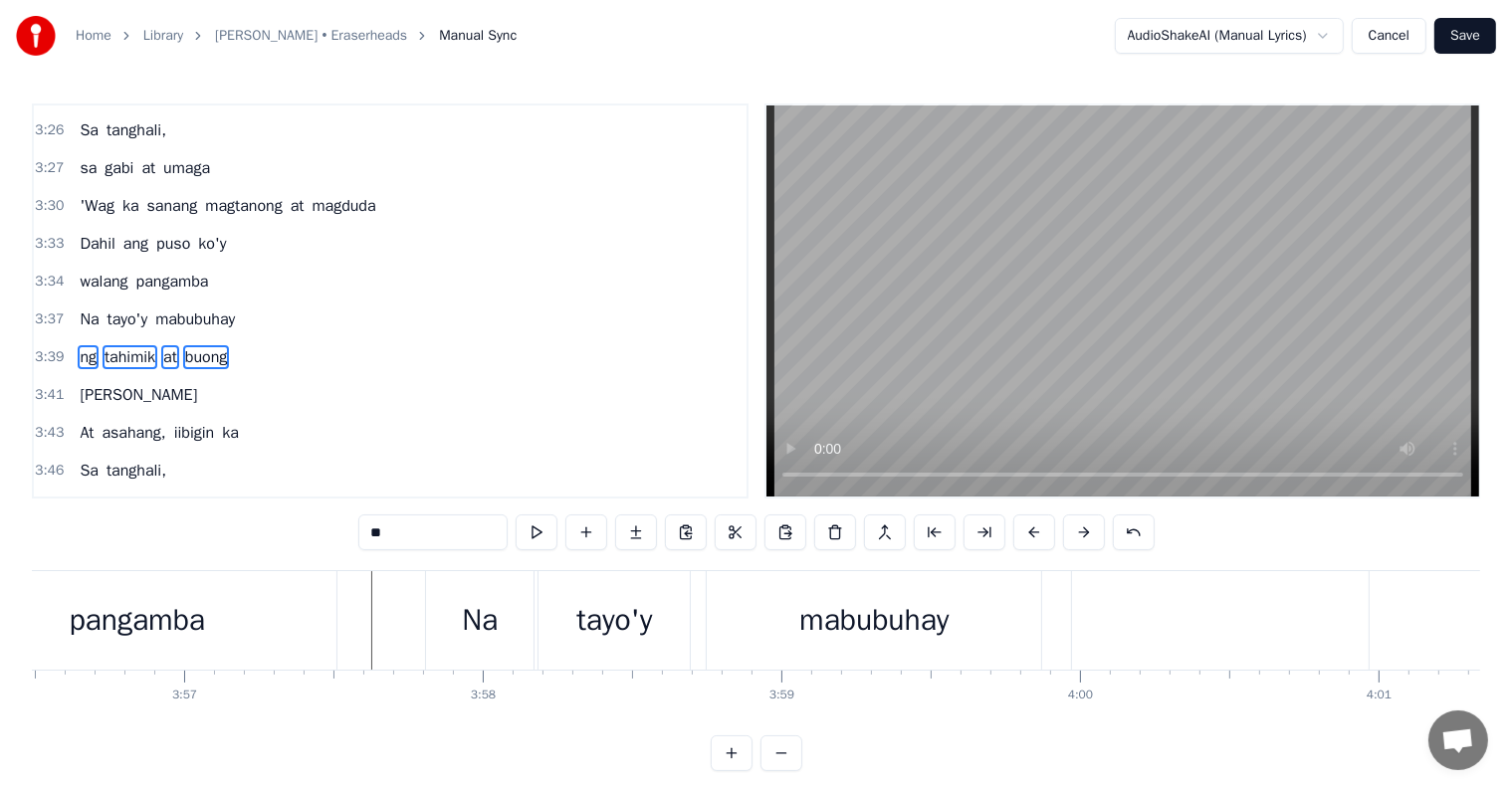 click at bounding box center [1220, 620] 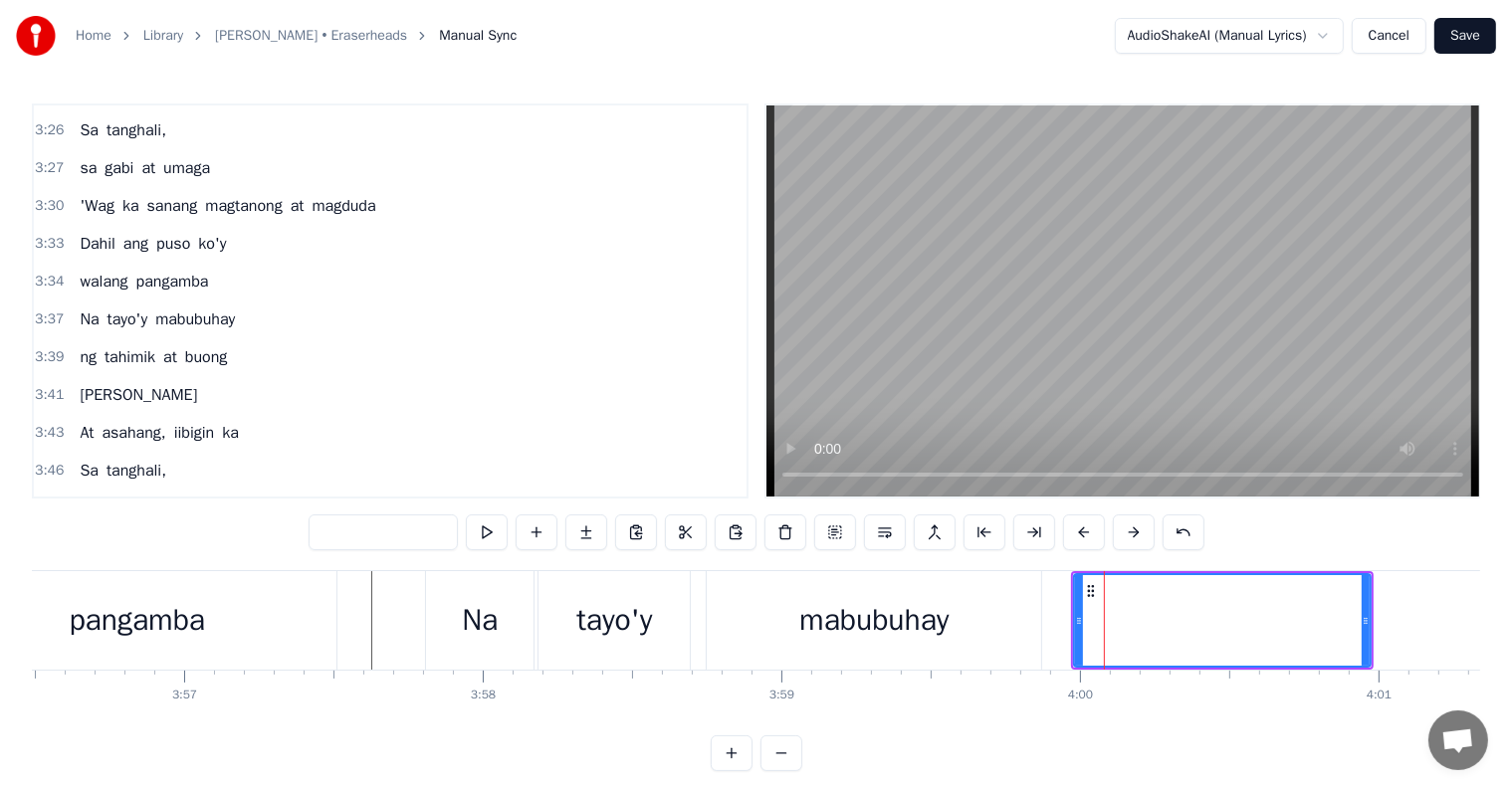 scroll, scrollTop: 30, scrollLeft: 0, axis: vertical 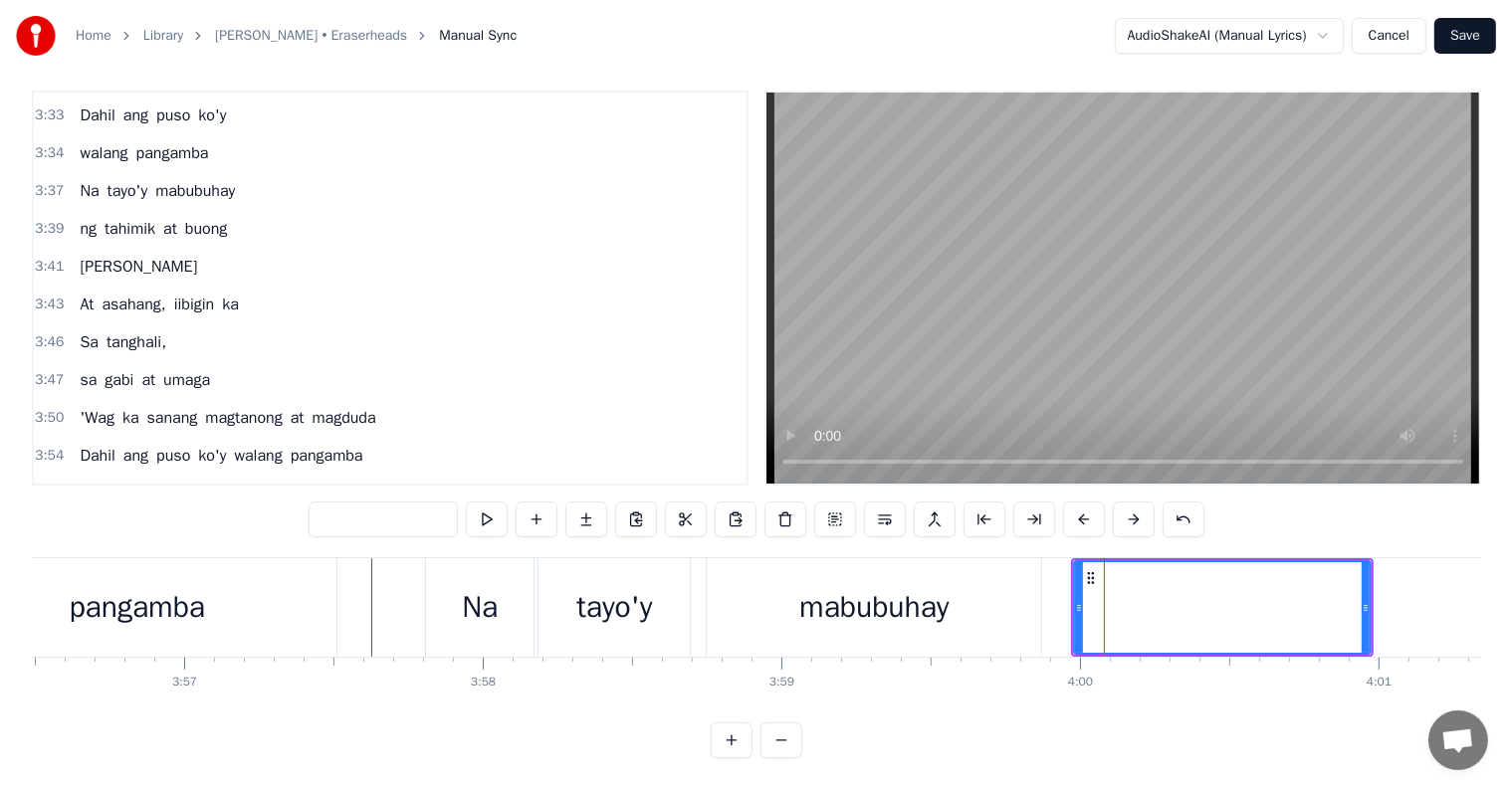 click at bounding box center (1222, 607) 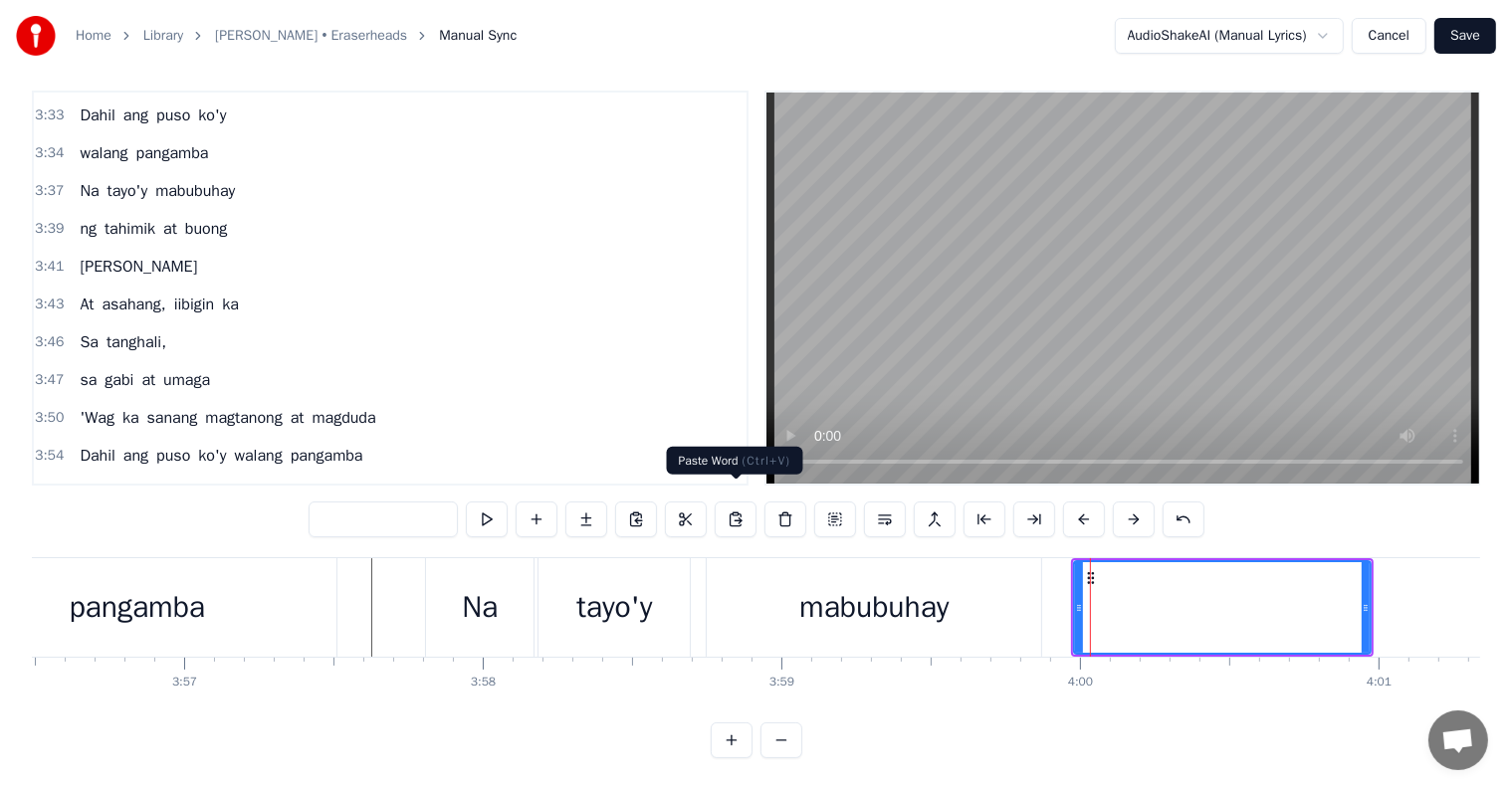 click at bounding box center [736, 519] 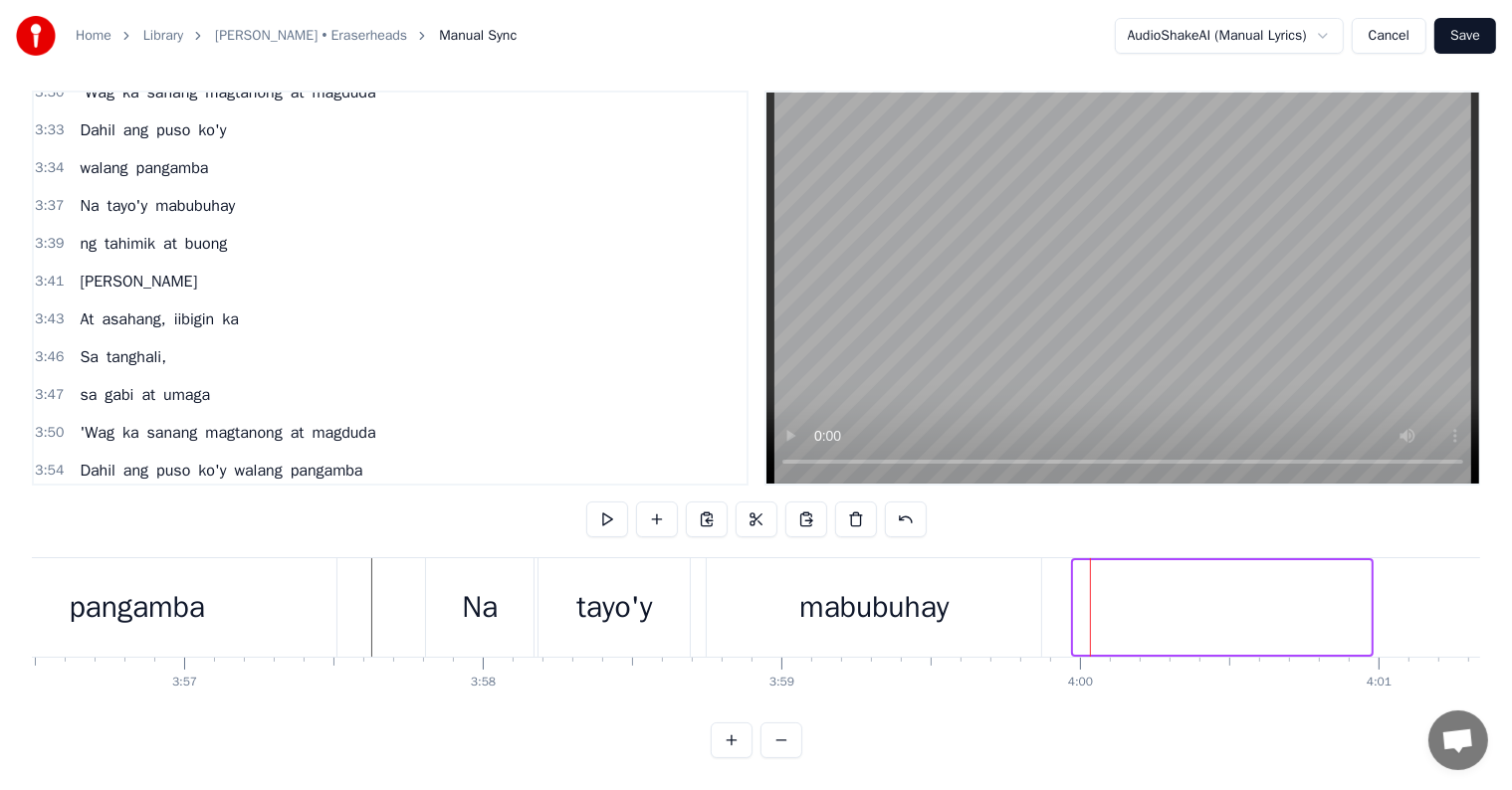 click at bounding box center (1222, 607) 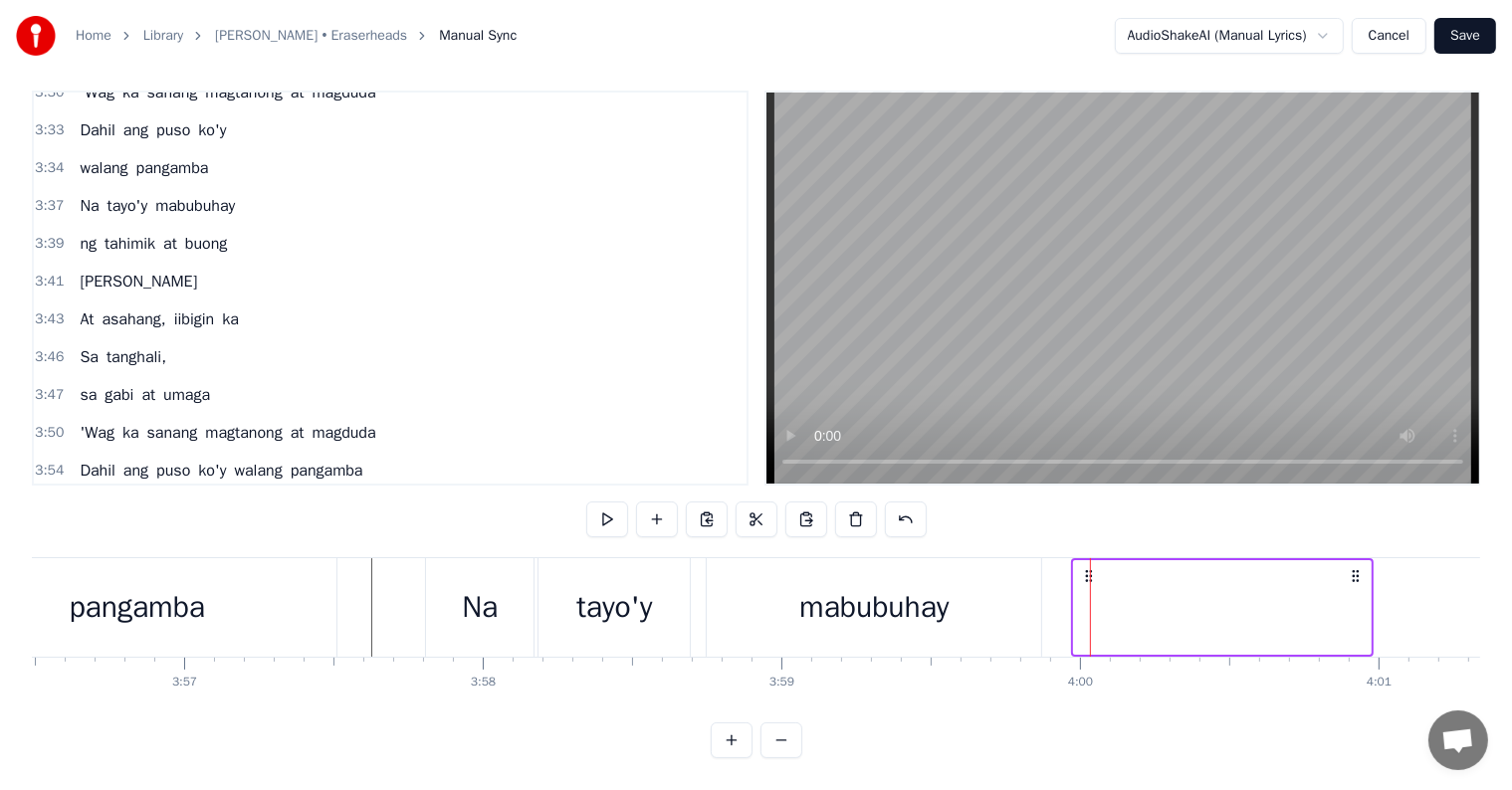 click at bounding box center [1222, 607] 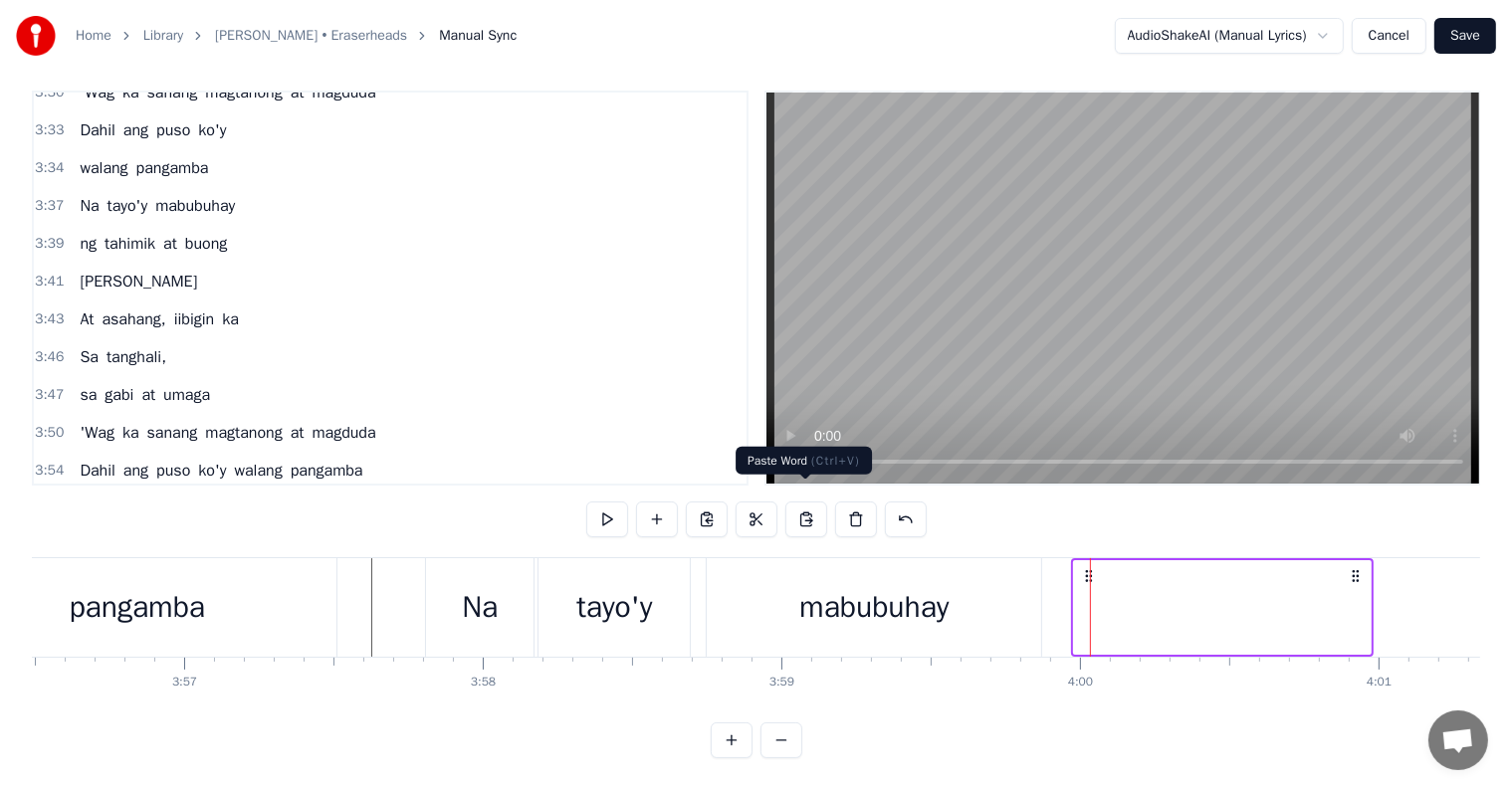 click at bounding box center [806, 519] 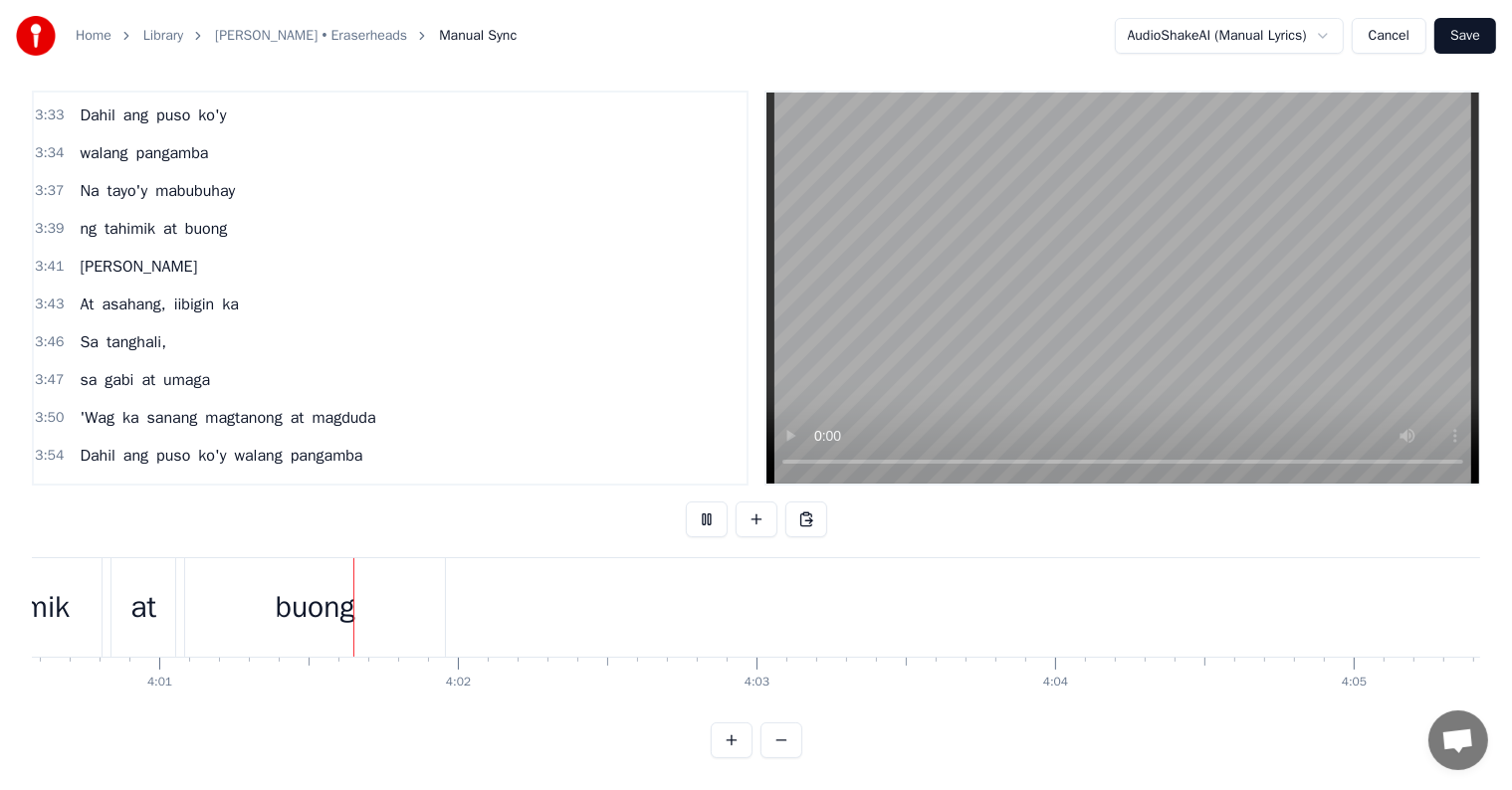 scroll, scrollTop: 0, scrollLeft: 71875, axis: horizontal 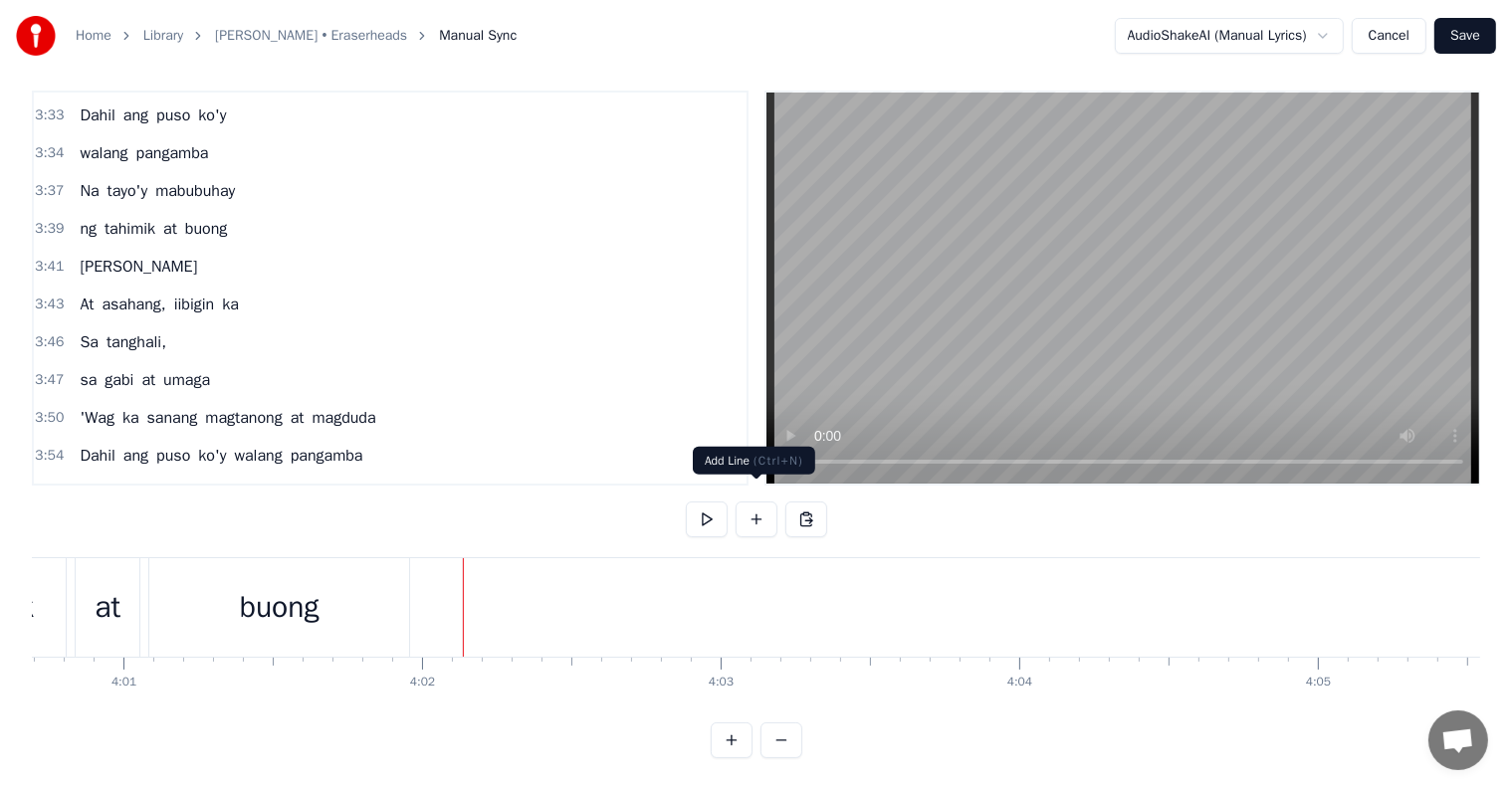 click at bounding box center [756, 519] 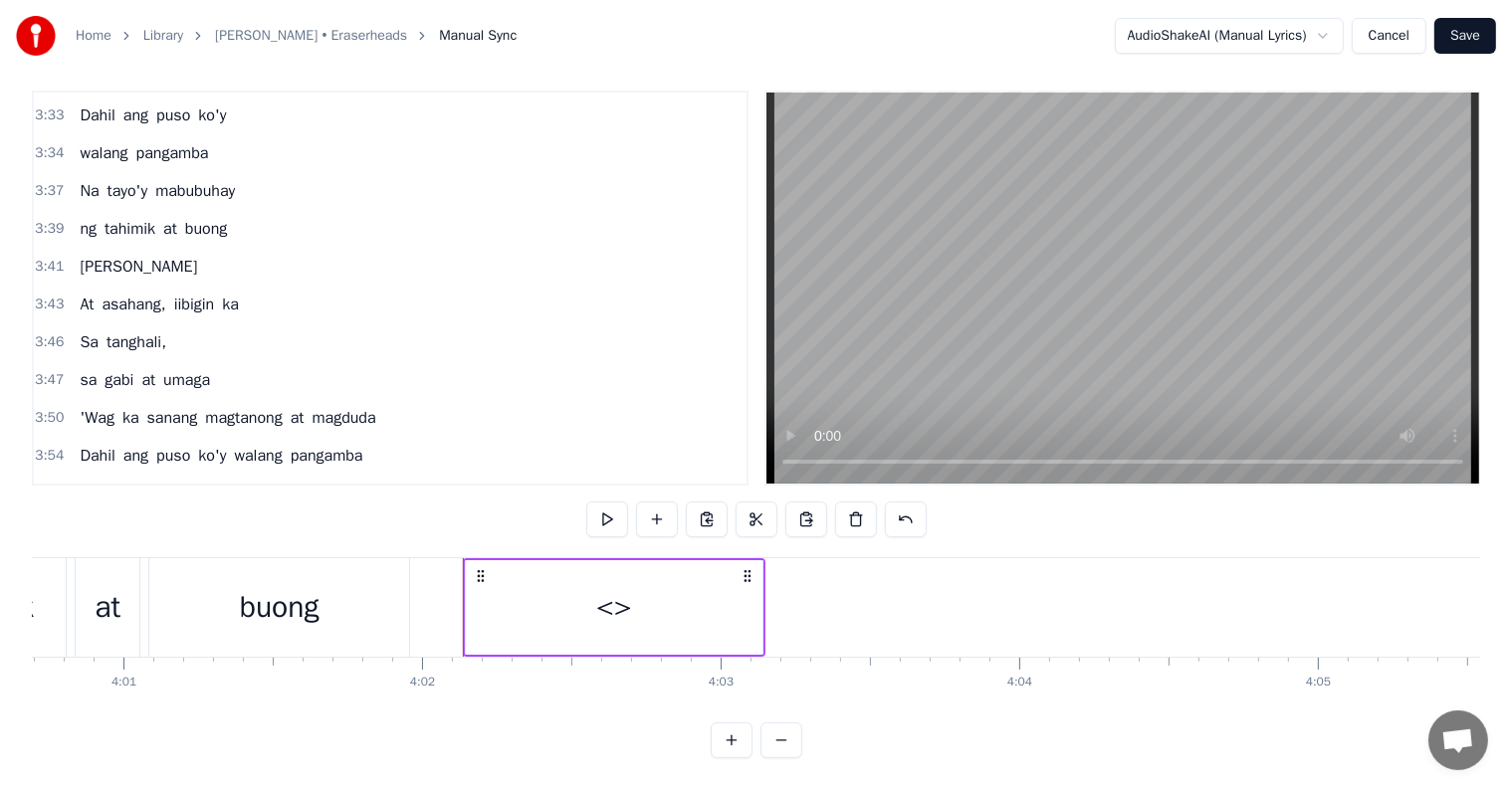 drag, startPoint x: 599, startPoint y: 593, endPoint x: 546, endPoint y: 572, distance: 57.00877 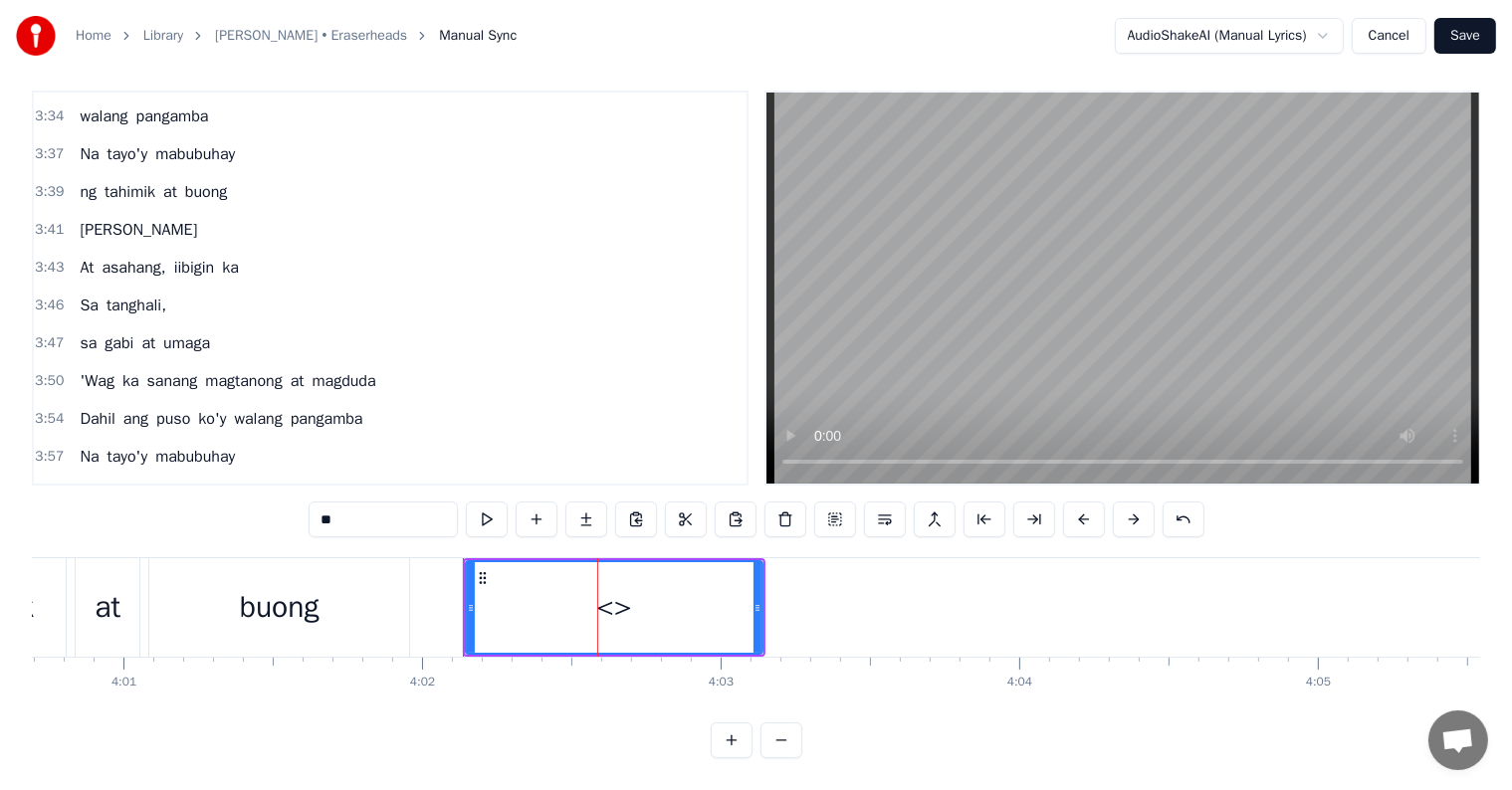 drag, startPoint x: 367, startPoint y: 508, endPoint x: 163, endPoint y: 472, distance: 207.15212 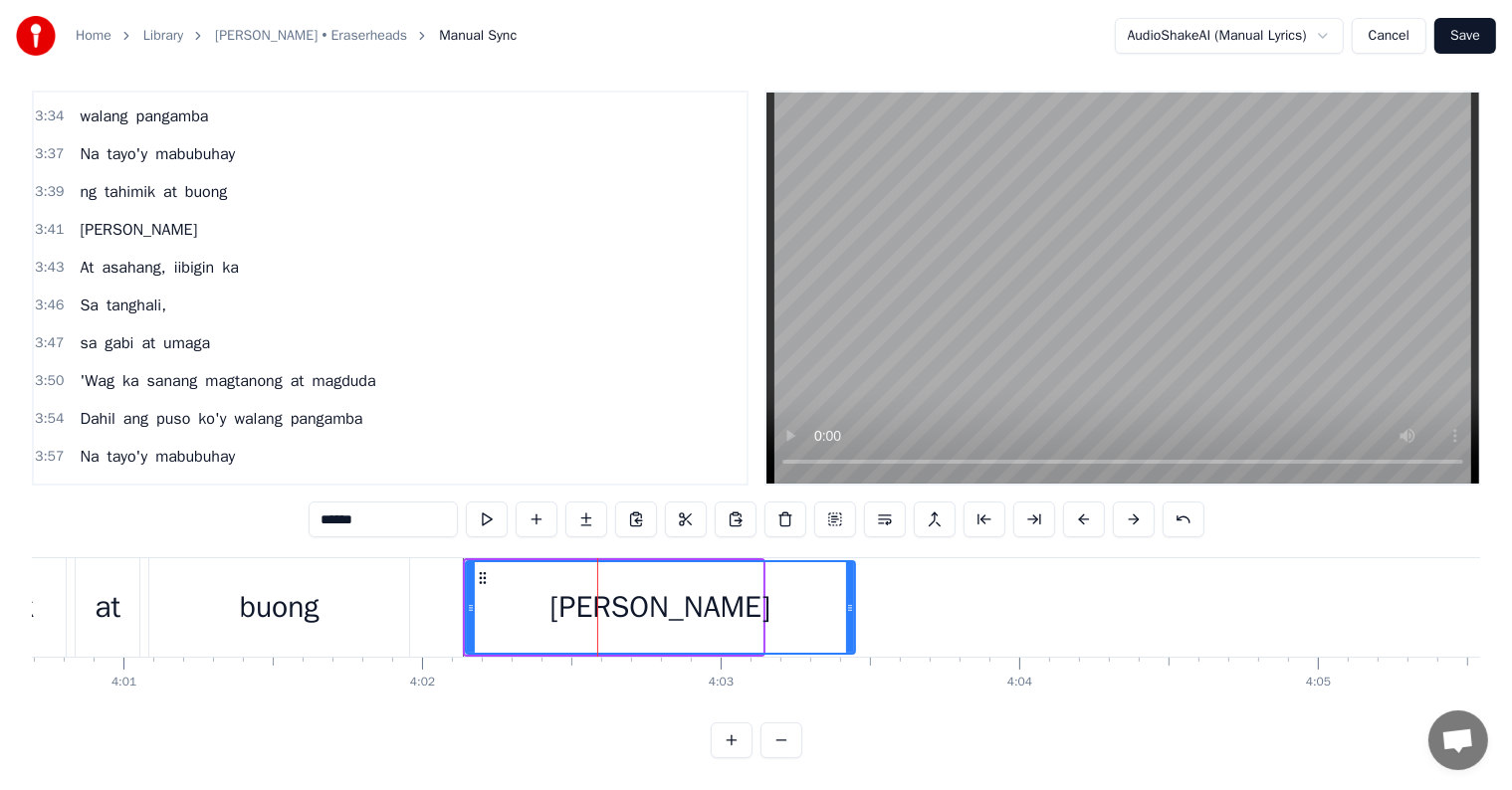 drag, startPoint x: 758, startPoint y: 590, endPoint x: 851, endPoint y: 597, distance: 93.26307 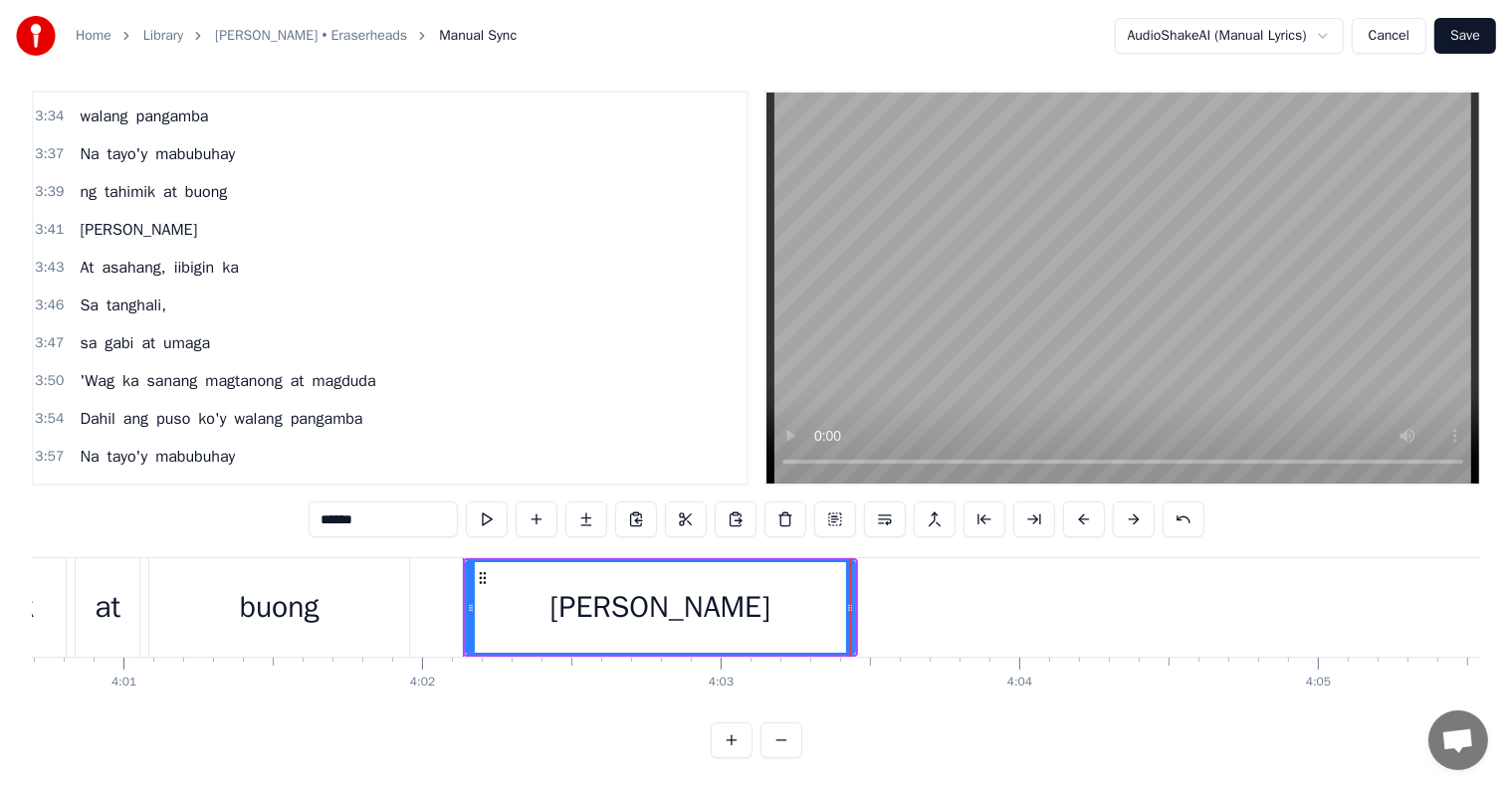 type on "******" 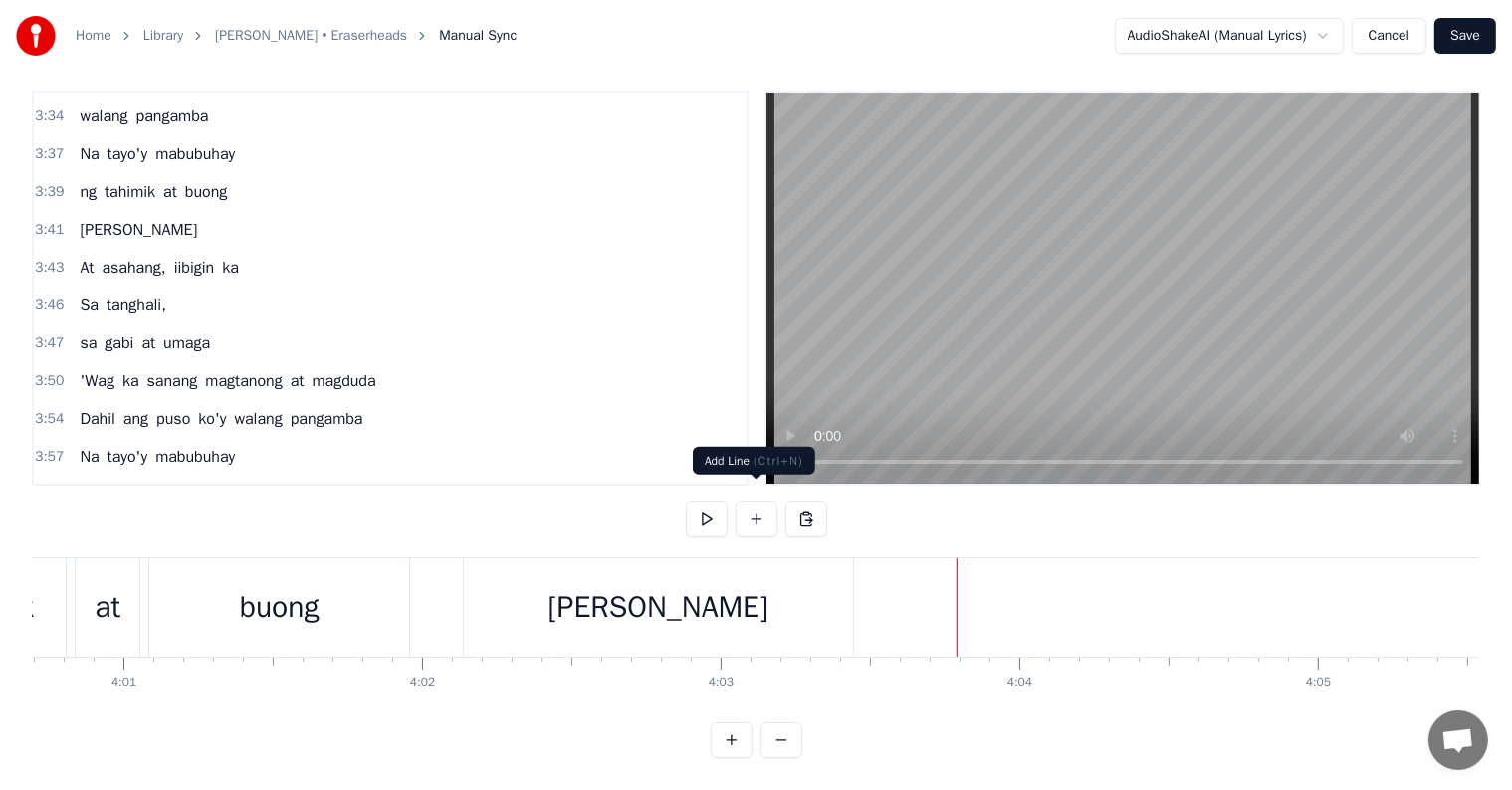 click at bounding box center [756, 519] 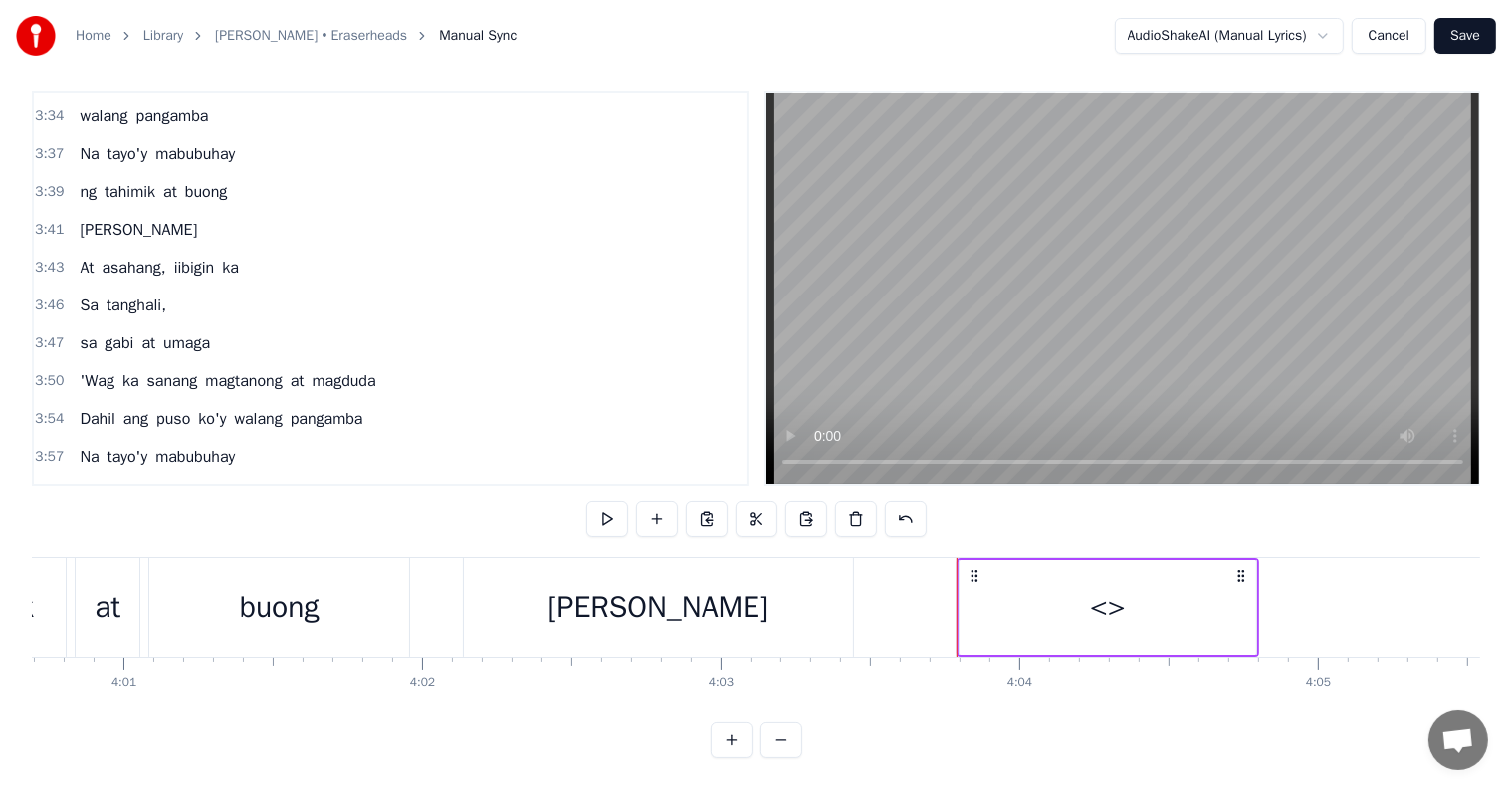 click on "<>" at bounding box center (1108, 607) 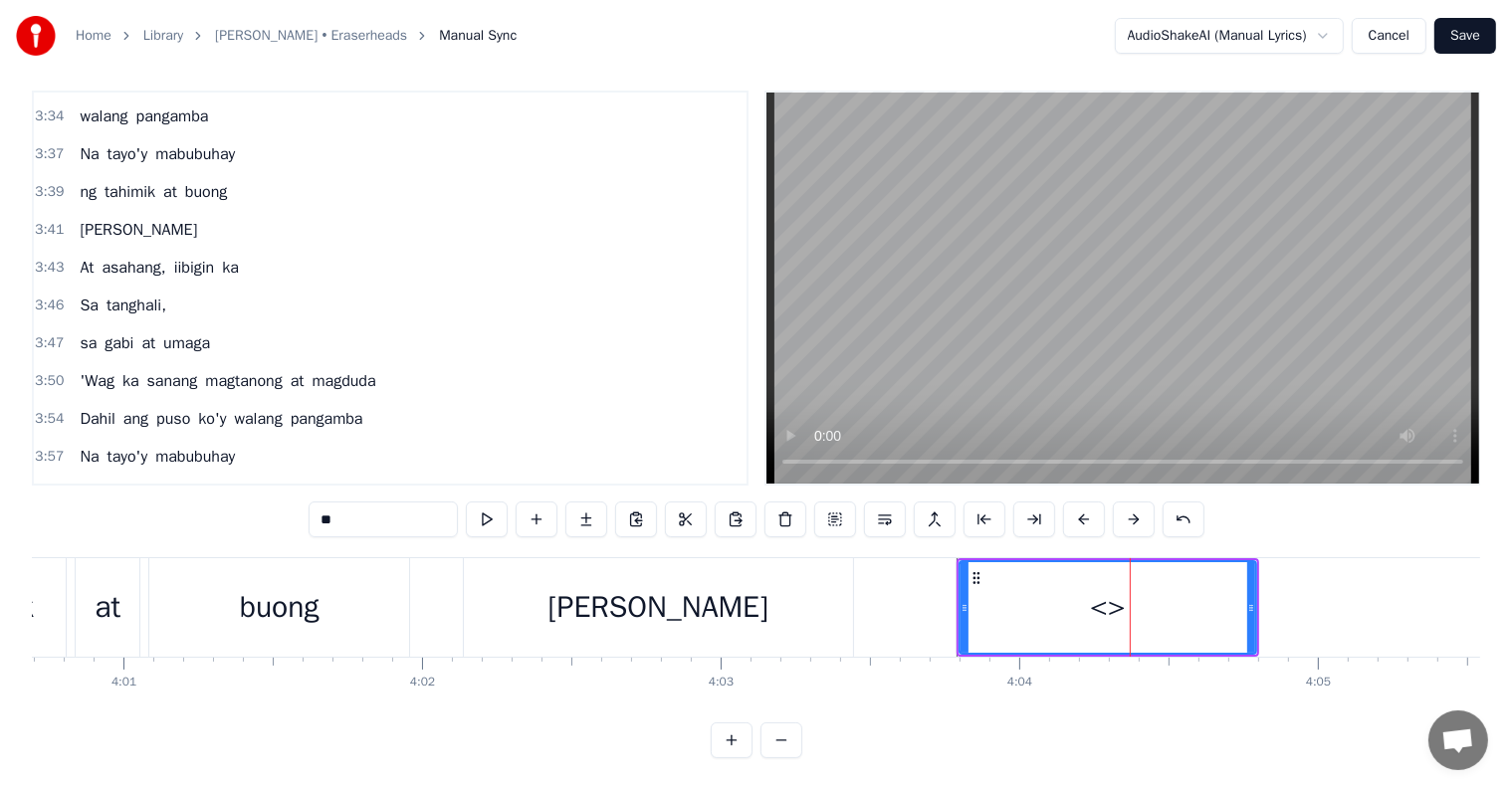scroll, scrollTop: 1695, scrollLeft: 0, axis: vertical 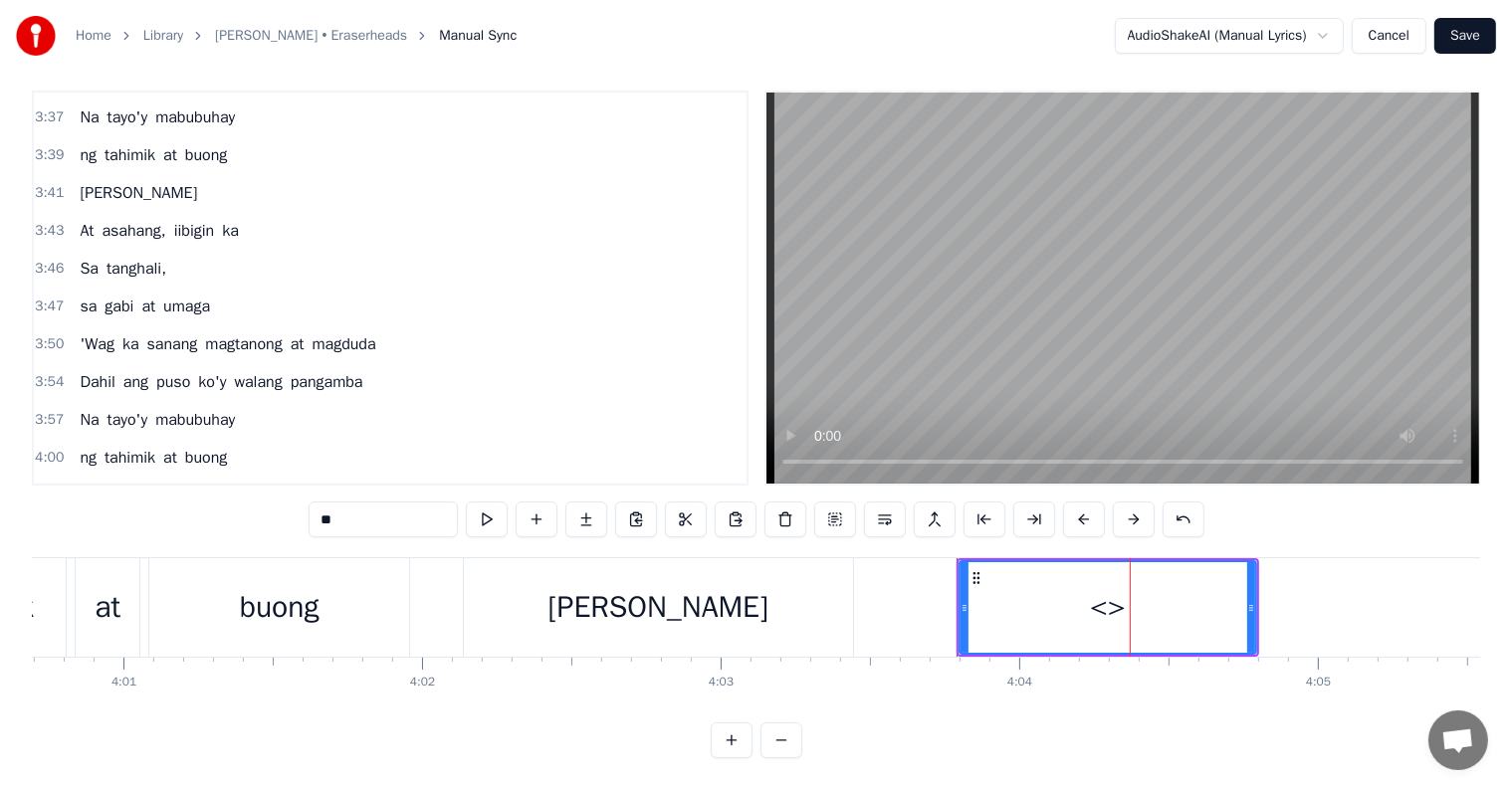 drag, startPoint x: 354, startPoint y: 494, endPoint x: 267, endPoint y: 485, distance: 87.46428 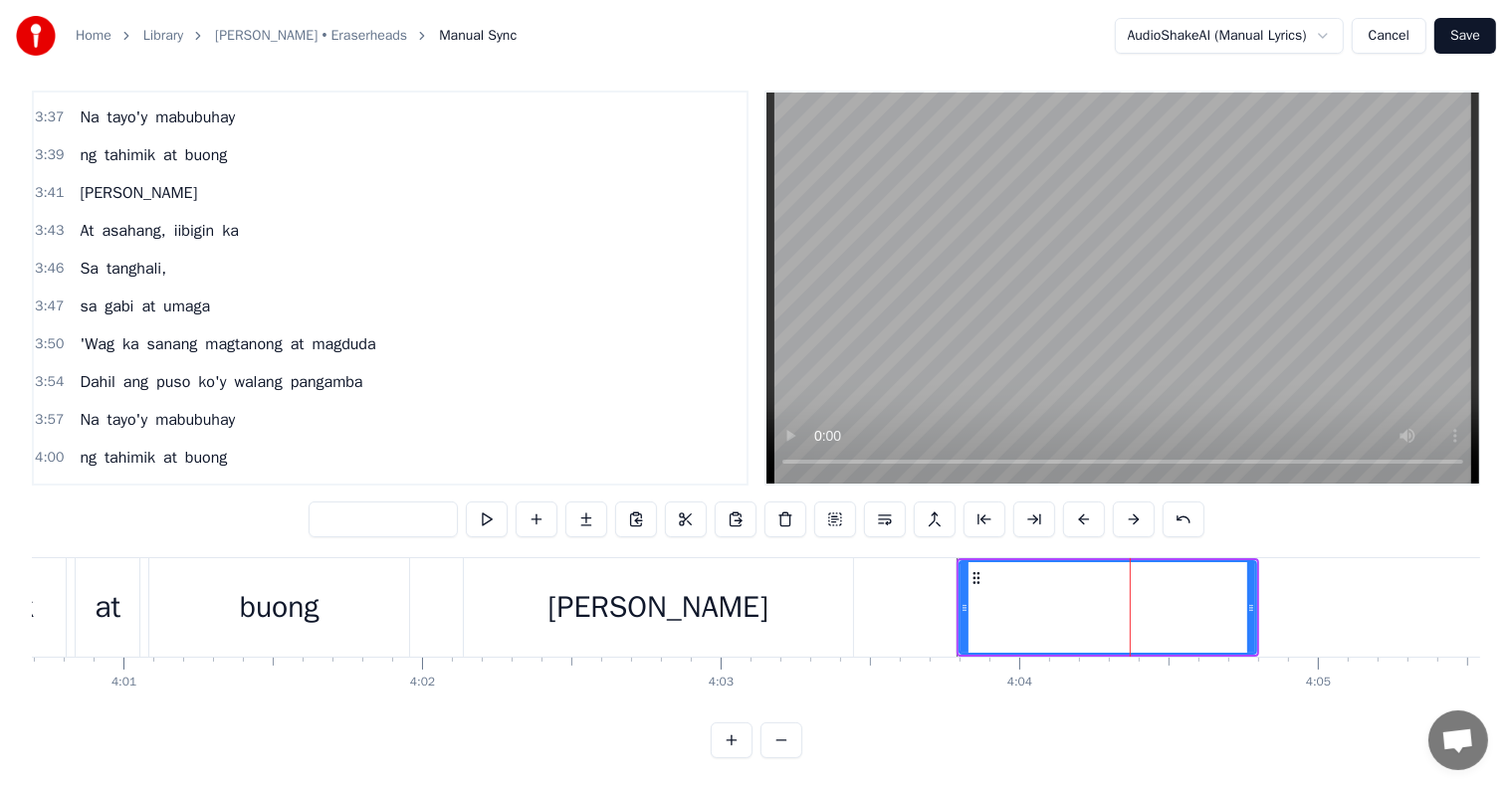 click on "At" at bounding box center (87, 231) 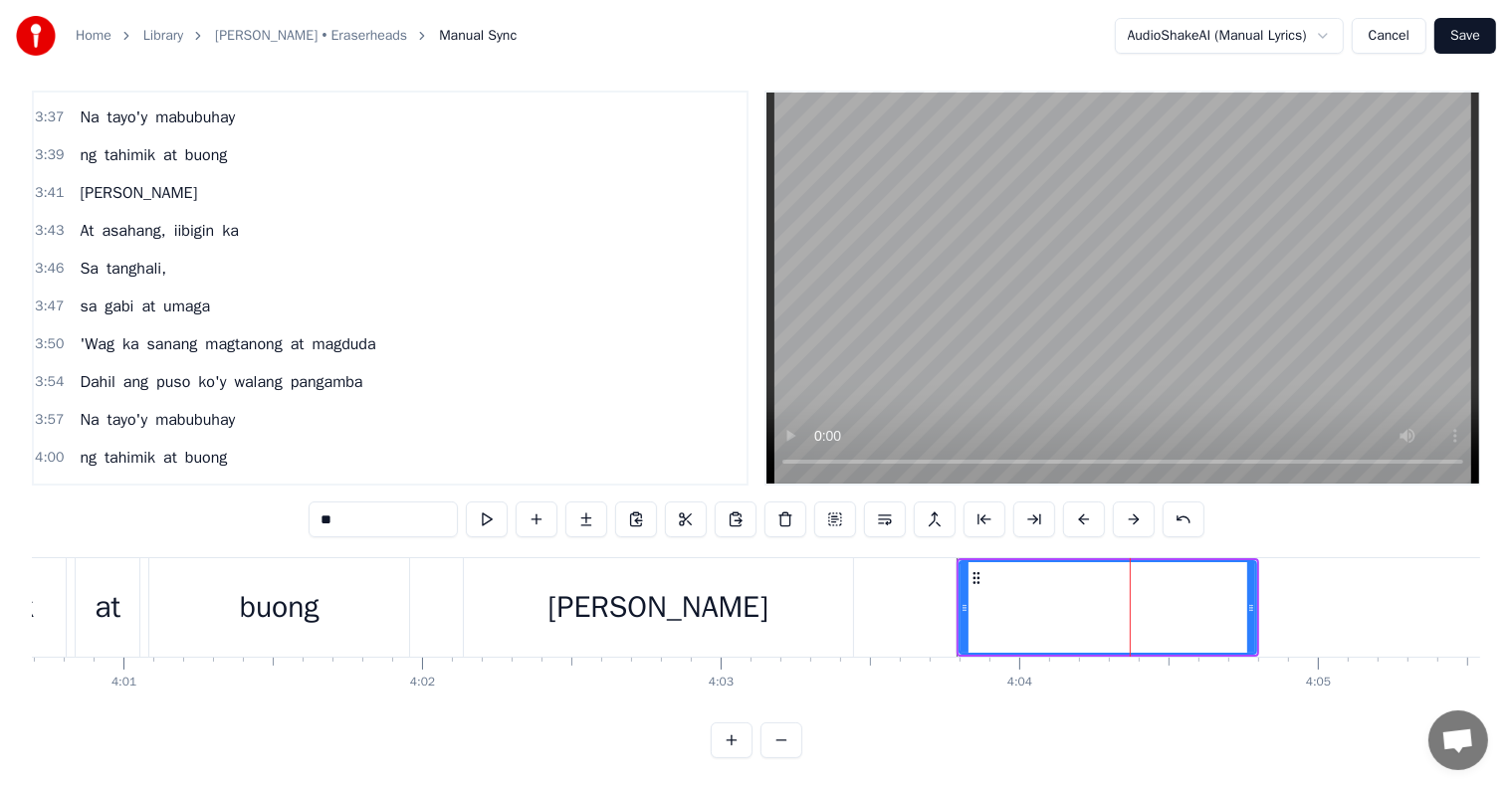 scroll, scrollTop: 0, scrollLeft: 0, axis: both 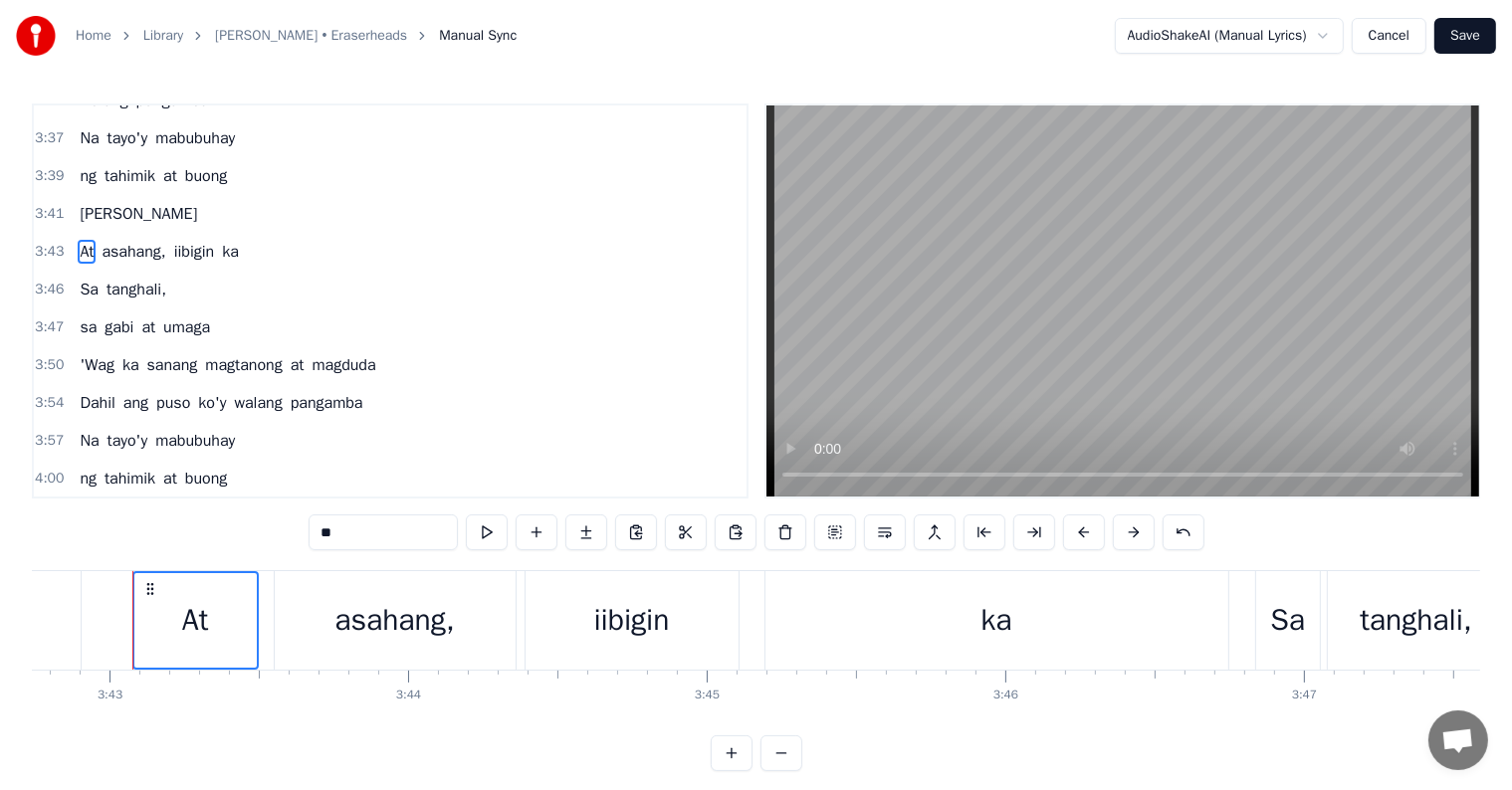 drag, startPoint x: 125, startPoint y: 204, endPoint x: 160, endPoint y: 199, distance: 35.35534 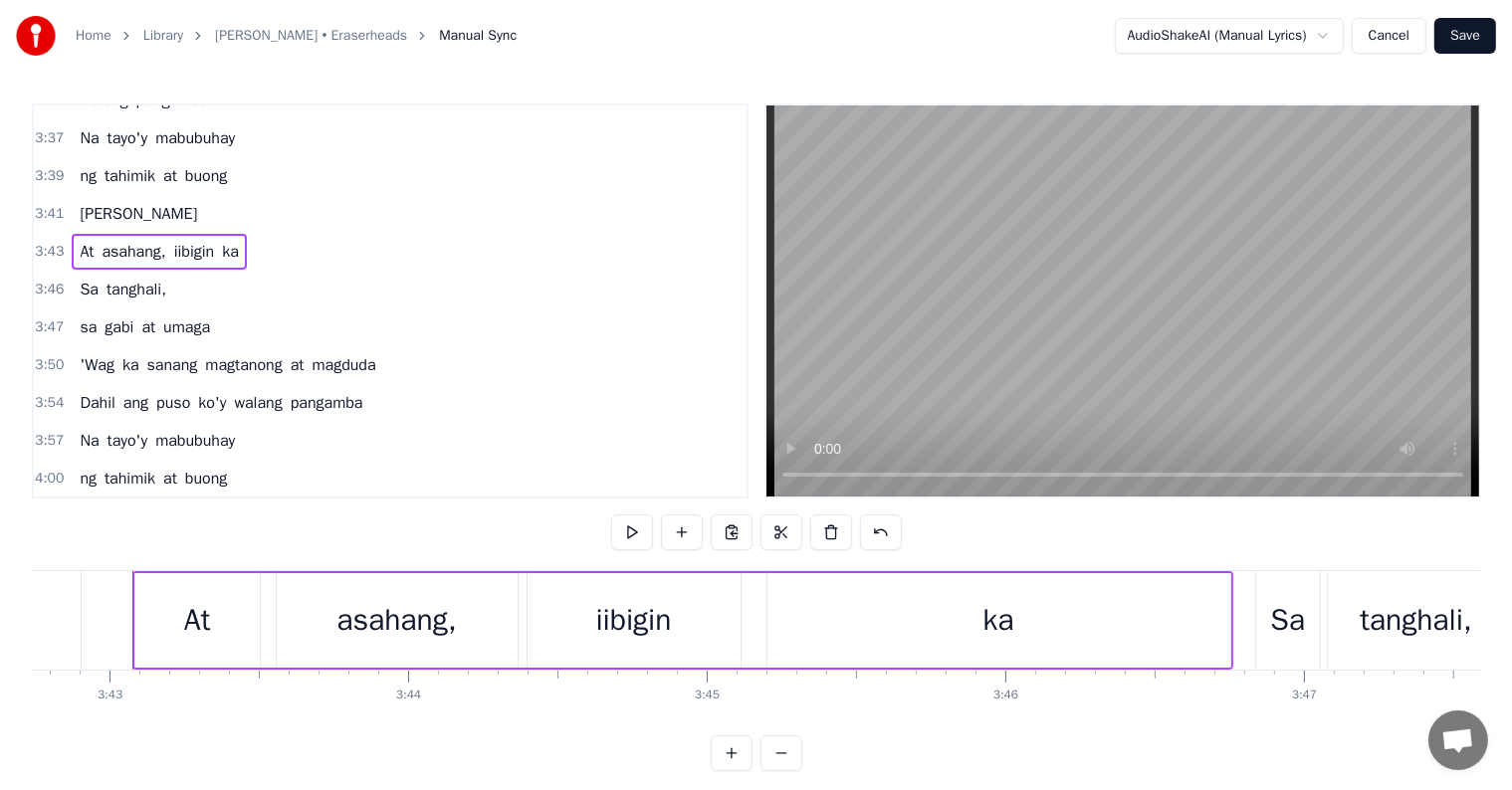 click on "At" at bounding box center (87, 252) 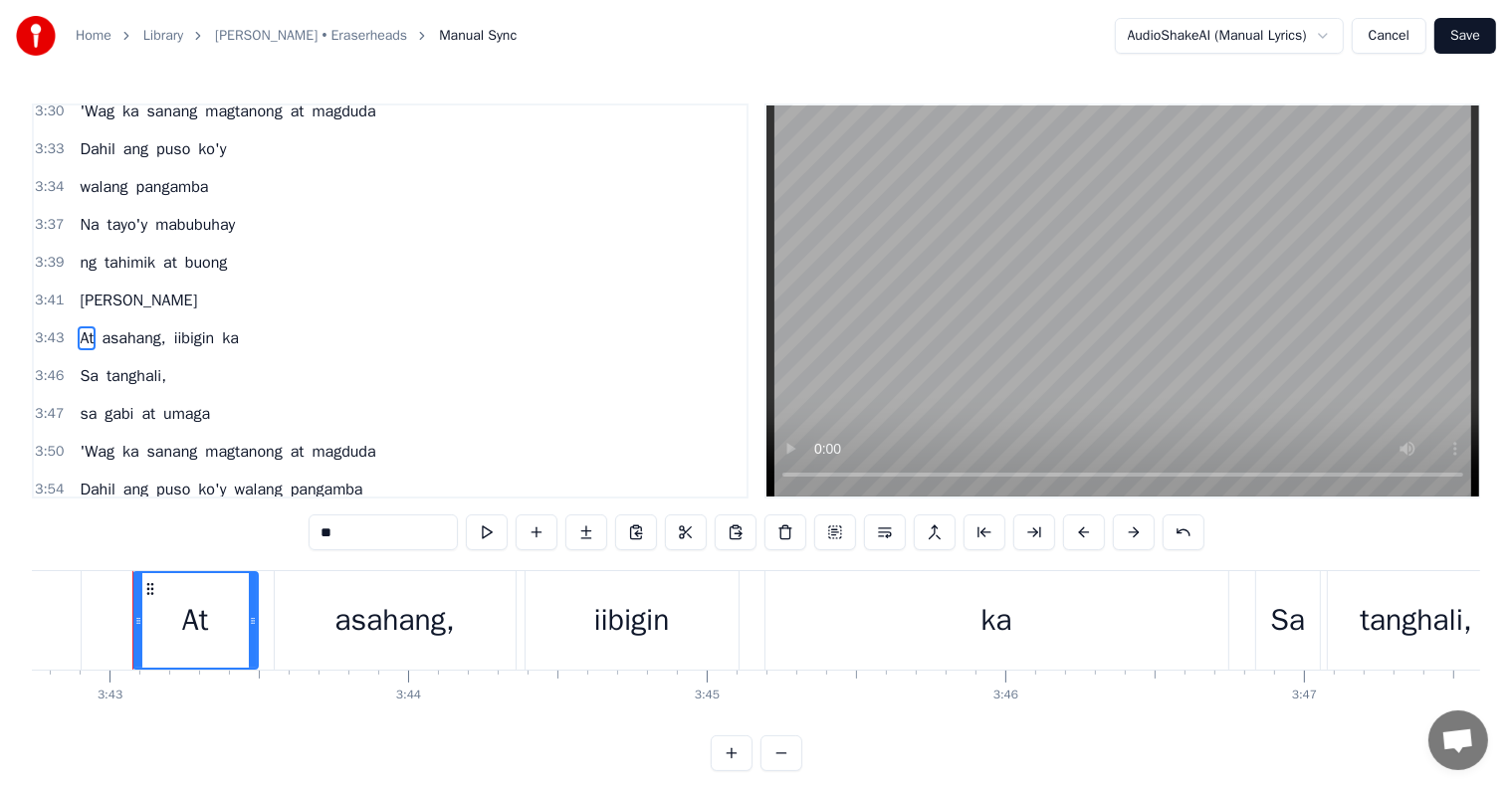scroll, scrollTop: 1580, scrollLeft: 0, axis: vertical 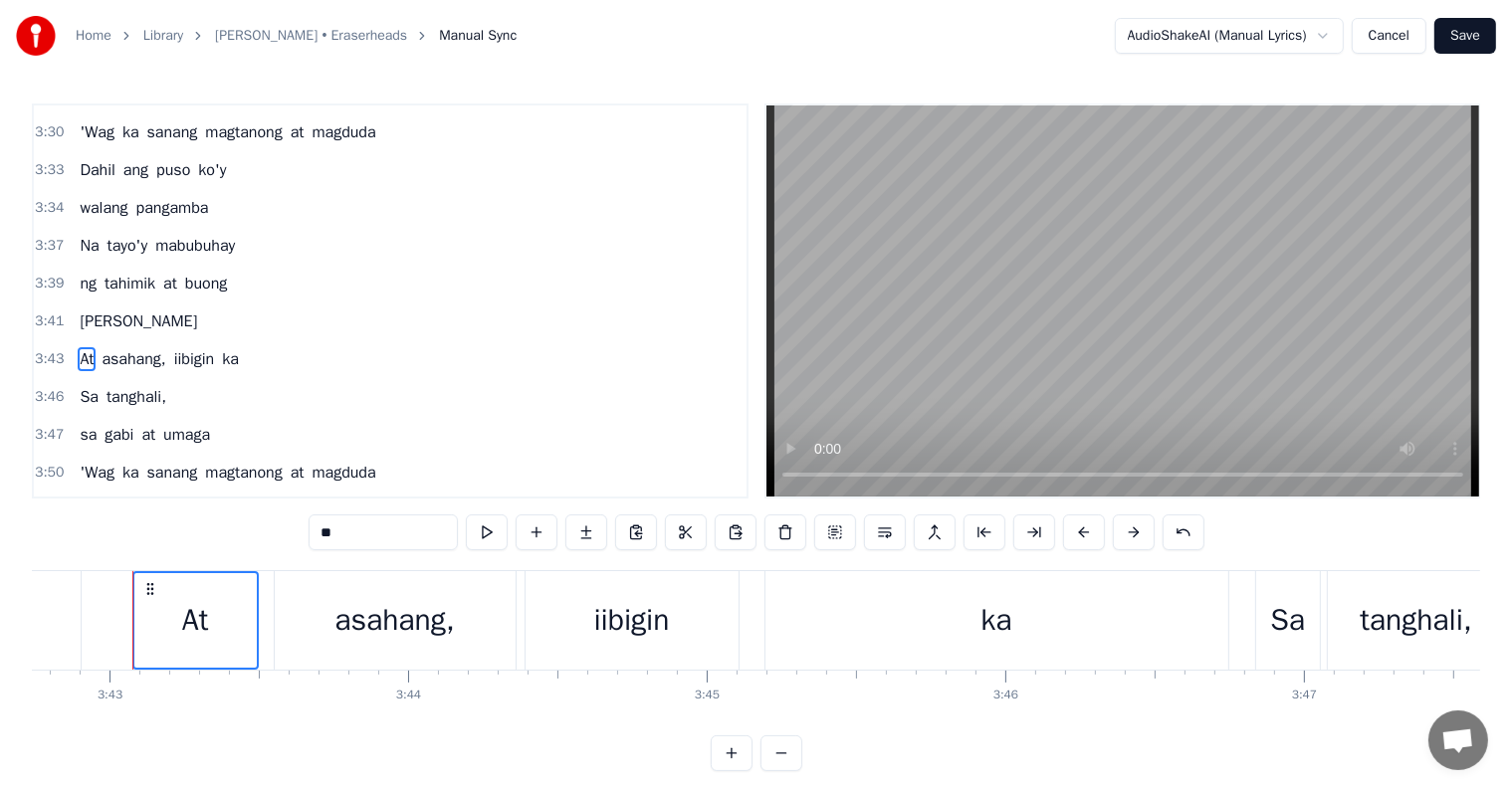 click on "asahang," at bounding box center [133, 359] 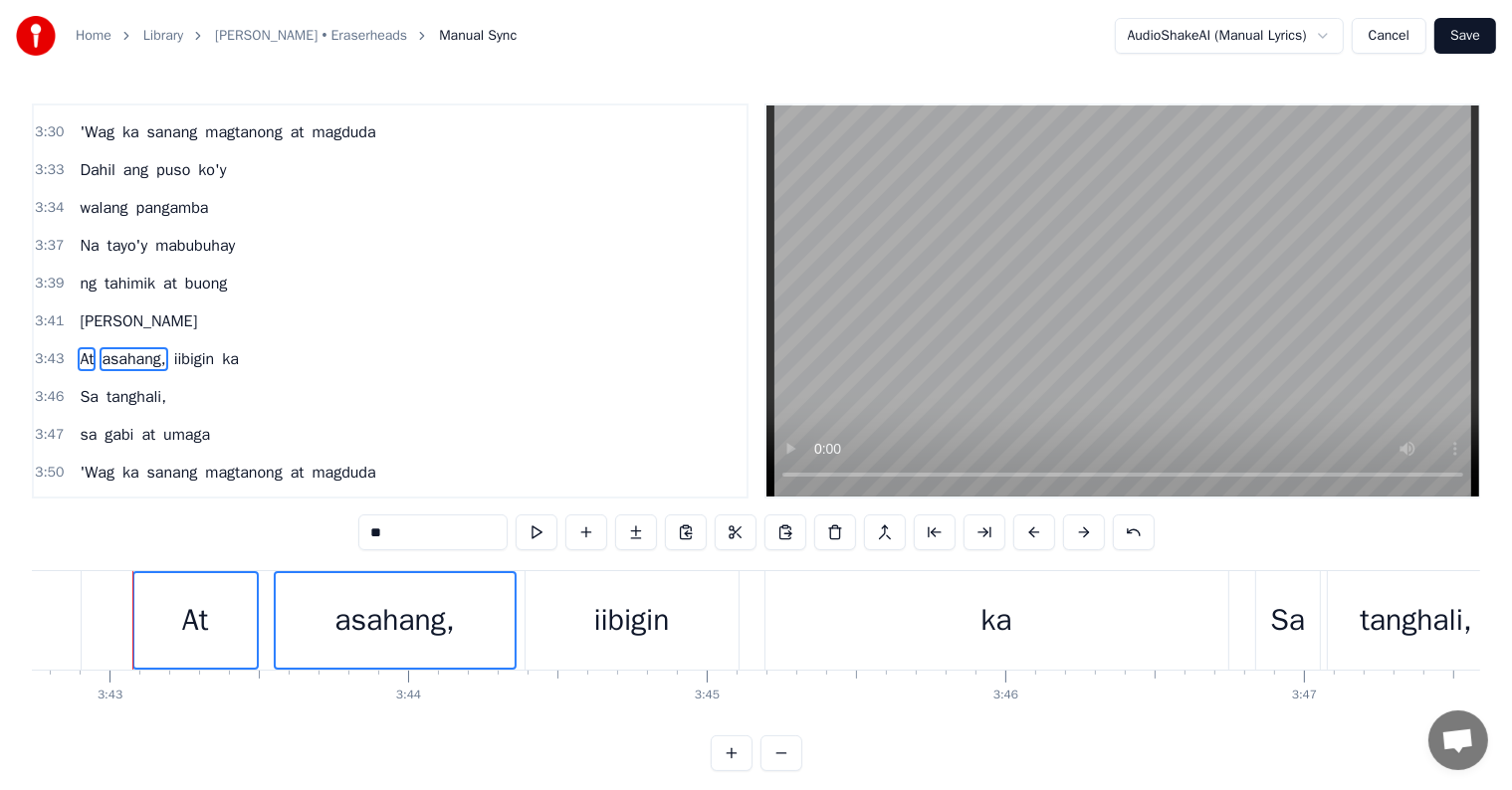 drag, startPoint x: 179, startPoint y: 299, endPoint x: 199, endPoint y: 301, distance: 20.09975 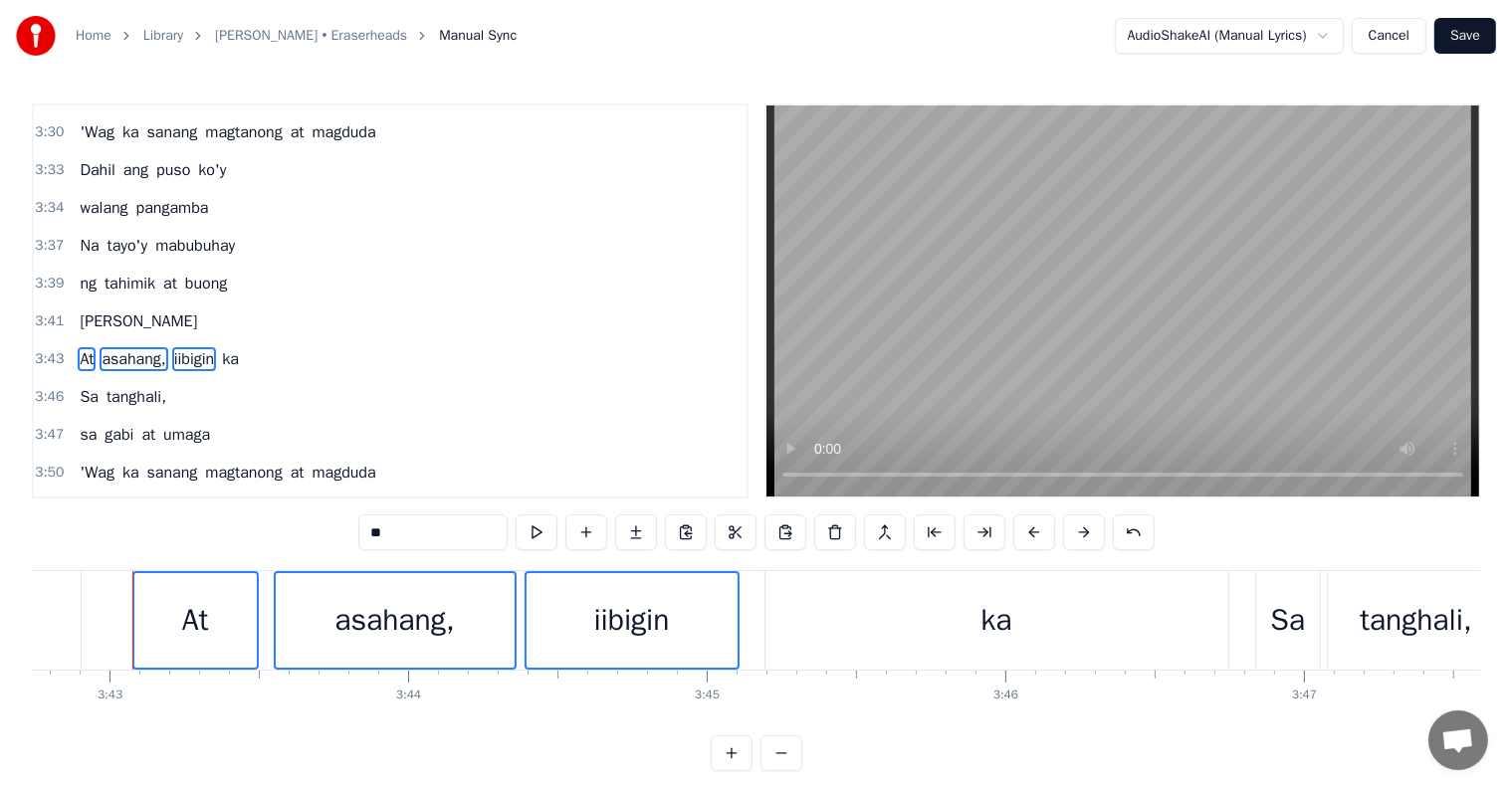 click on "ka" at bounding box center (230, 359) 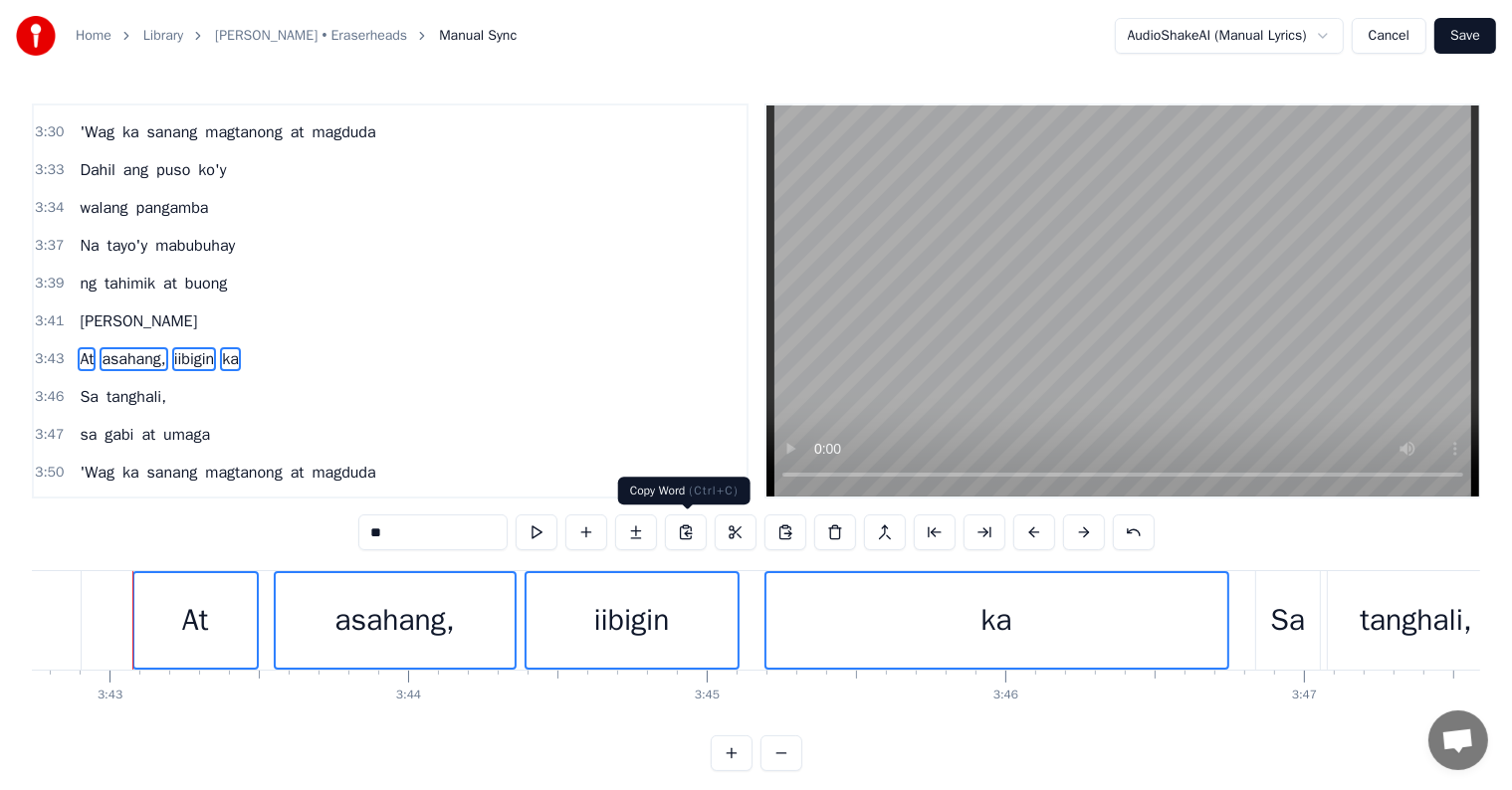 click at bounding box center [686, 532] 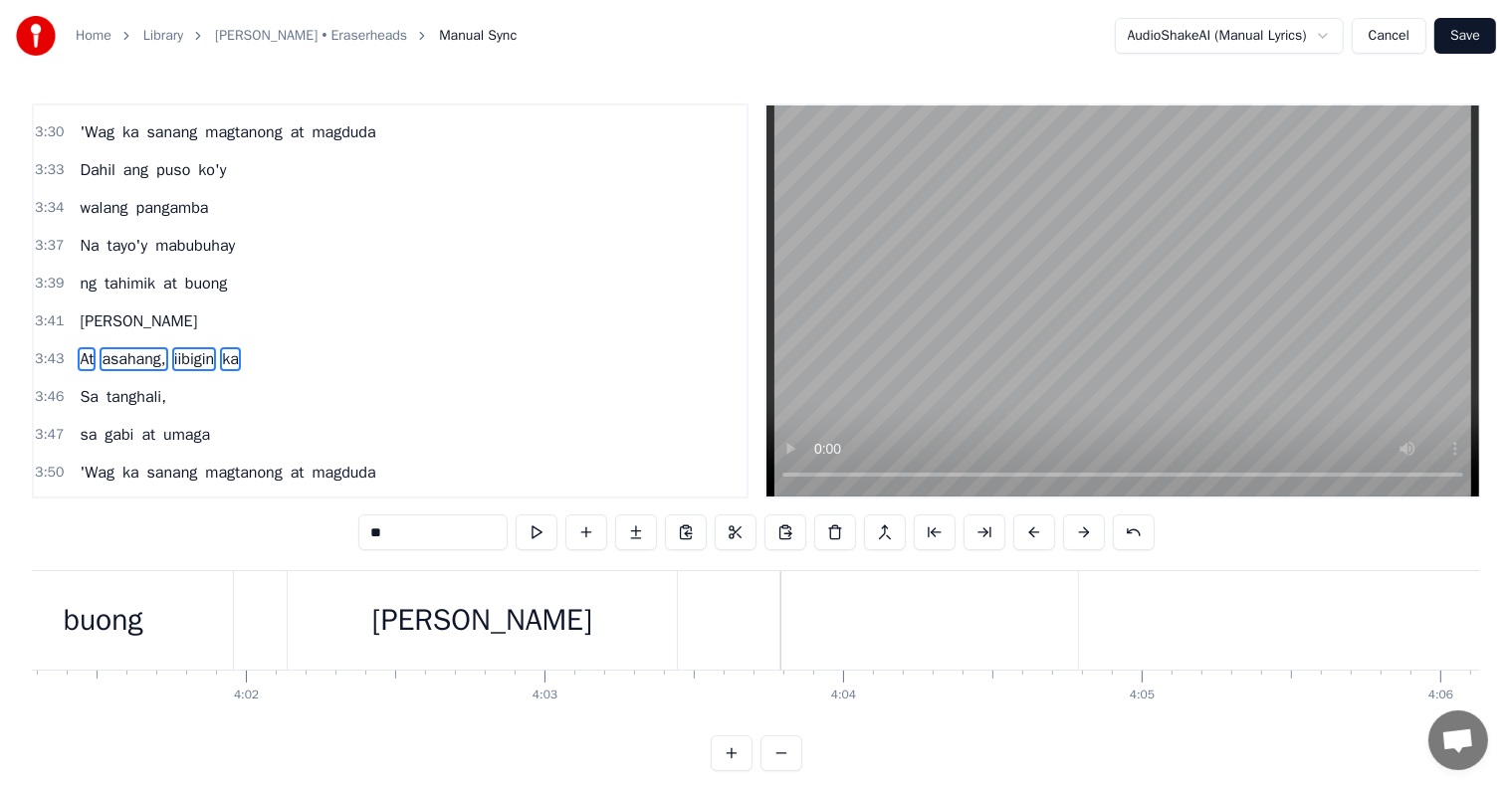 scroll, scrollTop: 0, scrollLeft: 72096, axis: horizontal 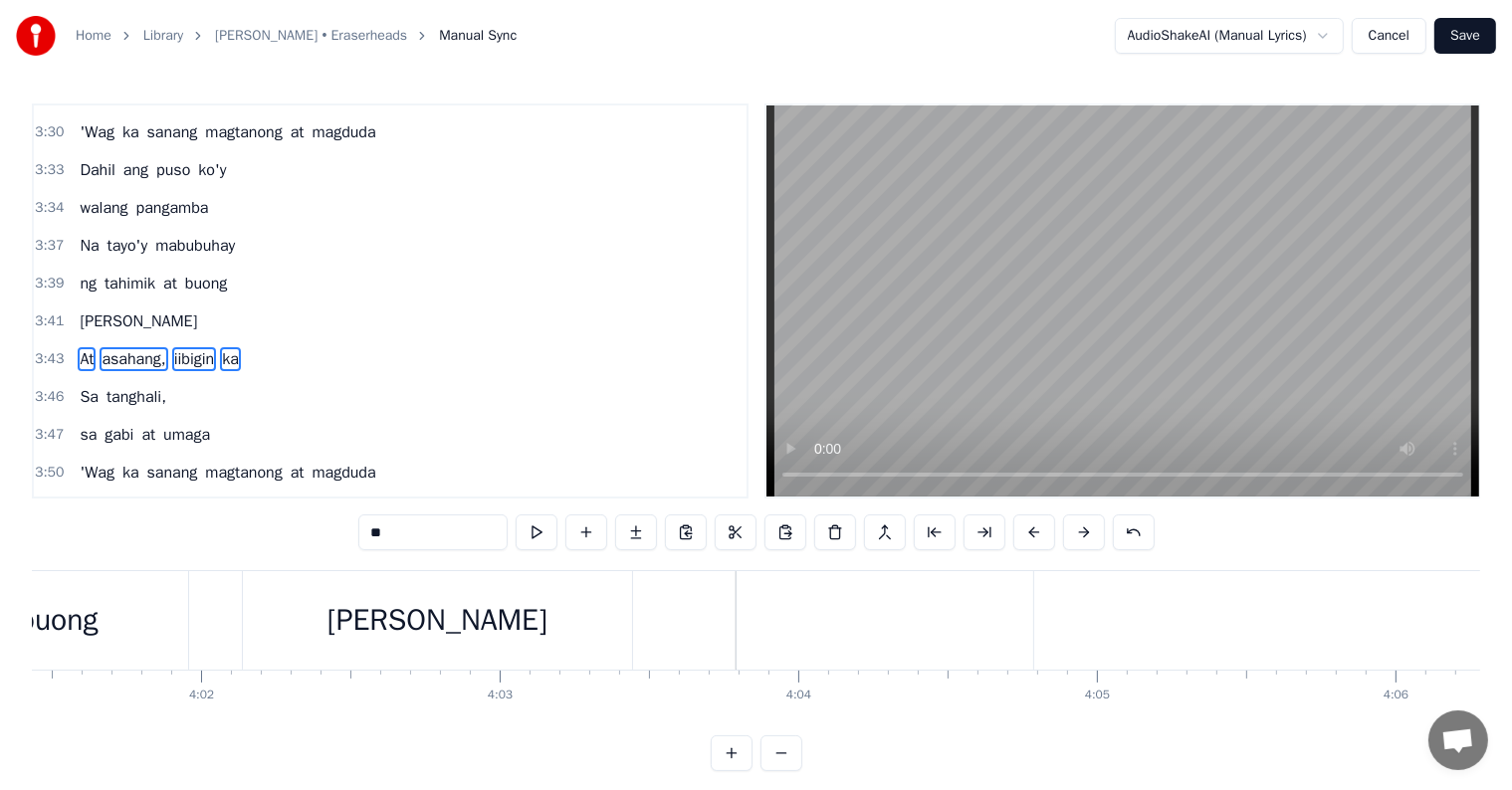click at bounding box center (885, 620) 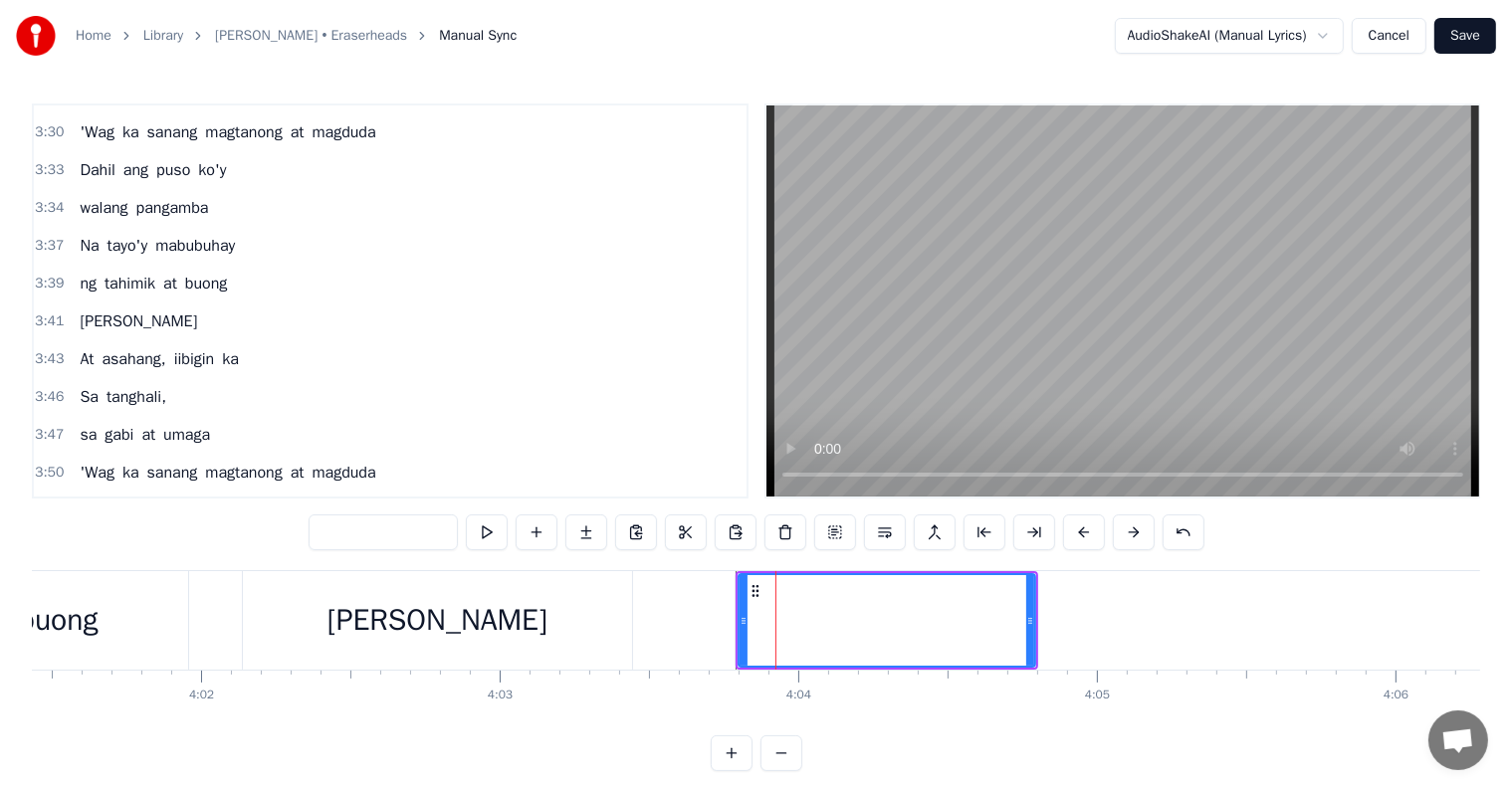 scroll, scrollTop: 30, scrollLeft: 0, axis: vertical 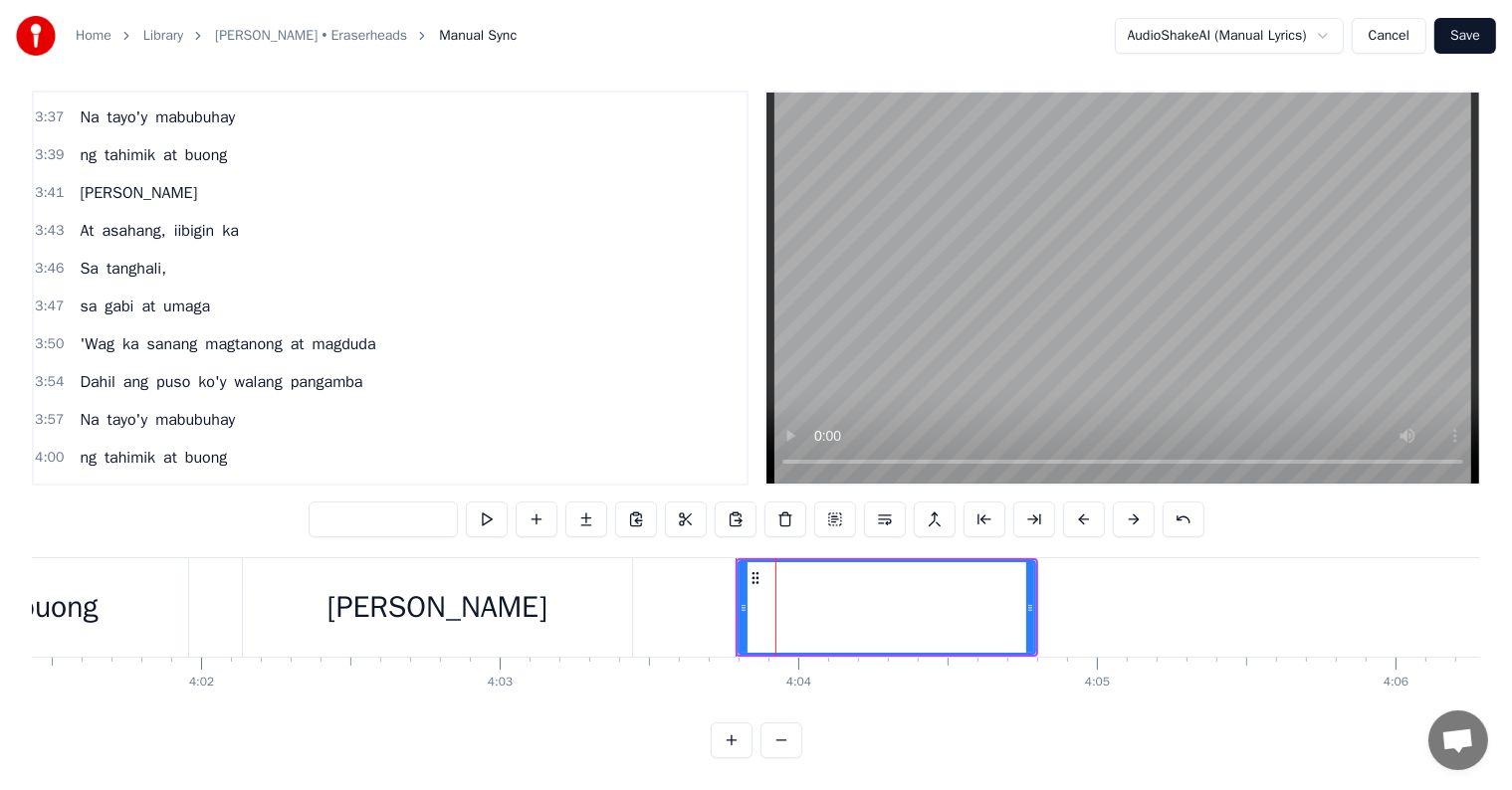 click at bounding box center (887, 607) 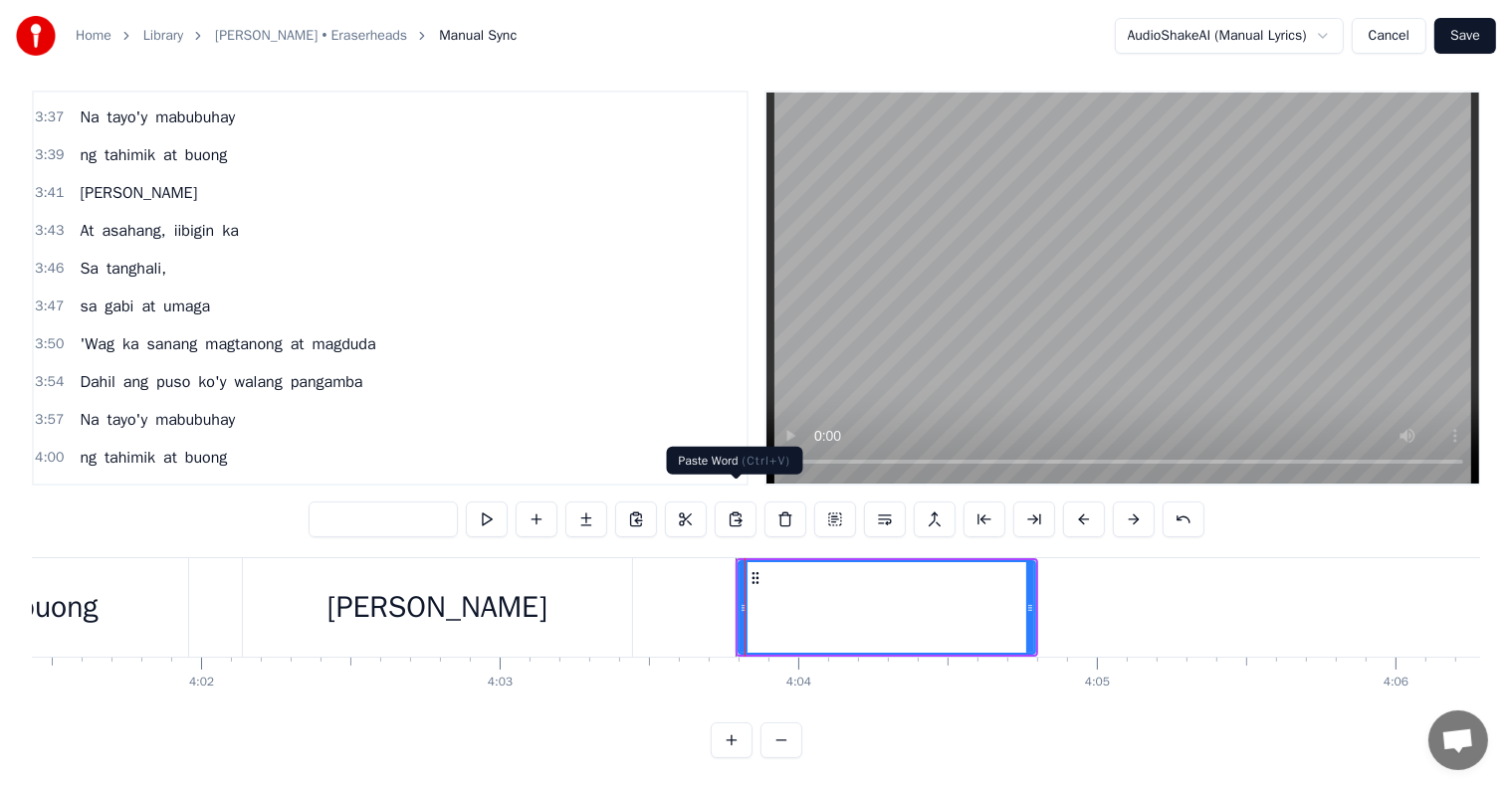 click at bounding box center [736, 519] 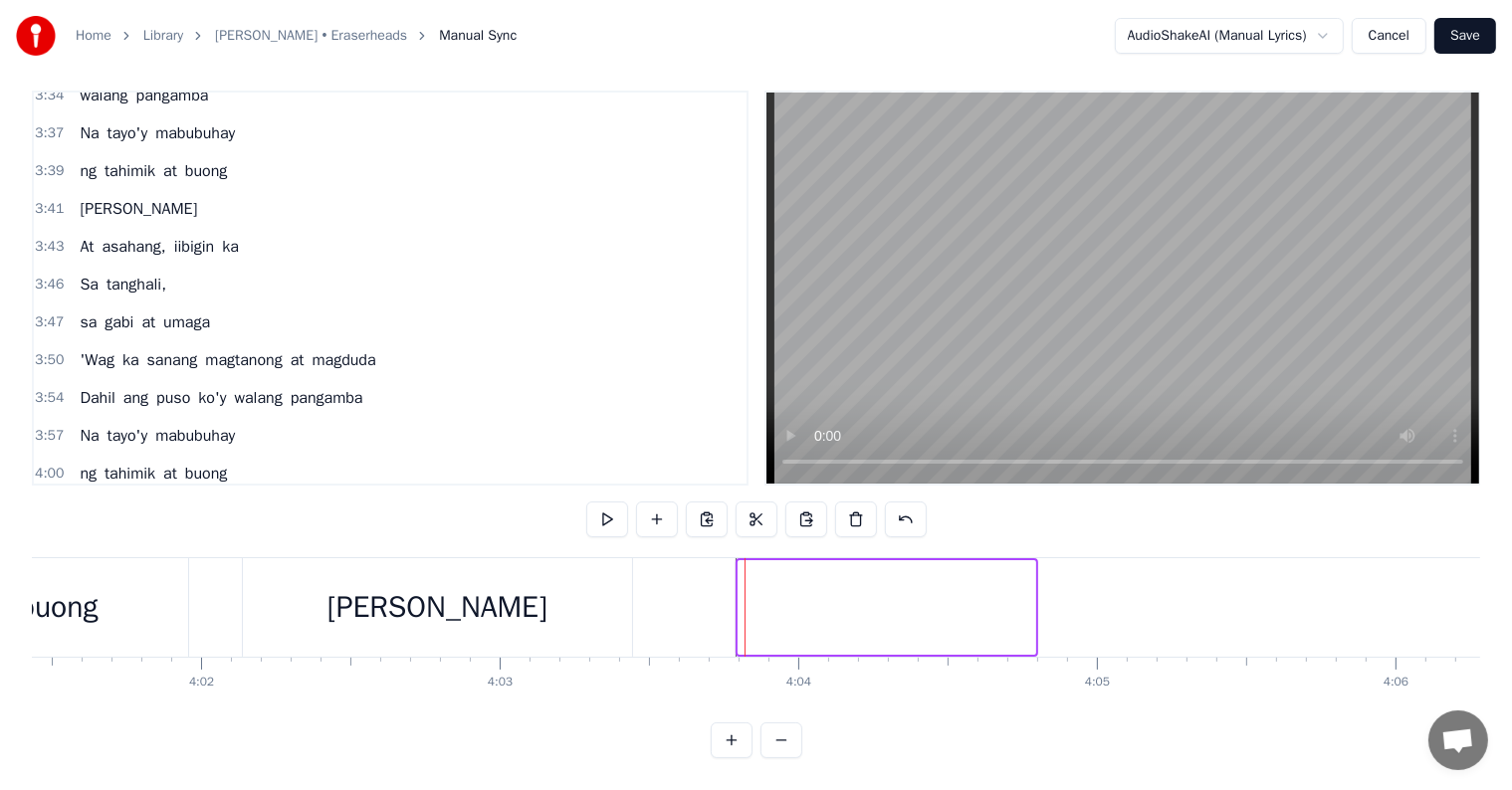 drag, startPoint x: 705, startPoint y: 495, endPoint x: 812, endPoint y: 533, distance: 113.54735 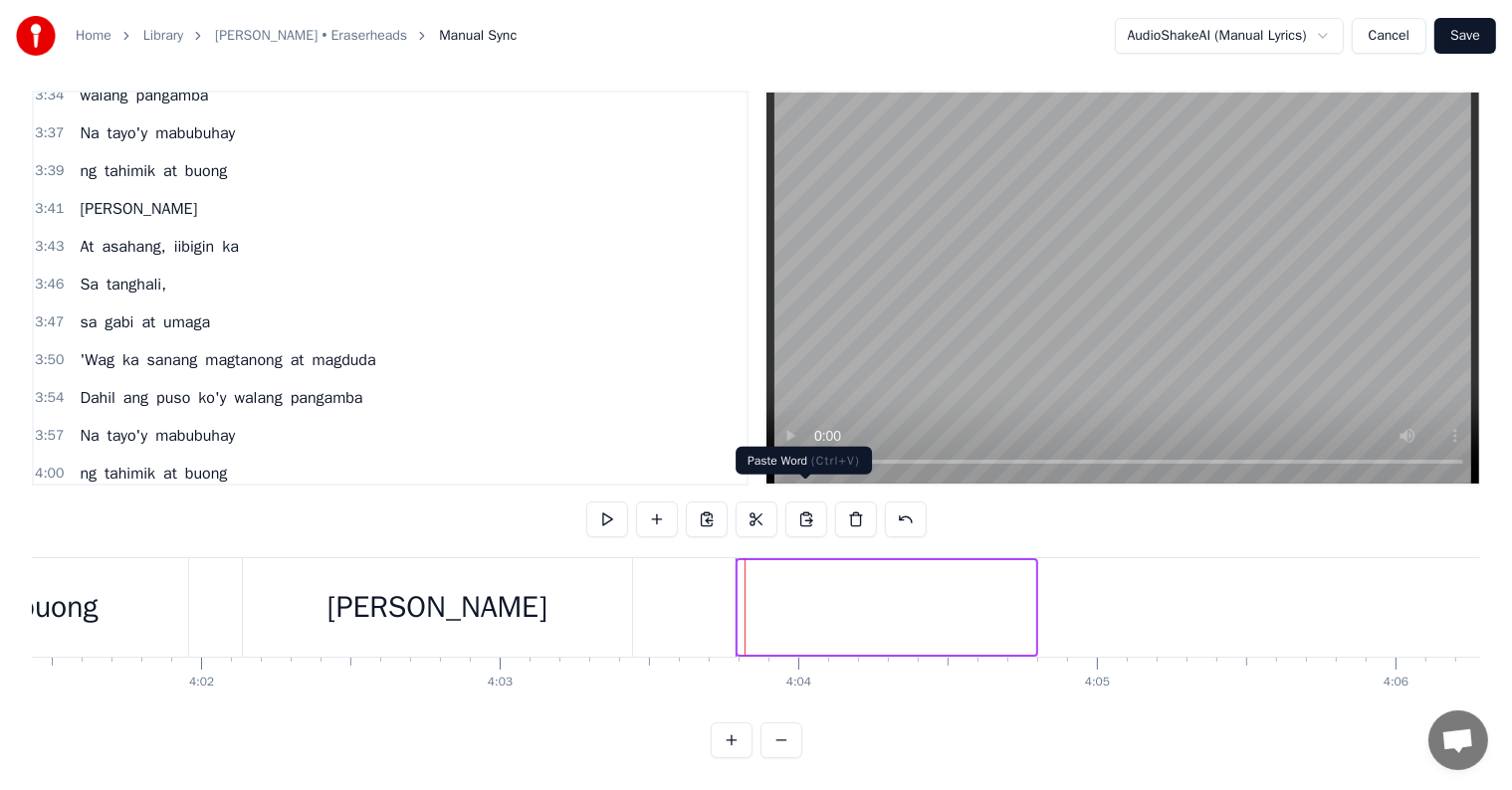 click at bounding box center (806, 519) 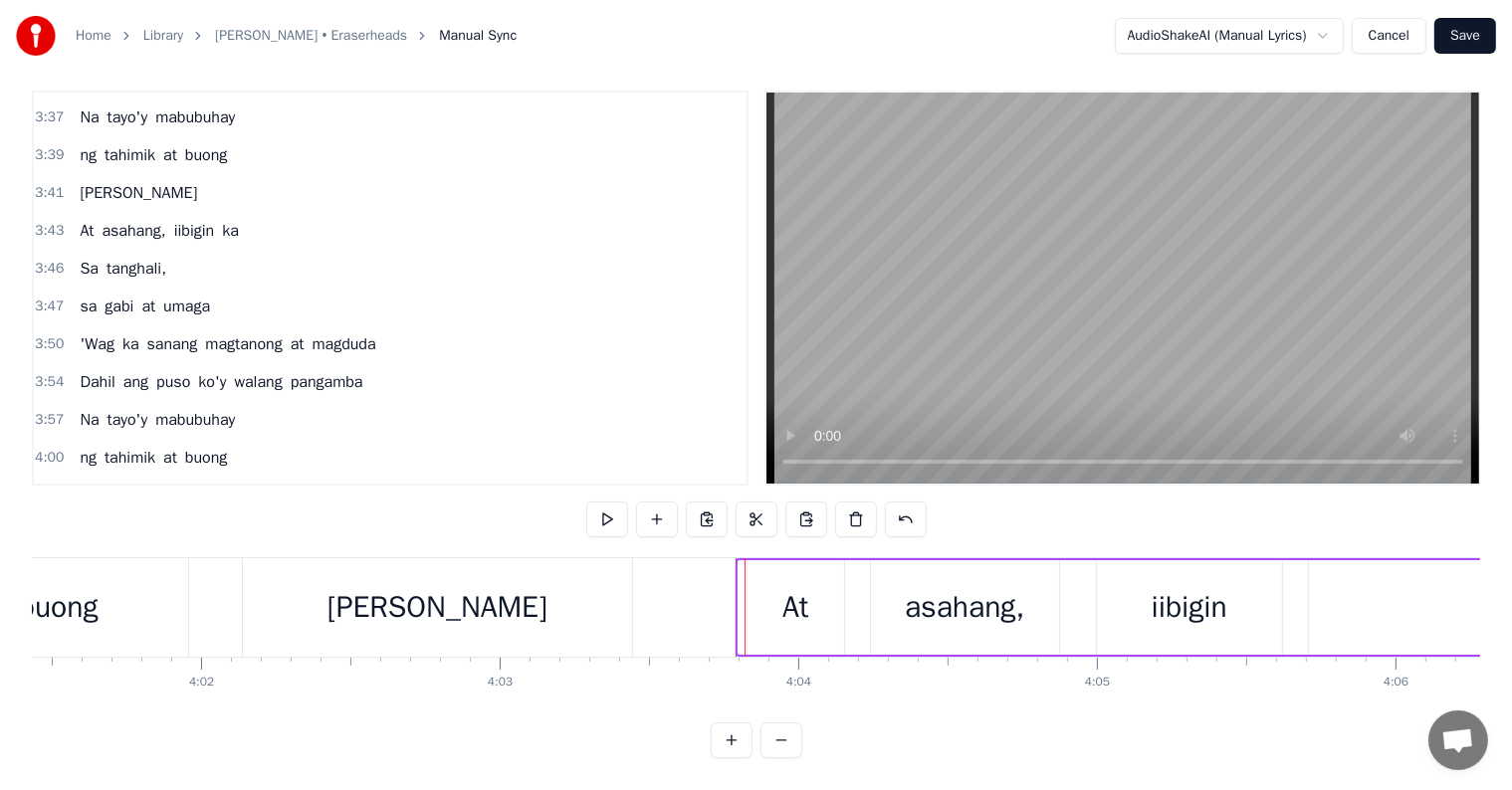 click at bounding box center [-32293, 607] 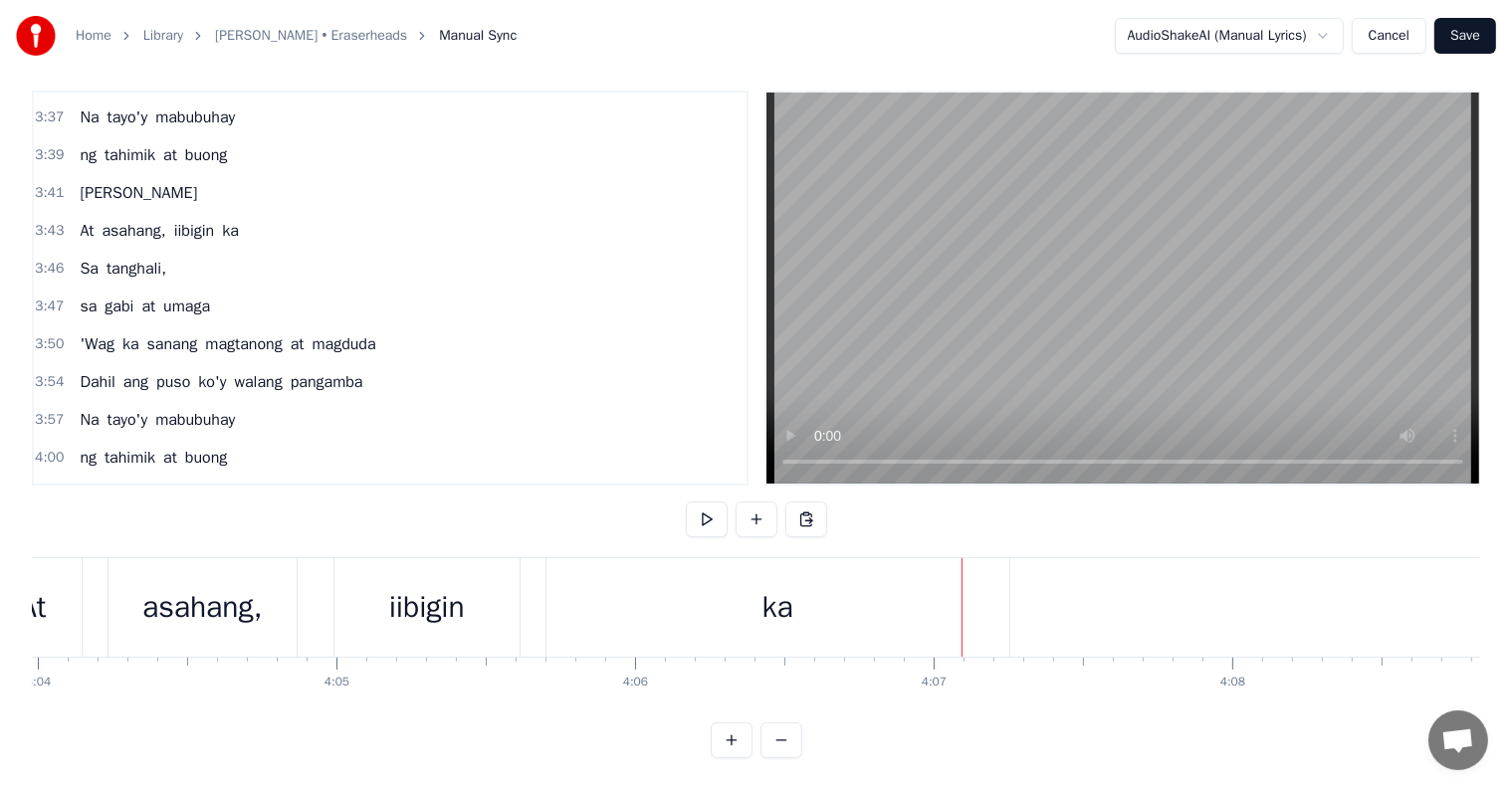 scroll, scrollTop: 0, scrollLeft: 72767, axis: horizontal 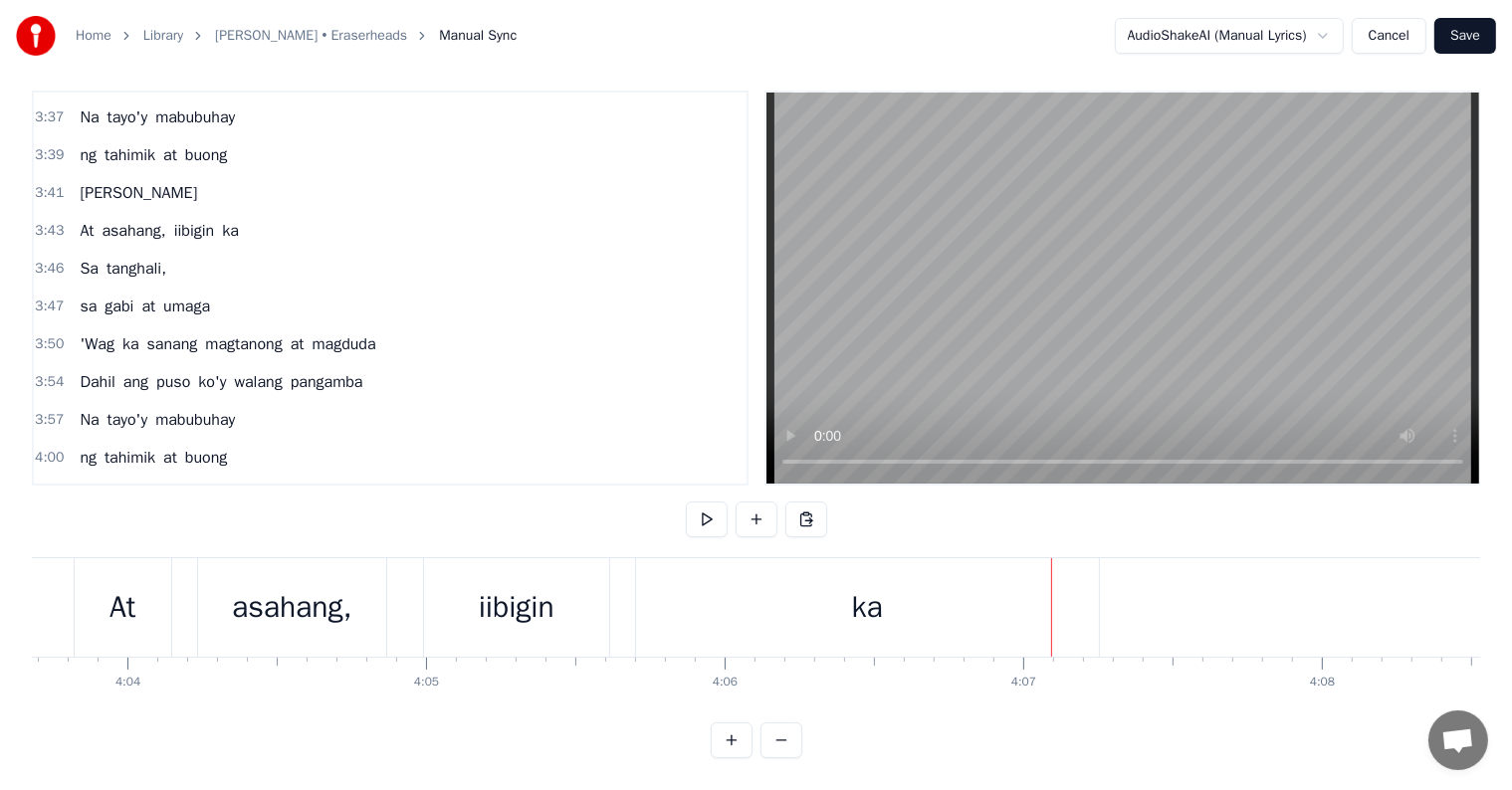 click on "iibigin" at bounding box center [517, 607] 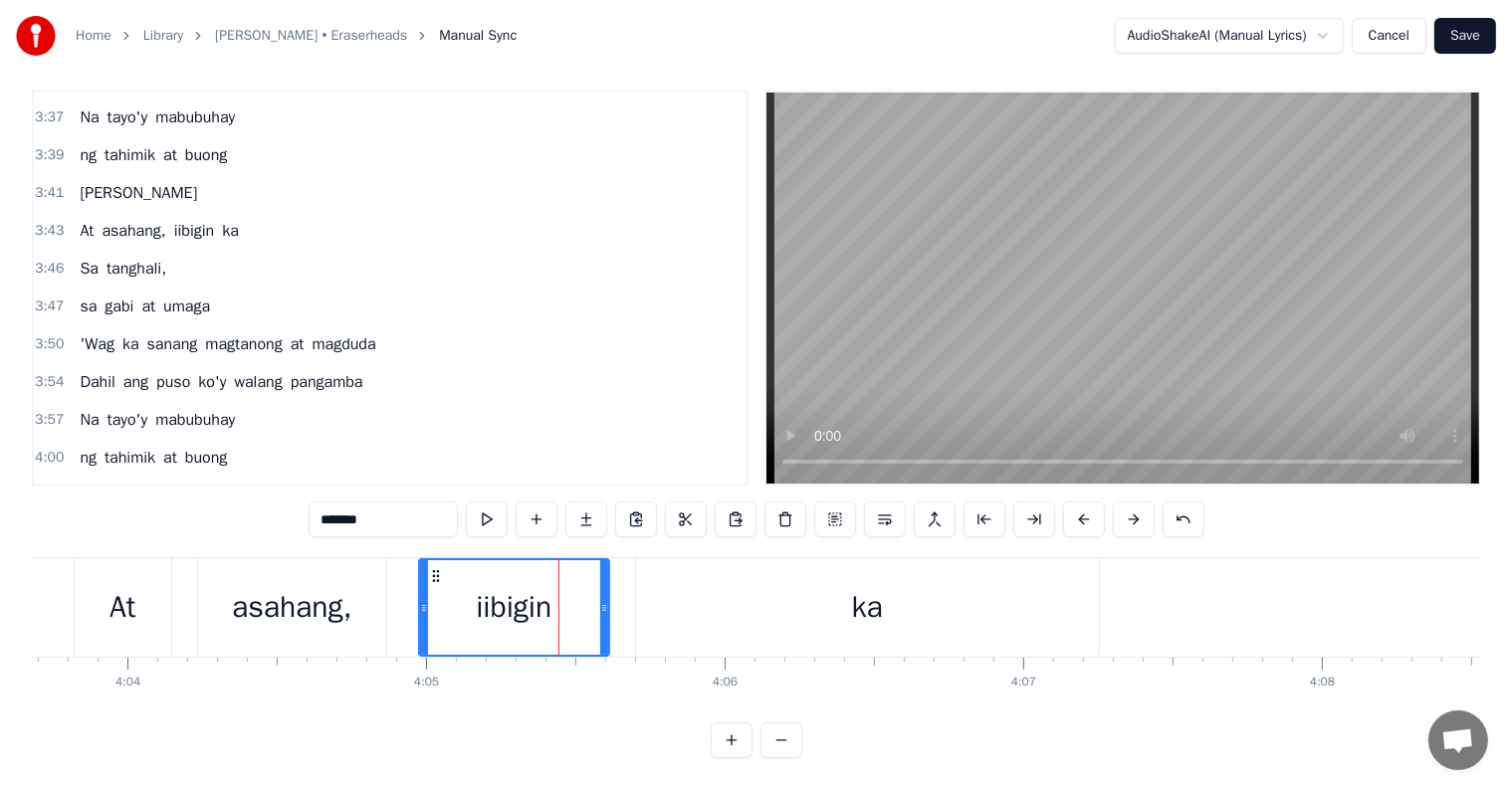 click 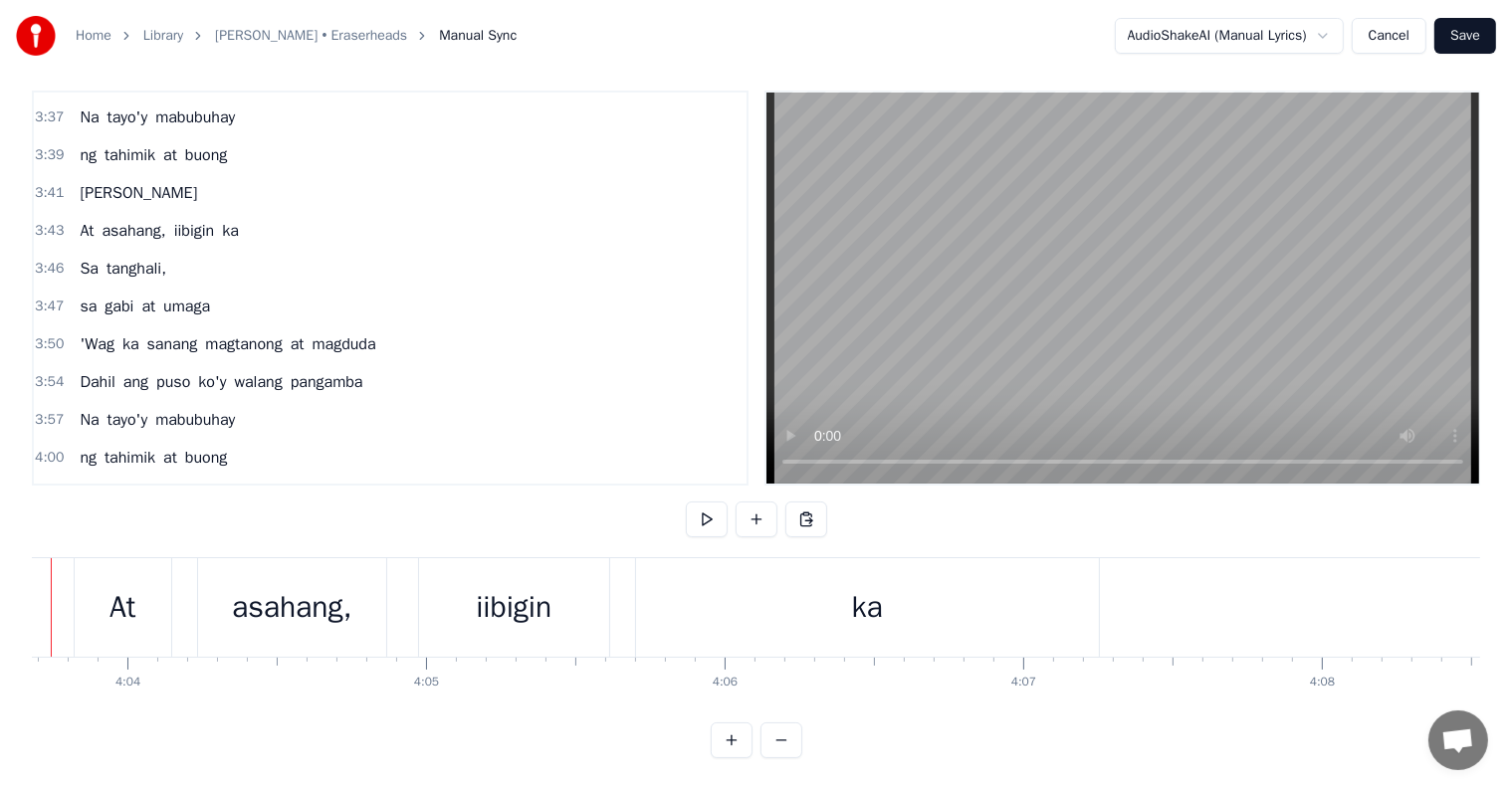 scroll, scrollTop: 0, scrollLeft: 72685, axis: horizontal 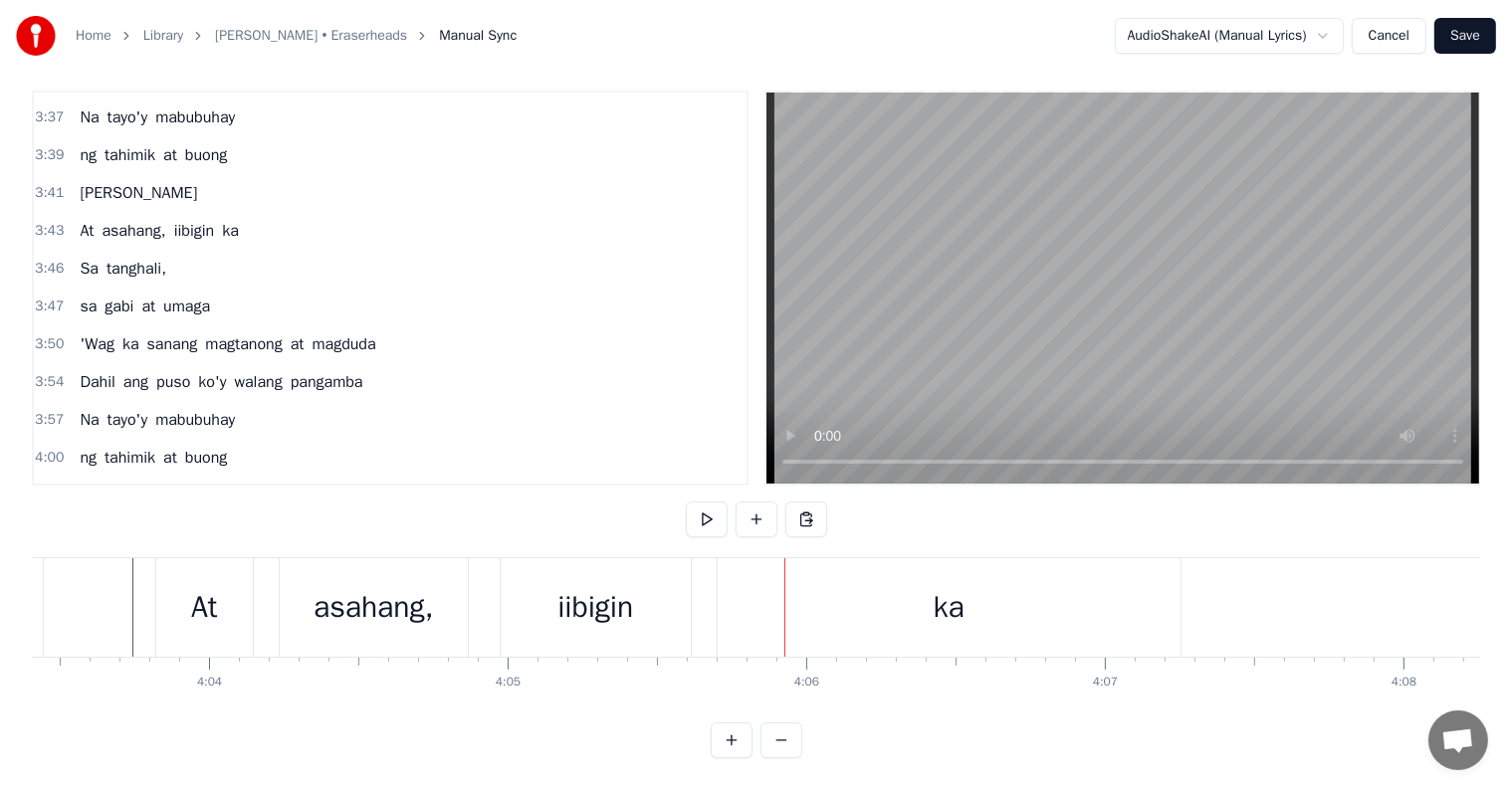 click on "ka" at bounding box center (949, 607) 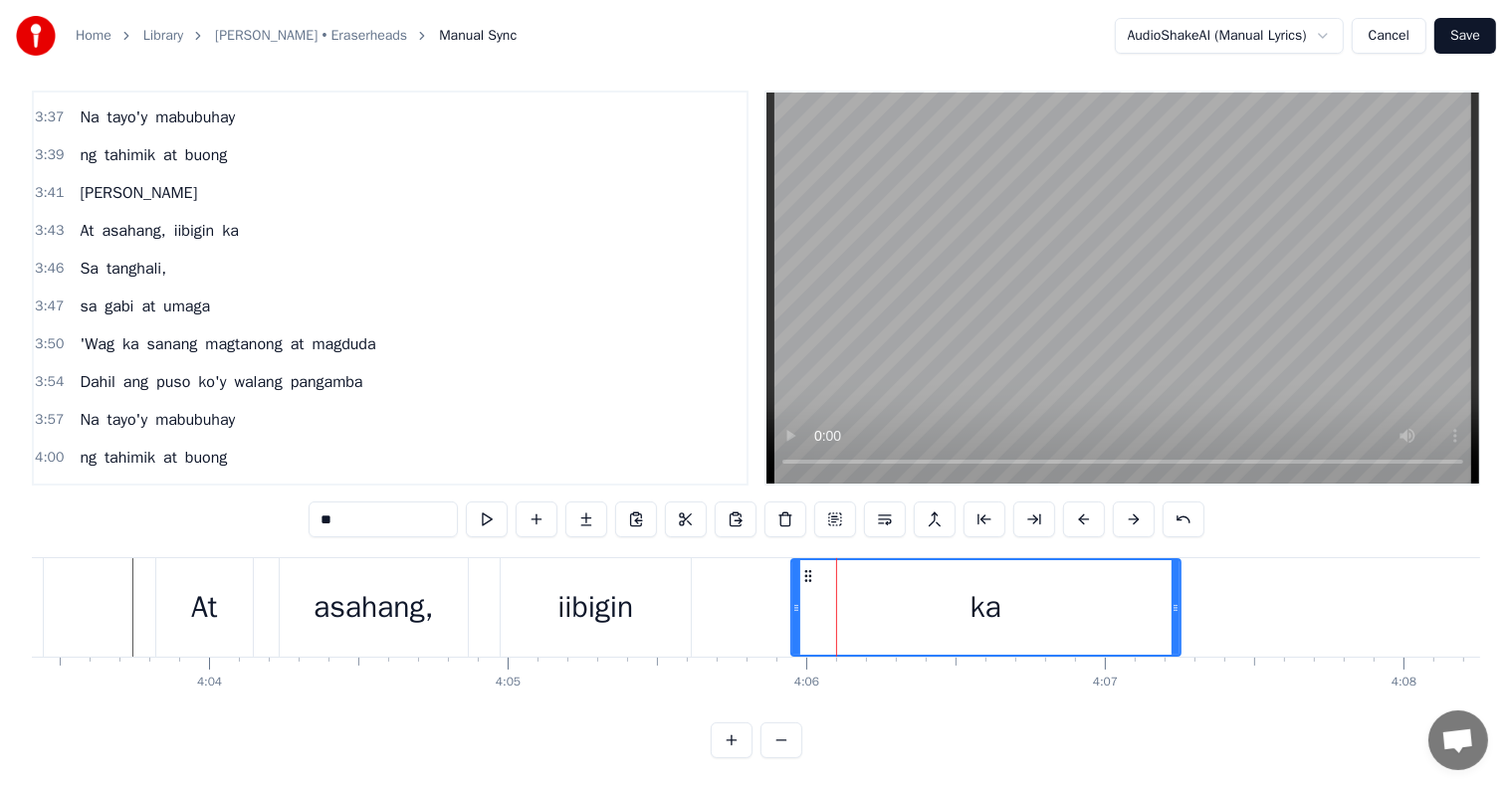 drag, startPoint x: 721, startPoint y: 589, endPoint x: 794, endPoint y: 594, distance: 73.171033 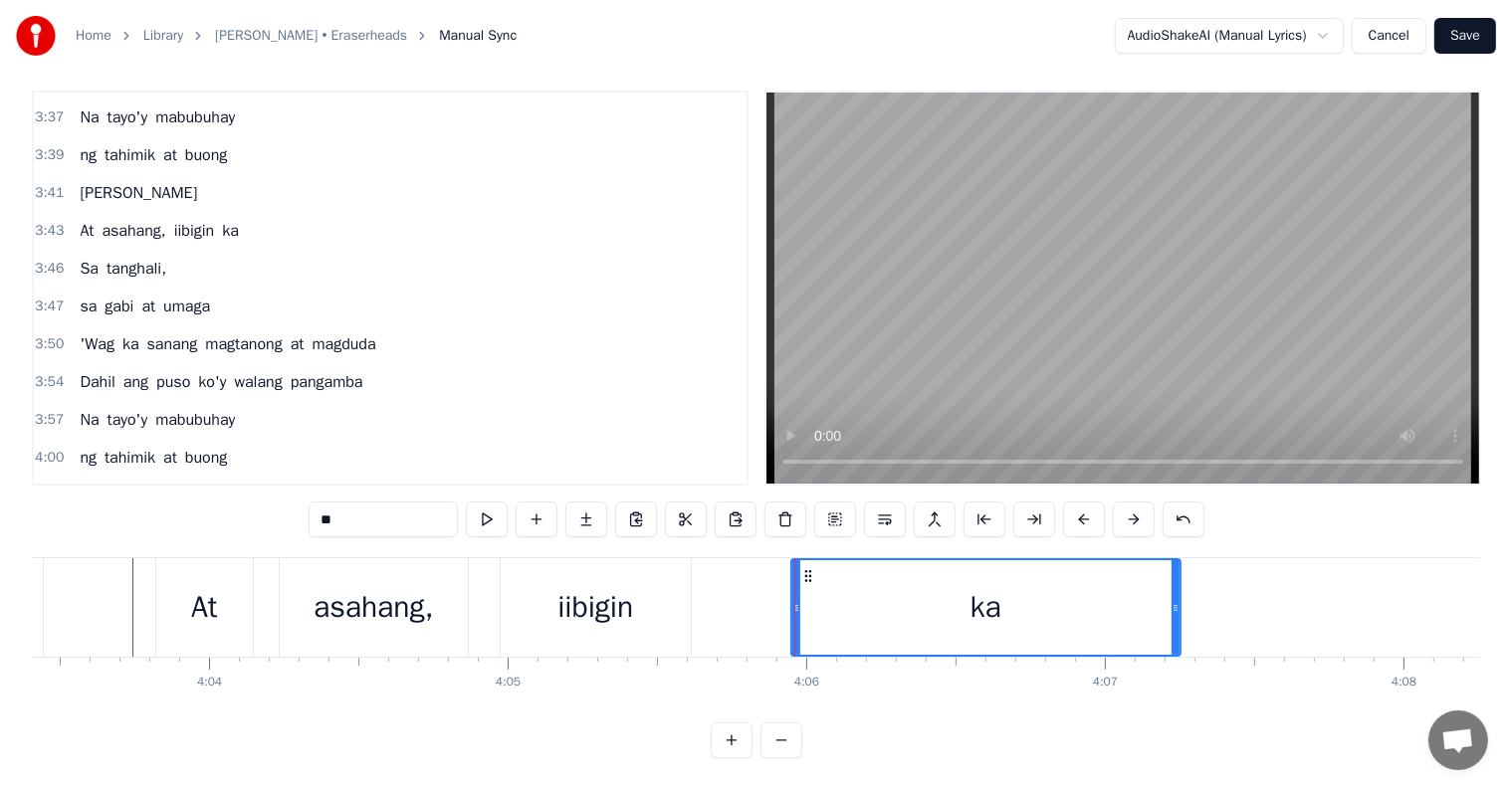 click on "iibigin" at bounding box center [595, 607] 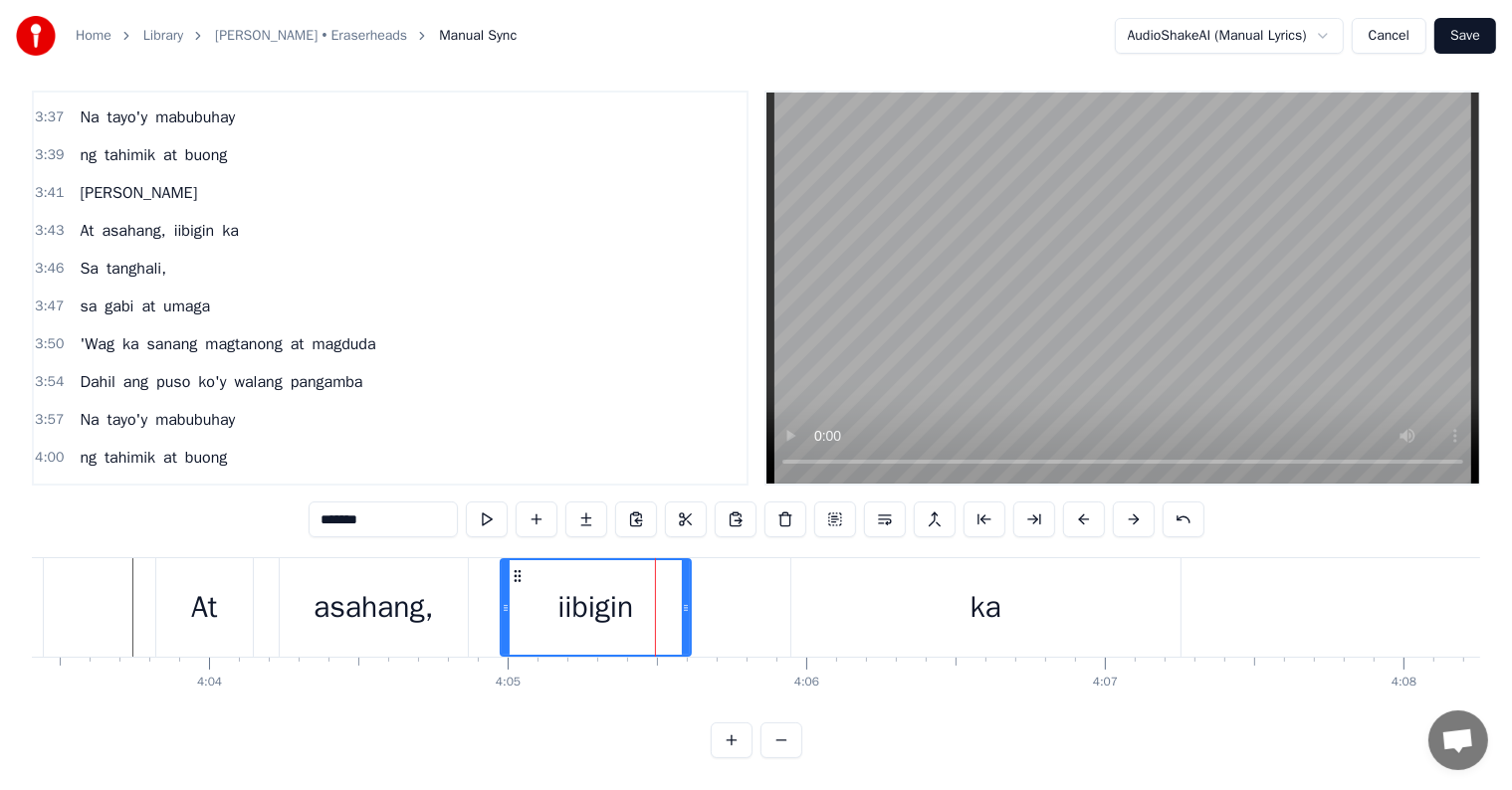 click 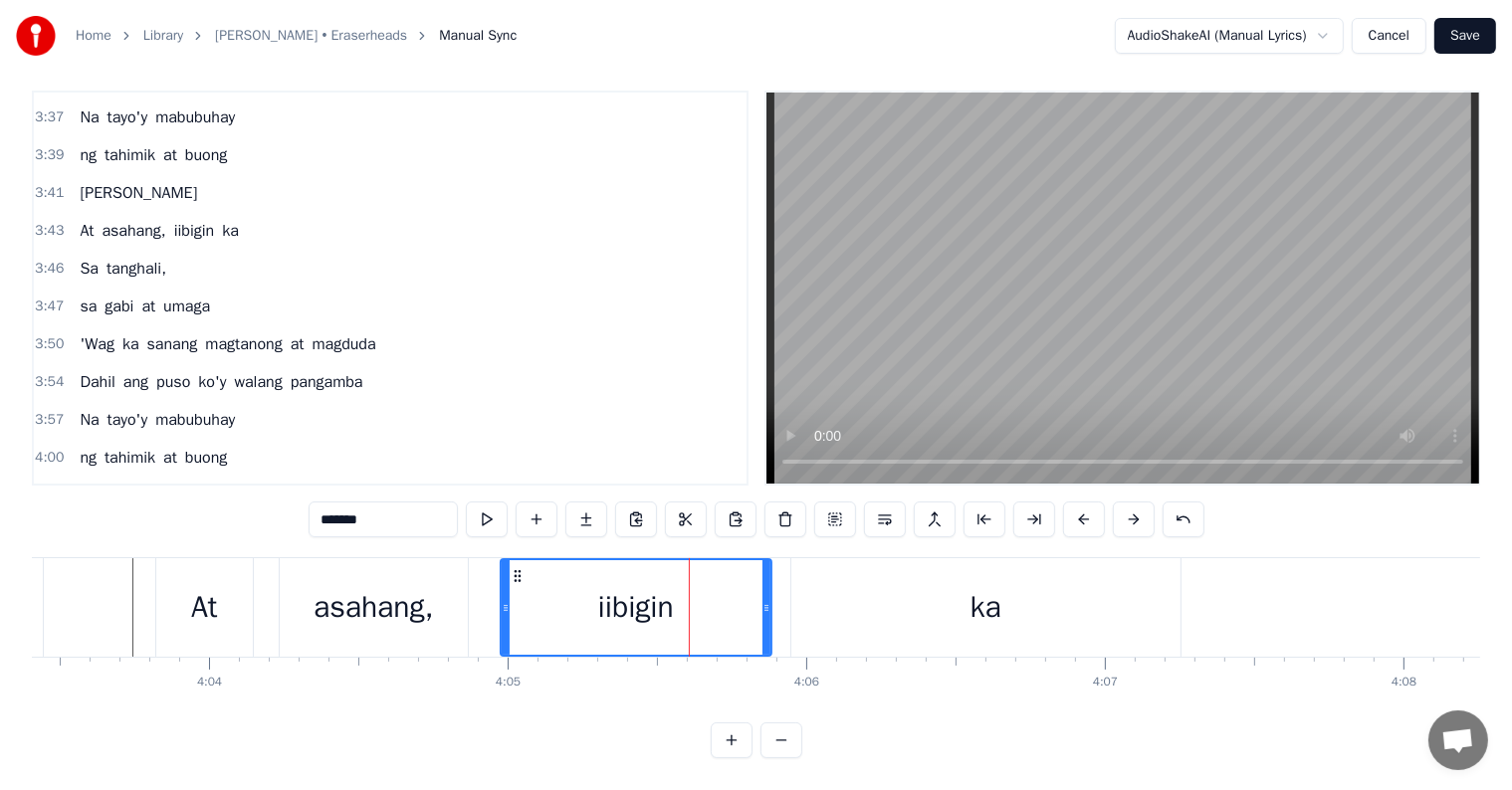 drag, startPoint x: 685, startPoint y: 589, endPoint x: 765, endPoint y: 585, distance: 80.09994 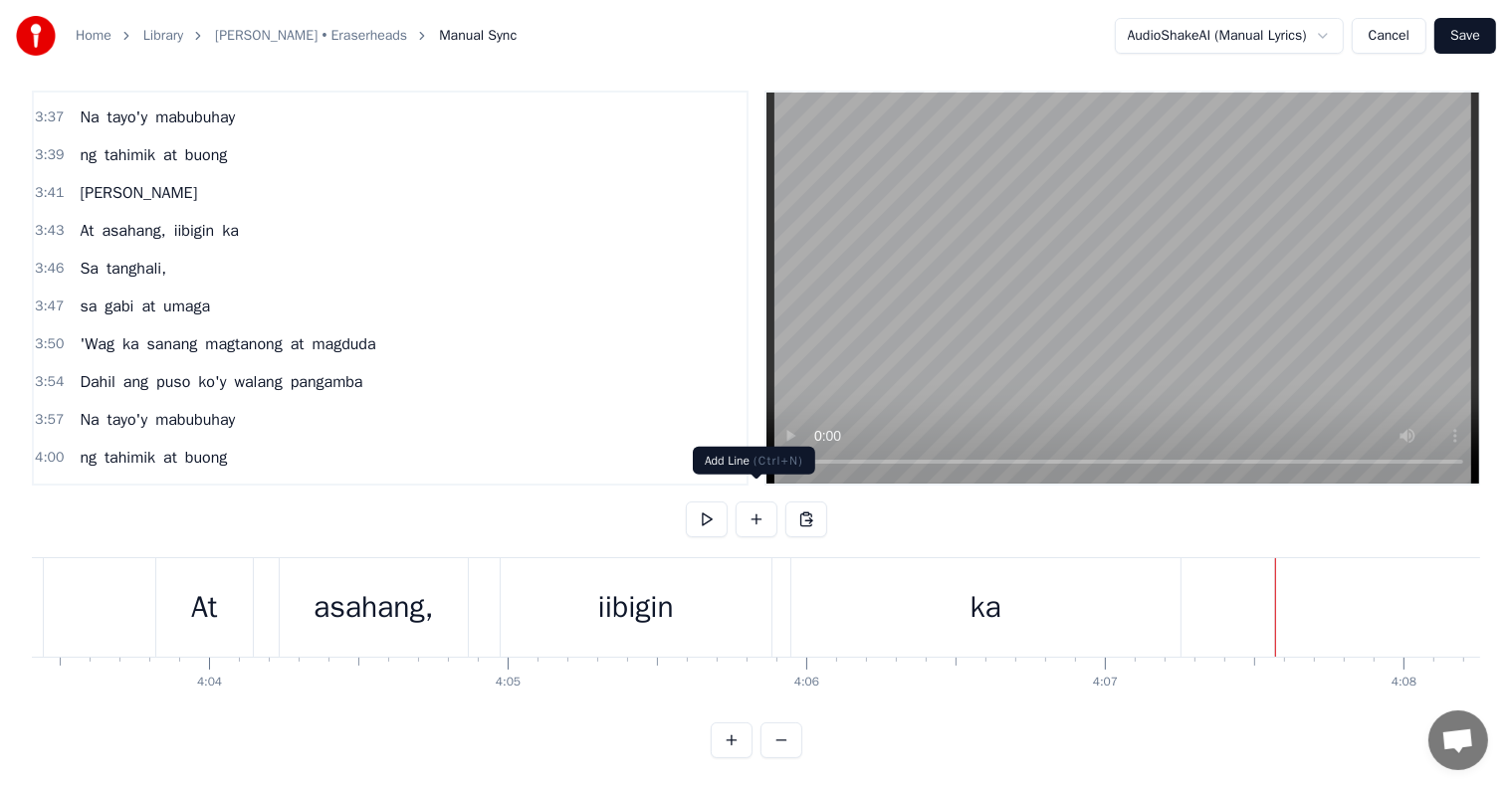 click at bounding box center [756, 519] 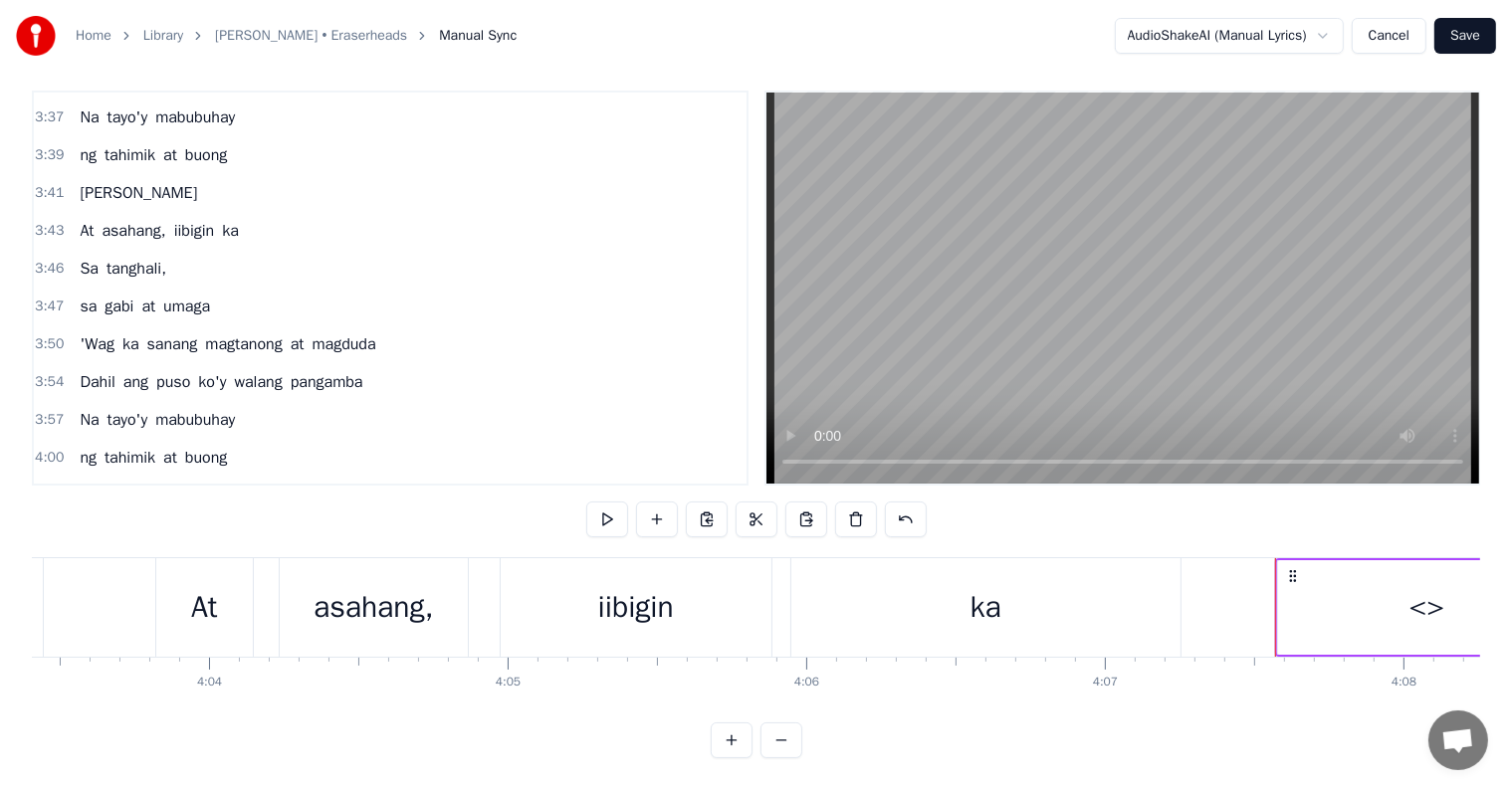 click on "<>" at bounding box center (1426, 607) 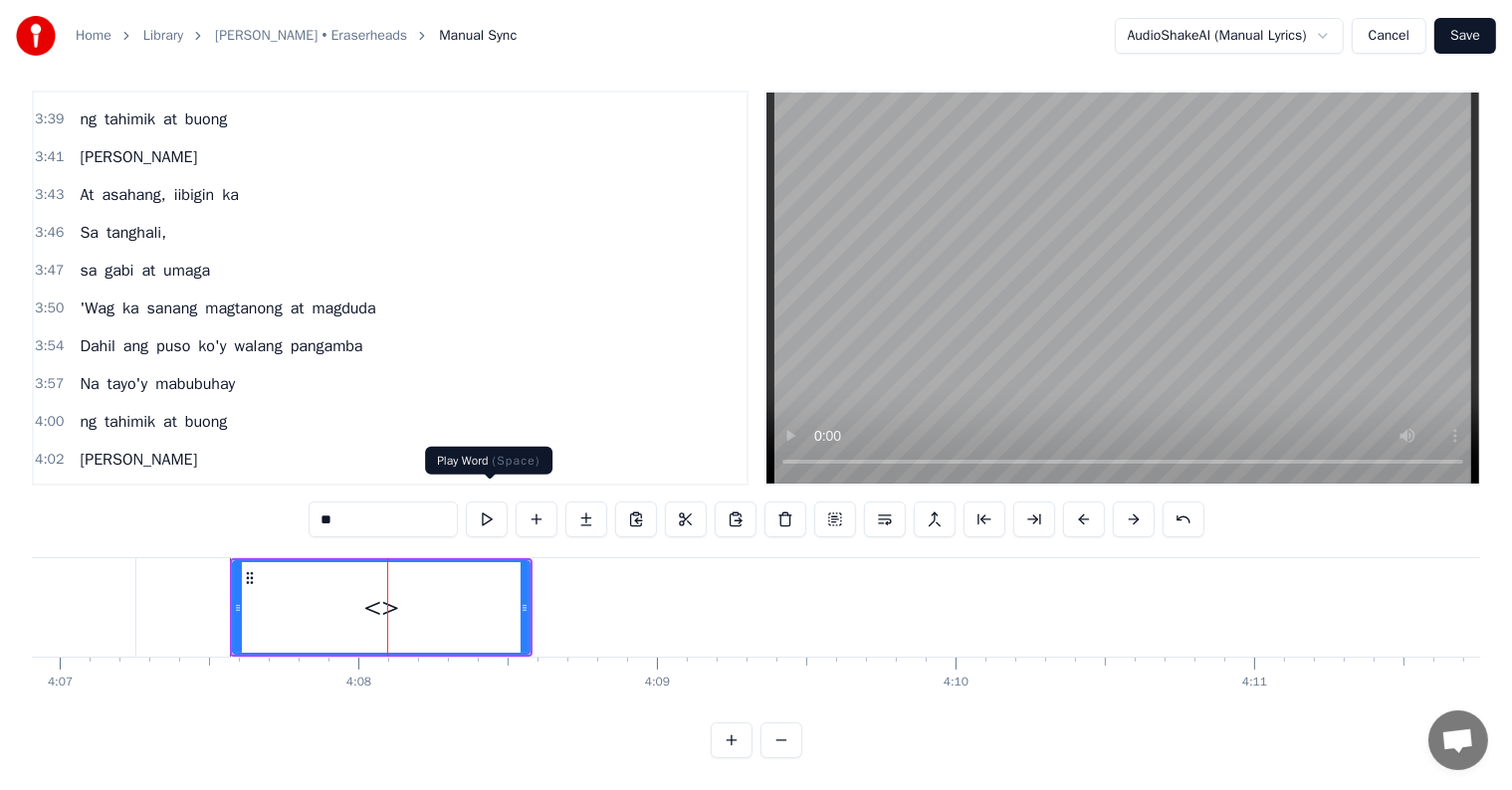 scroll, scrollTop: 0, scrollLeft: 73985, axis: horizontal 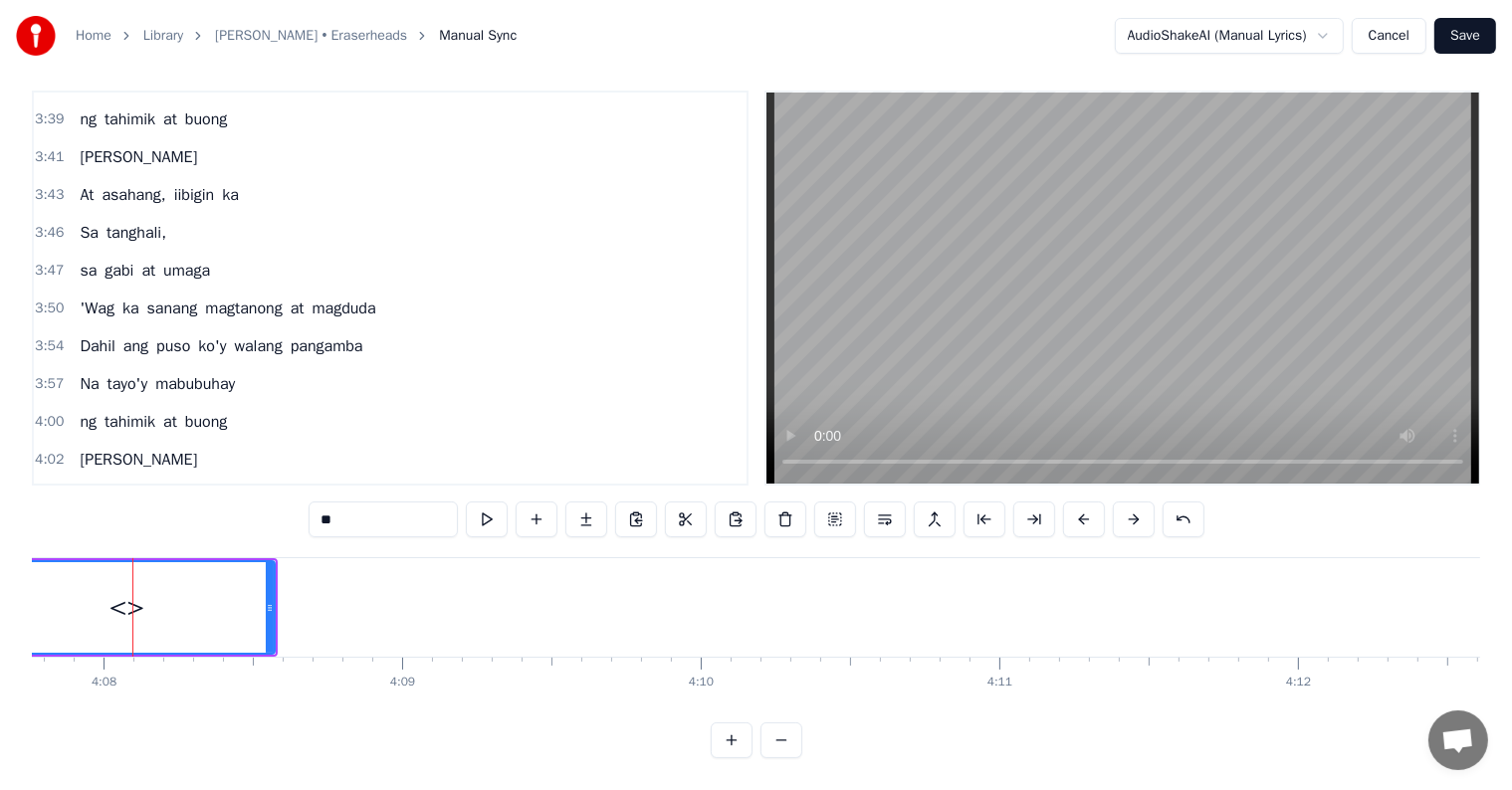 drag, startPoint x: 398, startPoint y: 500, endPoint x: 151, endPoint y: 495, distance: 247.0506 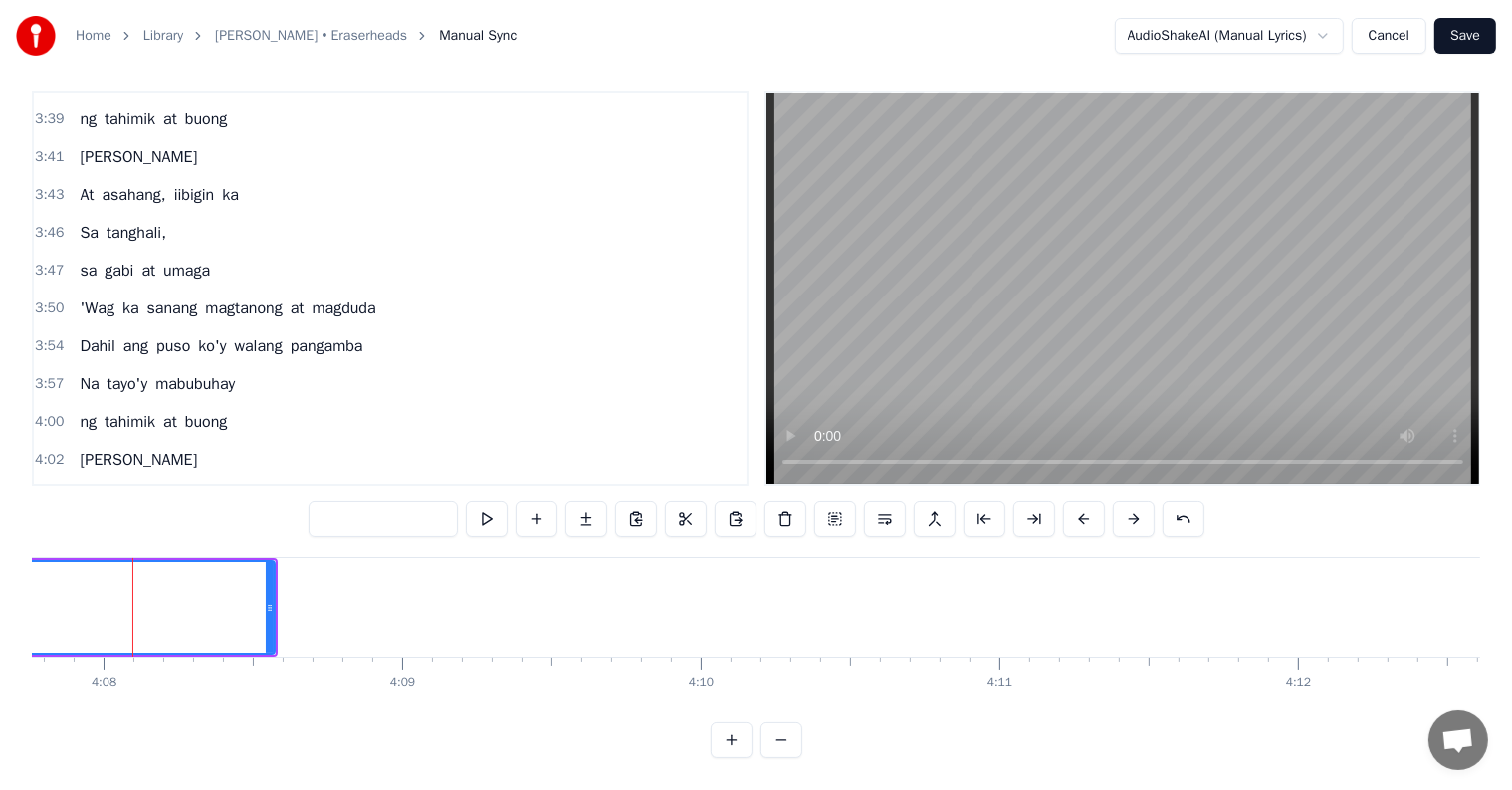 click on "Sa" at bounding box center (89, 233) 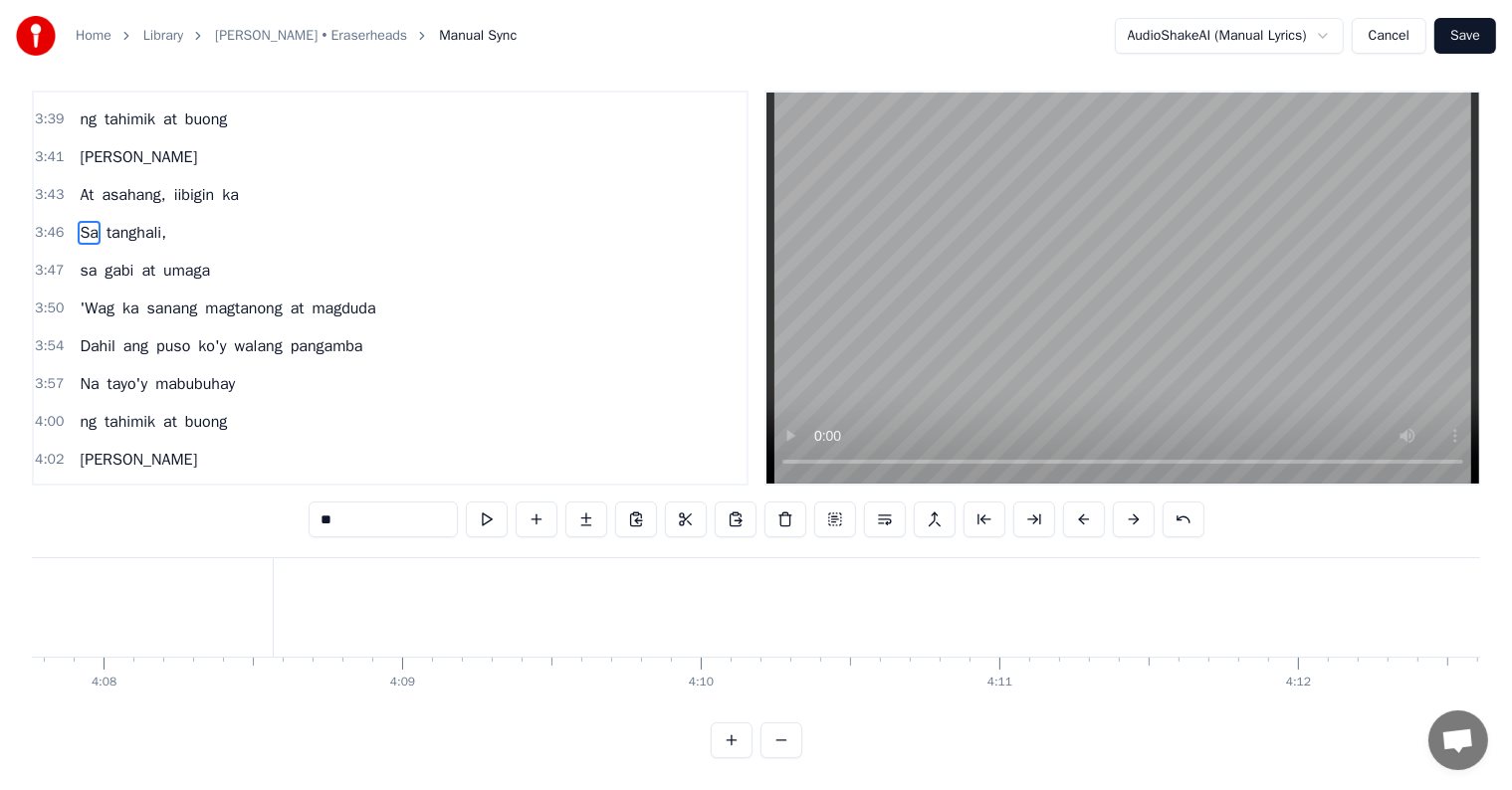 scroll, scrollTop: 0, scrollLeft: 0, axis: both 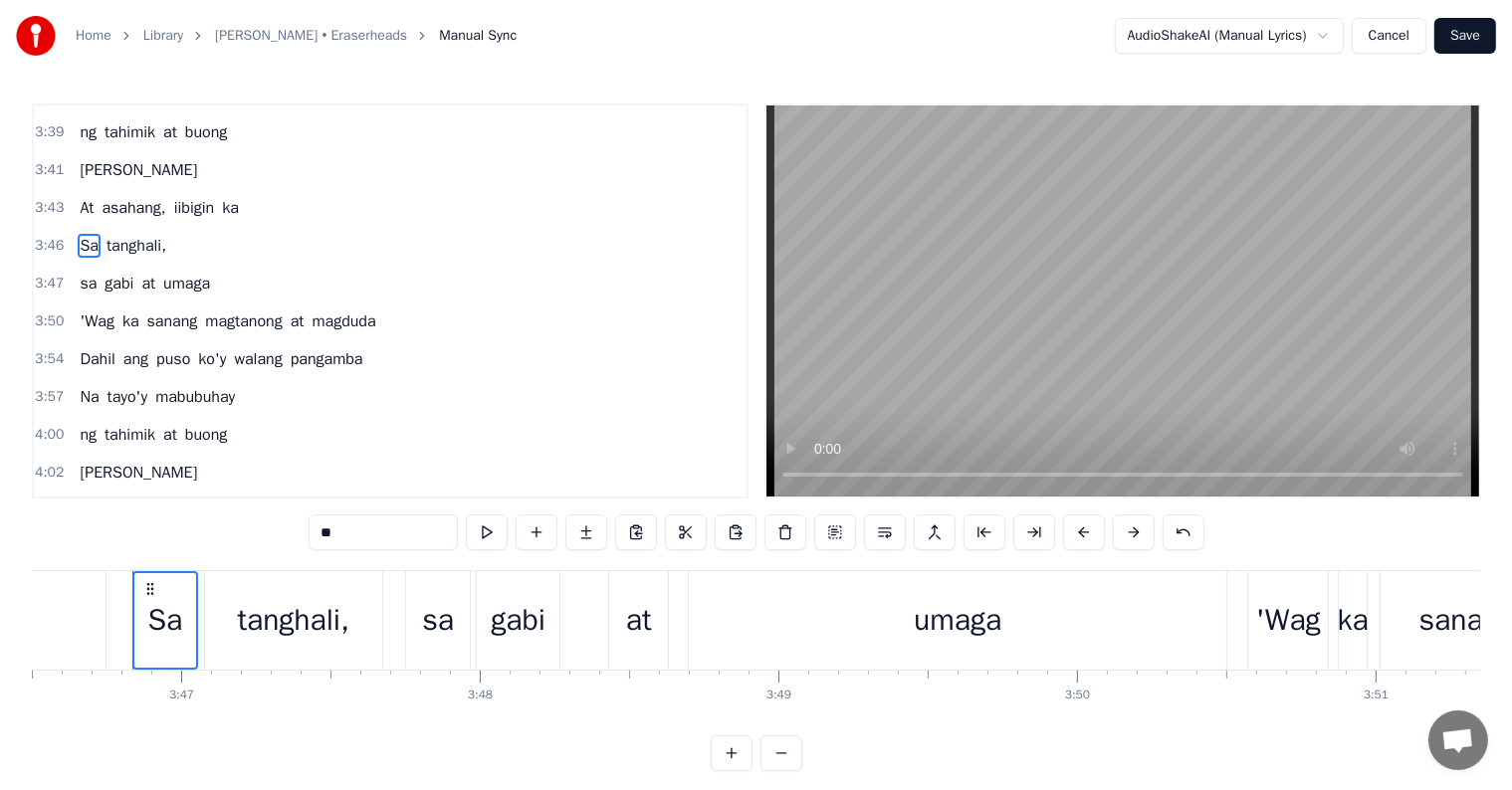 click on "tanghali," at bounding box center [136, 246] 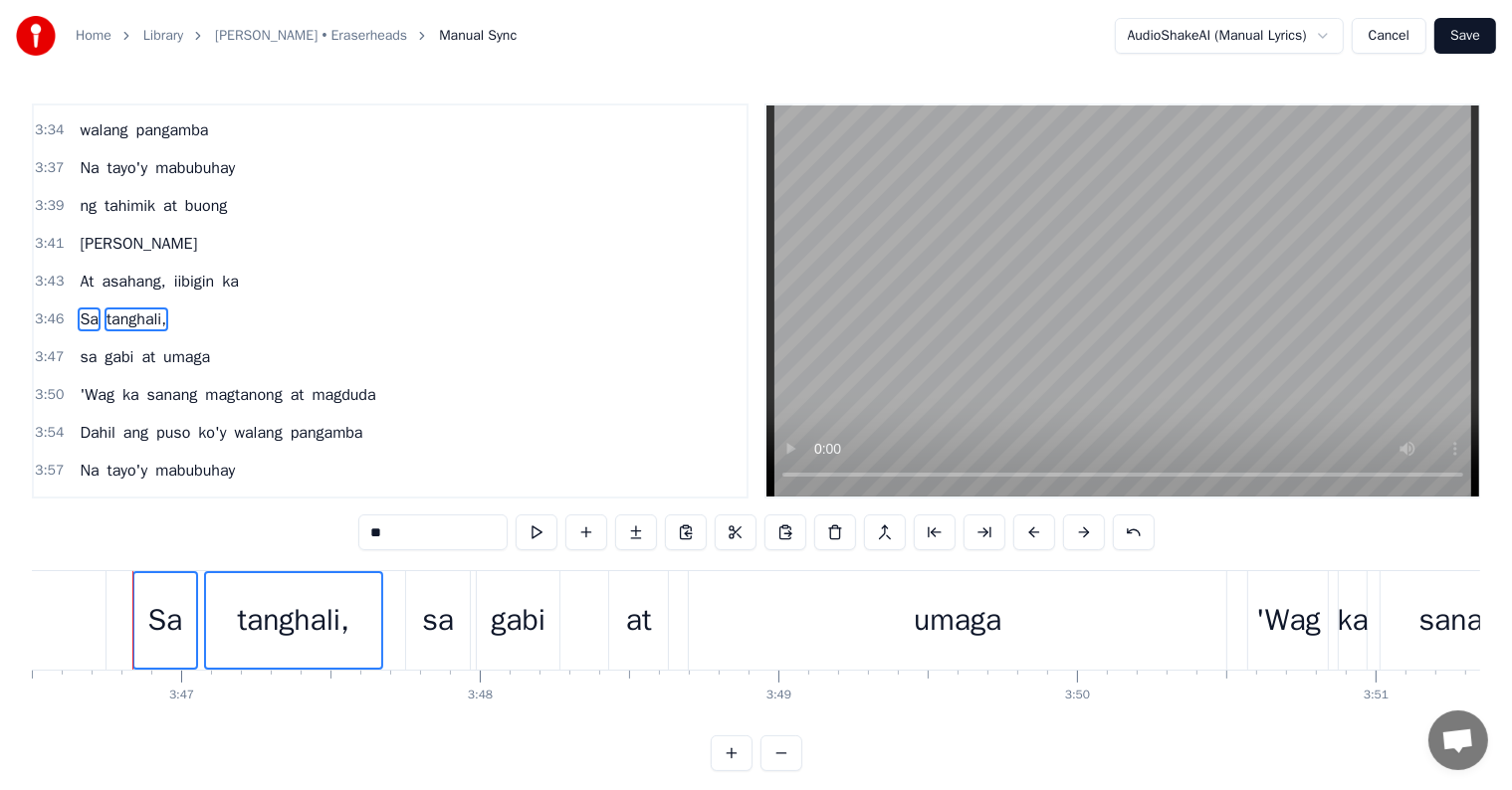 scroll, scrollTop: 1616, scrollLeft: 0, axis: vertical 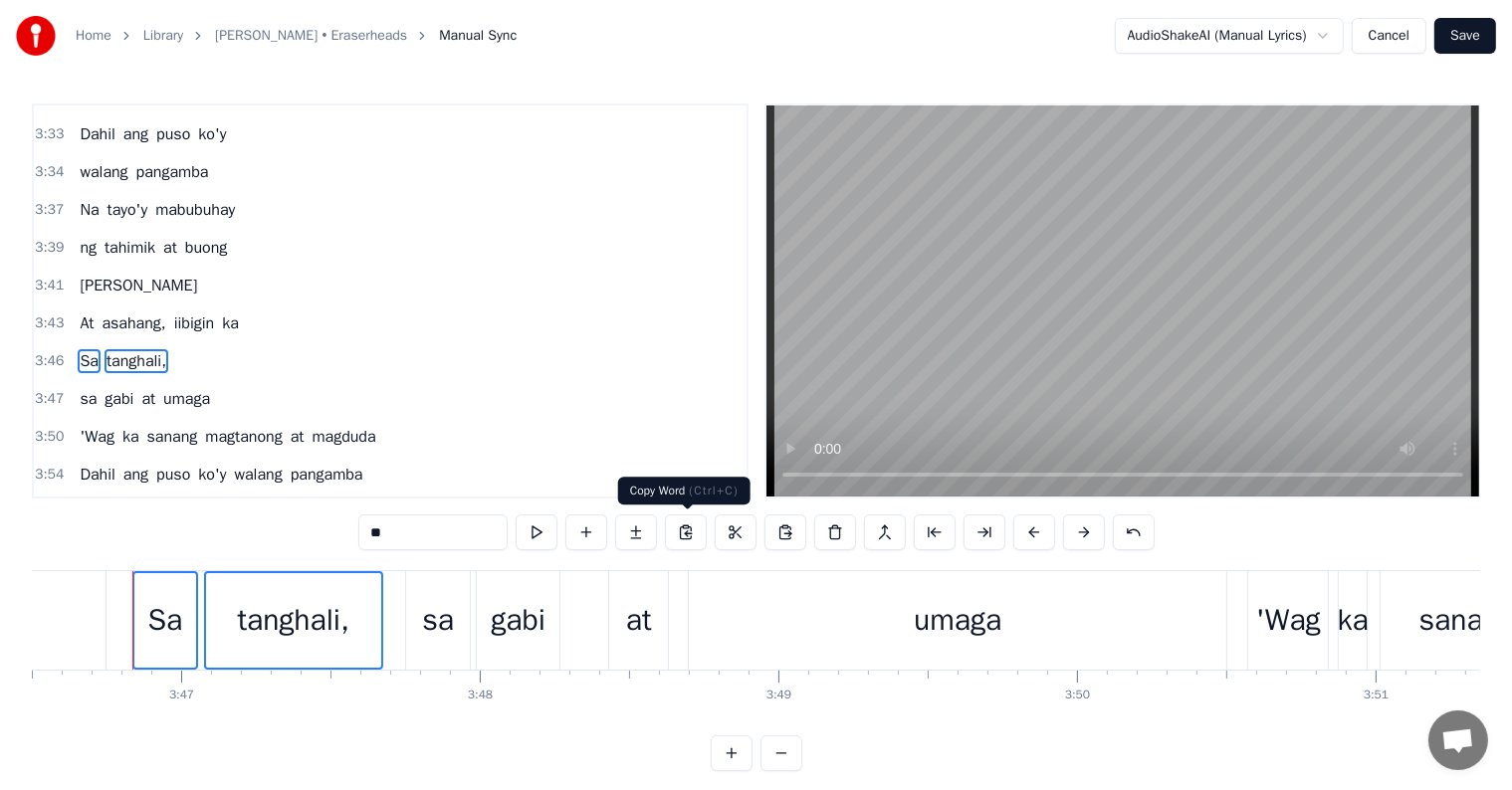 click at bounding box center (686, 532) 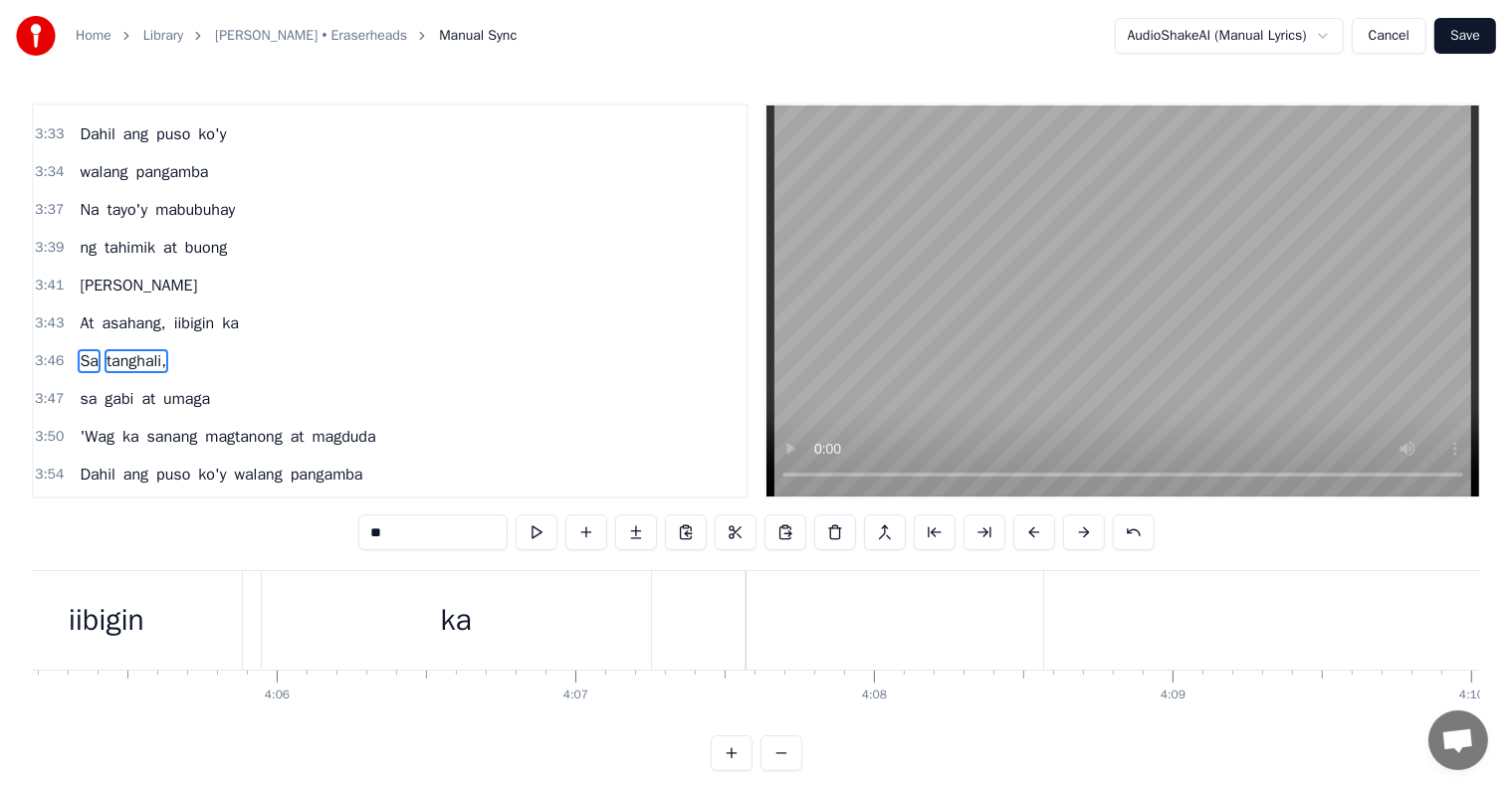 scroll, scrollTop: 0, scrollLeft: 73349, axis: horizontal 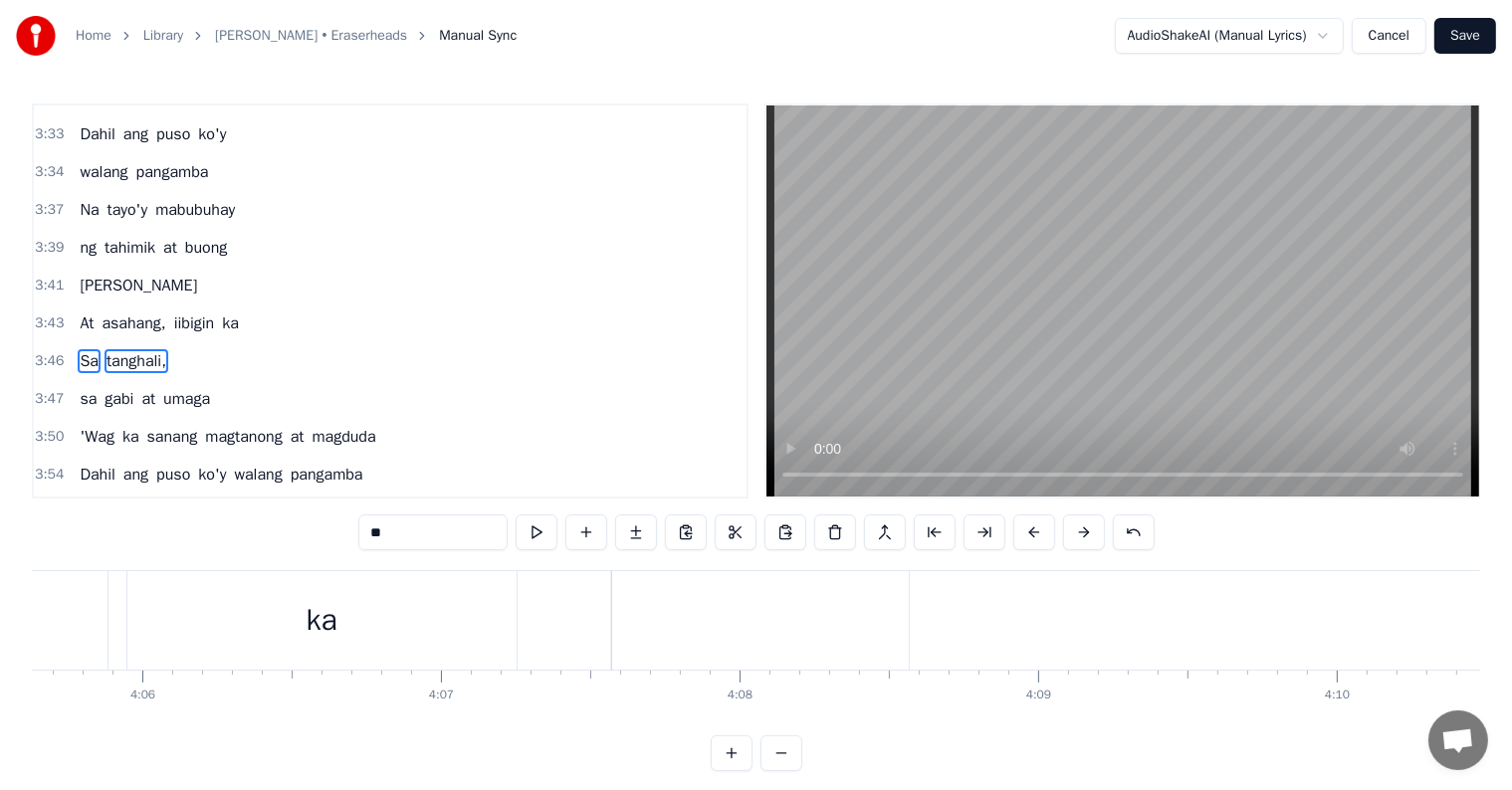 click at bounding box center [760, 620] 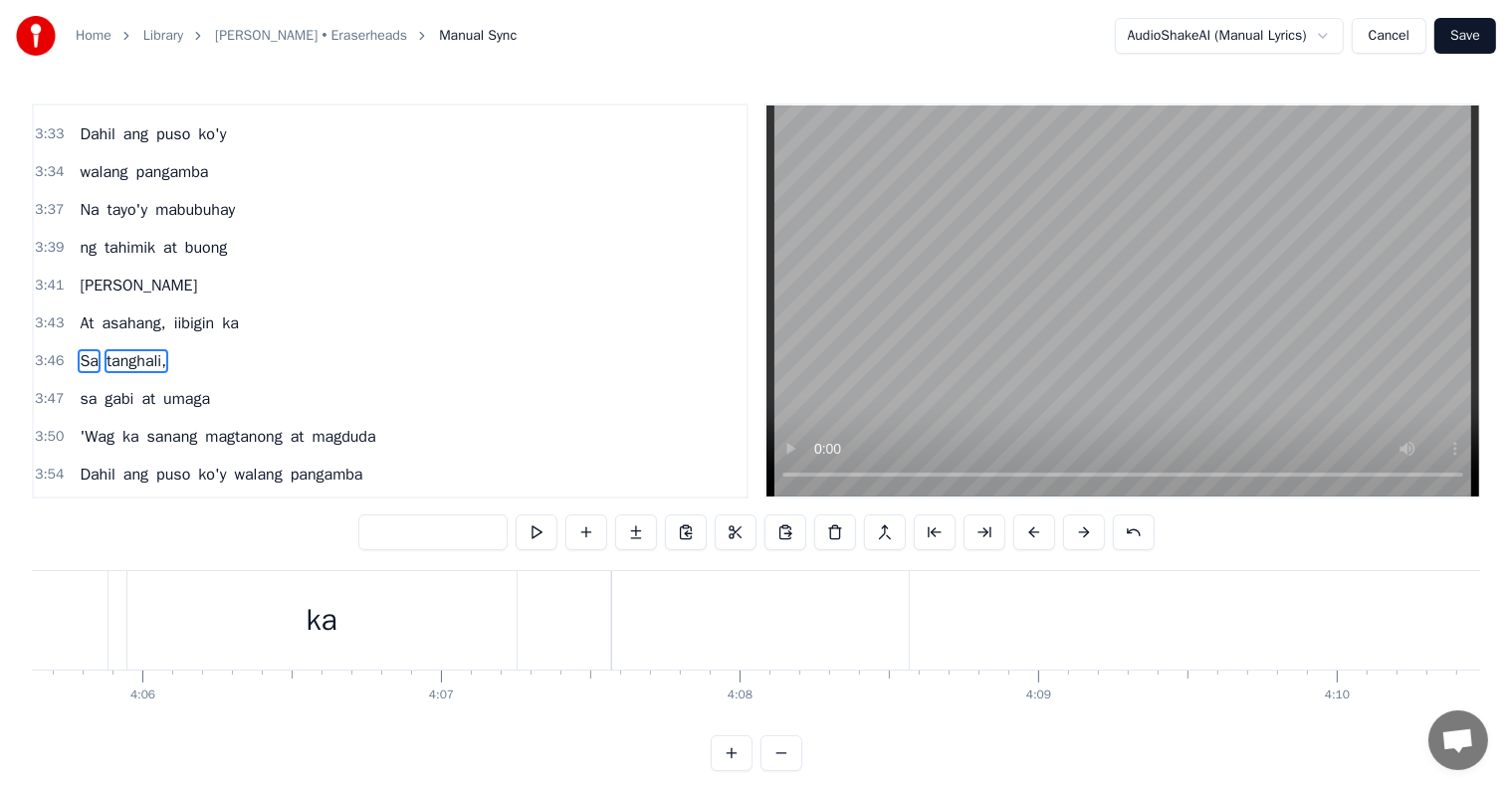 scroll, scrollTop: 30, scrollLeft: 0, axis: vertical 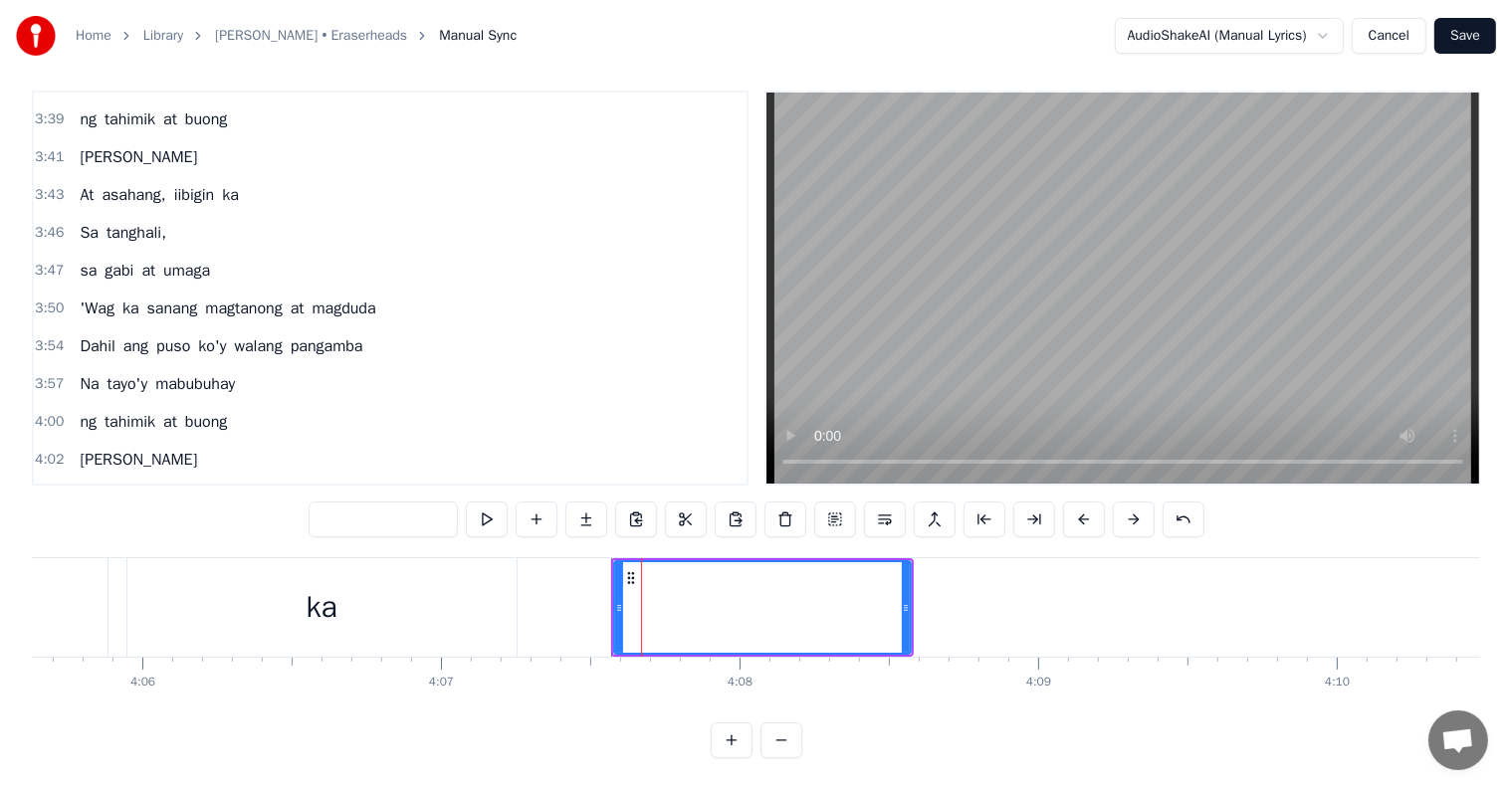 click at bounding box center [762, 607] 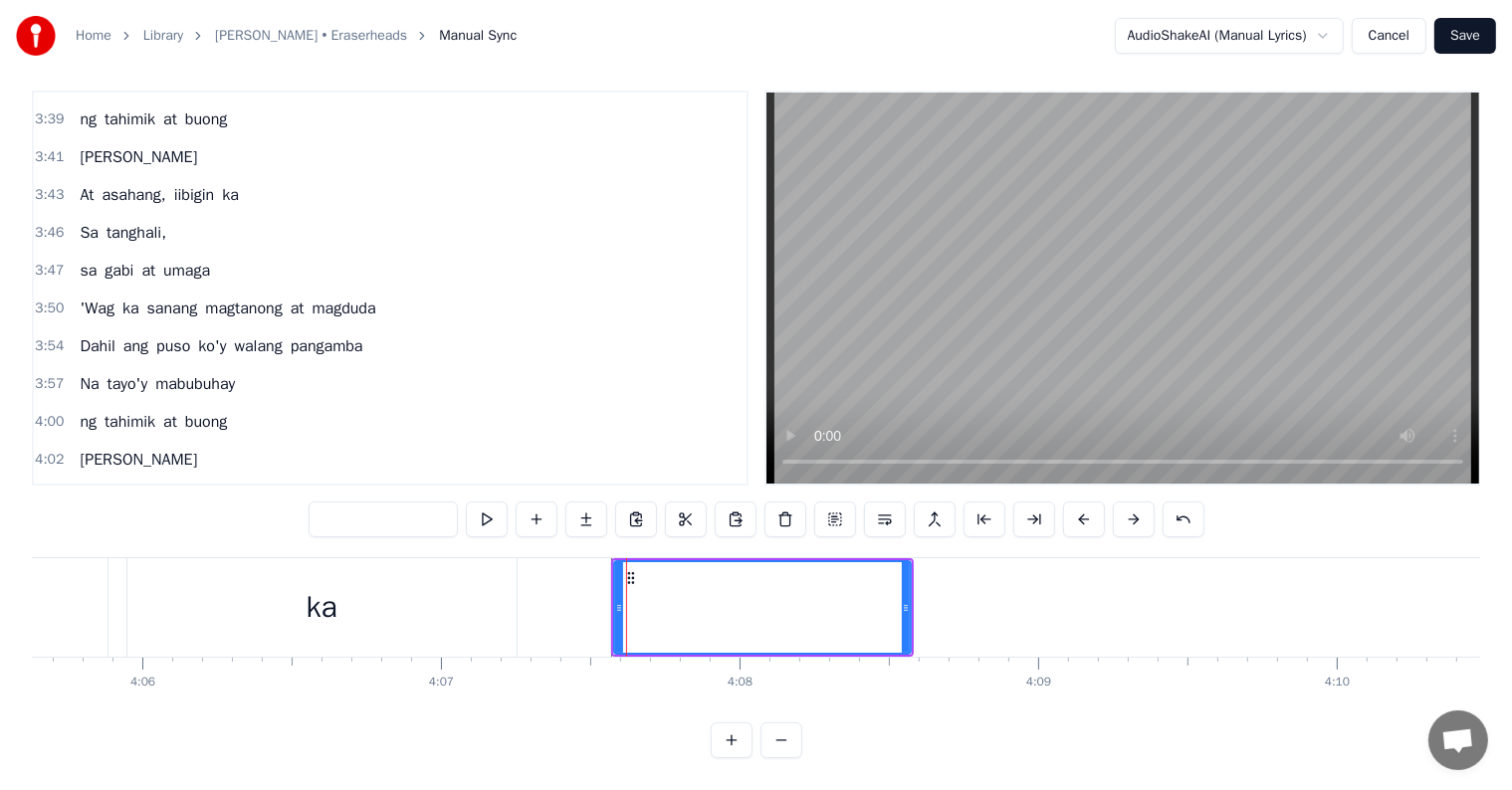 click at bounding box center [736, 519] 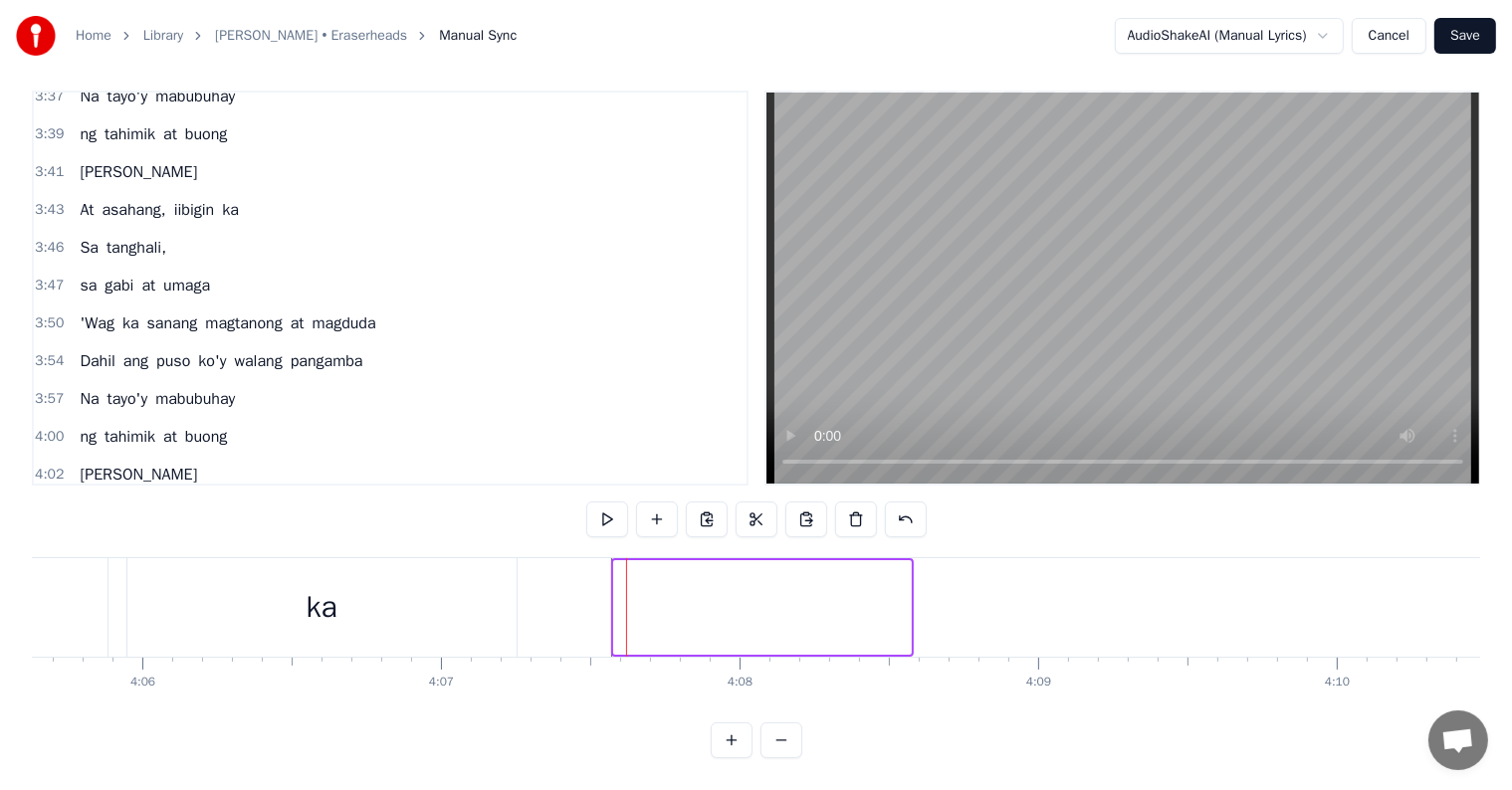 click at bounding box center [762, 607] 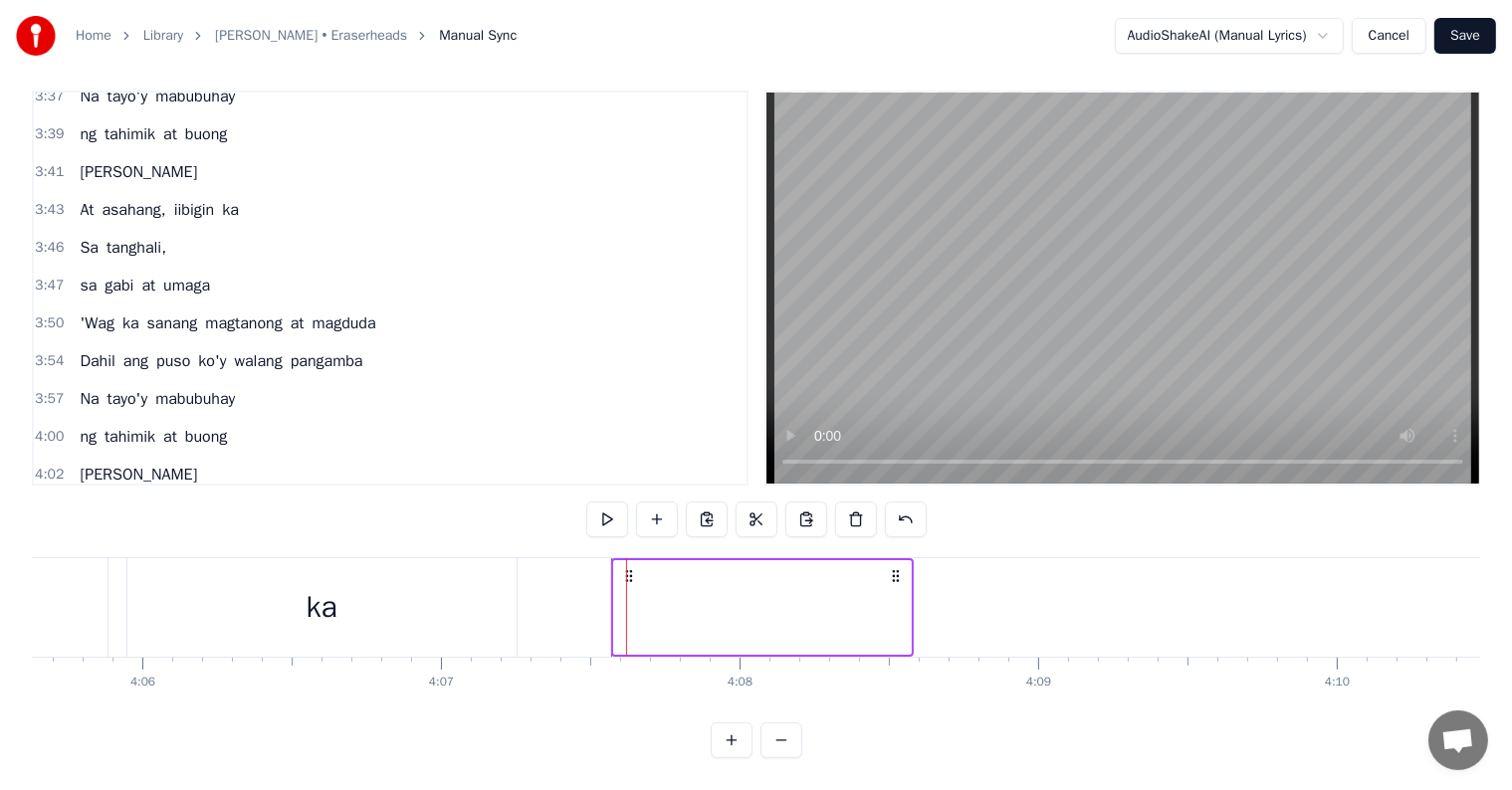 click at bounding box center (806, 519) 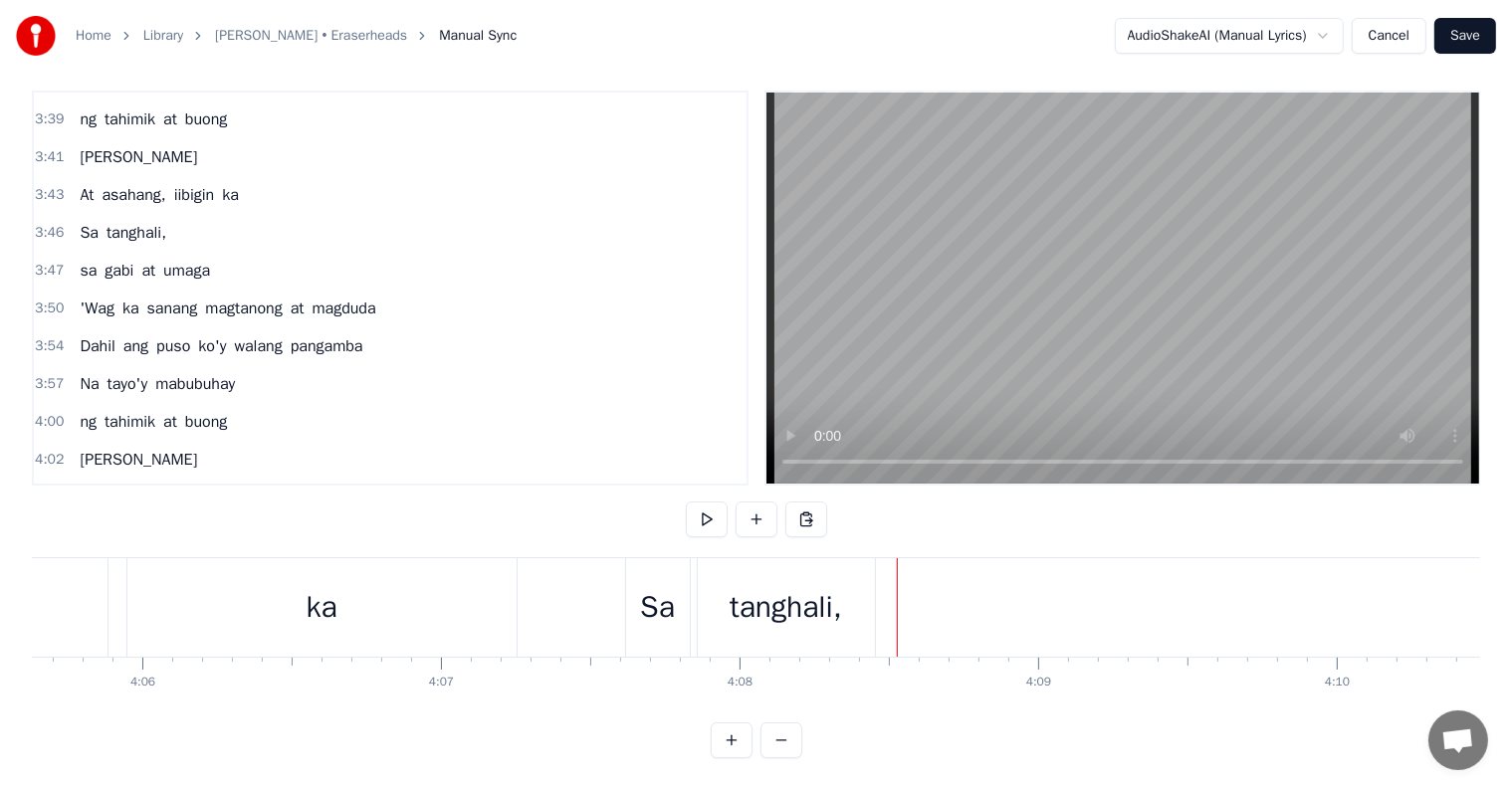 click on "sa" at bounding box center [88, 271] 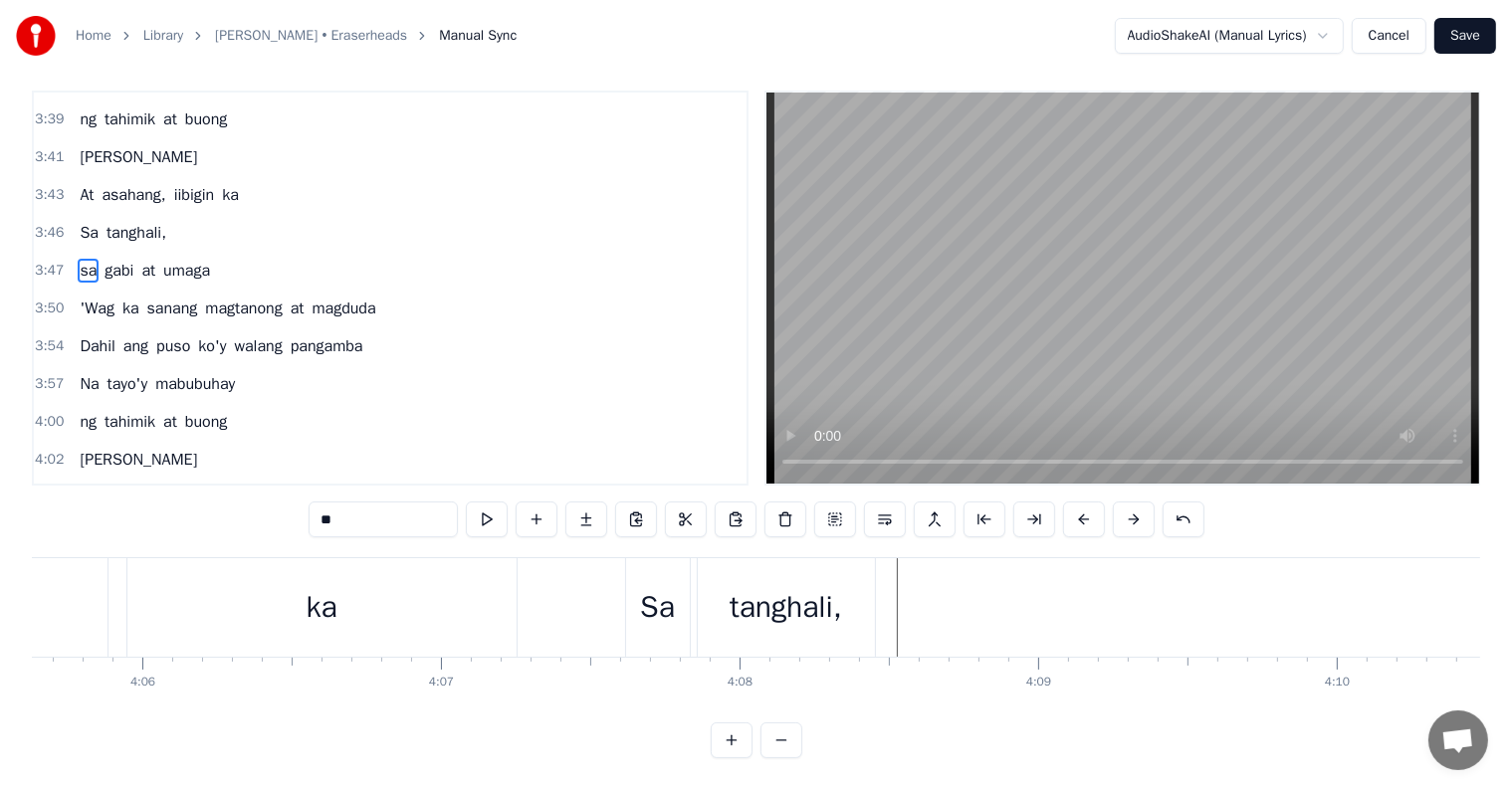 scroll, scrollTop: 0, scrollLeft: 0, axis: both 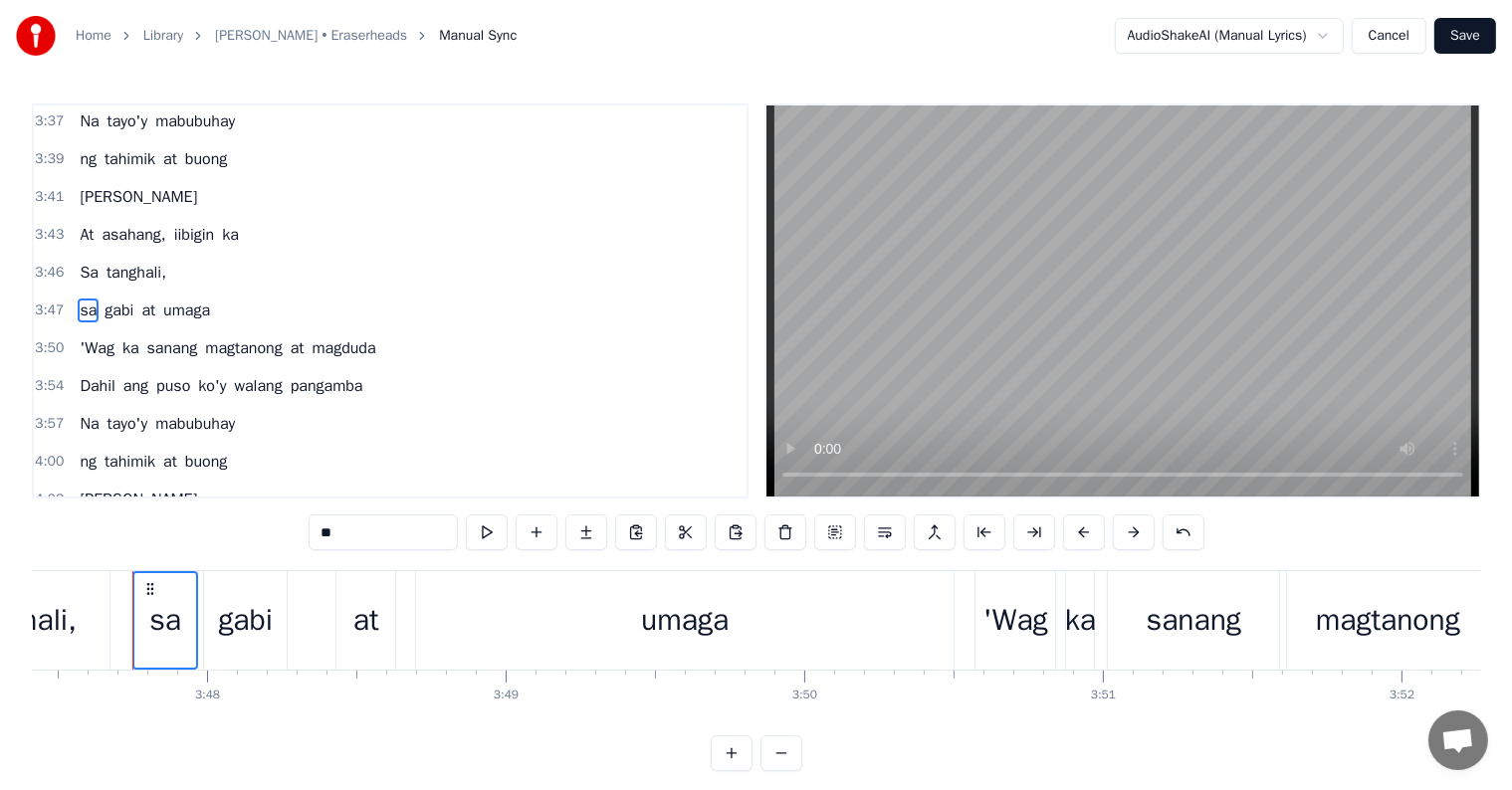 click on "gabi" at bounding box center (118, 310) 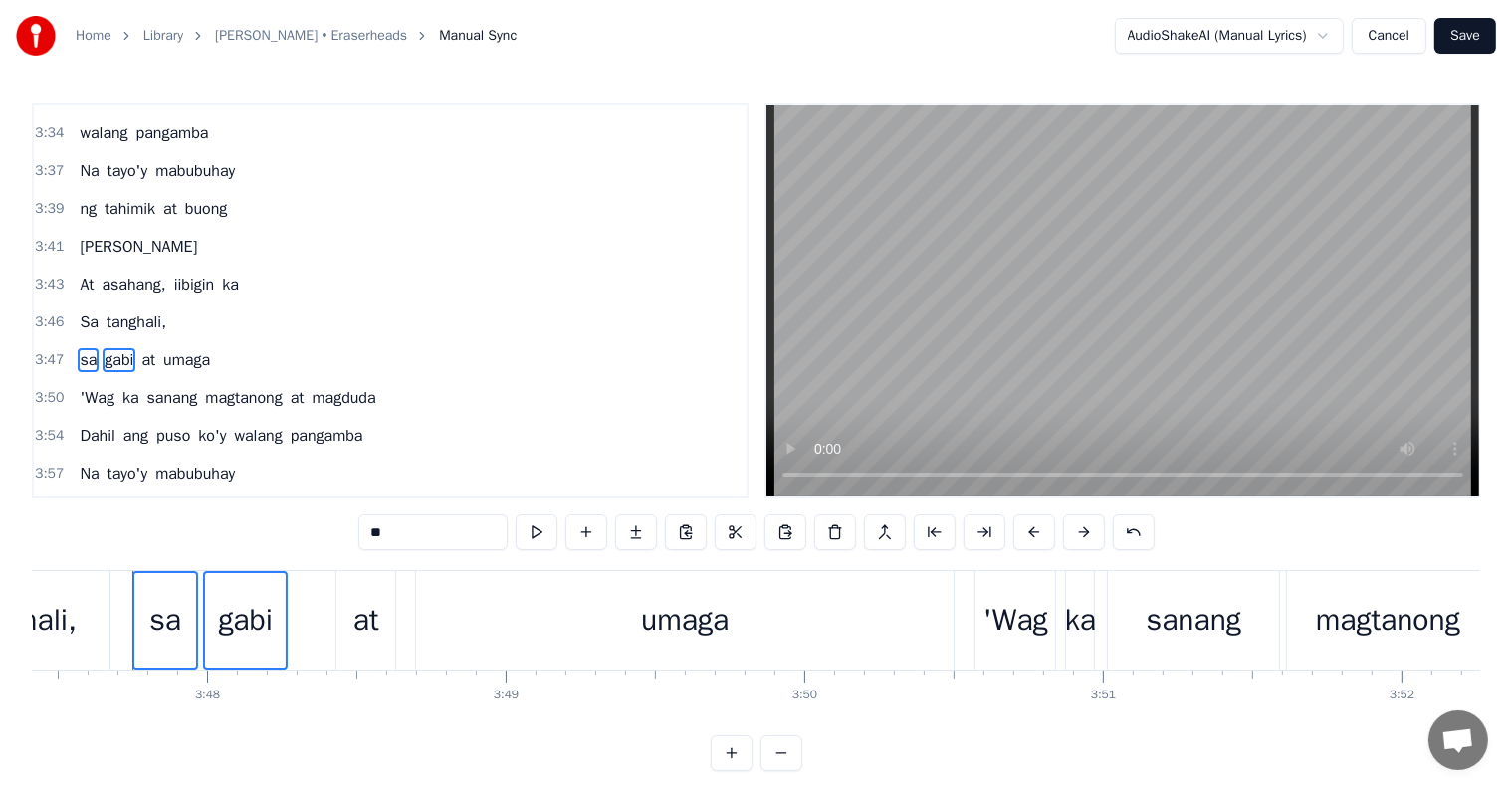 scroll, scrollTop: 1653, scrollLeft: 0, axis: vertical 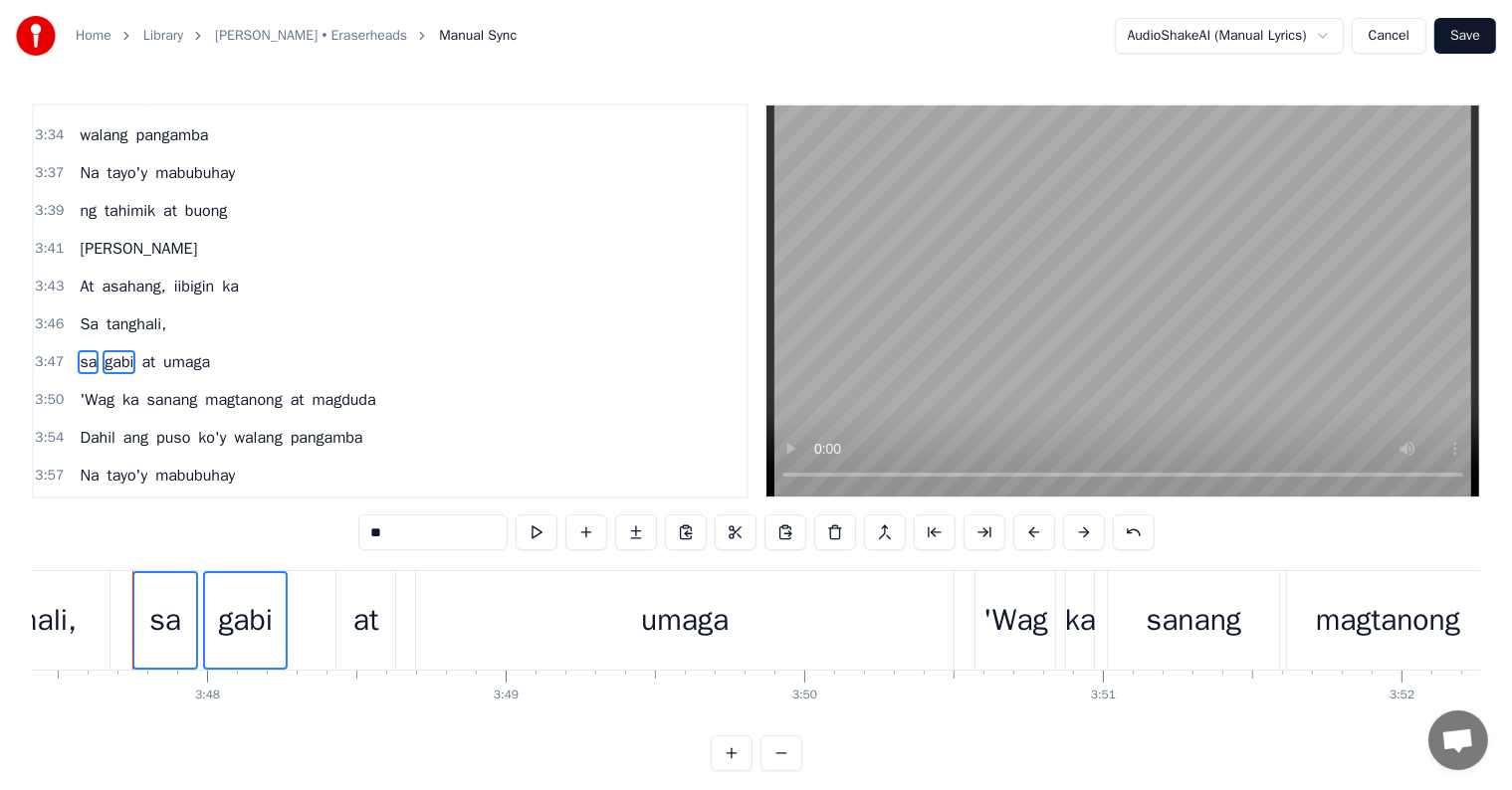 click on "at" at bounding box center [148, 362] 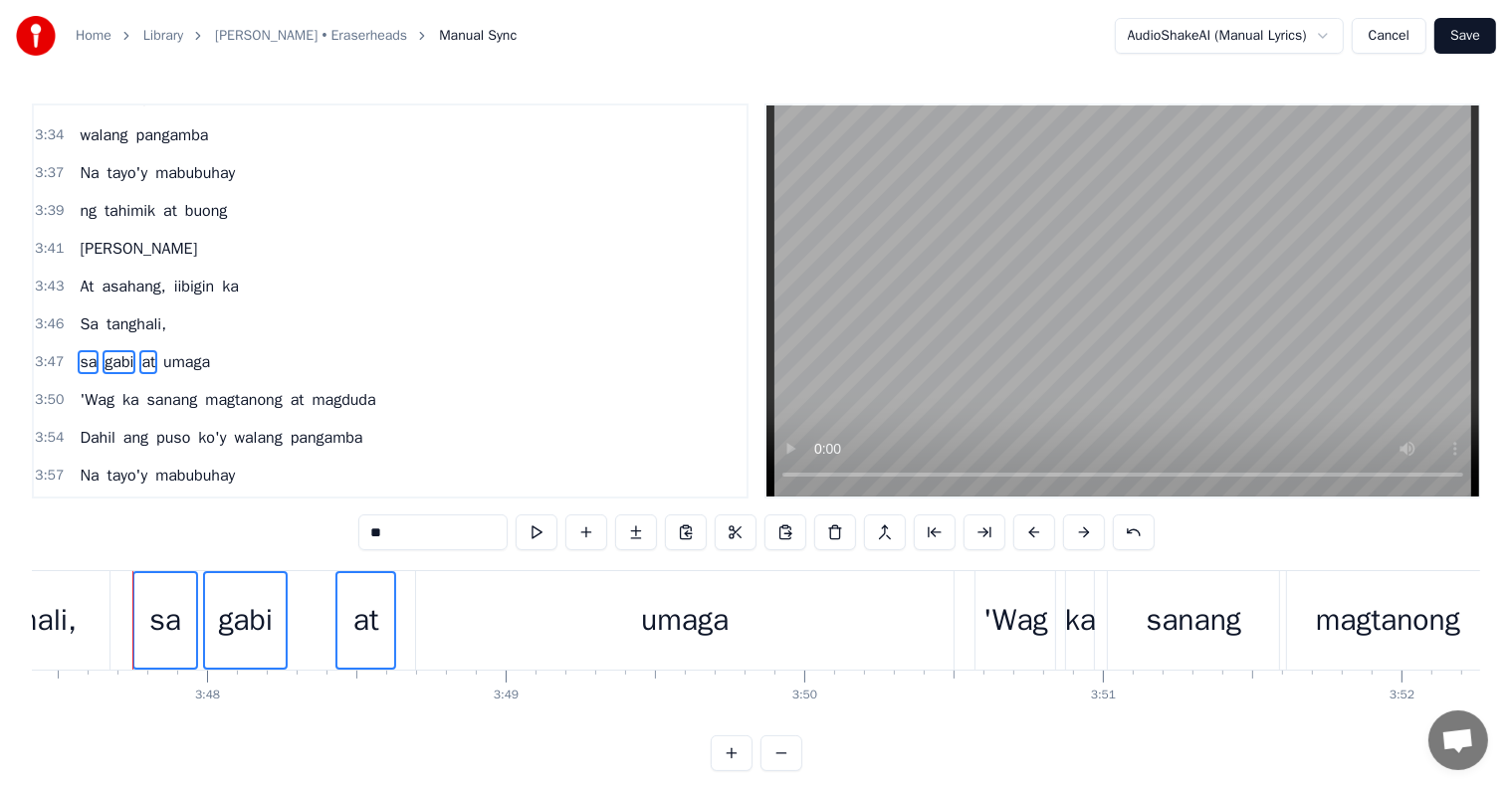 click on "umaga" at bounding box center [186, 362] 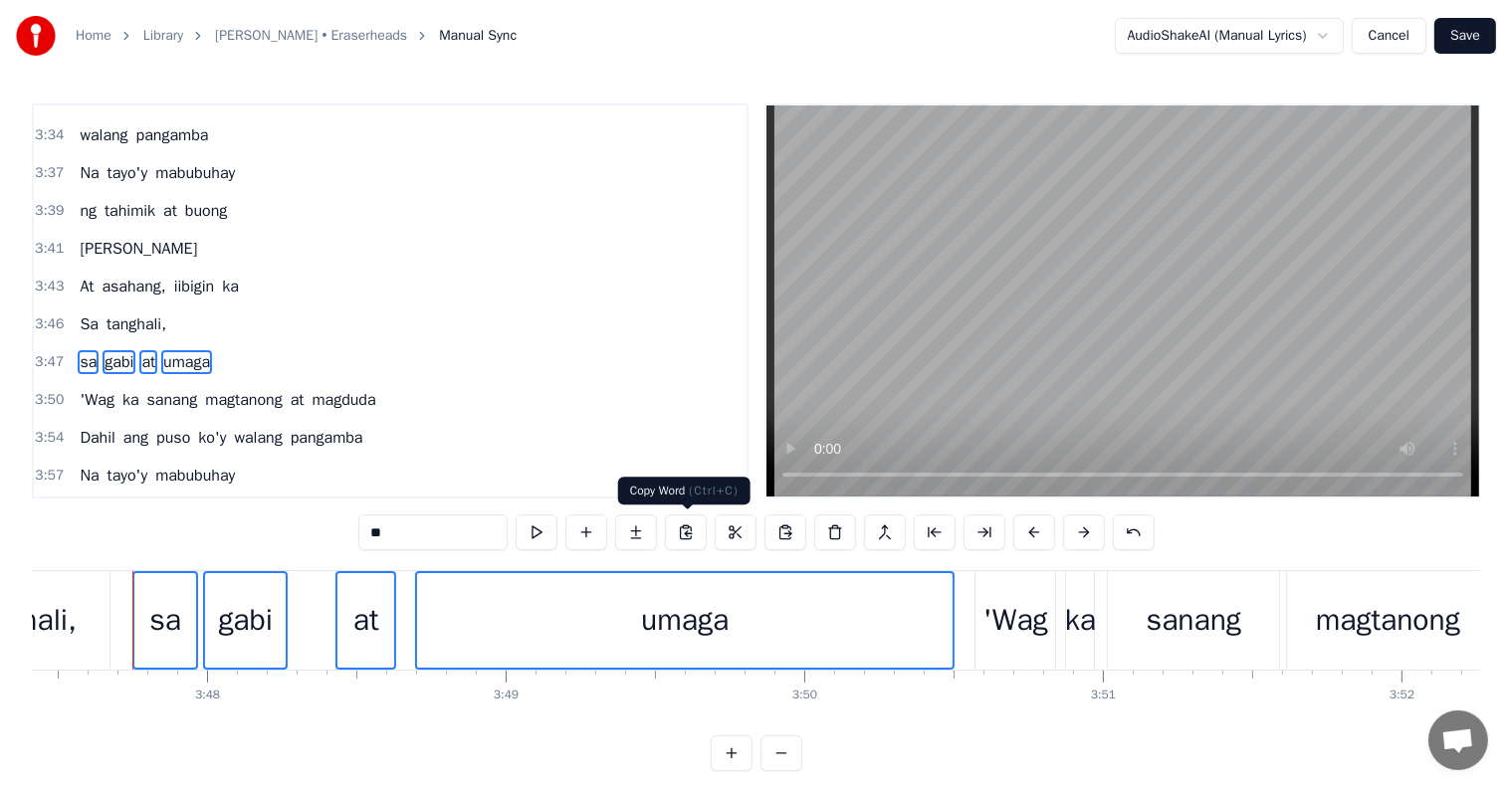 click at bounding box center [686, 532] 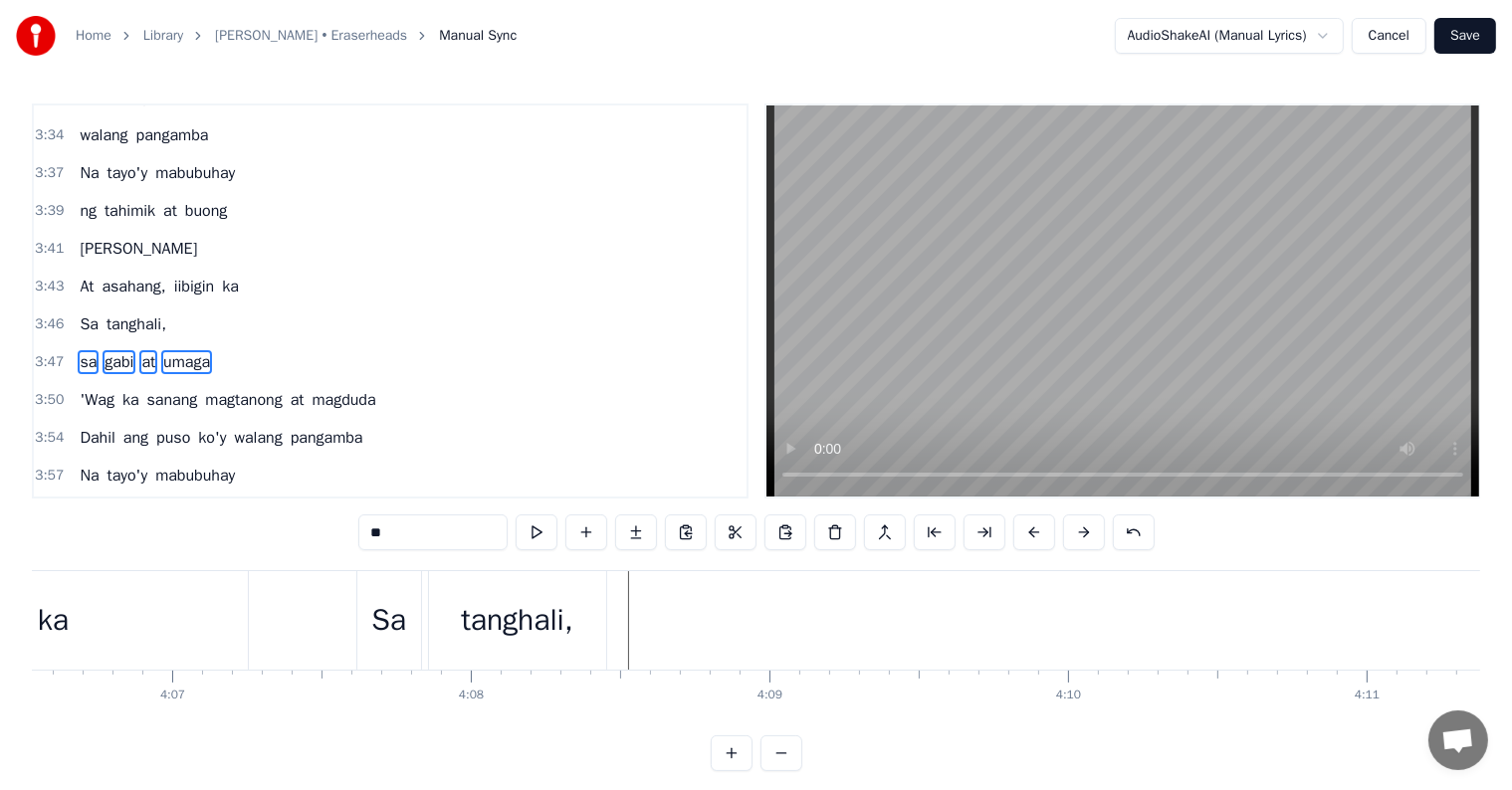 scroll, scrollTop: 0, scrollLeft: 73663, axis: horizontal 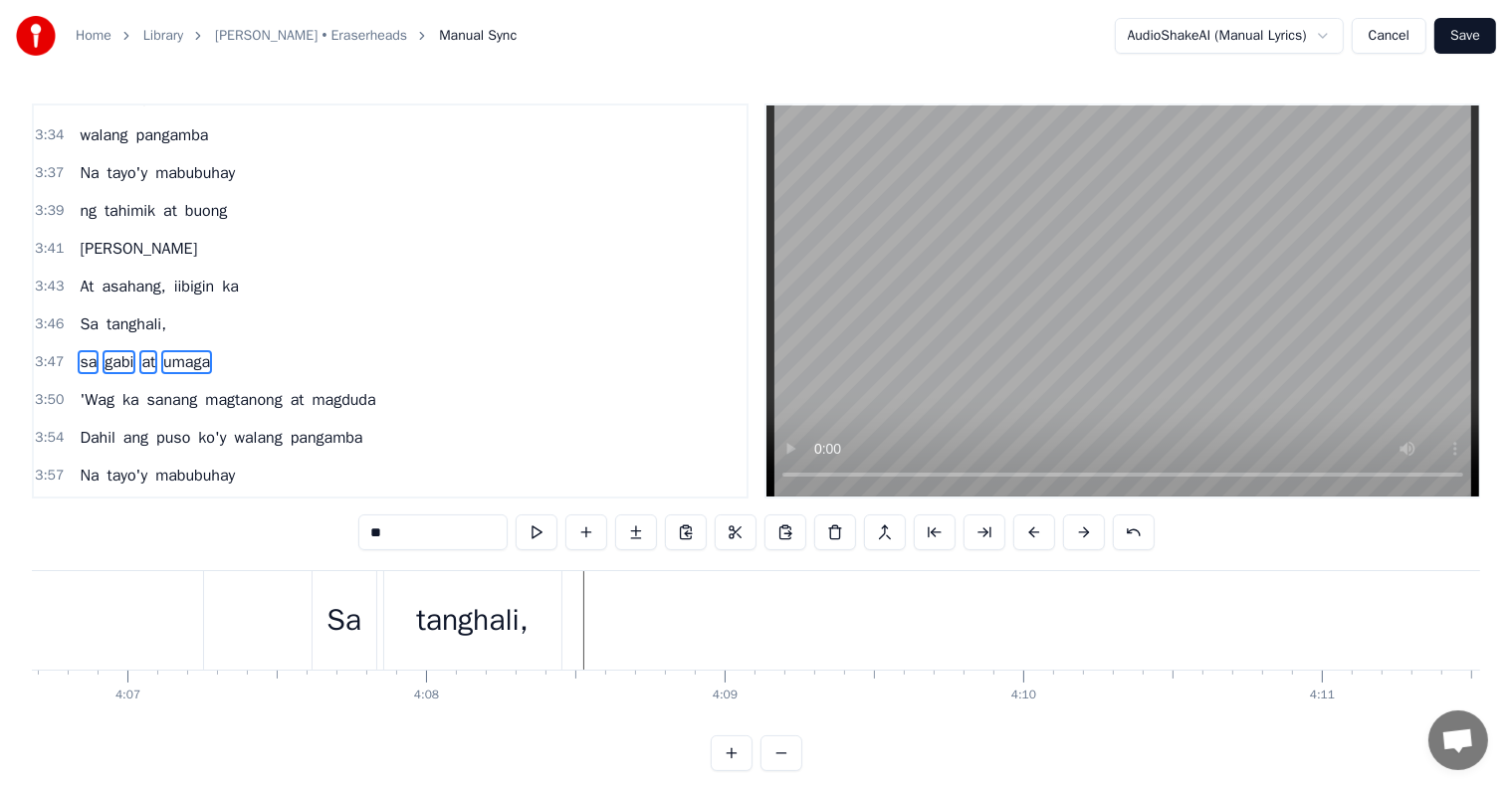 click at bounding box center [-33860, 620] 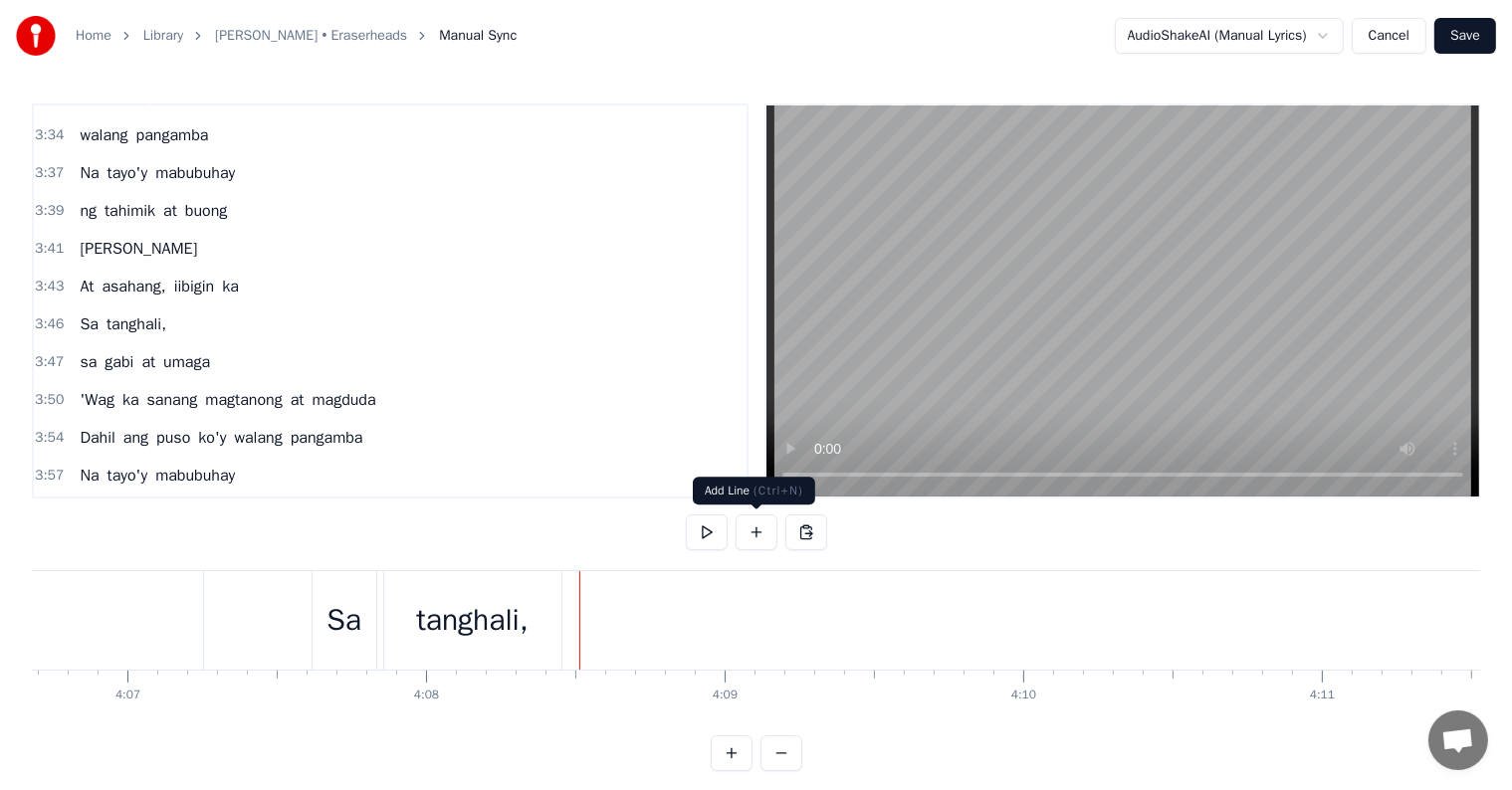 click at bounding box center [756, 532] 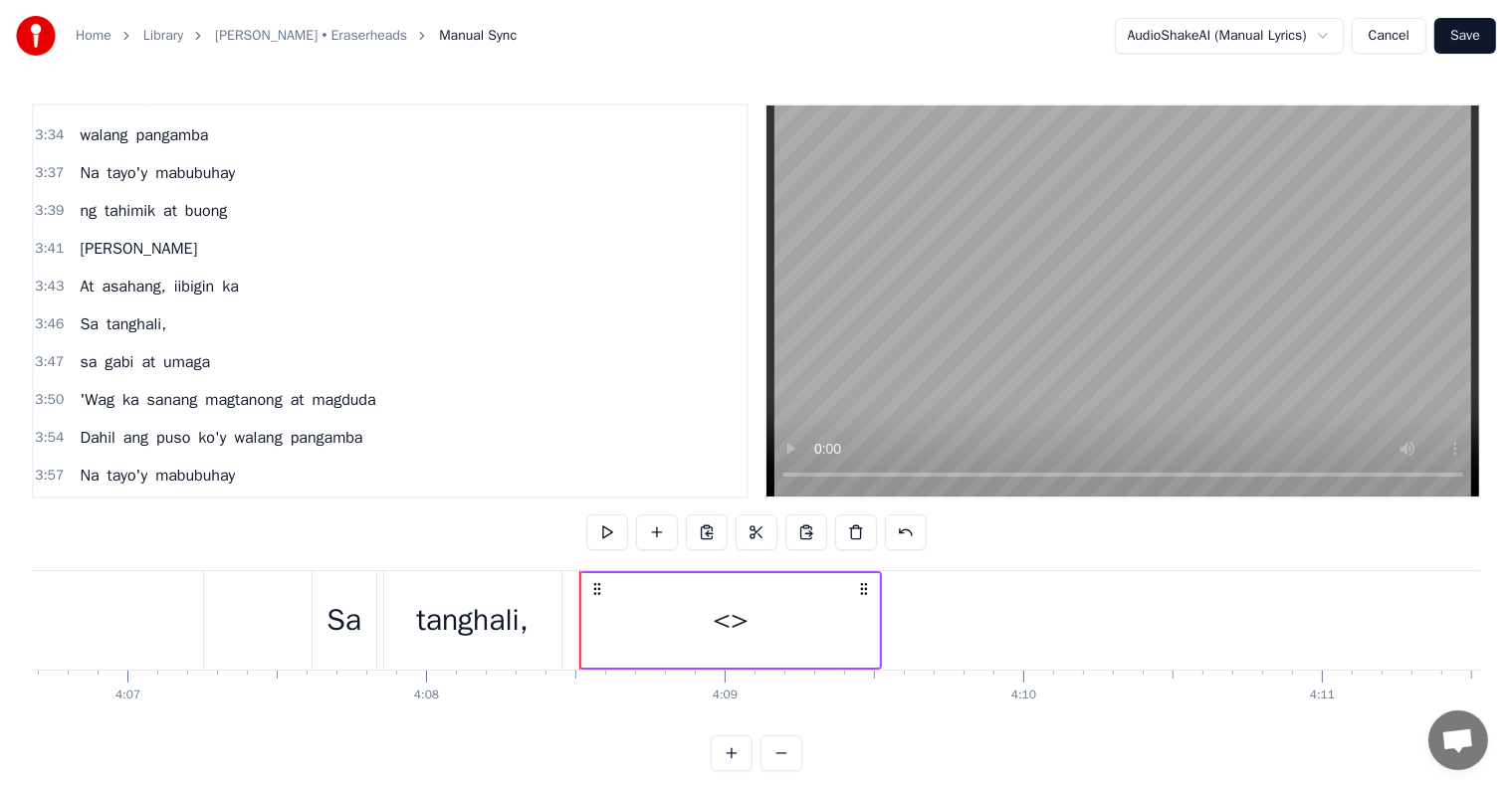 click on "<>" at bounding box center (731, 620) 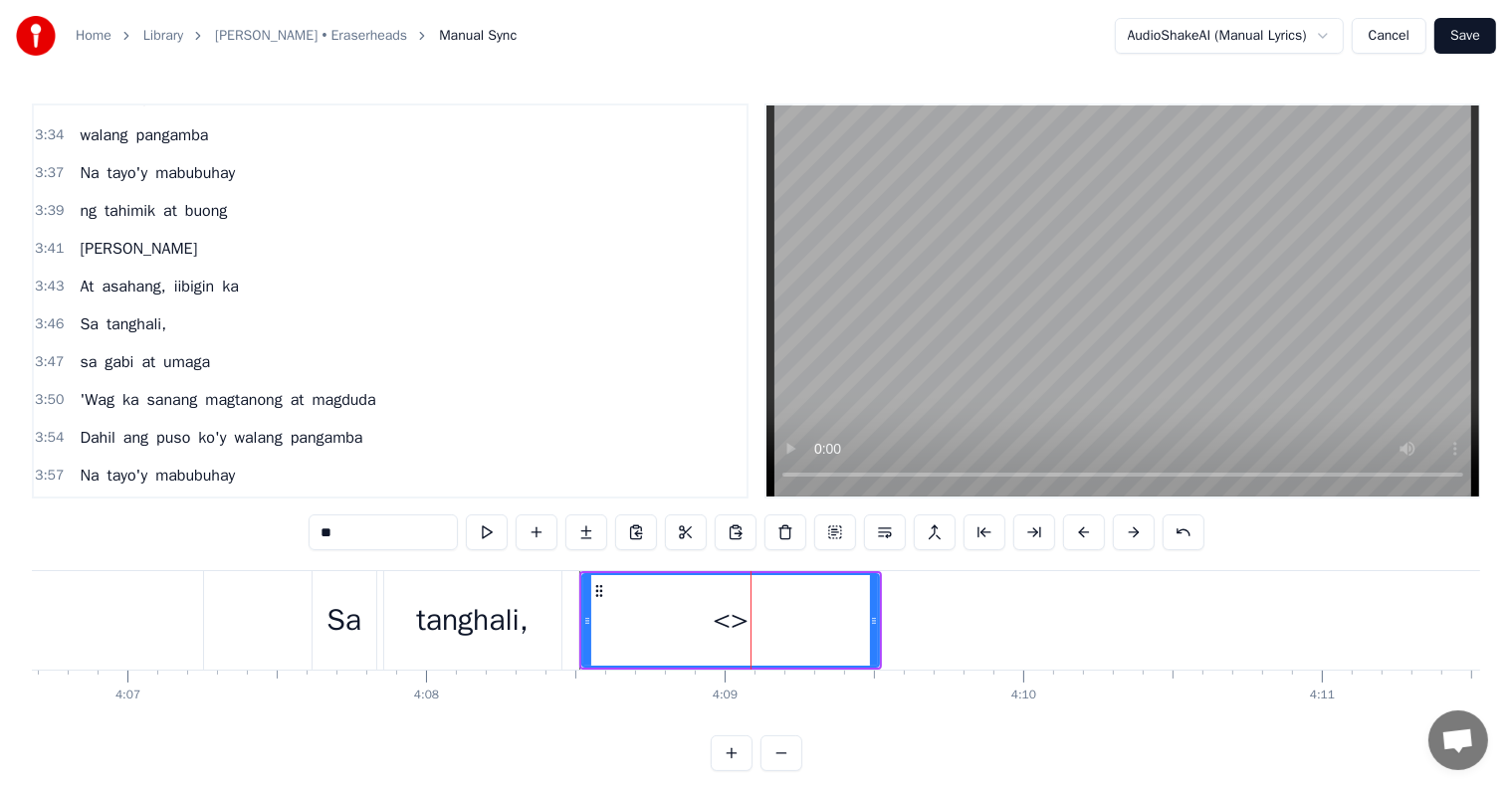 scroll, scrollTop: 30, scrollLeft: 0, axis: vertical 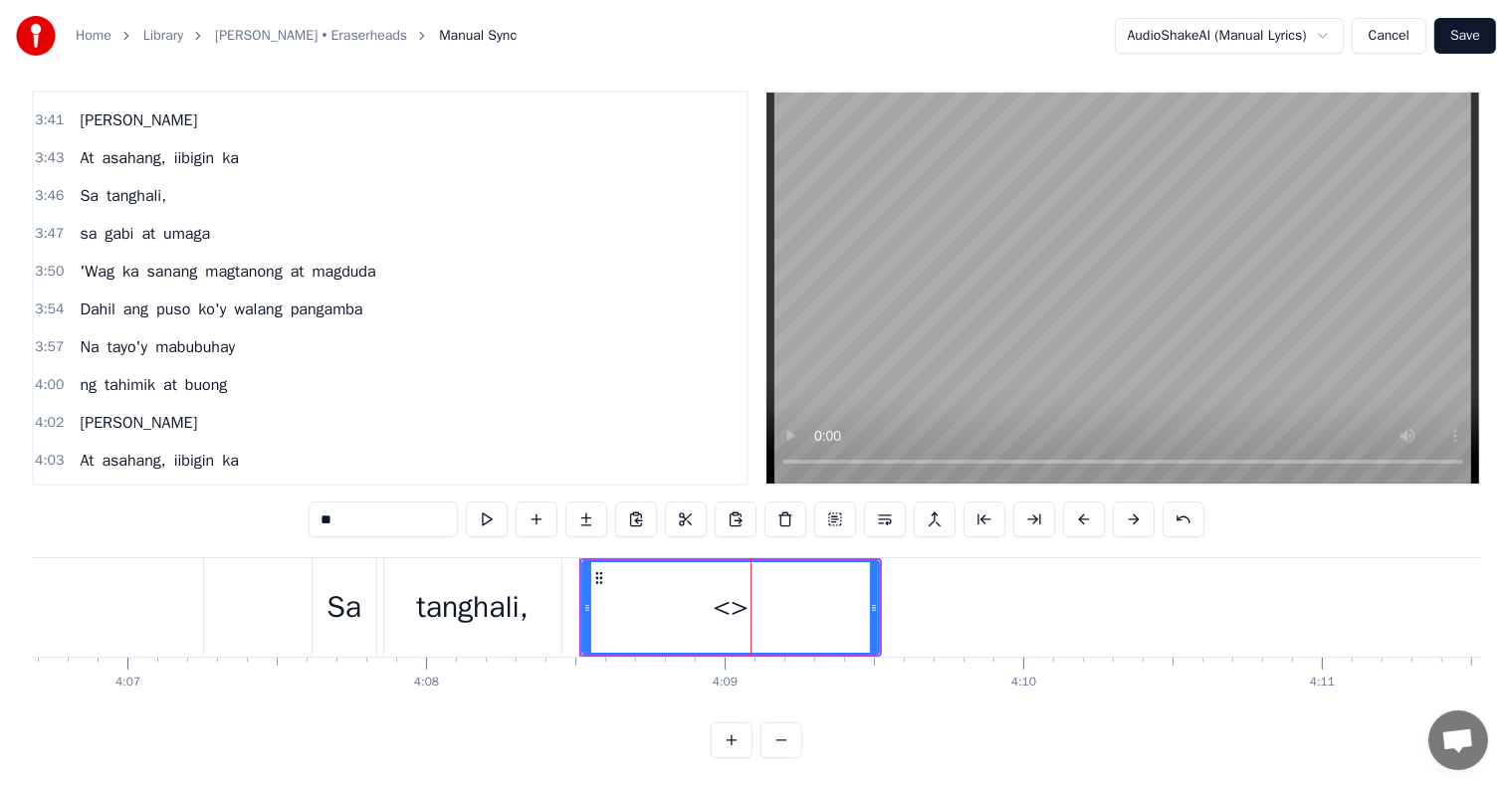 drag, startPoint x: 378, startPoint y: 489, endPoint x: 258, endPoint y: 477, distance: 120.59851 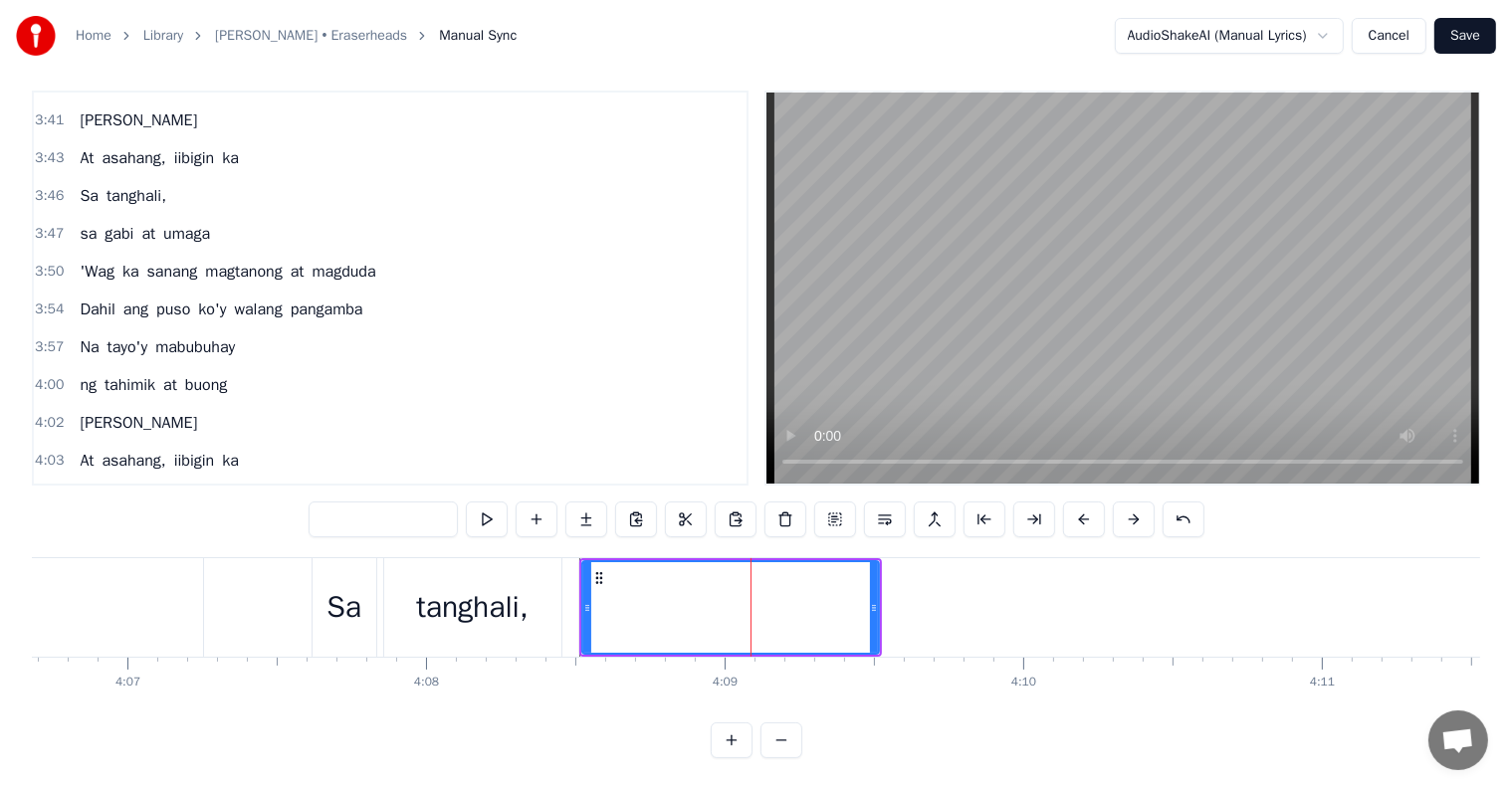 type 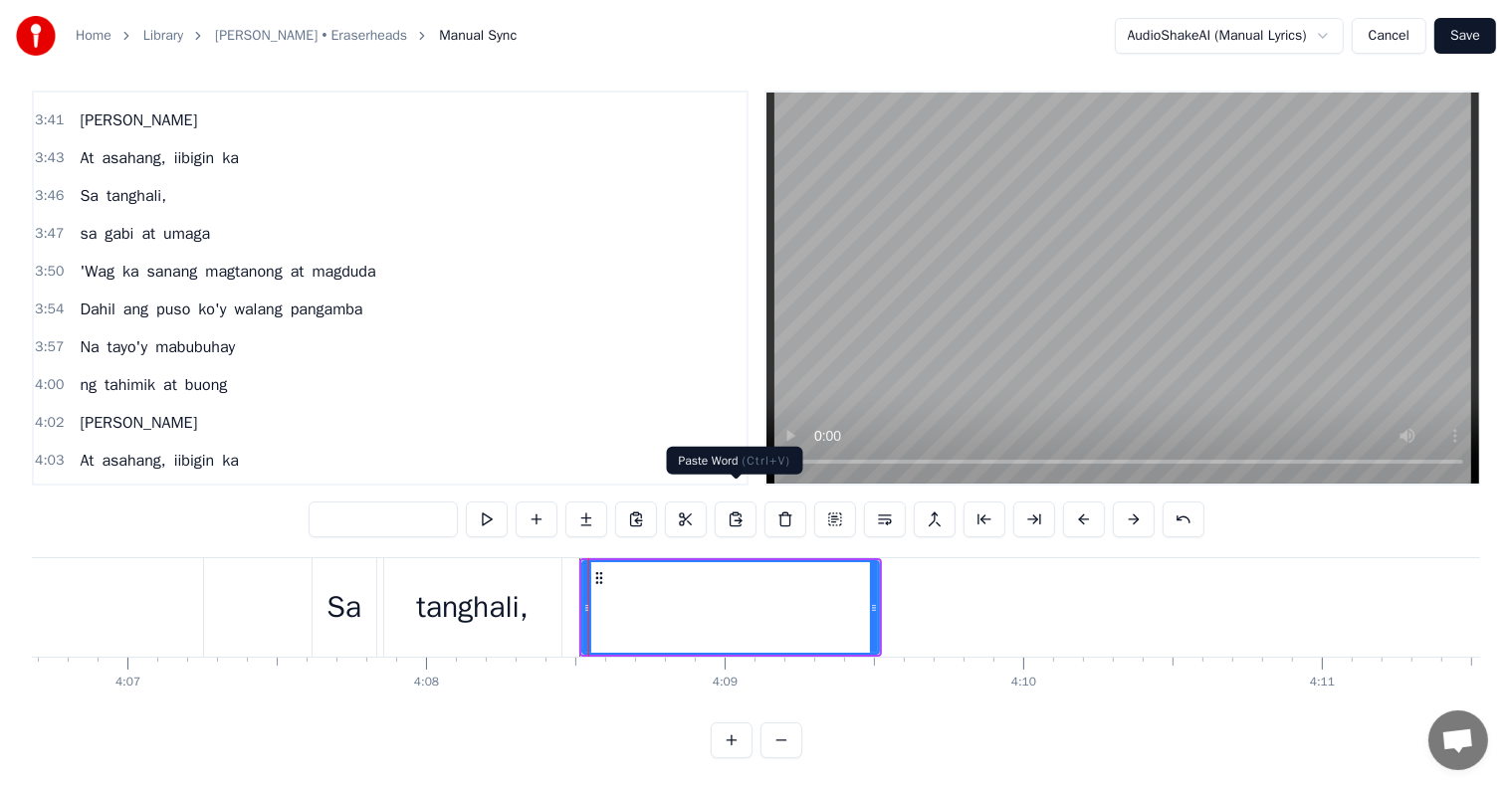 click at bounding box center [736, 519] 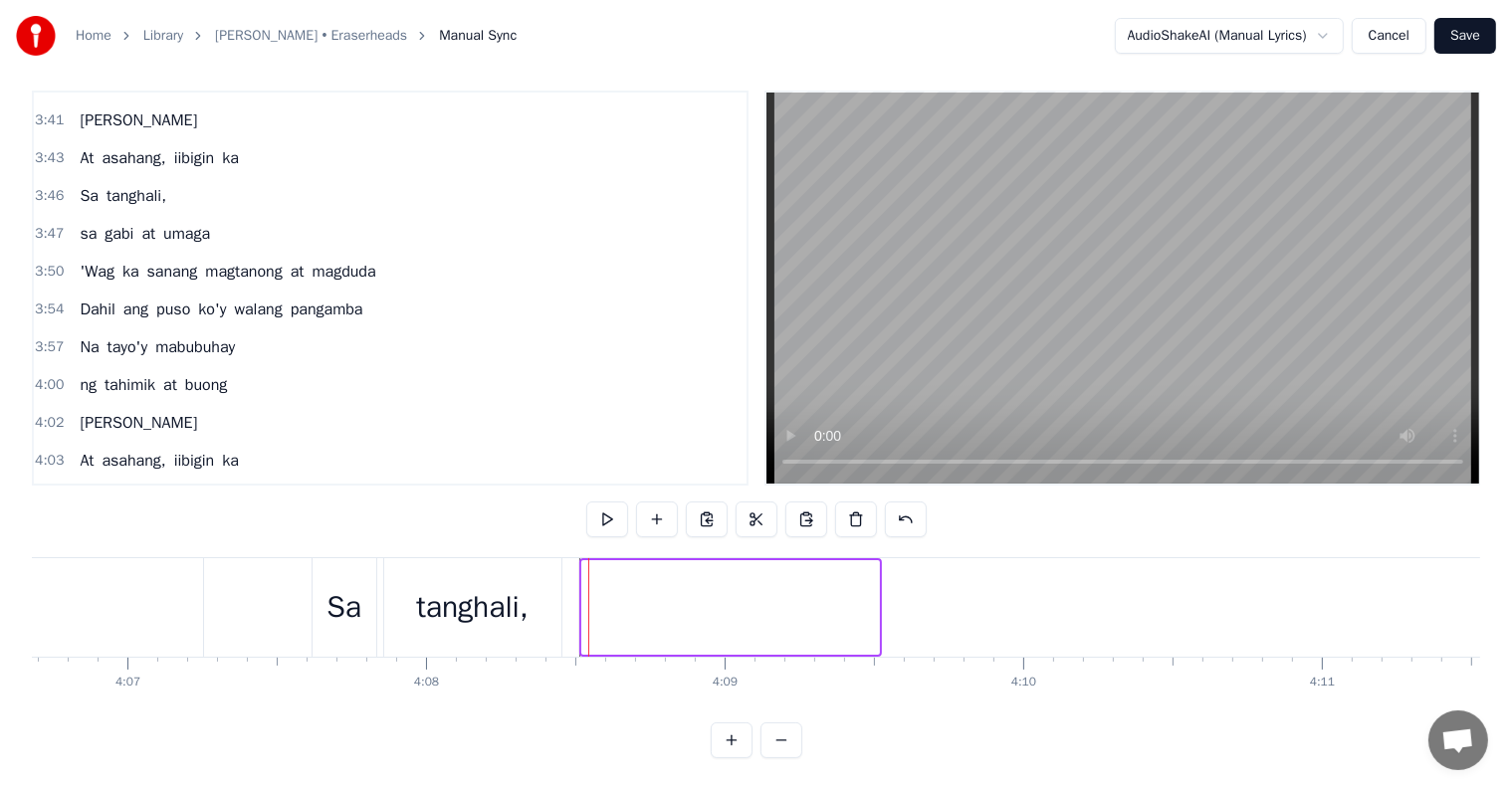 scroll, scrollTop: 1753, scrollLeft: 0, axis: vertical 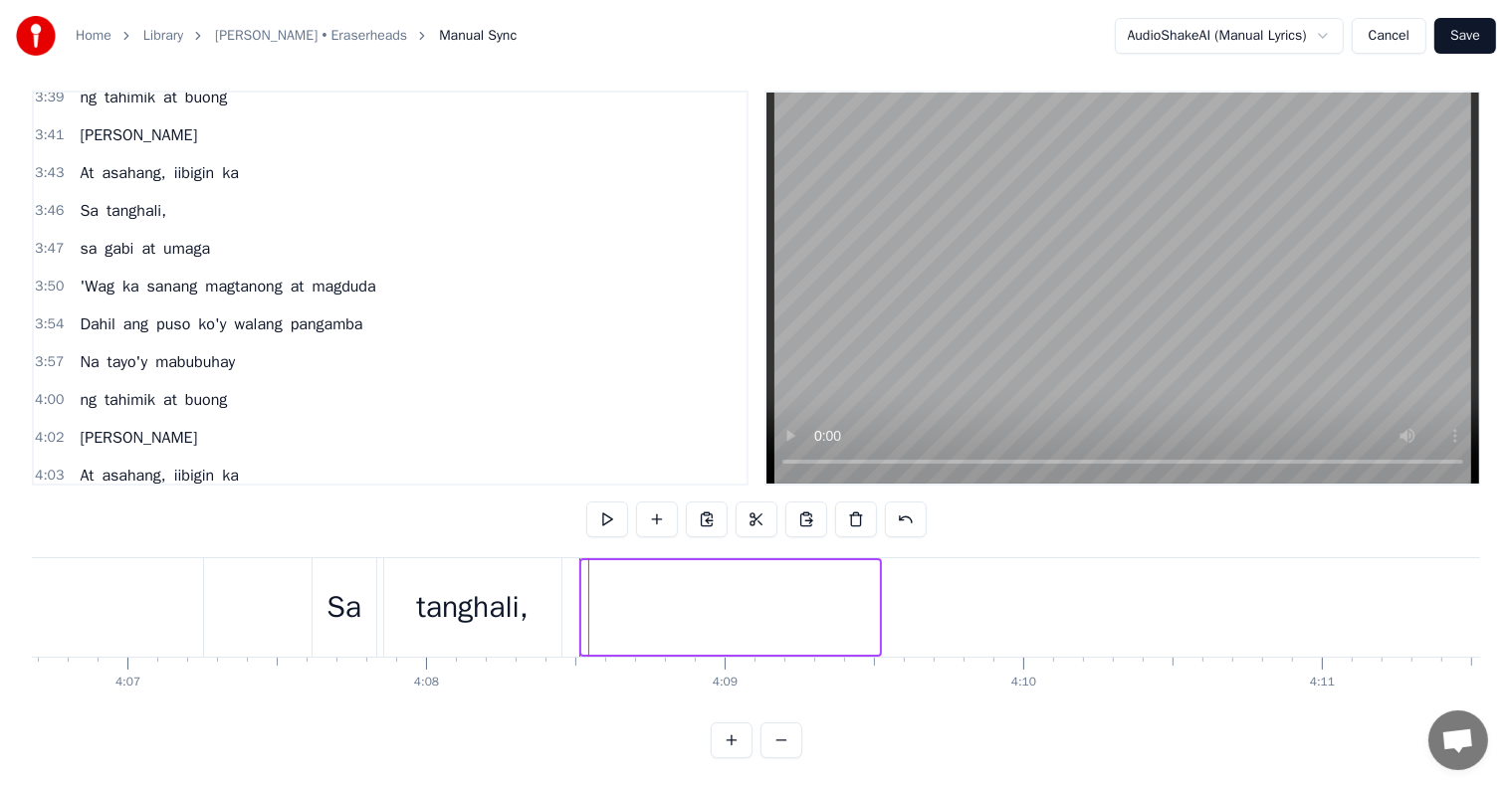 click at bounding box center (731, 607) 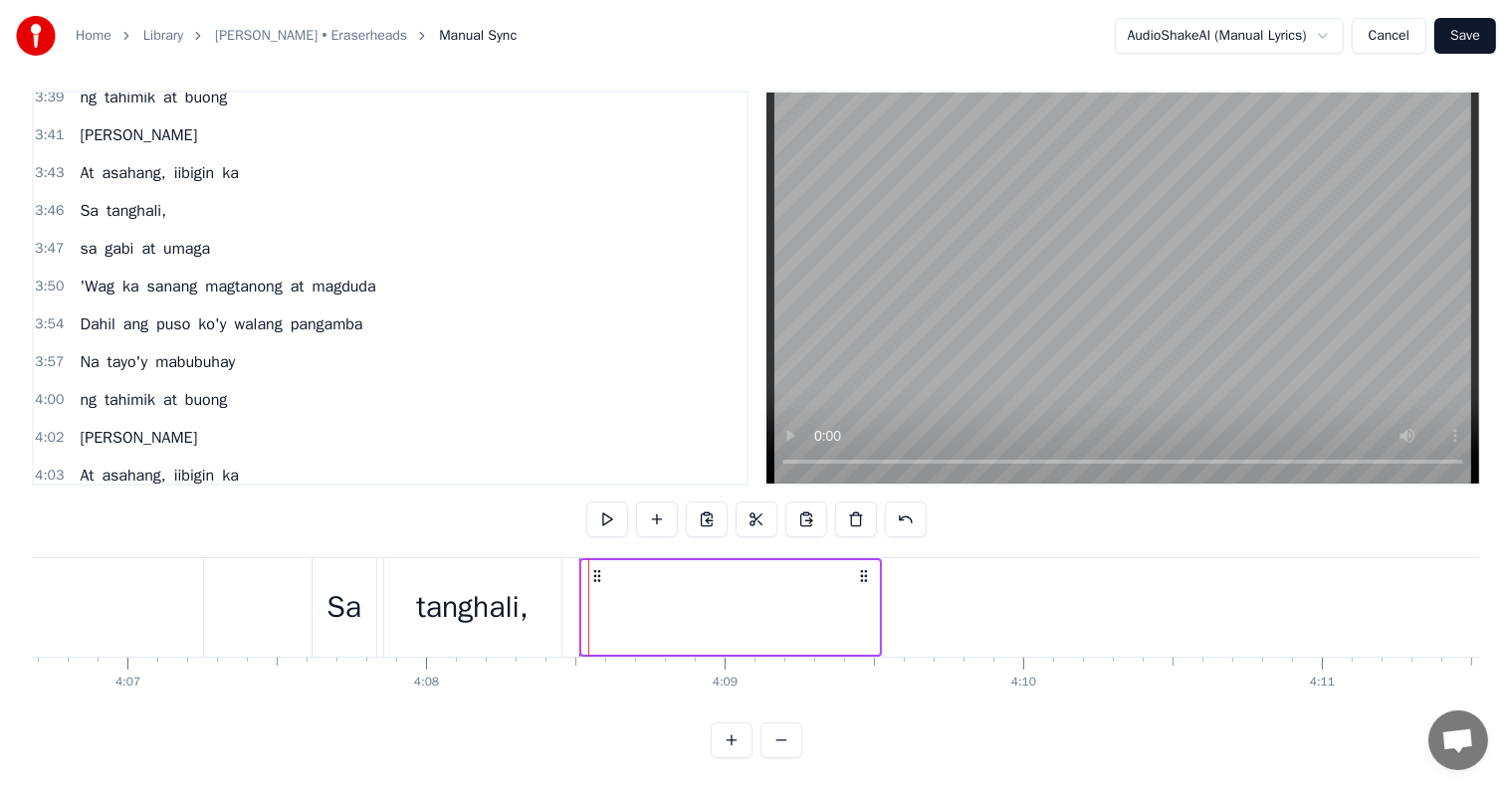 click at bounding box center (731, 607) 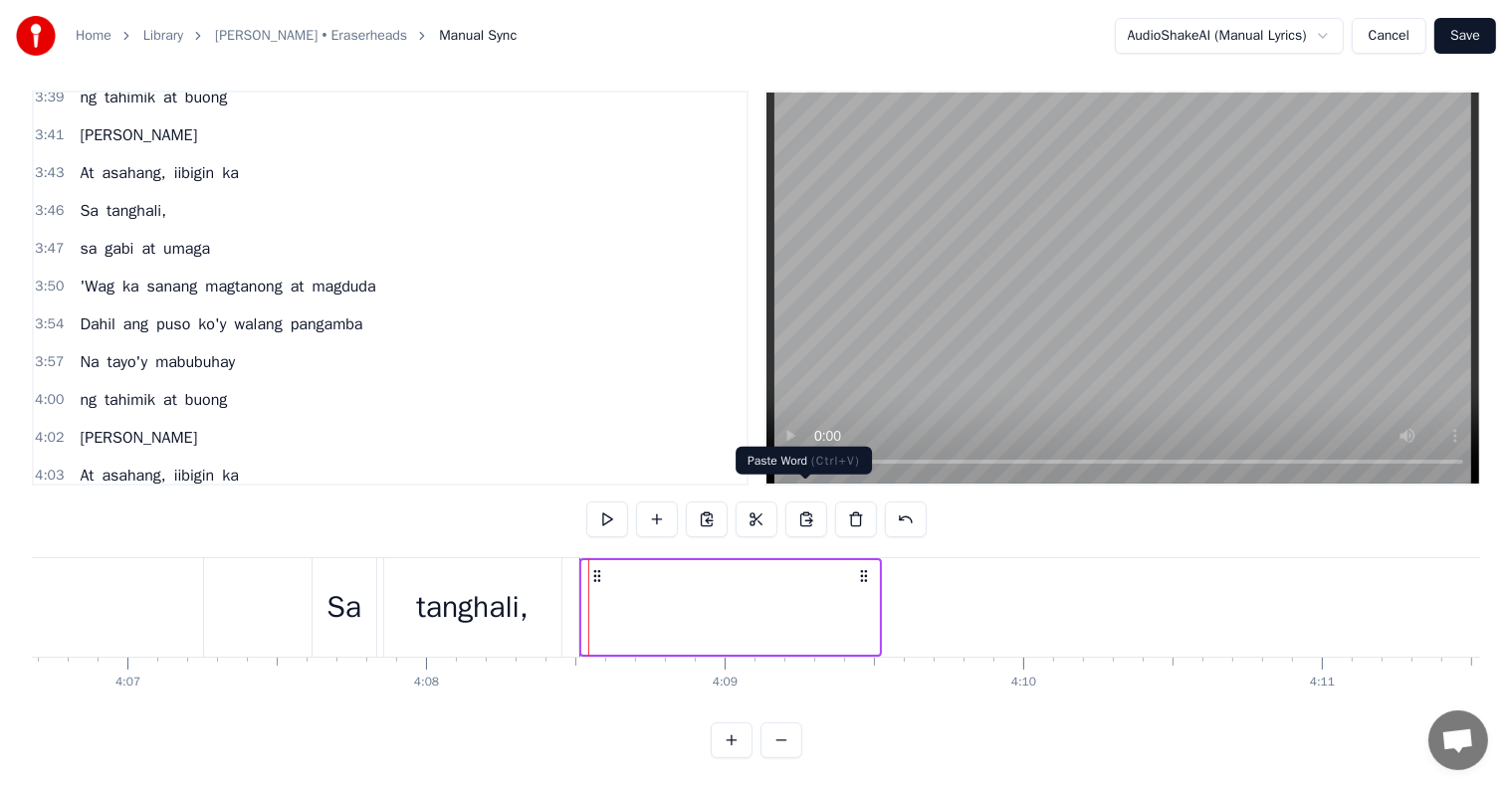 click at bounding box center [806, 519] 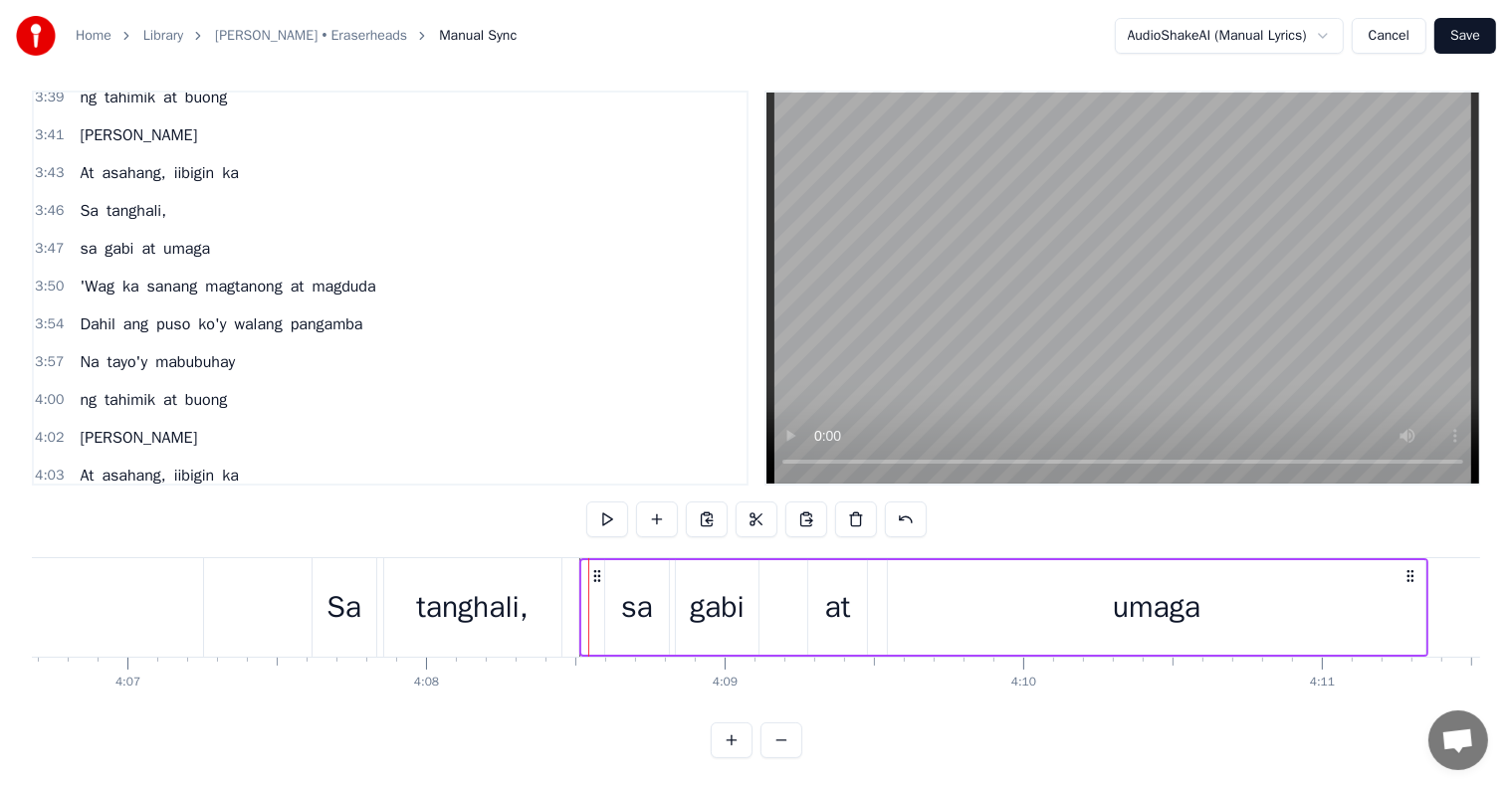 scroll, scrollTop: 1768, scrollLeft: 0, axis: vertical 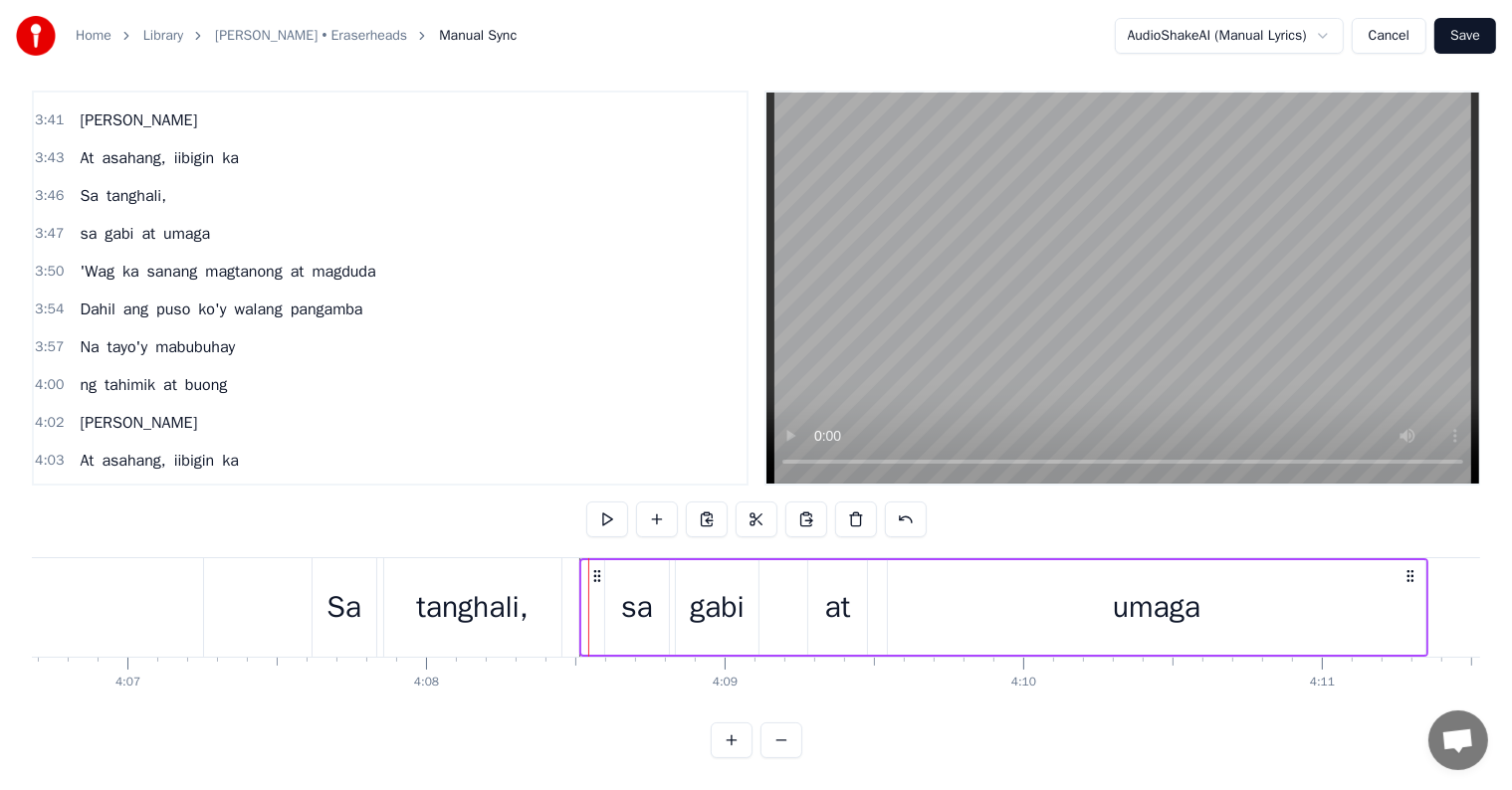 click at bounding box center (-33860, 607) 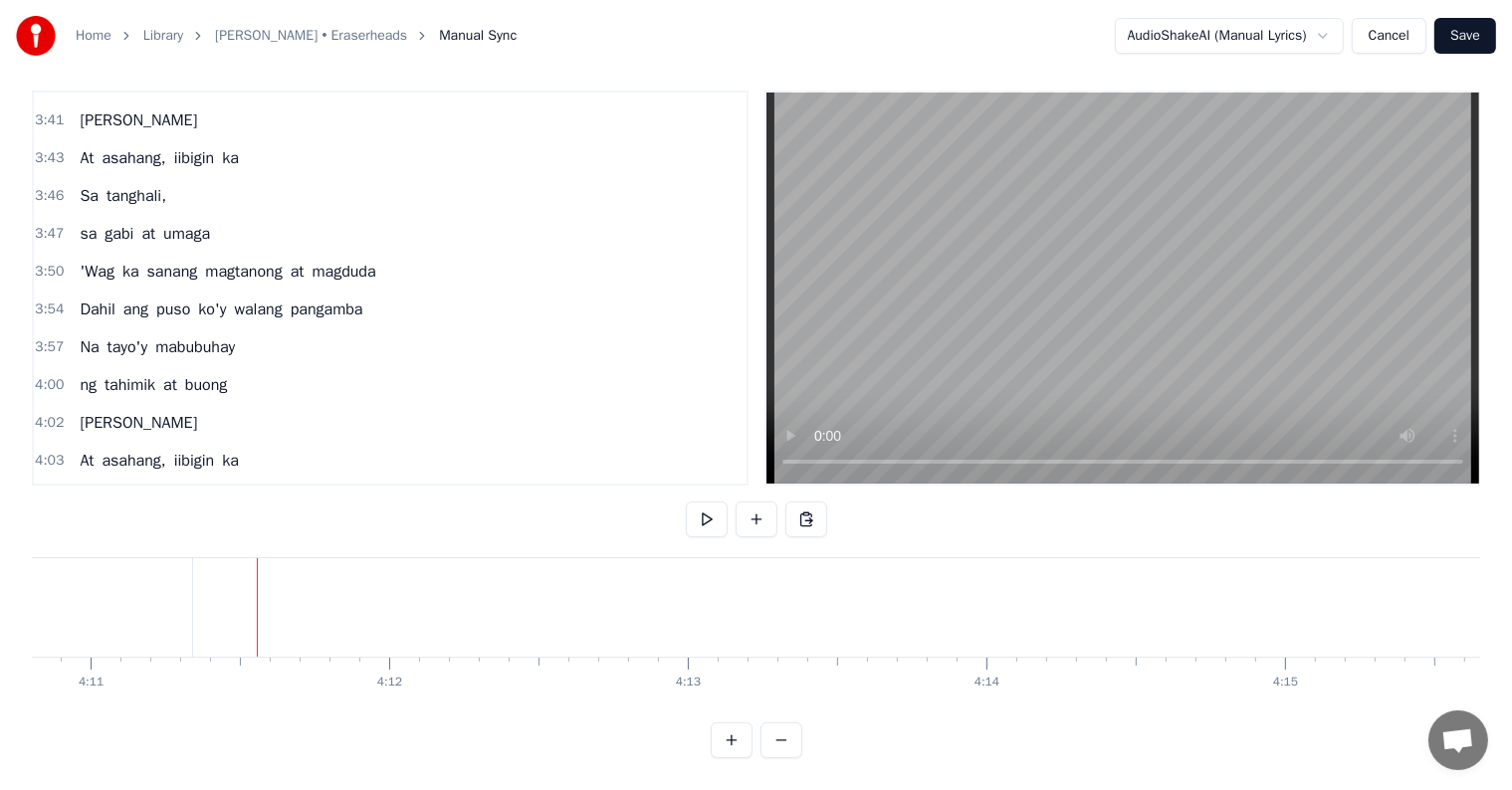 scroll, scrollTop: 0, scrollLeft: 74960, axis: horizontal 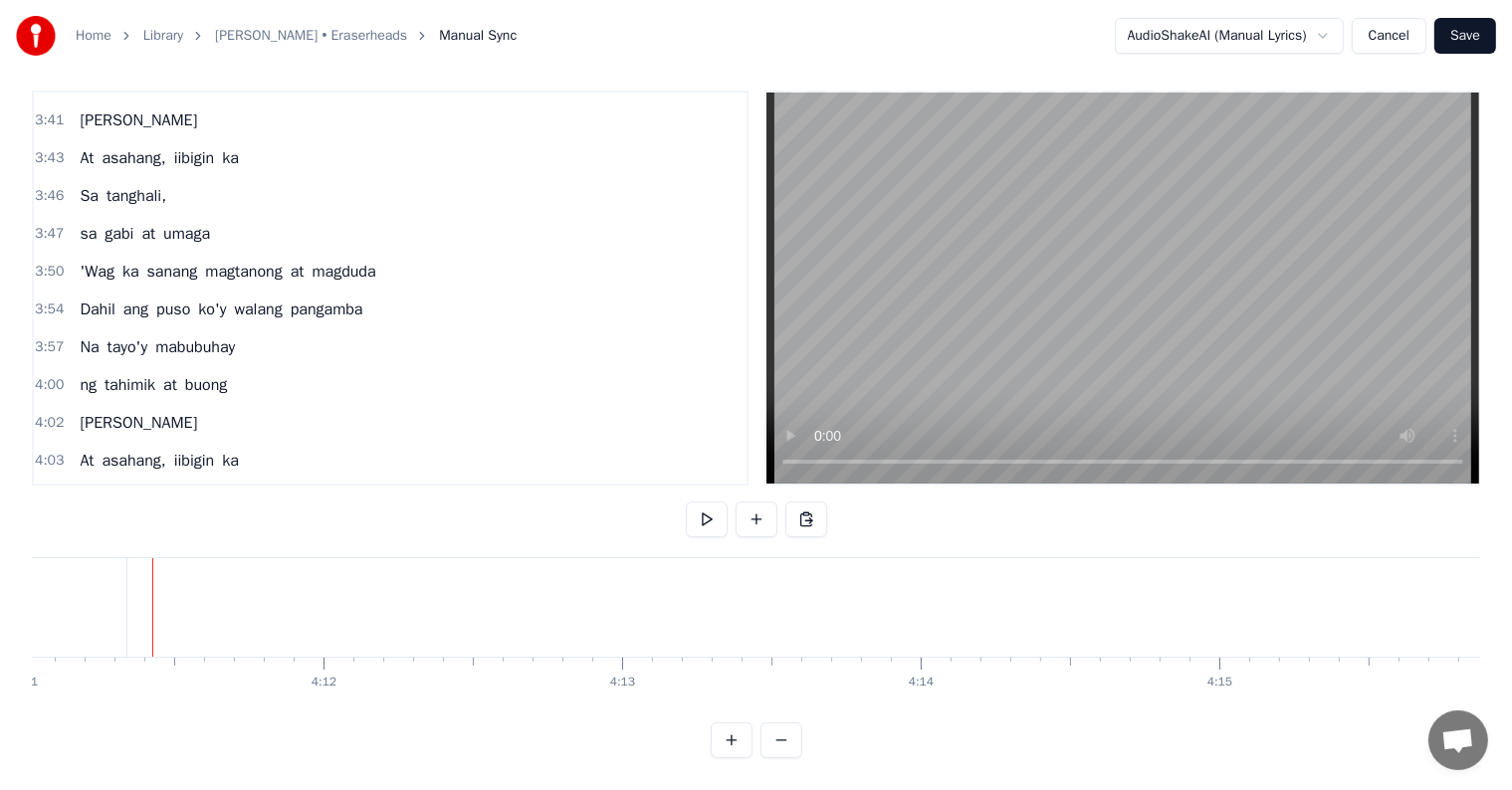 click on "'Wag" at bounding box center [97, 272] 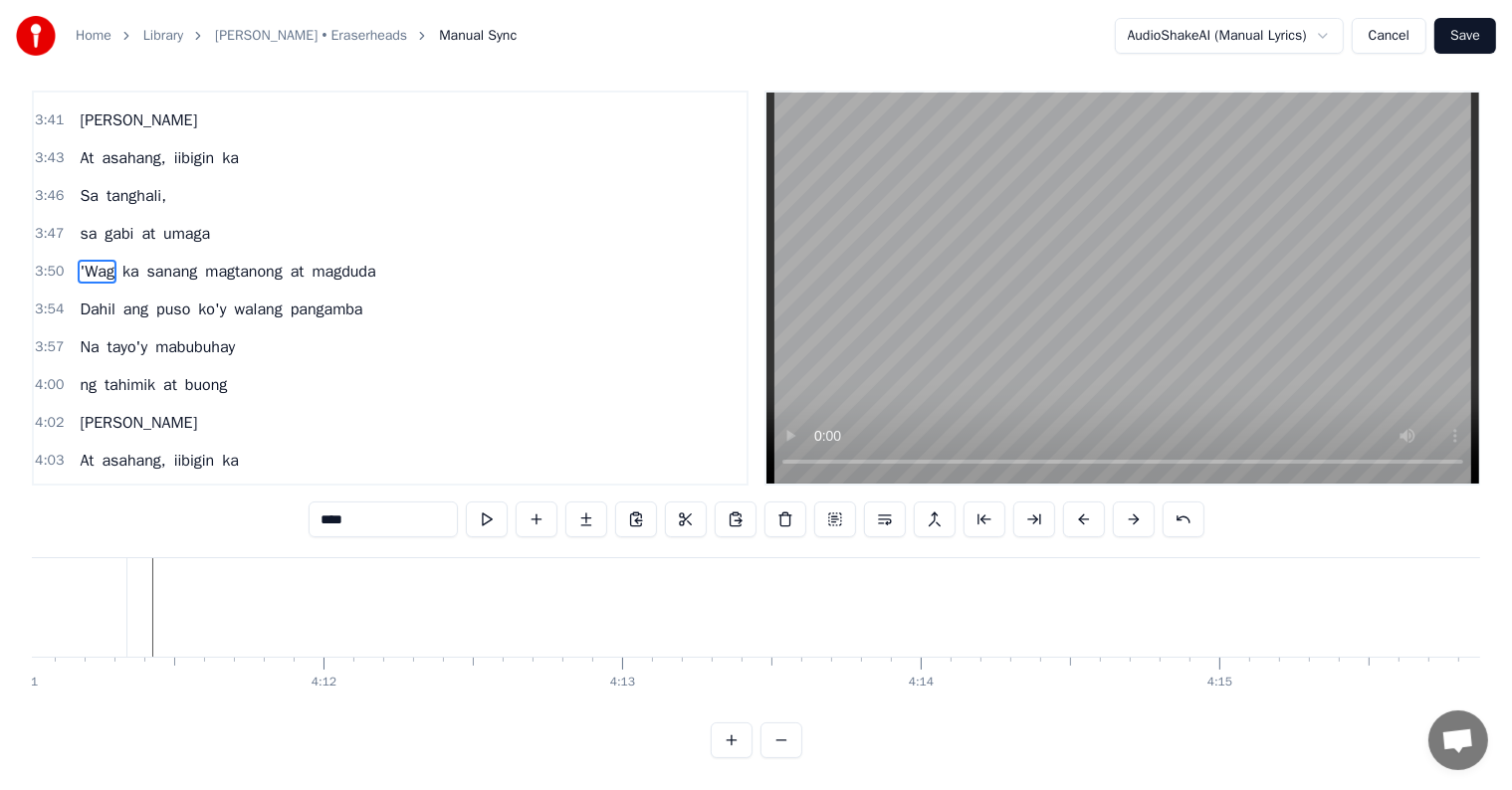 scroll, scrollTop: 0, scrollLeft: 0, axis: both 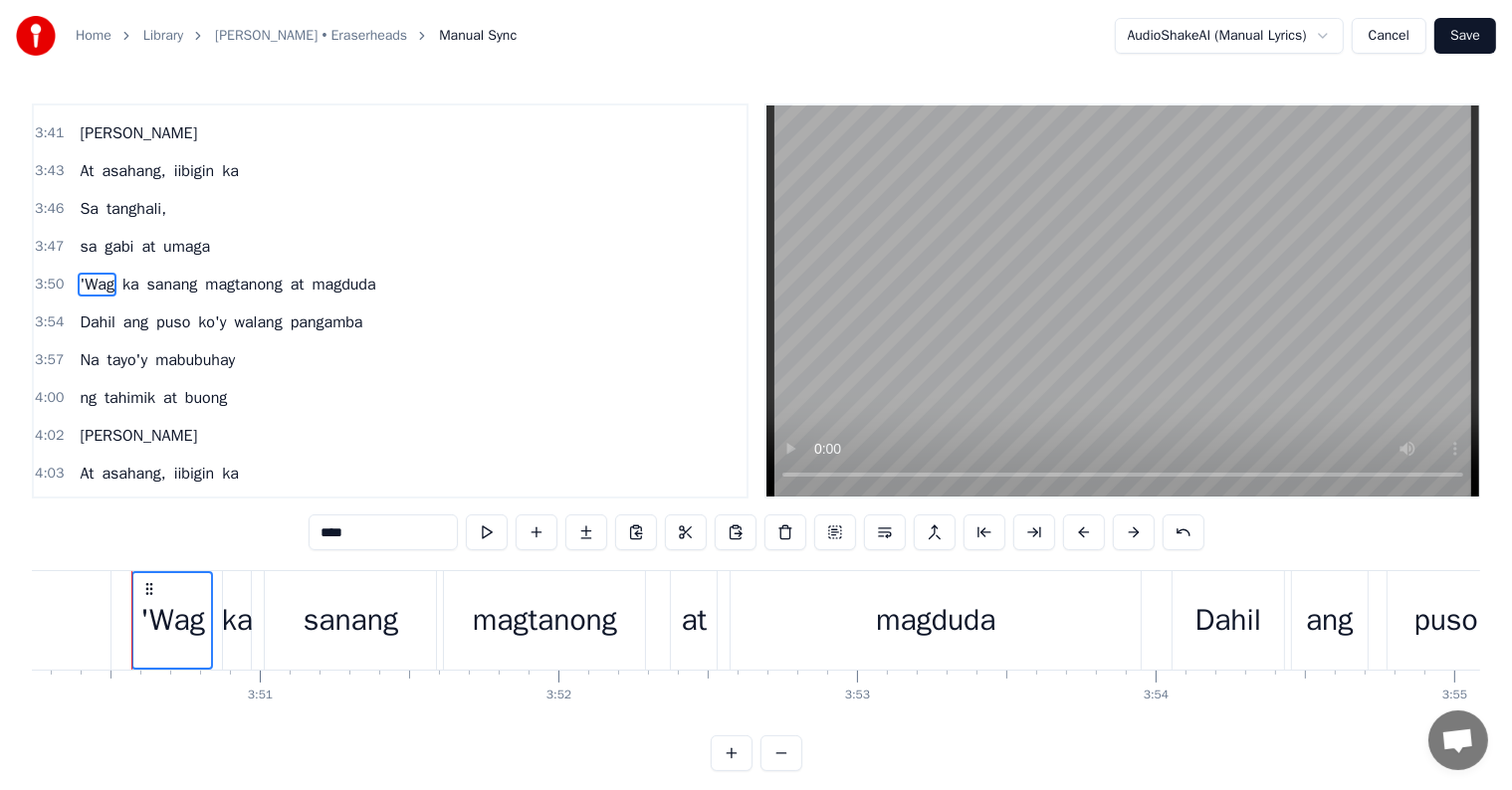 click on "ka" at bounding box center (130, 285) 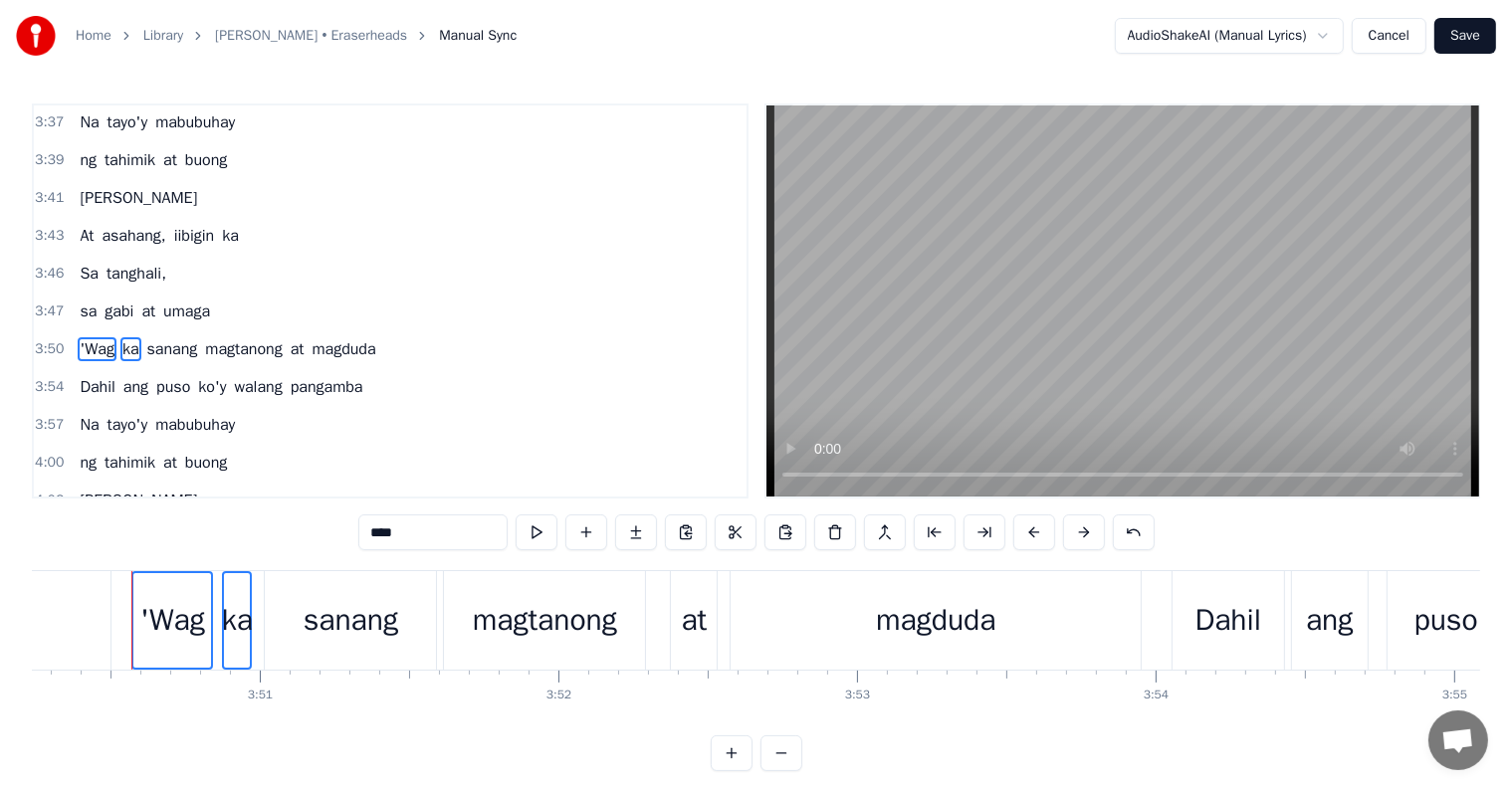 scroll, scrollTop: 1689, scrollLeft: 0, axis: vertical 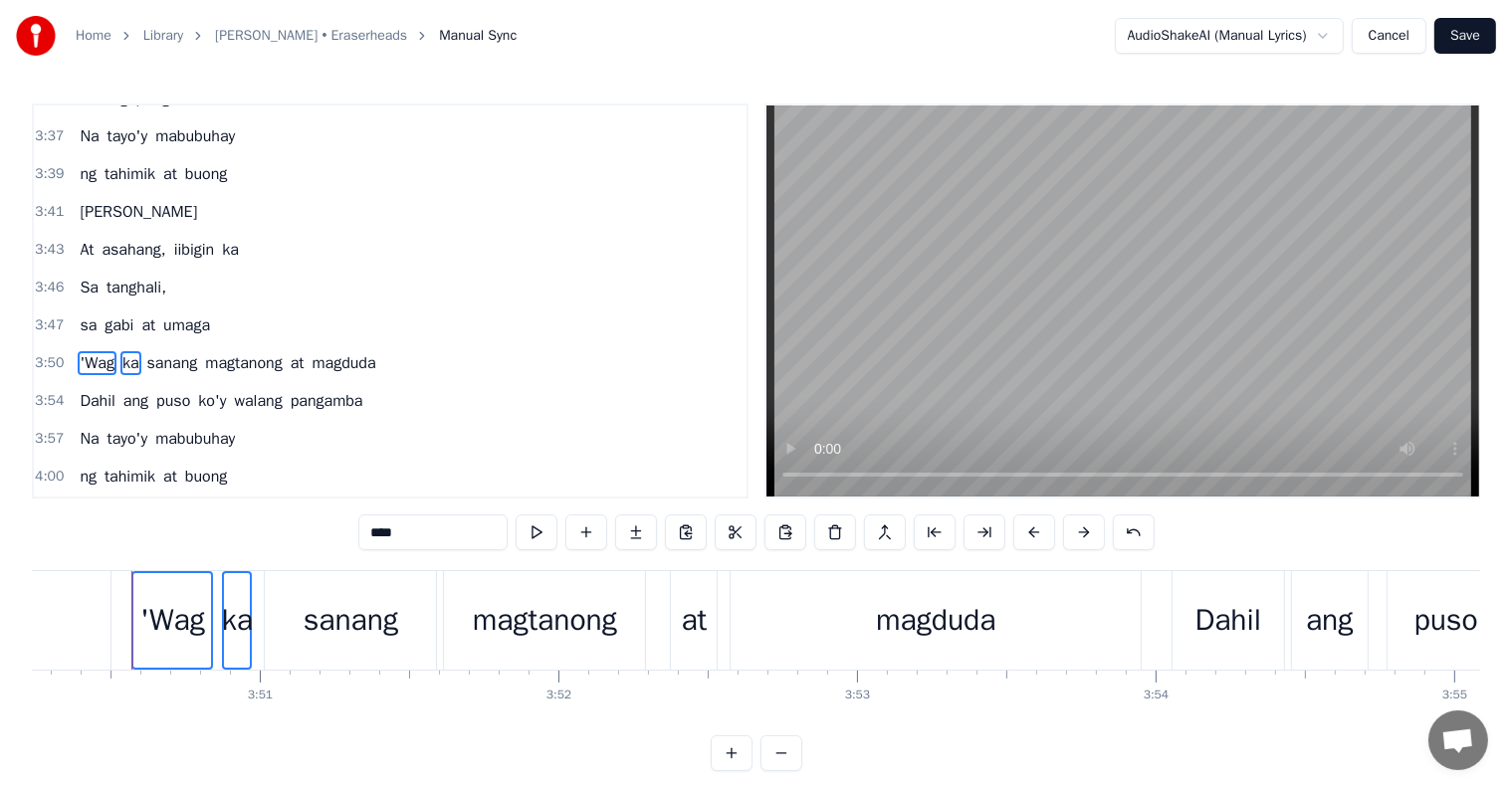 click on "sanang" at bounding box center (172, 363) 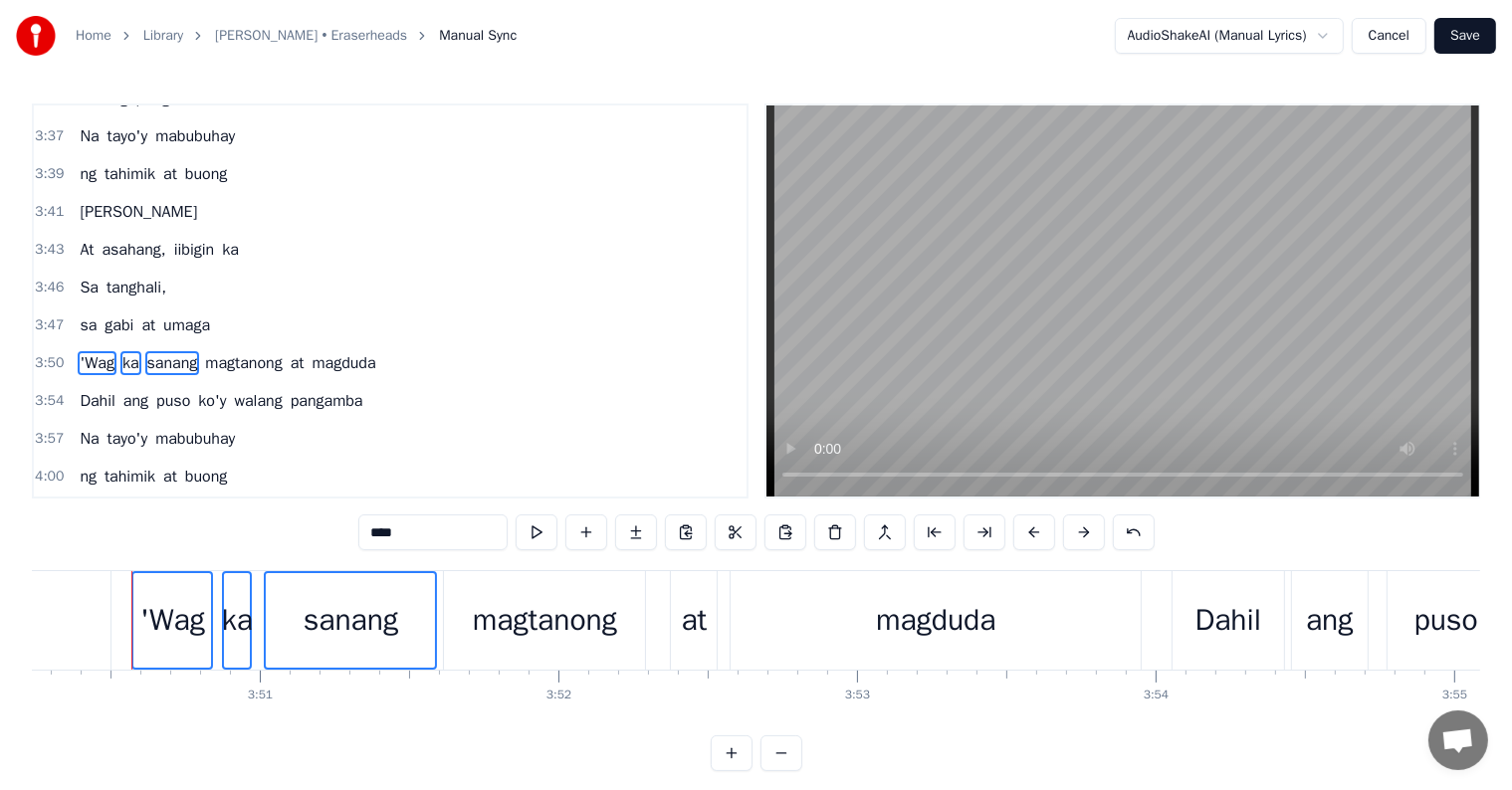 click on "magtanong" at bounding box center [243, 363] 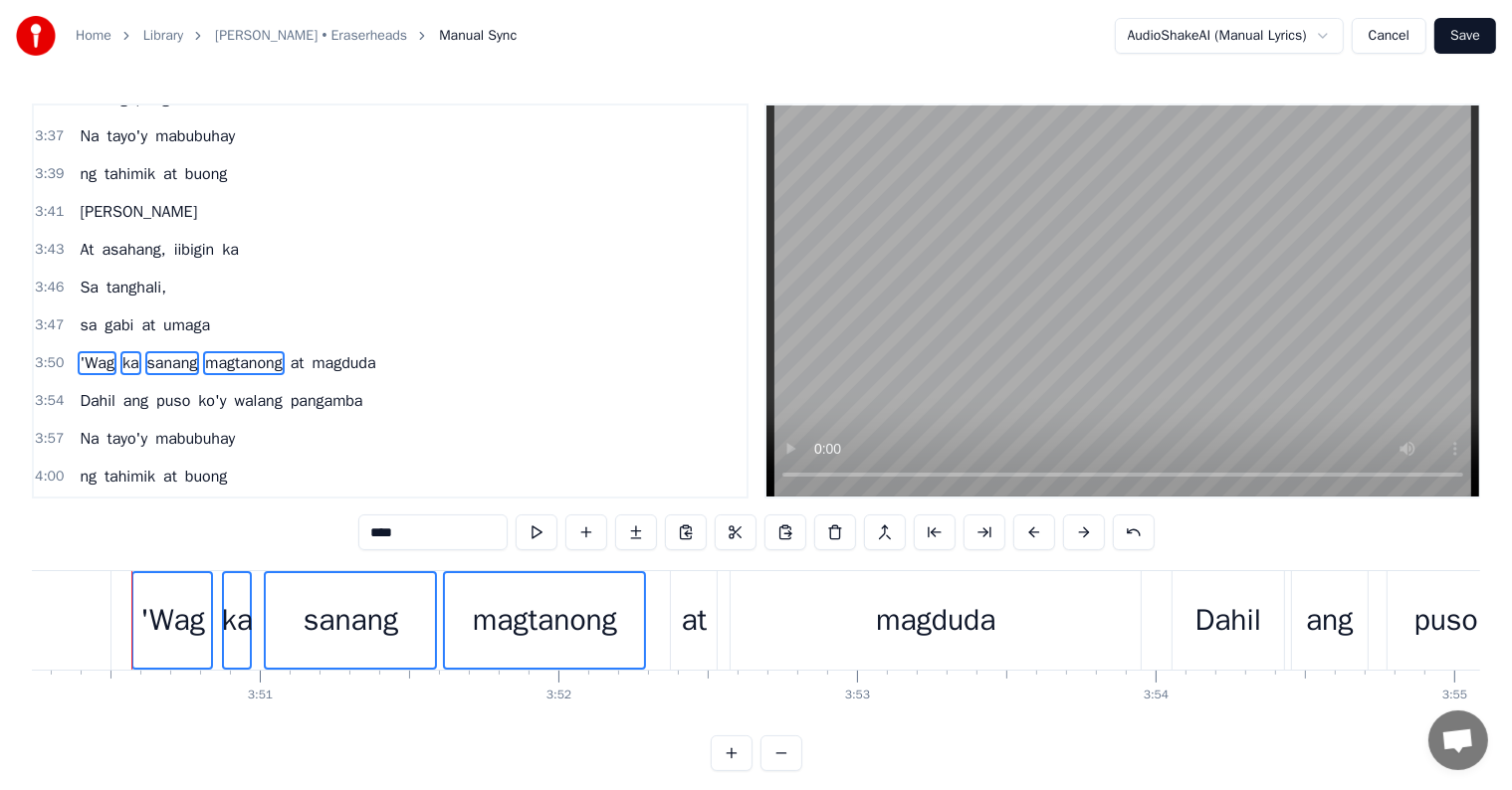 click on "at" at bounding box center (298, 363) 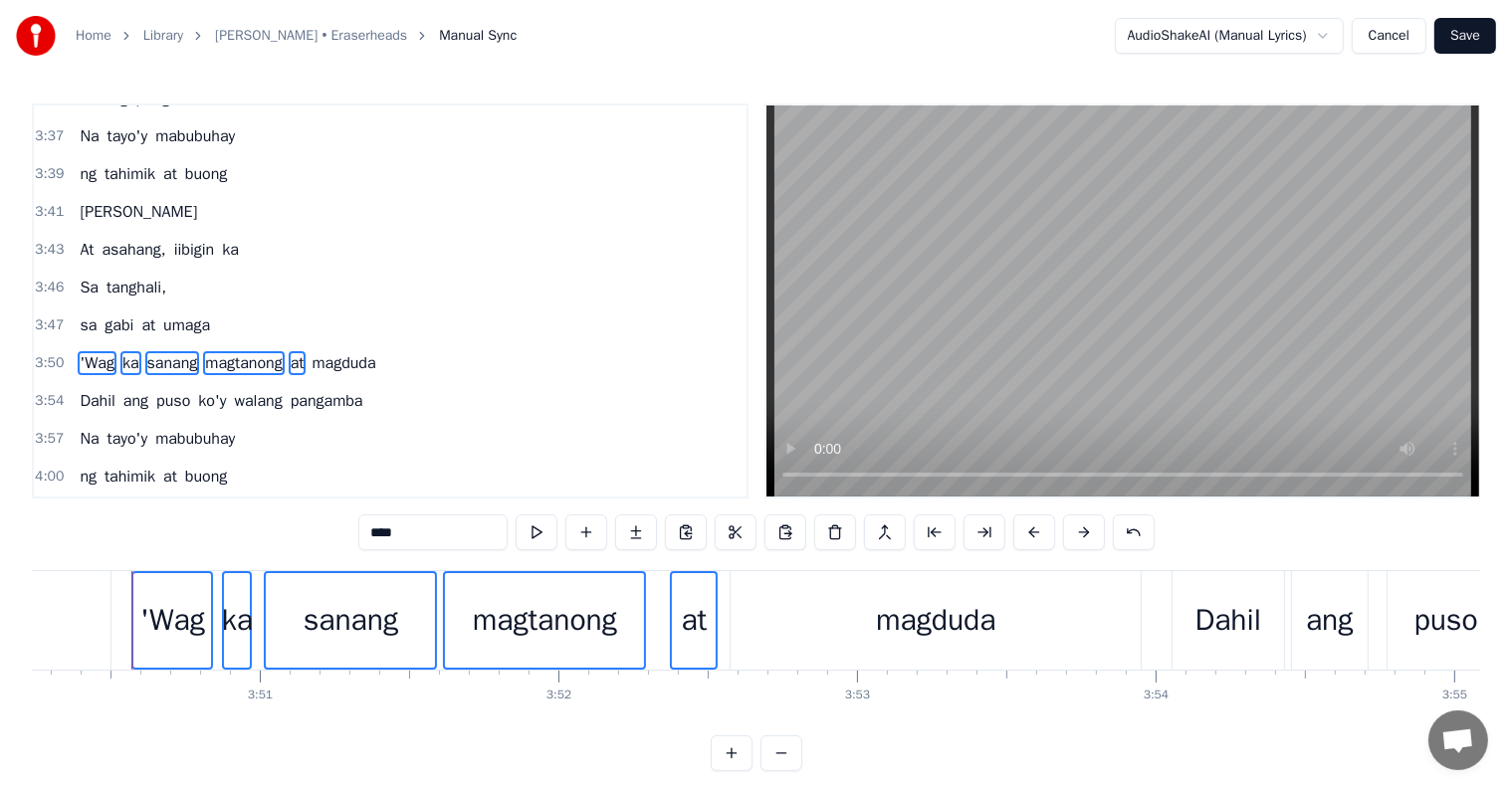 click on "magduda" at bounding box center (343, 363) 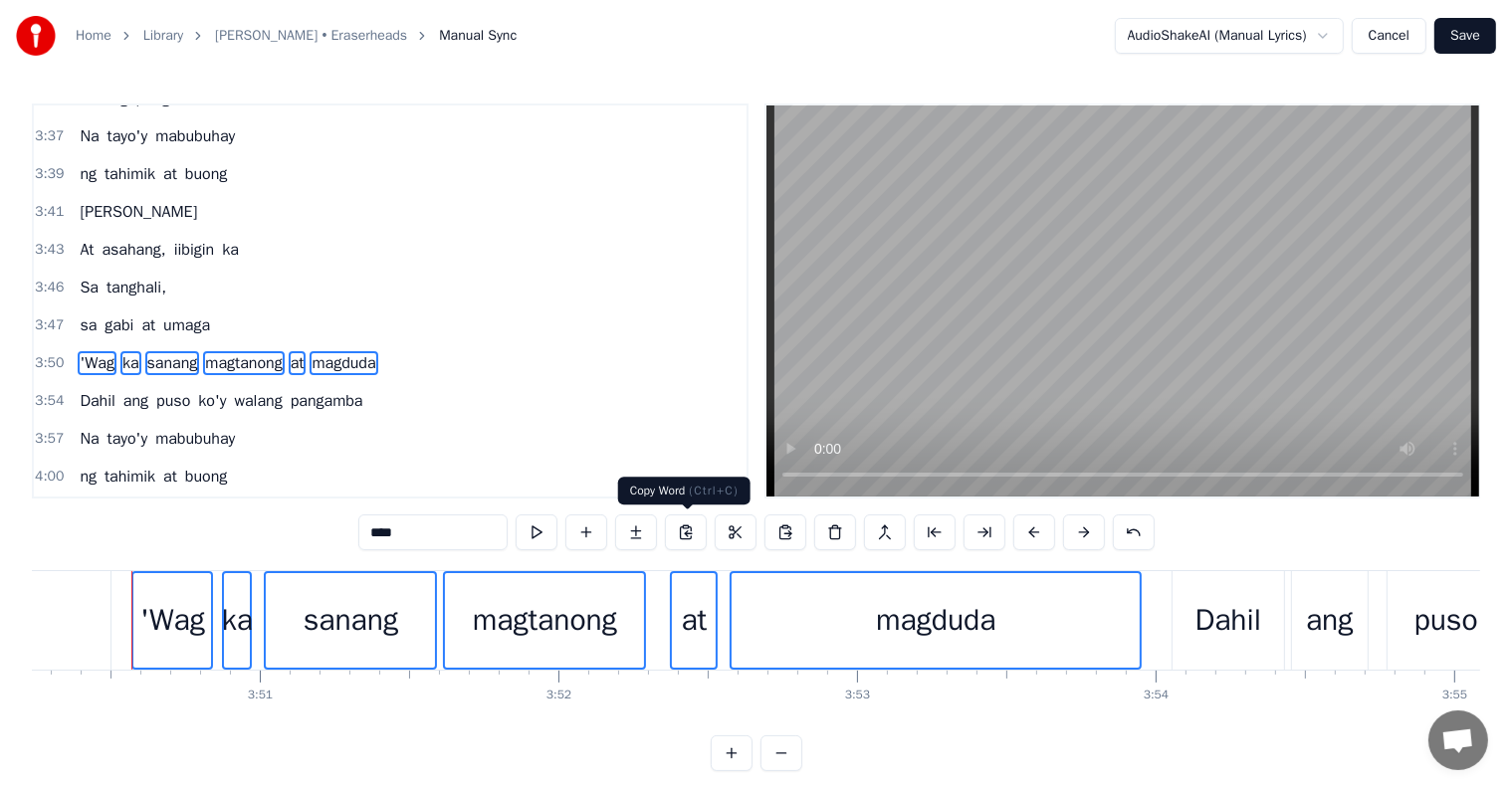 click at bounding box center (686, 532) 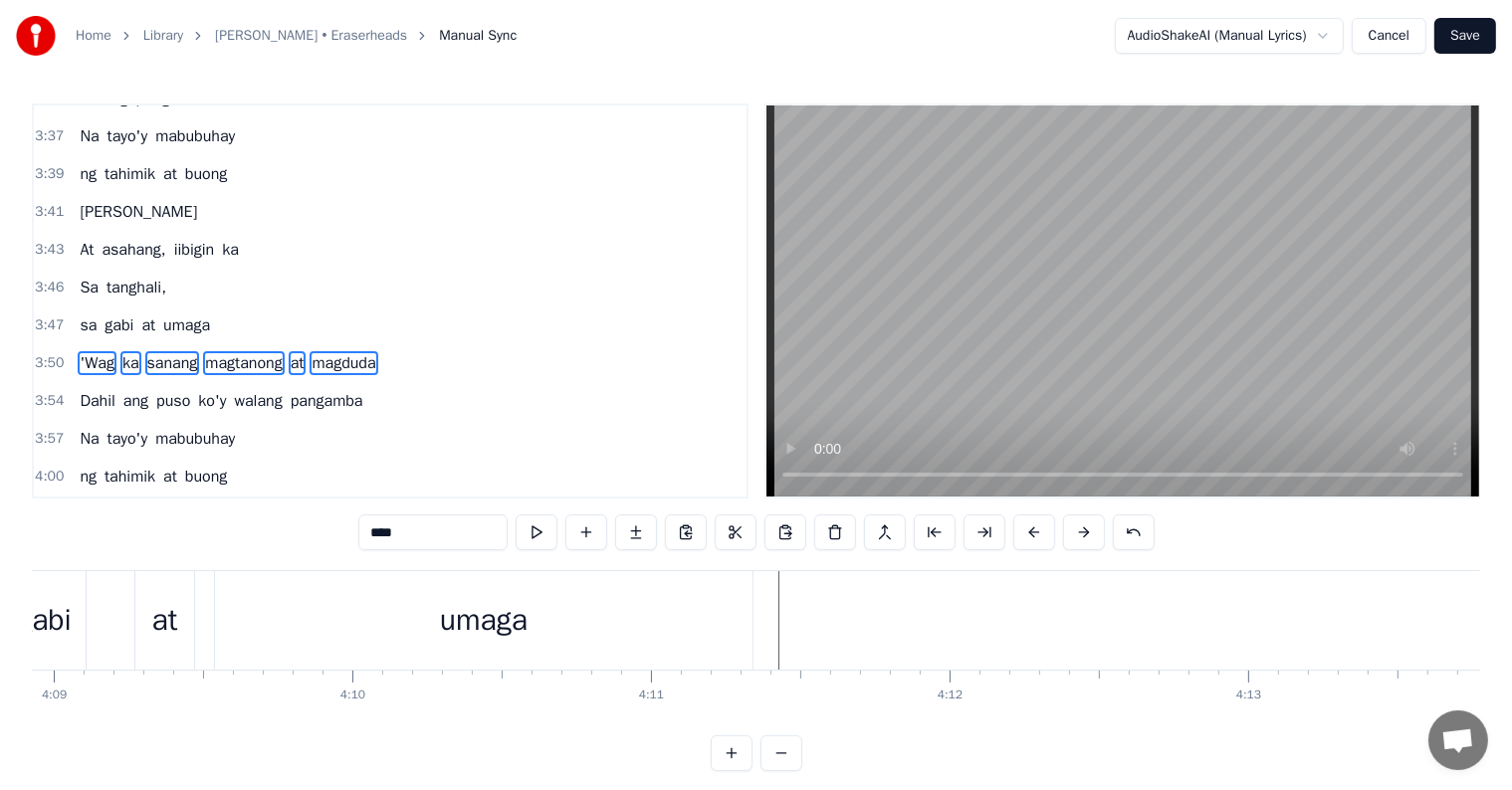 scroll, scrollTop: 0, scrollLeft: 74423, axis: horizontal 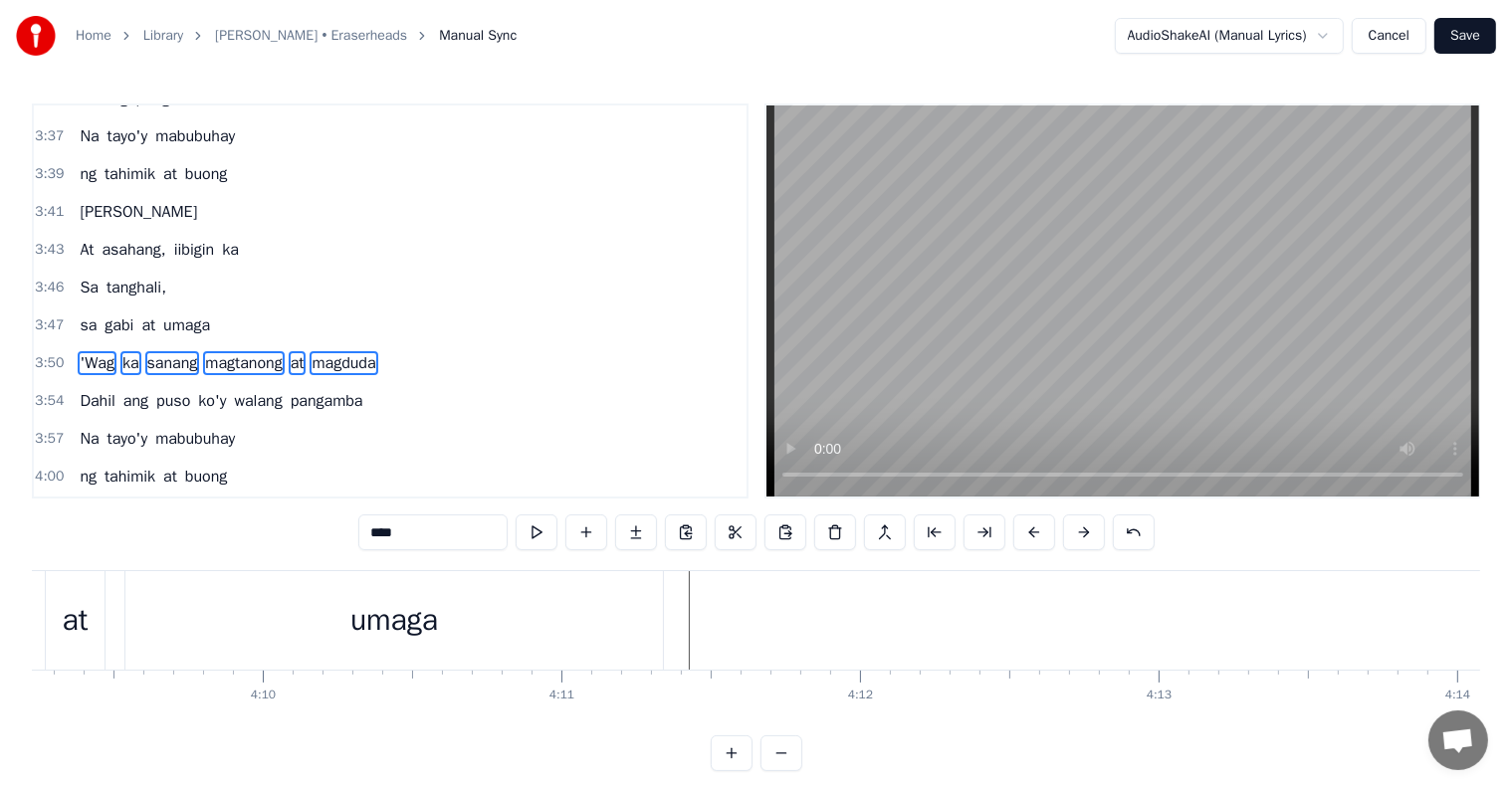 click at bounding box center [-34621, 620] 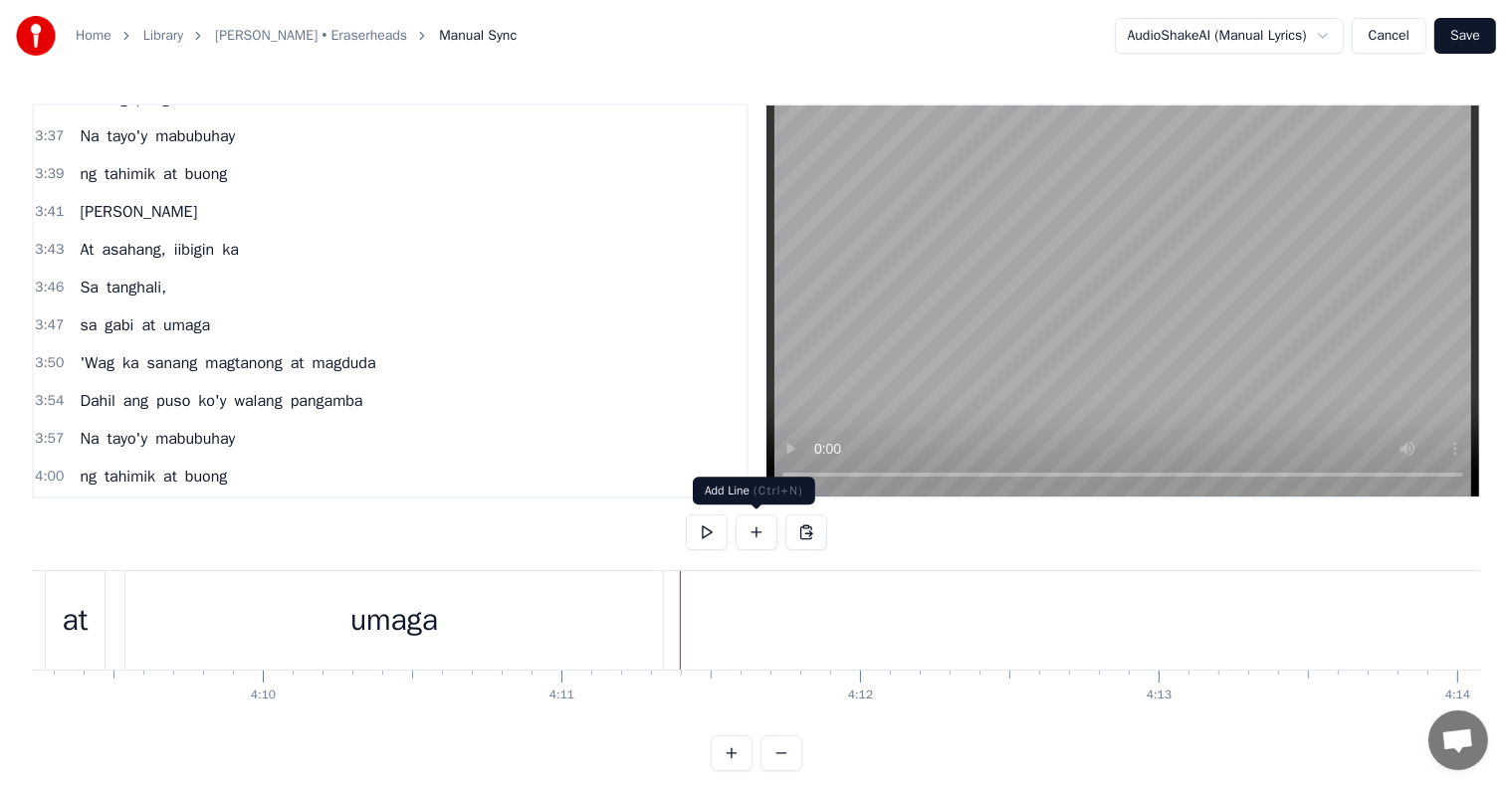 click at bounding box center [756, 532] 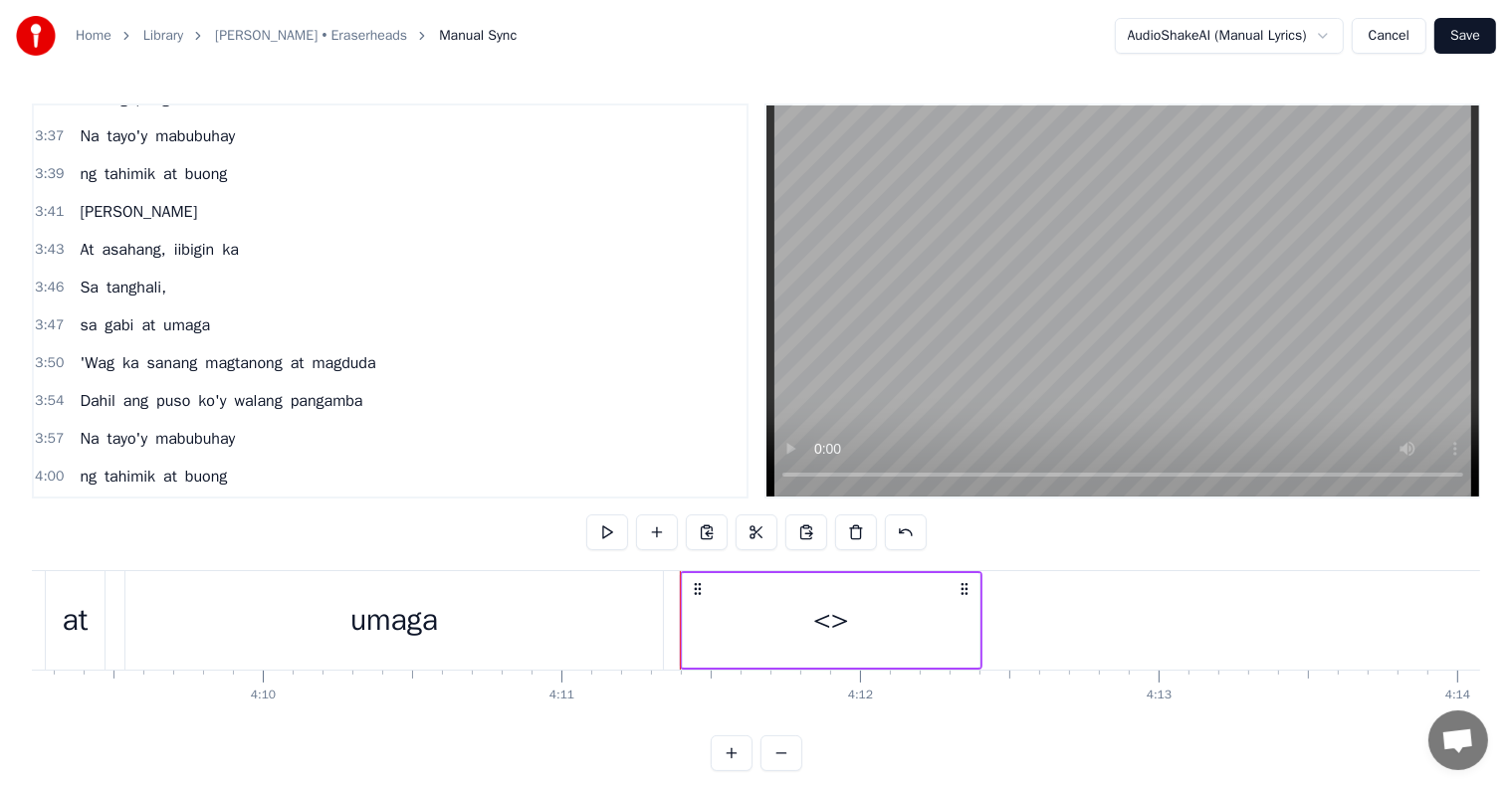 click on "<>" at bounding box center (831, 620) 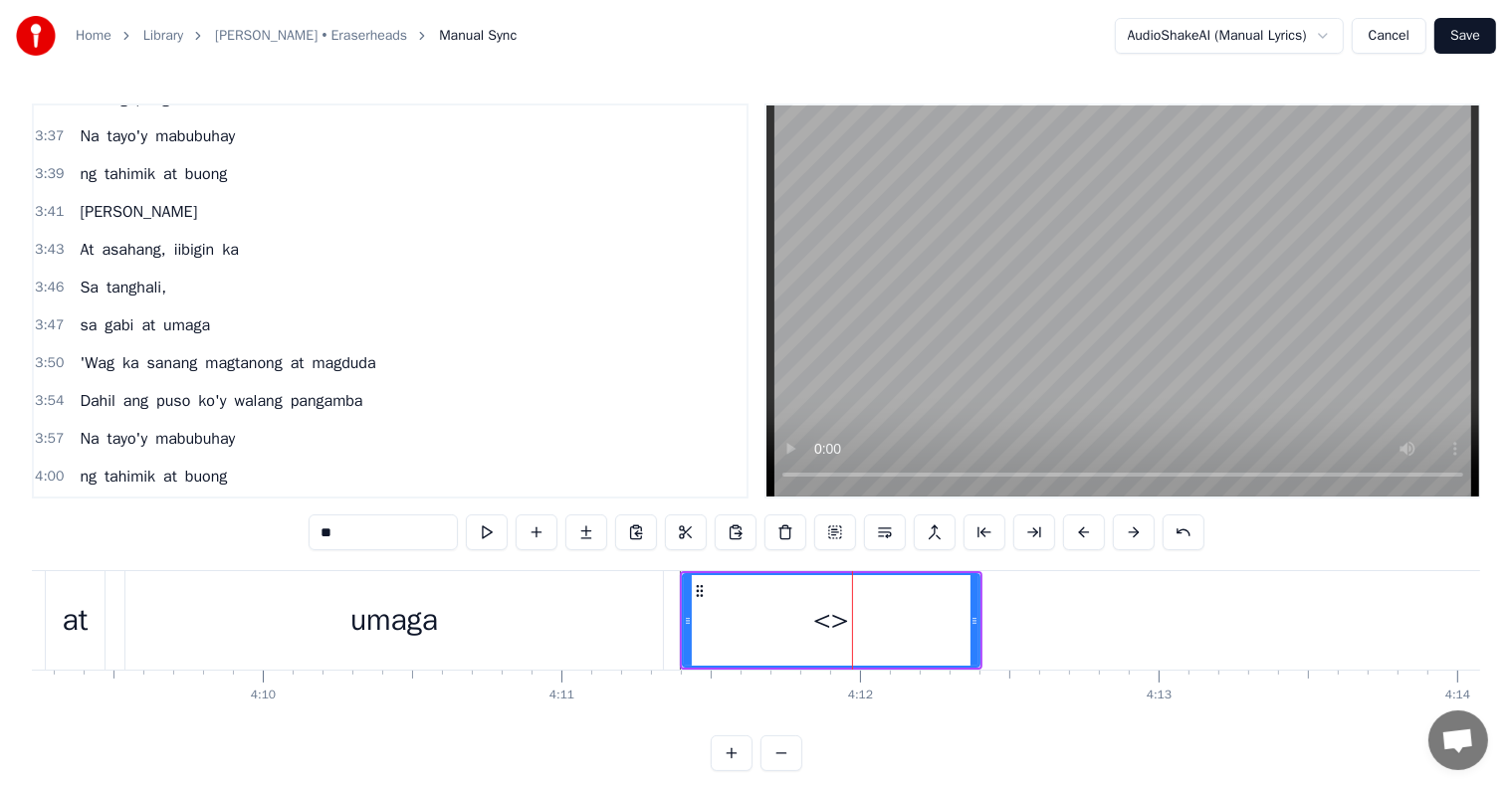 scroll, scrollTop: 30, scrollLeft: 0, axis: vertical 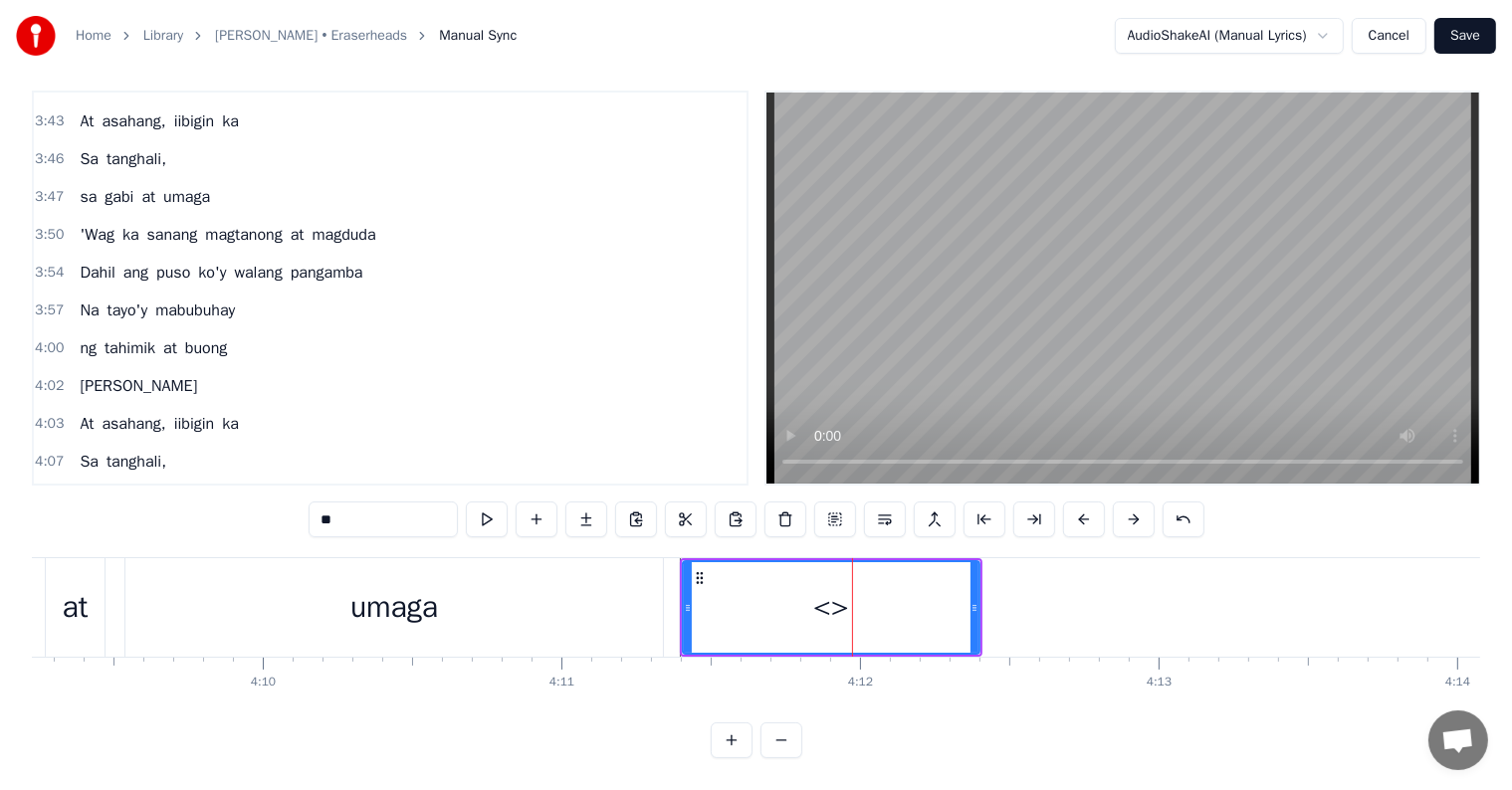 drag, startPoint x: 410, startPoint y: 507, endPoint x: 212, endPoint y: 486, distance: 199.11052 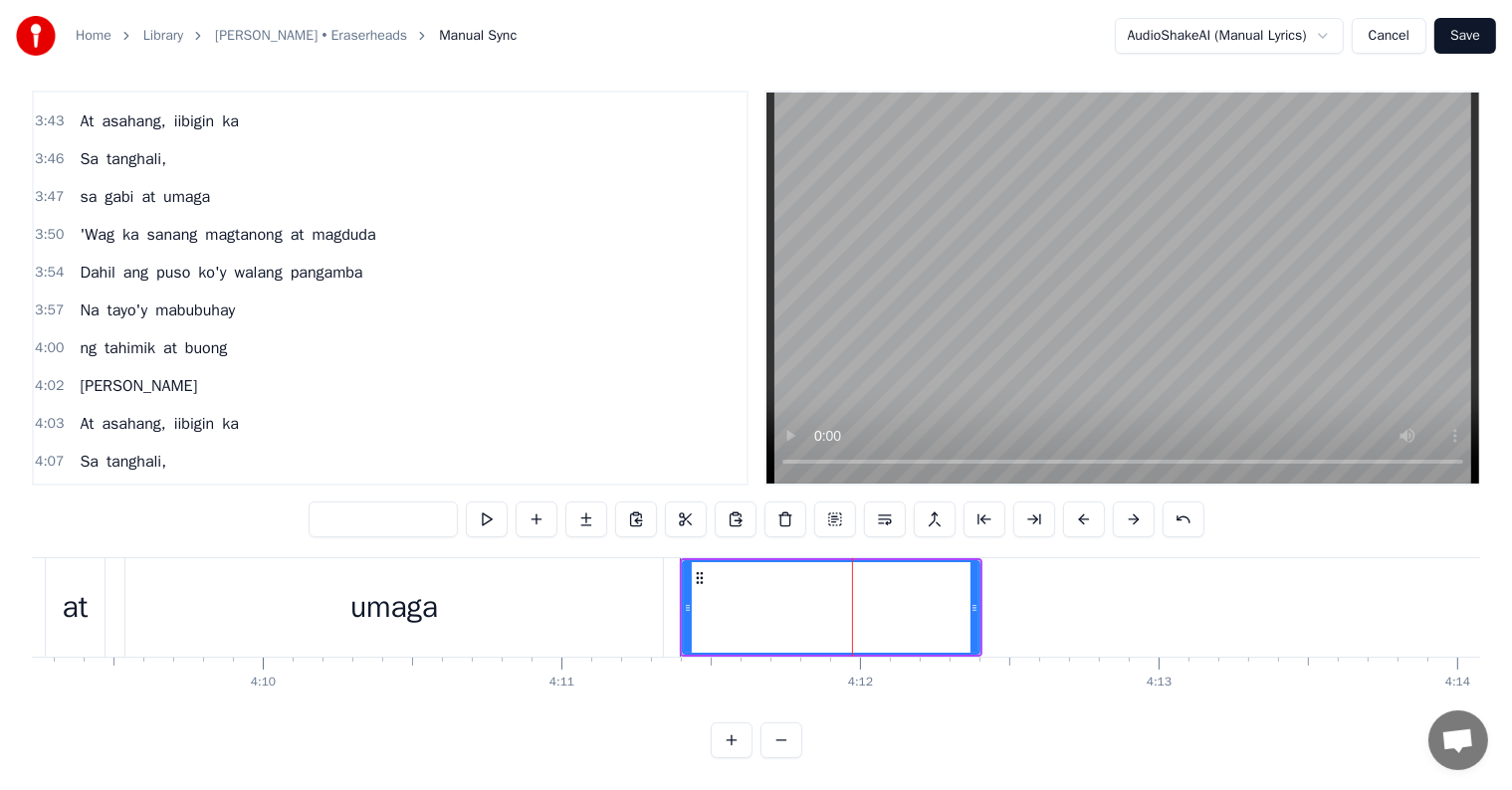 type 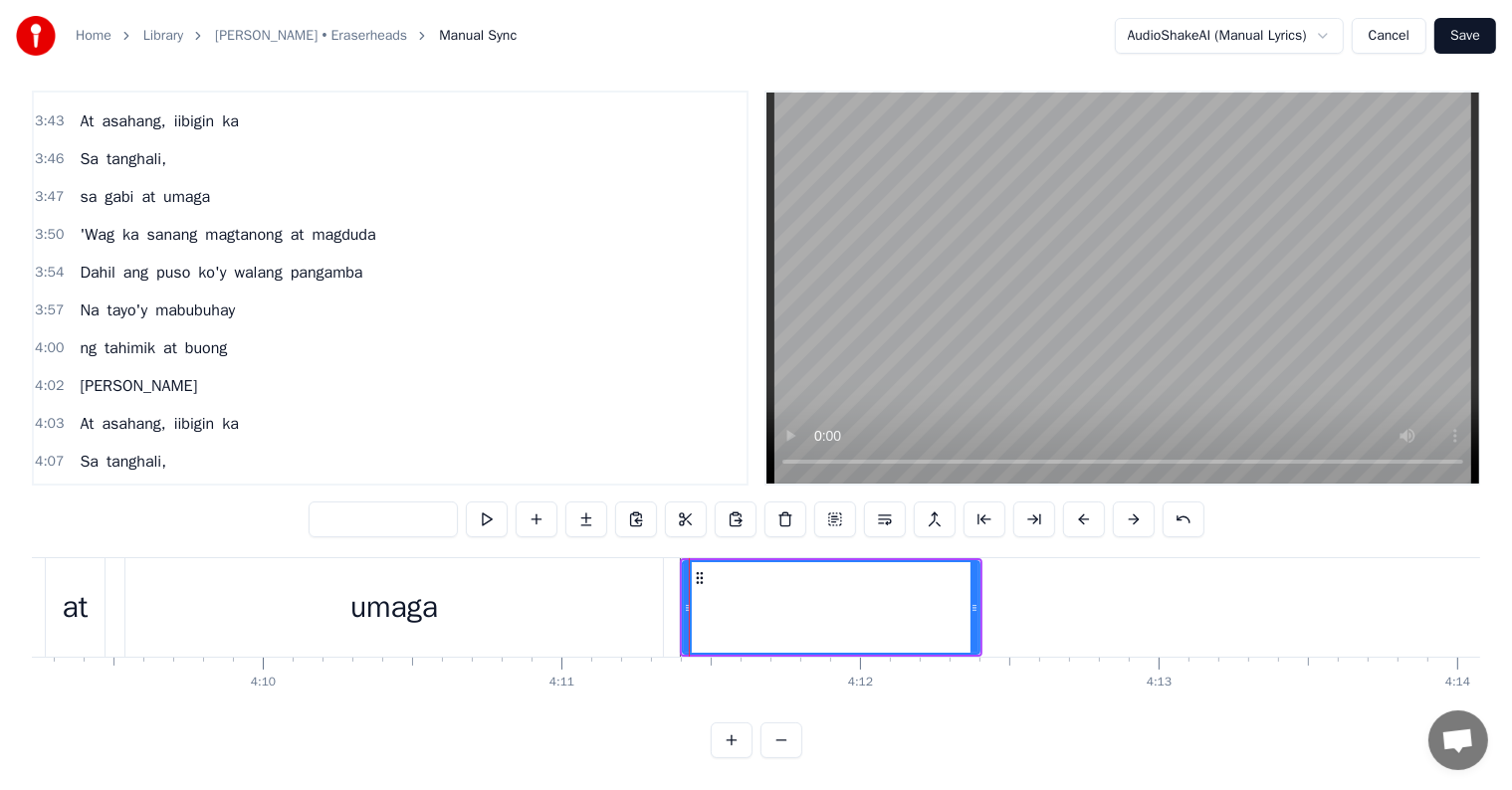 click at bounding box center [831, 607] 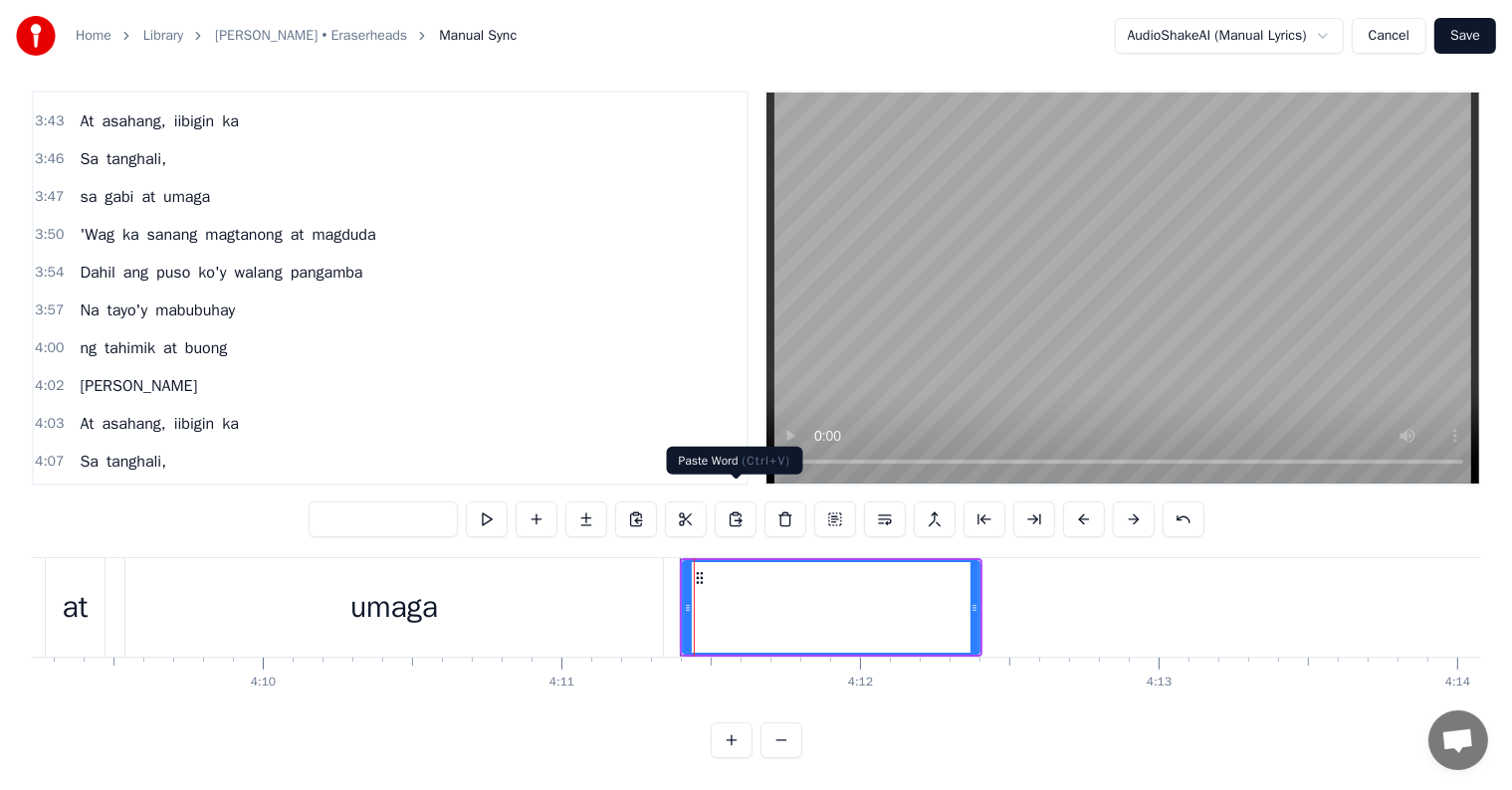 click at bounding box center (736, 519) 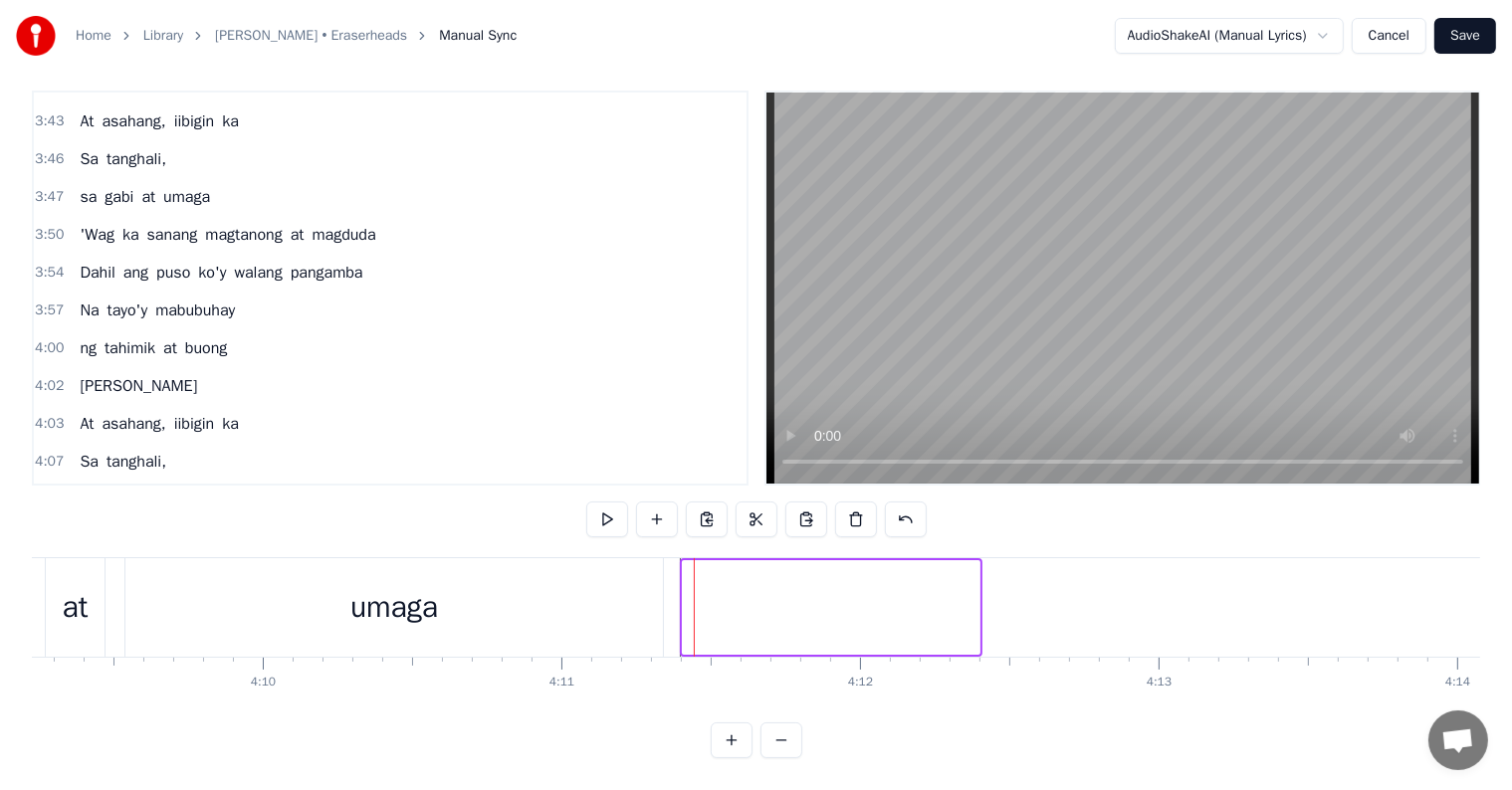 scroll, scrollTop: 1790, scrollLeft: 0, axis: vertical 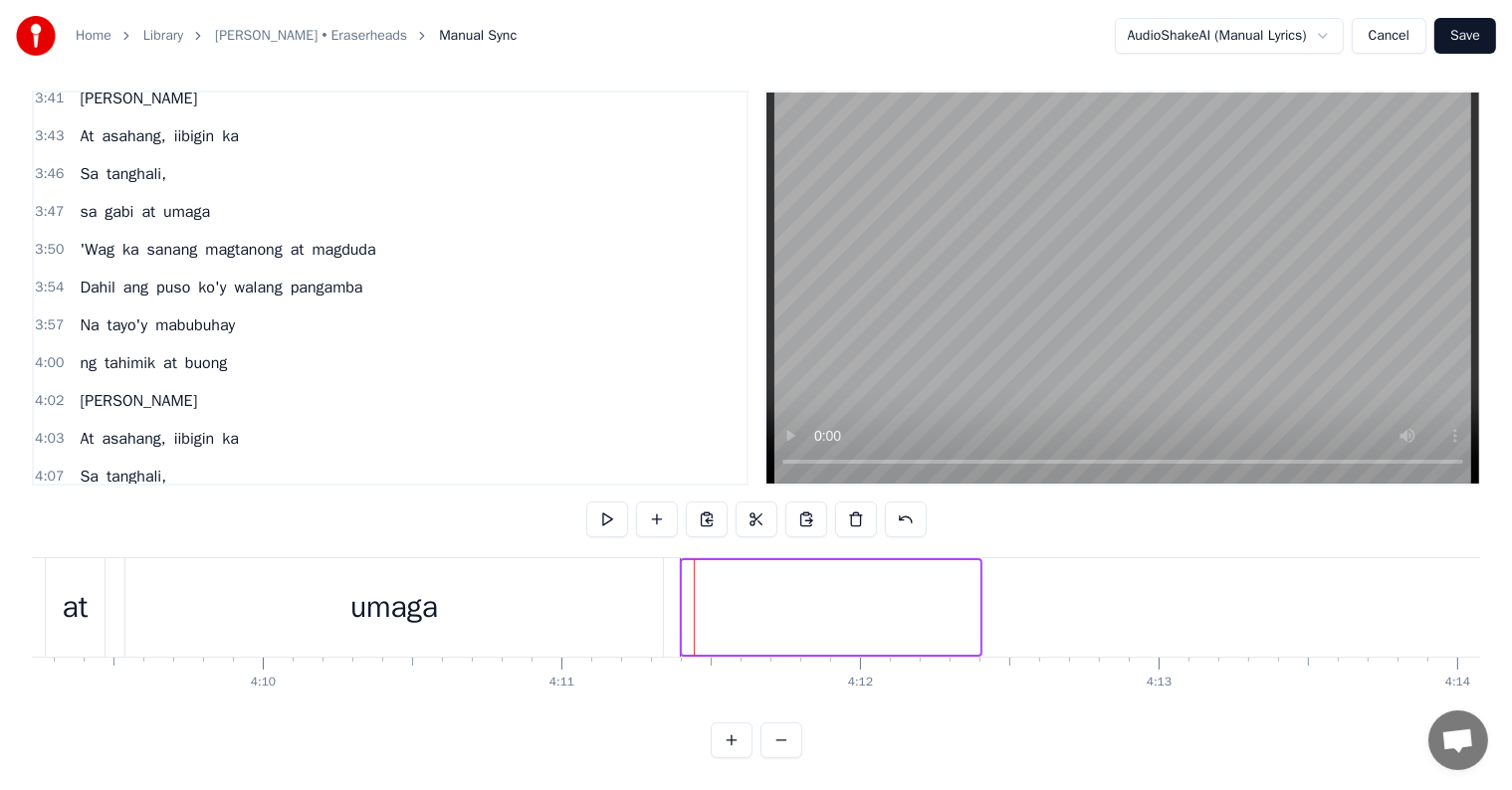 click at bounding box center (831, 607) 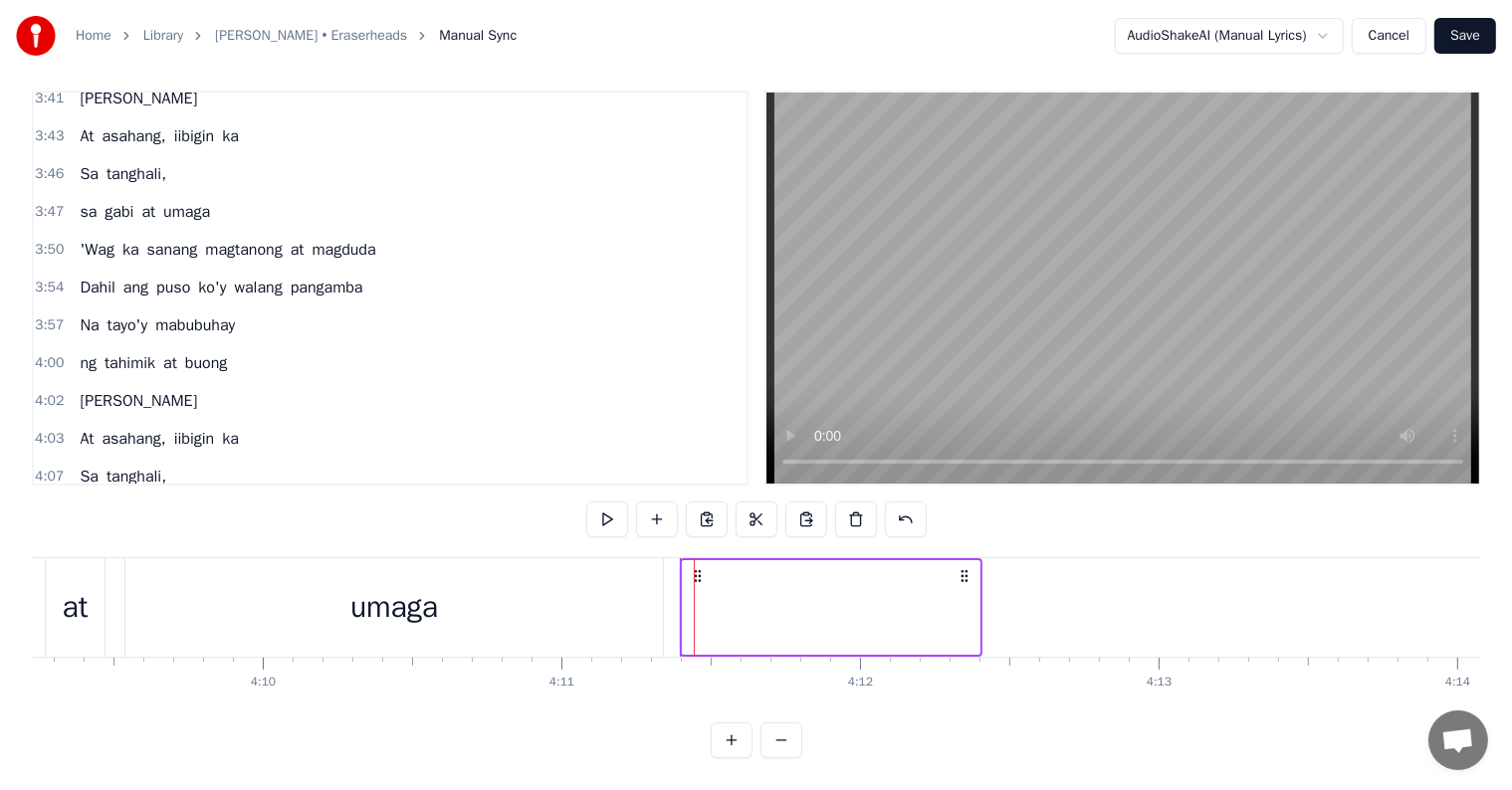 click at bounding box center [831, 607] 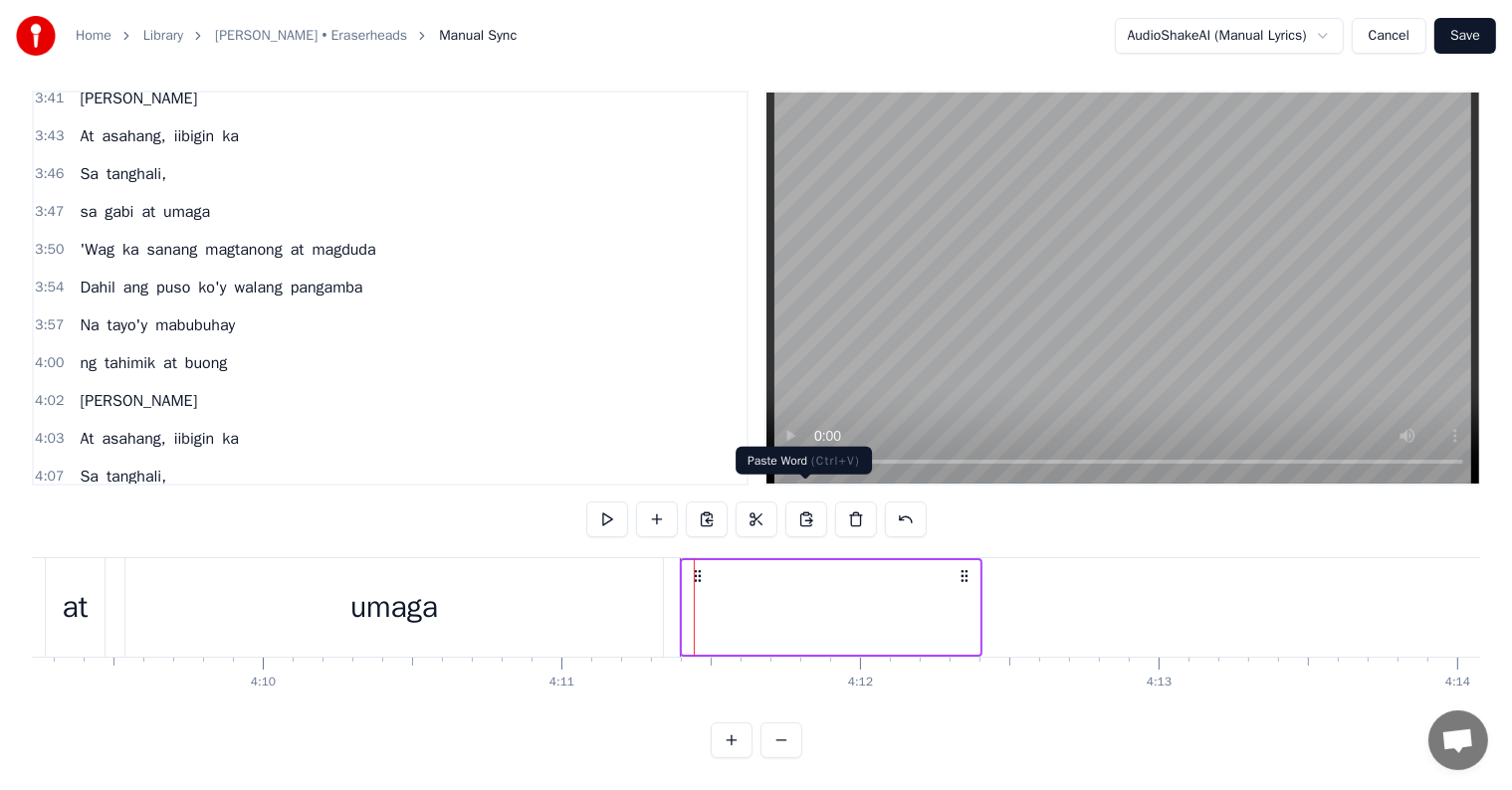 click at bounding box center (806, 519) 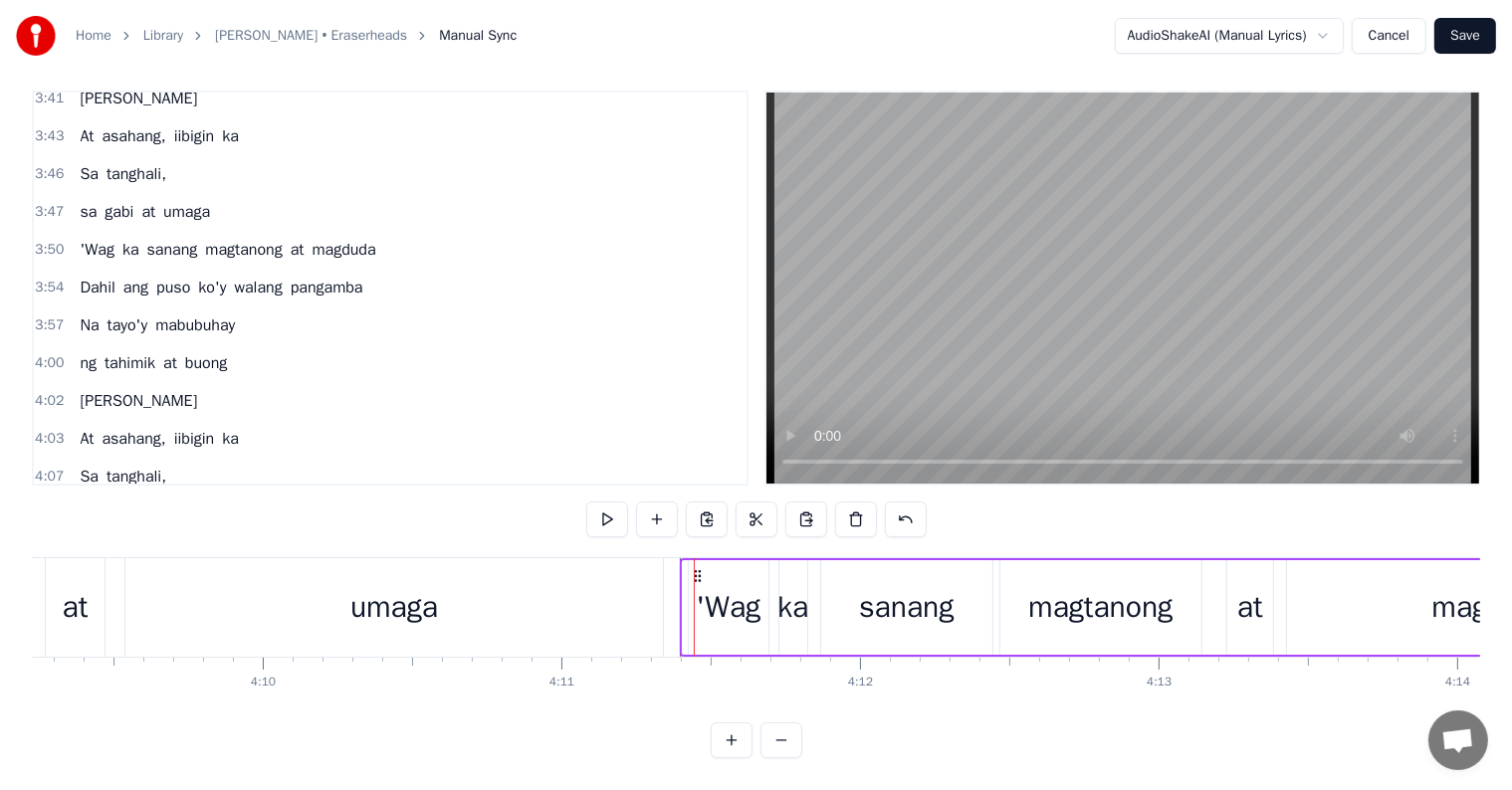 scroll, scrollTop: 1805, scrollLeft: 0, axis: vertical 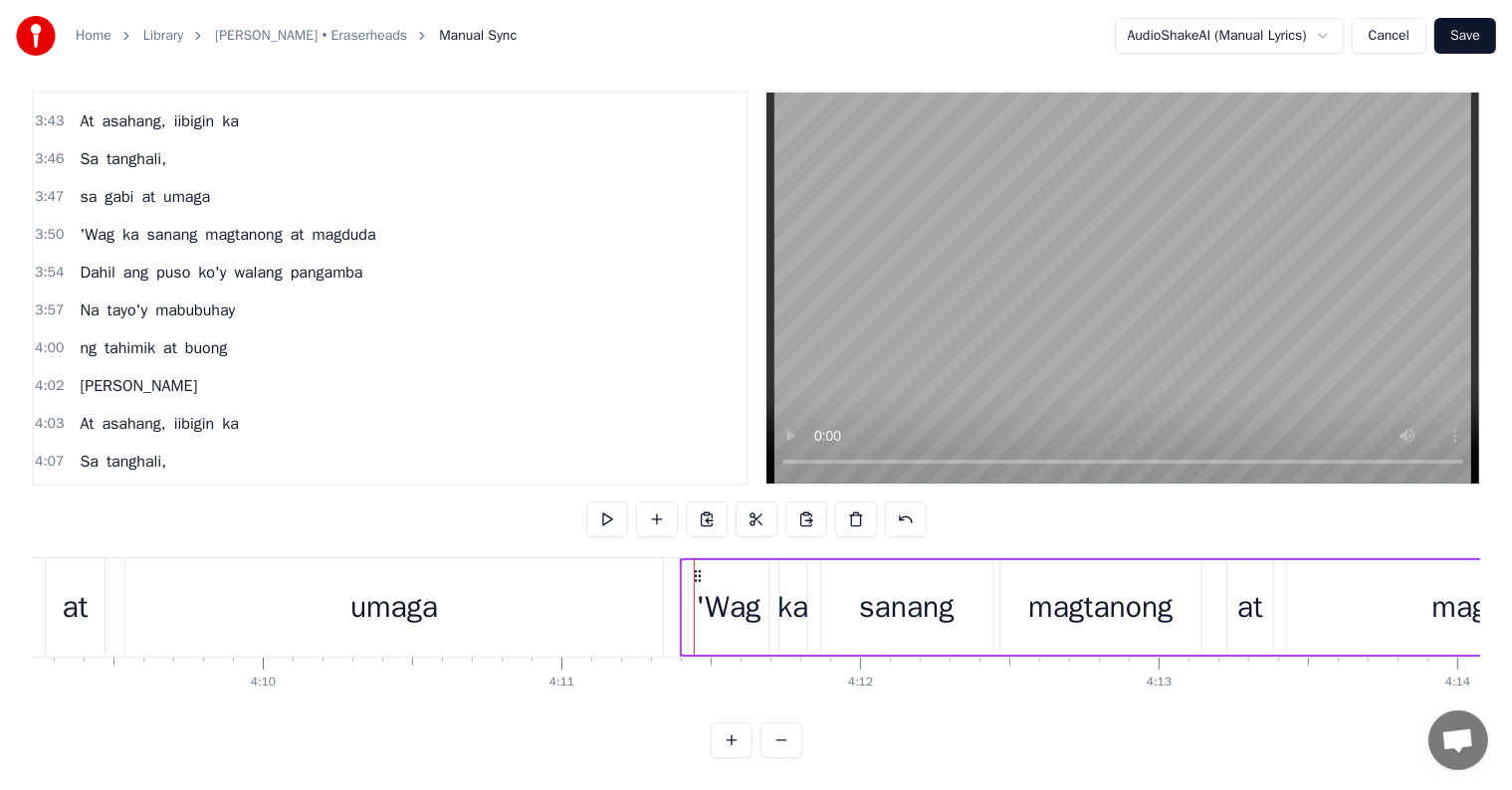 click at bounding box center (-34621, 607) 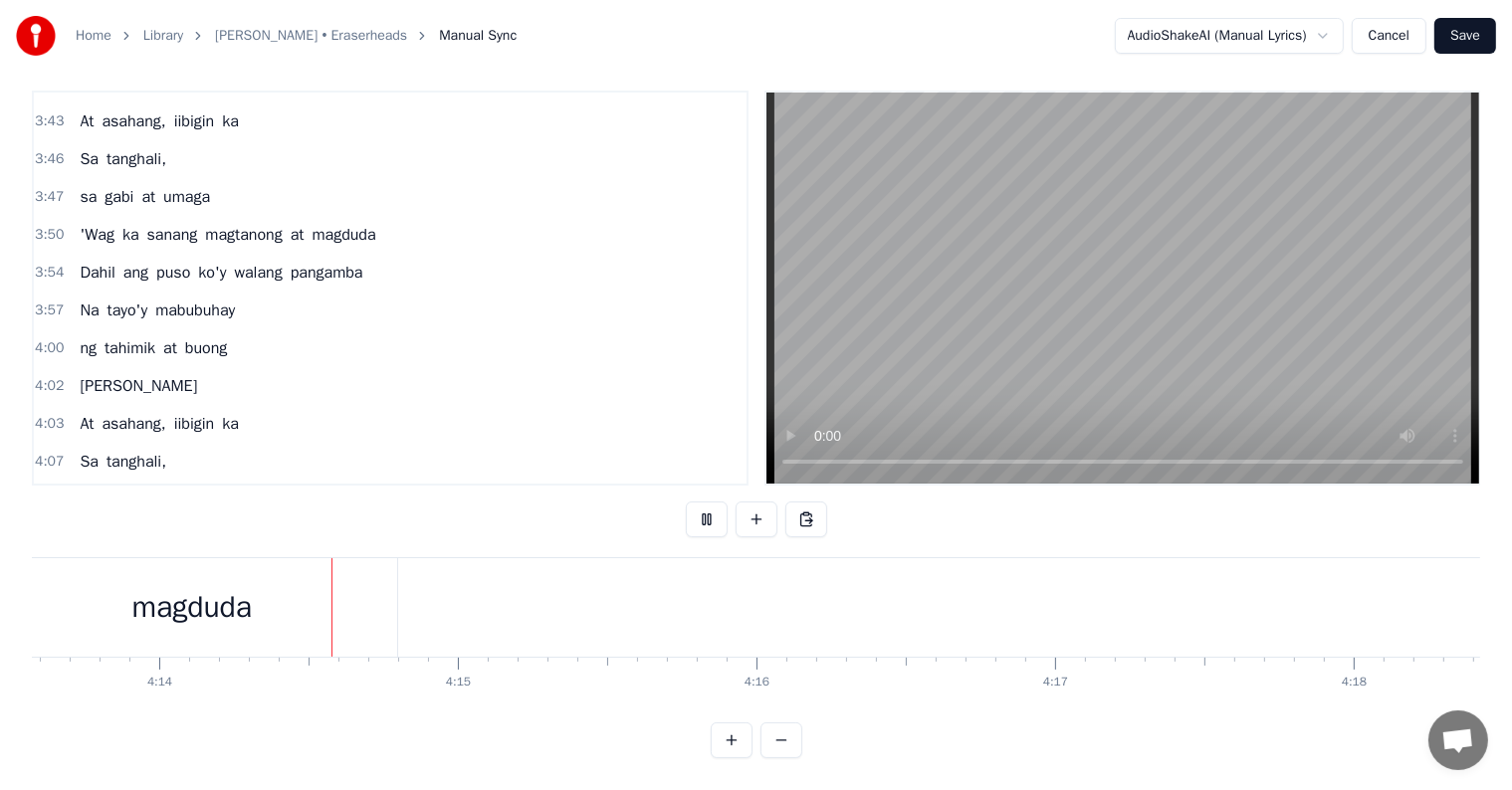 scroll, scrollTop: 0, scrollLeft: 75721, axis: horizontal 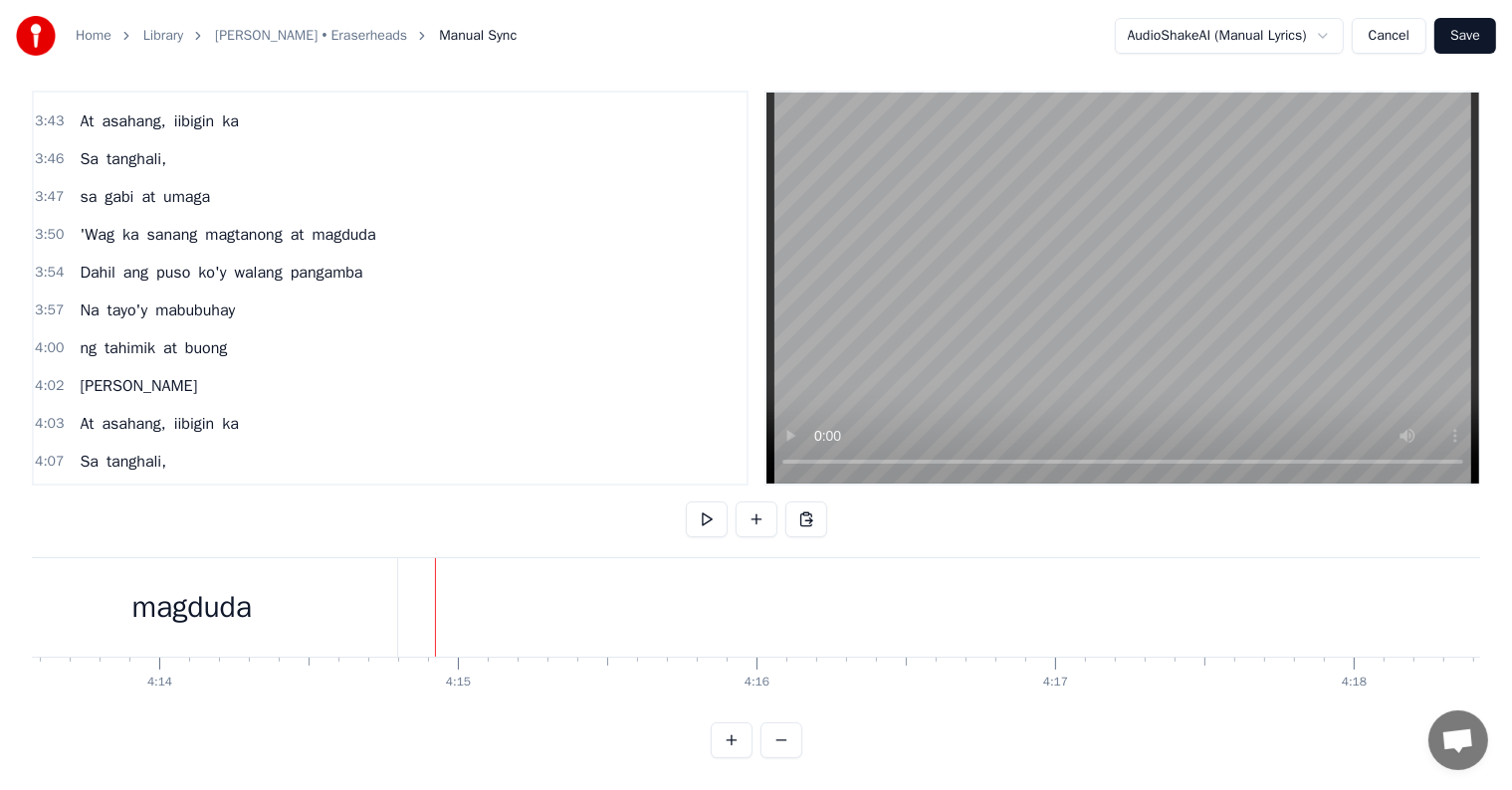 click on "Dahil" at bounding box center [97, 273] 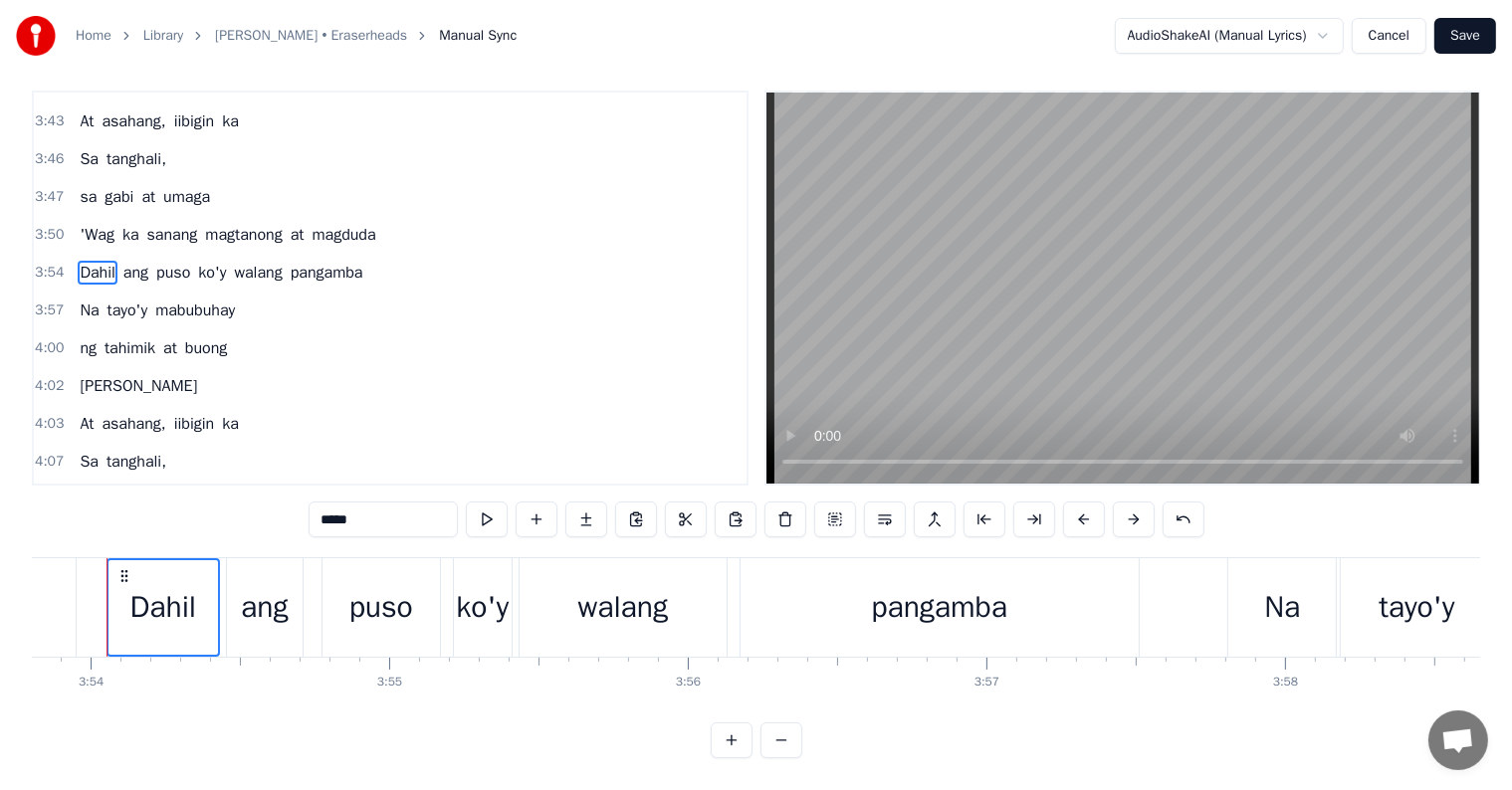 scroll, scrollTop: 0, scrollLeft: 69792, axis: horizontal 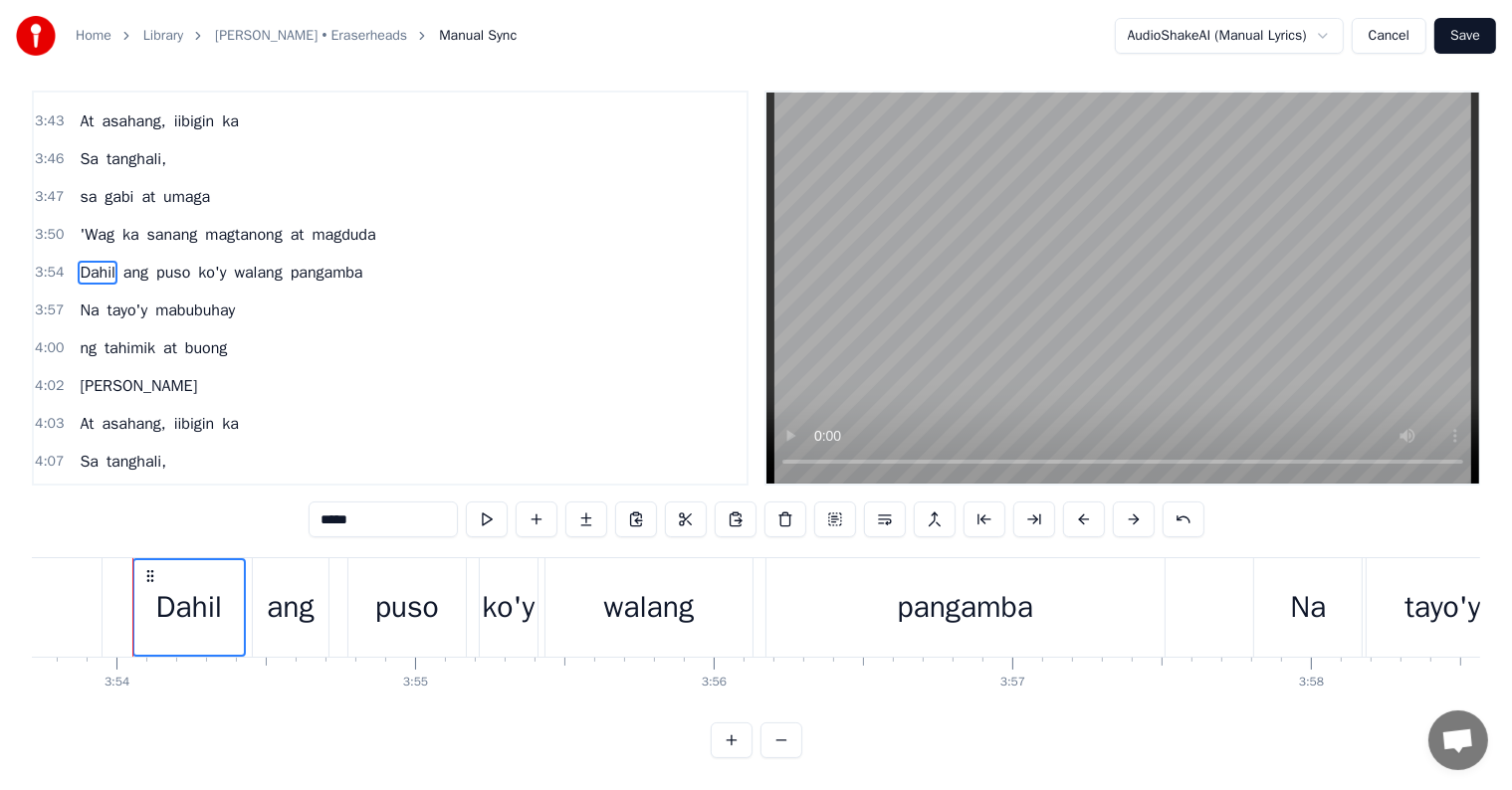 click on "ang" at bounding box center (135, 273) 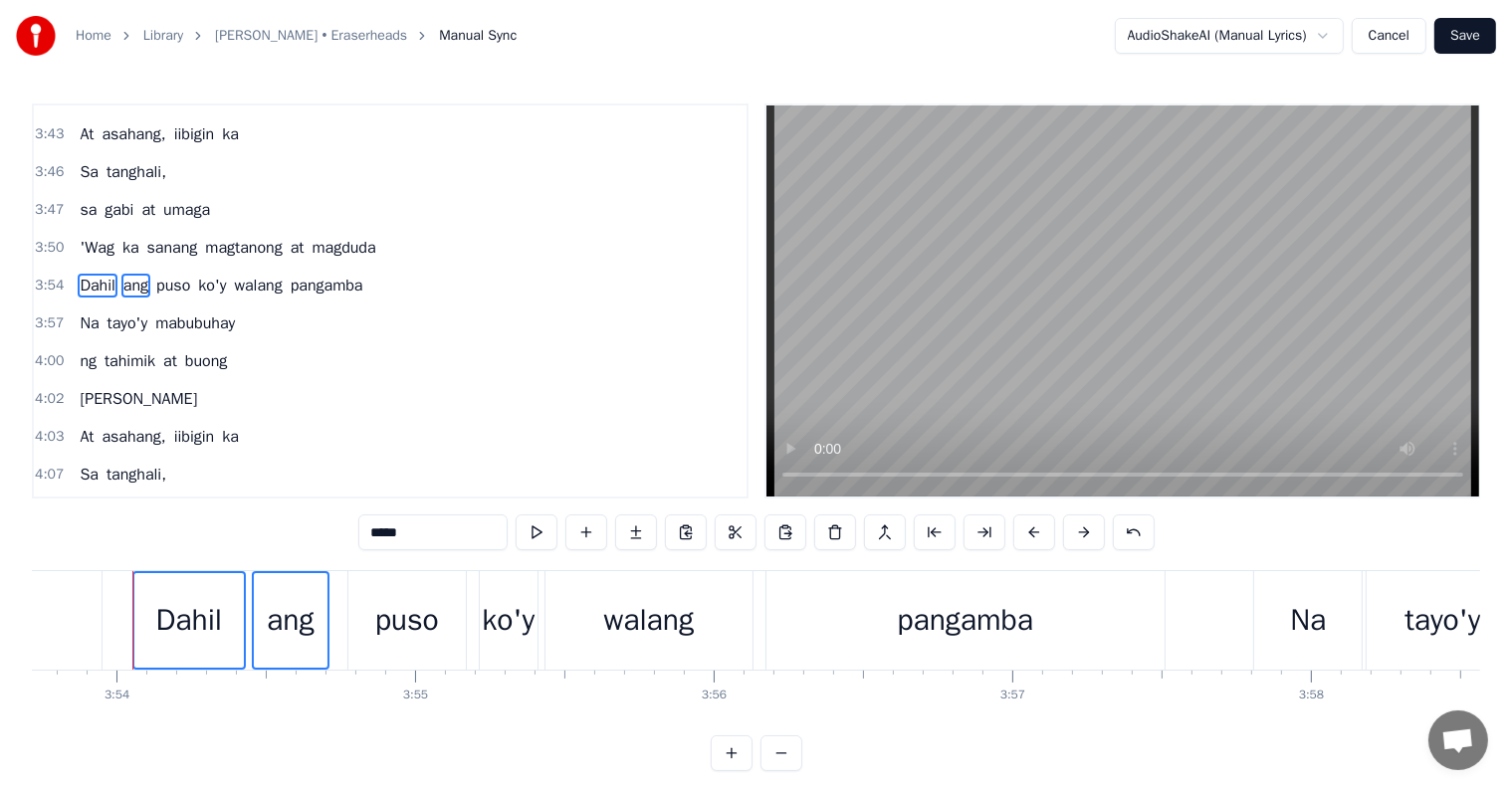 scroll, scrollTop: 1726, scrollLeft: 0, axis: vertical 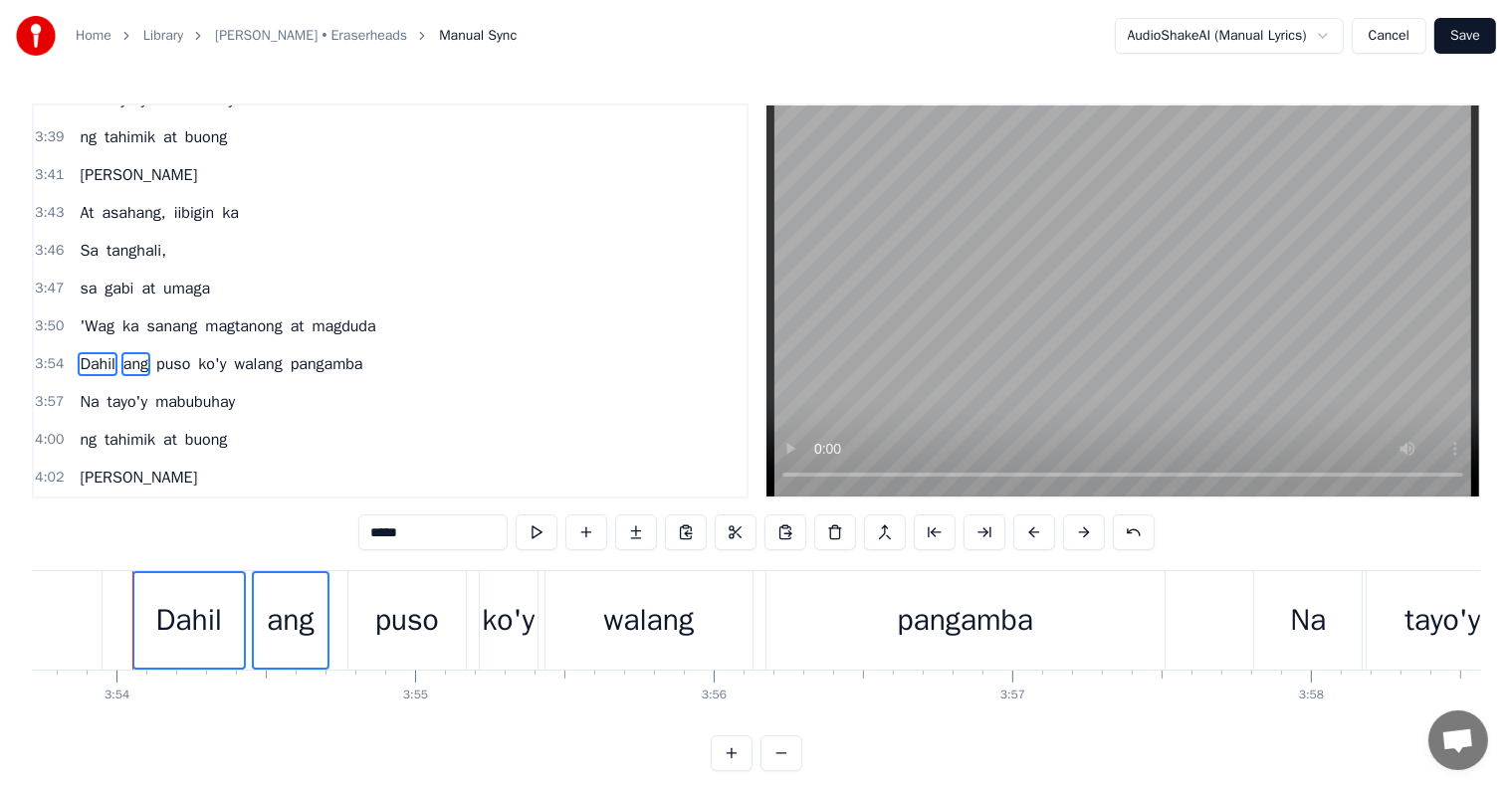 click on "puso" at bounding box center (173, 364) 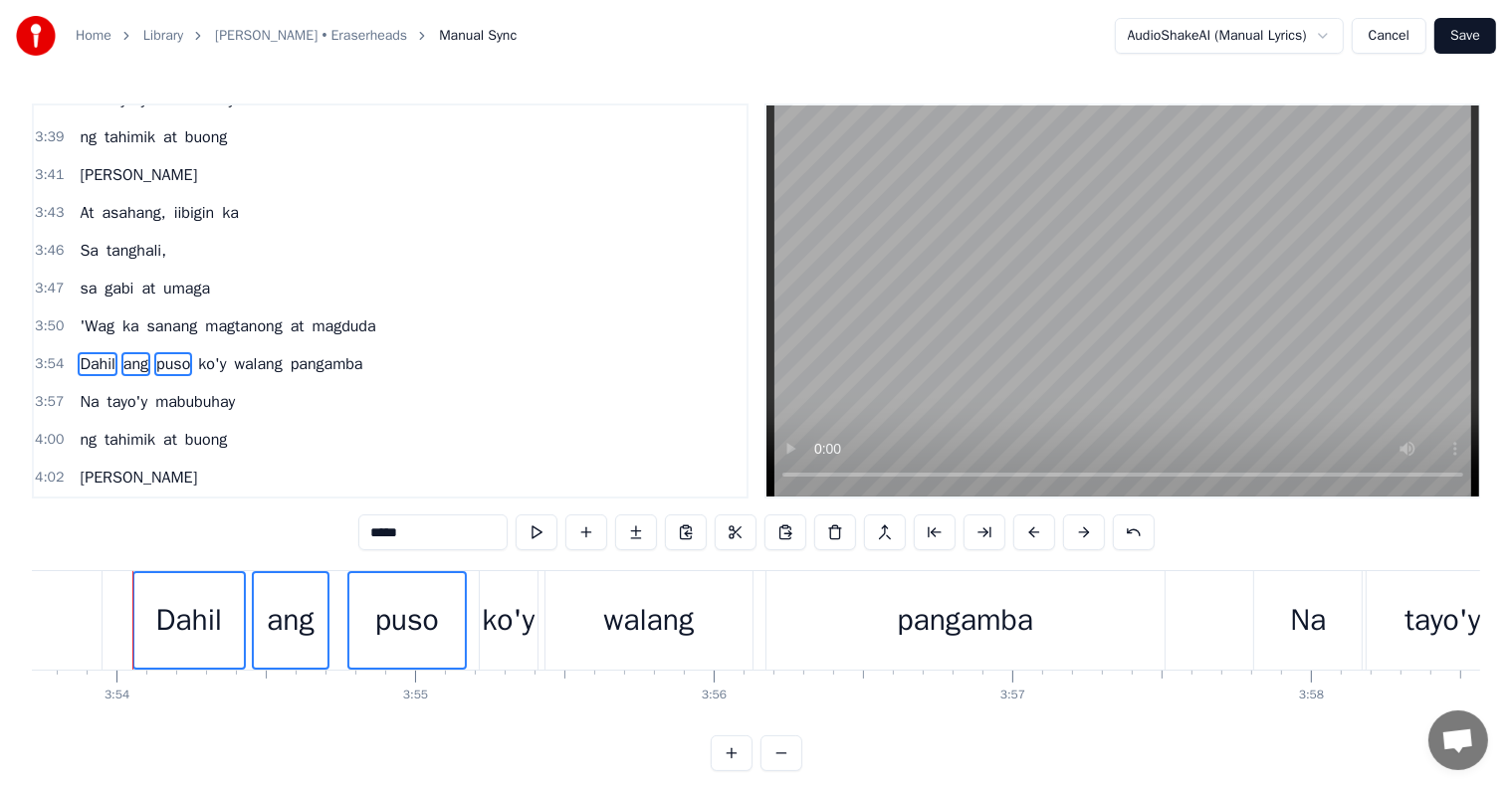 click on "ko'y" at bounding box center (212, 364) 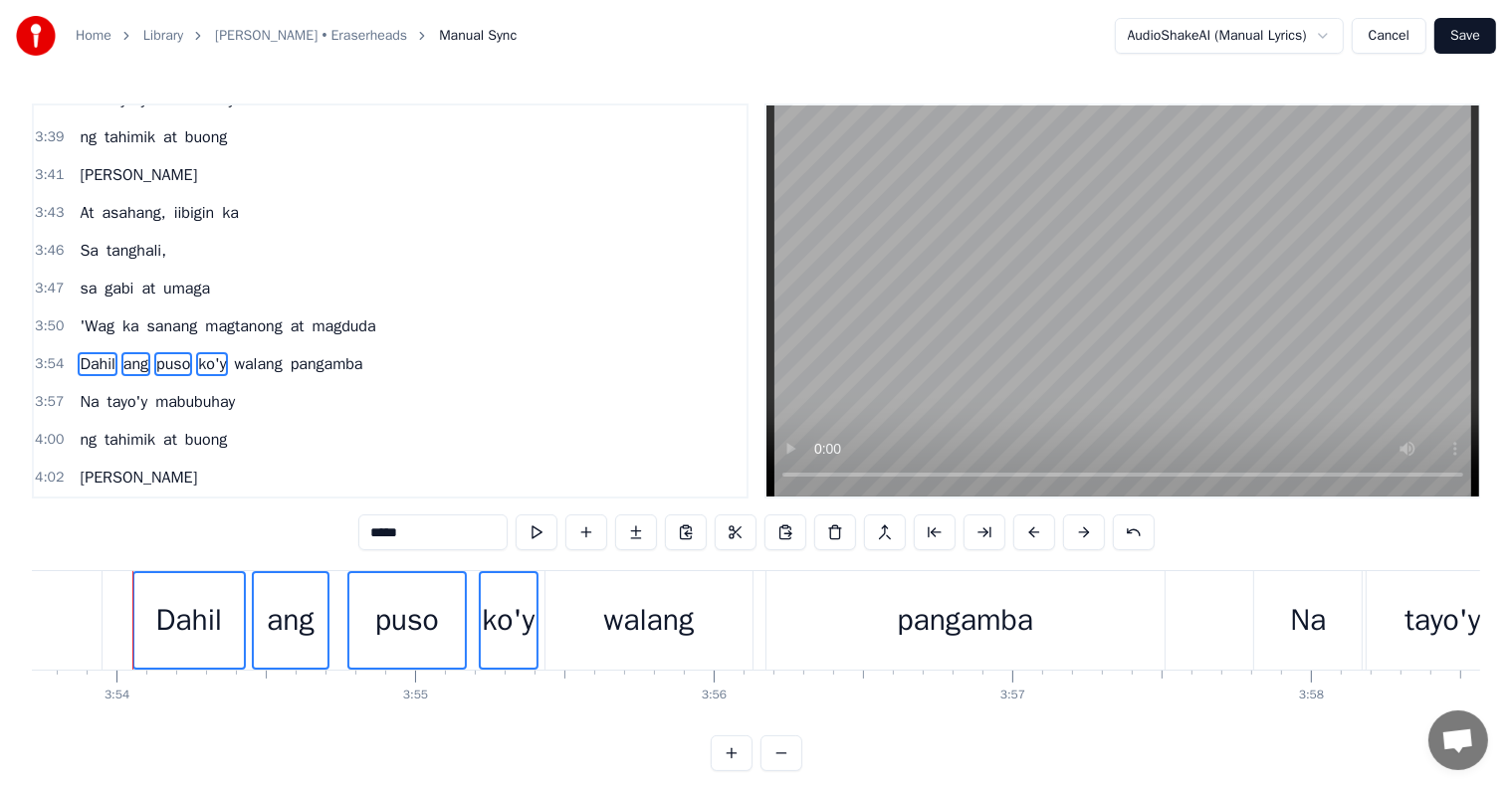 click on "walang" at bounding box center [258, 364] 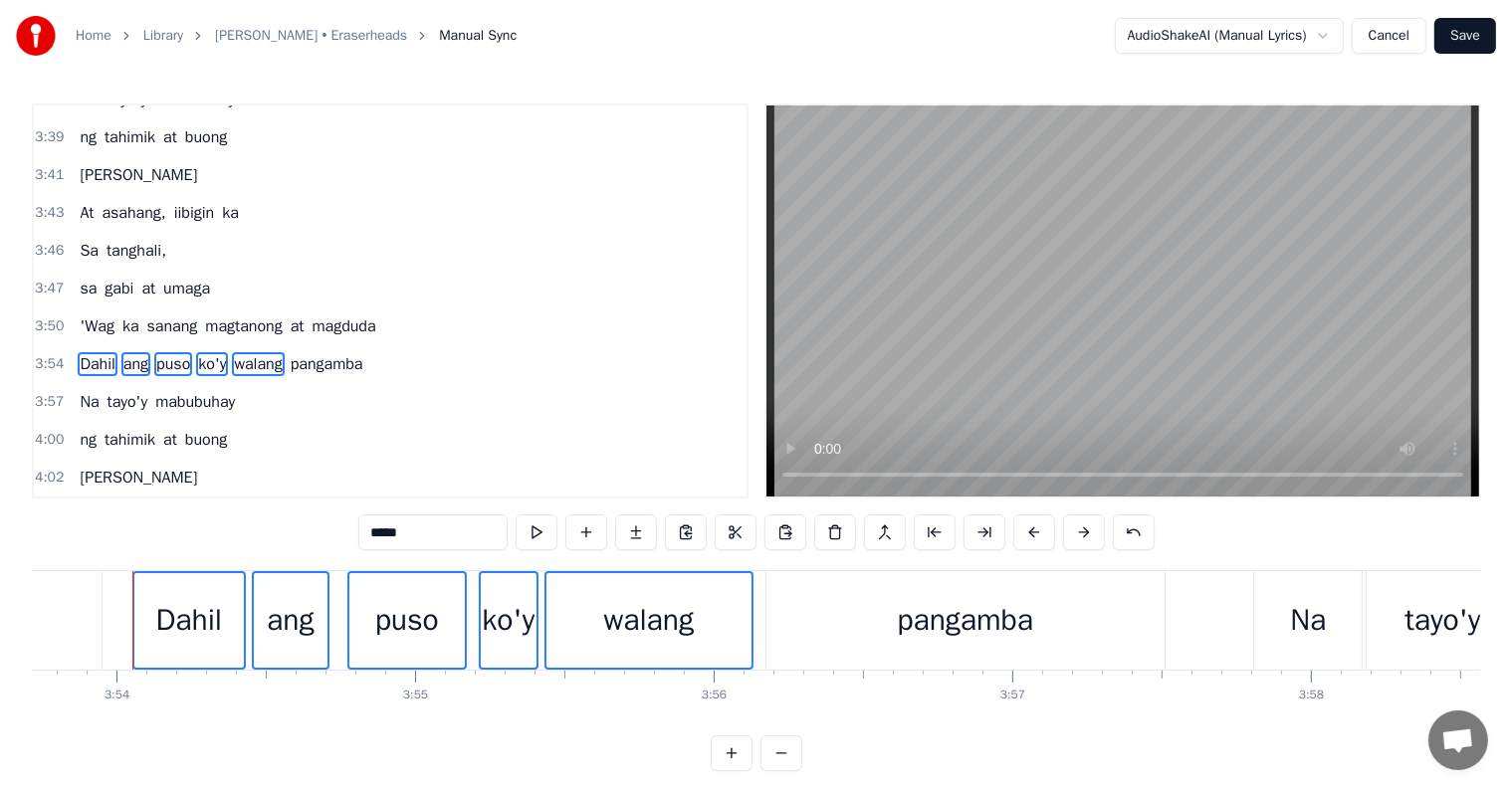 click on "pangamba" at bounding box center (326, 364) 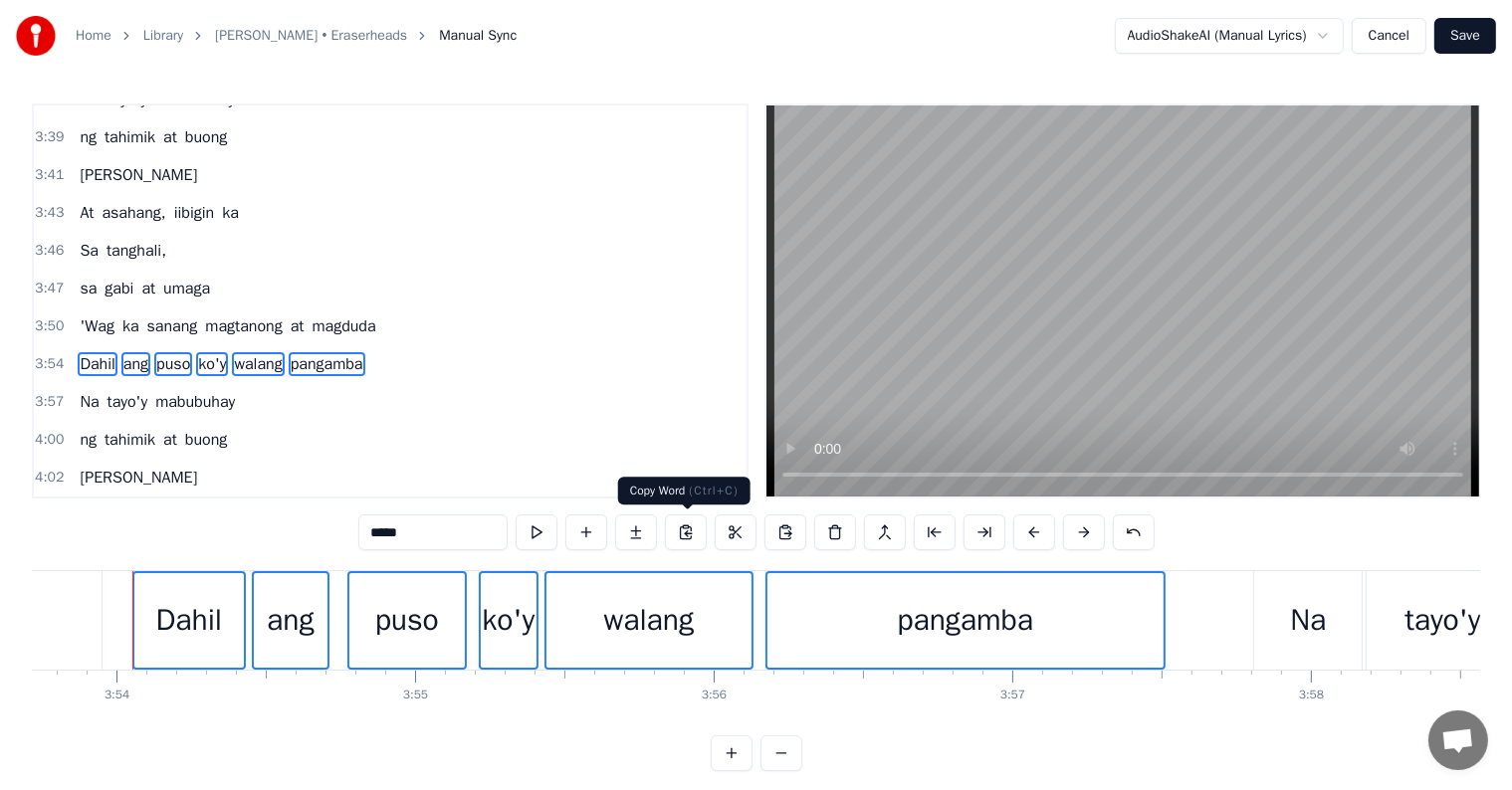 click at bounding box center (686, 532) 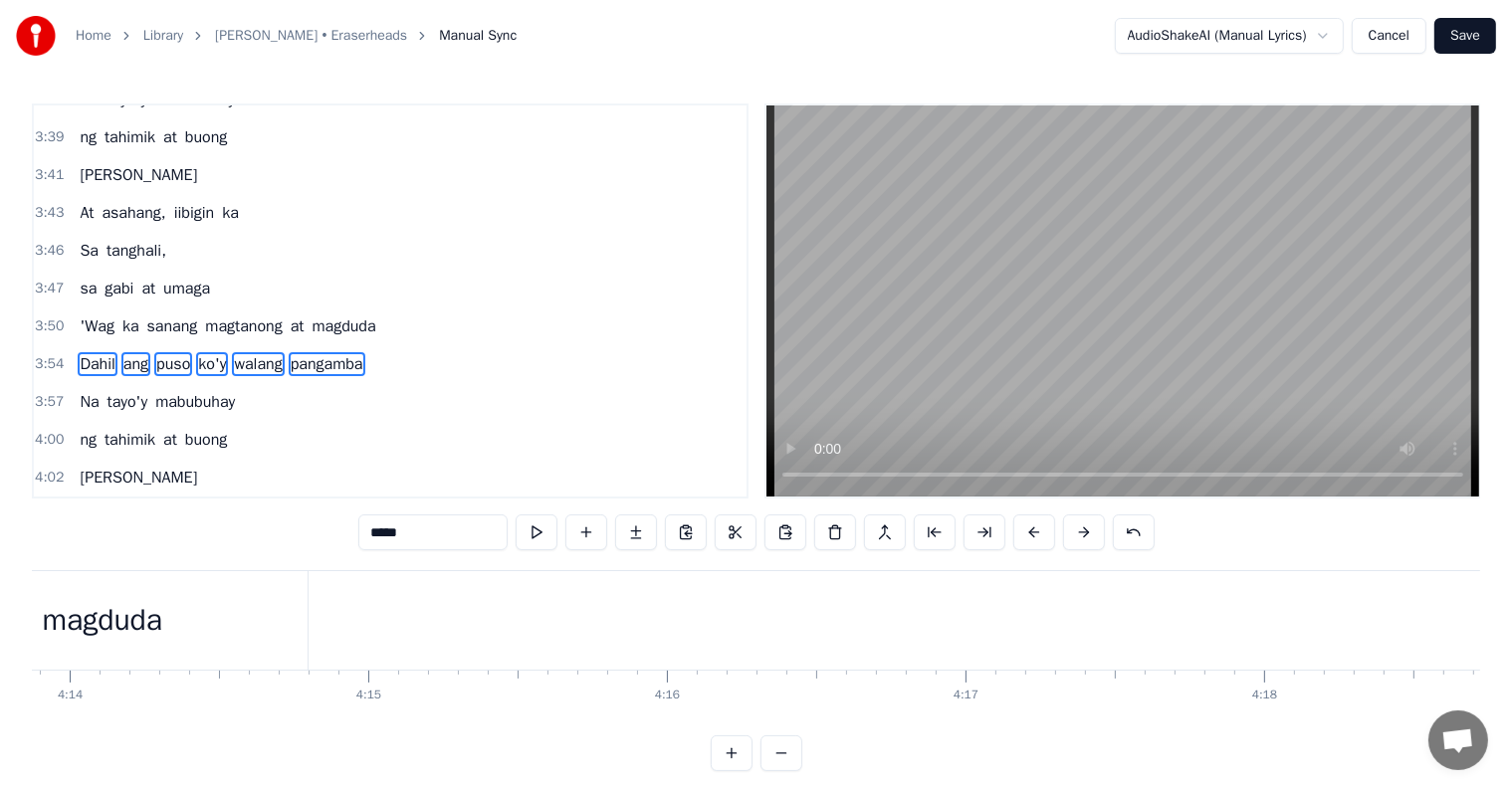 scroll, scrollTop: 0, scrollLeft: 75632, axis: horizontal 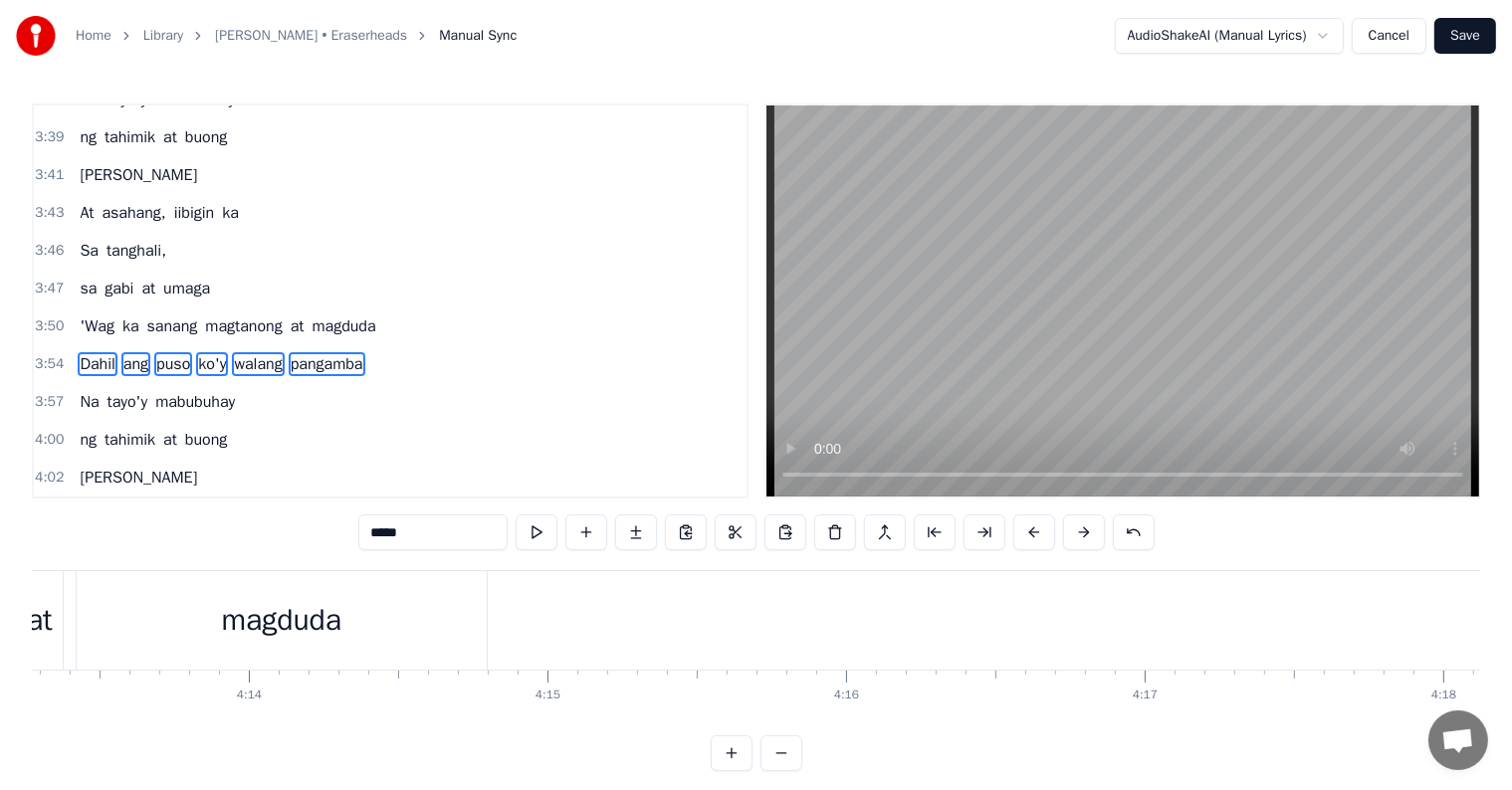 click on "magduda" at bounding box center [282, 620] 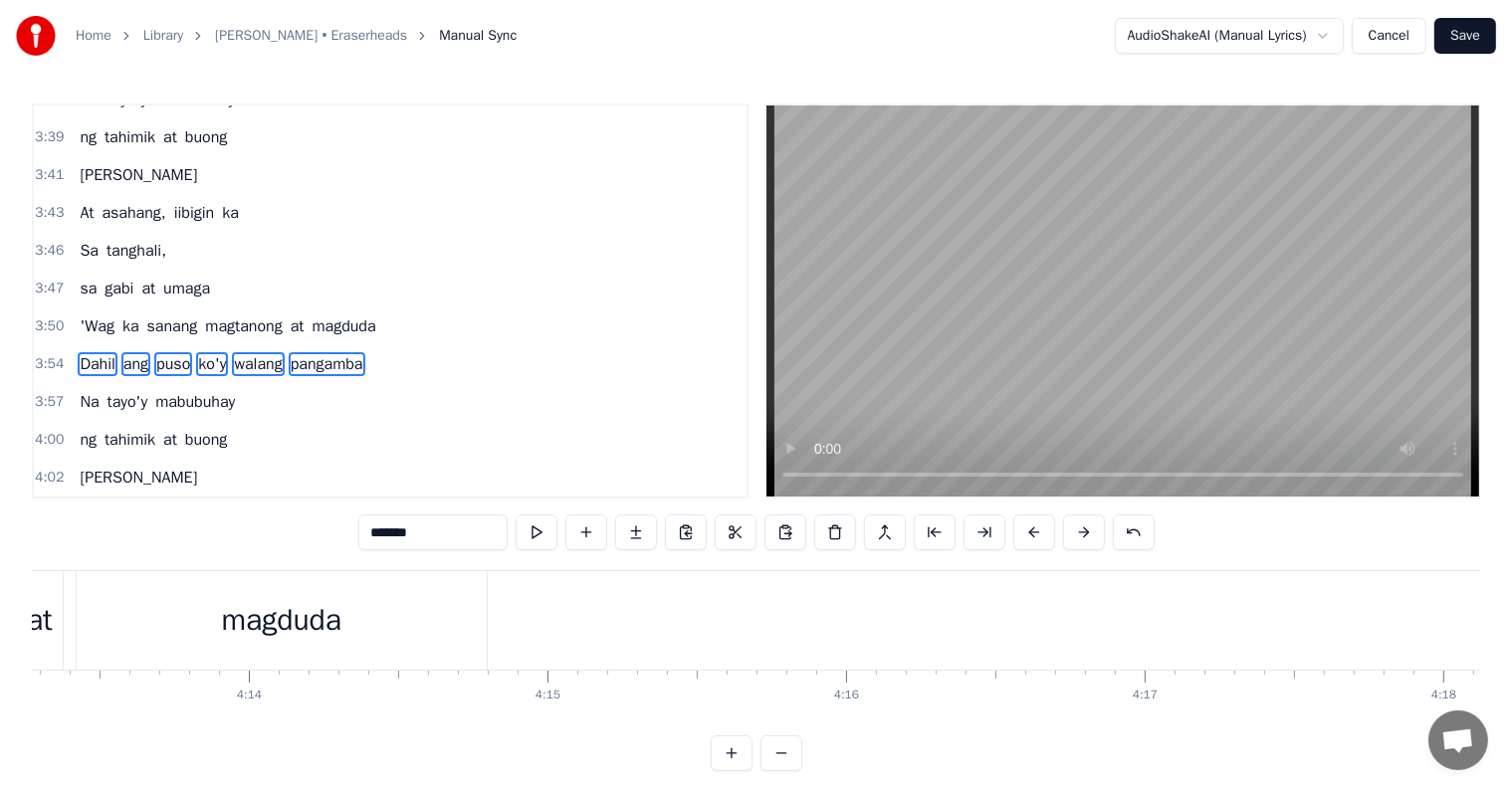 scroll, scrollTop: 30, scrollLeft: 0, axis: vertical 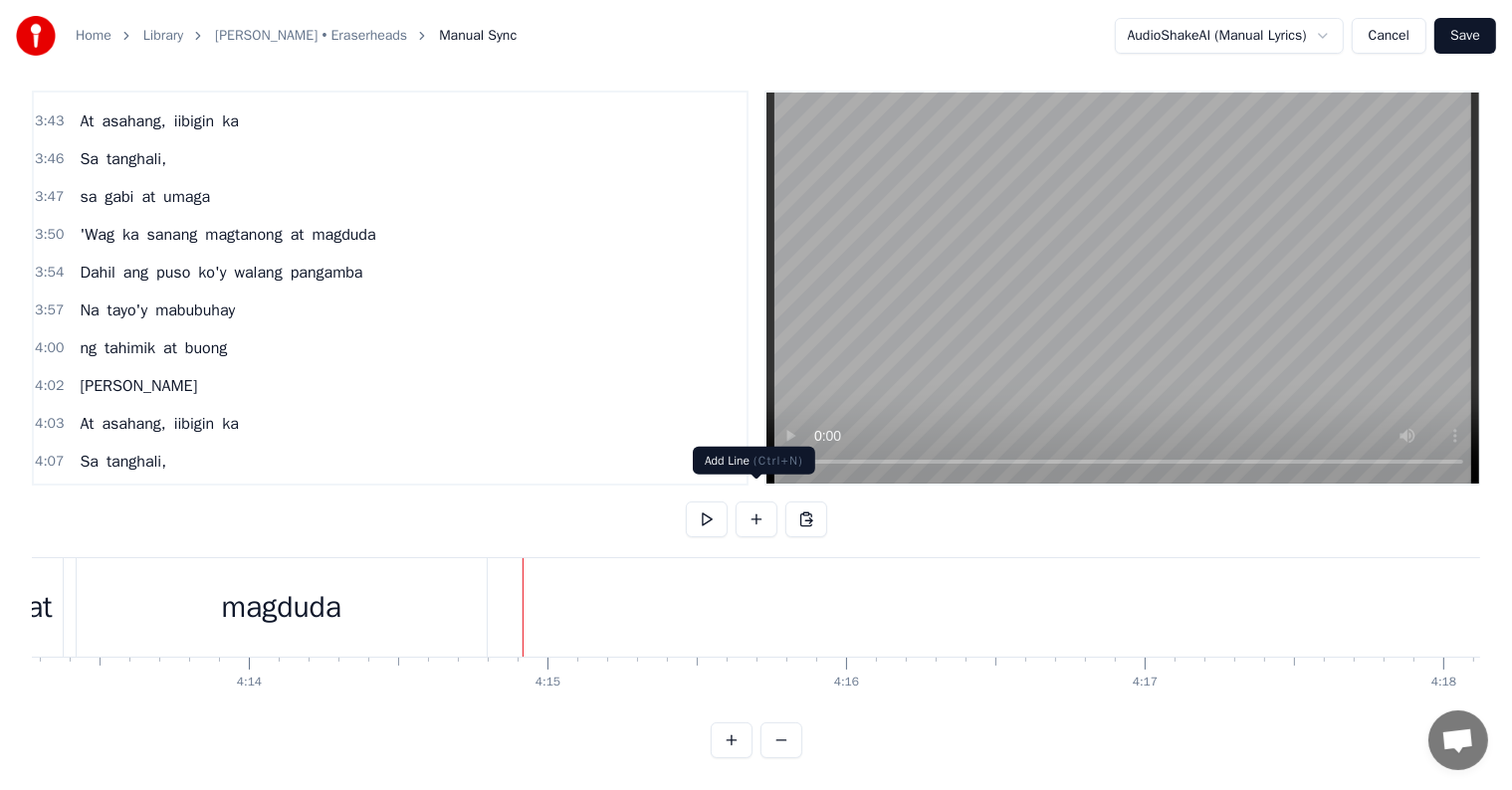 click at bounding box center [756, 519] 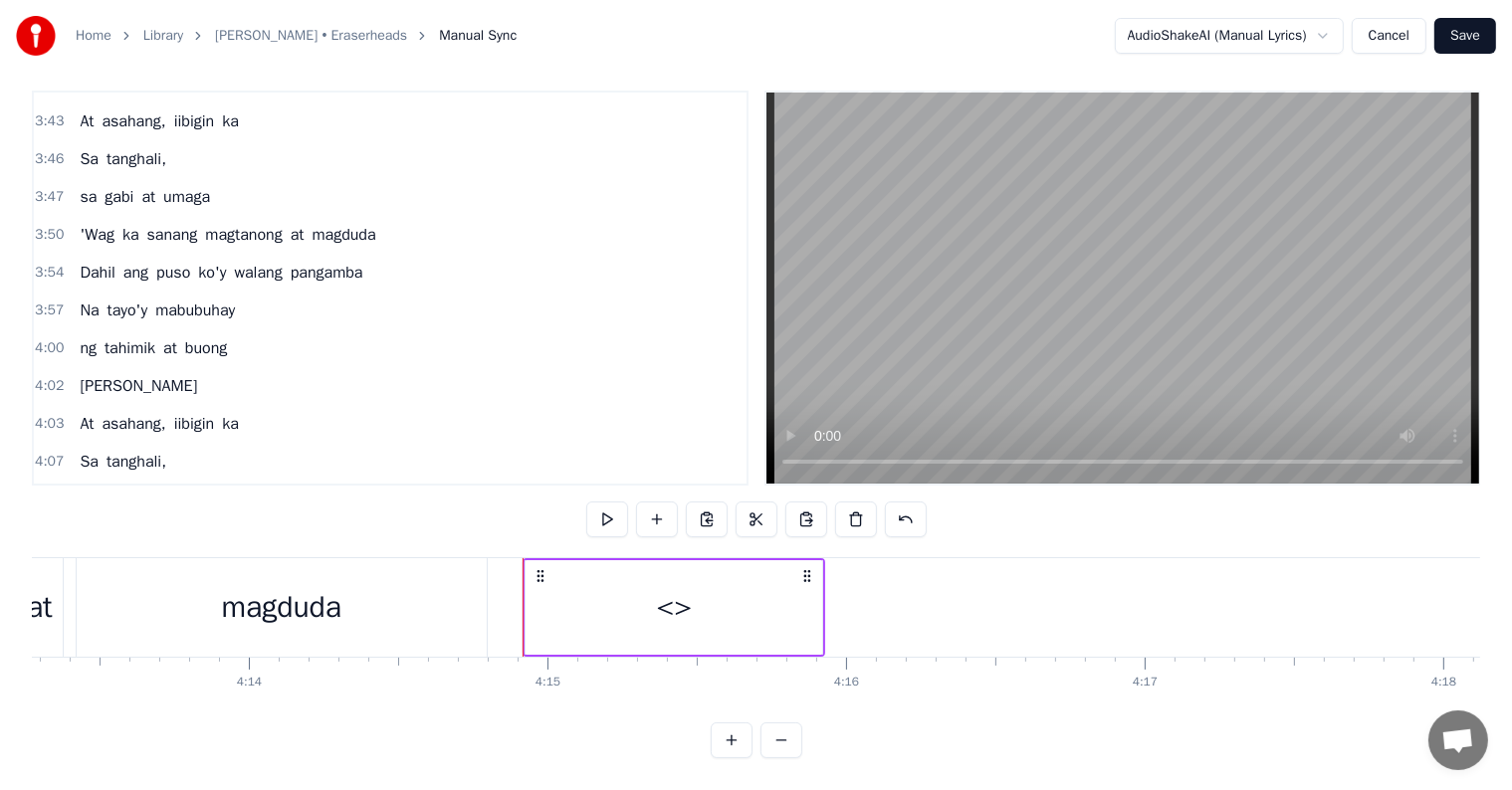 click on "<>" at bounding box center [674, 607] 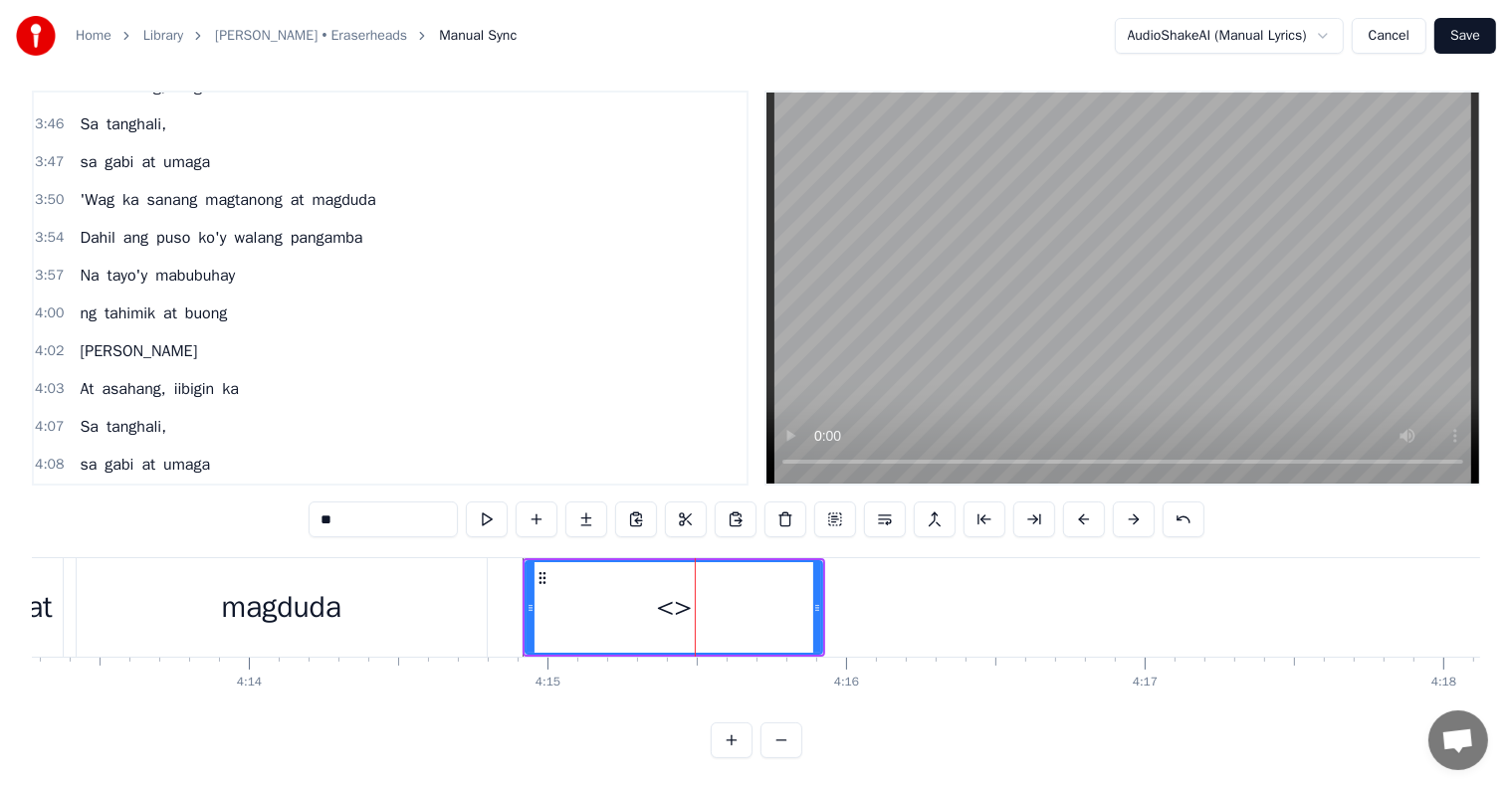 scroll, scrollTop: 1842, scrollLeft: 0, axis: vertical 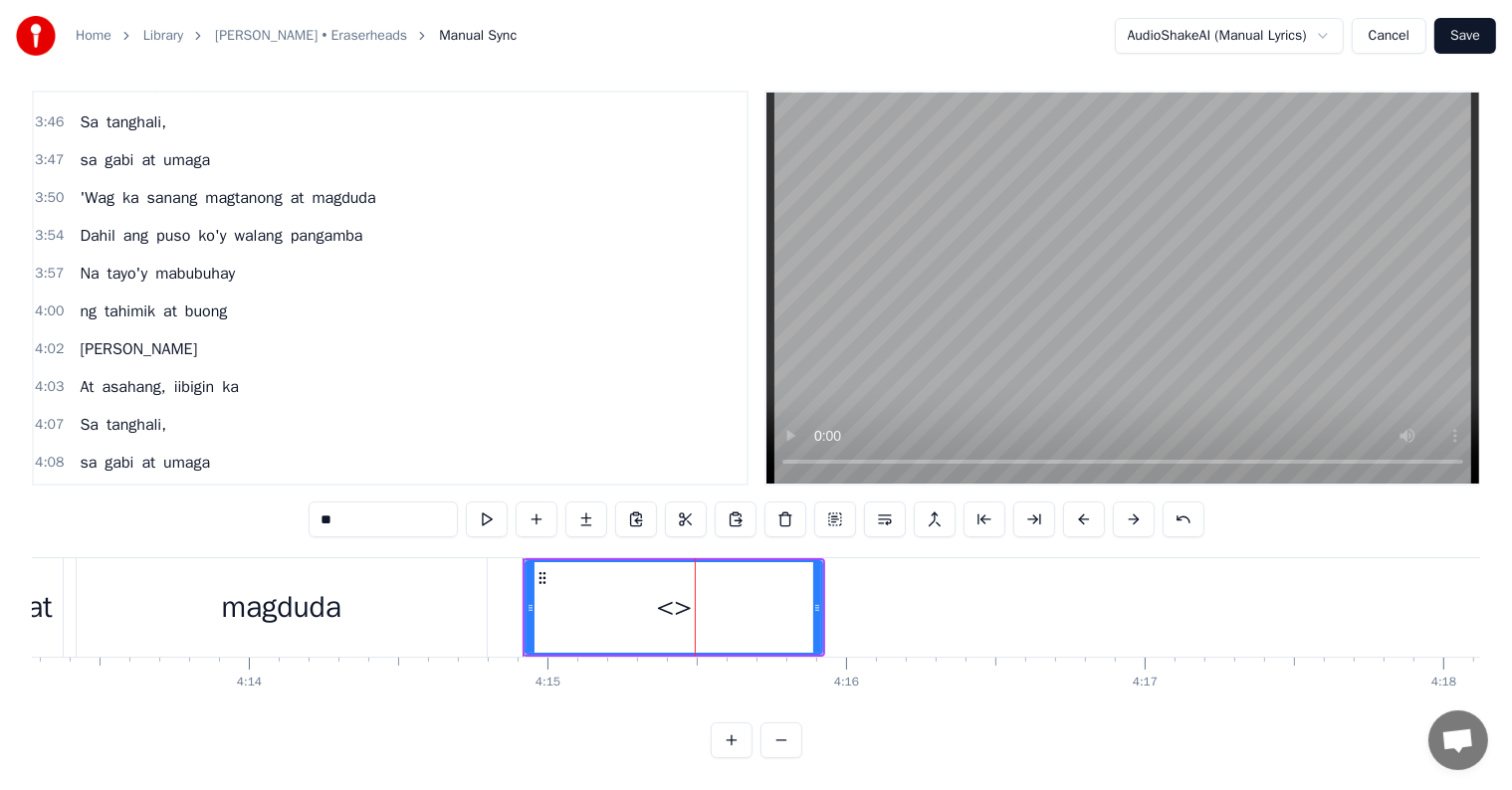 drag, startPoint x: 426, startPoint y: 503, endPoint x: 243, endPoint y: 488, distance: 183.61372 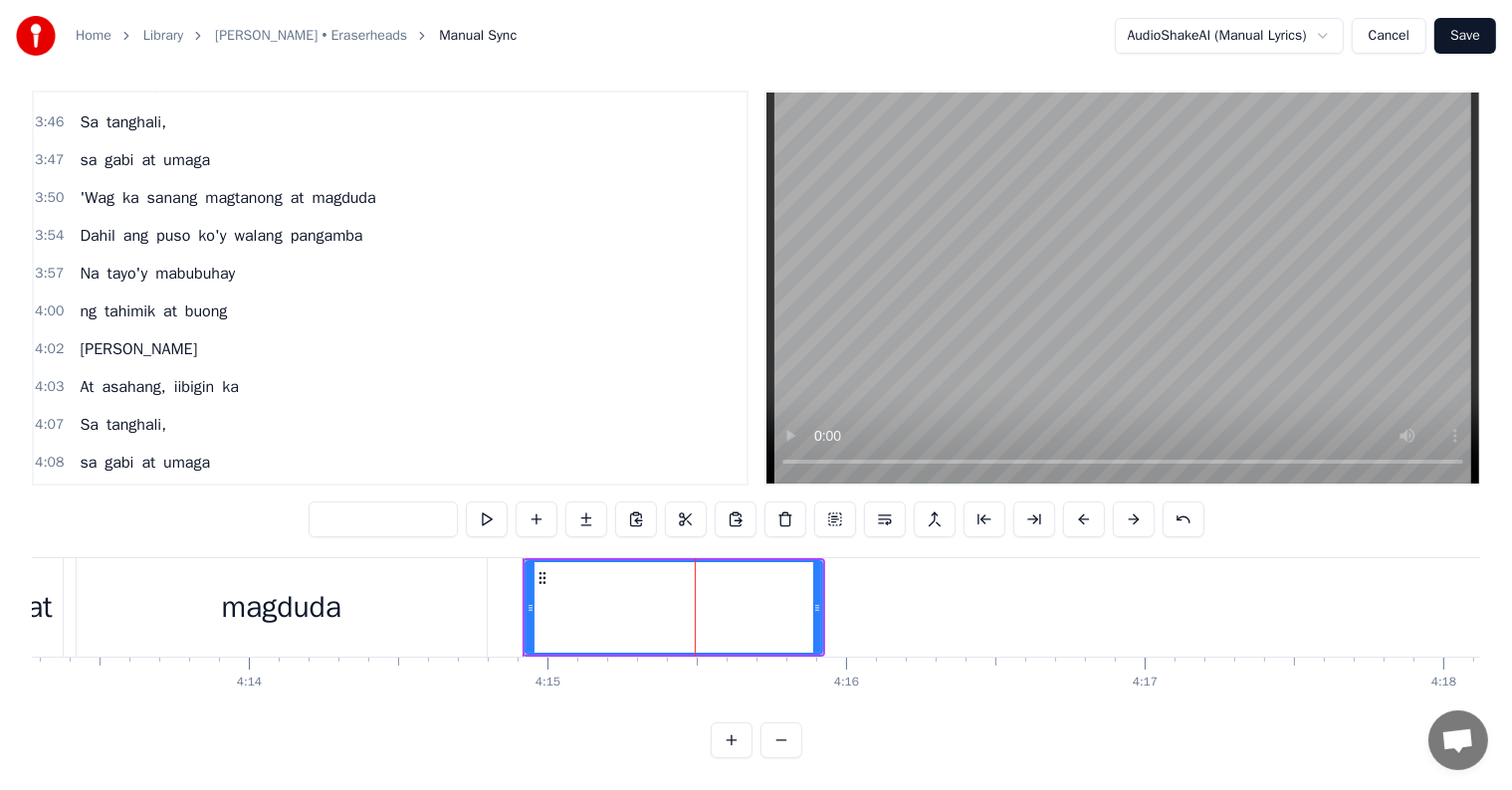 type 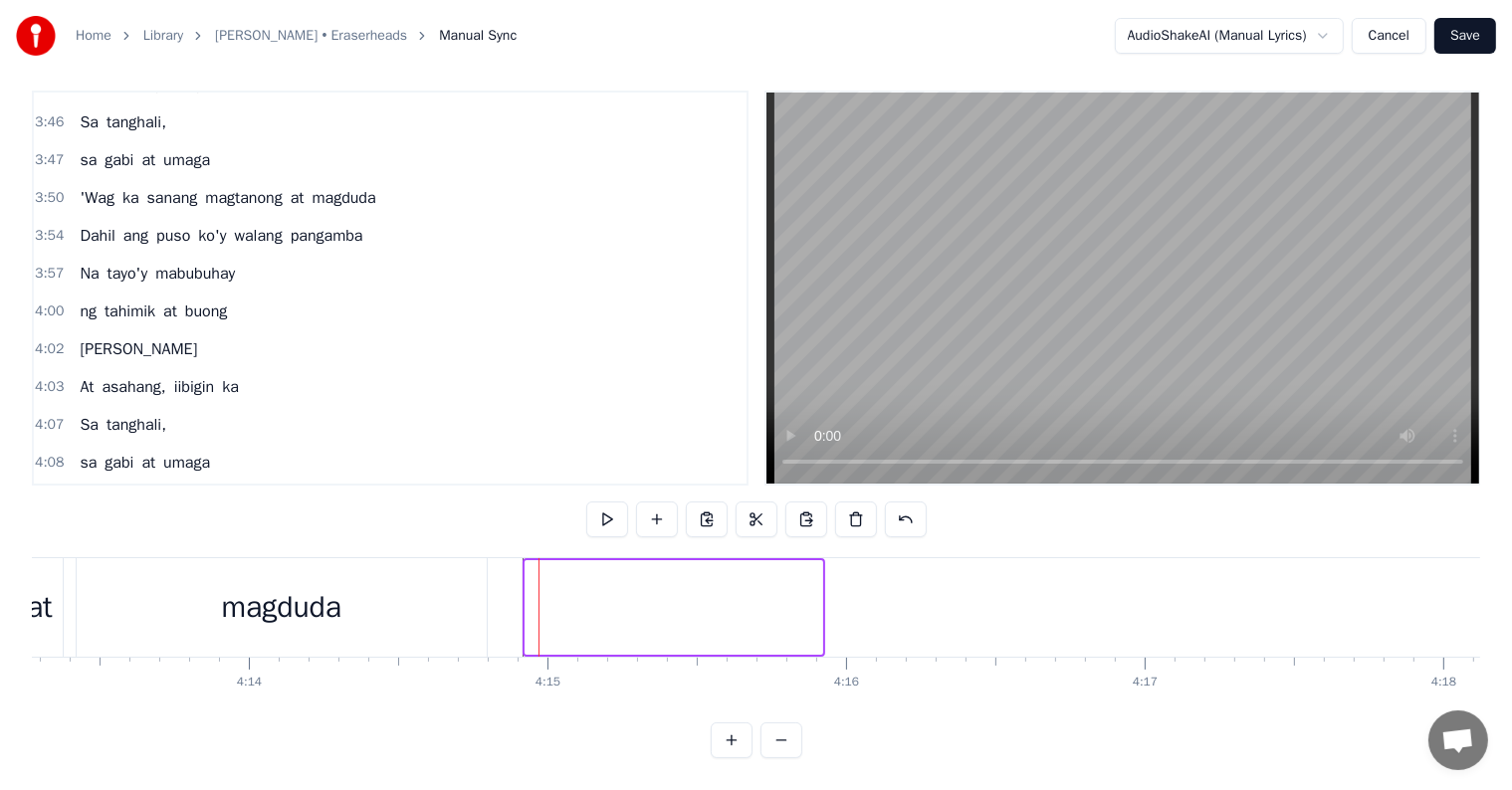 scroll, scrollTop: 1827, scrollLeft: 0, axis: vertical 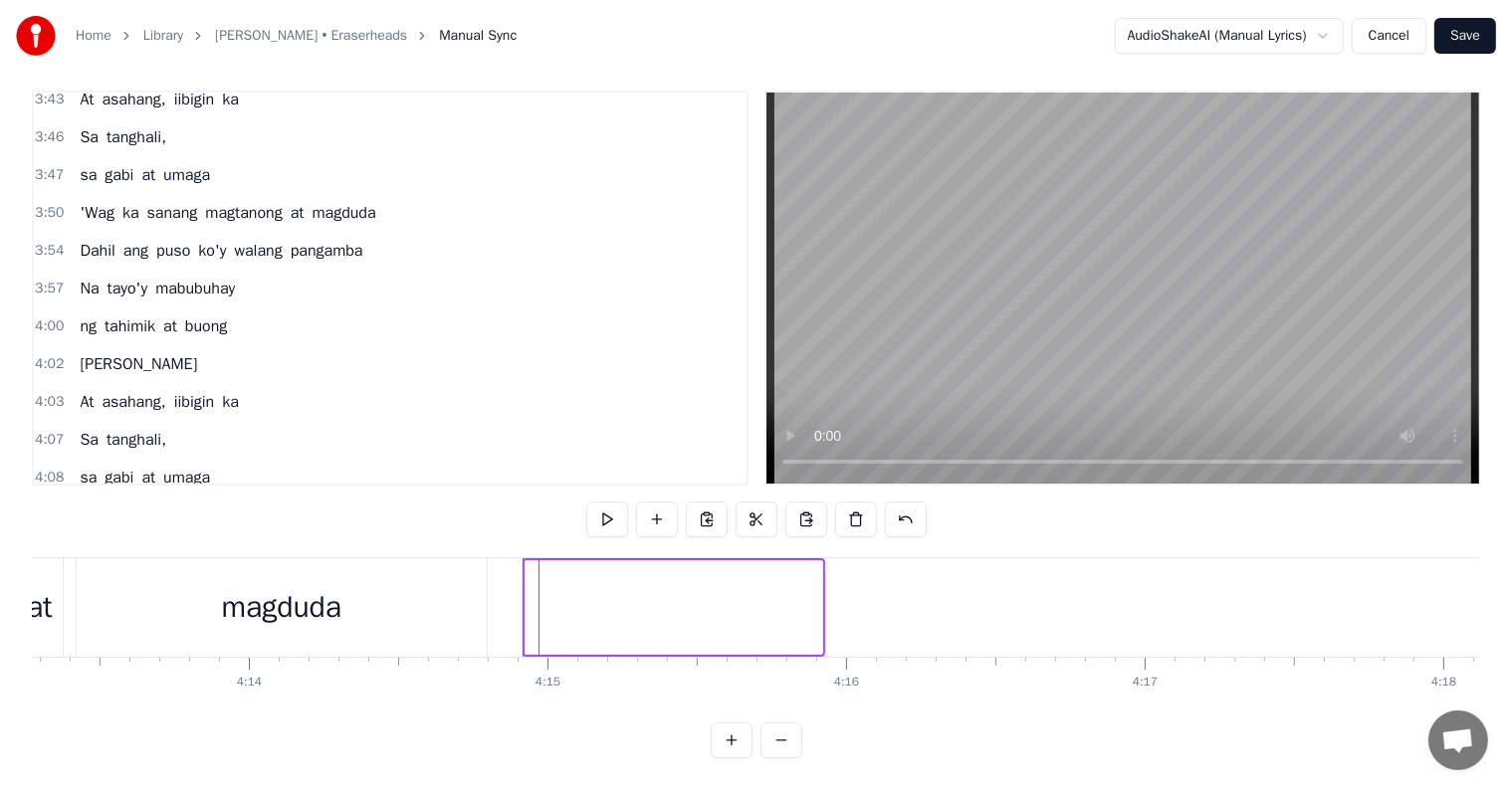 click at bounding box center [674, 607] 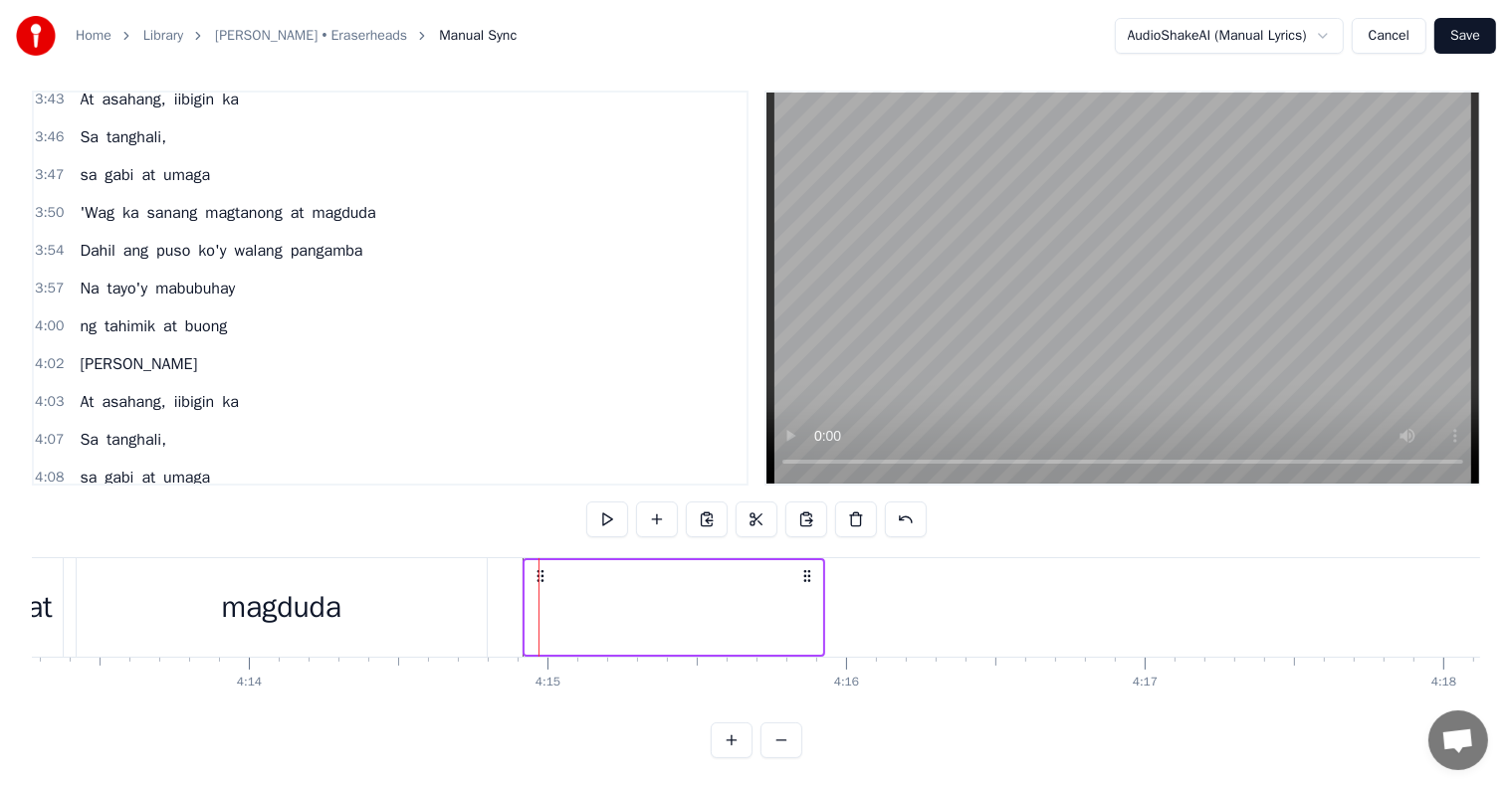 click at bounding box center [674, 607] 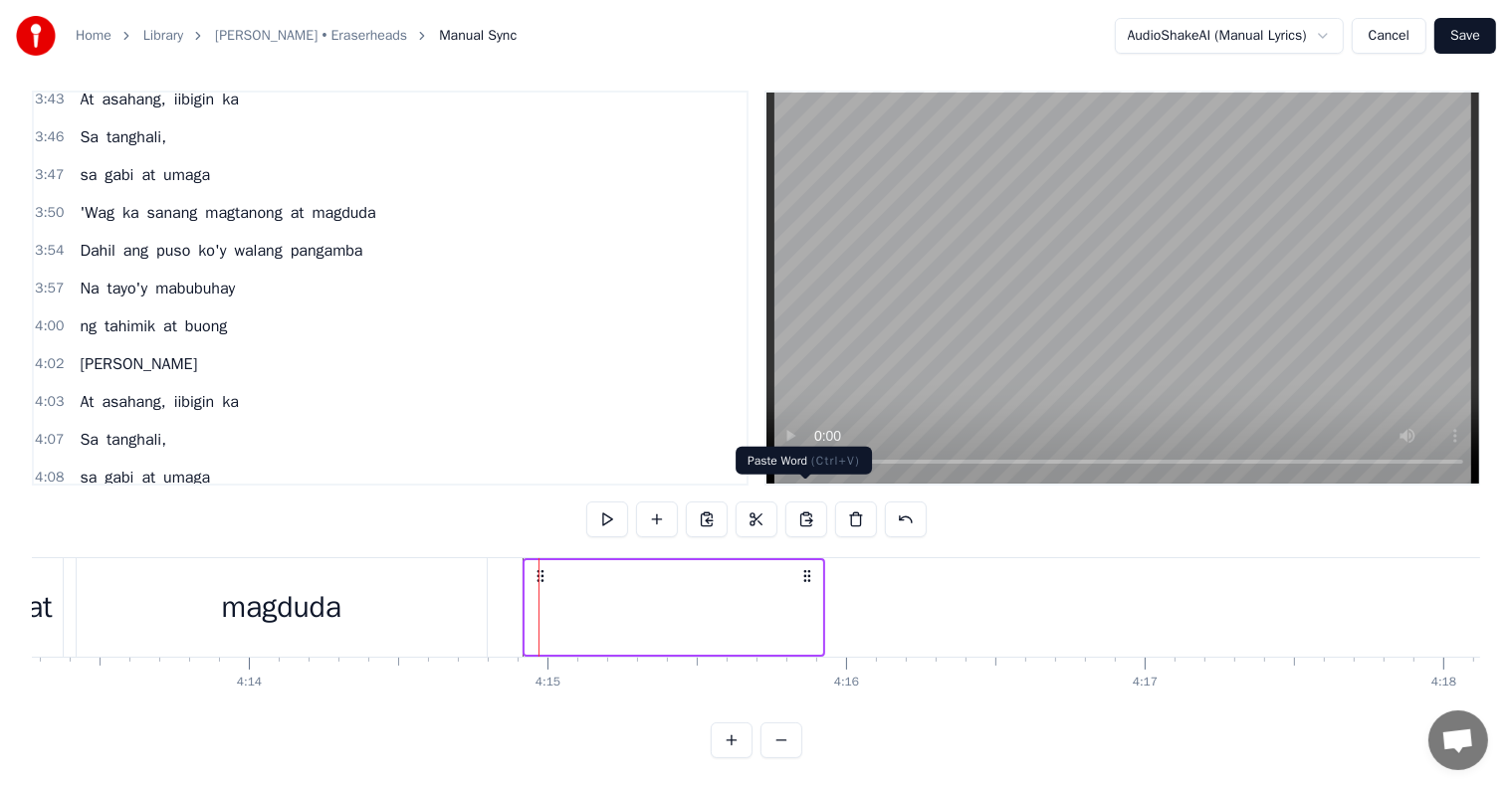 click at bounding box center (806, 519) 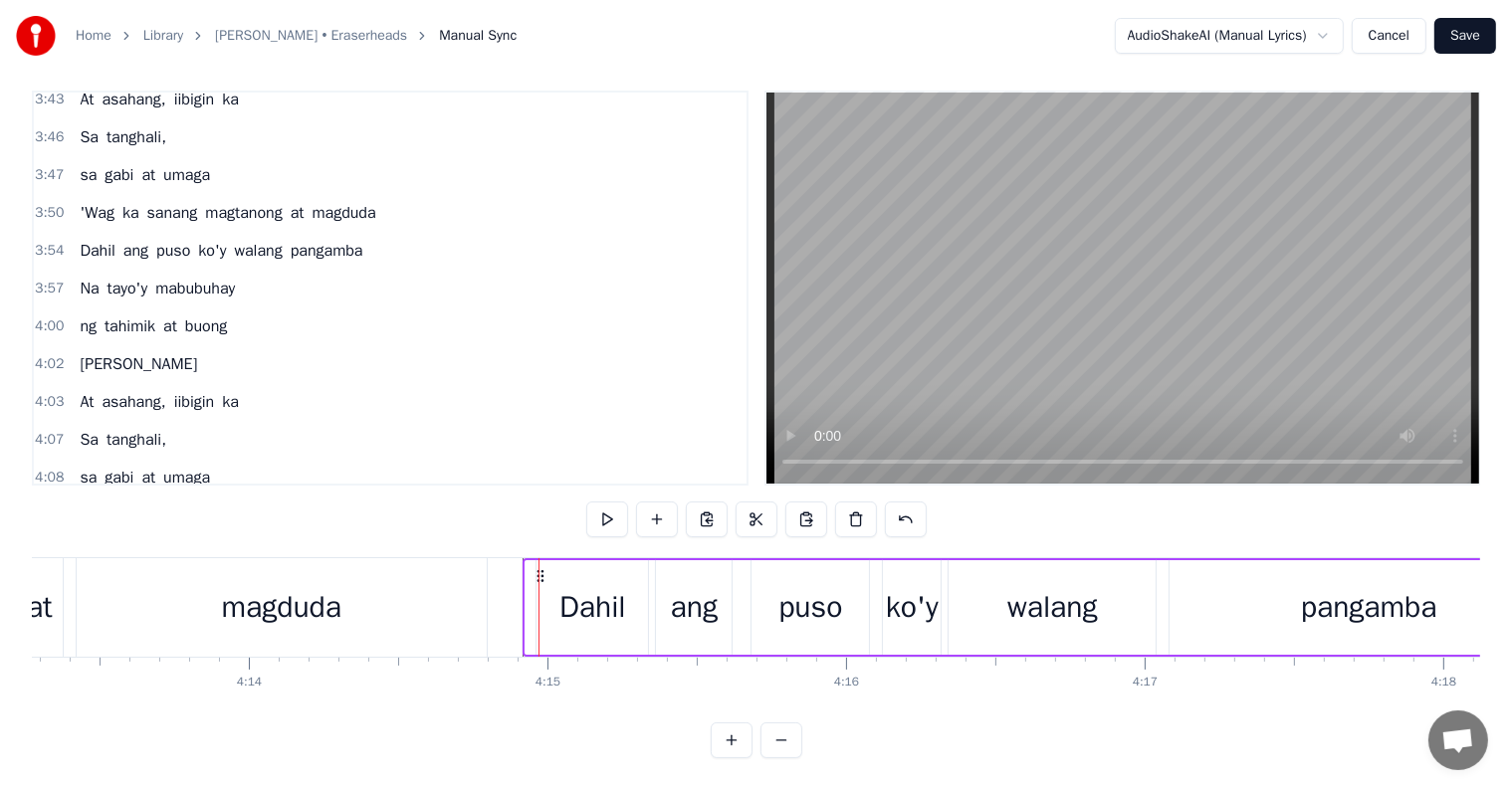 scroll, scrollTop: 1842, scrollLeft: 0, axis: vertical 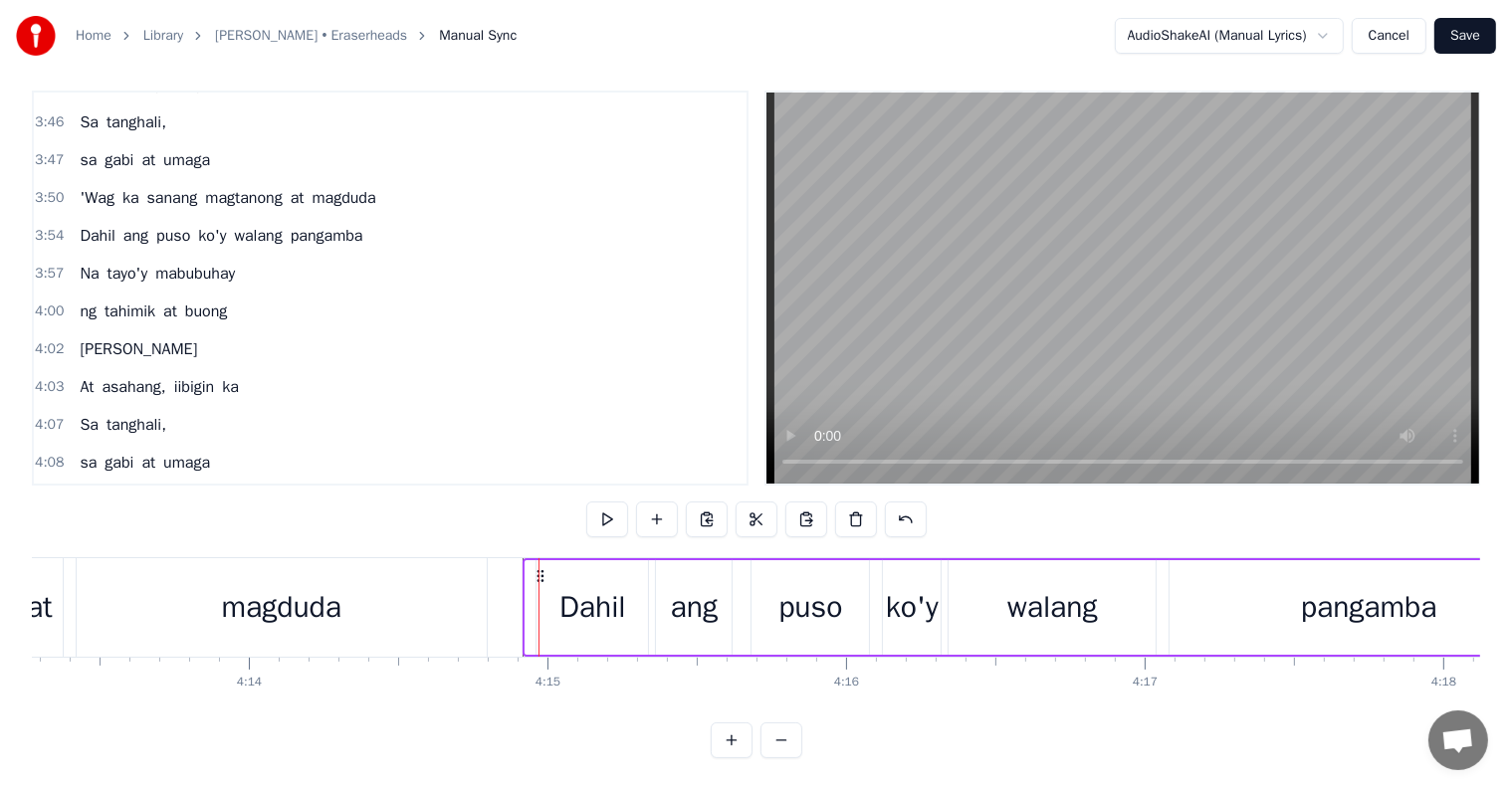 click at bounding box center (-35829, 607) 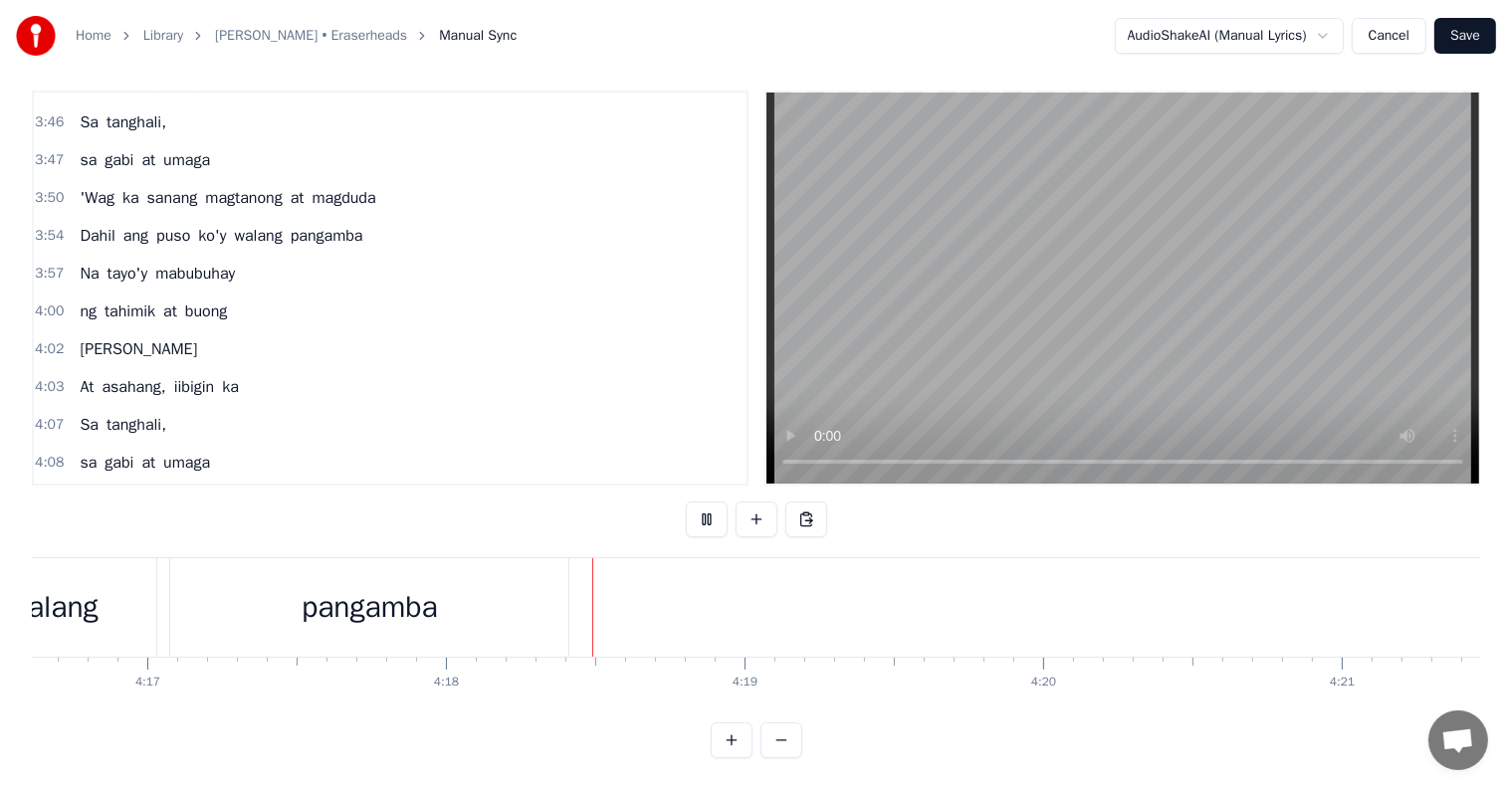 scroll, scrollTop: 0, scrollLeft: 76920, axis: horizontal 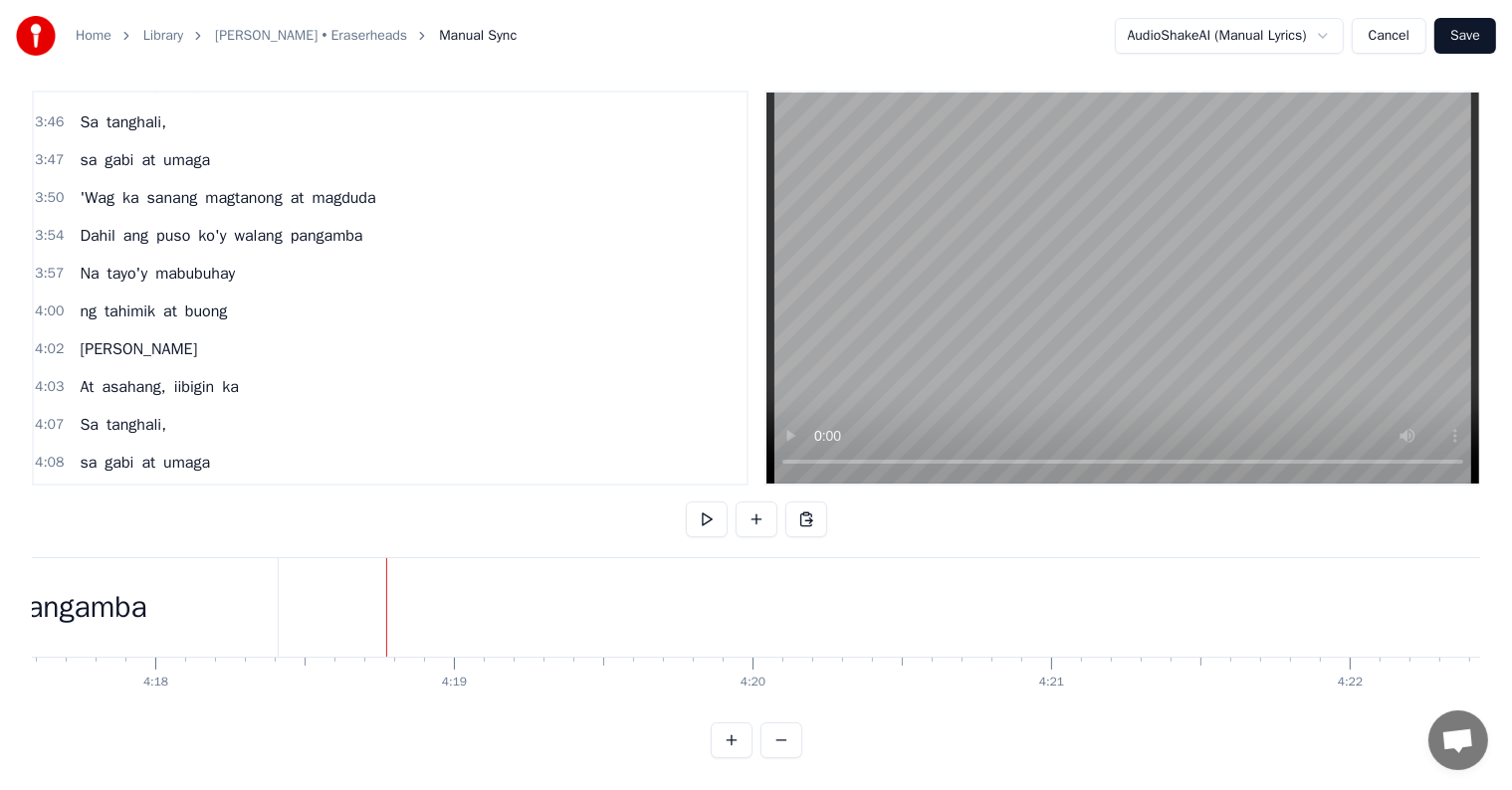 click on "Na" at bounding box center [89, 274] 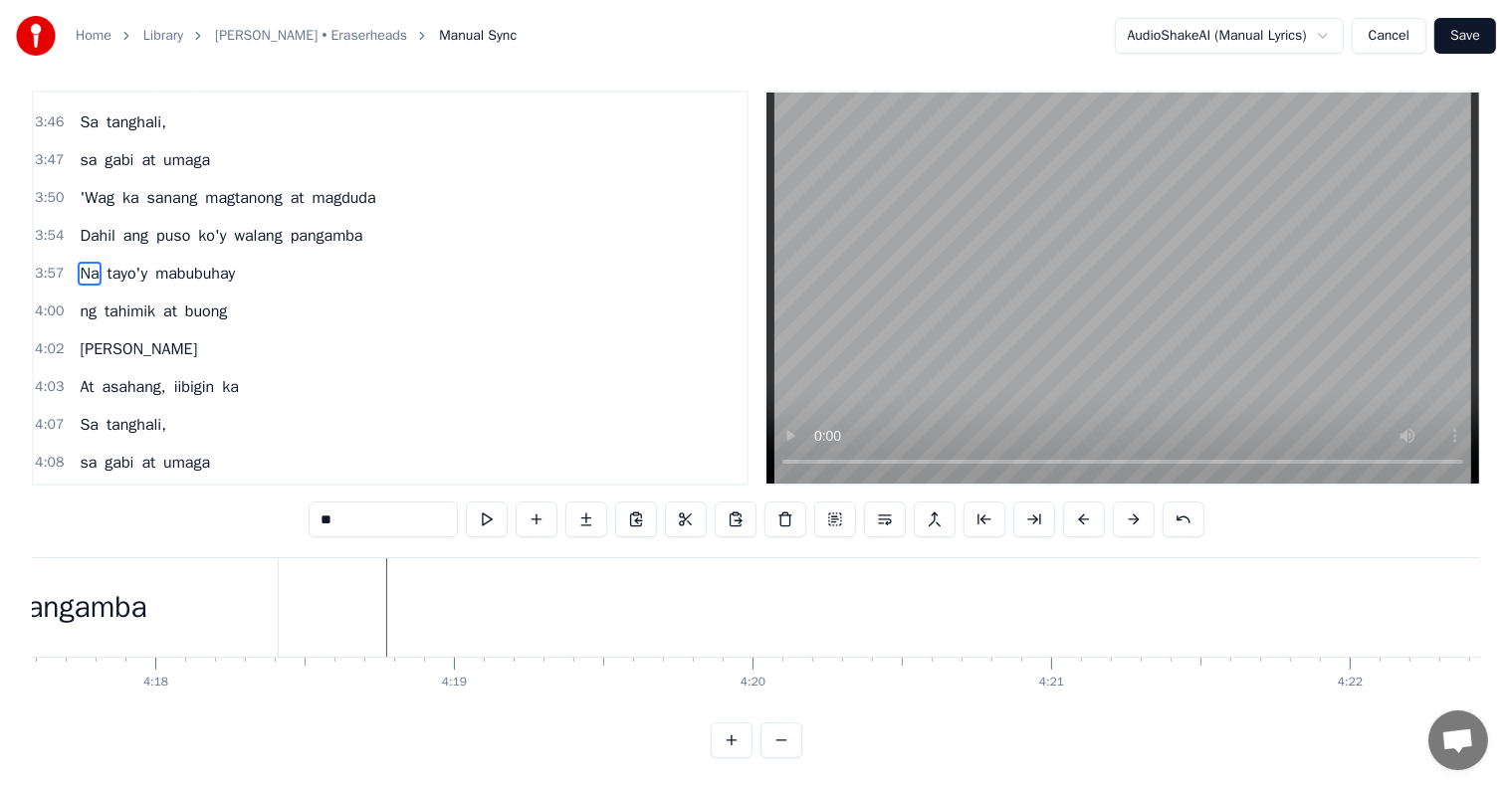 scroll, scrollTop: 23, scrollLeft: 0, axis: vertical 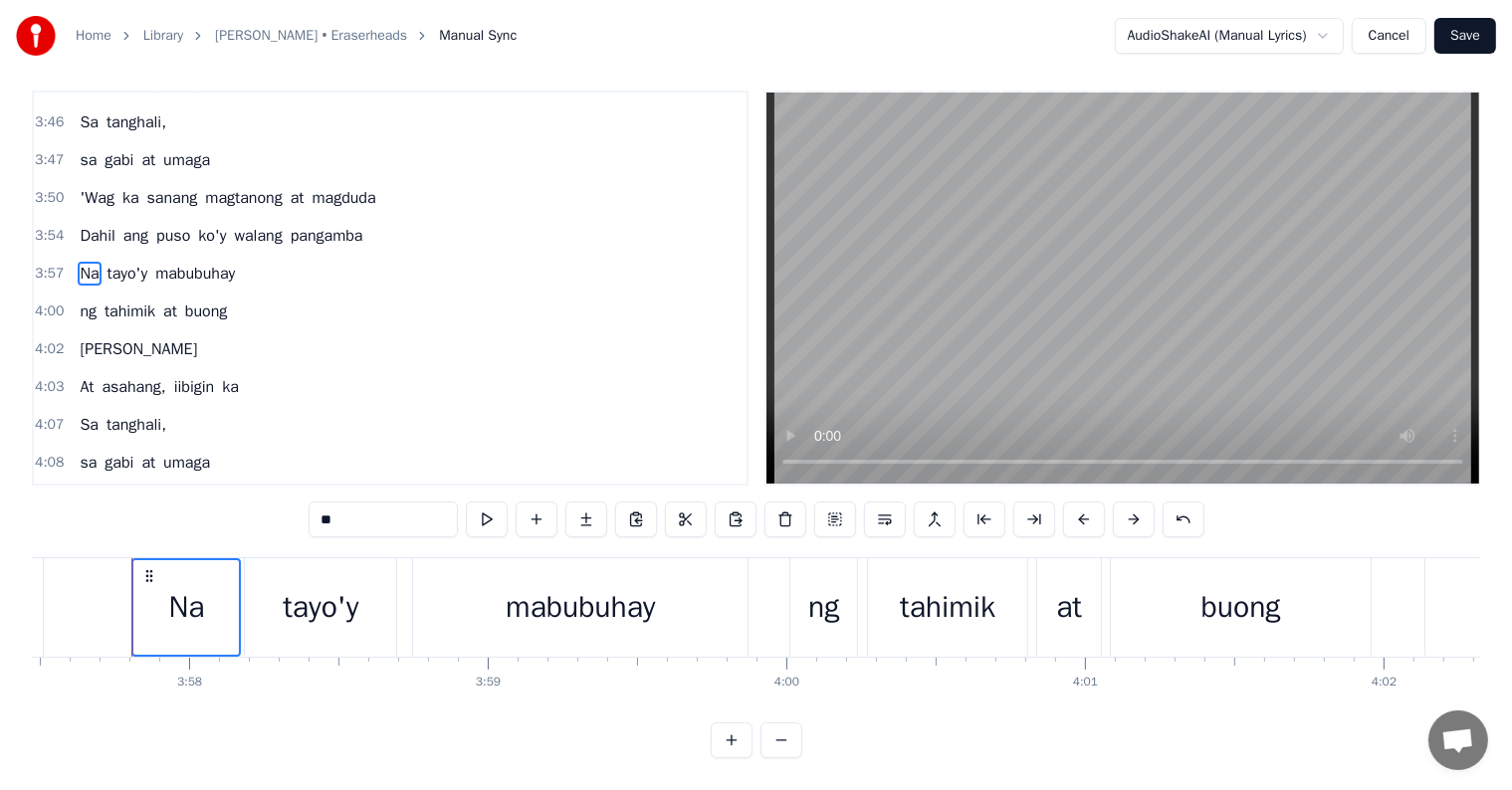 click on "tayo'y" at bounding box center [127, 274] 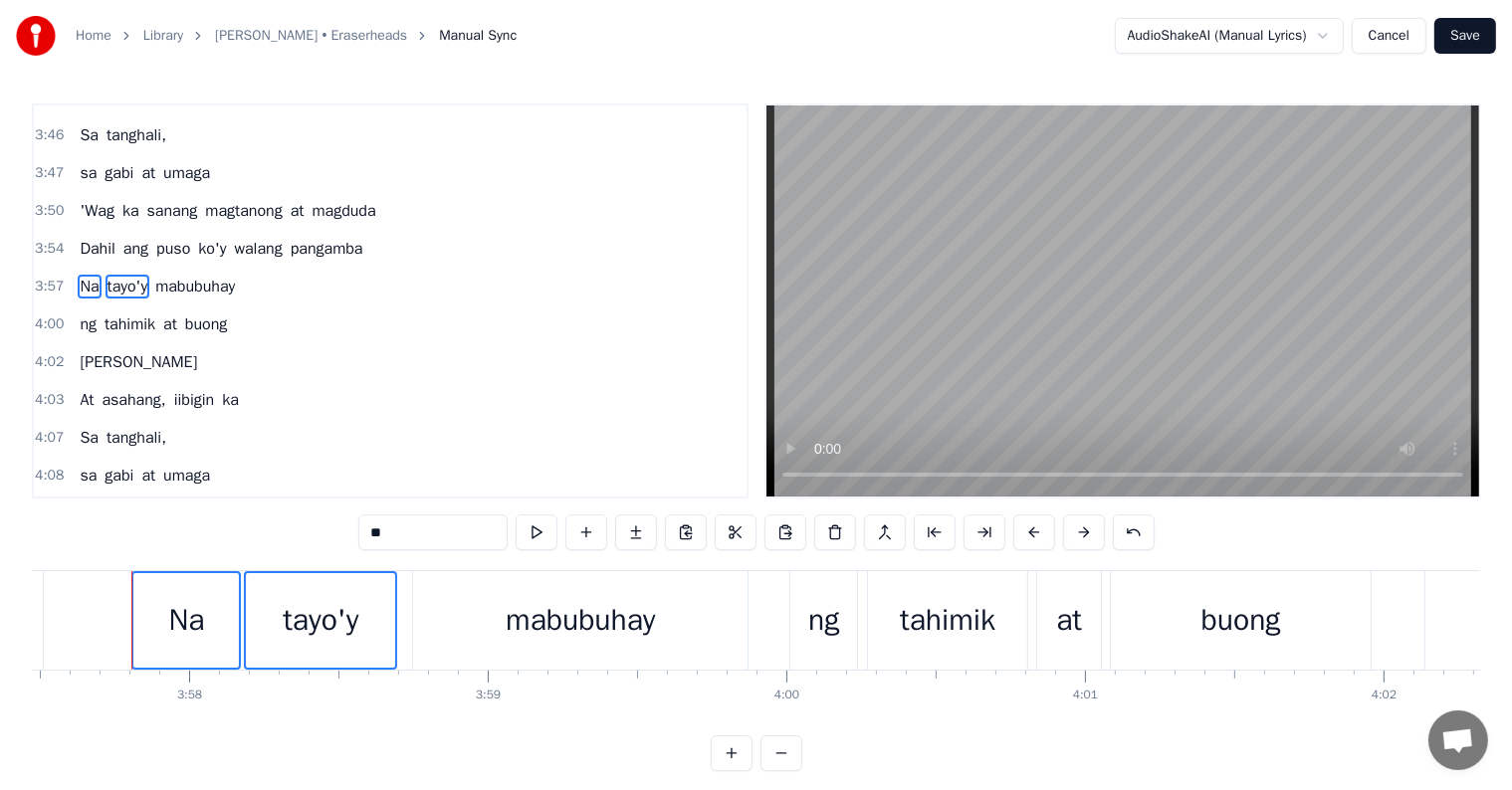scroll, scrollTop: 1763, scrollLeft: 0, axis: vertical 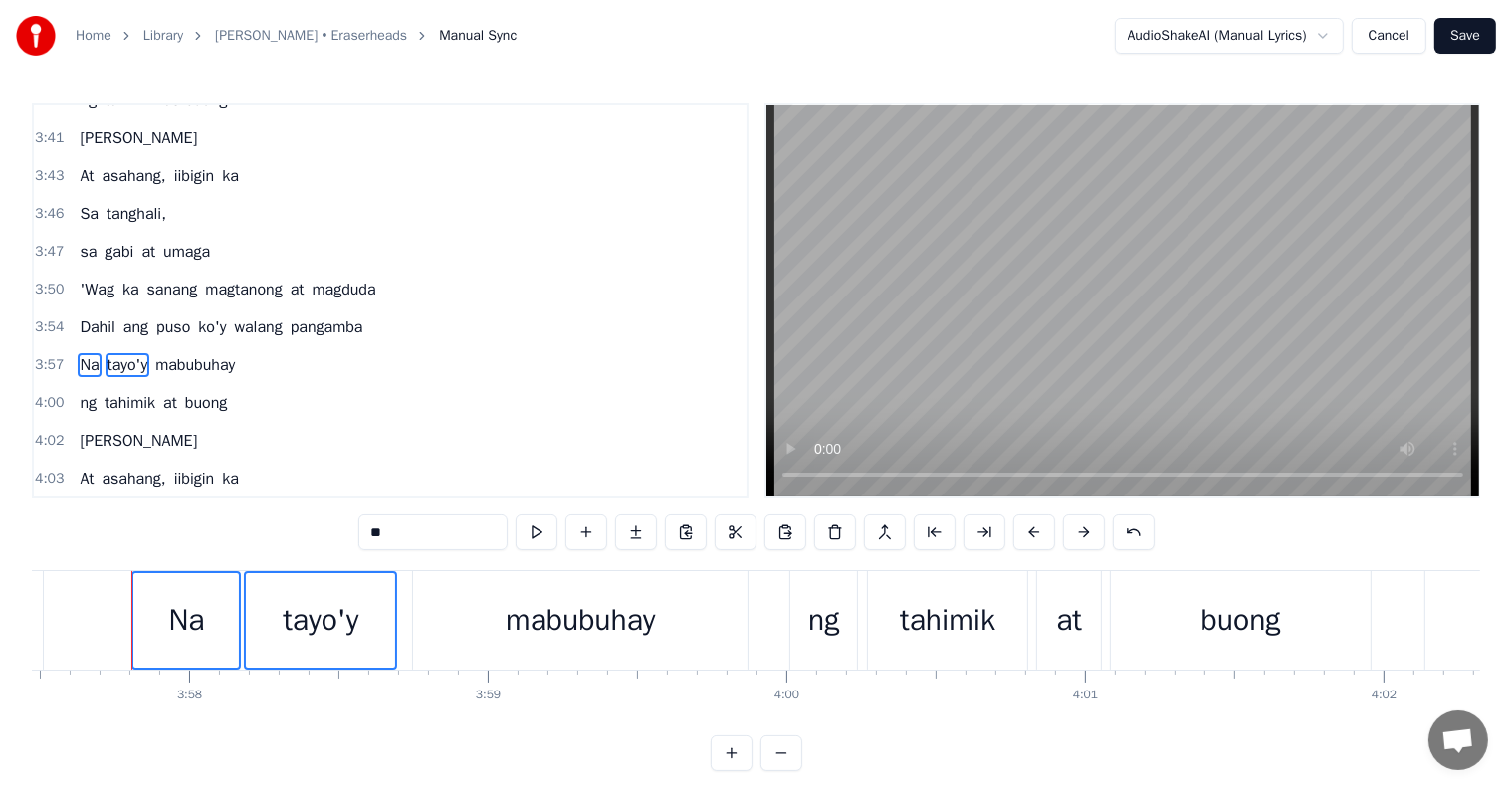 click on "mabubuhay" at bounding box center (195, 365) 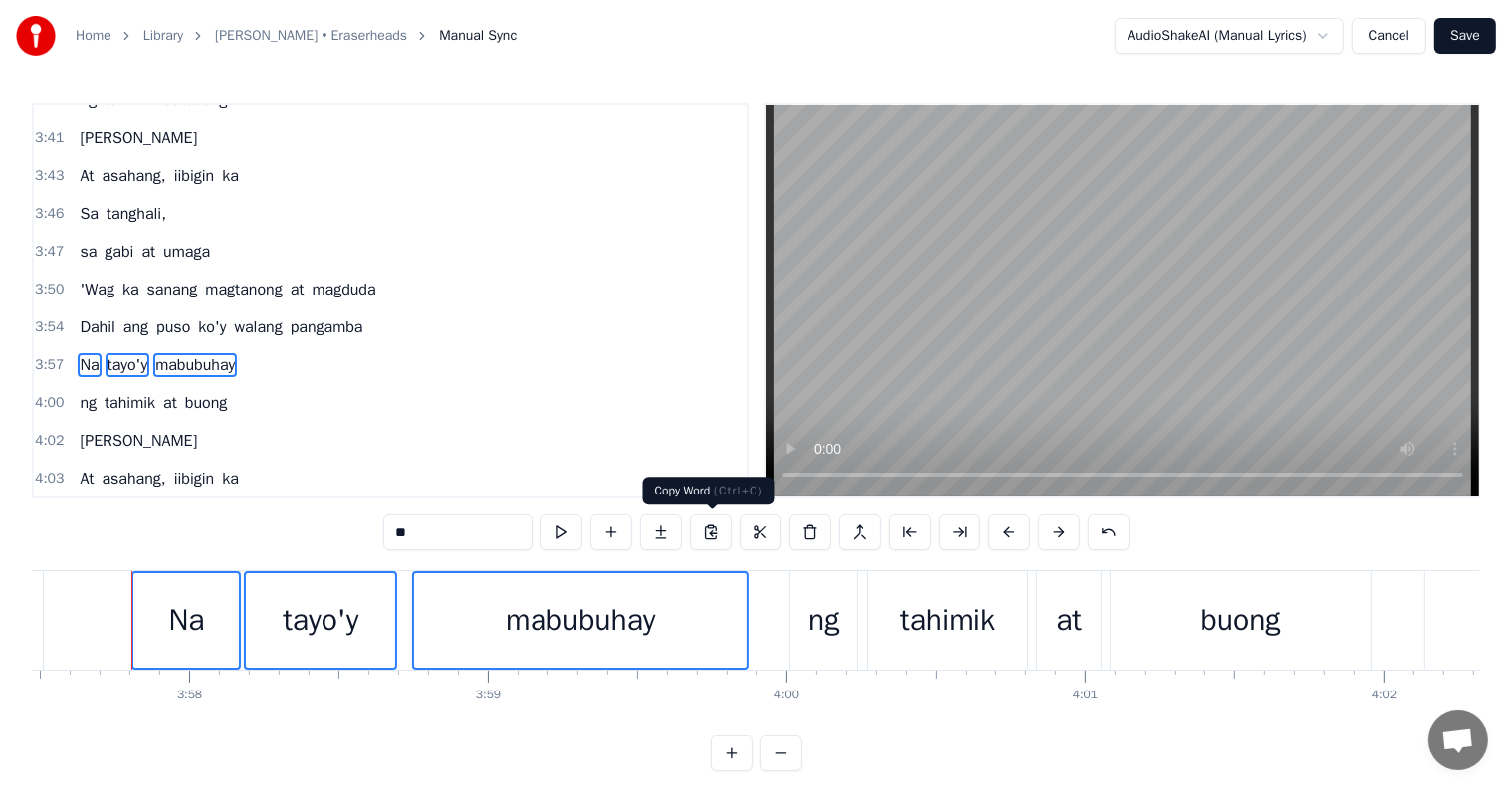 click at bounding box center (711, 532) 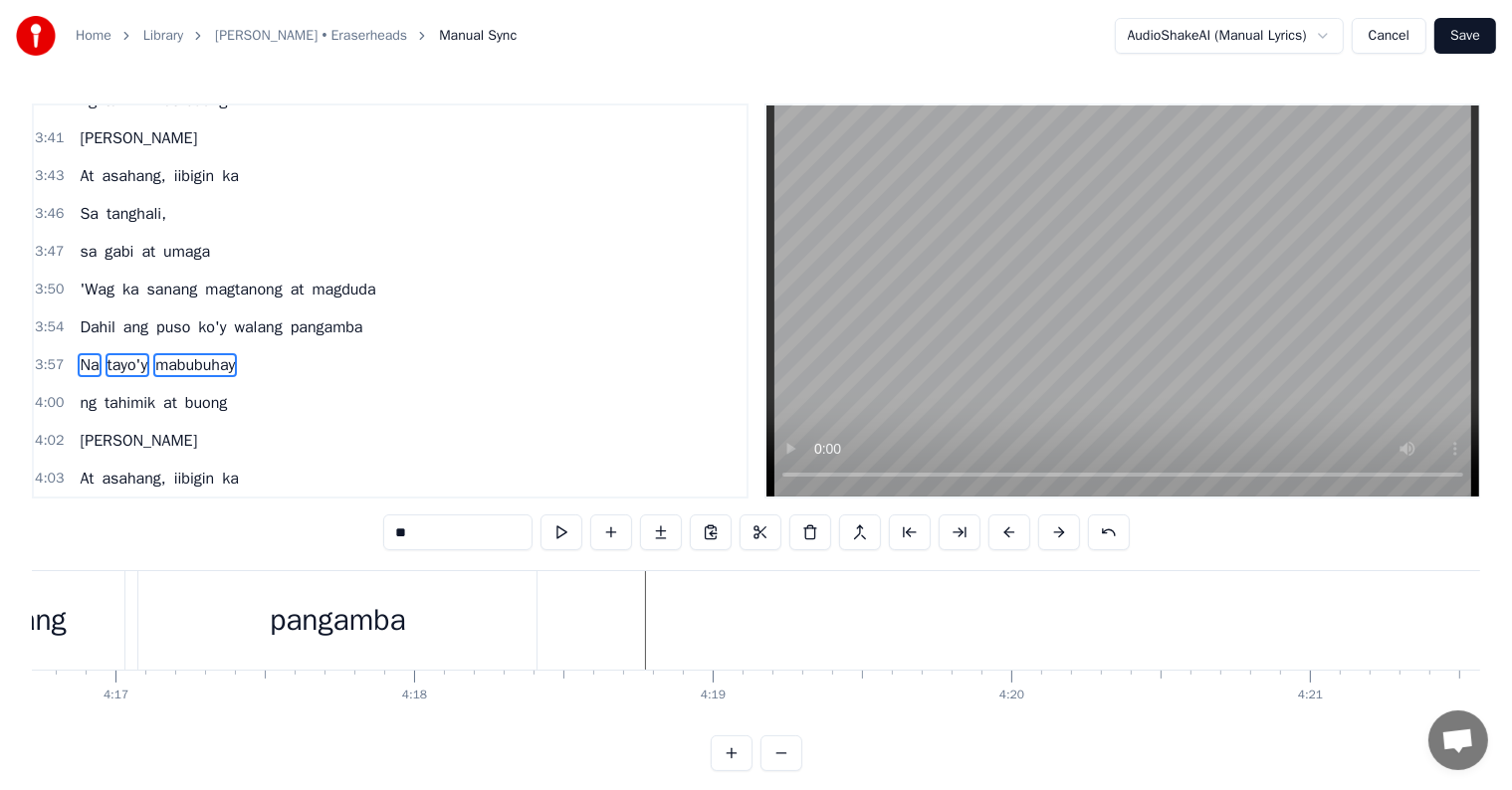 scroll, scrollTop: 0, scrollLeft: 76706, axis: horizontal 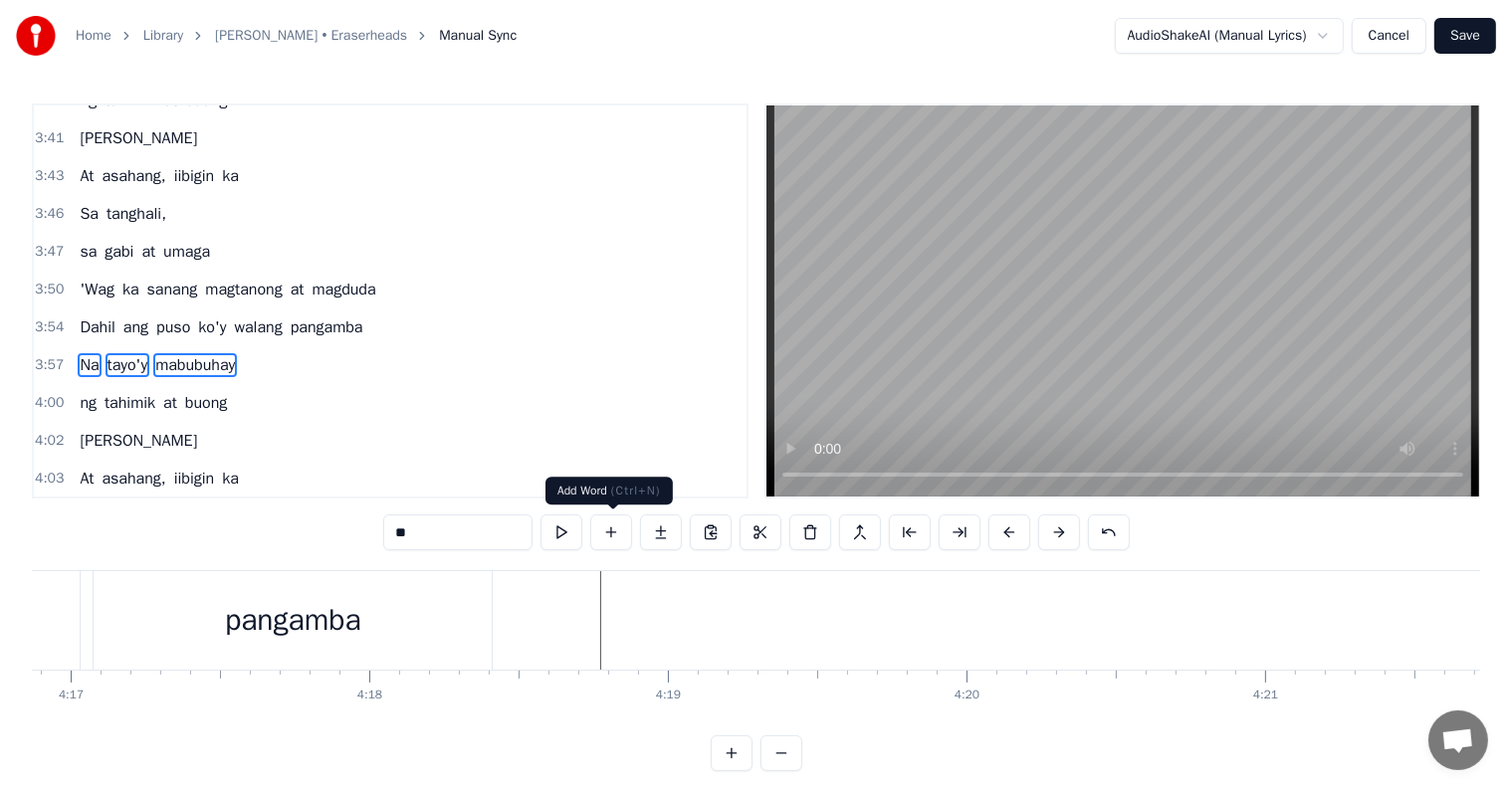 click at bounding box center (611, 532) 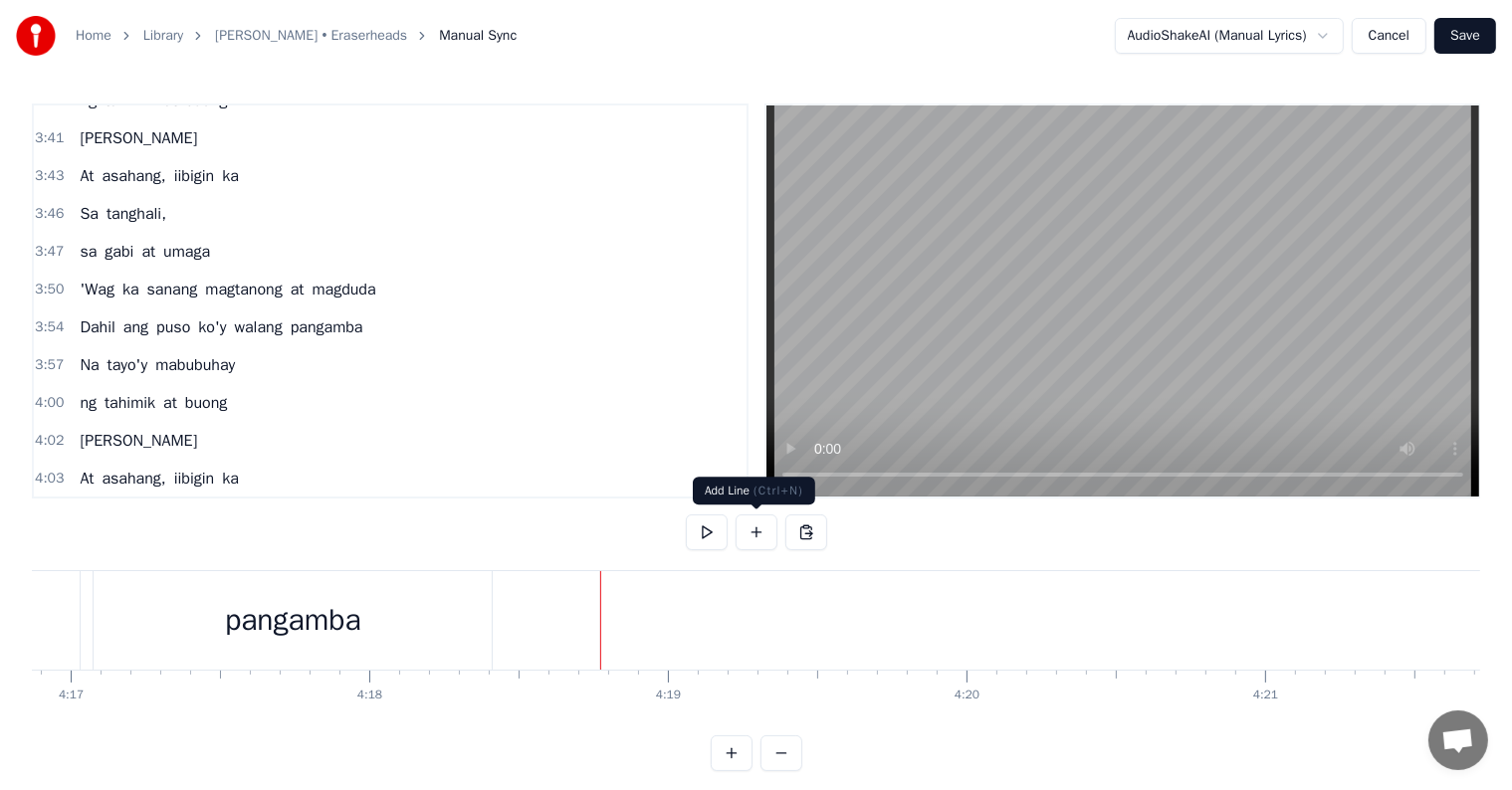 click at bounding box center (756, 532) 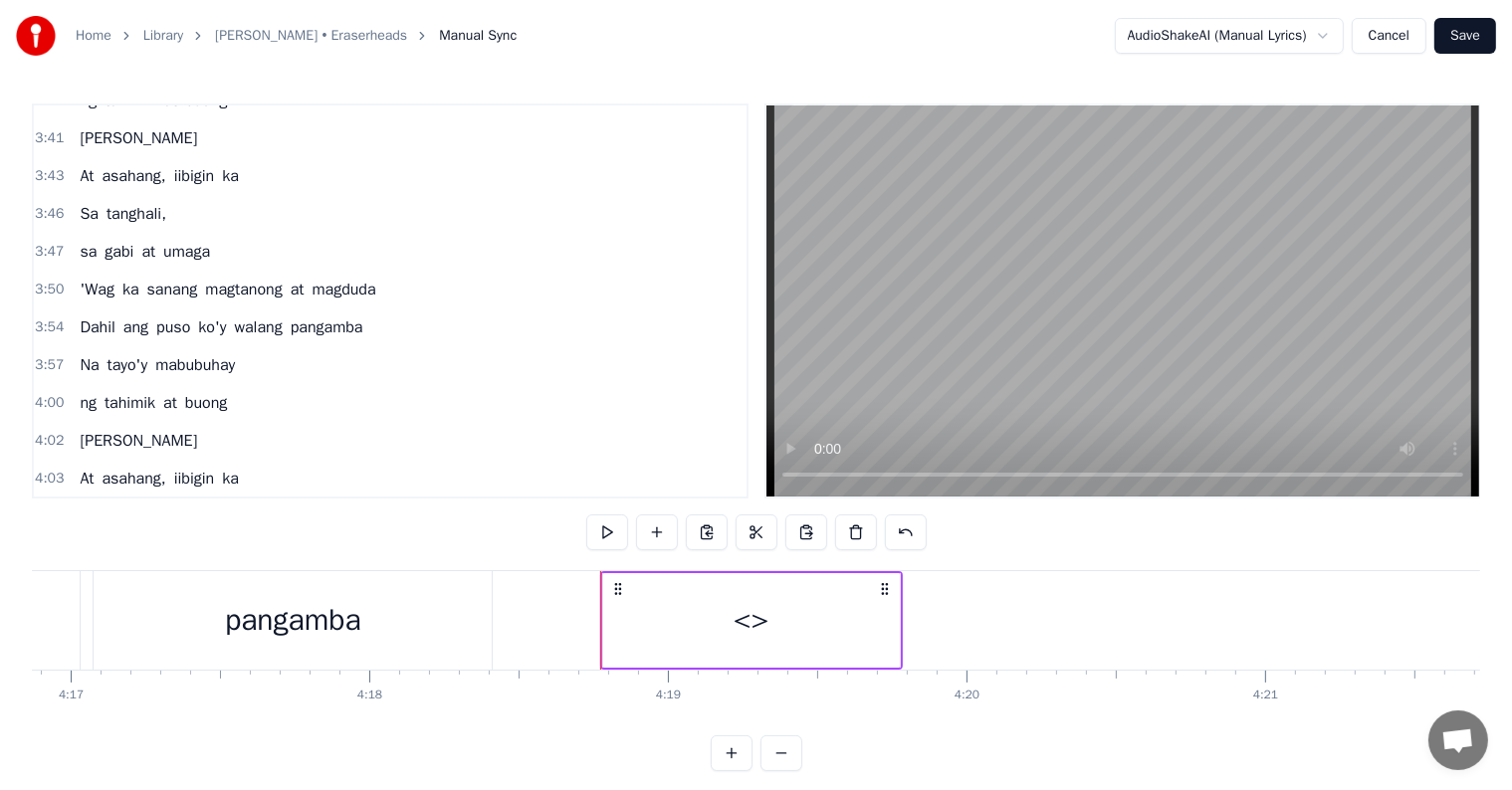 click on "<>" at bounding box center [752, 620] 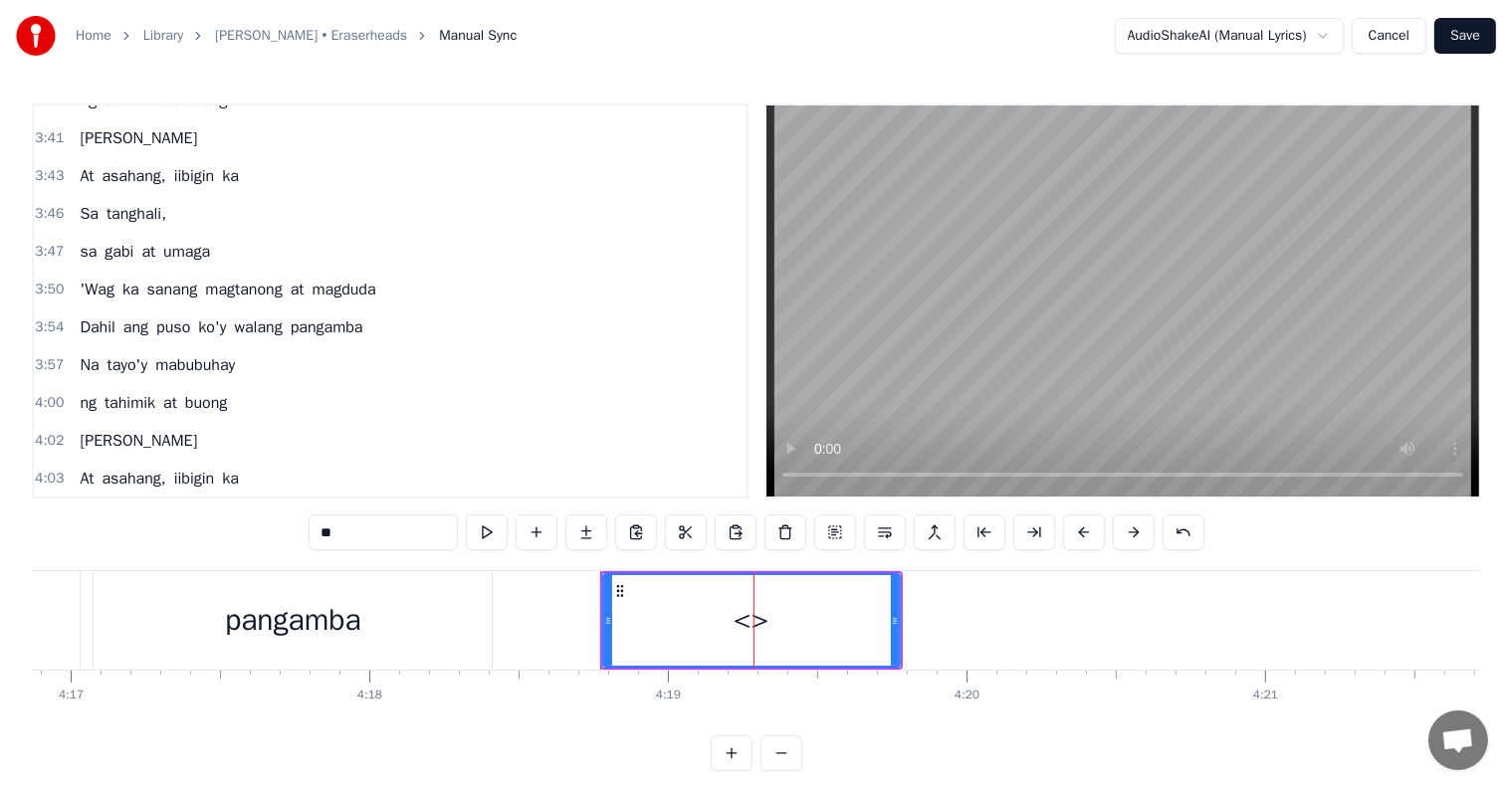 scroll, scrollTop: 30, scrollLeft: 0, axis: vertical 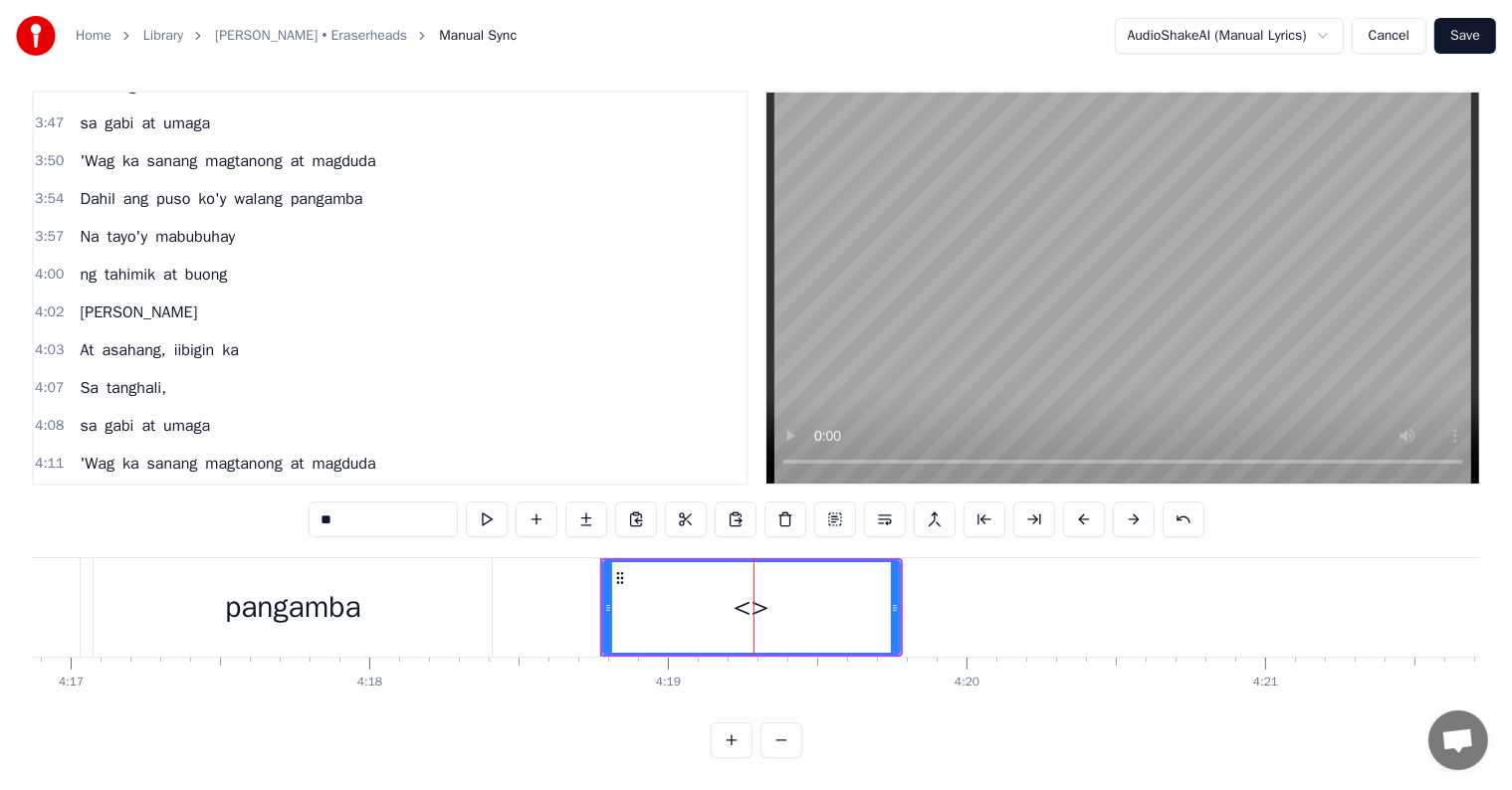 drag, startPoint x: 413, startPoint y: 505, endPoint x: 174, endPoint y: 470, distance: 241.54917 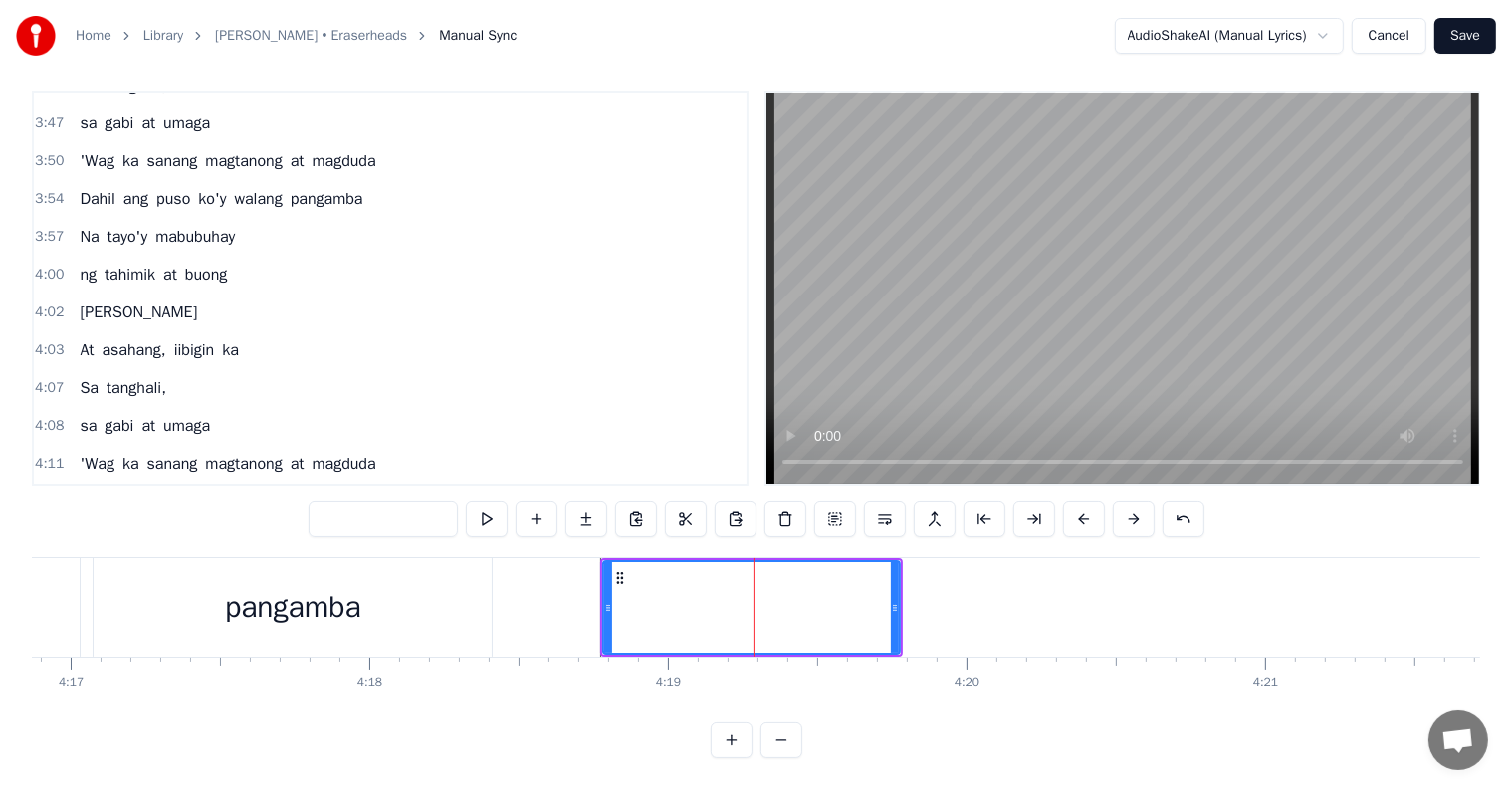 type 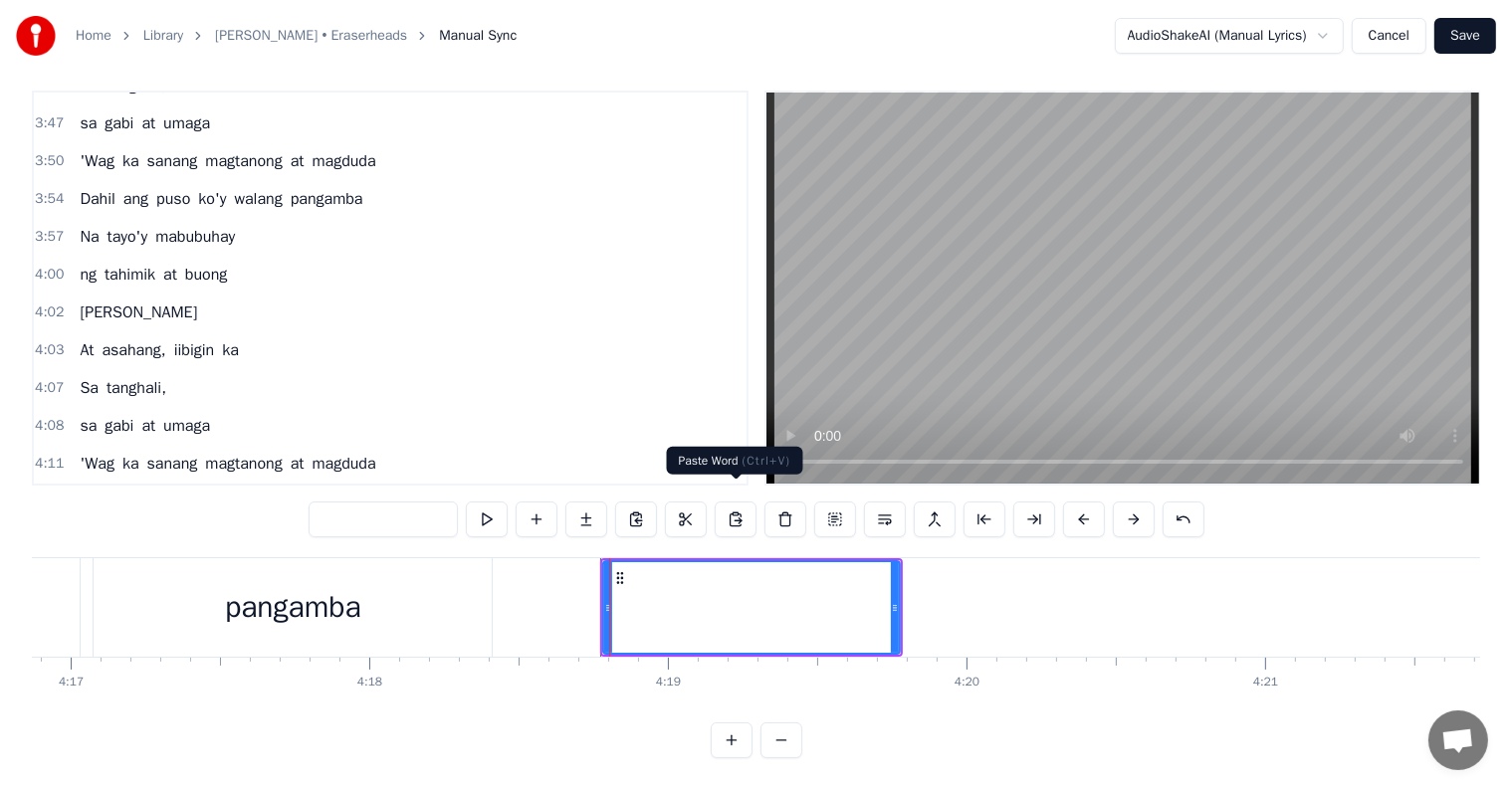 click at bounding box center (736, 519) 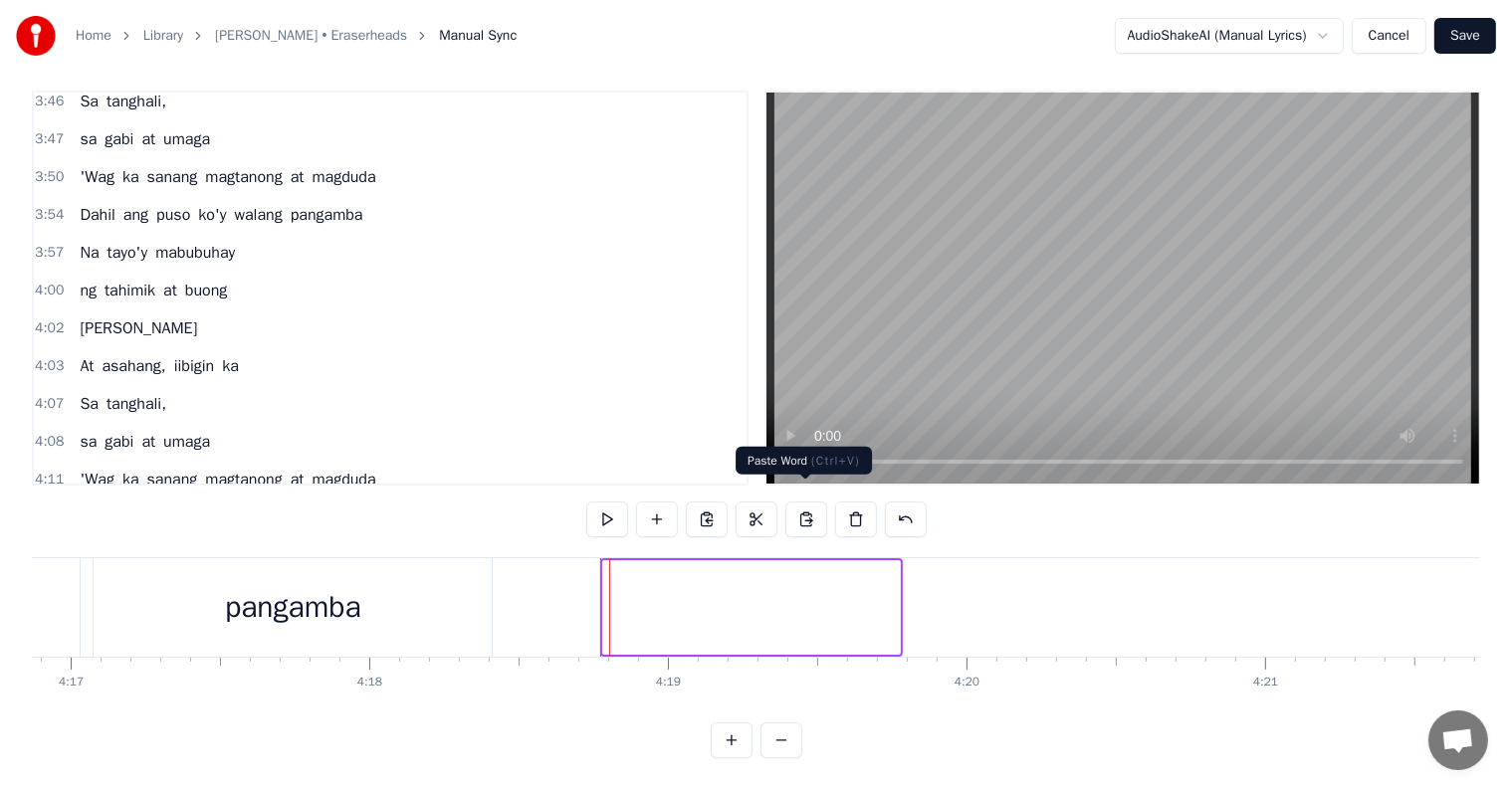 click at bounding box center (806, 519) 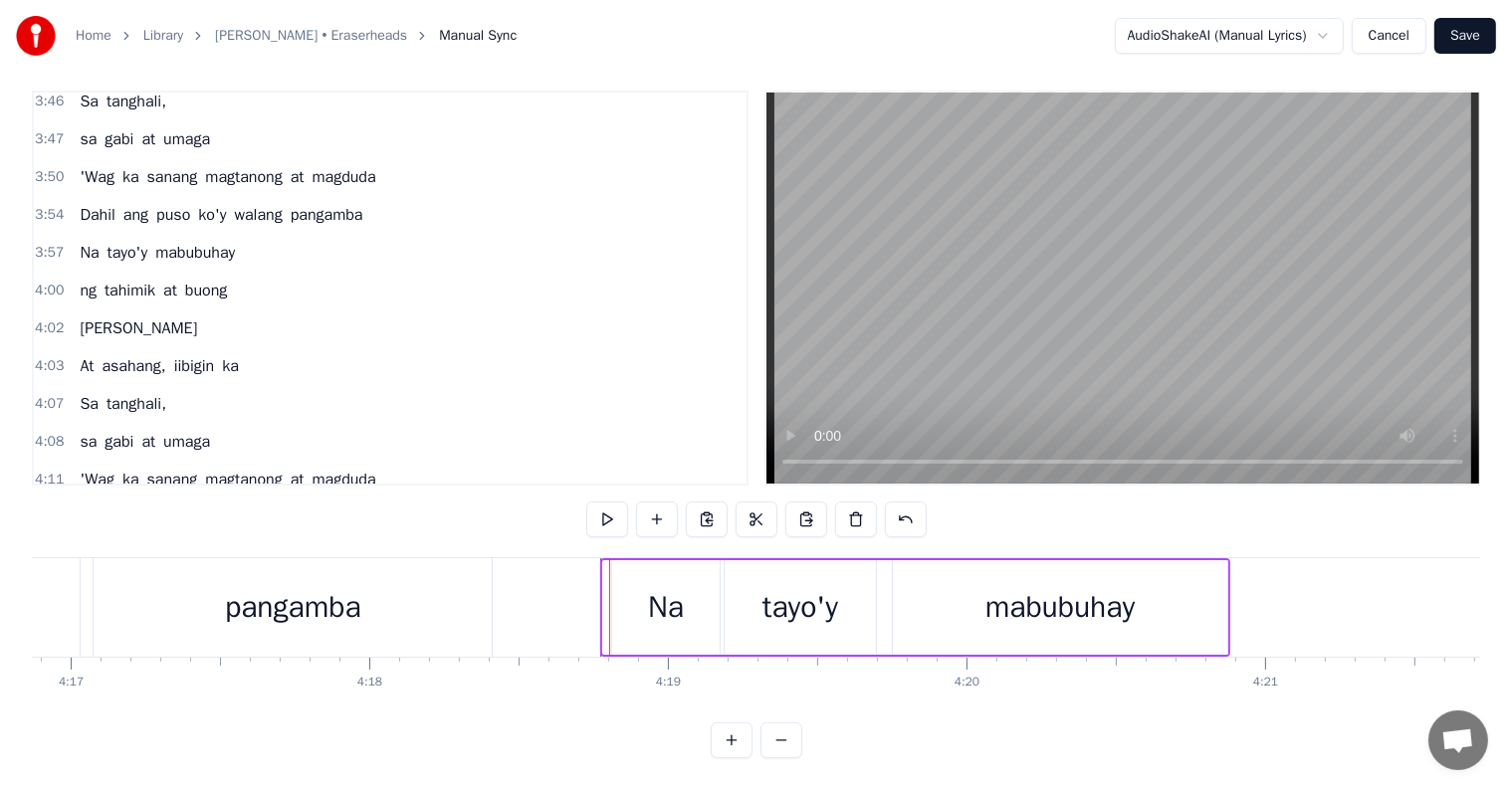 scroll, scrollTop: 1878, scrollLeft: 0, axis: vertical 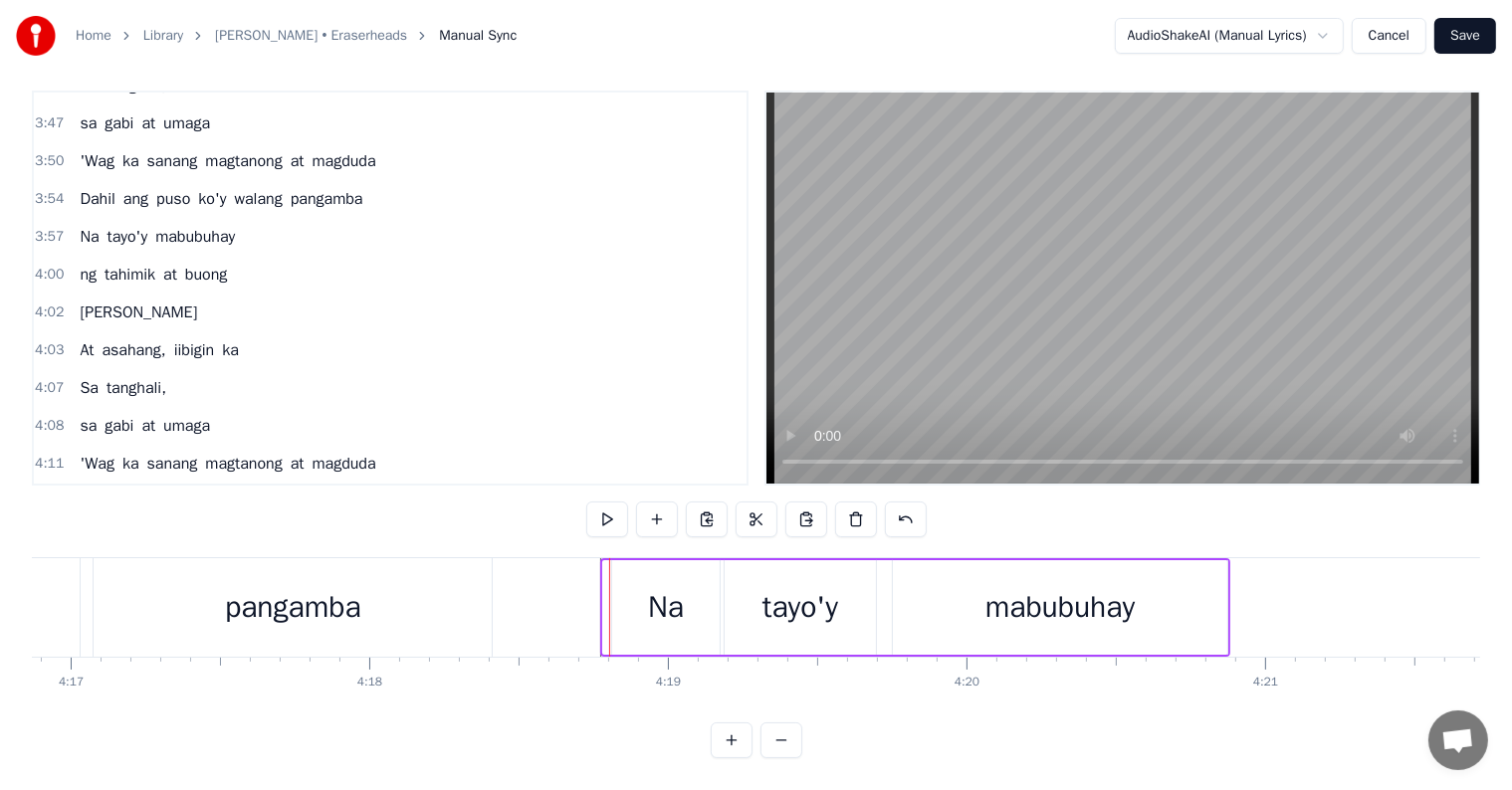 click at bounding box center (-36903, 607) 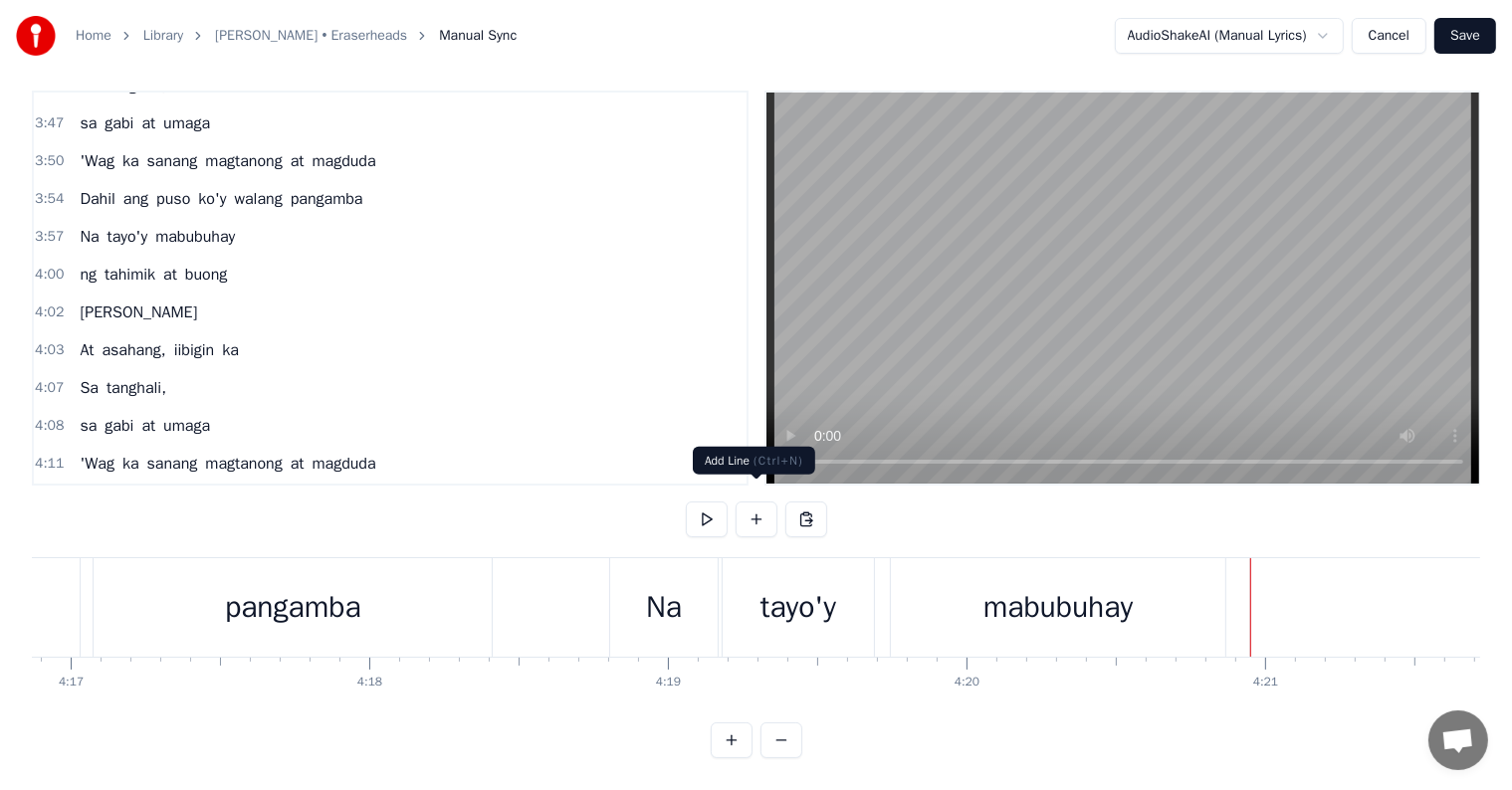 click at bounding box center (756, 519) 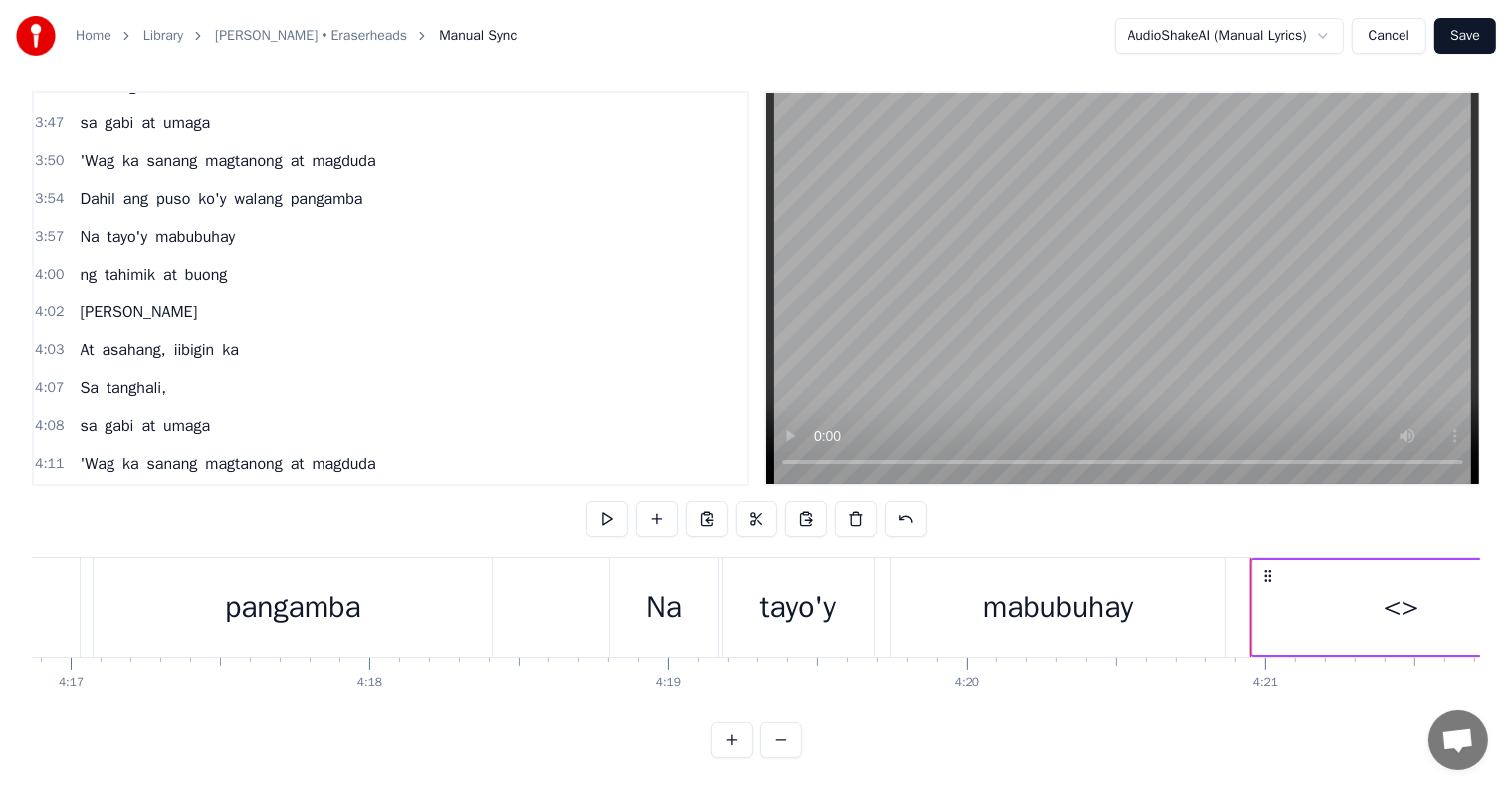 click on "<>" at bounding box center [1402, 607] 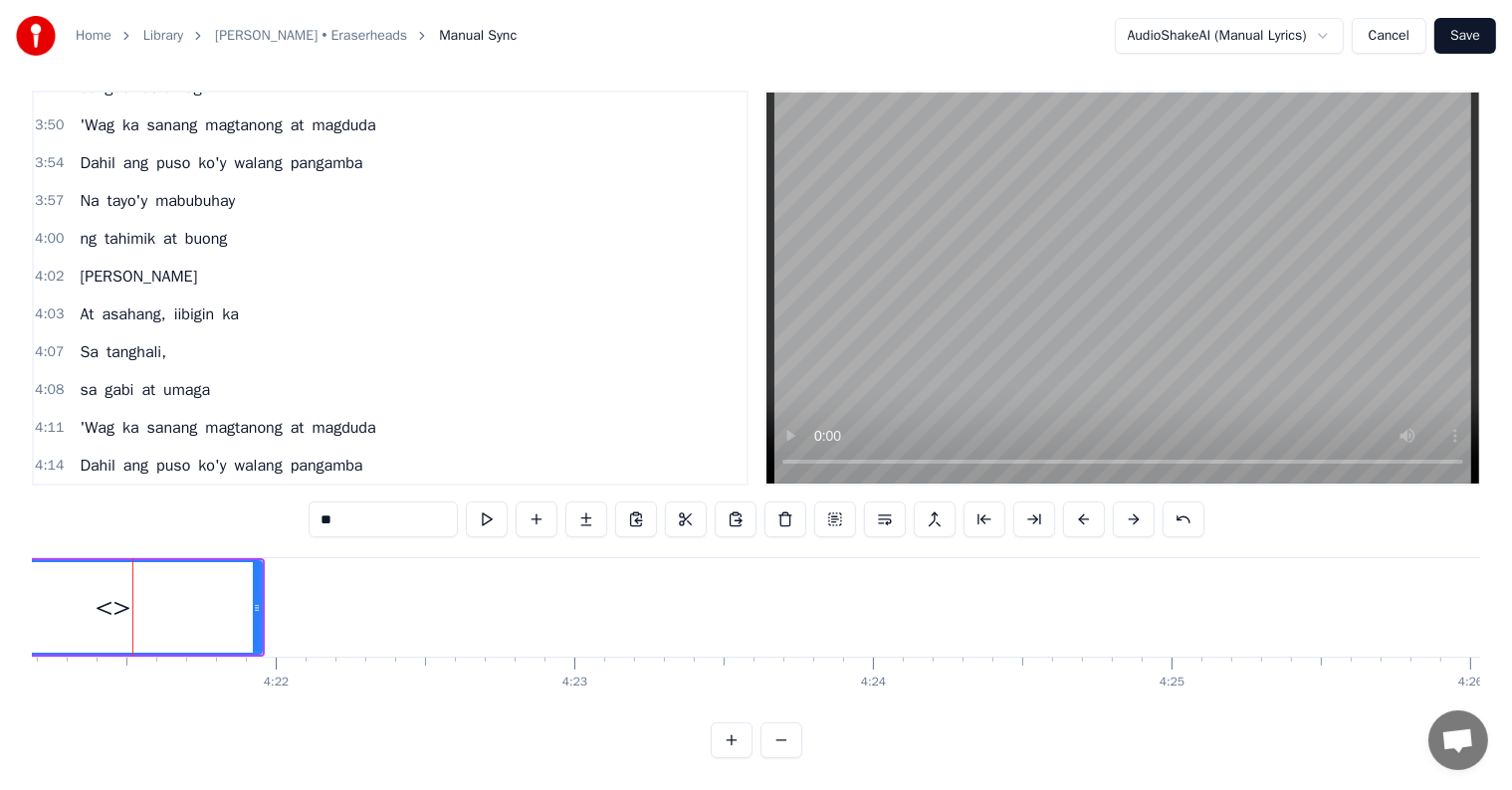 scroll, scrollTop: 0, scrollLeft: 77995, axis: horizontal 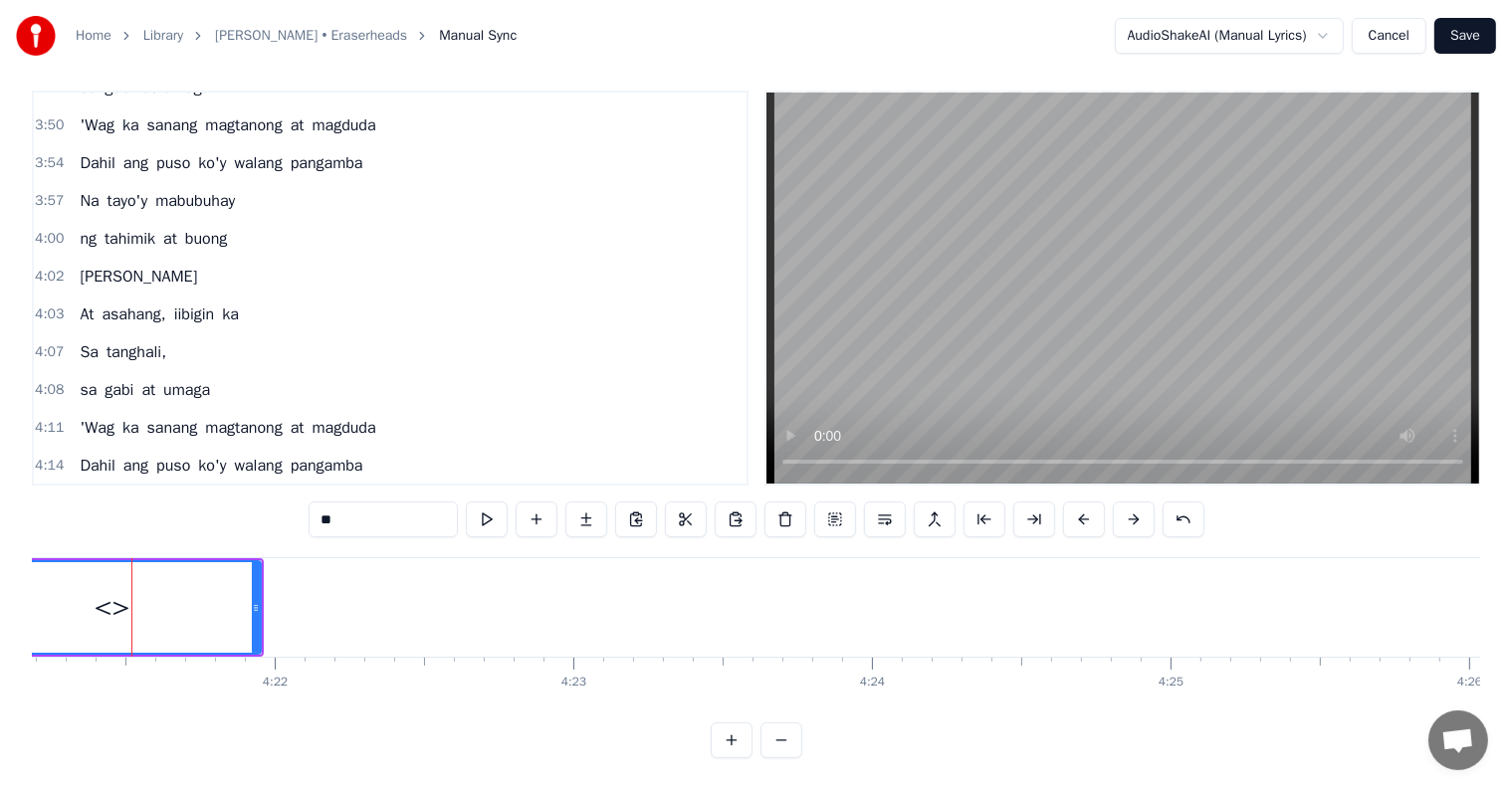 drag, startPoint x: 397, startPoint y: 504, endPoint x: 198, endPoint y: 479, distance: 200.5642 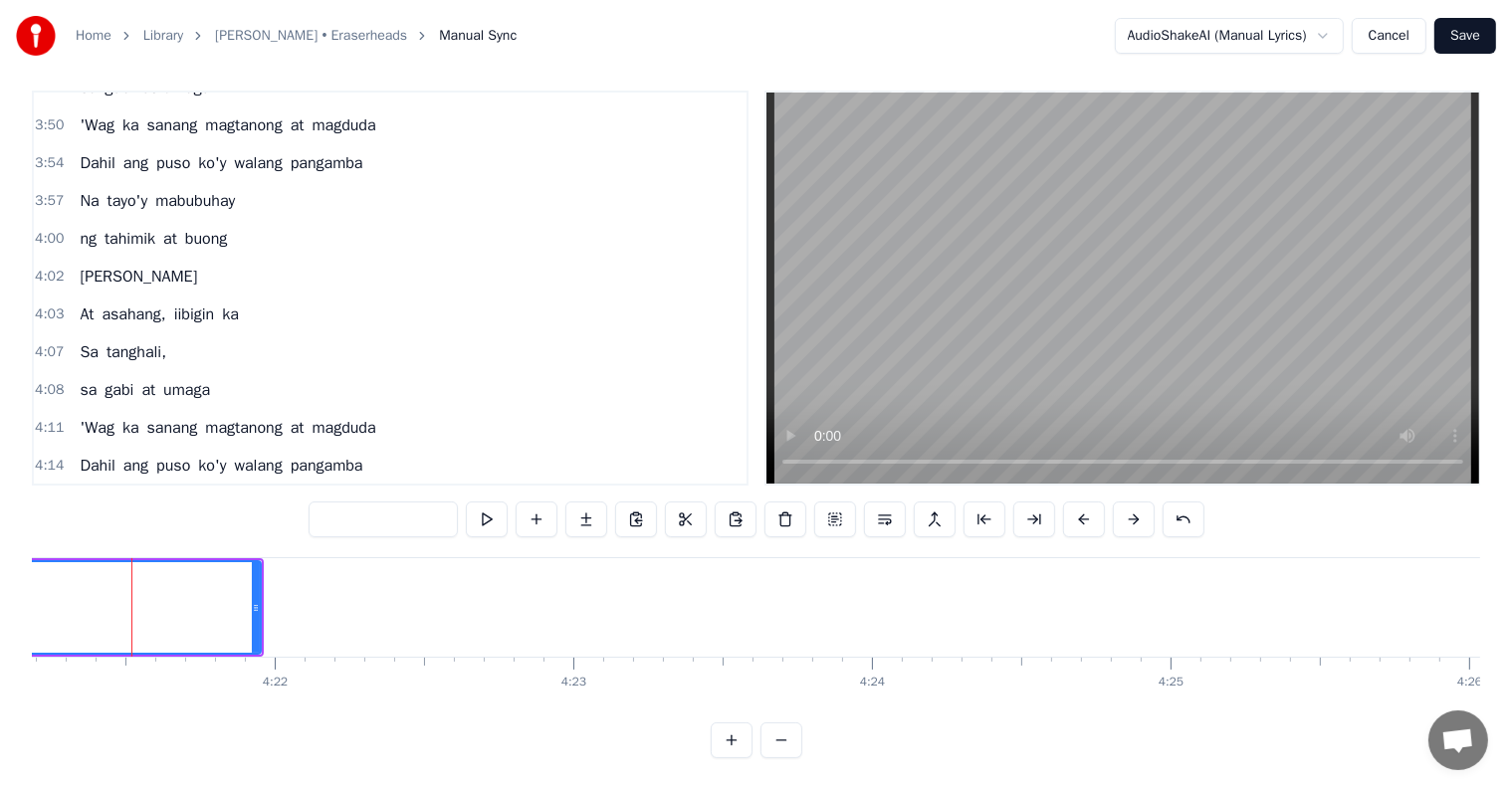 click on "ng" at bounding box center [88, 239] 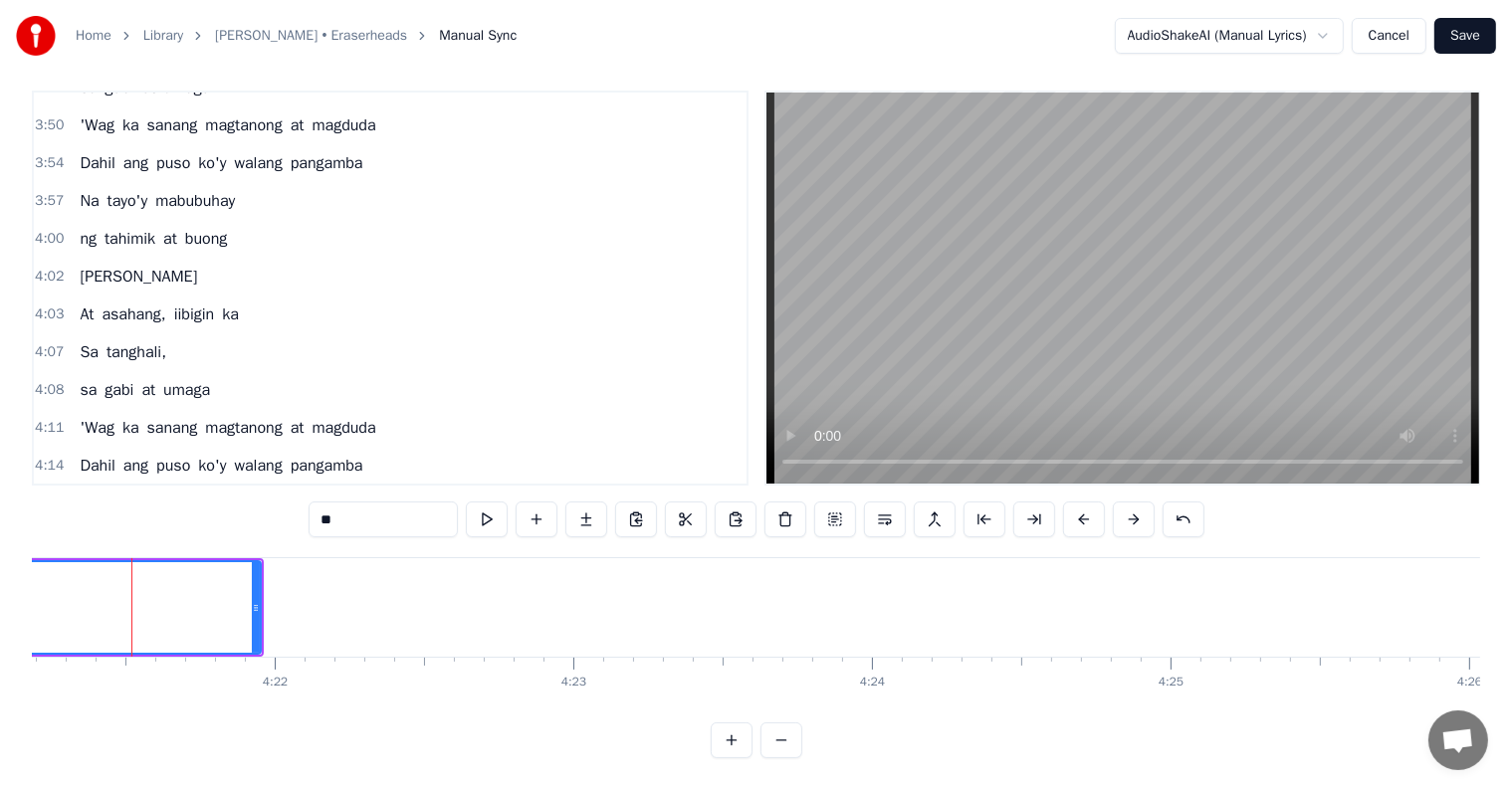 scroll, scrollTop: 0, scrollLeft: 0, axis: both 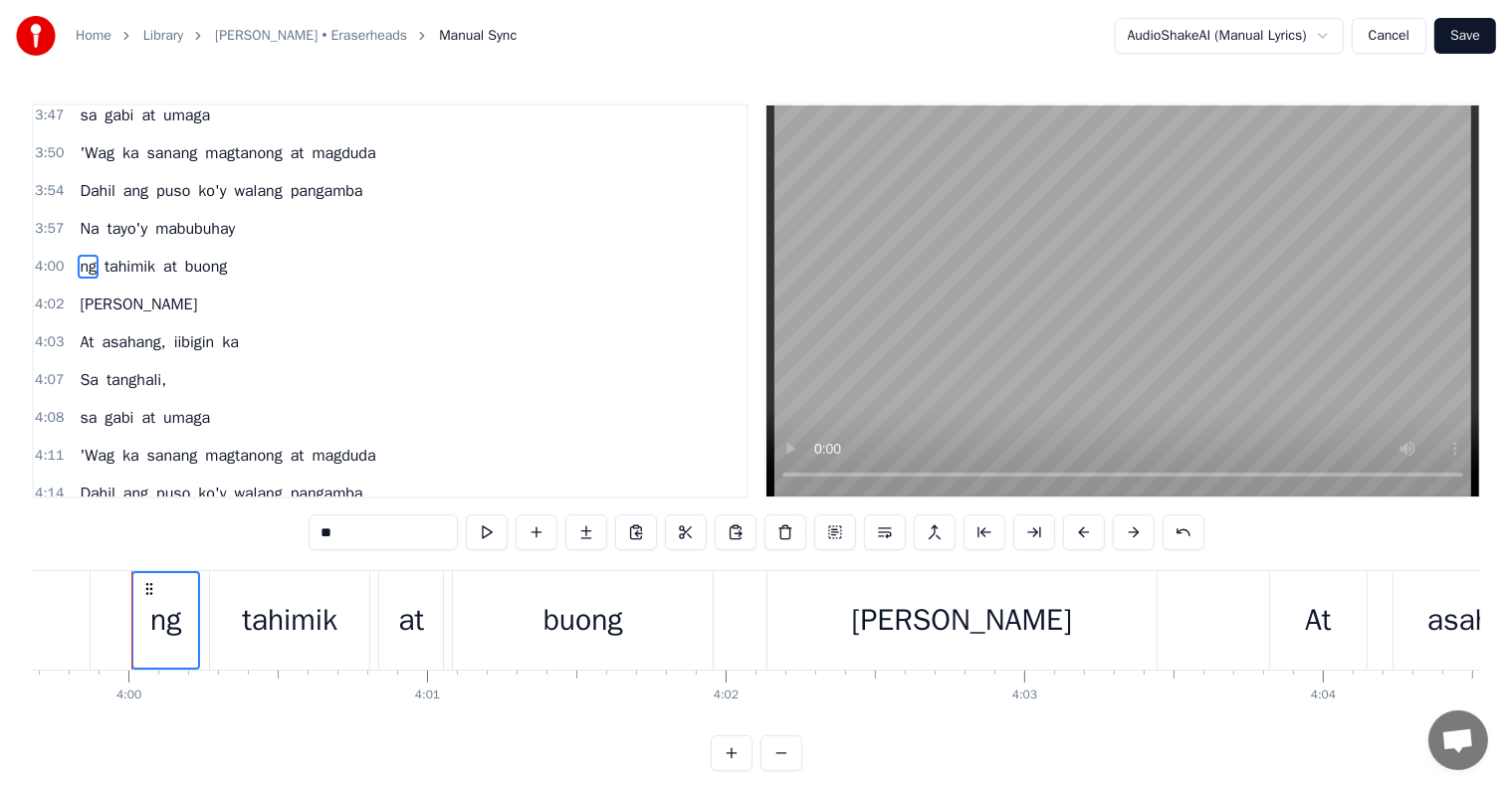 click on "tahimik" at bounding box center (129, 267) 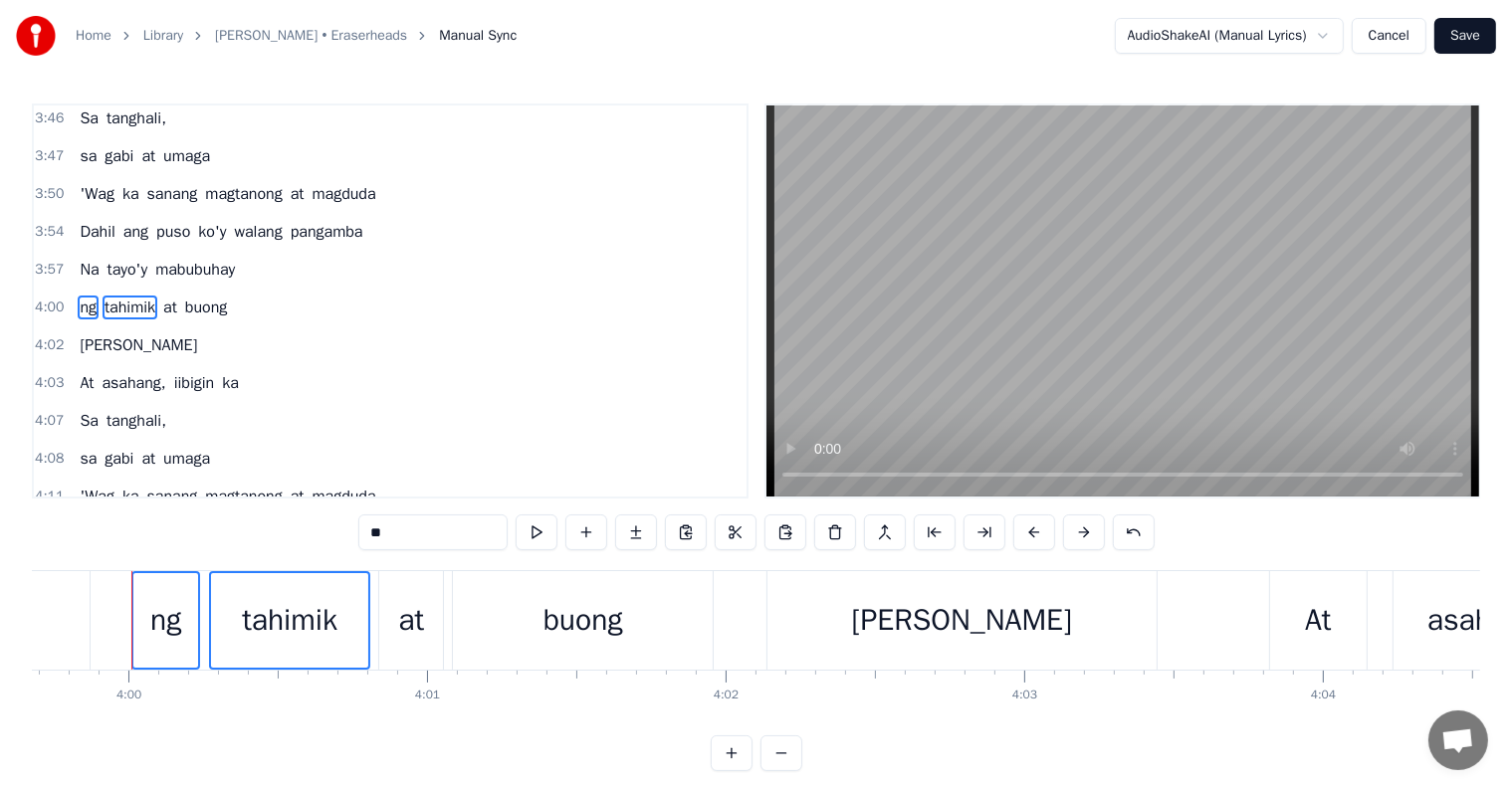 scroll, scrollTop: 1799, scrollLeft: 0, axis: vertical 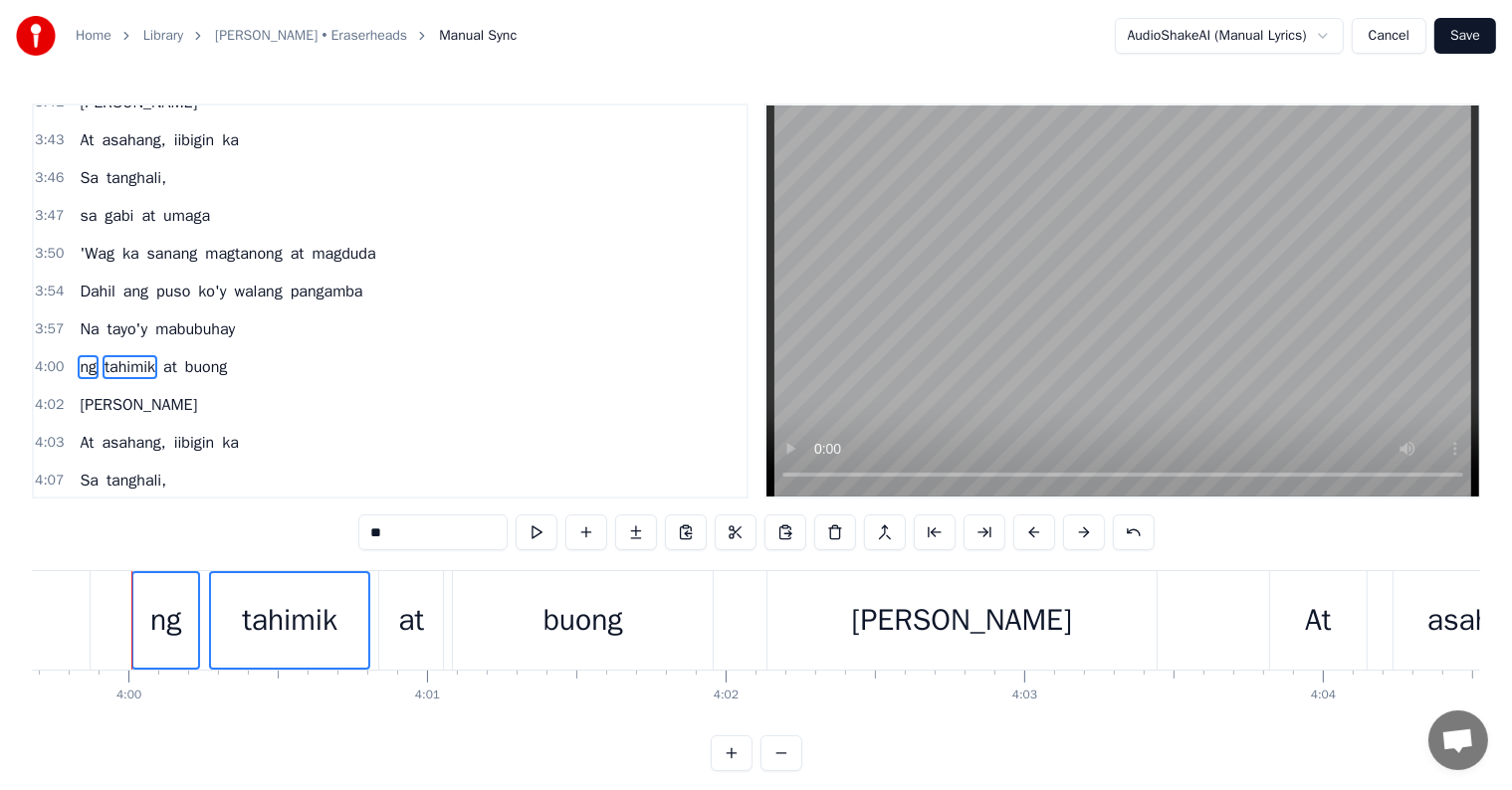 click on "at" at bounding box center [170, 367] 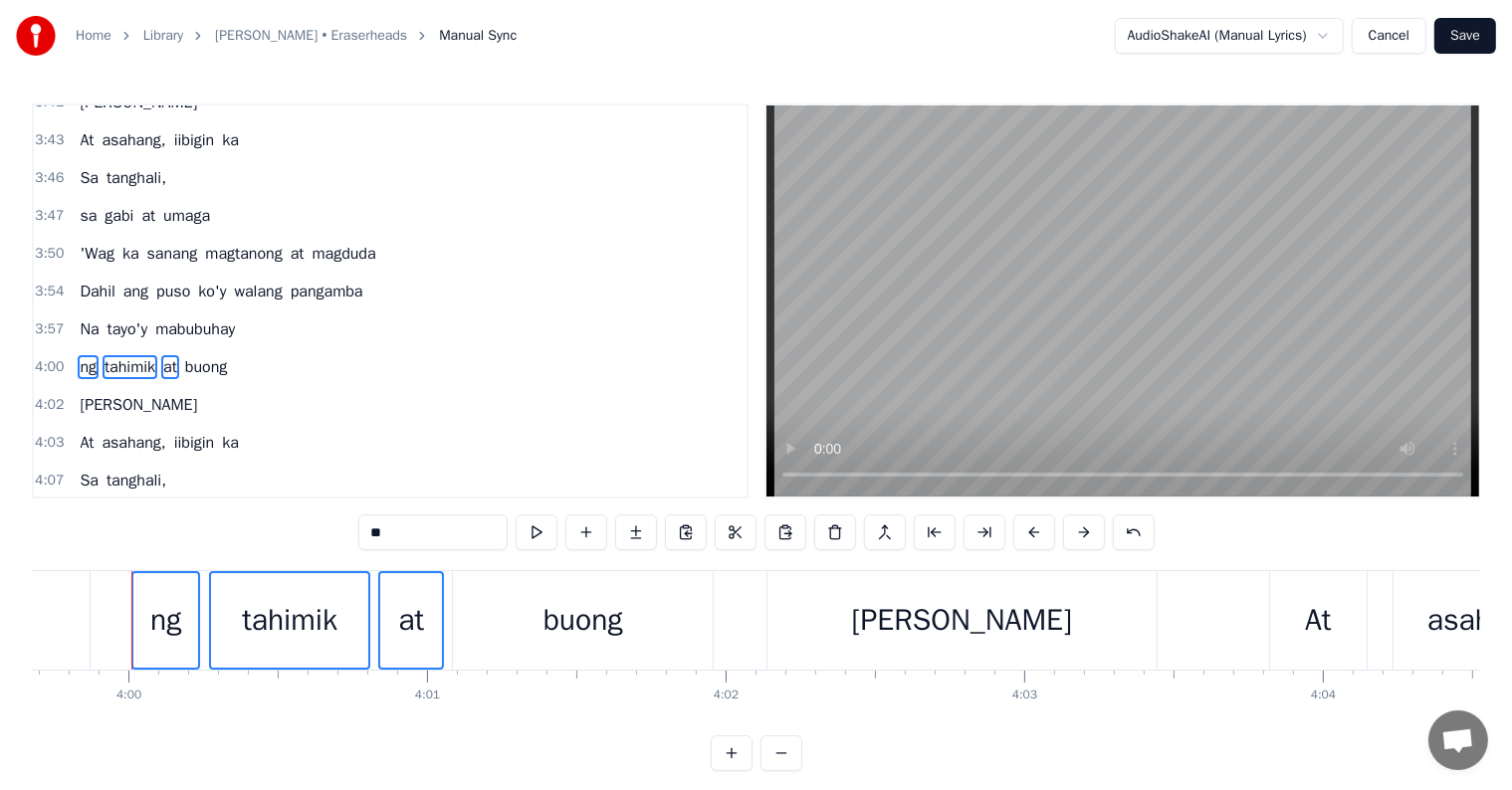 click on "buong" at bounding box center (206, 367) 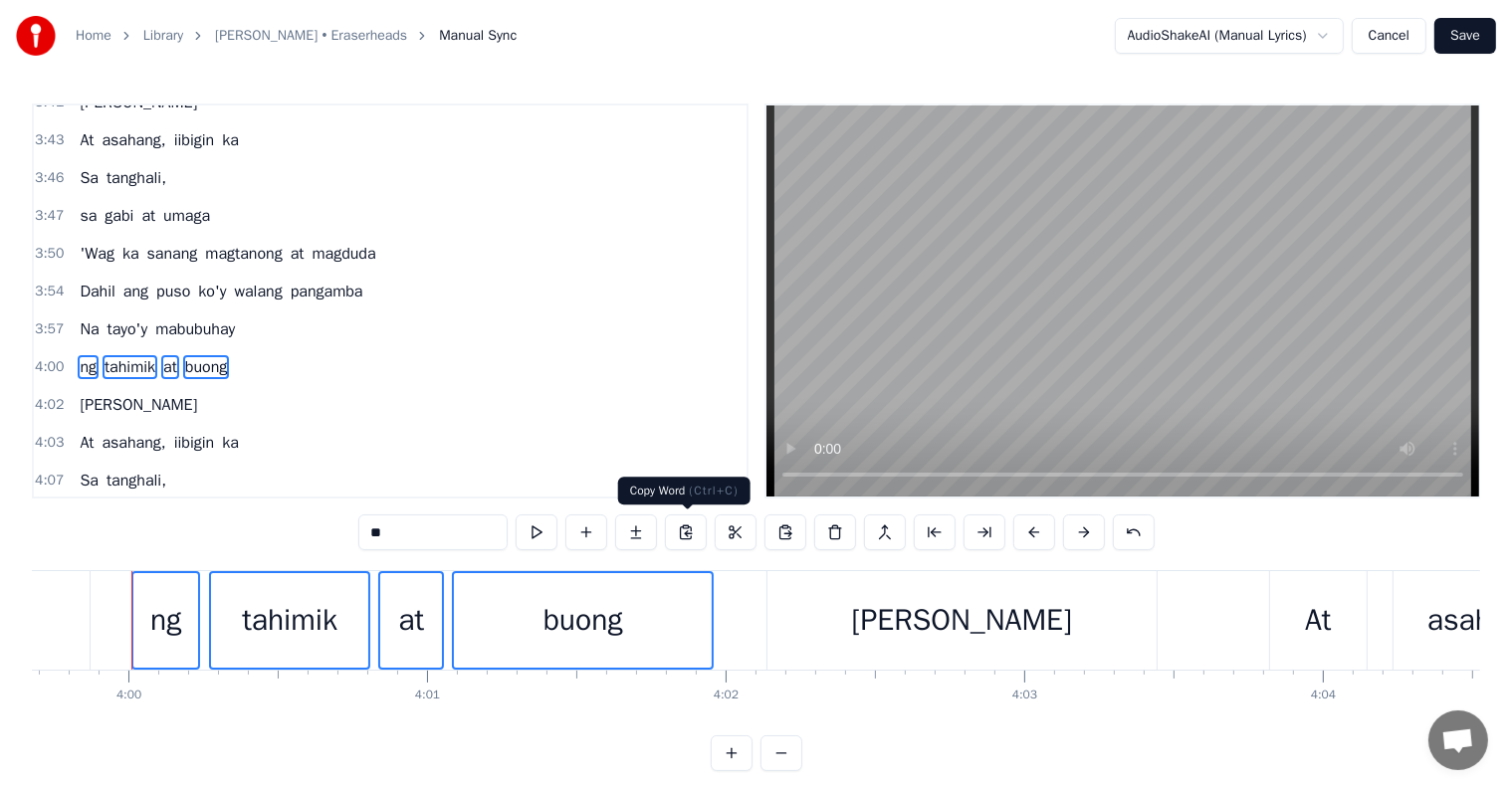 click at bounding box center [686, 532] 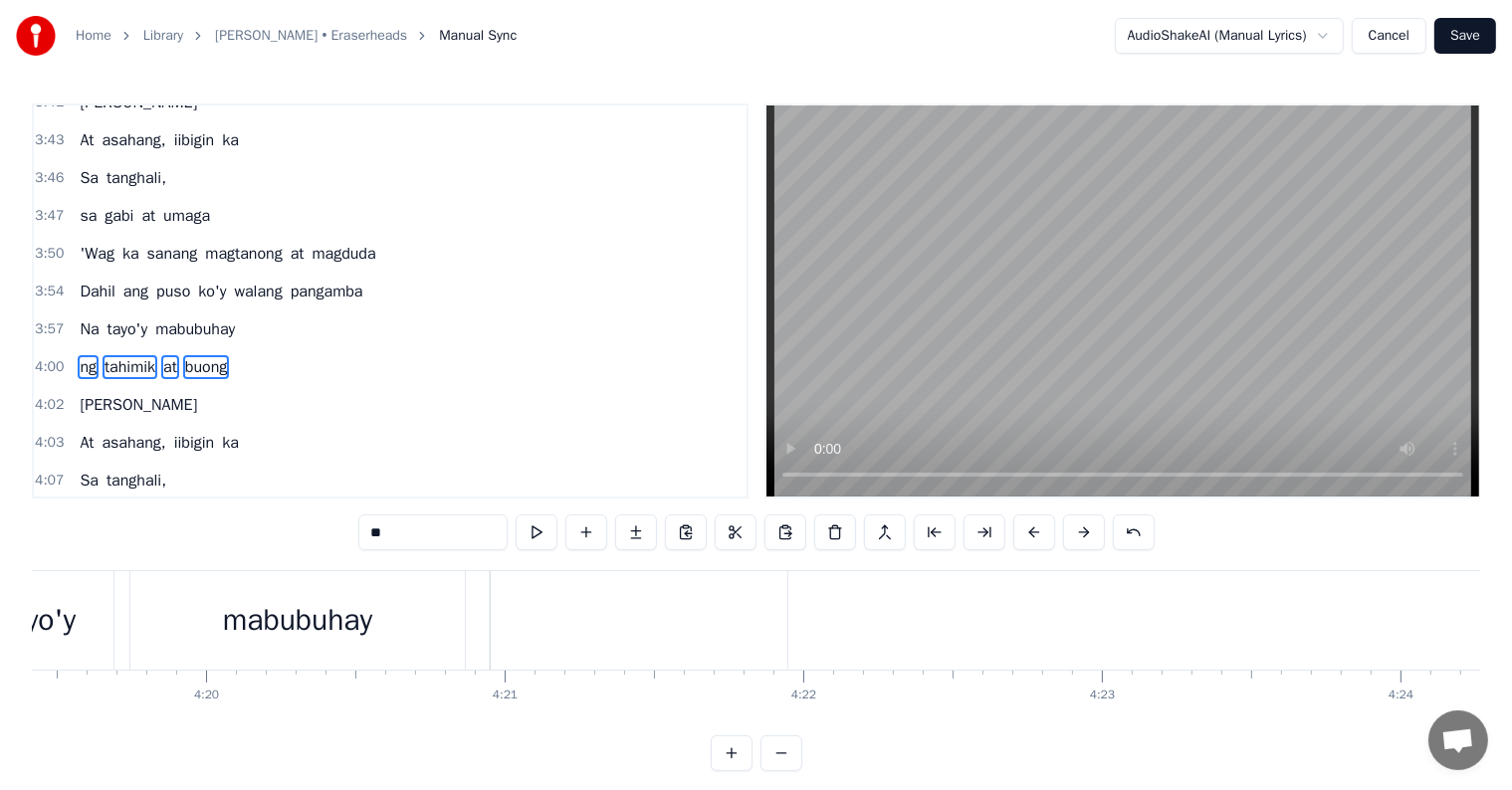 scroll, scrollTop: 0, scrollLeft: 77512, axis: horizontal 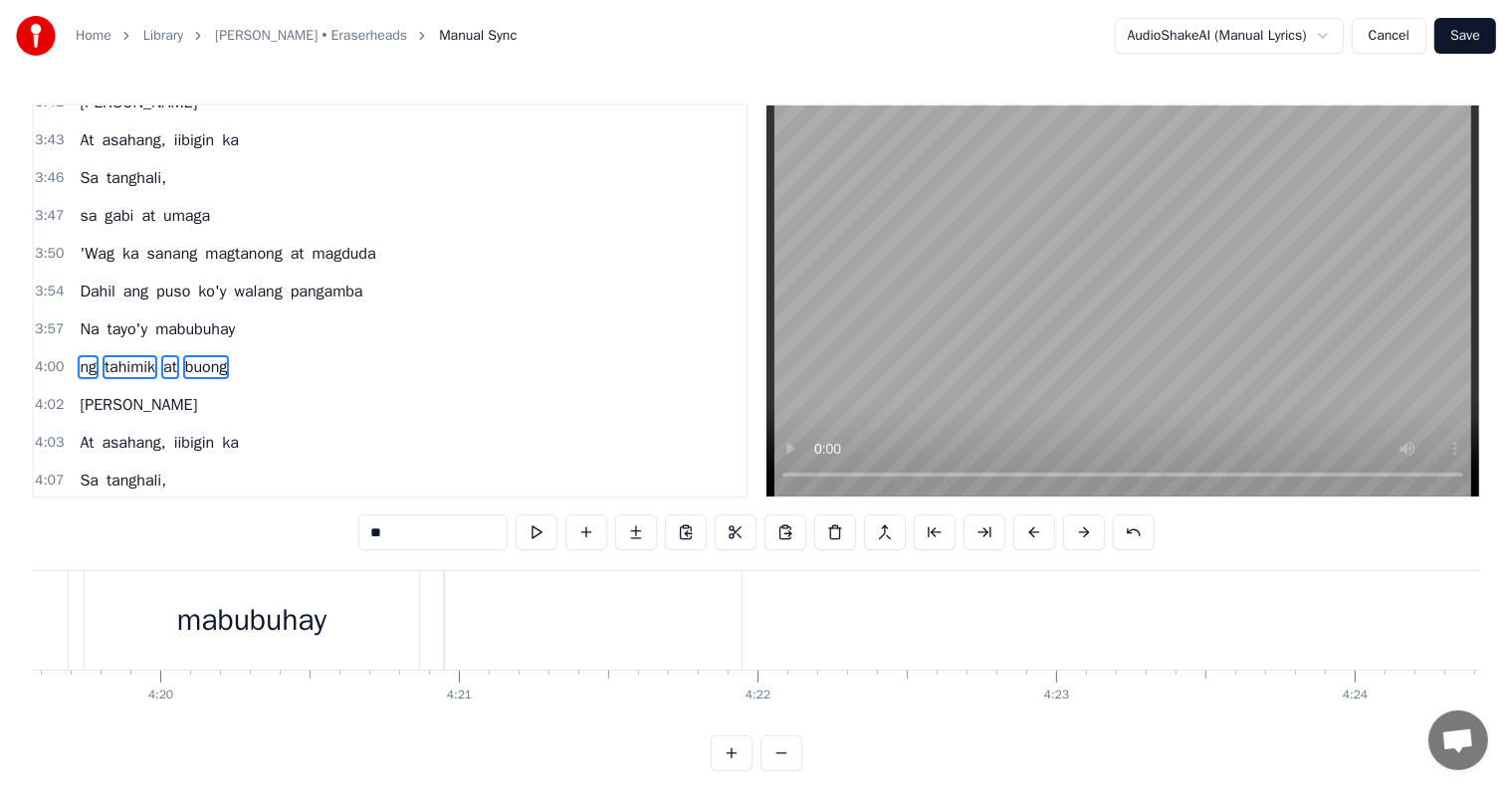 click at bounding box center (593, 620) 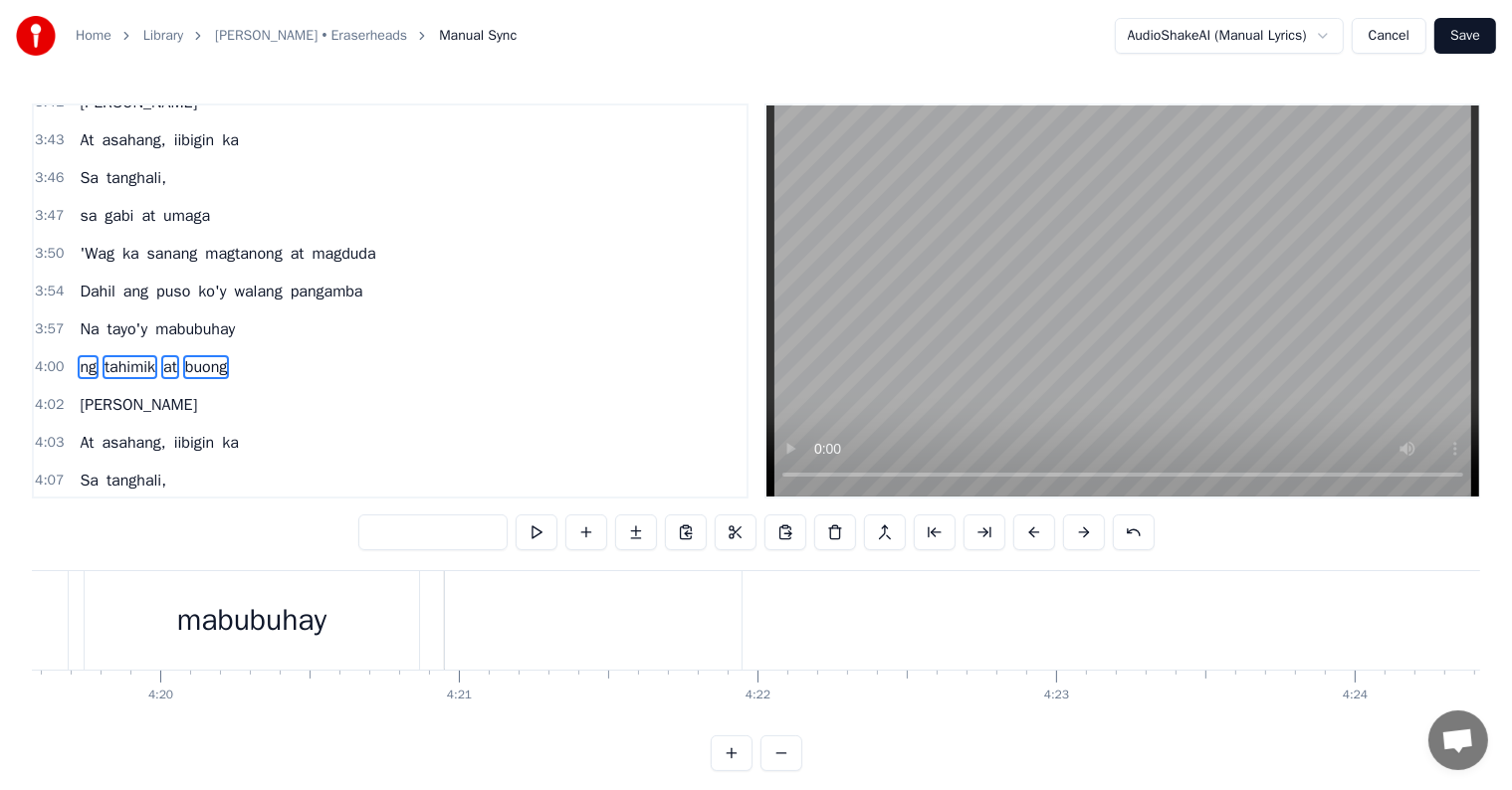 scroll, scrollTop: 30, scrollLeft: 0, axis: vertical 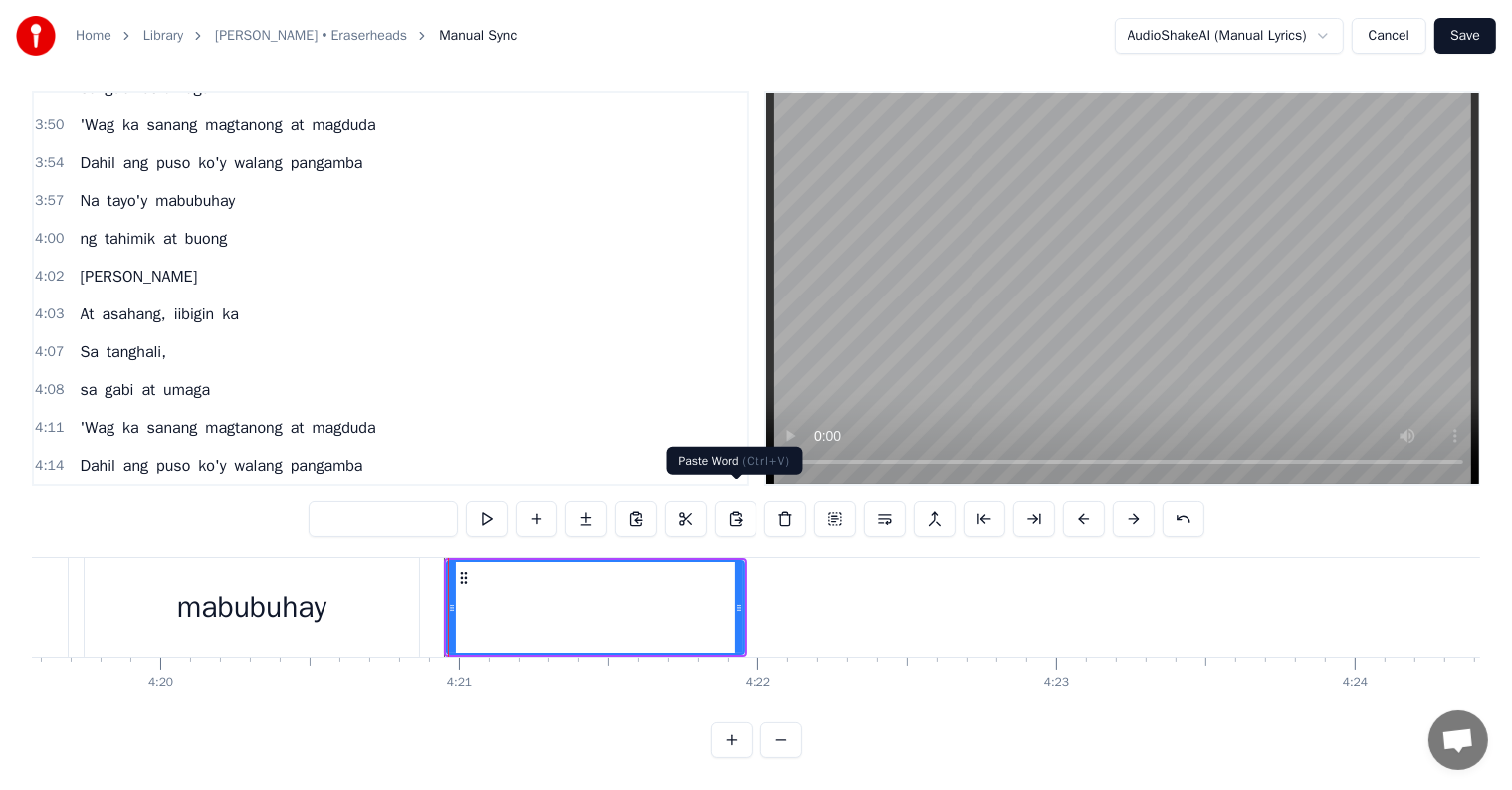 click at bounding box center (736, 519) 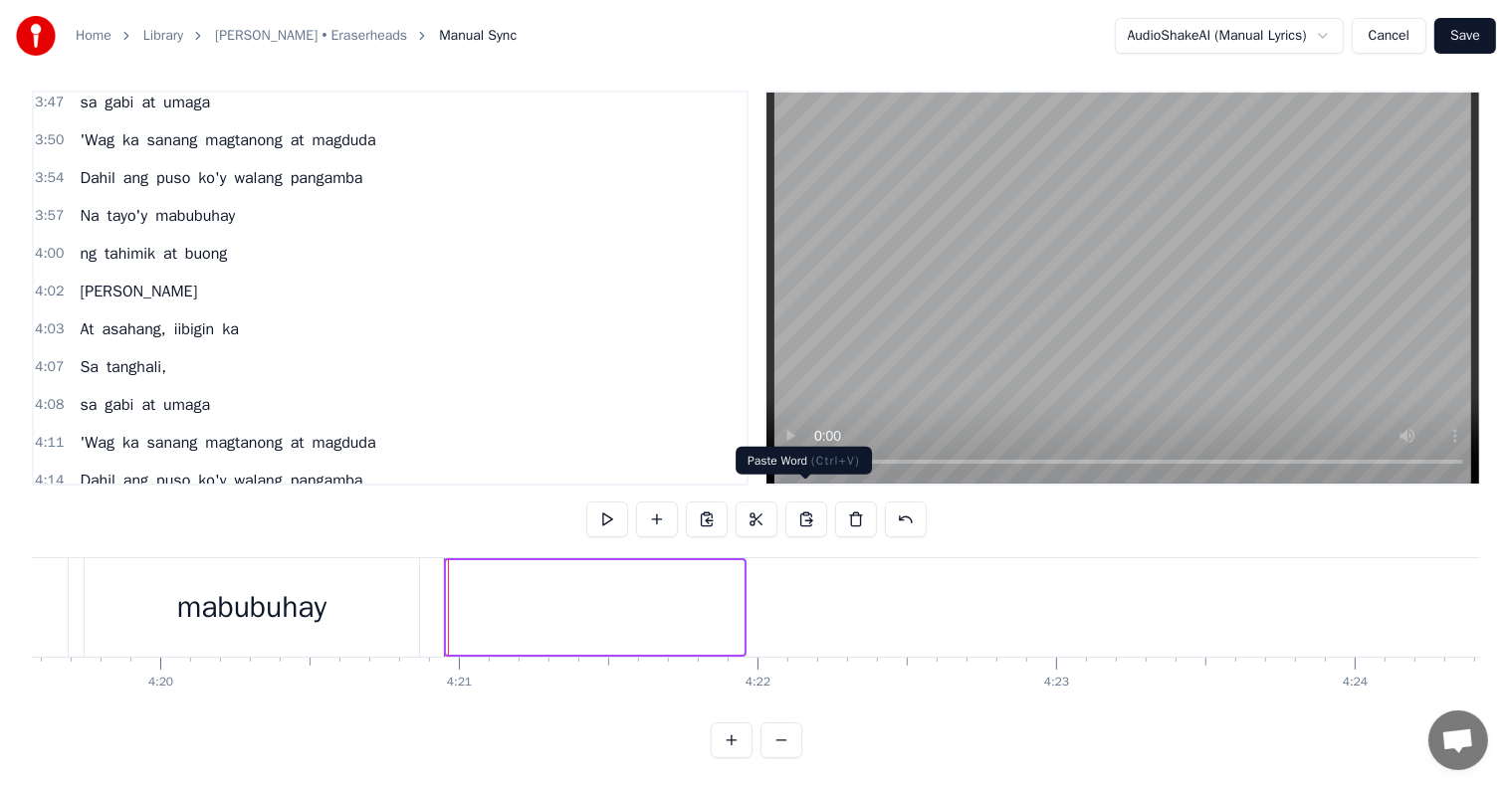 click at bounding box center [806, 519] 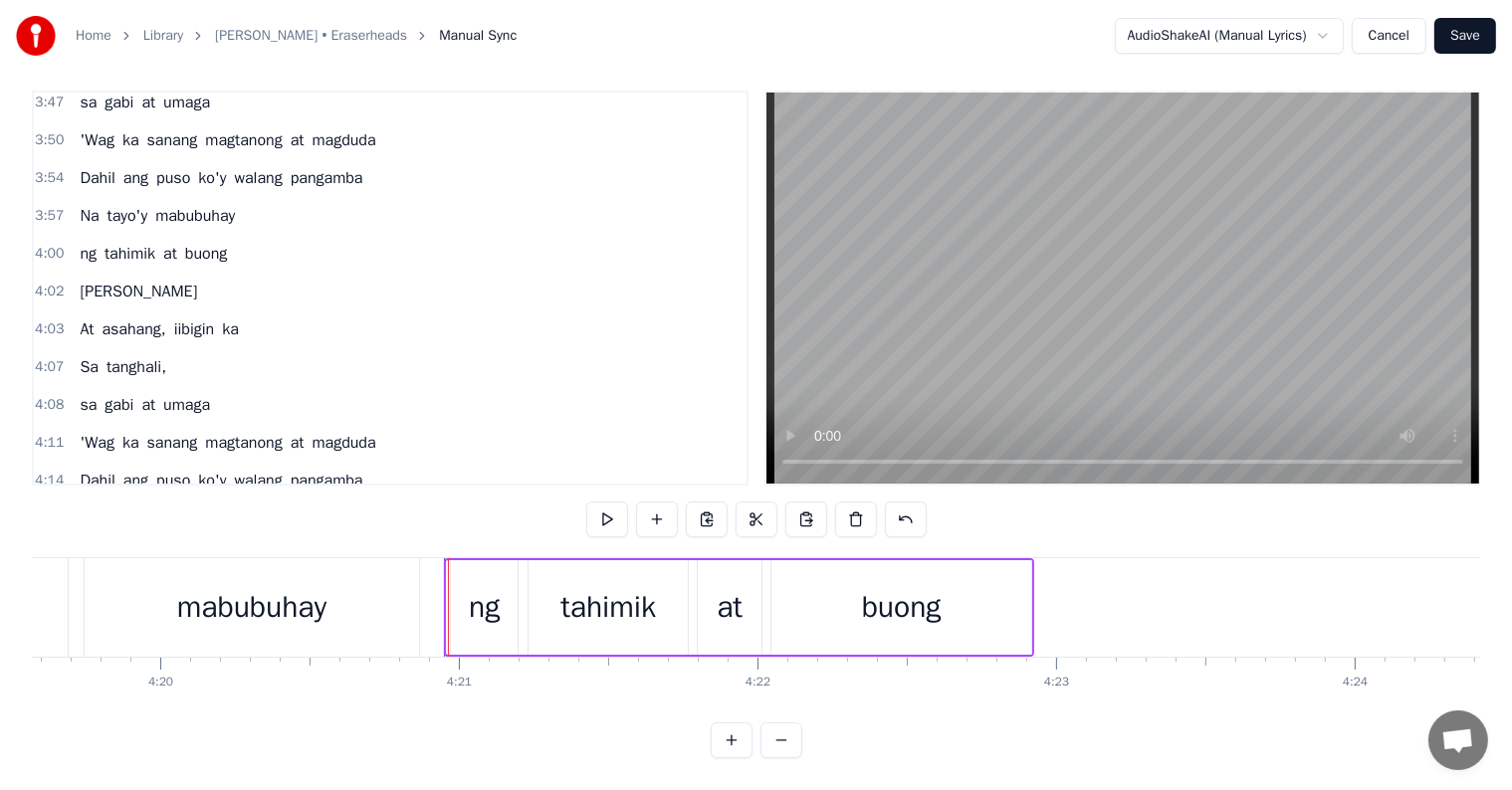 scroll, scrollTop: 1914, scrollLeft: 0, axis: vertical 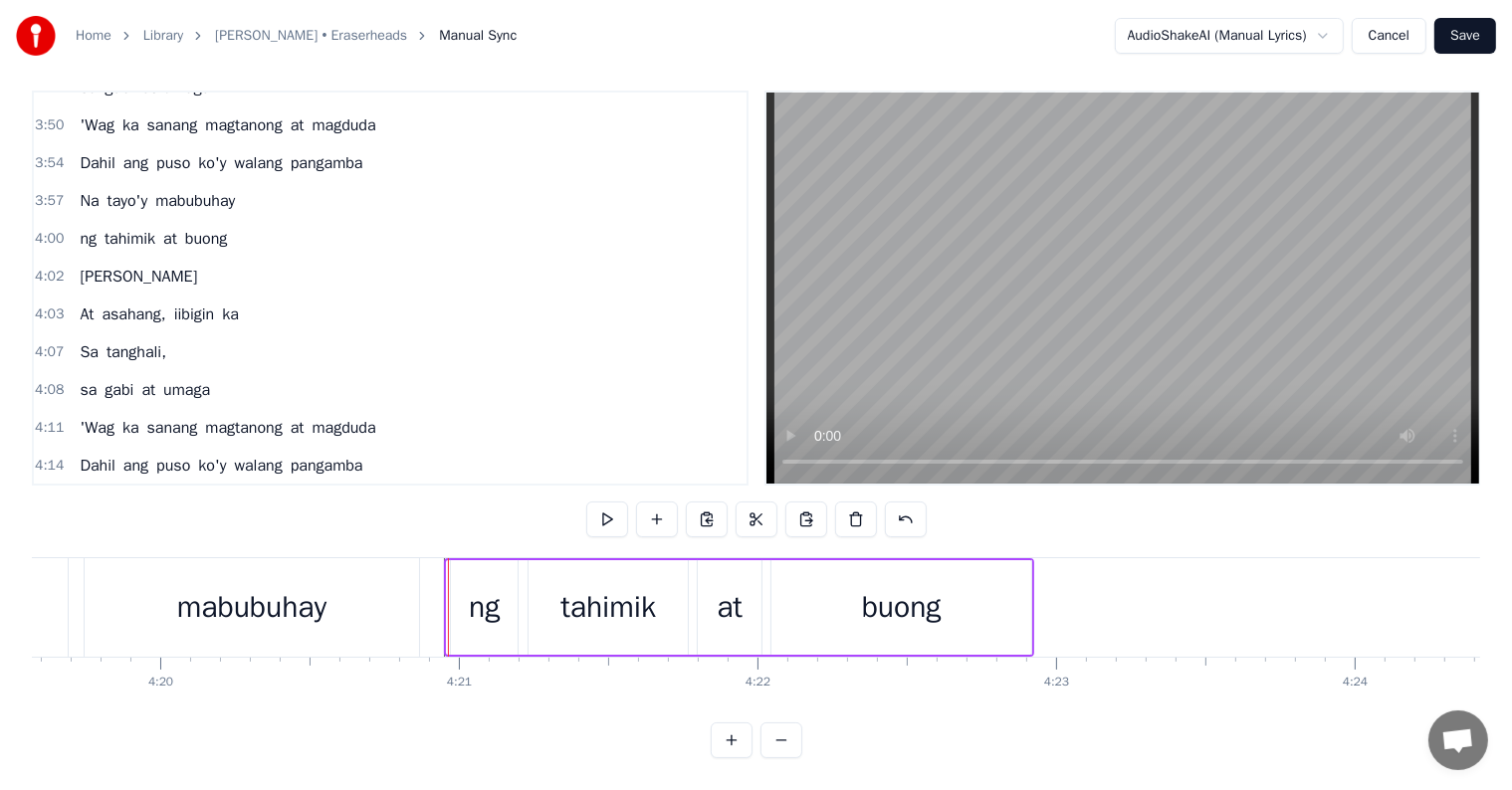 click at bounding box center (-37709, 607) 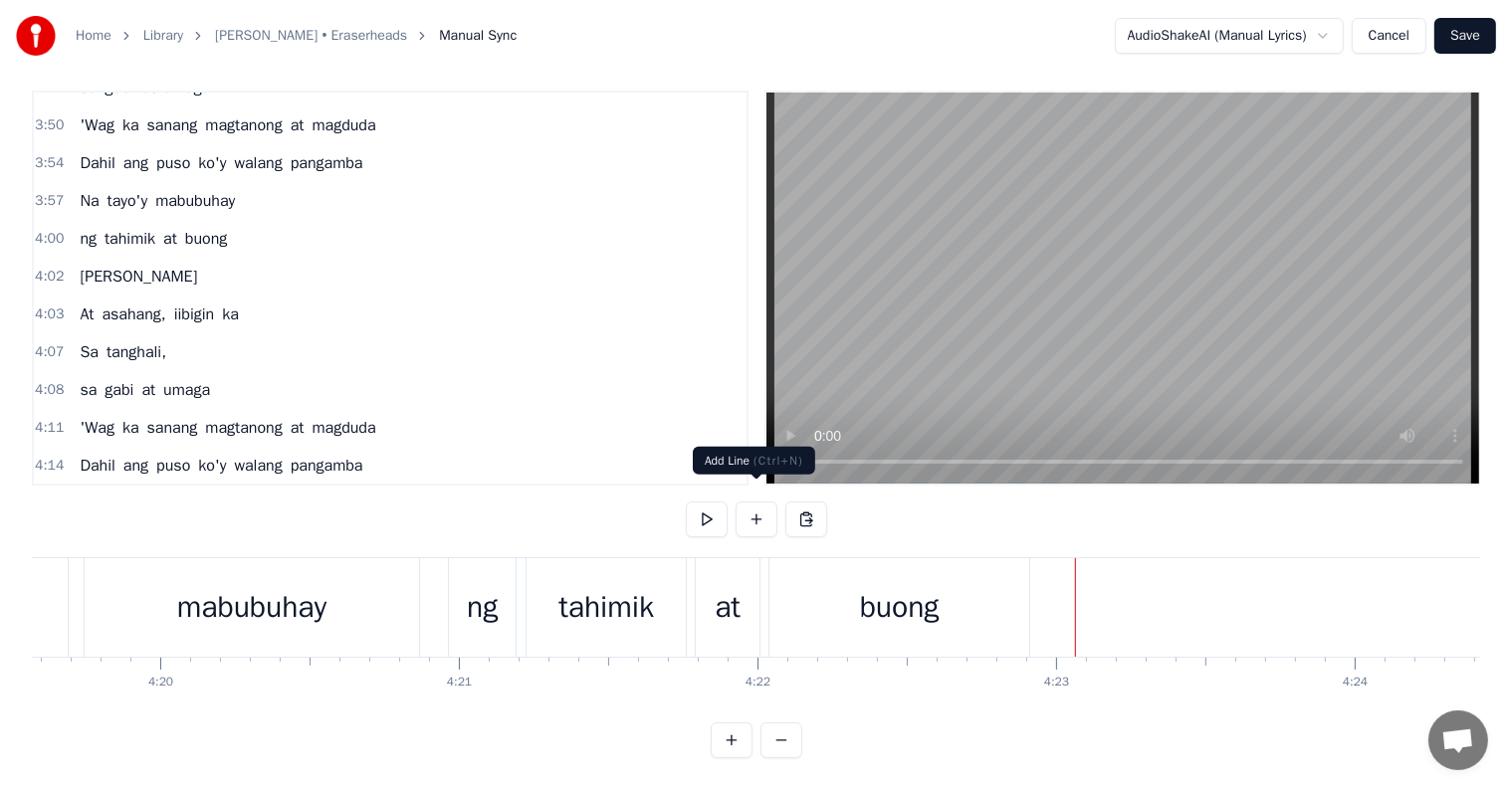 click at bounding box center (756, 519) 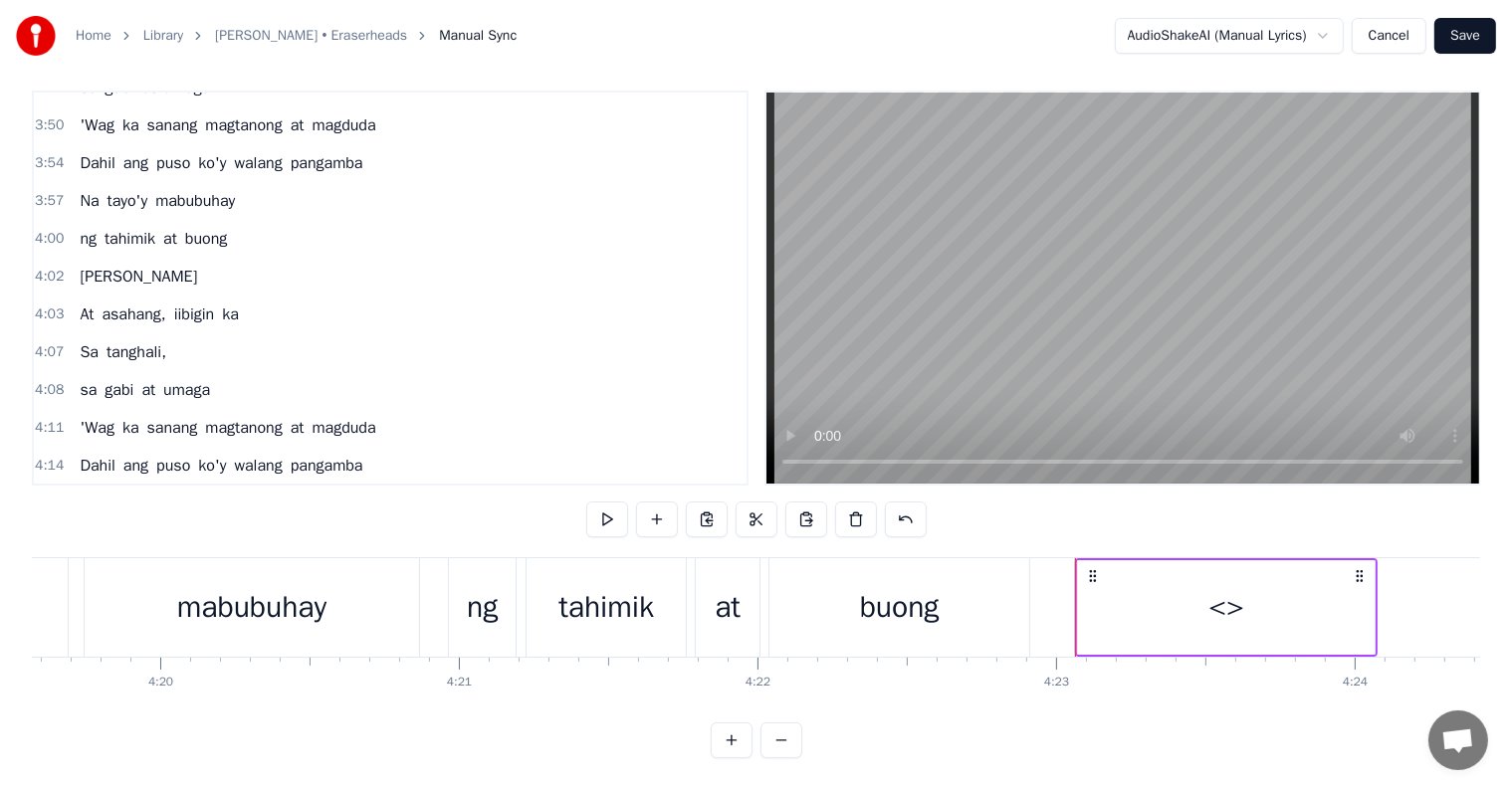 drag, startPoint x: 1267, startPoint y: 595, endPoint x: 1251, endPoint y: 587, distance: 17.888544 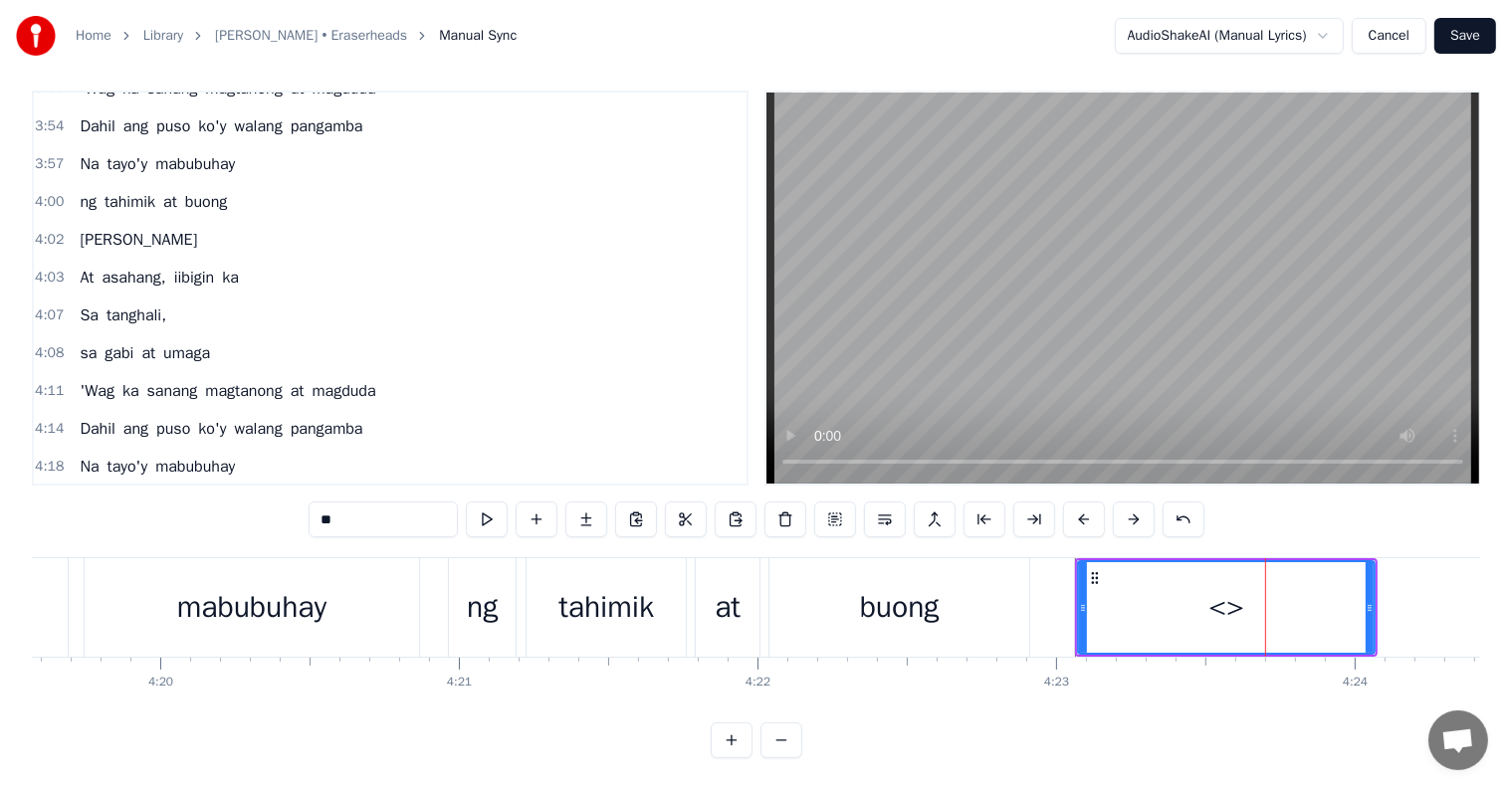 drag, startPoint x: 385, startPoint y: 501, endPoint x: 131, endPoint y: 492, distance: 254.159 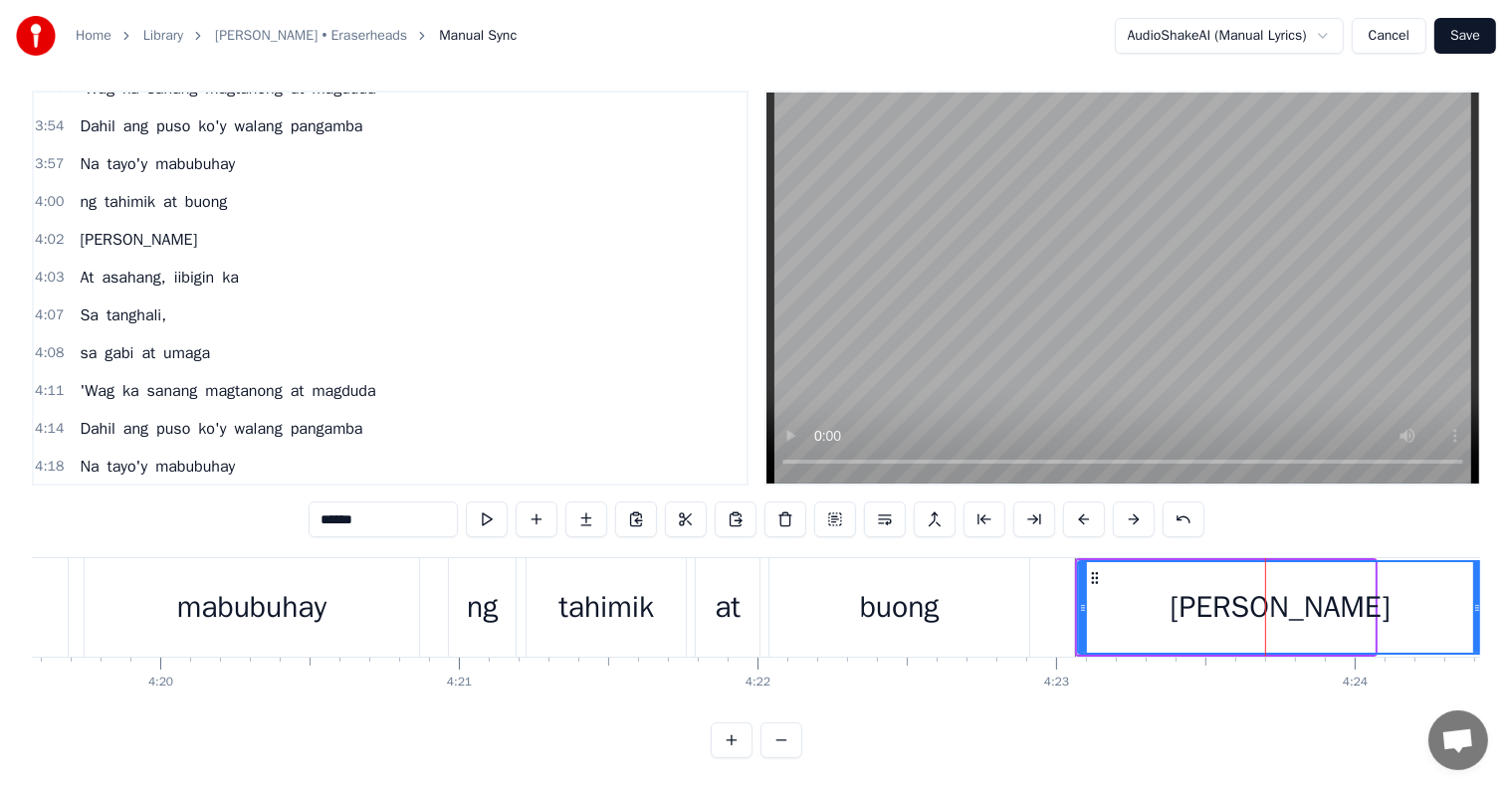 drag, startPoint x: 1370, startPoint y: 586, endPoint x: 1482, endPoint y: 584, distance: 112.0179 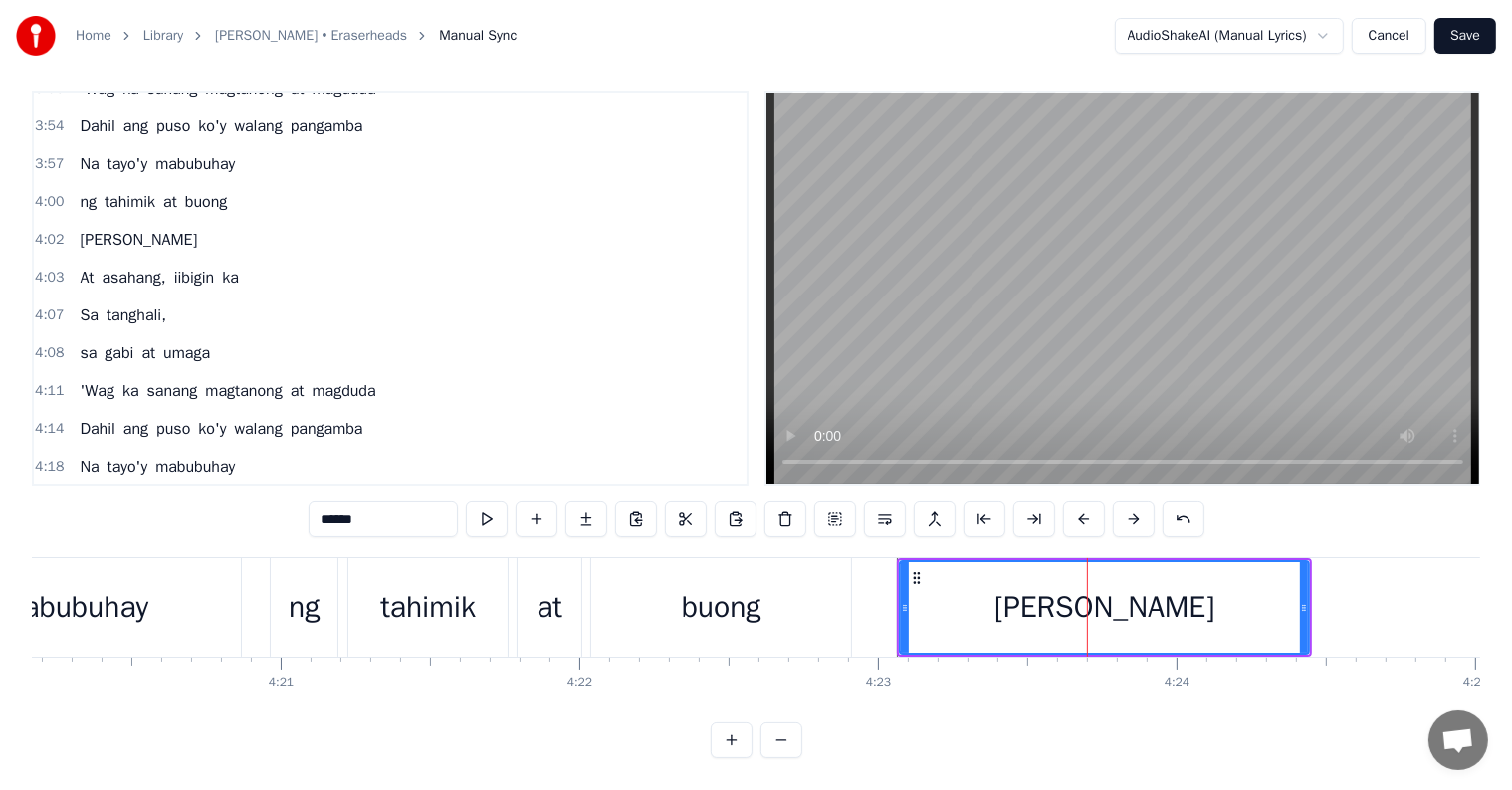 scroll, scrollTop: 0, scrollLeft: 77825, axis: horizontal 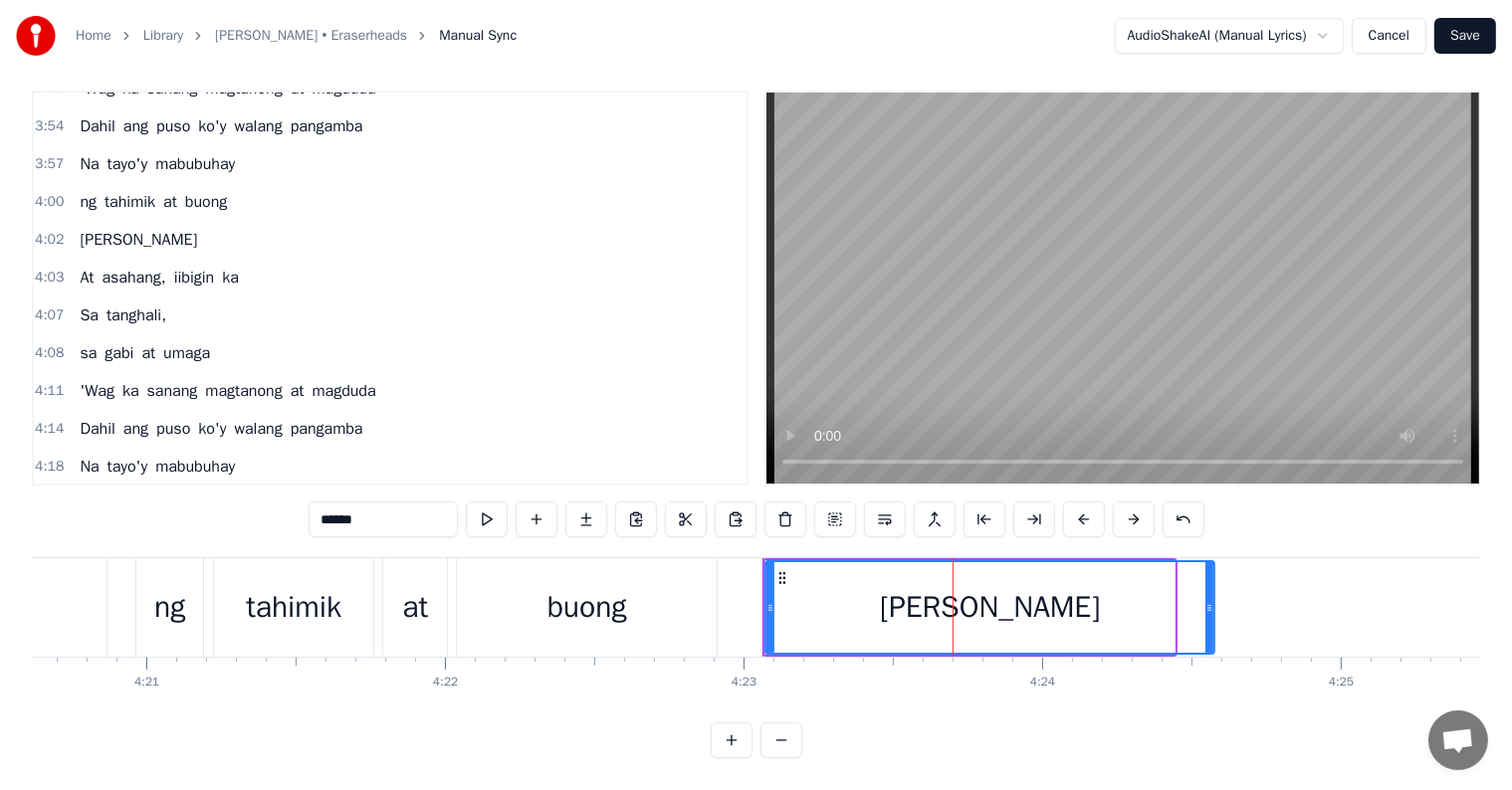 drag, startPoint x: 1167, startPoint y: 589, endPoint x: 1206, endPoint y: 593, distance: 39.2046 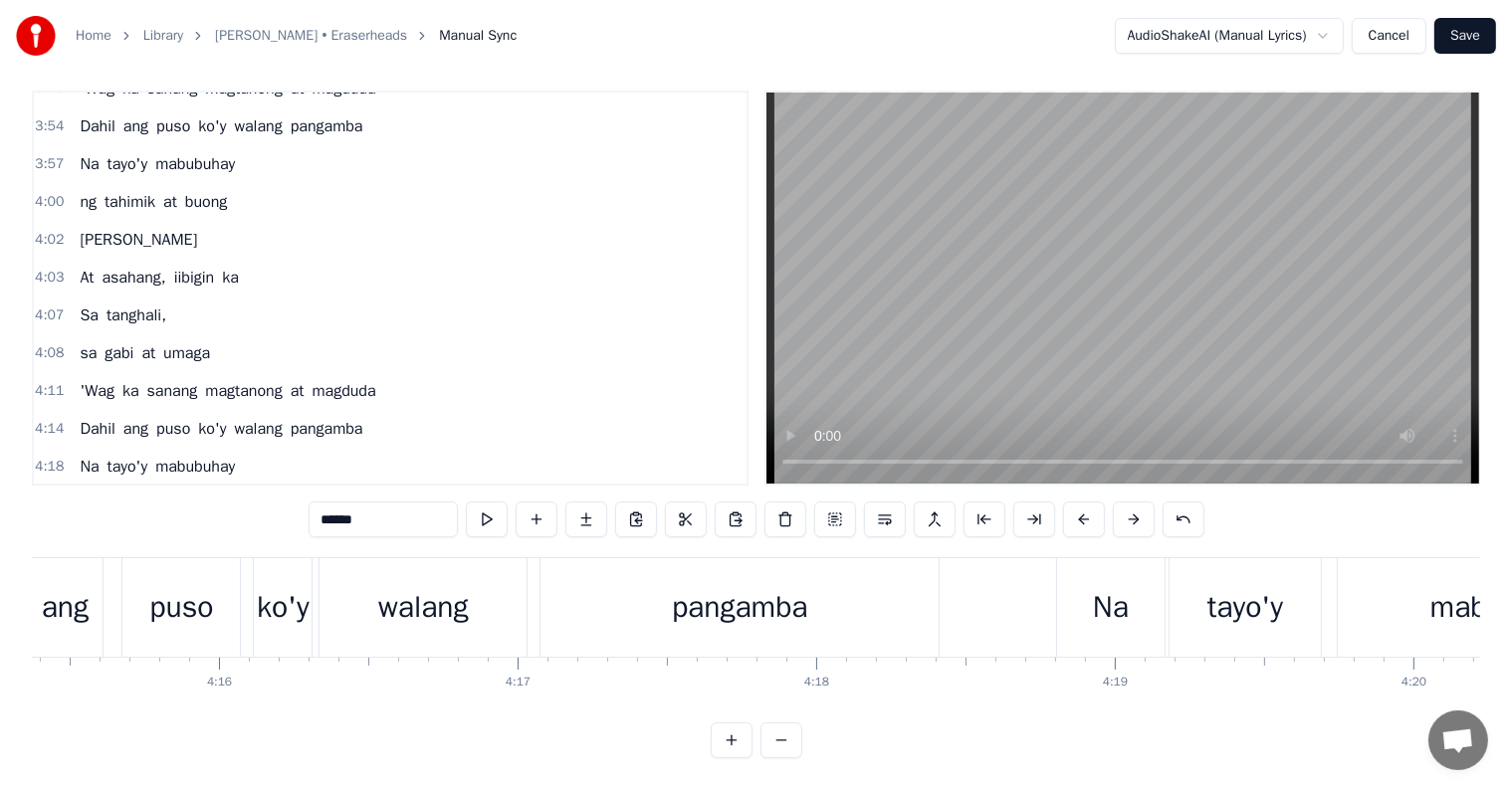 scroll, scrollTop: 0, scrollLeft: 75856, axis: horizontal 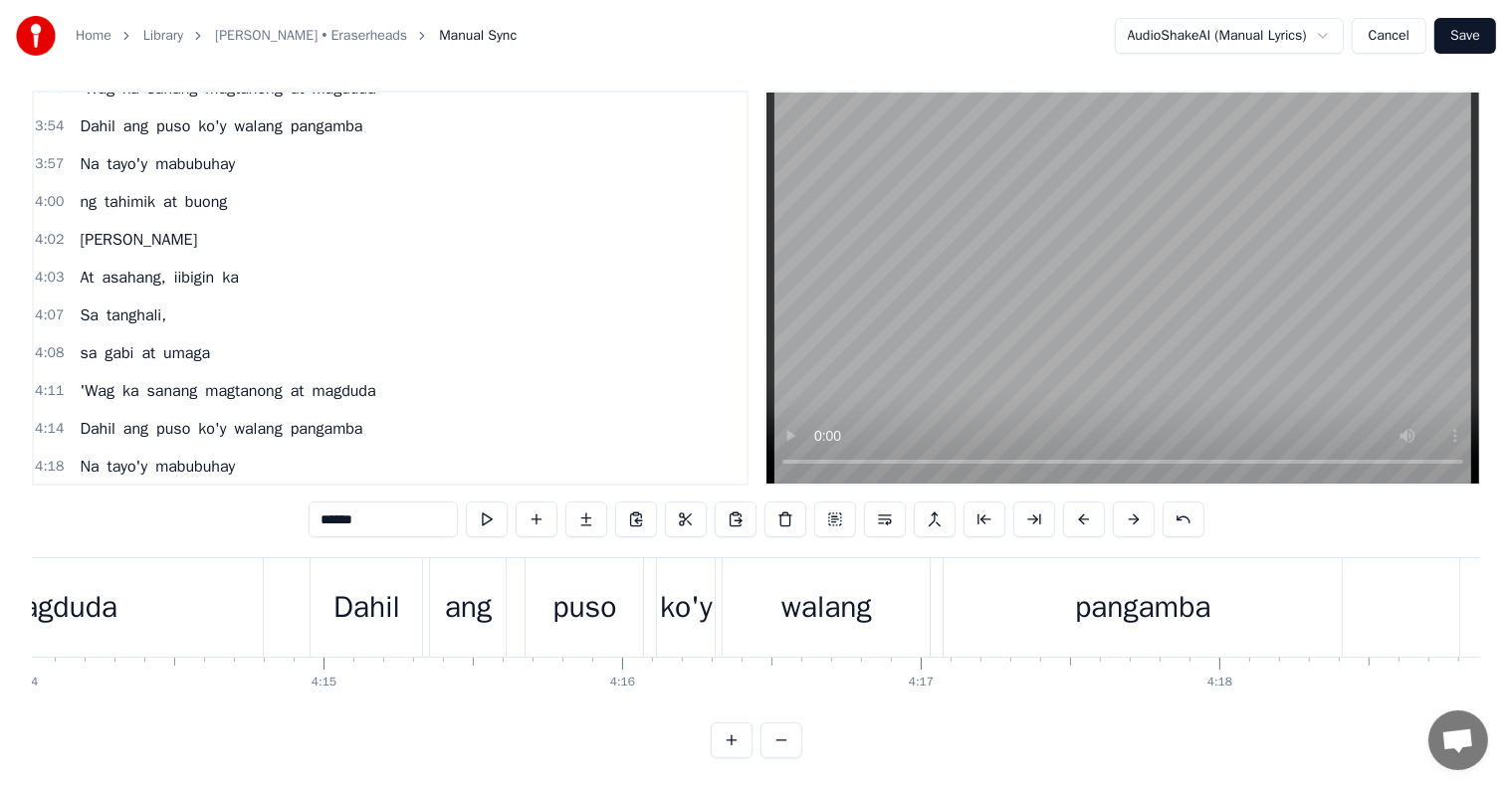 type on "******" 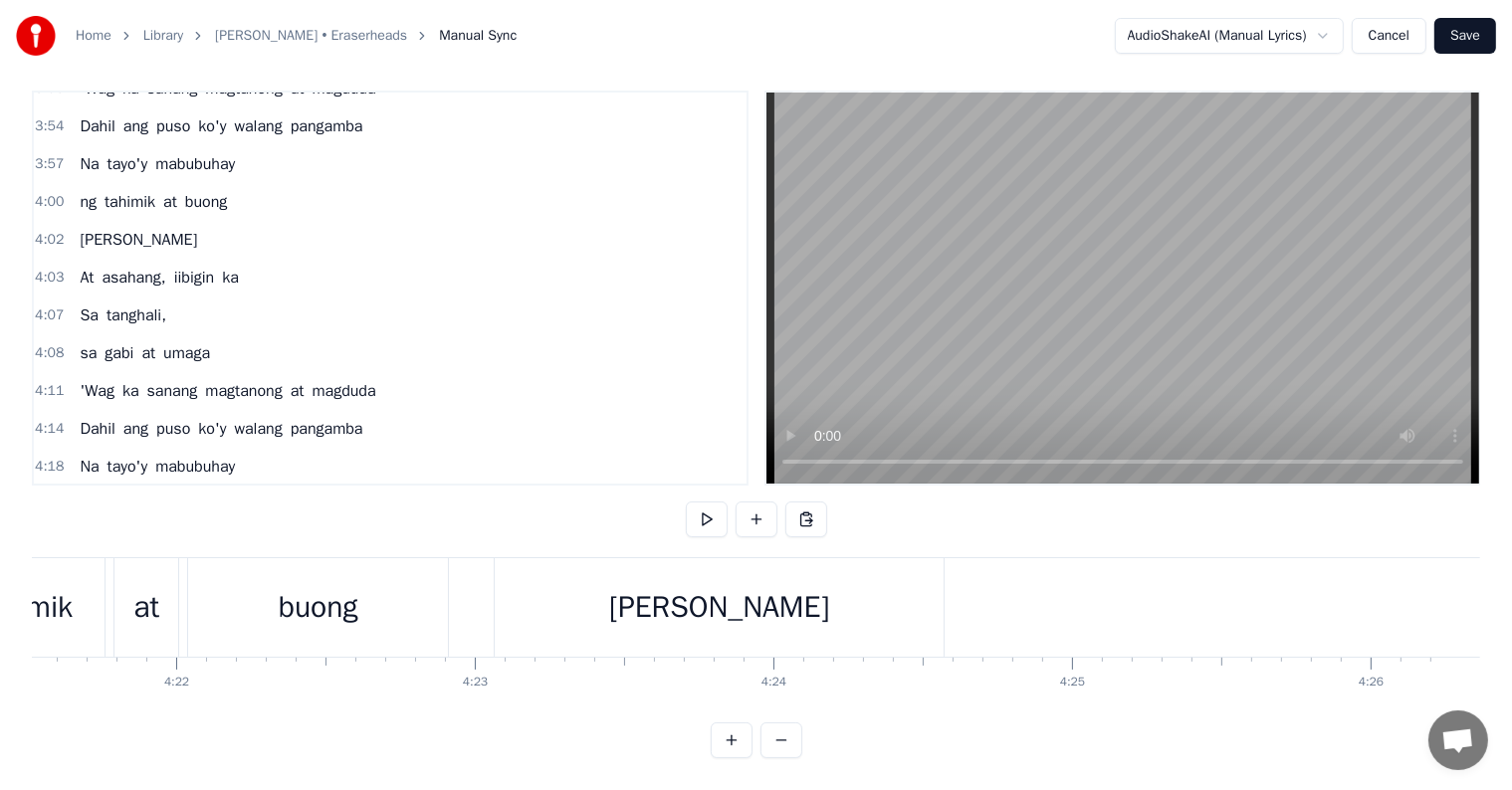 scroll, scrollTop: 0, scrollLeft: 78094, axis: horizontal 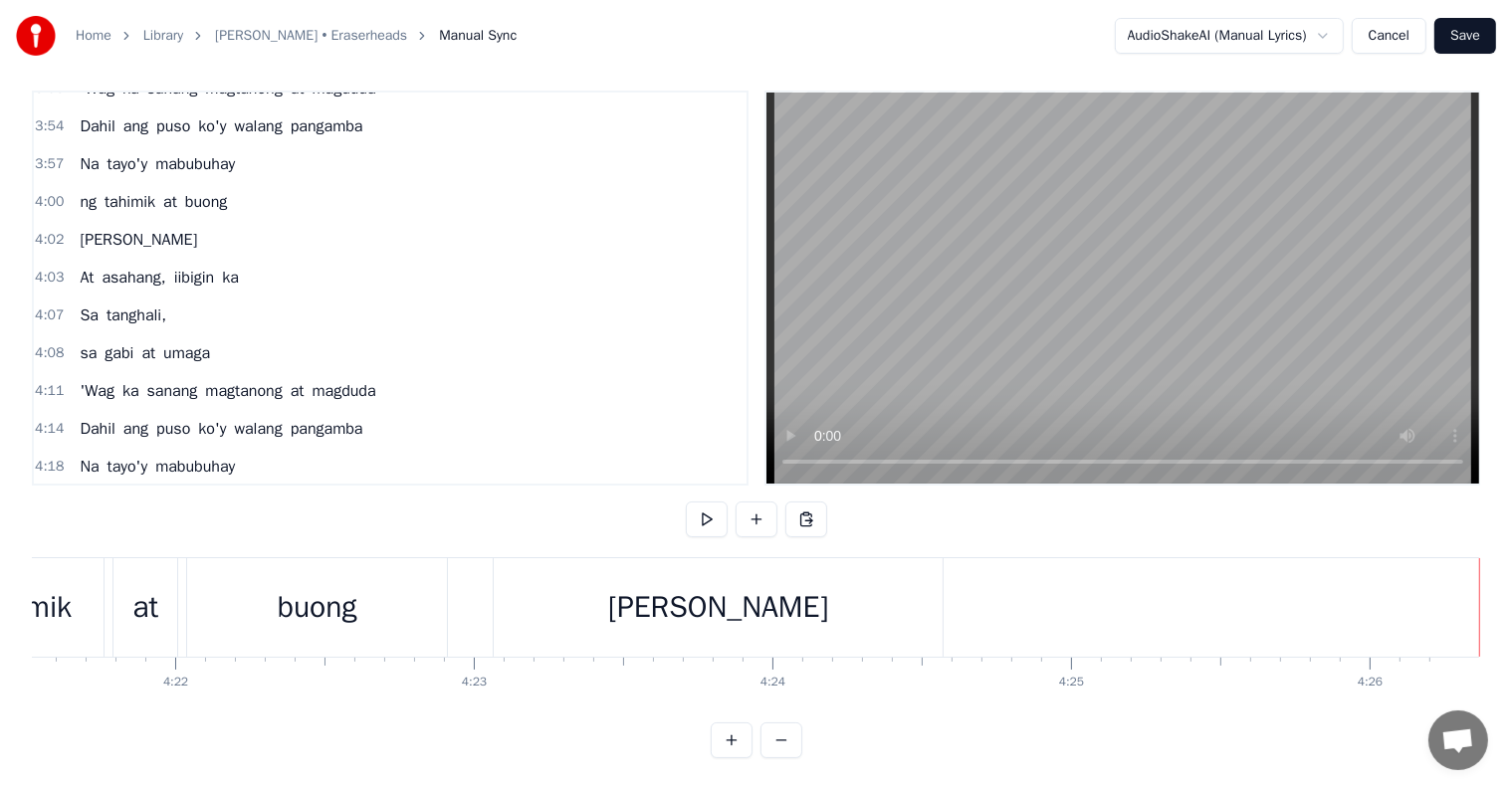 click on "Save" at bounding box center (1465, 36) 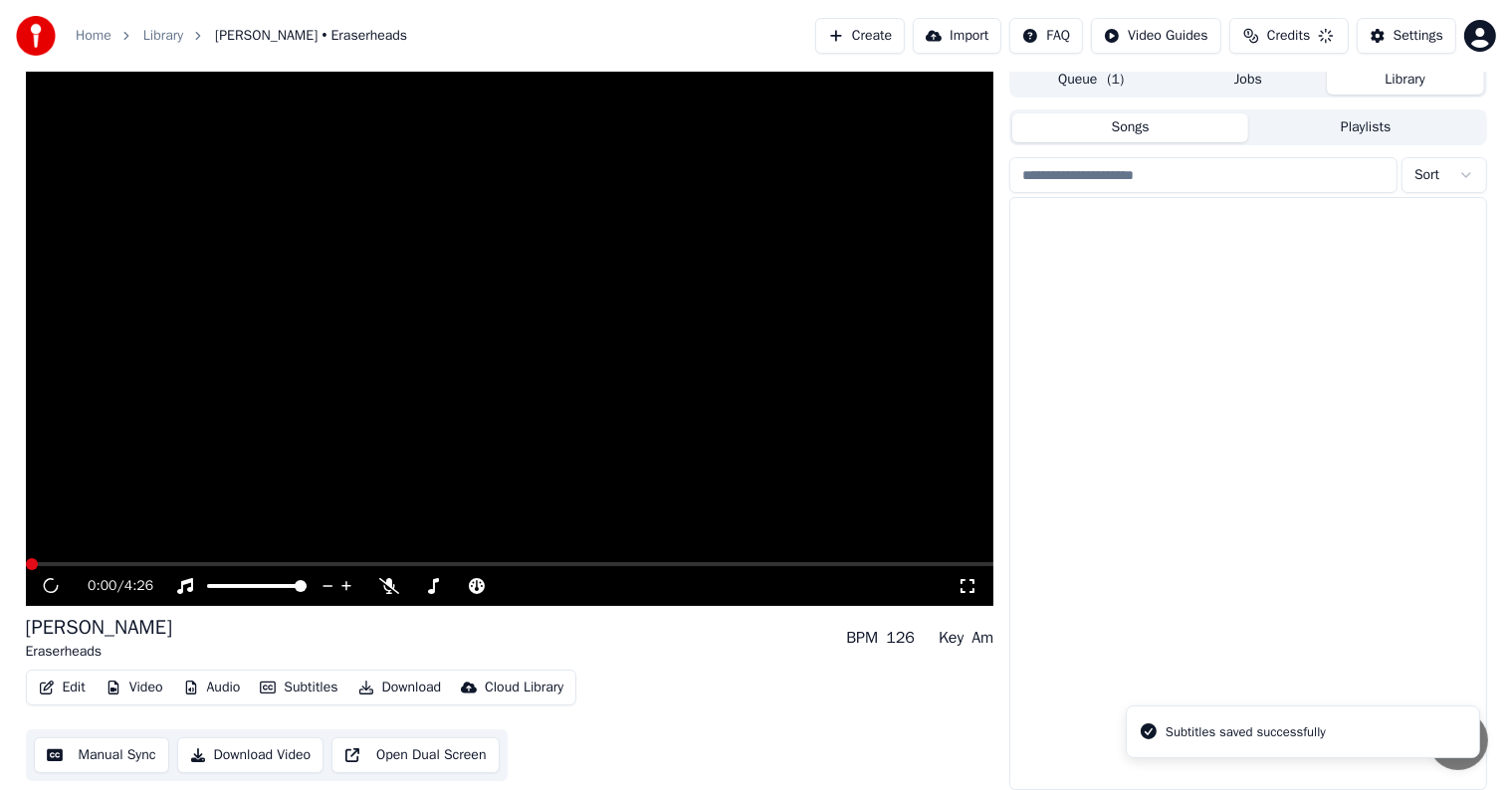 scroll, scrollTop: 9, scrollLeft: 0, axis: vertical 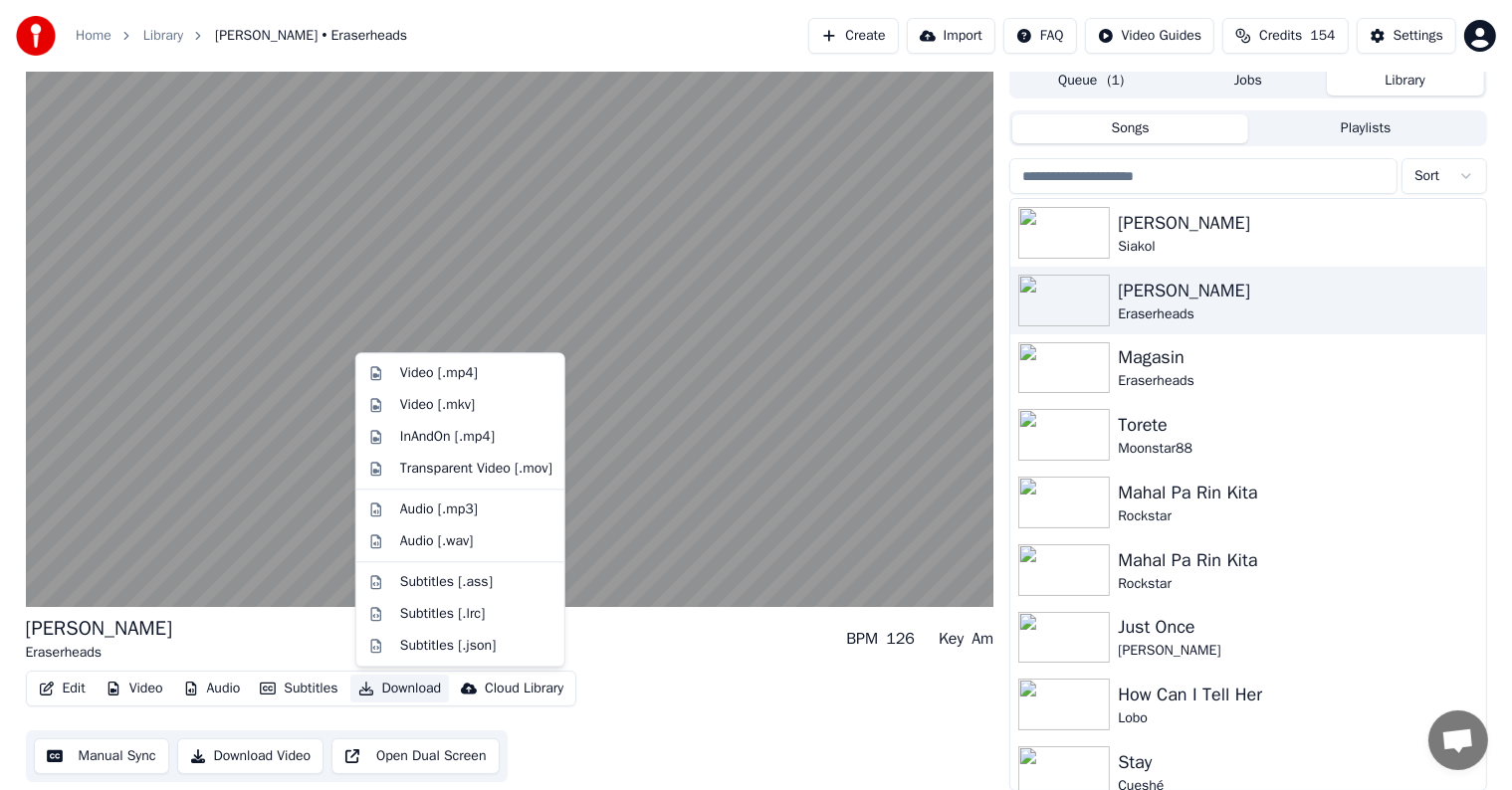 click on "Download" at bounding box center [400, 689] 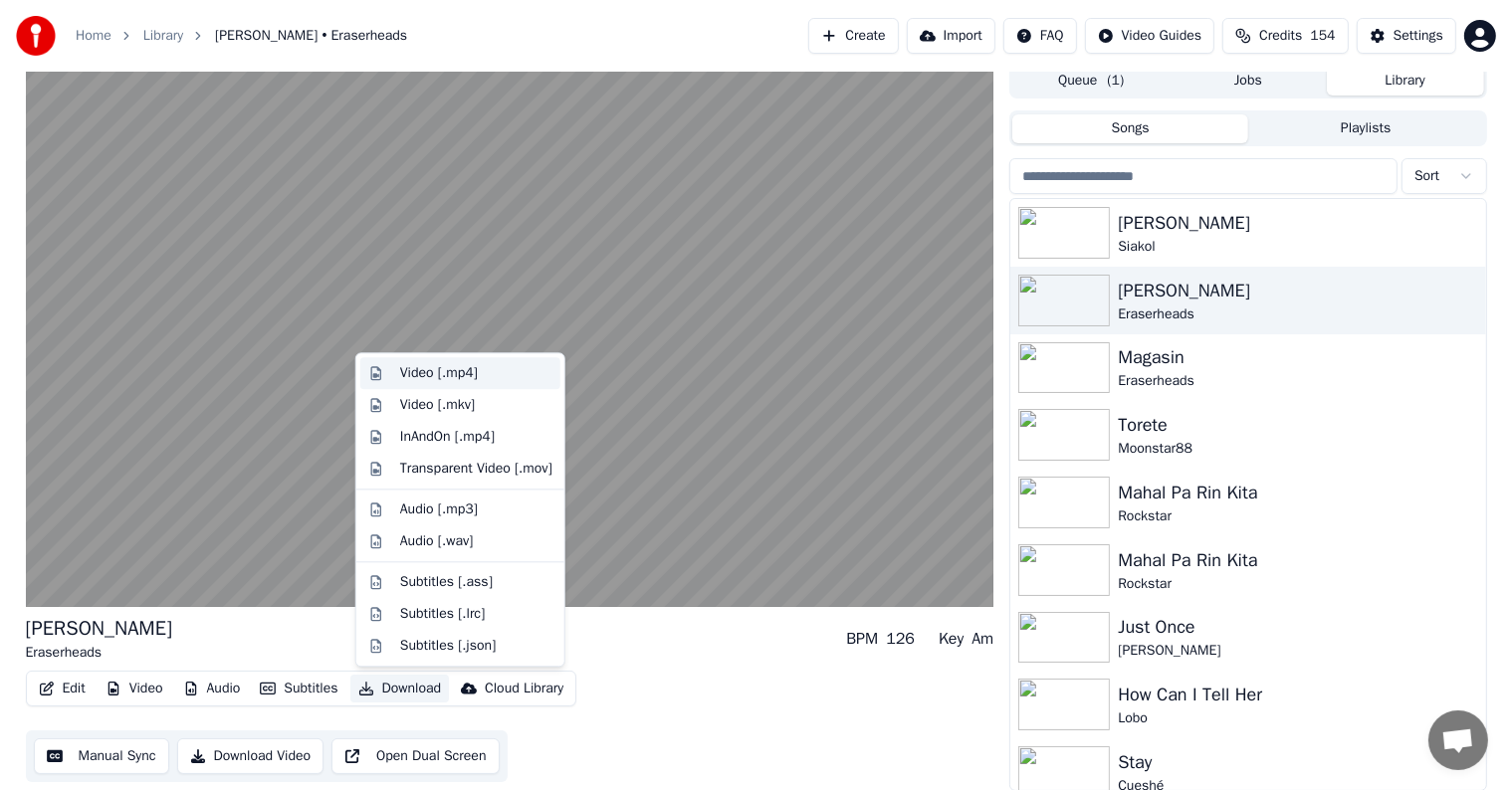click on "Video [.mp4]" at bounding box center (439, 373) 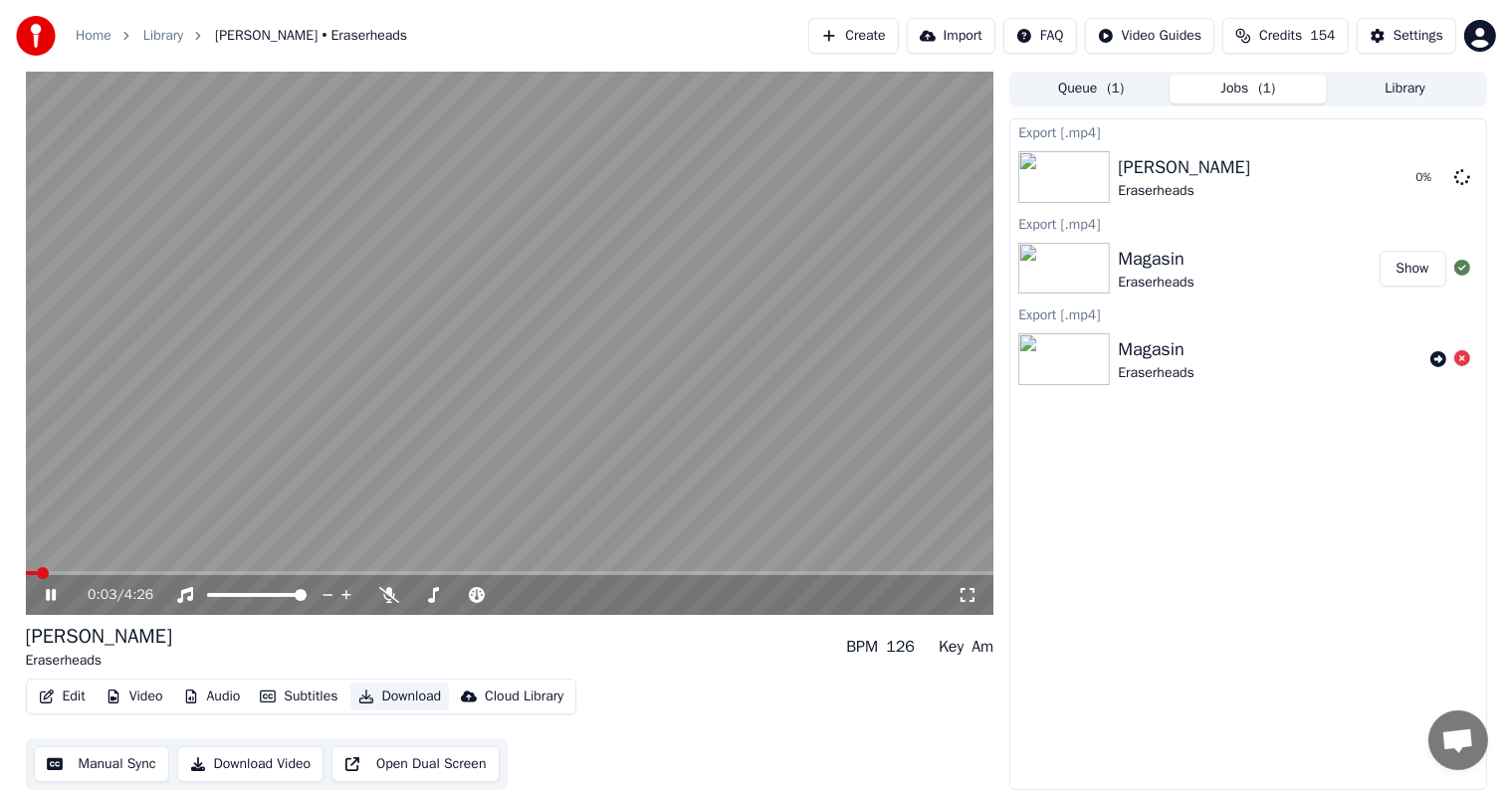 scroll, scrollTop: 1, scrollLeft: 0, axis: vertical 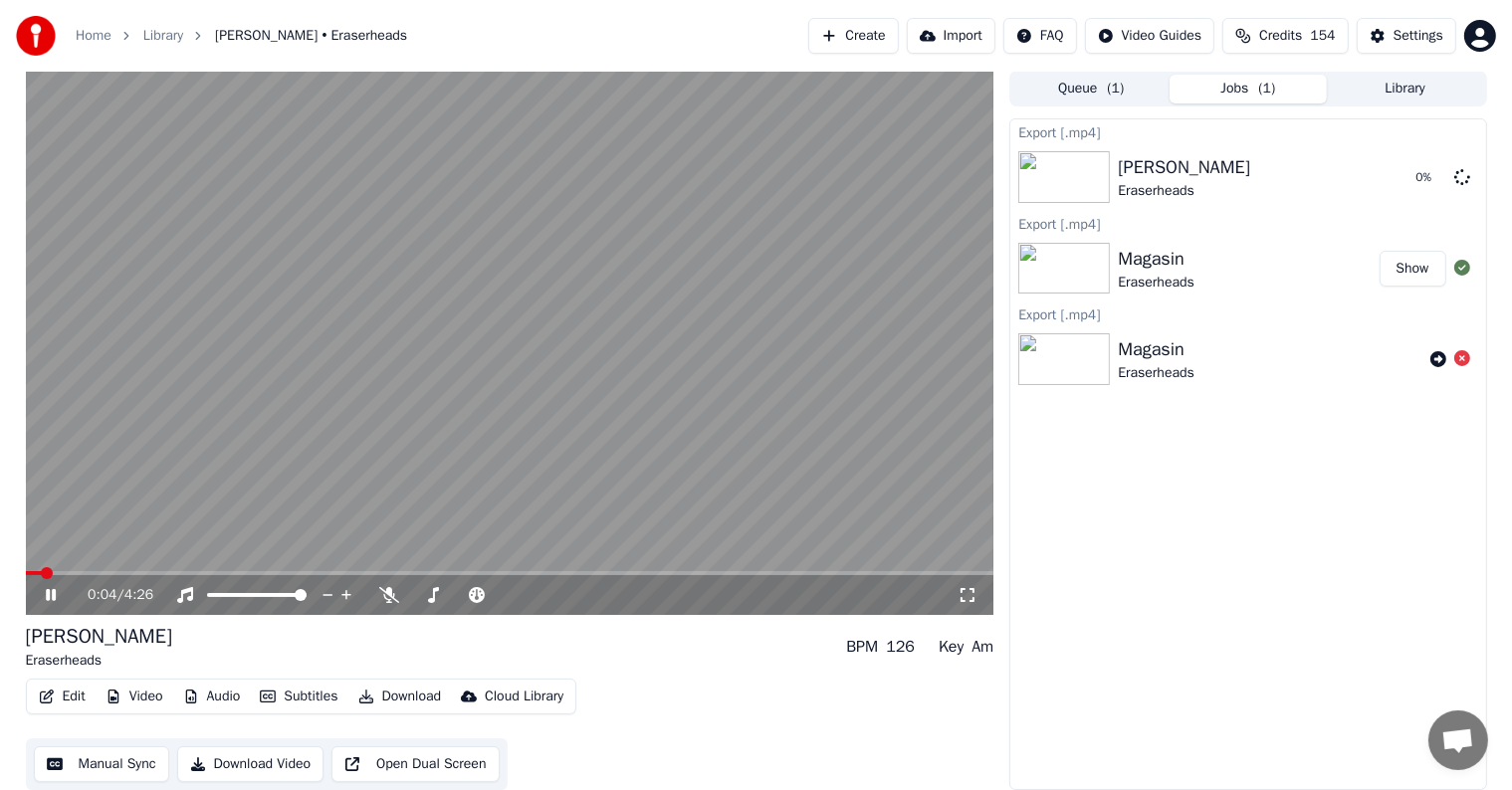click 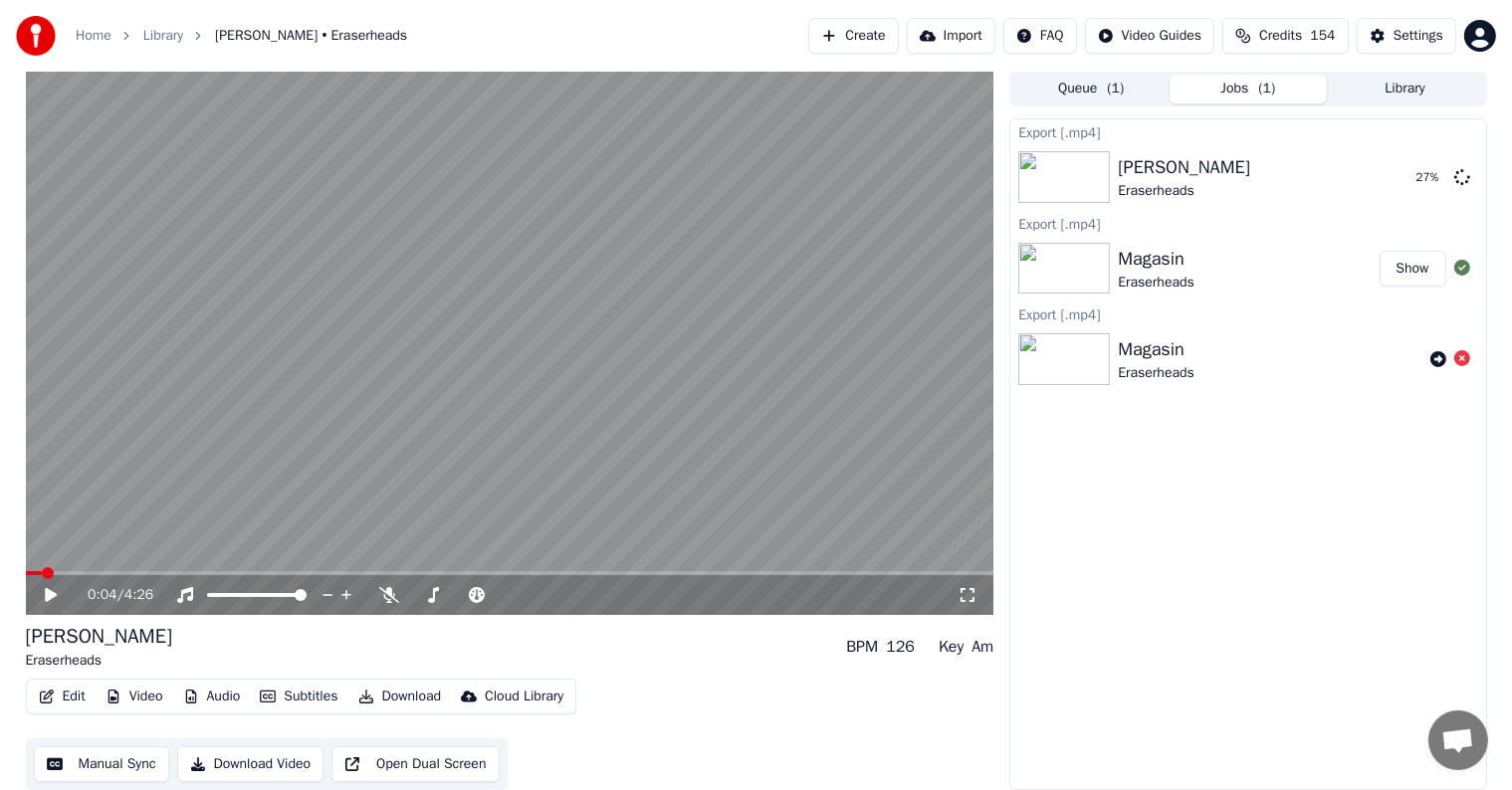 click on "Library" at bounding box center (1405, 89) 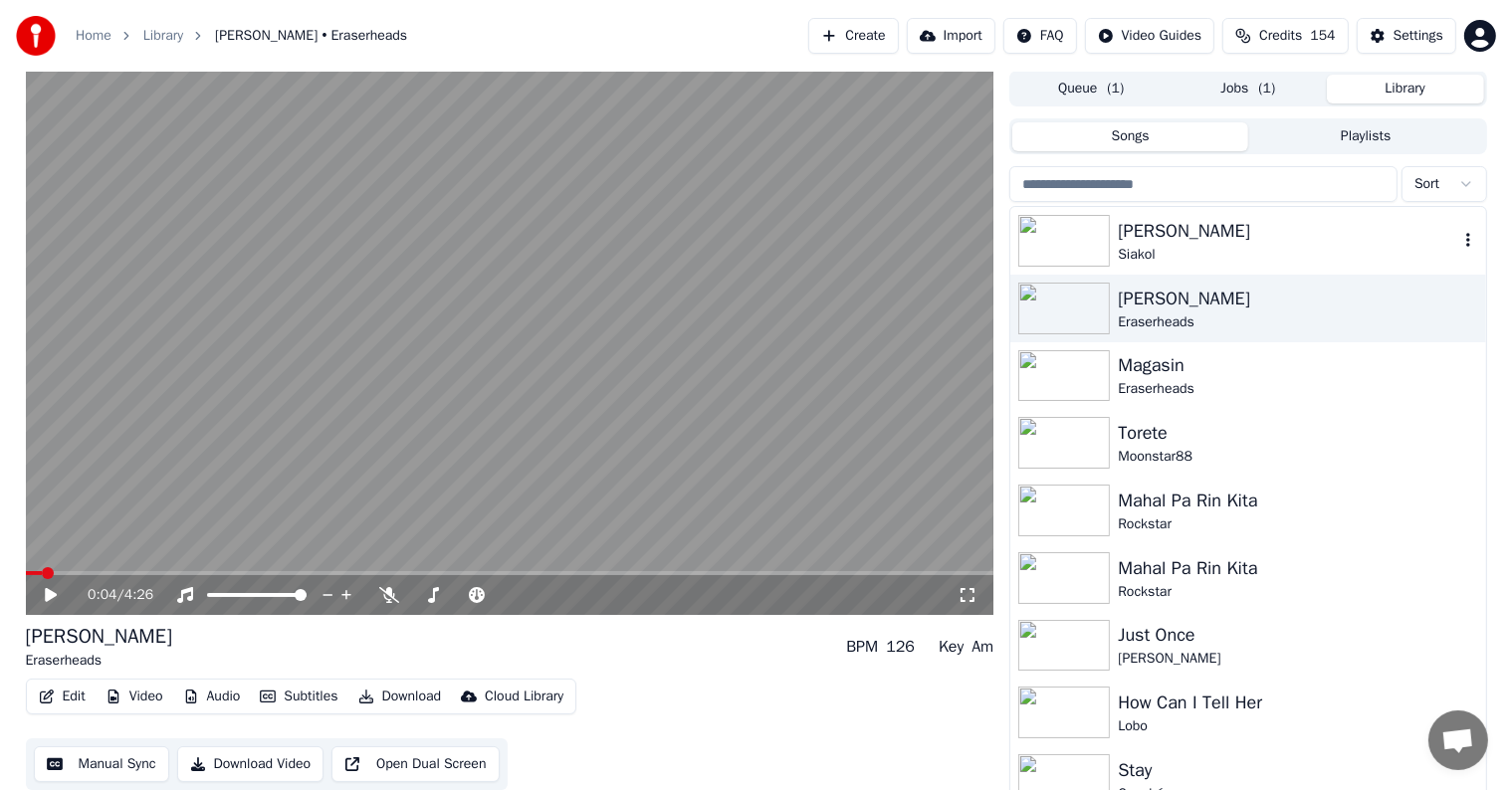 click on "Siakol" at bounding box center [1287, 255] 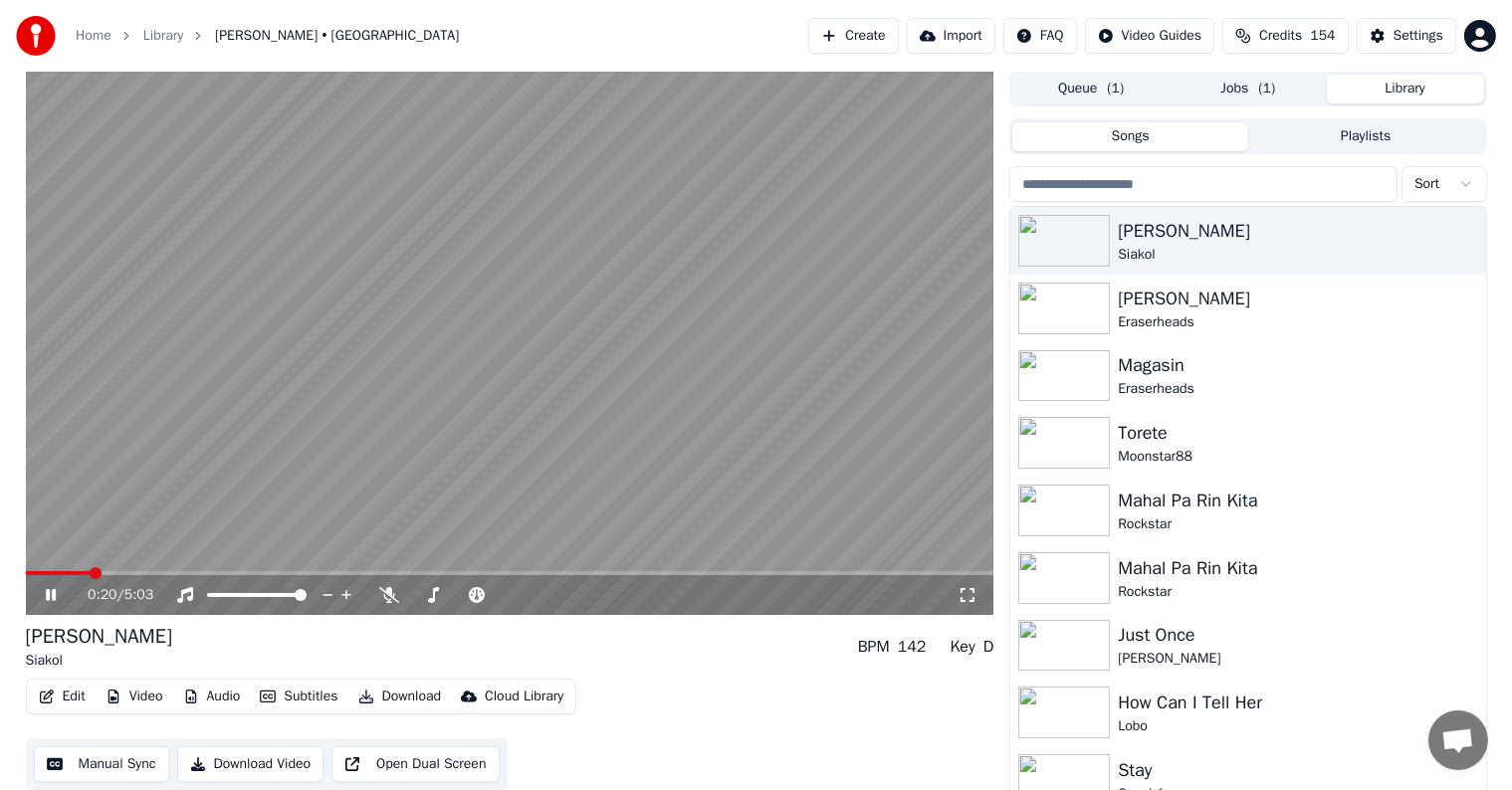 click 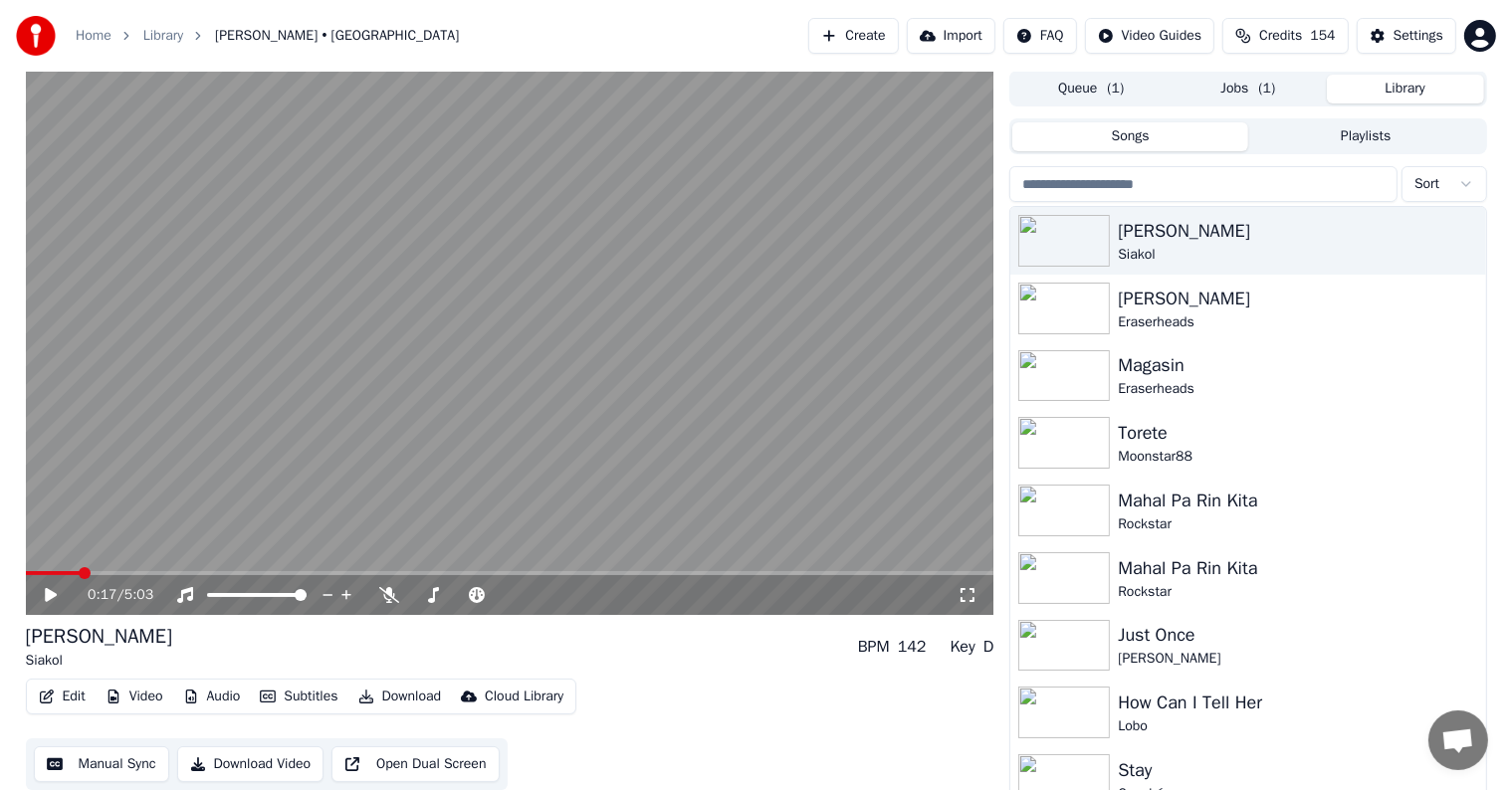 click at bounding box center [53, 573] 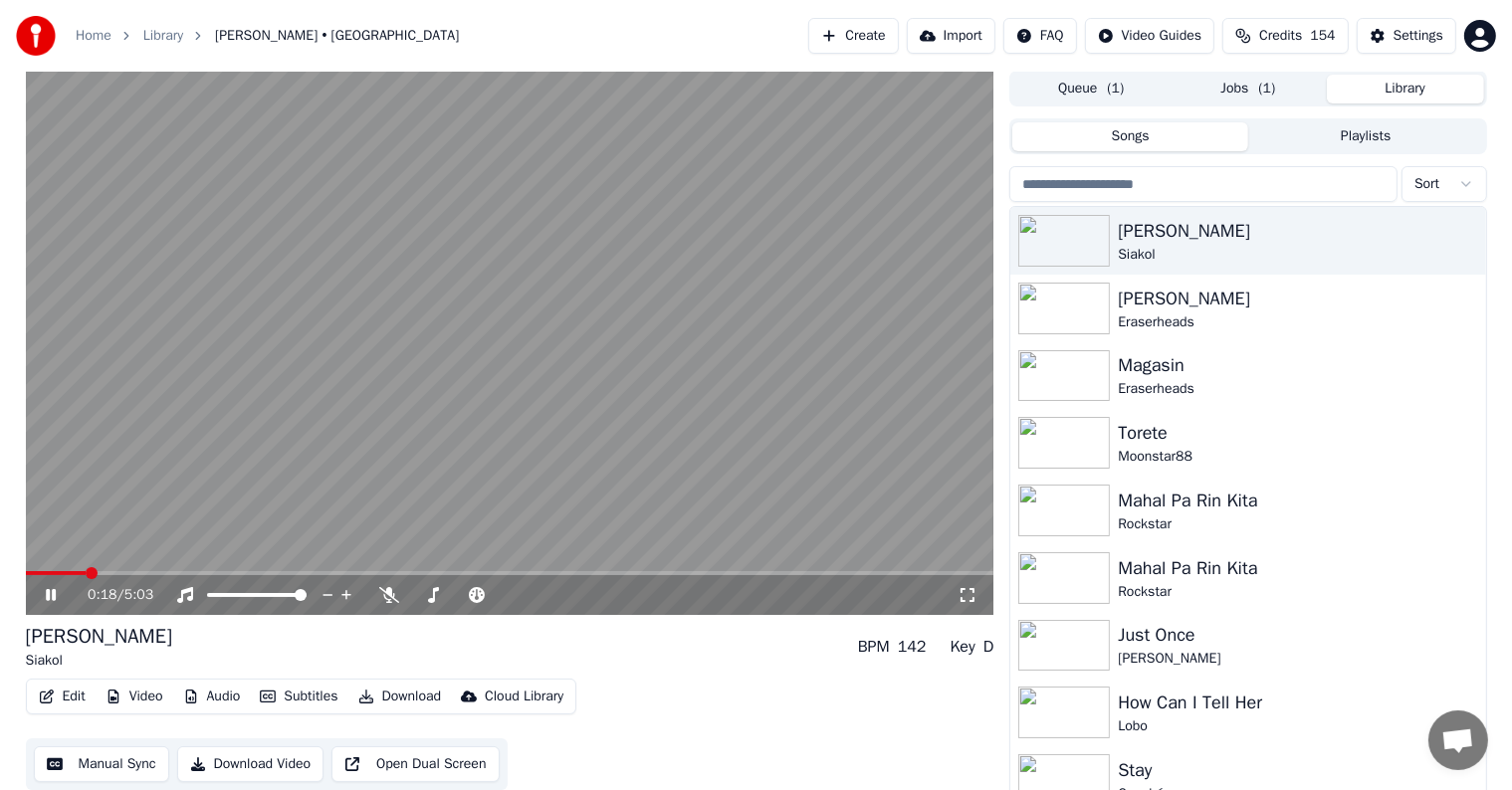 click 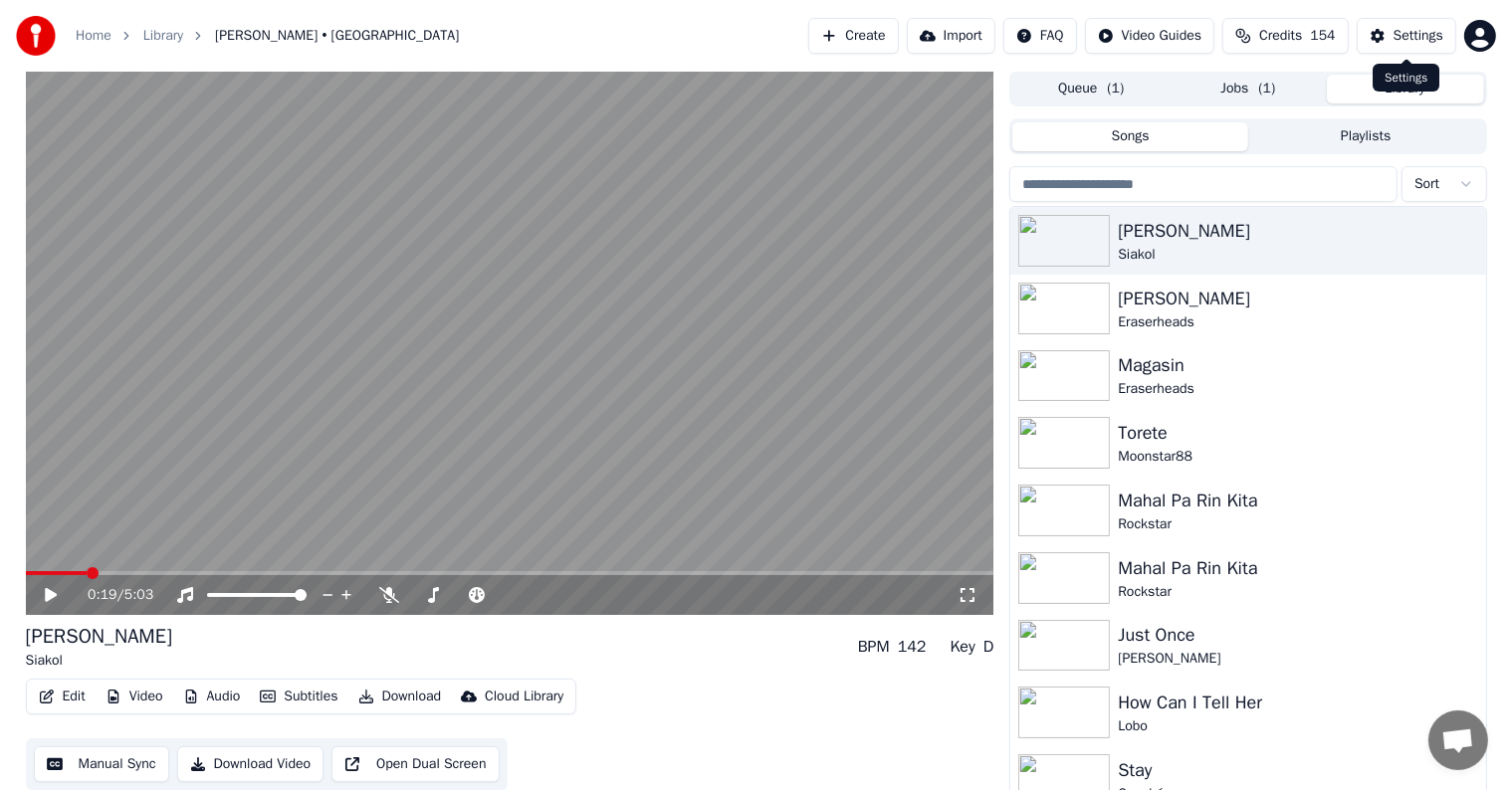 click on "Settings" at bounding box center [1418, 36] 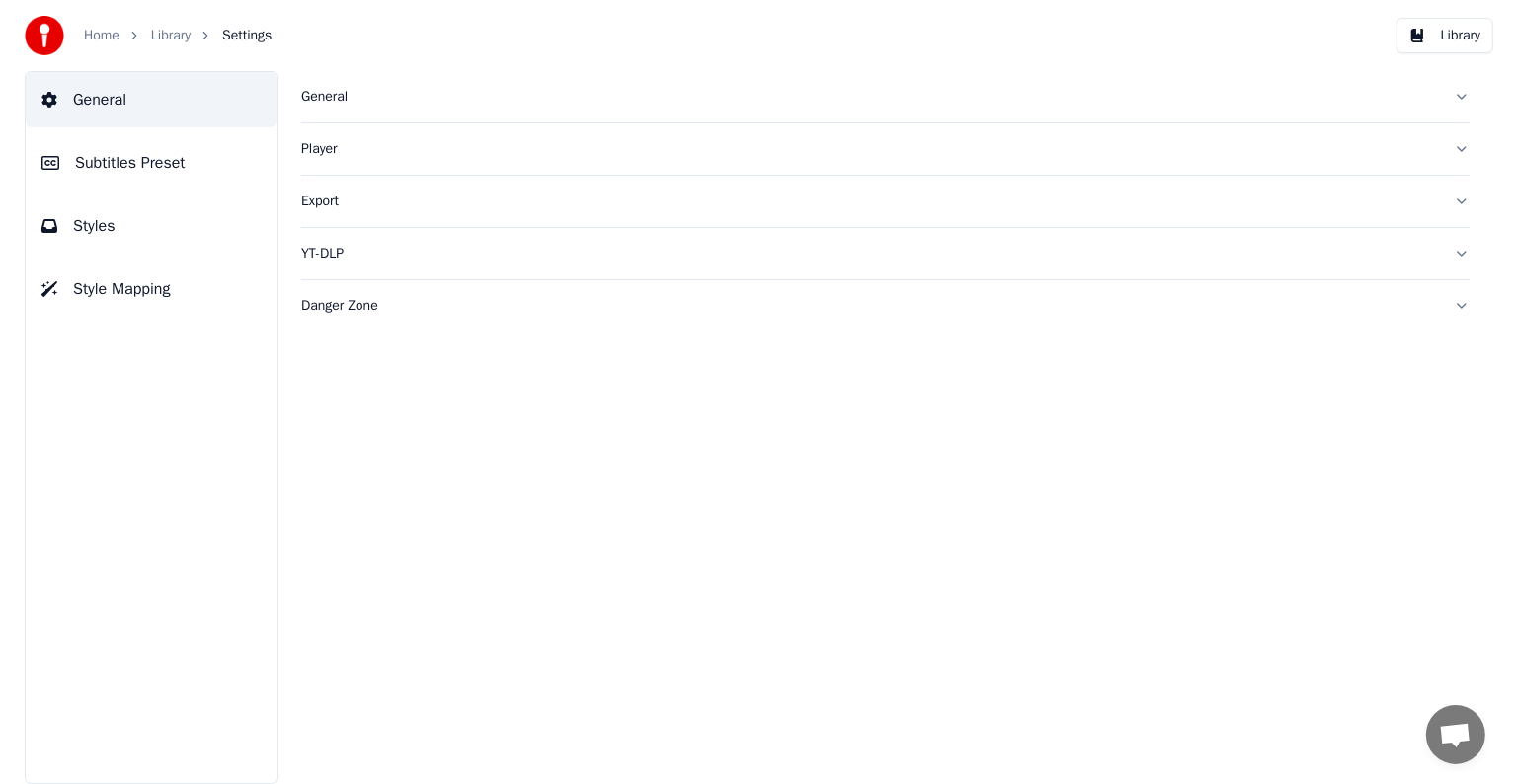 scroll, scrollTop: 0, scrollLeft: 0, axis: both 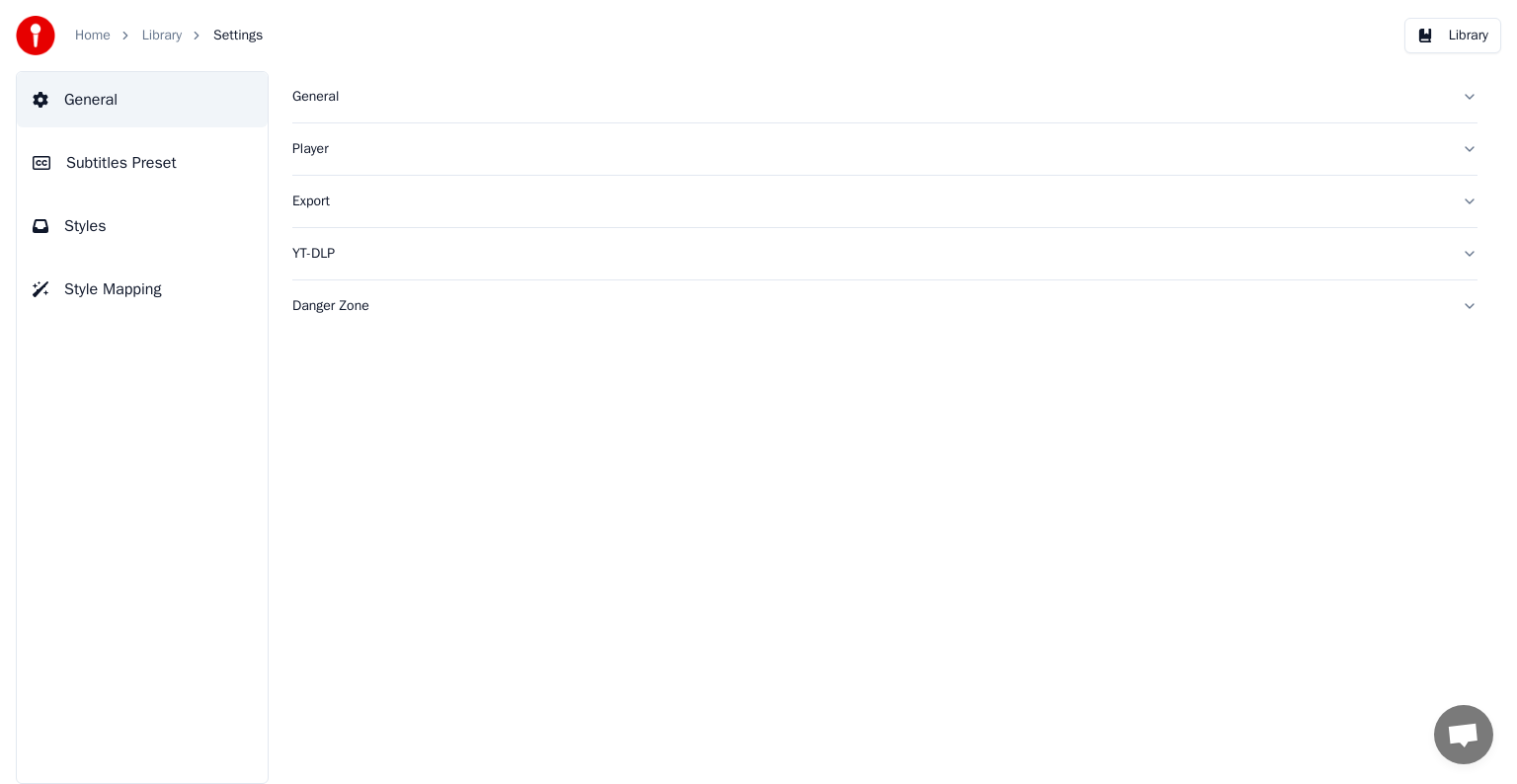 click on "Subtitles Preset" at bounding box center [121, 163] 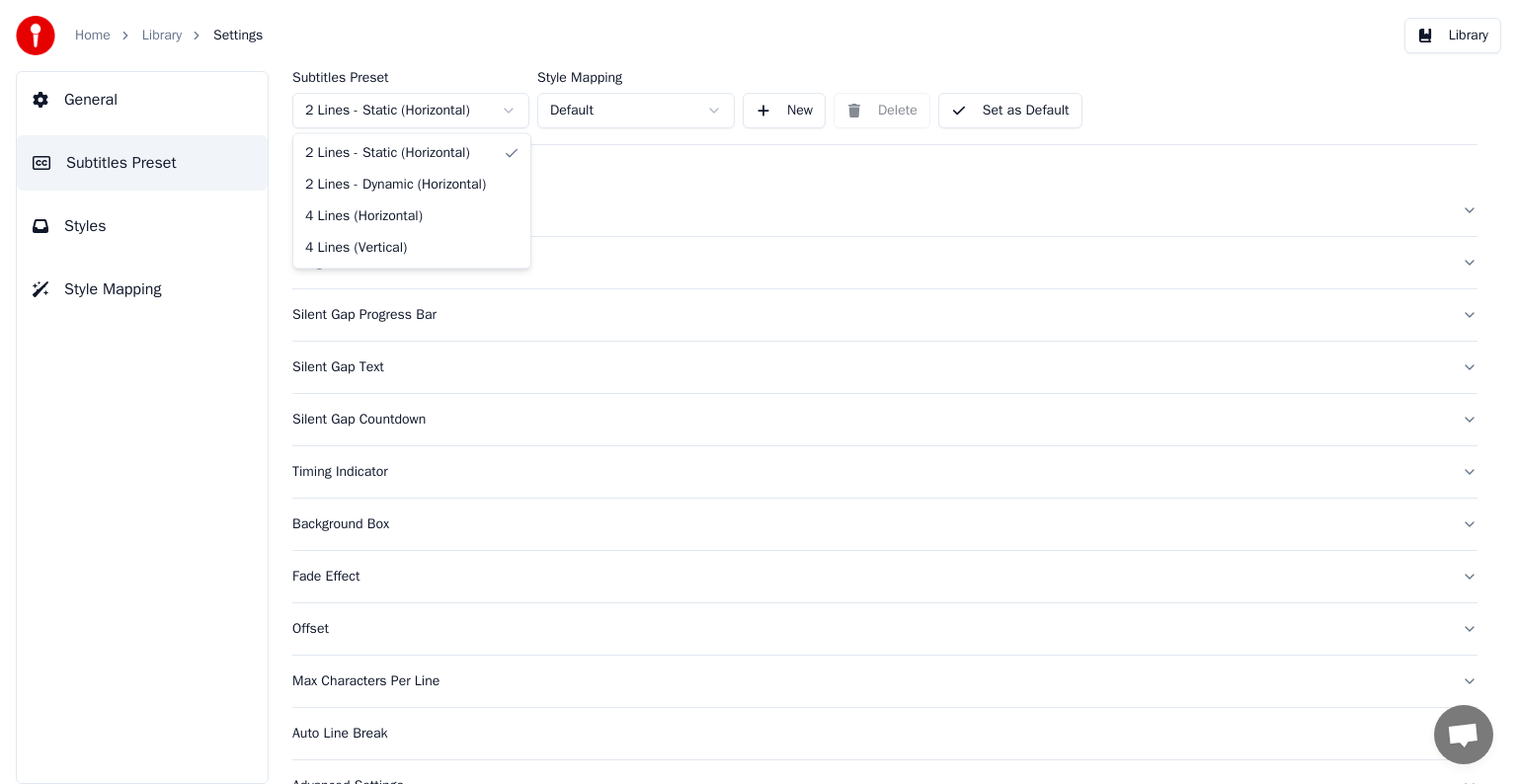 click on "Home Library Settings Library General Subtitles Preset Styles Style Mapping Subtitles Preset 2 Lines - Static (Horizontal) Style Mapping Default New Delete Set as Default General Song Title Silent Gap Progress Bar Silent Gap Text Silent Gap Countdown Timing Indicator Background Box Fade Effect Offset Max Characters Per Line Auto Line Break Advanced Settings Chat [PERSON_NAME] from Youka Desktop More channels Continue on Email Offline. You were inactive for some time. Send a message to reconnect to the chat. Youka Desktop Hello! How can I help you?  [DATE] Hi! I'ts me again. The lyrics are not appearing. Even editing to add lyrics again, it's not appearing. I already spent 22 credits for this please check [DATE] [DATE] [PERSON_NAME], credits should refunded automatically in case of failure, please let me check [DATE] yeah but credits are used again in adding the lyrics in the song that supposed to be good in the first place [DATE] Read [PERSON_NAME] added 22 more credits to your account. [DATE] Crisp" at bounding box center (758, 392) 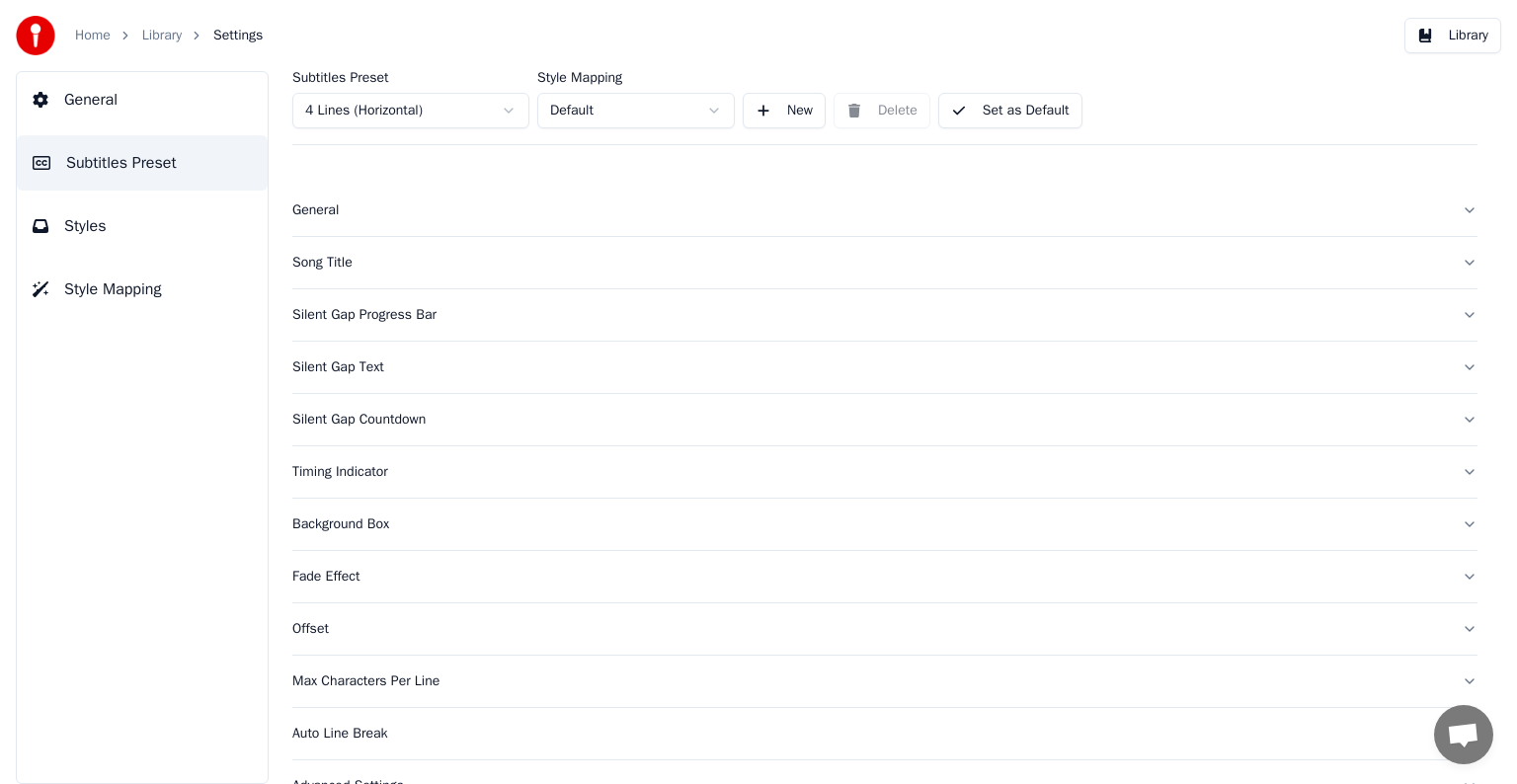 click on "Song Title" at bounding box center [869, 263] 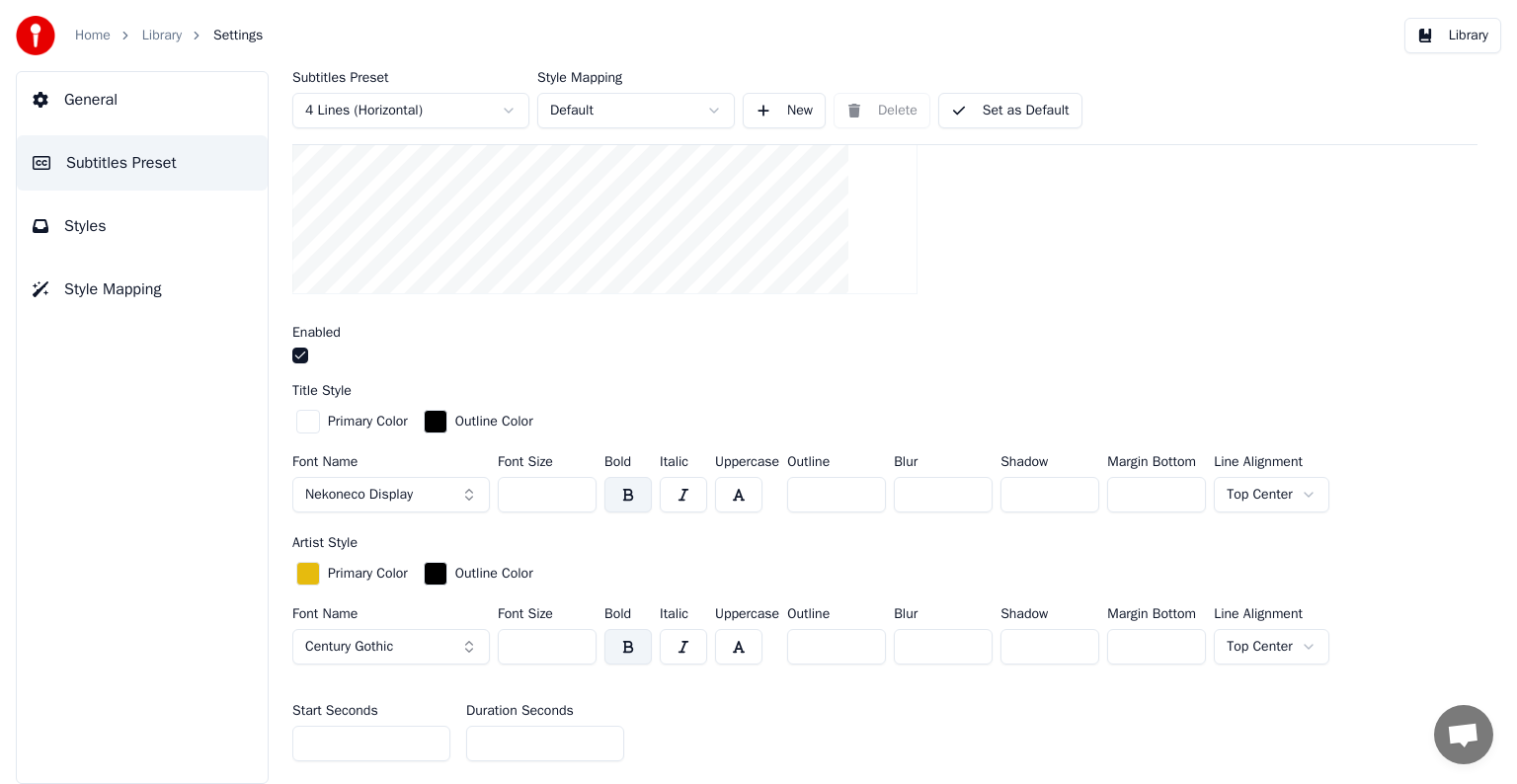 scroll, scrollTop: 395, scrollLeft: 0, axis: vertical 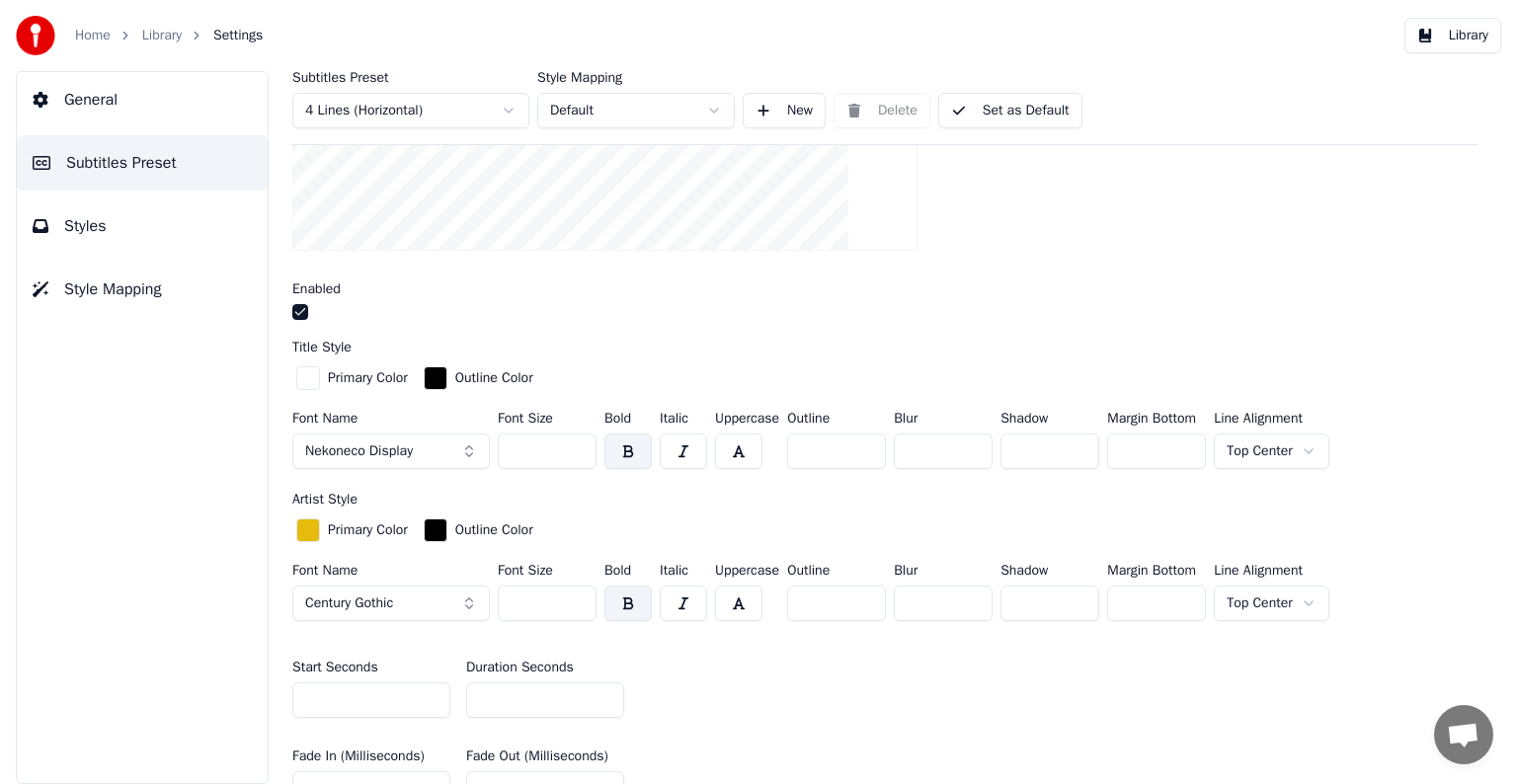 click on "**" at bounding box center (545, 700) 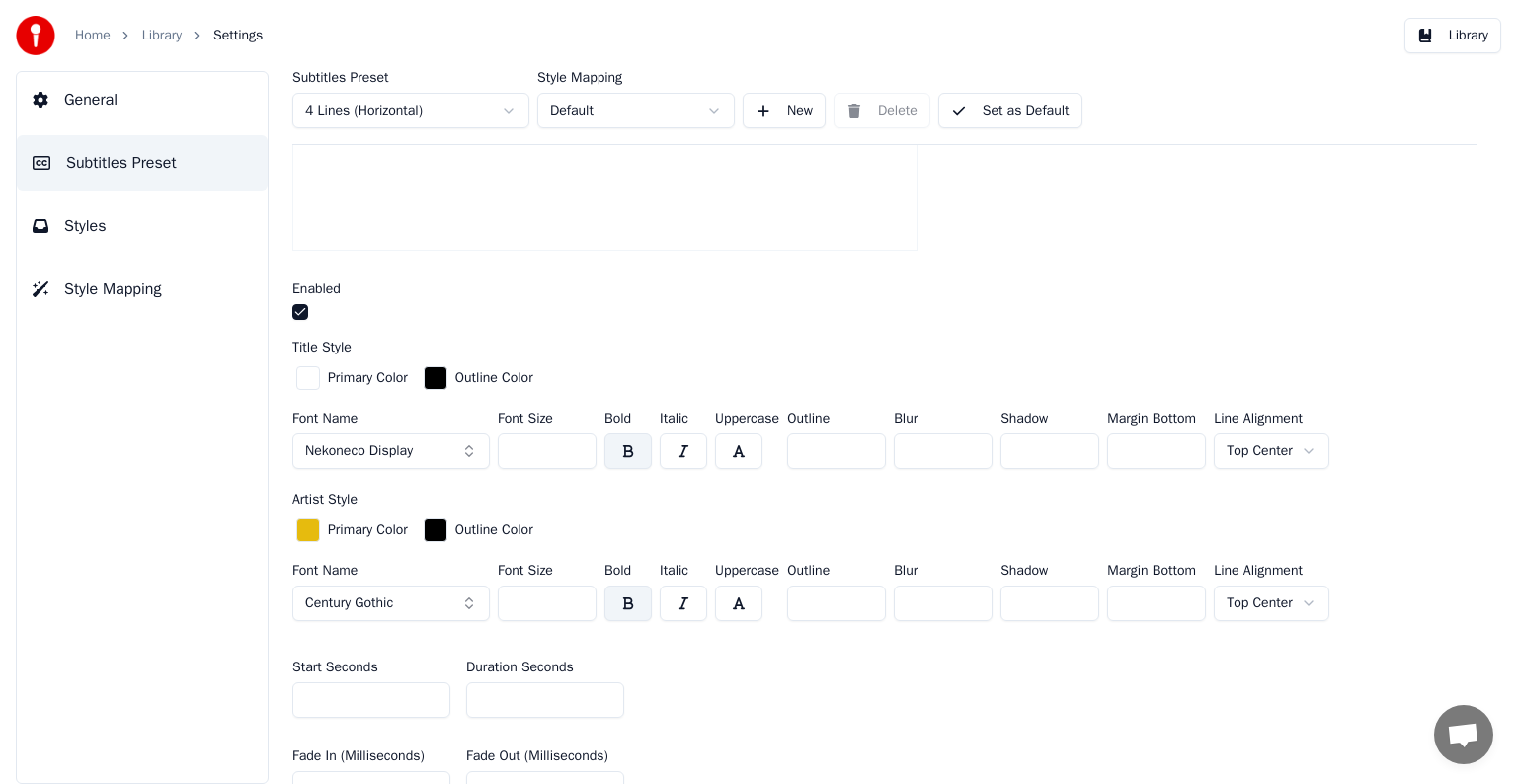 type on "**" 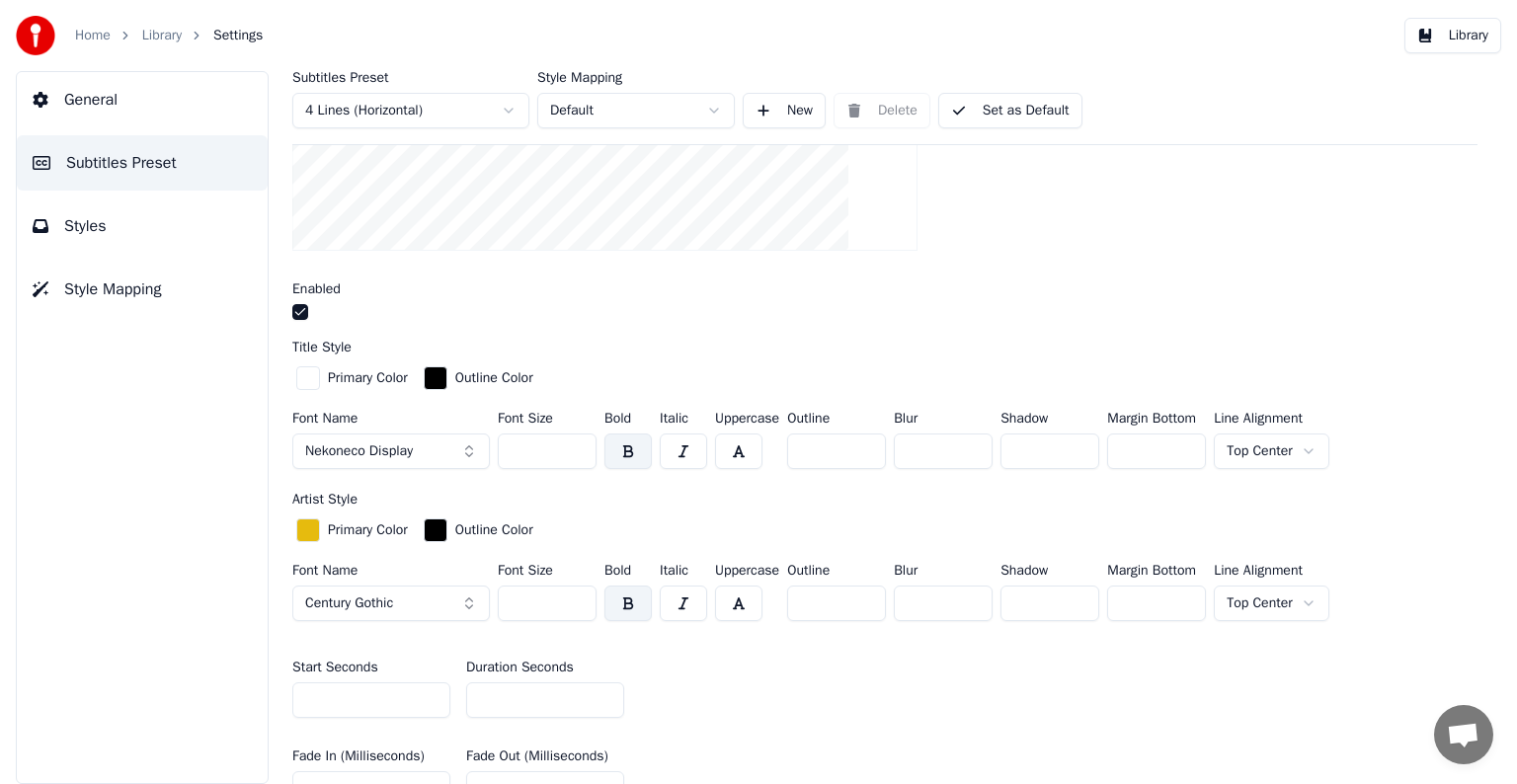 click on "Set as Default" at bounding box center [1010, 111] 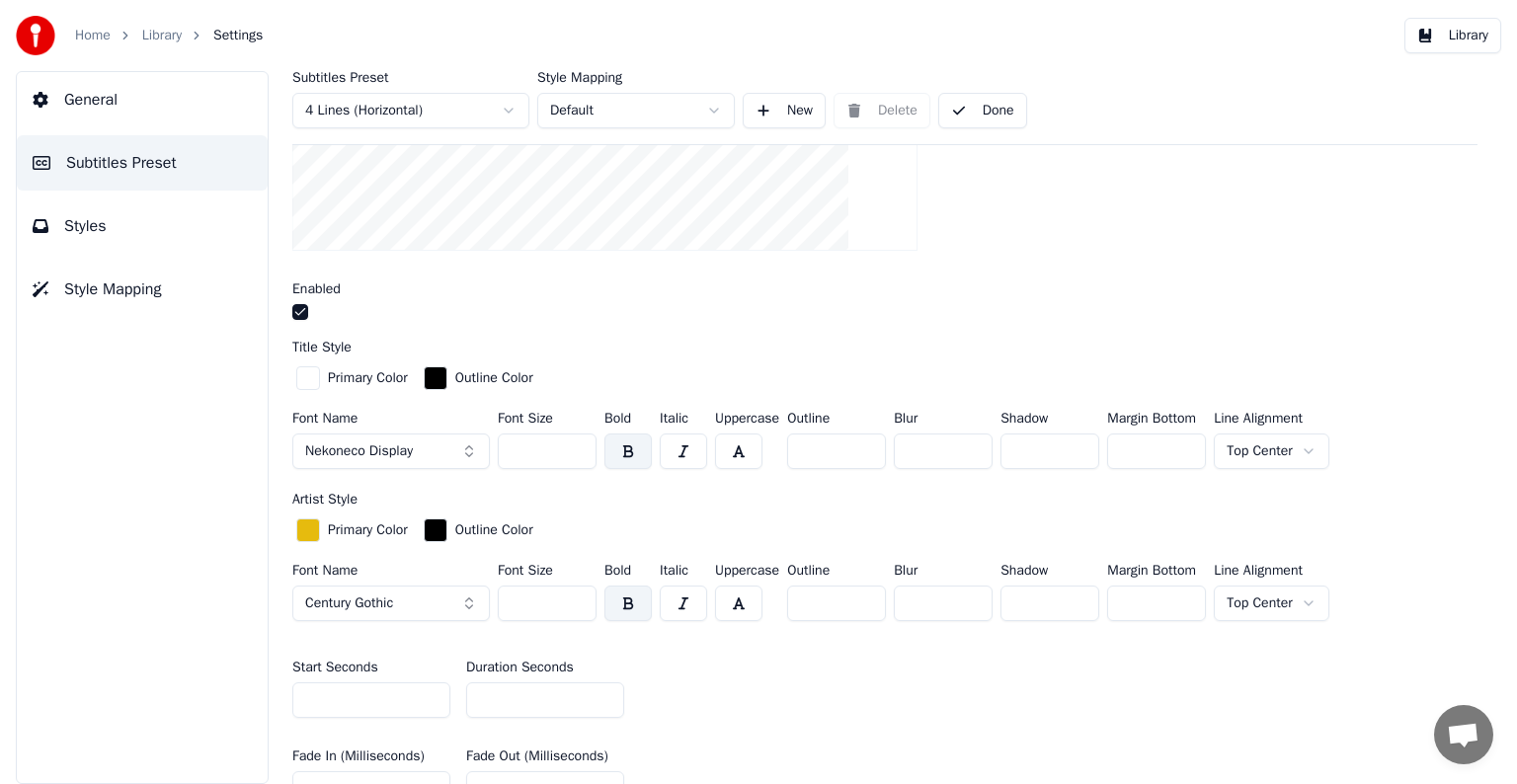 click on "Library" at bounding box center (162, 36) 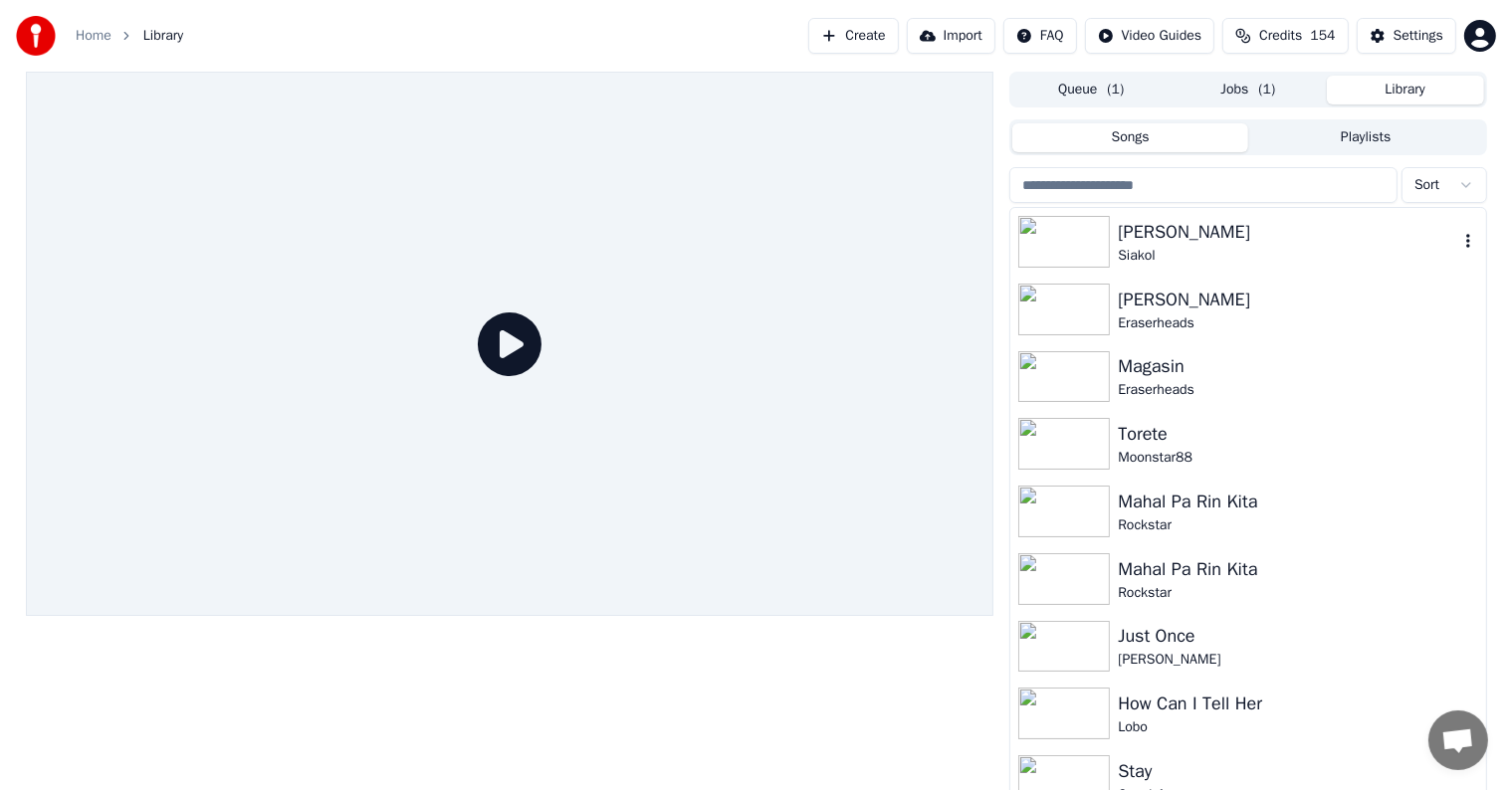 click on "[PERSON_NAME]" at bounding box center [1287, 232] 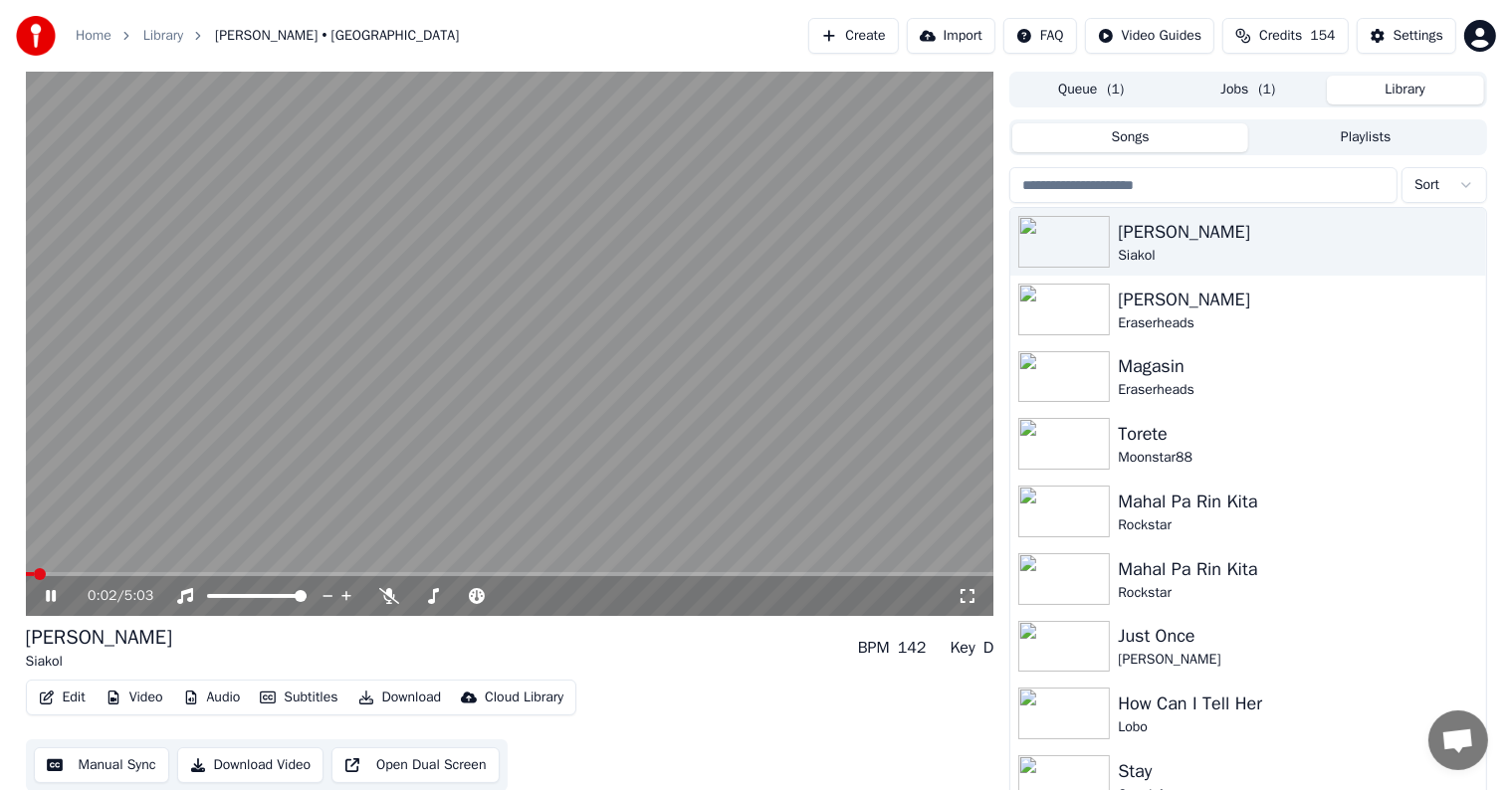 click 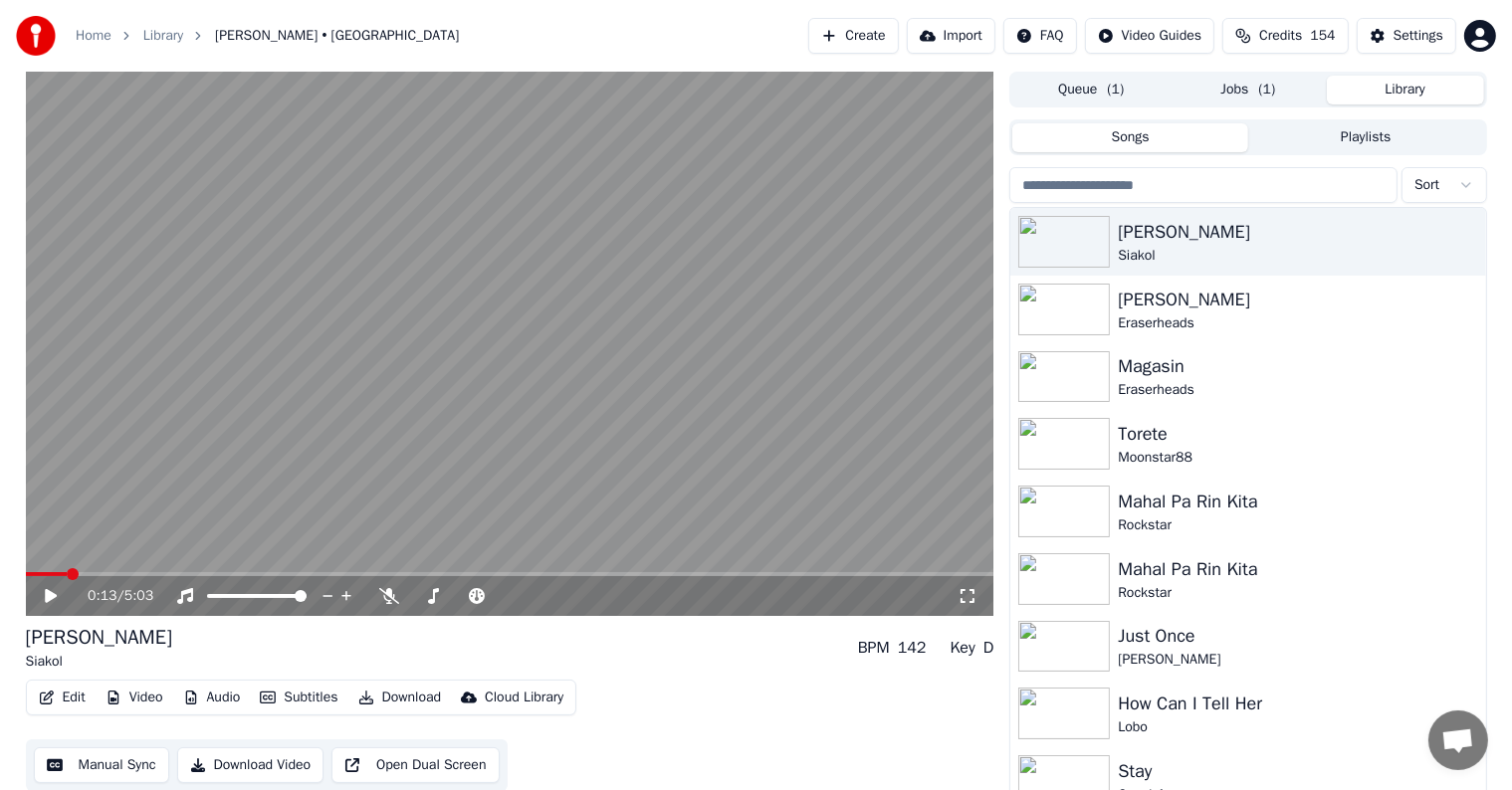 click at bounding box center (510, 574) 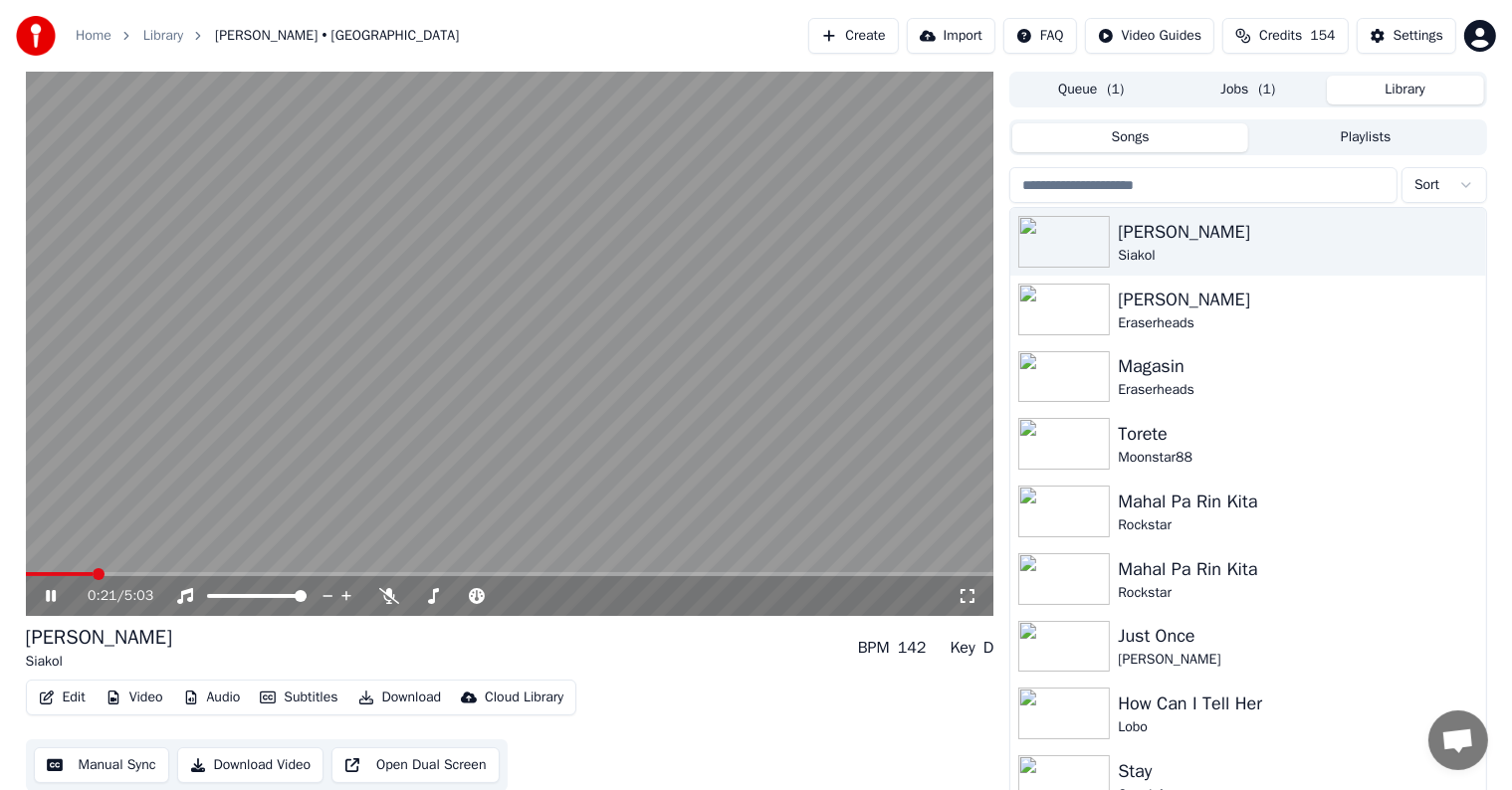 click 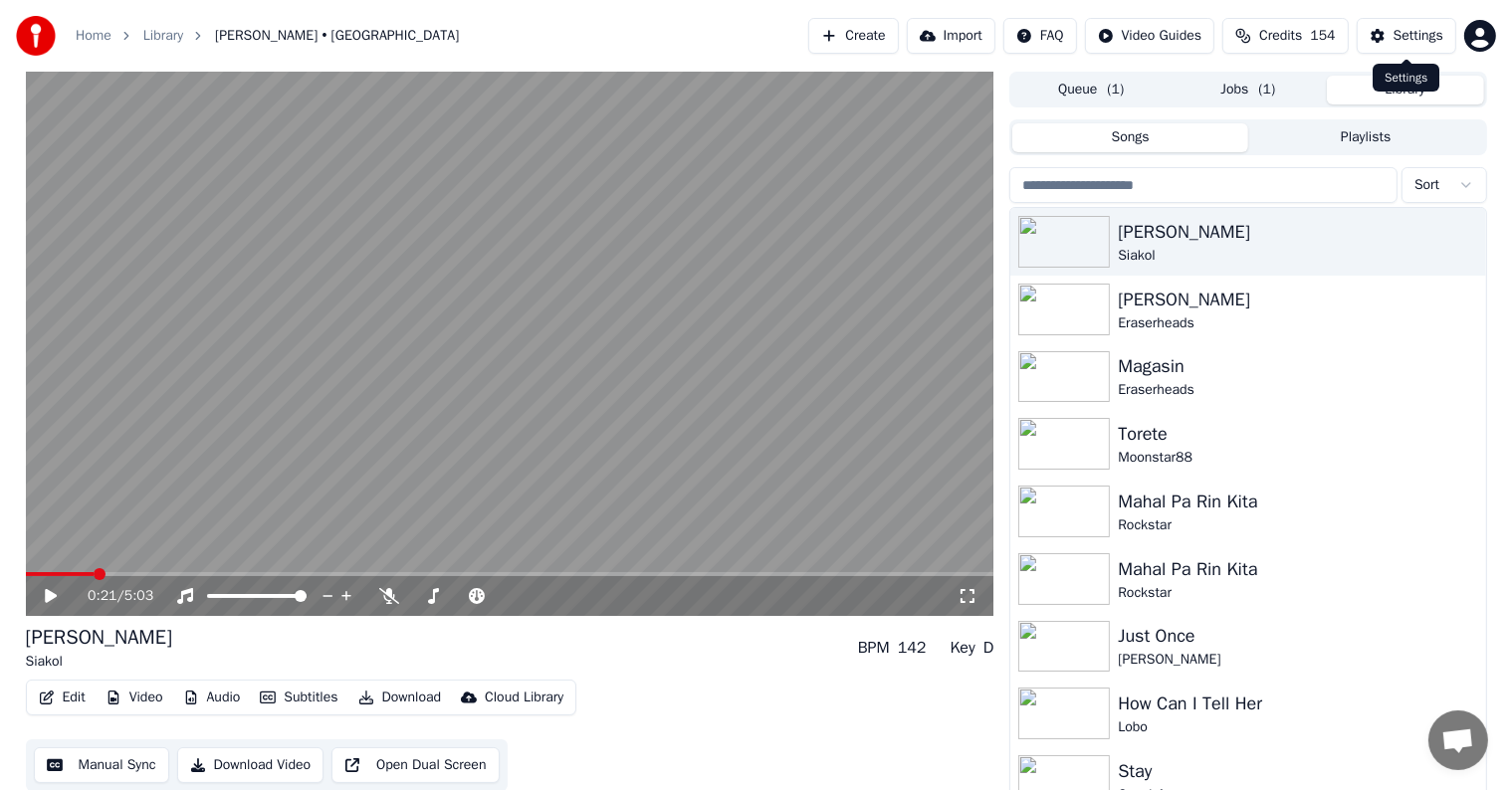 click on "Settings" at bounding box center [1418, 36] 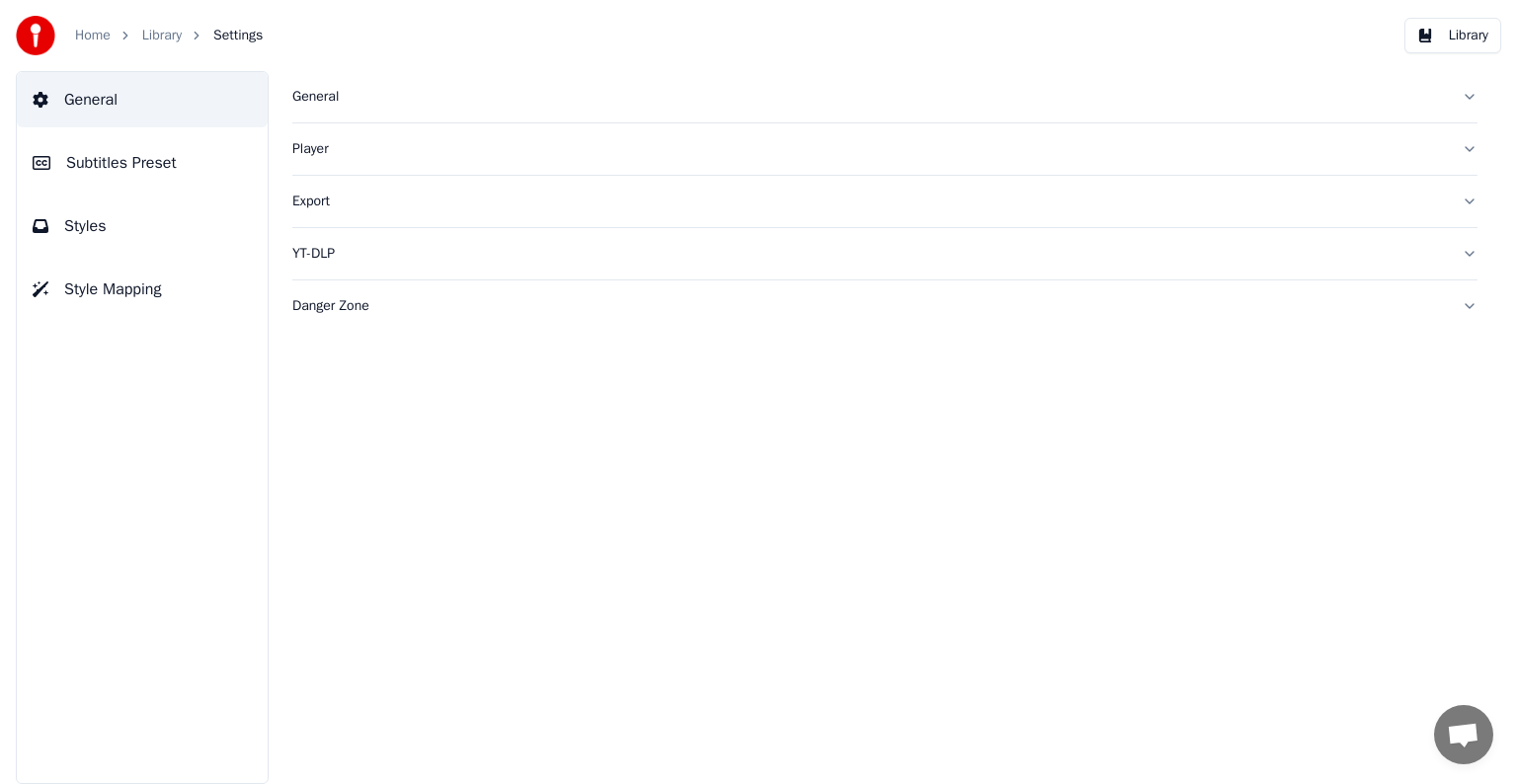 click on "Home Library Settings" at bounding box center (139, 36) 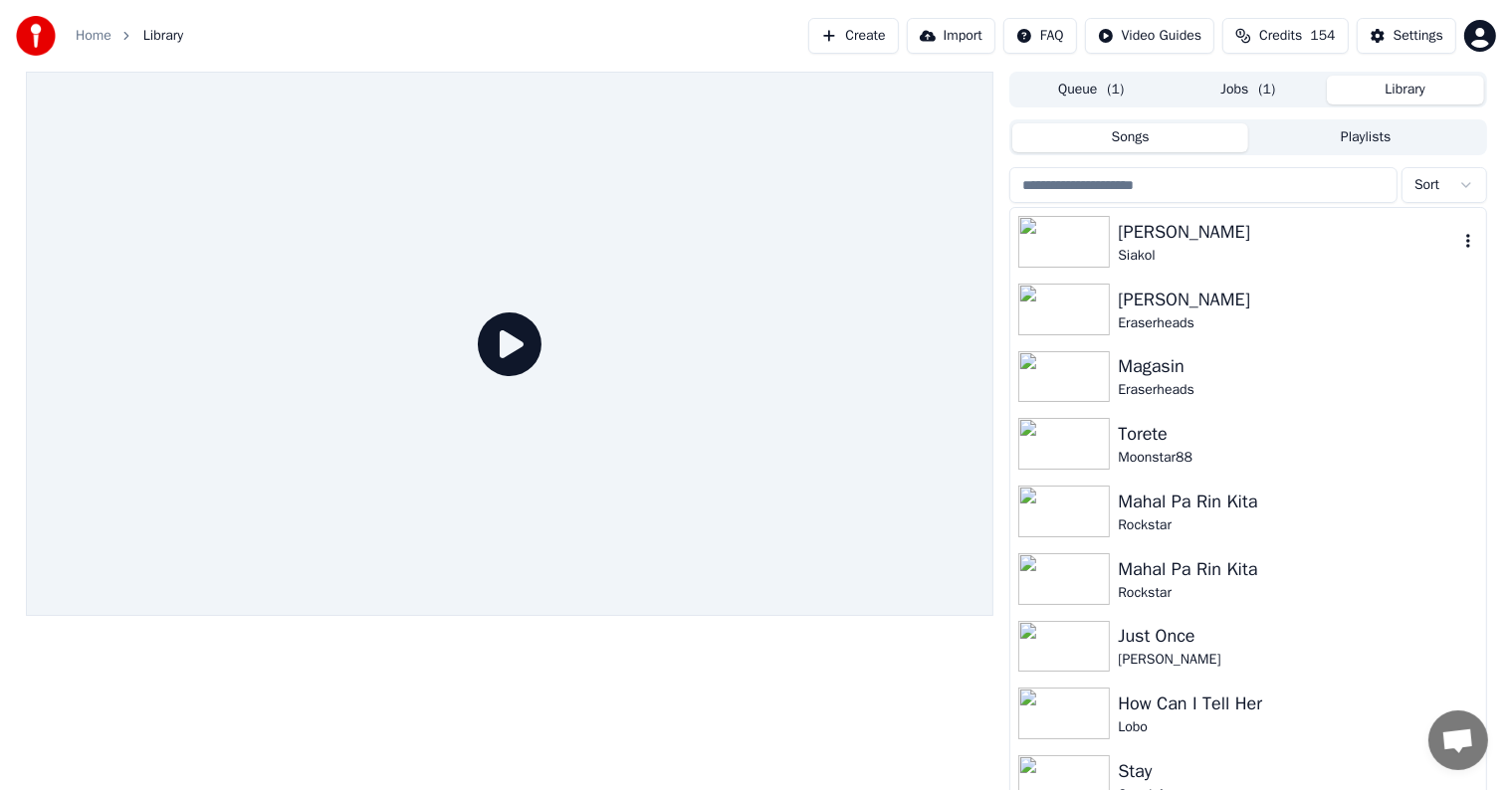 click on "[PERSON_NAME]" at bounding box center (1287, 232) 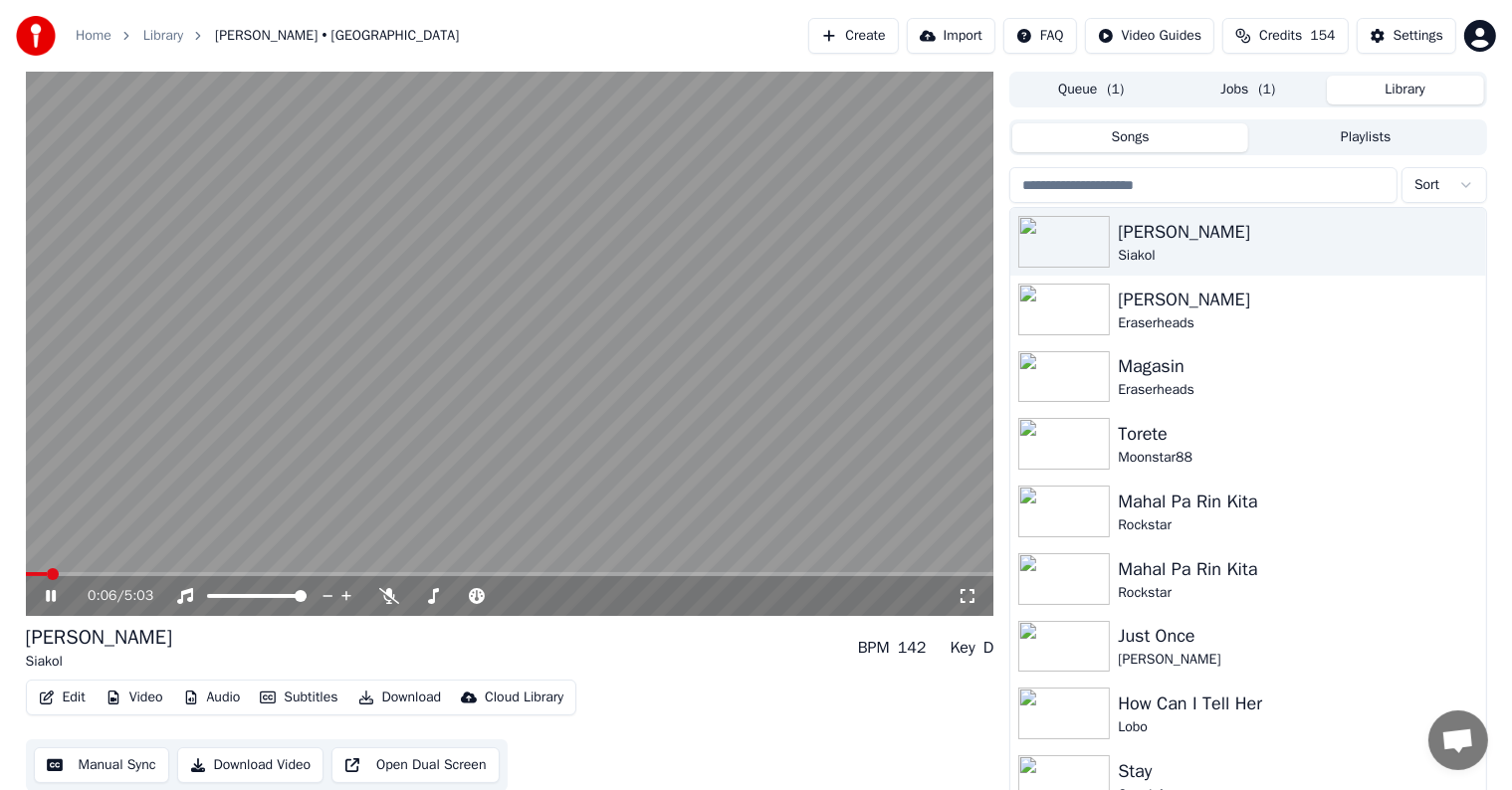 click at bounding box center [510, 343] 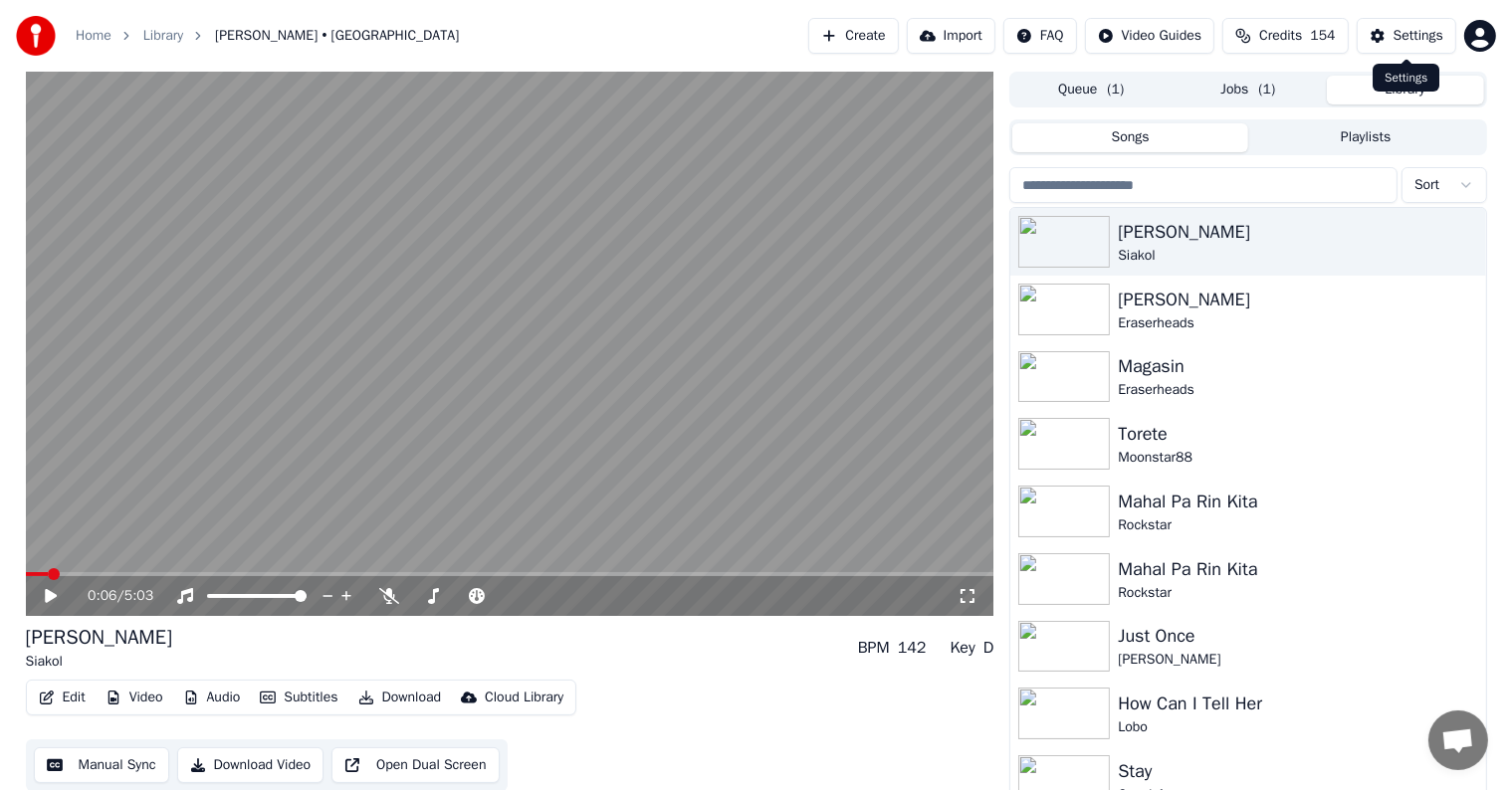 click on "Settings" at bounding box center (1418, 36) 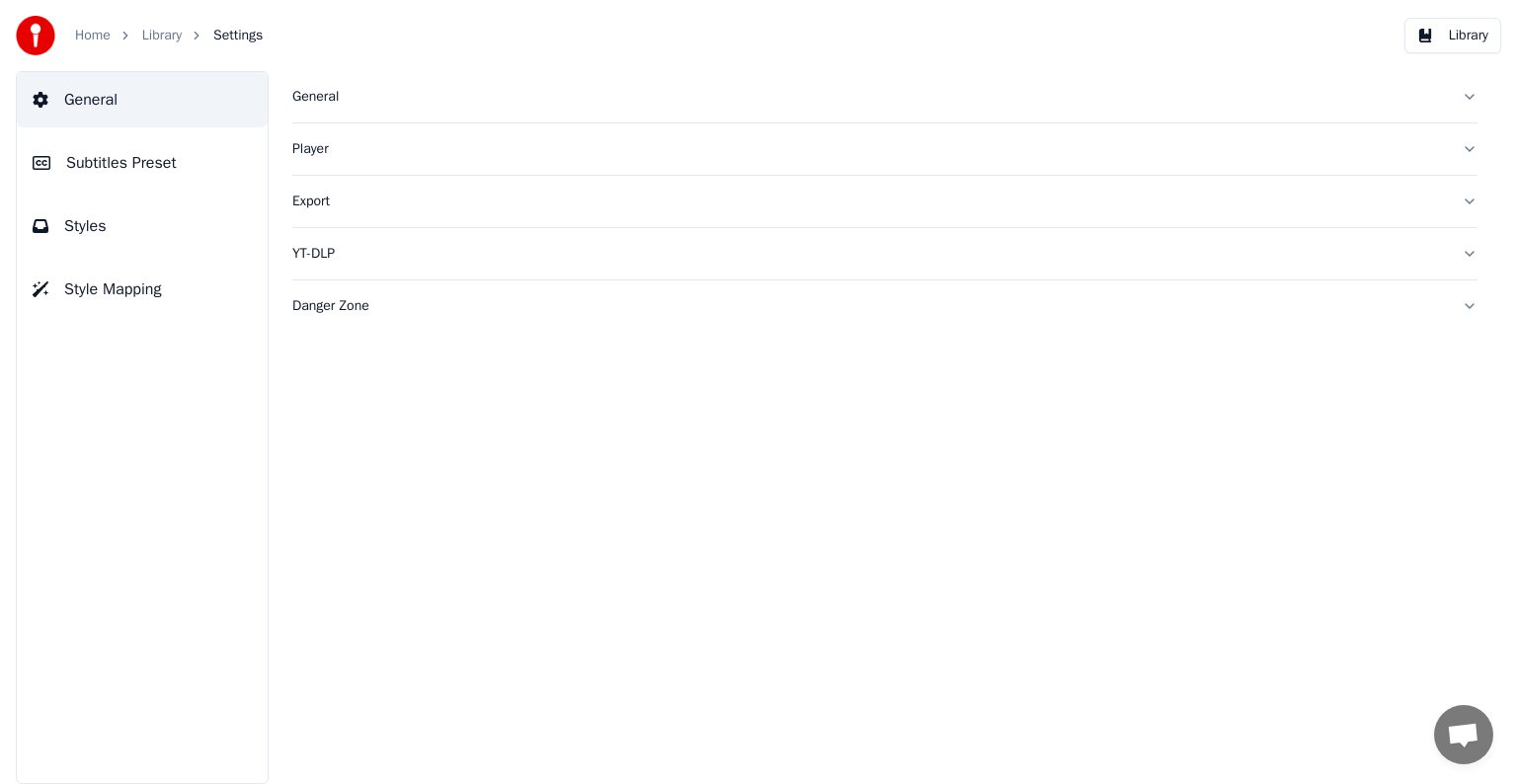 click on "Subtitles Preset" at bounding box center [121, 163] 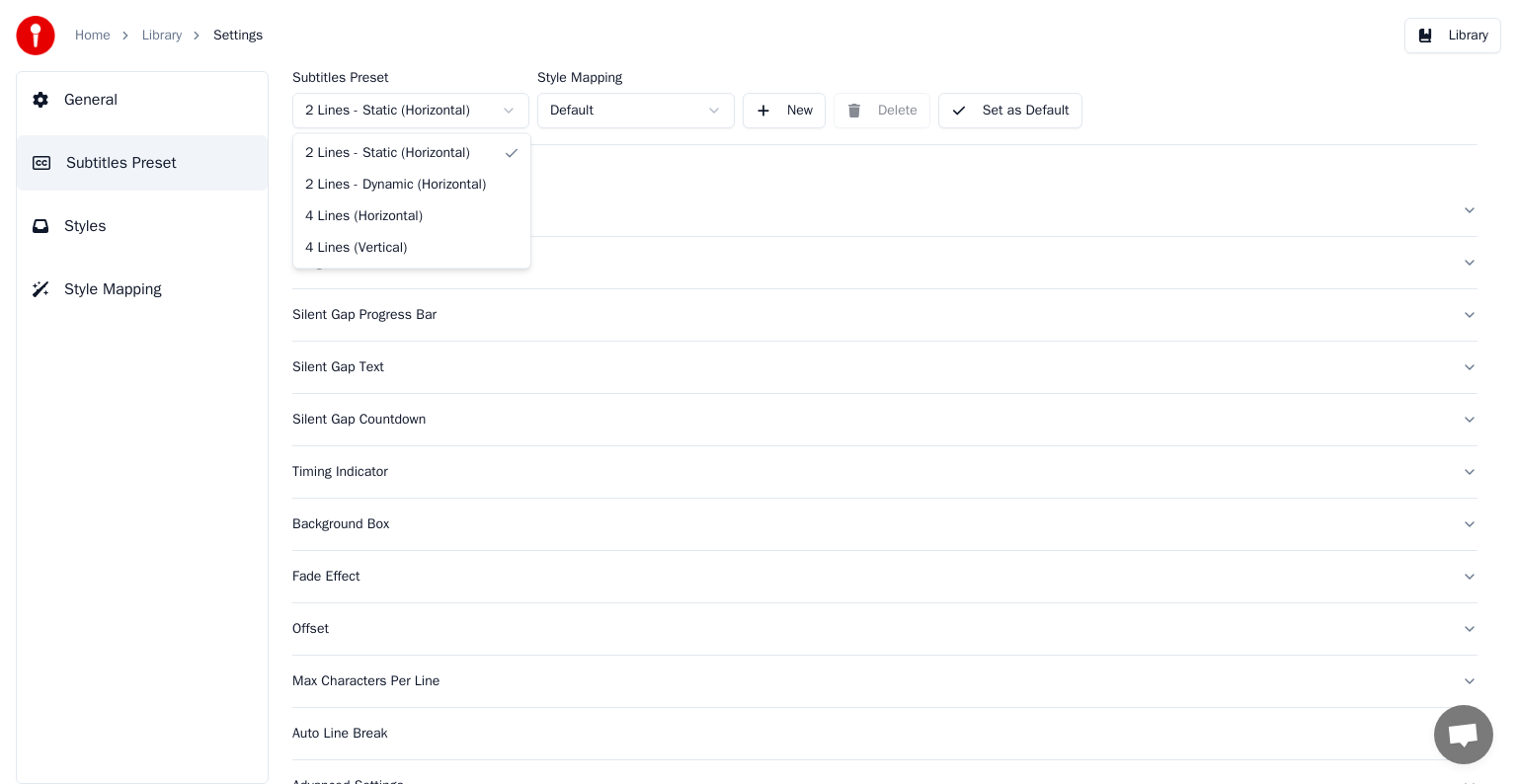 click on "Home Library Settings Library General Subtitles Preset Styles Style Mapping Subtitles Preset 2 Lines - Static (Horizontal) Style Mapping Default New Delete Set as Default General Song Title Silent Gap Progress Bar Silent Gap Text Silent Gap Countdown Timing Indicator Background Box Fade Effect Offset Max Characters Per Line Auto Line Break Advanced Settings Chat [PERSON_NAME] from Youka Desktop More channels Continue on Email Offline. You were inactive for some time. Send a message to reconnect to the chat. Youka Desktop Hello! How can I help you?  [DATE] Hi! I'ts me again. The lyrics are not appearing. Even editing to add lyrics again, it's not appearing. I already spent 22 credits for this please check [DATE] [DATE] [PERSON_NAME], credits should refunded automatically in case of failure, please let me check [DATE] yeah but credits are used again in adding the lyrics in the song that supposed to be good in the first place [DATE] Read [PERSON_NAME] added 22 more credits to your account. [DATE] Crisp" at bounding box center (758, 392) 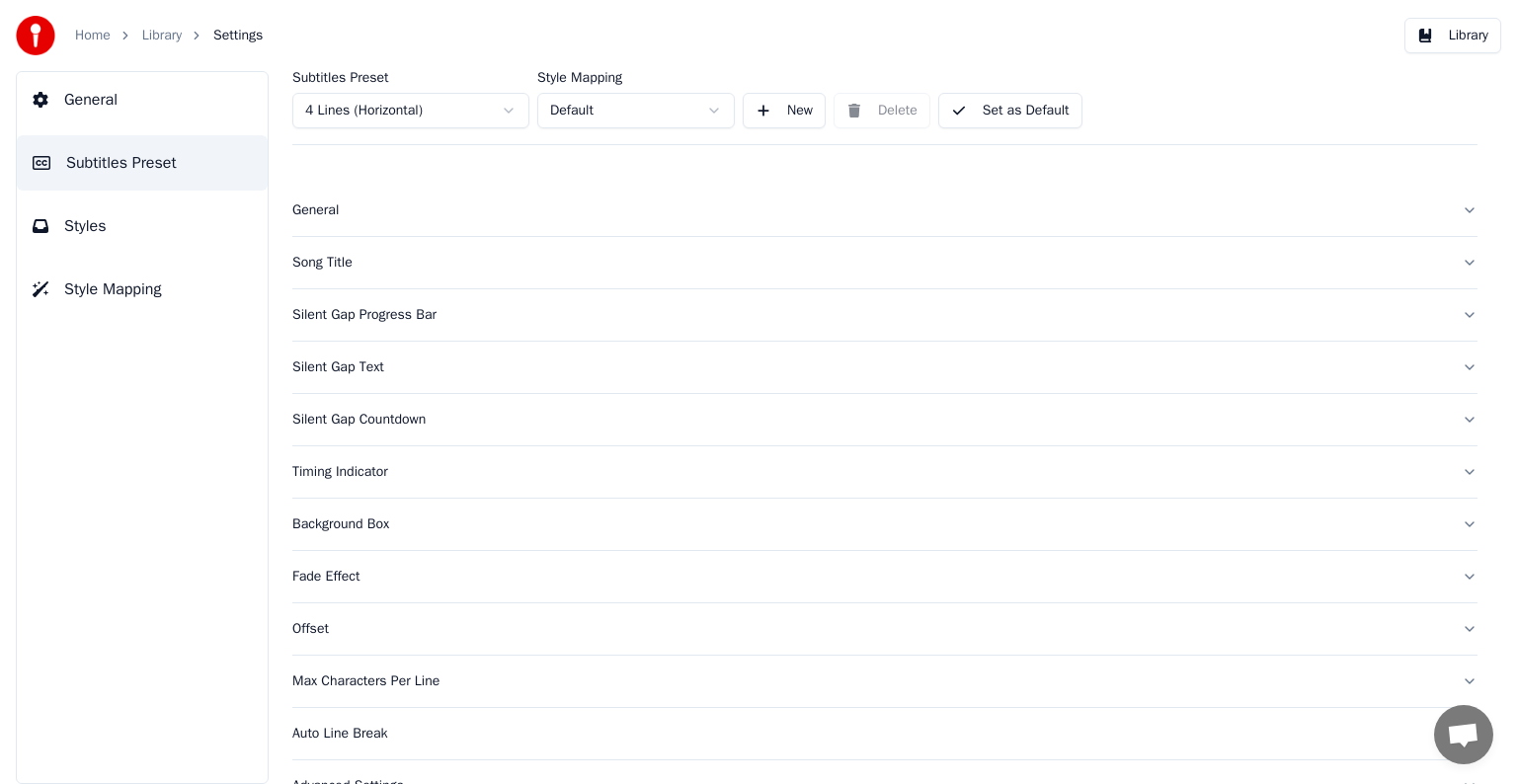 click on "Song Title" at bounding box center (869, 263) 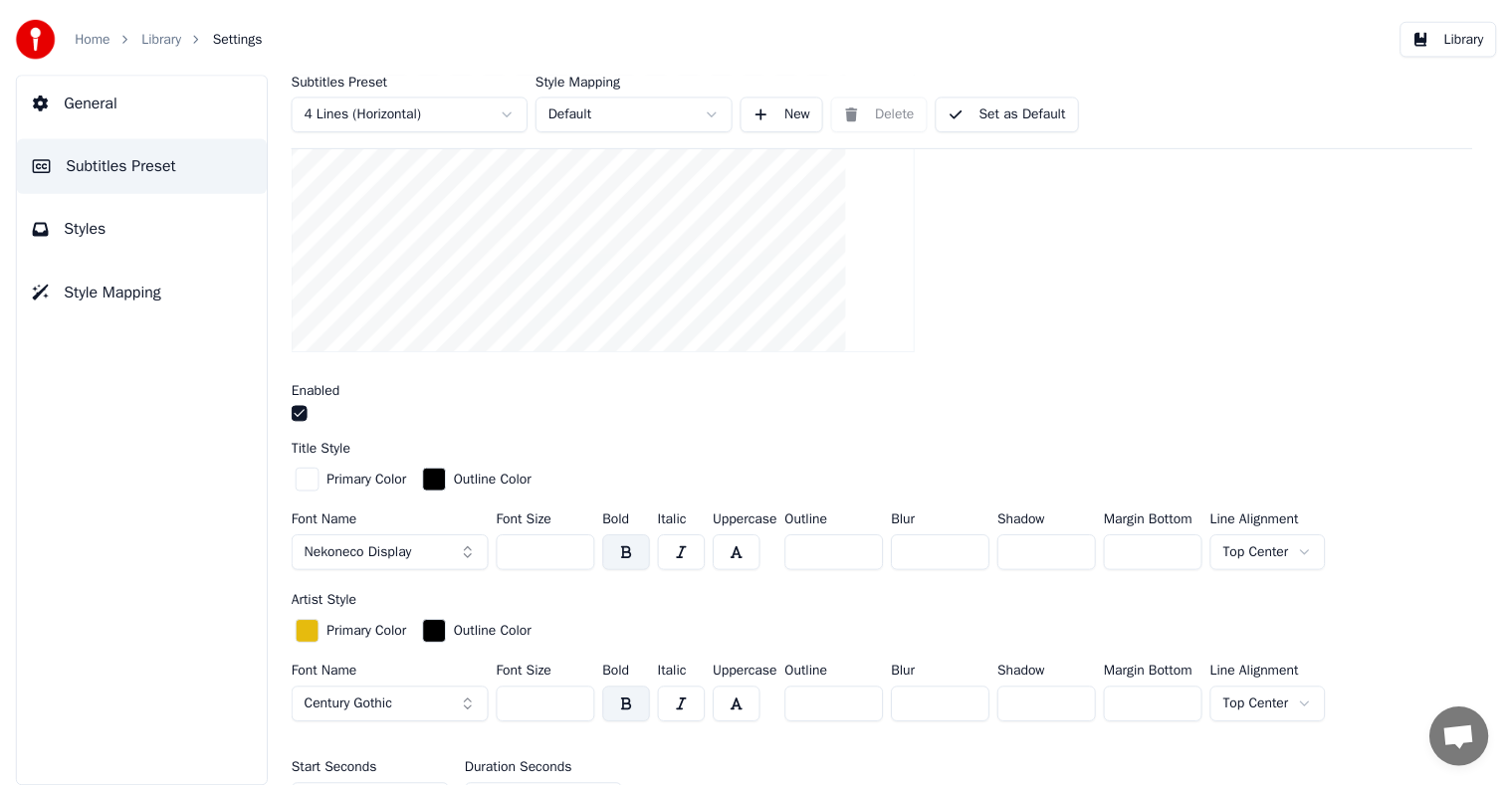 scroll, scrollTop: 597, scrollLeft: 0, axis: vertical 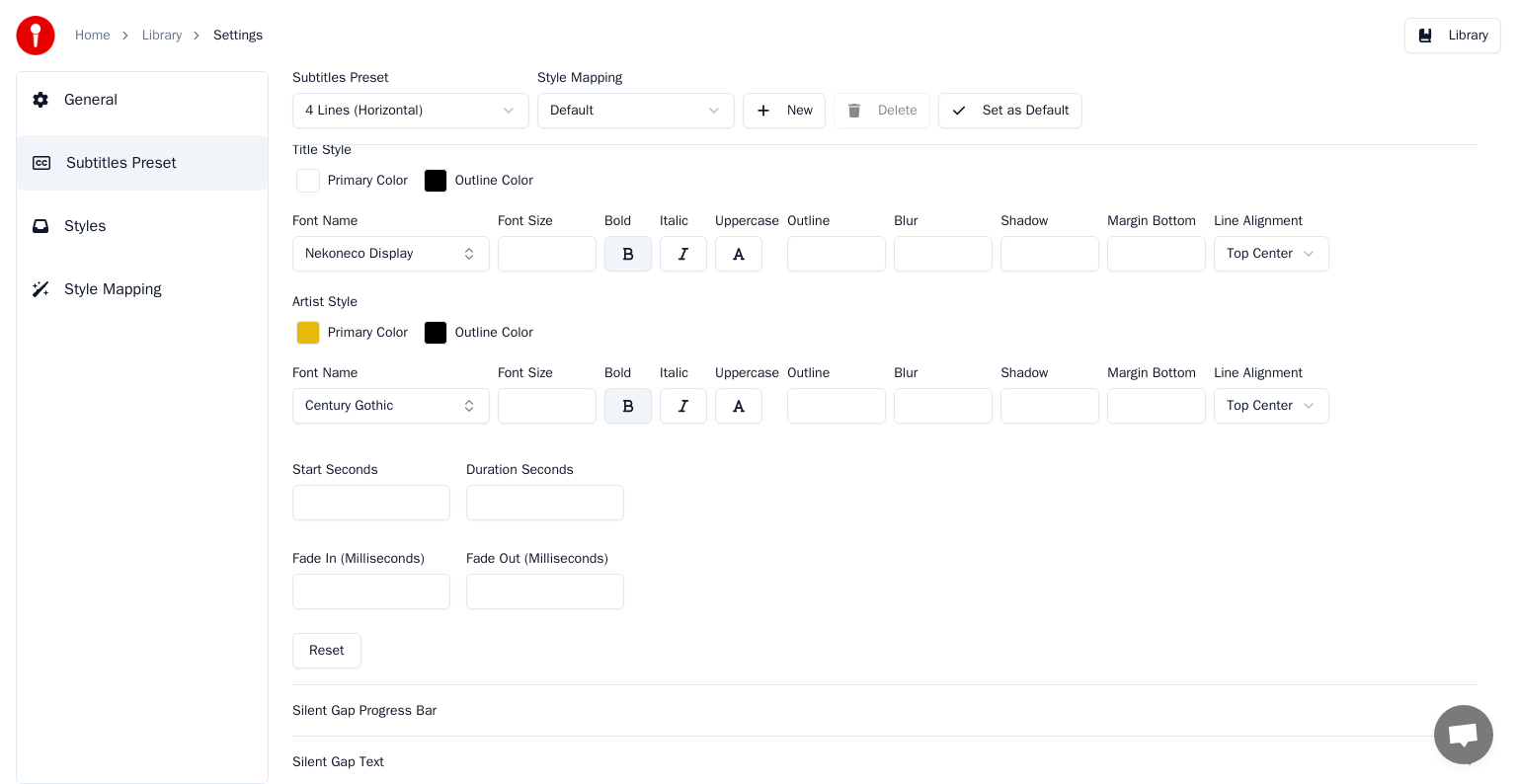 type on "**" 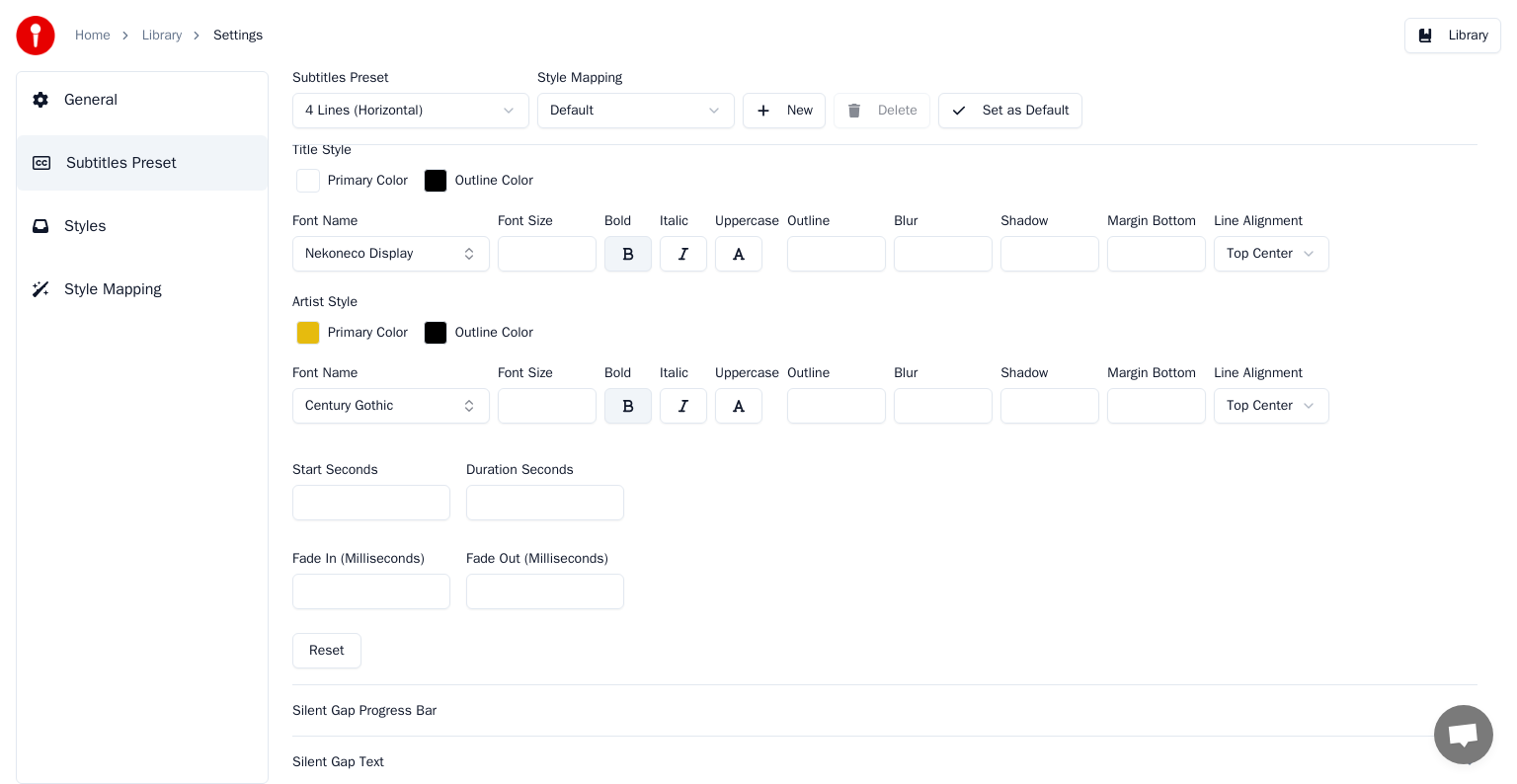 click on "Set as Default" at bounding box center (1010, 111) 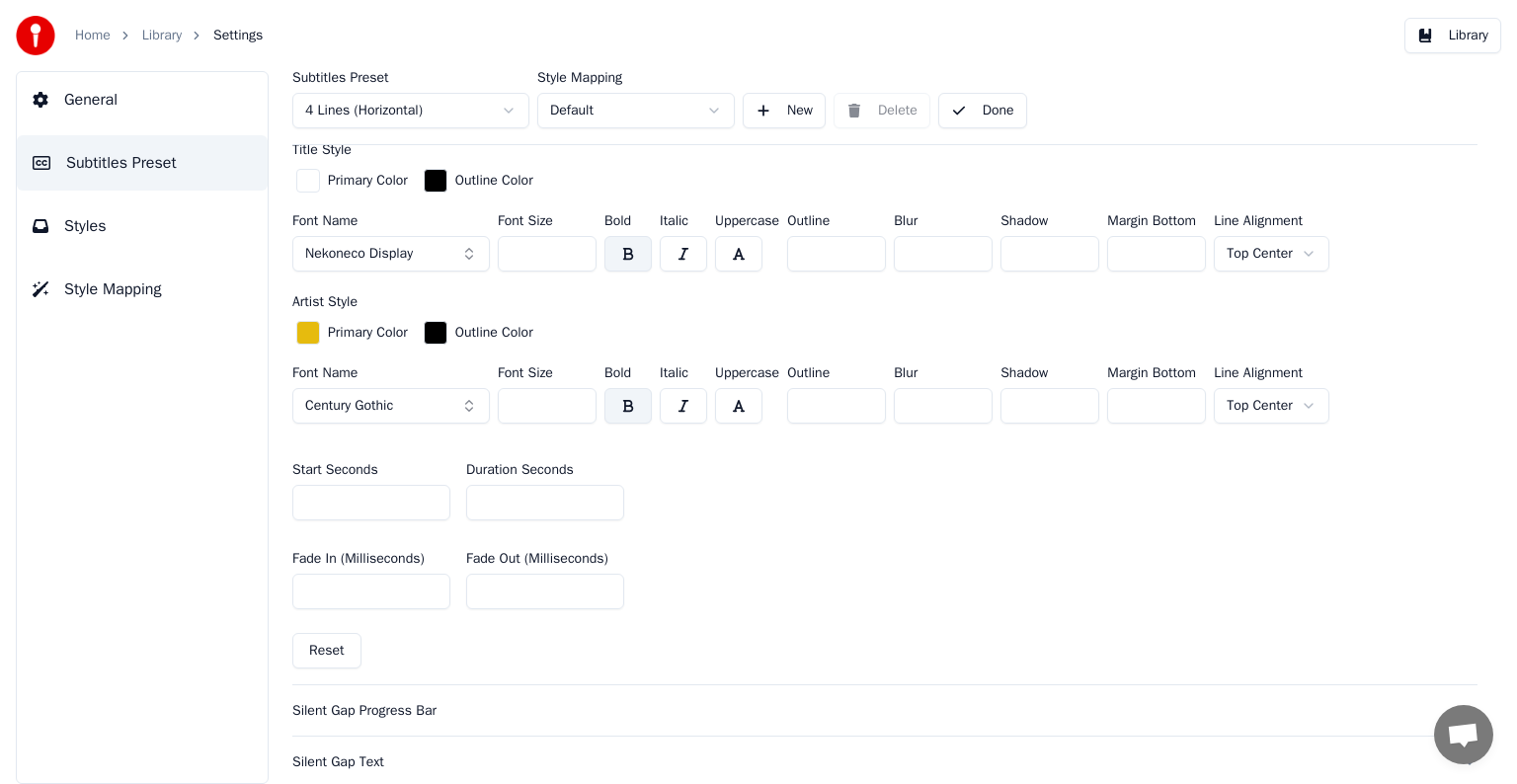 click on "Library" at bounding box center (162, 36) 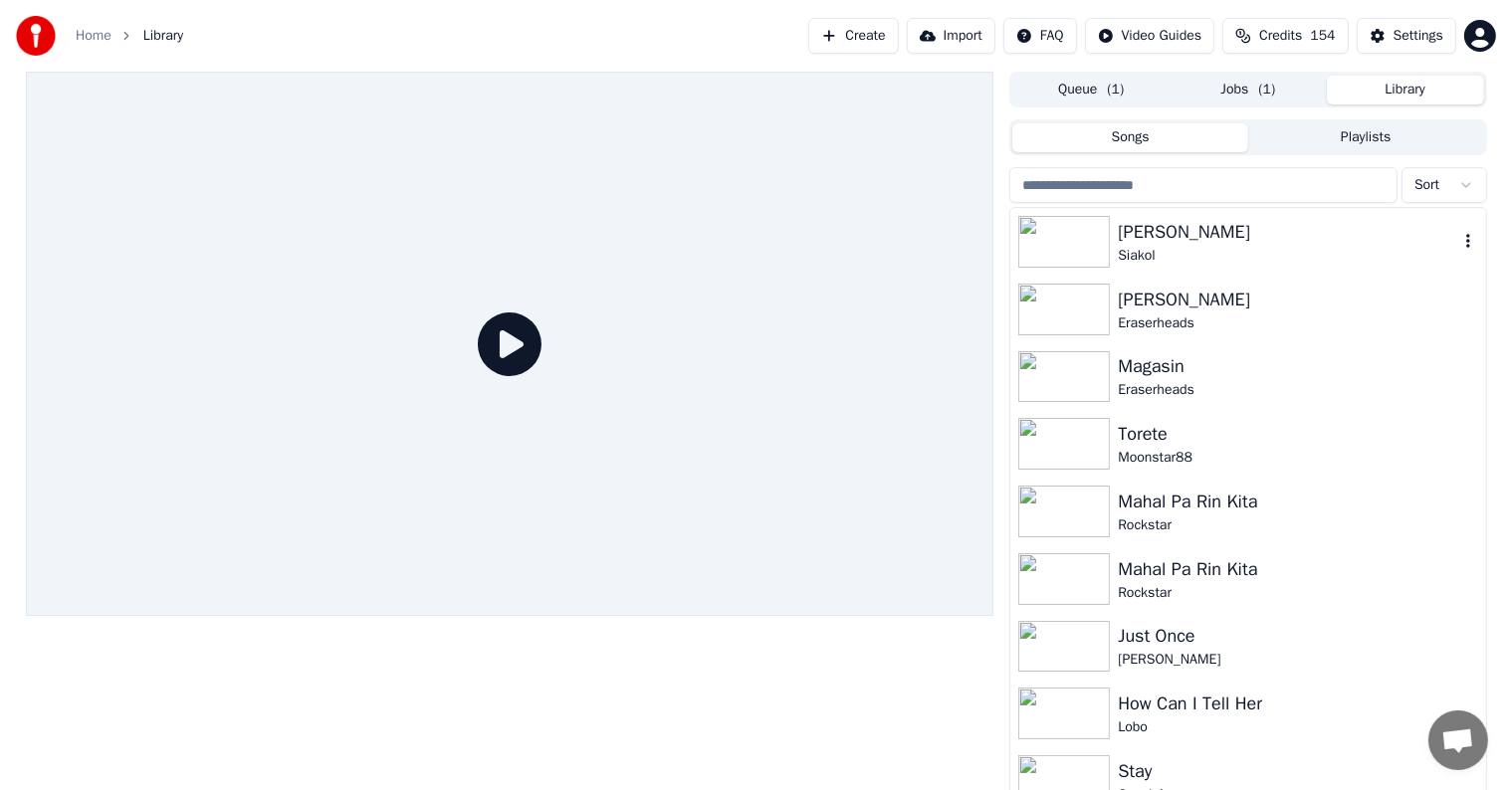 click on "Siakol" at bounding box center [1287, 256] 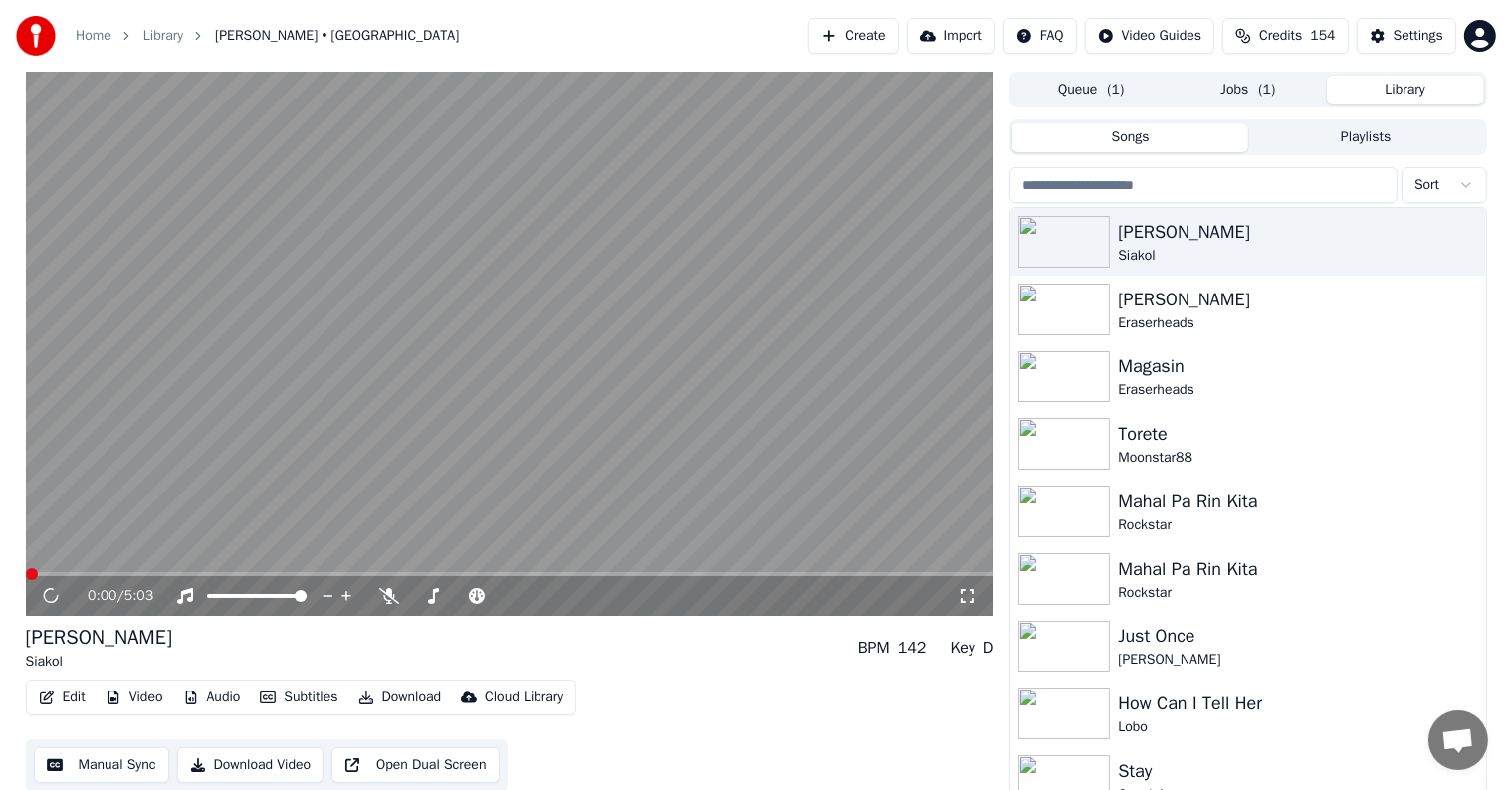 click at bounding box center (510, 574) 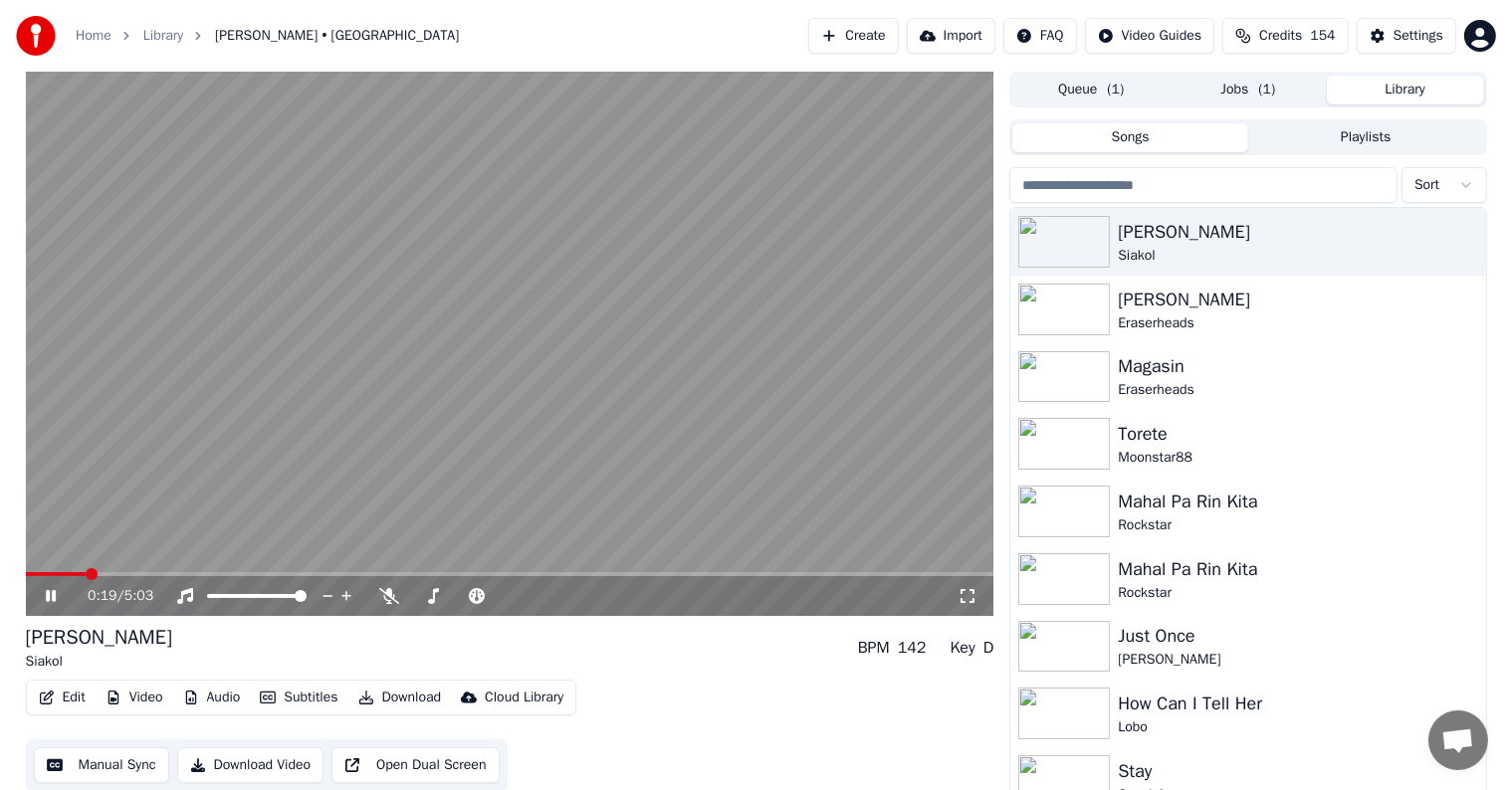 click at bounding box center (56, 574) 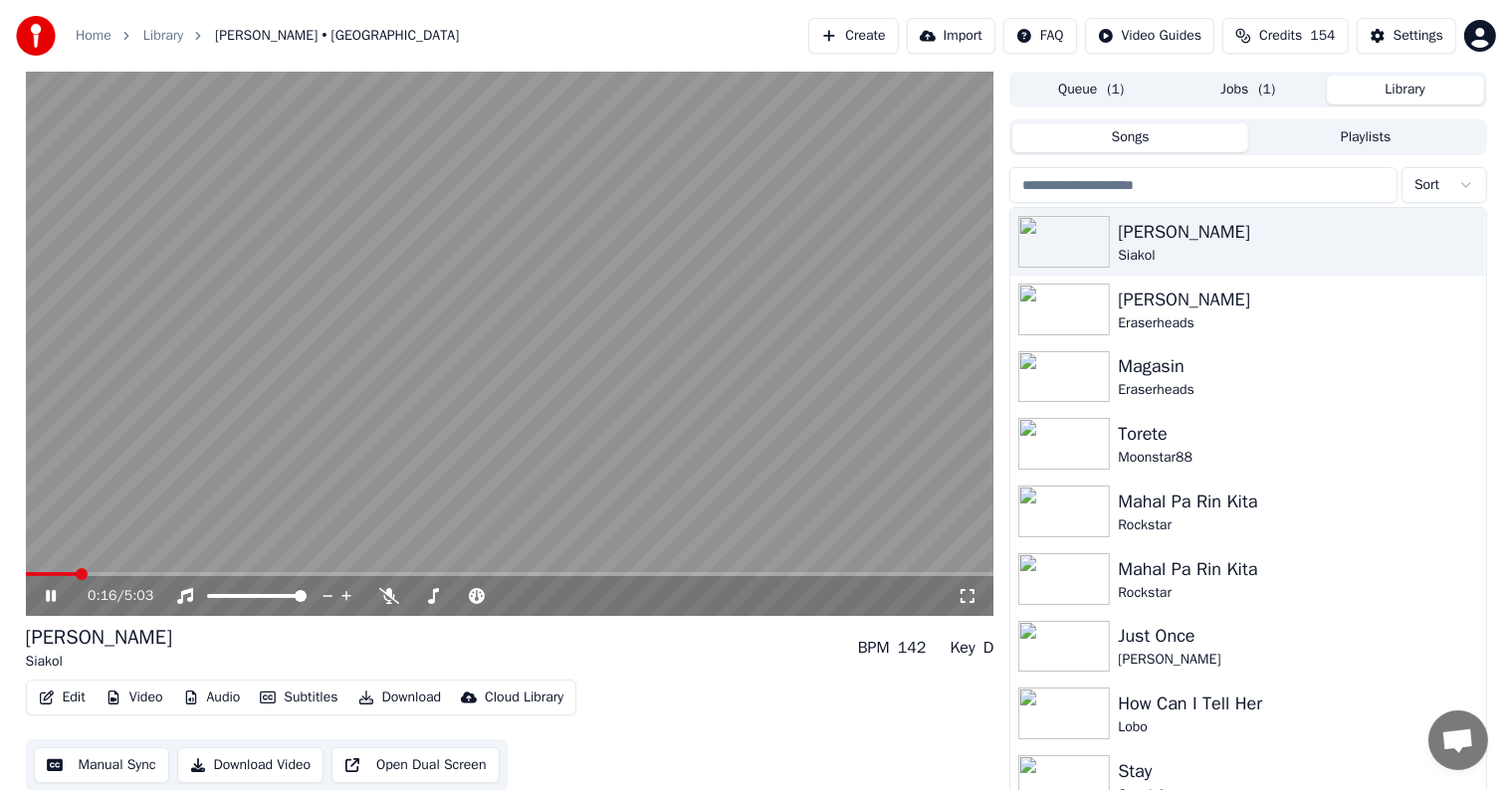 click at bounding box center (51, 574) 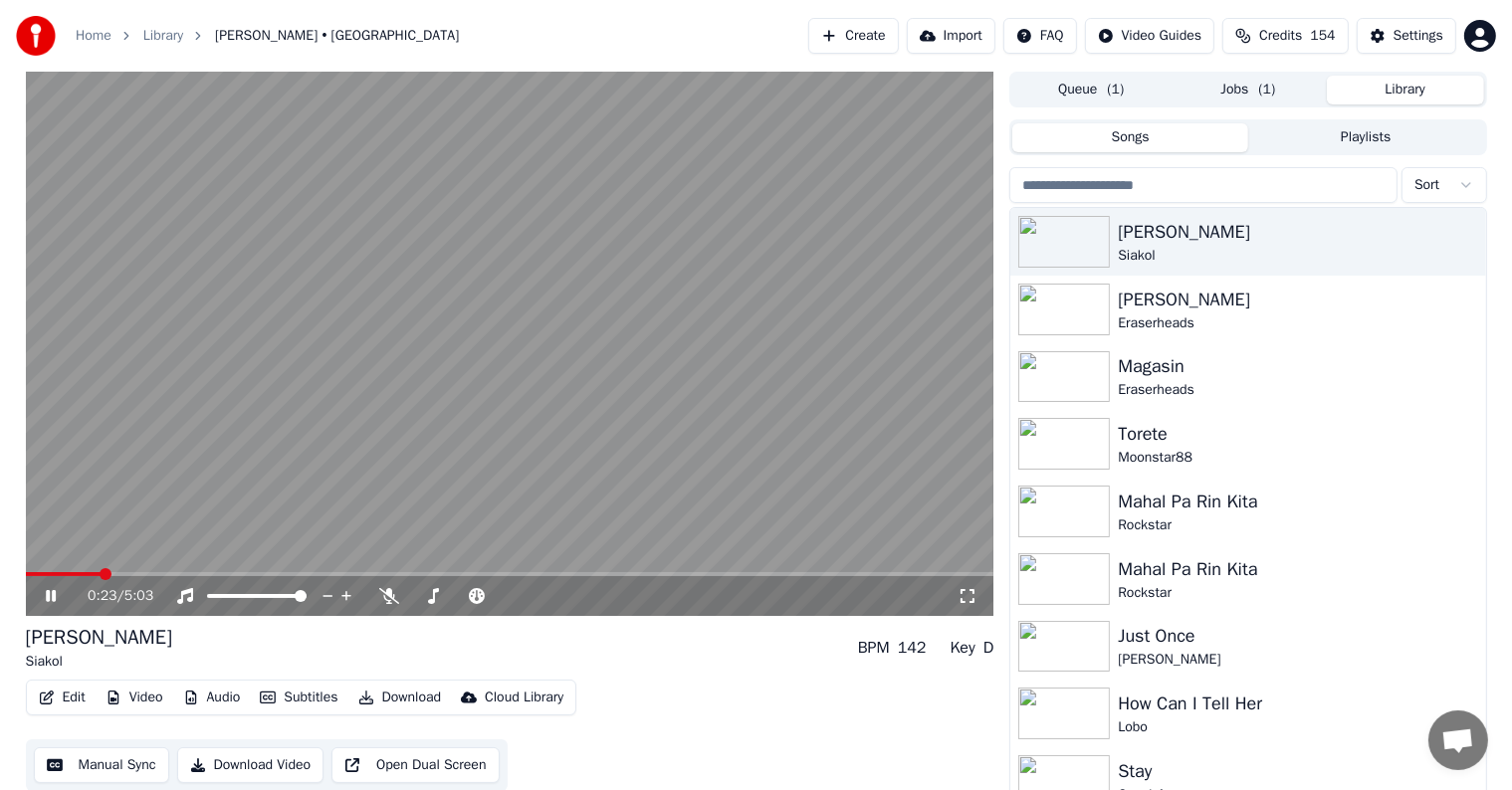 click 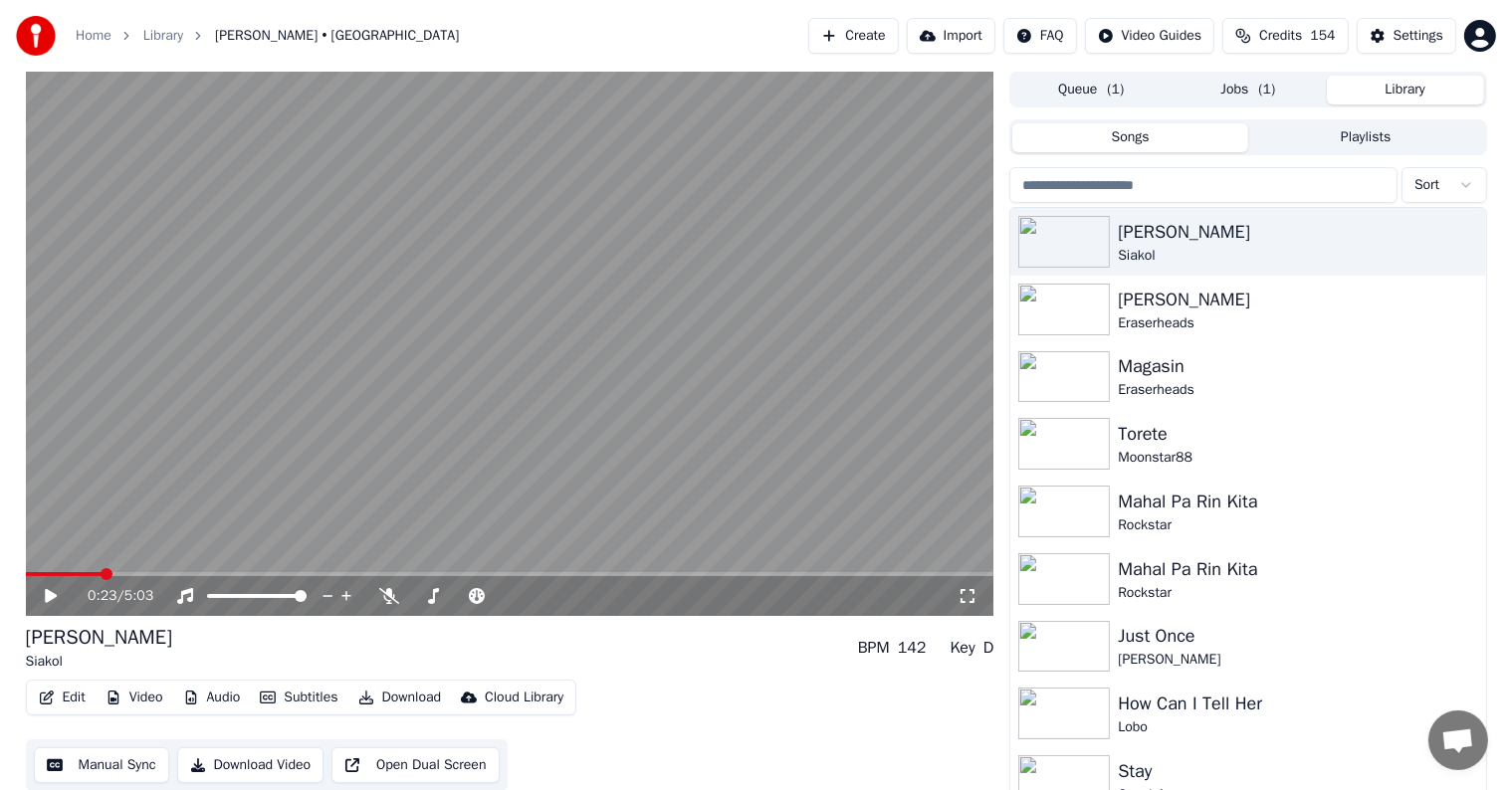 click on "Manual Sync" at bounding box center [102, 765] 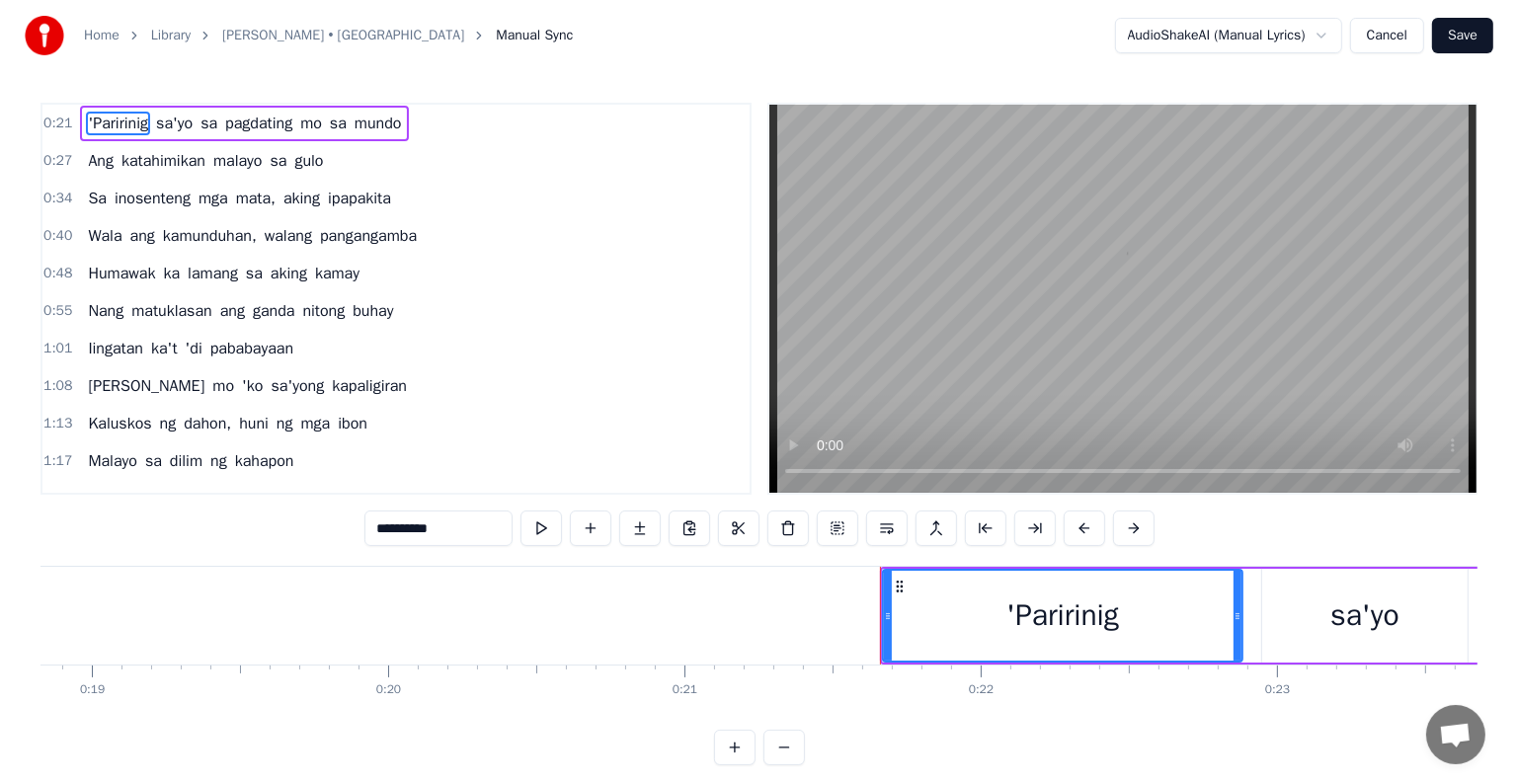 scroll, scrollTop: 0, scrollLeft: 6318, axis: horizontal 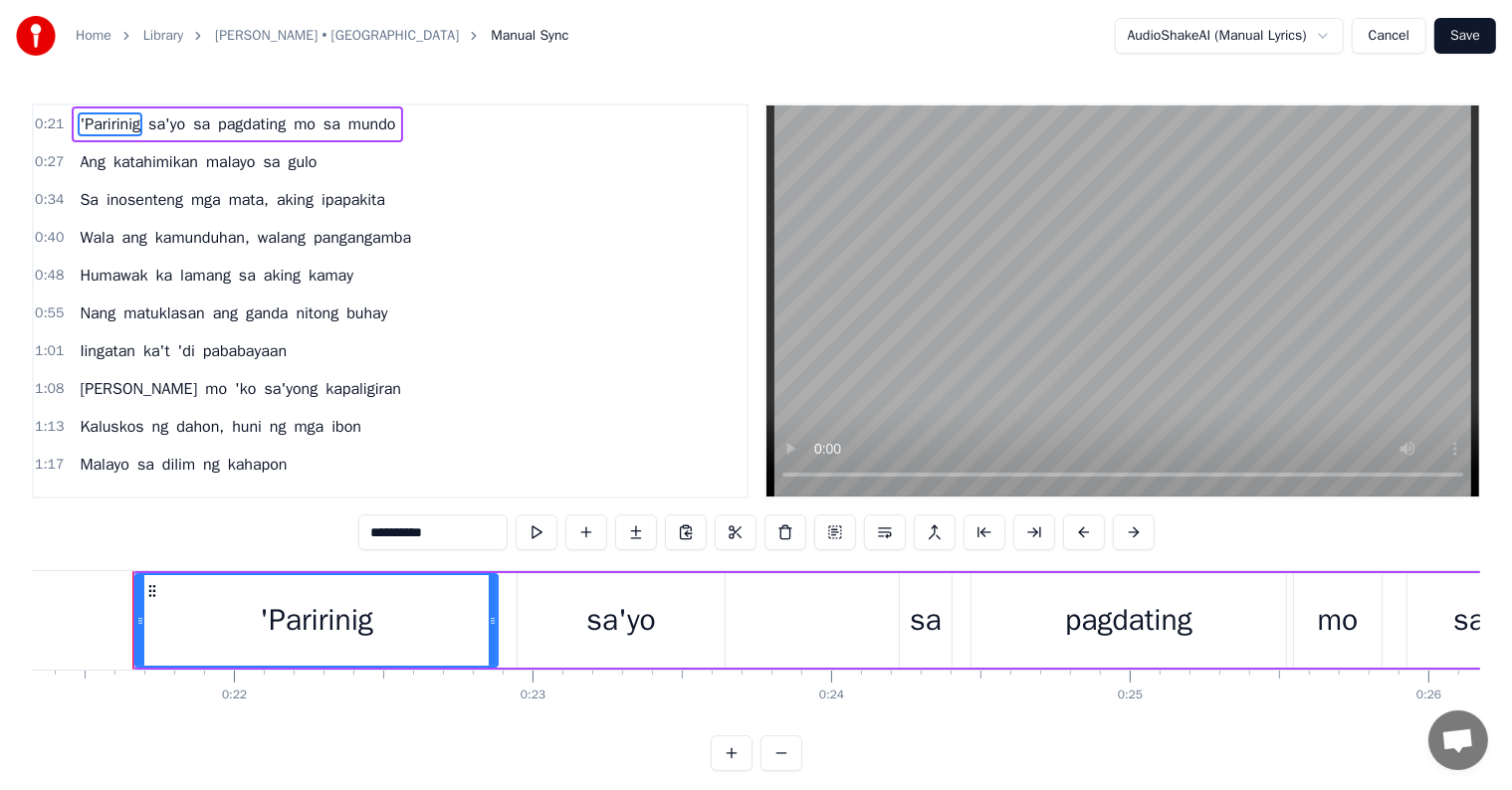 click on "Home Library [PERSON_NAME] • Siakol Manual Sync" at bounding box center (322, 36) 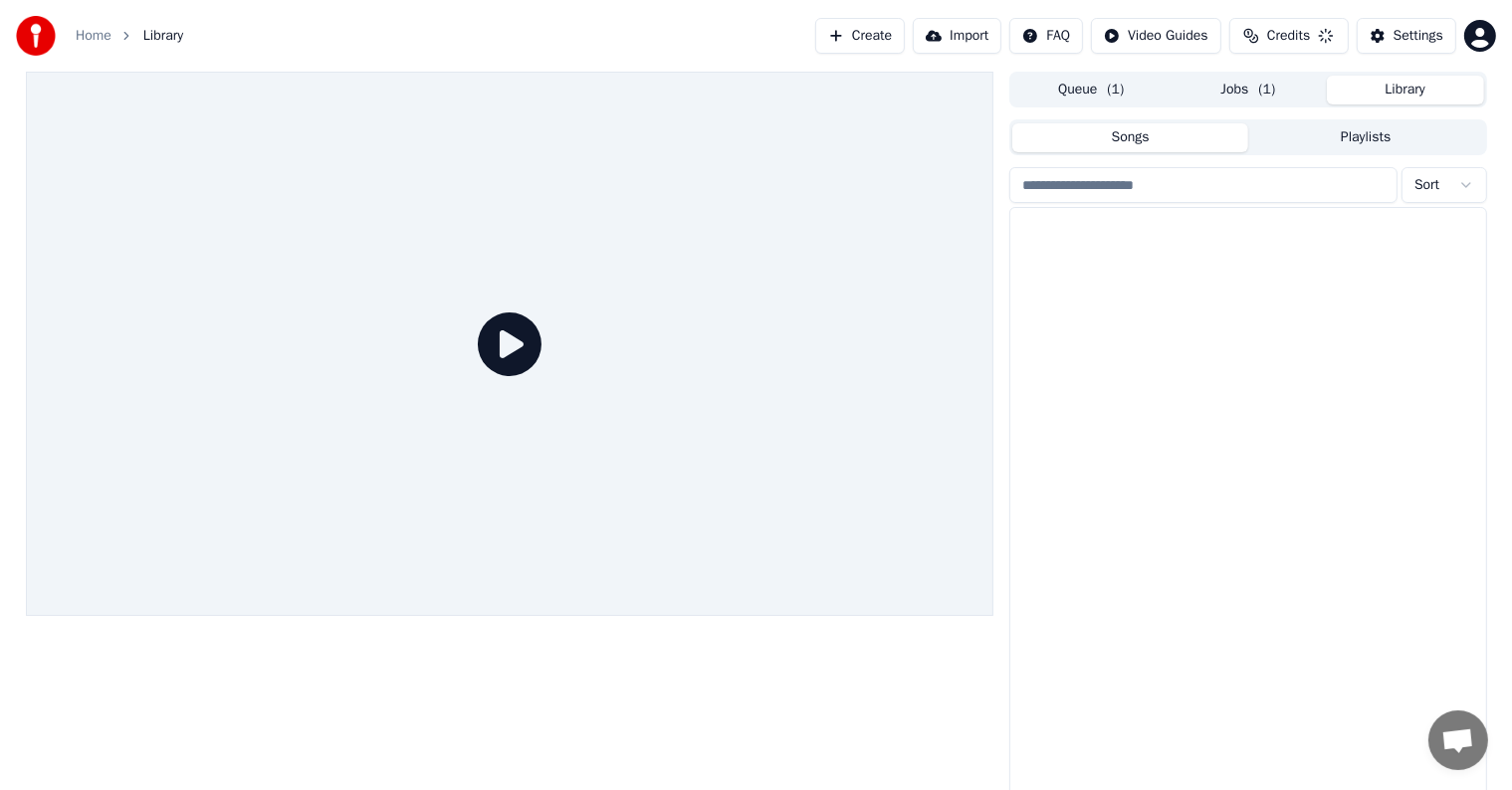 click on "Library" at bounding box center (163, 36) 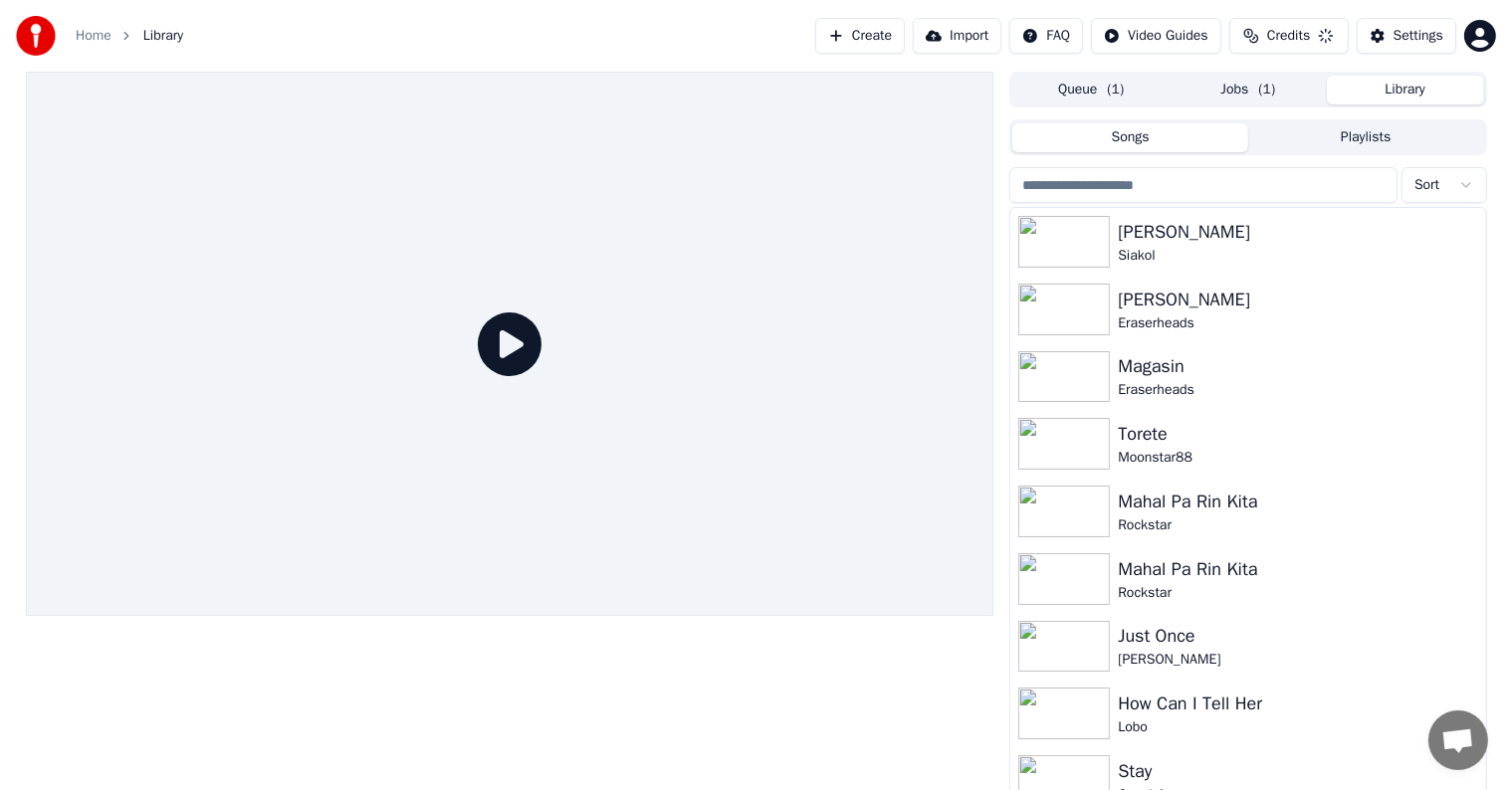 click on "Settings" at bounding box center (1418, 36) 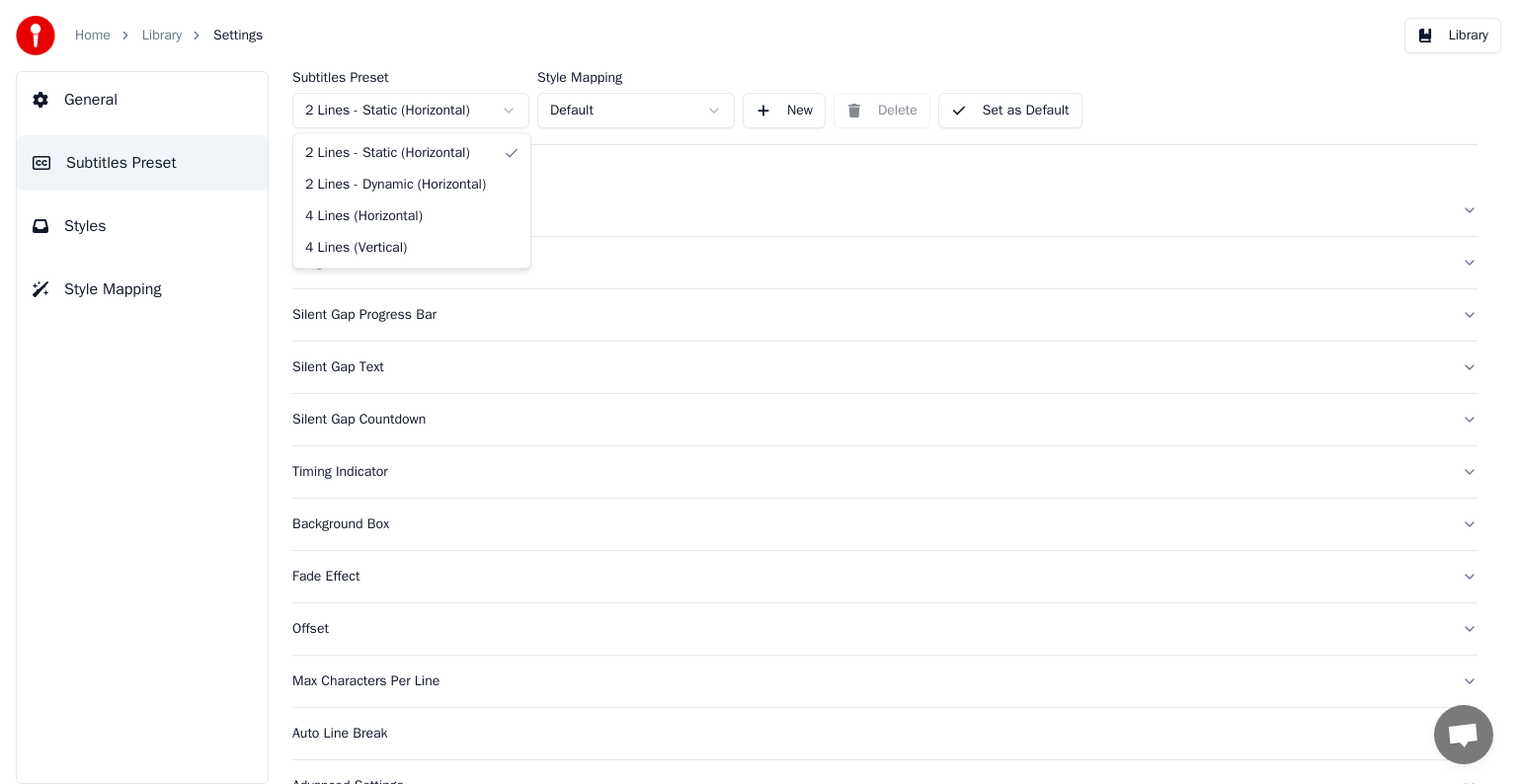 click on "Home Library Settings Library General Subtitles Preset Styles Style Mapping Subtitles Preset 2 Lines - Static (Horizontal) Style Mapping Default New Delete Set as Default General Song Title Silent Gap Progress Bar Silent Gap Text Silent Gap Countdown Timing Indicator Background Box Fade Effect Offset Max Characters Per Line Auto Line Break Advanced Settings Chat [PERSON_NAME] from Youka Desktop More channels Continue on Email Offline. You were inactive for some time. Send a message to reconnect to the chat. Youka Desktop Hello! How can I help you?  [DATE] Hi! I'ts me again. The lyrics are not appearing. Even editing to add lyrics again, it's not appearing. I already spent 22 credits for this please check [DATE] [DATE] [PERSON_NAME], credits should refunded automatically in case of failure, please let me check [DATE] yeah but credits are used again in adding the lyrics in the song that supposed to be good in the first place [DATE] Read [PERSON_NAME] added 22 more credits to your account. [DATE] Crisp" at bounding box center [758, 392] 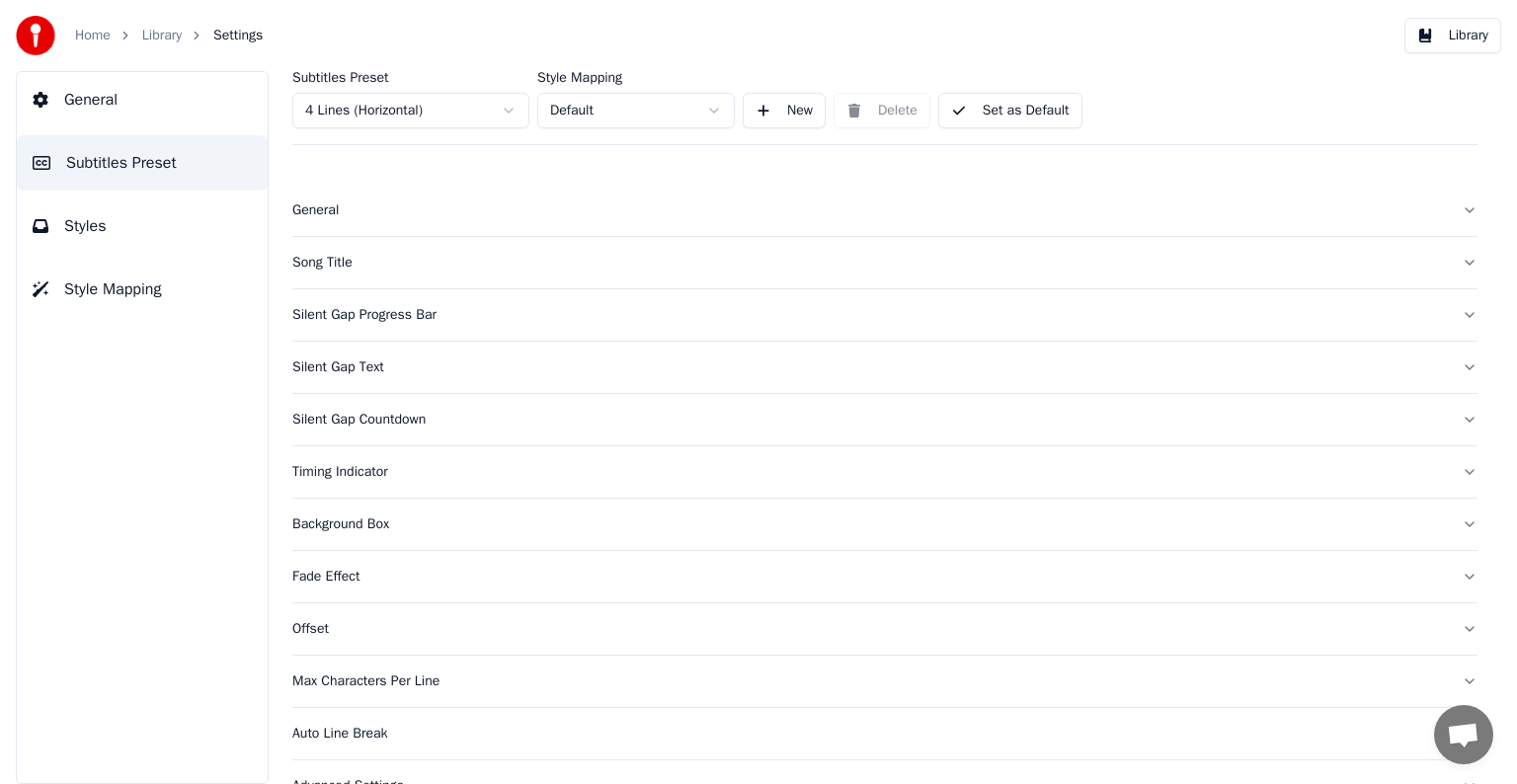 click on "Song Title" at bounding box center [869, 263] 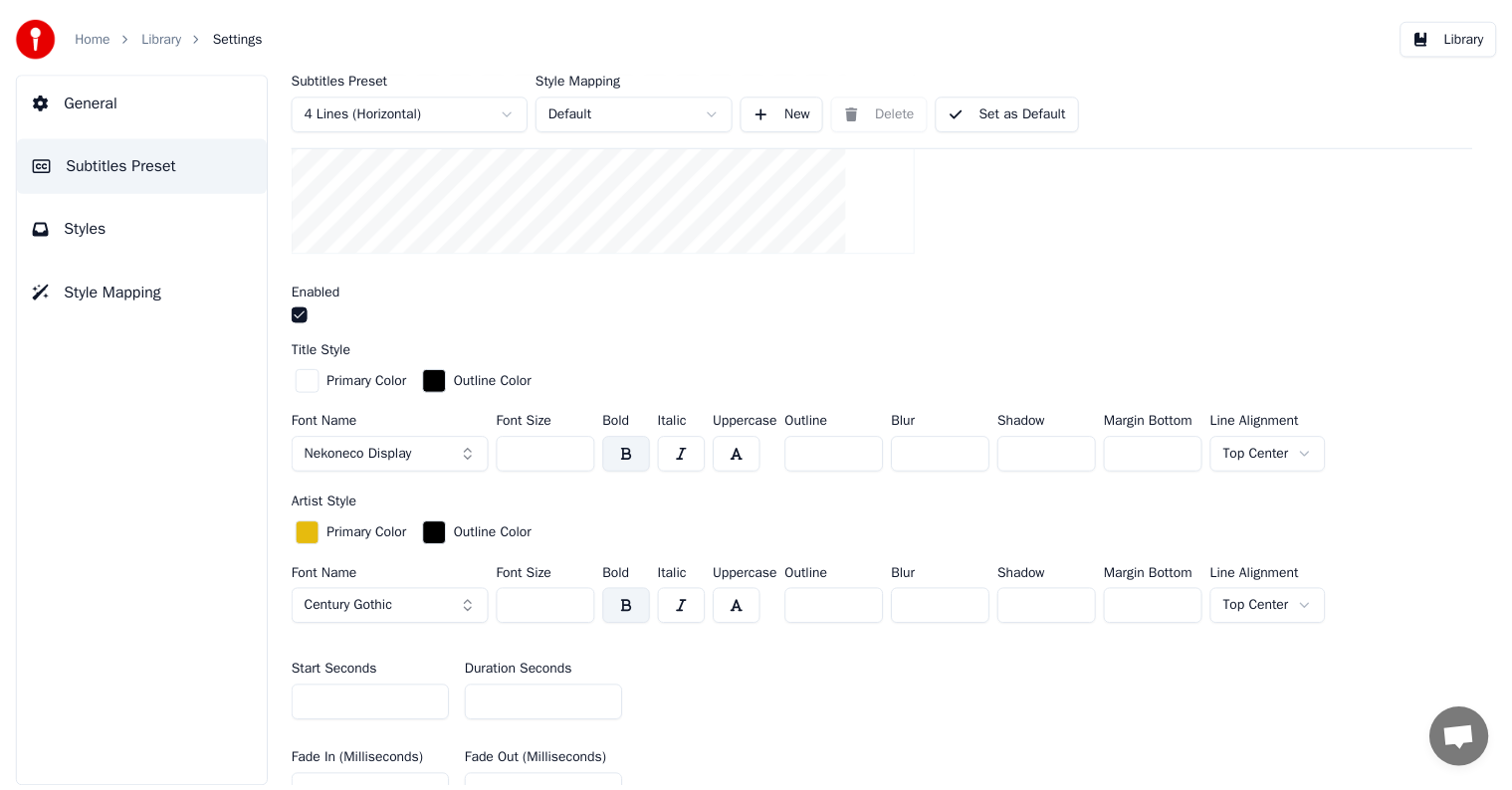 scroll, scrollTop: 597, scrollLeft: 0, axis: vertical 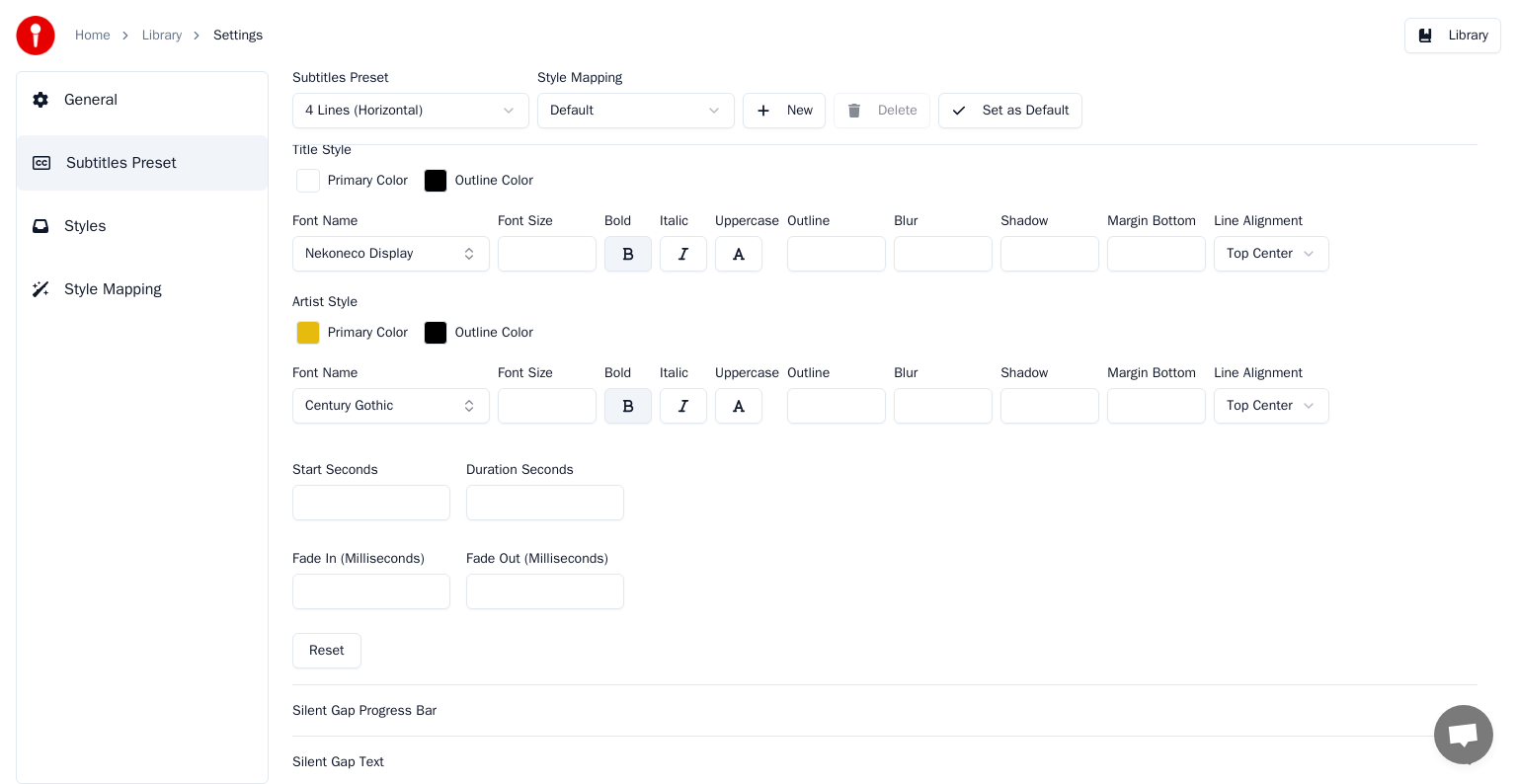 type on "**" 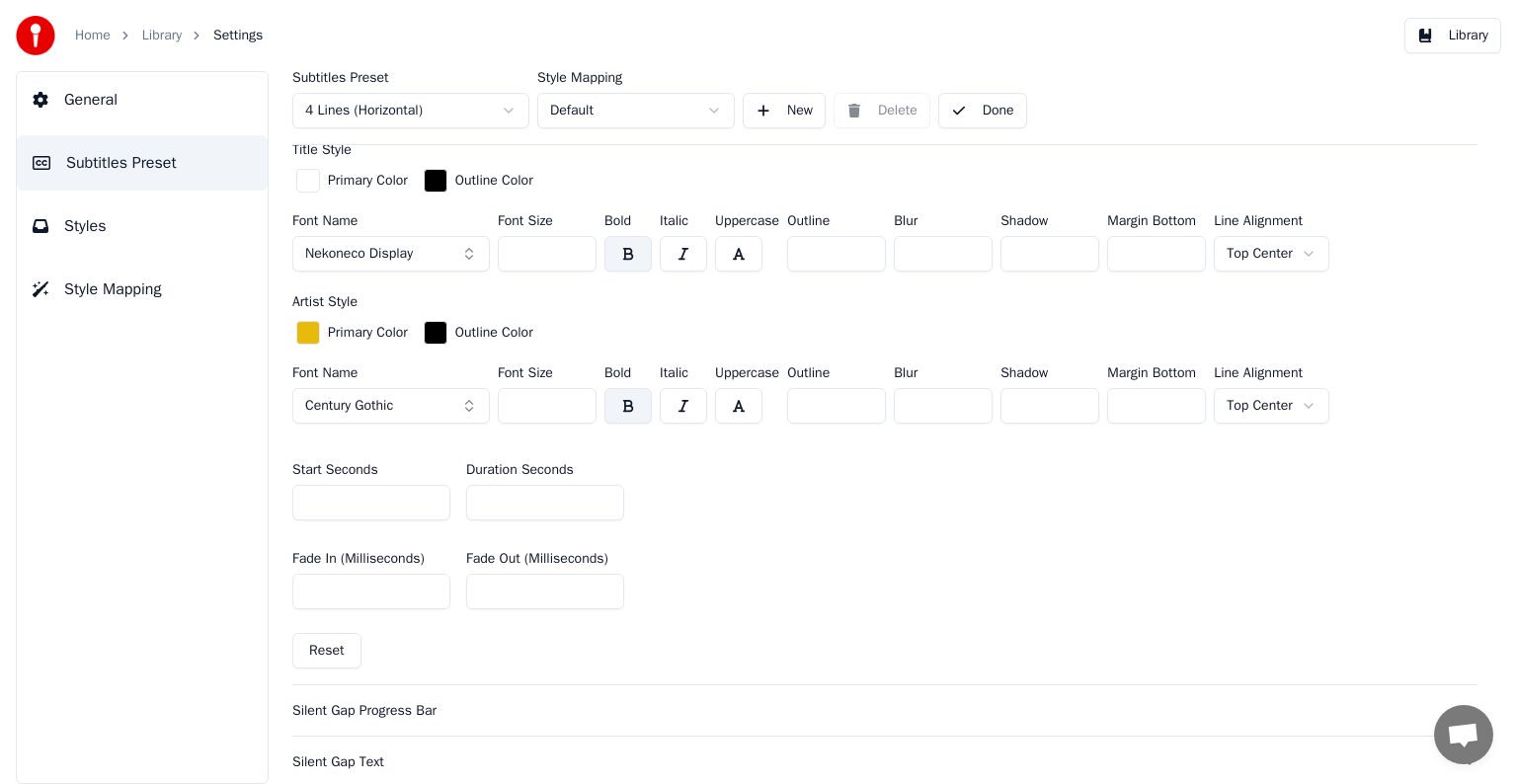 click on "Home Library Settings" at bounding box center (169, 36) 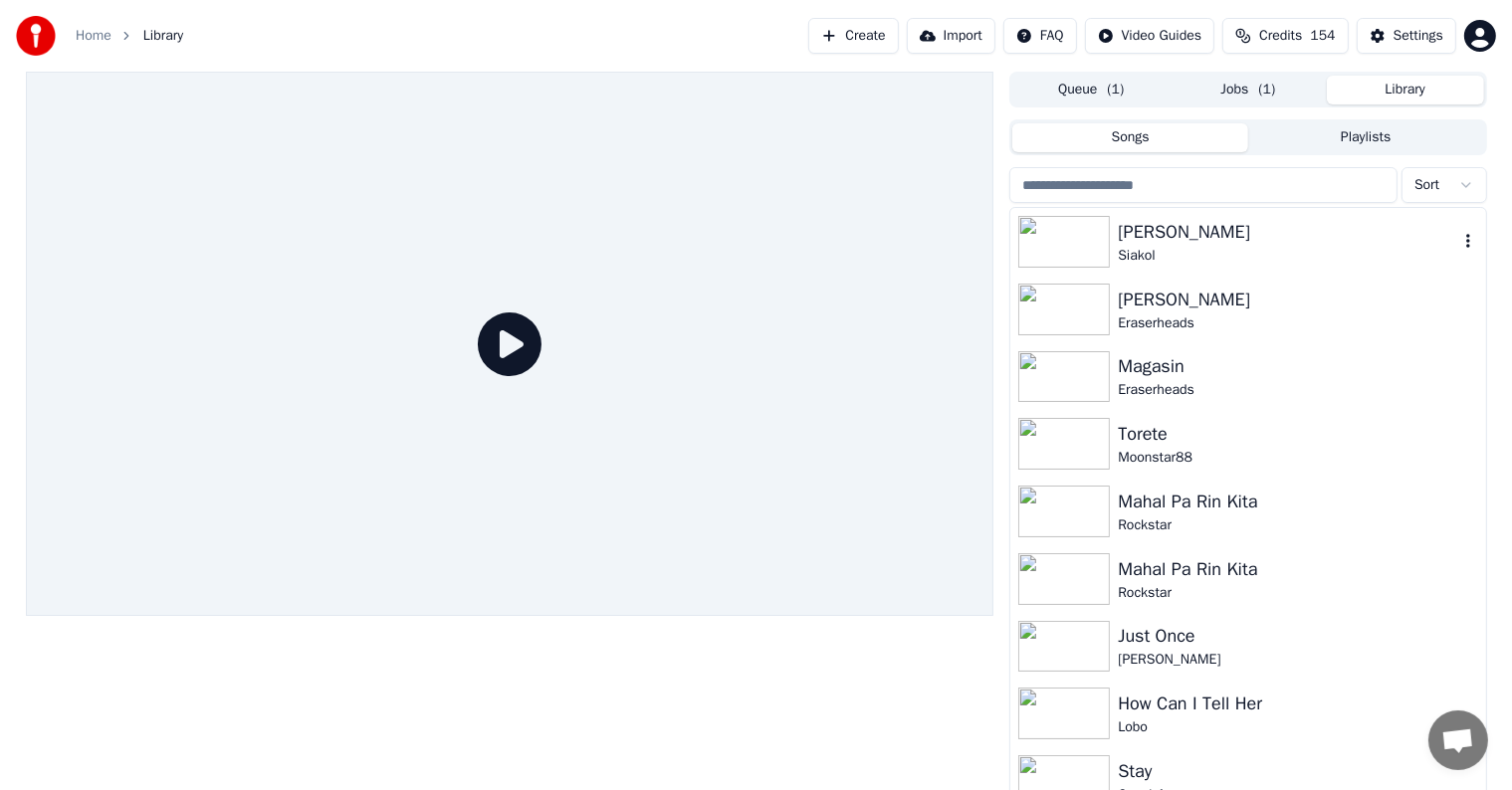 click on "Siakol" at bounding box center (1287, 256) 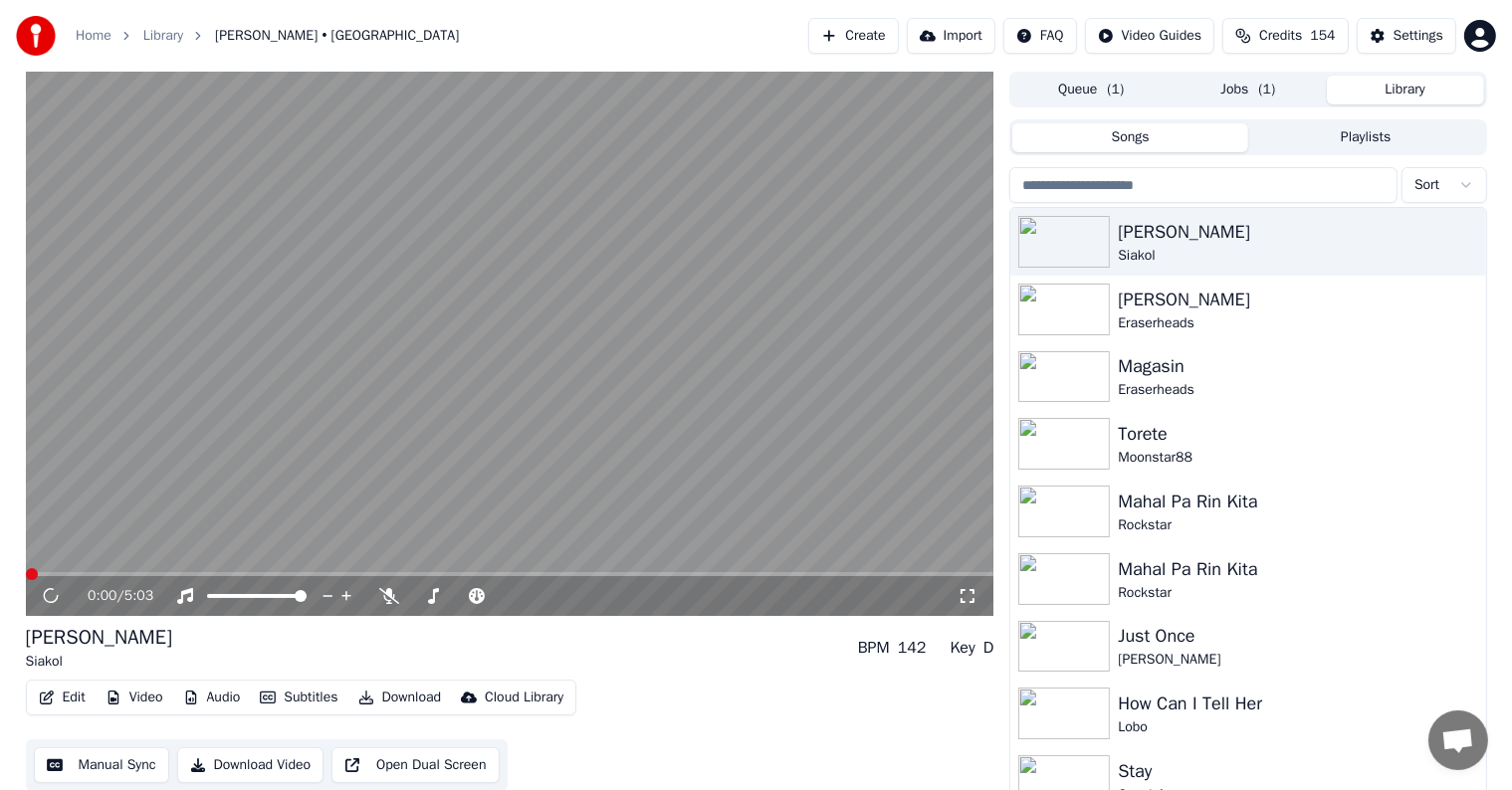 click on "Manual Sync" at bounding box center [102, 765] 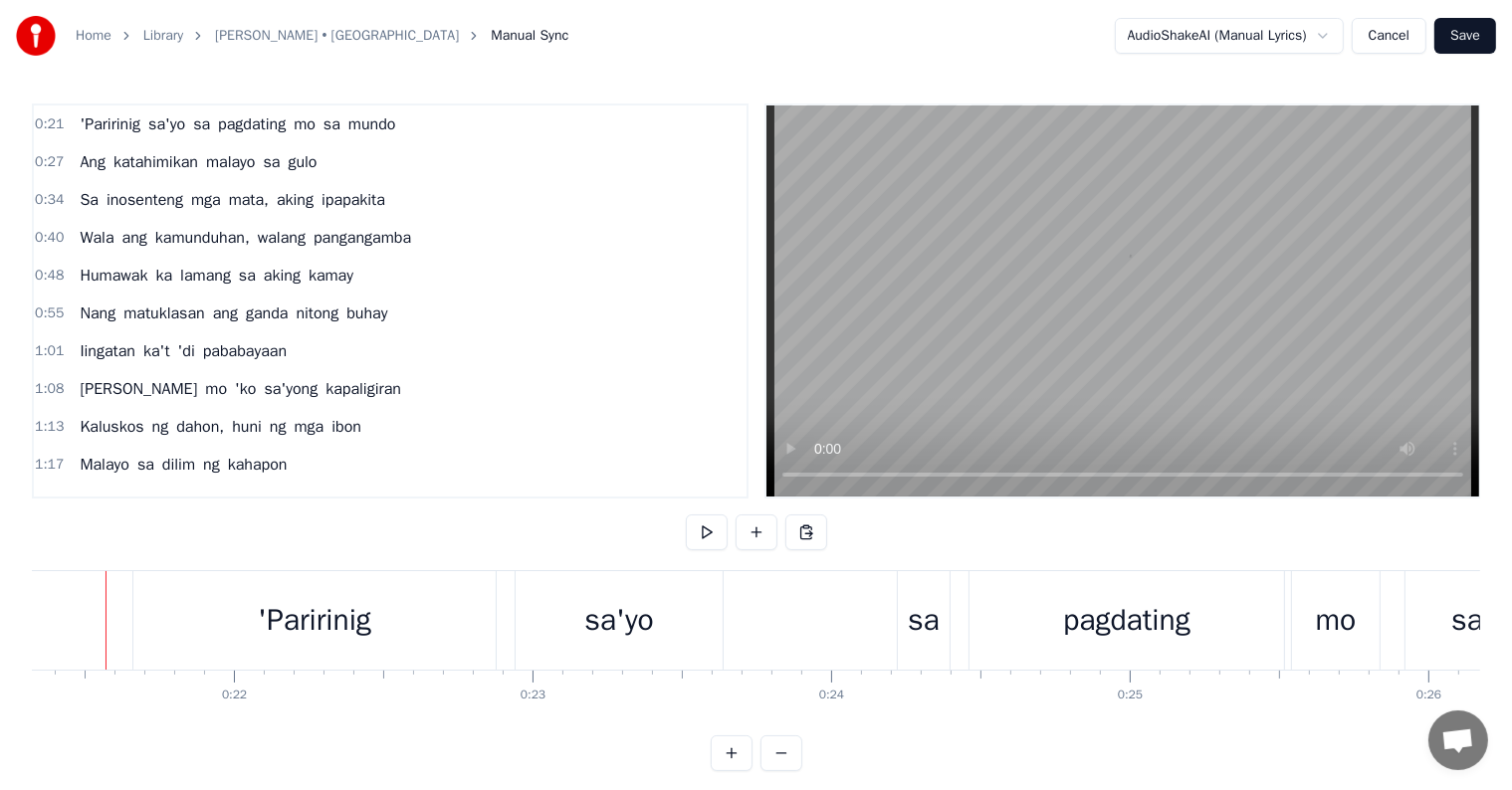 scroll, scrollTop: 0, scrollLeft: 6341, axis: horizontal 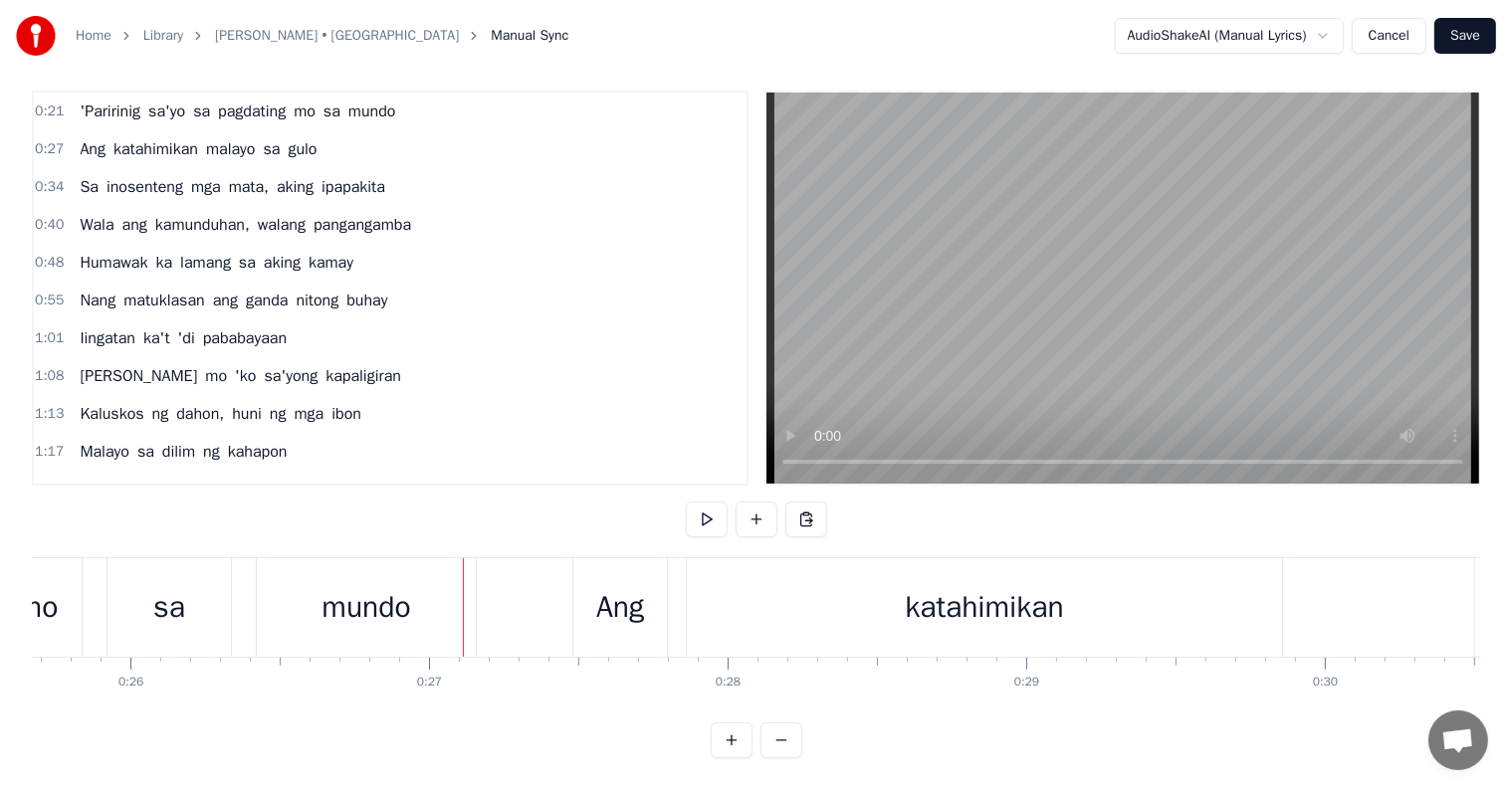 click on "Library" at bounding box center [163, 36] 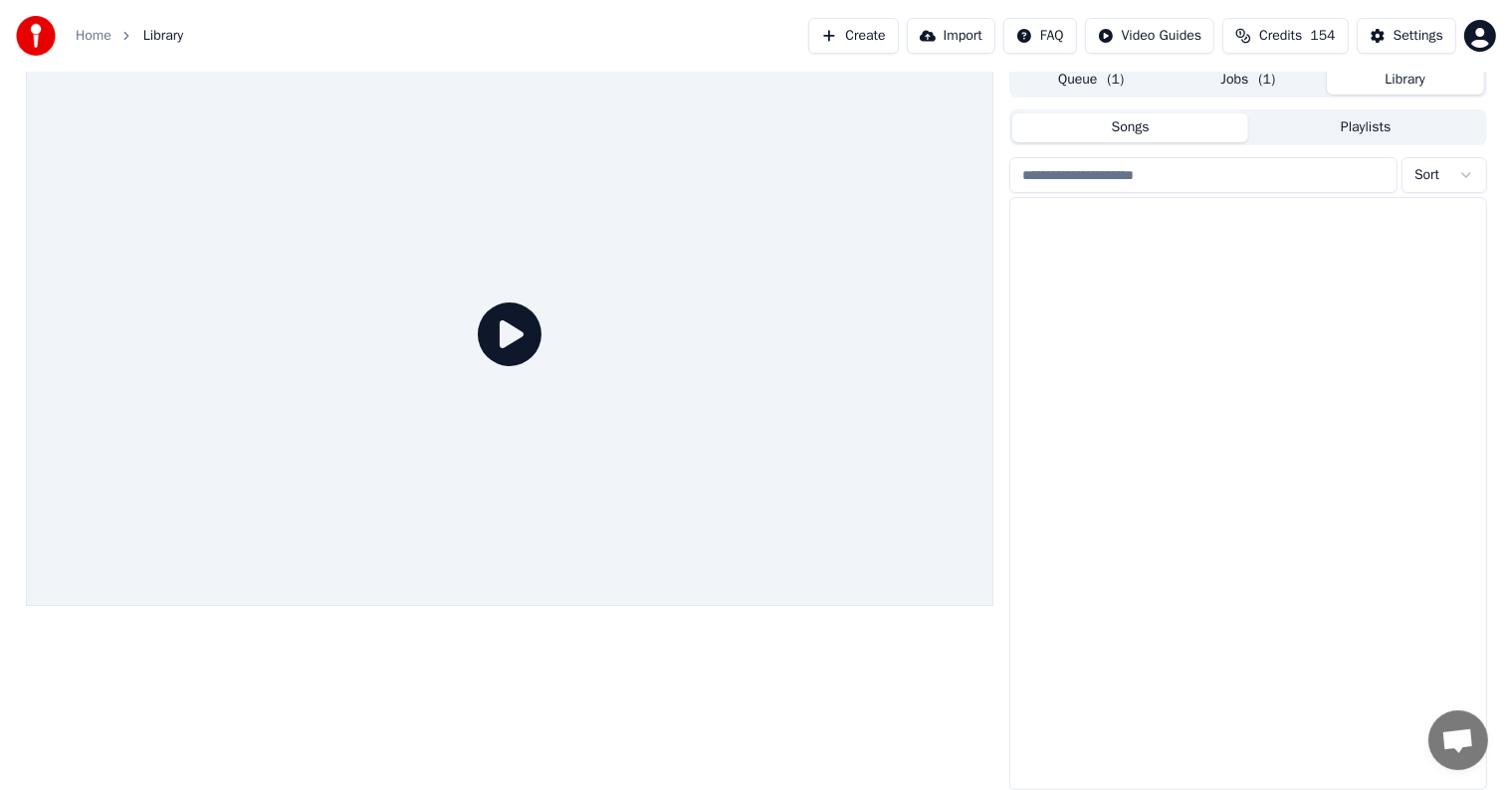 scroll, scrollTop: 9, scrollLeft: 0, axis: vertical 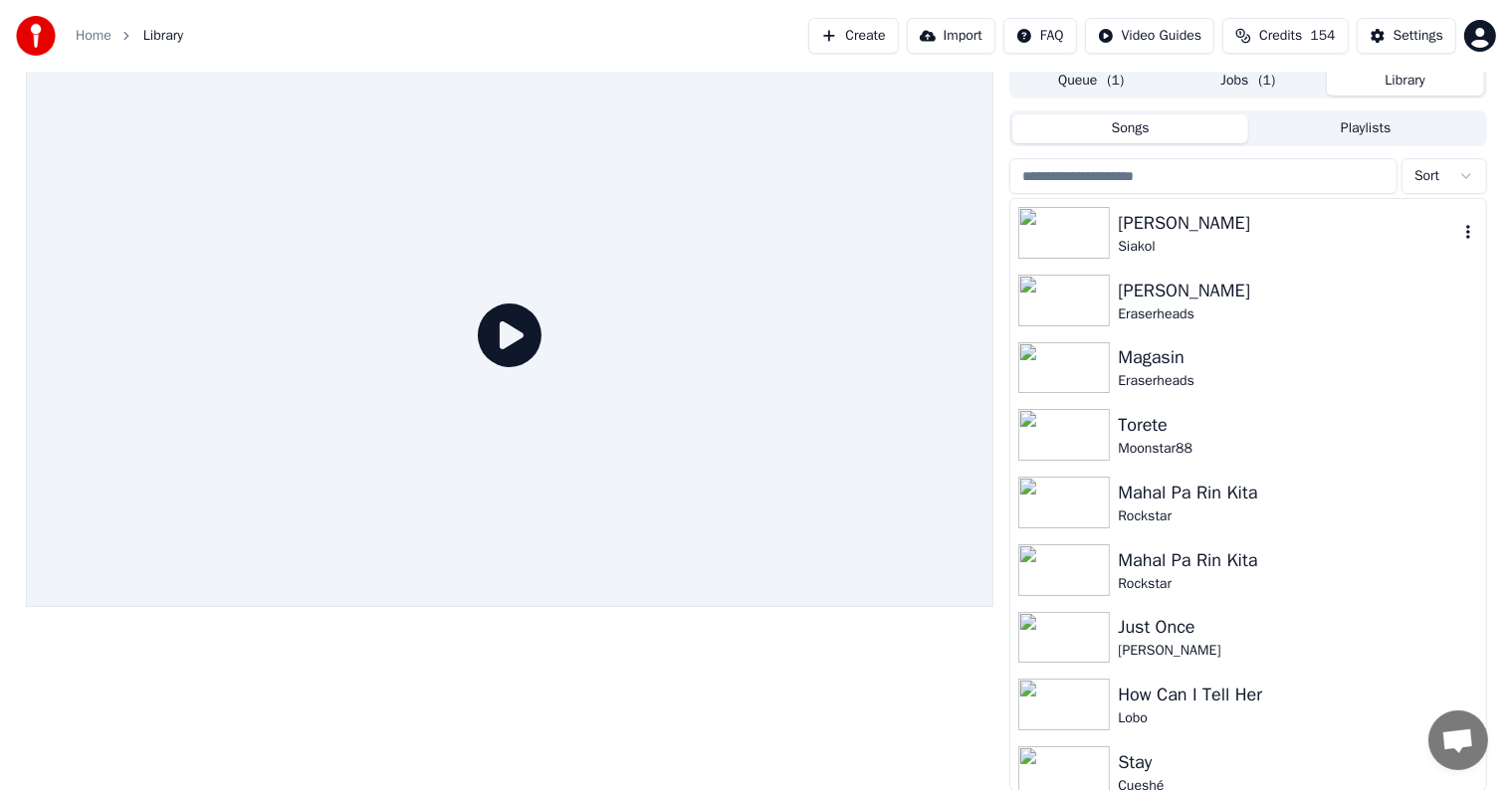click on "[PERSON_NAME]" at bounding box center (1287, 223) 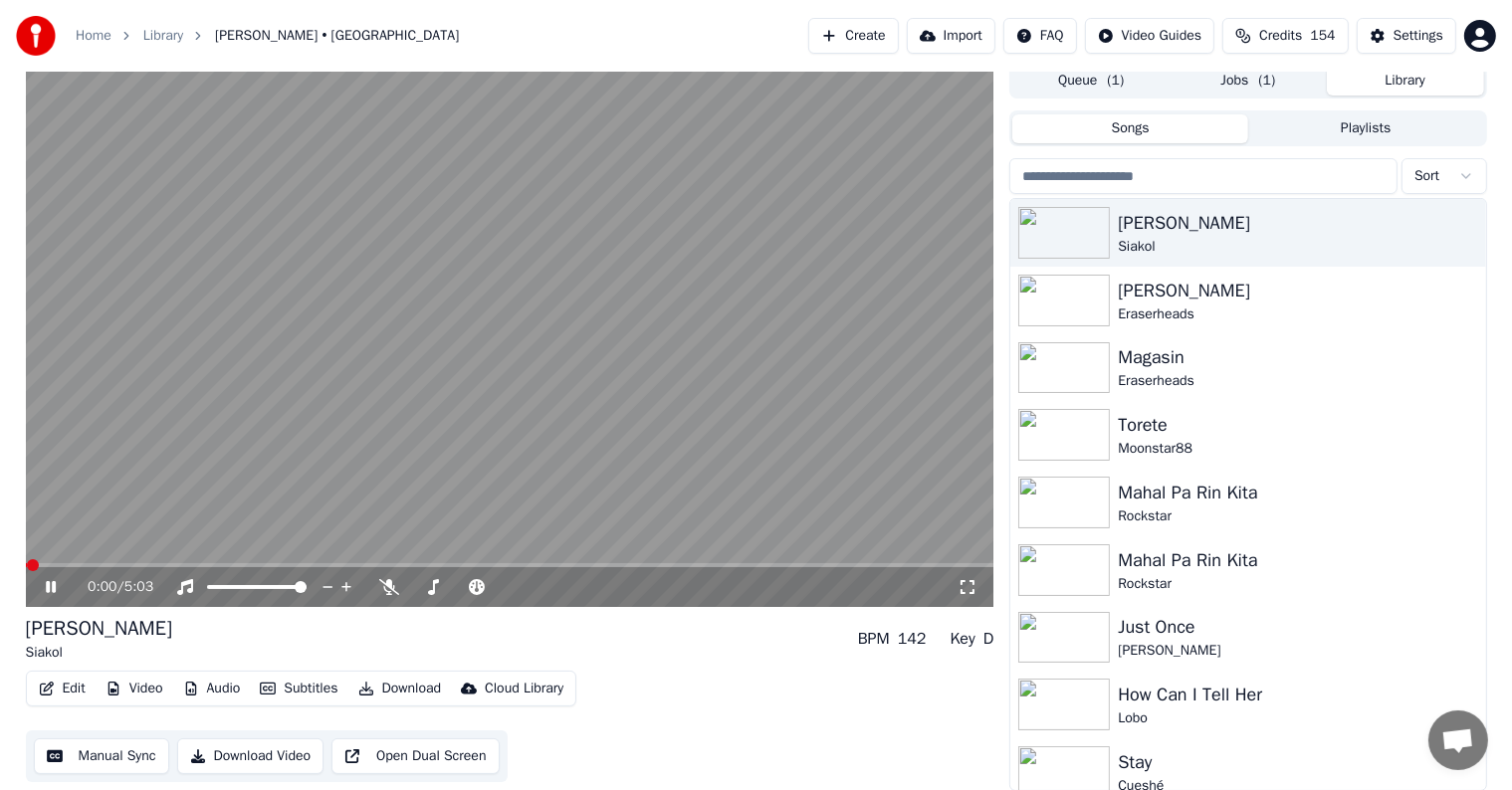 click on "Manual Sync" at bounding box center [102, 756] 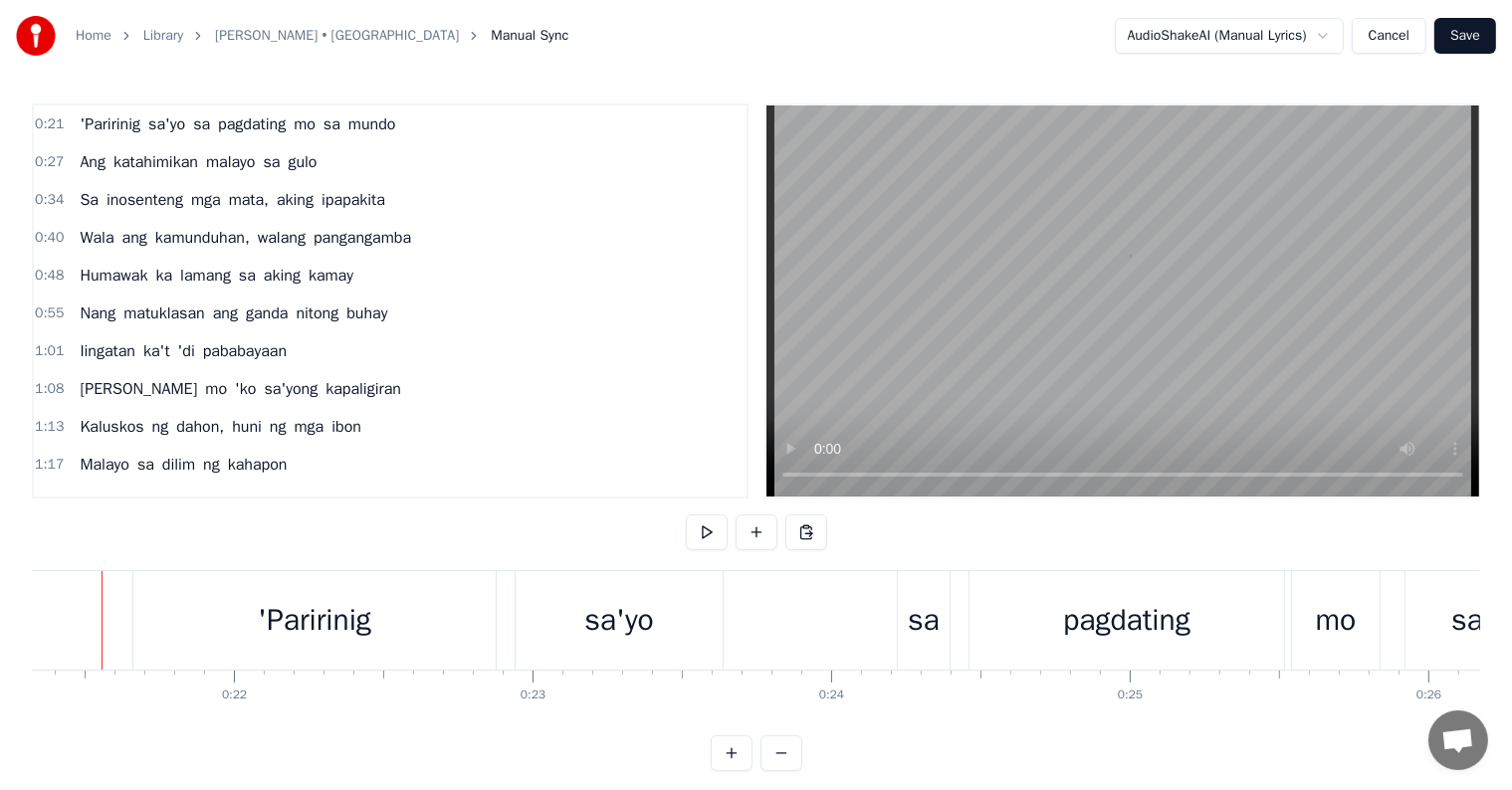 scroll, scrollTop: 0, scrollLeft: 6337, axis: horizontal 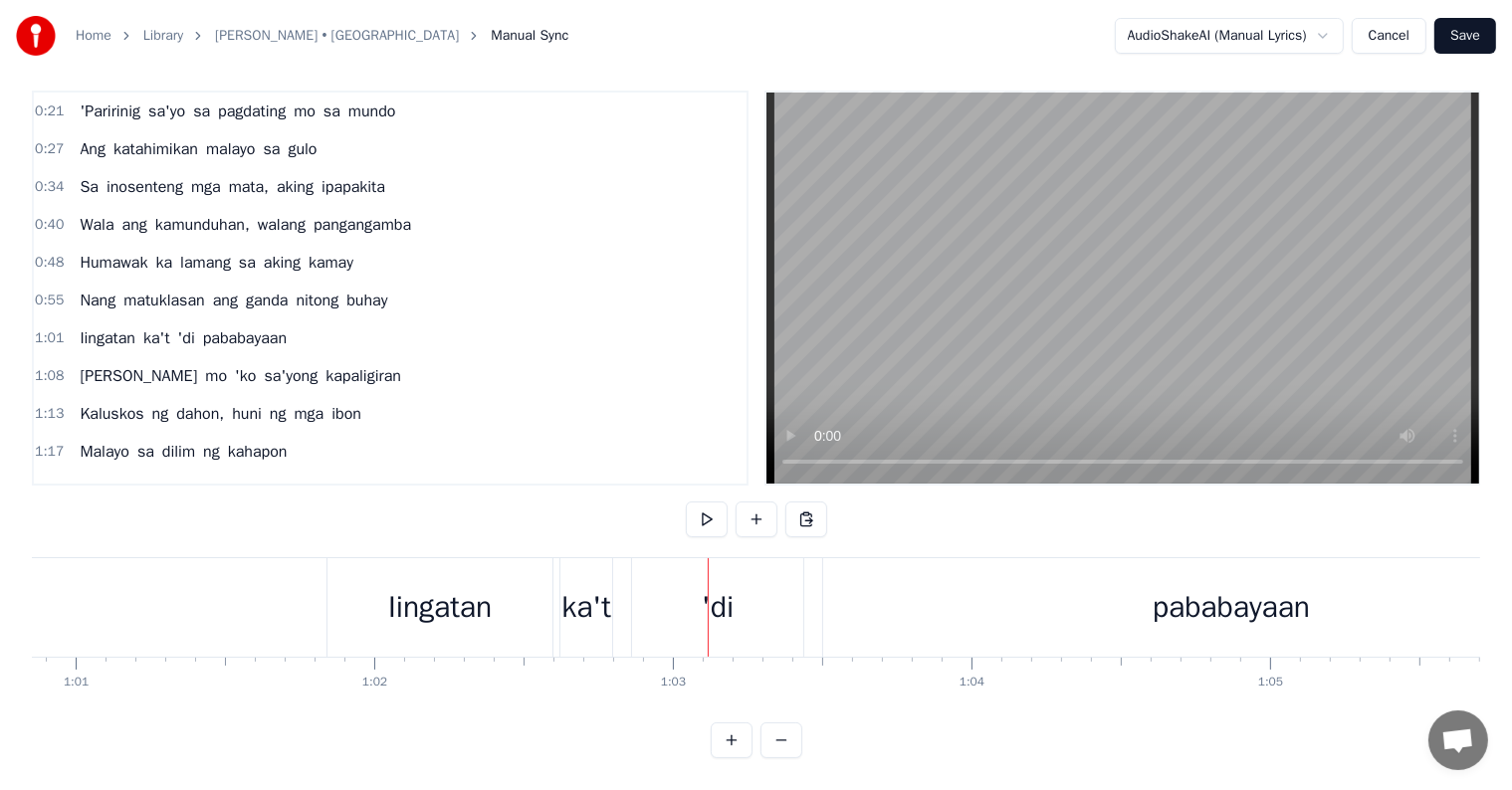 click on "pababayaan" at bounding box center [245, 338] 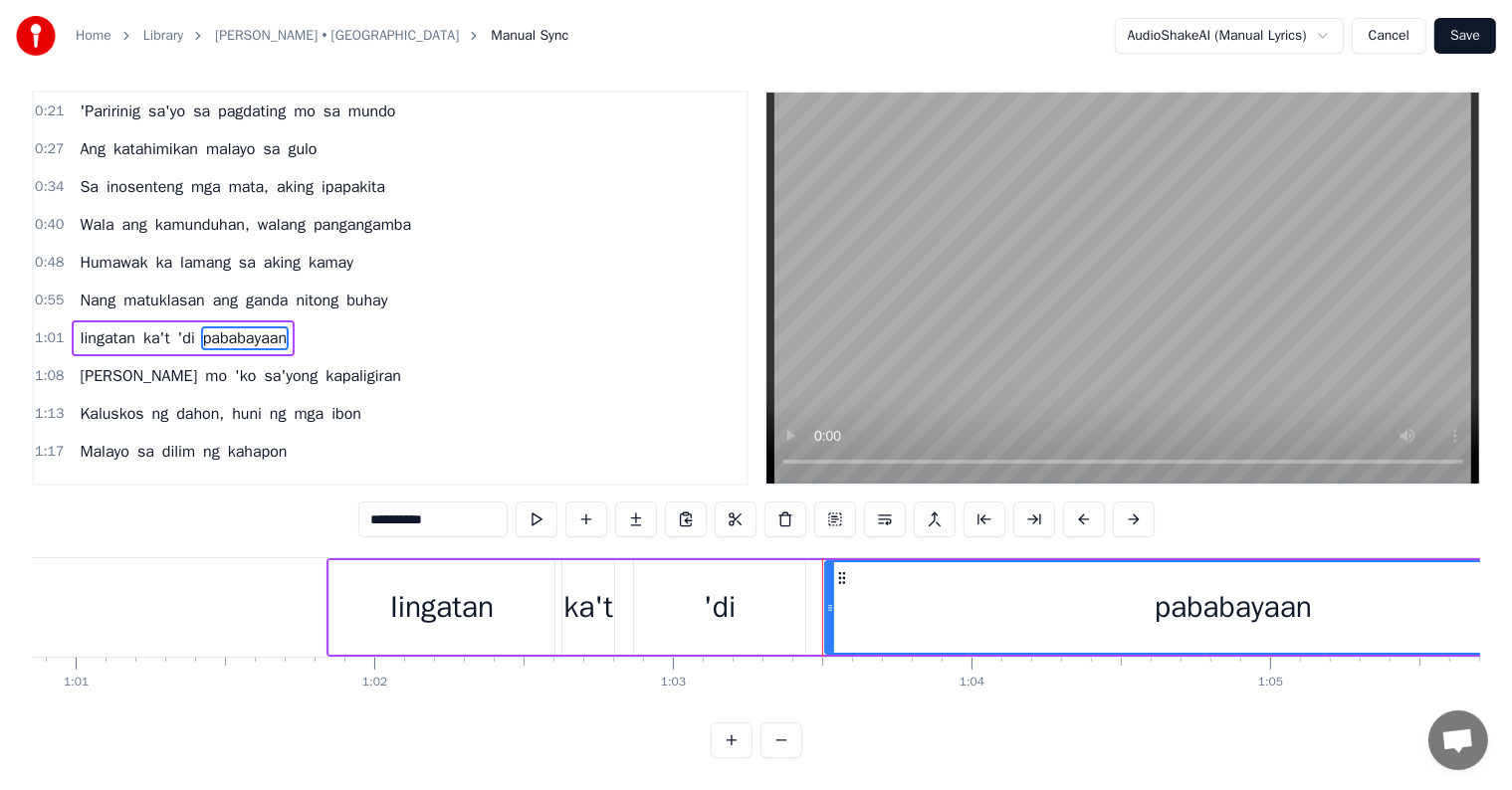 scroll, scrollTop: 0, scrollLeft: 0, axis: both 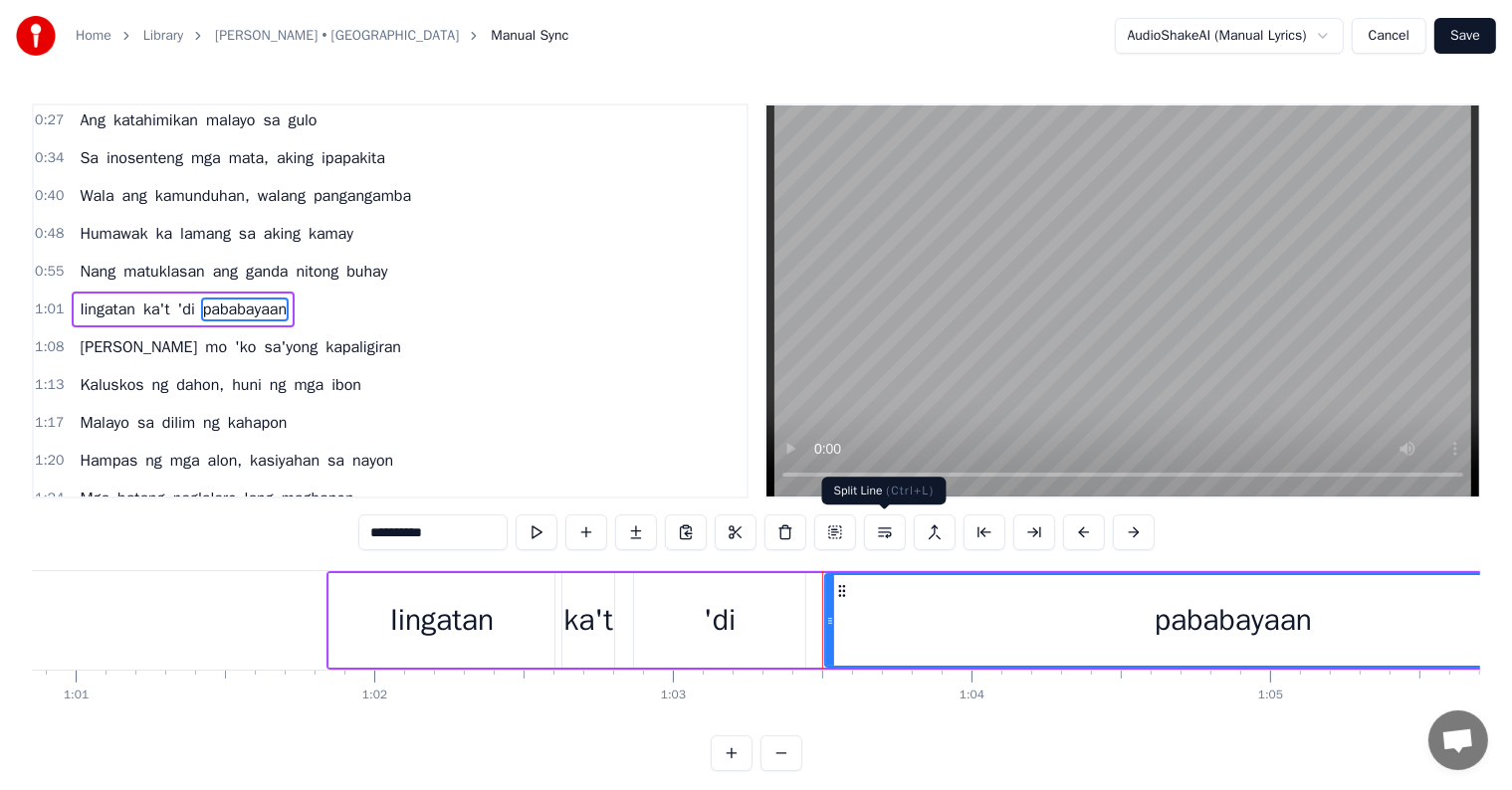 click at bounding box center (885, 532) 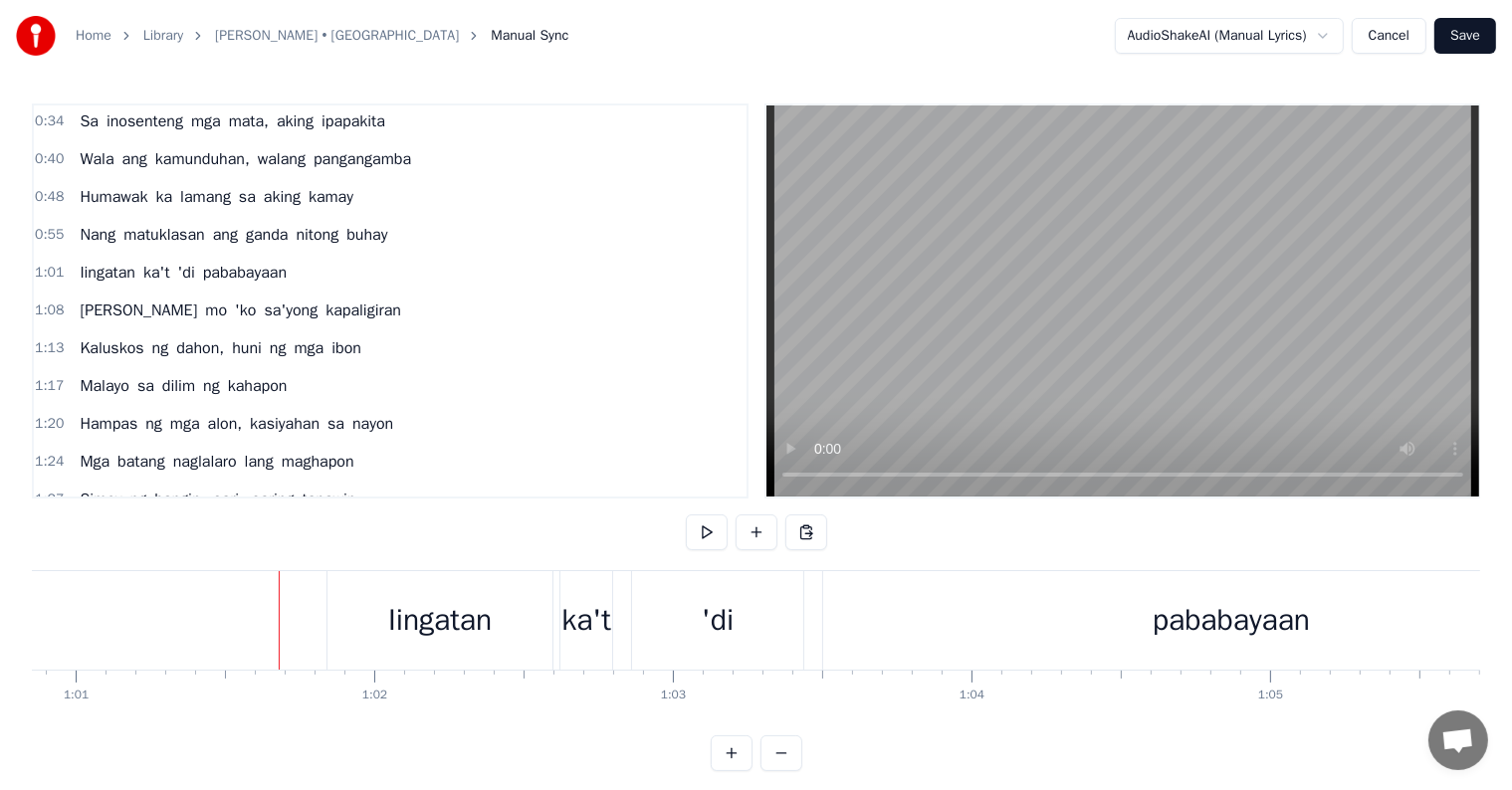 click on "'di" at bounding box center (186, 273) 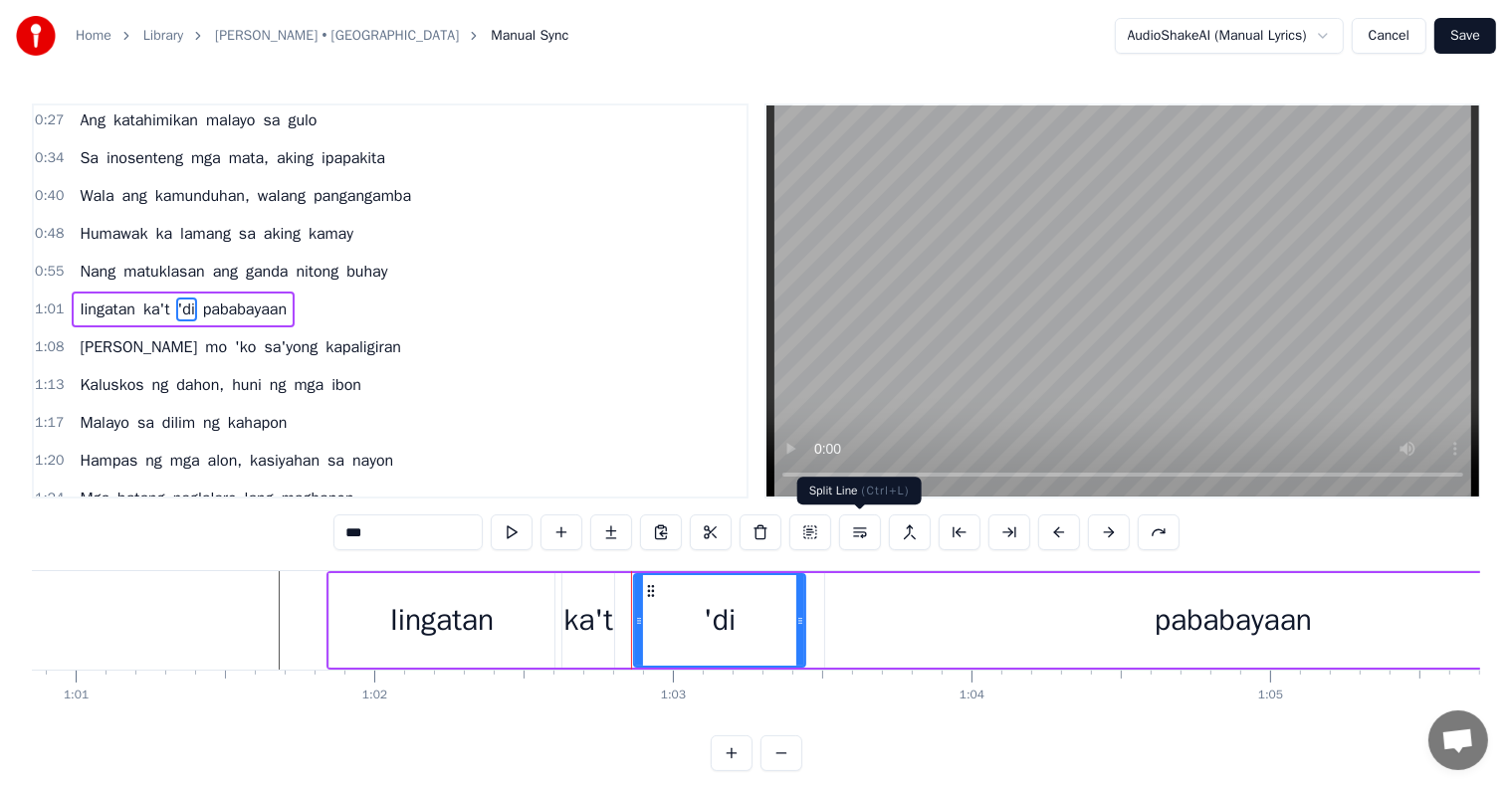 click at bounding box center [860, 532] 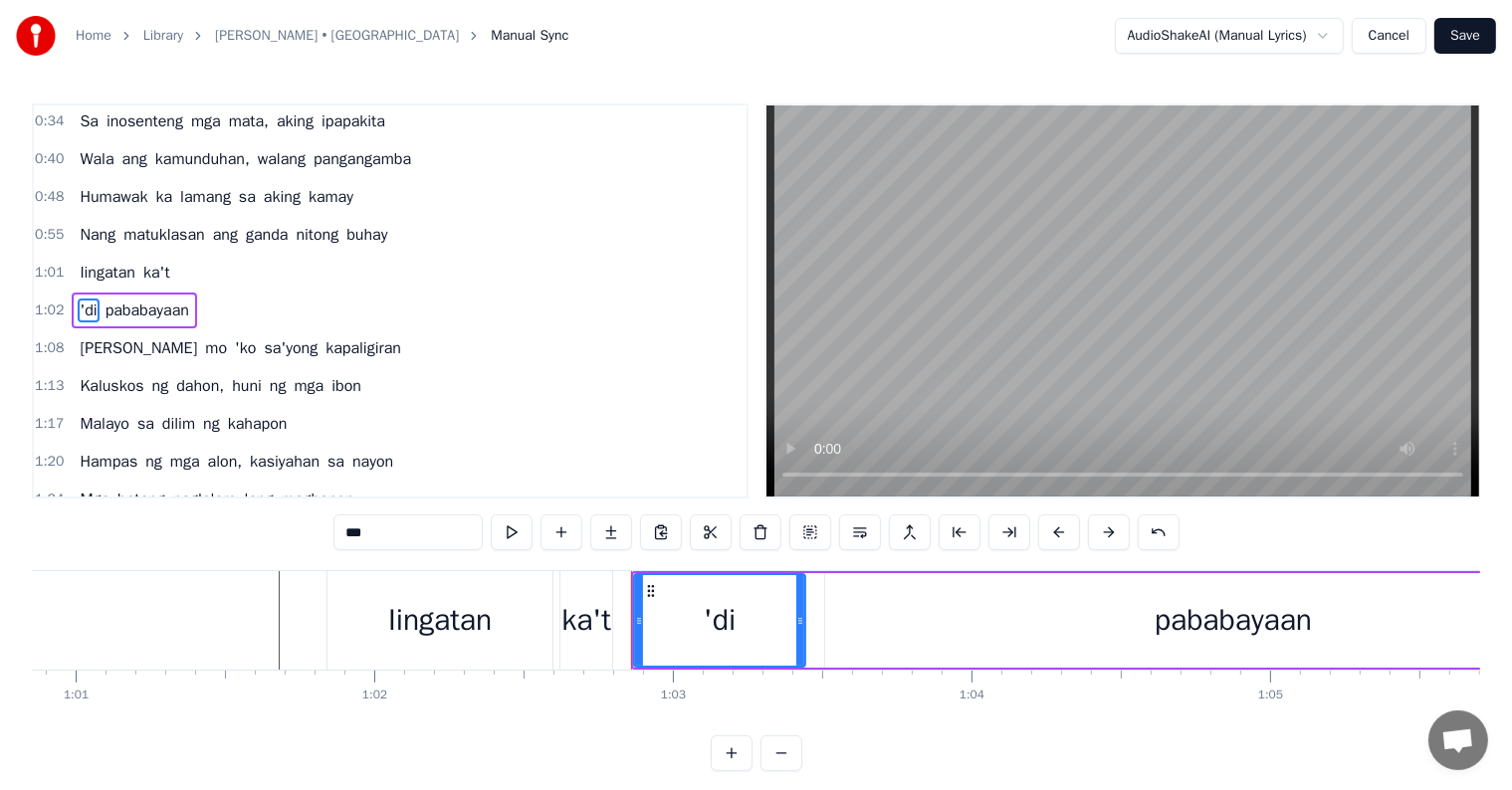 click at bounding box center [27172, 620] 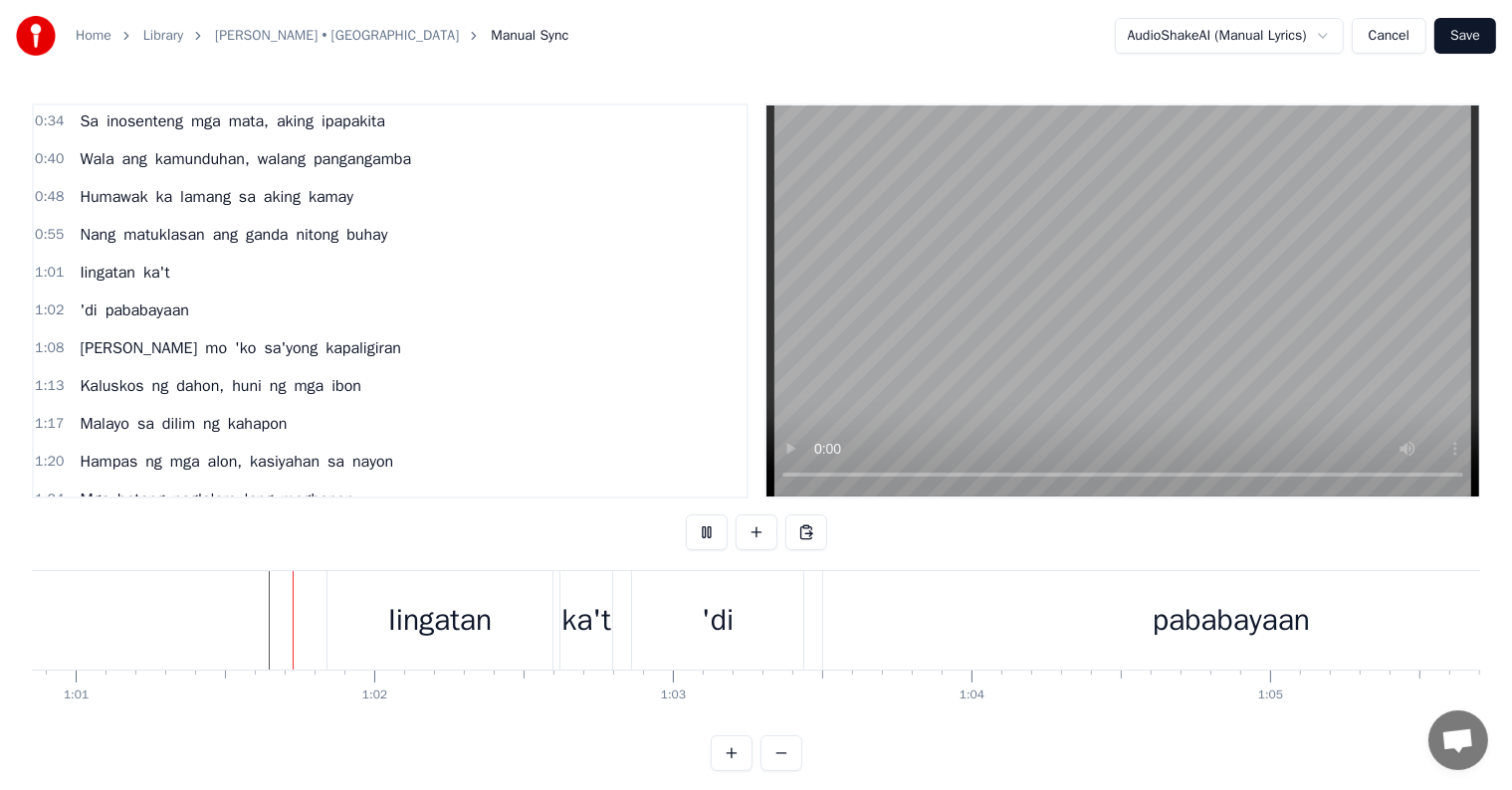 scroll, scrollTop: 30, scrollLeft: 0, axis: vertical 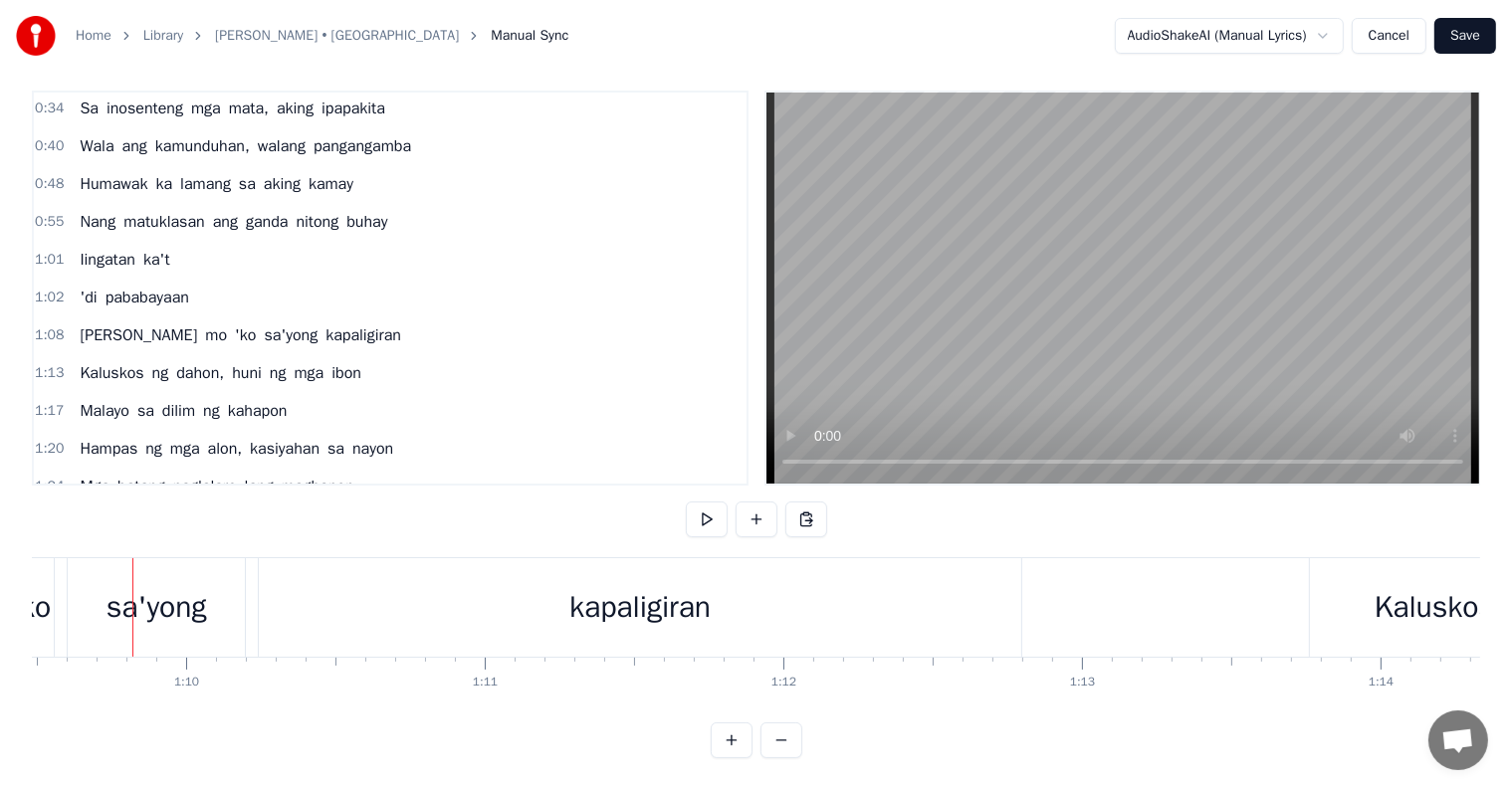 click on "sa'yong" at bounding box center [156, 607] 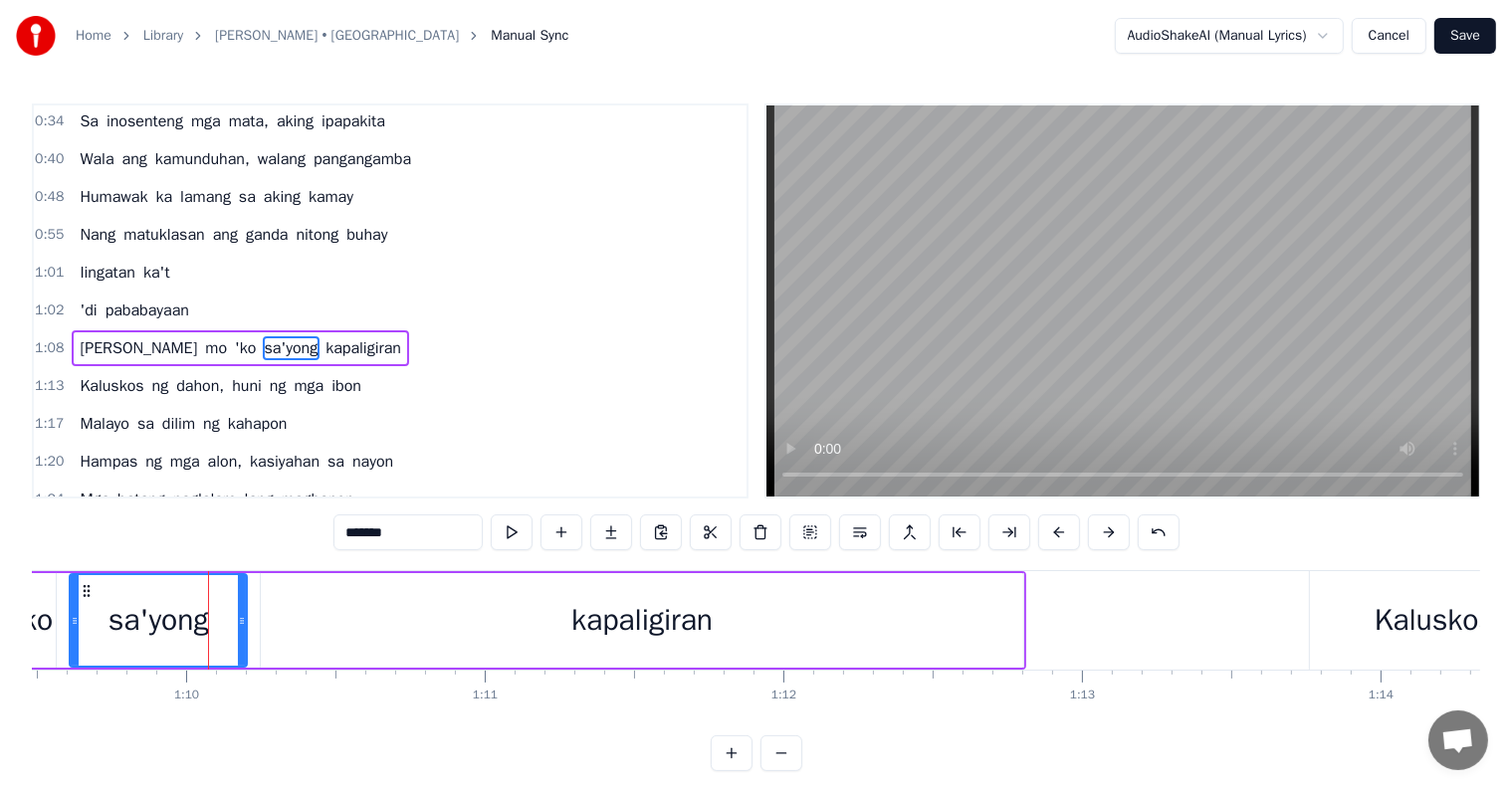 scroll, scrollTop: 115, scrollLeft: 0, axis: vertical 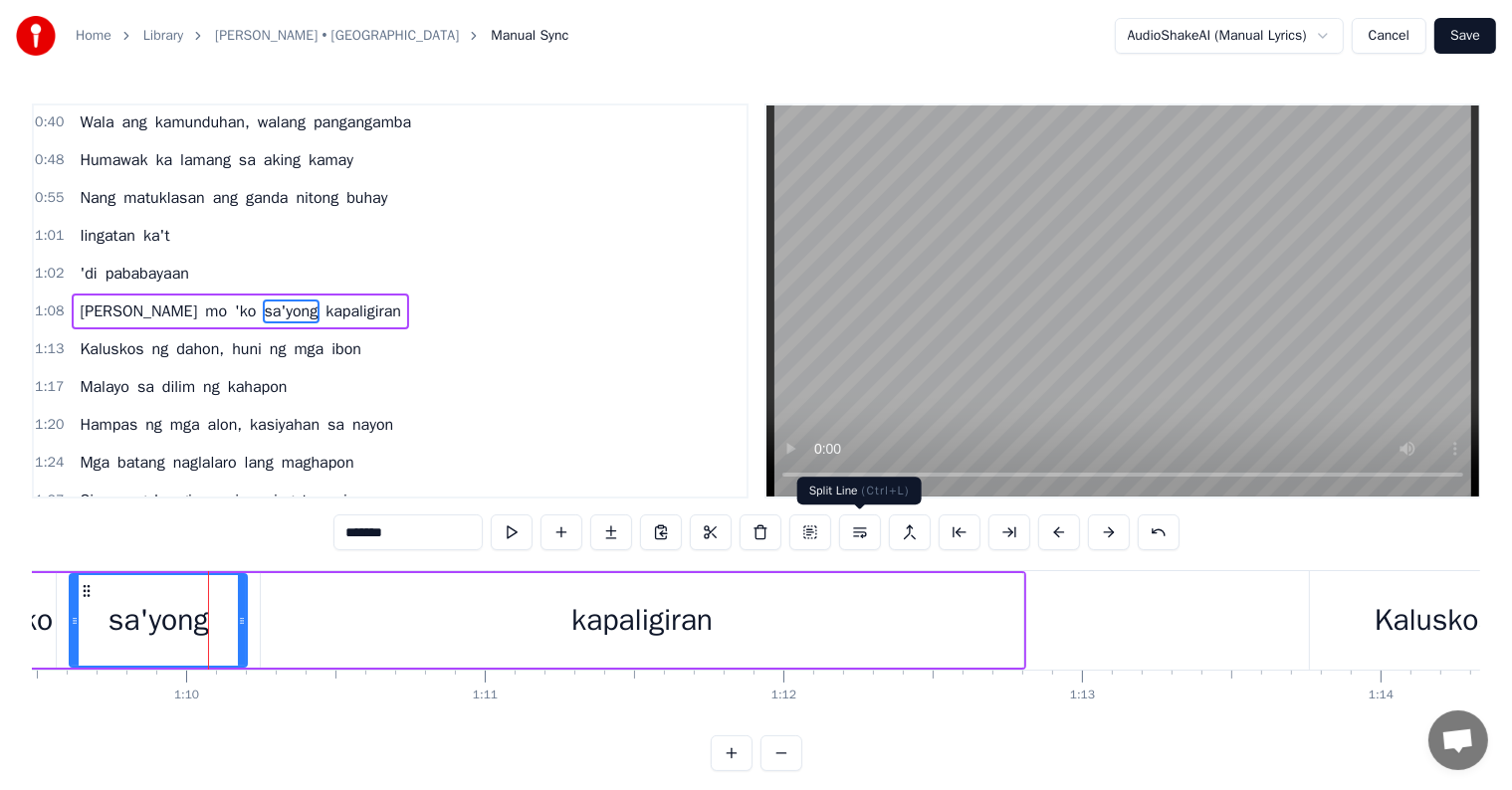 click at bounding box center (860, 532) 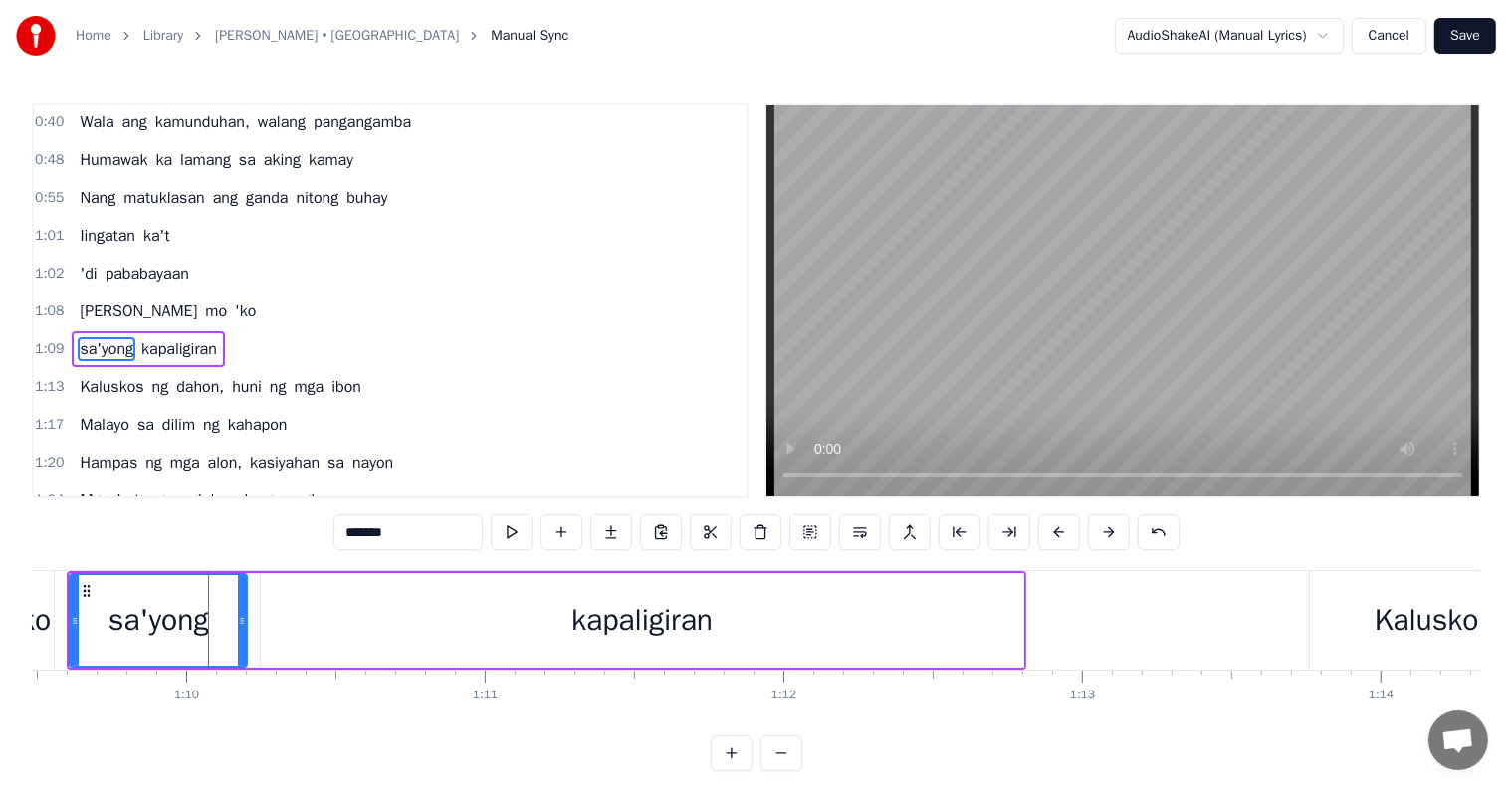 scroll, scrollTop: 151, scrollLeft: 0, axis: vertical 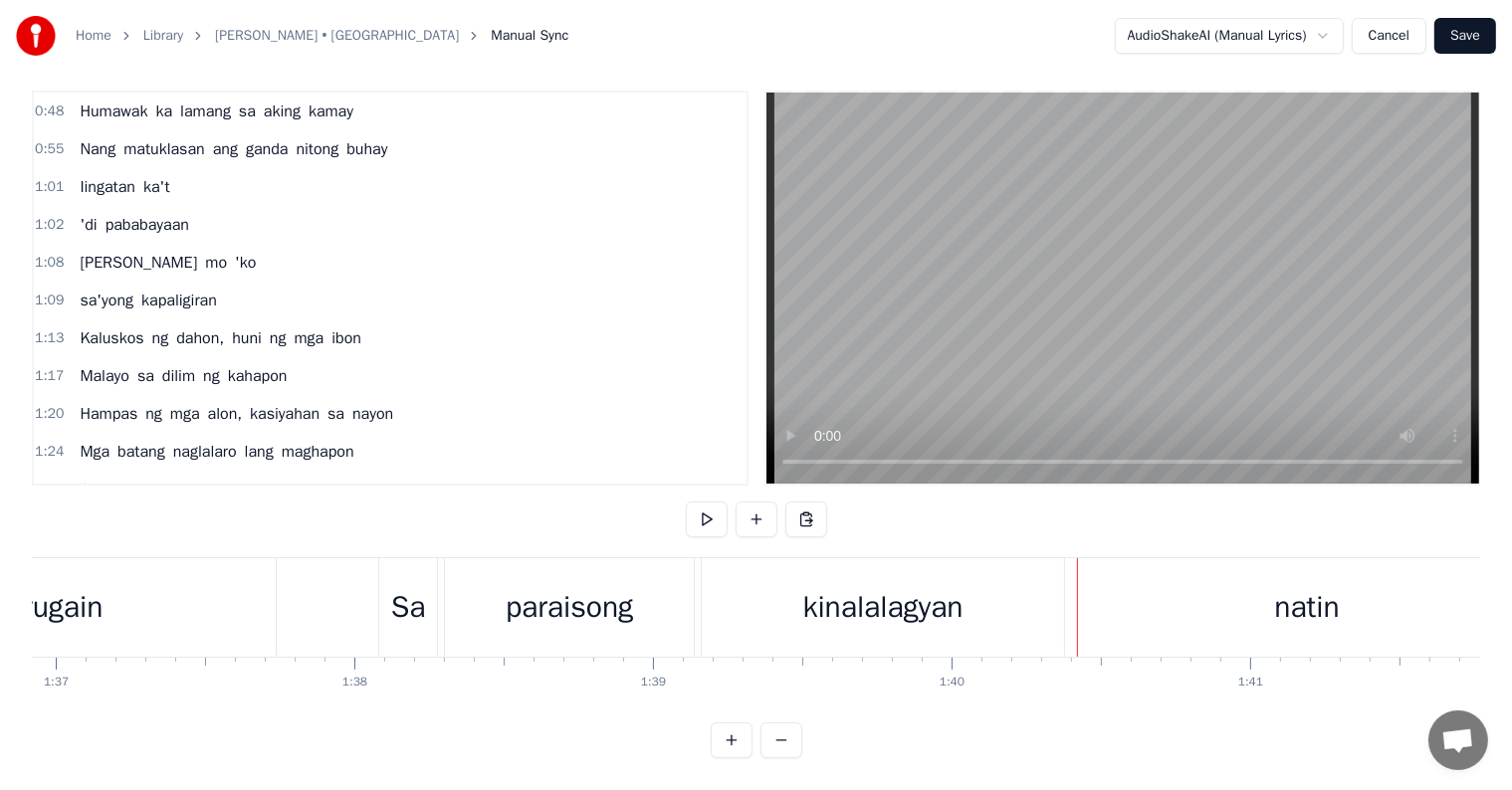 click on "kinalalagyan" at bounding box center [883, 607] 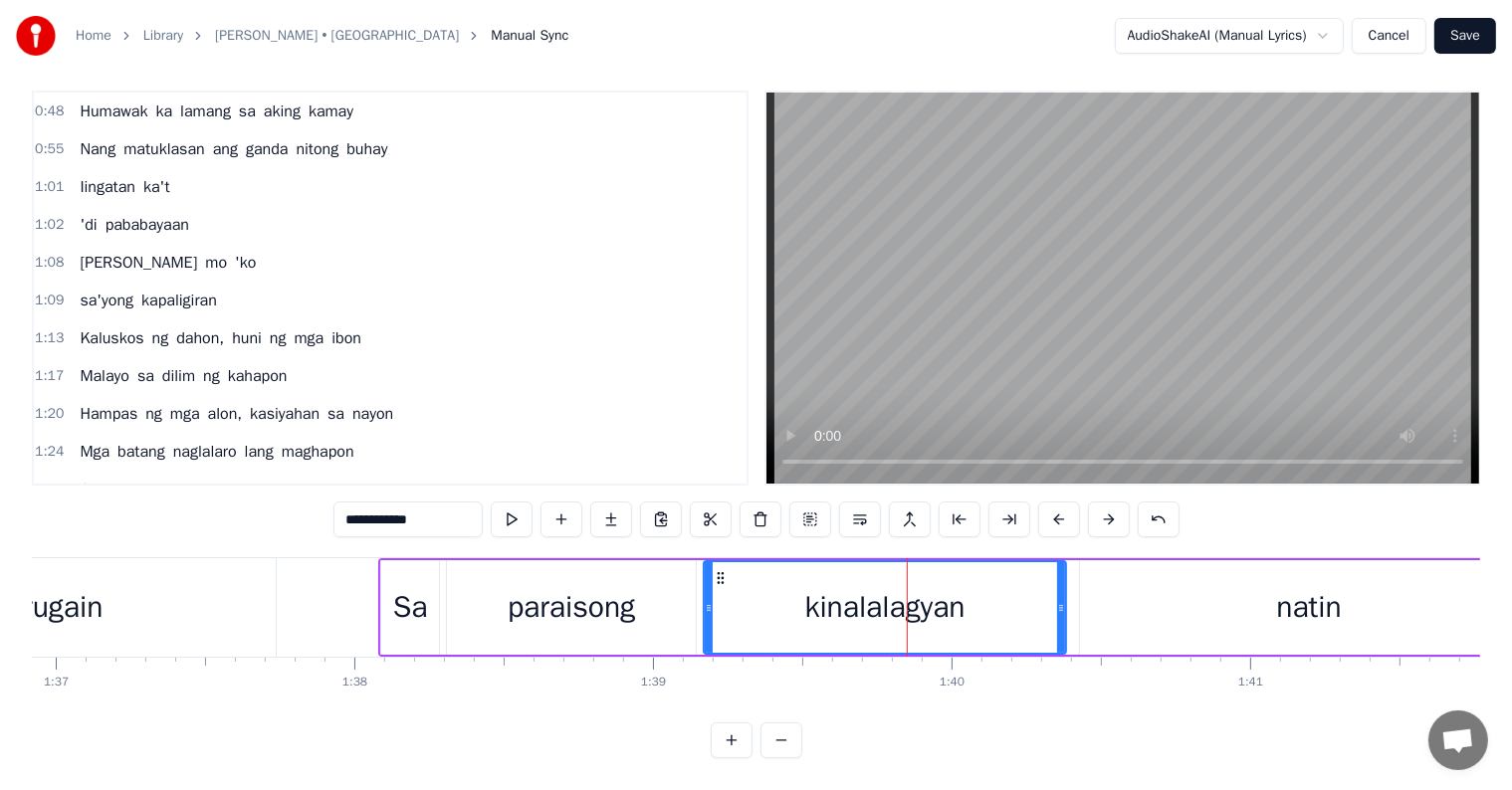 scroll, scrollTop: 0, scrollLeft: 0, axis: both 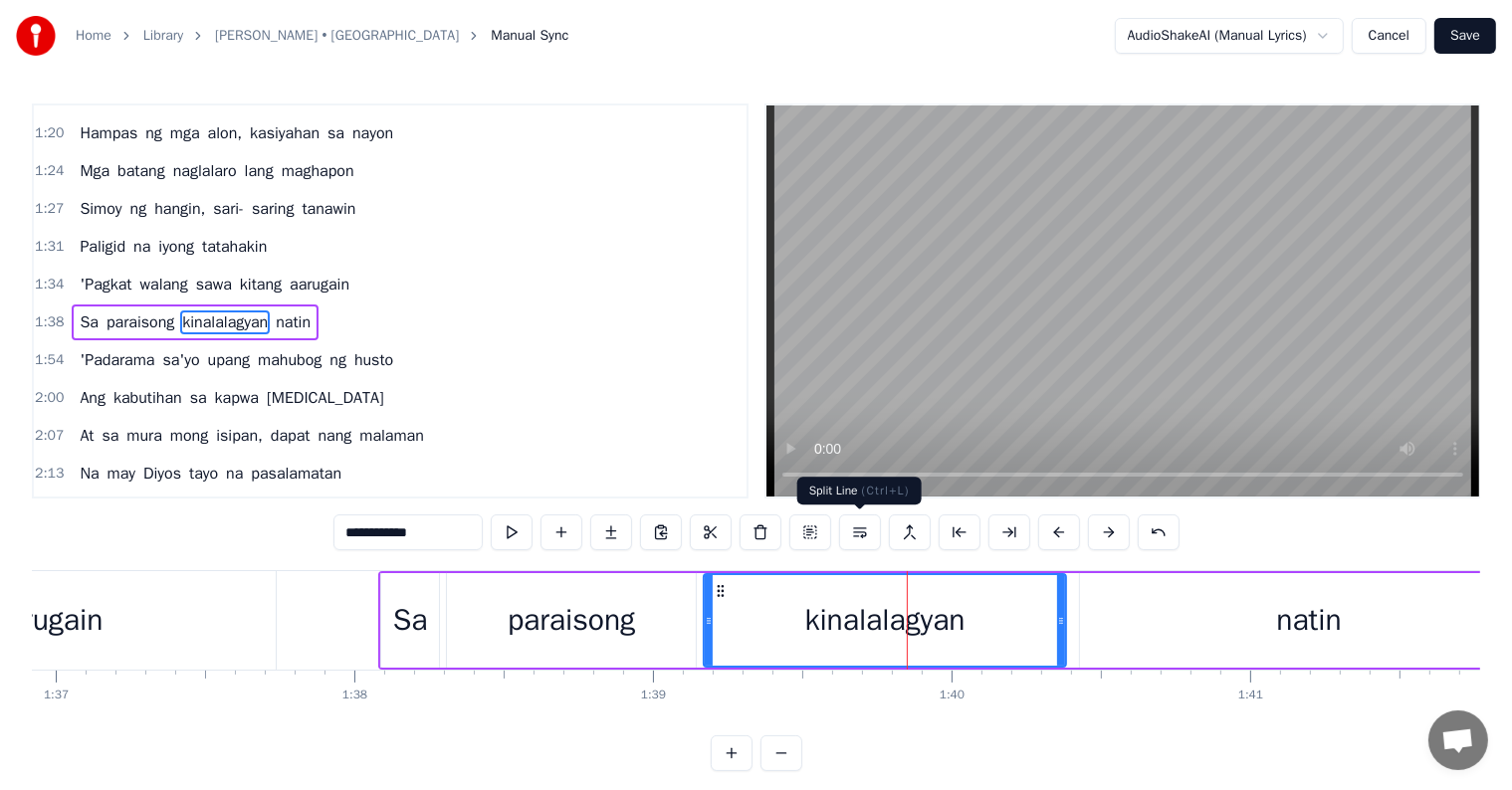 click at bounding box center [860, 532] 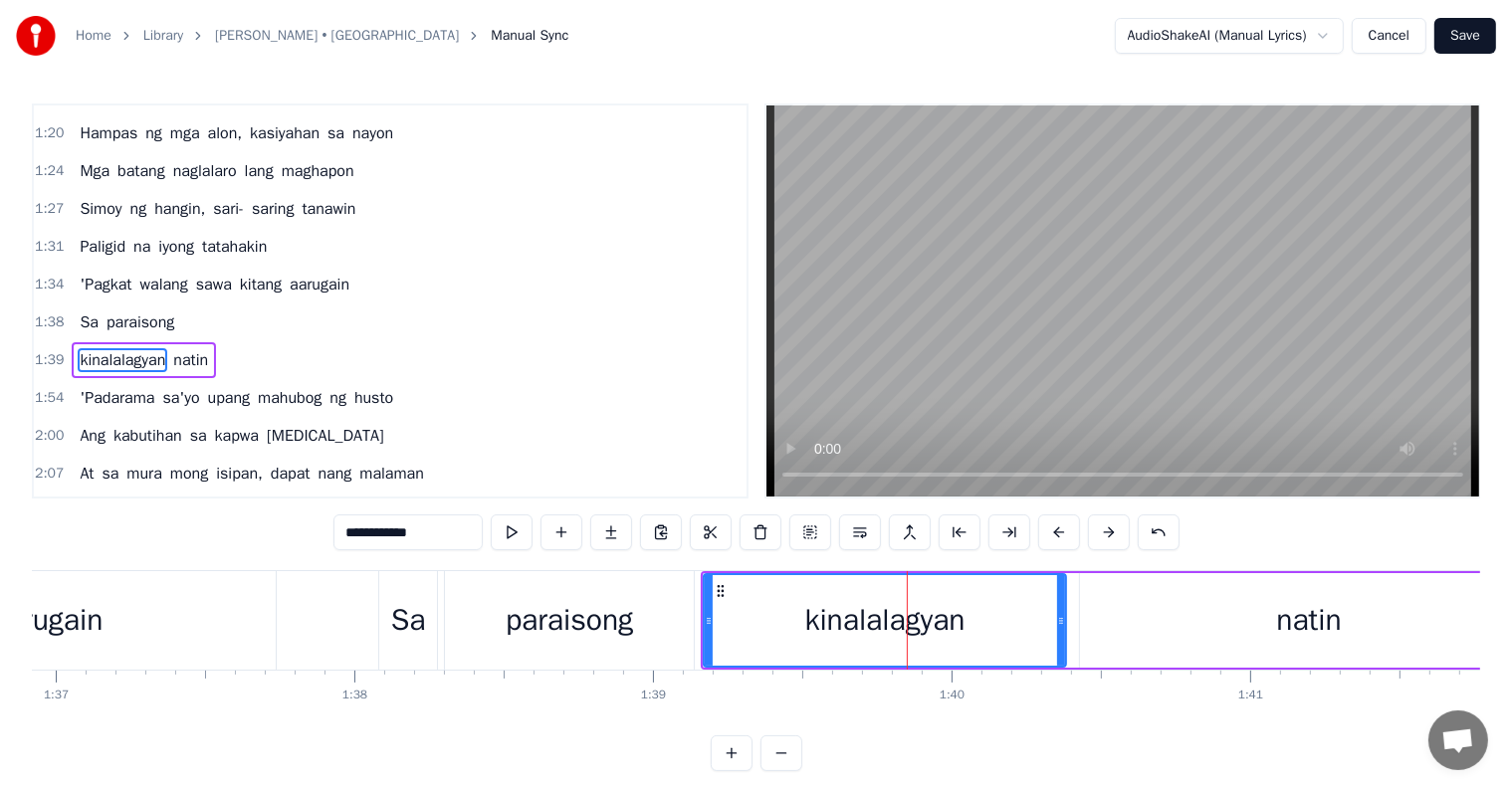 scroll, scrollTop: 482, scrollLeft: 0, axis: vertical 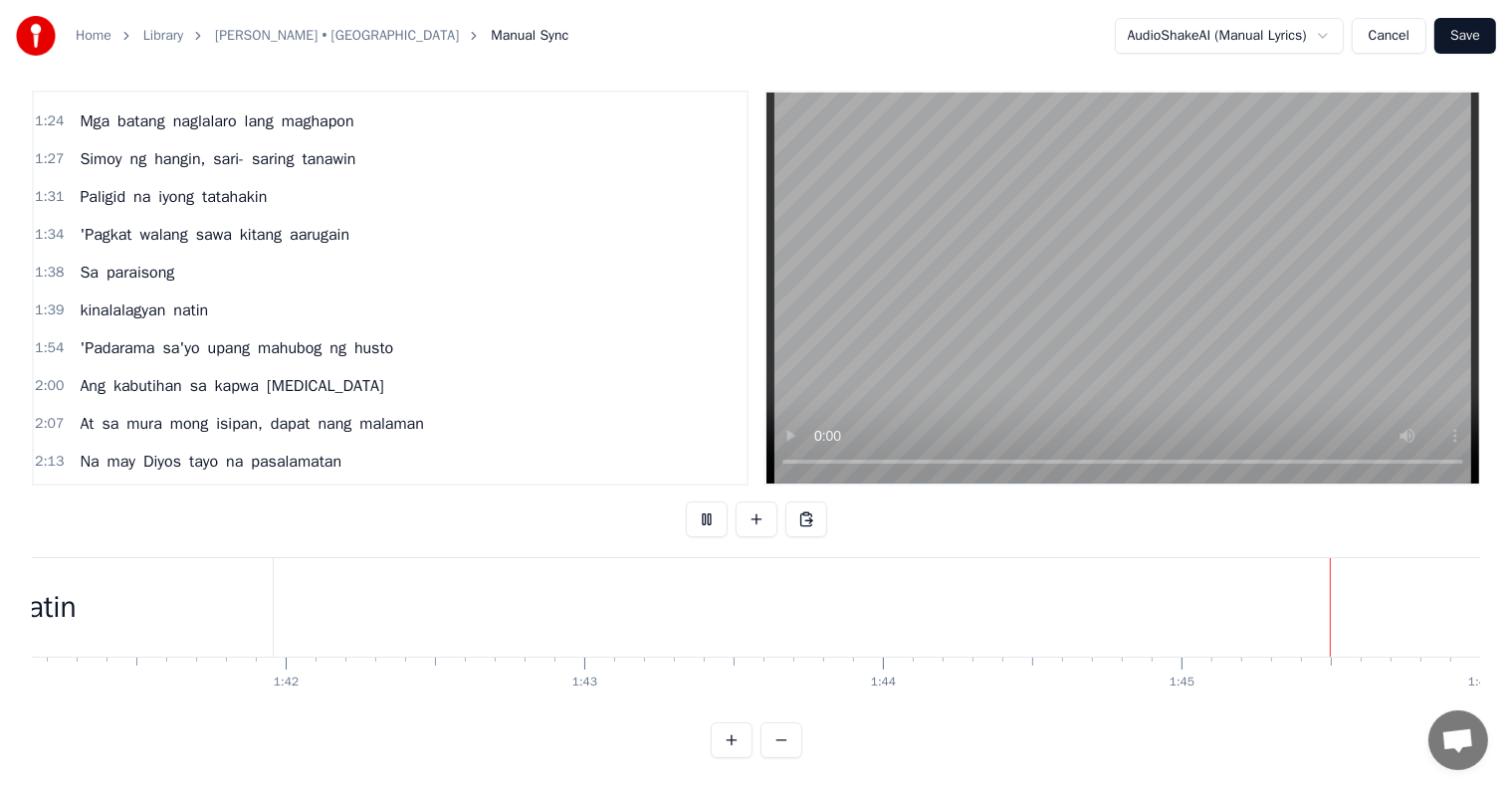 type 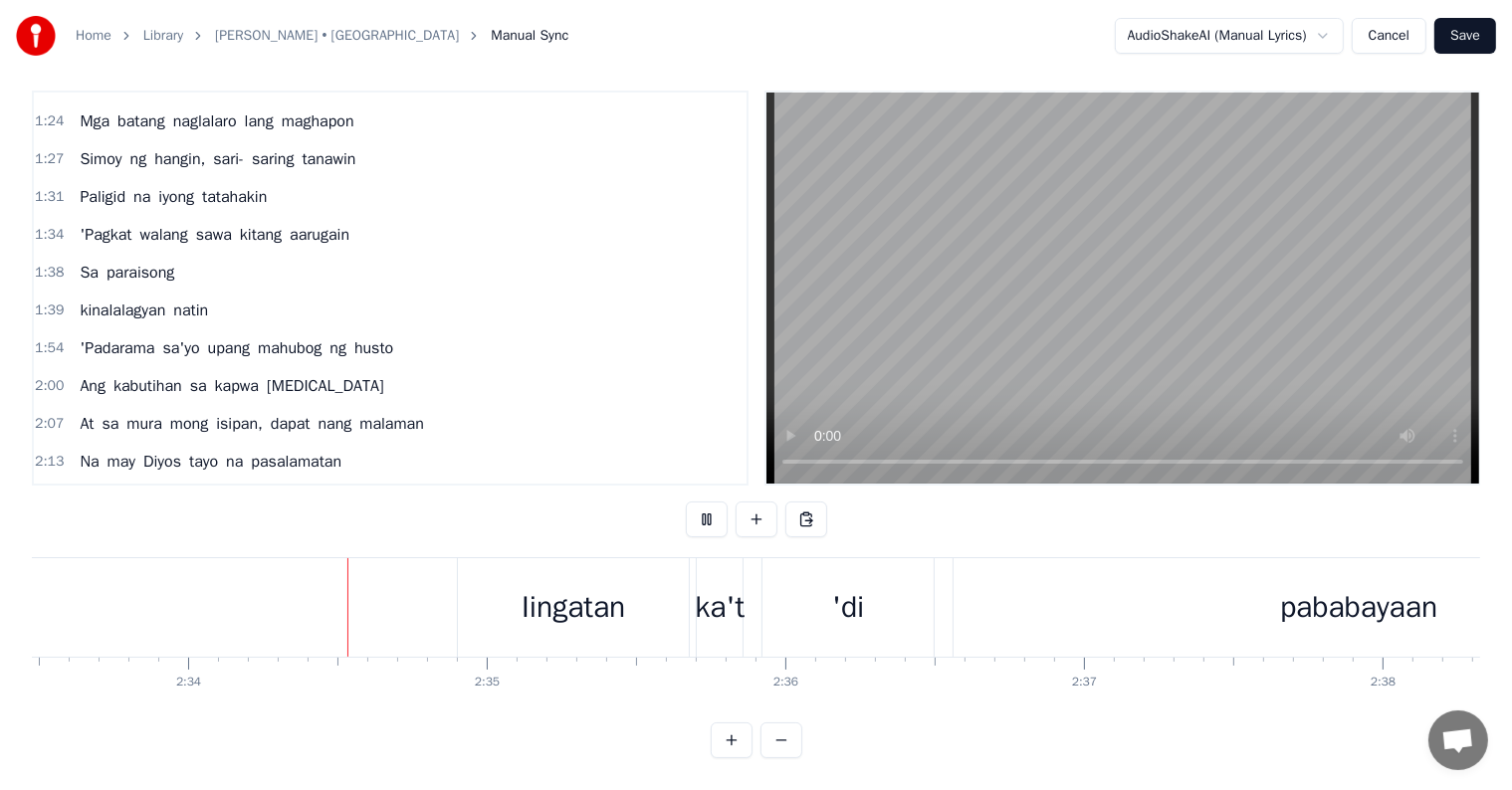 scroll, scrollTop: 0, scrollLeft: 45856, axis: horizontal 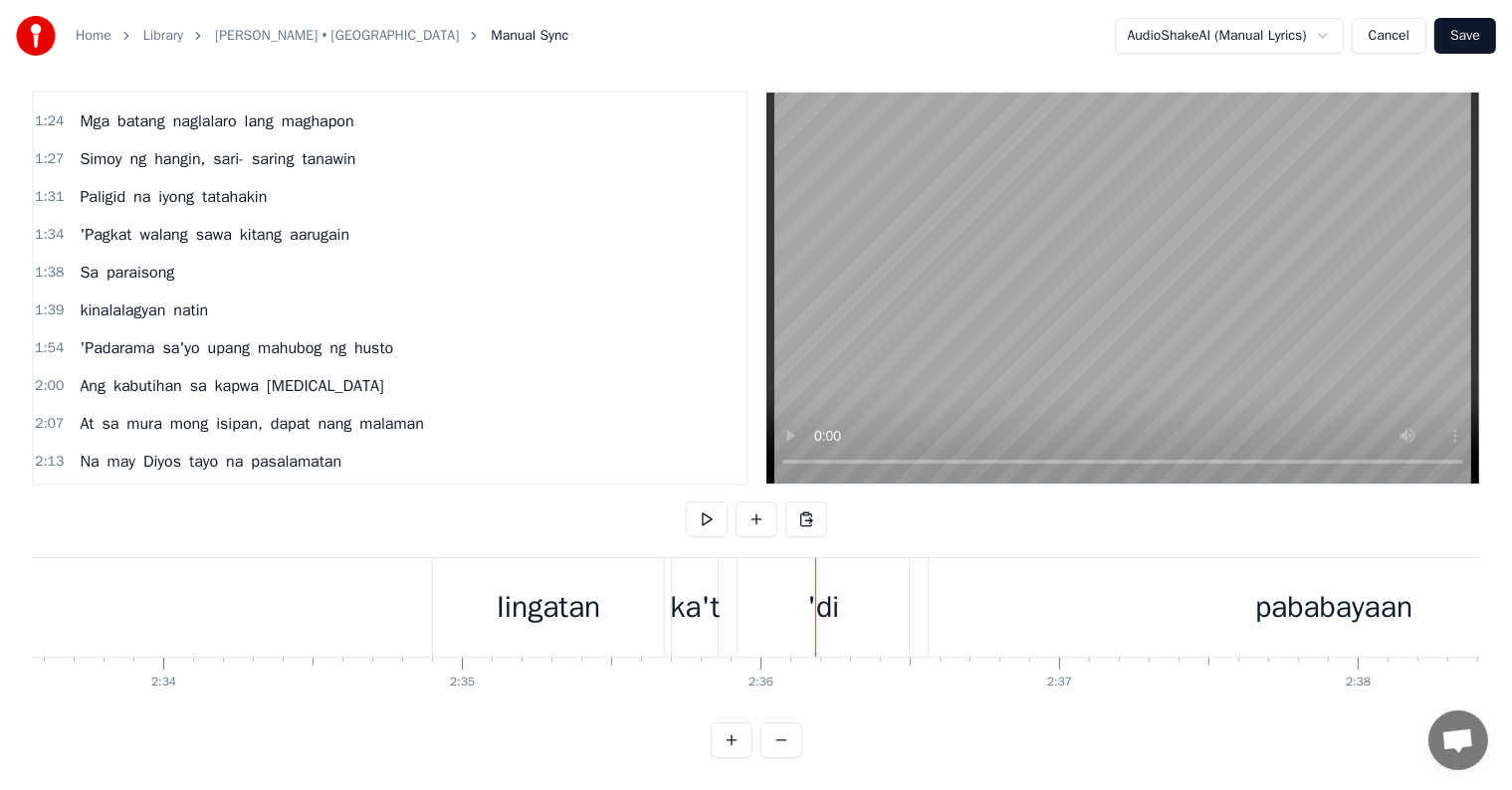 click on "'di" at bounding box center (823, 607) 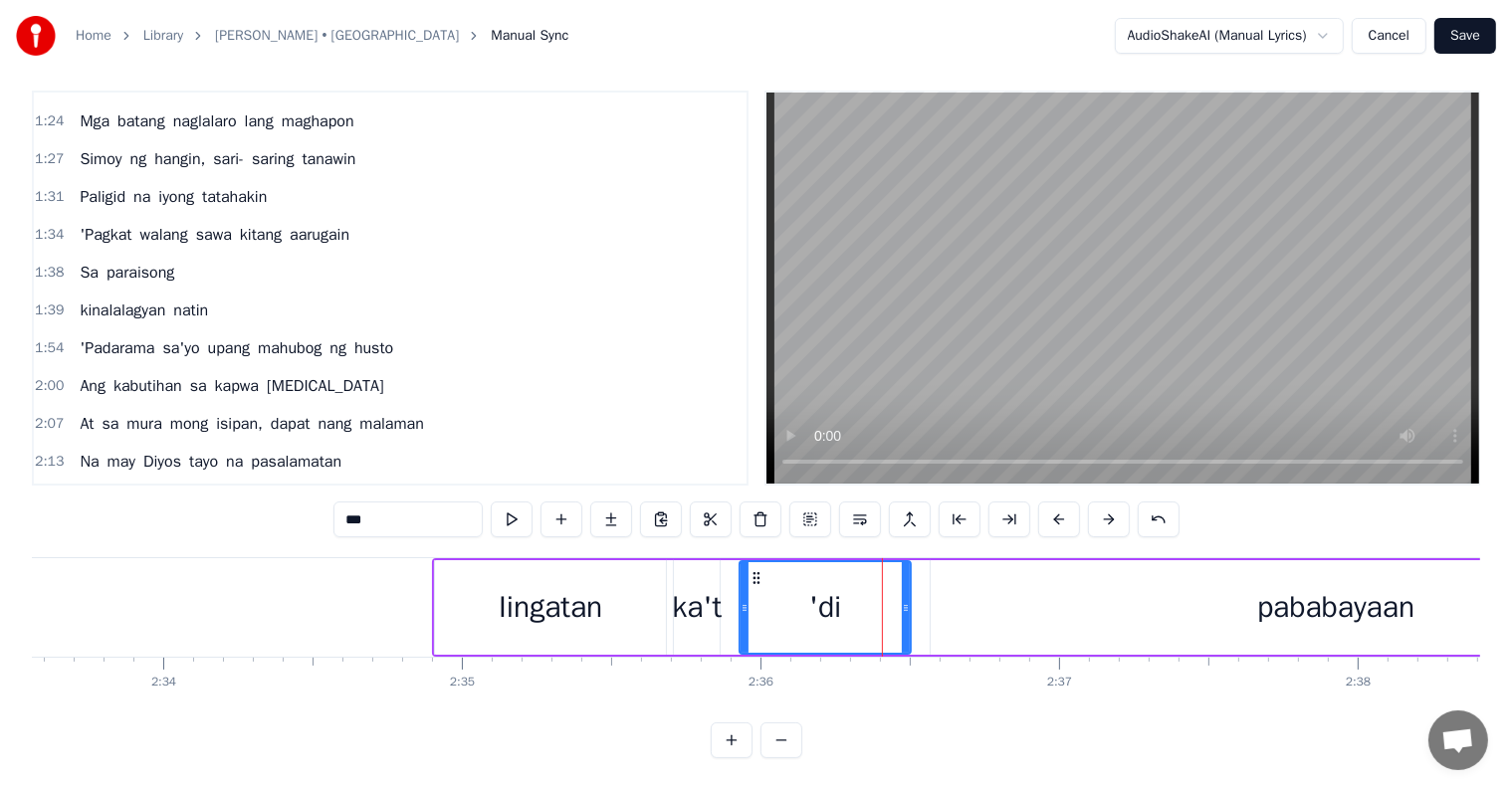 scroll, scrollTop: 0, scrollLeft: 0, axis: both 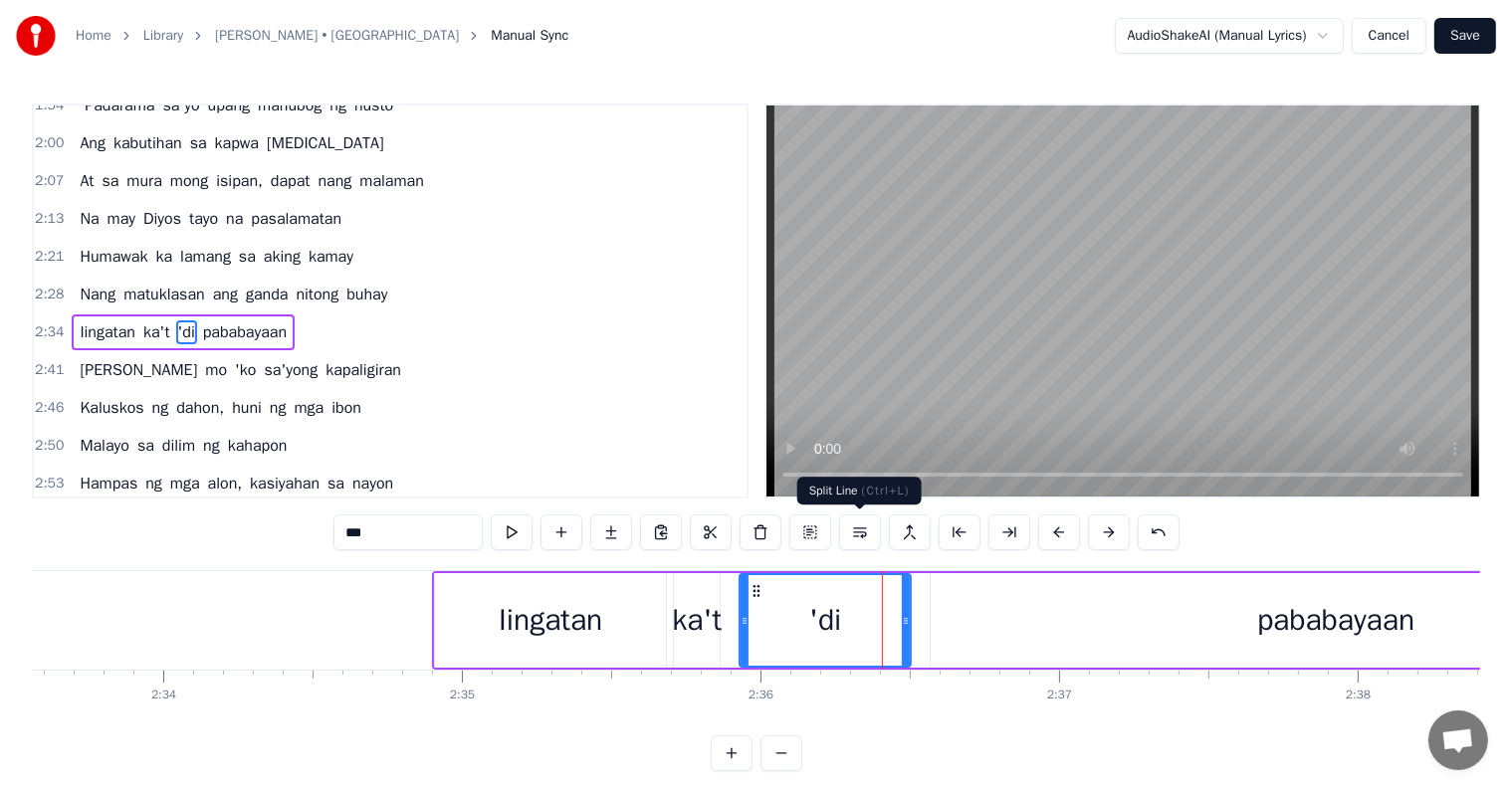 click at bounding box center [860, 532] 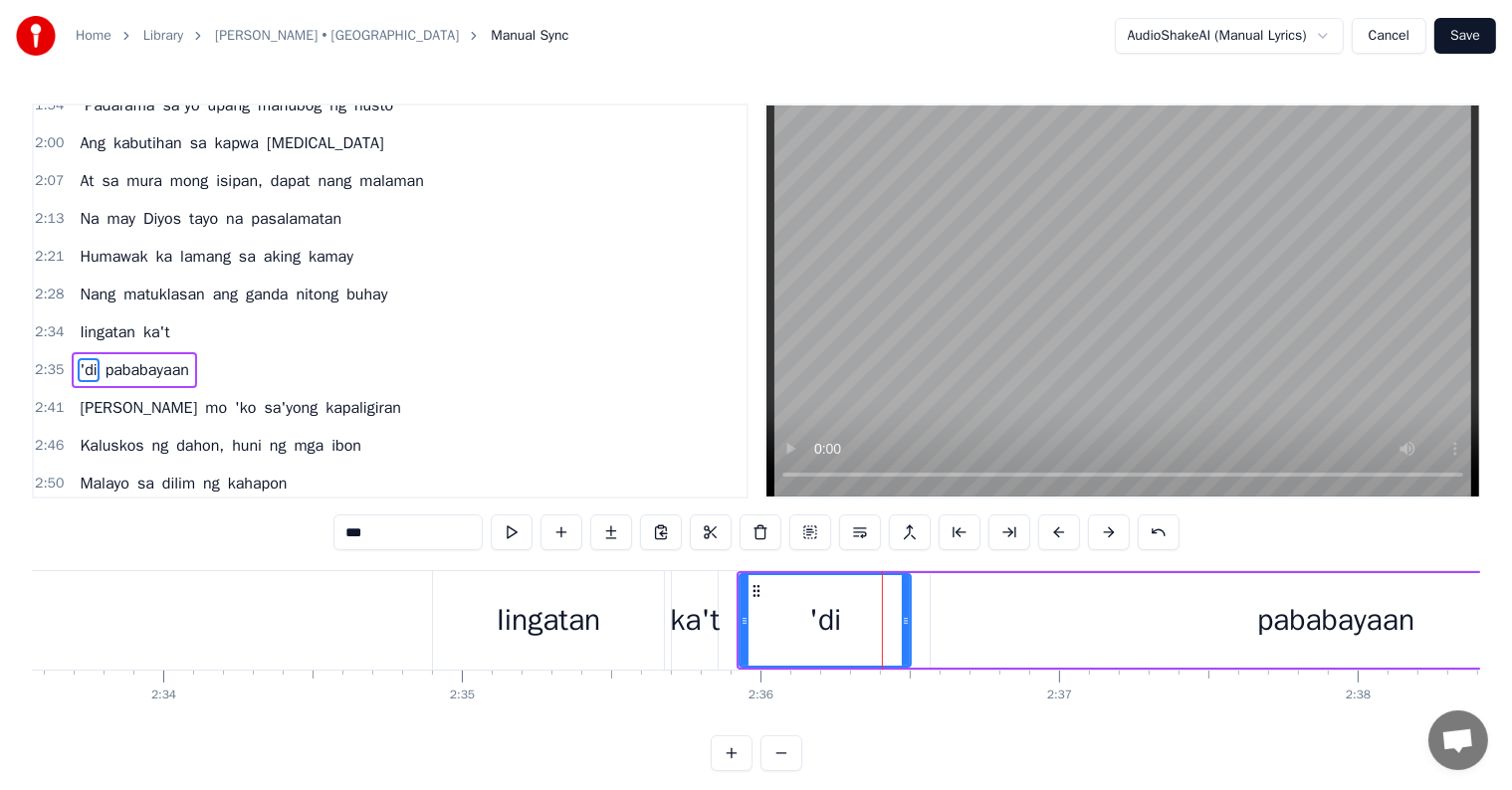 scroll, scrollTop: 774, scrollLeft: 0, axis: vertical 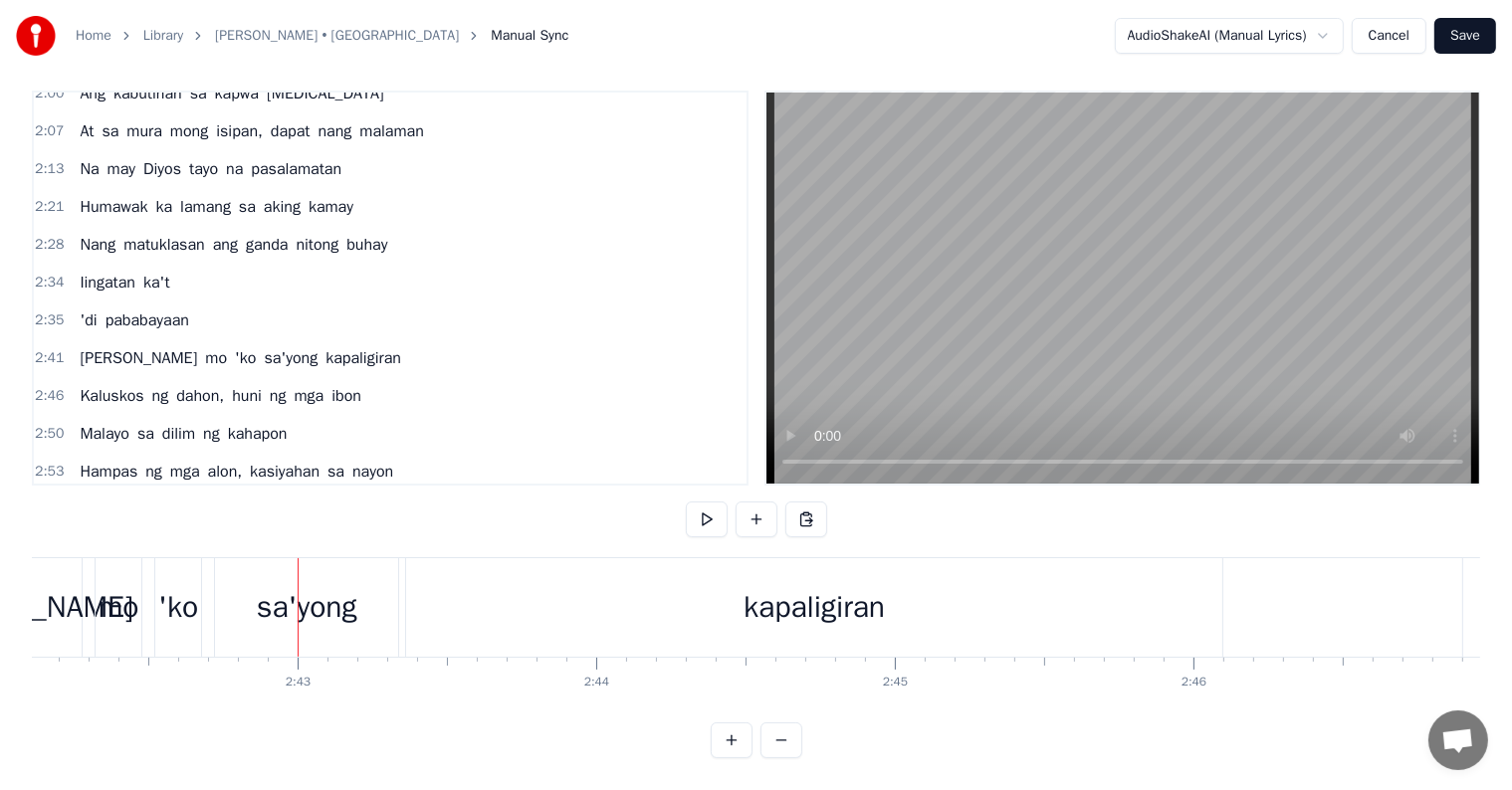 click on "sa'yong" at bounding box center (307, 607) 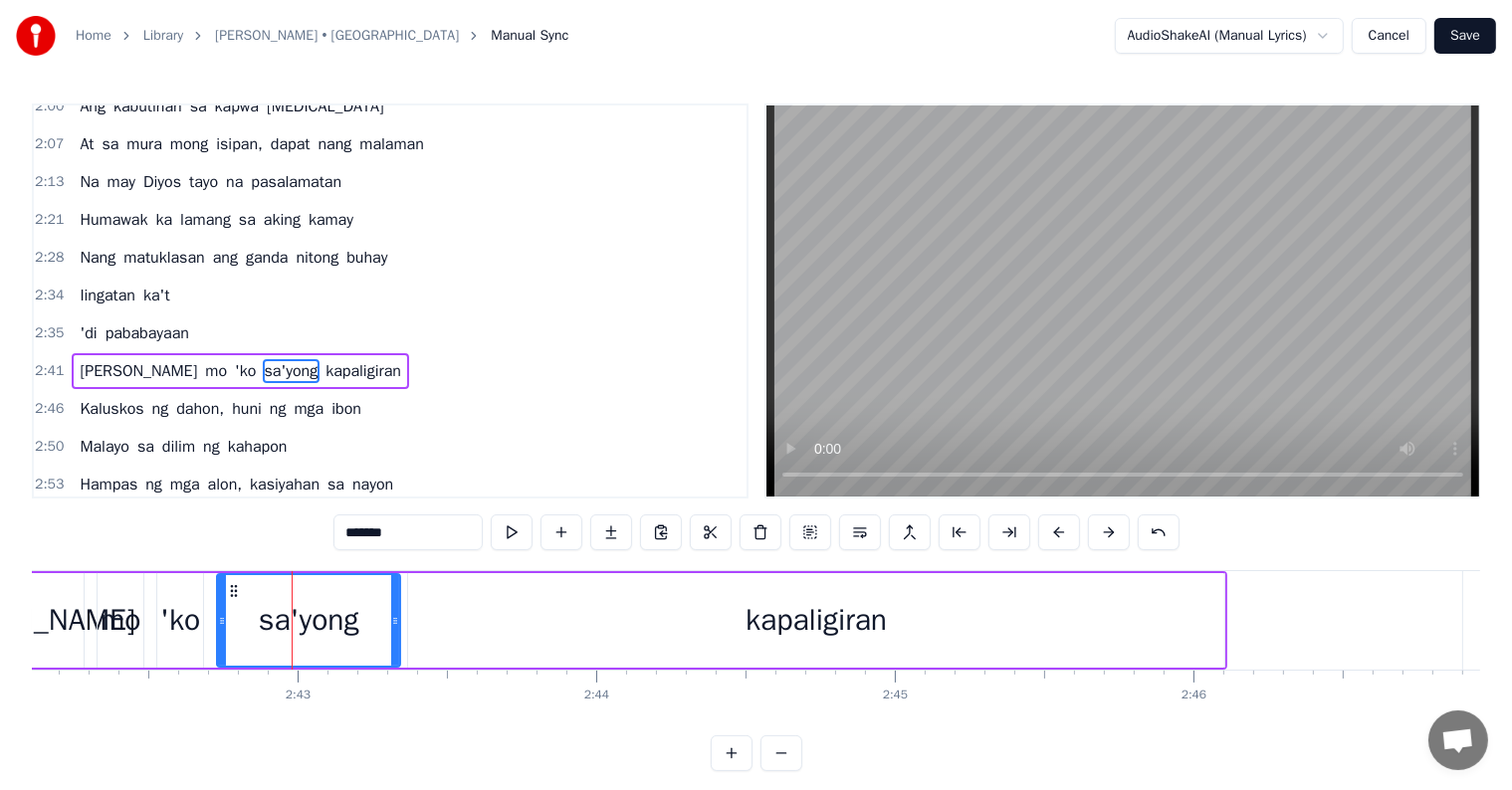 scroll, scrollTop: 811, scrollLeft: 0, axis: vertical 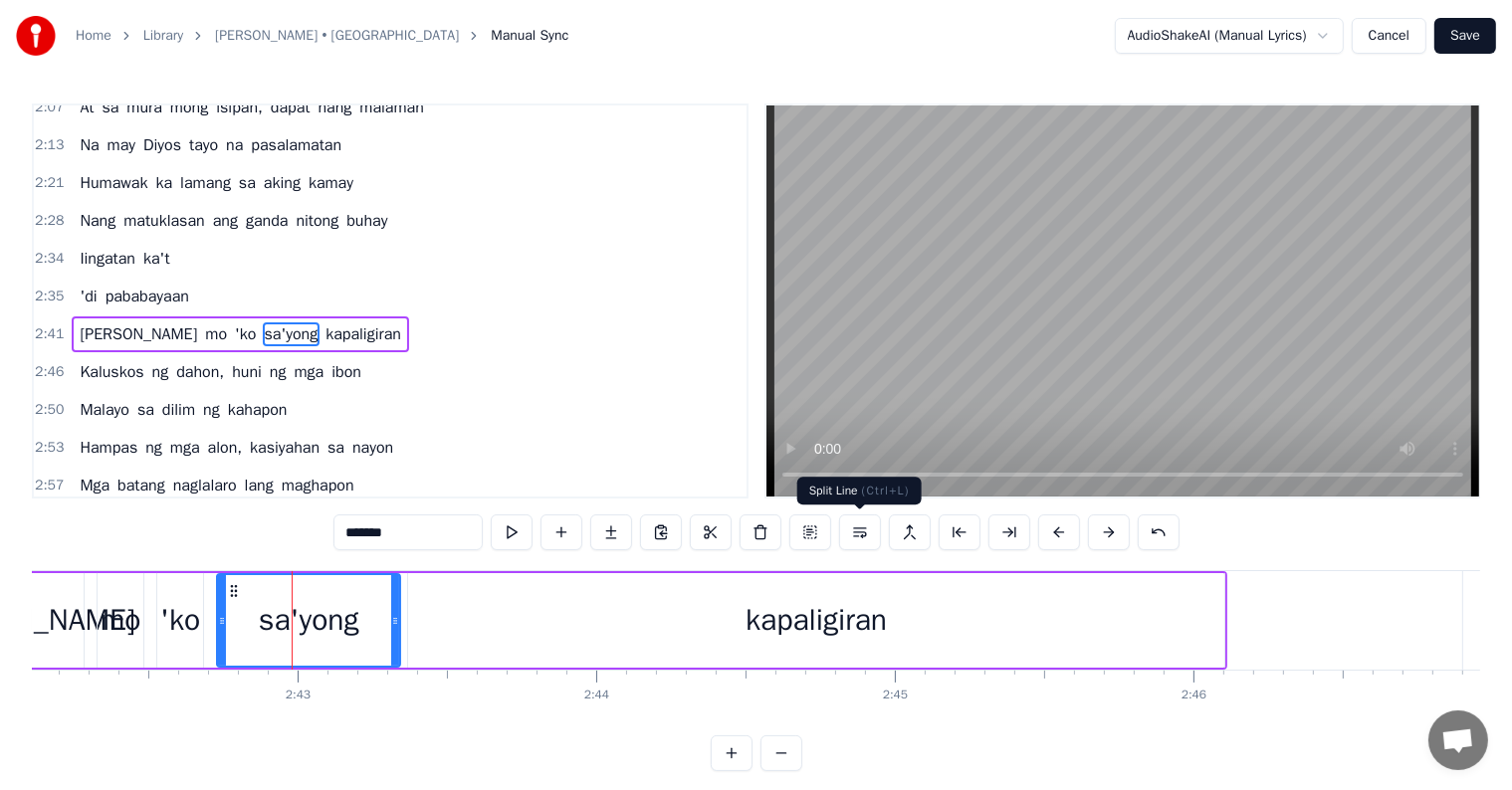 click at bounding box center (860, 532) 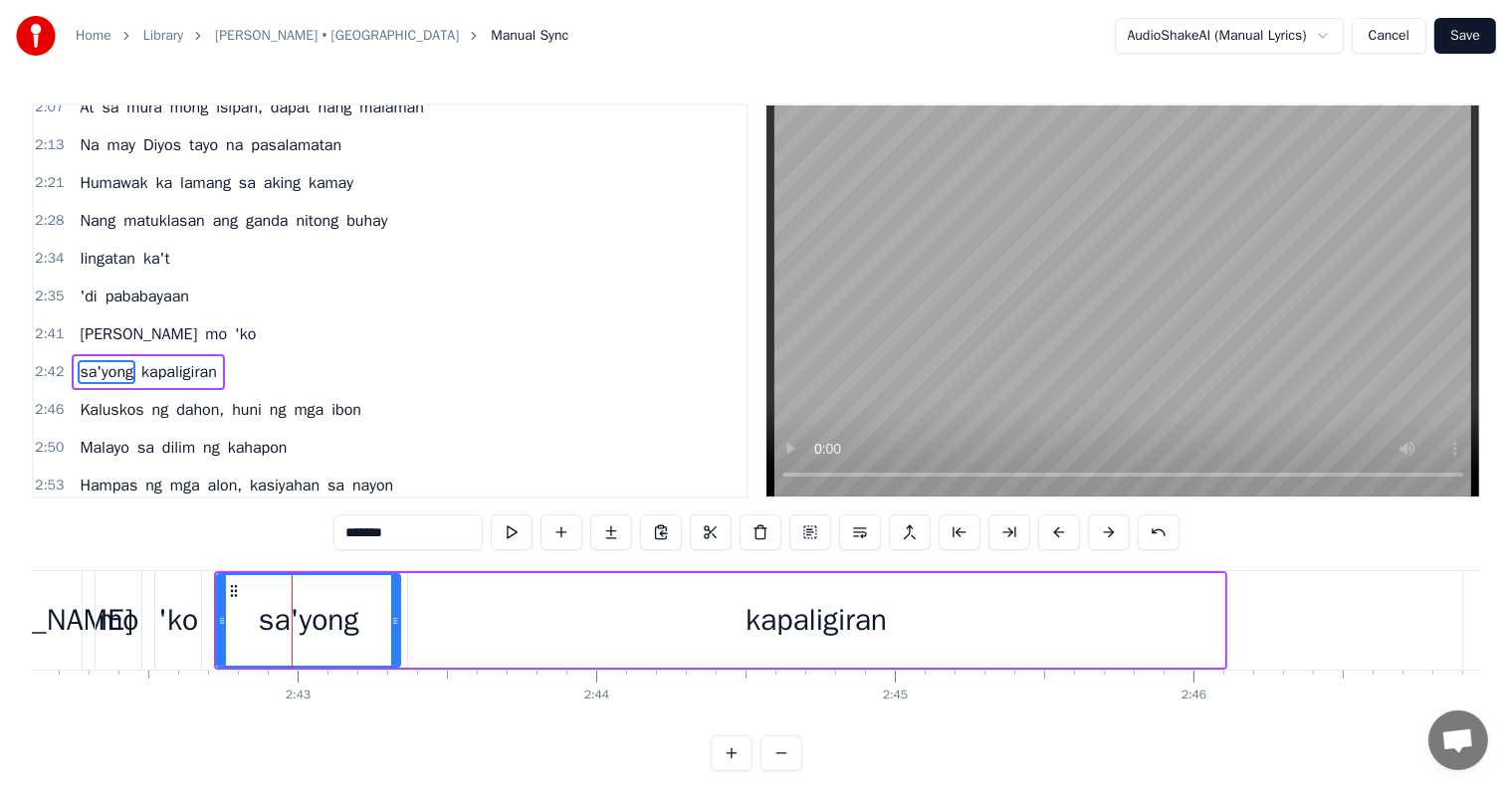 scroll, scrollTop: 848, scrollLeft: 0, axis: vertical 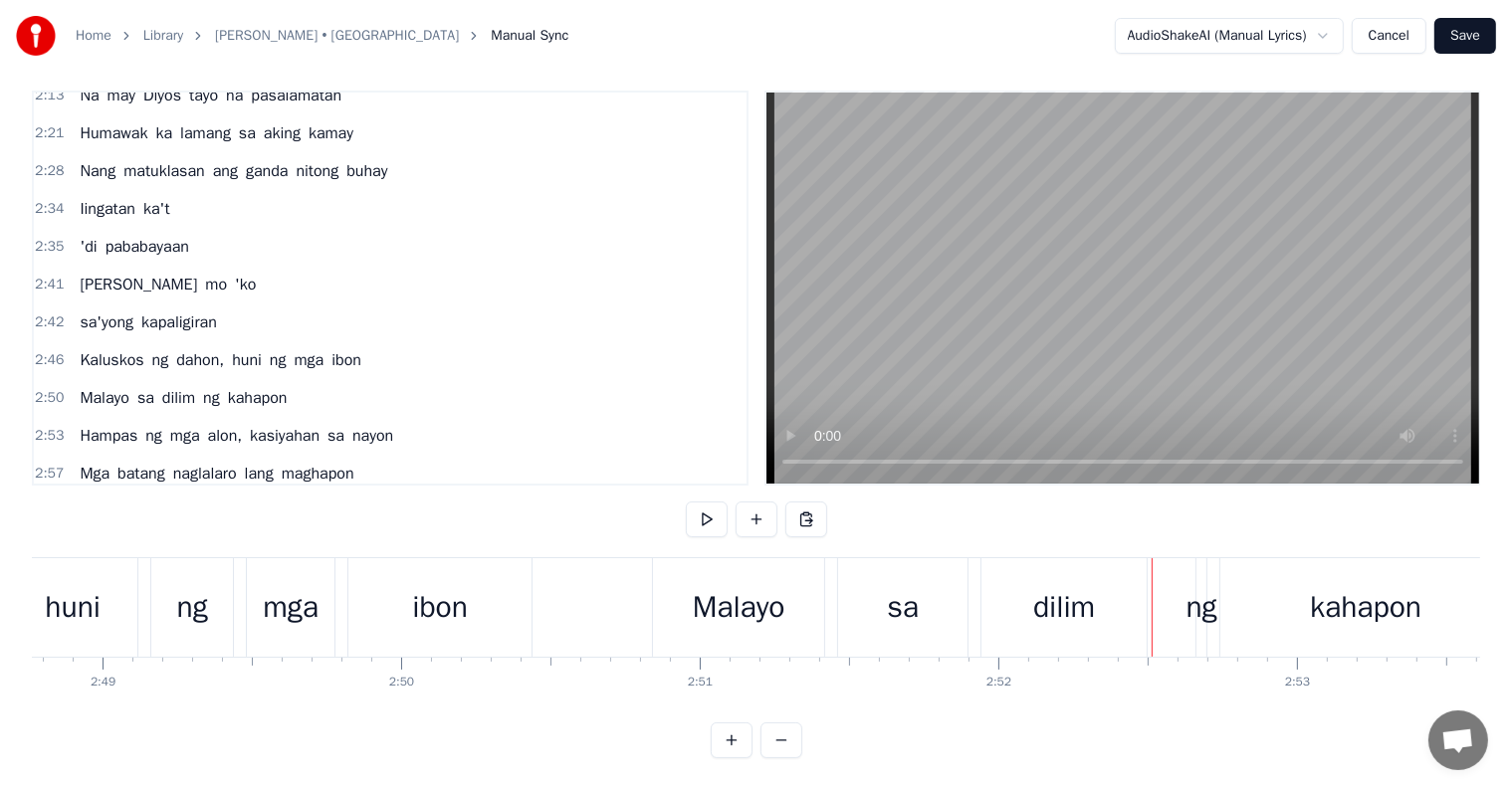 click on "Malayo sa dilim ng kahapon" at bounding box center [1084, 607] 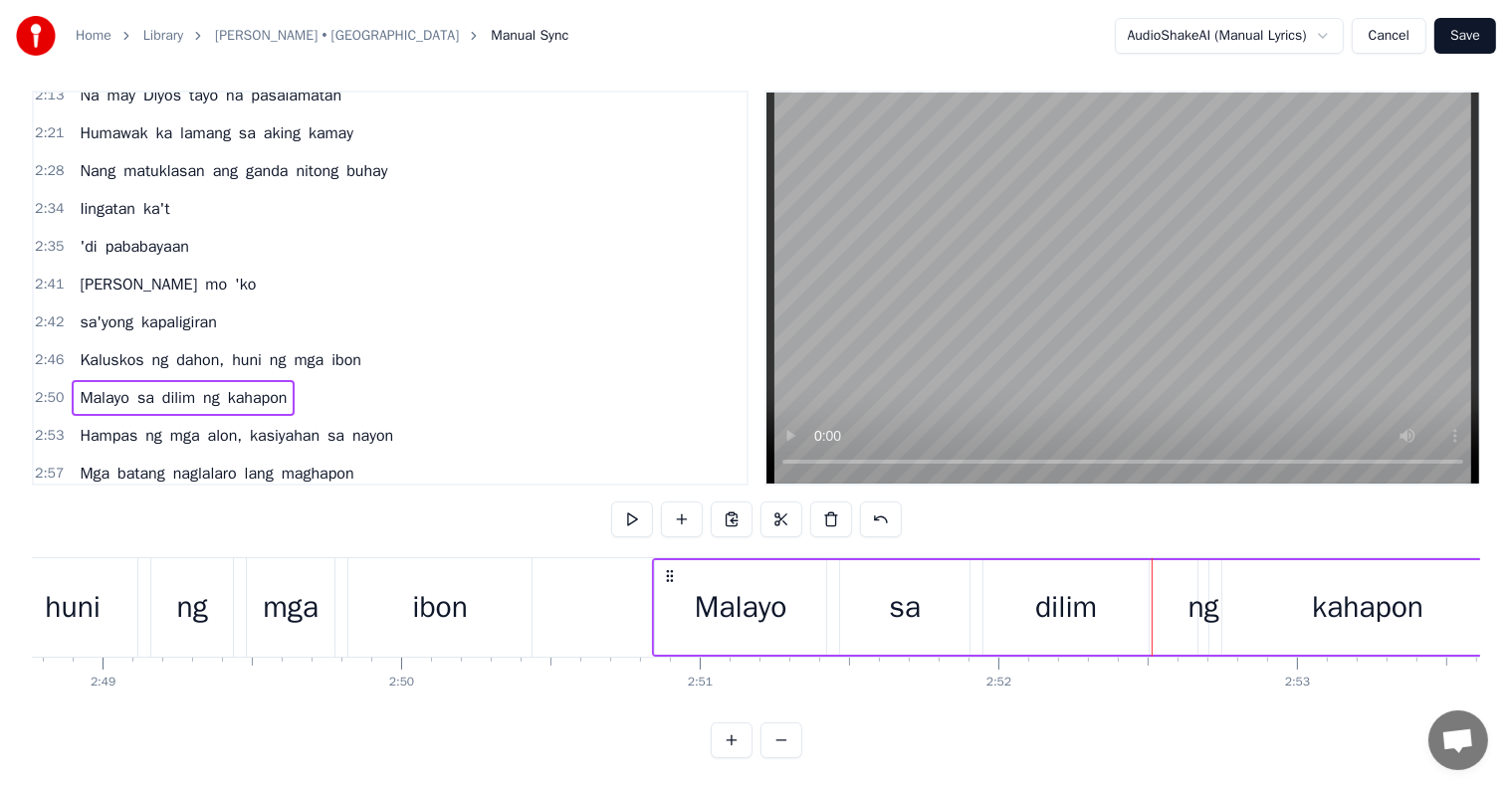 click on "ng" at bounding box center [1203, 607] 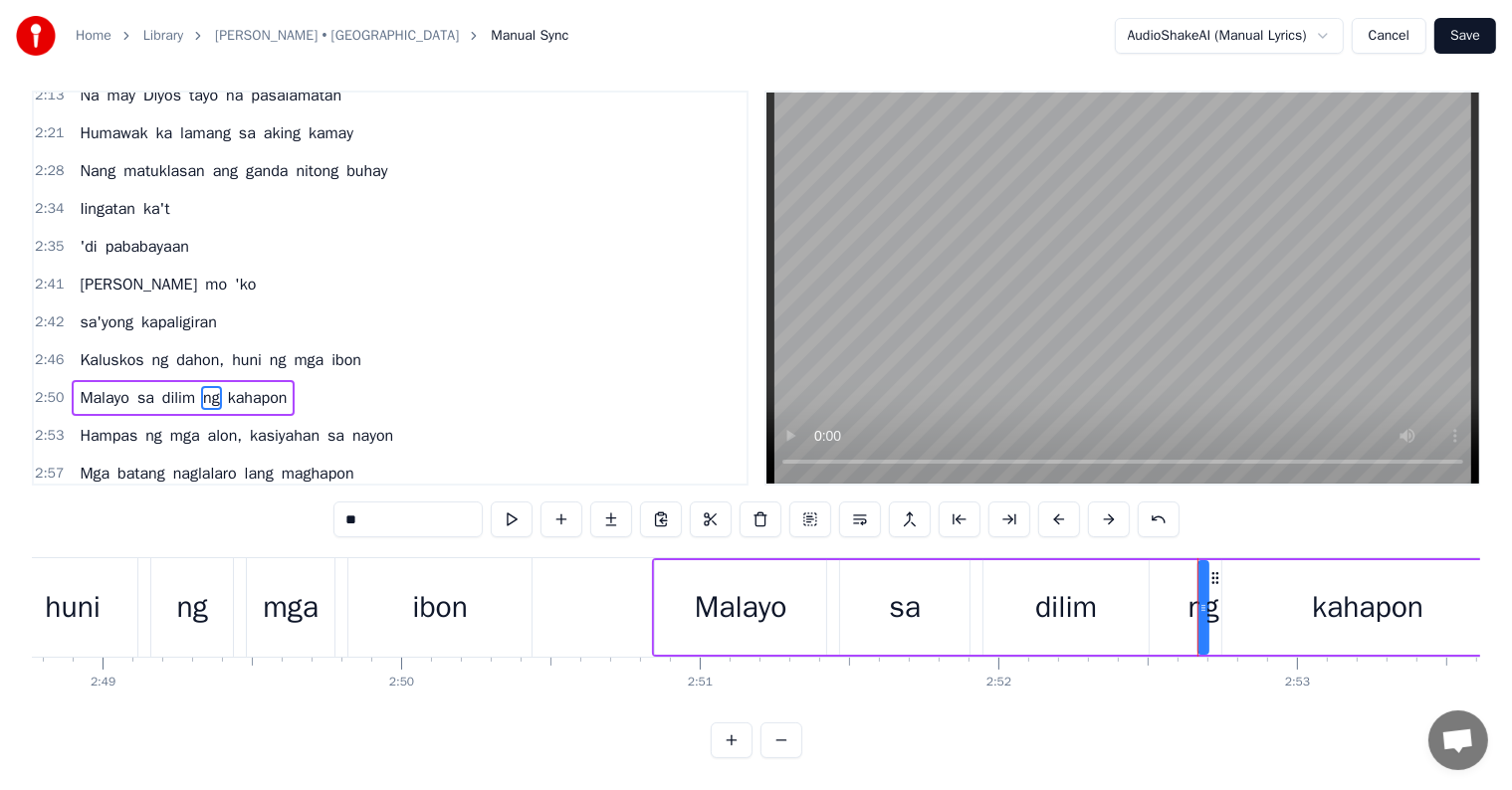 scroll, scrollTop: 0, scrollLeft: 0, axis: both 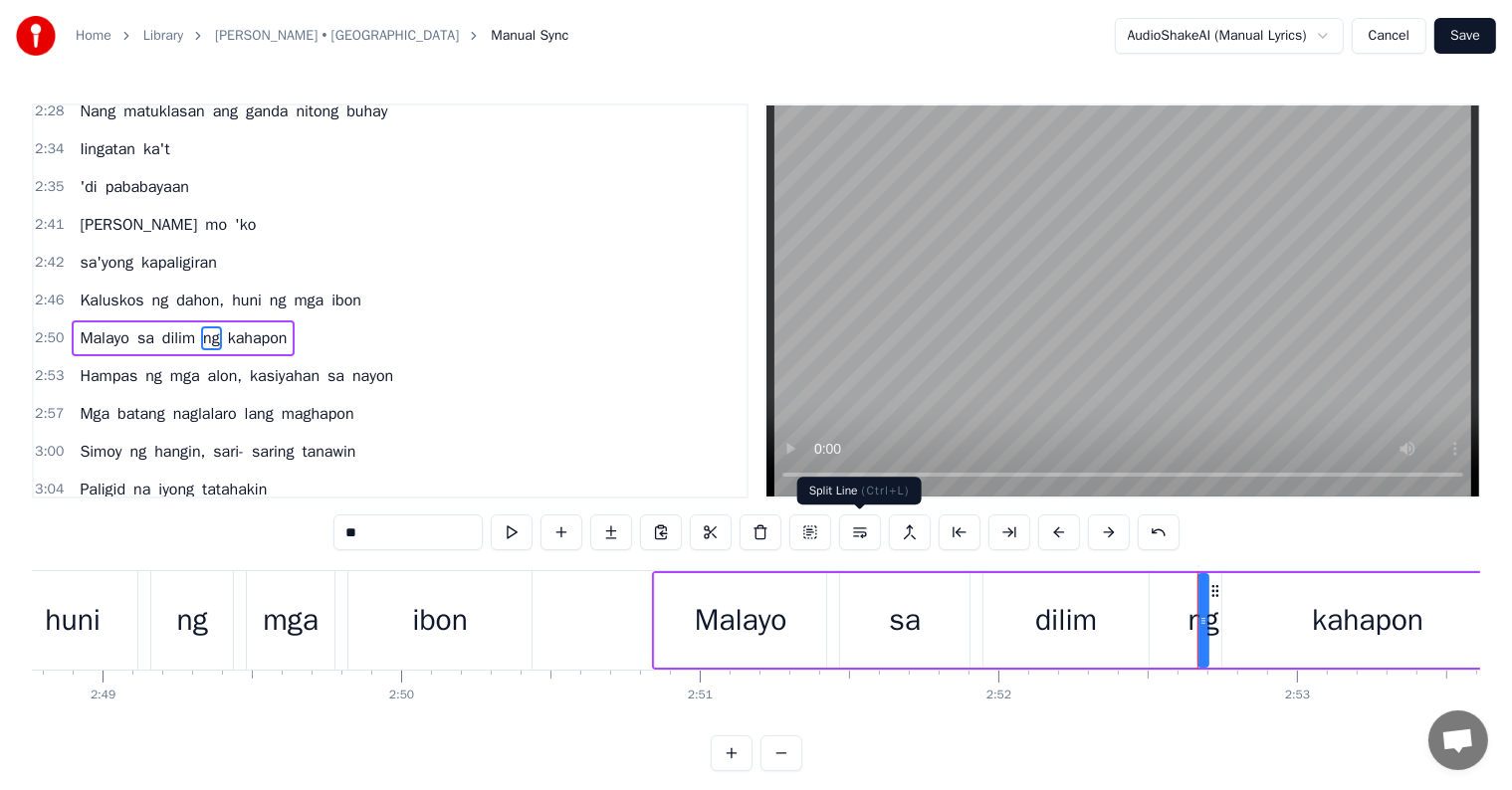 click at bounding box center (860, 532) 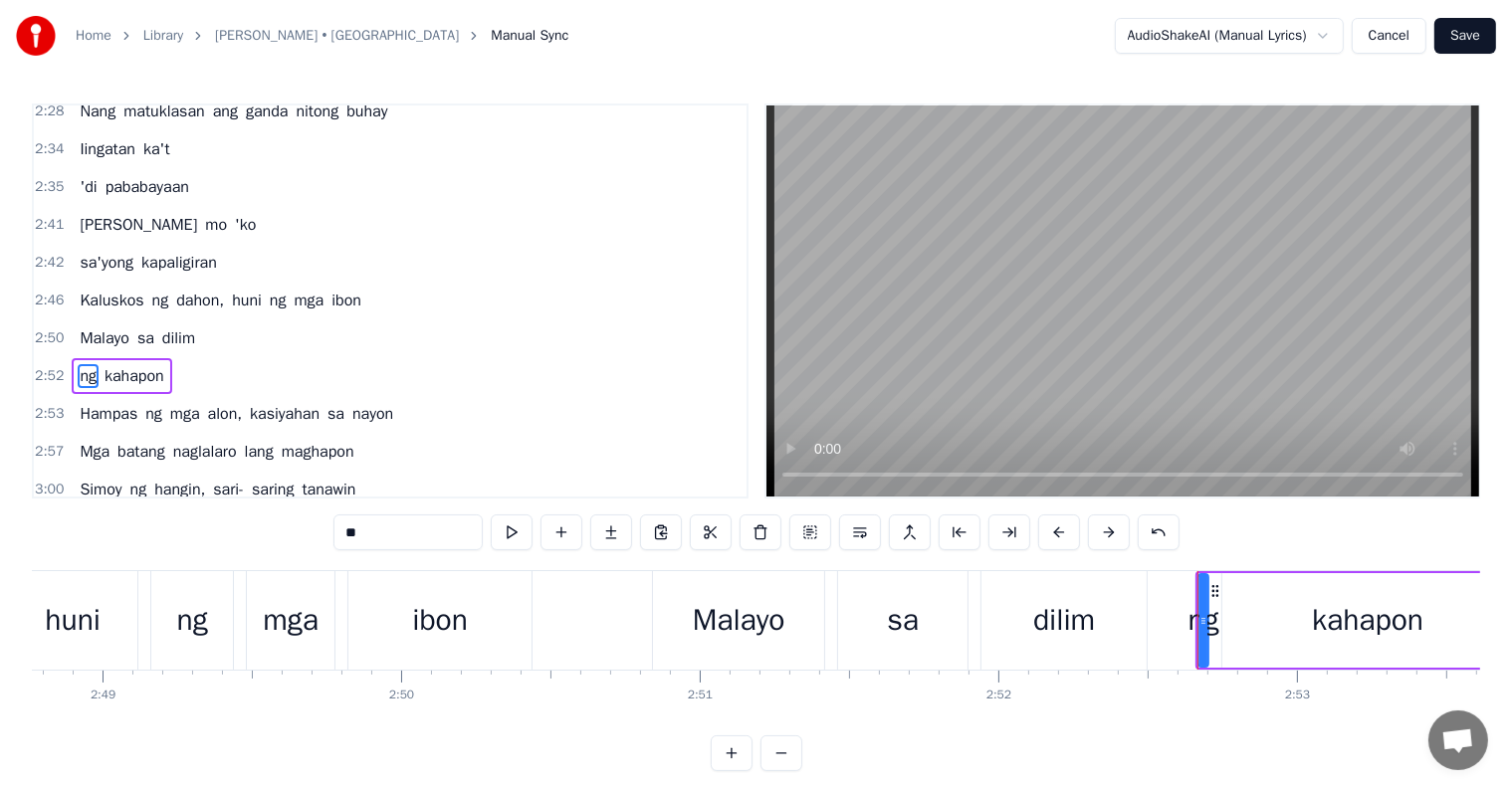 scroll, scrollTop: 957, scrollLeft: 0, axis: vertical 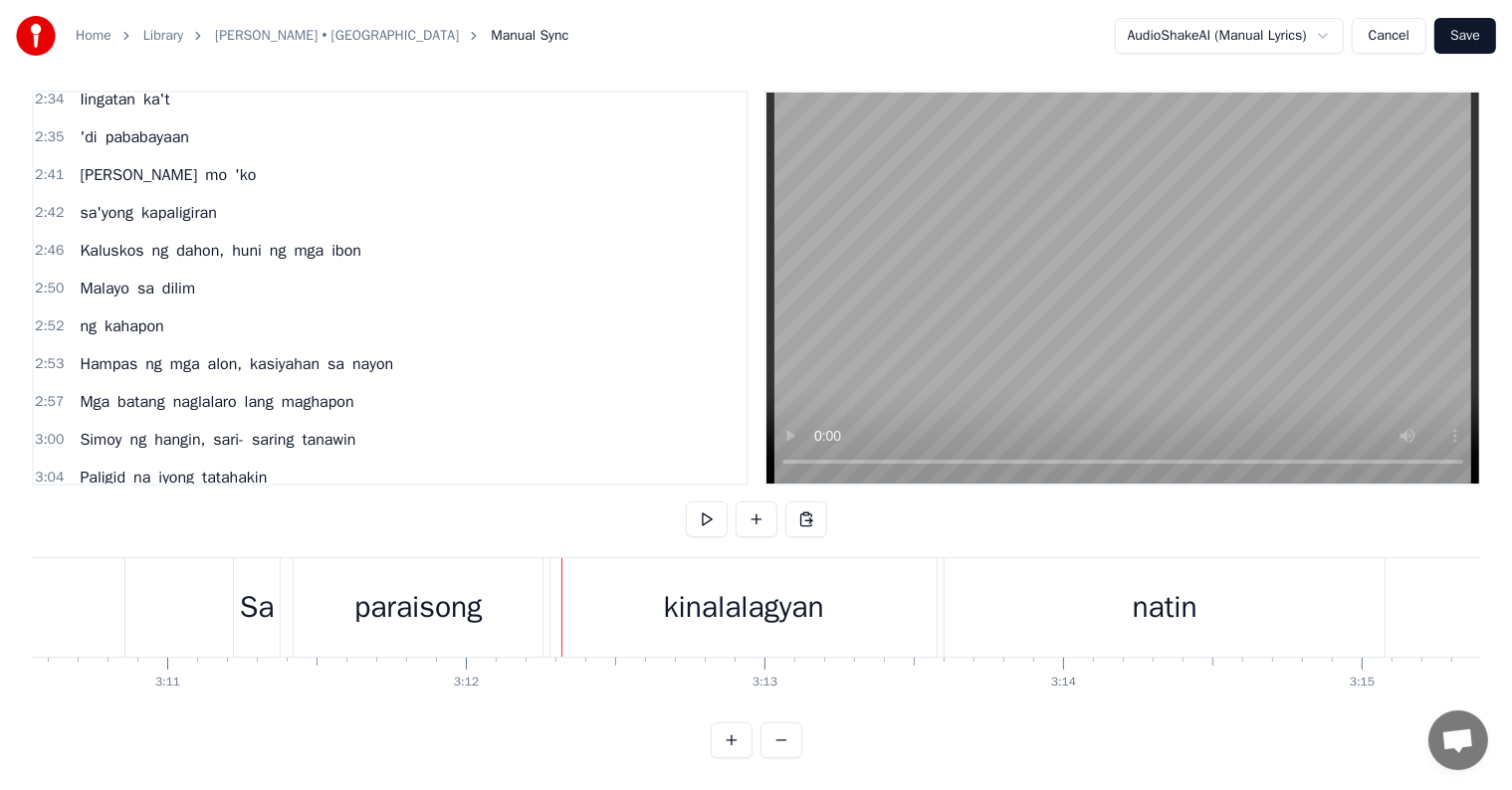 click on "kinalalagyan" at bounding box center (744, 607) 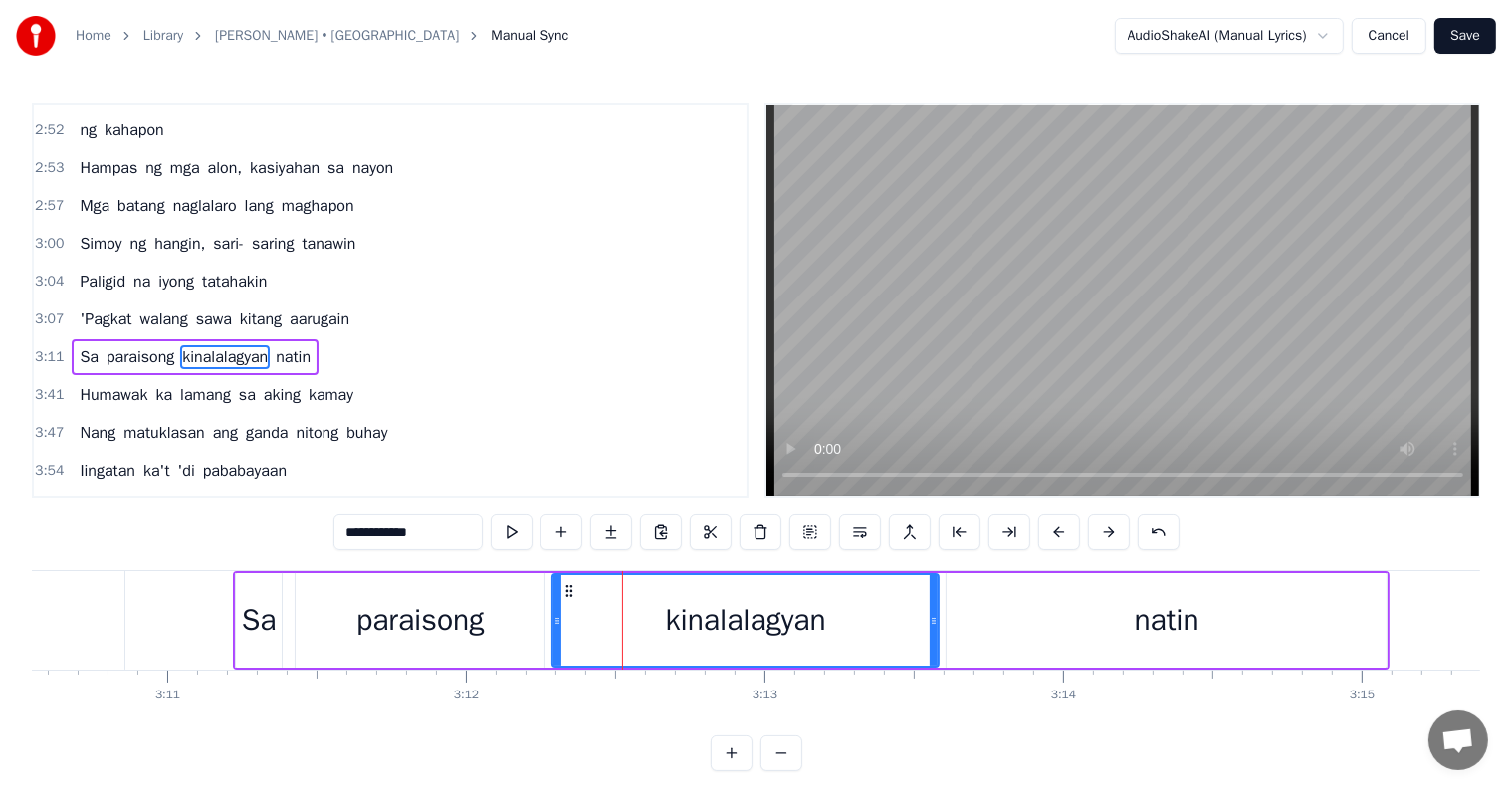 scroll, scrollTop: 1177, scrollLeft: 0, axis: vertical 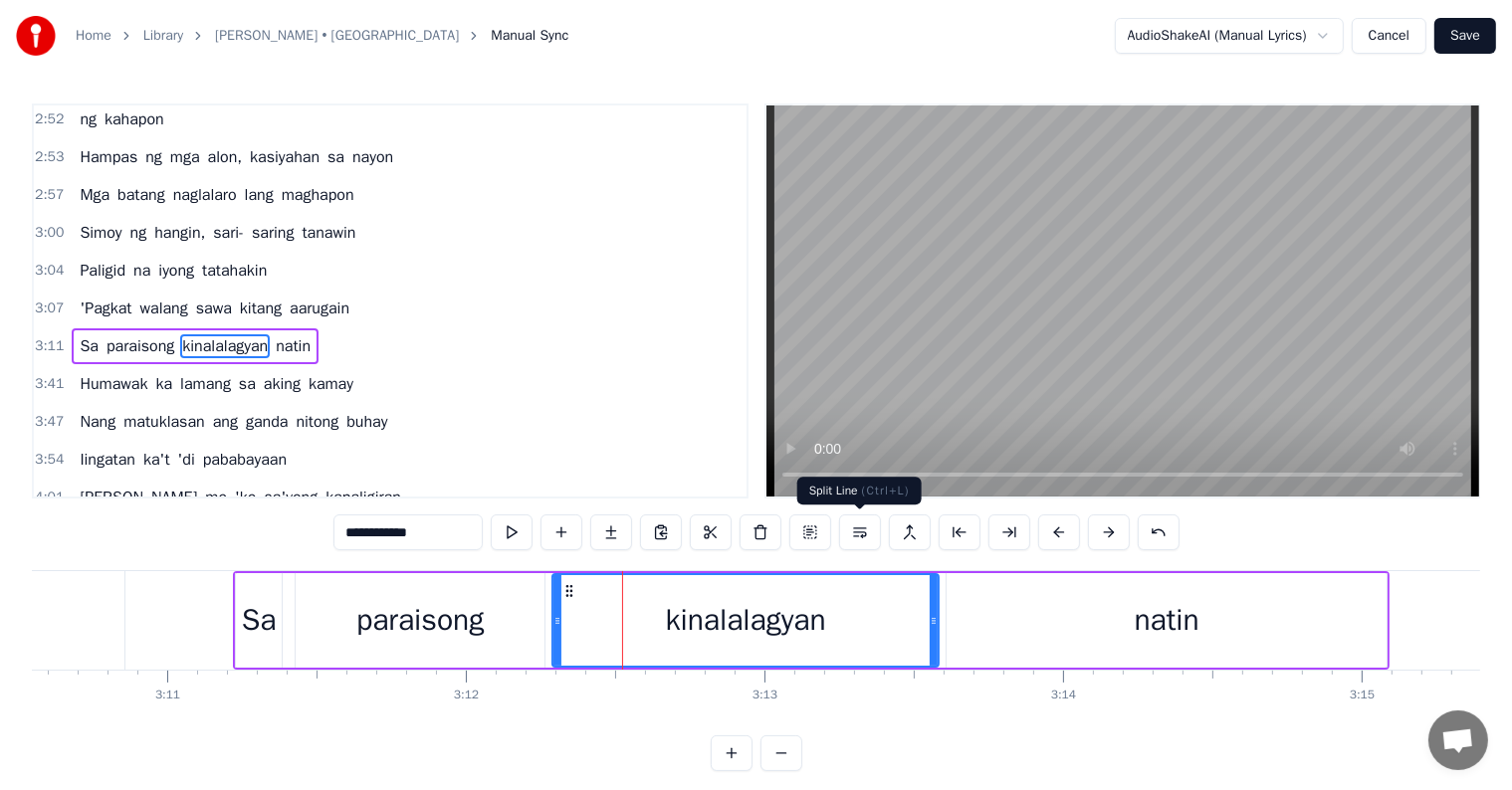 drag, startPoint x: 858, startPoint y: 534, endPoint x: 701, endPoint y: 559, distance: 158.97799 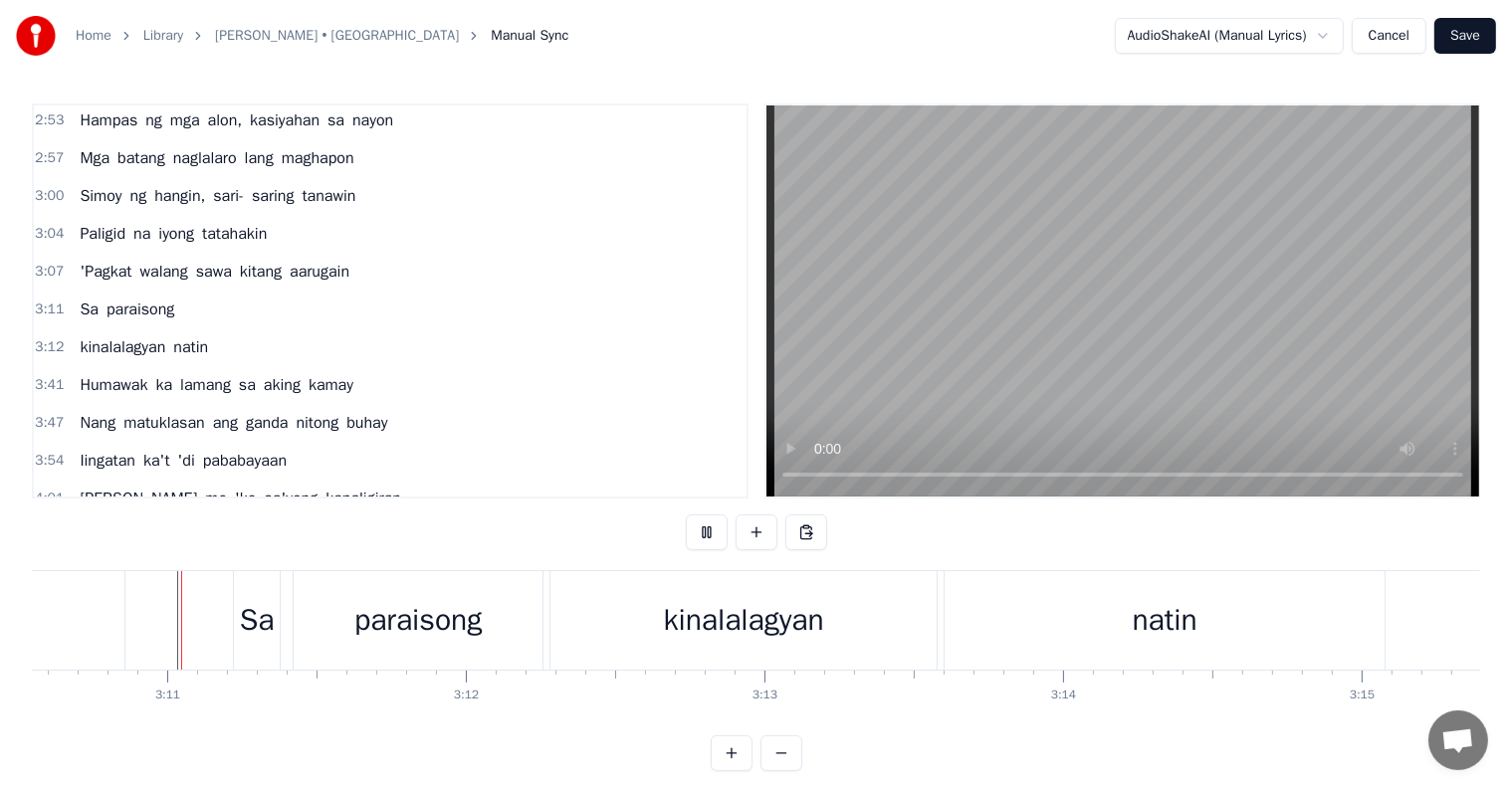 scroll, scrollTop: 30, scrollLeft: 0, axis: vertical 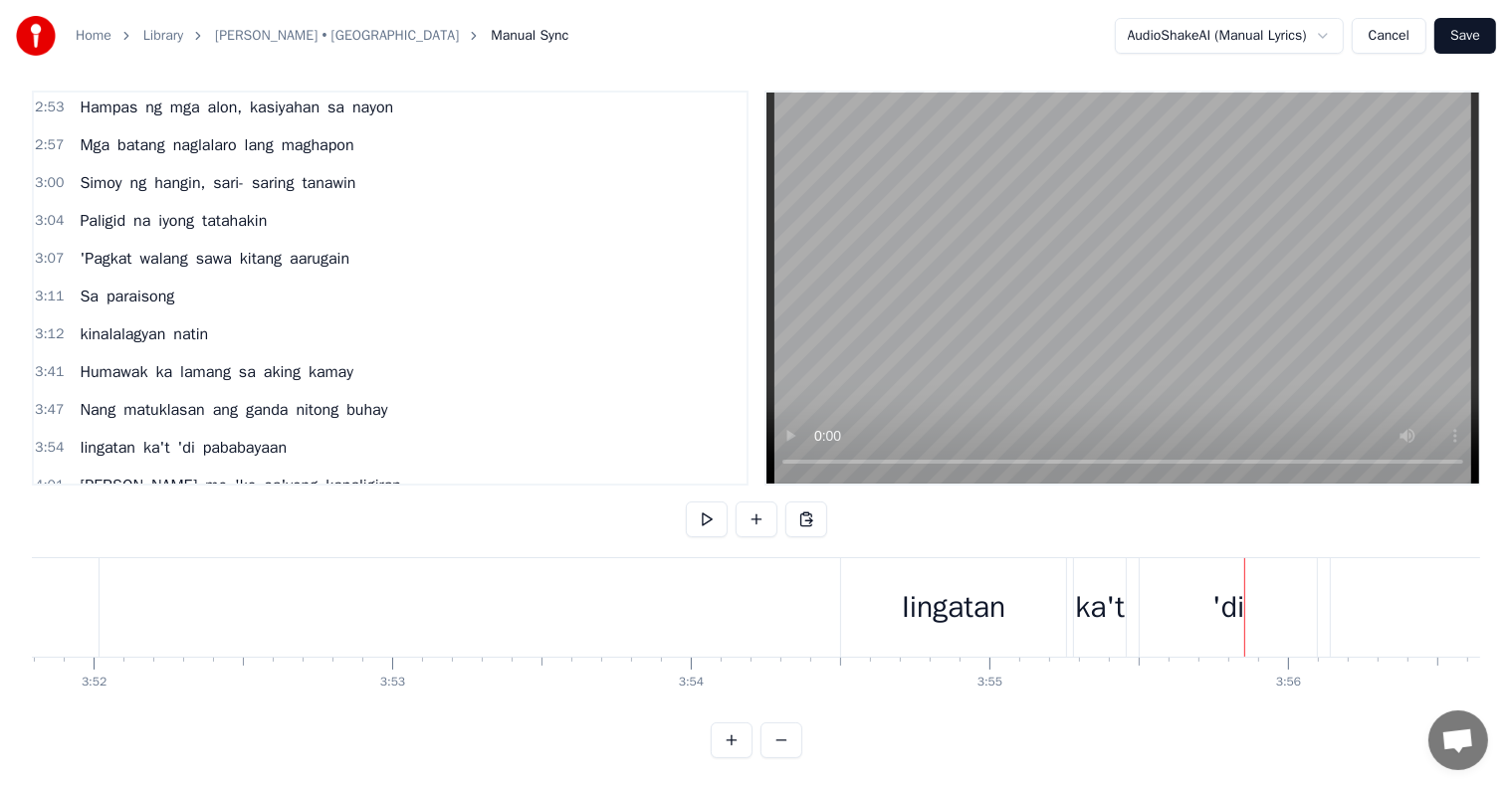 click on "'di" at bounding box center (1228, 607) 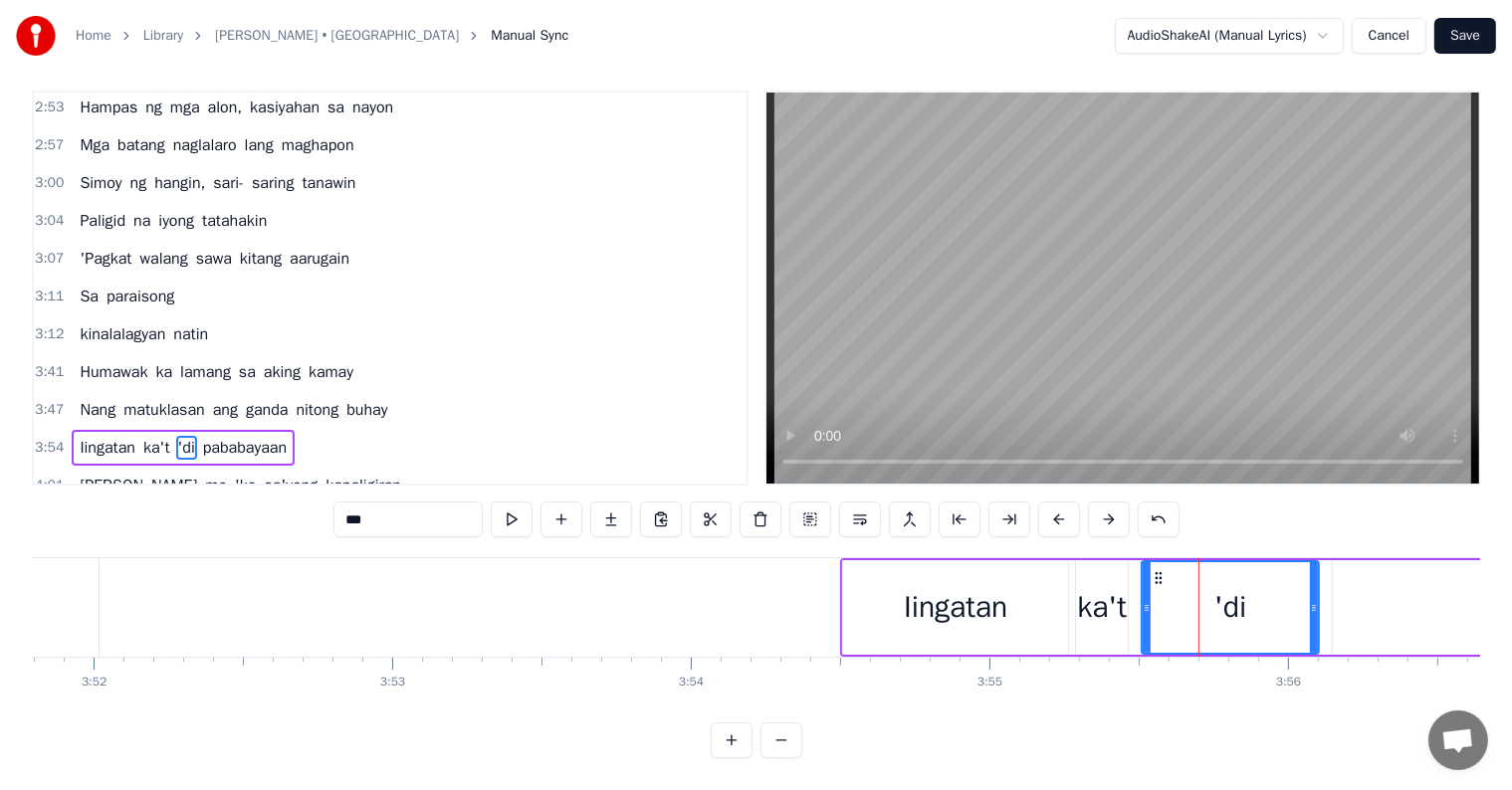 scroll, scrollTop: 0, scrollLeft: 0, axis: both 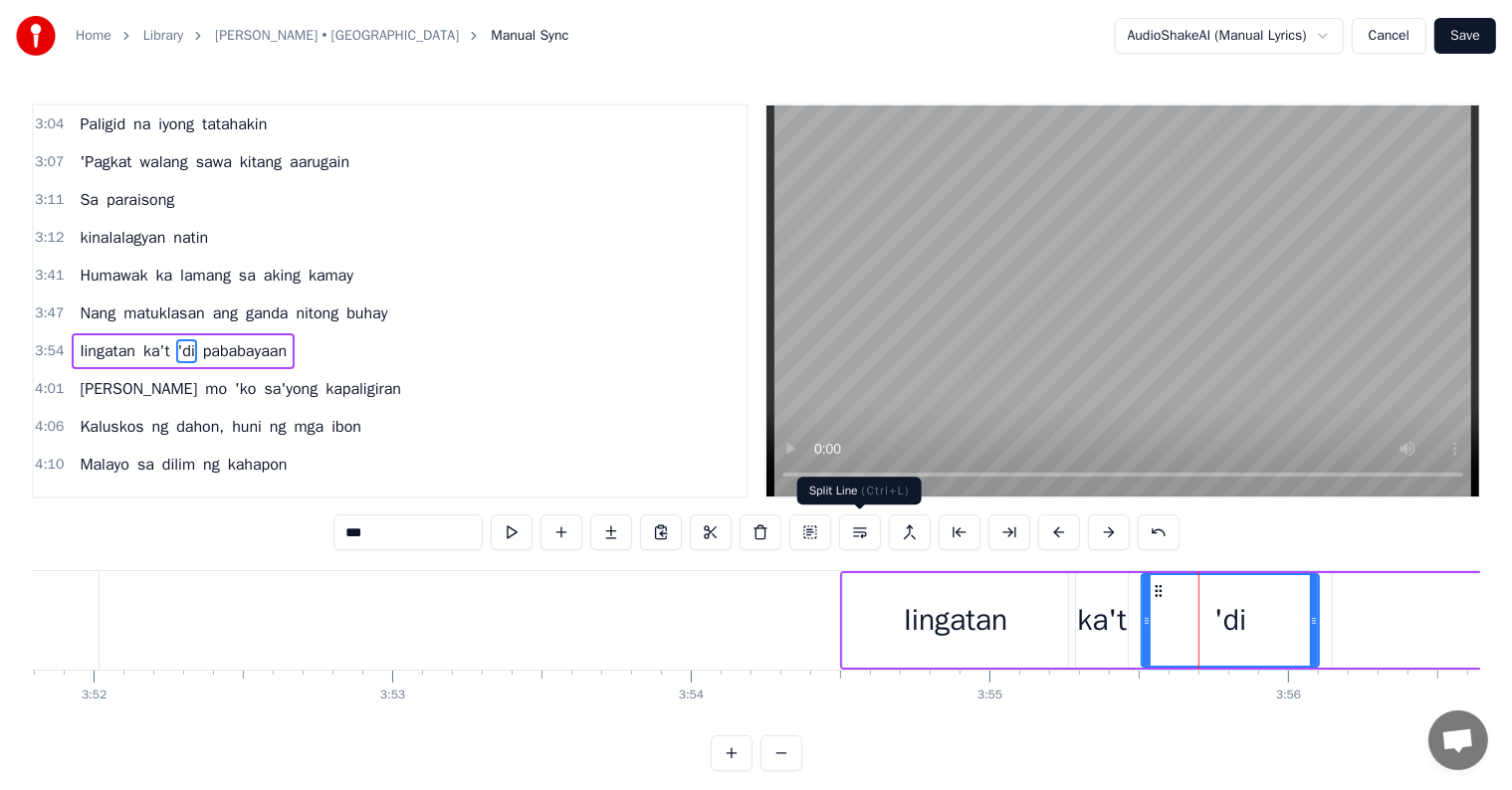 click at bounding box center [860, 532] 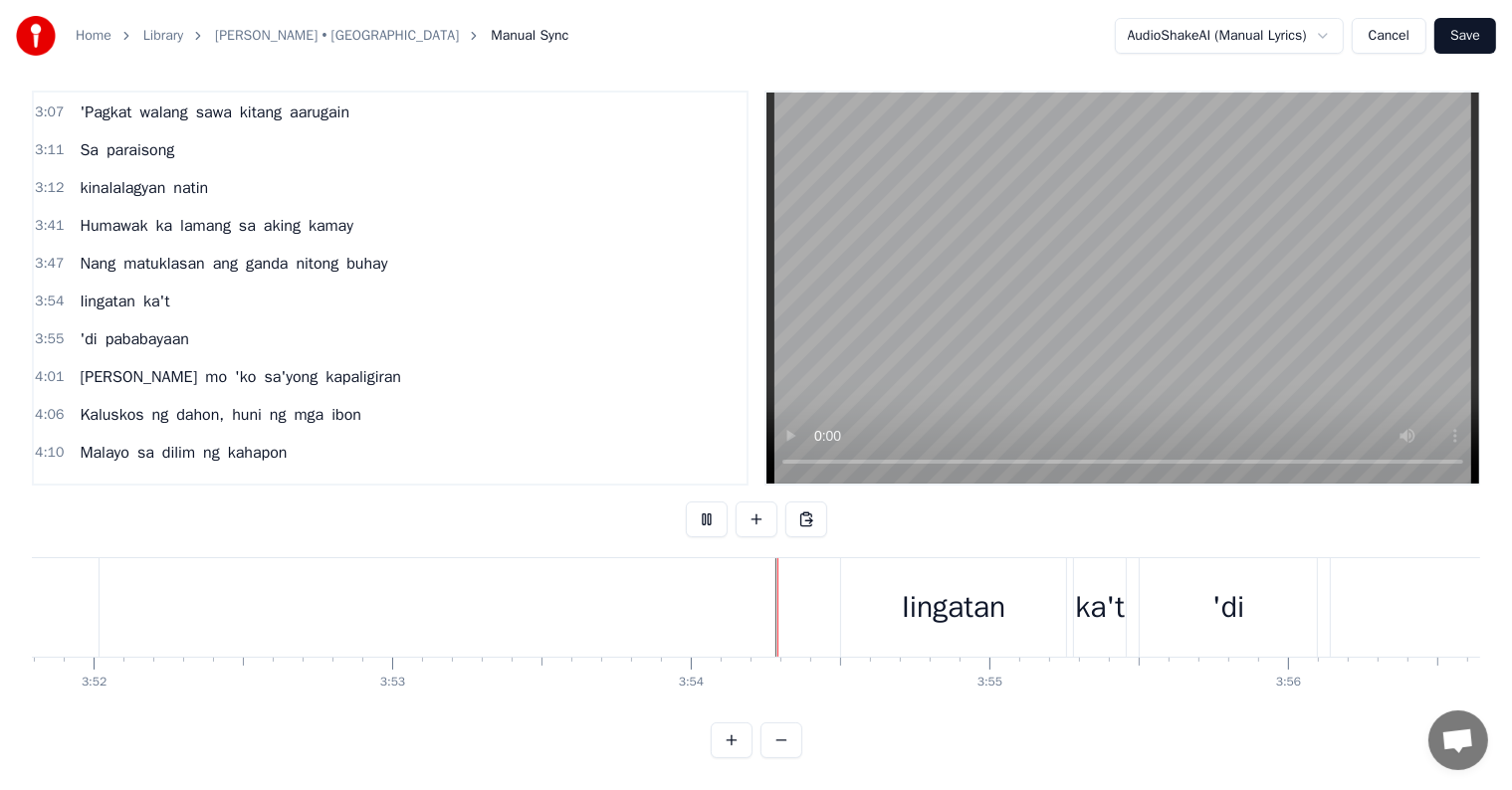 scroll, scrollTop: 30, scrollLeft: 0, axis: vertical 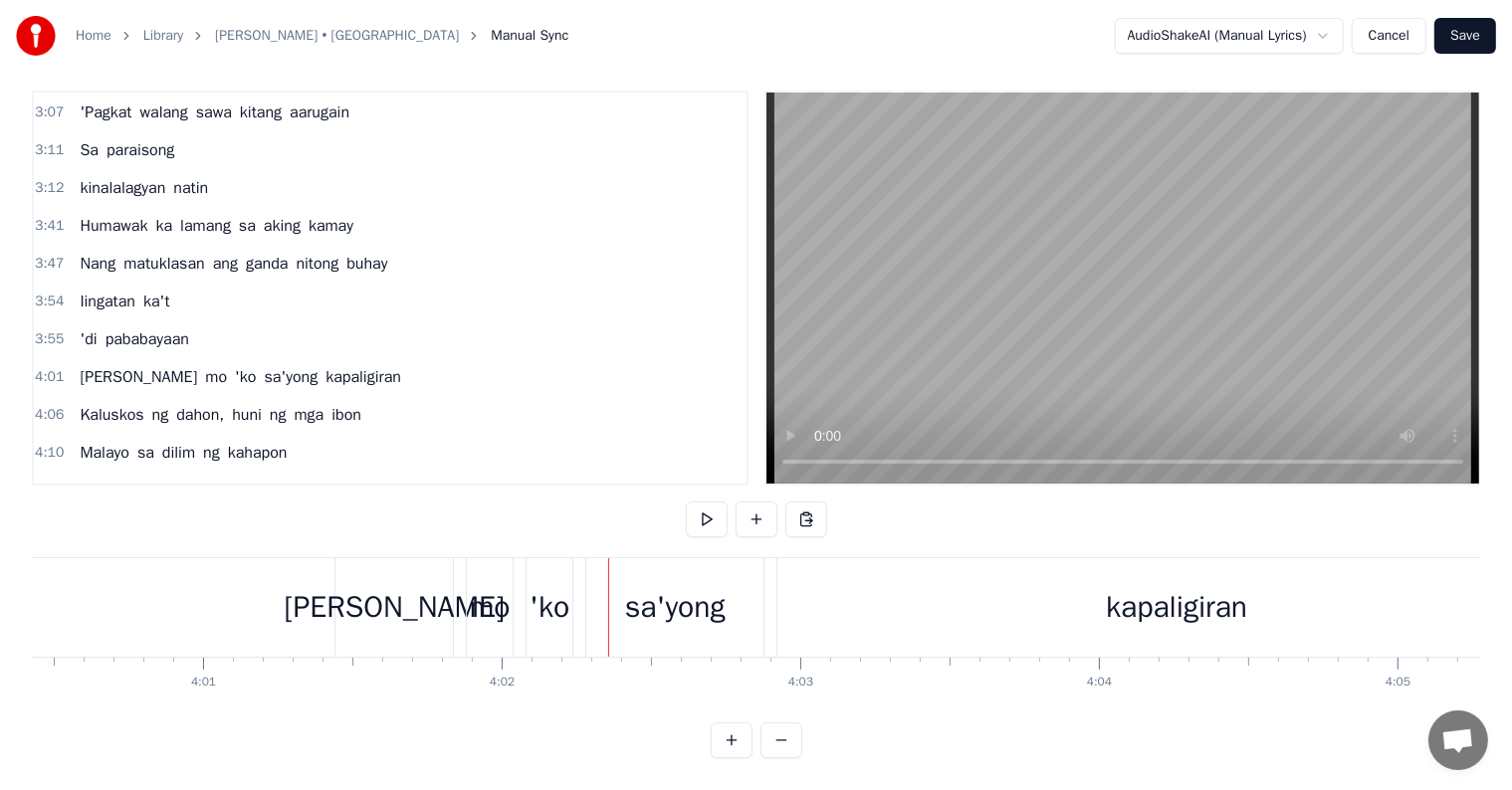 click on "sa'yong" at bounding box center [675, 607] 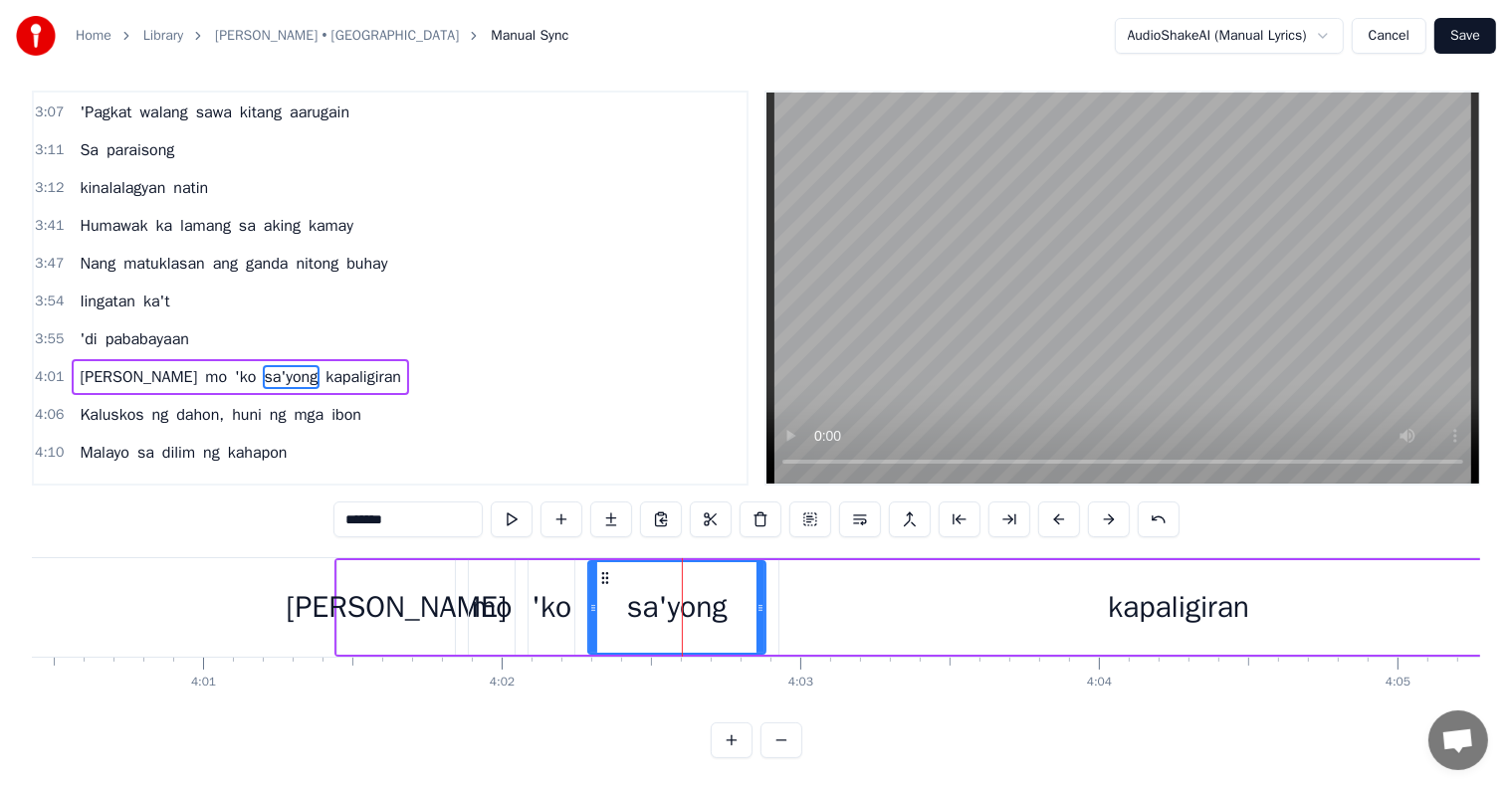 scroll, scrollTop: 0, scrollLeft: 0, axis: both 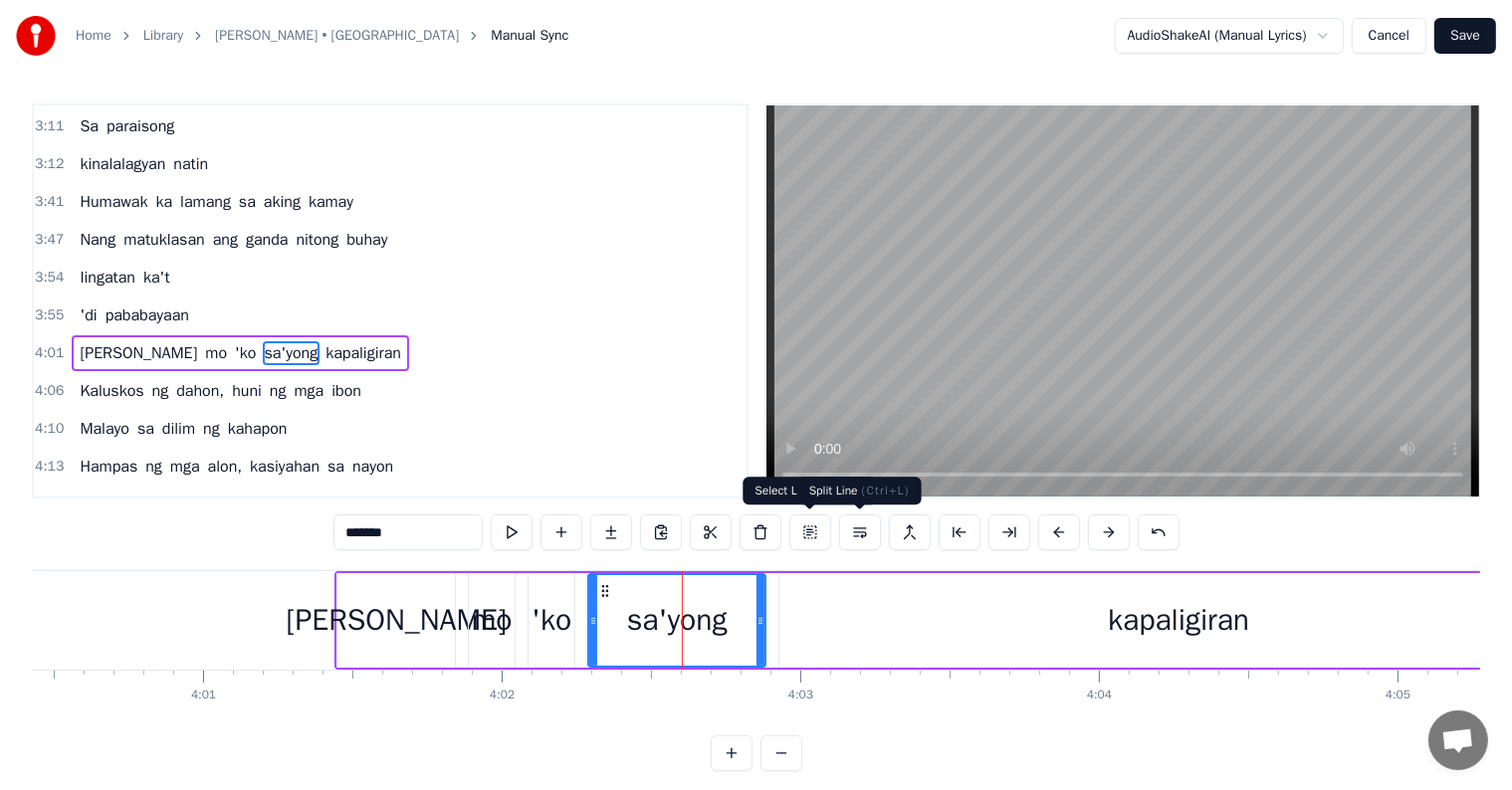 click at bounding box center [860, 532] 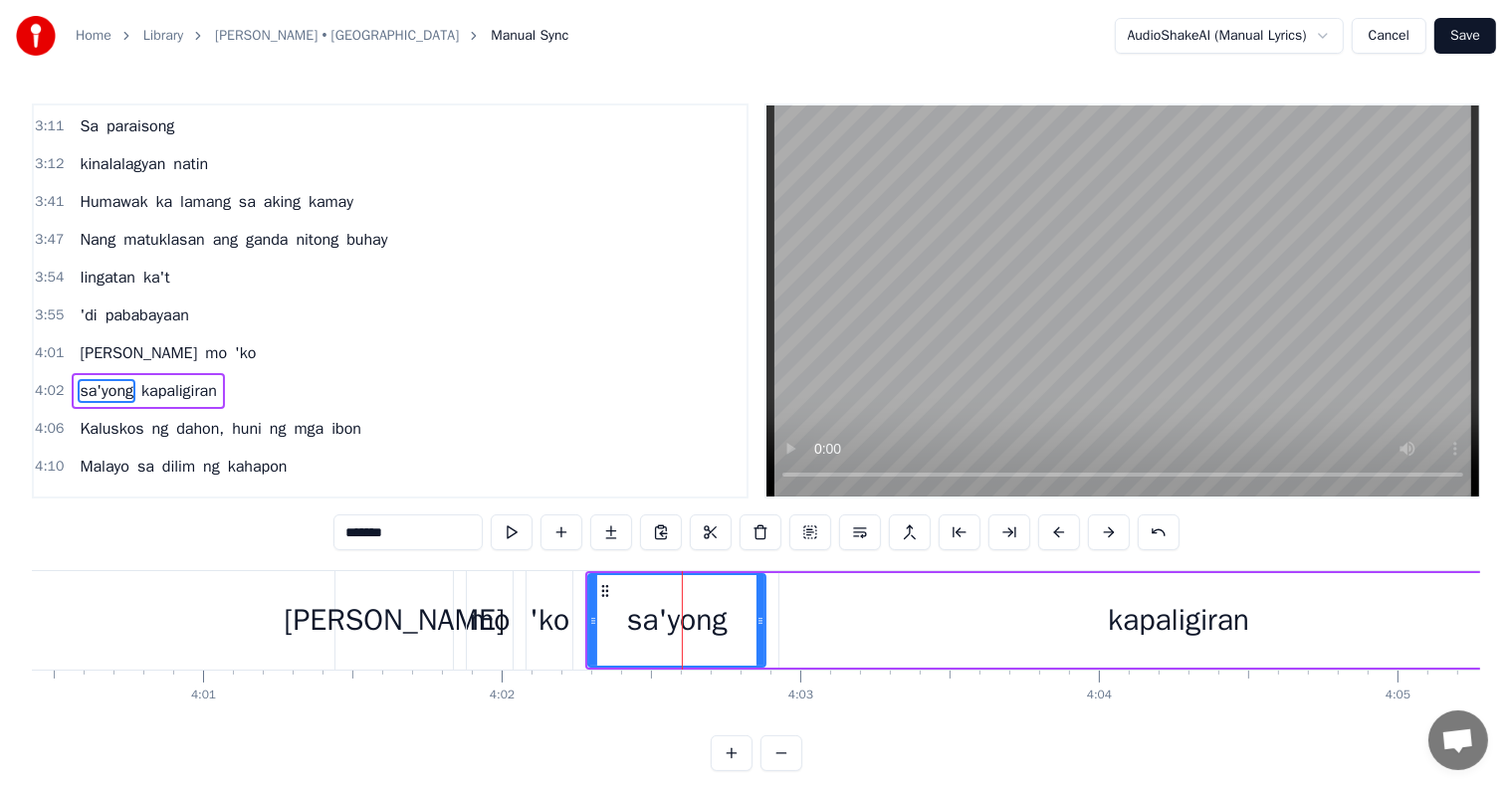 scroll, scrollTop: 1433, scrollLeft: 0, axis: vertical 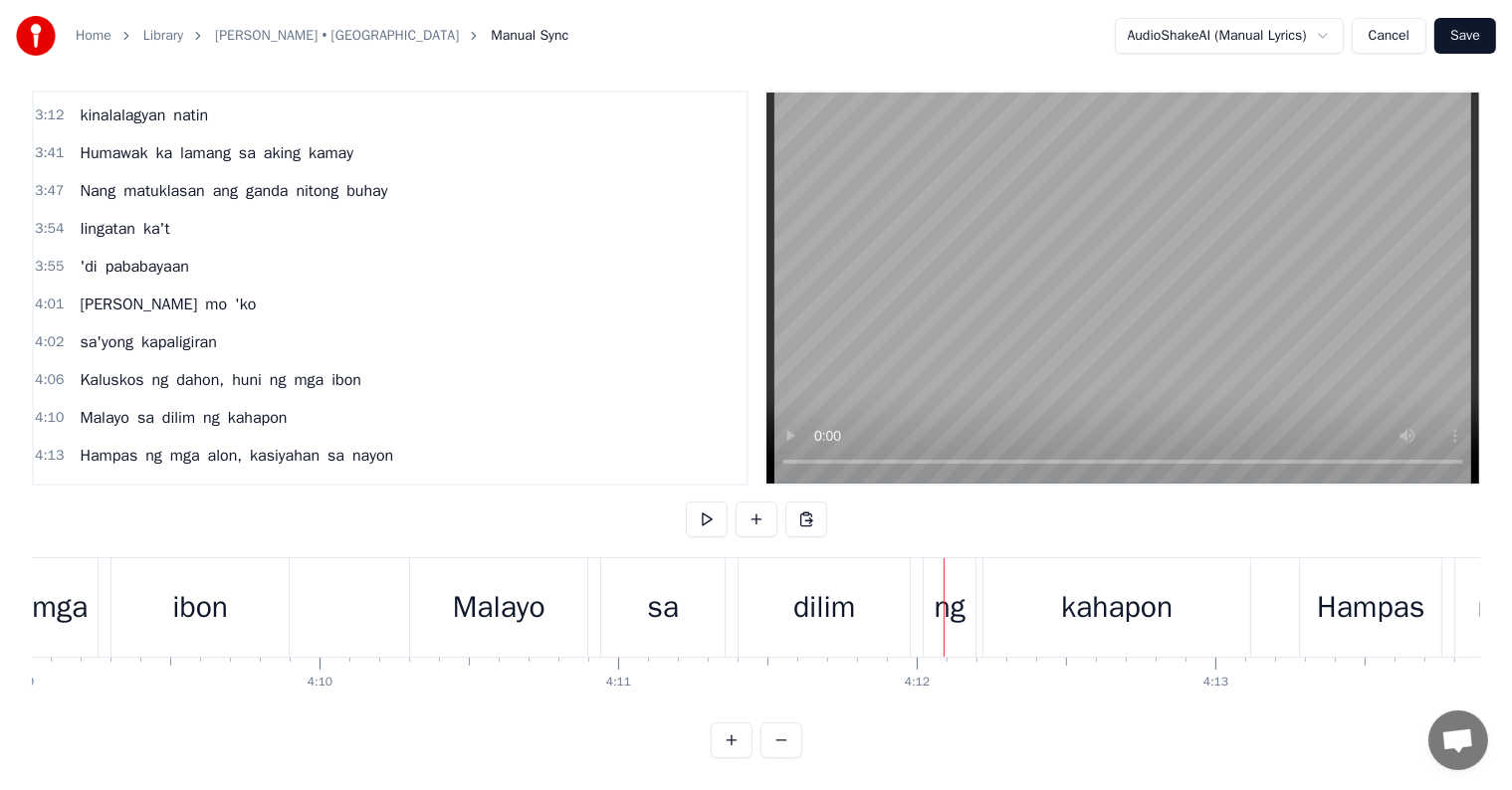 click on "ng" at bounding box center (950, 607) 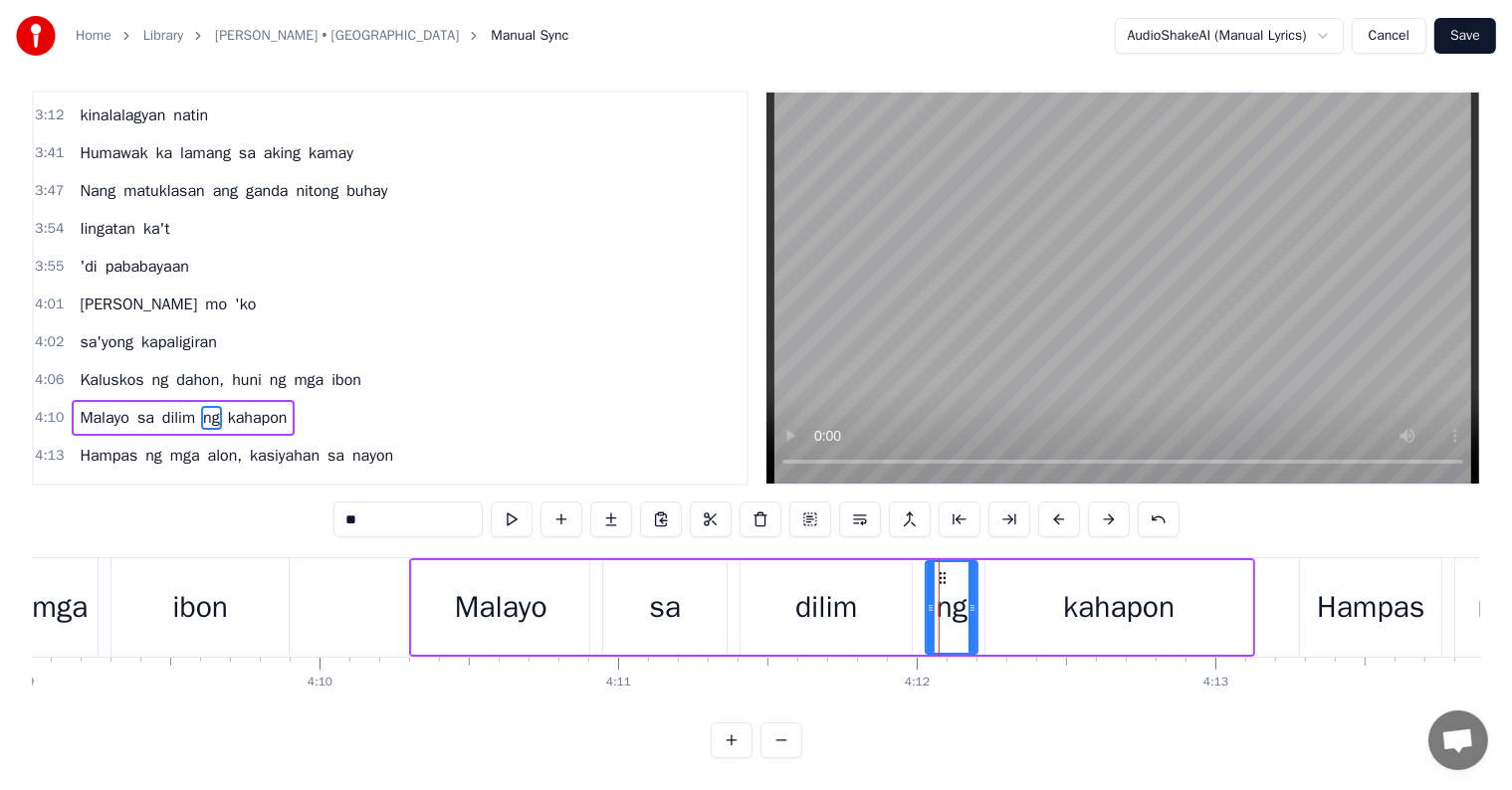 scroll, scrollTop: 0, scrollLeft: 0, axis: both 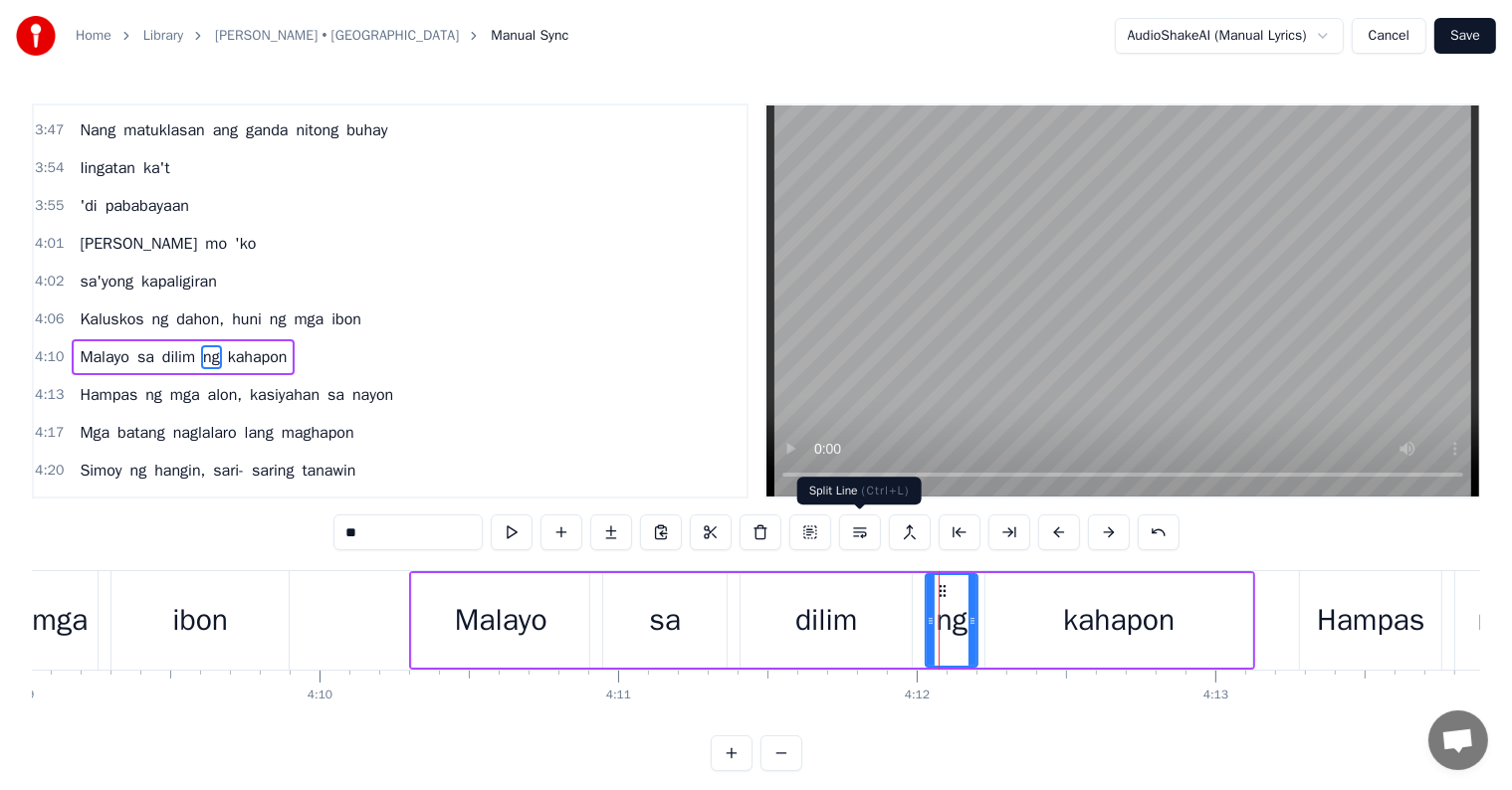 click at bounding box center (860, 532) 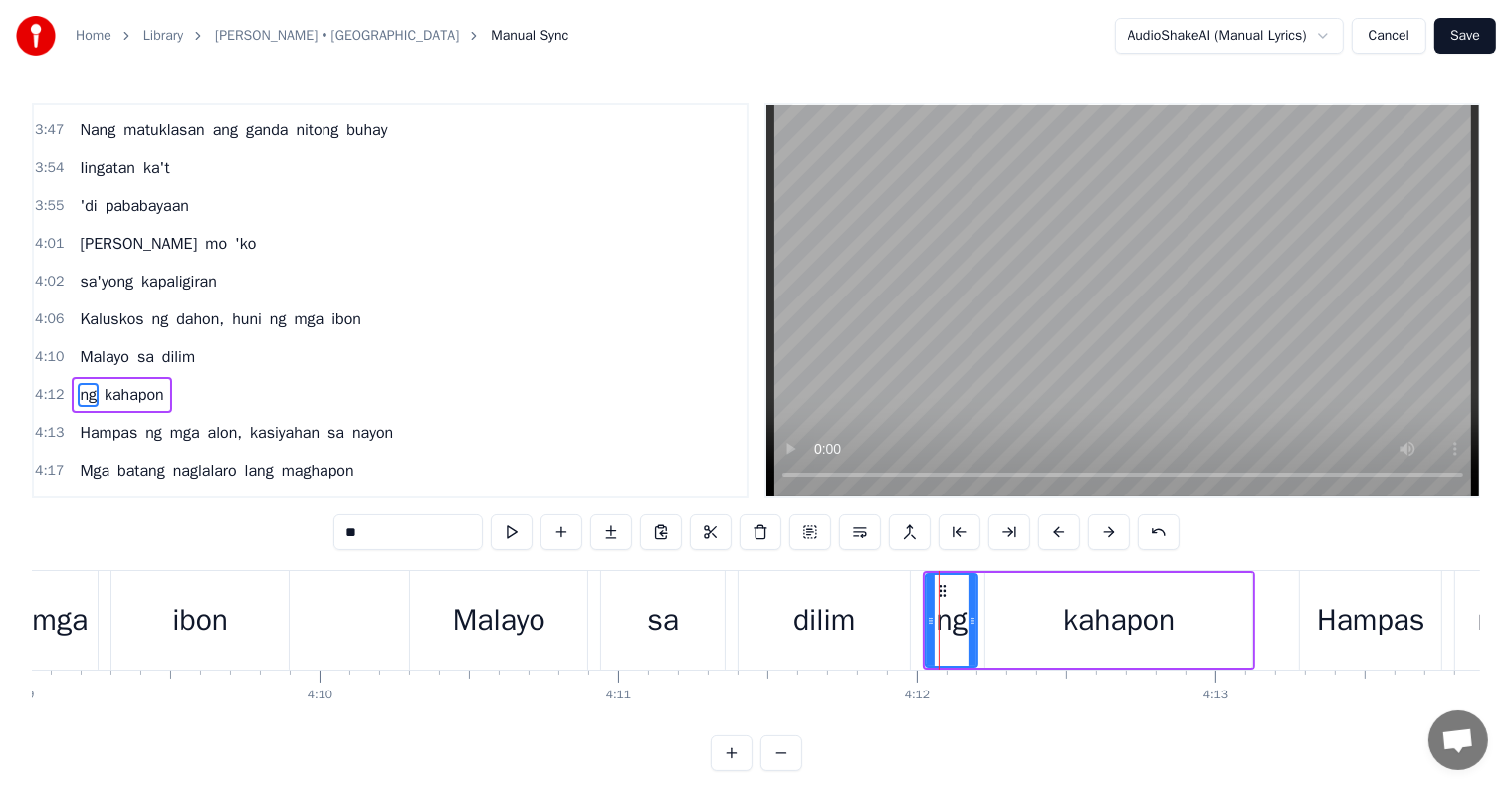 scroll, scrollTop: 1543, scrollLeft: 0, axis: vertical 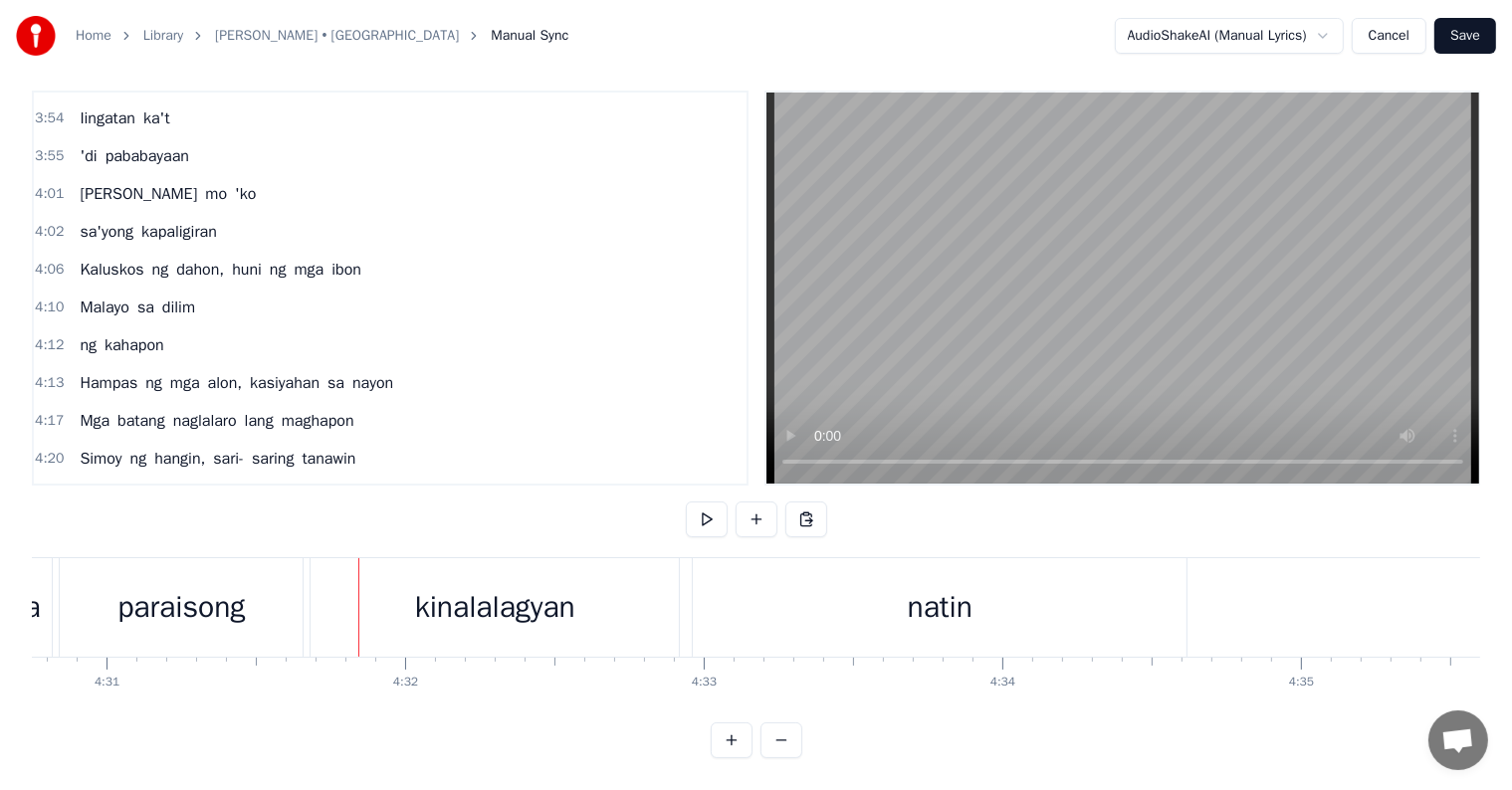 click on "kinalalagyan" at bounding box center [495, 607] 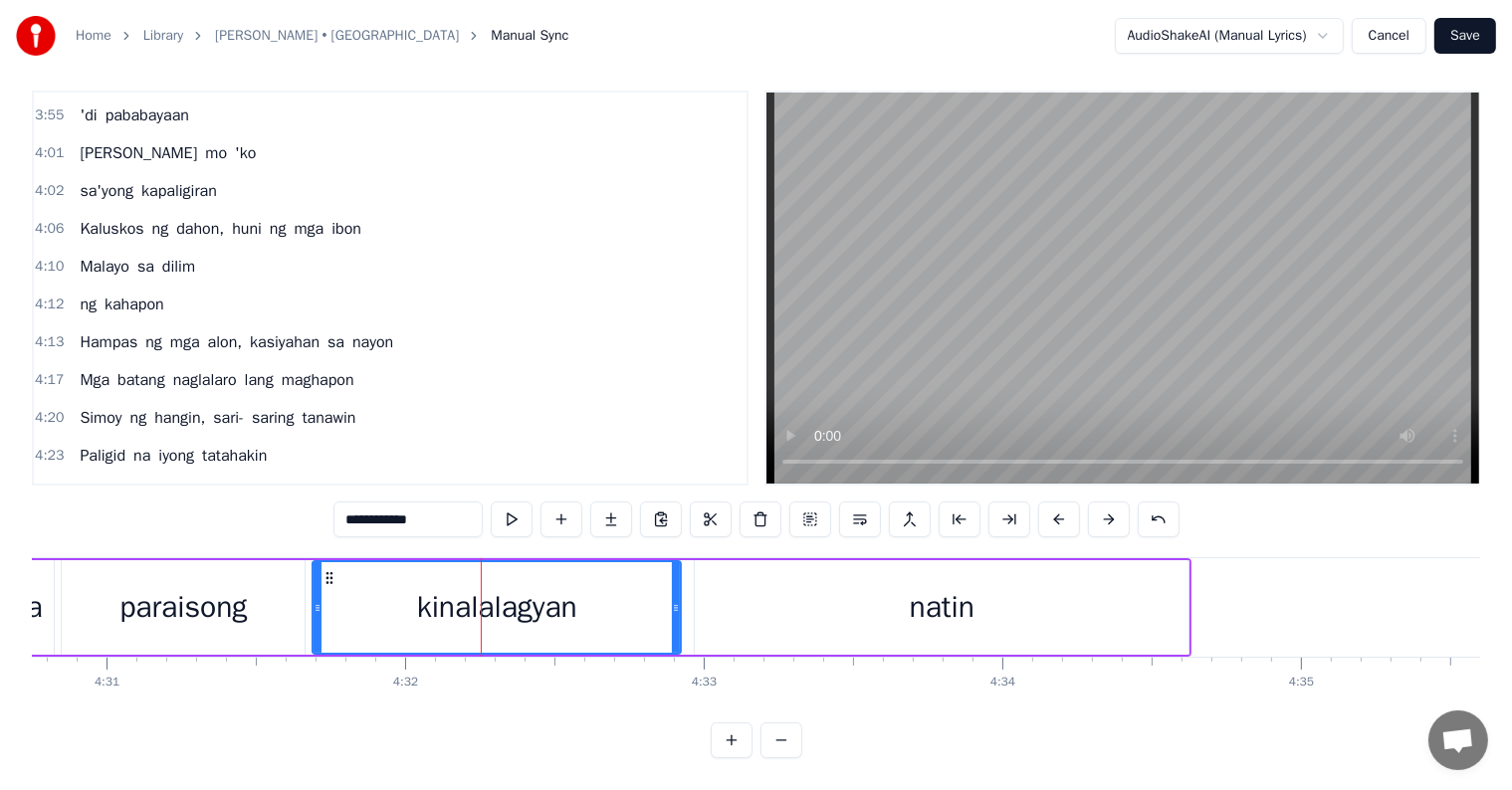 scroll, scrollTop: 1585, scrollLeft: 0, axis: vertical 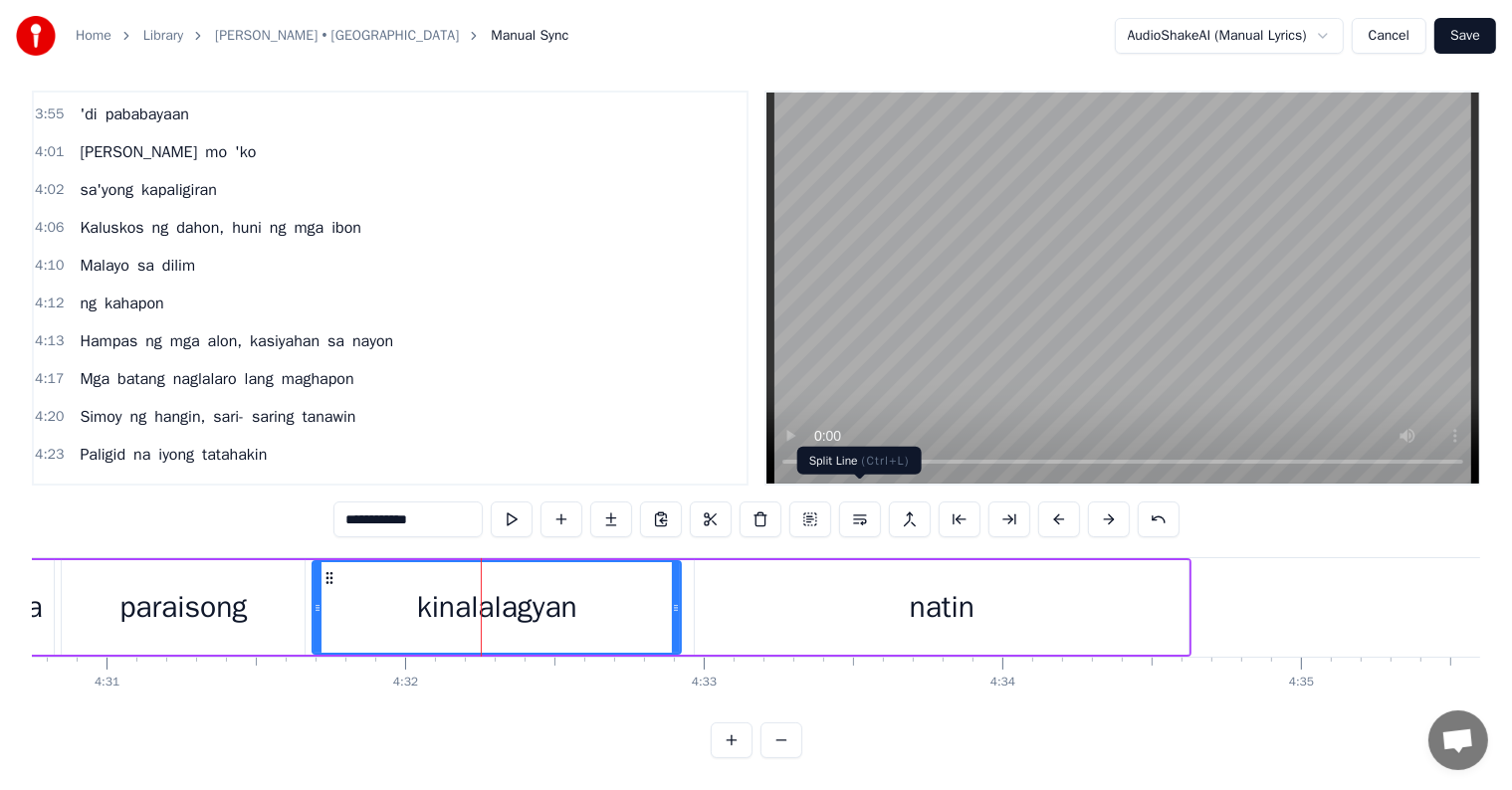 click at bounding box center [860, 519] 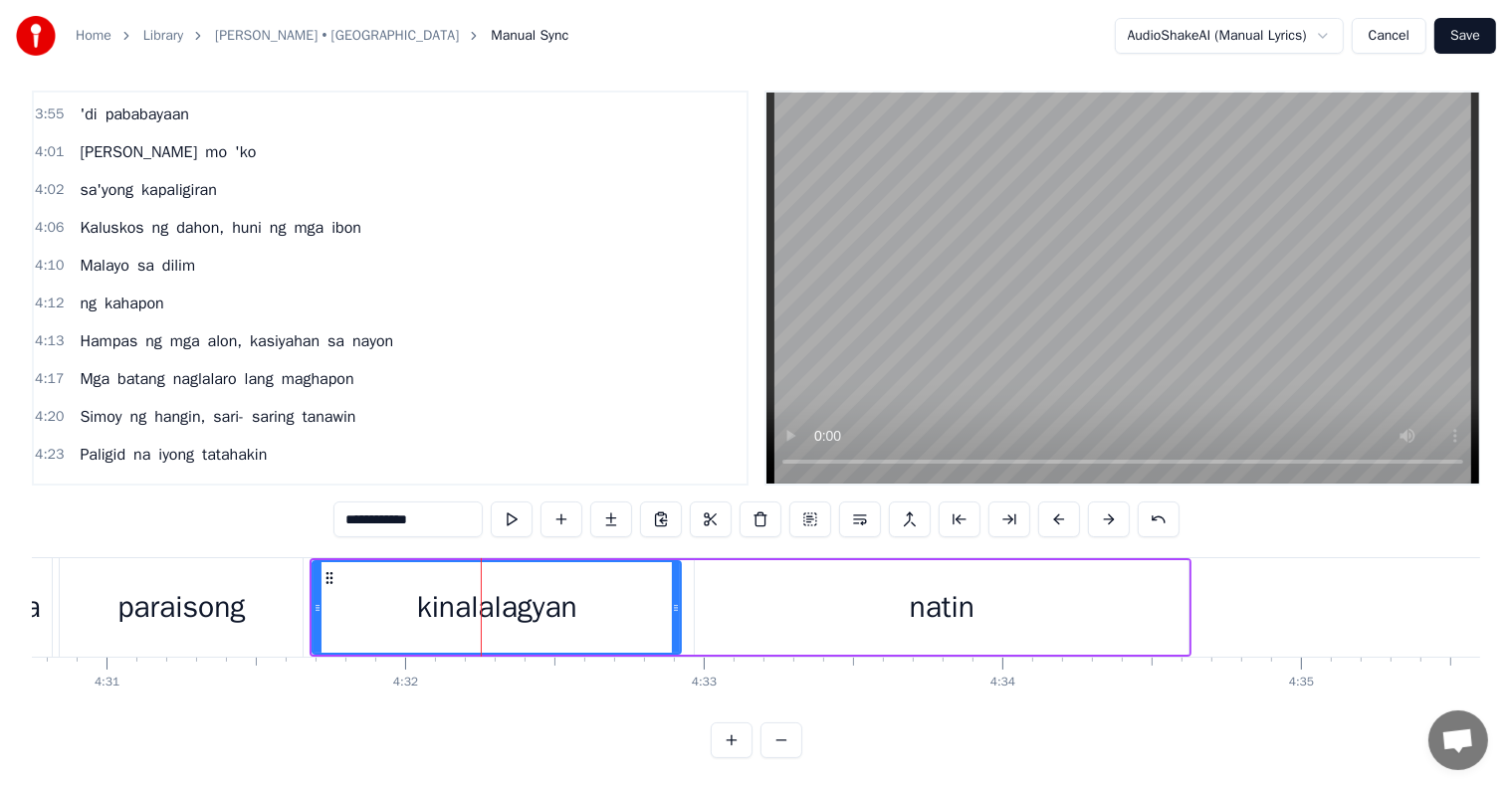 scroll, scrollTop: 1622, scrollLeft: 0, axis: vertical 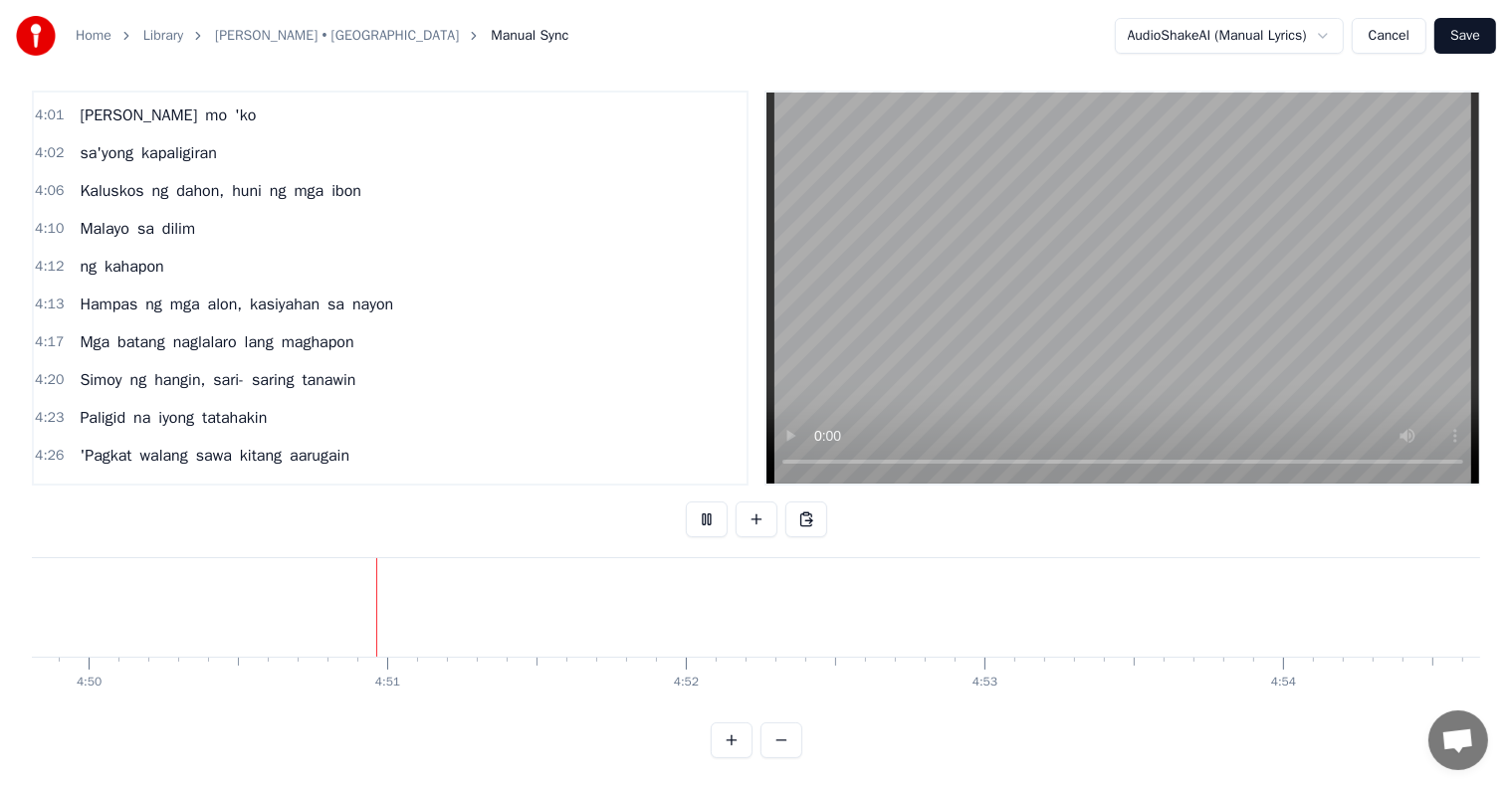 click on "Save" at bounding box center (1465, 36) 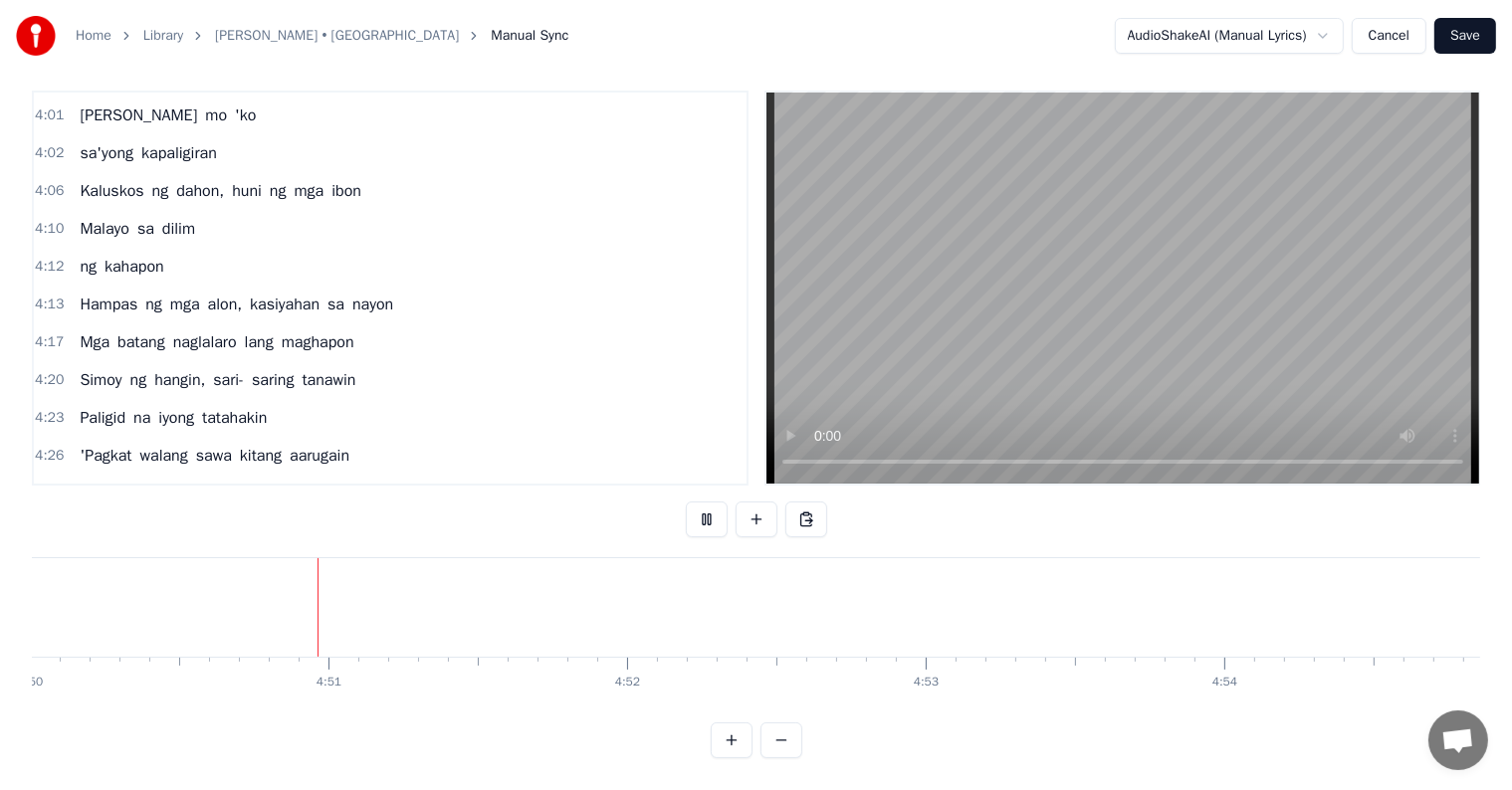scroll, scrollTop: 0, scrollLeft: 86624, axis: horizontal 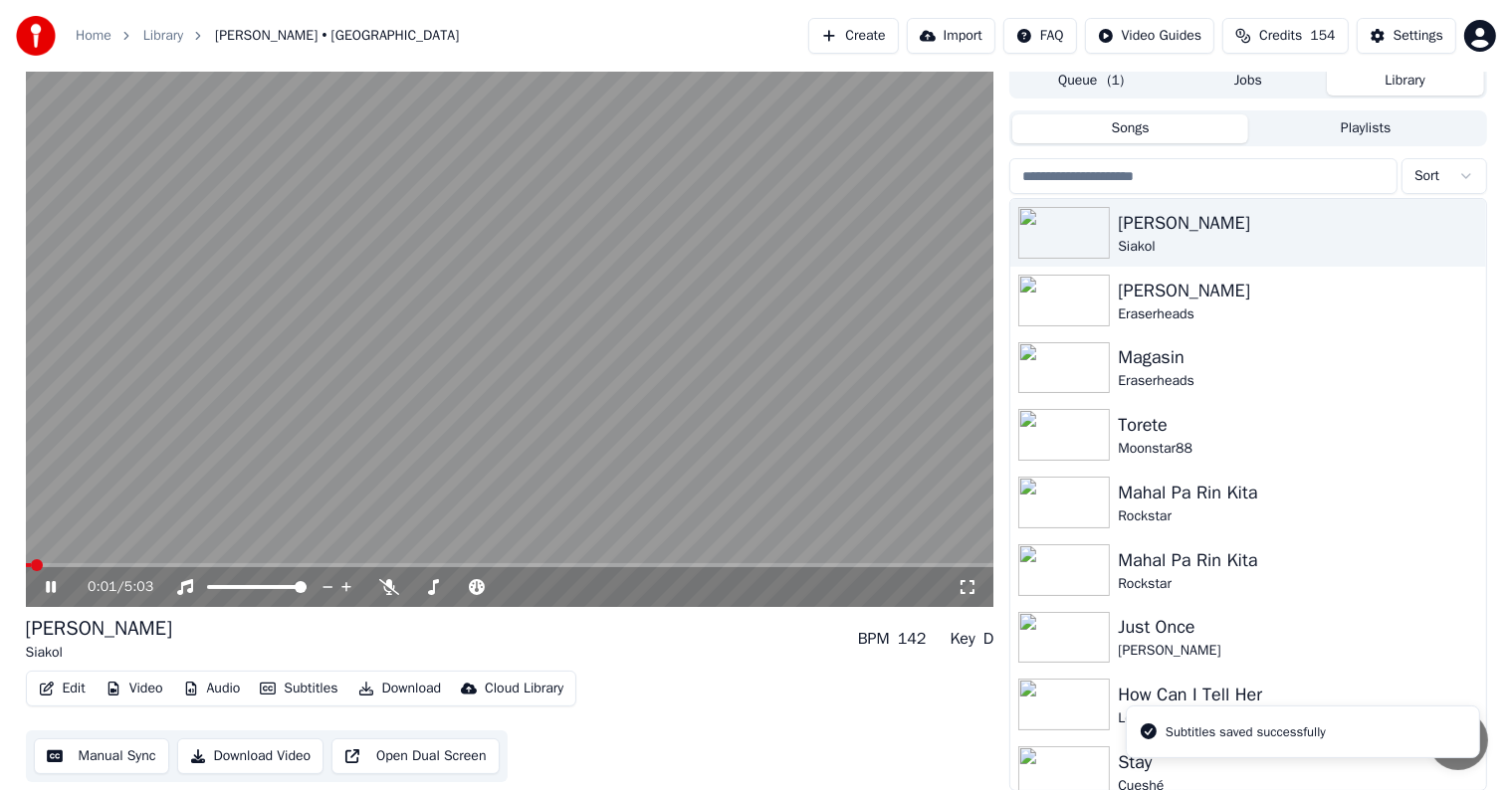 click on "Download" at bounding box center [400, 689] 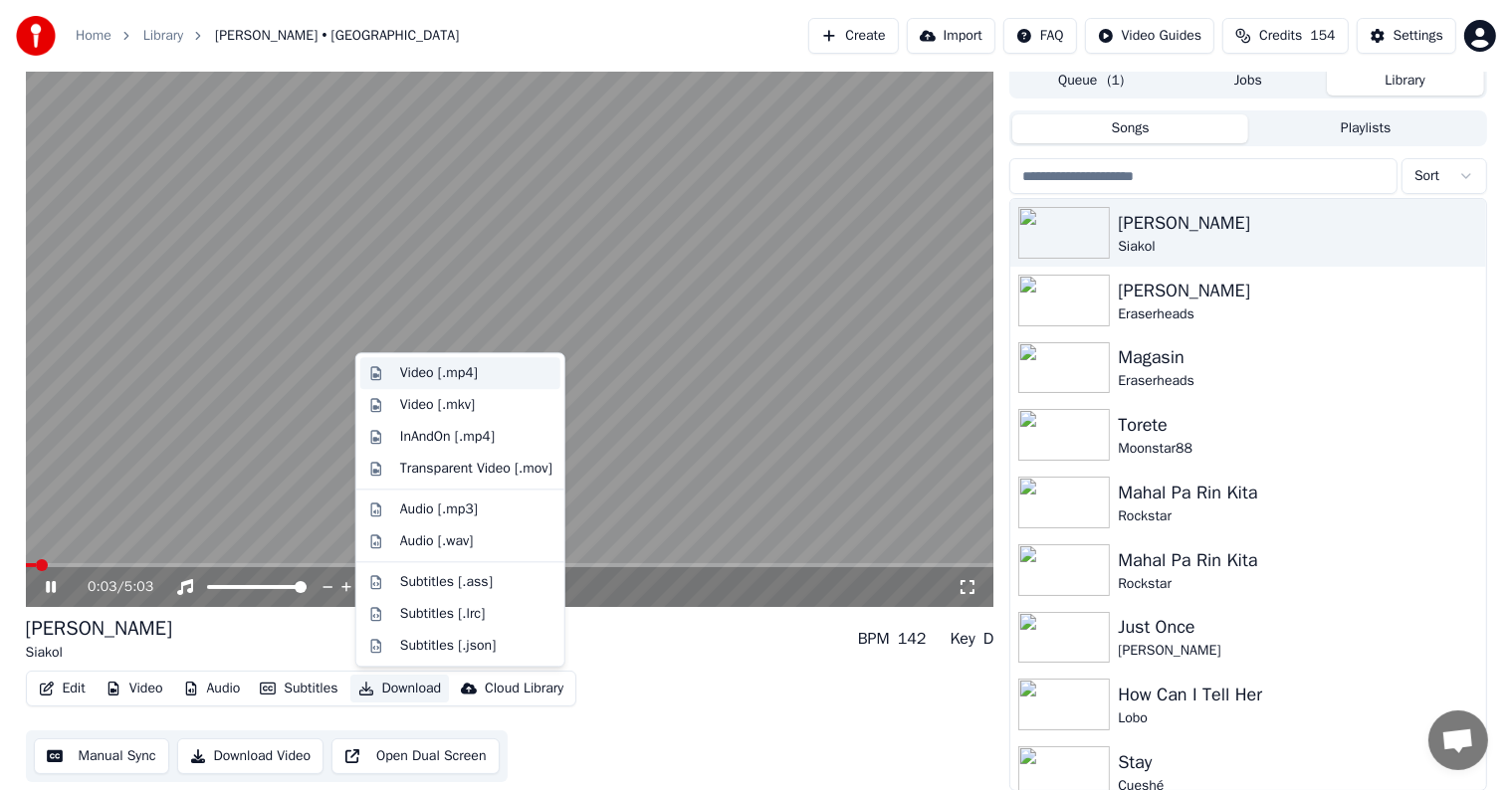 click on "Video [.mp4]" at bounding box center [439, 373] 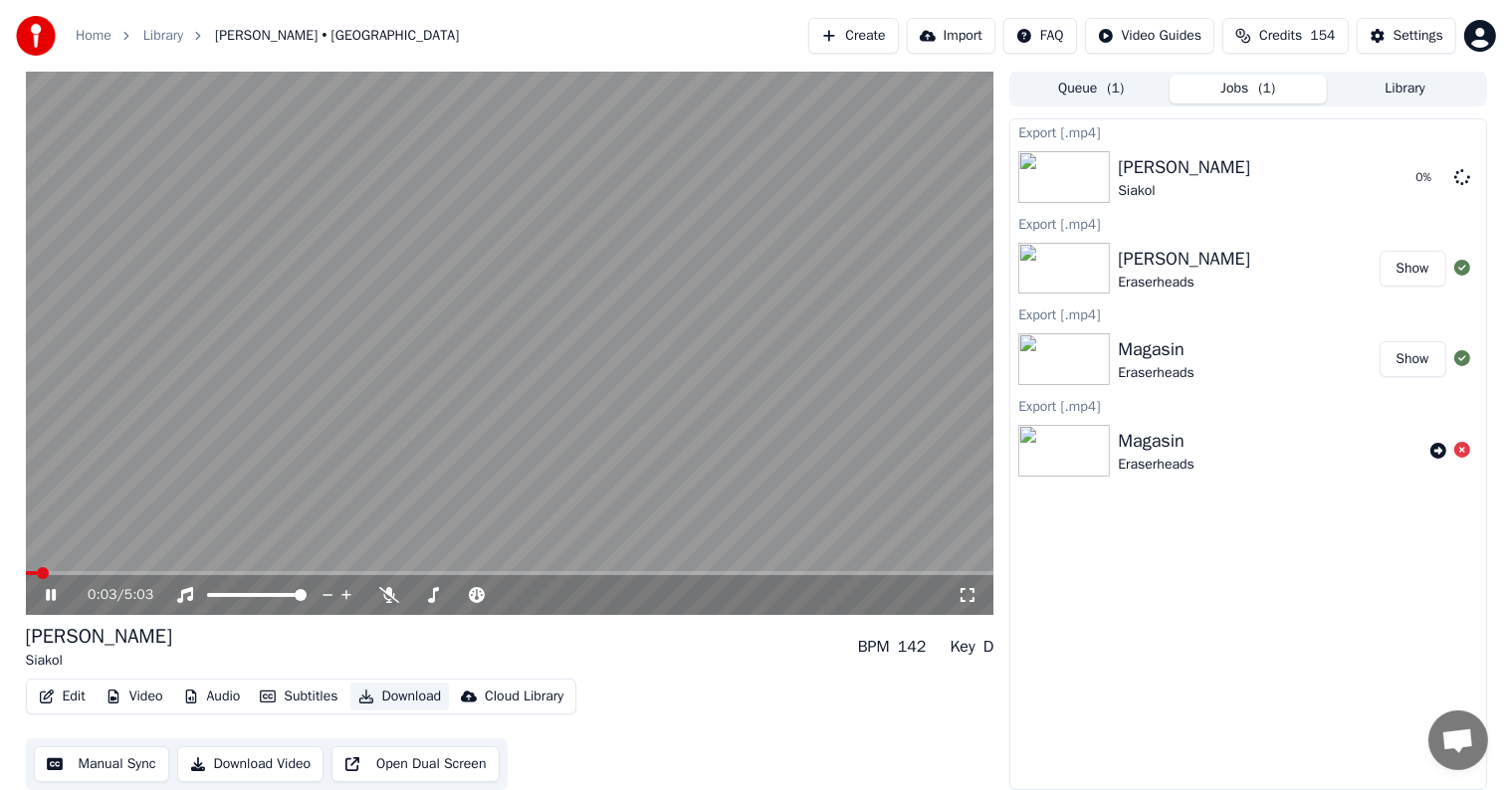 scroll, scrollTop: 1, scrollLeft: 0, axis: vertical 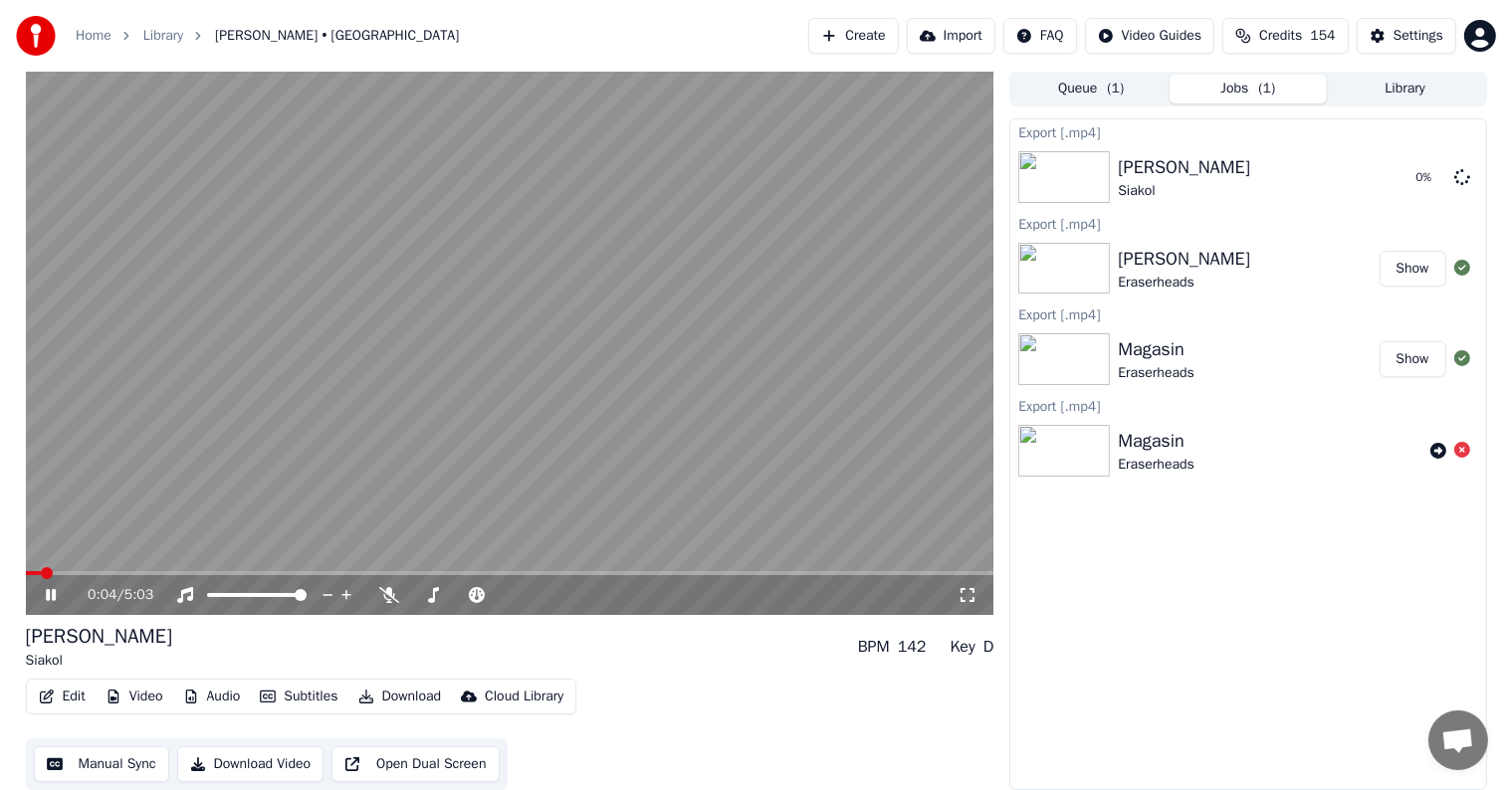click 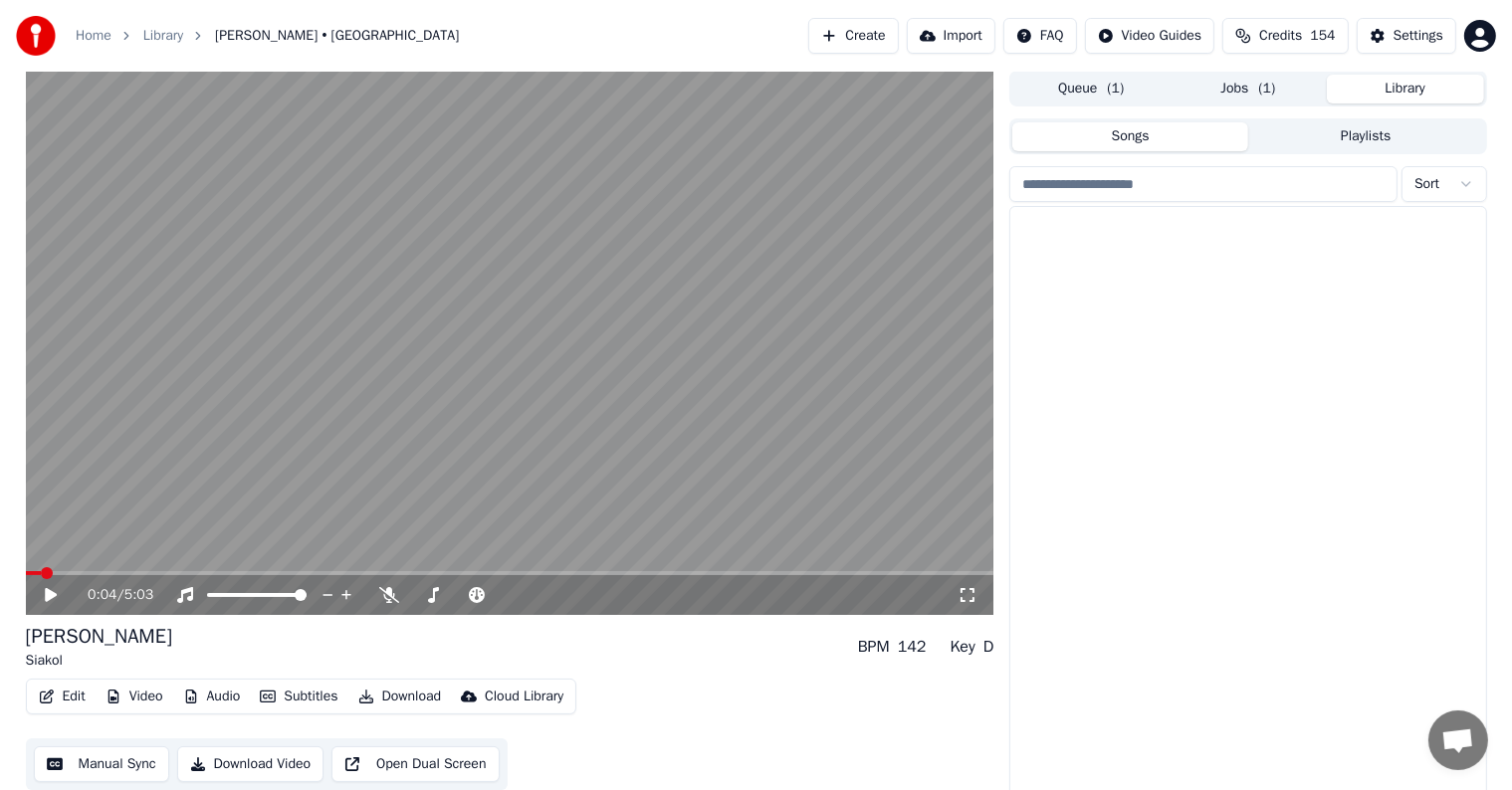 click on "Library" at bounding box center [1405, 89] 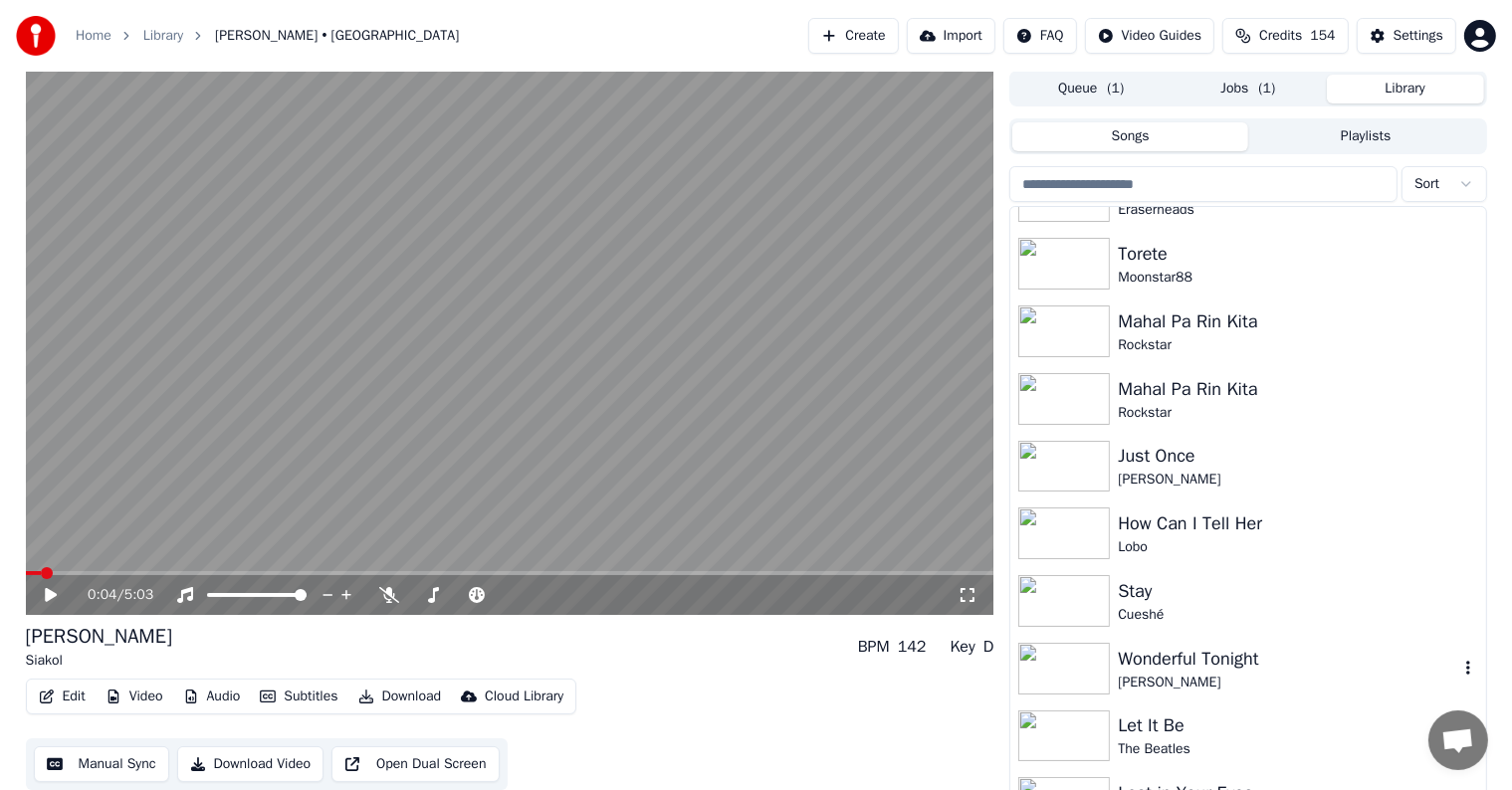 scroll, scrollTop: 199, scrollLeft: 0, axis: vertical 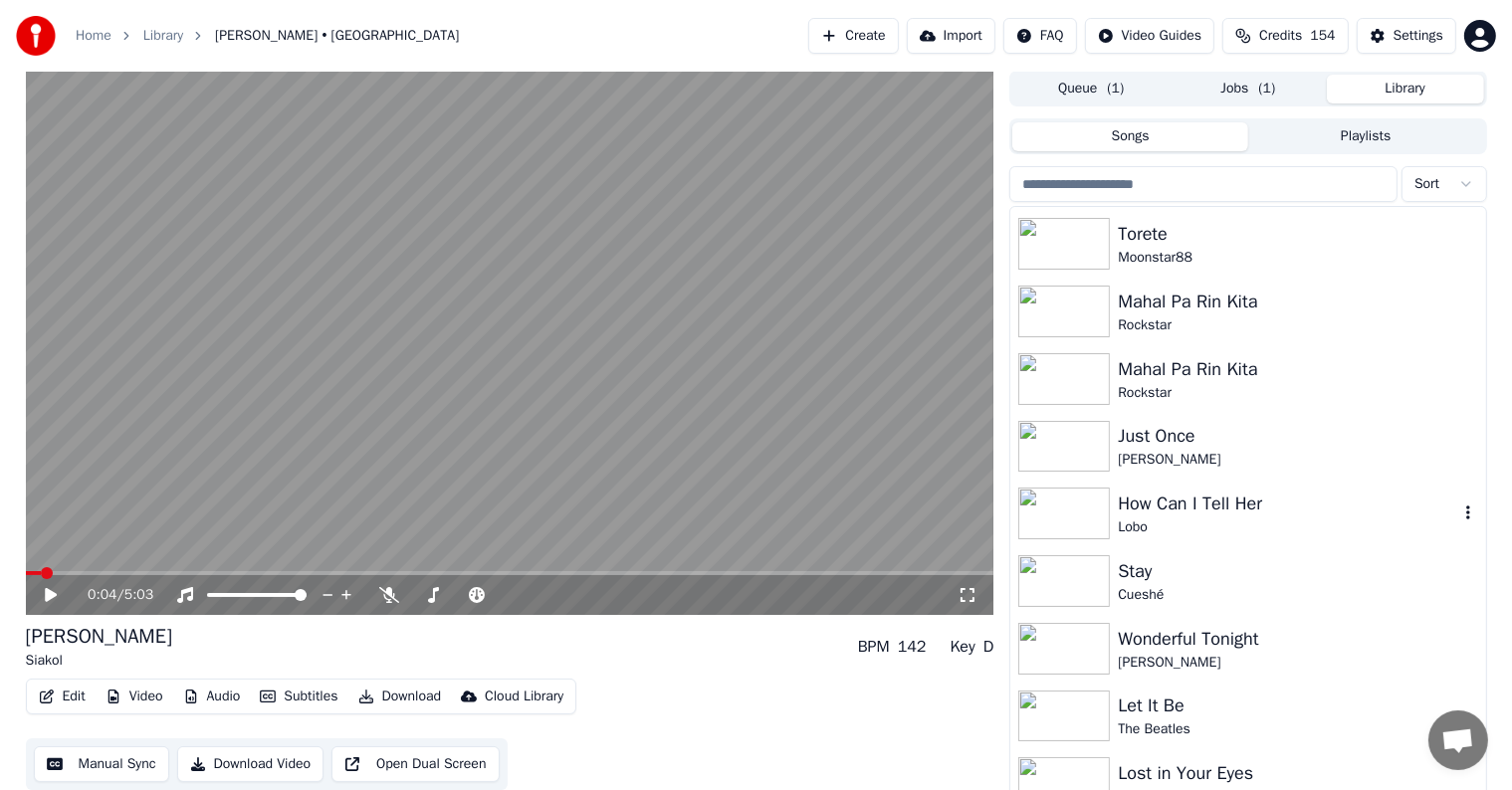 click on "Lobo" at bounding box center [1287, 527] 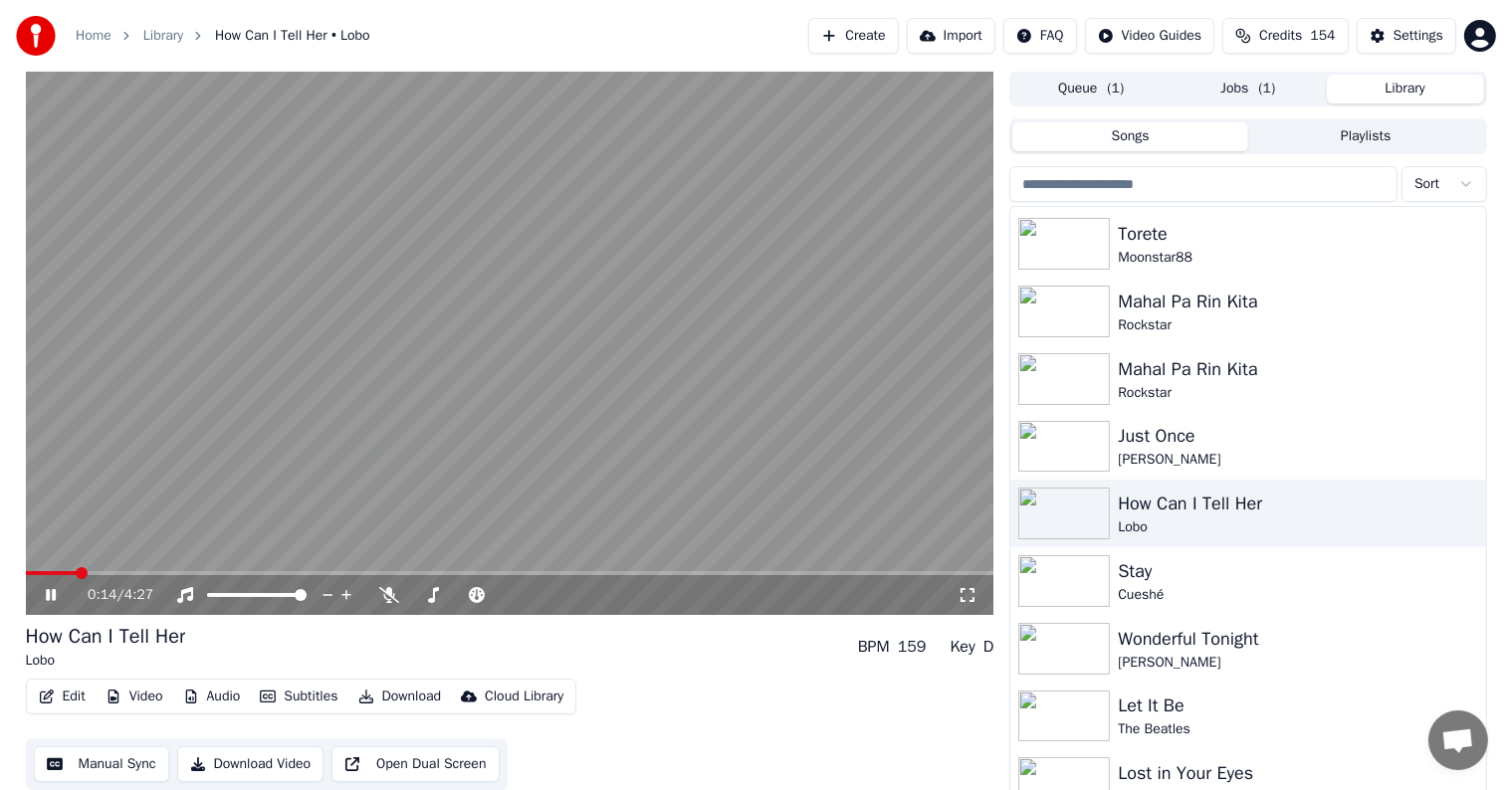 click at bounding box center [510, 342] 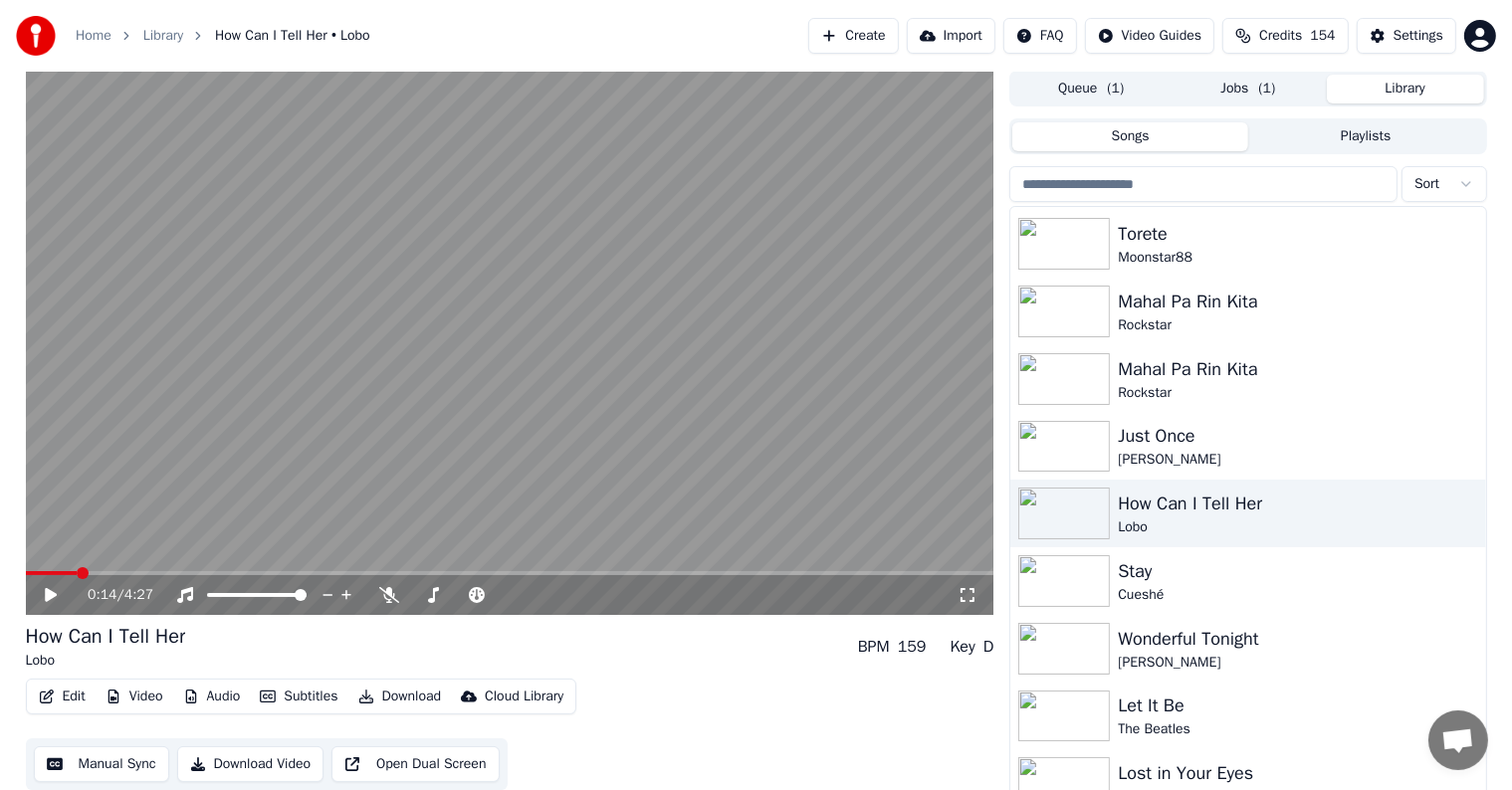 click on "Settings" at bounding box center (1418, 36) 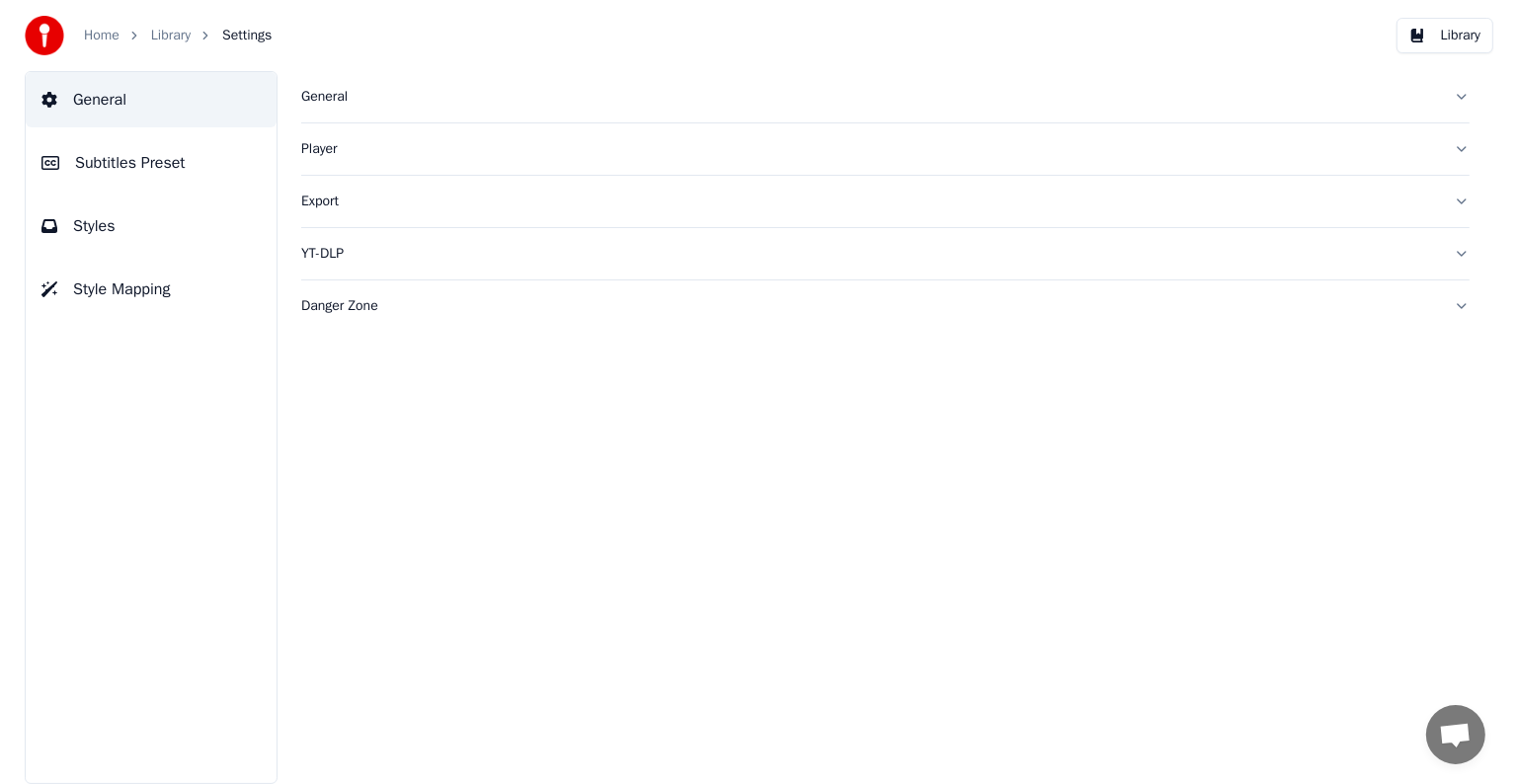 scroll, scrollTop: 0, scrollLeft: 0, axis: both 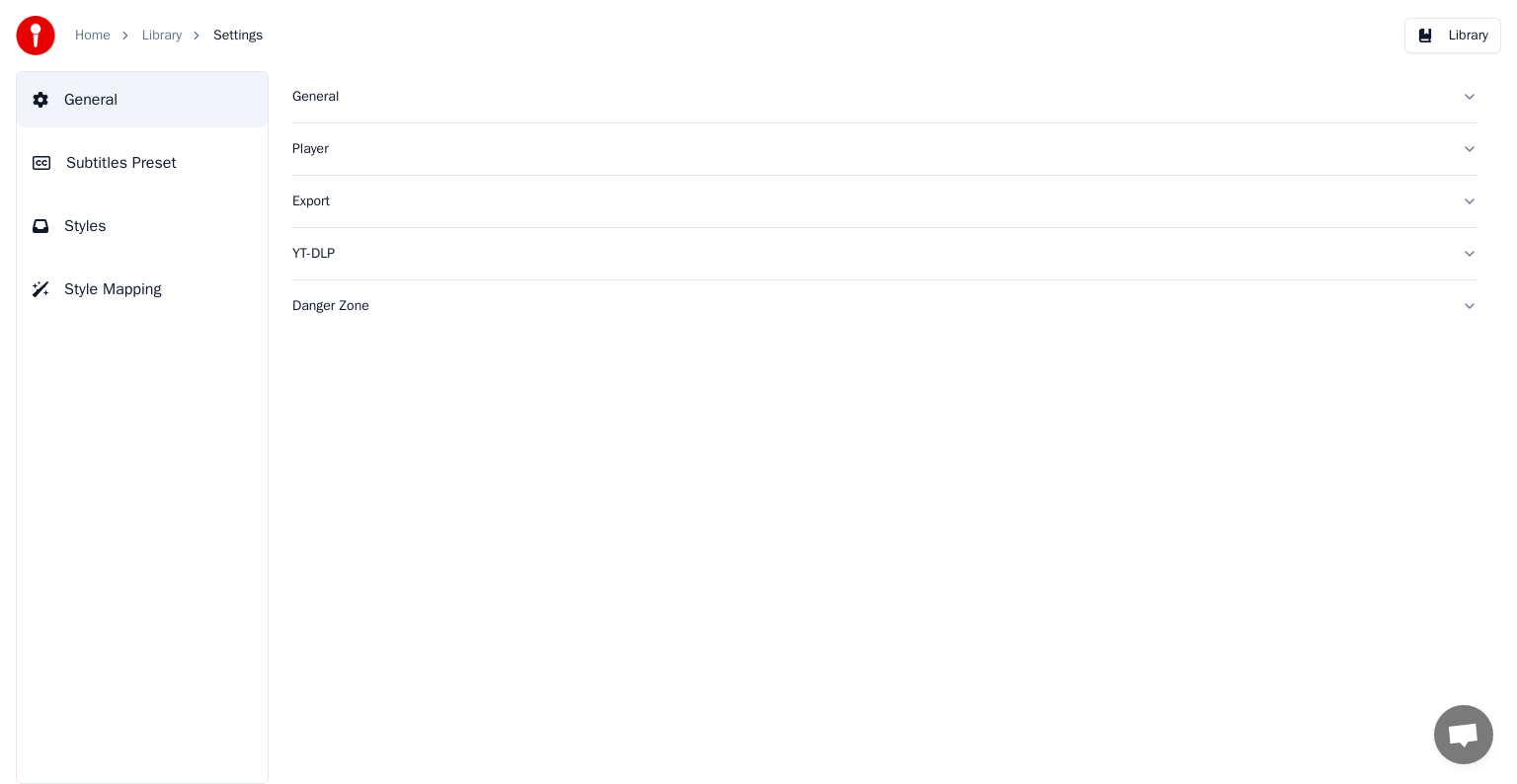 click on "Subtitles Preset" at bounding box center (121, 163) 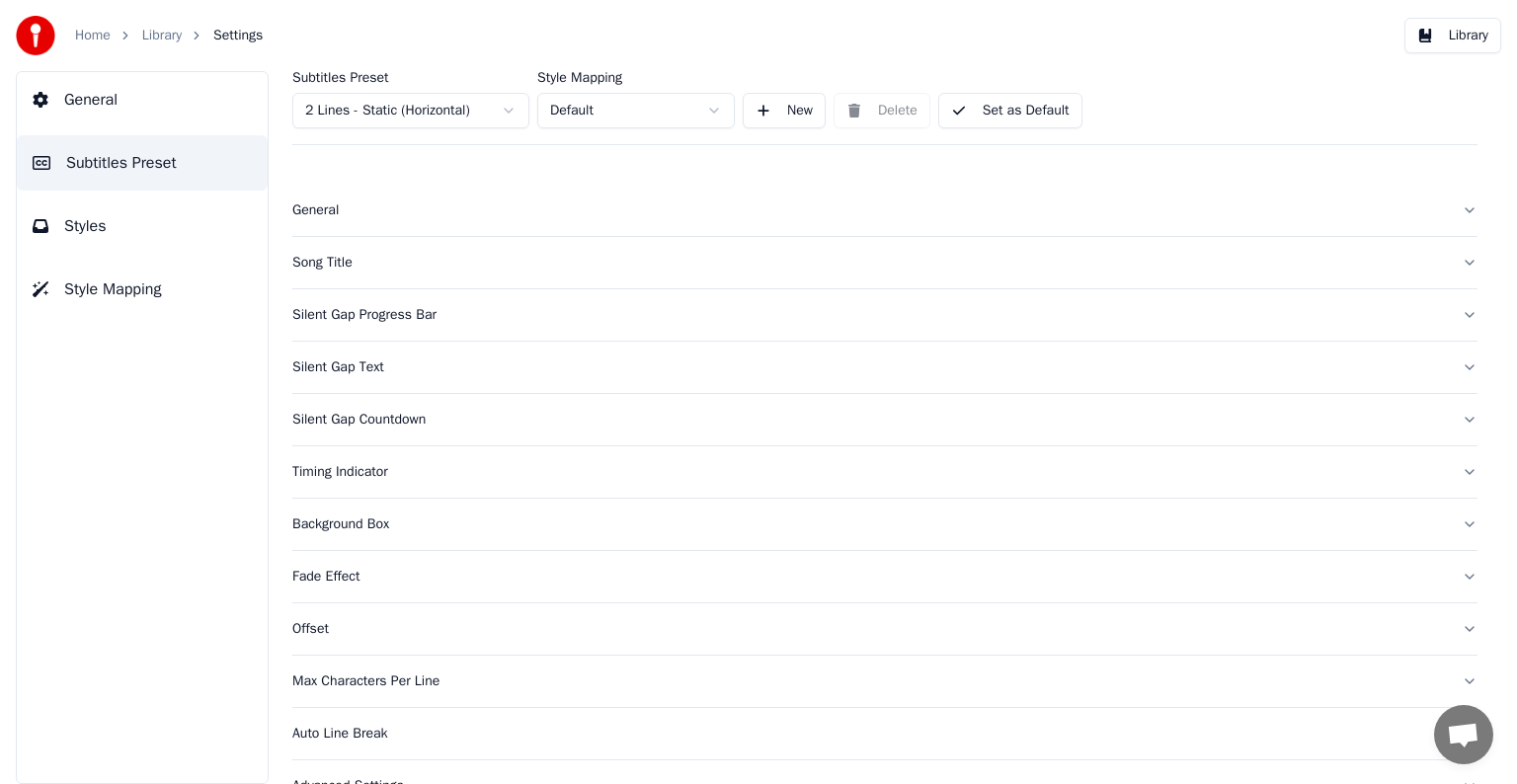 click on "Home Library Settings Library General Subtitles Preset Styles Style Mapping Subtitles Preset 2 Lines - Static (Horizontal) Style Mapping Default New Delete Set as Default General Song Title Silent Gap Progress Bar Silent Gap Text Silent Gap Countdown Timing Indicator Background Box Fade Effect Offset Max Characters Per Line Auto Line Break Advanced Settings Chat [PERSON_NAME] from Youka Desktop More channels Continue on Email Offline. You were inactive for some time. Send a message to reconnect to the chat. Youka Desktop Hello! How can I help you?  [DATE] Hi! I'ts me again. The lyrics are not appearing. Even editing to add lyrics again, it's not appearing. I already spent 22 credits for this please check [DATE] [DATE] [PERSON_NAME], credits should refunded automatically in case of failure, please let me check [DATE] yeah but credits are used again in adding the lyrics in the song that supposed to be good in the first place [DATE] Read [PERSON_NAME] added 22 more credits to your account. [DATE] Crisp" at bounding box center (758, 392) 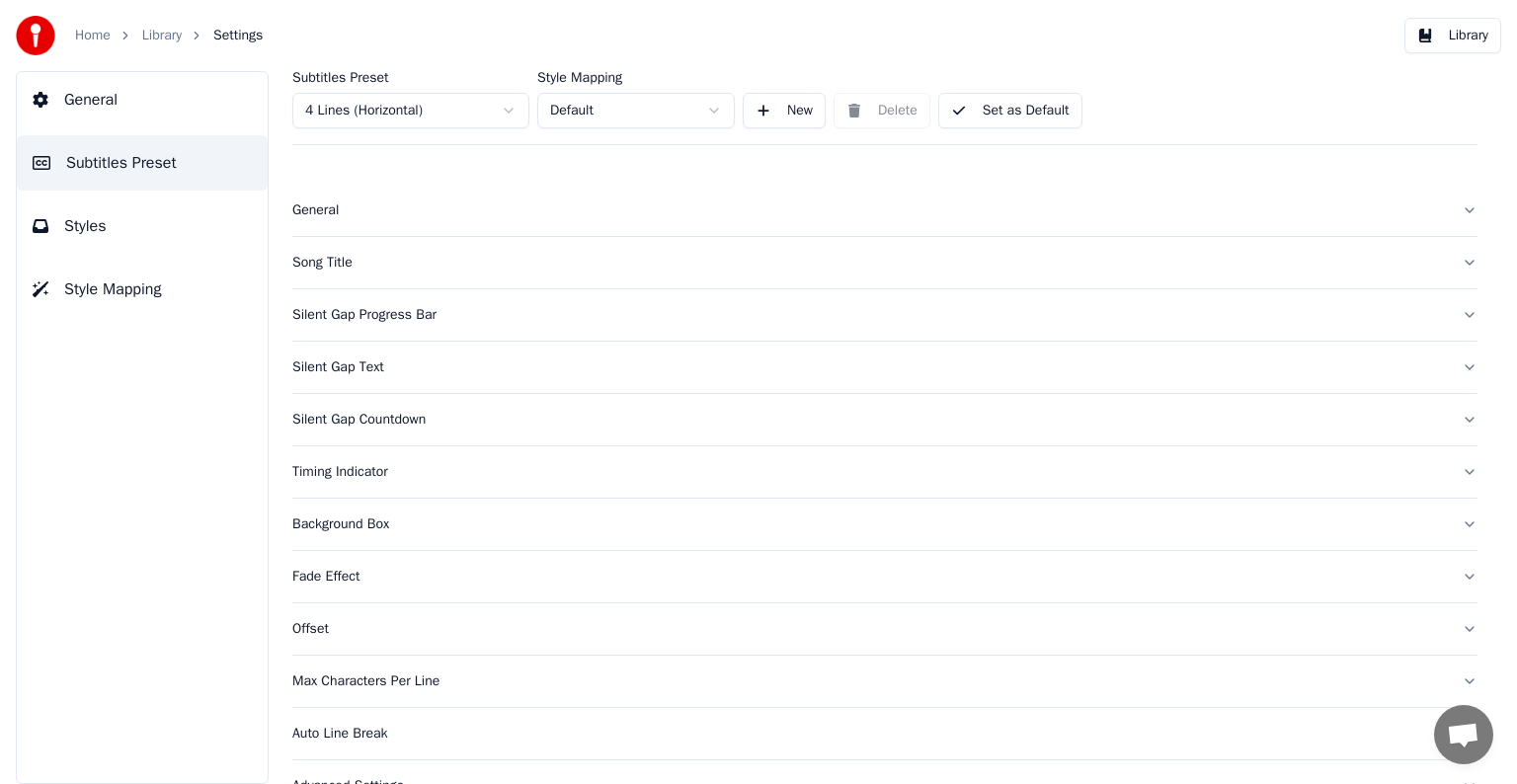 click on "Song Title" at bounding box center (869, 263) 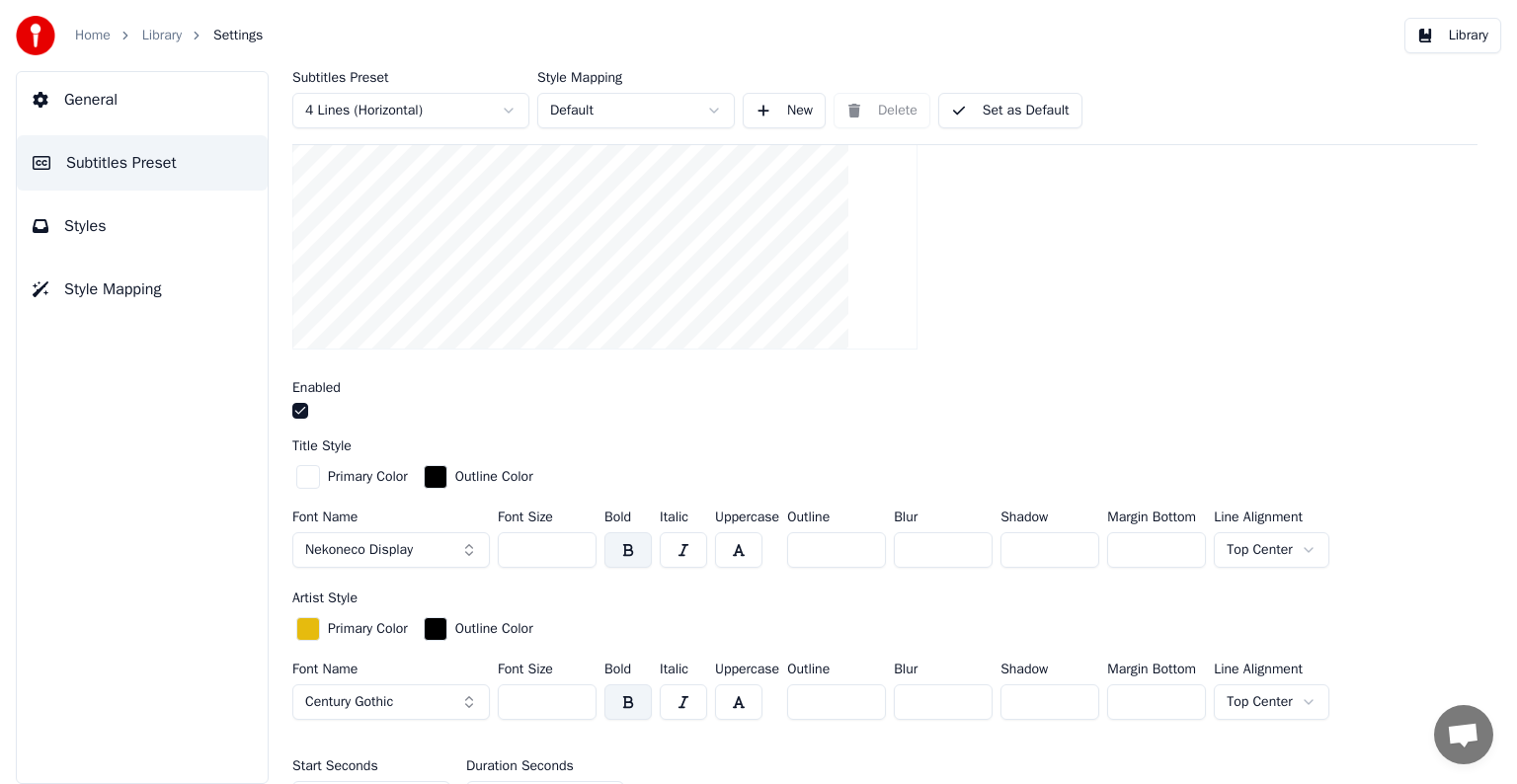 scroll, scrollTop: 494, scrollLeft: 0, axis: vertical 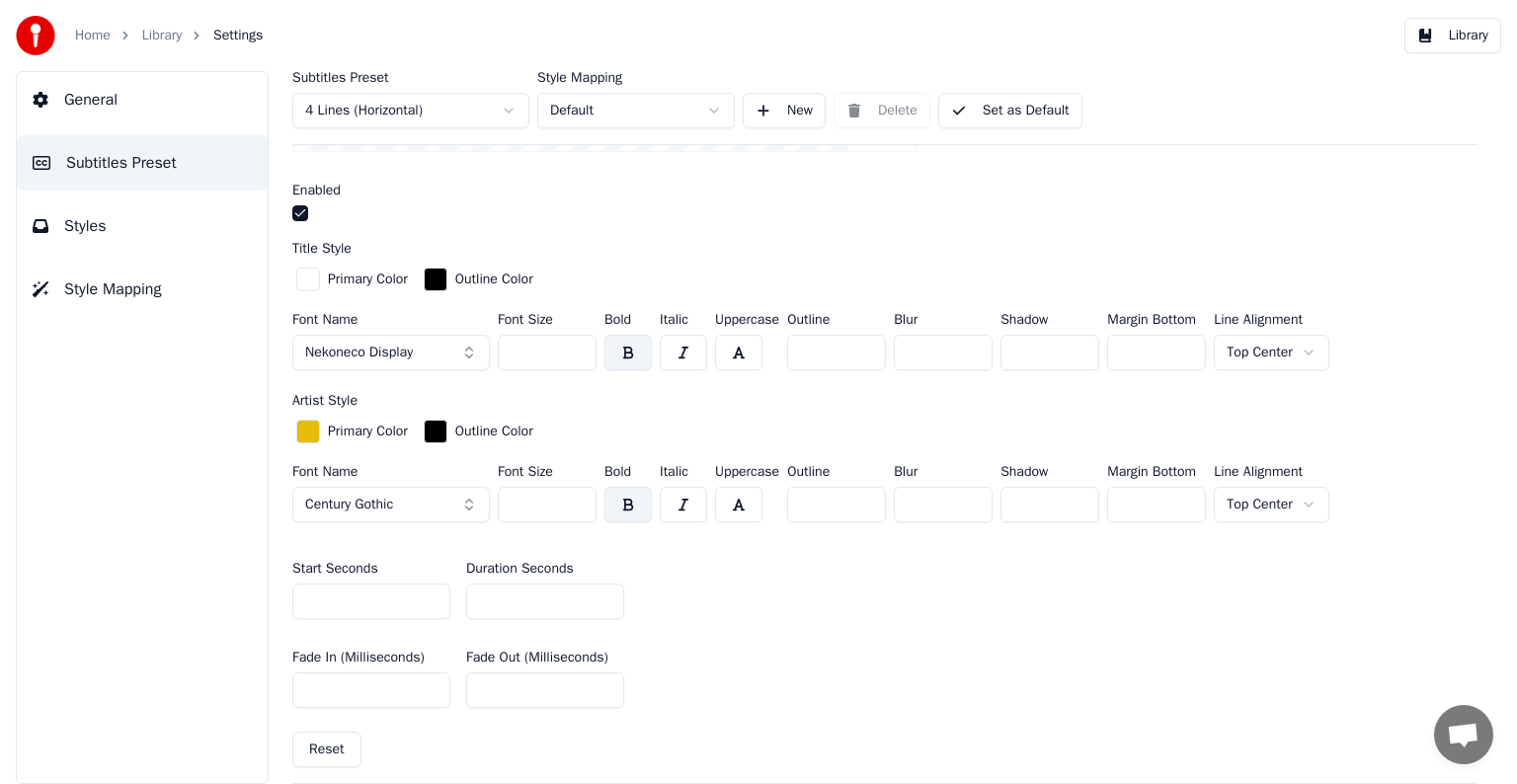 click on "**" at bounding box center [545, 601] 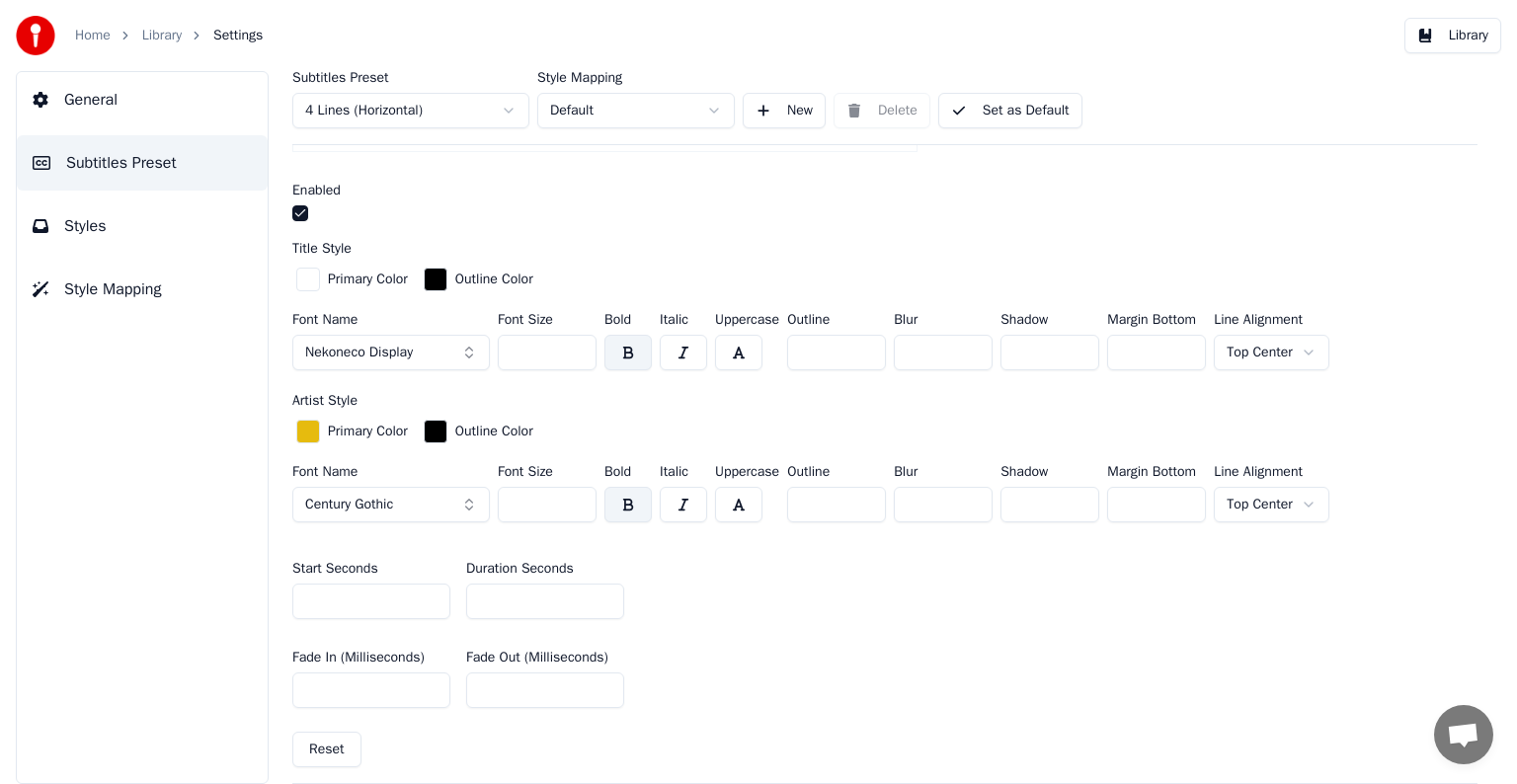 click on "**" at bounding box center [545, 601] 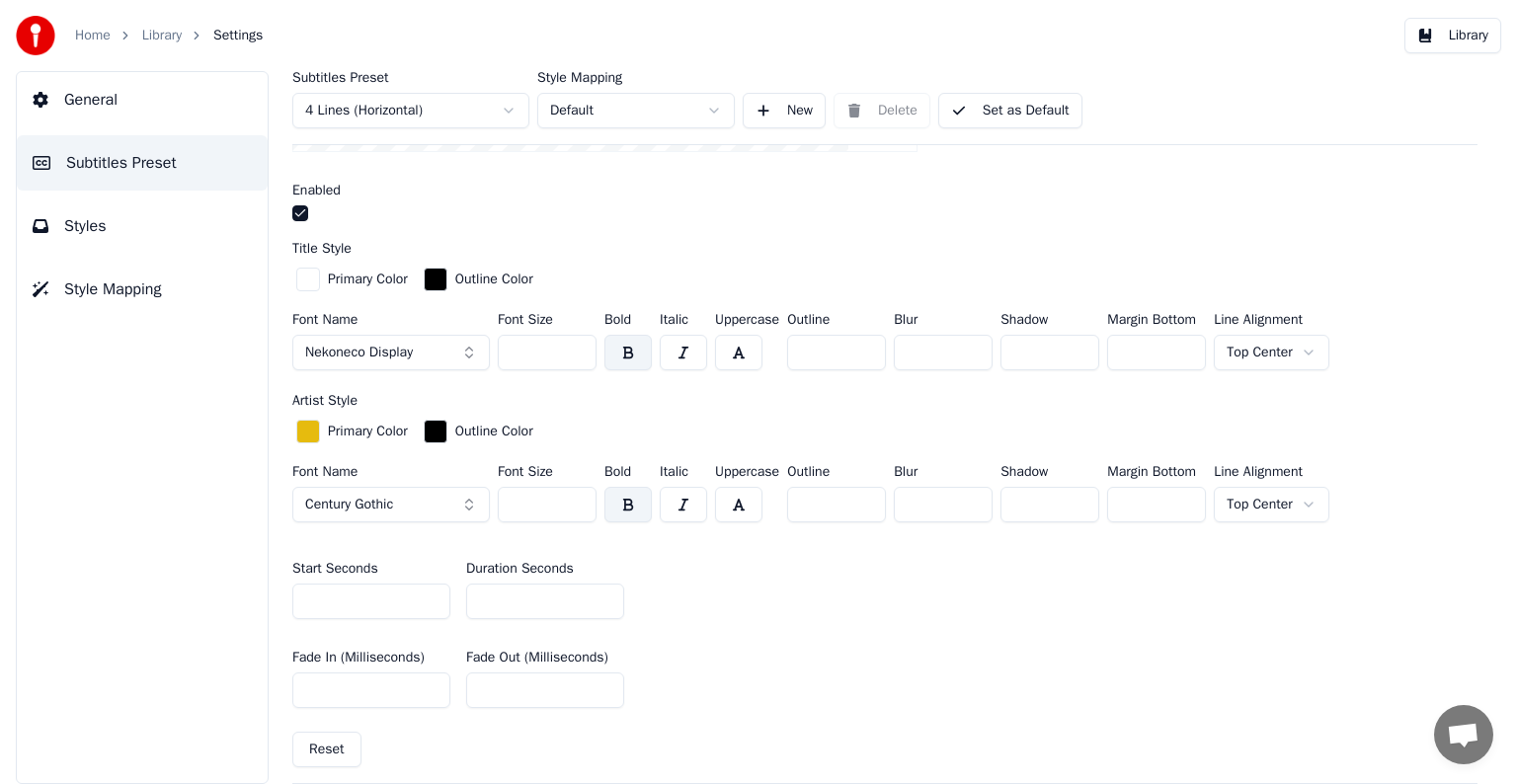 click on "**" at bounding box center [545, 601] 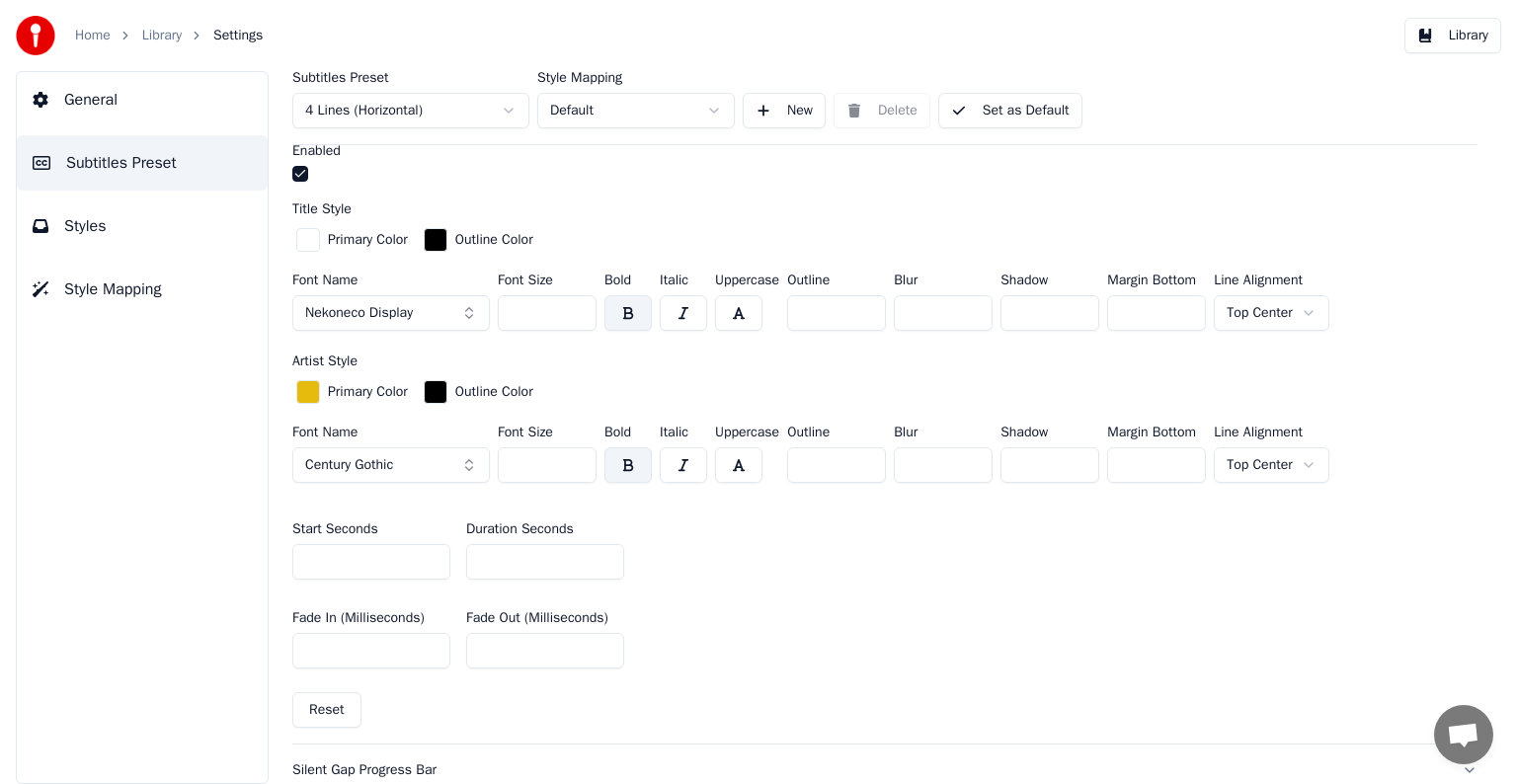 scroll, scrollTop: 532, scrollLeft: 0, axis: vertical 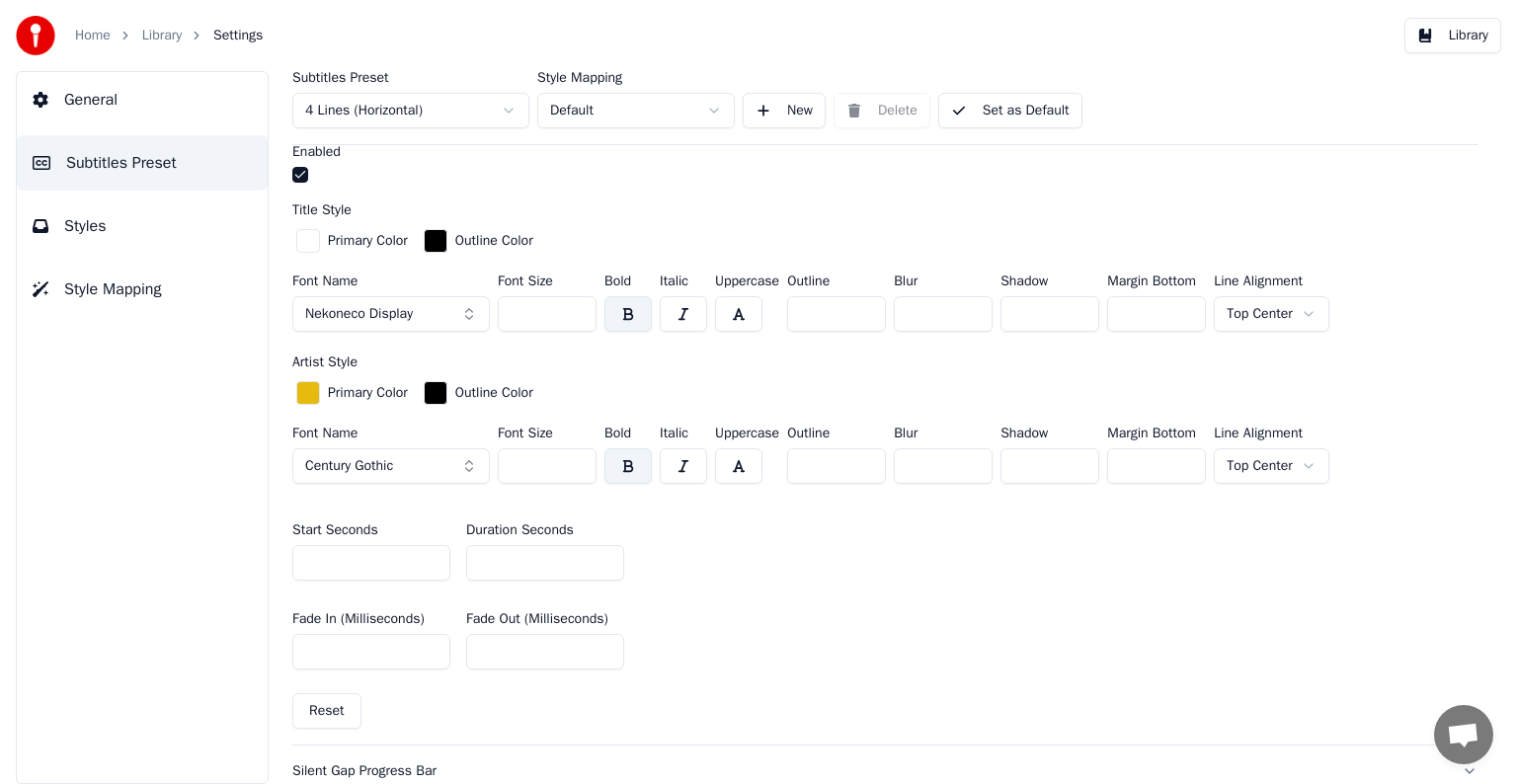 type on "***" 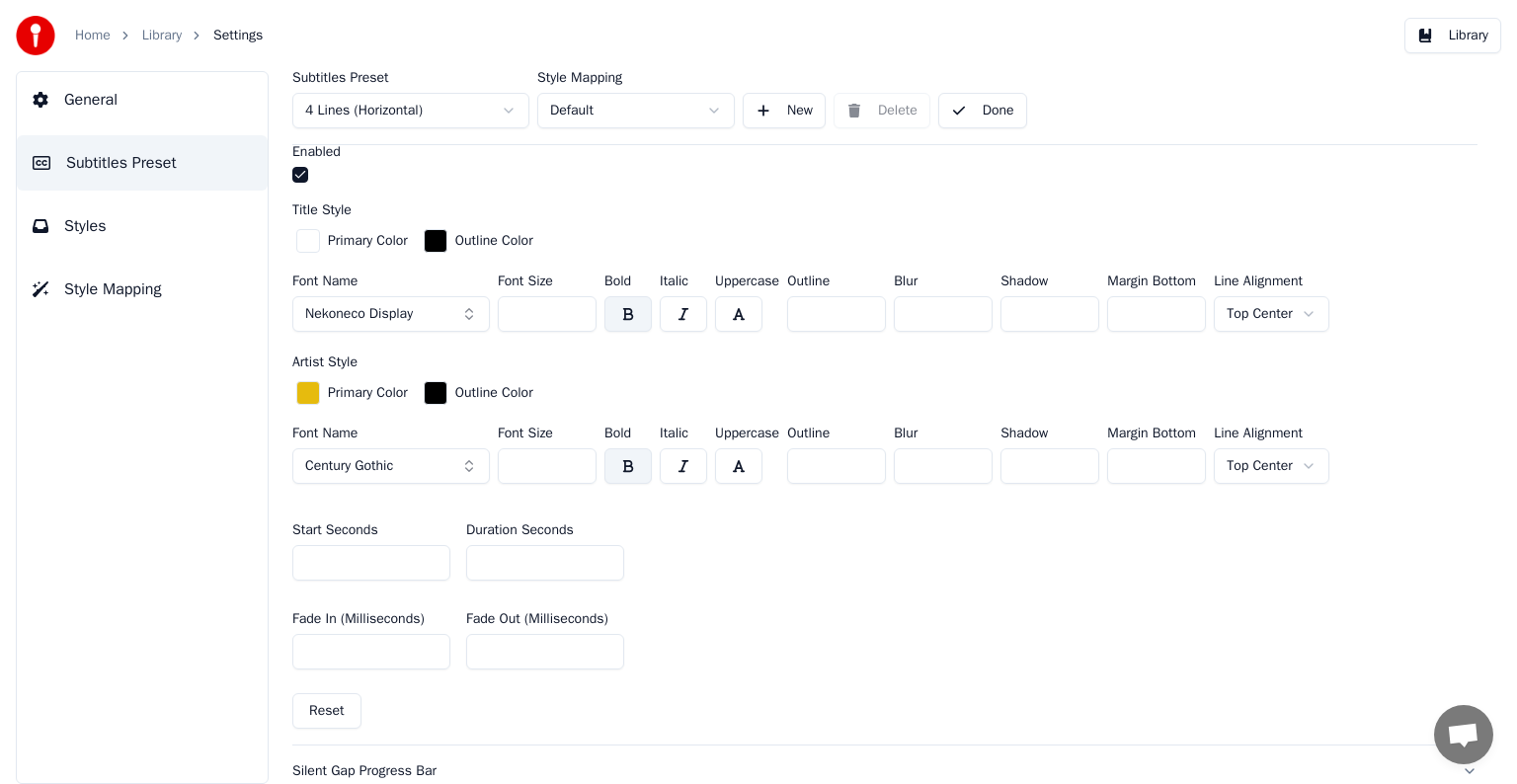 click on "Library" at bounding box center (162, 36) 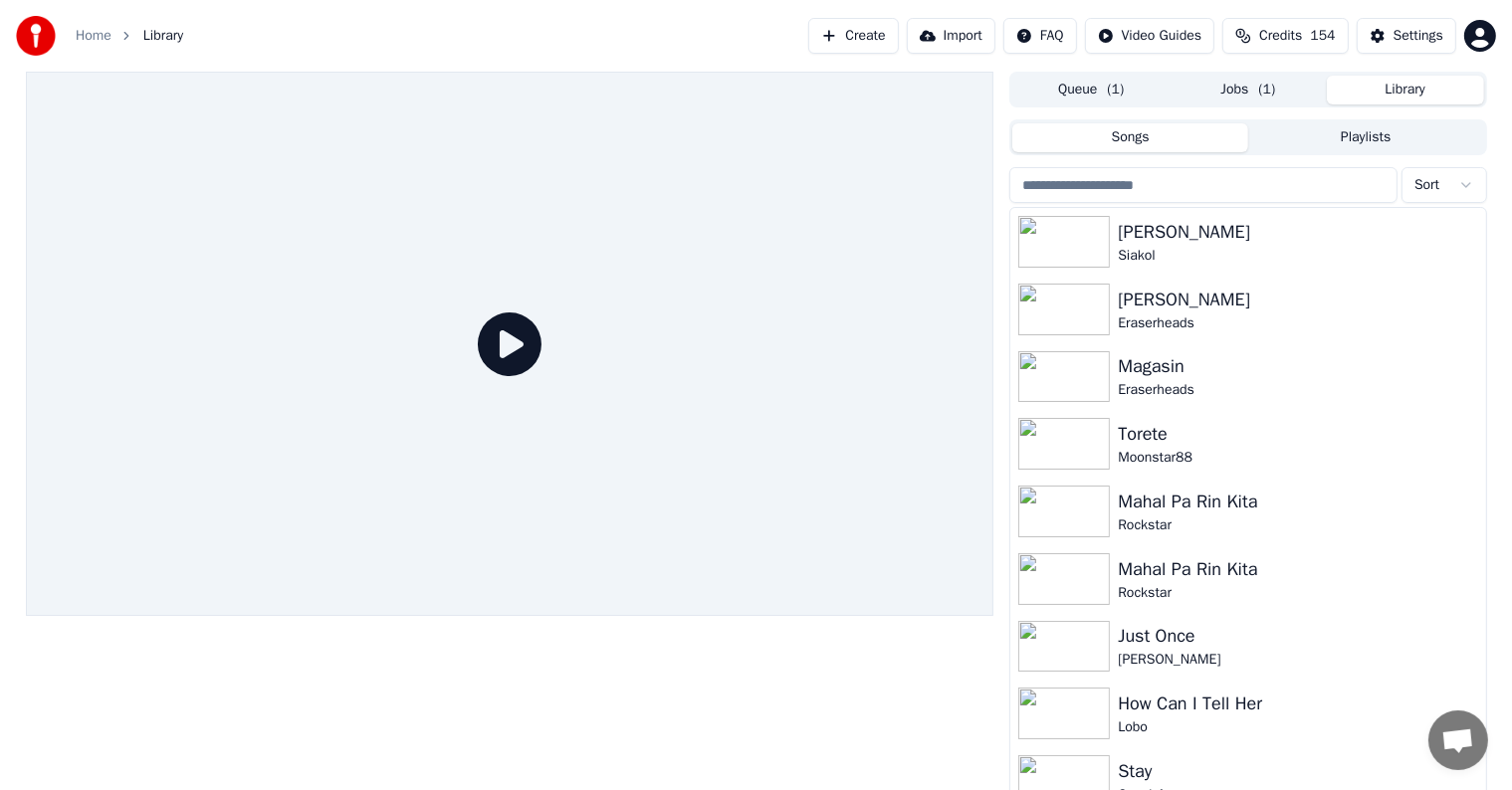 click at bounding box center (1203, 185) 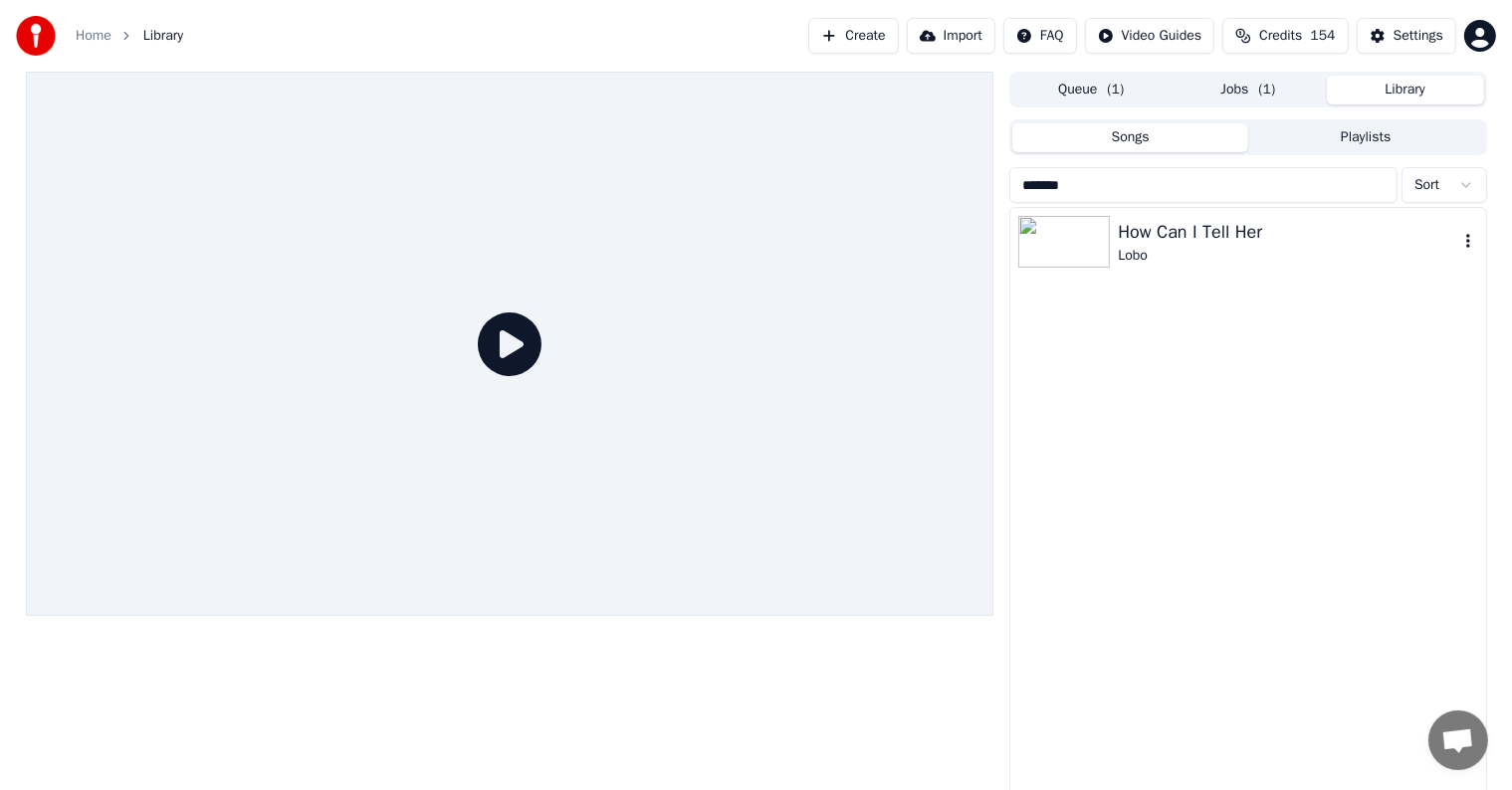 type on "*******" 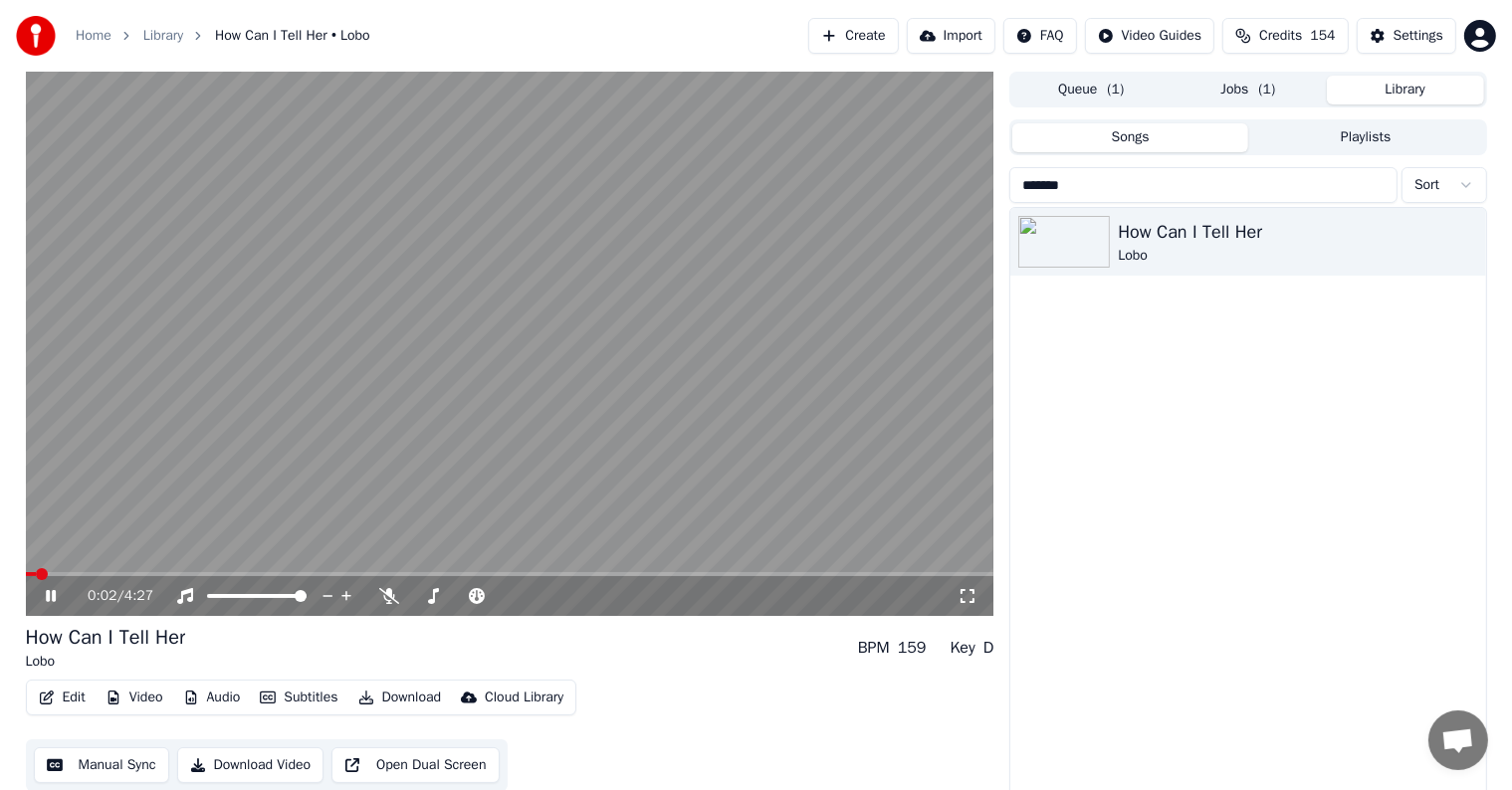 click 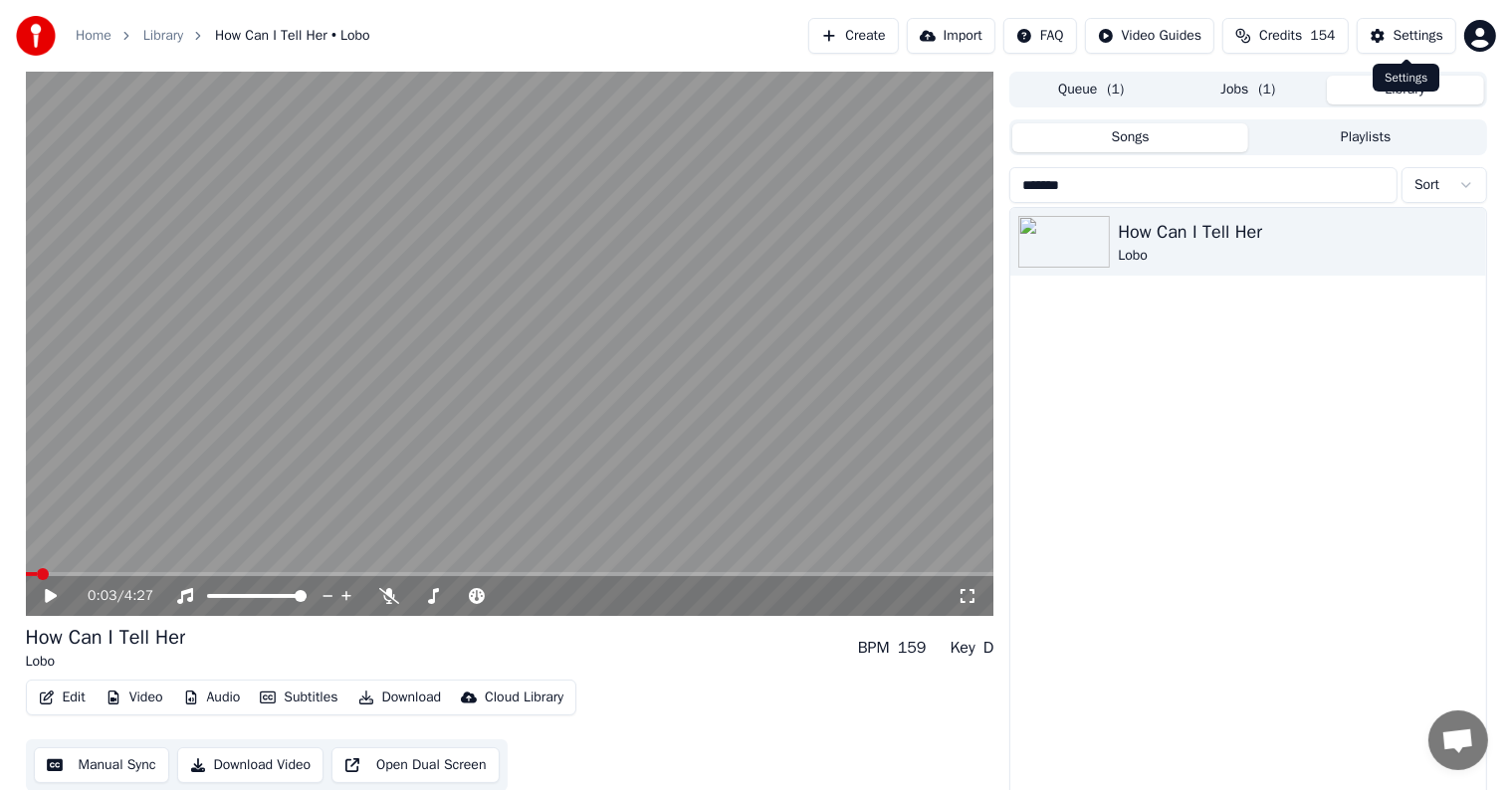 click on "Settings" at bounding box center (1418, 36) 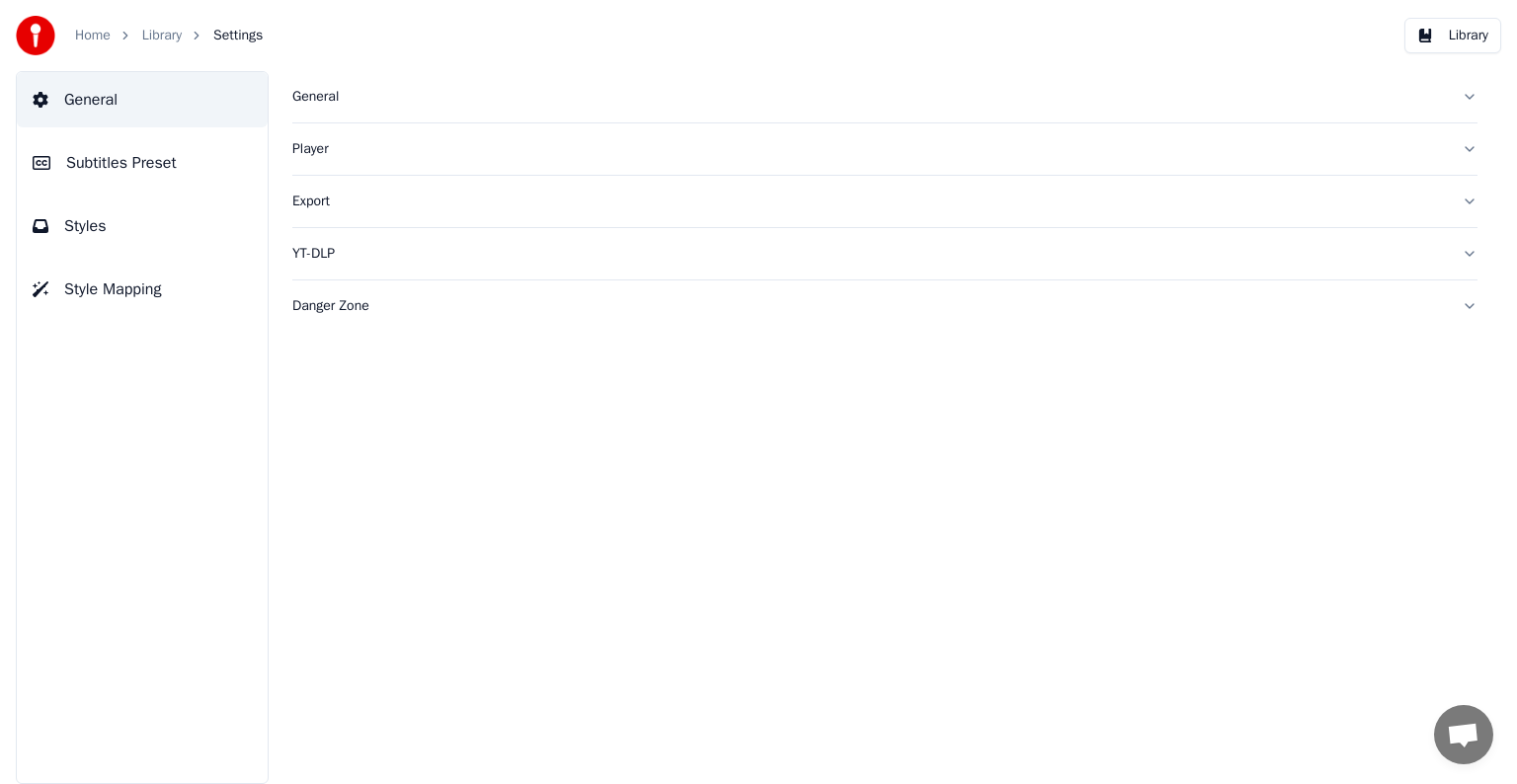 click on "Subtitles Preset" at bounding box center (142, 163) 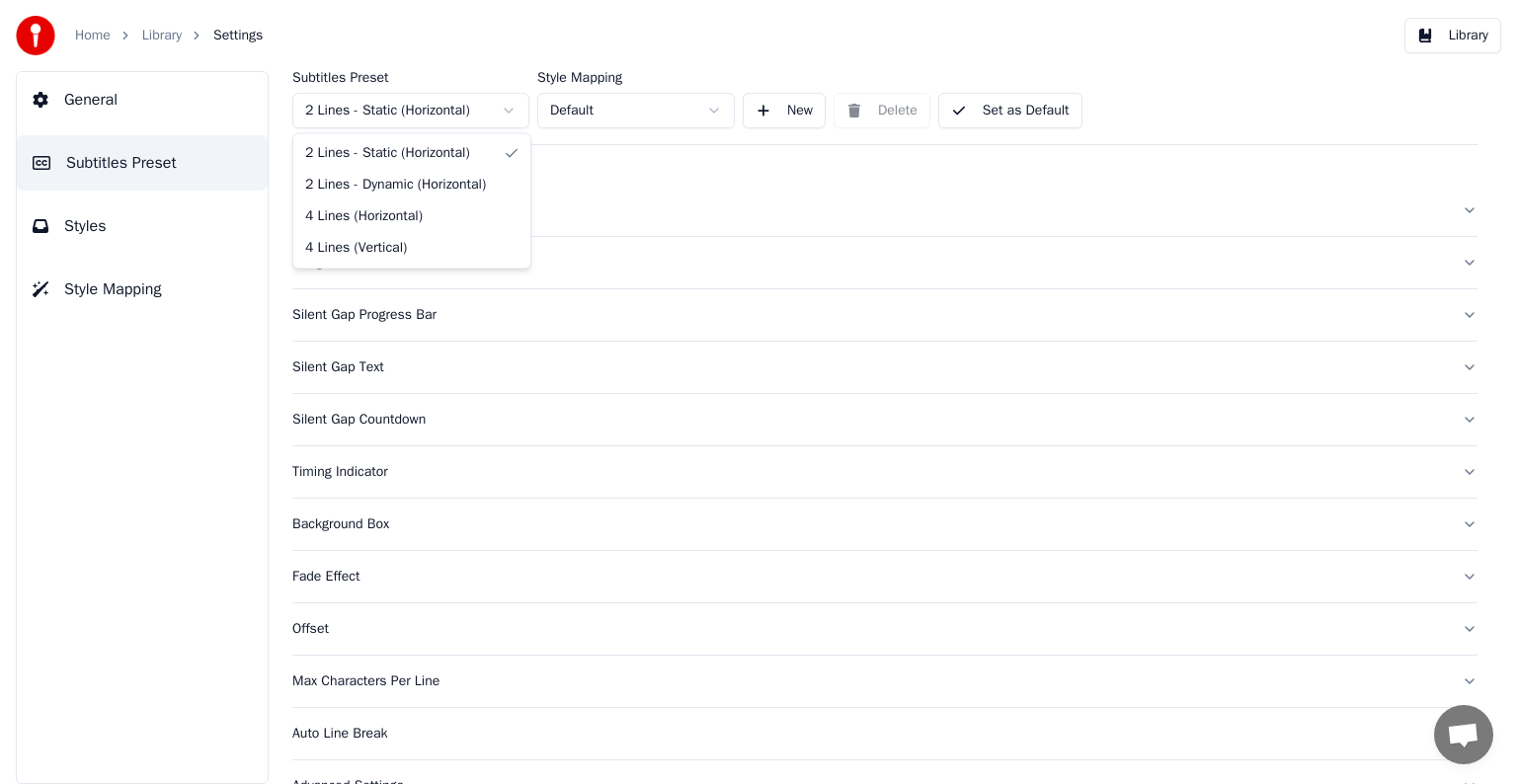 click on "Home Library Settings Library General Subtitles Preset Styles Style Mapping Subtitles Preset 2 Lines - Static (Horizontal) Style Mapping Default New Delete Set as Default General Song Title Silent Gap Progress Bar Silent Gap Text Silent Gap Countdown Timing Indicator Background Box Fade Effect Offset Max Characters Per Line Auto Line Break Advanced Settings Chat [PERSON_NAME] from Youka Desktop More channels Continue on Email Offline. You were inactive for some time. Send a message to reconnect to the chat. Youka Desktop Hello! How can I help you?  [DATE] Hi! I'ts me again. The lyrics are not appearing. Even editing to add lyrics again, it's not appearing. I already spent 22 credits for this please check [DATE] [DATE] [PERSON_NAME], credits should refunded automatically in case of failure, please let me check [DATE] yeah but credits are used again in adding the lyrics in the song that supposed to be good in the first place [DATE] Read [PERSON_NAME] added 22 more credits to your account. [DATE] Crisp" at bounding box center [758, 392] 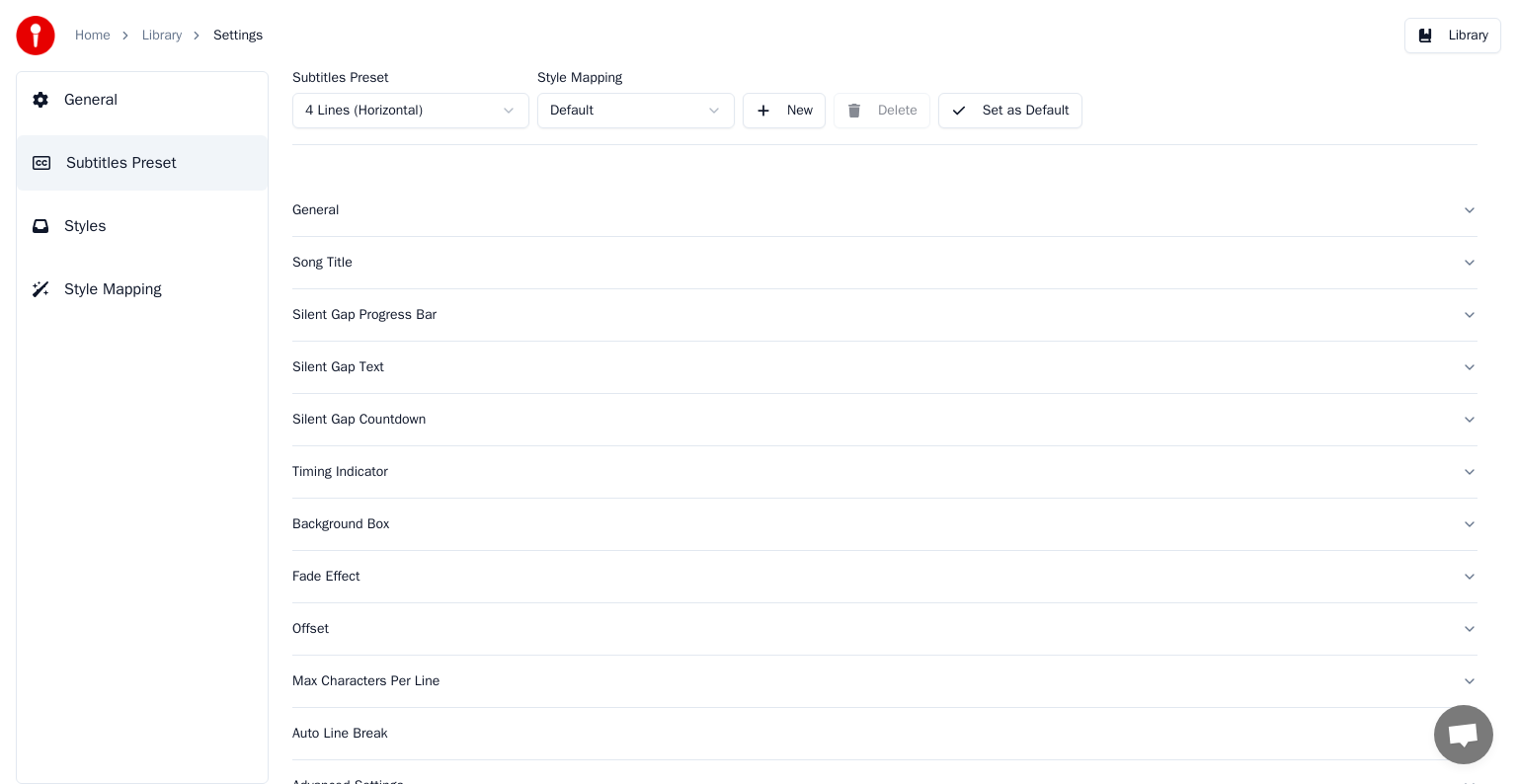 click on "Song Title" at bounding box center [869, 263] 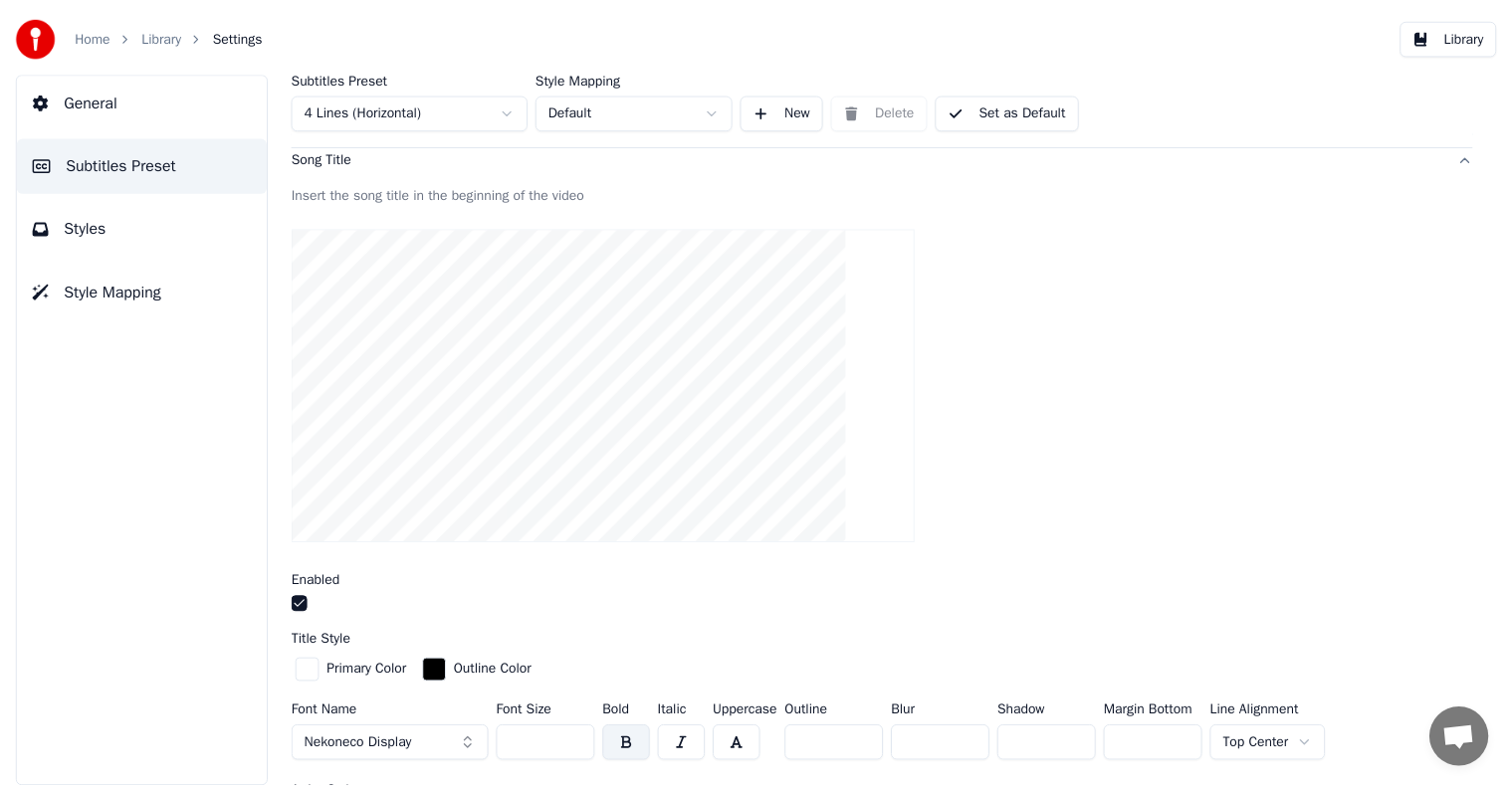 scroll, scrollTop: 298, scrollLeft: 0, axis: vertical 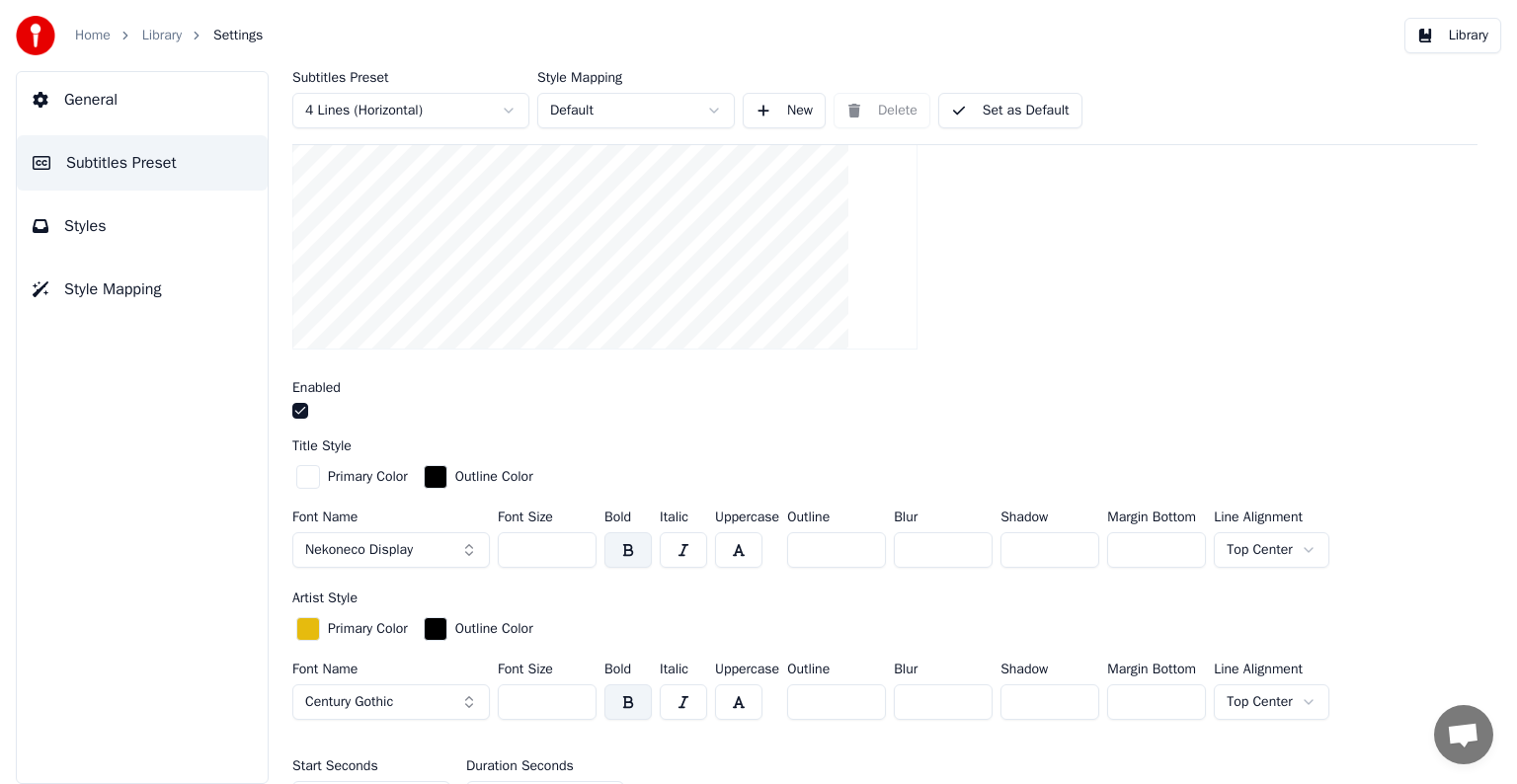 drag, startPoint x: 515, startPoint y: 545, endPoint x: 558, endPoint y: 545, distance: 43 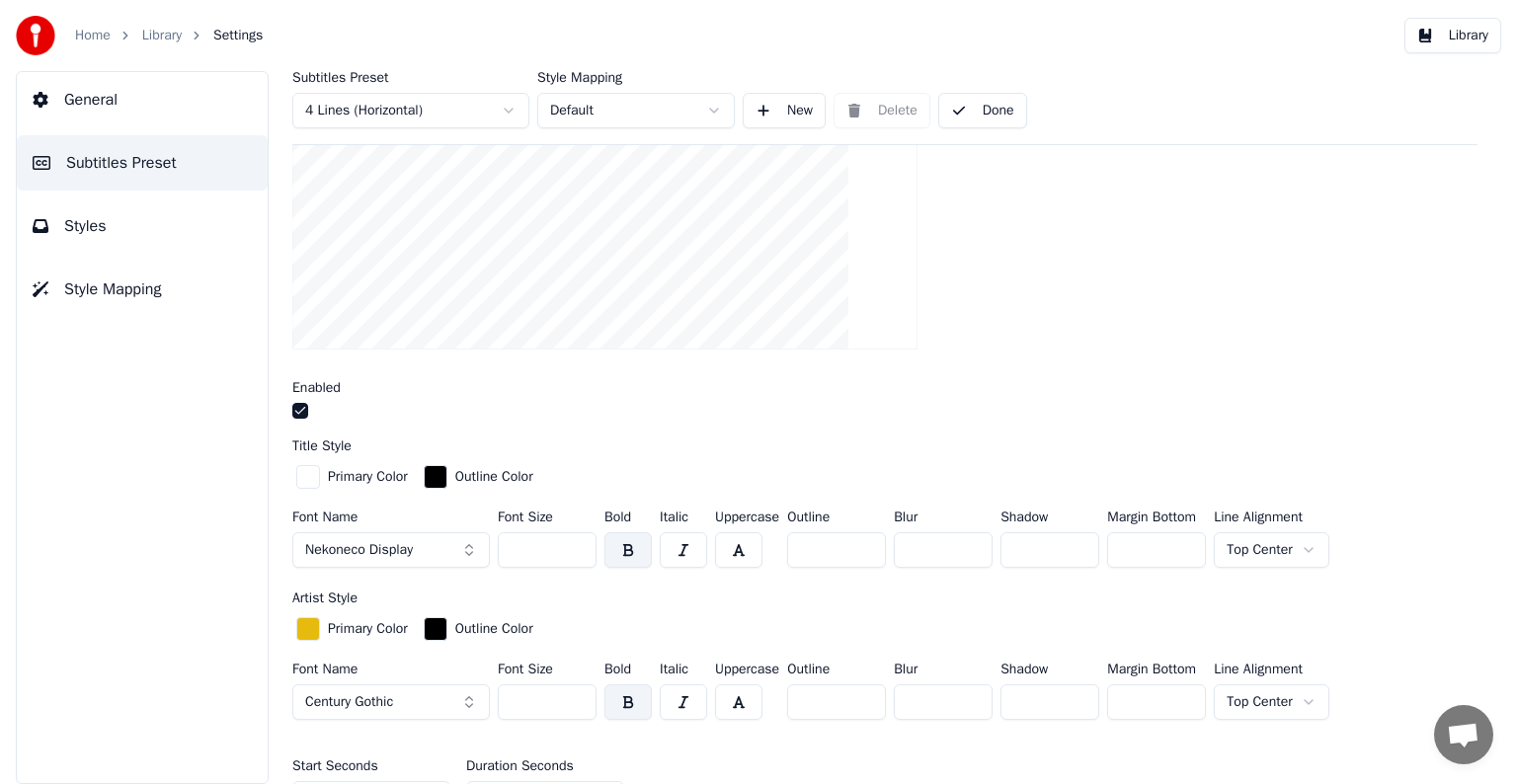 click on "Library" at bounding box center (162, 36) 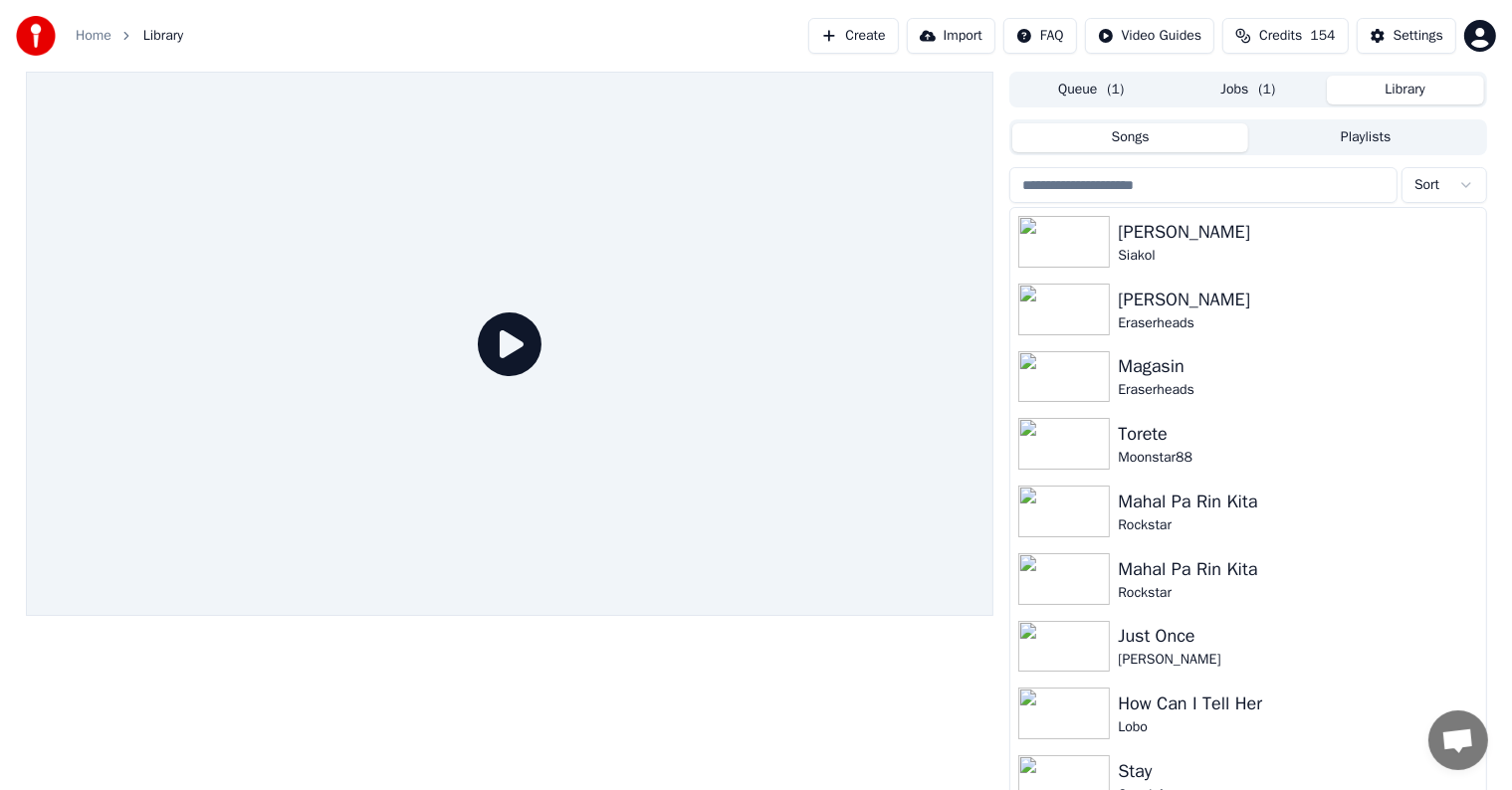 click at bounding box center [1203, 185] 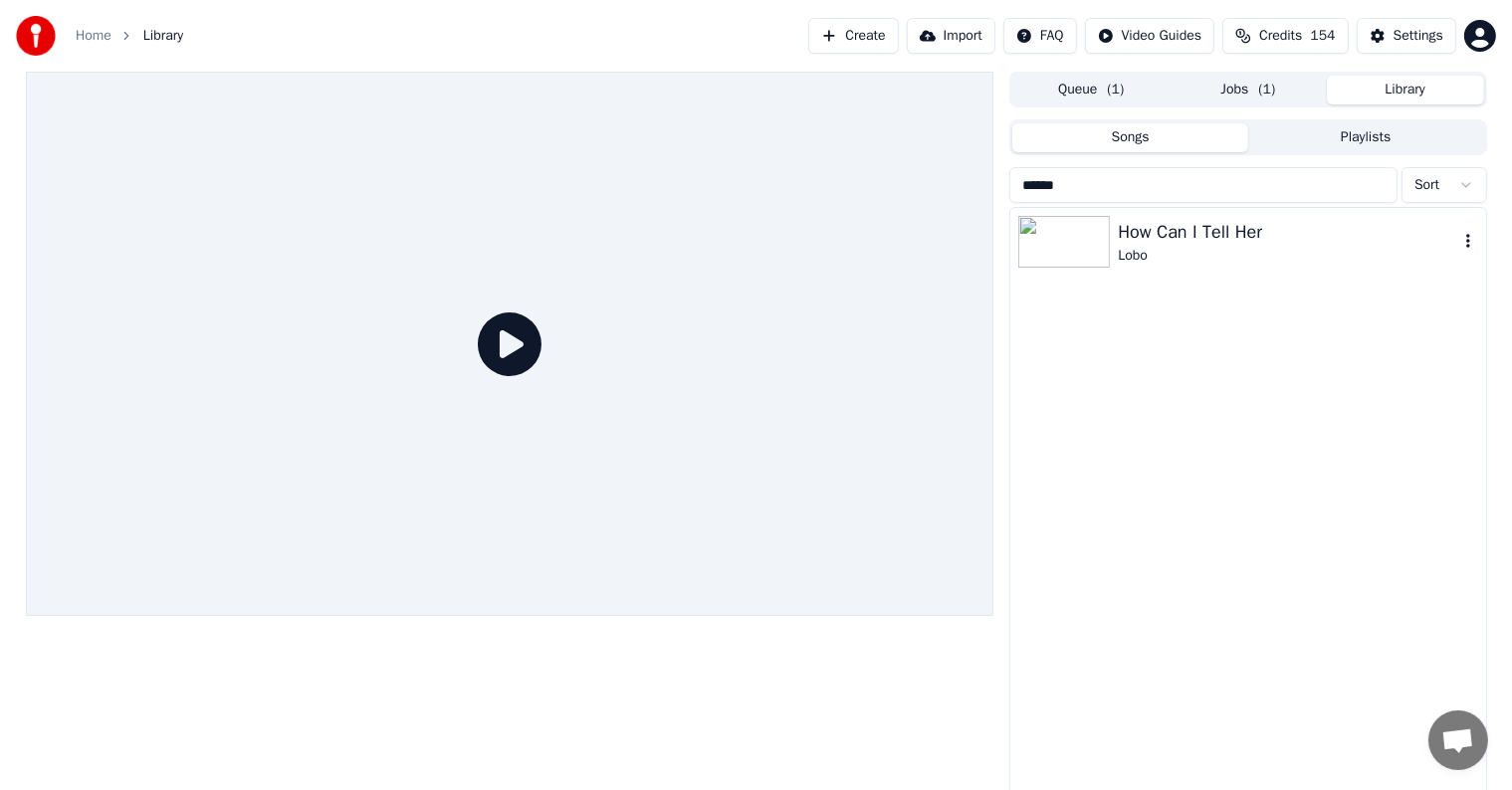 type on "******" 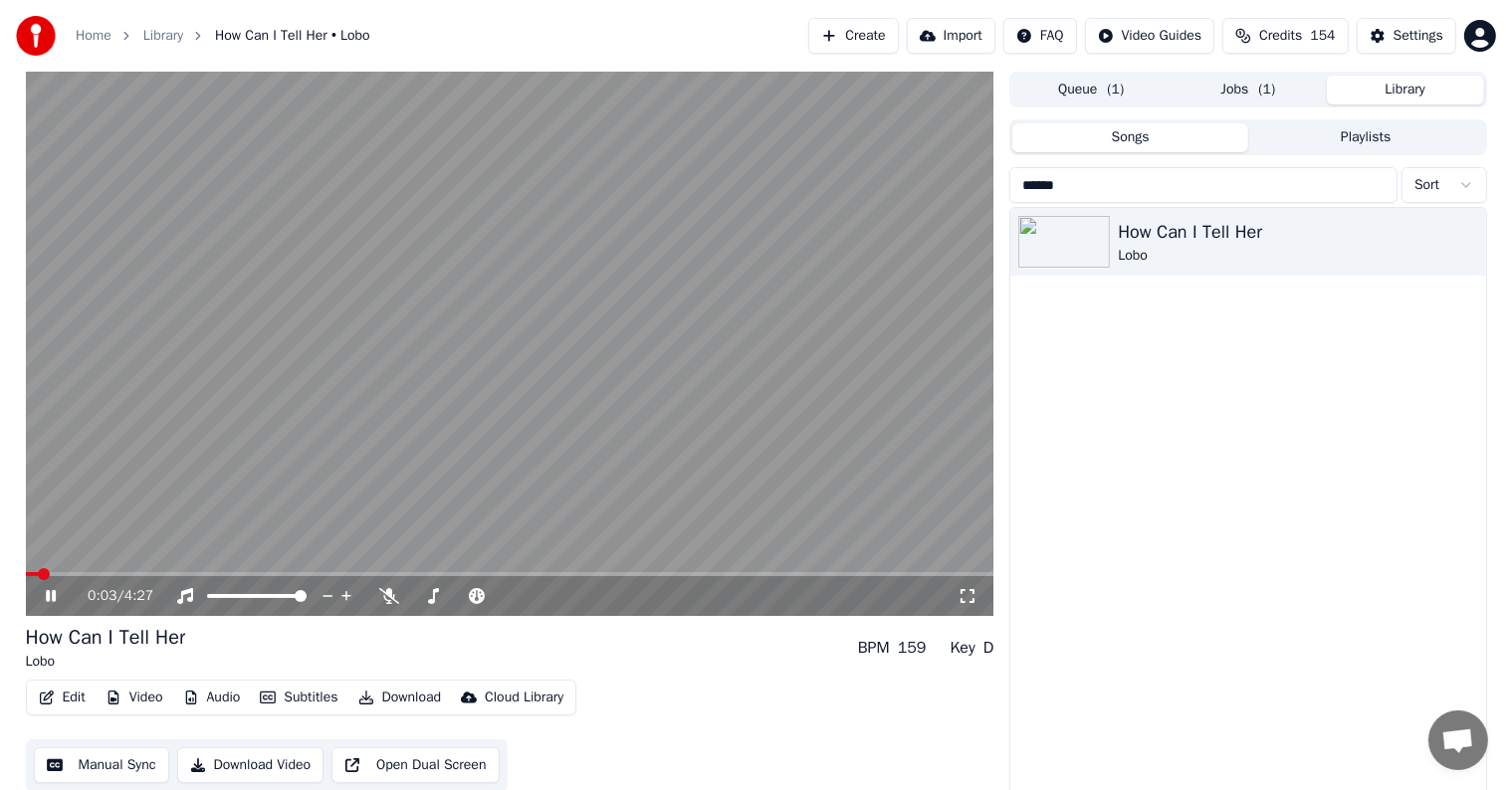click at bounding box center [510, 574] 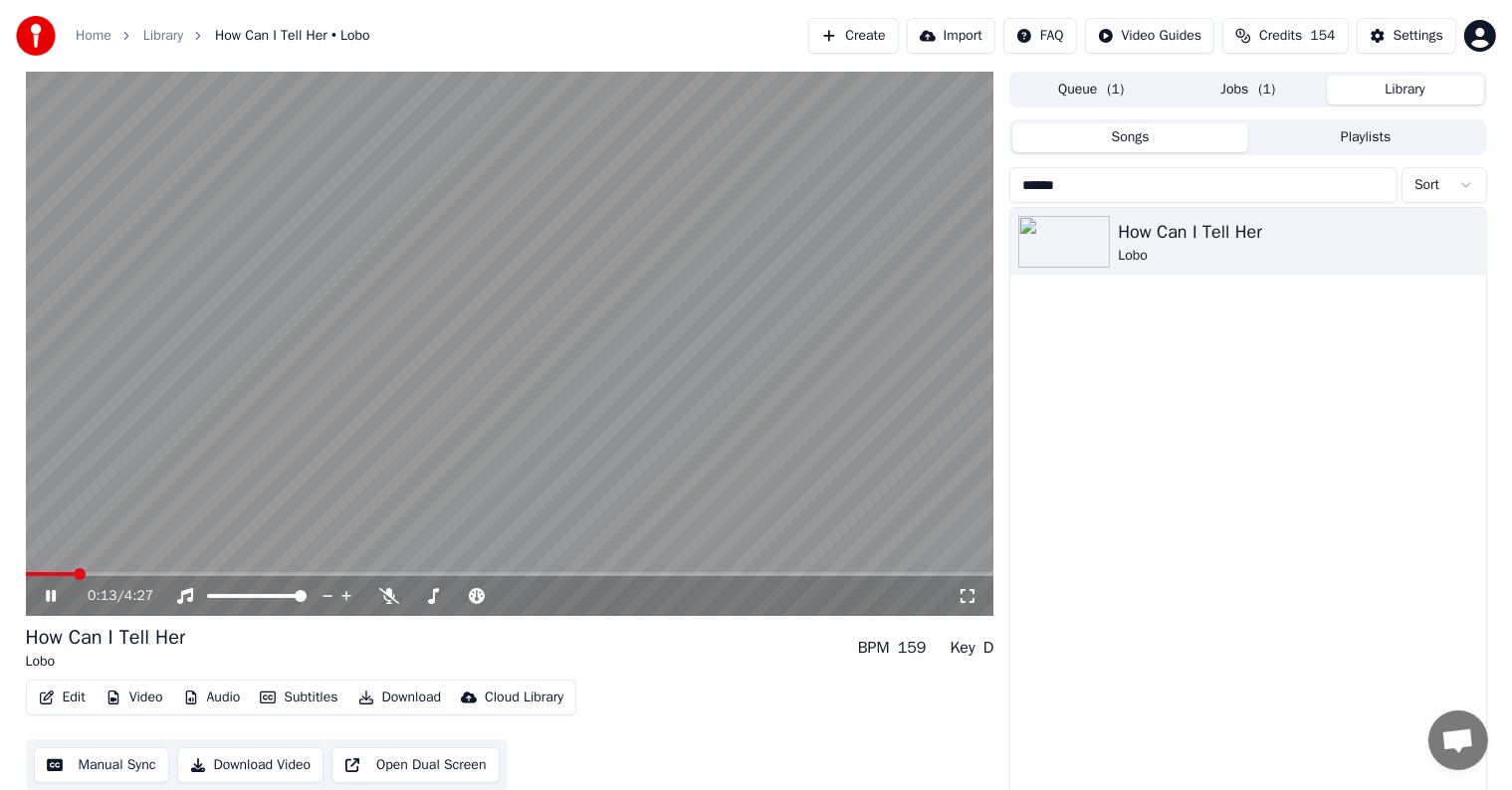 click on "Manual Sync" at bounding box center (102, 765) 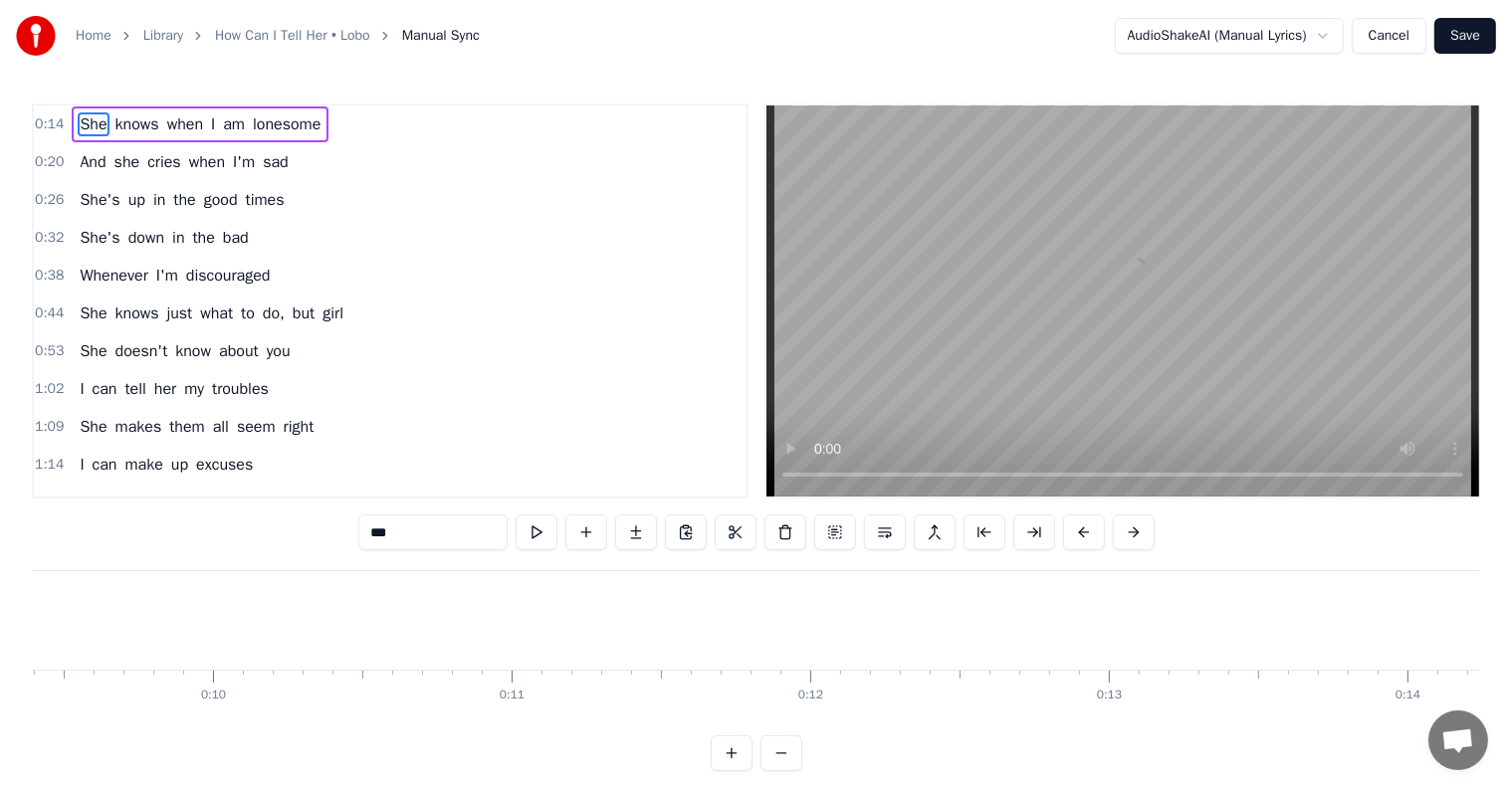 scroll, scrollTop: 0, scrollLeft: 4247, axis: horizontal 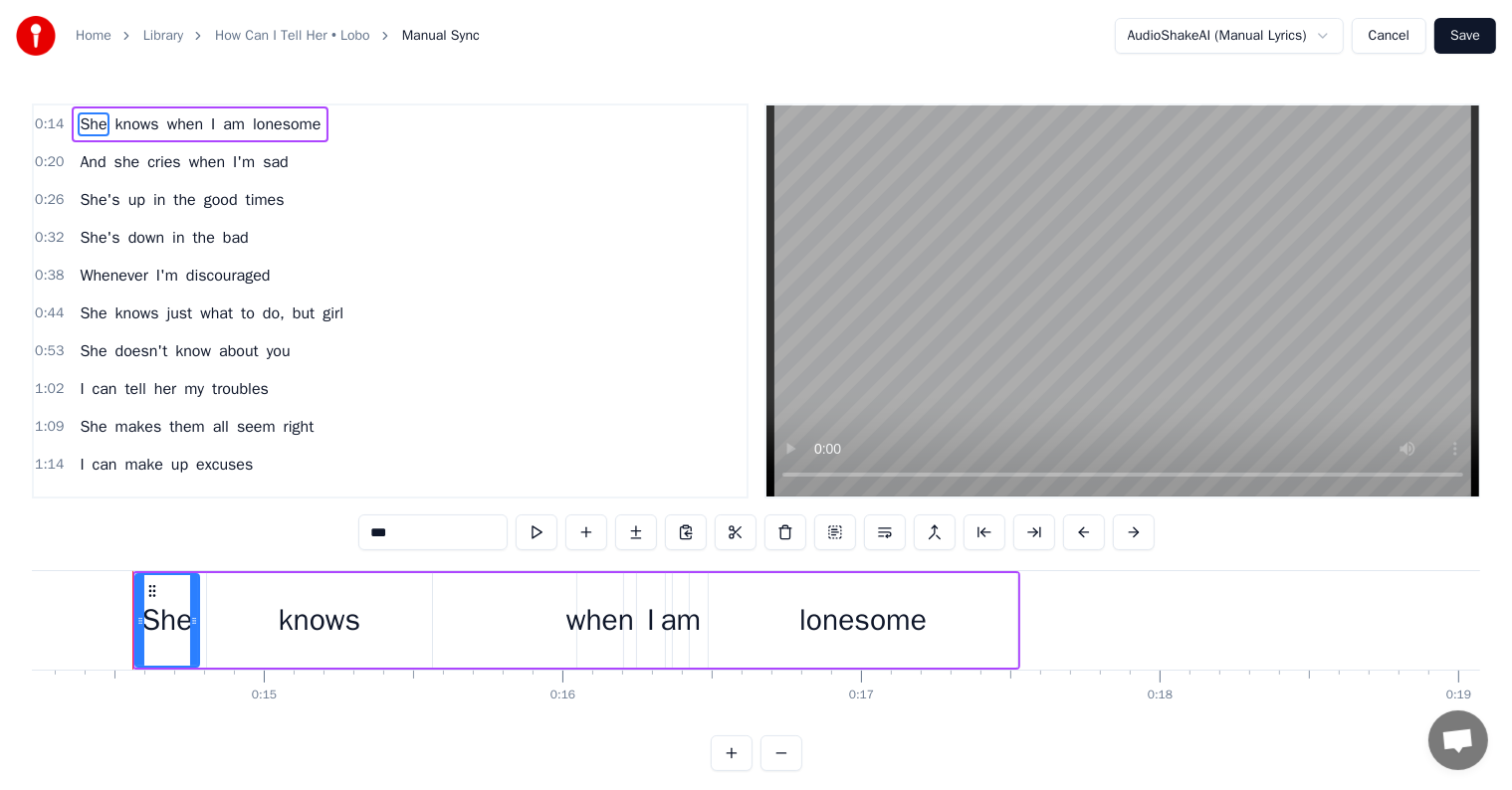 click at bounding box center (35761, 620) 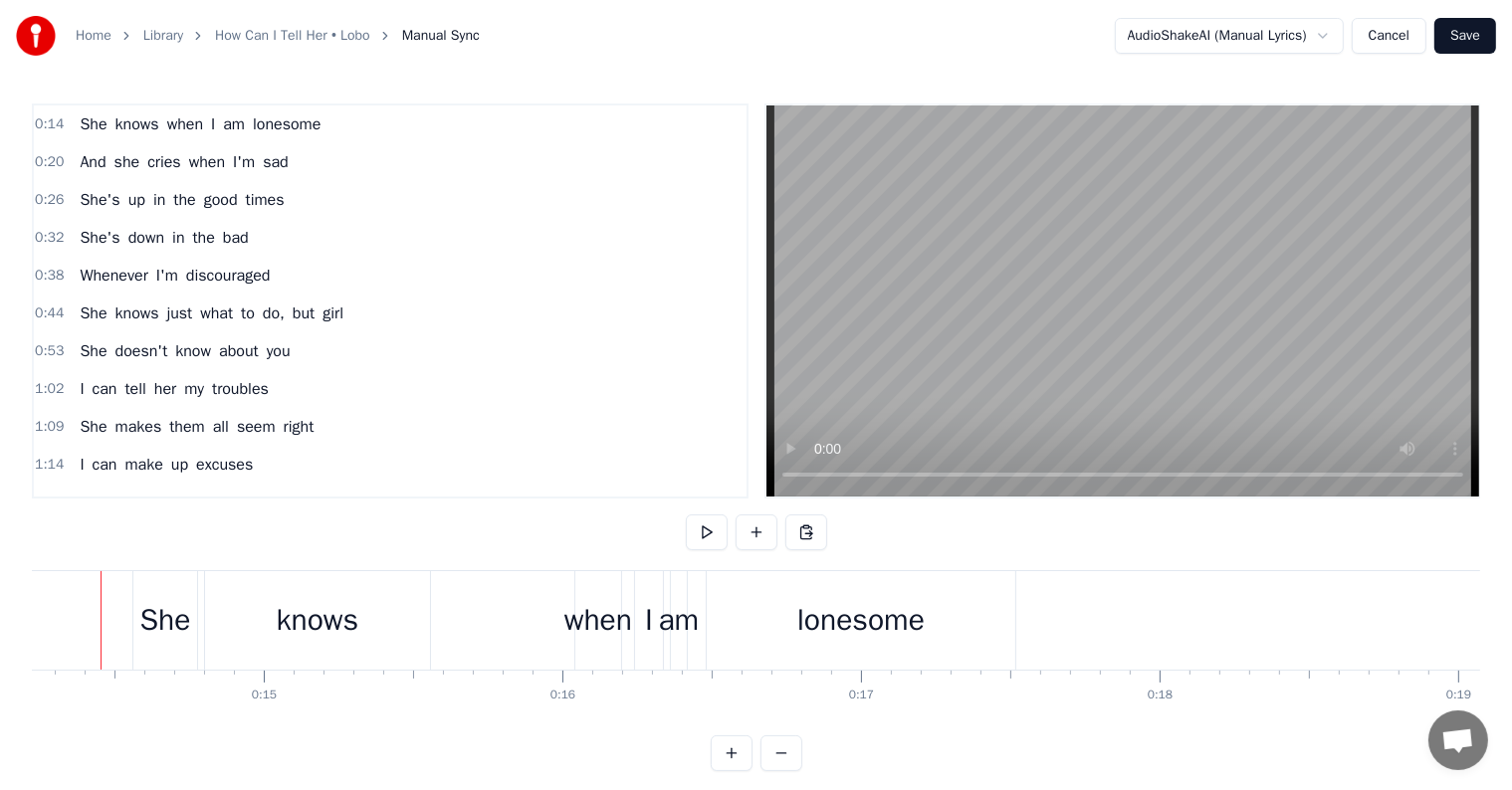 scroll, scrollTop: 0, scrollLeft: 4216, axis: horizontal 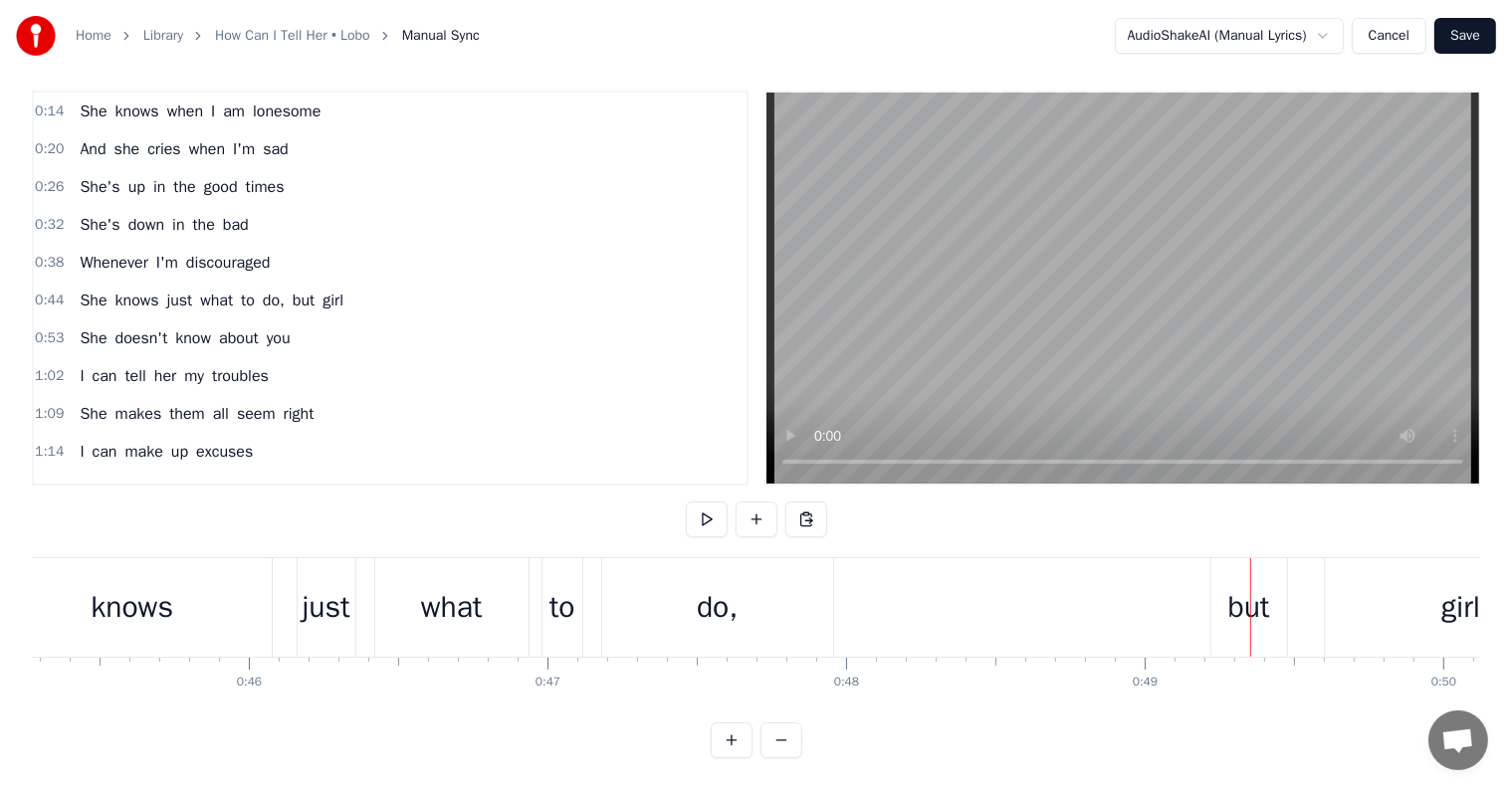 click on "what" at bounding box center [216, 300] 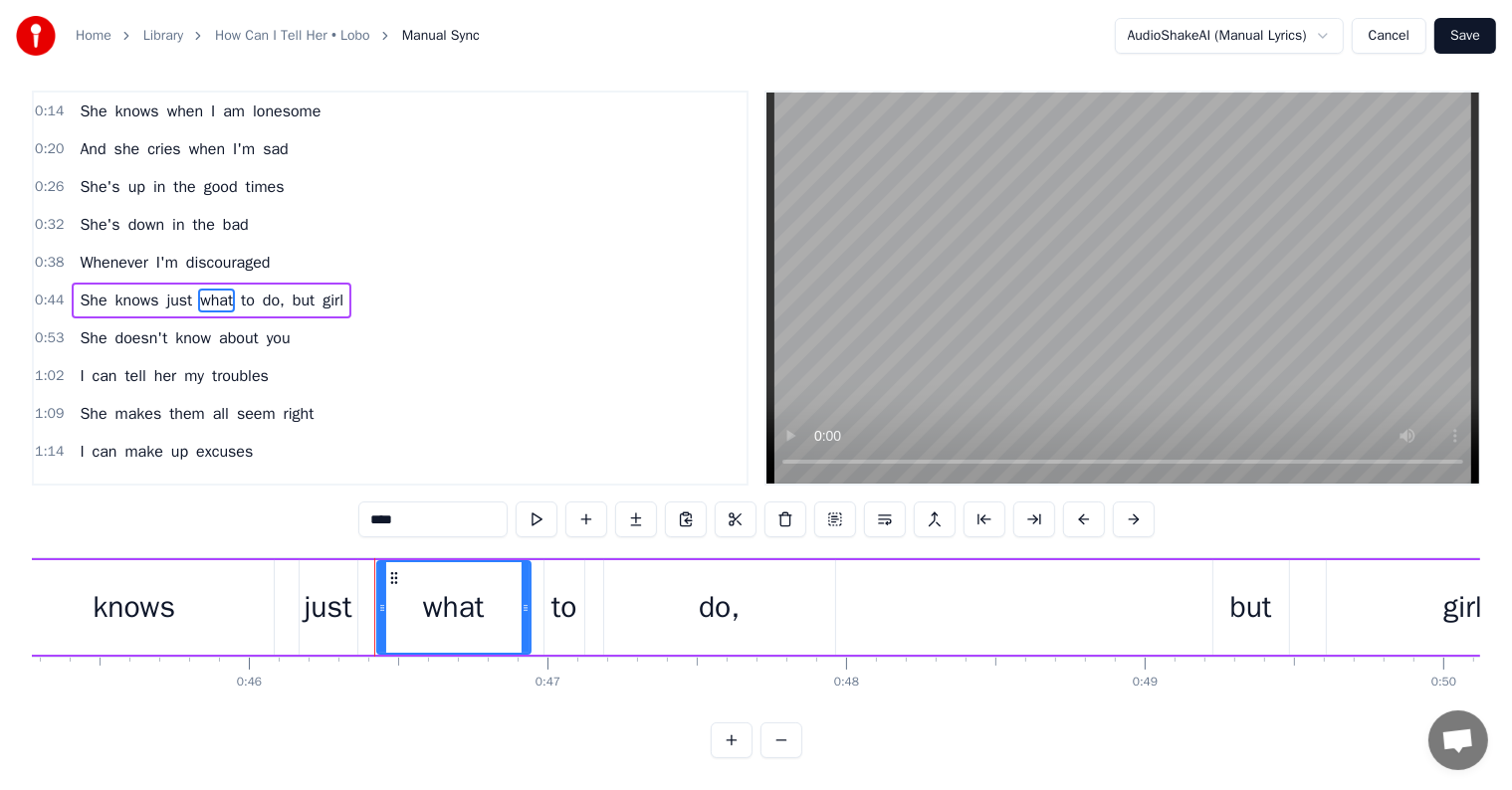 scroll, scrollTop: 0, scrollLeft: 0, axis: both 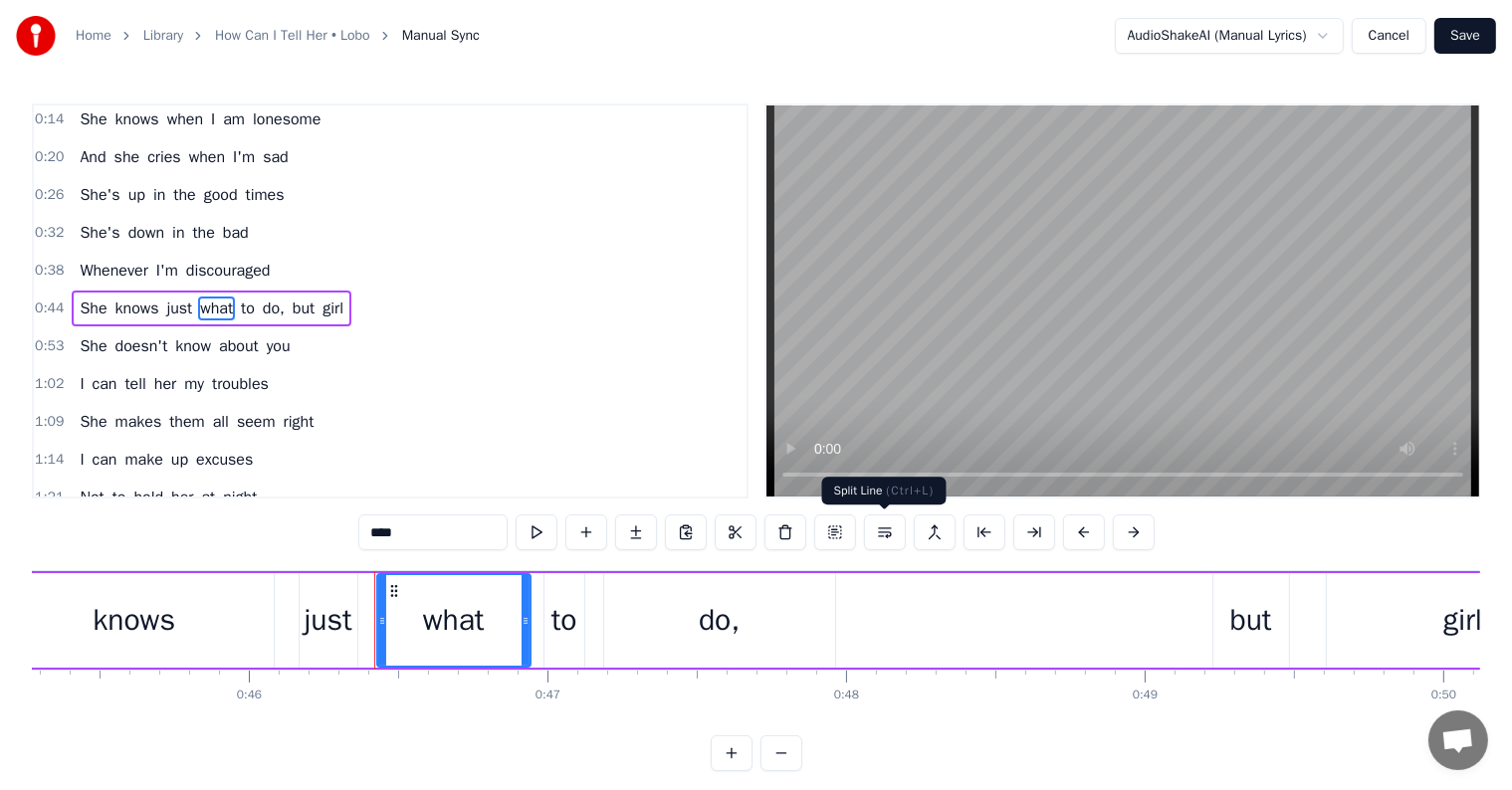 click at bounding box center (885, 532) 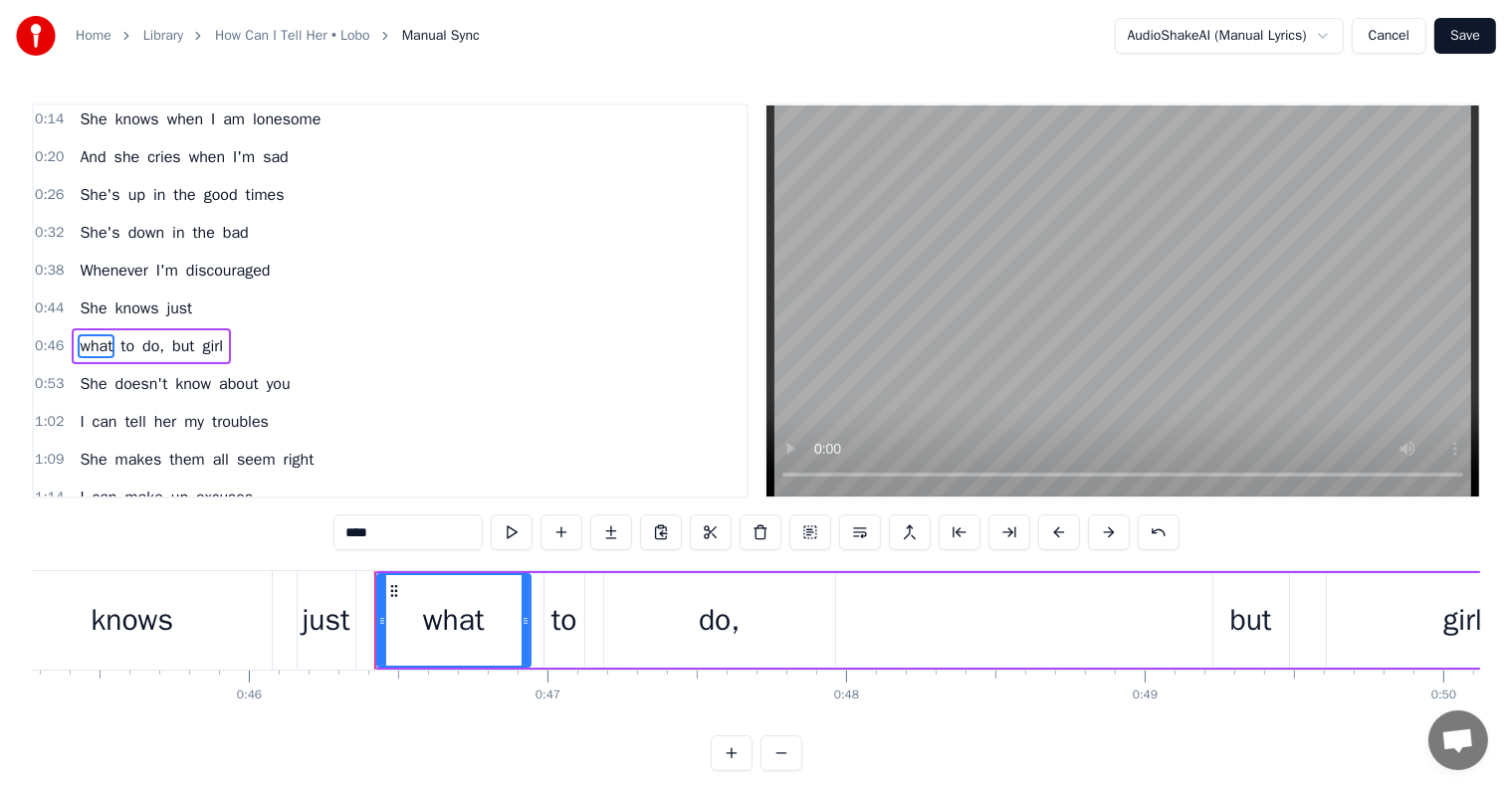 scroll, scrollTop: 42, scrollLeft: 0, axis: vertical 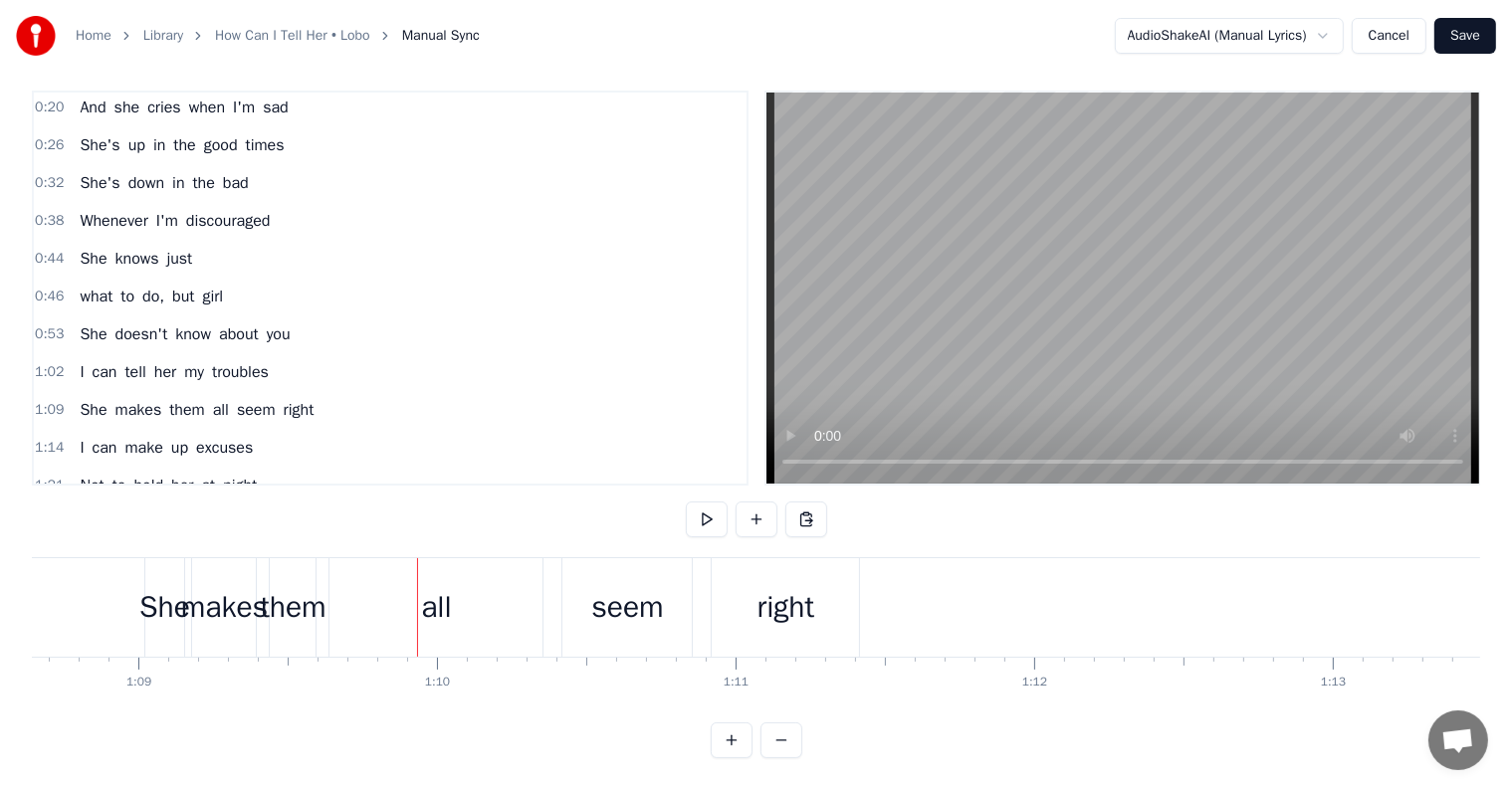 click on "all" at bounding box center (436, 607) 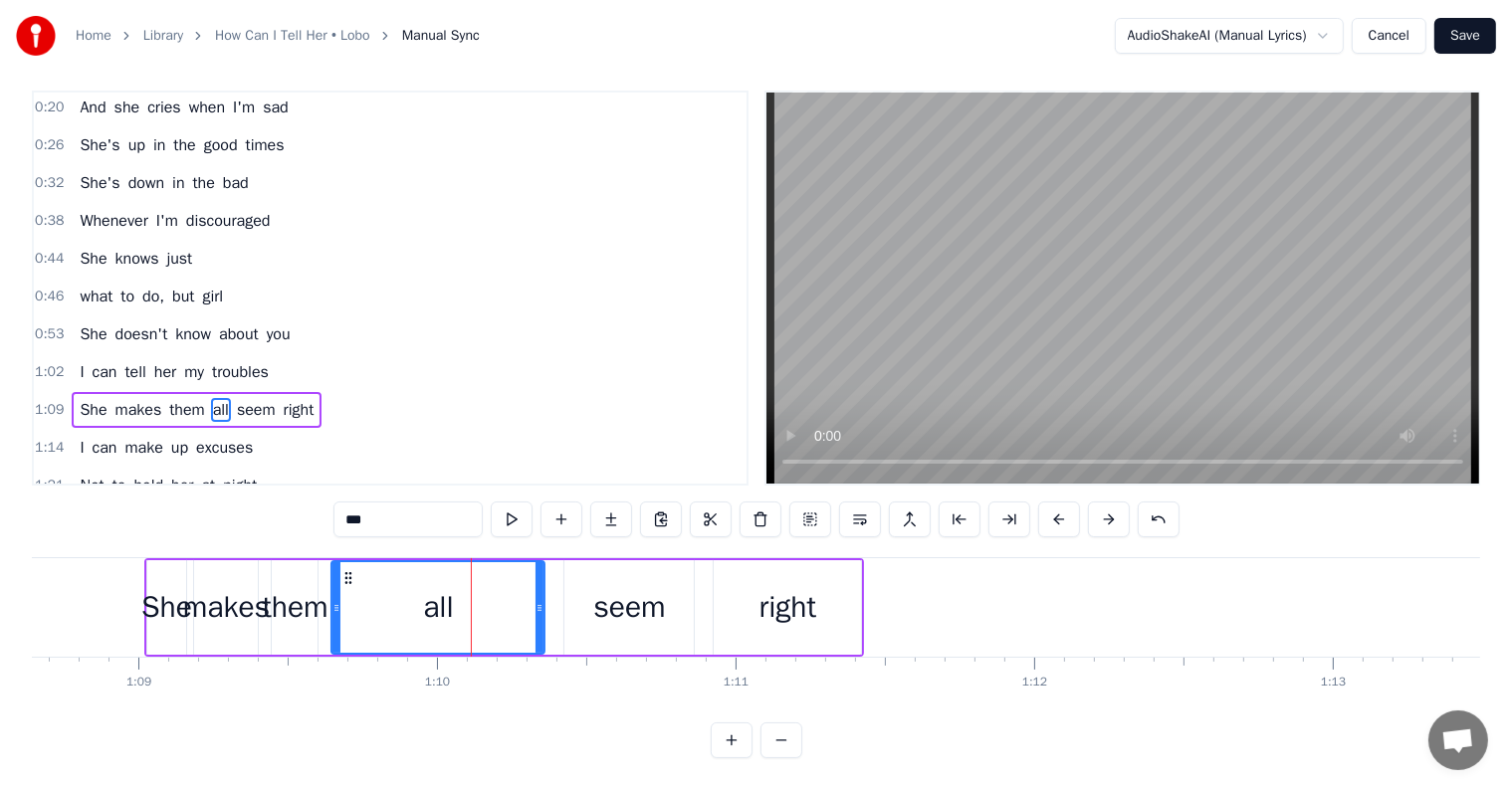 scroll, scrollTop: 0, scrollLeft: 0, axis: both 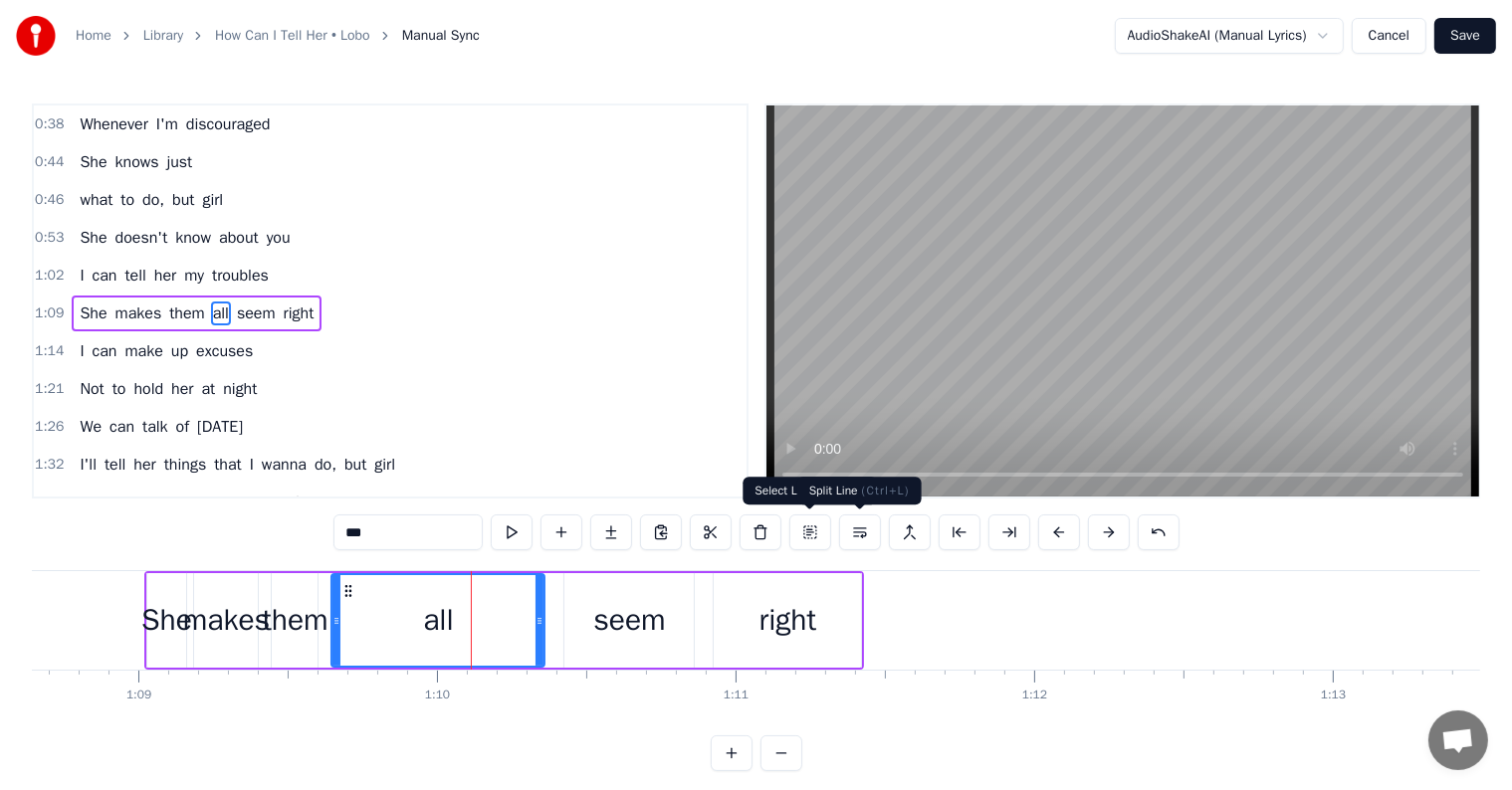 click at bounding box center (860, 532) 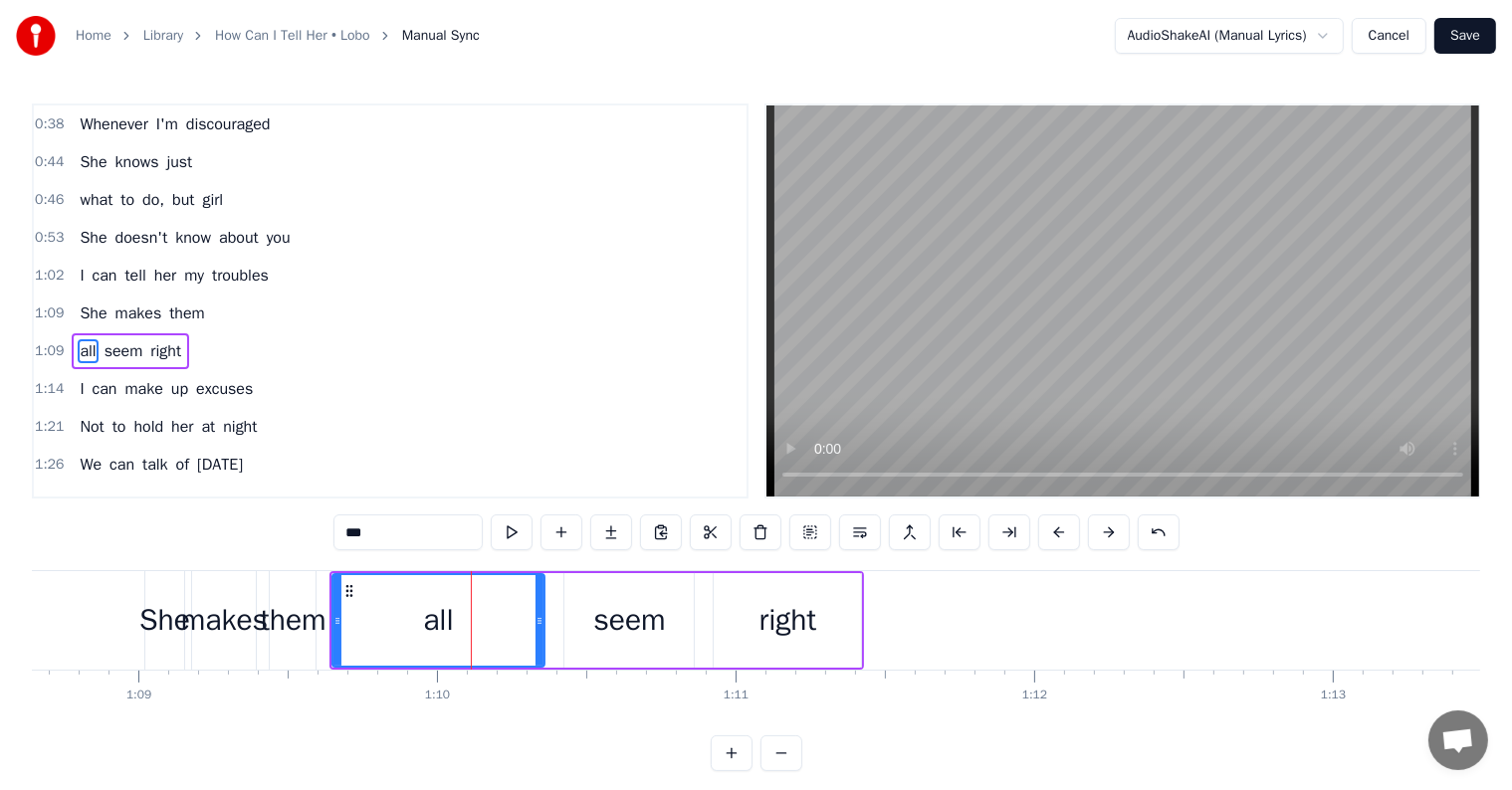 scroll, scrollTop: 188, scrollLeft: 0, axis: vertical 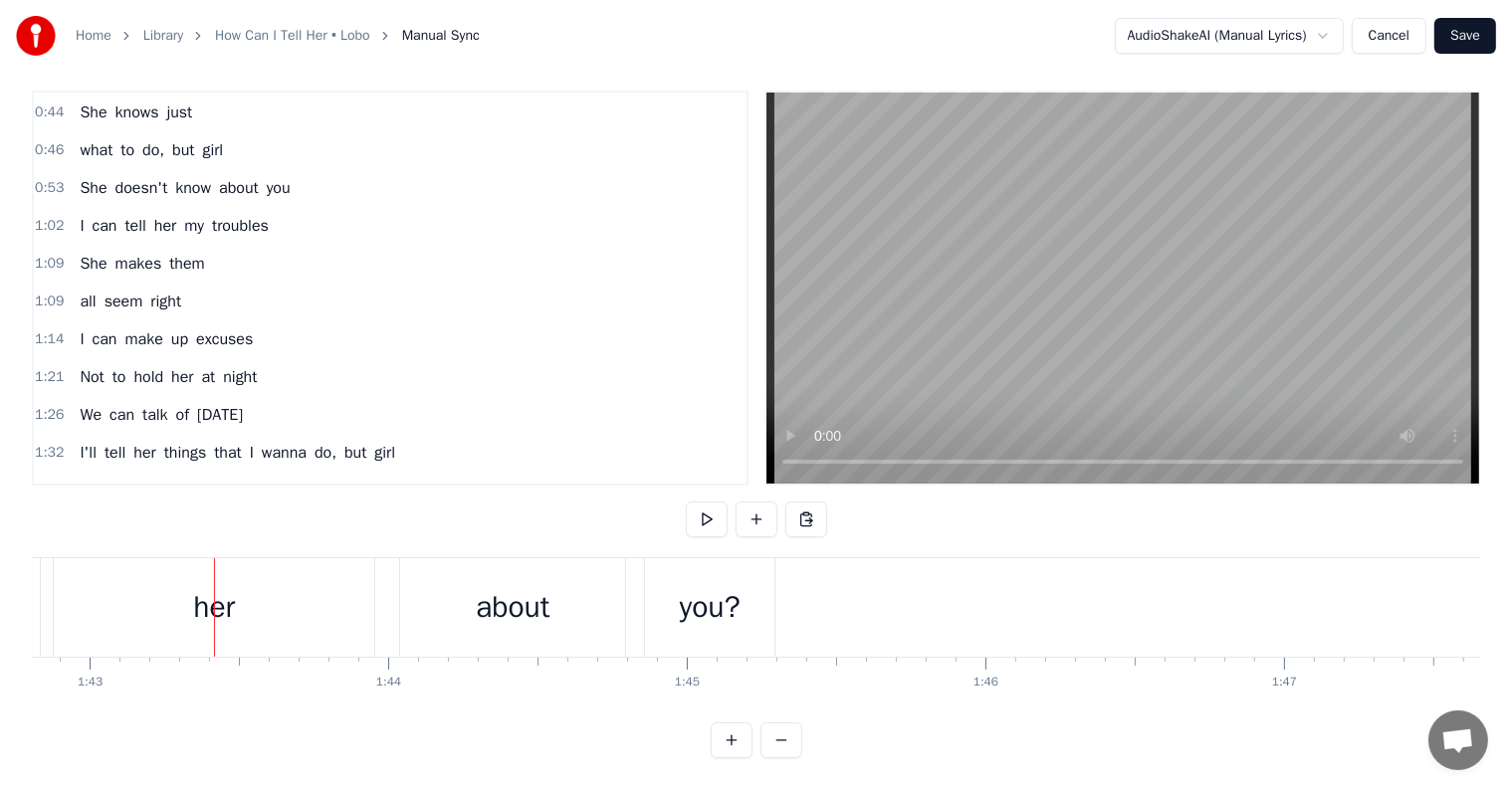 click on "about" at bounding box center [513, 607] 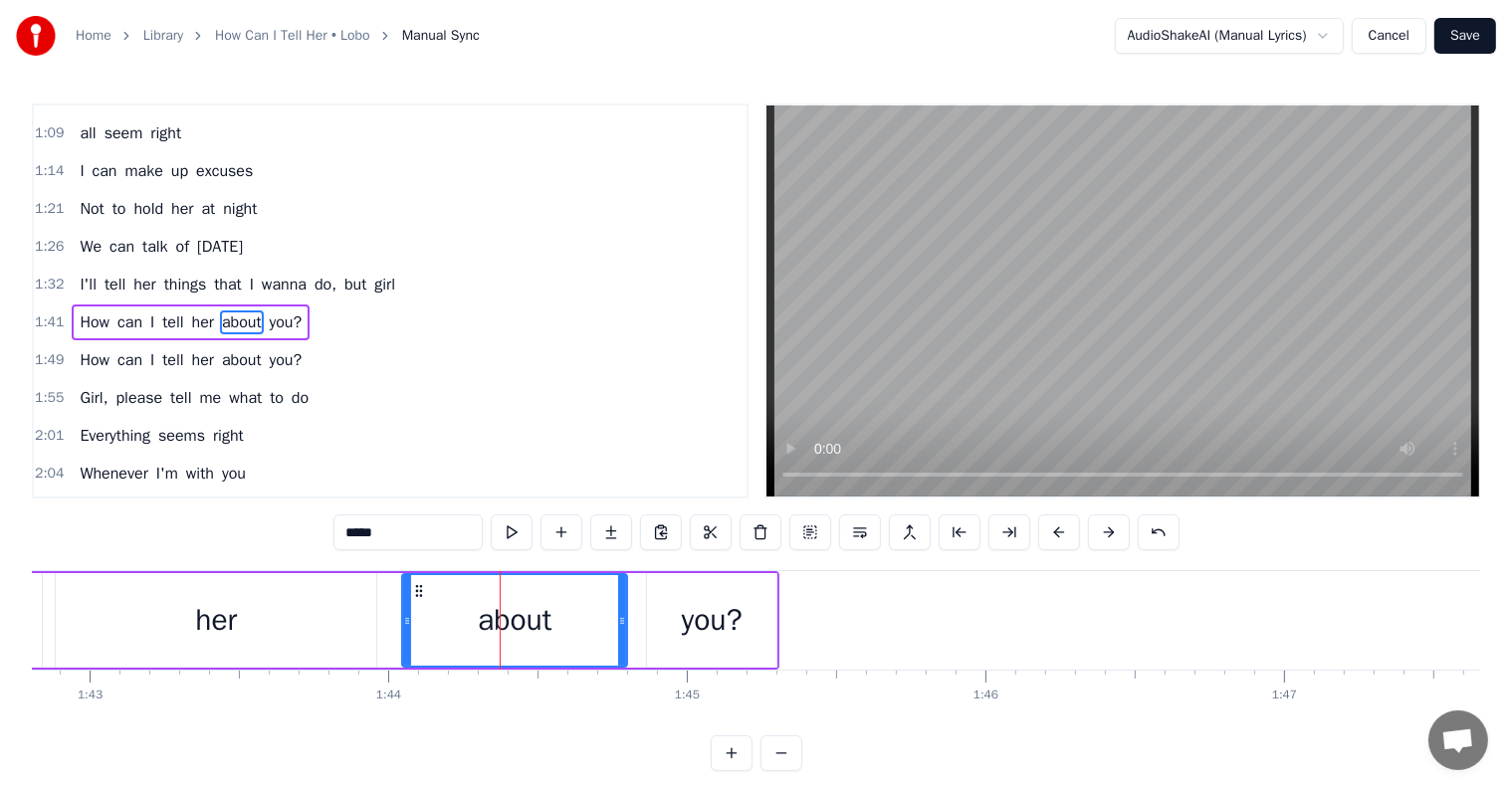 scroll, scrollTop: 371, scrollLeft: 0, axis: vertical 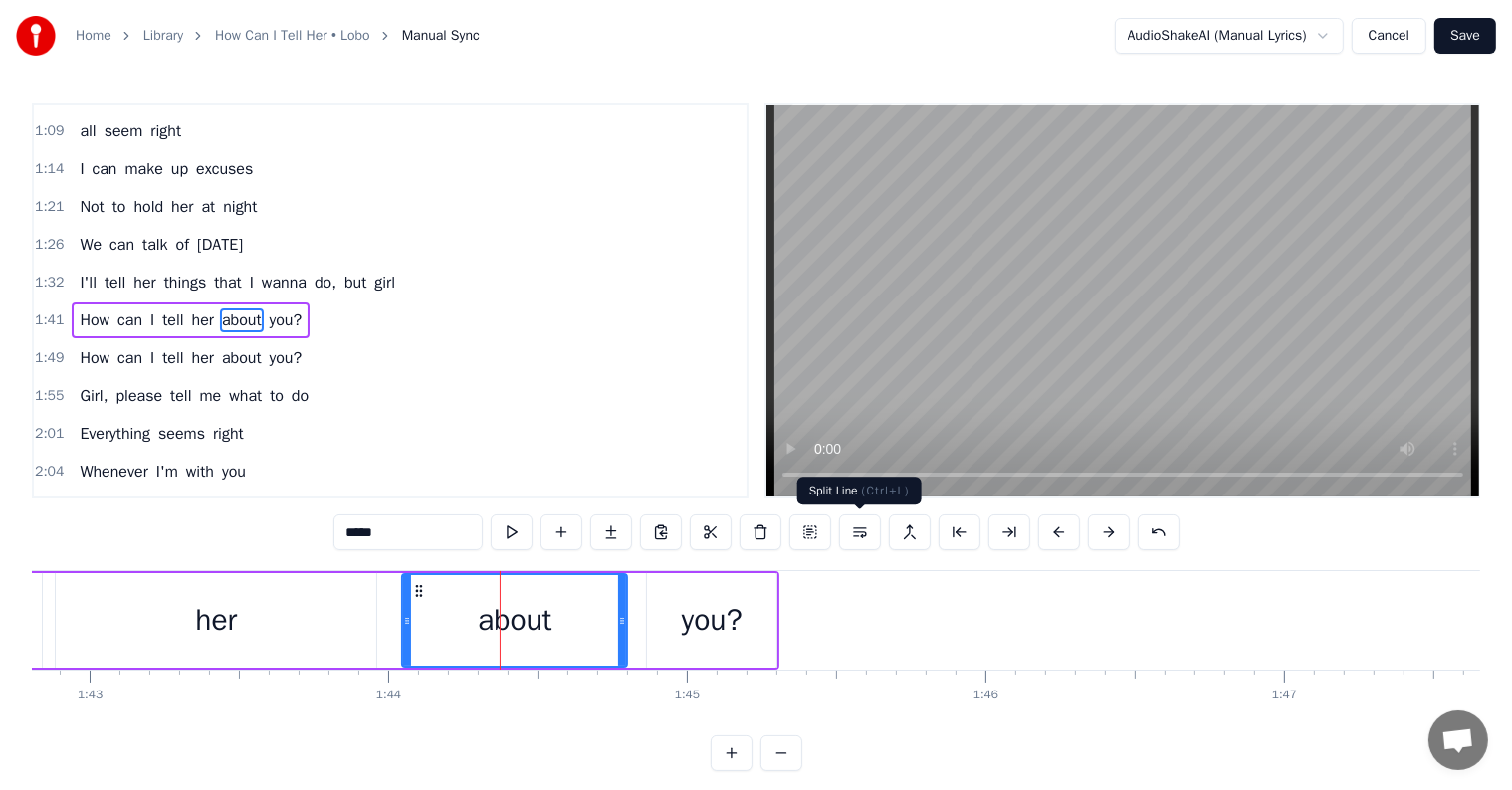 click at bounding box center [860, 532] 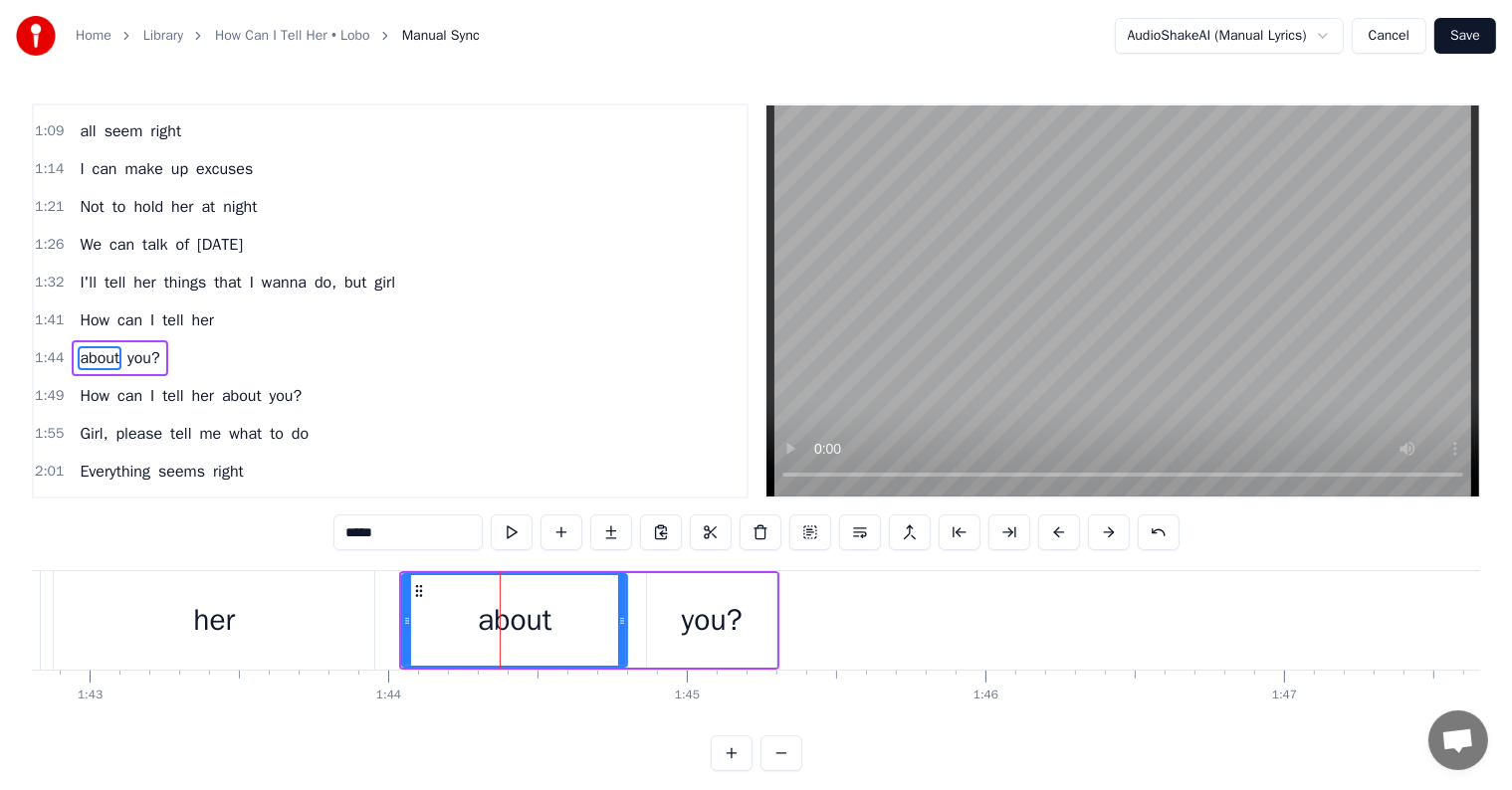 scroll, scrollTop: 408, scrollLeft: 0, axis: vertical 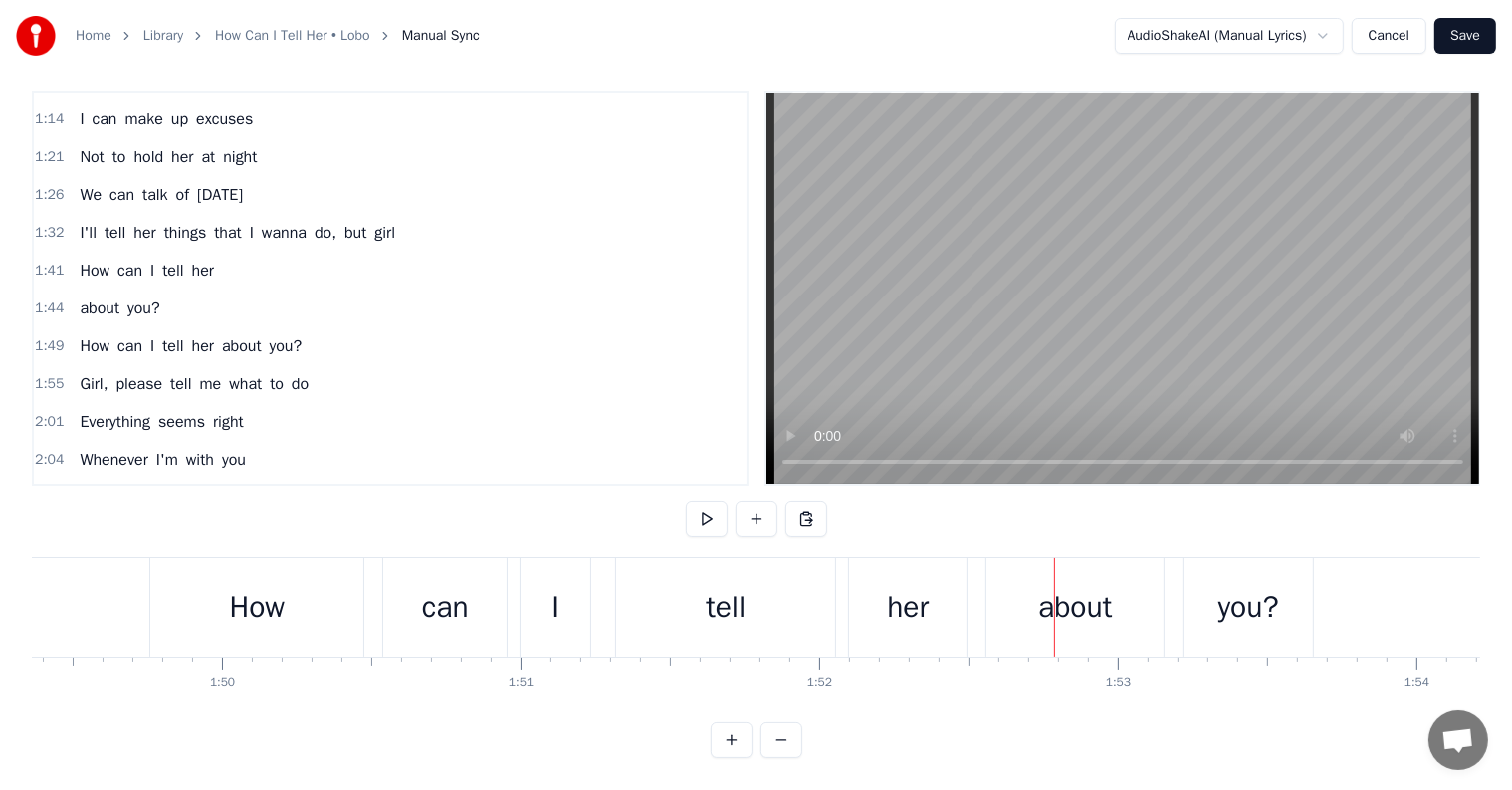 click on "about" at bounding box center [1075, 607] 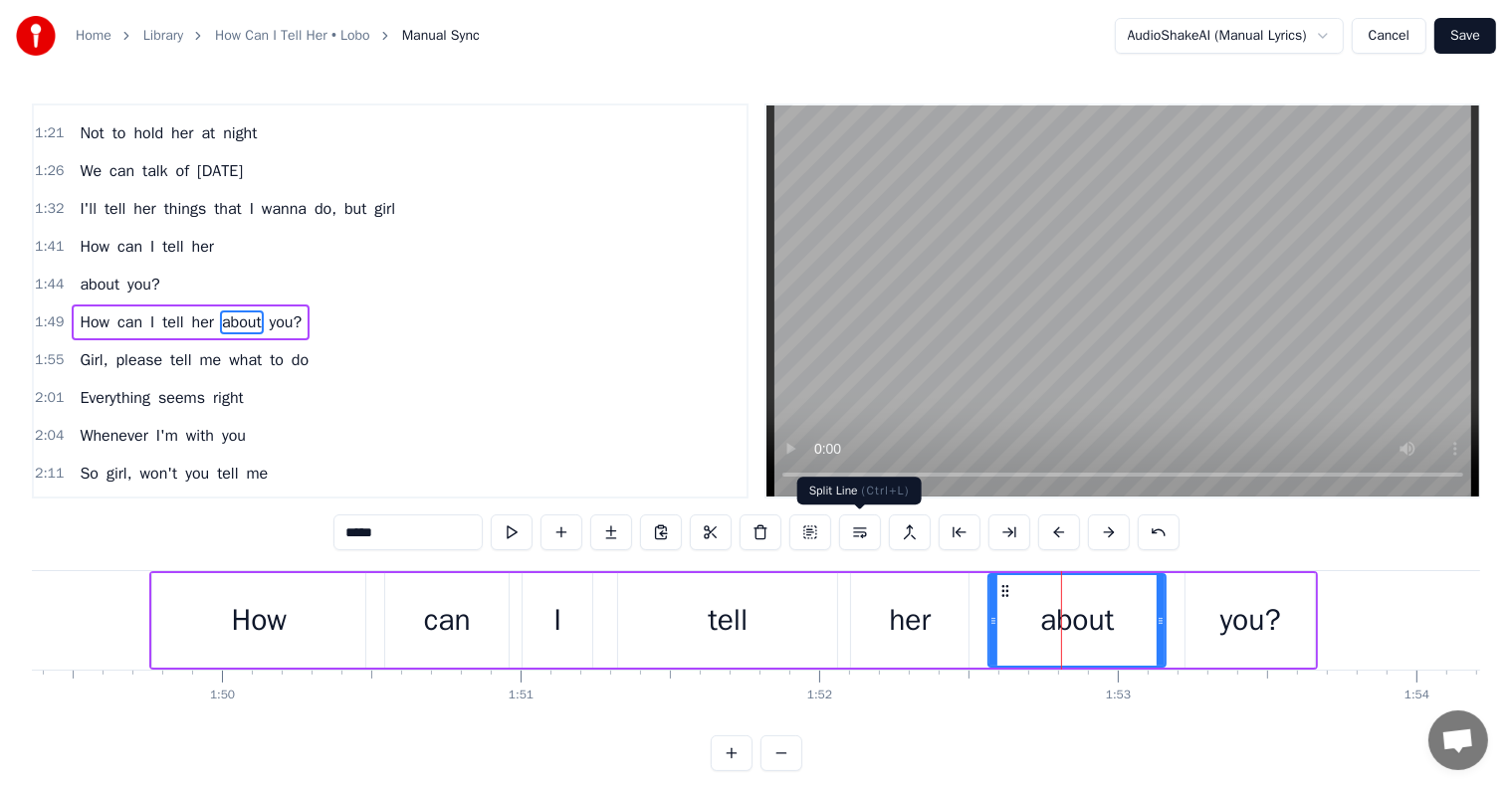 click at bounding box center (860, 532) 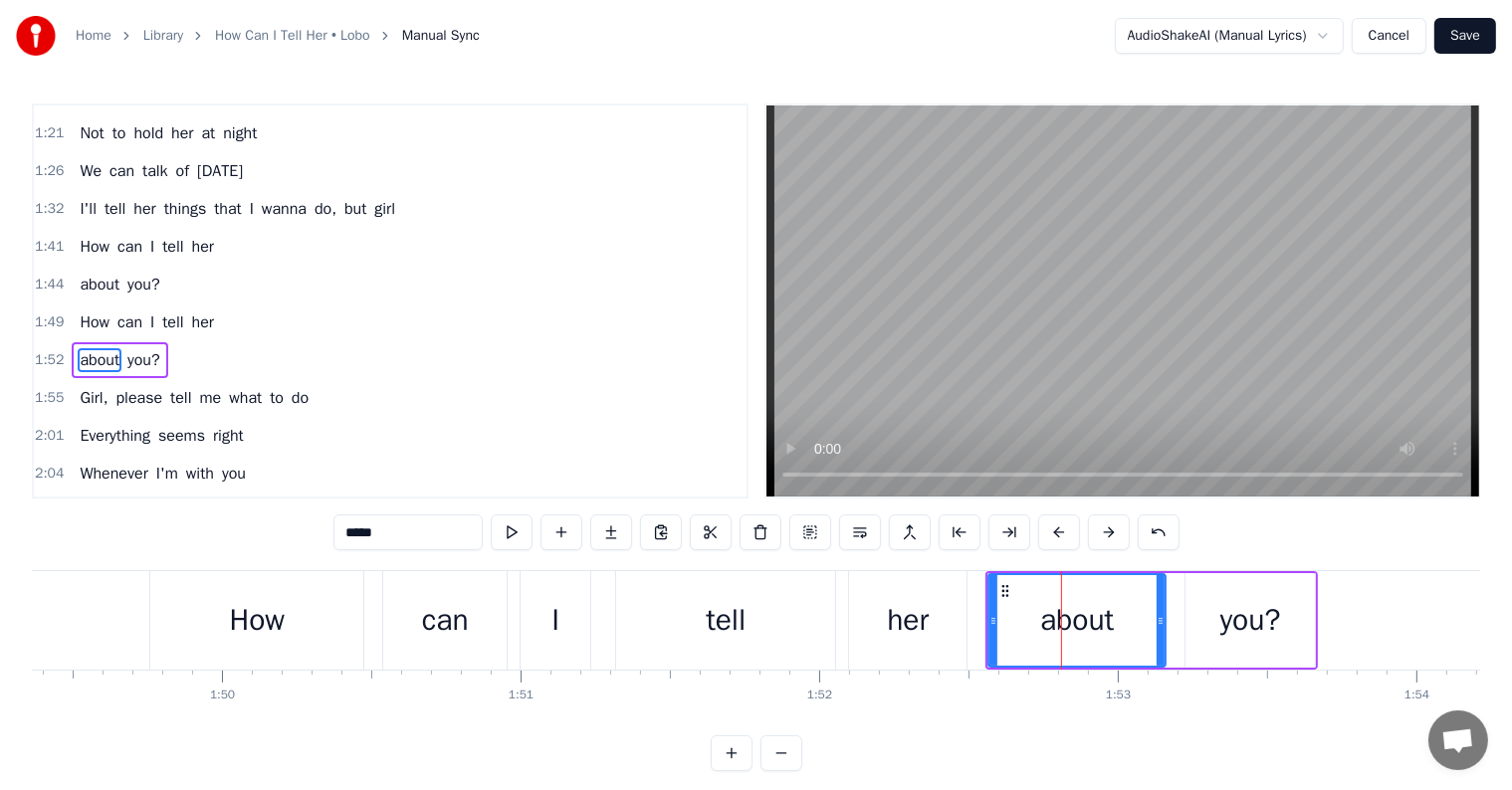 scroll, scrollTop: 482, scrollLeft: 0, axis: vertical 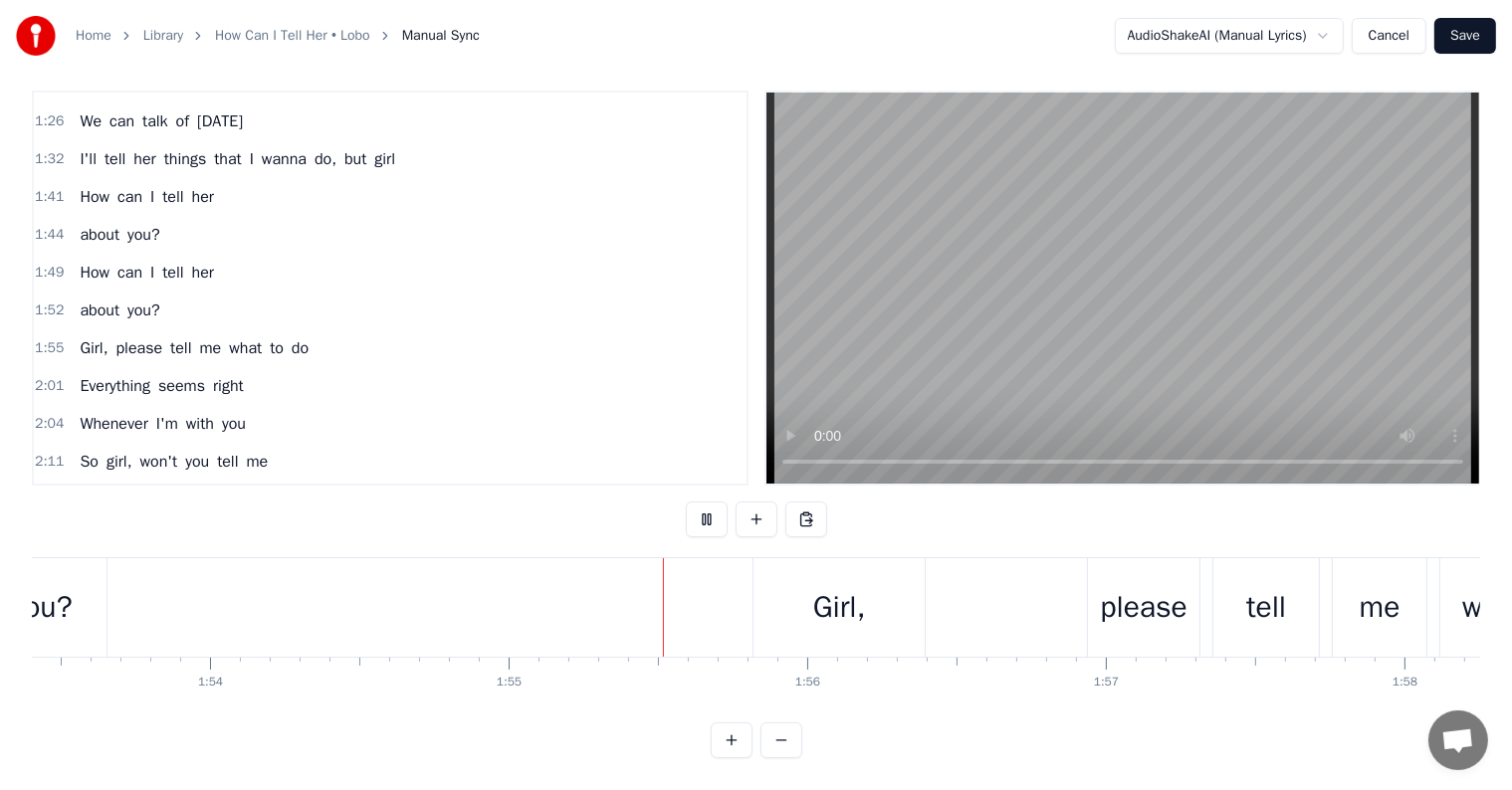 click on "you?" at bounding box center [42, 607] 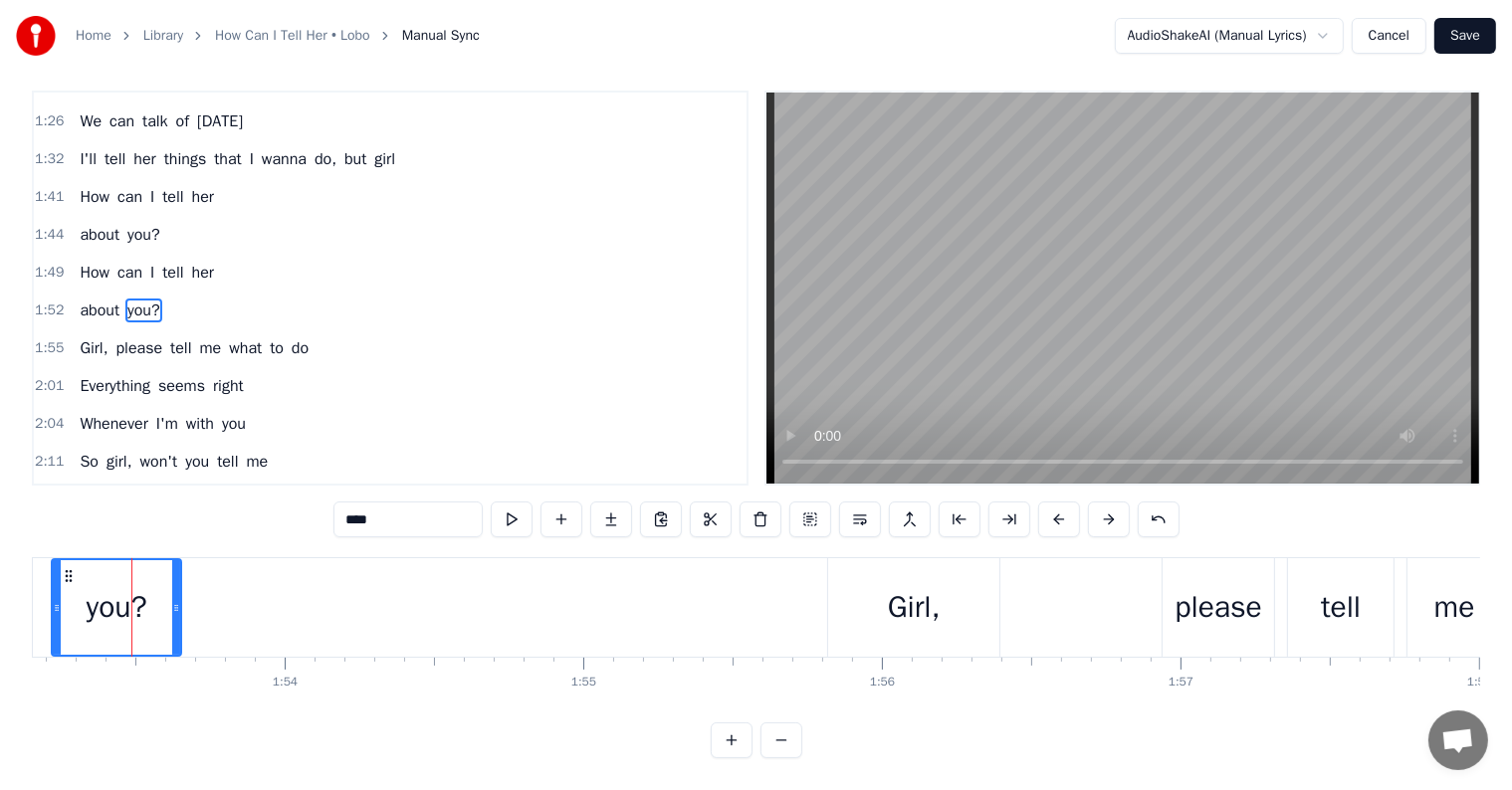 scroll, scrollTop: 0, scrollLeft: 33789, axis: horizontal 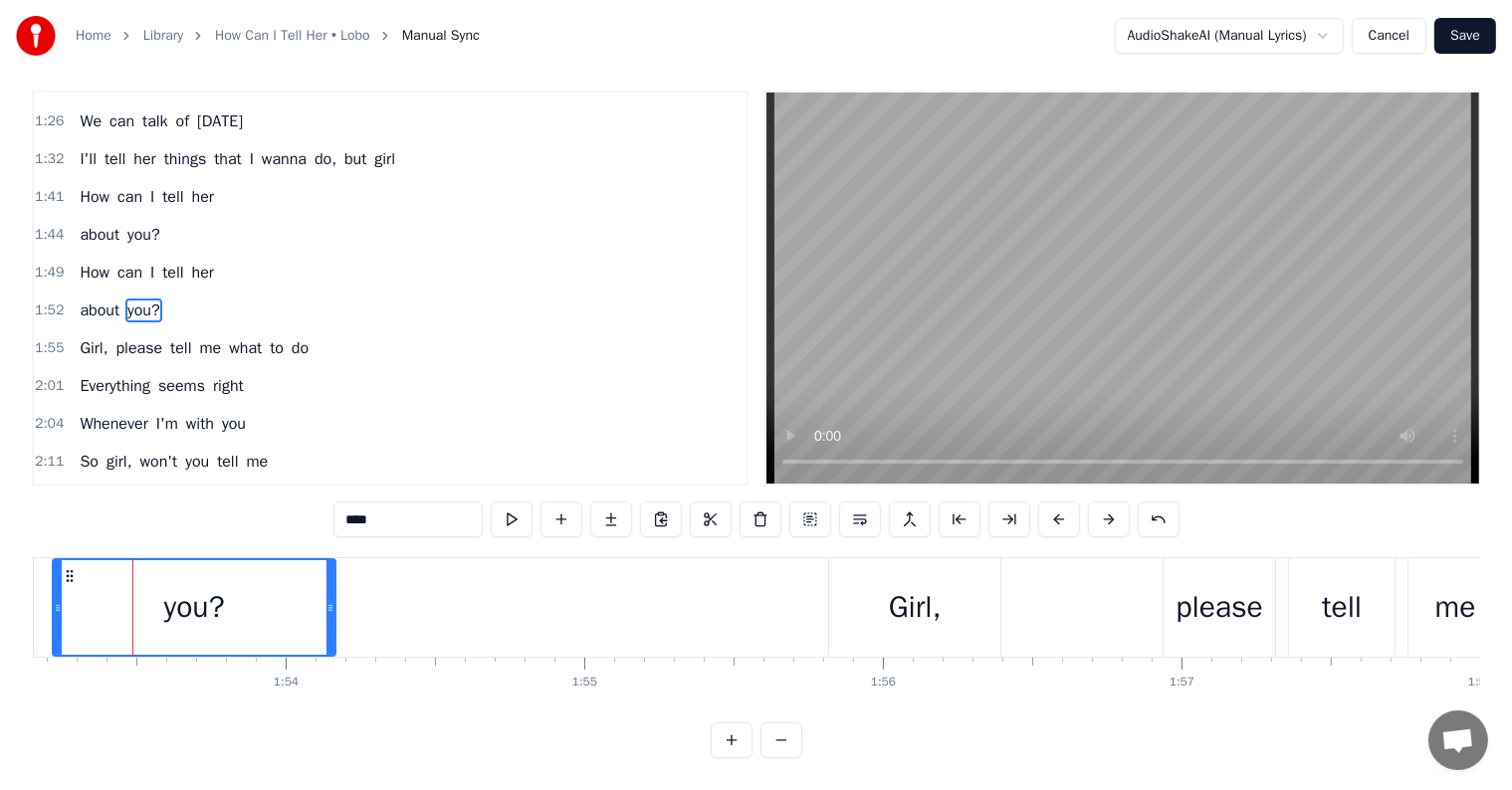 drag, startPoint x: 177, startPoint y: 593, endPoint x: 331, endPoint y: 593, distance: 154 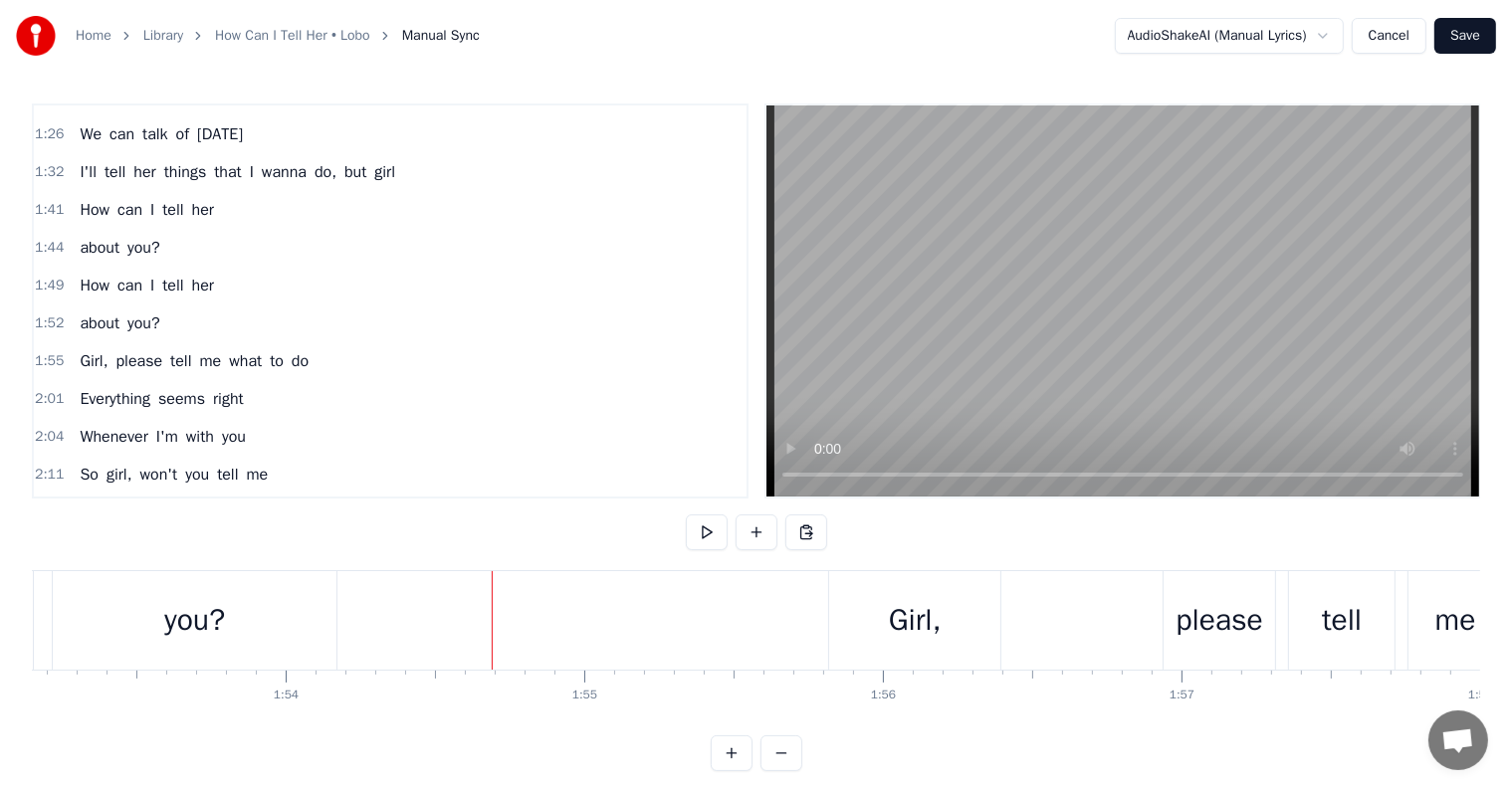 scroll, scrollTop: 30, scrollLeft: 0, axis: vertical 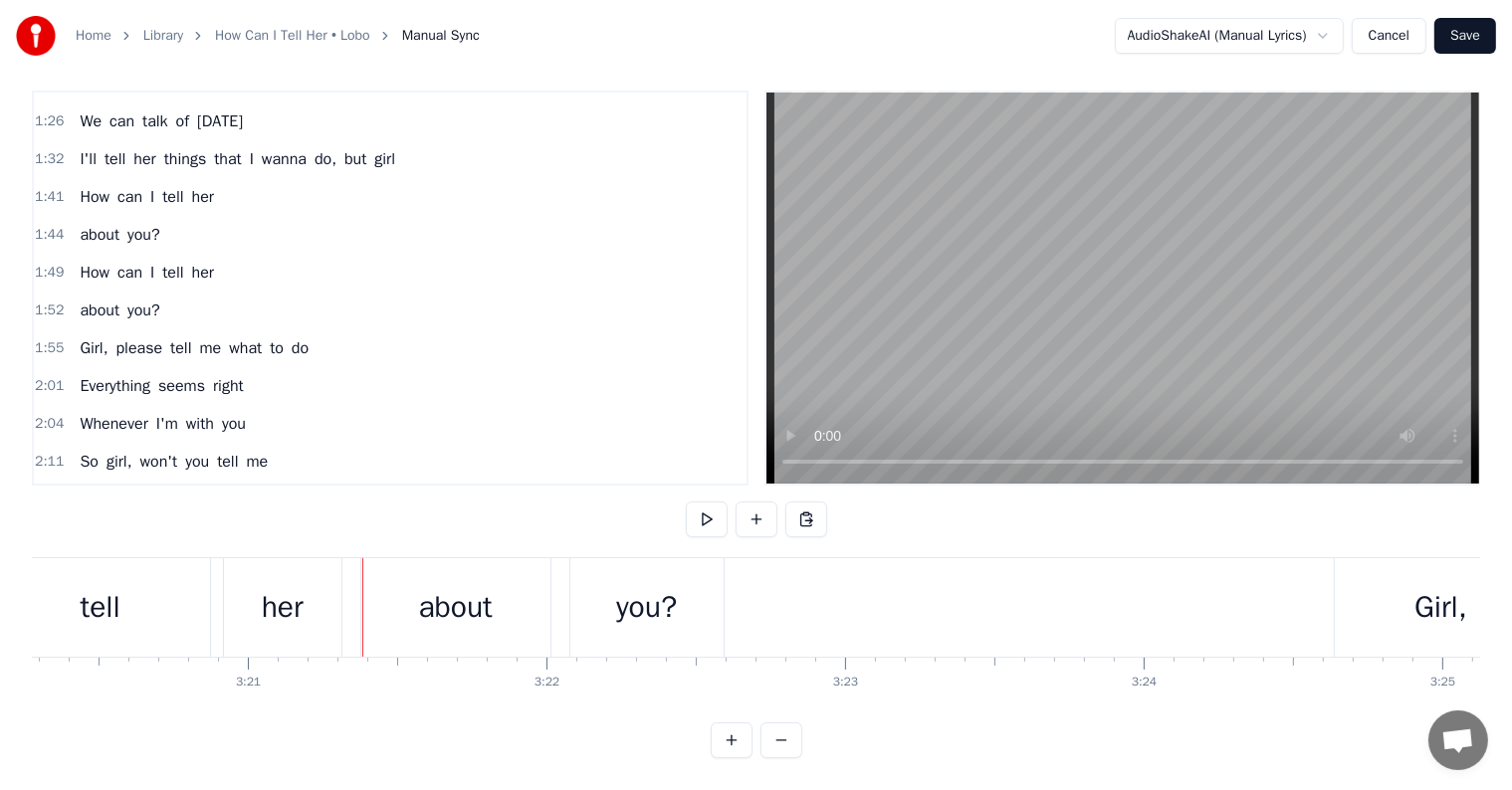 click on "about" at bounding box center (456, 607) 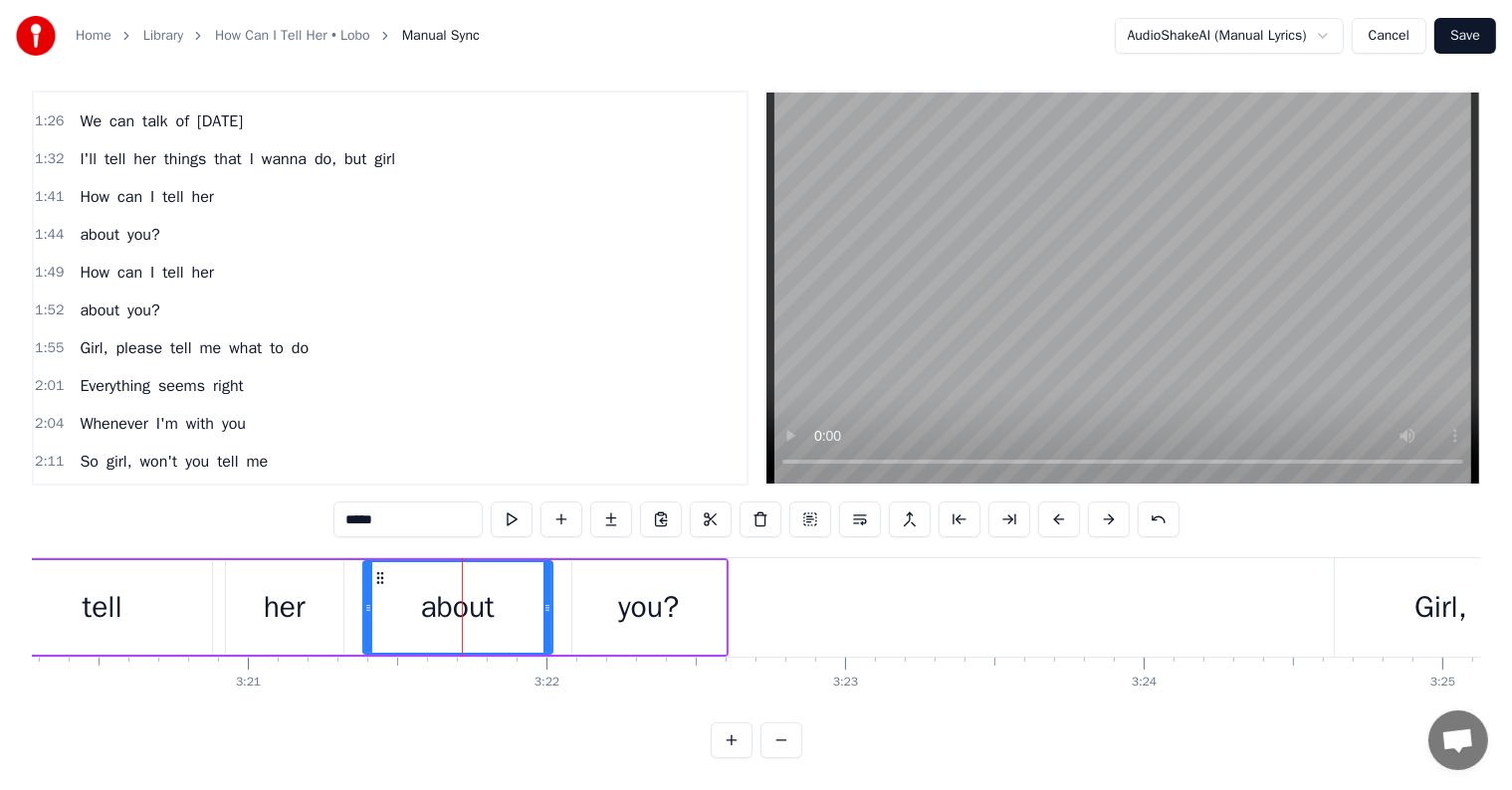 scroll, scrollTop: 0, scrollLeft: 0, axis: both 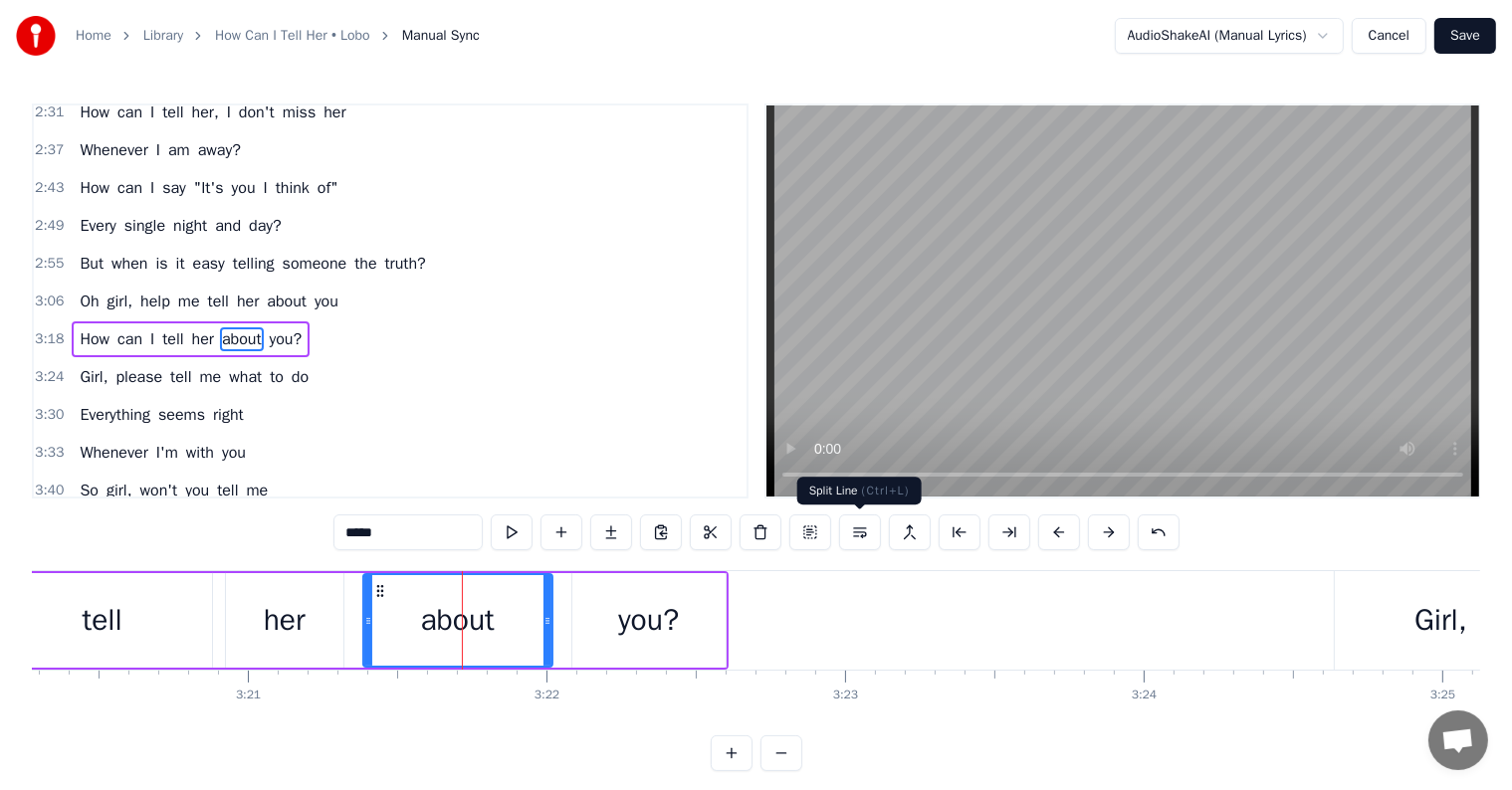click at bounding box center [860, 532] 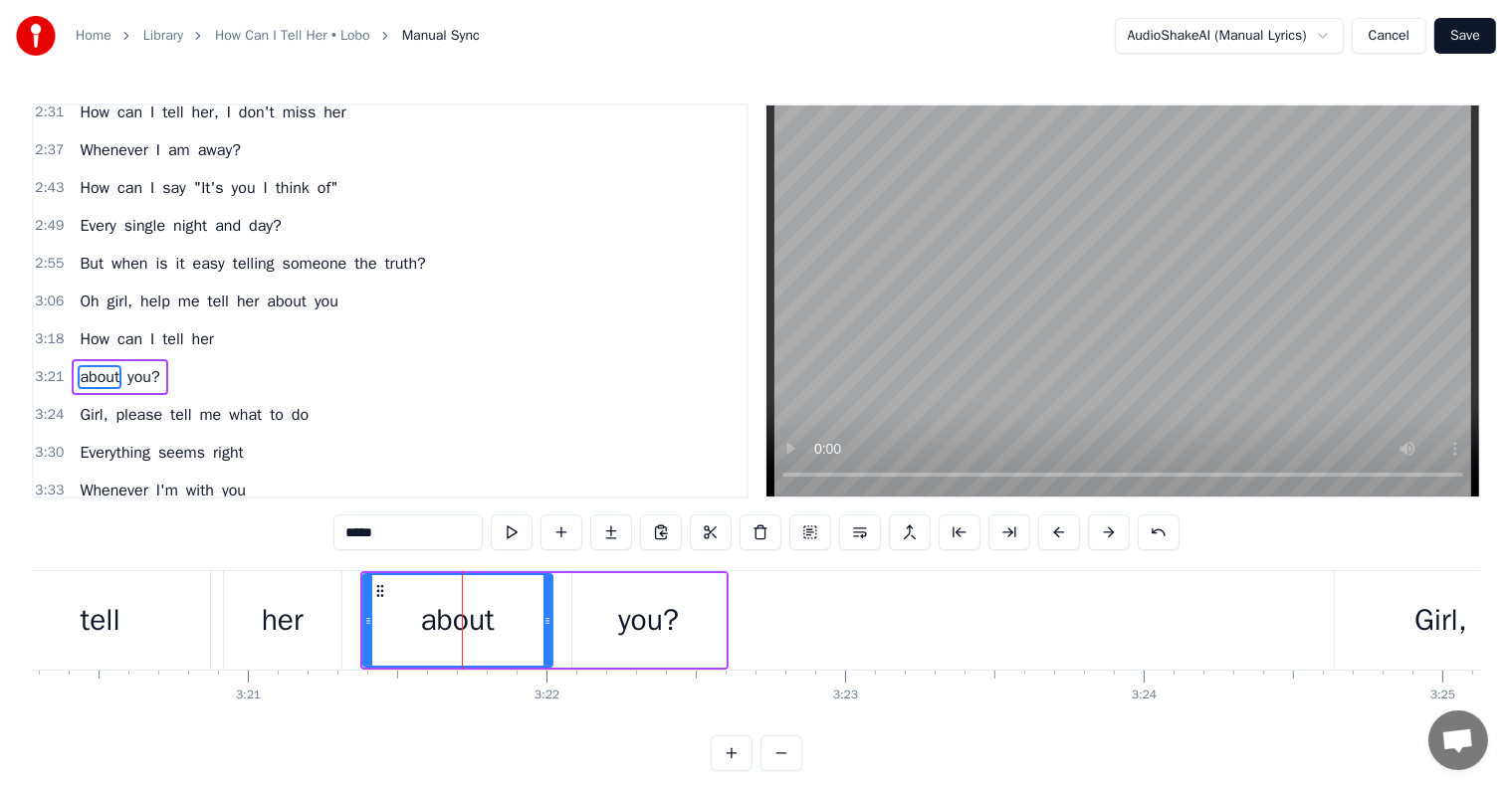 scroll, scrollTop: 994, scrollLeft: 0, axis: vertical 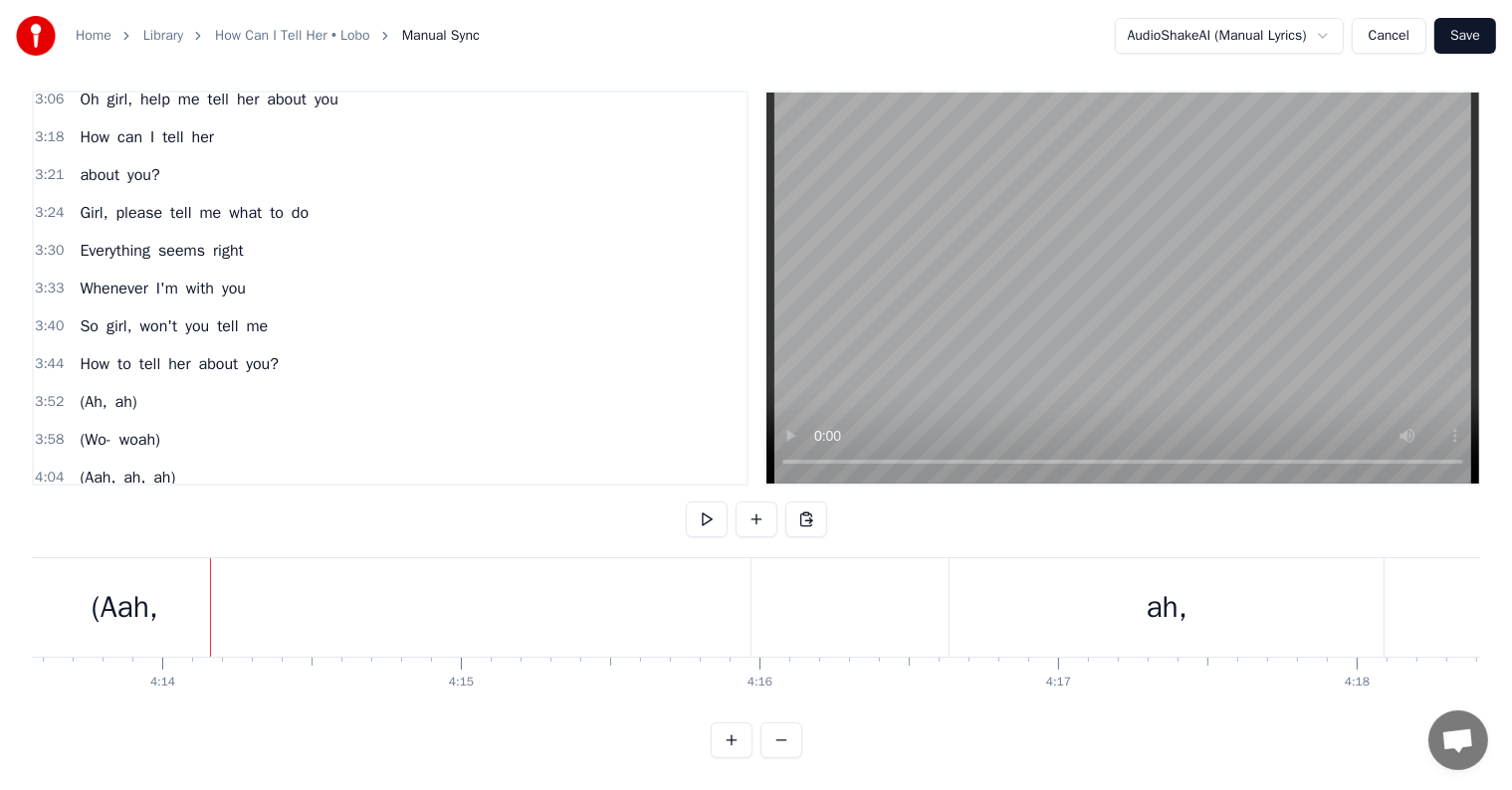 click on "ah," at bounding box center [134, 478] 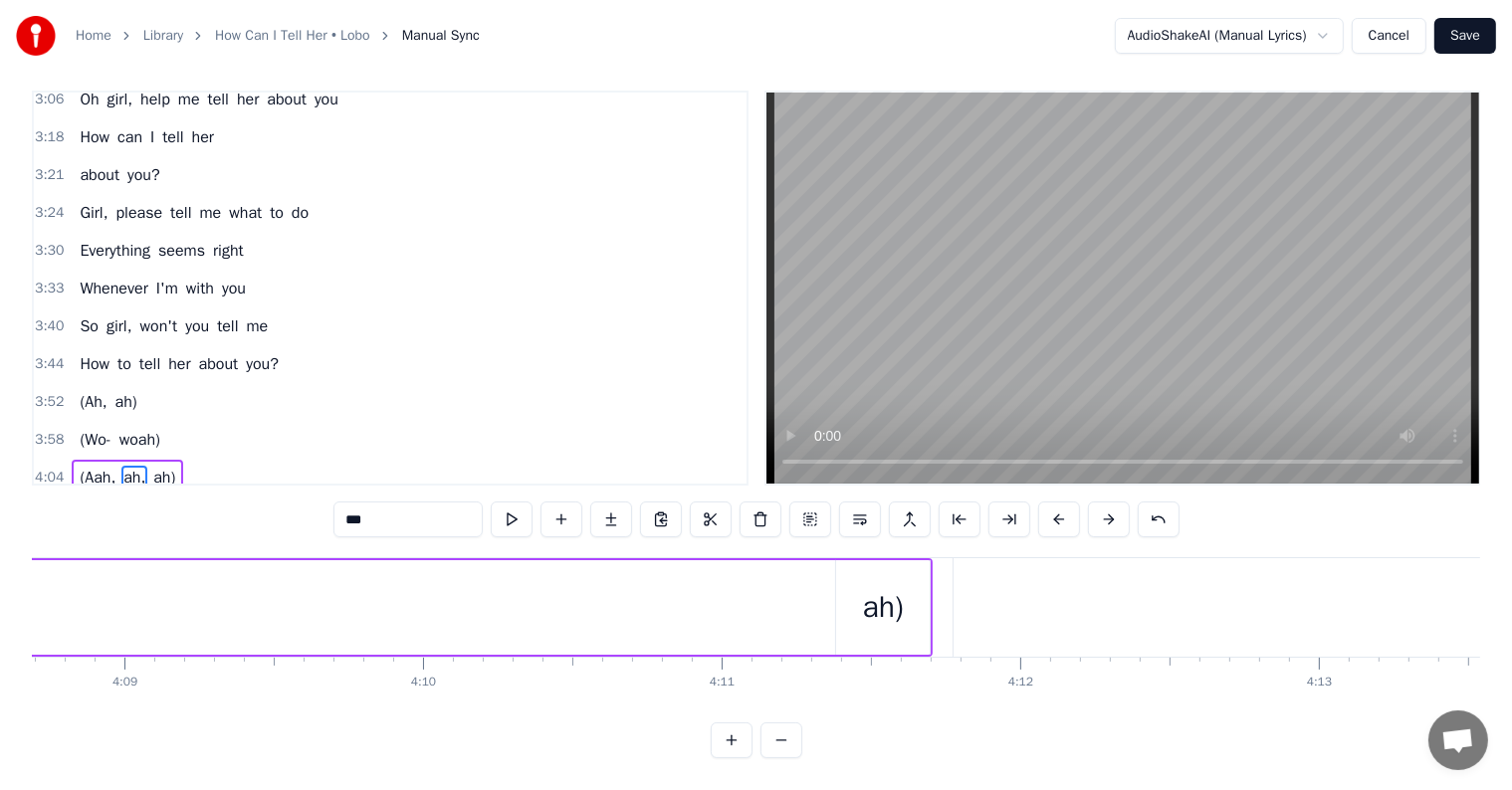 scroll, scrollTop: 0, scrollLeft: 73823, axis: horizontal 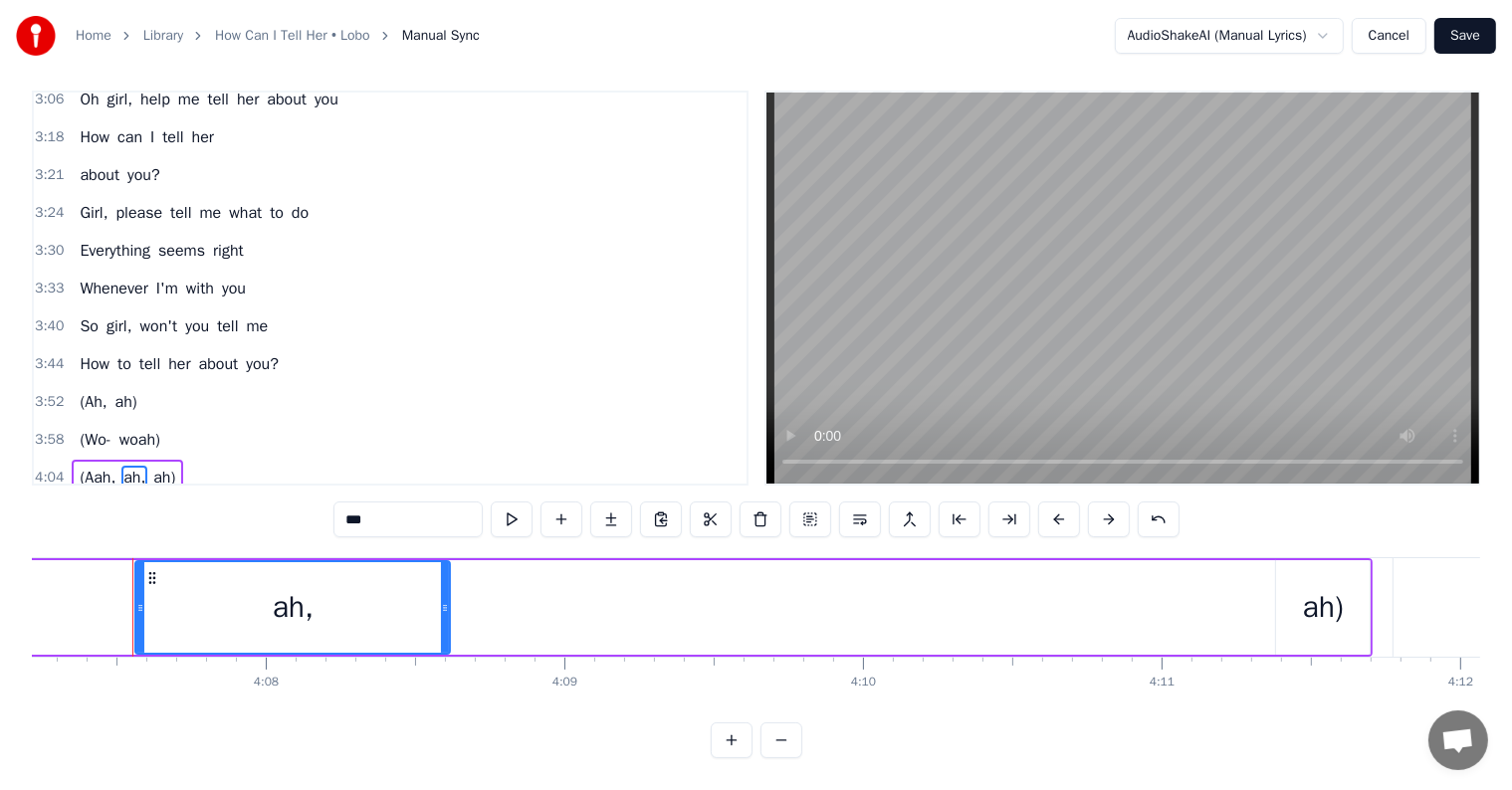click on "ah)" at bounding box center [164, 478] 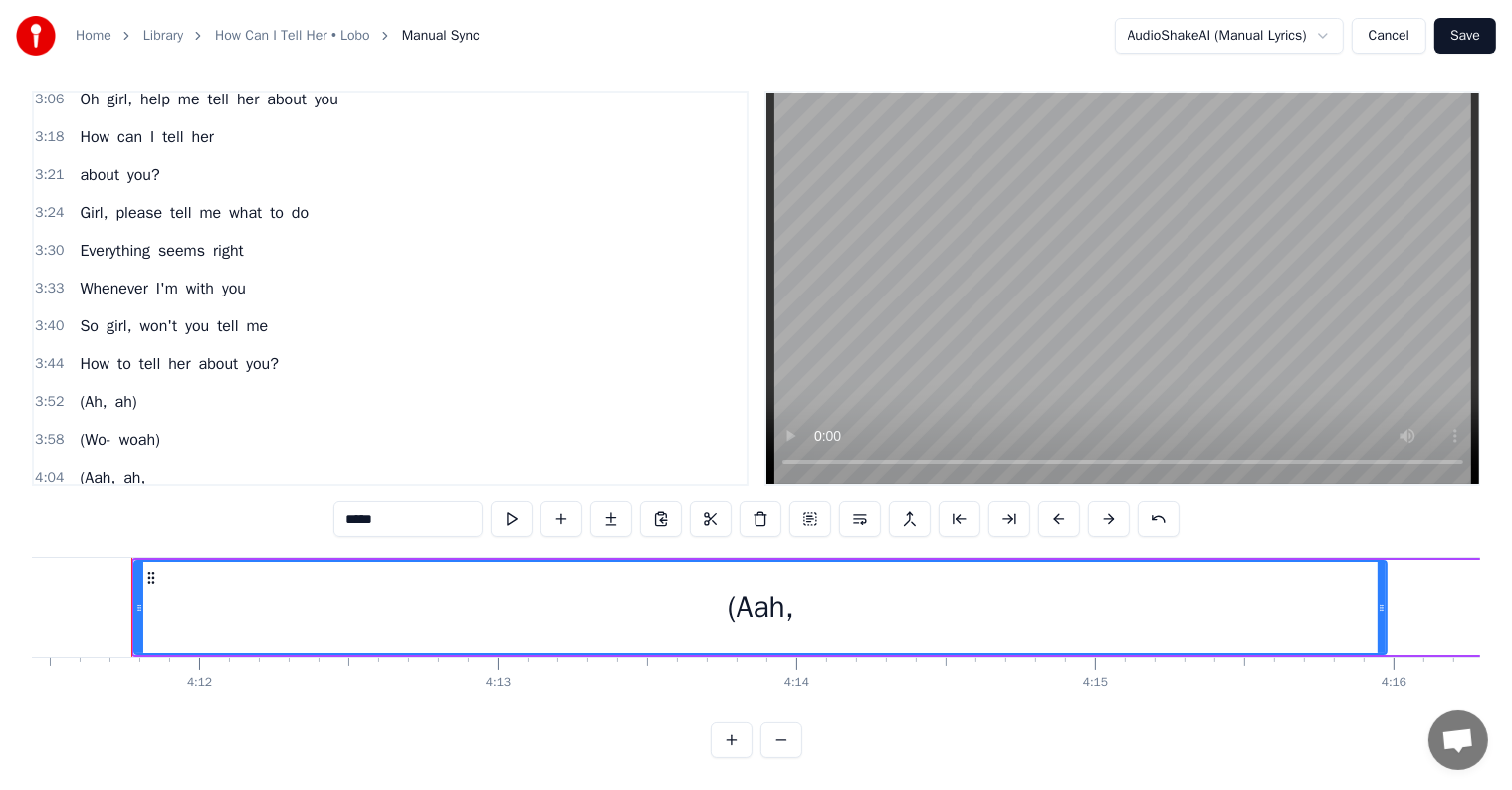 click on "ah," at bounding box center [134, 478] 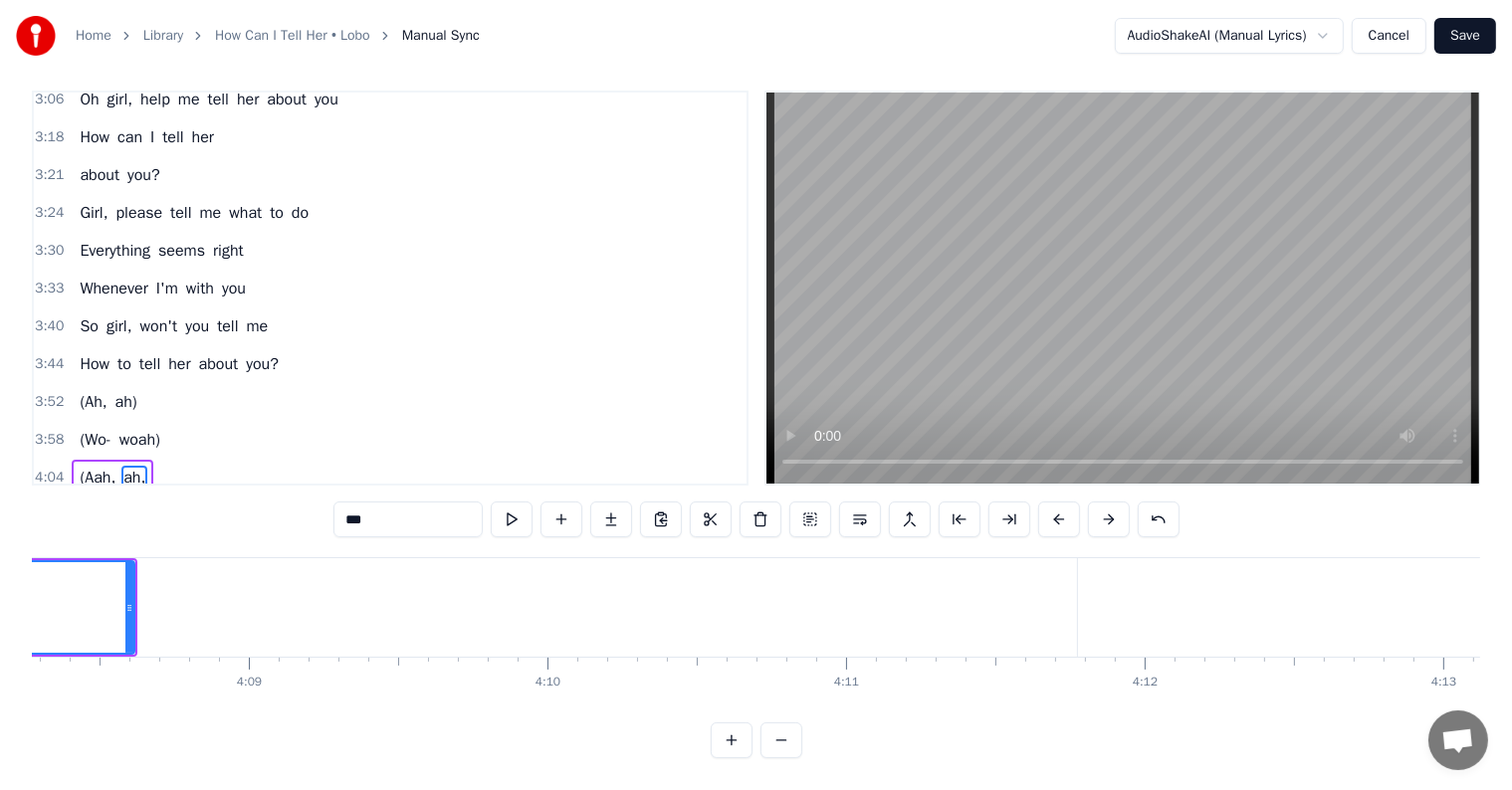 scroll, scrollTop: 0, scrollLeft: 73823, axis: horizontal 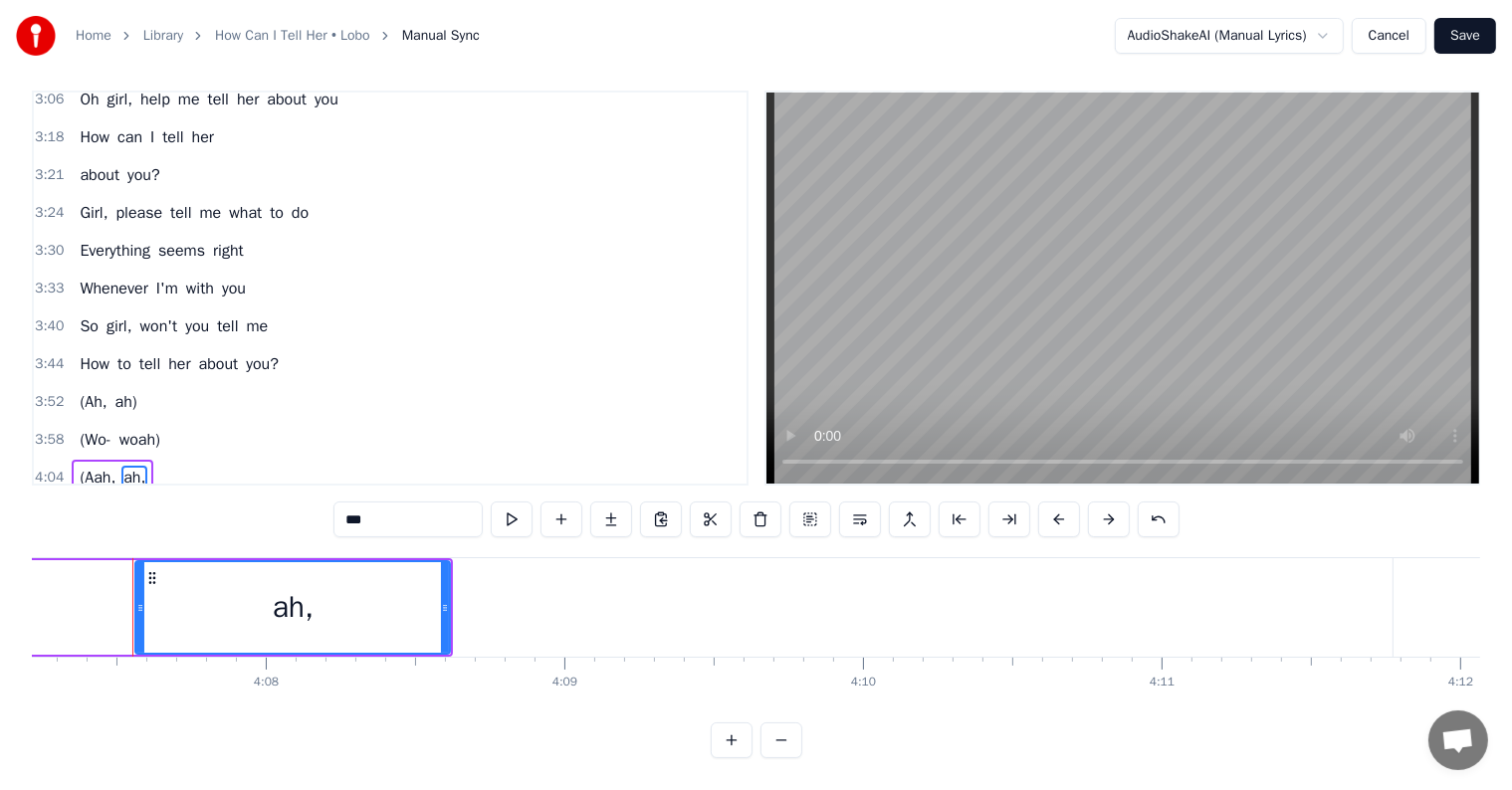 click on "***" at bounding box center [408, 519] 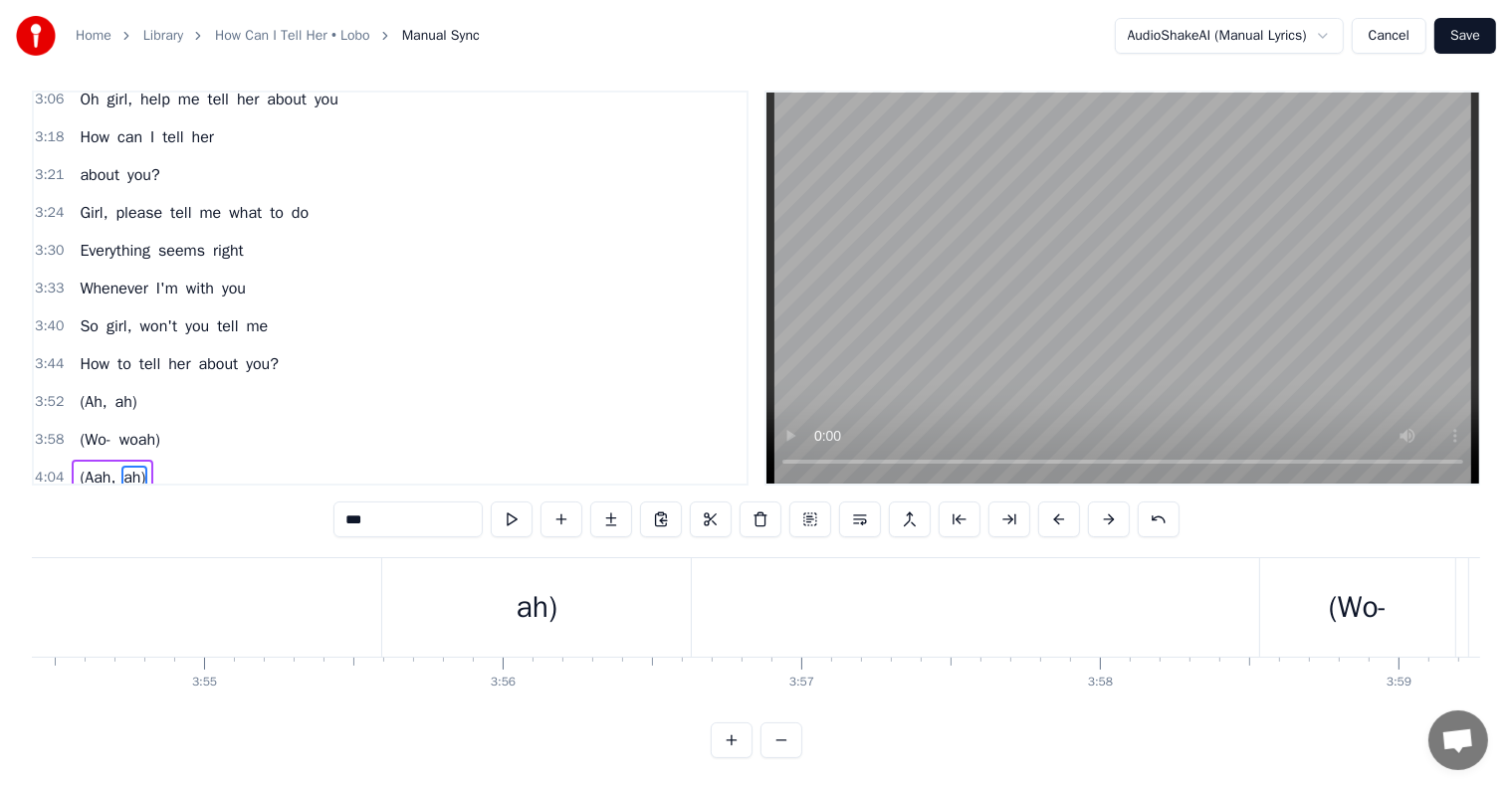scroll, scrollTop: 0, scrollLeft: 70183, axis: horizontal 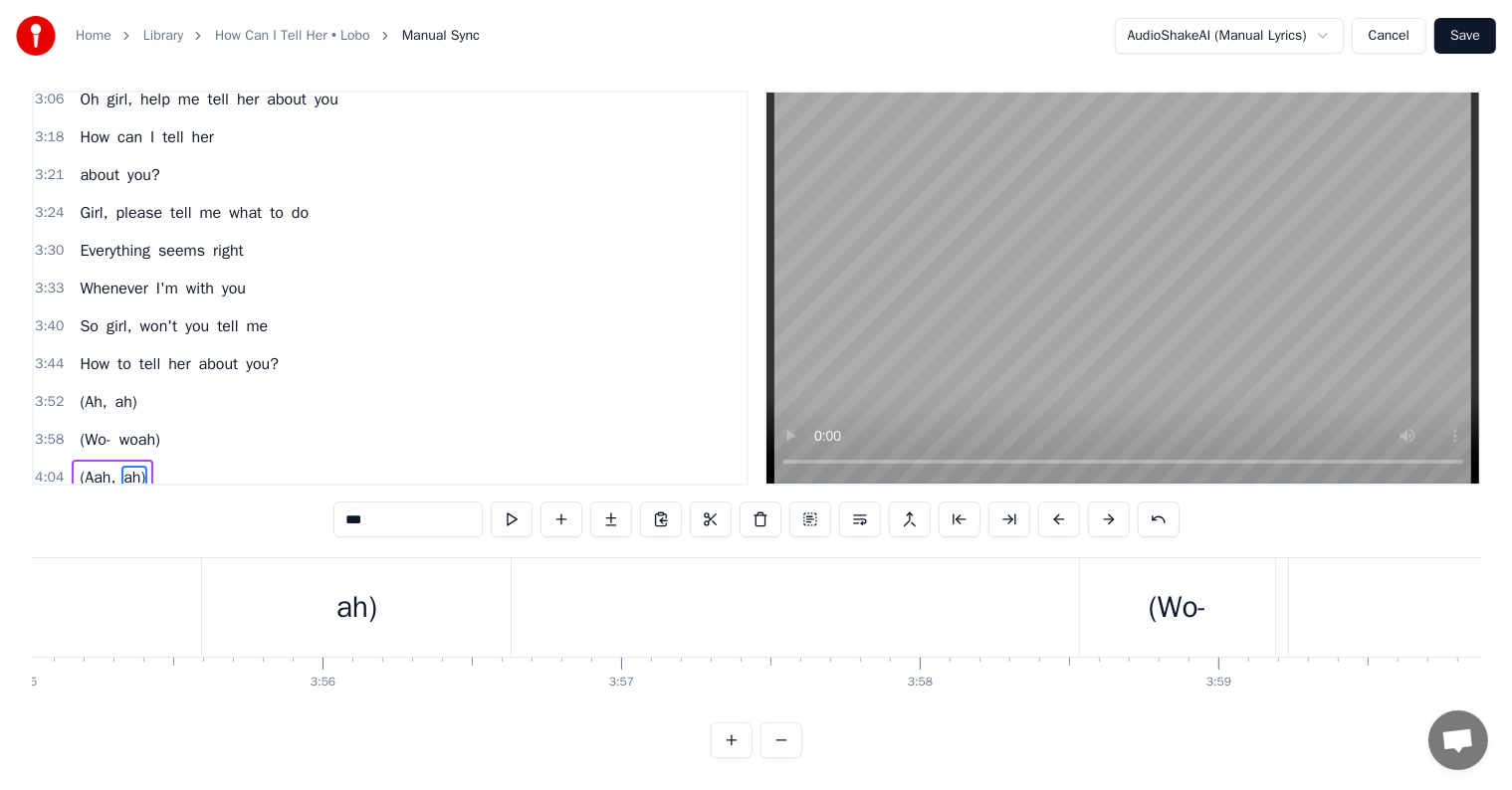 type on "***" 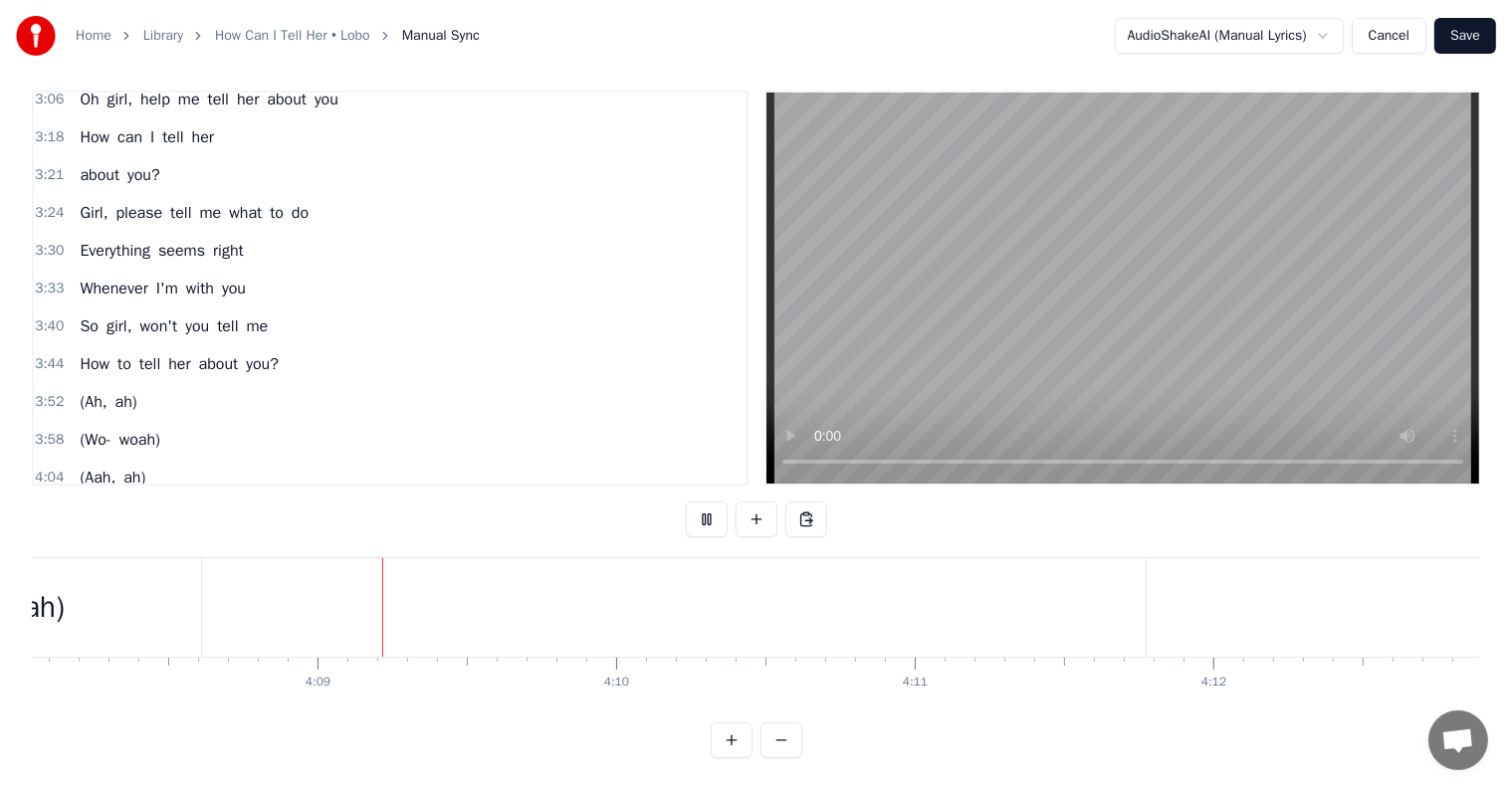 scroll, scrollTop: 0, scrollLeft: 74072, axis: horizontal 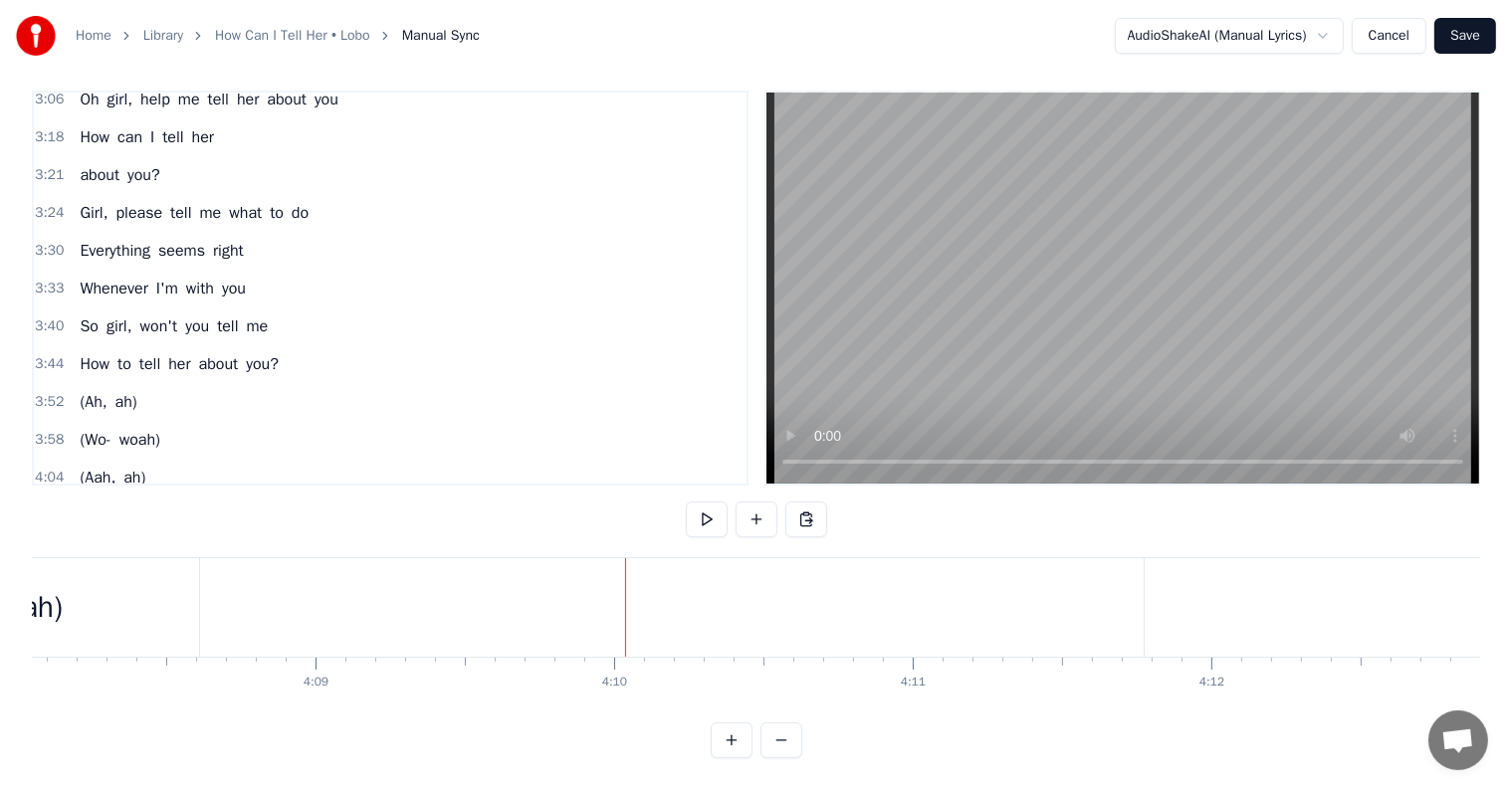 click on "ah," at bounding box center [134, 515] 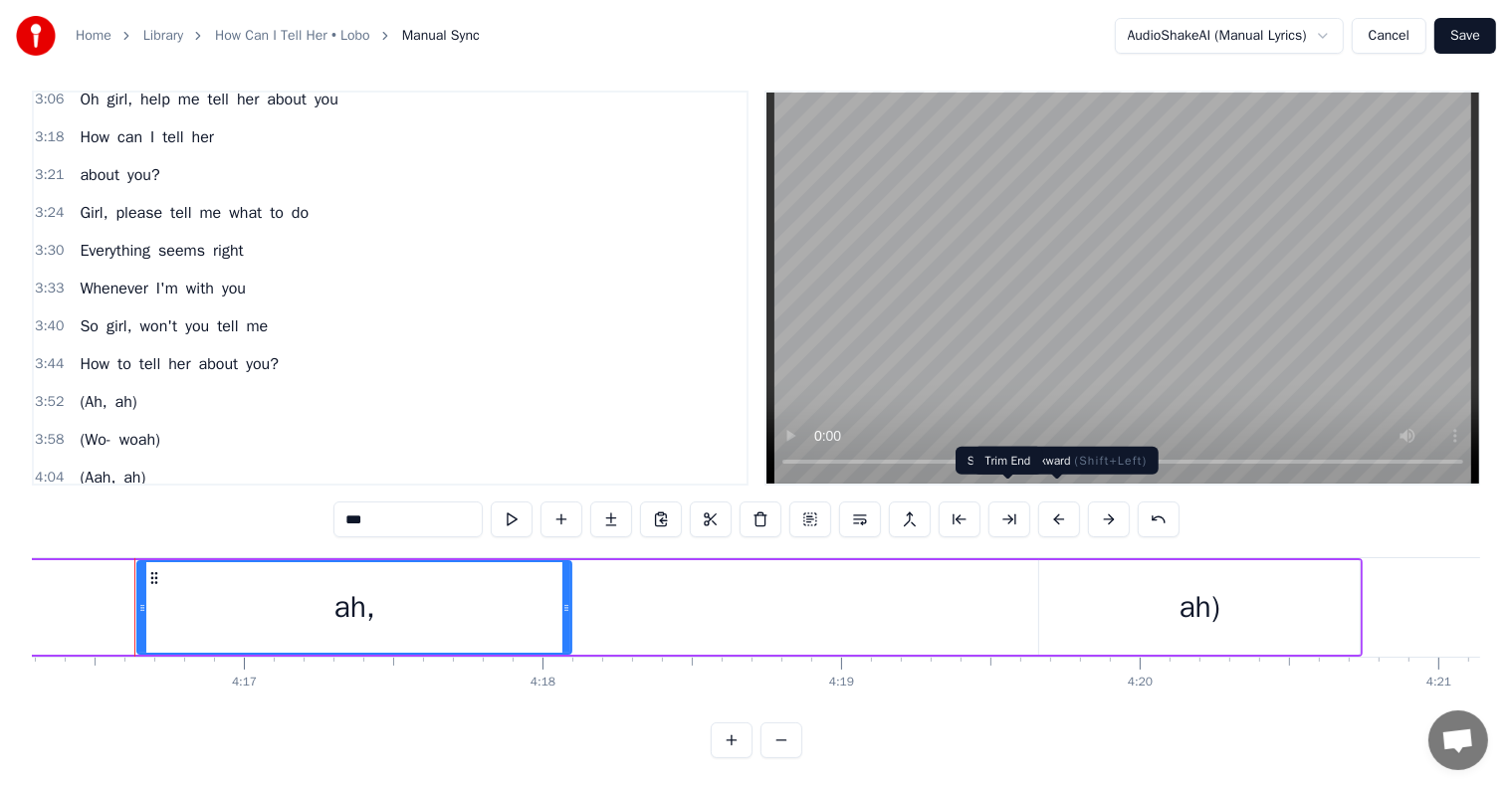 scroll, scrollTop: 0, scrollLeft: 76535, axis: horizontal 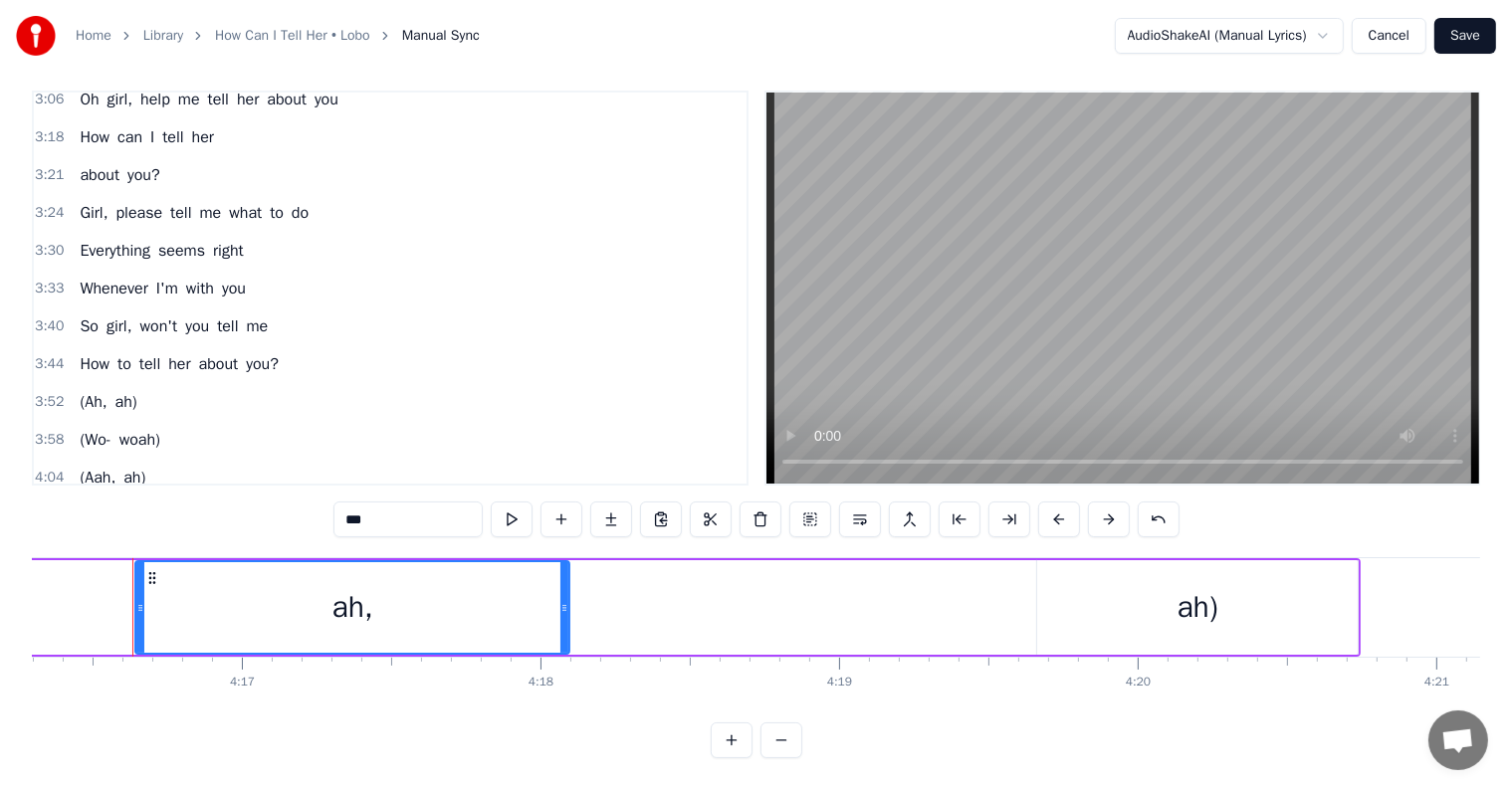 type on "***" 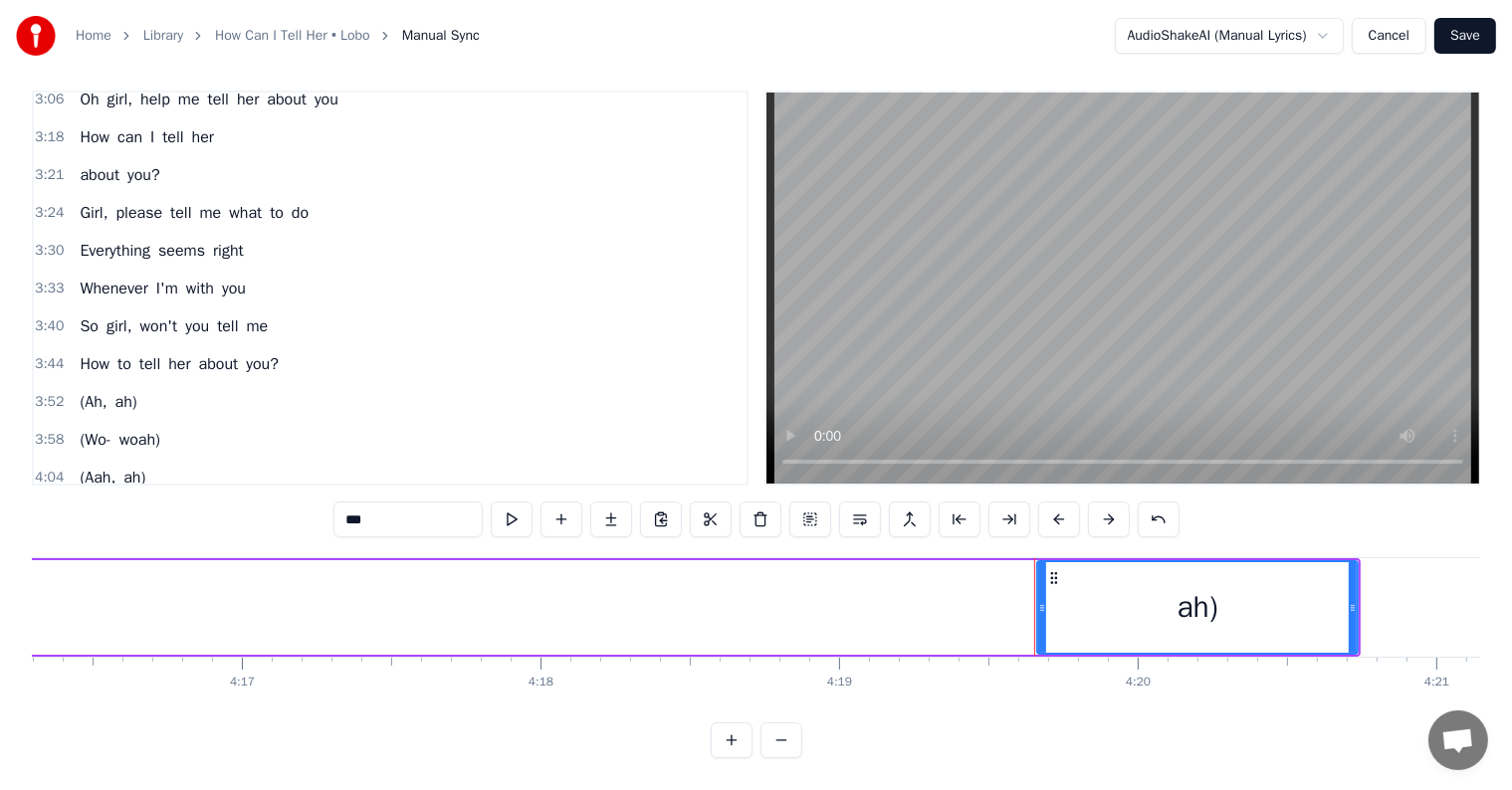 click on "3:44 How to tell her about you?" at bounding box center (390, 364) 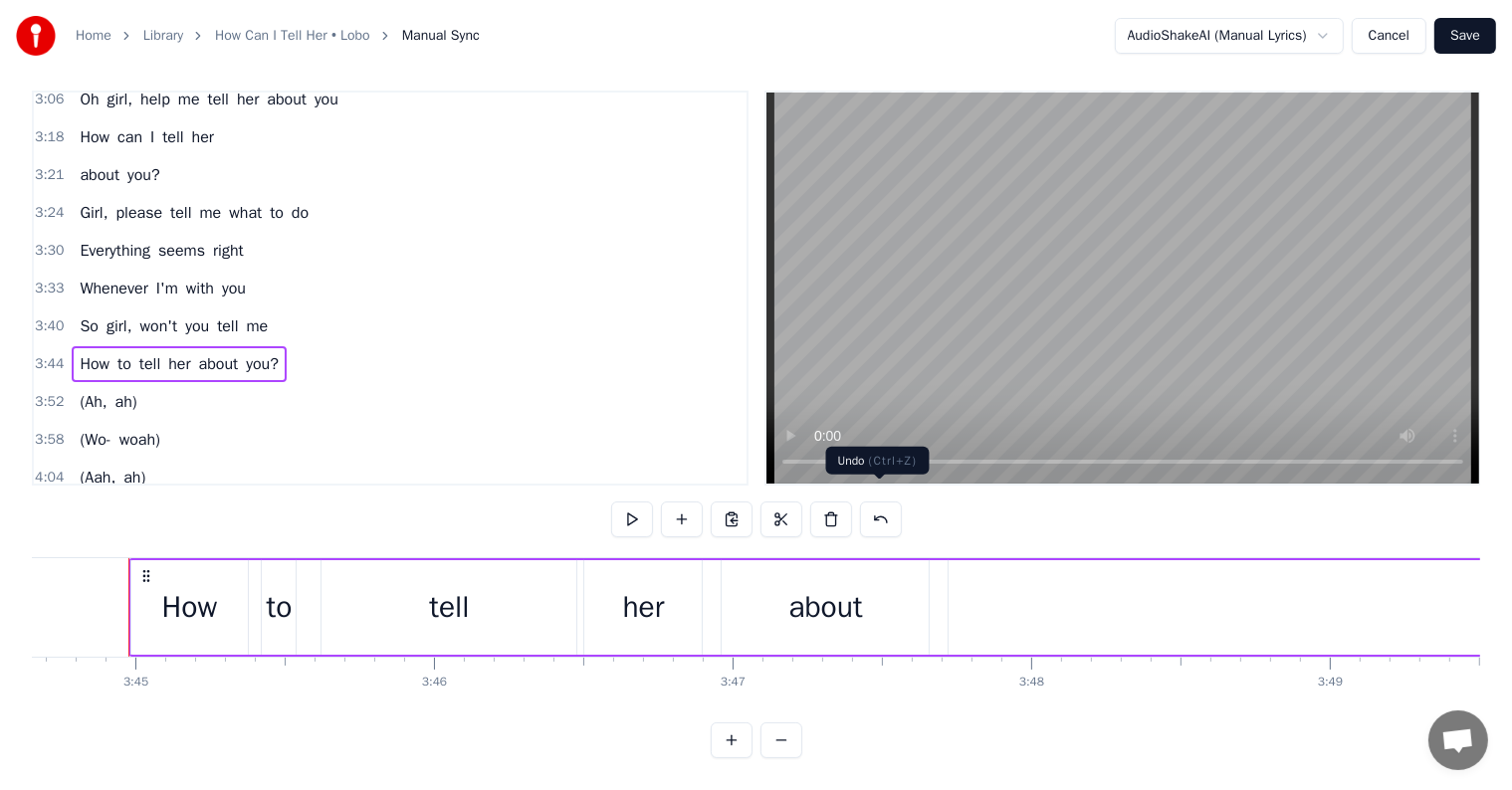 scroll, scrollTop: 0, scrollLeft: 67081, axis: horizontal 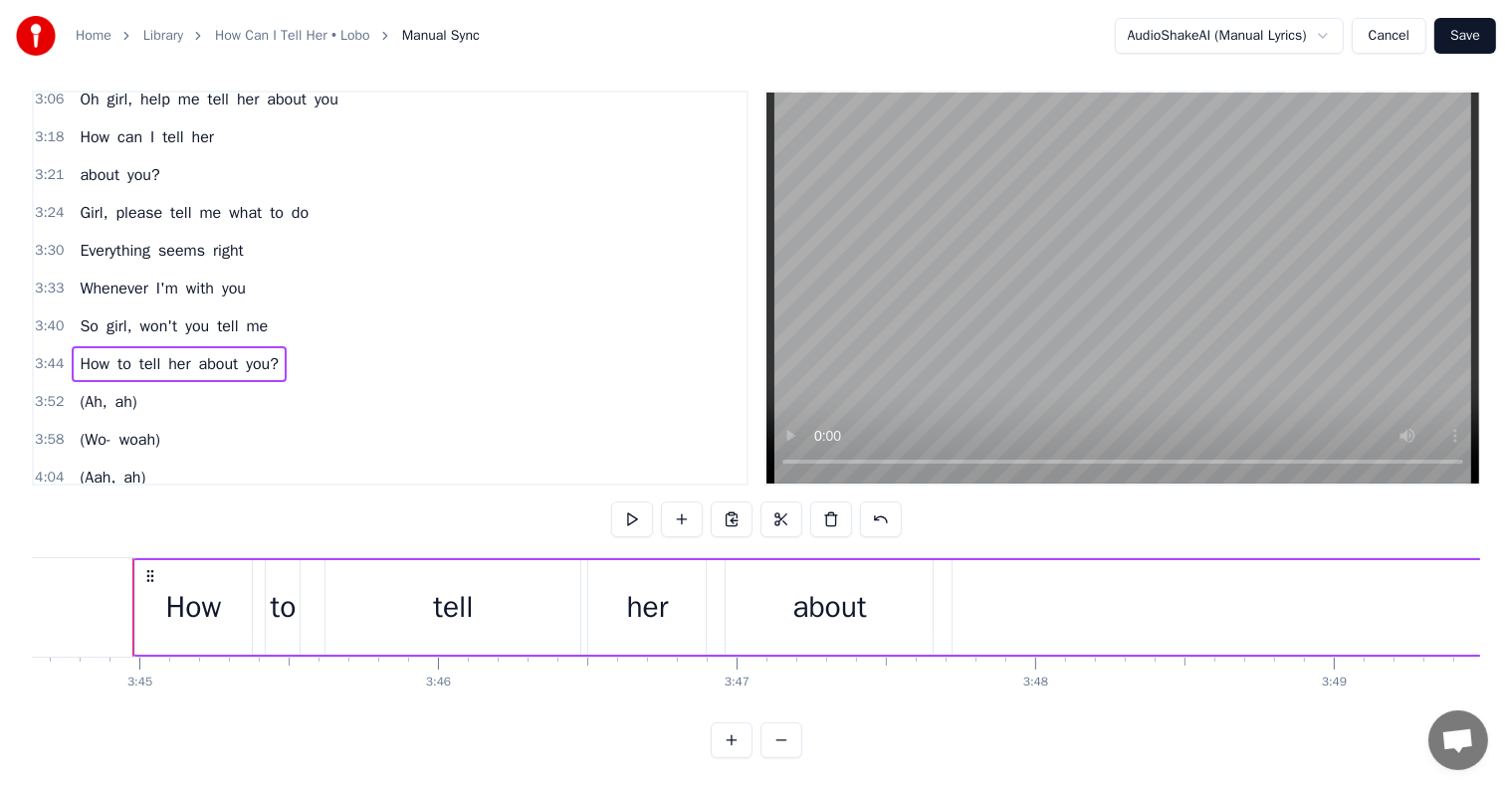 click at bounding box center (-27073, 607) 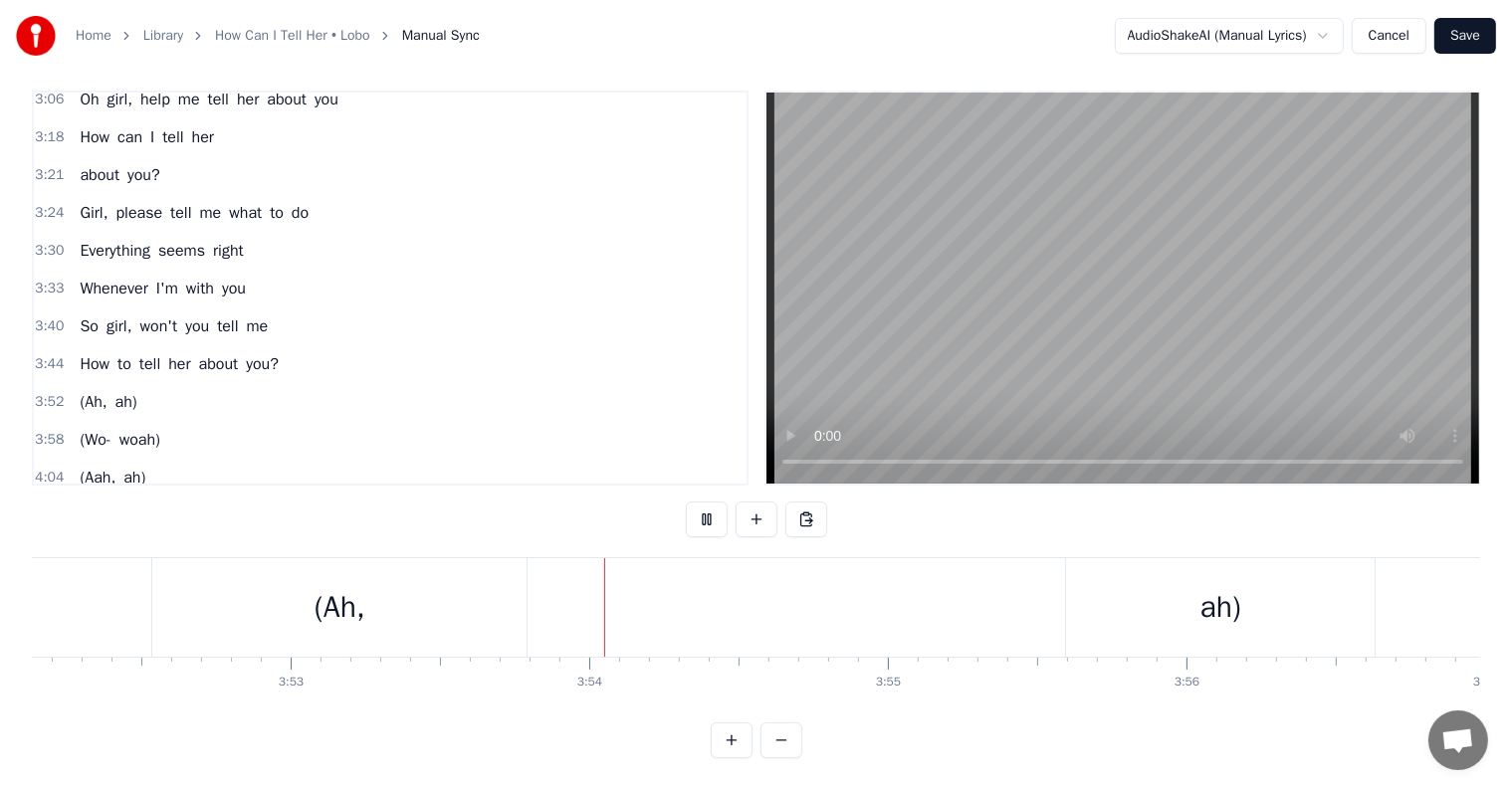 scroll, scrollTop: 0, scrollLeft: 69620, axis: horizontal 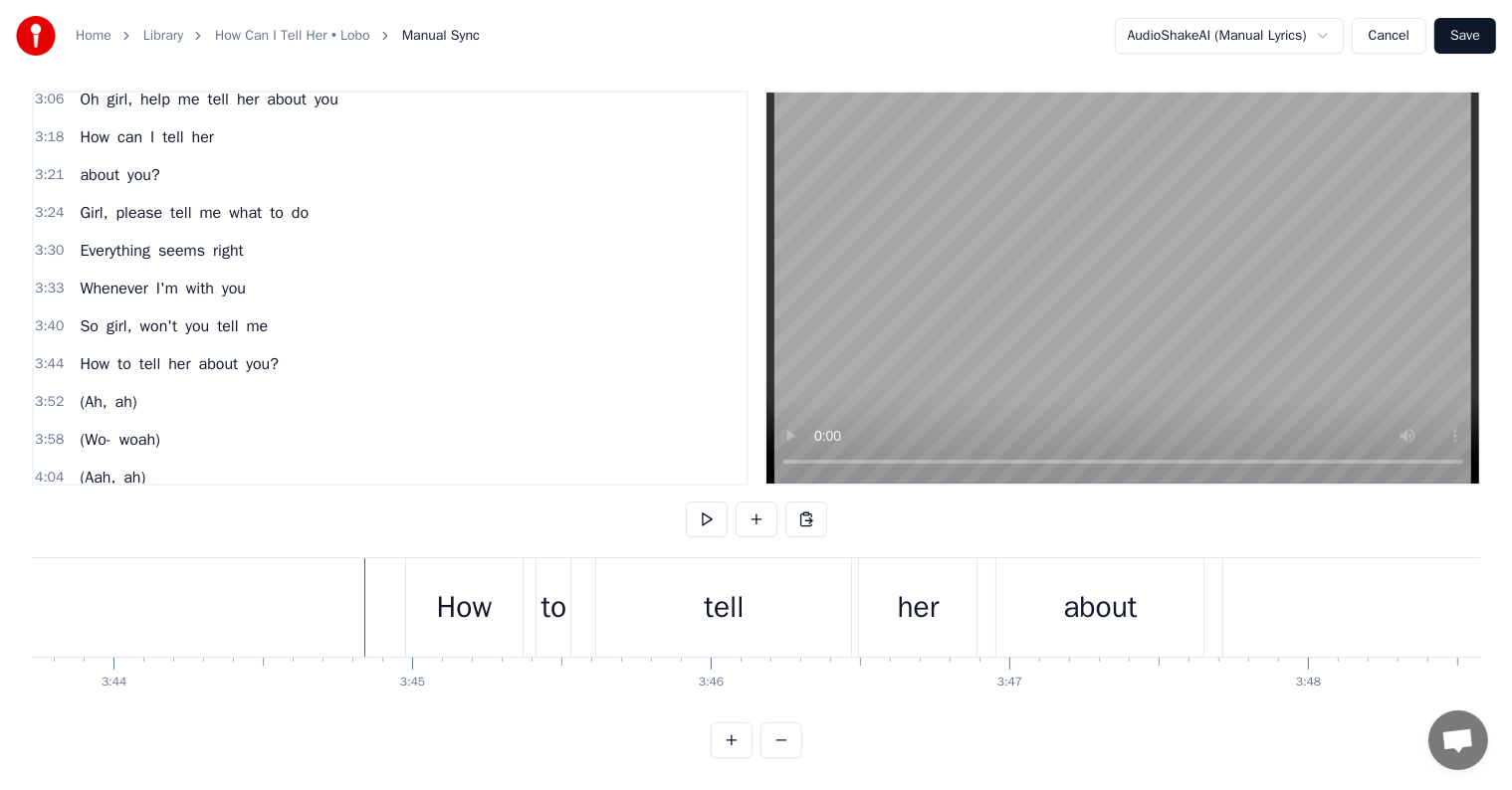 click at bounding box center [-26800, 607] 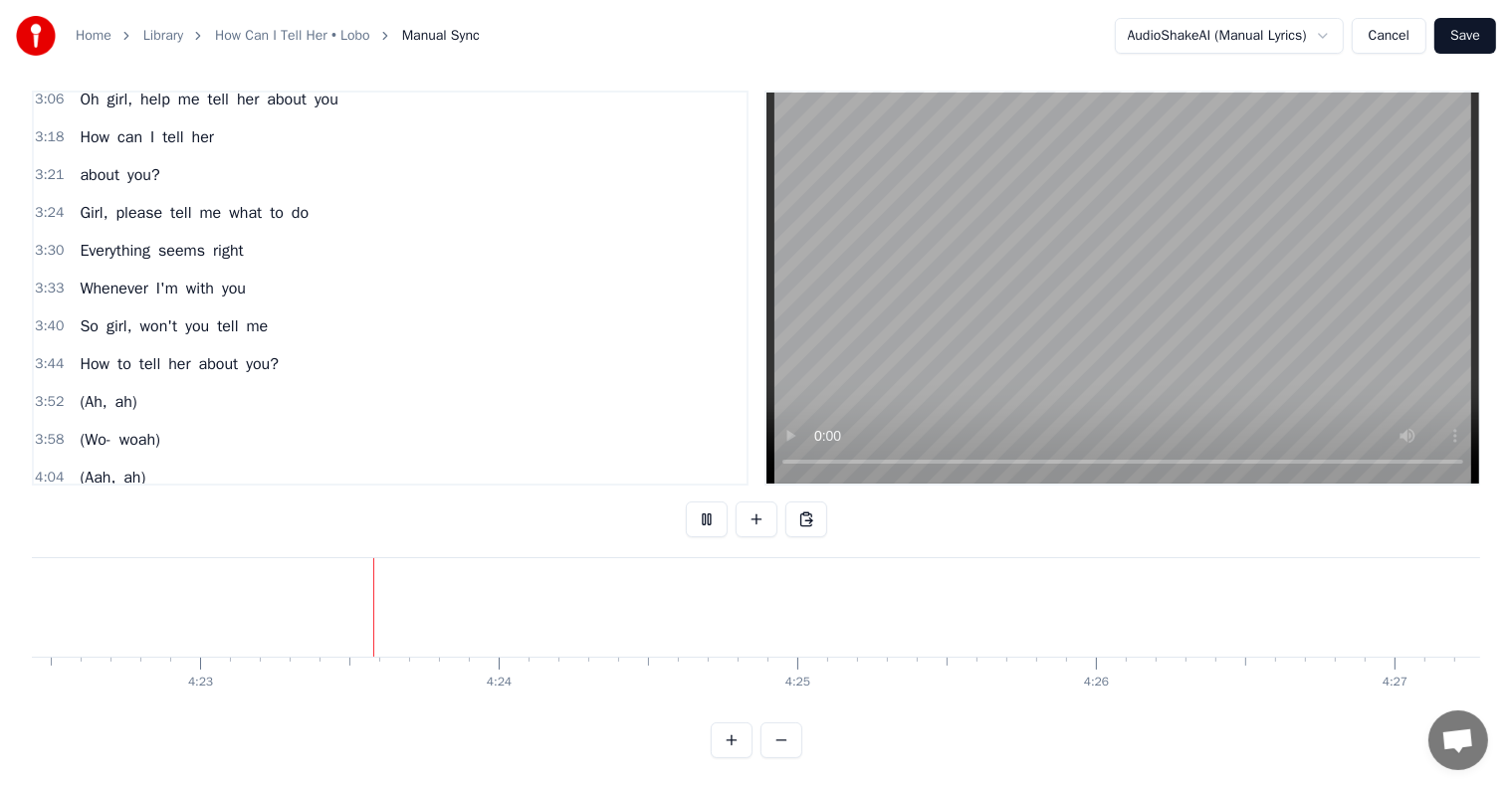 scroll, scrollTop: 0, scrollLeft: 78398, axis: horizontal 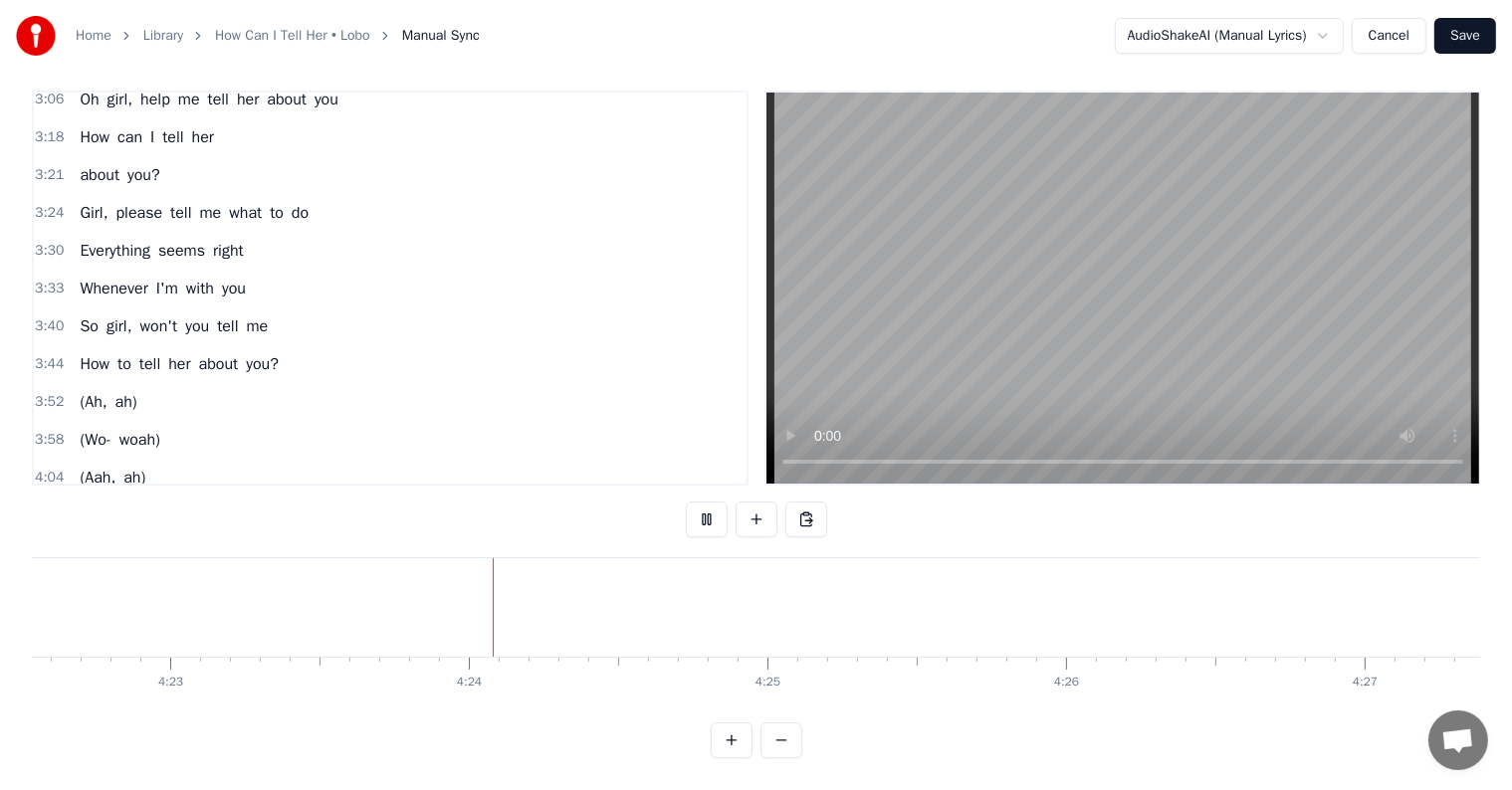 click on "Save" at bounding box center (1465, 36) 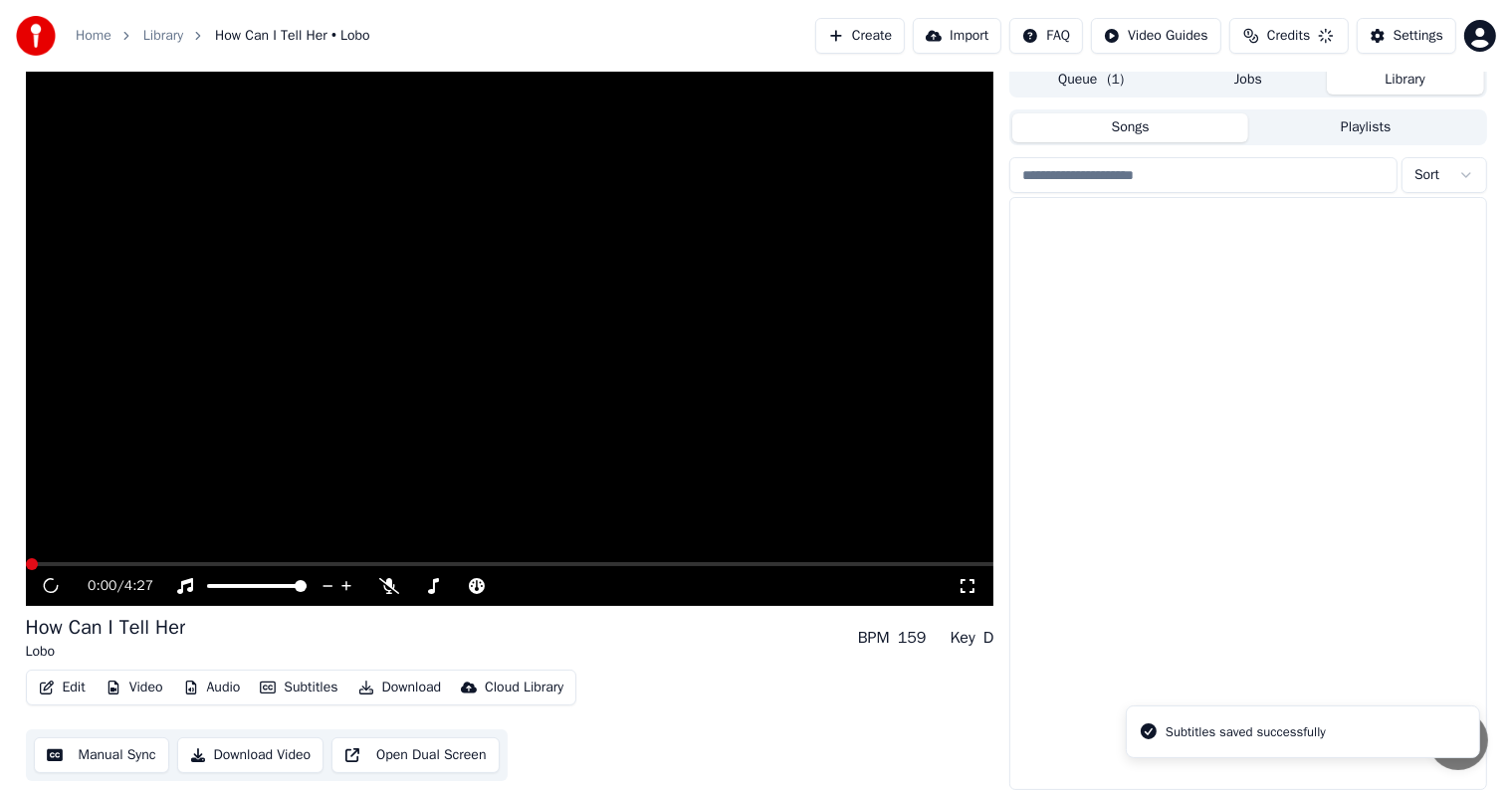 scroll, scrollTop: 9, scrollLeft: 0, axis: vertical 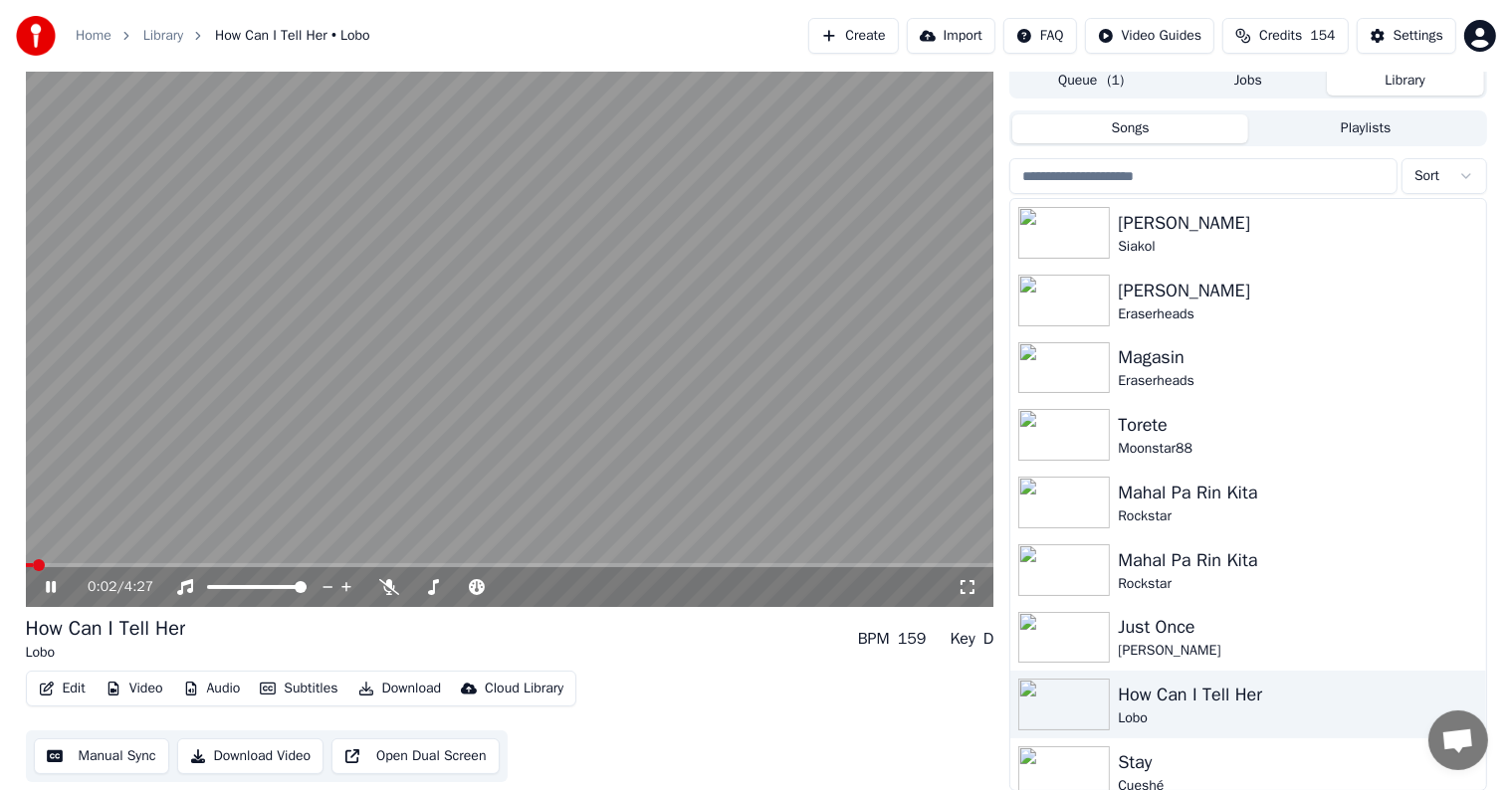 click 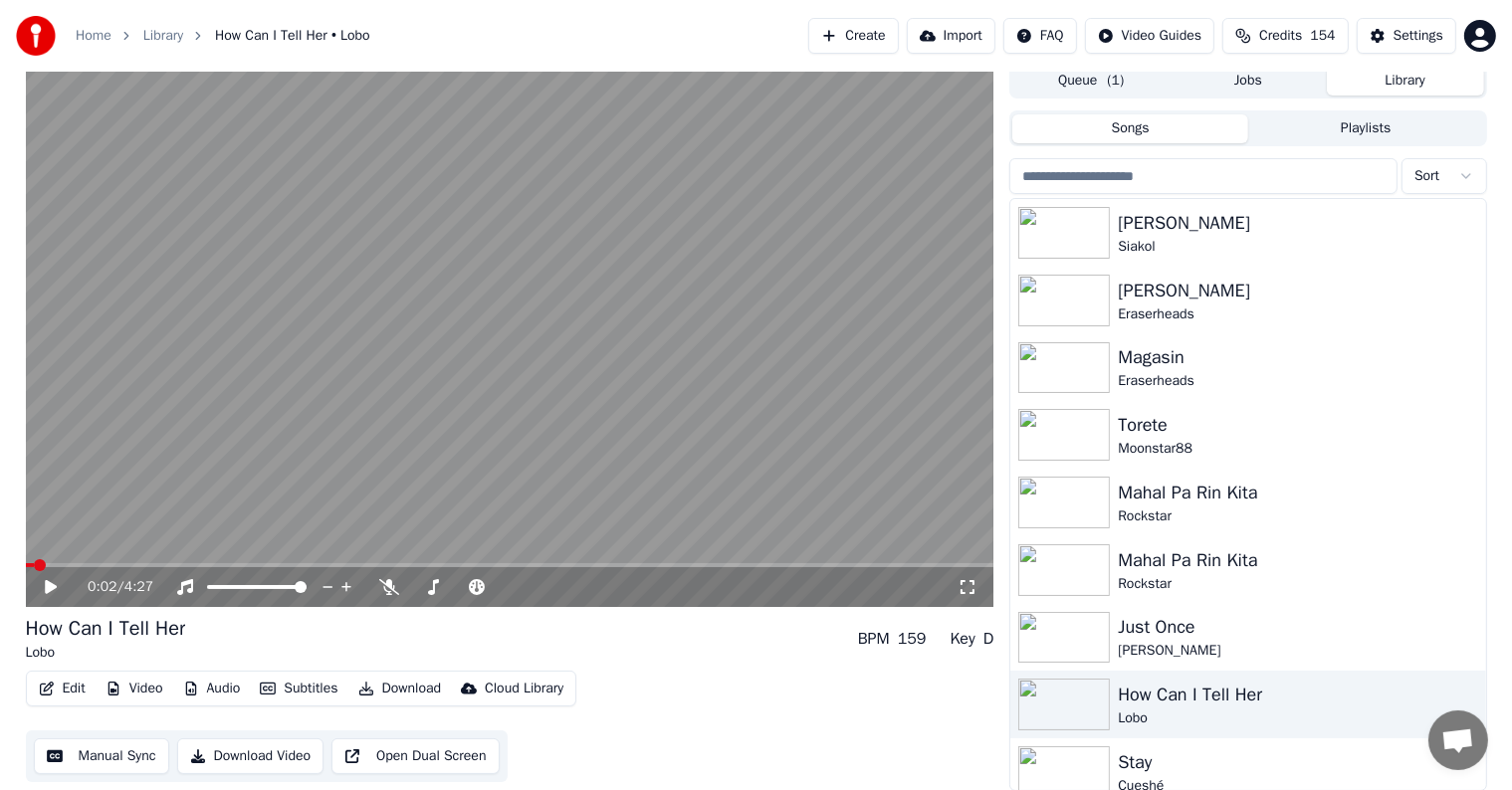 click on "Download" at bounding box center (400, 689) 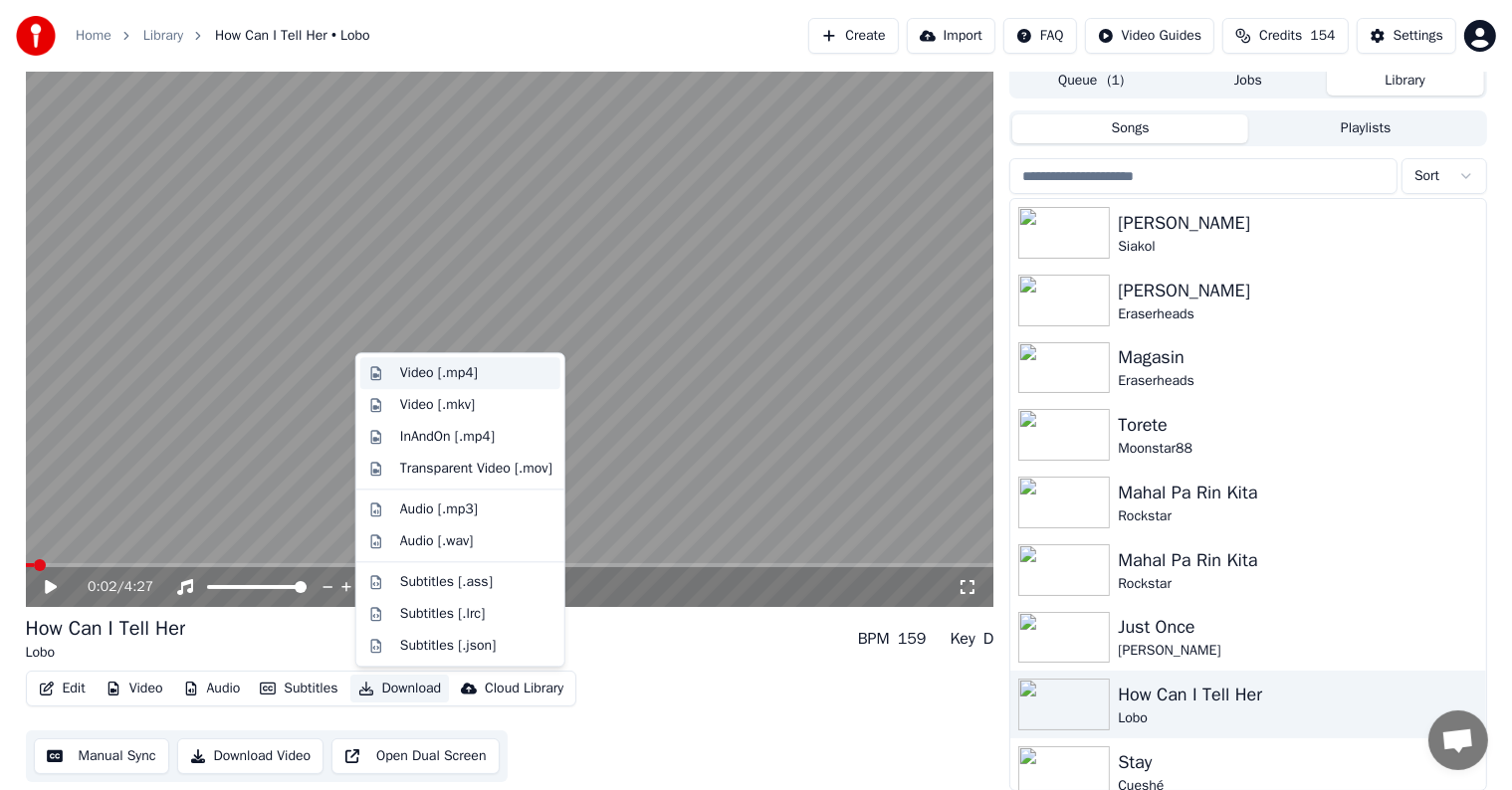 click on "Video [.mp4]" at bounding box center [439, 373] 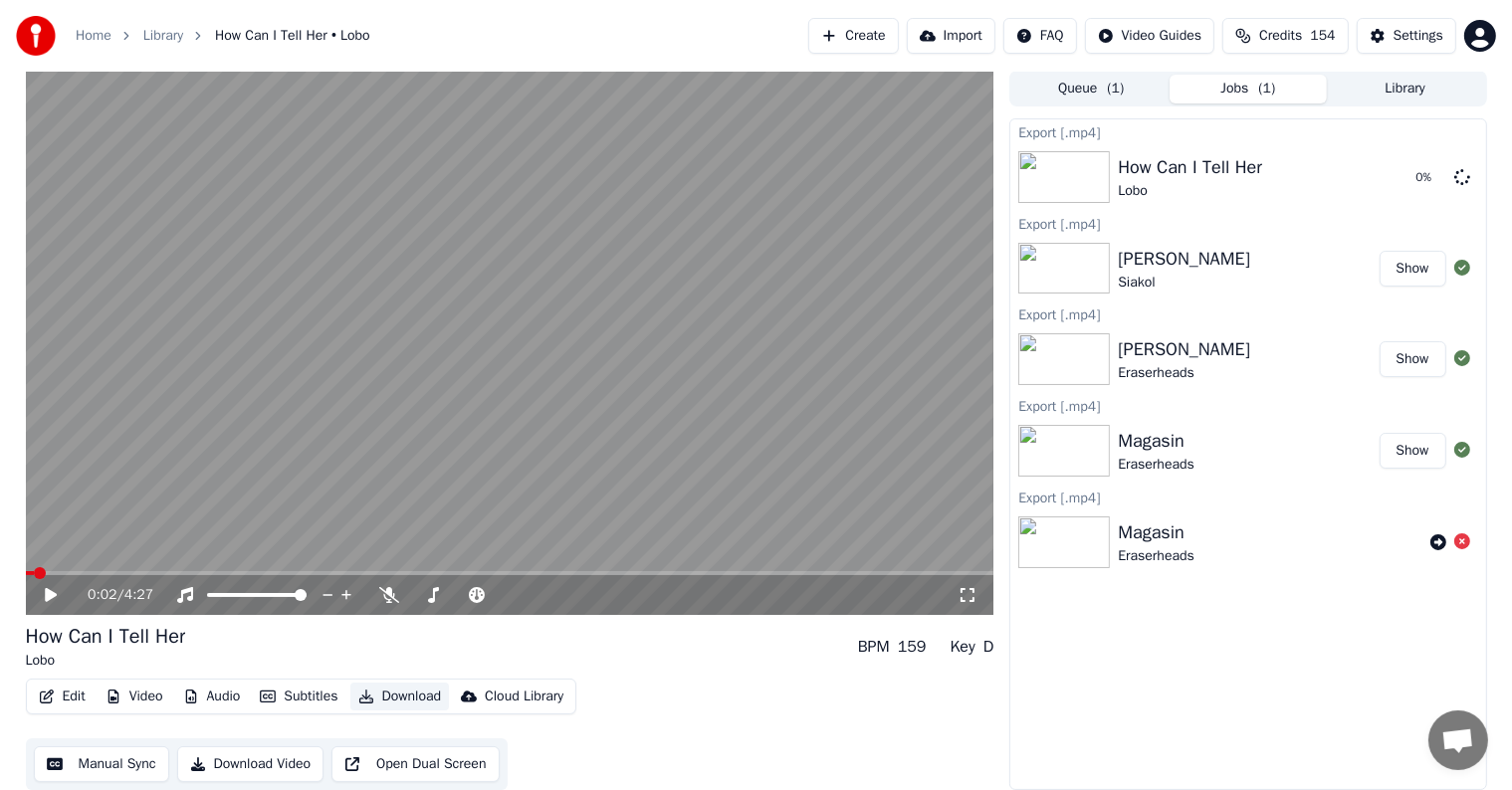 scroll, scrollTop: 1, scrollLeft: 0, axis: vertical 